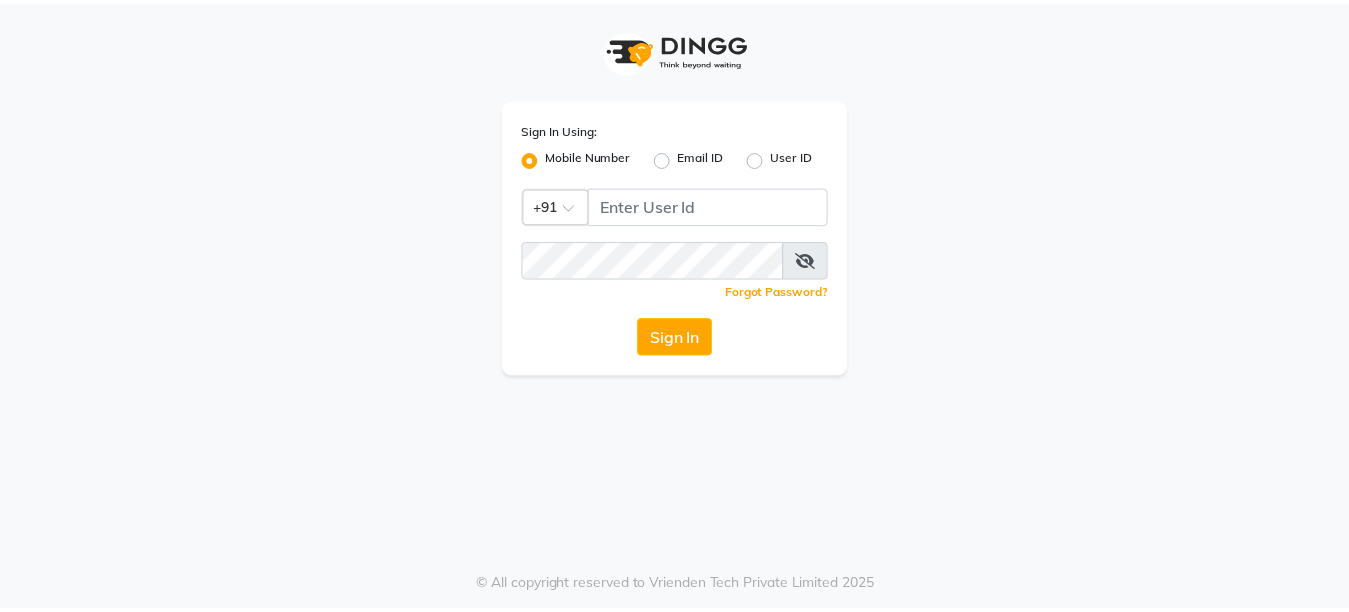 scroll, scrollTop: 0, scrollLeft: 0, axis: both 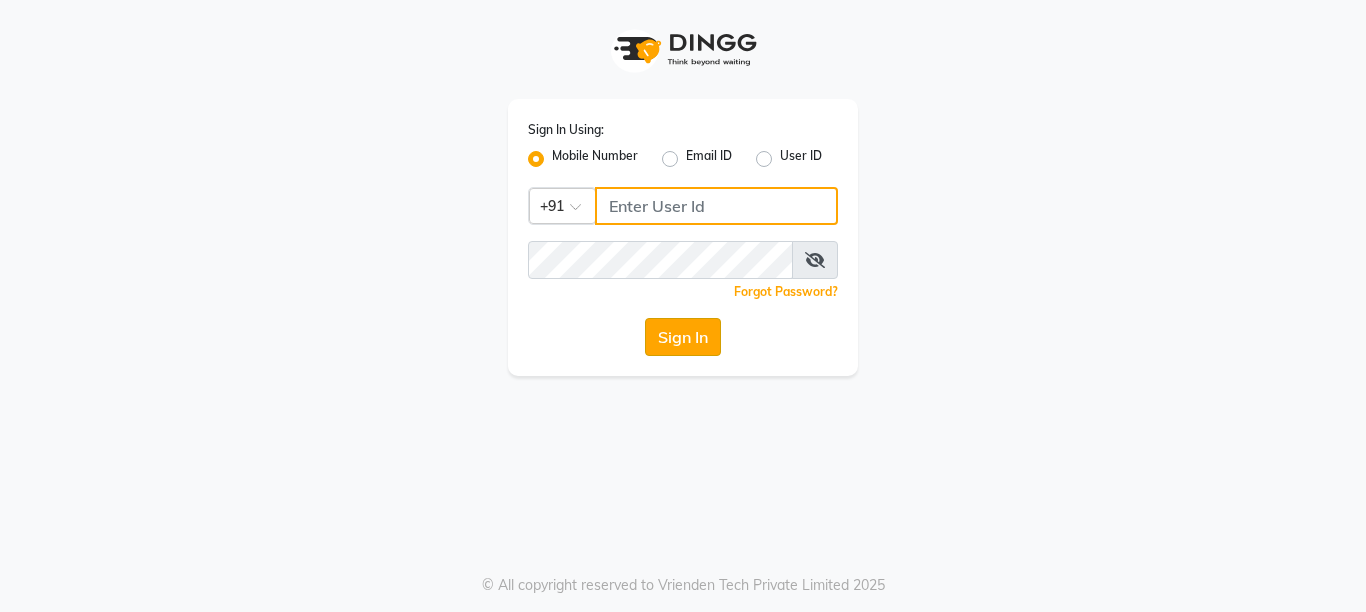 type on "9506660055" 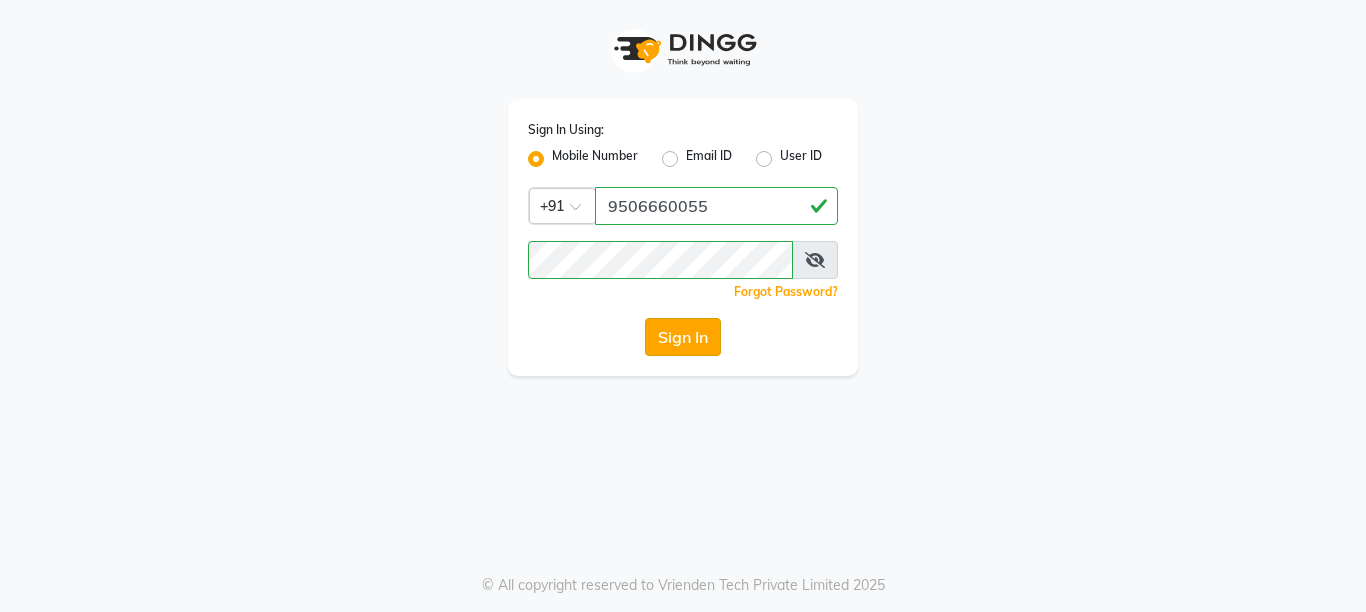 click on "Sign In" 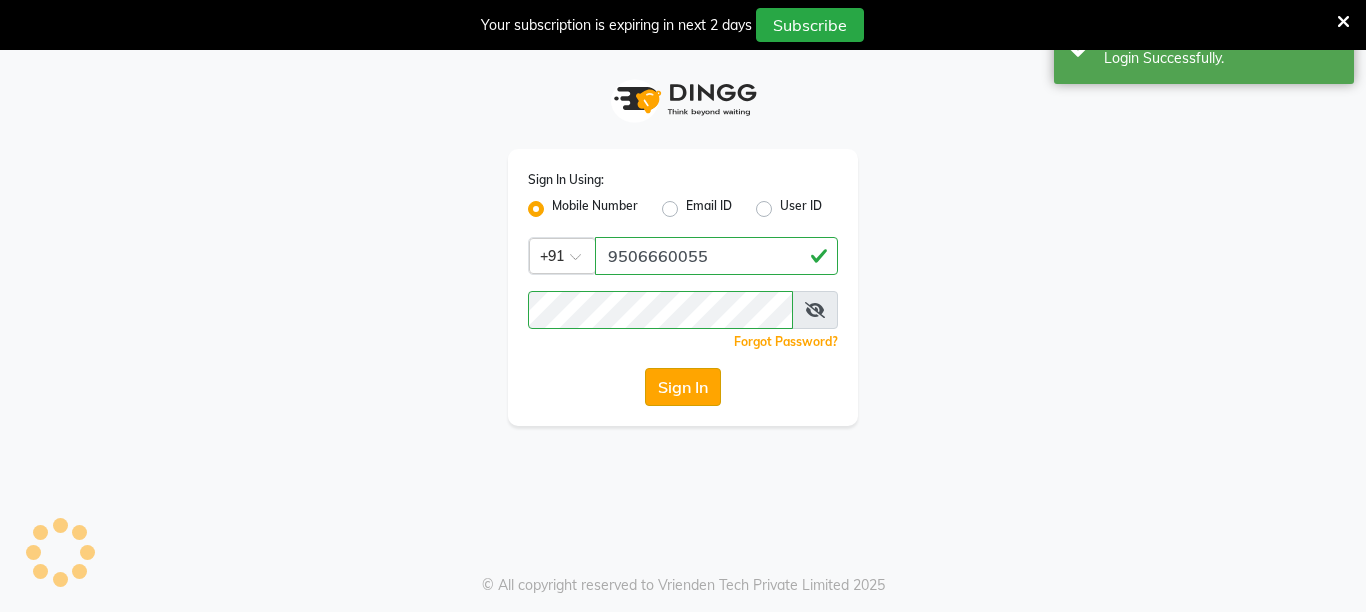 select on "service" 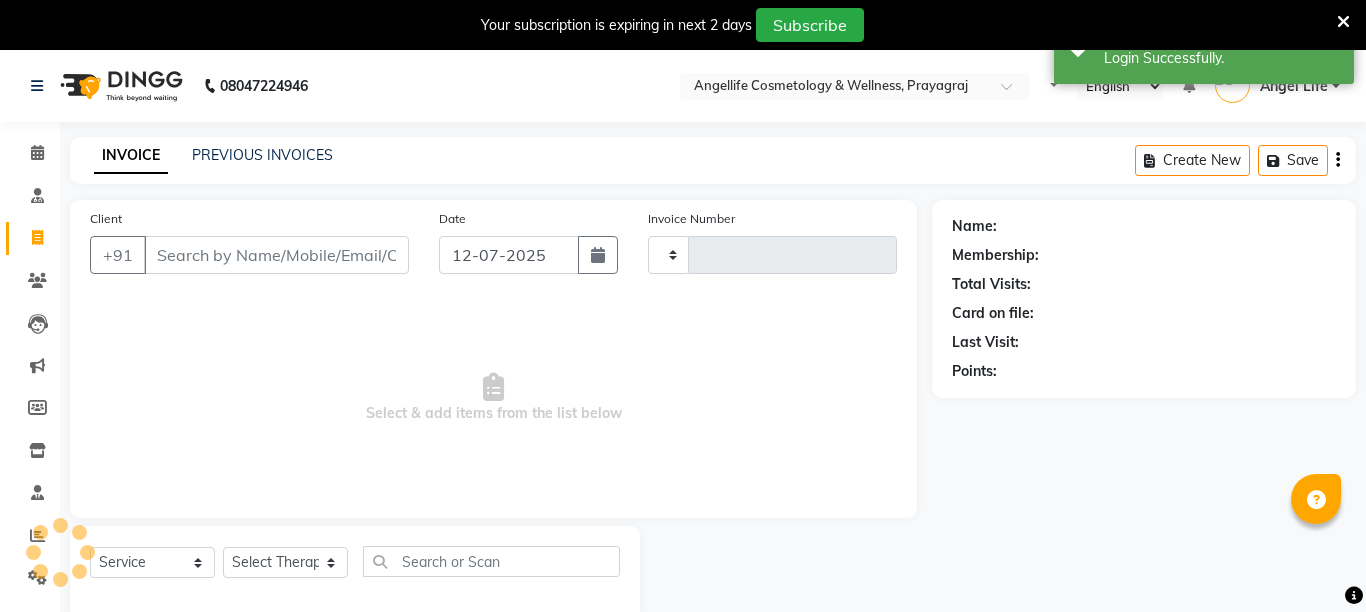 select on "en" 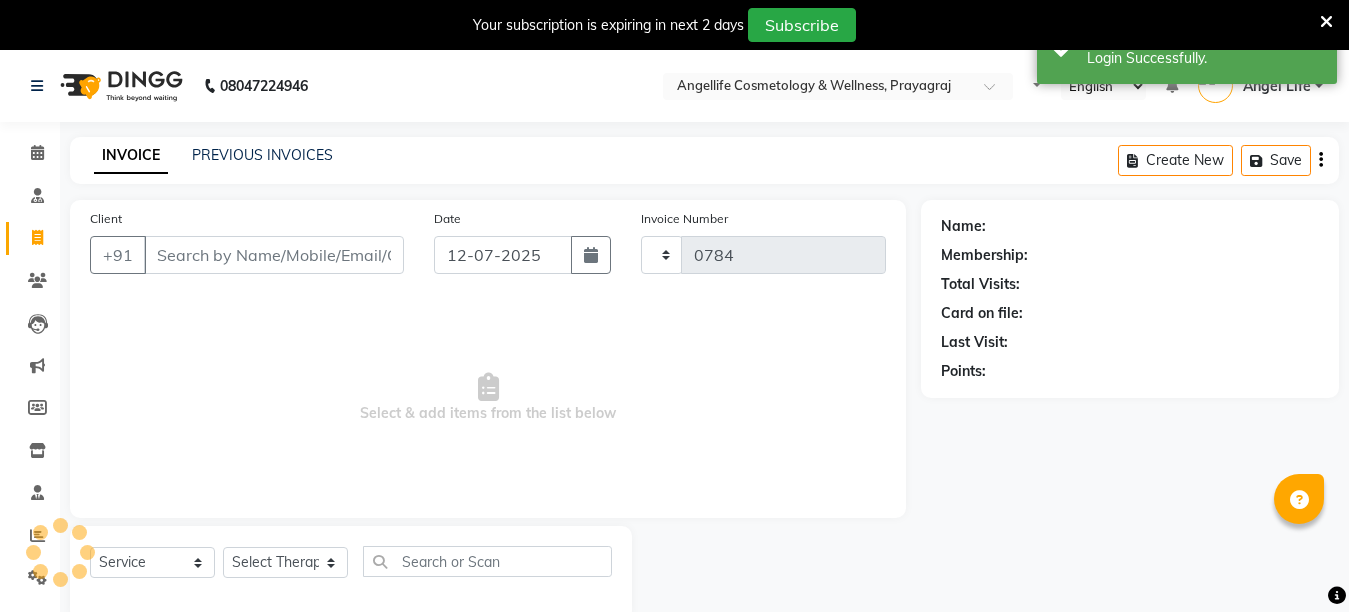 select on "4531" 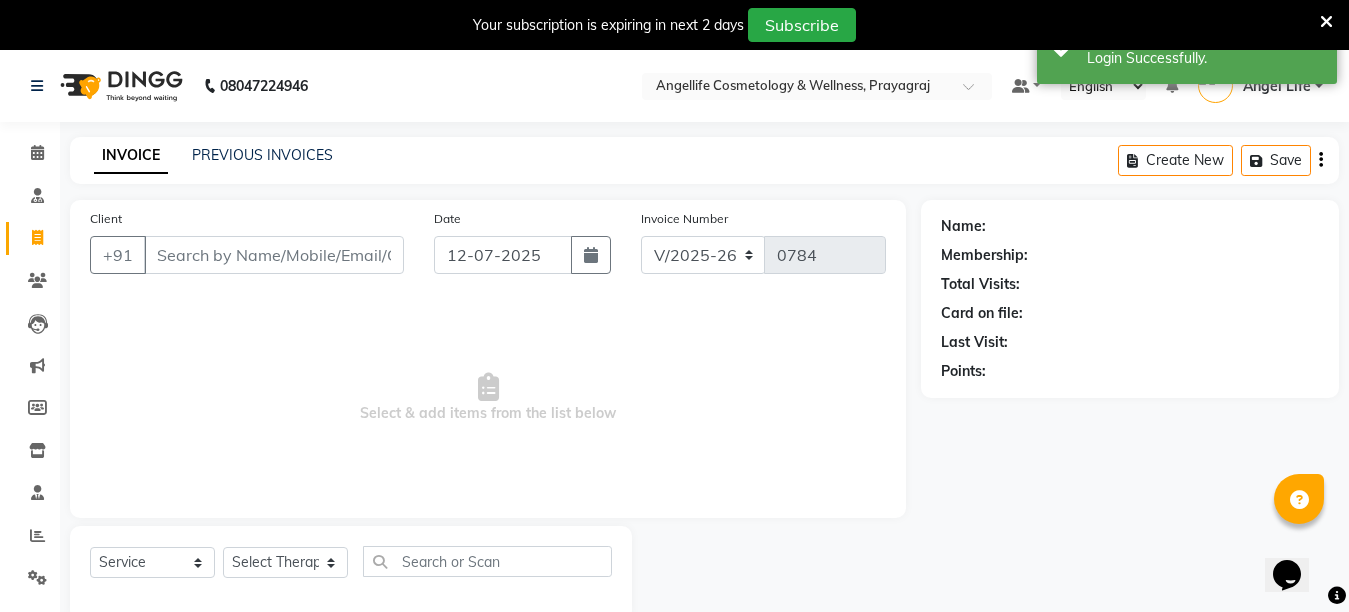 scroll, scrollTop: 0, scrollLeft: 0, axis: both 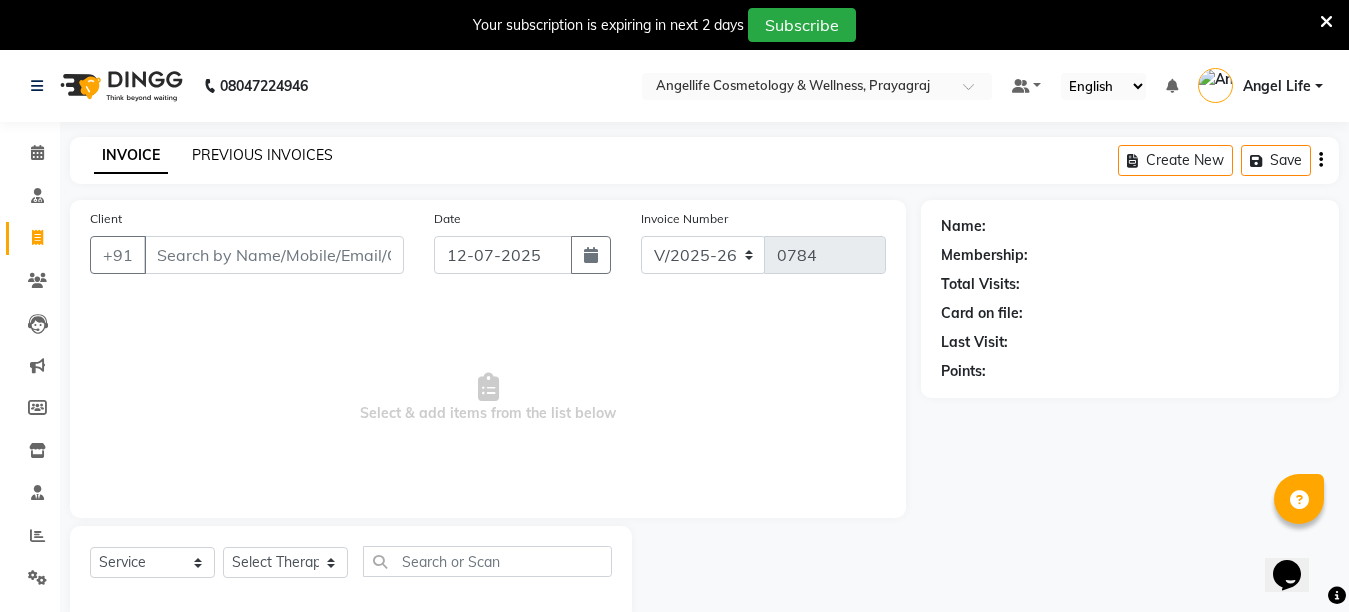 click on "PREVIOUS INVOICES" 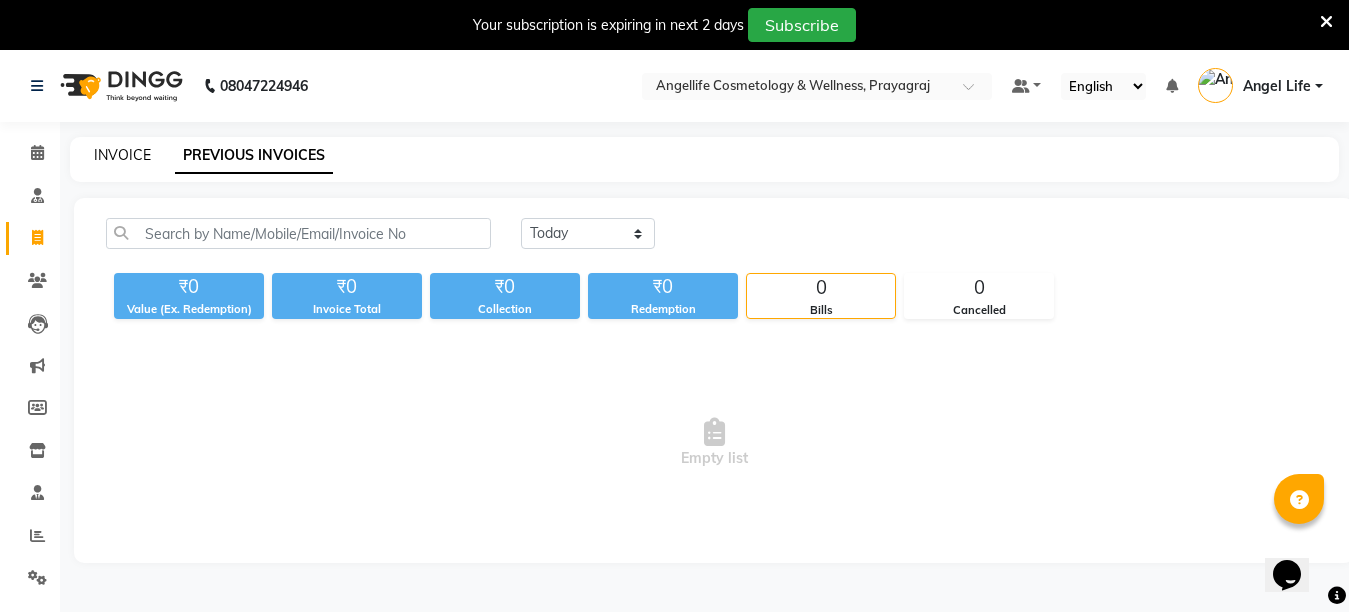 click on "INVOICE" 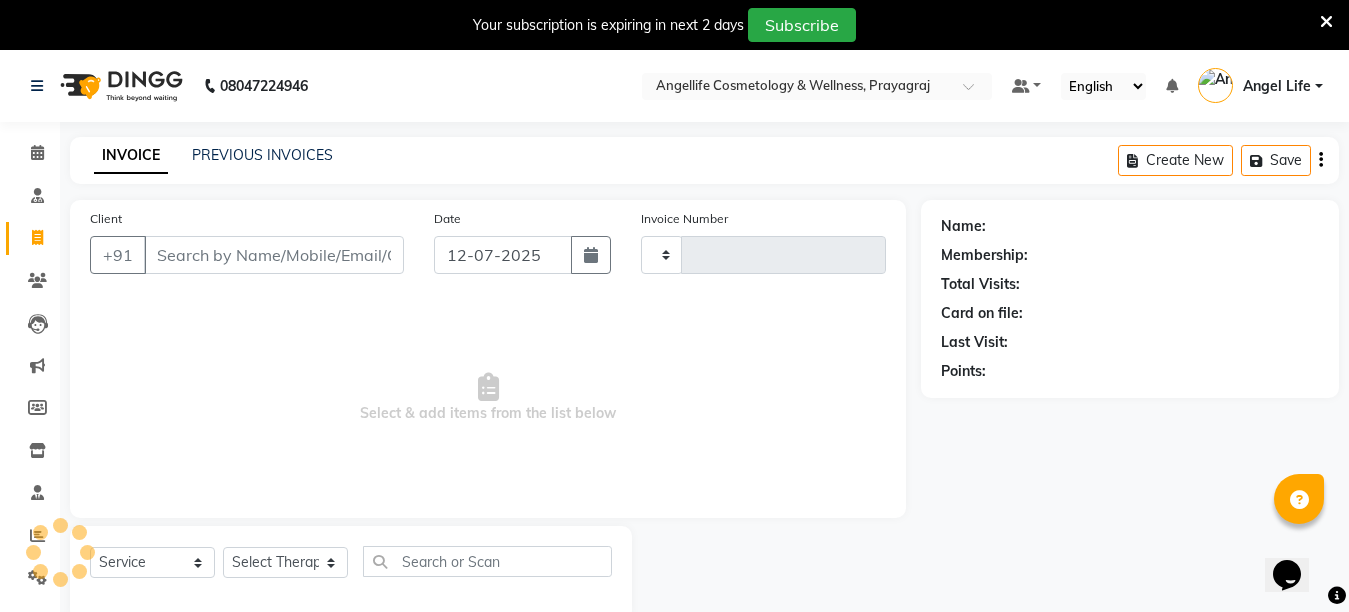 type on "0784" 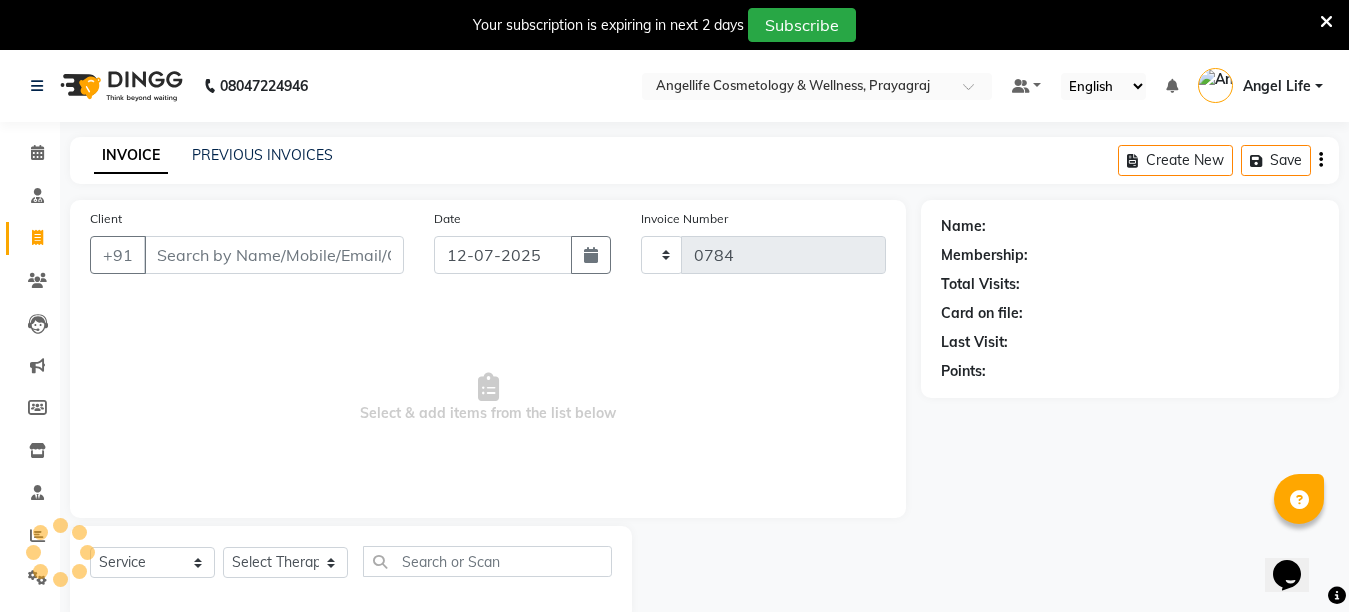 select on "4531" 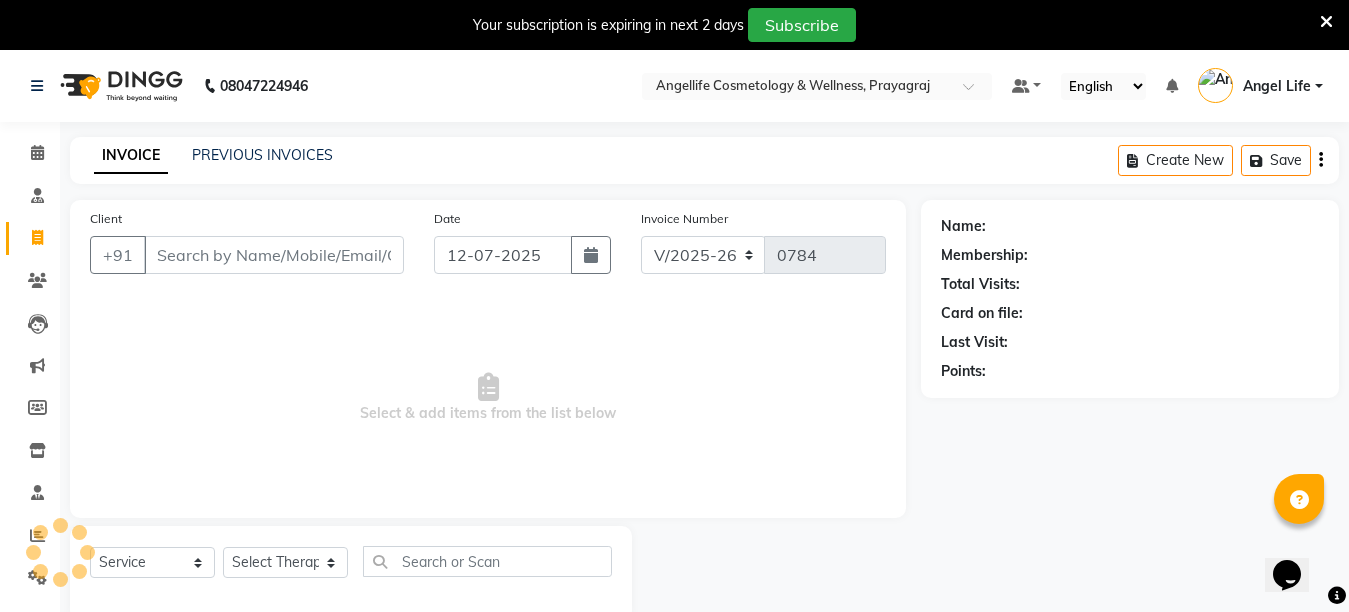scroll, scrollTop: 50, scrollLeft: 0, axis: vertical 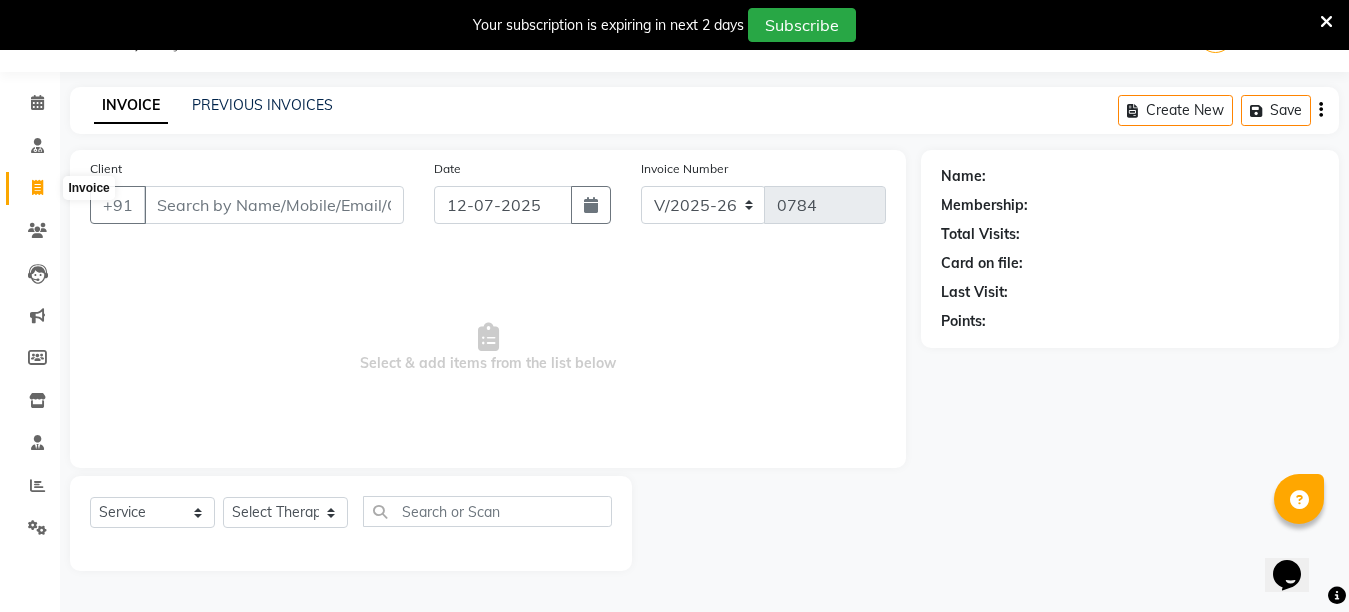 click 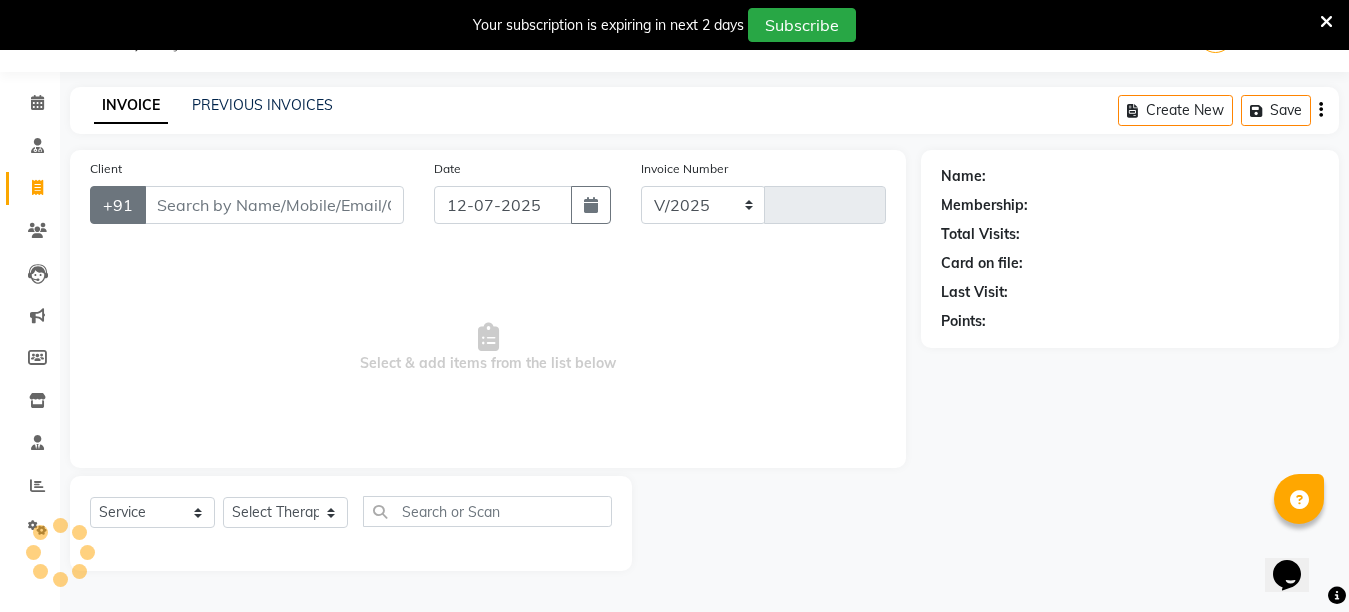 select on "4531" 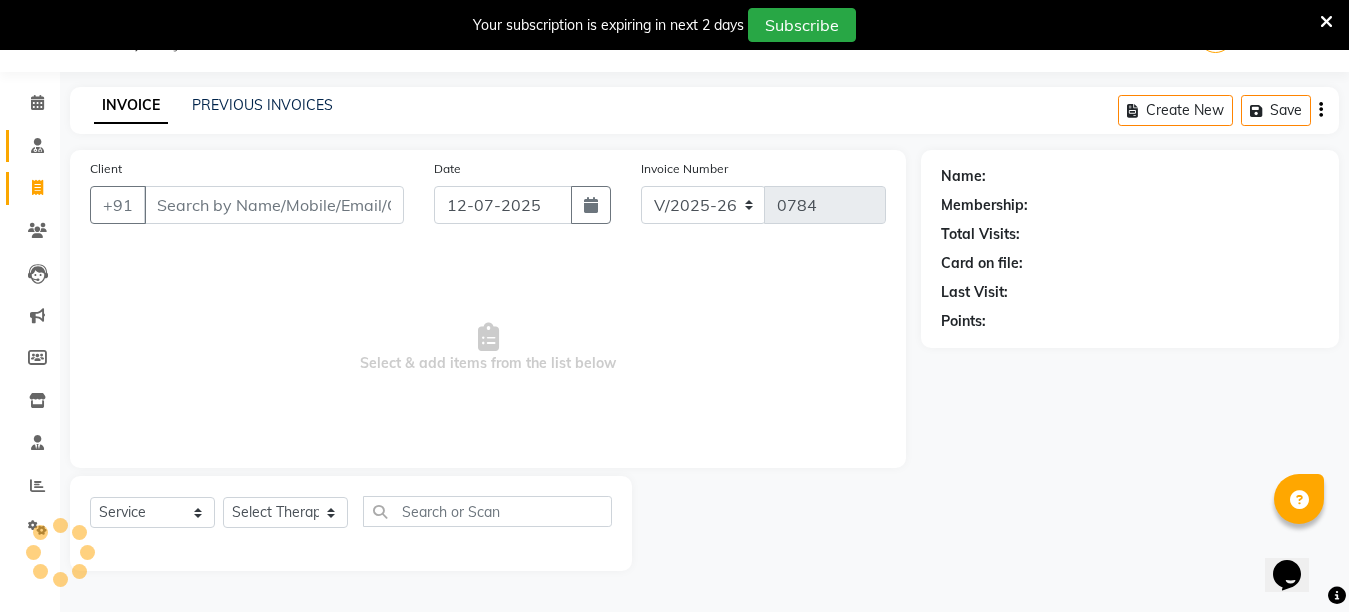 scroll, scrollTop: 0, scrollLeft: 0, axis: both 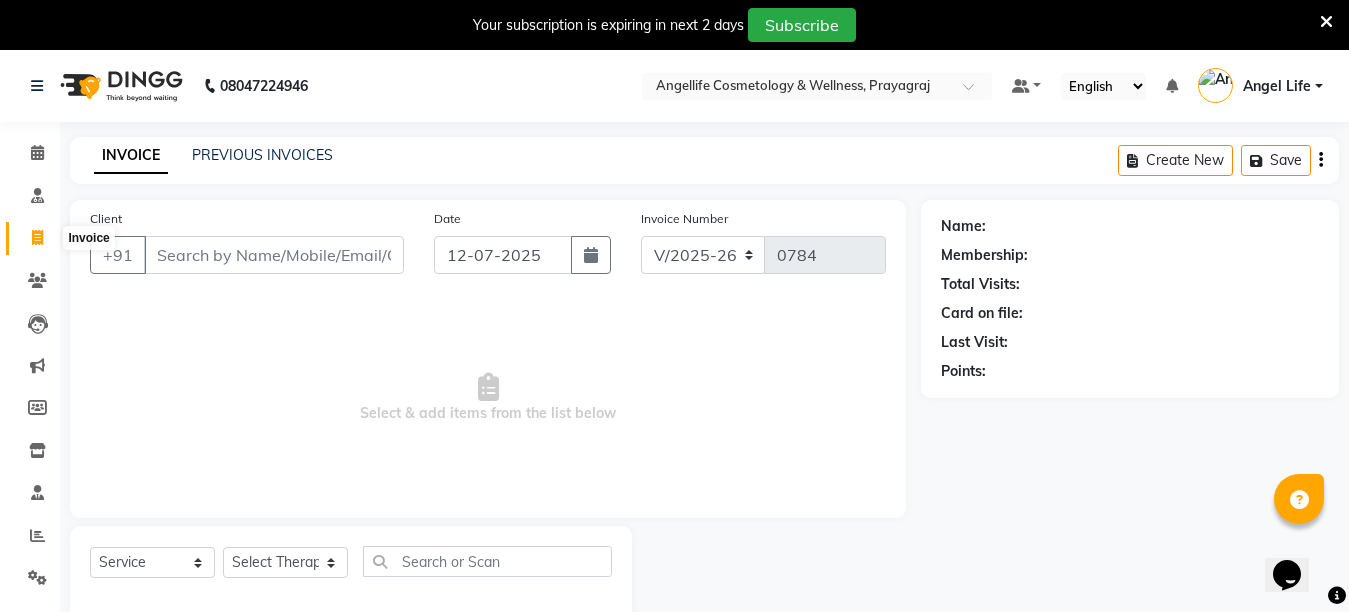 click 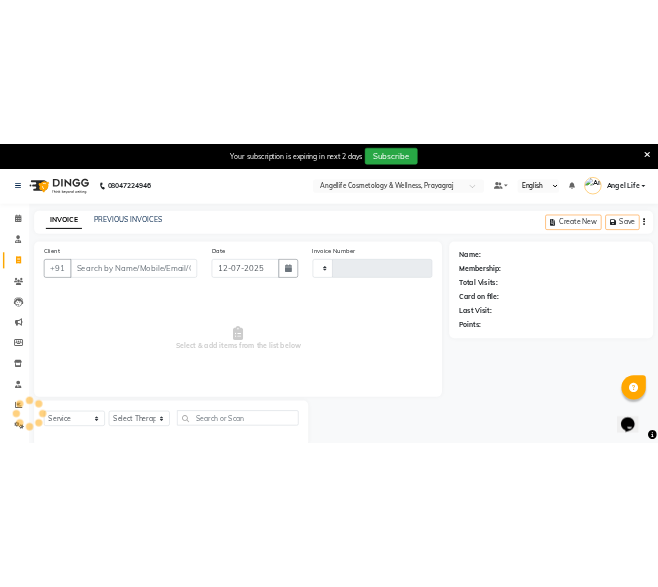 scroll, scrollTop: 50, scrollLeft: 0, axis: vertical 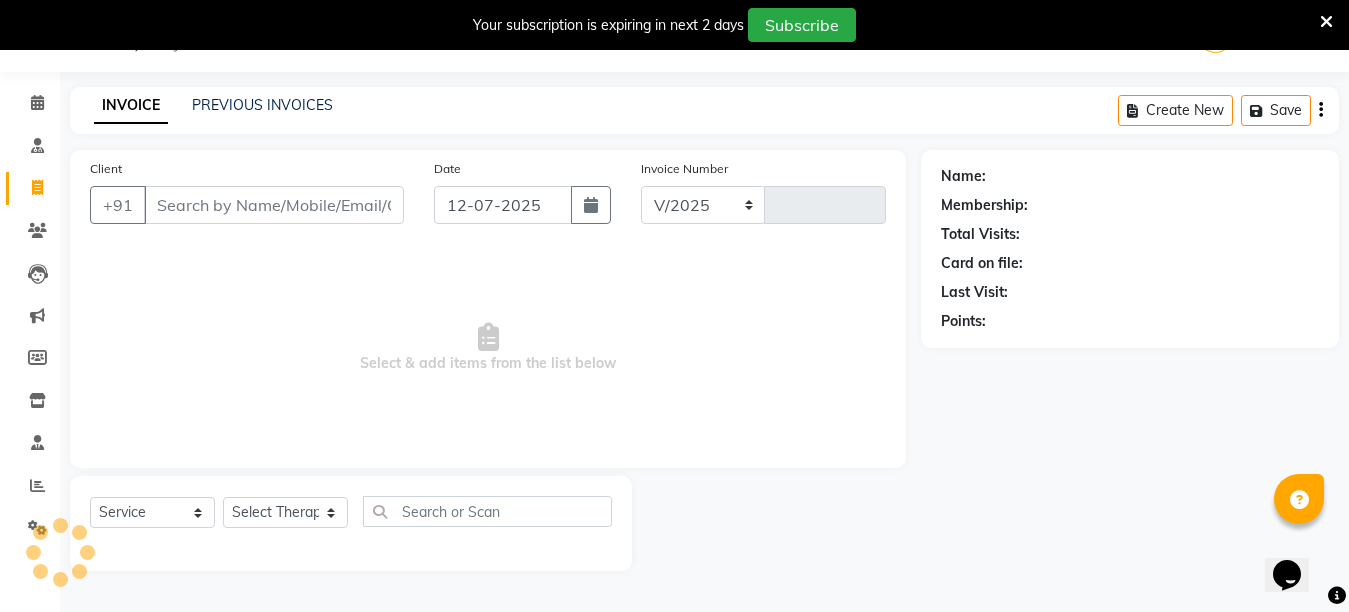 select on "4531" 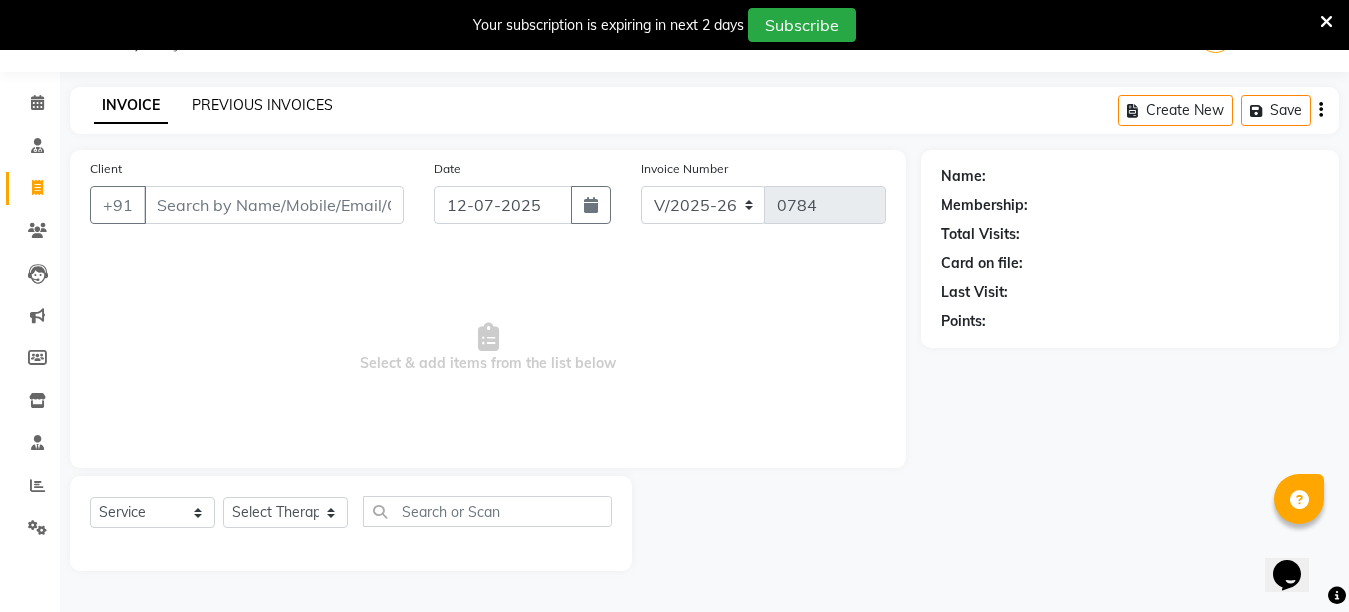 click on "PREVIOUS INVOICES" 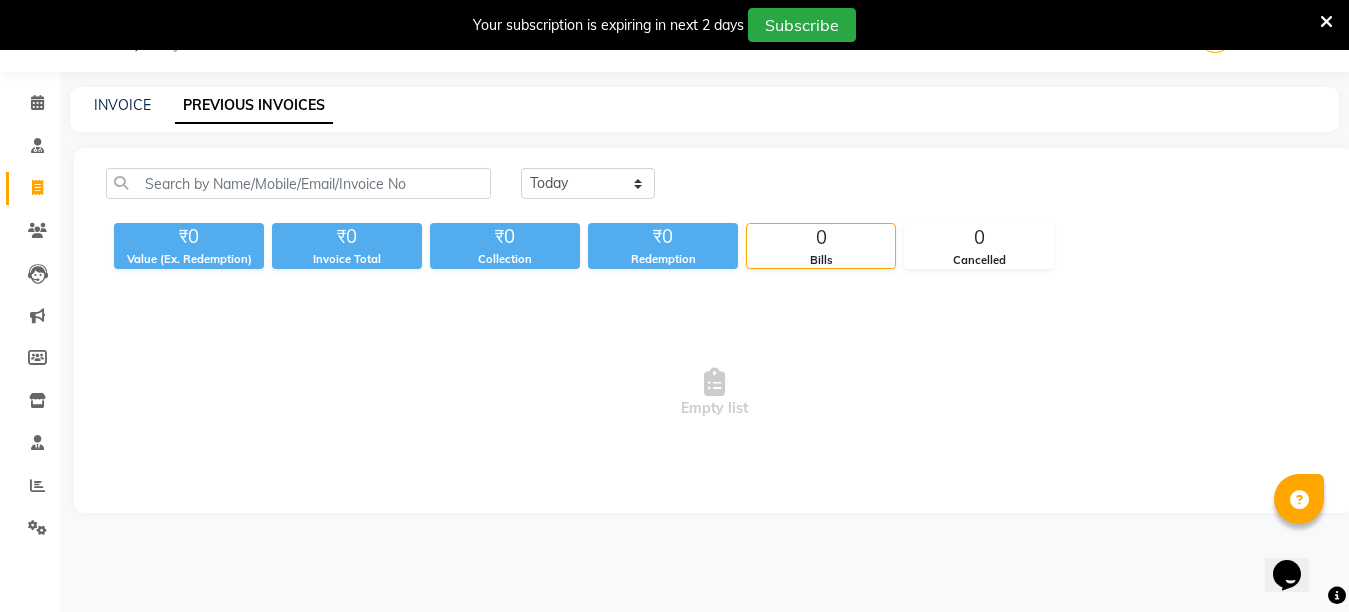 click on "PREVIOUS INVOICES" 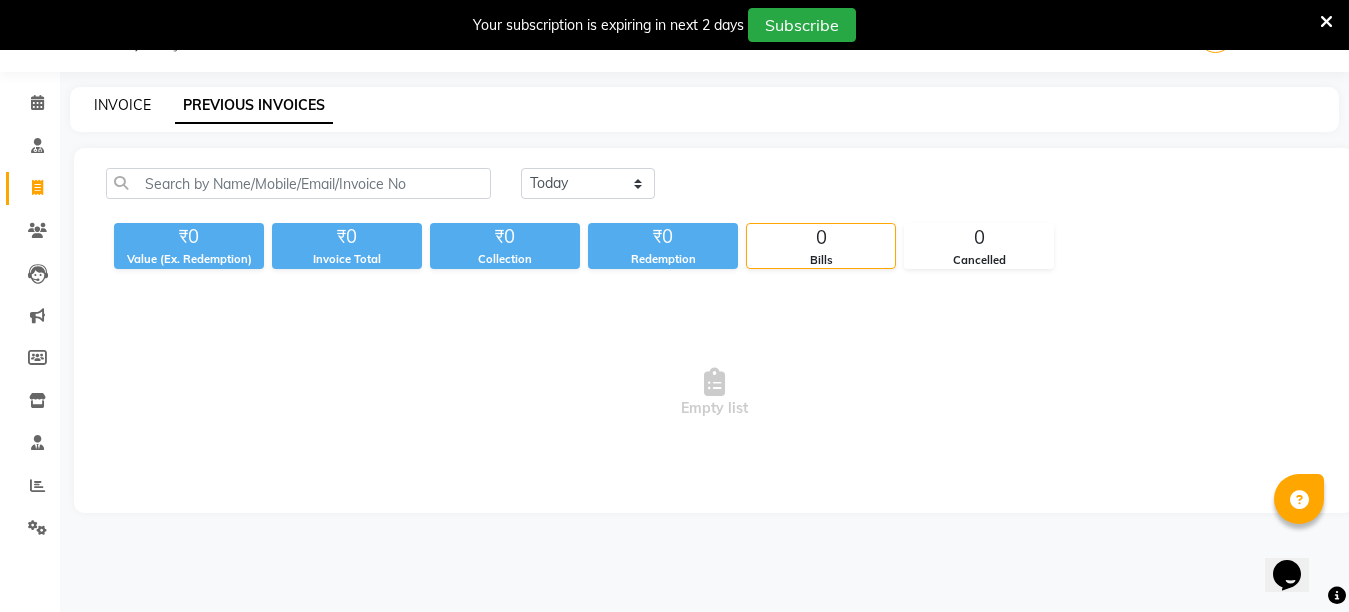 click on "INVOICE" 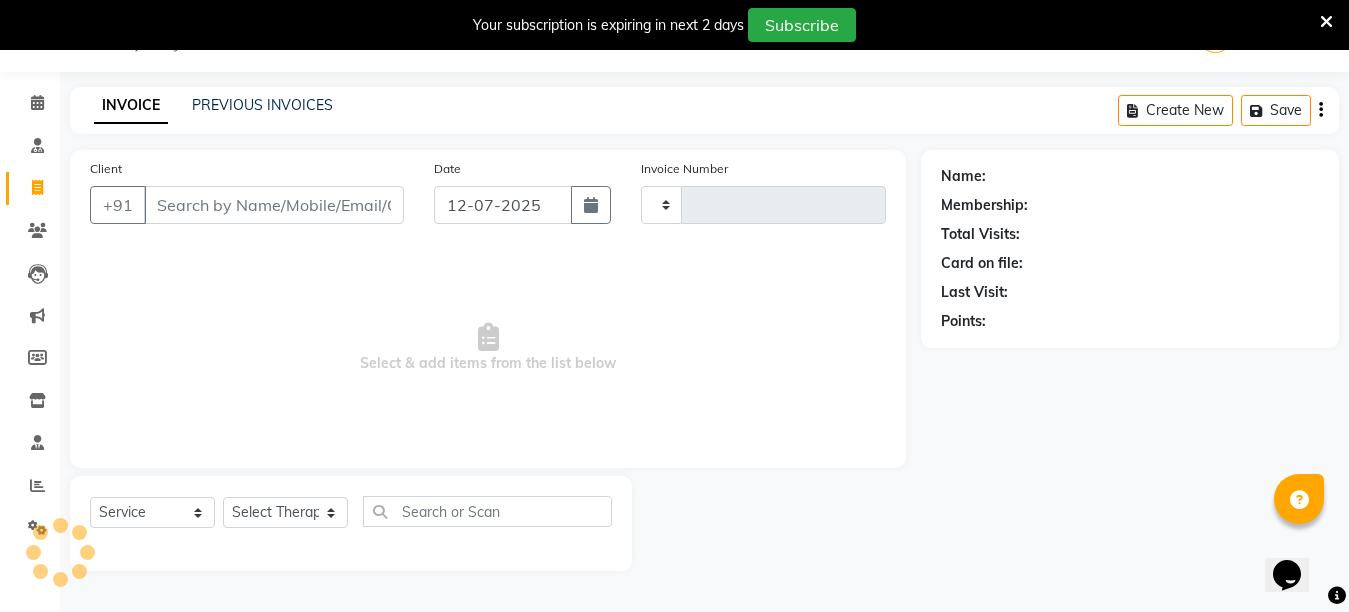 click on "INVOICE" 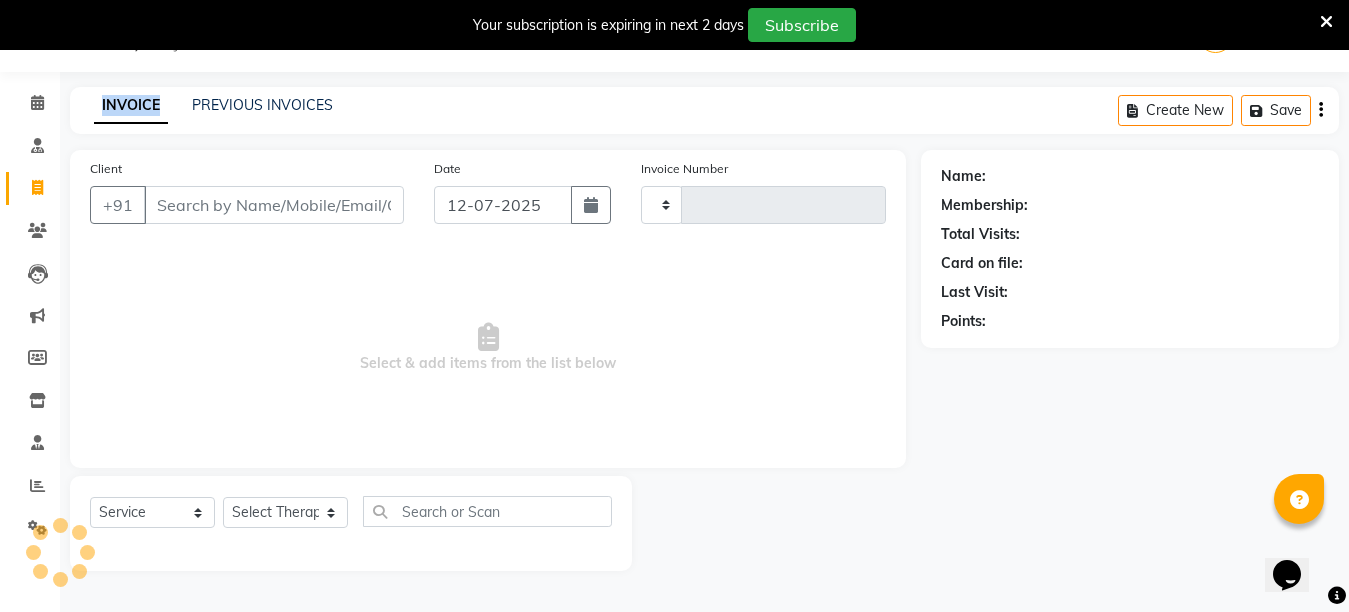 type on "0784" 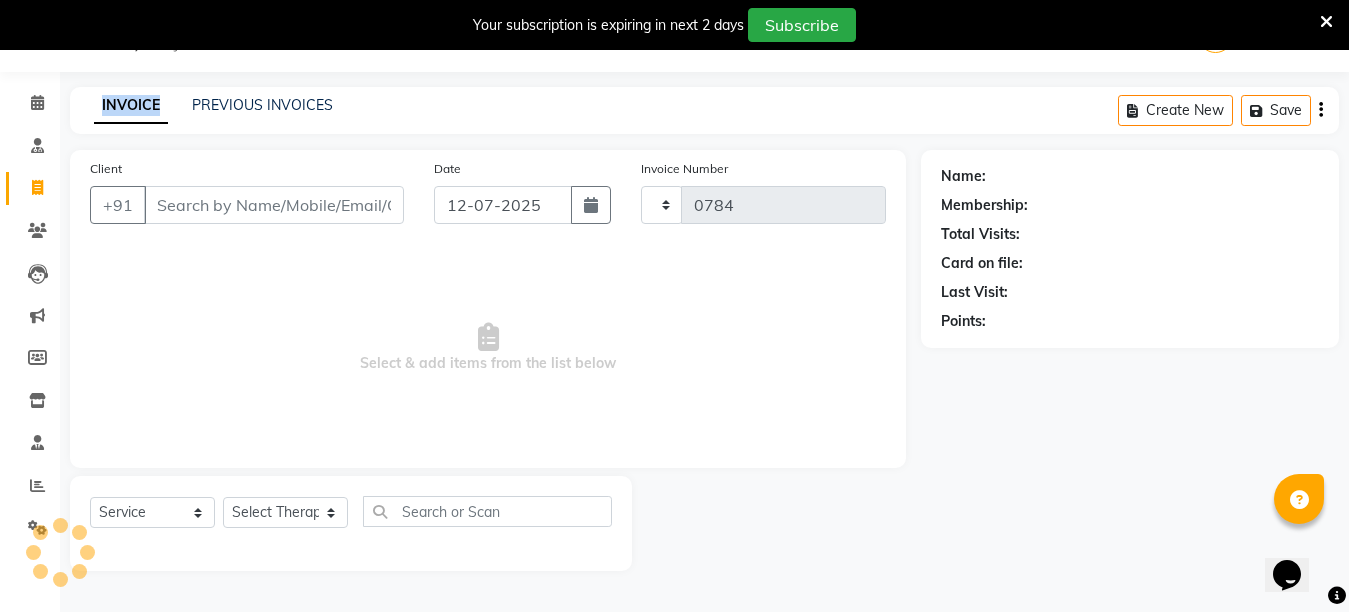 select on "4531" 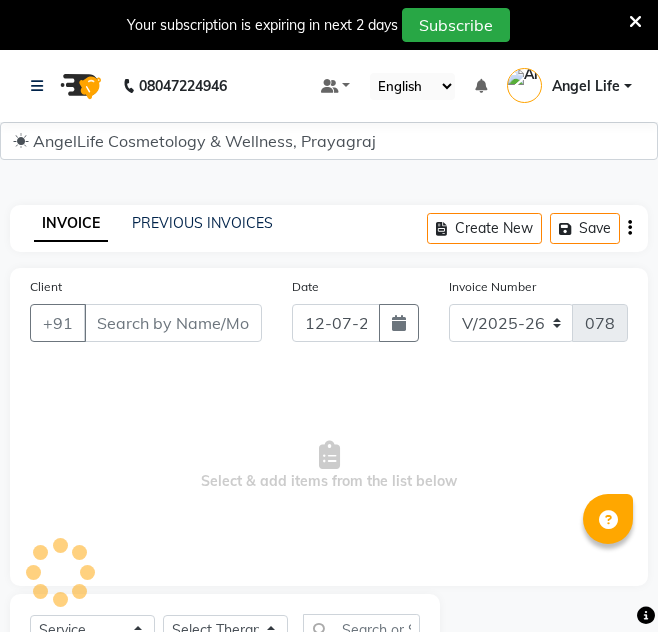 select on "4531" 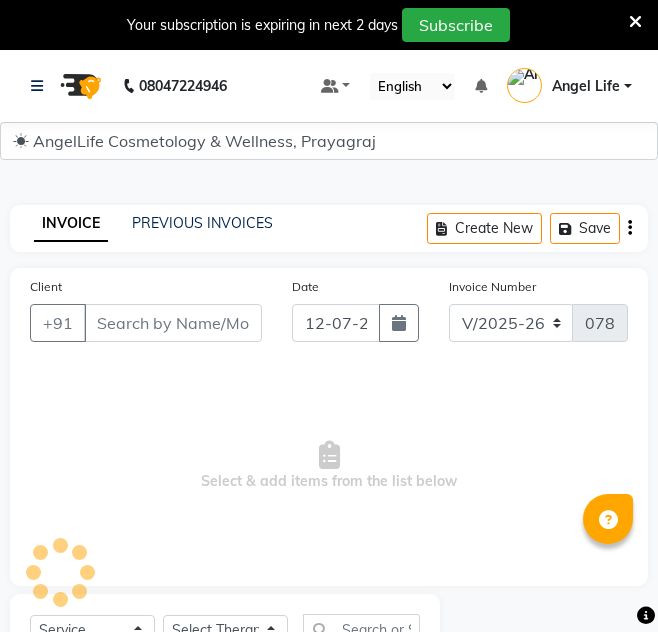 scroll, scrollTop: 0, scrollLeft: 0, axis: both 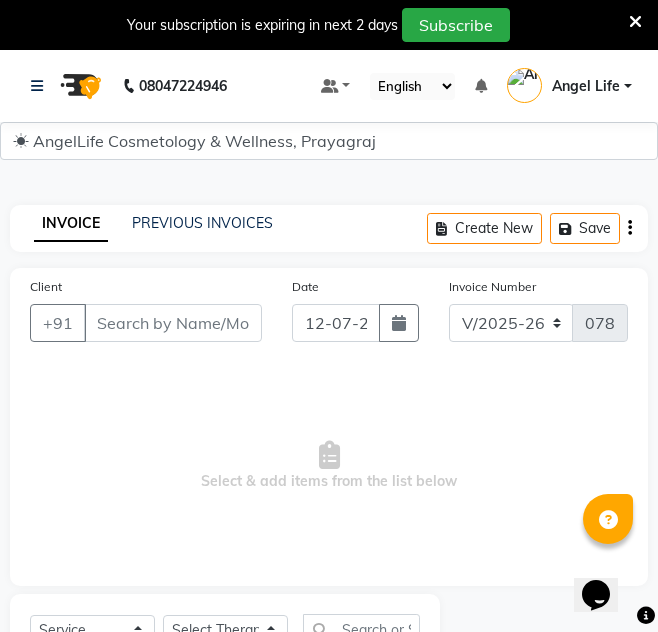 click on "Client" at bounding box center (173, 323) 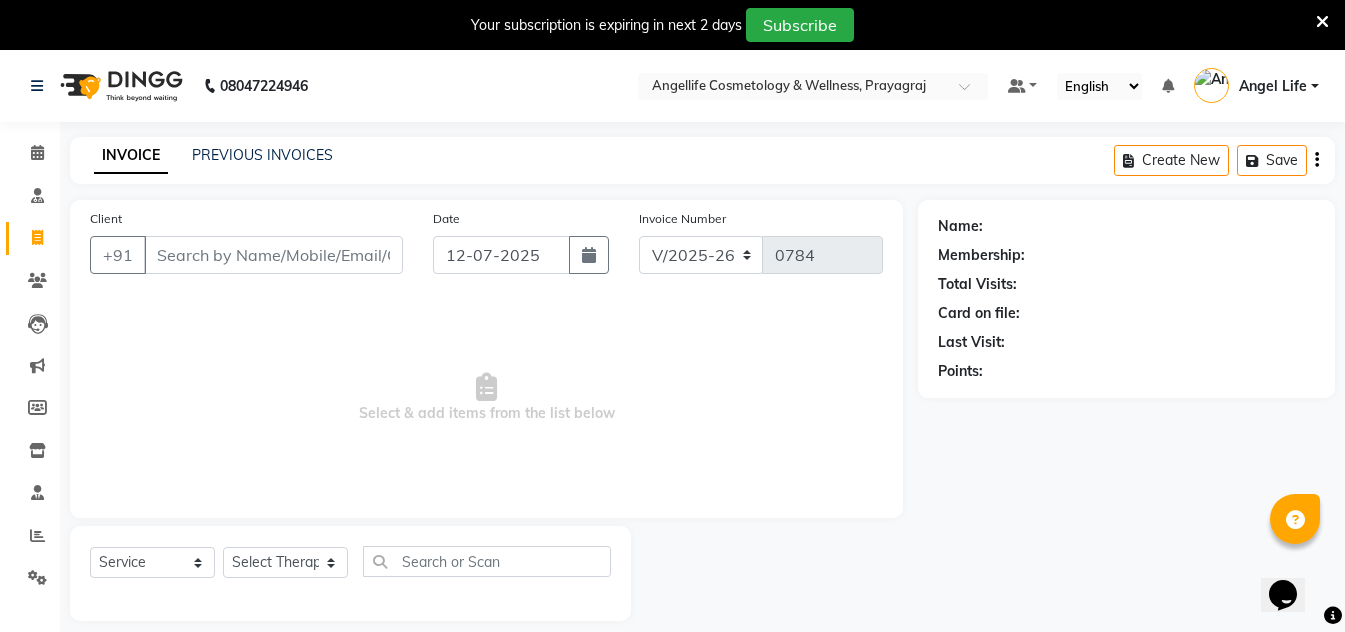 scroll, scrollTop: 50, scrollLeft: 0, axis: vertical 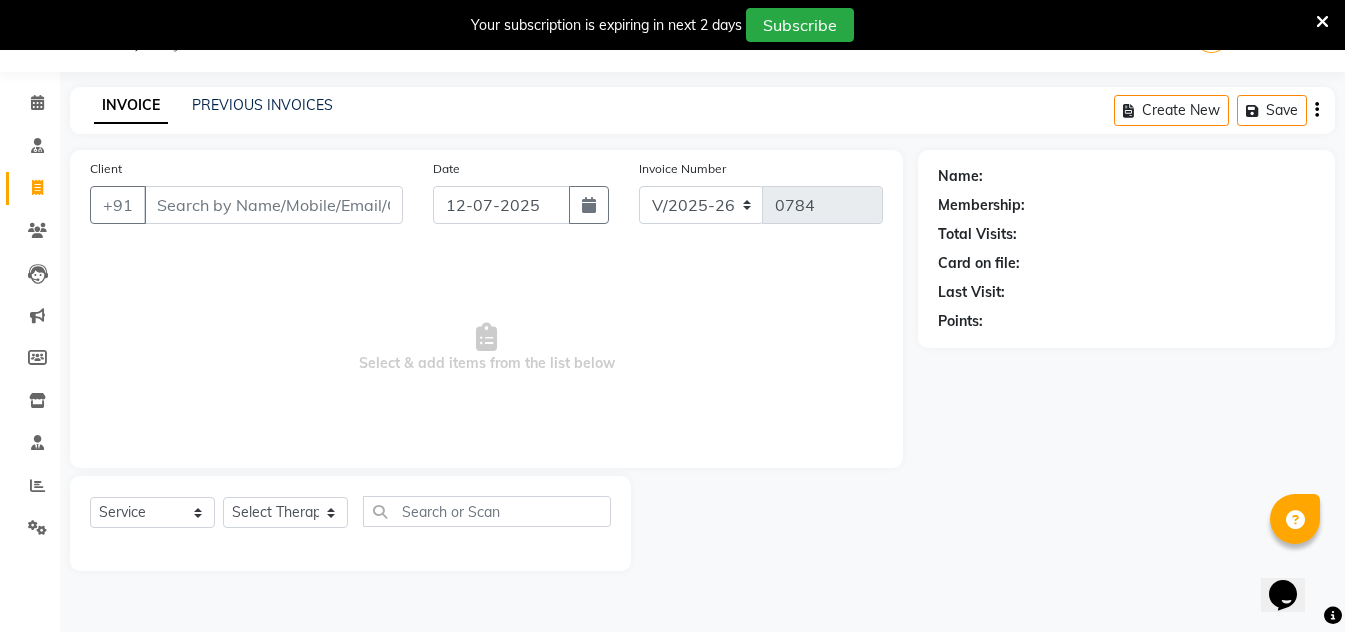 click on "Client" at bounding box center (273, 205) 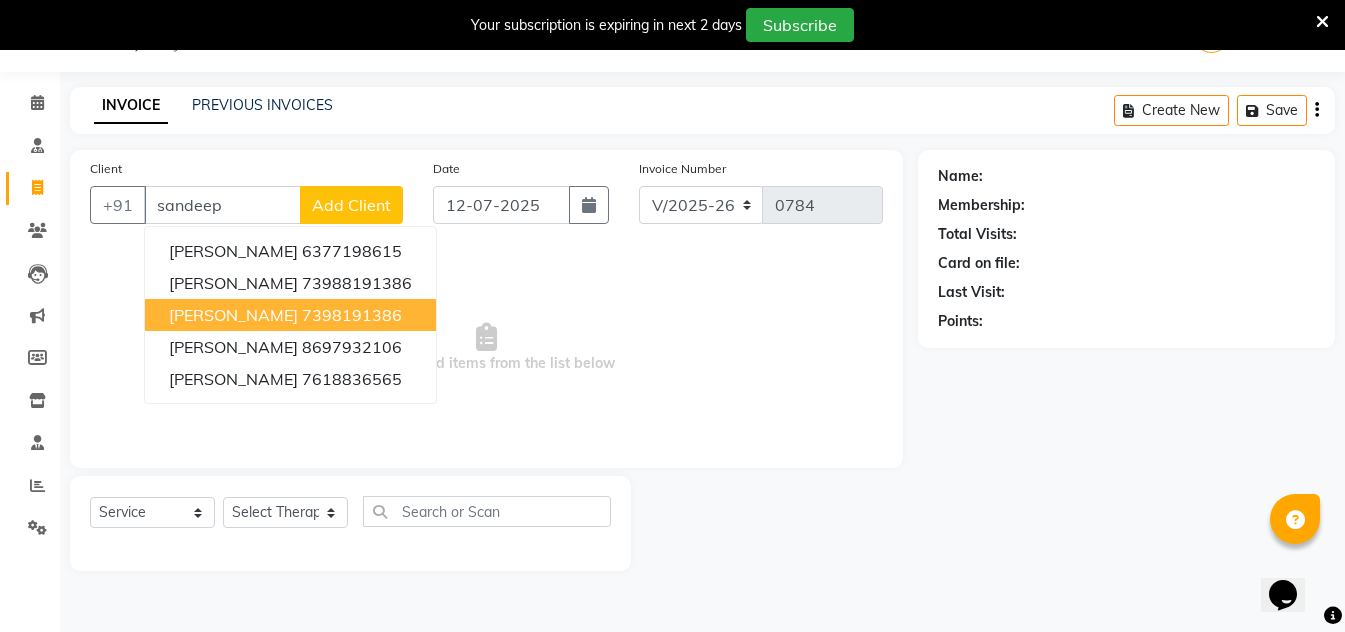click on "7398191386" at bounding box center [352, 315] 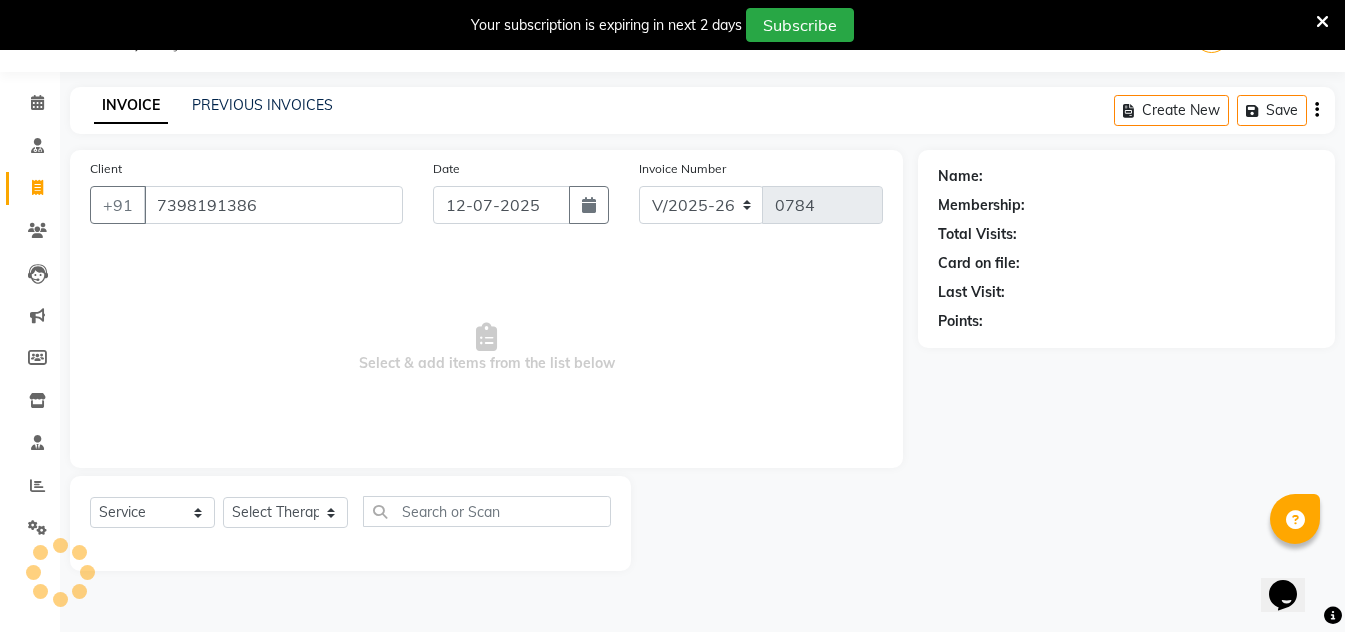 type on "7398191386" 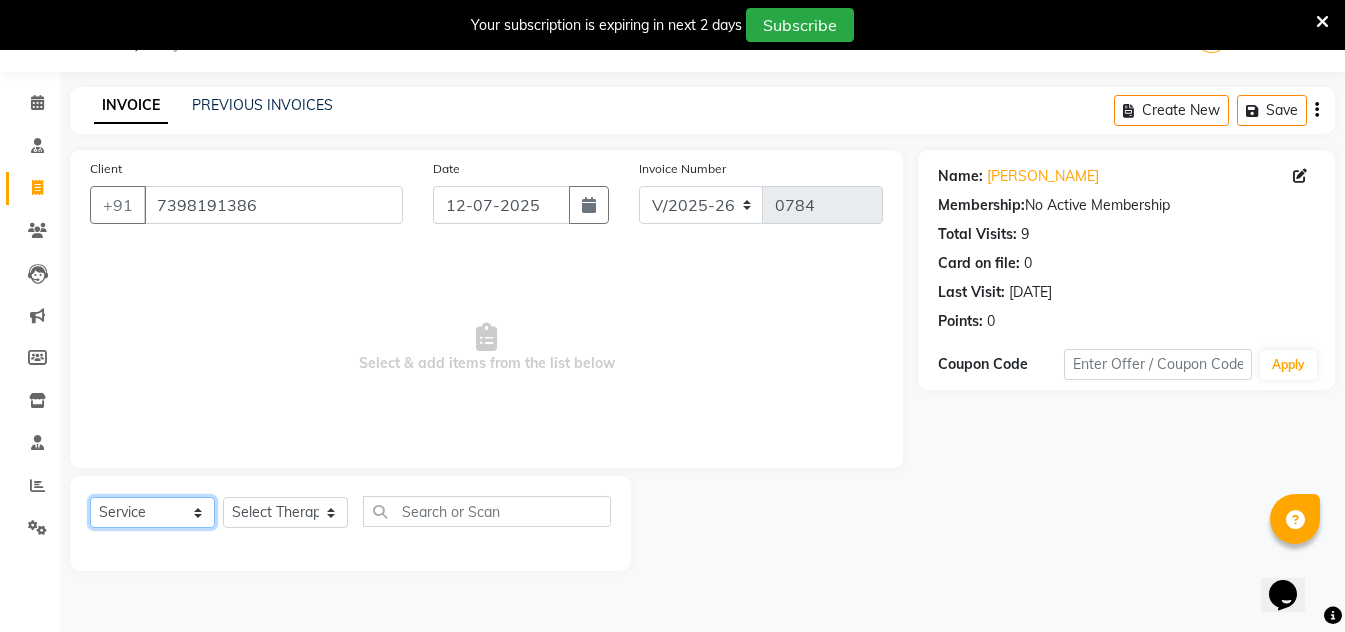 click on "Select  Service  Product  Membership  Package Voucher Prepaid Gift Card" 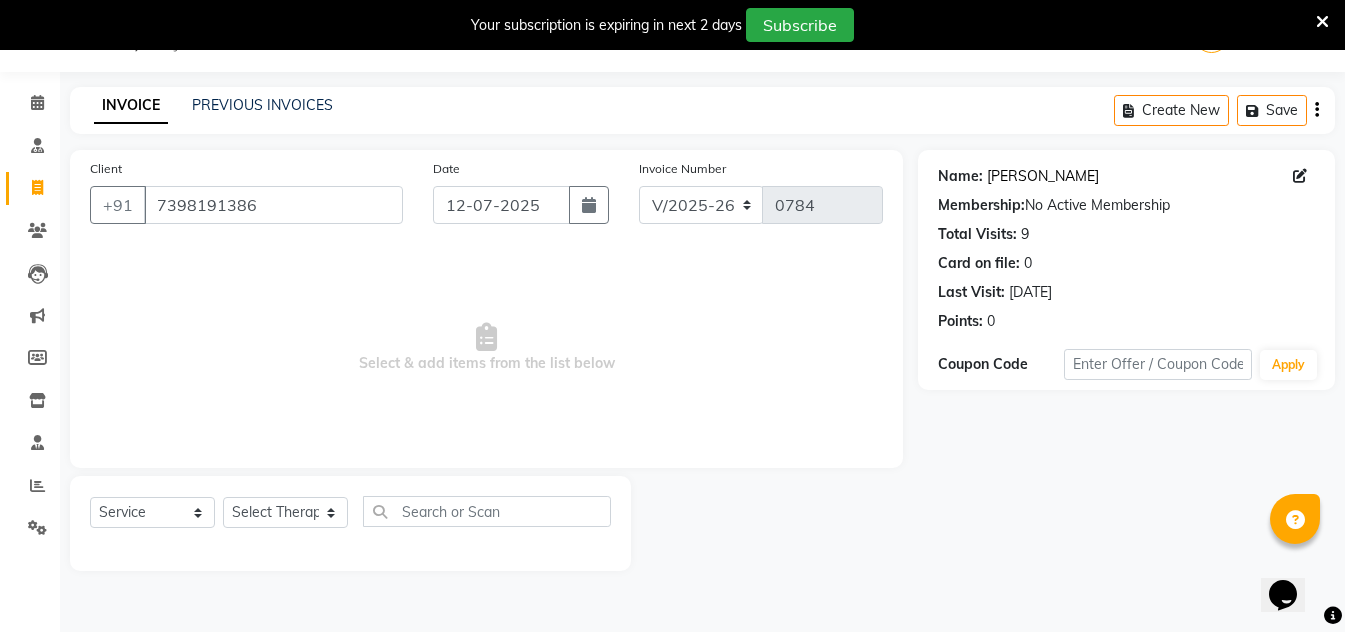 click on "[PERSON_NAME]" 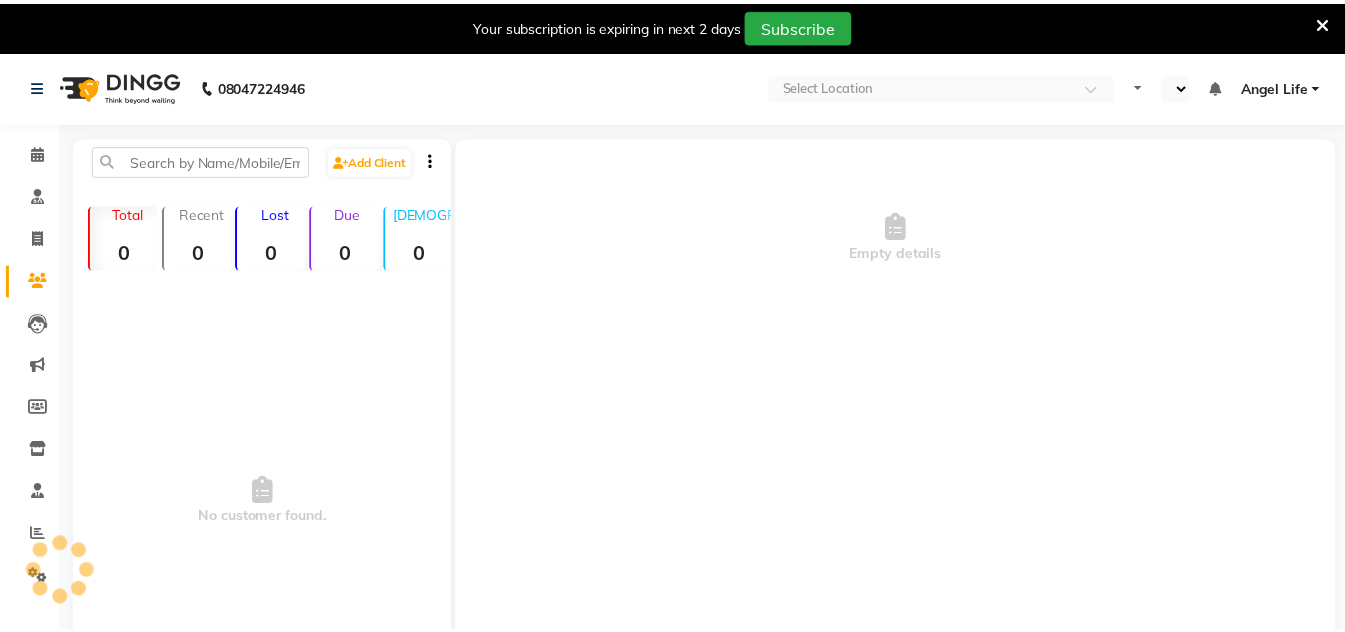 scroll, scrollTop: 0, scrollLeft: 0, axis: both 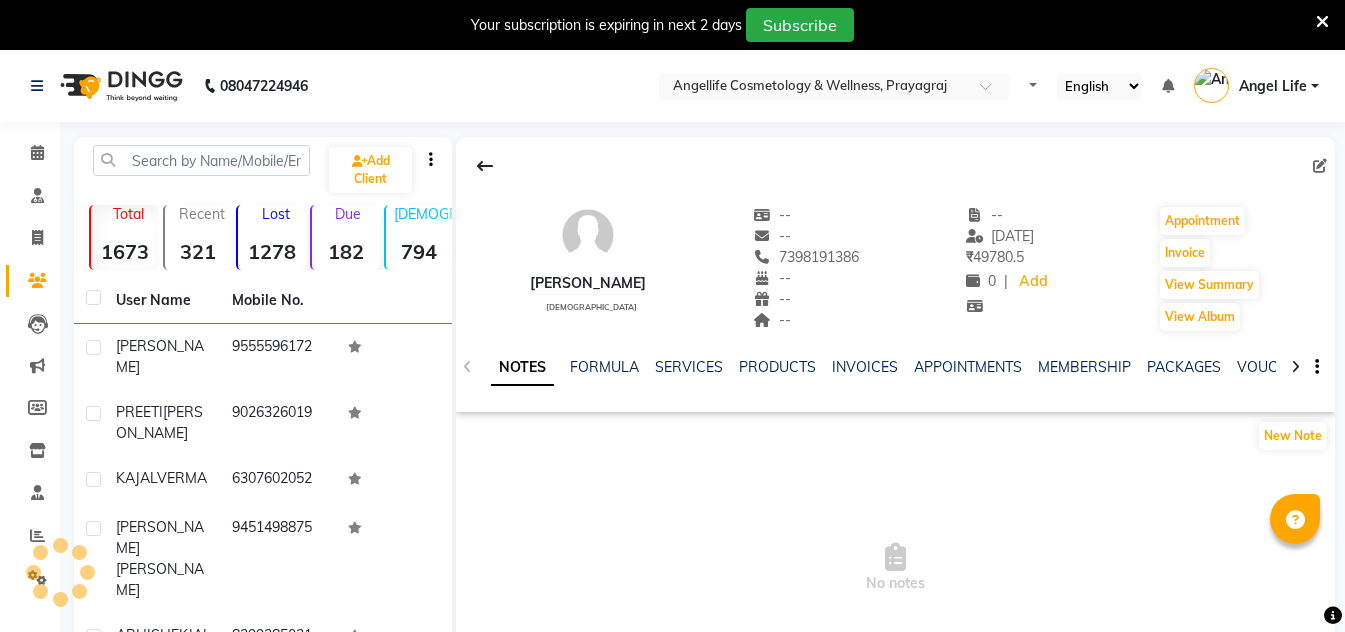 select on "en" 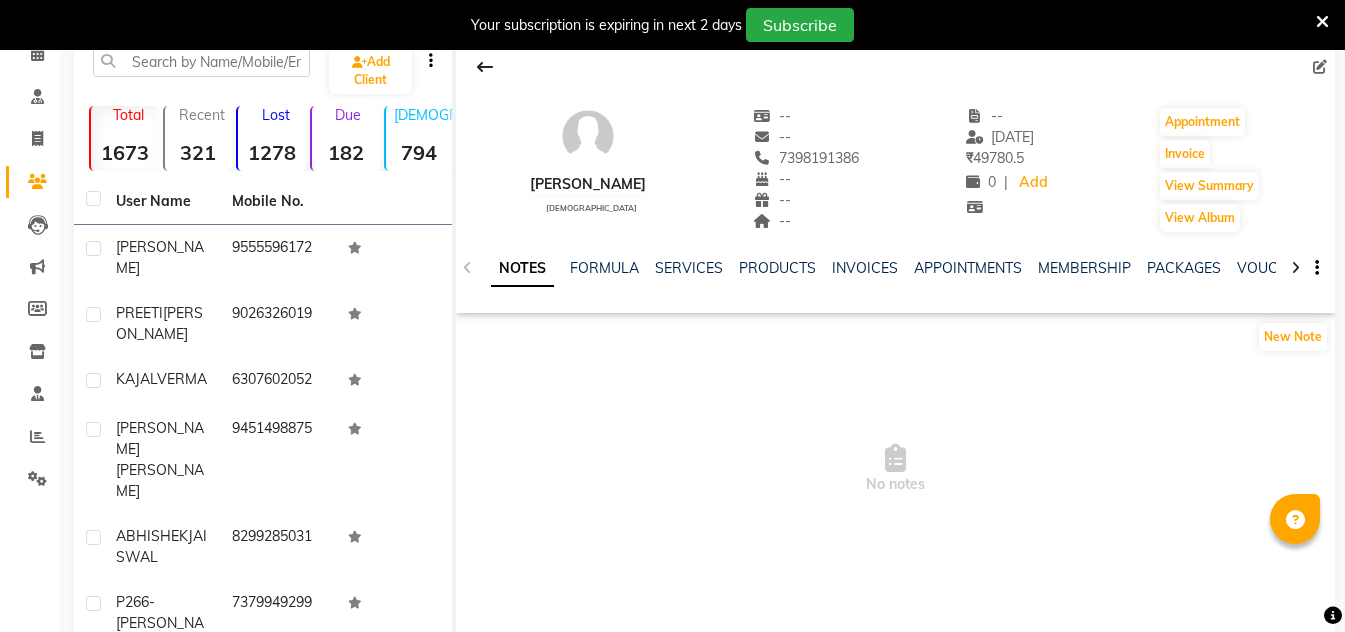 scroll, scrollTop: 100, scrollLeft: 0, axis: vertical 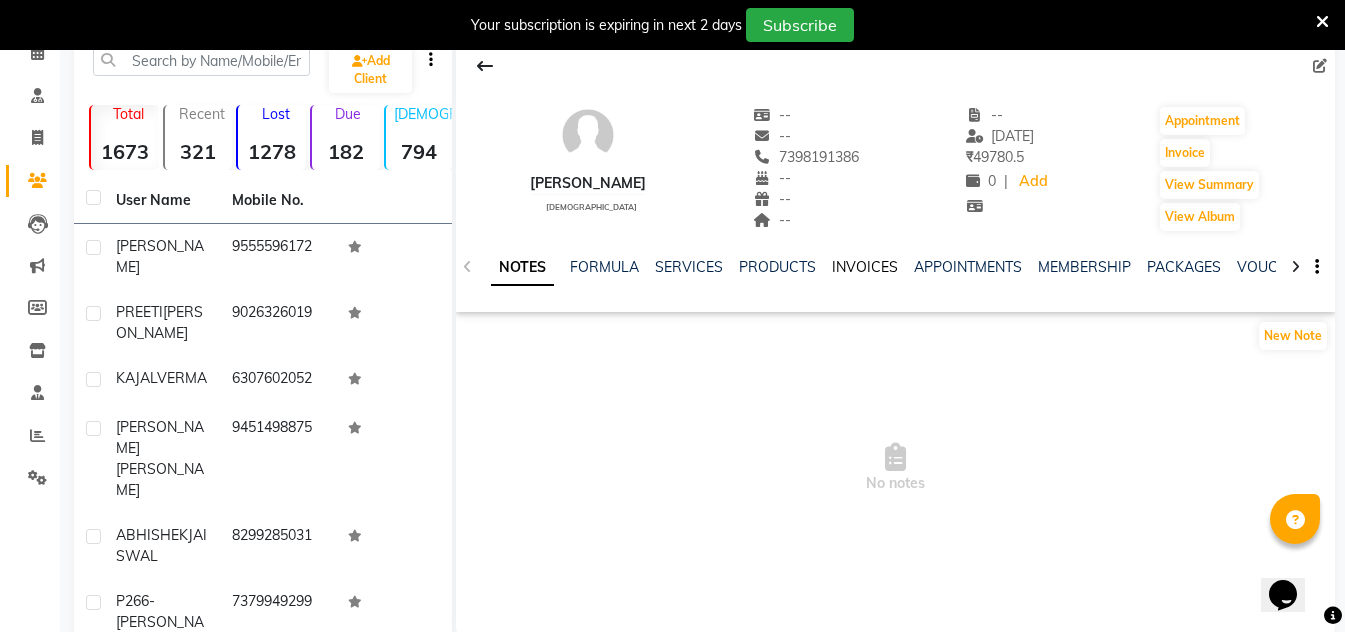 click on "INVOICES" 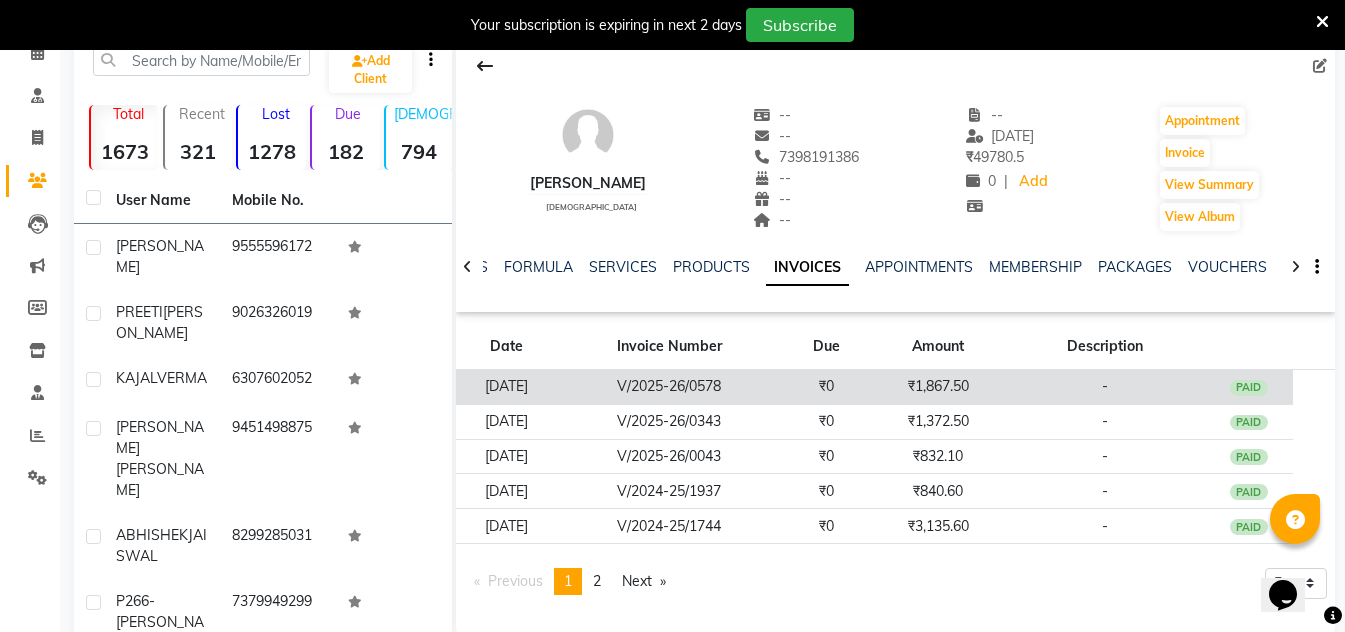 click on "V/2025-26/0578" 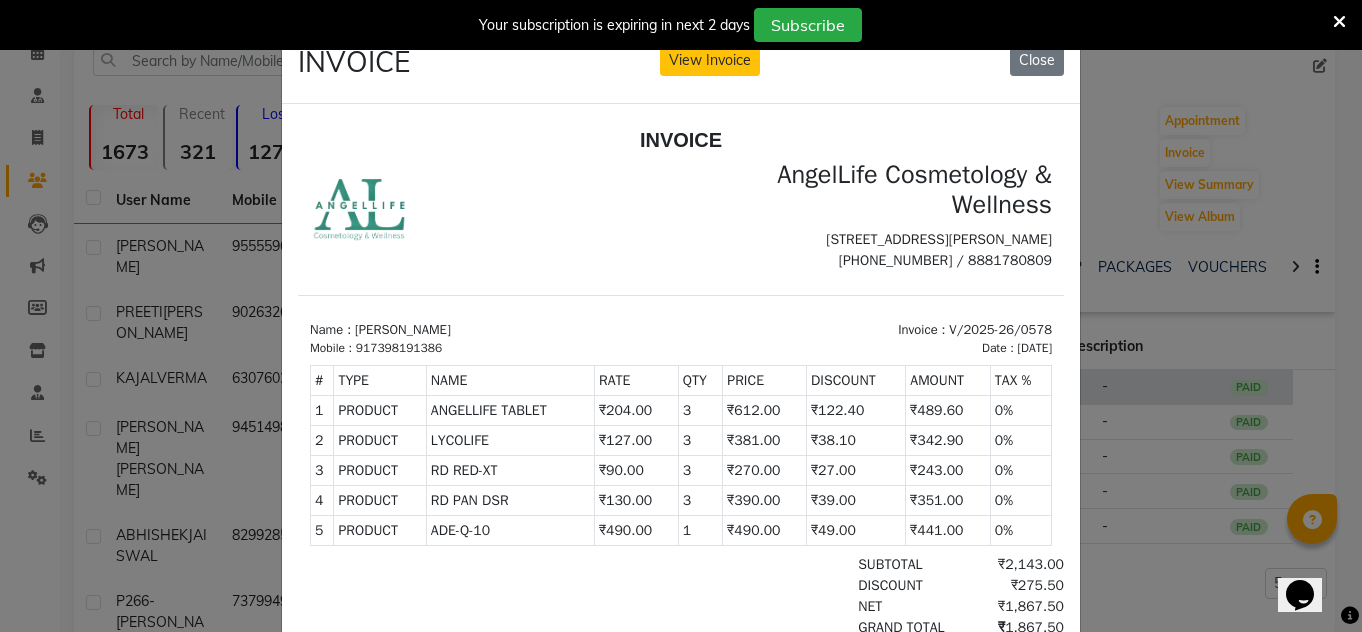 scroll, scrollTop: 16, scrollLeft: 0, axis: vertical 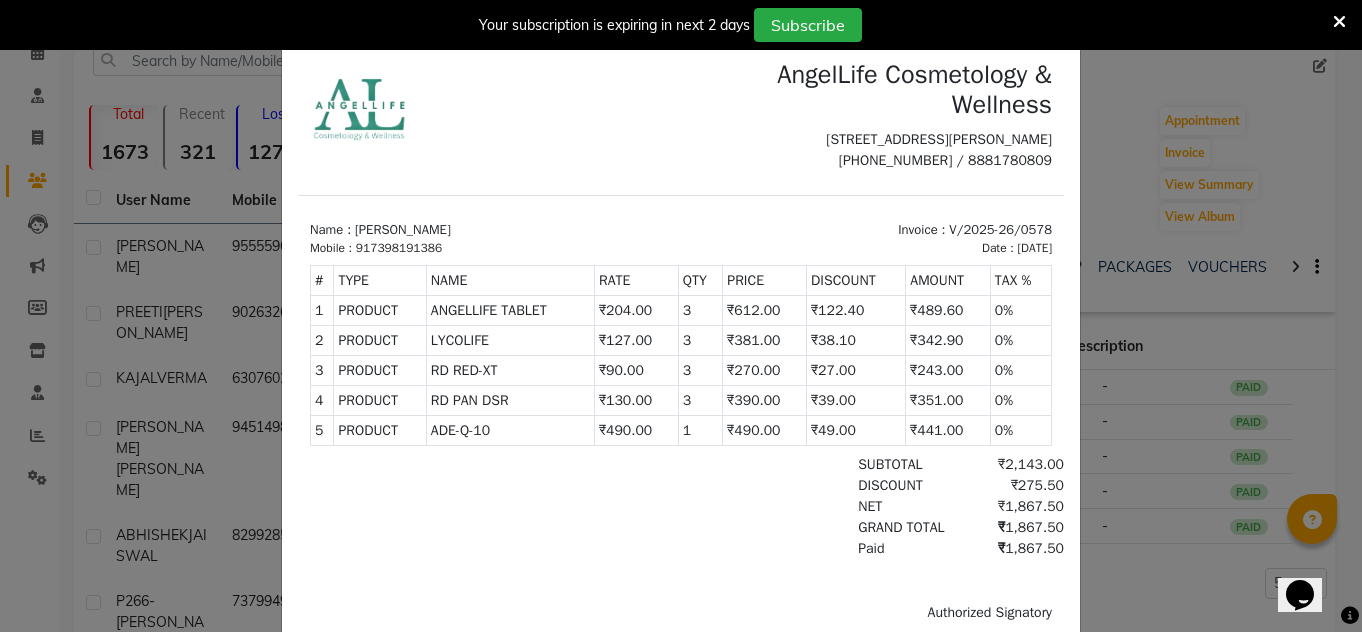 type 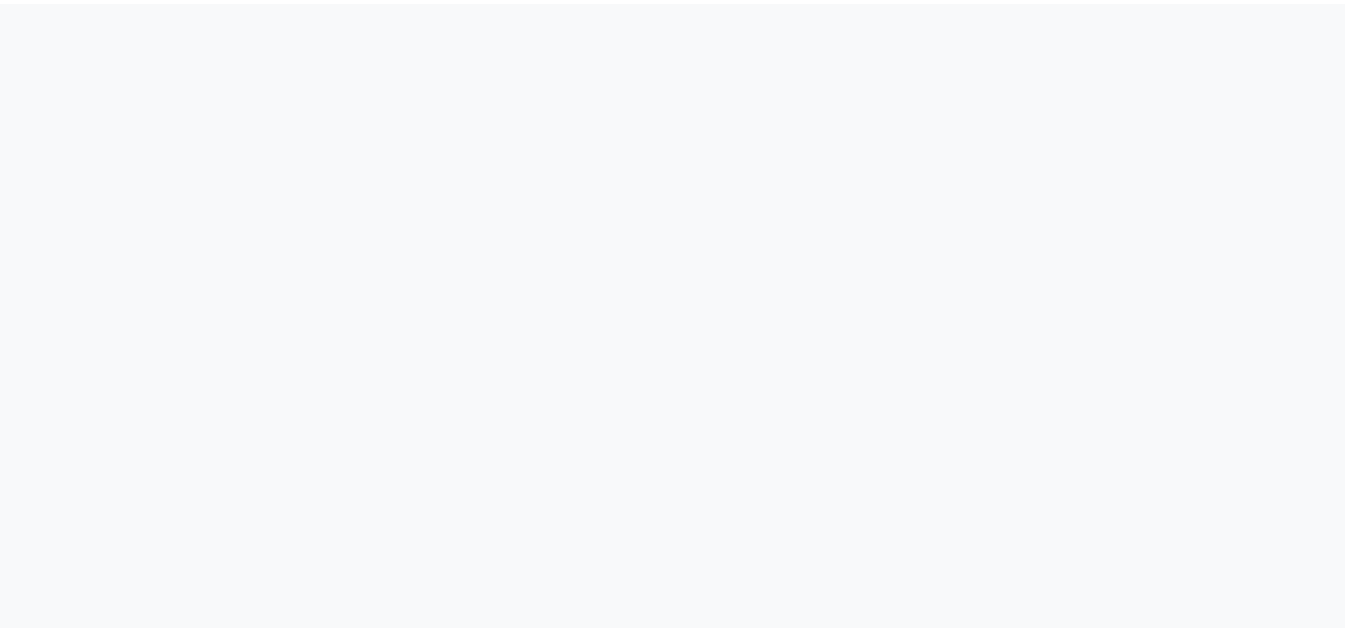 scroll, scrollTop: 0, scrollLeft: 0, axis: both 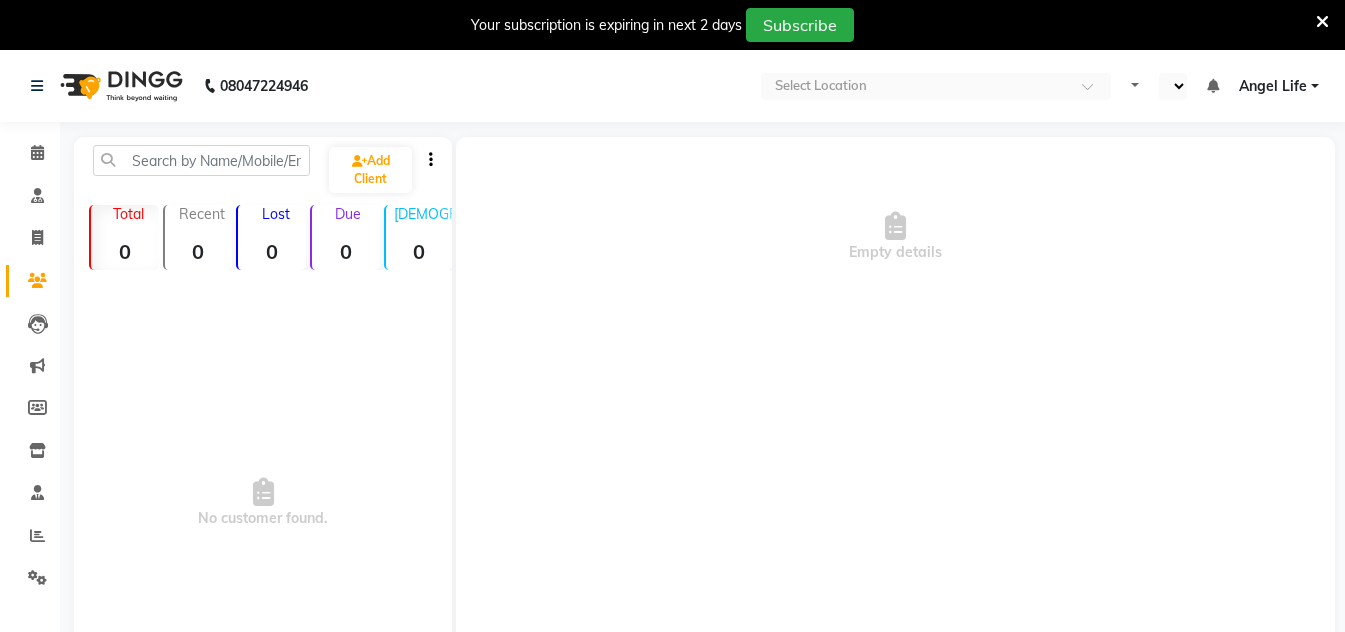 select on "en" 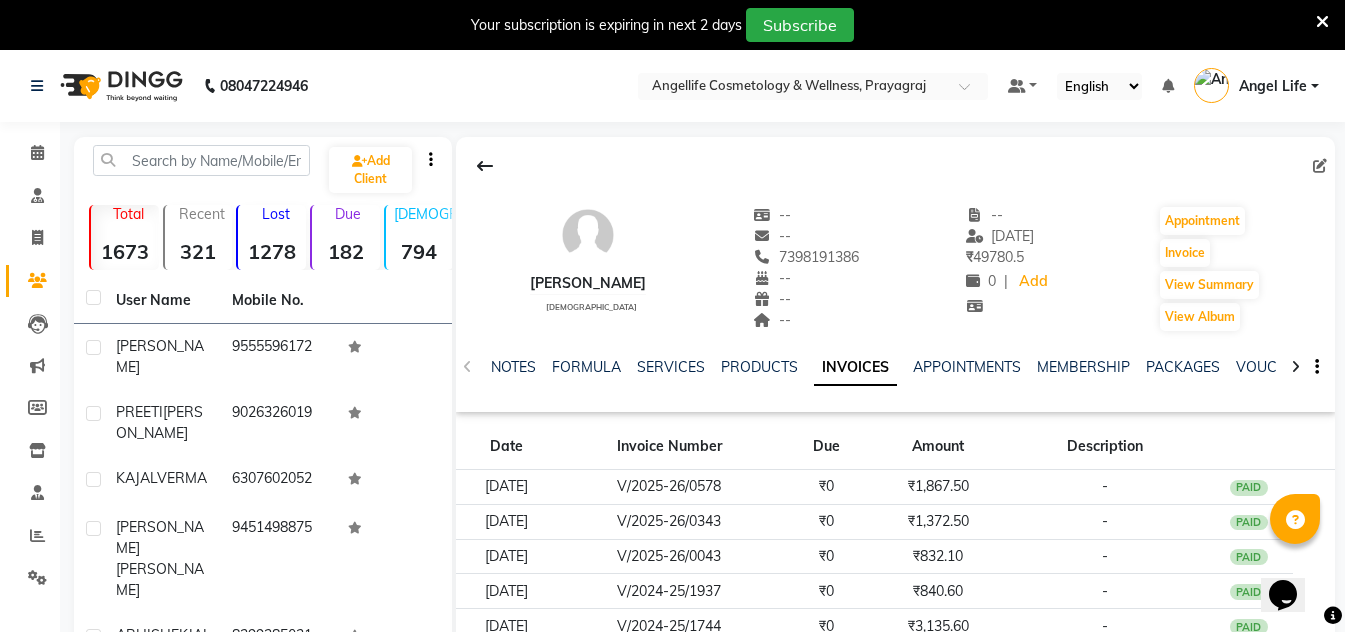 scroll, scrollTop: 0, scrollLeft: 0, axis: both 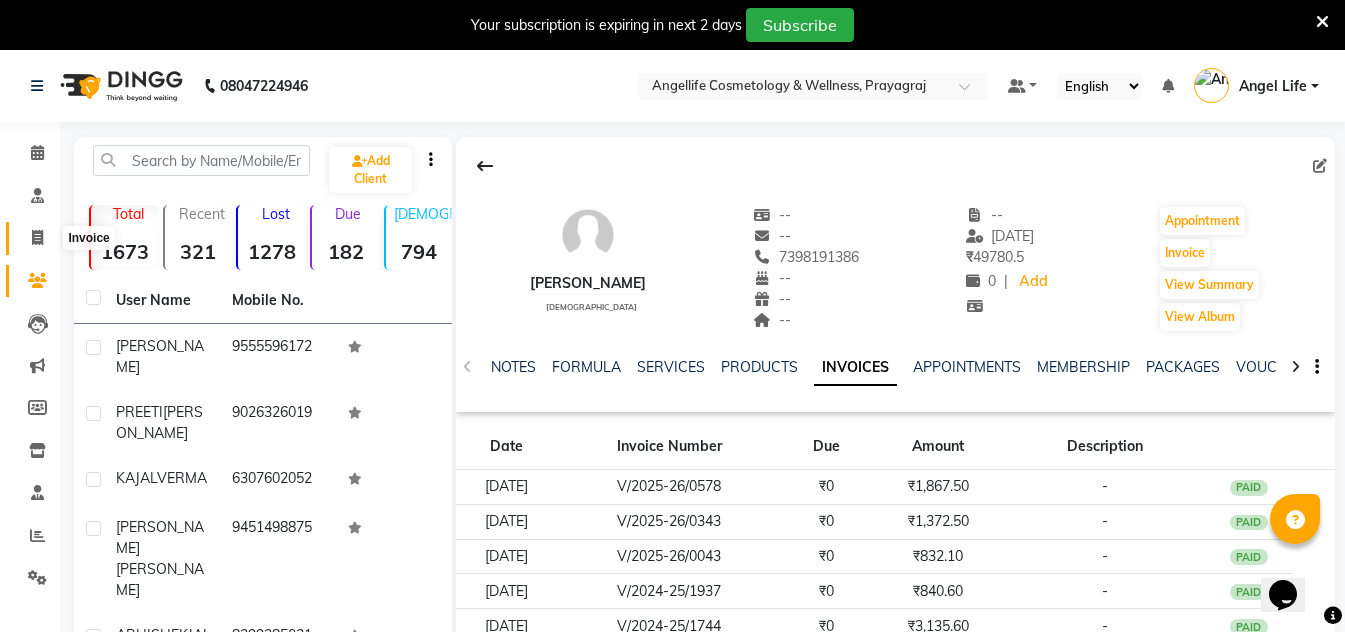 click 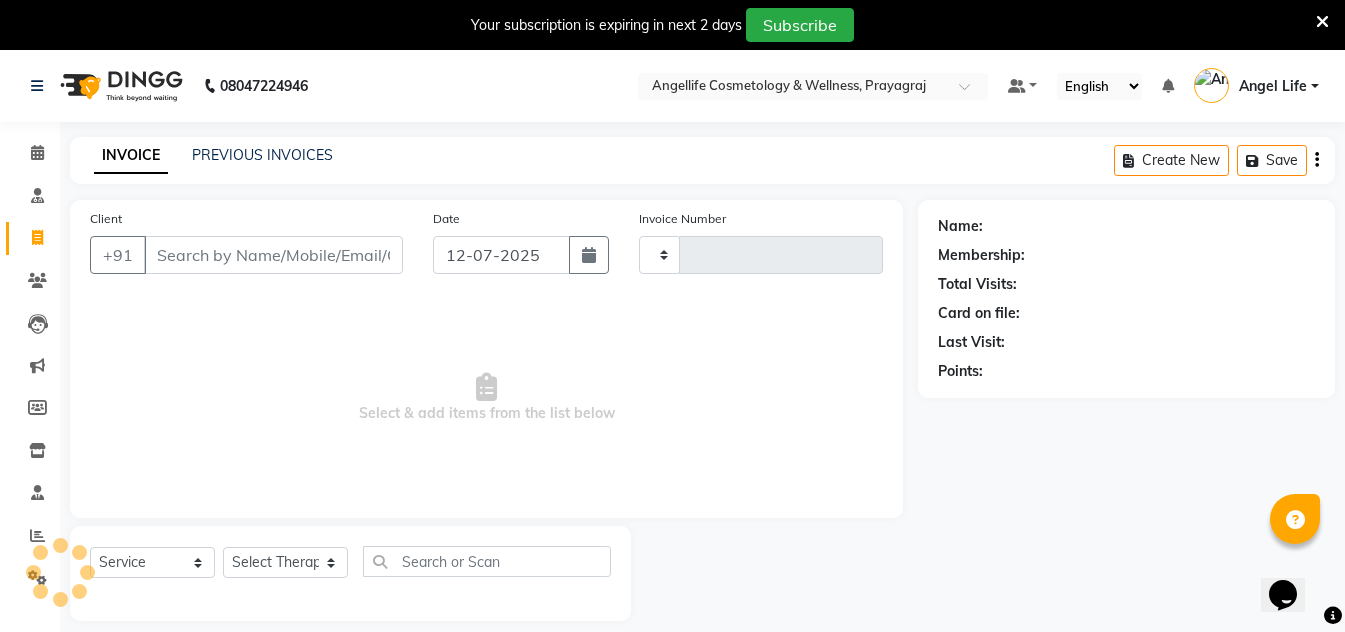 click on "INVOICE PREVIOUS INVOICES Create New   Save  Client +91 Date 12-07-2025 Invoice Number  Select & add items from the list below  Select  Service  Product  Membership  Package Voucher Prepaid Gift Card  Select Therapist Name: Membership: Total Visits: Card on file: Last Visit:  Points:" 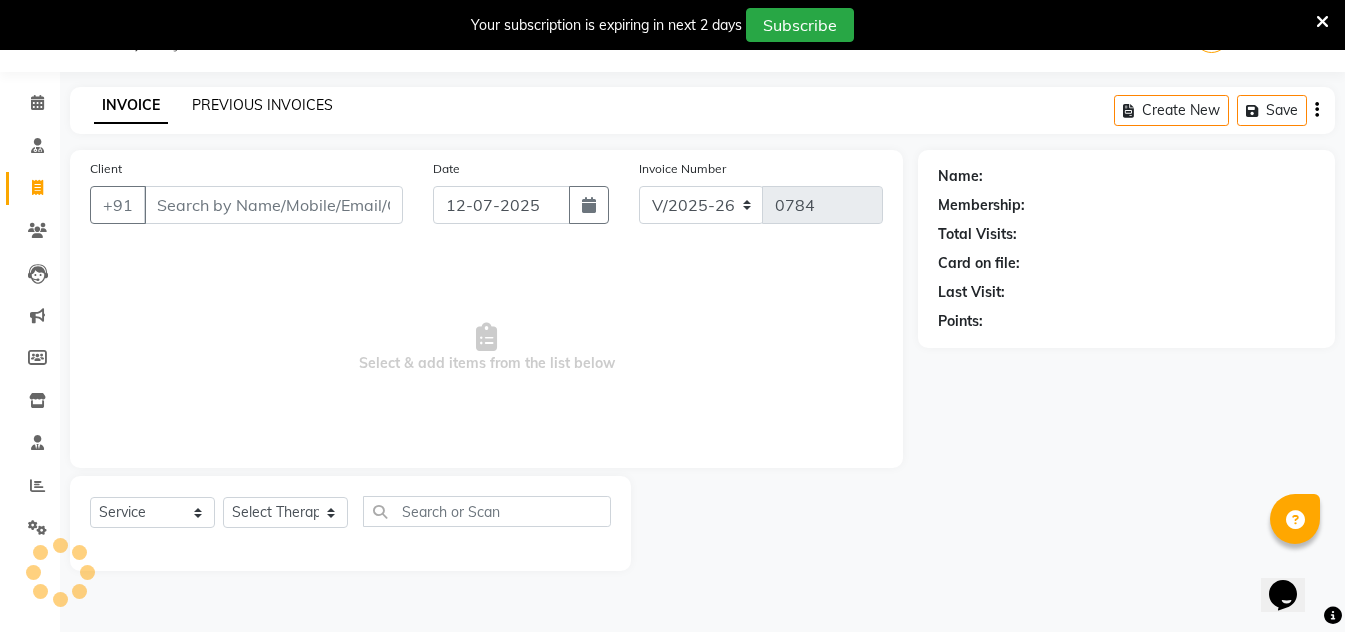 click on "PREVIOUS INVOICES" 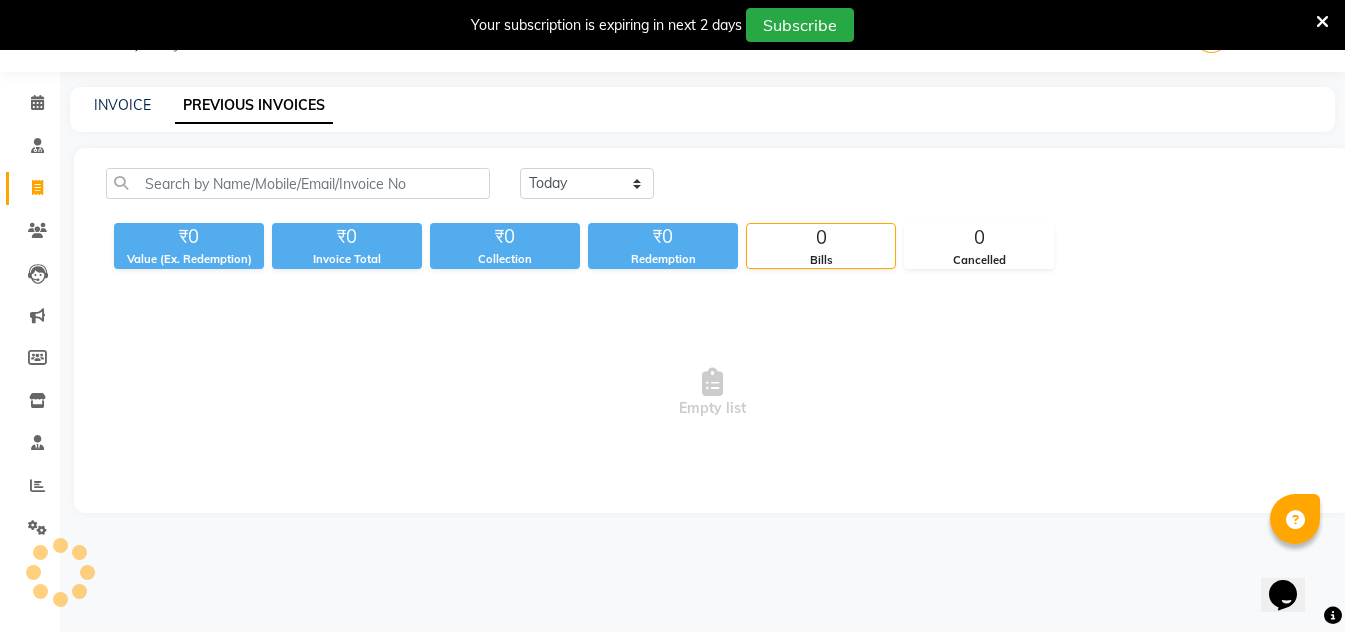 click on "PREVIOUS INVOICES" 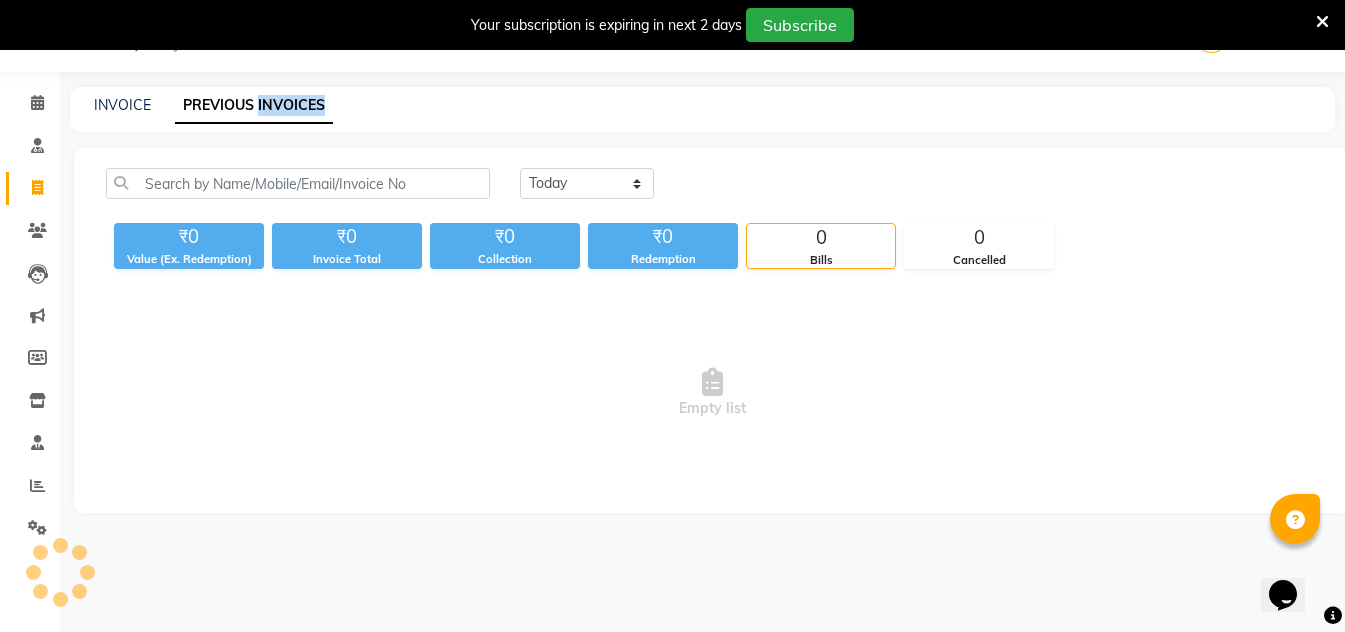 click on "PREVIOUS INVOICES" 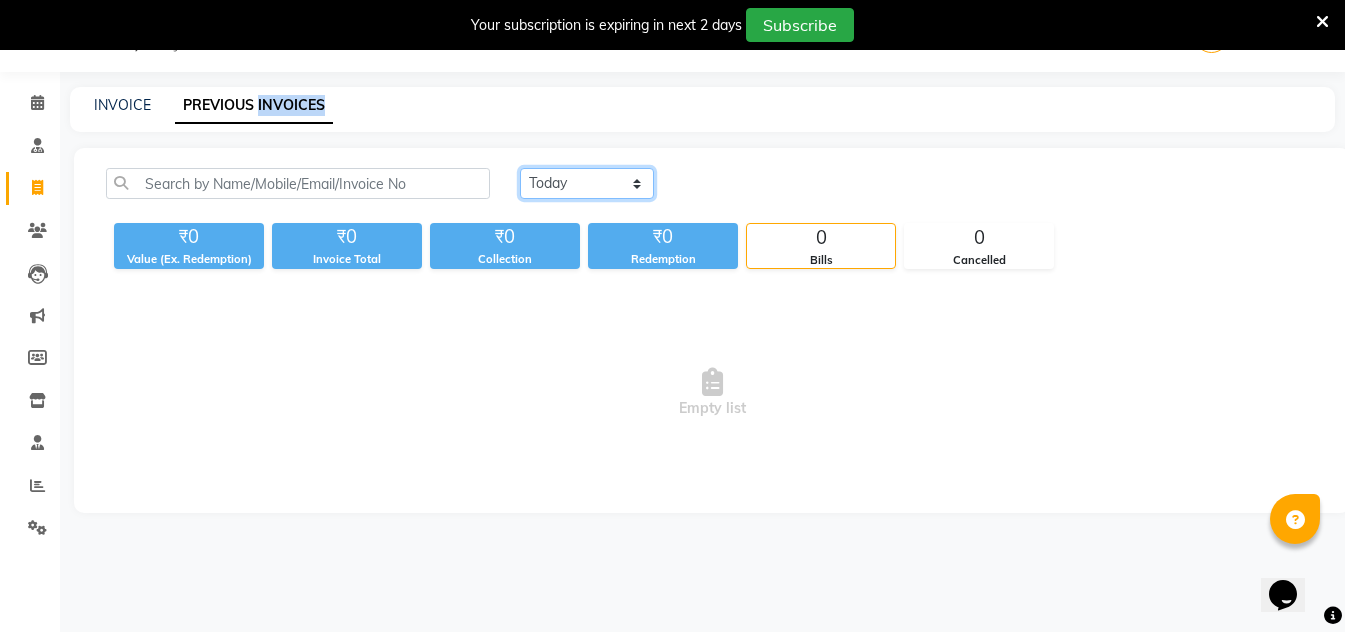 click on "Today Yesterday Custom Range" 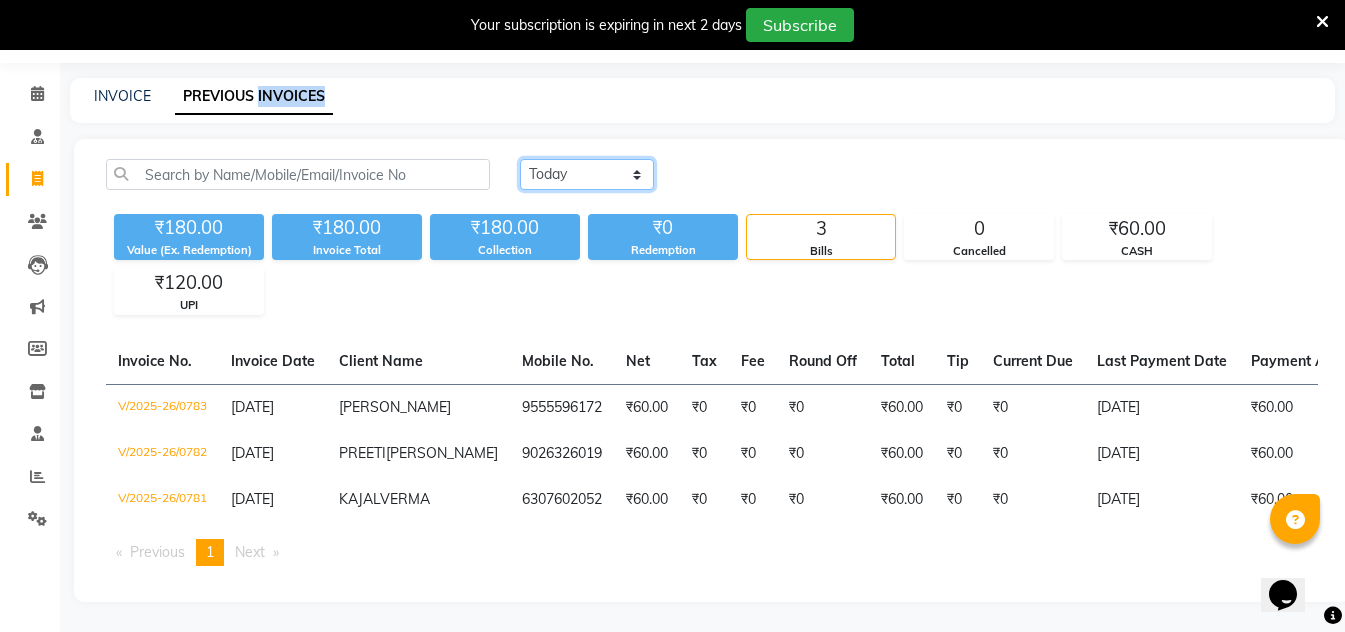 scroll, scrollTop: 100, scrollLeft: 0, axis: vertical 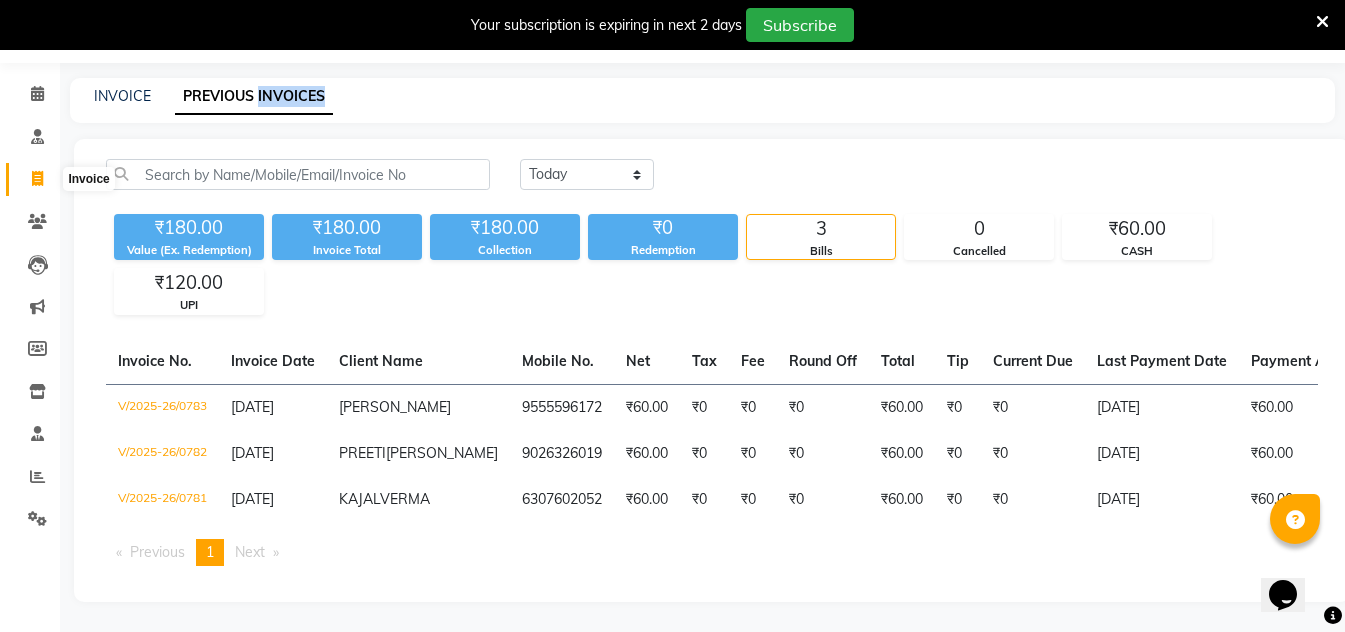 click 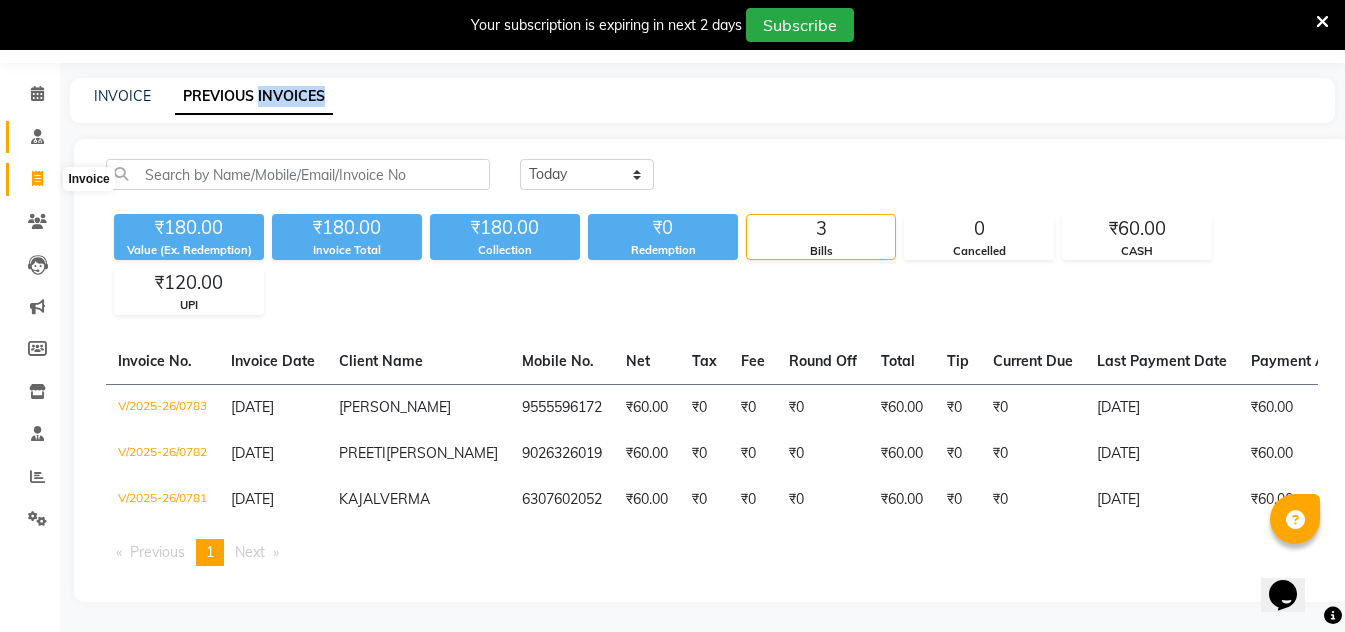 select on "service" 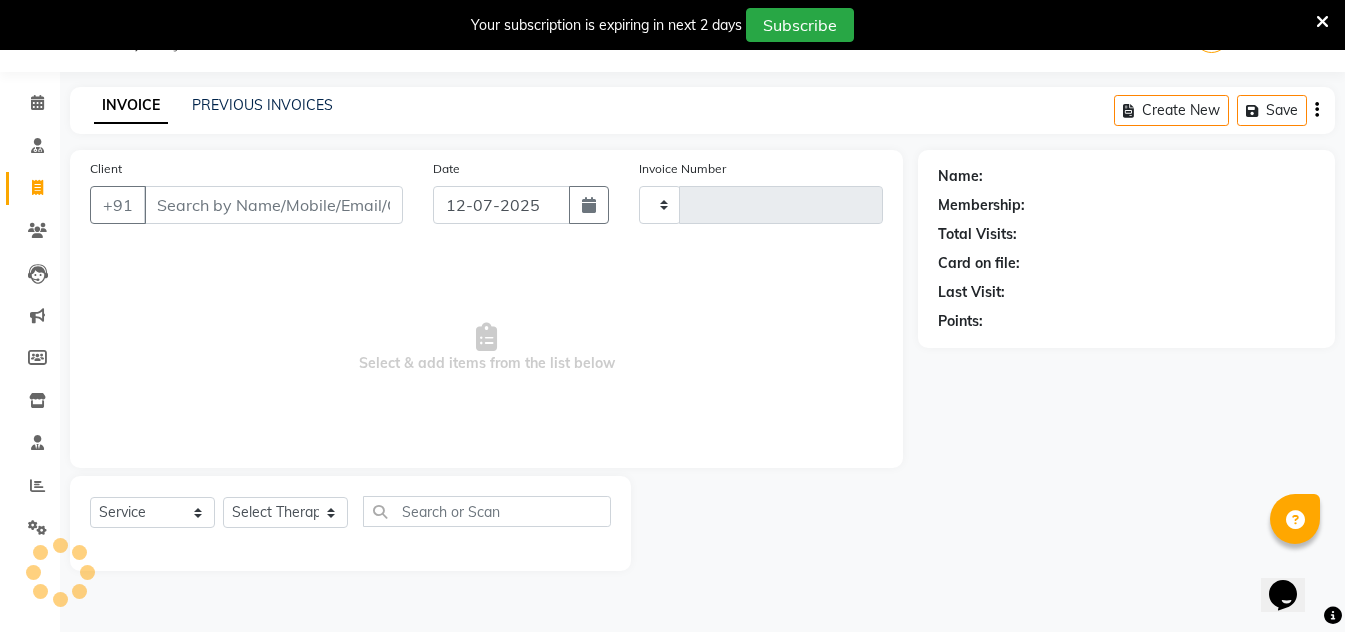 scroll, scrollTop: 50, scrollLeft: 0, axis: vertical 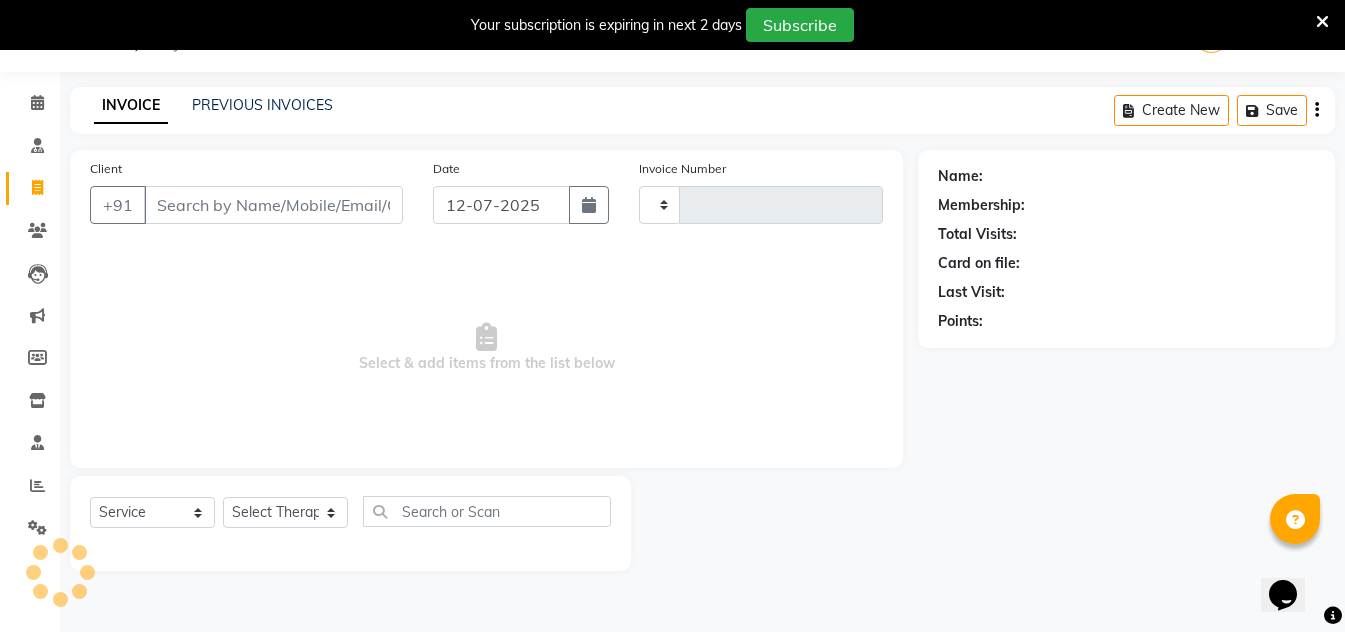 click on "Client" at bounding box center (273, 205) 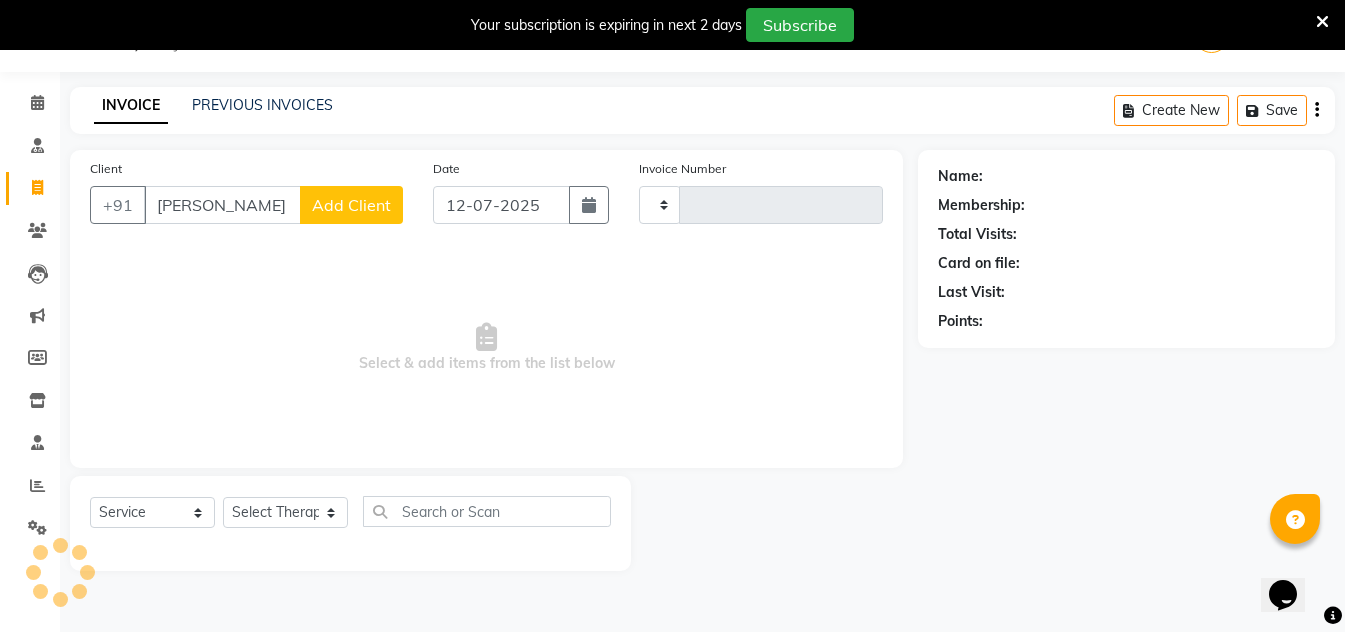 type on "sandee" 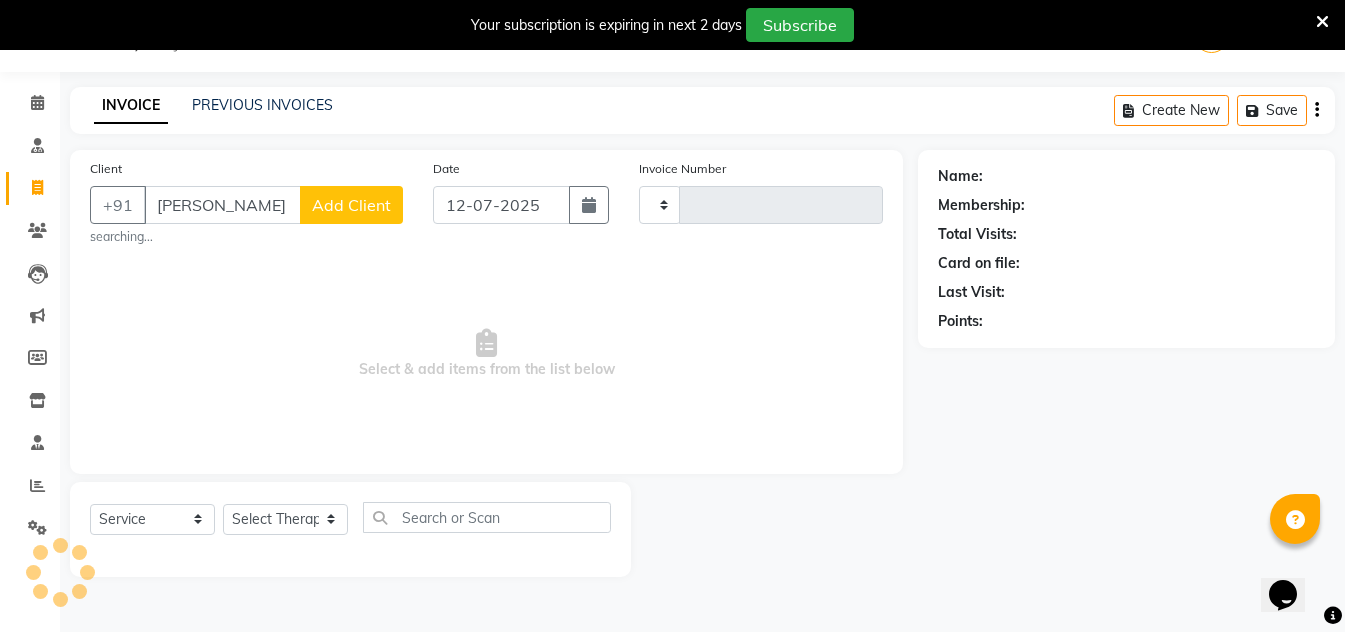 type on "0784" 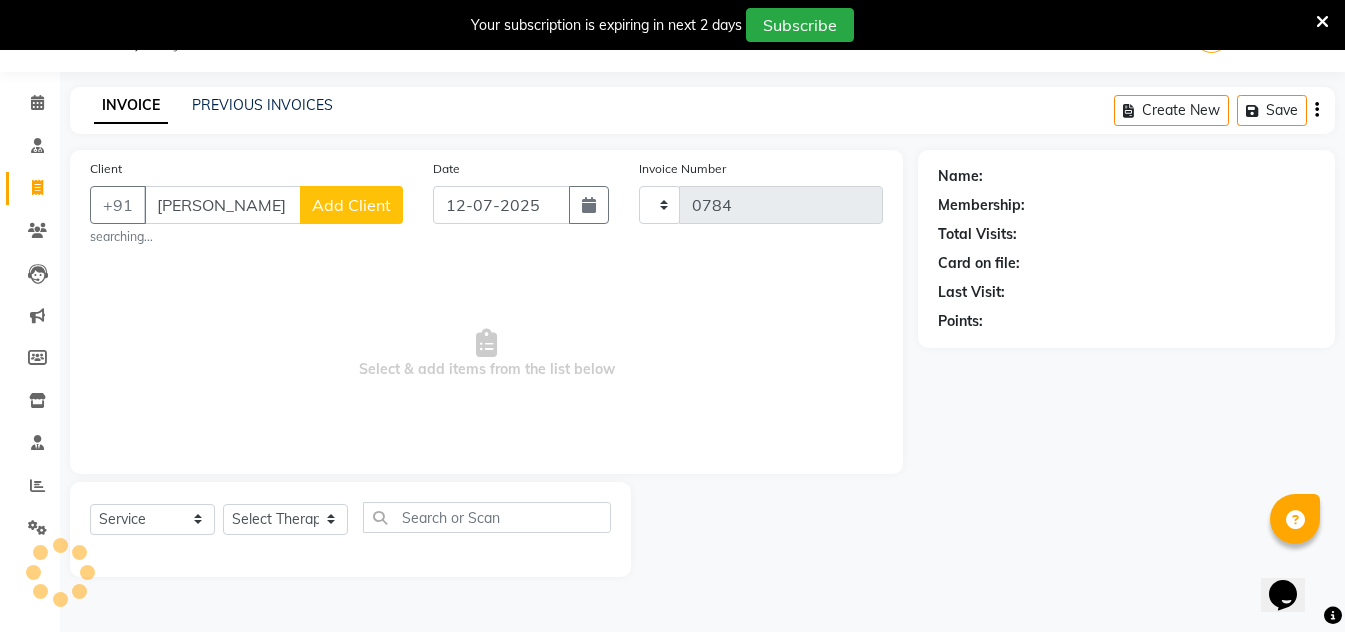 select on "4531" 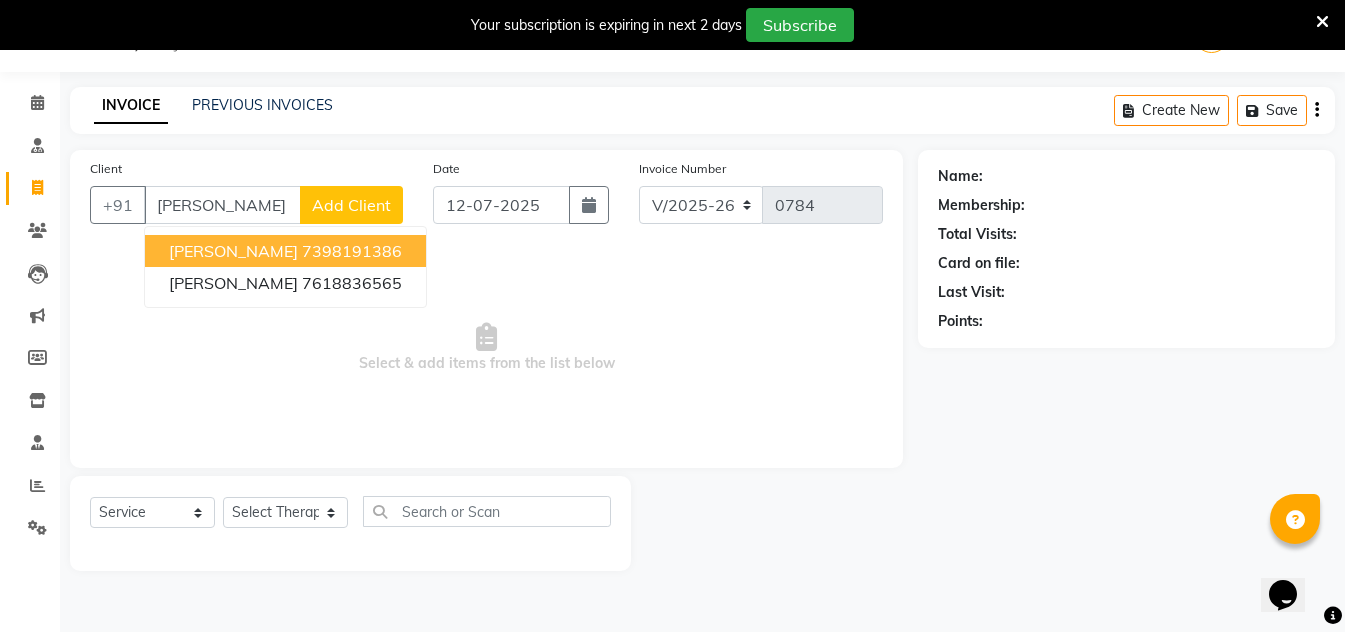 click on "7398191386" at bounding box center (352, 251) 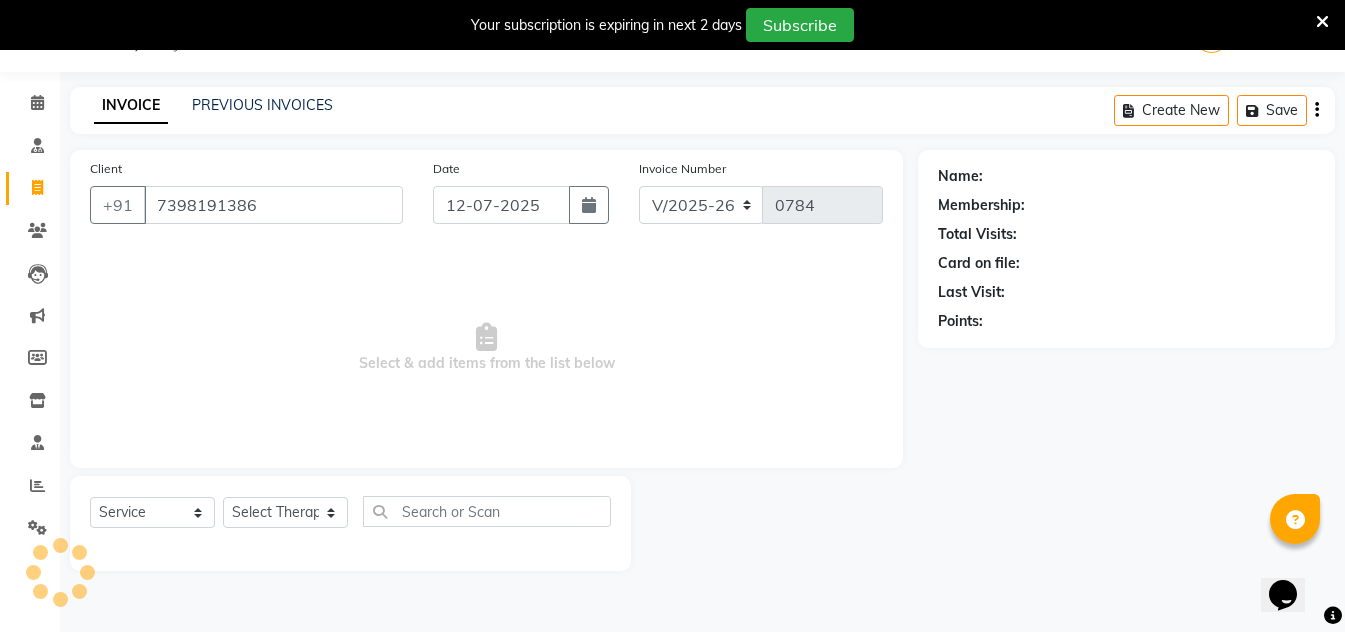 type on "7398191386" 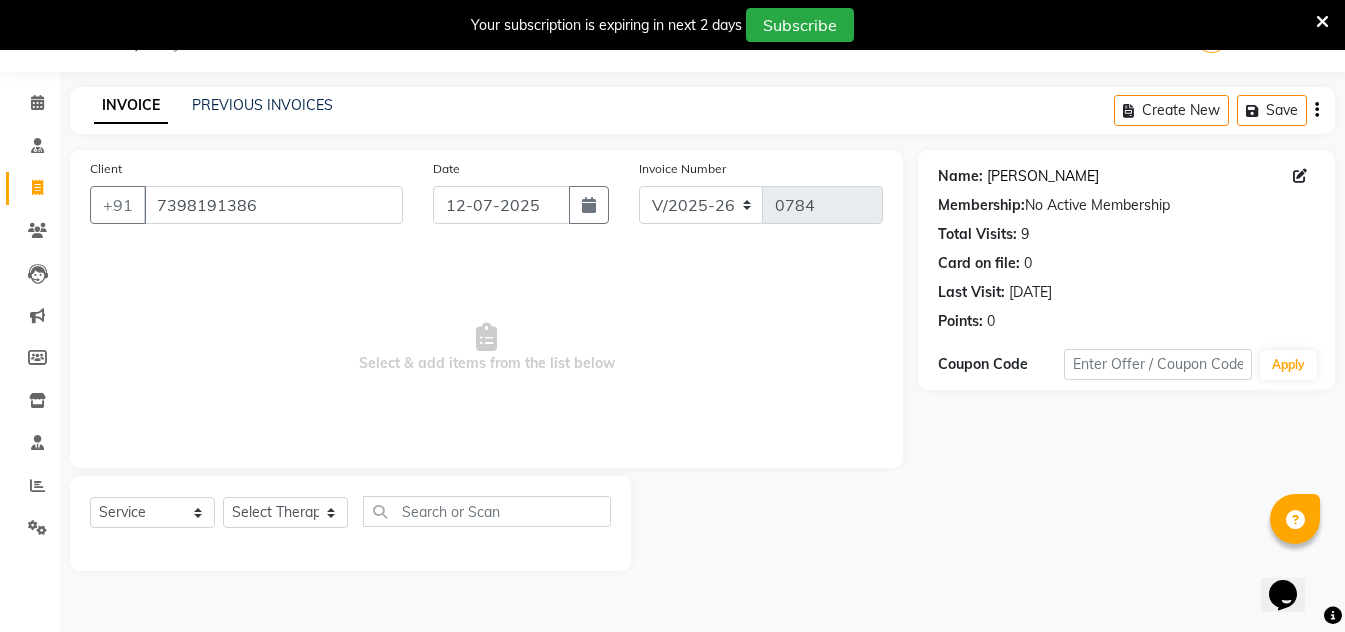 click on "Sandeep Yadav" 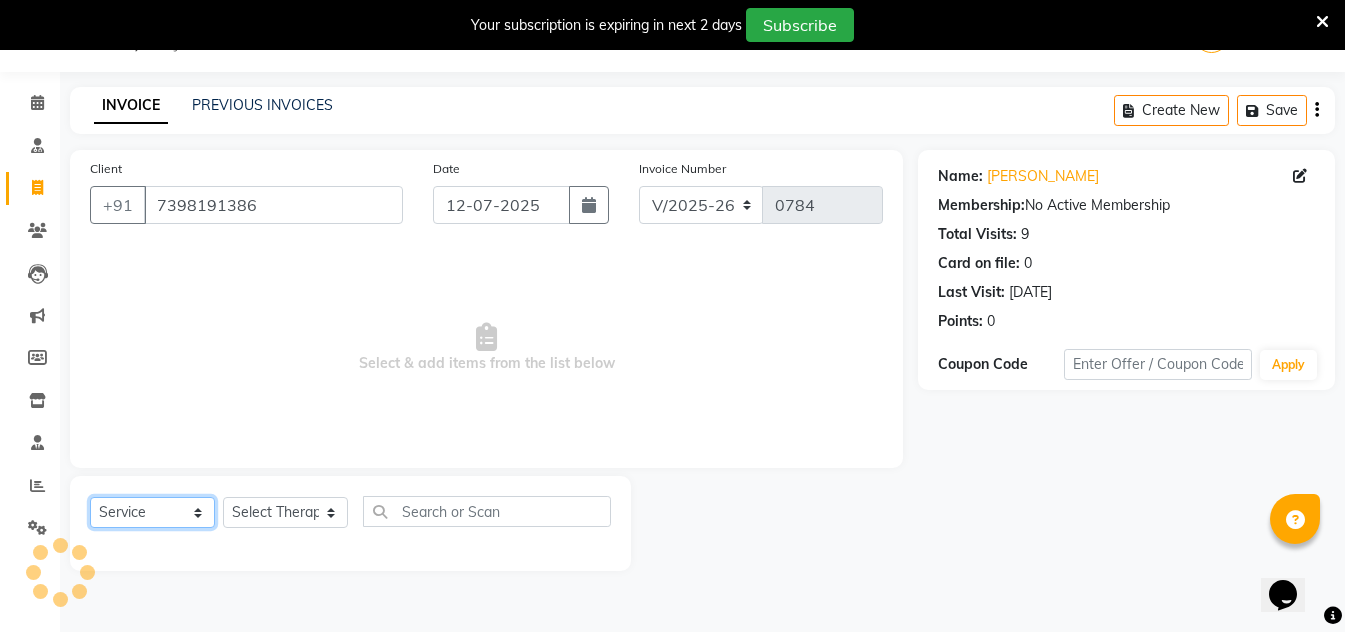 click on "Select  Service  Product  Membership  Package Voucher Prepaid Gift Card" 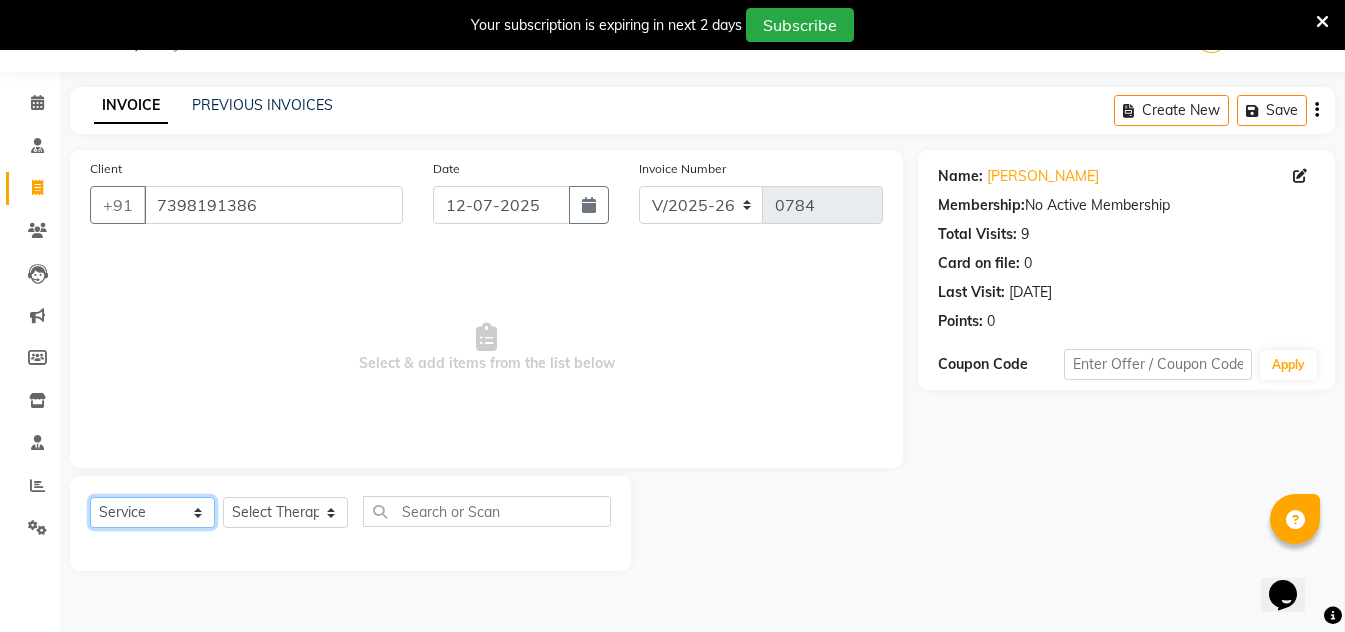 select on "product" 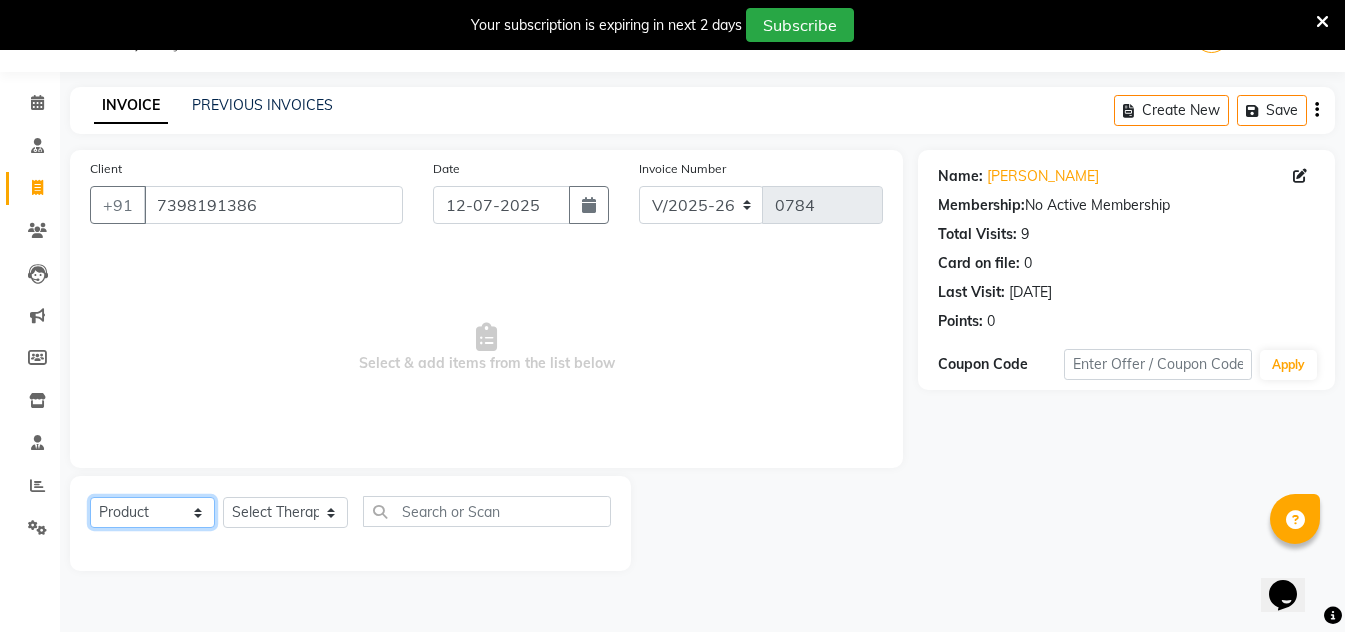 click on "Select  Service  Product  Membership  Package Voucher Prepaid Gift Card" 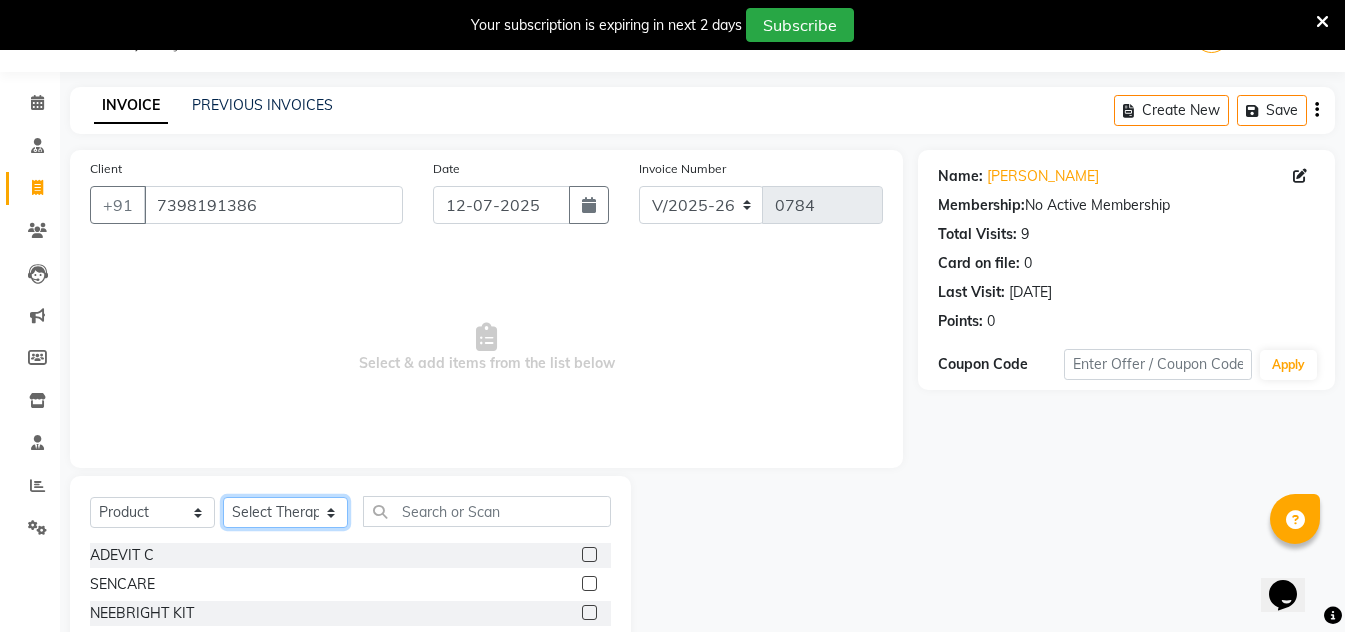 click on "Select Therapist Angel Life AngelLife Lucknow DR SWATI KAJAL NEHA YADAV ROHINI KUMARI SHASHANK KHARABANDA VANSHIKA" 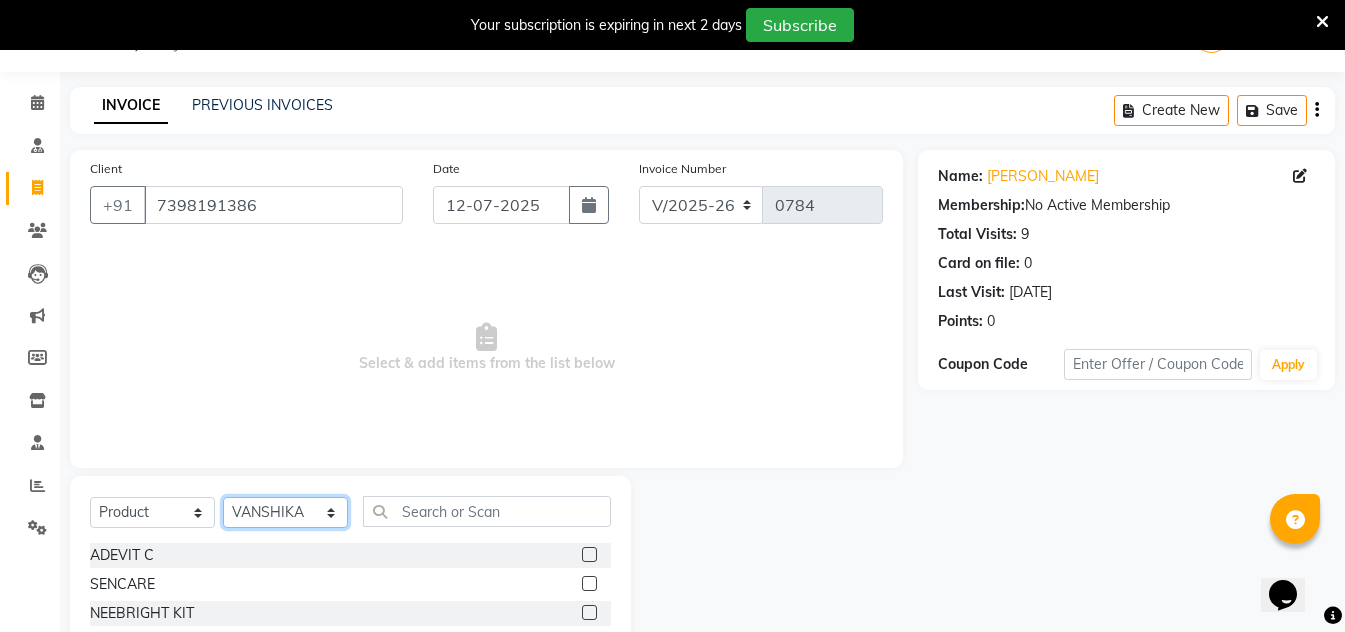 click on "Select Therapist Angel Life AngelLife Lucknow DR SWATI KAJAL NEHA YADAV ROHINI KUMARI SHASHANK KHARABANDA VANSHIKA" 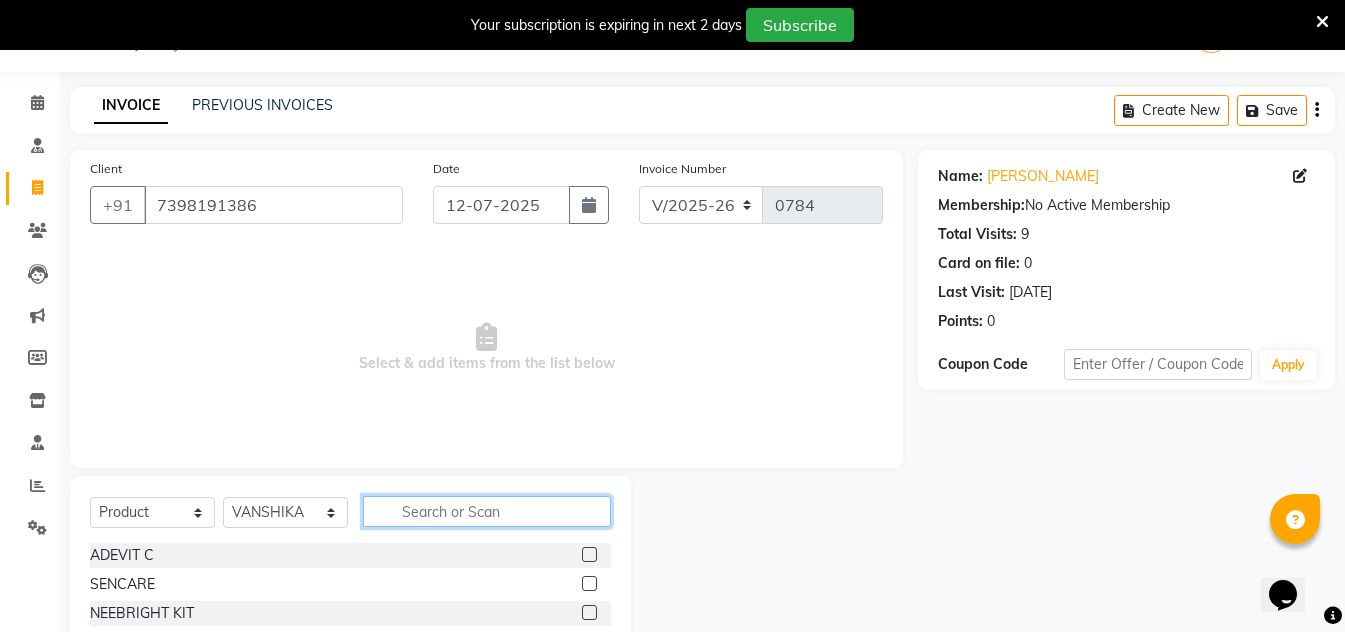 click 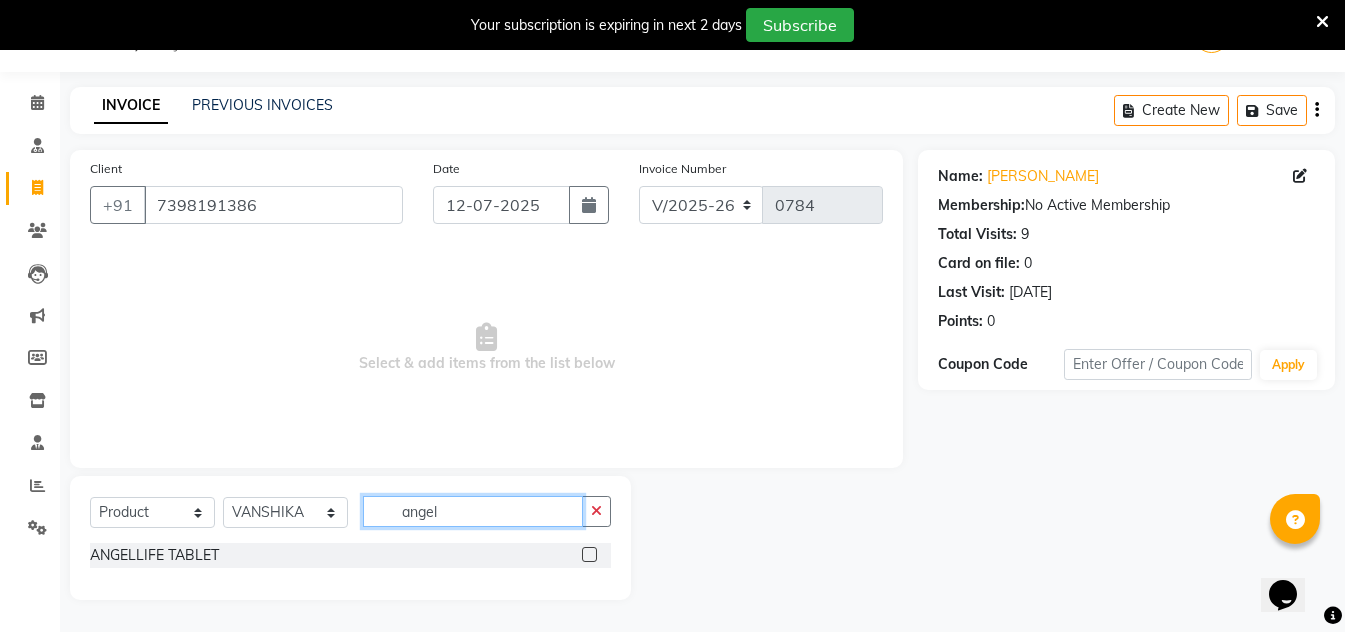 type on "angel" 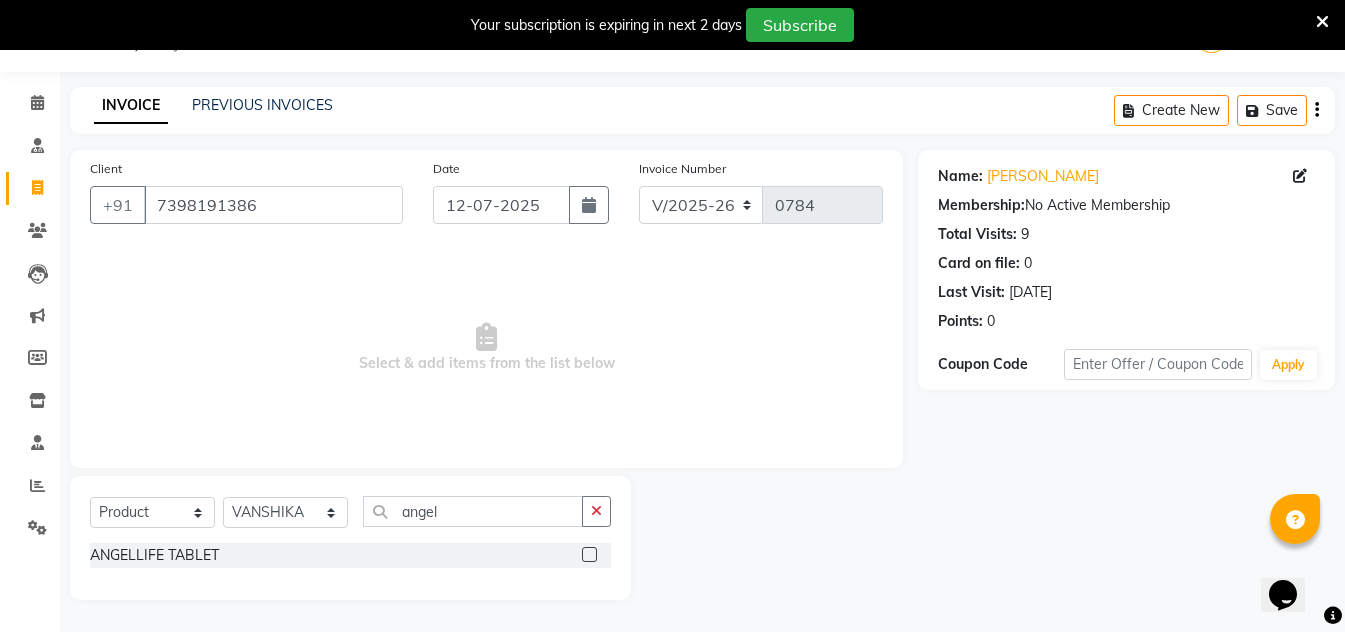 click 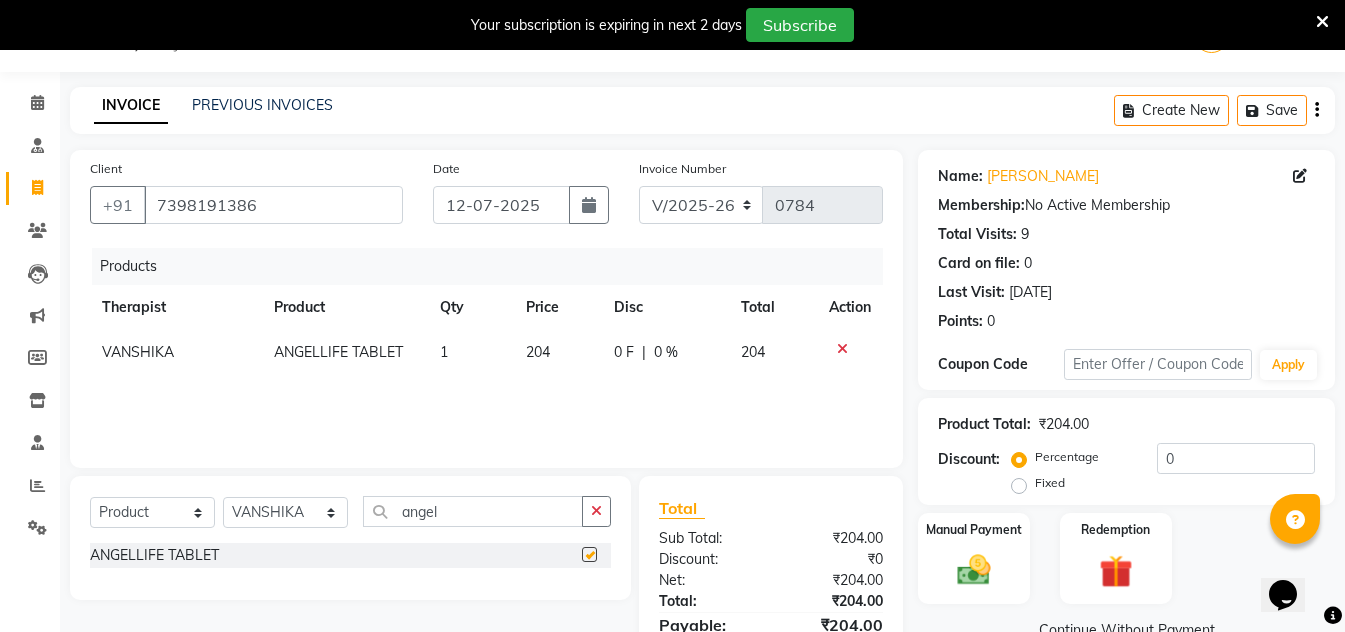 checkbox on "false" 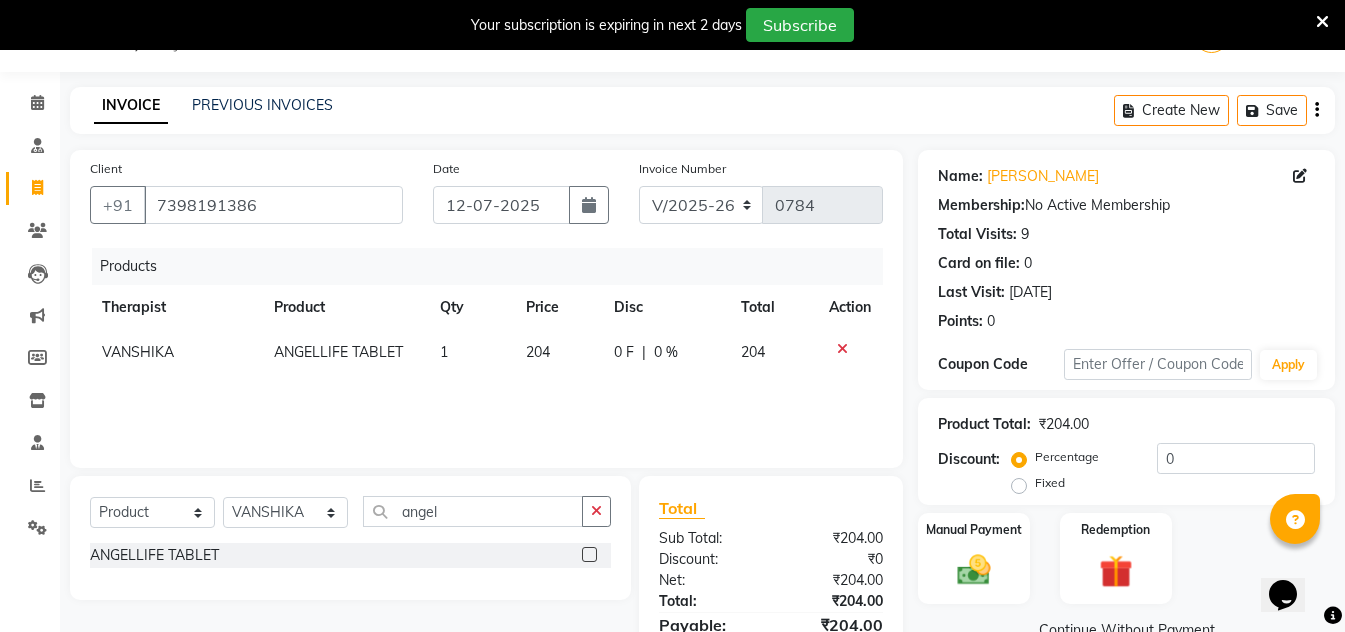 click on "1" 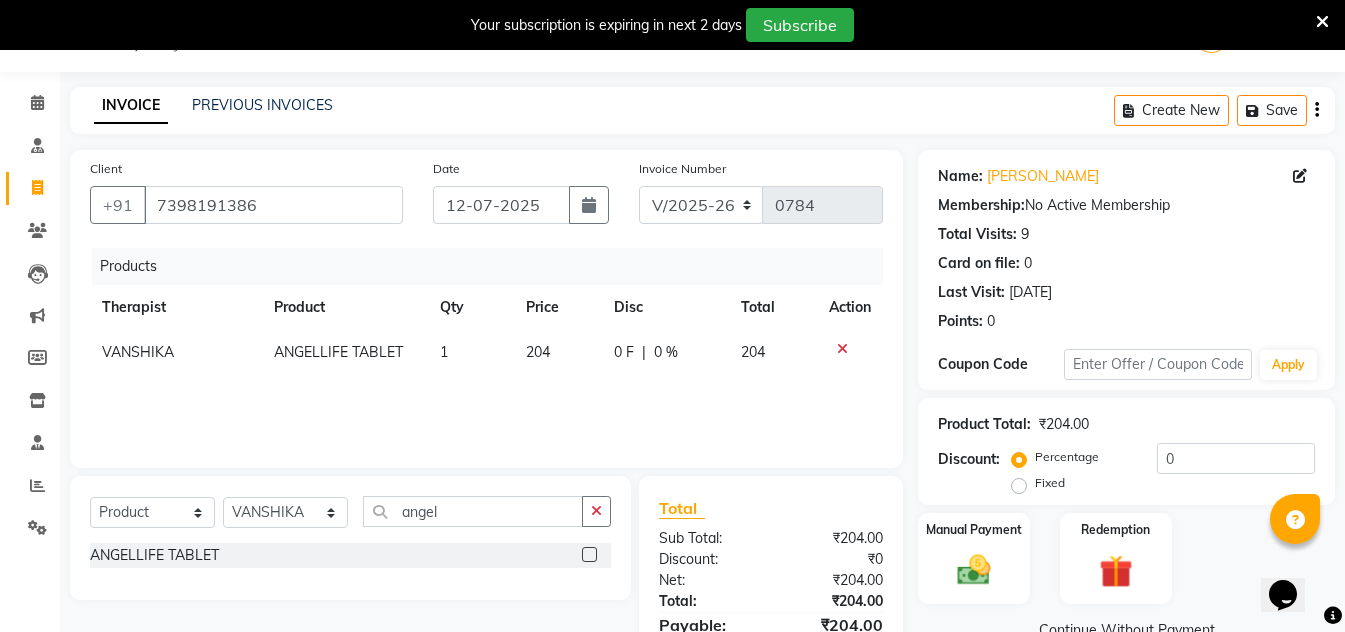 select on "26137" 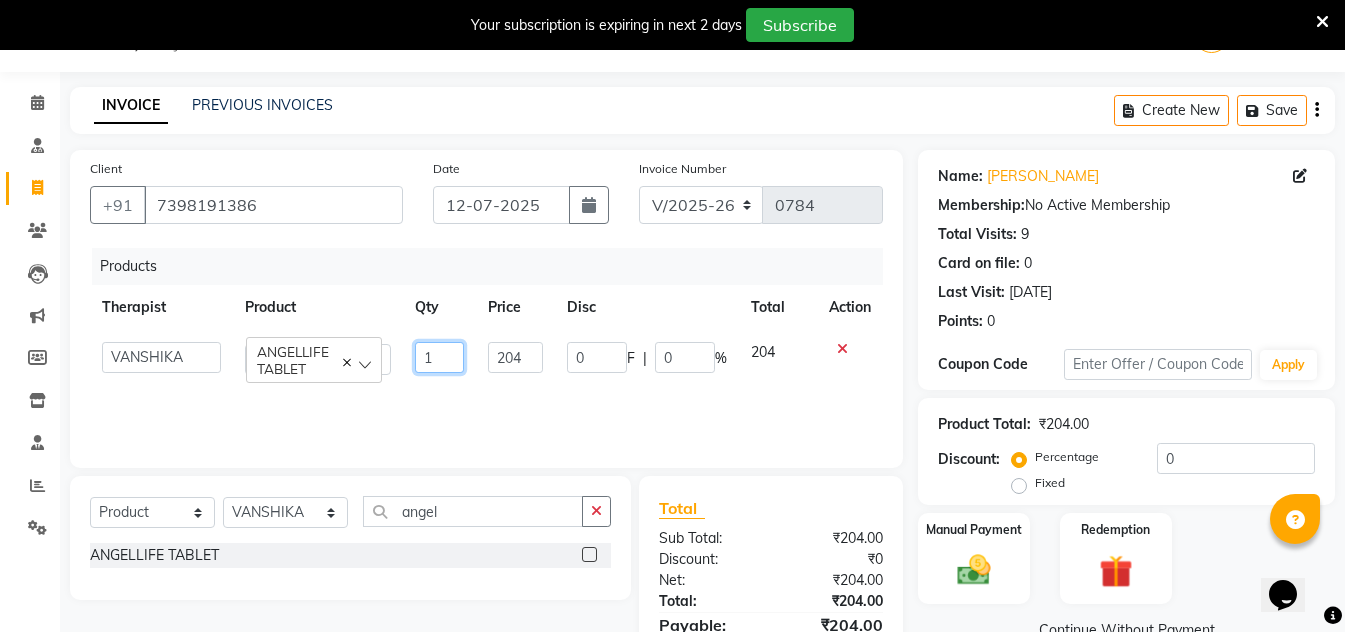 click on "1" 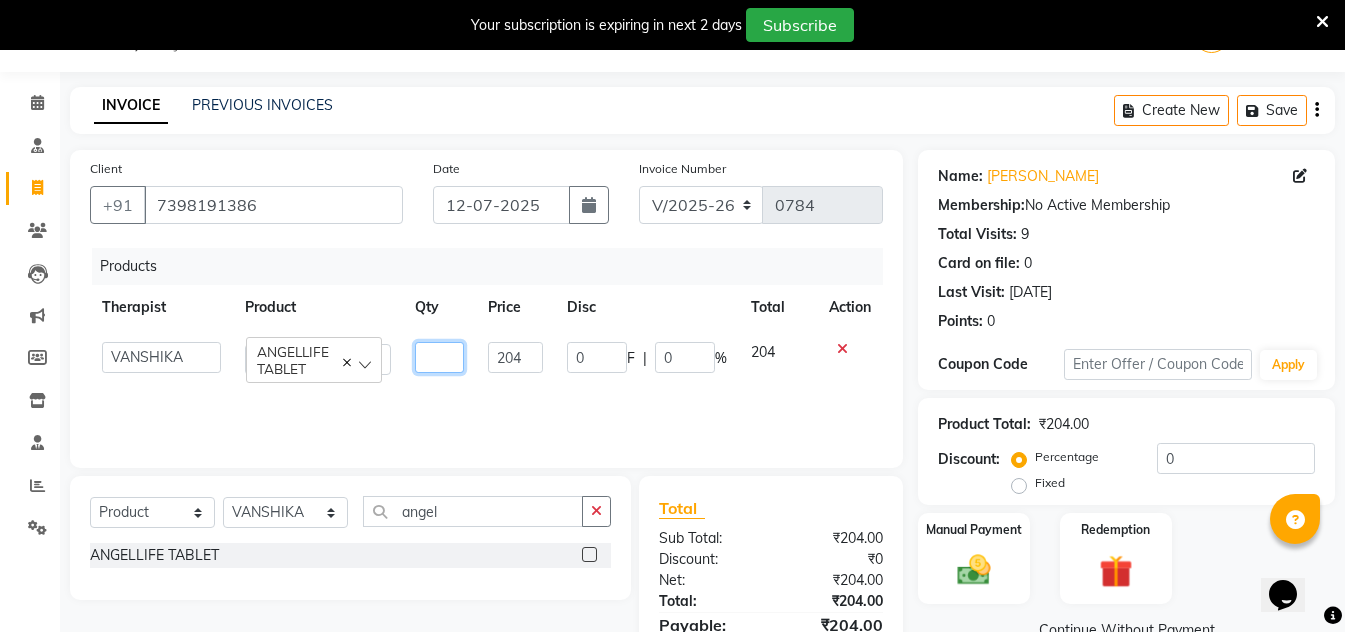 type on "3" 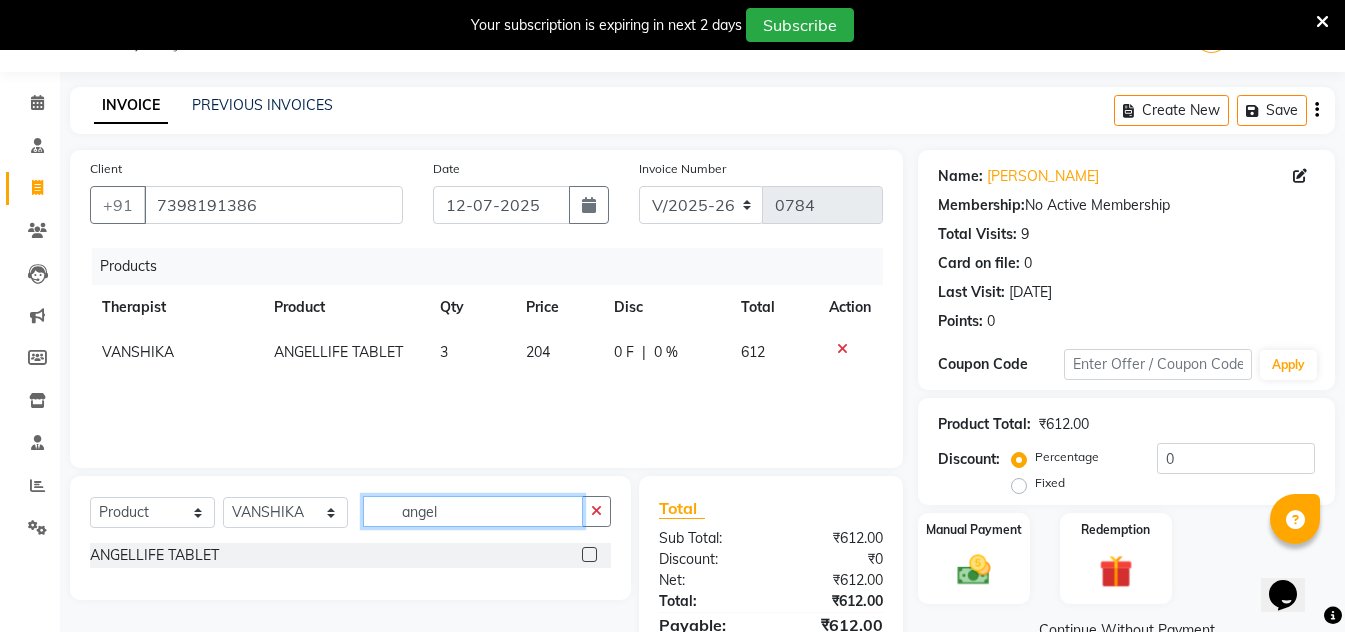 click on "angel" 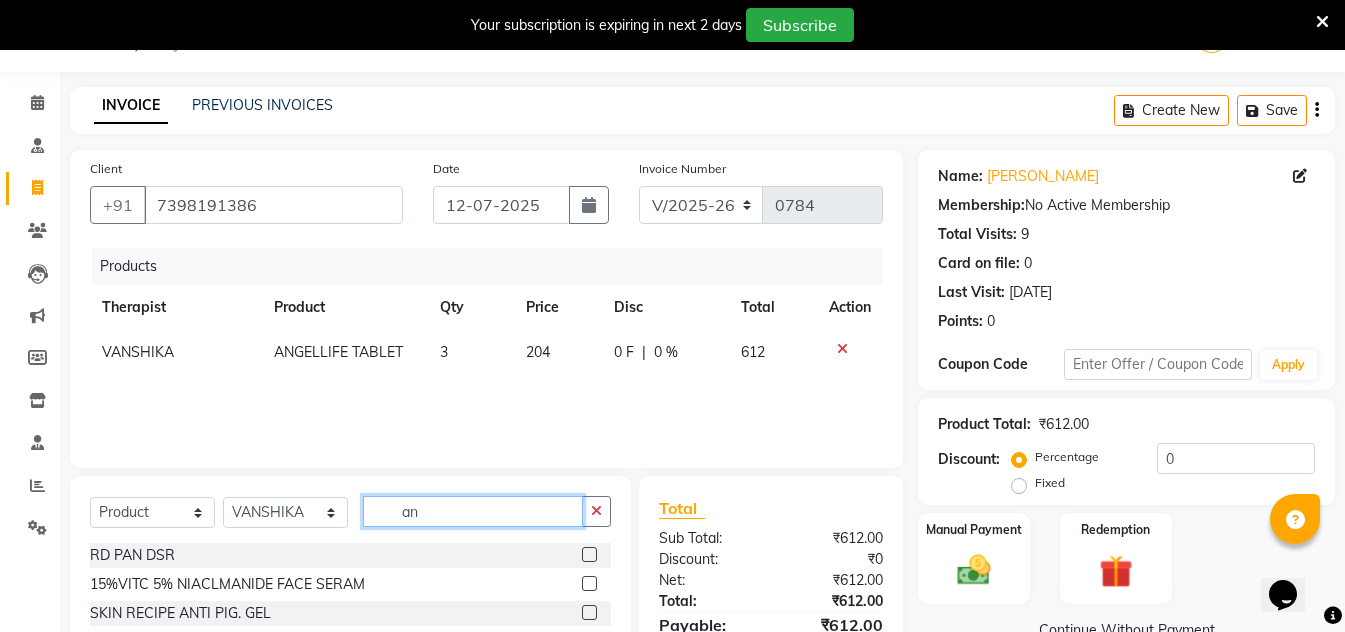 type on "a" 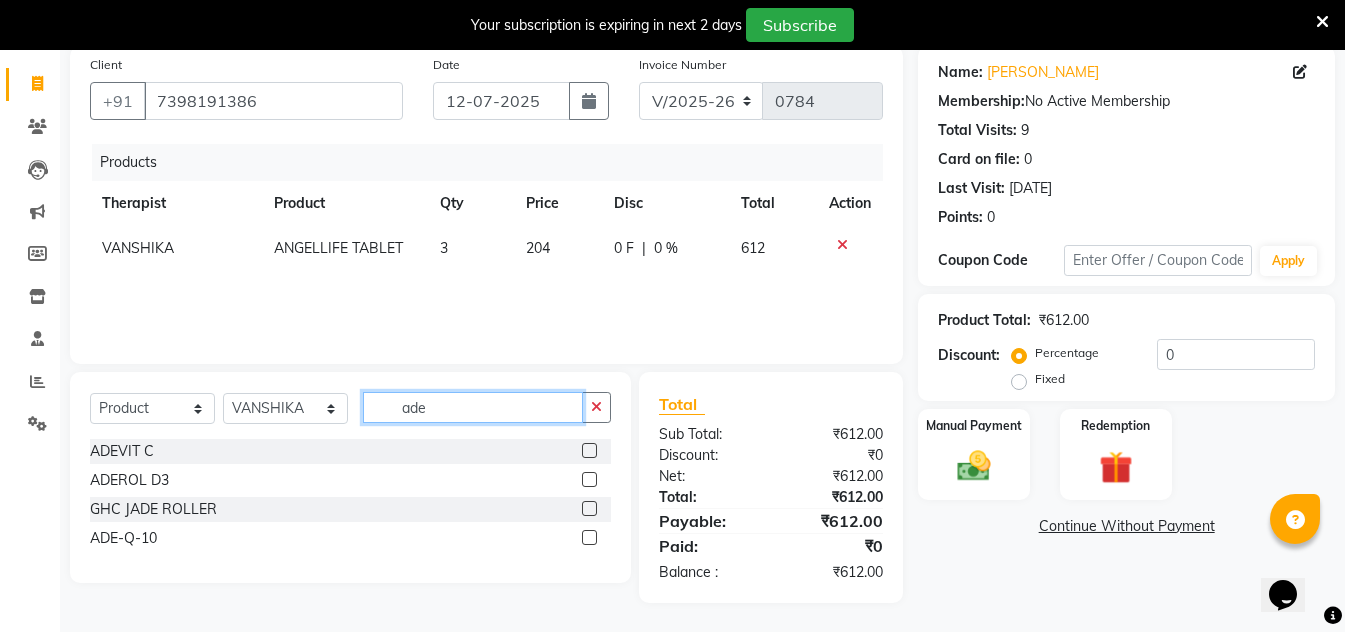 scroll, scrollTop: 155, scrollLeft: 0, axis: vertical 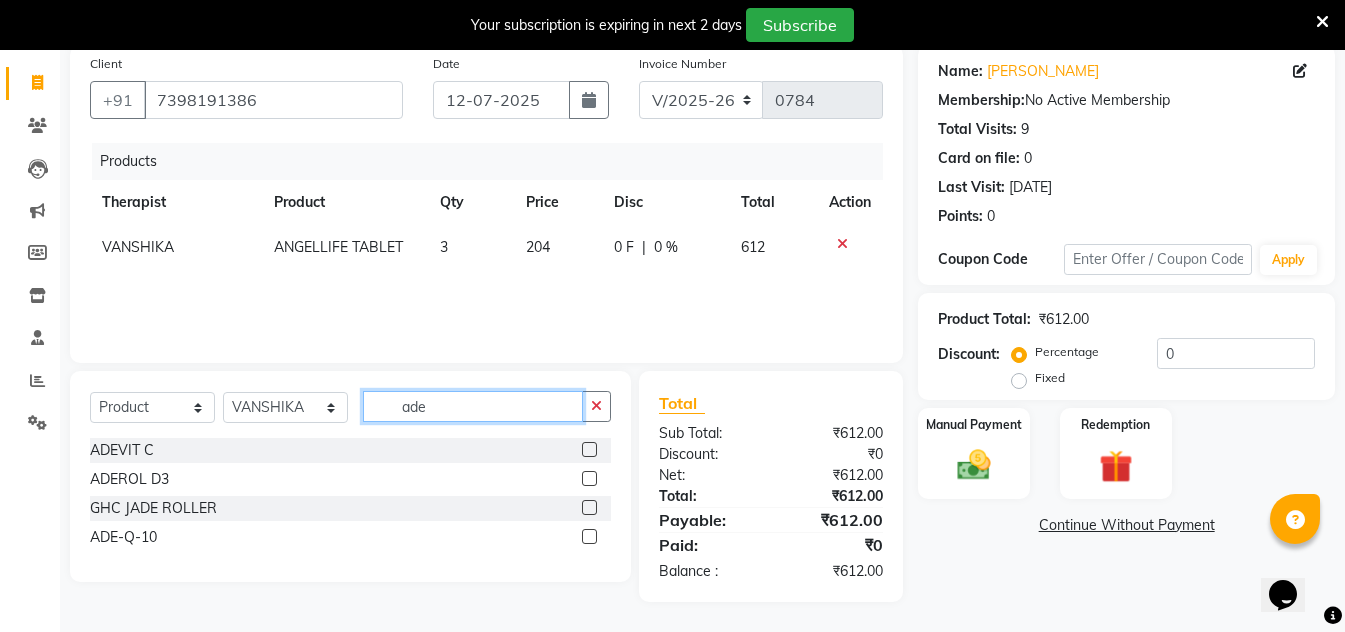 type on "ade" 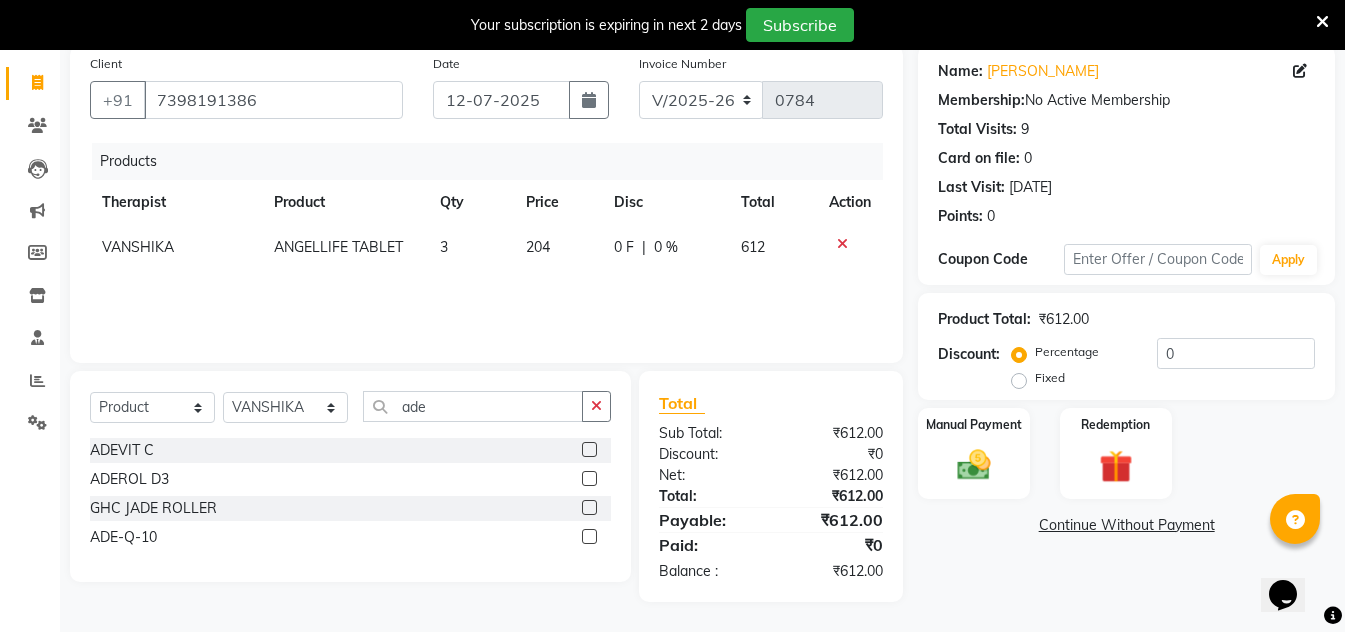 click 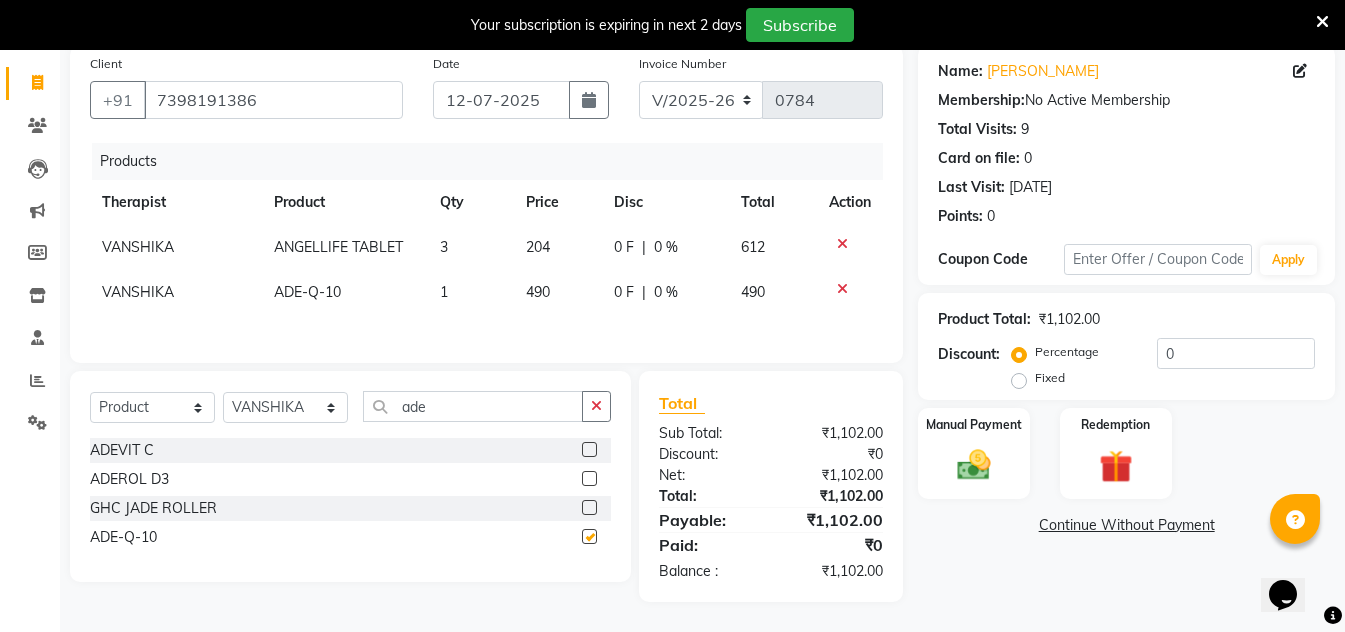 checkbox on "false" 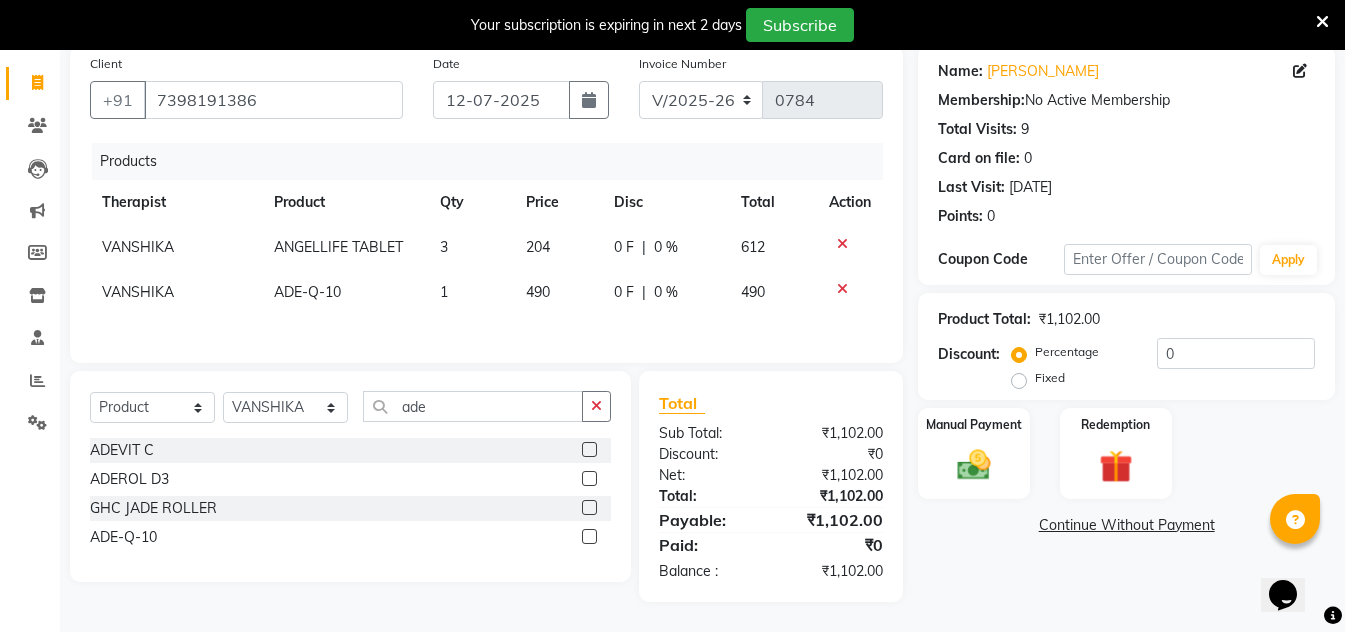 click on "1" 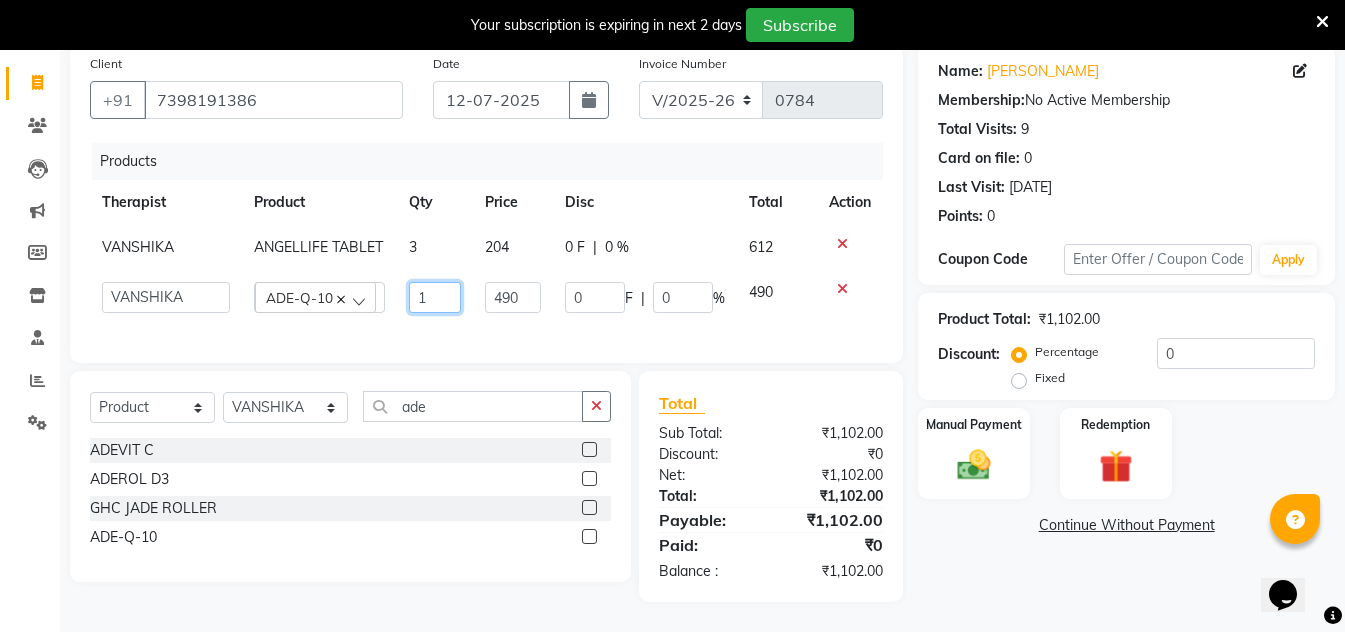 click on "1" 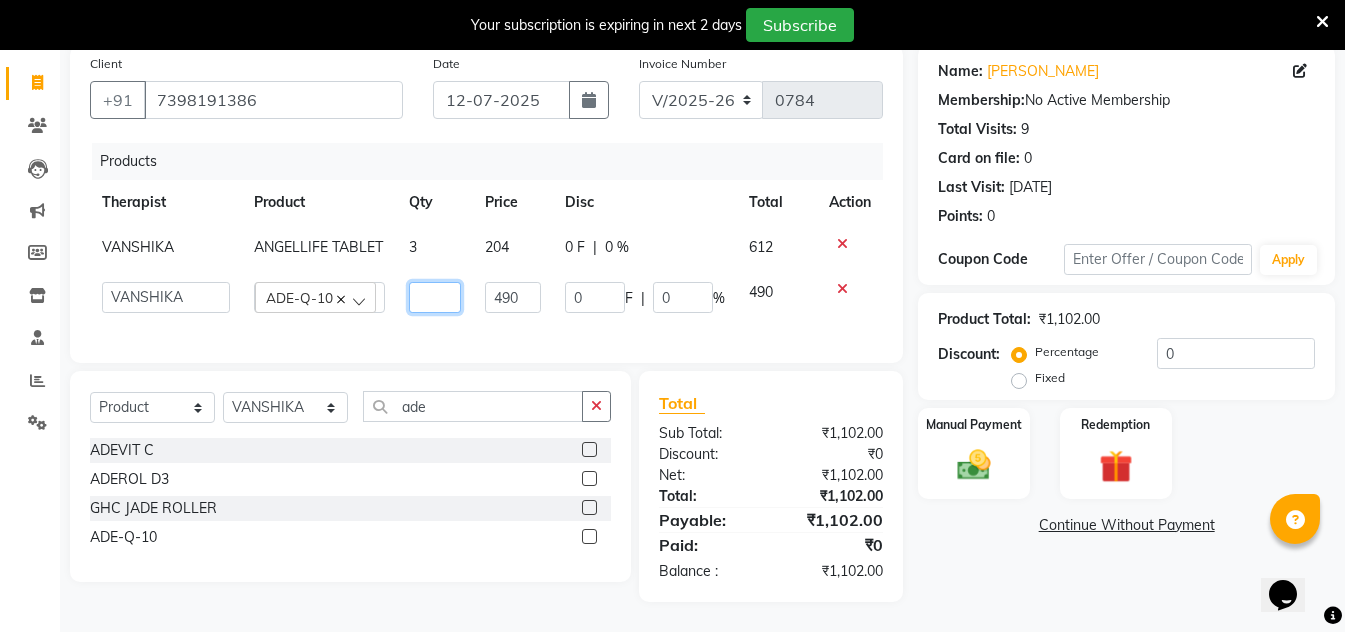 type on "3" 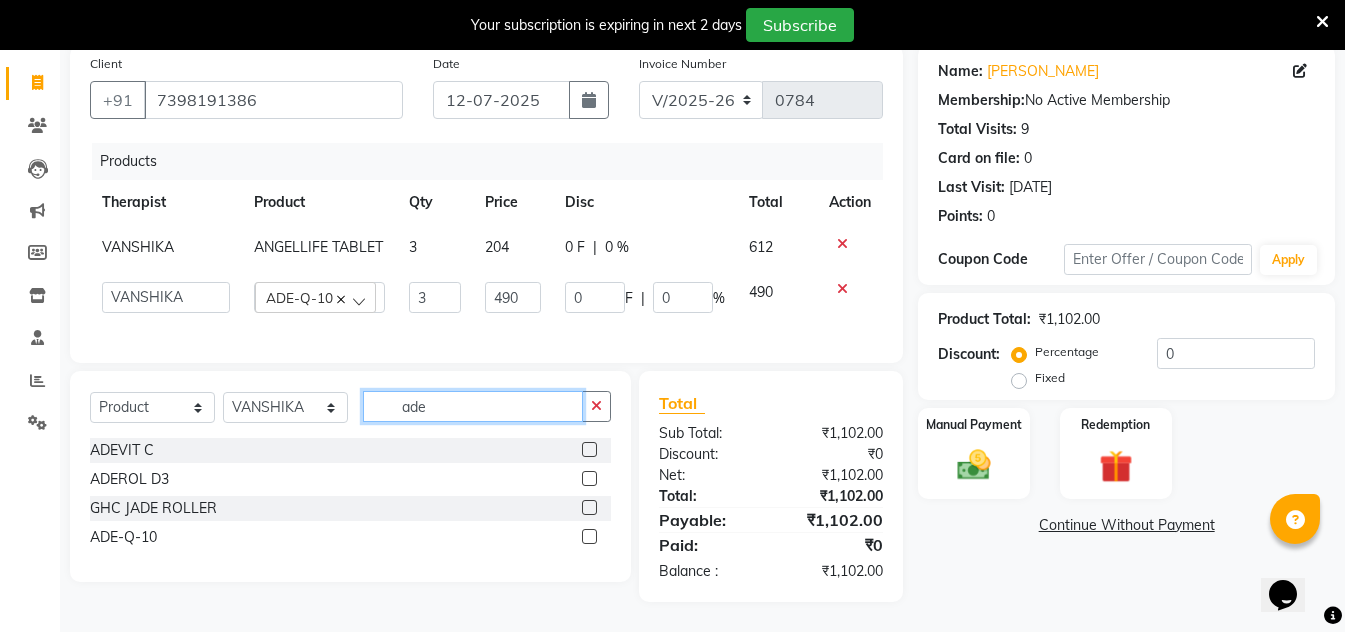 click on "ade" 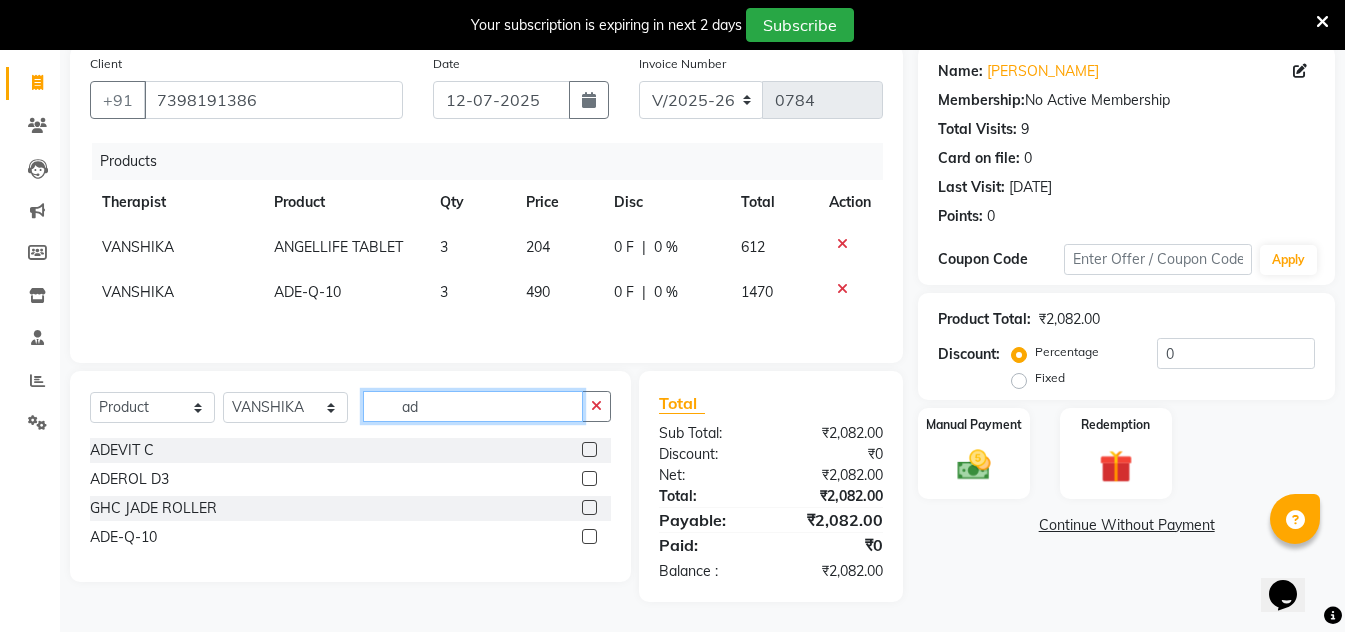 type on "a" 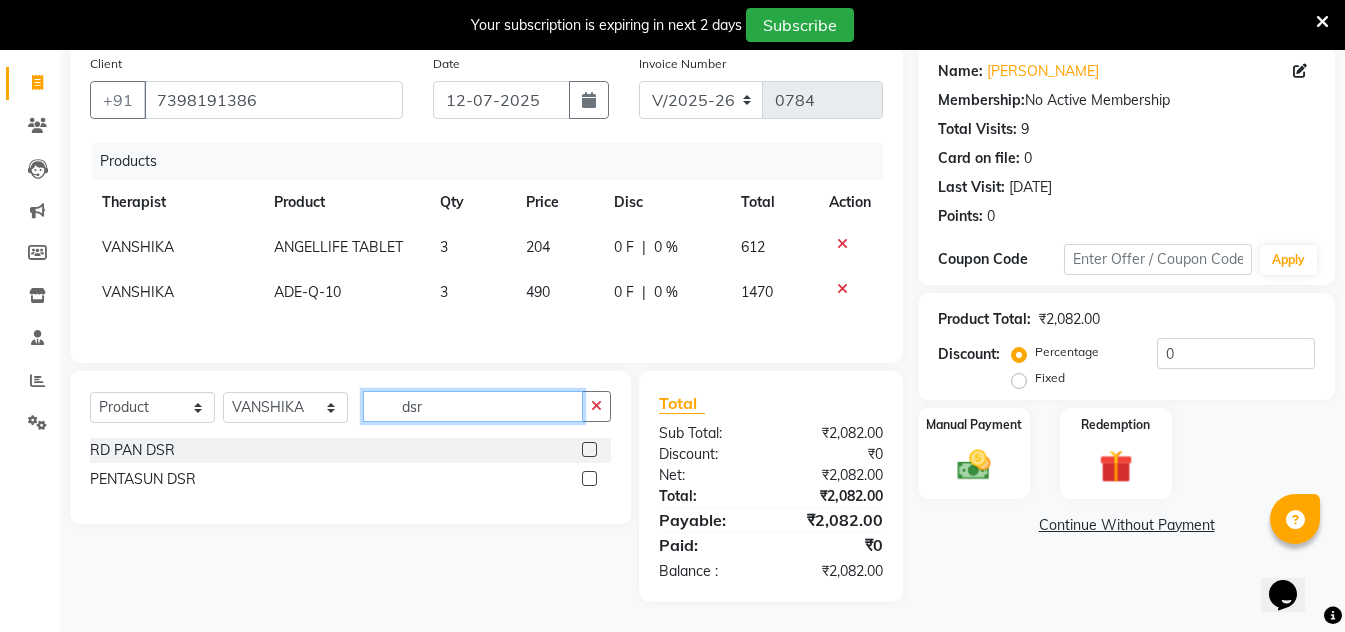 type on "dsr" 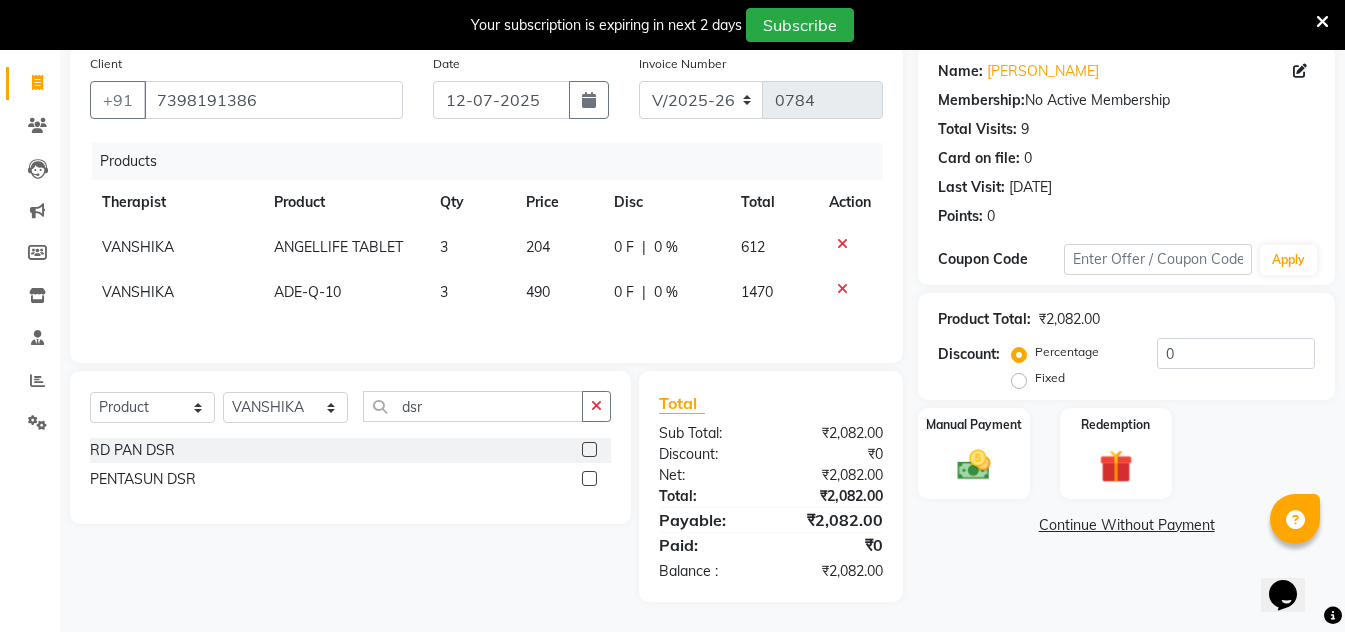click 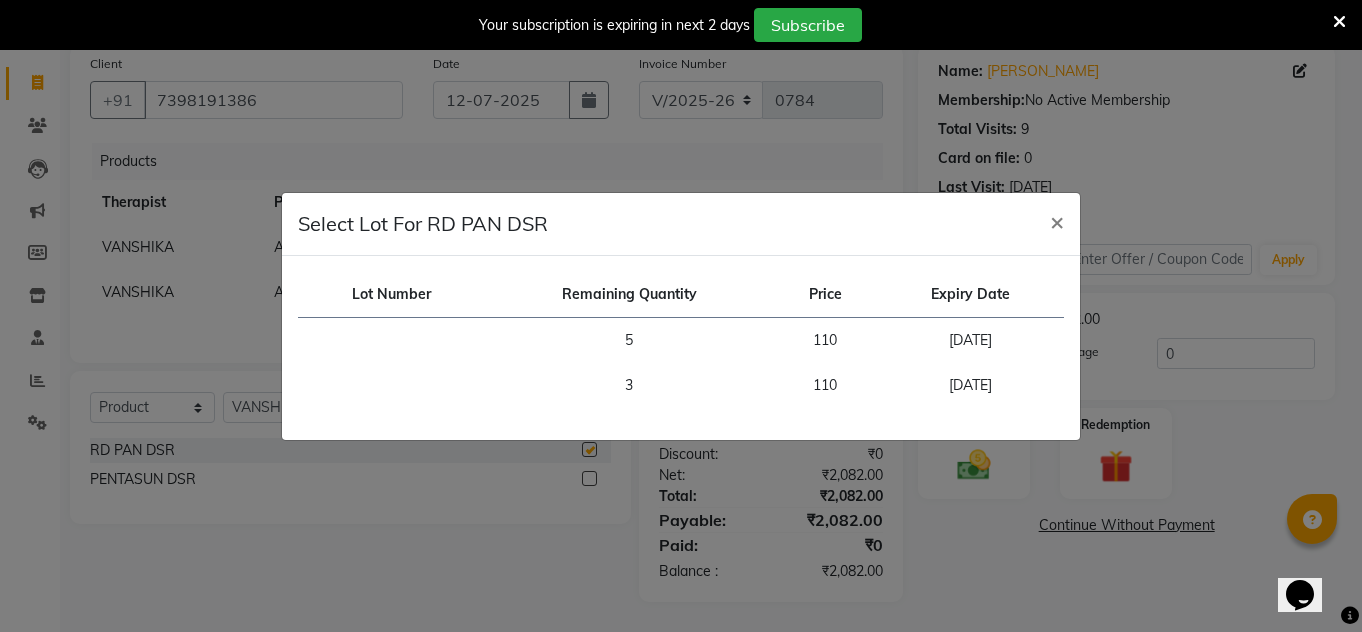 checkbox on "false" 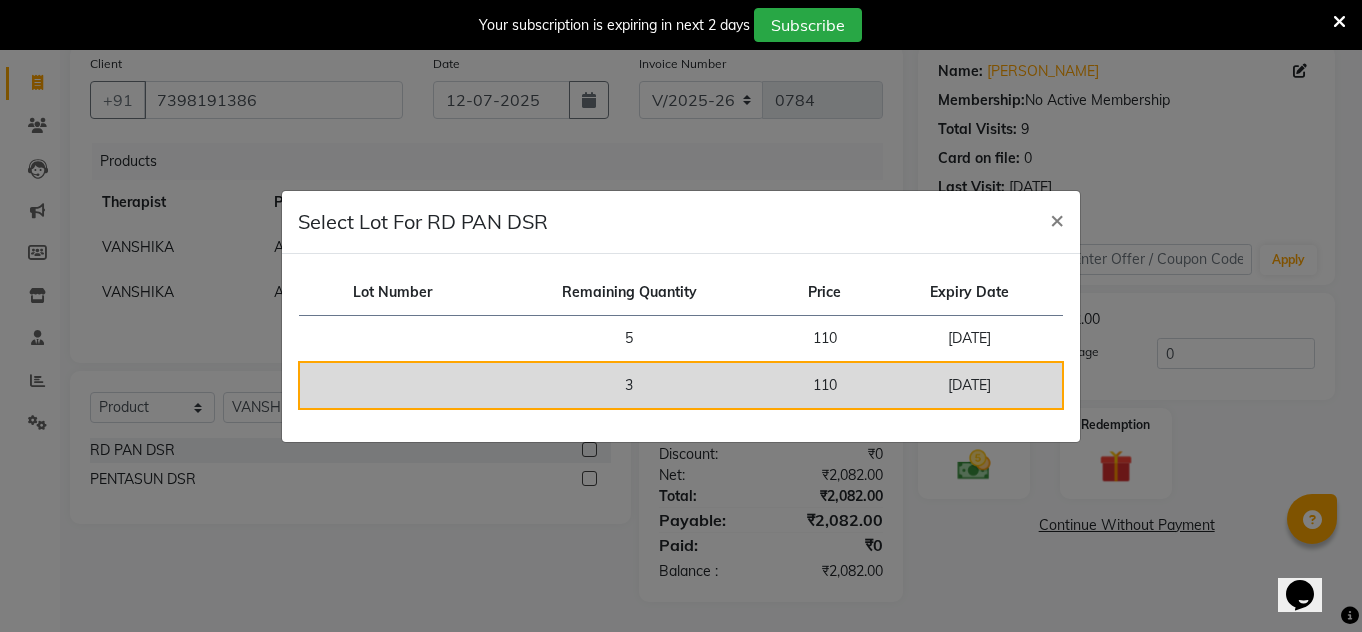 click on "3" 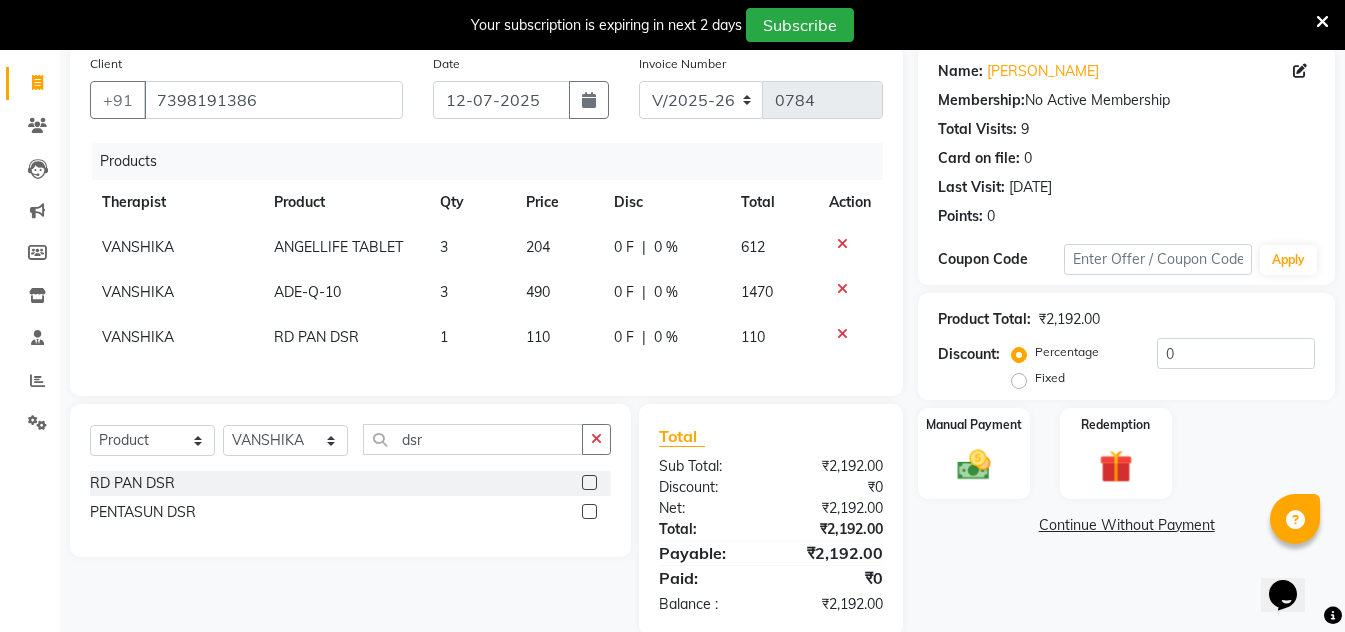 click on "1" 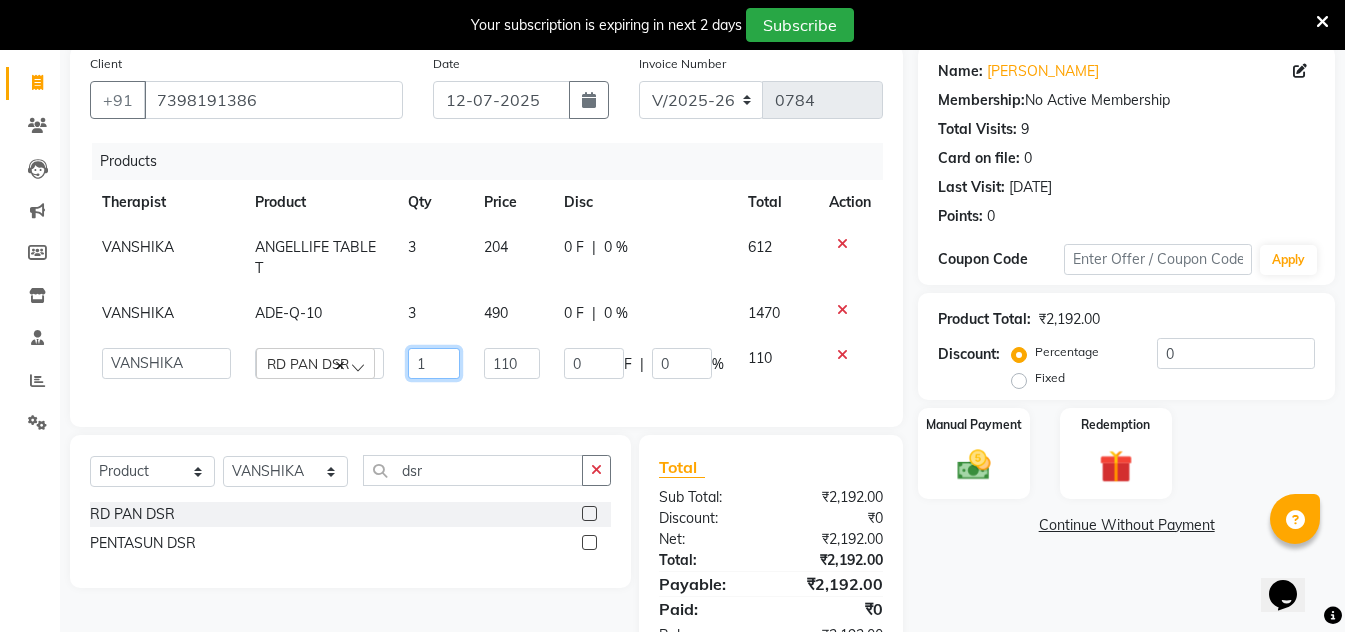 click on "1" 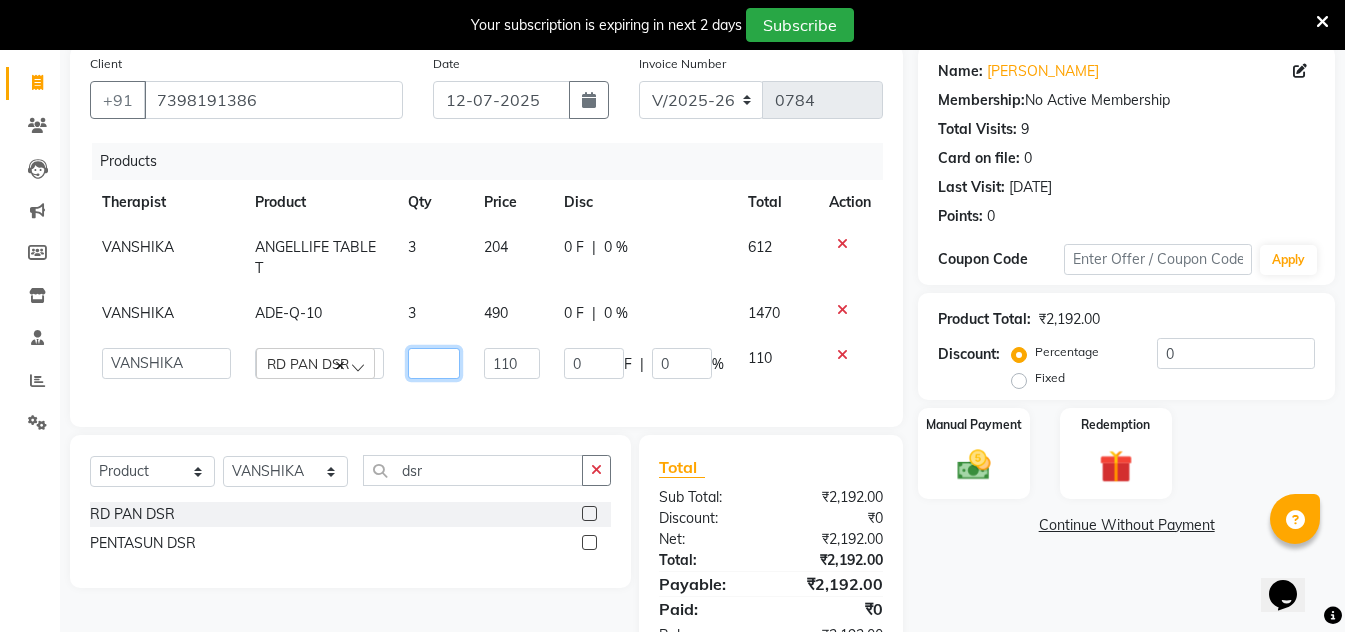 type on "3" 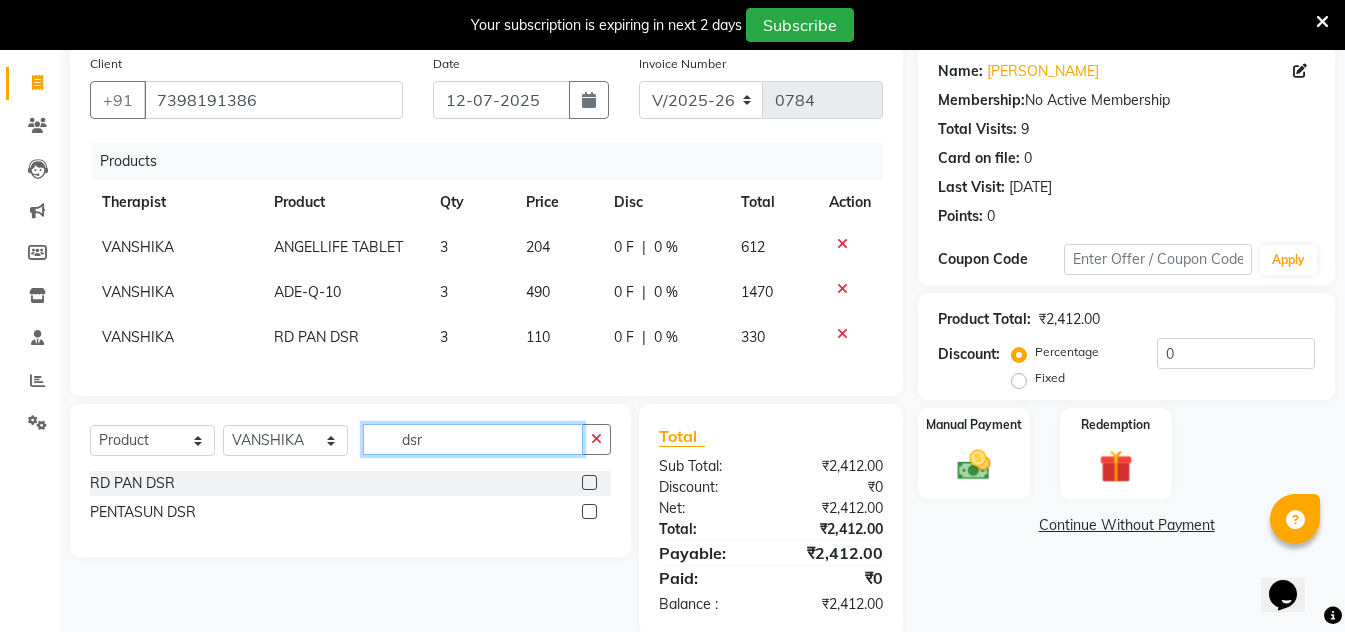 click on "dsr" 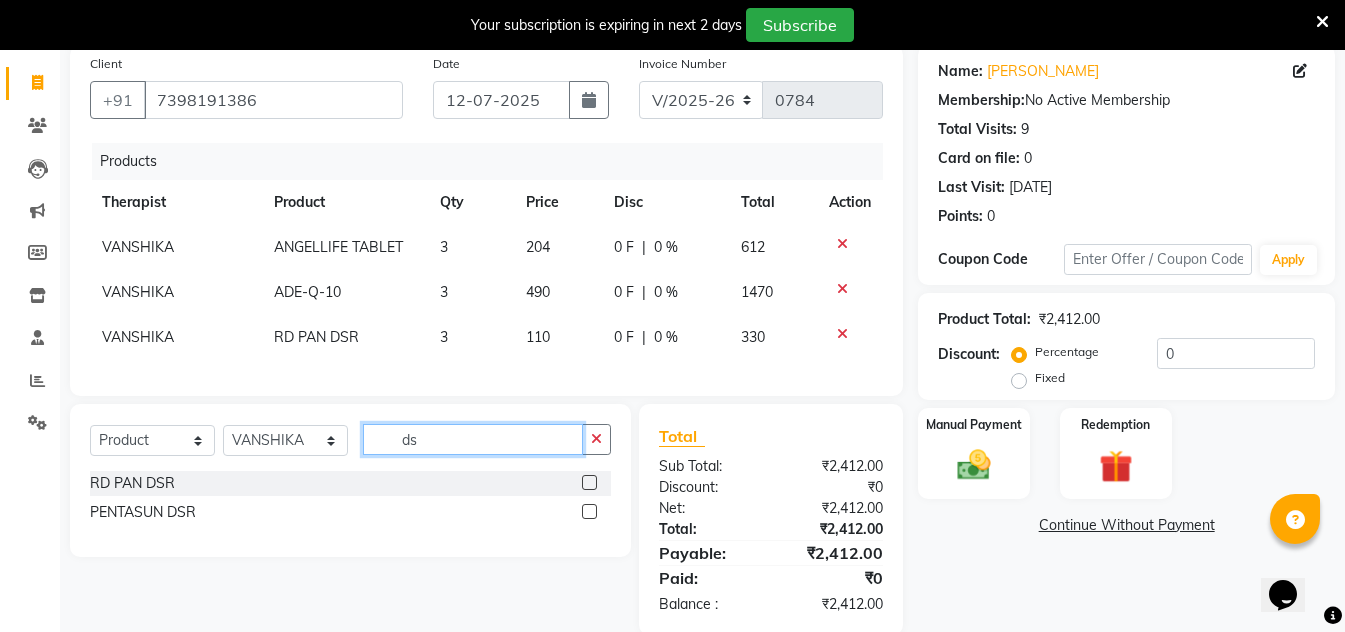 type on "d" 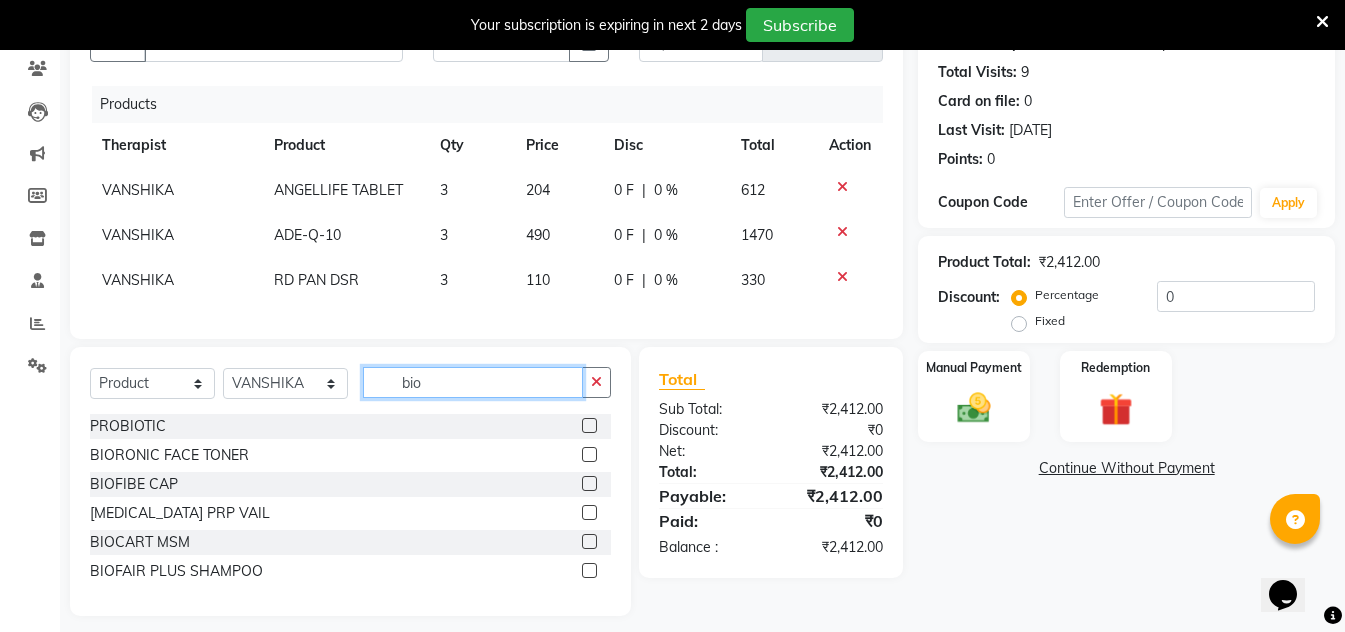 scroll, scrollTop: 243, scrollLeft: 0, axis: vertical 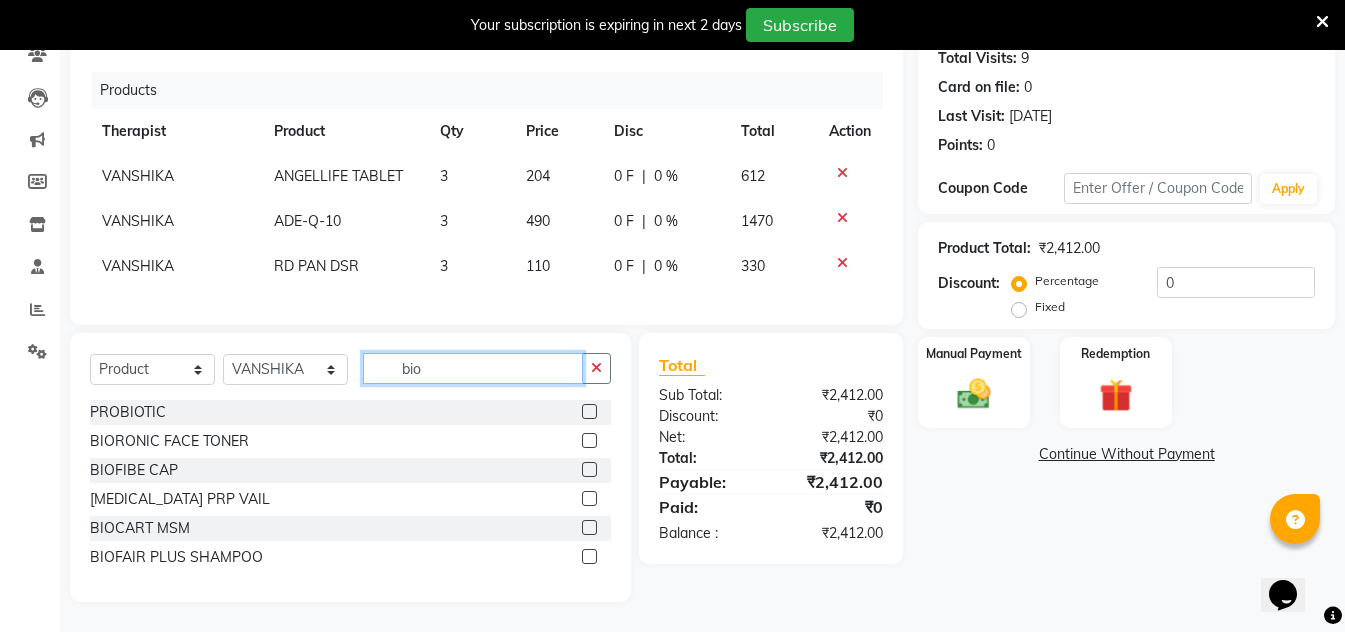 type on "bio" 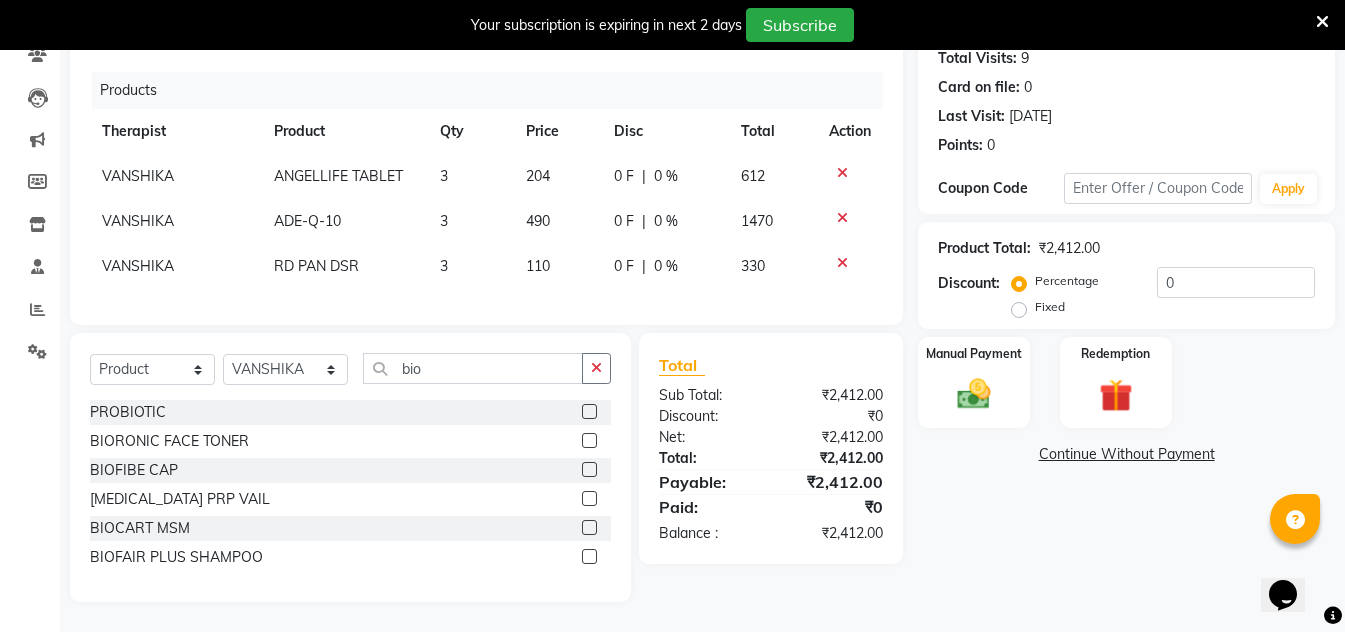 click 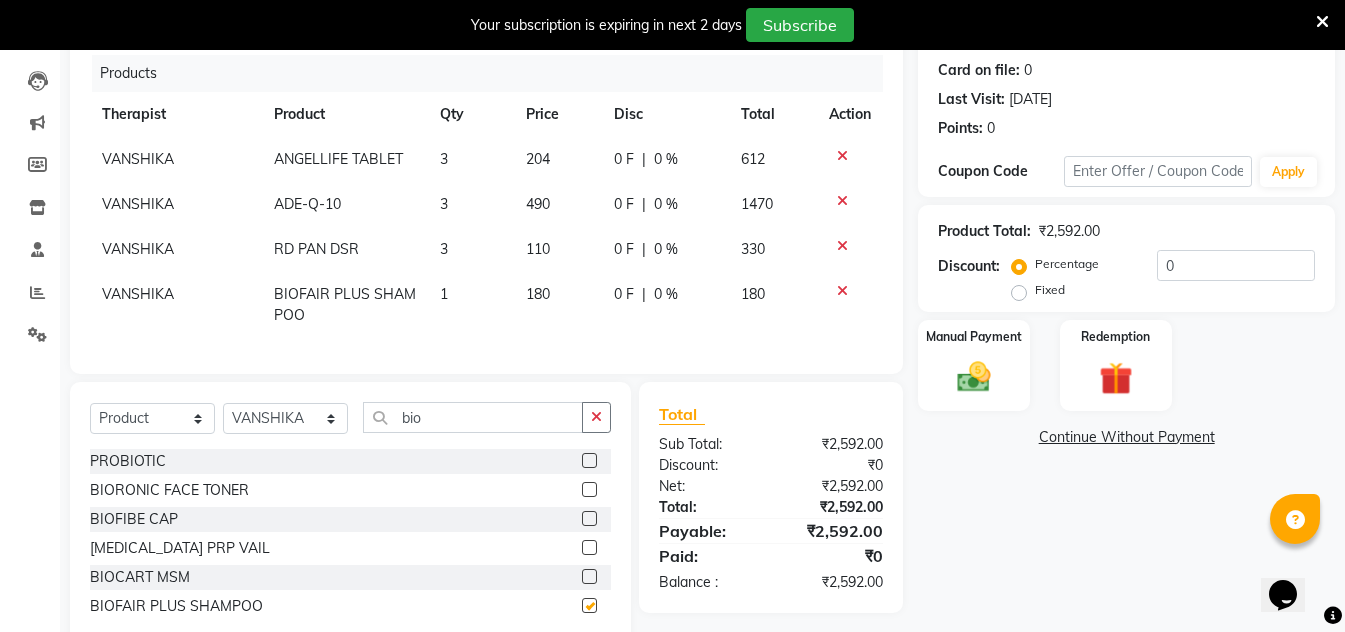 checkbox on "false" 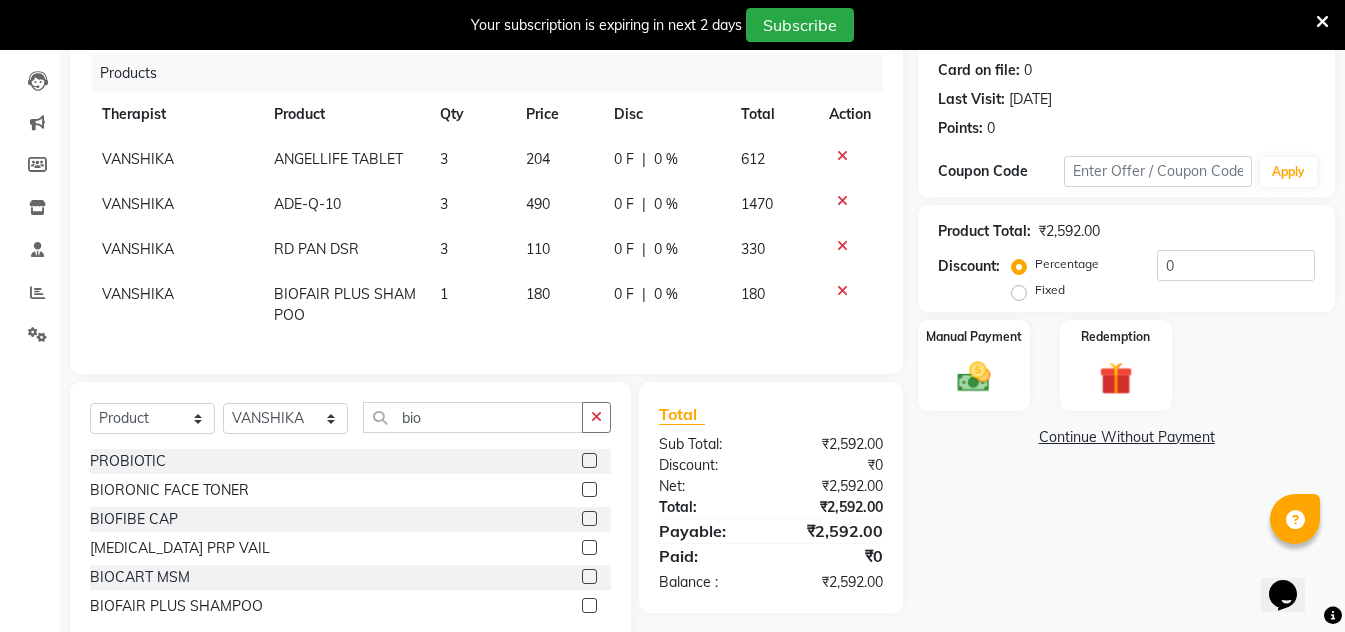 scroll, scrollTop: 309, scrollLeft: 0, axis: vertical 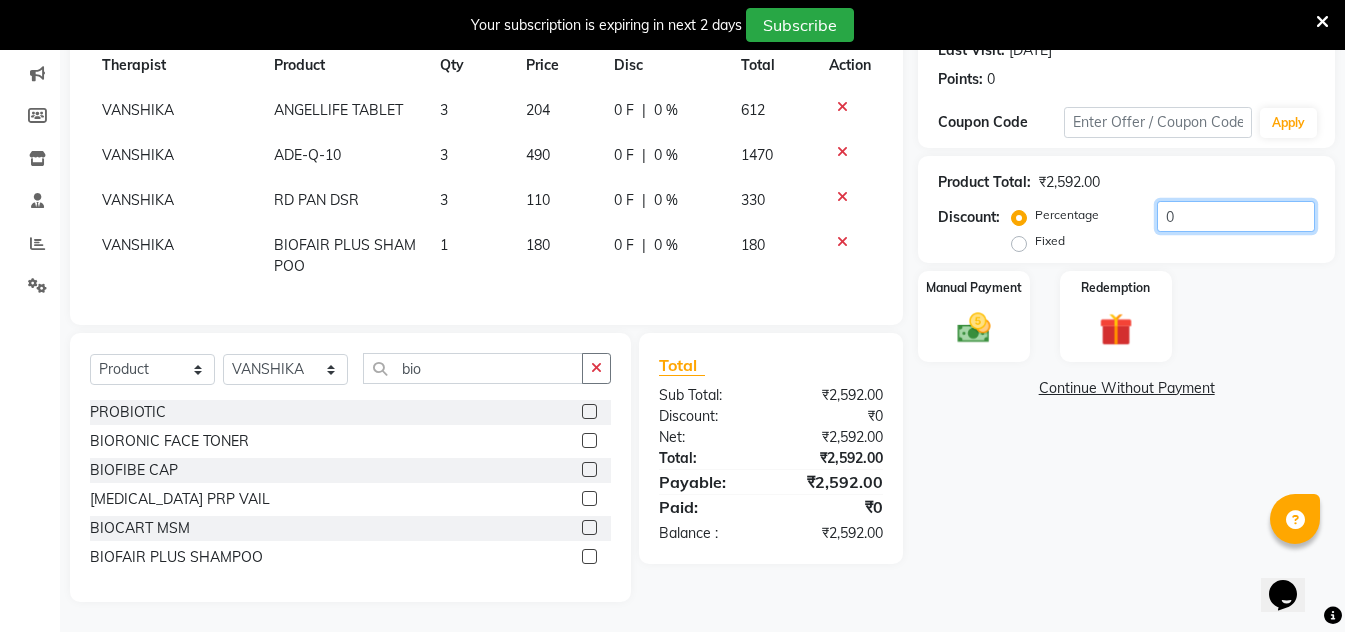 click on "0" 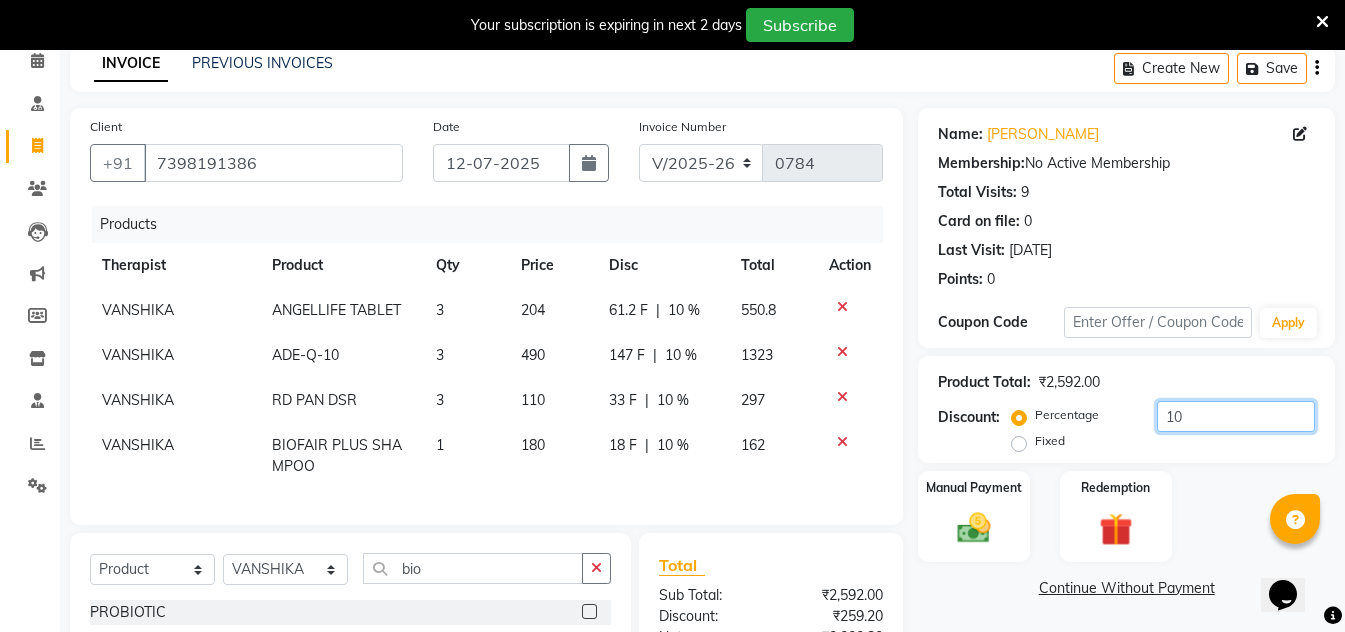 scroll, scrollTop: 0, scrollLeft: 0, axis: both 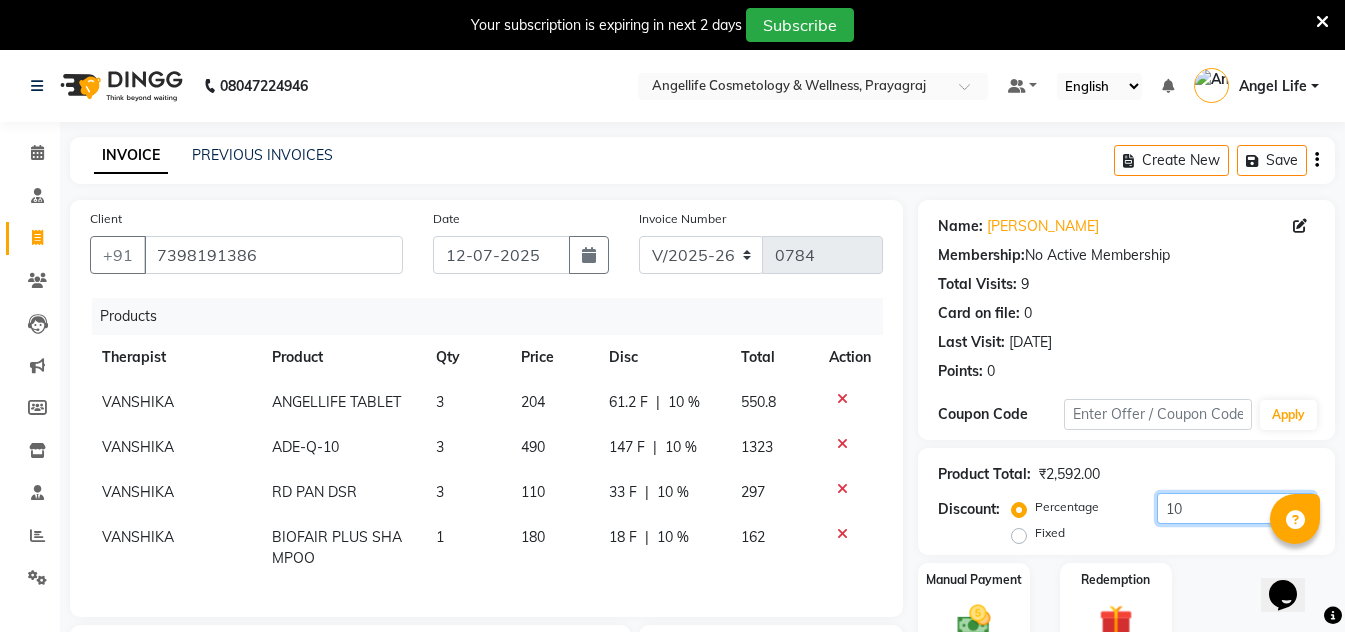 type on "10" 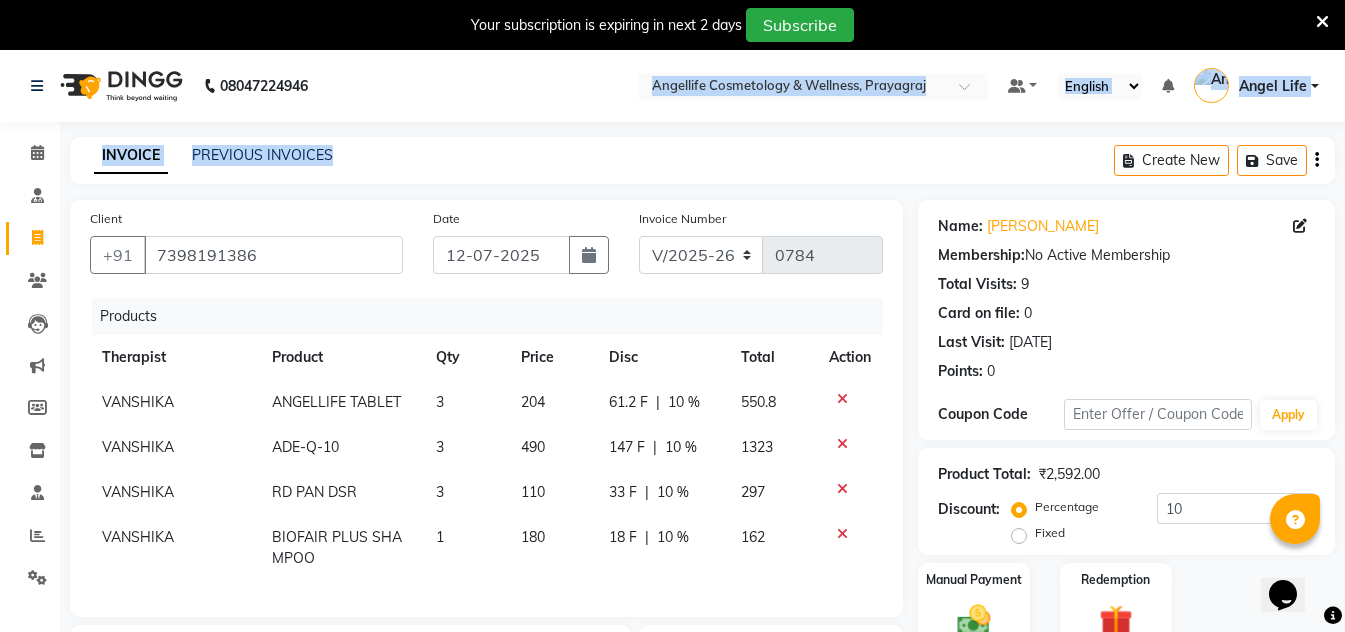 drag, startPoint x: 578, startPoint y: 137, endPoint x: 433, endPoint y: 74, distance: 158.09491 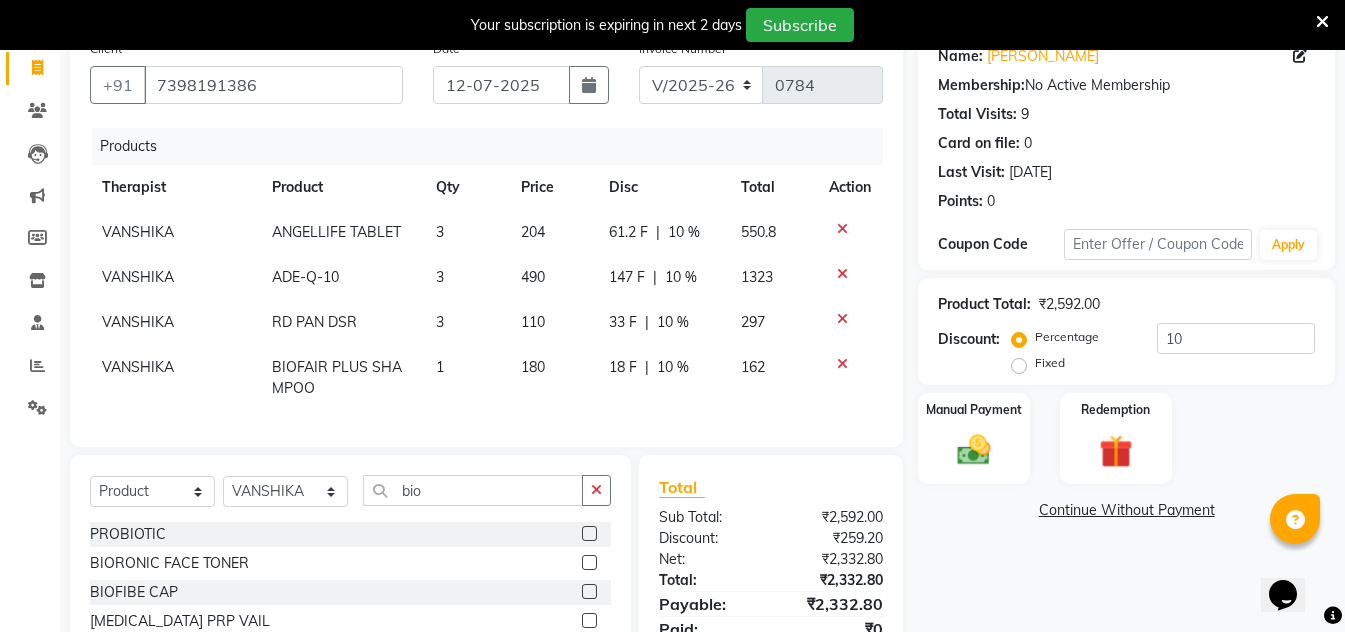 scroll, scrollTop: 200, scrollLeft: 0, axis: vertical 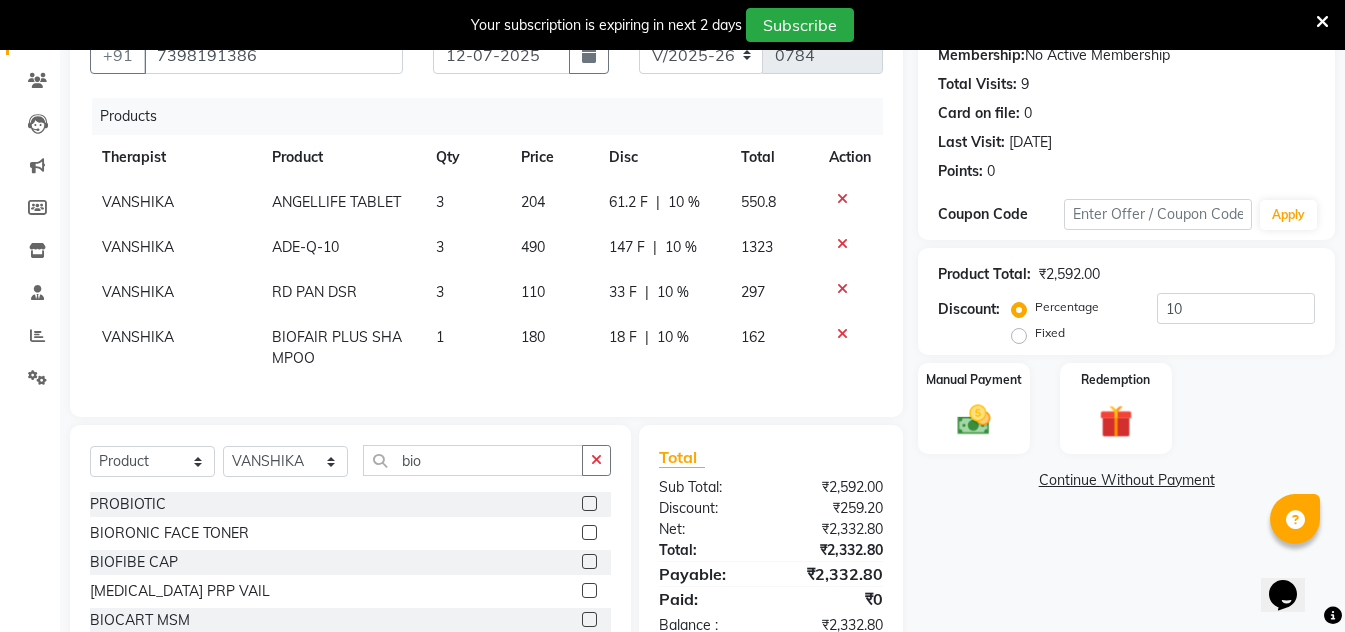click on "10 %" 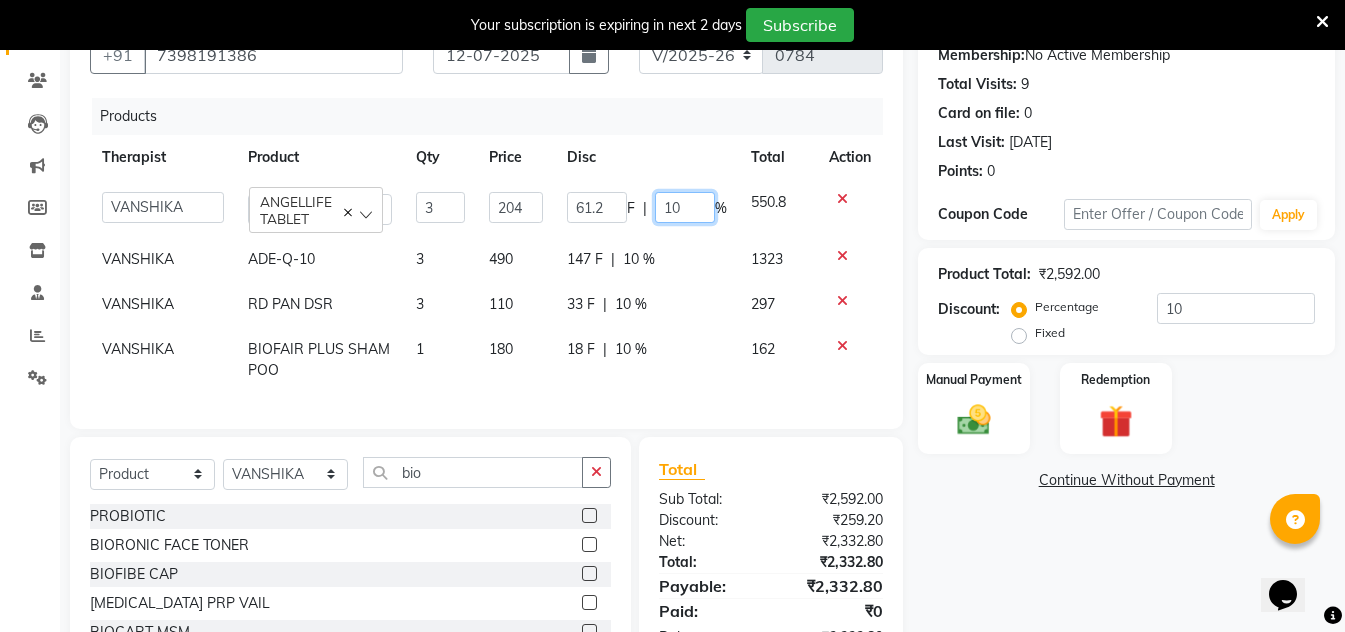 click on "10" 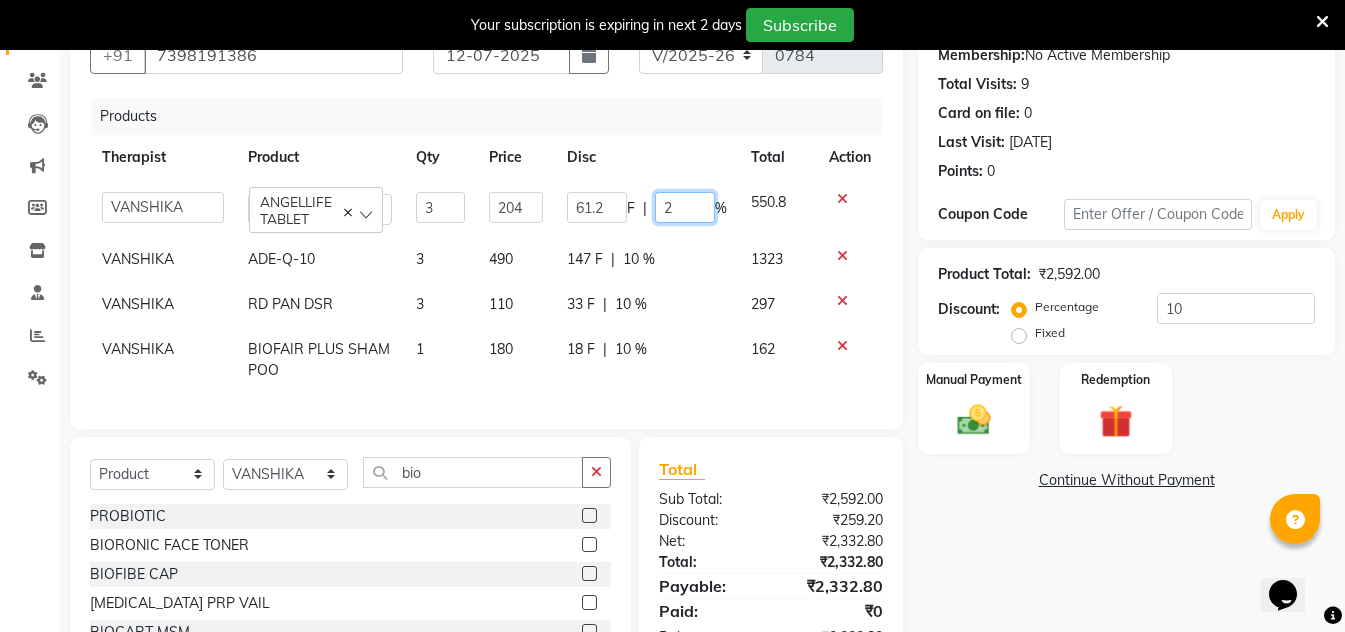 type on "20" 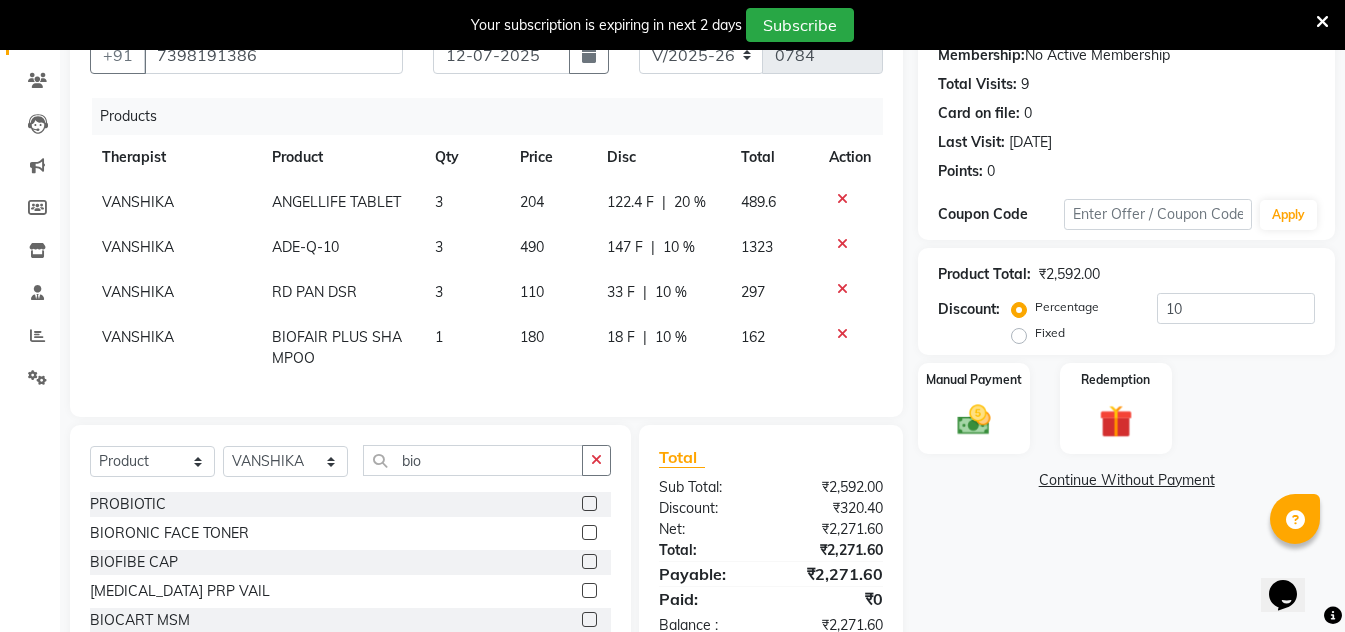 click on "Products Therapist Product Qty Price Disc Total Action VANSHIKA ANGELLIFE TABLET 3 204 122.4 F | 20 % 489.6 VANSHIKA ADE-Q-10 3 490 147 F | 10 % 1323 VANSHIKA RD PAN DSR 3 110 33 F | 10 % 297 VANSHIKA BIOFAIR PLUS SHAMPOO 1 180 18 F | 10 % 162" 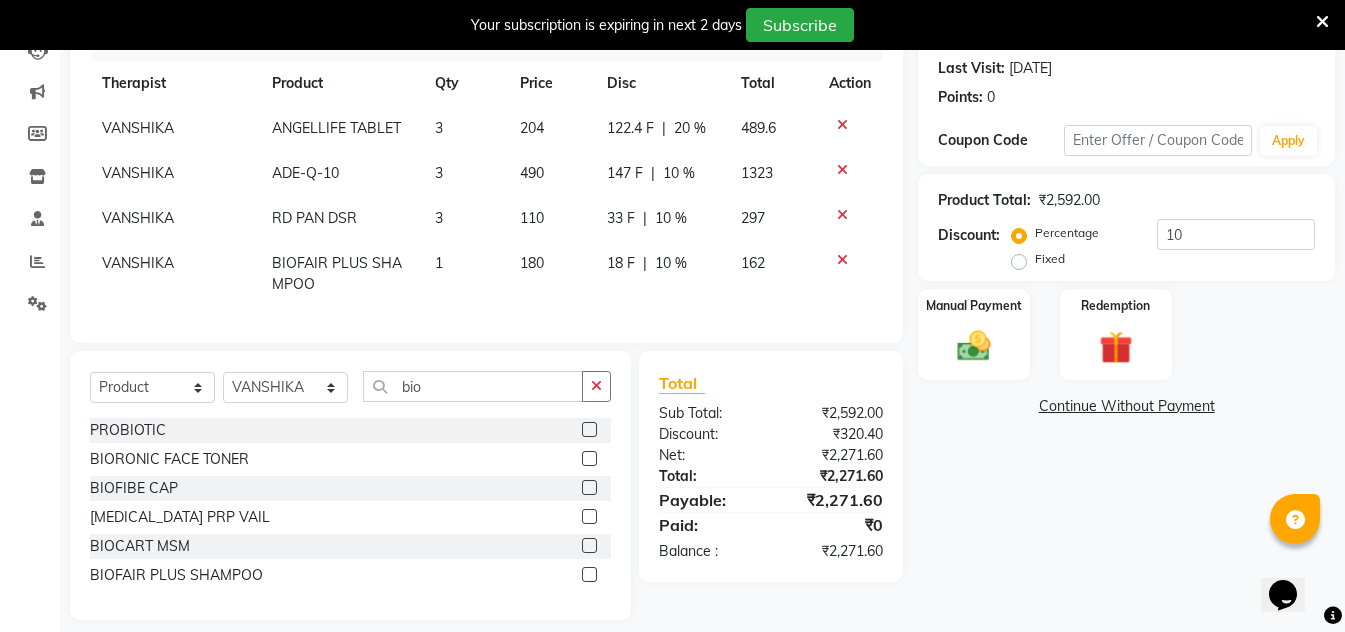 scroll, scrollTop: 309, scrollLeft: 0, axis: vertical 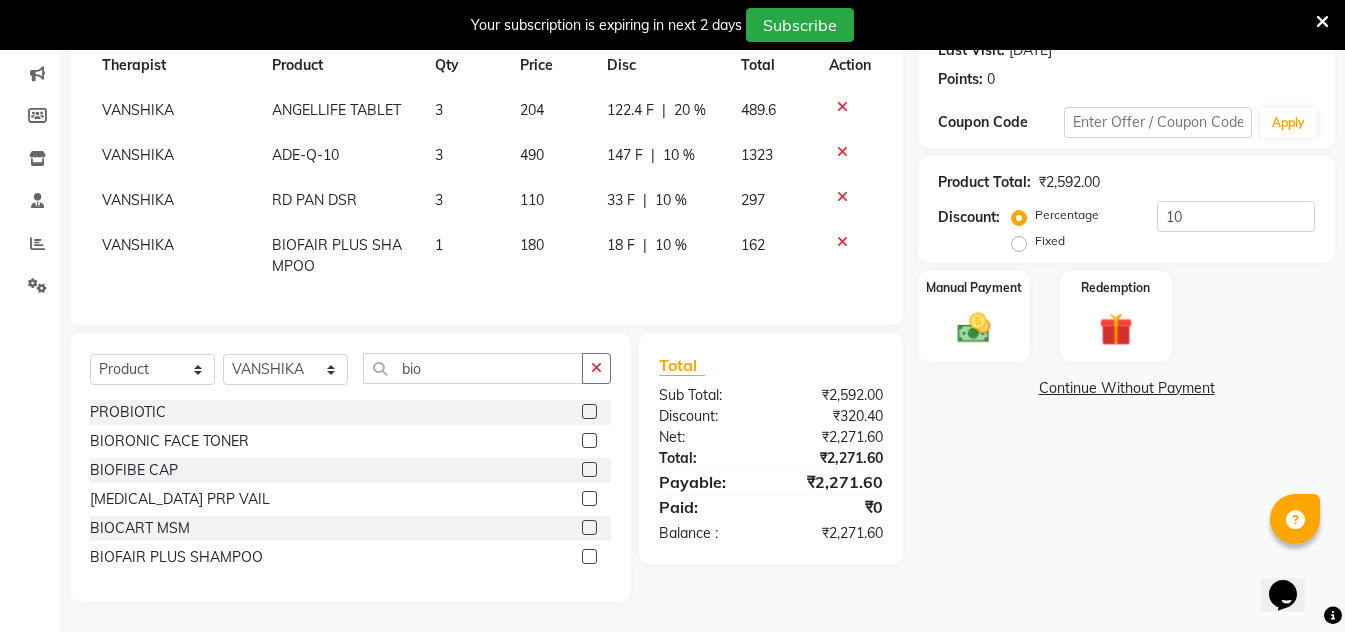click on "Fixed" 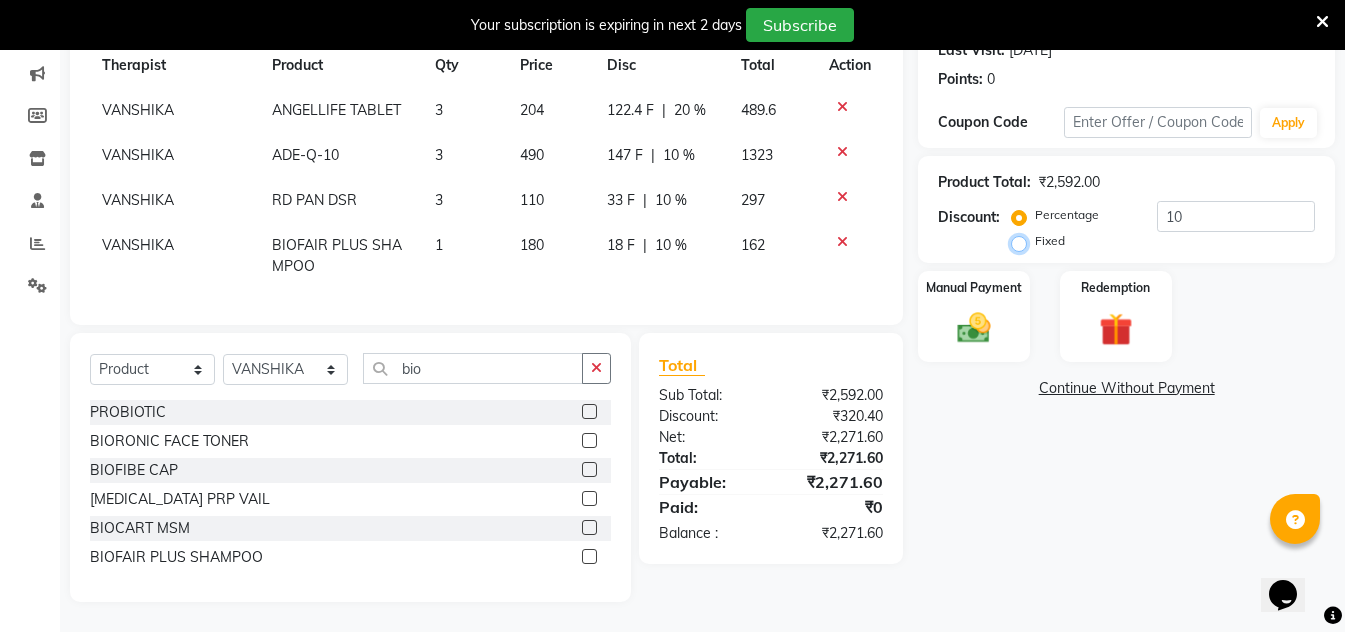 click on "Fixed" at bounding box center [1023, 241] 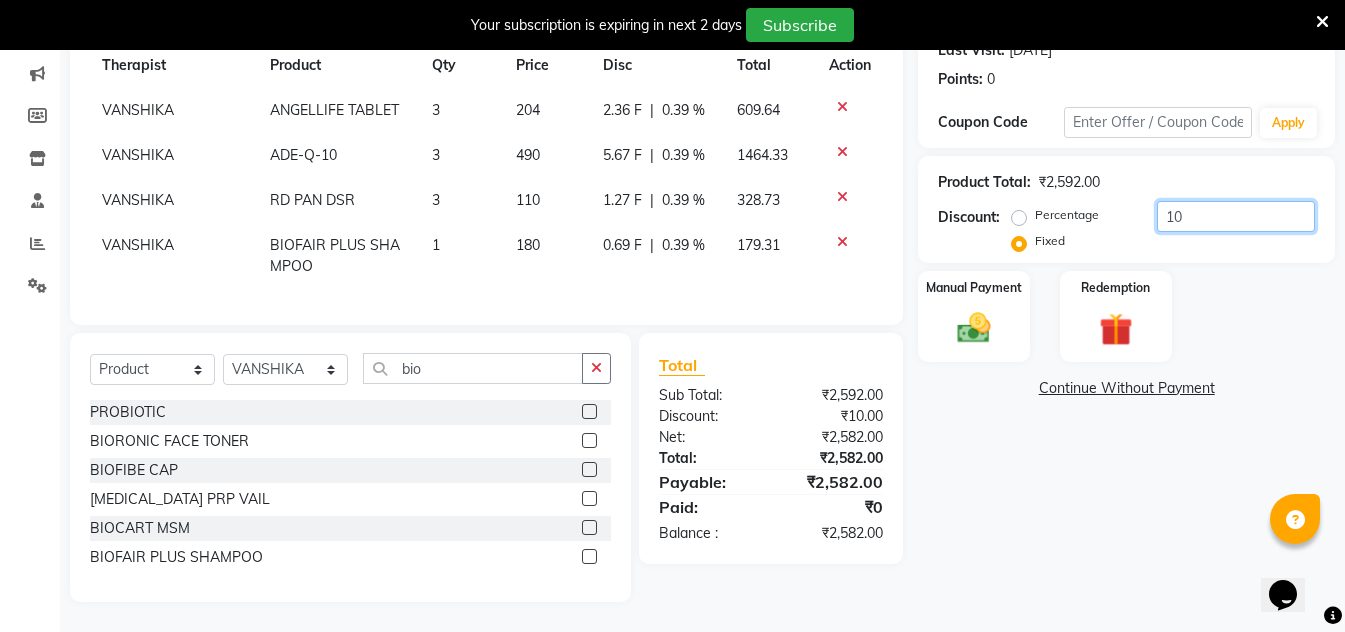 click on "10" 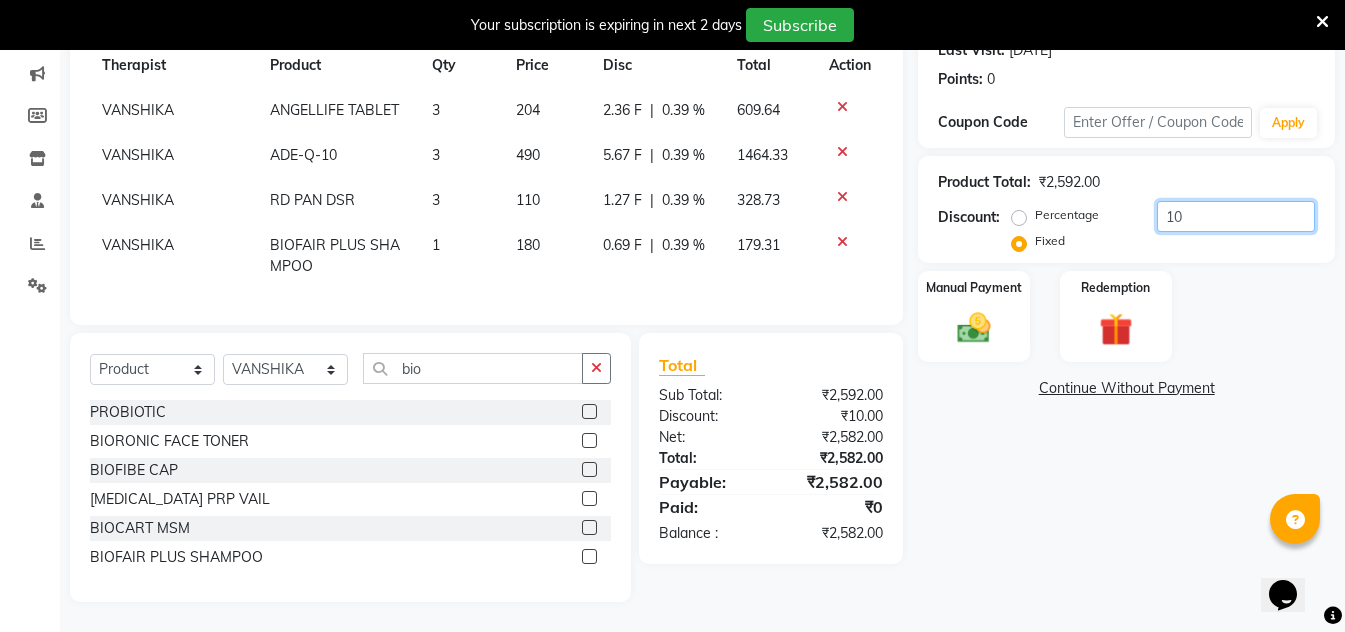 type on "1" 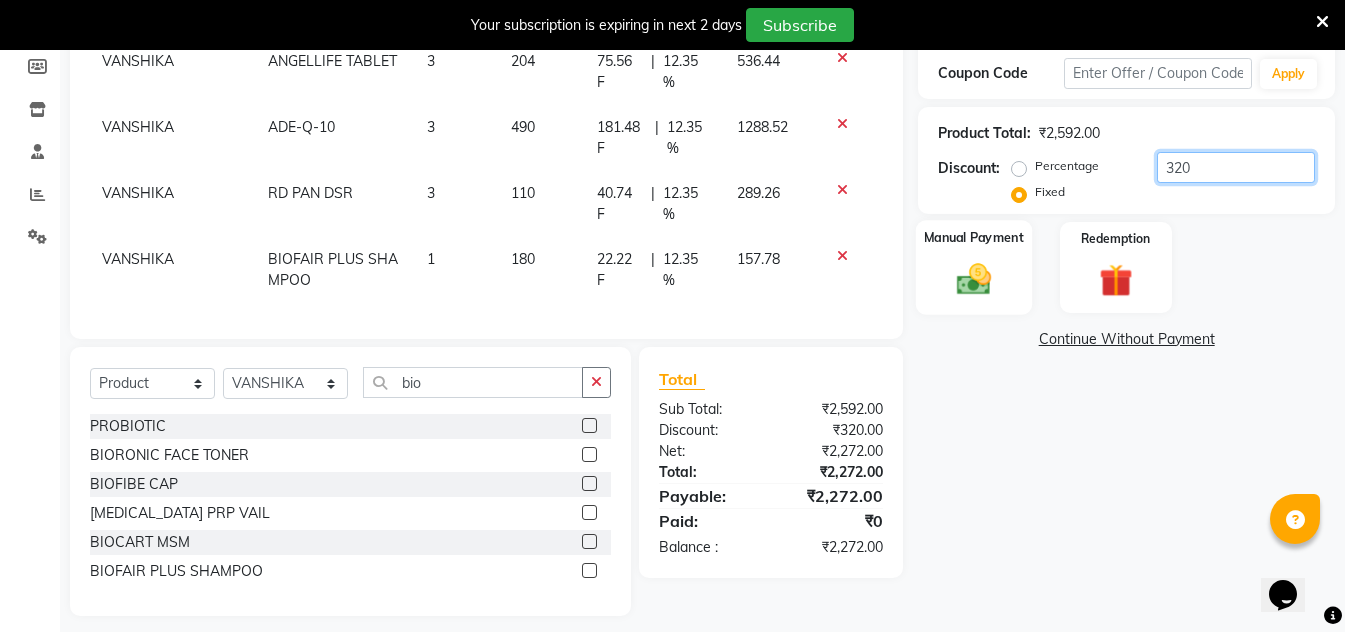 scroll, scrollTop: 372, scrollLeft: 0, axis: vertical 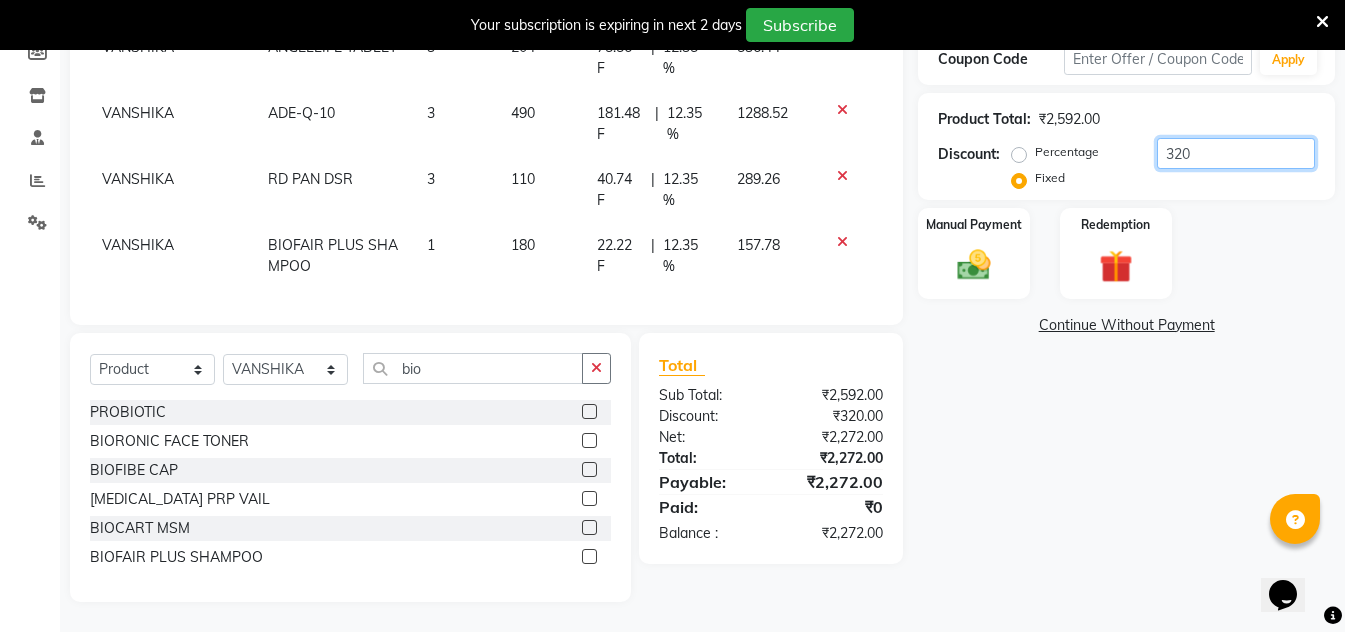 click on "320" 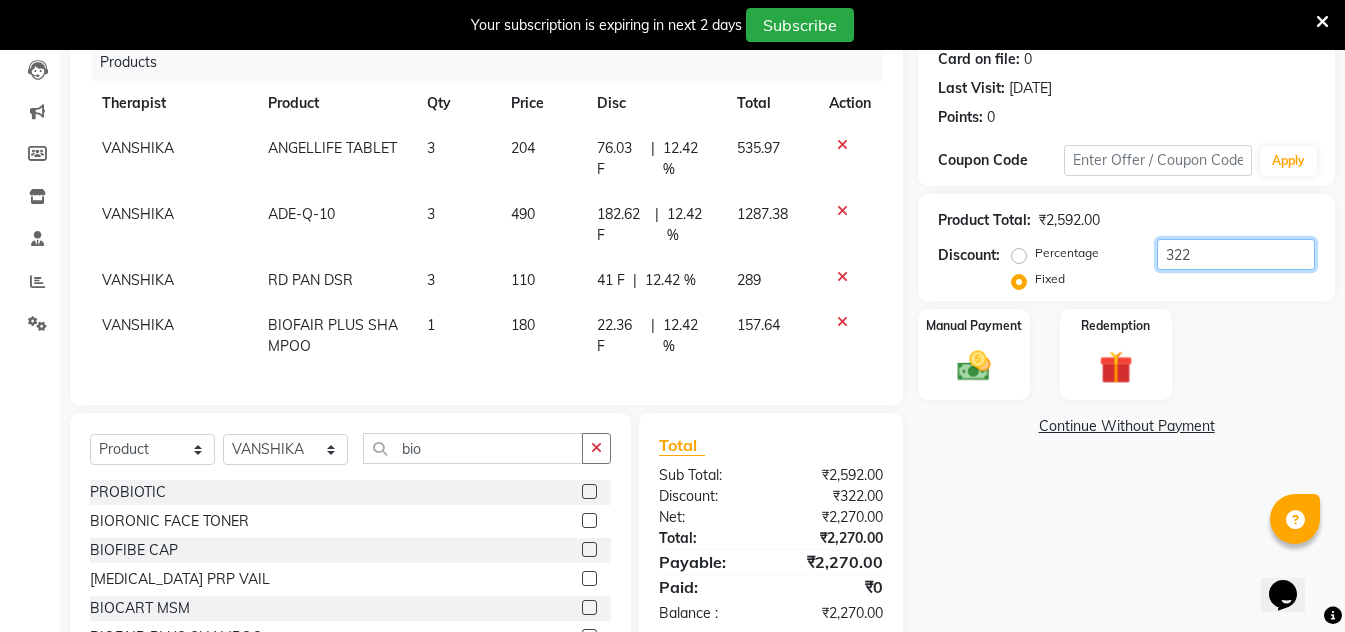 scroll, scrollTop: 351, scrollLeft: 0, axis: vertical 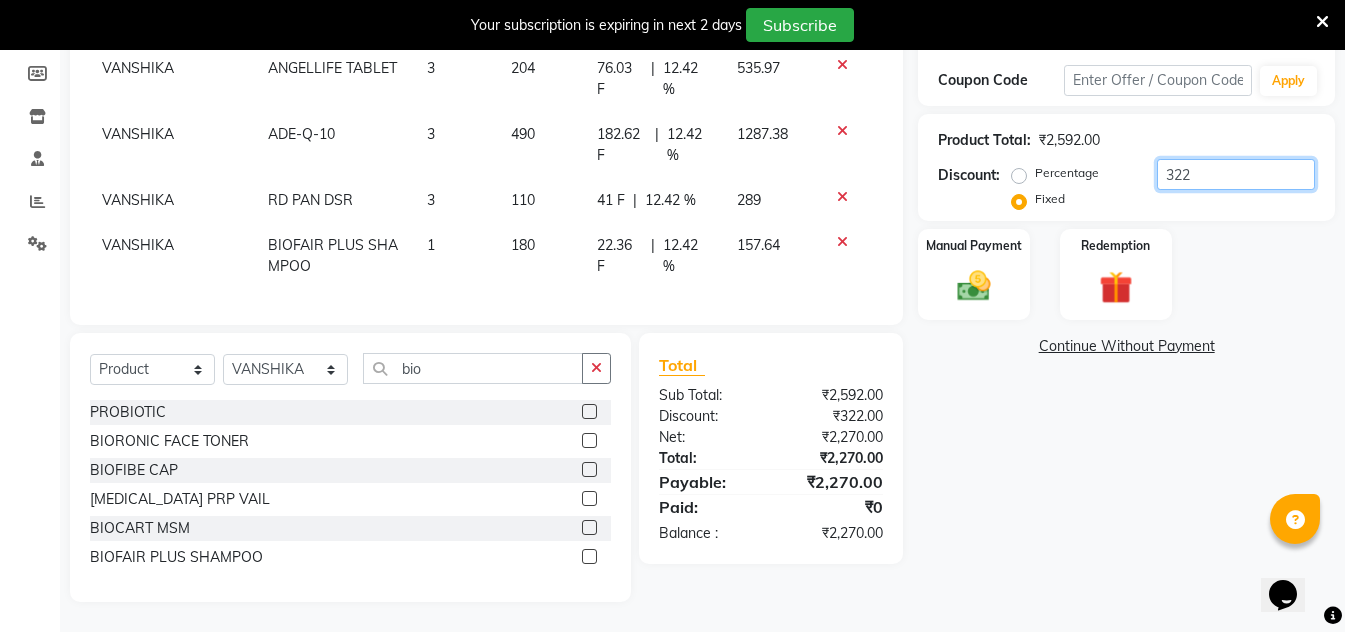 type on "322" 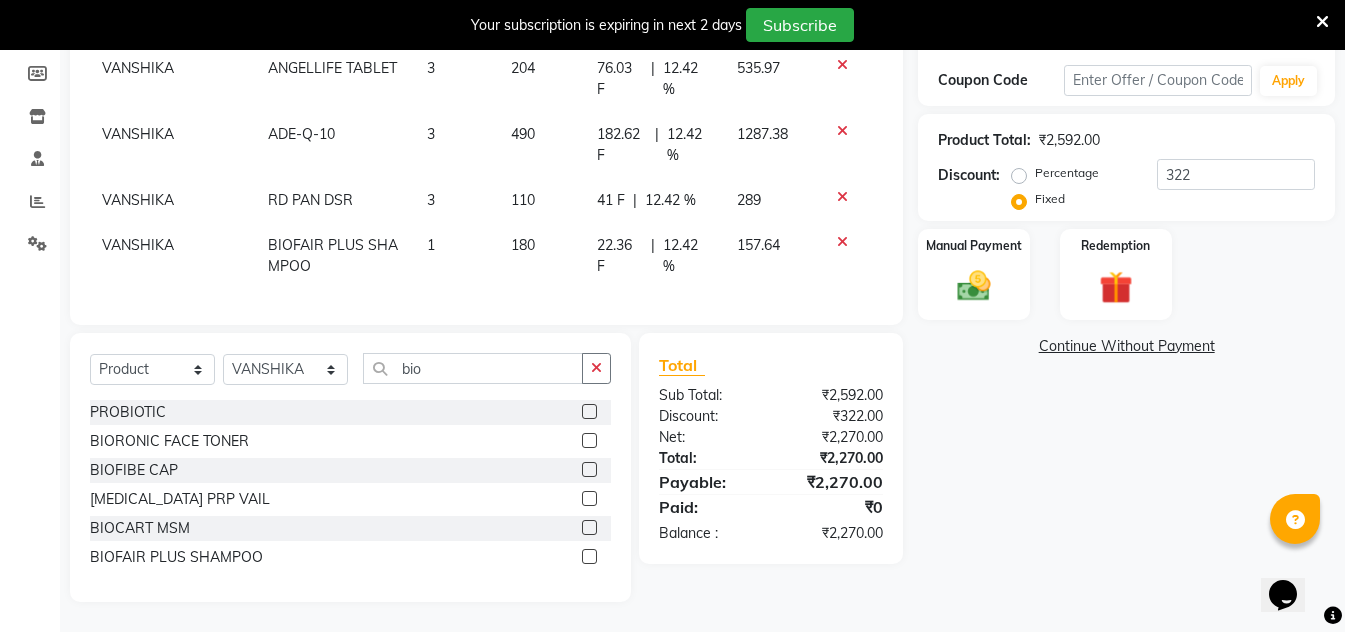 click on "Continue Without Payment" 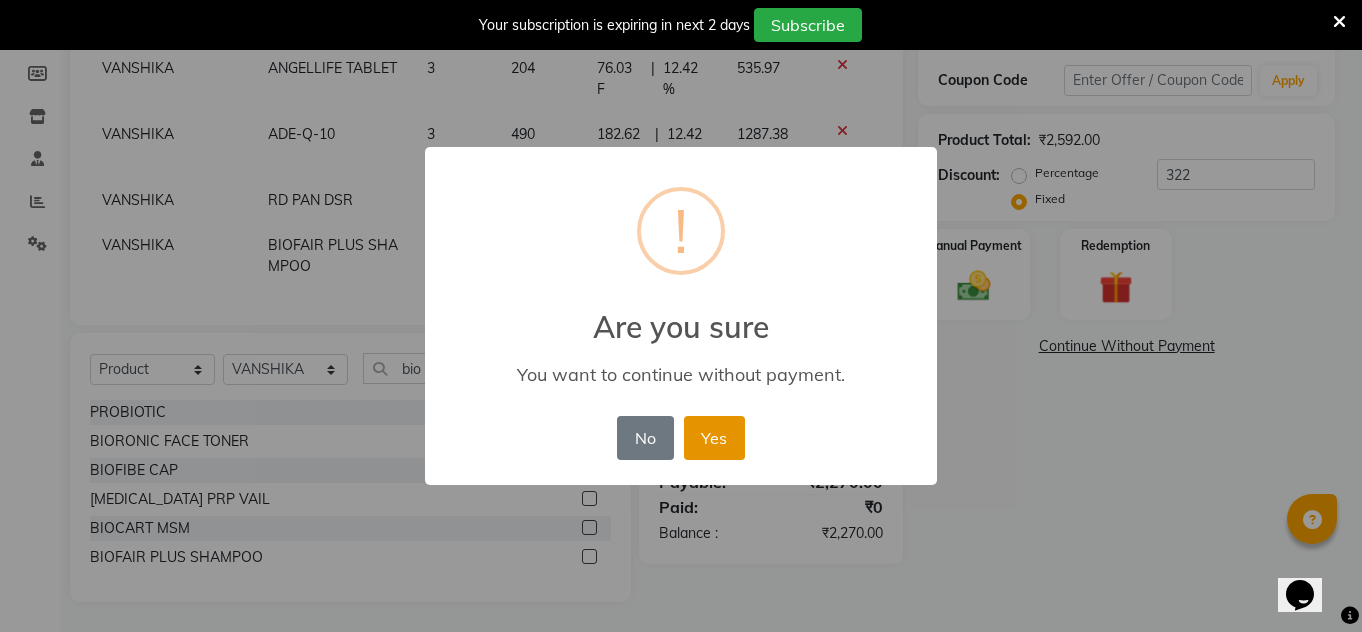 click on "Yes" at bounding box center [714, 438] 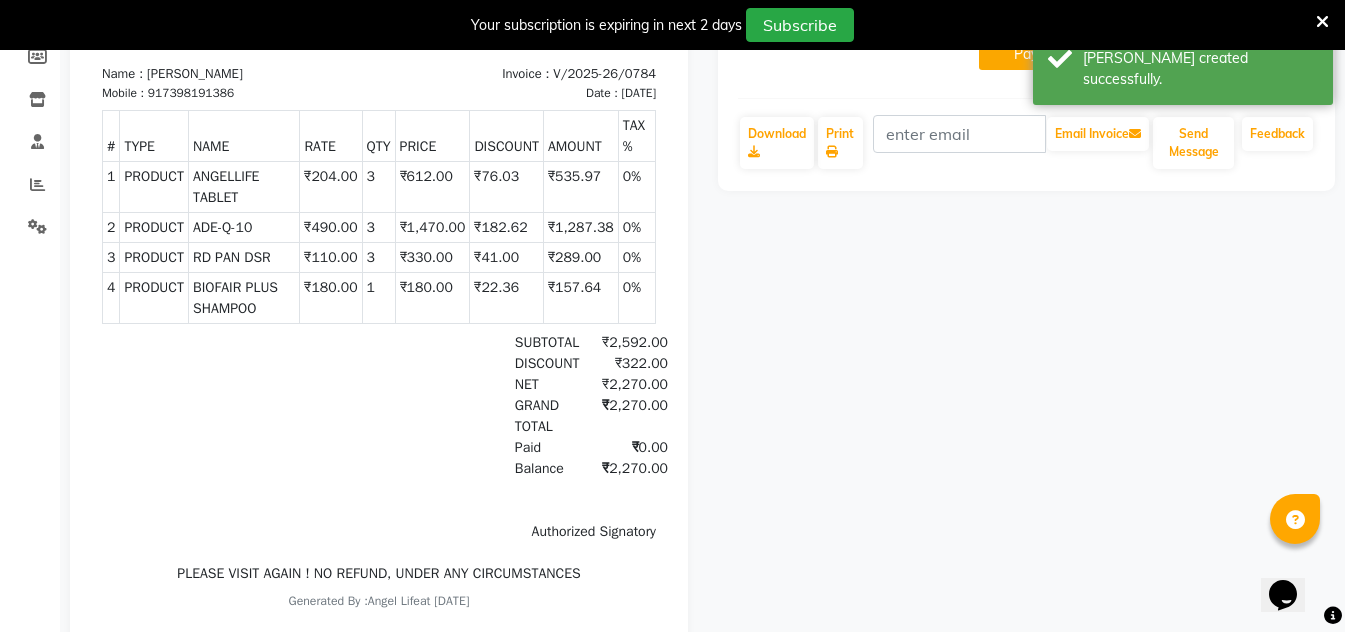 scroll, scrollTop: 0, scrollLeft: 0, axis: both 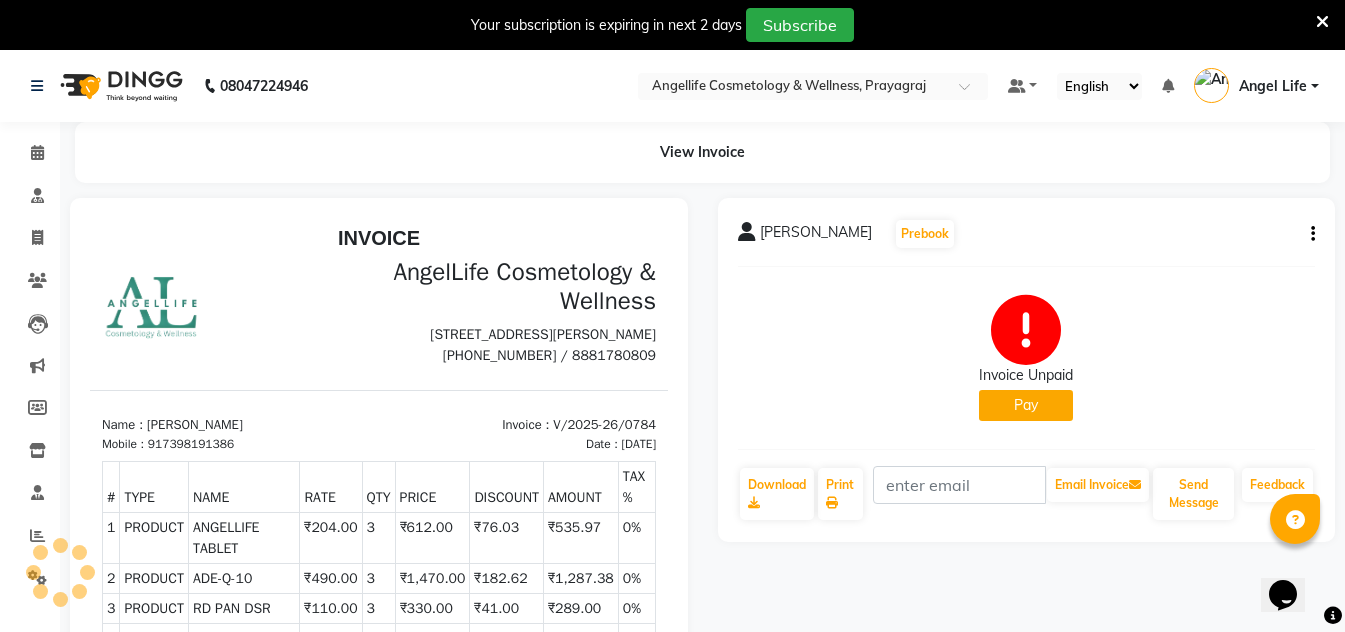 click on "Pay" 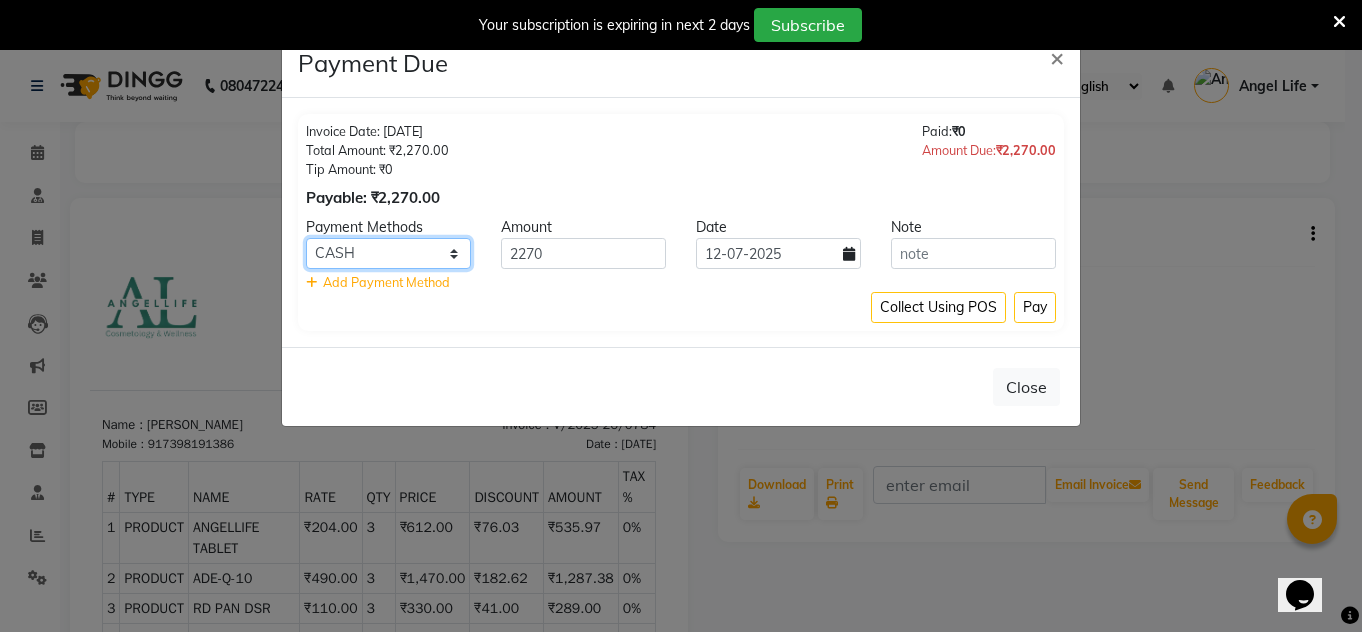 click on "CASH CARD ONLINE CUSTOM GPay PayTM PhonePe UPI NearBuy Loan BharatPay Cheque MosamBee MI Voucher Bank Family Visa Card Master Card BharatPay Card UPI BharatPay Other Cards Juice by MCB MyT Money MariDeal DefiDeal [DOMAIN_NAME] THD TCL CEdge Card M UPI M UPI Axis UPI Union Card (Indian Bank) Card (DL Bank) RS BTC Wellnessta Razorpay Complimentary Nift Spa Finder Spa Week Venmo BFL LoanTap SaveIN GMoney ATH Movil On Account Chamber Gift Card Trade Comp Donation Card on File Envision BRAC Card City Card bKash Credit Card Debit Card Shoutlo LUZO Jazz Cash AmEx Discover Tabby Online W Room Charge Room Charge USD Room Charge Euro Room Charge EGP Room Charge GBP Bajaj Finserv Bad Debts Card: IDFC Card: IOB Coupon Gcash PayMaya Instamojo COnline UOnline SOnline SCard Paypal PPR PPV PPC PPN PPG PPE CAMP Benefit ATH Movil Dittor App Rupay Diners iPrepaid iPackage District App Pine Labs Cash Payment Pnb Bank GPay NT Cash Lash GPay Lash Cash Nail GPay Nail Cash BANKTANSFER Dreamfolks [PERSON_NAME] SBI Save-In Nail Card Lash Card" 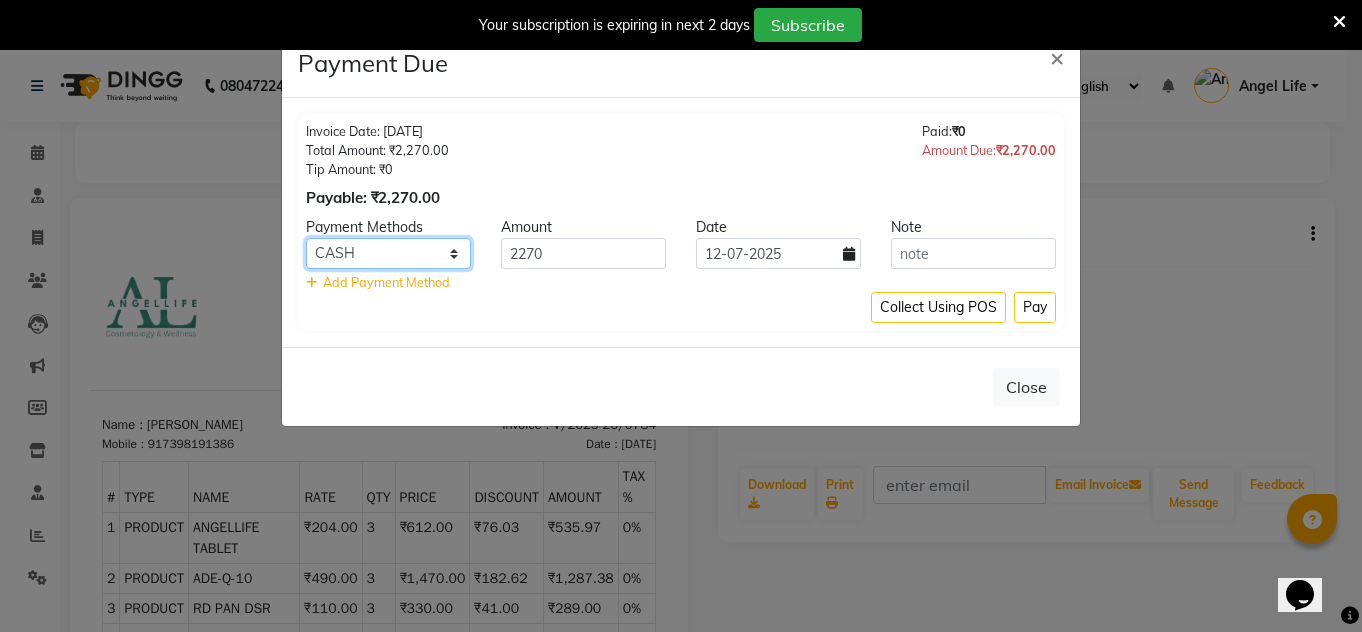 select on "8" 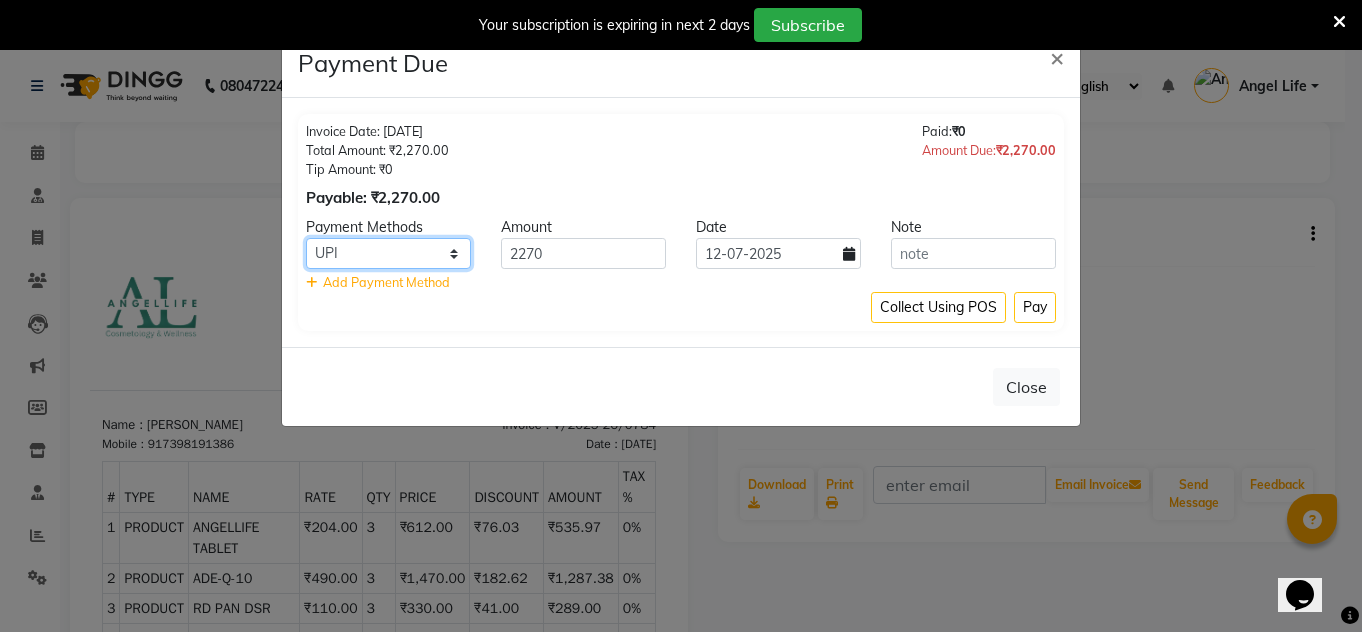click on "CASH CARD ONLINE CUSTOM GPay PayTM PhonePe UPI NearBuy Loan BharatPay Cheque MosamBee MI Voucher Bank Family Visa Card Master Card BharatPay Card UPI BharatPay Other Cards Juice by MCB MyT Money MariDeal DefiDeal Deal.mu THD TCL CEdge Card M UPI M UPI Axis UPI Union Card (Indian Bank) Card (DL Bank) RS BTC Wellnessta Razorpay Complimentary Nift Spa Finder Spa Week Venmo BFL LoanTap SaveIN GMoney ATH Movil On Account Chamber Gift Card Trade Comp Donation Card on File Envision BRAC Card City Card bKash Credit Card Debit Card Shoutlo LUZO Jazz Cash AmEx Discover Tabby Online W Room Charge Room Charge USD Room Charge Euro Room Charge EGP Room Charge GBP Bajaj Finserv Bad Debts Card: IDFC Card: IOB Coupon Gcash PayMaya Instamojo COnline UOnline SOnline SCard Paypal PPR PPV PPC PPN PPG PPE CAMP Benefit ATH Movil Dittor App Rupay Diners iPrepaid iPackage District App Pine Labs Cash Payment Pnb Bank GPay NT Cash Lash GPay Lash Cash Nail GPay Nail Cash BANKTANSFER Dreamfolks BOB SBI Save-In Nail Card Lash Card" 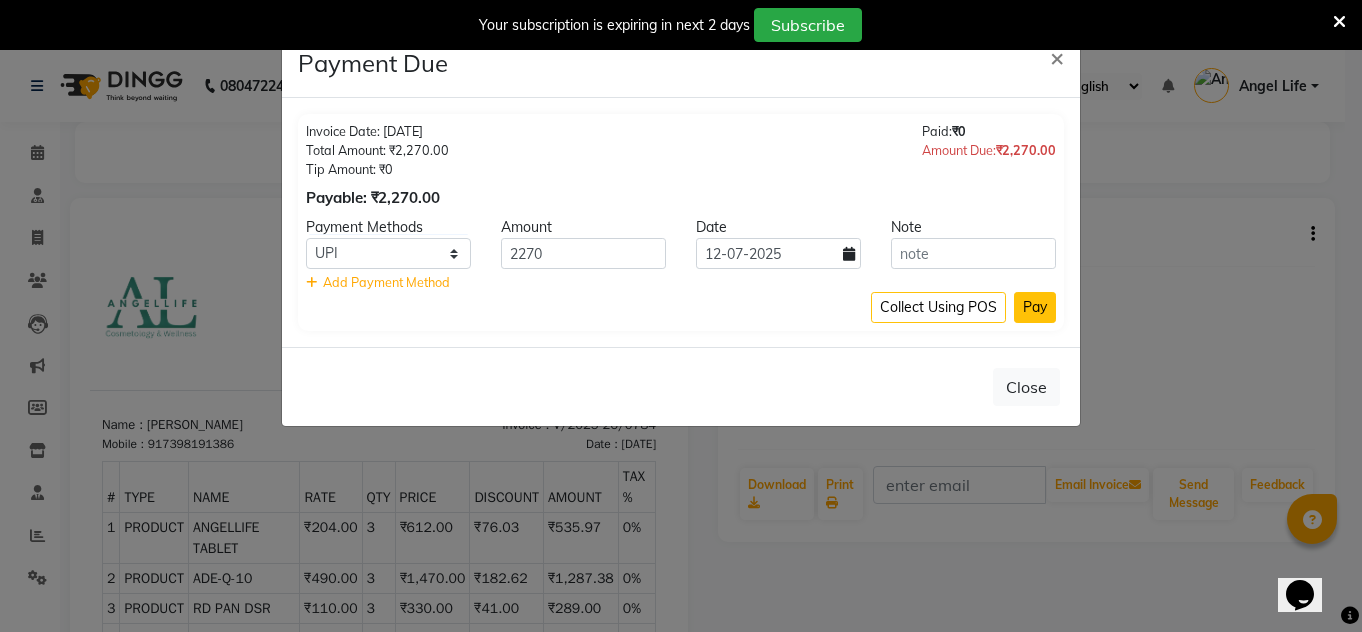 click on "Pay" 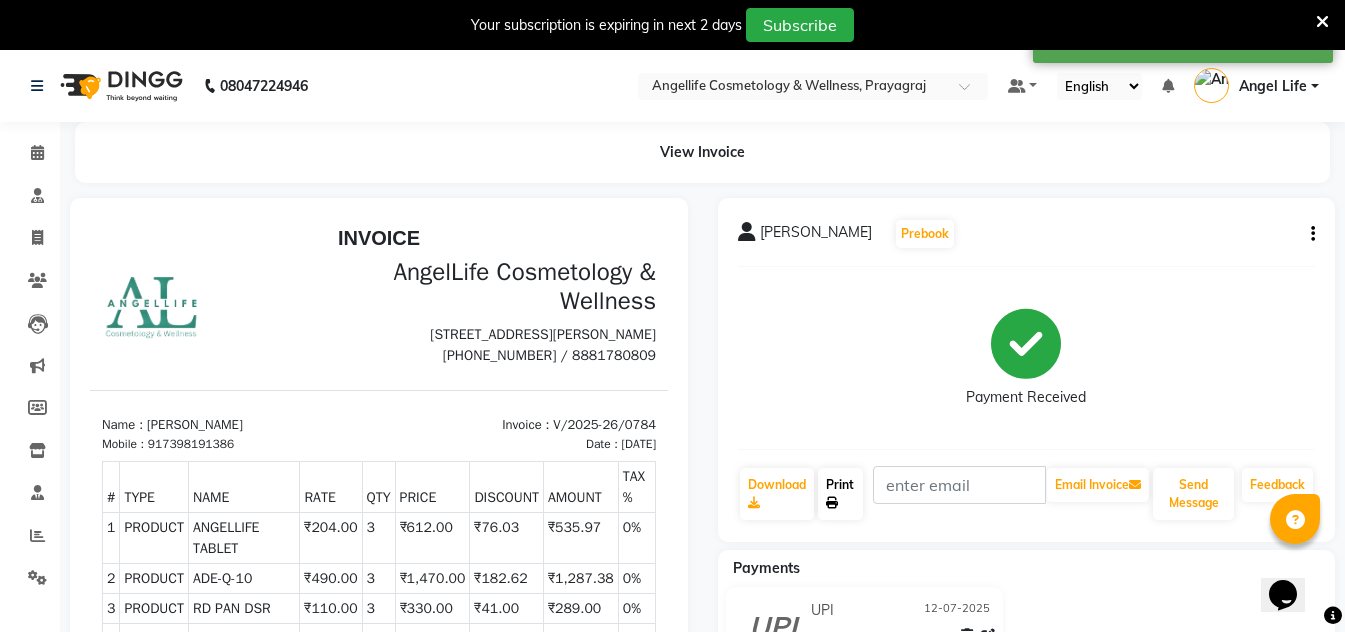 click on "Print" 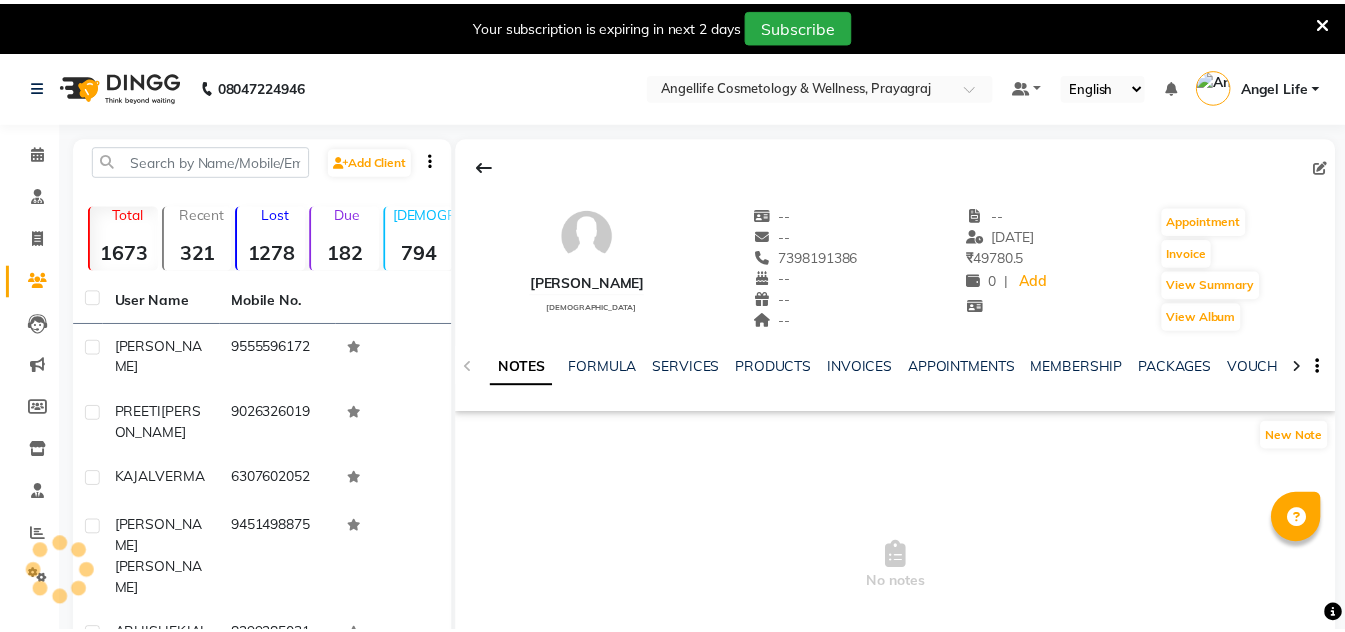 scroll, scrollTop: 0, scrollLeft: 0, axis: both 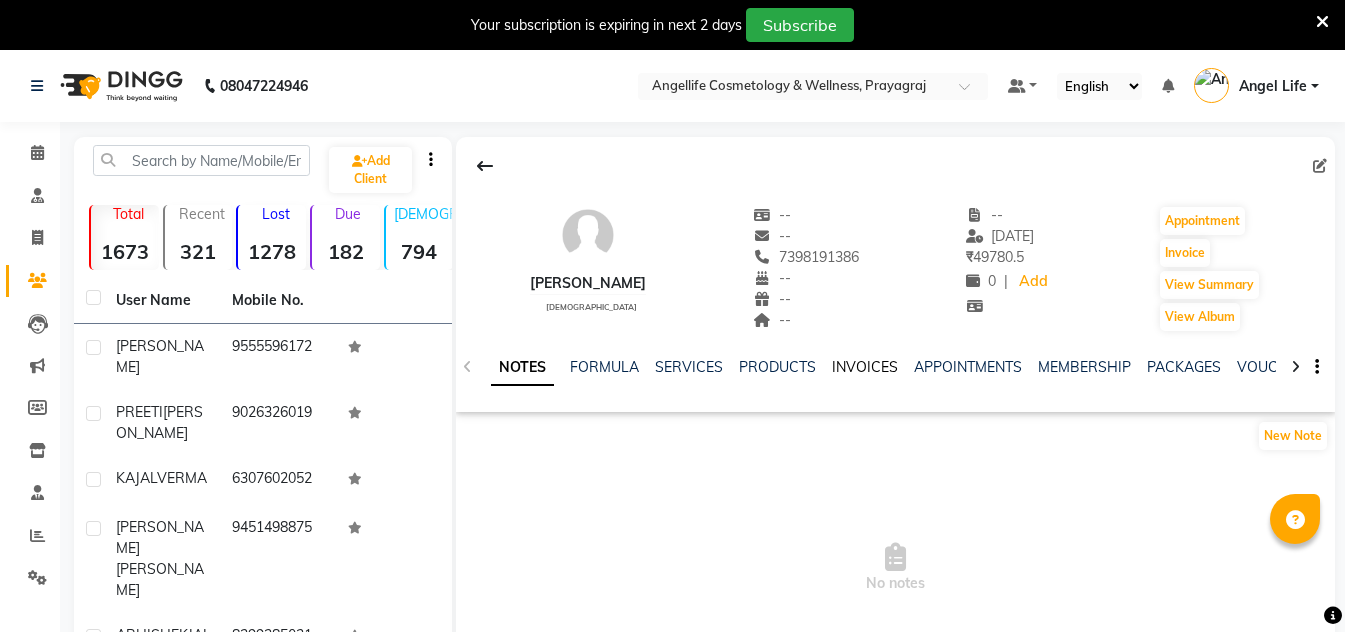 click on "INVOICES" 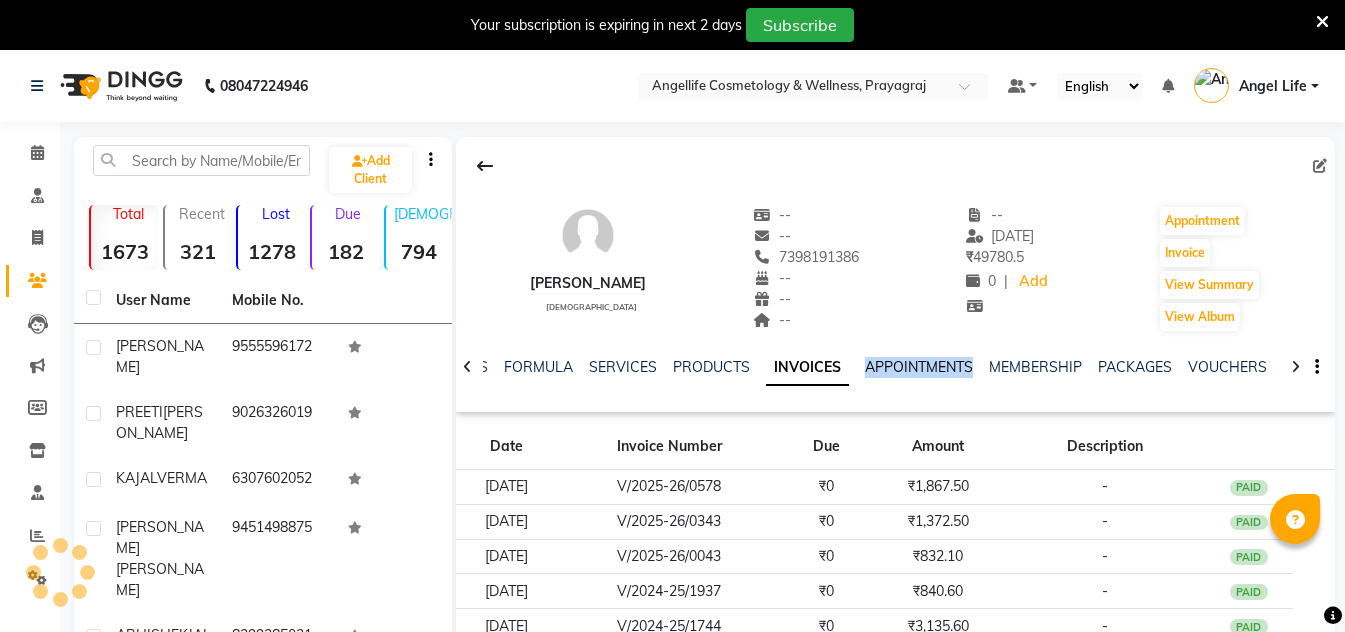 click on "NOTES FORMULA SERVICES PRODUCTS INVOICES APPOINTMENTS MEMBERSHIP PACKAGES VOUCHERS GIFTCARDS POINTS FORMS FAMILY CARDS WALLET" 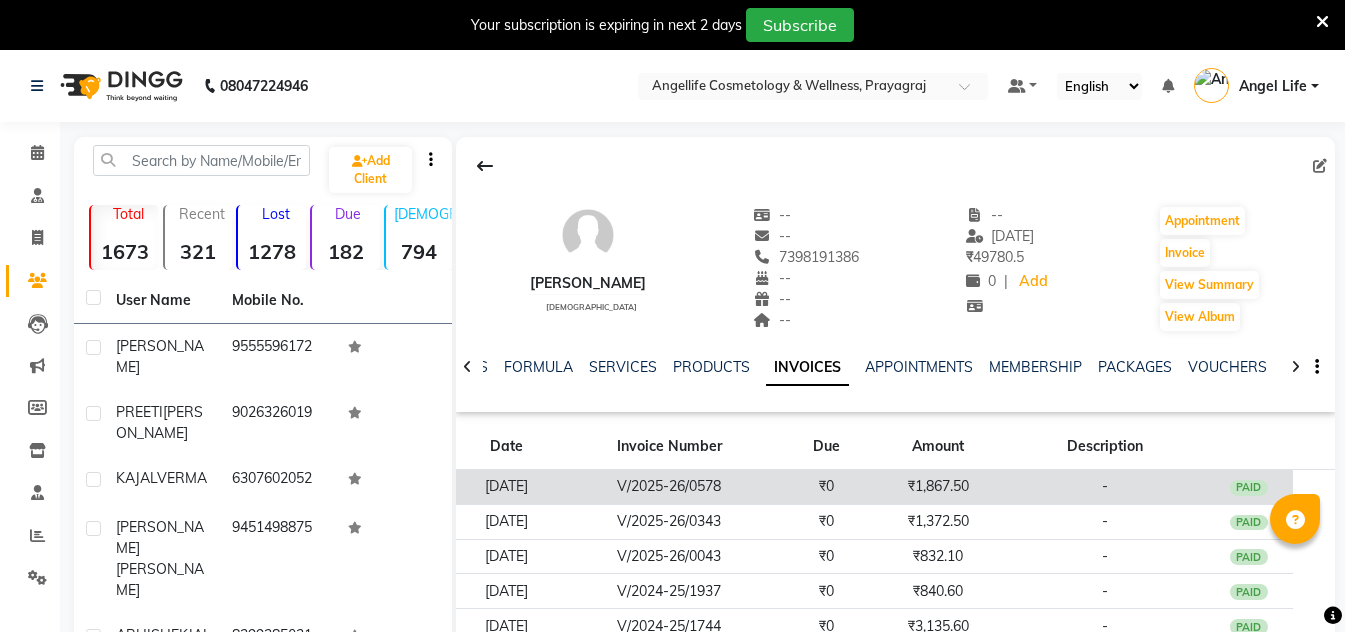 click on "₹0" 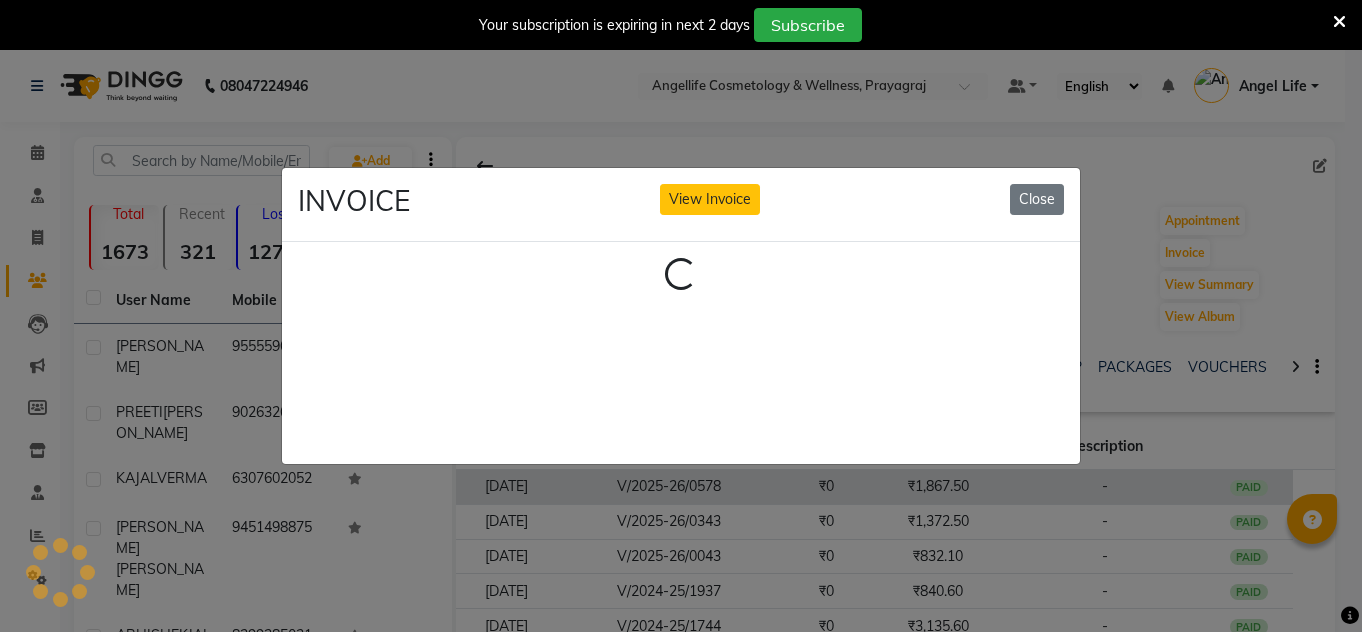 click on "INVOICE View Invoice Close Loading..." 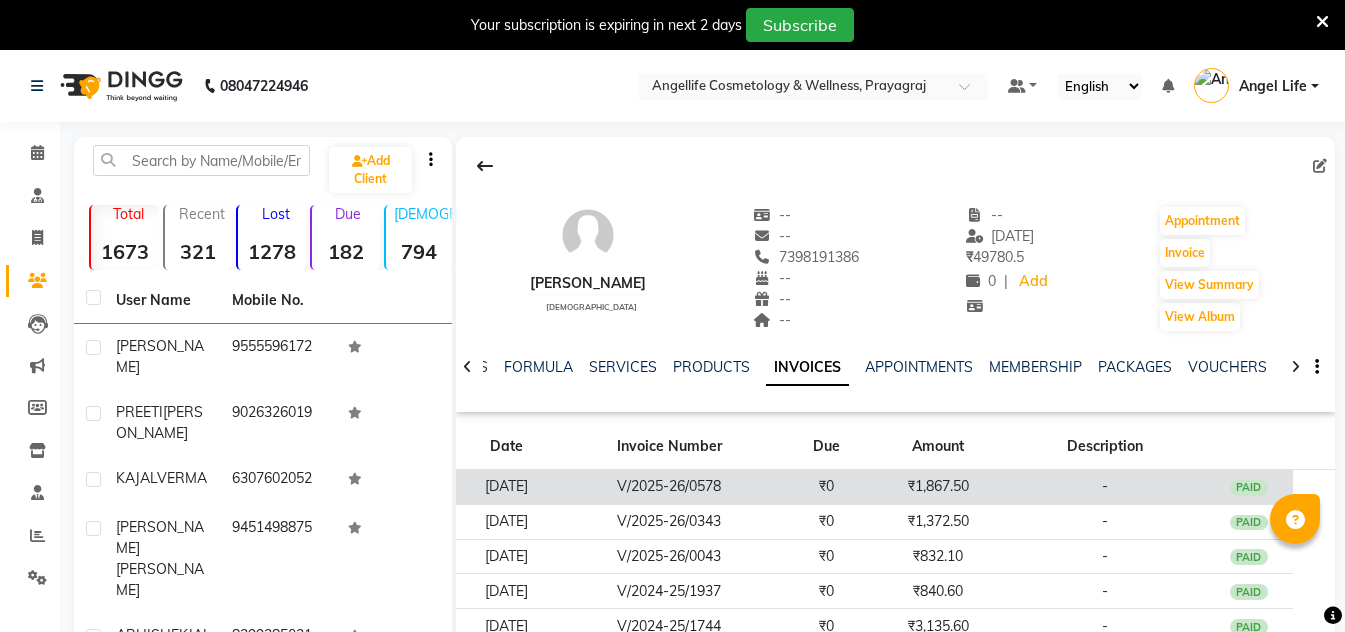 click on "₹0" 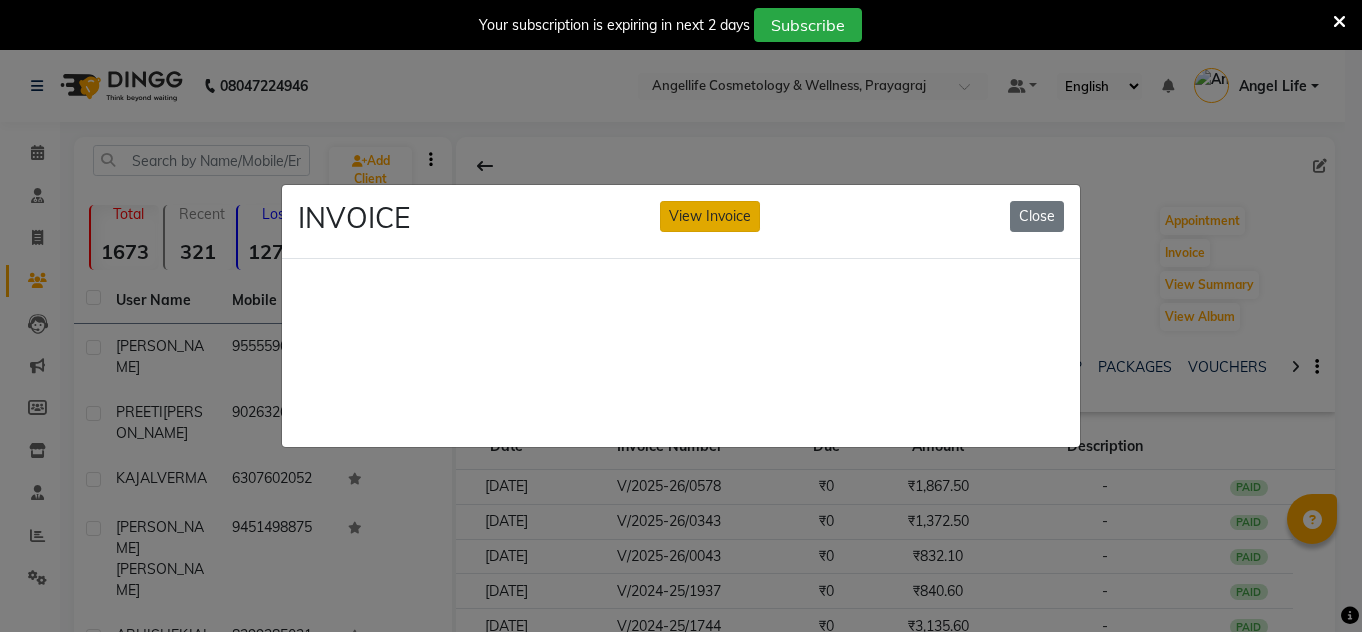 click on "View Invoice" 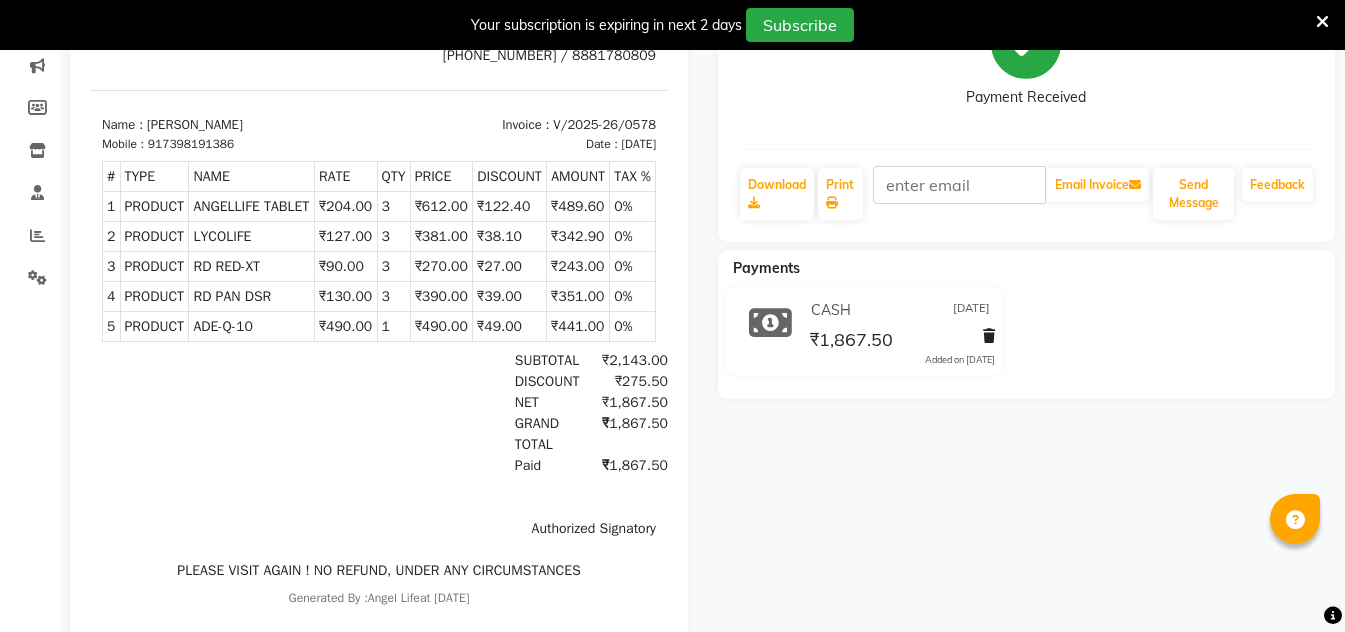 scroll, scrollTop: 16, scrollLeft: 0, axis: vertical 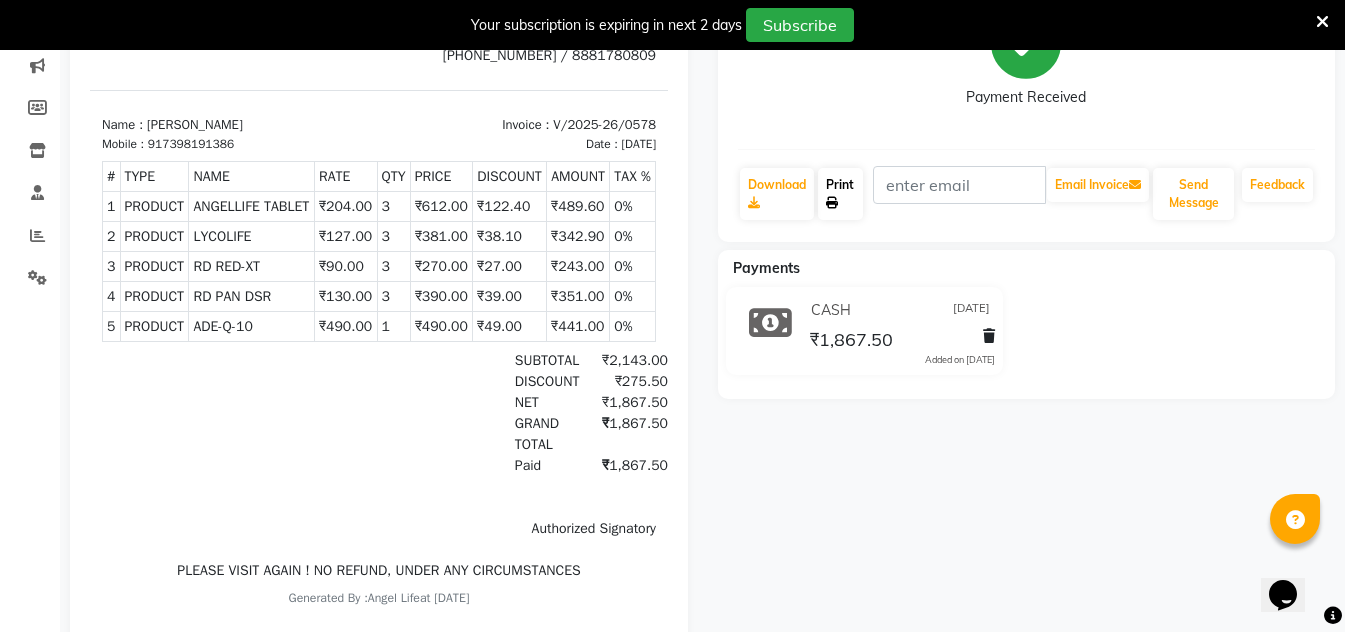 click on "Print" 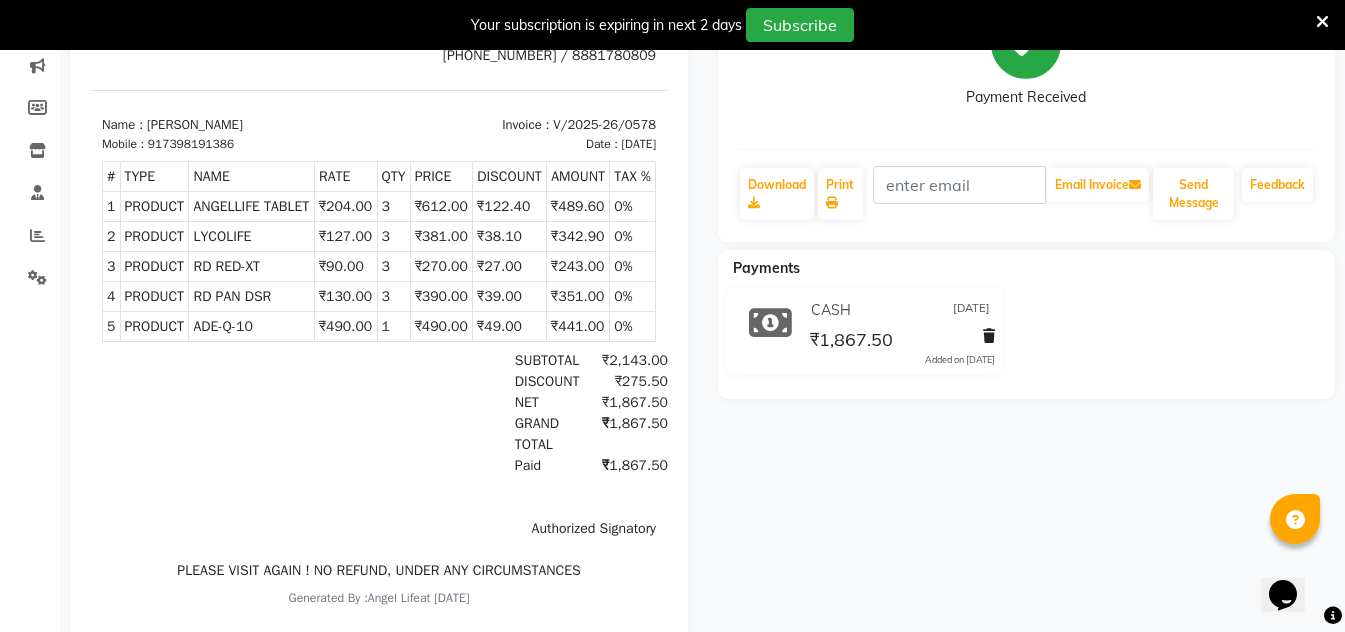 click on "SANDEEP YADAV  Prebook   Payment Received  Download  Print   Email Invoice   Send Message Feedback  Payments CASH 12-06-2025 ₹1,867.50  Added on 12-06-2025" 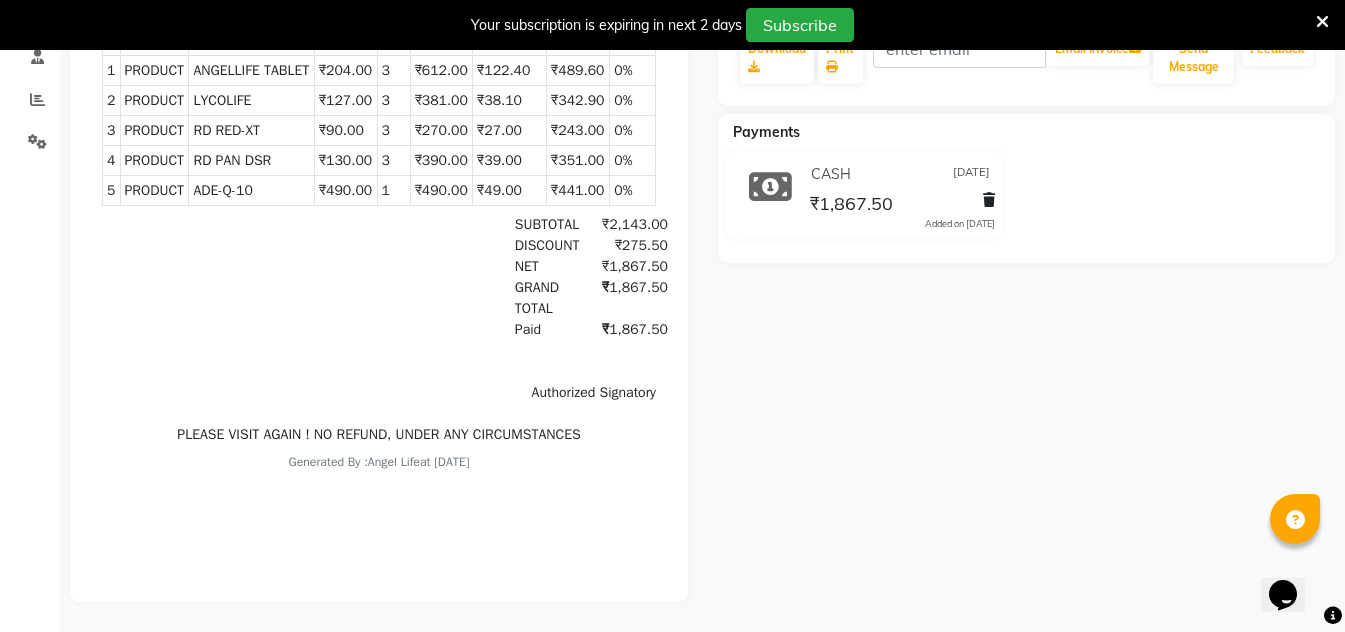 scroll, scrollTop: 0, scrollLeft: 0, axis: both 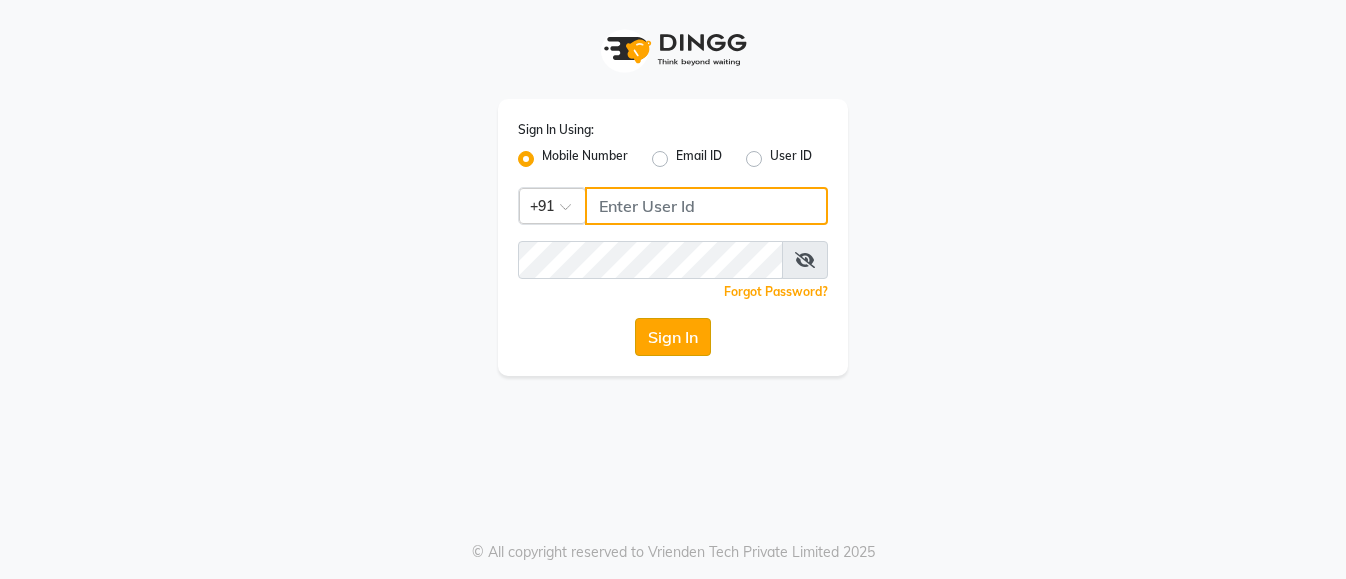 type on "9506660055" 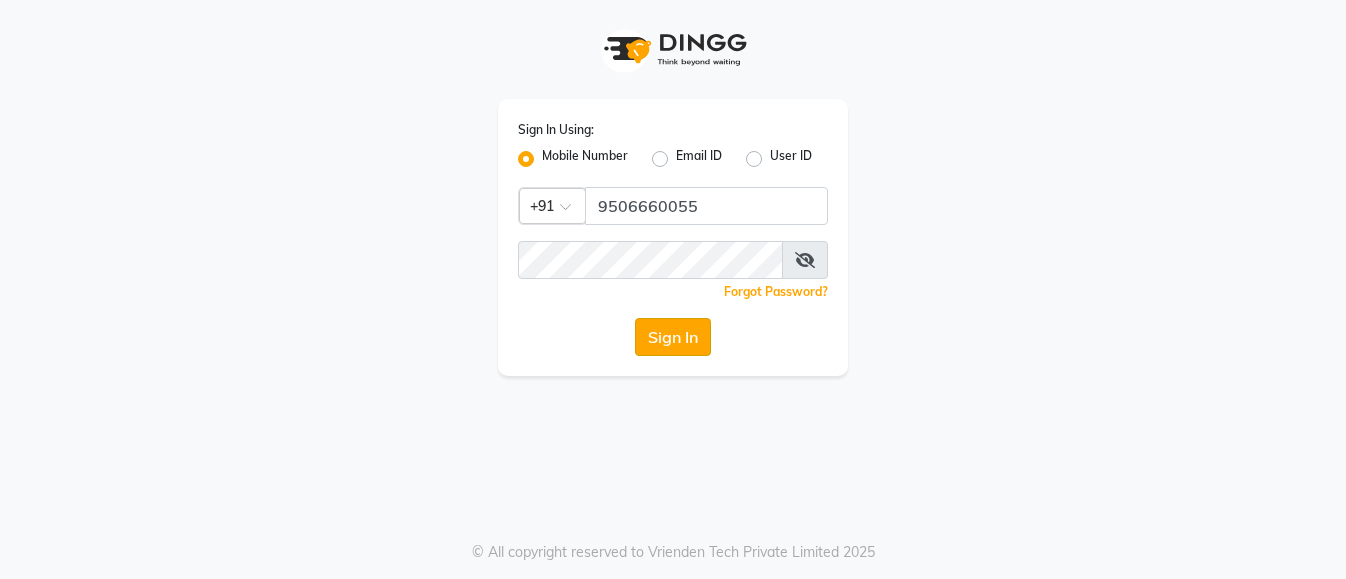 click on "Sign In" 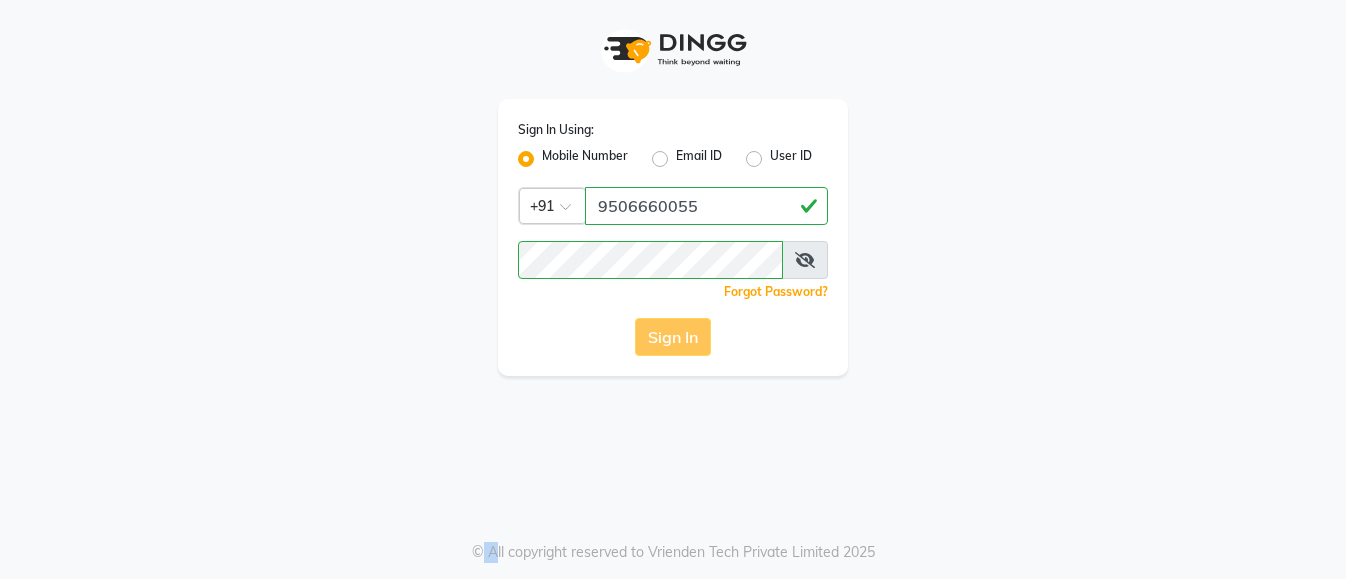 click on "Sign In" 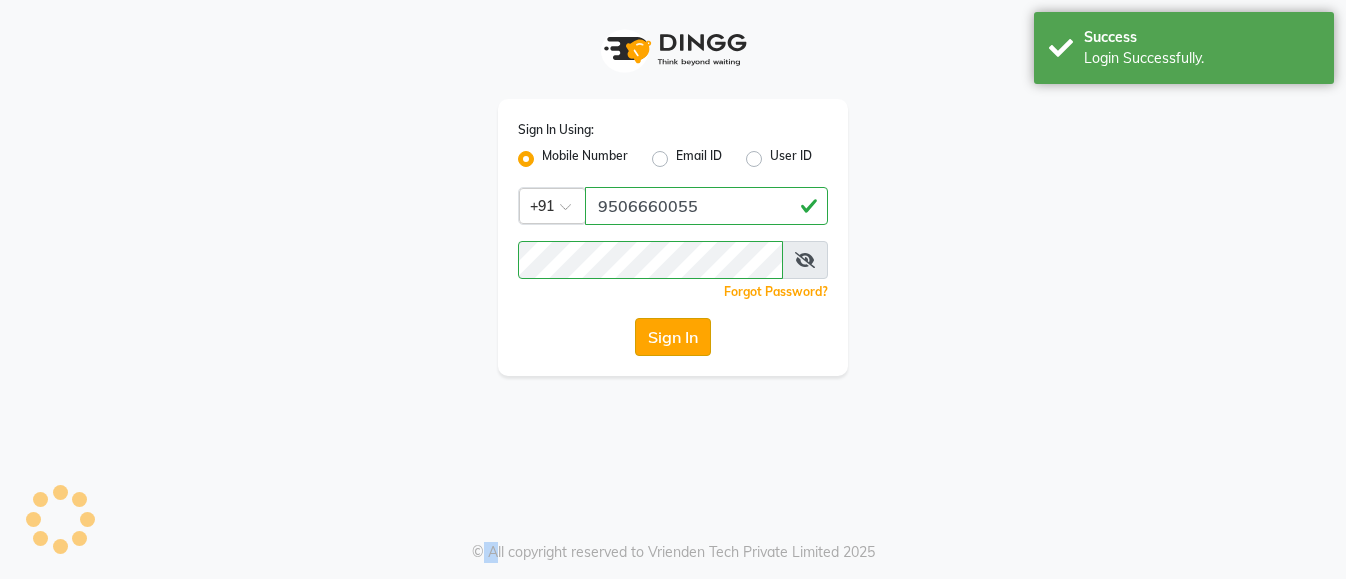 select on "service" 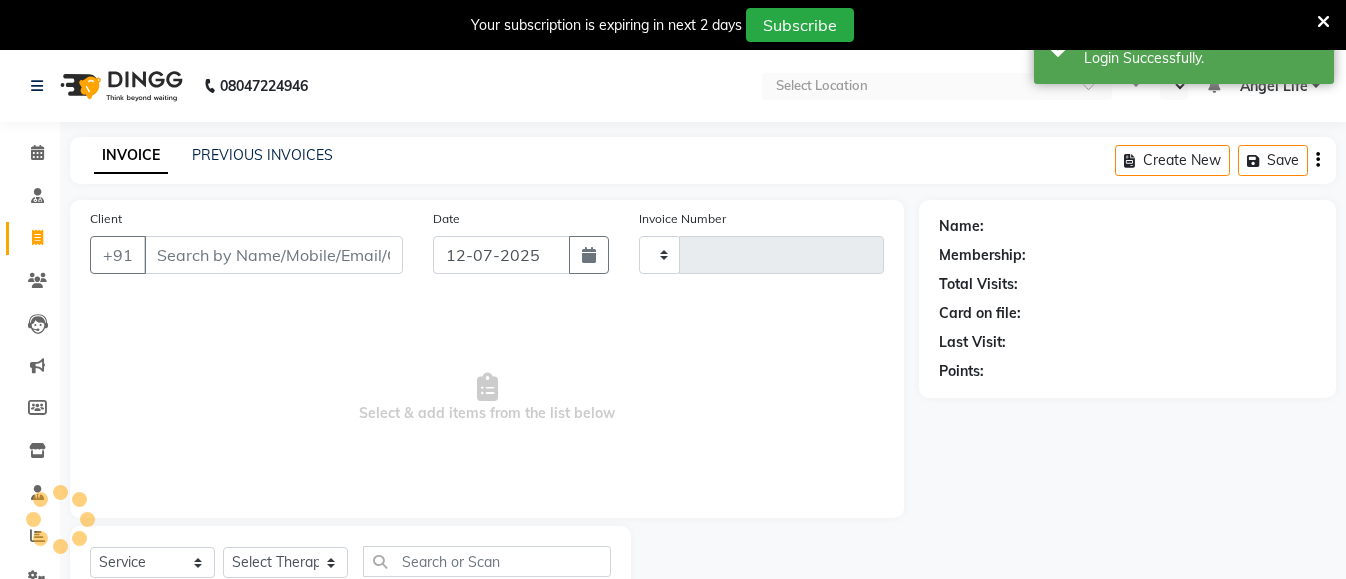 select on "en" 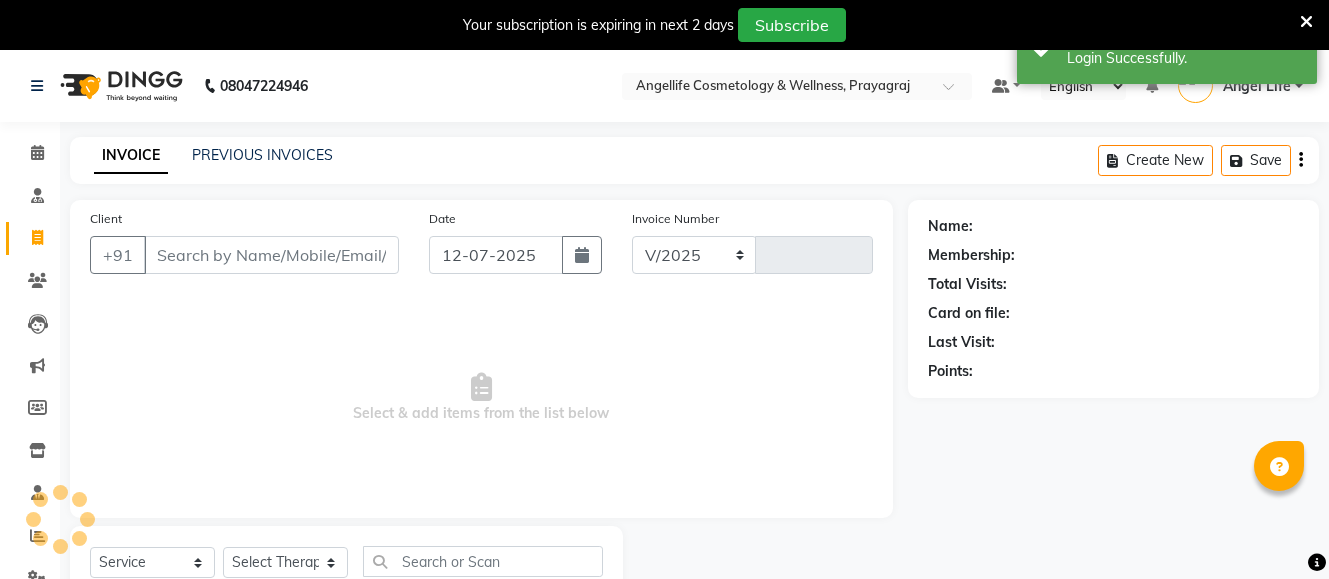 select on "4531" 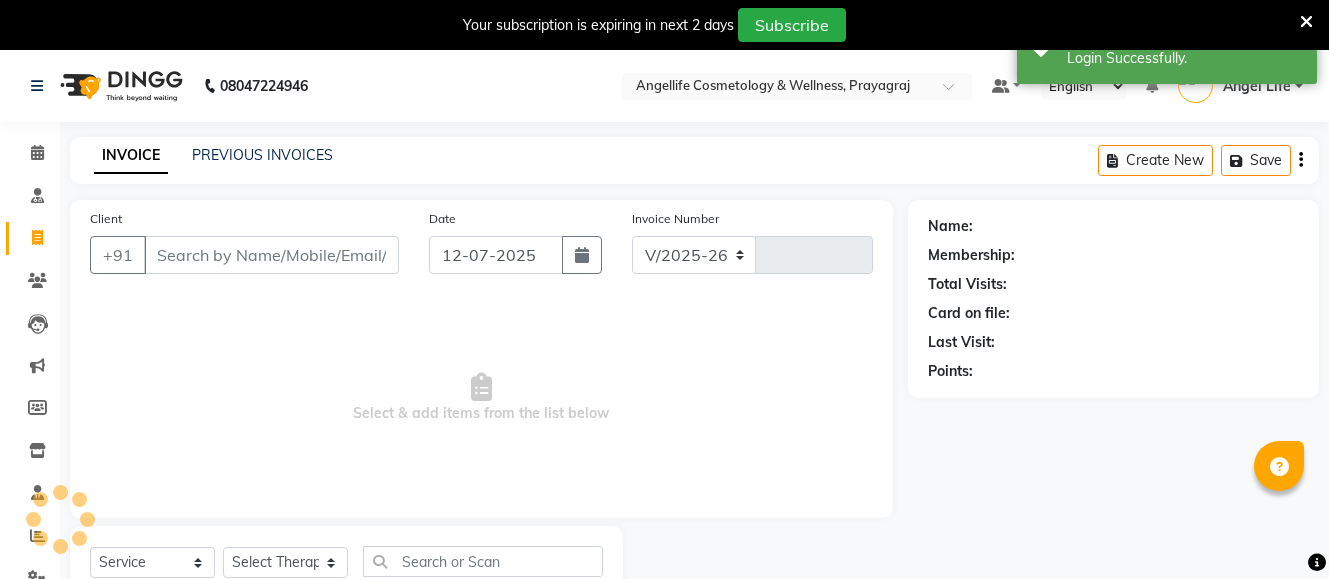 type on "0785" 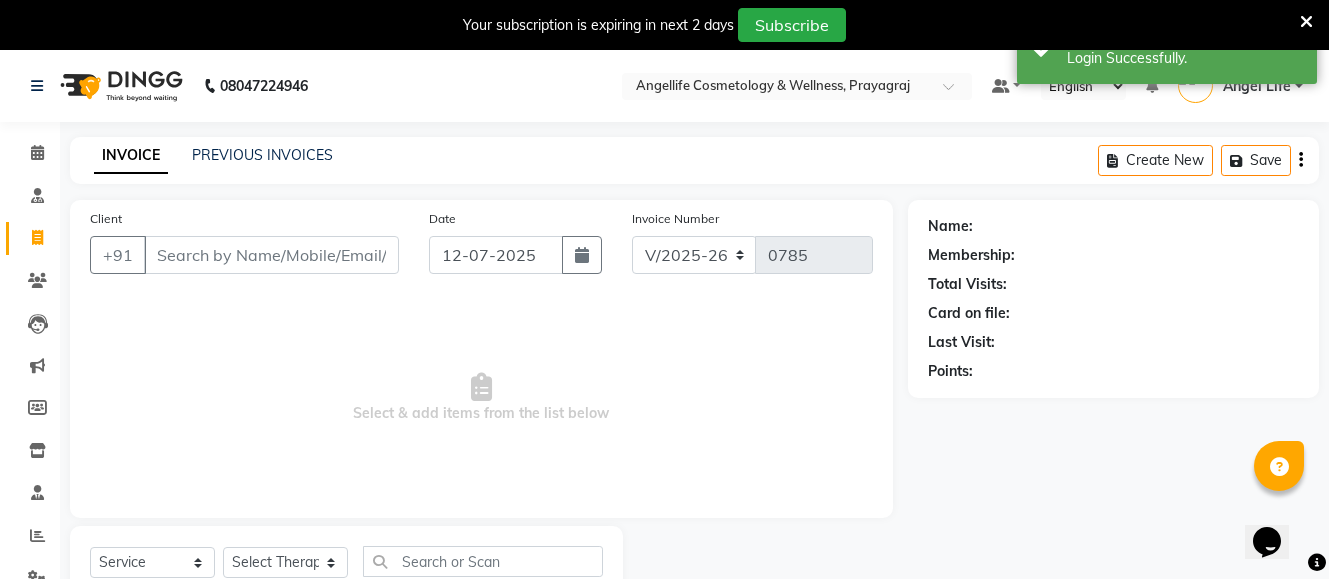 scroll, scrollTop: 0, scrollLeft: 0, axis: both 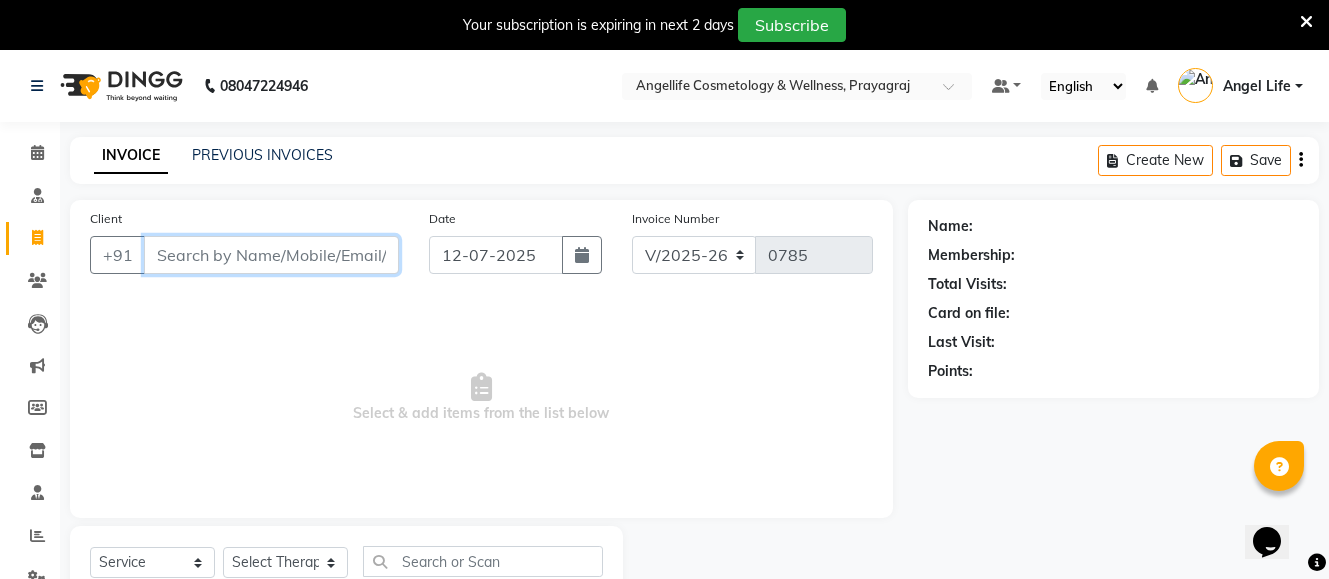 click on "Client" at bounding box center (271, 255) 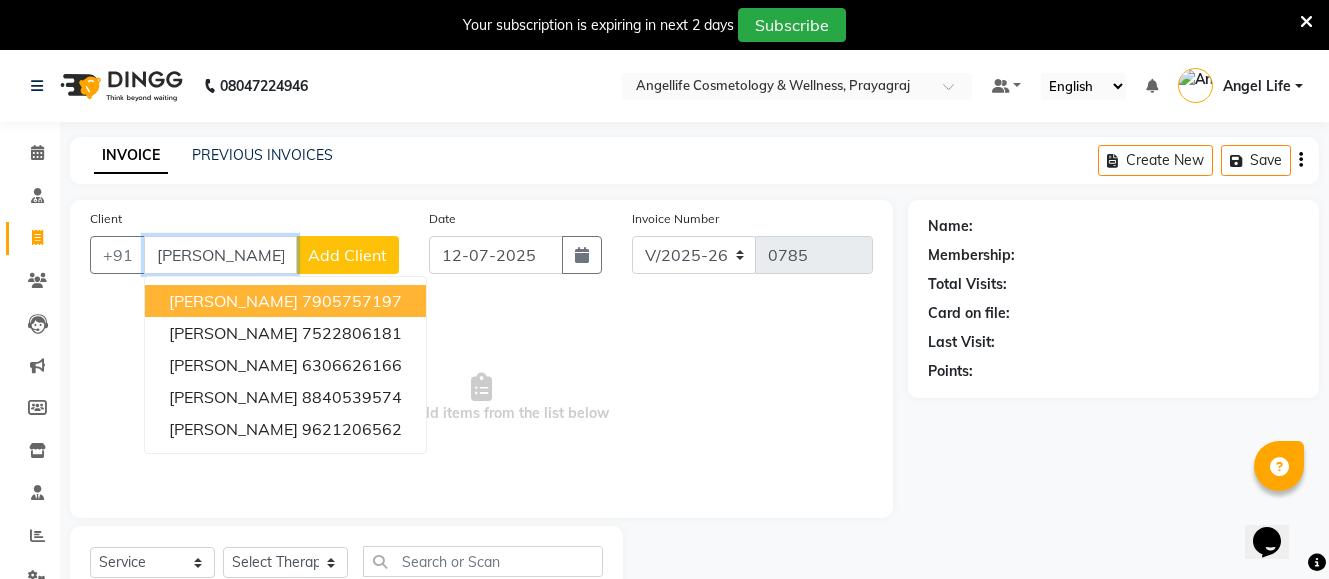 click on "SUDHANSHU MISHRA  7905757197" at bounding box center [285, 301] 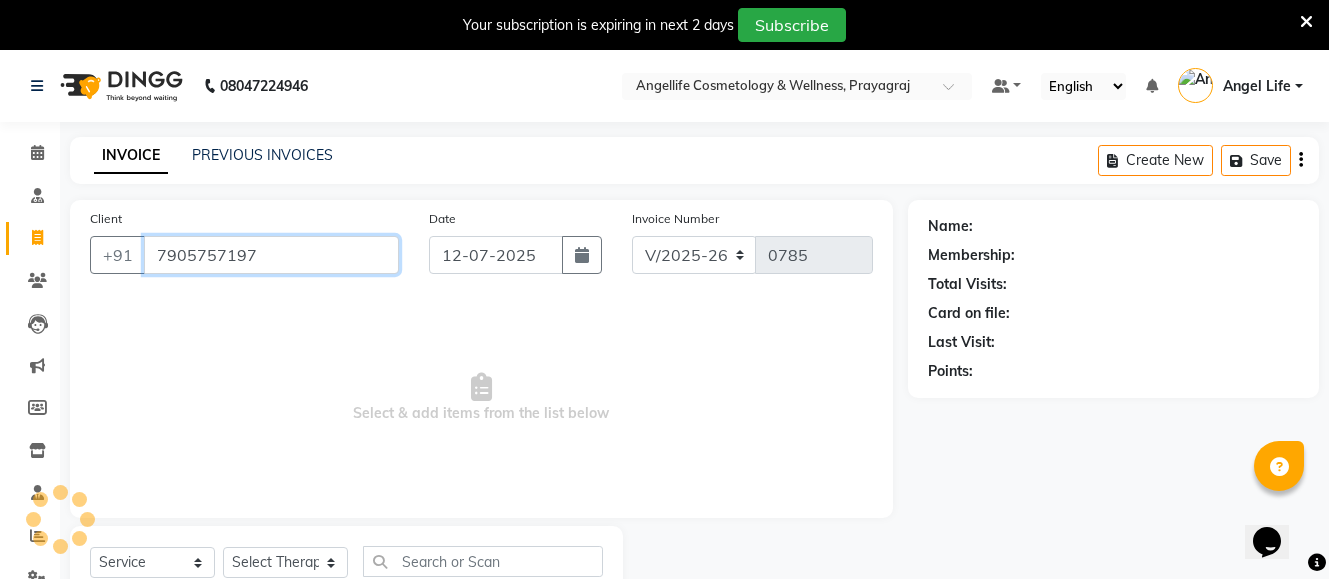 type on "7905757197" 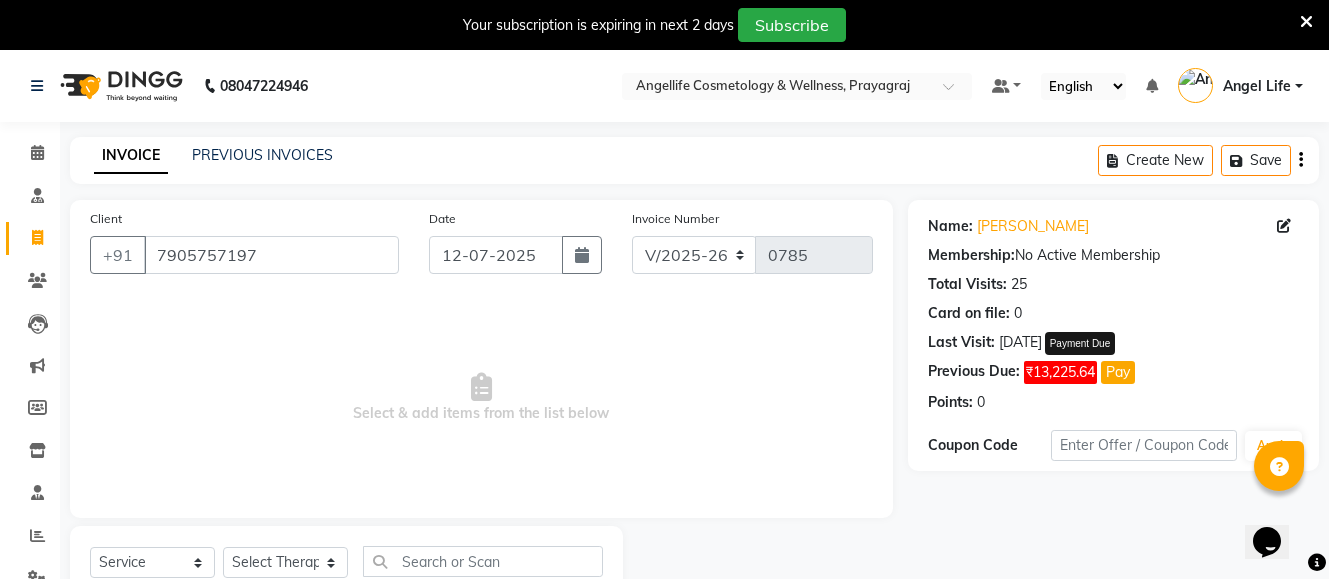 click on "Pay" 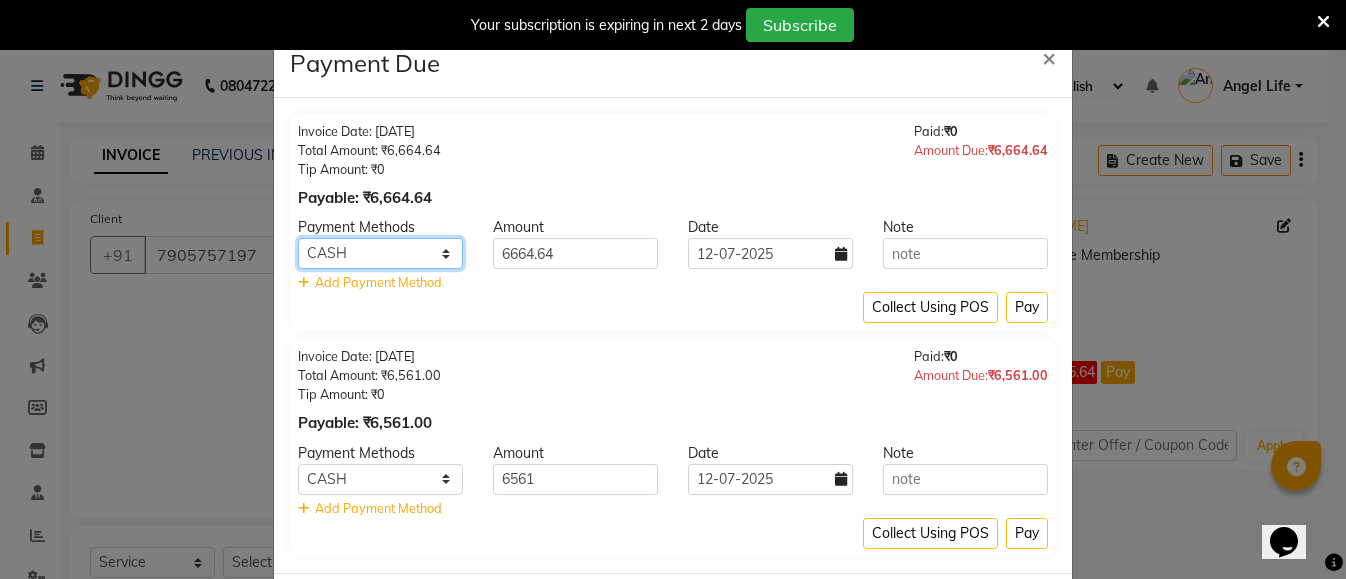 click on "CASH CARD ONLINE CUSTOM GPay PayTM PhonePe UPI NearBuy Loan BharatPay Cheque MosamBee MI Voucher Bank Family Visa Card Master Card BharatPay Card UPI BharatPay Other Cards Juice by MCB MyT Money MariDeal DefiDeal Deal.mu THD TCL CEdge Card M UPI M UPI Axis UPI Union Card (Indian Bank) Card (DL Bank) RS BTC Wellnessta Razorpay Complimentary Nift Spa Finder Spa Week Venmo BFL LoanTap SaveIN GMoney ATH Movil On Account Chamber Gift Card Trade Comp Donation Card on File Envision BRAC Card City Card bKash Credit Card Debit Card Shoutlo LUZO Jazz Cash AmEx Discover Tabby Online W Room Charge Room Charge USD Room Charge Euro Room Charge EGP Room Charge GBP Bajaj Finserv Bad Debts Card: IDFC Card: IOB Coupon Gcash PayMaya Instamojo COnline UOnline SOnline SCard Paypal PPR PPV PPC PPN PPG PPE CAMP Benefit ATH Movil Dittor App Rupay Diners iPrepaid iPackage District App Pine Labs Cash Payment Pnb Bank GPay NT Cash Lash GPay Lash Cash Nail GPay Nail Cash BANKTANSFER Dreamfolks BOB SBI Save-In Nail Card Lash Card" 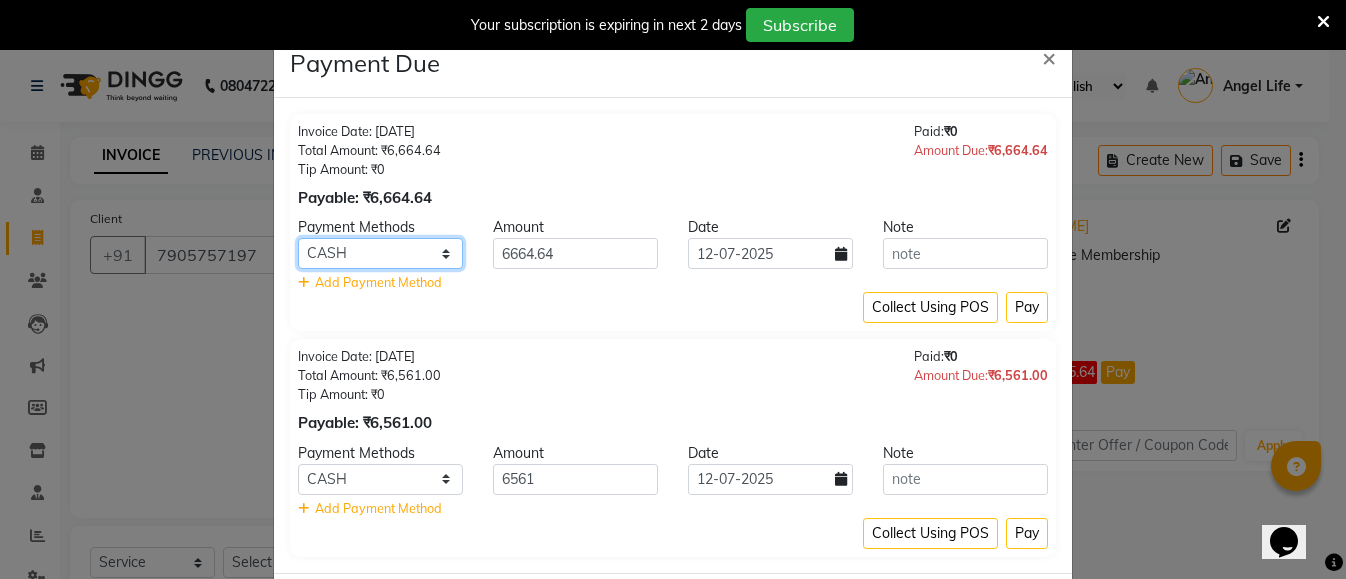 select on "8" 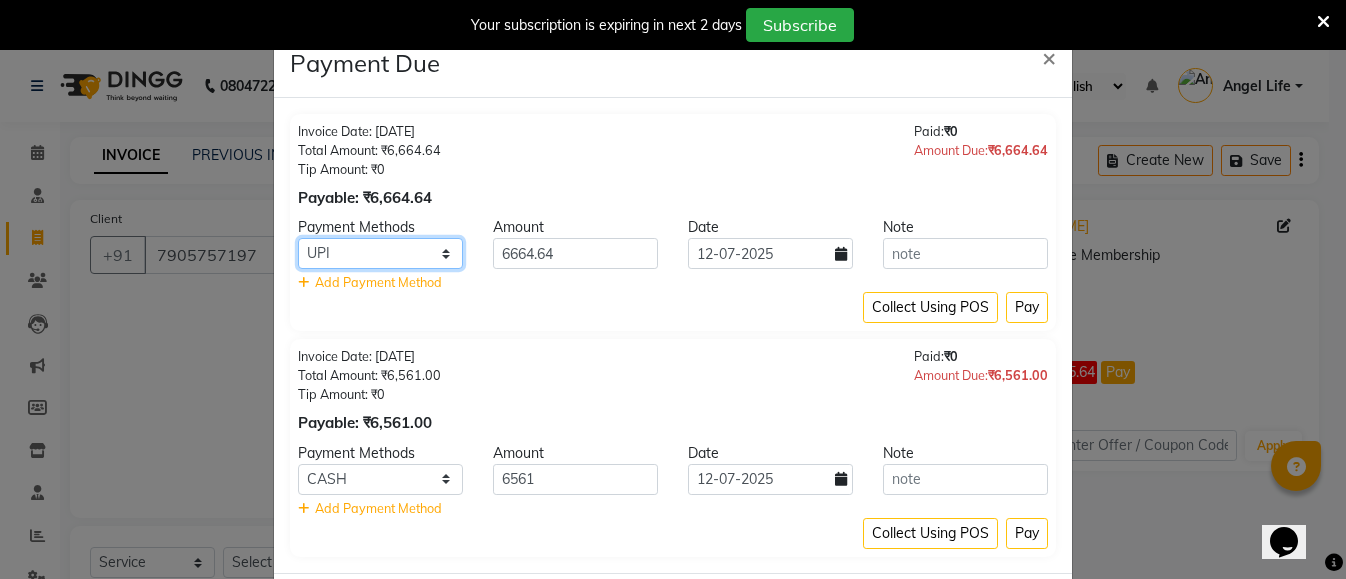 click on "CASH CARD ONLINE CUSTOM GPay PayTM PhonePe UPI NearBuy Loan BharatPay Cheque MosamBee MI Voucher Bank Family Visa Card Master Card BharatPay Card UPI BharatPay Other Cards Juice by MCB MyT Money MariDeal DefiDeal Deal.mu THD TCL CEdge Card M UPI M UPI Axis UPI Union Card (Indian Bank) Card (DL Bank) RS BTC Wellnessta Razorpay Complimentary Nift Spa Finder Spa Week Venmo BFL LoanTap SaveIN GMoney ATH Movil On Account Chamber Gift Card Trade Comp Donation Card on File Envision BRAC Card City Card bKash Credit Card Debit Card Shoutlo LUZO Jazz Cash AmEx Discover Tabby Online W Room Charge Room Charge USD Room Charge Euro Room Charge EGP Room Charge GBP Bajaj Finserv Bad Debts Card: IDFC Card: IOB Coupon Gcash PayMaya Instamojo COnline UOnline SOnline SCard Paypal PPR PPV PPC PPN PPG PPE CAMP Benefit ATH Movil Dittor App Rupay Diners iPrepaid iPackage District App Pine Labs Cash Payment Pnb Bank GPay NT Cash Lash GPay Lash Cash Nail GPay Nail Cash BANKTANSFER Dreamfolks BOB SBI Save-In Nail Card Lash Card" 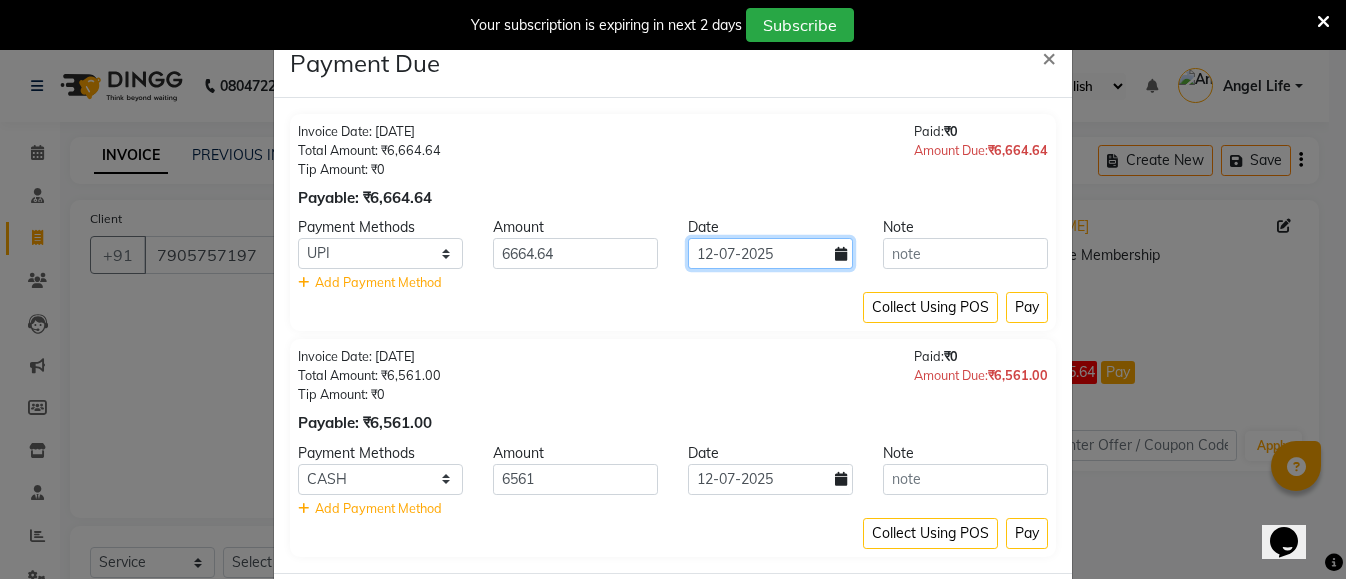 click on "12-07-2025" 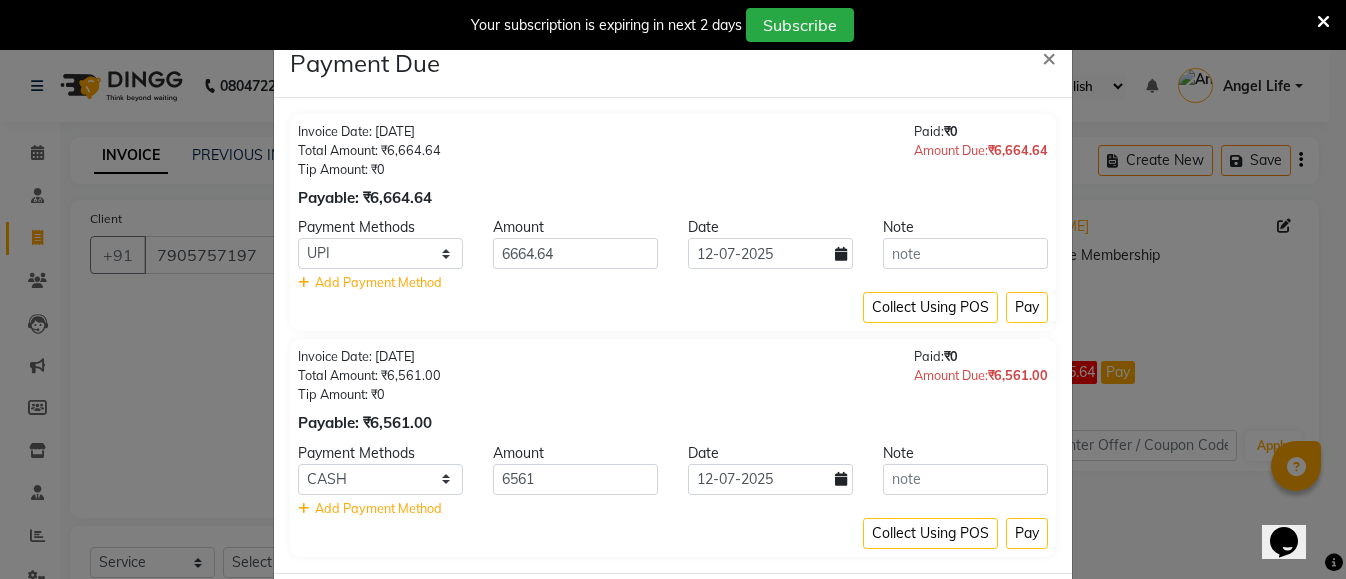 select on "7" 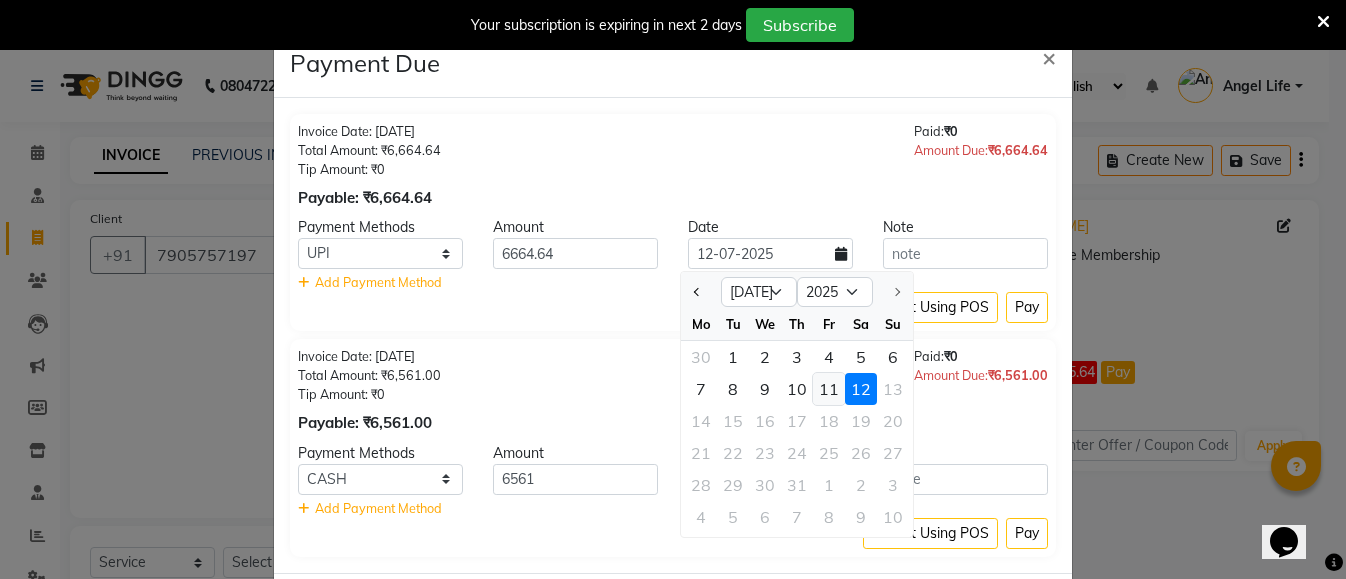click on "11" 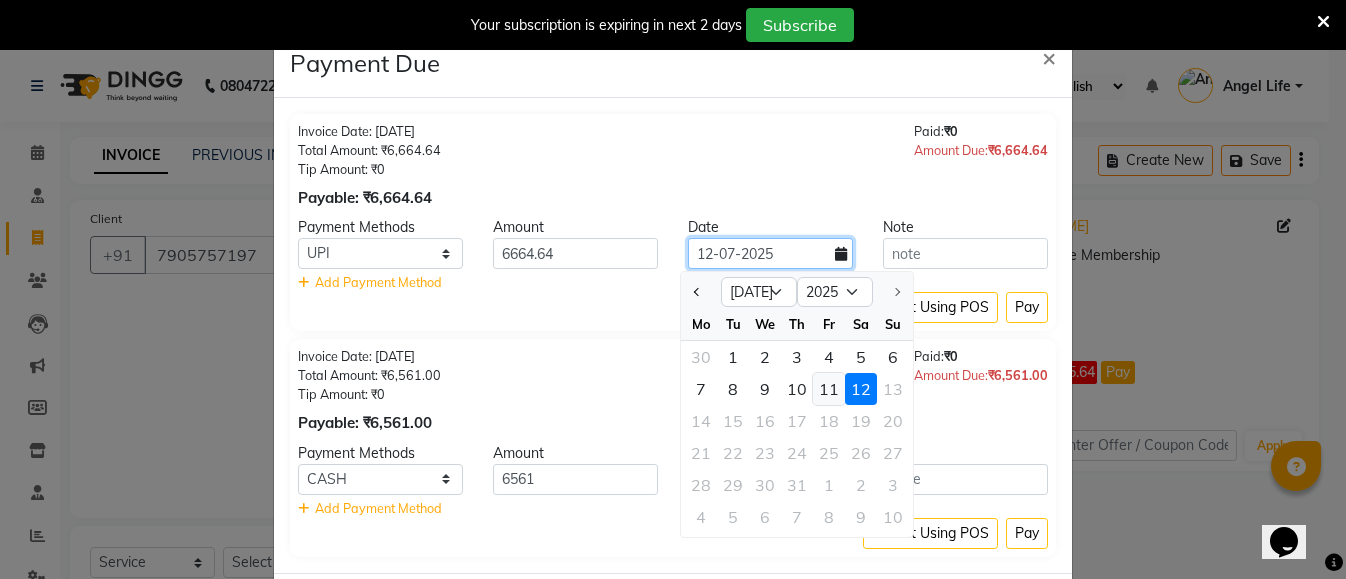 type on "11-07-2025" 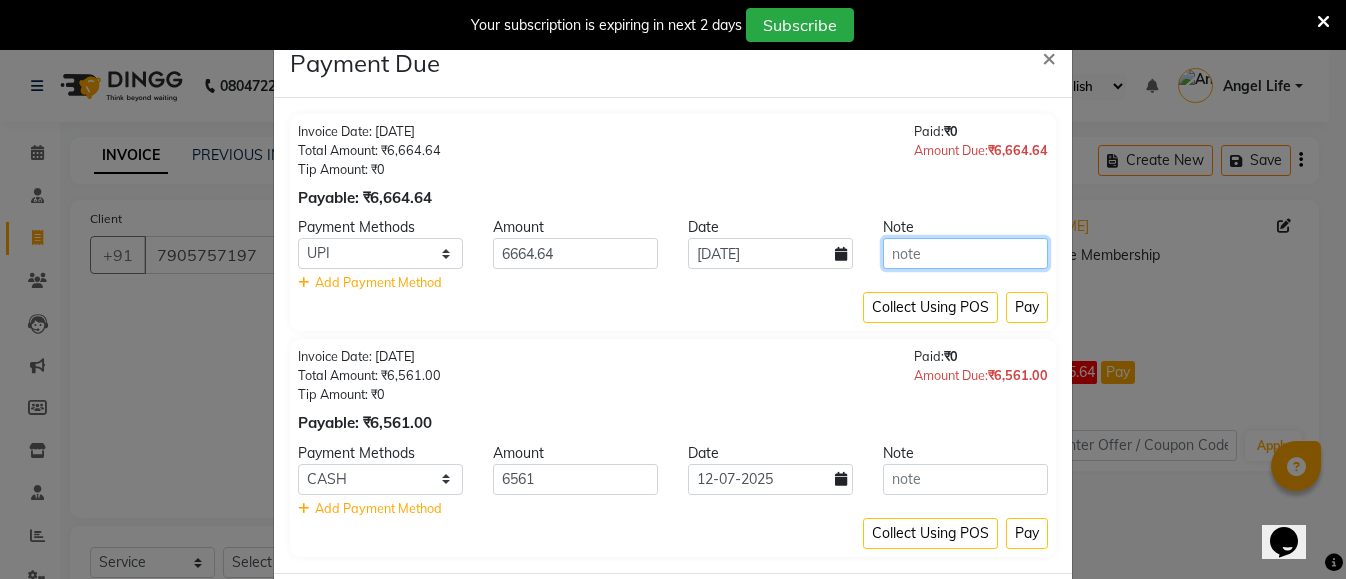 click 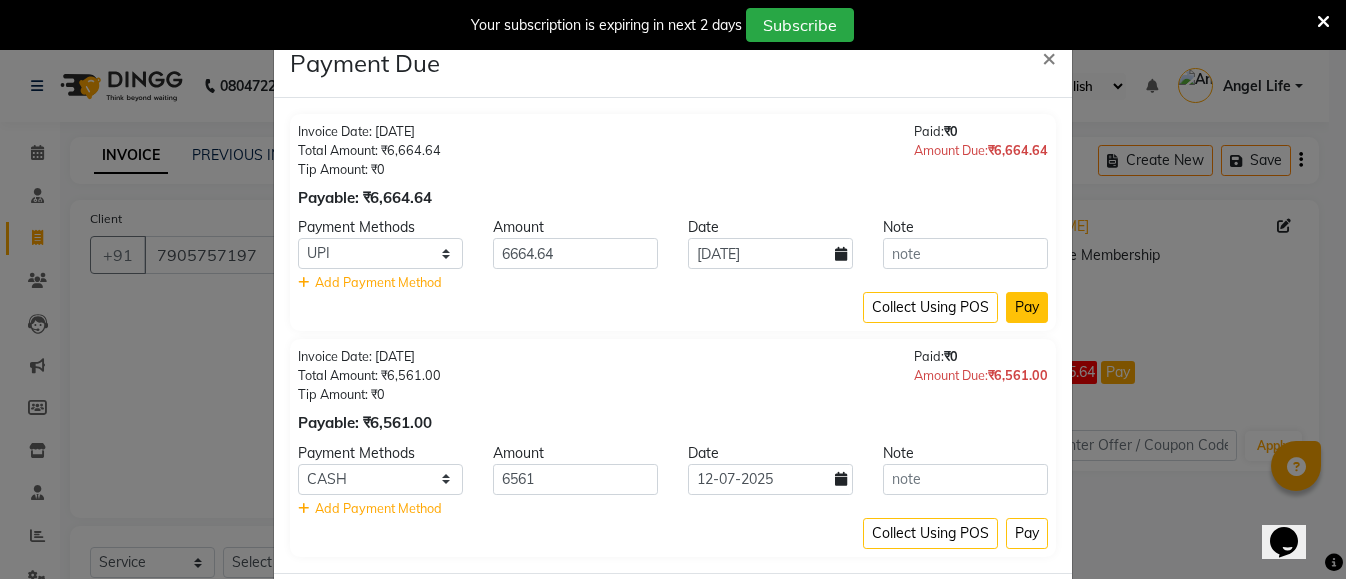 click on "Pay" 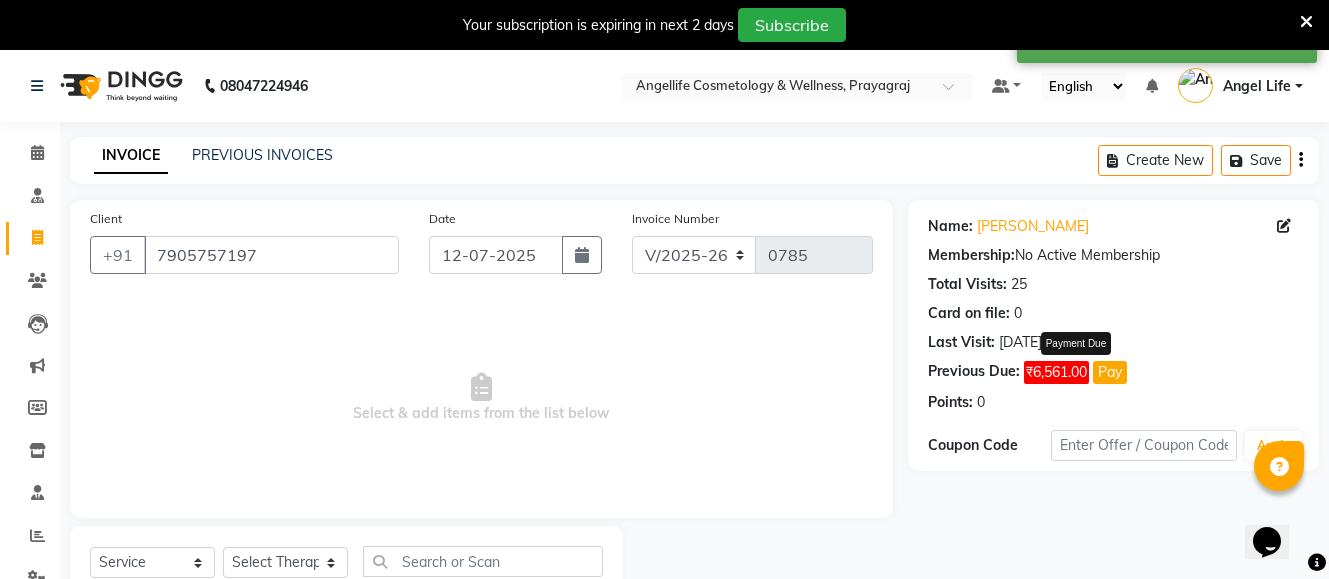 click on "Pay" 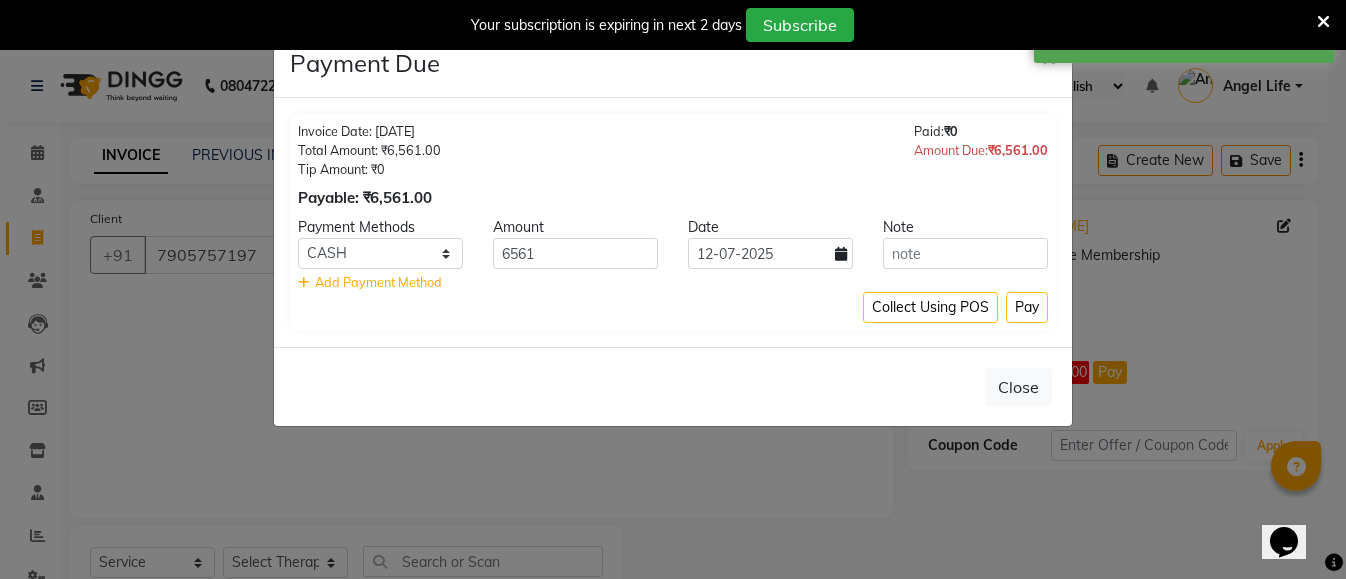 click on "Payment Due × Invoice Date: 11-06-2025 Total Amount: ₹6,561.00 Tip Amount: ₹0 Payable: ₹6,561.00 Paid:  ₹0 Amount Due:  ₹6,561.00 Payment Methods Amount Date Note CASH CARD ONLINE CUSTOM GPay PayTM PhonePe UPI NearBuy Loan BharatPay Cheque MosamBee MI Voucher Bank Family Visa Card Master Card BharatPay Card UPI BharatPay Other Cards Juice by MCB MyT Money MariDeal DefiDeal Deal.mu THD TCL CEdge Card M UPI M UPI Axis UPI Union Card (Indian Bank) Card (DL Bank) RS BTC Wellnessta Razorpay Complimentary Nift Spa Finder Spa Week Venmo BFL LoanTap SaveIN GMoney ATH Movil On Account Chamber Gift Card Trade Comp Donation Card on File Envision BRAC Card City Card bKash Credit Card Debit Card Shoutlo LUZO Jazz Cash AmEx Discover Tabby Online W Room Charge Room Charge USD Room Charge Euro Room Charge EGP Room Charge GBP Bajaj Finserv Bad Debts Card: IDFC Card: IOB Coupon Gcash PayMaya Instamojo COnline UOnline SOnline SCard Paypal PPR PPV PPC PPN PPG PPE CAMP Benefit ATH Movil Dittor App Rupay Diners iPrepaid" 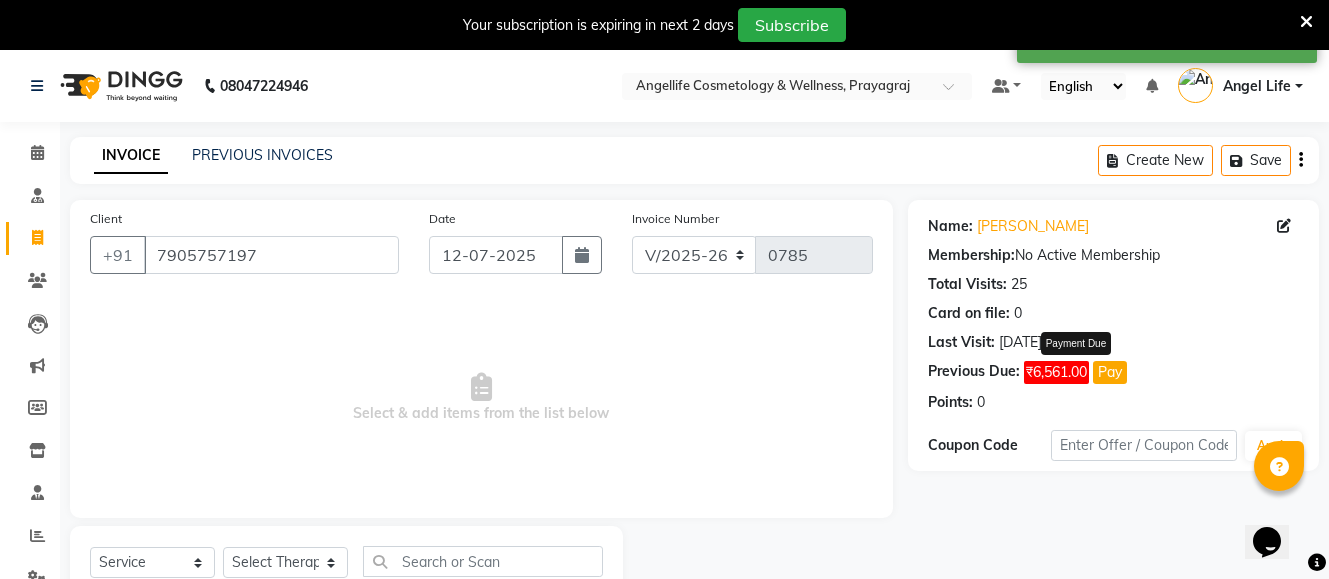 click on "Pay" 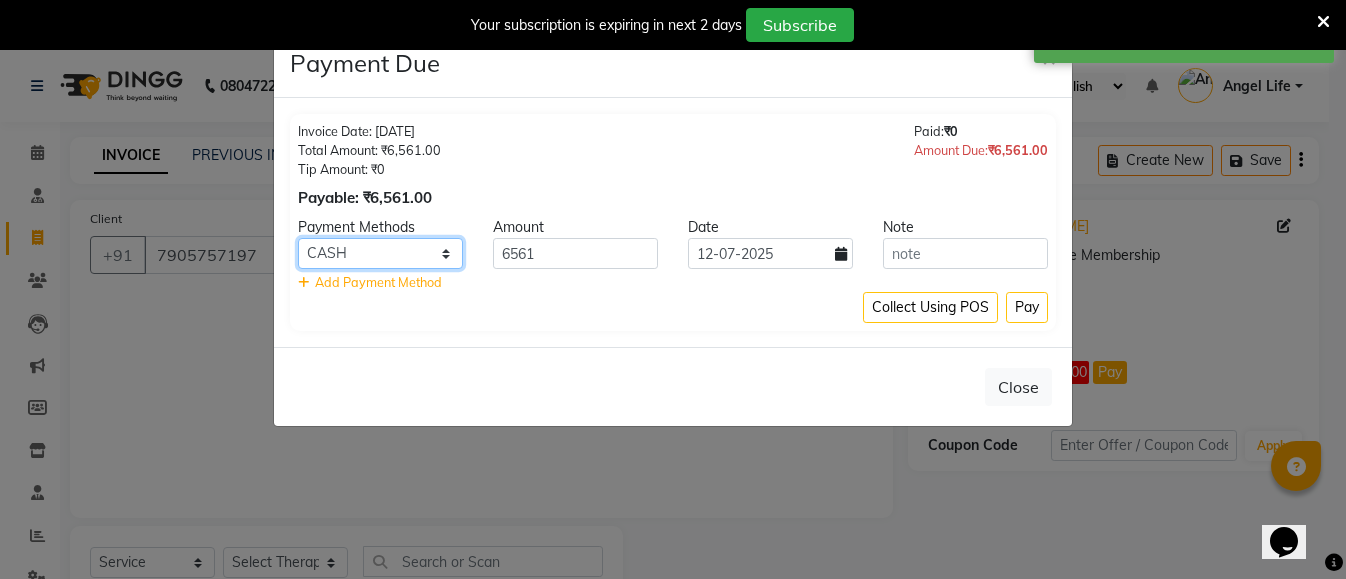 click on "CASH CARD ONLINE CUSTOM GPay PayTM PhonePe UPI NearBuy Loan BharatPay Cheque MosamBee MI Voucher Bank Family Visa Card Master Card BharatPay Card UPI BharatPay Other Cards Juice by MCB MyT Money MariDeal DefiDeal [DOMAIN_NAME] THD TCL CEdge Card M UPI M UPI Axis UPI Union Card (Indian Bank) Card (DL Bank) RS BTC Wellnessta Razorpay Complimentary Nift Spa Finder Spa Week Venmo BFL LoanTap SaveIN GMoney ATH Movil On Account Chamber Gift Card Trade Comp Donation Card on File Envision BRAC Card City Card bKash Credit Card Debit Card Shoutlo LUZO Jazz Cash AmEx Discover Tabby Online W Room Charge Room Charge USD Room Charge Euro Room Charge EGP Room Charge GBP Bajaj Finserv Bad Debts Card: IDFC Card: IOB Coupon Gcash PayMaya Instamojo COnline UOnline SOnline SCard Paypal PPR PPV PPC PPN PPG PPE CAMP Benefit ATH Movil Dittor App Rupay Diners iPrepaid iPackage District App Pine Labs Cash Payment Pnb Bank GPay NT Cash Lash GPay Lash Cash Nail GPay Nail Cash BANKTANSFER Dreamfolks [PERSON_NAME] SBI Save-In Nail Card Lash Card" 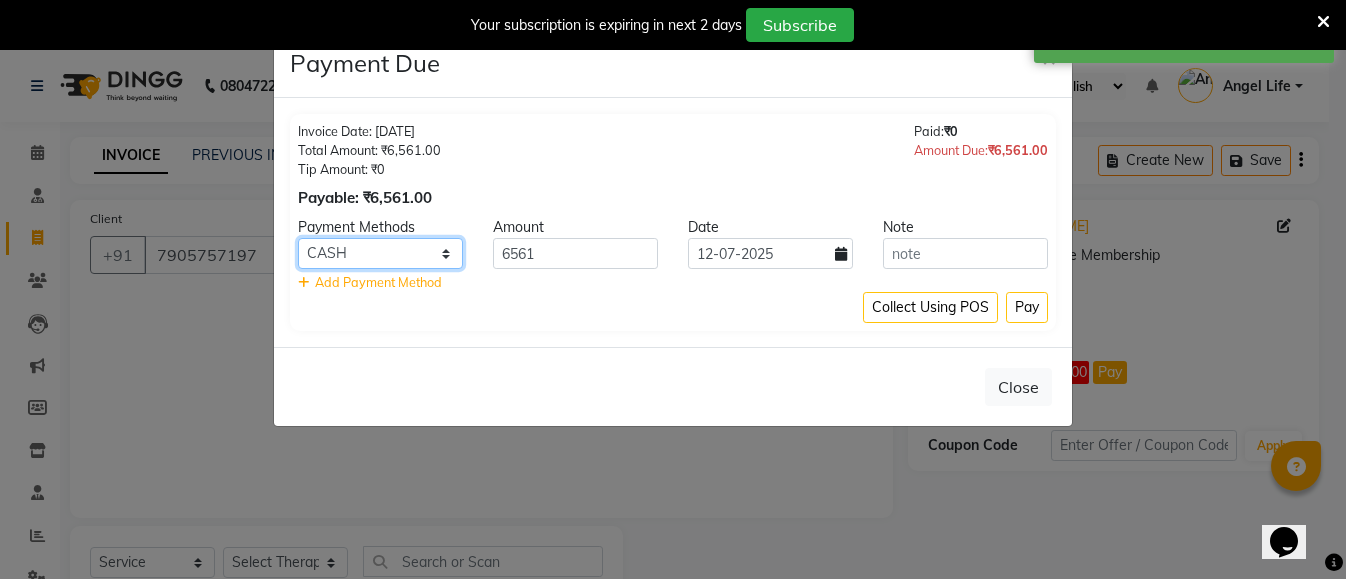 select on "8" 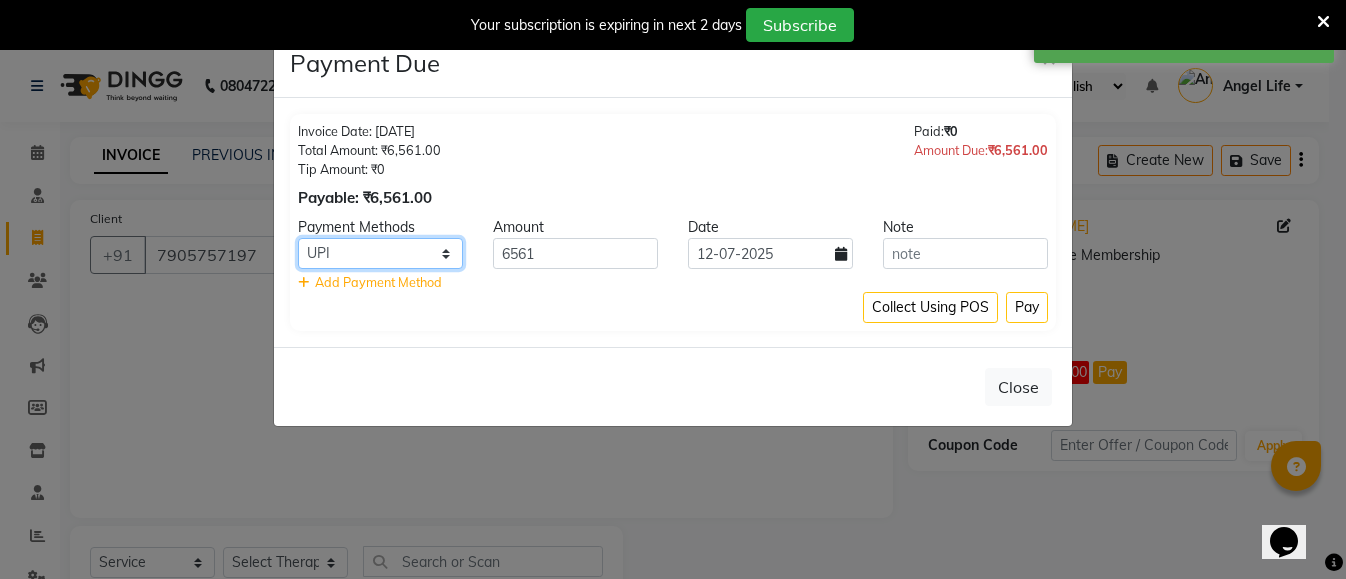 click on "CASH CARD ONLINE CUSTOM GPay PayTM PhonePe UPI NearBuy Loan BharatPay Cheque MosamBee MI Voucher Bank Family Visa Card Master Card BharatPay Card UPI BharatPay Other Cards Juice by MCB MyT Money MariDeal DefiDeal [DOMAIN_NAME] THD TCL CEdge Card M UPI M UPI Axis UPI Union Card (Indian Bank) Card (DL Bank) RS BTC Wellnessta Razorpay Complimentary Nift Spa Finder Spa Week Venmo BFL LoanTap SaveIN GMoney ATH Movil On Account Chamber Gift Card Trade Comp Donation Card on File Envision BRAC Card City Card bKash Credit Card Debit Card Shoutlo LUZO Jazz Cash AmEx Discover Tabby Online W Room Charge Room Charge USD Room Charge Euro Room Charge EGP Room Charge GBP Bajaj Finserv Bad Debts Card: IDFC Card: IOB Coupon Gcash PayMaya Instamojo COnline UOnline SOnline SCard Paypal PPR PPV PPC PPN PPG PPE CAMP Benefit ATH Movil Dittor App Rupay Diners iPrepaid iPackage District App Pine Labs Cash Payment Pnb Bank GPay NT Cash Lash GPay Lash Cash Nail GPay Nail Cash BANKTANSFER Dreamfolks [PERSON_NAME] SBI Save-In Nail Card Lash Card" 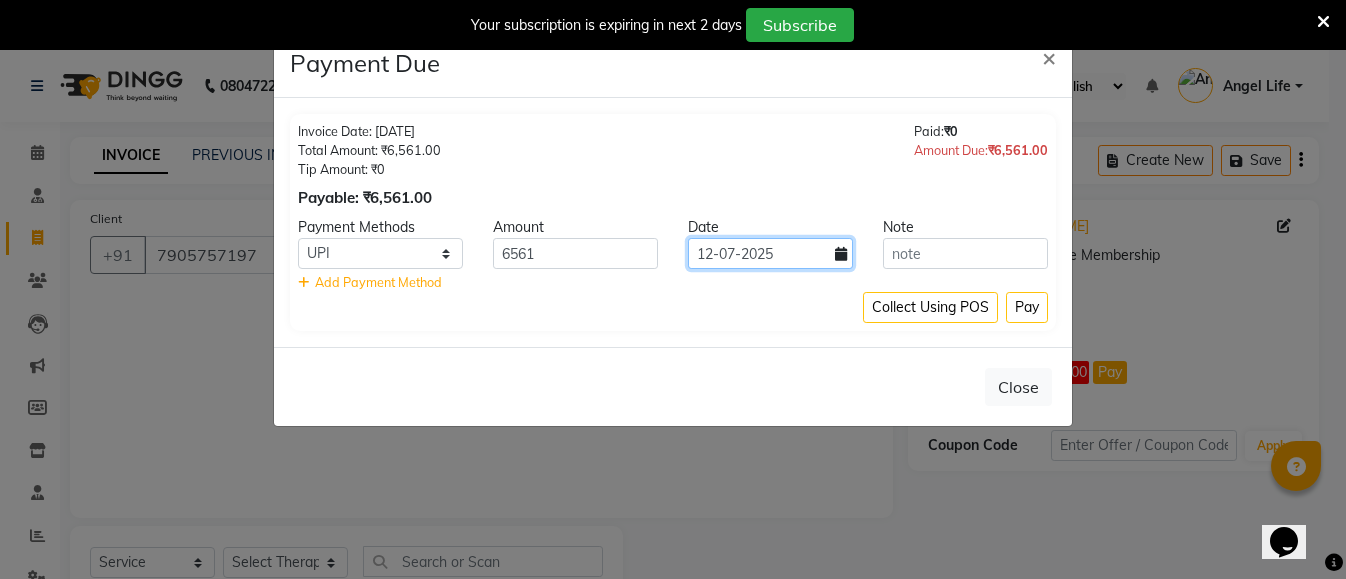 click on "12-07-2025" 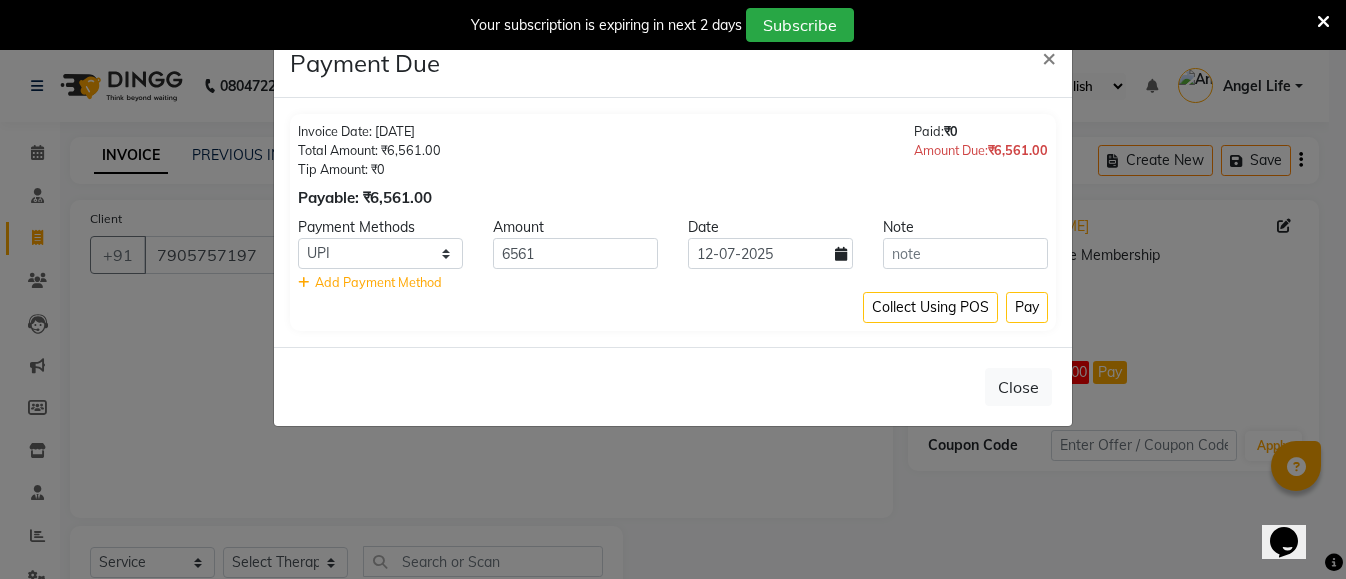 select on "7" 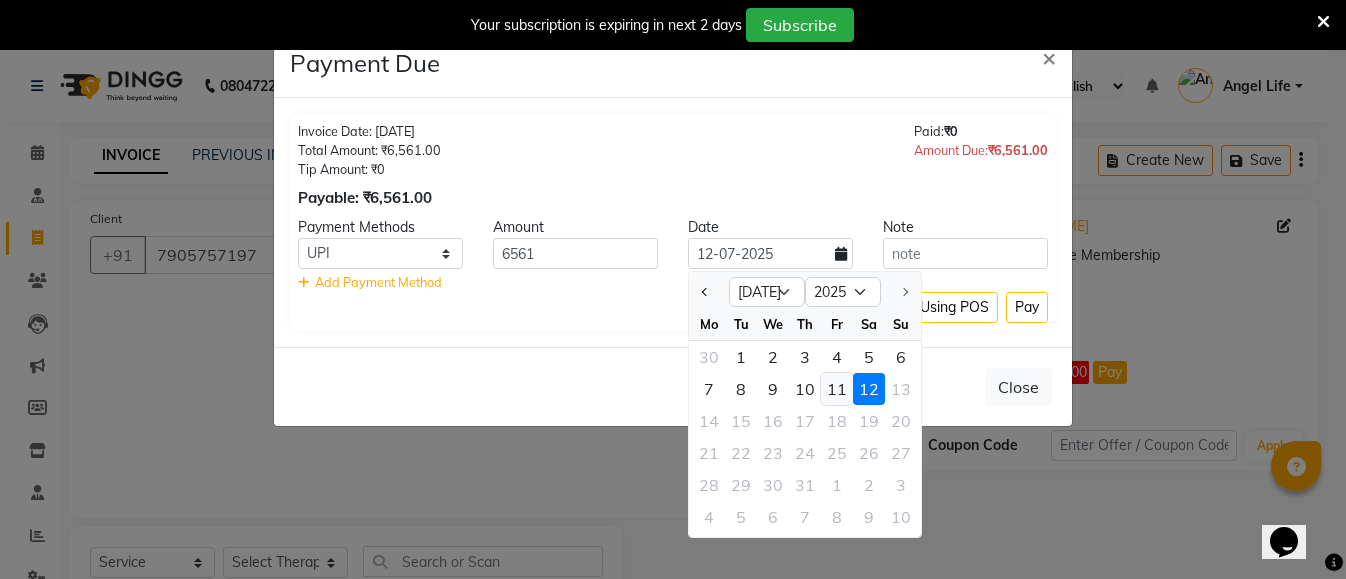 click on "11" 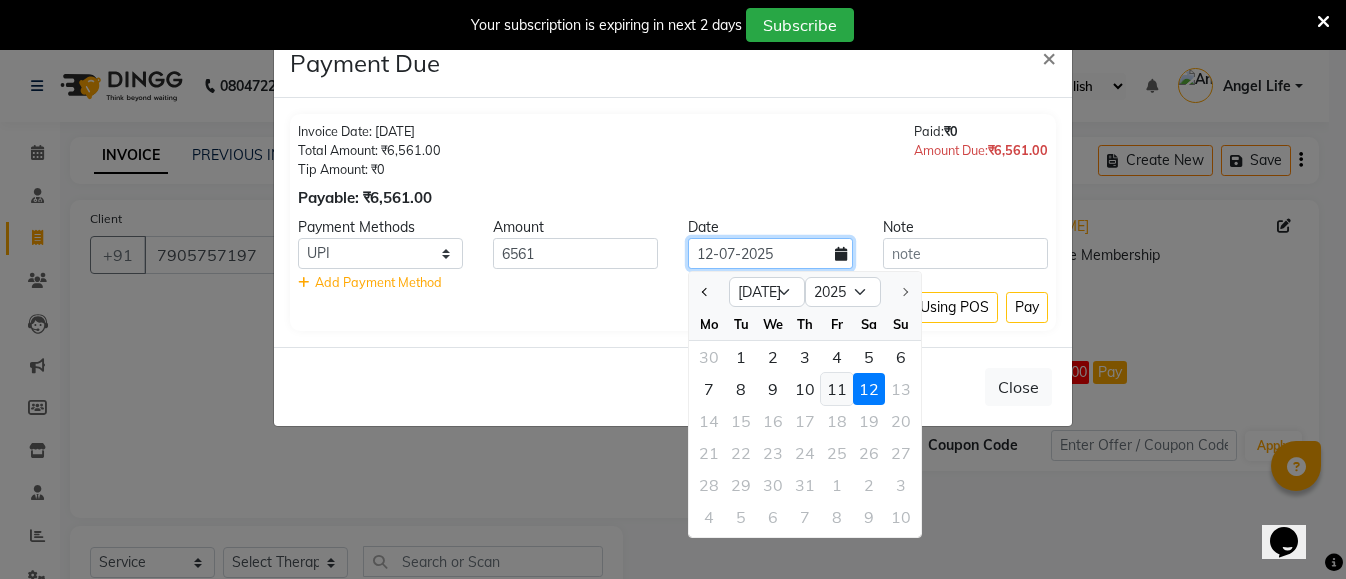 type on "11-07-2025" 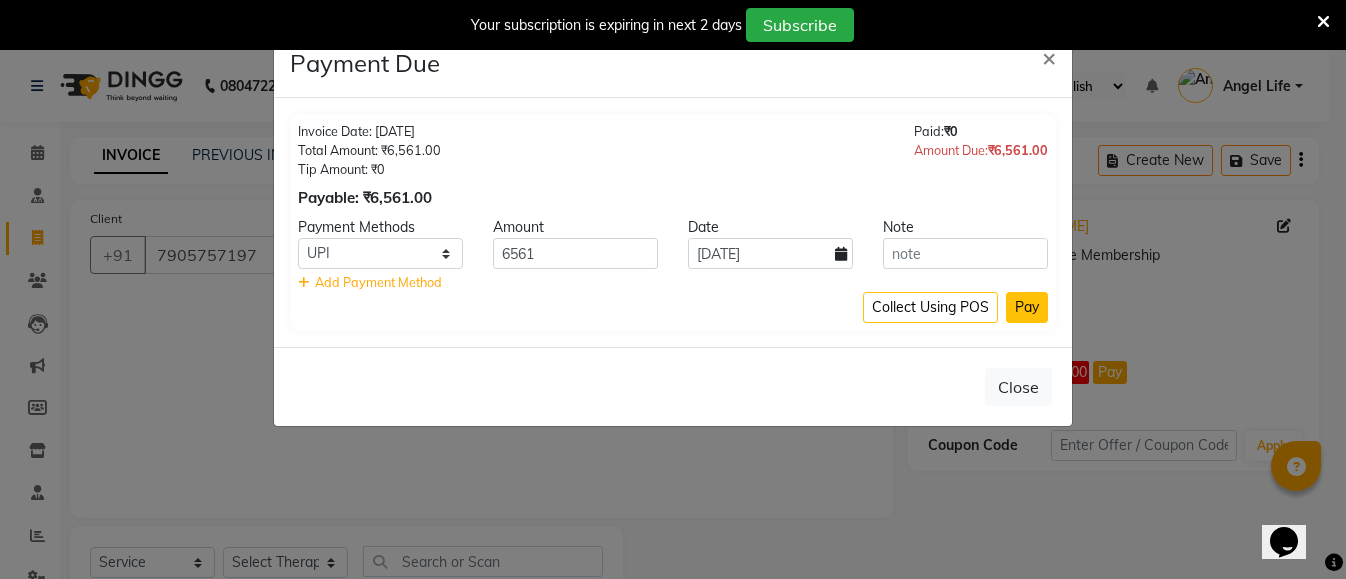 click on "Pay" 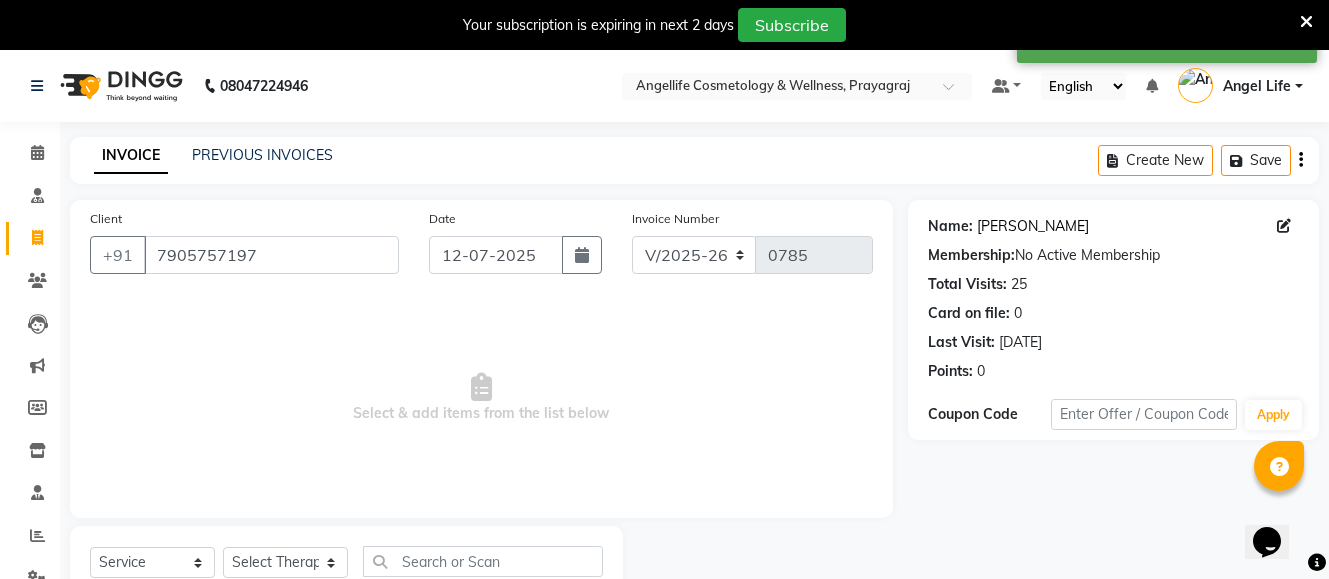 click on "Sudhanshu Mishra" 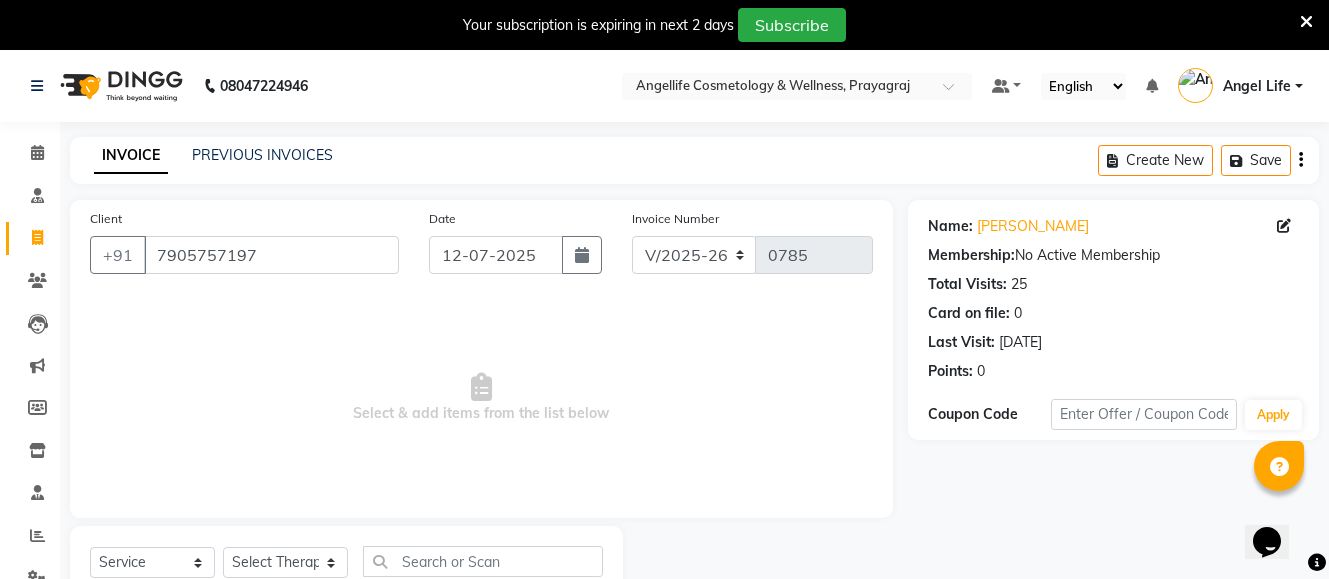 click on "Name: Sudhanshu Mishra Membership:  No Active Membership  Total Visits:  25 Card on file:  0 Last Visit:   10-07-2025 Points:   0  Coupon Code Apply" 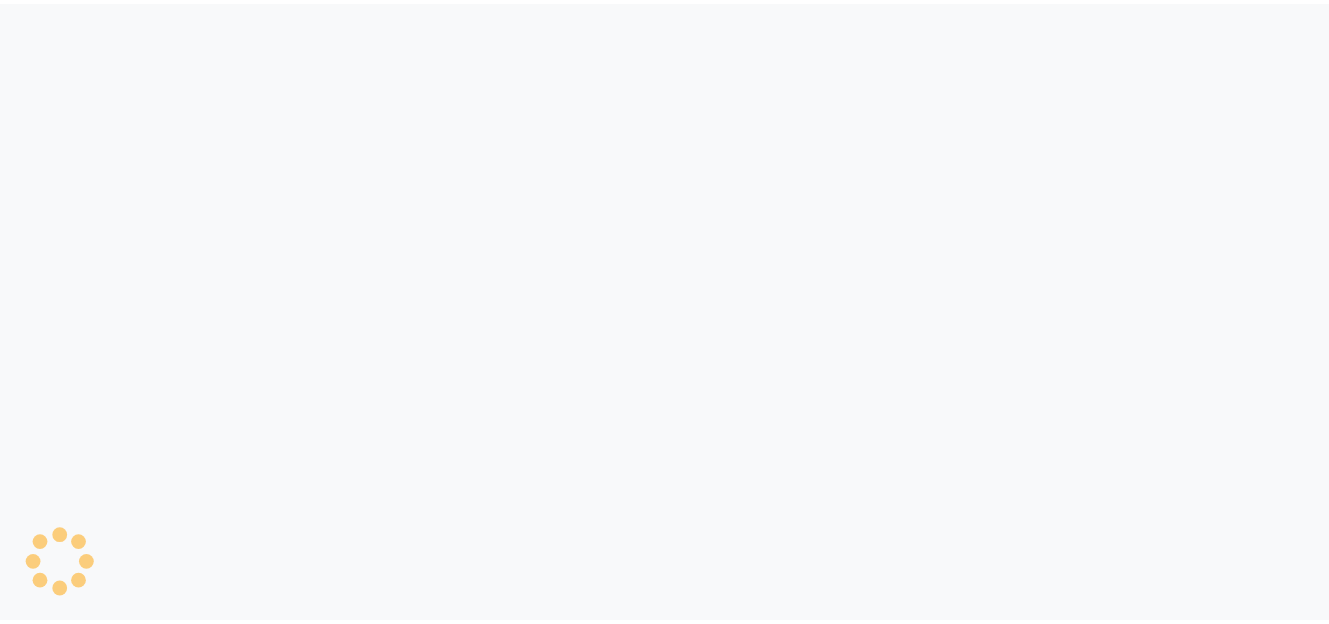 scroll, scrollTop: 0, scrollLeft: 0, axis: both 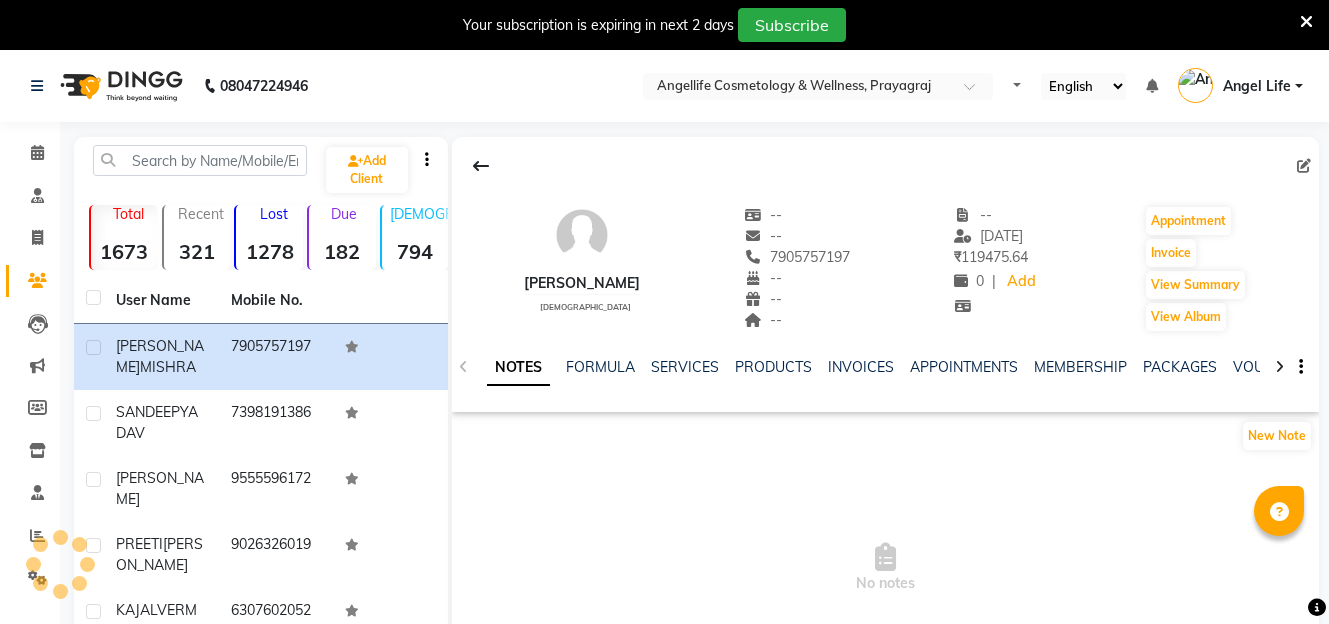 select on "en" 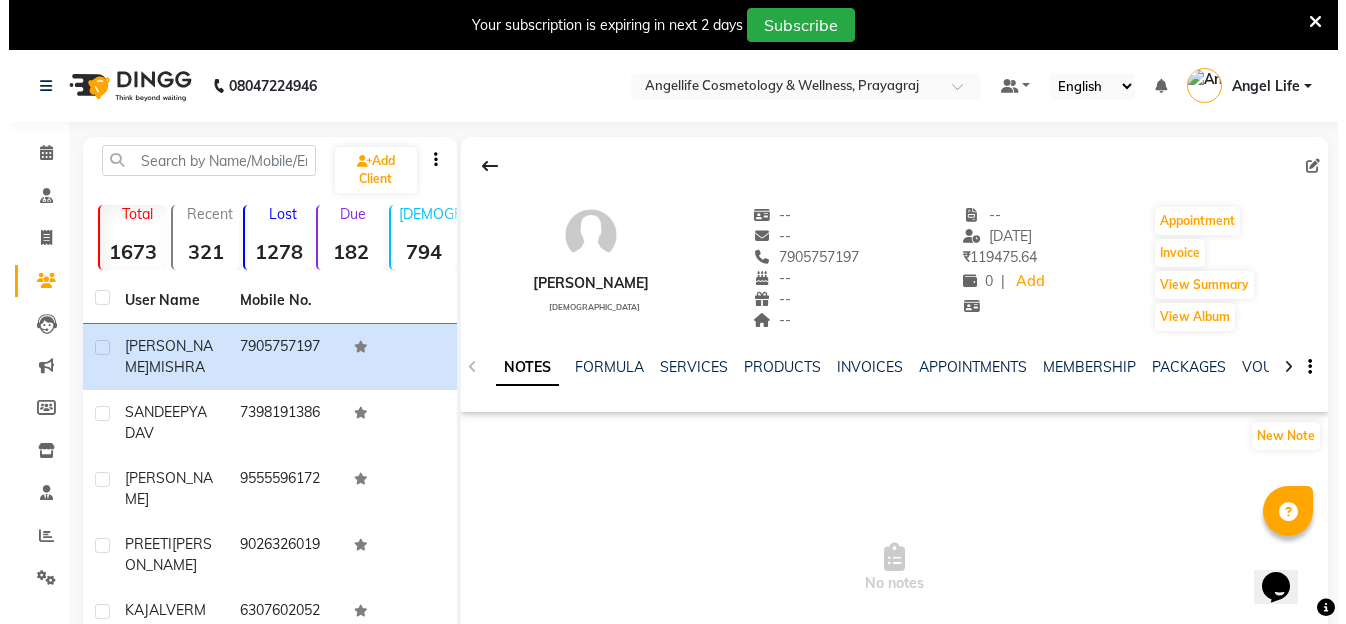 scroll, scrollTop: 0, scrollLeft: 0, axis: both 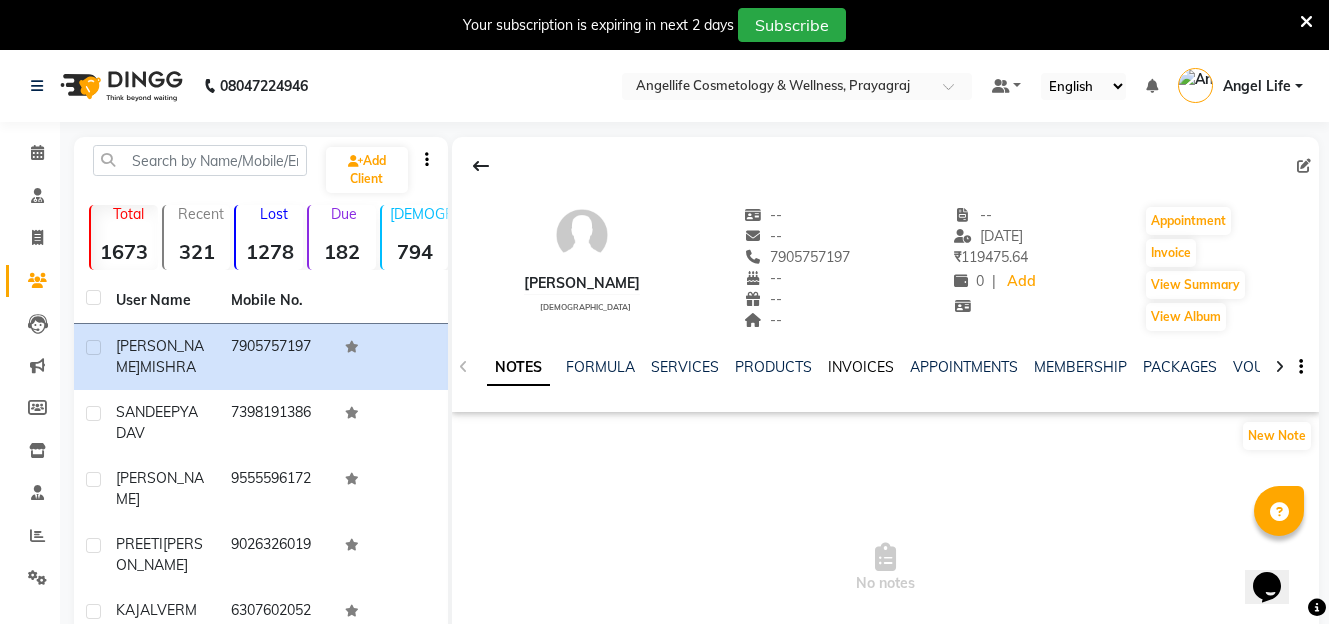click on "INVOICES" 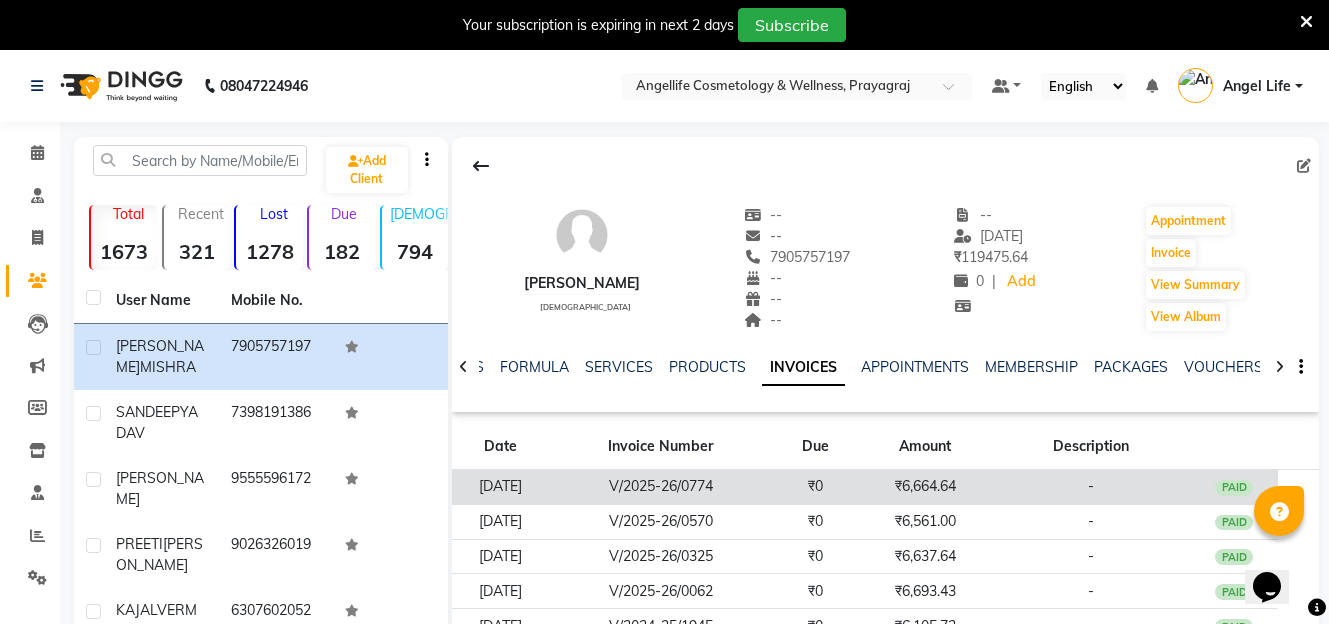click on "₹6,664.64" 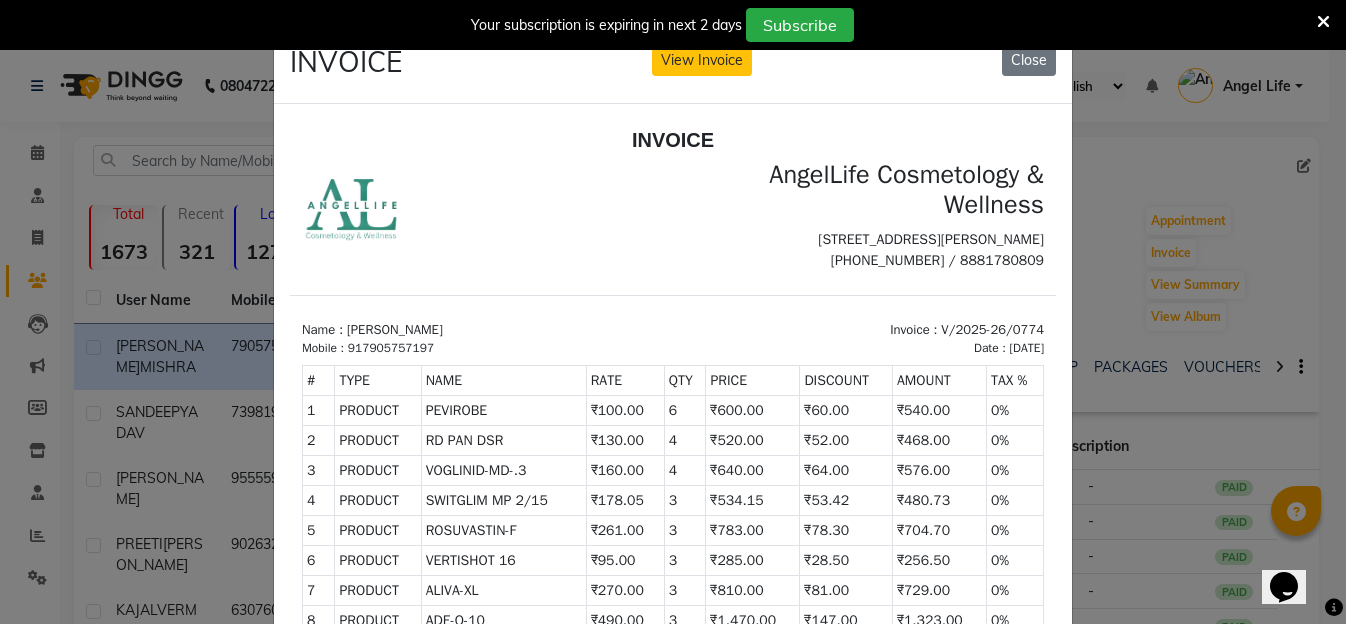 scroll, scrollTop: 16, scrollLeft: 0, axis: vertical 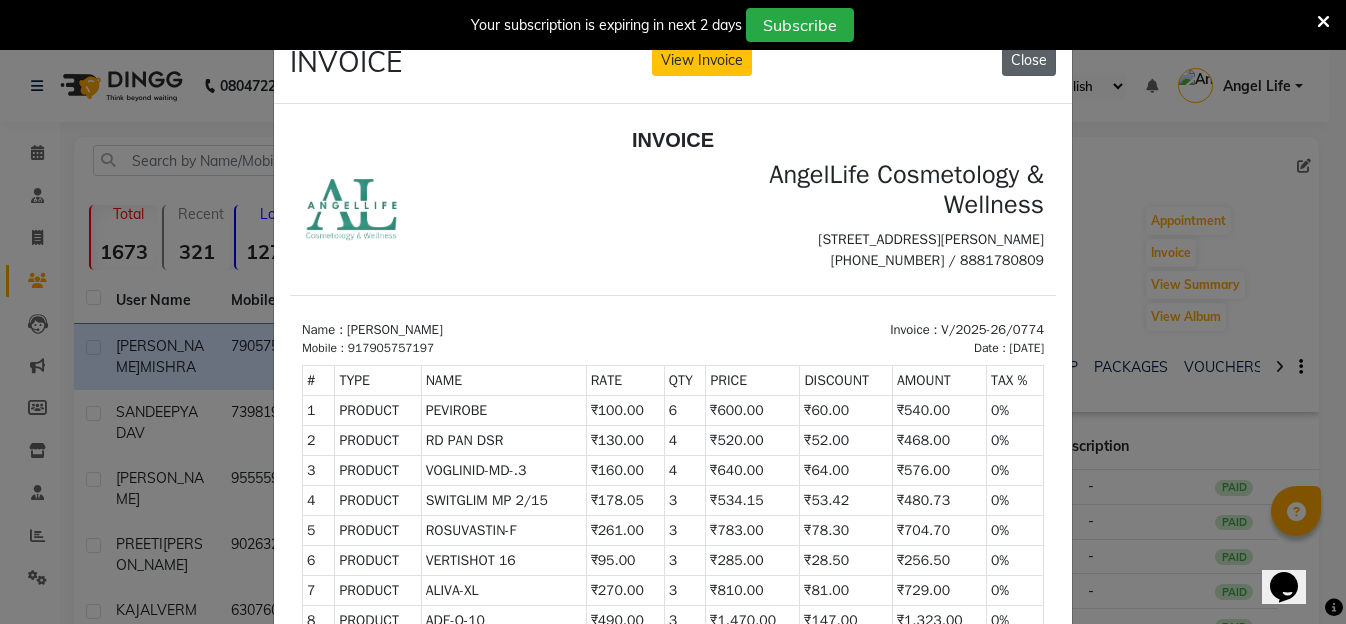 click on "Close" 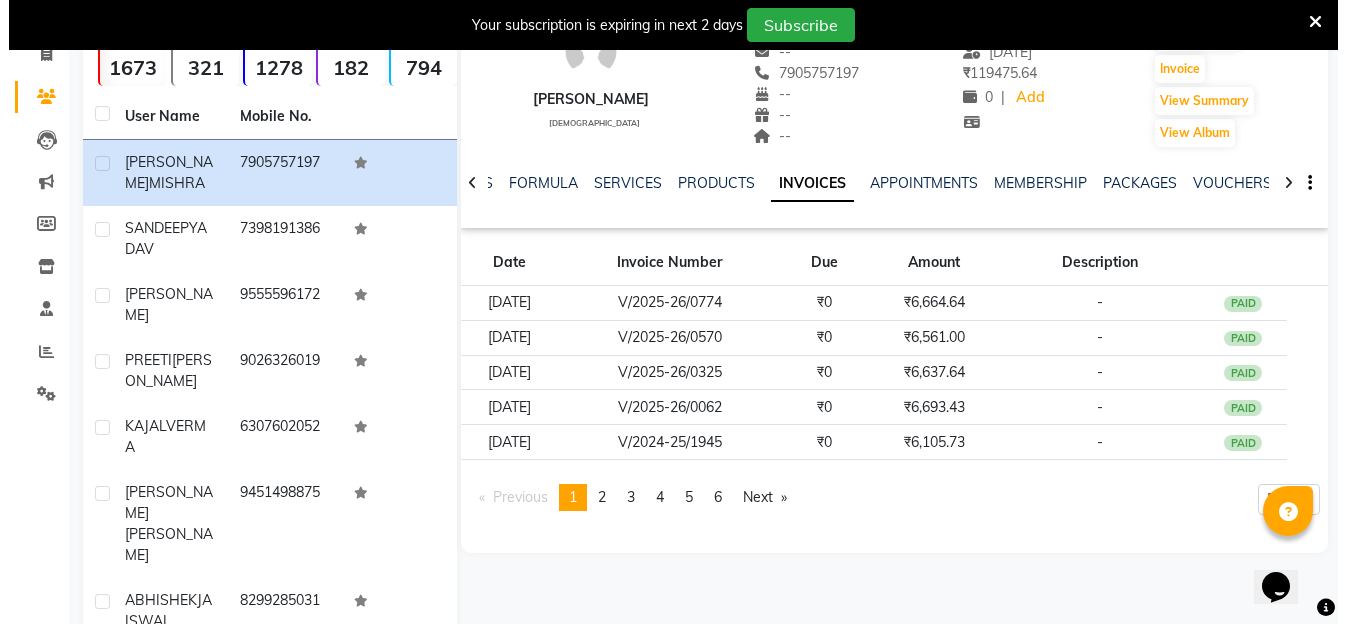 scroll, scrollTop: 200, scrollLeft: 0, axis: vertical 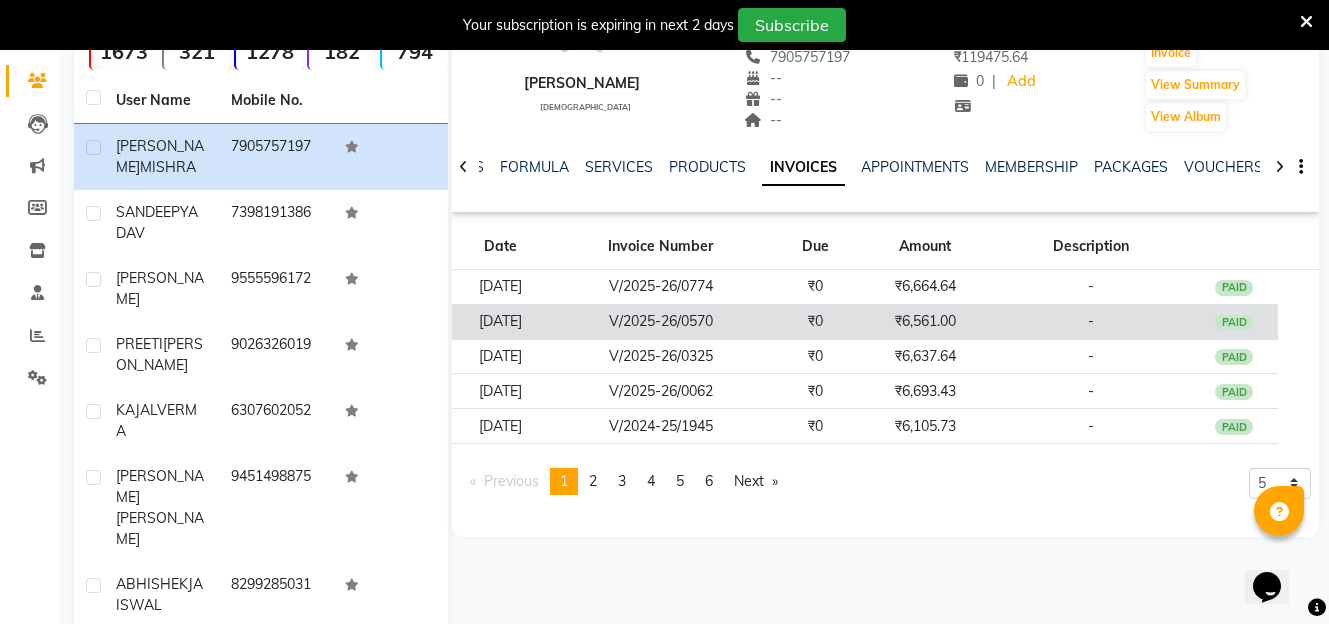 click on "₹6,561.00" 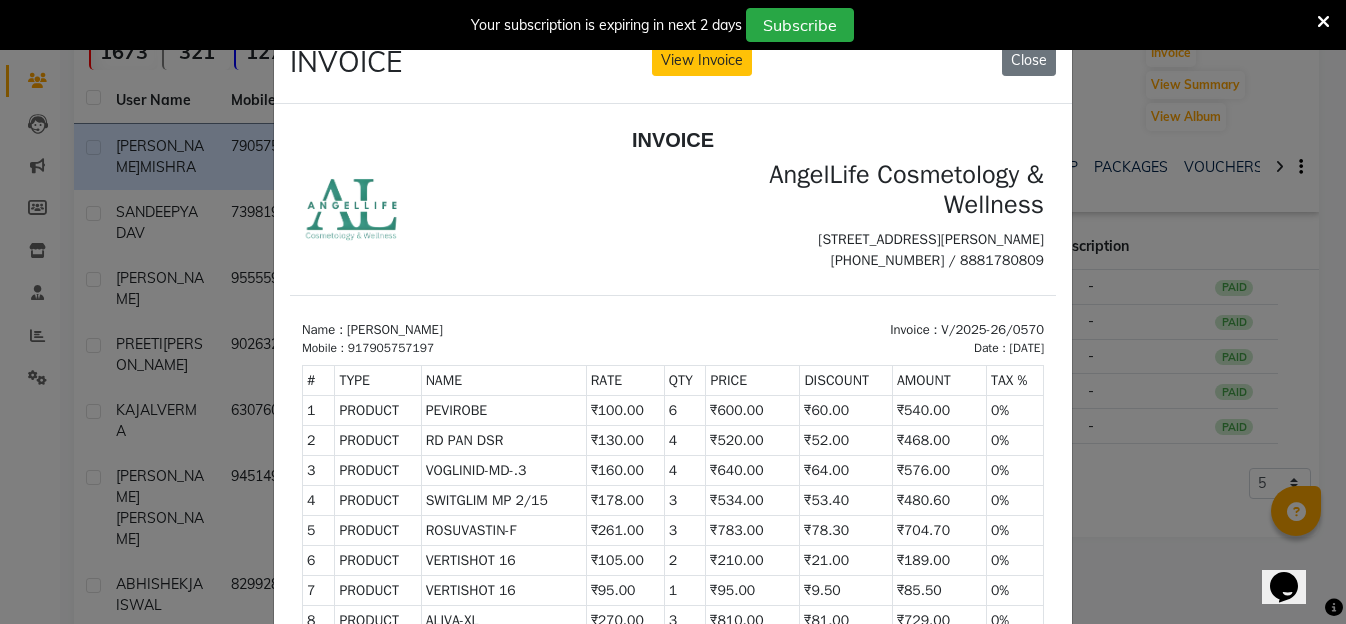 scroll, scrollTop: 16, scrollLeft: 0, axis: vertical 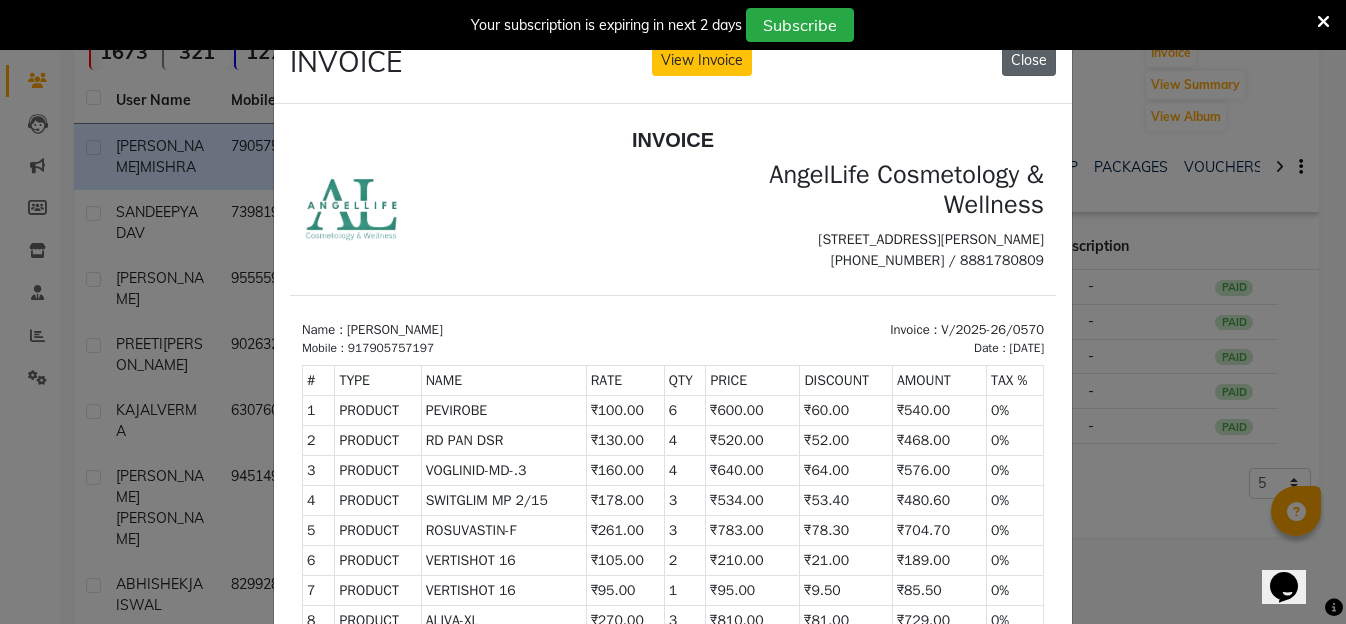 click on "Close" 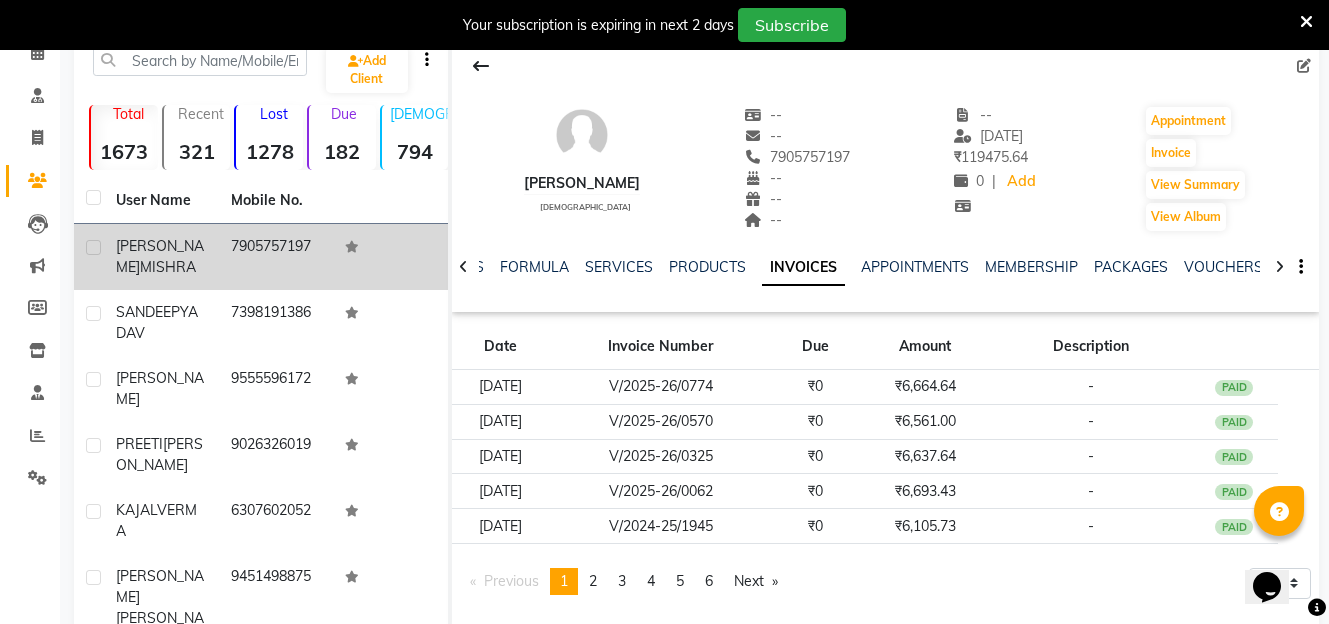 scroll, scrollTop: 0, scrollLeft: 0, axis: both 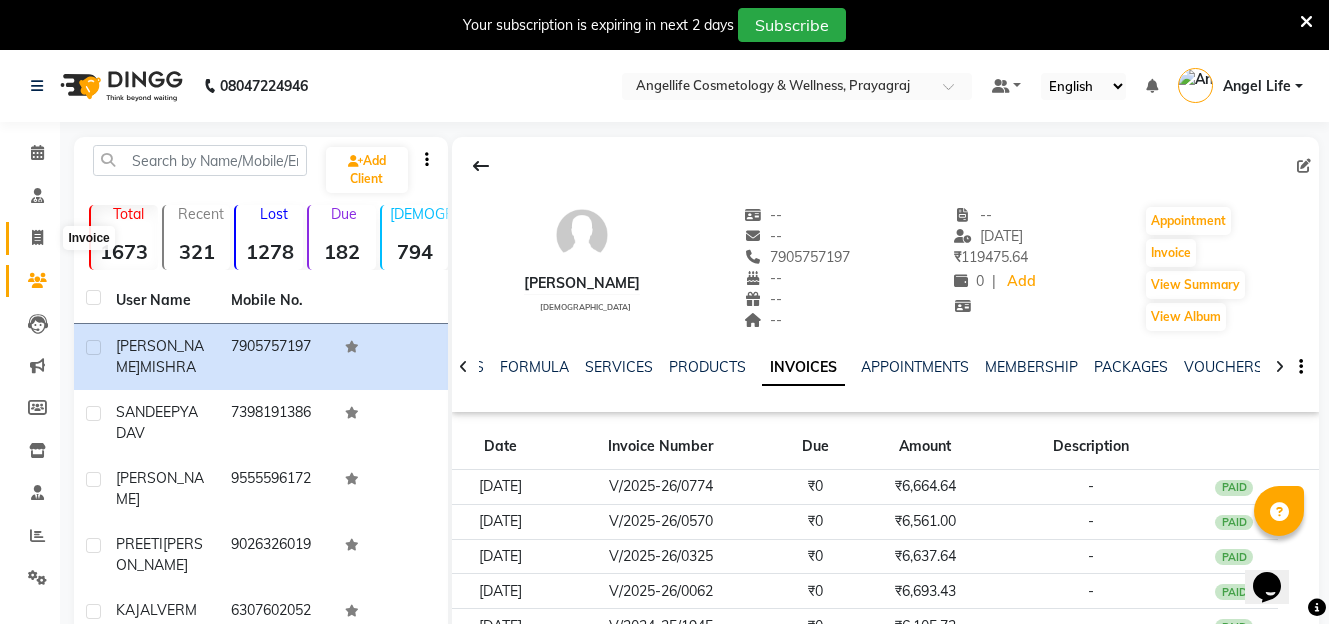 click 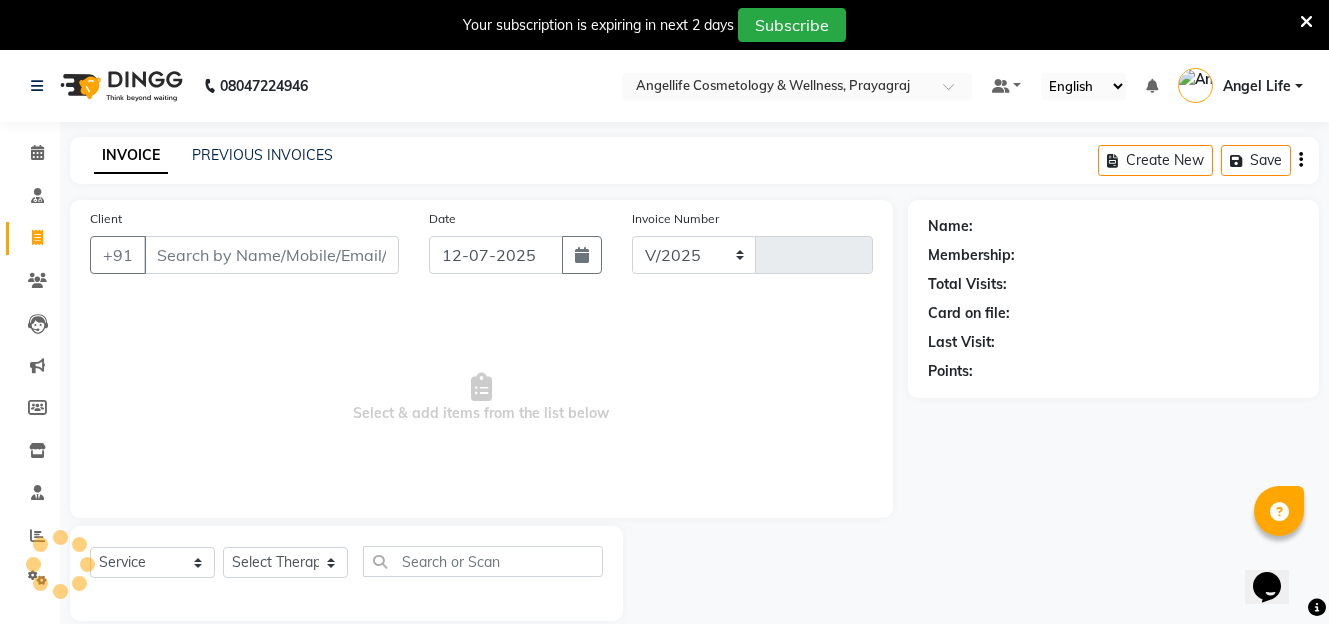 scroll, scrollTop: 50, scrollLeft: 0, axis: vertical 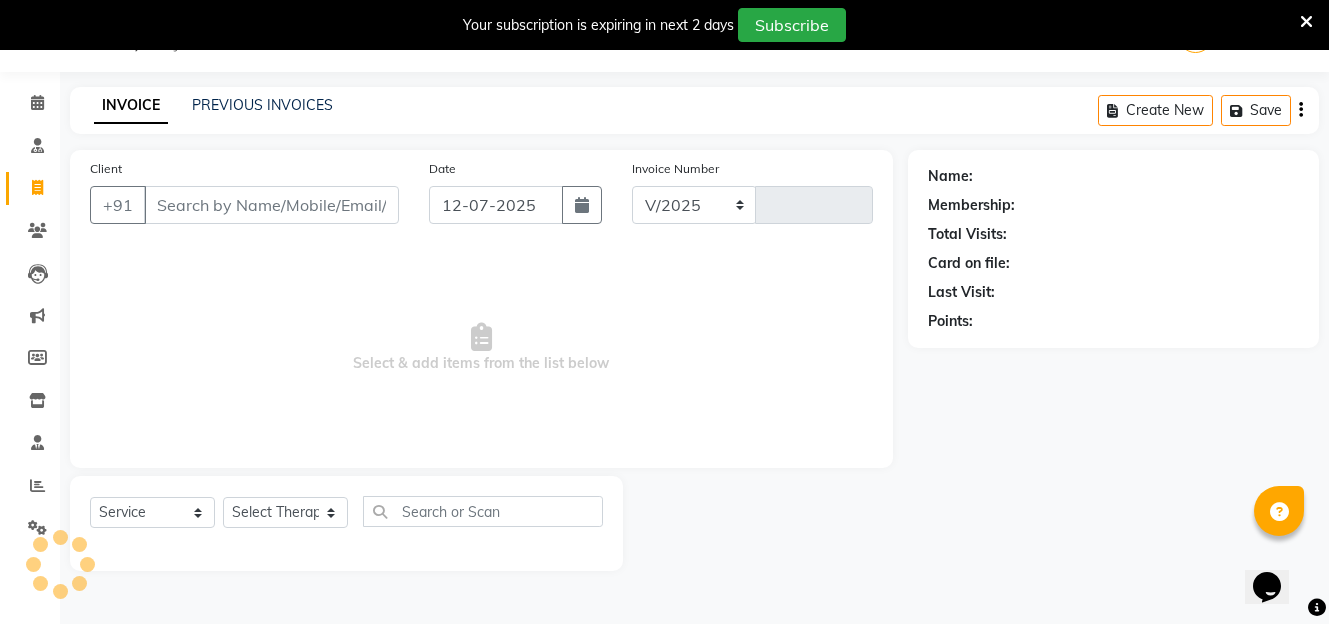 select on "4531" 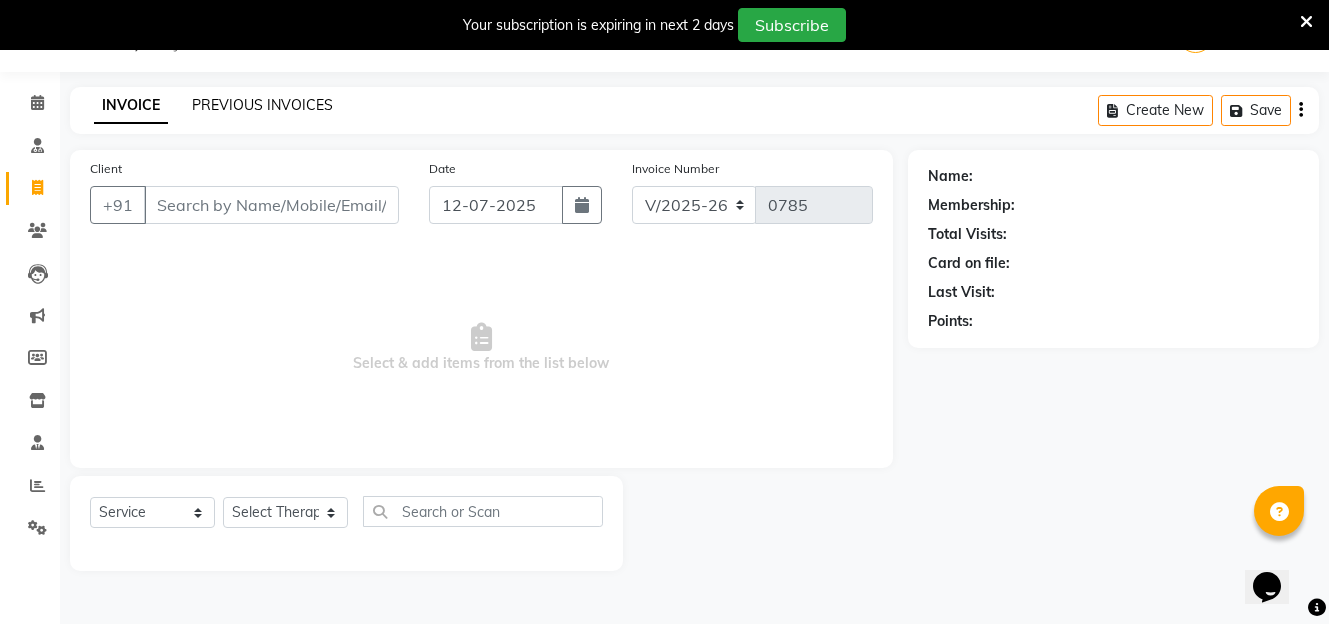 click on "PREVIOUS INVOICES" 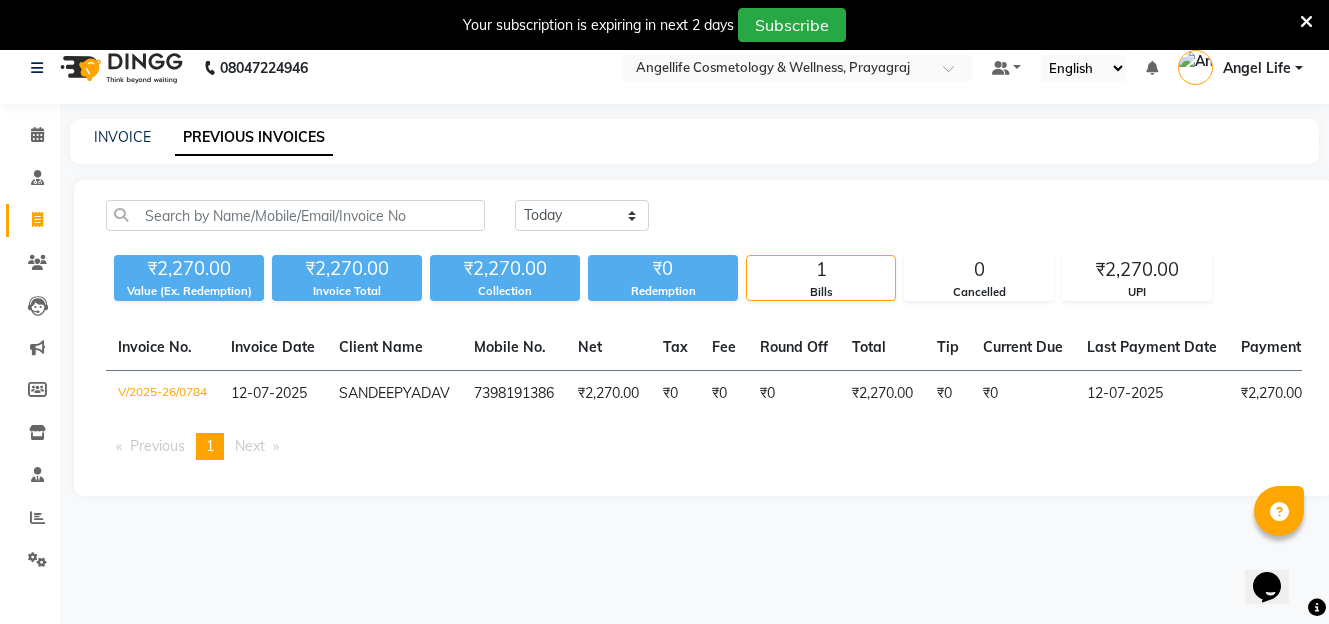 scroll, scrollTop: 0, scrollLeft: 0, axis: both 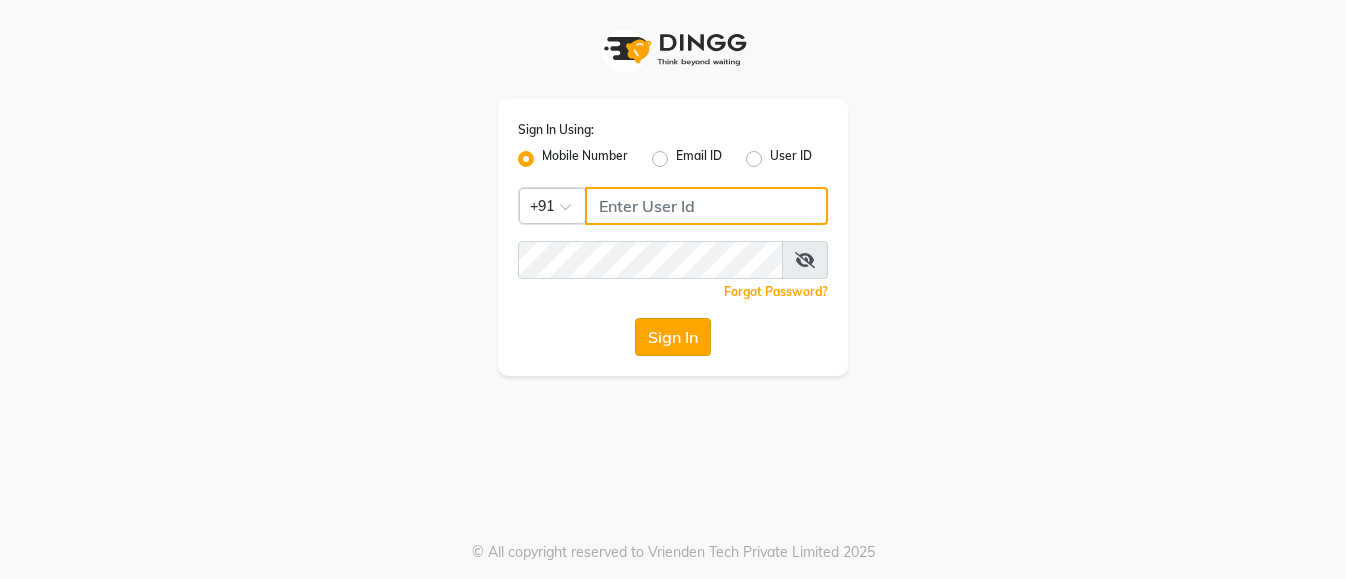 type on "9506660055" 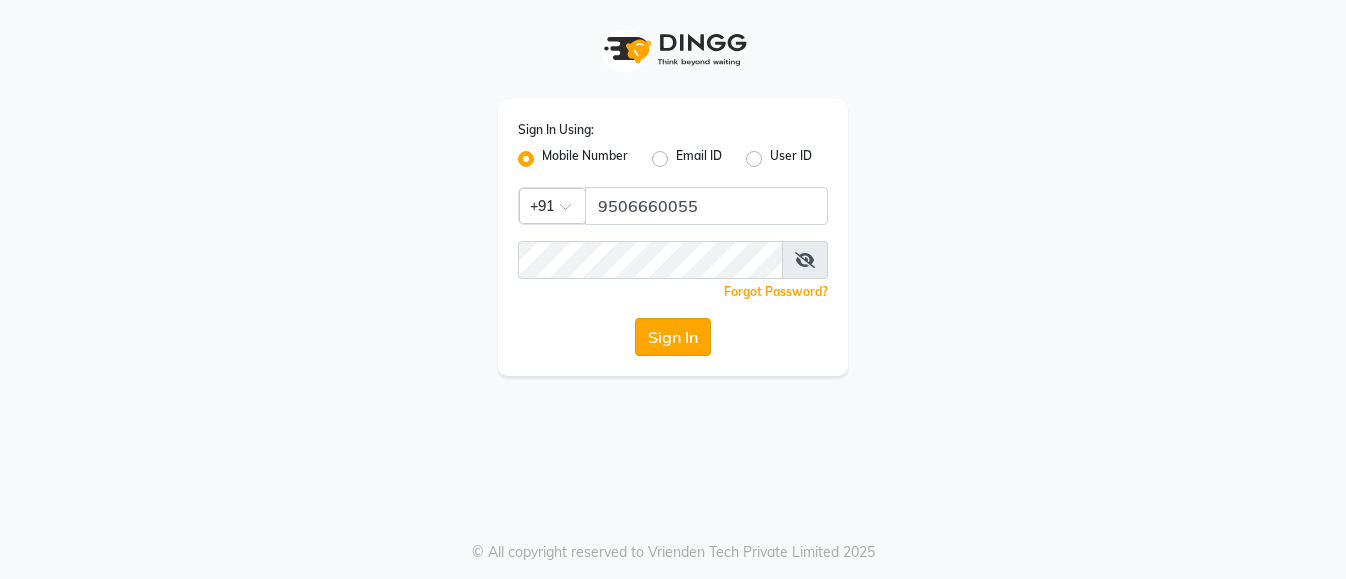 click on "Sign In" 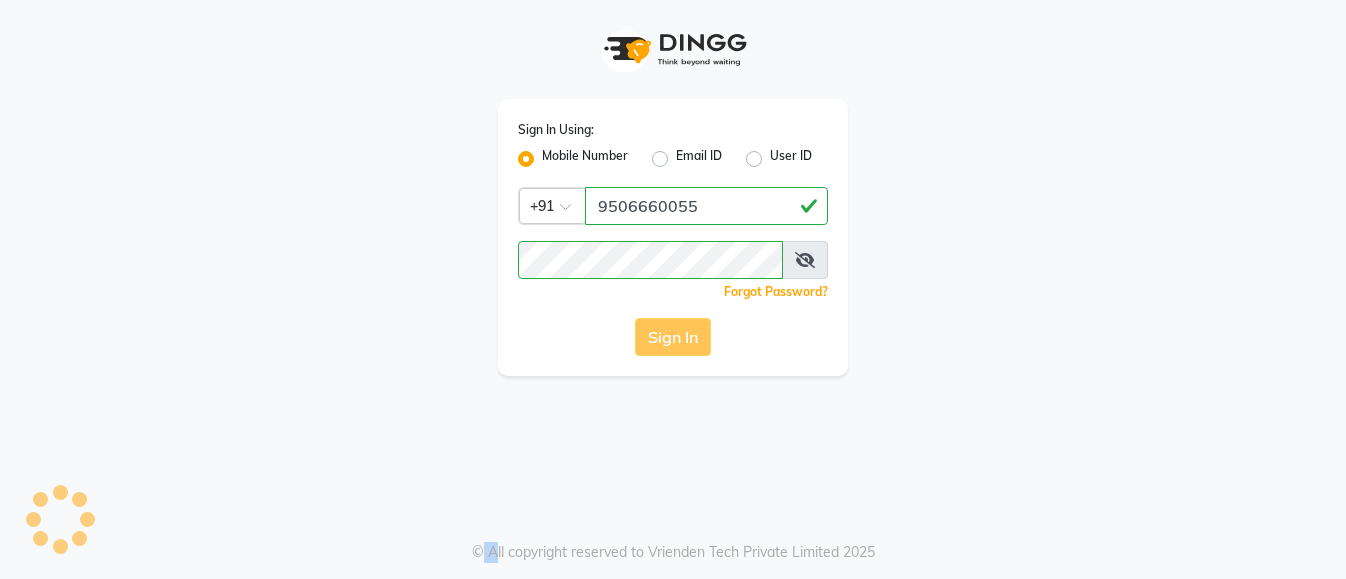 click on "Sign In" 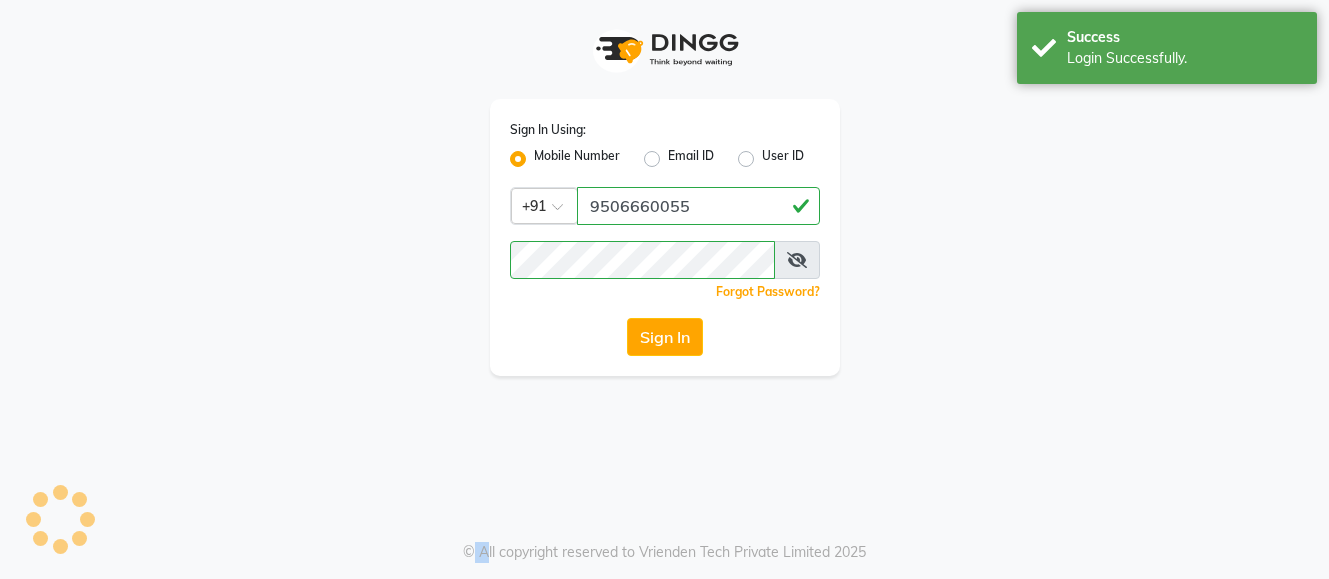 select on "service" 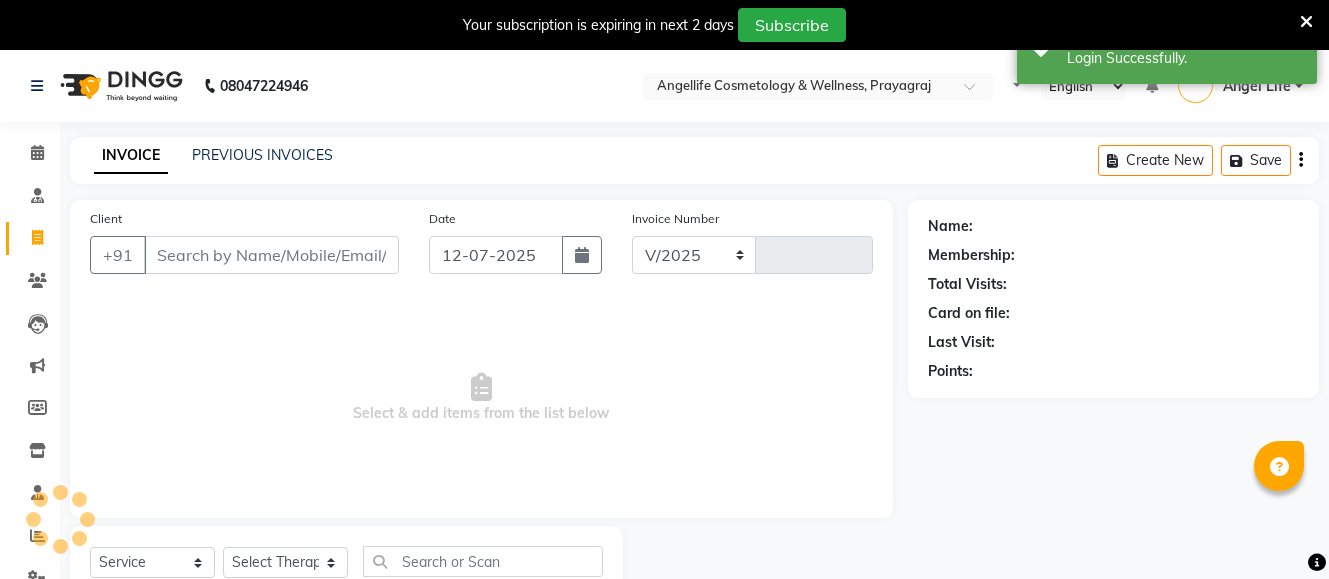 select on "en" 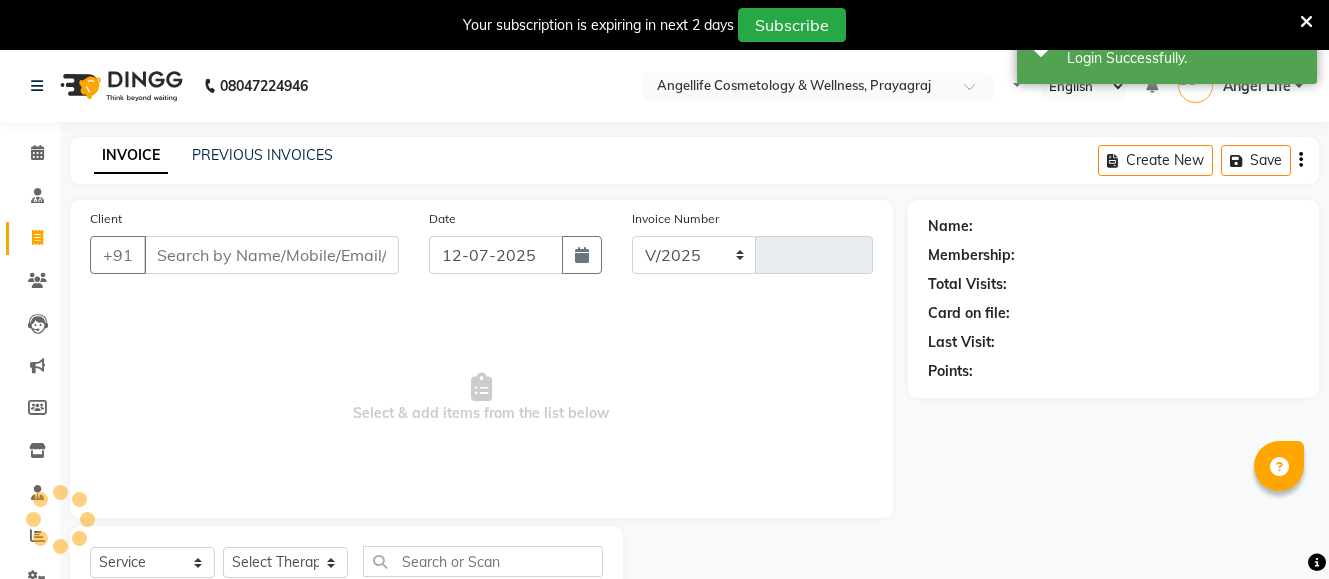 select on "4531" 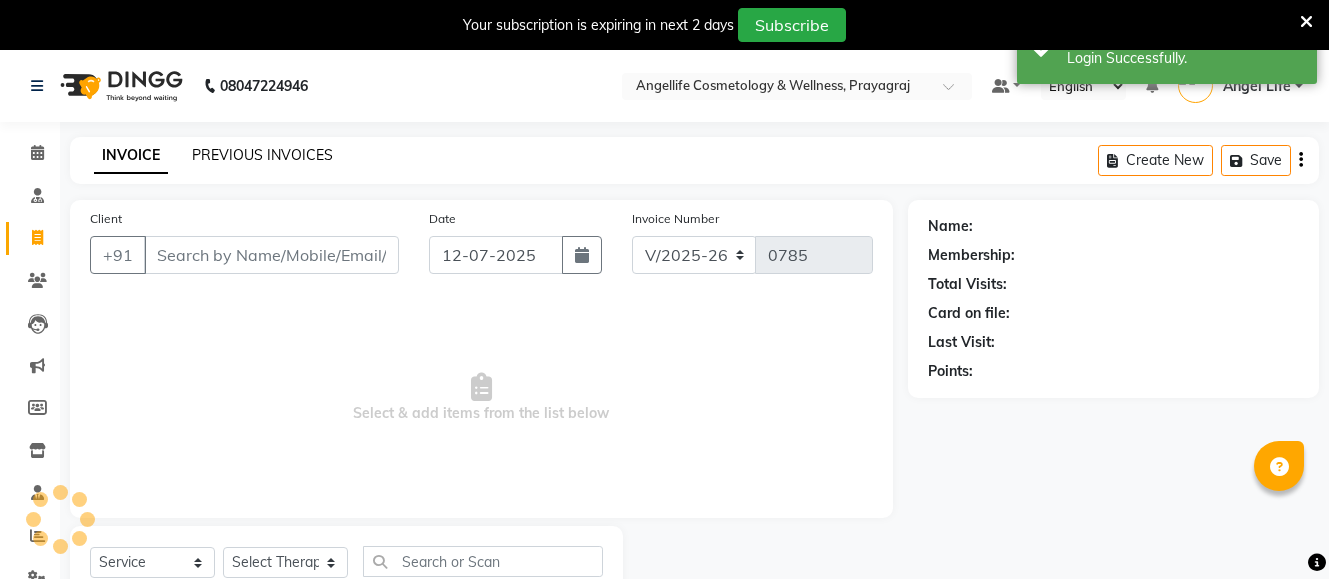 click on "PREVIOUS INVOICES" 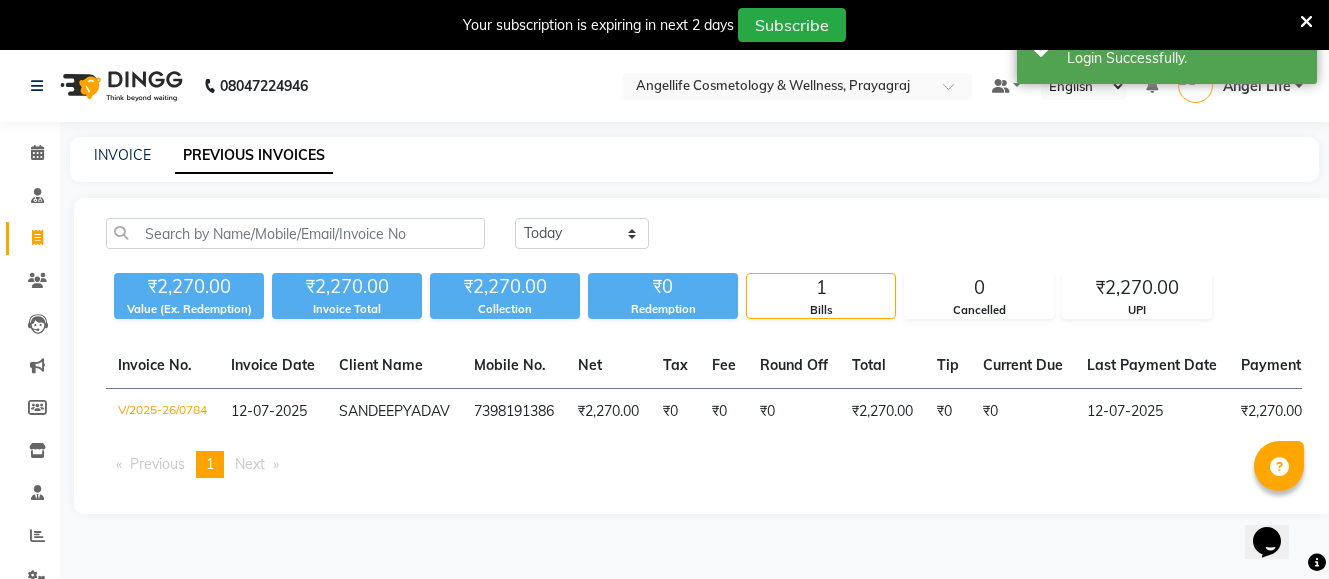 scroll, scrollTop: 0, scrollLeft: 0, axis: both 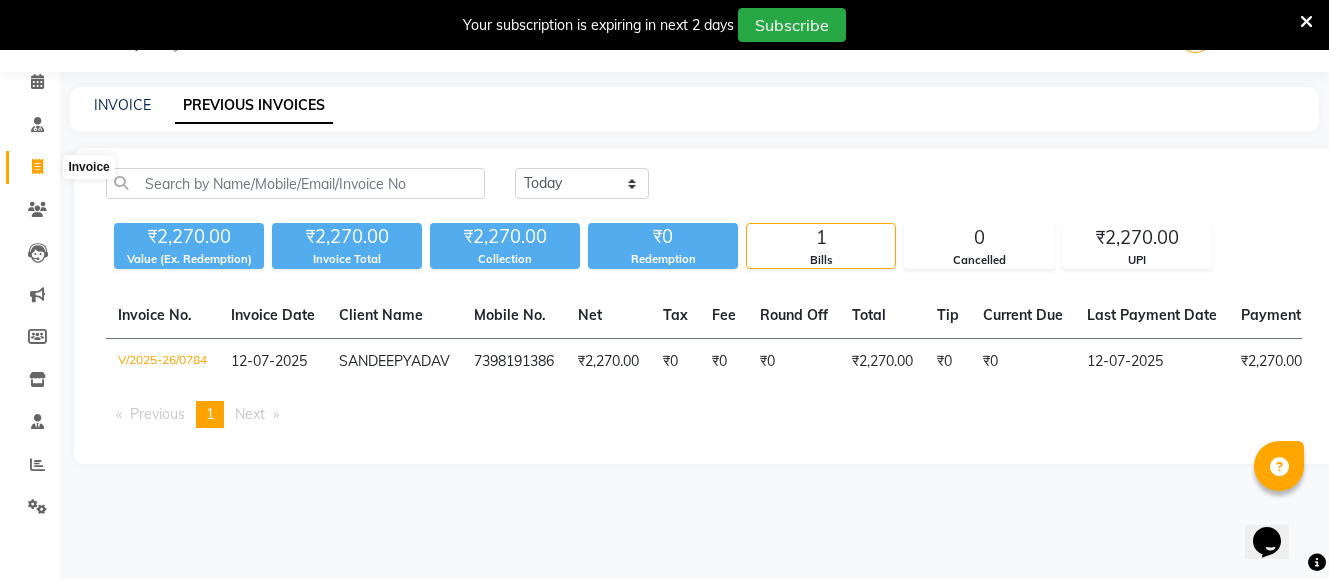 click 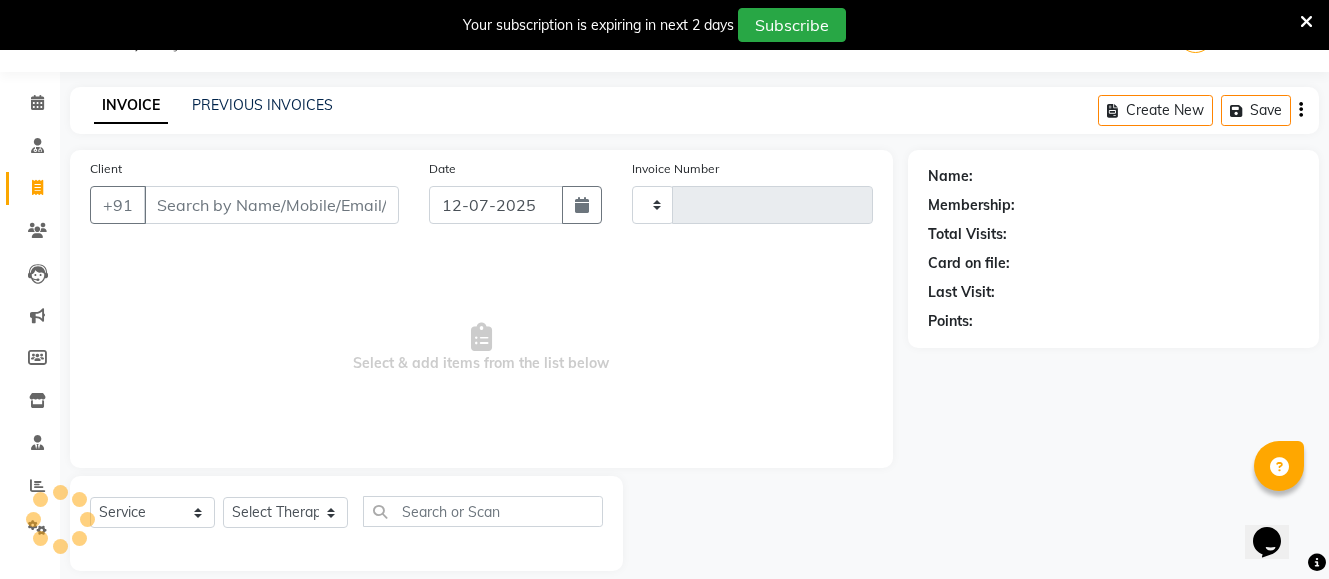 scroll, scrollTop: 72, scrollLeft: 0, axis: vertical 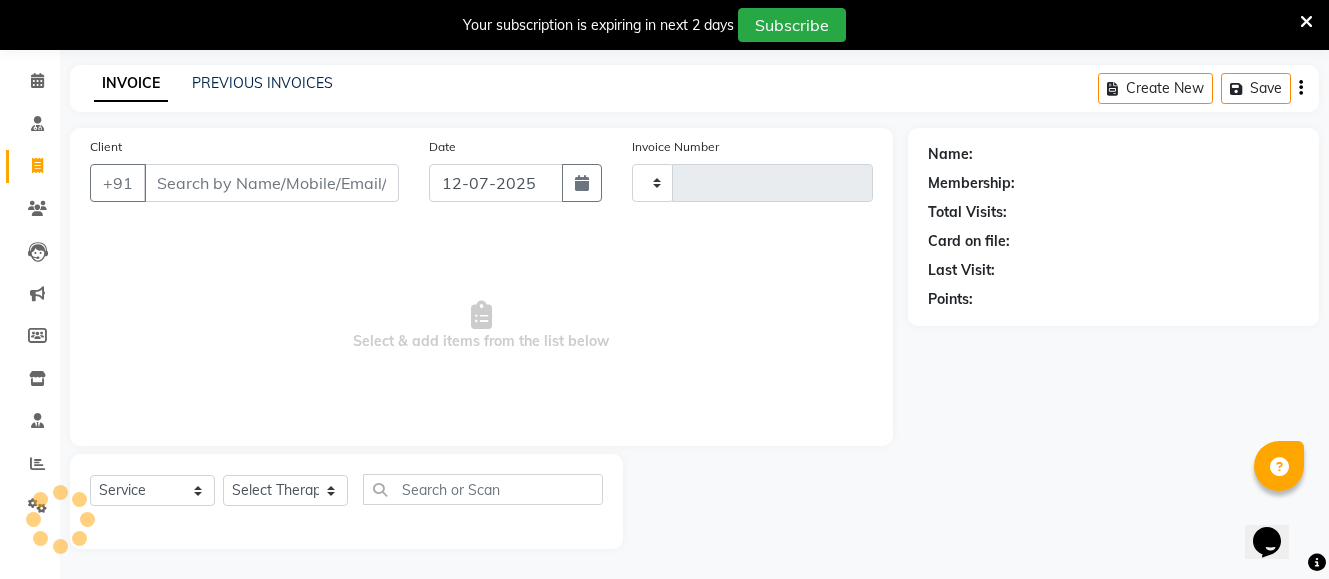 type on "0785" 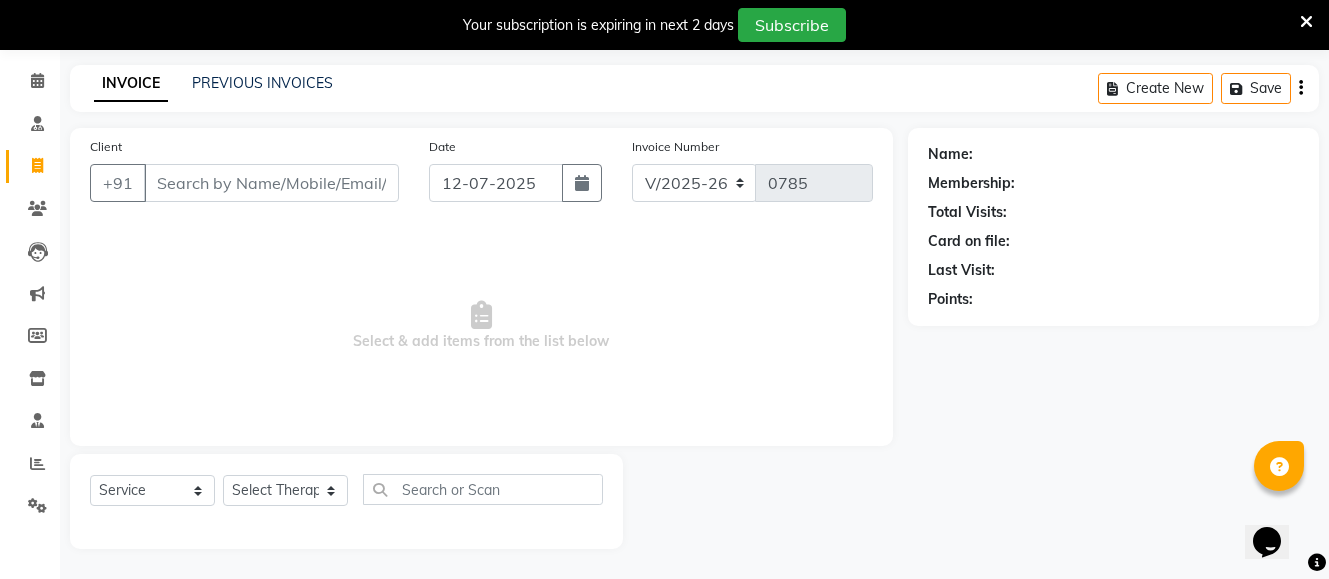 click on "Client" at bounding box center (271, 183) 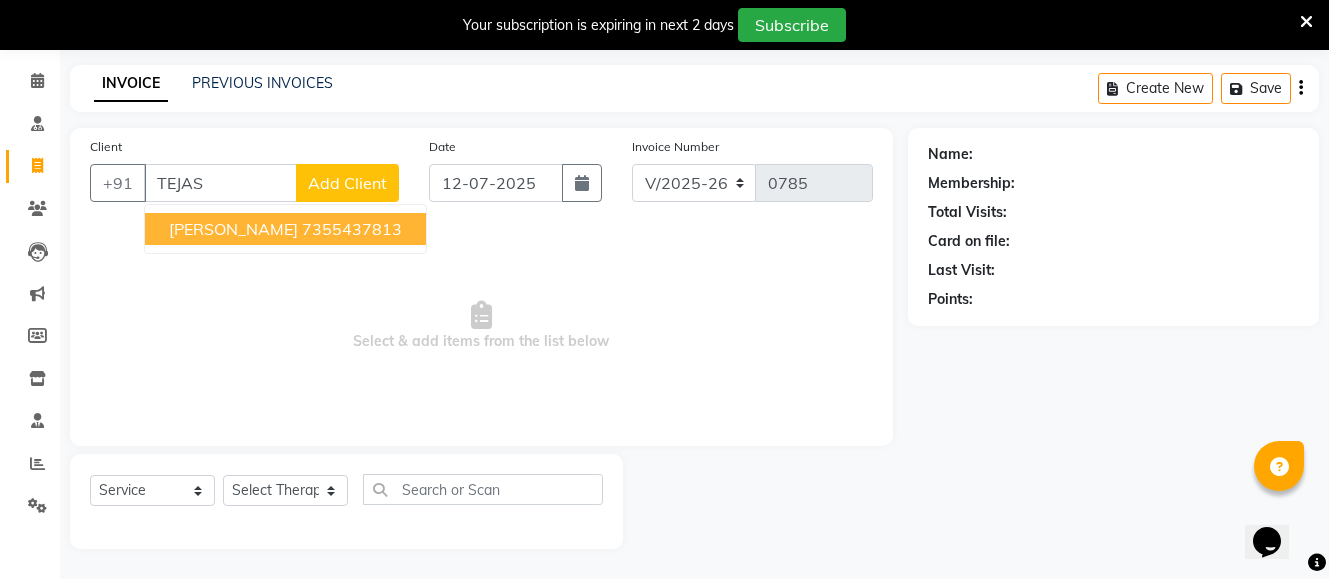 click on "[PERSON_NAME]" at bounding box center (233, 229) 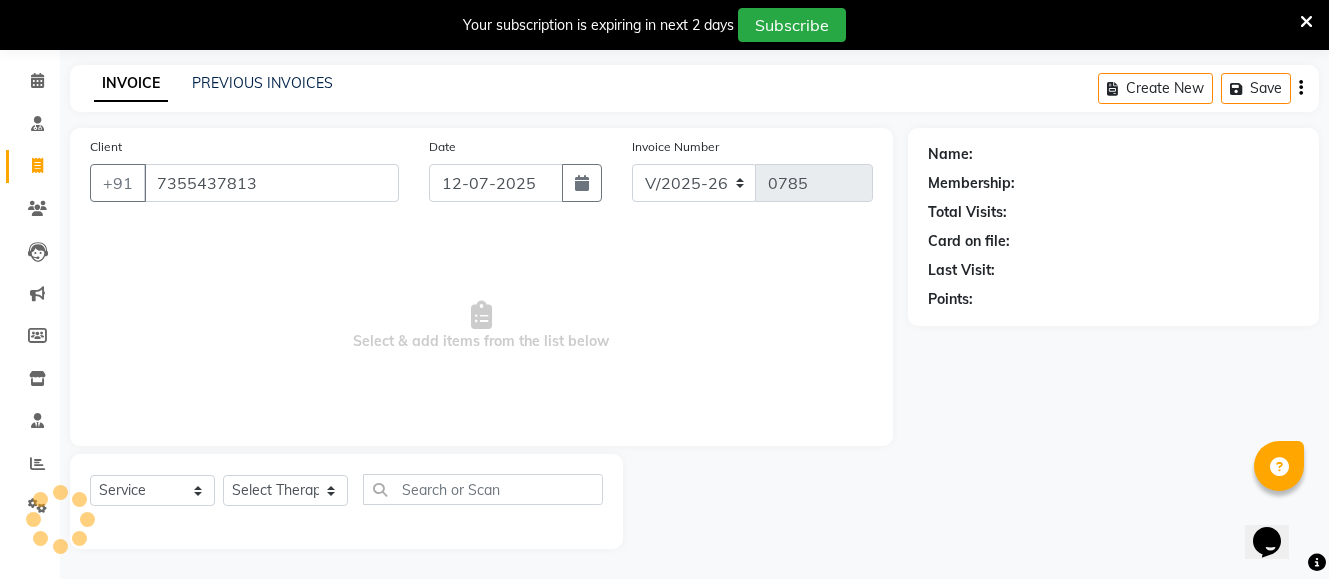 type on "7355437813" 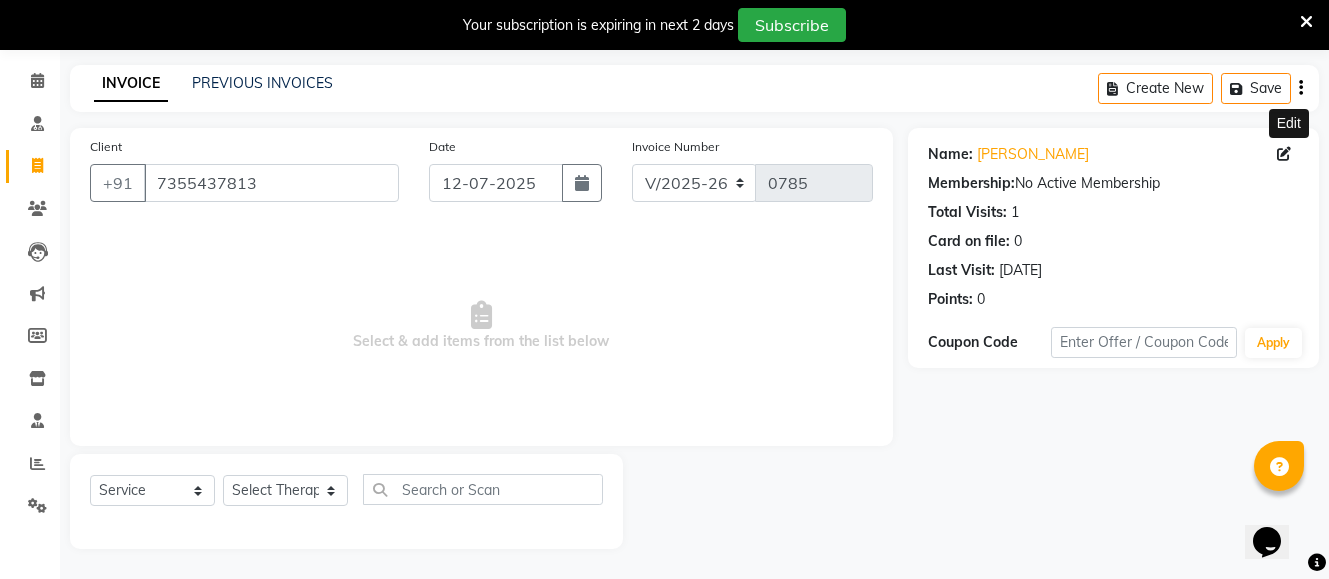 click 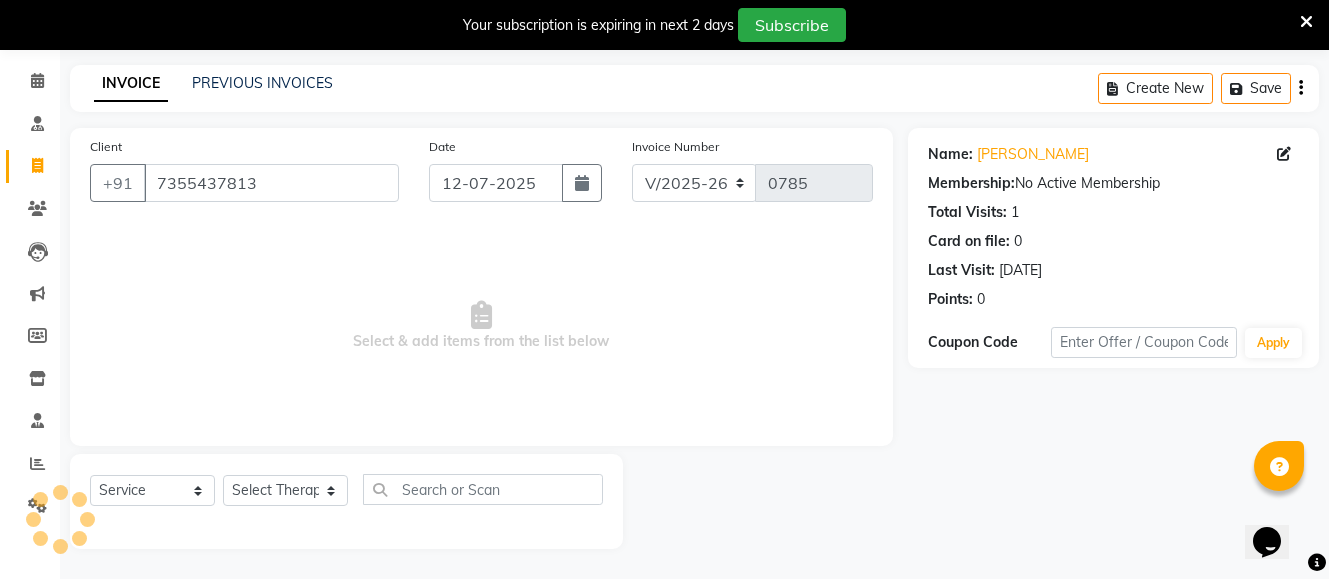 select on "[DEMOGRAPHIC_DATA]" 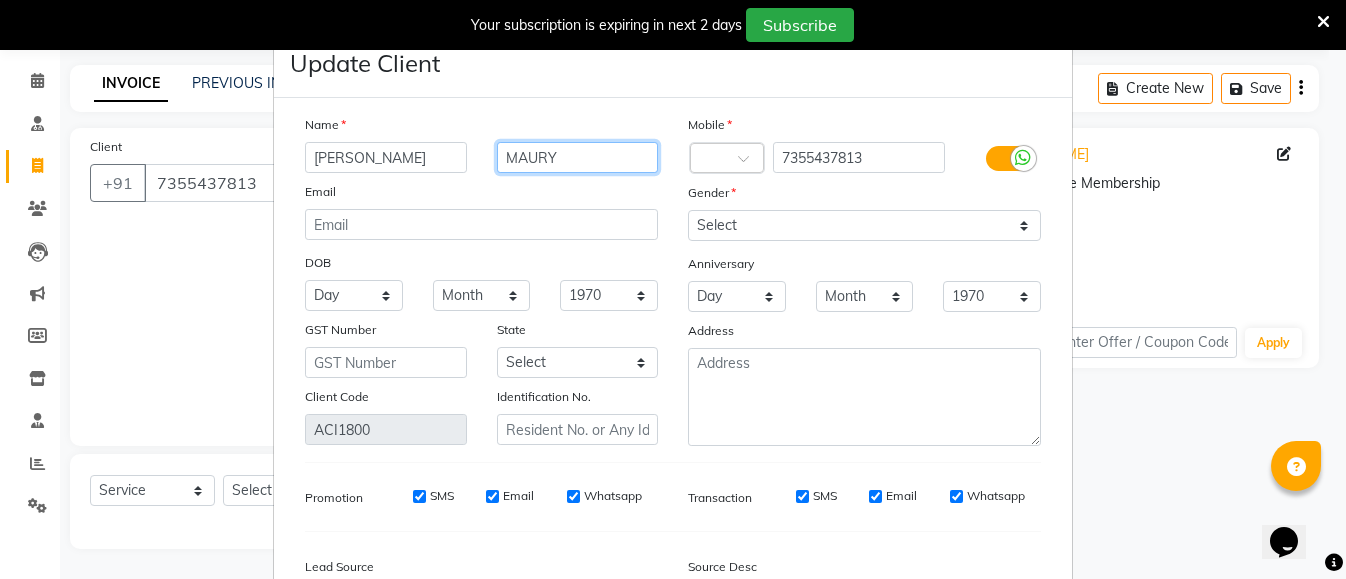 click on "MAURY" at bounding box center (578, 157) 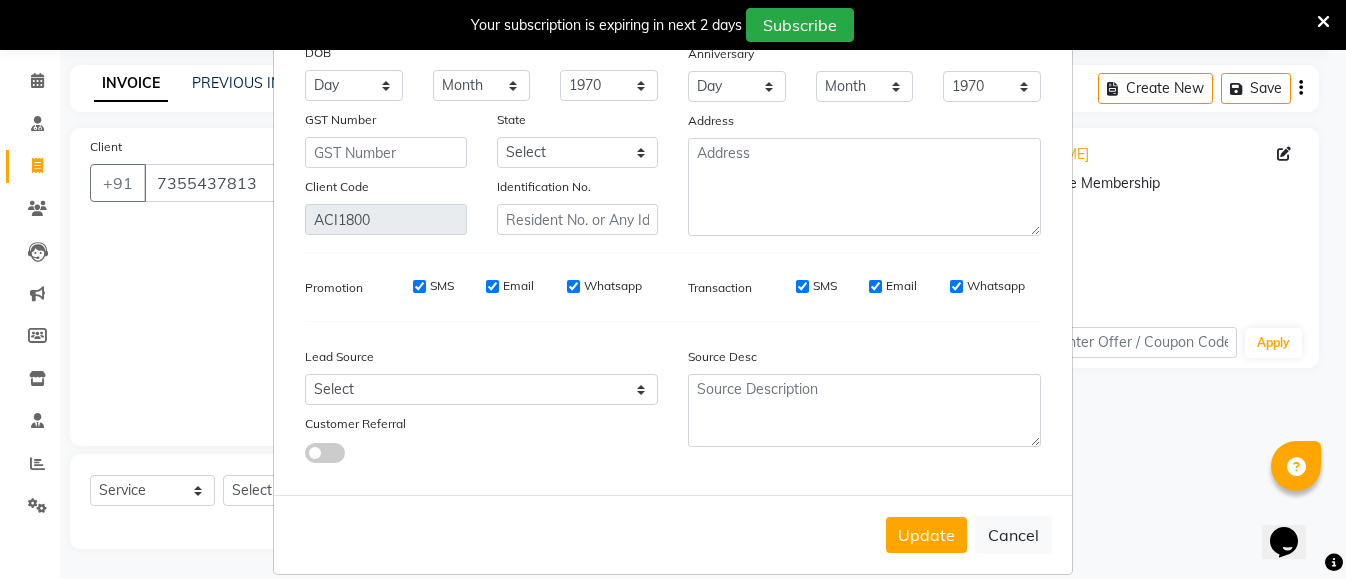 scroll, scrollTop: 234, scrollLeft: 0, axis: vertical 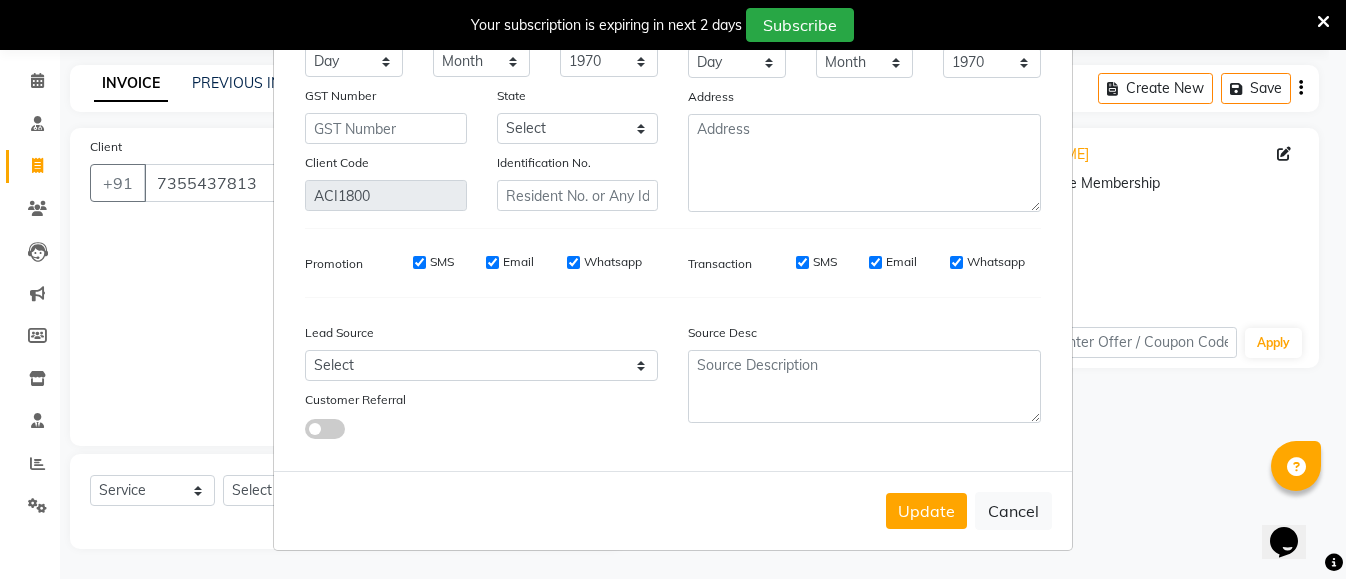 type on "MAURYA" 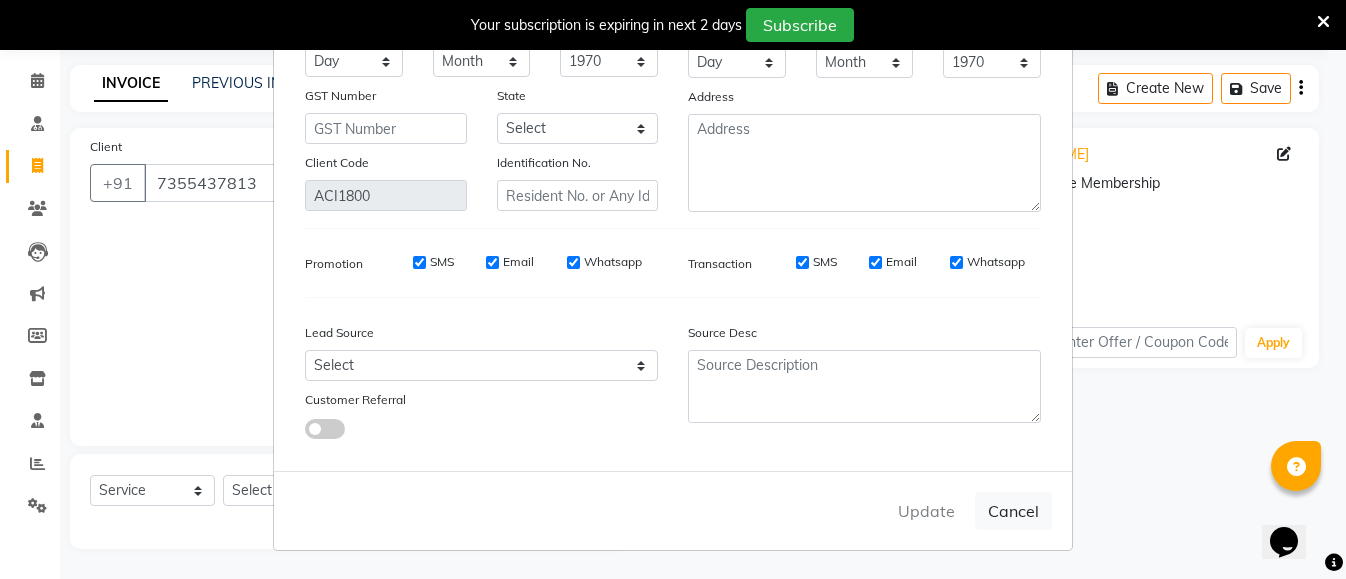 click on "Update   Cancel" at bounding box center (673, 510) 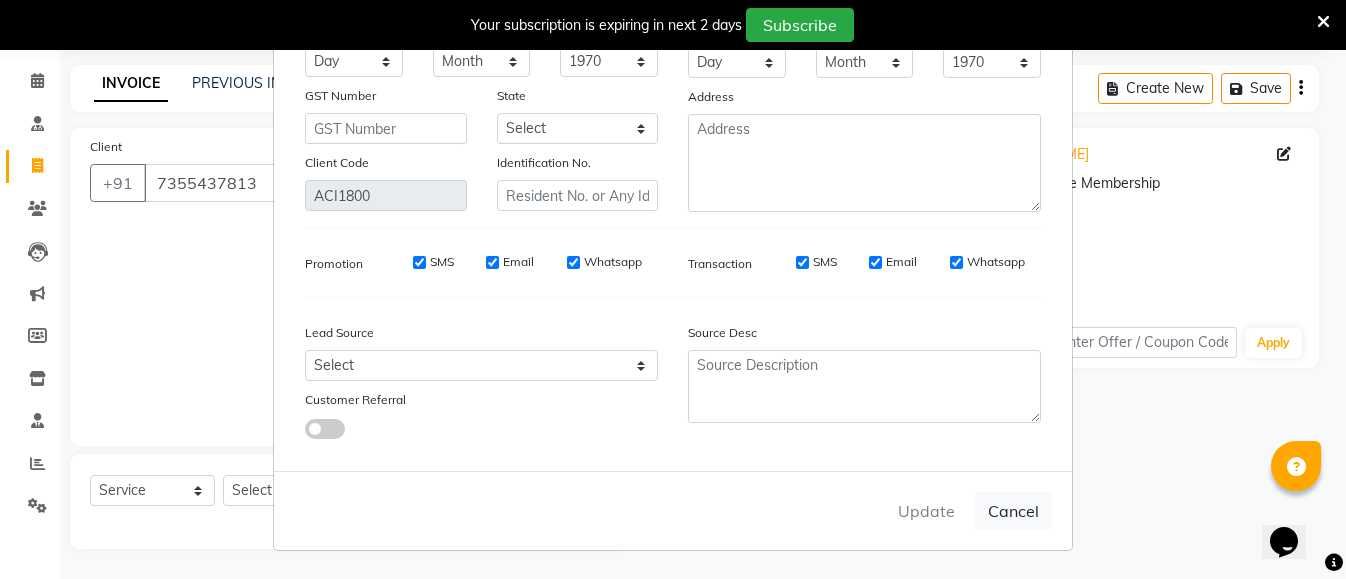 click on "Update   Cancel" at bounding box center (673, 510) 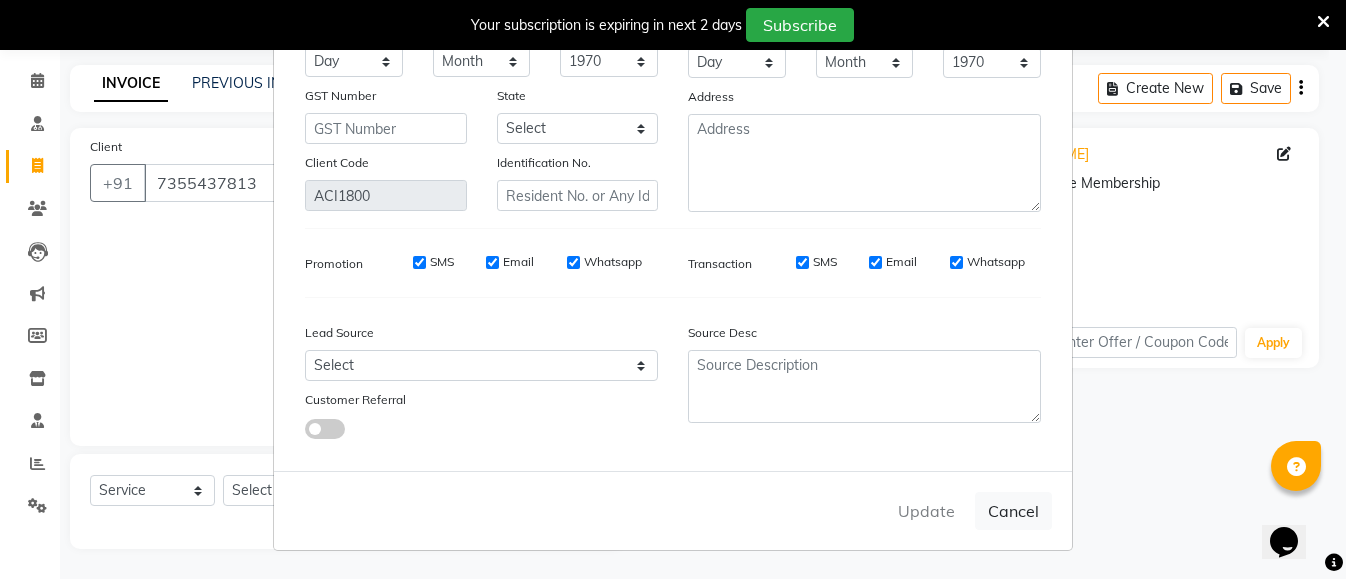 click on "Update Client Name TEJASH MAURYA Email DOB Day 01 02 03 04 05 06 07 08 09 10 11 12 13 14 15 16 17 18 19 20 21 22 23 24 25 26 27 28 29 30 31 Month January February March April May June July August September October November December 1940 1941 1942 1943 1944 1945 1946 1947 1948 1949 1950 1951 1952 1953 1954 1955 1956 1957 1958 1959 1960 1961 1962 1963 1964 1965 1966 1967 1968 1969 1970 1971 1972 1973 1974 1975 1976 1977 1978 1979 1980 1981 1982 1983 1984 1985 1986 1987 1988 1989 1990 1991 1992 1993 1994 1995 1996 1997 1998 1999 2000 2001 2002 2003 2004 2005 2006 2007 2008 2009 2010 2011 2012 2013 2014 2015 2016 2017 2018 2019 2020 2021 2022 2023 2024 GST Number State Select Andaman and Nicobar Islands Andhra Pradesh Arunachal Pradesh Assam Bihar Chandigarh Chhattisgarh Dadra and Nagar Haveli Daman and Diu Delhi Goa Gujarat Haryana Himachal Pradesh Jammu and Kashmir Jharkhand Karnataka Kerala Lakshadweep Madhya Pradesh Maharashtra Manipur Meghalaya Mizoram Nagaland Odisha Pondicherry Punjab Rajasthan Sikkim ×" at bounding box center (673, 289) 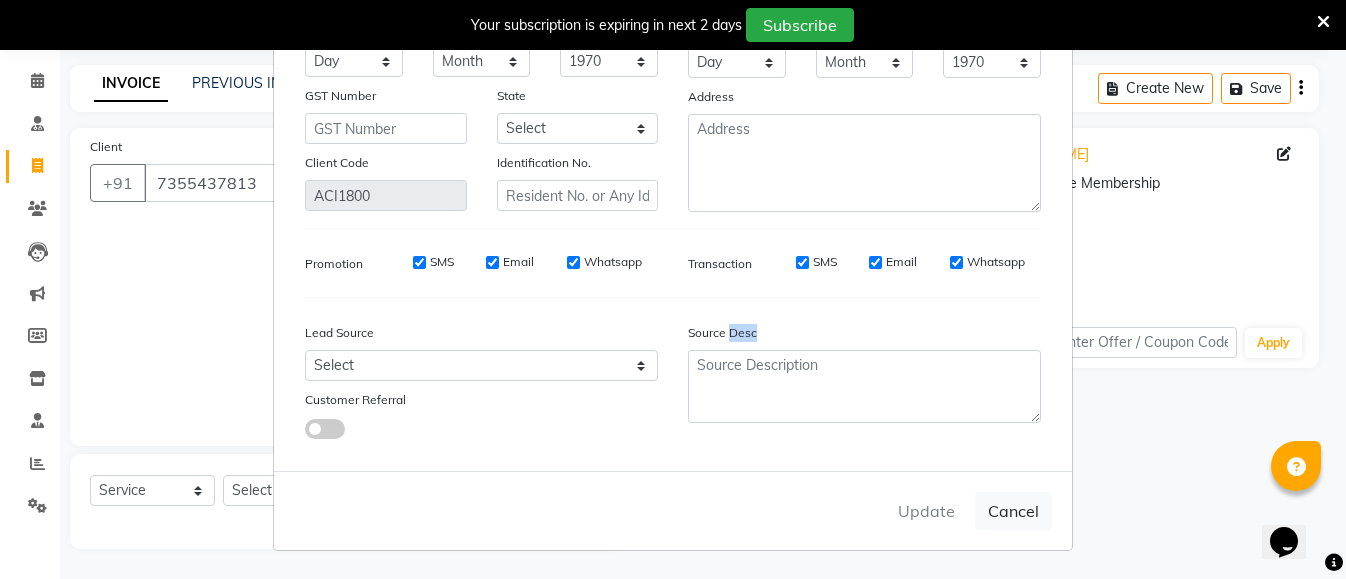 click on "Update   Cancel" at bounding box center (673, 510) 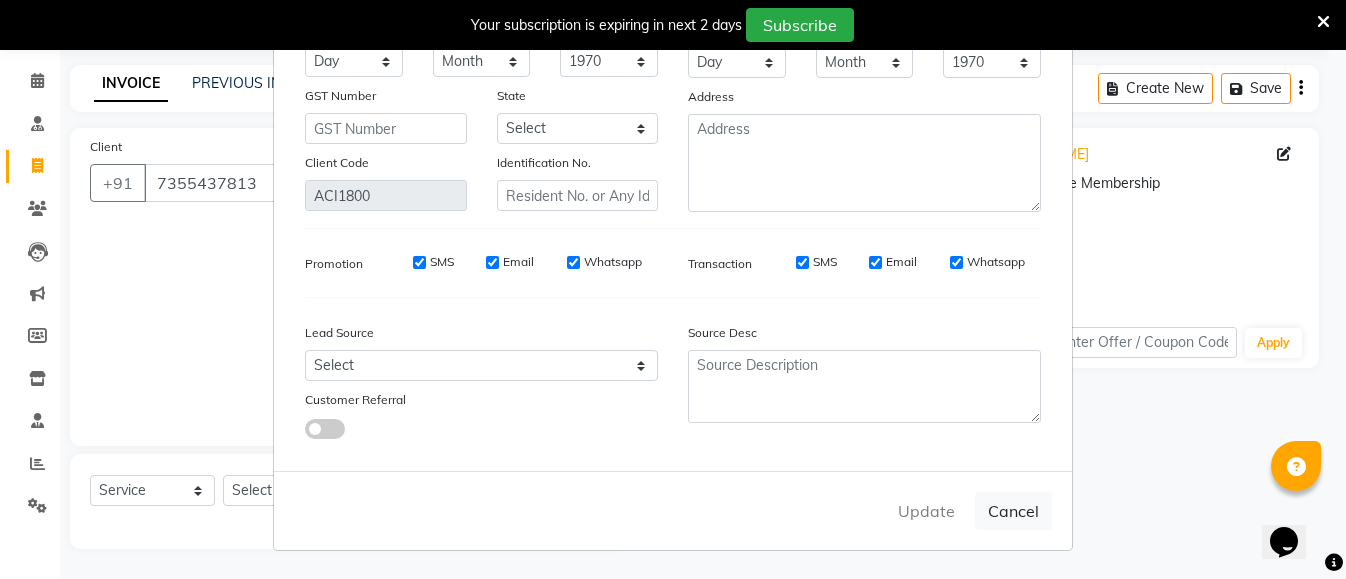 click on "Update   Cancel" at bounding box center [673, 510] 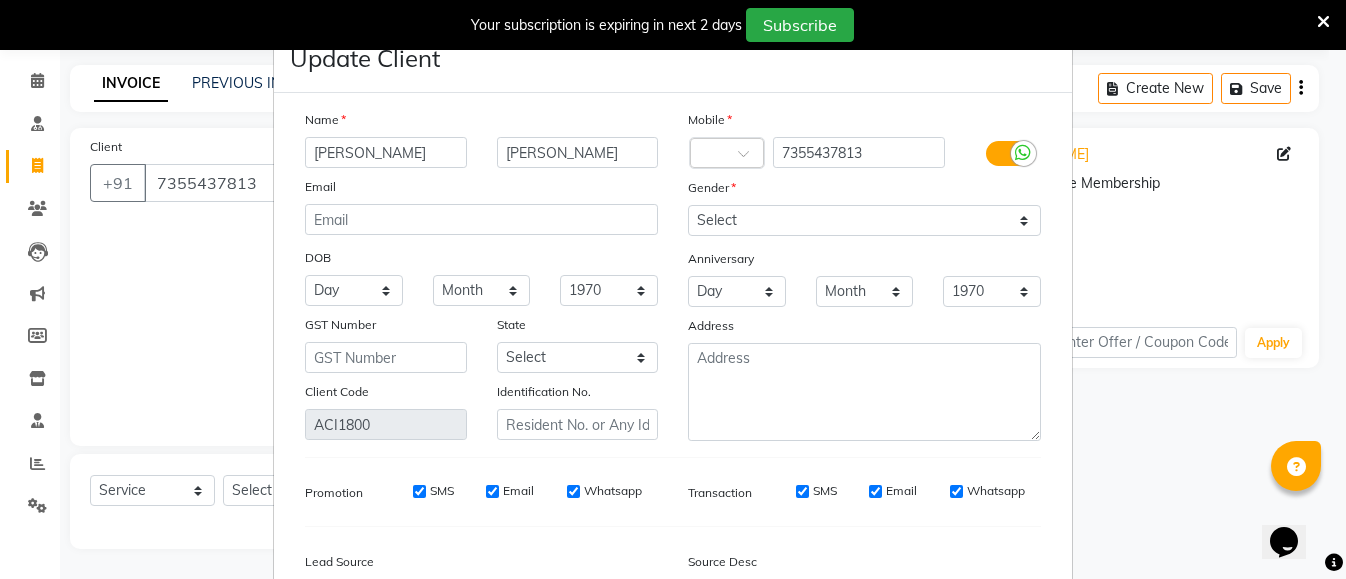 scroll, scrollTop: 0, scrollLeft: 0, axis: both 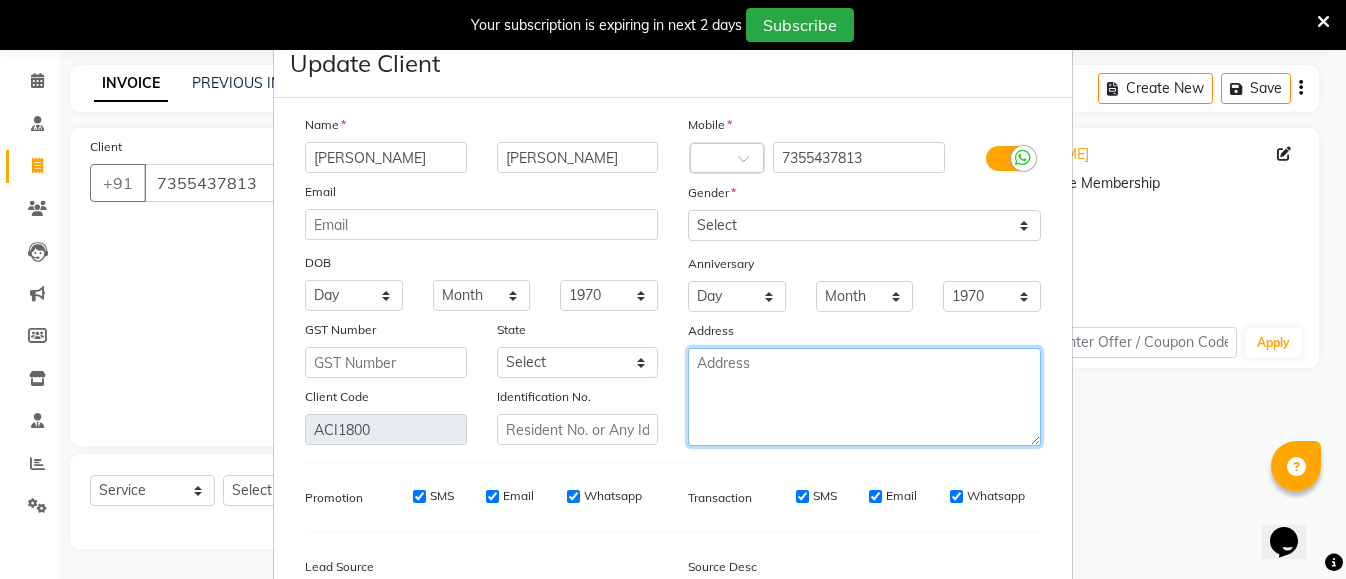 click at bounding box center (864, 397) 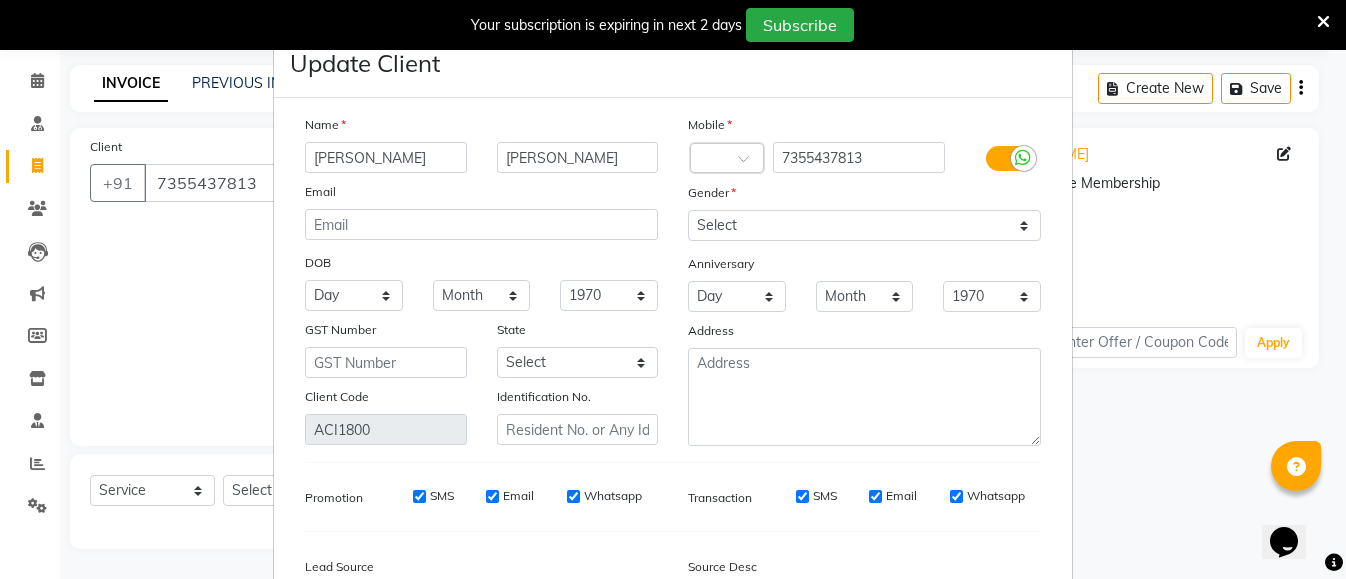 click on "Update Client Name TEJASH MAURYA Email DOB Day 01 02 03 04 05 06 07 08 09 10 11 12 13 14 15 16 17 18 19 20 21 22 23 24 25 26 27 28 29 30 31 Month January February March April May June July August September October November December 1940 1941 1942 1943 1944 1945 1946 1947 1948 1949 1950 1951 1952 1953 1954 1955 1956 1957 1958 1959 1960 1961 1962 1963 1964 1965 1966 1967 1968 1969 1970 1971 1972 1973 1974 1975 1976 1977 1978 1979 1980 1981 1982 1983 1984 1985 1986 1987 1988 1989 1990 1991 1992 1993 1994 1995 1996 1997 1998 1999 2000 2001 2002 2003 2004 2005 2006 2007 2008 2009 2010 2011 2012 2013 2014 2015 2016 2017 2018 2019 2020 2021 2022 2023 2024 GST Number State Select Andaman and Nicobar Islands Andhra Pradesh Arunachal Pradesh Assam Bihar Chandigarh Chhattisgarh Dadra and Nagar Haveli Daman and Diu Delhi Goa Gujarat Haryana Himachal Pradesh Jammu and Kashmir Jharkhand Karnataka Kerala Lakshadweep Madhya Pradesh Maharashtra Manipur Meghalaya Mizoram Nagaland Odisha Pondicherry Punjab Rajasthan Sikkim ×" at bounding box center (673, 289) 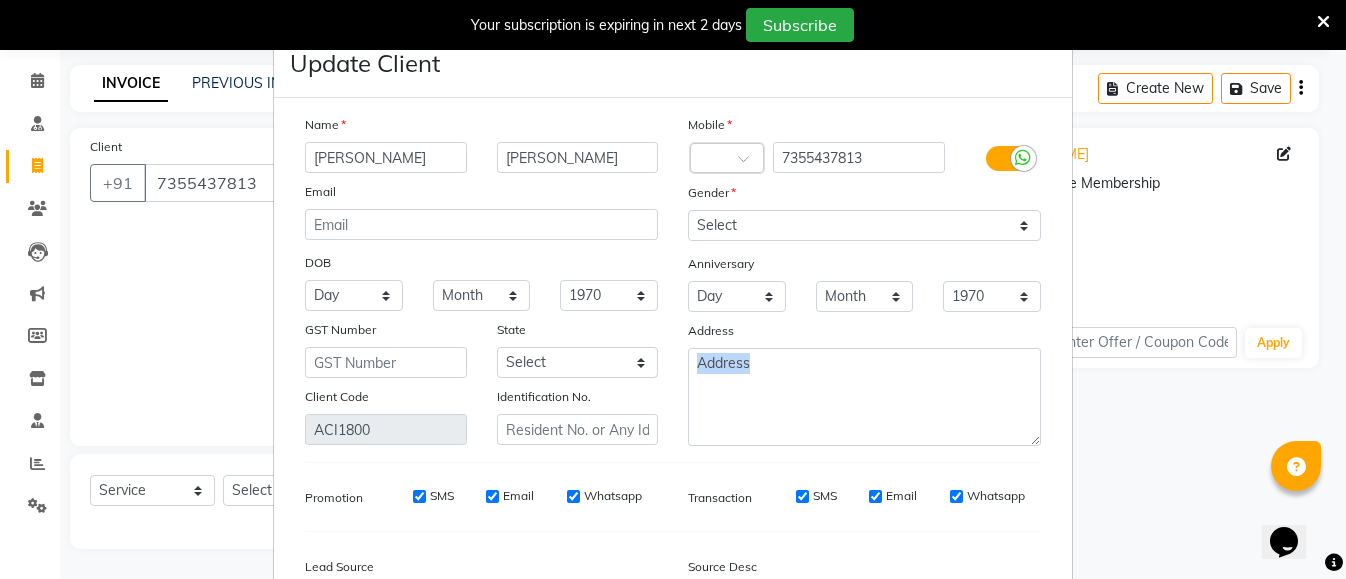 click on "Update Client Name TEJASH MAURYA Email DOB Day 01 02 03 04 05 06 07 08 09 10 11 12 13 14 15 16 17 18 19 20 21 22 23 24 25 26 27 28 29 30 31 Month January February March April May June July August September October November December 1940 1941 1942 1943 1944 1945 1946 1947 1948 1949 1950 1951 1952 1953 1954 1955 1956 1957 1958 1959 1960 1961 1962 1963 1964 1965 1966 1967 1968 1969 1970 1971 1972 1973 1974 1975 1976 1977 1978 1979 1980 1981 1982 1983 1984 1985 1986 1987 1988 1989 1990 1991 1992 1993 1994 1995 1996 1997 1998 1999 2000 2001 2002 2003 2004 2005 2006 2007 2008 2009 2010 2011 2012 2013 2014 2015 2016 2017 2018 2019 2020 2021 2022 2023 2024 GST Number State Select Andaman and Nicobar Islands Andhra Pradesh Arunachal Pradesh Assam Bihar Chandigarh Chhattisgarh Dadra and Nagar Haveli Daman and Diu Delhi Goa Gujarat Haryana Himachal Pradesh Jammu and Kashmir Jharkhand Karnataka Kerala Lakshadweep Madhya Pradesh Maharashtra Manipur Meghalaya Mizoram Nagaland Odisha Pondicherry Punjab Rajasthan Sikkim ×" at bounding box center [673, 289] 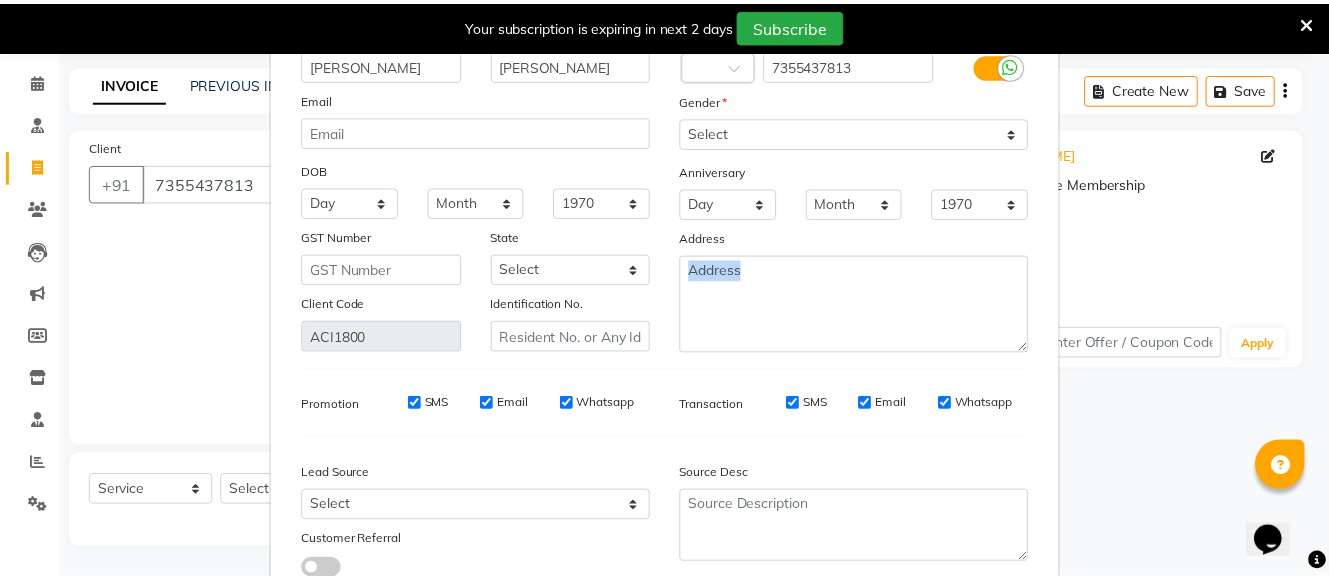 scroll, scrollTop: 200, scrollLeft: 0, axis: vertical 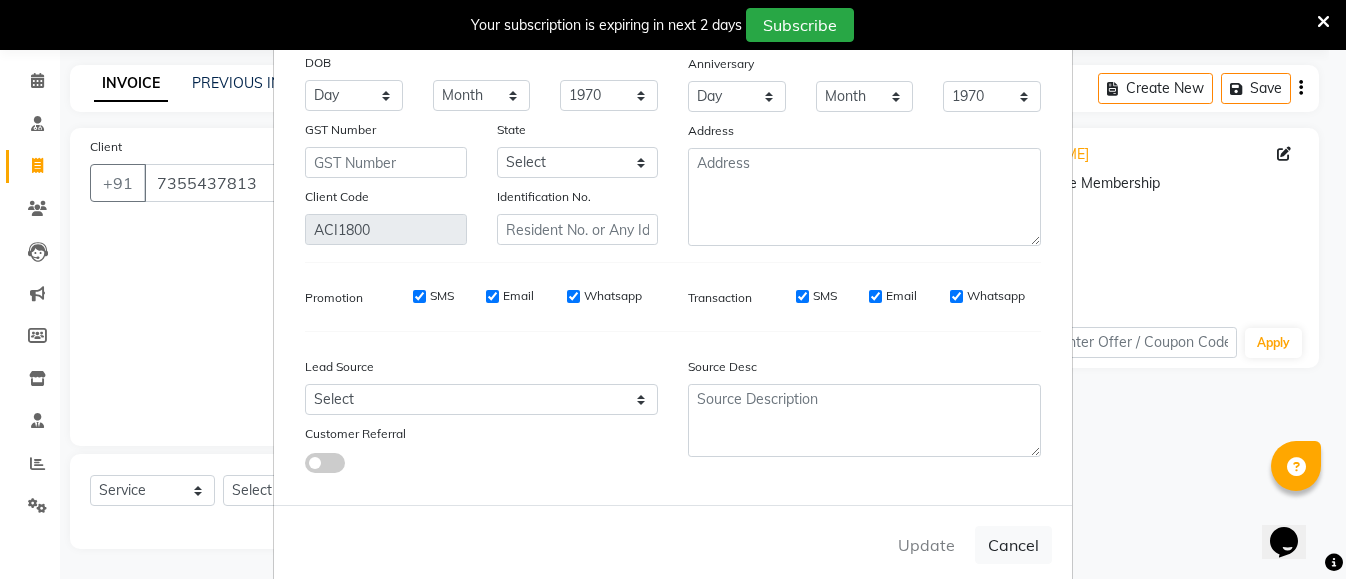 click on "Update   Cancel" at bounding box center (673, 544) 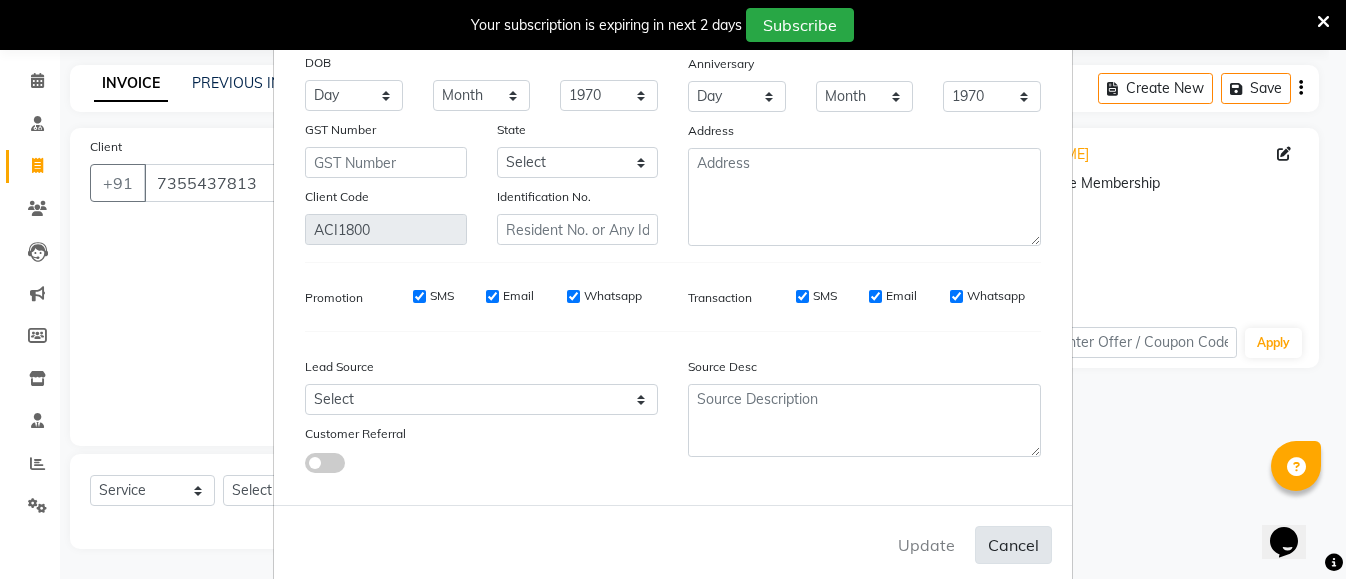 click on "Cancel" at bounding box center [1013, 545] 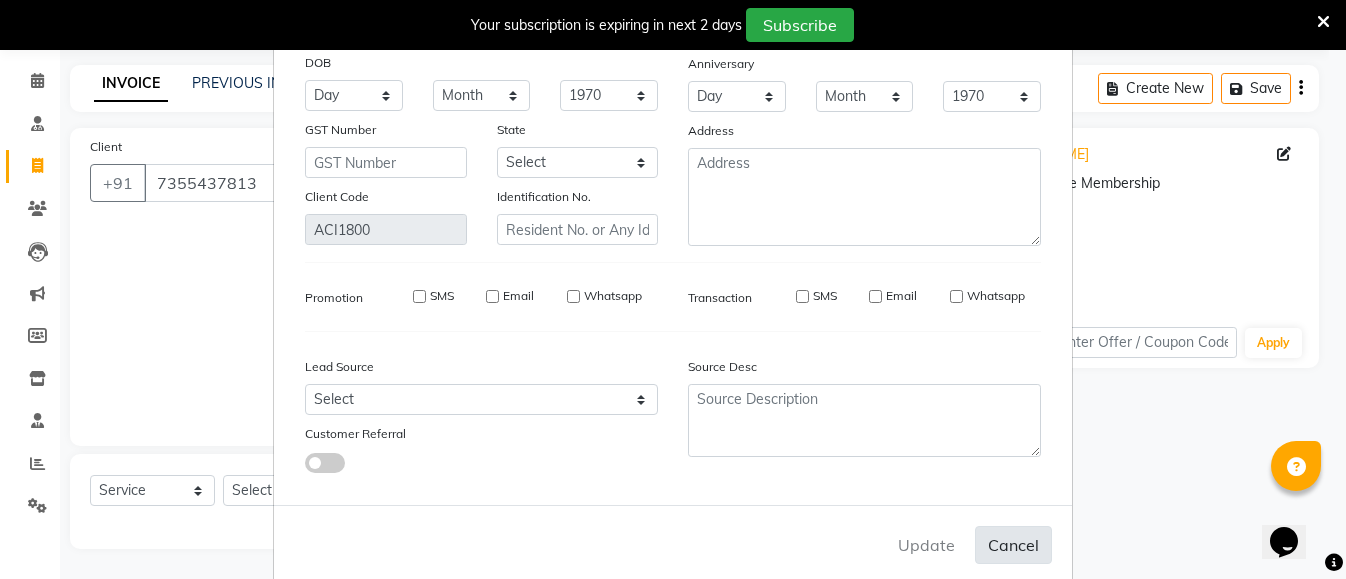 type 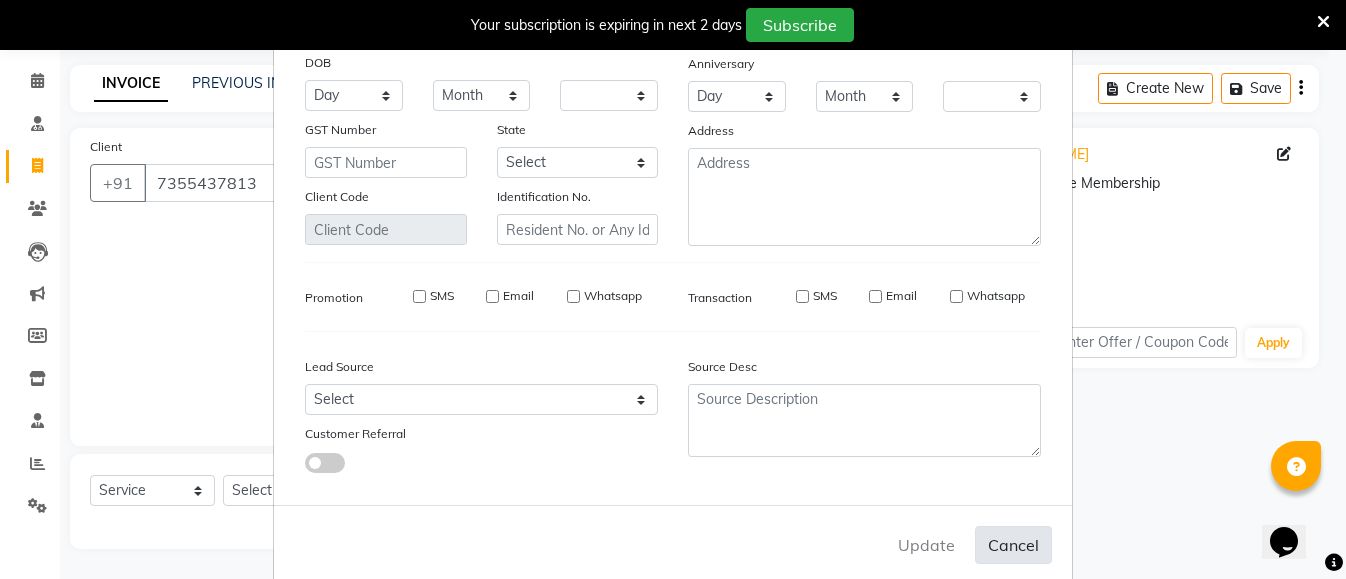 checkbox on "false" 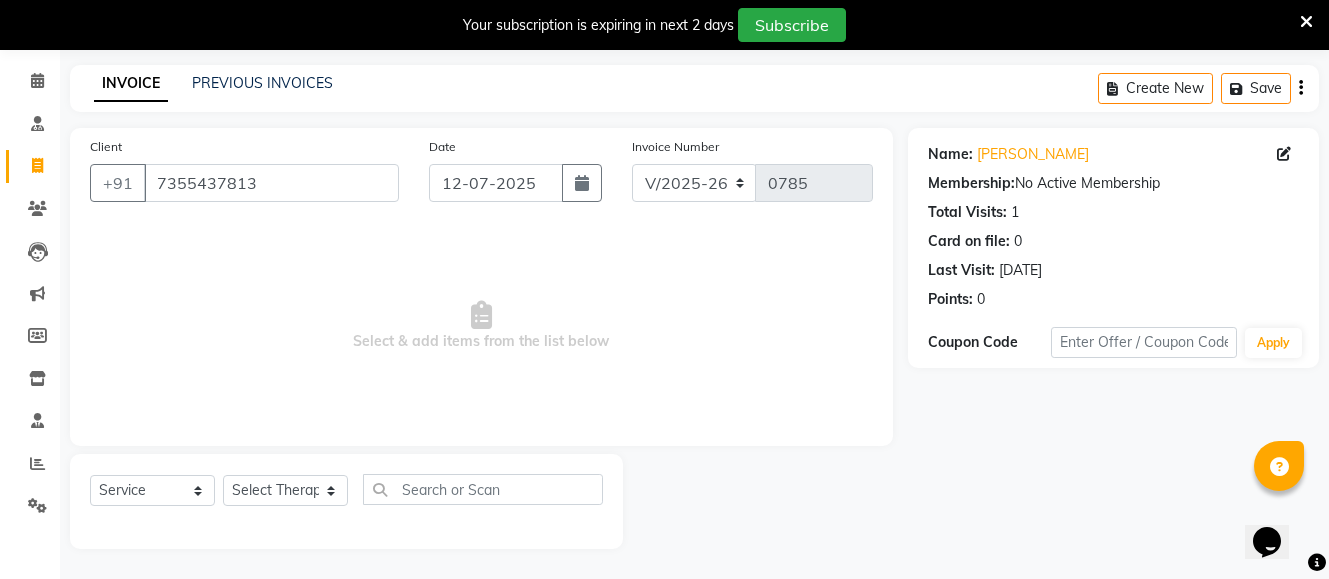 click at bounding box center (1306, 22) 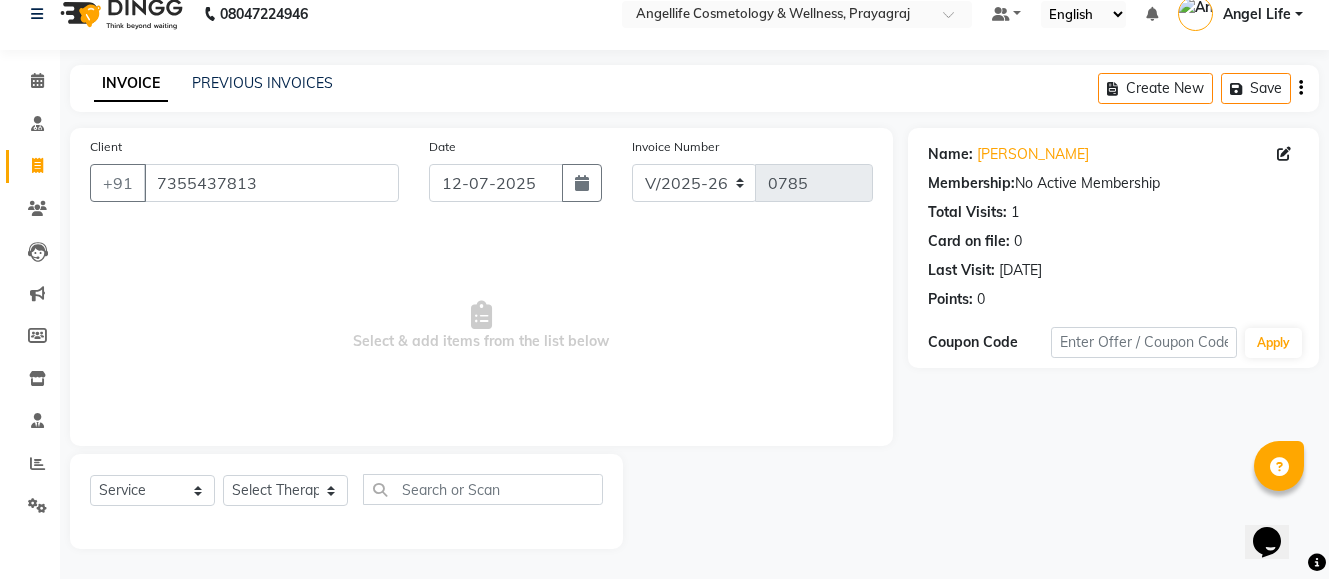 click on "Default Panel My Panel English ENGLISH Español العربية मराठी हिंदी ગુજરાતી தமிழ் 中文 Notifications nothing to show Angel Life Manage Profile Change Password Sign out  Version:3.15.4" at bounding box center (797, 14) 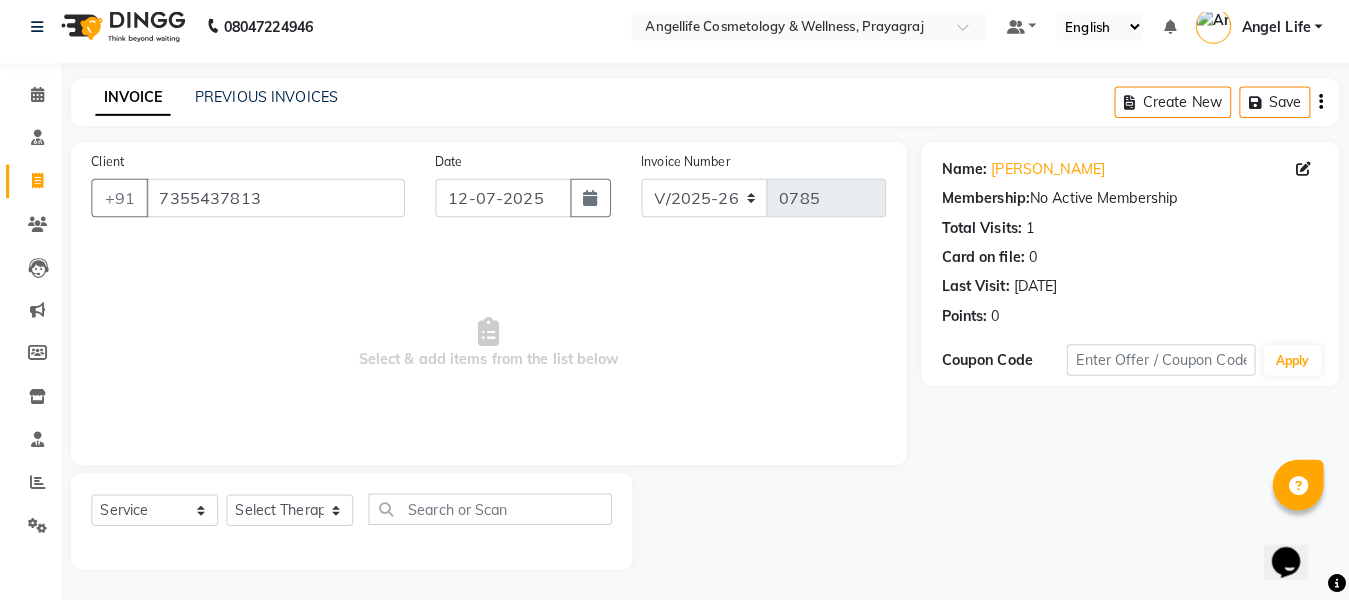 scroll, scrollTop: 0, scrollLeft: 0, axis: both 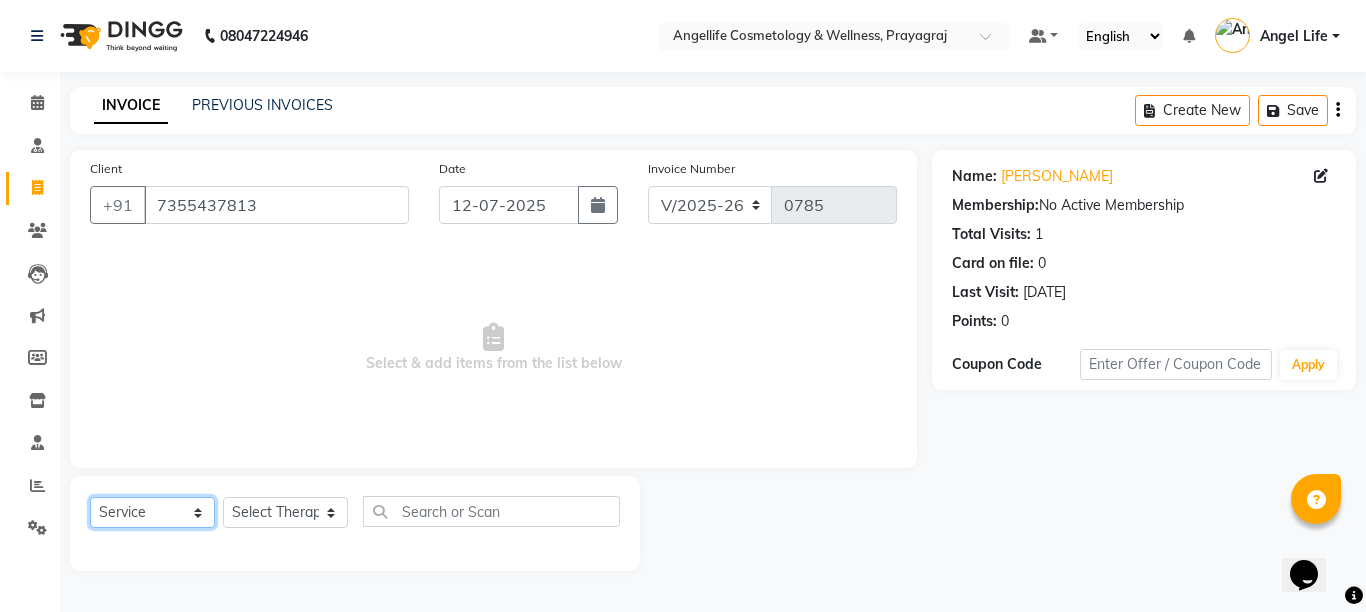 click on "Select  Service  Product  Membership  Package Voucher Prepaid Gift Card" 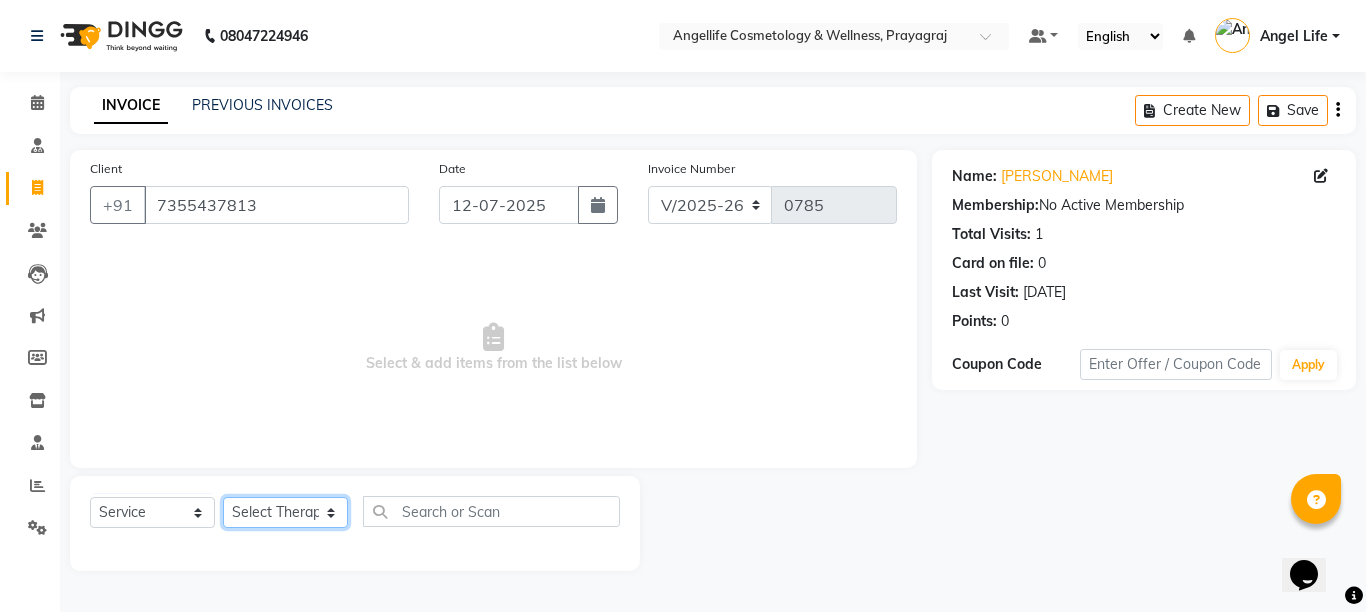 click on "Select Therapist Angel Life AngelLife Lucknow DR SWATI KAJAL NEHA YADAV ROHINI KUMARI SHASHANK KHARABANDA VANSHIKA" 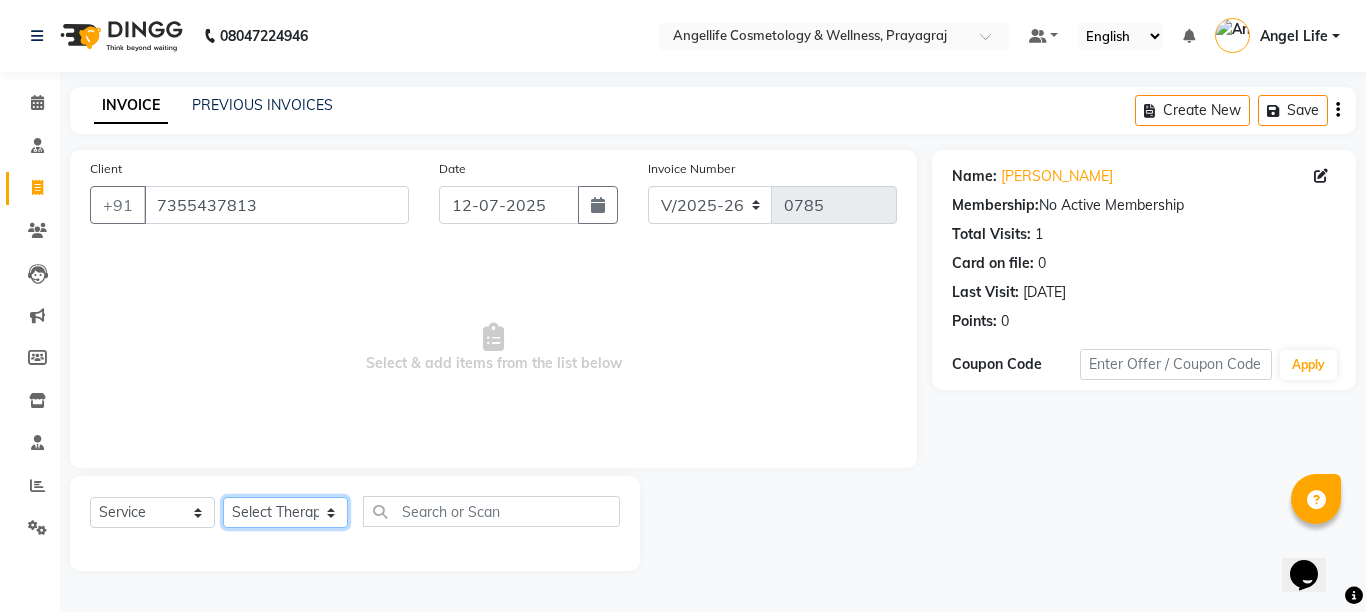 select on "26653" 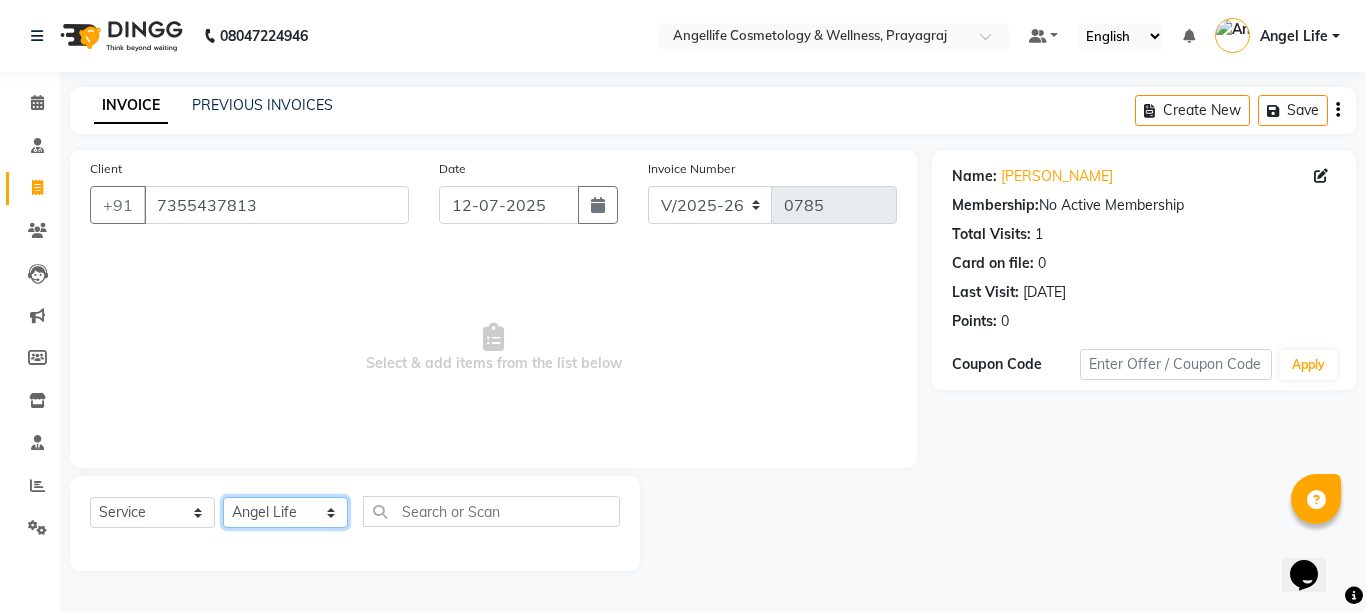 click on "Select Therapist Angel Life AngelLife Lucknow DR SWATI KAJAL NEHA YADAV ROHINI KUMARI SHASHANK KHARABANDA VANSHIKA" 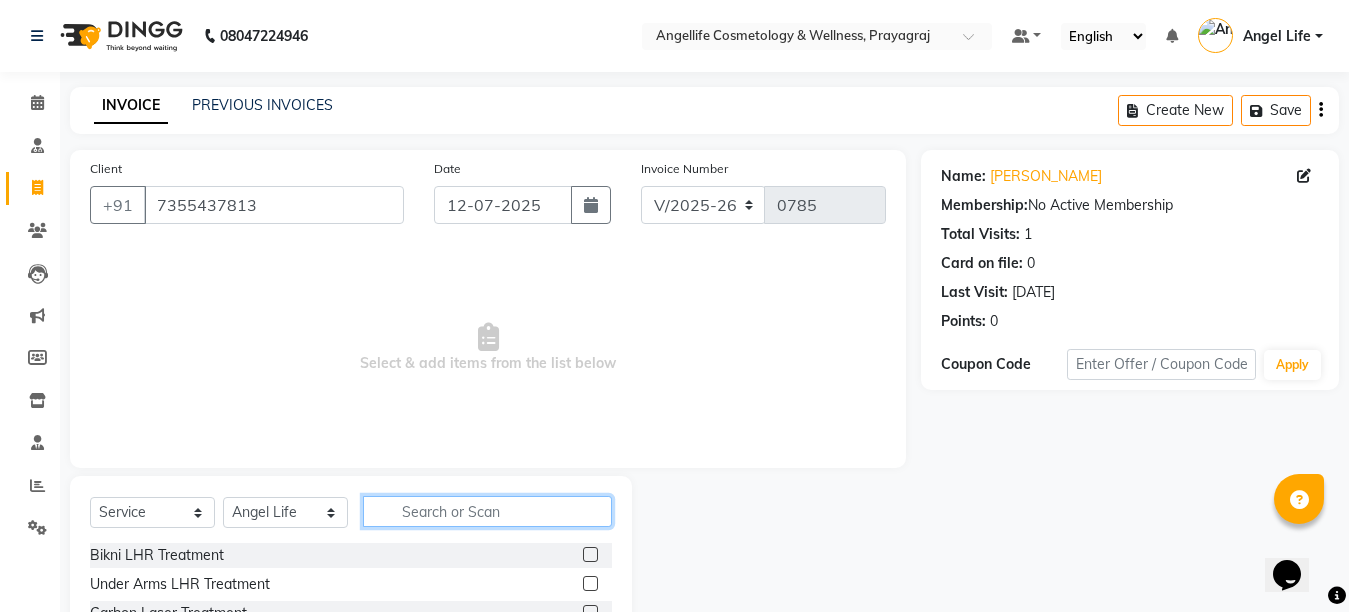 click 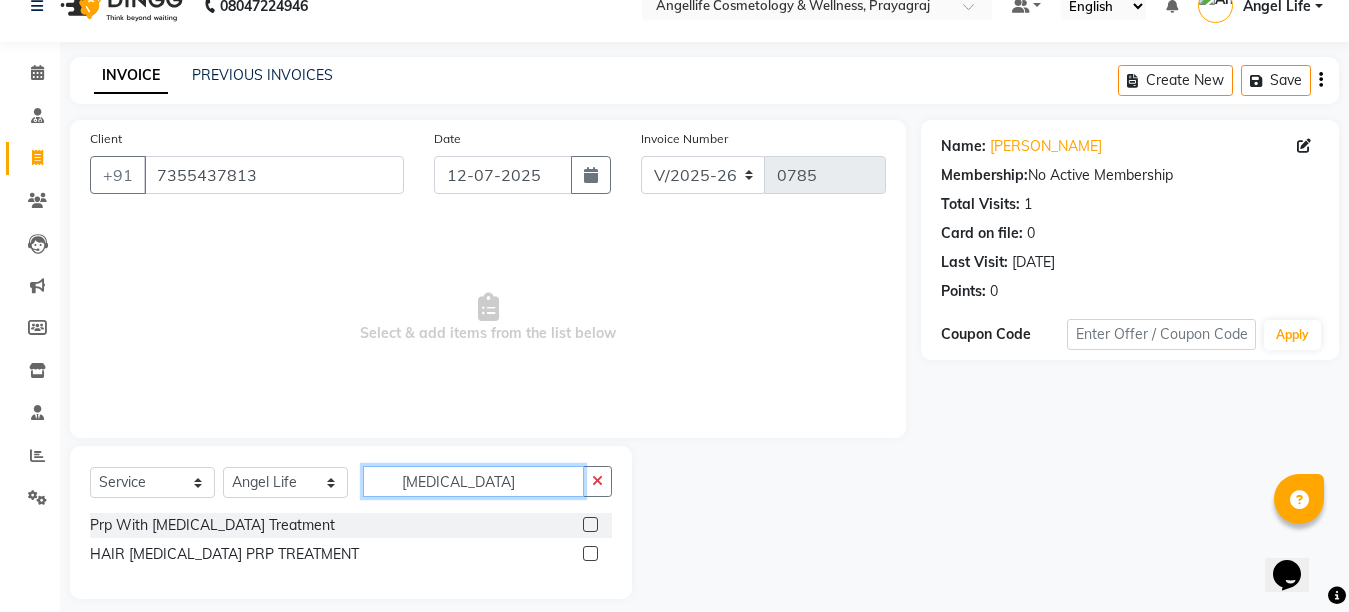 scroll, scrollTop: 47, scrollLeft: 0, axis: vertical 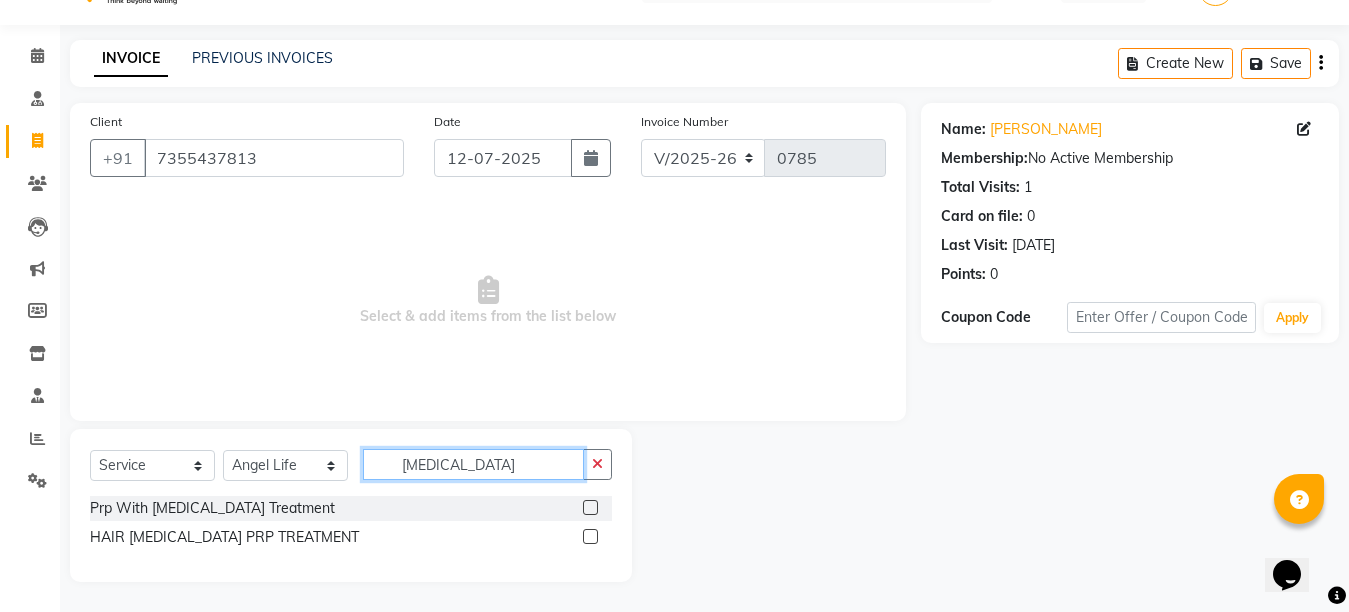 type on "BIOTIN" 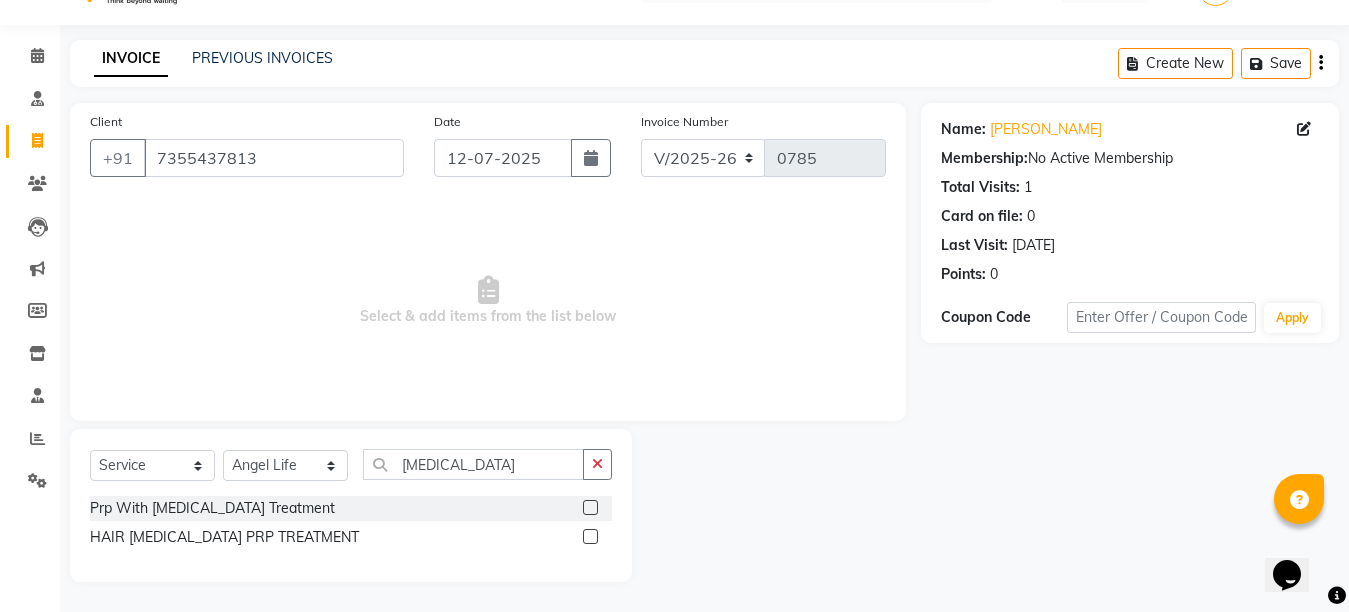 click 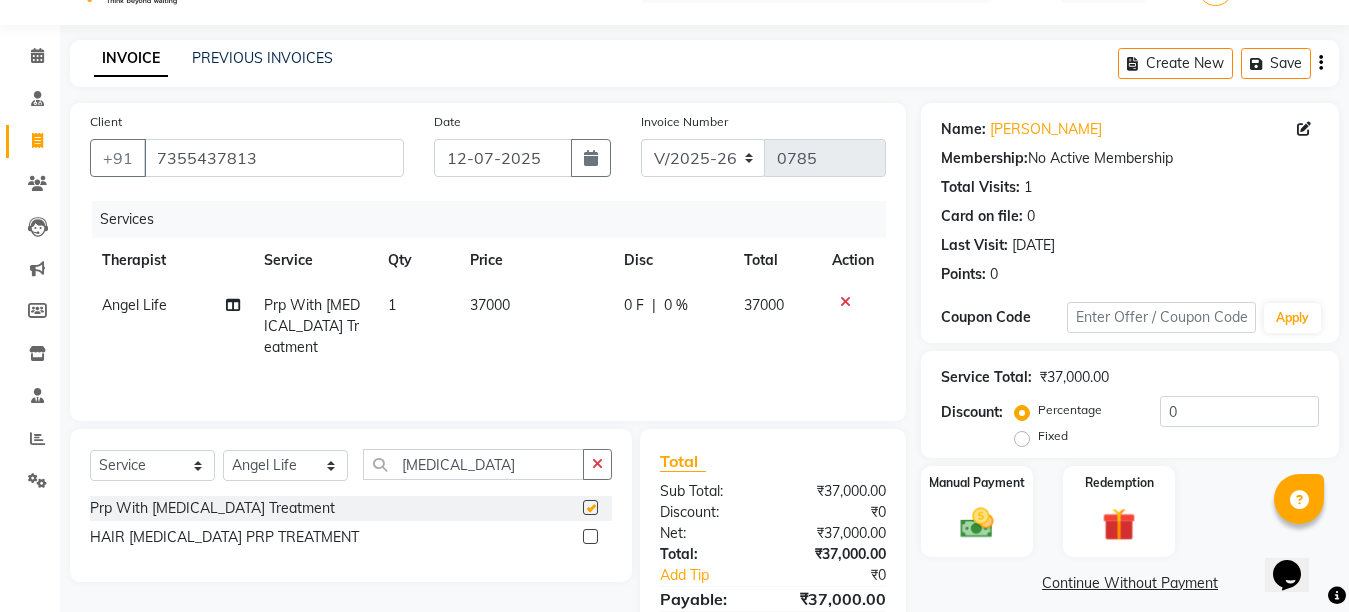 checkbox on "false" 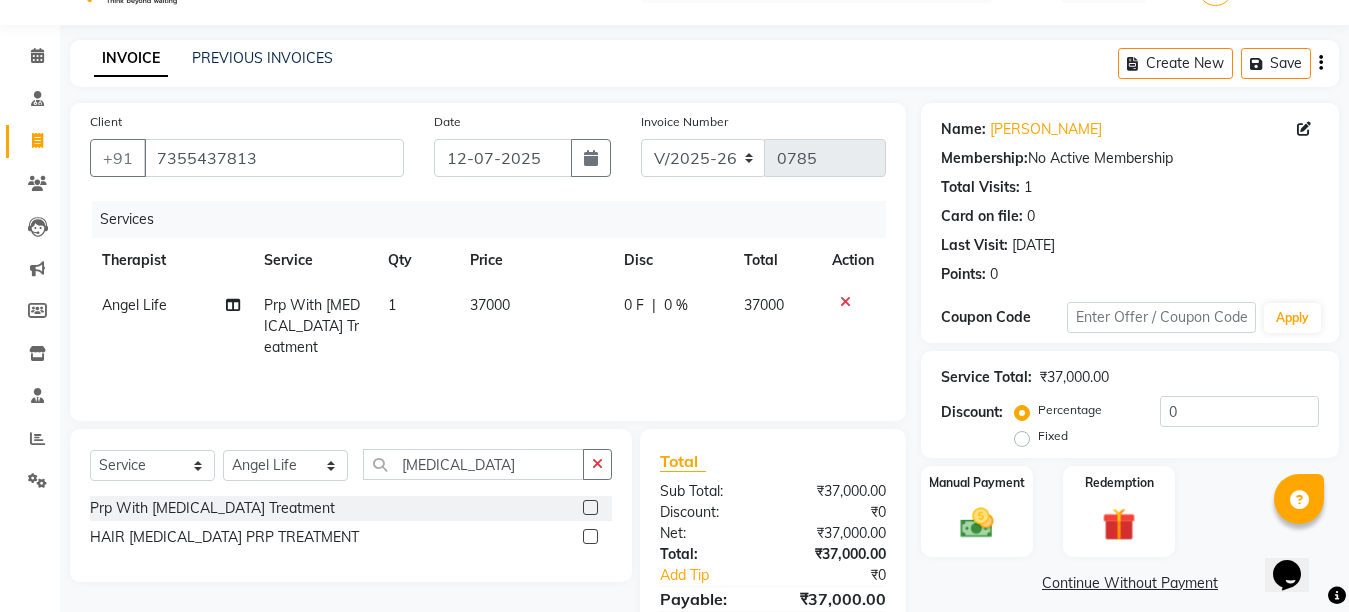 click 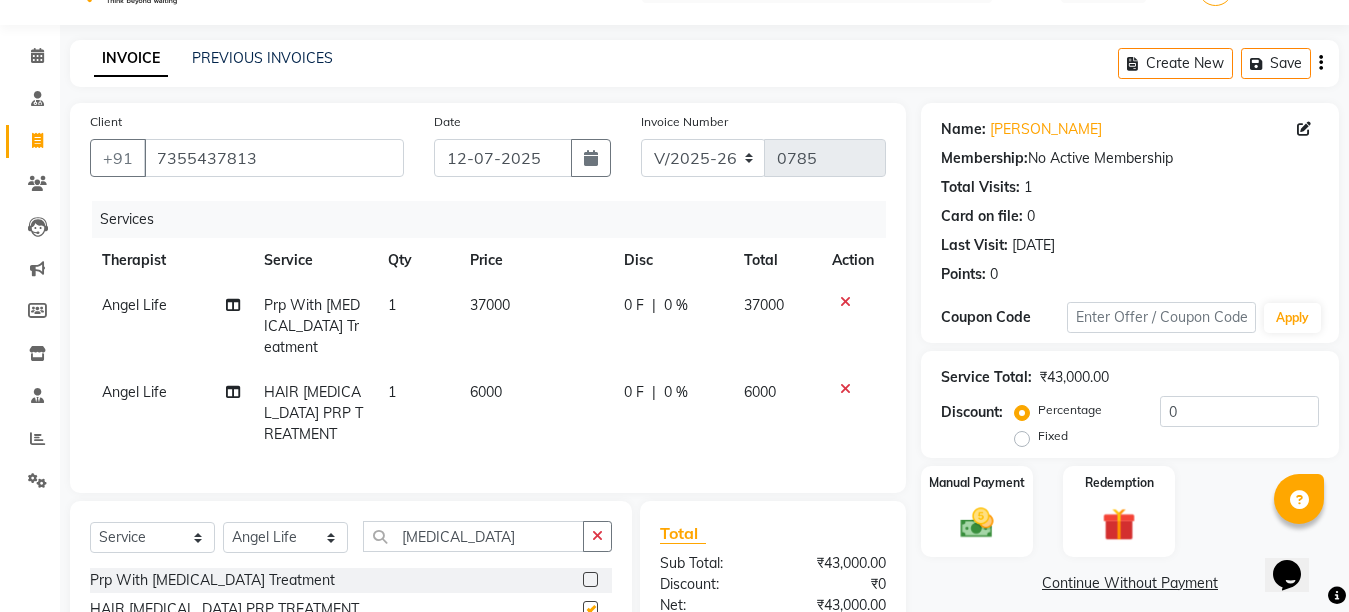 checkbox on "false" 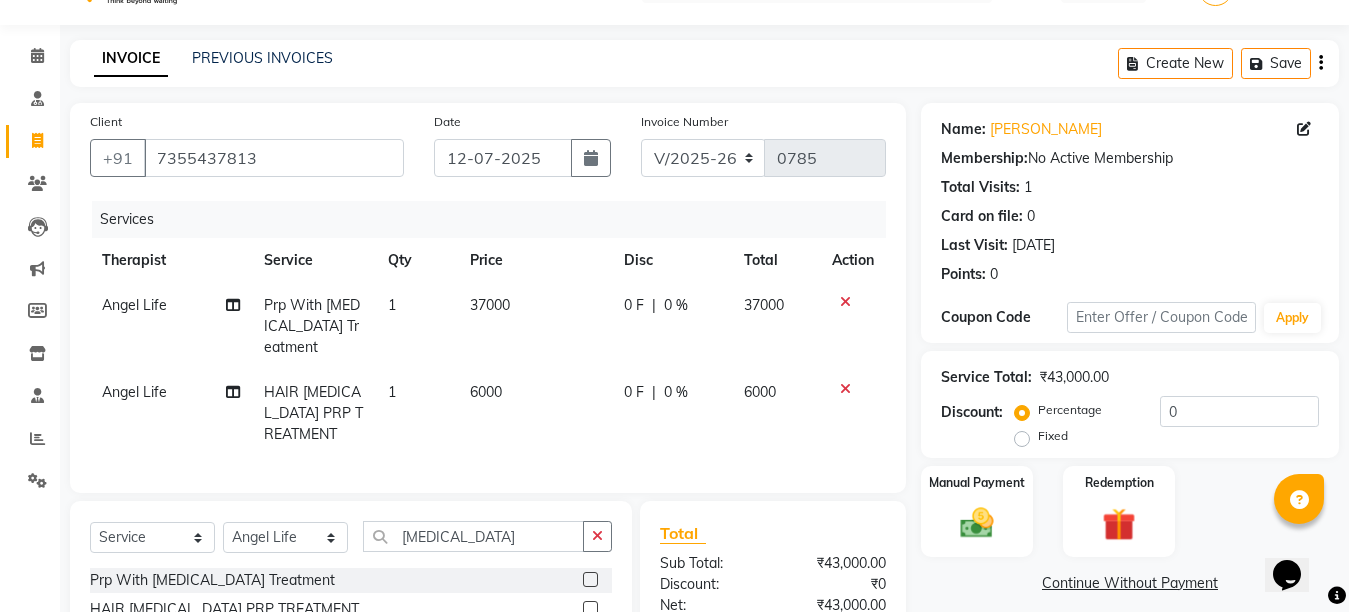 click 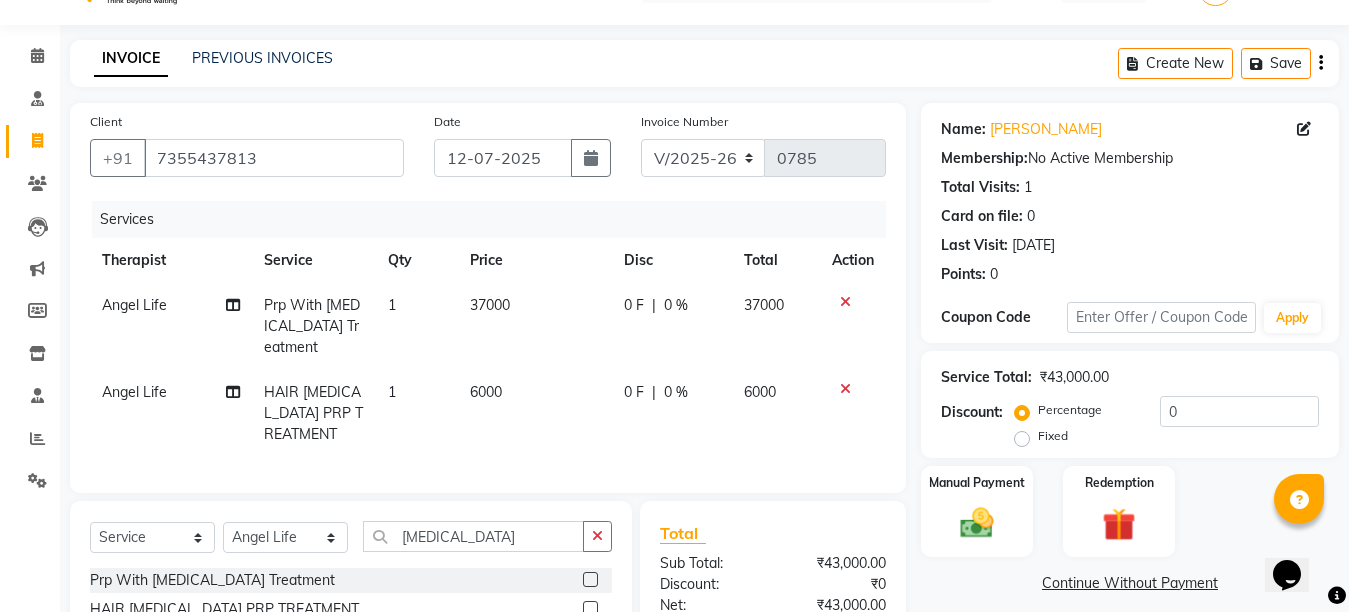 click 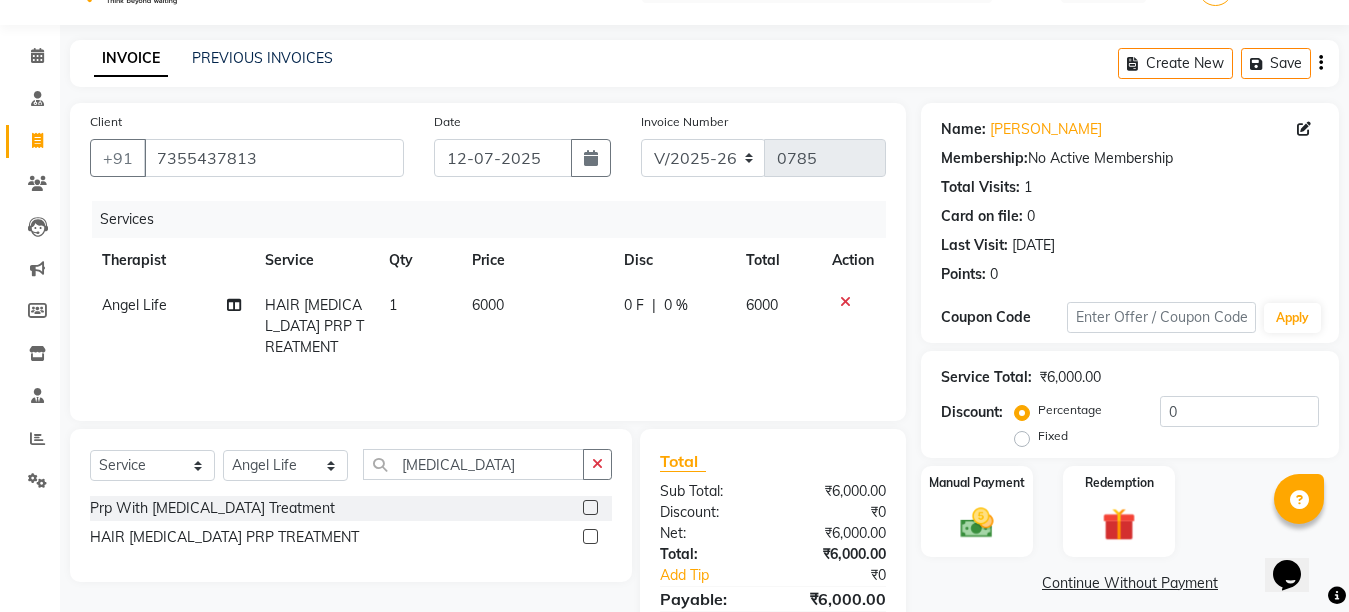 click on "0 F | 0 %" 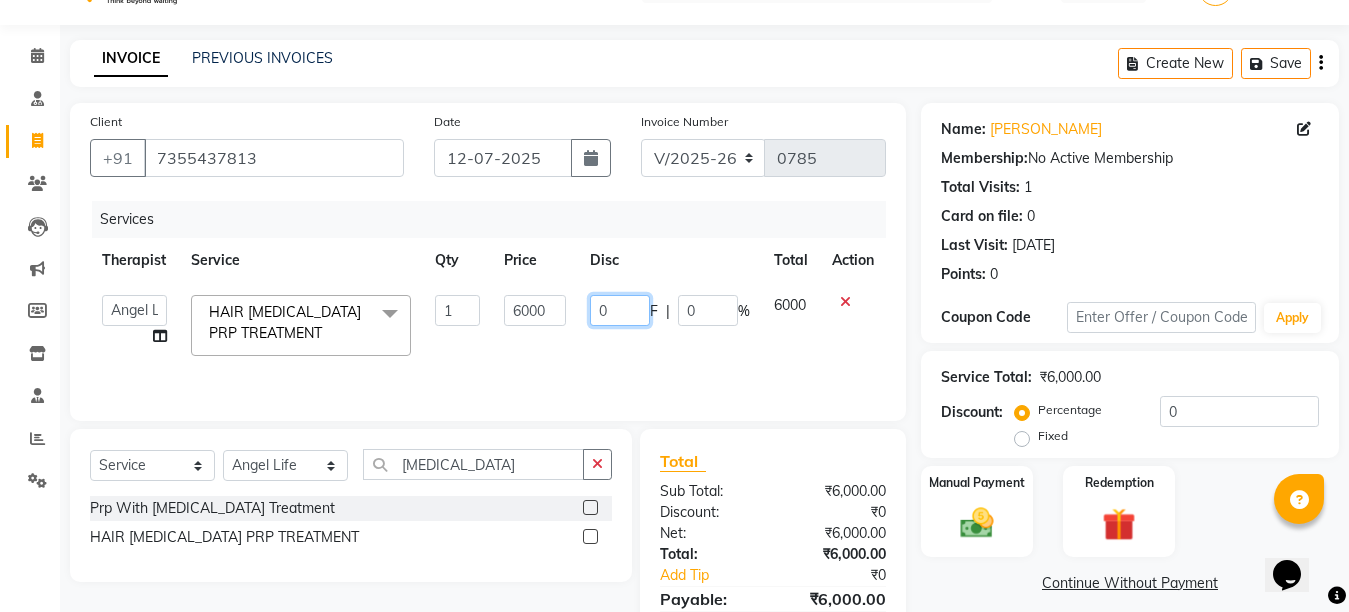 click on "0" 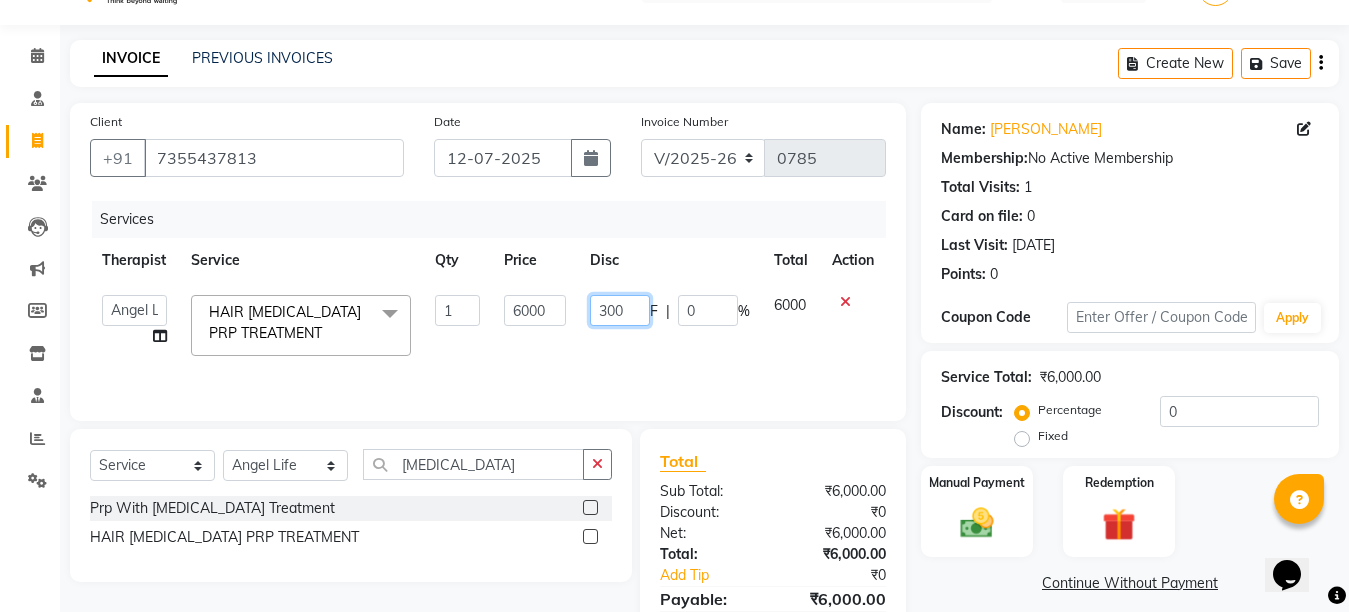 type on "3000" 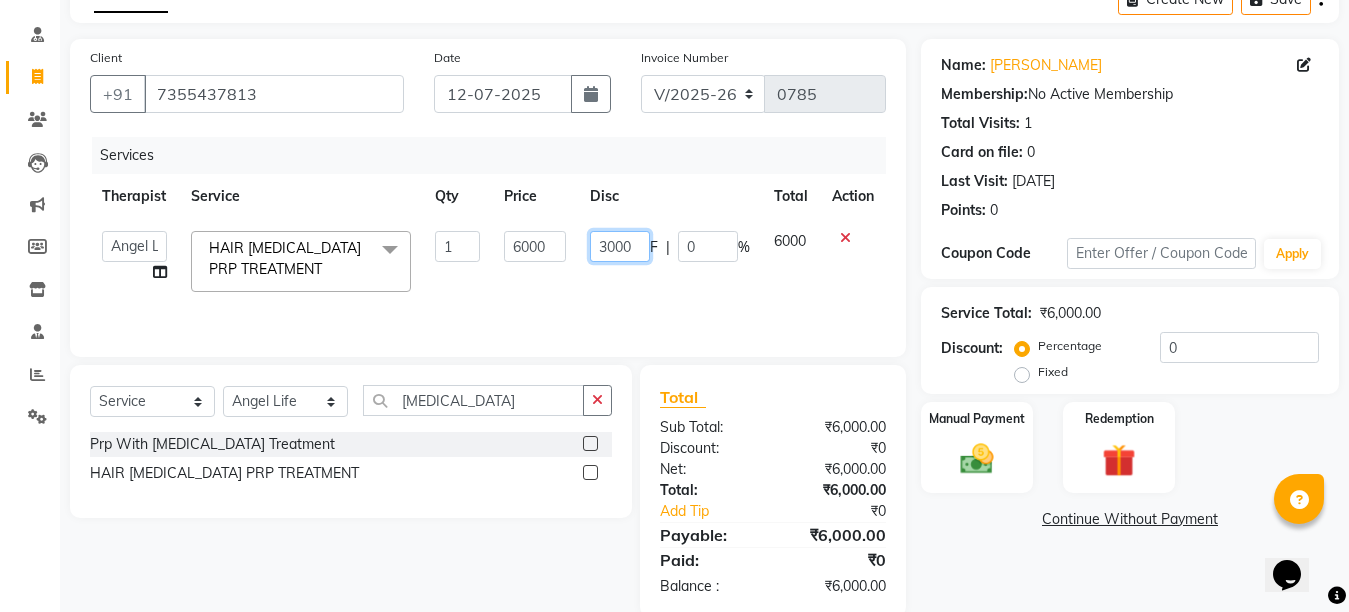 scroll, scrollTop: 146, scrollLeft: 0, axis: vertical 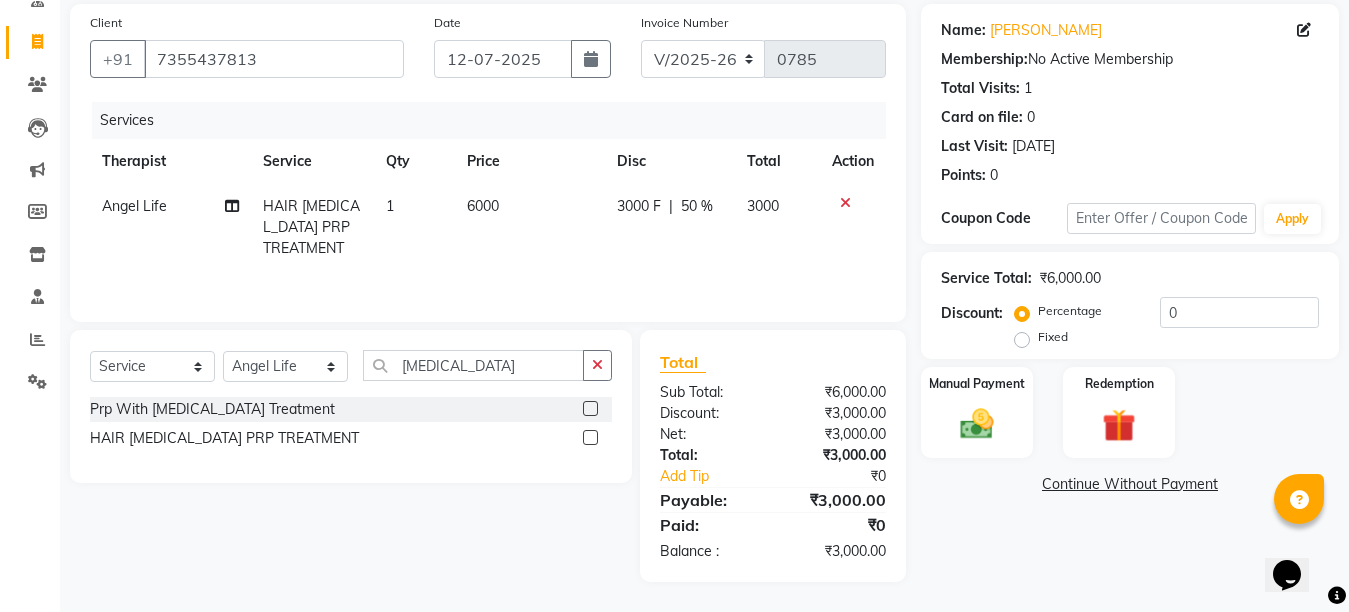 click on "Name: Tejash Maury Membership:  No Active Membership  Total Visits:  1 Card on file:  0 Last Visit:   04-06-2025 Points:   0  Coupon Code Apply Service Total:  ₹6,000.00  Discount:  Percentage   Fixed  0 Manual Payment Redemption  Continue Without Payment" 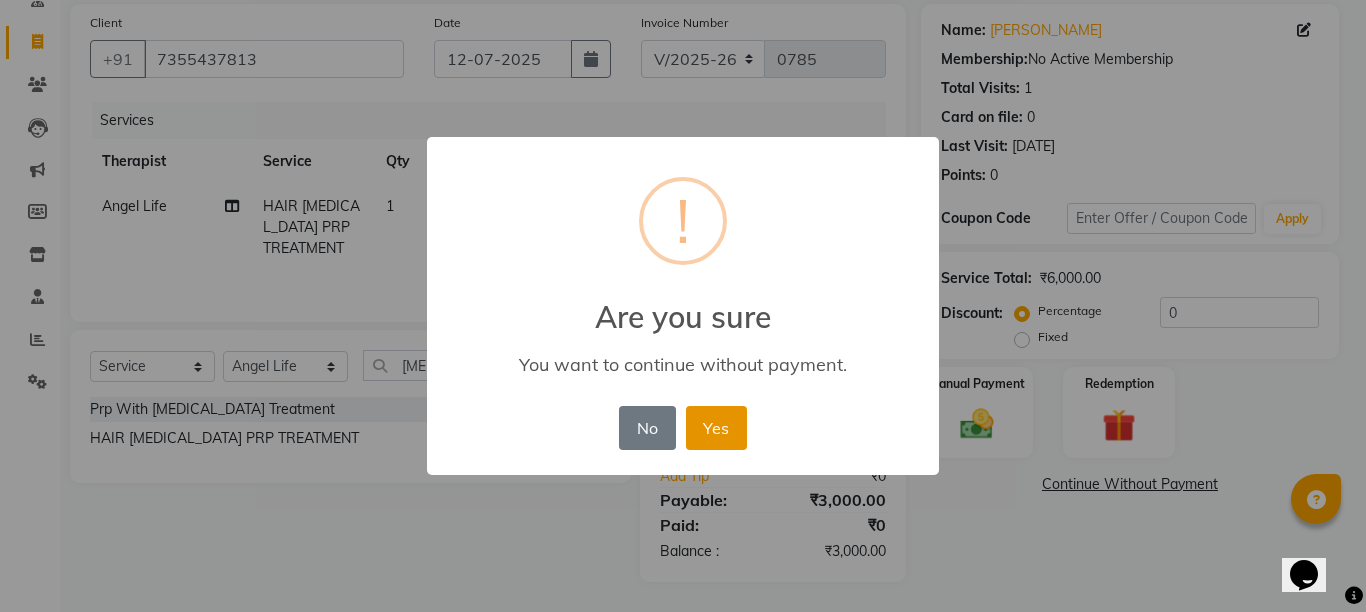 click on "Yes" at bounding box center (716, 428) 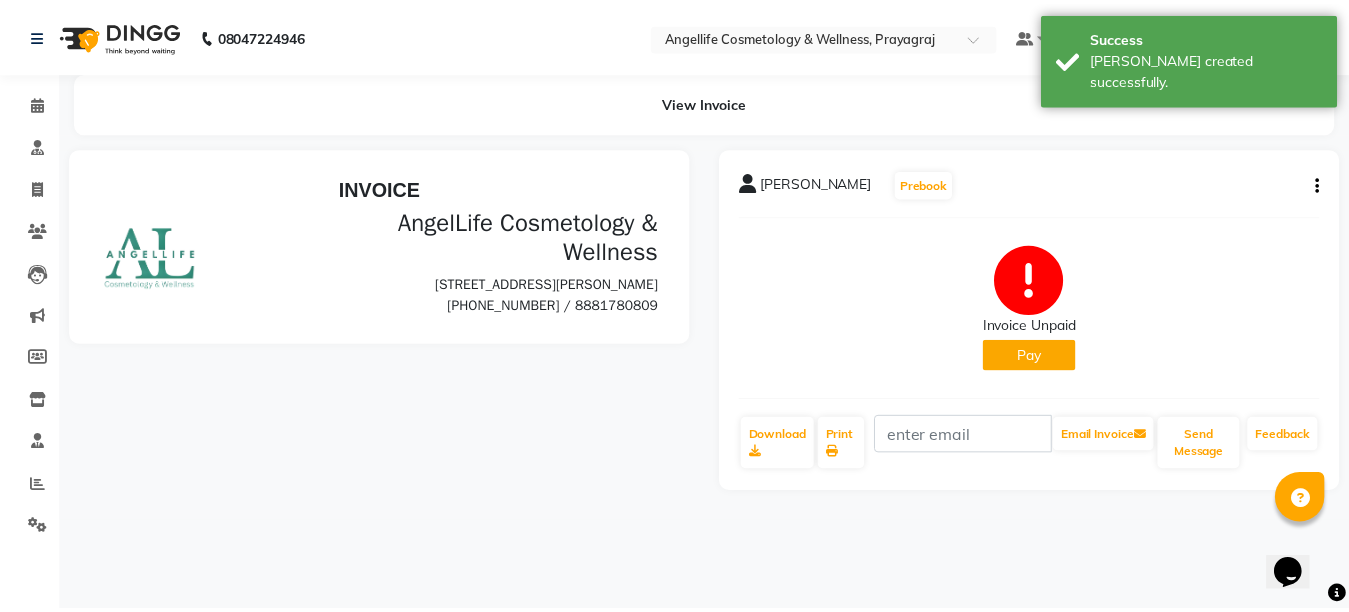 scroll, scrollTop: 0, scrollLeft: 0, axis: both 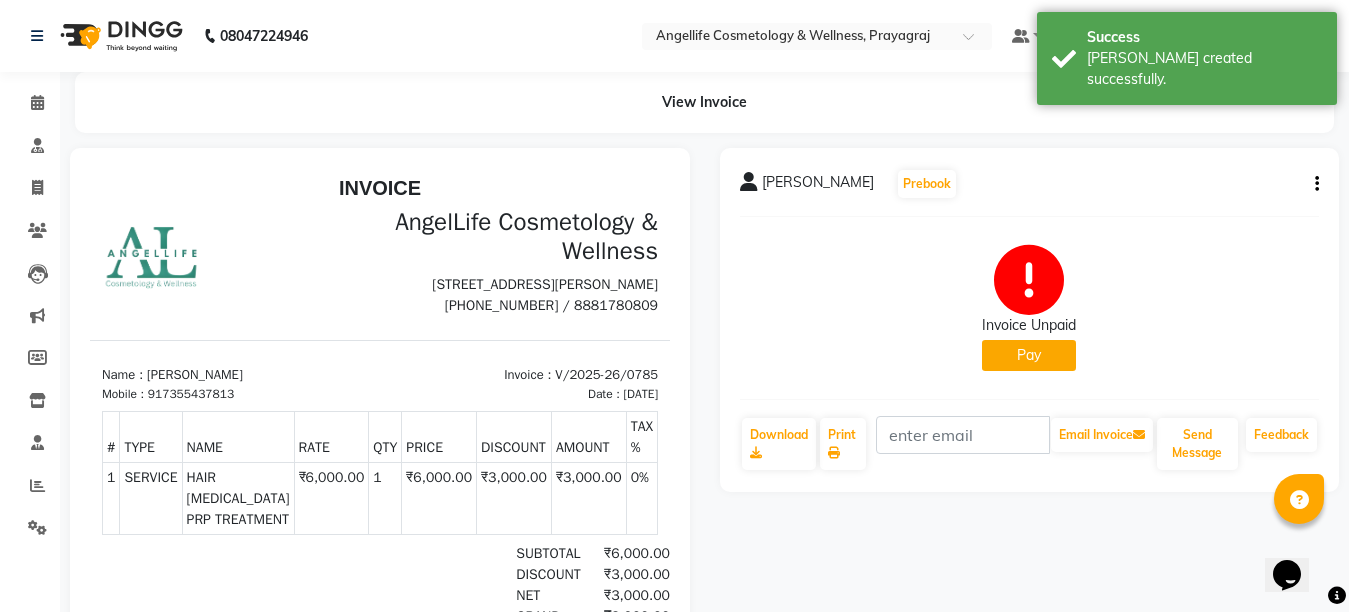 click on "Pay" 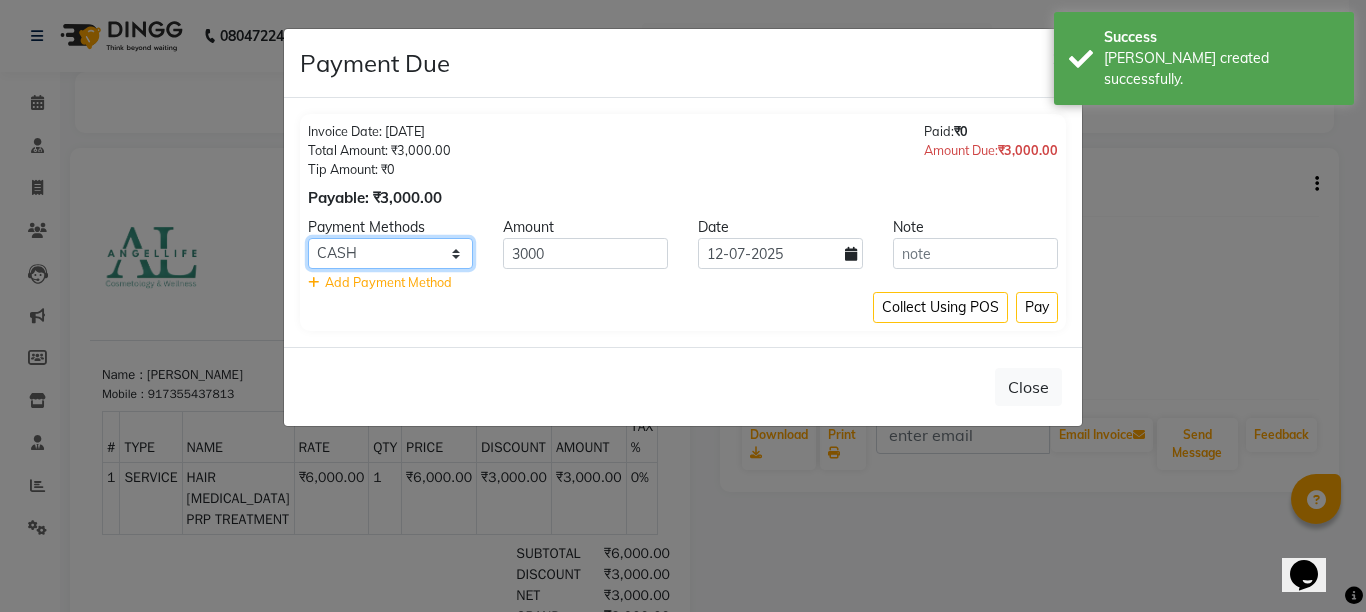 click on "CASH CARD ONLINE CUSTOM GPay PayTM PhonePe UPI NearBuy Loan BharatPay Cheque MosamBee MI Voucher Bank Family Visa Card Master Card BharatPay Card UPI BharatPay Other Cards Juice by MCB MyT Money MariDeal DefiDeal Deal.mu THD TCL CEdge Card M UPI M UPI Axis UPI Union Card (Indian Bank) Card (DL Bank) RS BTC Wellnessta Razorpay Complimentary Nift Spa Finder Spa Week Venmo BFL LoanTap SaveIN GMoney ATH Movil On Account Chamber Gift Card Trade Comp Donation Card on File Envision BRAC Card City Card bKash Credit Card Debit Card Shoutlo LUZO Jazz Cash AmEx Discover Tabby Online W Room Charge Room Charge USD Room Charge Euro Room Charge EGP Room Charge GBP Bajaj Finserv Bad Debts Card: IDFC Card: IOB Coupon Gcash PayMaya Instamojo COnline UOnline SOnline SCard Paypal PPR PPV PPC PPN PPG PPE CAMP Benefit ATH Movil Dittor App Rupay Diners iPrepaid iPackage District App Pine Labs Cash Payment Pnb Bank GPay NT Cash Lash GPay Lash Cash Nail GPay Nail Cash BANKTANSFER Dreamfolks BOB SBI Save-In Nail Card Lash Card" 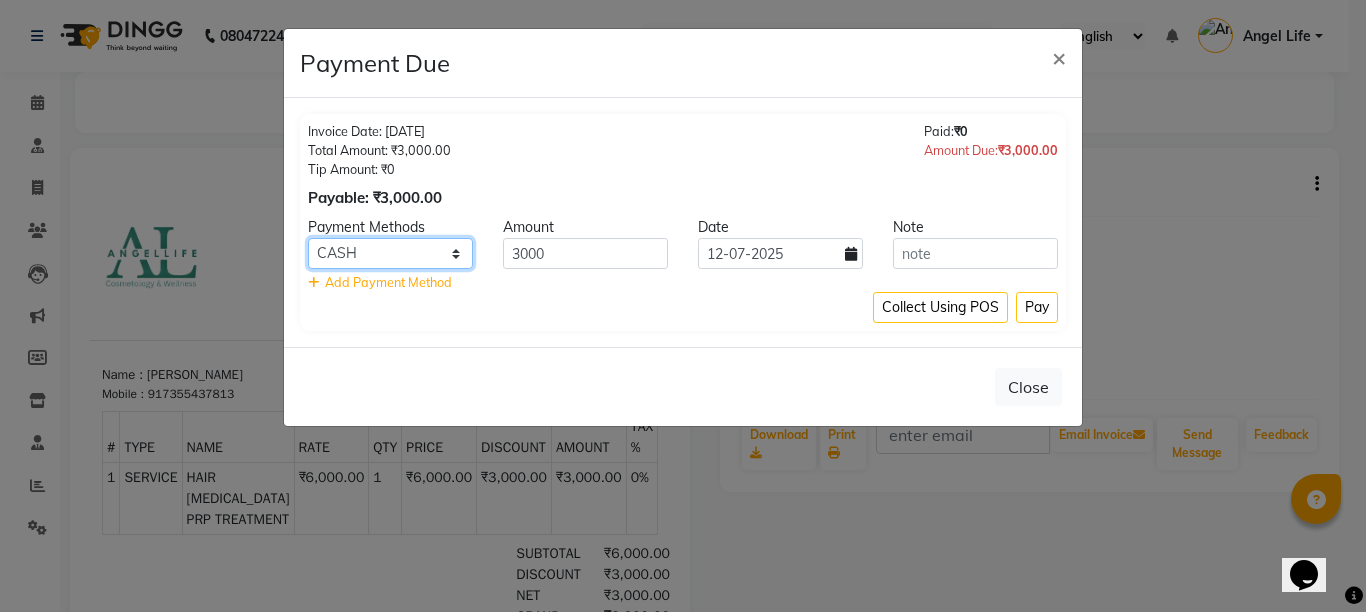 click on "CASH CARD ONLINE CUSTOM GPay PayTM PhonePe UPI NearBuy Loan BharatPay Cheque MosamBee MI Voucher Bank Family Visa Card Master Card BharatPay Card UPI BharatPay Other Cards Juice by MCB MyT Money MariDeal DefiDeal Deal.mu THD TCL CEdge Card M UPI M UPI Axis UPI Union Card (Indian Bank) Card (DL Bank) RS BTC Wellnessta Razorpay Complimentary Nift Spa Finder Spa Week Venmo BFL LoanTap SaveIN GMoney ATH Movil On Account Chamber Gift Card Trade Comp Donation Card on File Envision BRAC Card City Card bKash Credit Card Debit Card Shoutlo LUZO Jazz Cash AmEx Discover Tabby Online W Room Charge Room Charge USD Room Charge Euro Room Charge EGP Room Charge GBP Bajaj Finserv Bad Debts Card: IDFC Card: IOB Coupon Gcash PayMaya Instamojo COnline UOnline SOnline SCard Paypal PPR PPV PPC PPN PPG PPE CAMP Benefit ATH Movil Dittor App Rupay Diners iPrepaid iPackage District App Pine Labs Cash Payment Pnb Bank GPay NT Cash Lash GPay Lash Cash Nail GPay Nail Cash BANKTANSFER Dreamfolks BOB SBI Save-In Nail Card Lash Card" 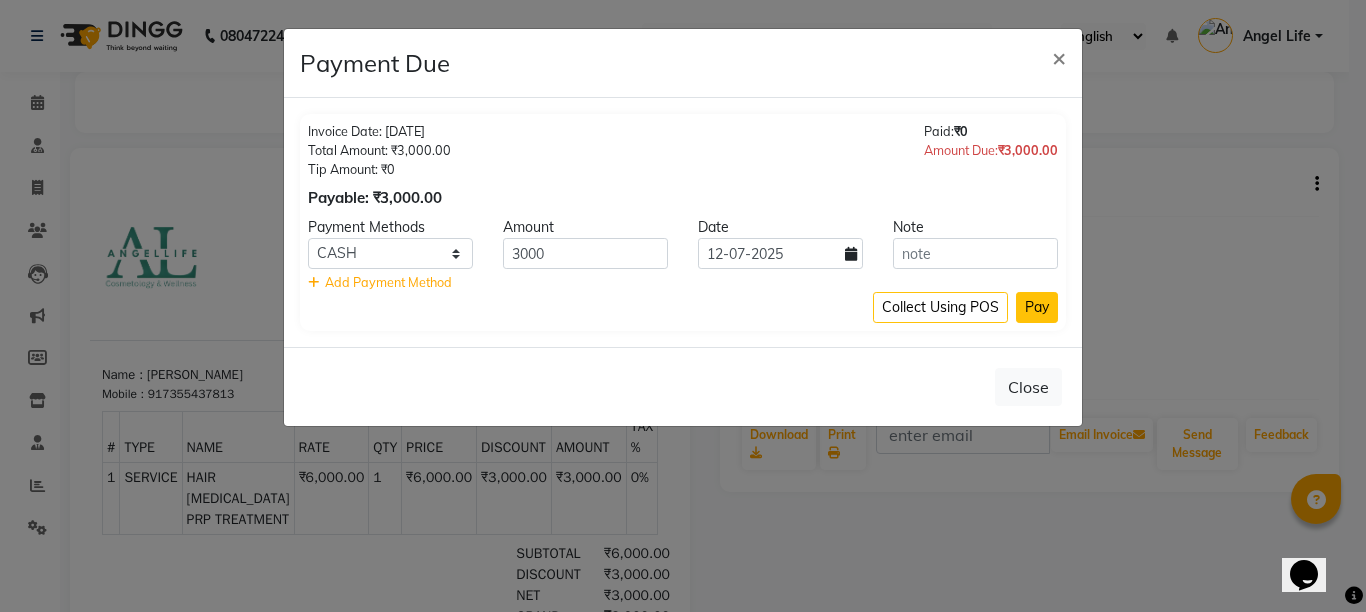 click on "Pay" 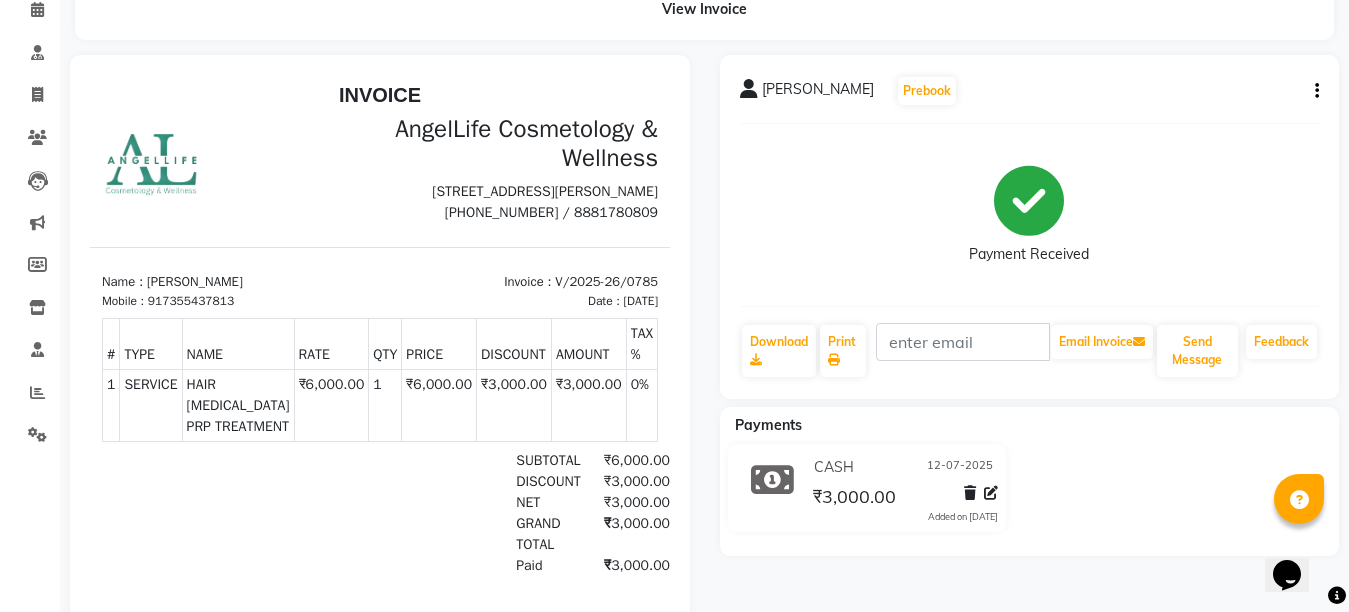 scroll, scrollTop: 295, scrollLeft: 0, axis: vertical 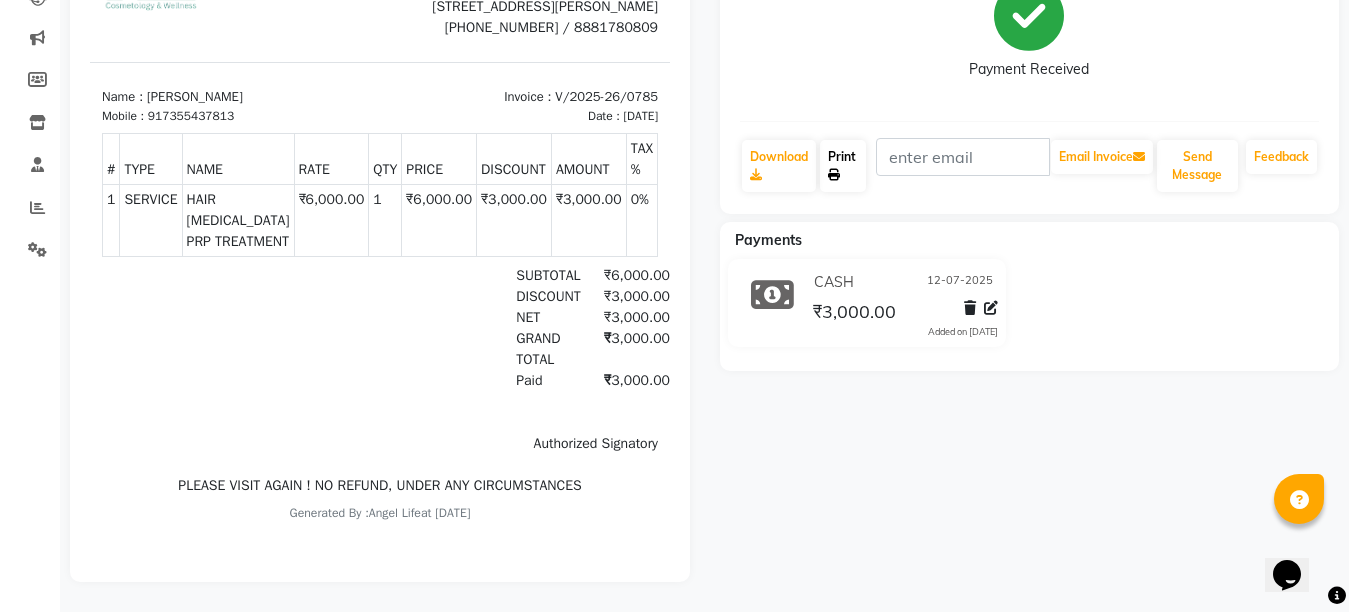 click on "Print" 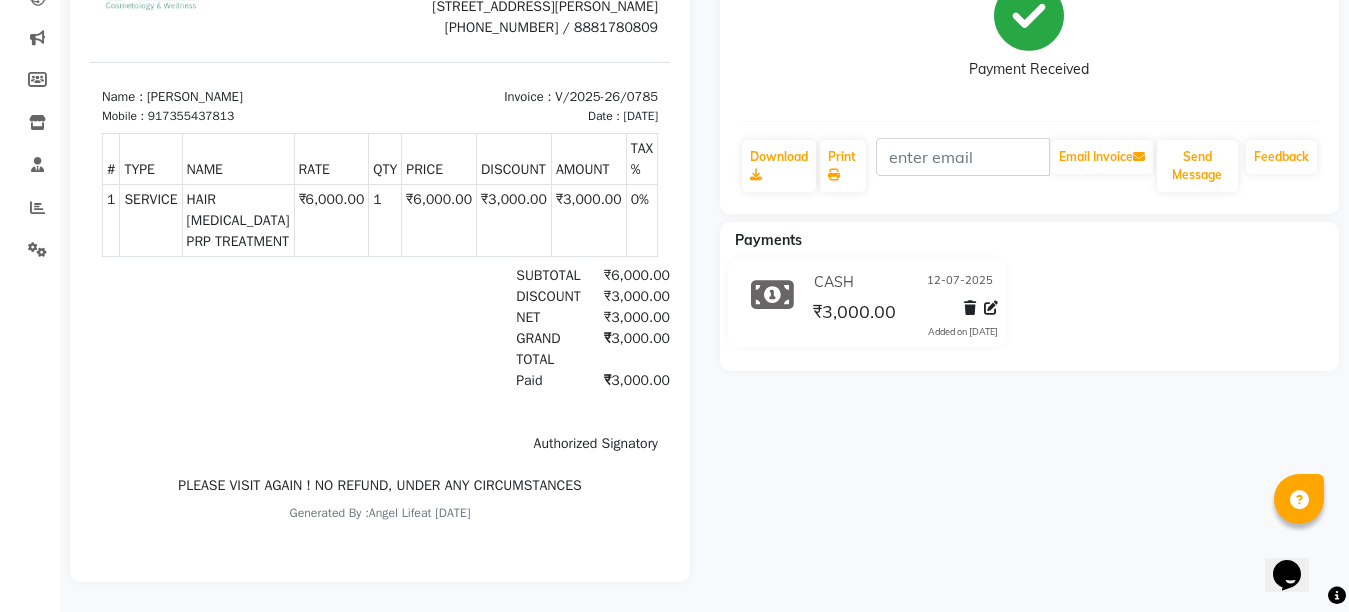 drag, startPoint x: 728, startPoint y: 442, endPoint x: 513, endPoint y: 555, distance: 242.88681 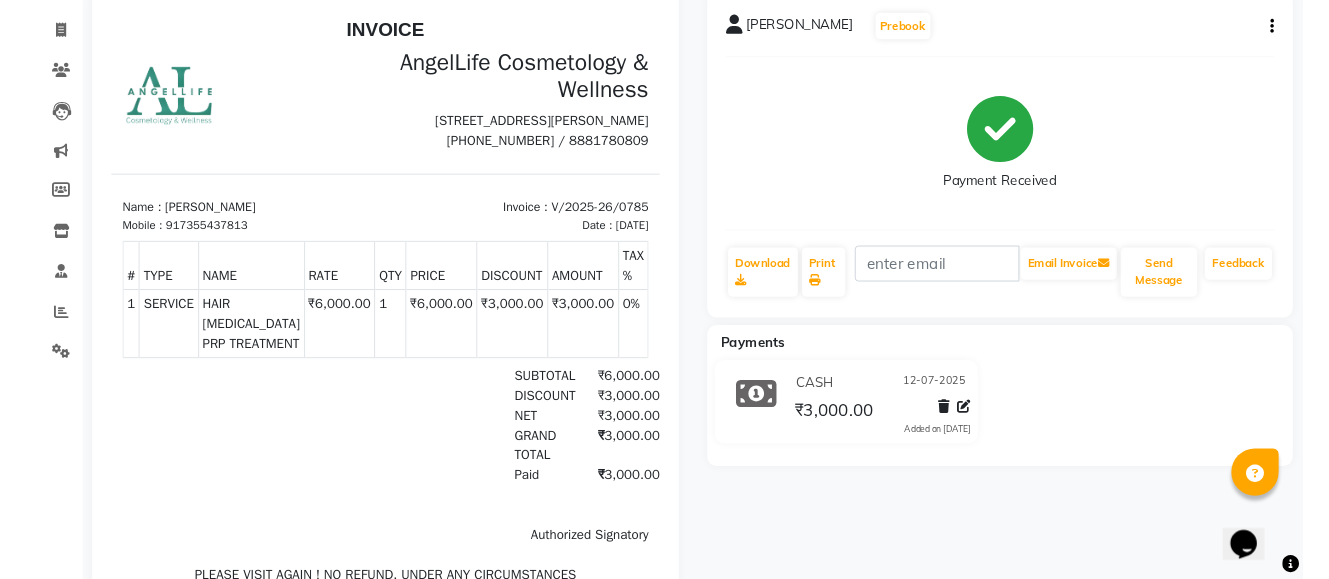 scroll, scrollTop: 0, scrollLeft: 0, axis: both 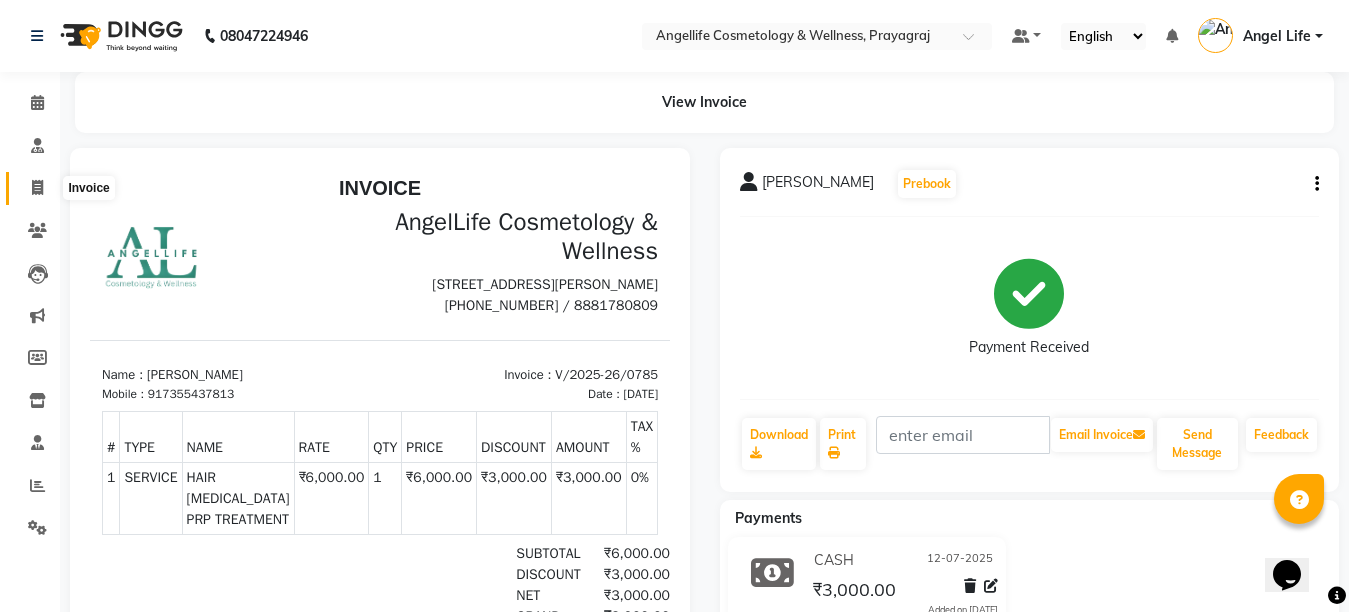 click 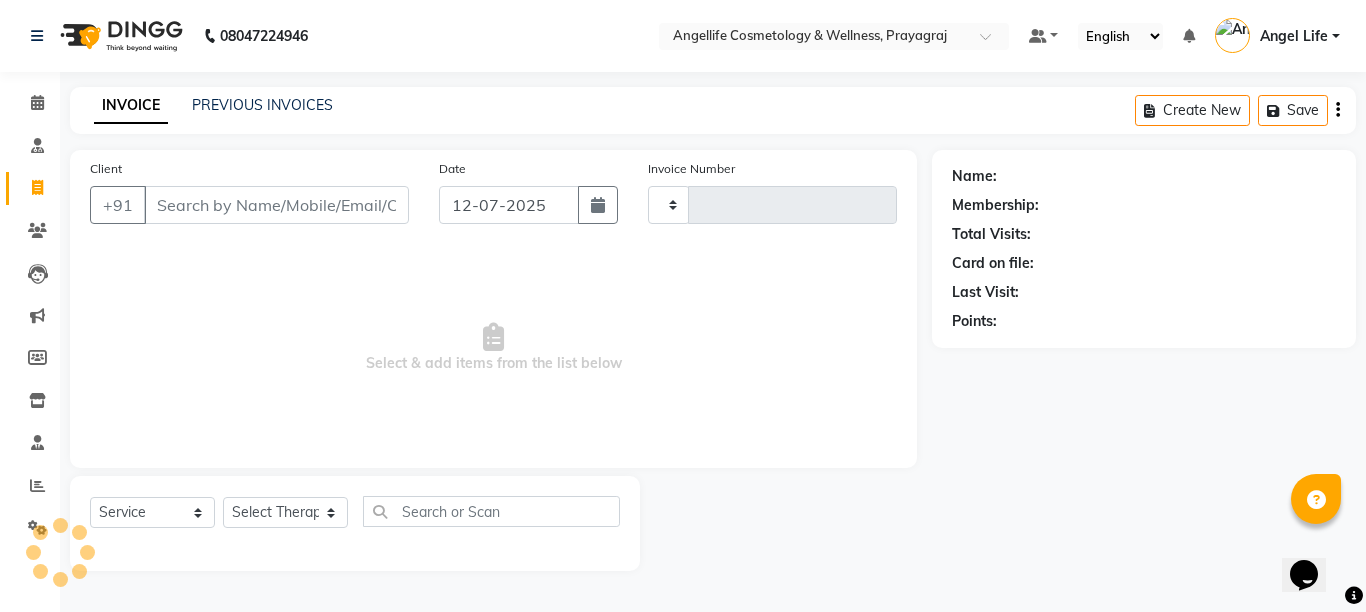 type on "0786" 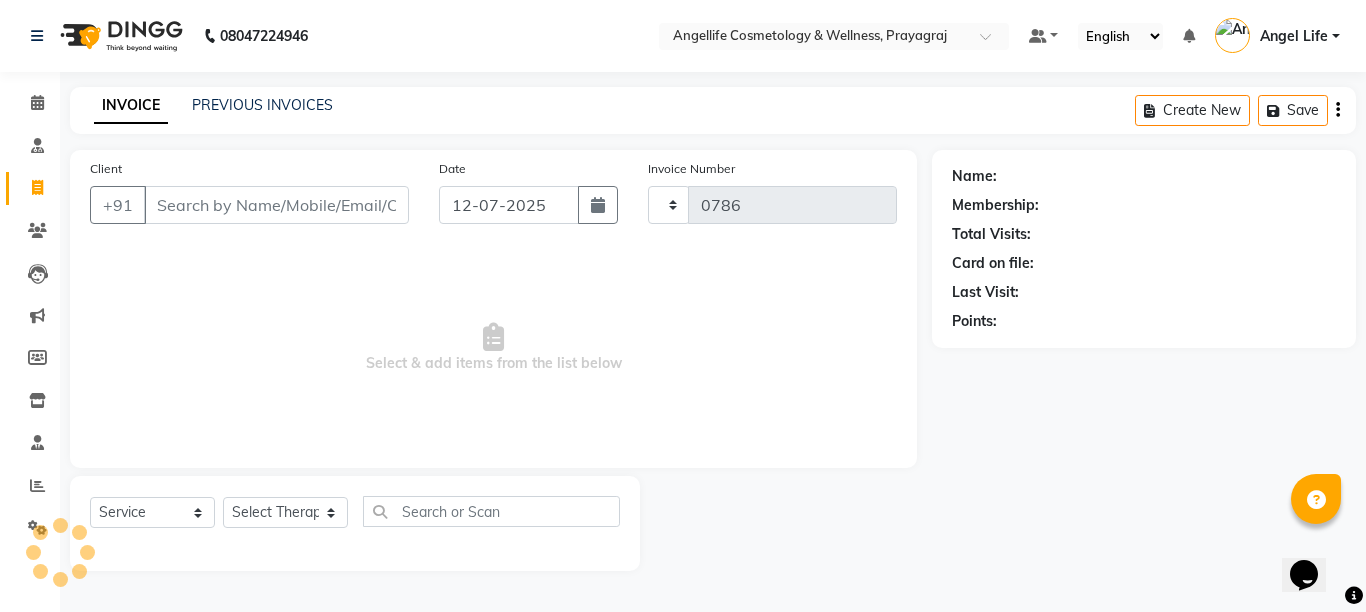 select on "4531" 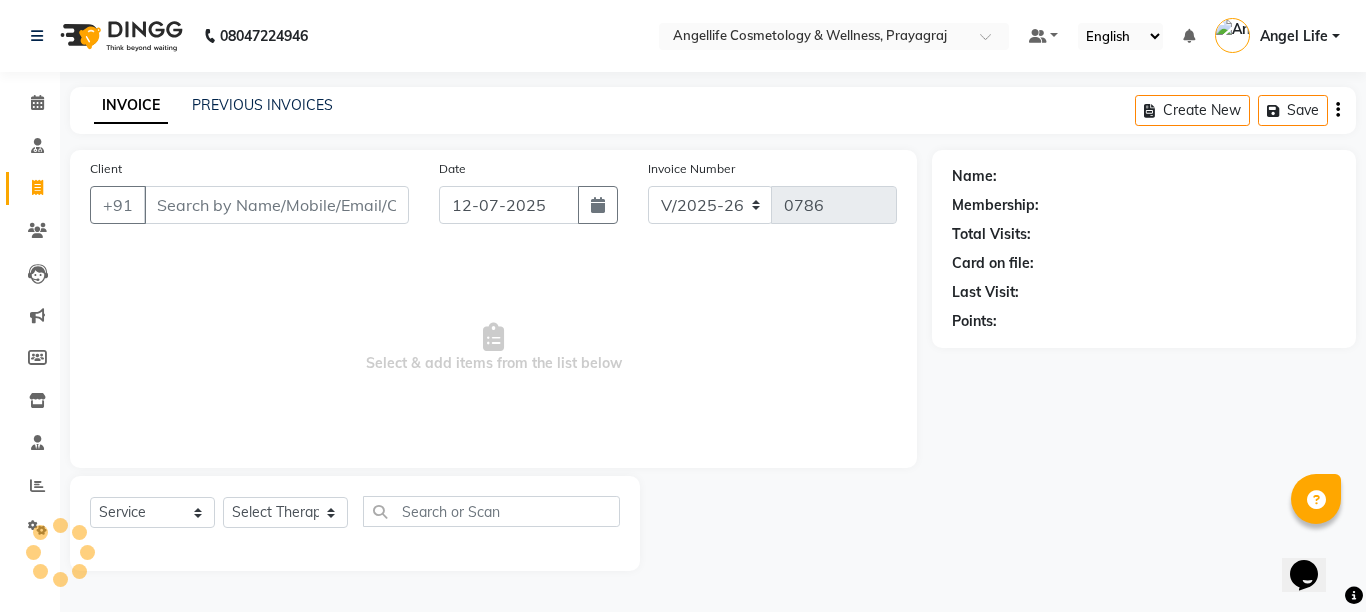 click on "Client" at bounding box center (276, 205) 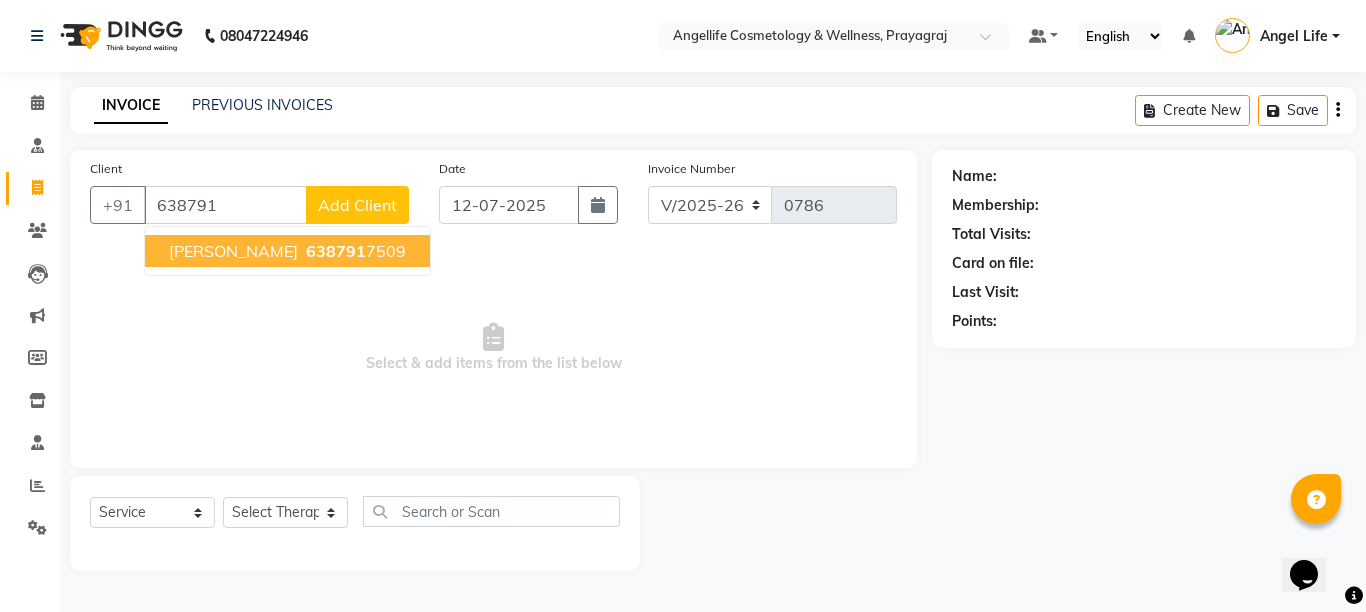 click on "Select & add items from the list below" at bounding box center (493, 348) 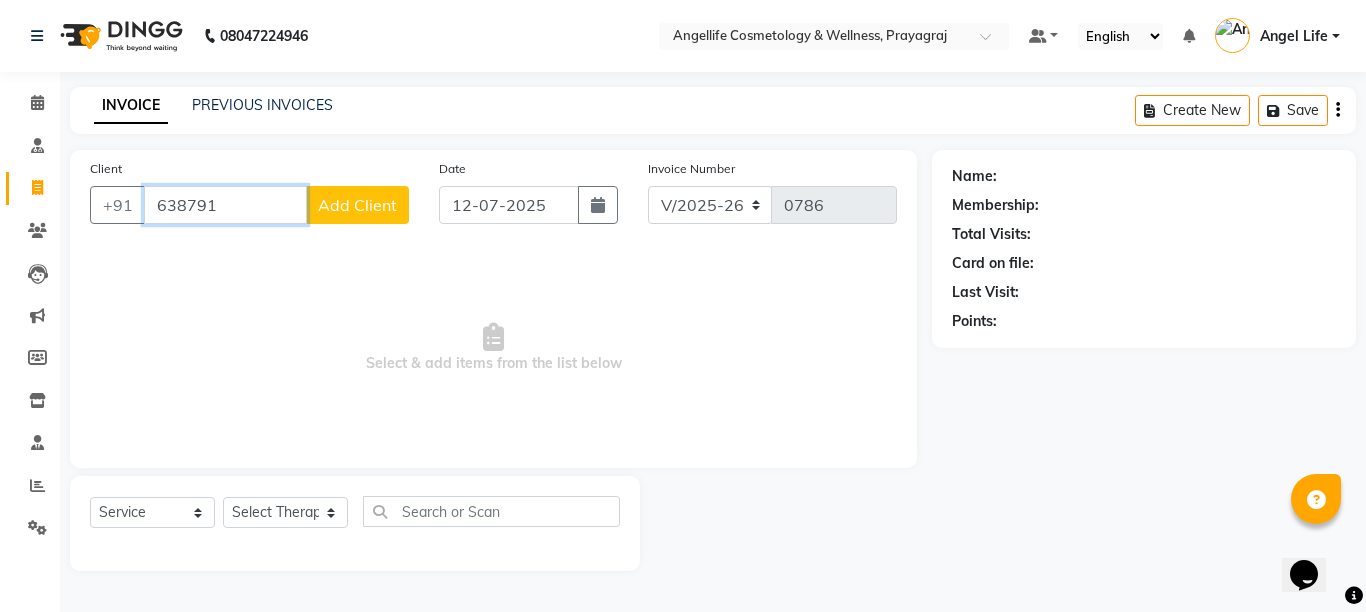 click on "638791" at bounding box center (225, 205) 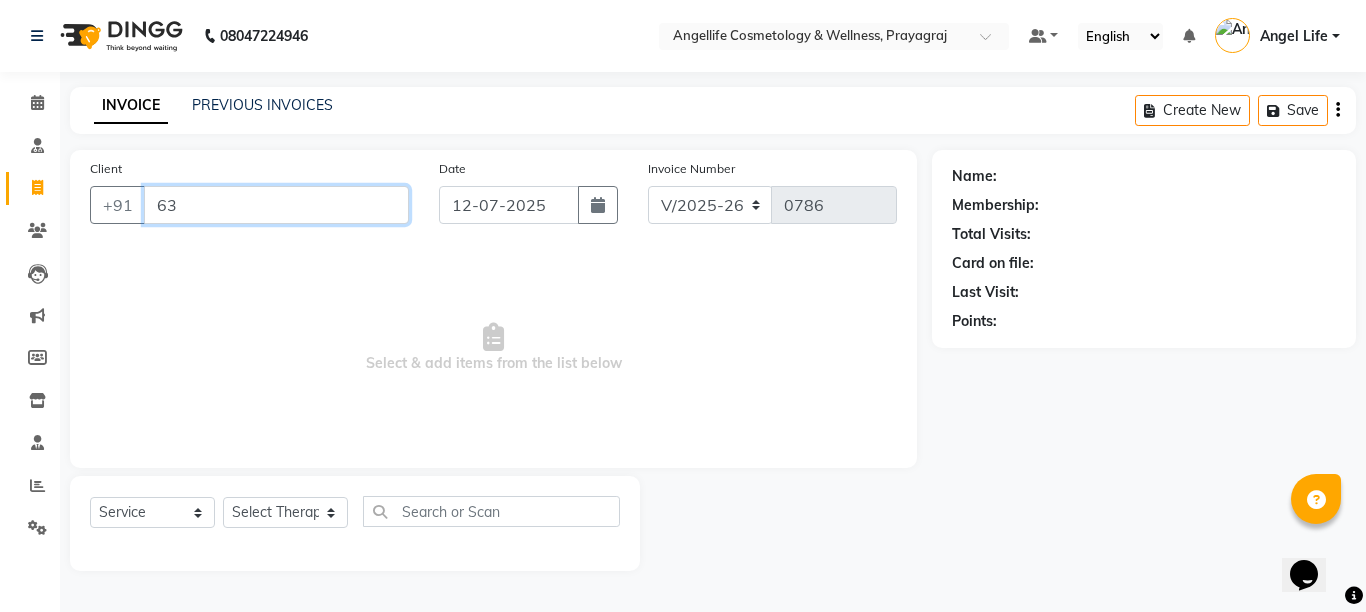 type on "6" 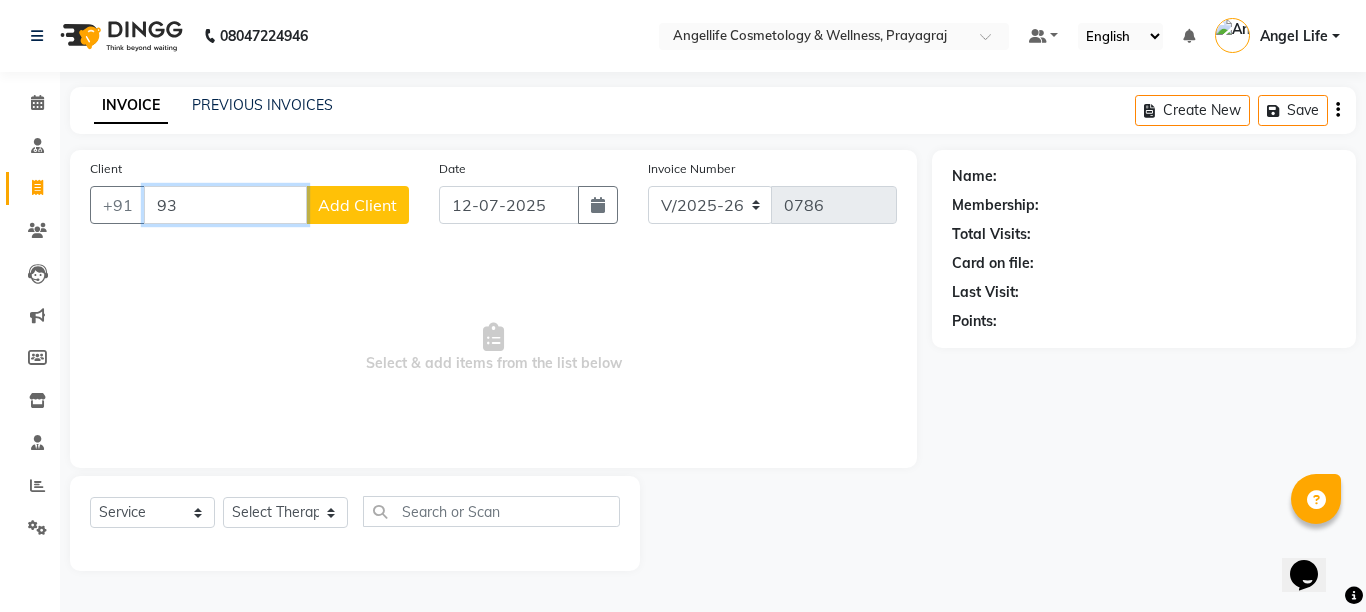 type on "9" 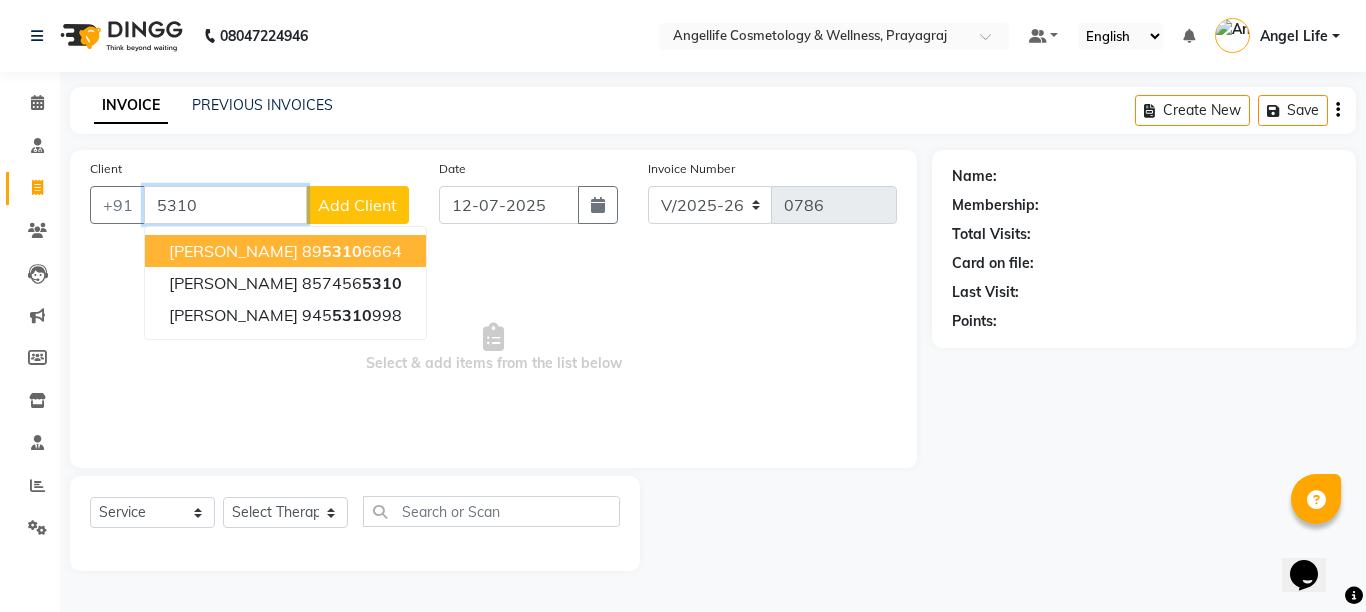 click on "5310" at bounding box center [225, 205] 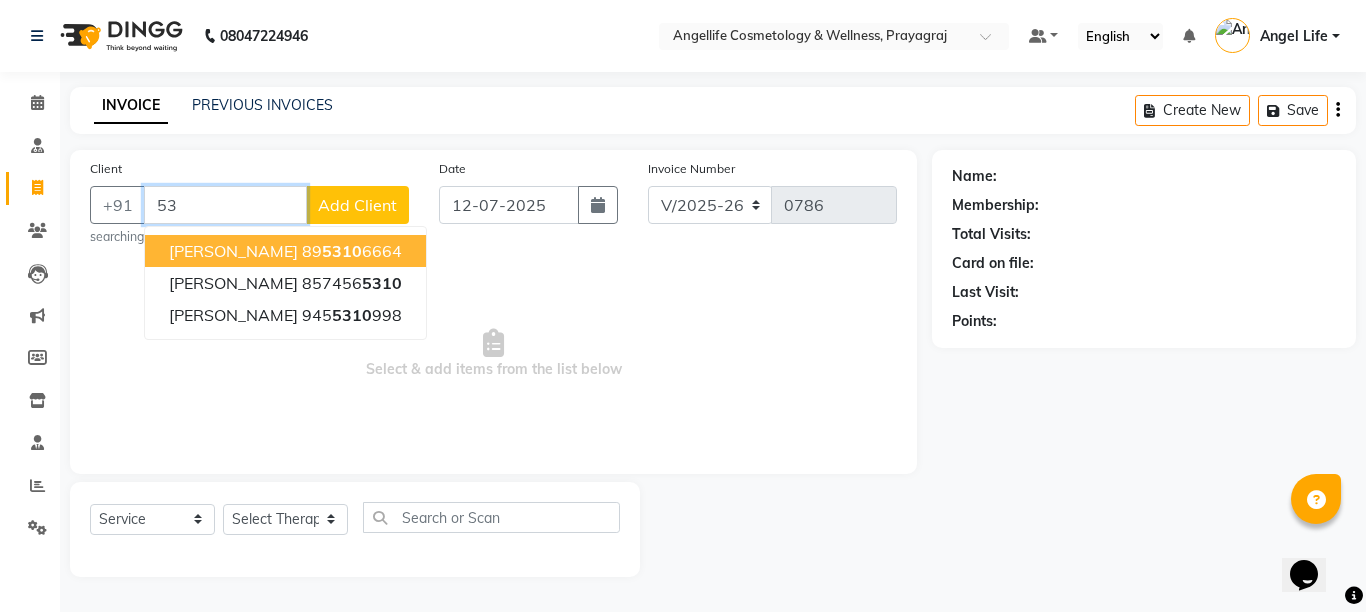 type on "5" 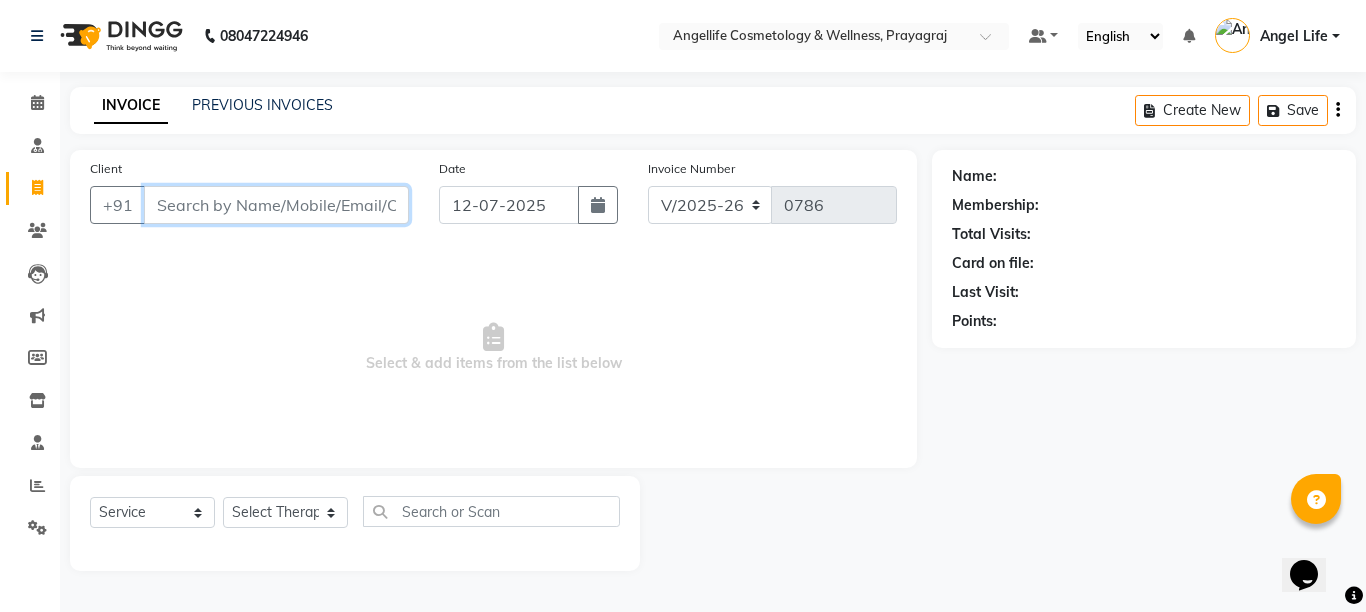 click on "Client" at bounding box center (276, 205) 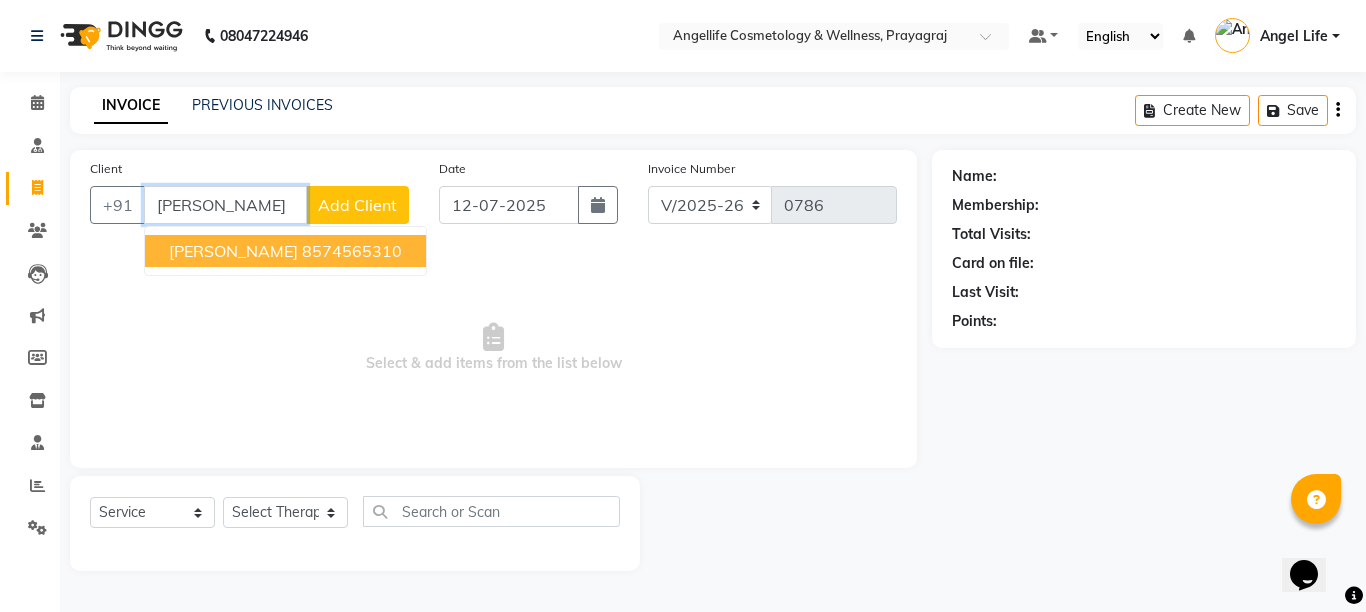 click on "ANIL SAROJ" at bounding box center [233, 251] 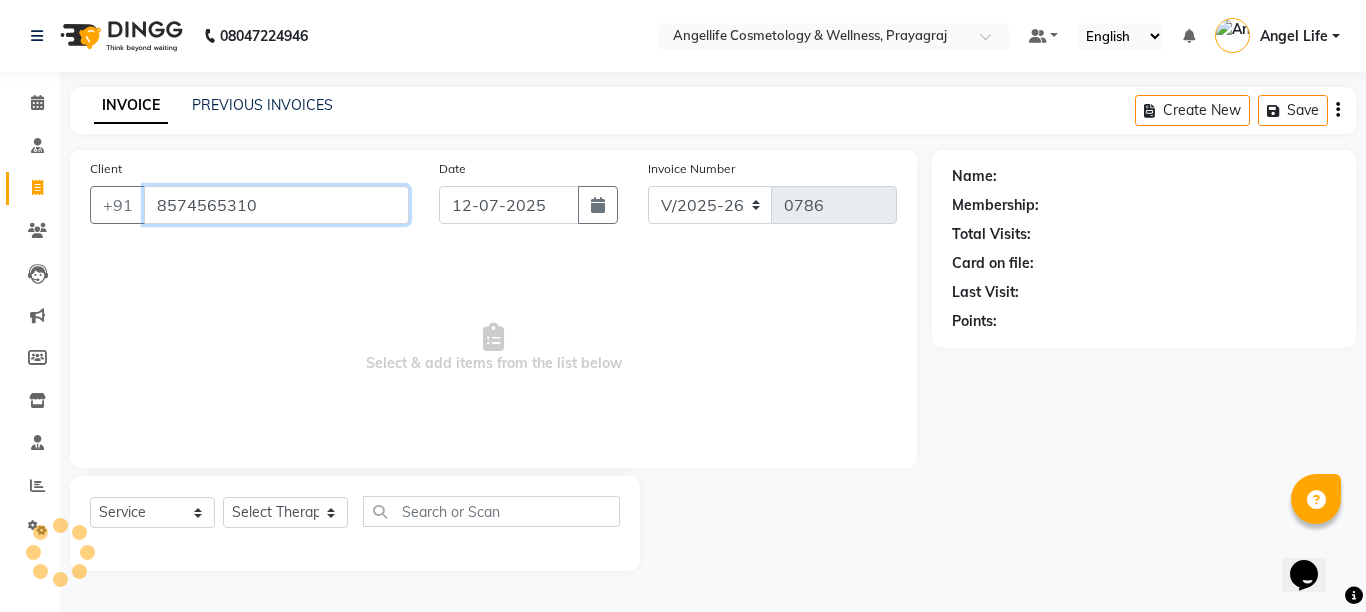 type on "8574565310" 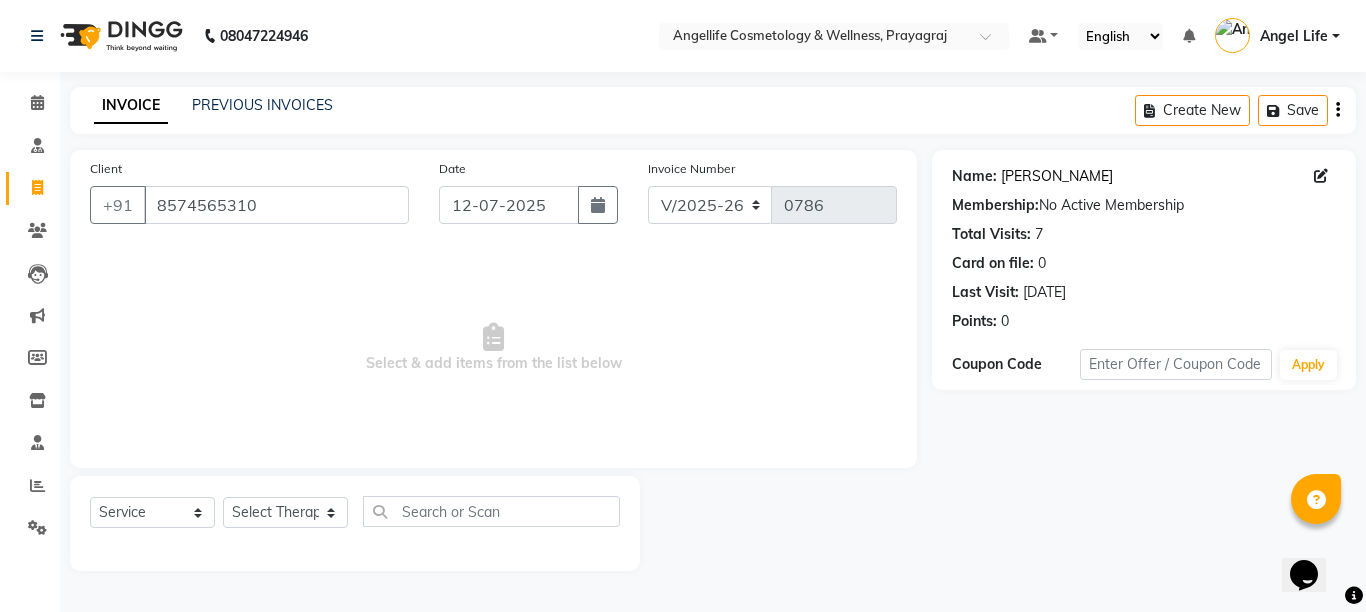 click on "Anil Saroj" 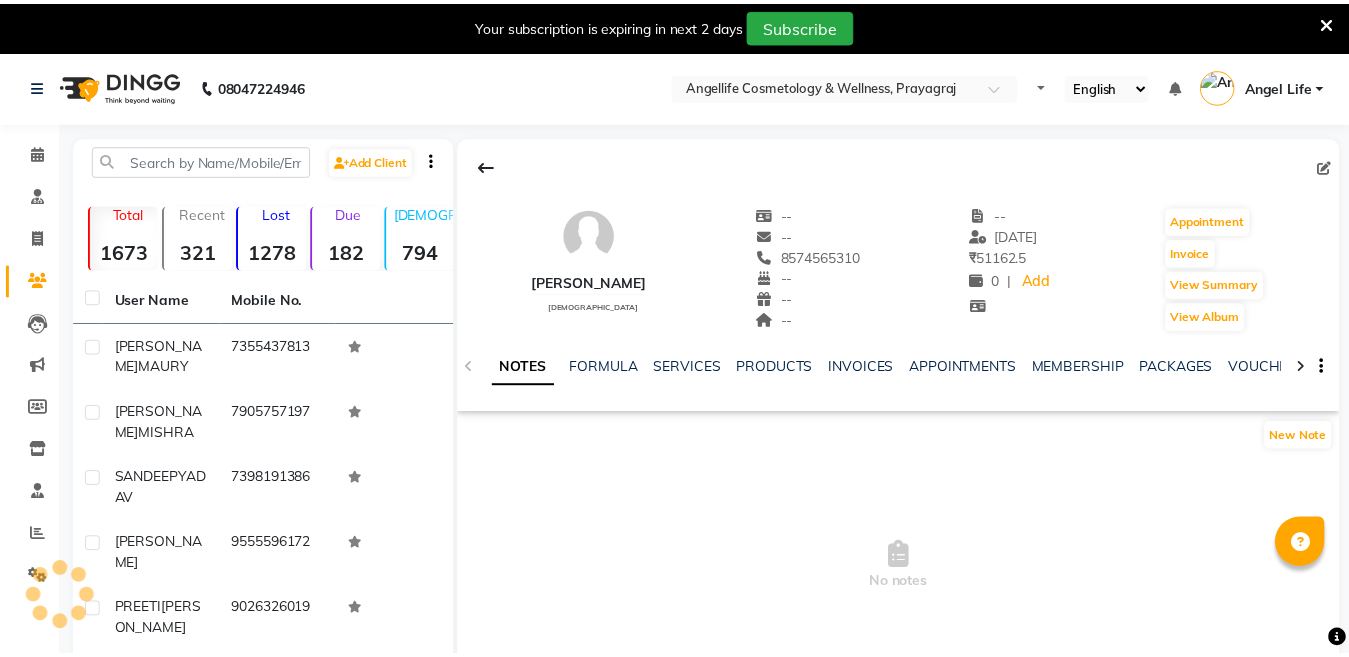 scroll, scrollTop: 0, scrollLeft: 0, axis: both 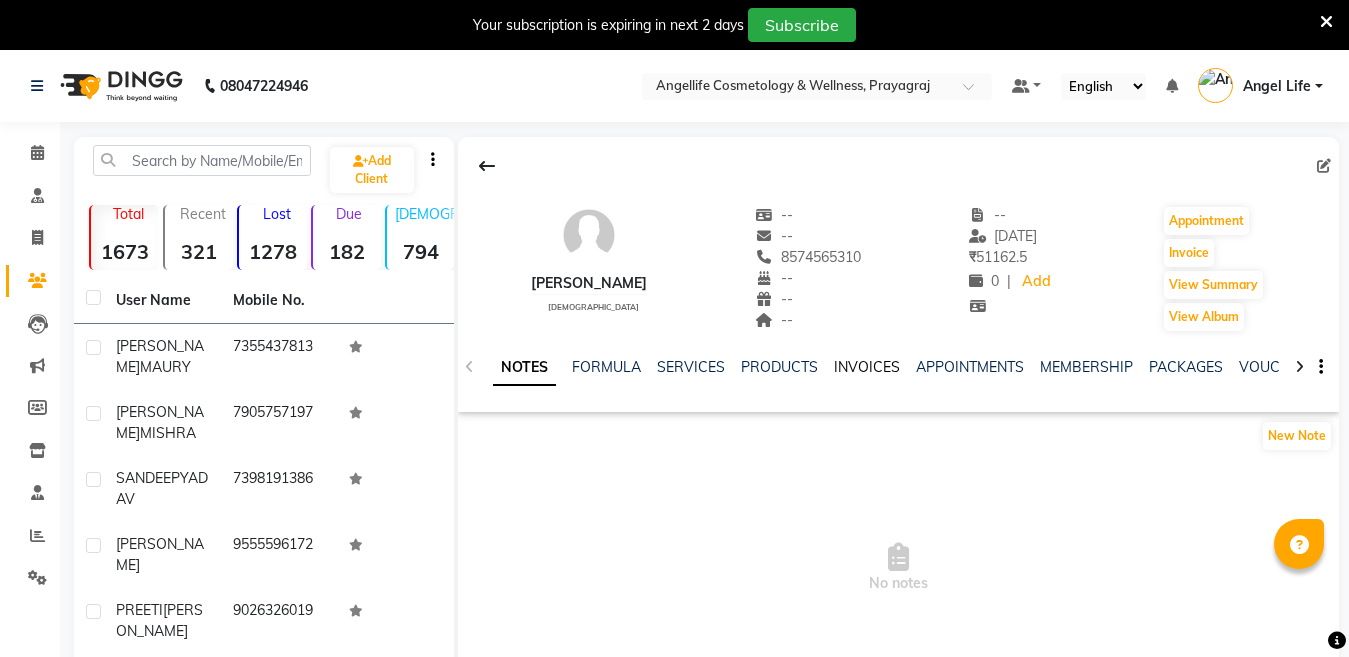click on "INVOICES" 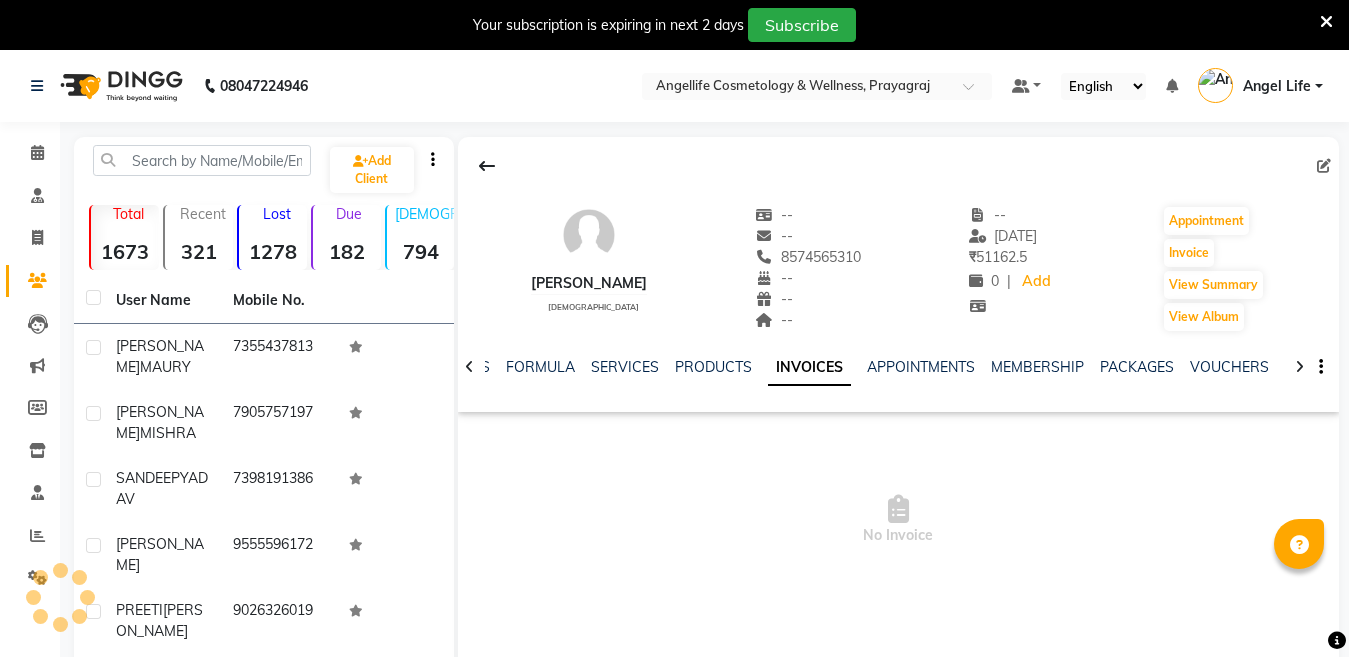 click on "INVOICES" 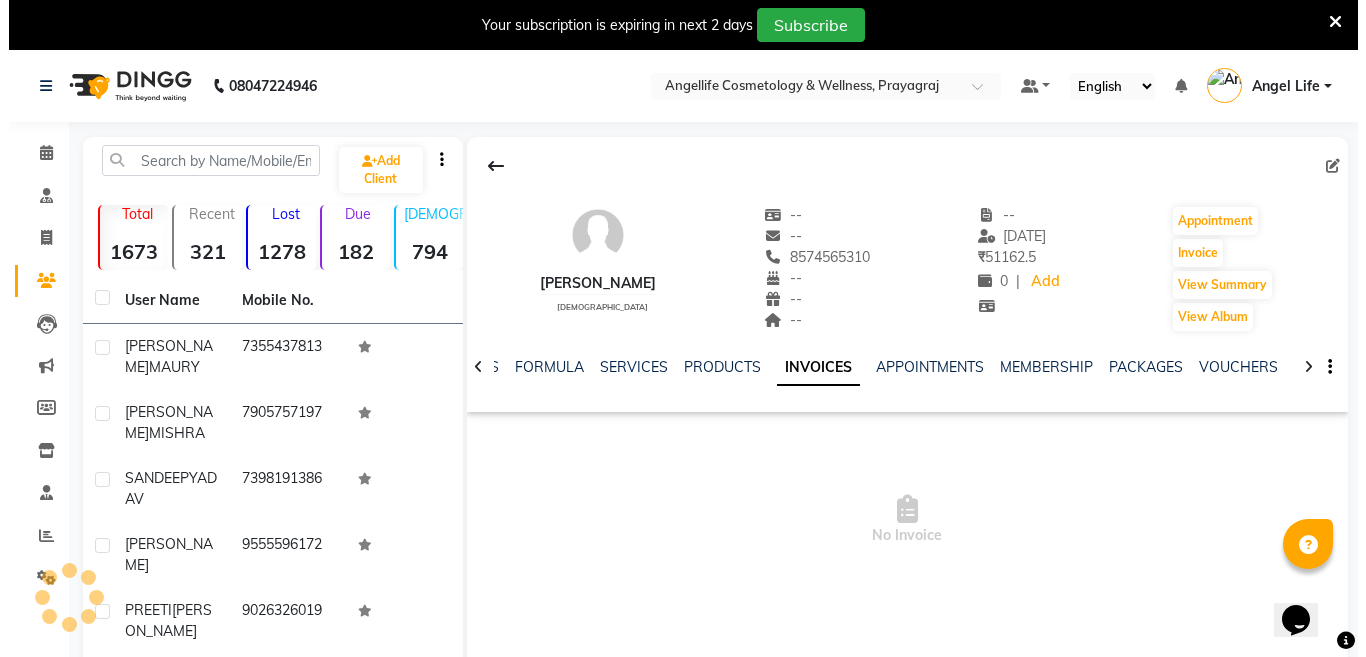 scroll, scrollTop: 0, scrollLeft: 0, axis: both 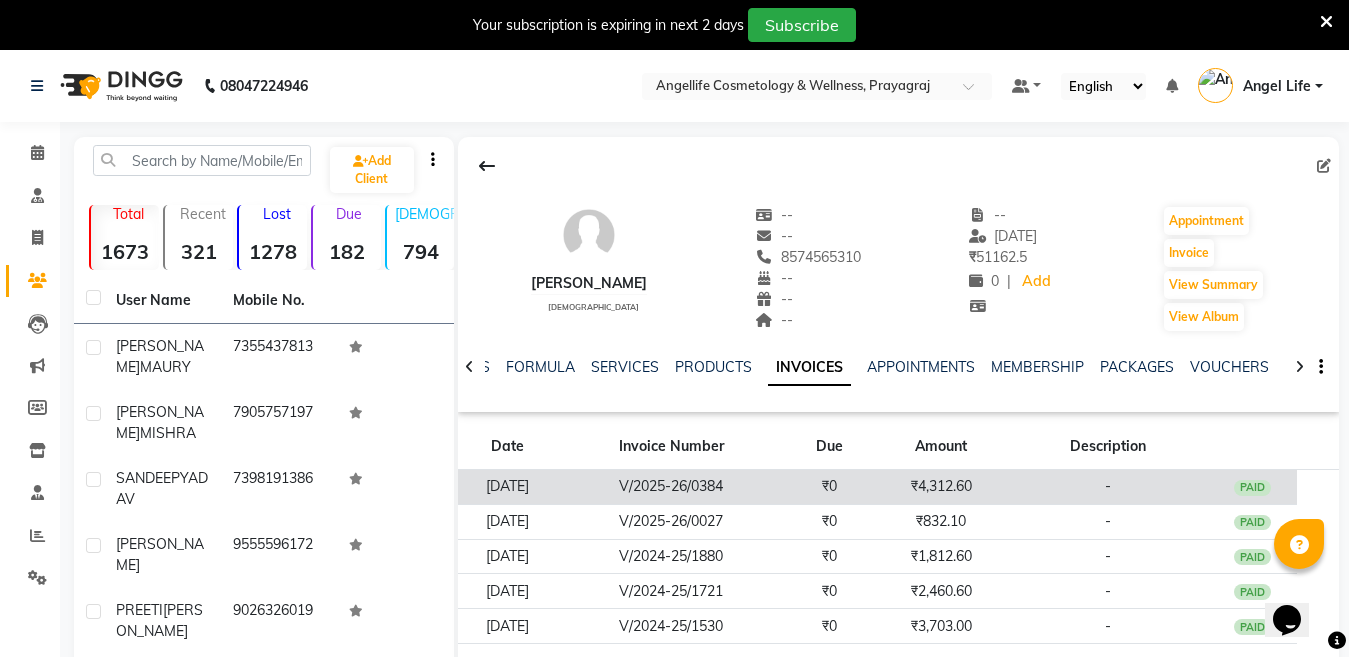 click on "₹0" 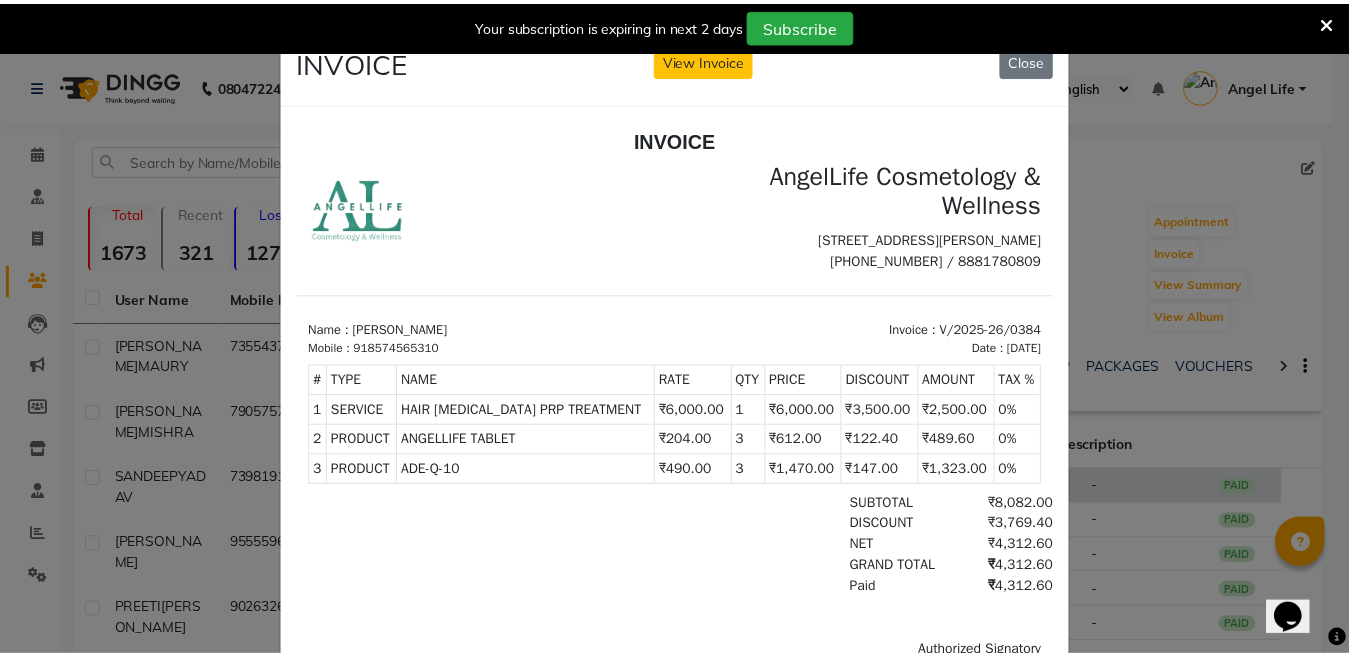 scroll, scrollTop: 0, scrollLeft: 0, axis: both 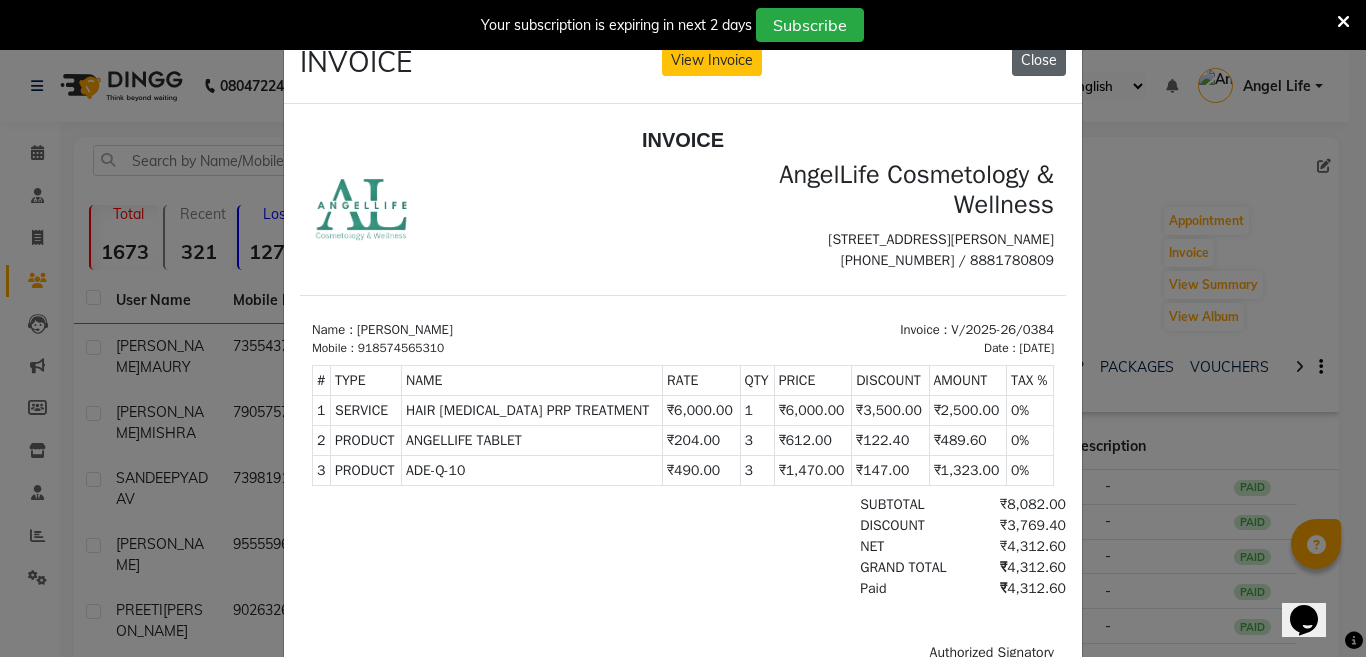 click on "Close" 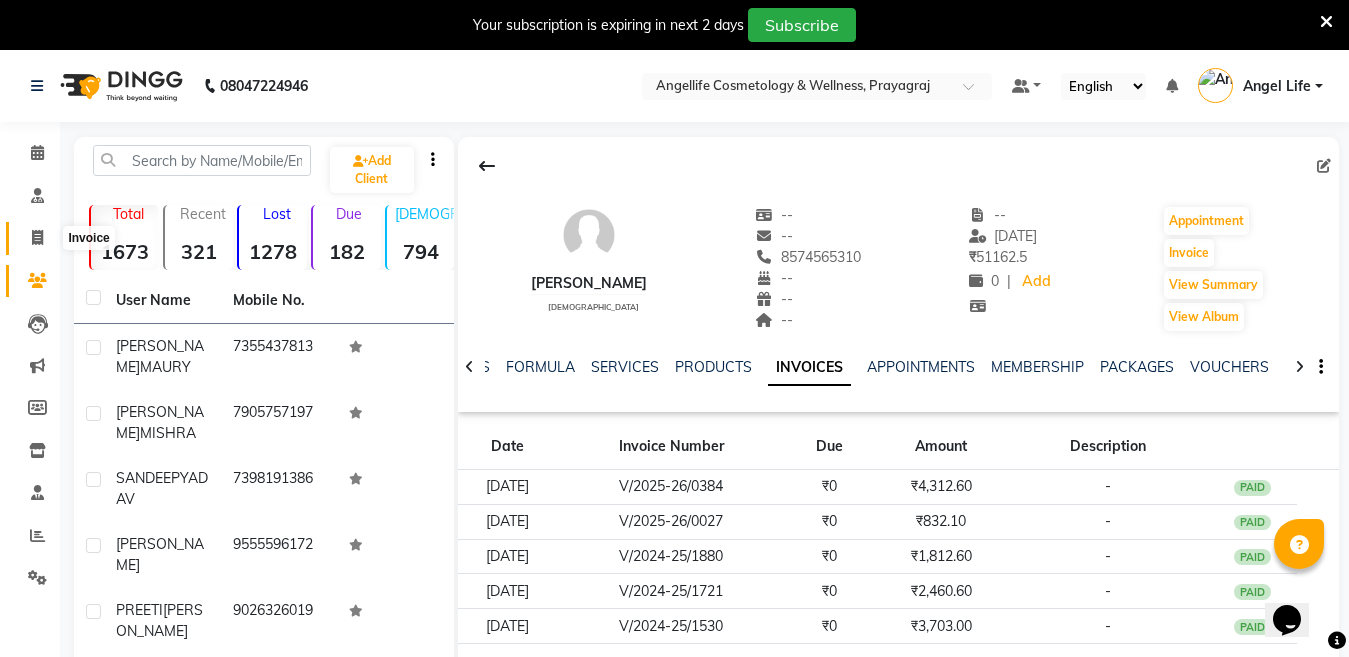 click 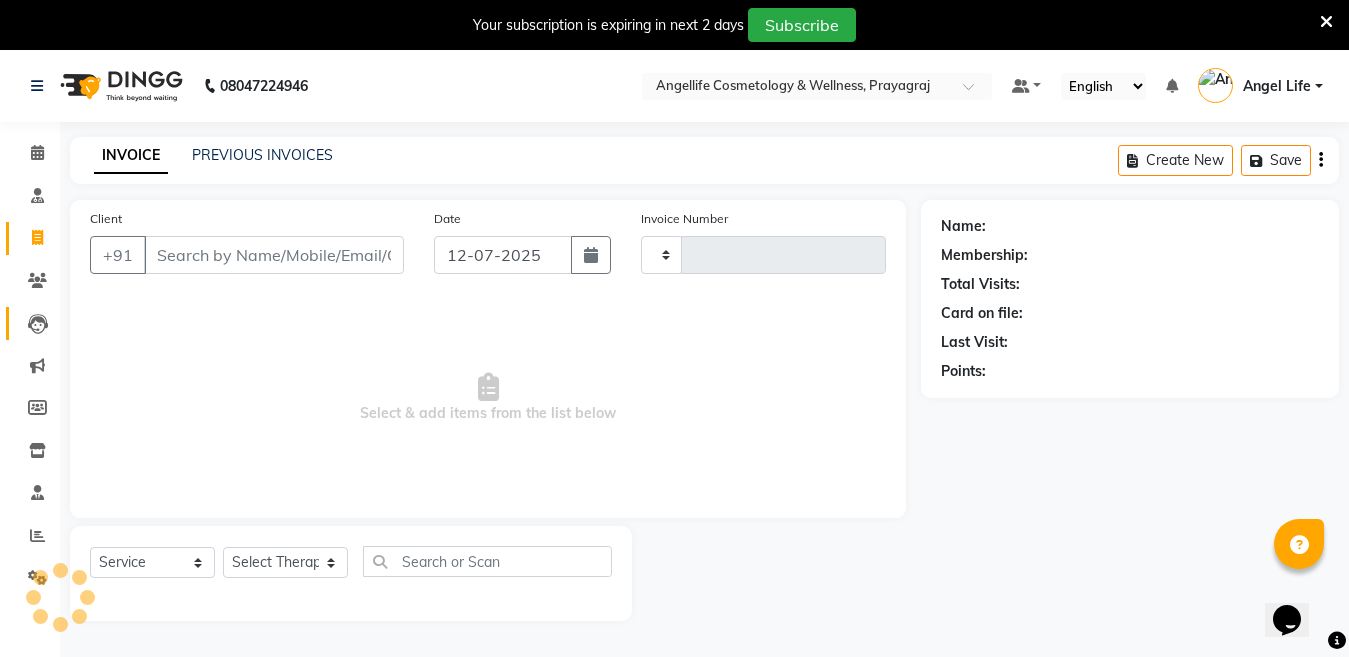 scroll, scrollTop: 50, scrollLeft: 0, axis: vertical 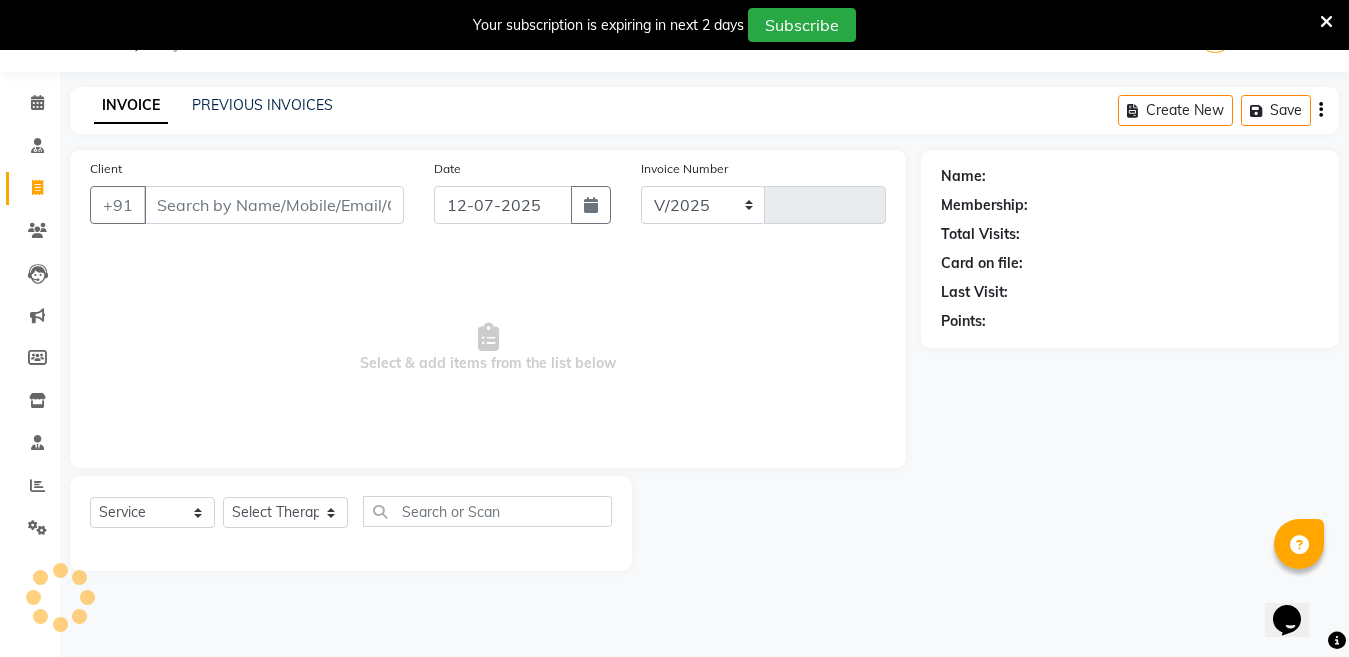 select on "4531" 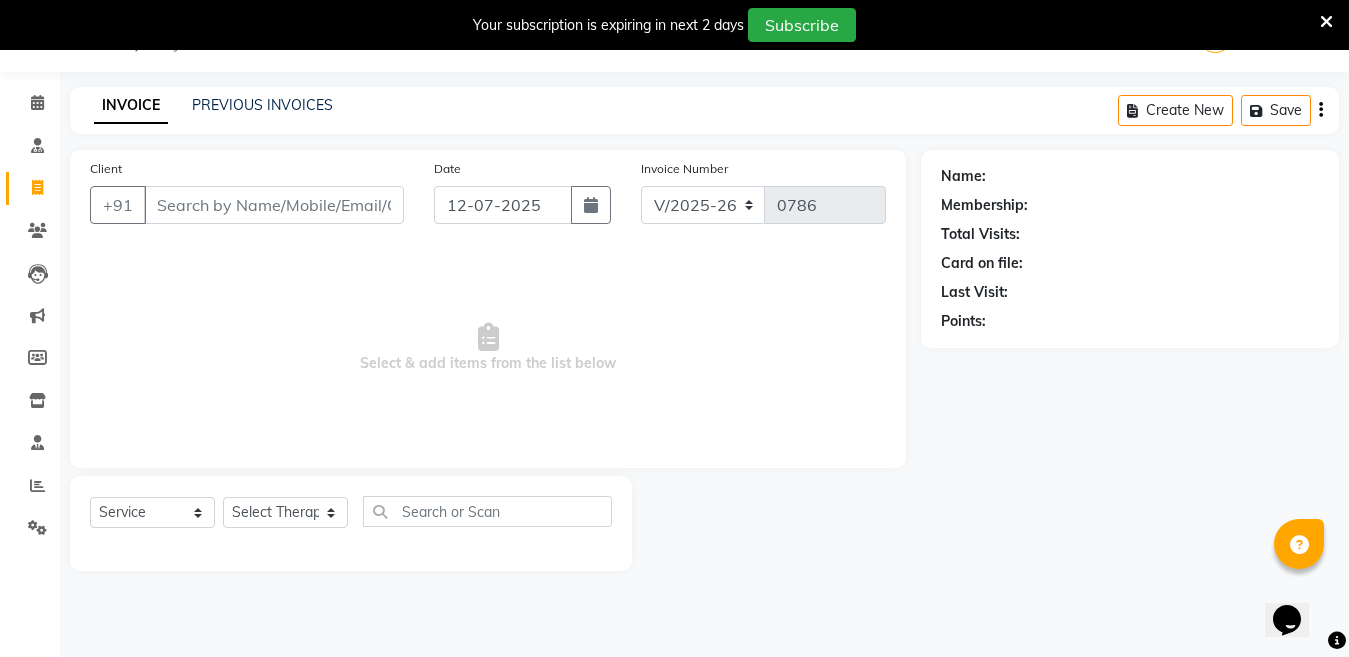 click on "Client" at bounding box center (274, 205) 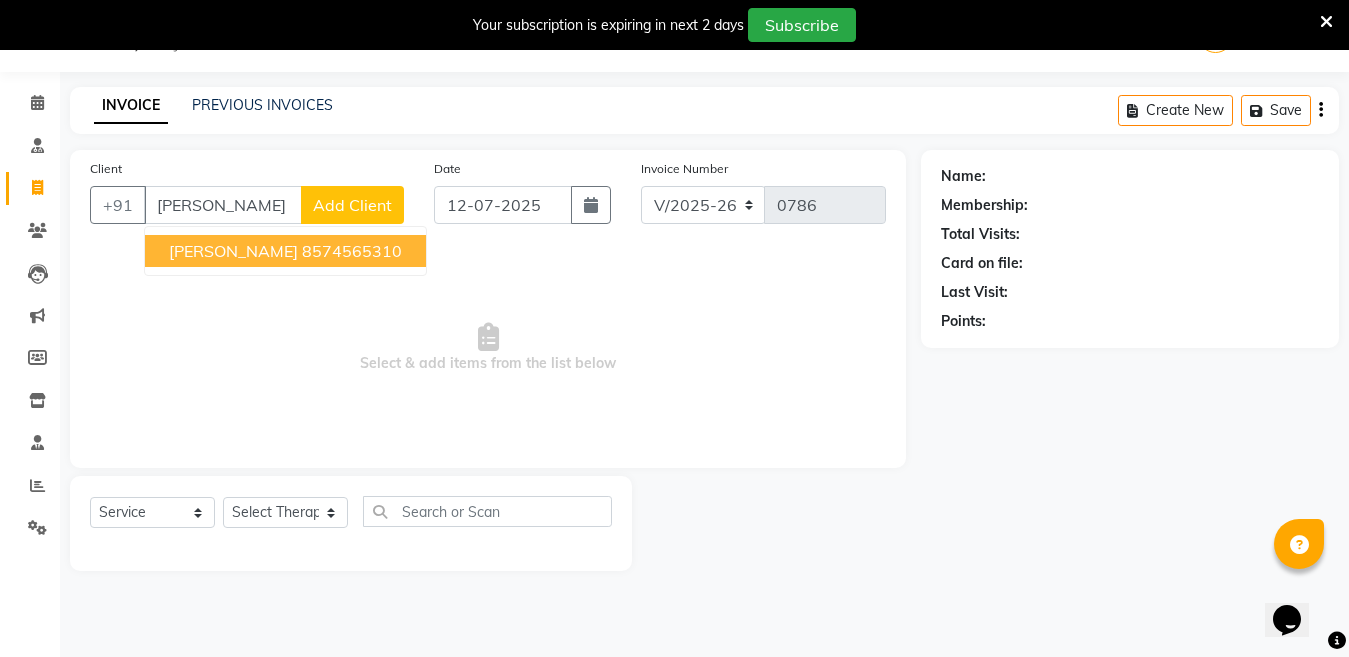 click on "[PERSON_NAME]" at bounding box center (233, 251) 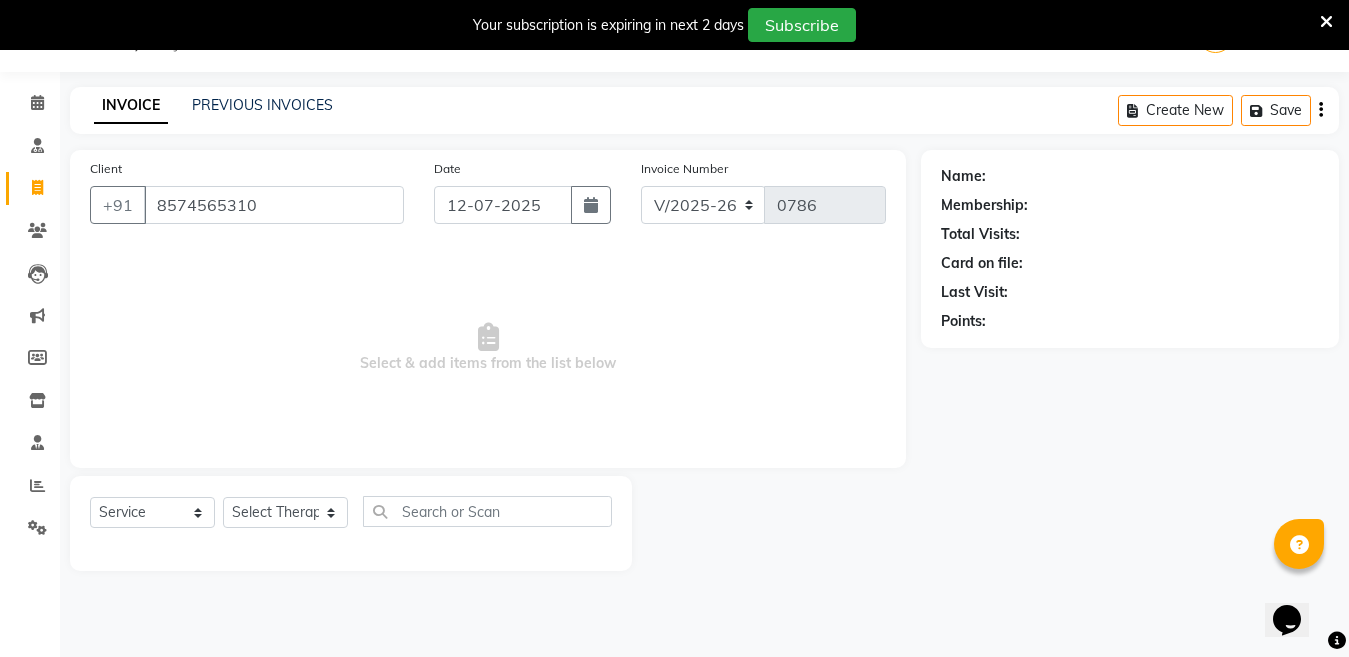 type on "8574565310" 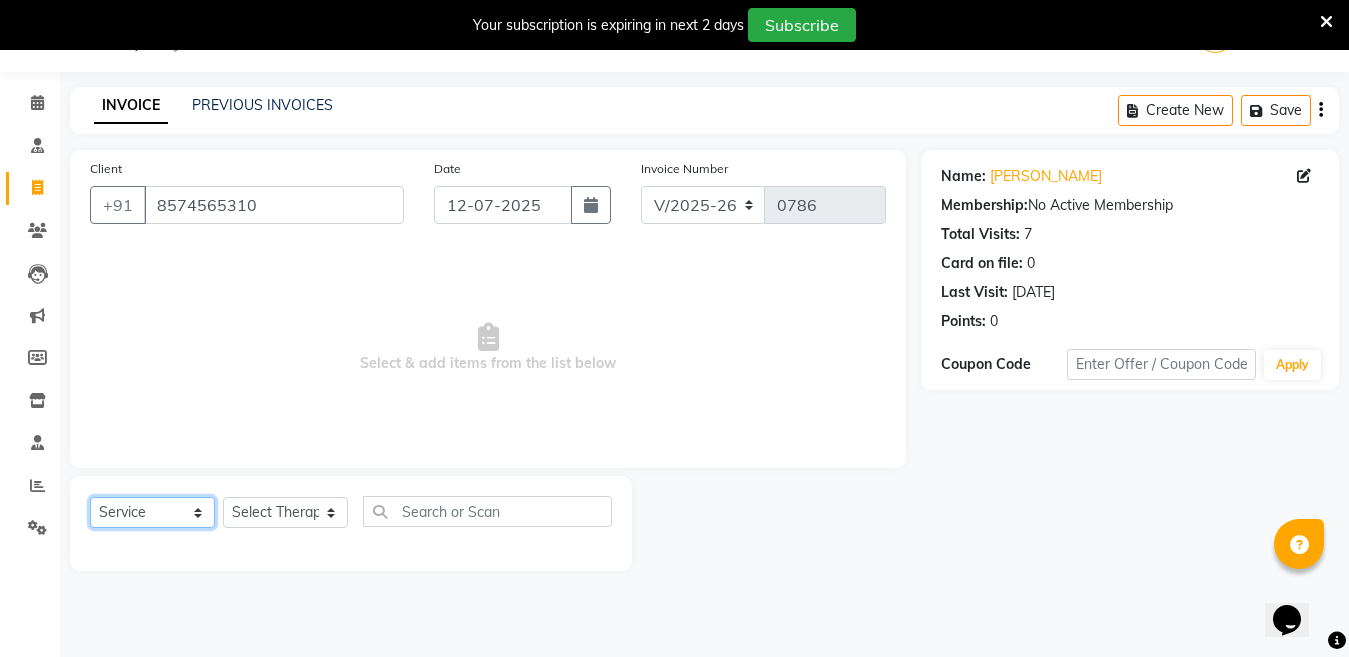 click on "Select  Service  Product  Membership  Package Voucher Prepaid Gift Card" 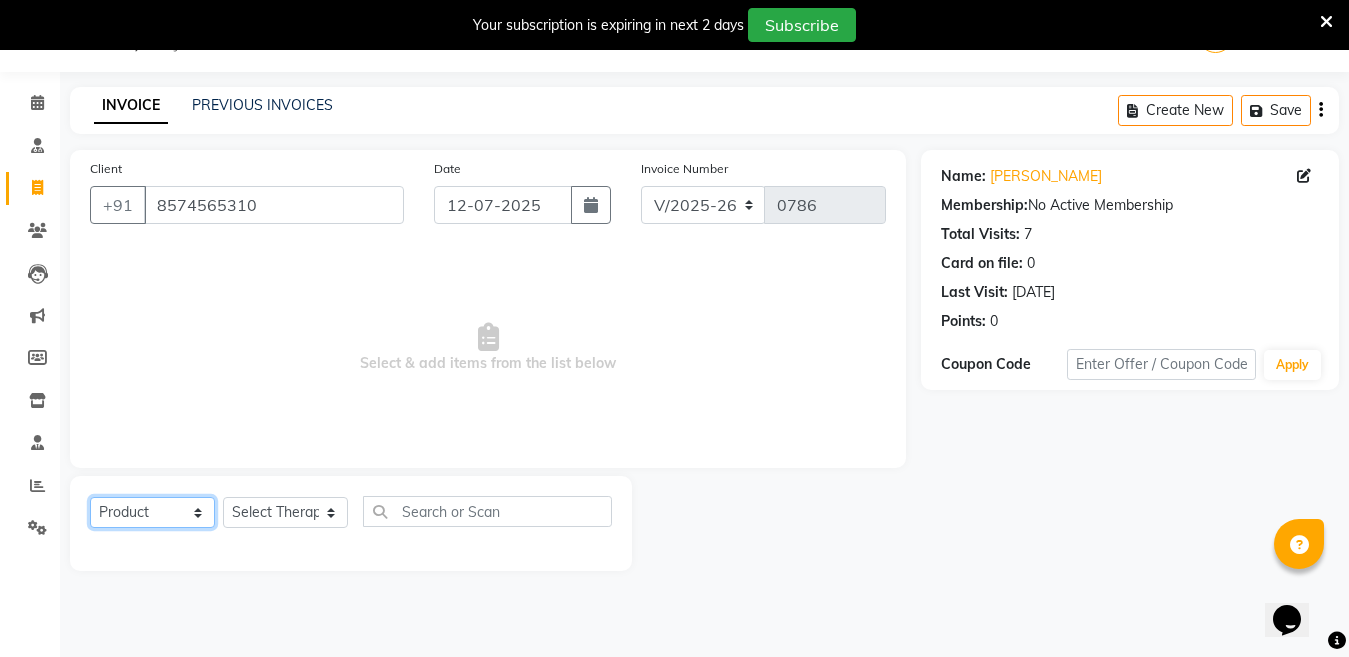 click on "Select  Service  Product  Membership  Package Voucher Prepaid Gift Card" 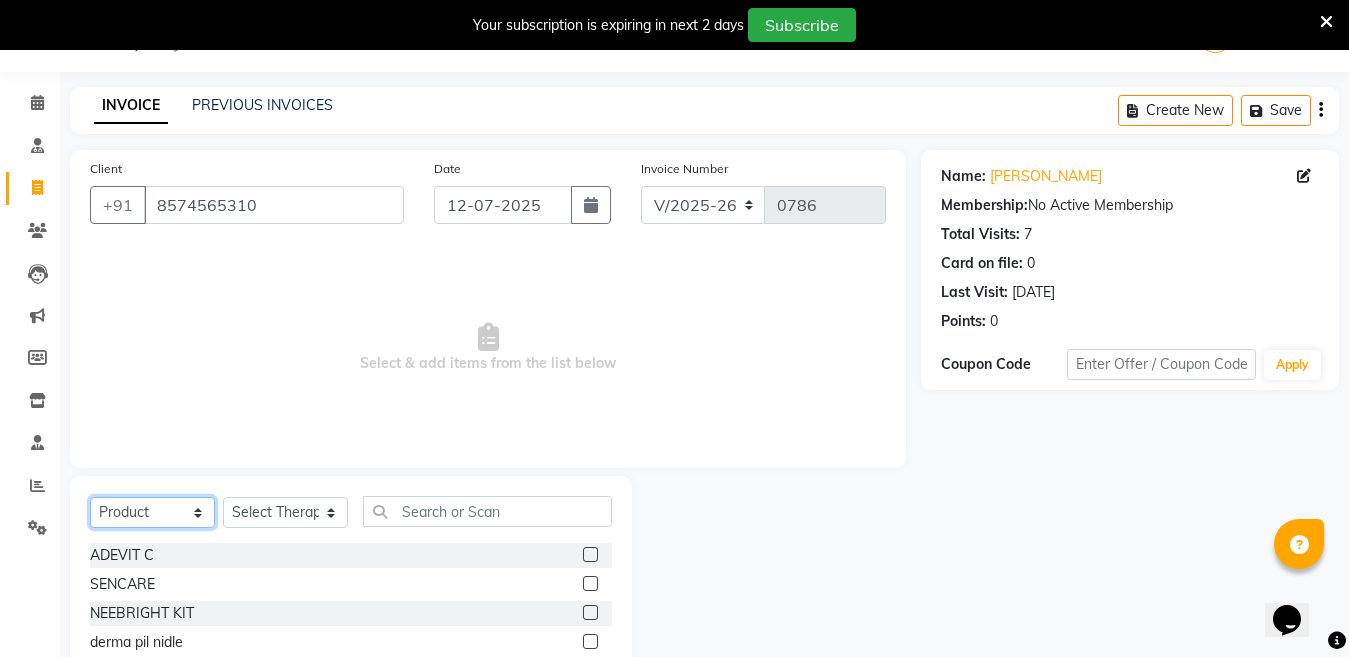 click on "Select  Service  Product  Membership  Package Voucher Prepaid Gift Card" 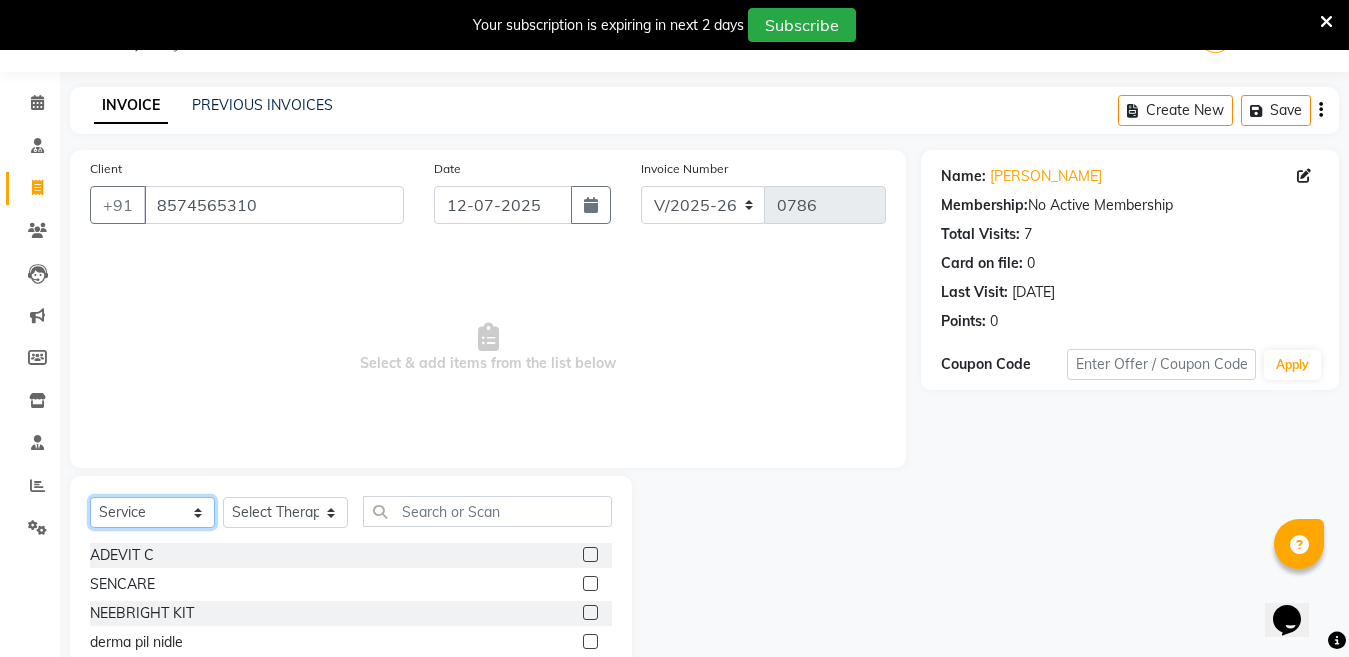 click on "Select  Service  Product  Membership  Package Voucher Prepaid Gift Card" 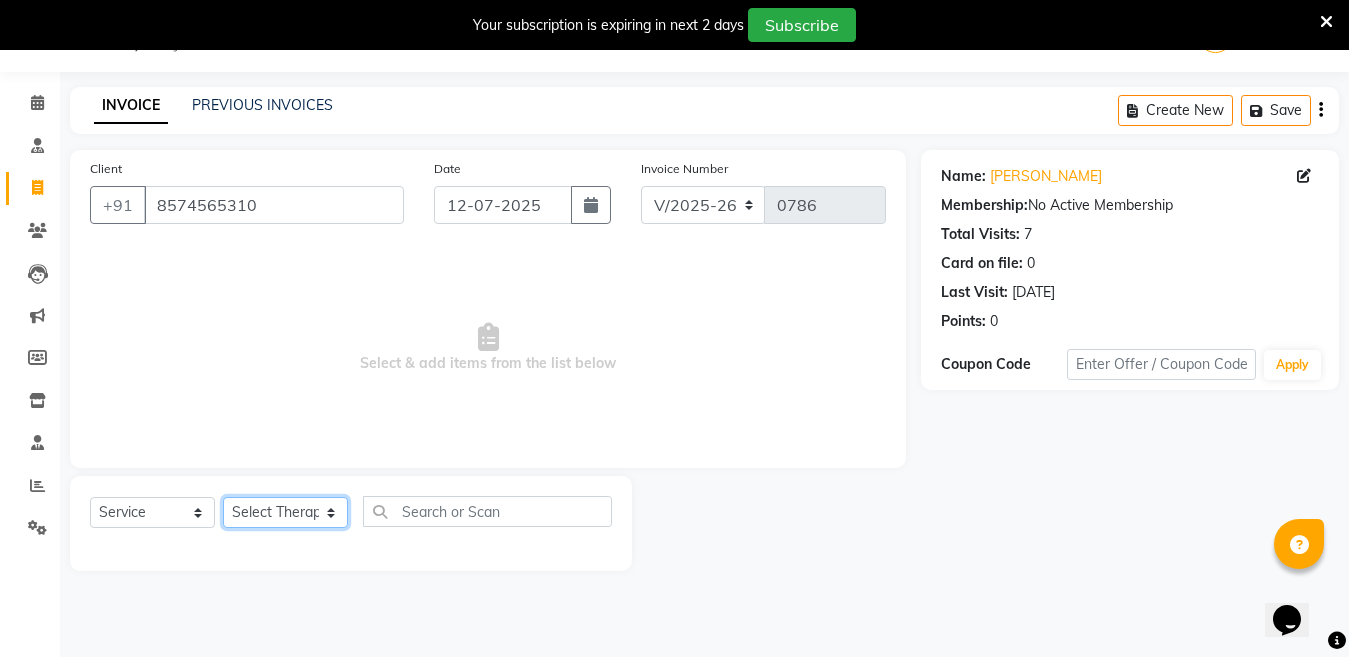 click on "Select Therapist Angel Life AngelLife Lucknow DR SWATI KAJAL [PERSON_NAME] ROHINI [PERSON_NAME] [PERSON_NAME]" 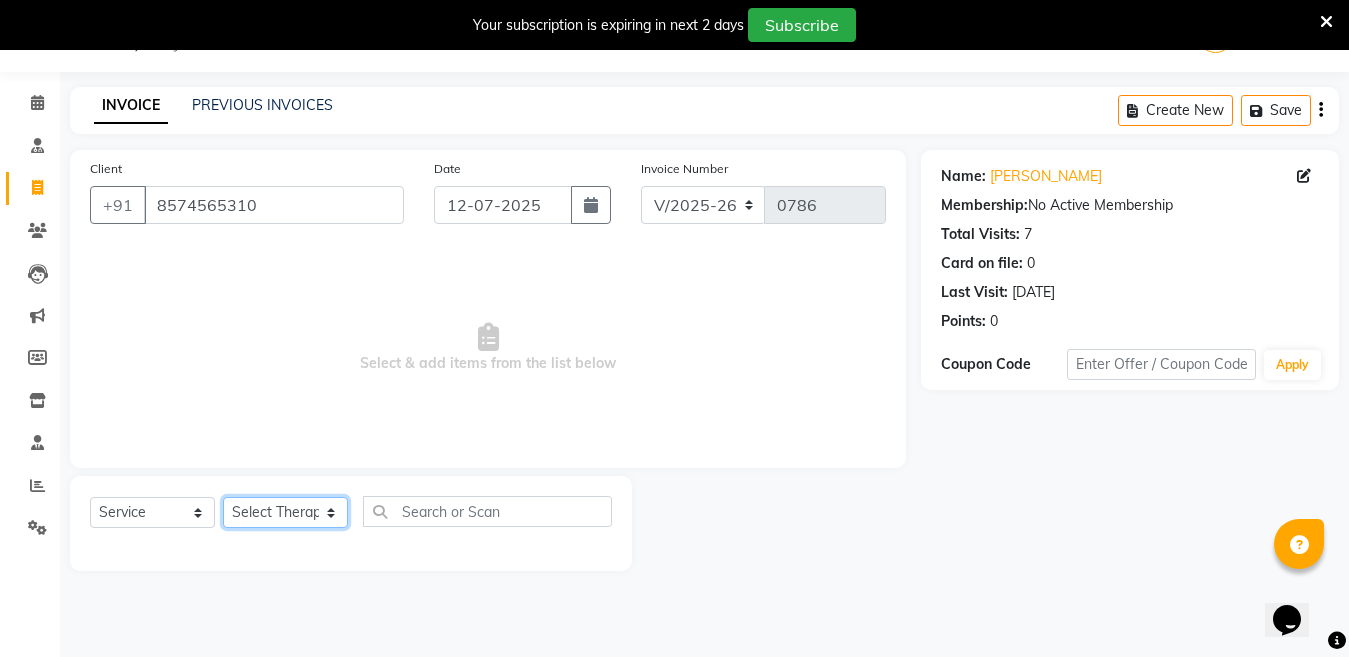select on "26653" 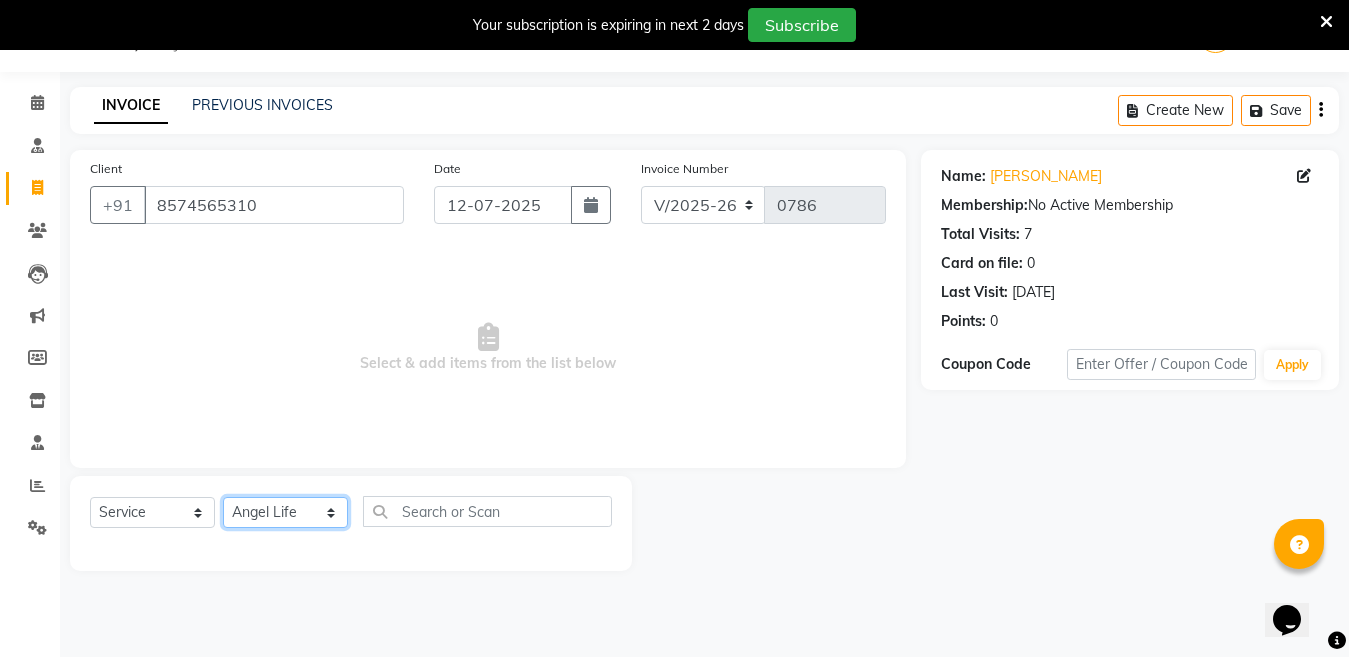 click on "Select Therapist Angel Life AngelLife Lucknow DR SWATI KAJAL [PERSON_NAME] ROHINI [PERSON_NAME] [PERSON_NAME]" 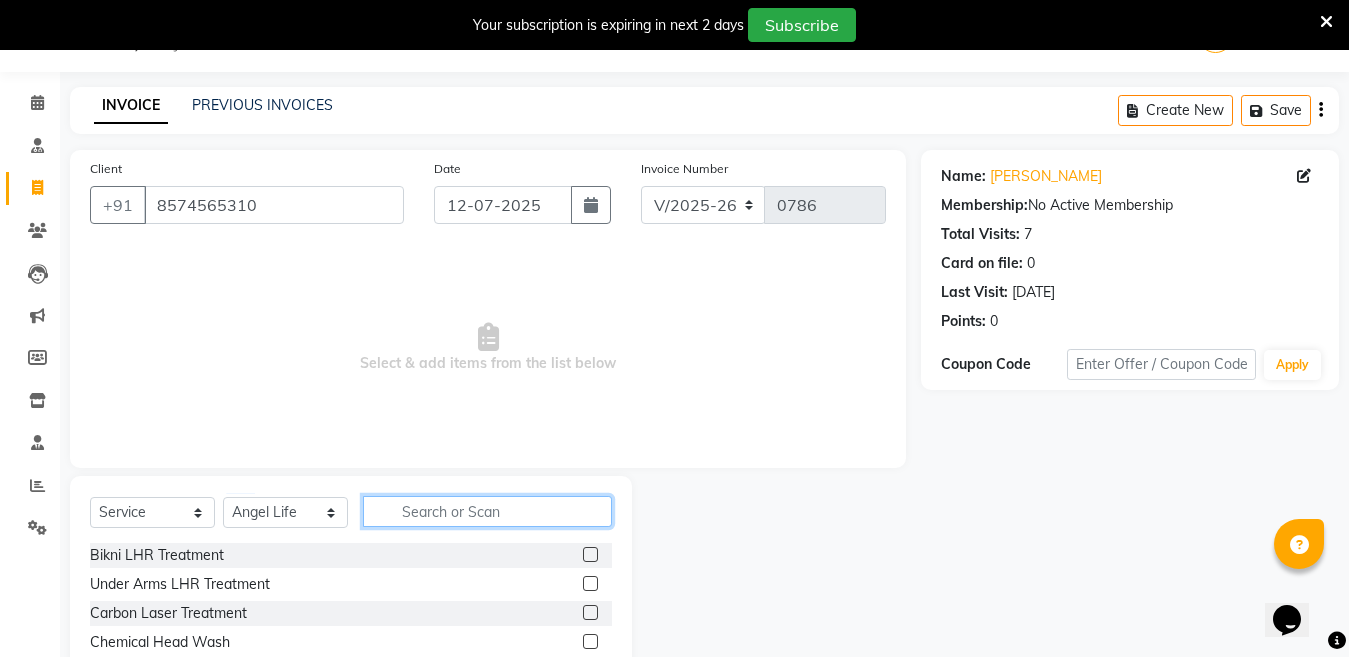 click 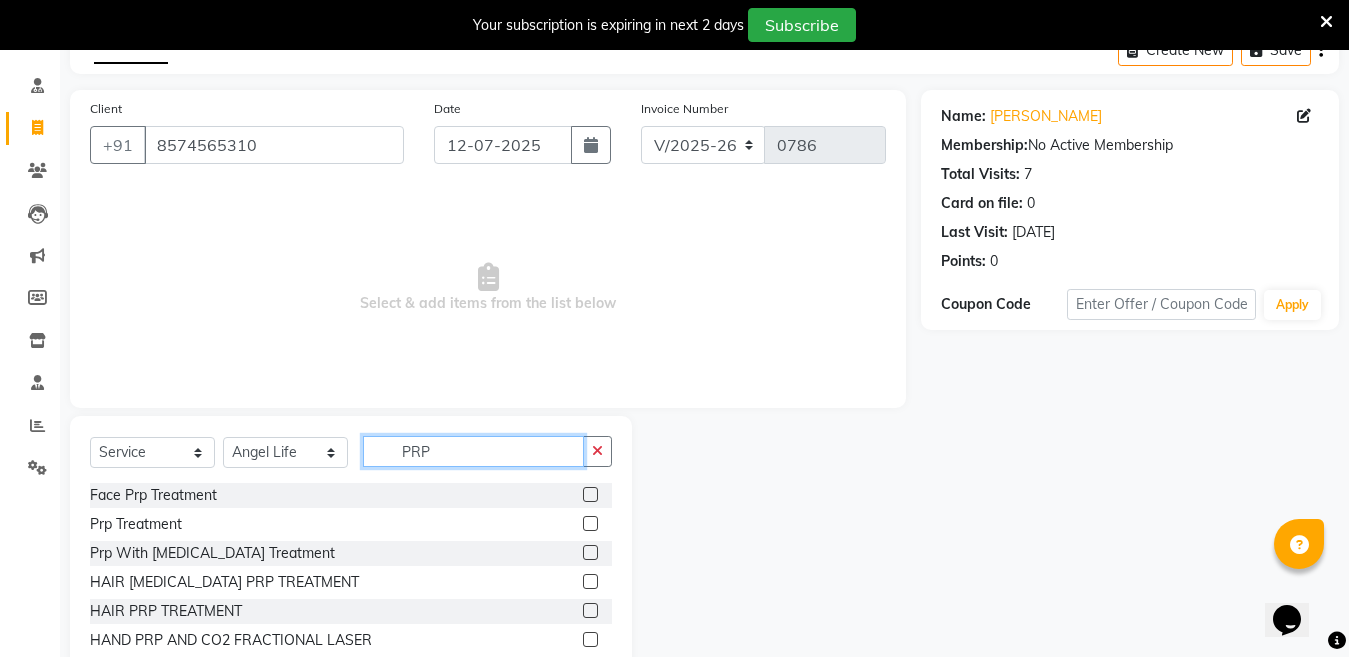 scroll, scrollTop: 168, scrollLeft: 0, axis: vertical 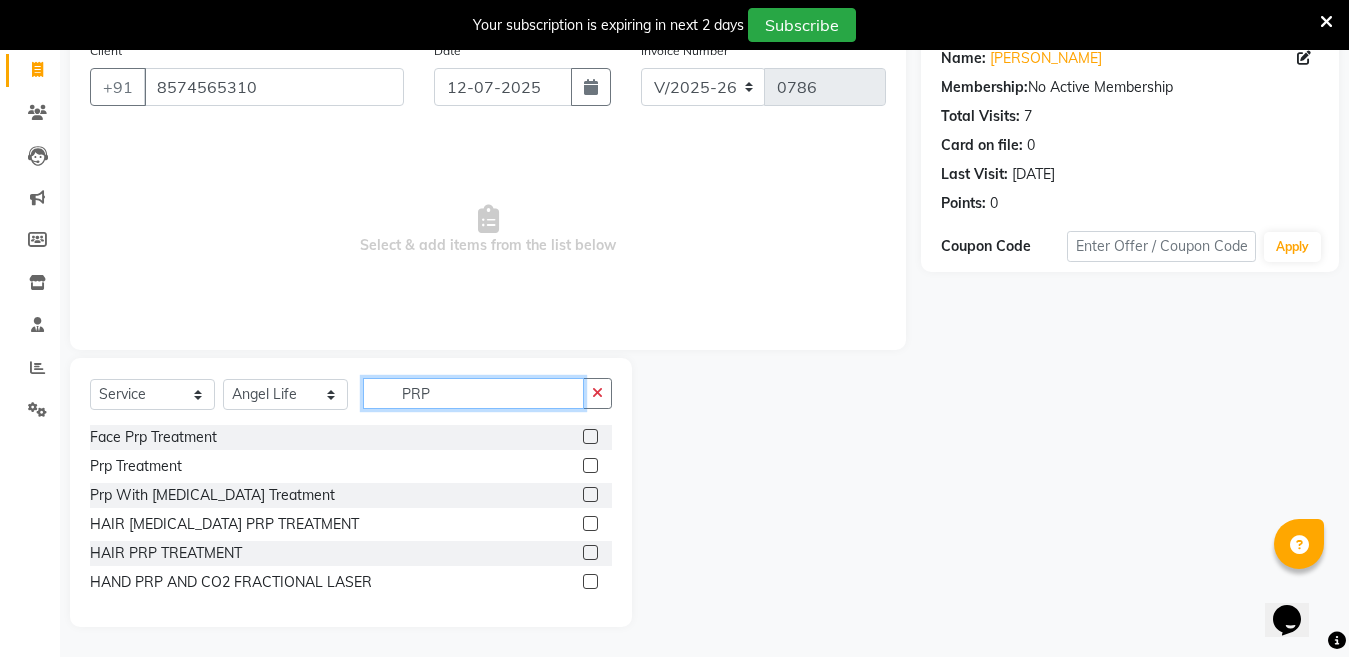type on "PRP" 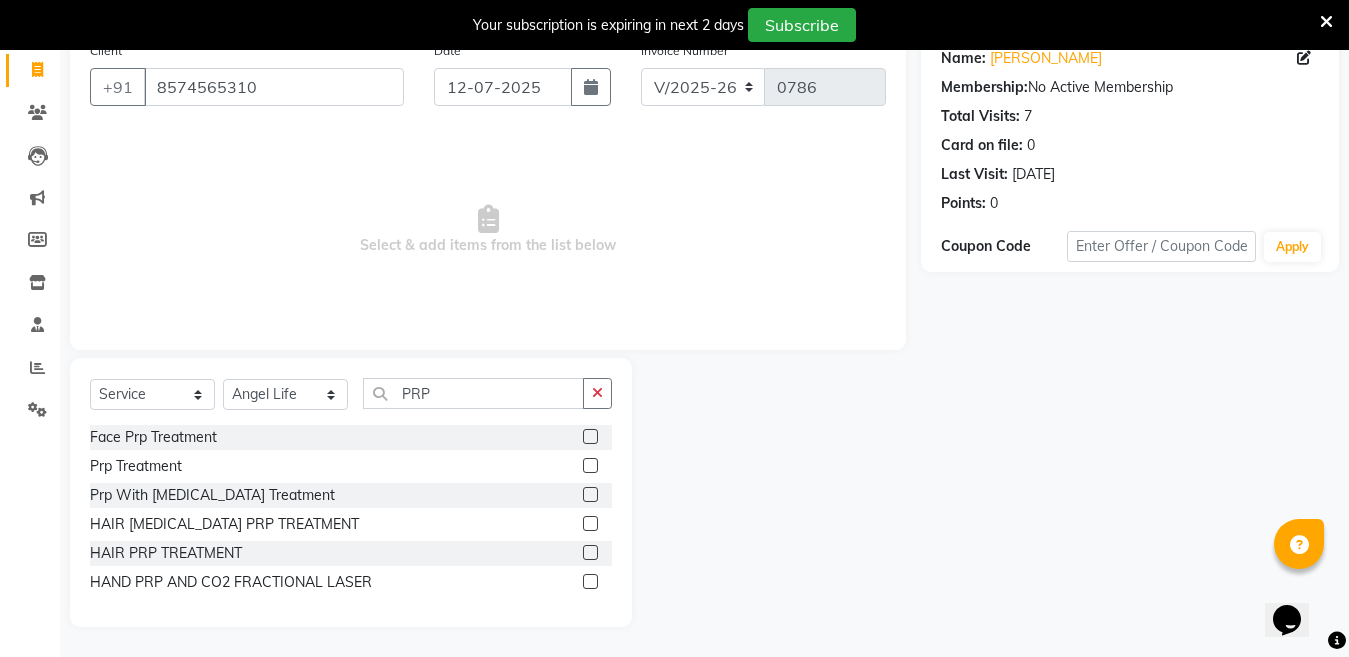 click 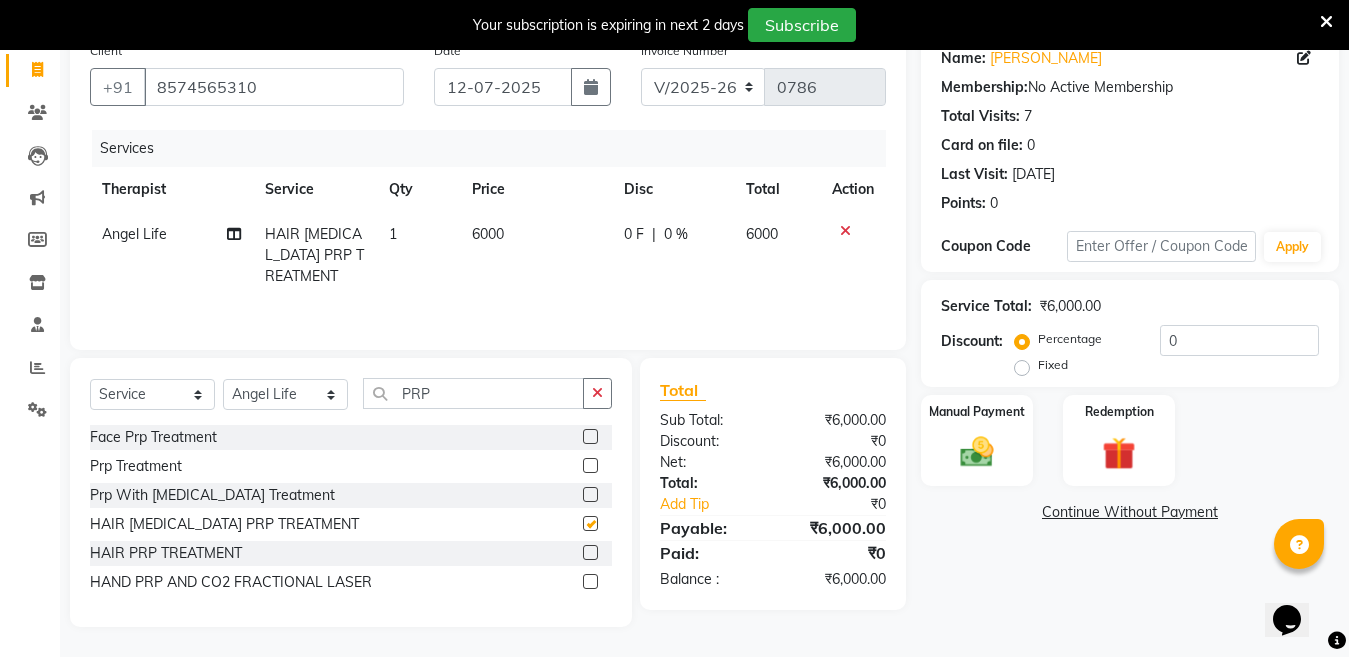 checkbox on "false" 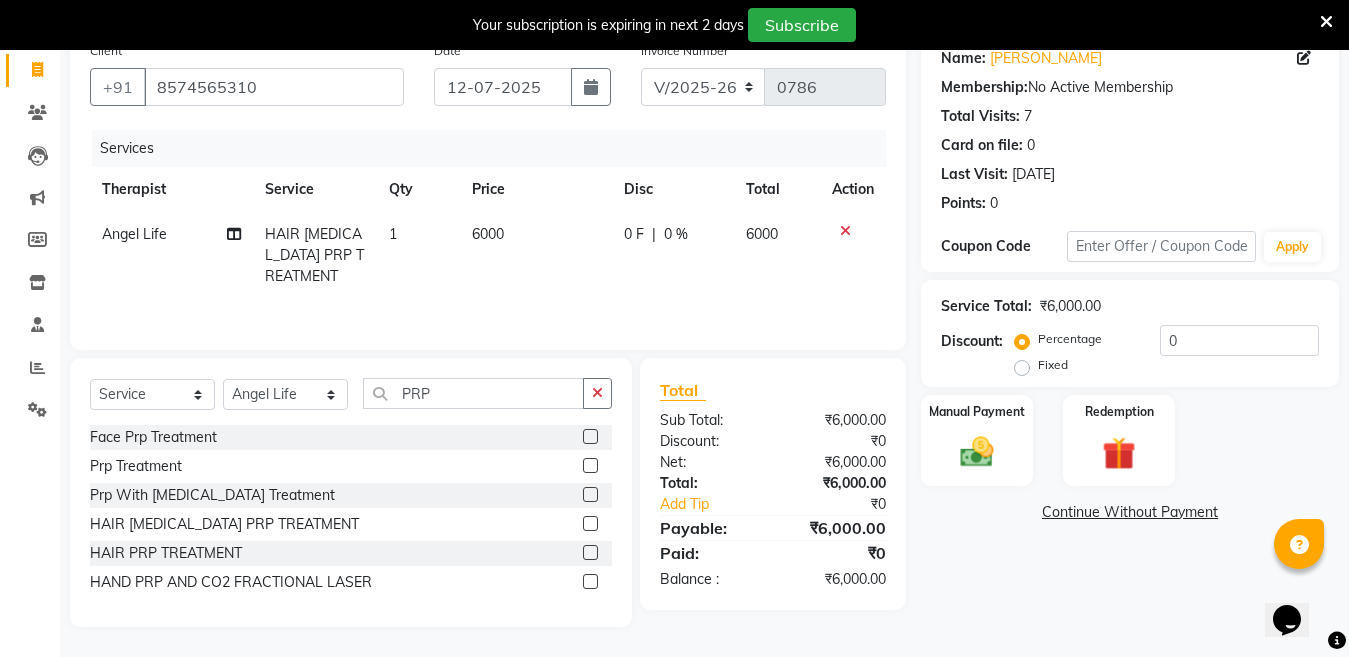 click on "6000" 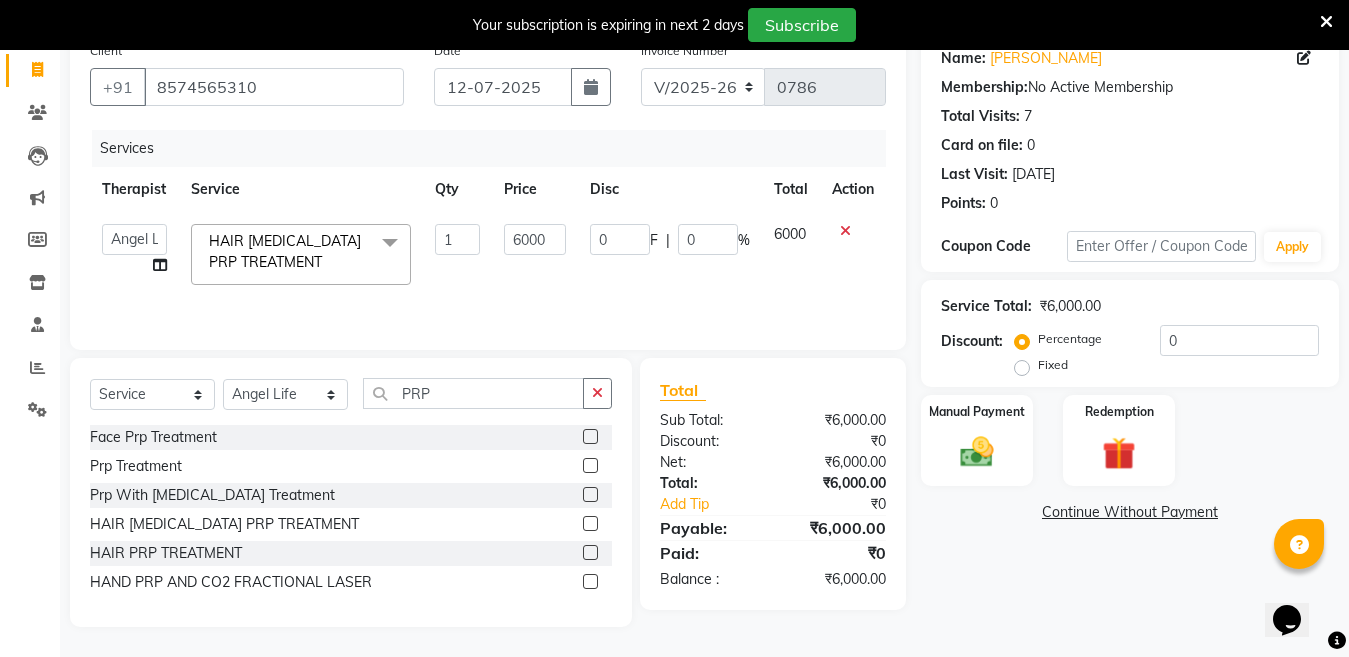 click on "0" 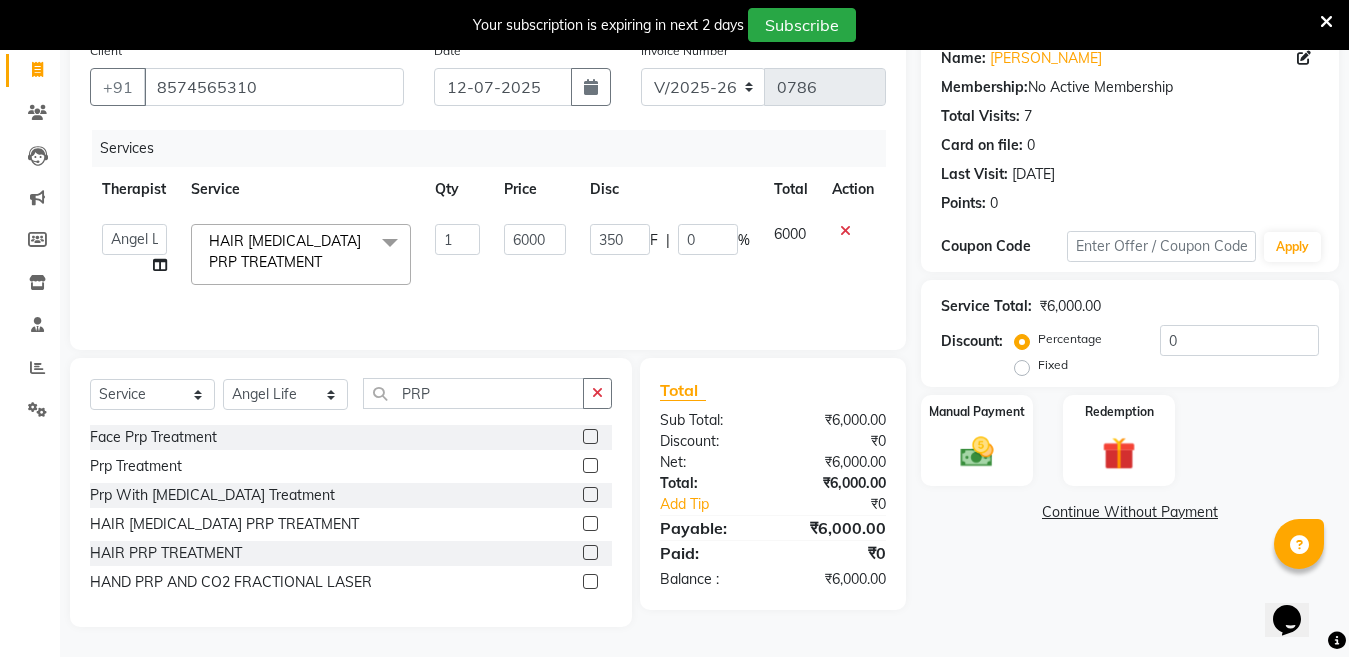 type on "3500" 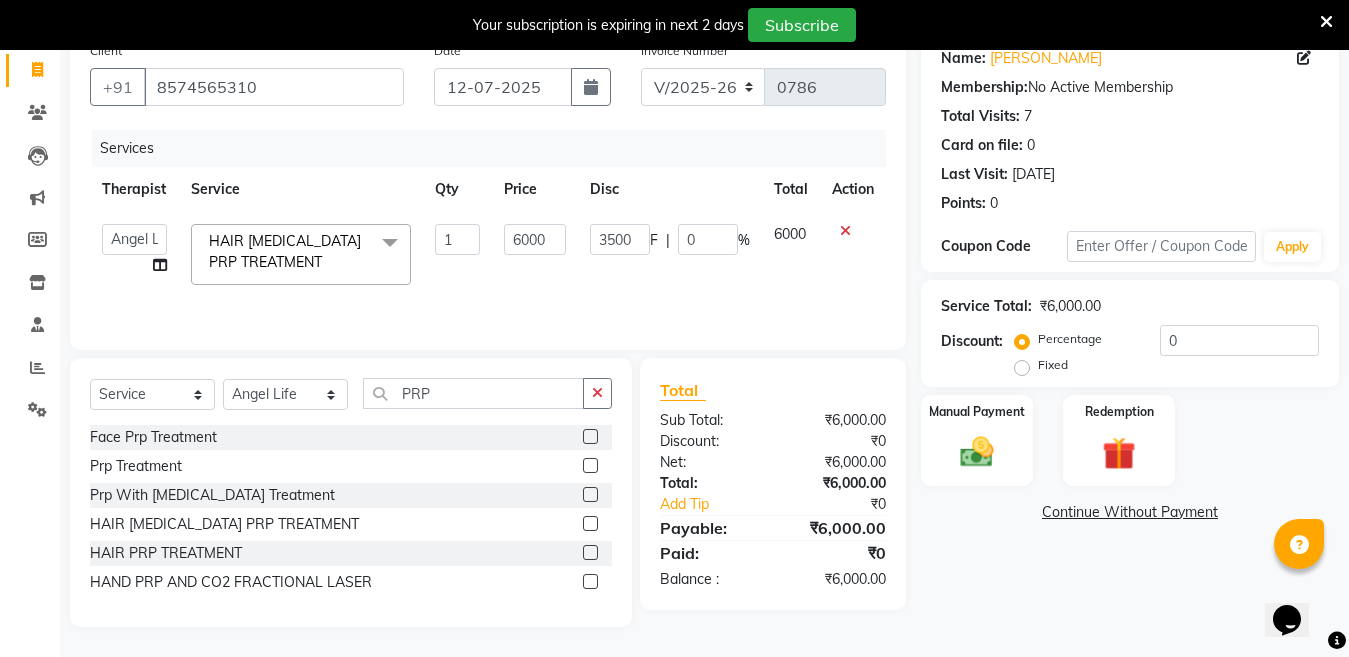 click on "Name: [PERSON_NAME] Membership:  No Active Membership  Total Visits:  7 Card on file:  0 Last Visit:   [DATE] Points:   0  Coupon Code Apply Service Total:  ₹6,000.00  Discount:  Percentage   Fixed  0 Manual Payment Redemption  Continue Without Payment" 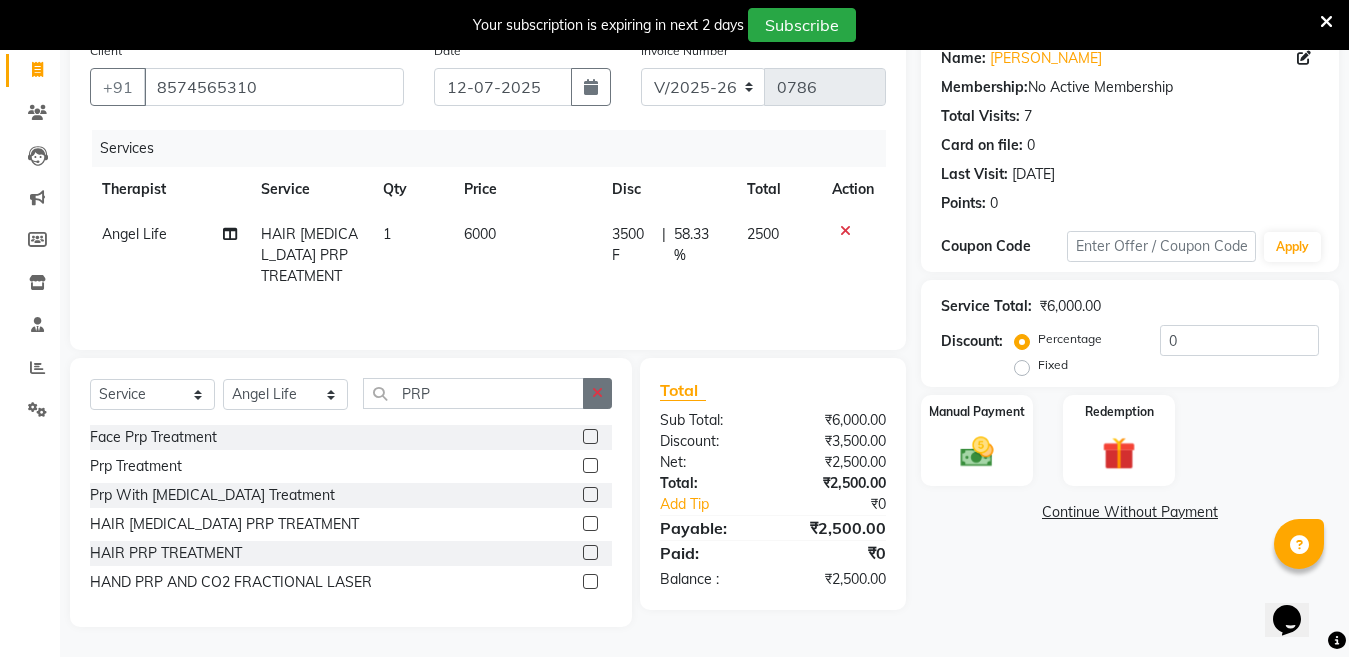click 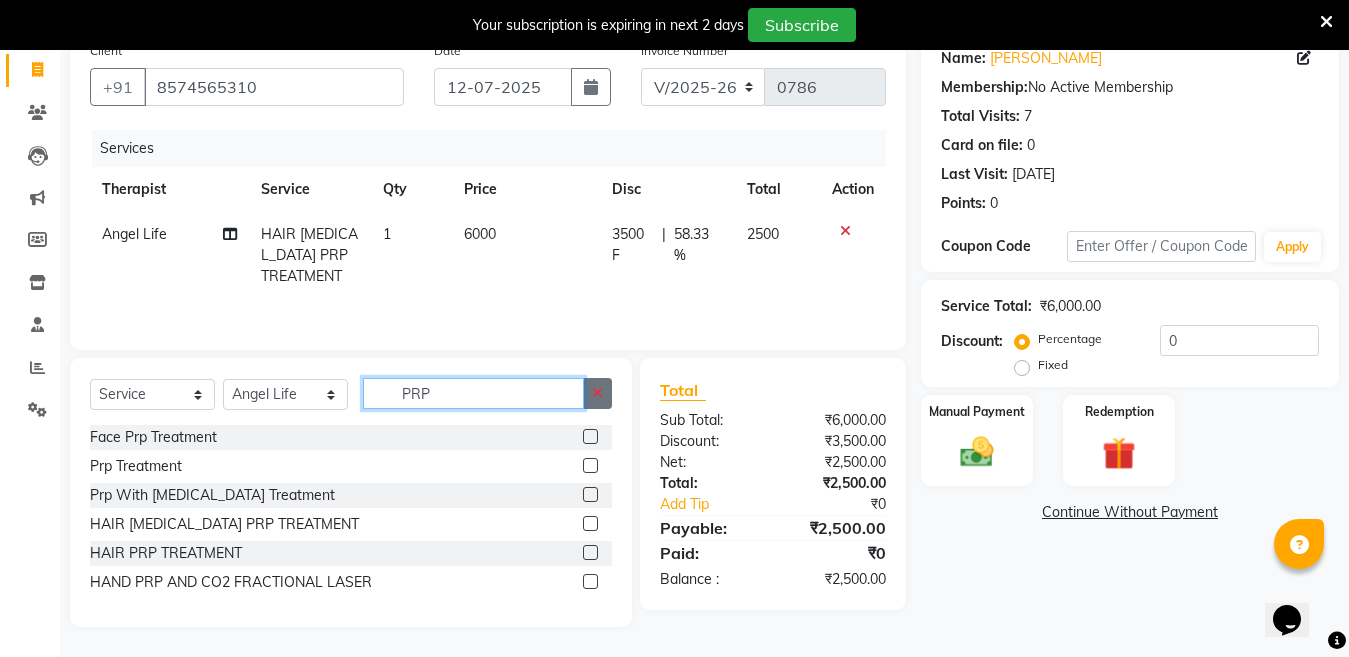 click on "PRP" 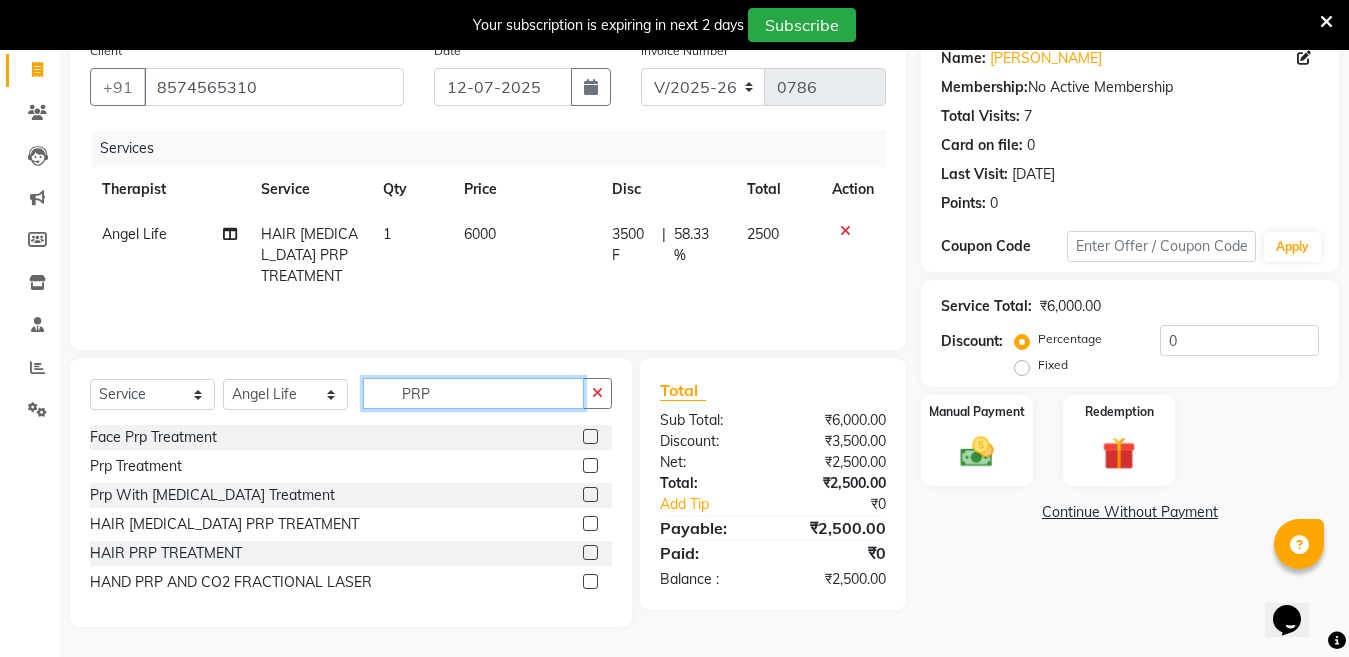 type 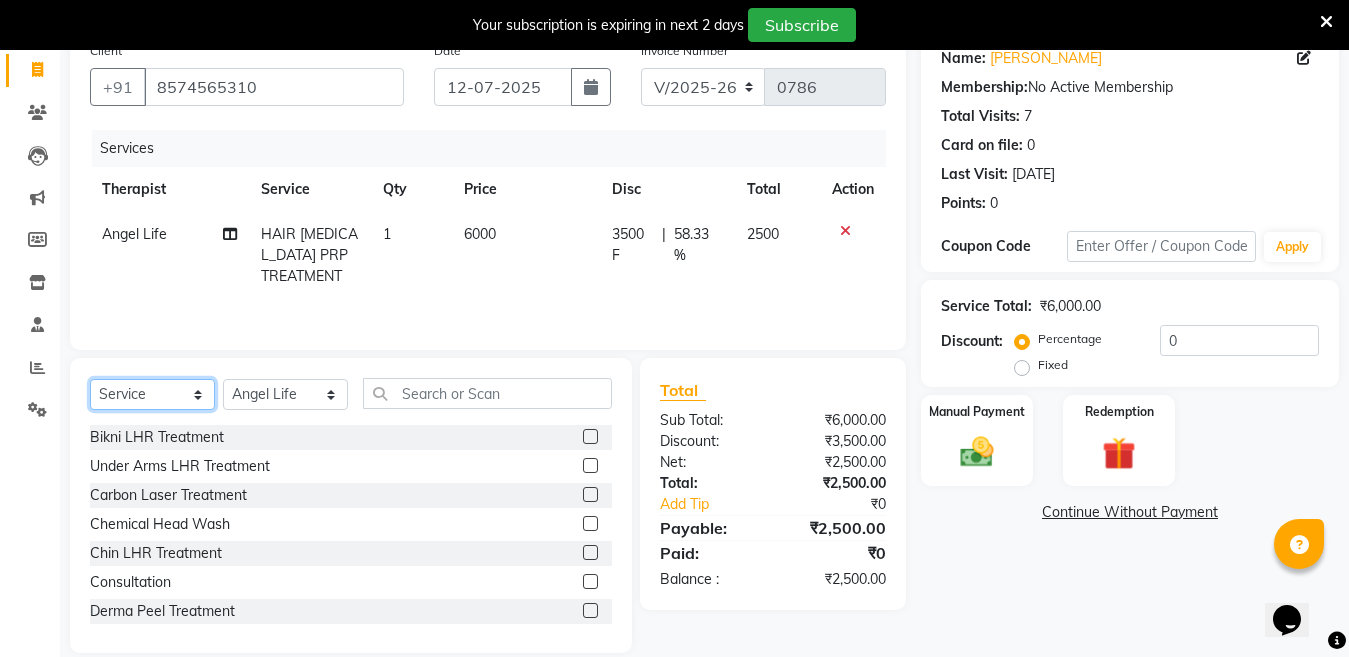 click on "Select  Service  Product  Membership  Package Voucher Prepaid Gift Card" 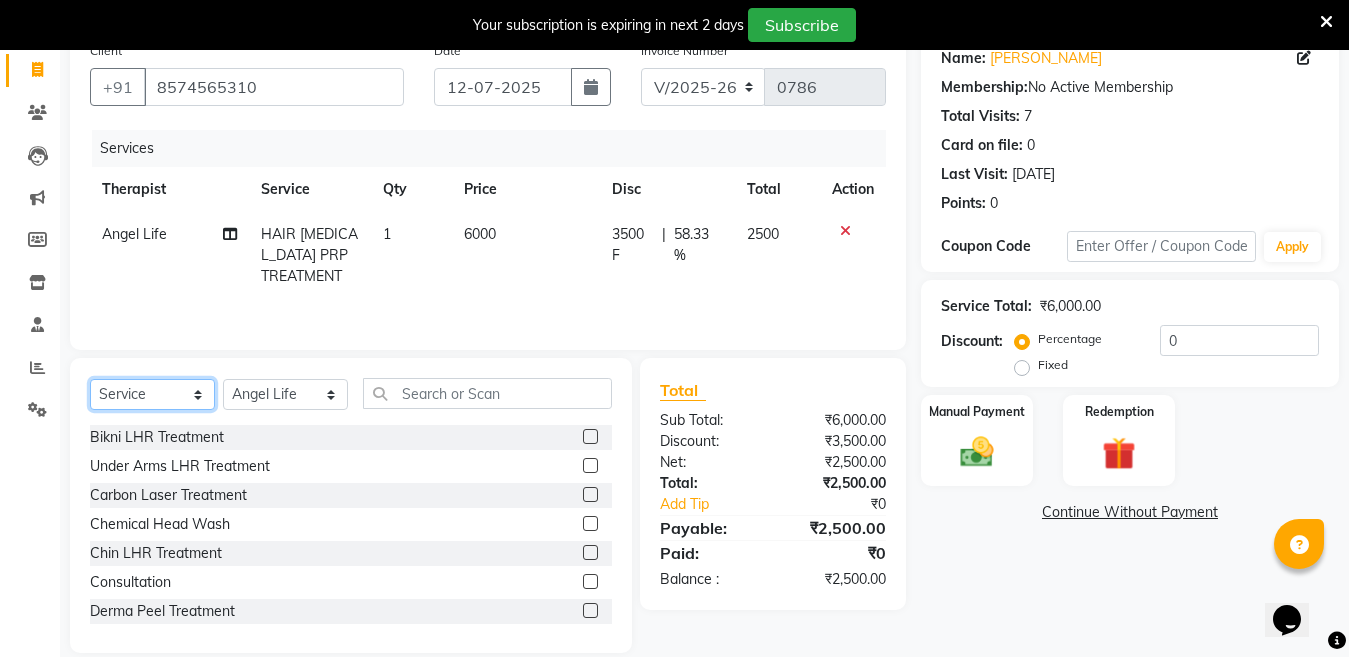 select on "product" 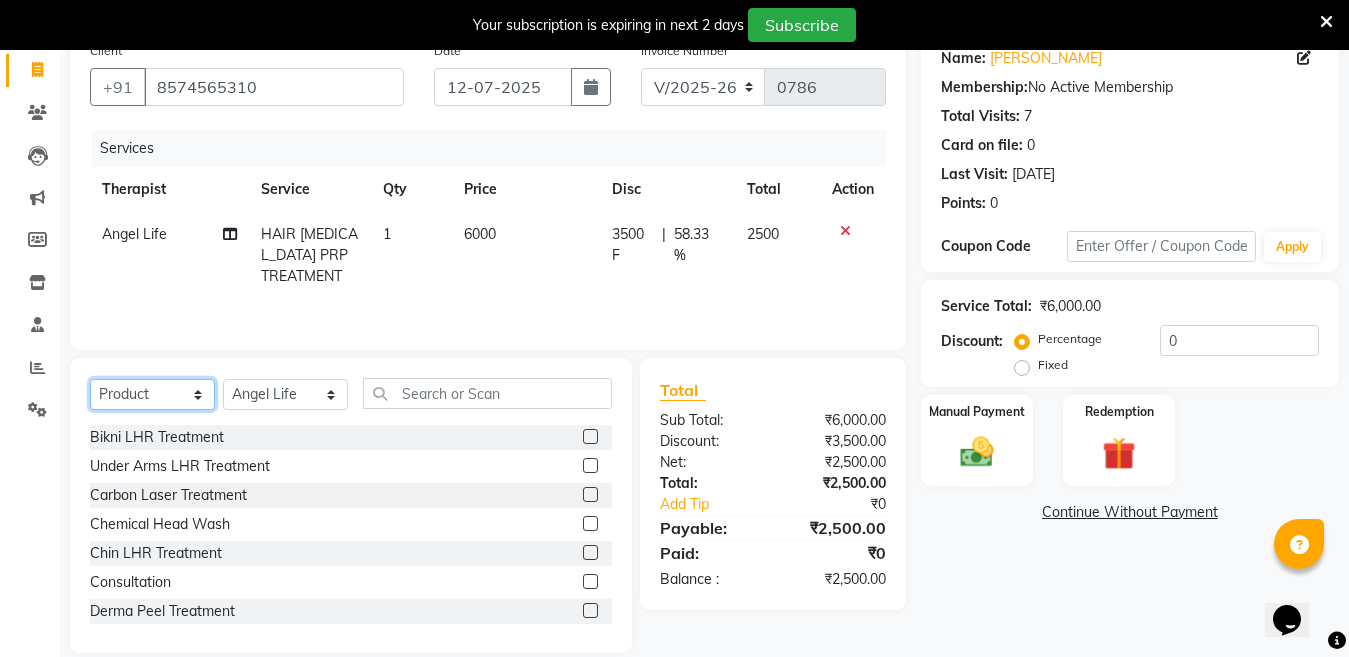 click on "Select  Service  Product  Membership  Package Voucher Prepaid Gift Card" 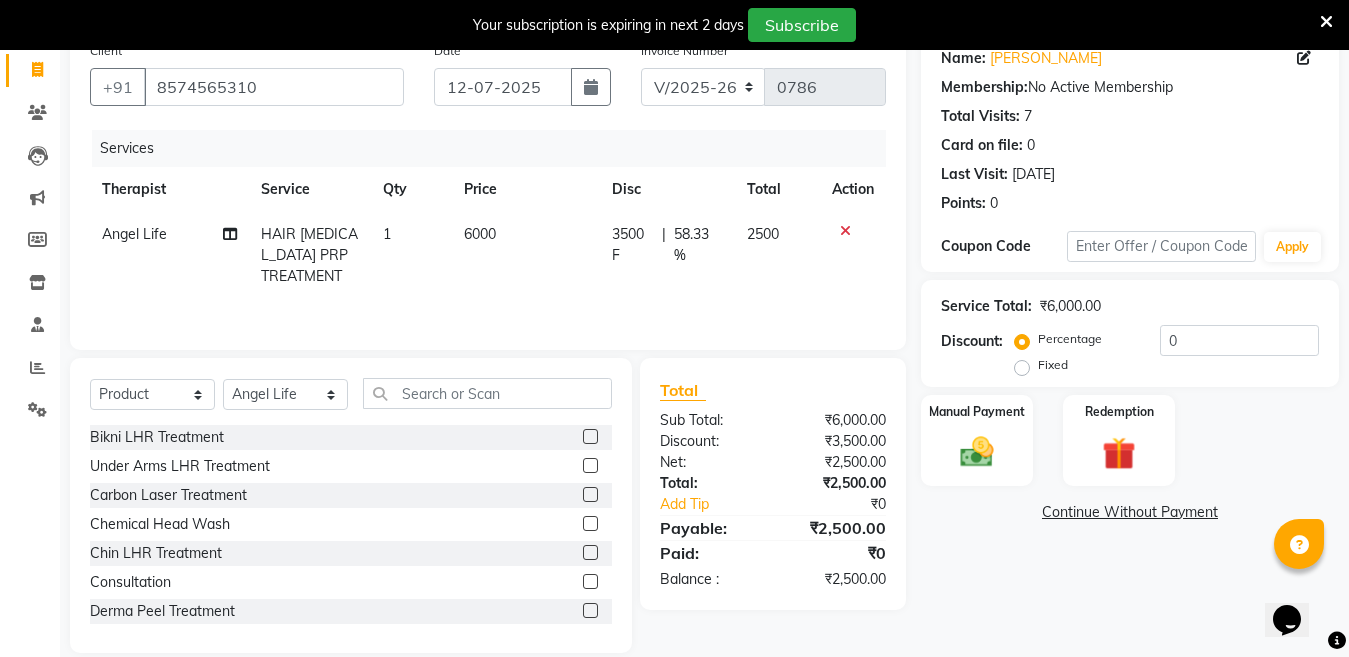 click on "Bikni LHR Treatment  Under Arms LHR Treatment  Carbon Laser Treatment  Chemical Head Wash  Chin LHR Treatment  Consultation  Derma Peel Treatment  Ecg  Face And Under Arm LHR Treatment  Face LHR Treatment  Face LHR Treatment Package  Face Prp Treatment  Face Tonning Treatment  Fractional Laser Treatment  Front And Back LHR Treatment  Full Arms LHR Treatment  Full Body LHR Treatment  Glutathione IV Treatment  Hair LHR Treatment  Hair Treatment  Hydra Treatment  Hydra Treatment With Led  Hyper Pigmentation Package  Legs LHR Treatment  Hyper Pigmentation Treatment Package  Legs LHR Treatment  Oxegenio Treatment  Derma Peel Treatment  Prp Treatment  Prp With Biotin Treatment  Skin Lightening Treatment  Skin Brightening Treatment Package  Skin Lightening Treatment Package  Skin Lightening Treatment Package  Under Arms LHR Treatment  Upper Lip LHR Treatment  Upper Lips LHR Treatment  FT3 TEST  TSH  LIPID PROFLE  SKIN LIGHTENING TREATMENT  GFC Treatment Package  H.3  S.3  H AND S .3  Skin & Hair Treatment Package" 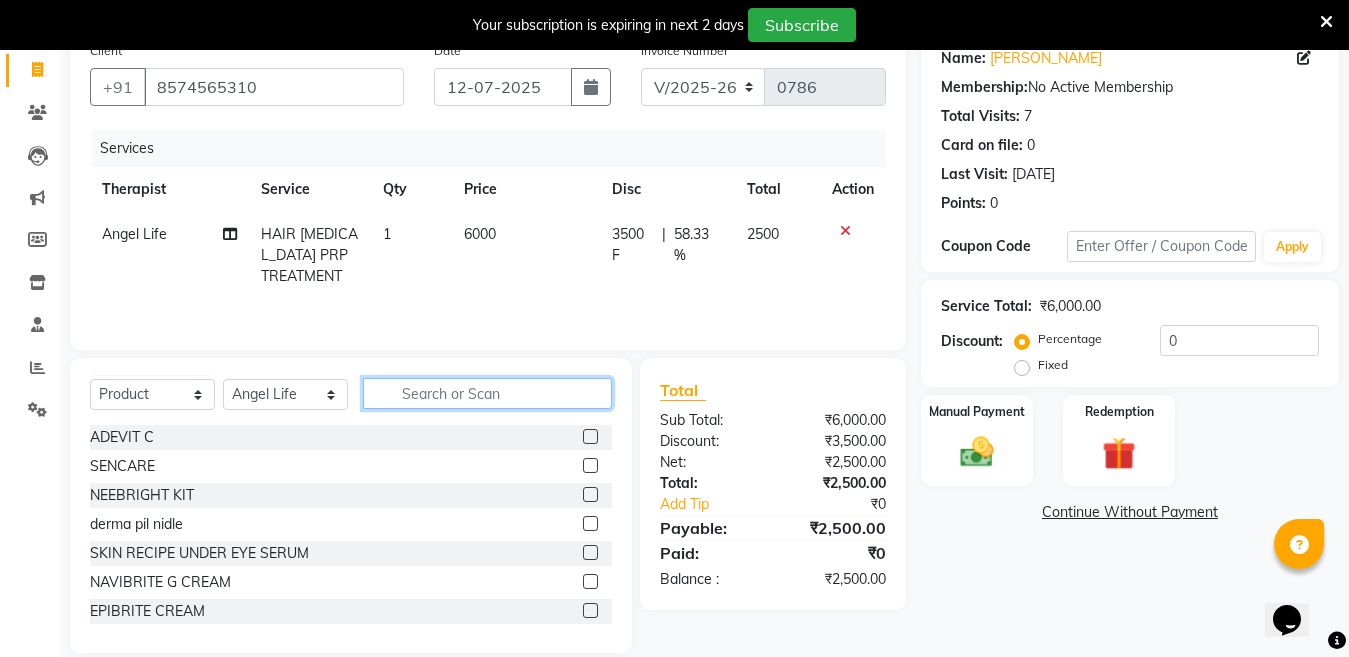 click 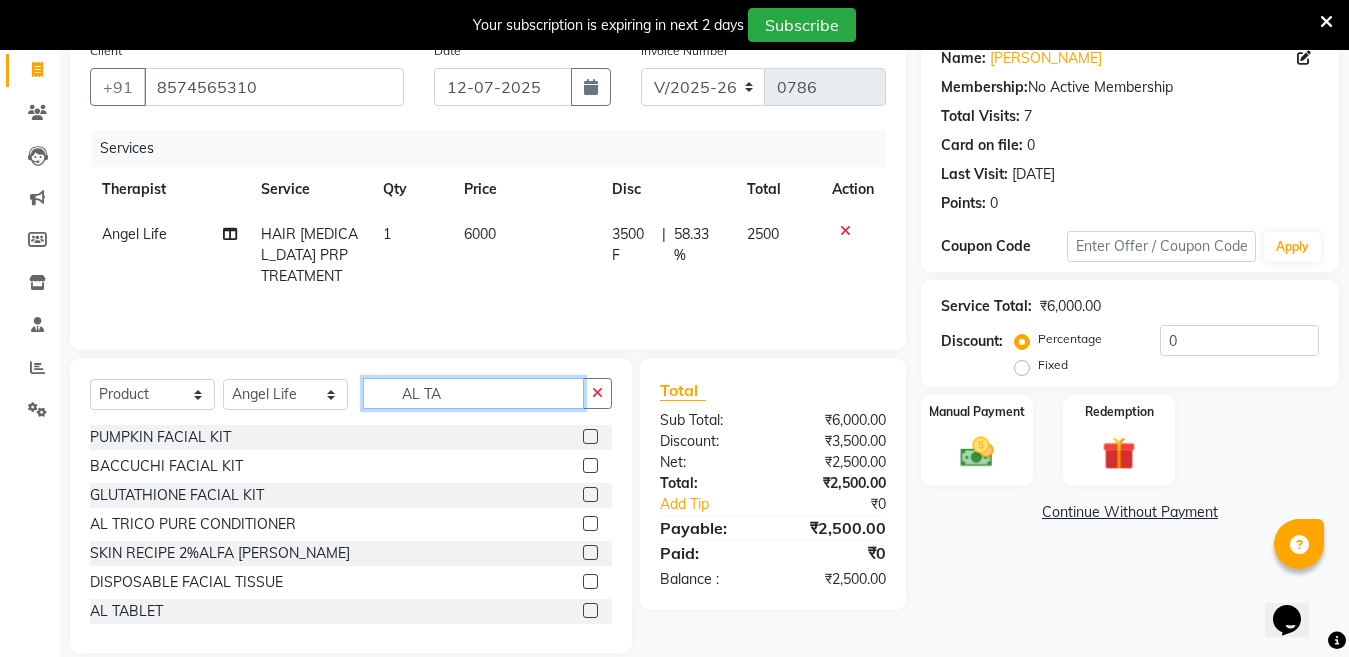 scroll, scrollTop: 153, scrollLeft: 0, axis: vertical 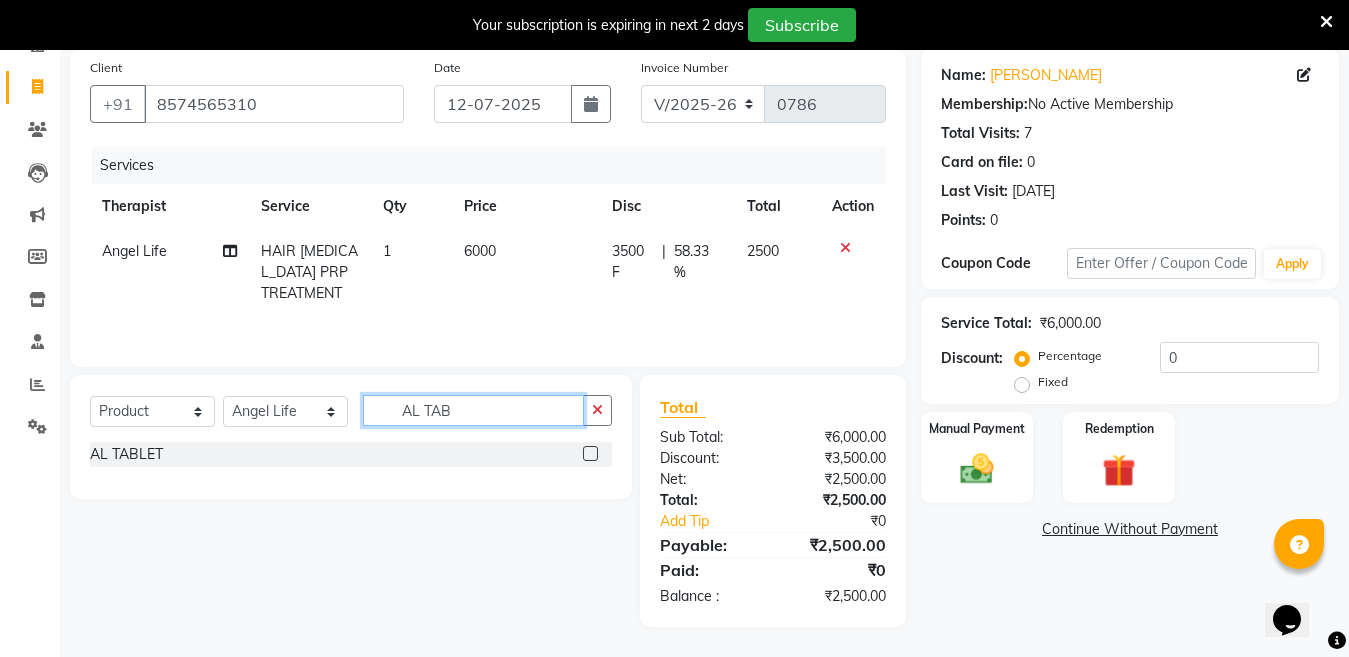 type on "AL TAB" 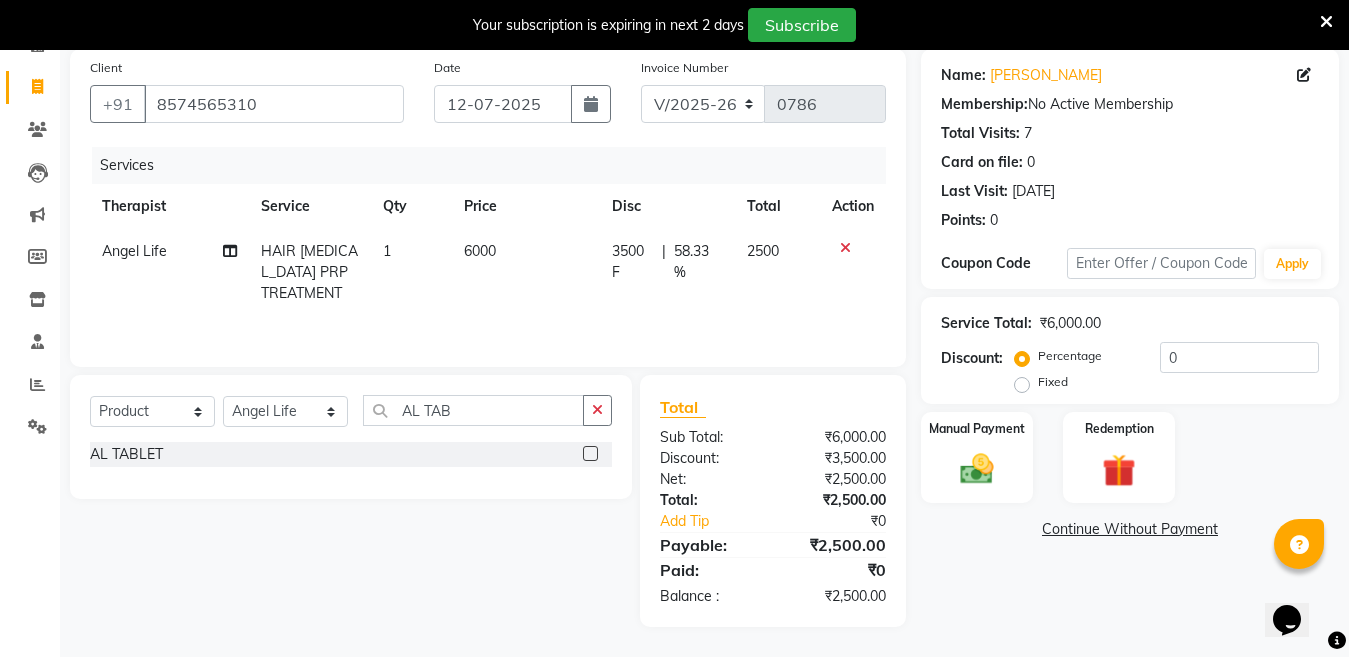 click 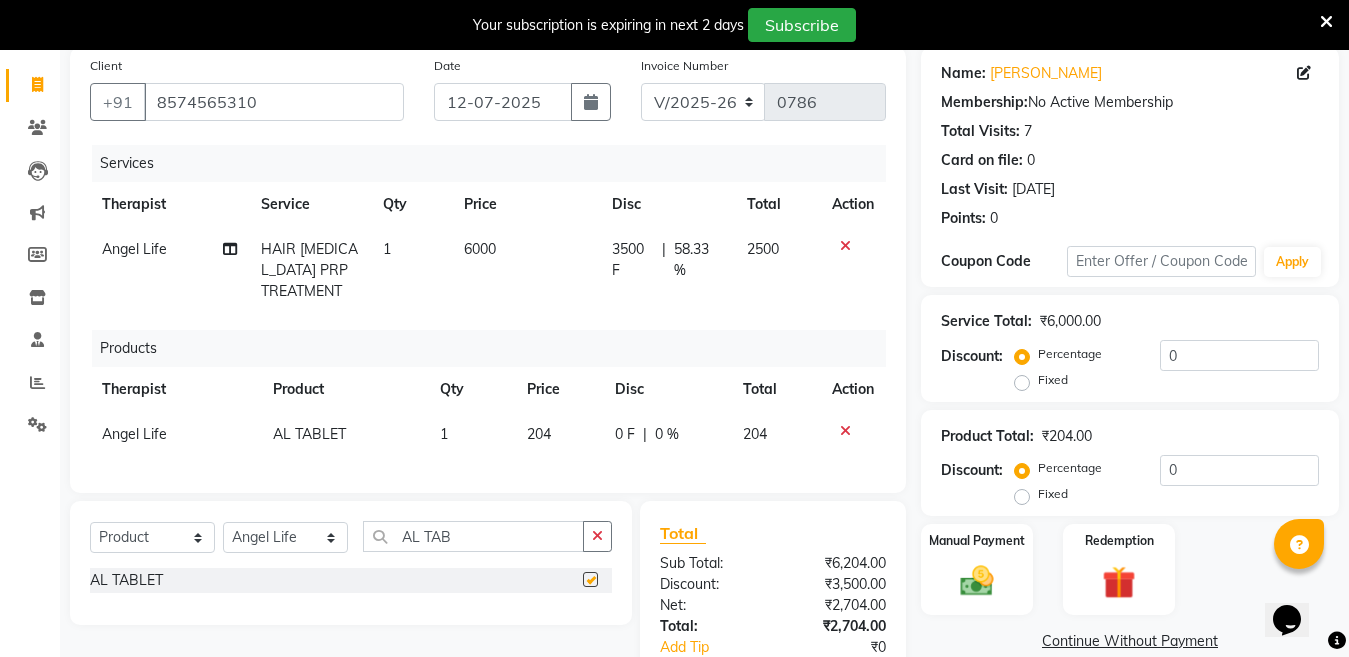 checkbox on "false" 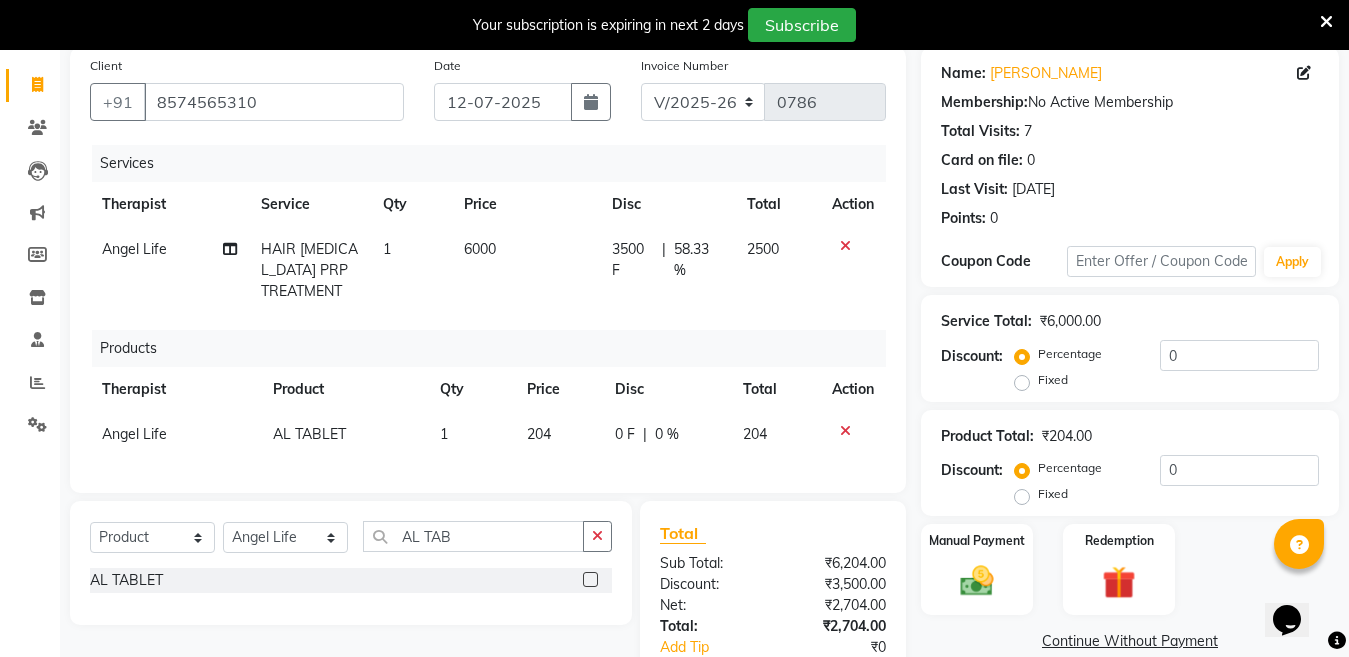 click on "1" 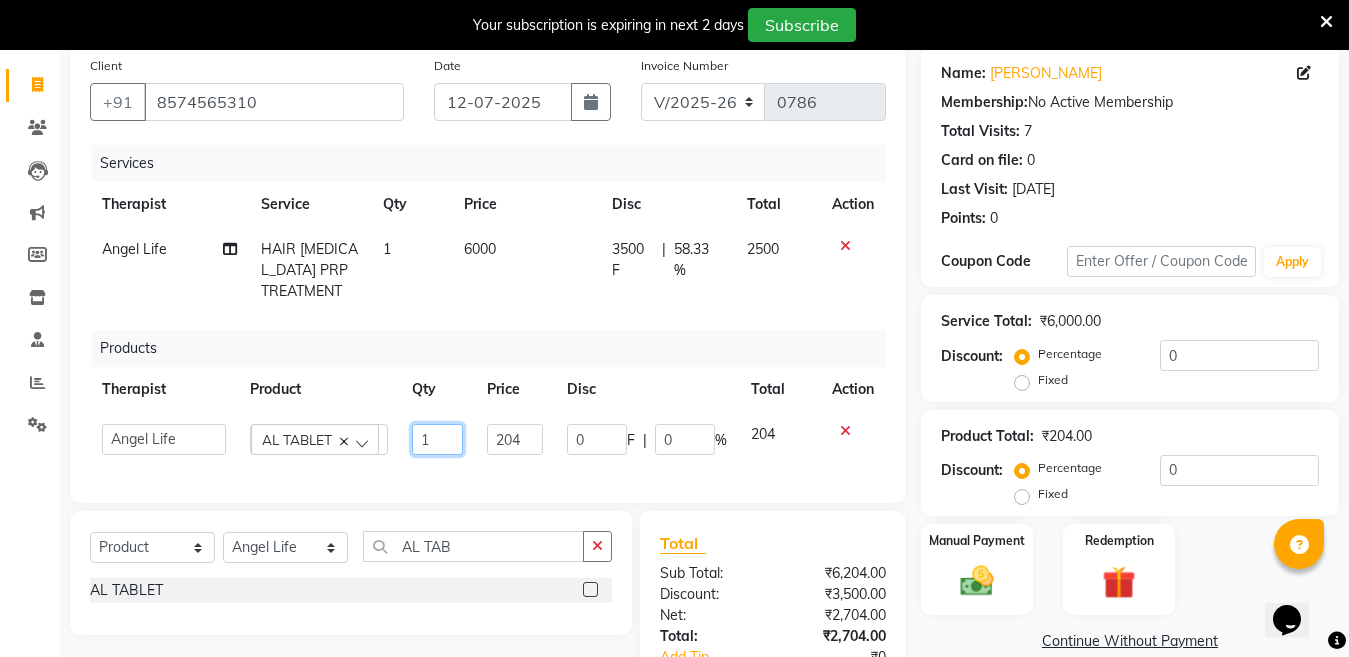 click on "1" 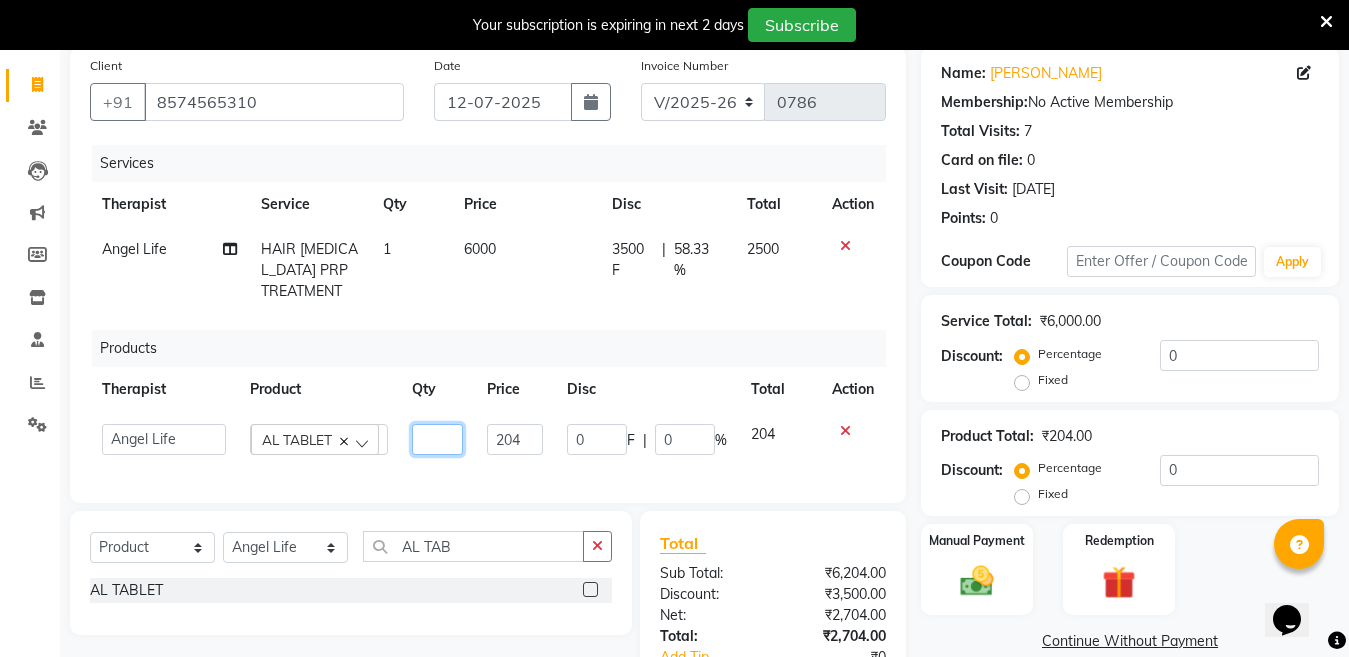 type on "3" 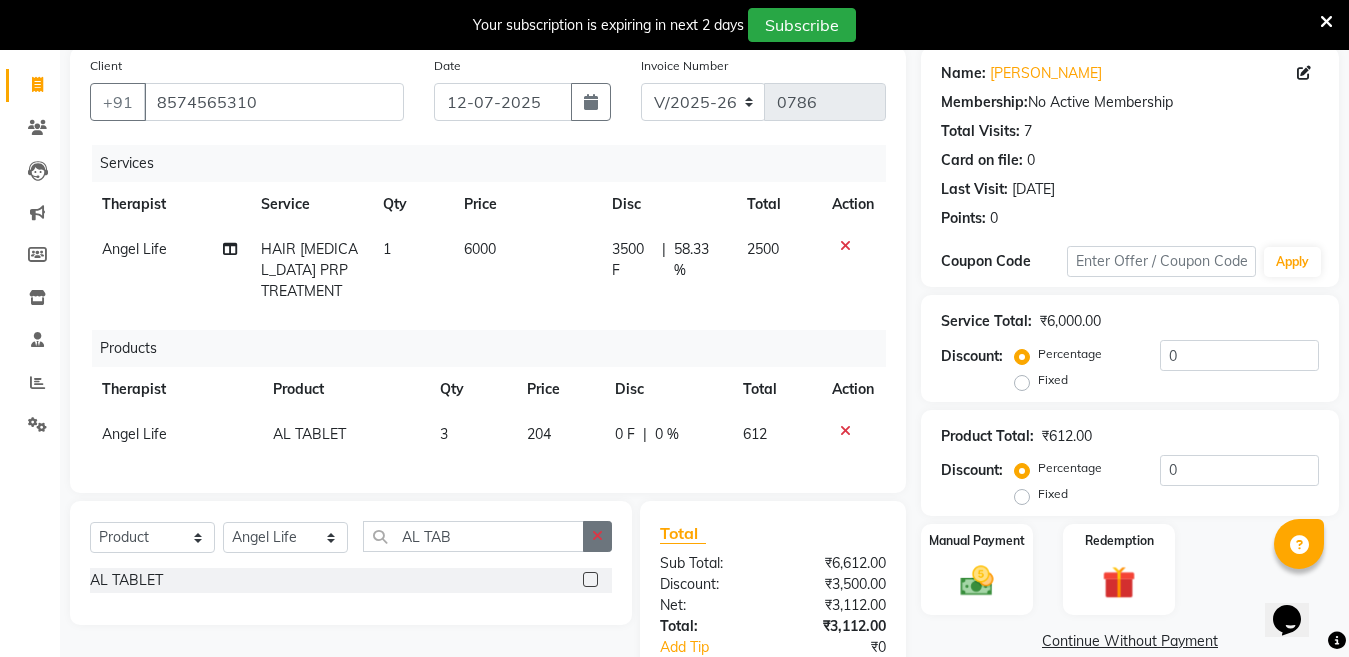 click on "Select  Service  Product  Membership  Package Voucher Prepaid Gift Card  Select Therapist Angel Life AngelLife Lucknow DR SWATI KAJAL NEHA YADAV ROHINI KUMARI SHASHANK KHARABANDA VANSHIKA AL TAB" 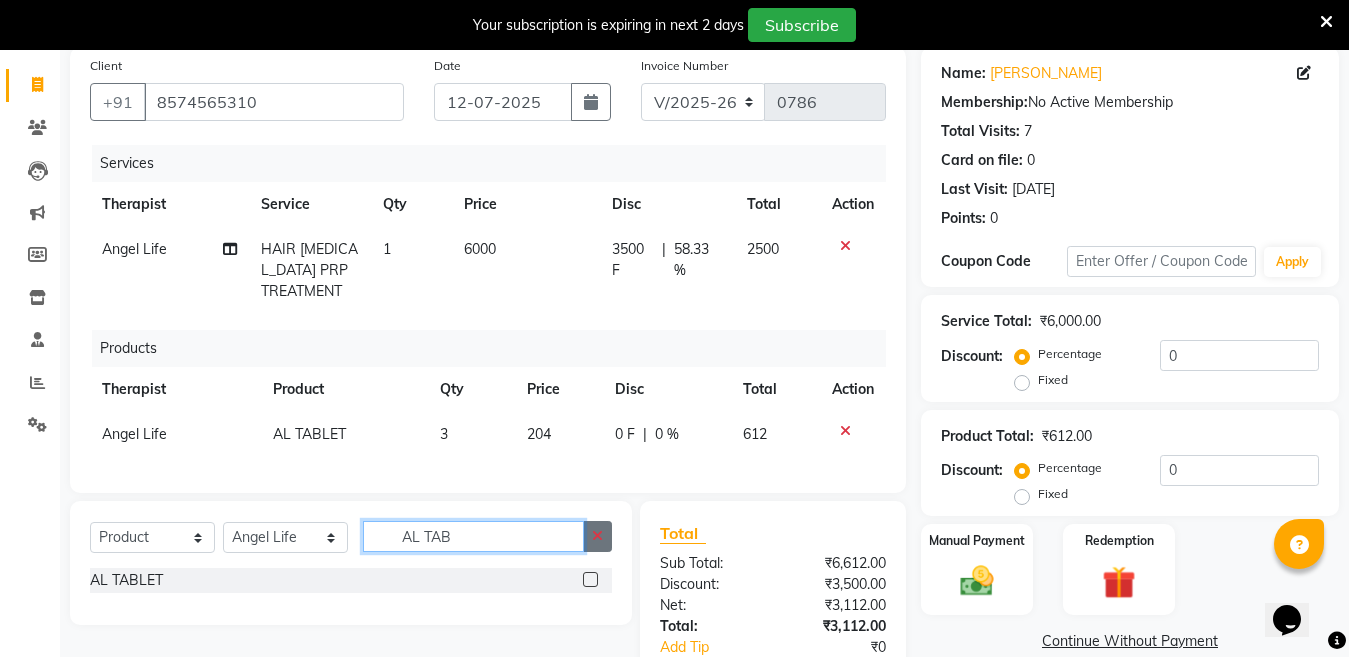 click on "AL TAB" 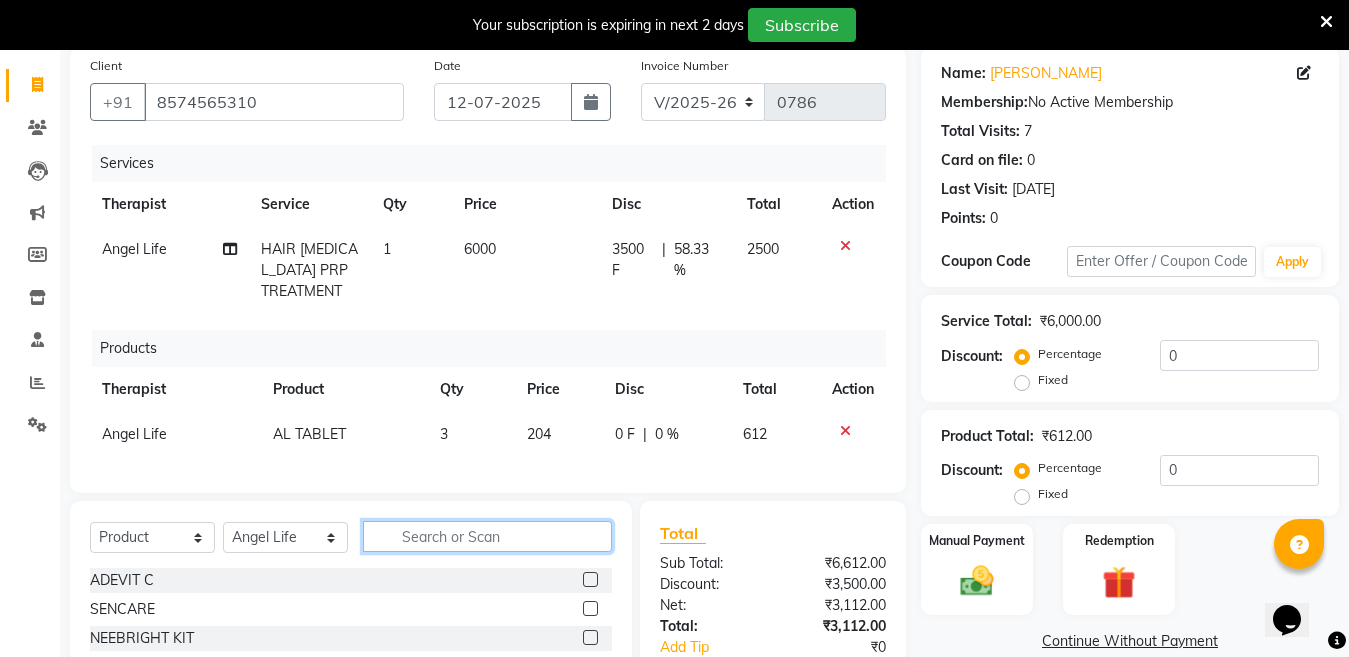click 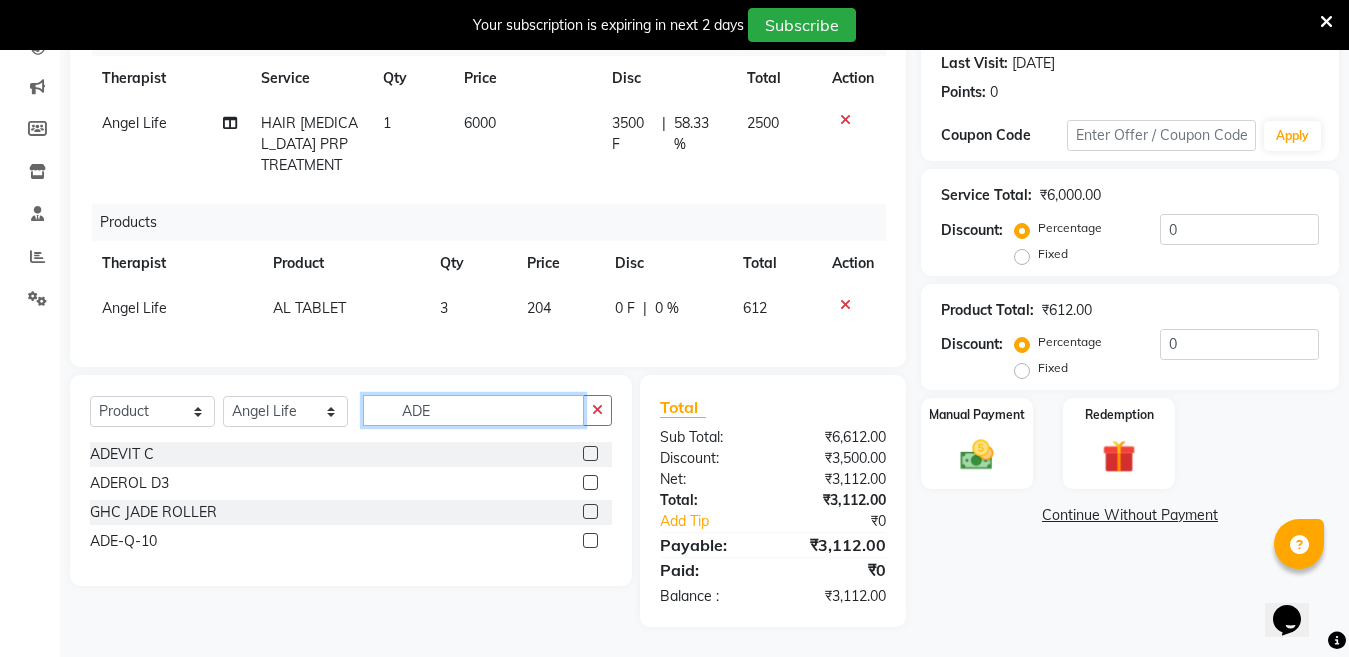 scroll, scrollTop: 296, scrollLeft: 0, axis: vertical 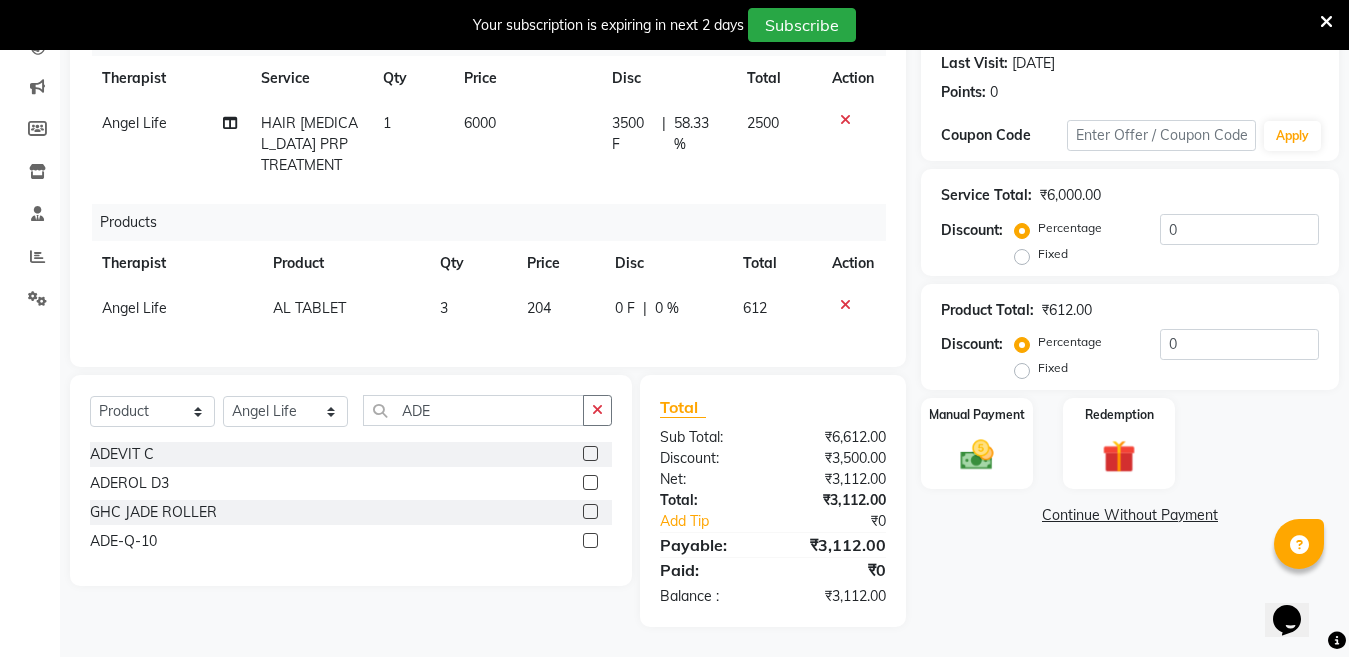 click 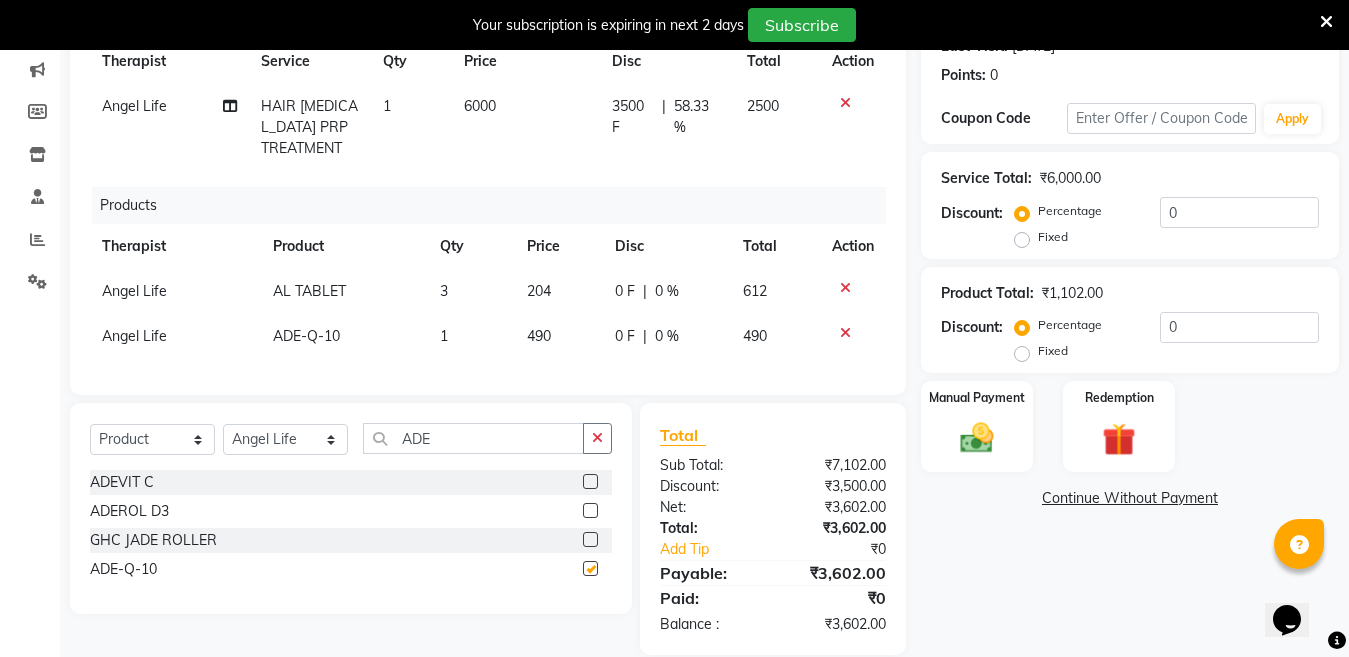 checkbox on "false" 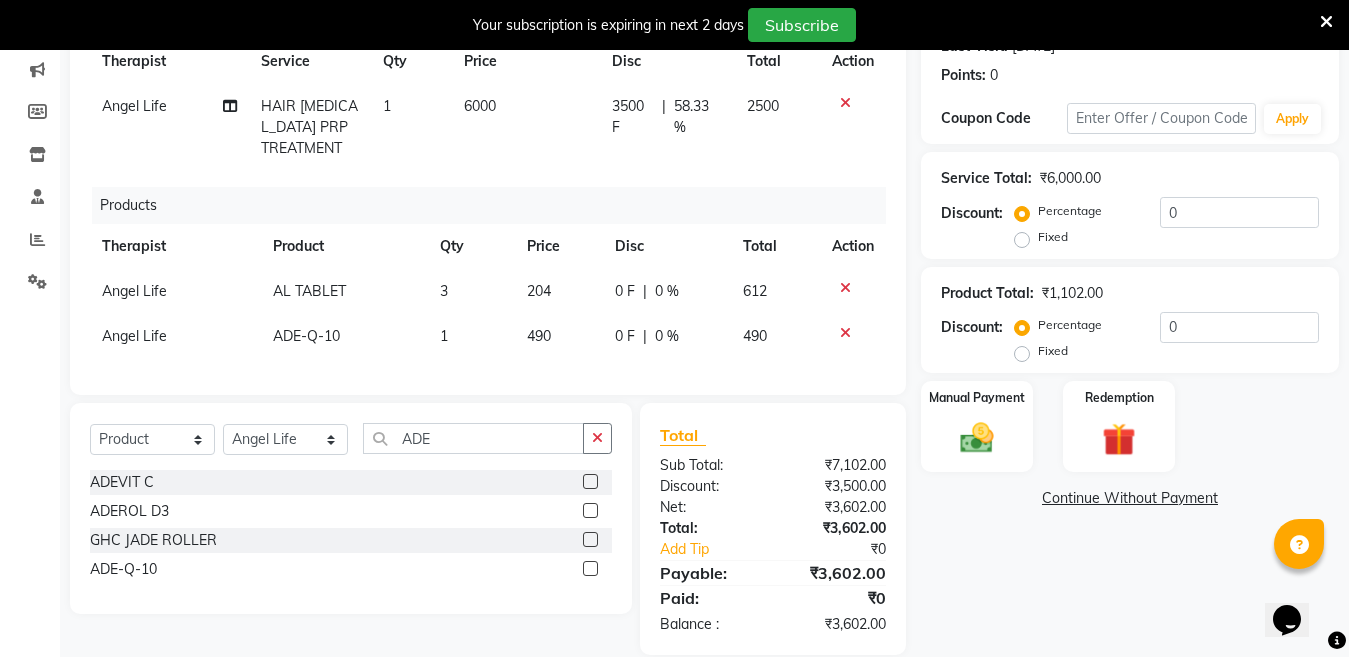 click on "ADE-Q-10" 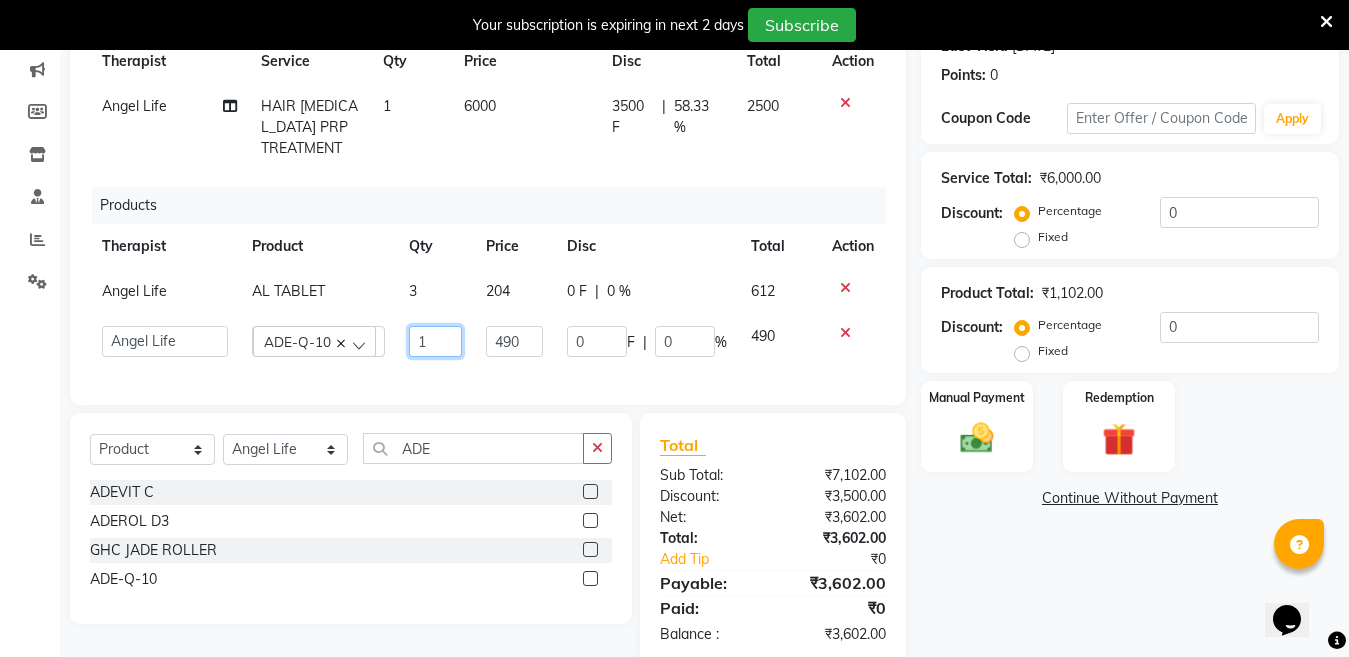 click on "1" 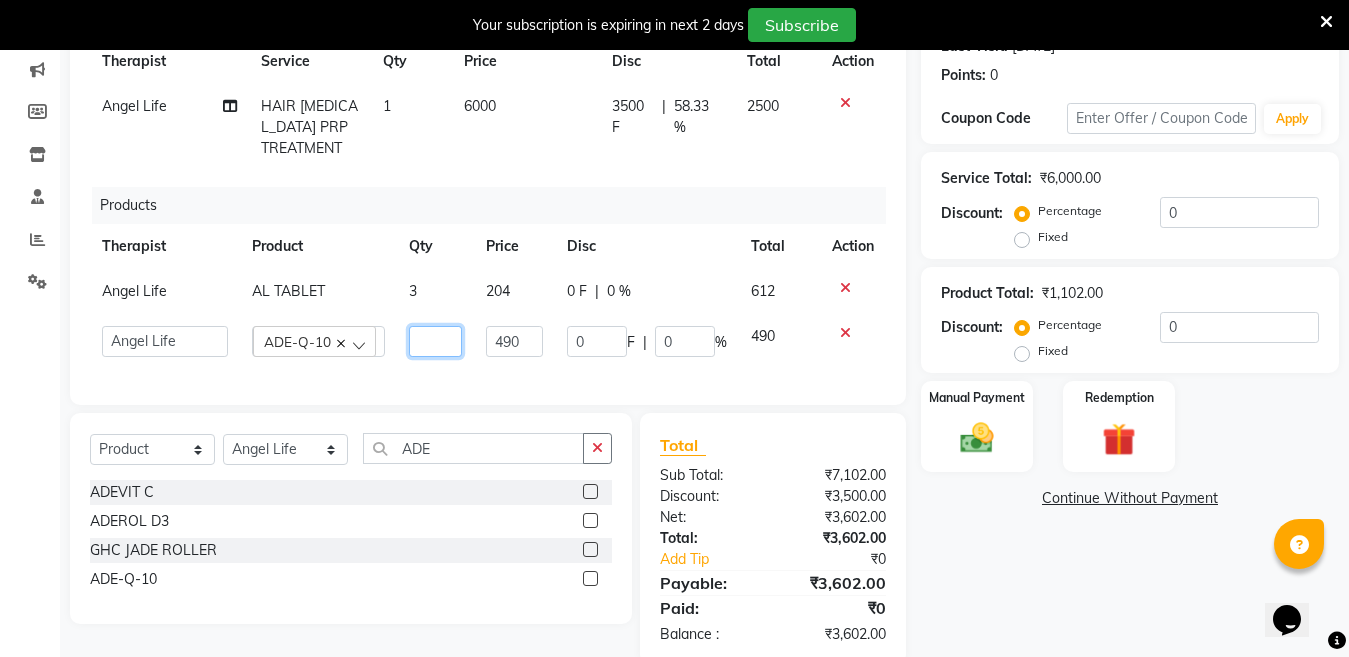 type on "3" 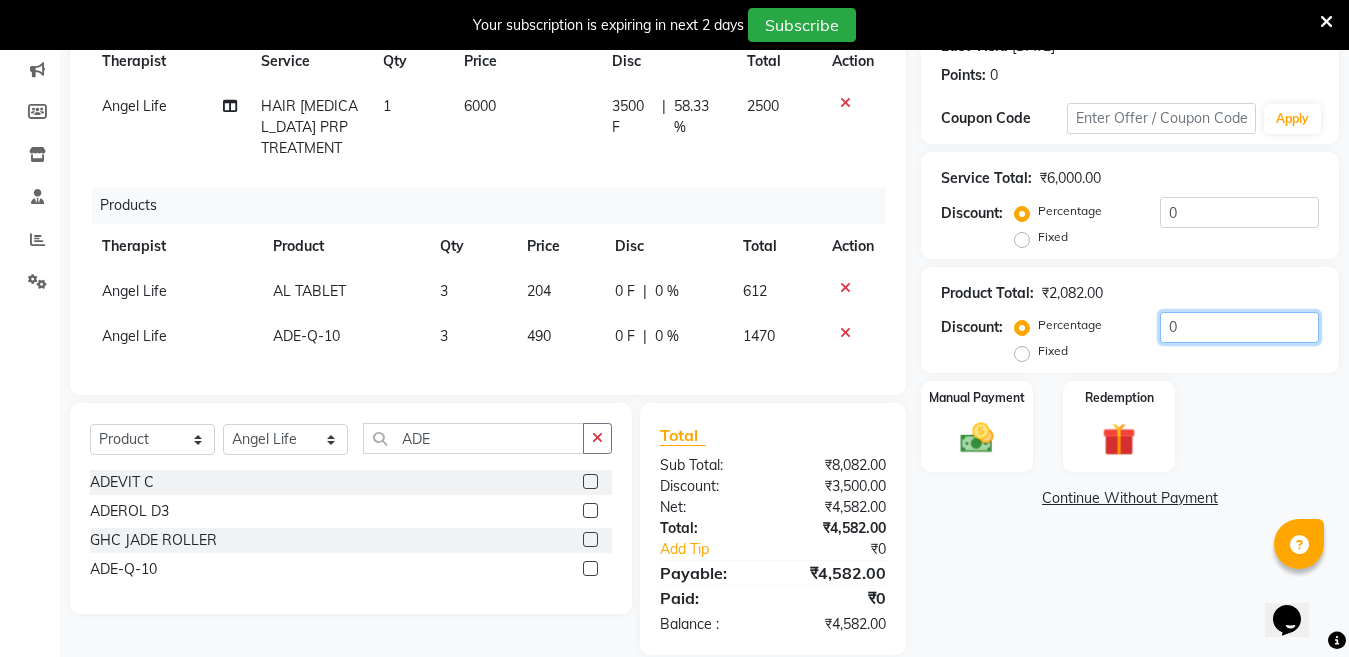click on "0" 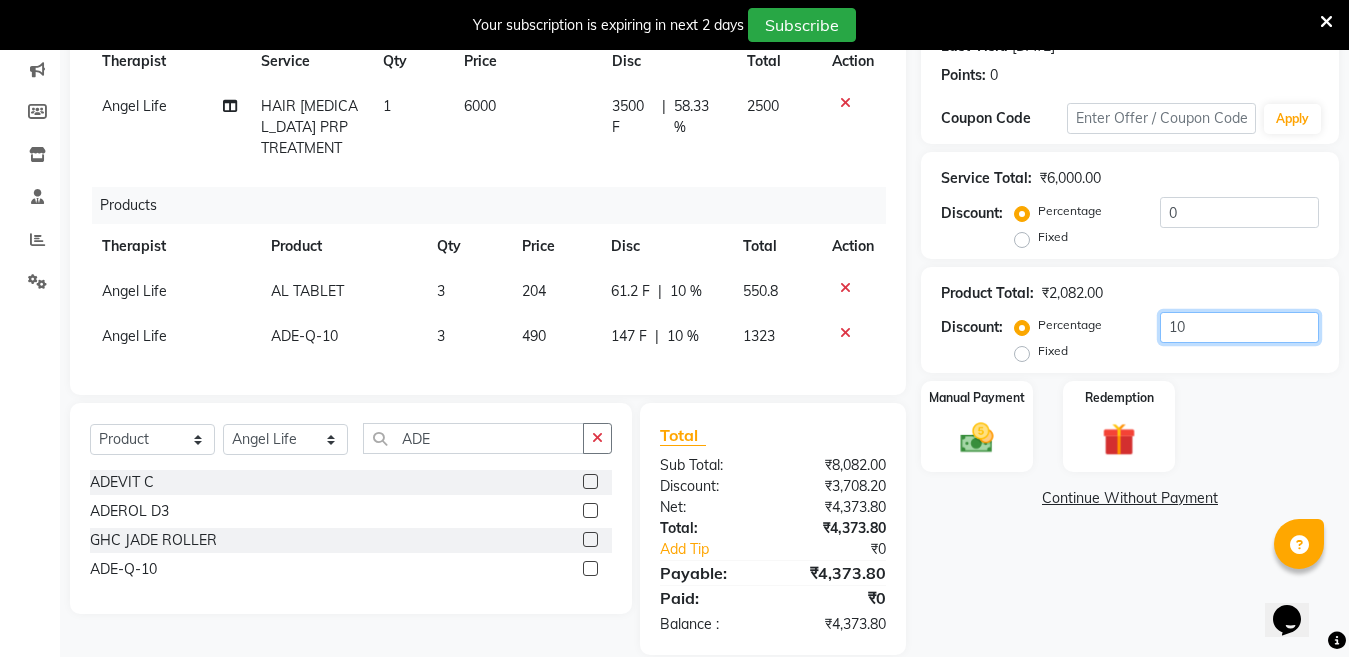 type on "10" 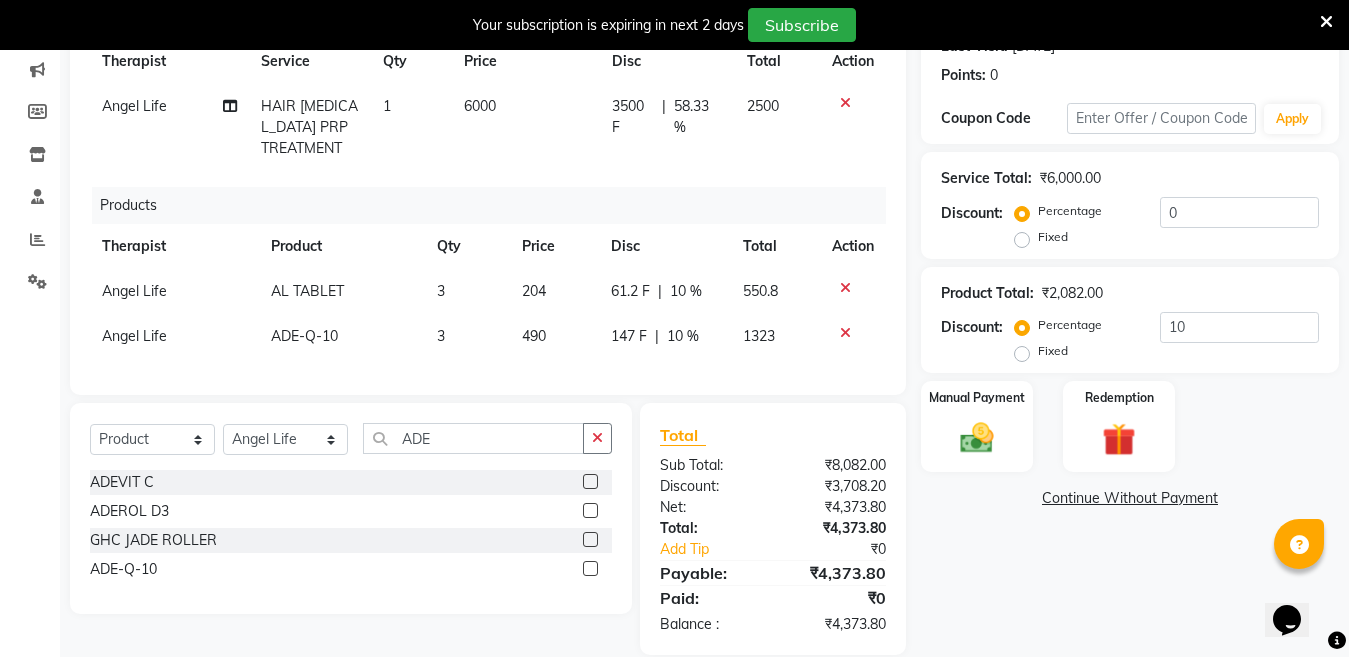 click on "10 %" 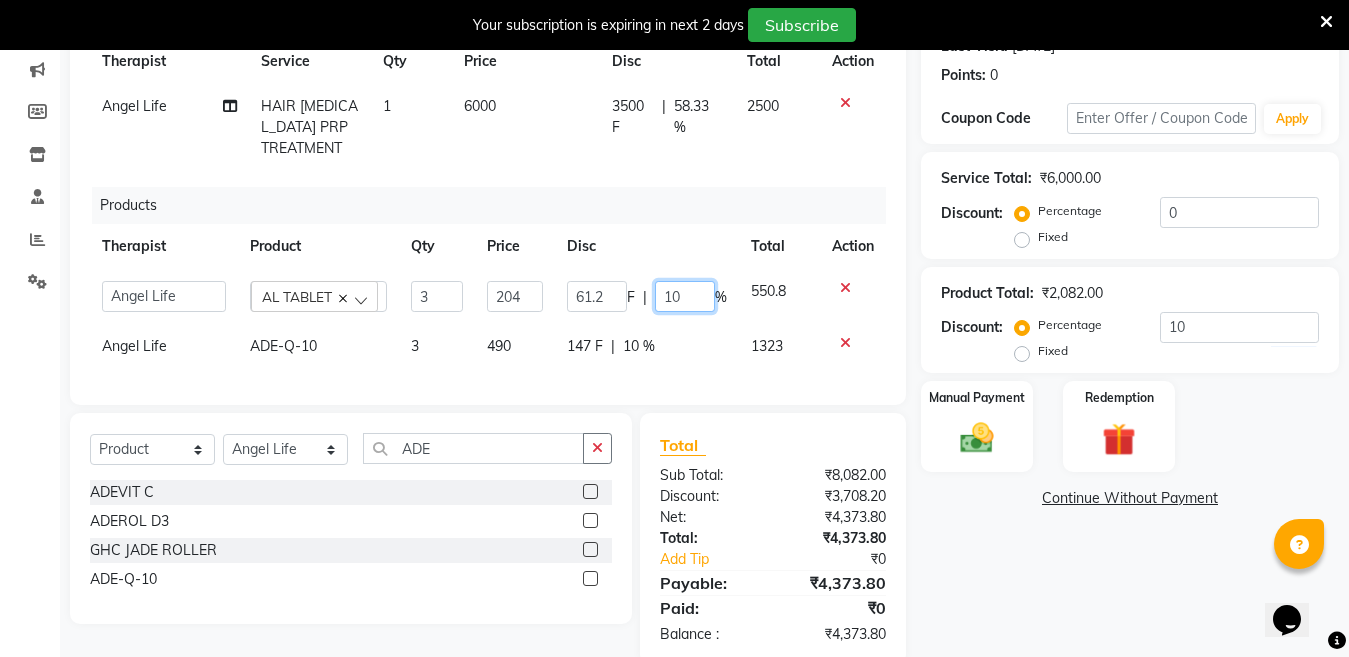 click on "10" 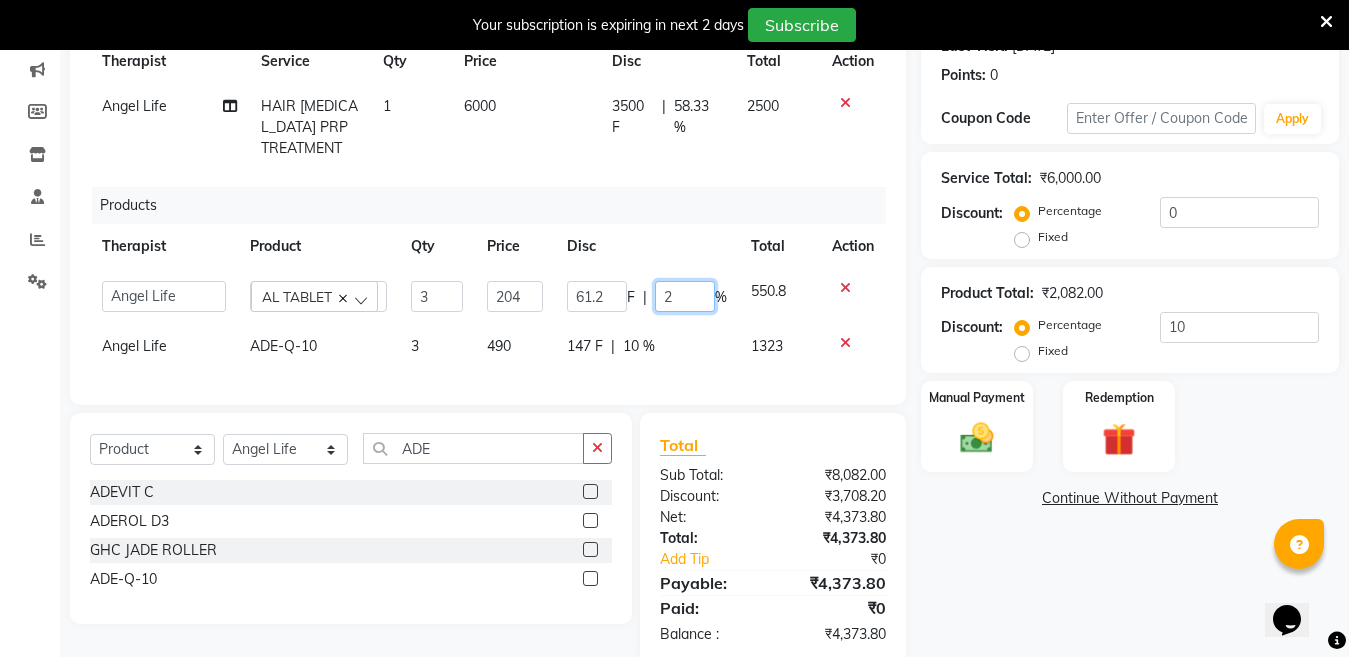 type on "20" 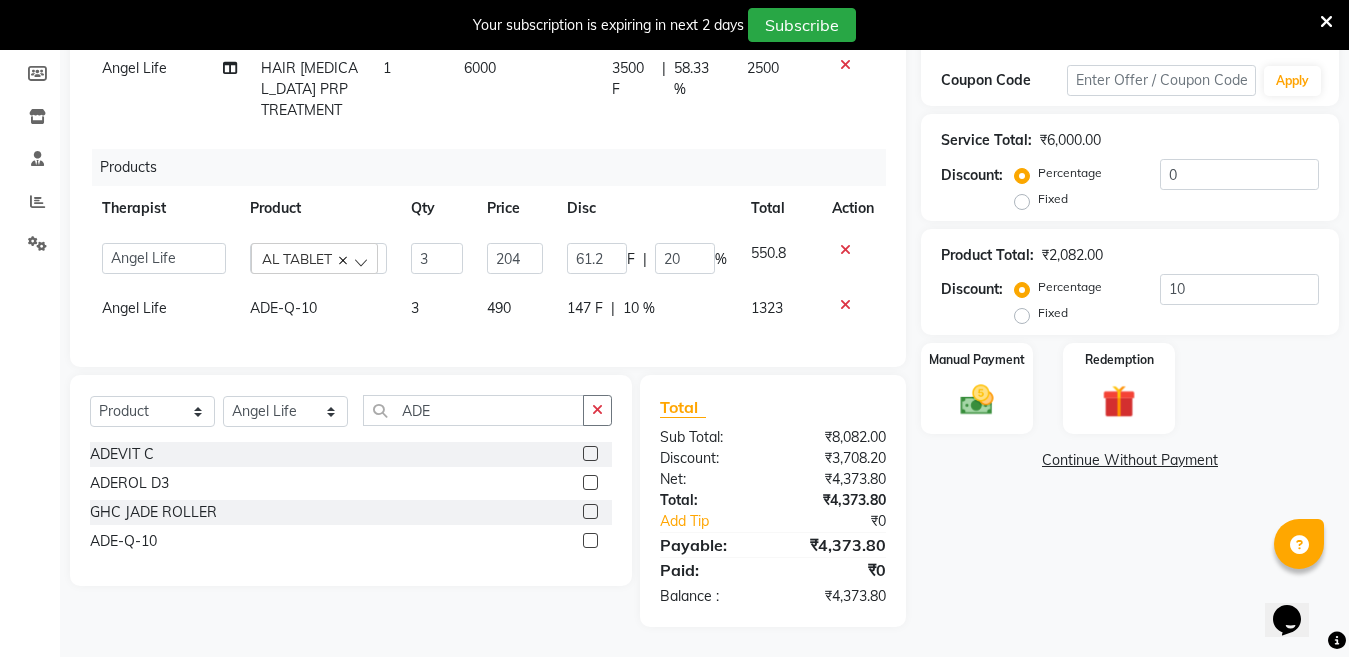 click on "Name: Anil Saroj Membership:  No Active Membership  Total Visits:  7 Card on file:  0 Last Visit:   18-05-2025 Points:   0  Coupon Code Apply Service Total:  ₹6,000.00  Discount:  Percentage   Fixed  0 Product Total:  ₹2,082.00  Discount:  Percentage   Fixed  10 Manual Payment Redemption  Continue Without Payment" 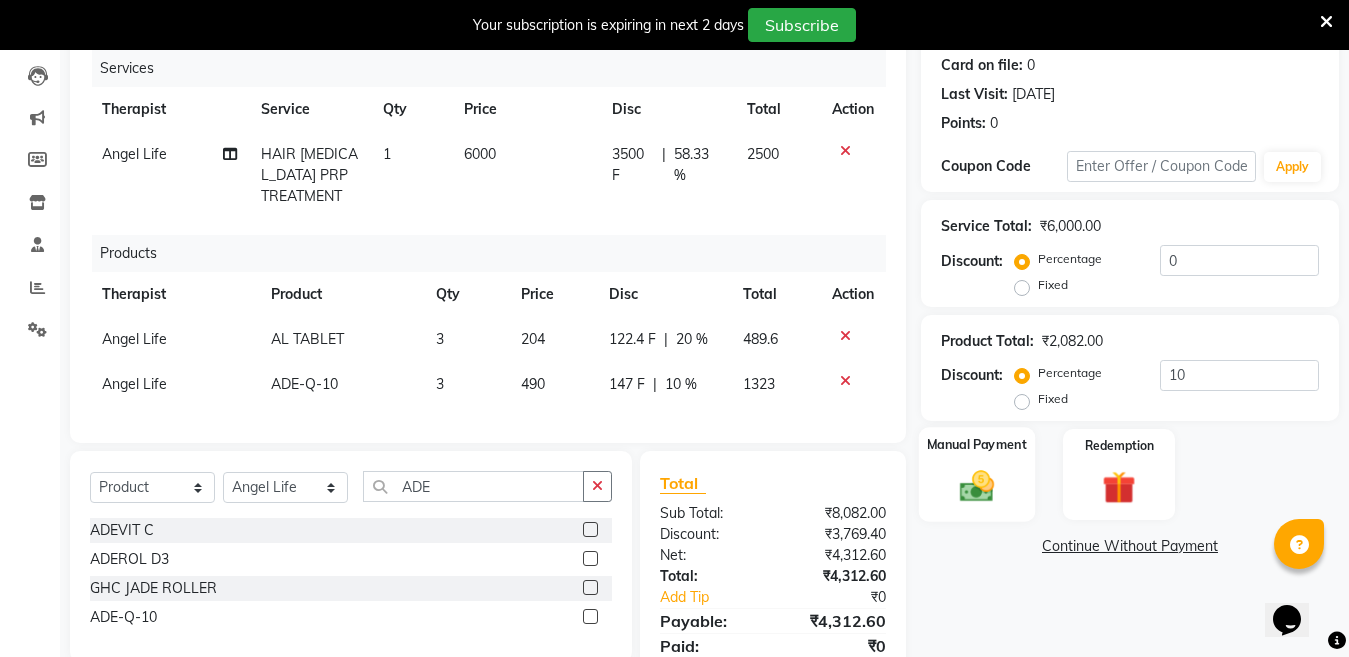 scroll, scrollTop: 341, scrollLeft: 0, axis: vertical 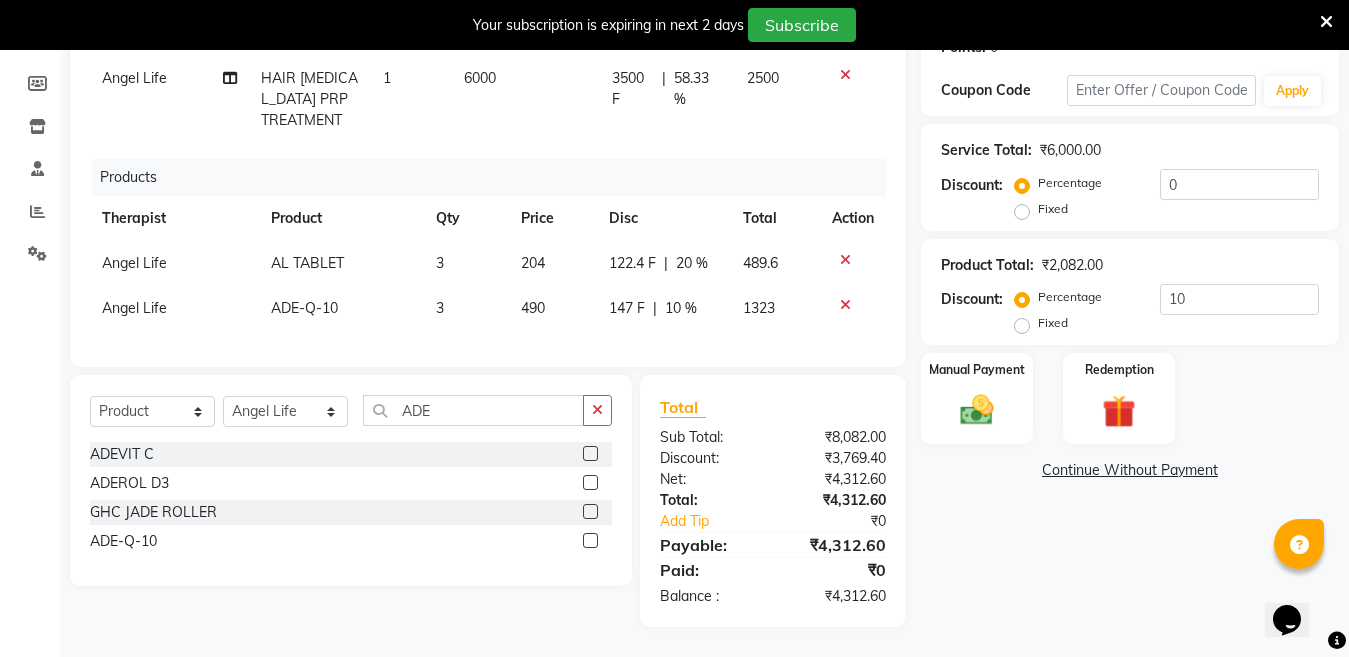 click on "Continue Without Payment" 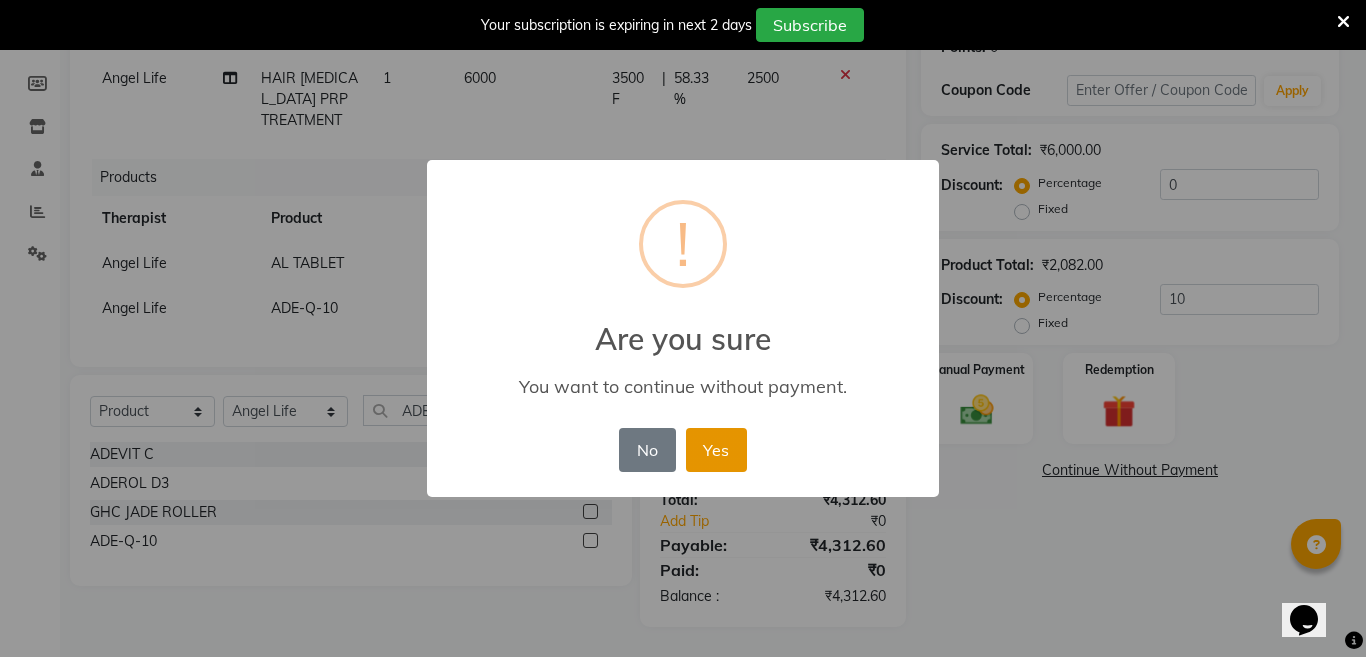 click on "Yes" at bounding box center (716, 450) 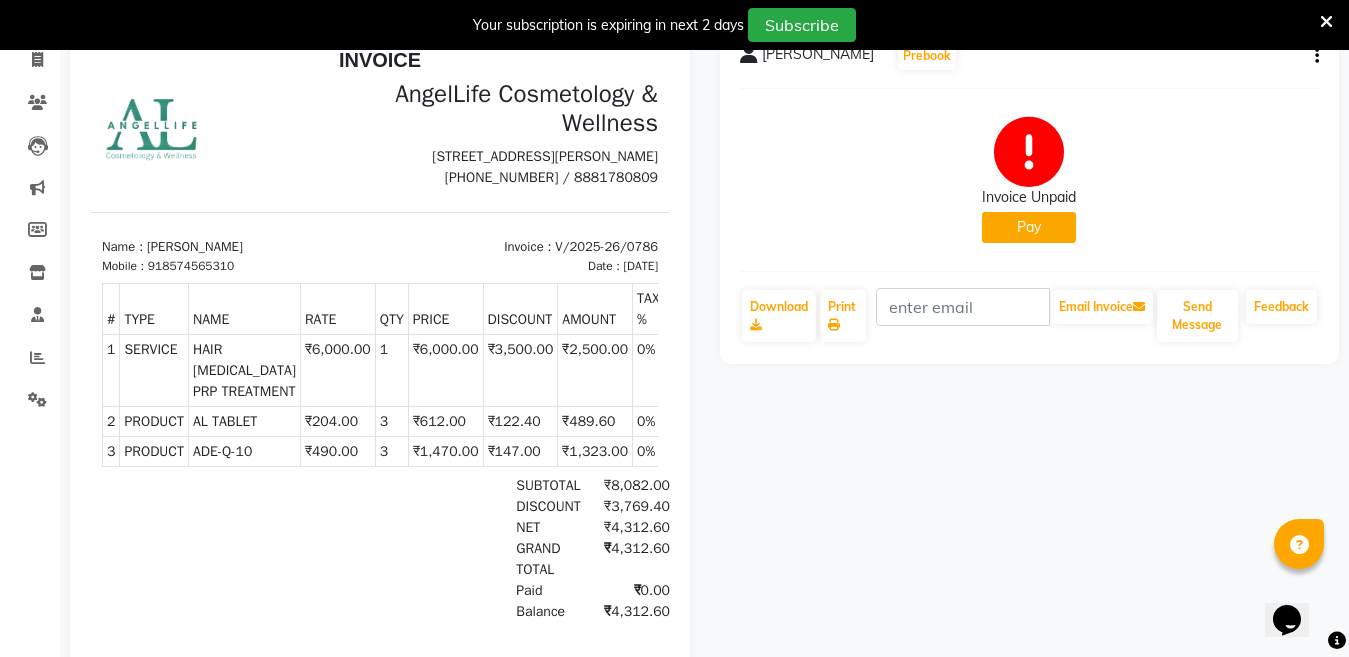 scroll, scrollTop: 300, scrollLeft: 0, axis: vertical 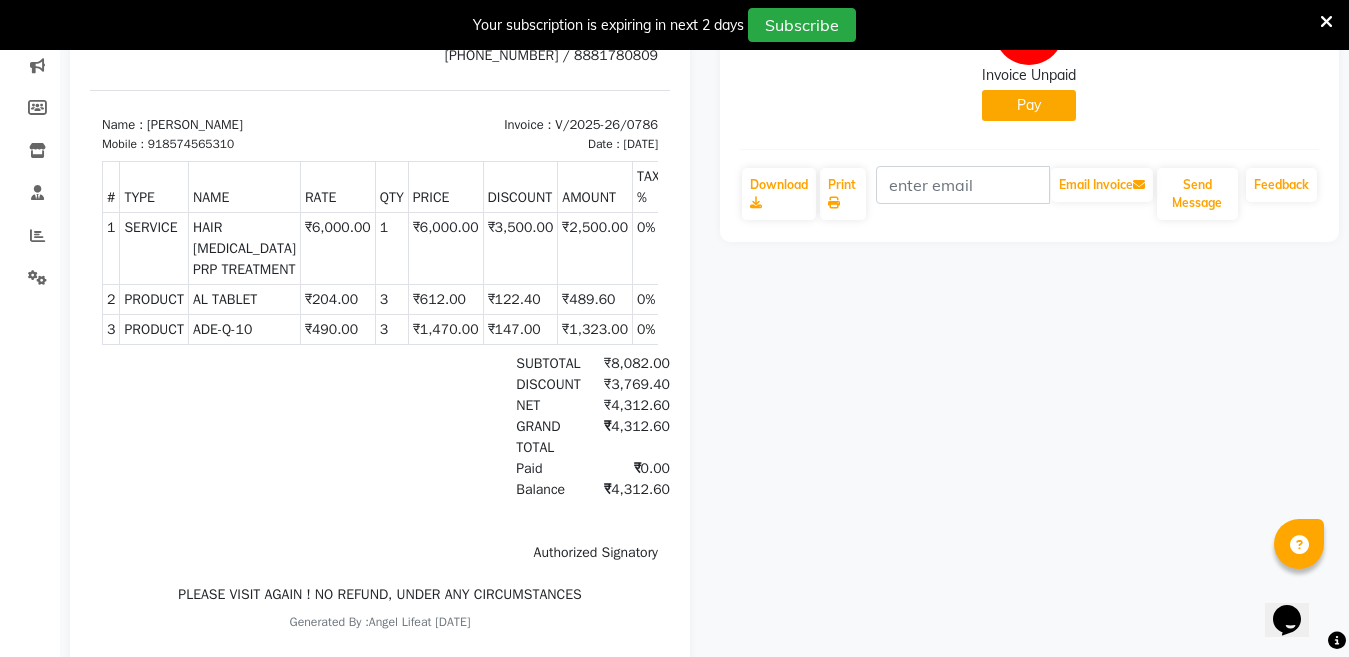 click on "Pay" 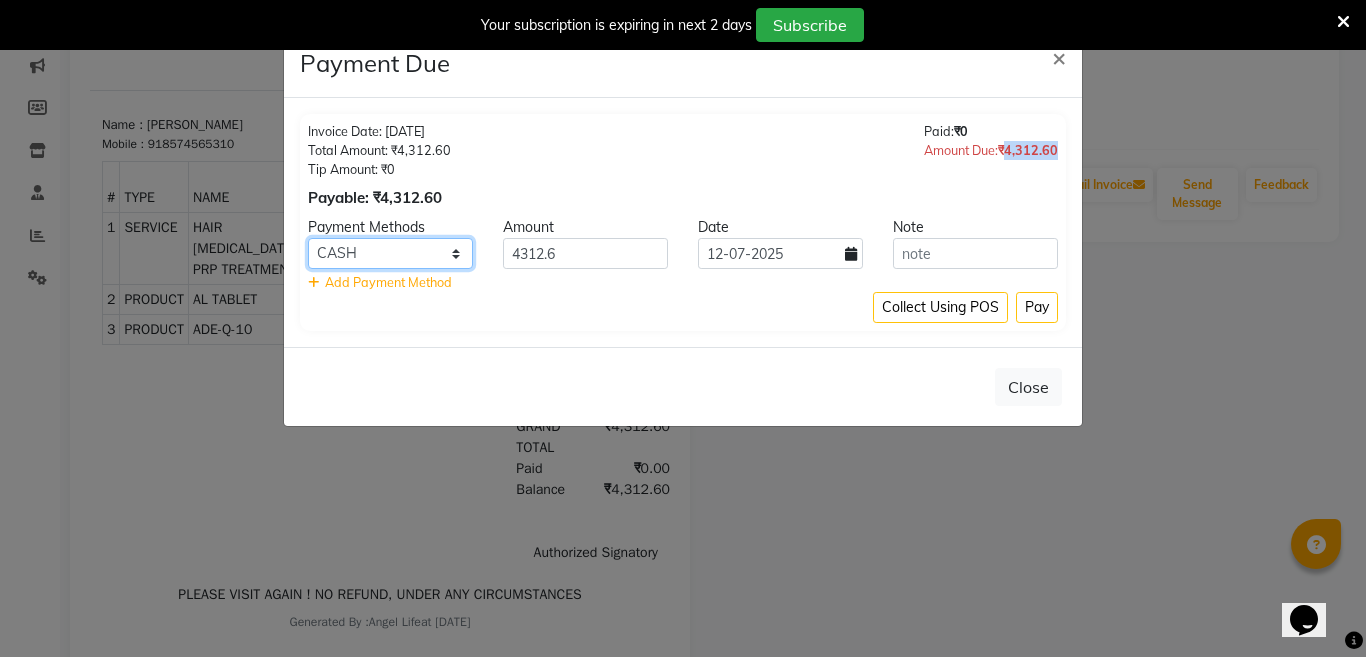 click on "CASH CARD ONLINE CUSTOM GPay PayTM PhonePe UPI NearBuy Loan BharatPay Cheque MosamBee MI Voucher Bank Family Visa Card Master Card BharatPay Card UPI BharatPay Other Cards Juice by MCB MyT Money MariDeal DefiDeal Deal.mu THD TCL CEdge Card M UPI M UPI Axis UPI Union Card (Indian Bank) Card (DL Bank) RS BTC Wellnessta Razorpay Complimentary Nift Spa Finder Spa Week Venmo BFL LoanTap SaveIN GMoney ATH Movil On Account Chamber Gift Card Trade Comp Donation Card on File Envision BRAC Card City Card bKash Credit Card Debit Card Shoutlo LUZO Jazz Cash AmEx Discover Tabby Online W Room Charge Room Charge USD Room Charge Euro Room Charge EGP Room Charge GBP Bajaj Finserv Bad Debts Card: IDFC Card: IOB Coupon Gcash PayMaya Instamojo COnline UOnline SOnline SCard Paypal PPR PPV PPC PPN PPG PPE CAMP Benefit ATH Movil Dittor App Rupay Diners iPrepaid iPackage District App Pine Labs Cash Payment Pnb Bank GPay NT Cash Lash GPay Lash Cash Nail GPay Nail Cash BANKTANSFER Dreamfolks BOB SBI Save-In Nail Card Lash Card" 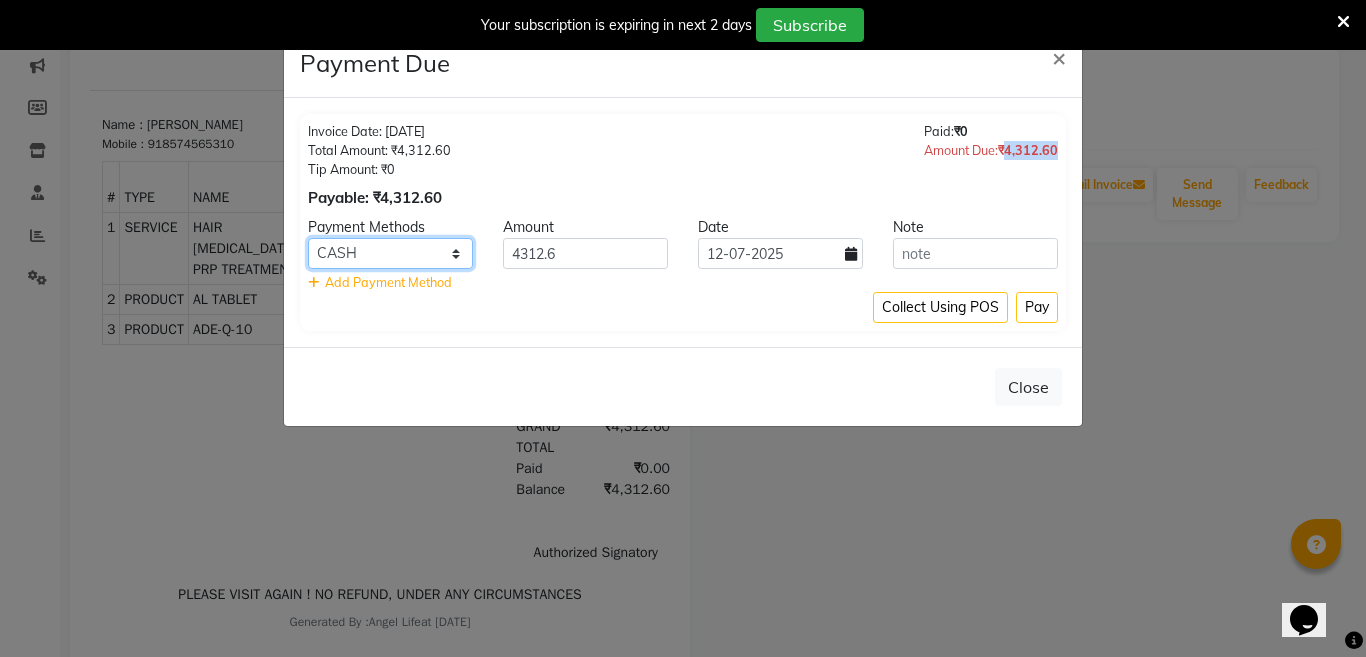 select on "8" 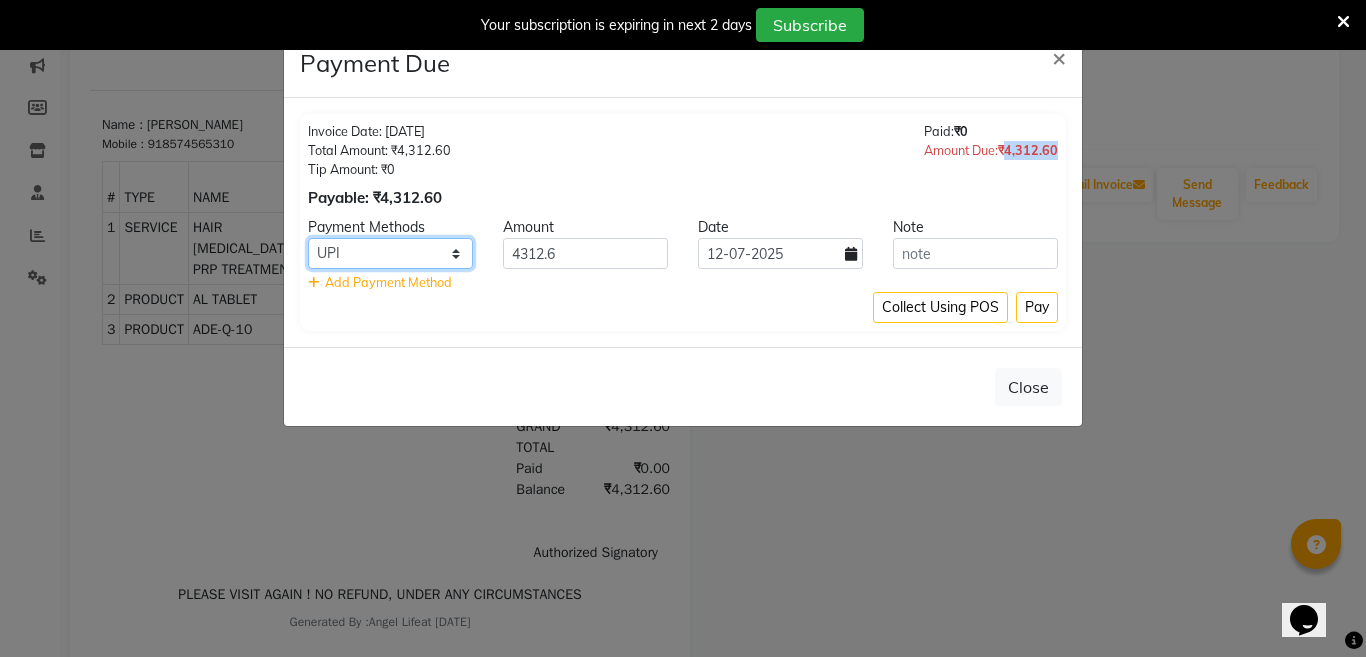 click on "CASH CARD ONLINE CUSTOM GPay PayTM PhonePe UPI NearBuy Loan BharatPay Cheque MosamBee MI Voucher Bank Family Visa Card Master Card BharatPay Card UPI BharatPay Other Cards Juice by MCB MyT Money MariDeal DefiDeal Deal.mu THD TCL CEdge Card M UPI M UPI Axis UPI Union Card (Indian Bank) Card (DL Bank) RS BTC Wellnessta Razorpay Complimentary Nift Spa Finder Spa Week Venmo BFL LoanTap SaveIN GMoney ATH Movil On Account Chamber Gift Card Trade Comp Donation Card on File Envision BRAC Card City Card bKash Credit Card Debit Card Shoutlo LUZO Jazz Cash AmEx Discover Tabby Online W Room Charge Room Charge USD Room Charge Euro Room Charge EGP Room Charge GBP Bajaj Finserv Bad Debts Card: IDFC Card: IOB Coupon Gcash PayMaya Instamojo COnline UOnline SOnline SCard Paypal PPR PPV PPC PPN PPG PPE CAMP Benefit ATH Movil Dittor App Rupay Diners iPrepaid iPackage District App Pine Labs Cash Payment Pnb Bank GPay NT Cash Lash GPay Lash Cash Nail GPay Nail Cash BANKTANSFER Dreamfolks BOB SBI Save-In Nail Card Lash Card" 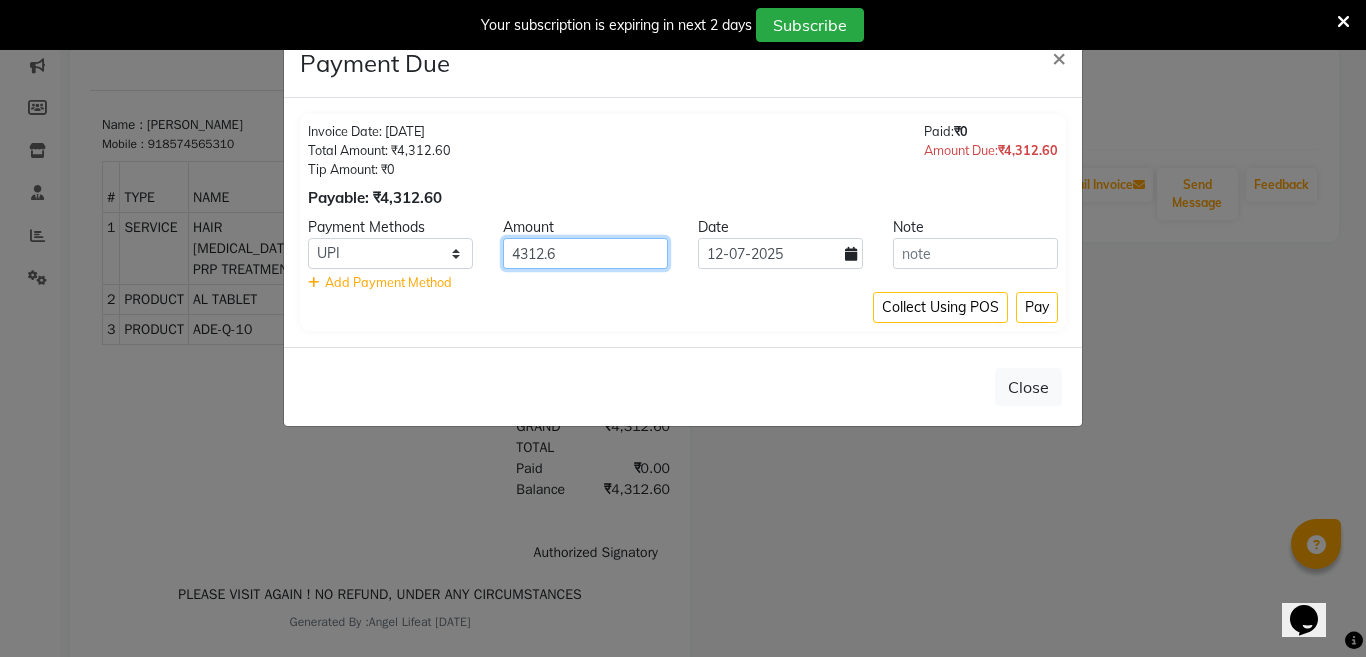 click on "4312.6" 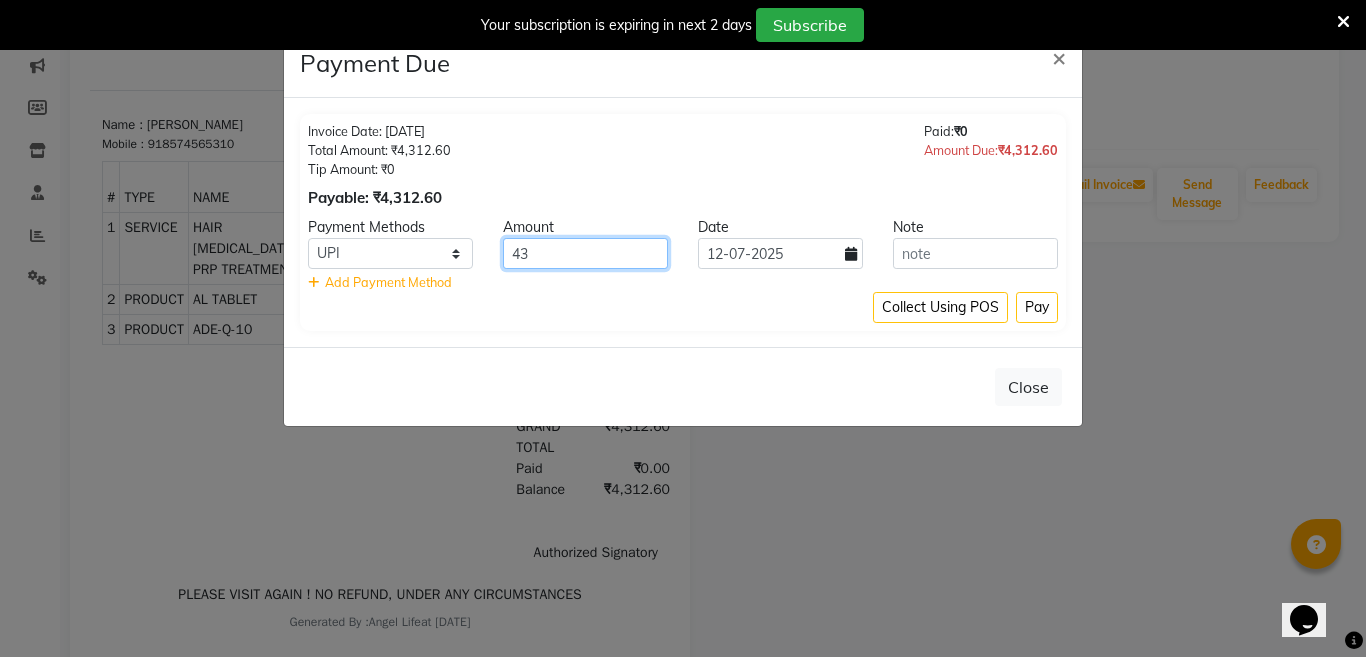 type on "4" 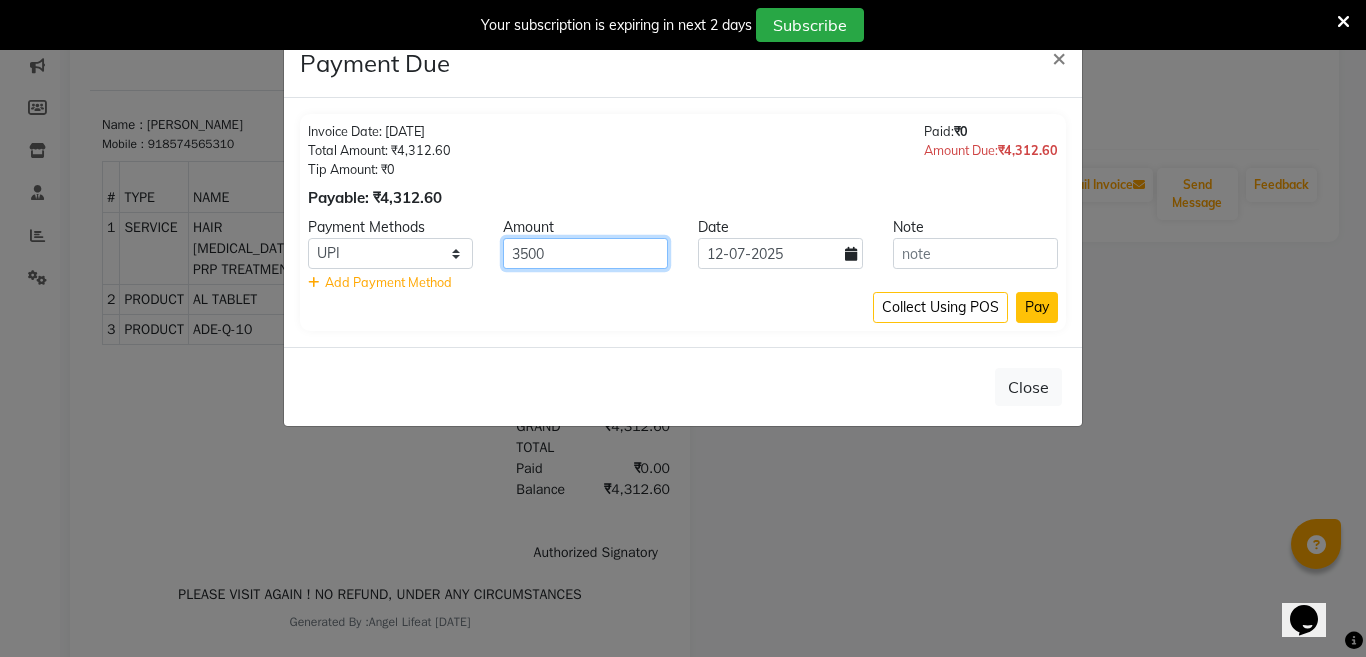 type on "3500" 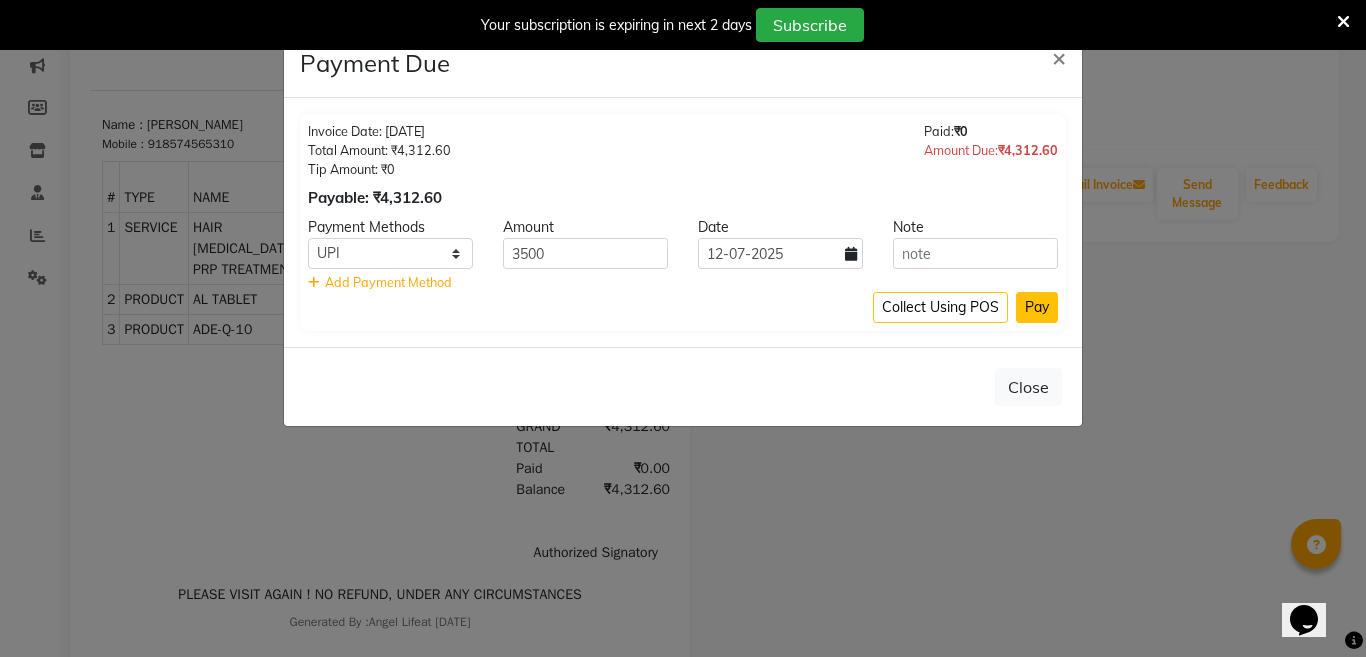 click on "Pay" 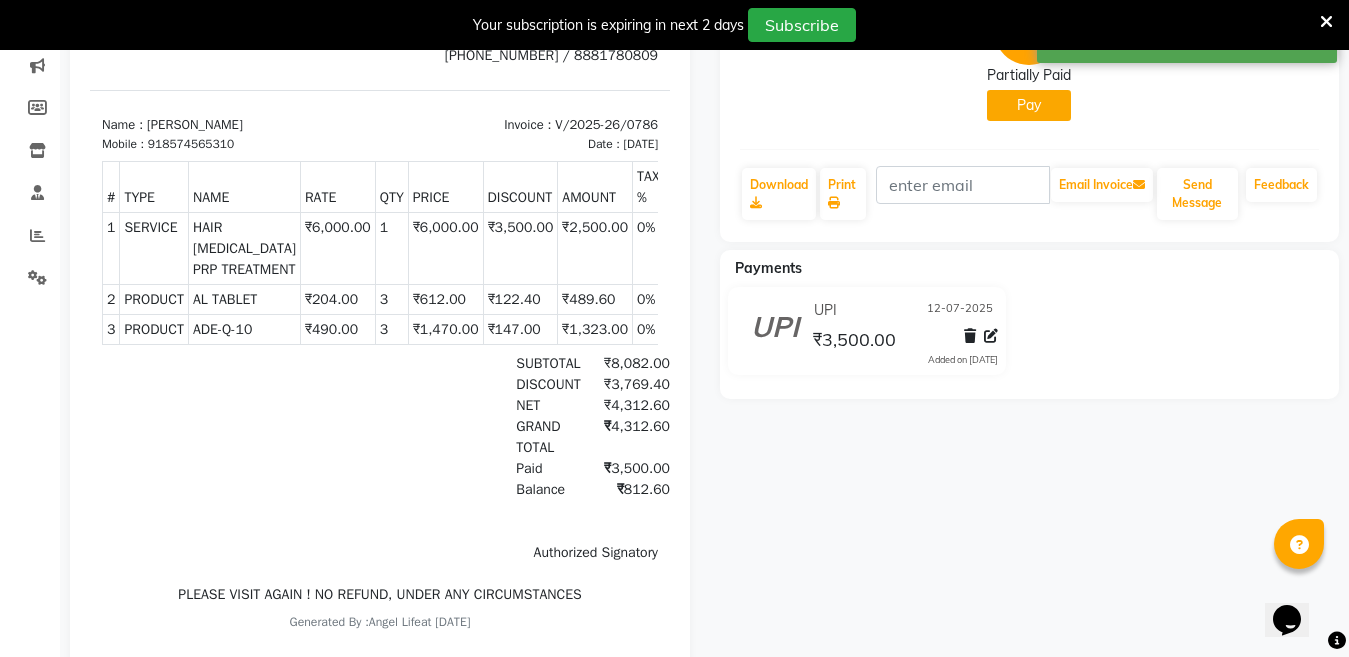 scroll, scrollTop: 0, scrollLeft: 0, axis: both 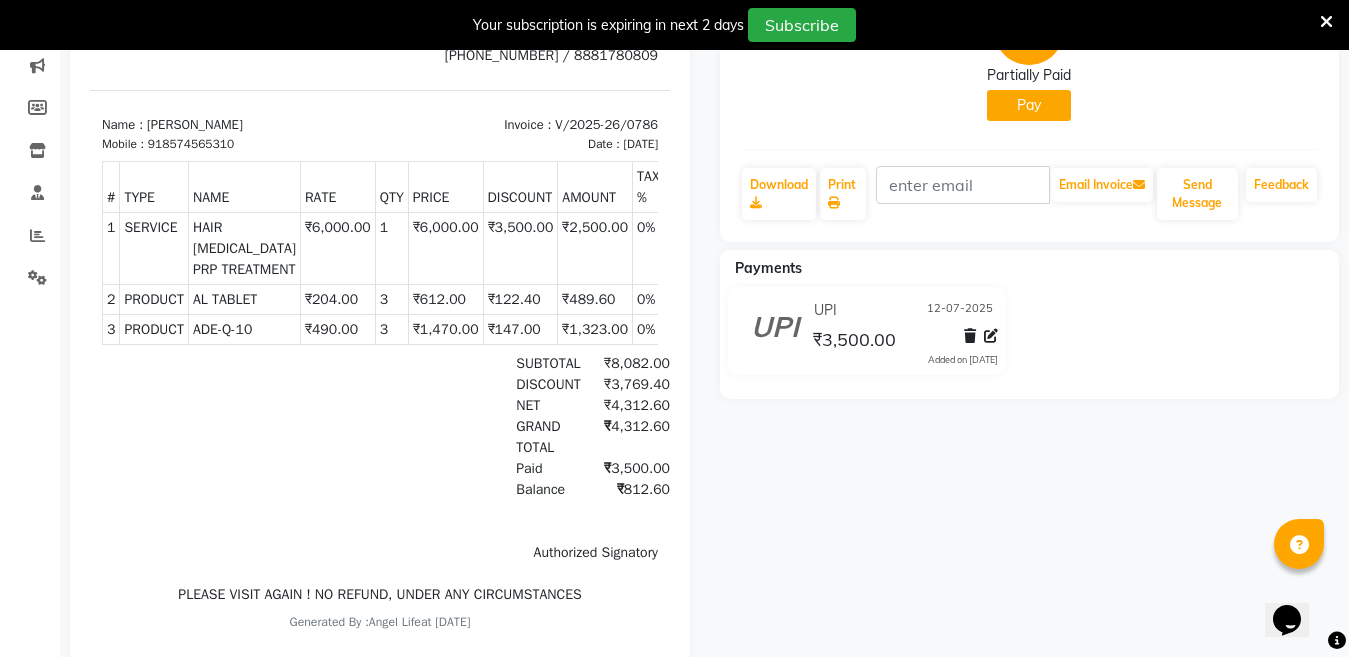 click on "Pay" 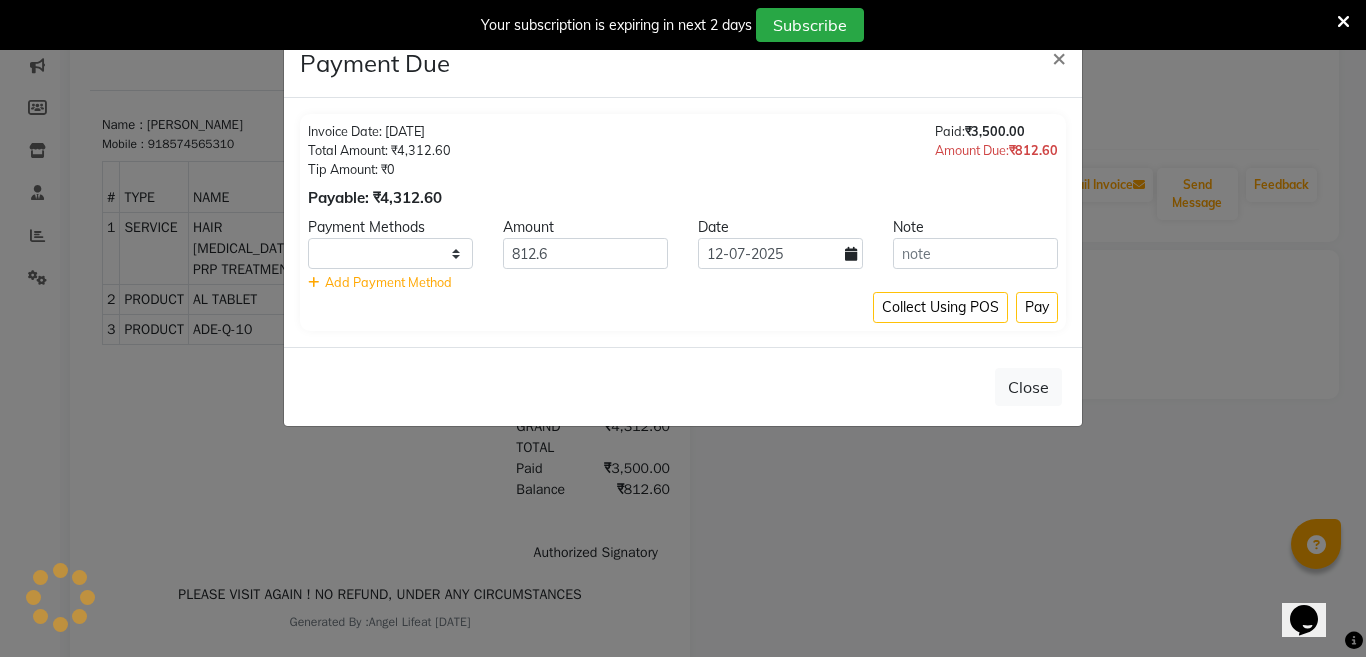 select on "1" 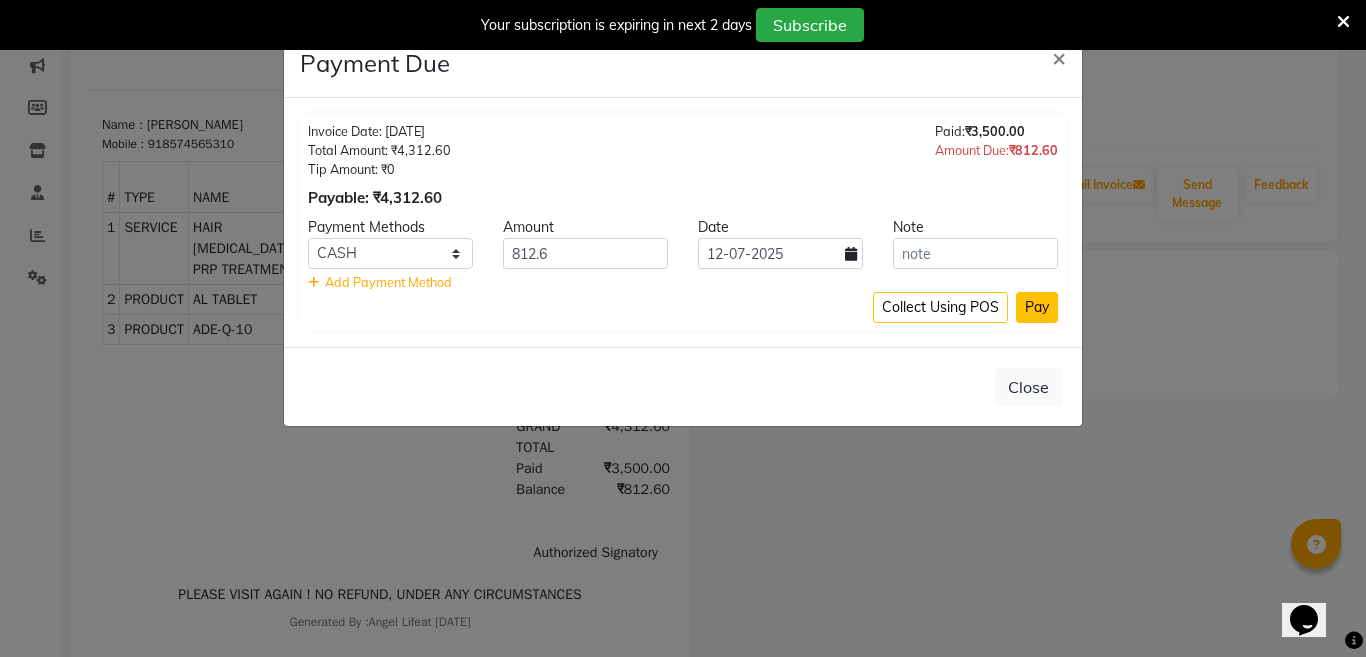 click on "Pay" 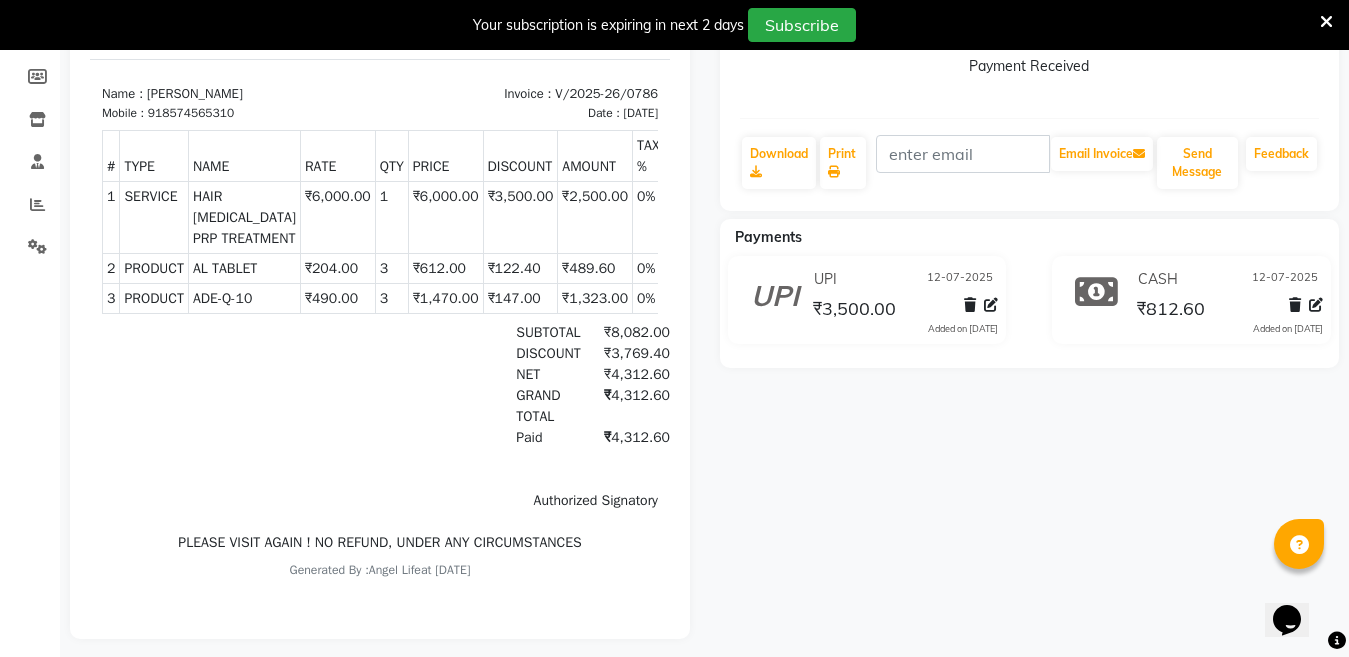 scroll, scrollTop: 360, scrollLeft: 0, axis: vertical 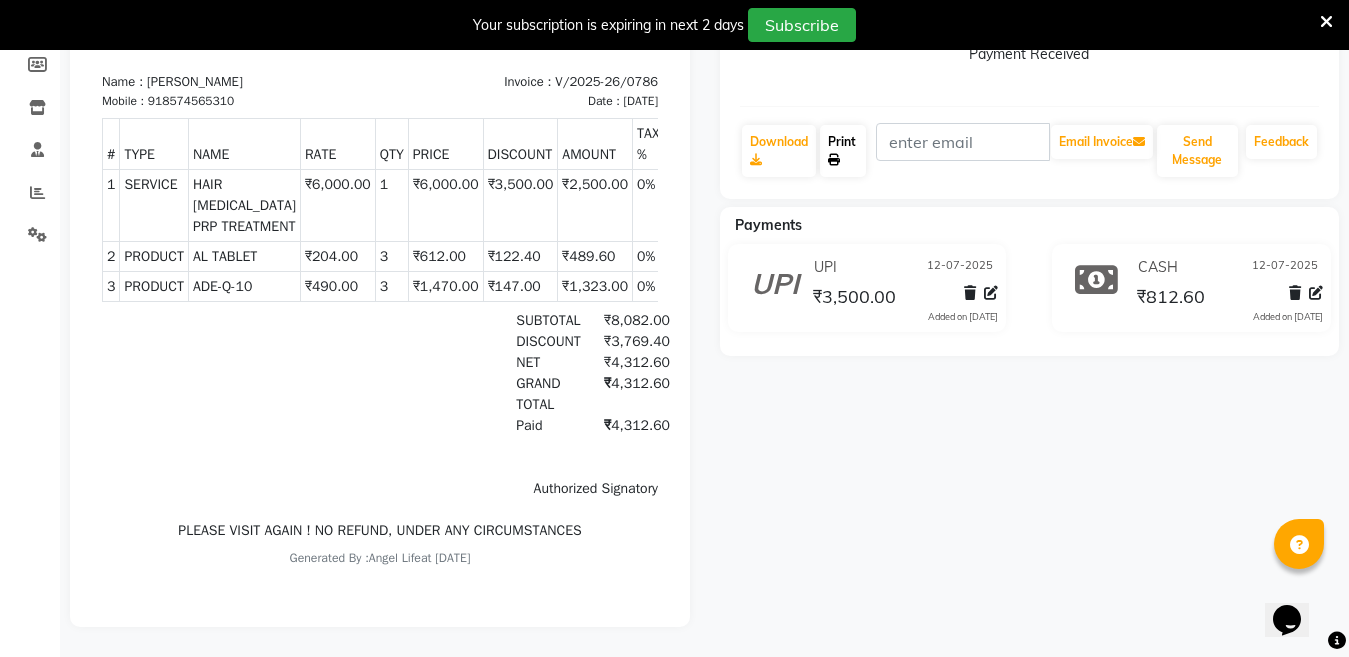 click on "Print" 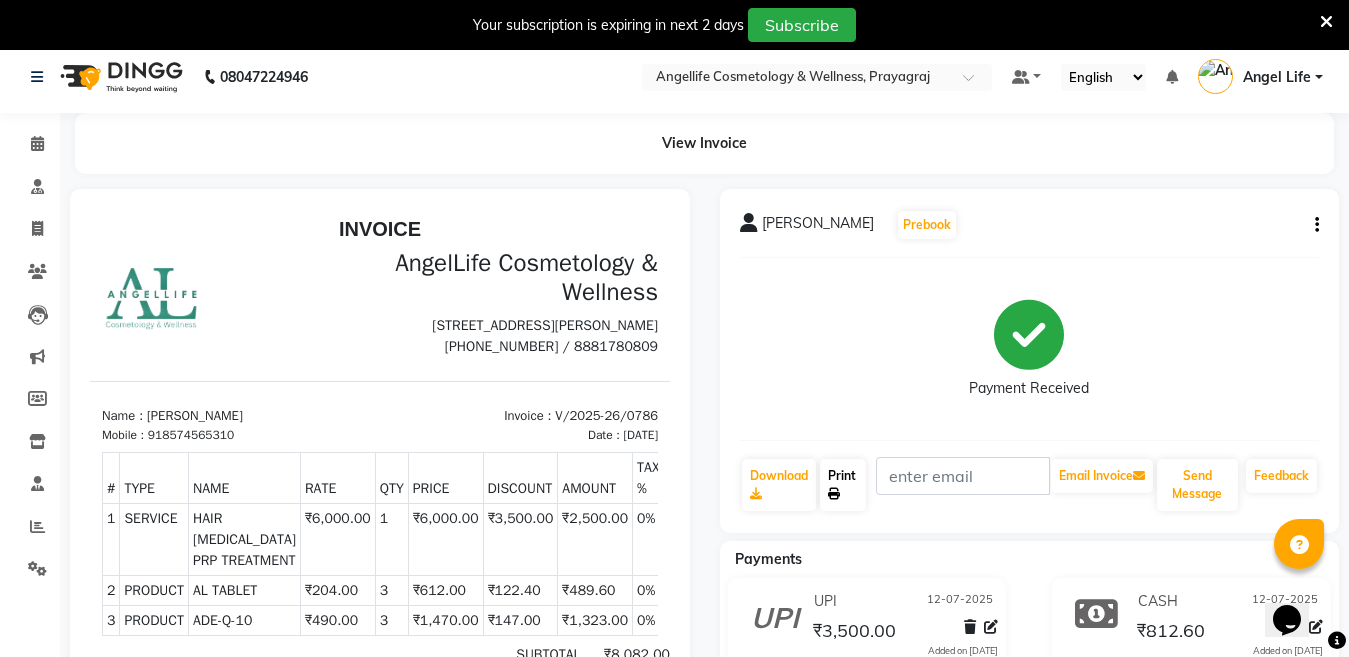 scroll, scrollTop: 0, scrollLeft: 0, axis: both 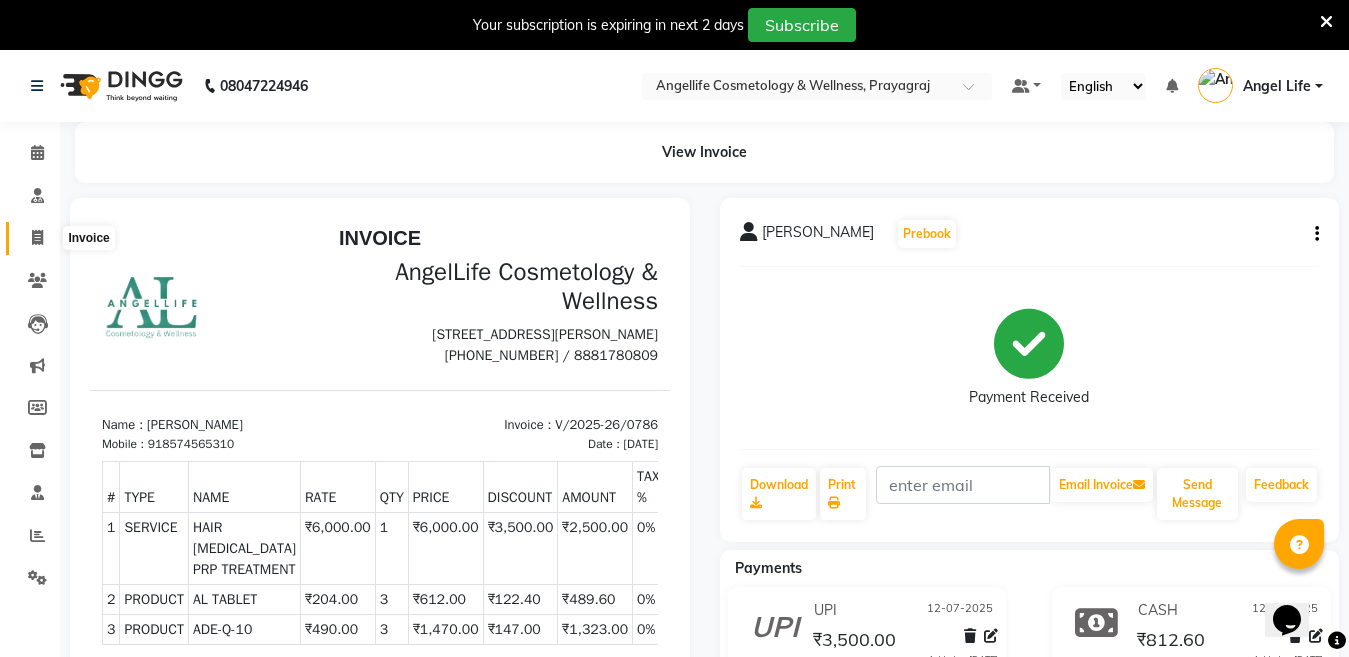 click 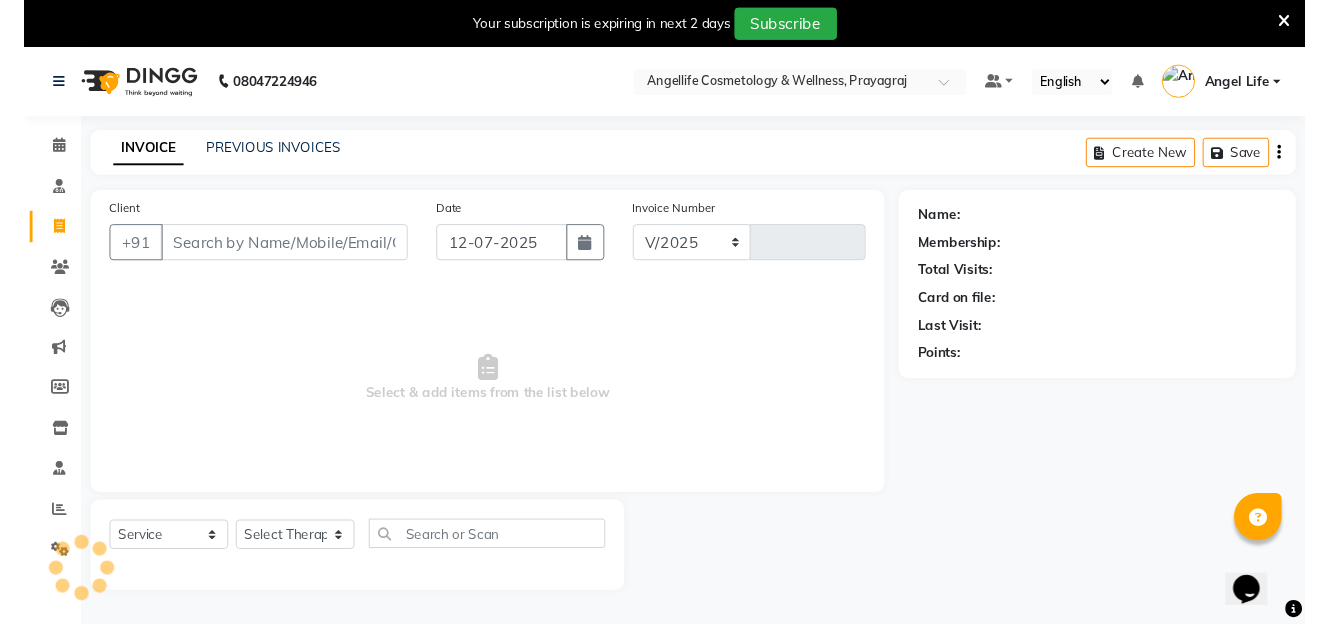 scroll, scrollTop: 50, scrollLeft: 0, axis: vertical 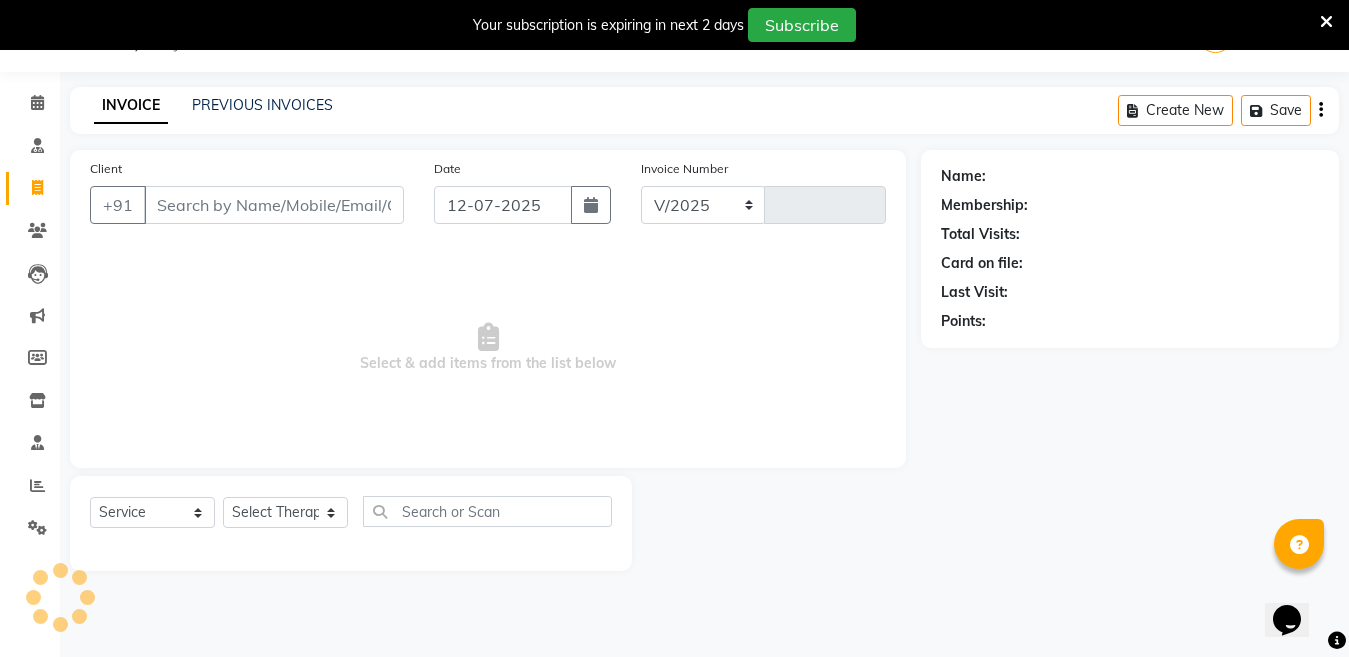 select on "4531" 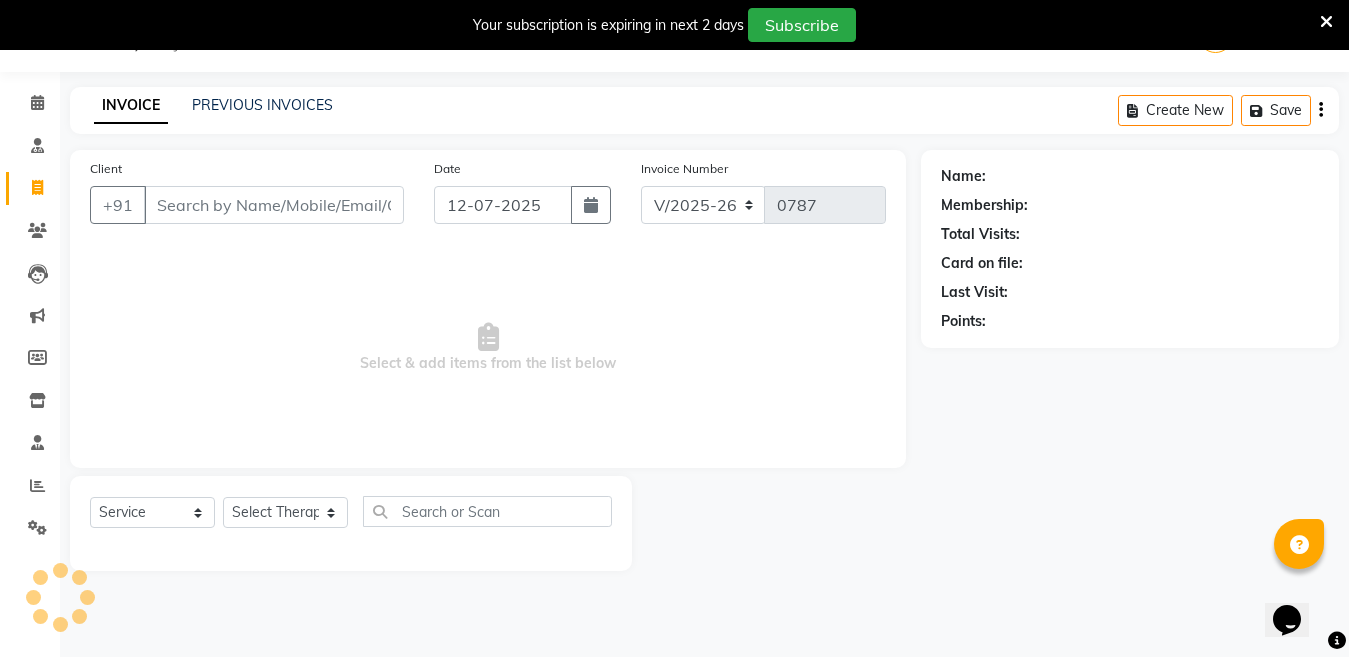 click on "Client" at bounding box center [274, 205] 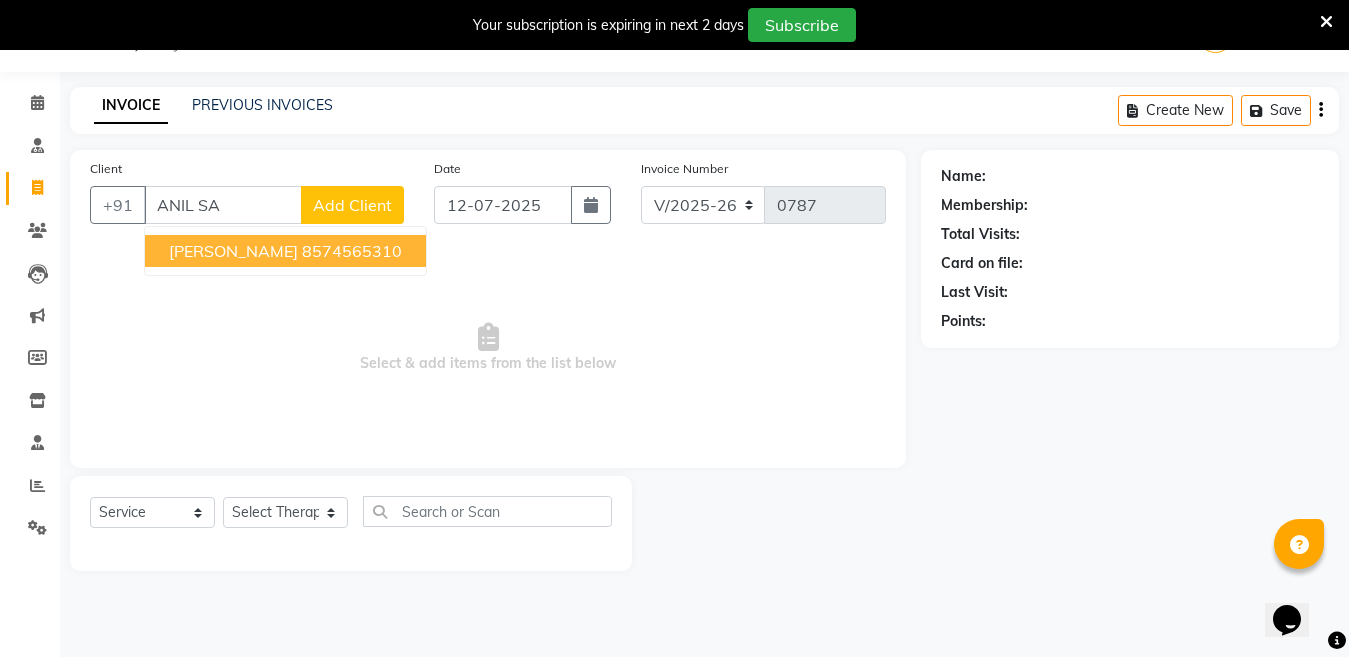 click on "8574565310" at bounding box center (352, 251) 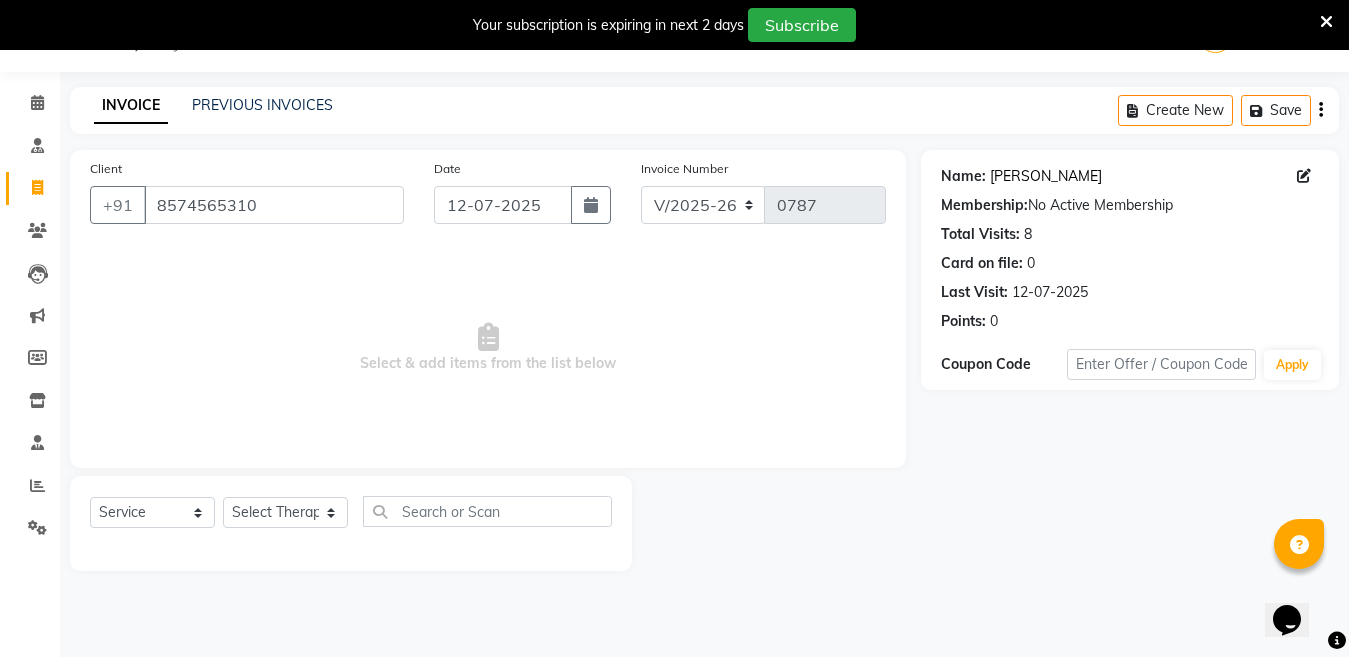 click on "[PERSON_NAME]" 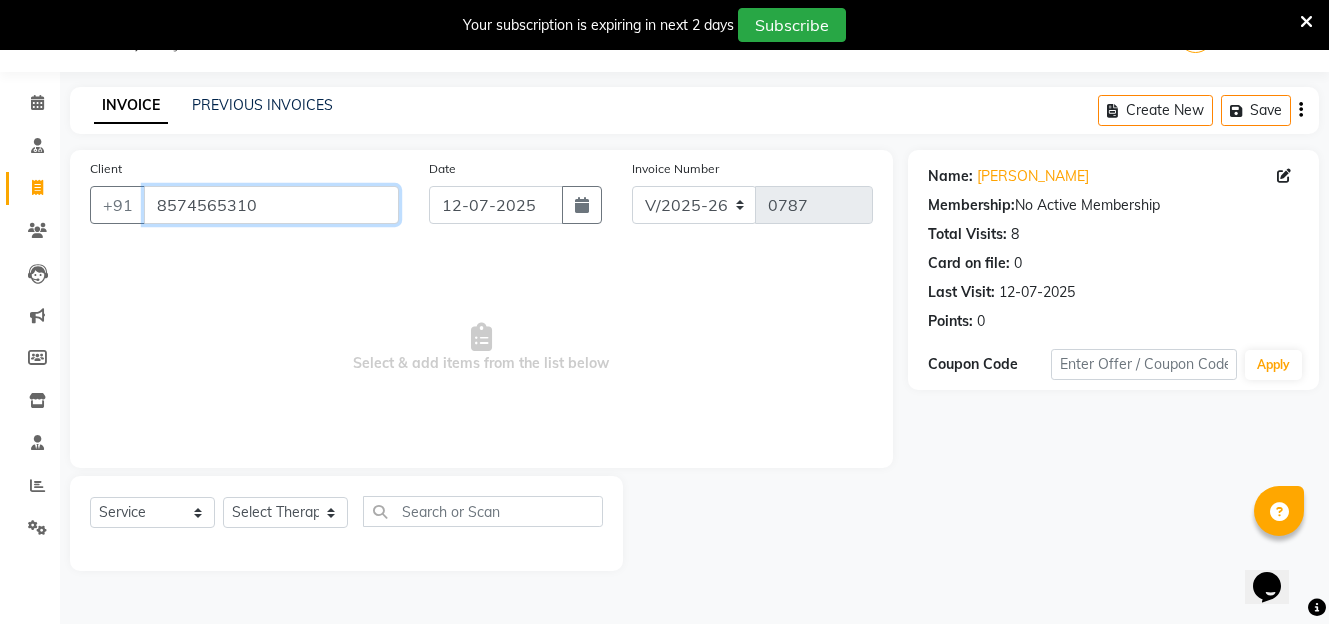 click on "8574565310" at bounding box center (271, 205) 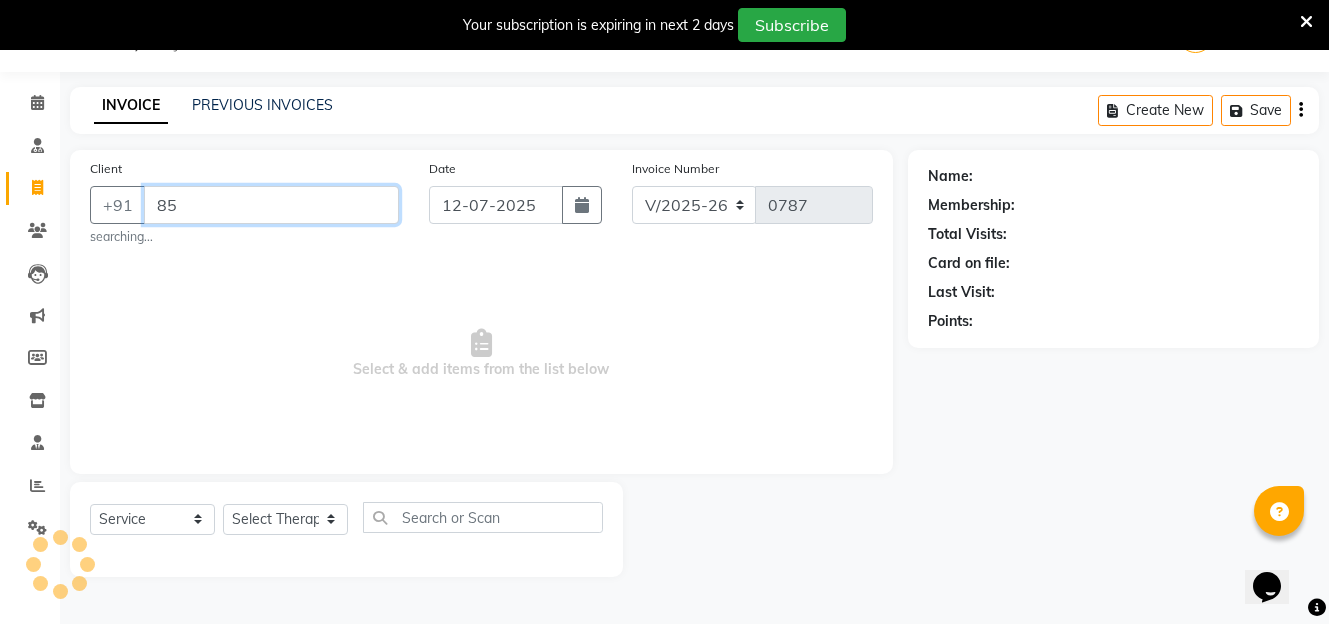 type on "8" 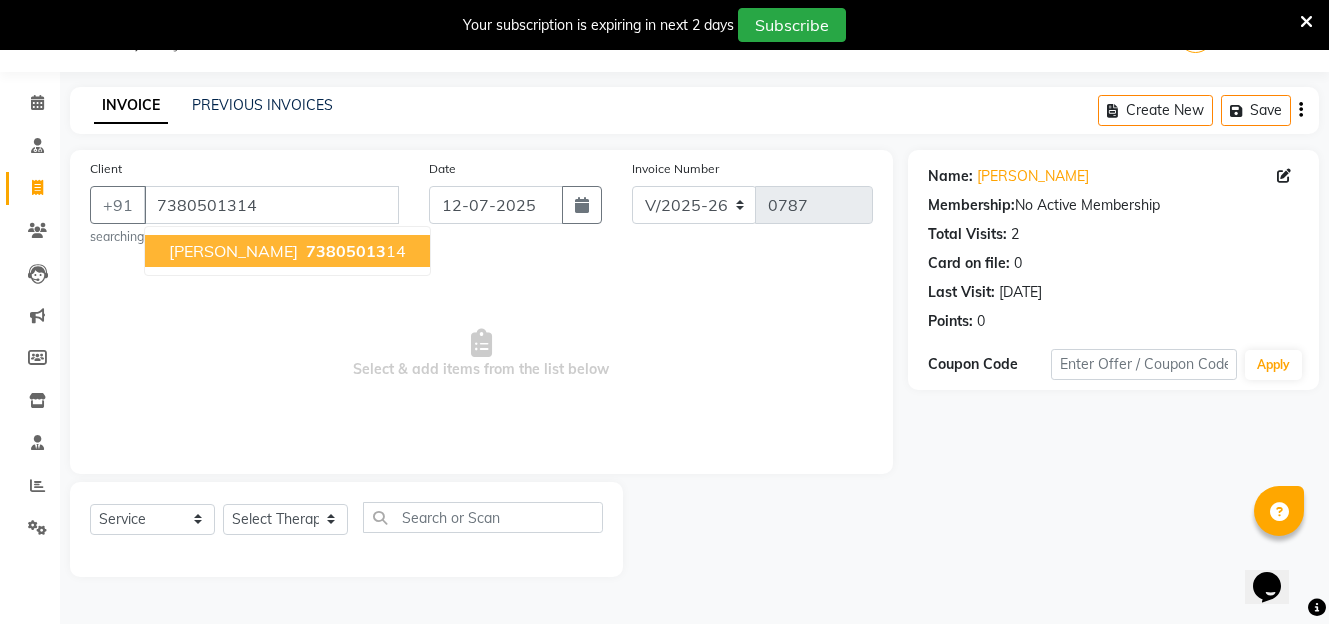 click on "VIJAY KANT JAISWAL   73805013 14" at bounding box center (287, 251) 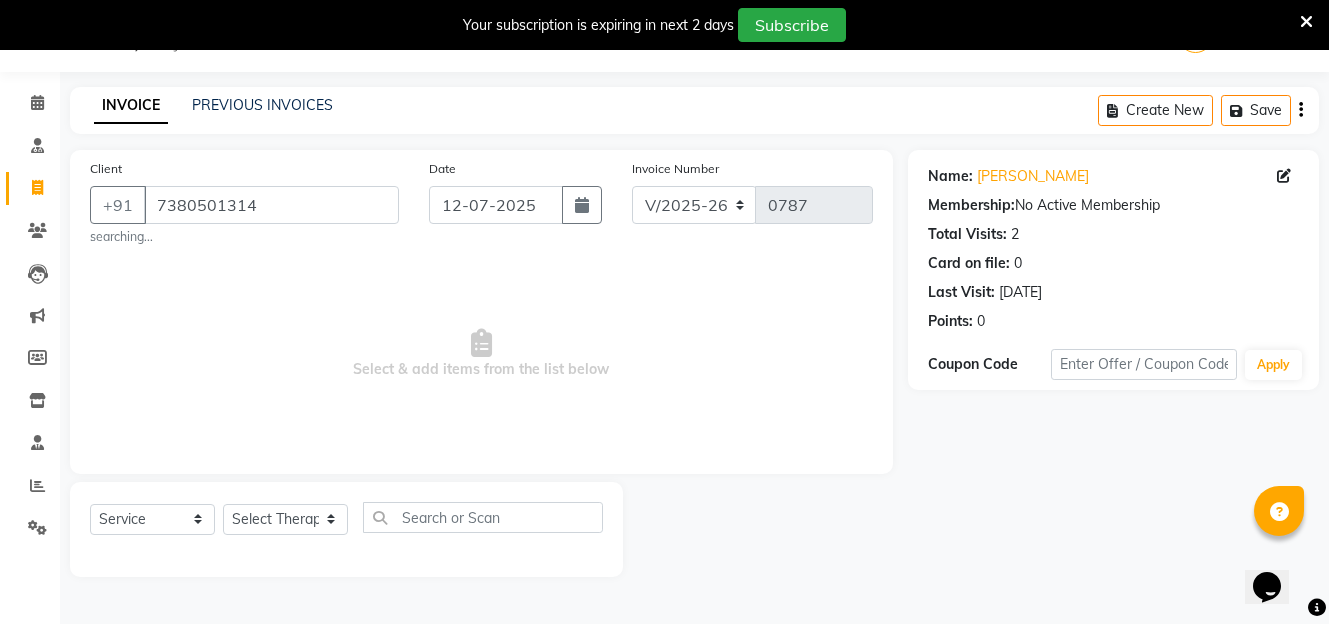 click on "Name: Vijay Kant Jaiswal Membership:  No Active Membership  Total Visits:  2 Card on file:  0 Last Visit:   16-06-2025 Points:   0" 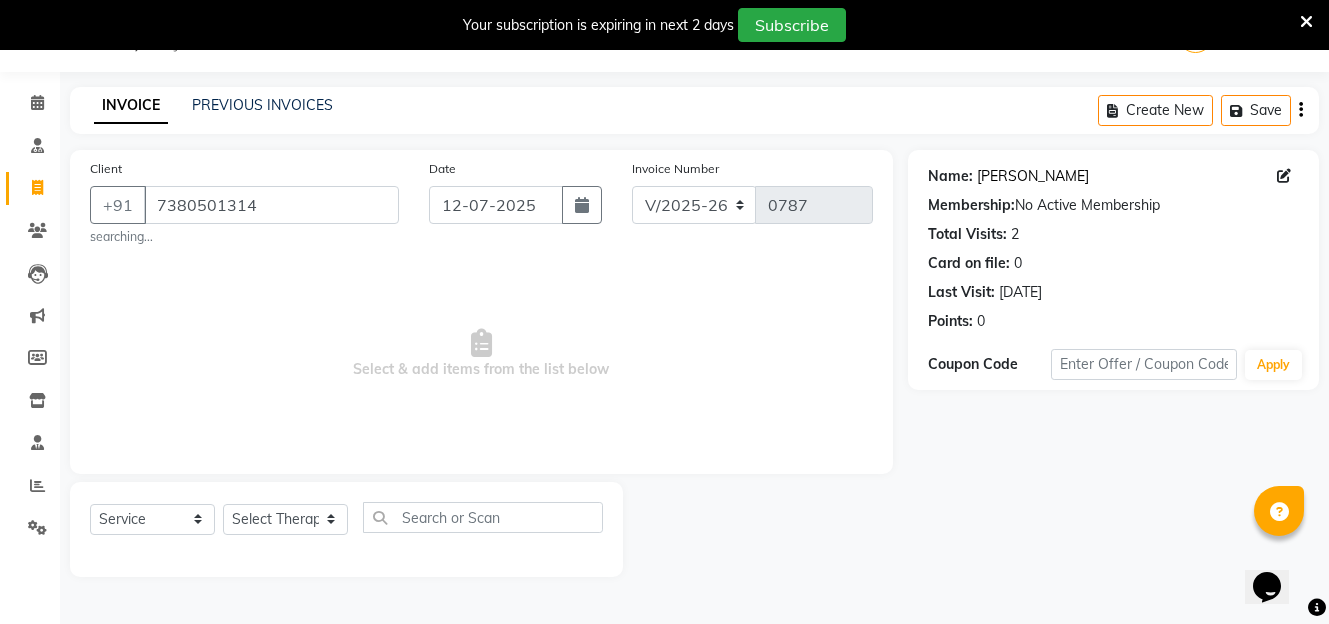 click on "Vijay Kant Jaiswal" 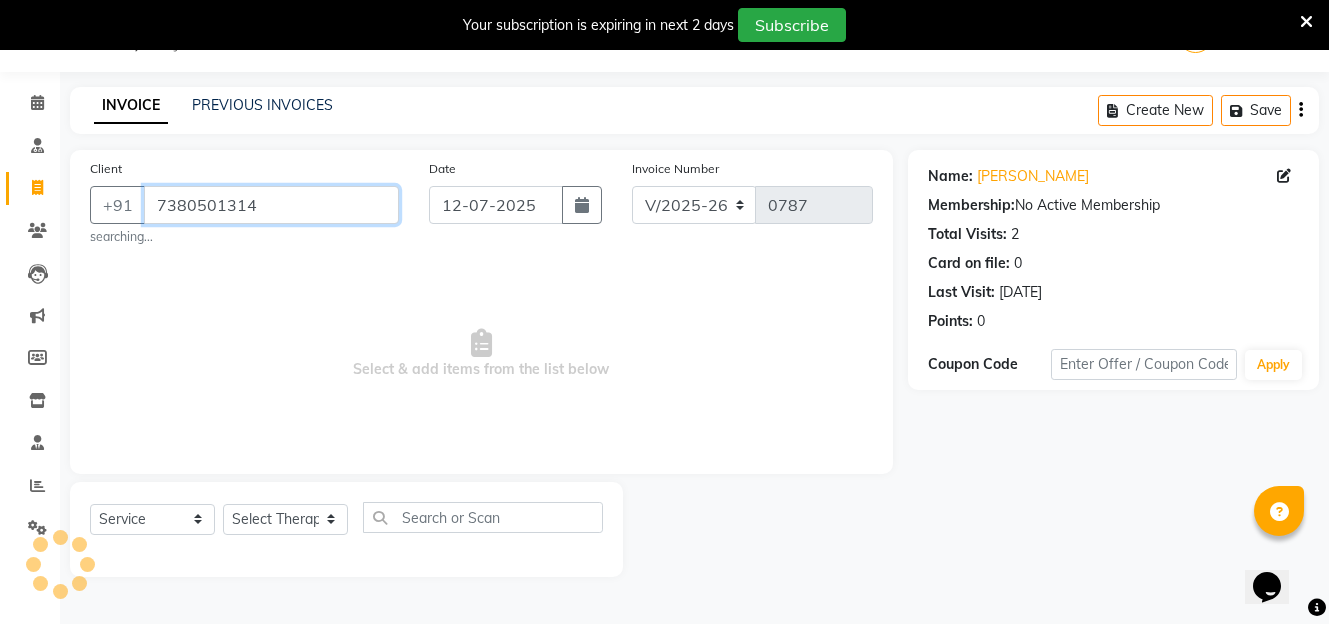 click on "7380501314" at bounding box center [271, 205] 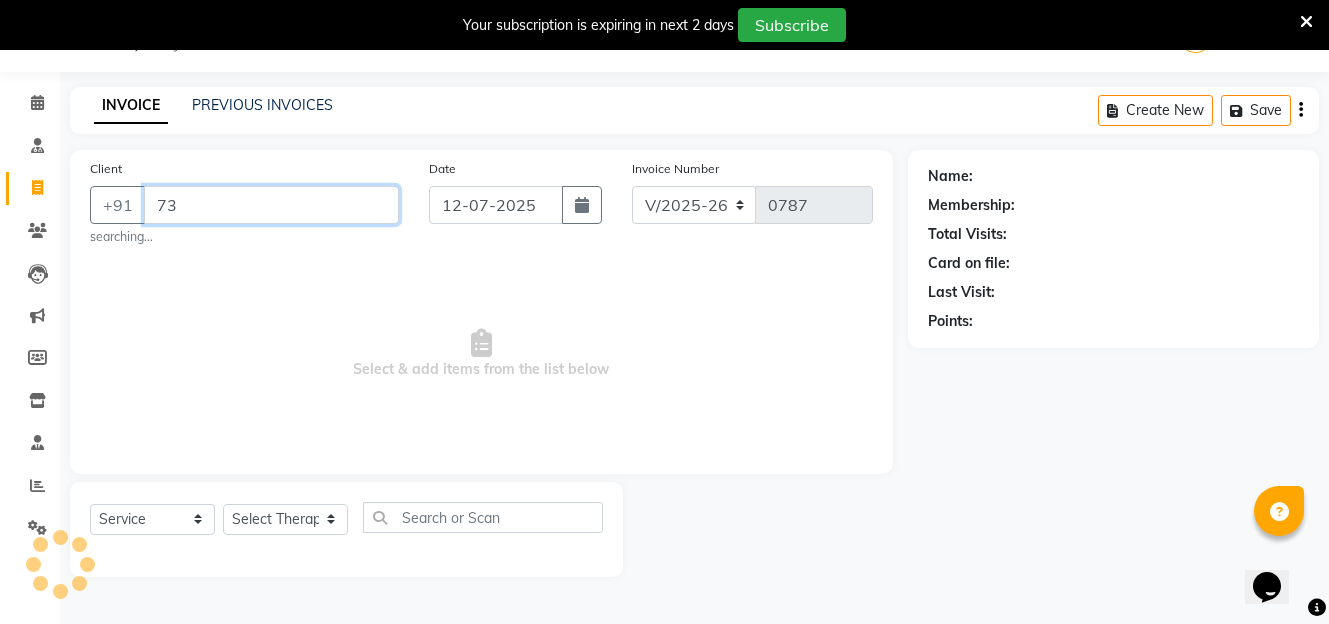 type on "7" 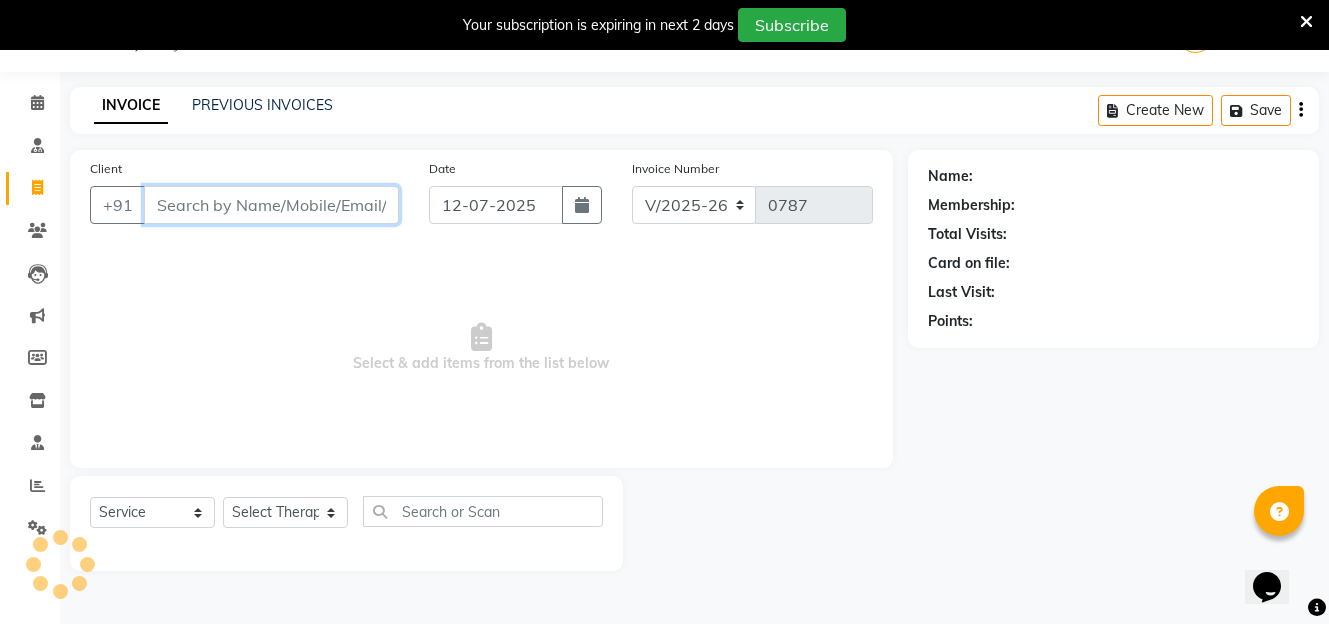 click on "Client" at bounding box center (271, 205) 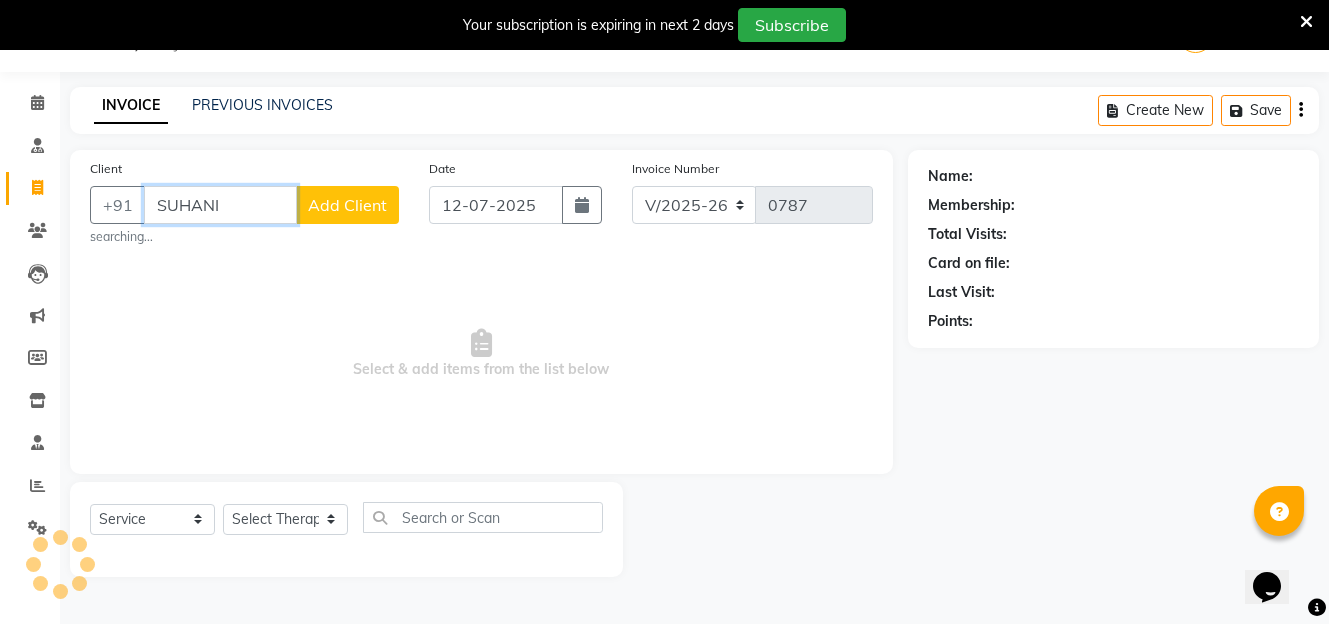 click on "SUHANI" at bounding box center [220, 205] 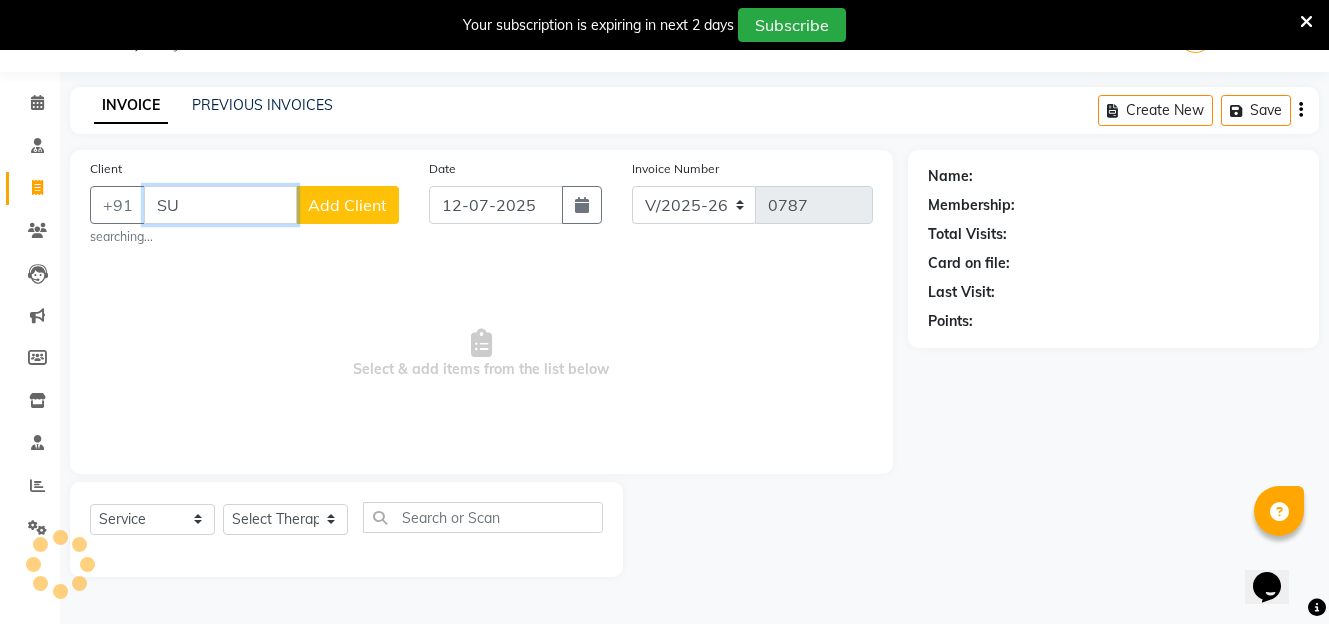 type on "S" 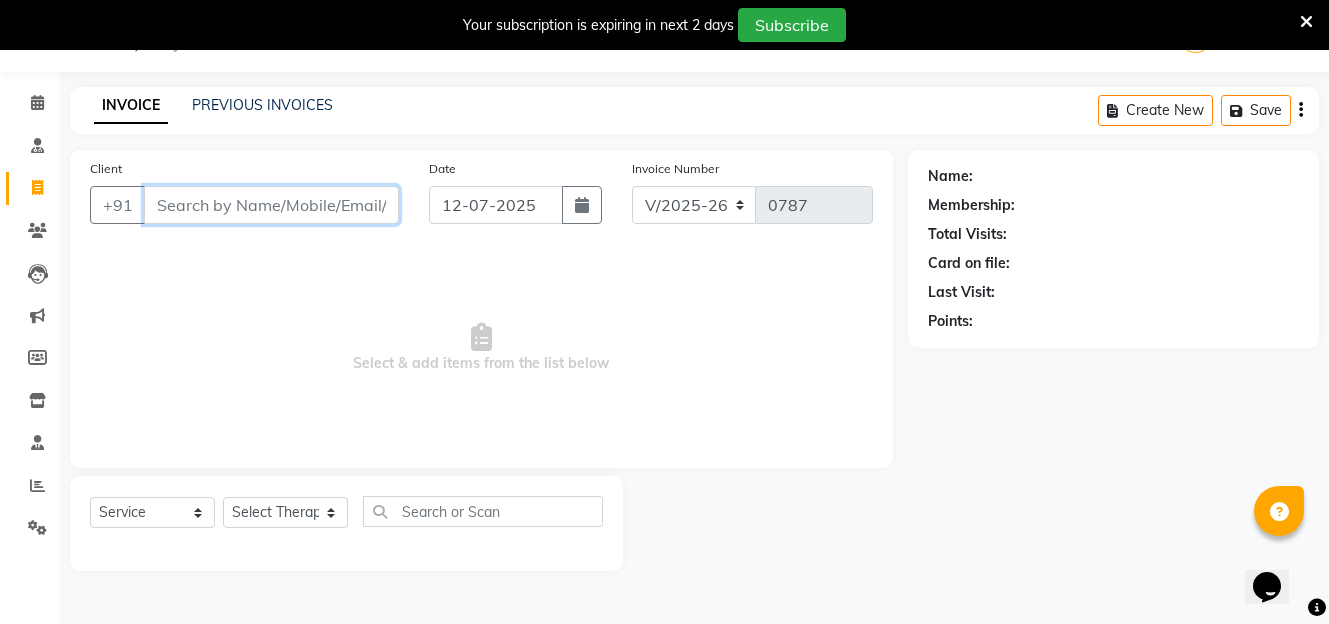 click on "Client" at bounding box center (271, 205) 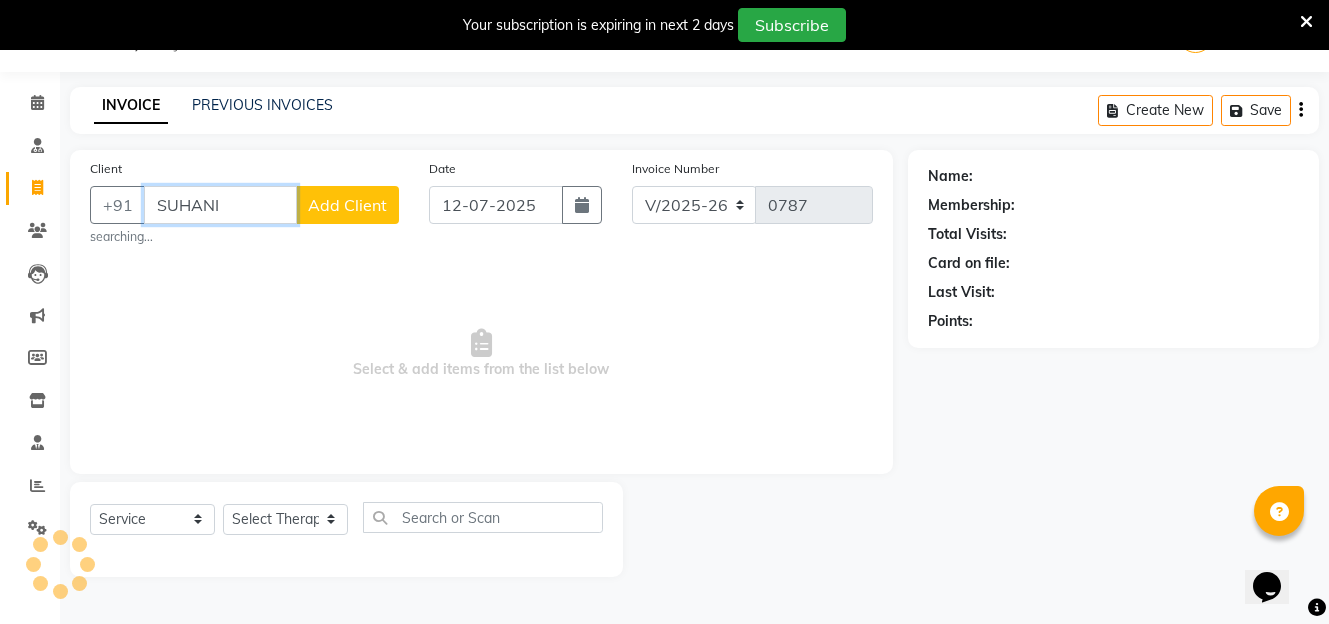 type on "SUHANI" 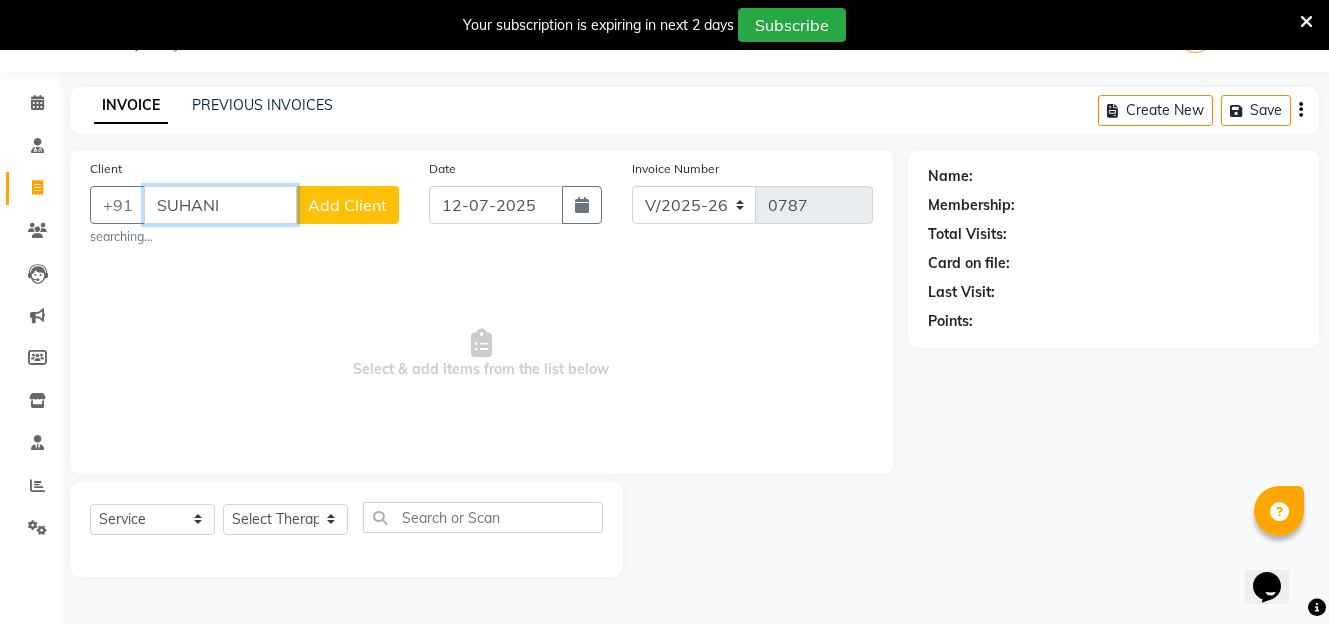 click on "SUHANI" at bounding box center [220, 205] 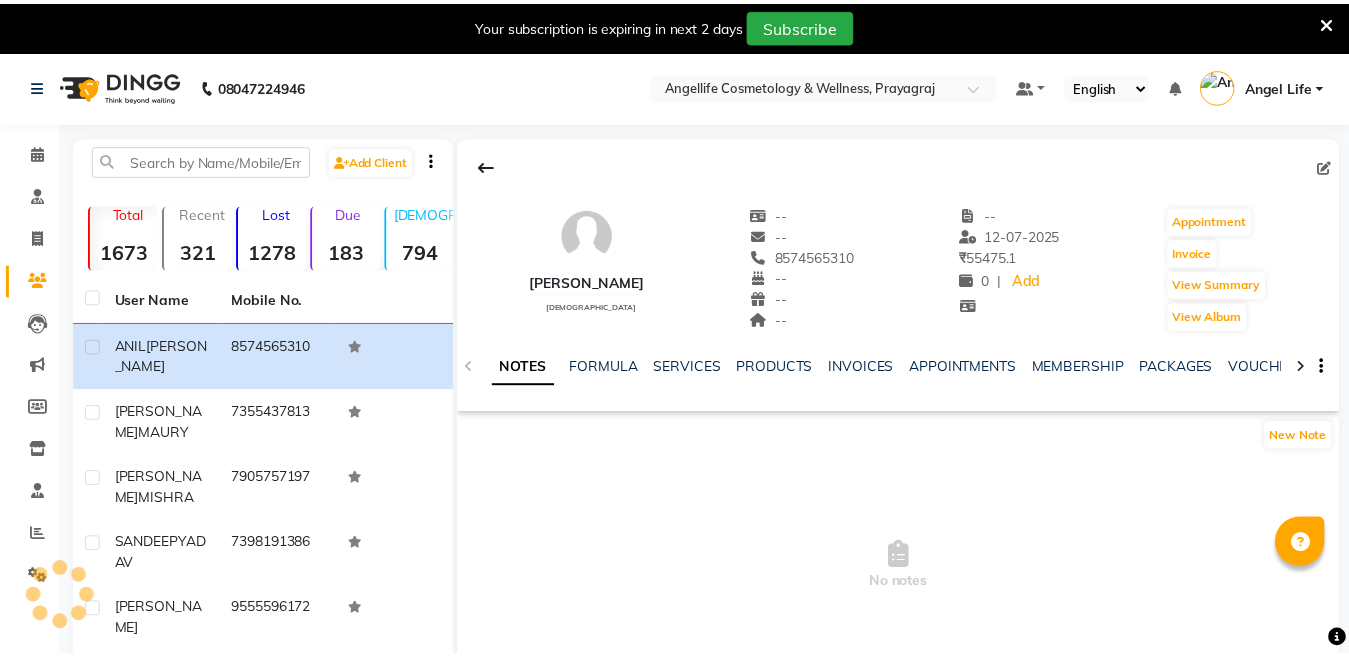 scroll, scrollTop: 0, scrollLeft: 0, axis: both 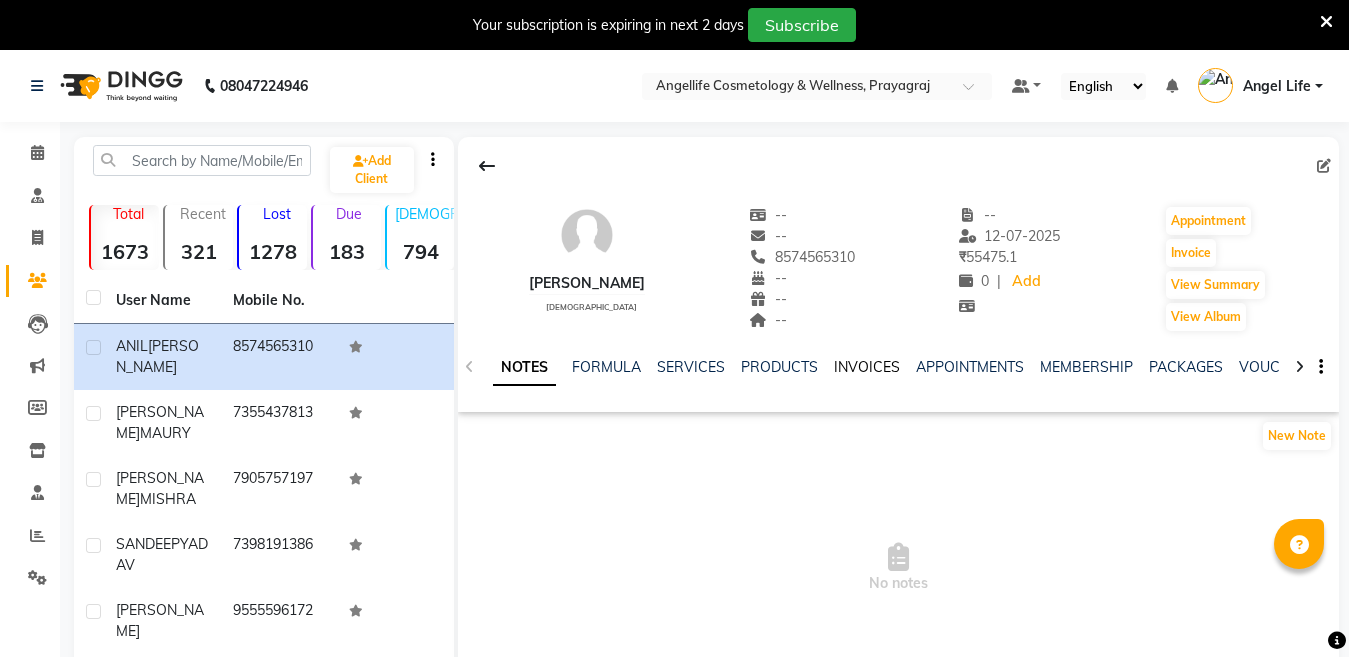 click on "INVOICES" 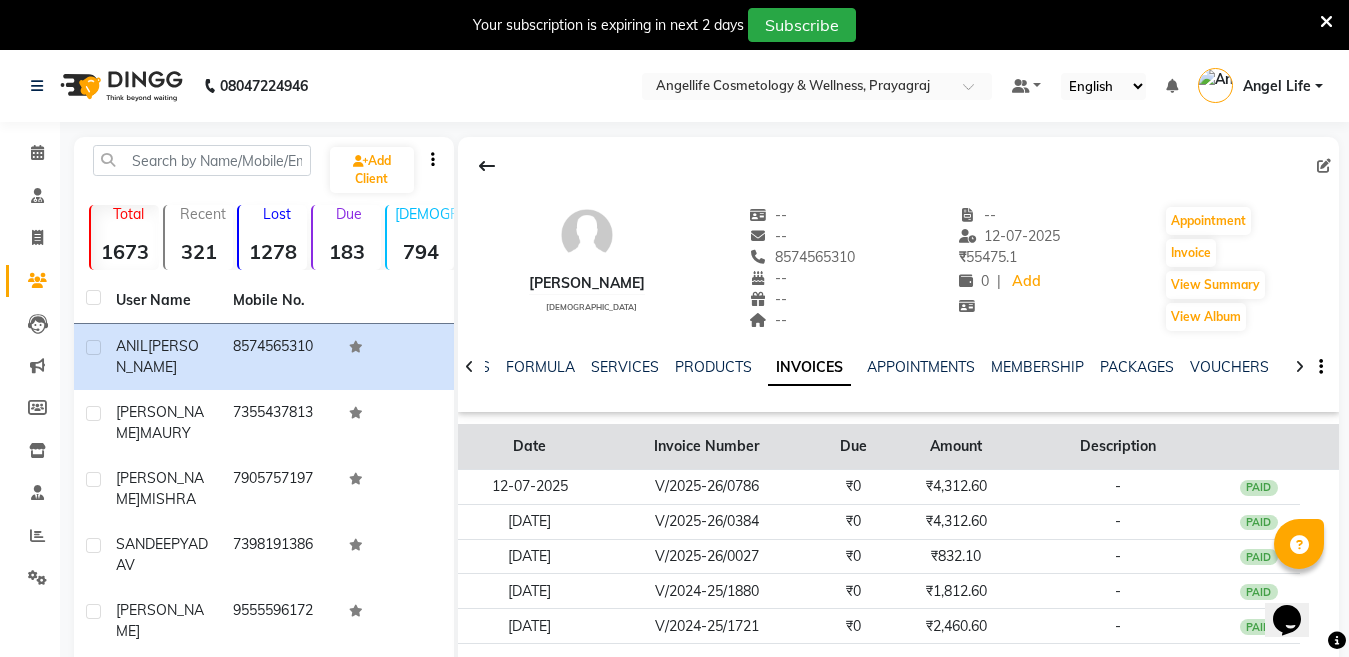 scroll, scrollTop: 0, scrollLeft: 0, axis: both 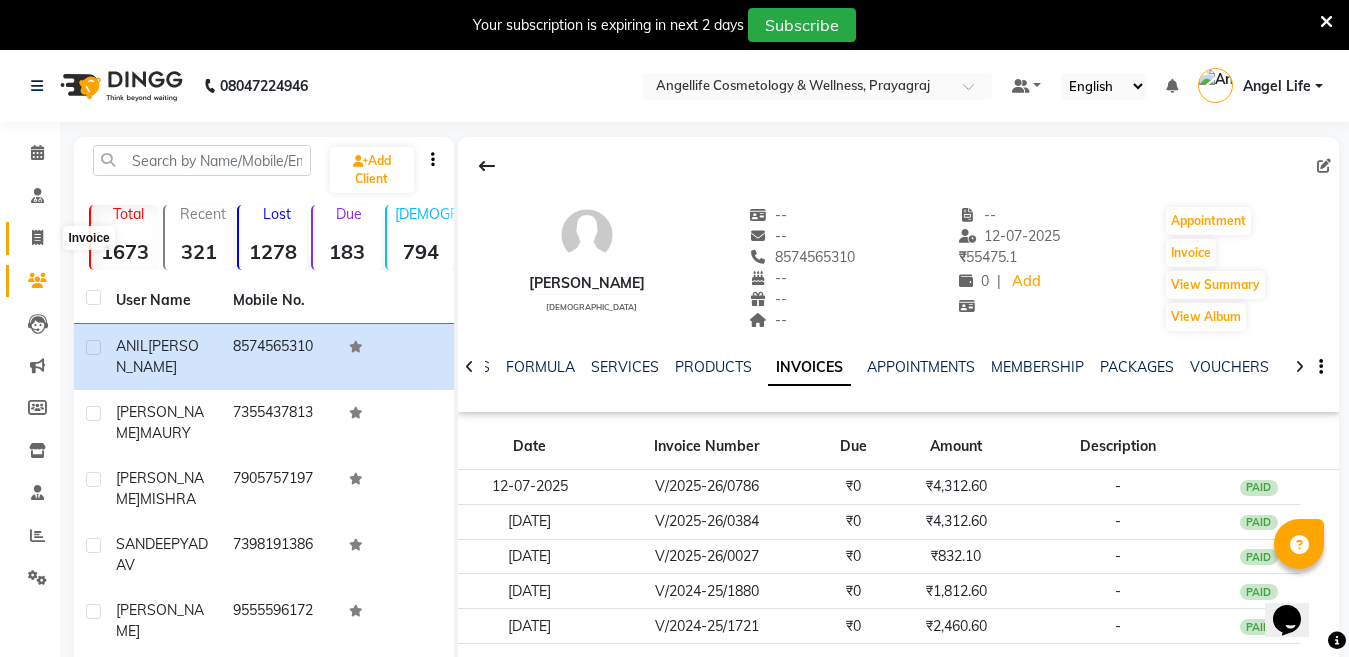 click 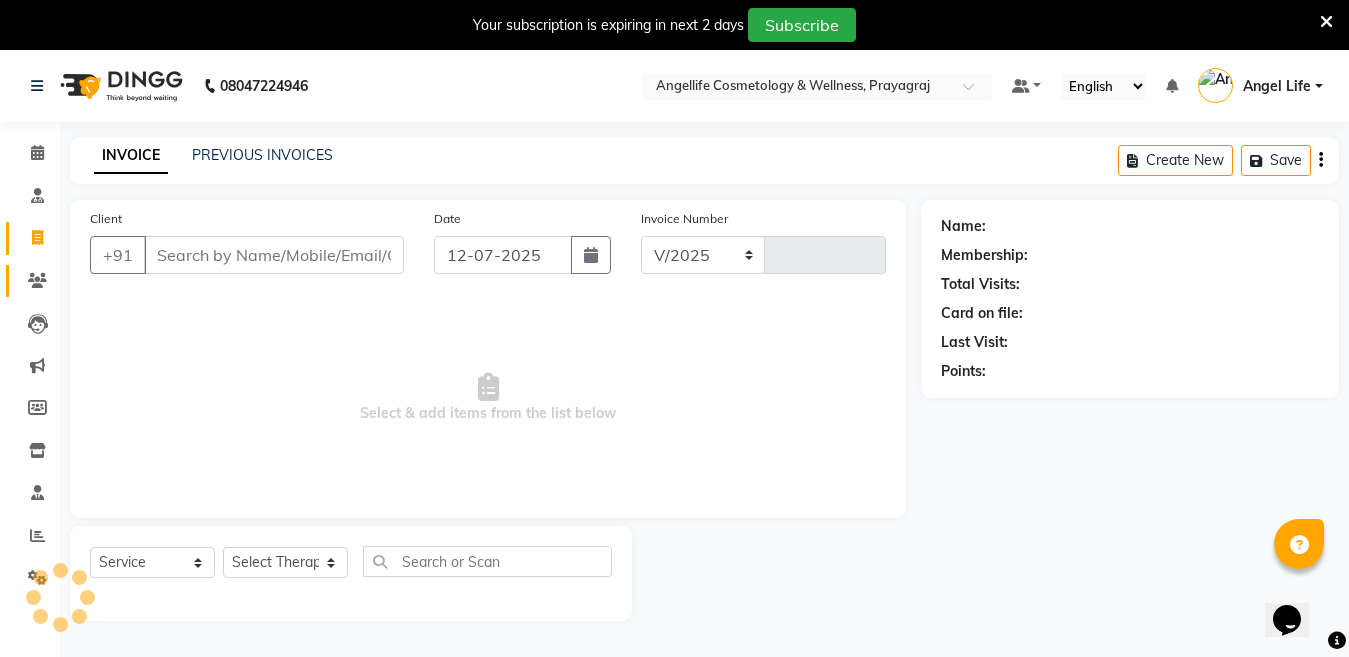 scroll, scrollTop: 50, scrollLeft: 0, axis: vertical 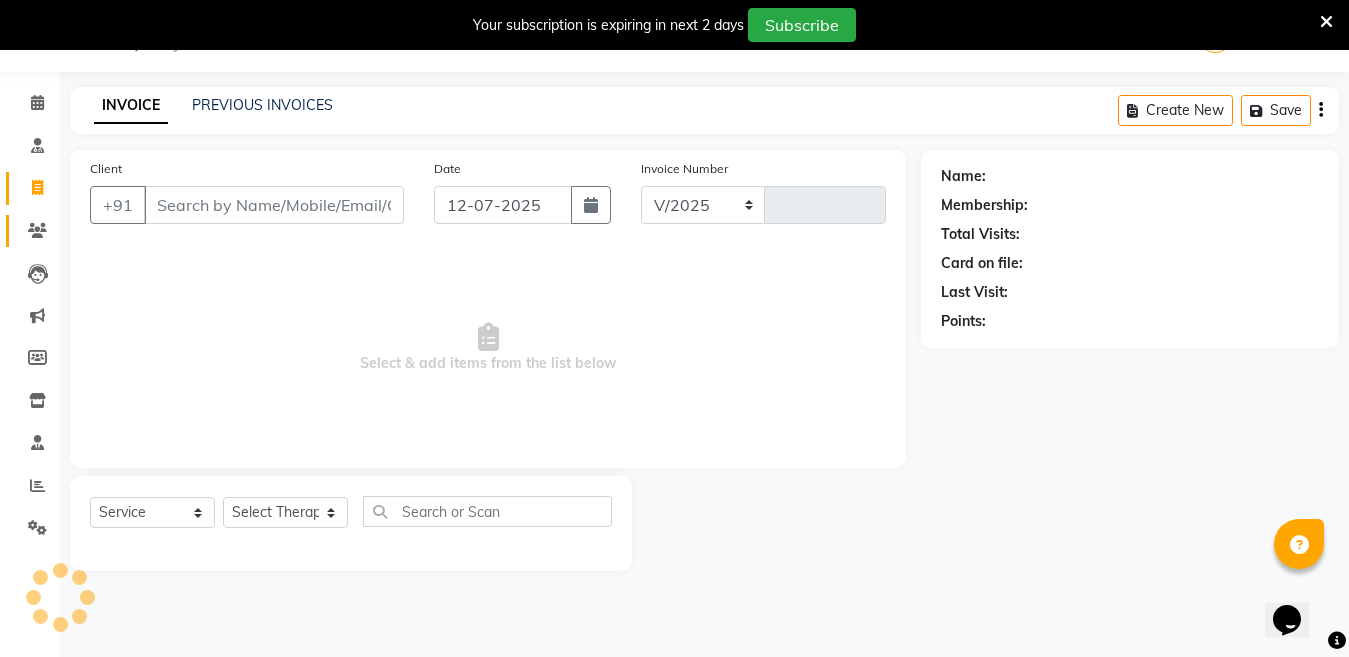 select on "4531" 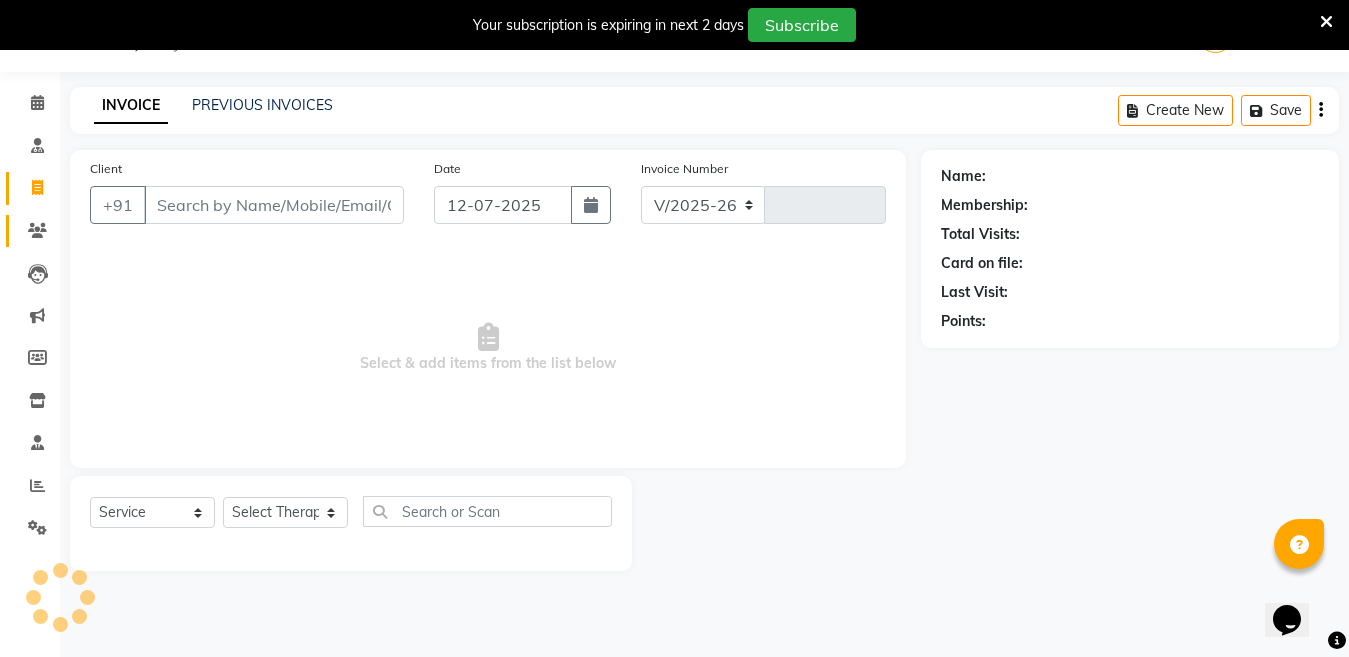 type on "0787" 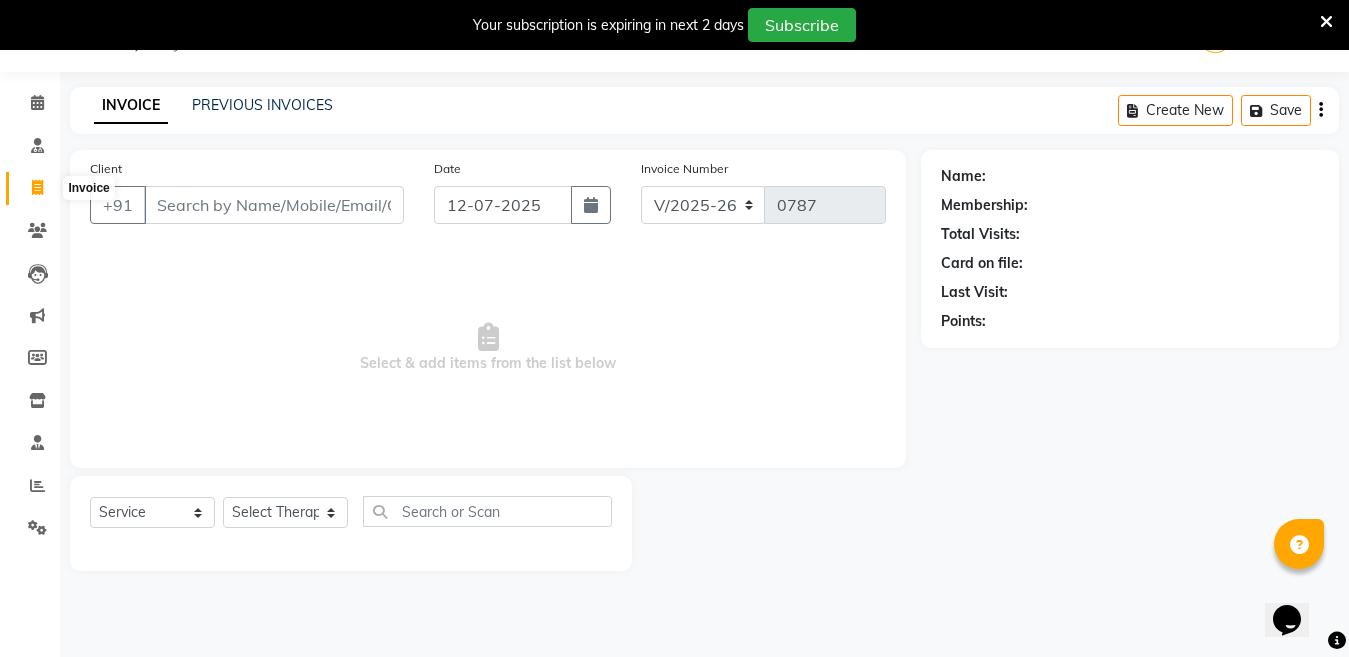 click 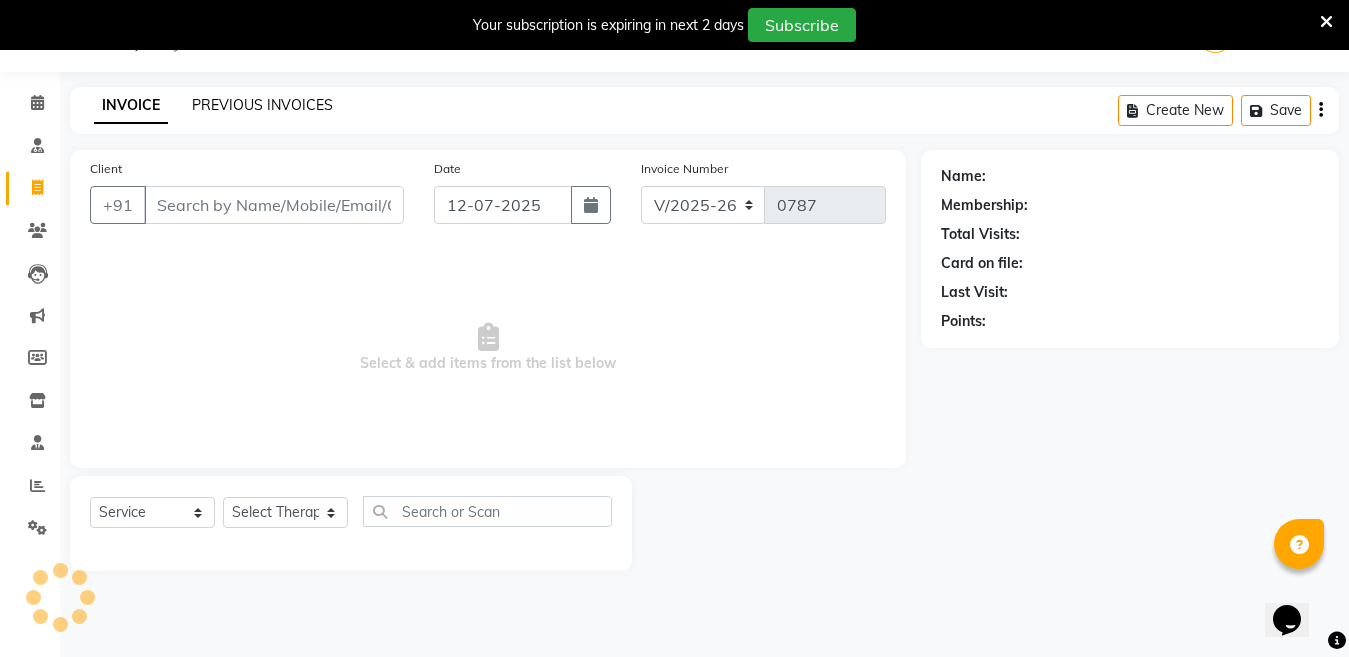 click on "PREVIOUS INVOICES" 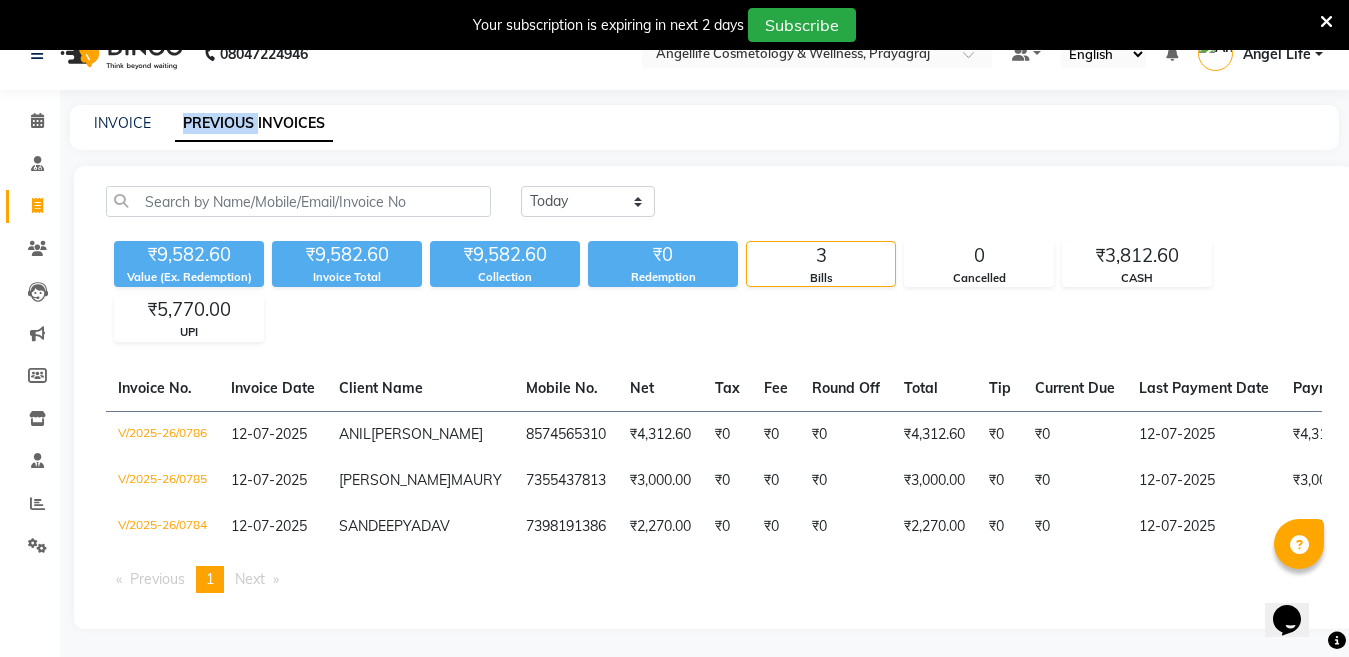 scroll, scrollTop: 0, scrollLeft: 0, axis: both 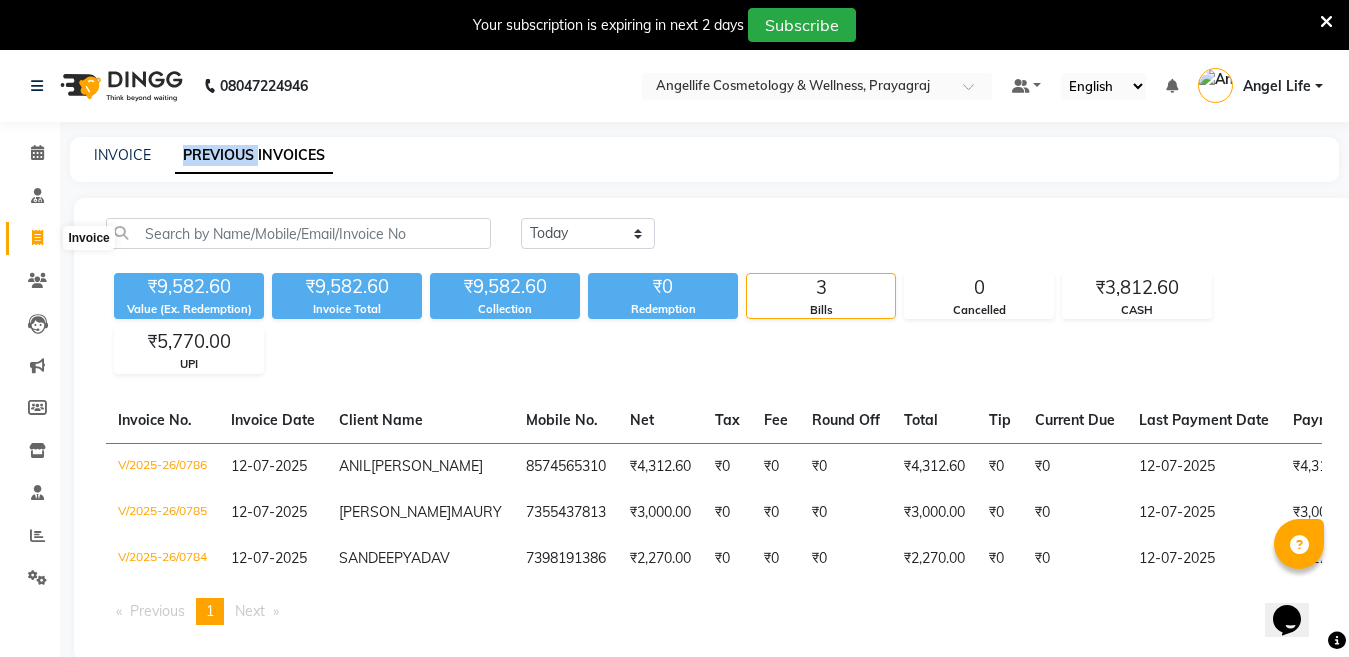 click 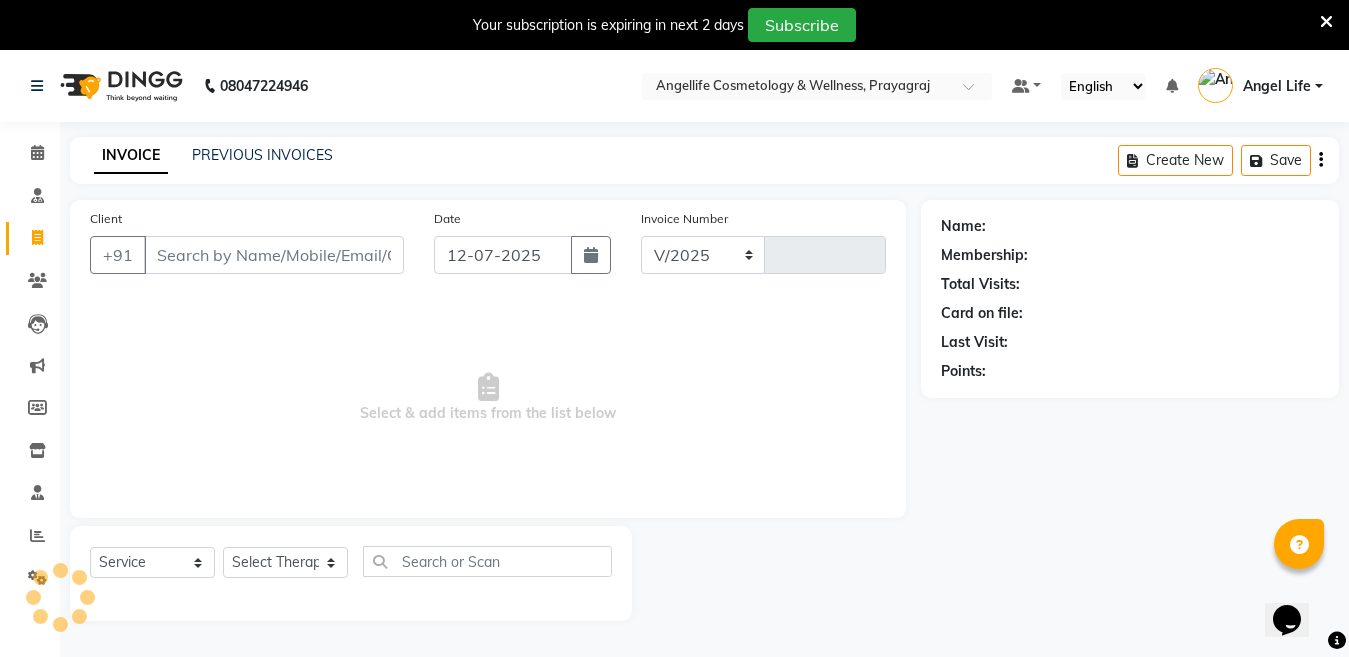 select on "4531" 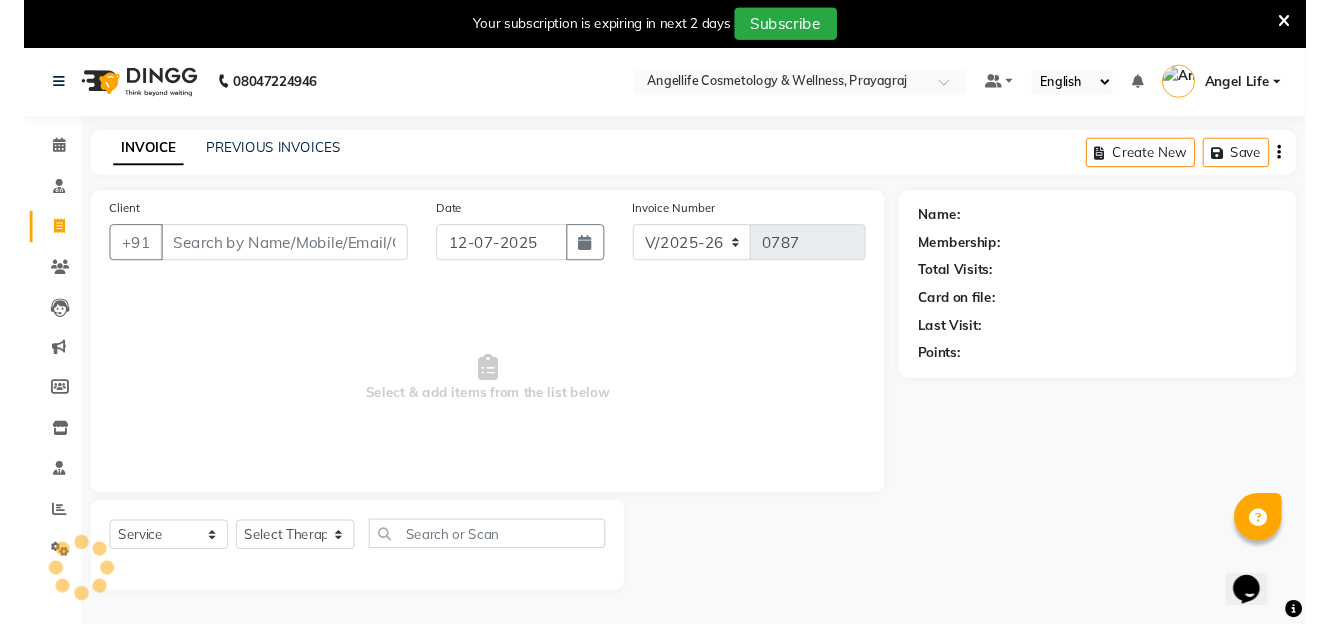 scroll, scrollTop: 50, scrollLeft: 0, axis: vertical 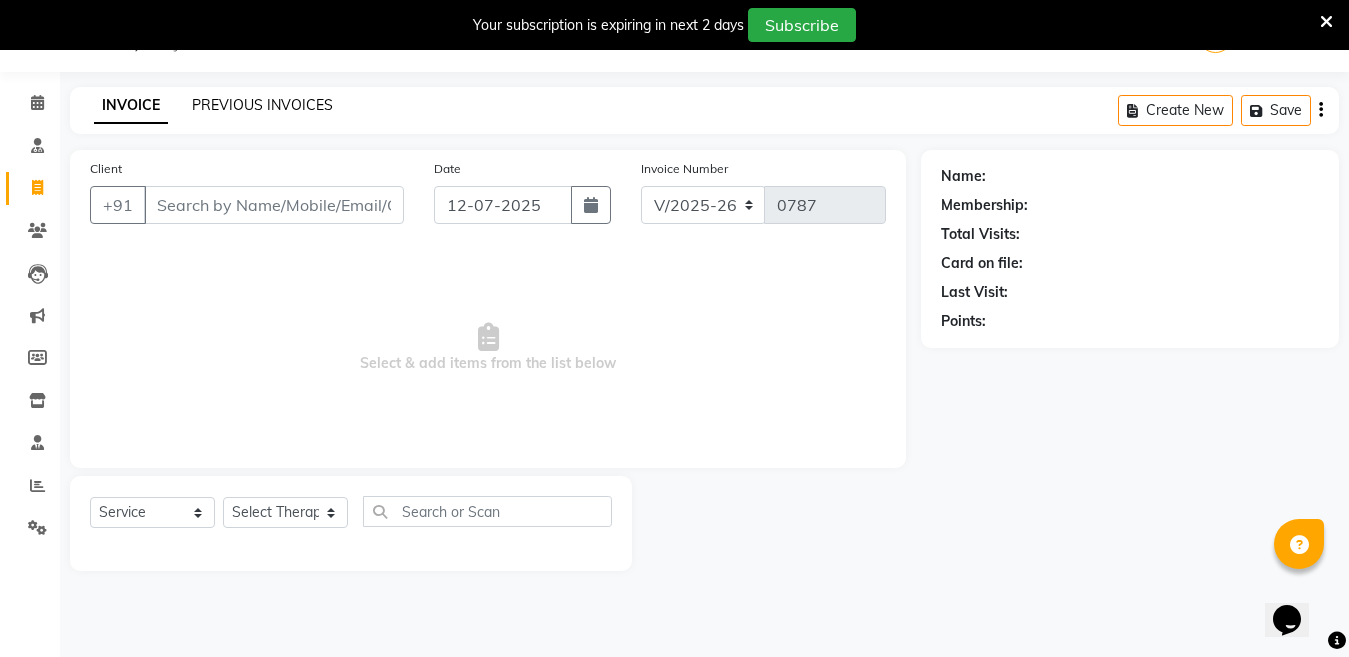 click on "PREVIOUS INVOICES" 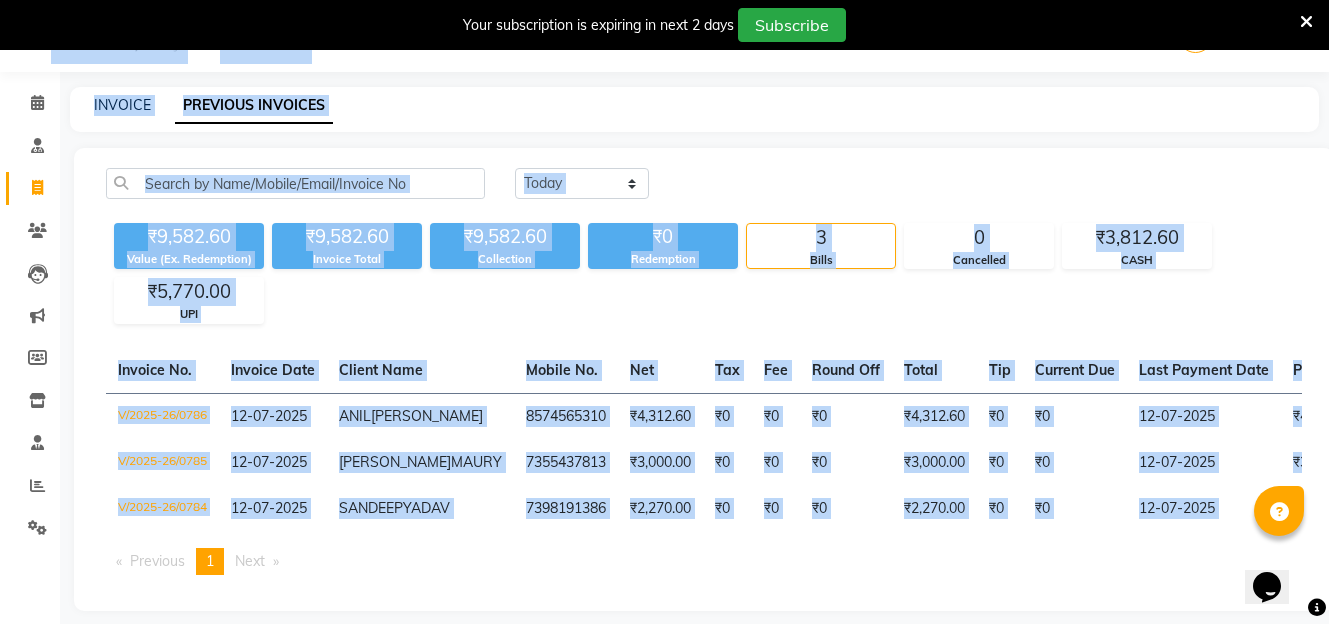 drag, startPoint x: 88, startPoint y: 36, endPoint x: 17, endPoint y: 1, distance: 79.15807 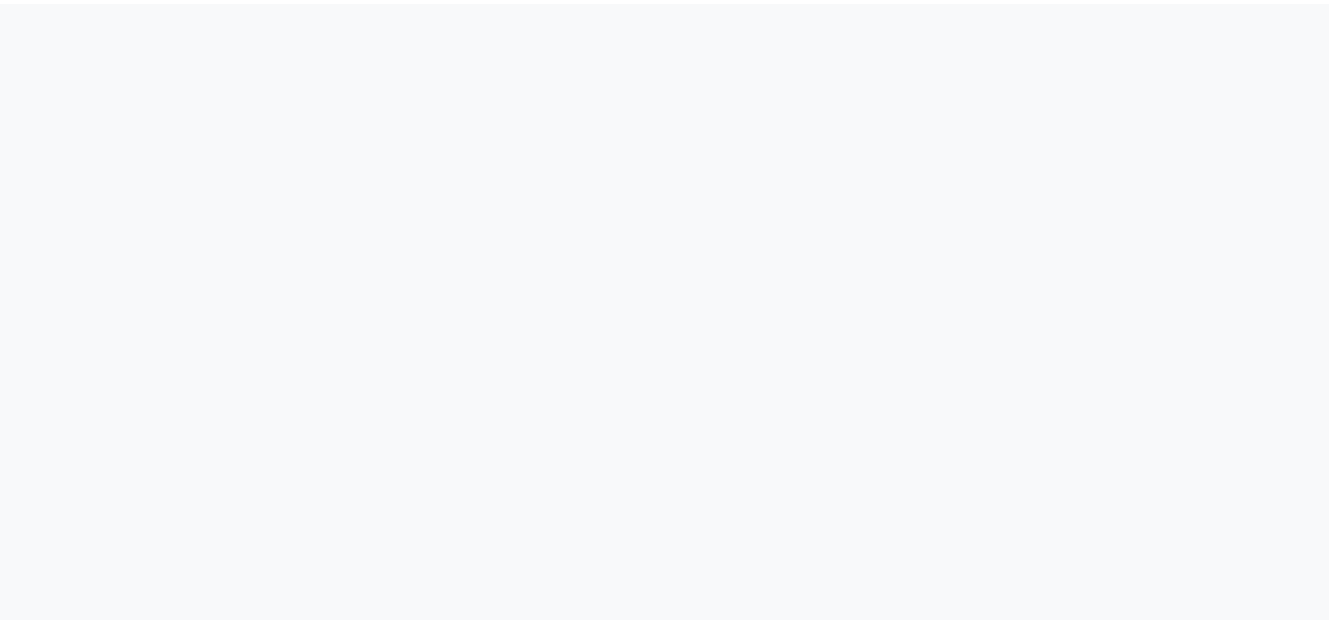scroll, scrollTop: 0, scrollLeft: 0, axis: both 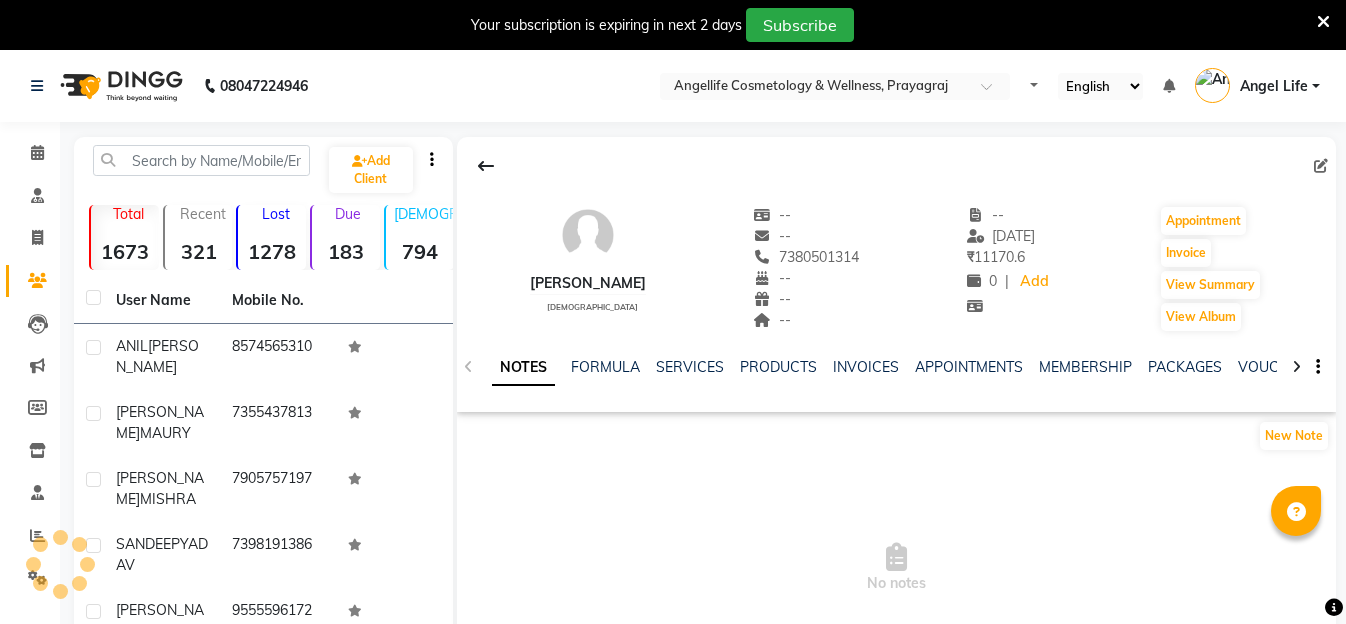 select on "en" 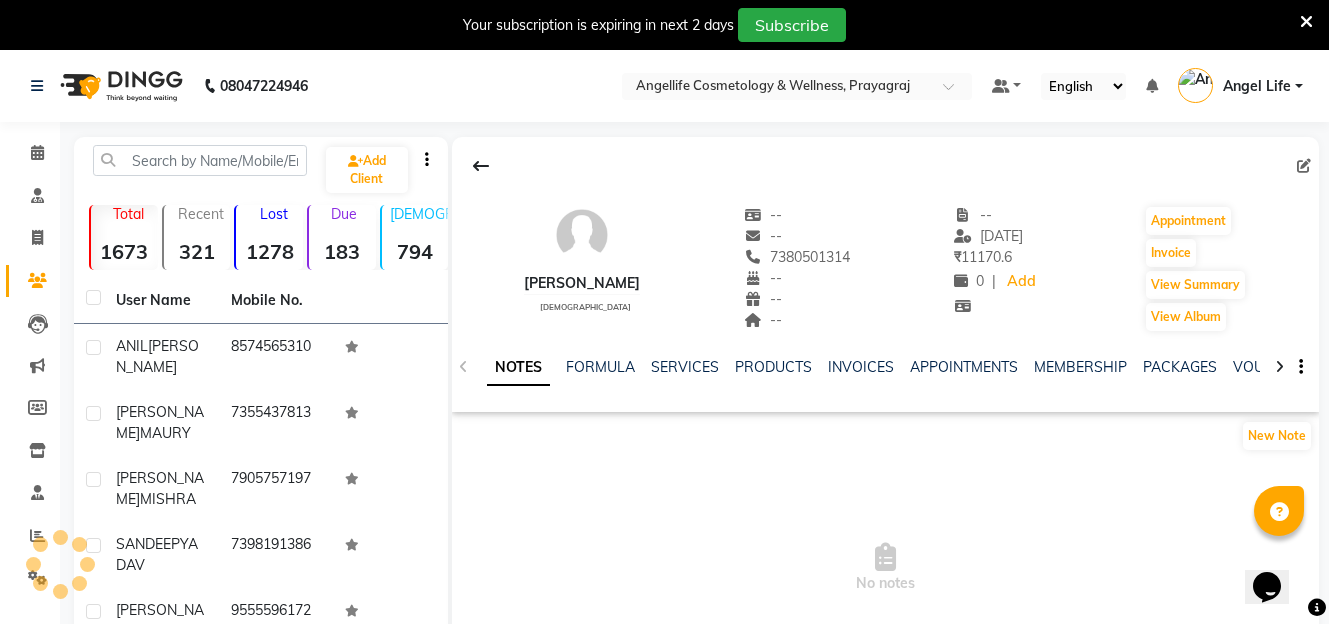 scroll, scrollTop: 0, scrollLeft: 0, axis: both 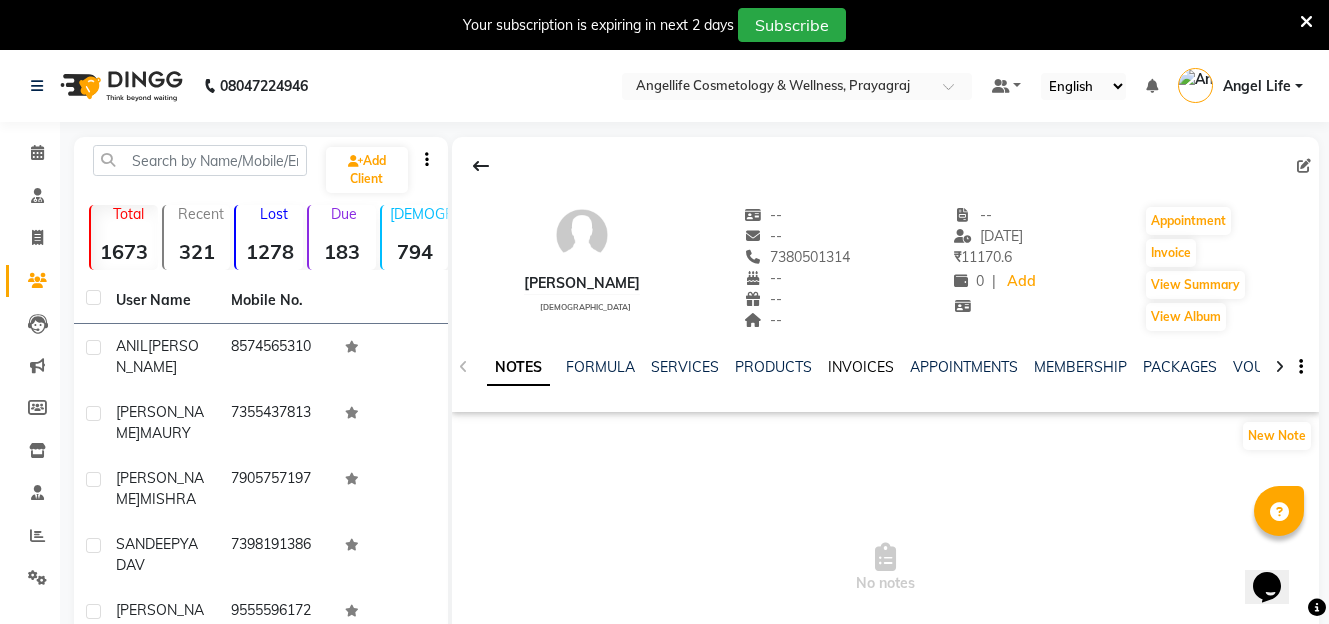 click on "INVOICES" 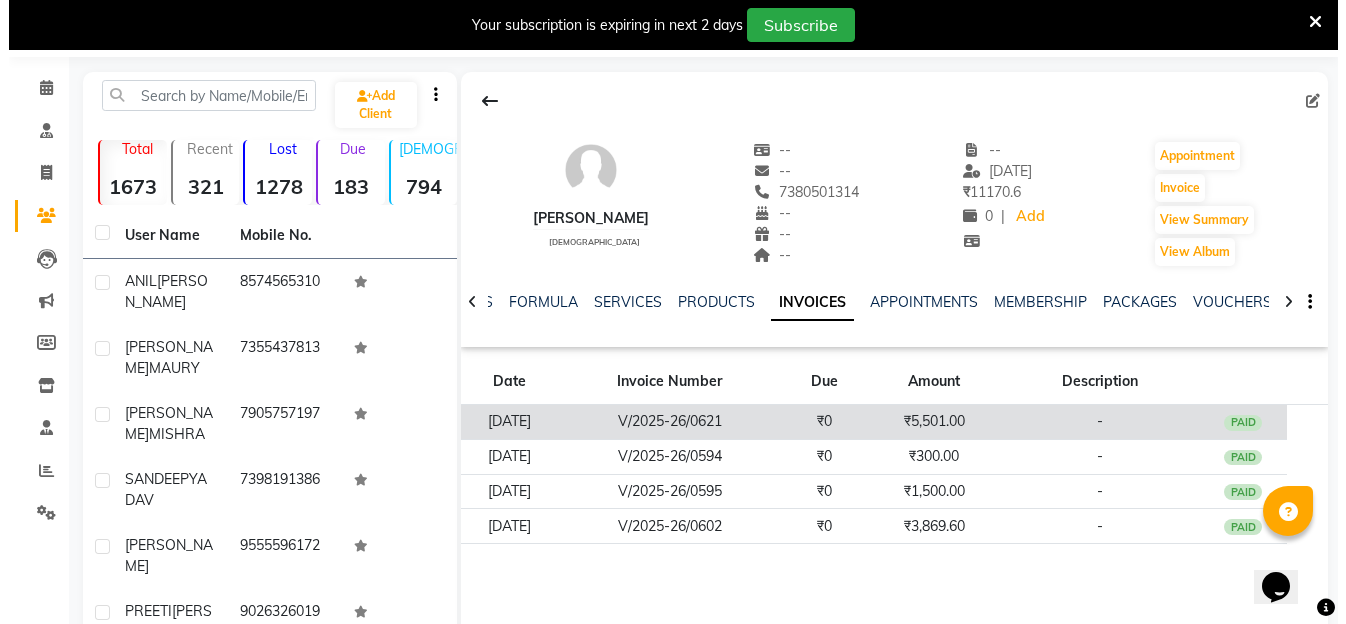 scroll, scrollTop: 100, scrollLeft: 0, axis: vertical 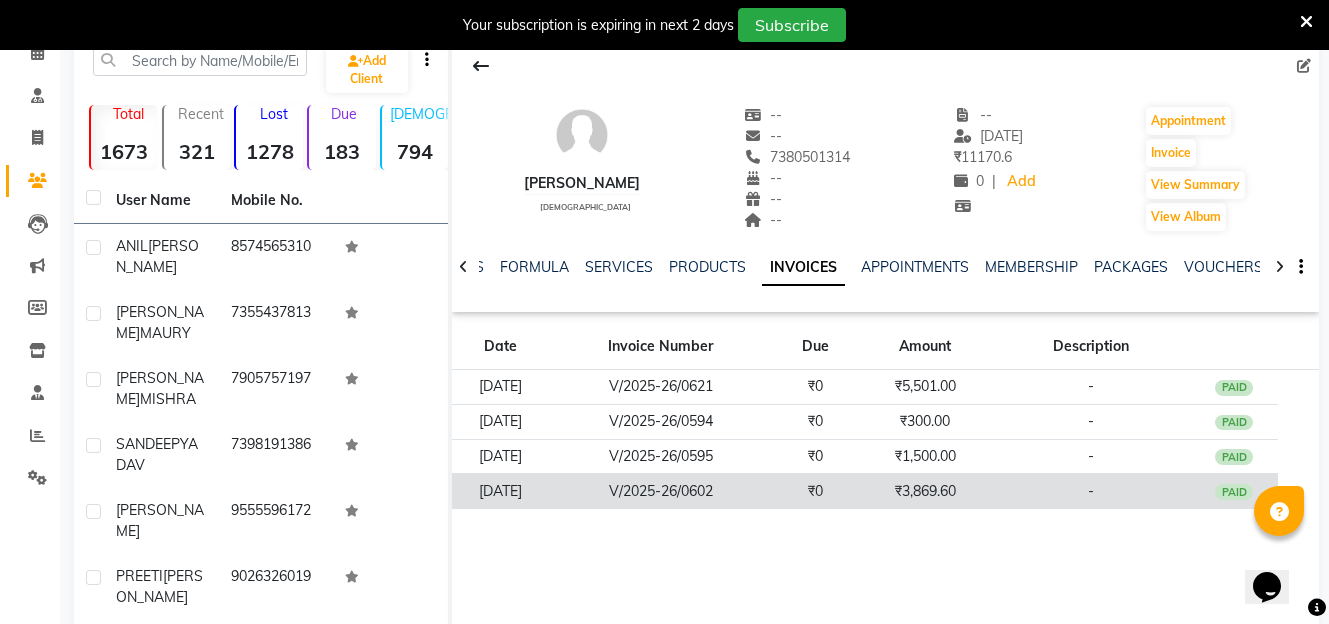 click on "₹3,869.60" 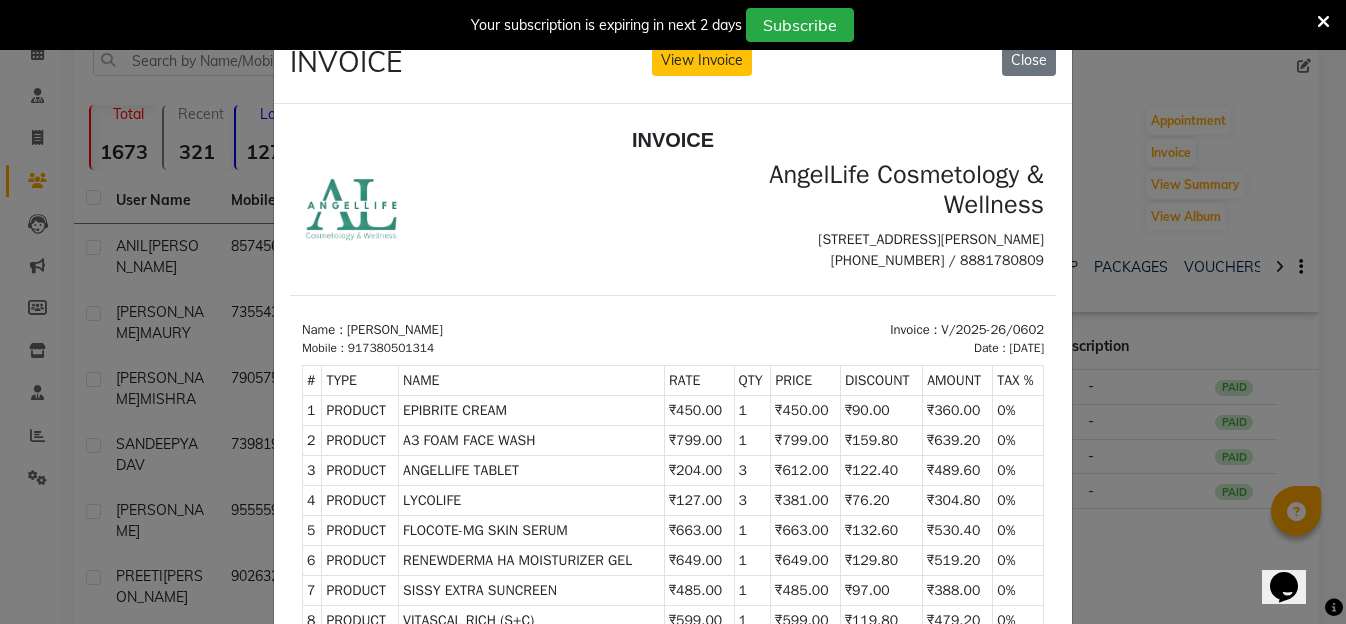 scroll, scrollTop: 16, scrollLeft: 0, axis: vertical 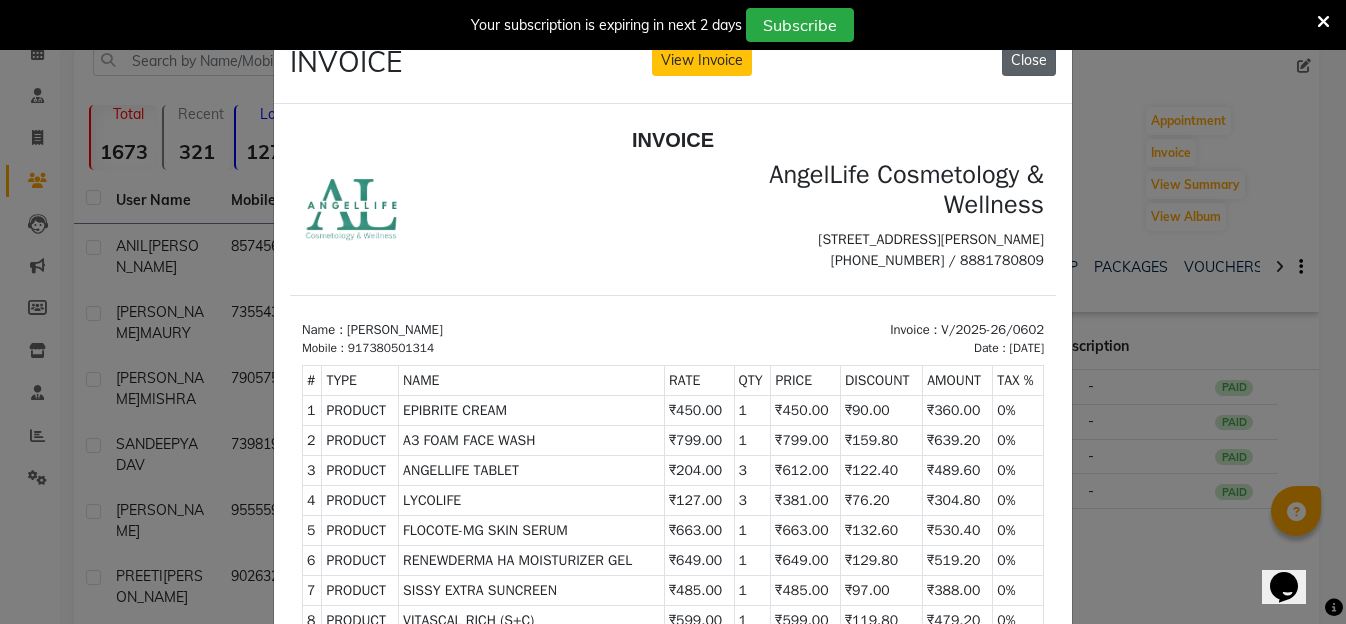 click on "Close" 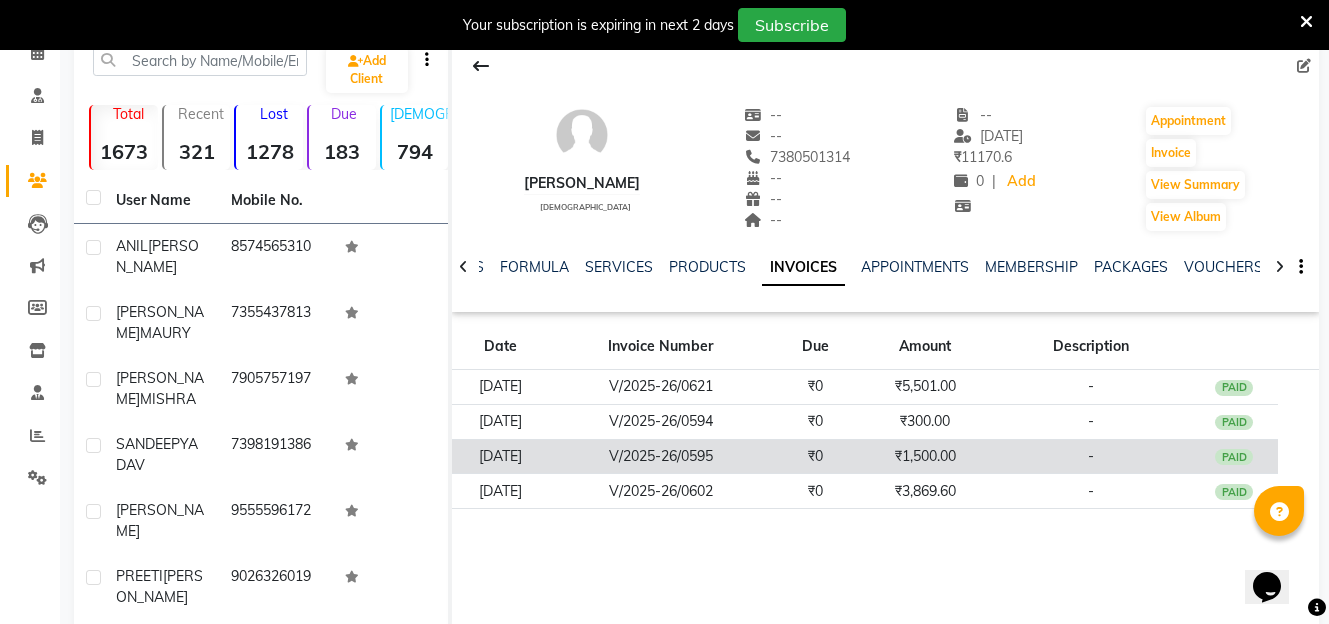click on "₹1,500.00" 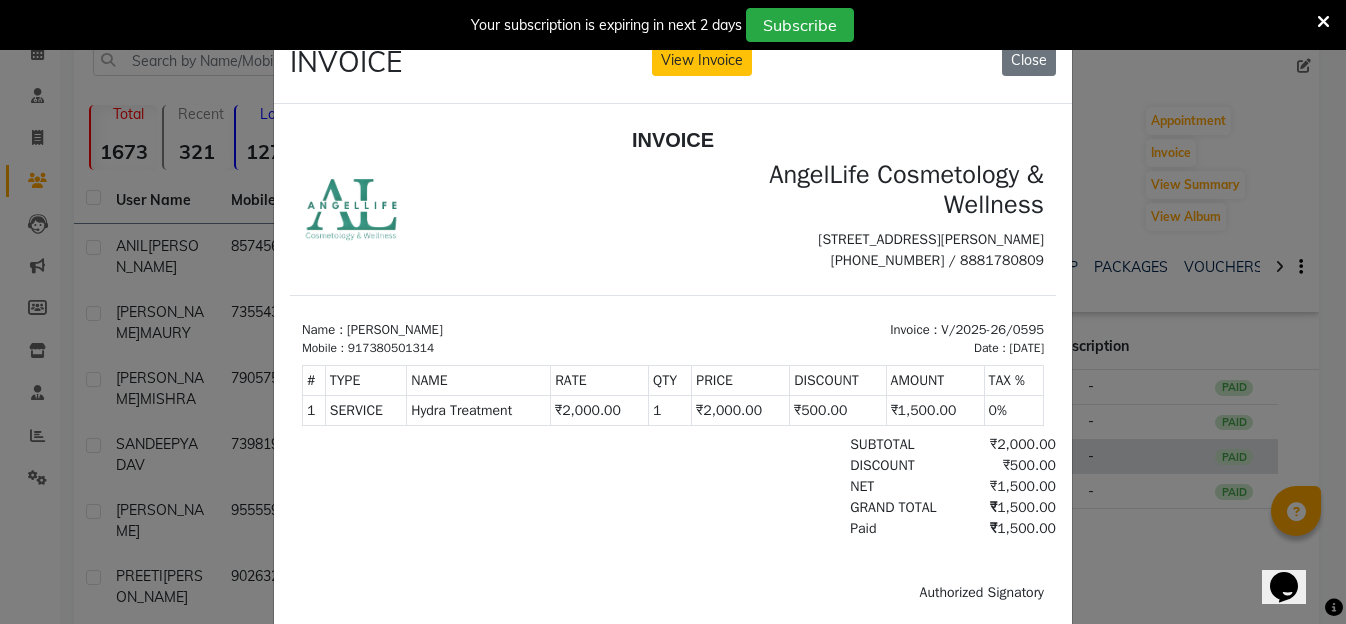 scroll, scrollTop: 0, scrollLeft: 0, axis: both 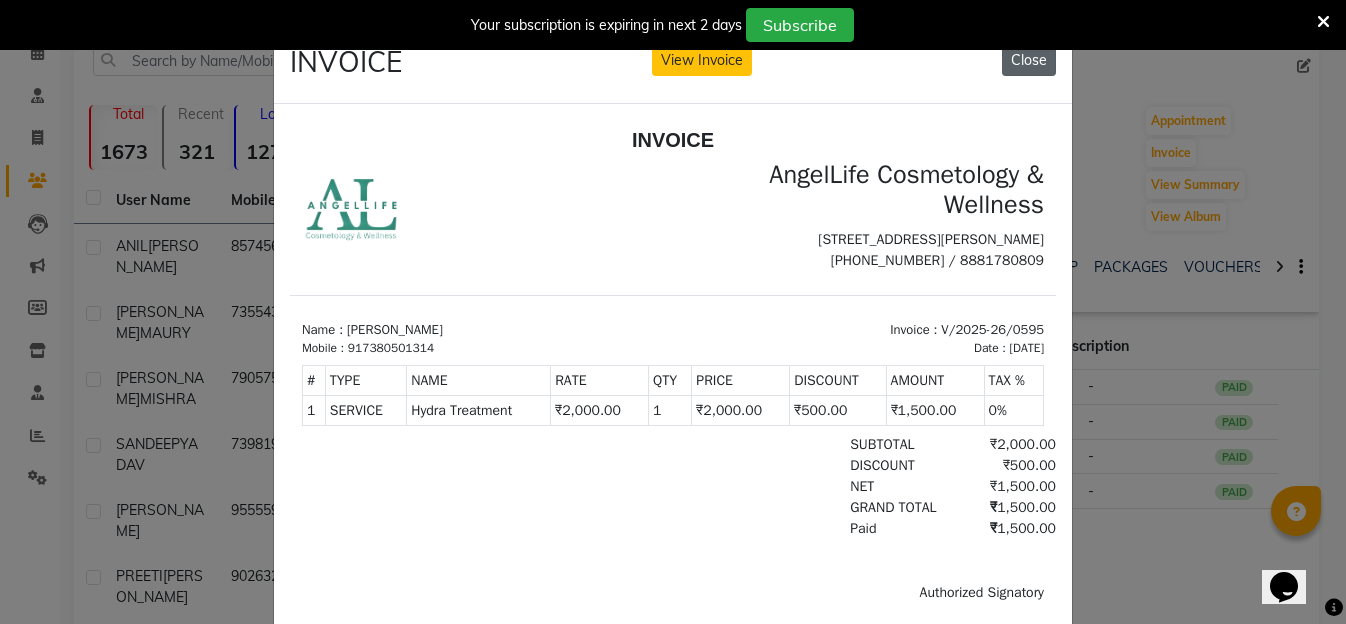 click on "Close" 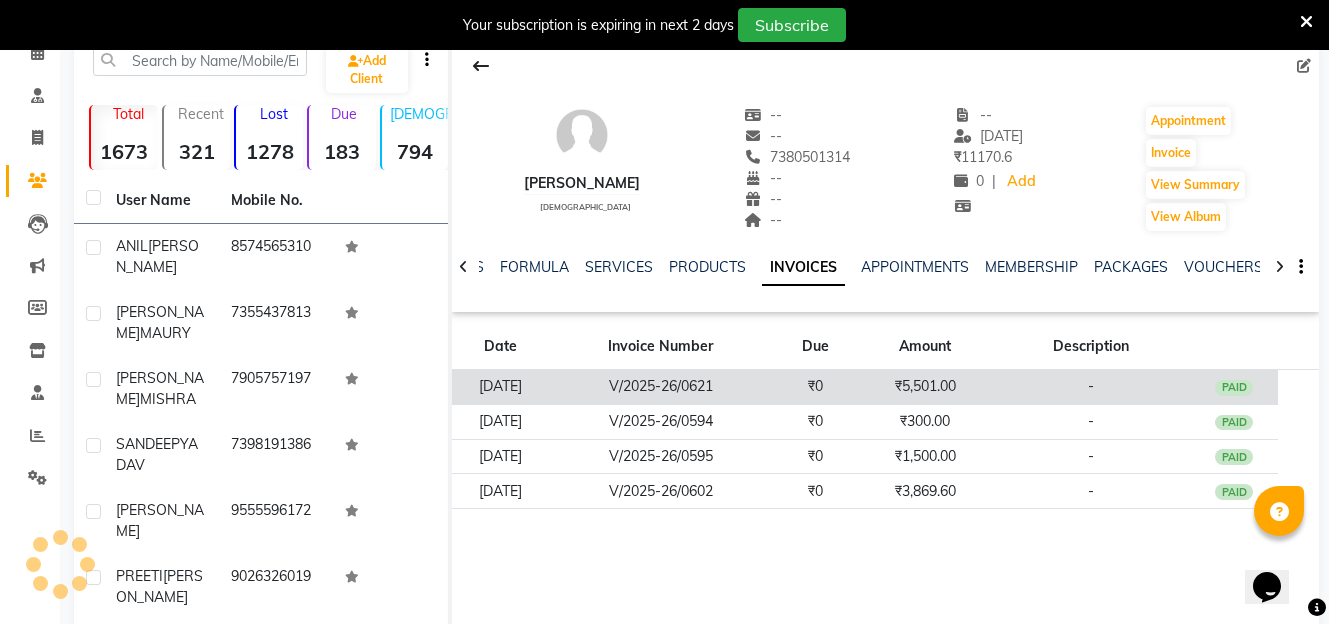 click on "₹5,501.00" 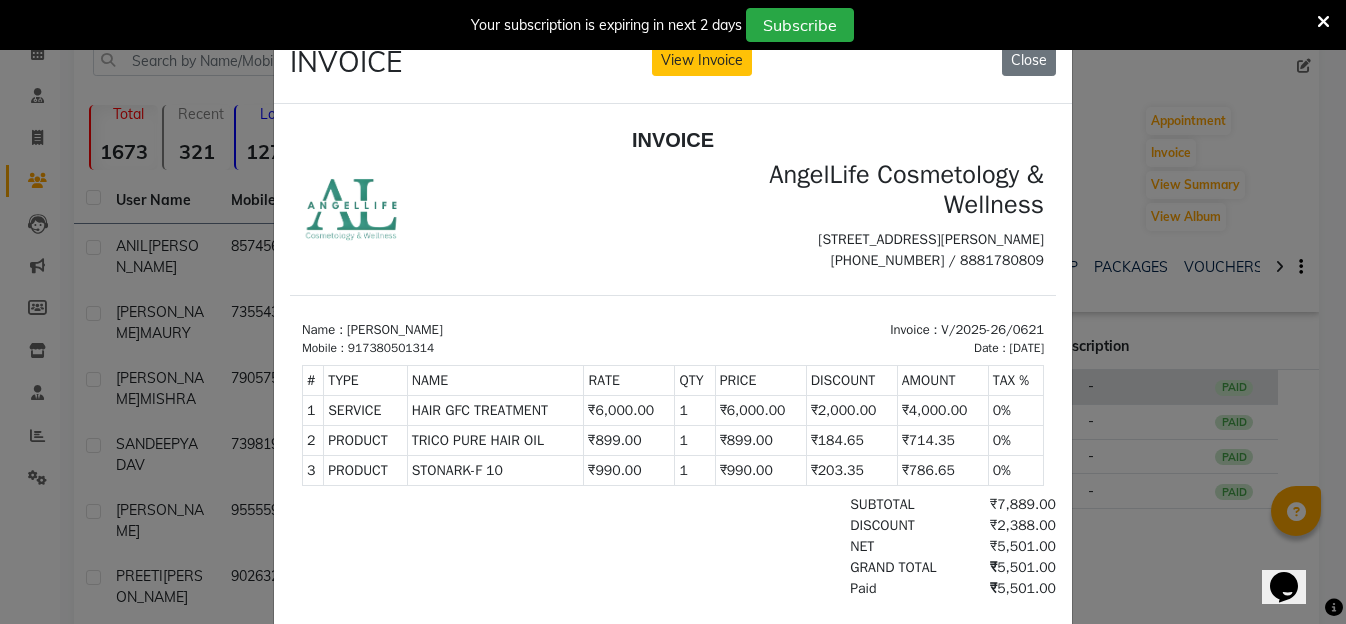 scroll, scrollTop: 0, scrollLeft: 0, axis: both 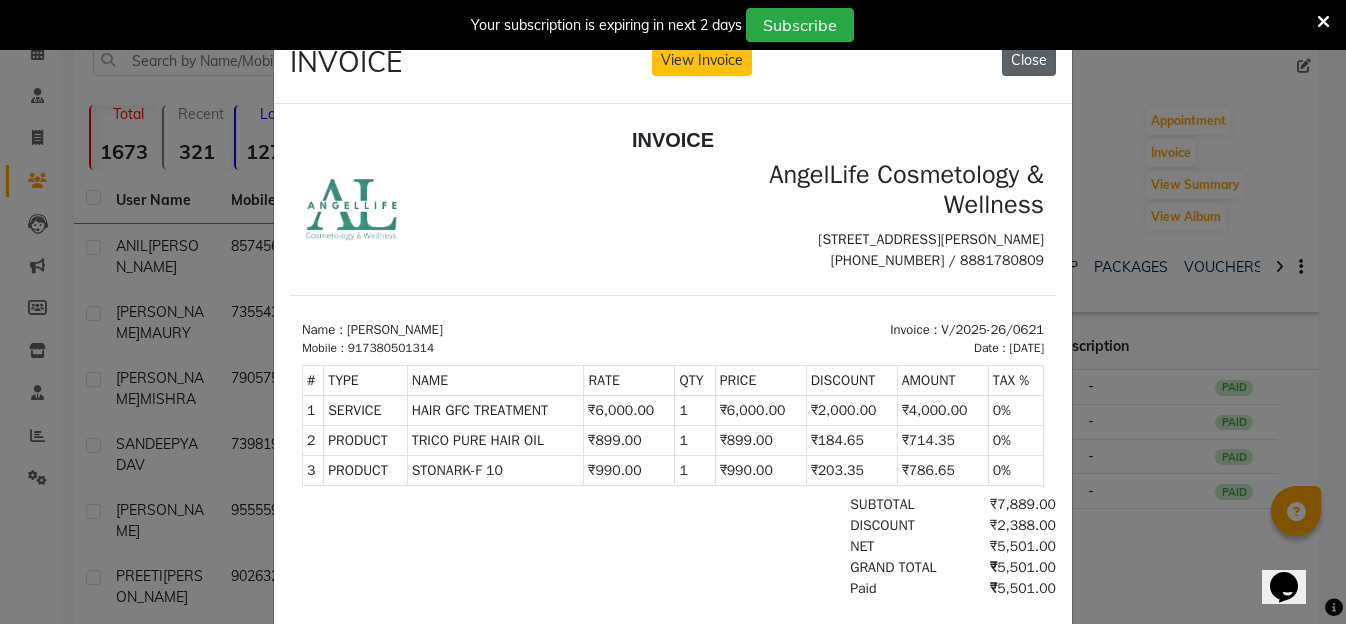 click on "Close" 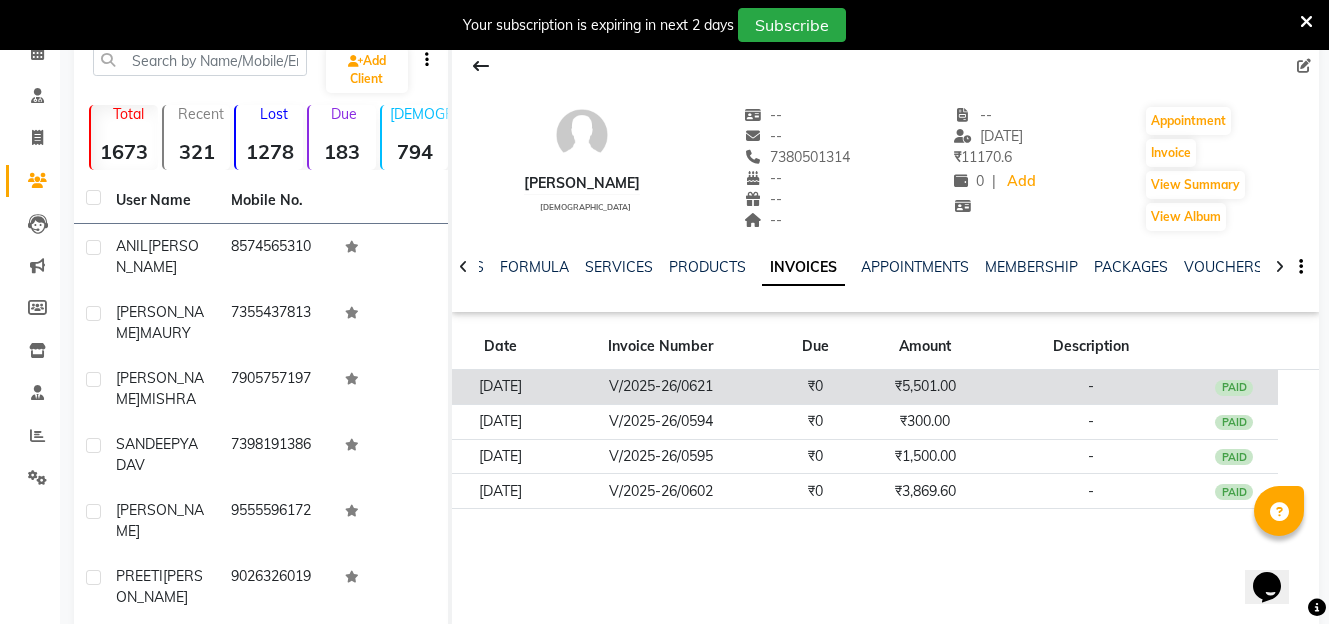 click on "V/2025-26/0621" 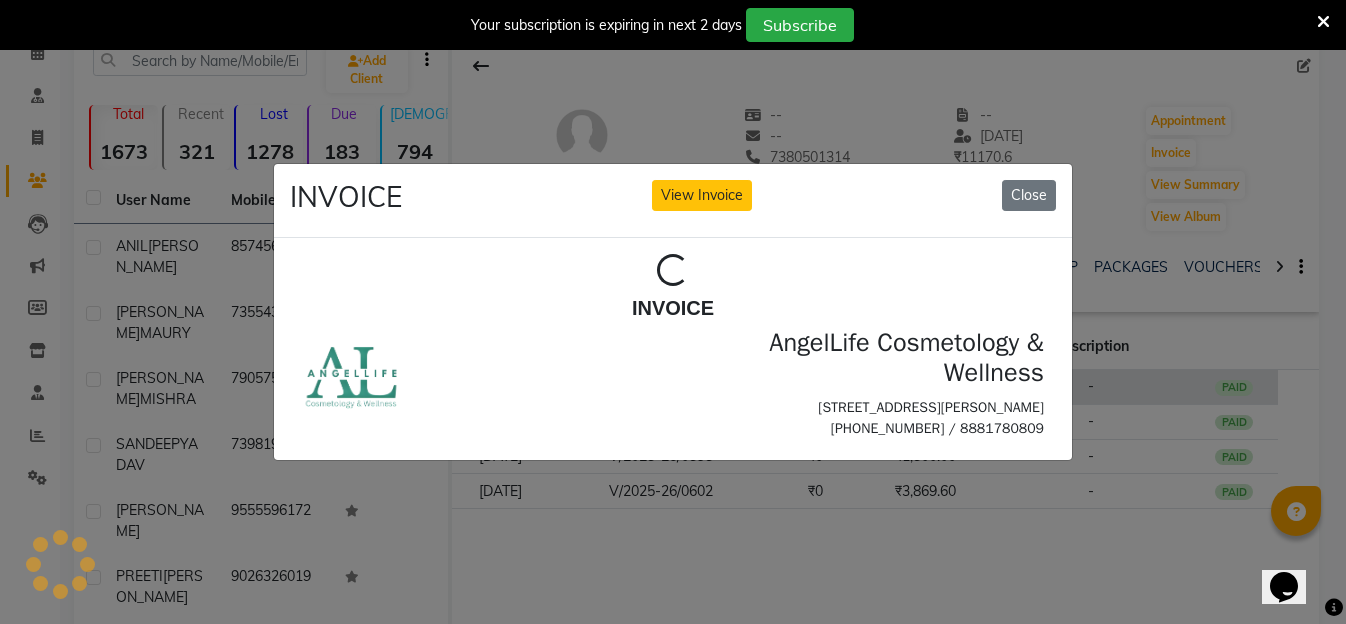 scroll, scrollTop: 0, scrollLeft: 0, axis: both 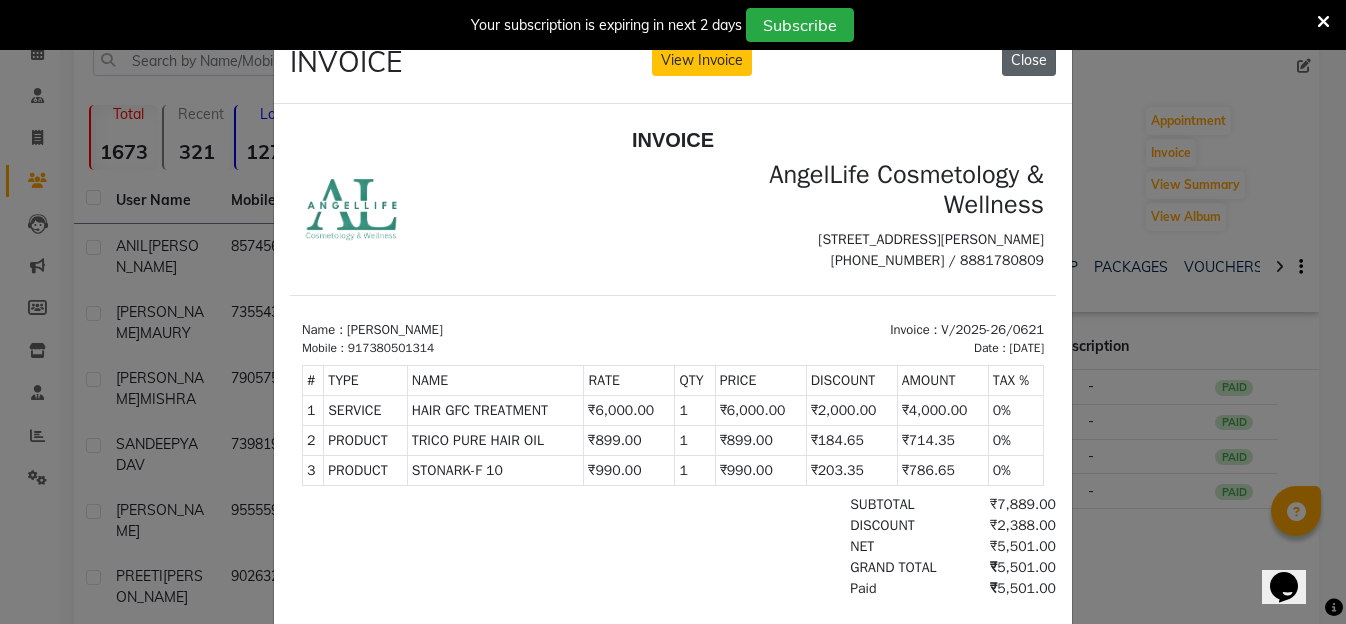 click on "Close" 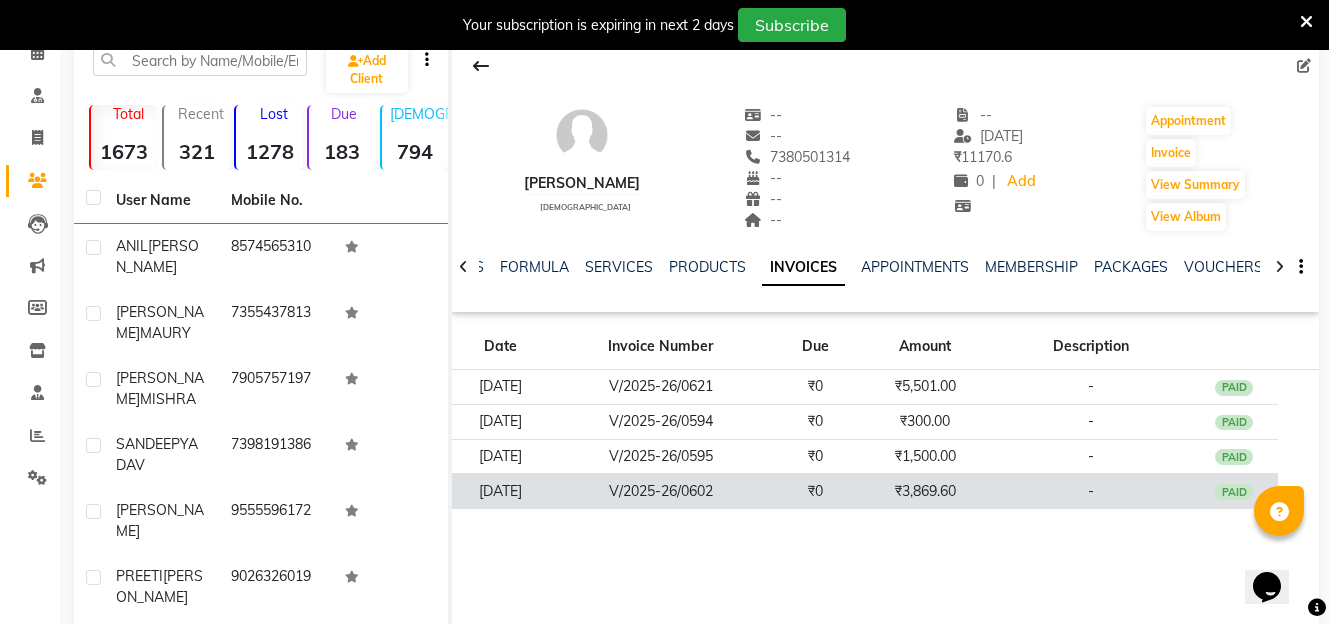 click on "₹3,869.60" 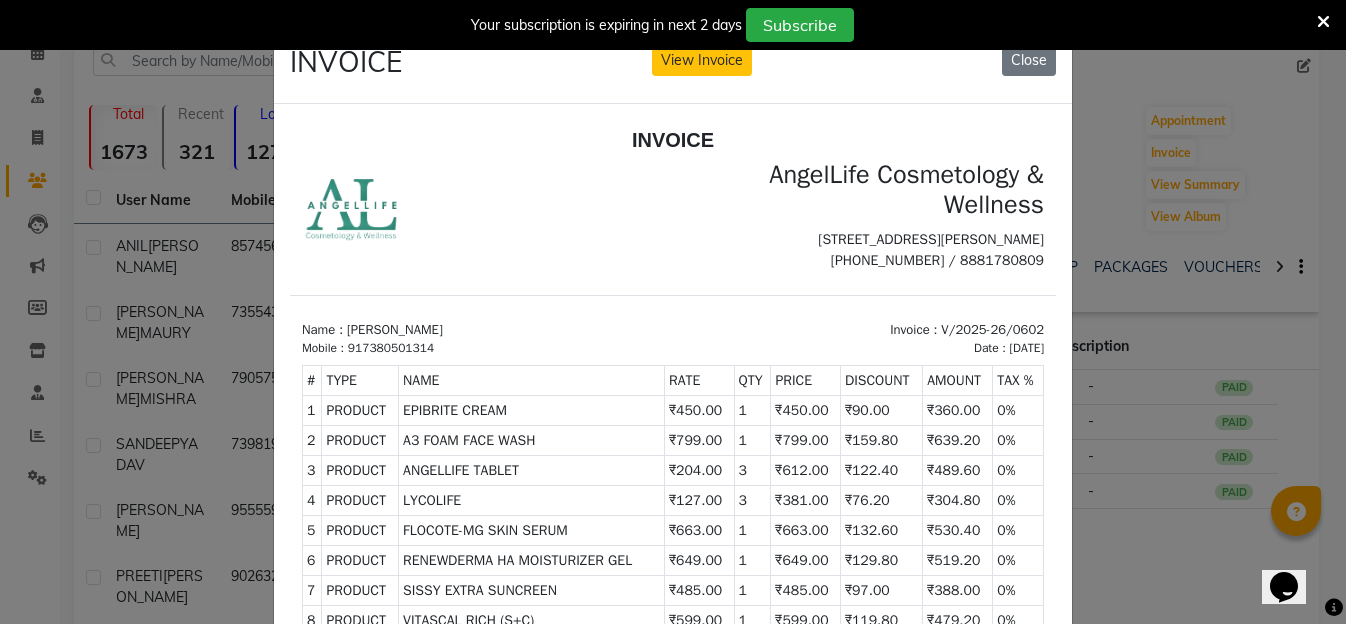 scroll, scrollTop: 16, scrollLeft: 0, axis: vertical 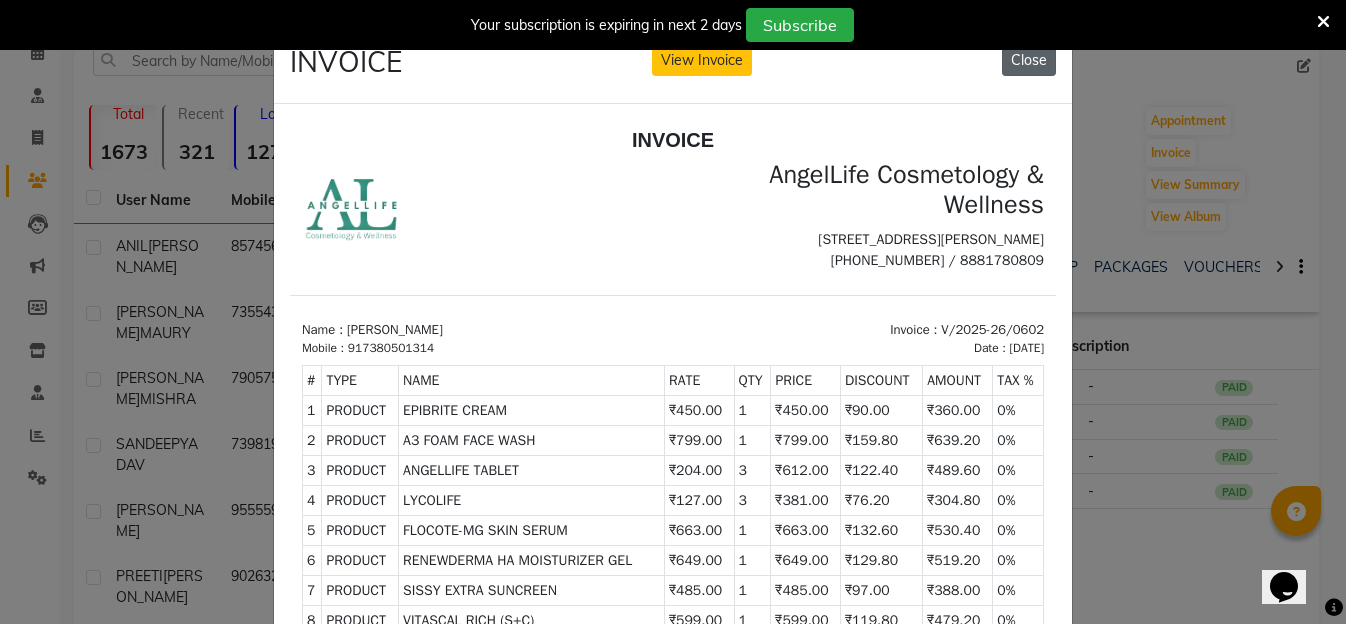 click on "Close" 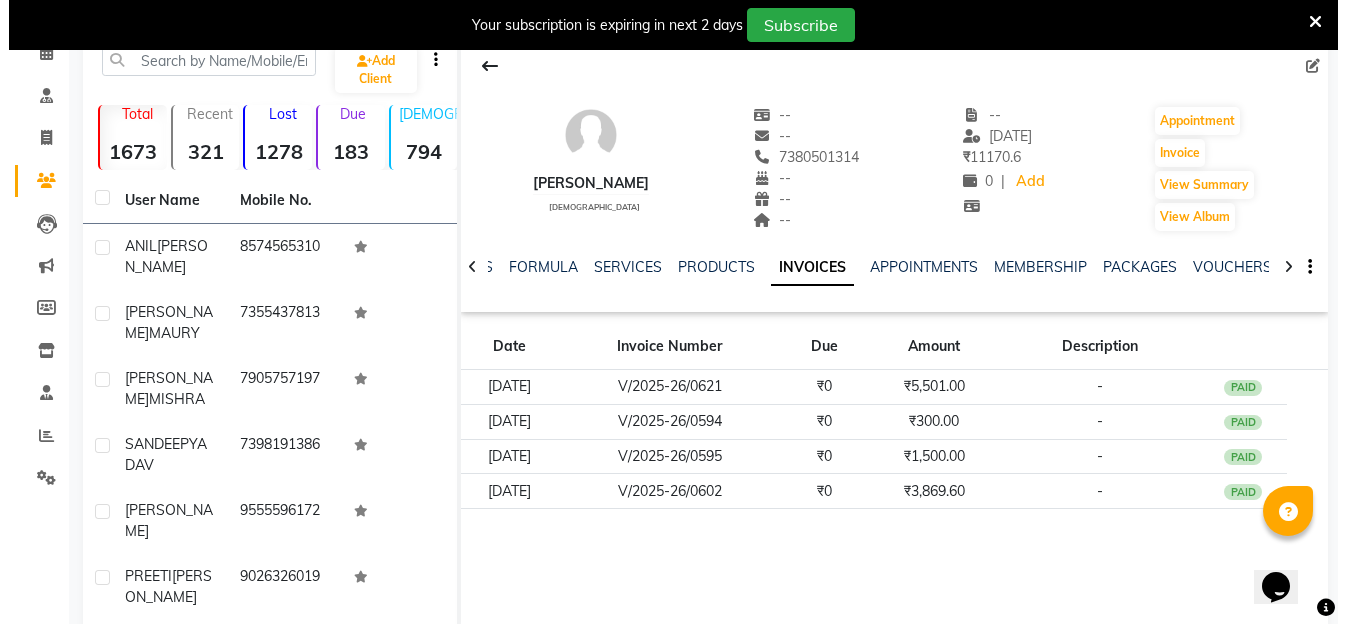 scroll, scrollTop: 0, scrollLeft: 0, axis: both 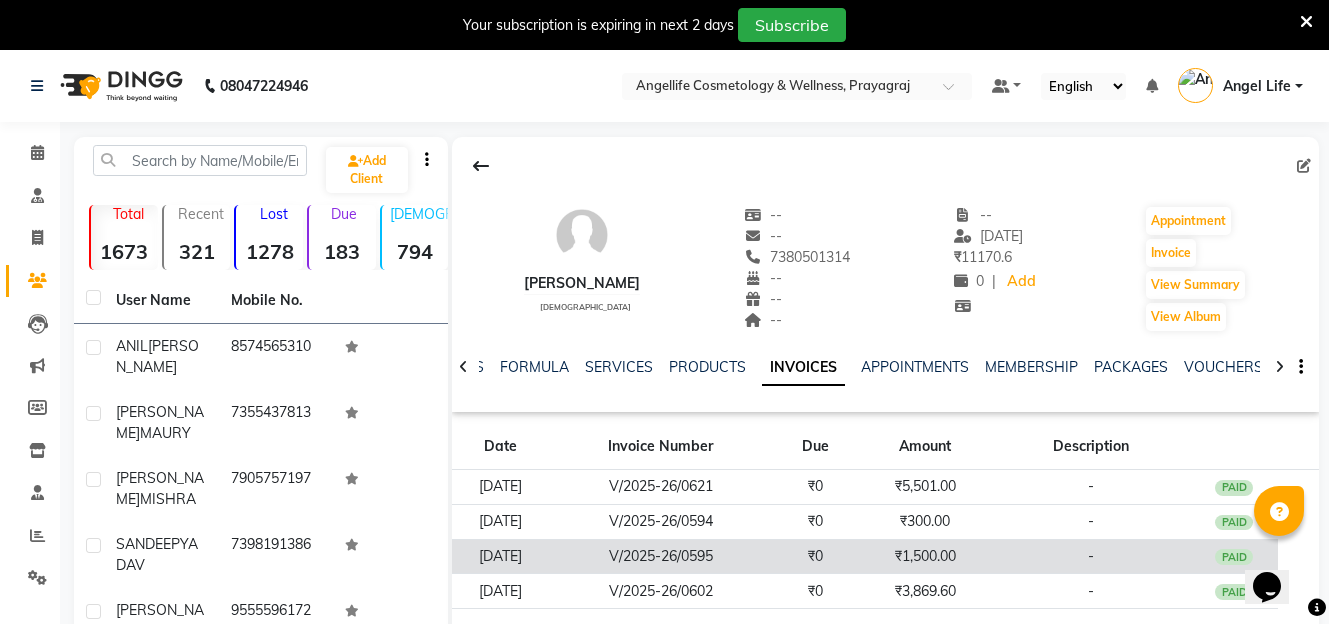 click on "₹1,500.00" 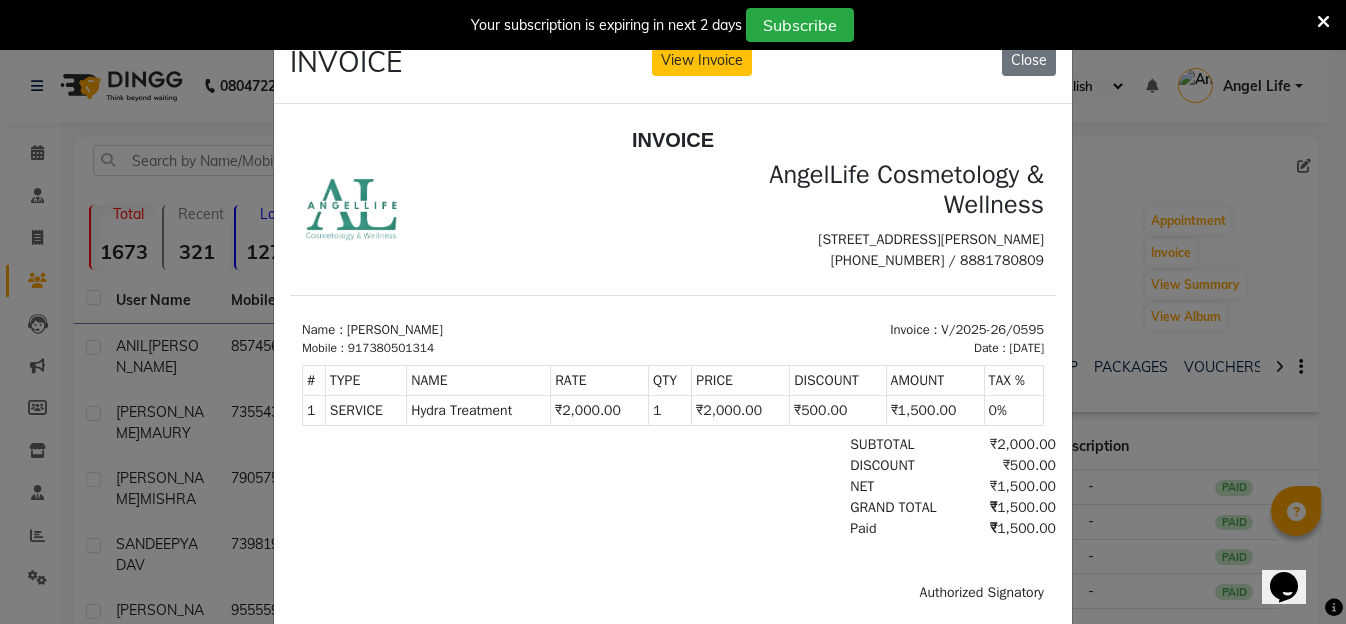 scroll, scrollTop: 0, scrollLeft: 0, axis: both 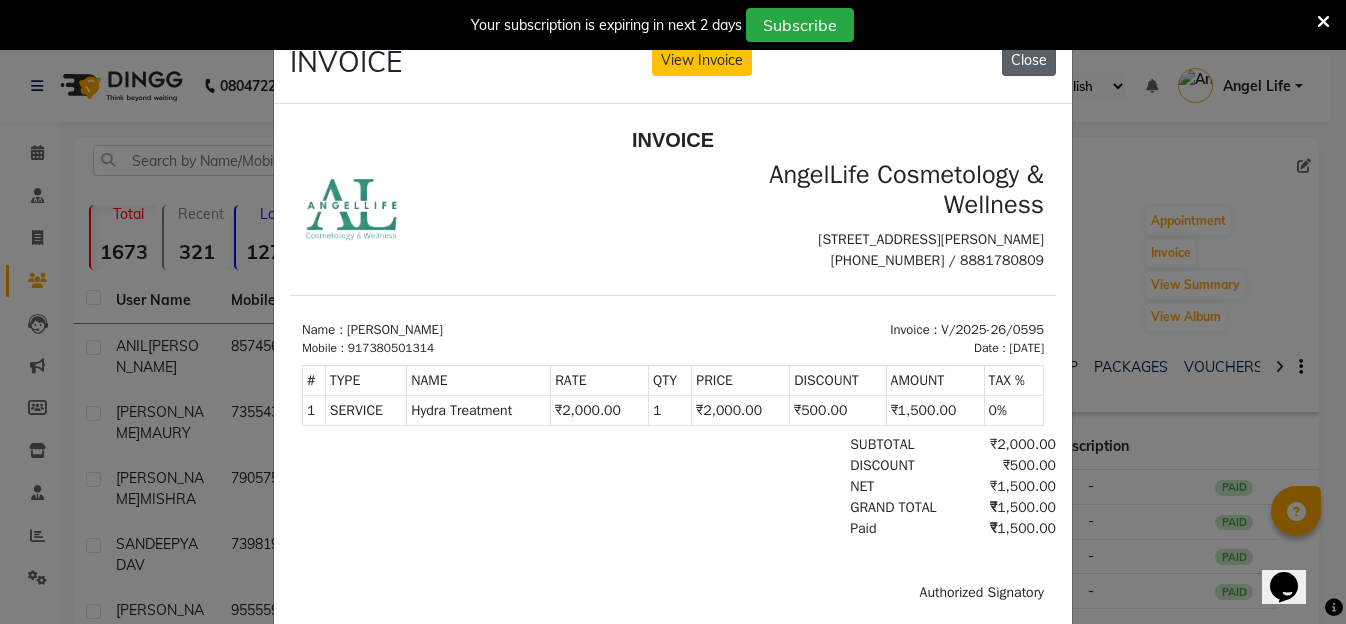 click on "Close" 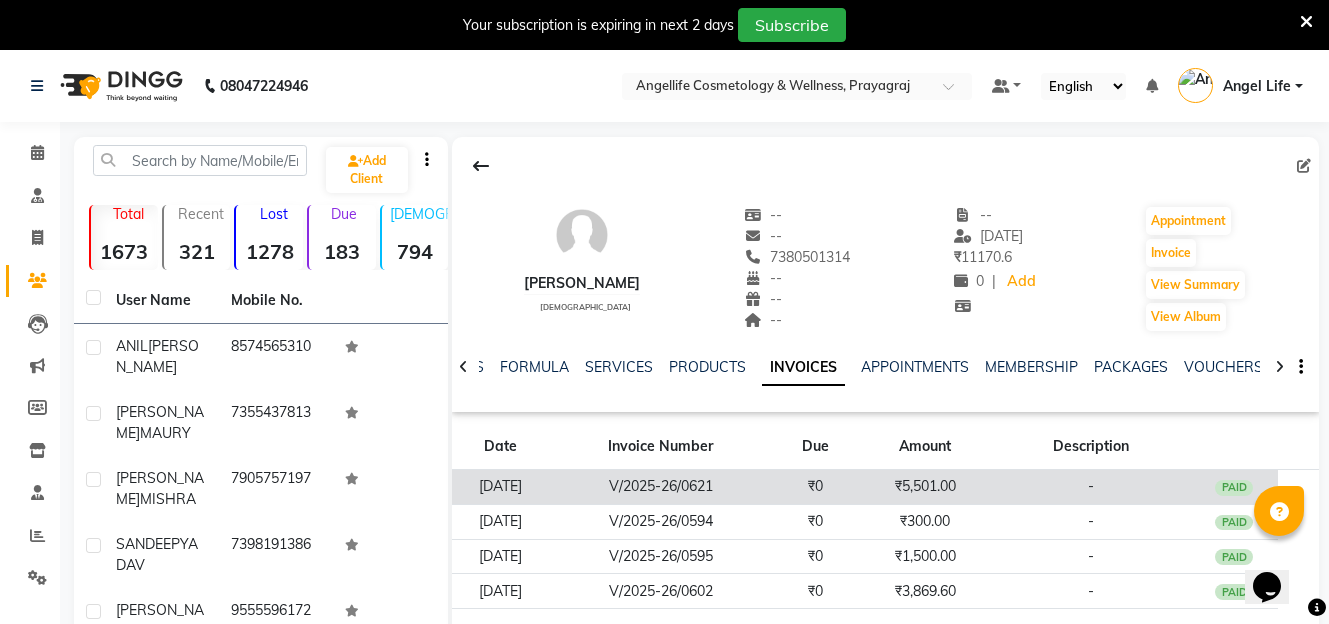 click on "₹0" 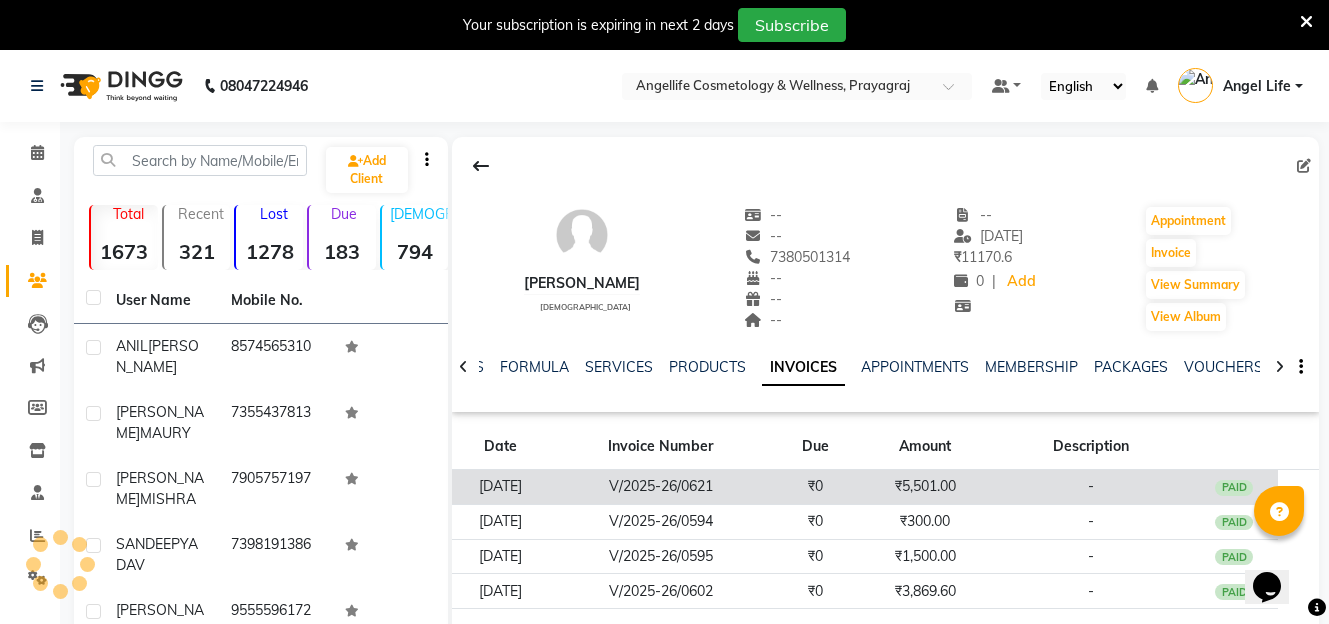 click on "₹0" 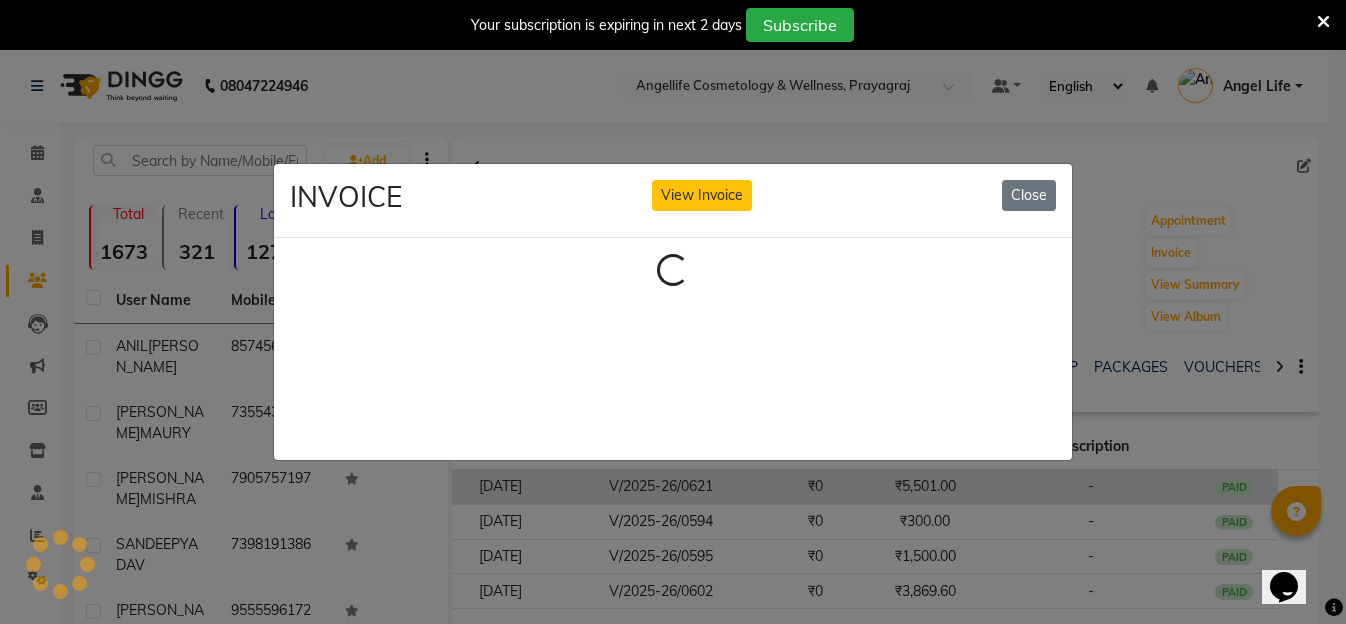 click on "INVOICE View Invoice Close Loading..." 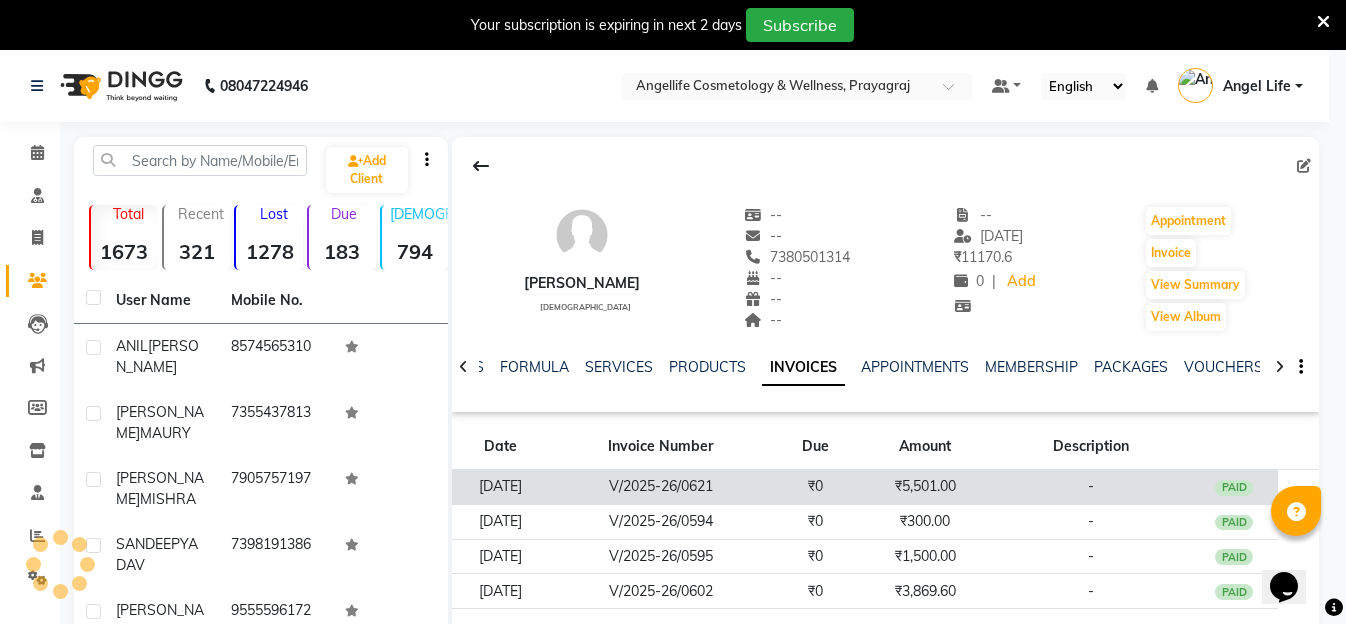 click on "INVOICE View Invoice Close Loading..." 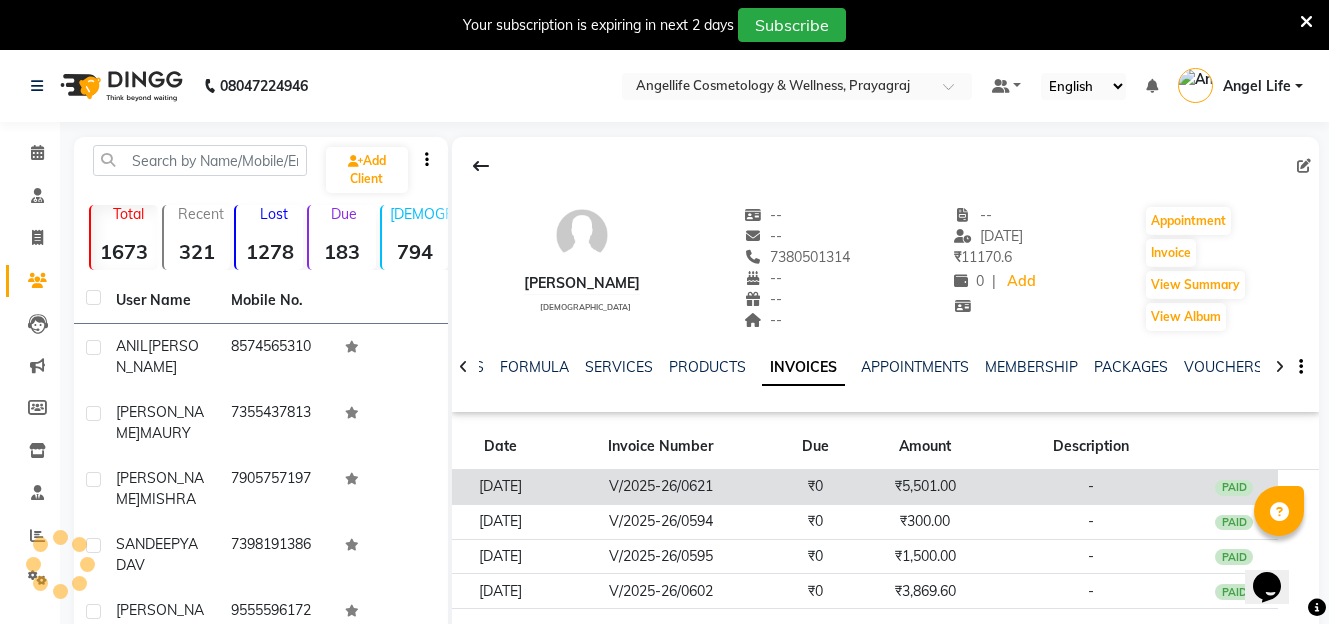 click on "₹0" 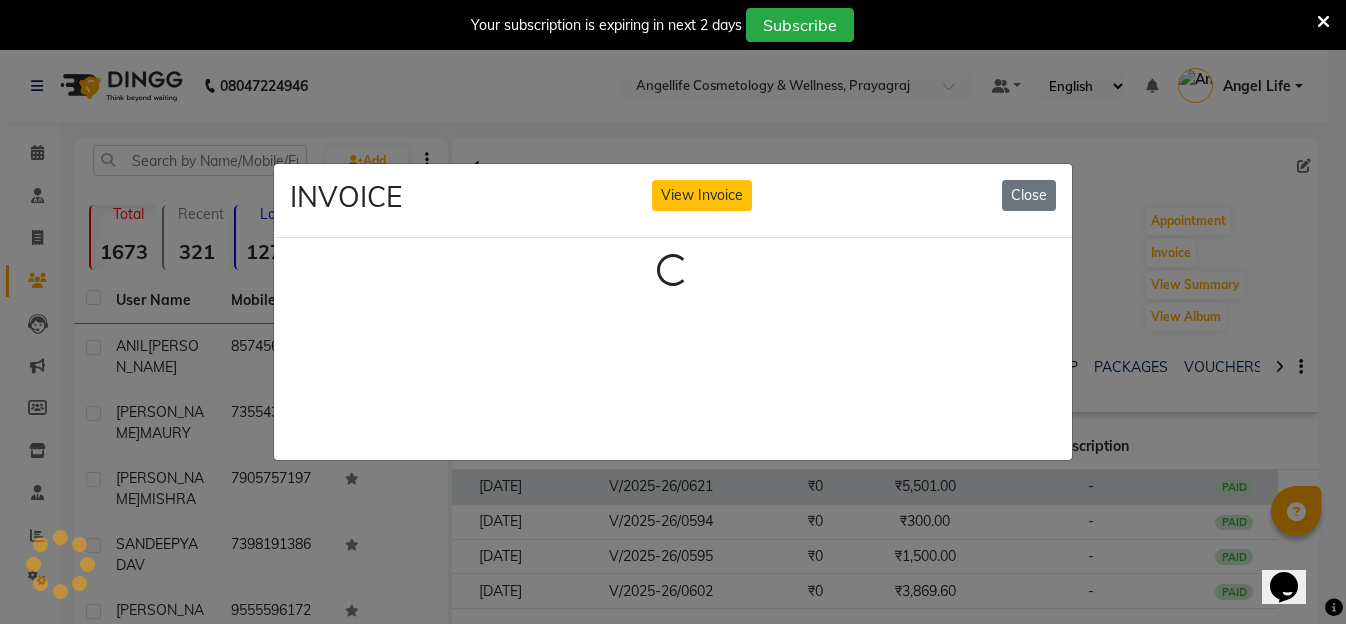 click on "INVOICE View Invoice Close Loading..." 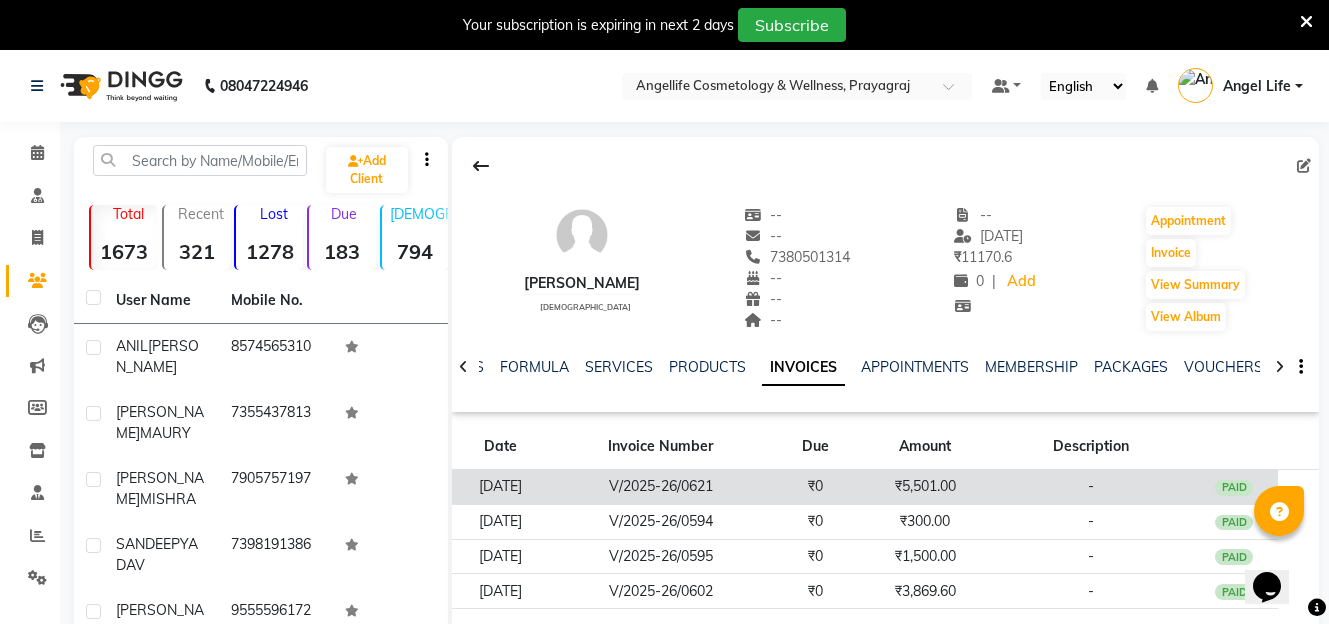 click on "₹0" 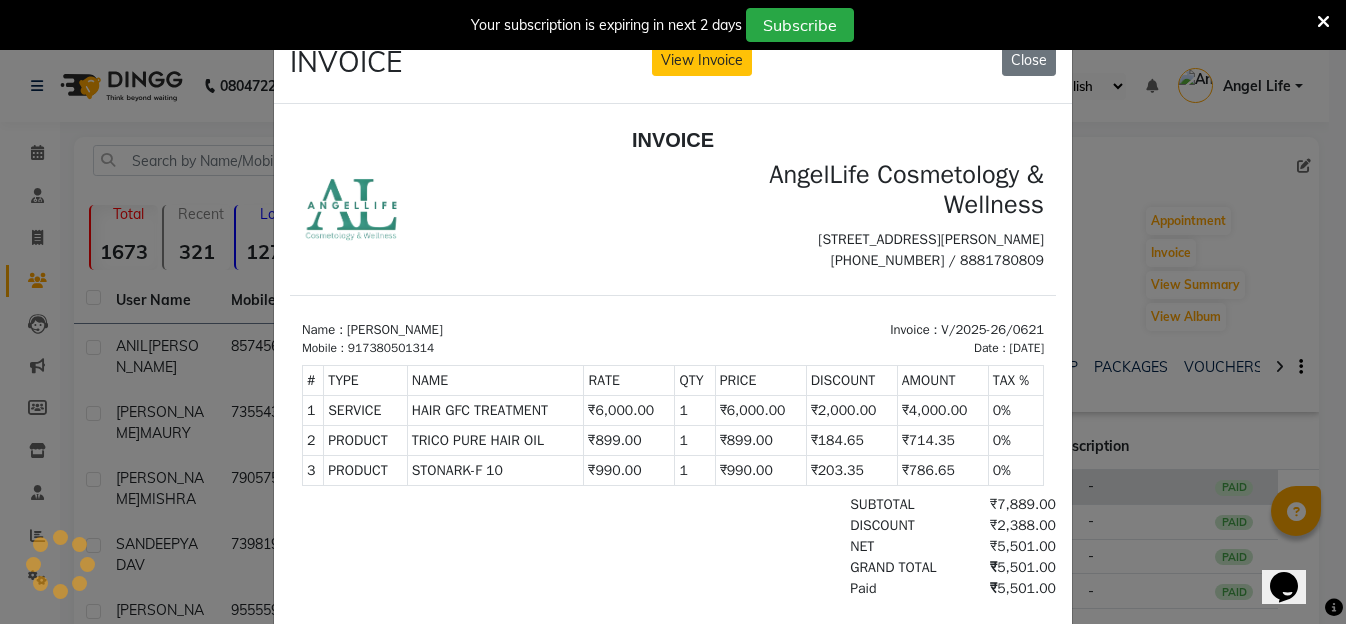 scroll, scrollTop: 0, scrollLeft: 0, axis: both 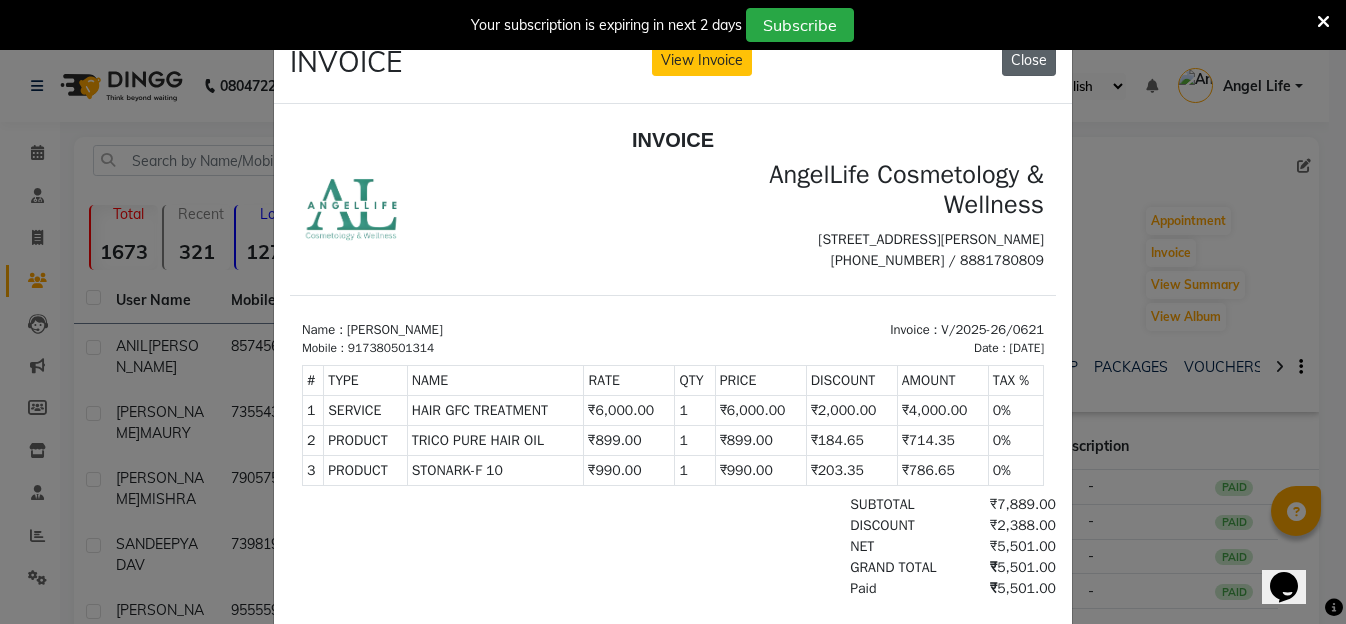 click on "Close" 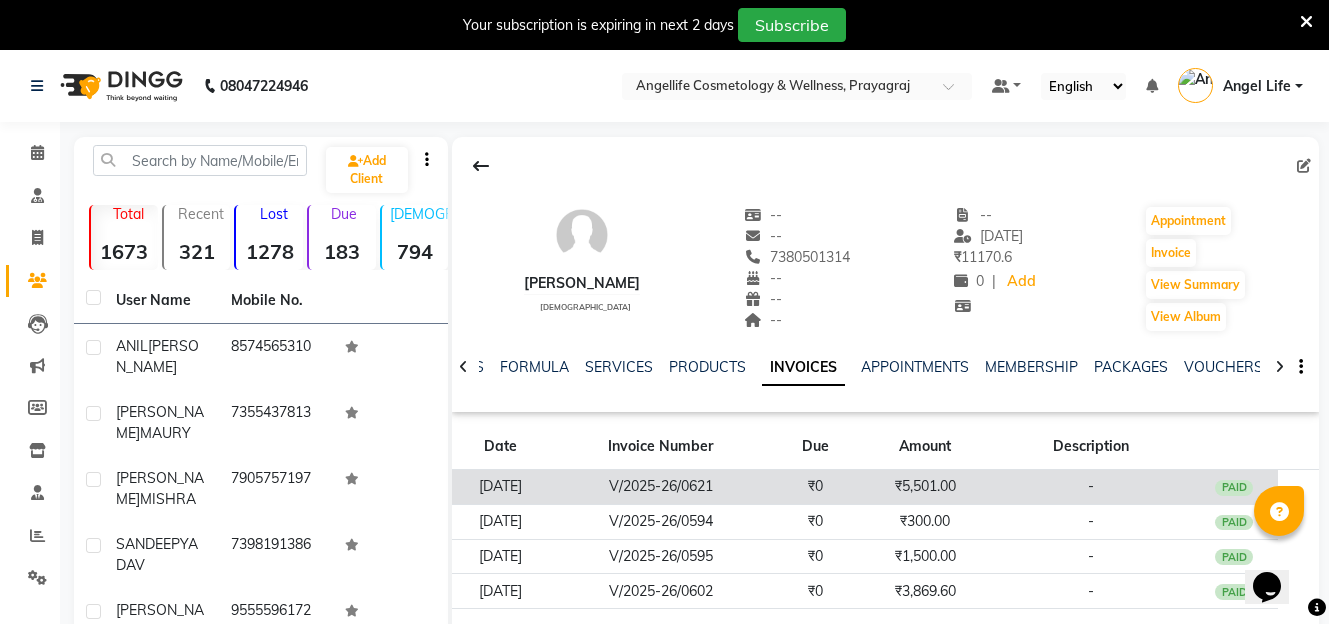 click on "₹0" 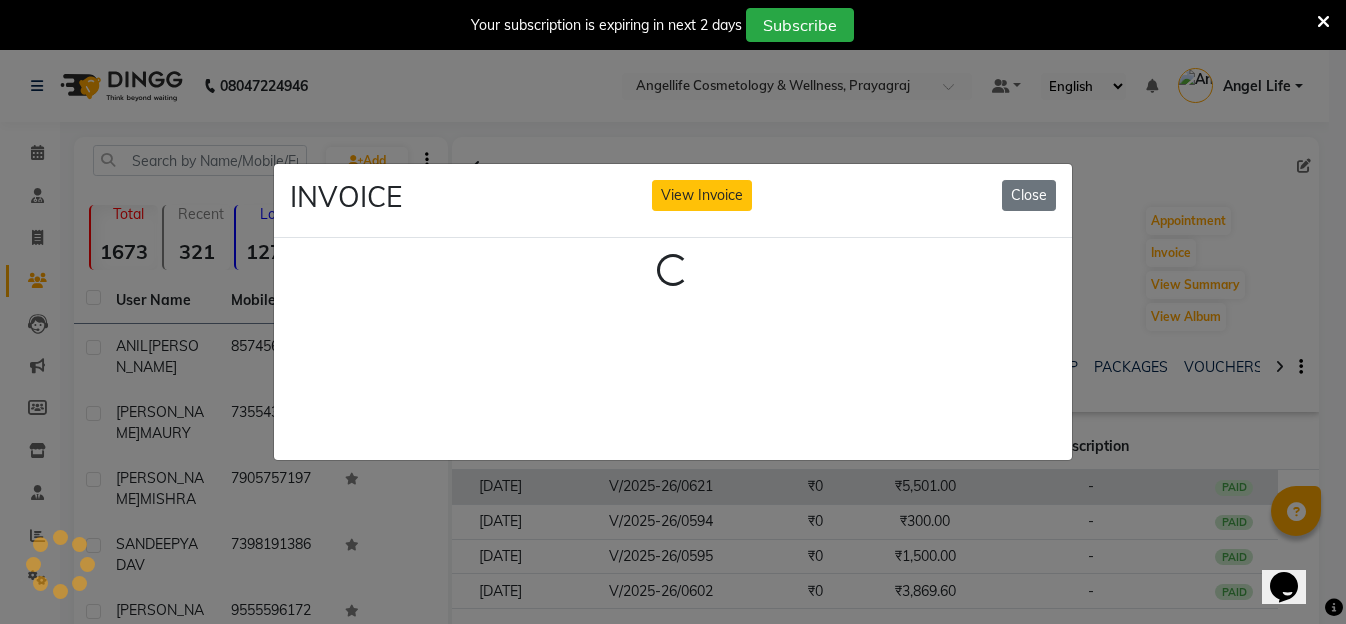 click on "INVOICE View Invoice Close Loading..." 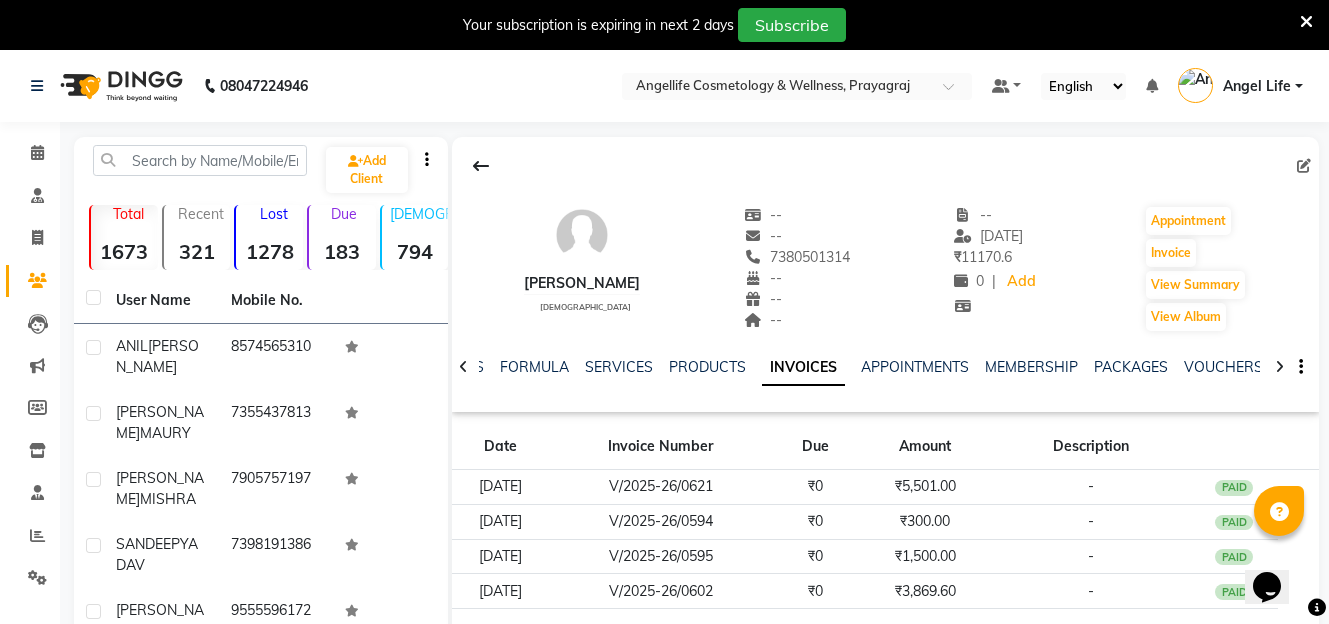 click on "₹0" 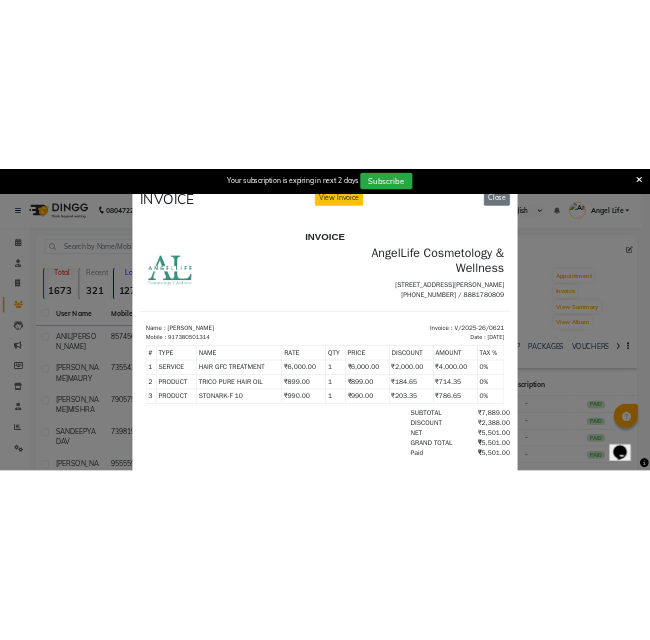 scroll, scrollTop: 0, scrollLeft: 0, axis: both 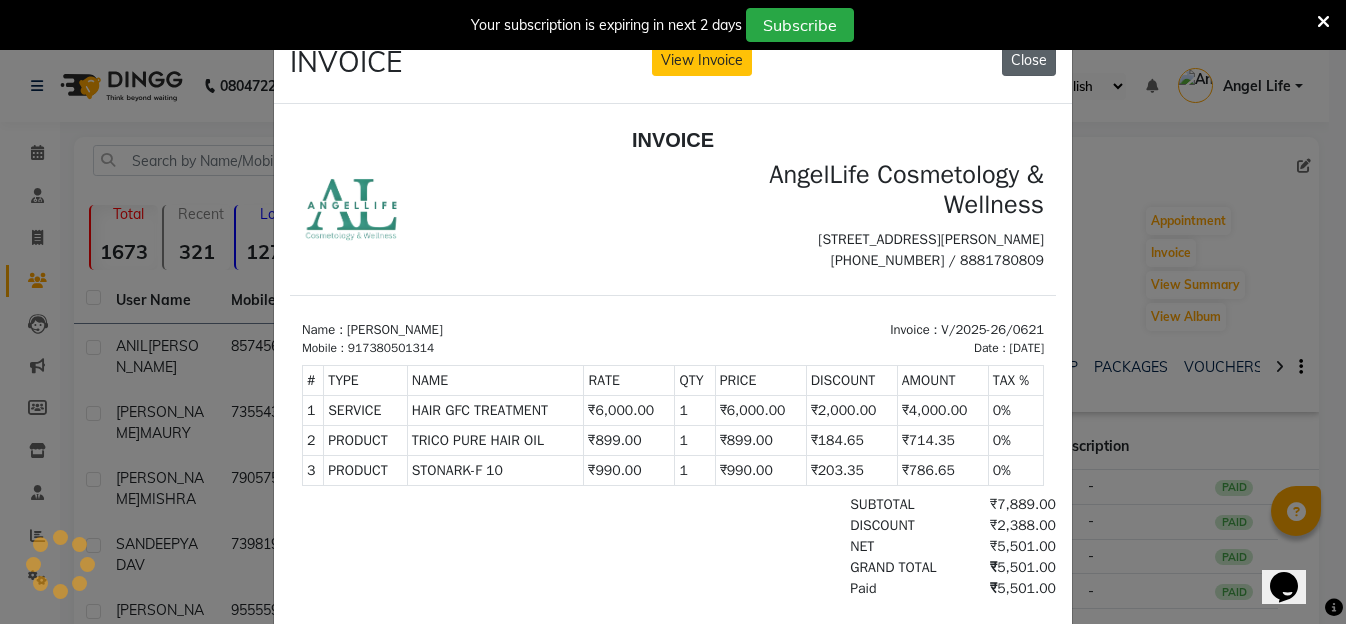 click on "Close" 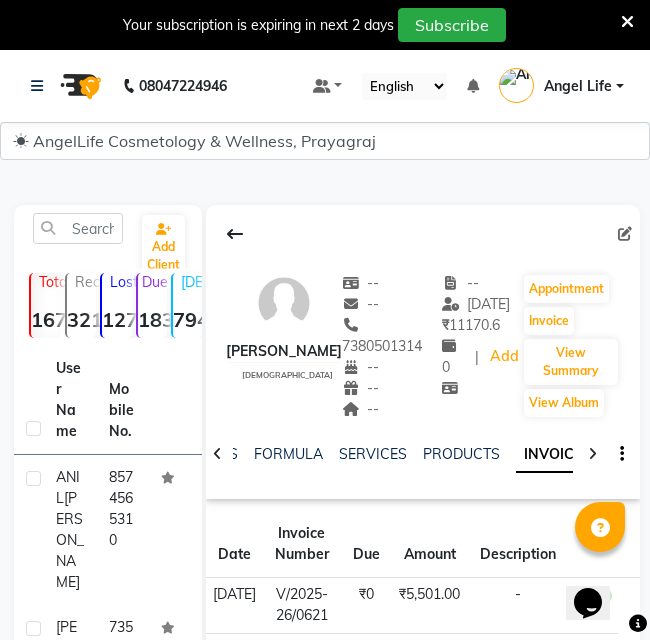 click on "Your subscription is expiring in next 2 days   Subscribe" at bounding box center [325, 25] 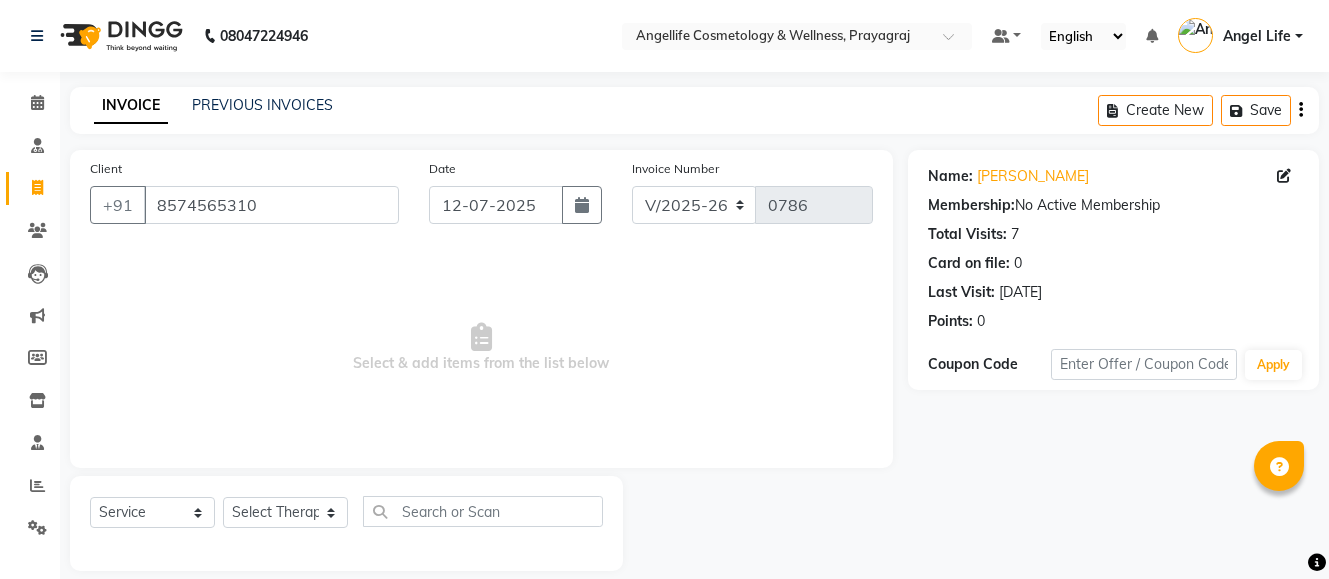 select on "4531" 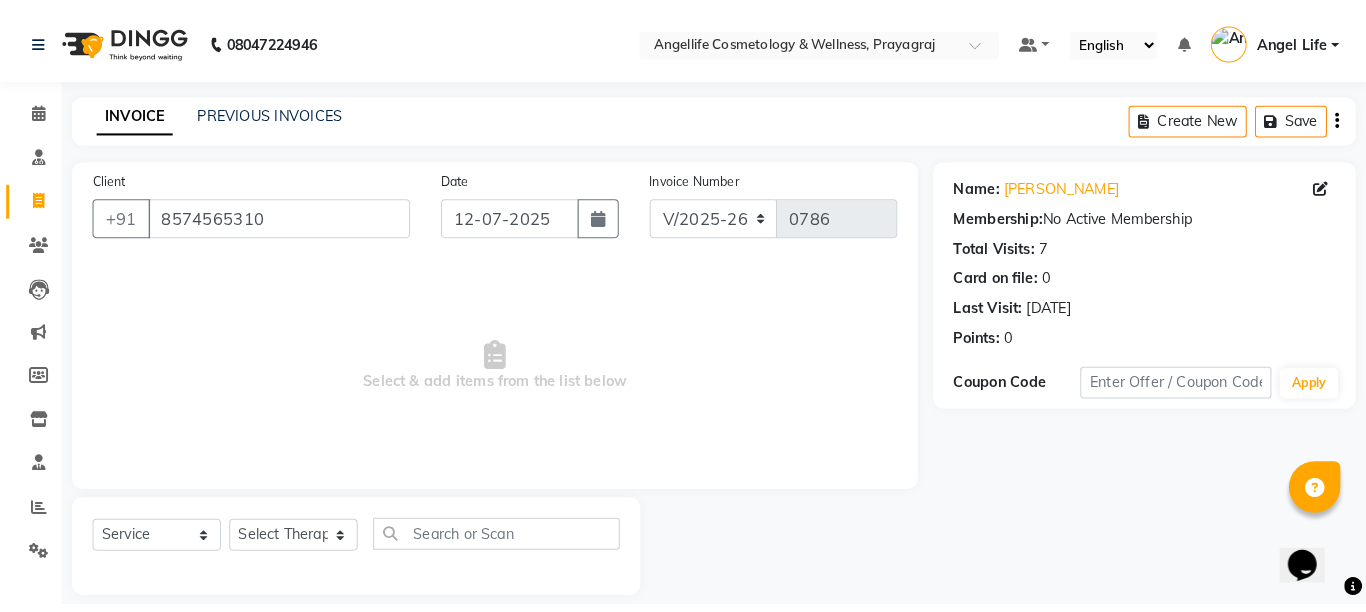 scroll, scrollTop: 0, scrollLeft: 0, axis: both 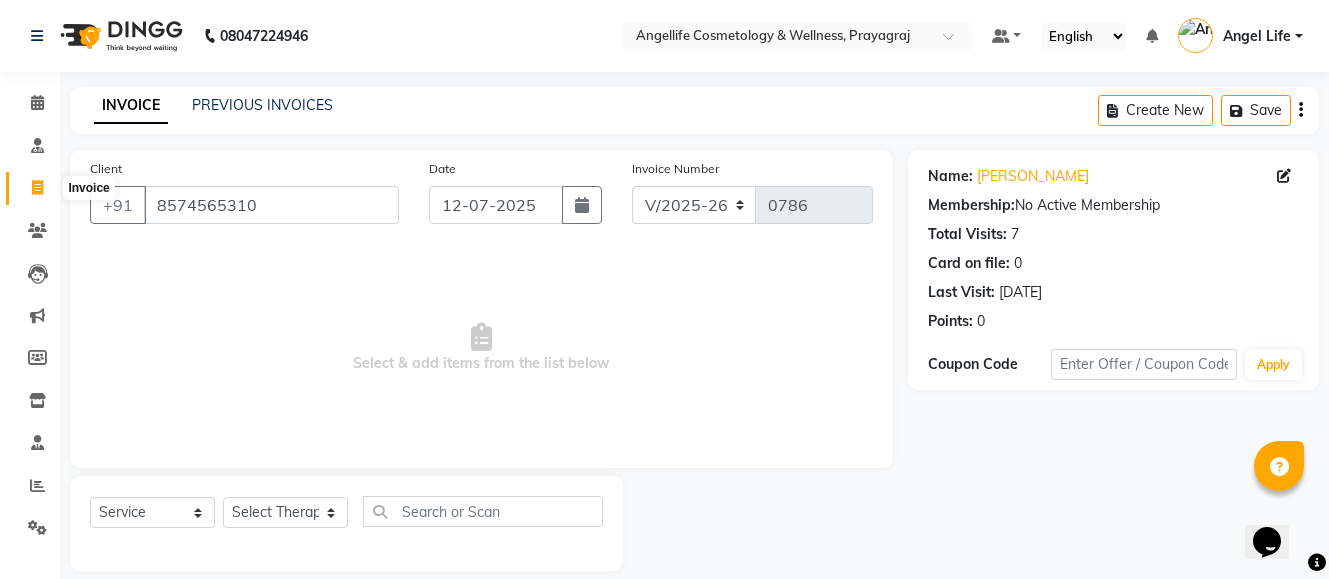 click 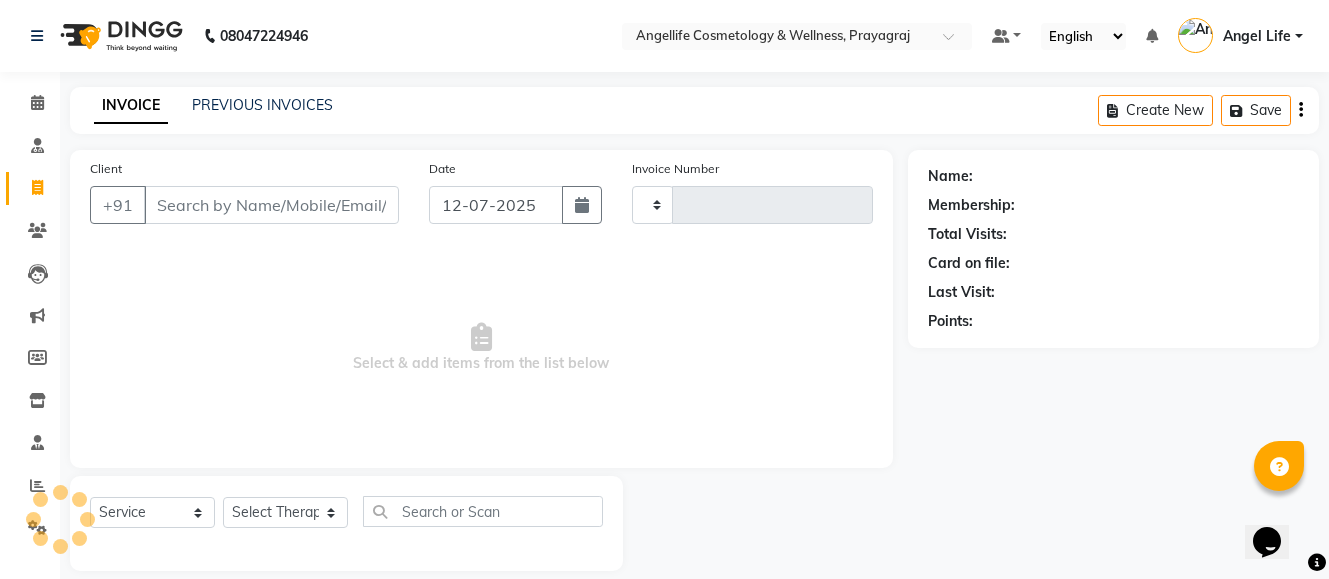 type on "0787" 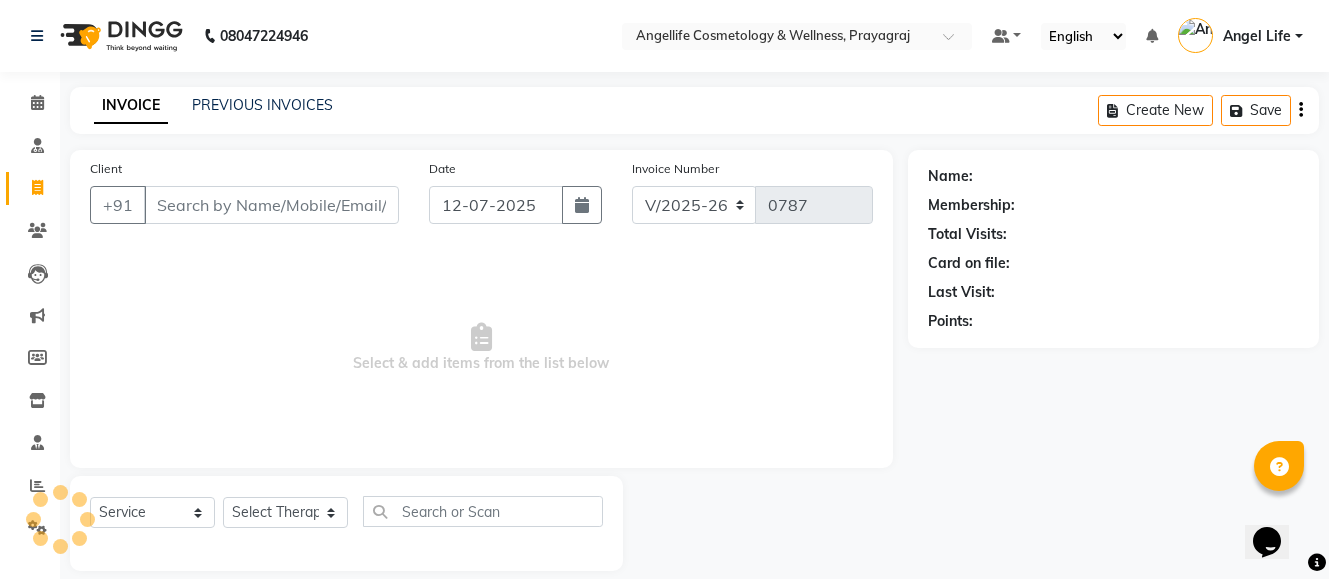 click on "Client" at bounding box center (271, 205) 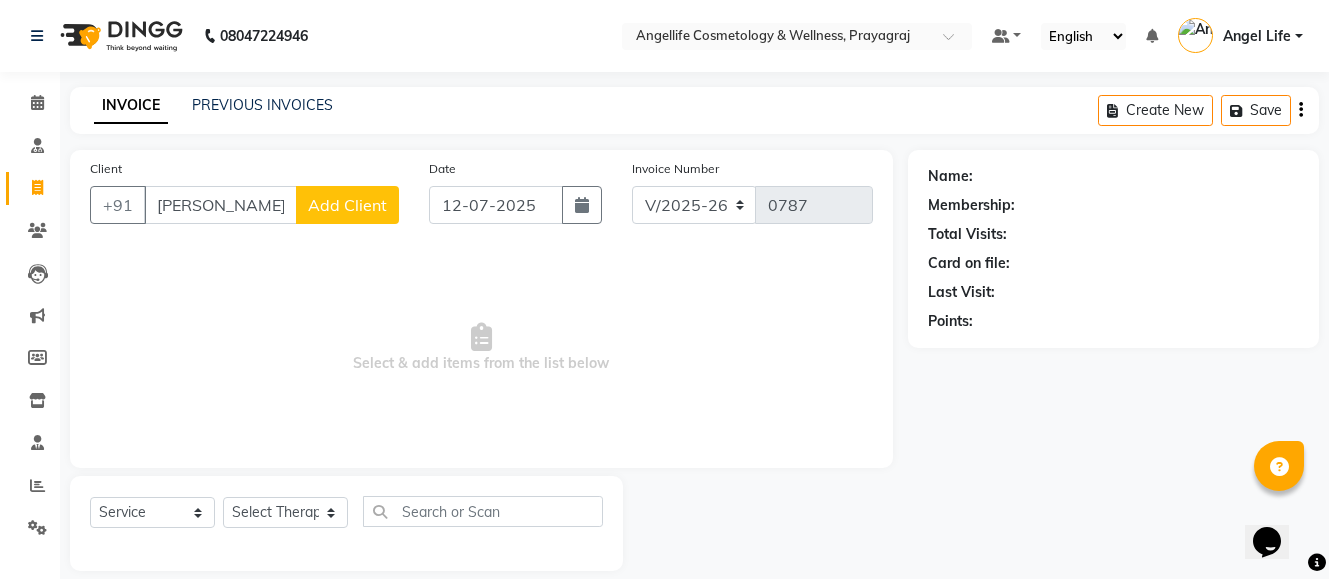 click on "[PERSON_NAME]" at bounding box center [220, 205] 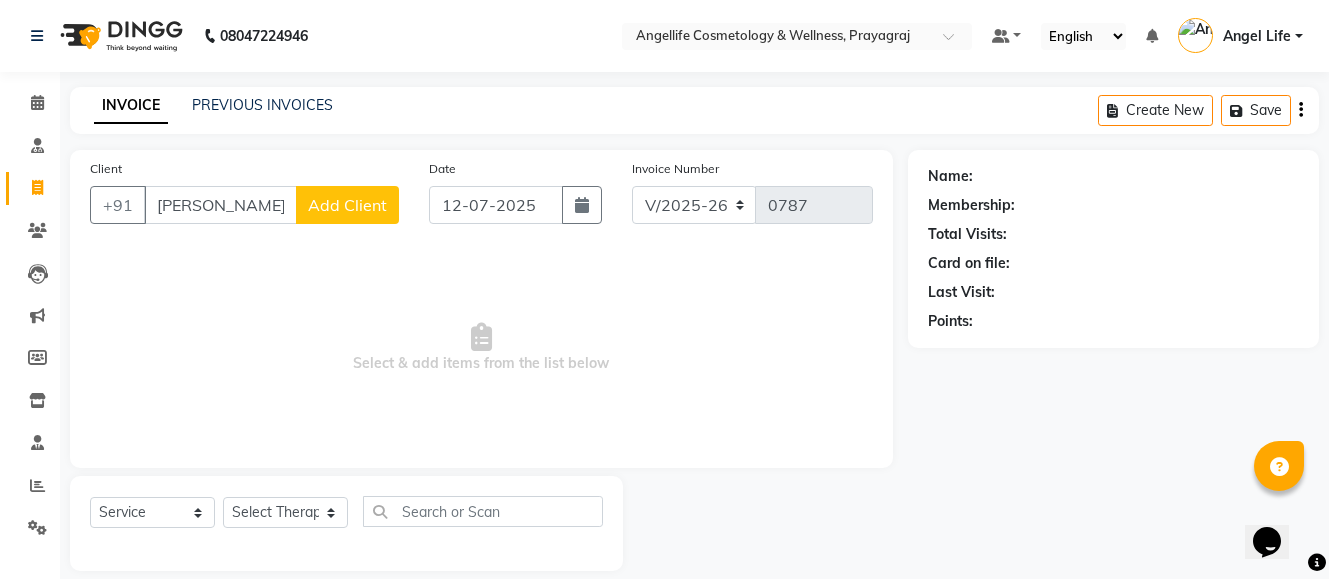 drag, startPoint x: 277, startPoint y: 201, endPoint x: 153, endPoint y: 382, distance: 219.40146 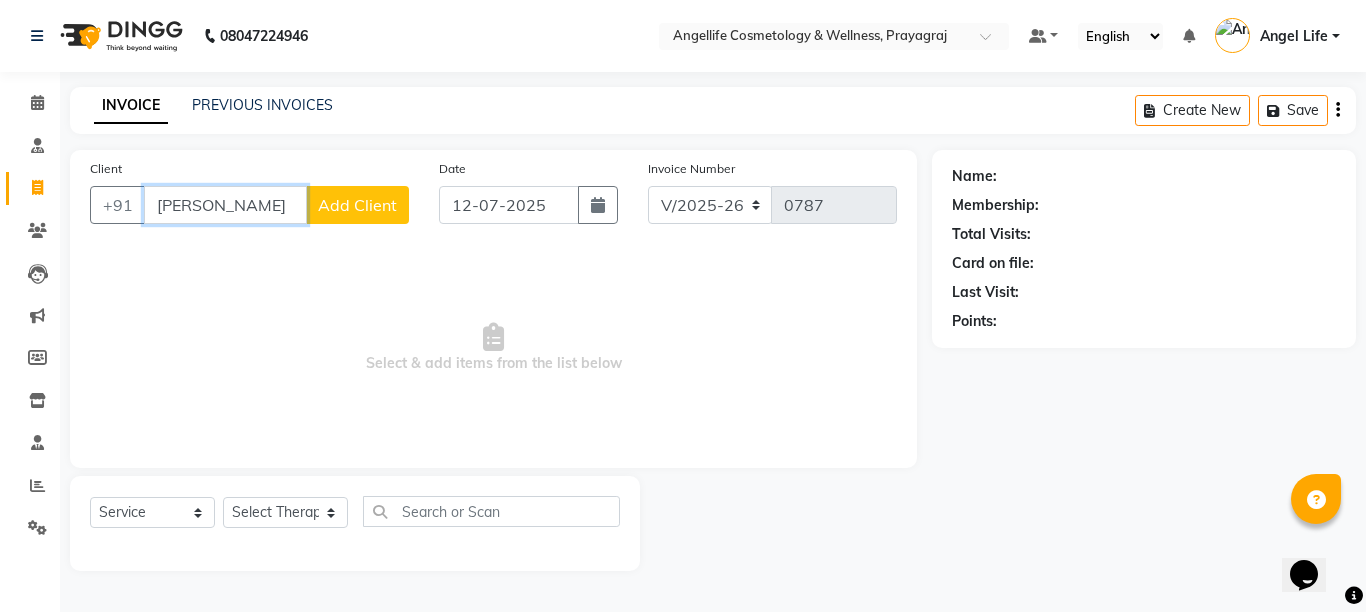 click on "[PERSON_NAME]" at bounding box center [225, 205] 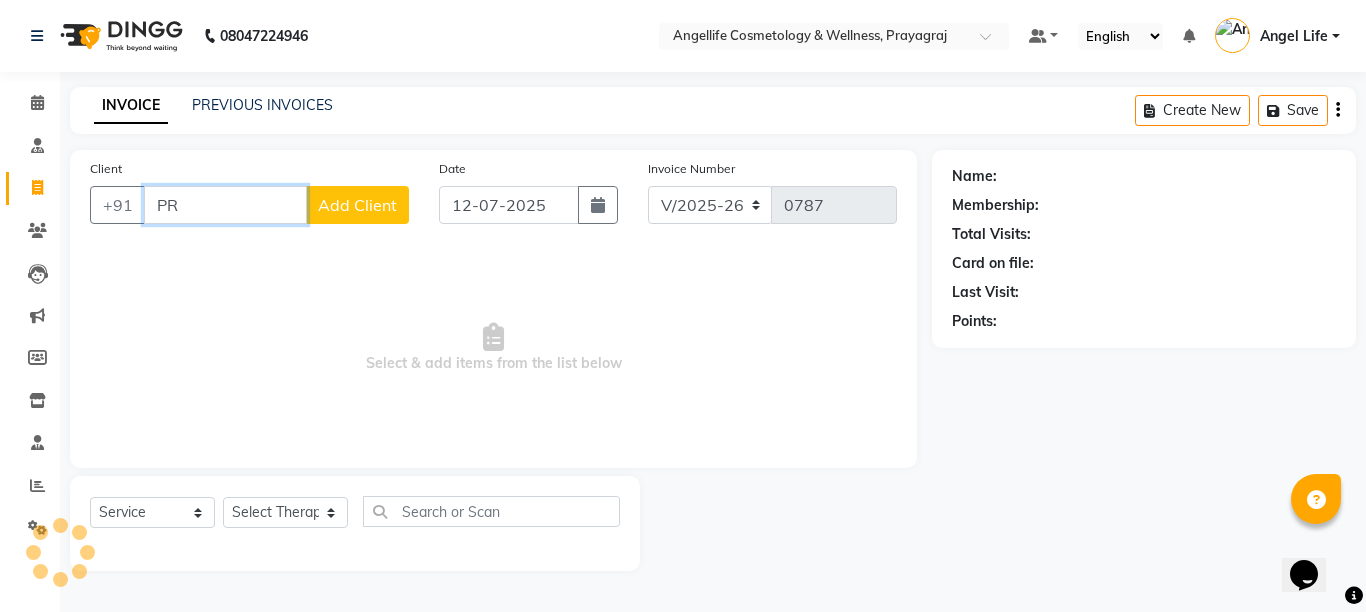 type on "P" 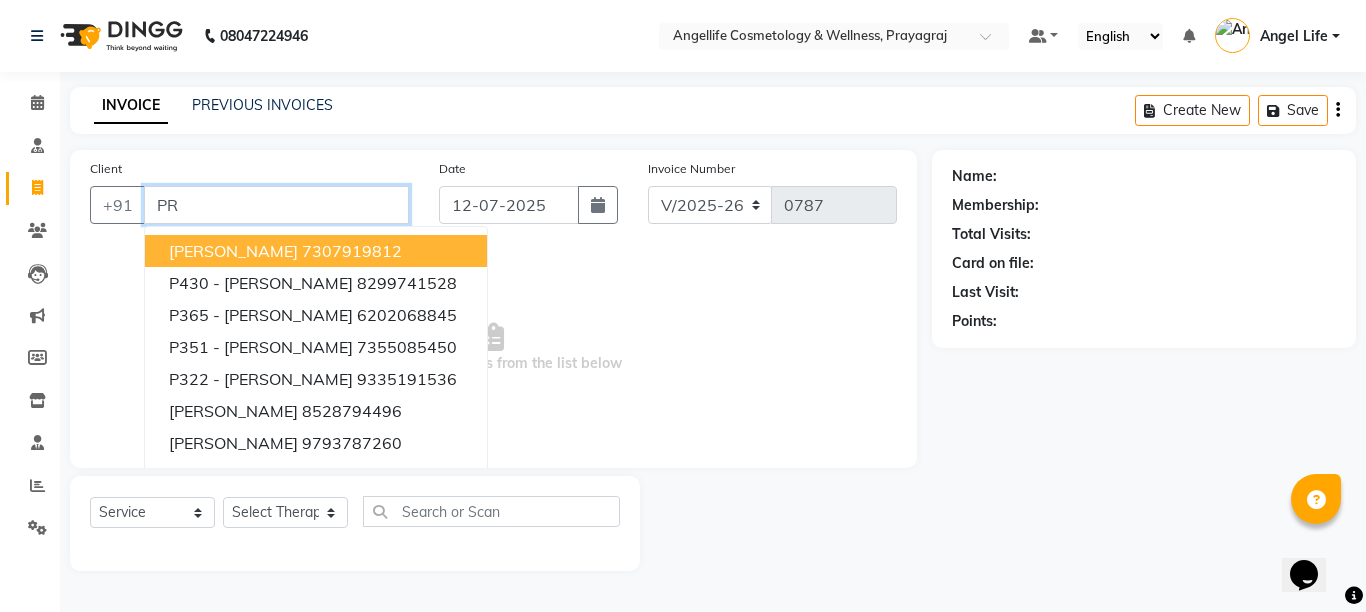 type on "P" 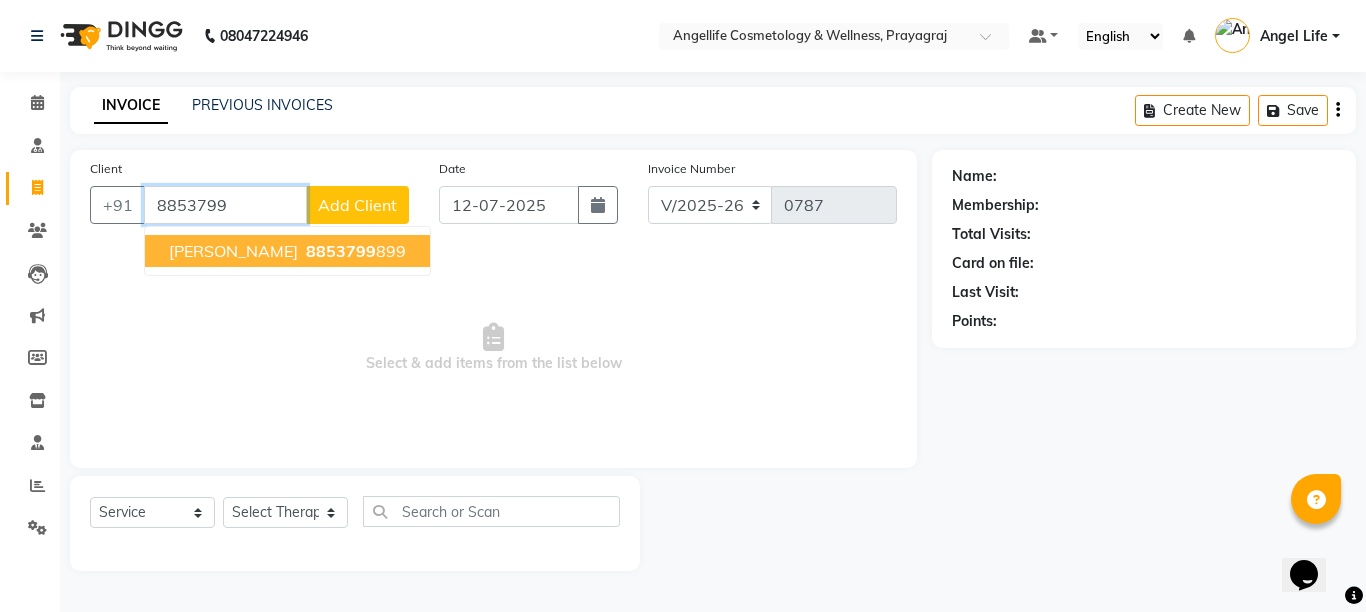 click on "[PERSON_NAME]" at bounding box center [233, 251] 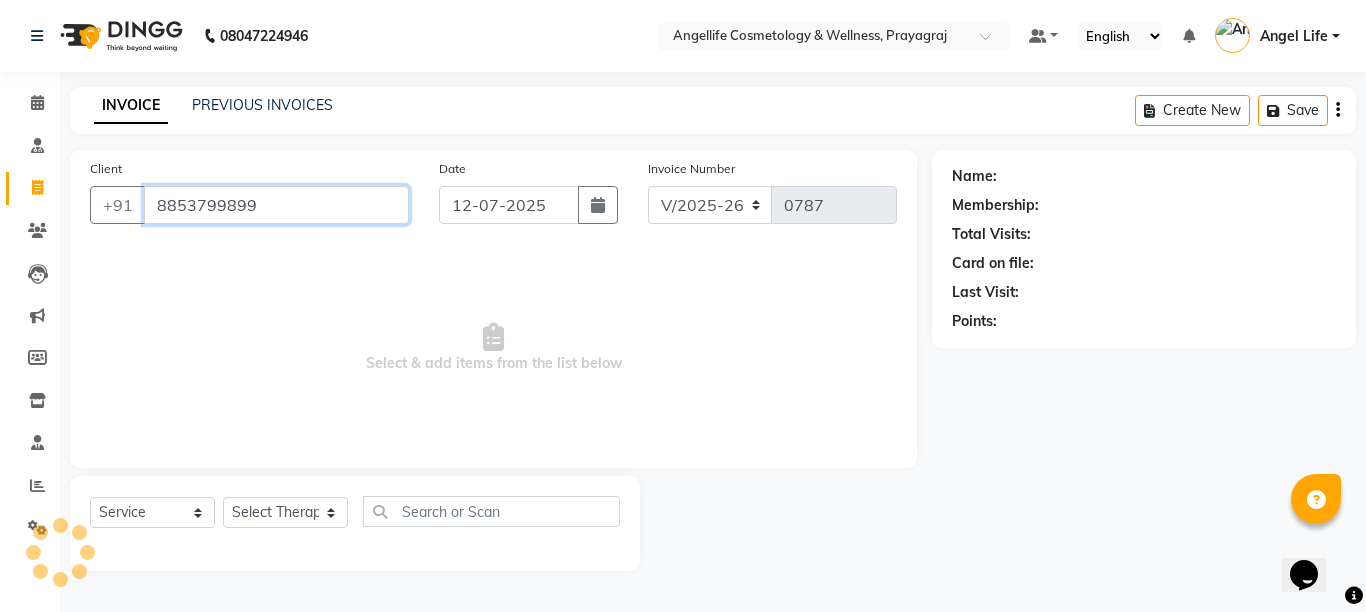 type on "8853799899" 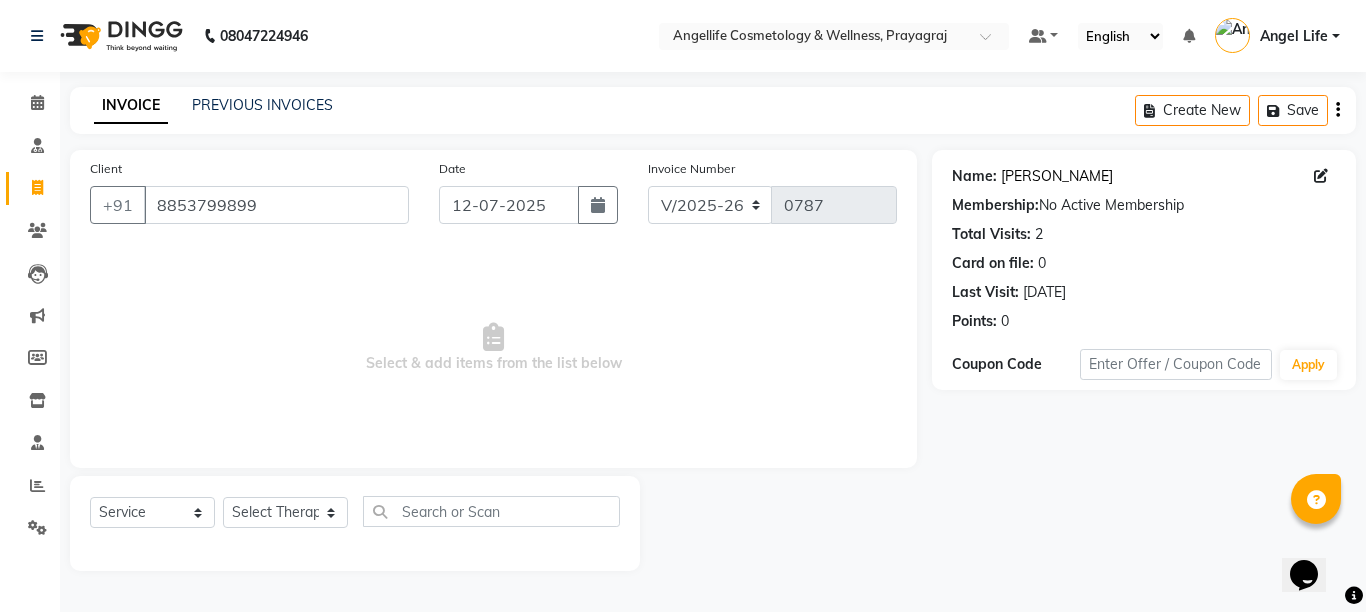 click on "[PERSON_NAME]" 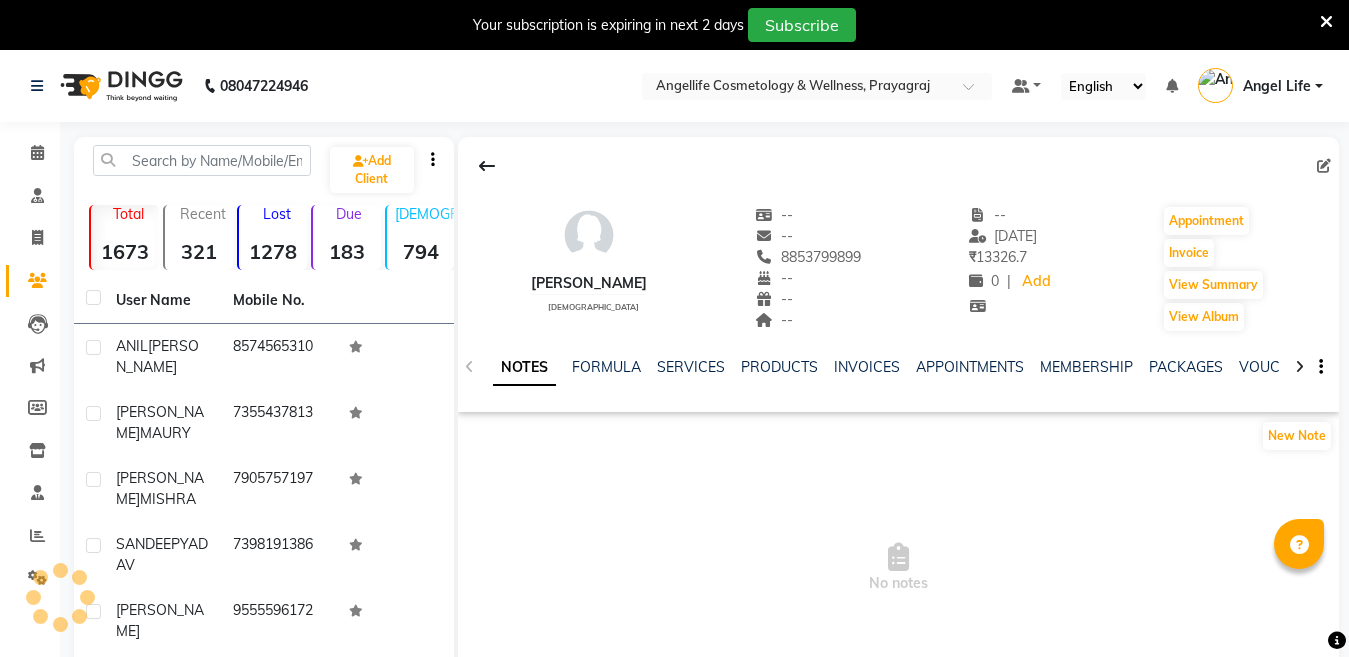 scroll, scrollTop: 0, scrollLeft: 0, axis: both 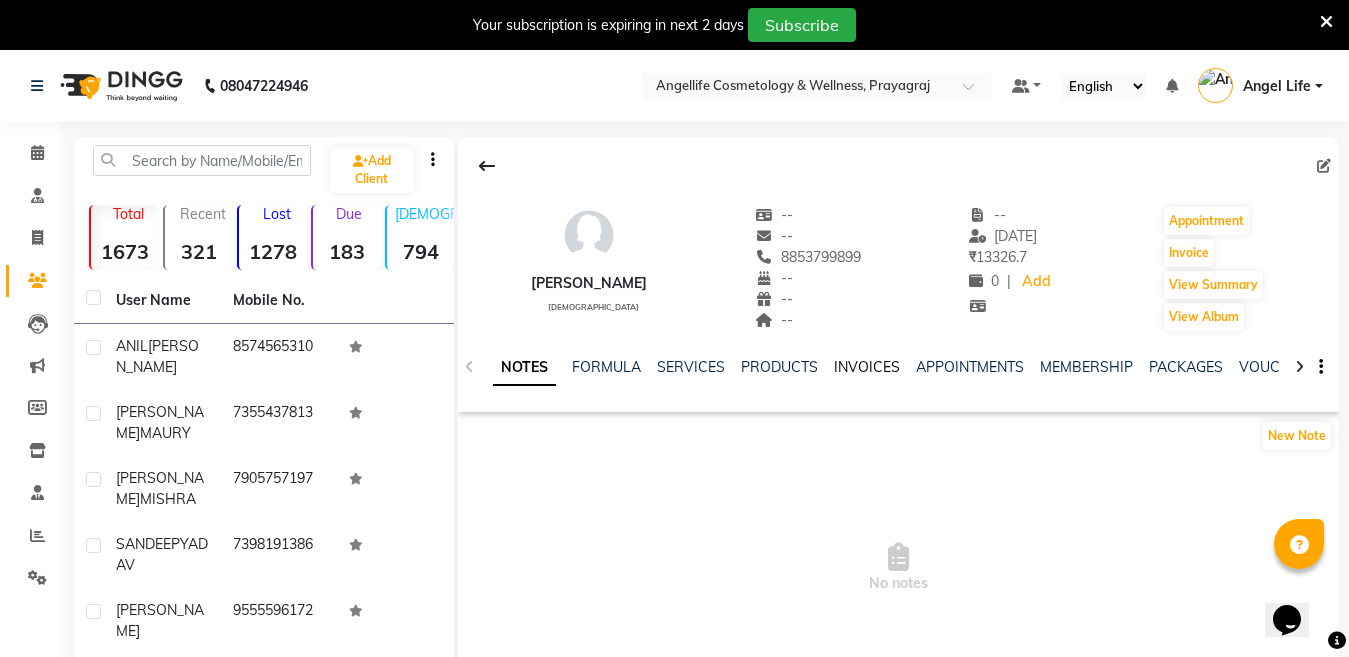 click on "INVOICES" 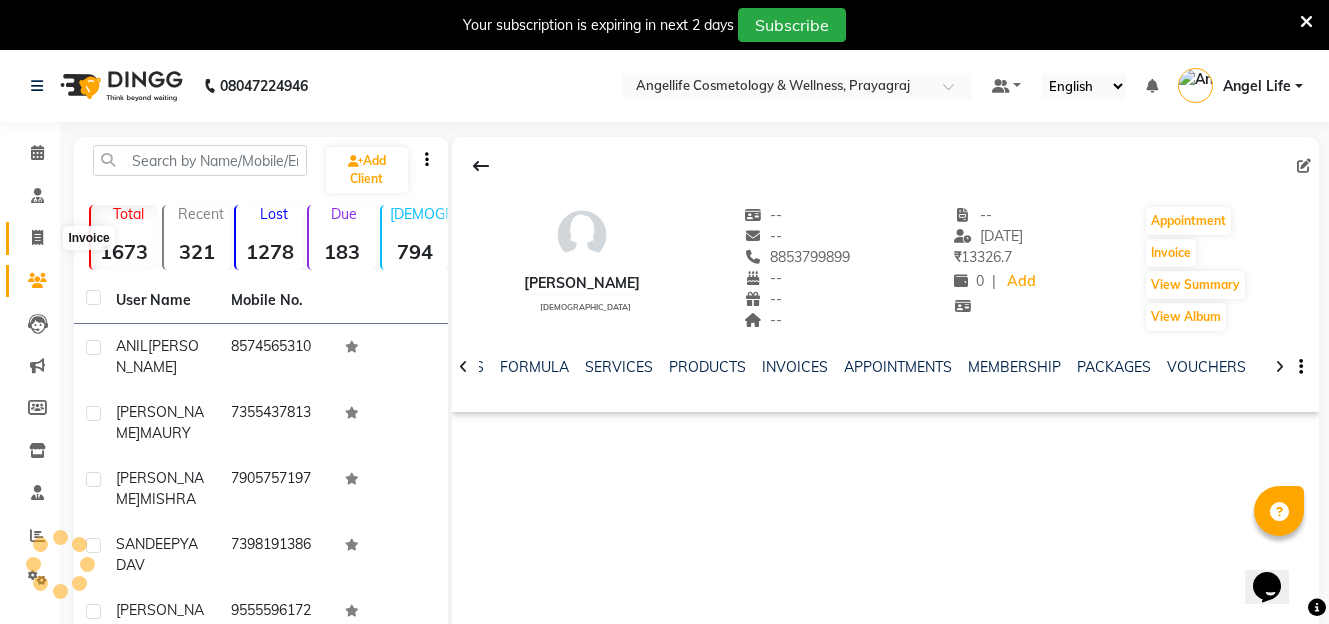 click 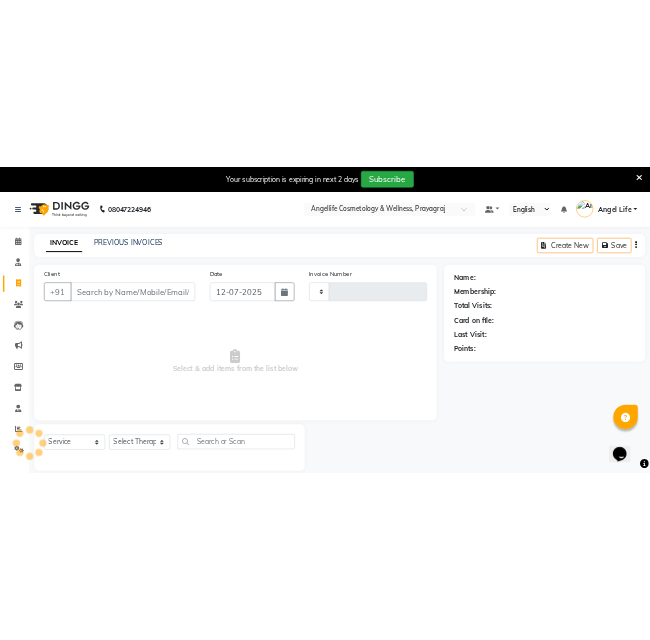 scroll, scrollTop: 50, scrollLeft: 0, axis: vertical 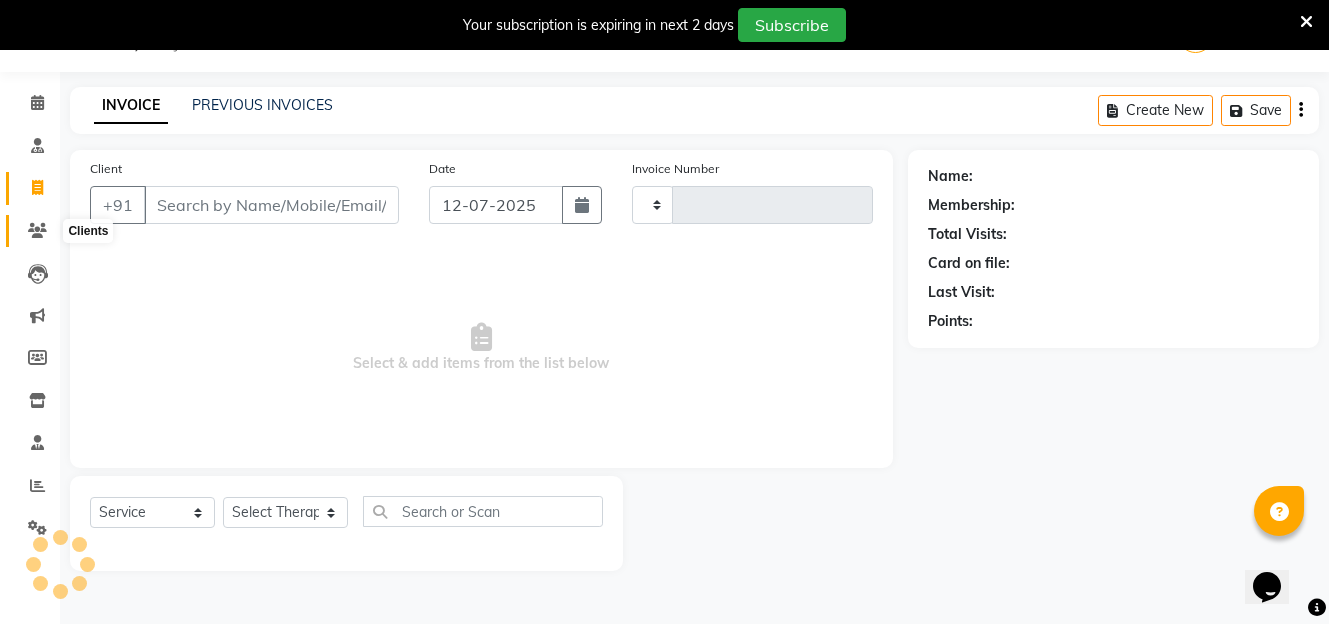 click 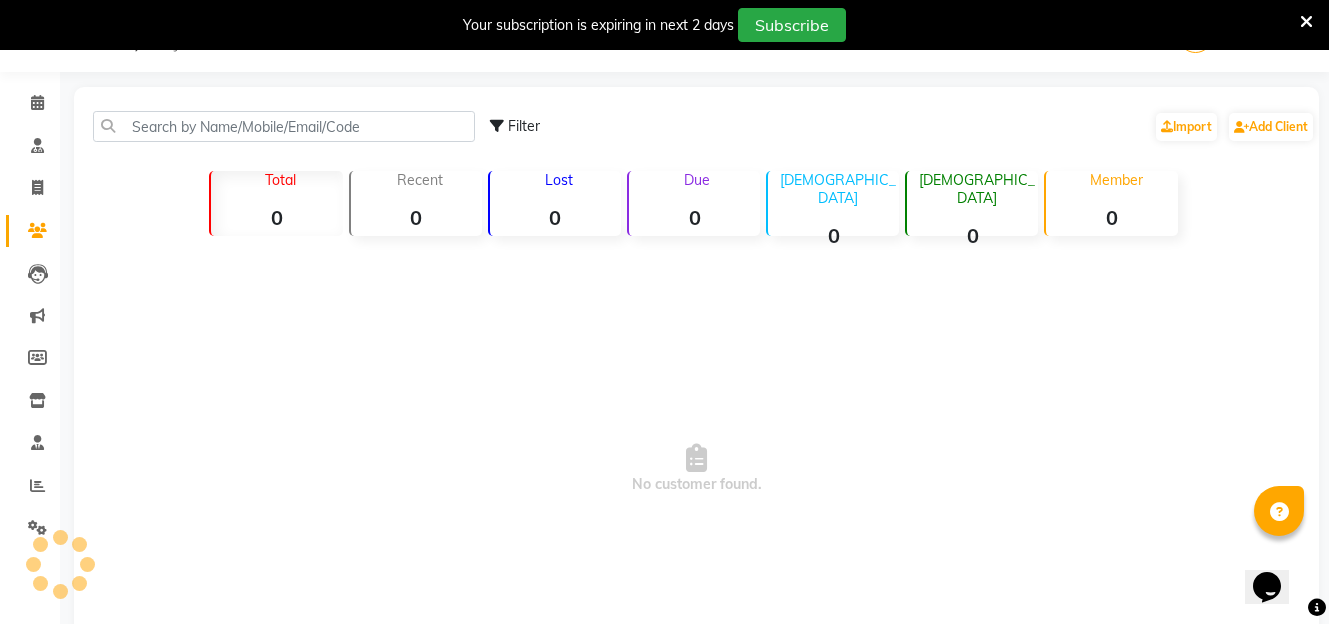 click 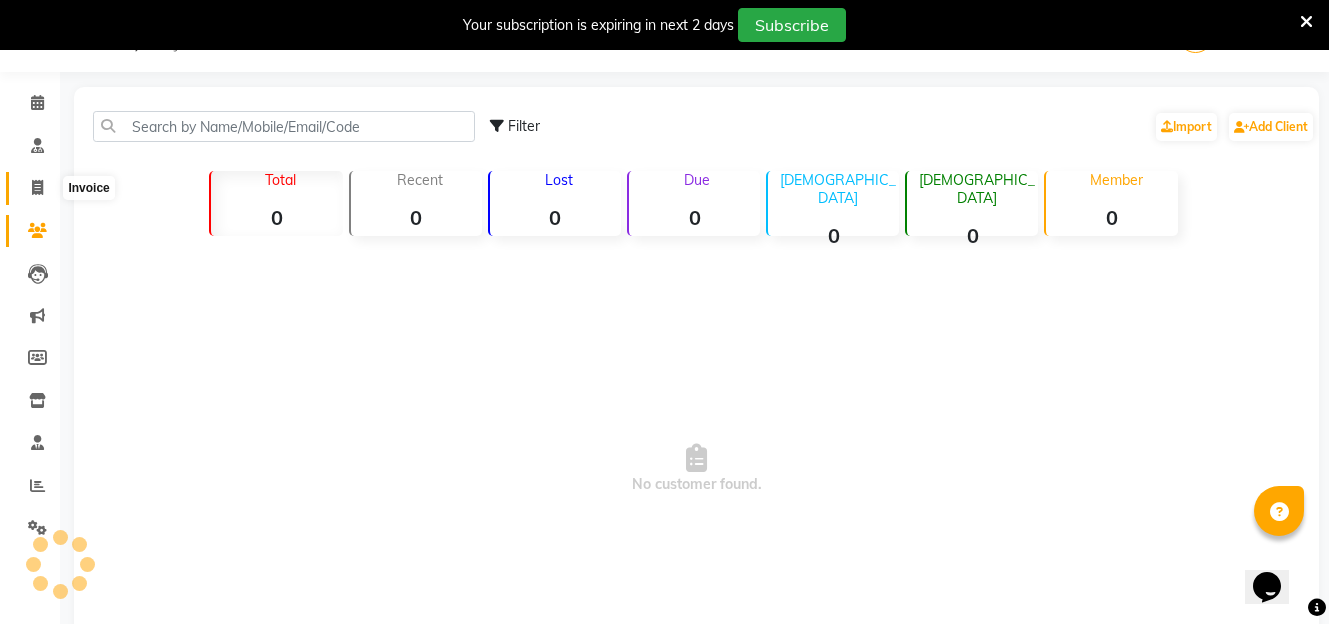 click 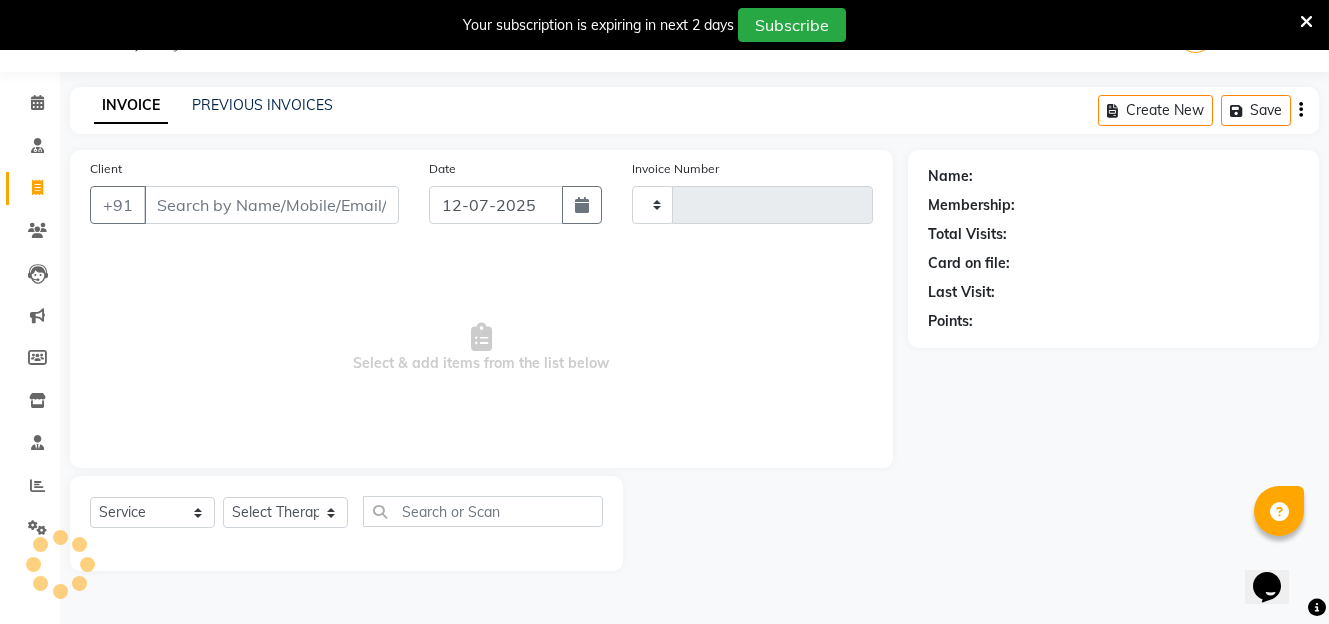 click on "Client" at bounding box center (271, 205) 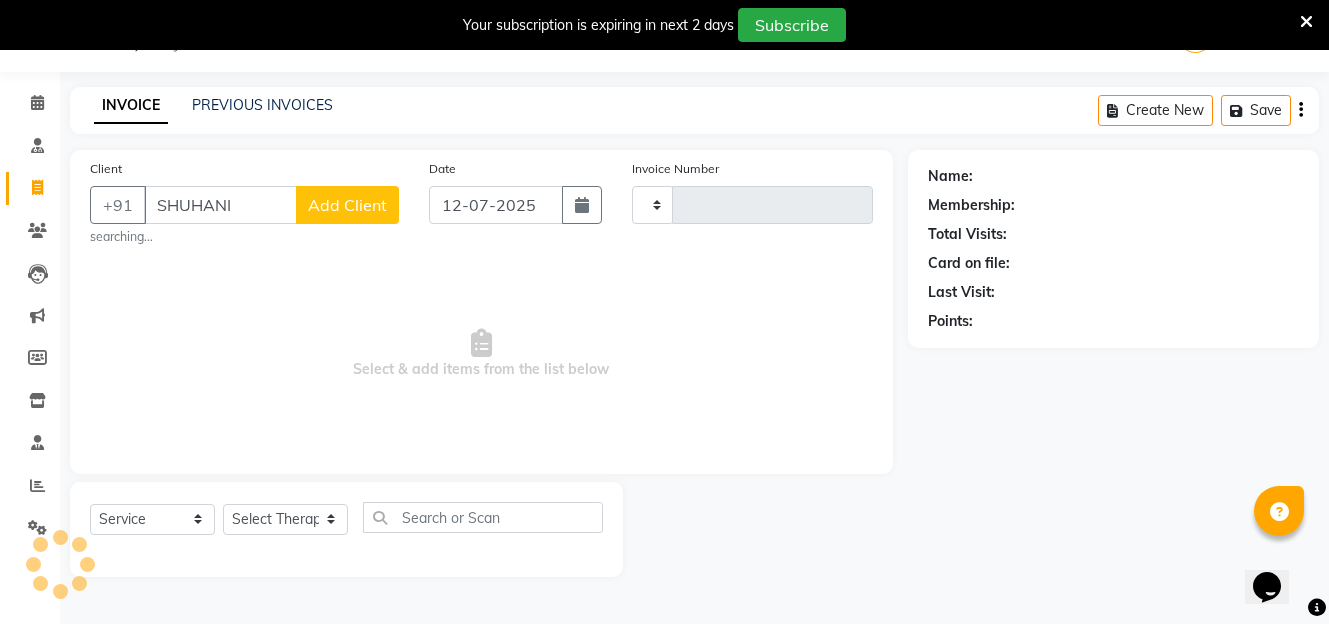 click on "Select & add items from the list below" at bounding box center [481, 354] 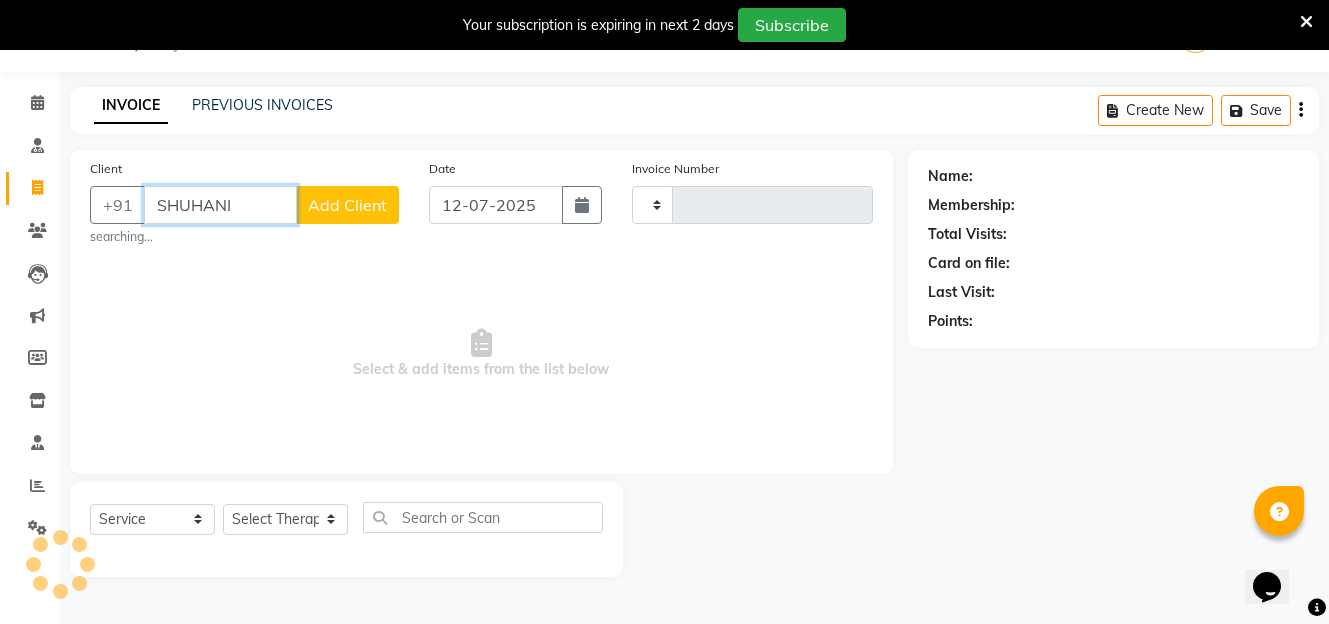 click on "SHUHANI" at bounding box center (220, 205) 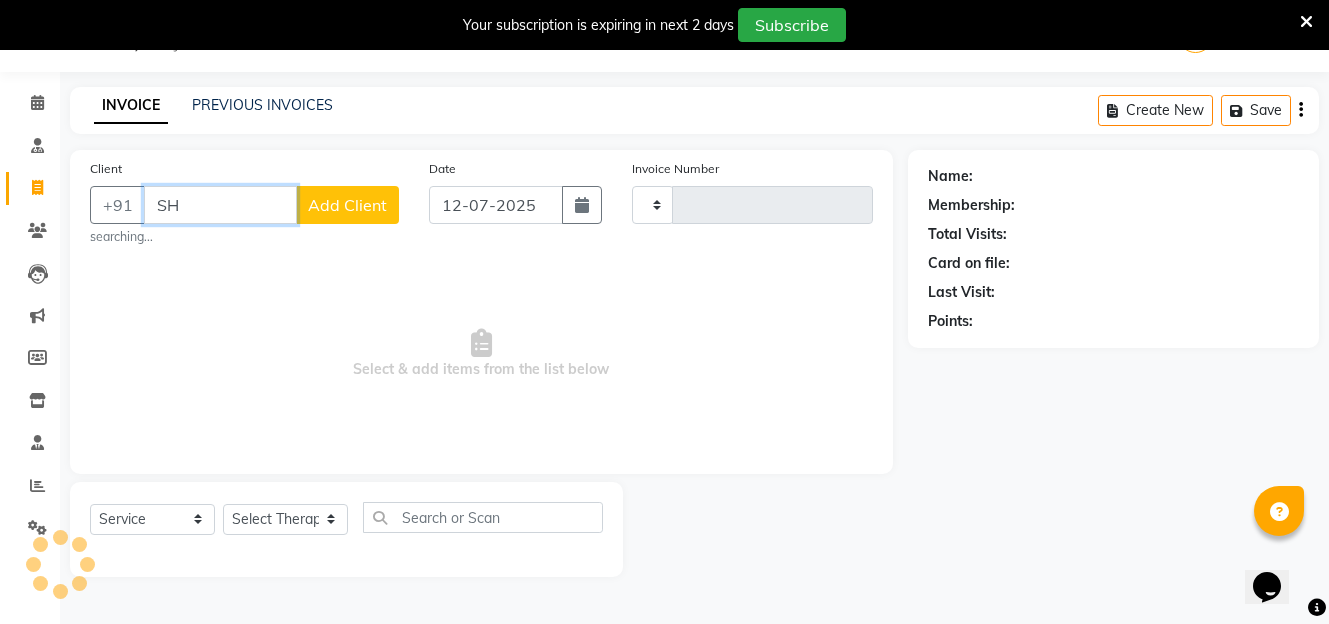 type on "S" 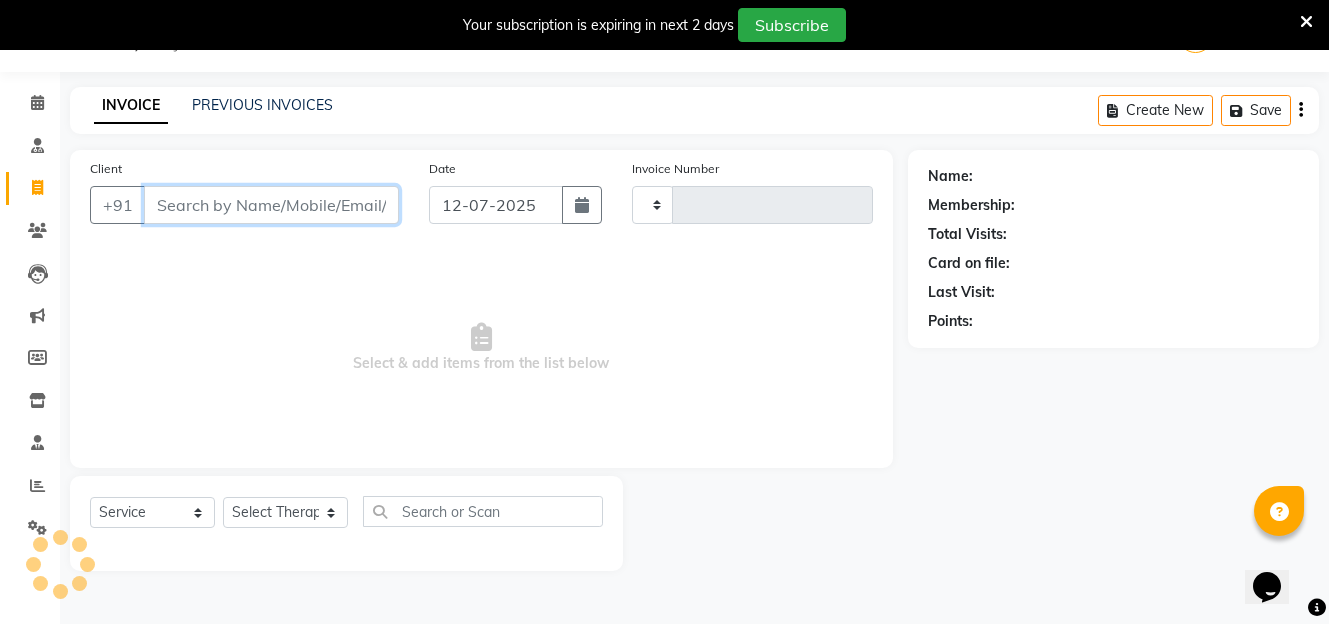 type 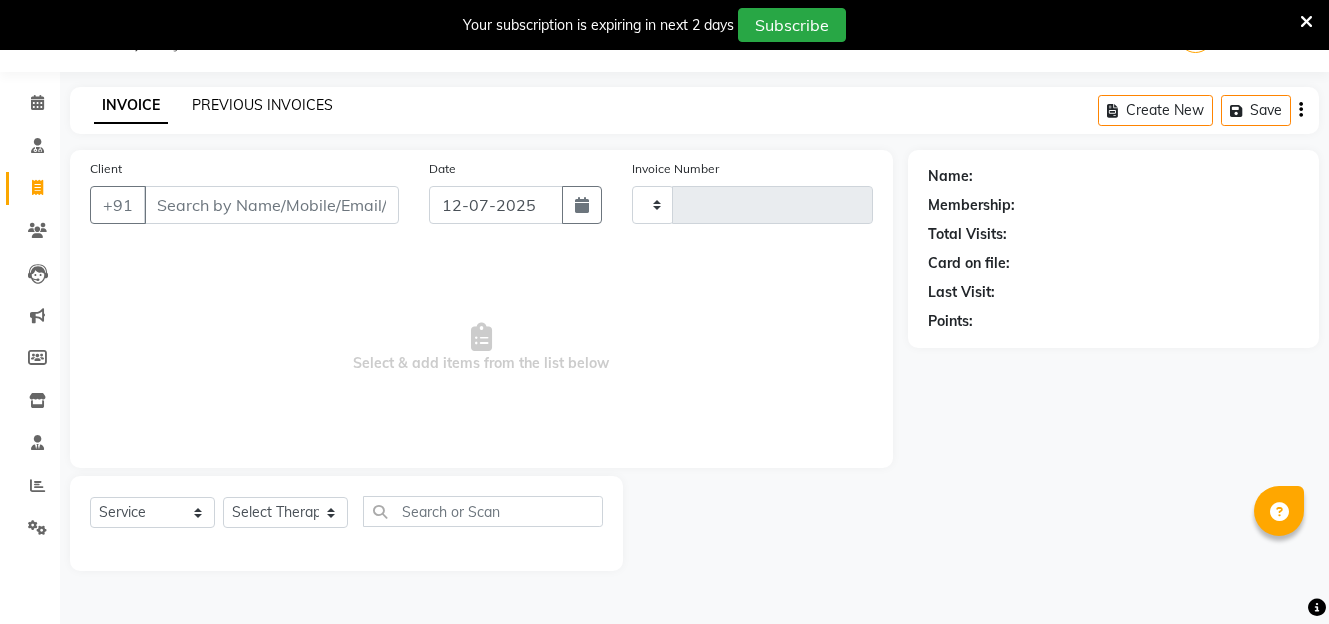 click on "PREVIOUS INVOICES" 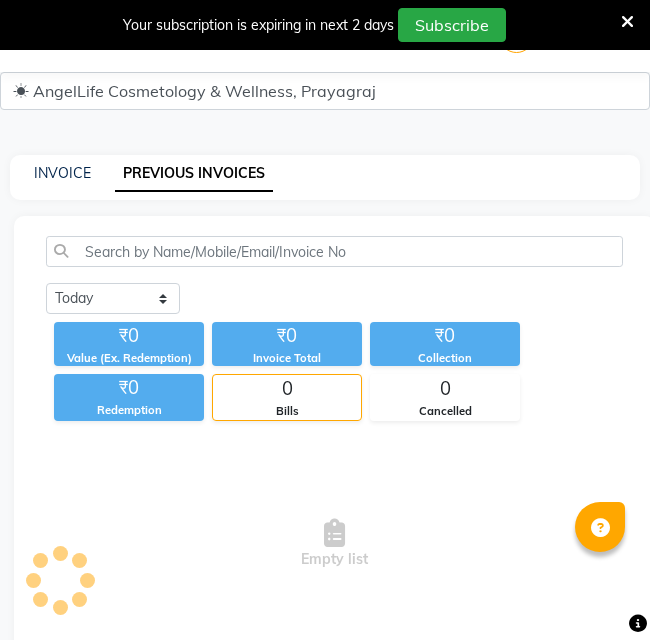 click at bounding box center (627, 22) 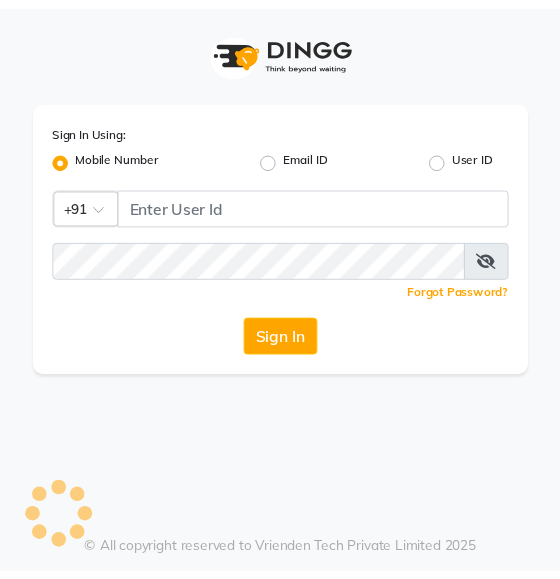 scroll, scrollTop: 0, scrollLeft: 0, axis: both 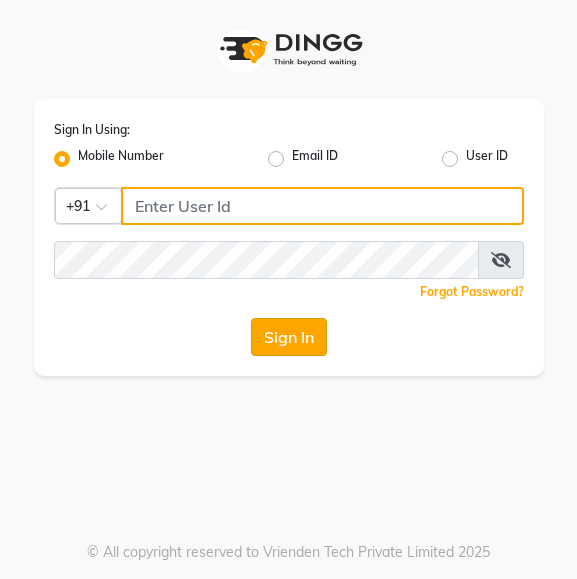 type on "9506660055" 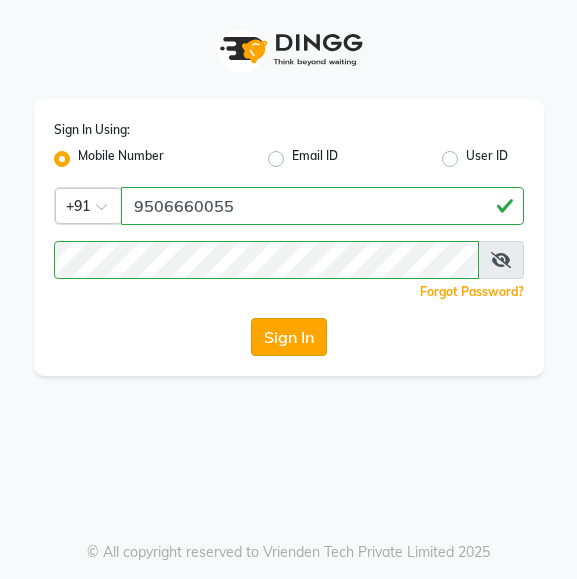 click on "Sign In" 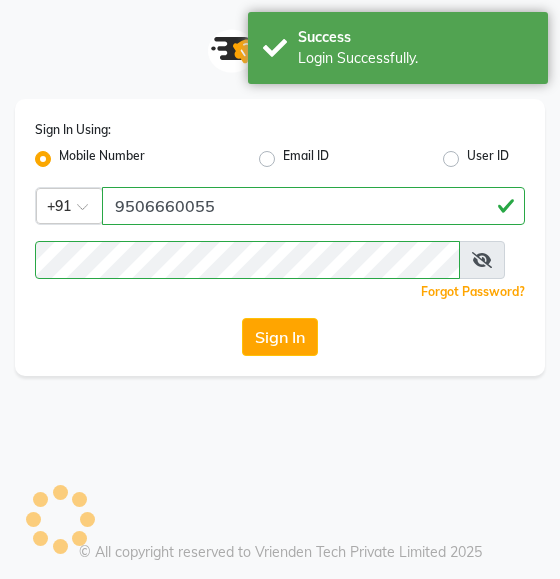 select on "service" 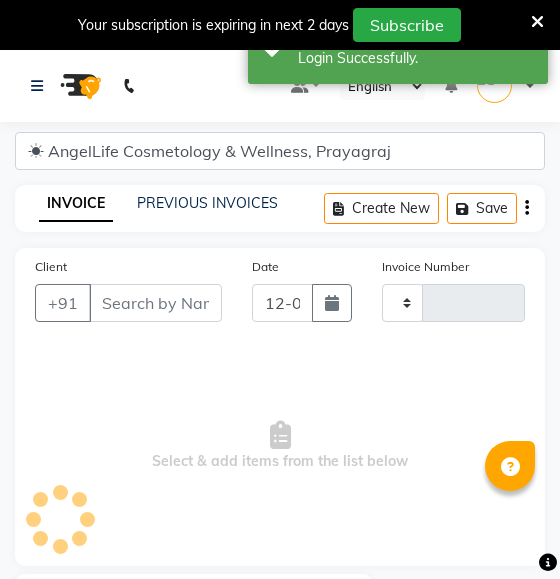 select on "en" 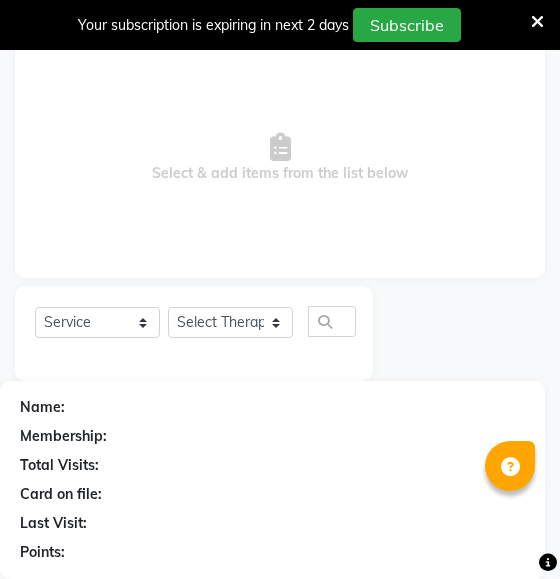 select on "4531" 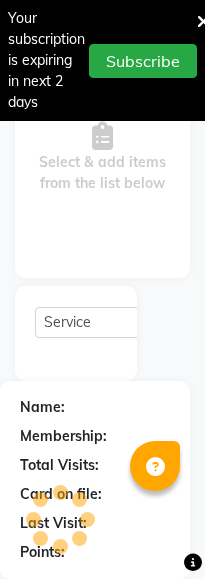 scroll, scrollTop: 391, scrollLeft: 0, axis: vertical 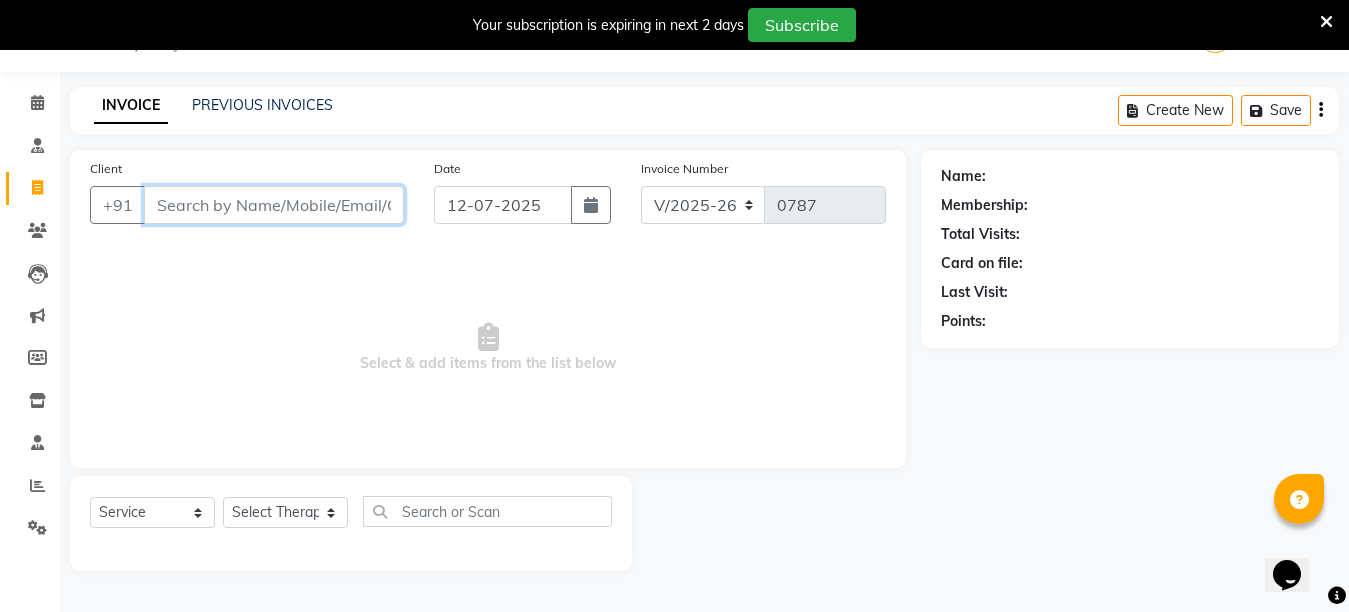 click on "Client" at bounding box center (274, 205) 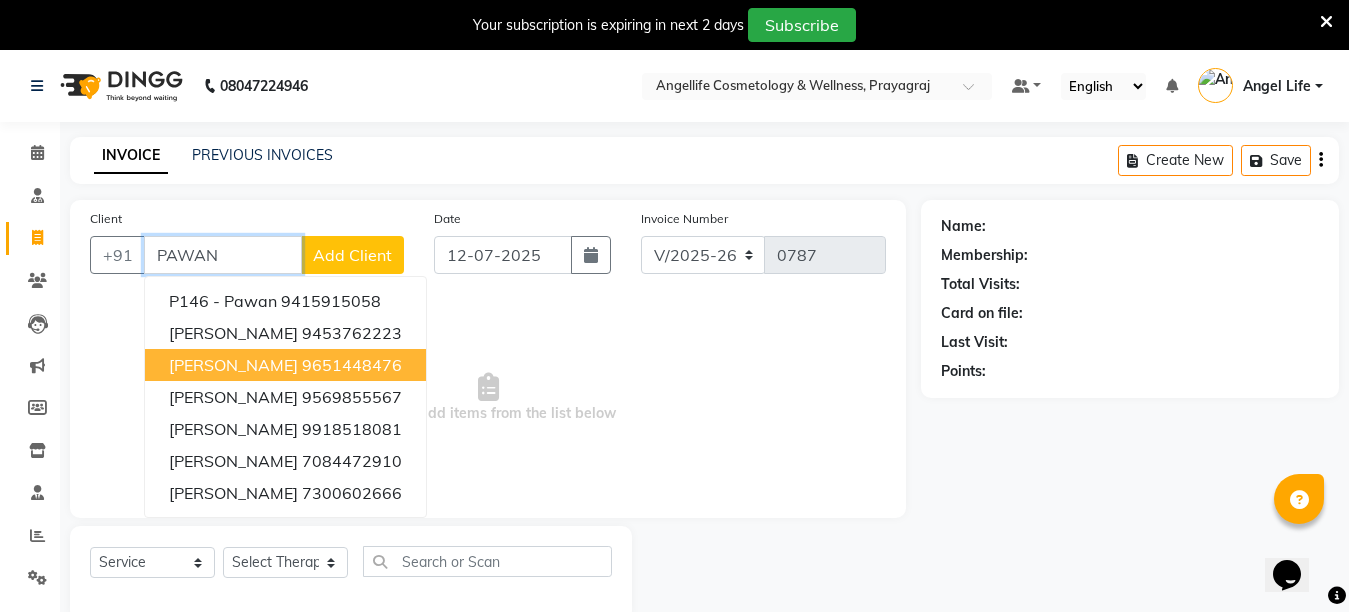 scroll, scrollTop: 50, scrollLeft: 0, axis: vertical 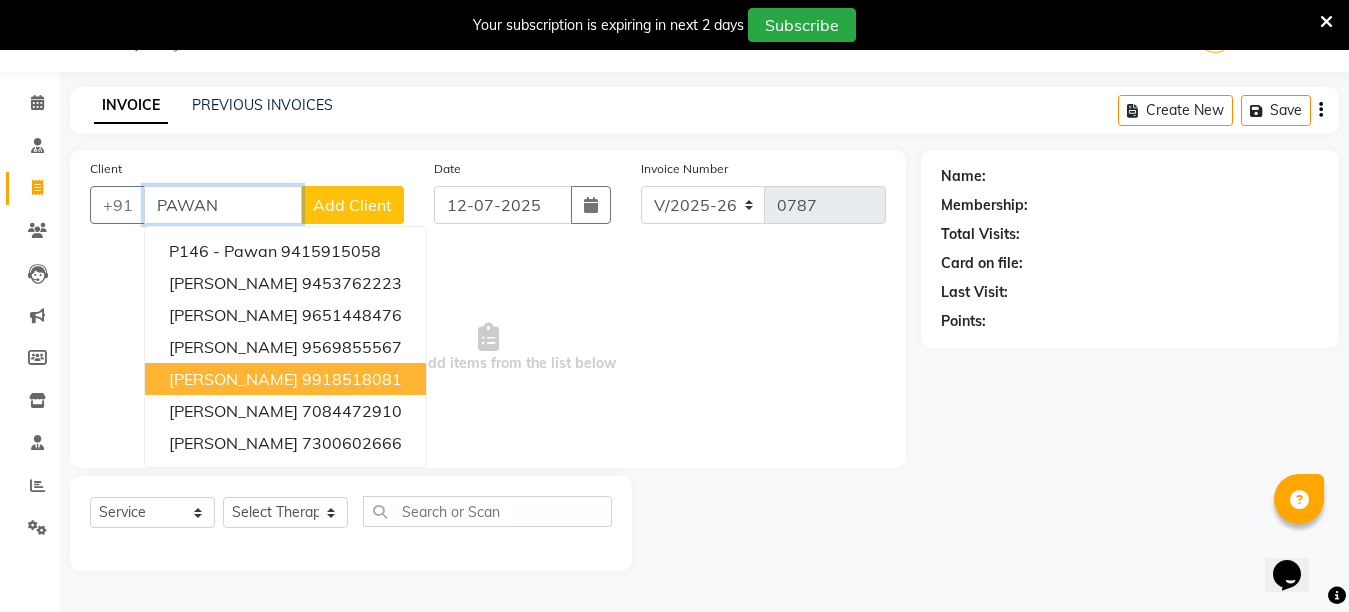 click on "PAWAN KUMAR MISHRA" at bounding box center [233, 315] 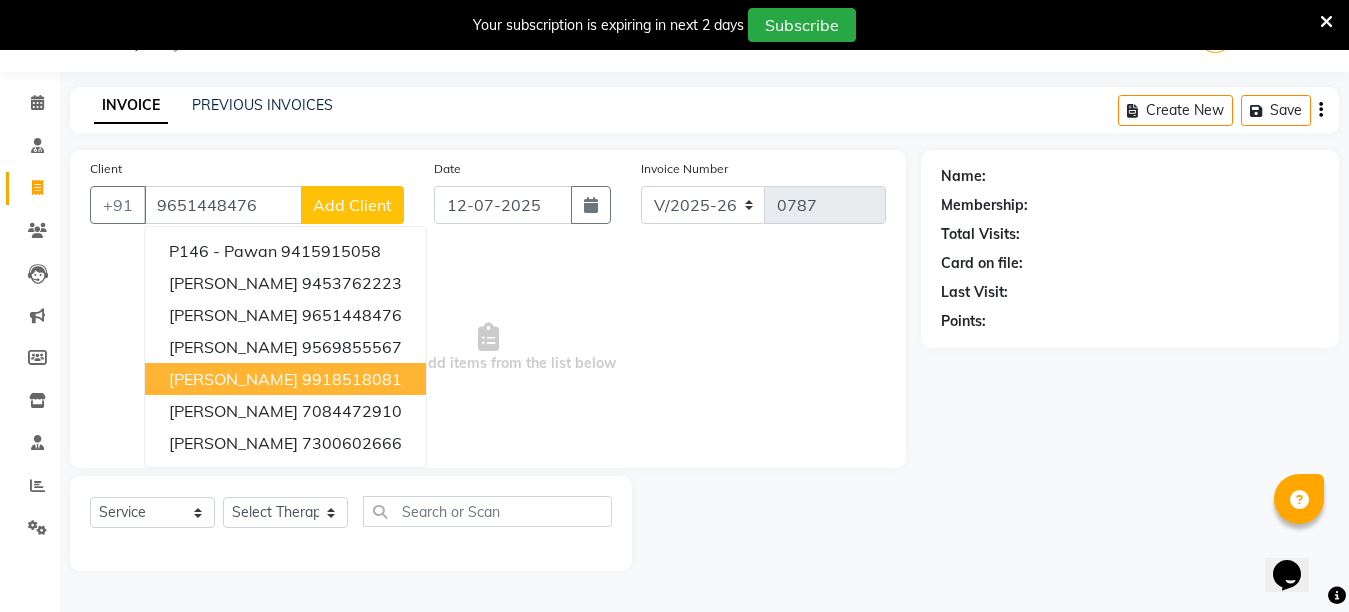 click on "Select & add items from the list below" at bounding box center (488, 348) 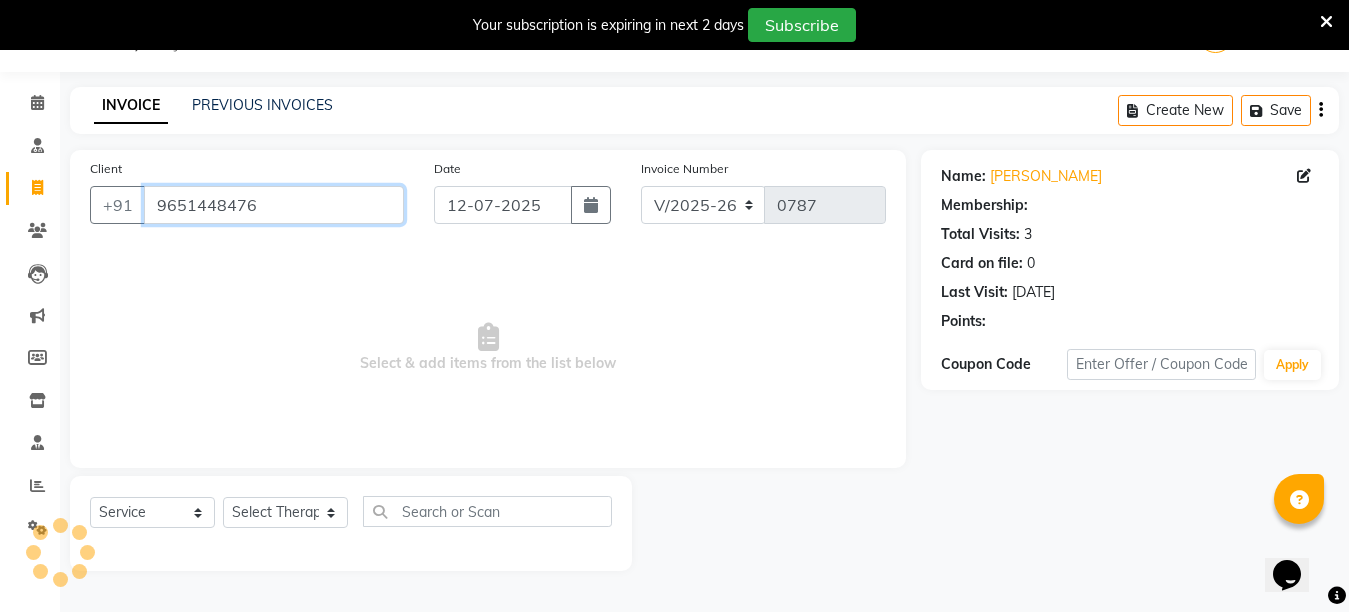 drag, startPoint x: 304, startPoint y: 314, endPoint x: 286, endPoint y: 200, distance: 115.41231 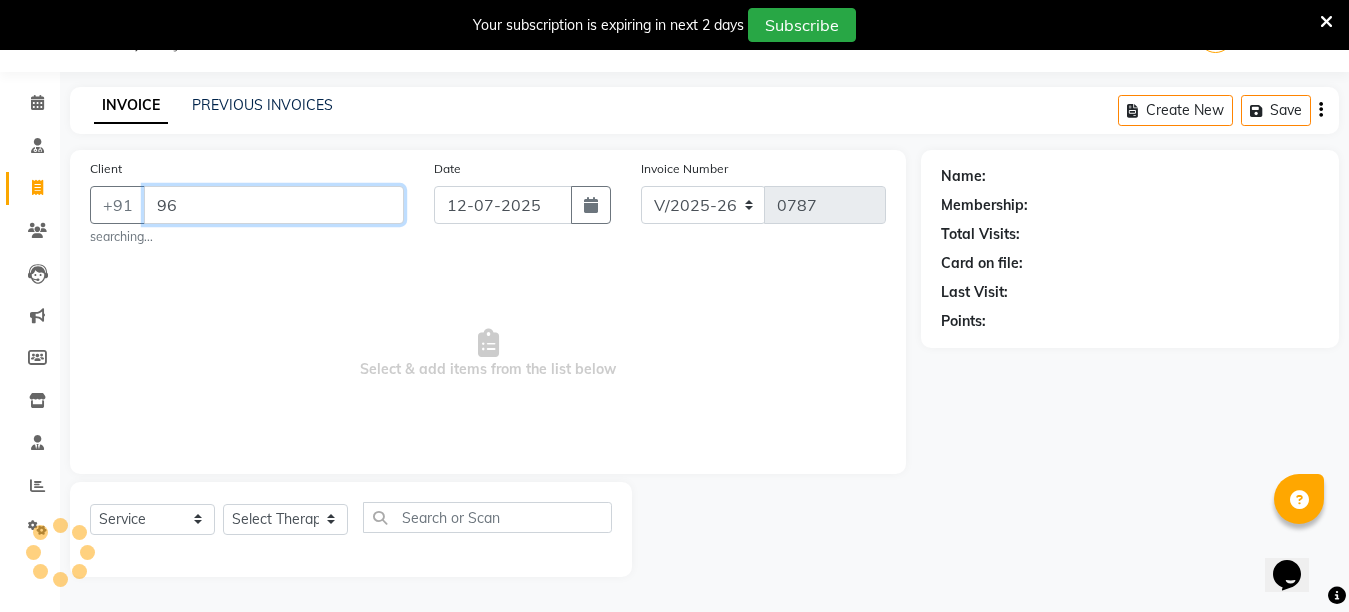 type on "9" 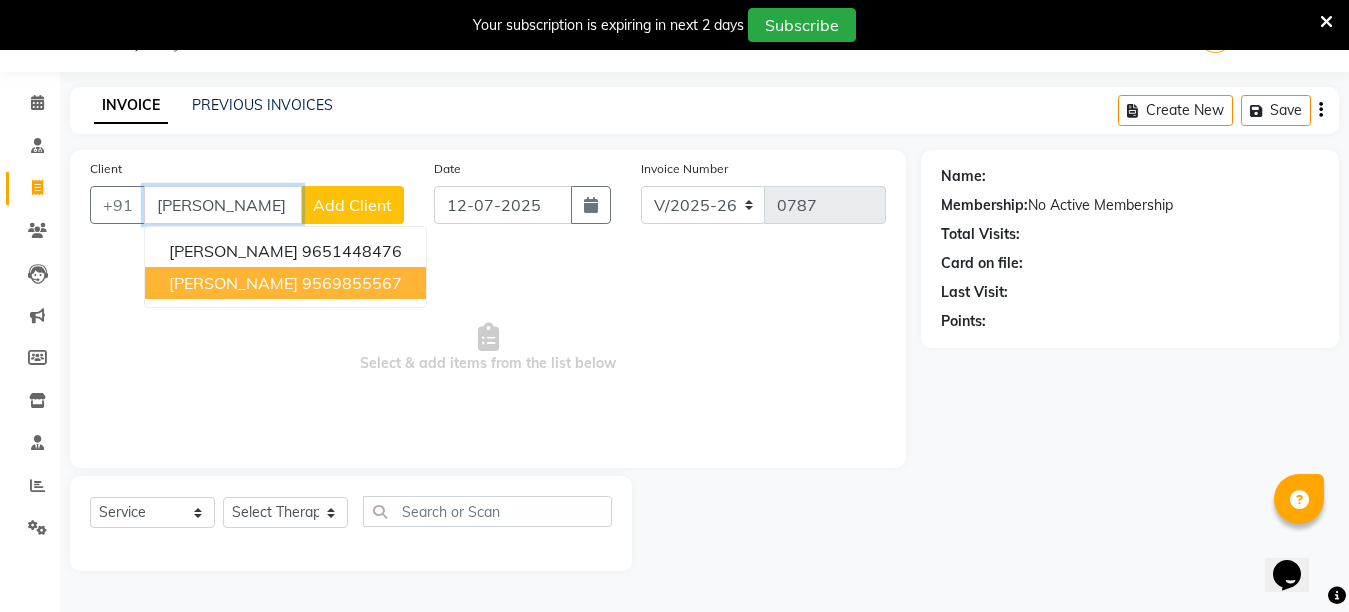 click on "PAWAN KUMAR YADAV" at bounding box center (233, 283) 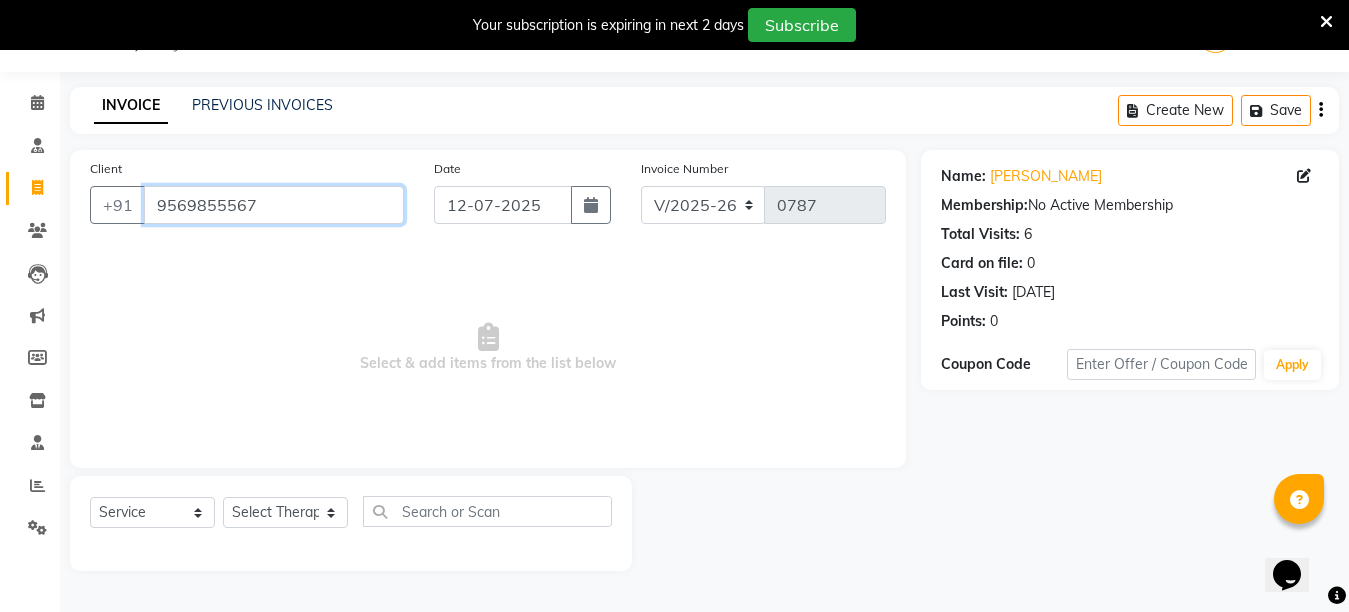 click on "9569855567" at bounding box center (274, 205) 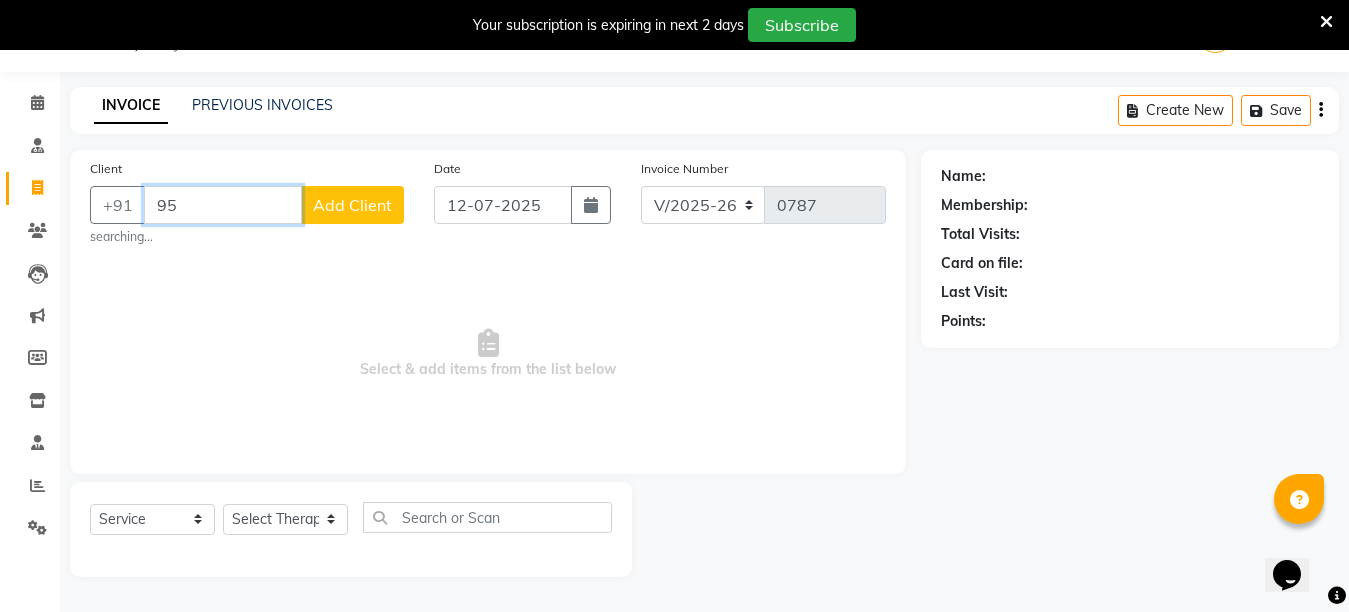 type on "9" 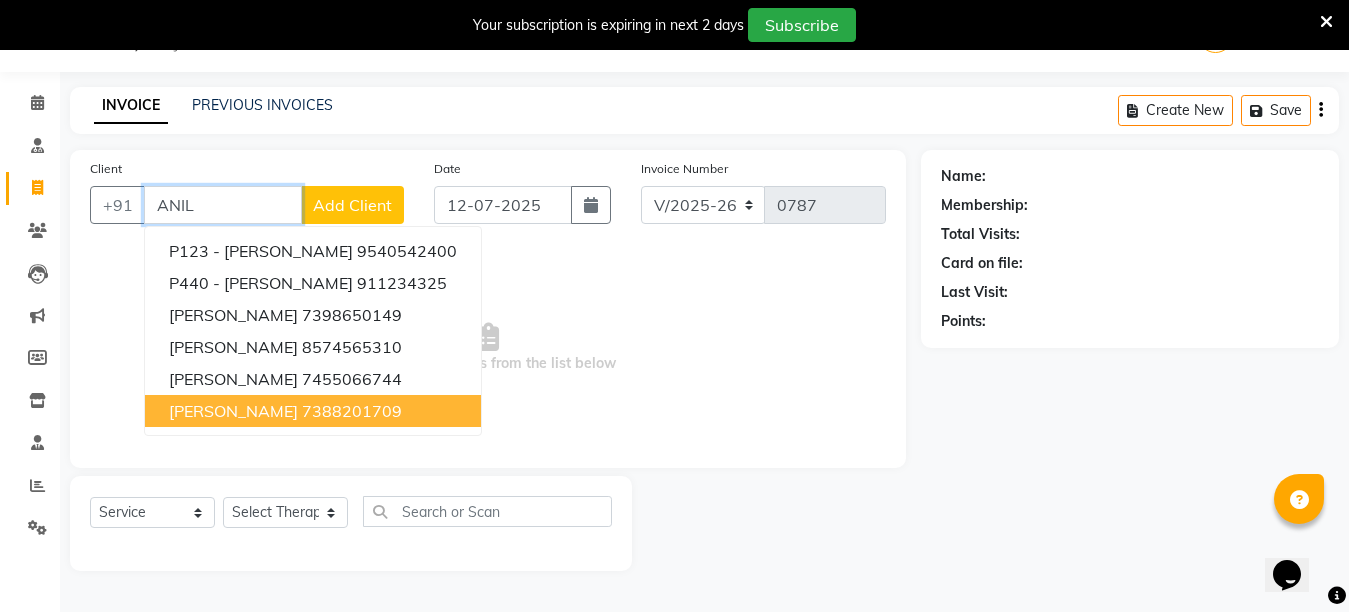 click on "ANIL SINGH  7388201709" at bounding box center (313, 411) 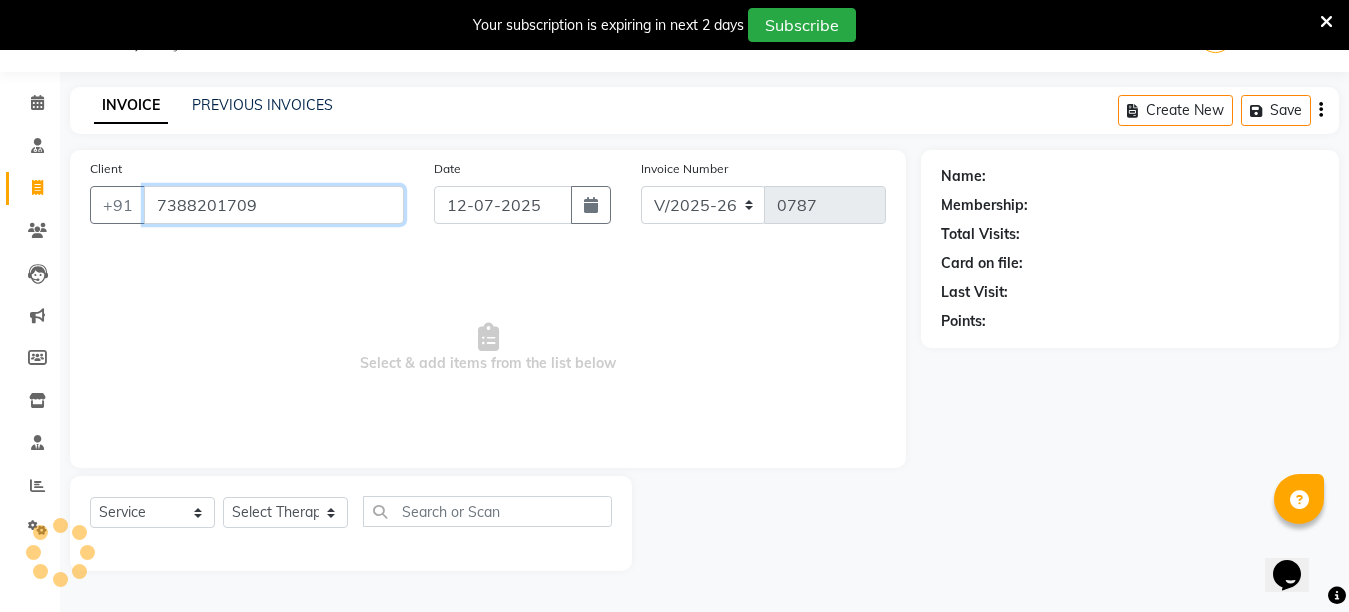 type on "7388201709" 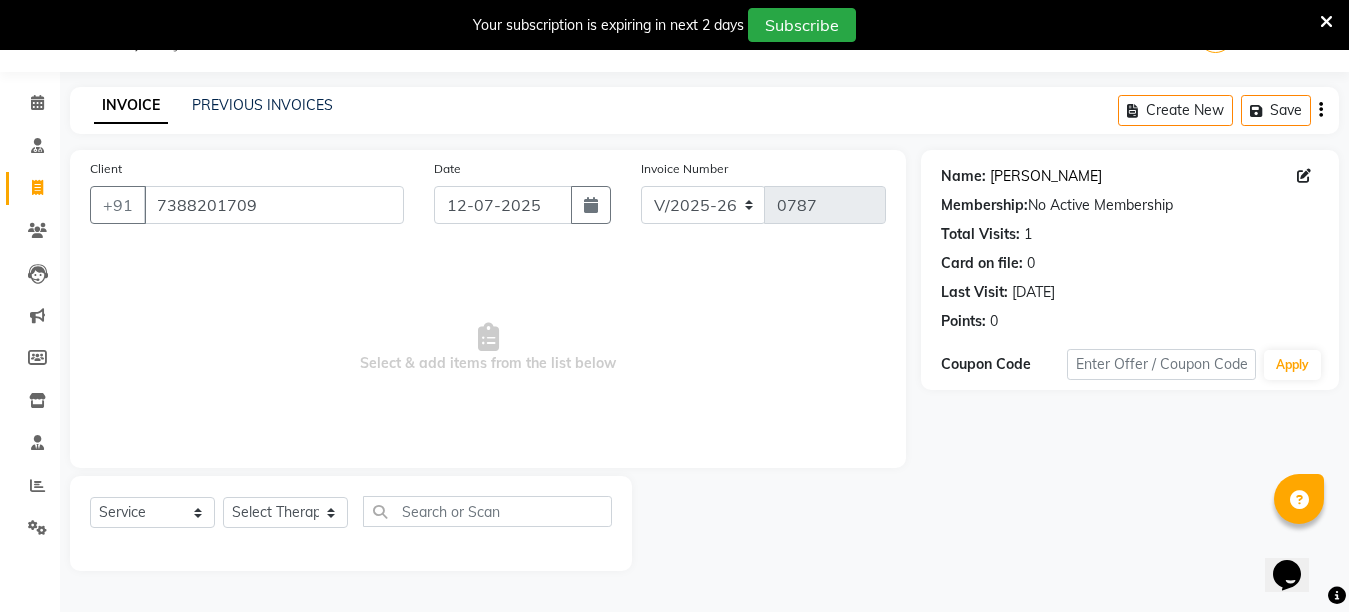 click on "Anil Singh" 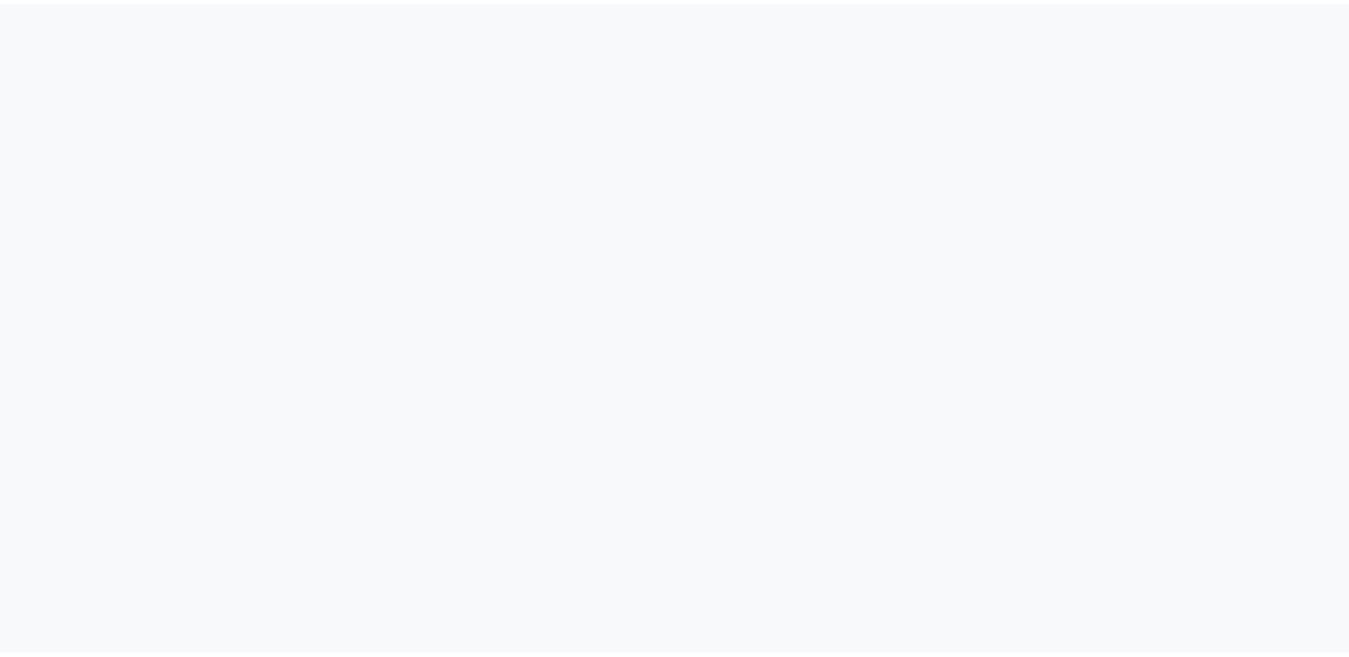 scroll, scrollTop: 0, scrollLeft: 0, axis: both 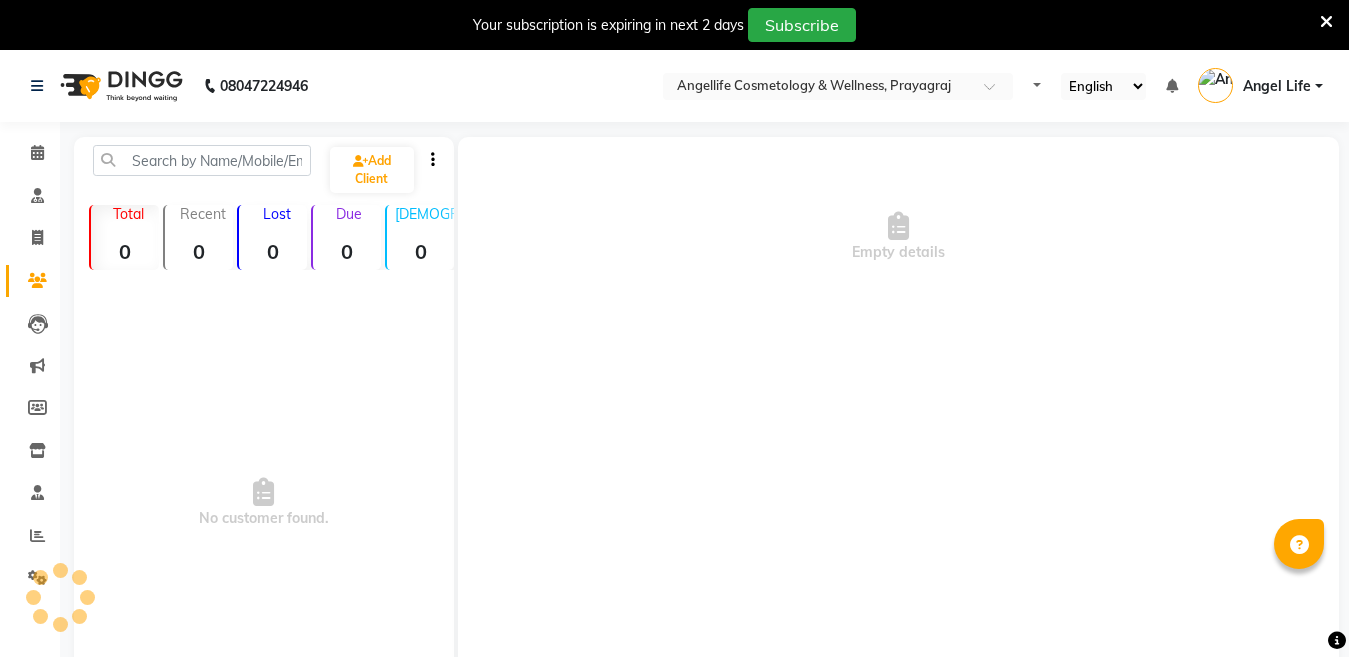select on "en" 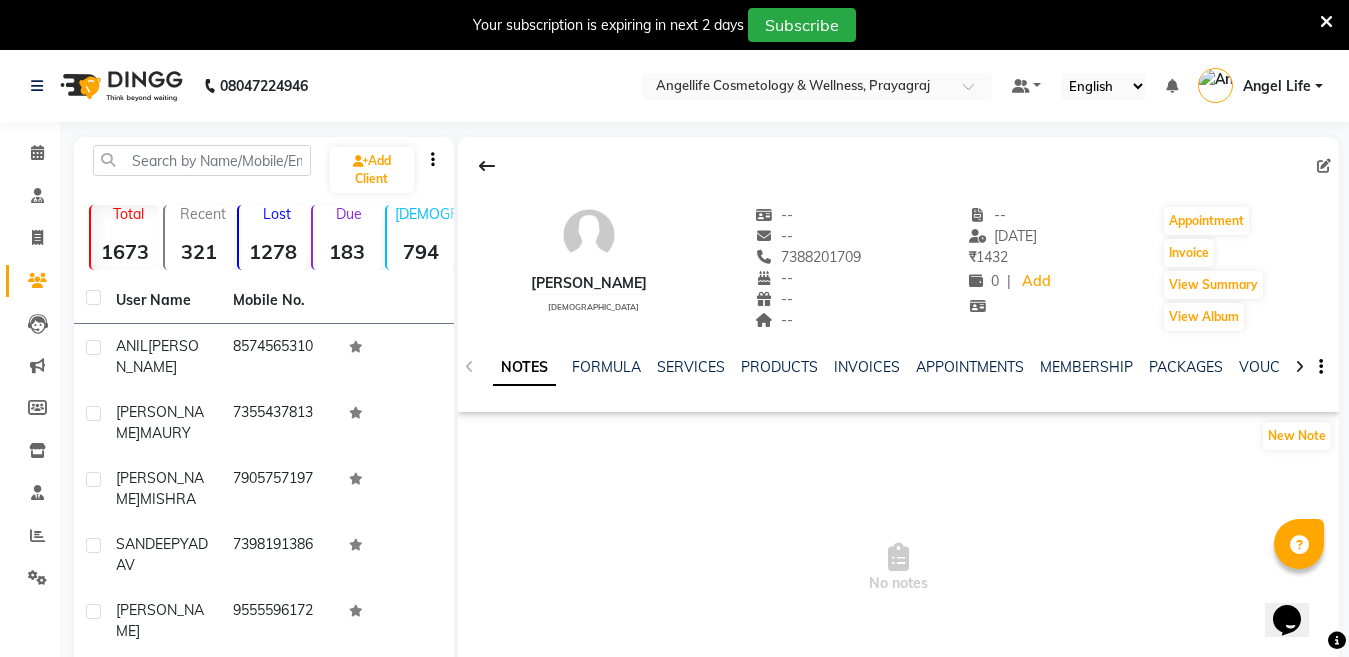scroll, scrollTop: 0, scrollLeft: 0, axis: both 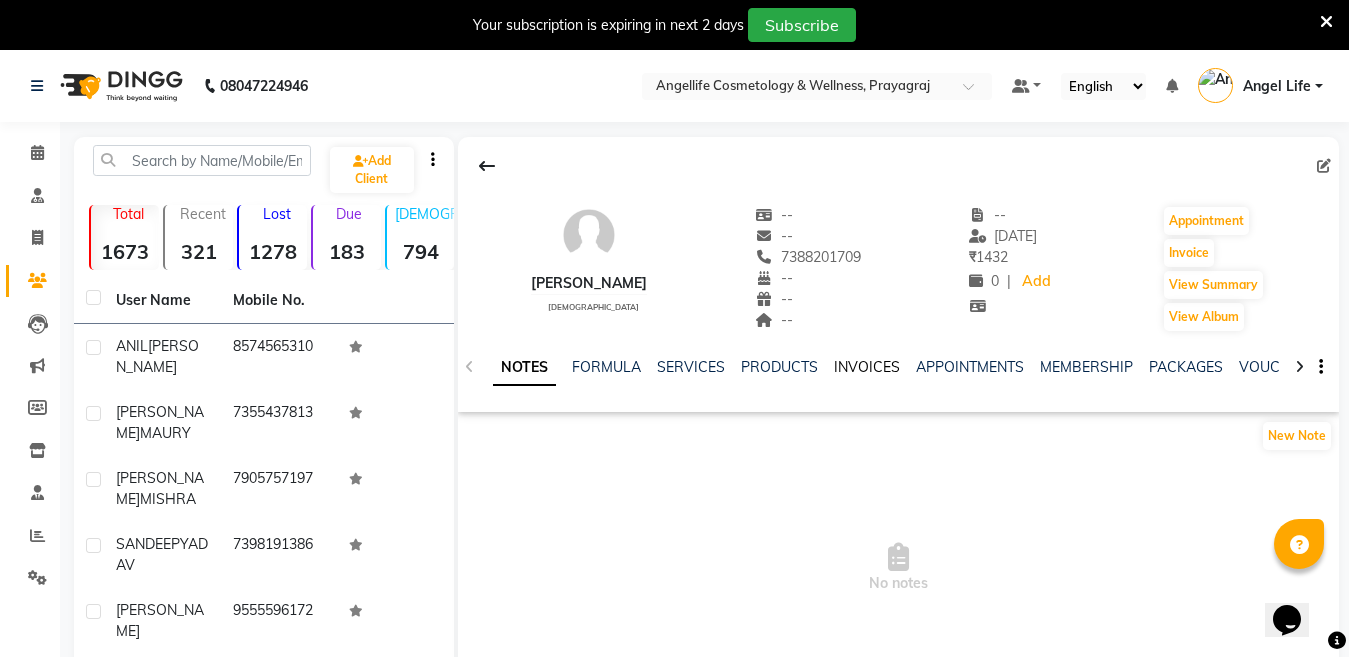 click on "INVOICES" 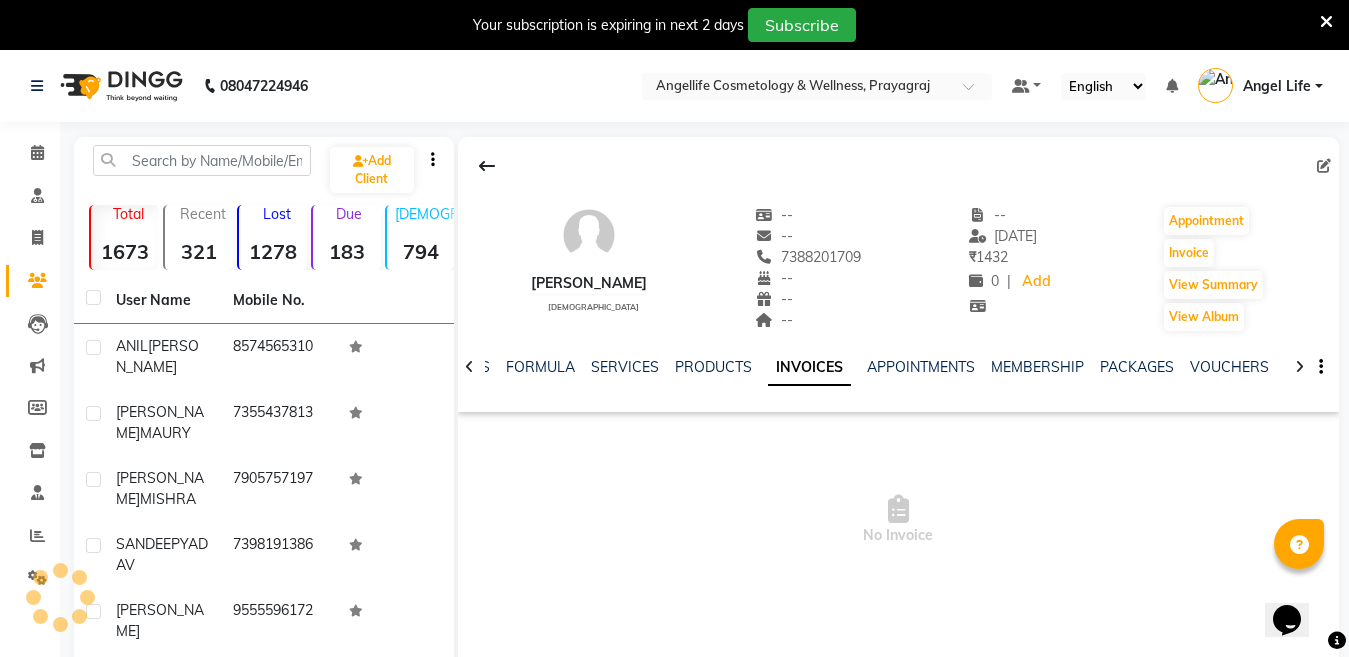 click on "INVOICES" 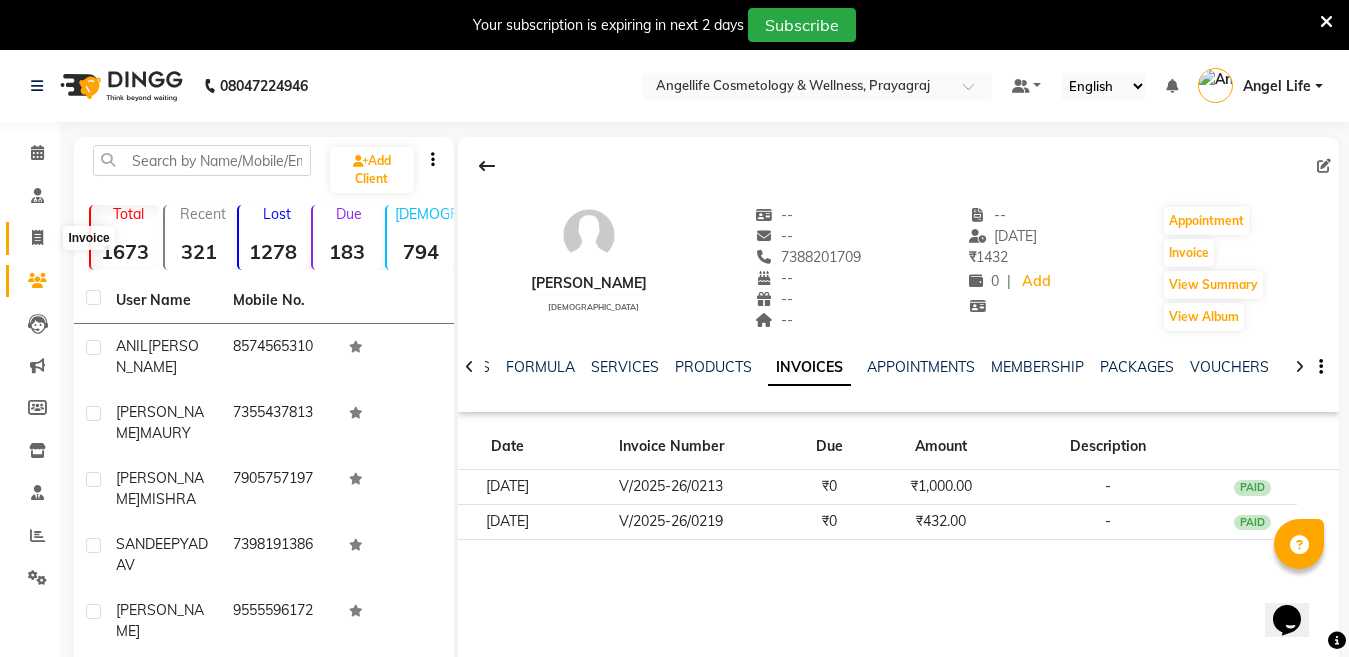 click 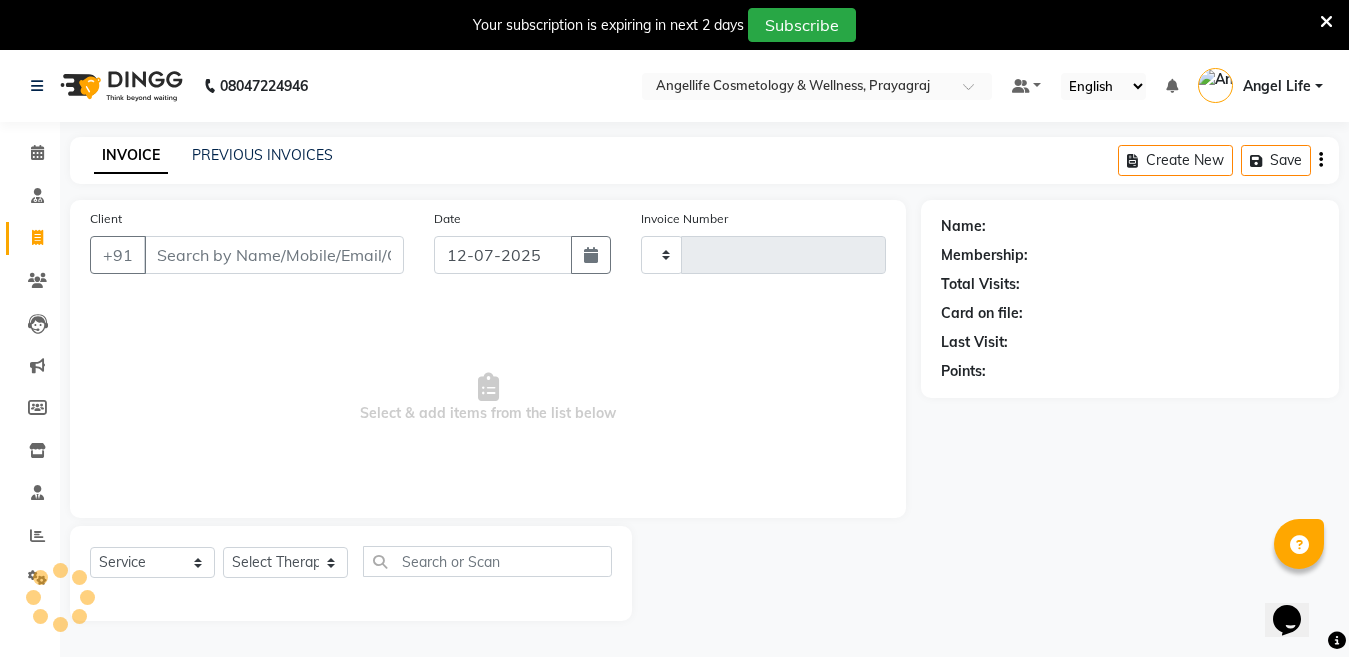 scroll, scrollTop: 50, scrollLeft: 0, axis: vertical 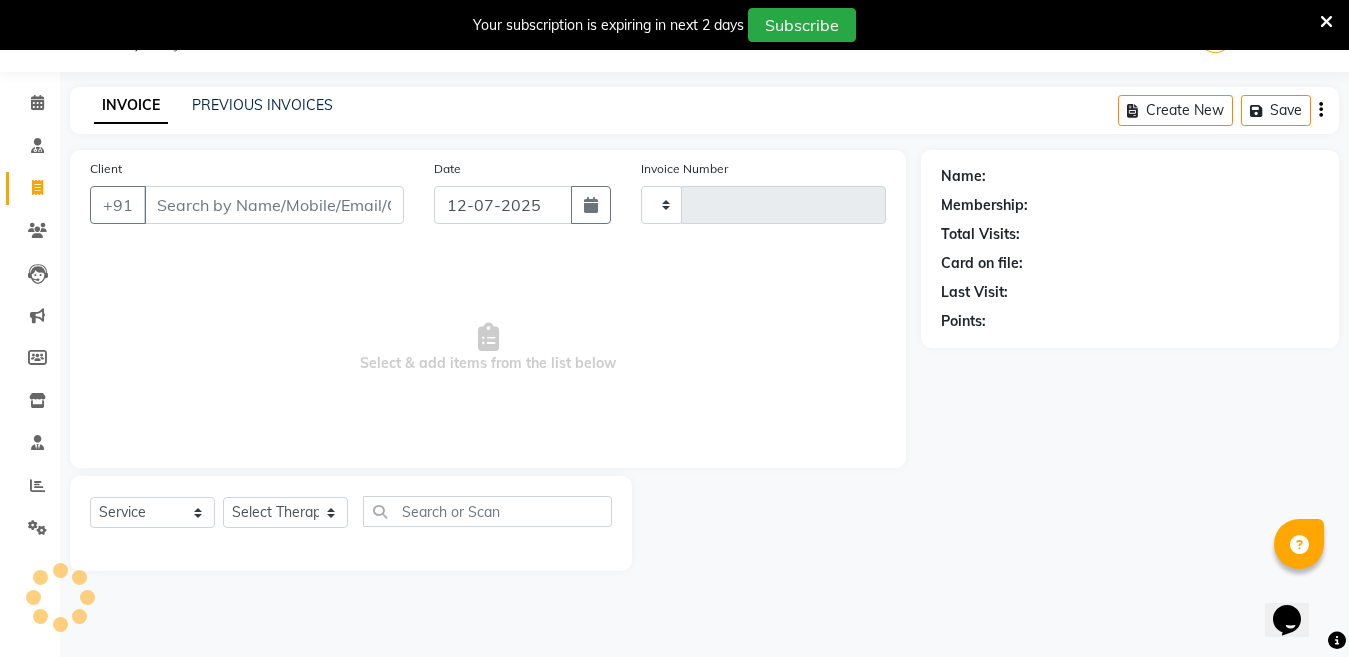 type on "0787" 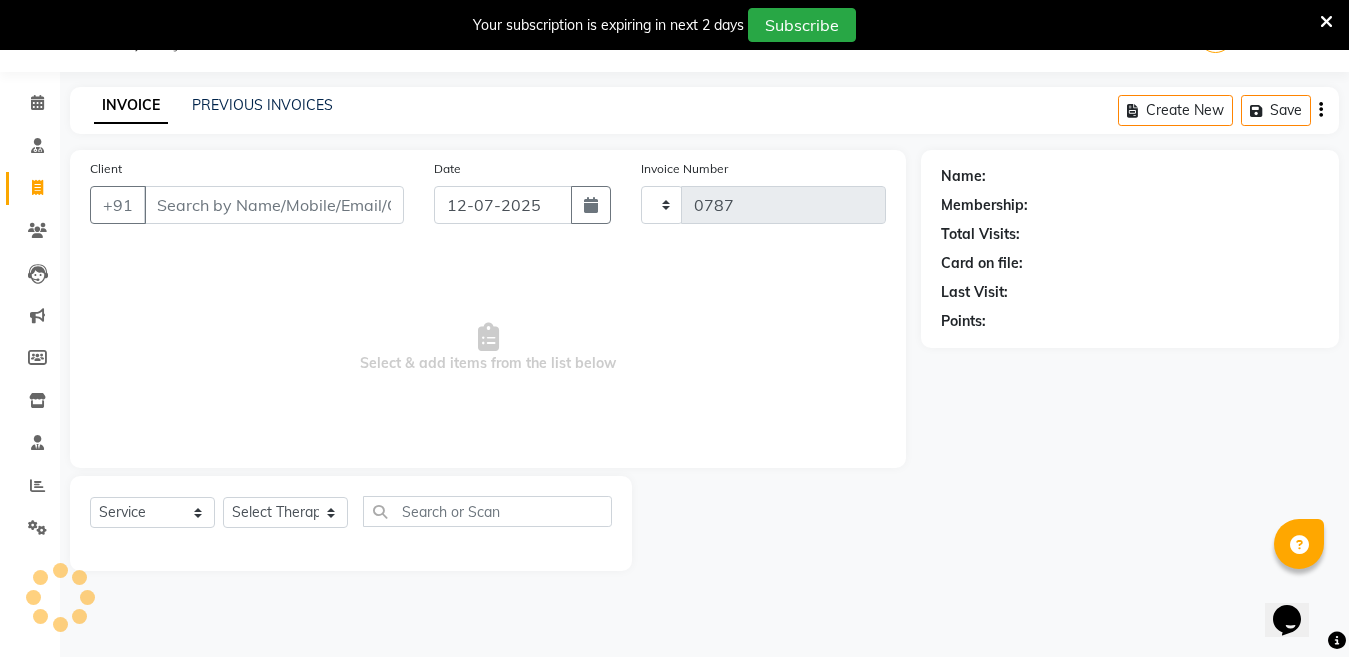 select on "4531" 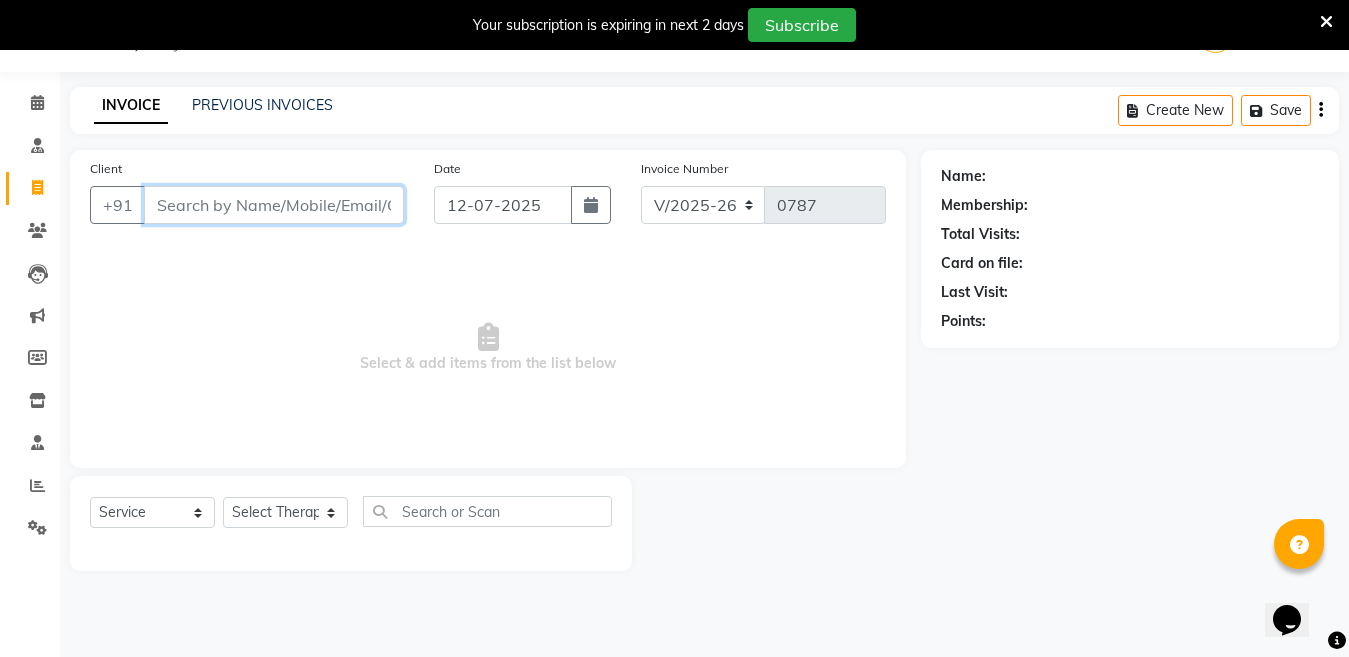 click on "Client" at bounding box center [274, 205] 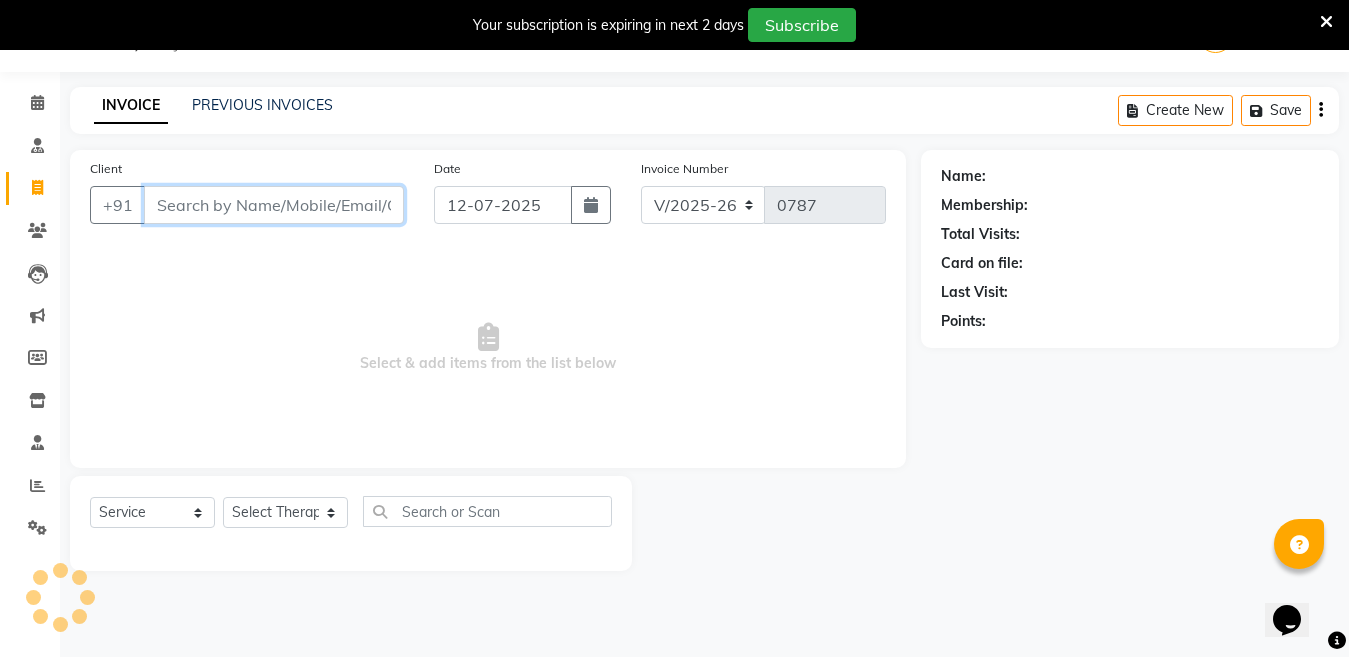 click on "Client" at bounding box center [274, 205] 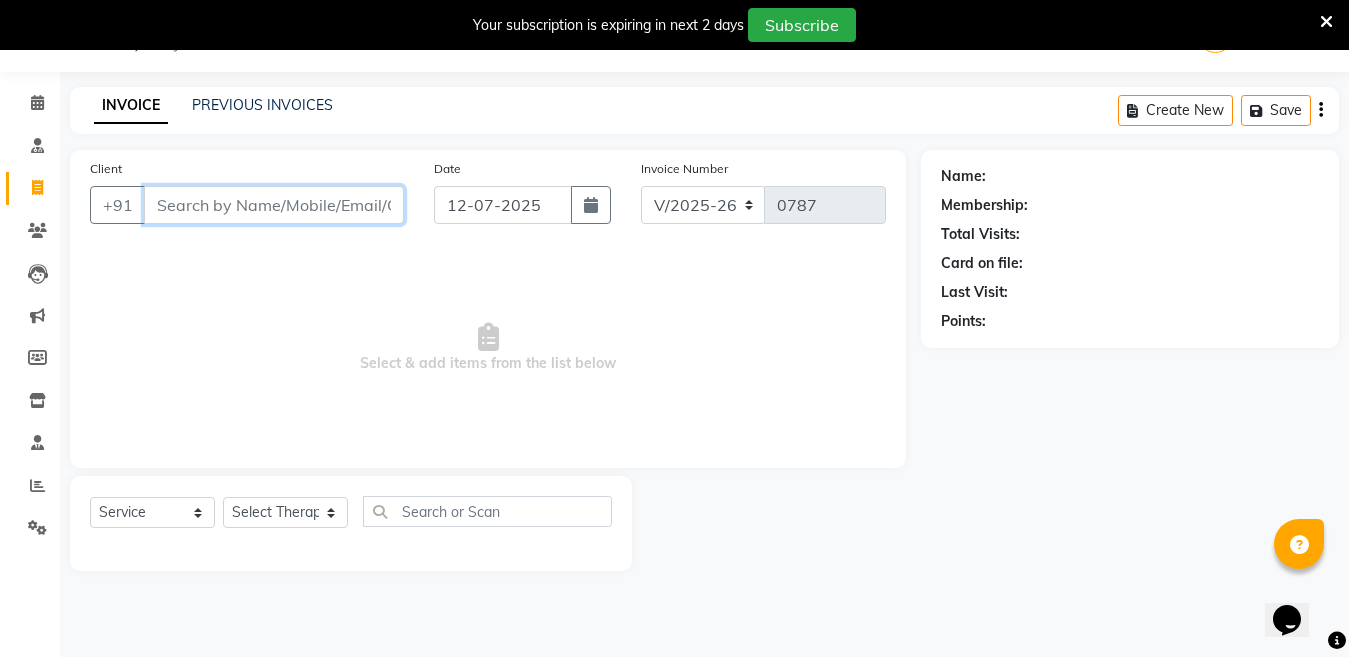 click on "Client" at bounding box center [274, 205] 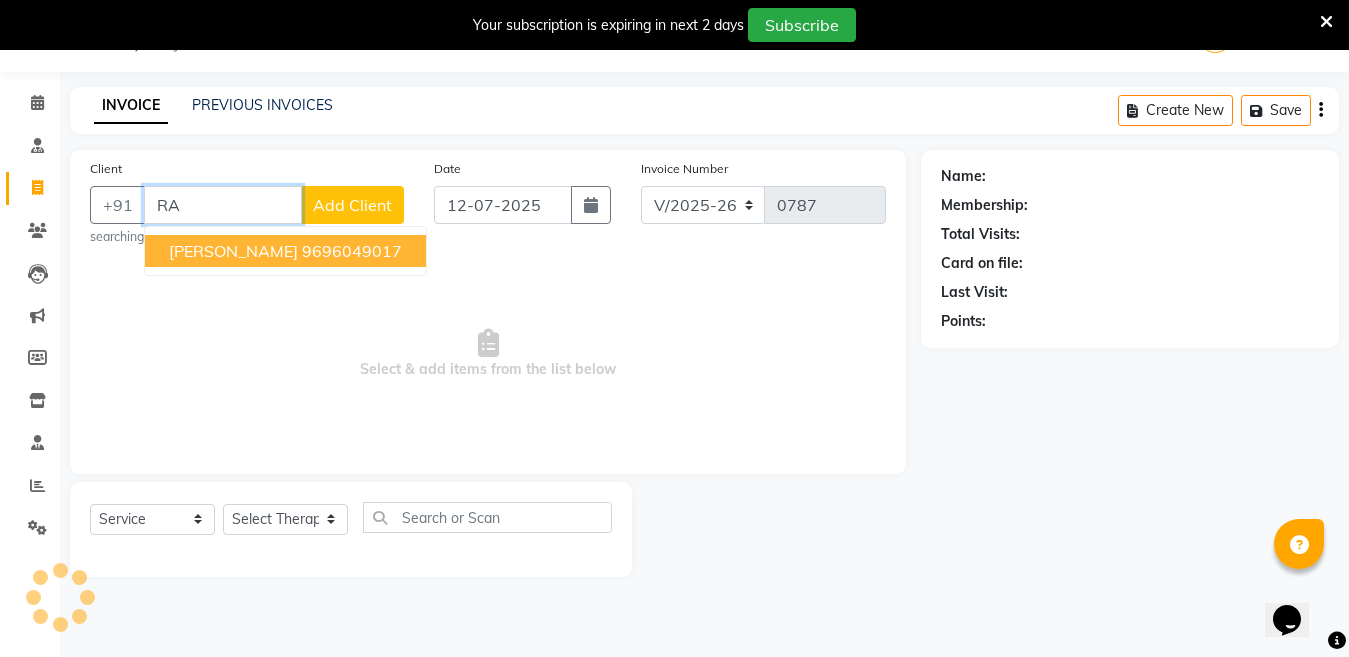 type on "R" 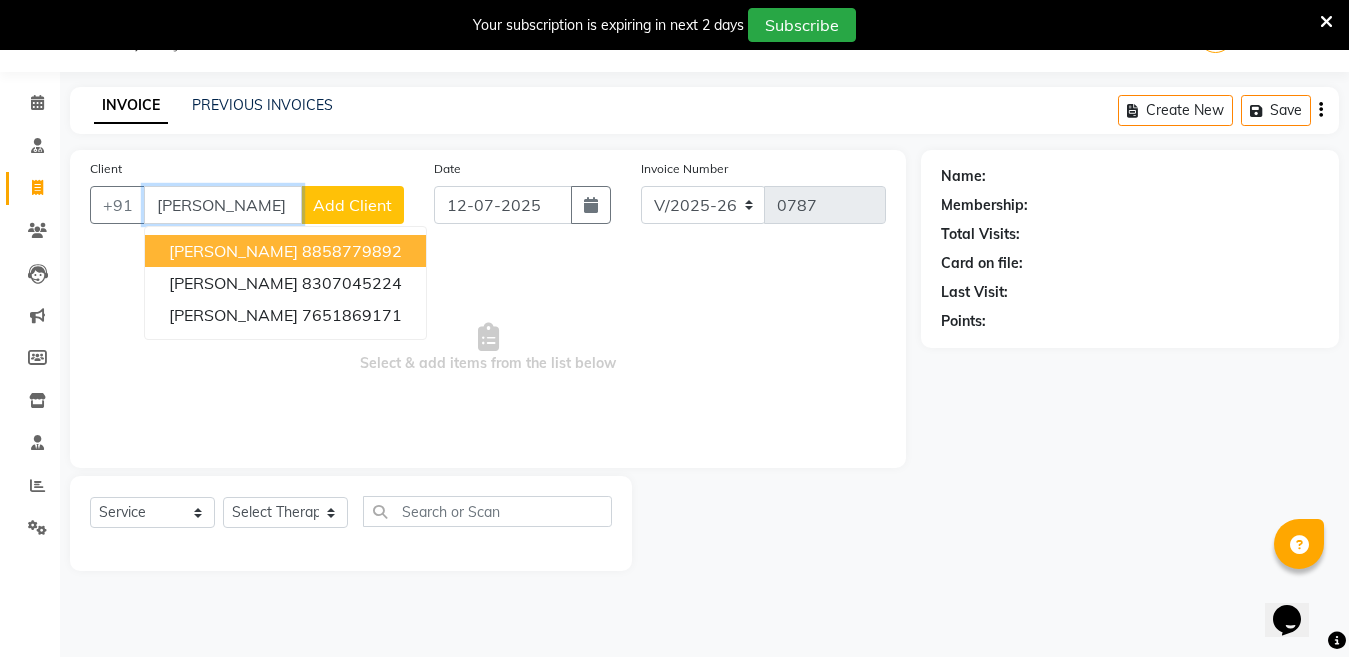 click on "[PERSON_NAME]" at bounding box center [223, 205] 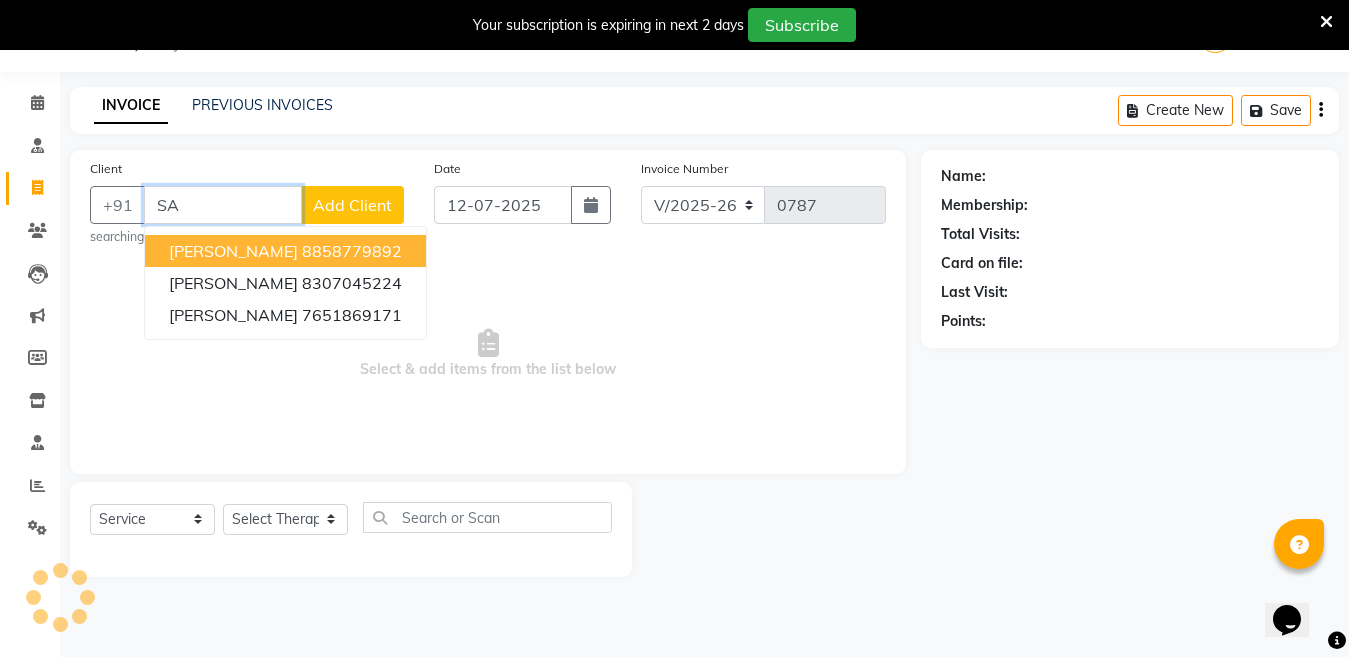 type on "S" 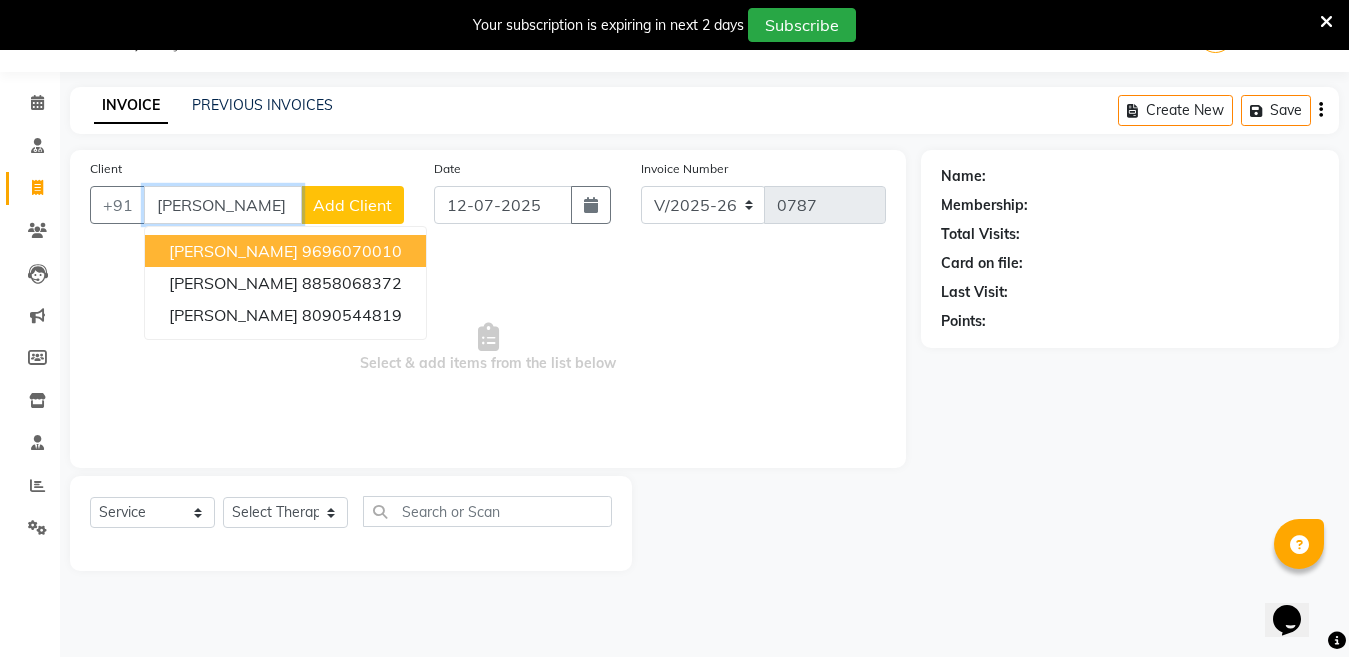 click on "[PERSON_NAME]" at bounding box center [233, 251] 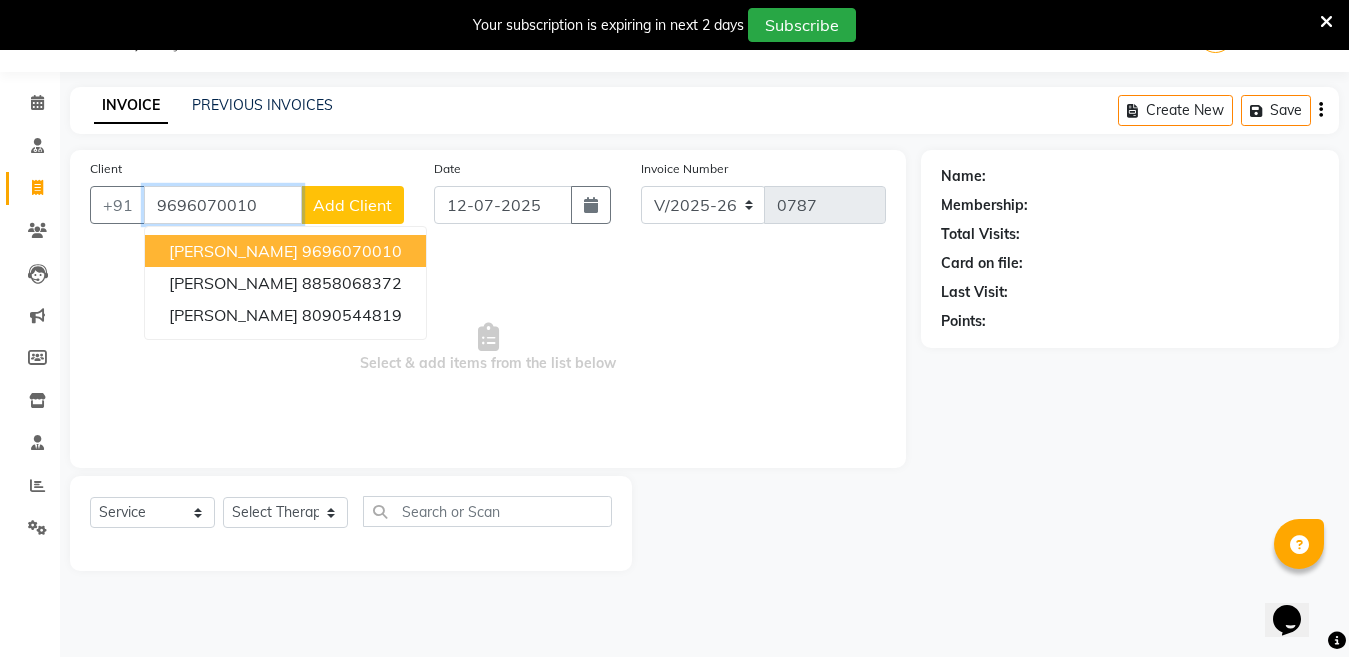 type on "9696070010" 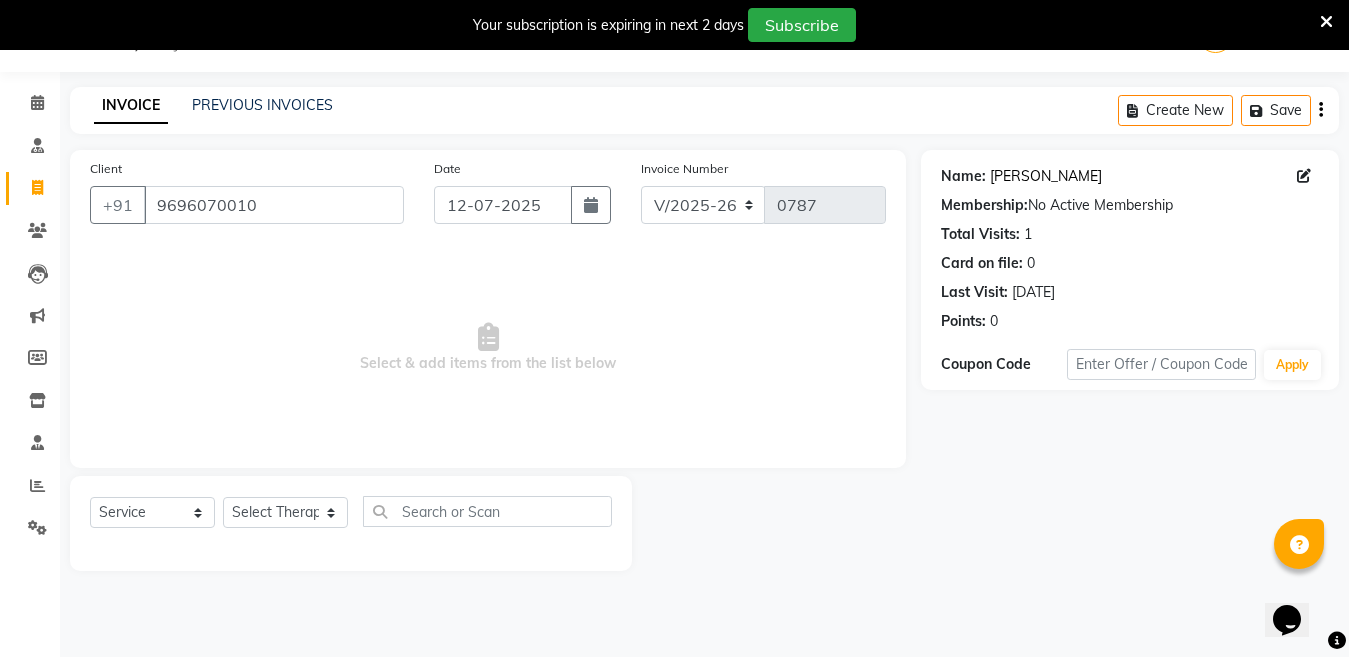 click on "[PERSON_NAME]" 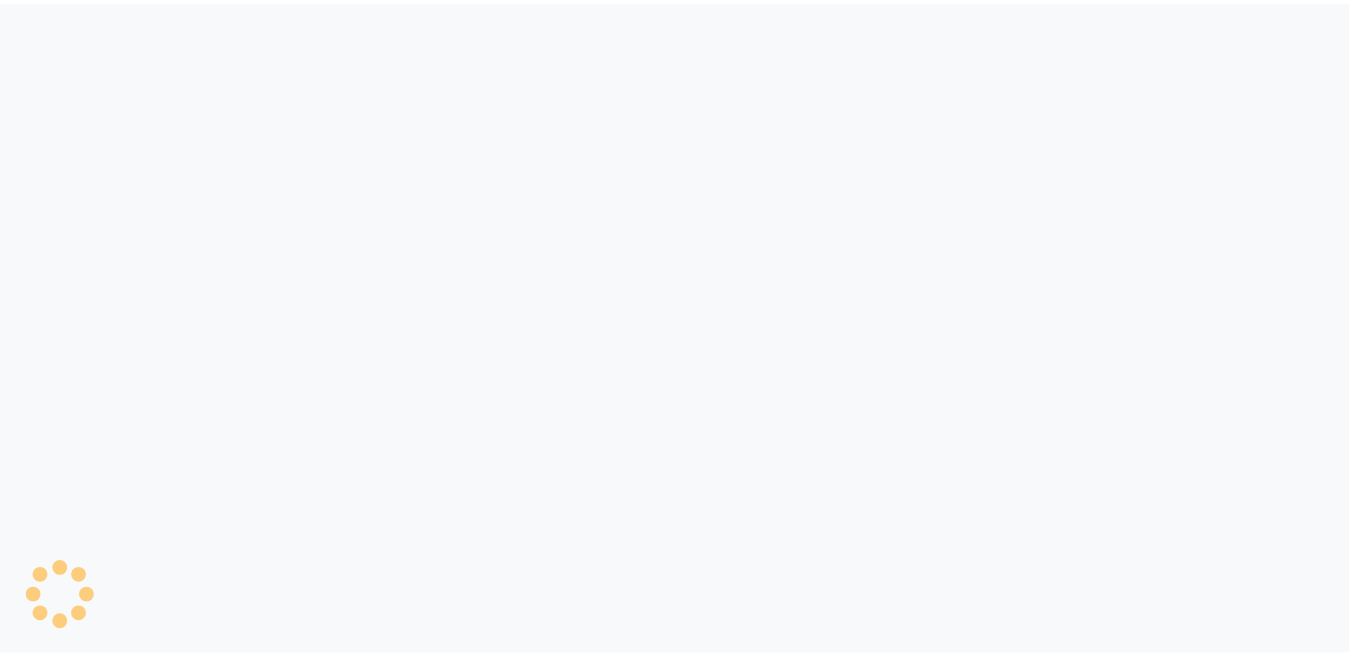 scroll, scrollTop: 0, scrollLeft: 0, axis: both 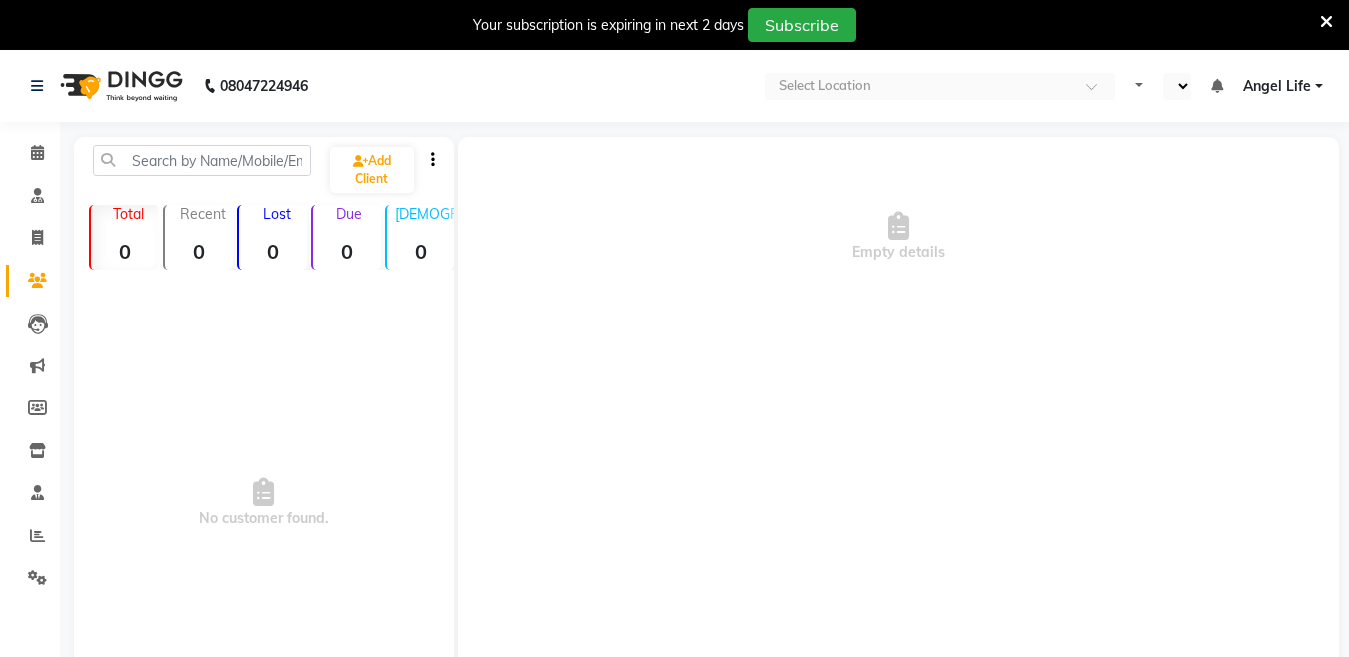 select on "en" 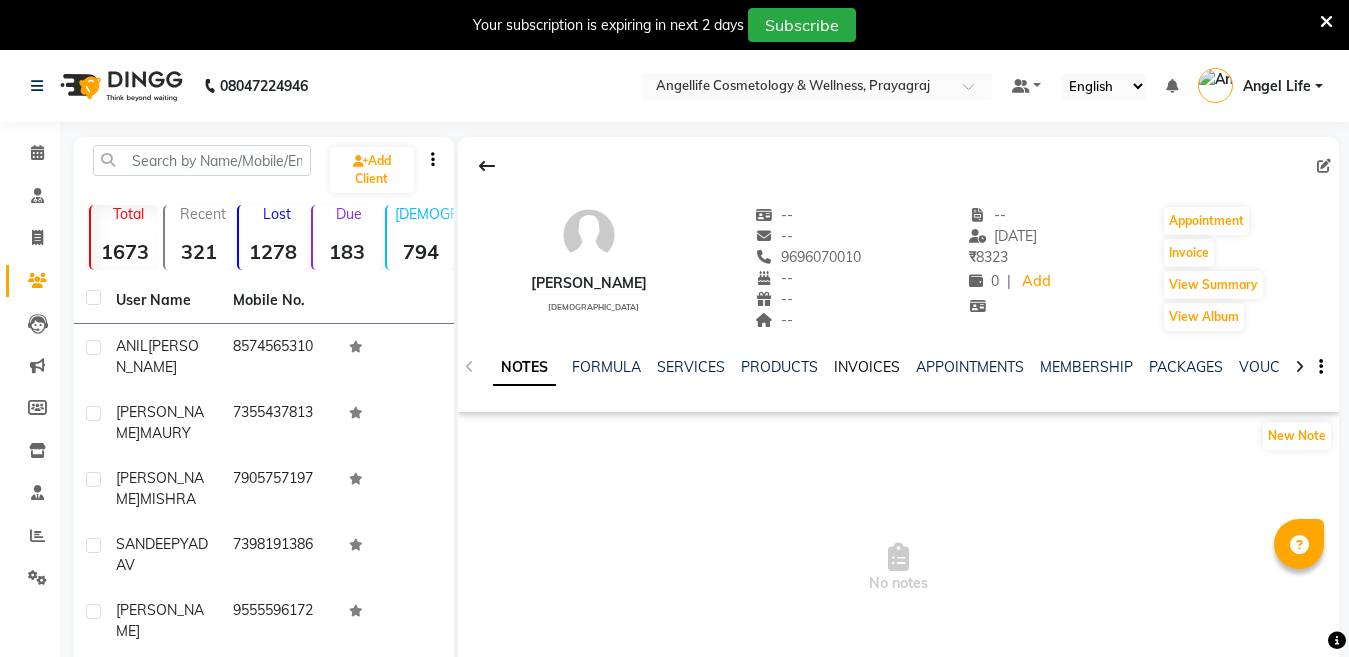 click on "INVOICES" 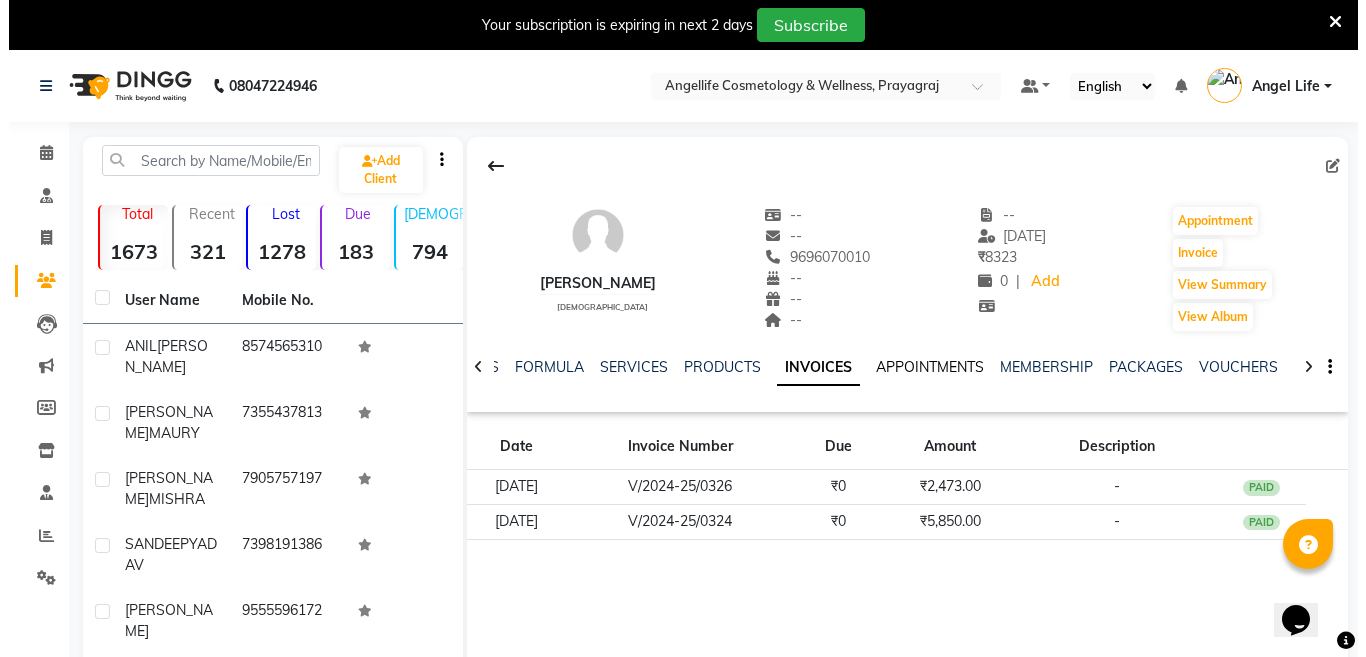 scroll, scrollTop: 0, scrollLeft: 0, axis: both 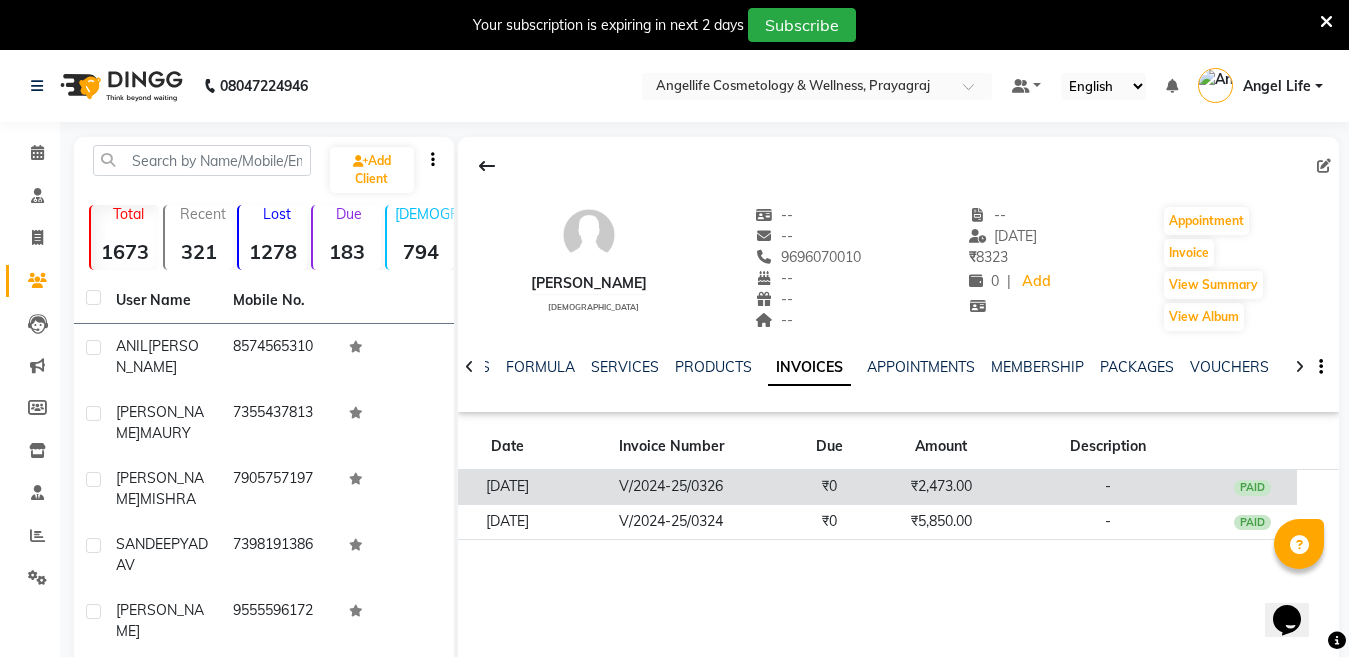 click on "₹2,473.00" 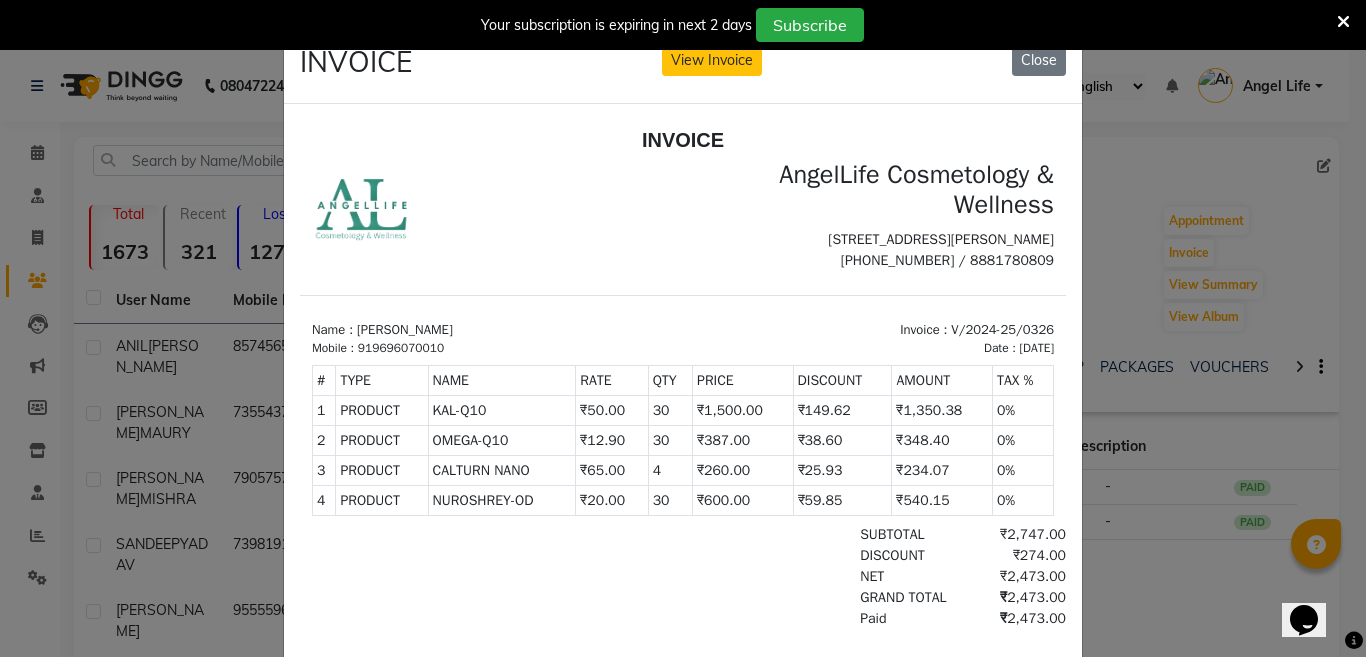 scroll, scrollTop: 0, scrollLeft: 0, axis: both 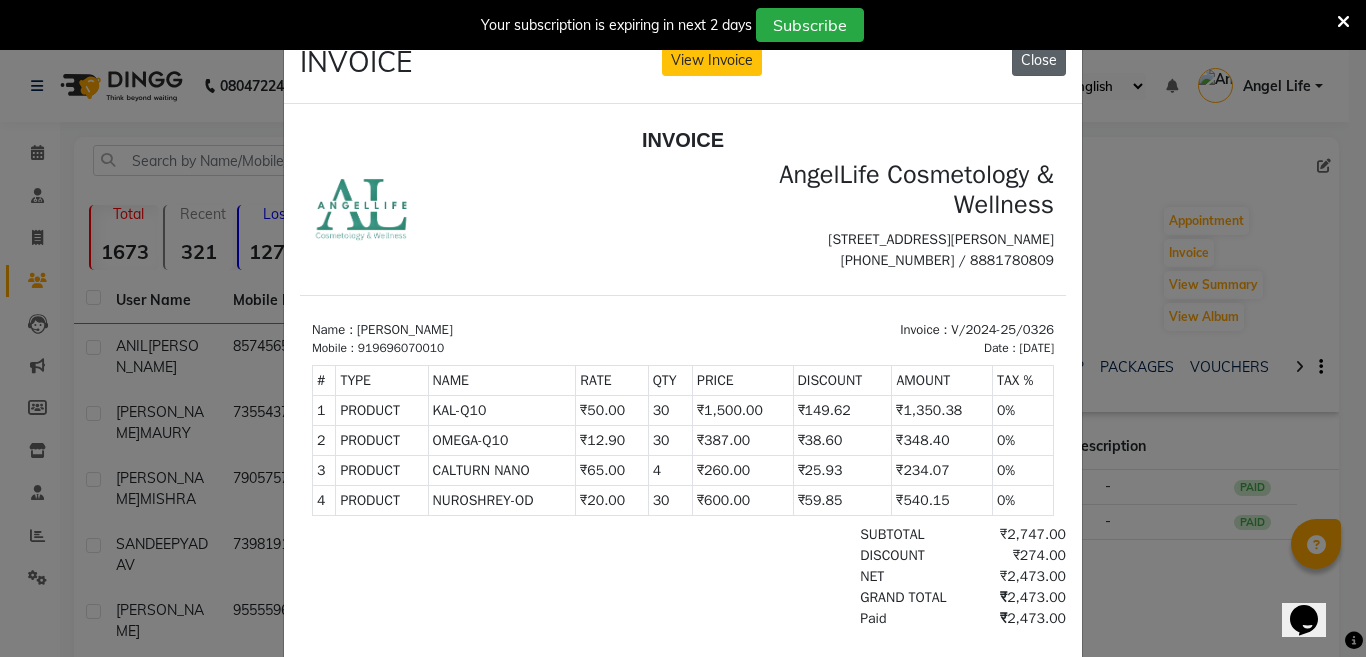 click on "Close" 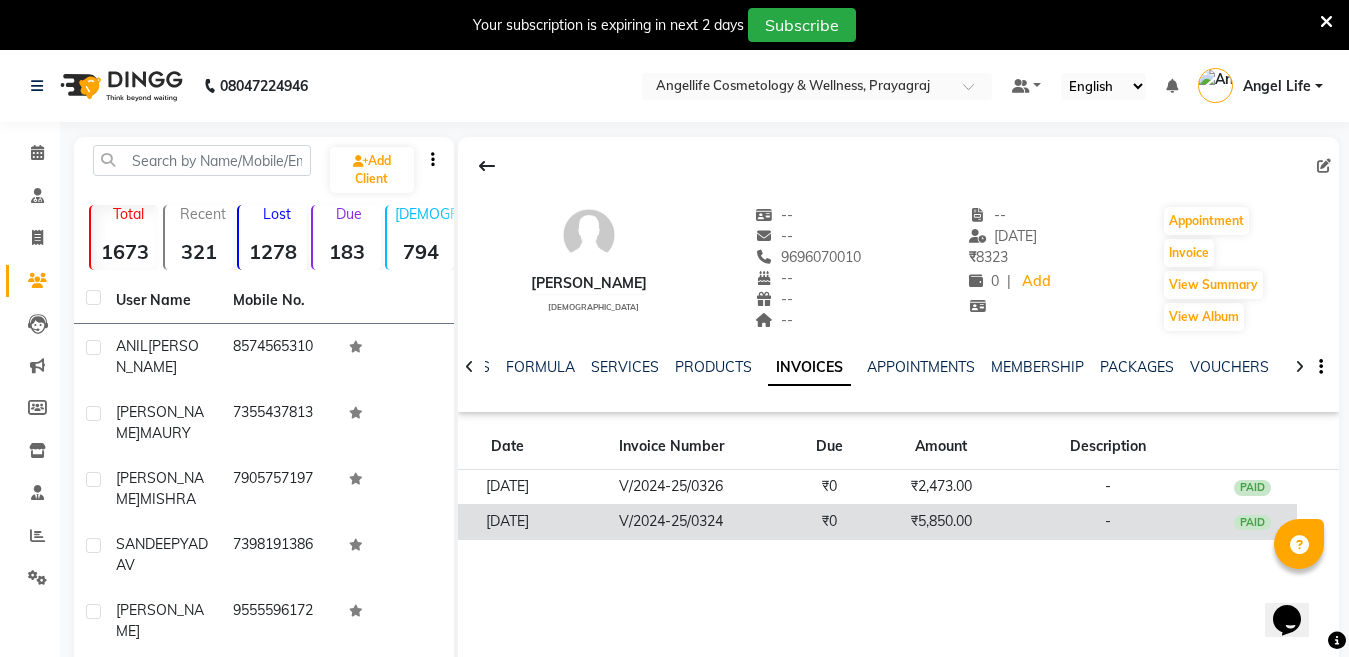 click on "₹5,850.00" 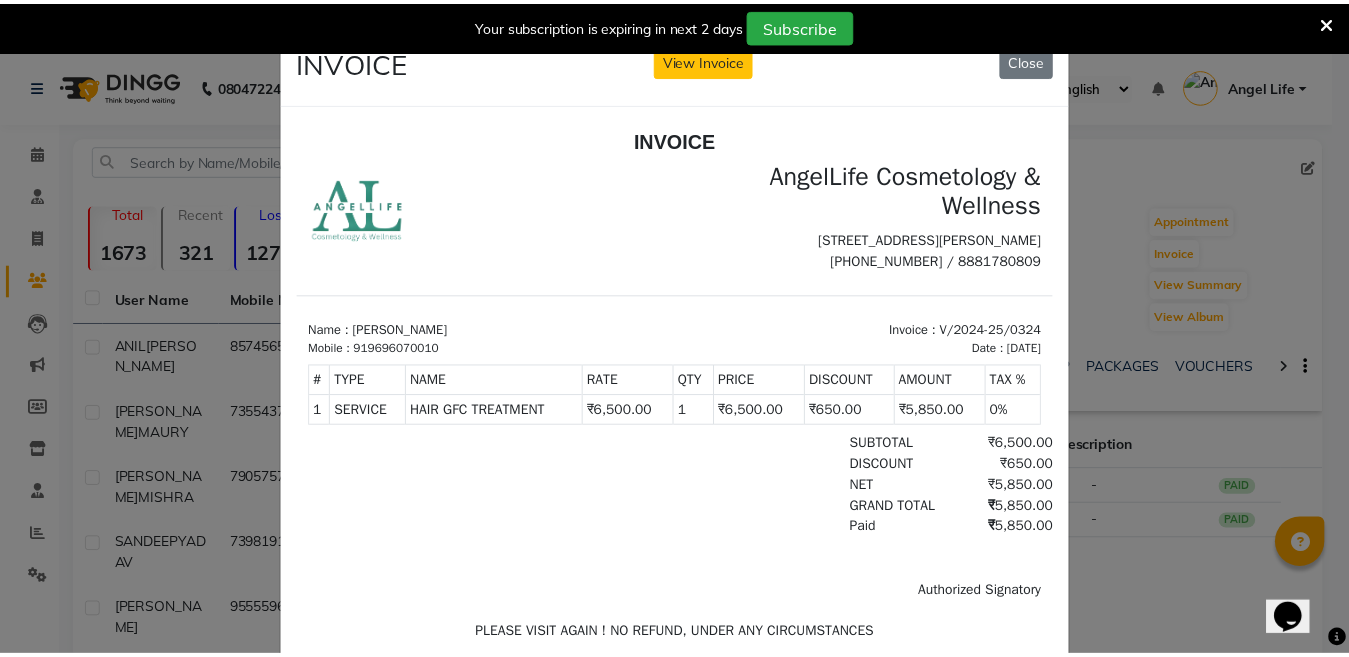 scroll, scrollTop: 0, scrollLeft: 0, axis: both 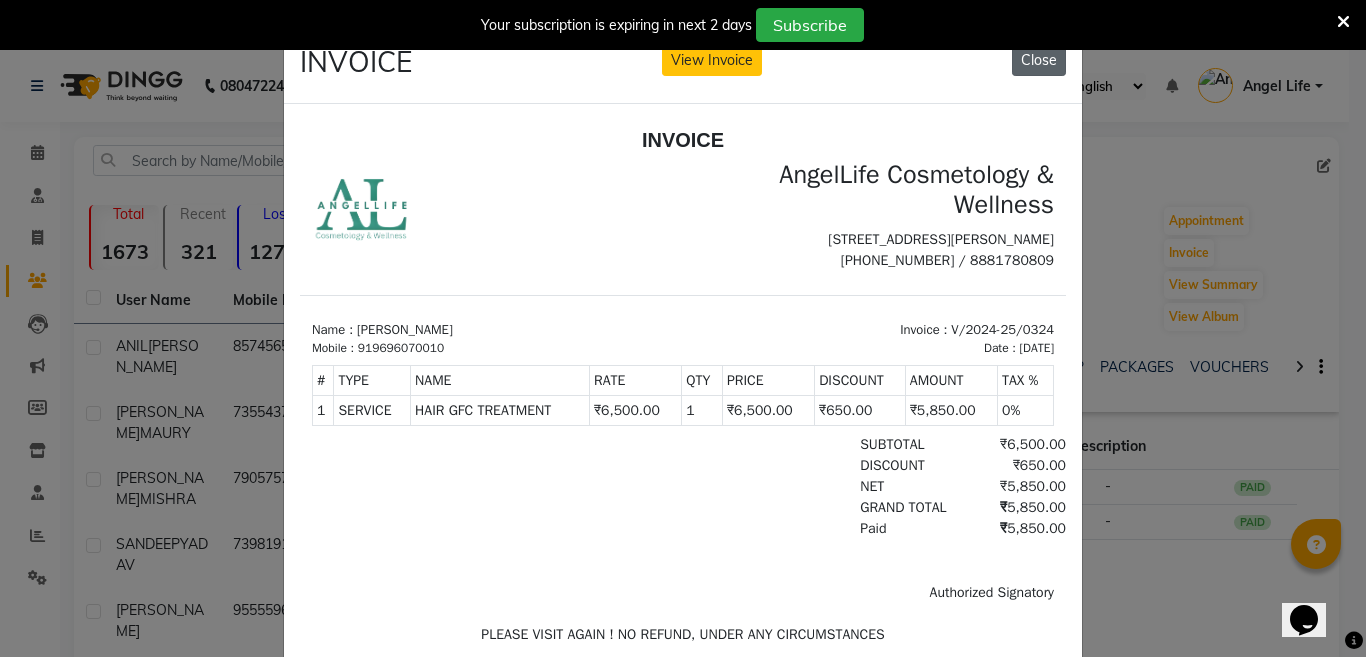 click on "Close" 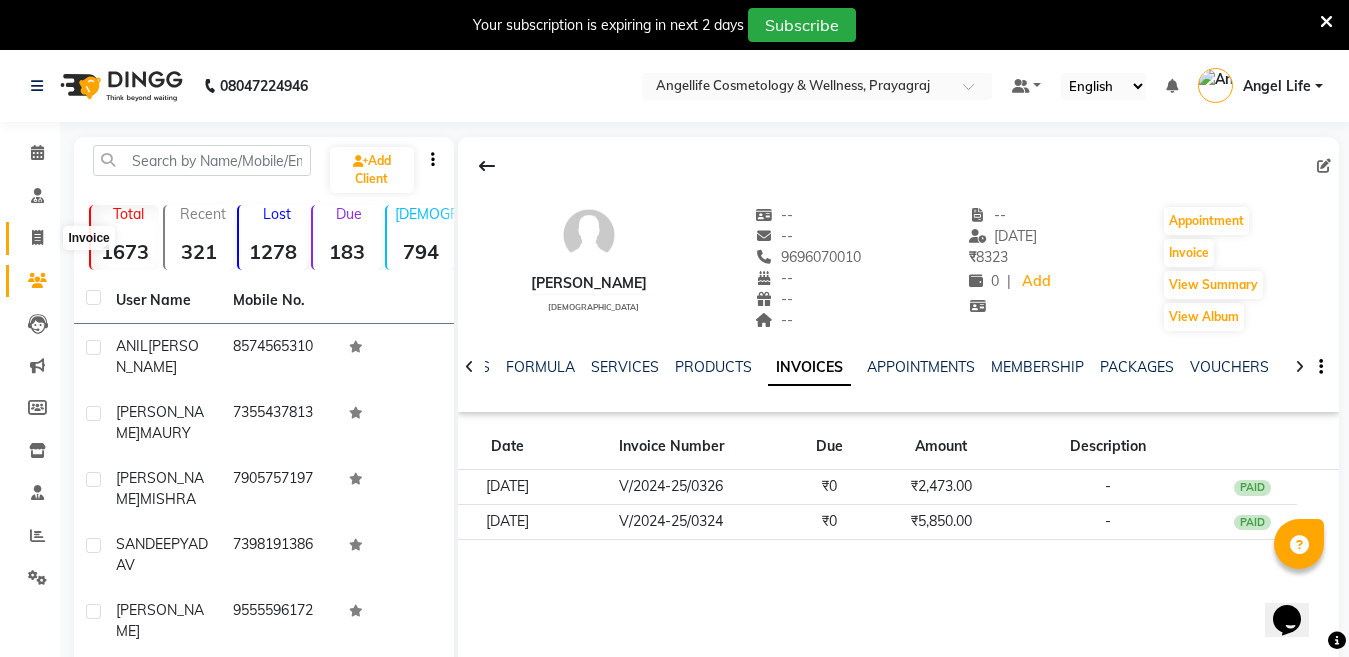 click 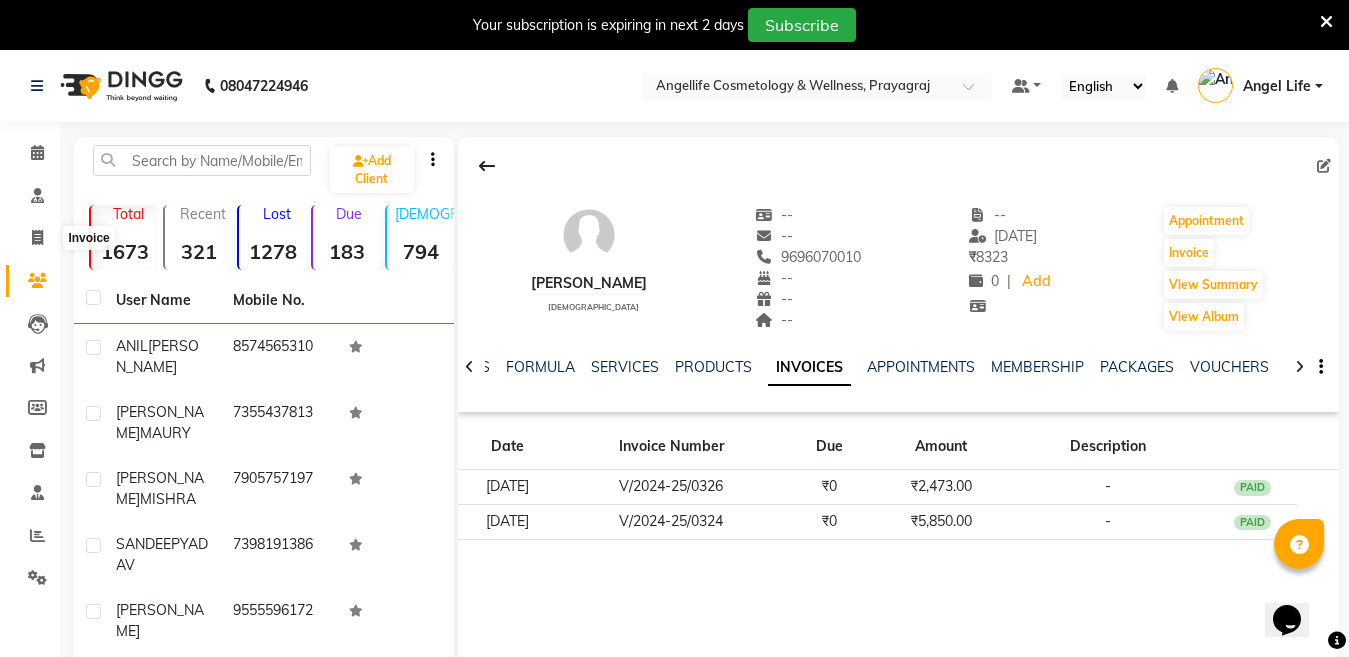 select on "service" 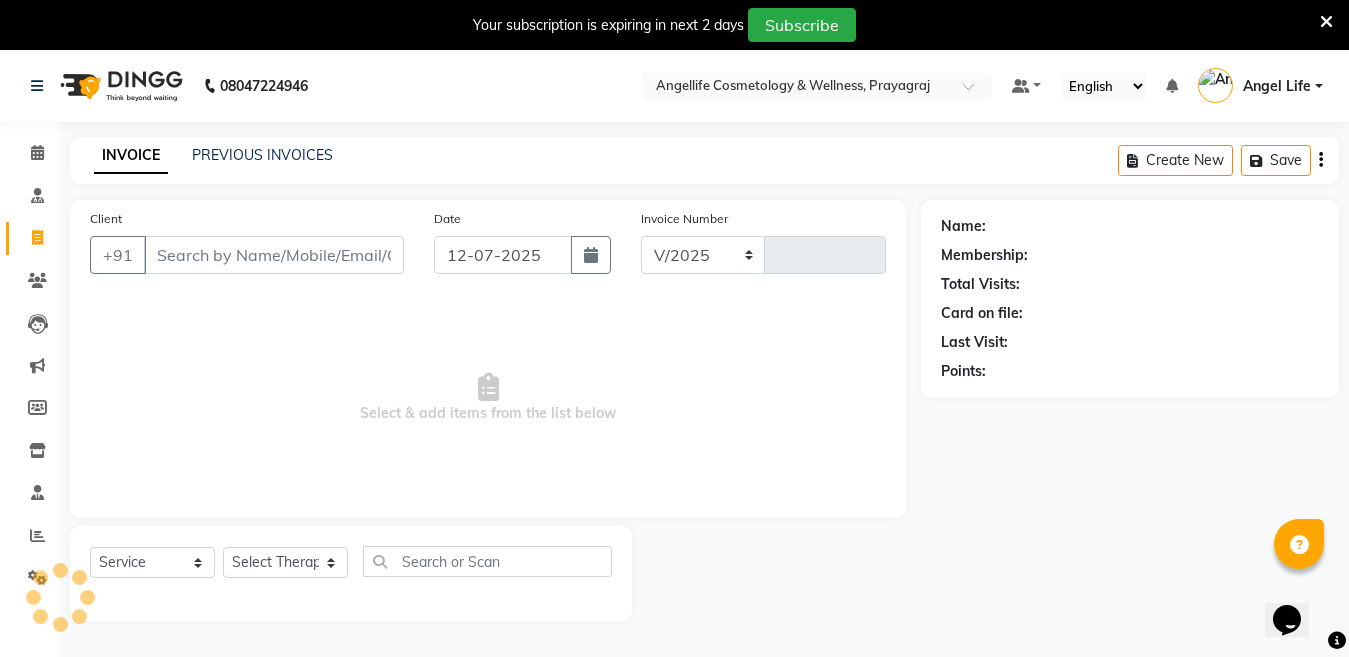 scroll, scrollTop: 50, scrollLeft: 0, axis: vertical 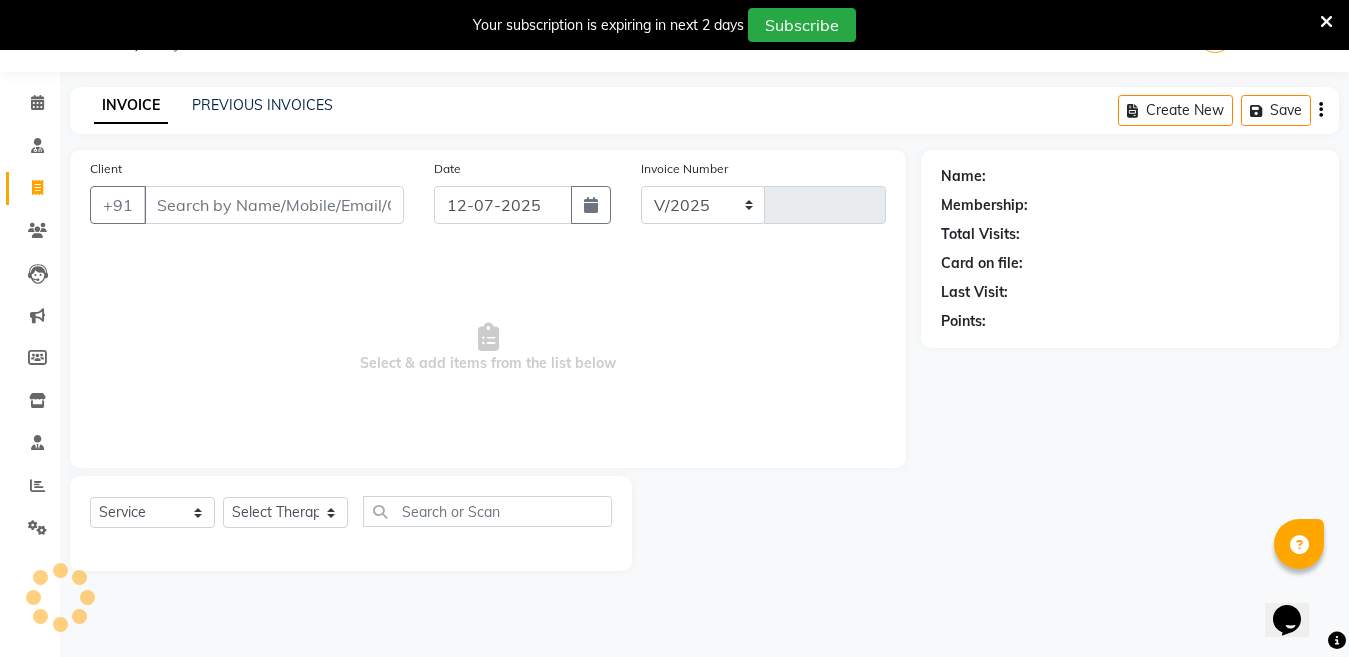 select on "4531" 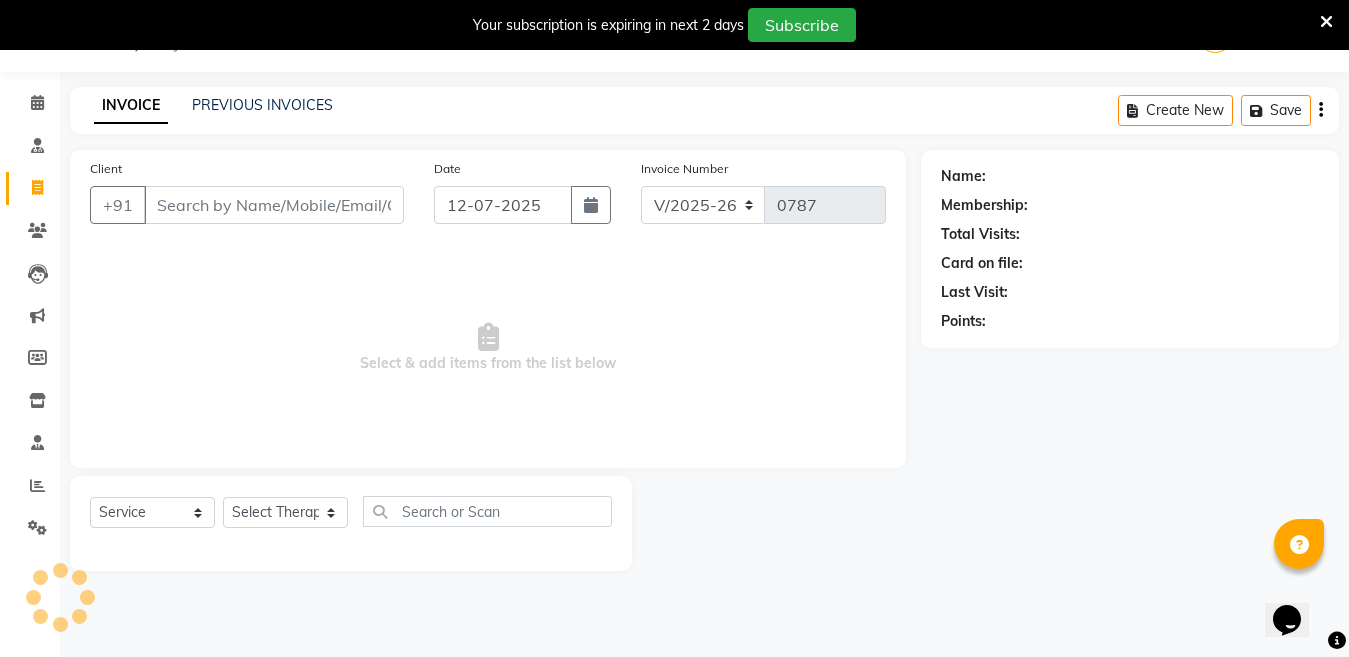 click on "Client" at bounding box center [274, 205] 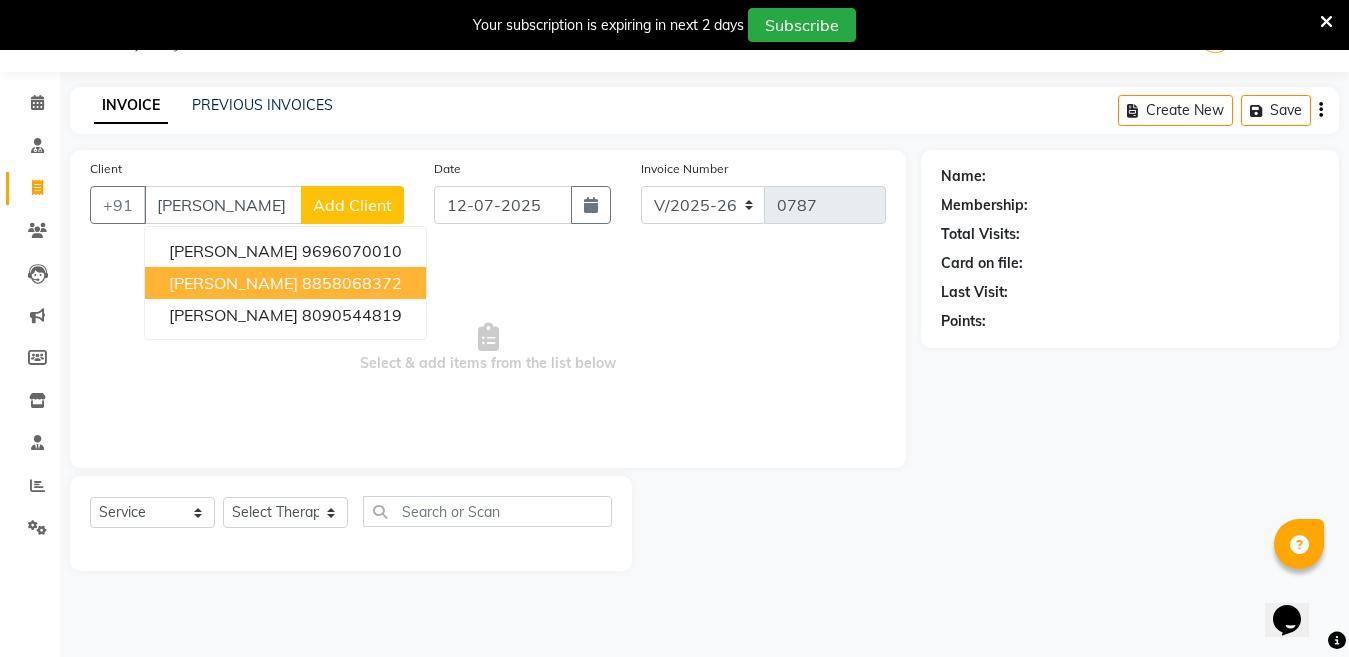 click on "Anubhav SHUKLA" at bounding box center (233, 283) 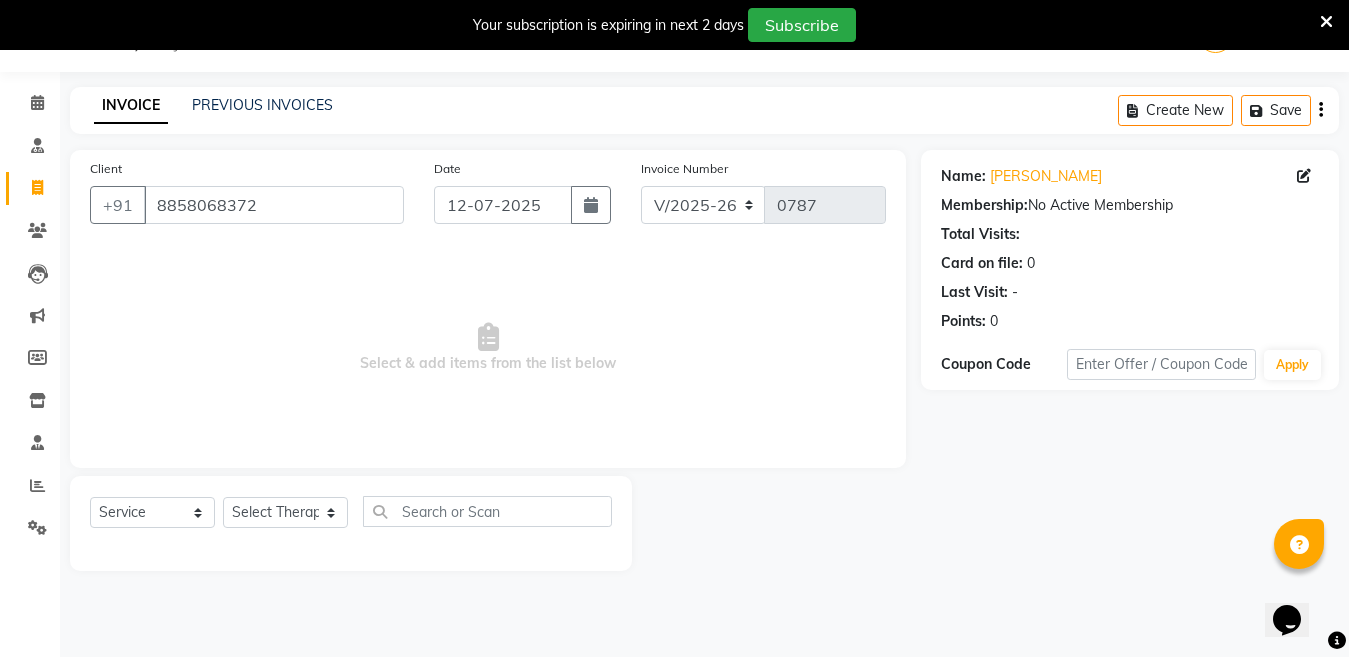 click on "Name: Anubhav Shukla Membership:  No Active Membership  Total Visits:   Card on file:  0 Last Visit:   - Points:   0  Coupon Code Apply" 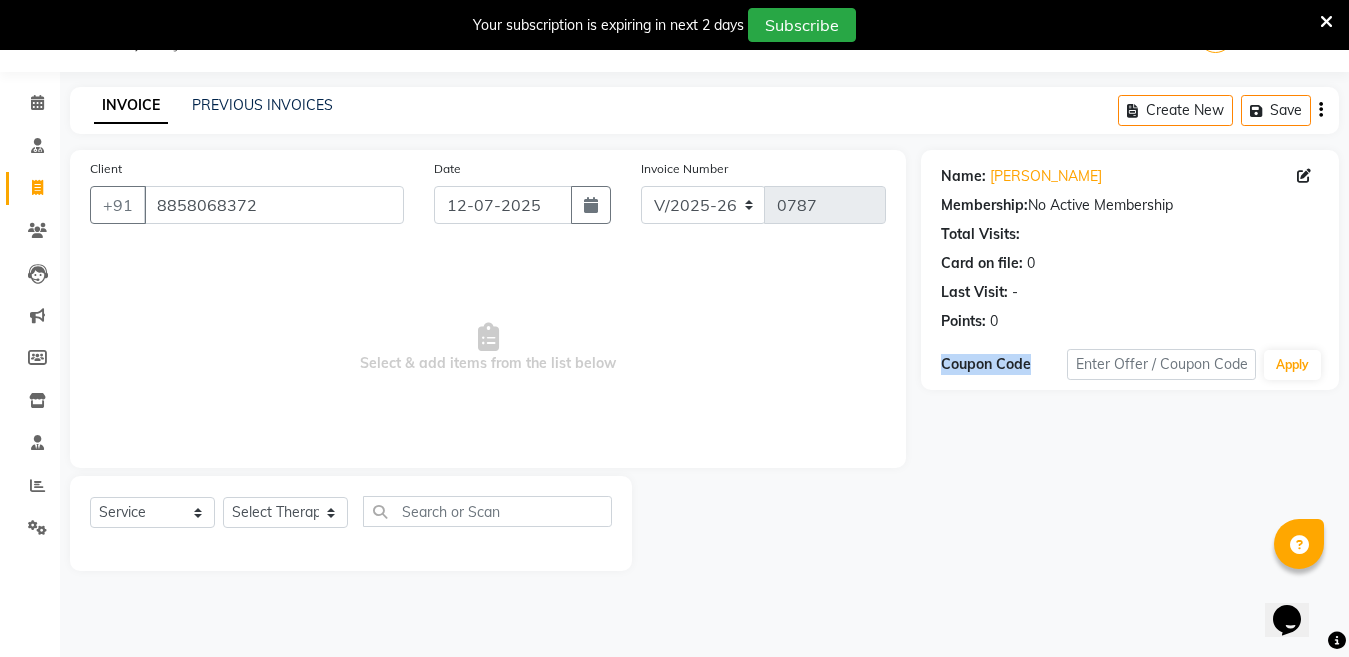 click on "Name: Anubhav Shukla Membership:  No Active Membership  Total Visits:   Card on file:  0 Last Visit:   - Points:   0  Coupon Code Apply" 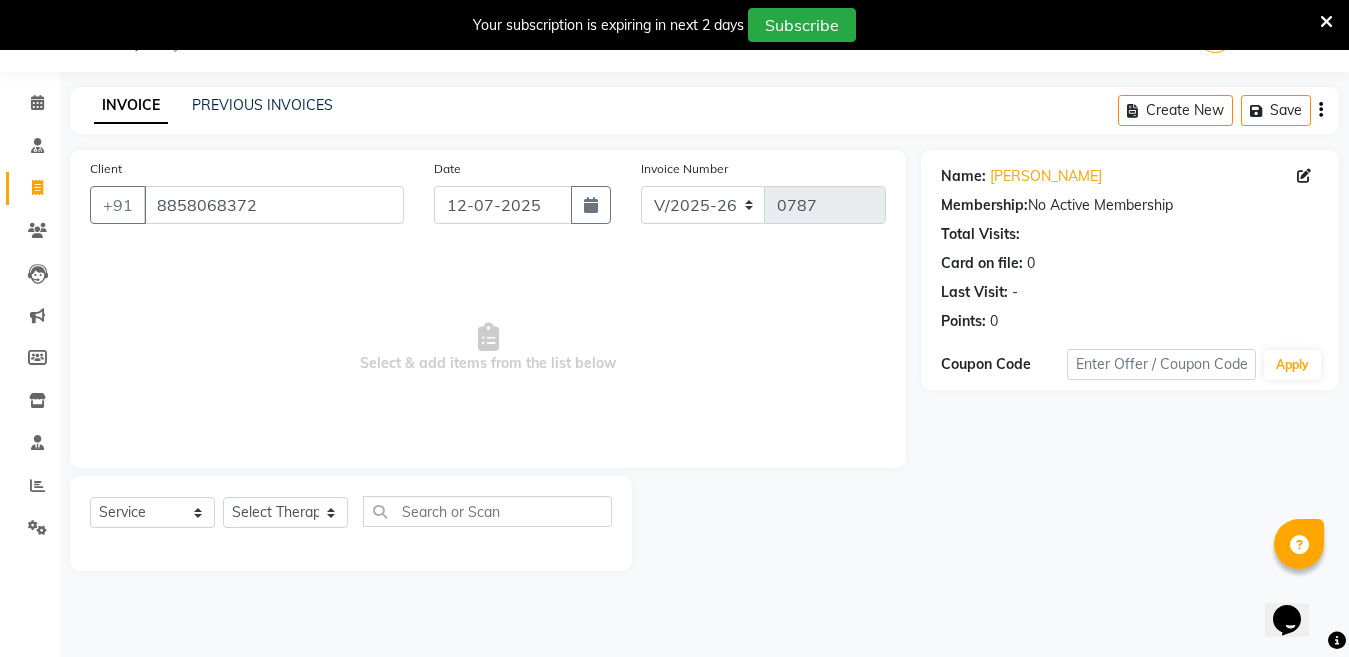 drag, startPoint x: 1034, startPoint y: 484, endPoint x: 1001, endPoint y: 492, distance: 33.955853 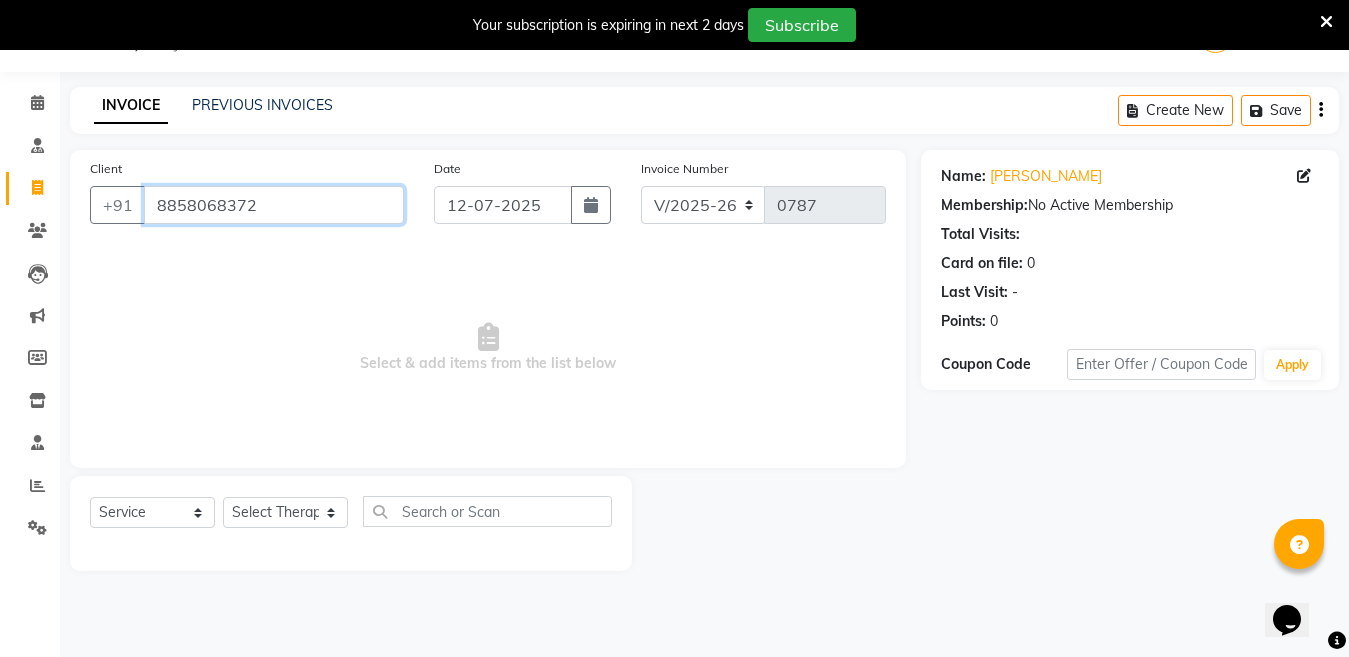 click on "8858068372" at bounding box center (274, 205) 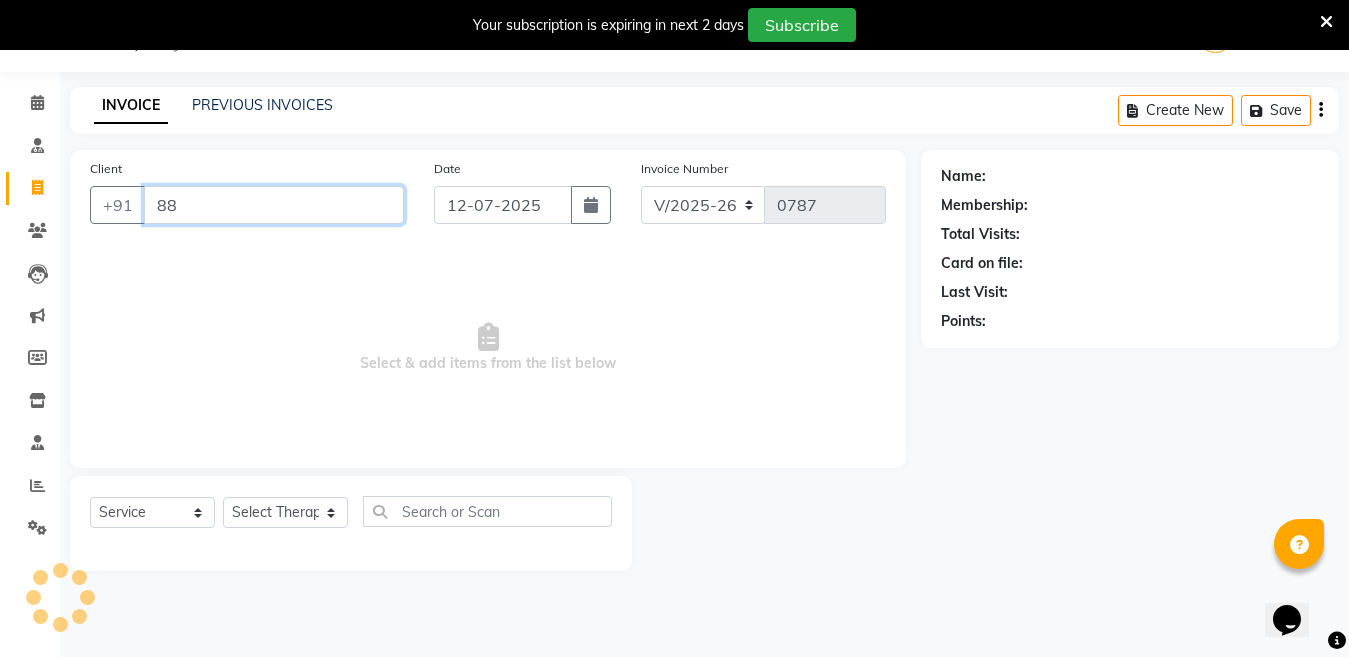type on "8" 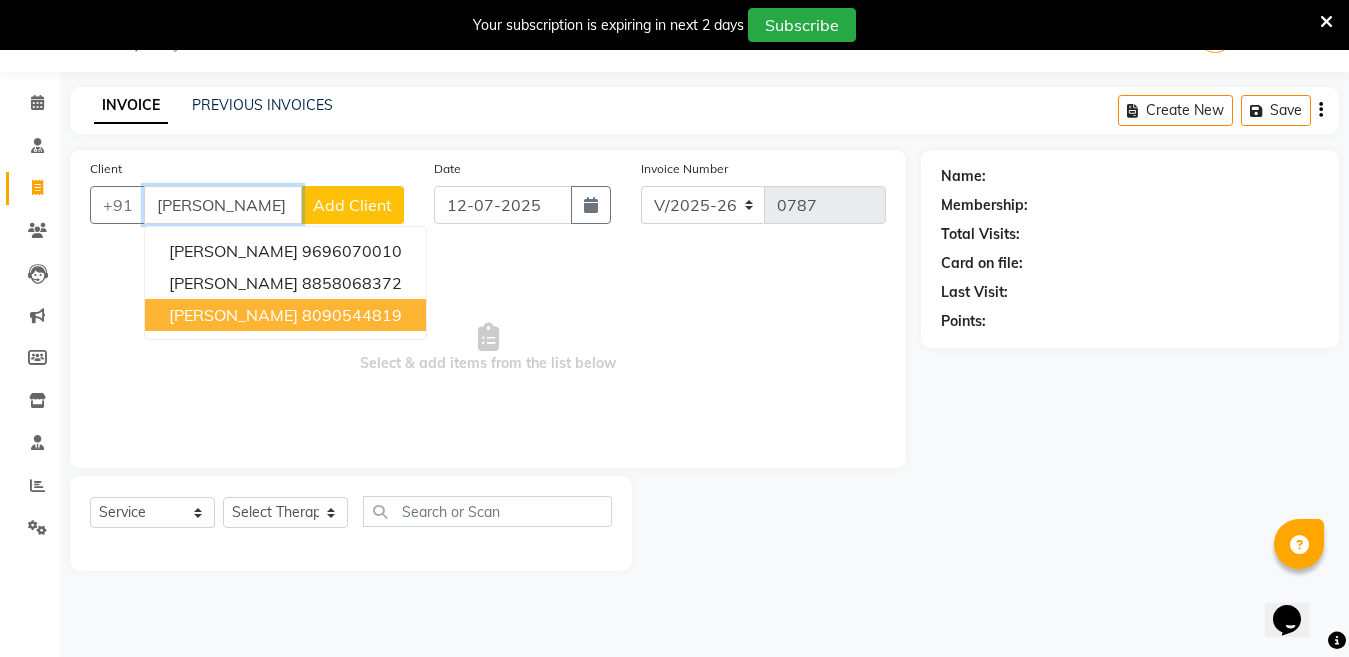 click on "ANUBHAV SHARMA" at bounding box center (233, 315) 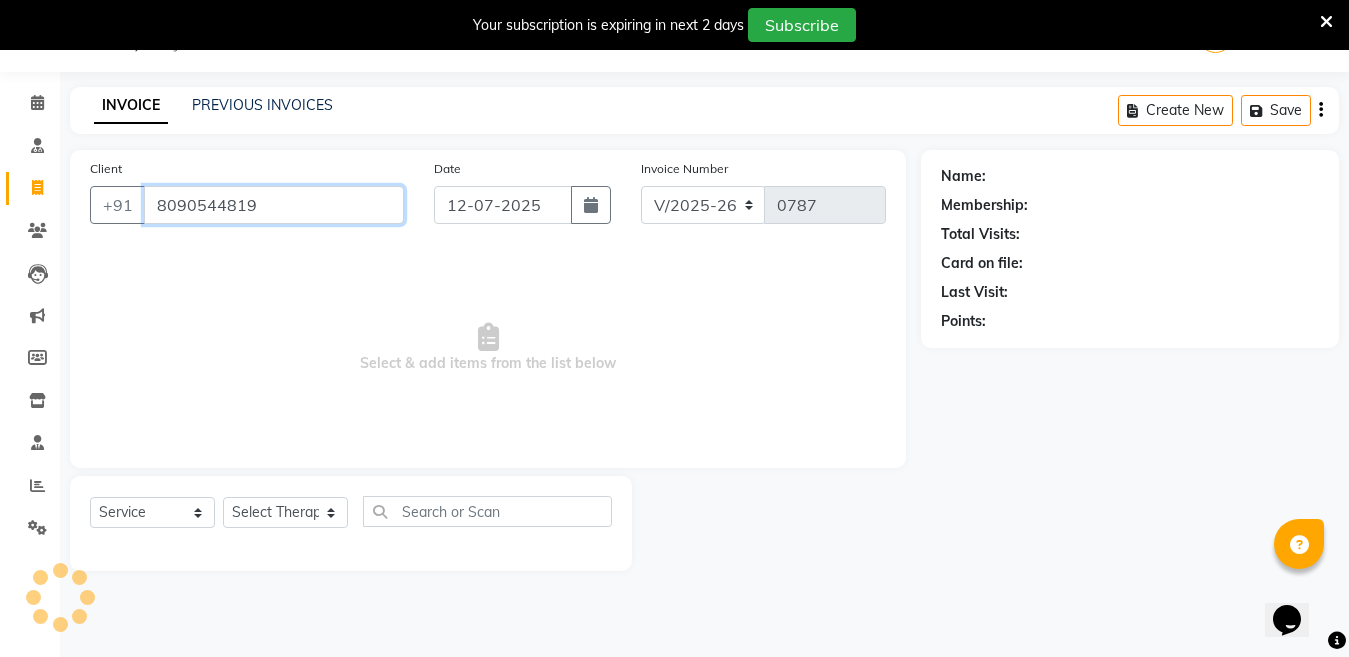 type on "8090544819" 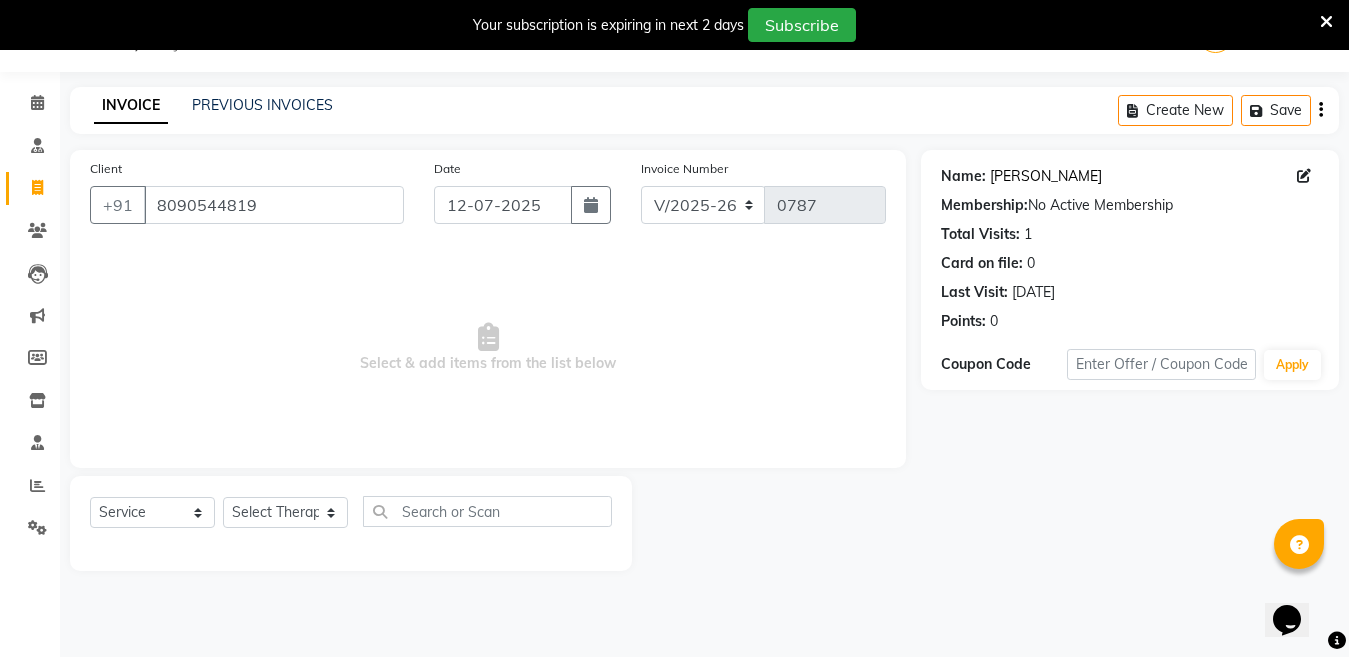 click on "Anubhav Sharma" 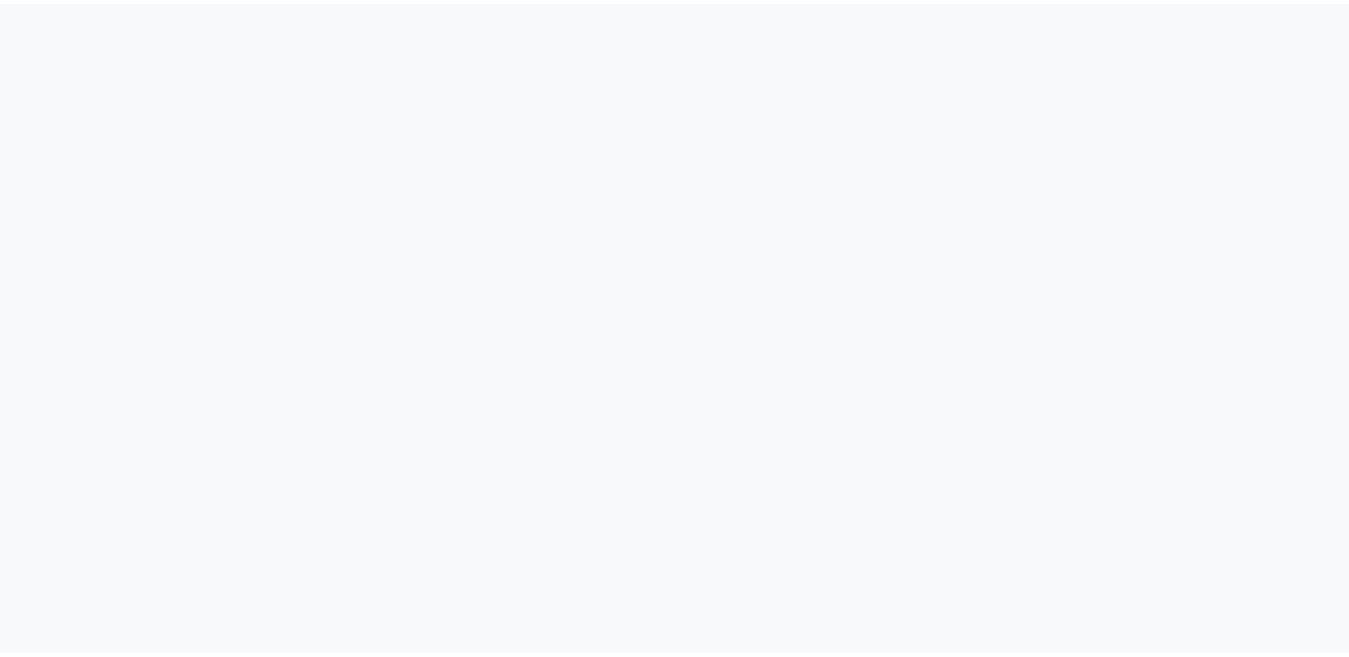 scroll, scrollTop: 0, scrollLeft: 0, axis: both 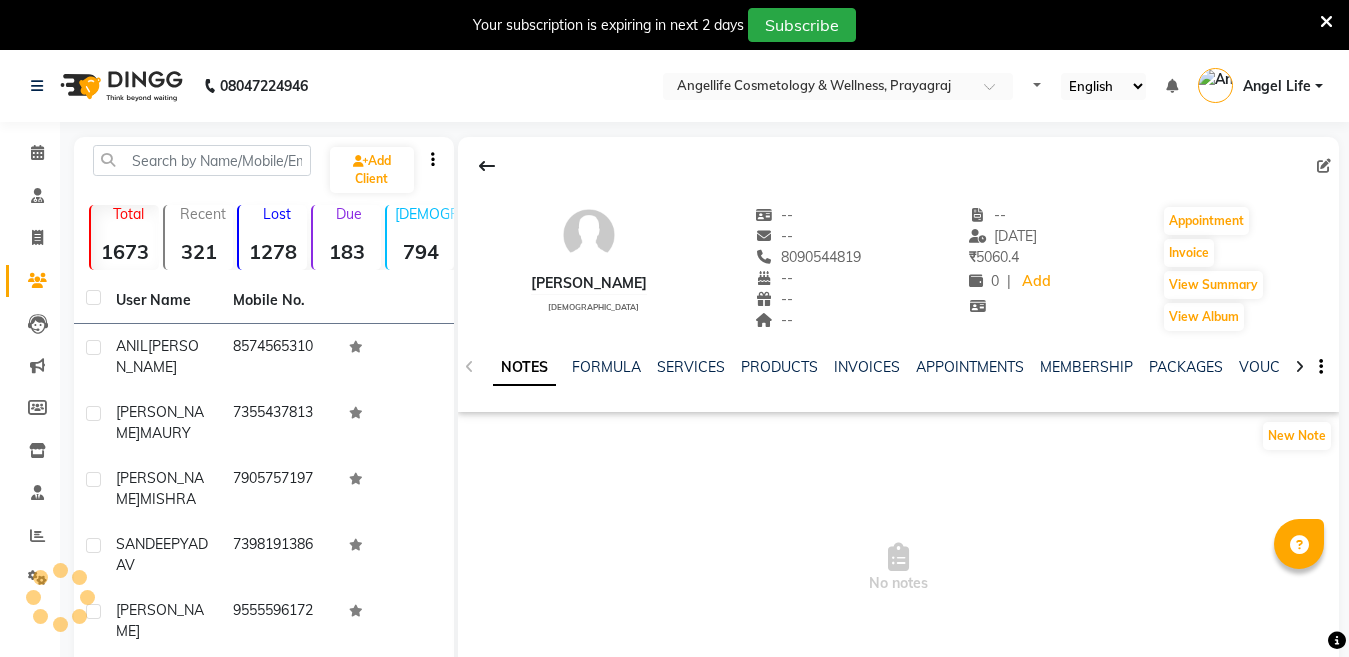 select on "en" 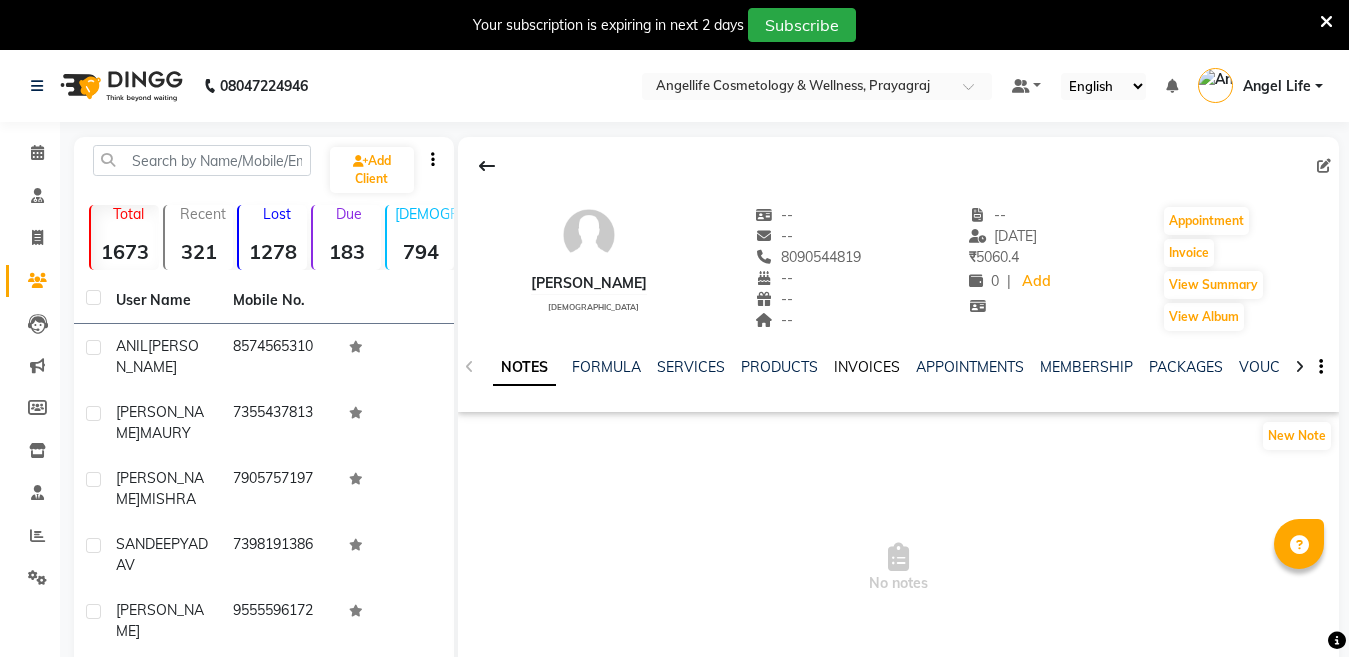 click on "INVOICES" 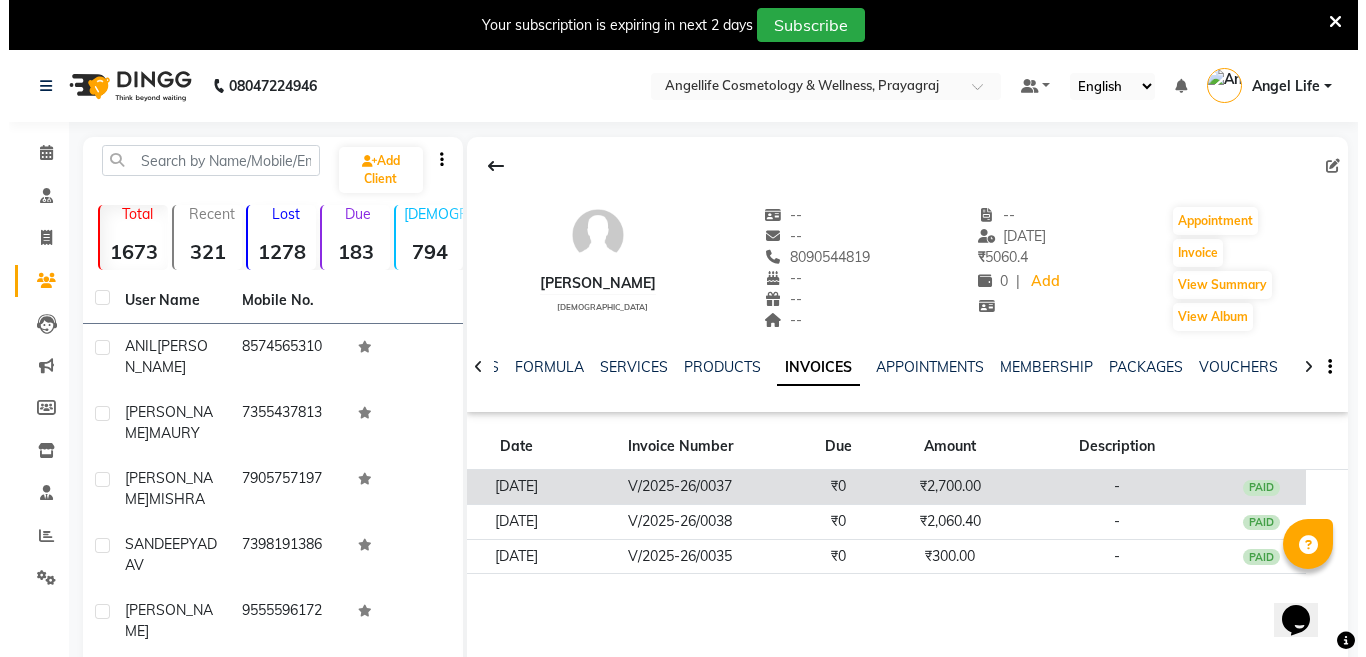scroll, scrollTop: 0, scrollLeft: 0, axis: both 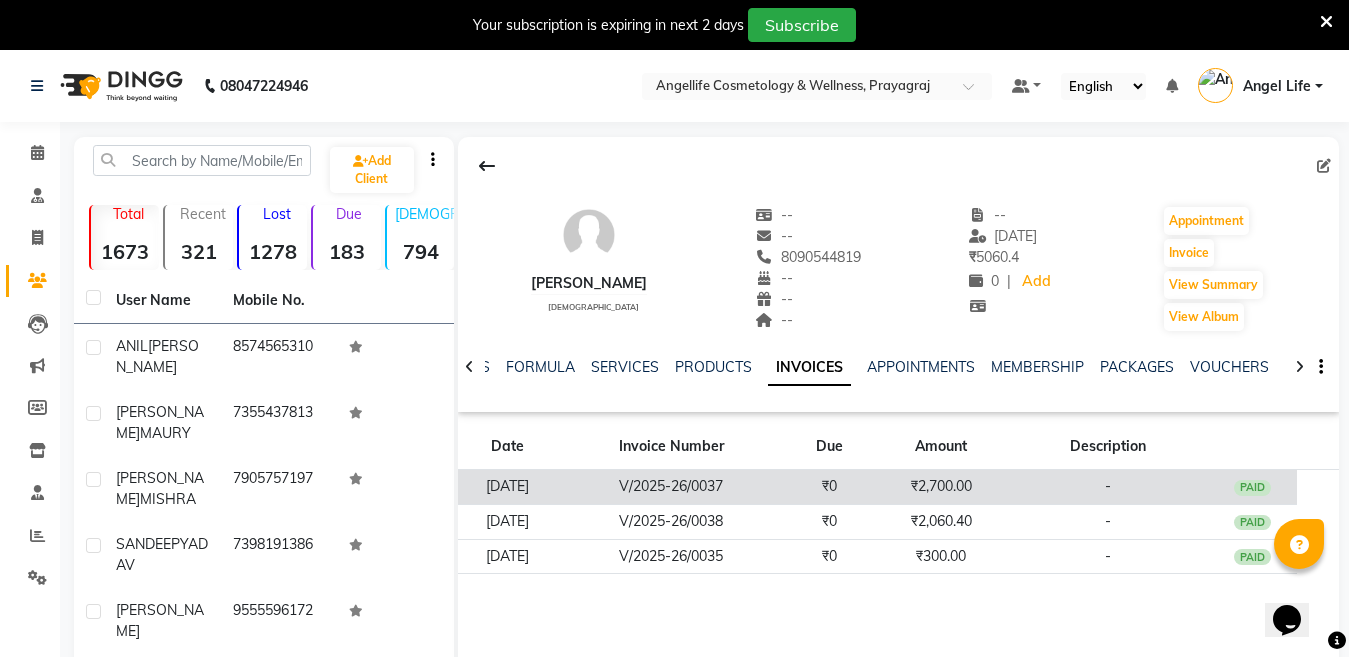 click on "₹0" 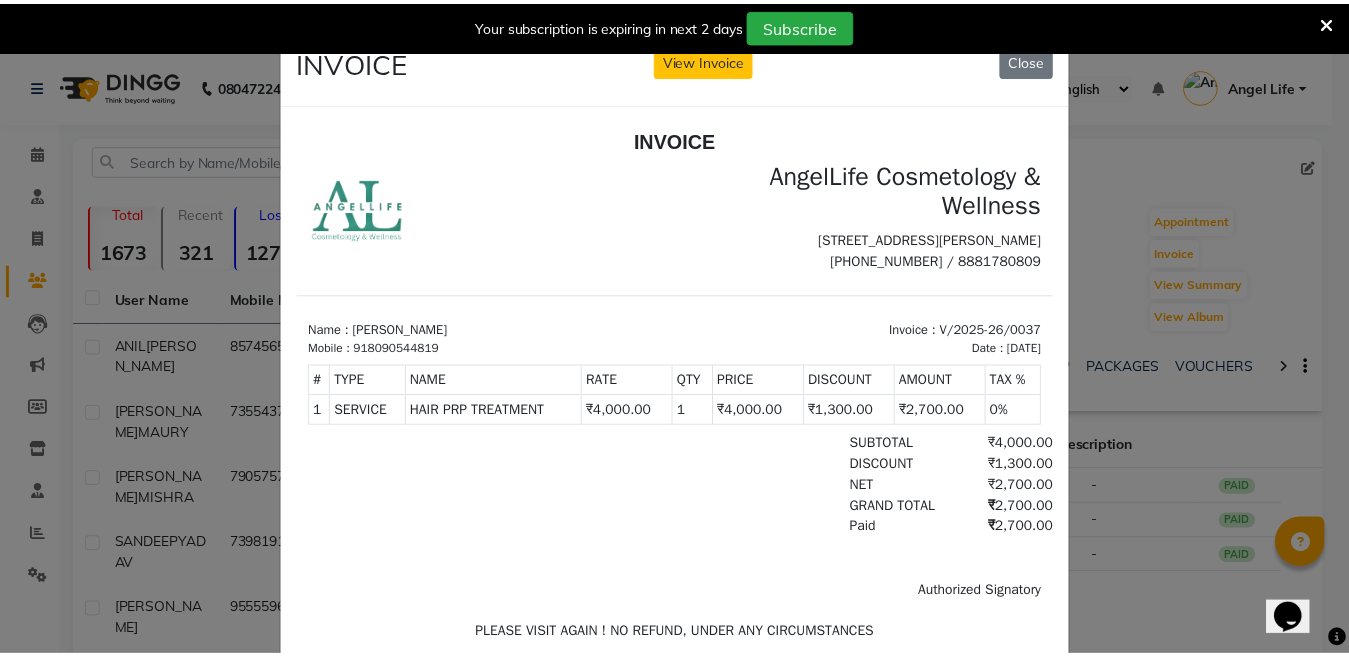 scroll, scrollTop: 0, scrollLeft: 0, axis: both 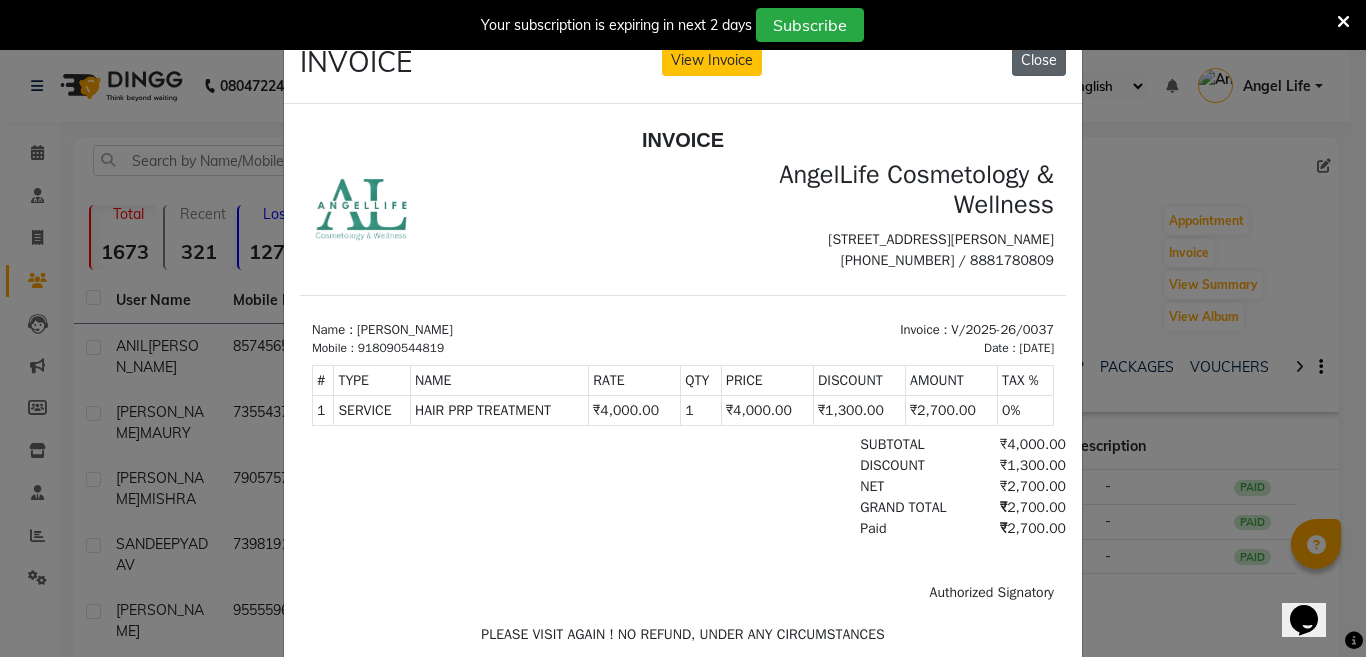 click on "Close" 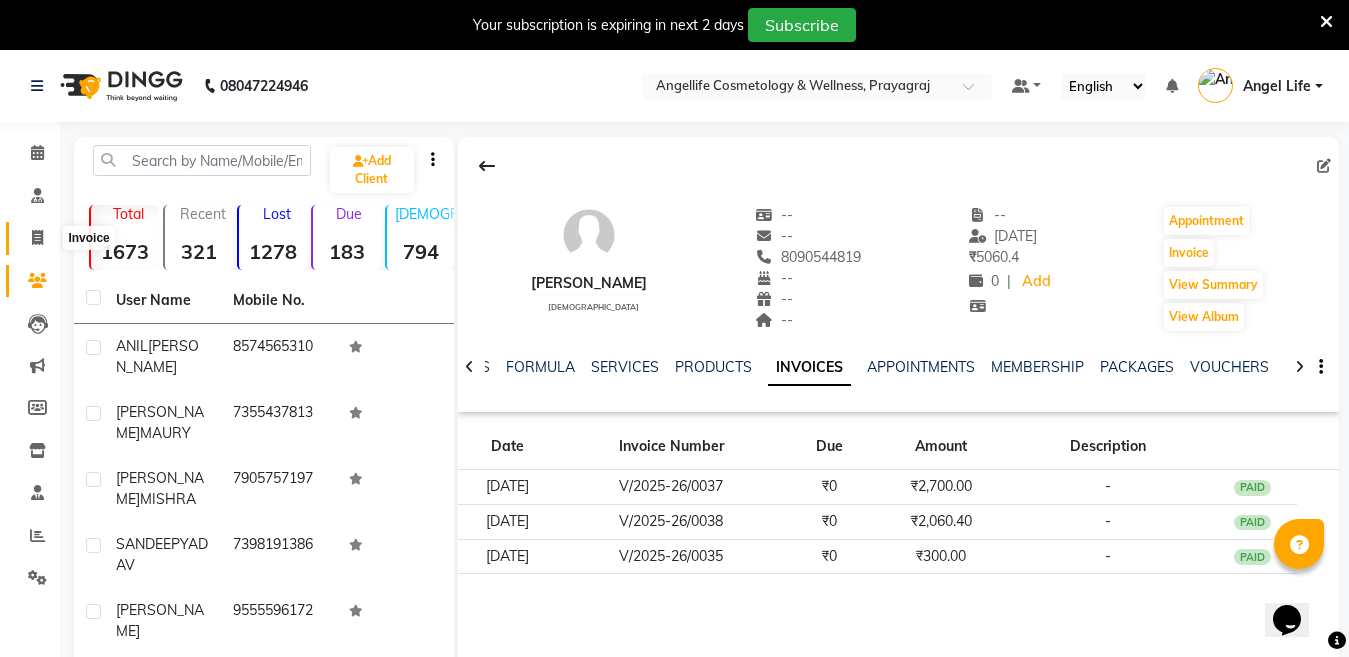 click 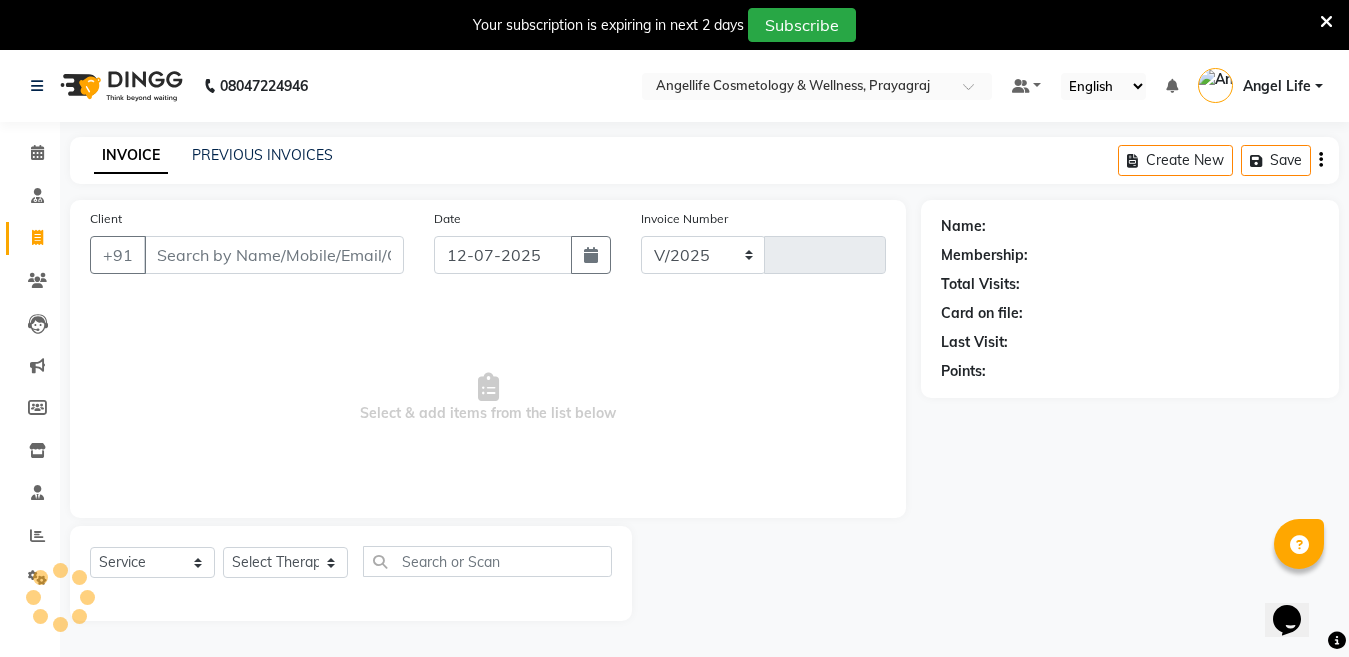 scroll, scrollTop: 50, scrollLeft: 0, axis: vertical 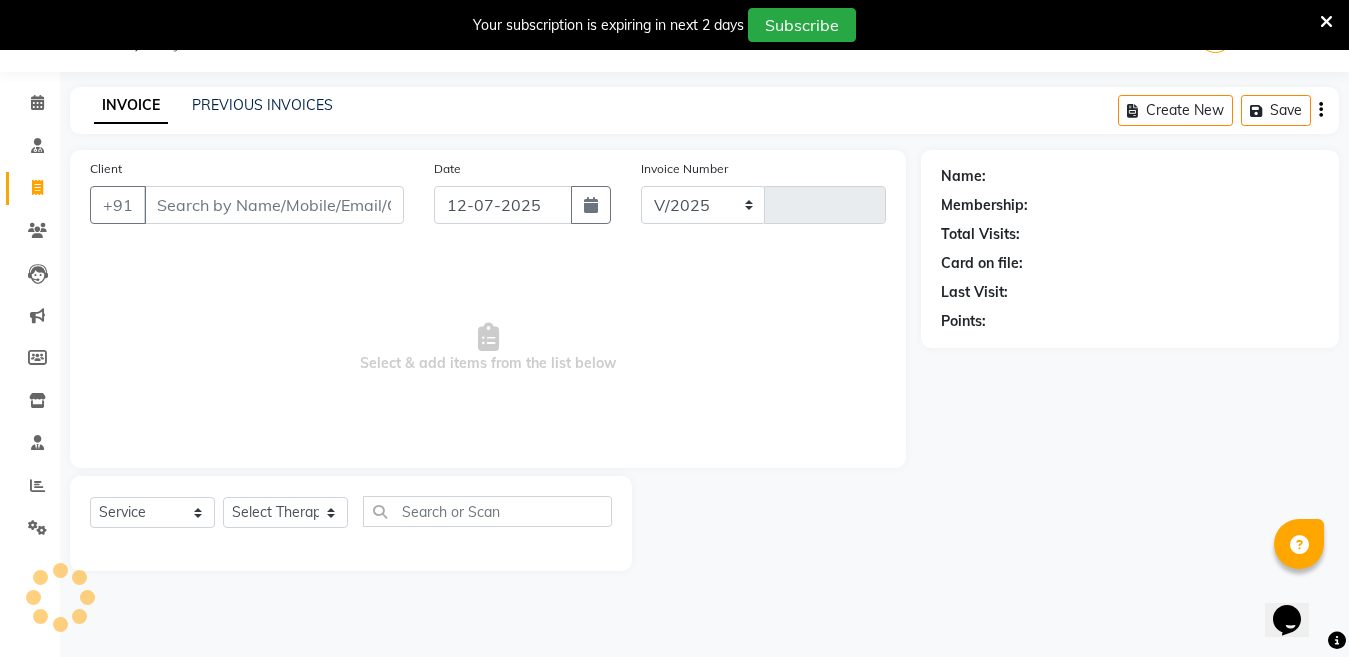 select on "4531" 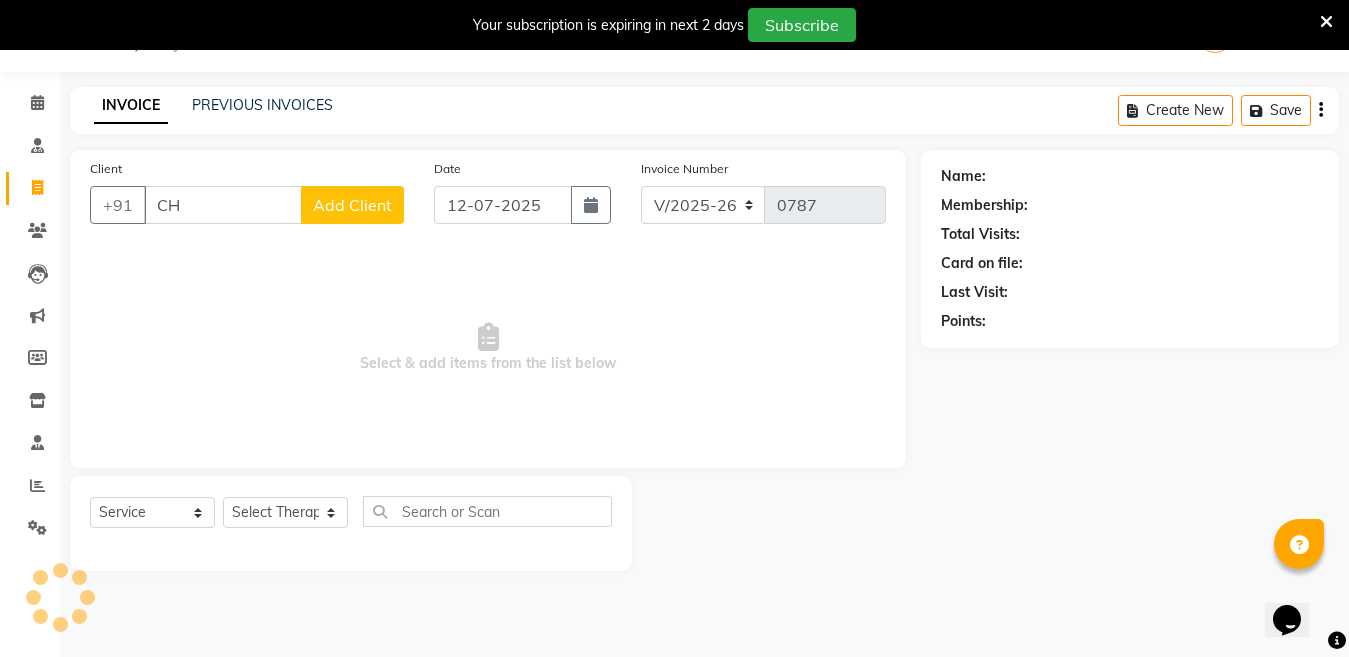type on "C" 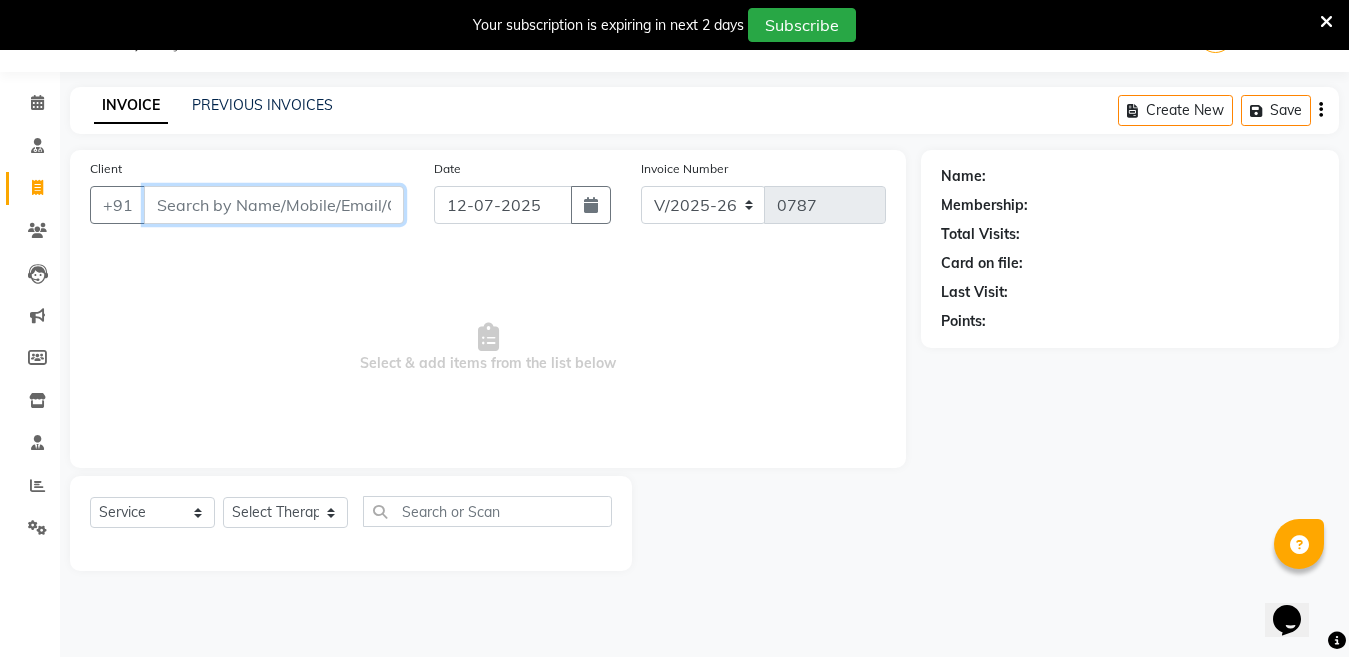 click on "Client" at bounding box center (274, 205) 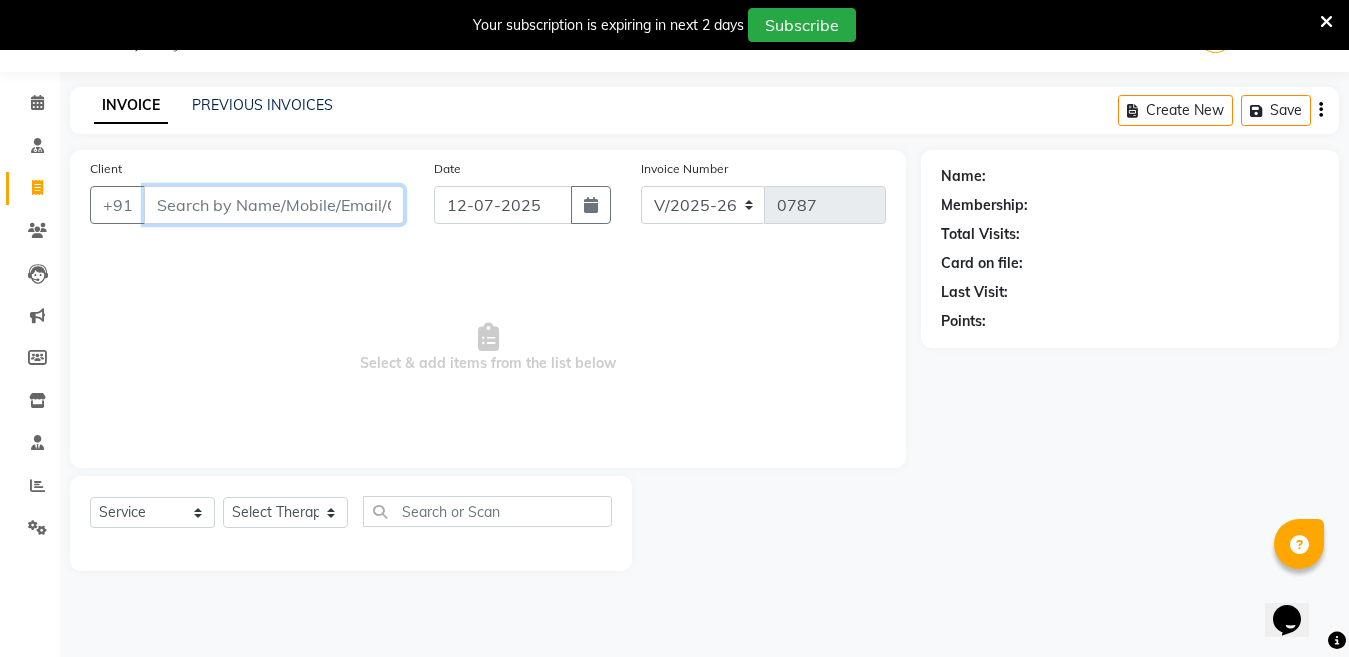 click on "Client" at bounding box center [274, 205] 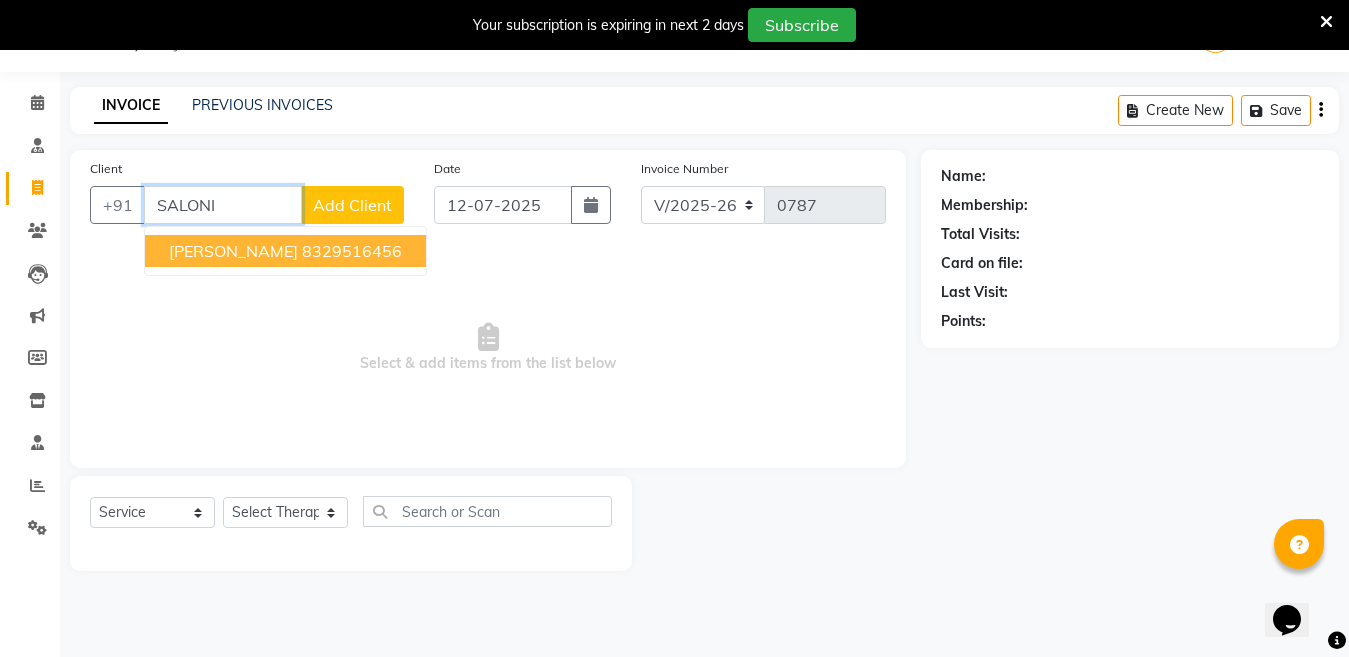 click on "[PERSON_NAME]" at bounding box center (233, 251) 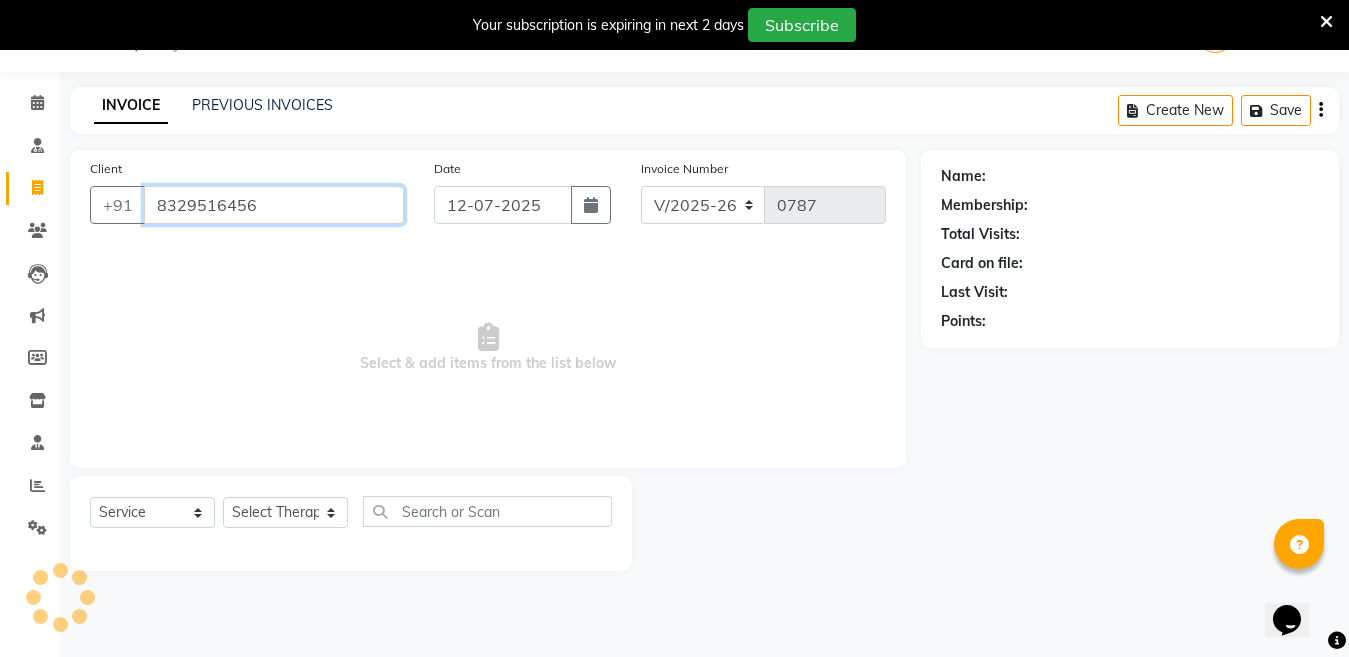 type on "8329516456" 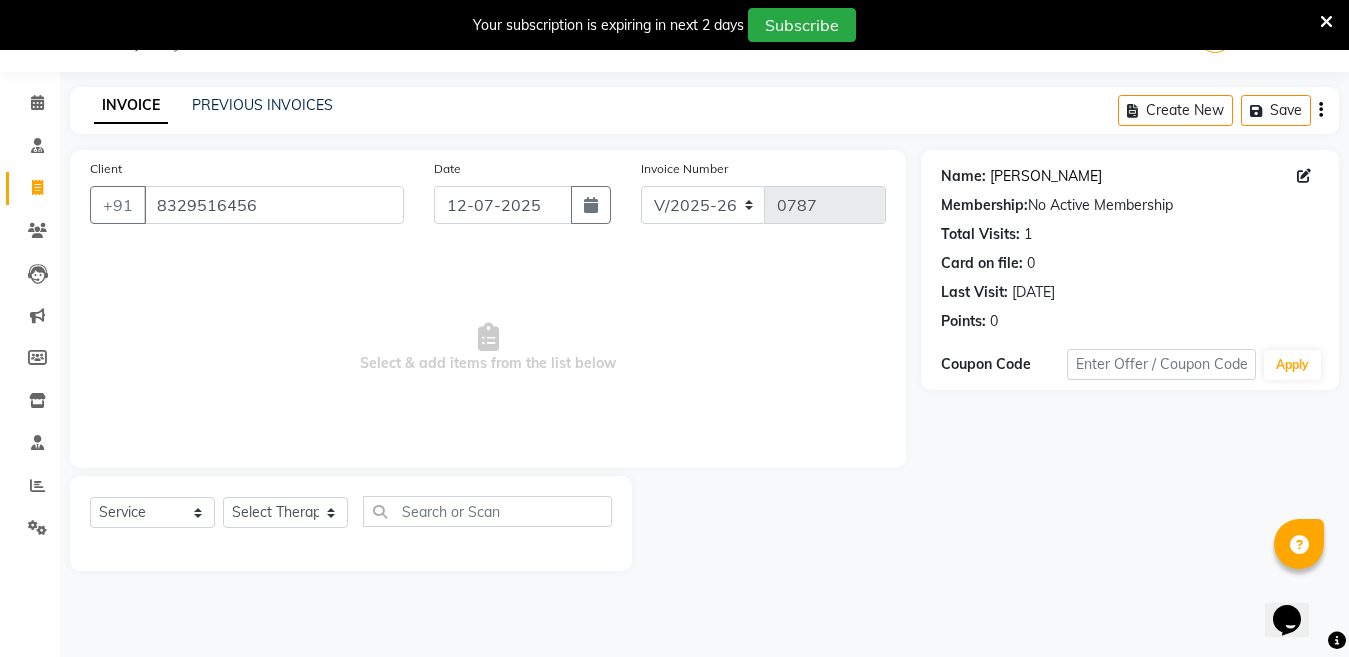 click on "Saloni Chipade" 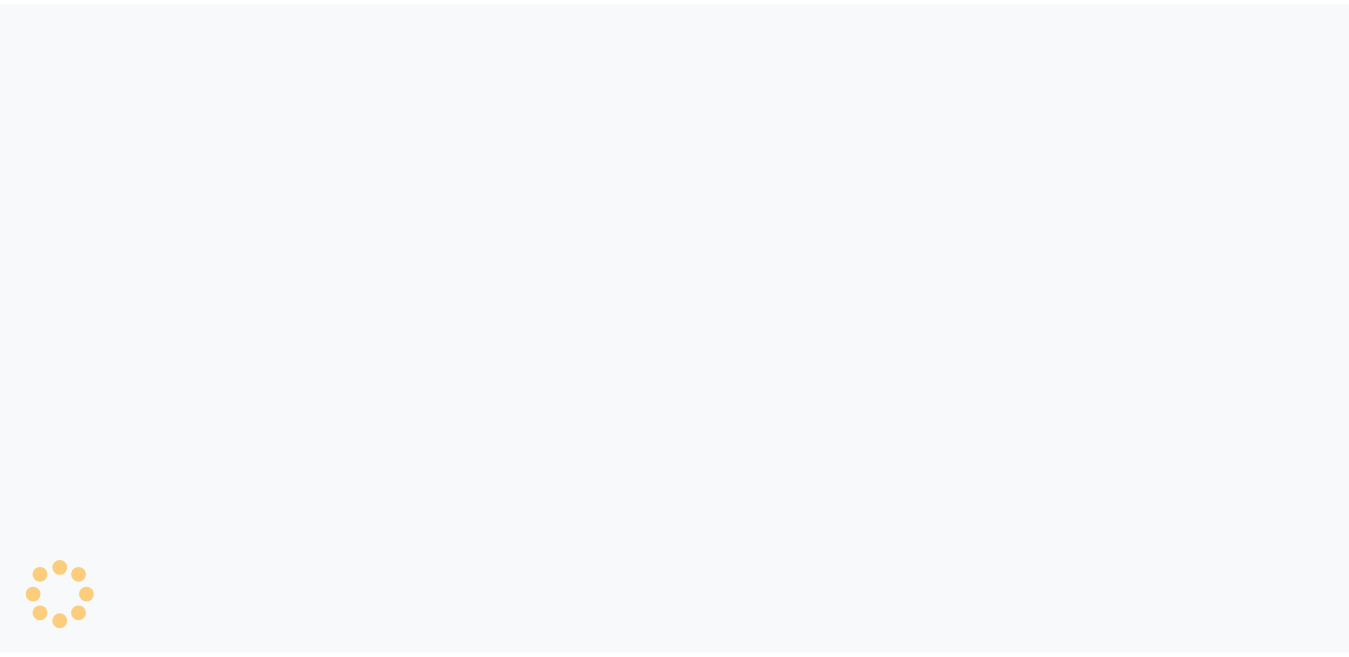 scroll, scrollTop: 0, scrollLeft: 0, axis: both 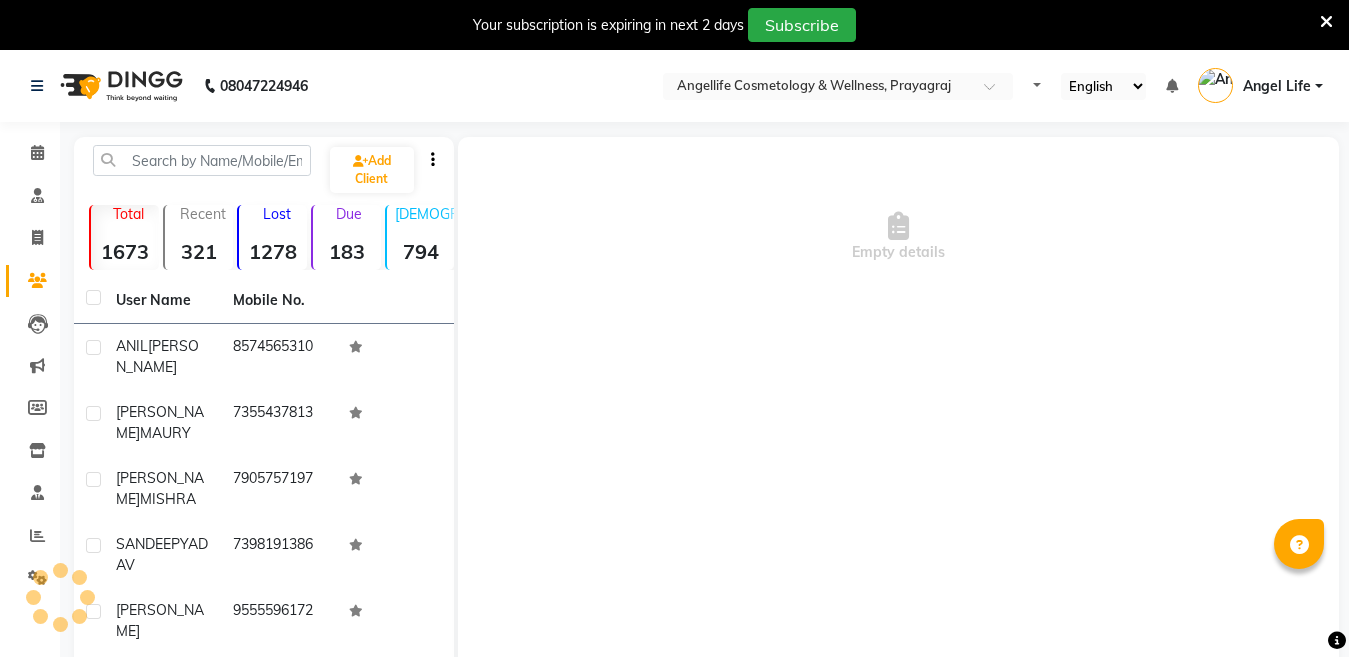 select on "en" 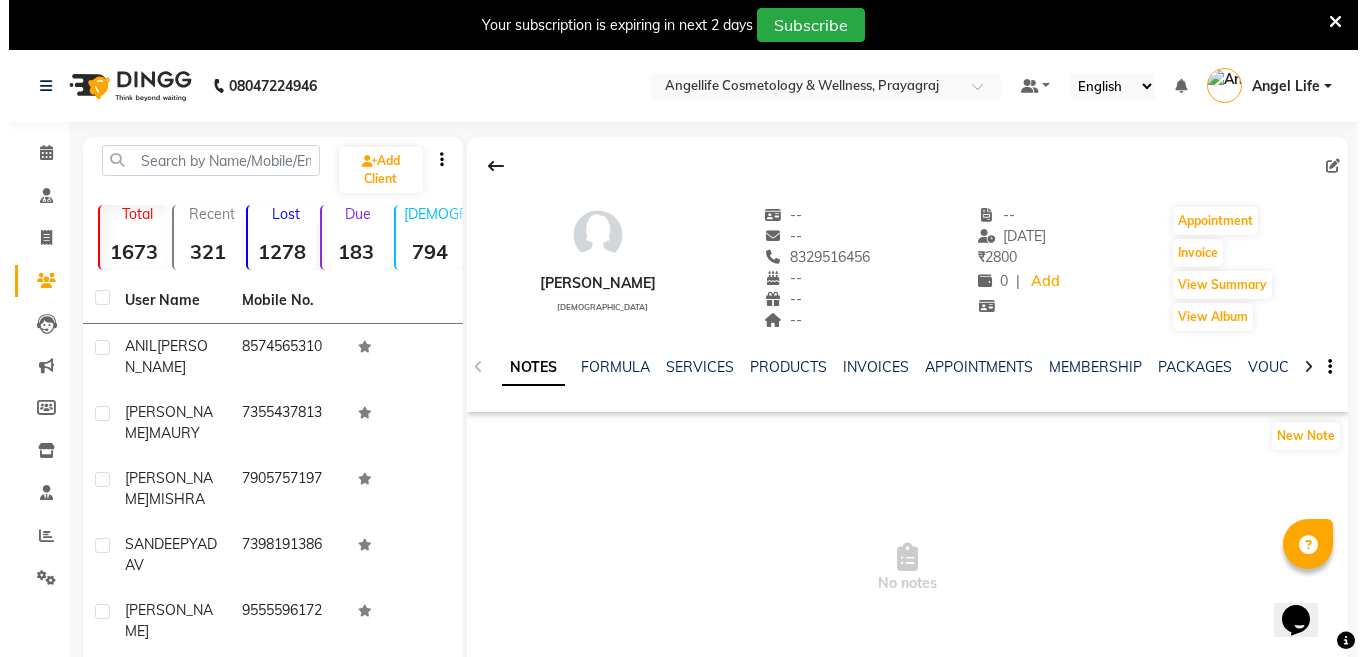 scroll, scrollTop: 0, scrollLeft: 0, axis: both 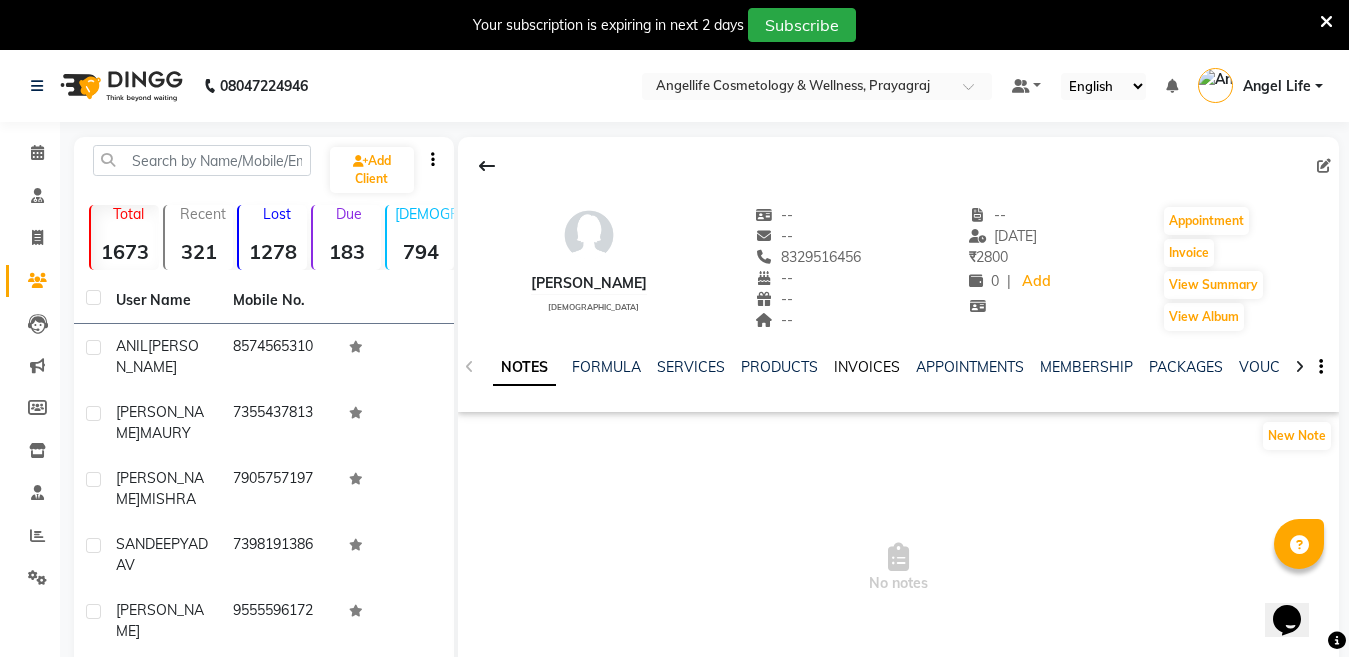 click on "INVOICES" 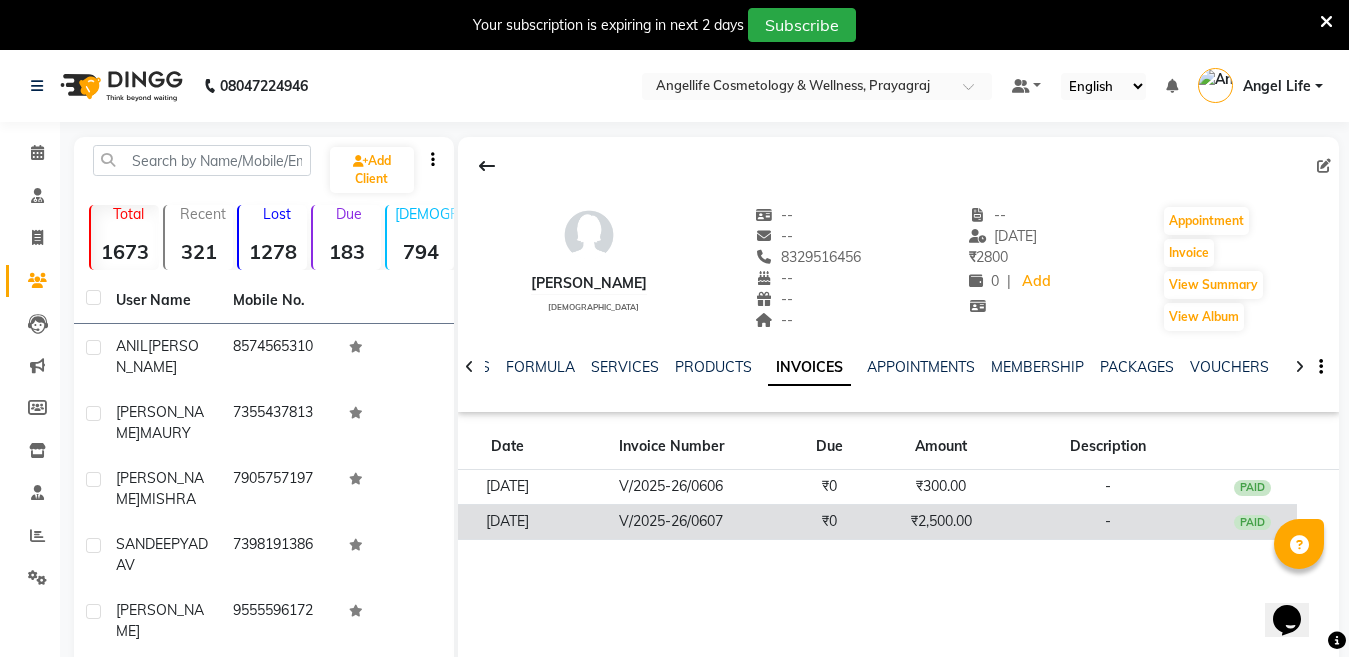 click on "₹0" 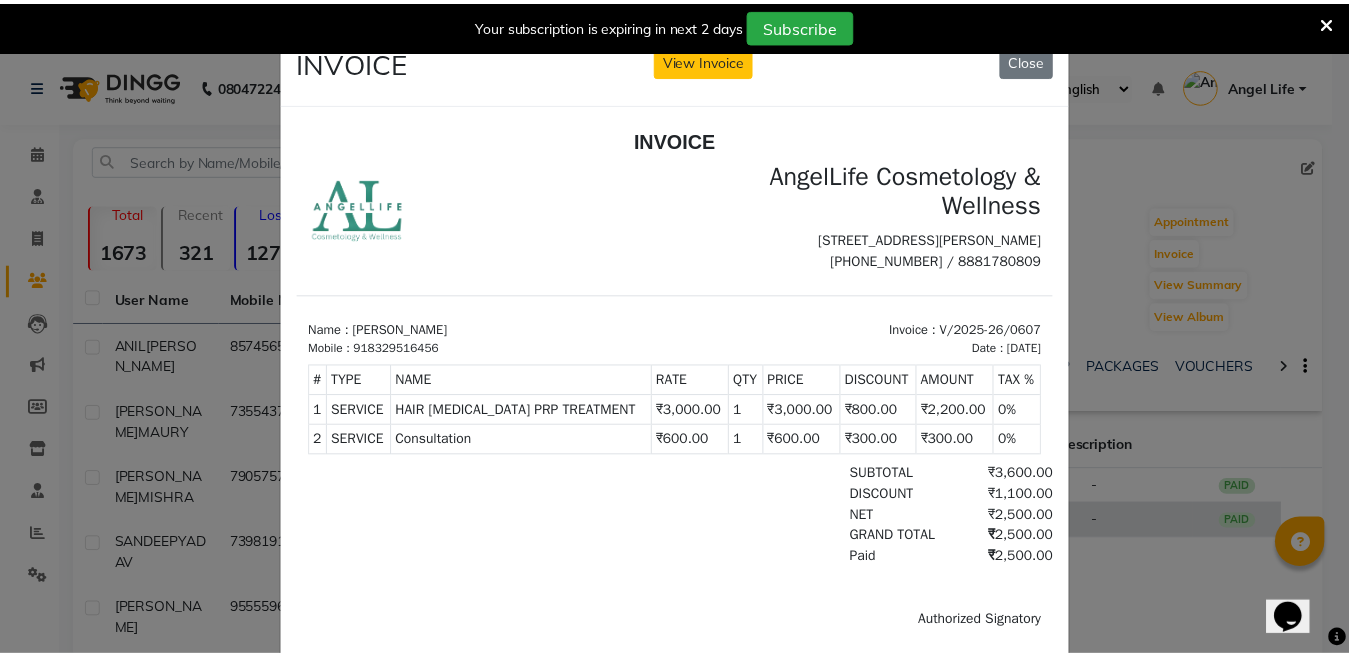 scroll, scrollTop: 0, scrollLeft: 0, axis: both 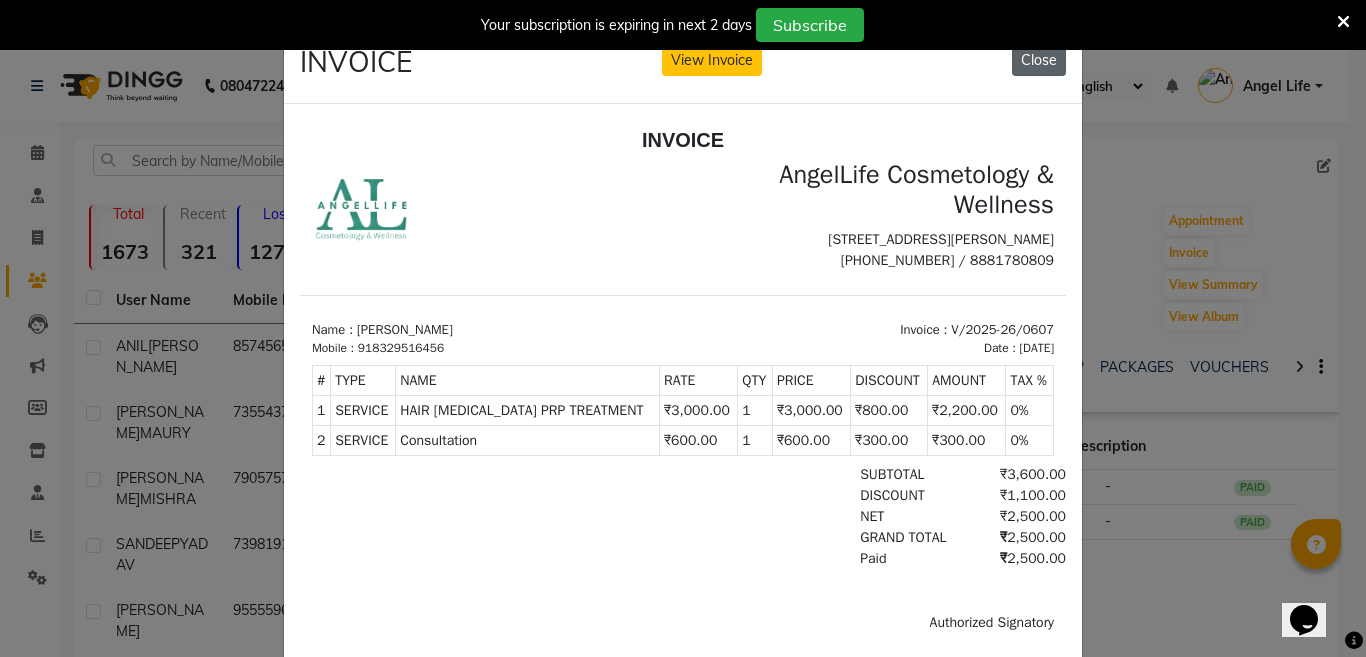 click on "Close" 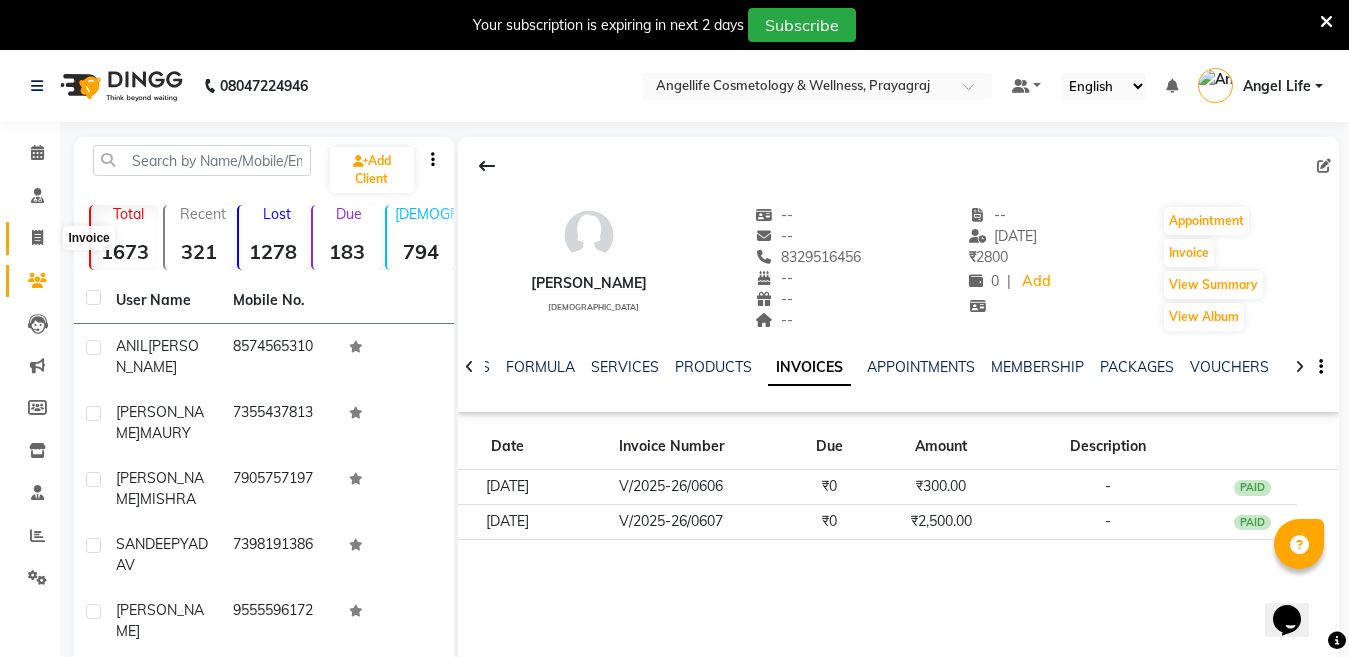 drag, startPoint x: 33, startPoint y: 238, endPoint x: 100, endPoint y: 237, distance: 67.00746 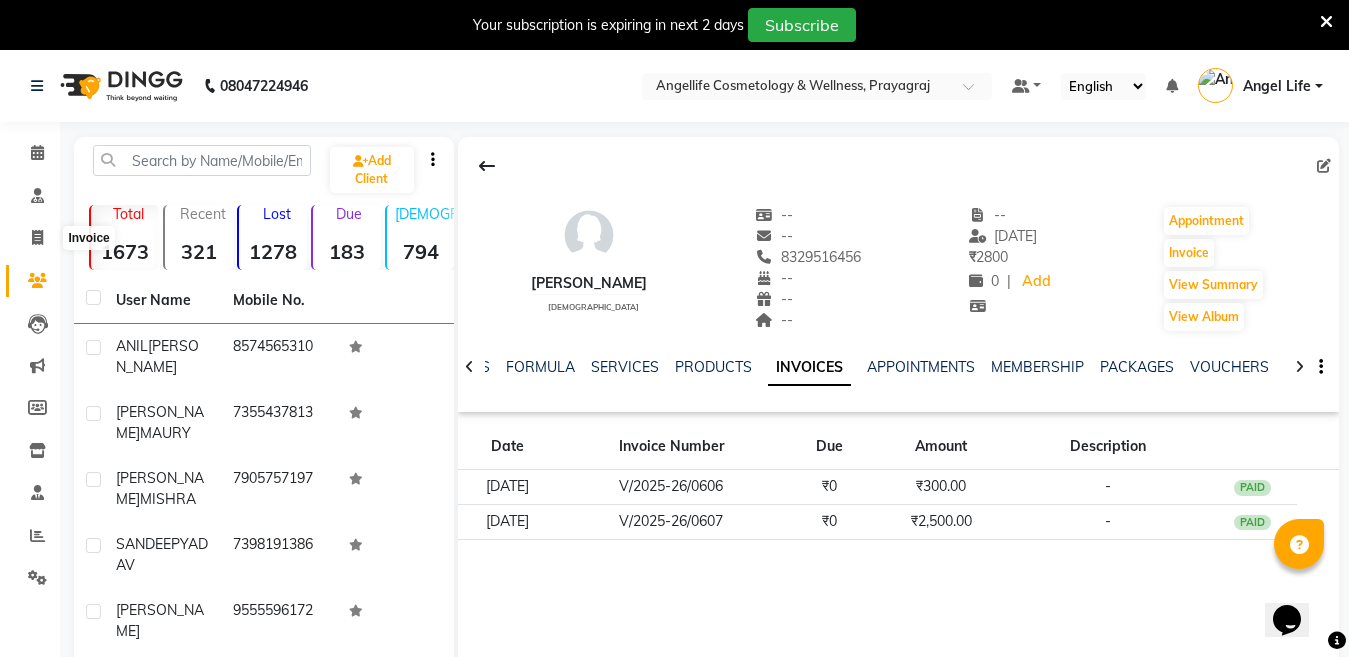 select on "service" 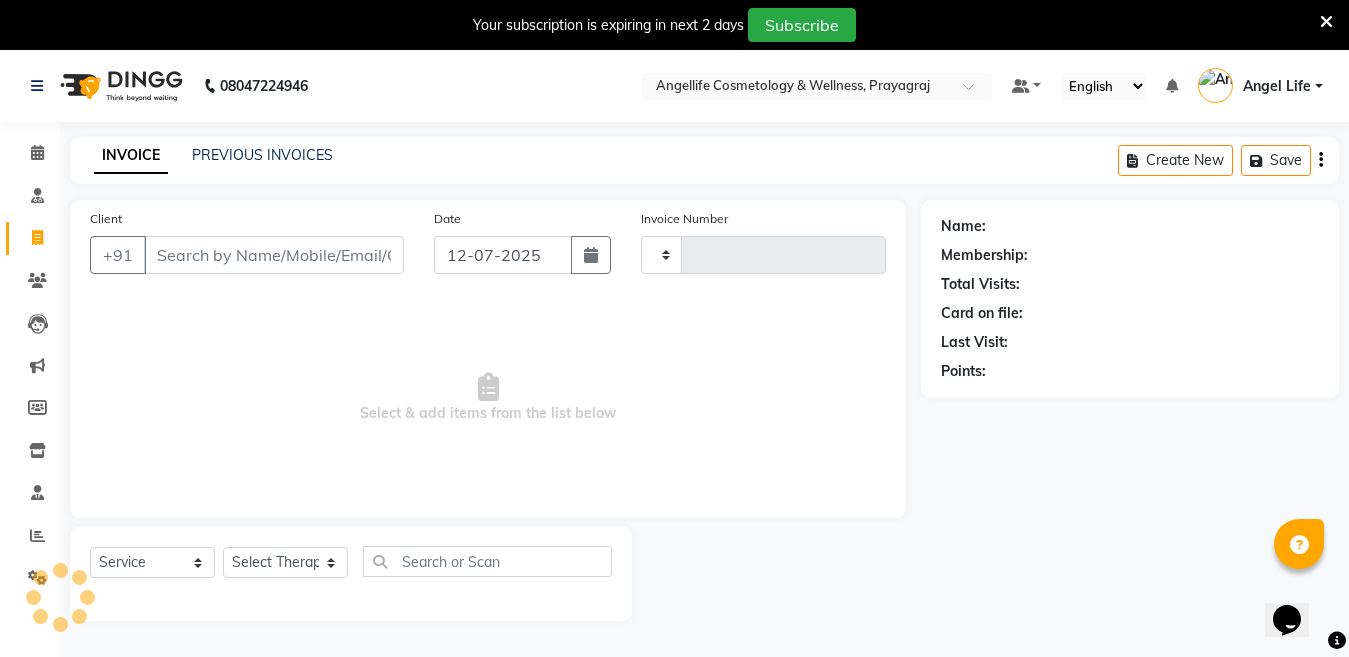 type on "0787" 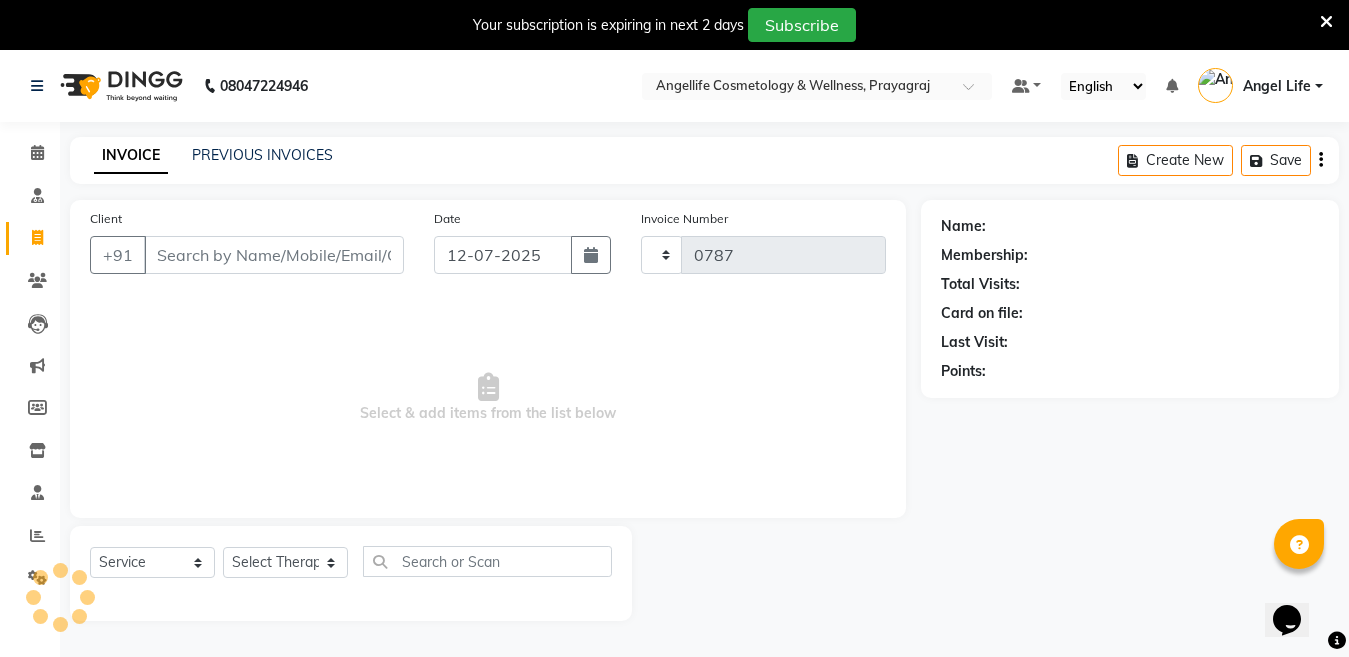 select on "4531" 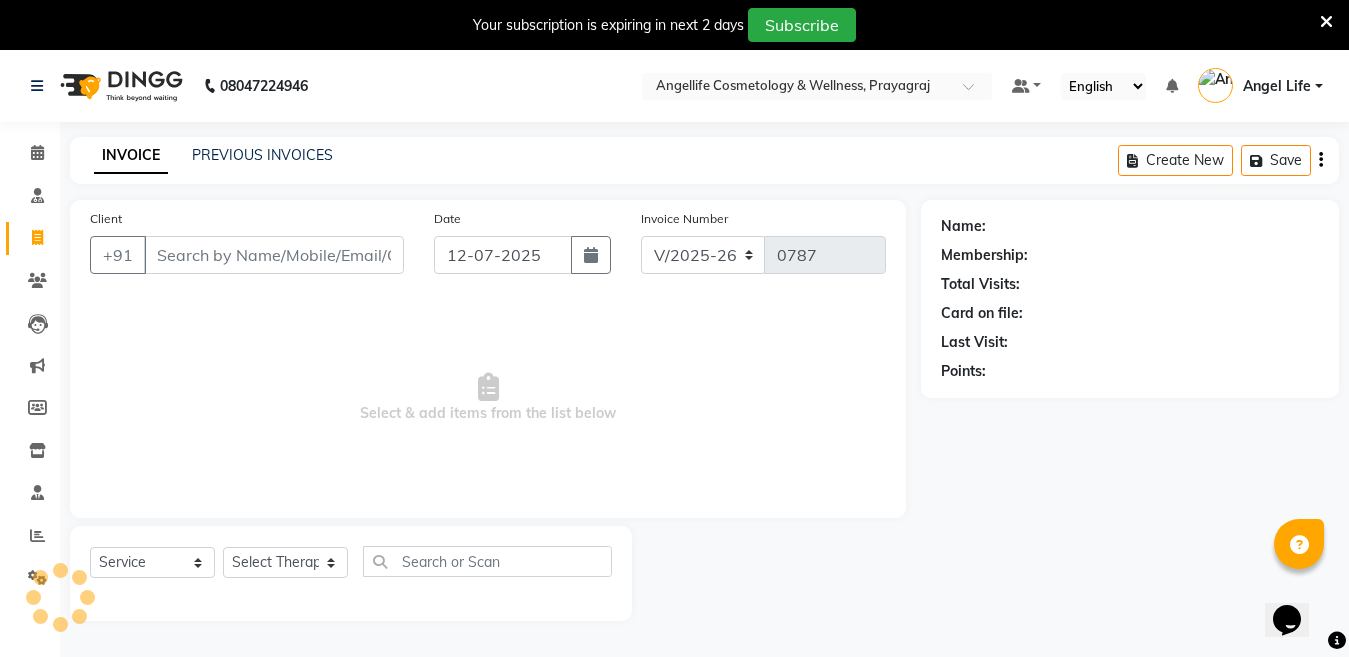 scroll, scrollTop: 50, scrollLeft: 0, axis: vertical 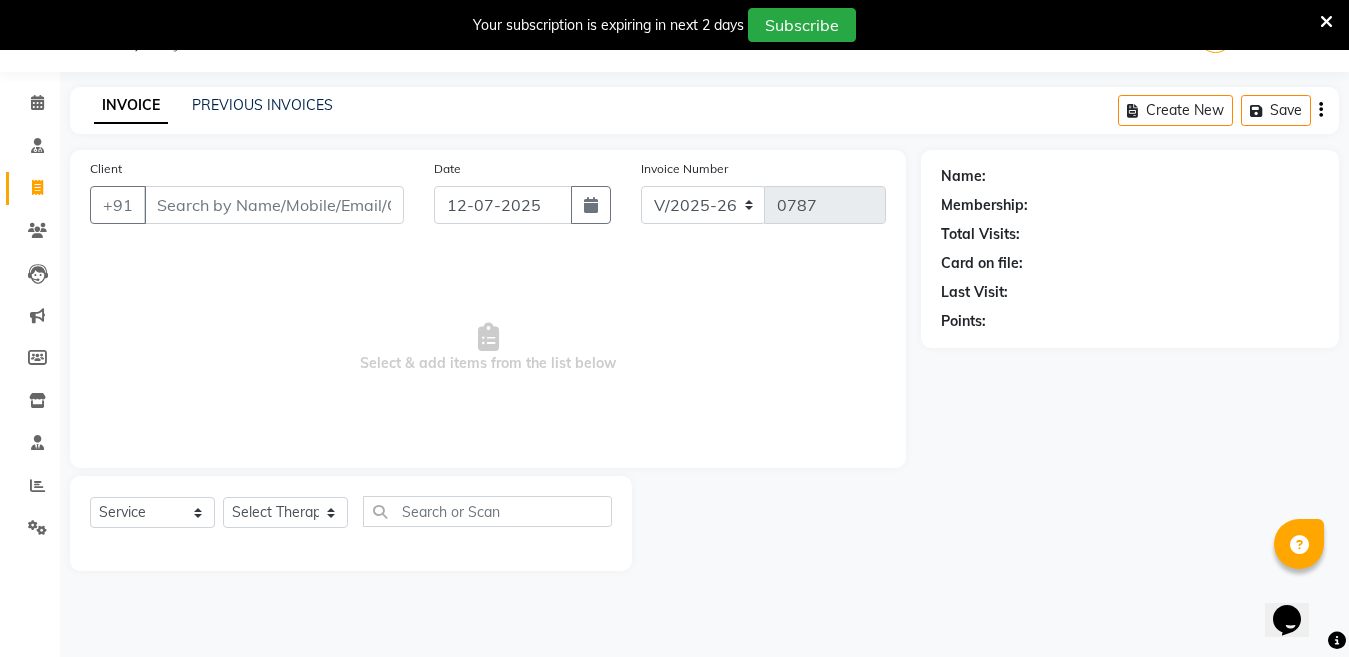click on "Client" at bounding box center [274, 205] 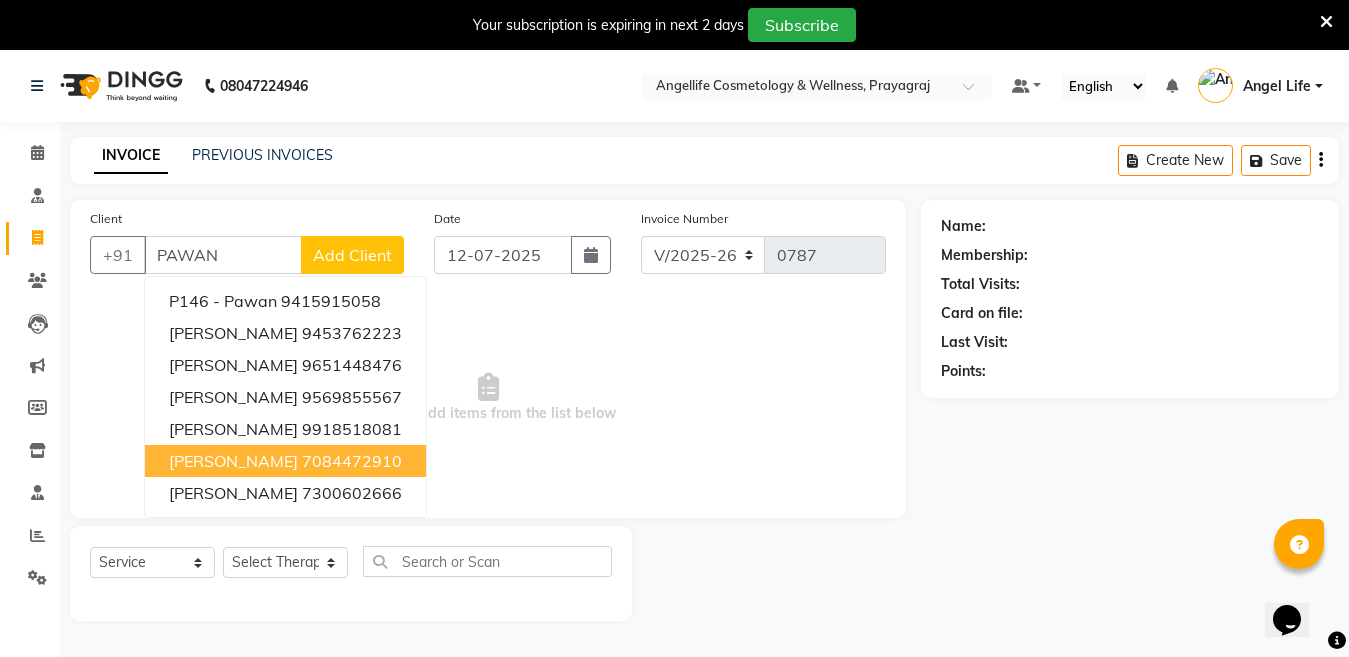 scroll, scrollTop: 50, scrollLeft: 0, axis: vertical 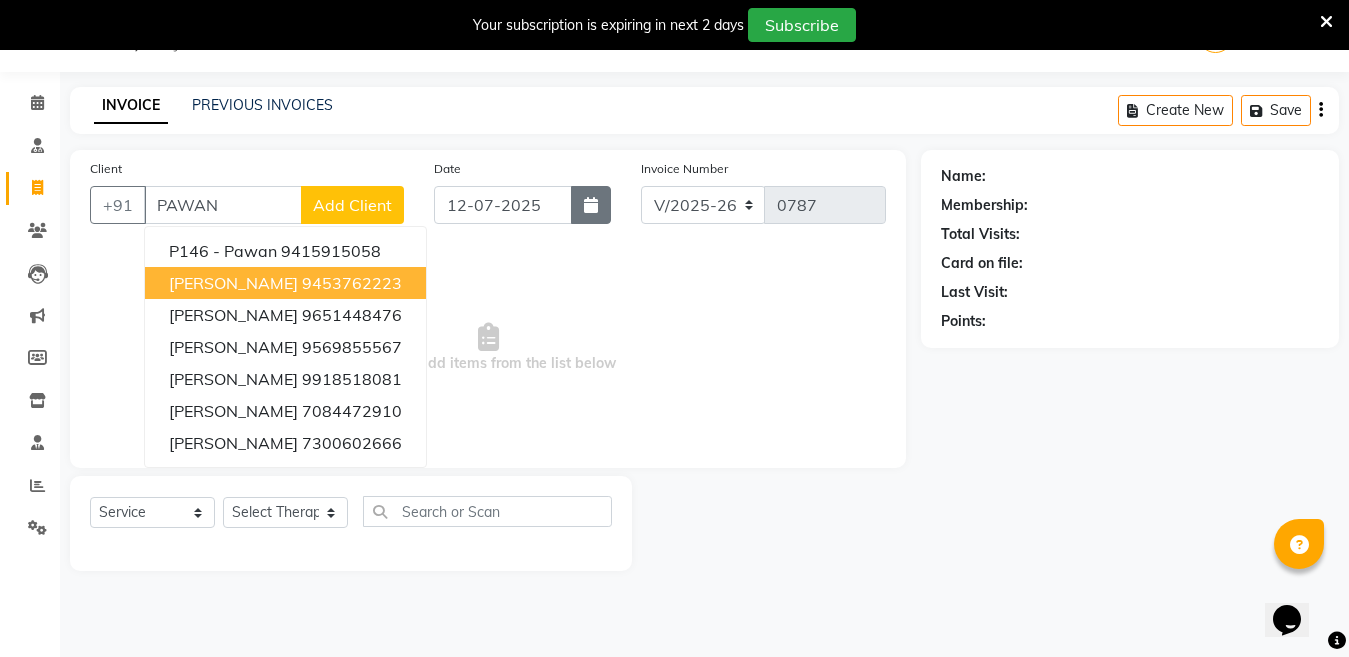 type on "PAWAN" 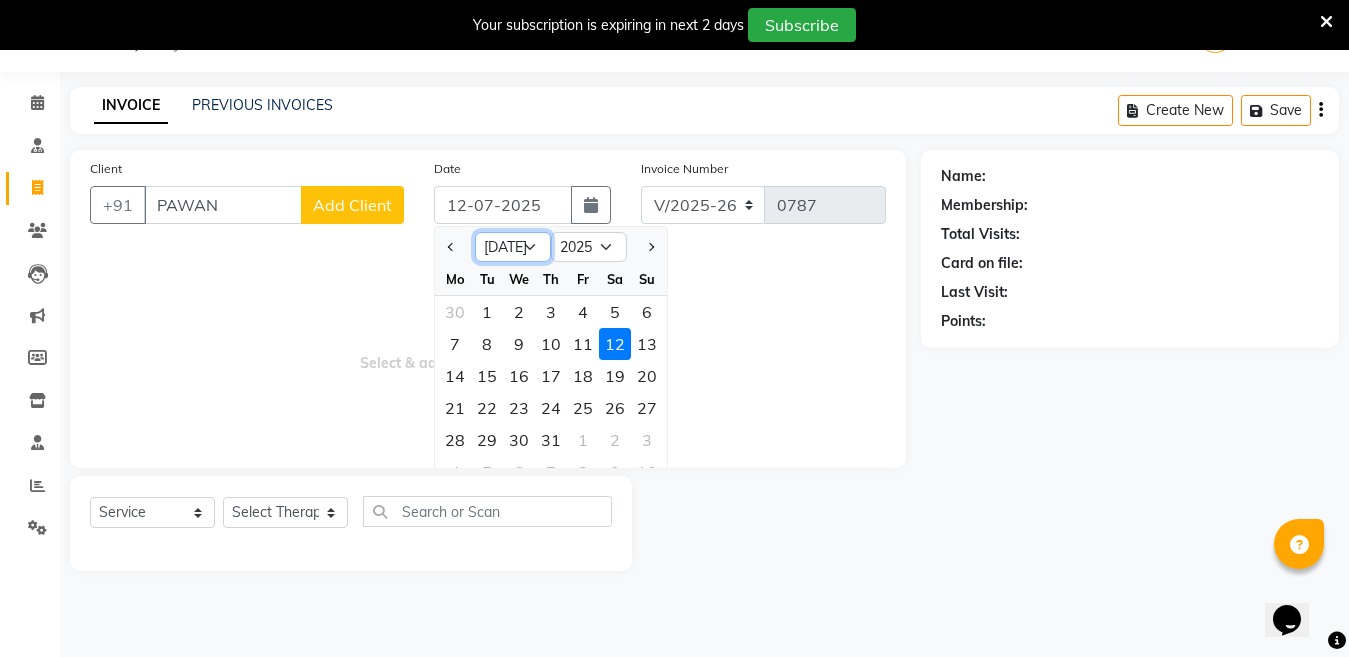 click on "Jan Feb Mar Apr May Jun Jul Aug Sep Oct Nov Dec" 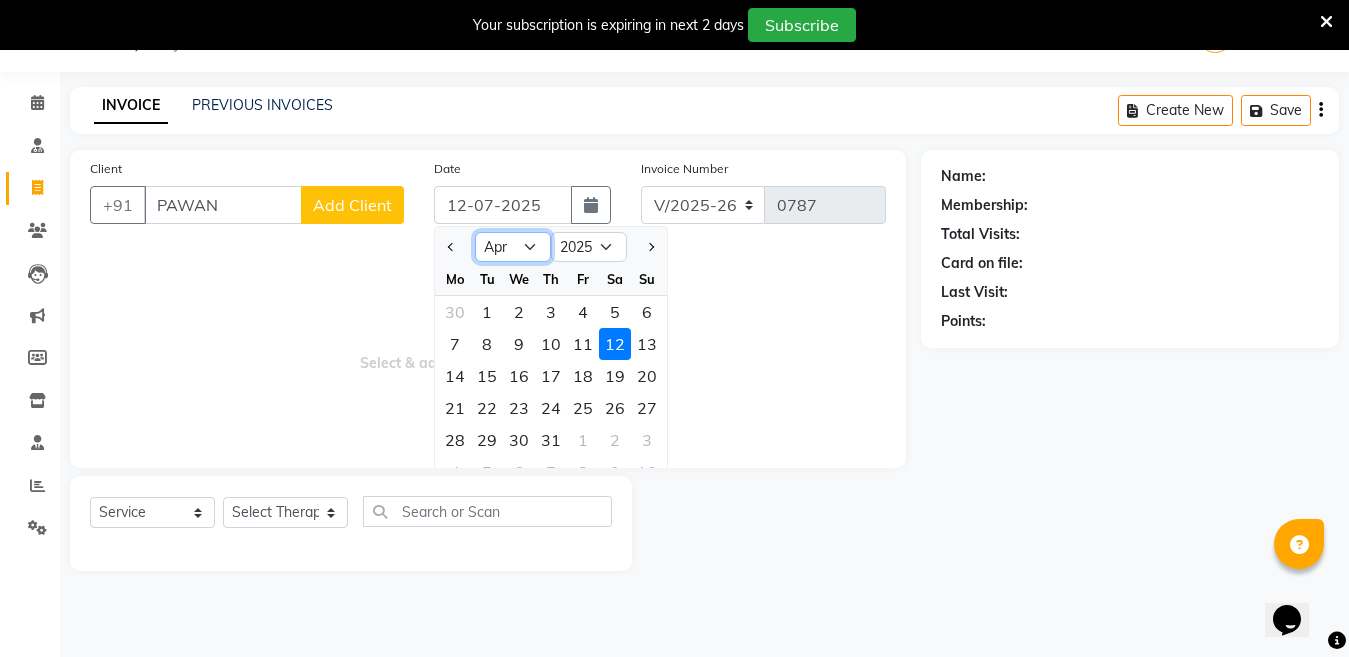 click on "Jan Feb Mar Apr May Jun Jul Aug Sep Oct Nov Dec" 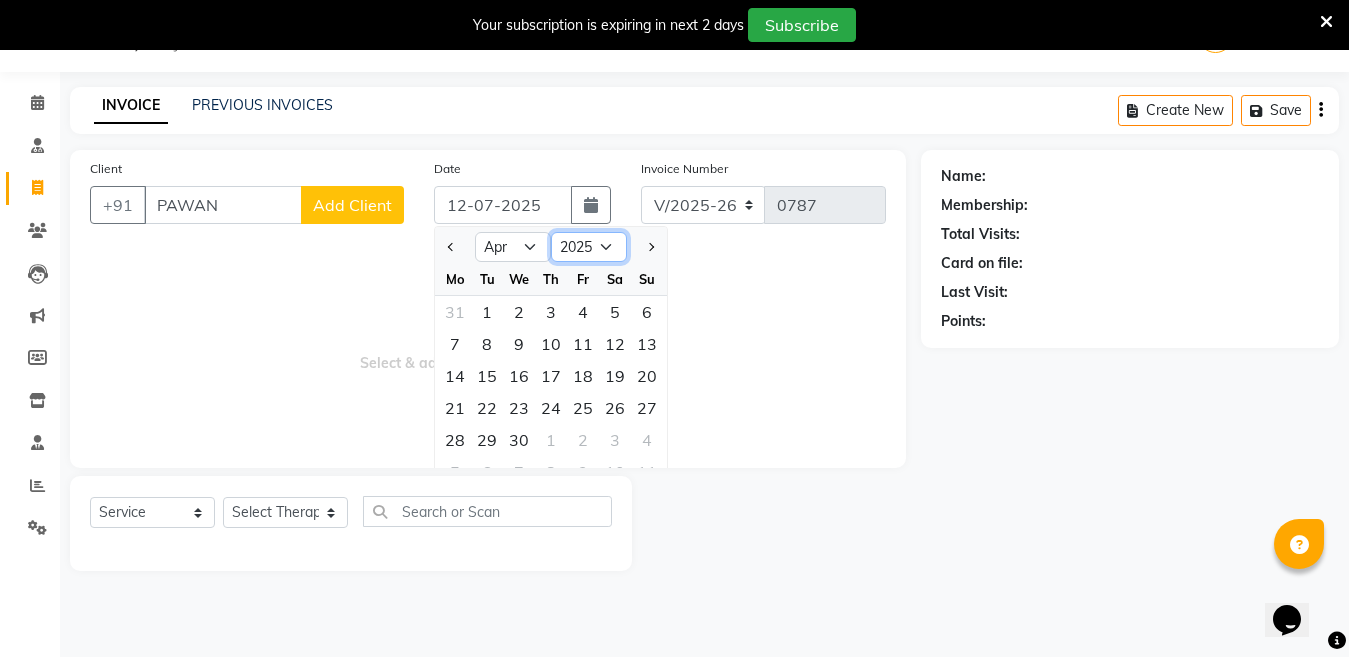 click on "2015 2016 2017 2018 2019 2020 2021 2022 2023 2024 2025 2026 2027 2028 2029 2030 2031 2032 2033 2034 2035" 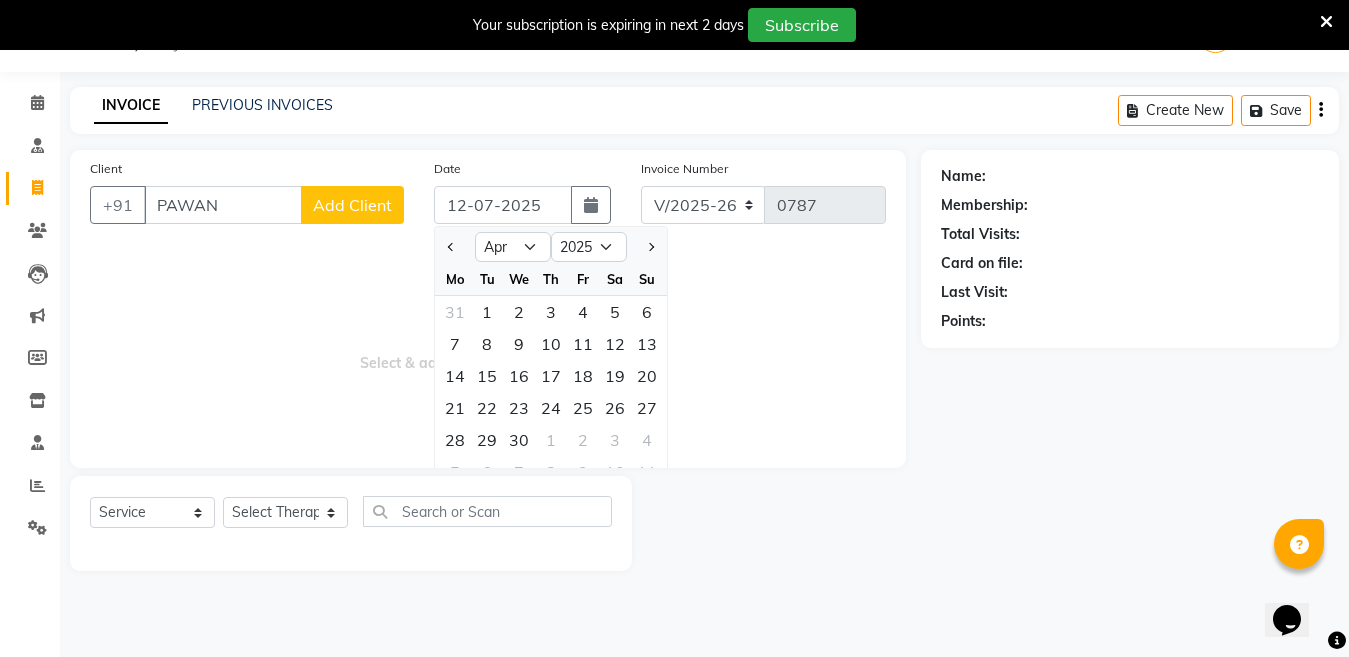 drag, startPoint x: 371, startPoint y: 282, endPoint x: 400, endPoint y: 326, distance: 52.69725 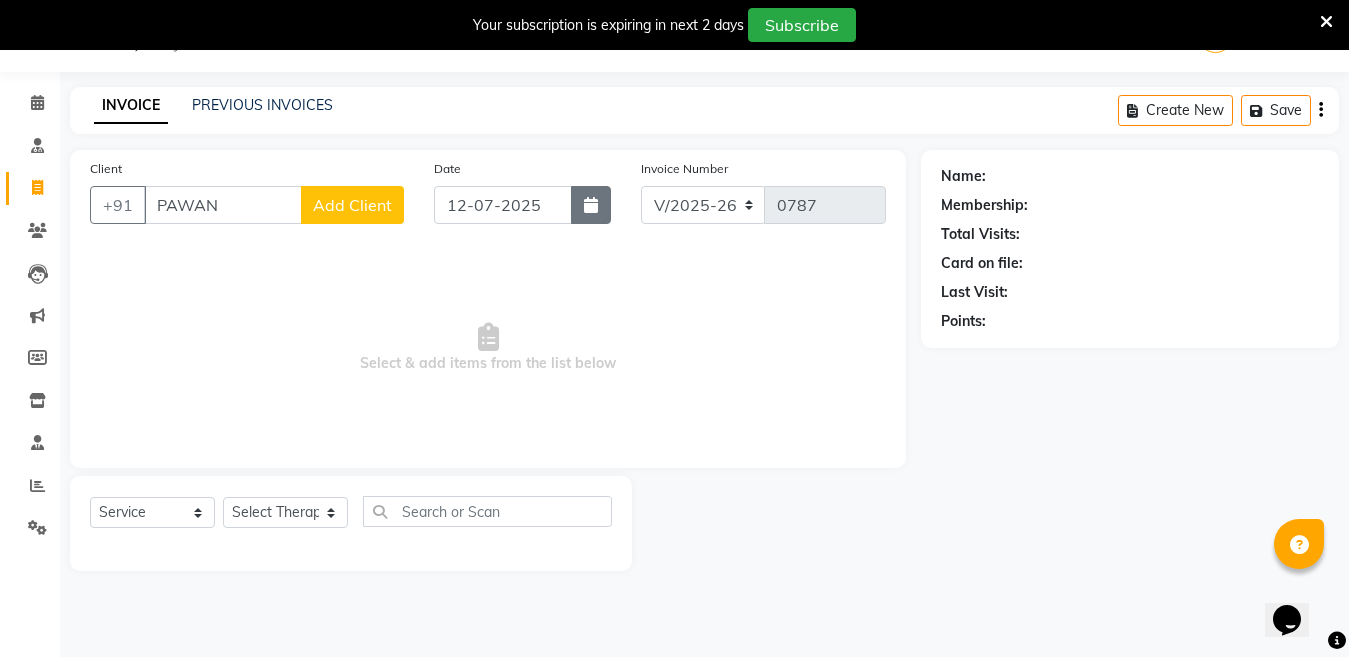 click 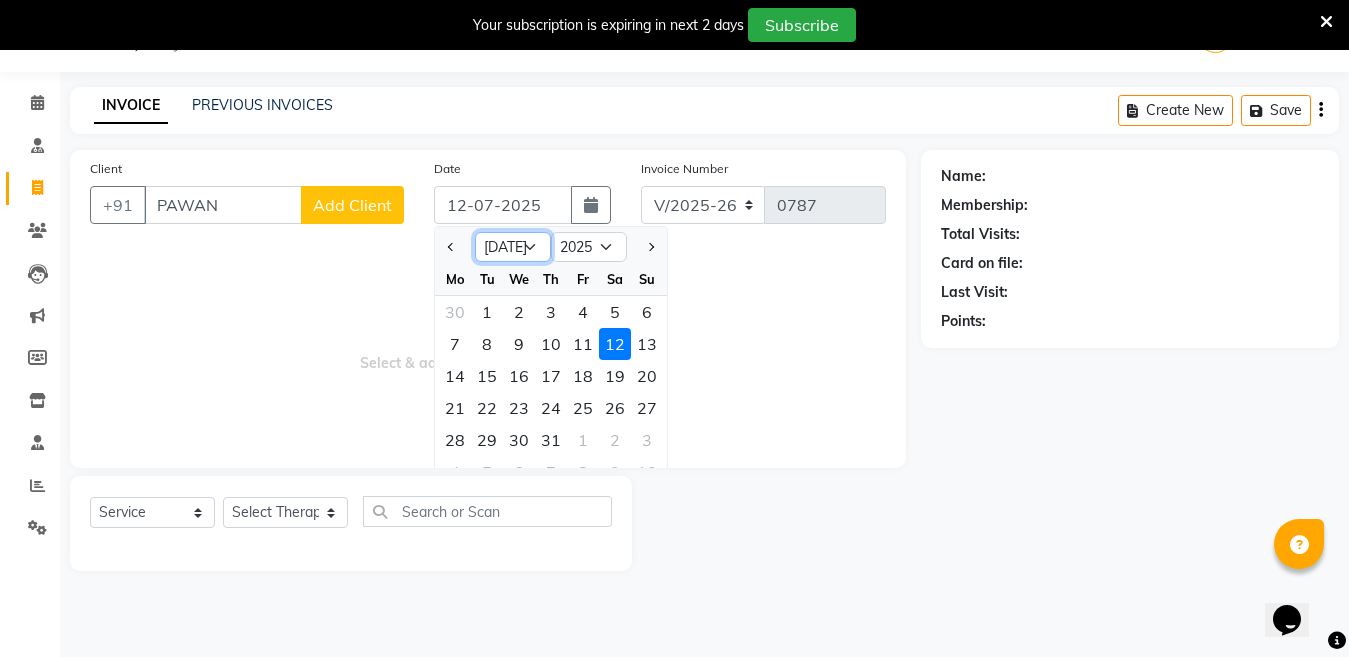 click on "Jan Feb Mar Apr May Jun Jul Aug Sep Oct Nov Dec" 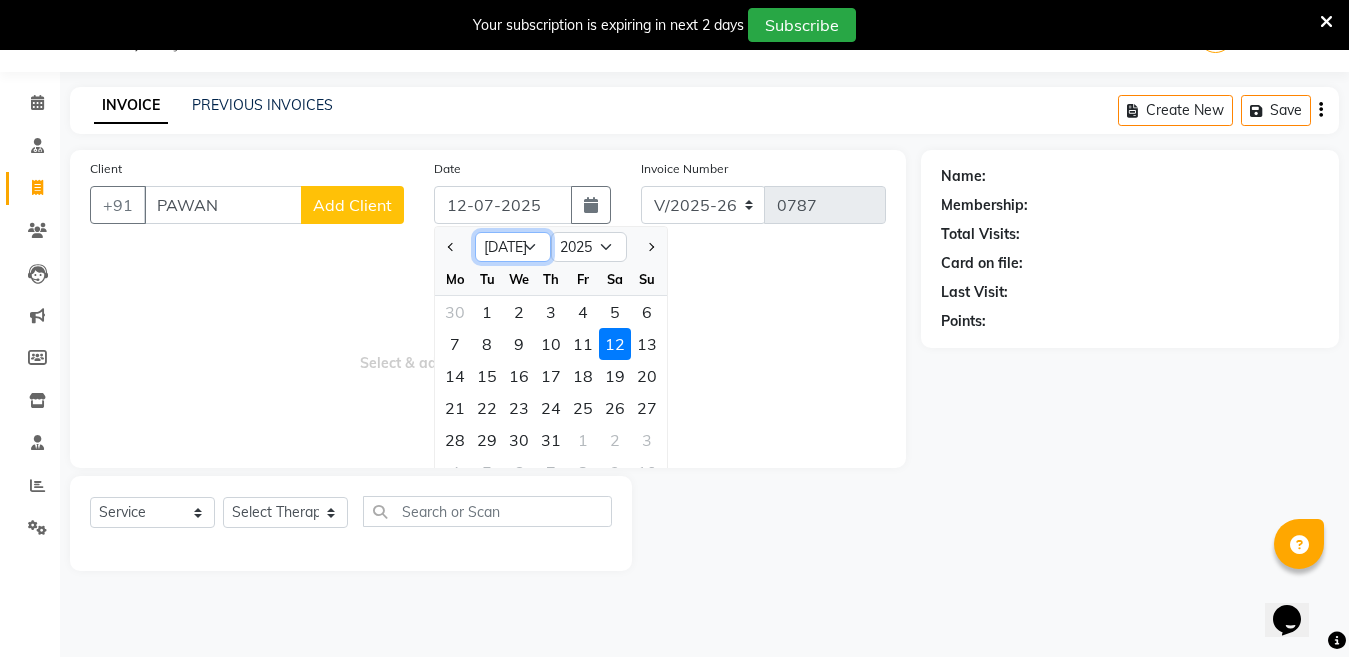 select on "4" 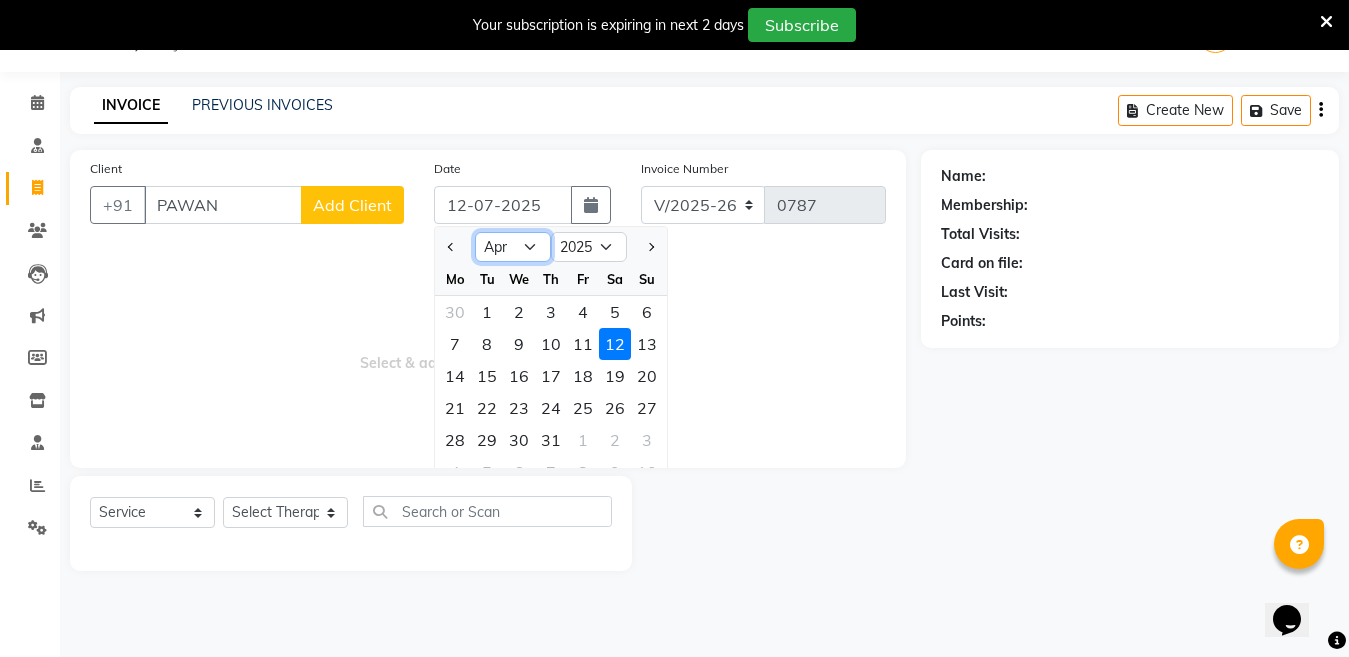 click on "Jan Feb Mar Apr May Jun Jul Aug Sep Oct Nov Dec" 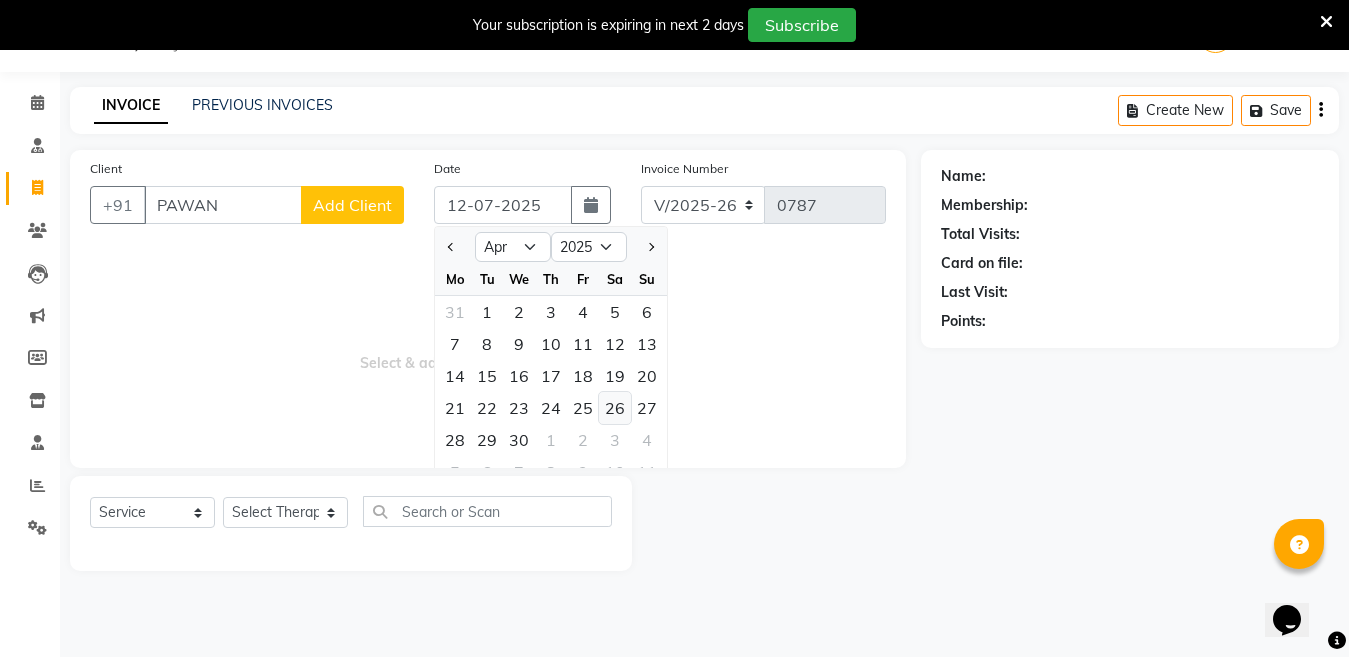 click on "26" 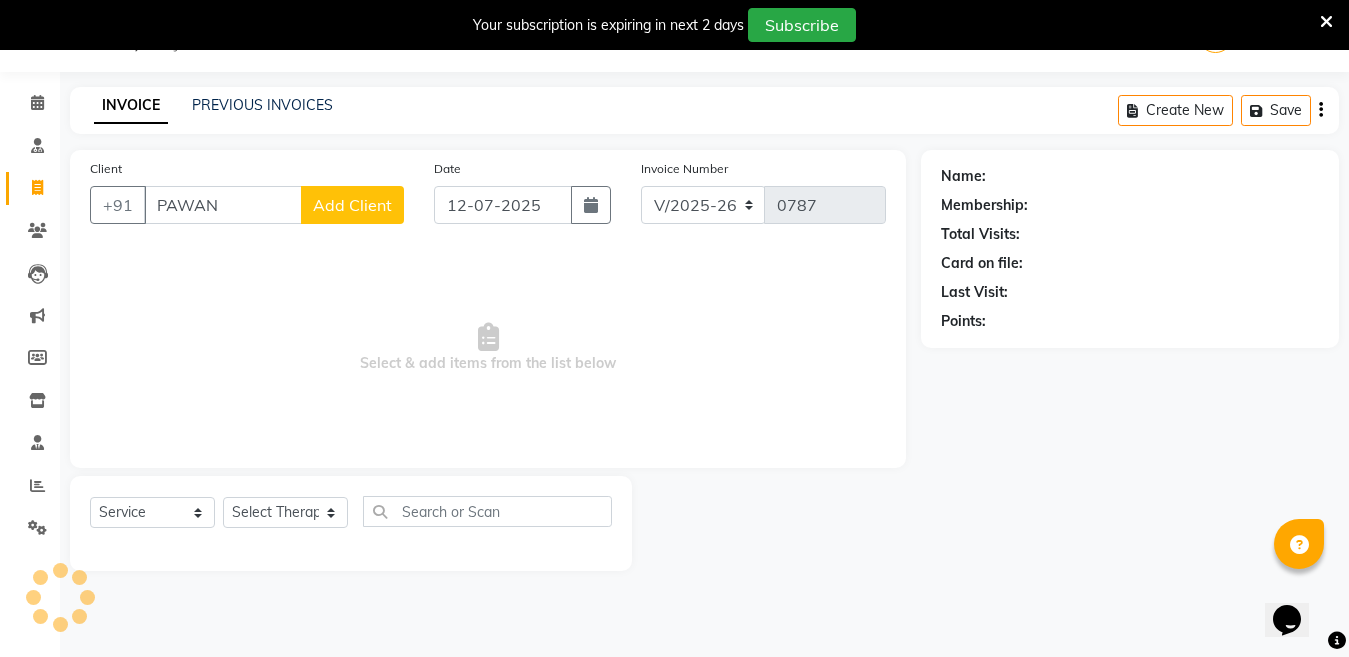 type on "26-04-2025" 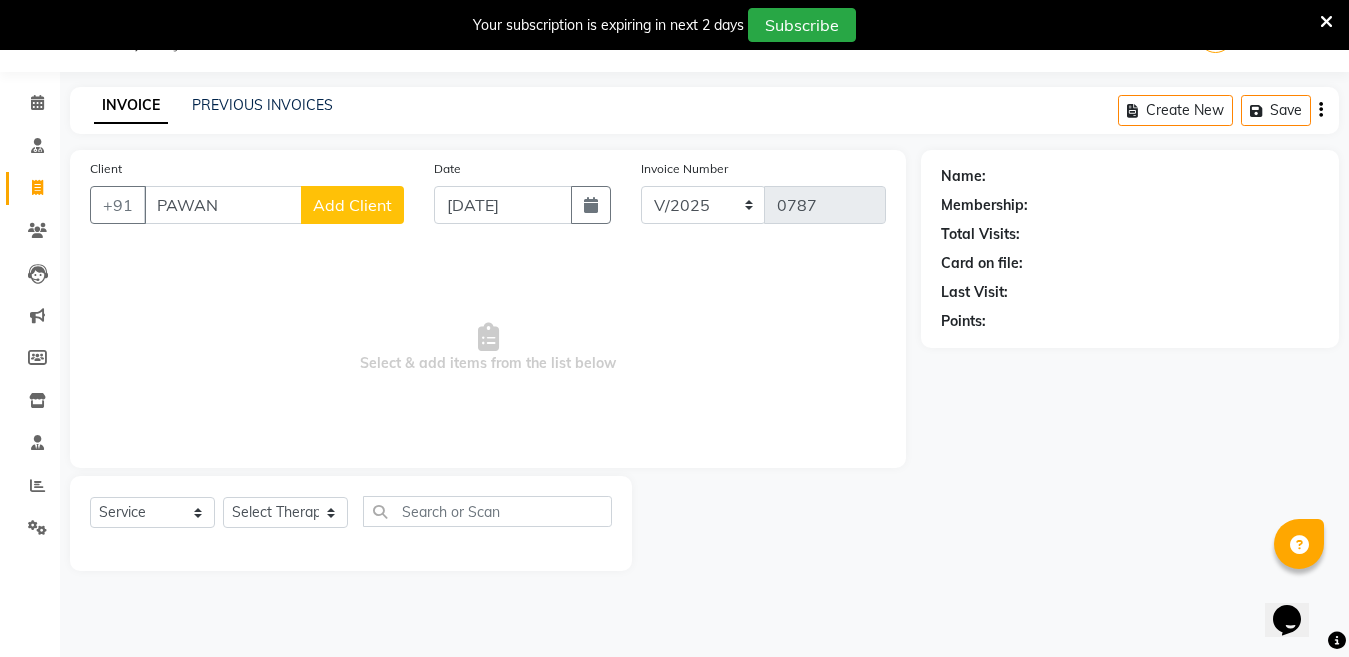 click on "Client +91 PAWAN Add Client Date 26-04-2025 Invoice Number V/2025 V/2025-26 0787  Select & add items from the list below" 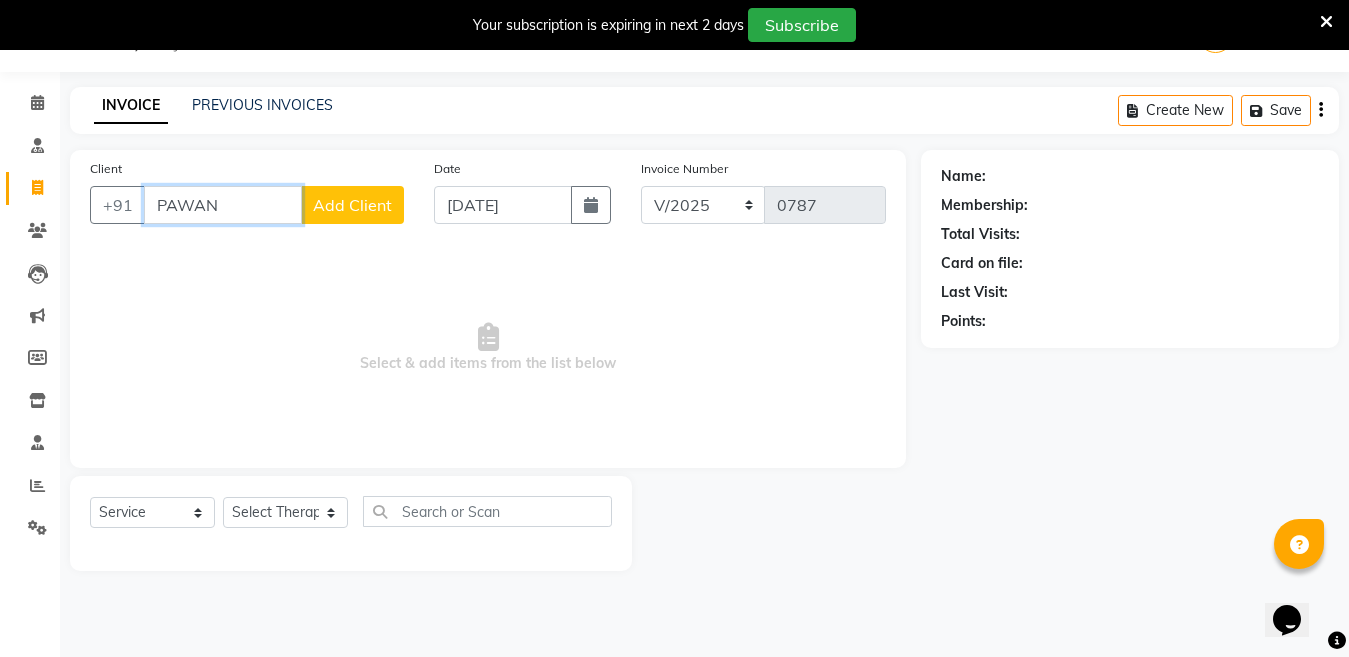 click on "PAWAN" at bounding box center (223, 205) 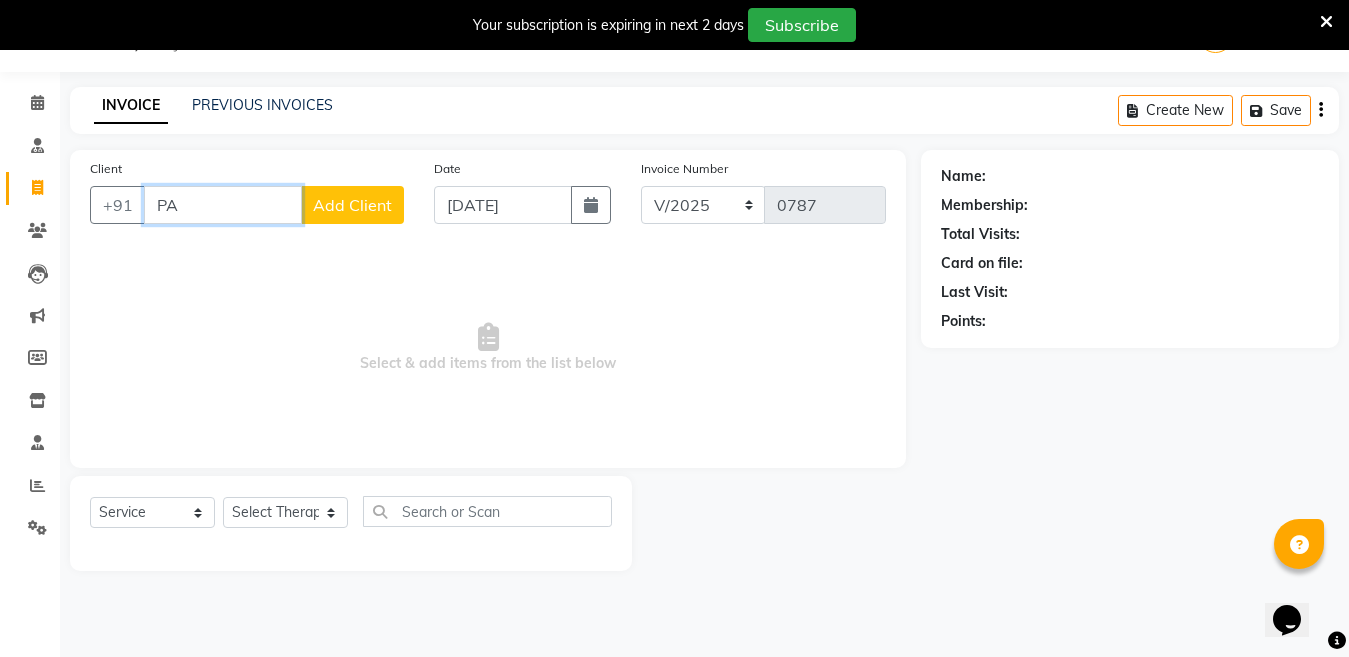 type on "P" 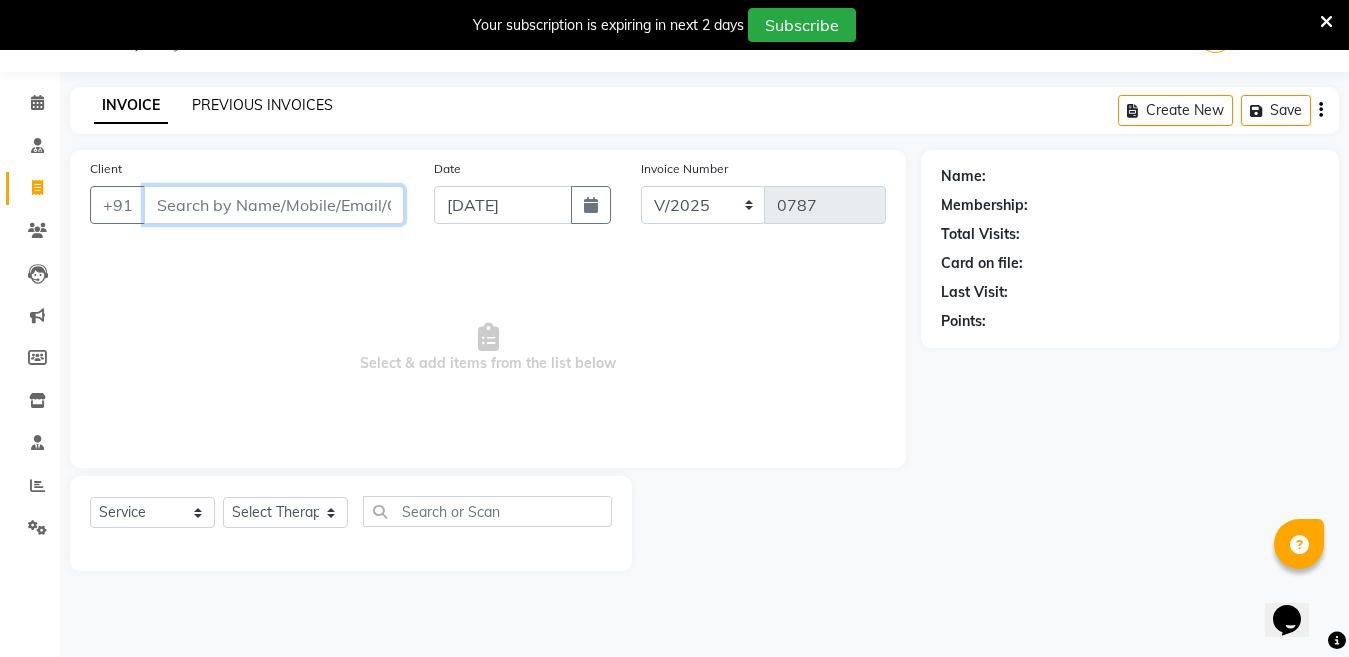 type 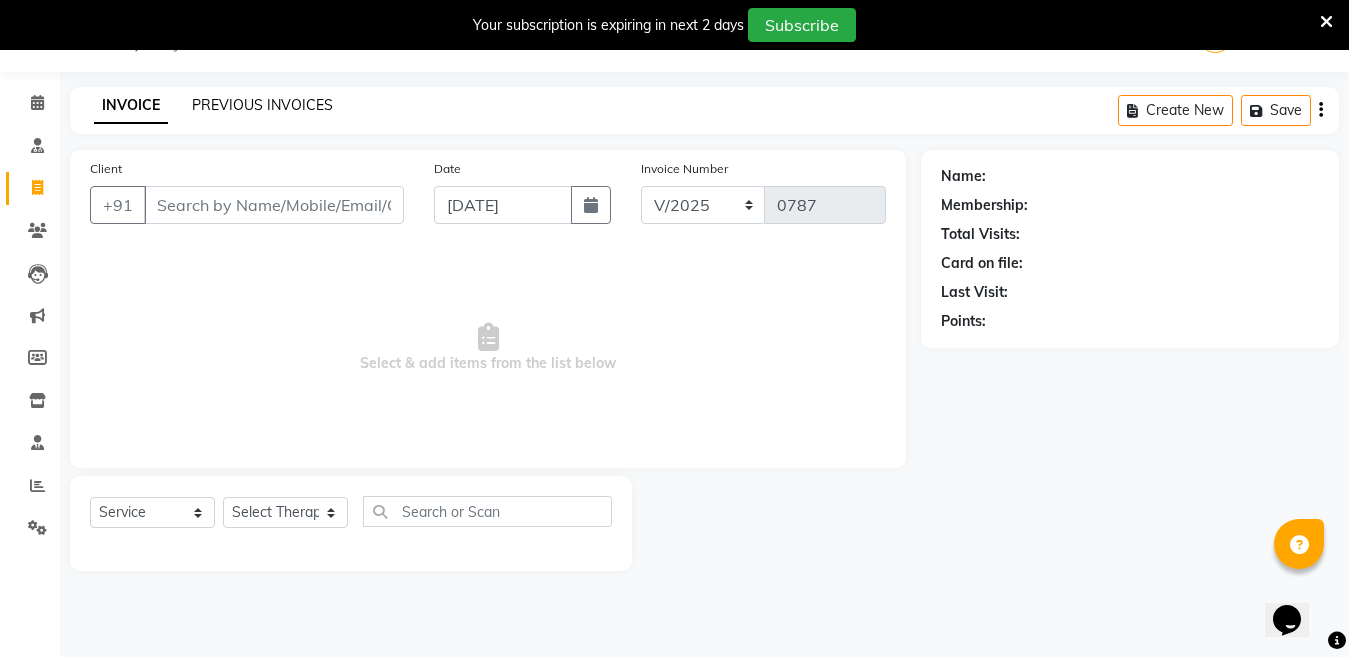 click on "PREVIOUS INVOICES" 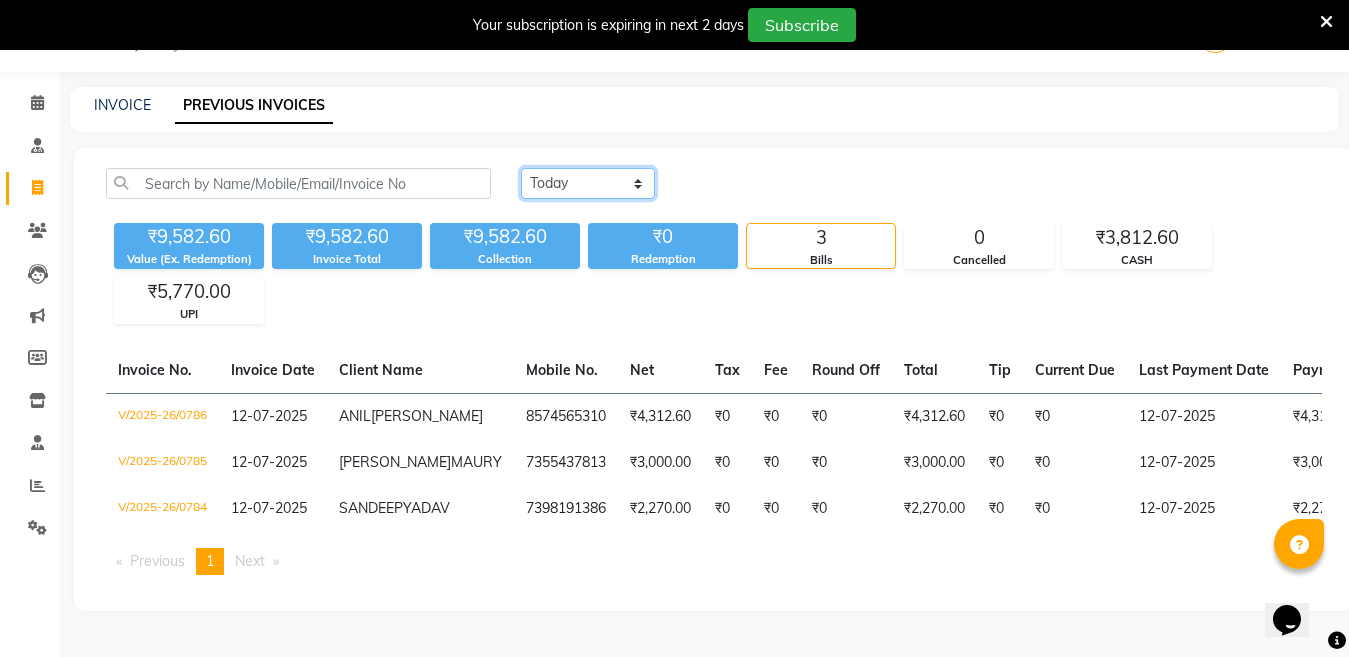 click on "Today Yesterday Custom Range" 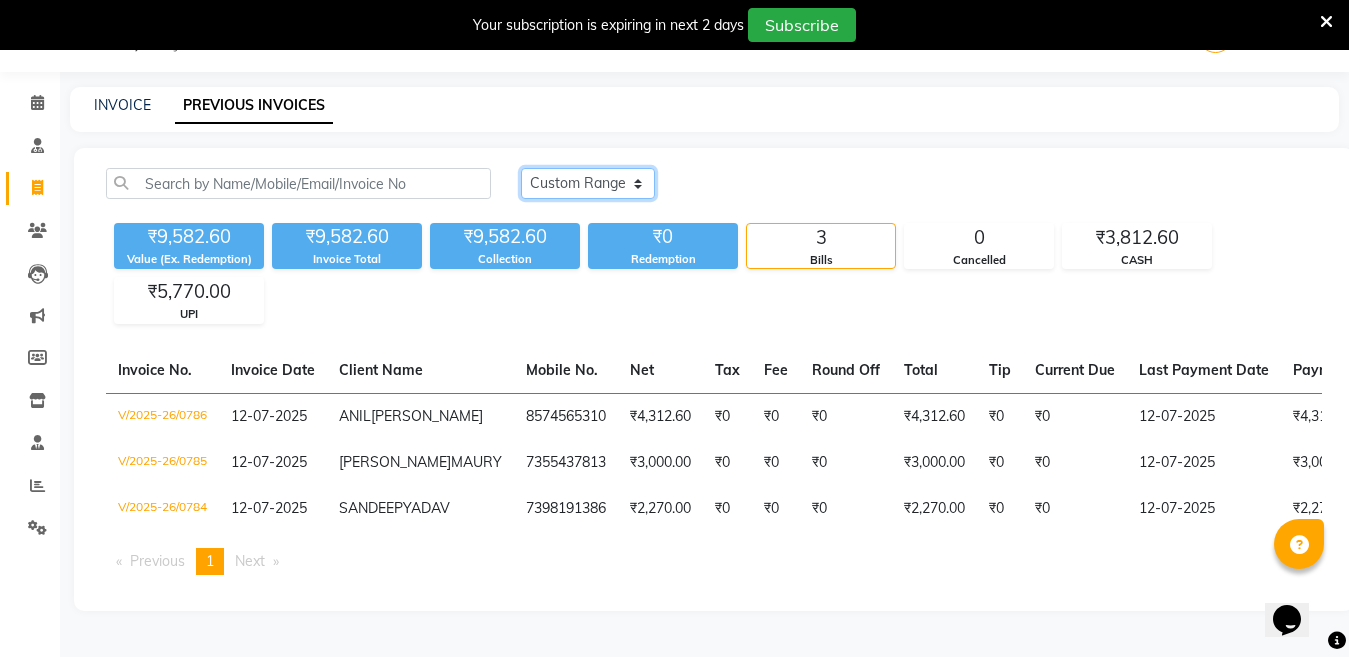click on "Today Yesterday Custom Range" 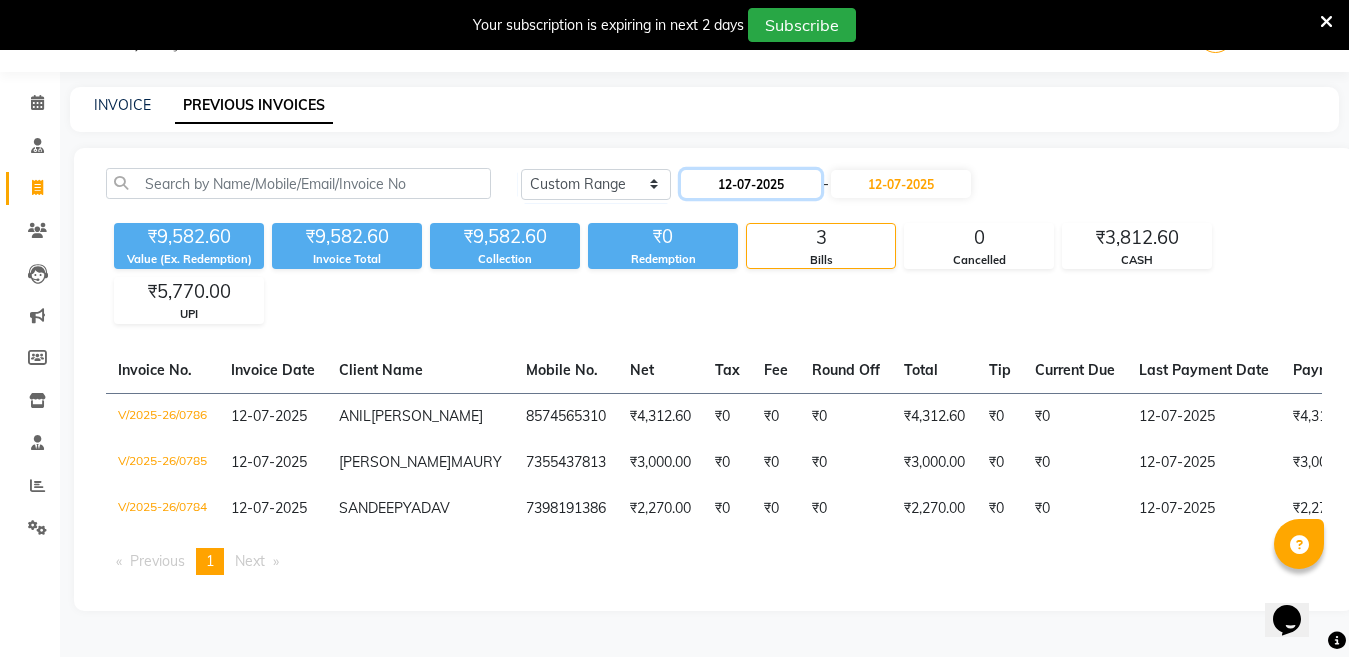 click on "12-07-2025" 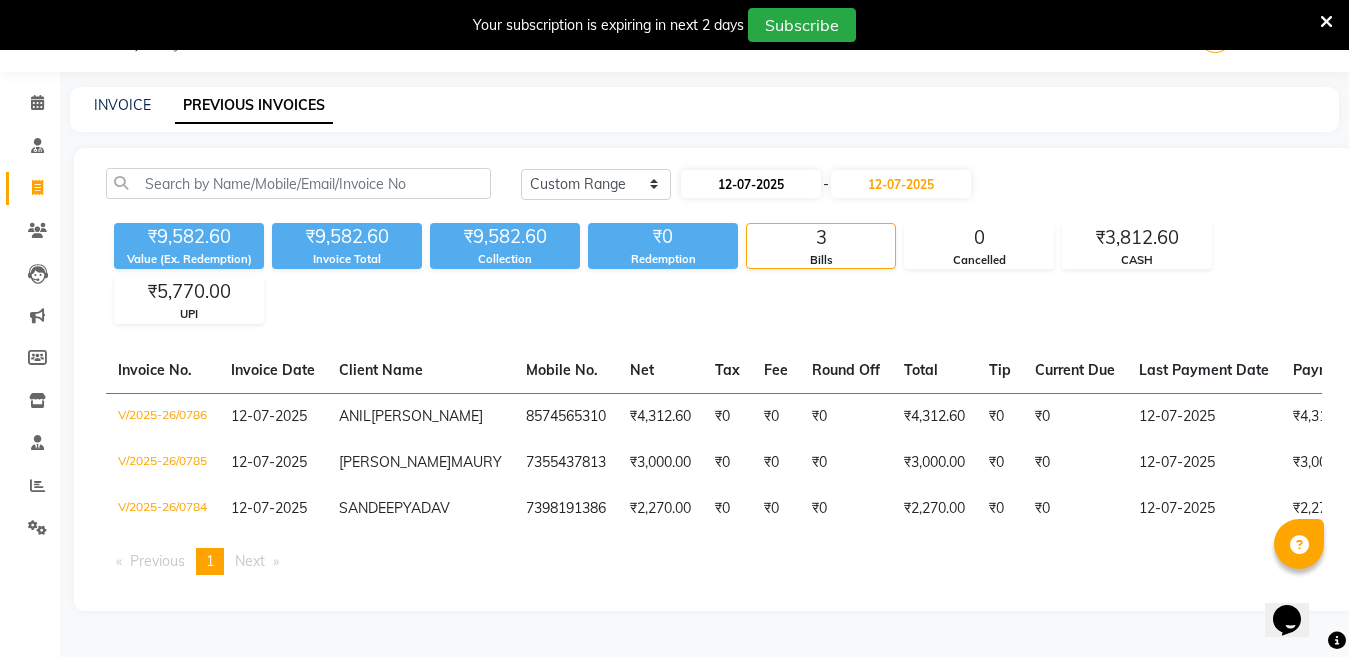 select on "7" 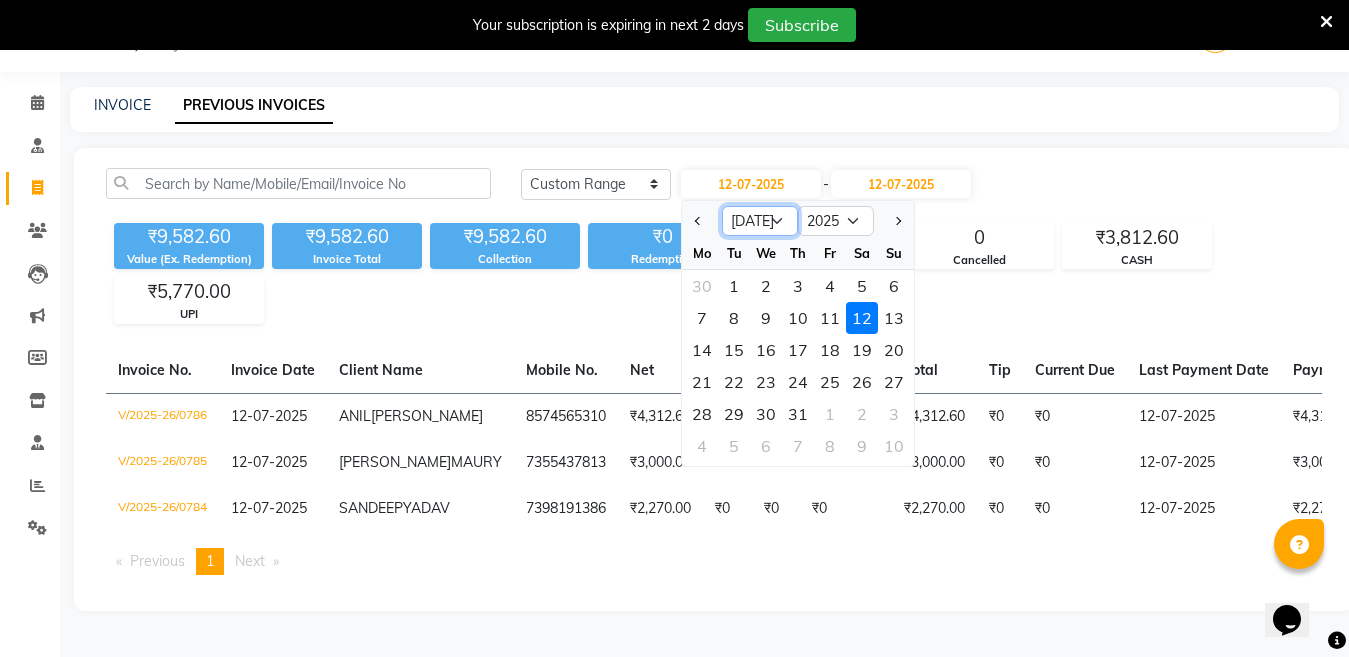 click on "Jan Feb Mar Apr May Jun Jul Aug Sep Oct Nov Dec" 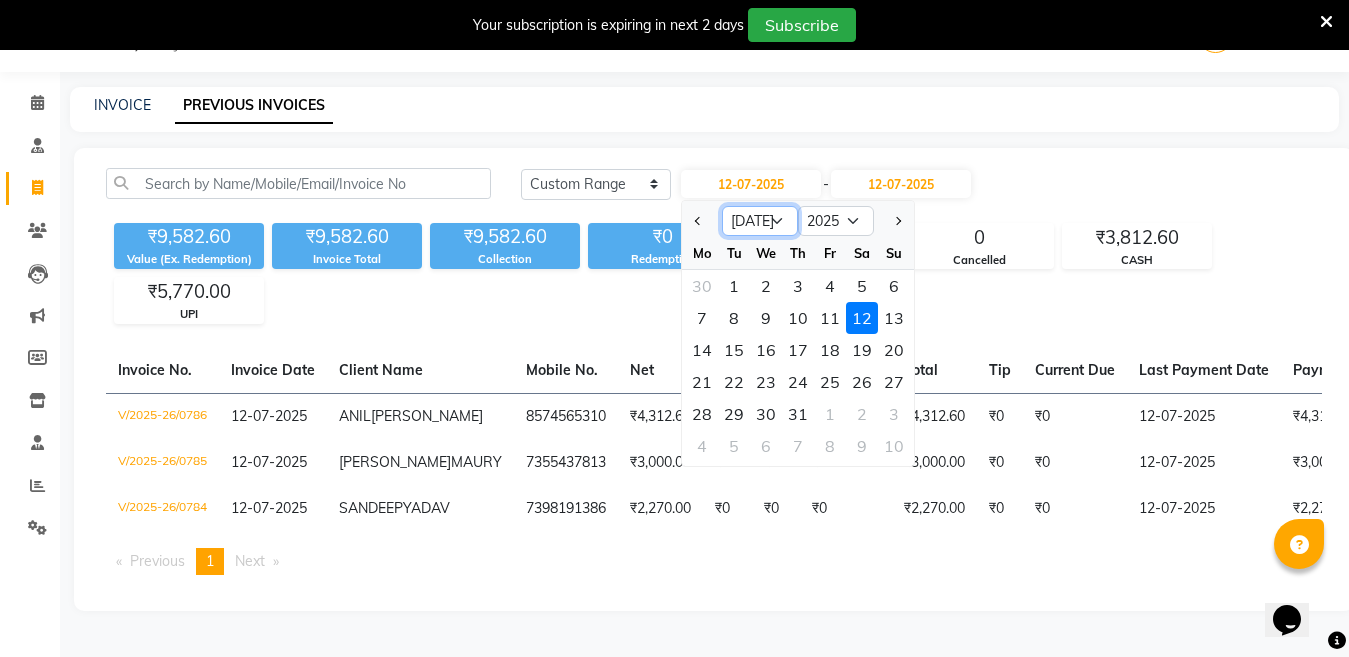 select on "4" 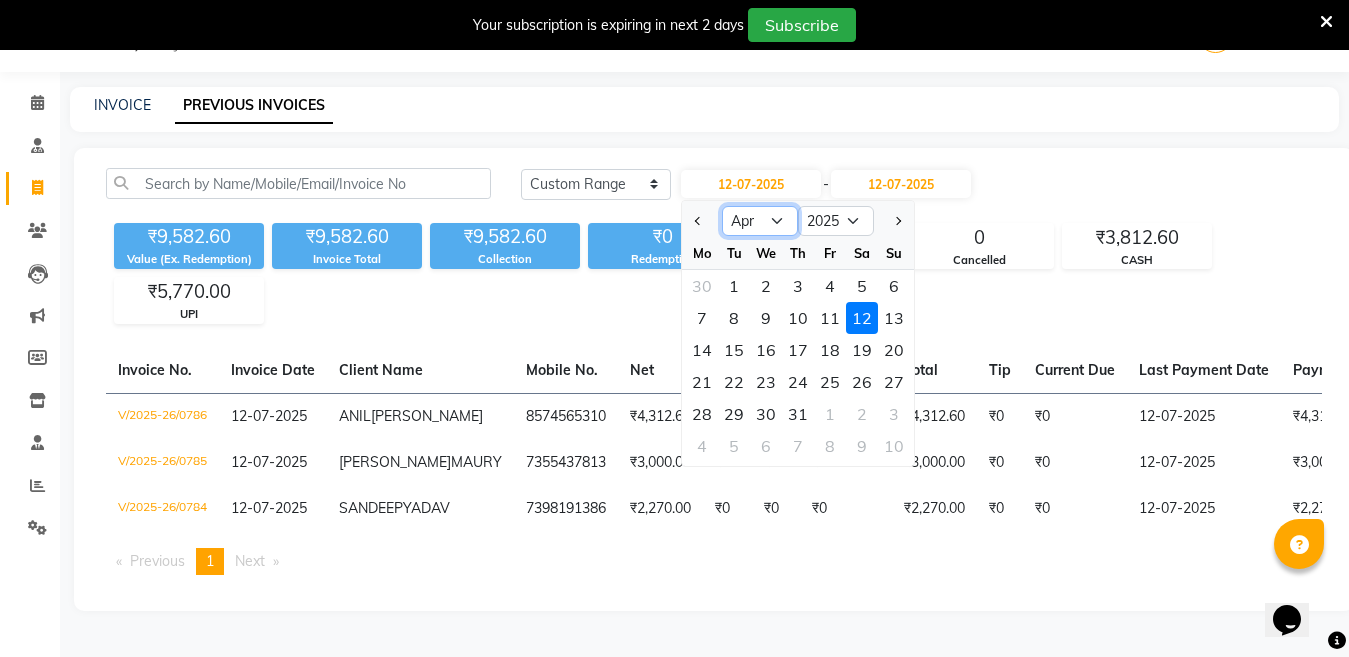 click on "Jan Feb Mar Apr May Jun Jul Aug Sep Oct Nov Dec" 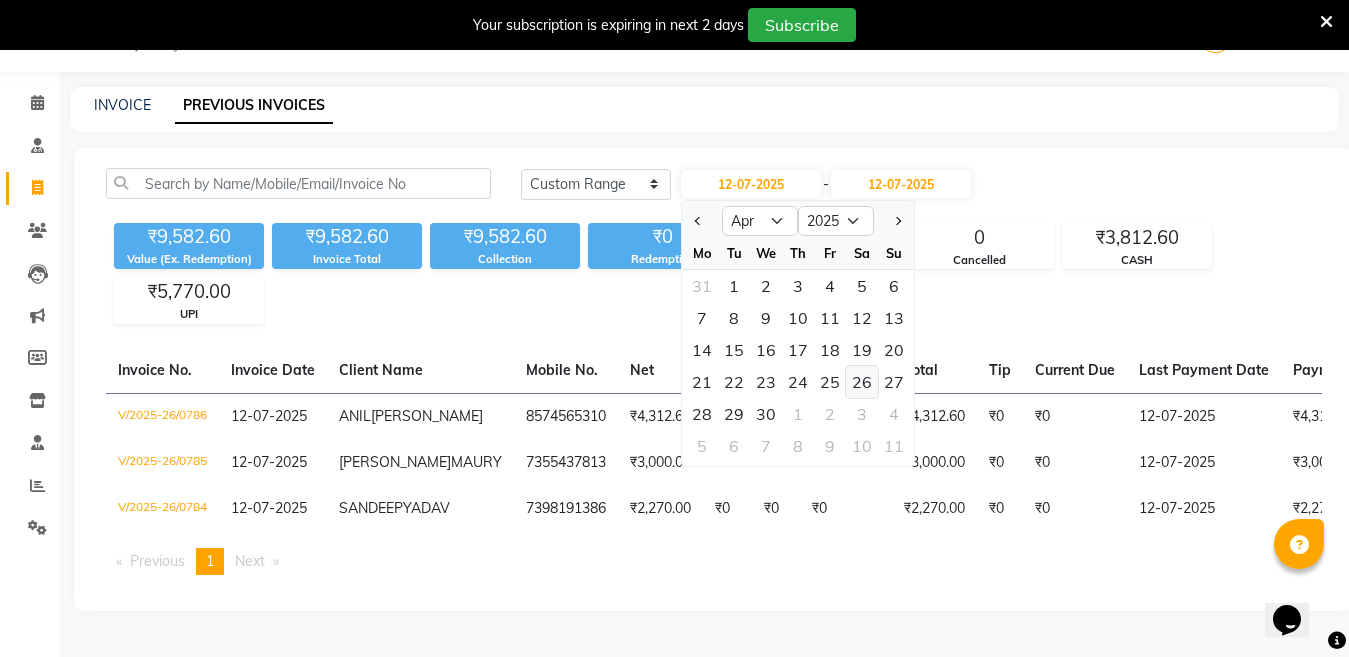 click on "26" 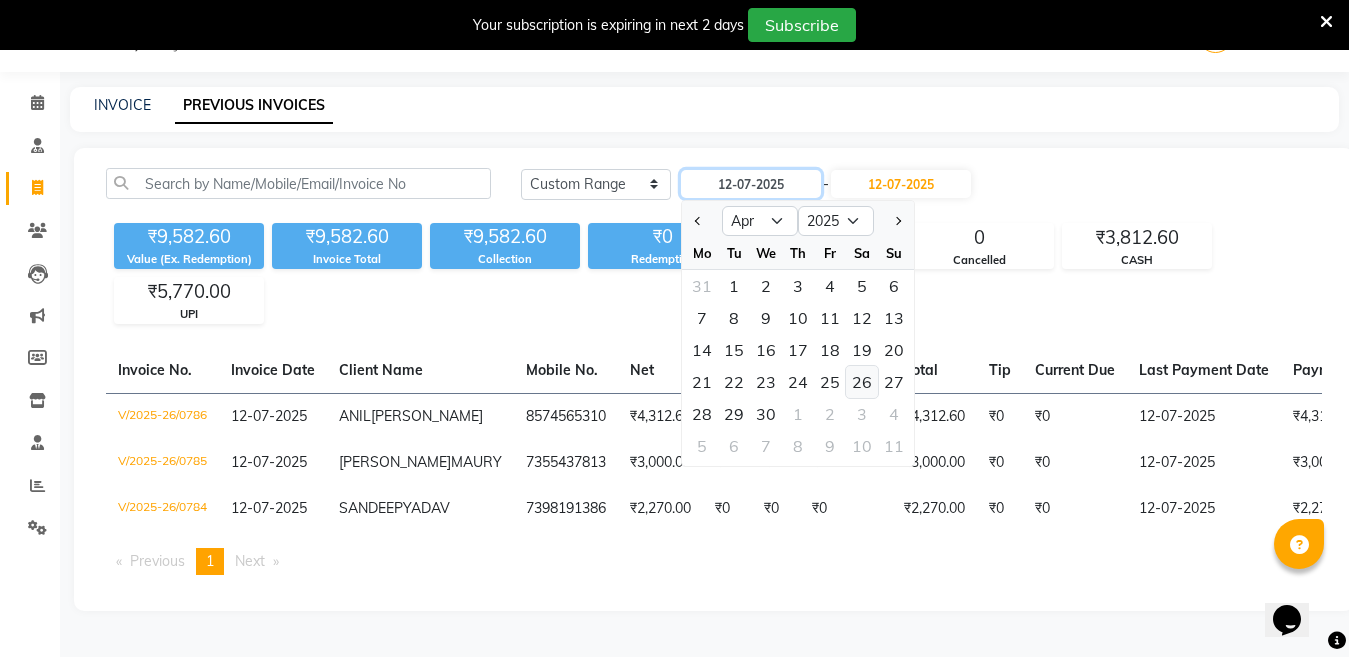 type on "26-04-2025" 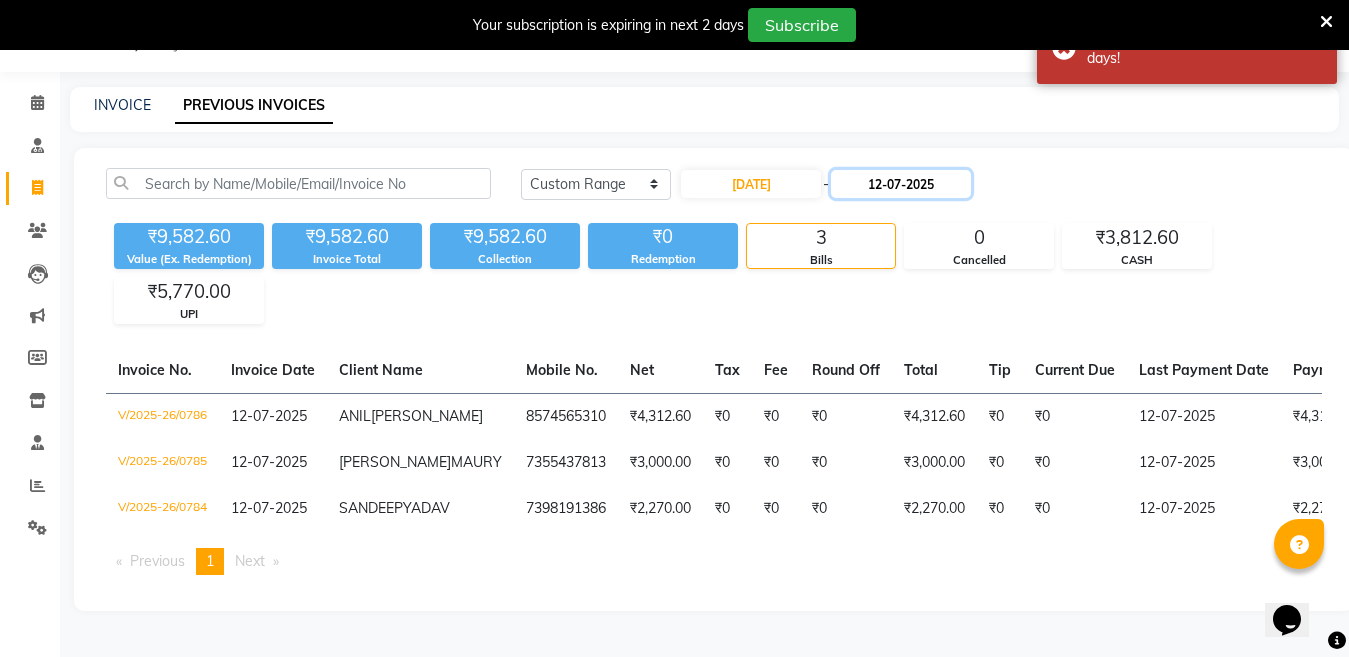 click on "12-07-2025" 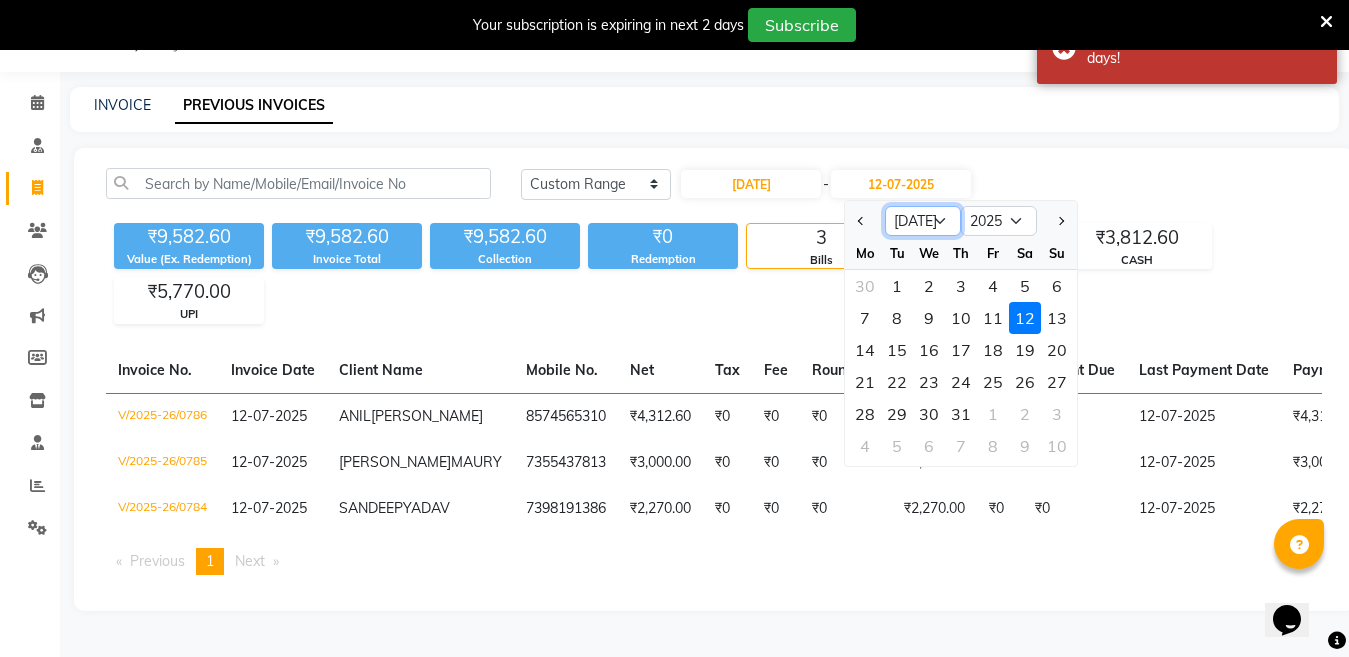 click on "Apr May Jun Jul Aug Sep Oct Nov Dec" 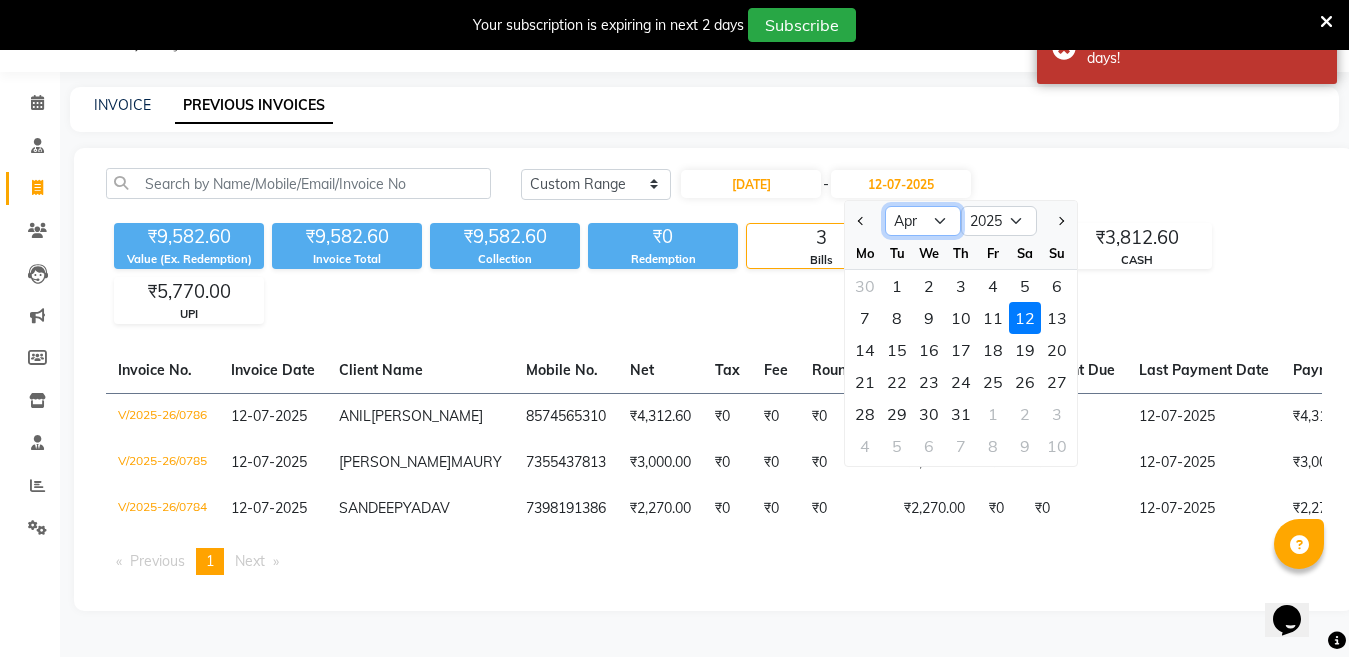click on "Apr May Jun Jul Aug Sep Oct Nov Dec" 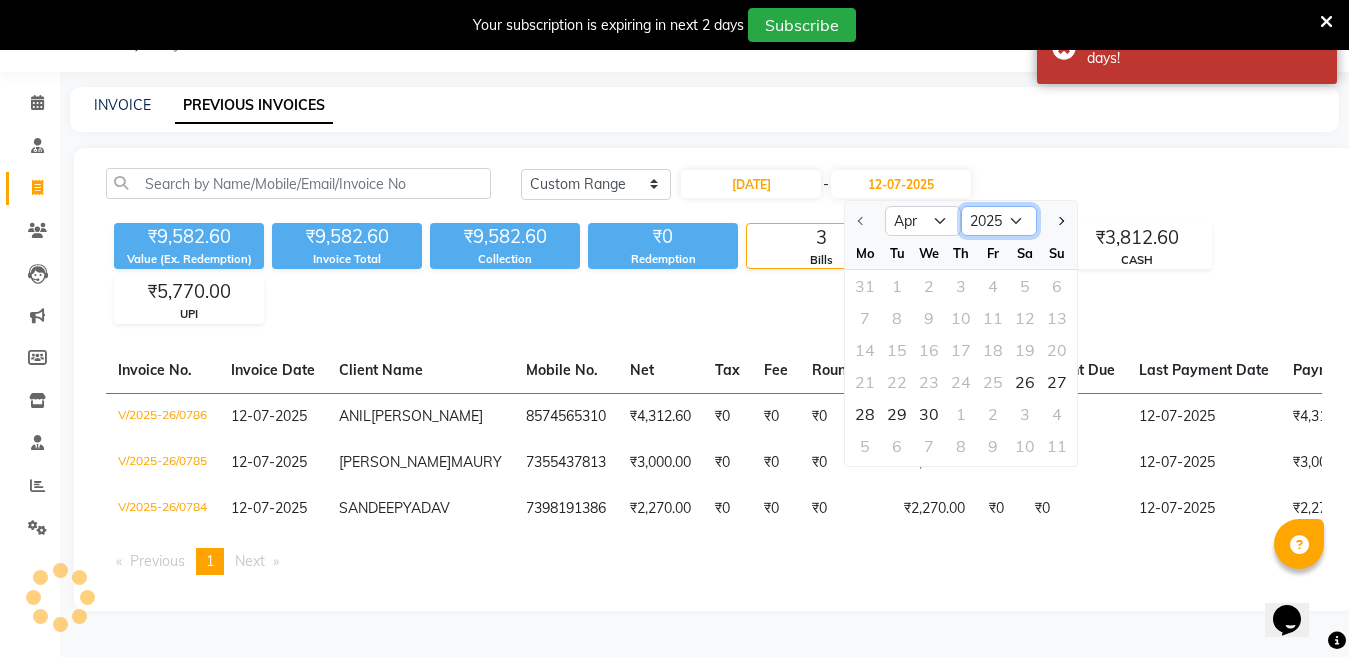 click on "2025 2026 2027 2028 2029 2030 2031 2032 2033 2034 2035" 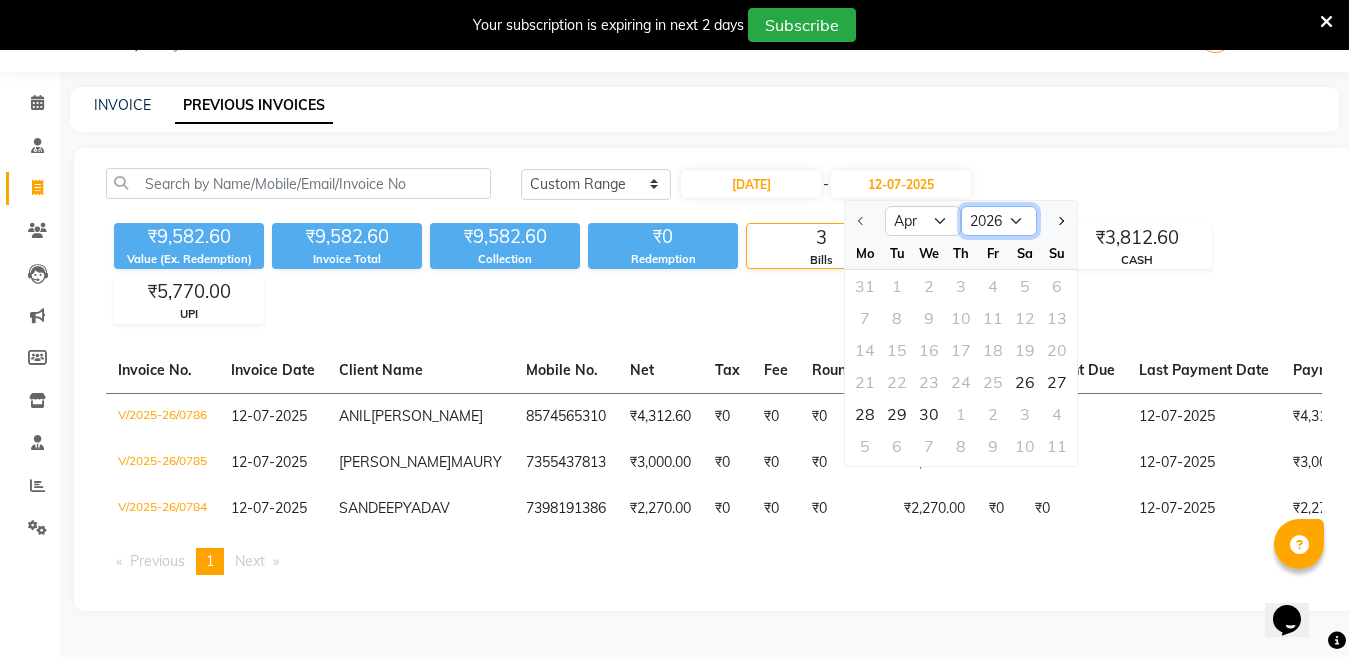 click on "2025 2026 2027 2028 2029 2030 2031 2032 2033 2034 2035" 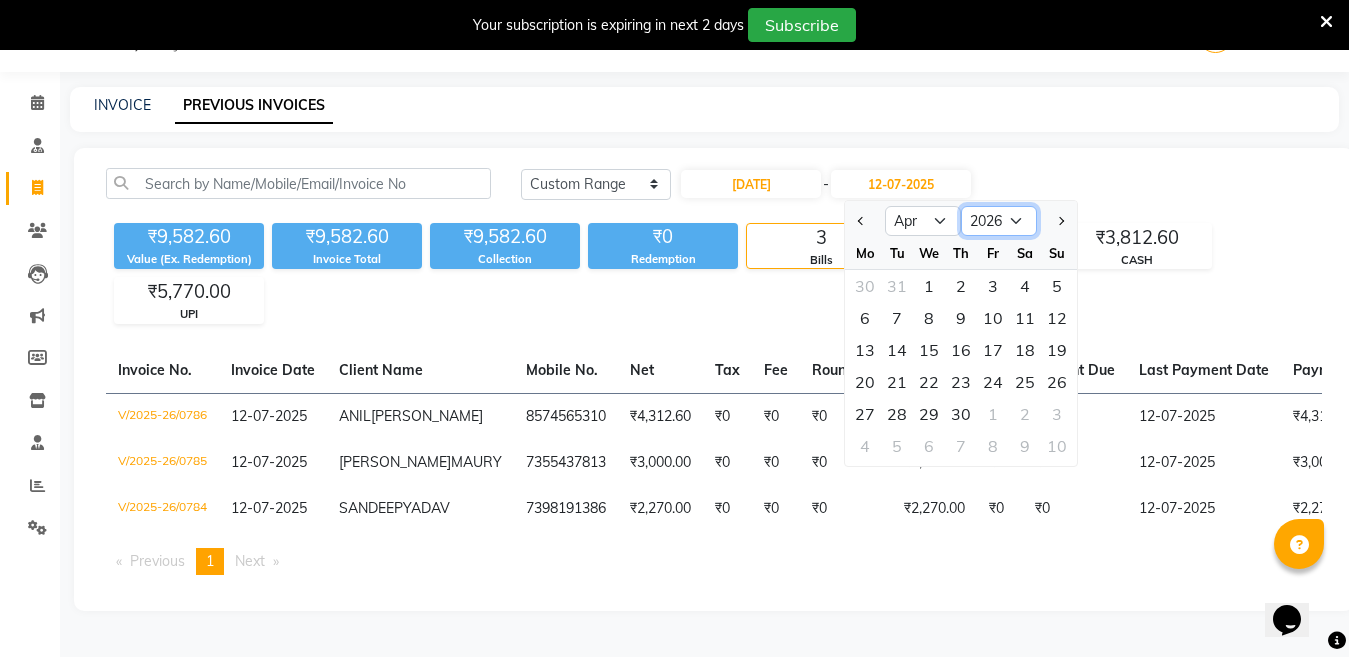 click on "2025 2026 2027 2028 2029 2030 2031 2032 2033 2034 2035 2036" 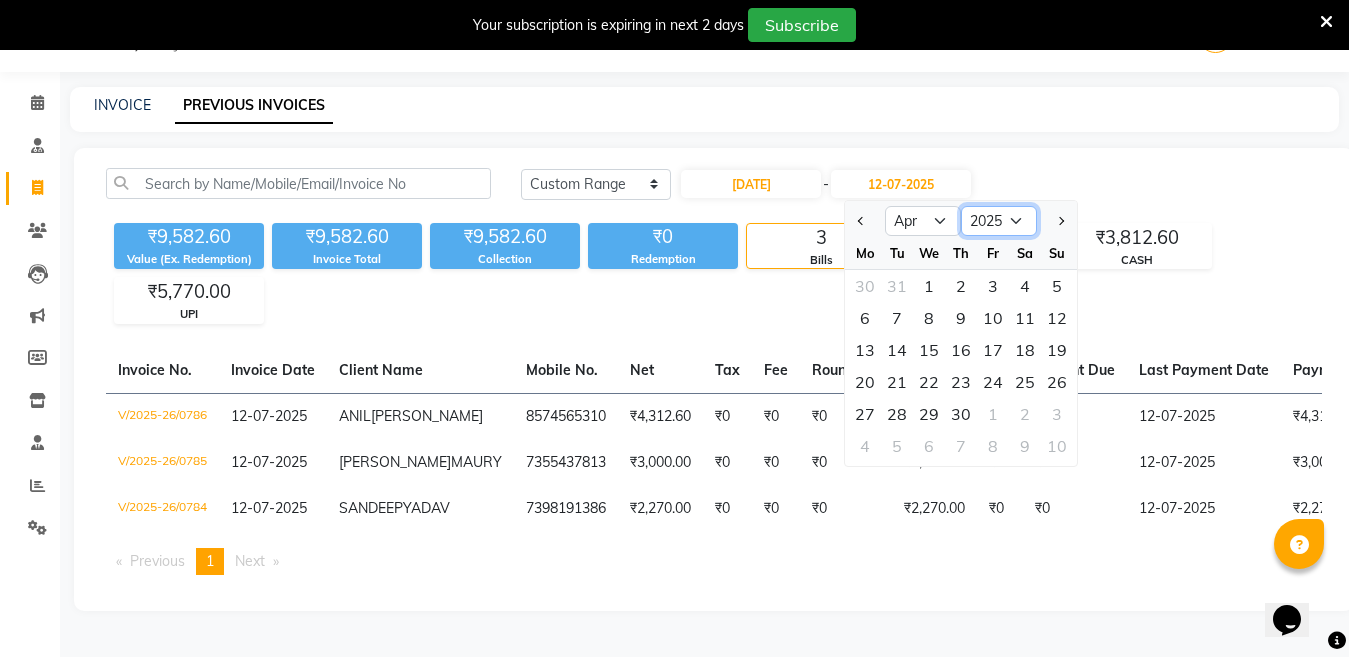 click on "2025 2026 2027 2028 2029 2030 2031 2032 2033 2034 2035 2036" 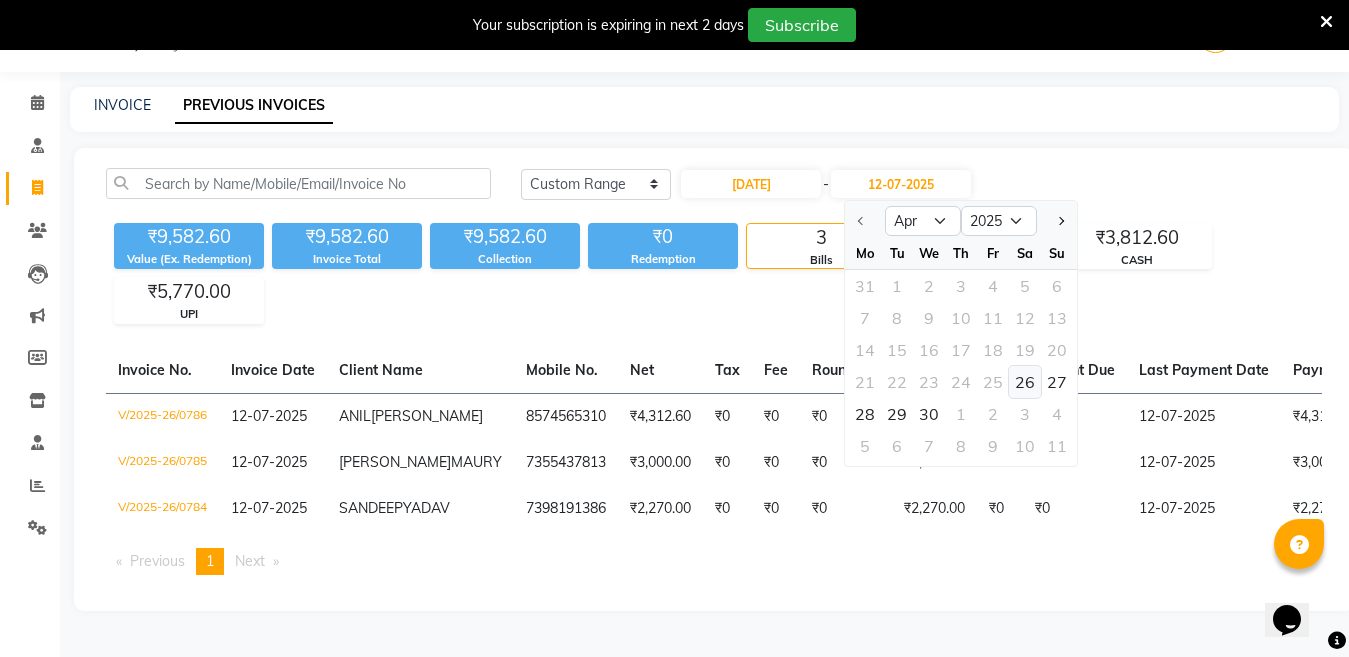 click on "26" 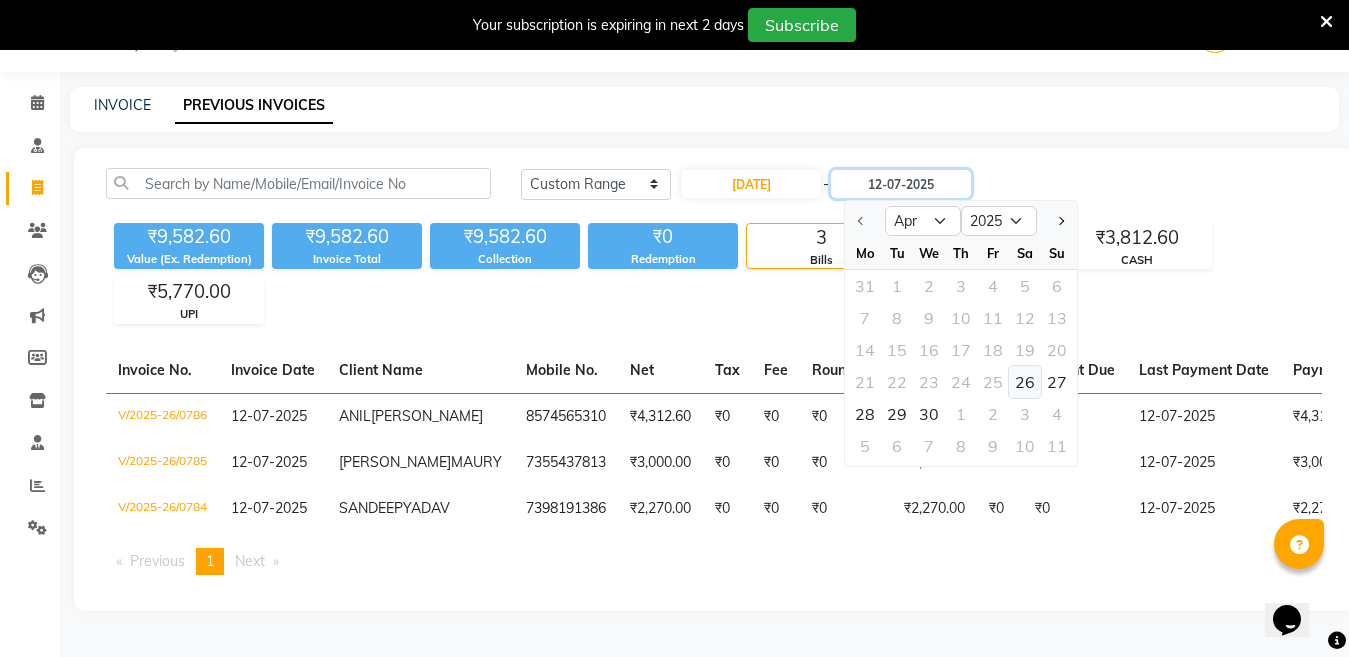 type on "26-04-2025" 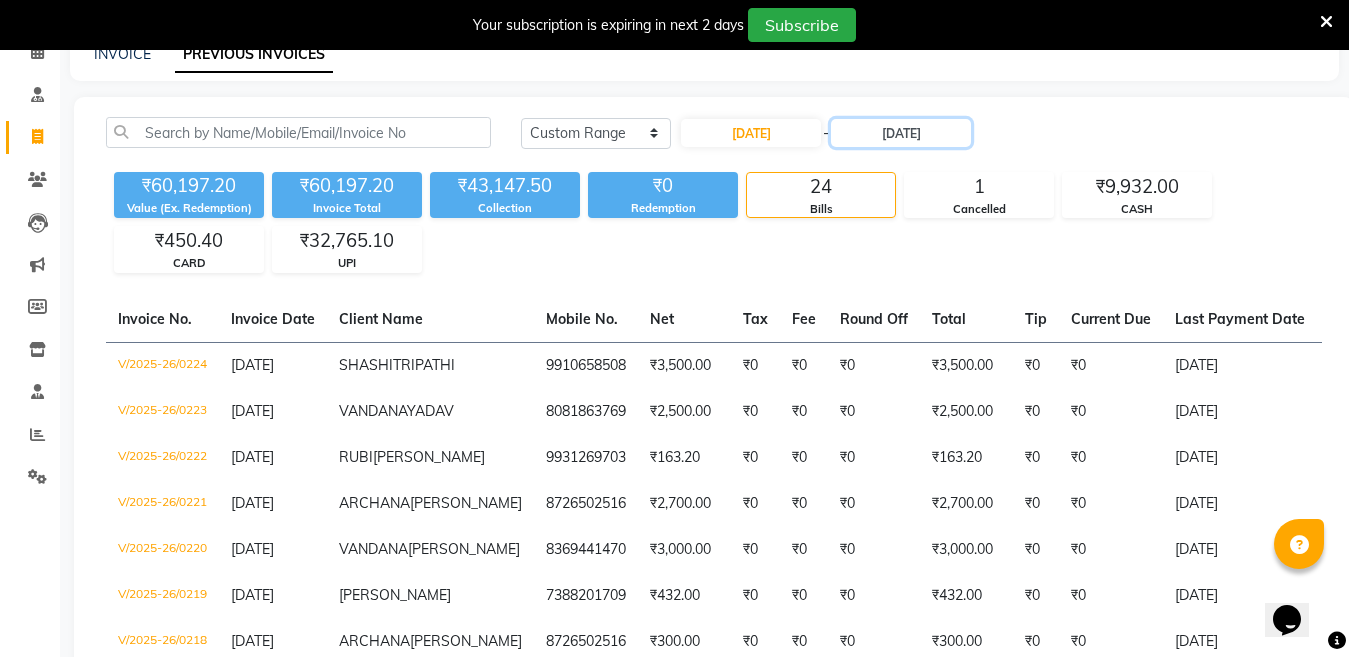 scroll, scrollTop: 0, scrollLeft: 0, axis: both 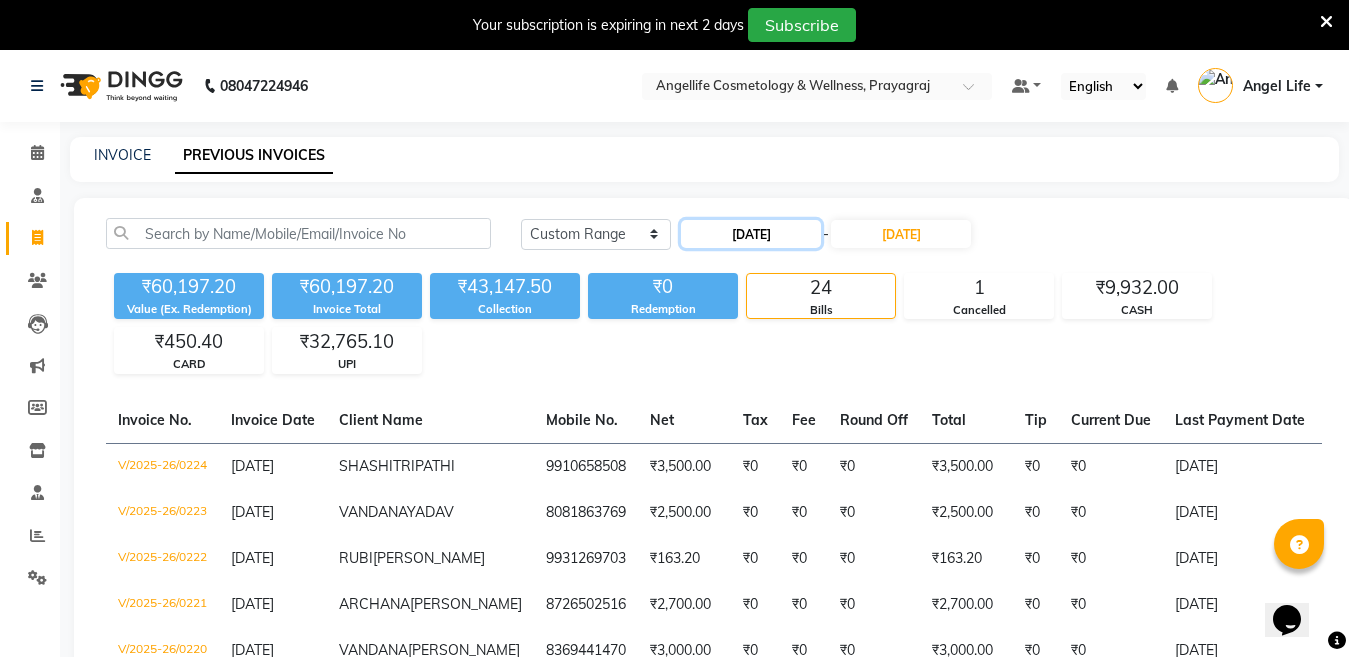 click on "26-04-2025" 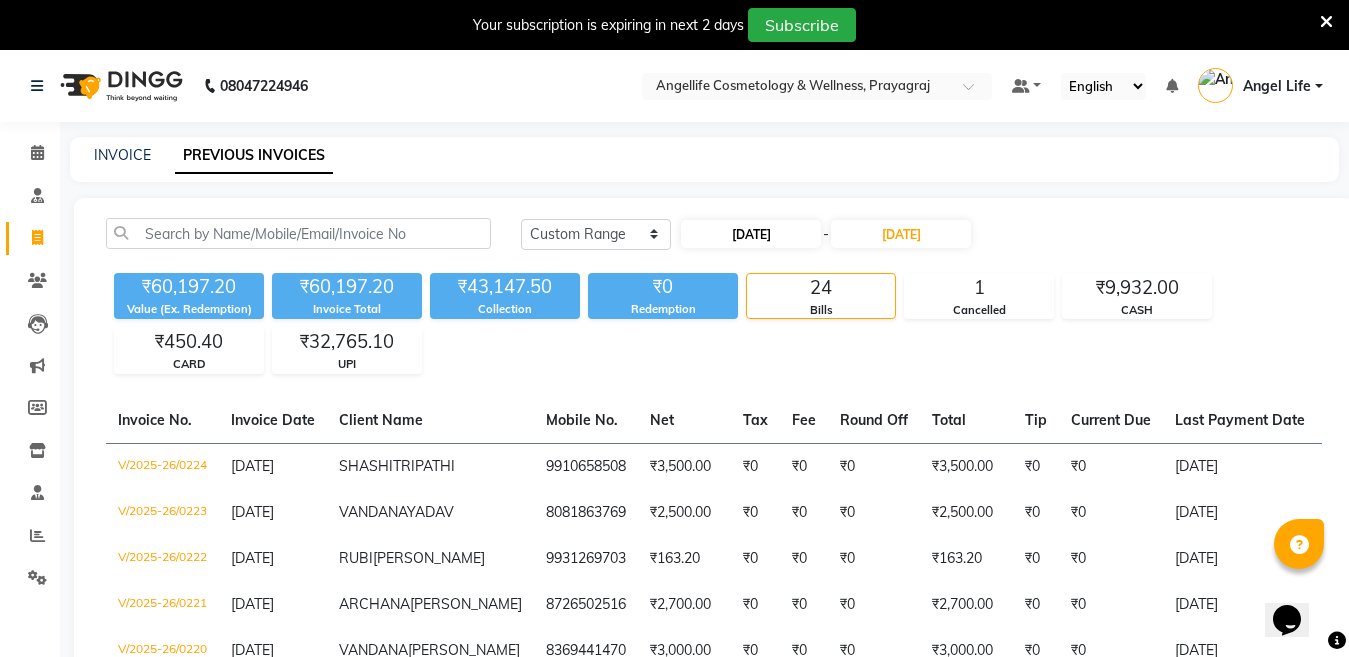 select on "4" 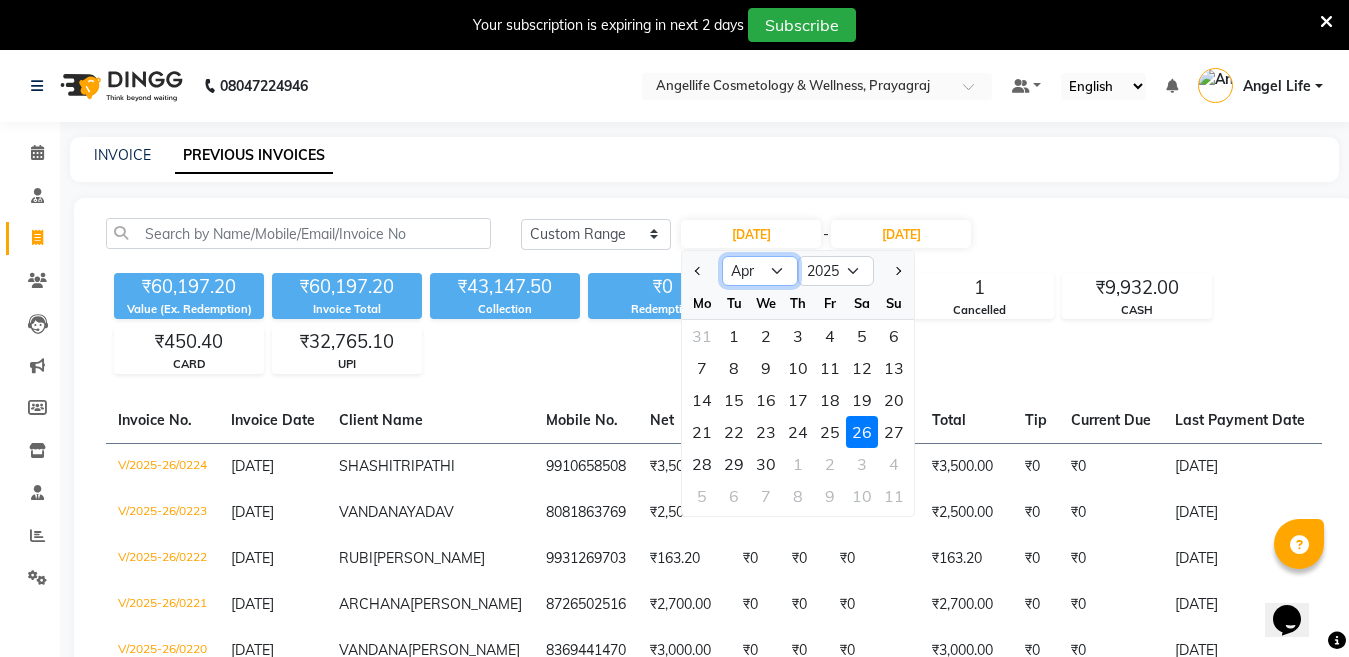 click on "Jan Feb Mar Apr May Jun Jul Aug Sep Oct Nov Dec" 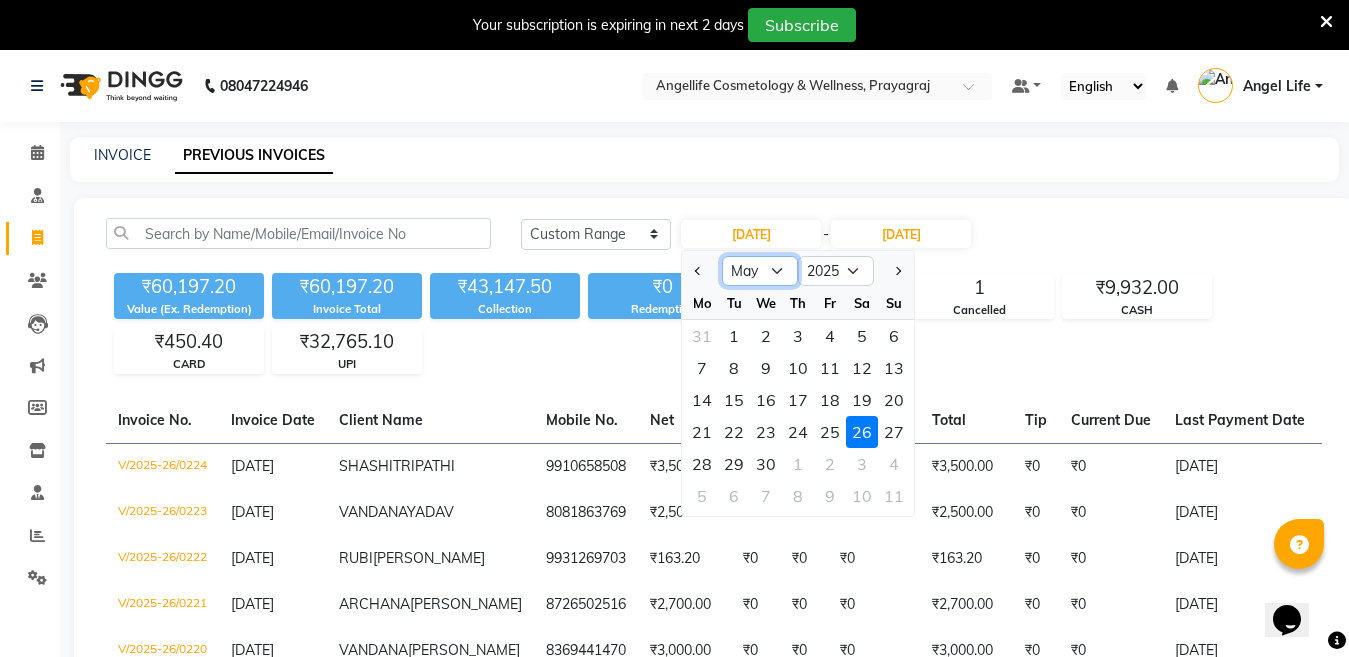 click on "Jan Feb Mar Apr May Jun Jul Aug Sep Oct Nov Dec" 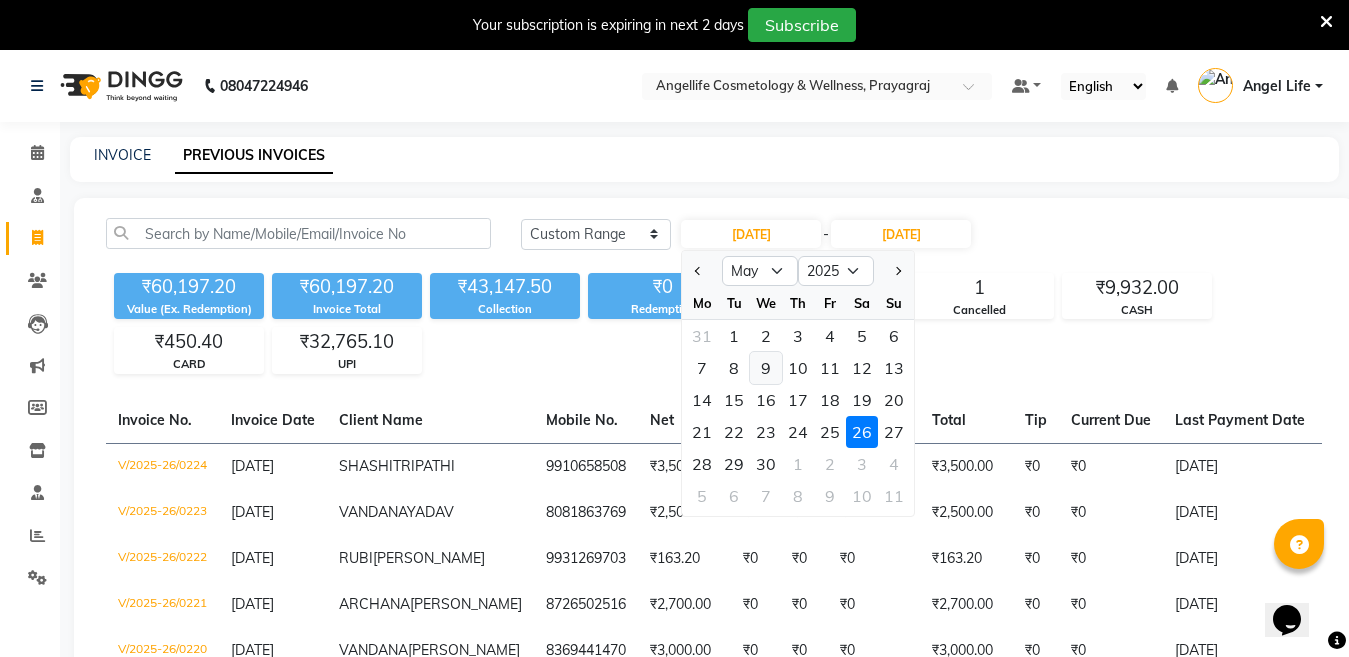 click on "9" 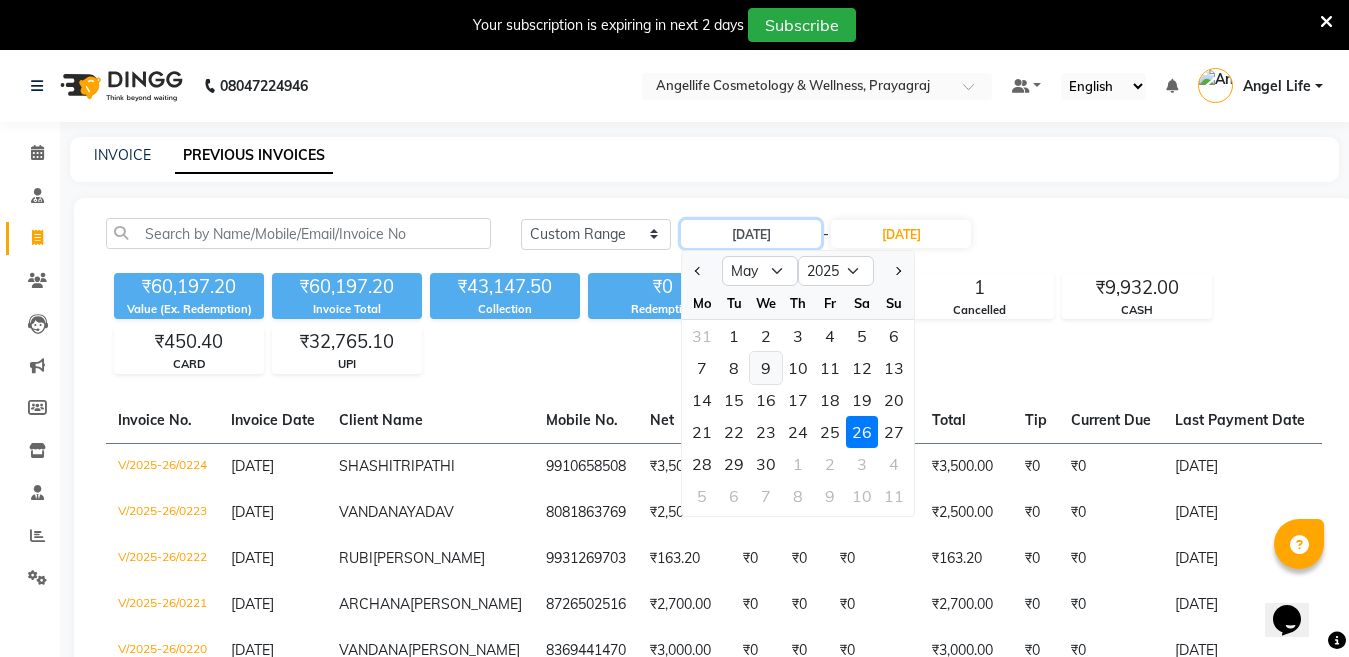 type on "07-05-2025" 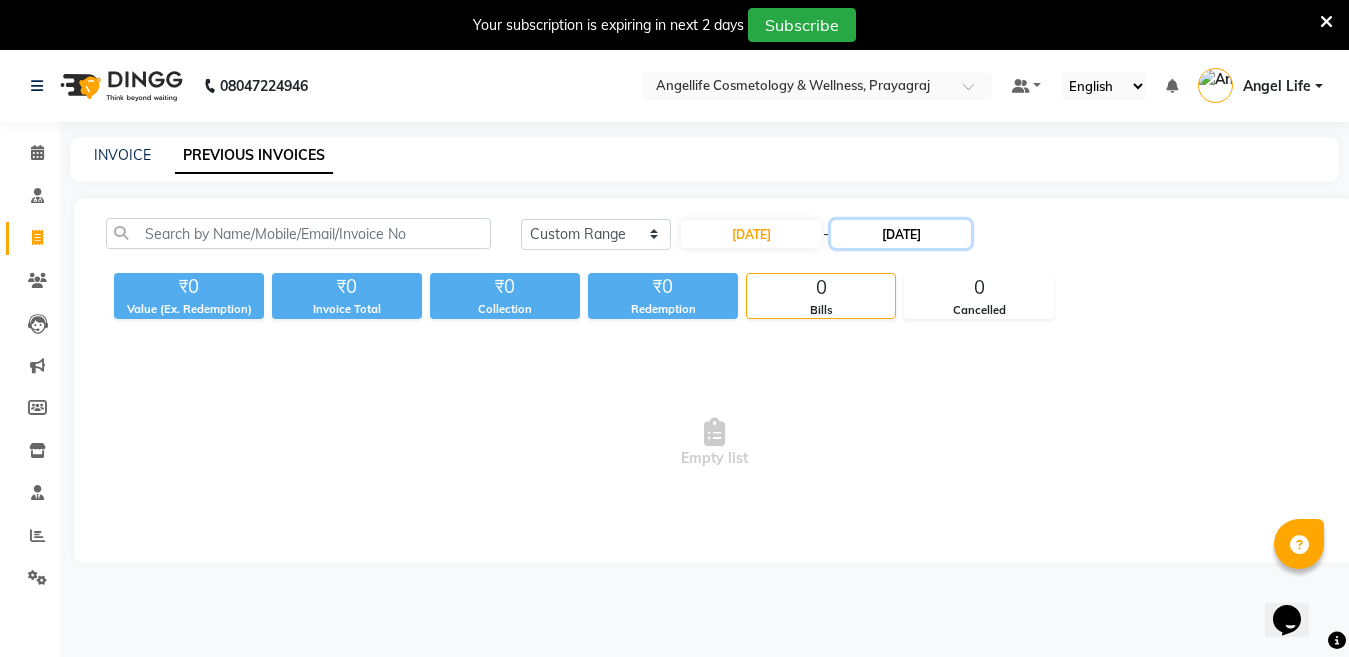 click on "26-04-2025" 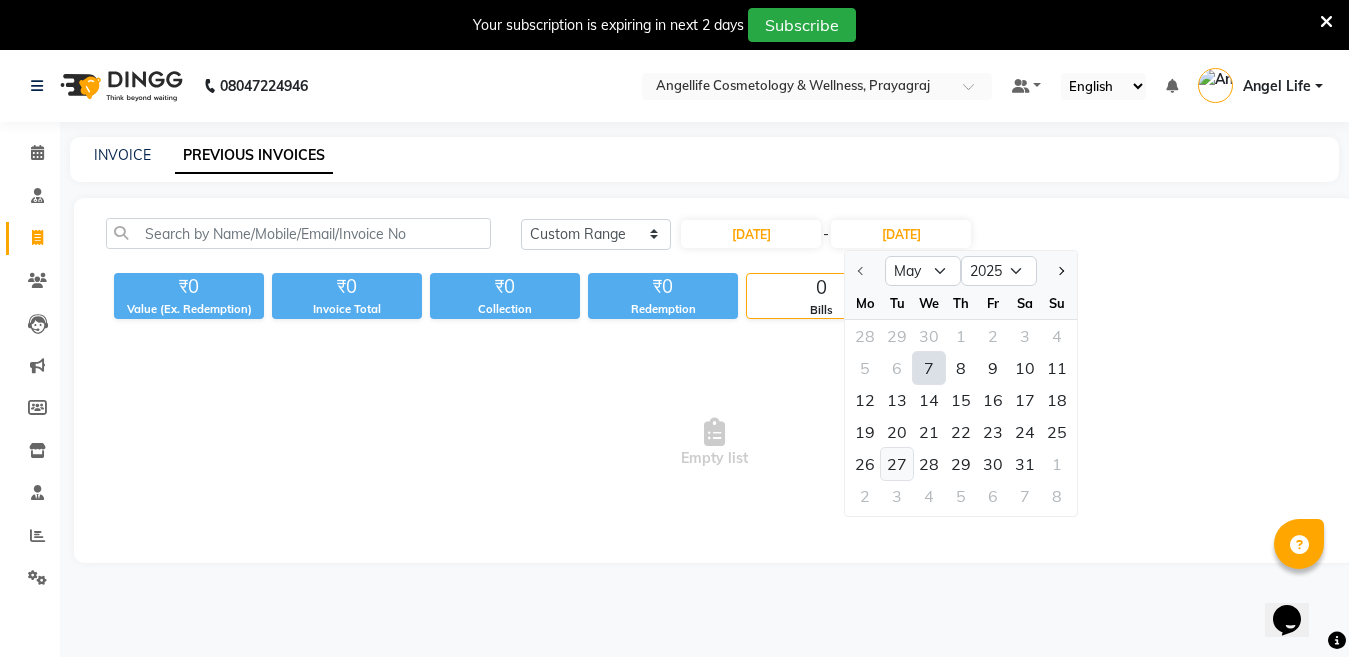 click on "27" 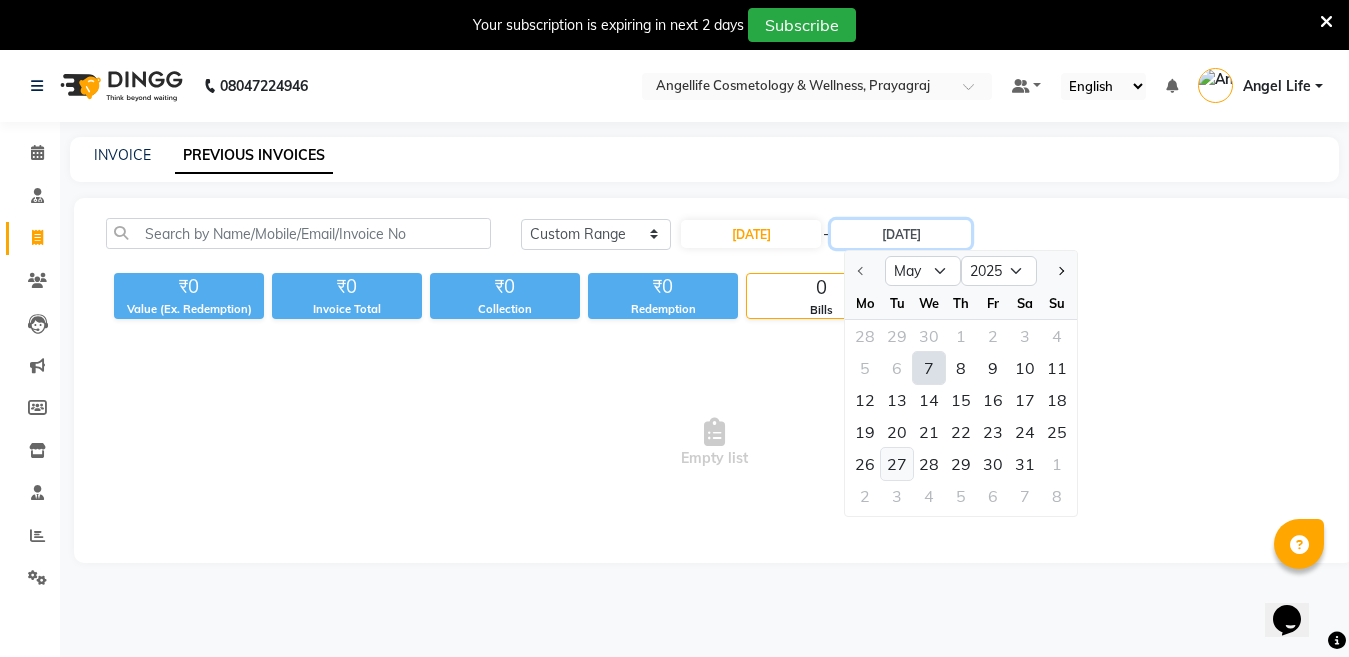 type on "27-05-2025" 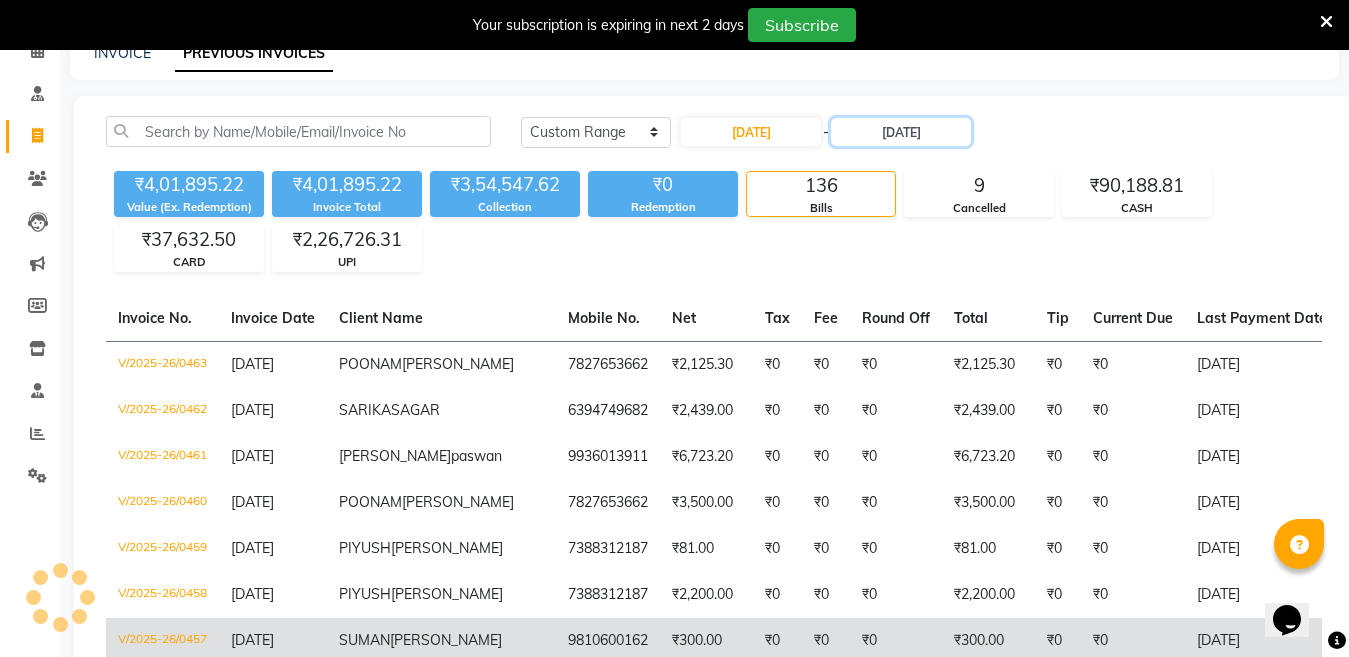 scroll, scrollTop: 100, scrollLeft: 0, axis: vertical 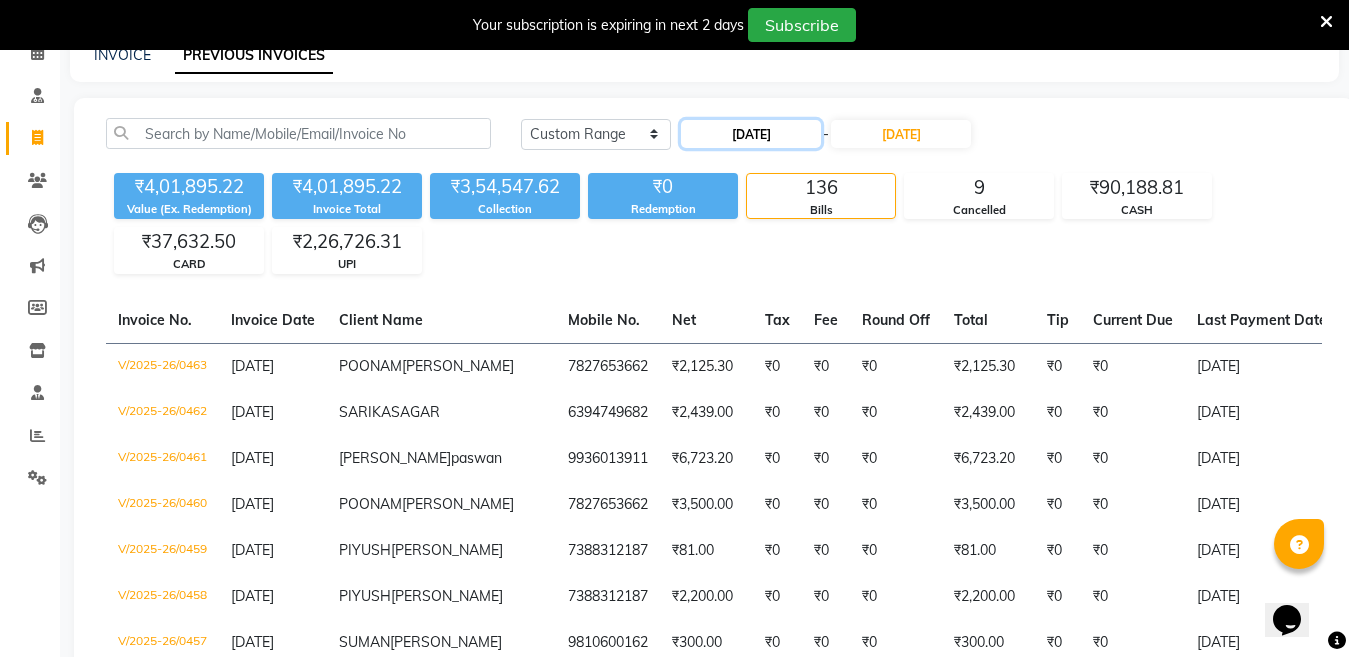 click on "07-05-2025" 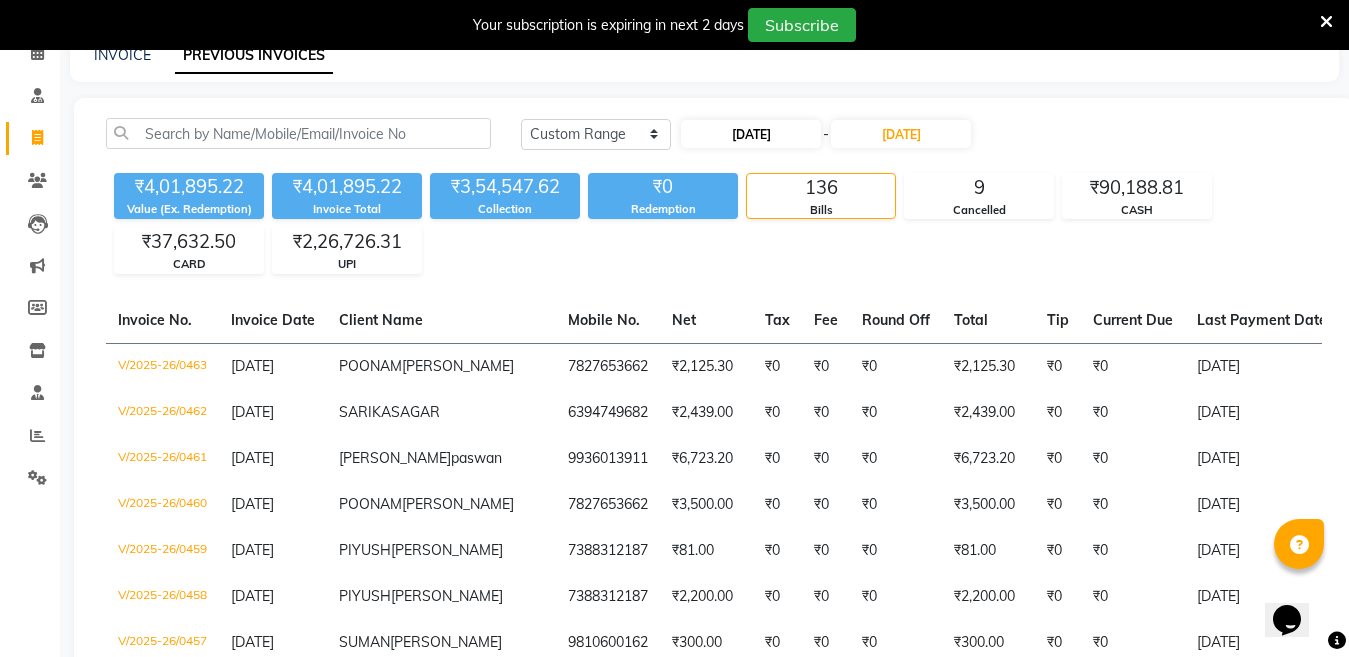 select on "5" 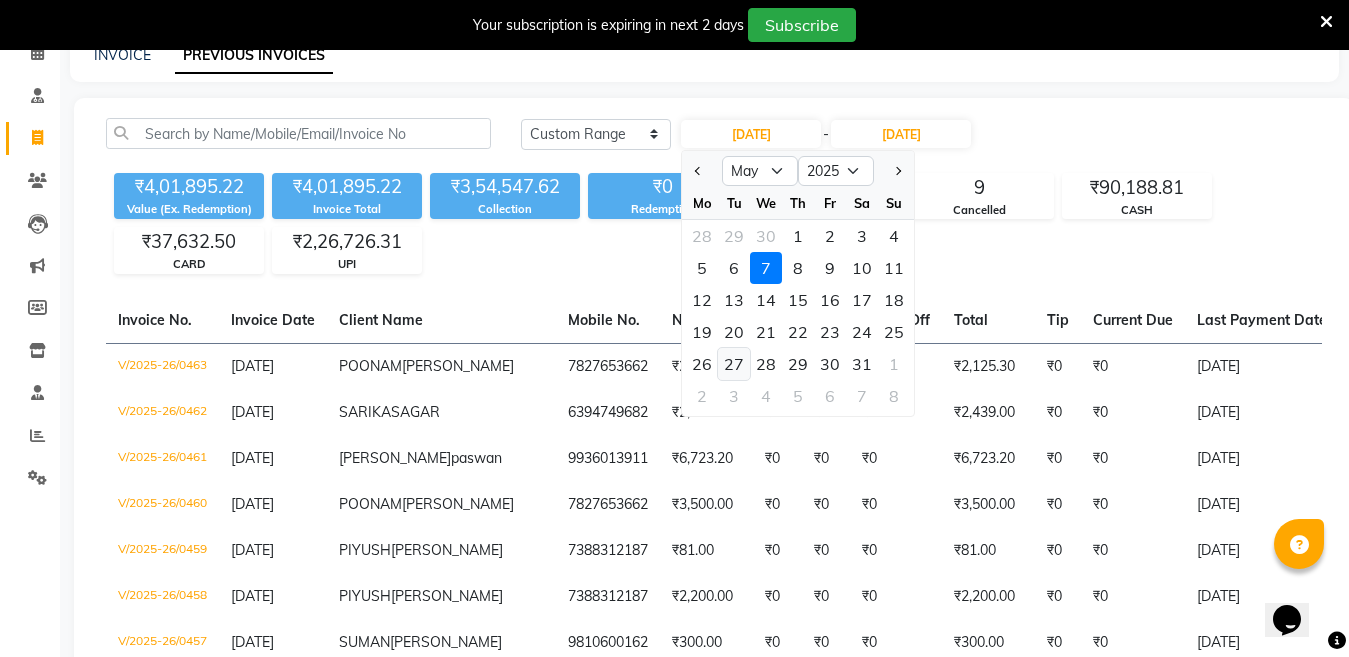 click on "27" 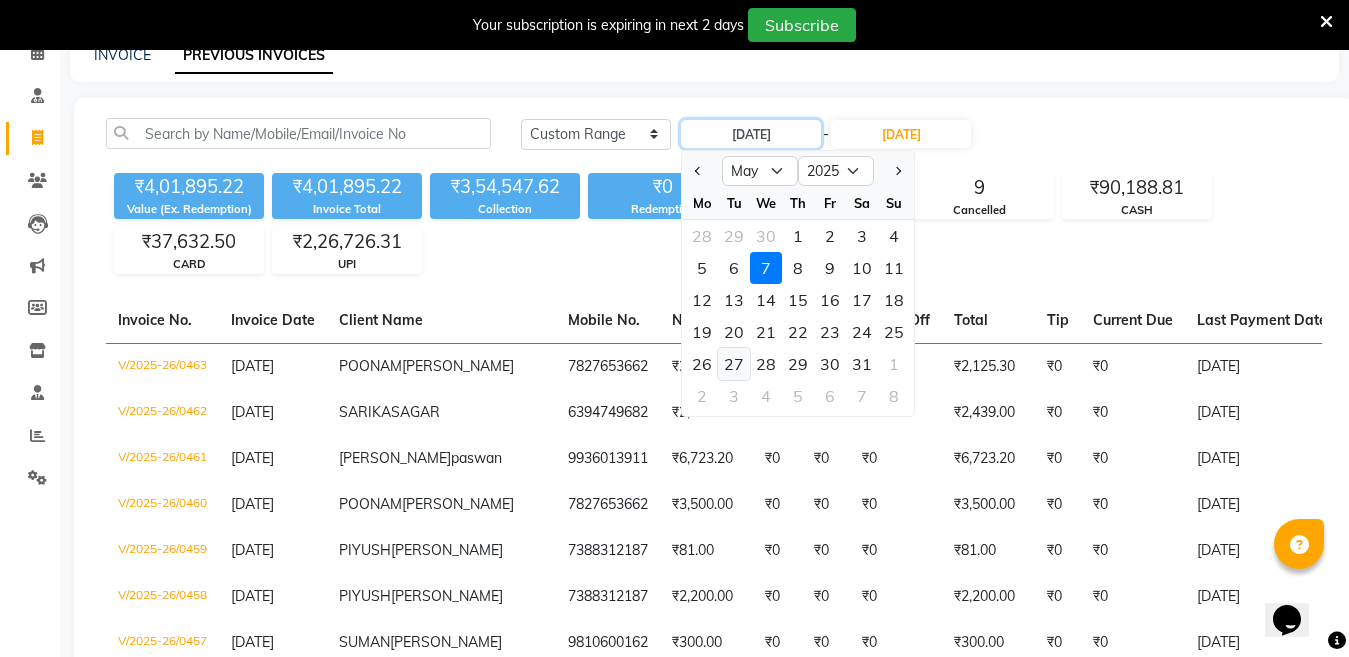 type on "27-05-2025" 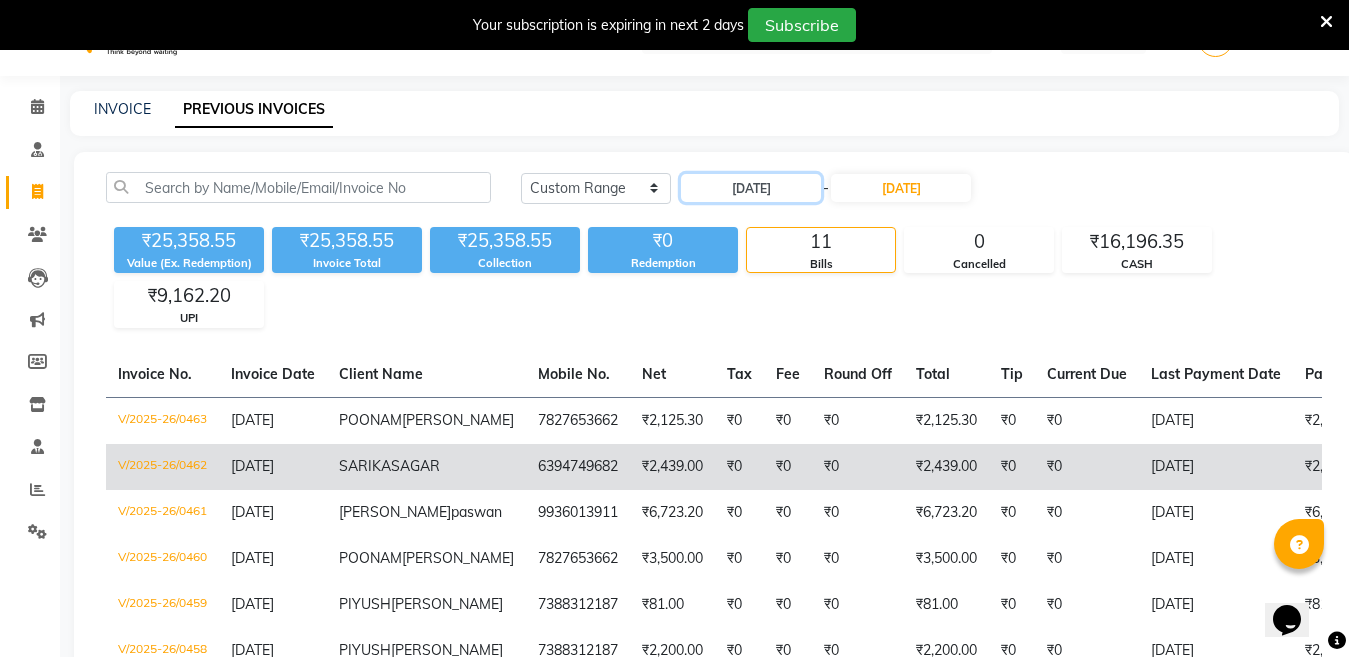 scroll, scrollTop: 0, scrollLeft: 0, axis: both 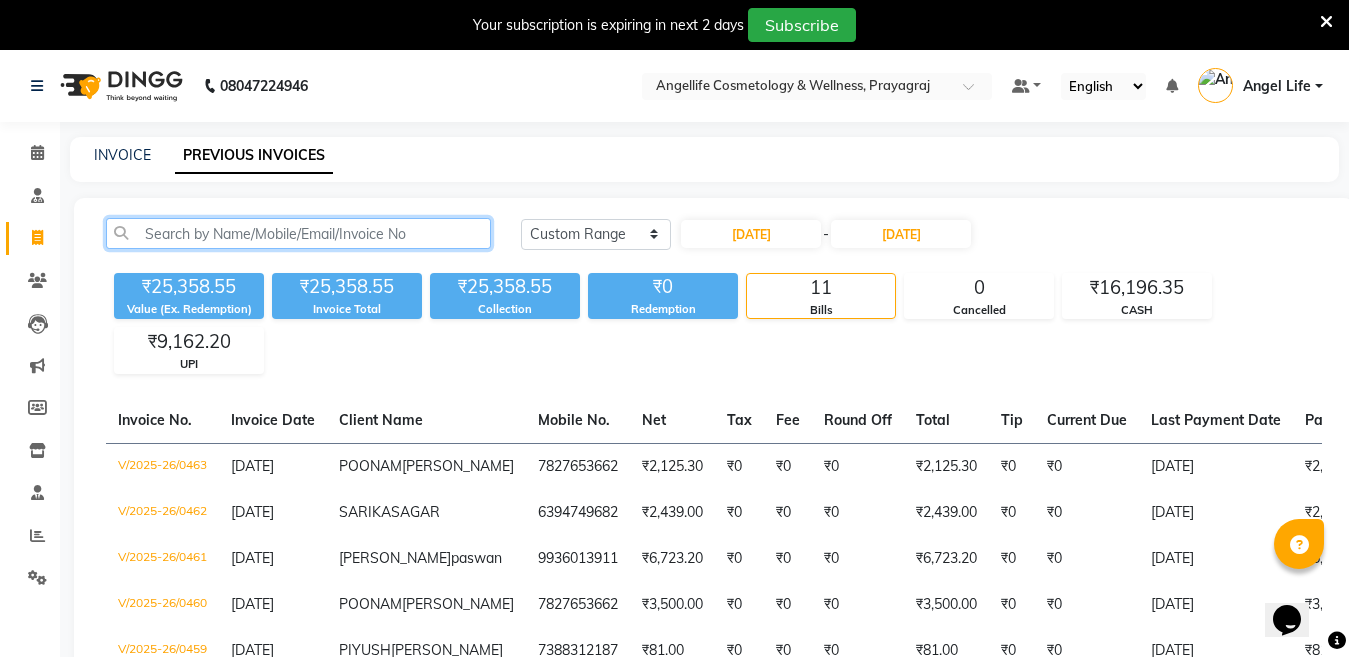 click 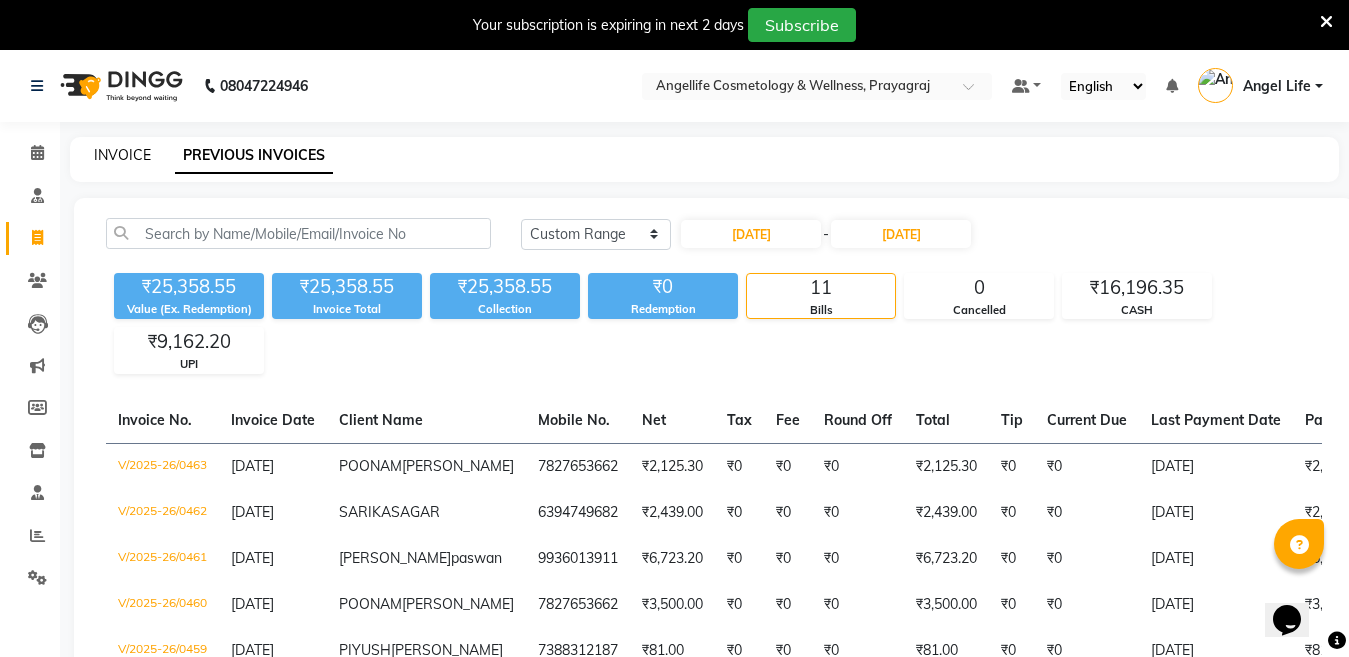 click on "INVOICE" 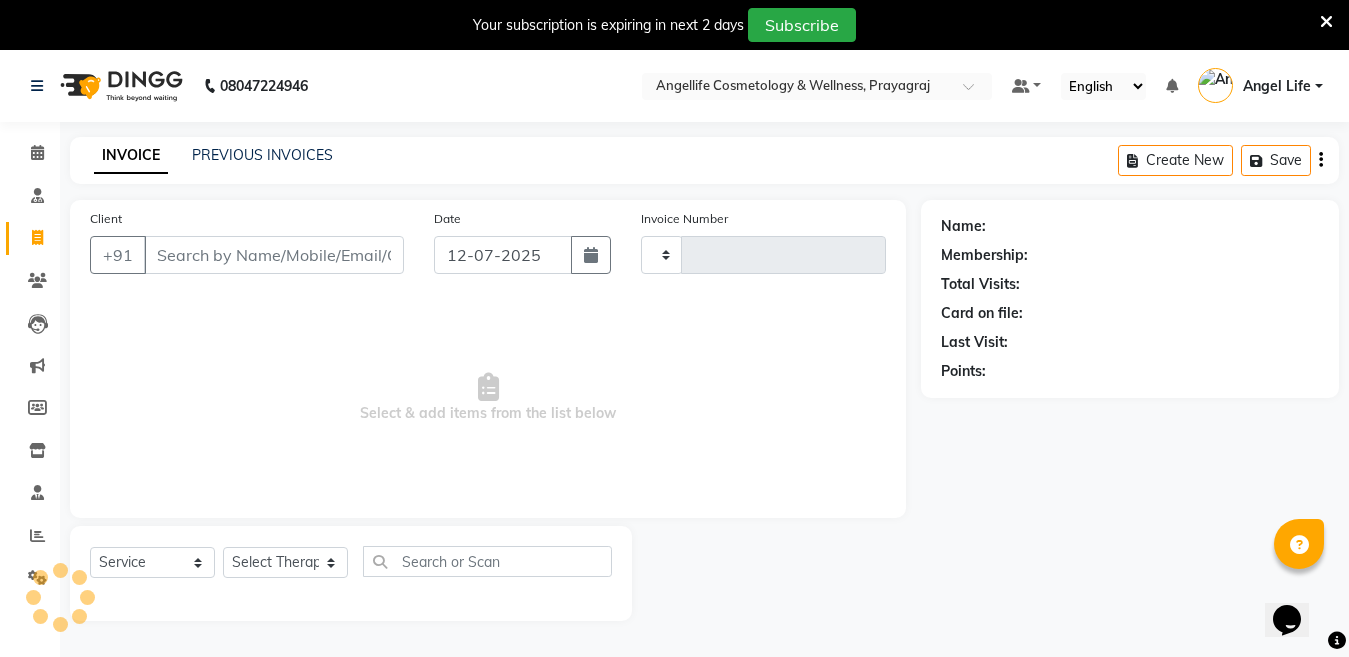 scroll, scrollTop: 50, scrollLeft: 0, axis: vertical 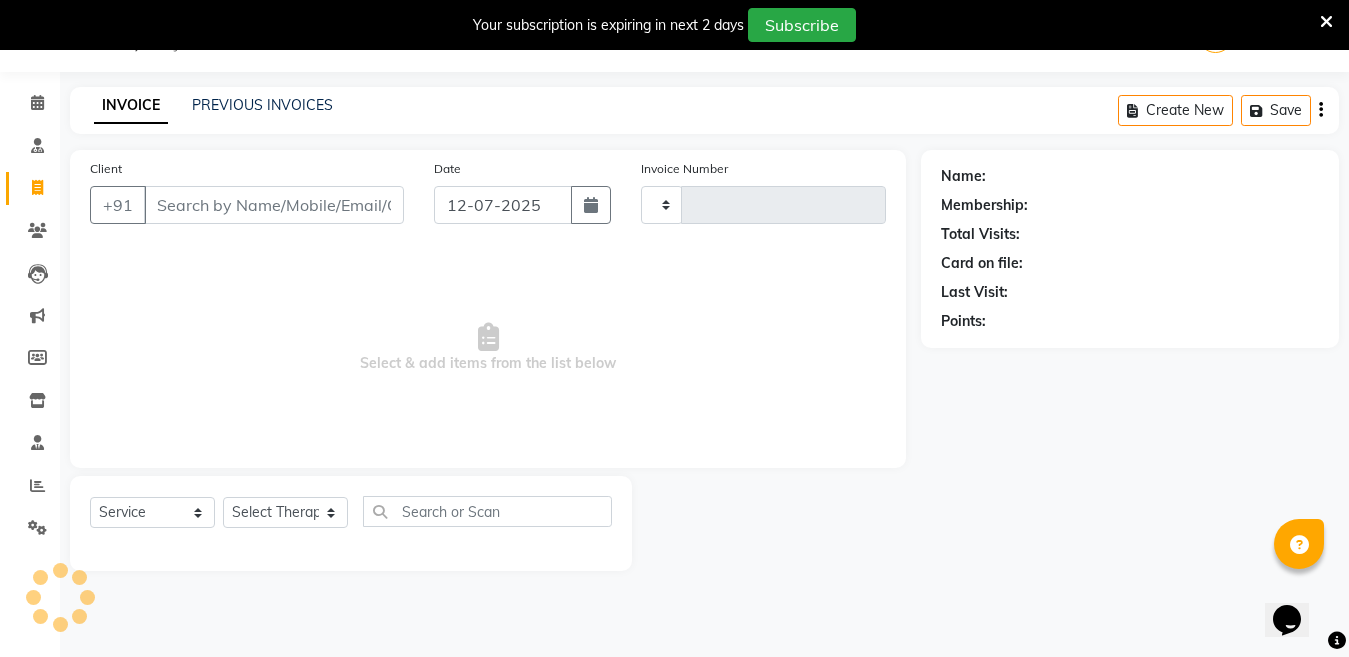 type on "0787" 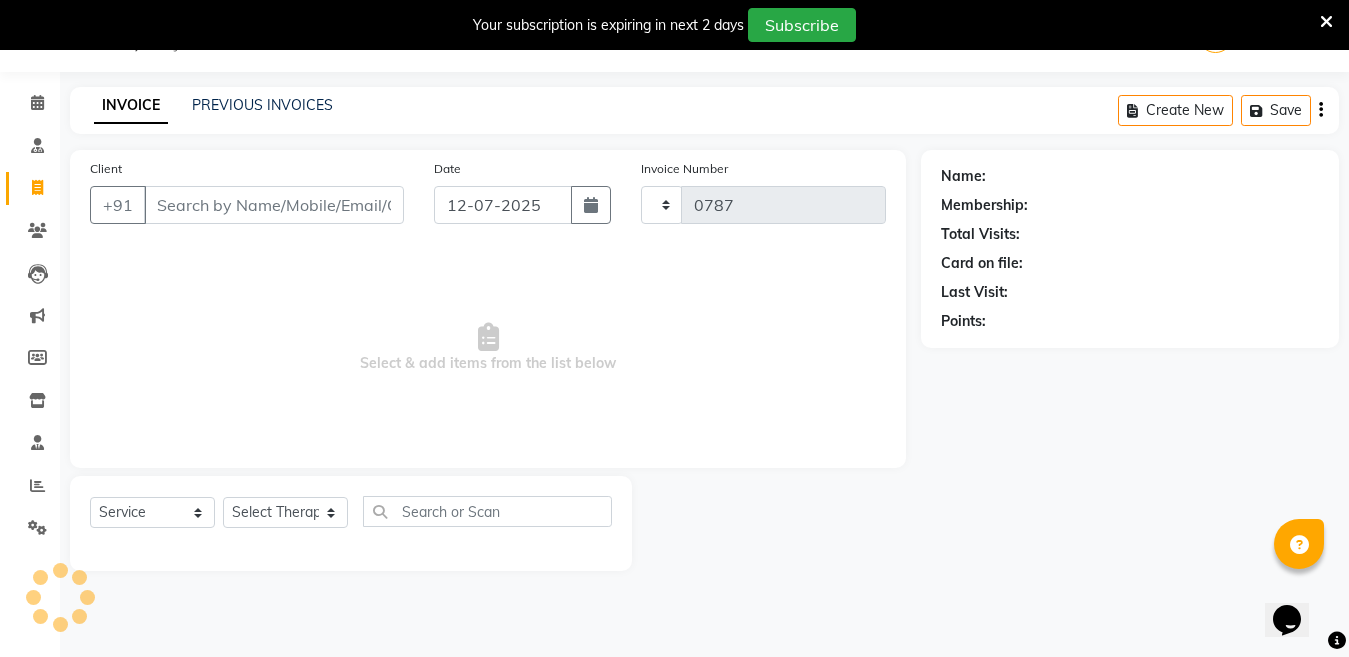 select on "4531" 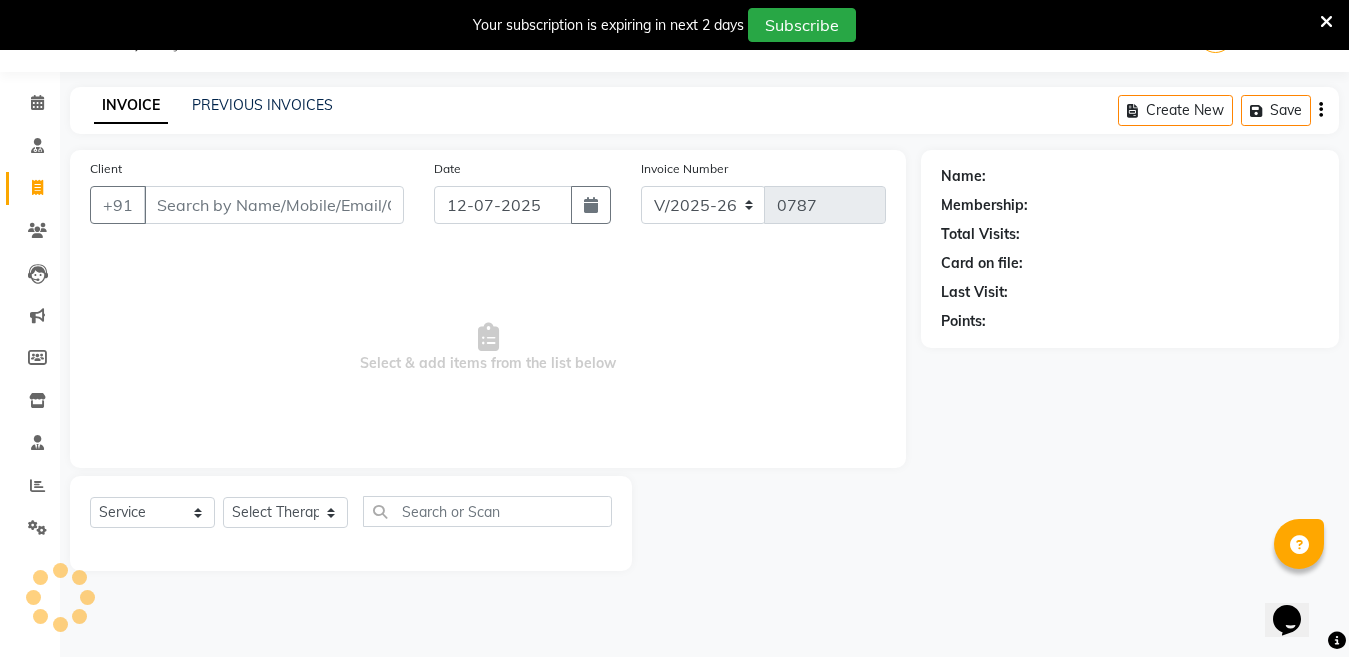 click on "Client" at bounding box center [274, 205] 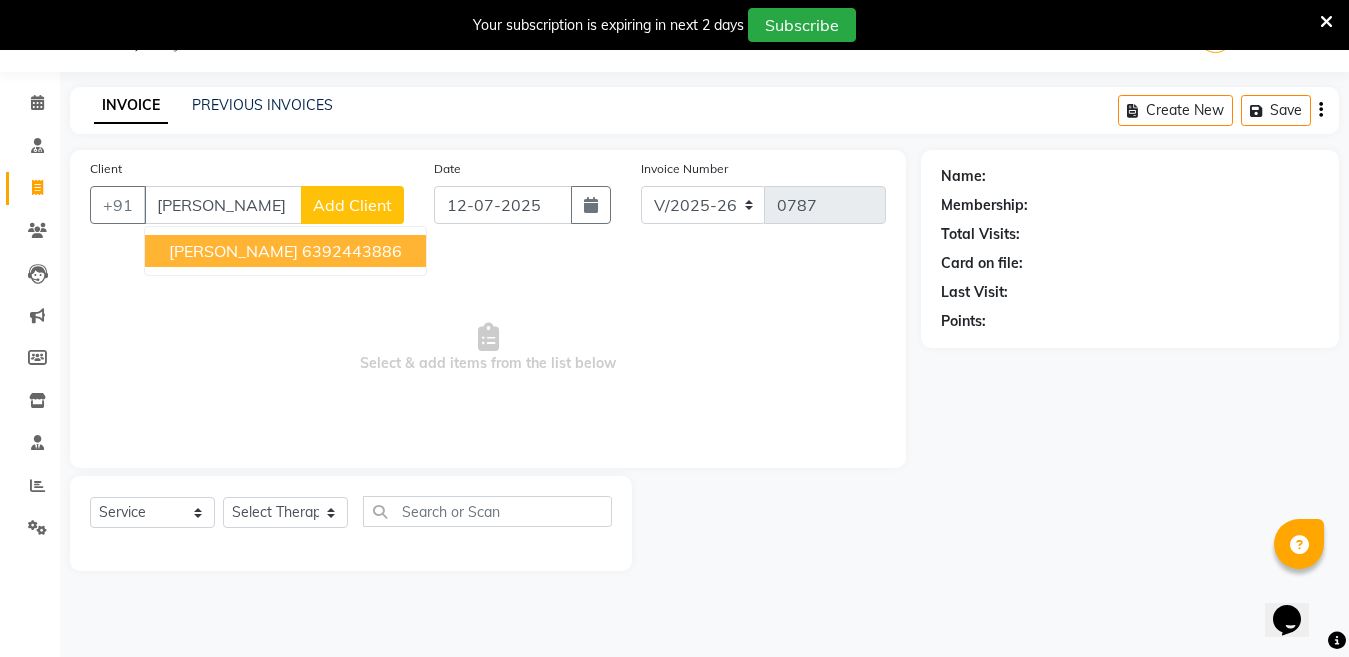 click on "PRERNA" at bounding box center (223, 205) 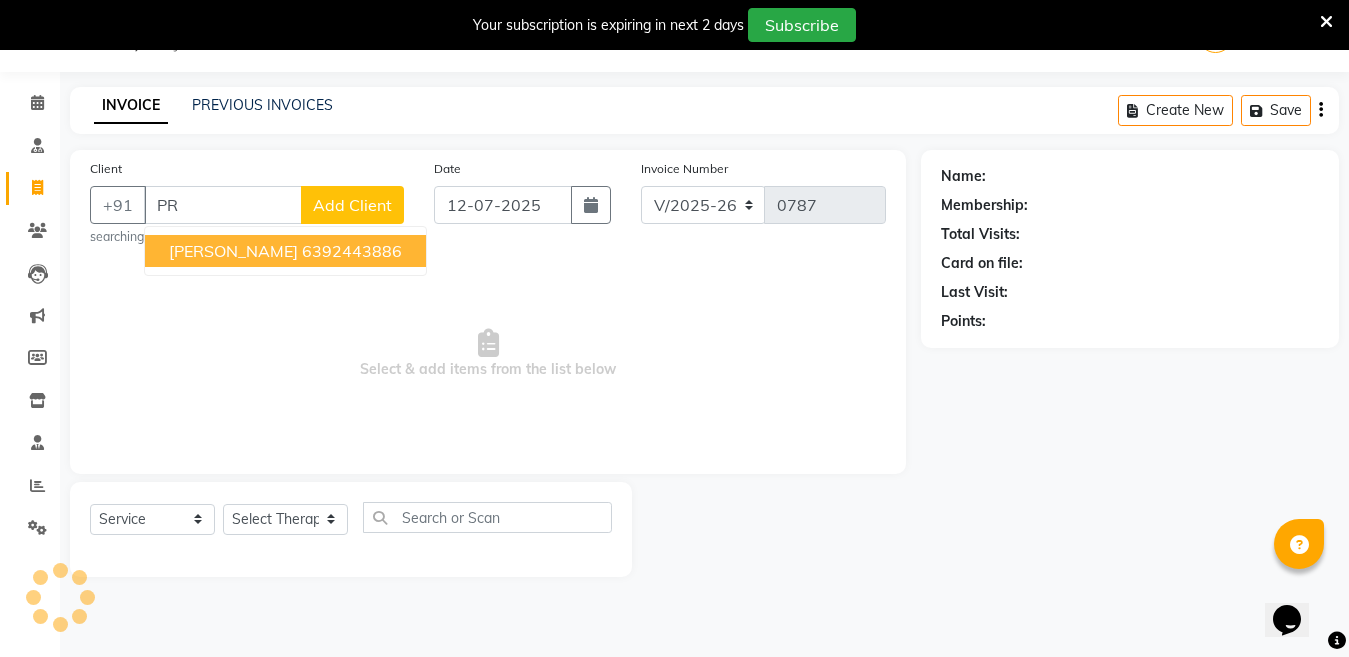 type on "P" 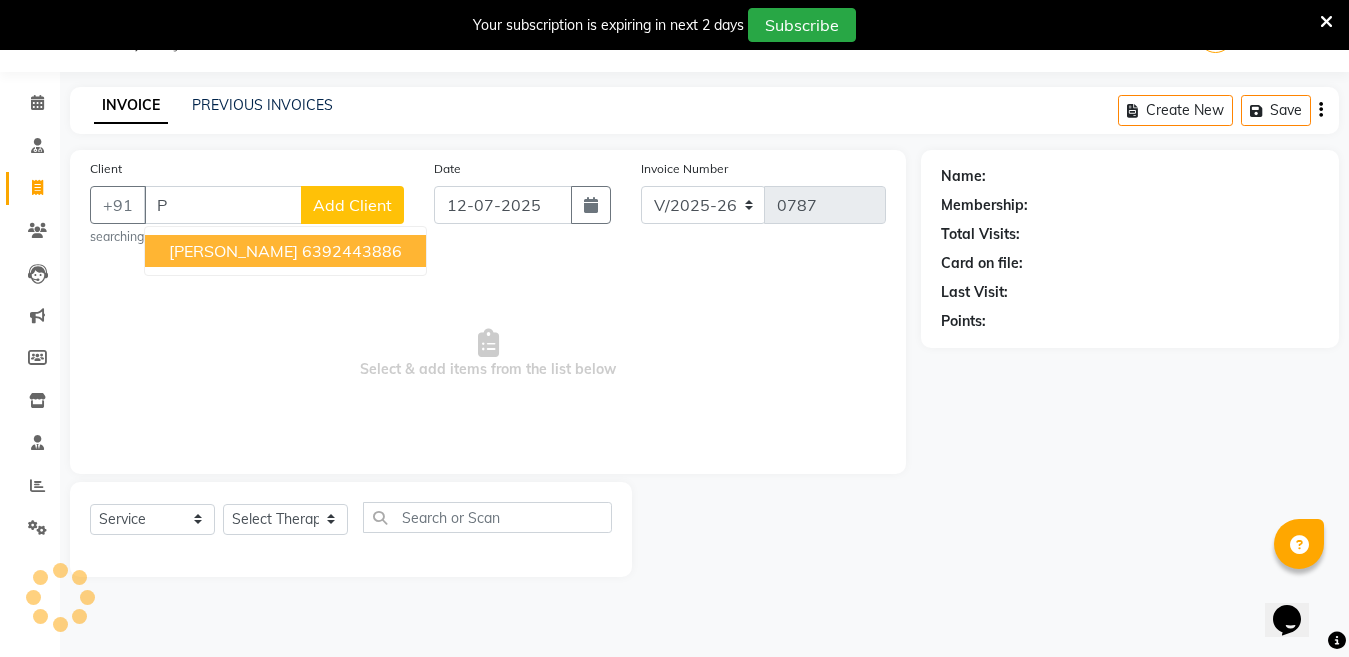 type 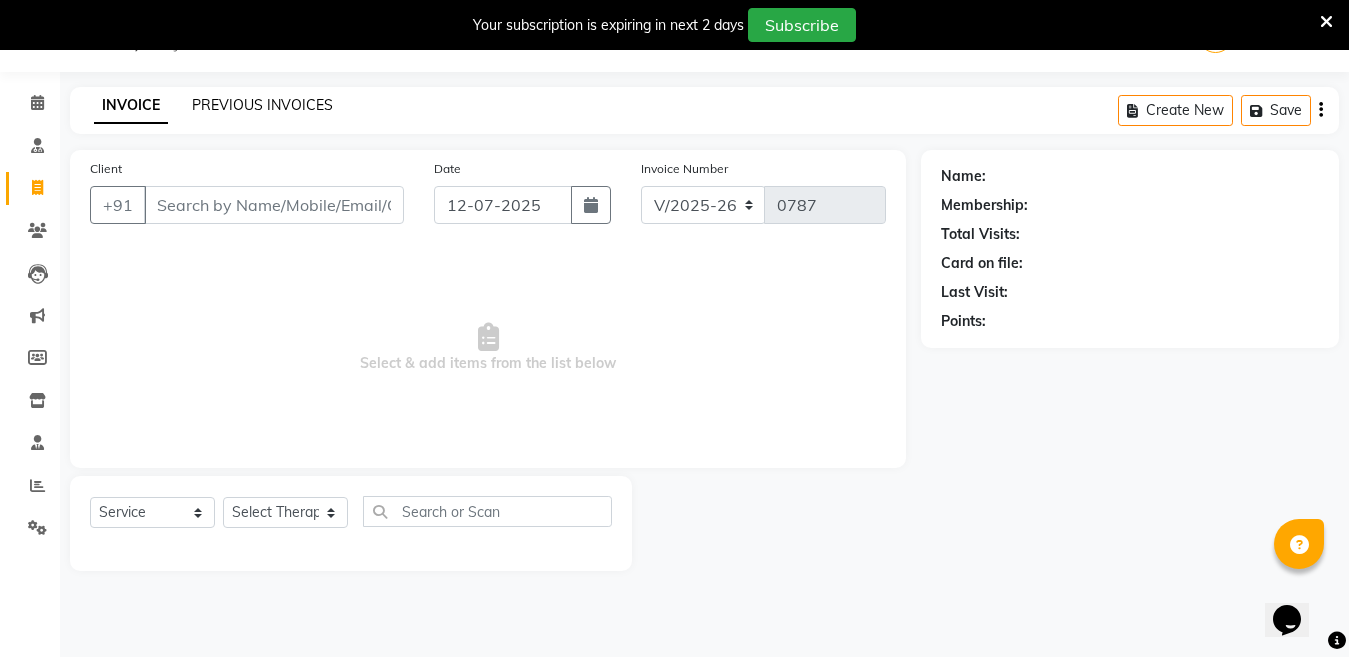 click on "PREVIOUS INVOICES" 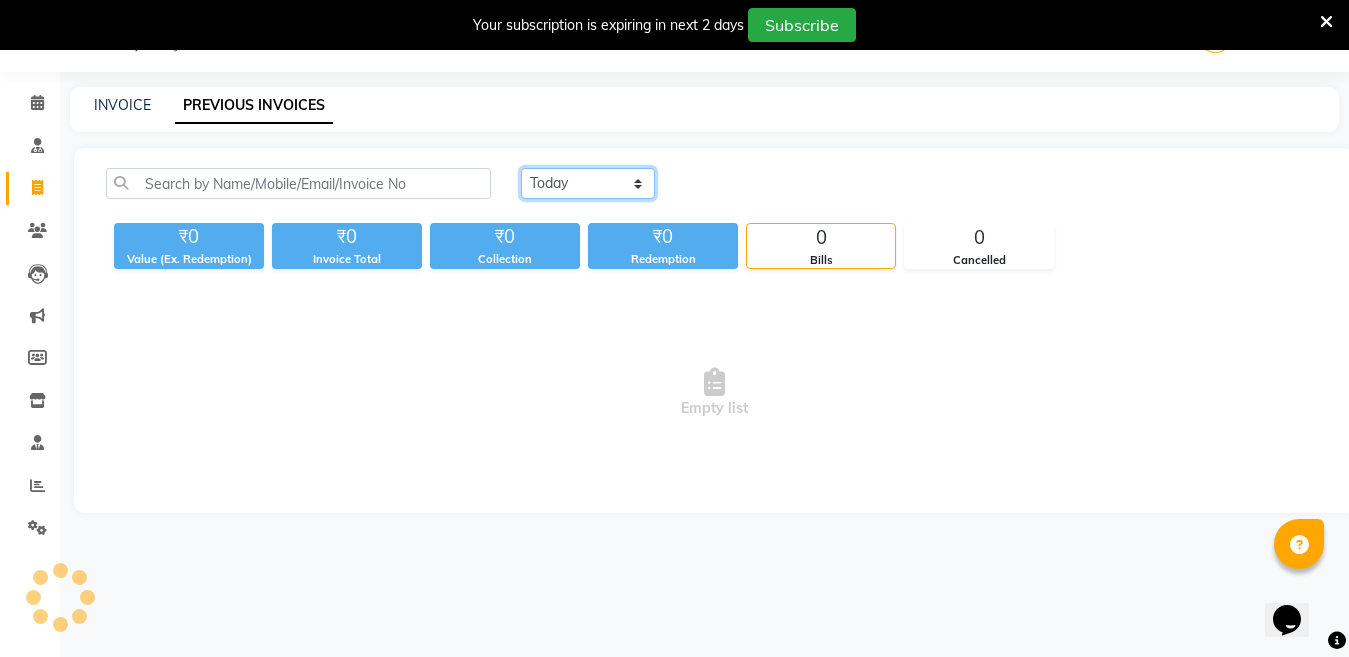 click on "Today Yesterday Custom Range" 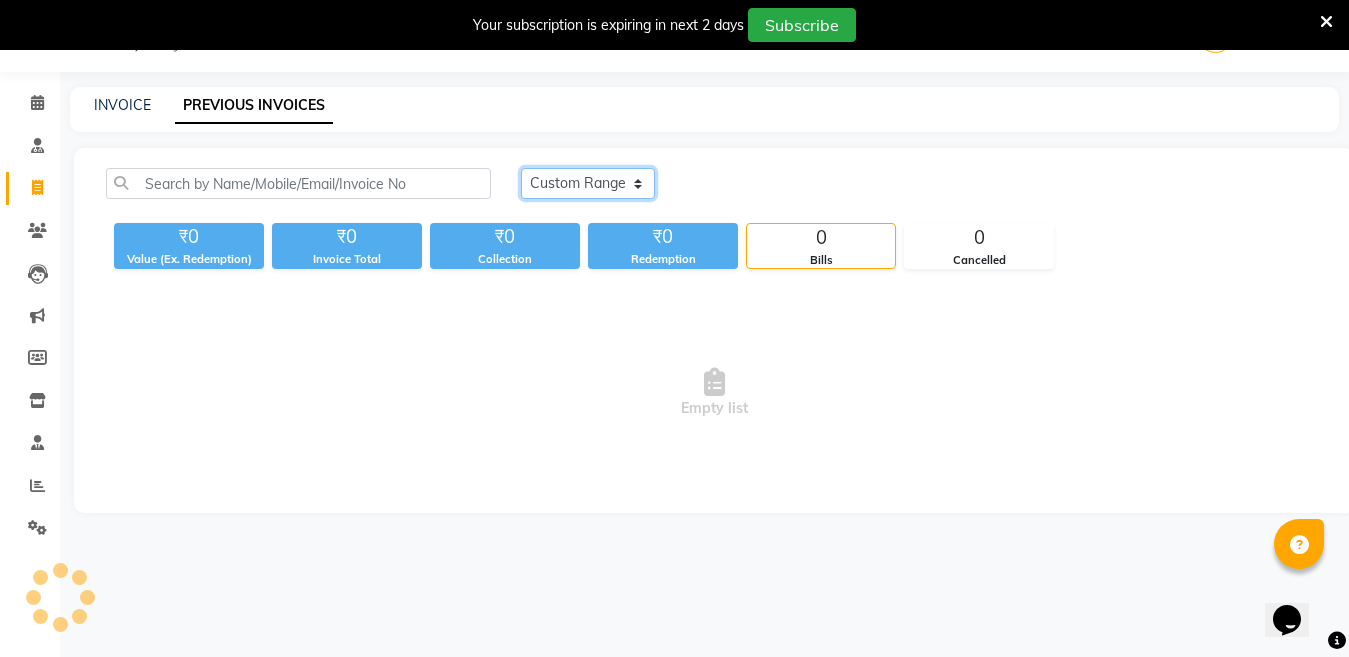 click on "Today Yesterday Custom Range" 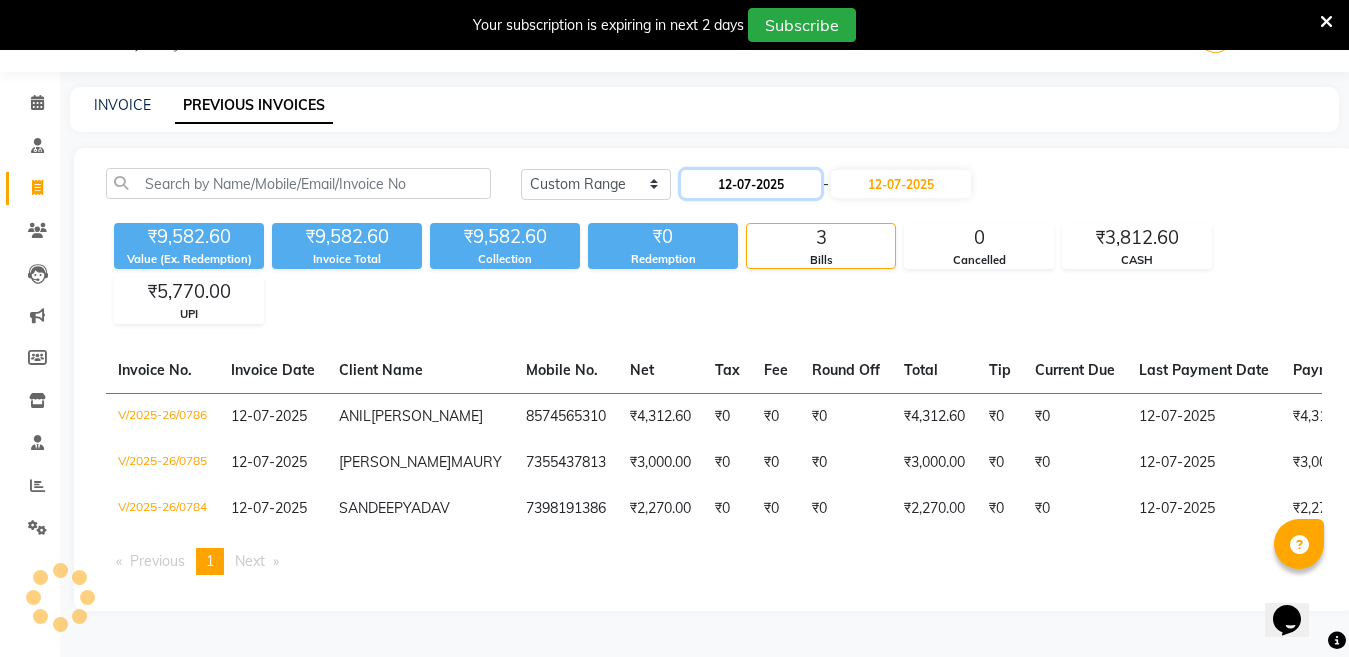 click on "12-07-2025" 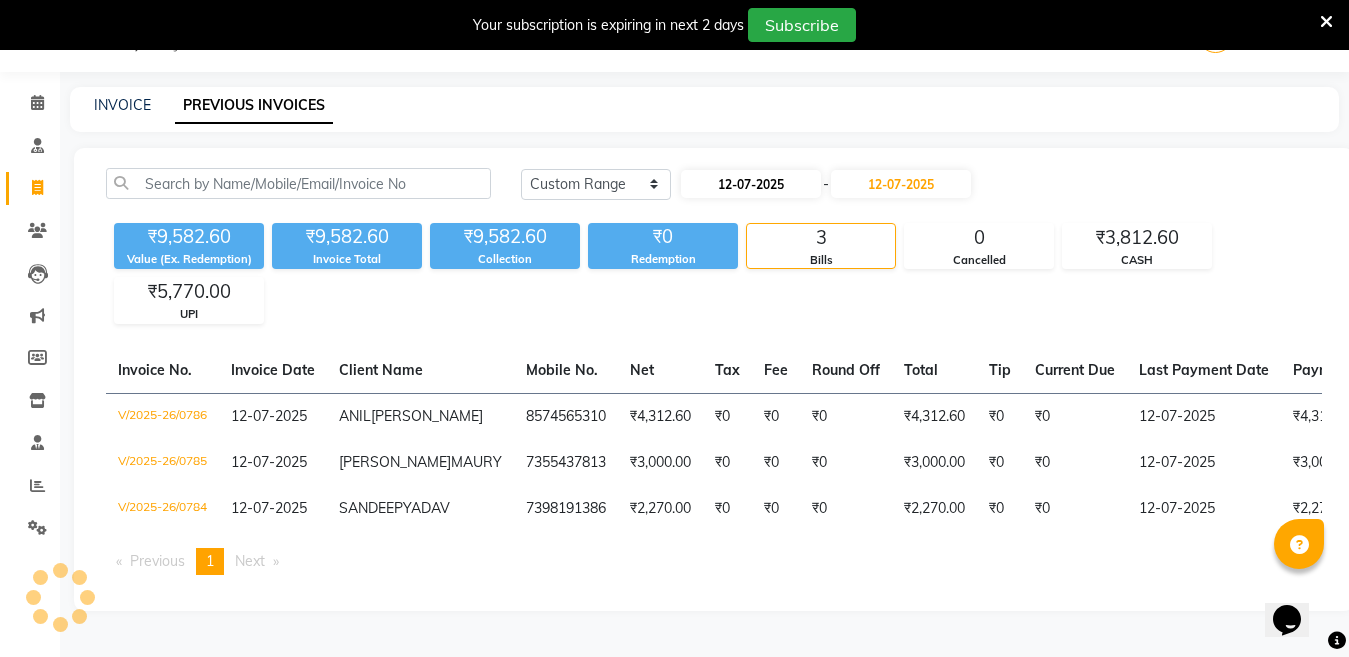 select on "7" 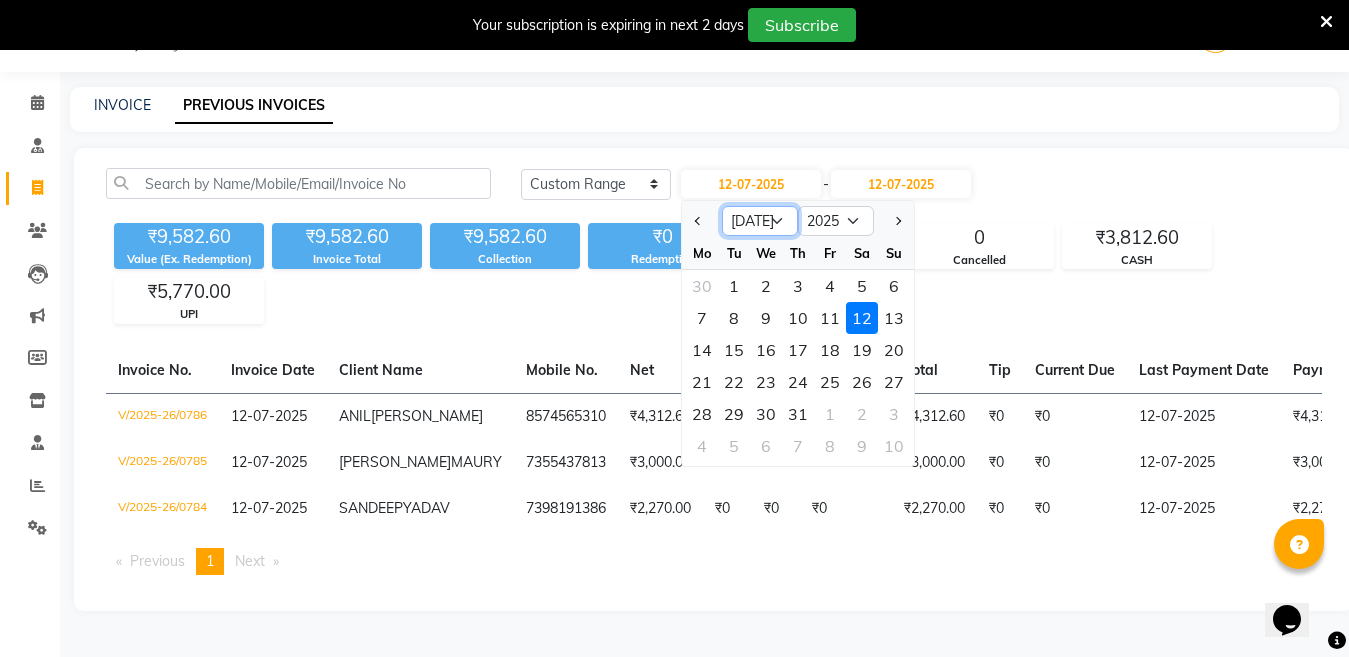 click on "Jan Feb Mar Apr May Jun Jul Aug Sep Oct Nov Dec" 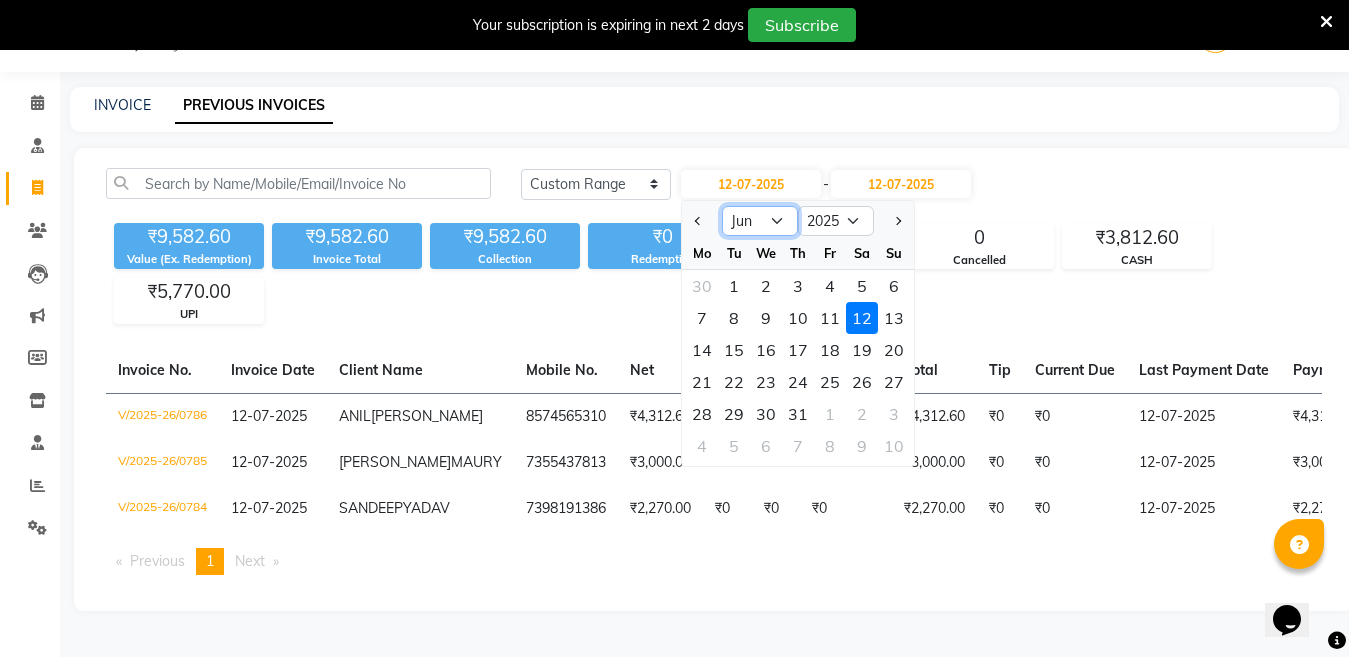 click on "Jan Feb Mar Apr May Jun Jul Aug Sep Oct Nov Dec" 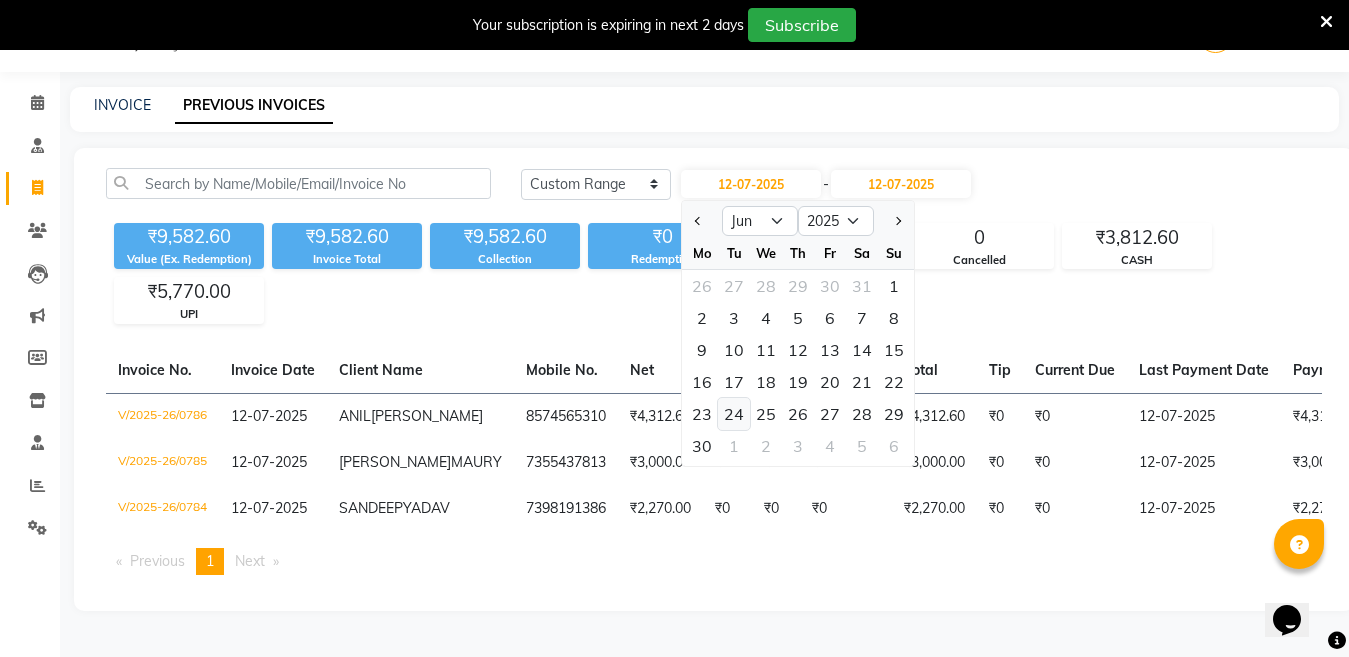 click on "24" 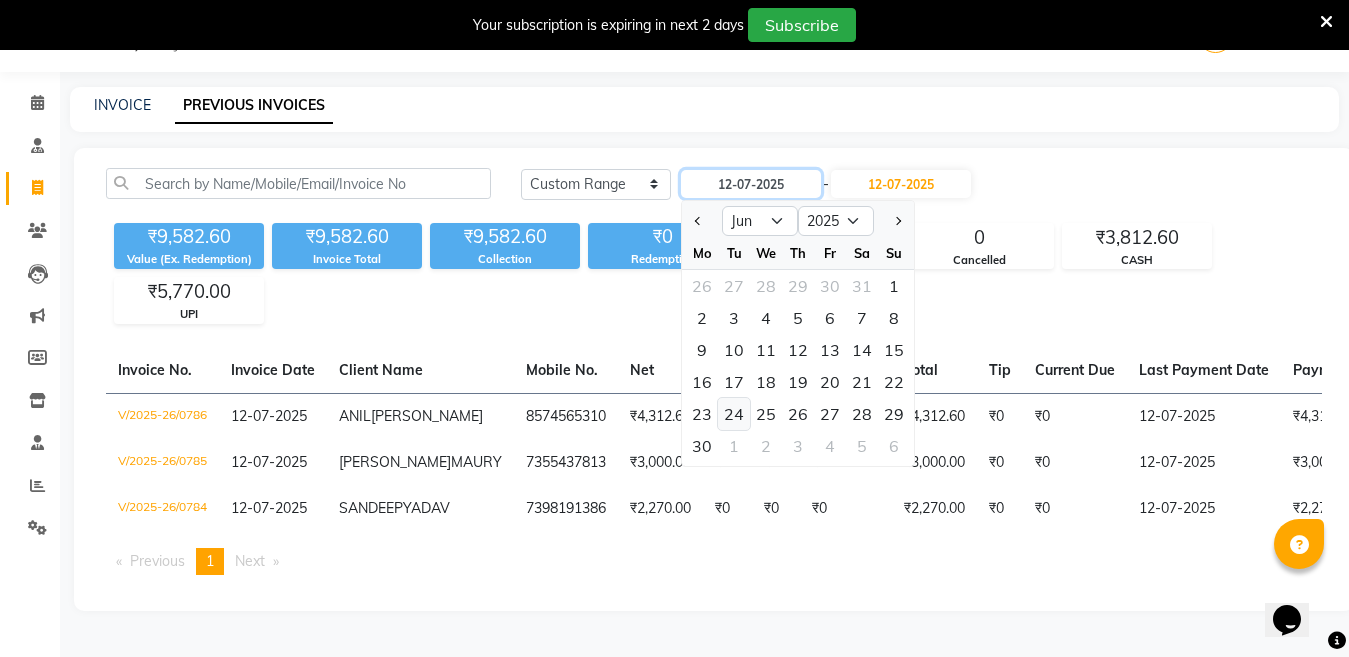 type on "24-06-2025" 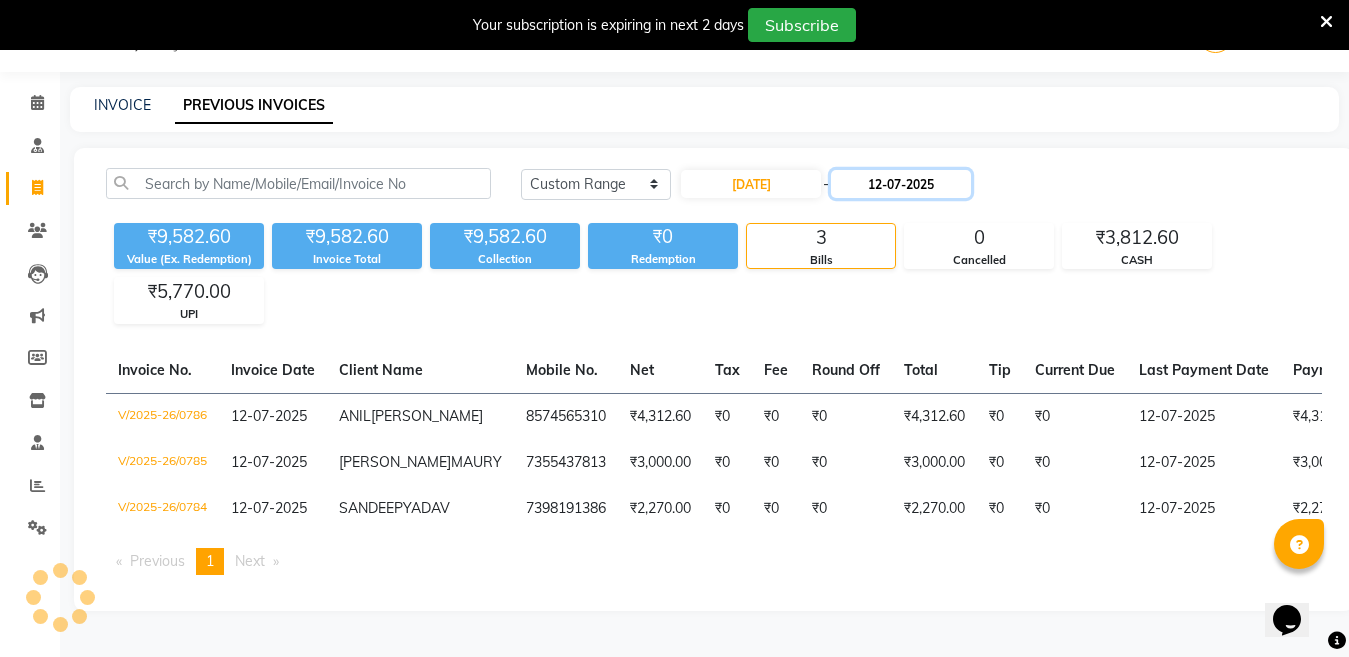 click on "12-07-2025" 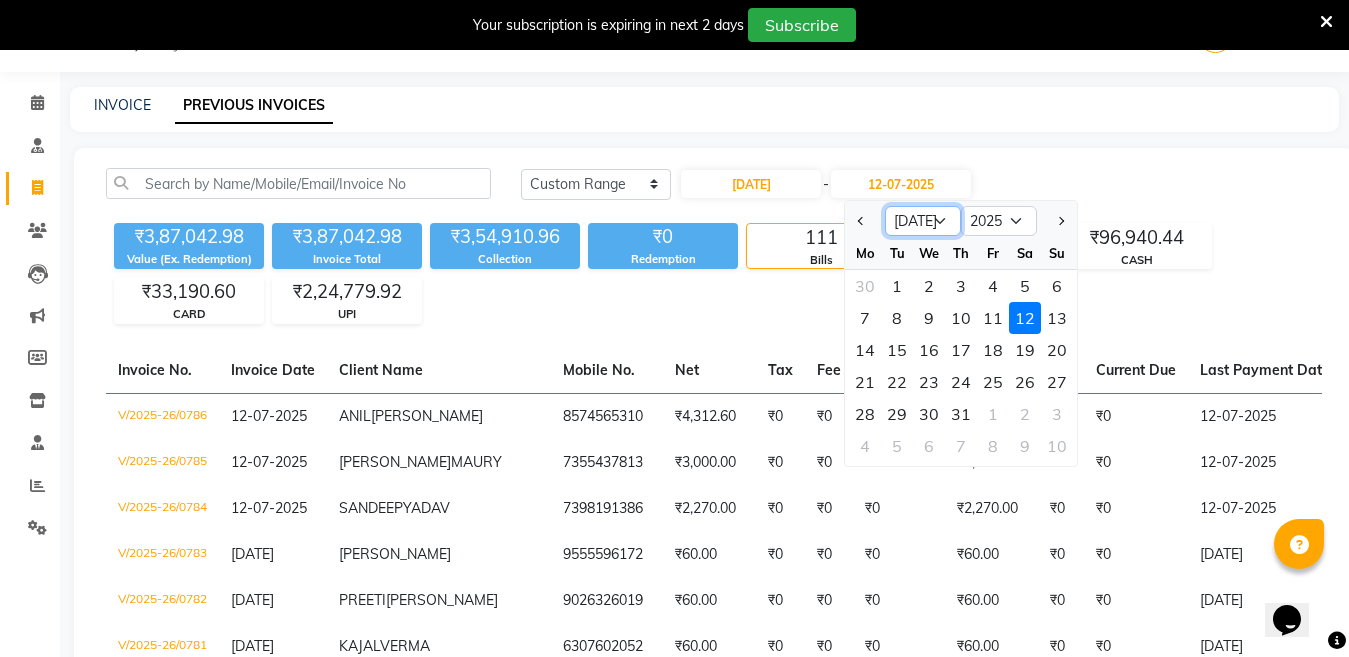 click on "Jun Jul Aug Sep Oct Nov Dec" 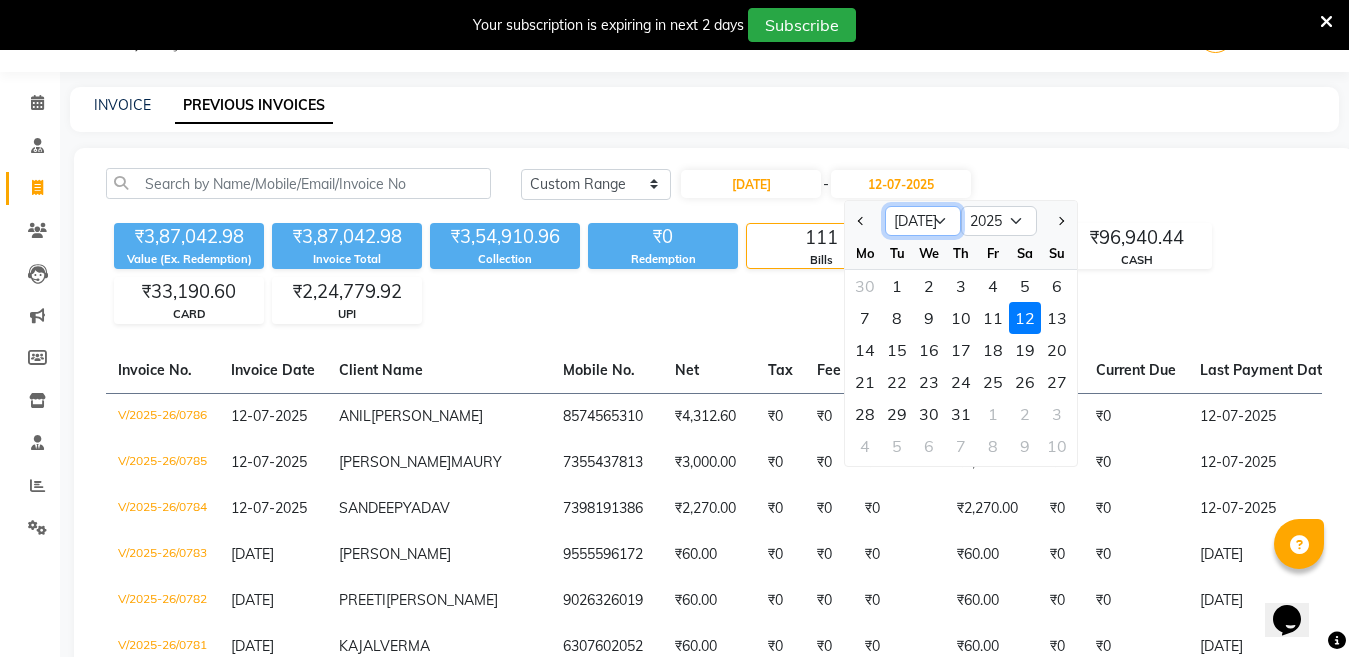 select on "6" 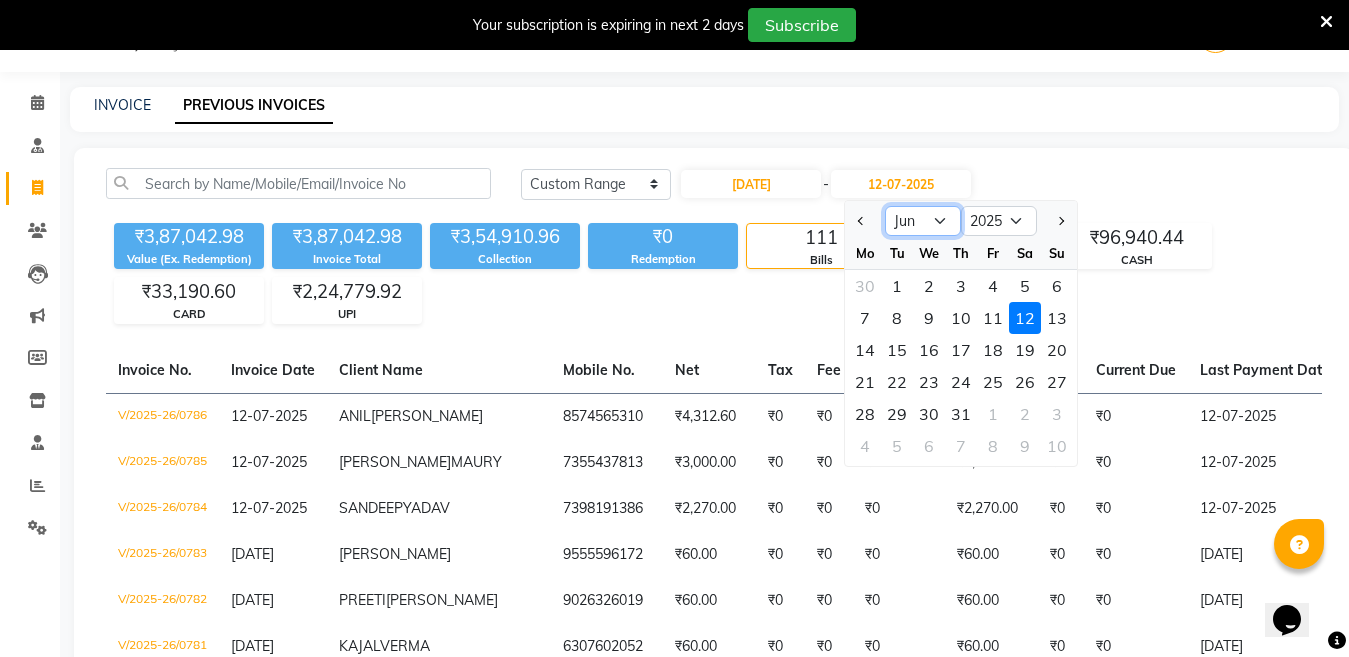 click on "Jun Jul Aug Sep Oct Nov Dec" 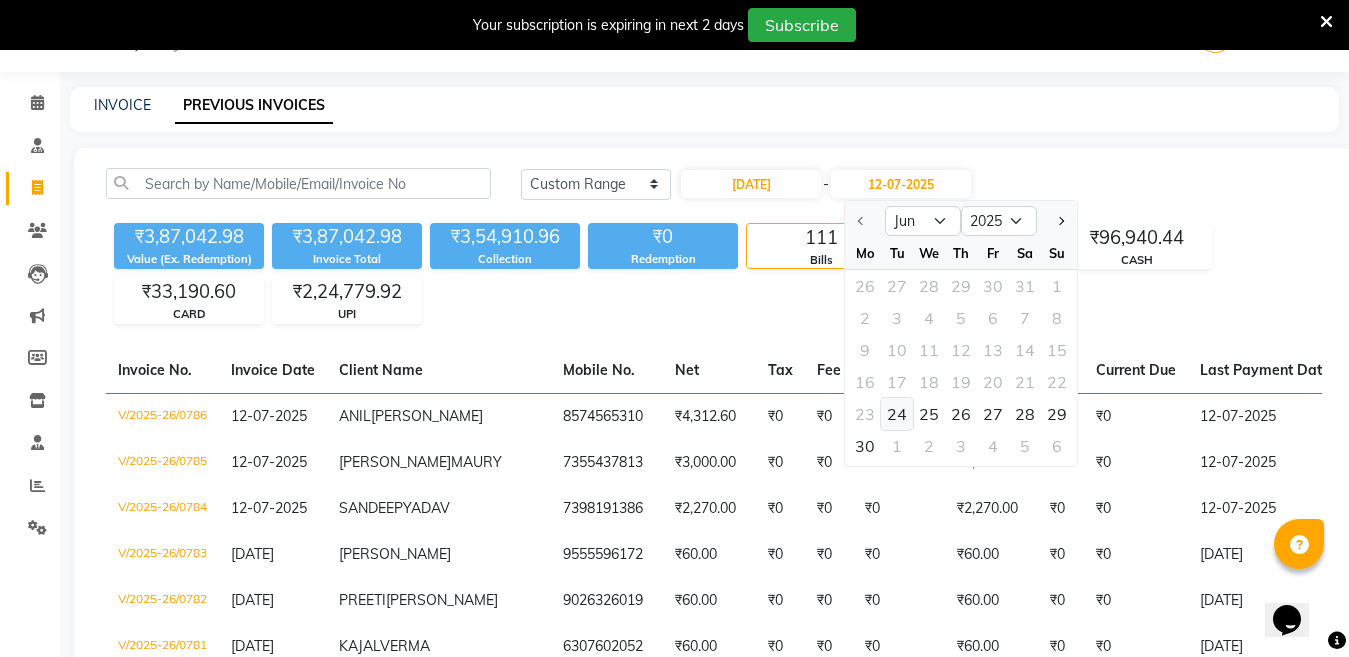 click on "24" 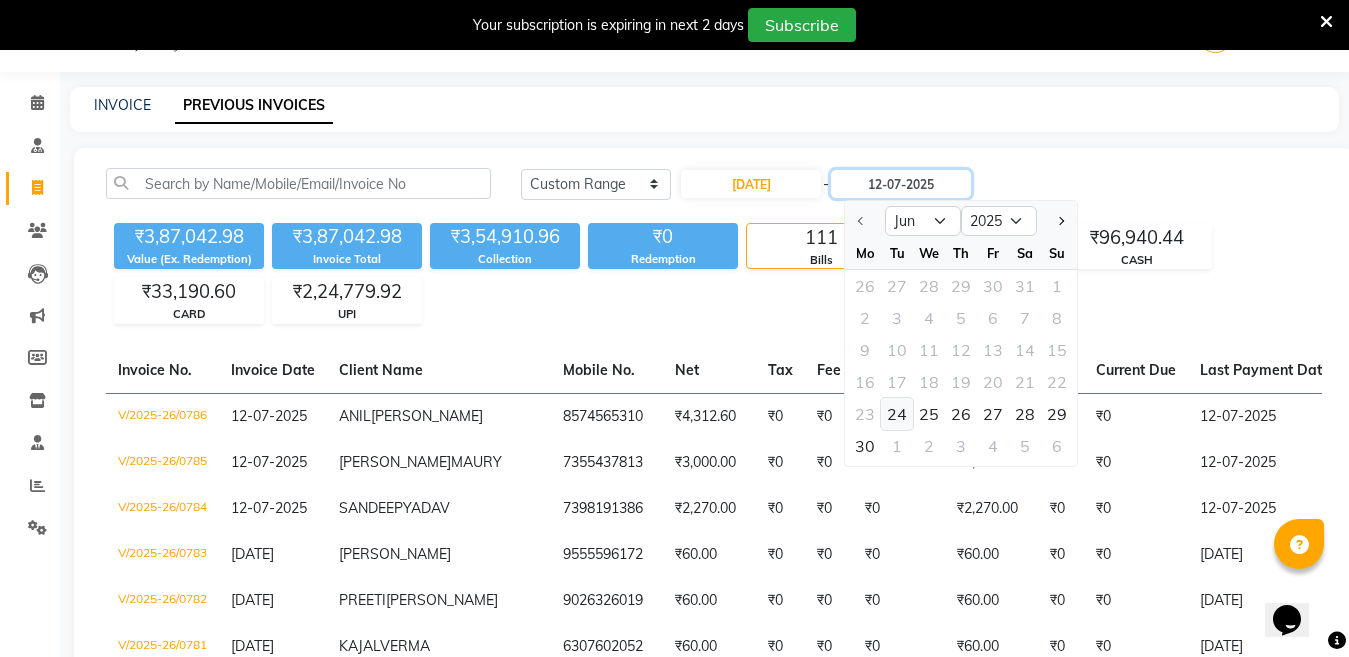 type on "24-06-2025" 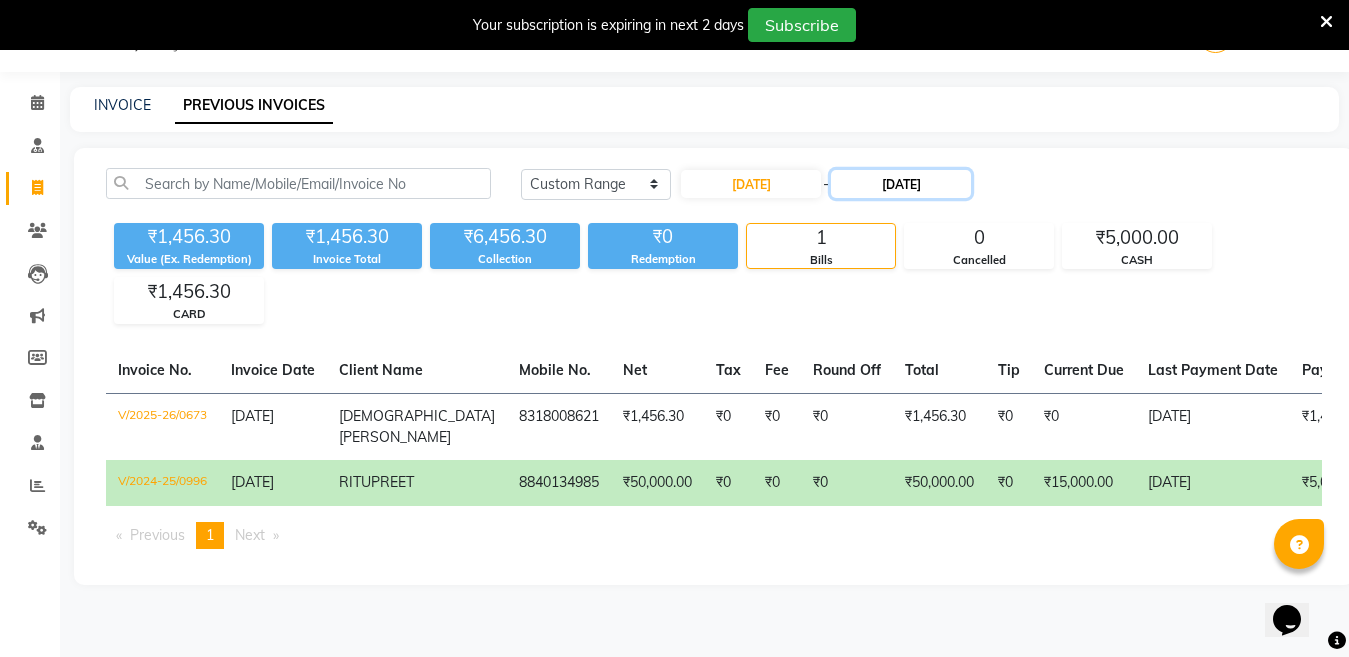 click on "24-06-2025" 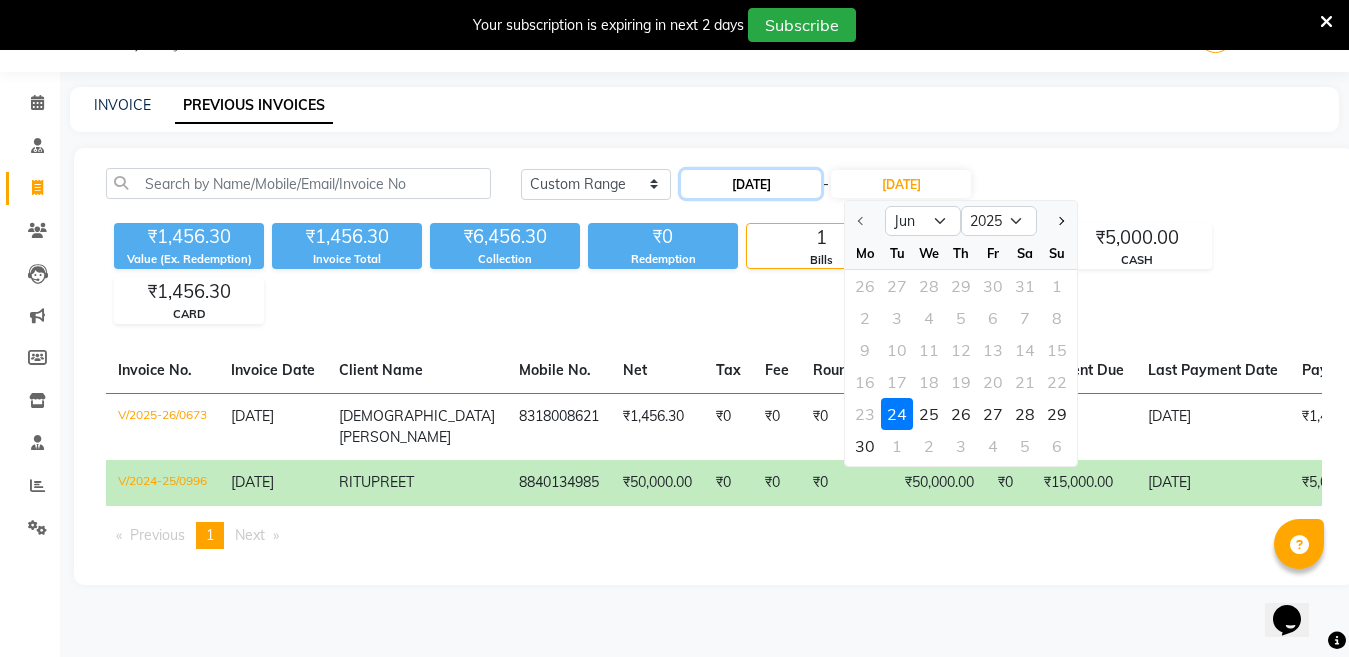 click on "24-06-2025" 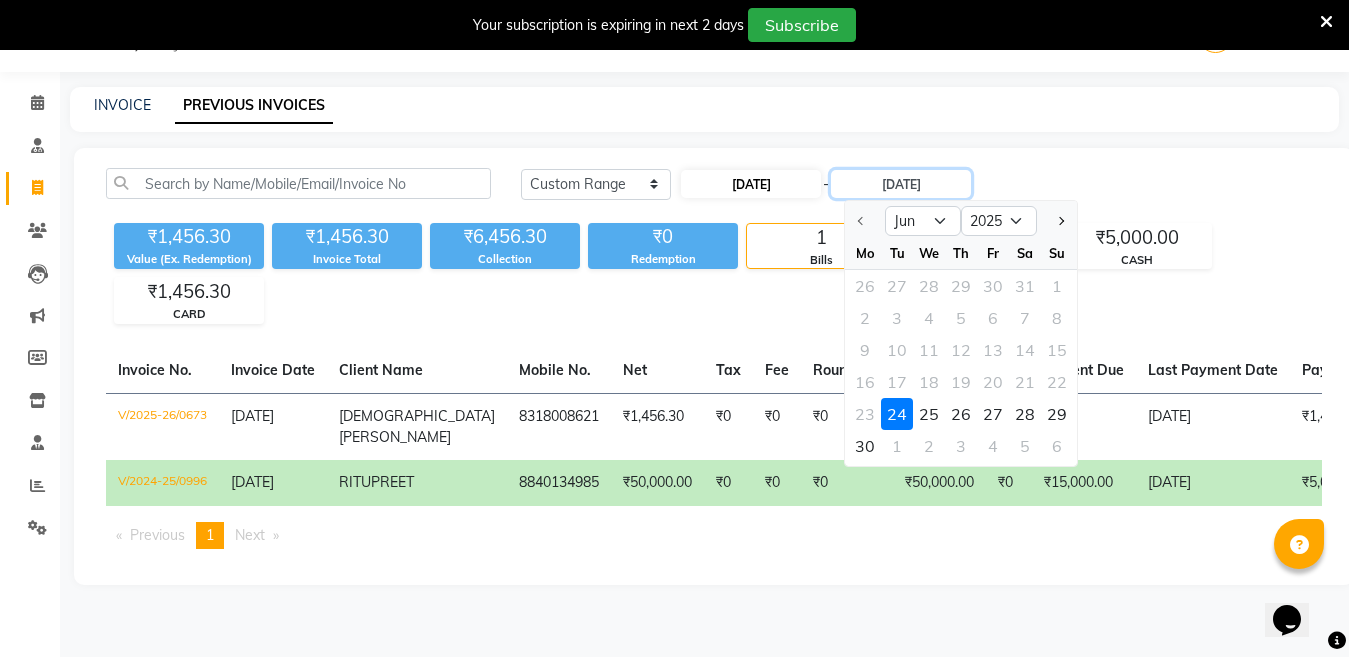 select on "6" 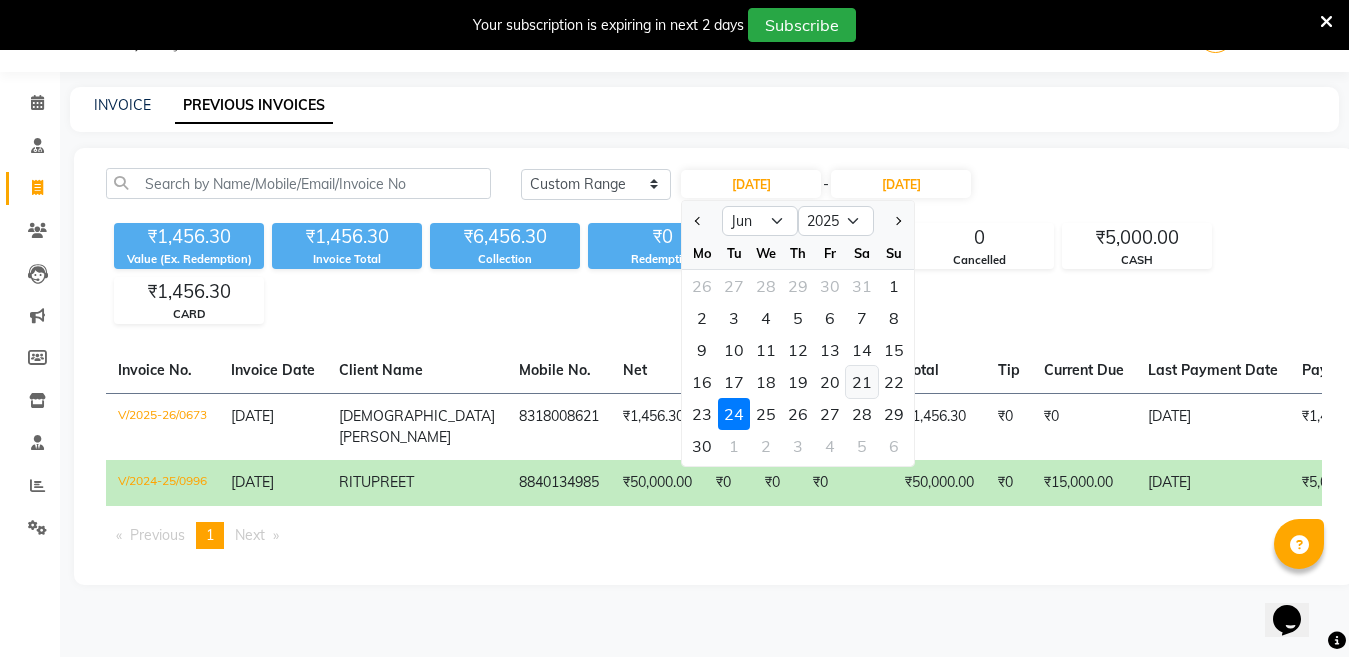 click on "21" 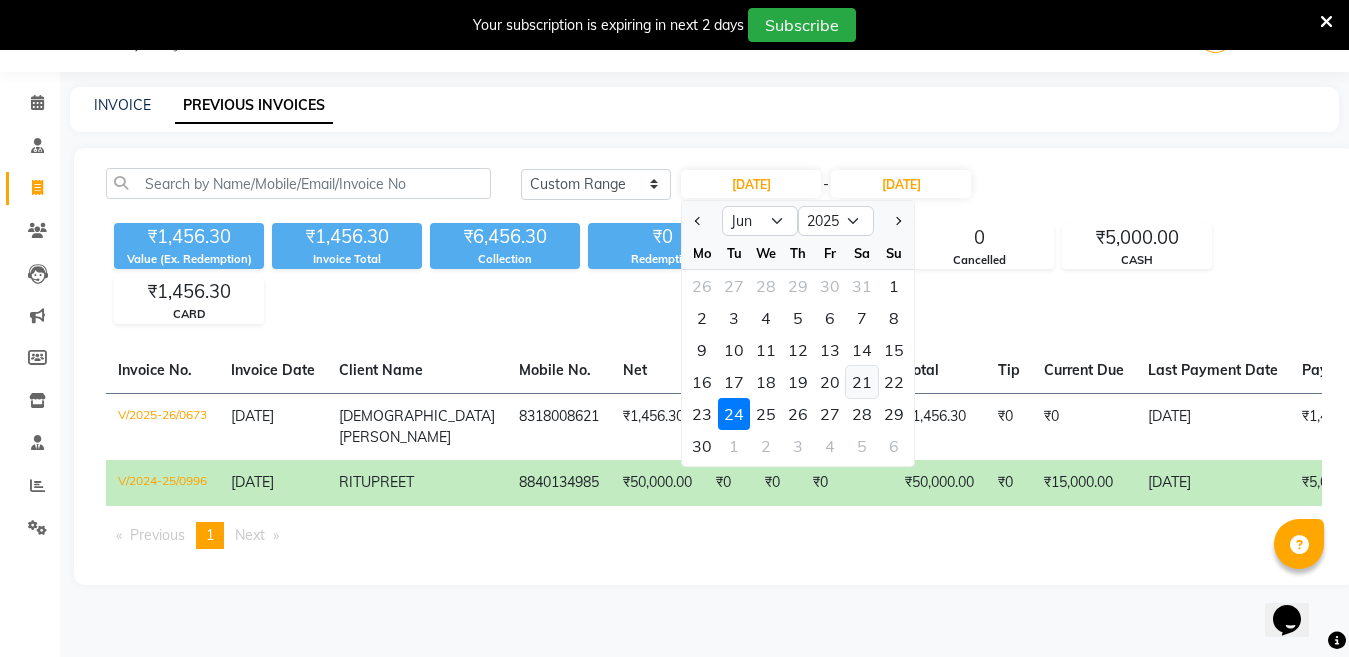click on "Total" 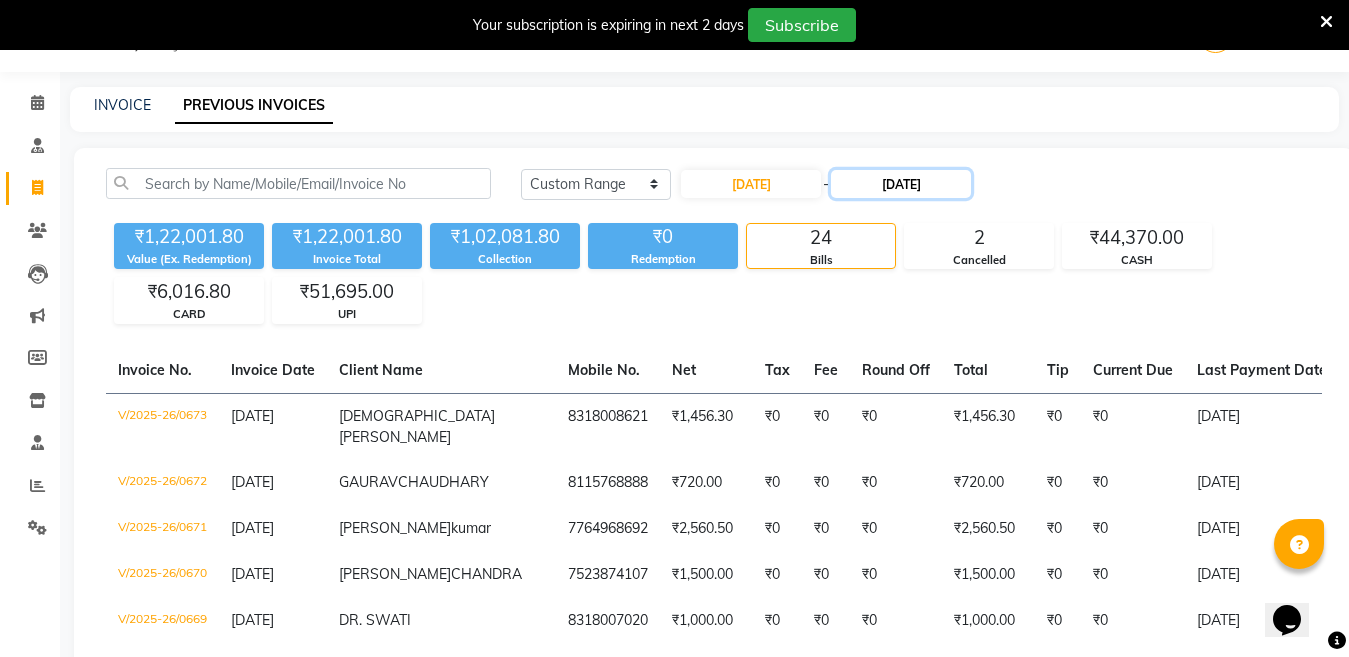 click on "24-06-2025" 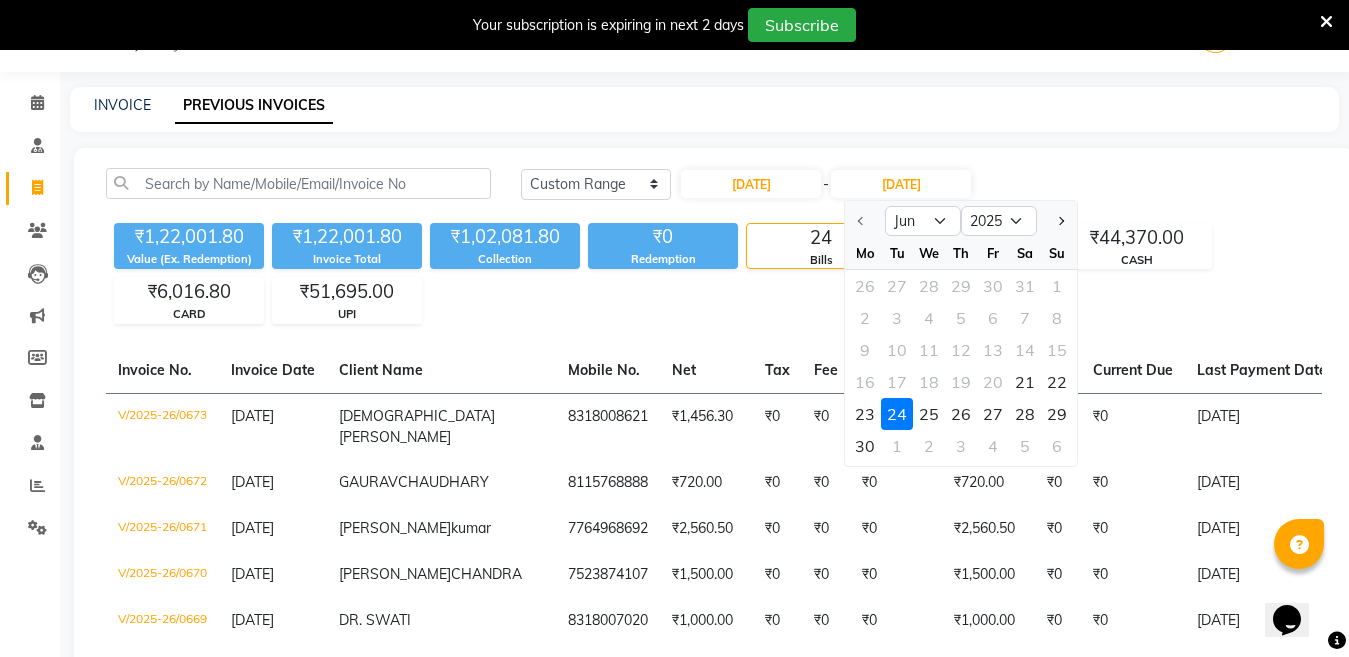 click on "21" 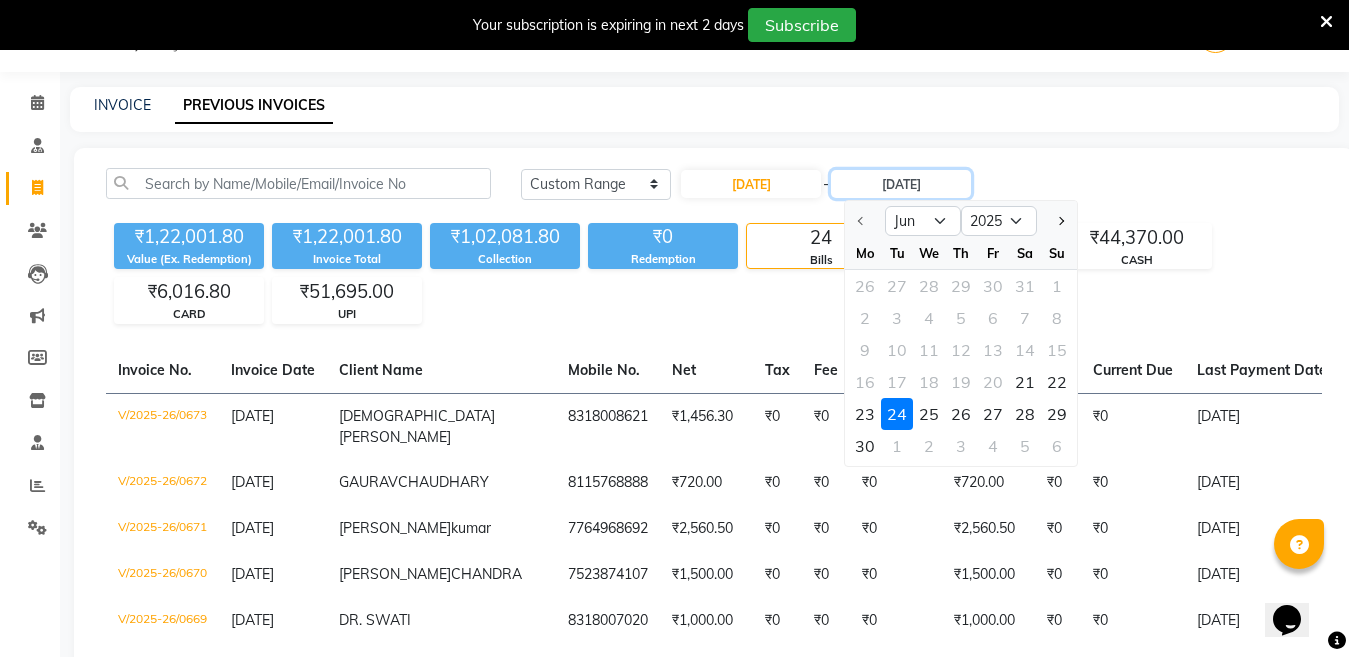 type on "21-06-2025" 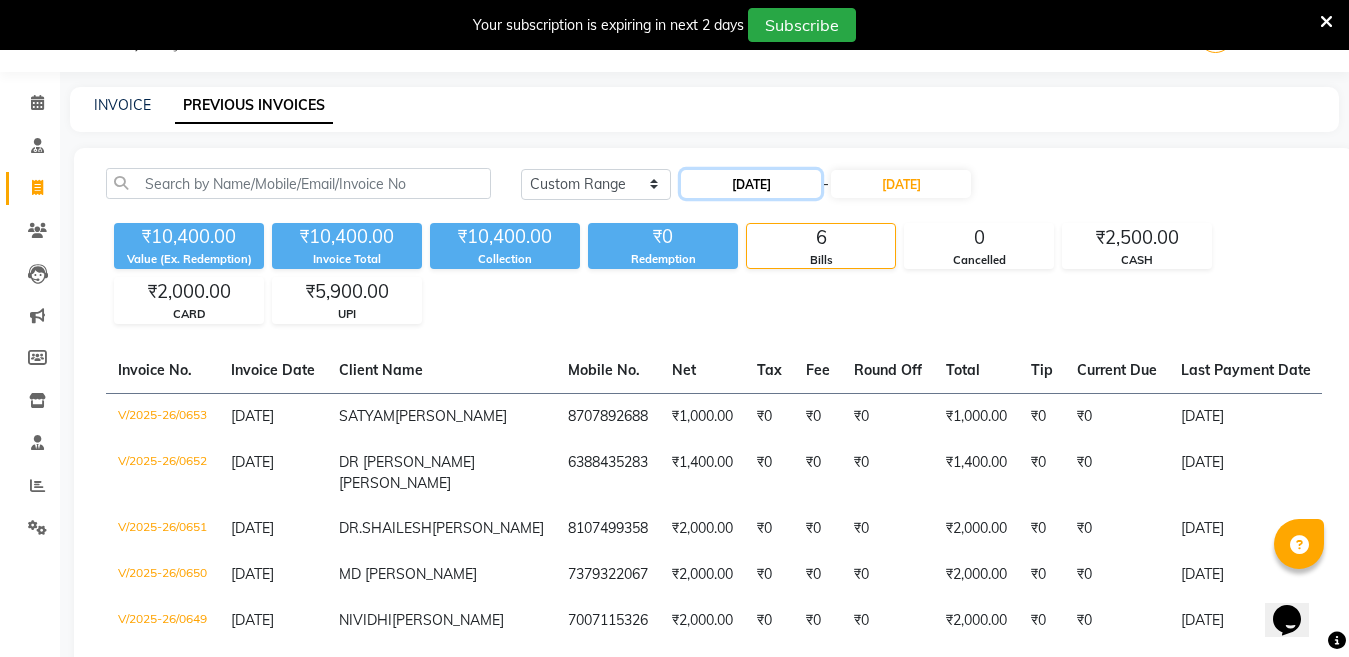 click on "21-06-2025" 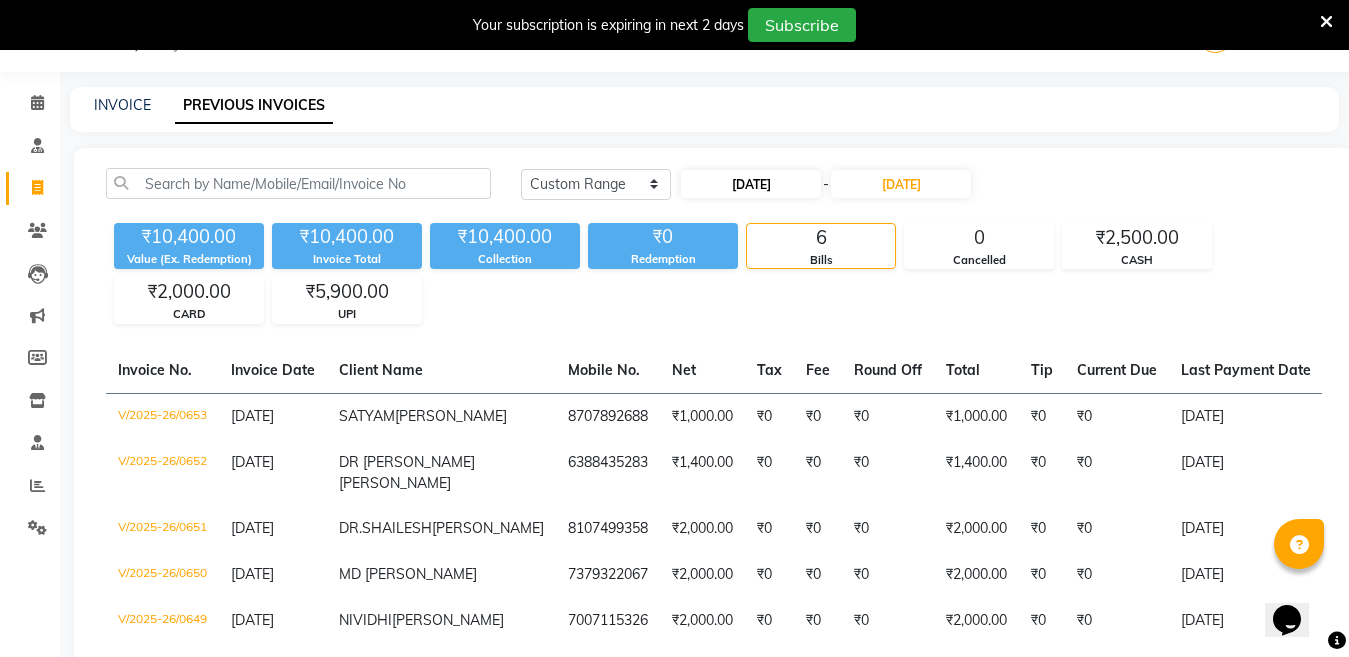 select on "6" 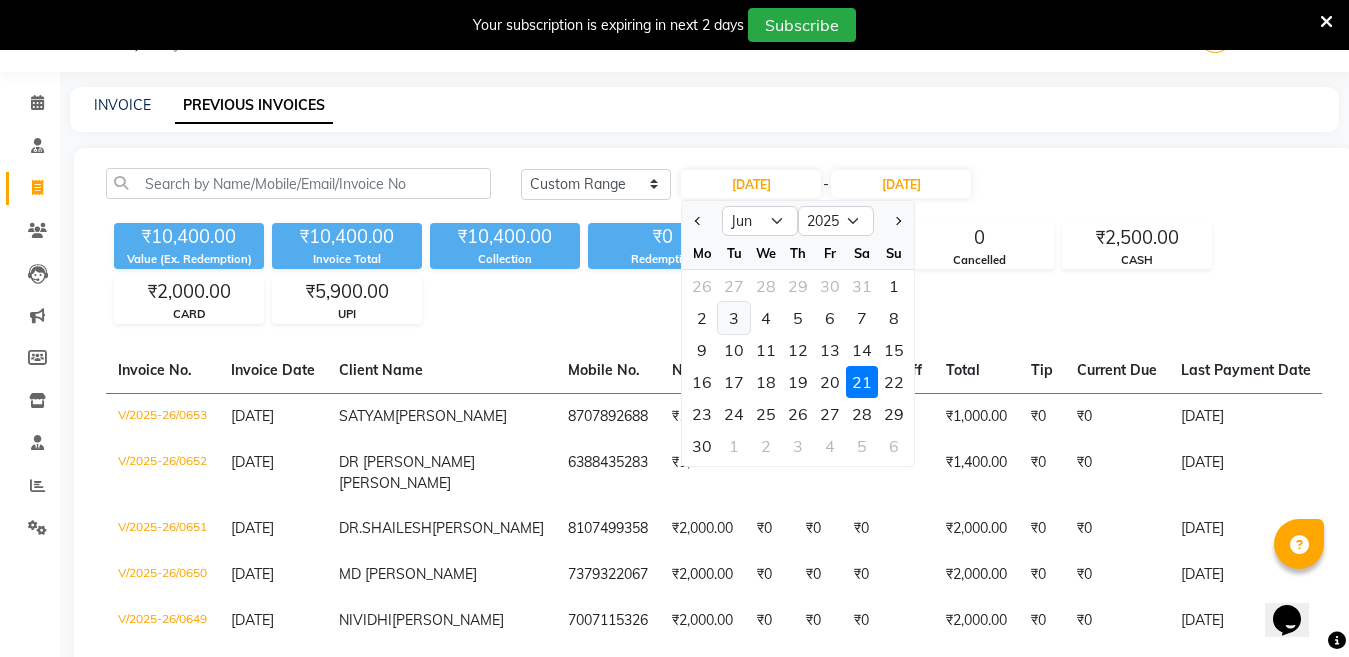click on "3" 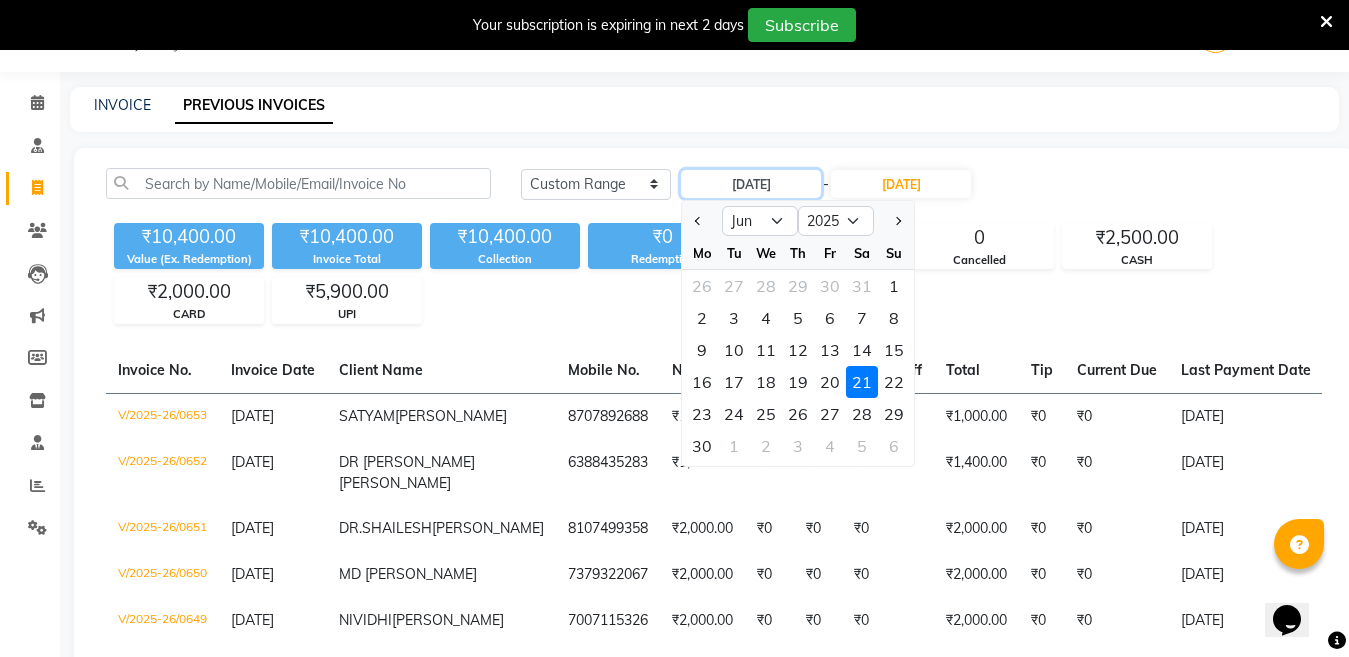 type on "03-06-2025" 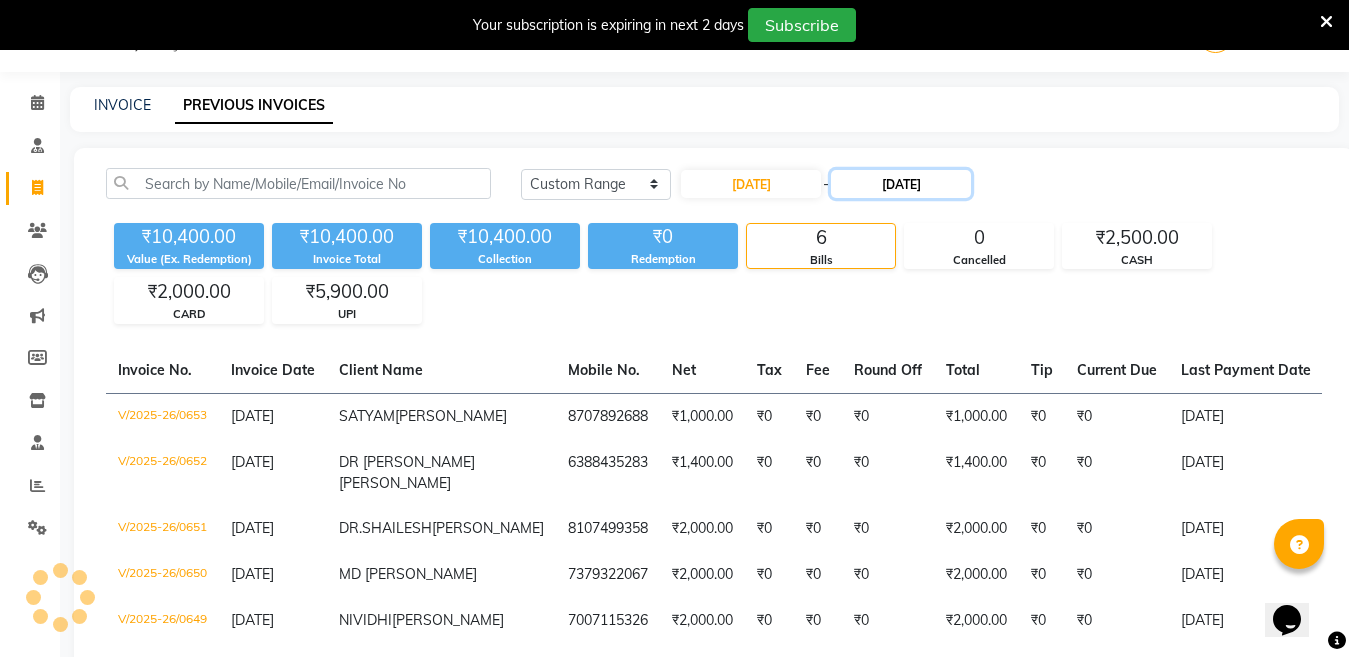 click on "21-06-2025" 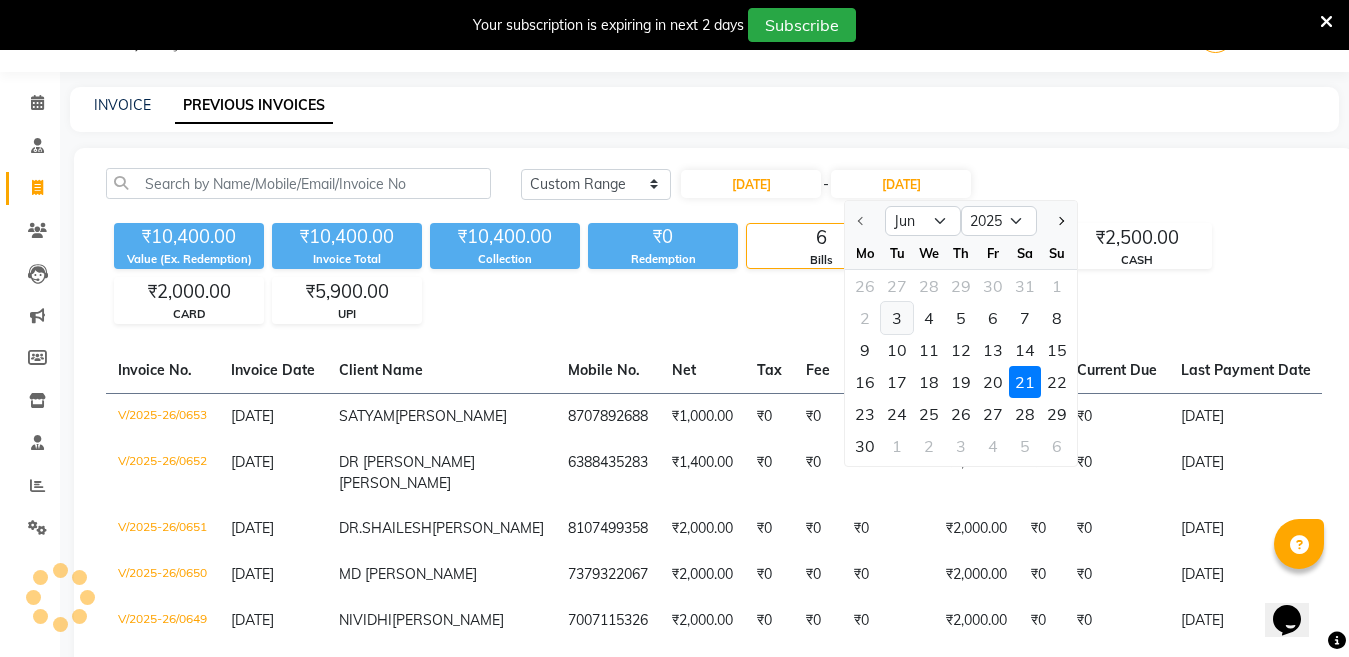 click on "3" 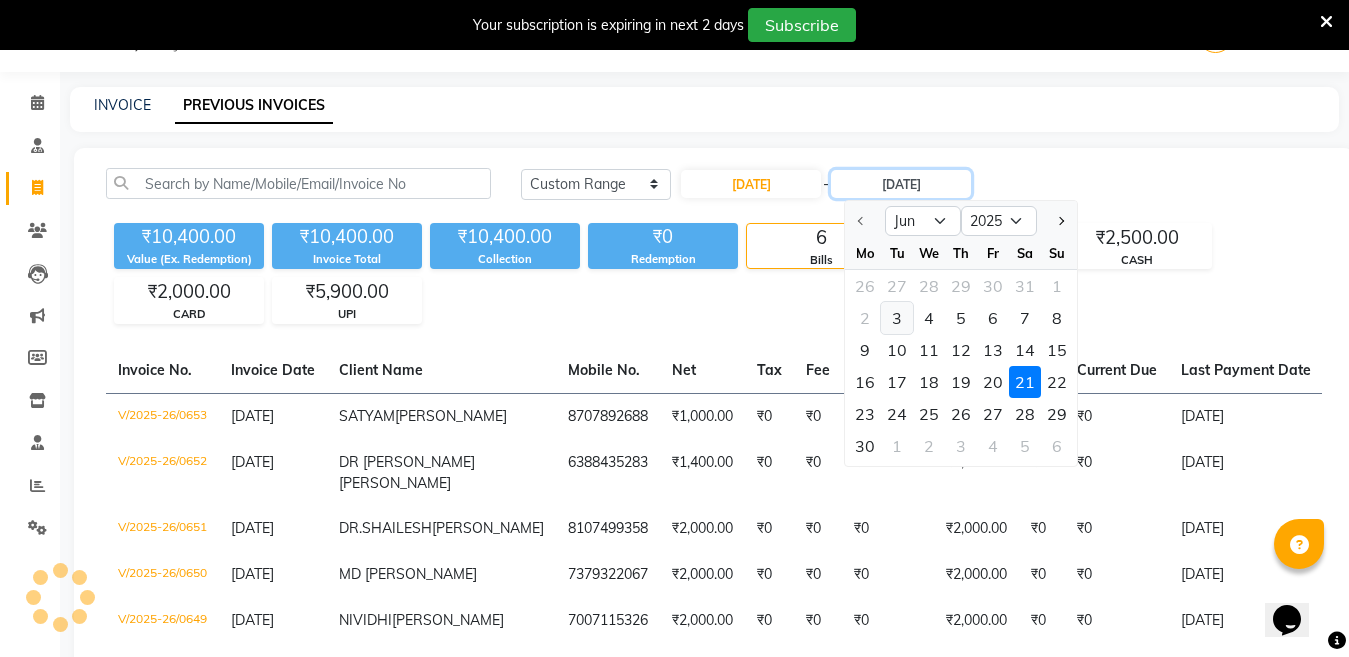 type on "03-06-2025" 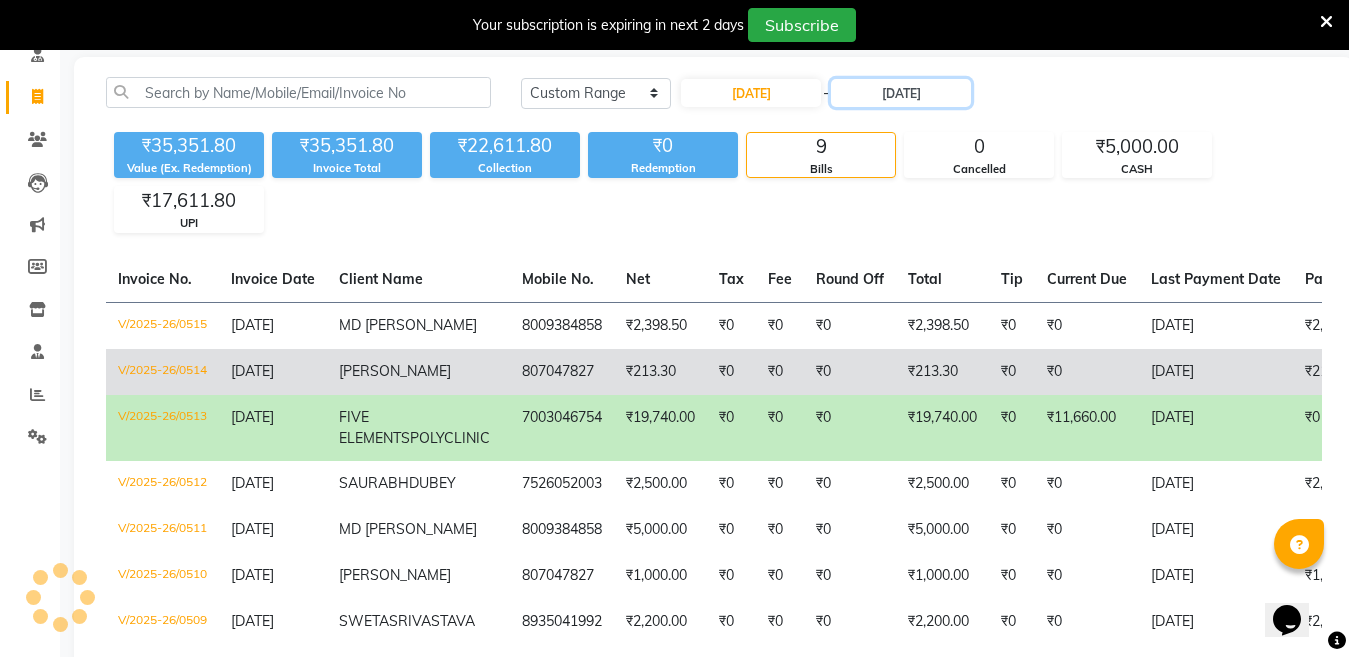 scroll, scrollTop: 0, scrollLeft: 0, axis: both 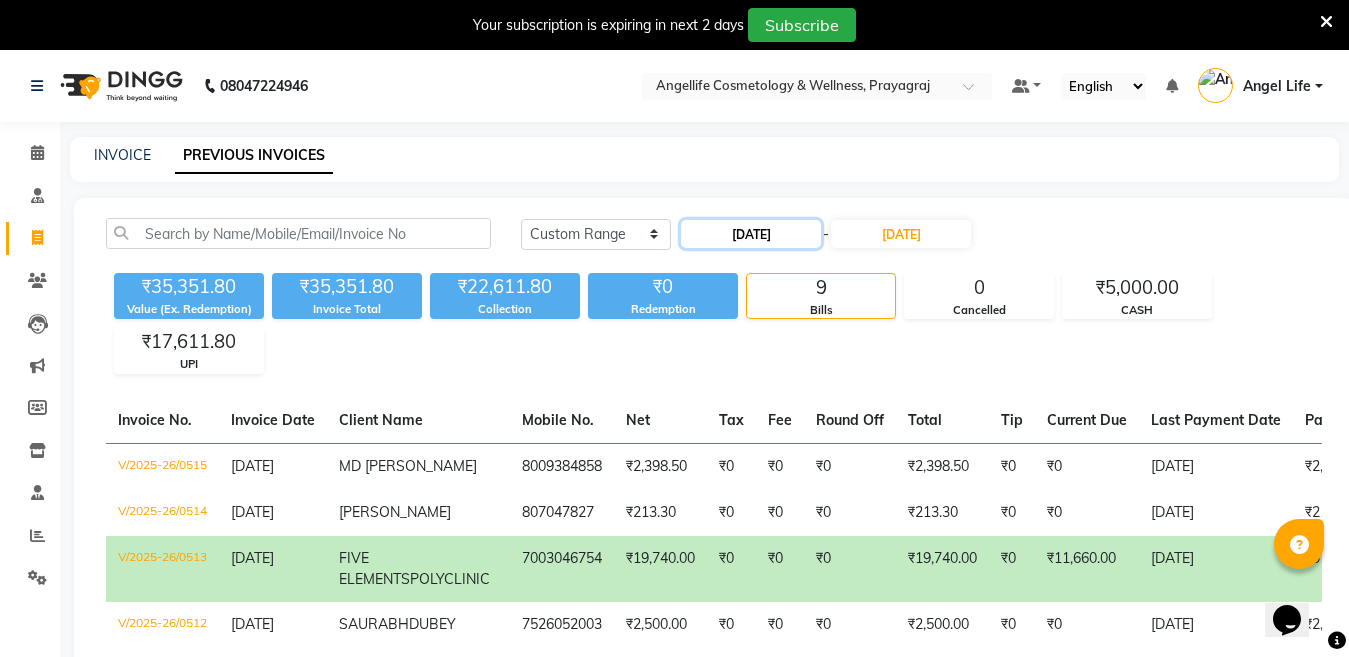 click on "03-06-2025" 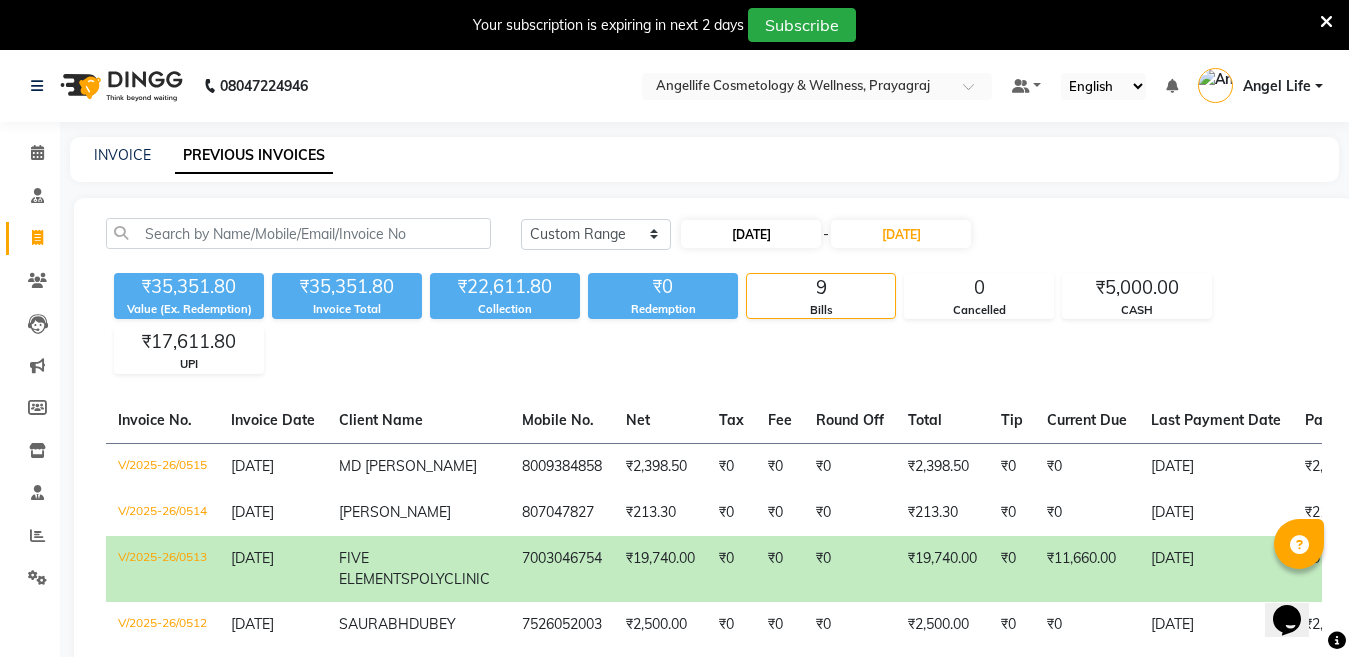 select on "6" 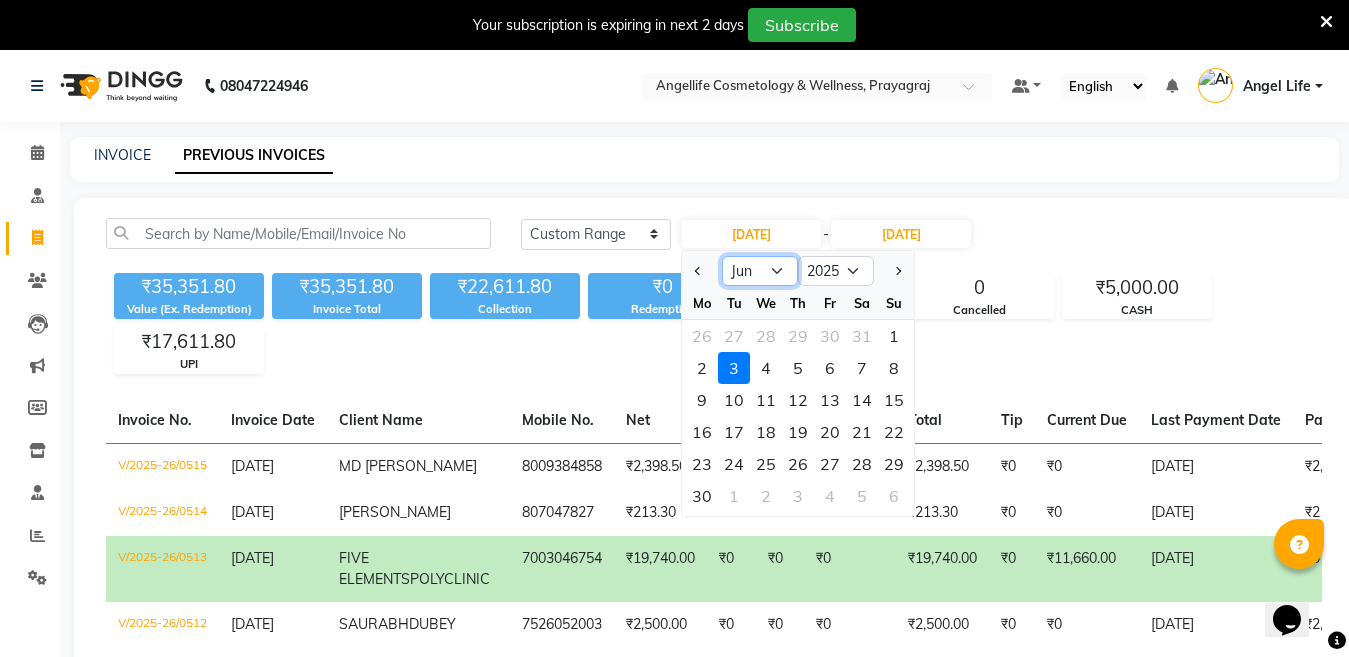click on "Jan Feb Mar Apr May Jun Jul Aug Sep Oct Nov Dec" 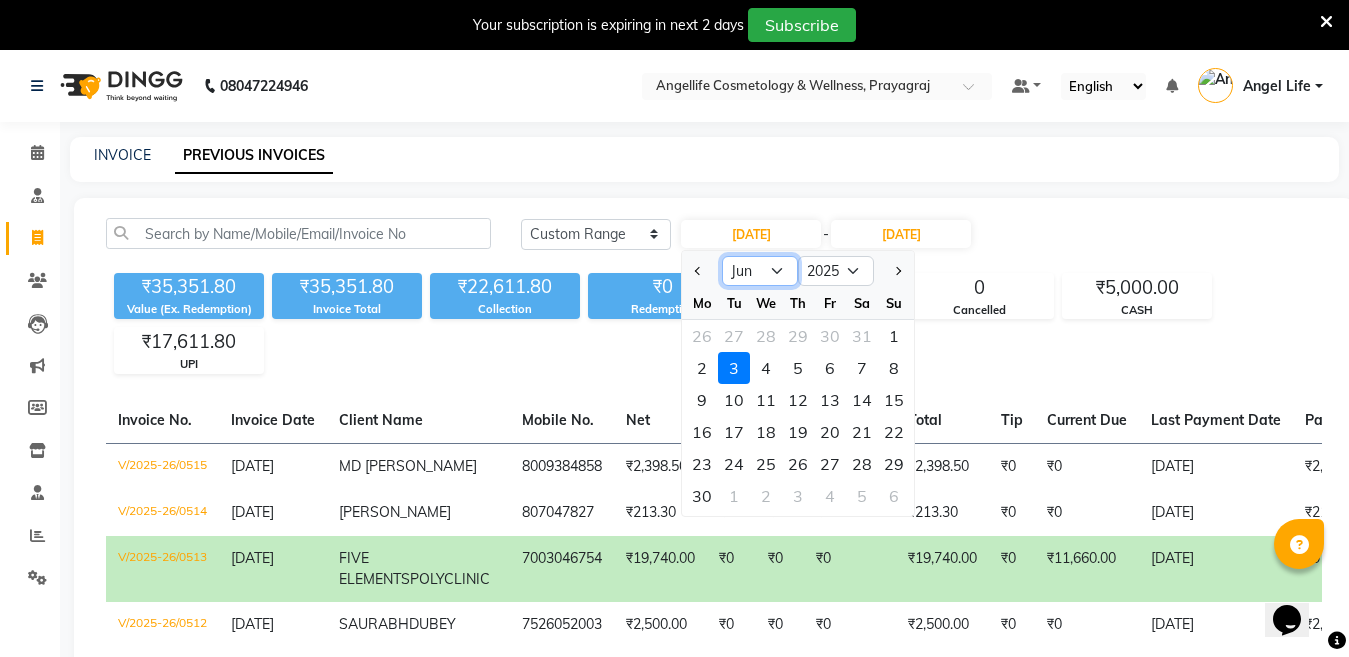 select on "5" 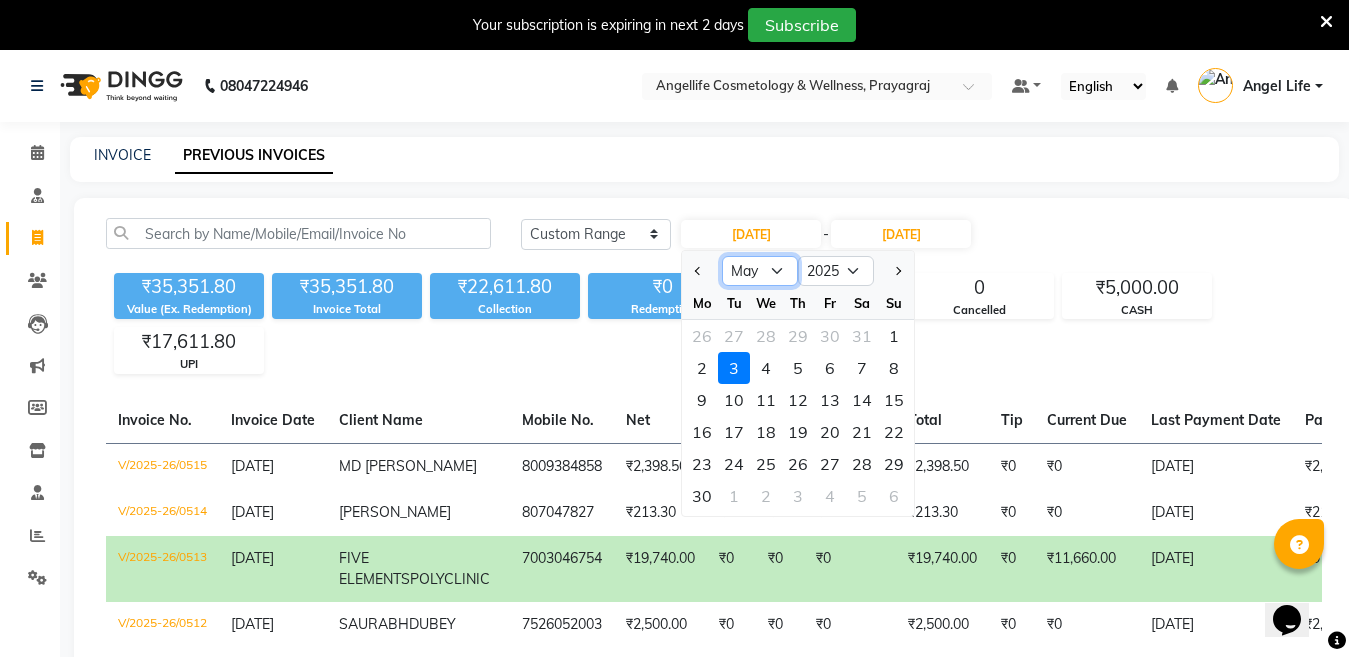 click on "Jan Feb Mar Apr May Jun Jul Aug Sep Oct Nov Dec" 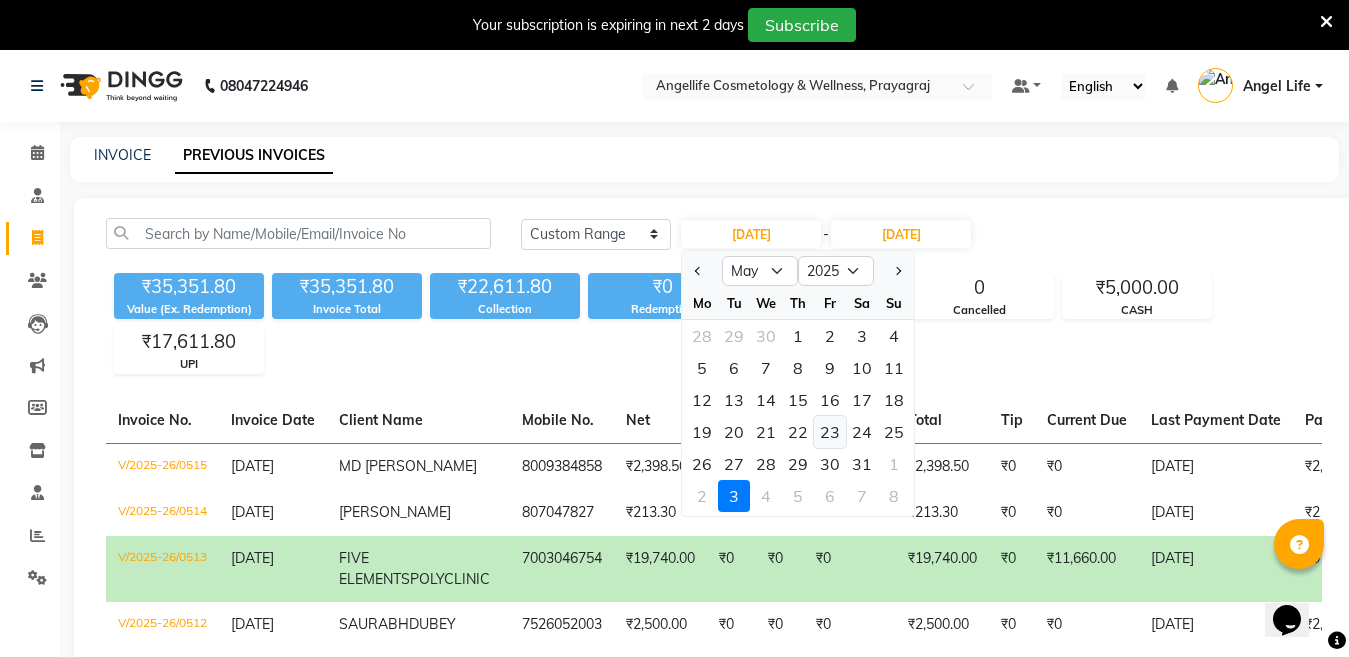 click on "23" 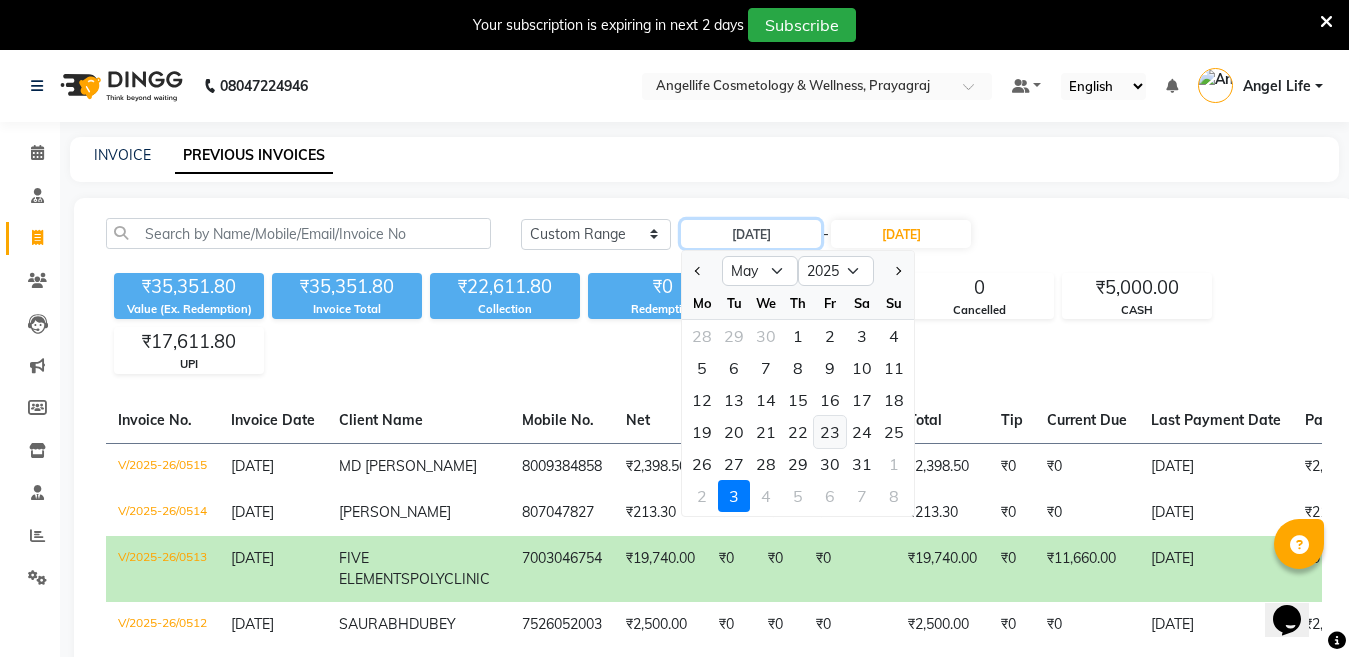 type on "23-05-2025" 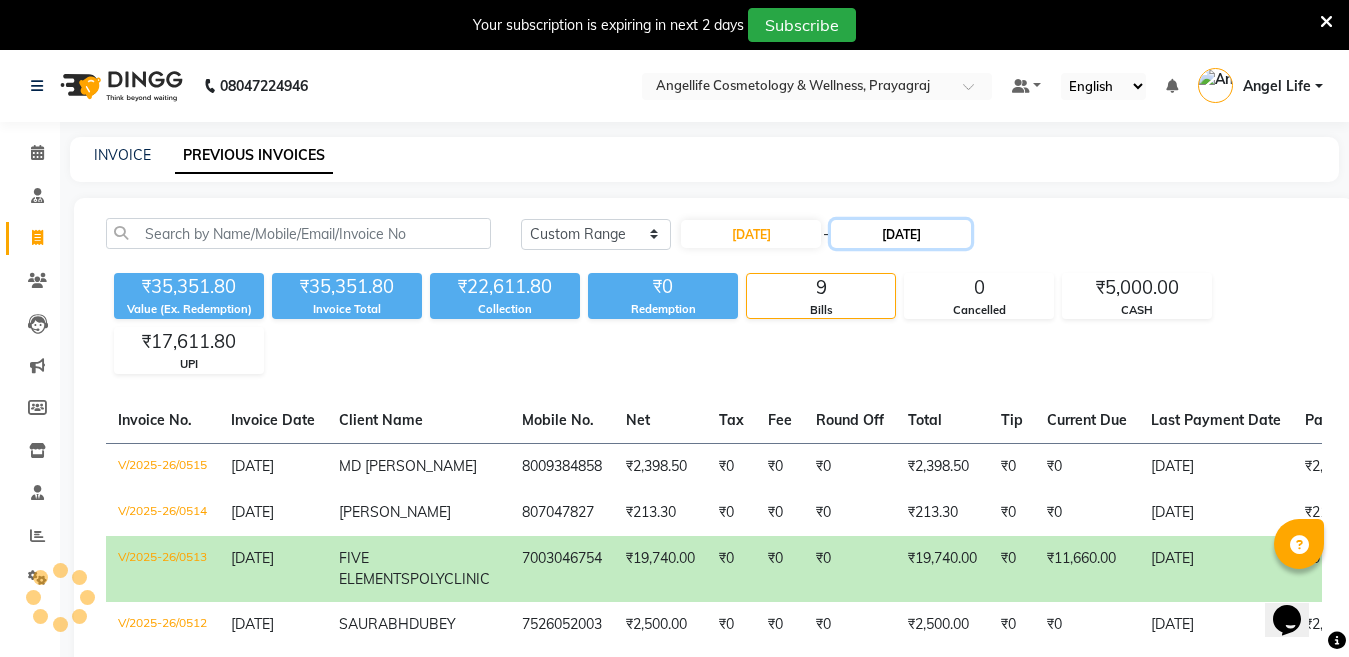 click on "03-06-2025" 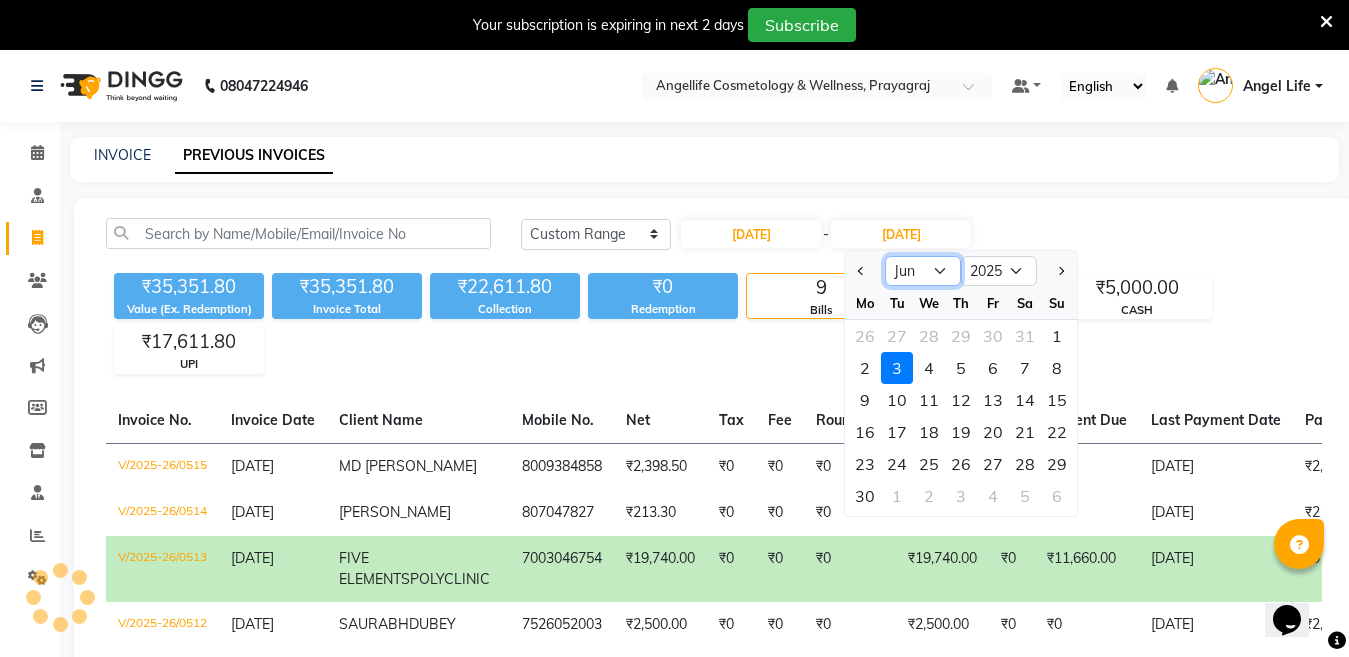 click on "May Jun Jul Aug Sep Oct Nov Dec" 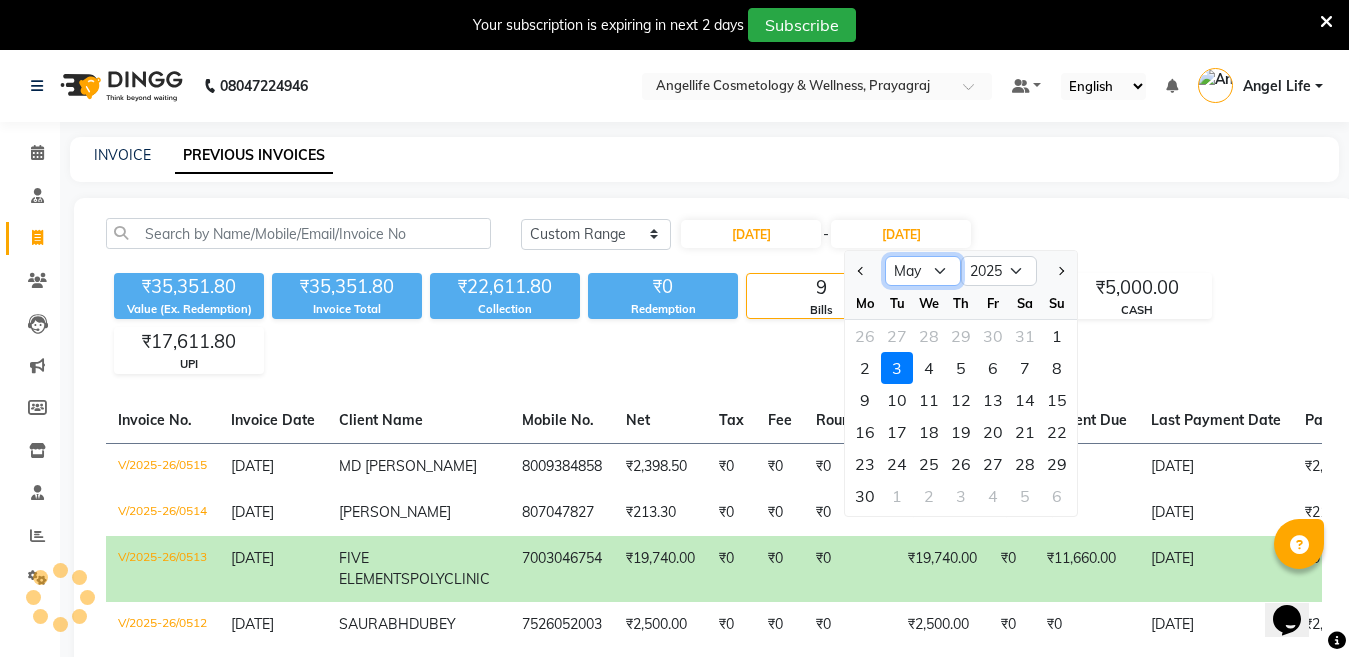 click on "May Jun Jul Aug Sep Oct Nov Dec" 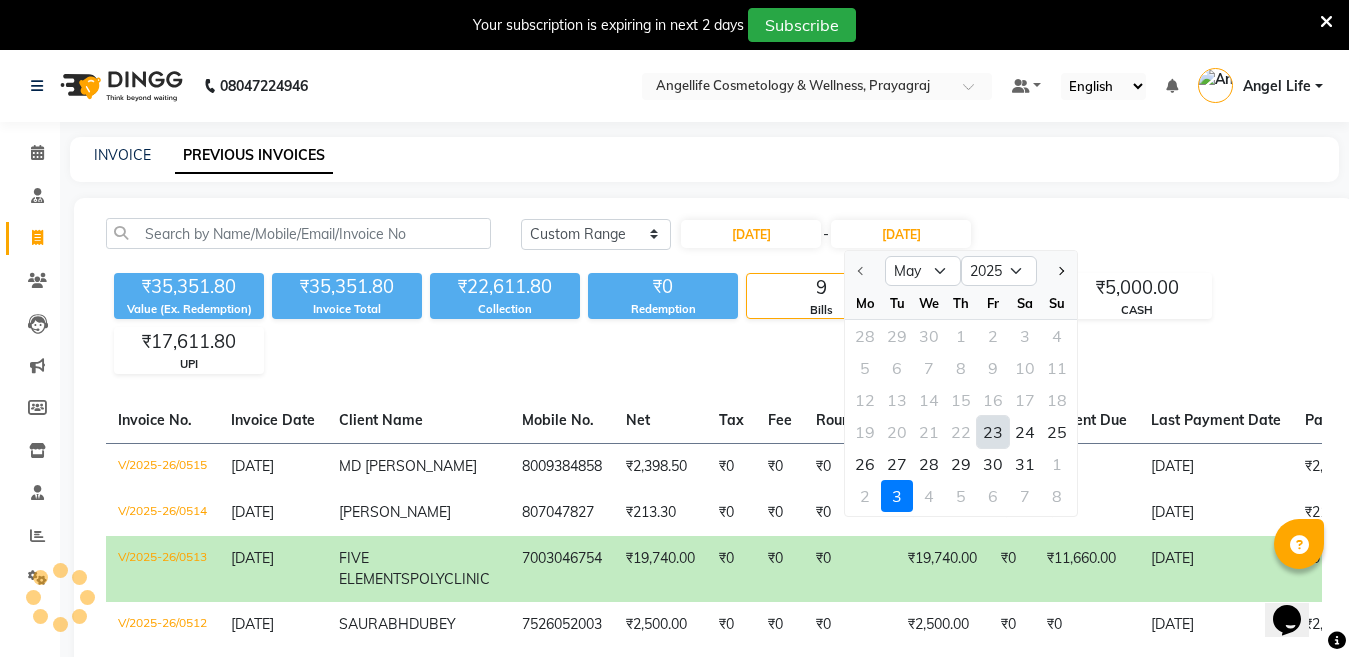 click on "23" 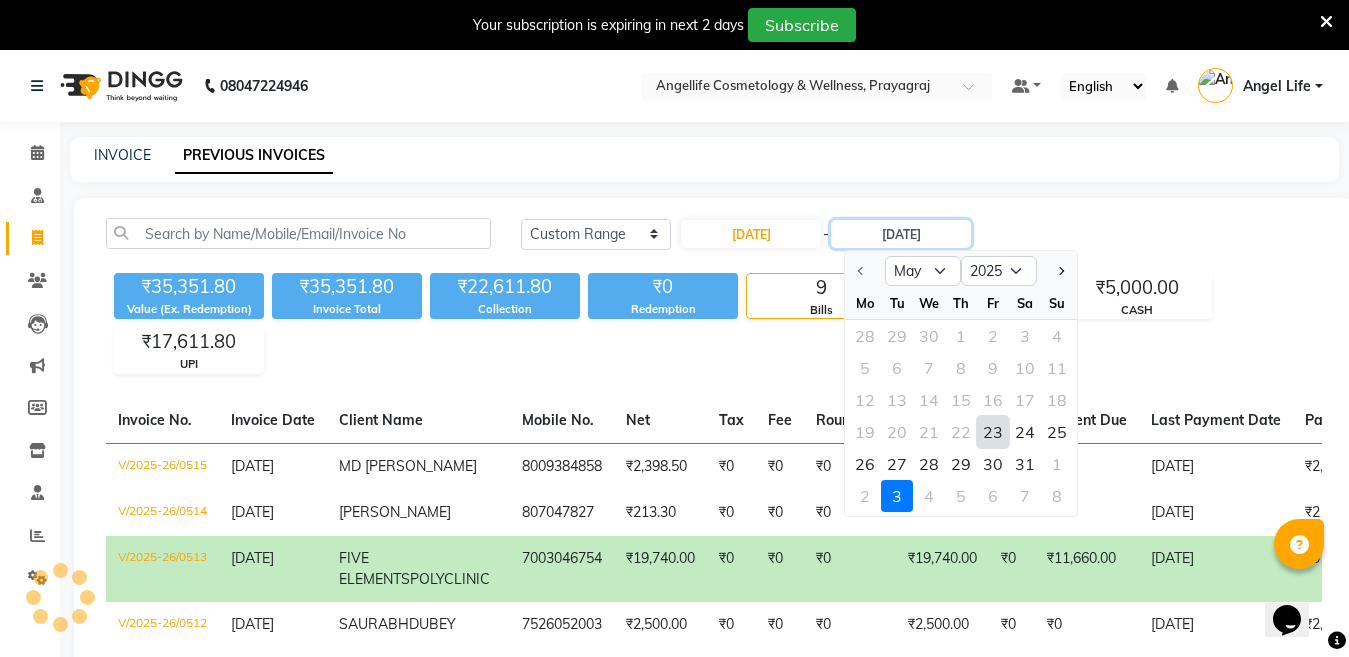 type on "23-05-2025" 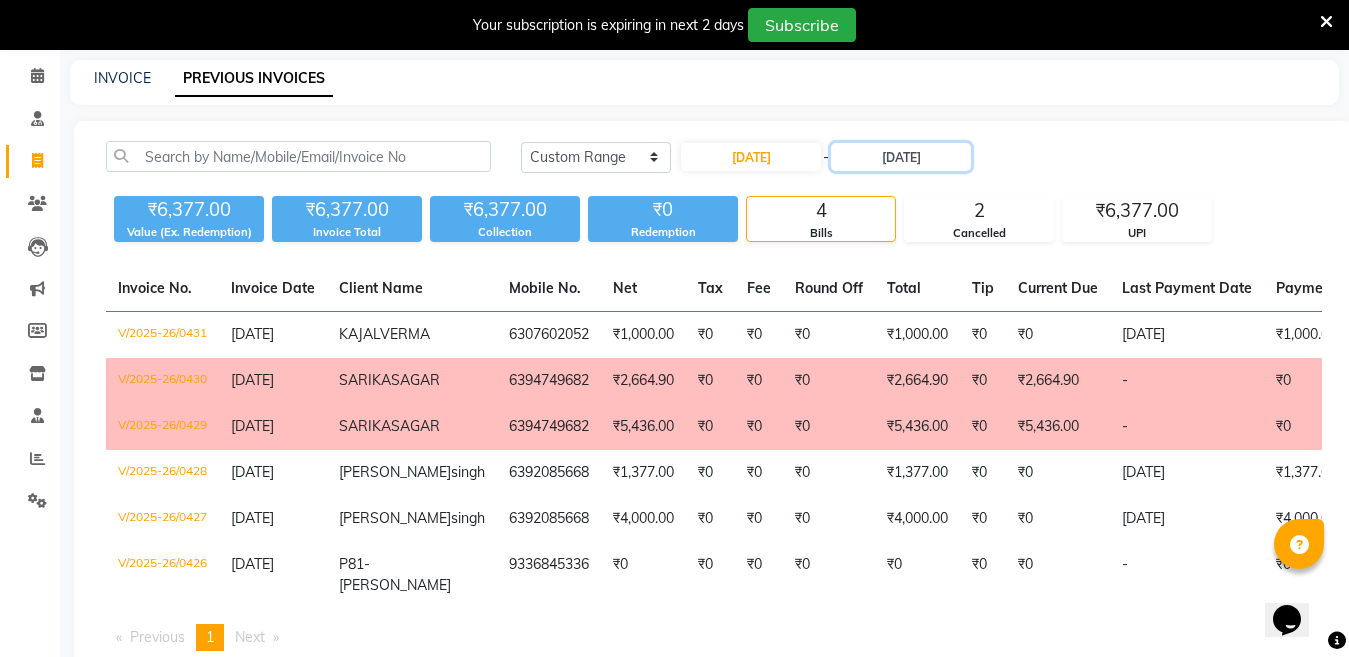 scroll, scrollTop: 0, scrollLeft: 0, axis: both 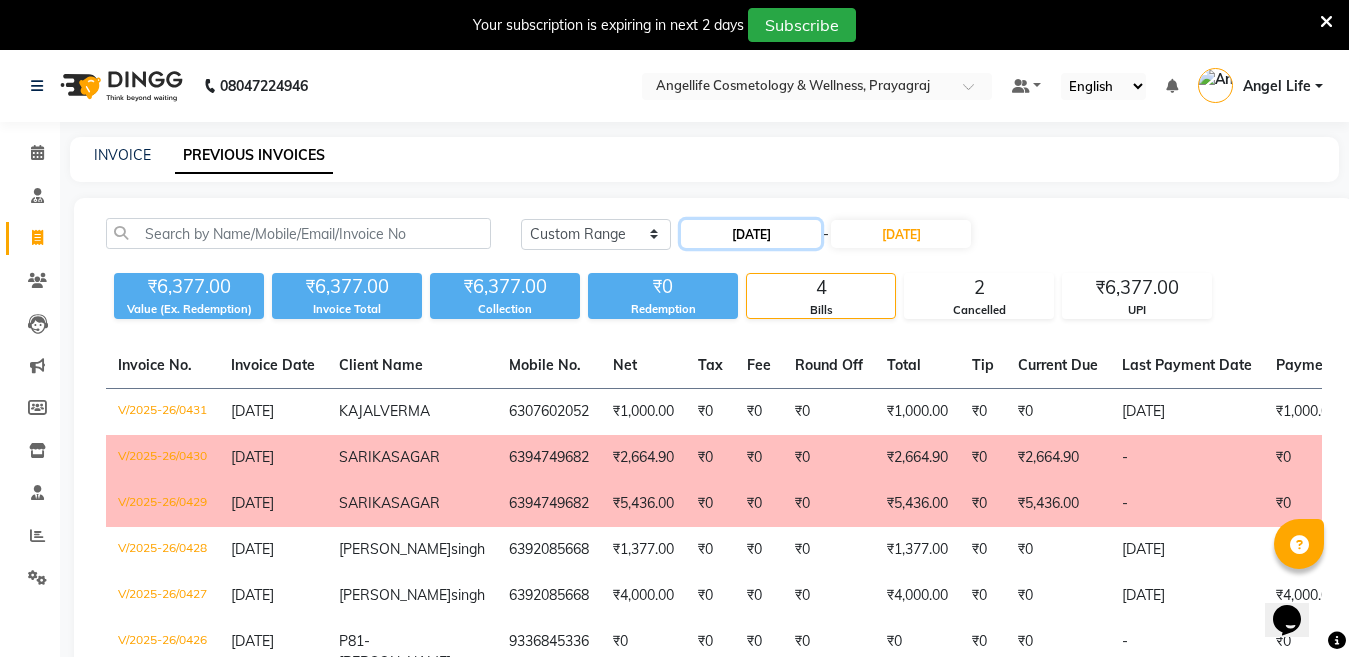 click on "23-05-2025" 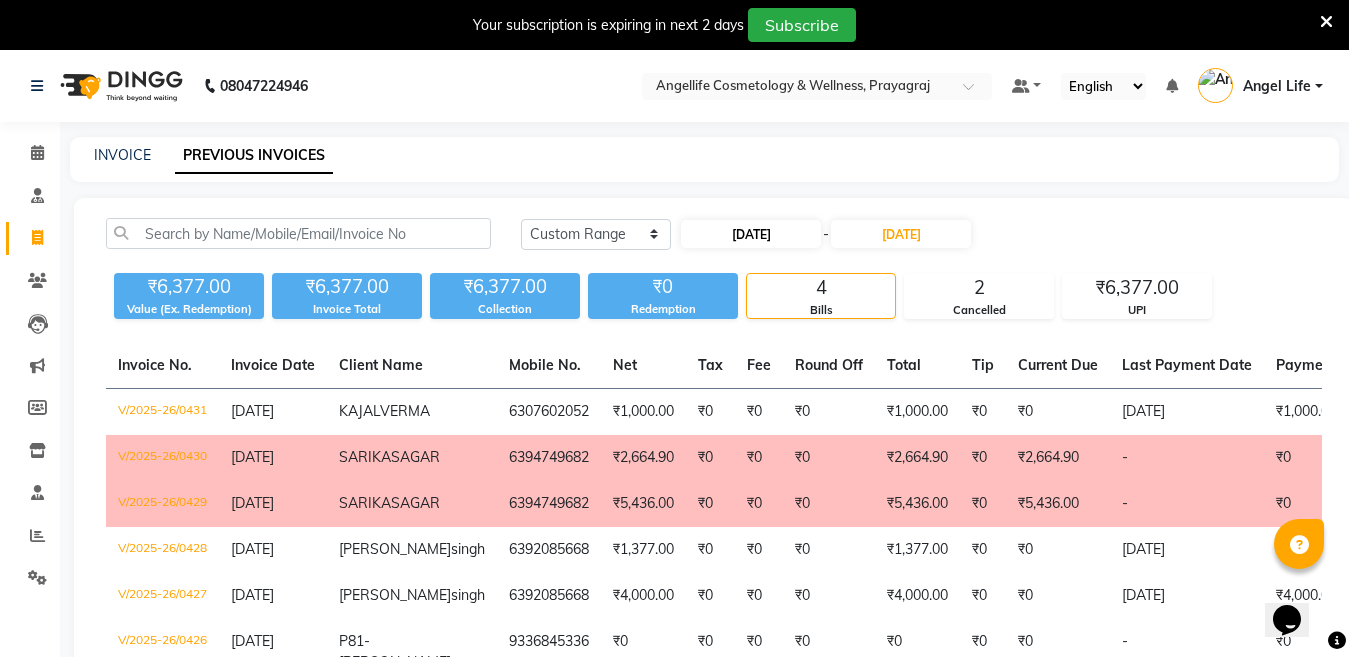 select on "5" 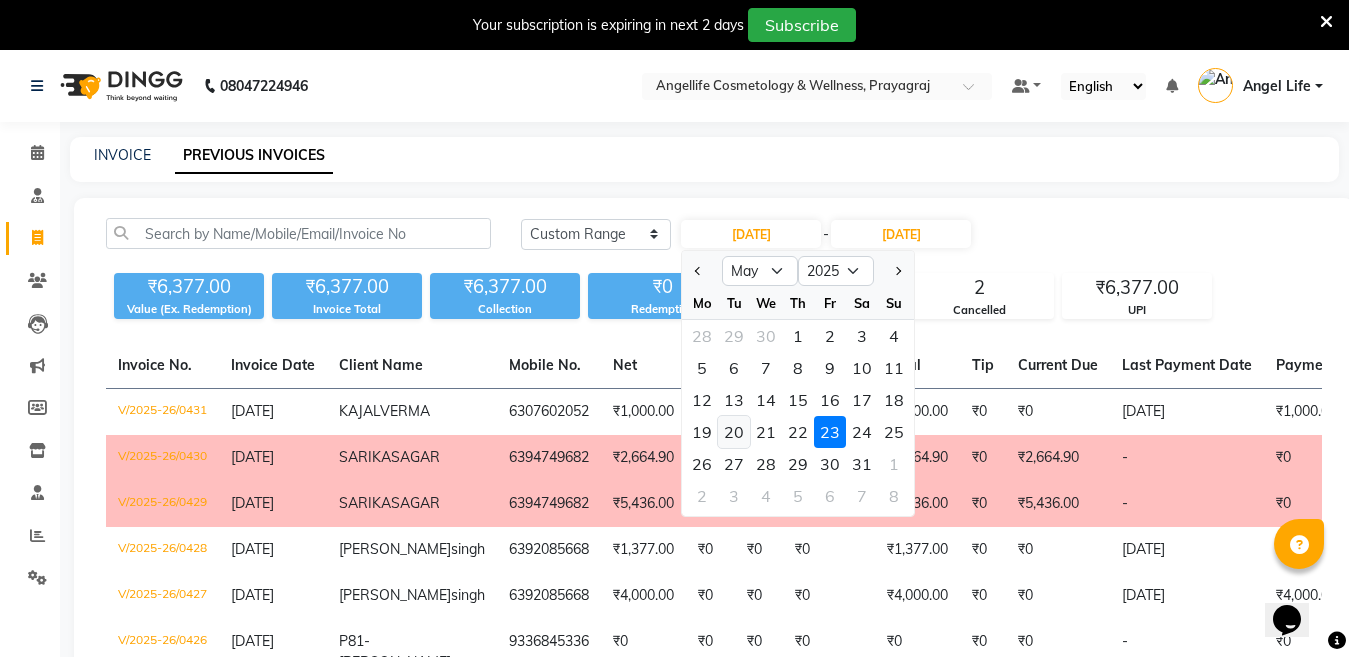 click on "20" 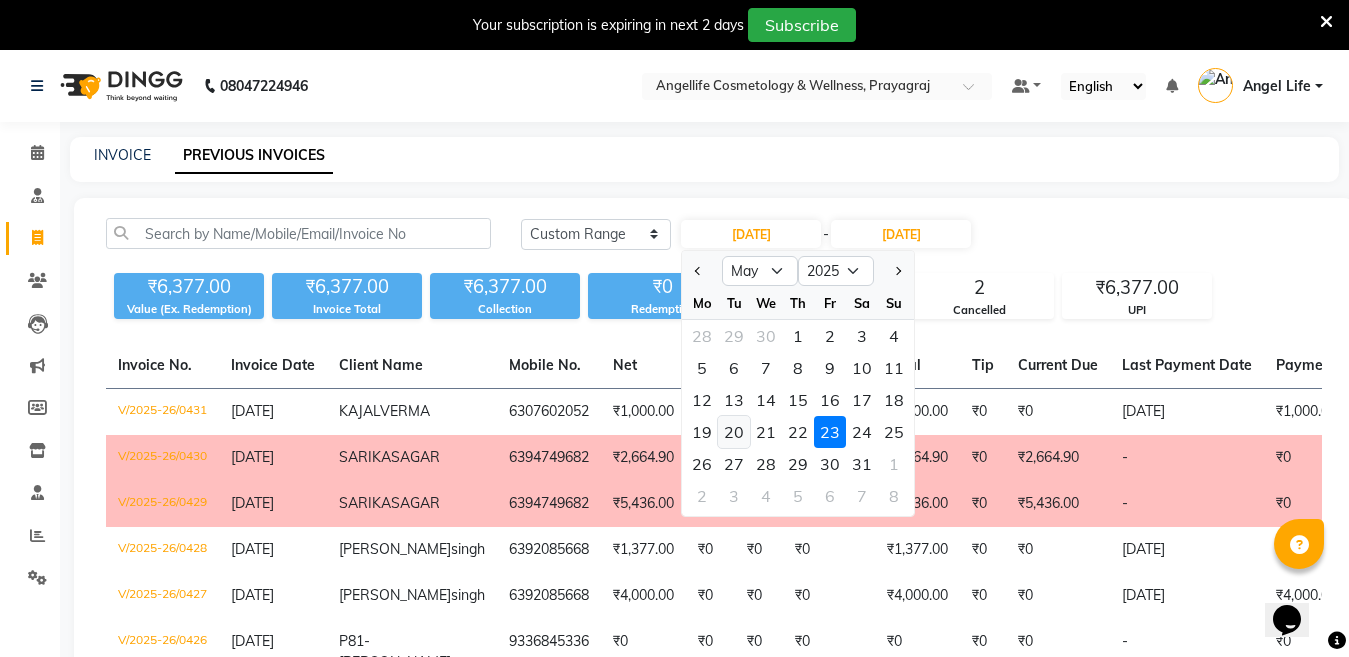 click on "₹0" 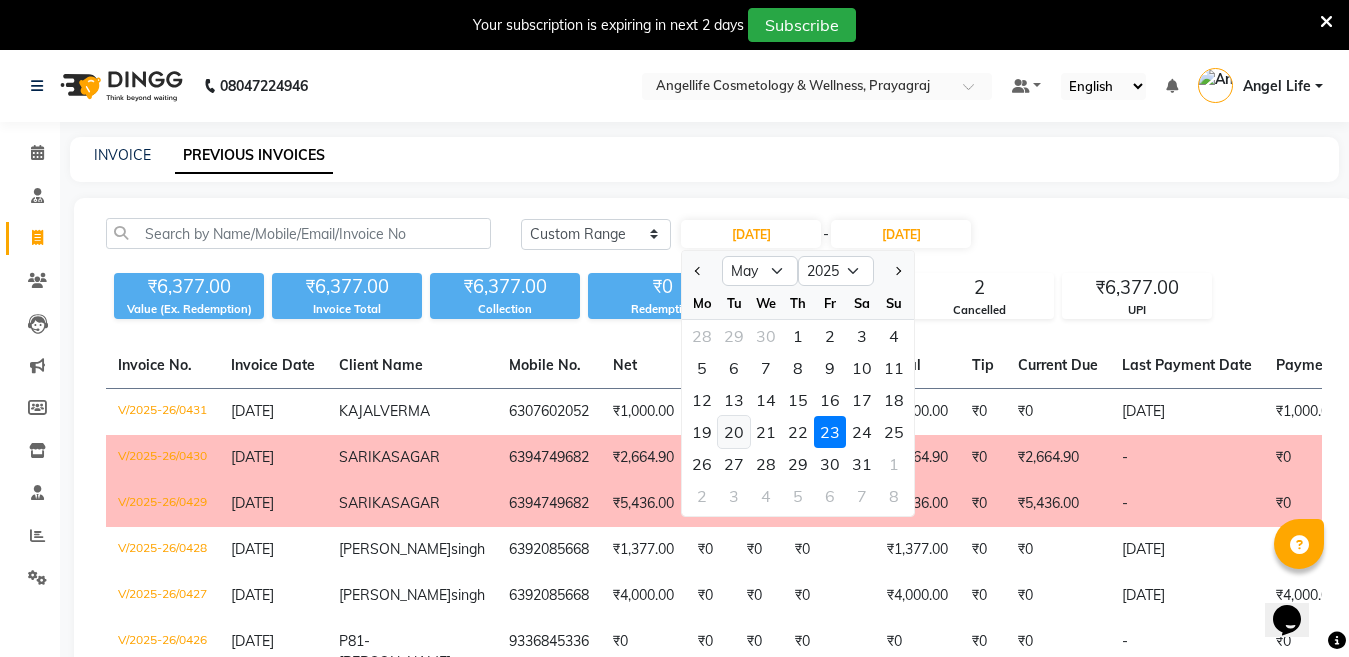 type on "20-05-2025" 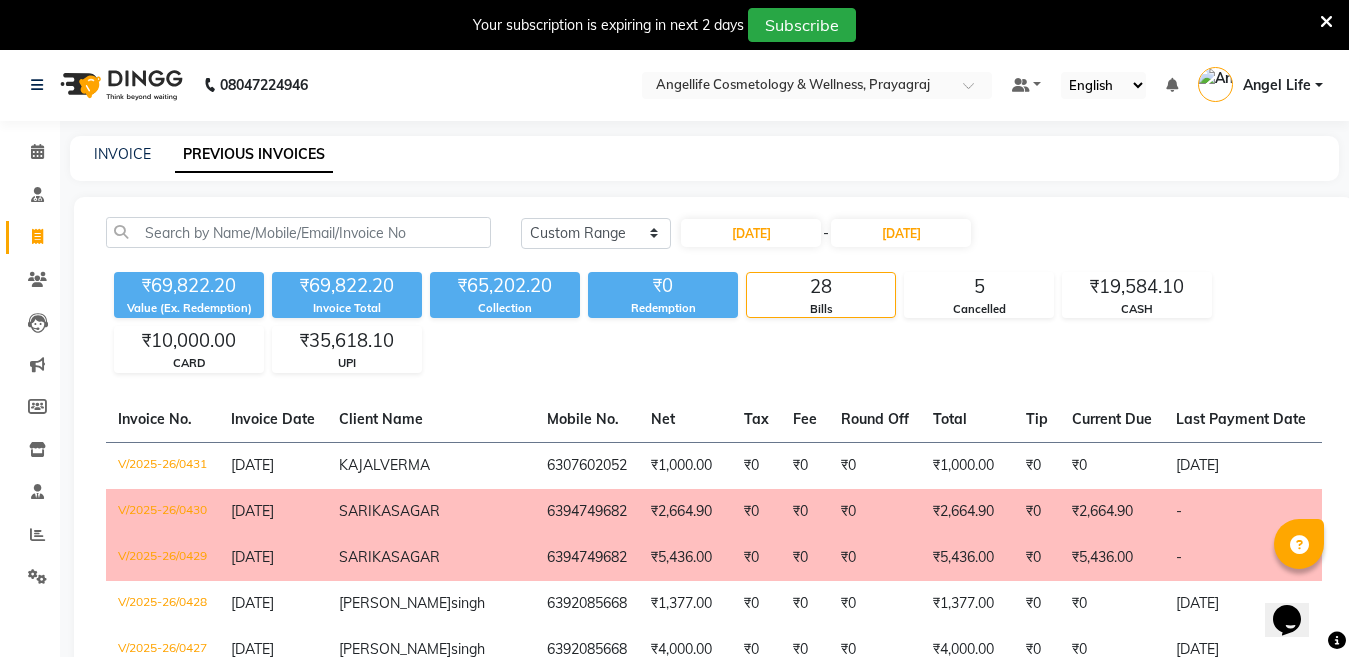 scroll, scrollTop: 0, scrollLeft: 0, axis: both 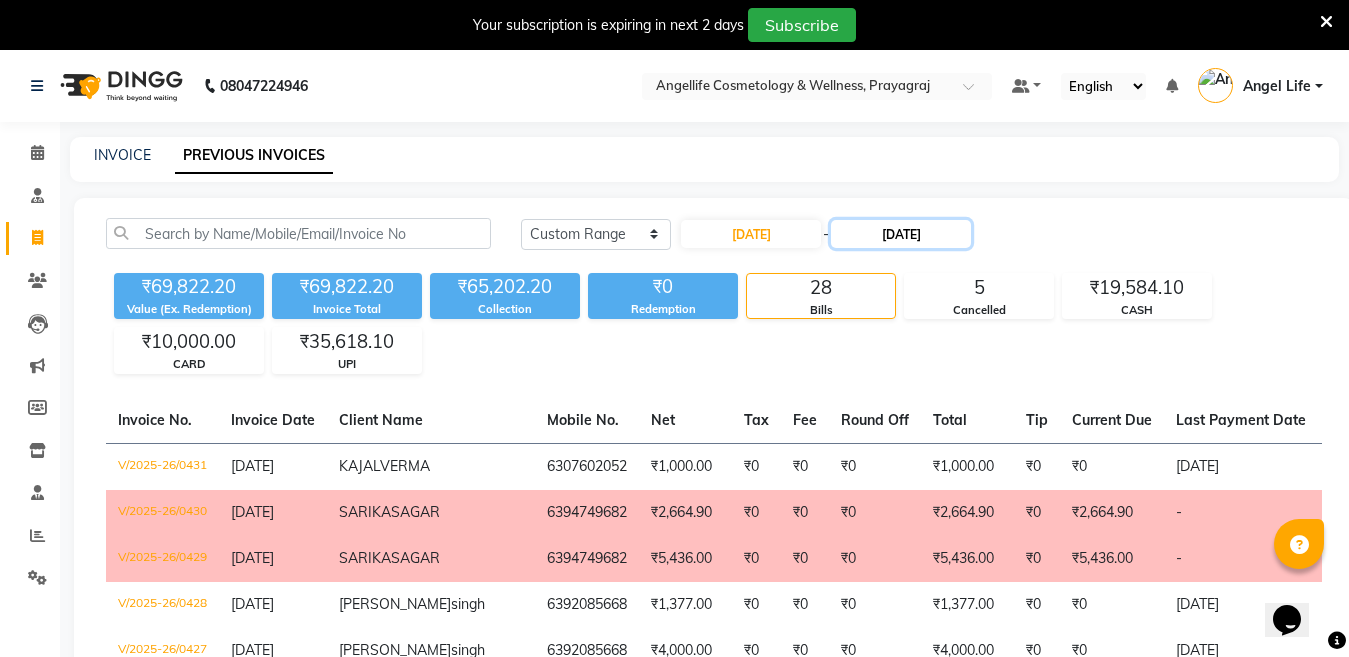 click on "23-05-2025" 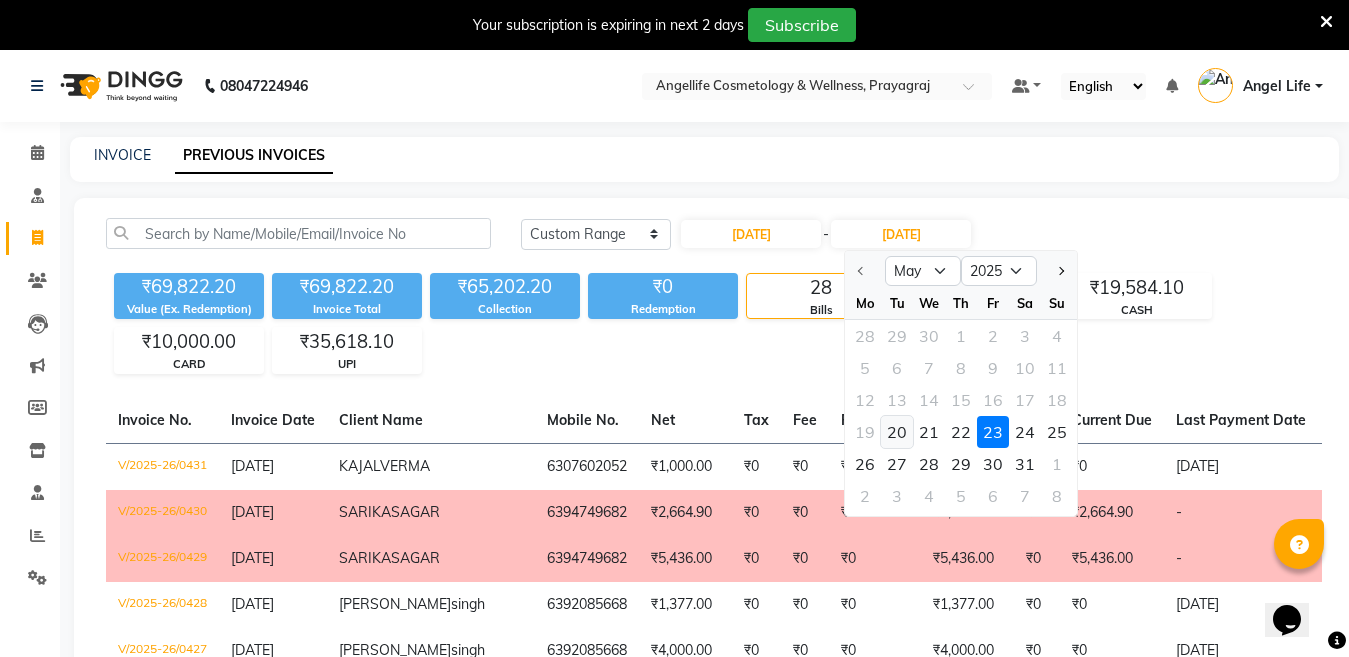 click on "20" 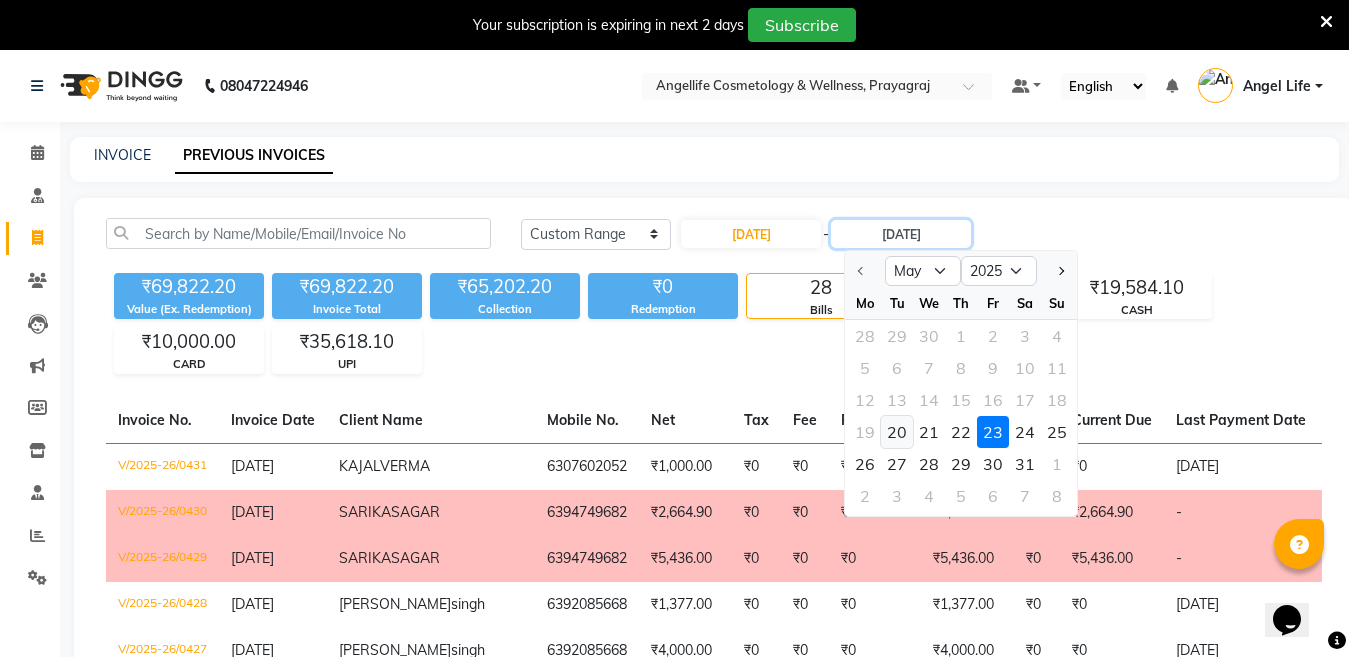 type on "20-05-2025" 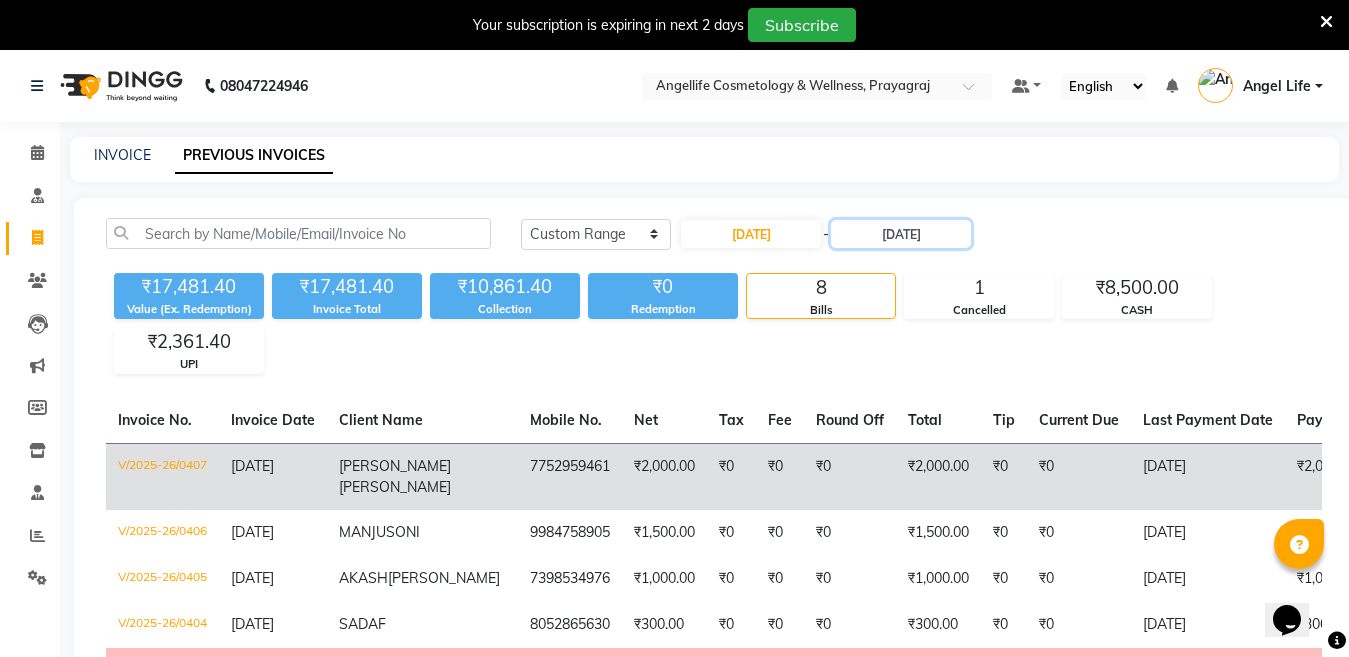 scroll, scrollTop: 100, scrollLeft: 0, axis: vertical 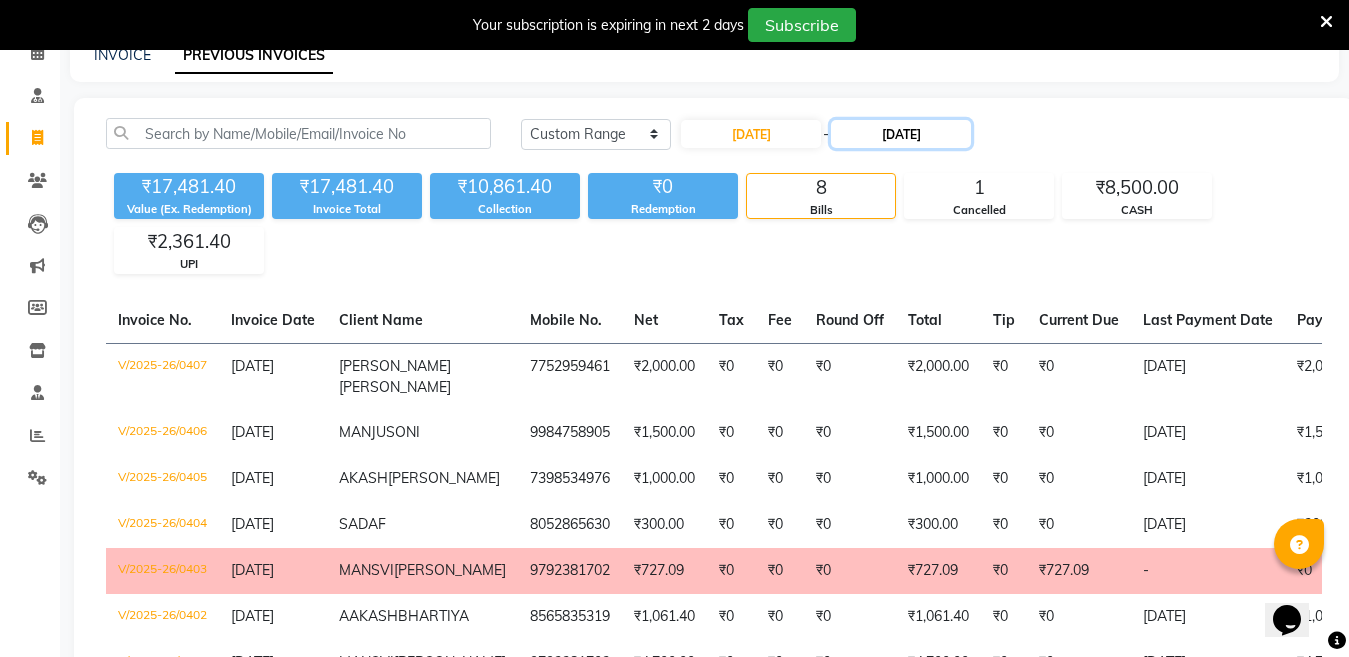 click on "20-05-2025" 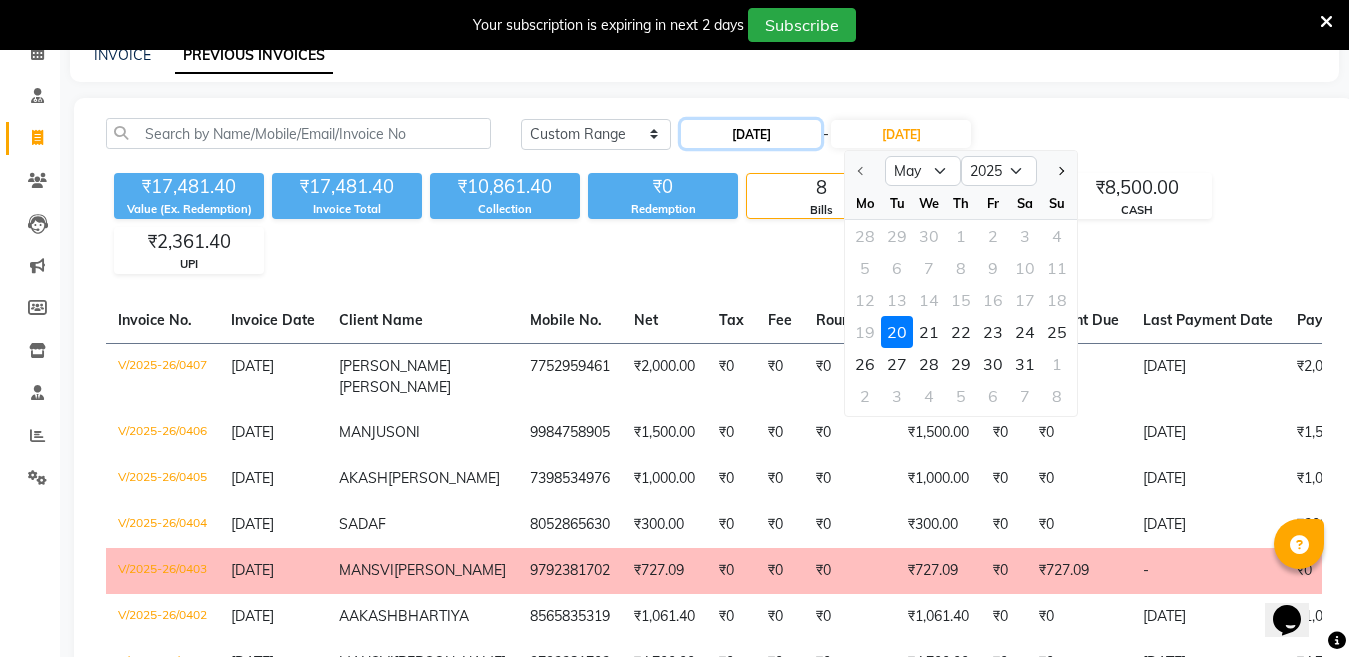 click on "20-05-2025" 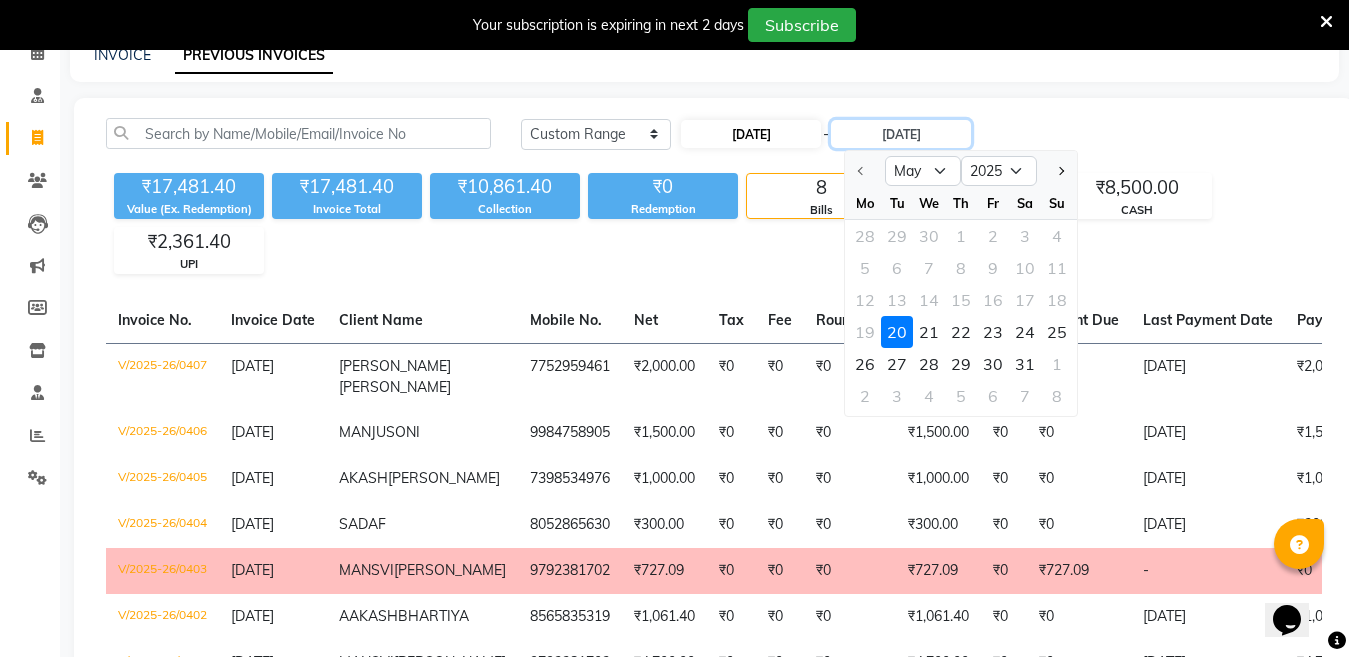 select on "5" 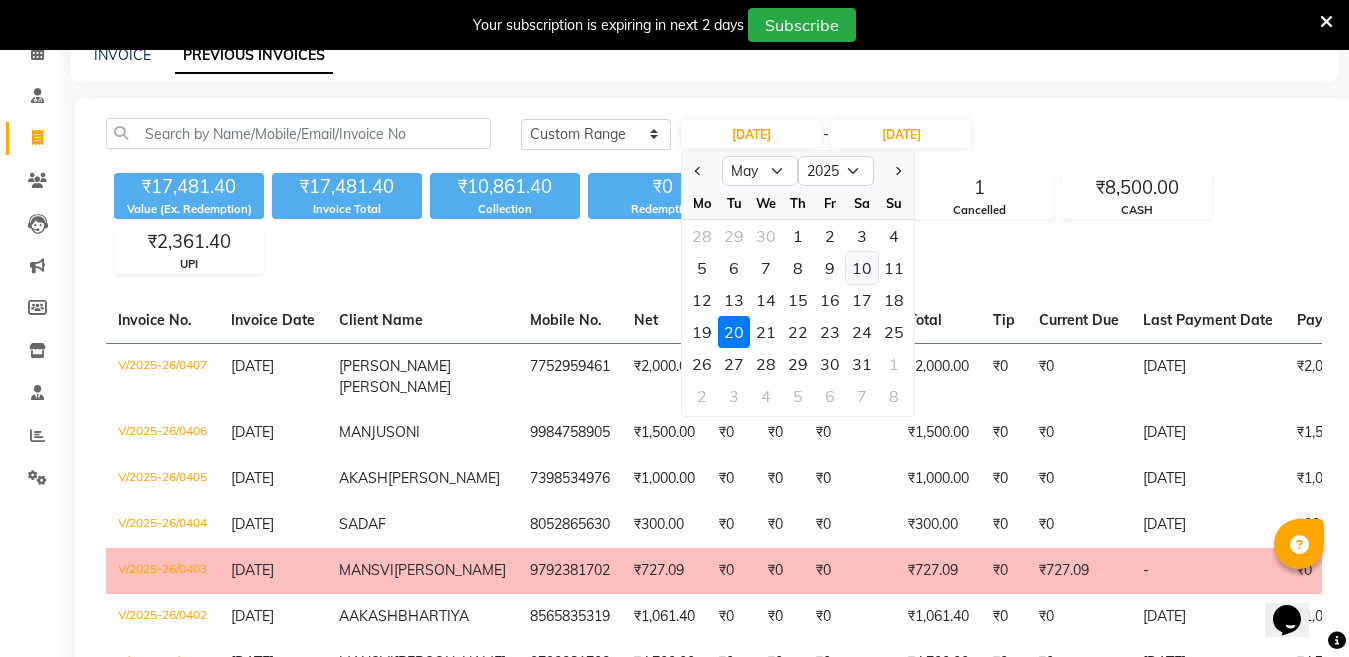 click on "10" 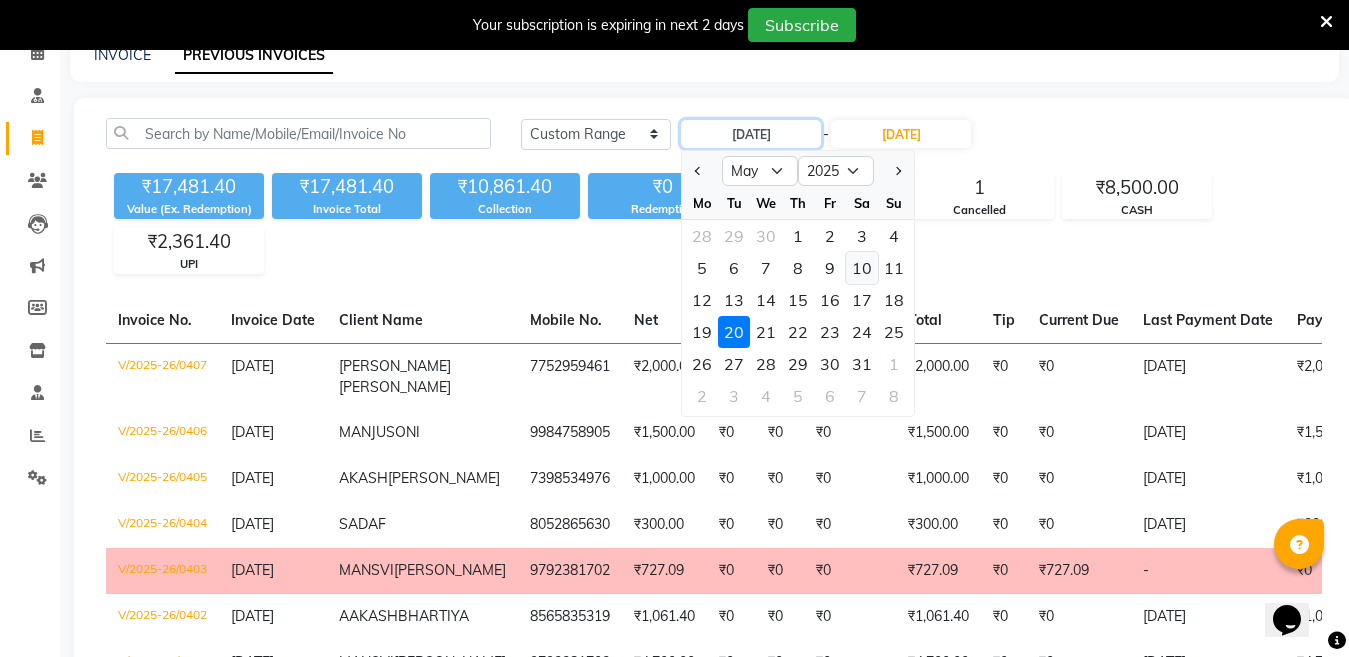 type on "10-05-2025" 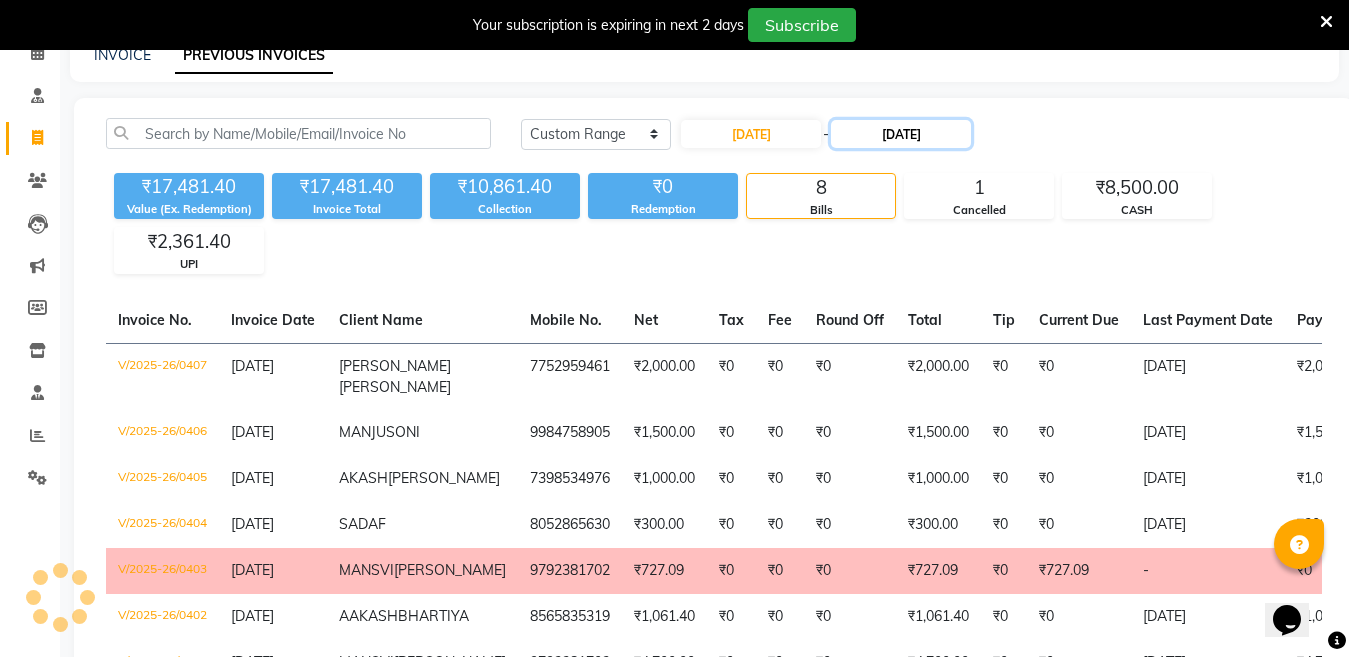 click on "20-05-2025" 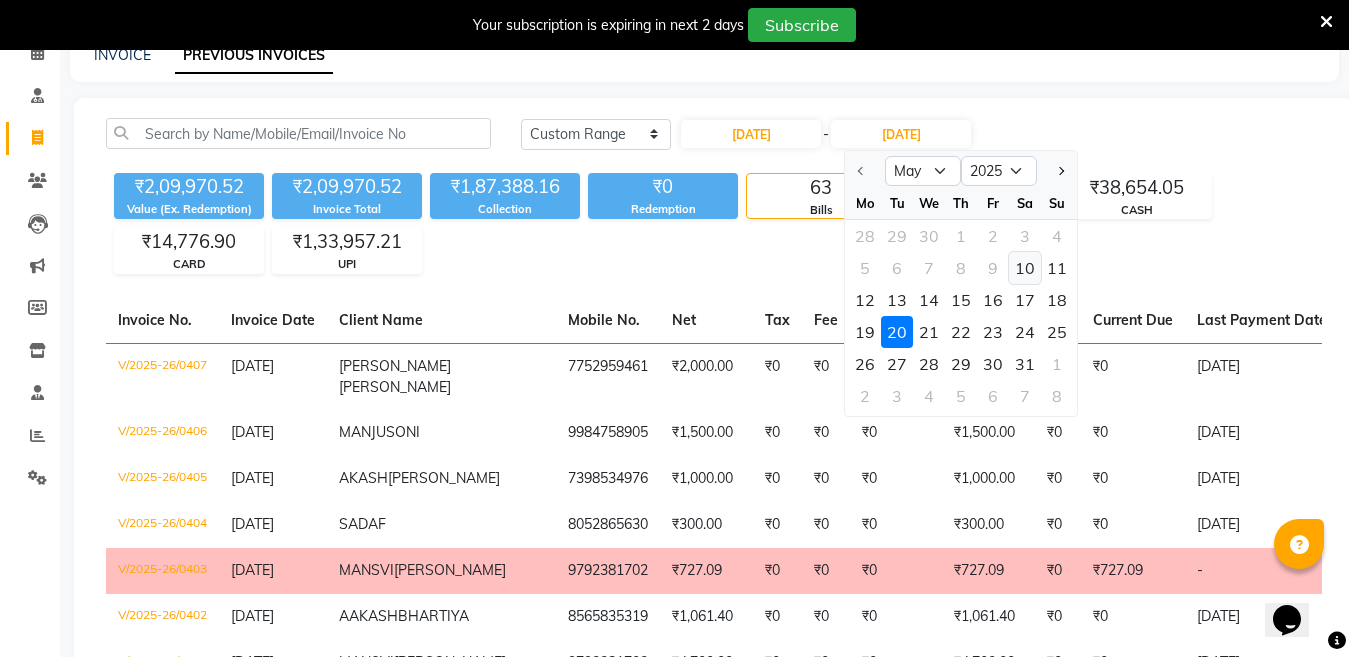 click on "10" 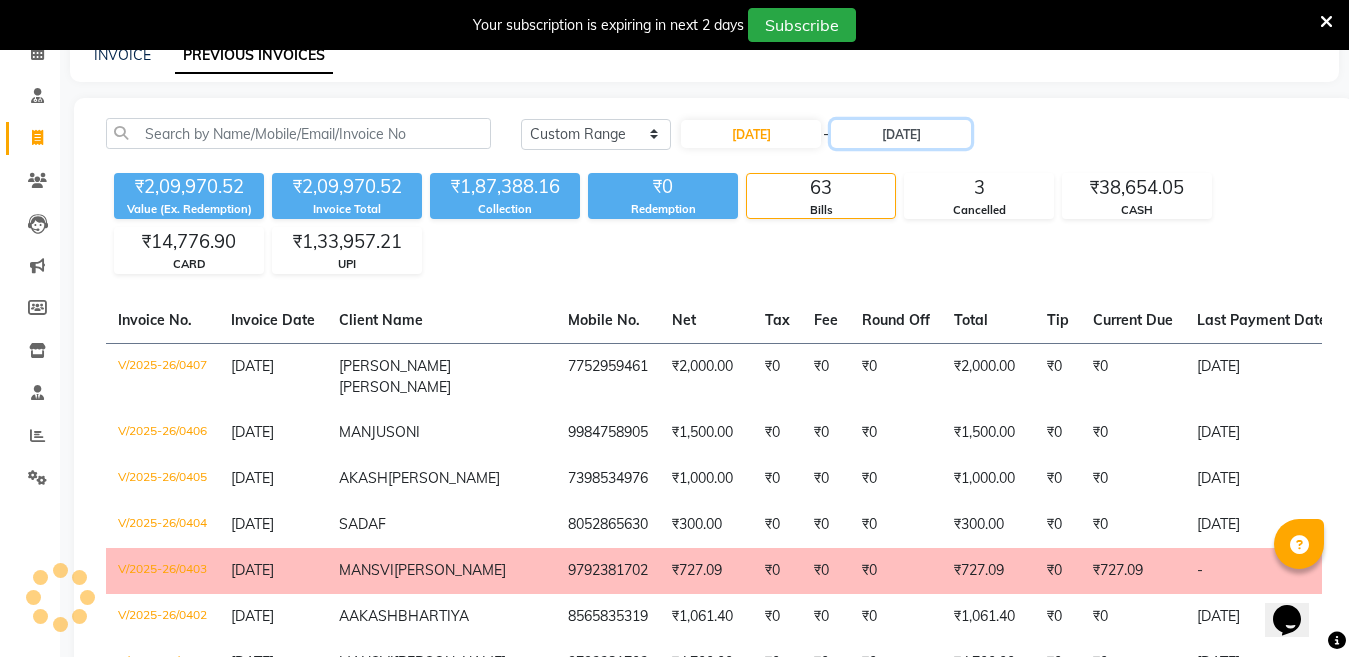 type on "10-05-2025" 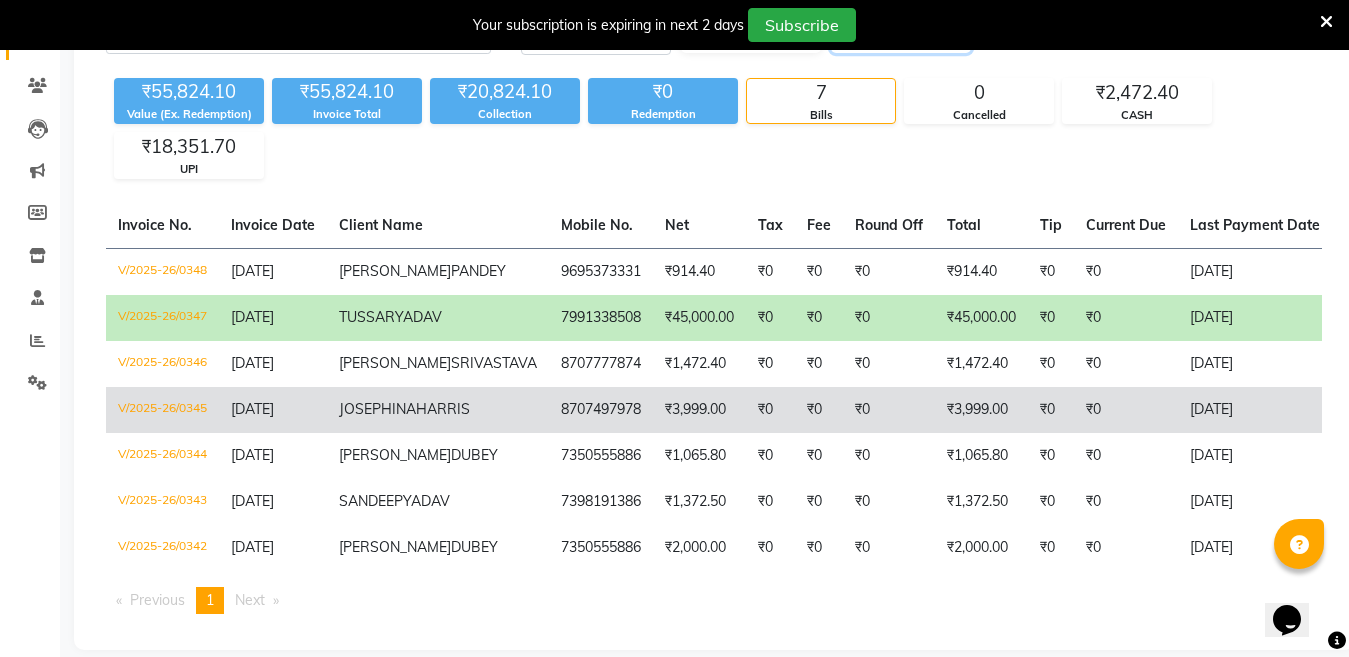 scroll, scrollTop: 95, scrollLeft: 0, axis: vertical 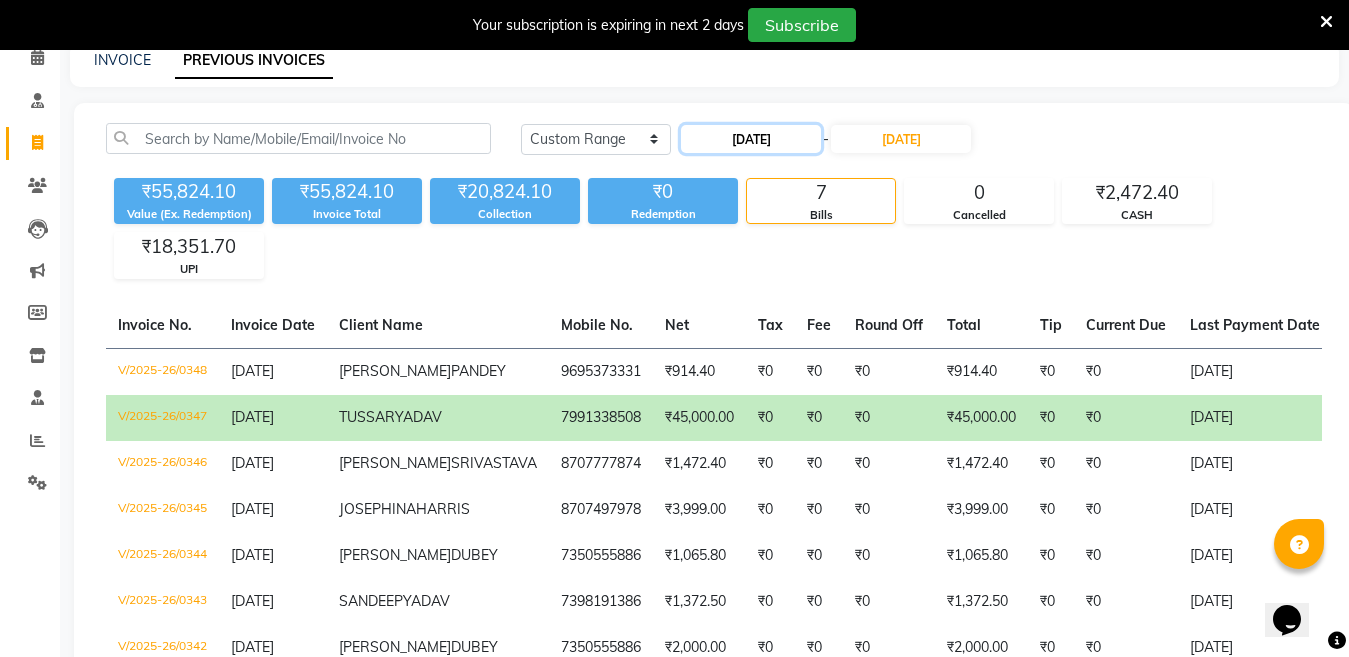 click on "10-05-2025" 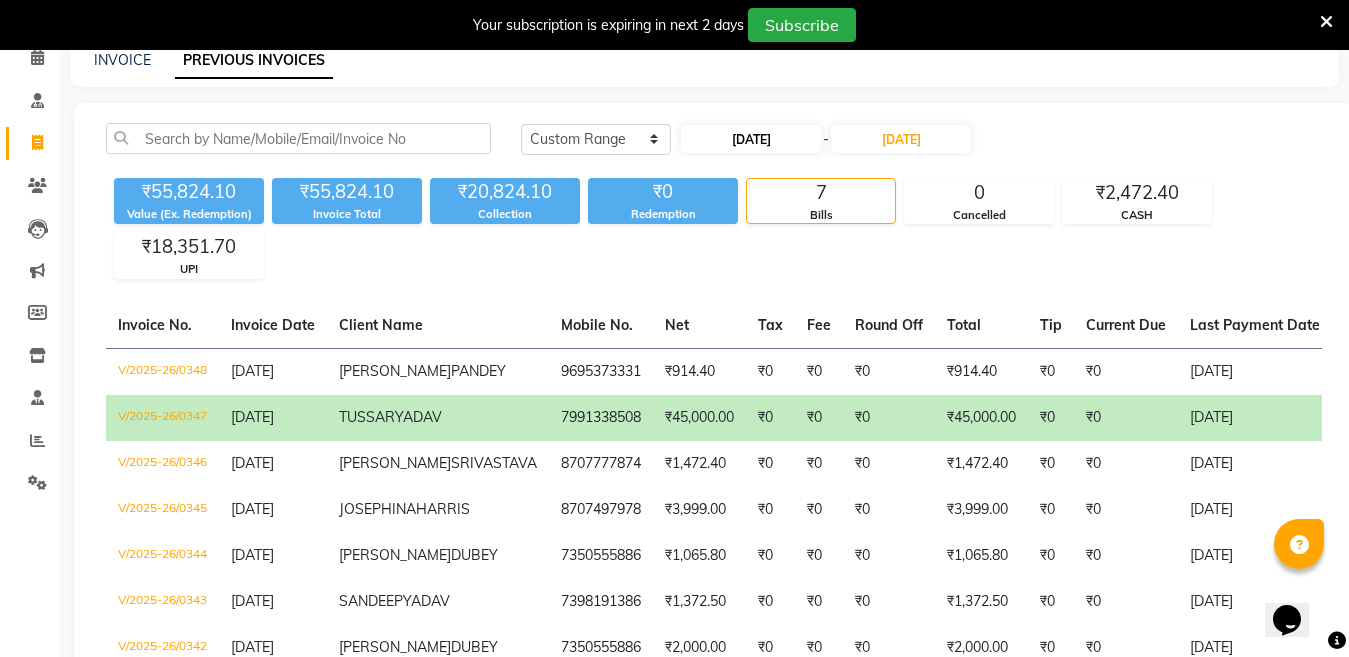 select on "5" 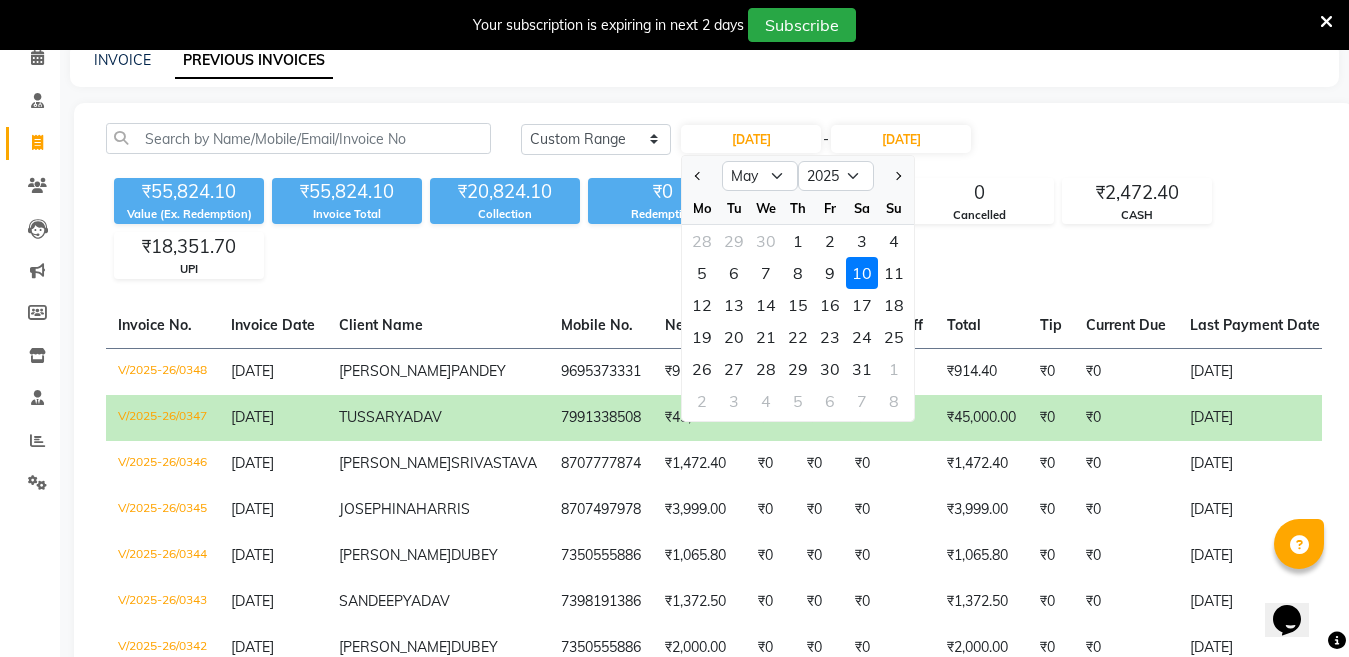 click on "10" 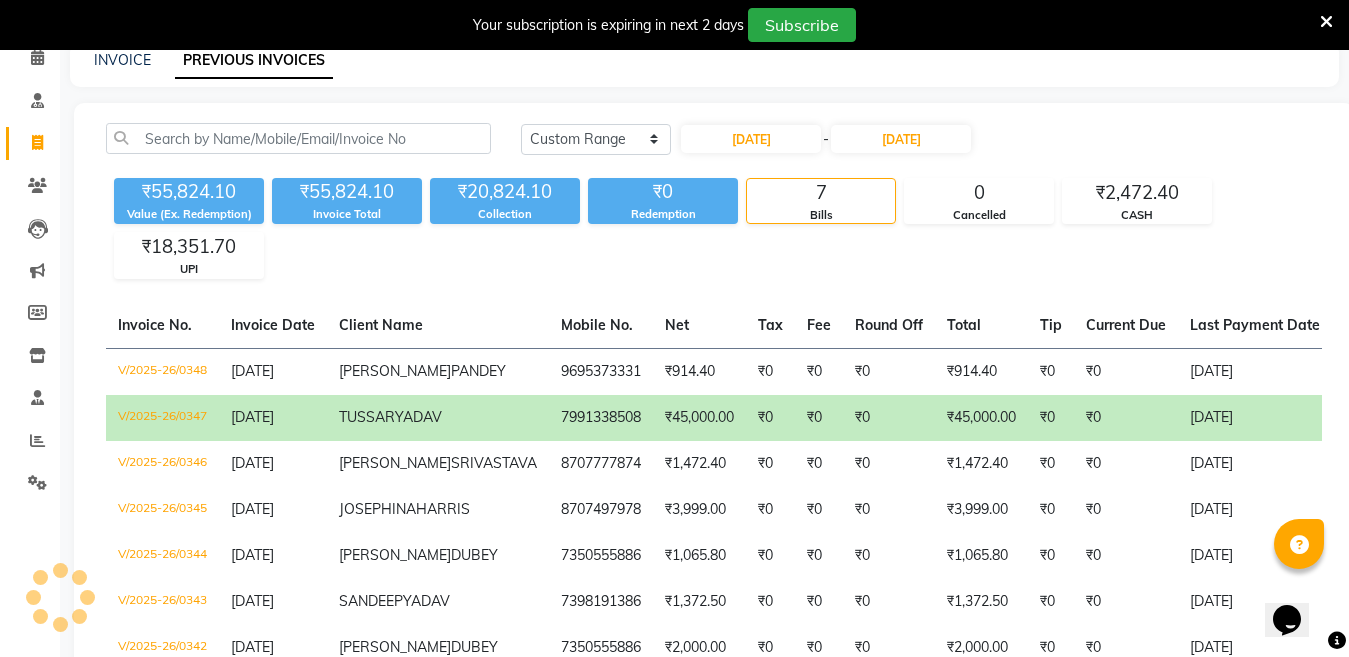 click on "₹55,824.10 Value (Ex. Redemption) ₹55,824.10 Invoice Total  ₹20,824.10 Collection ₹0 Redemption 7 Bills 0 Cancelled ₹2,472.40 CASH ₹18,351.70 UPI" 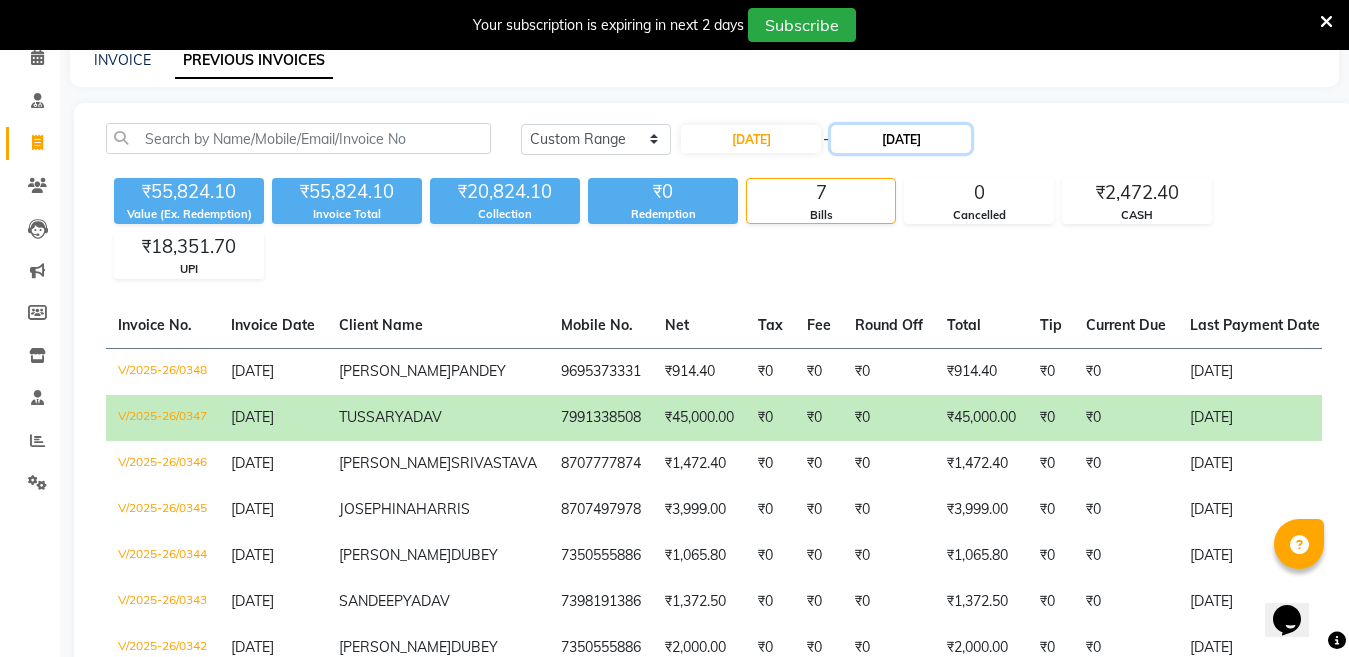 click on "10-05-2025" 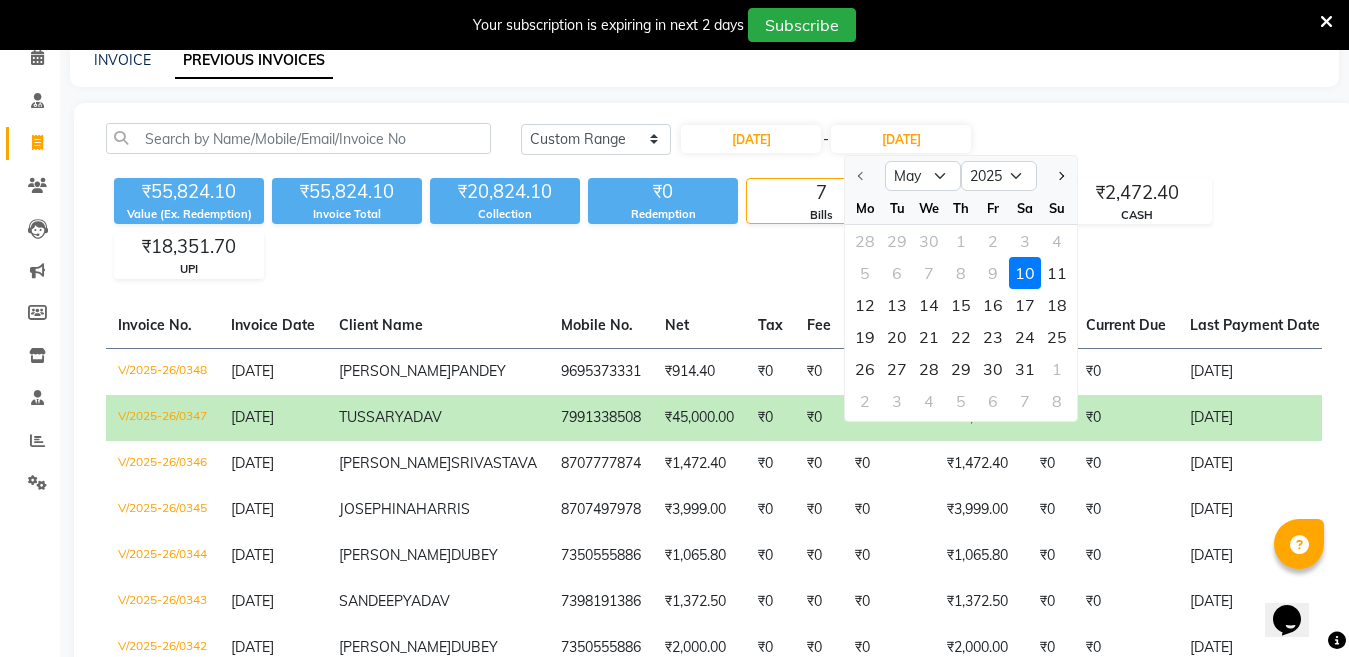 click on "10" 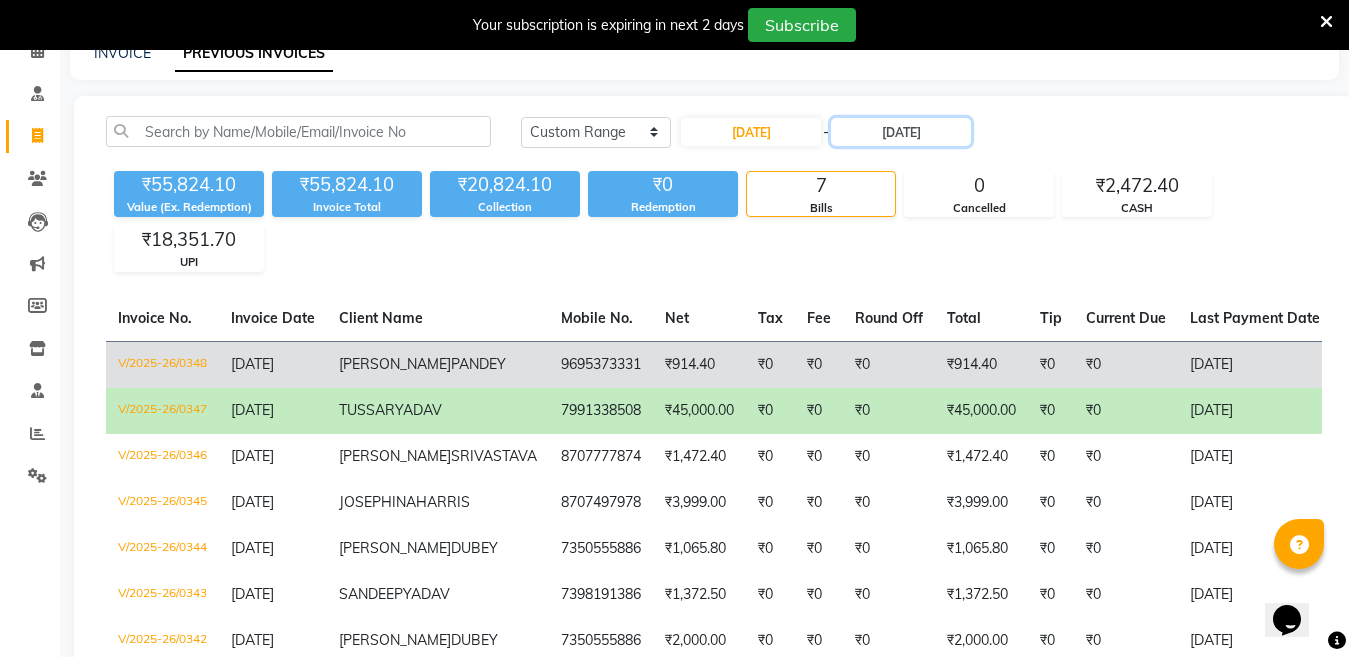 scroll, scrollTop: 95, scrollLeft: 0, axis: vertical 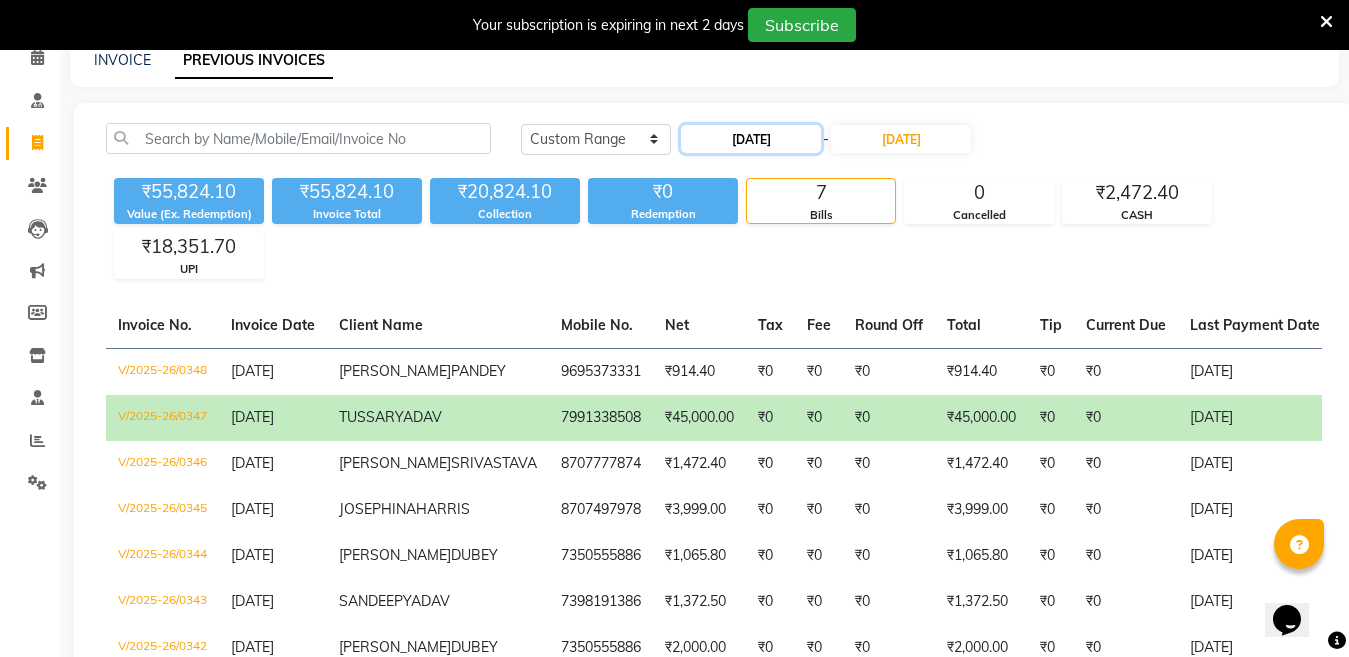 click on "10-05-2025" 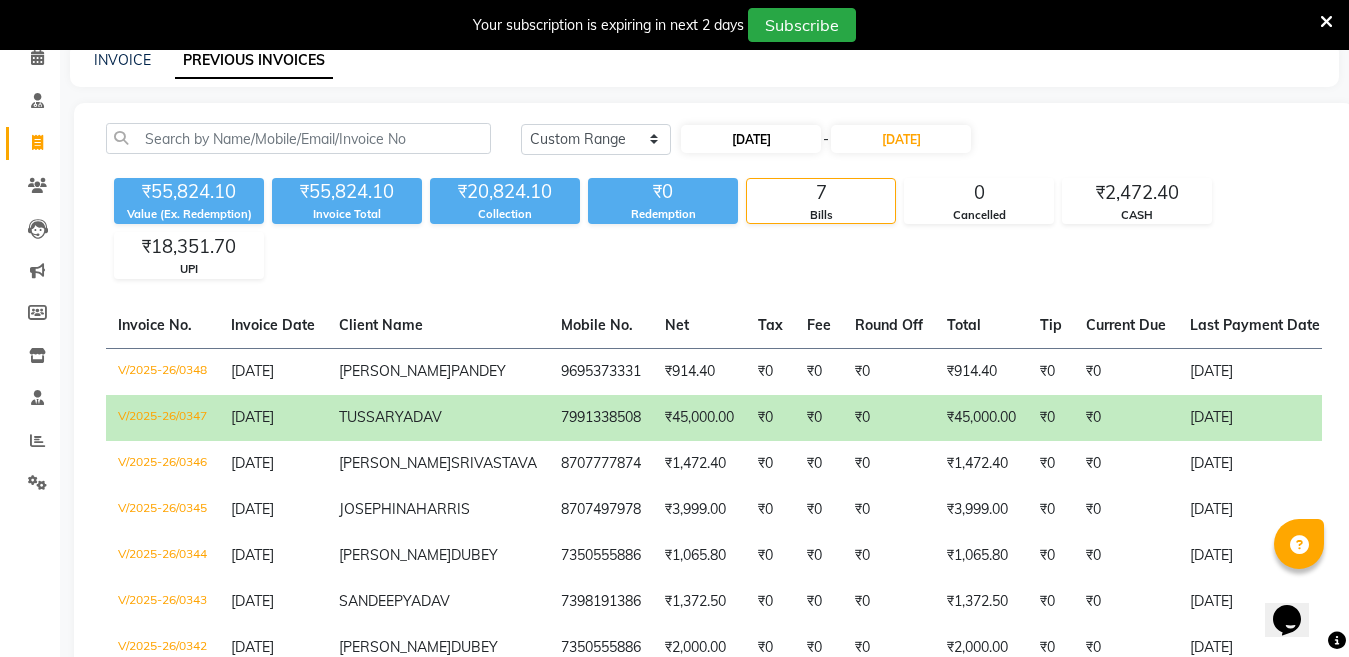 select on "5" 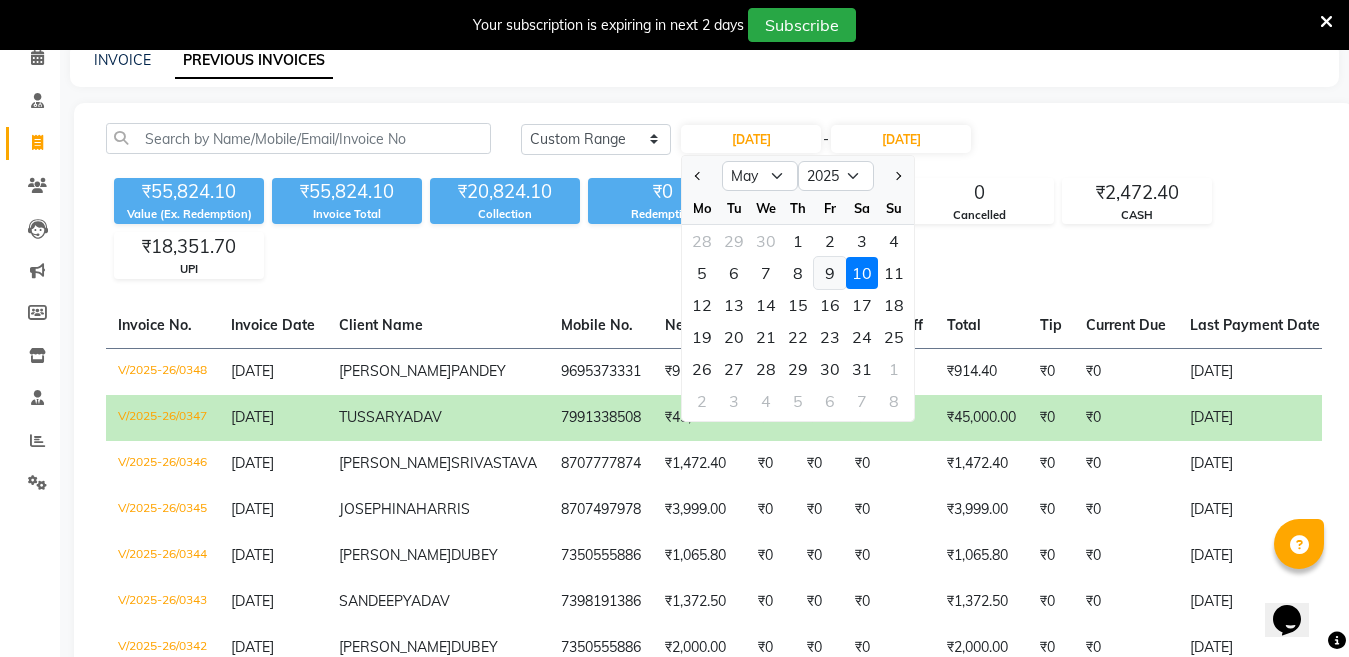 click on "9" 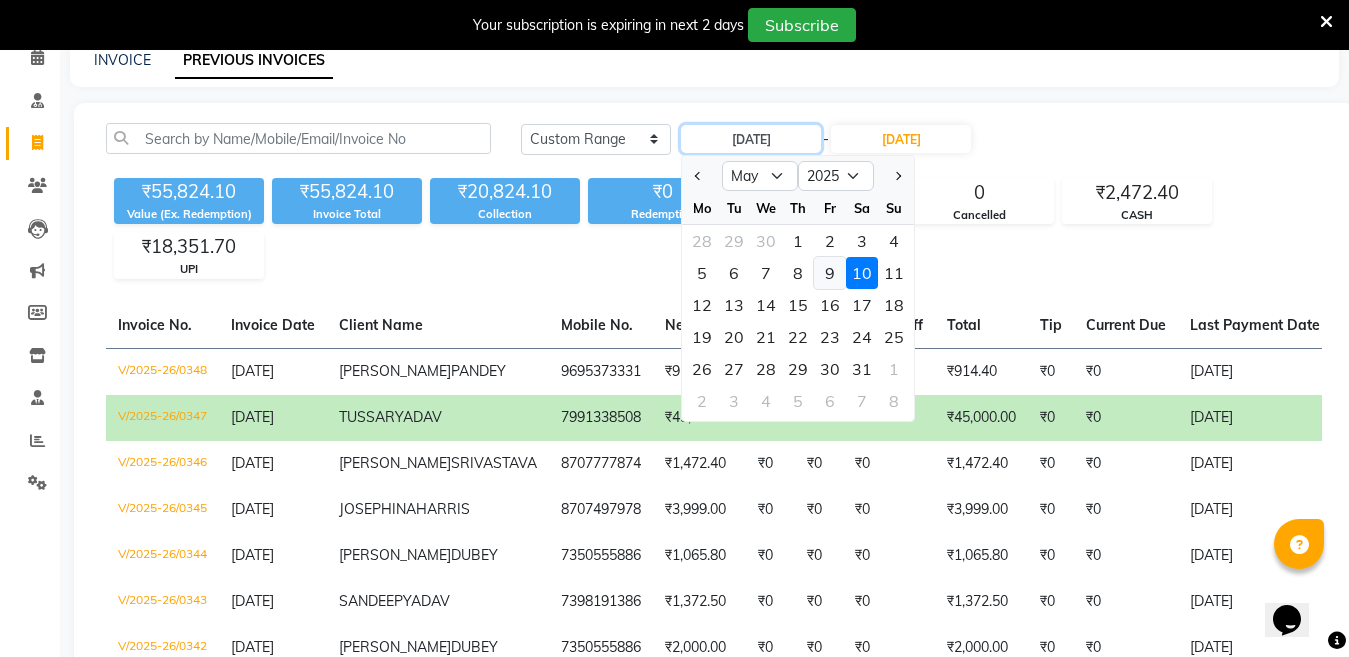 type on "09-05-2025" 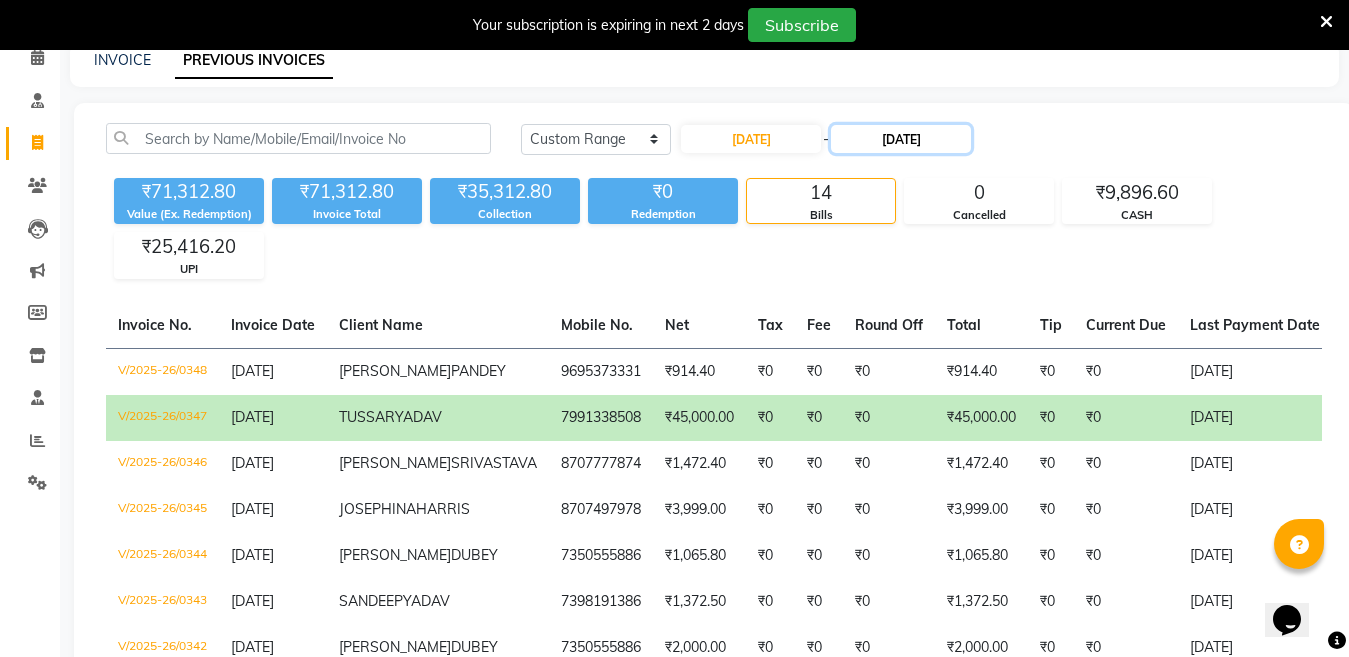 click on "10-05-2025" 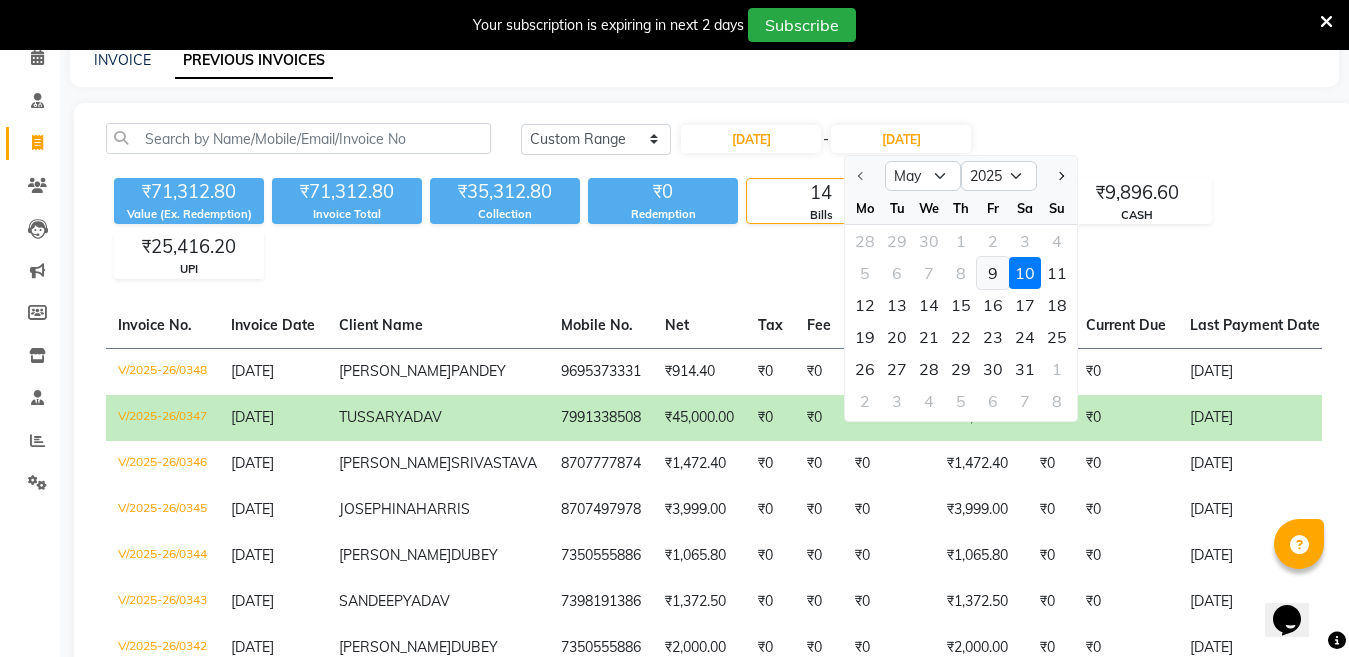 click on "9" 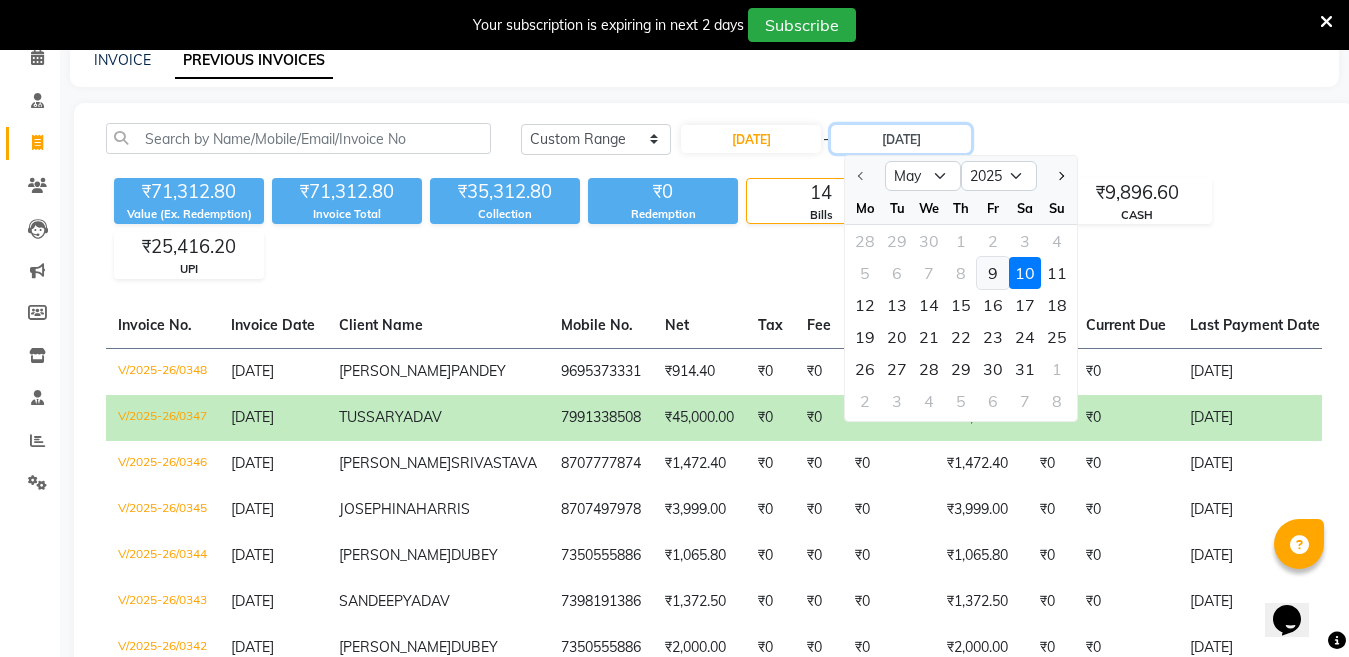 type on "09-05-2025" 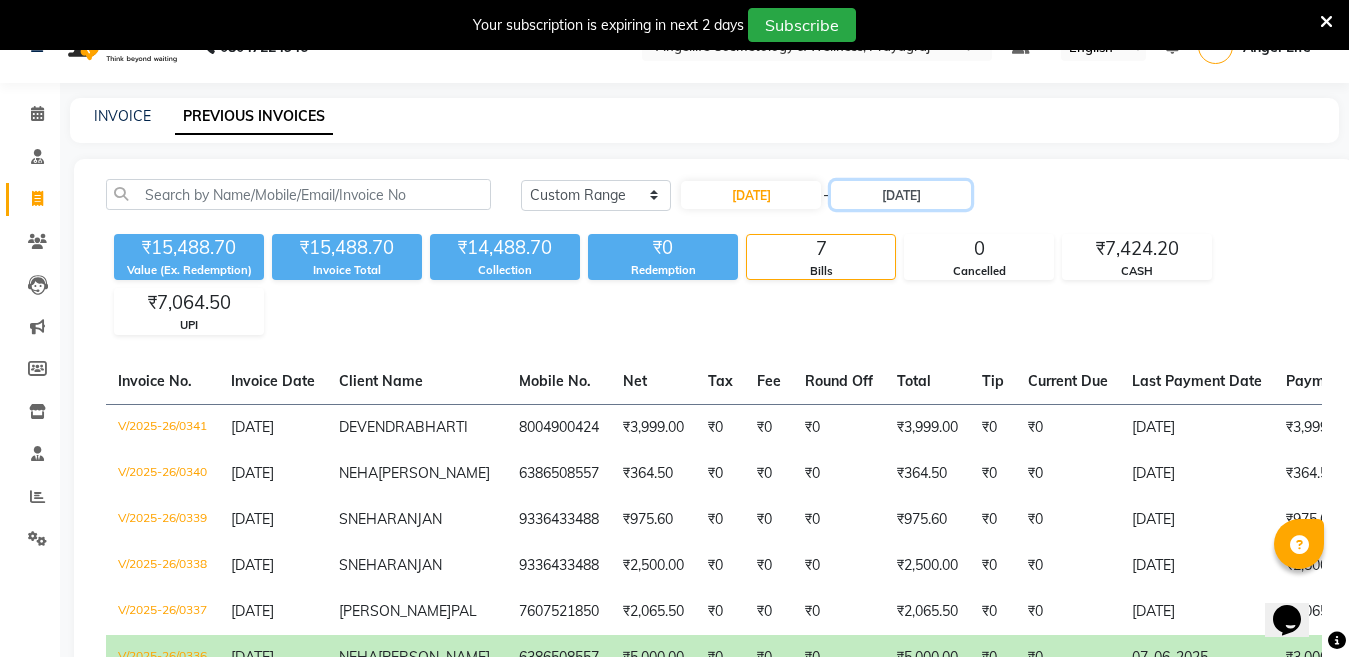 scroll, scrollTop: 21, scrollLeft: 0, axis: vertical 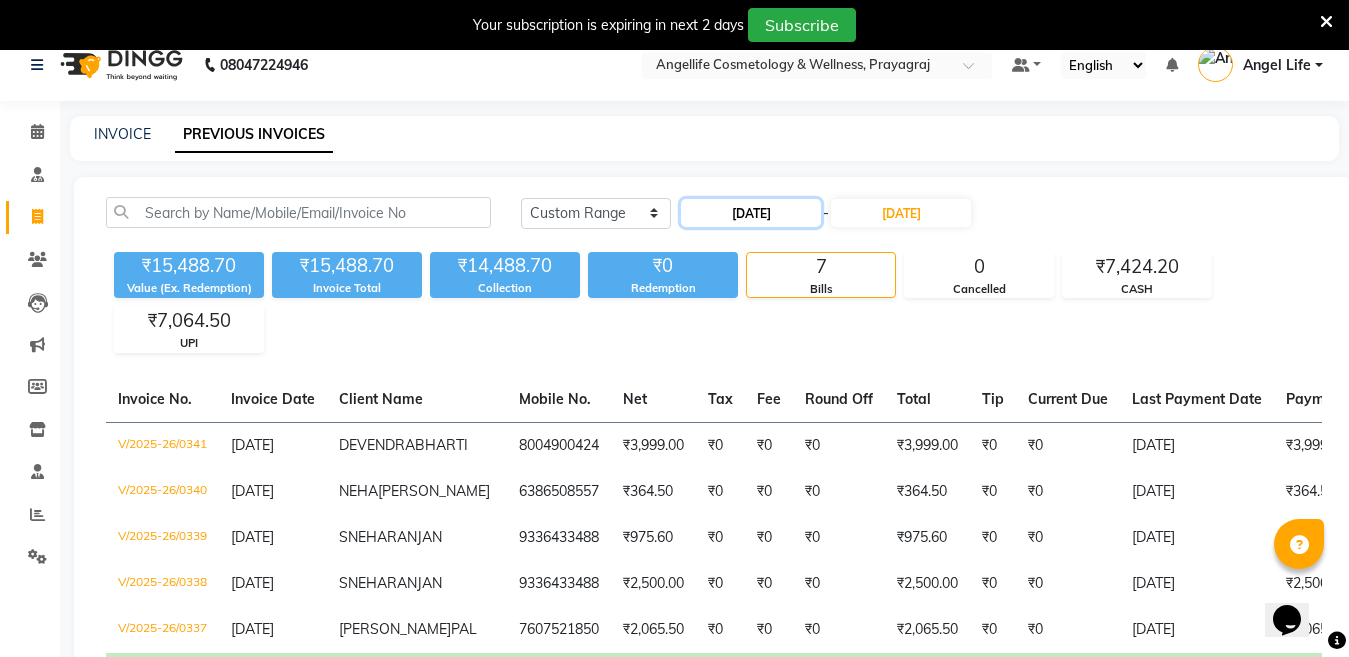 click on "09-05-2025" 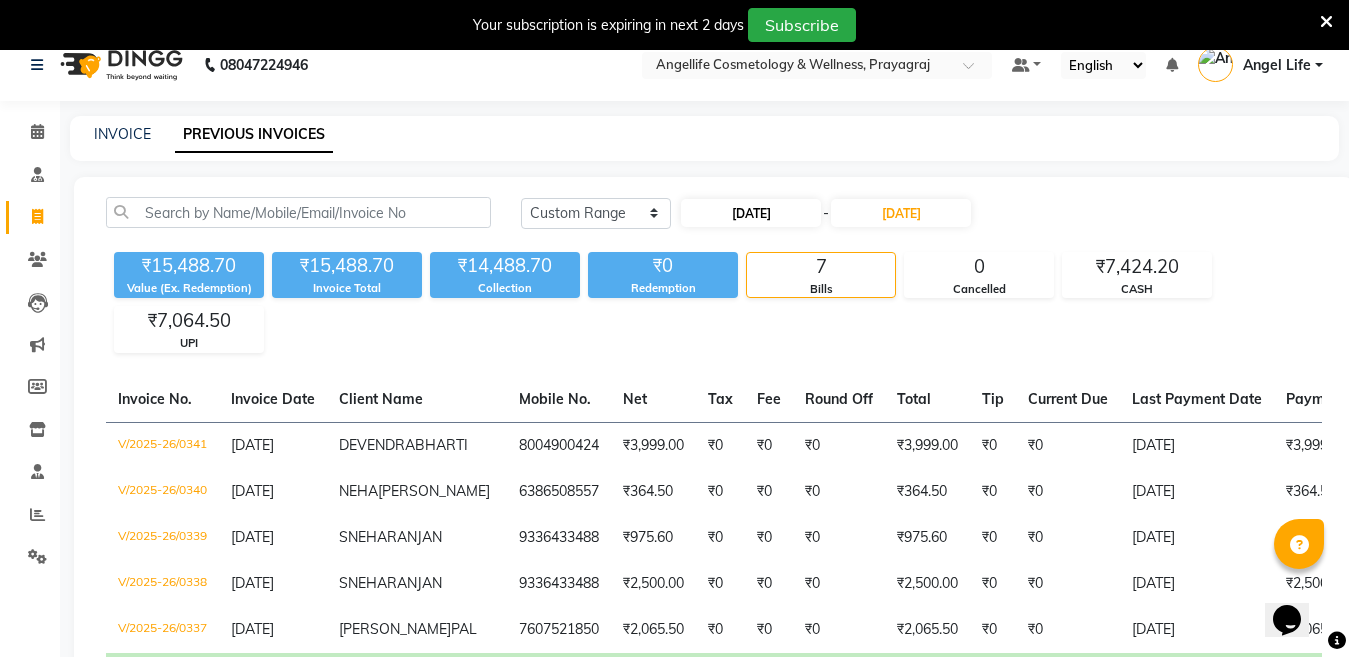 select on "5" 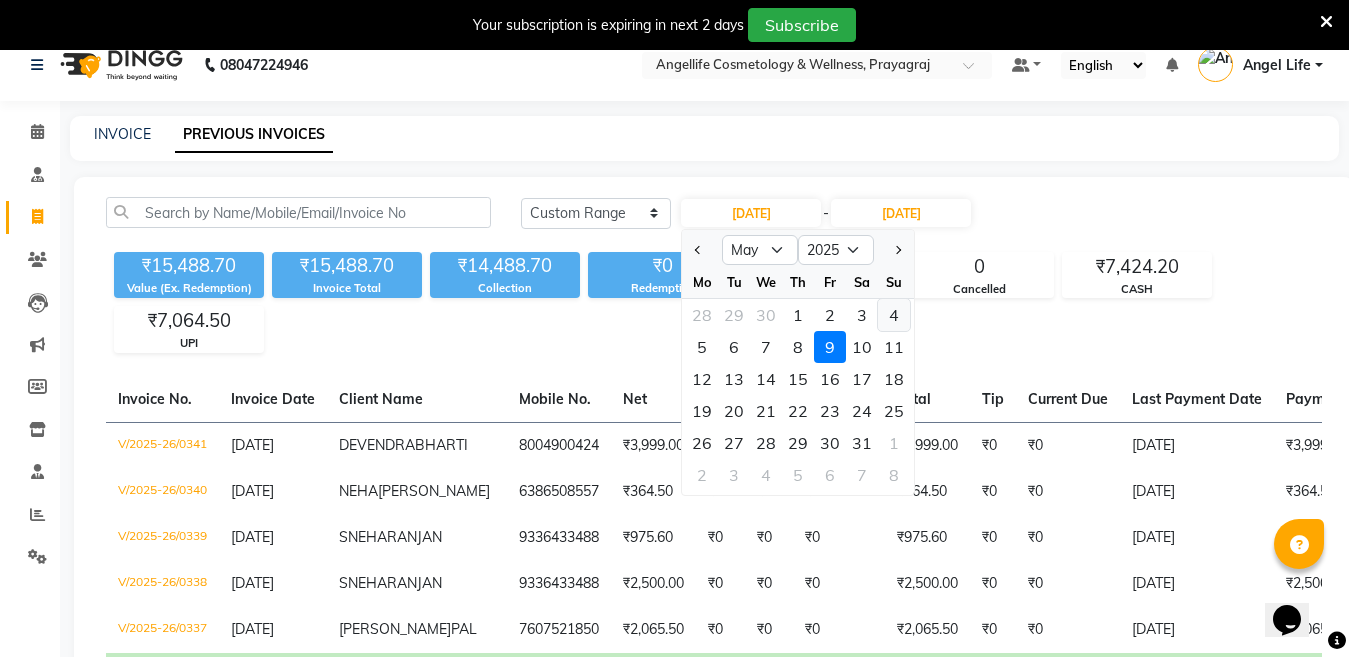 click on "4" 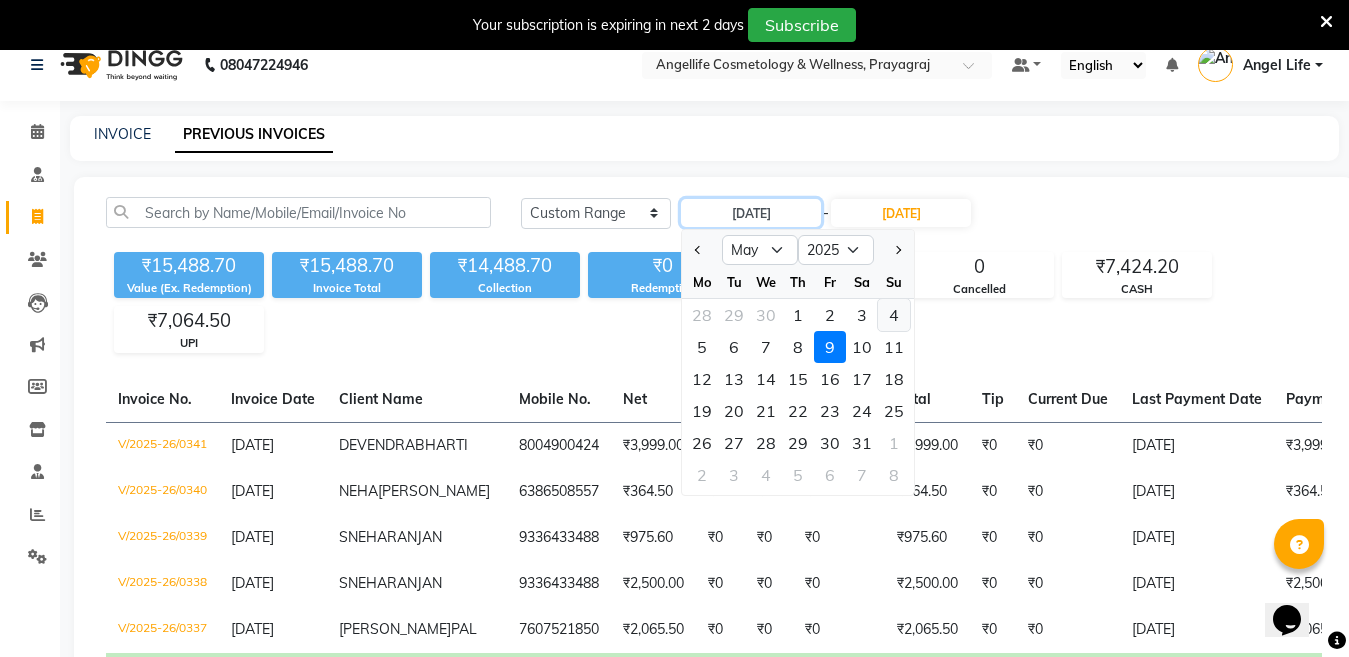 type on "04-05-2025" 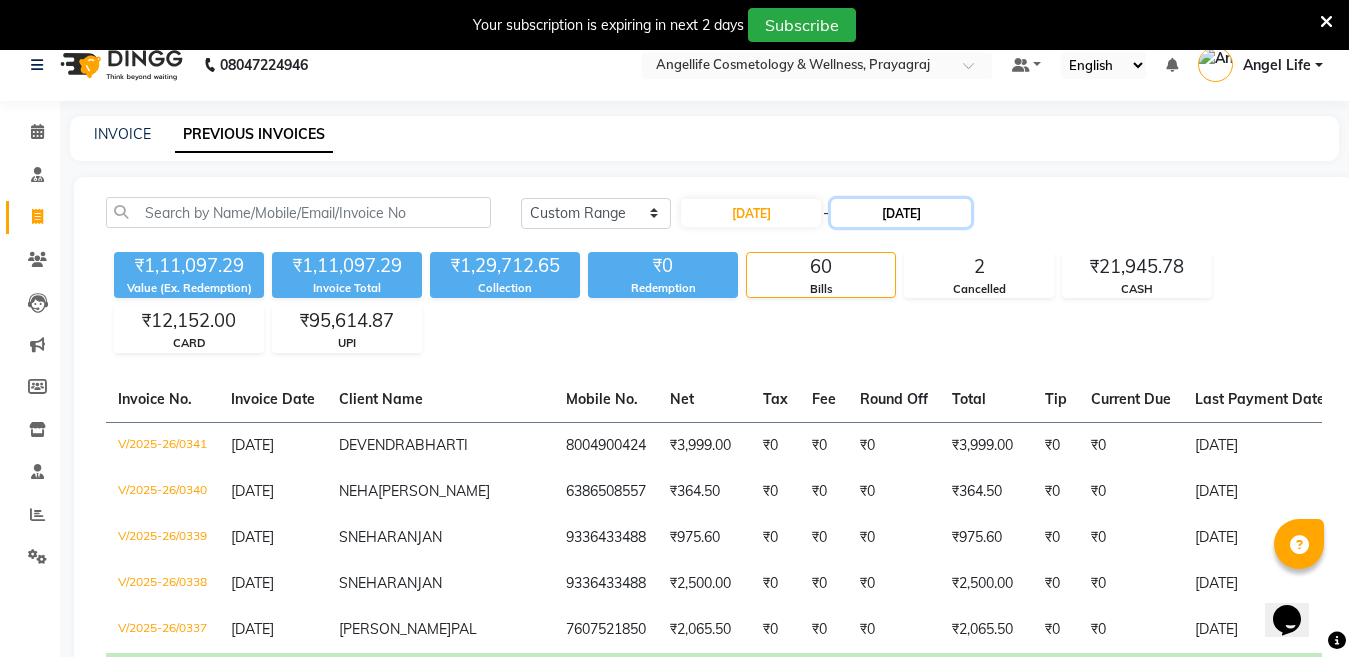 click on "09-05-2025" 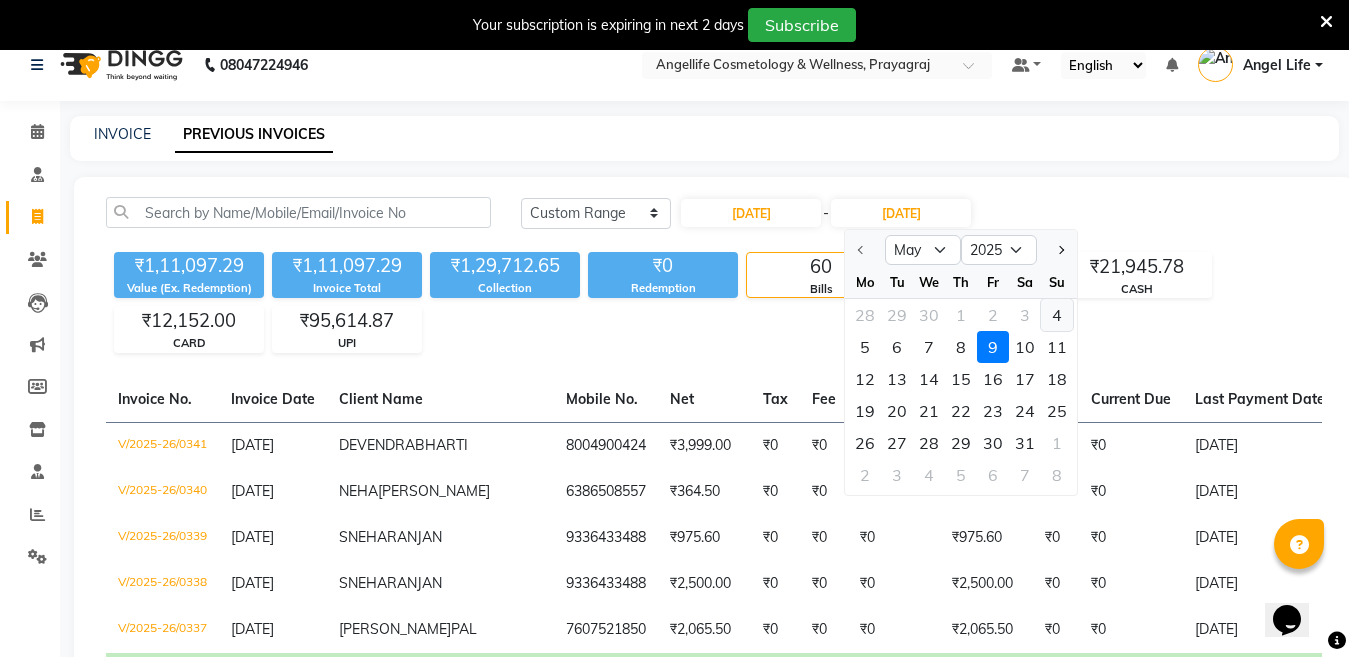 click on "4" 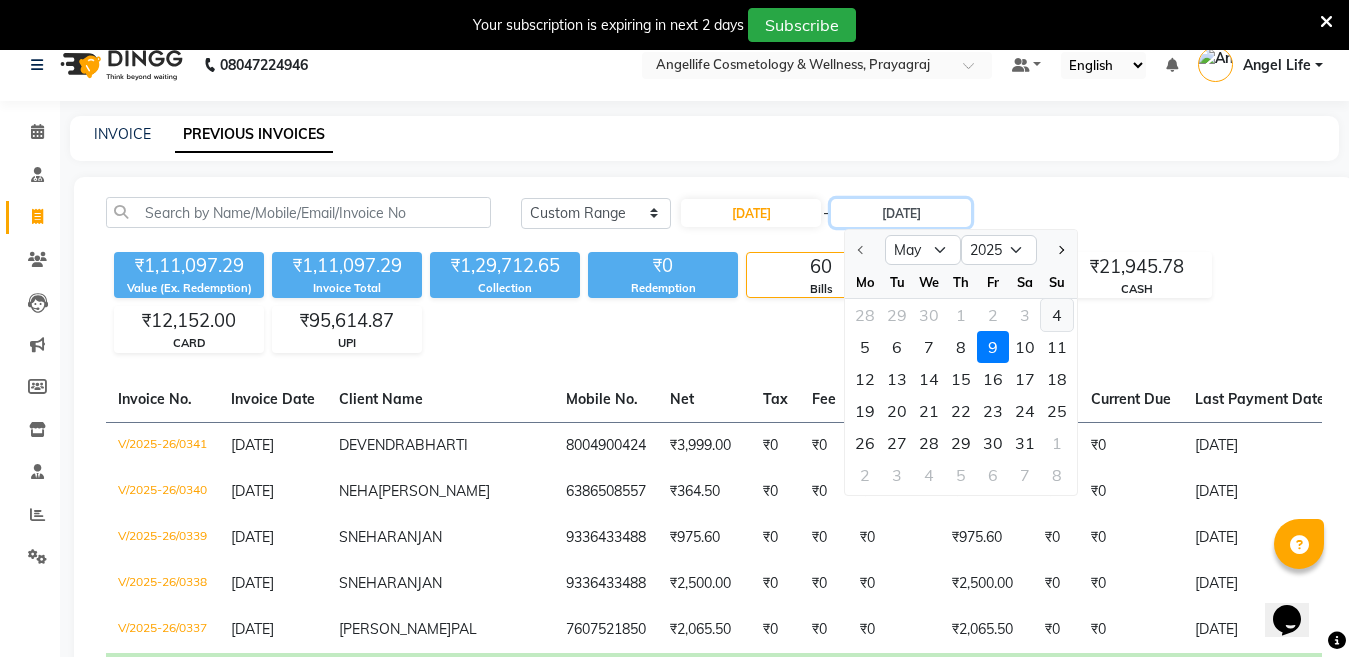 type on "04-05-2025" 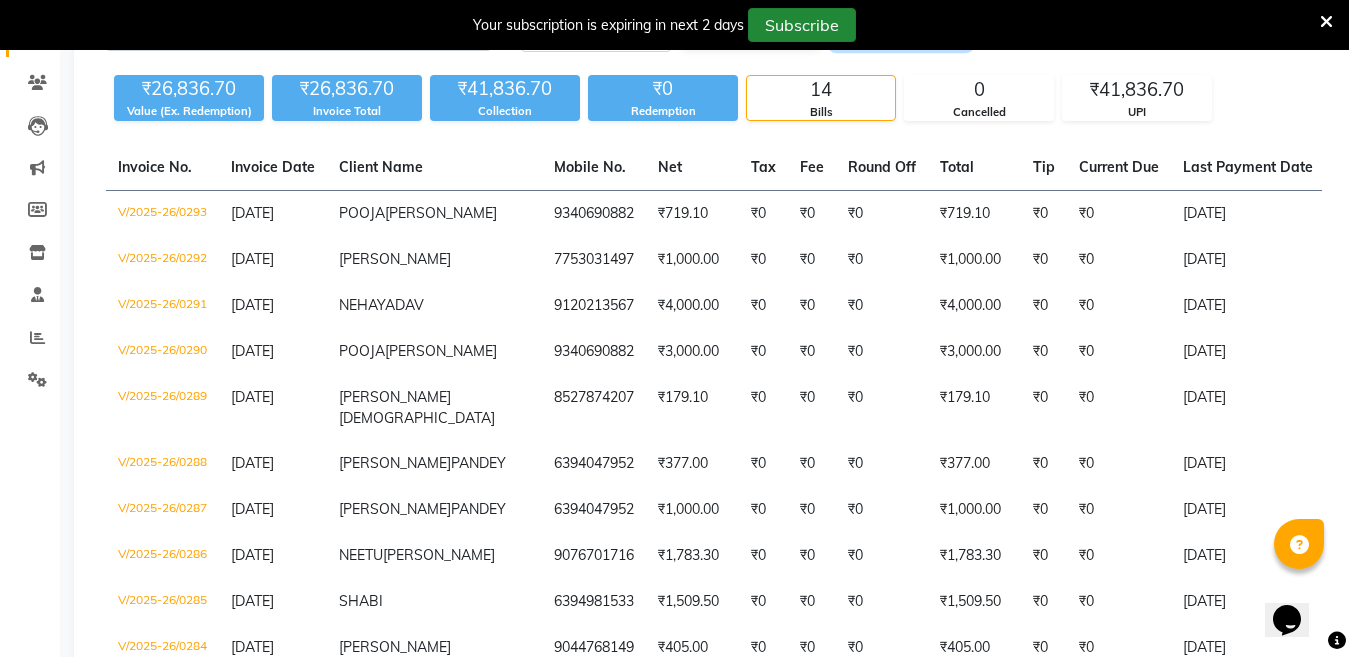 scroll, scrollTop: 0, scrollLeft: 0, axis: both 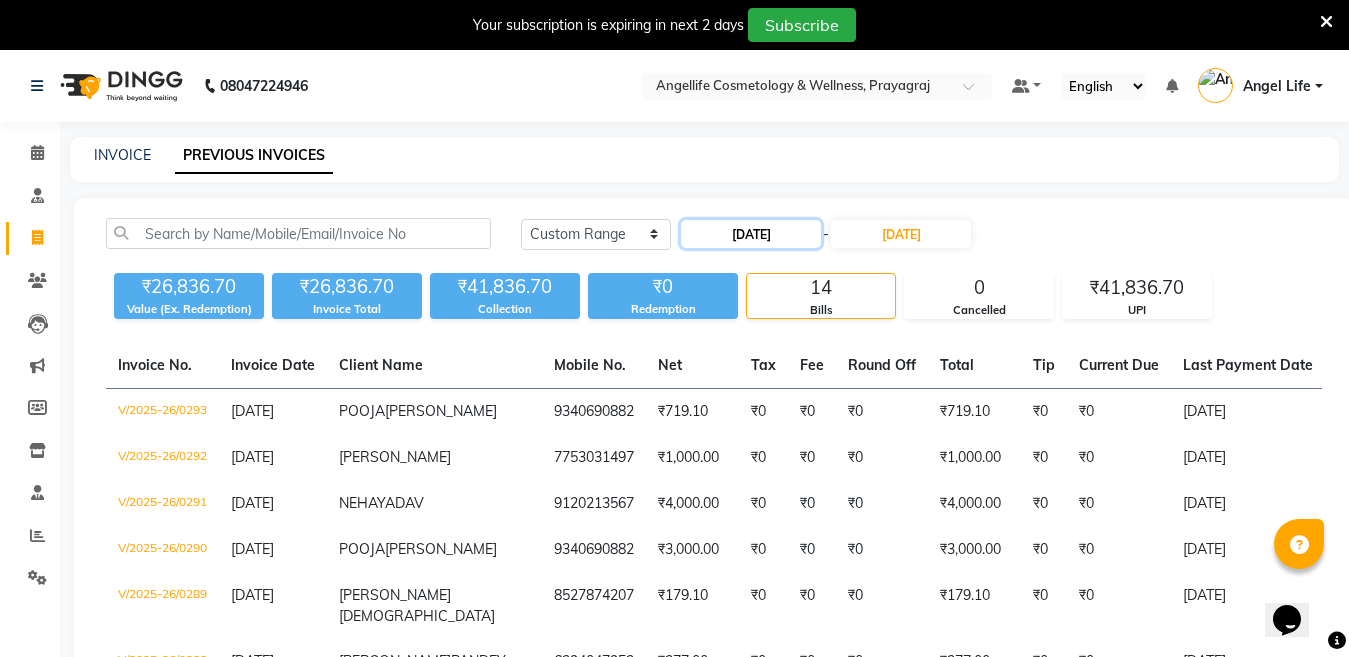 click on "04-05-2025" 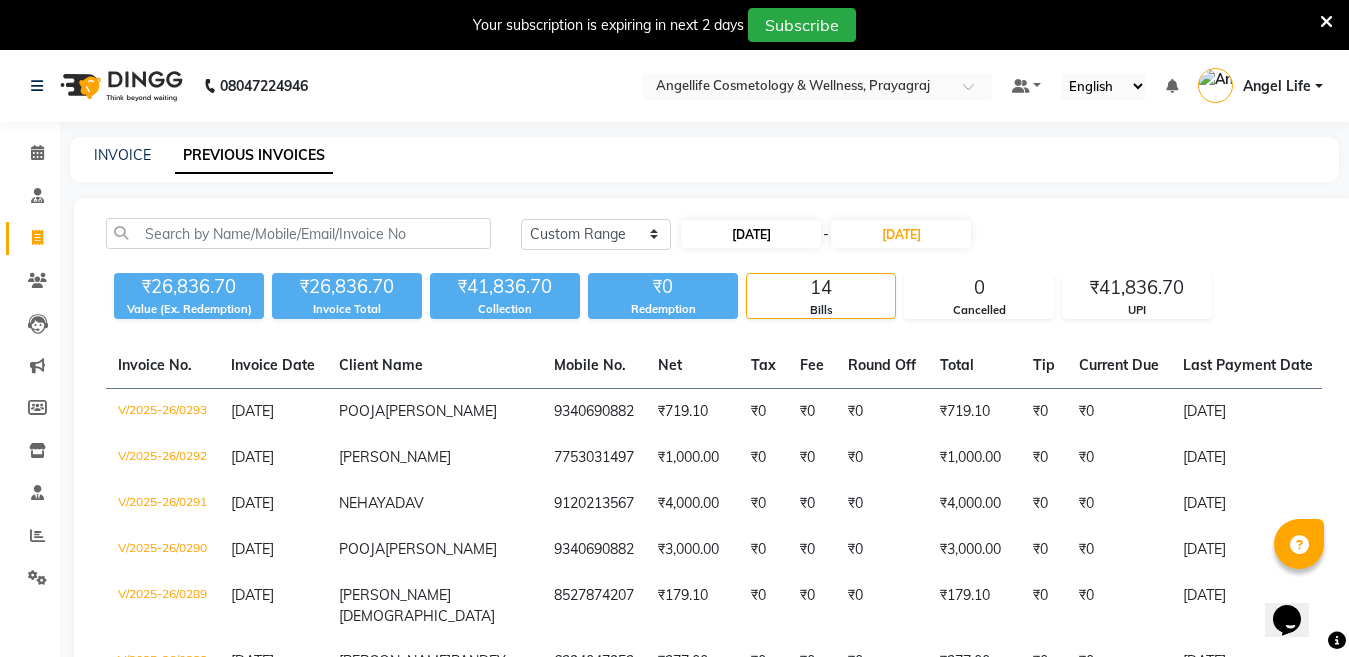 select on "5" 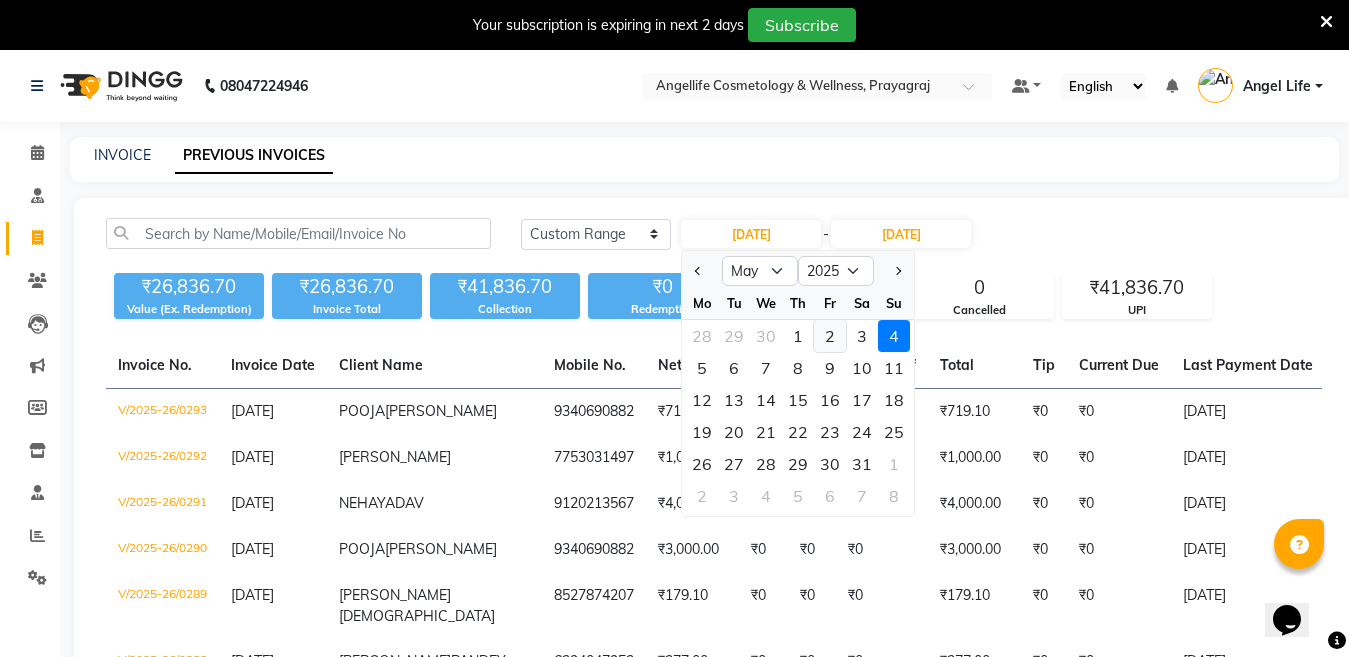 click on "2" 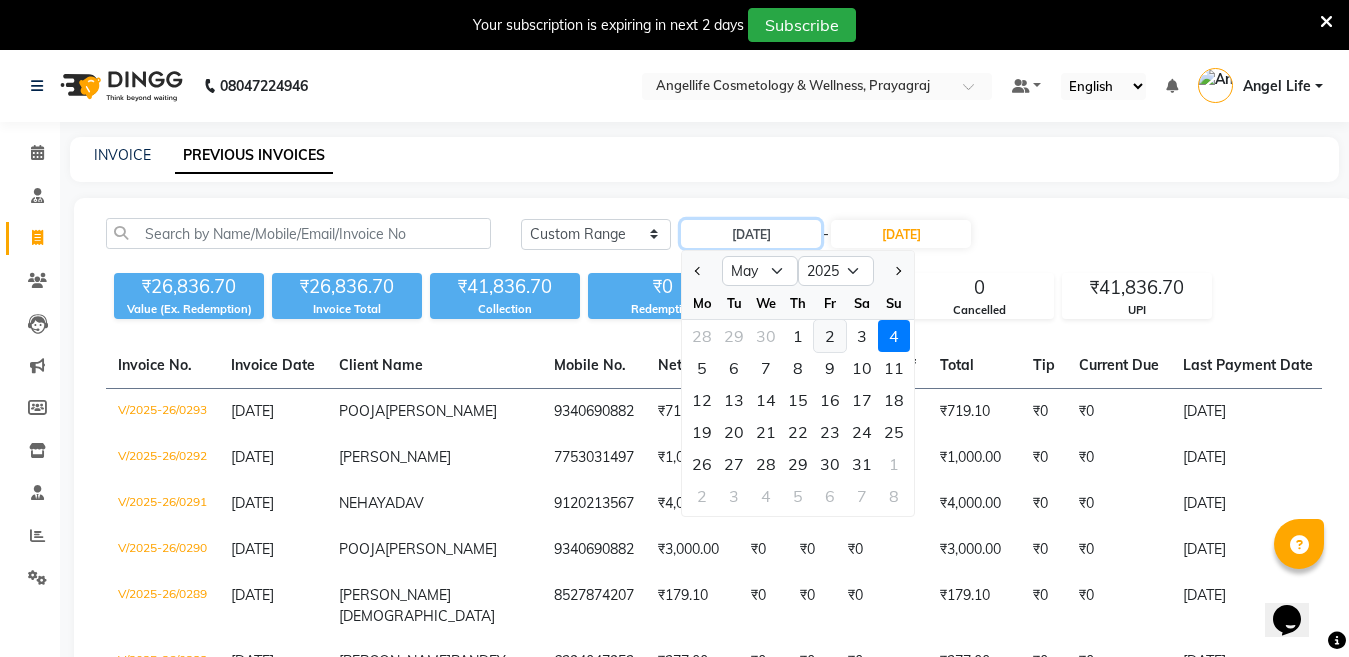 type on "02-05-2025" 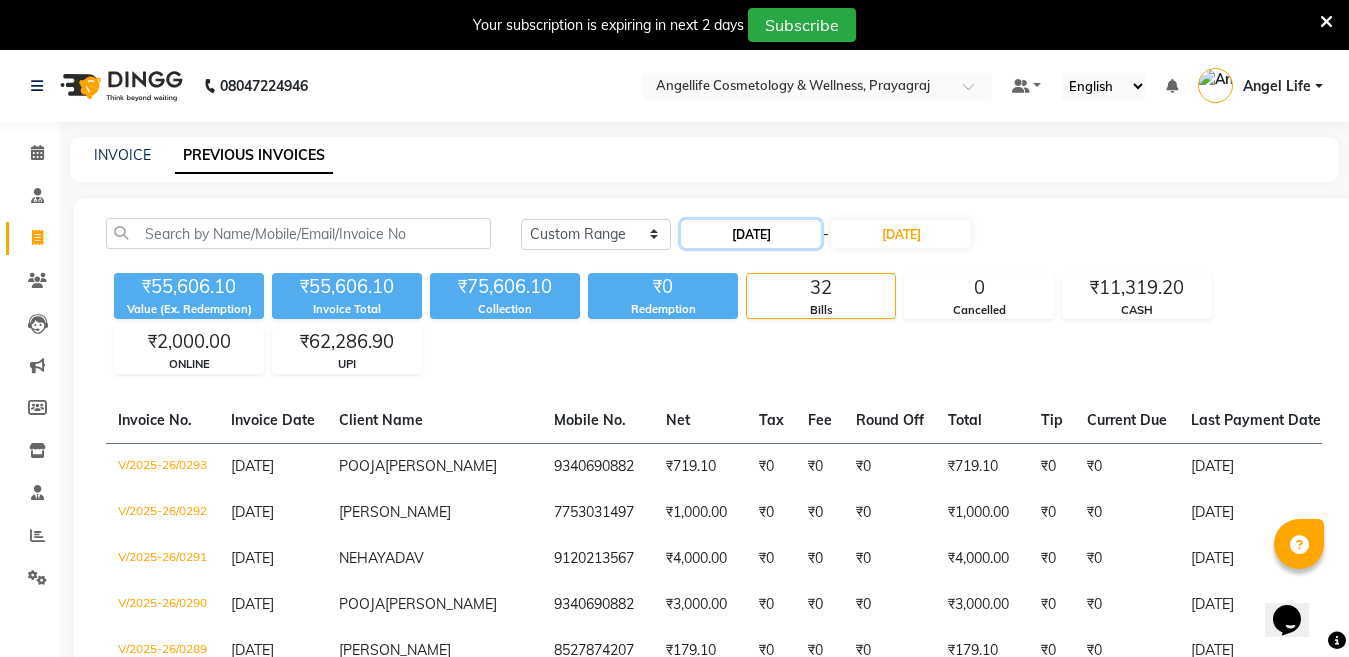 click on "02-05-2025" 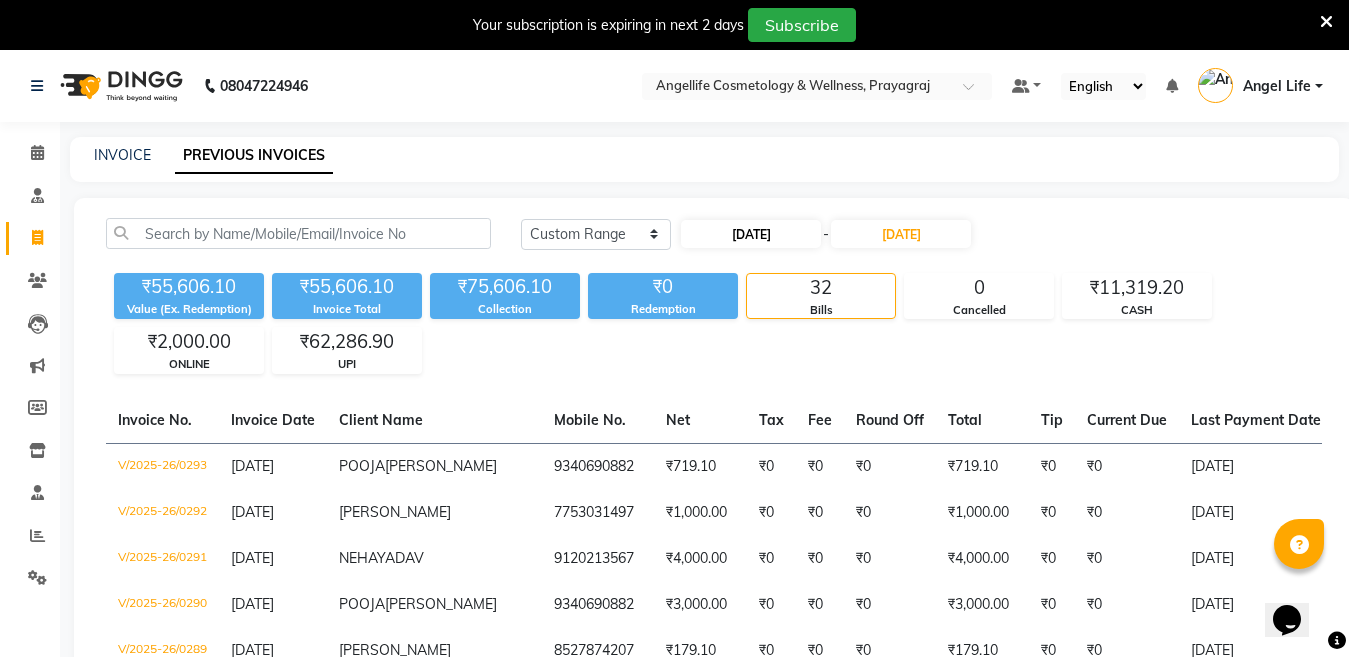 select on "5" 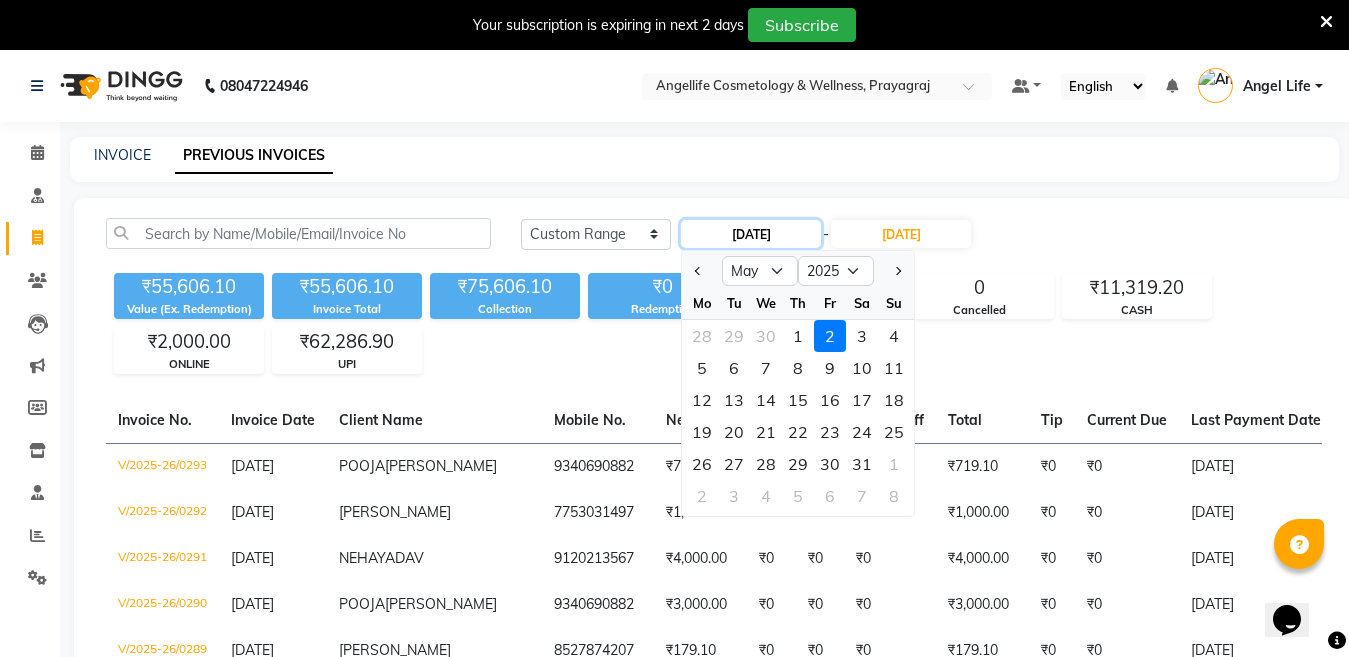 click on "02-05-2025" 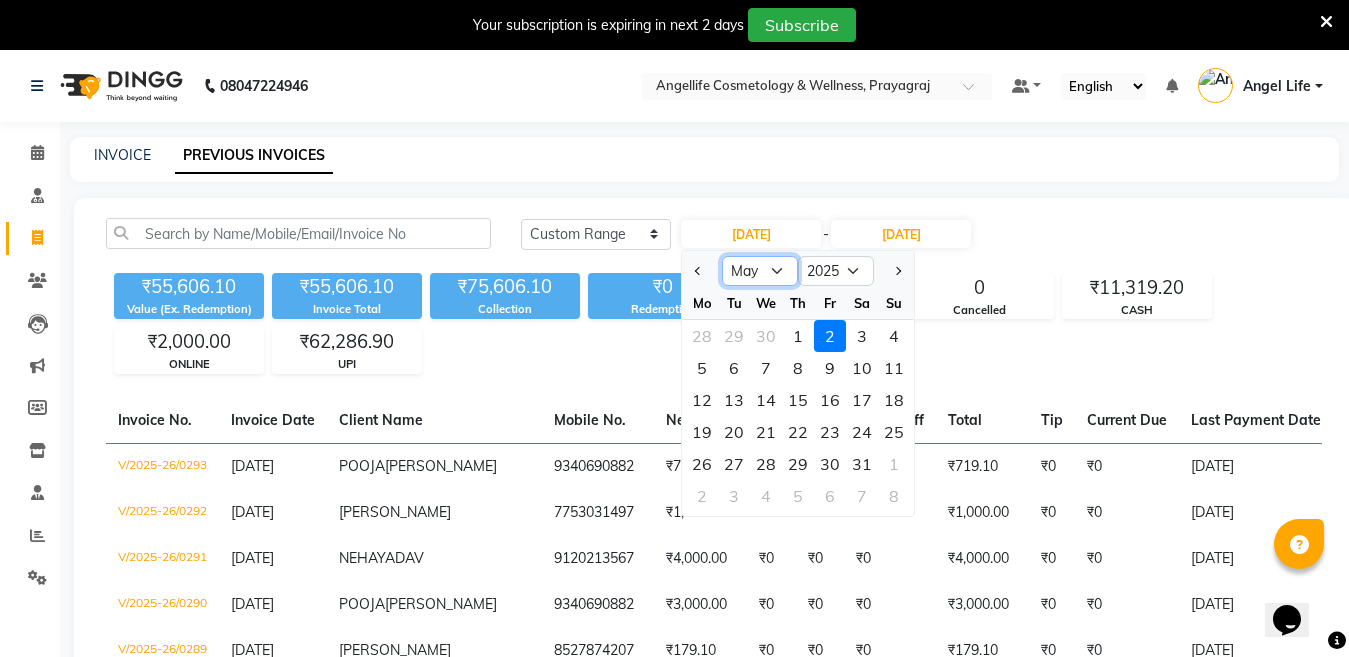 click on "Jan Feb Mar Apr May Jun Jul Aug Sep Oct Nov Dec" 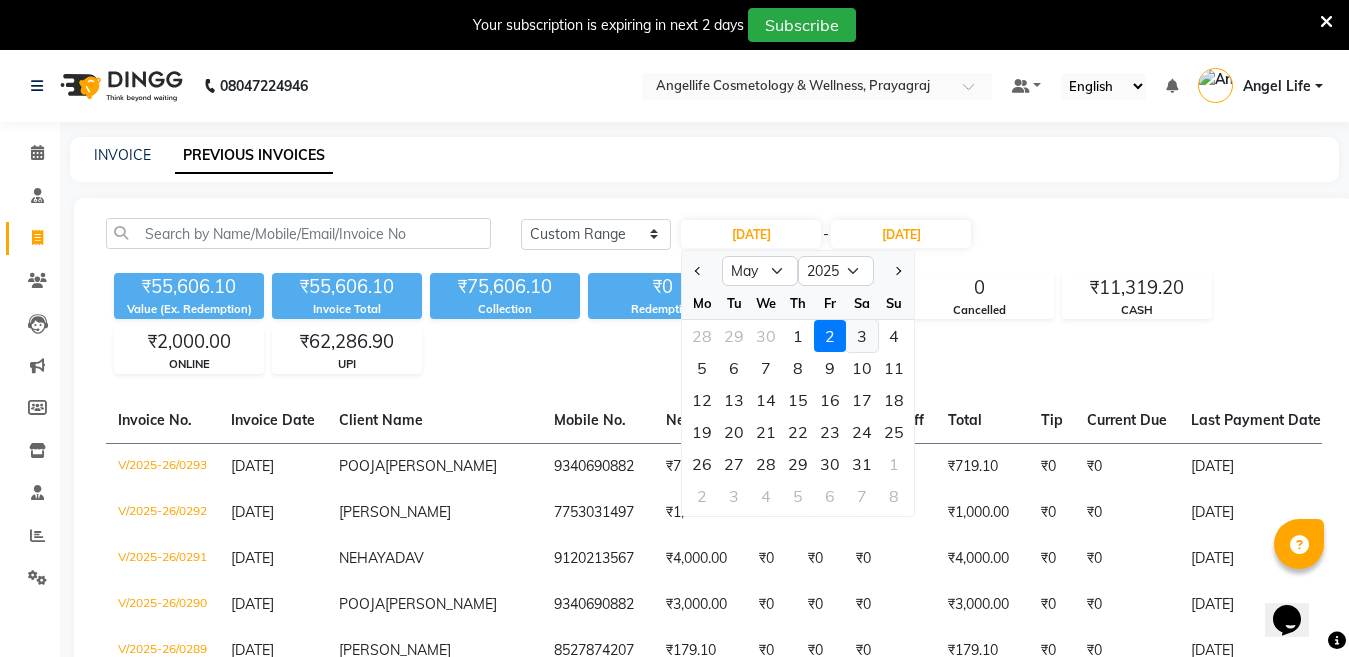 click on "3" 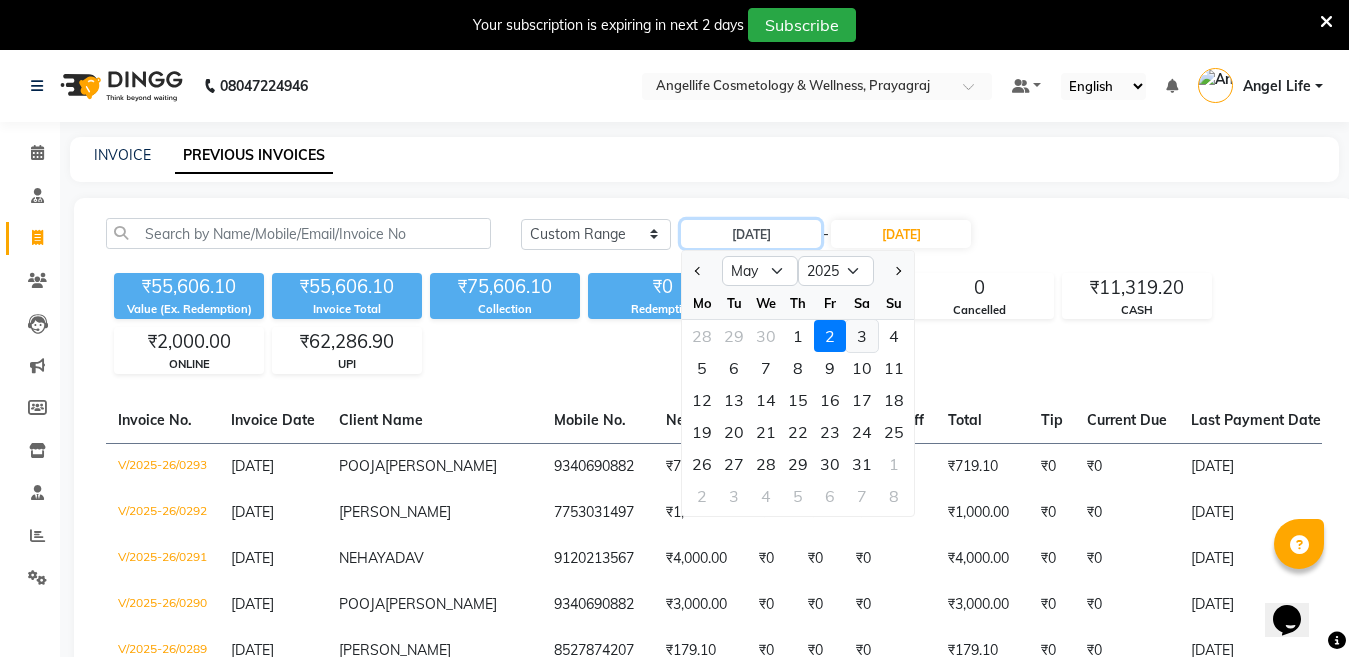 type on "03-05-2025" 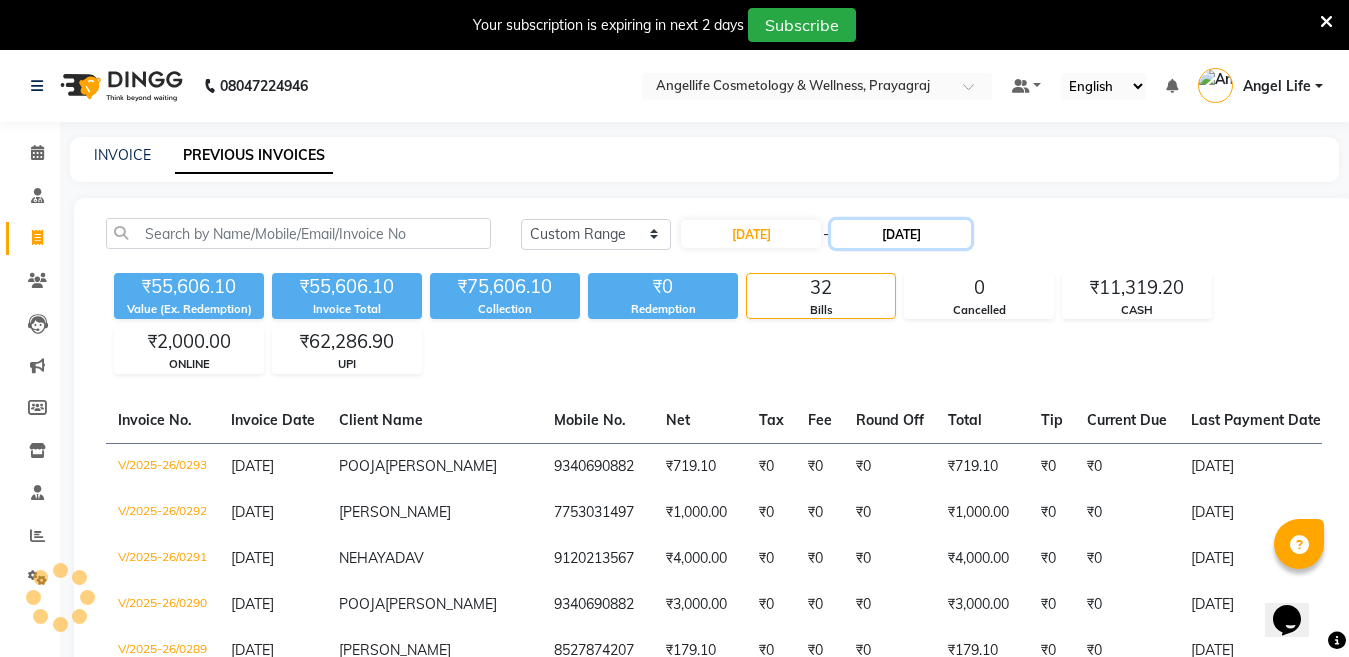 click on "04-05-2025" 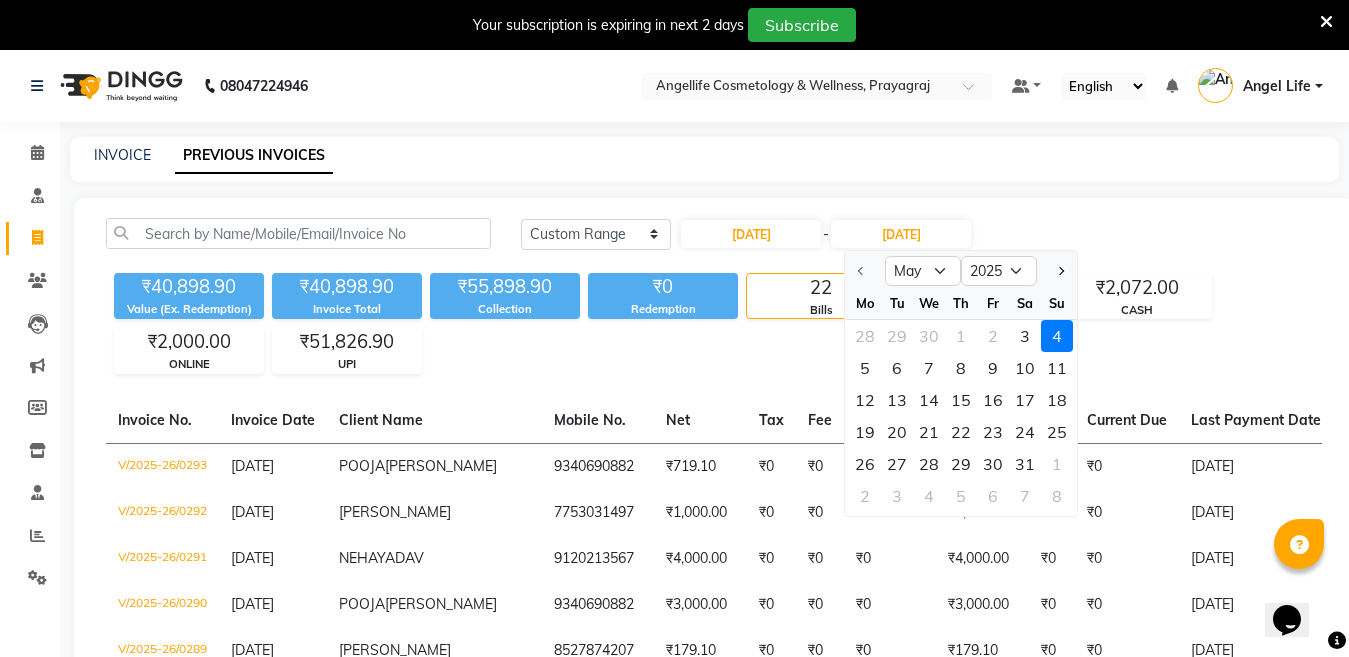 click on "28 29 30 1 2 3 4" 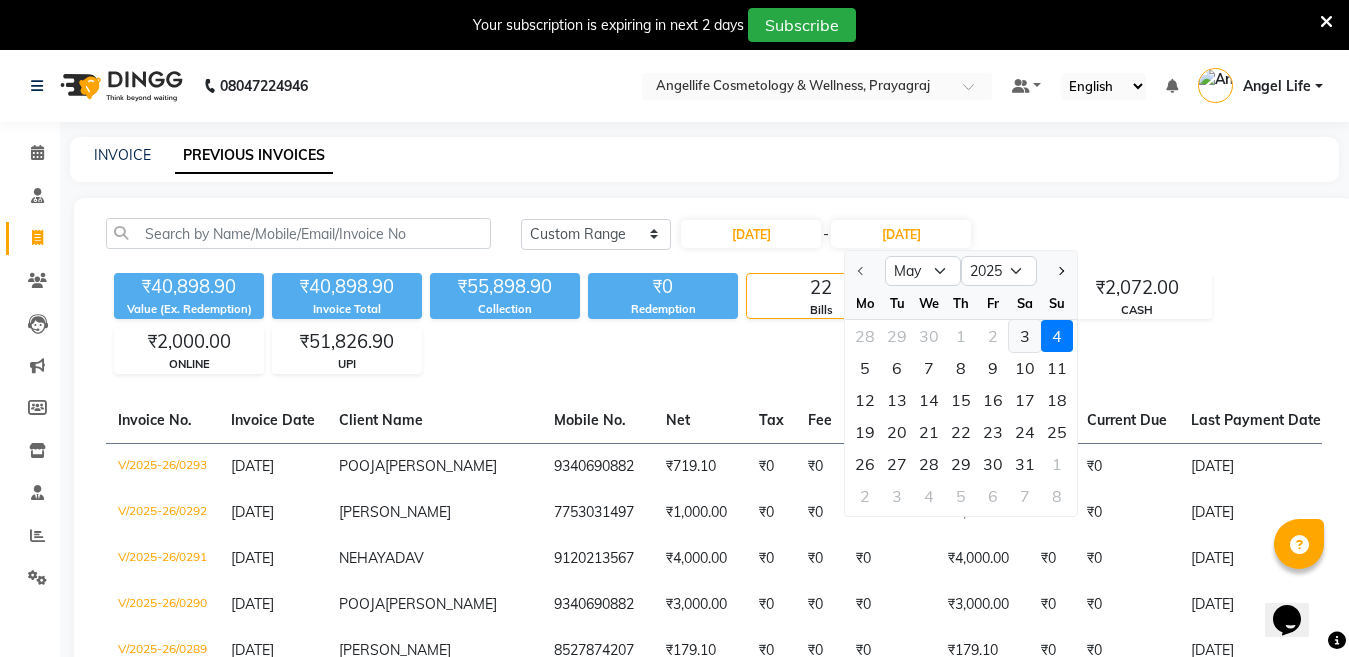 click on "3" 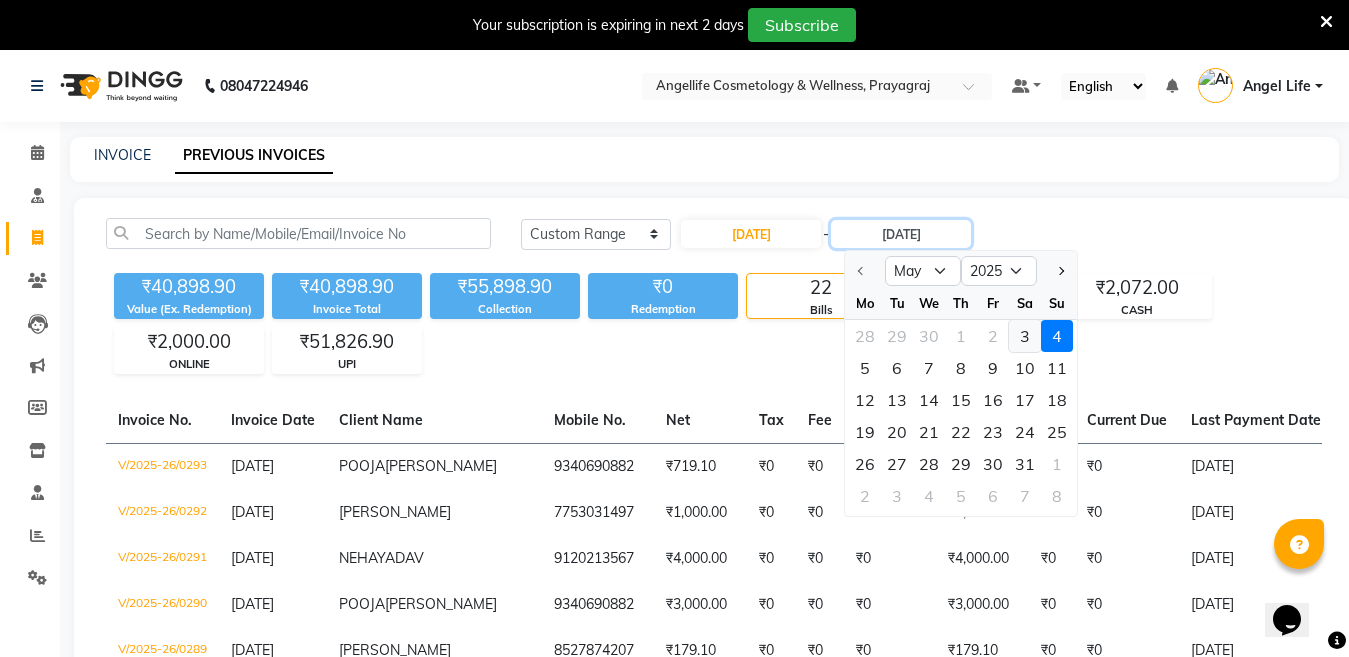 type on "03-05-2025" 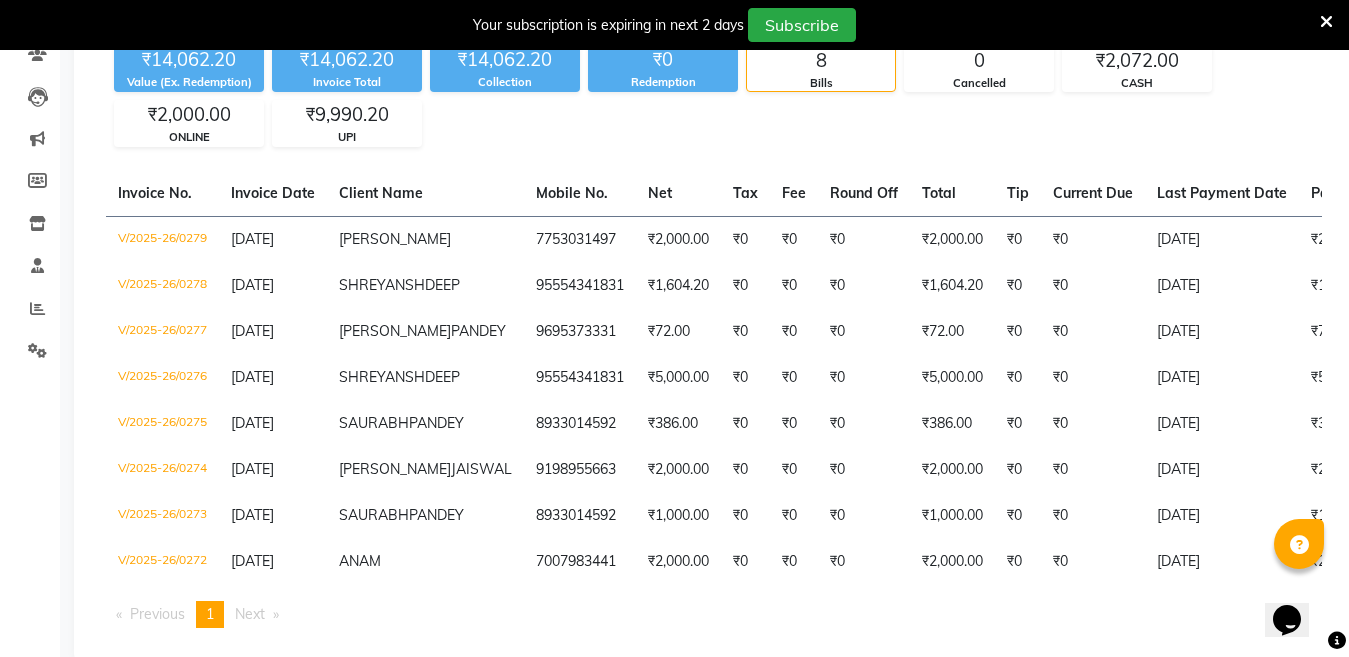 scroll, scrollTop: 61, scrollLeft: 0, axis: vertical 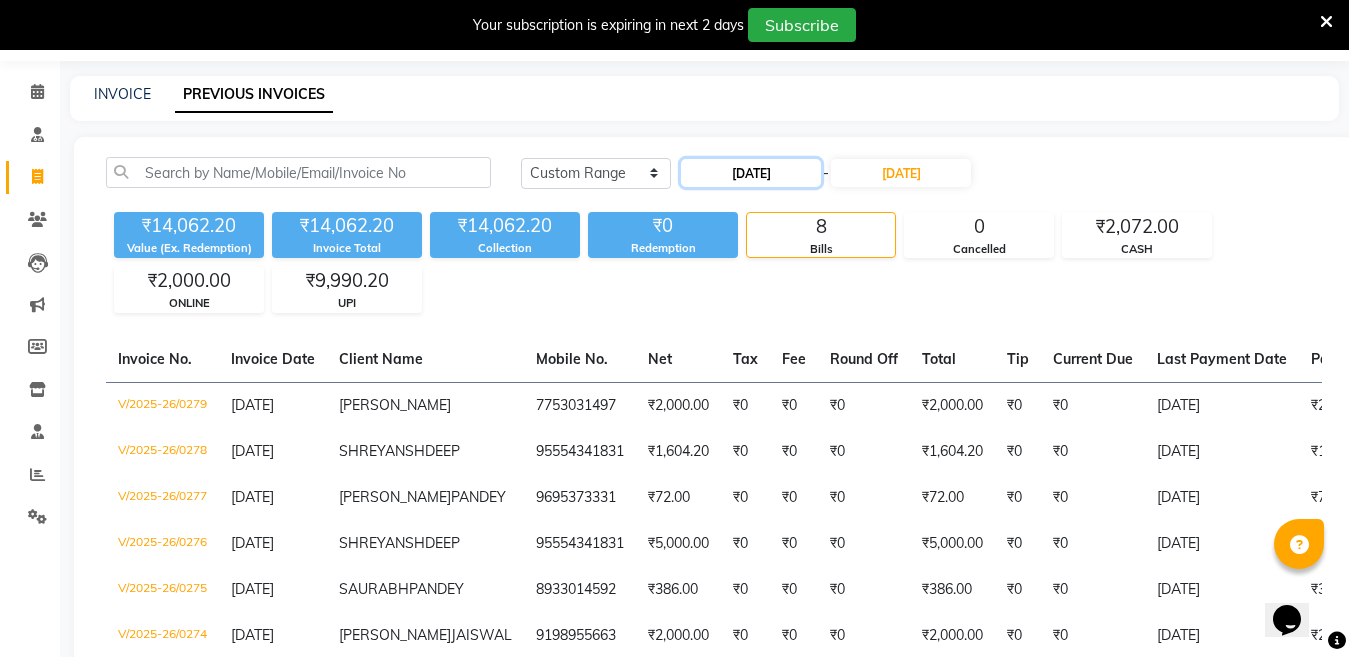 click on "03-05-2025" 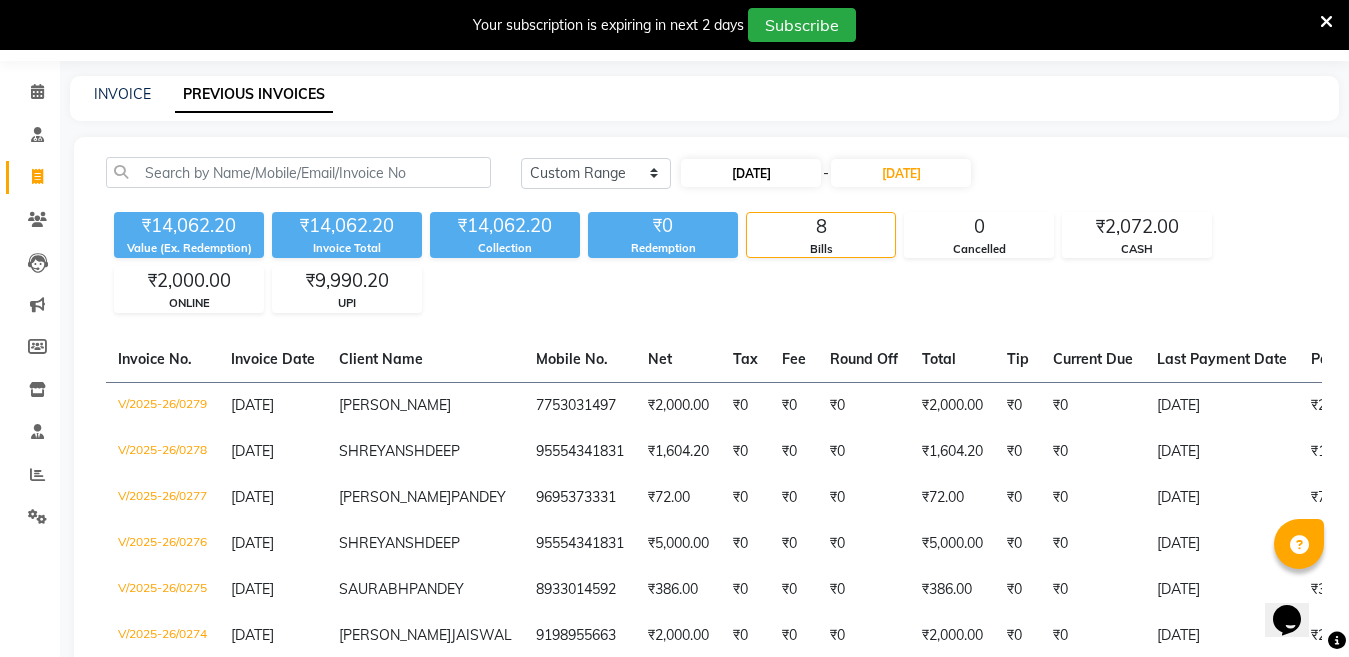 select on "5" 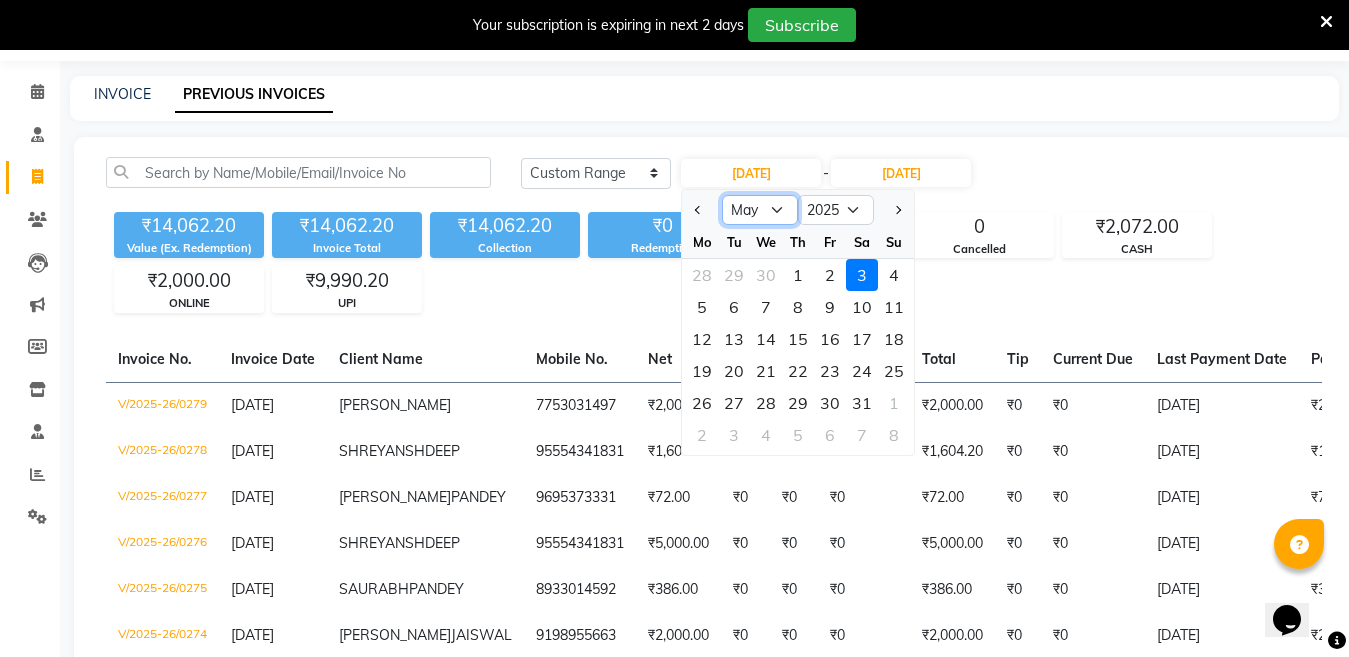 click on "Jan Feb Mar Apr May Jun Jul Aug Sep Oct Nov Dec" 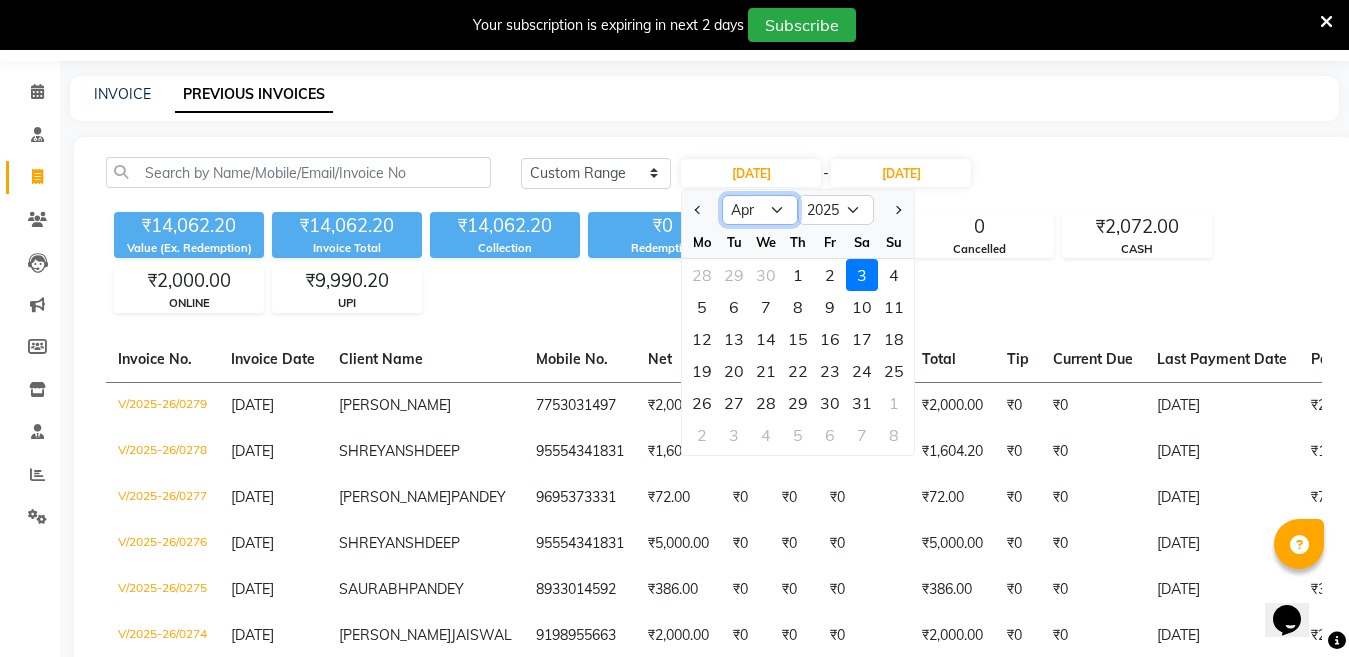 click on "Jan Feb Mar Apr May Jun Jul Aug Sep Oct Nov Dec" 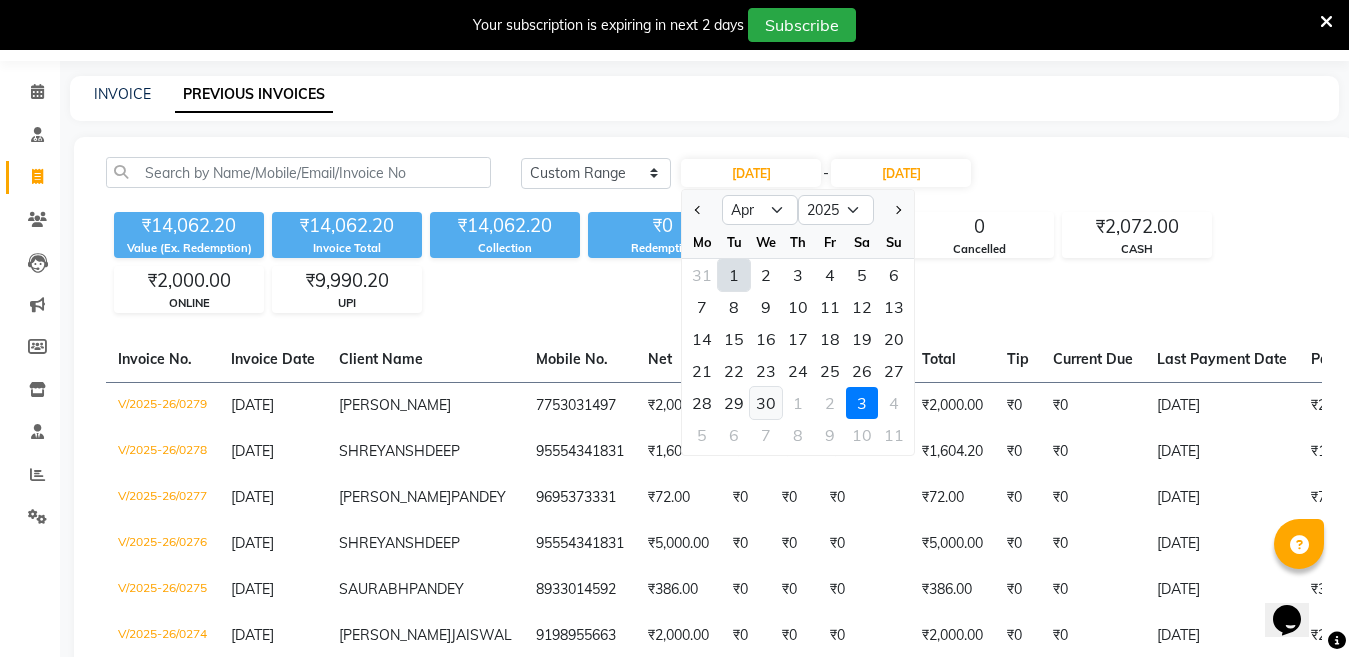 click on "30" 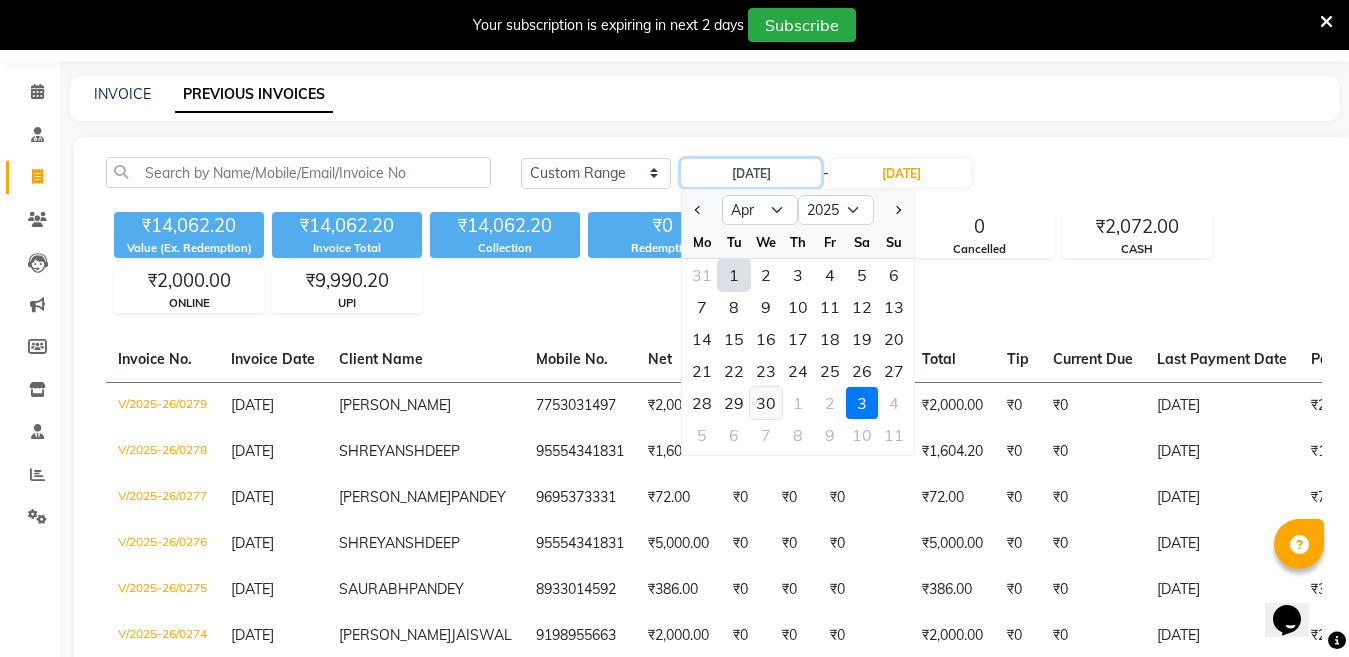 type on "30-04-2025" 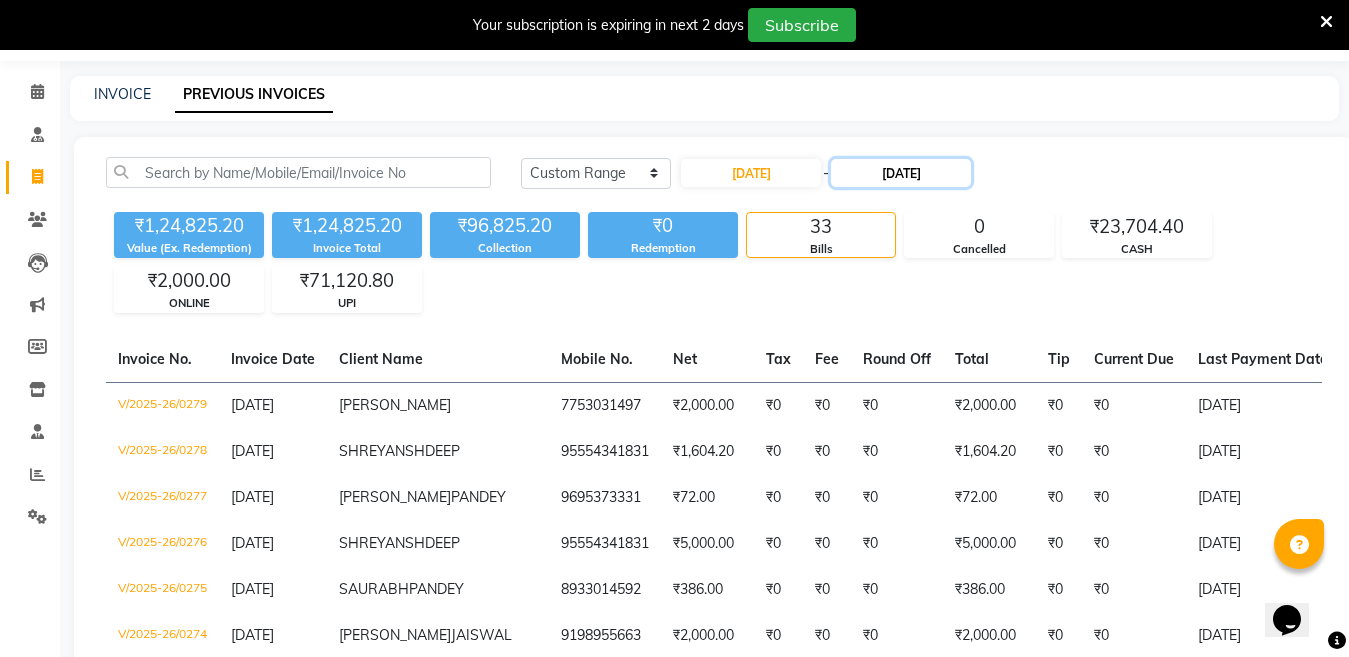 click on "03-05-2025" 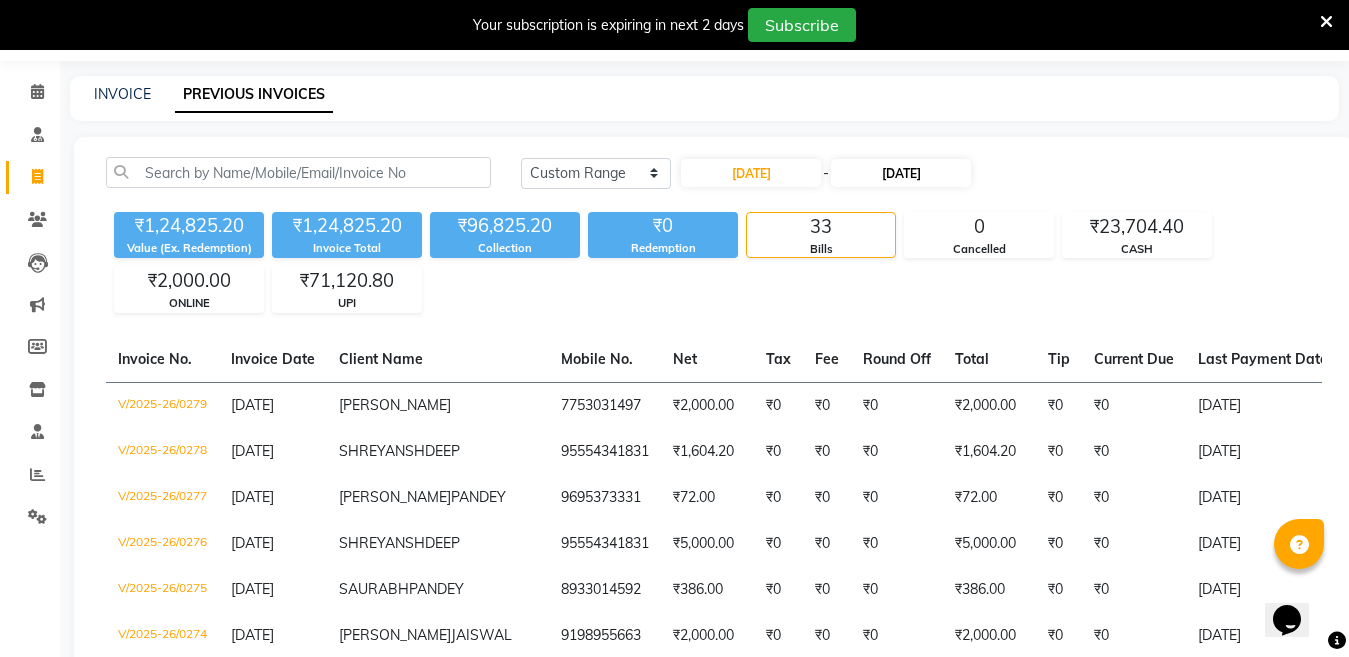 select on "5" 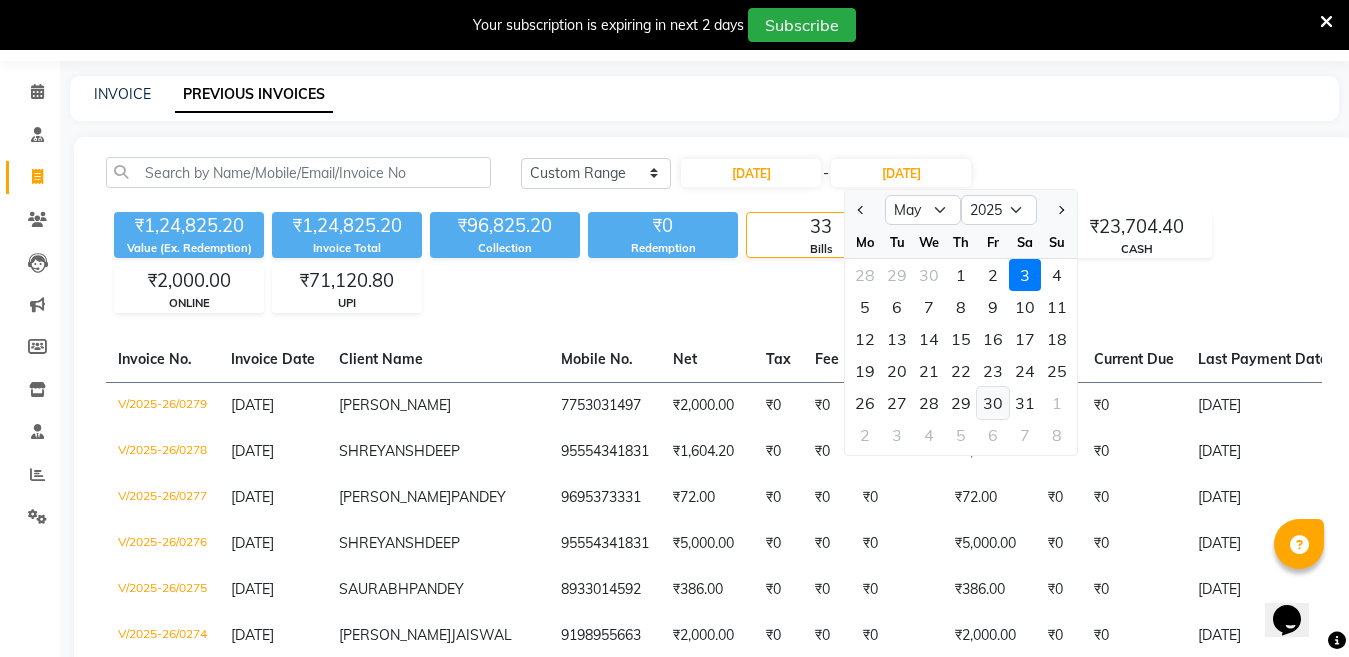 click on "30" 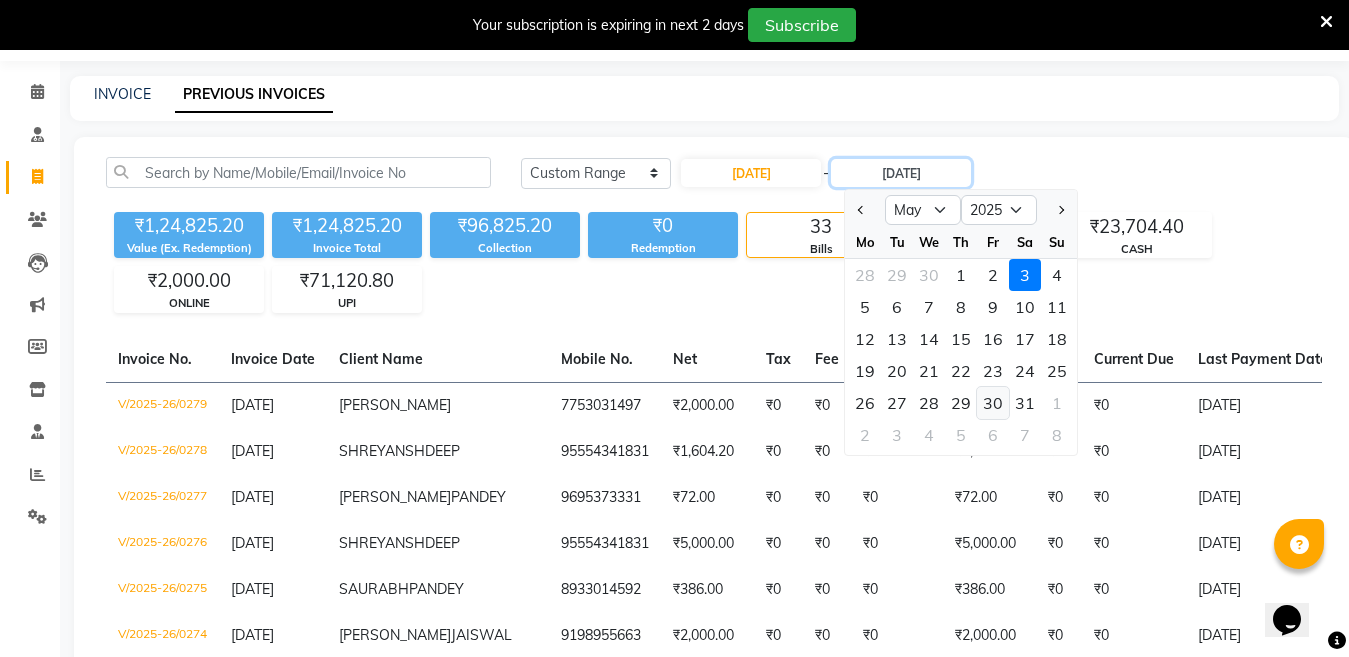 type on "30-05-2025" 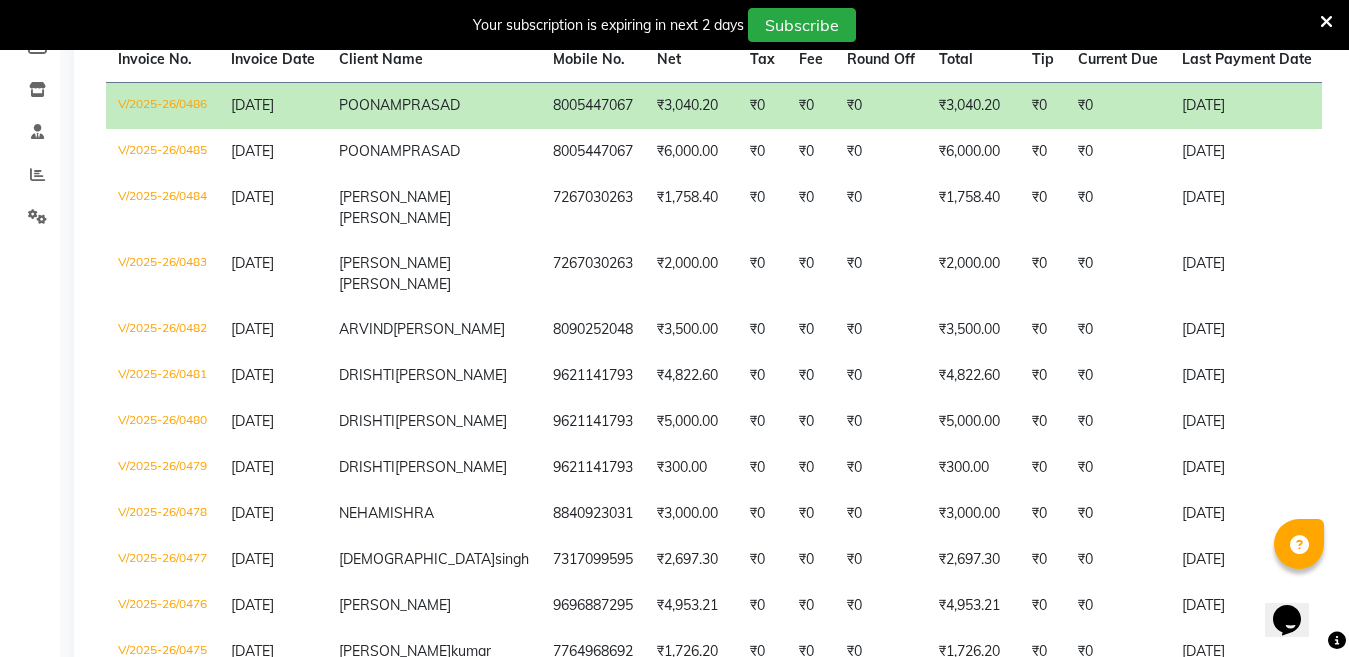 scroll, scrollTop: 0, scrollLeft: 0, axis: both 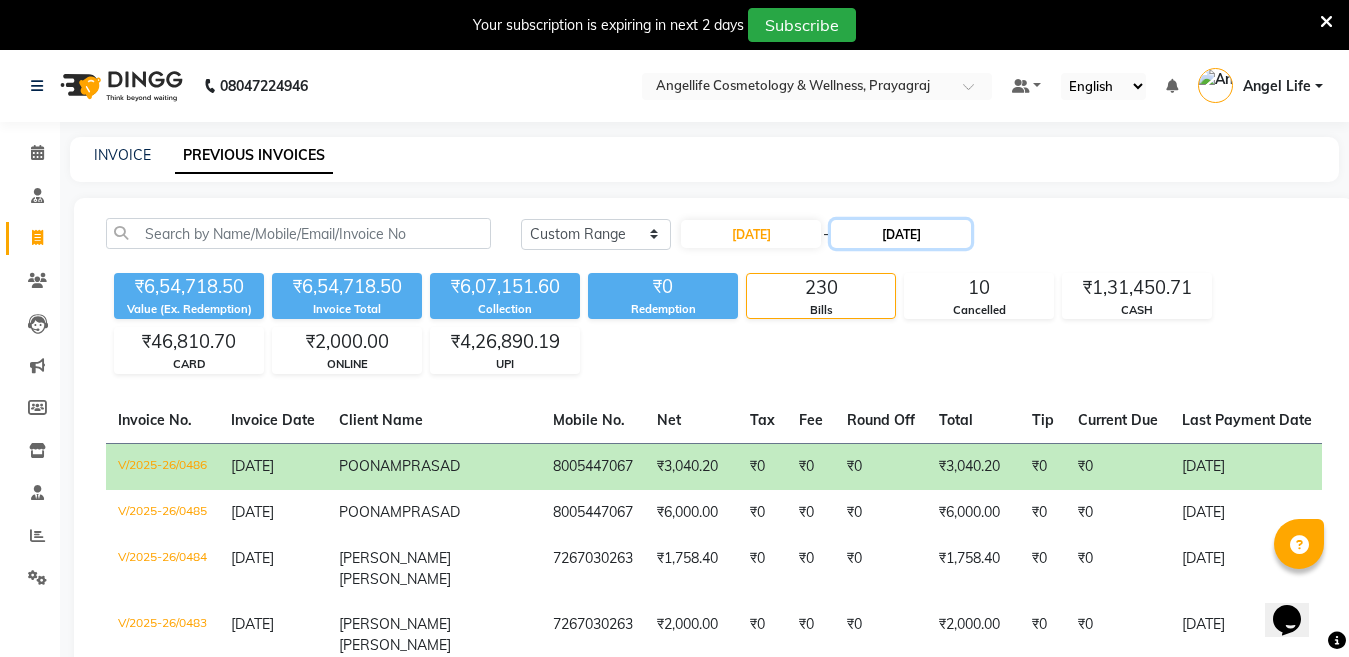 click on "30-05-2025" 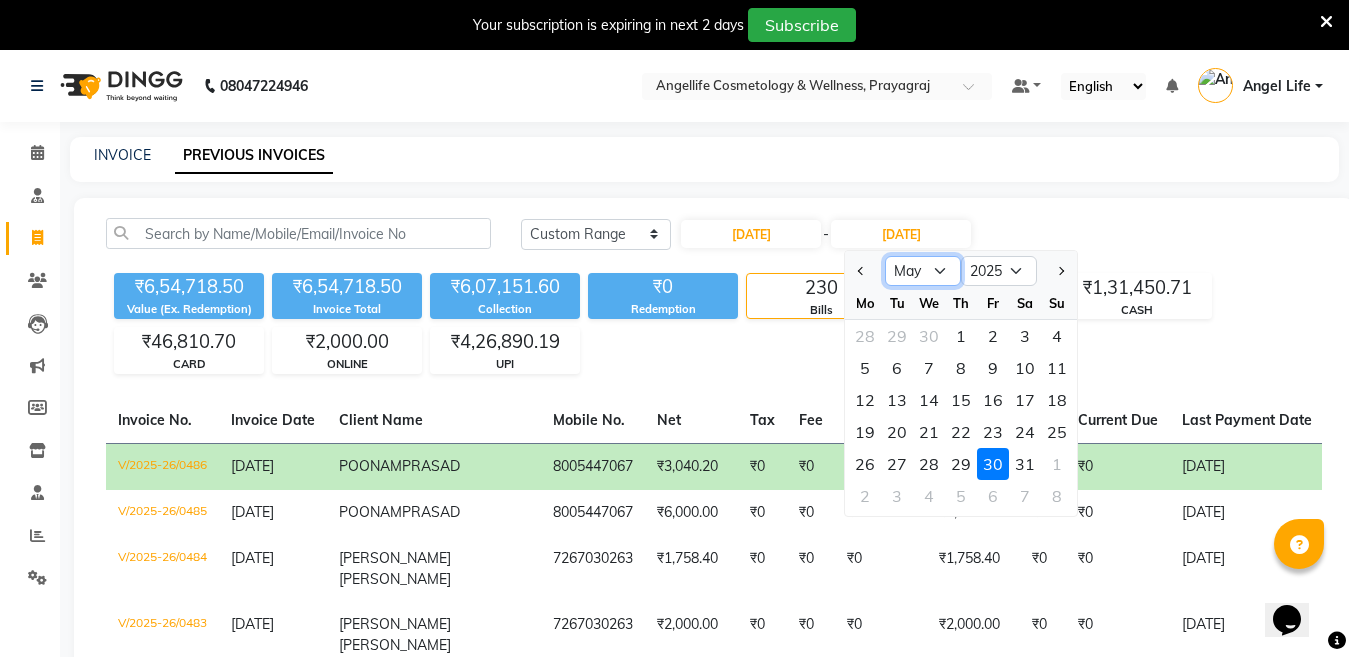 click on "Apr May Jun Jul Aug Sep Oct Nov Dec" 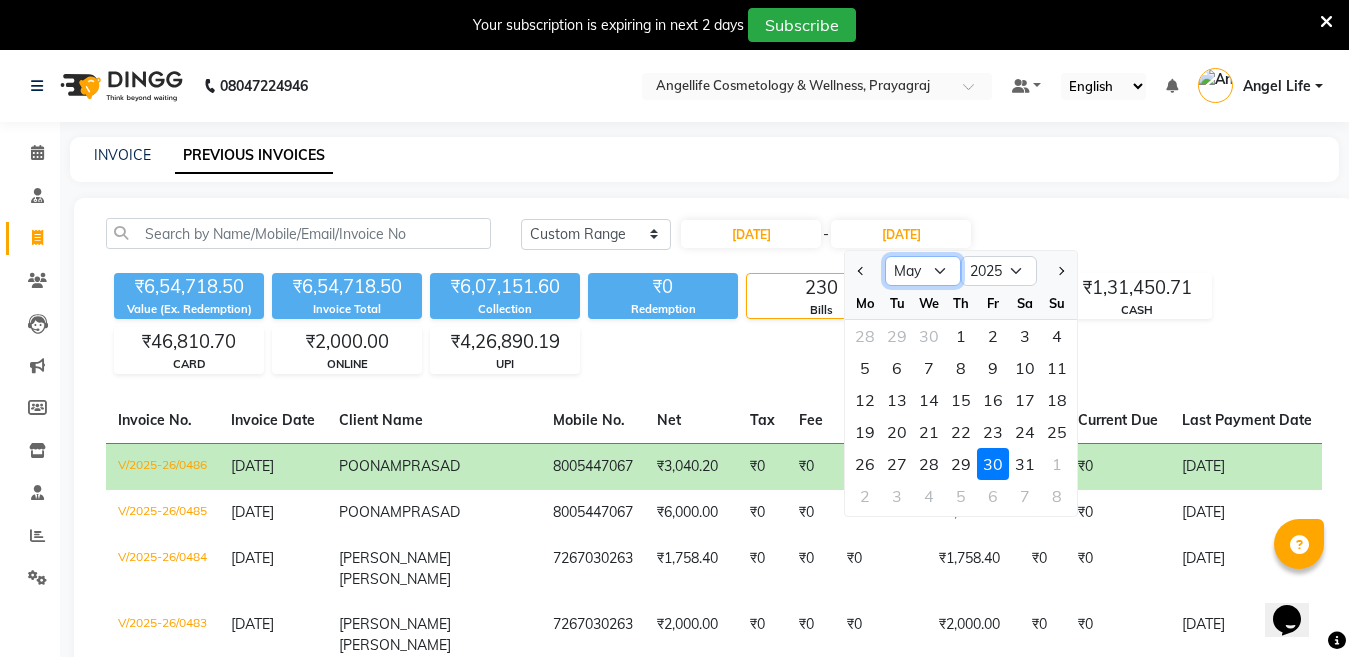 select on "4" 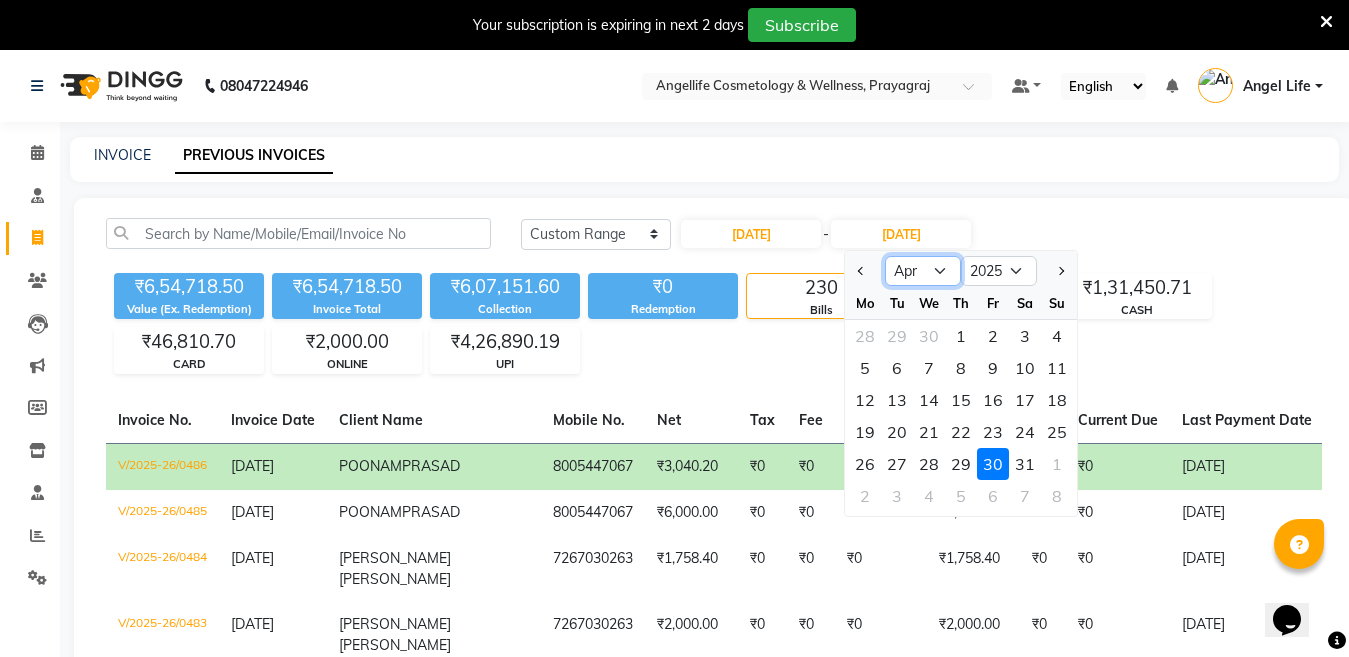 click on "Apr May Jun Jul Aug Sep Oct Nov Dec" 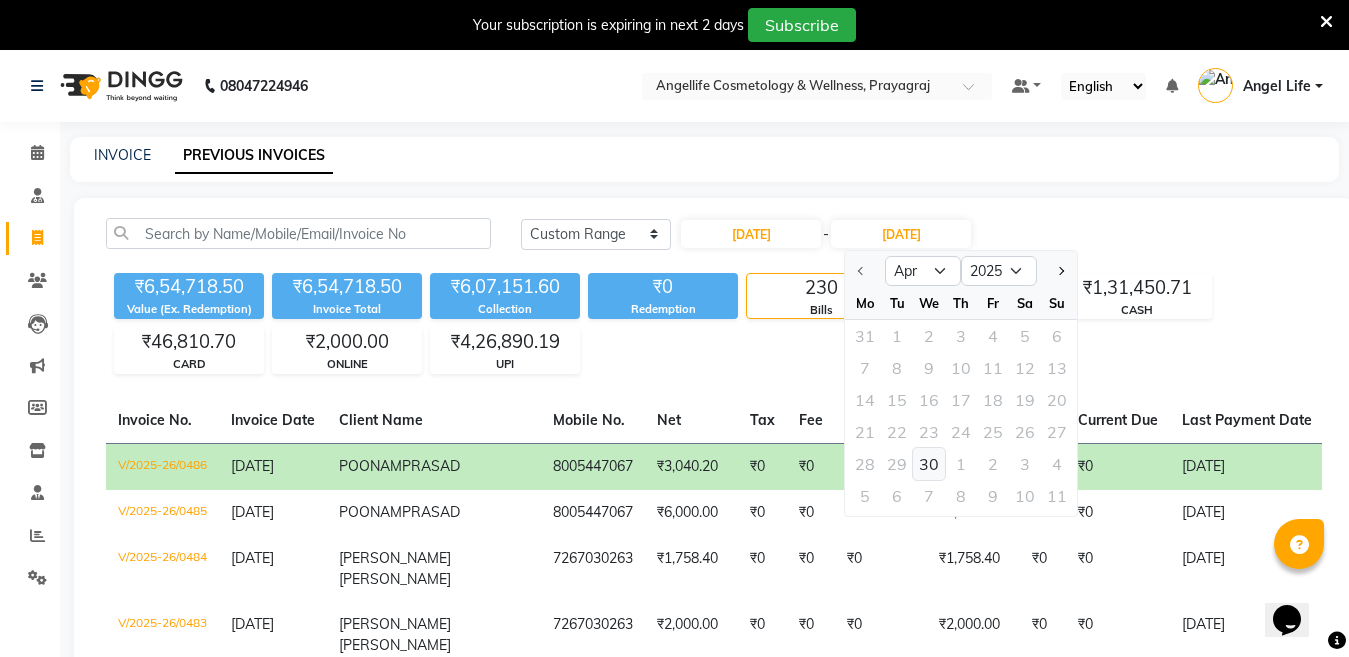 click on "30" 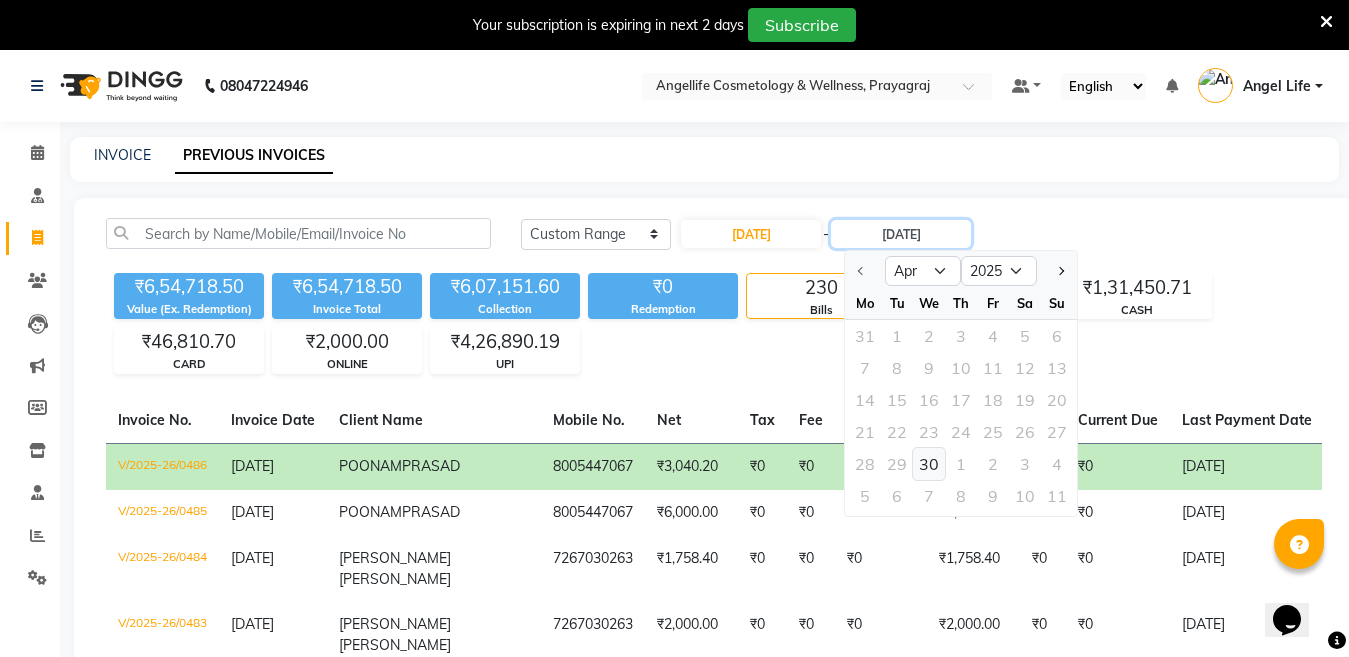 type on "30-04-2025" 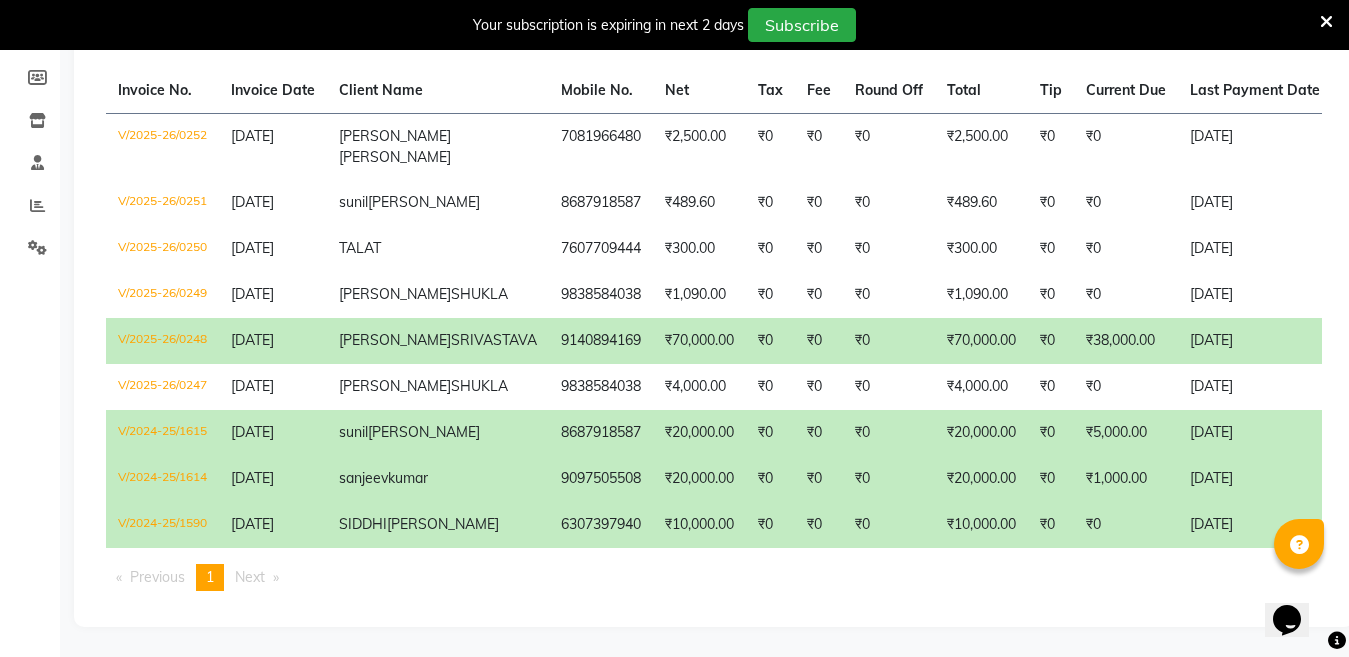 scroll, scrollTop: 347, scrollLeft: 0, axis: vertical 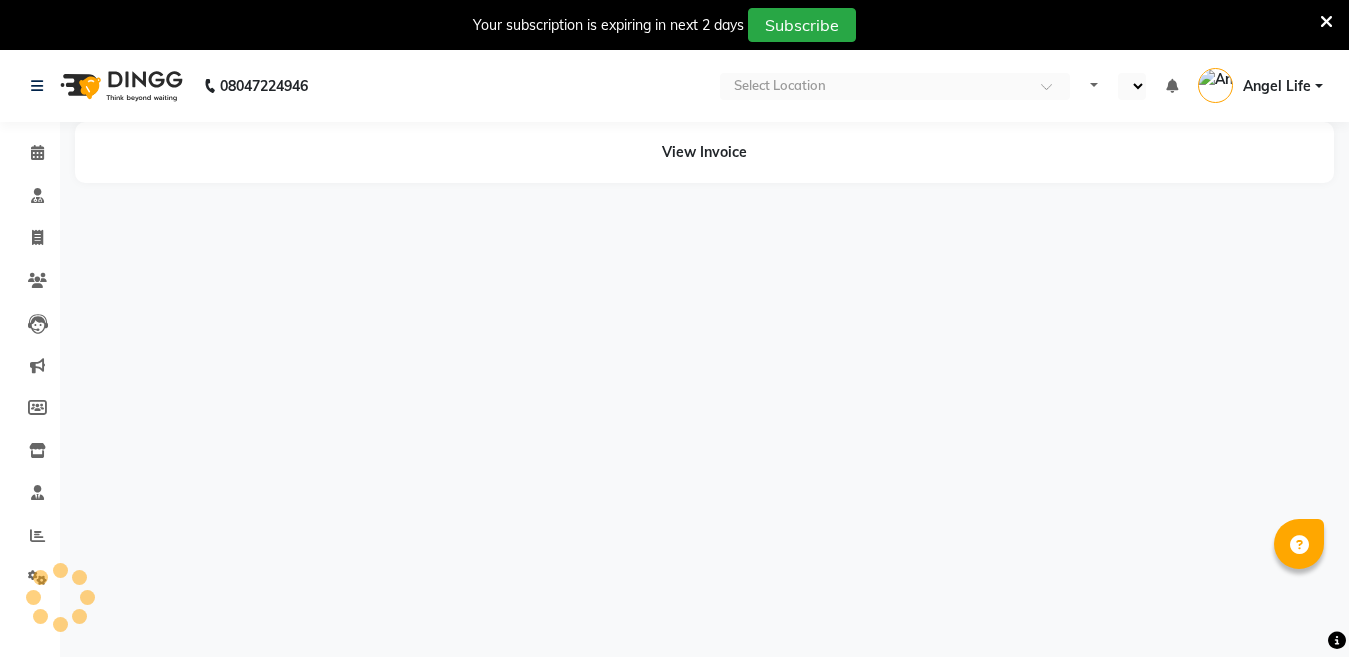 select on "en" 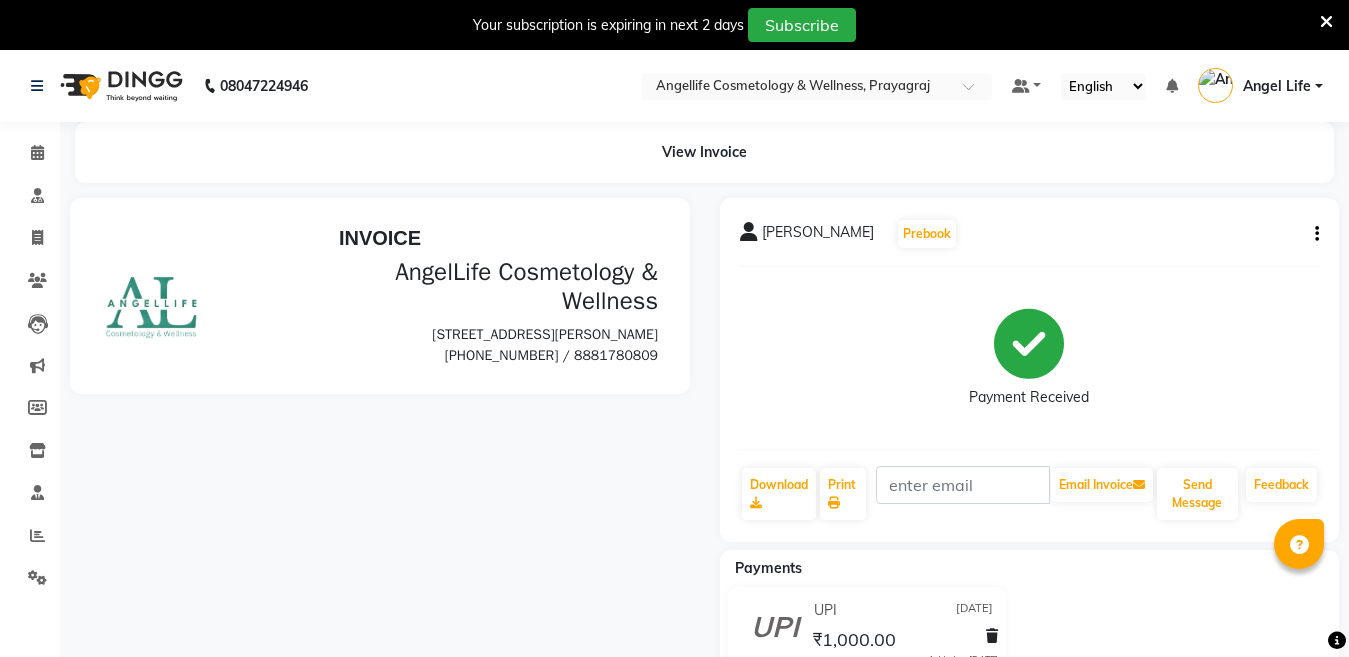 scroll, scrollTop: 0, scrollLeft: 0, axis: both 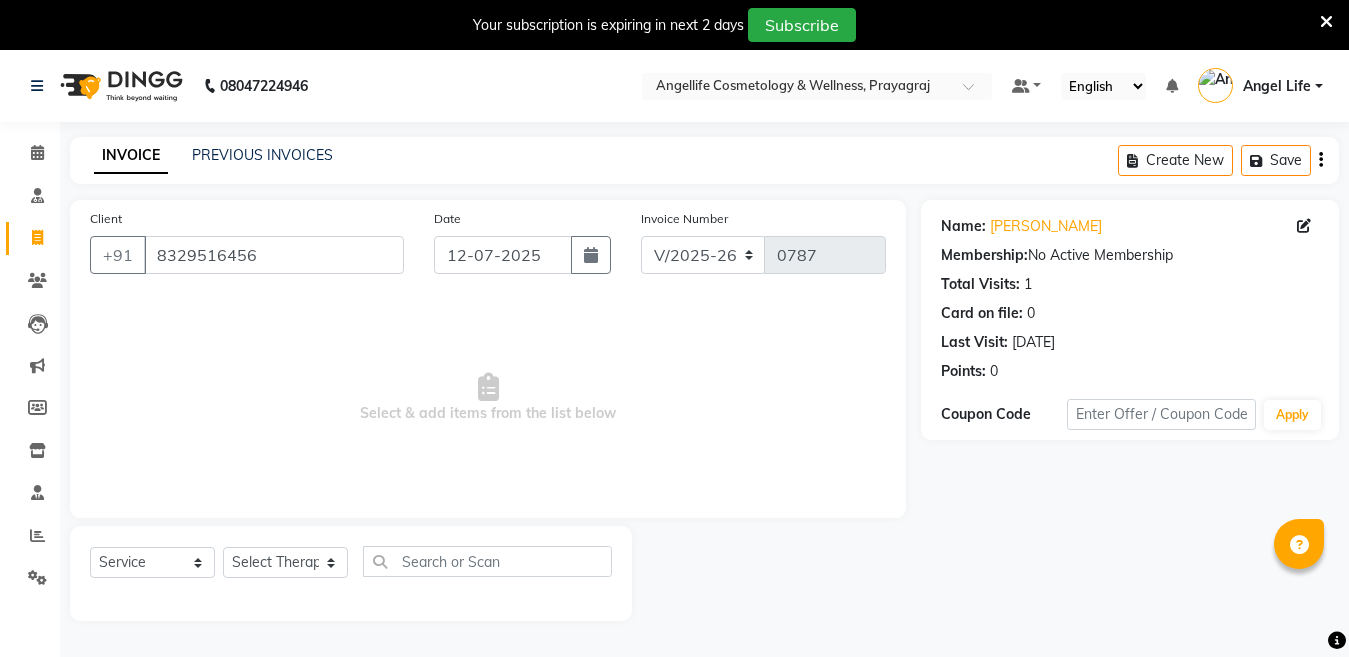 select on "4531" 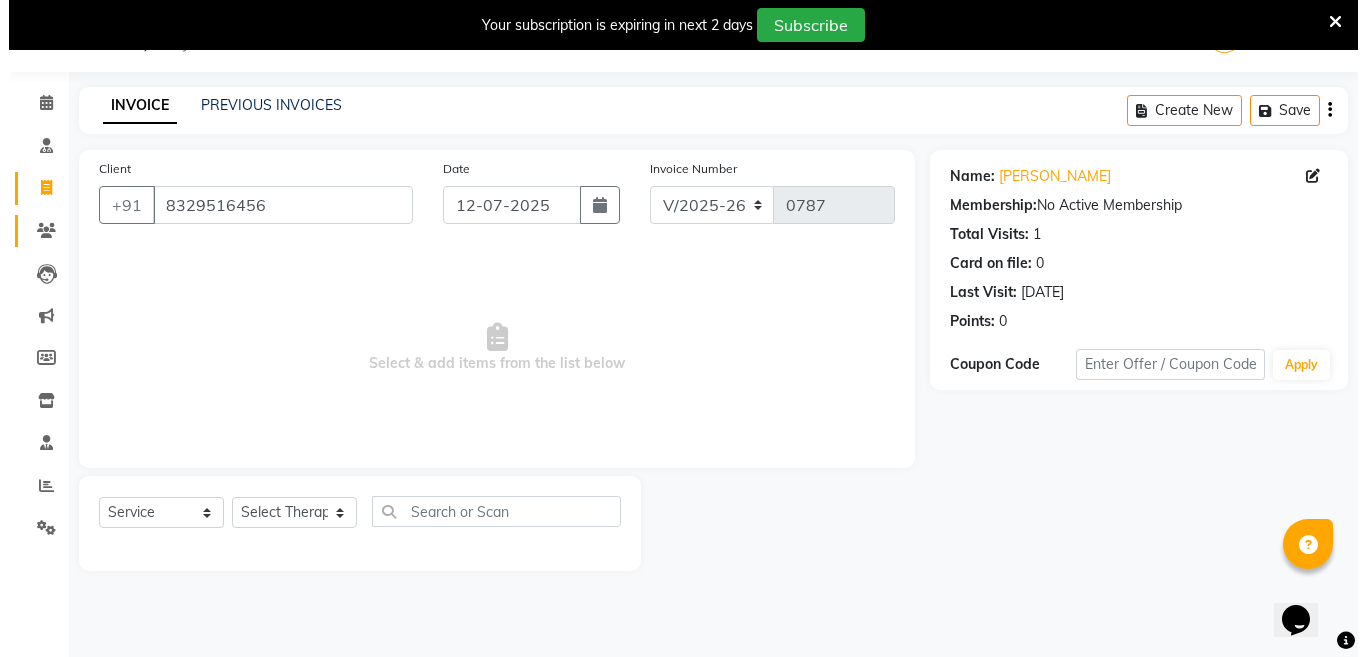 scroll, scrollTop: 0, scrollLeft: 0, axis: both 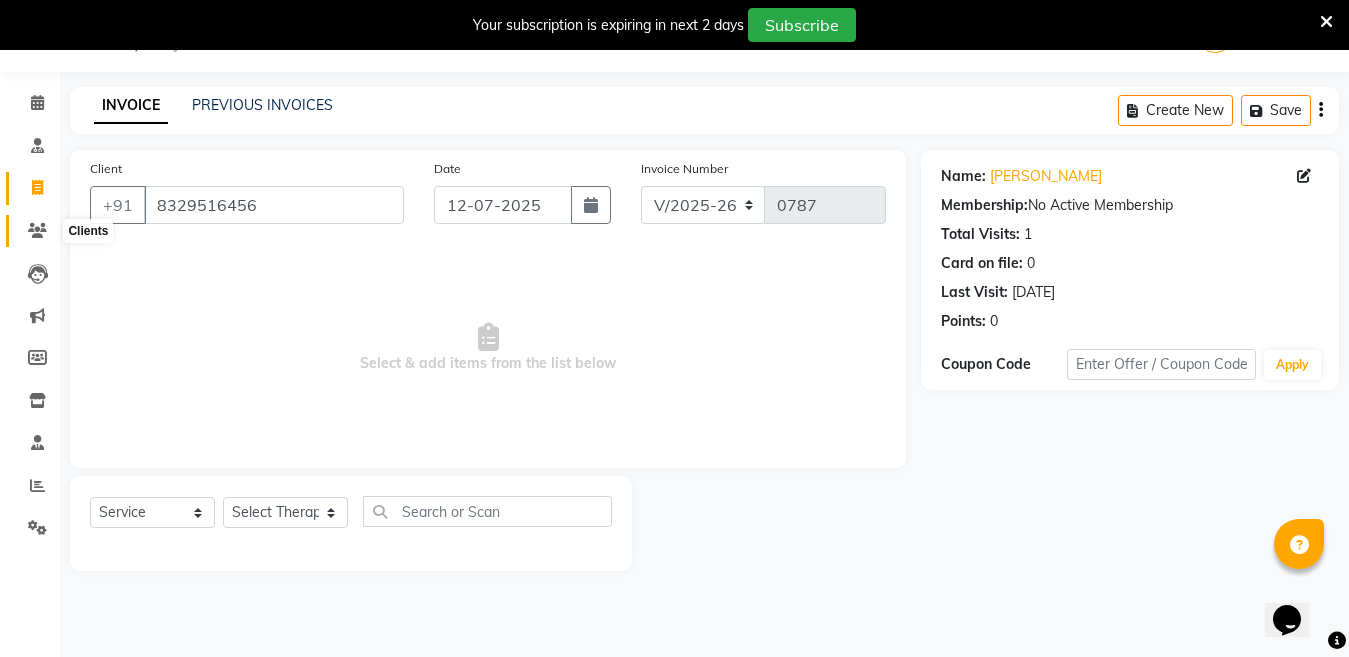 click 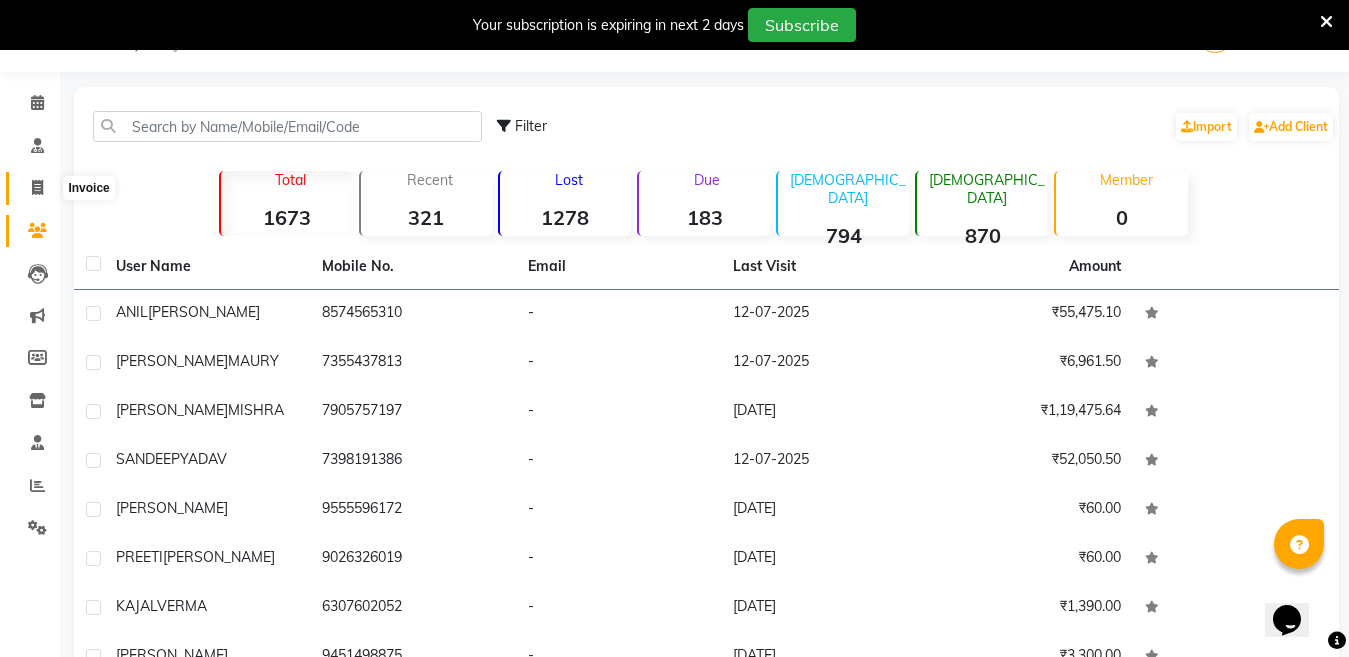click 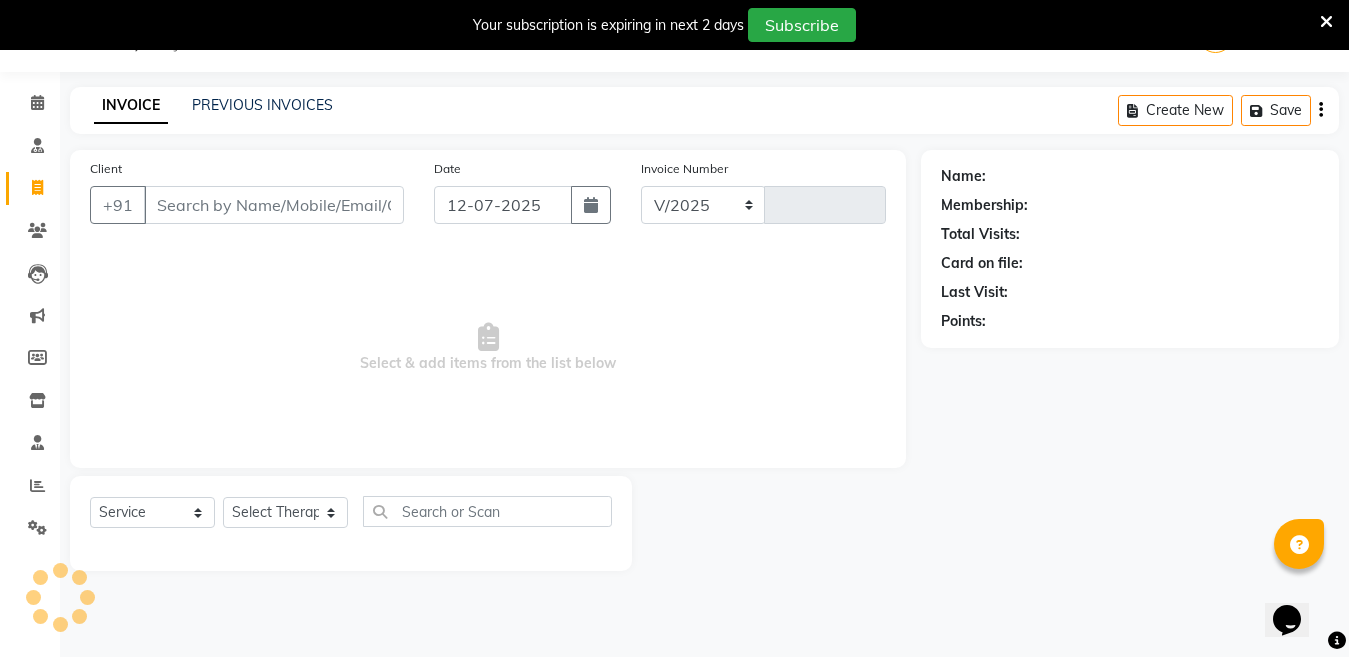 select on "4531" 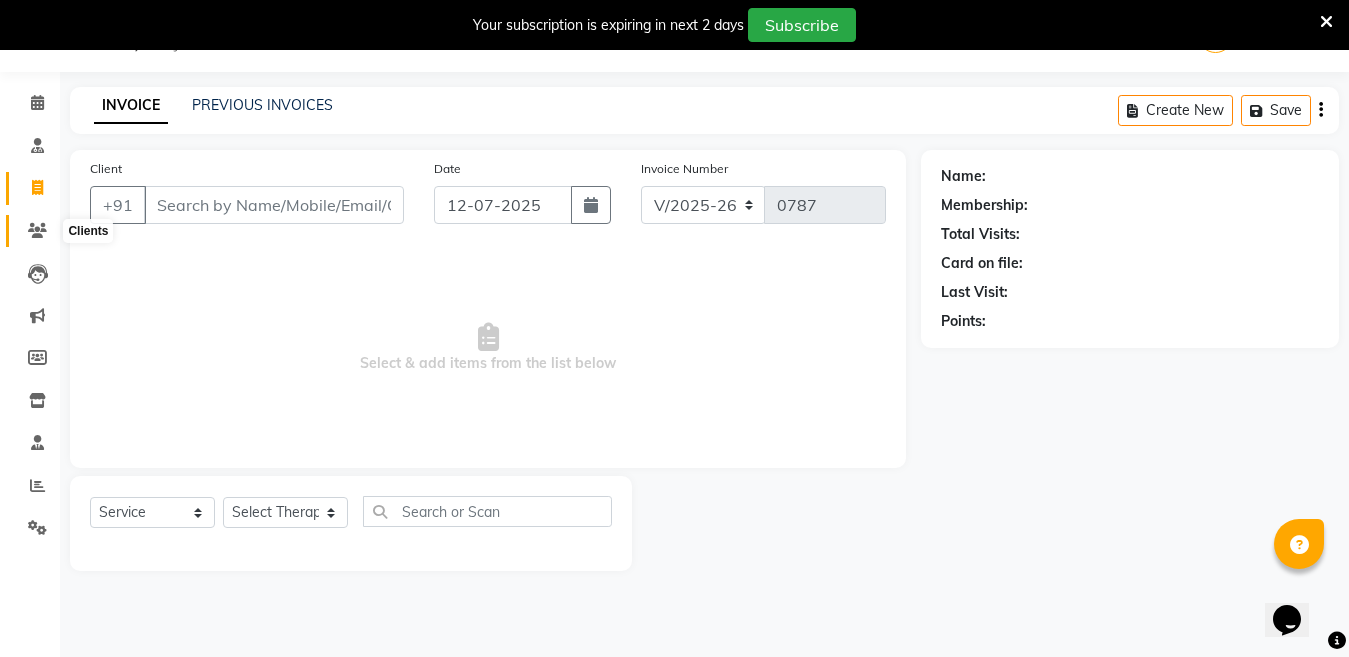 click 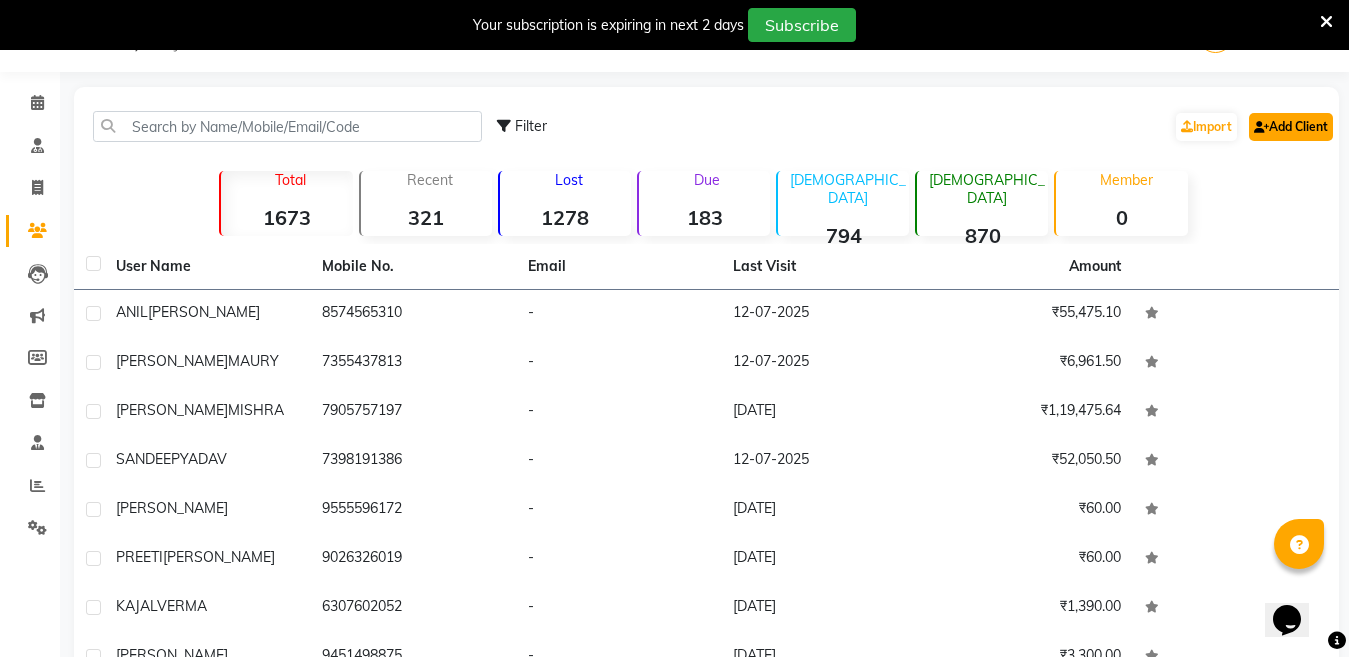 click on "Add Client" 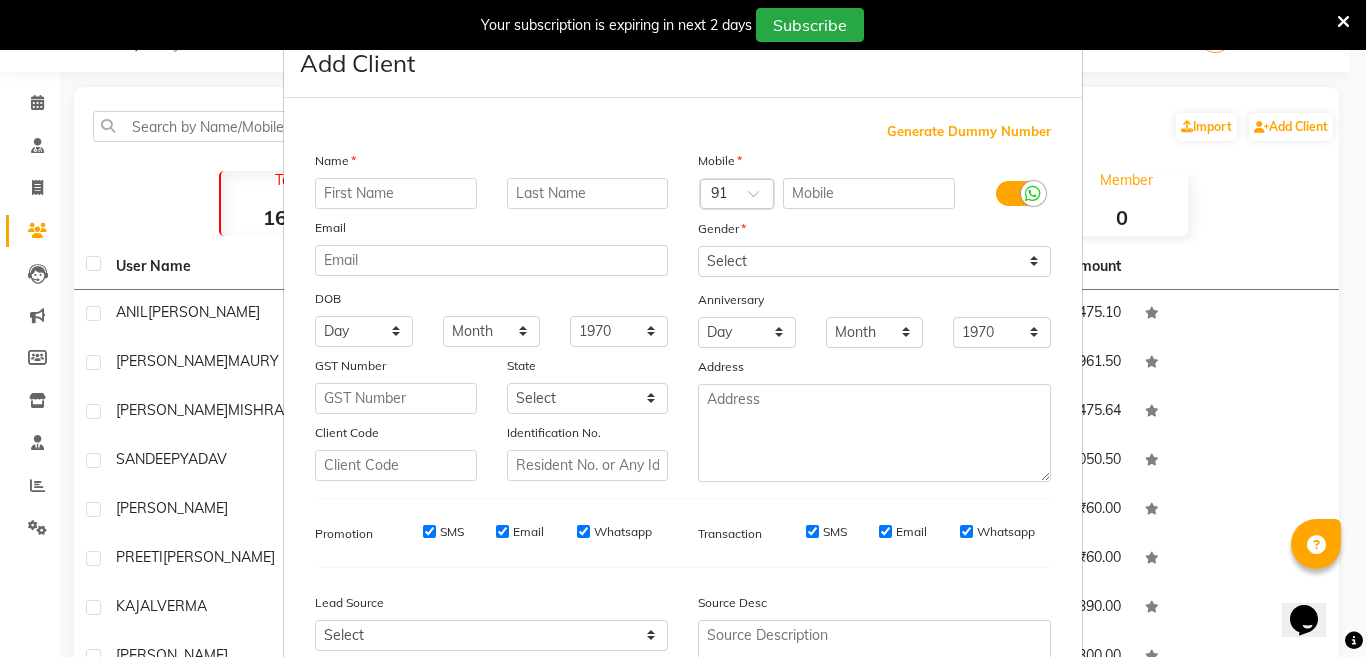 click at bounding box center [396, 193] 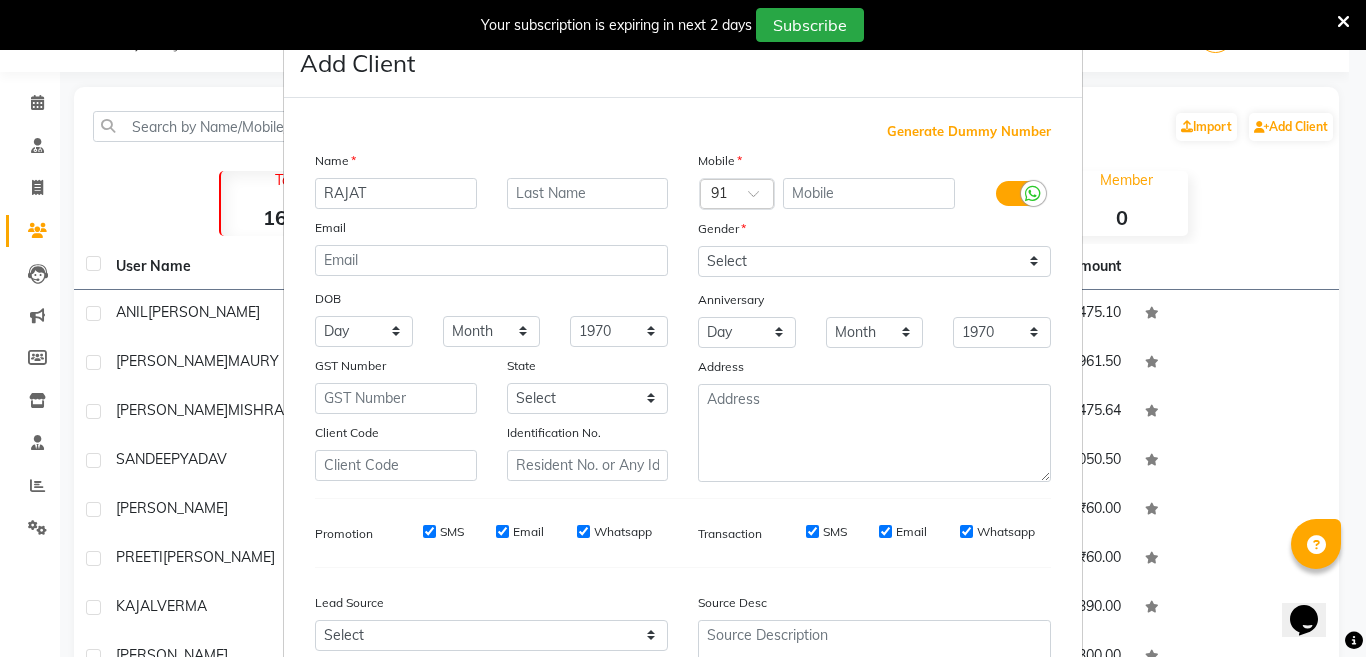 type on "RAJAT" 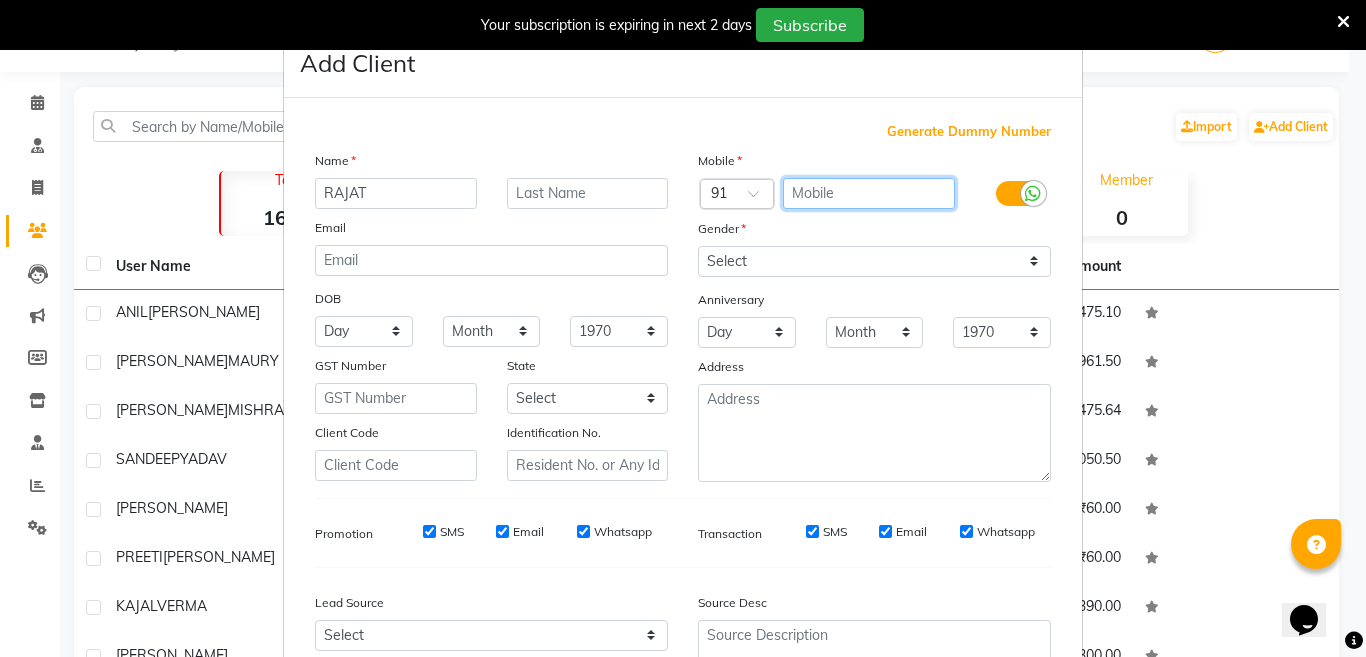 click at bounding box center (869, 193) 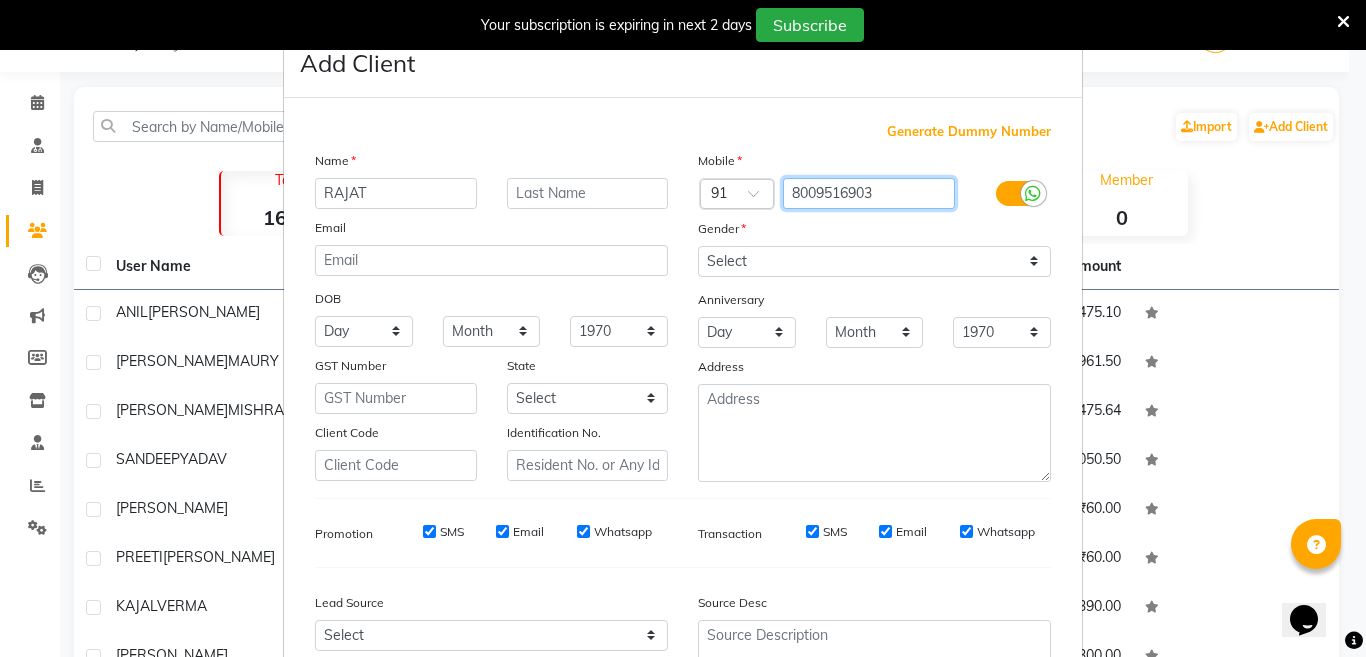 type on "8009516903" 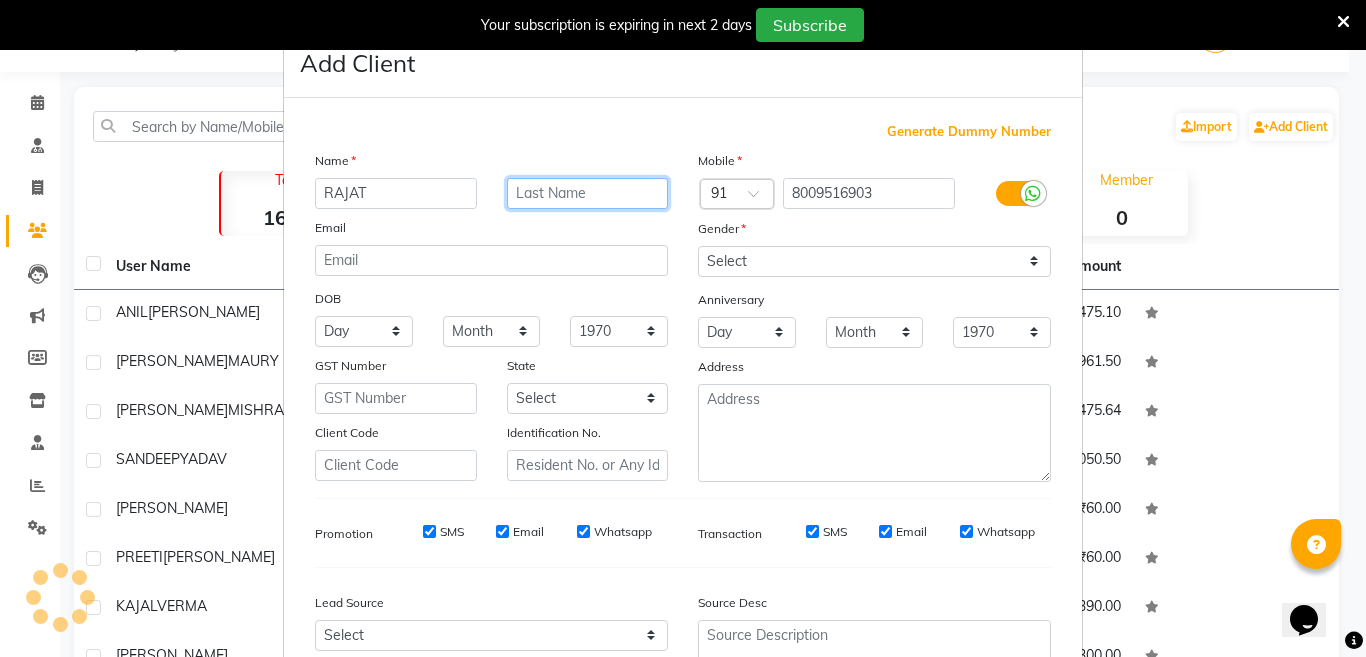 click at bounding box center [588, 193] 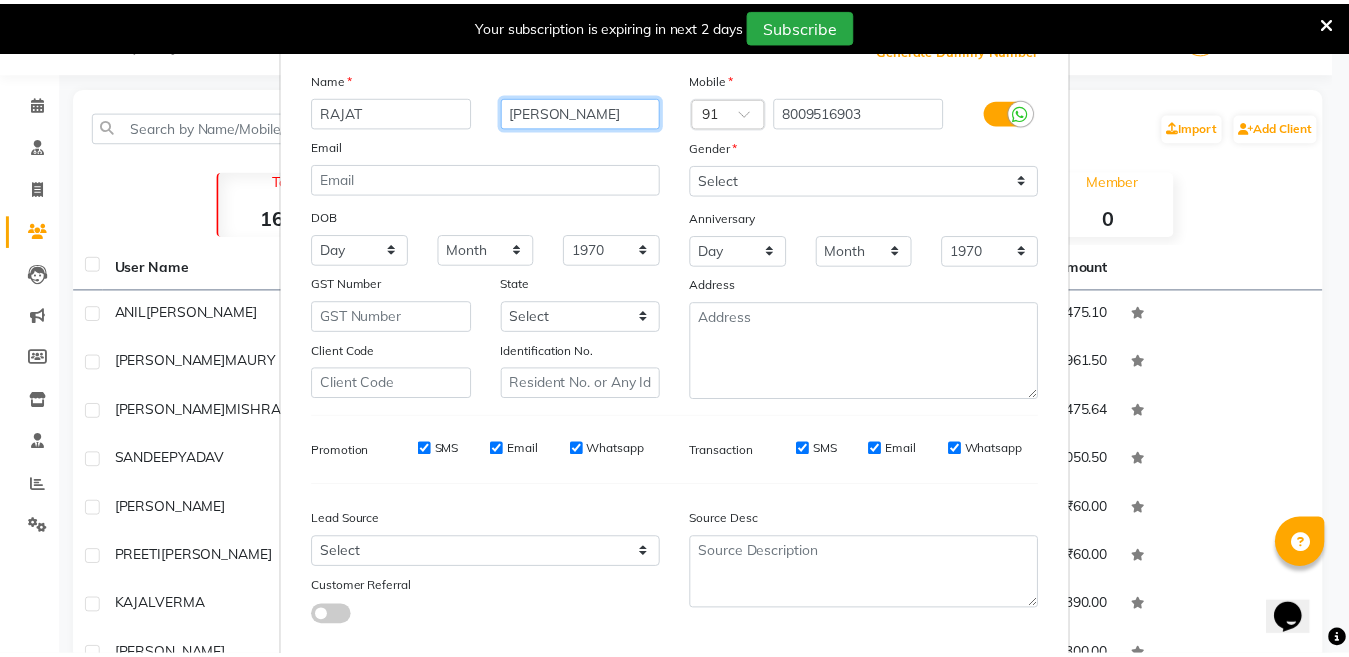 scroll, scrollTop: 192, scrollLeft: 0, axis: vertical 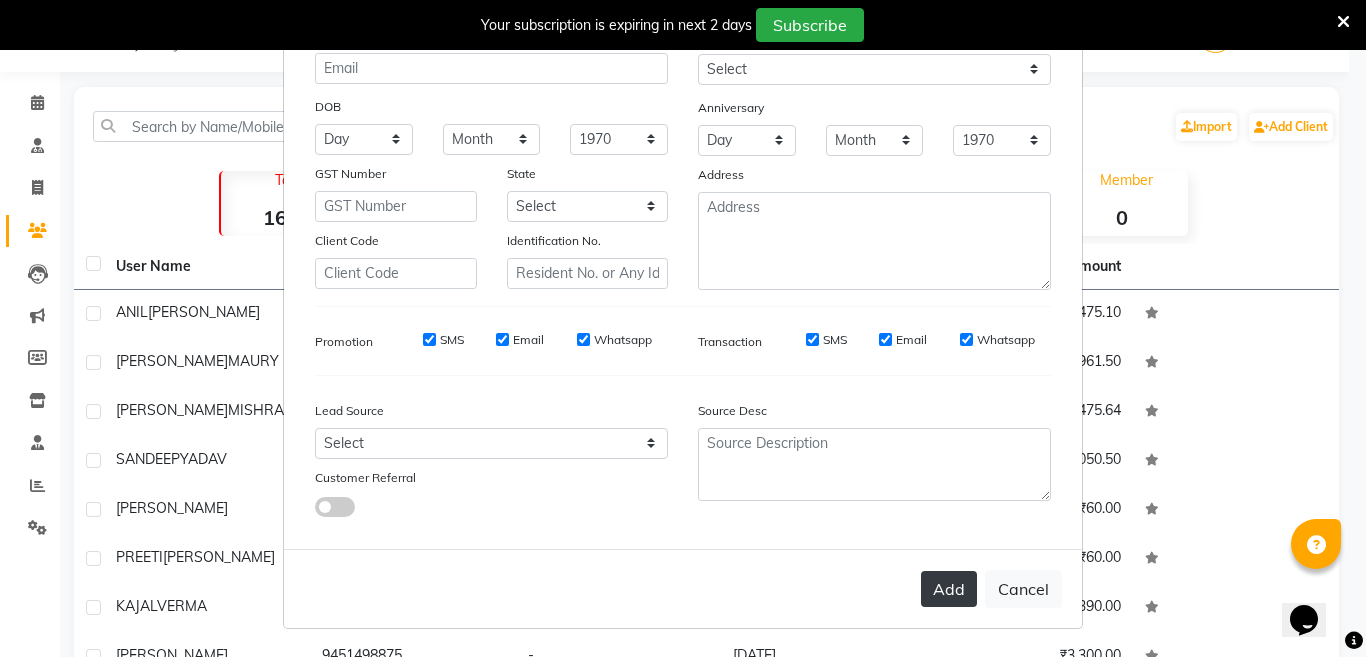 type on "[PERSON_NAME]" 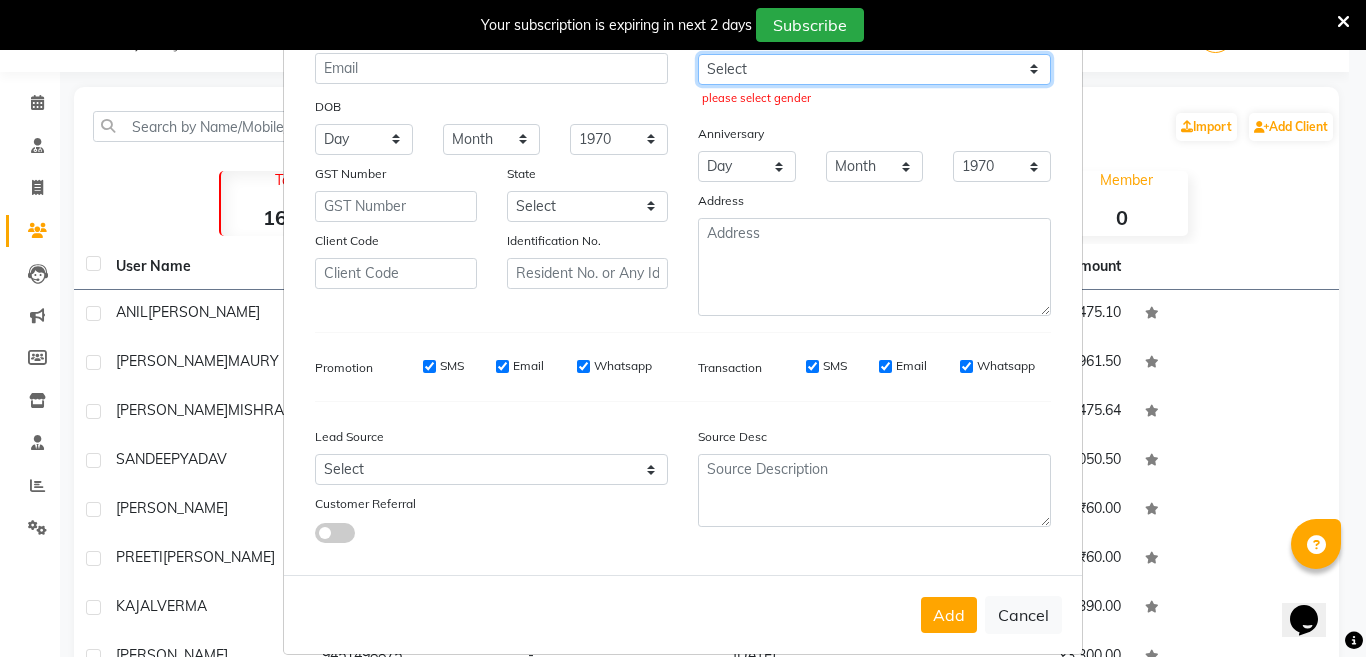 click on "Select Male Female Other Prefer Not To Say" at bounding box center (874, 69) 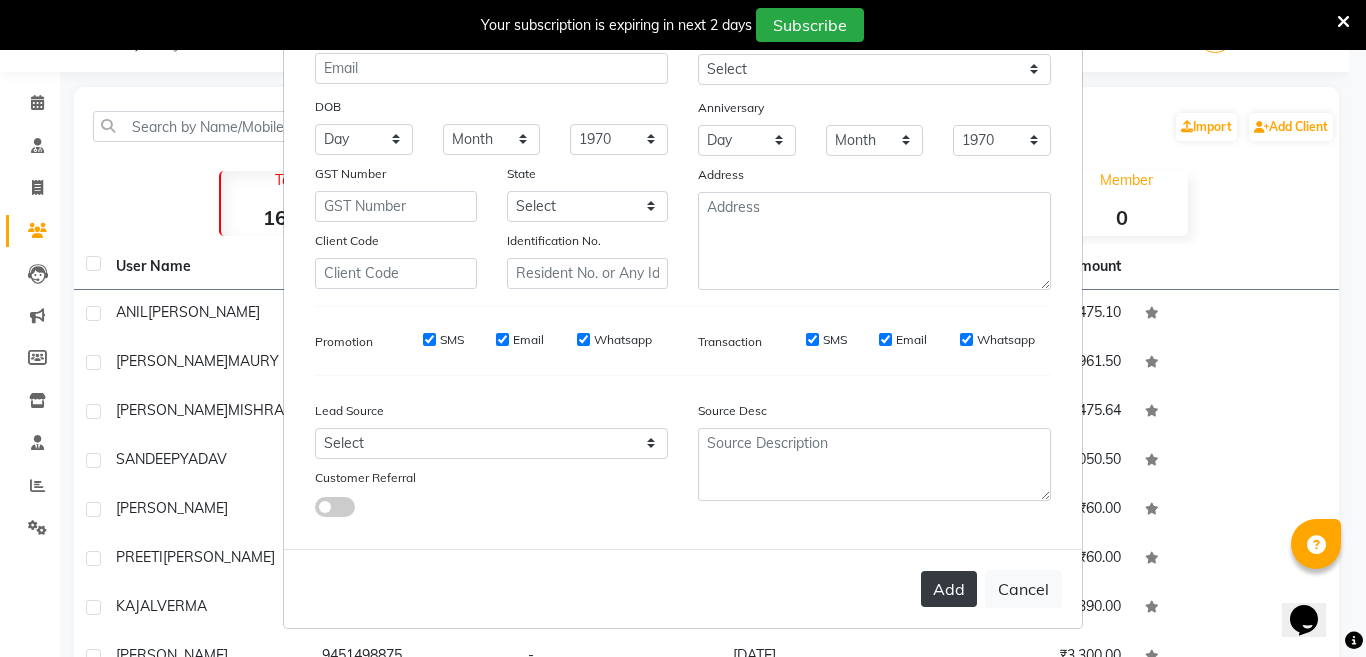click on "Add" at bounding box center (949, 589) 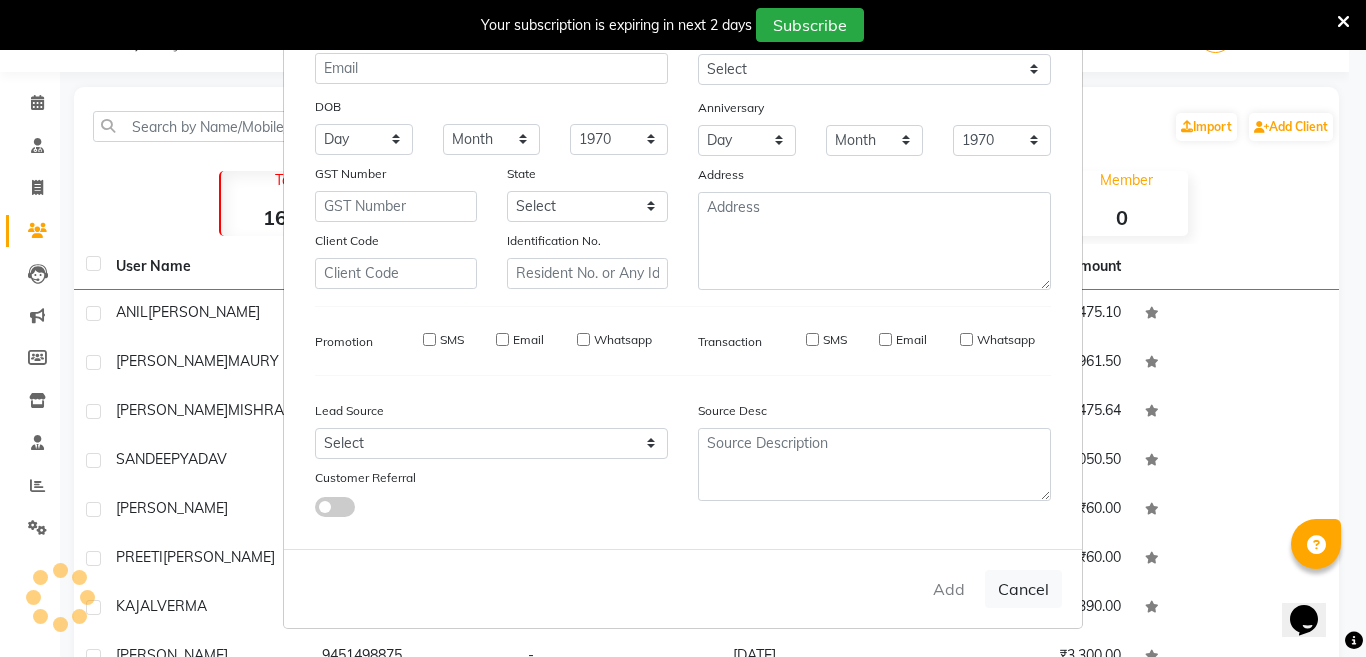 type 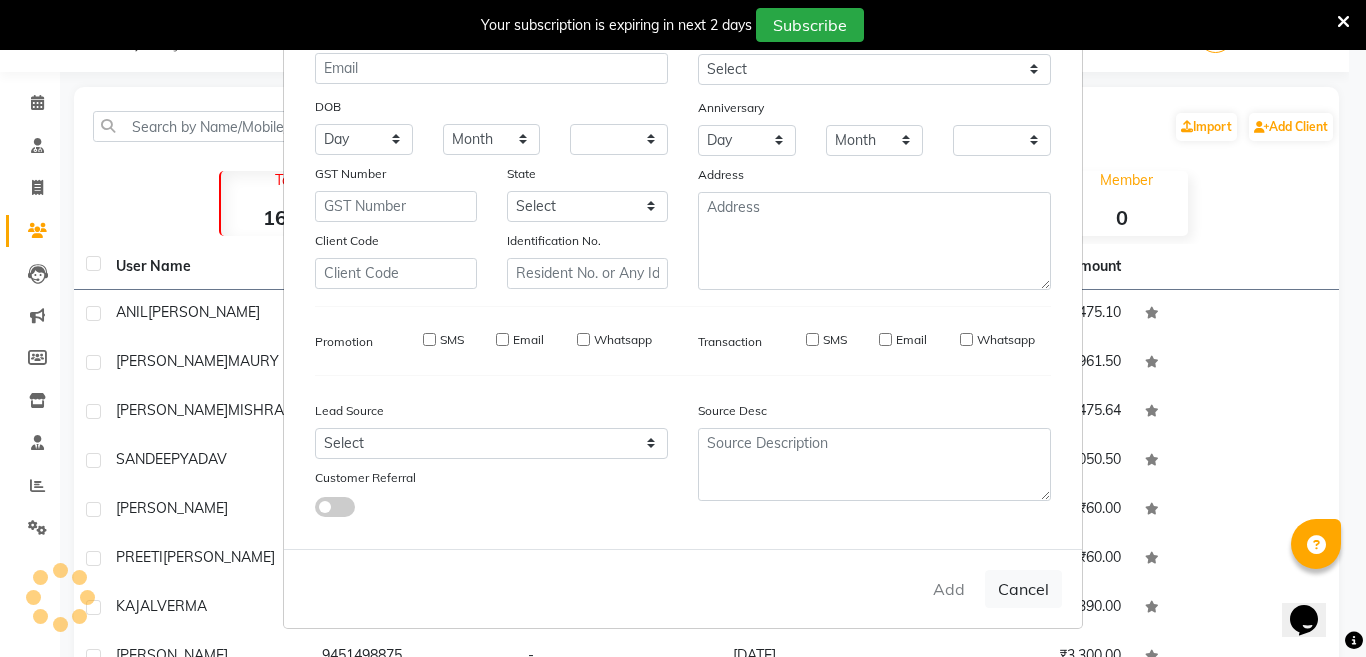 checkbox on "false" 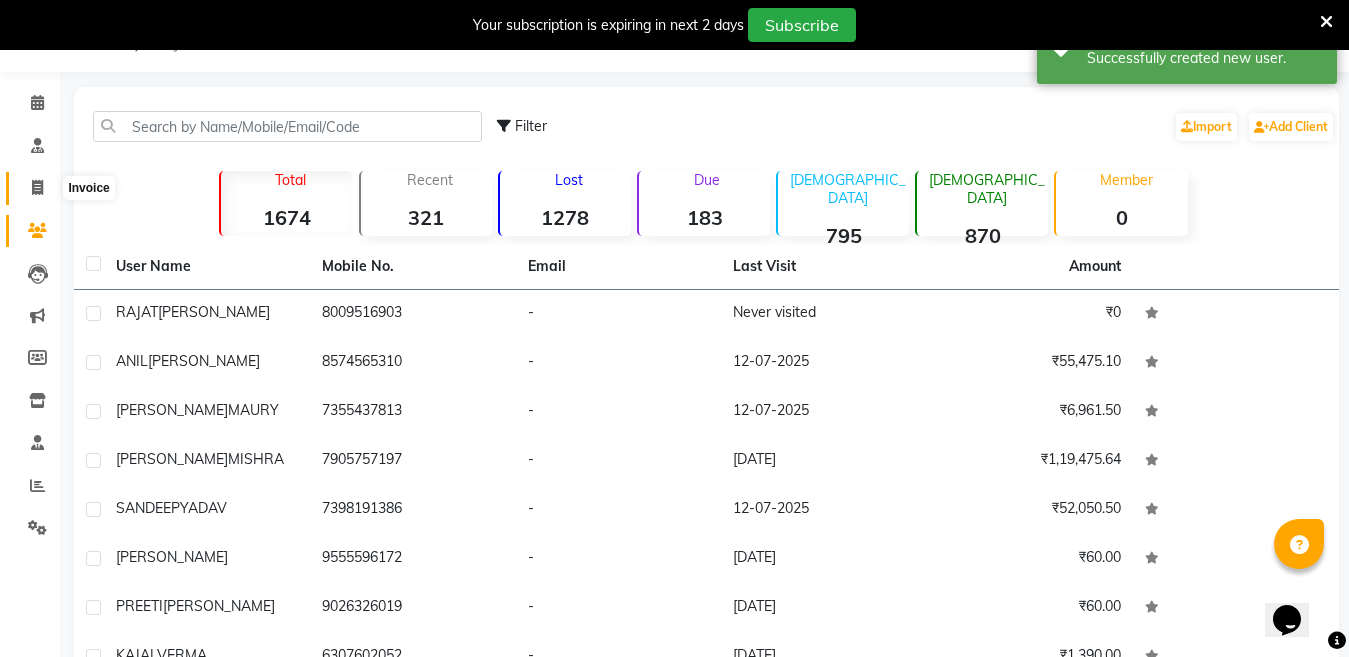 click 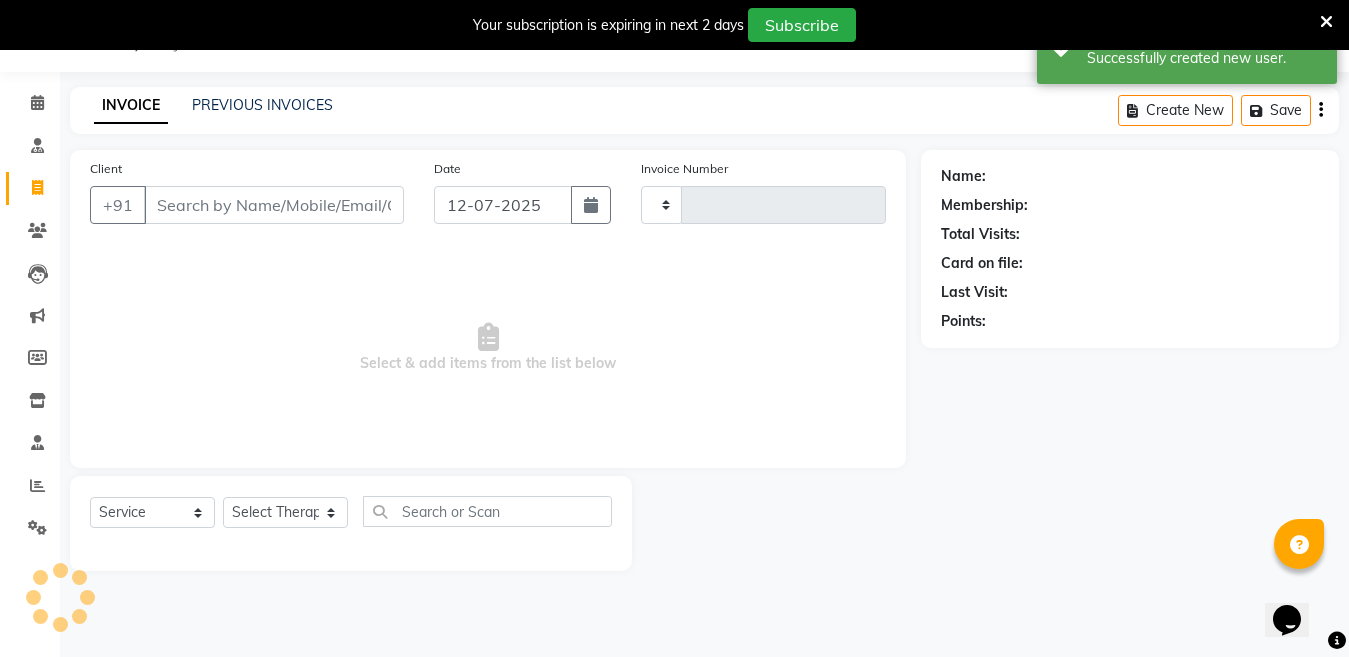 type on "0787" 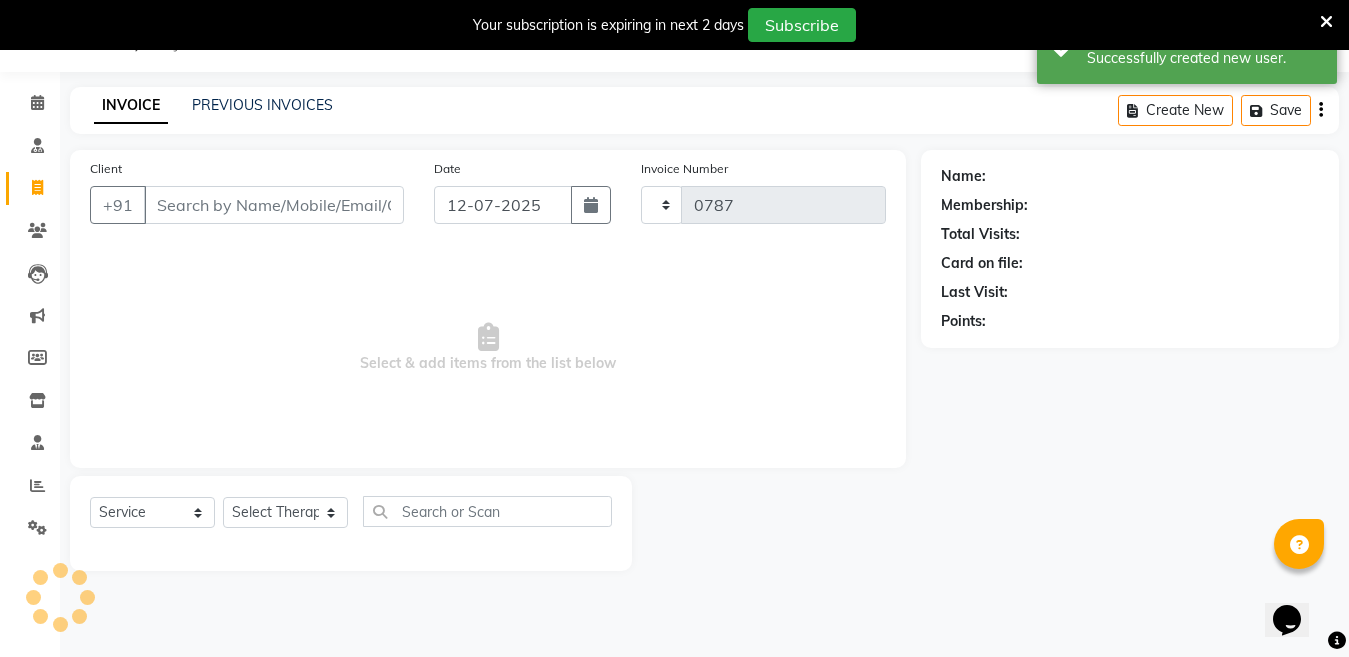 select on "4531" 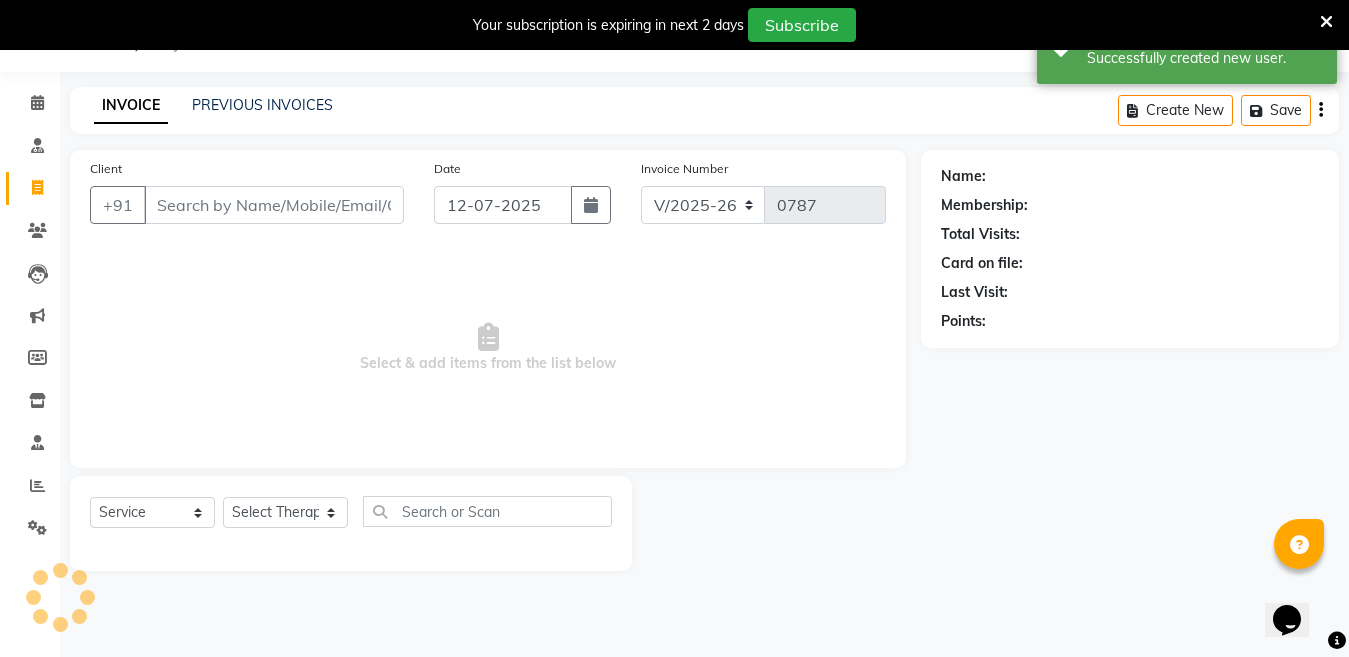 click on "Client" at bounding box center [274, 205] 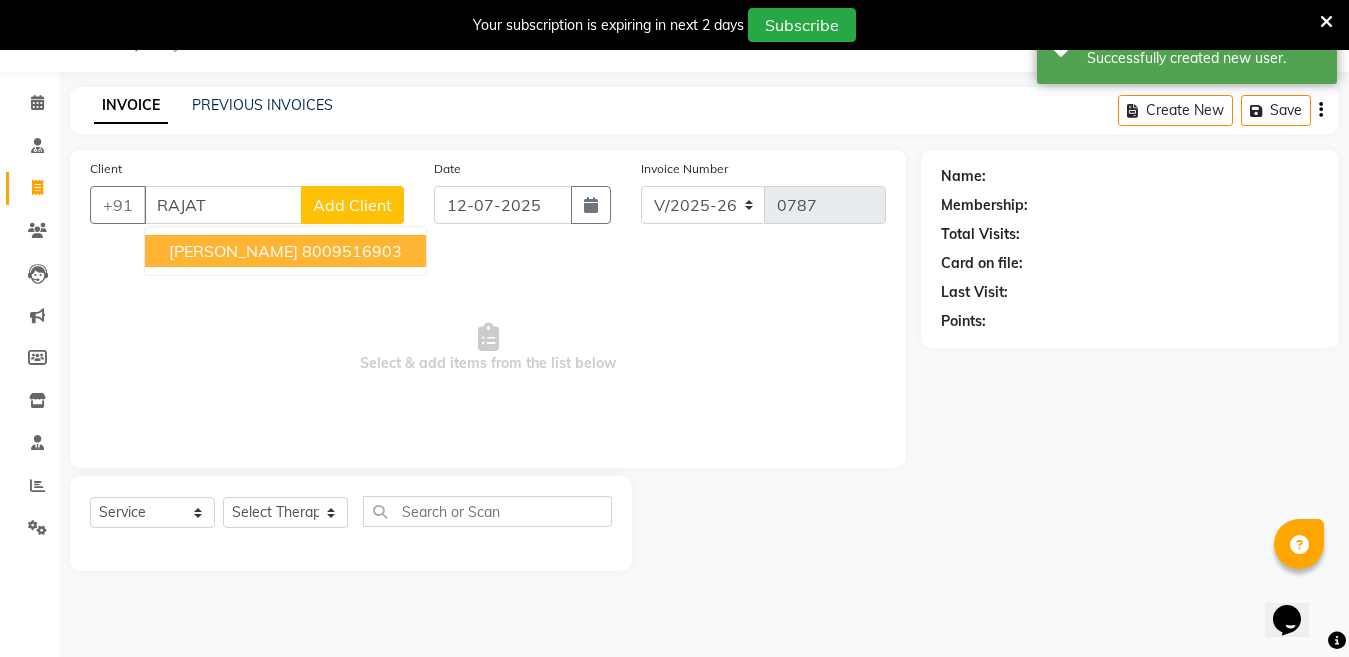 click on "[PERSON_NAME]" at bounding box center [233, 251] 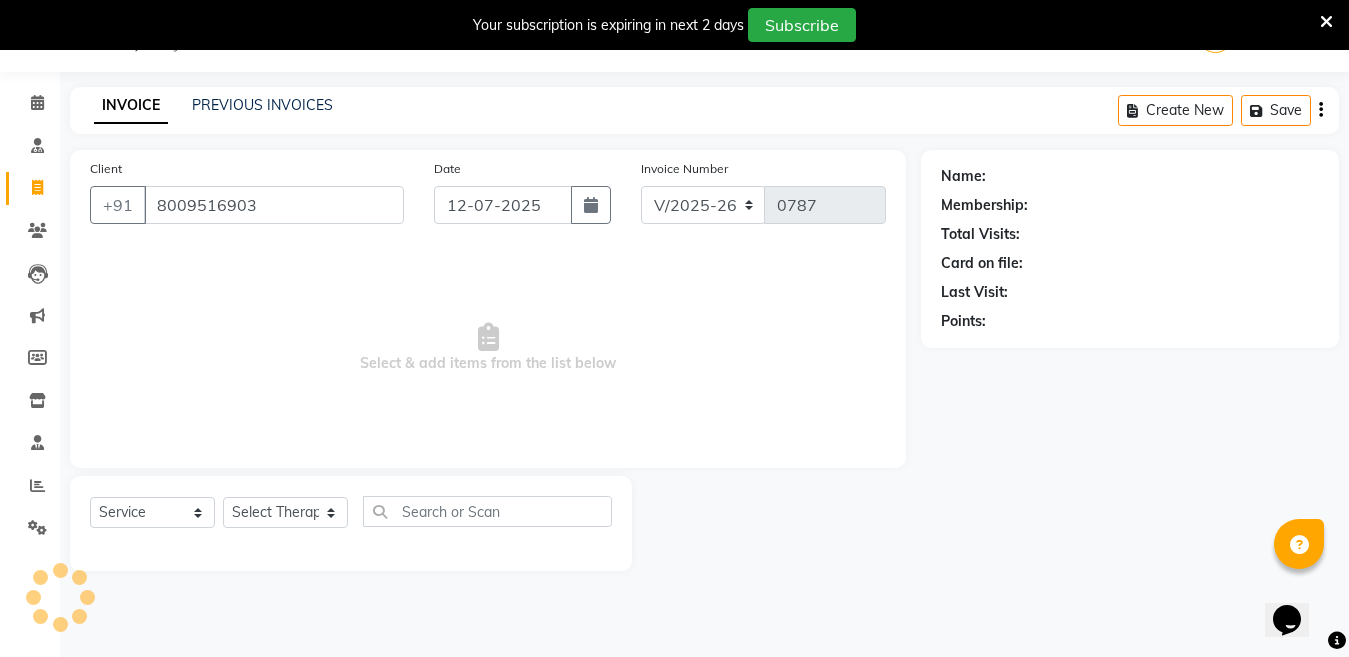 type on "8009516903" 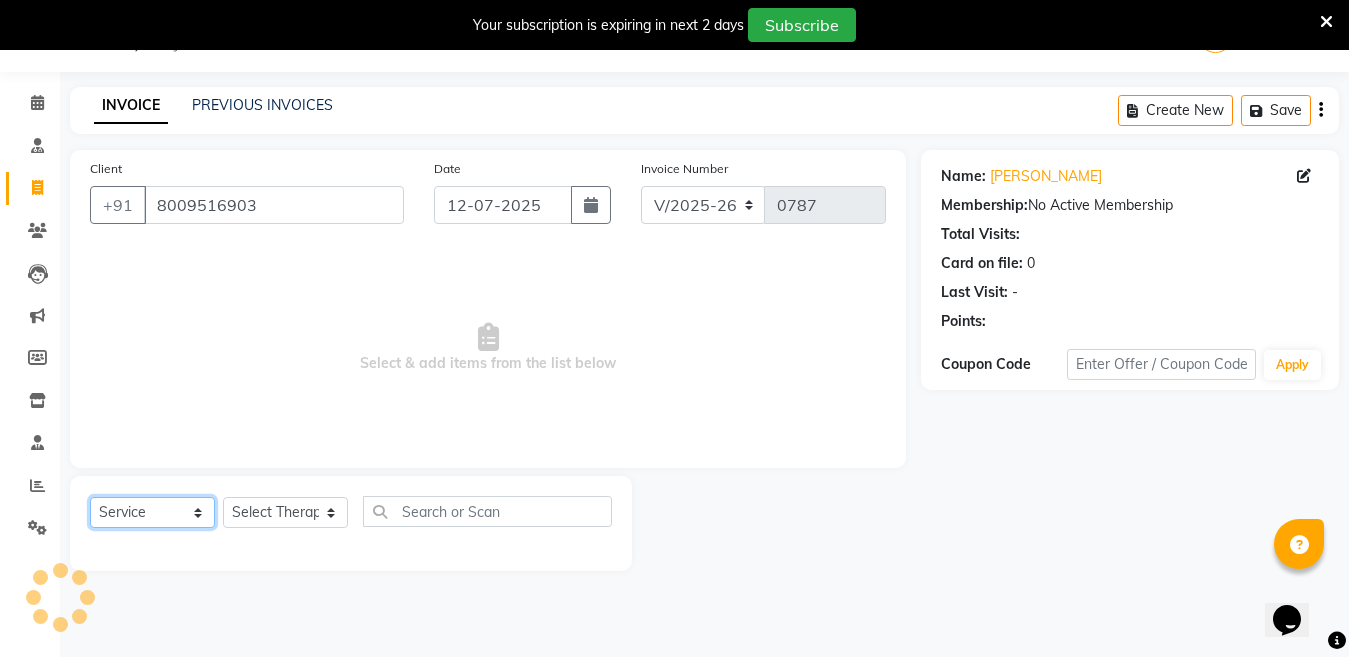 click on "Select  Service  Product  Membership  Package Voucher Prepaid Gift Card" 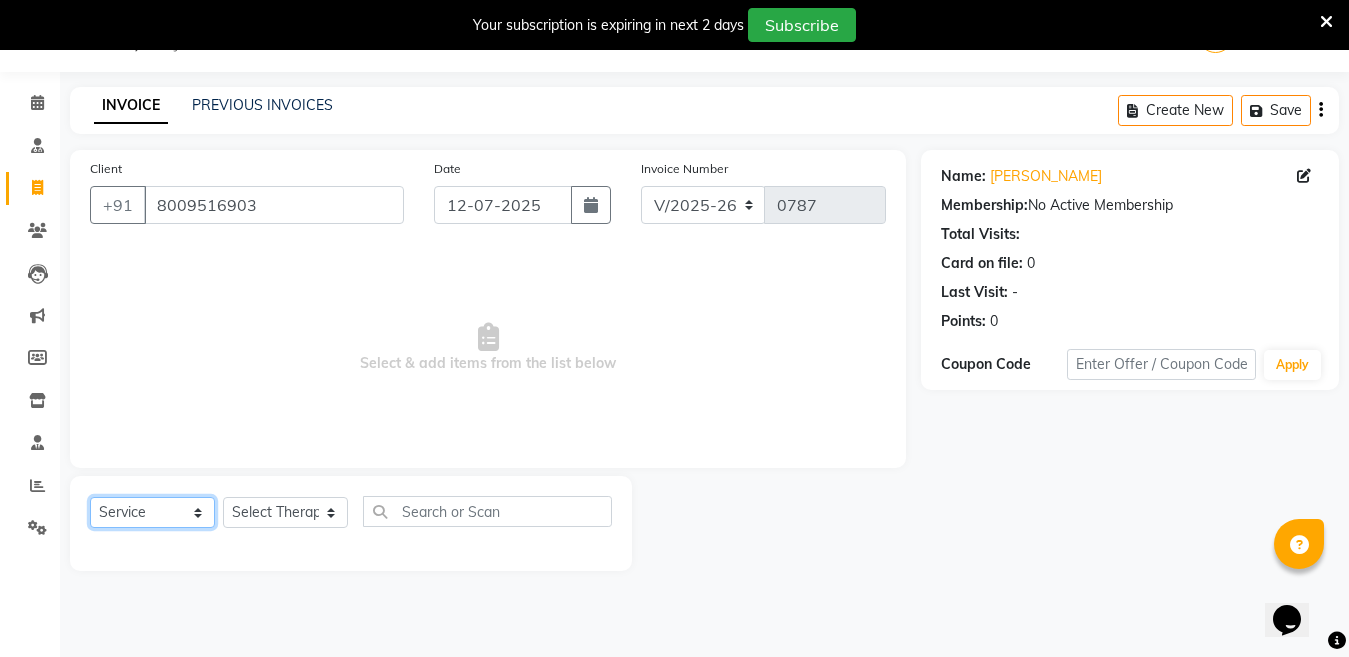 click on "Select  Service  Product  Membership  Package Voucher Prepaid Gift Card" 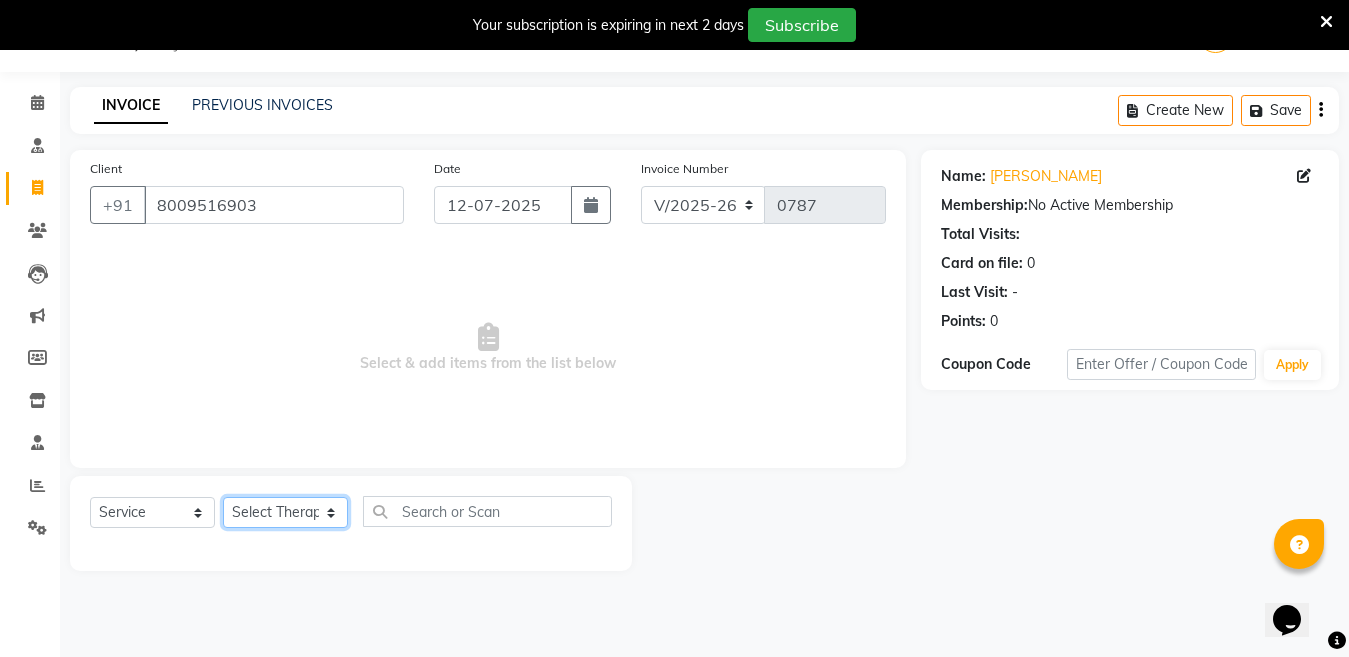 click on "Select Therapist Angel Life AngelLife Lucknow DR SWATI KAJAL [PERSON_NAME] ROHINI [PERSON_NAME] [PERSON_NAME]" 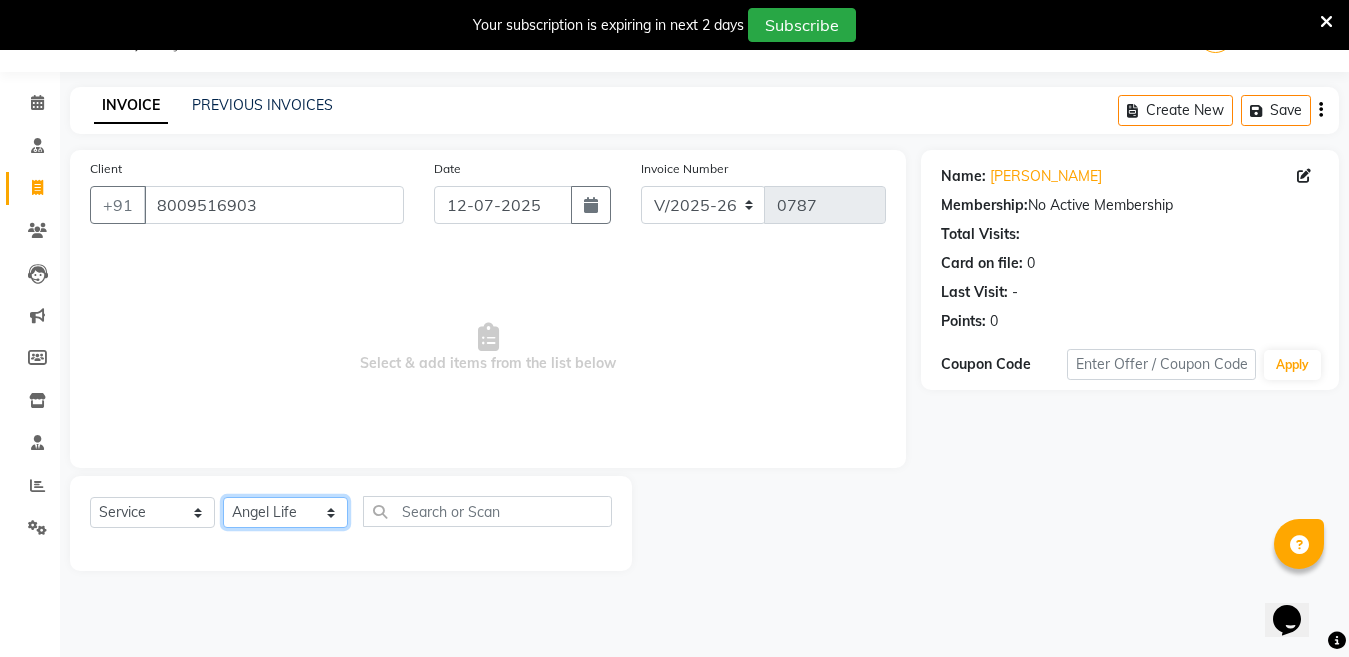 click on "Select Therapist Angel Life AngelLife Lucknow DR SWATI KAJAL [PERSON_NAME] ROHINI [PERSON_NAME] [PERSON_NAME]" 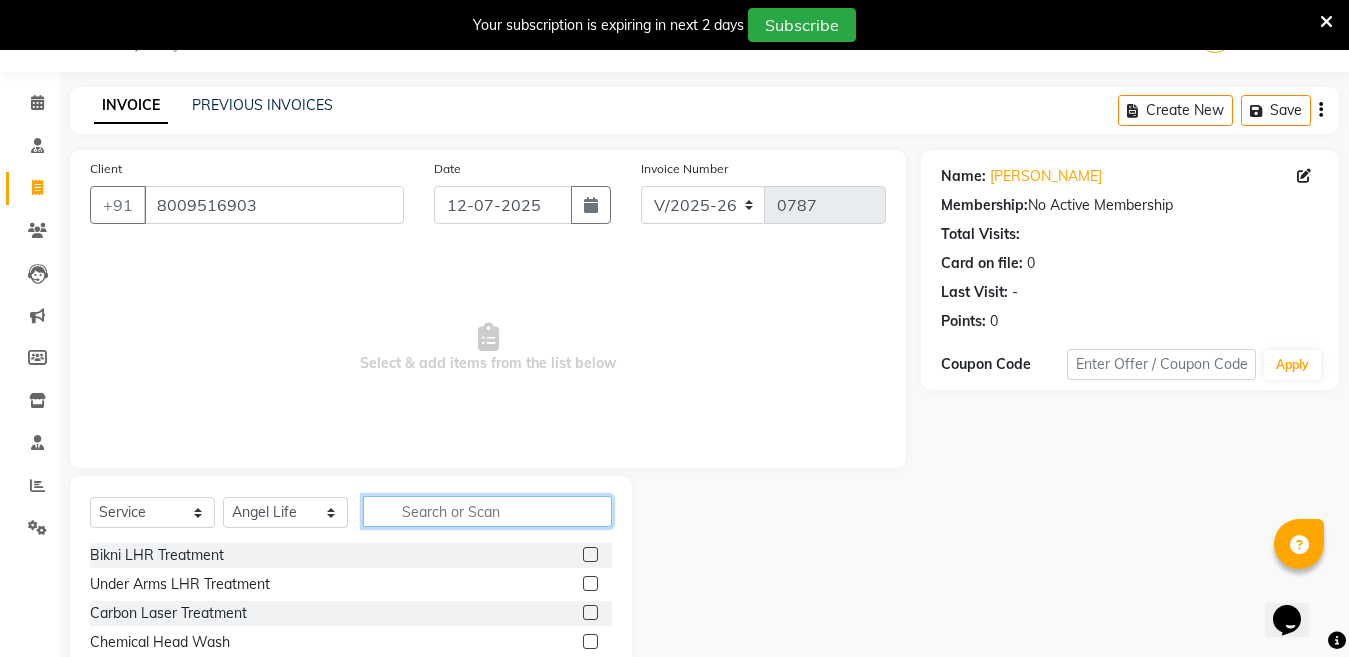 click 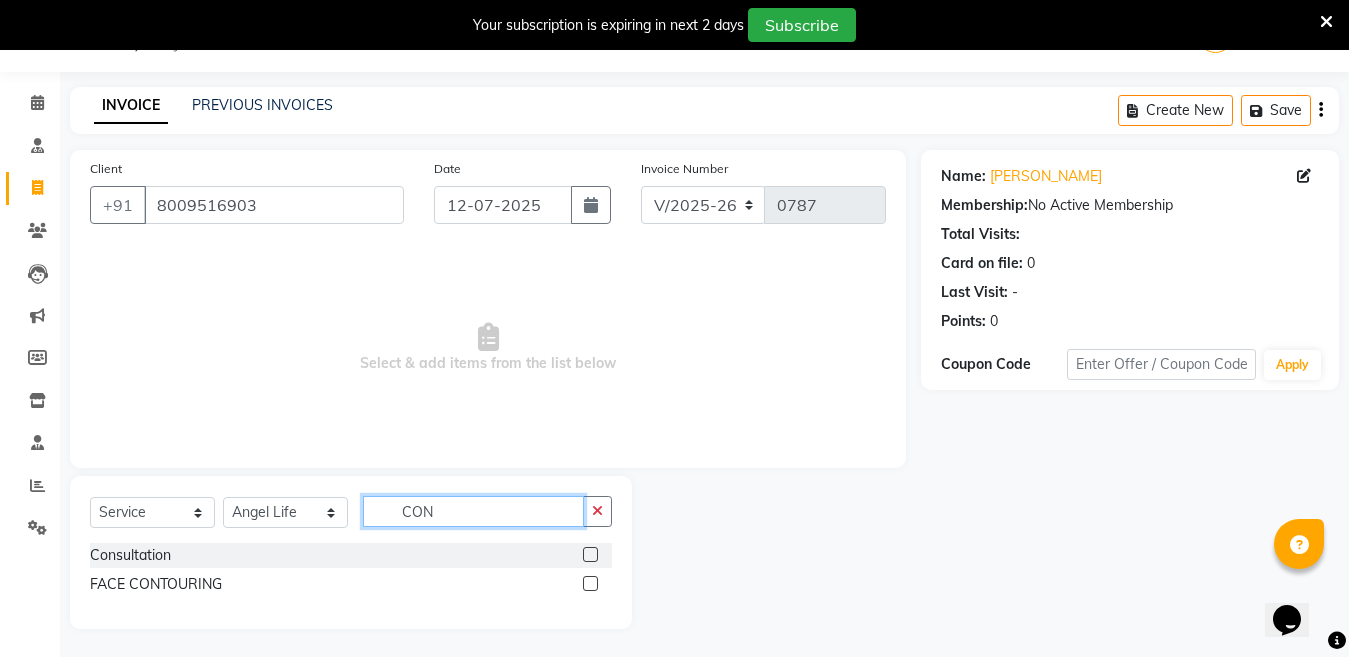 type on "CON" 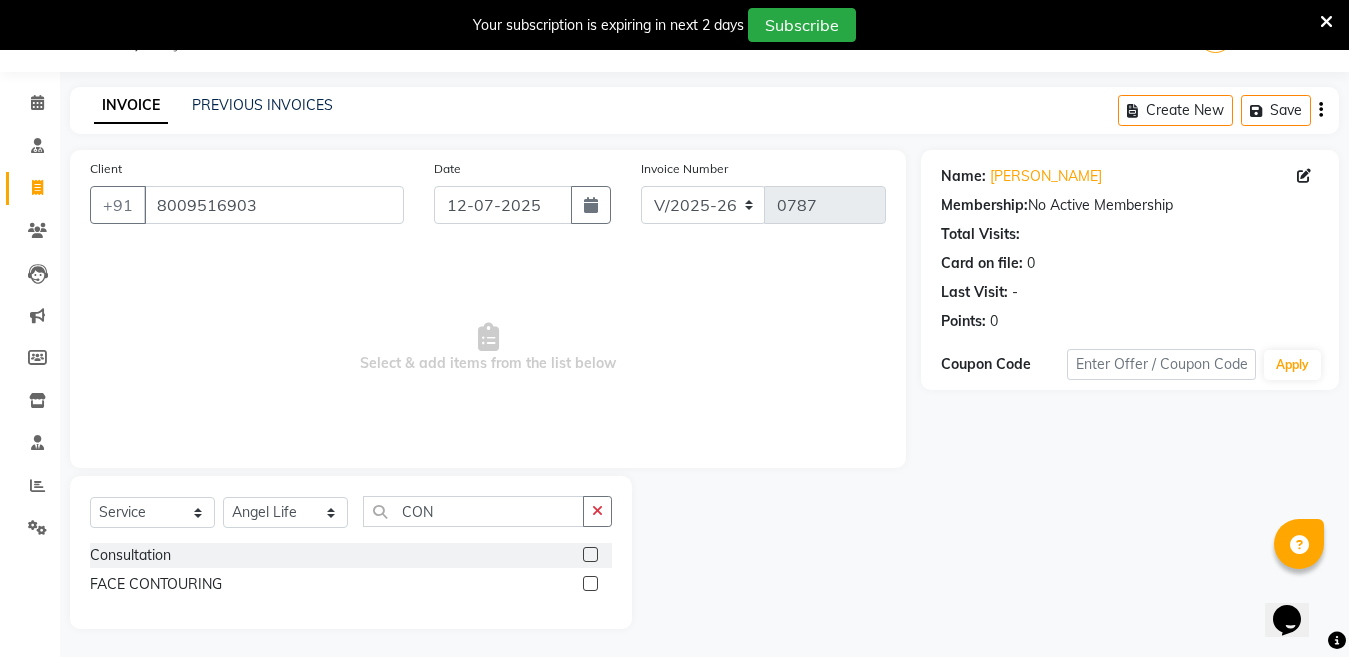 click 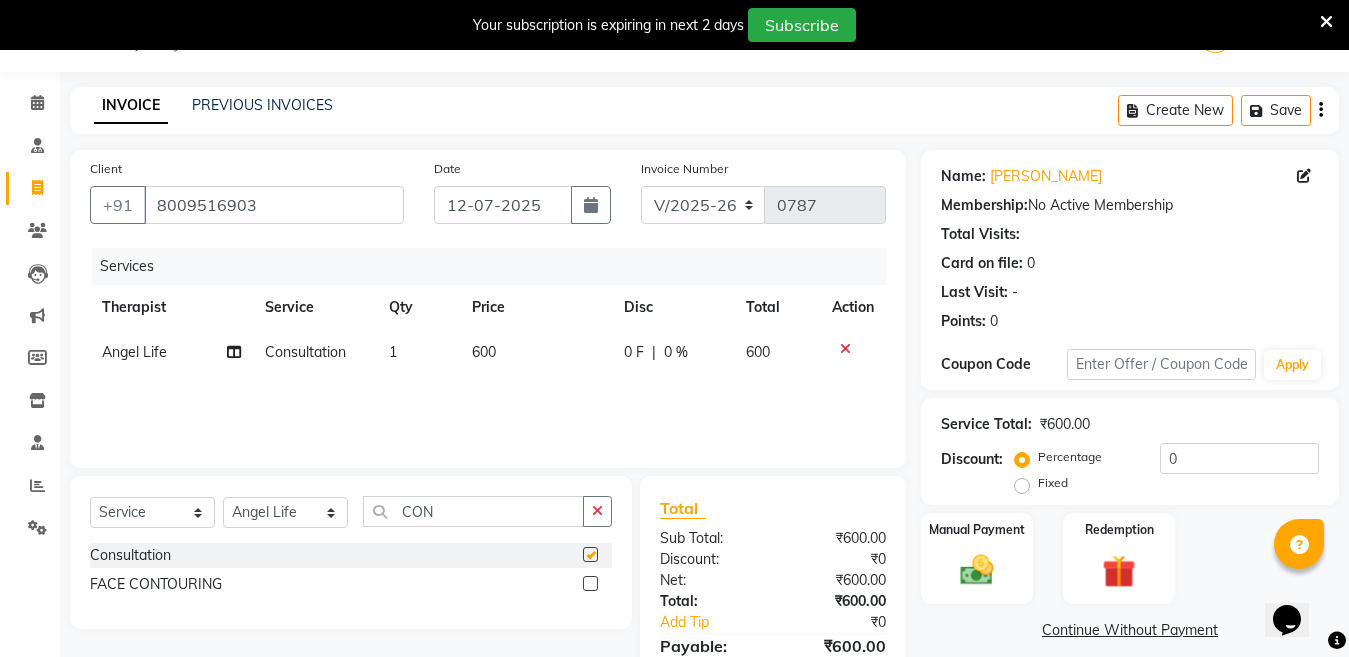 checkbox on "false" 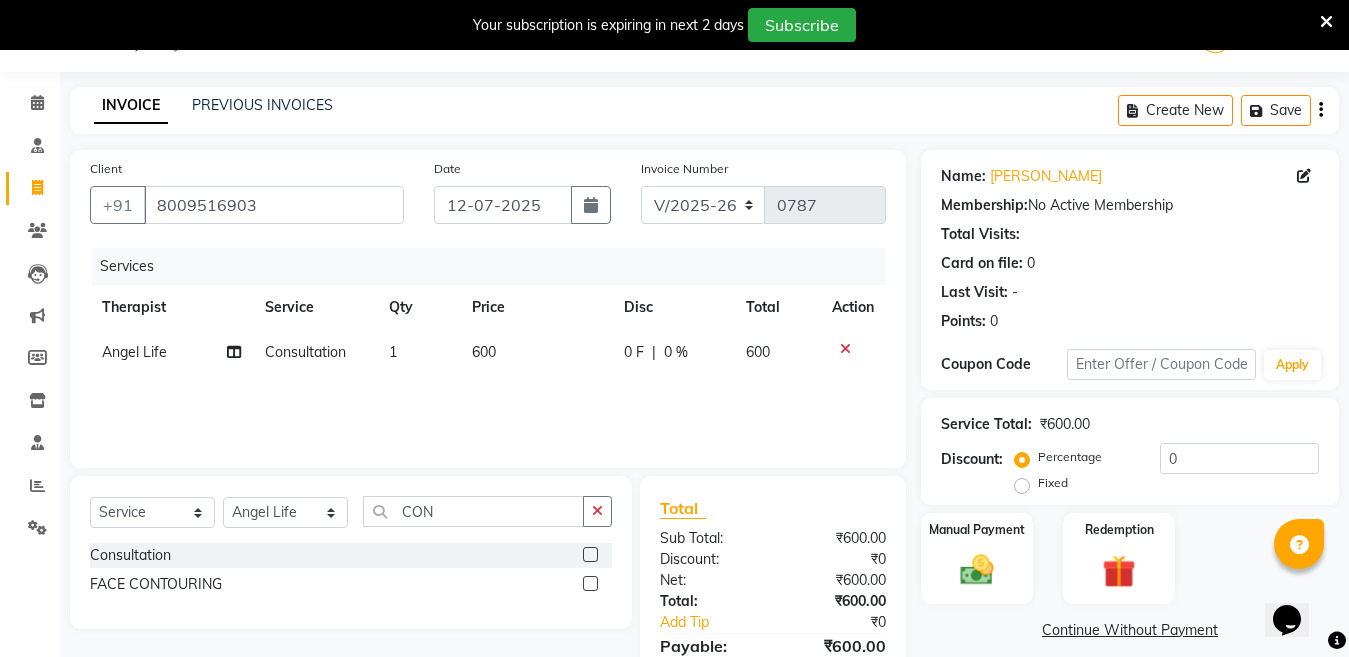 click on "0 F | 0 %" 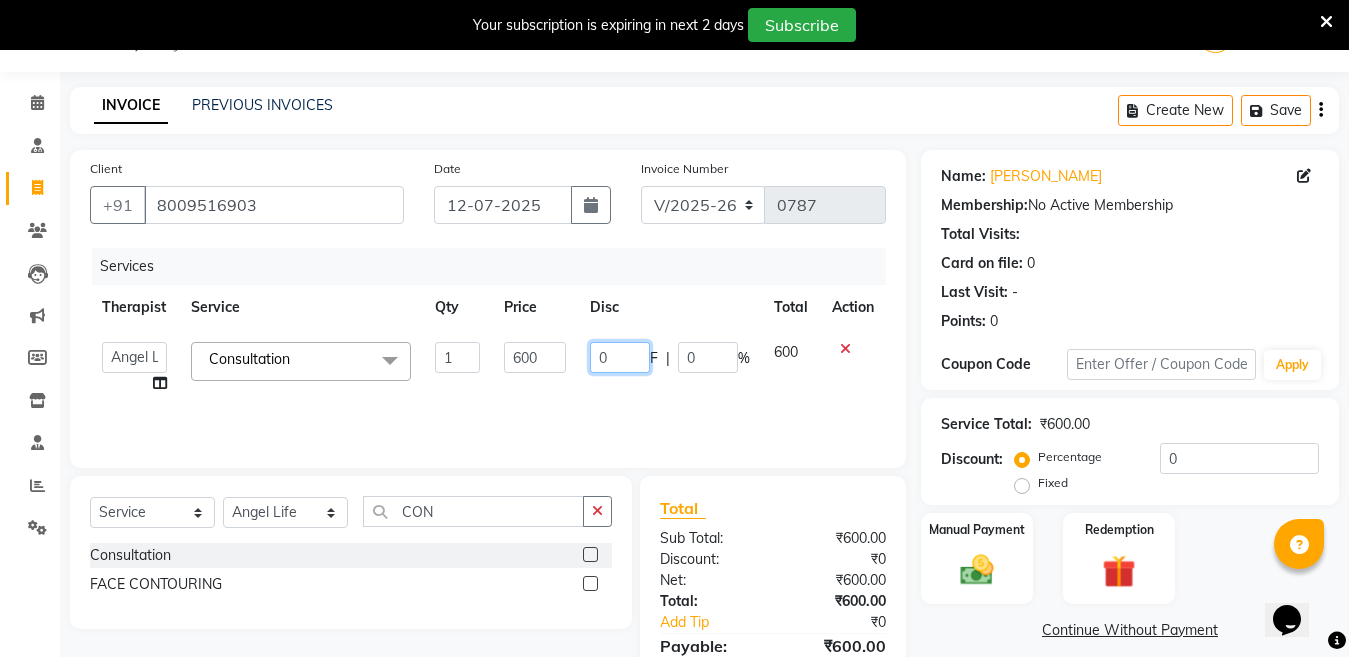 click on "0" 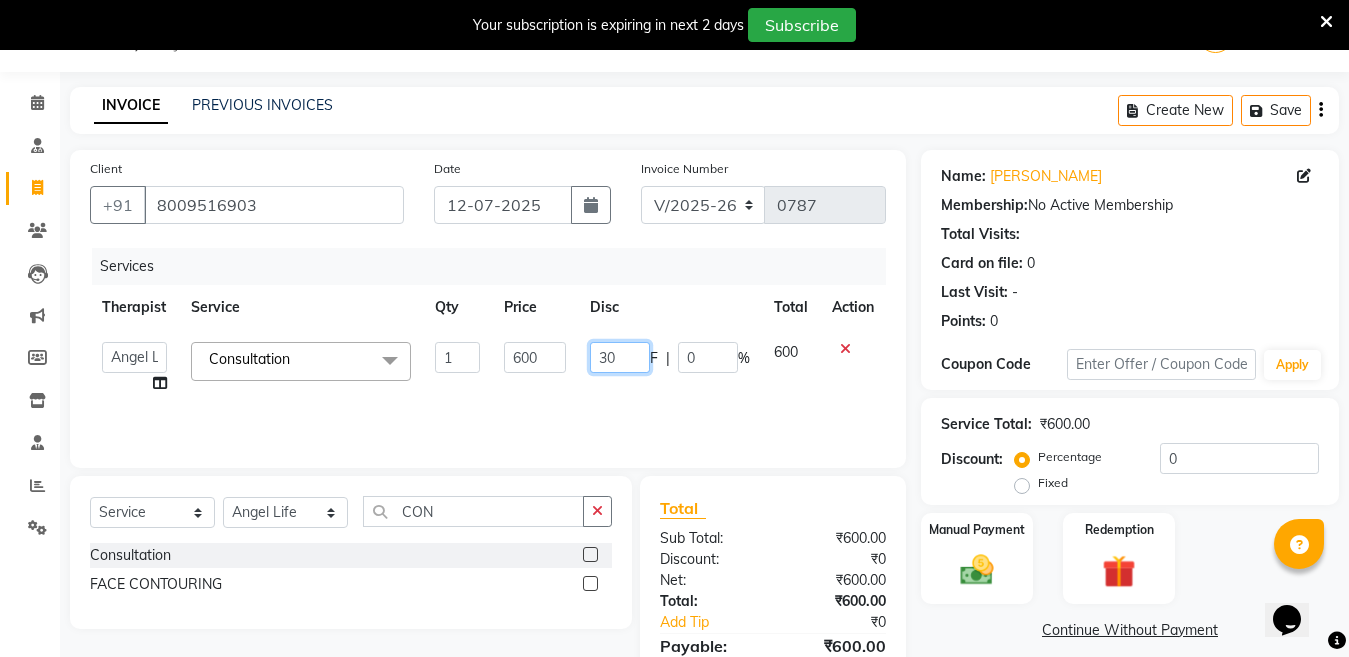 type on "300" 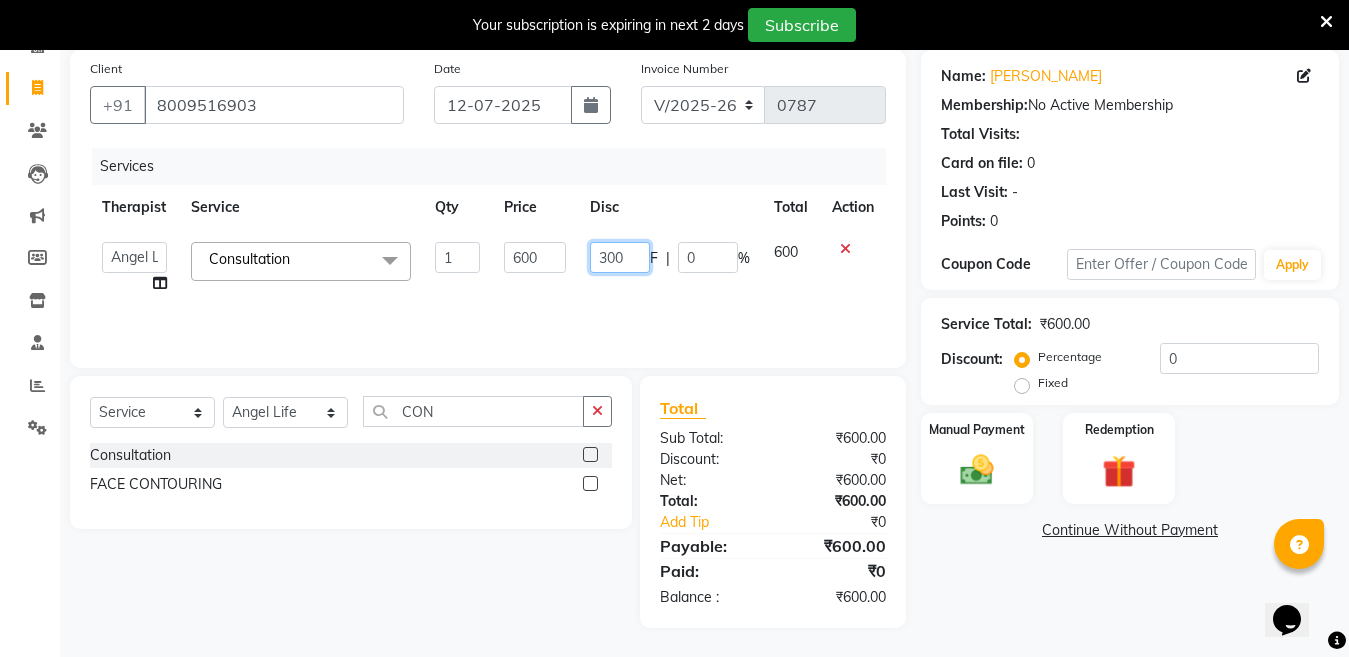 scroll, scrollTop: 151, scrollLeft: 0, axis: vertical 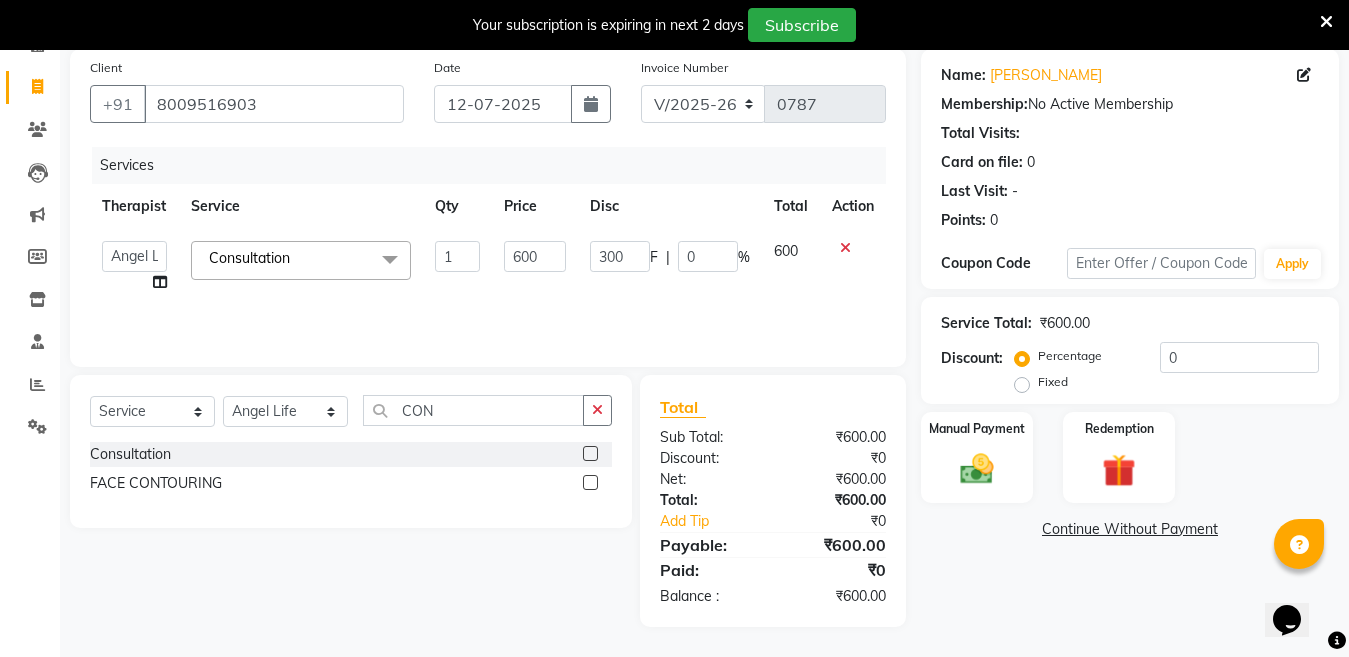 click on "Name: Rajat Kumar Membership:  No Active Membership  Total Visits:   Card on file:  0 Last Visit:   - Points:   0  Coupon Code Apply Service Total:  ₹600.00  Discount:  Percentage   Fixed  0 Manual Payment Redemption  Continue Without Payment" 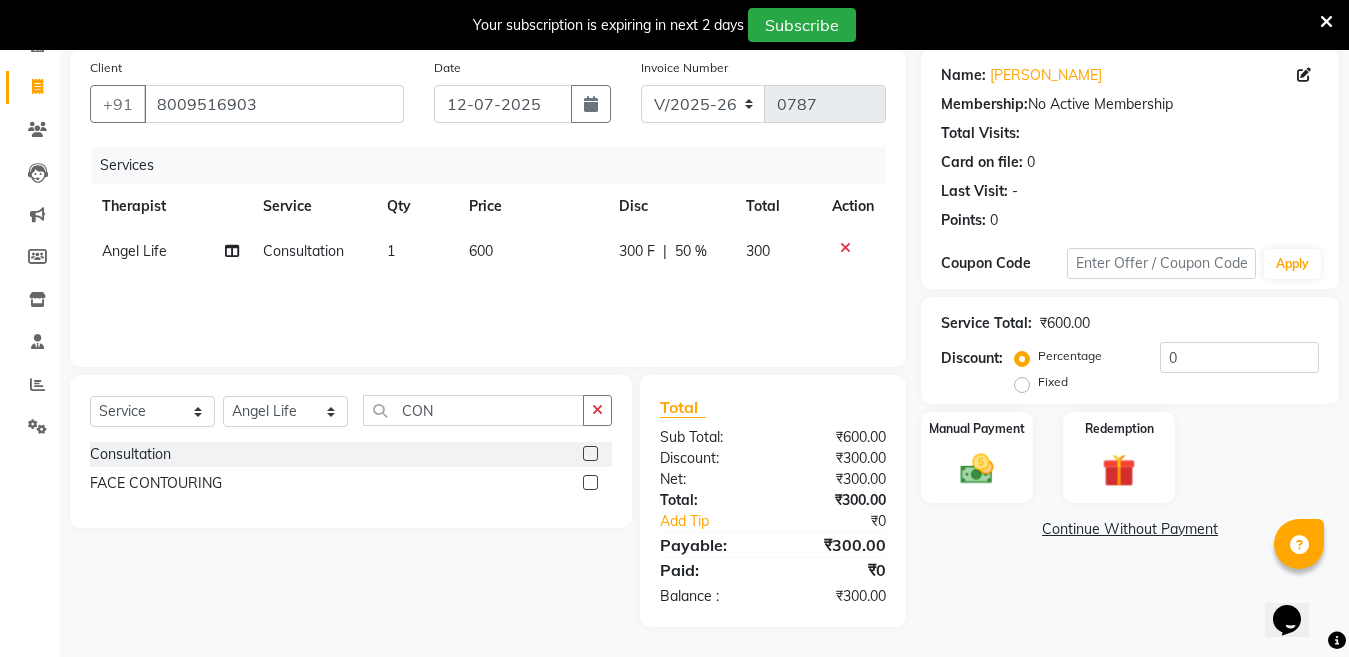 click on "Continue Without Payment" 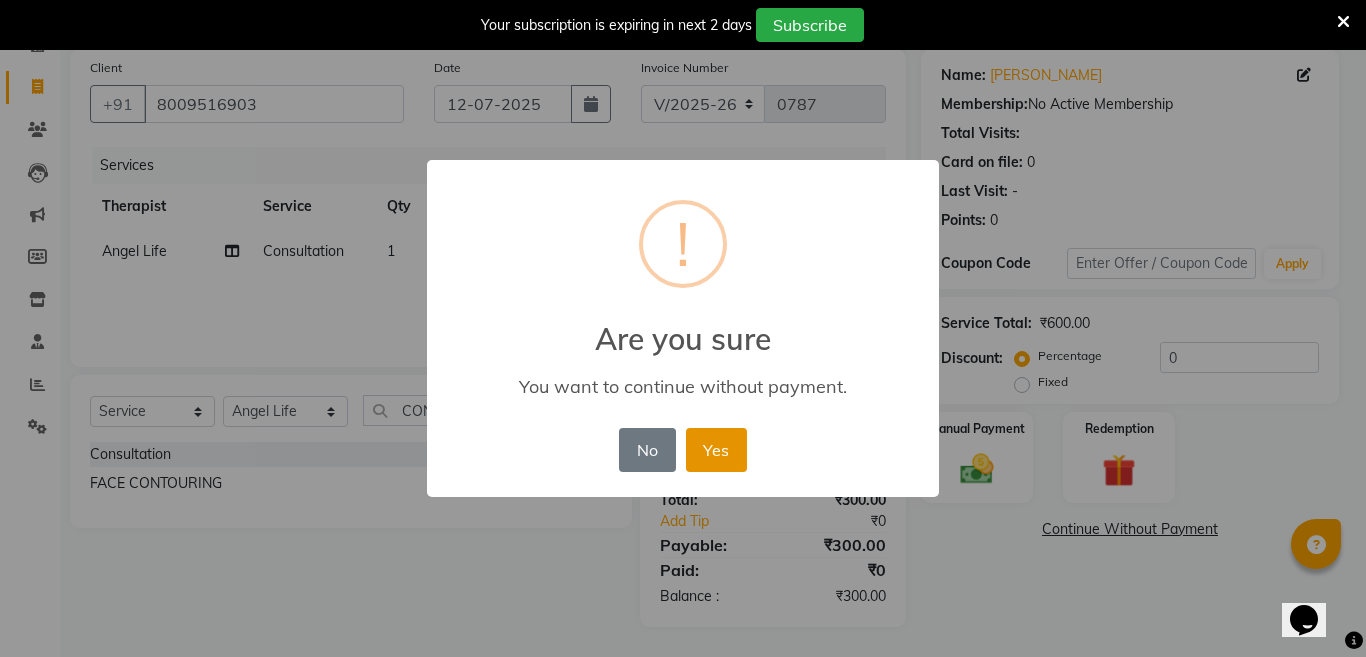 click on "Yes" at bounding box center [716, 450] 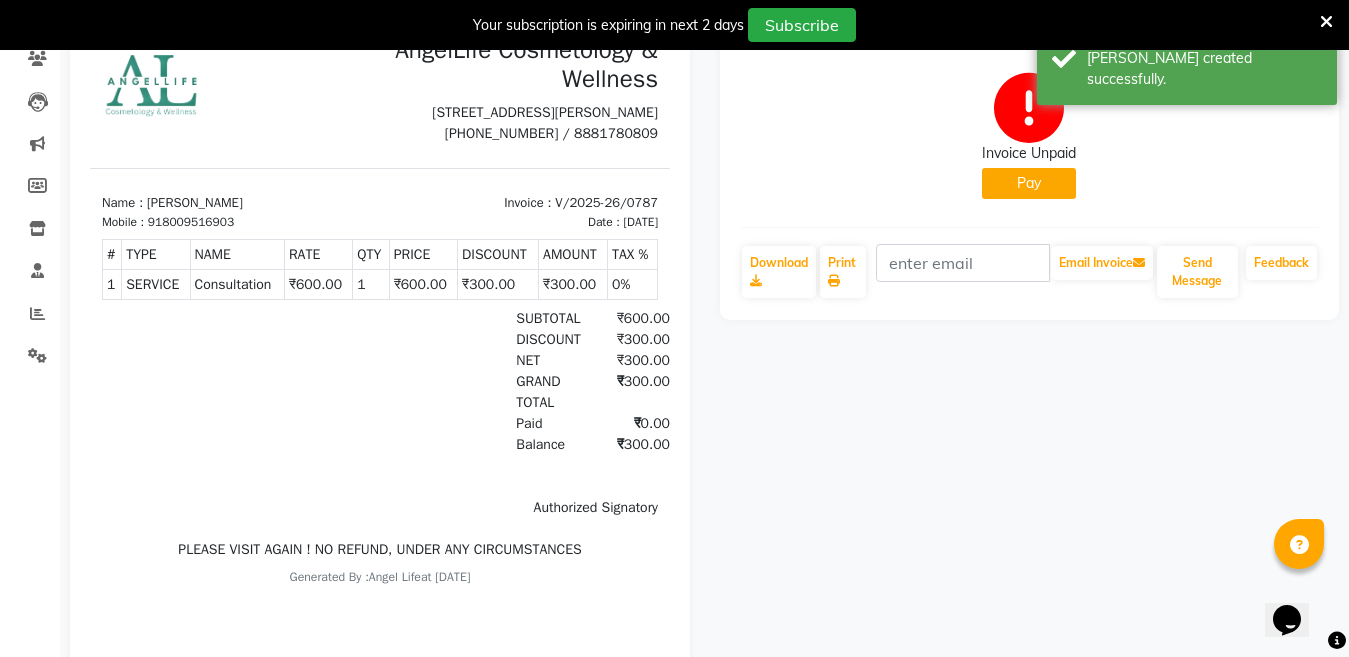 scroll, scrollTop: 187, scrollLeft: 0, axis: vertical 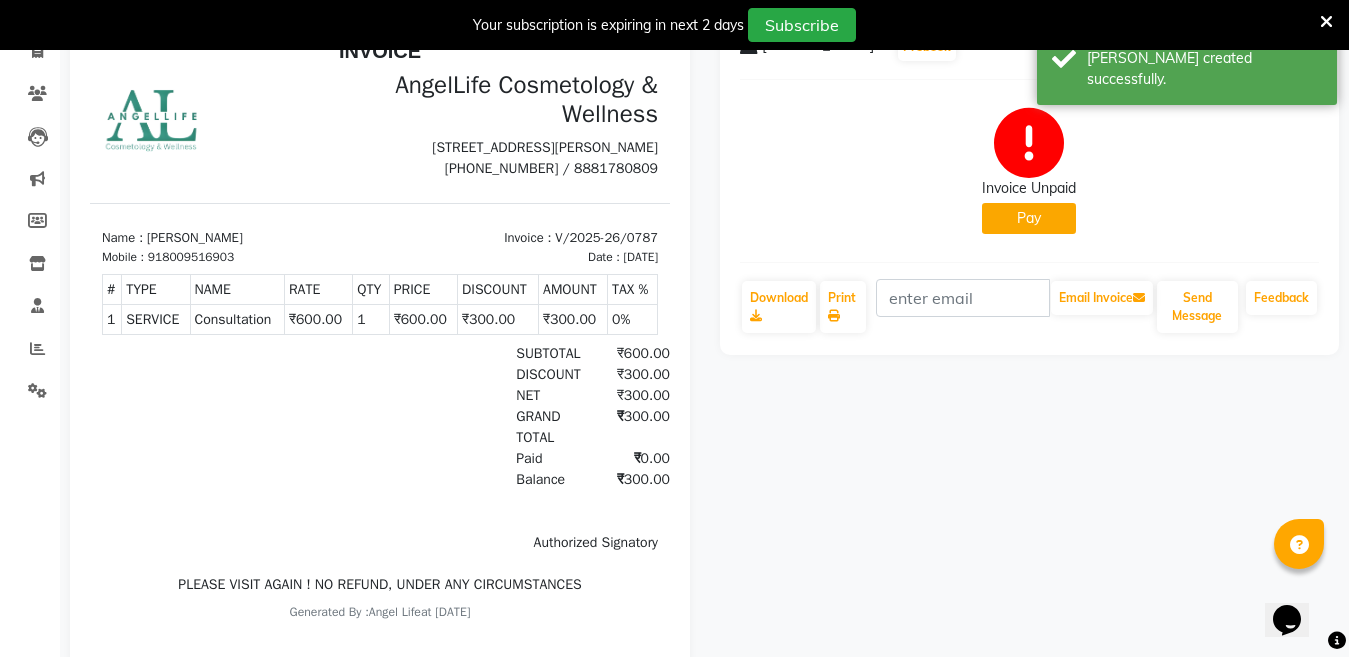 click on "Pay" 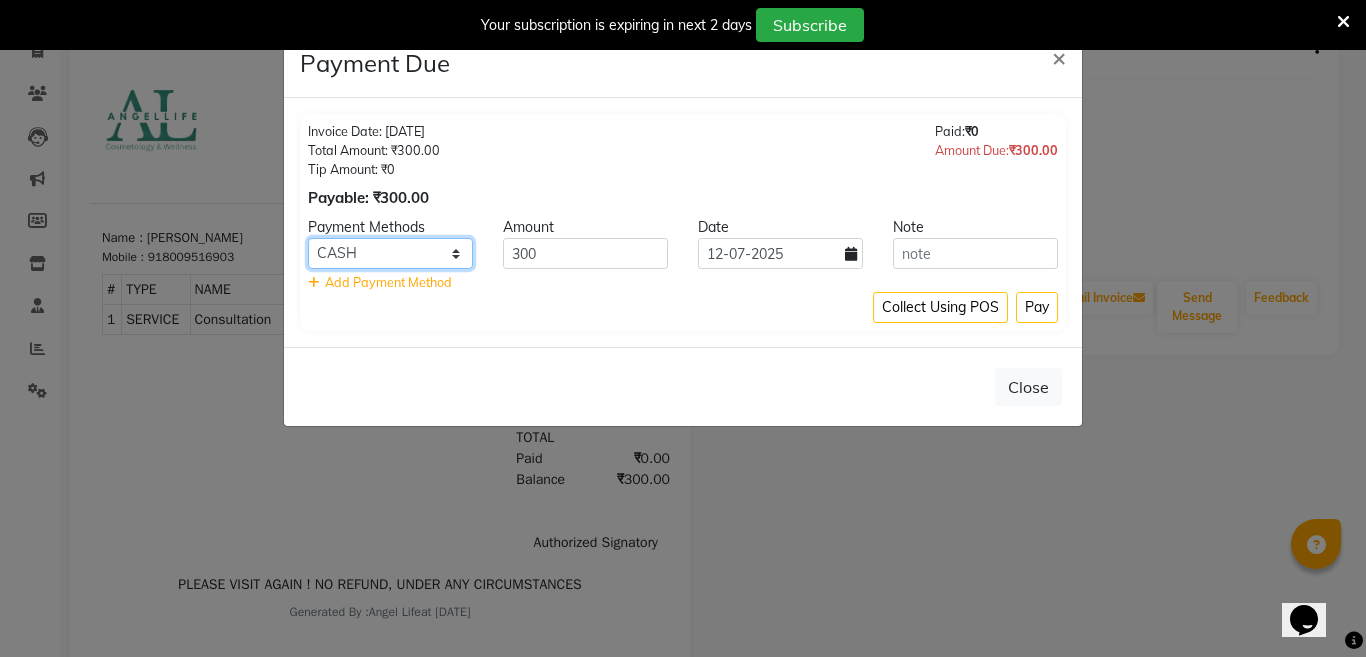 click on "CASH CARD ONLINE CUSTOM GPay PayTM PhonePe UPI NearBuy Loan BharatPay Cheque MosamBee MI Voucher Bank Family Visa Card Master Card BharatPay Card UPI BharatPay Other Cards Juice by MCB MyT Money MariDeal DefiDeal [DOMAIN_NAME] THD TCL CEdge Card M UPI M UPI Axis UPI Union Card (Indian Bank) Card (DL Bank) RS BTC Wellnessta Razorpay Complimentary Nift Spa Finder Spa Week Venmo BFL LoanTap SaveIN GMoney ATH Movil On Account Chamber Gift Card Trade Comp Donation Card on File Envision BRAC Card City Card bKash Credit Card Debit Card Shoutlo LUZO Jazz Cash AmEx Discover Tabby Online W Room Charge Room Charge USD Room Charge Euro Room Charge EGP Room Charge GBP Bajaj Finserv Bad Debts Card: IDFC Card: IOB Coupon Gcash PayMaya Instamojo COnline UOnline SOnline SCard Paypal PPR PPV PPC PPN PPG PPE CAMP Benefit ATH Movil Dittor App Rupay Diners iPrepaid iPackage District App Pine Labs Cash Payment Pnb Bank GPay NT Cash Lash GPay Lash Cash Nail GPay Nail Cash BANKTANSFER Dreamfolks [PERSON_NAME] SBI Save-In Nail Card Lash Card" 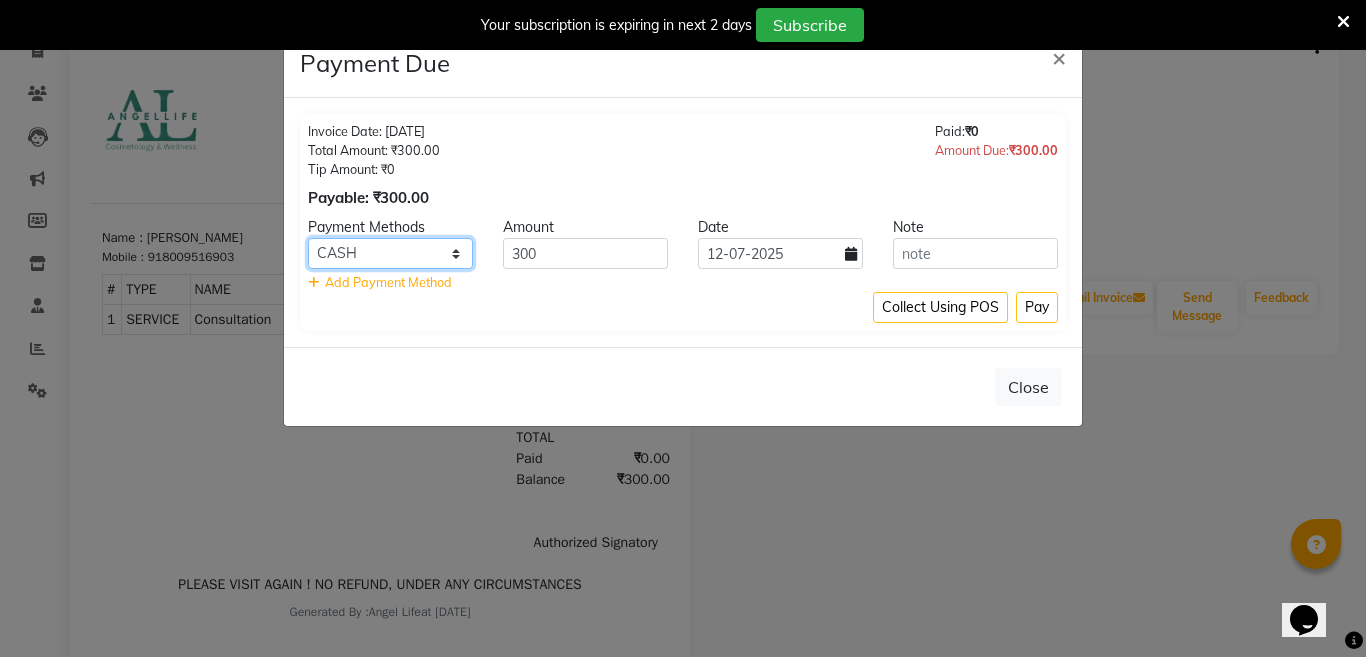 select on "8" 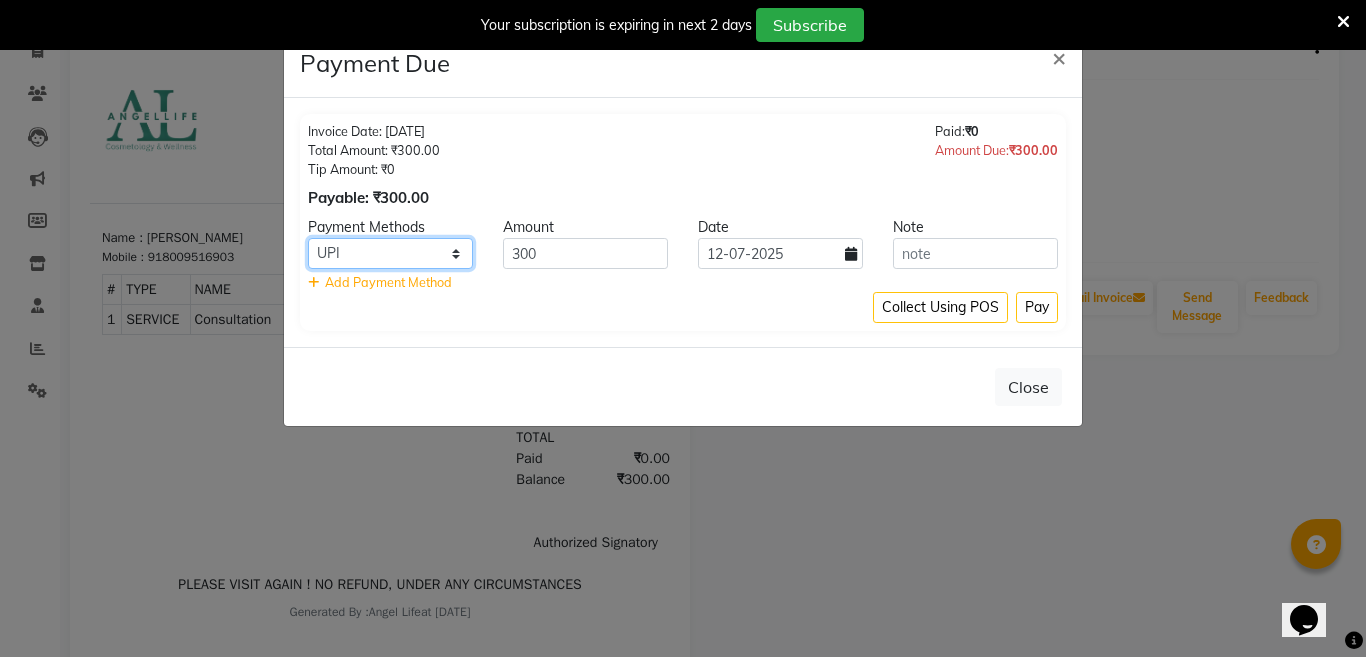 click on "CASH CARD ONLINE CUSTOM GPay PayTM PhonePe UPI NearBuy Loan BharatPay Cheque MosamBee MI Voucher Bank Family Visa Card Master Card BharatPay Card UPI BharatPay Other Cards Juice by MCB MyT Money MariDeal DefiDeal [DOMAIN_NAME] THD TCL CEdge Card M UPI M UPI Axis UPI Union Card (Indian Bank) Card (DL Bank) RS BTC Wellnessta Razorpay Complimentary Nift Spa Finder Spa Week Venmo BFL LoanTap SaveIN GMoney ATH Movil On Account Chamber Gift Card Trade Comp Donation Card on File Envision BRAC Card City Card bKash Credit Card Debit Card Shoutlo LUZO Jazz Cash AmEx Discover Tabby Online W Room Charge Room Charge USD Room Charge Euro Room Charge EGP Room Charge GBP Bajaj Finserv Bad Debts Card: IDFC Card: IOB Coupon Gcash PayMaya Instamojo COnline UOnline SOnline SCard Paypal PPR PPV PPC PPN PPG PPE CAMP Benefit ATH Movil Dittor App Rupay Diners iPrepaid iPackage District App Pine Labs Cash Payment Pnb Bank GPay NT Cash Lash GPay Lash Cash Nail GPay Nail Cash BANKTANSFER Dreamfolks [PERSON_NAME] SBI Save-In Nail Card Lash Card" 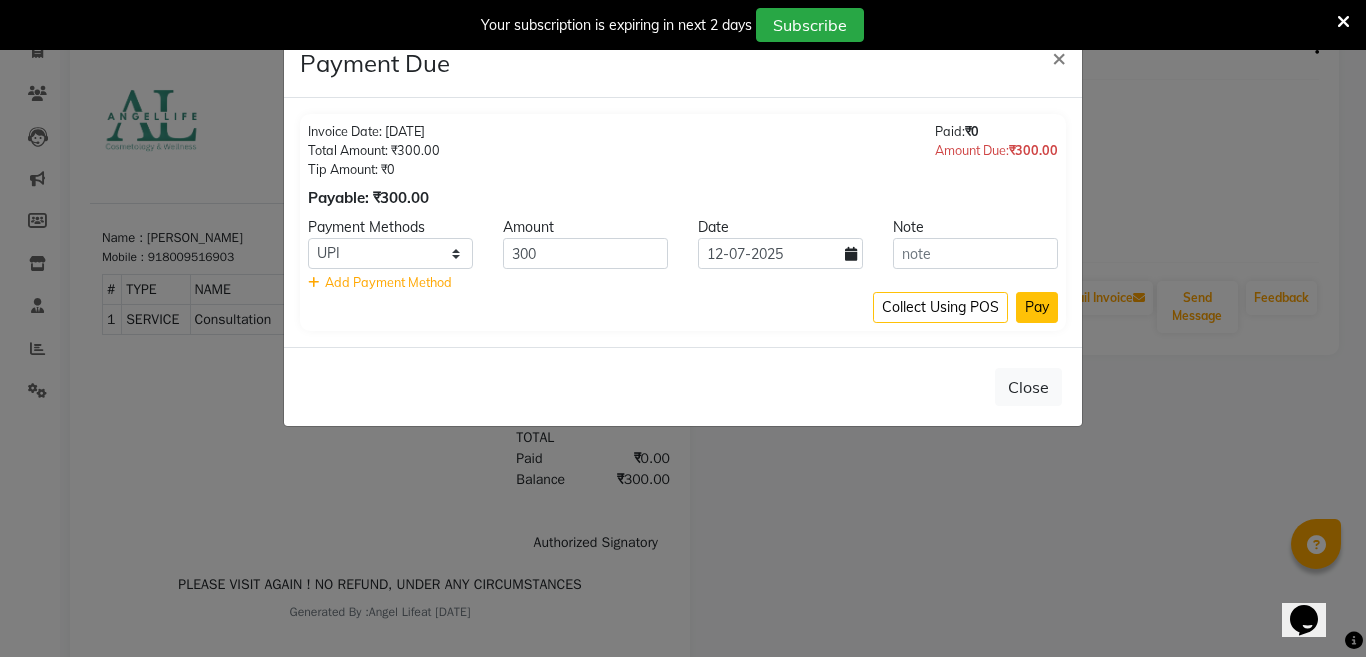 click on "Pay" 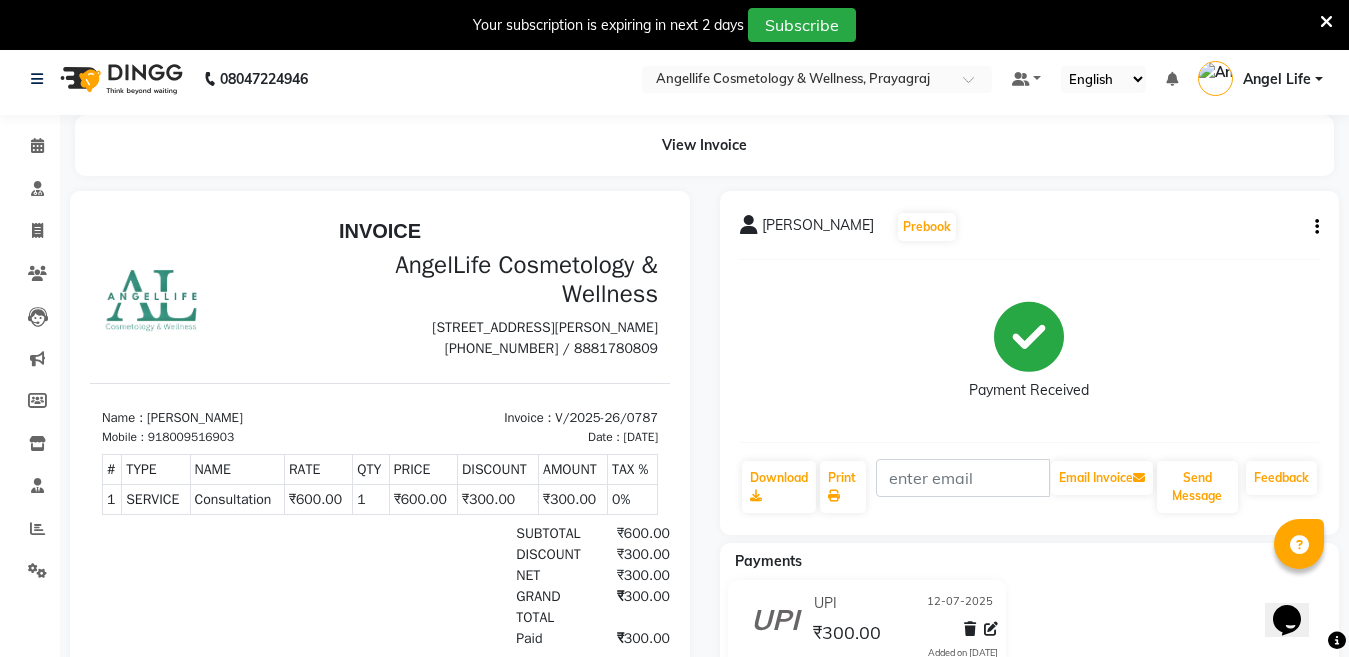scroll, scrollTop: 0, scrollLeft: 0, axis: both 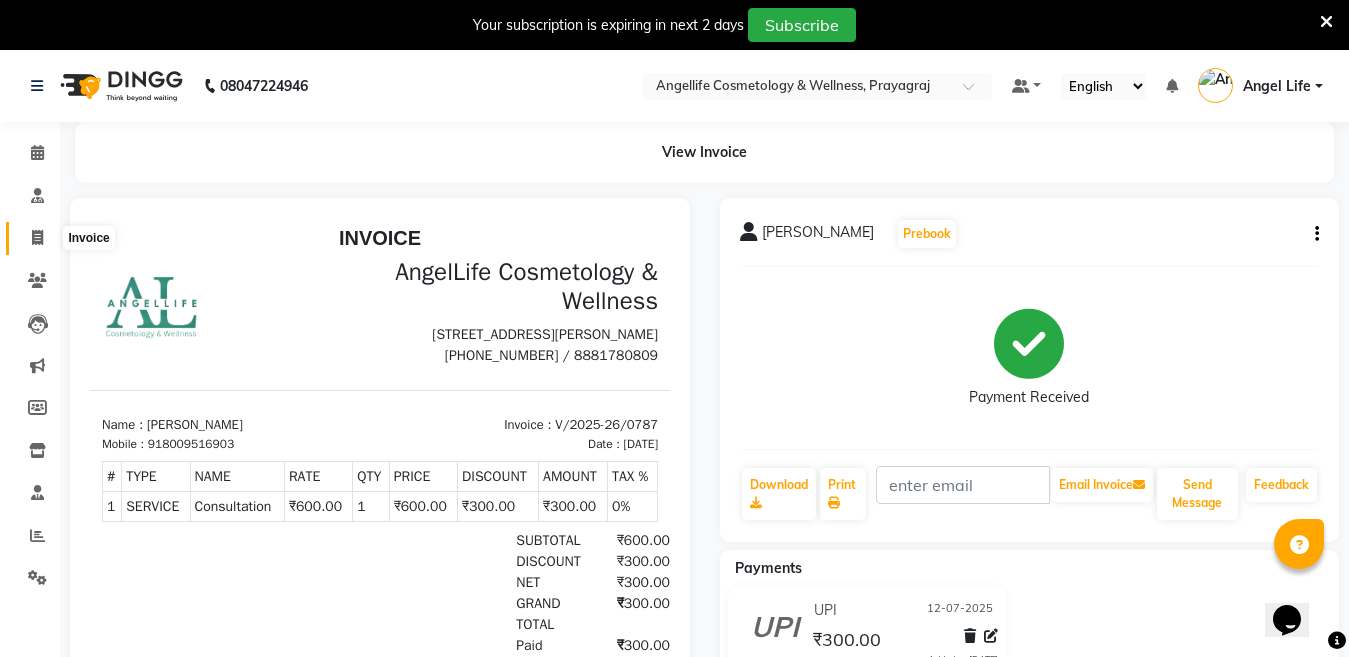 click 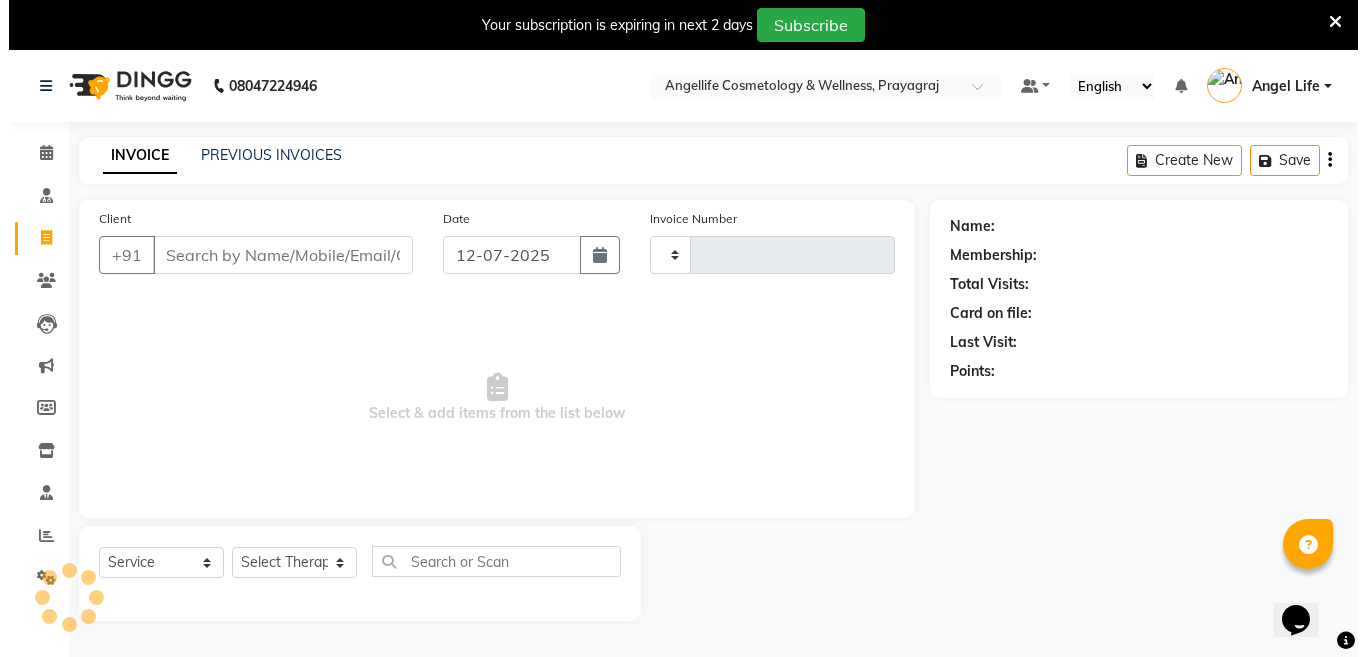 scroll, scrollTop: 50, scrollLeft: 0, axis: vertical 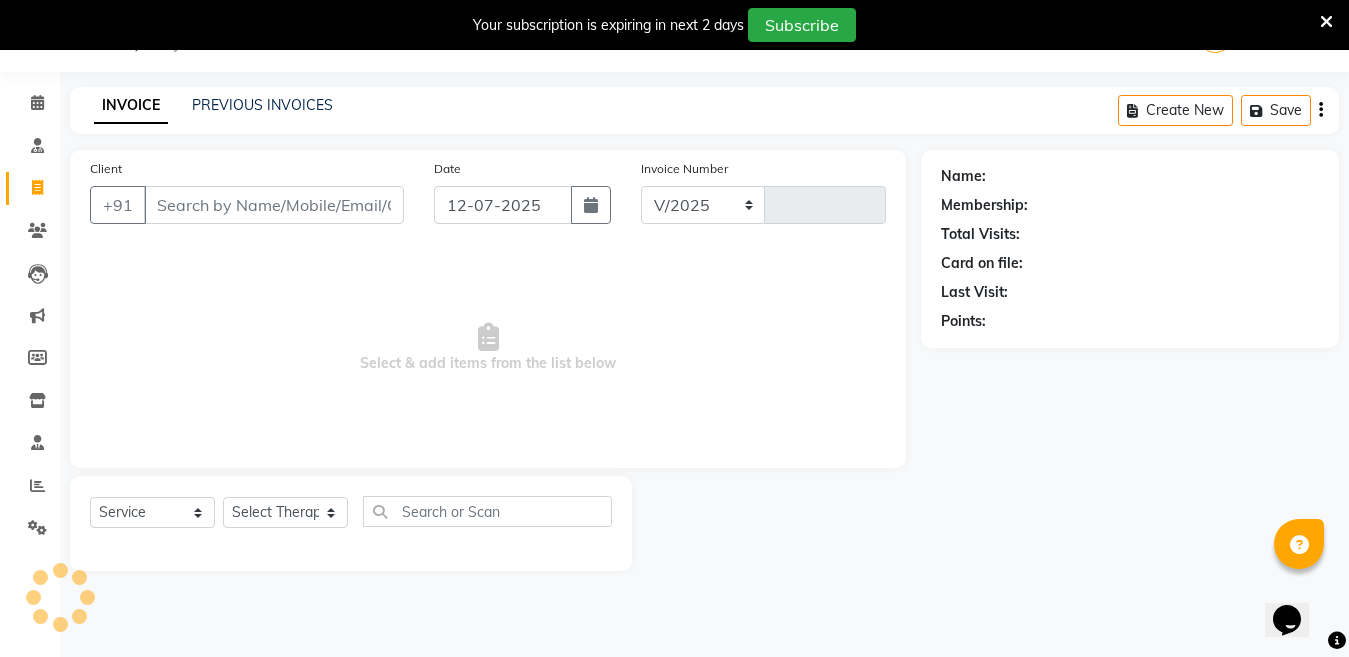 select on "4531" 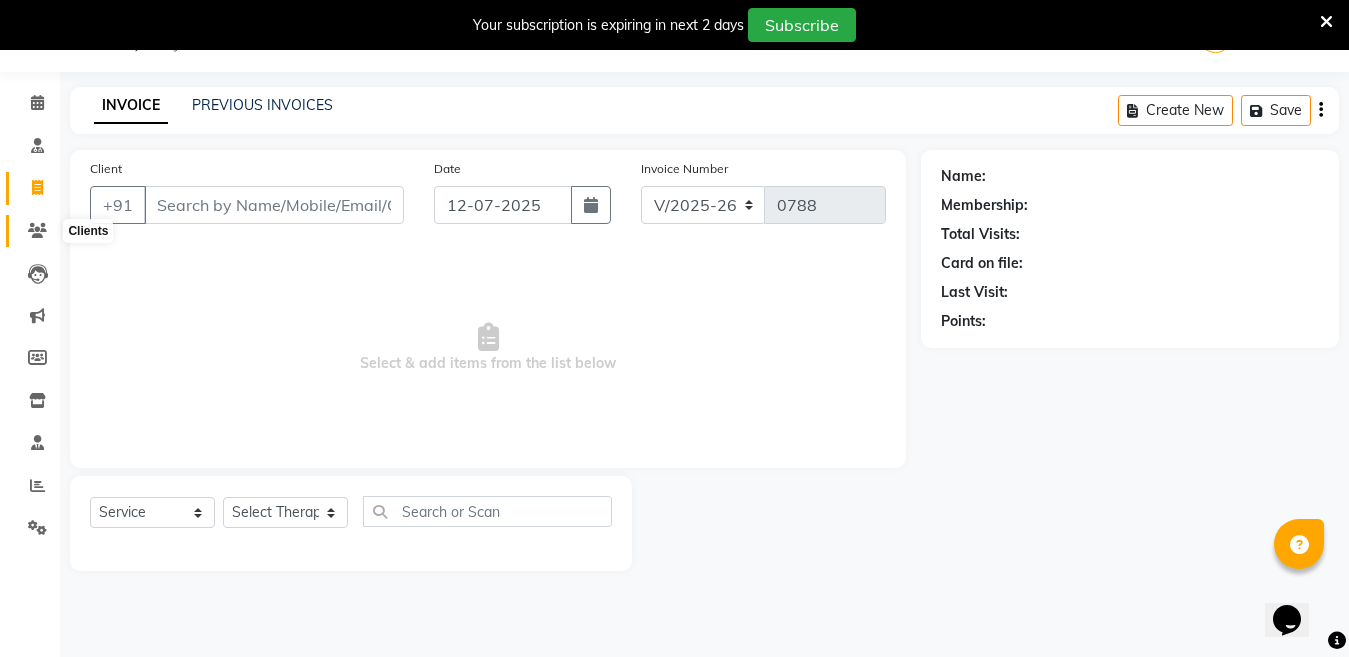 click 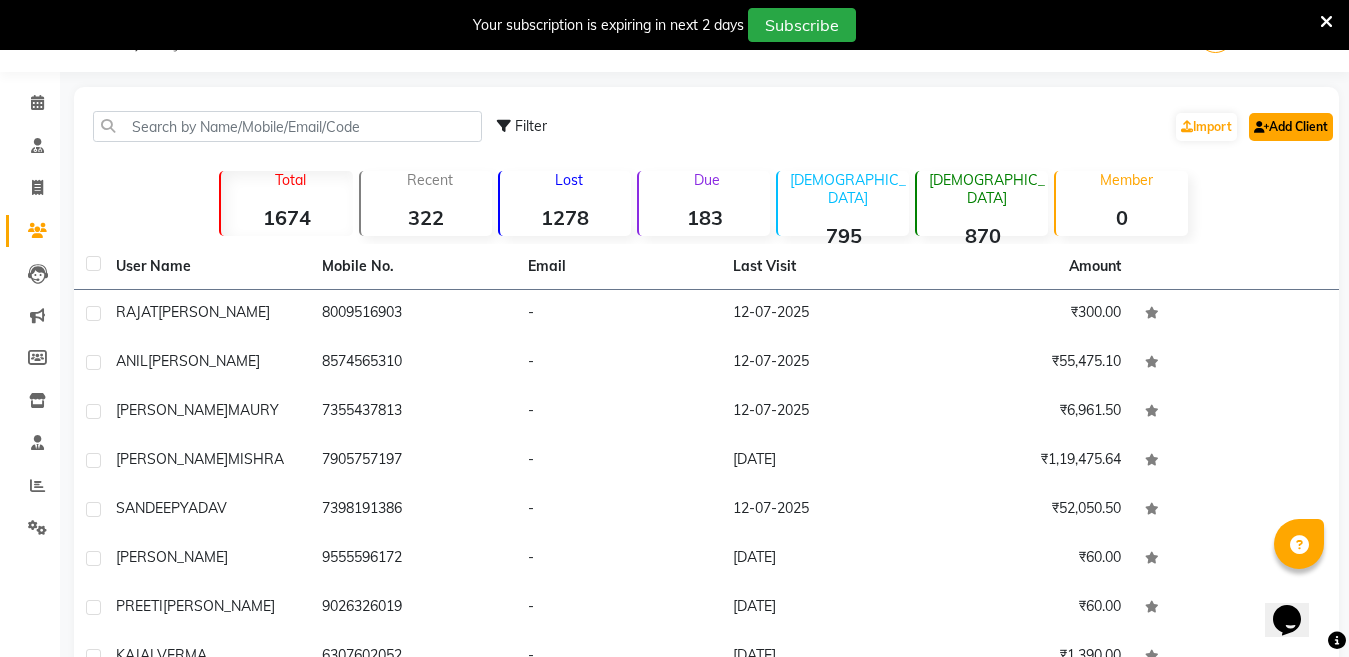 click on "Add Client" 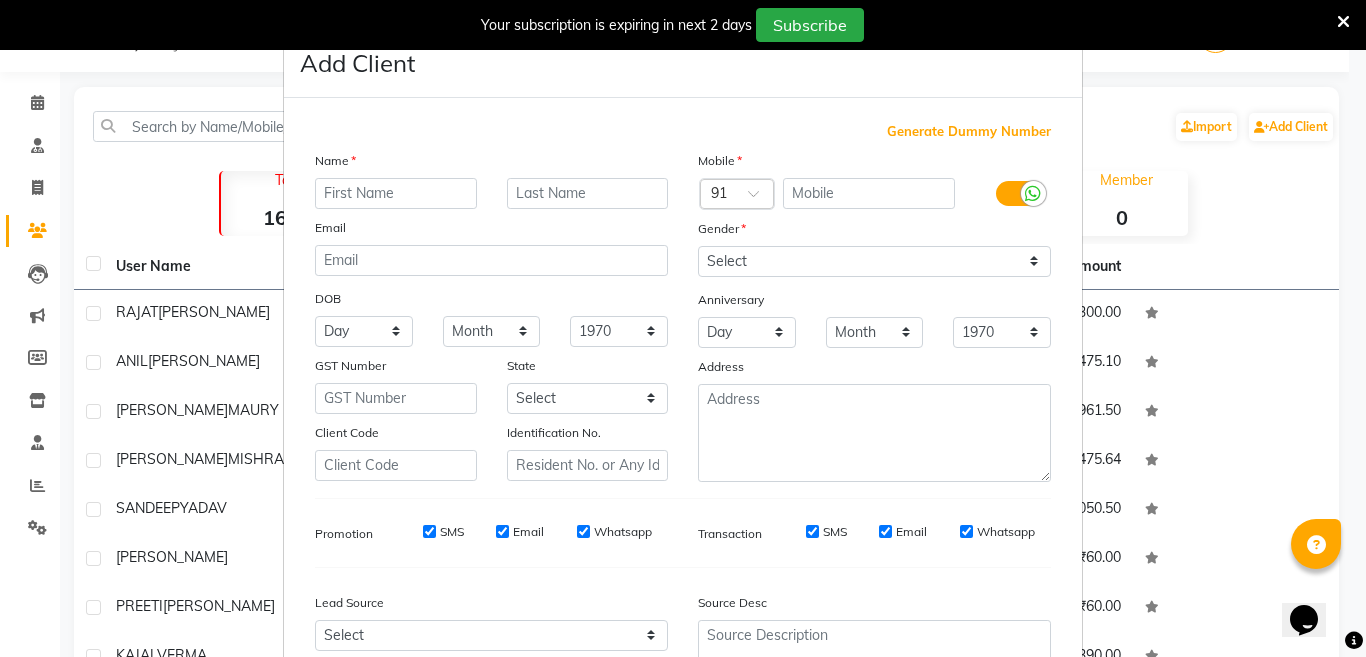 click at bounding box center (396, 193) 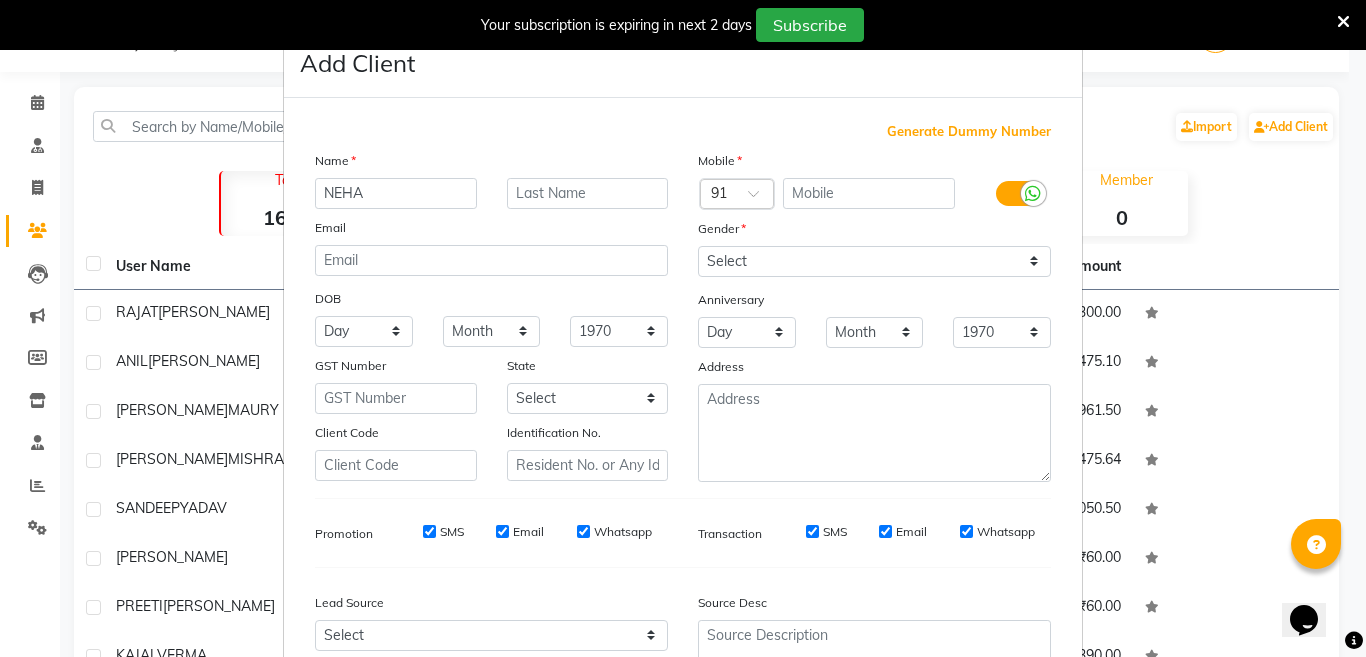 type on "NEHA" 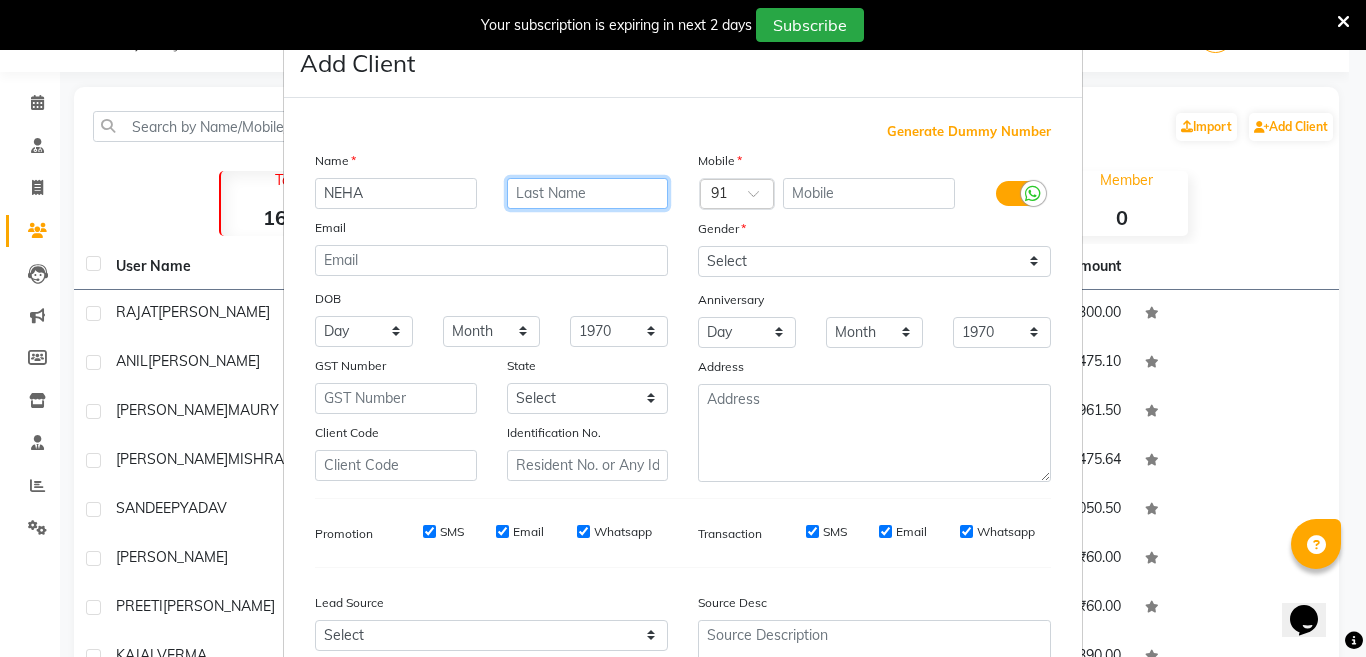 click at bounding box center [588, 193] 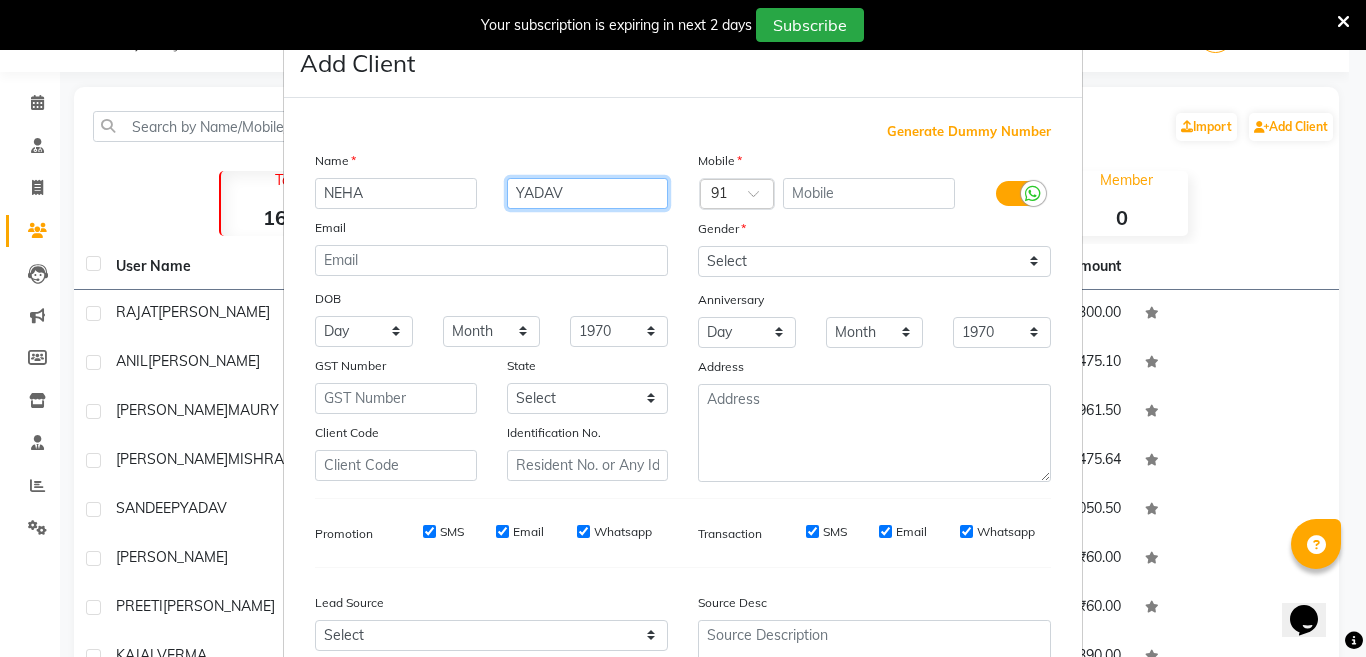 type on "YADAV" 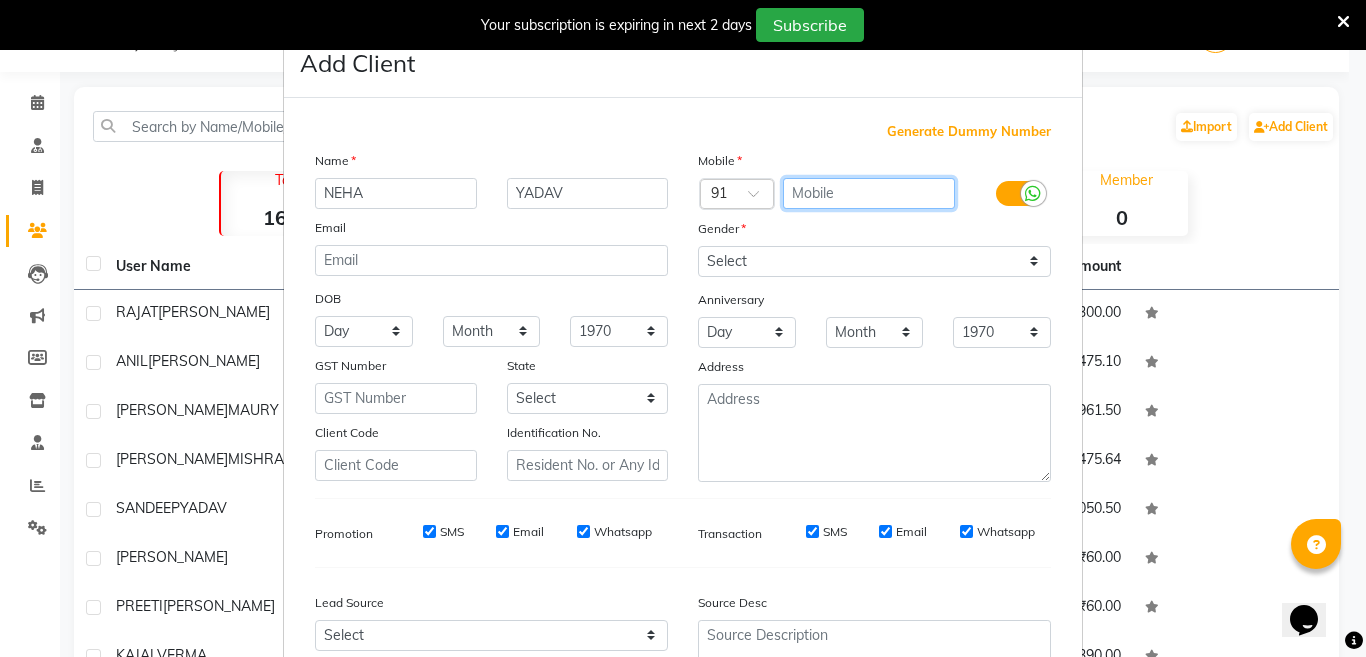 click at bounding box center [869, 193] 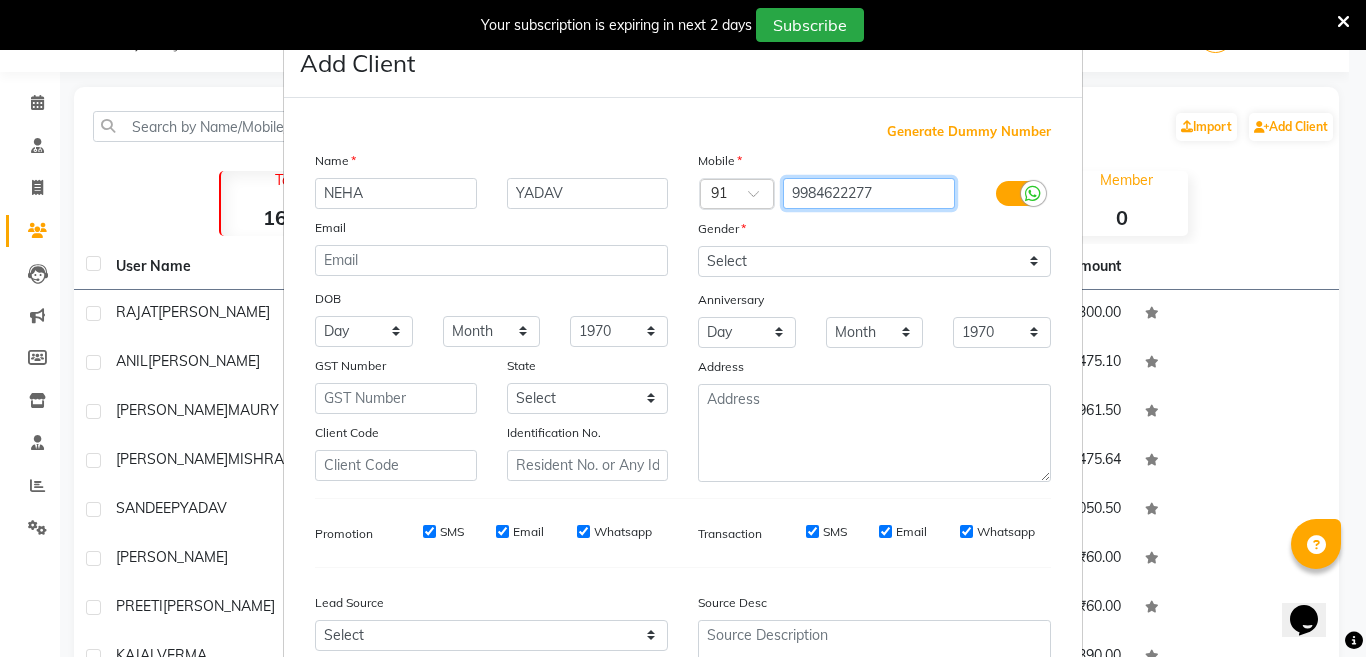 type on "9984622277" 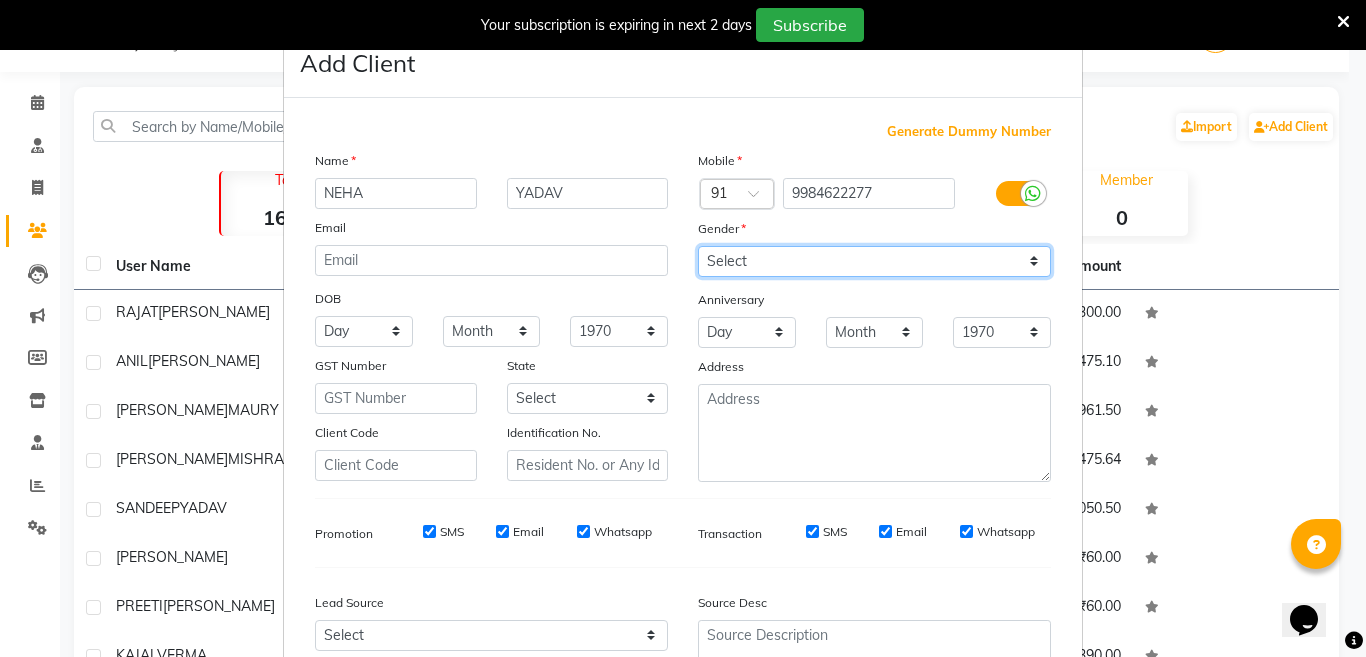 click on "Select Male Female Other Prefer Not To Say" at bounding box center (874, 261) 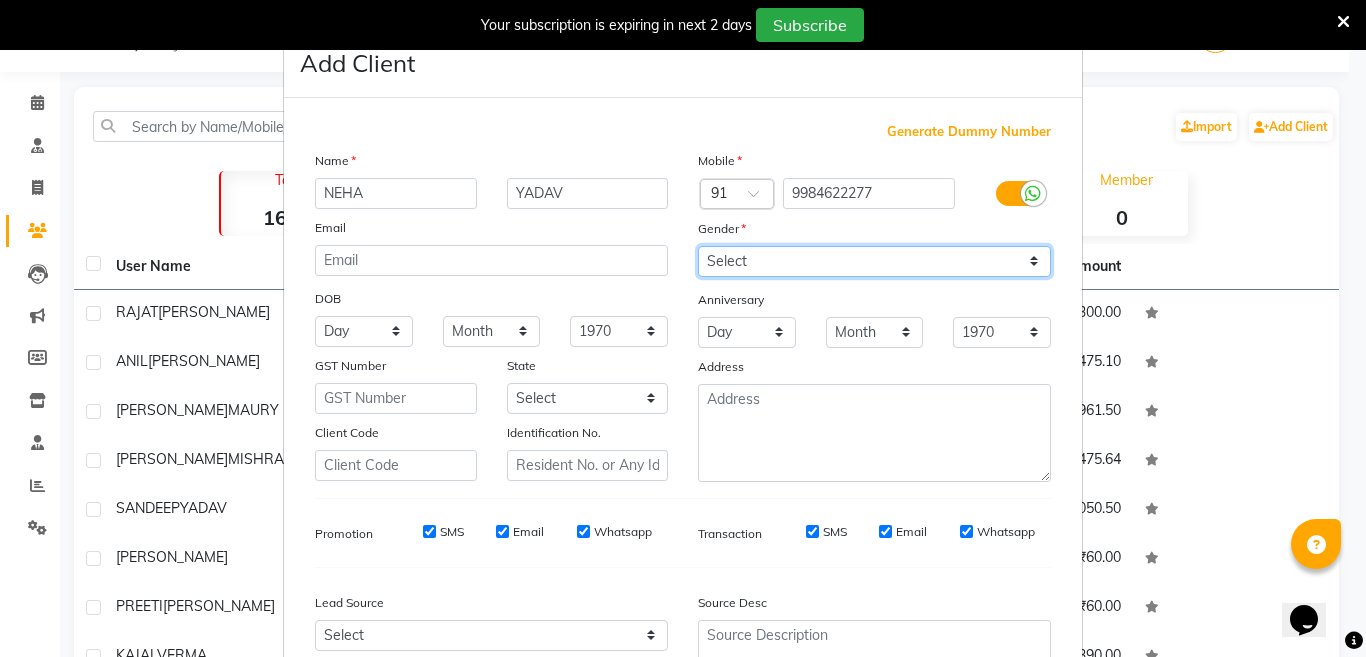 select on "female" 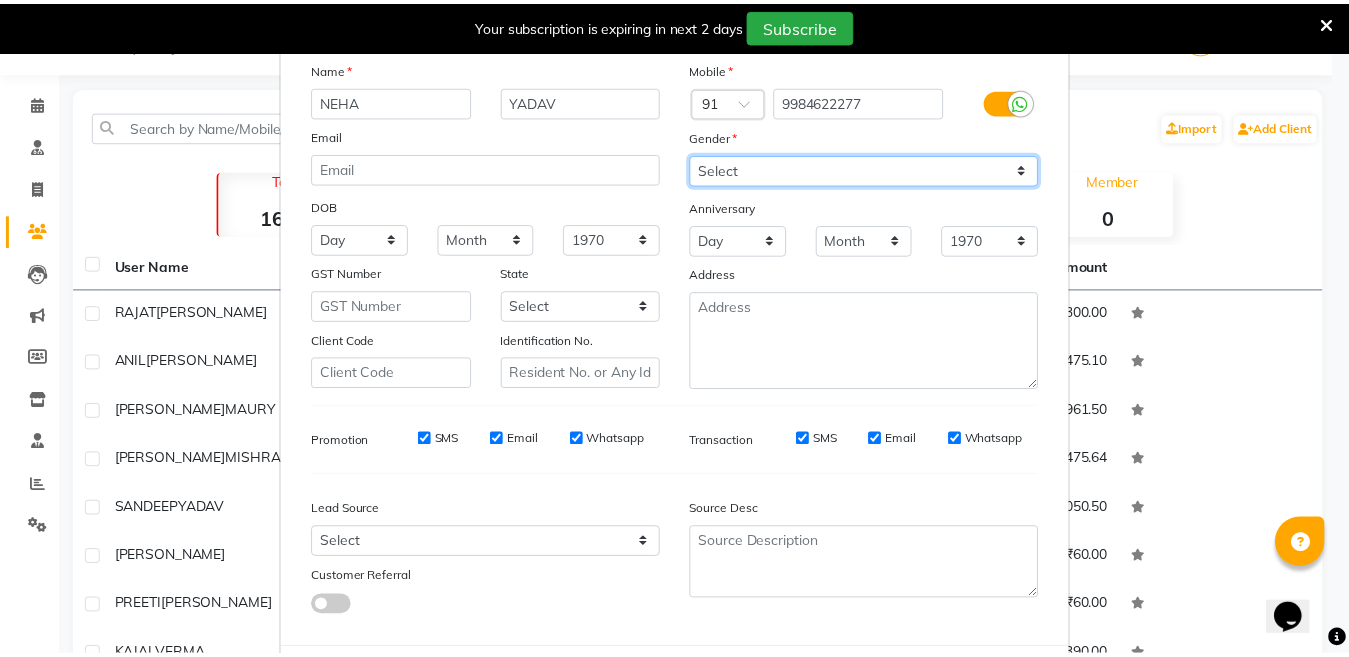 scroll, scrollTop: 192, scrollLeft: 0, axis: vertical 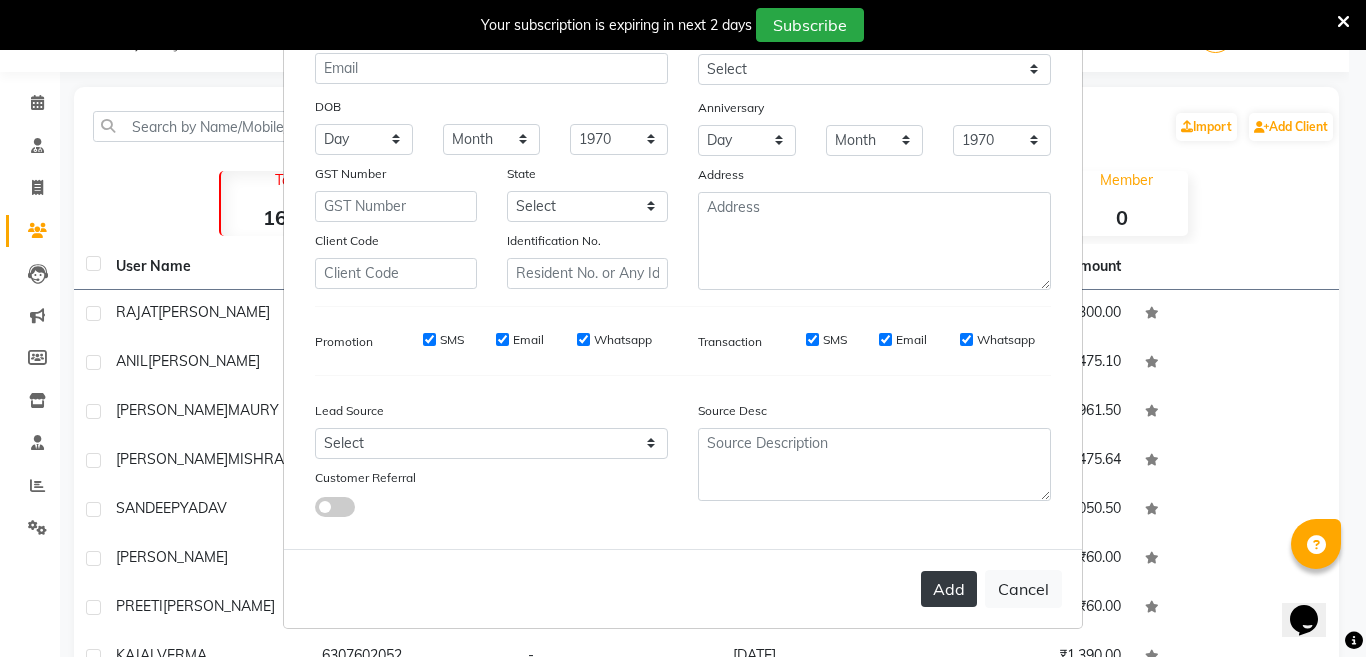 click on "Add" at bounding box center (949, 589) 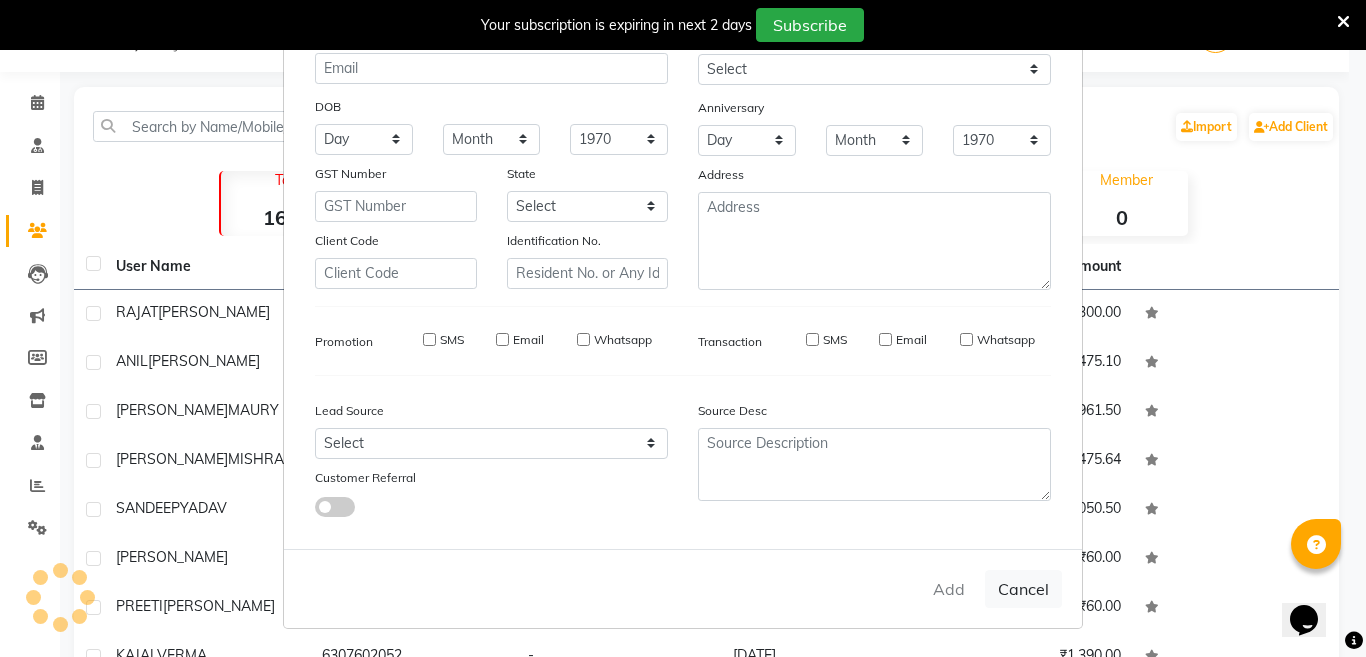 type 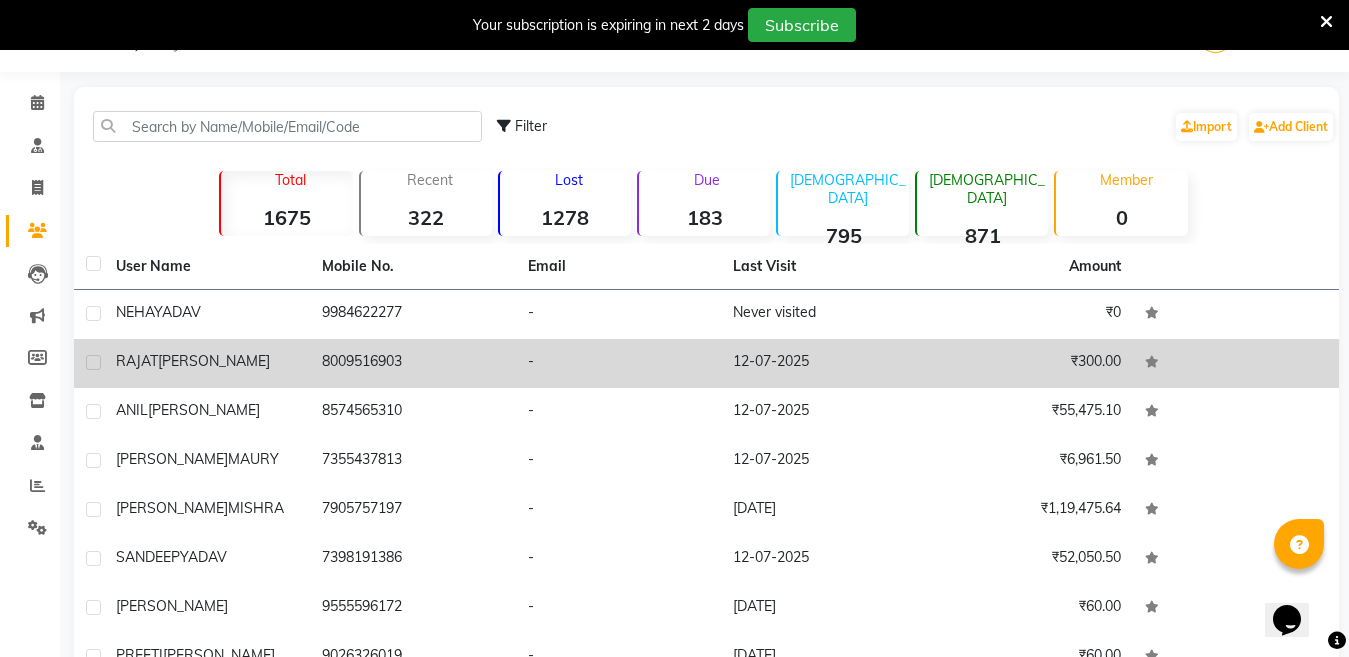 click on "RAJAT  KUMAR" 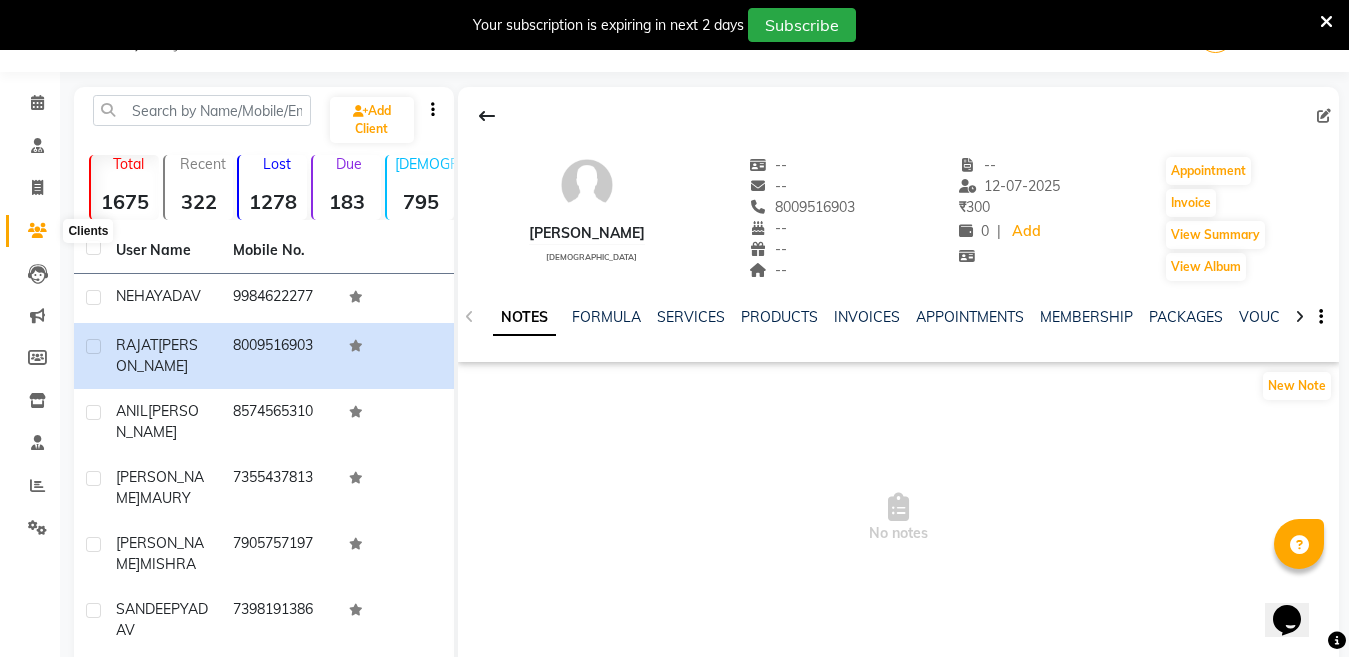 click 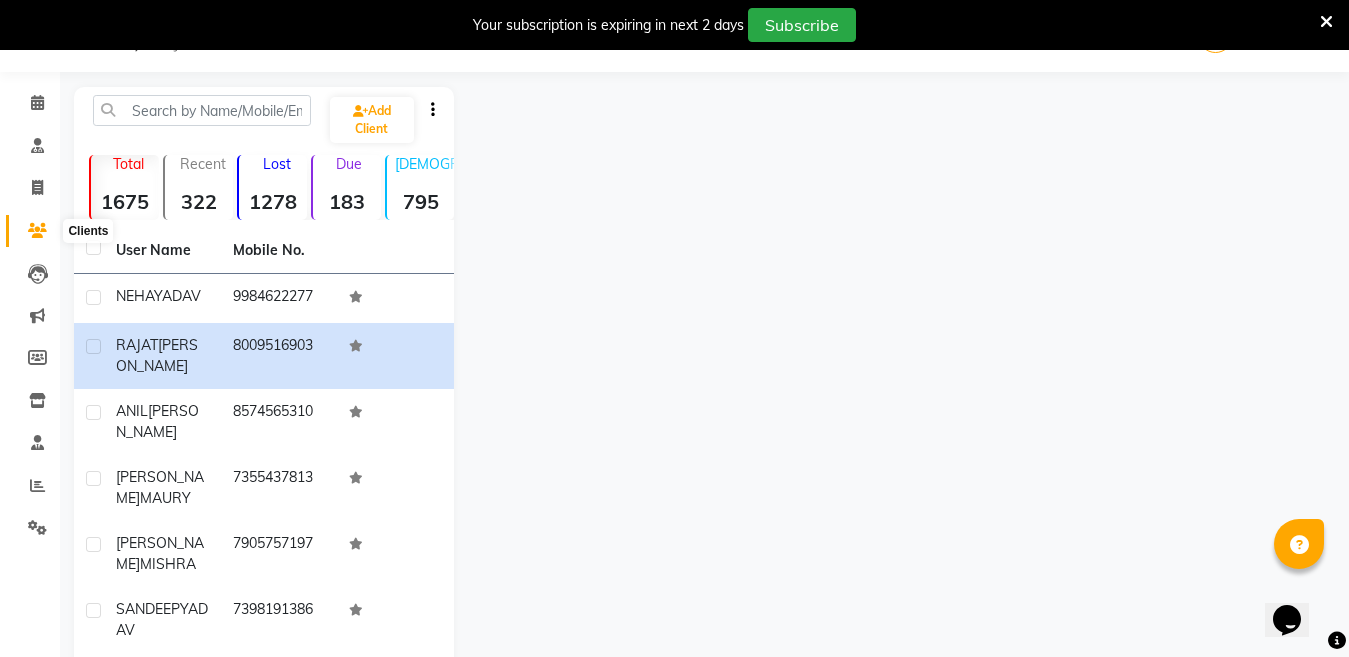 click 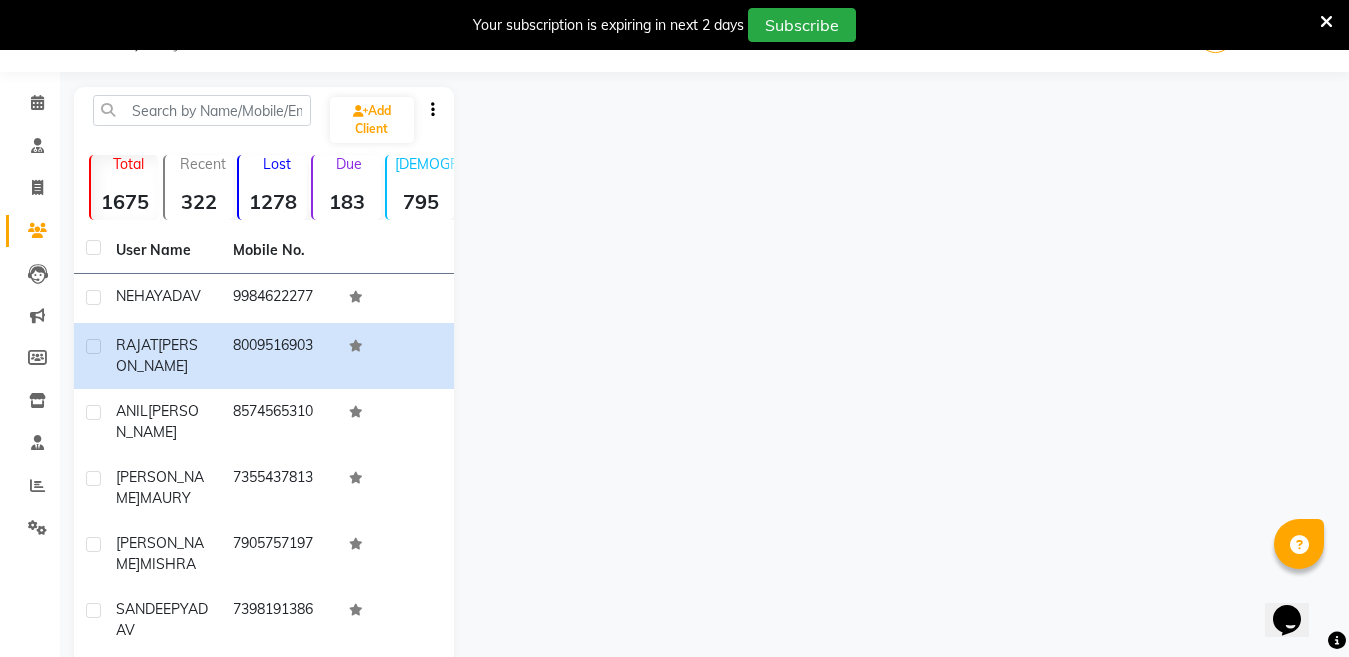 click 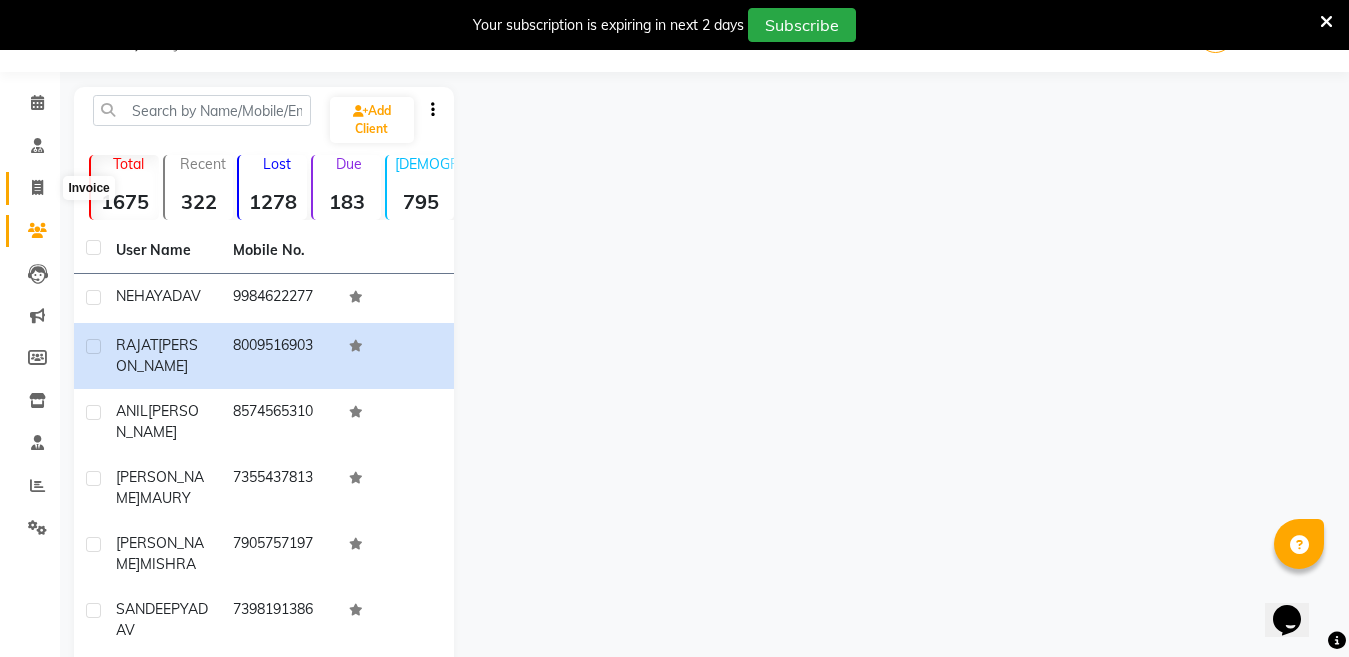 click 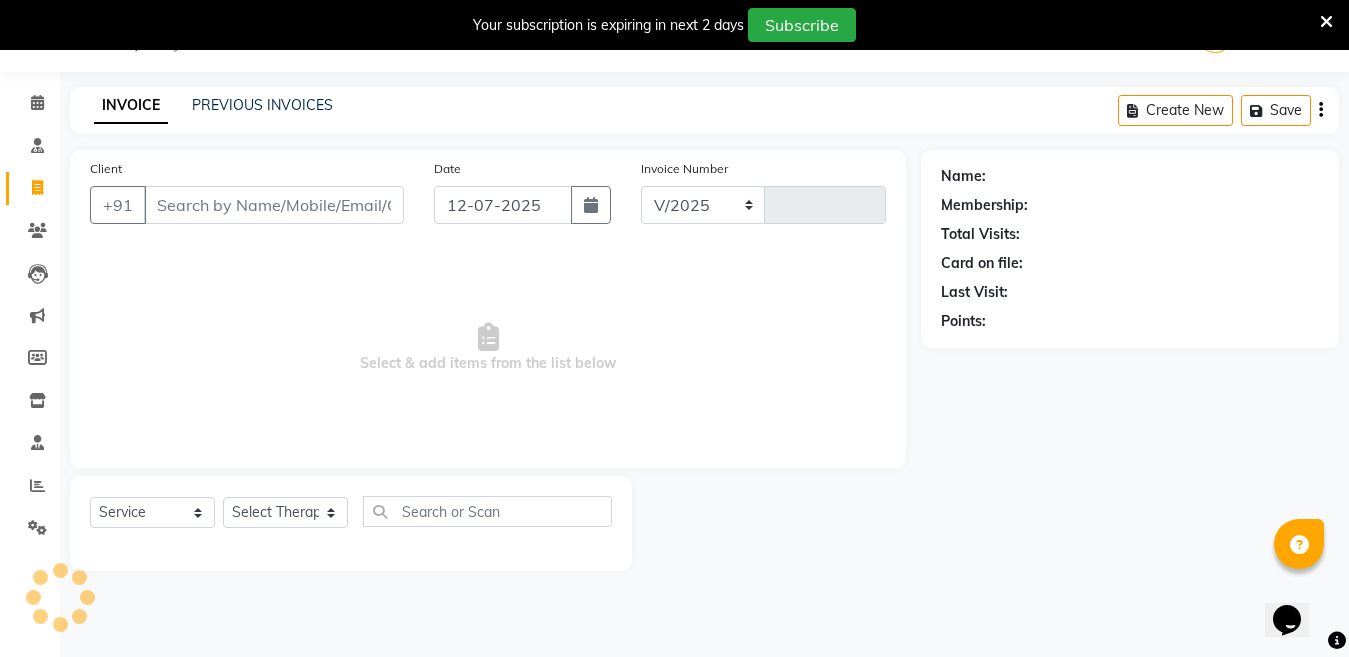 select on "4531" 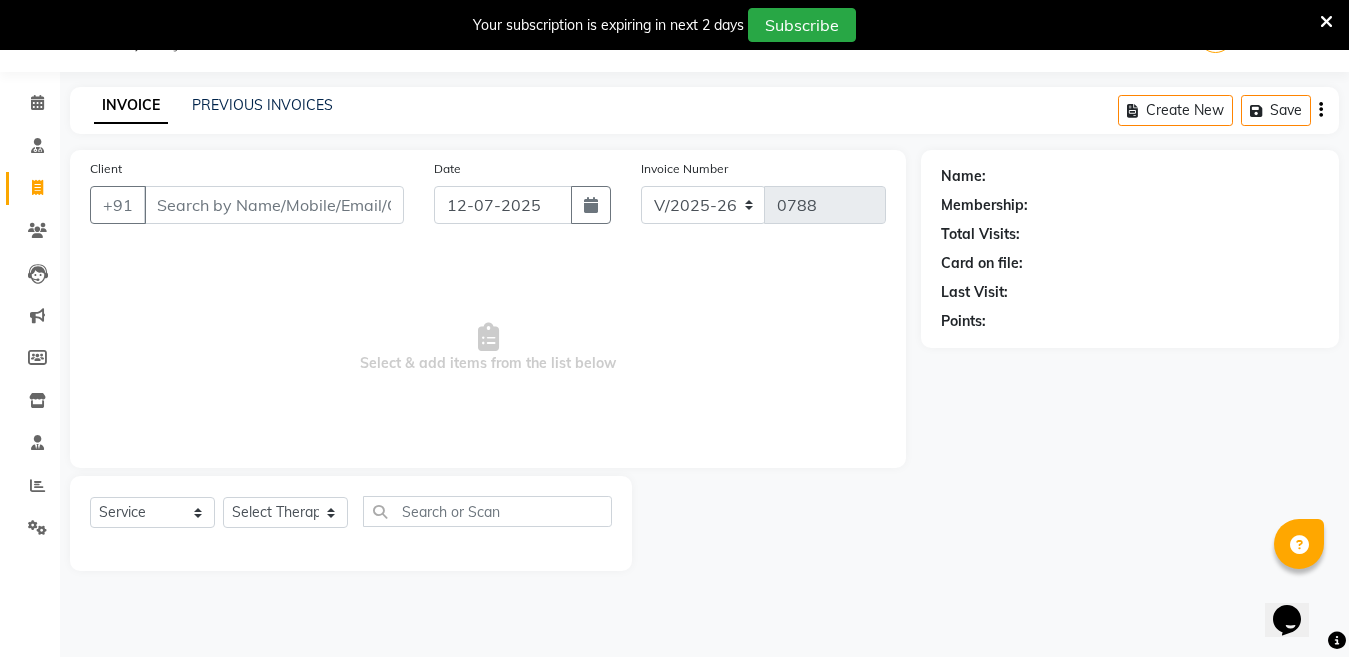click on "Client" at bounding box center [274, 205] 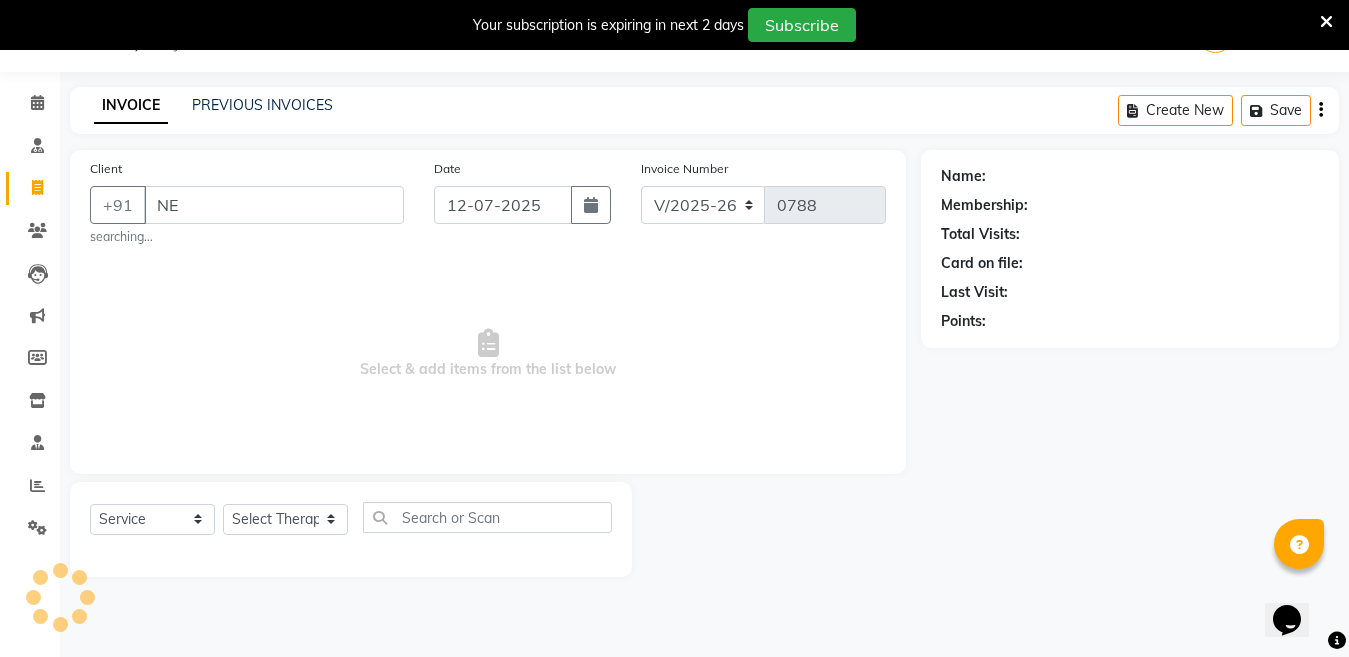 type on "N" 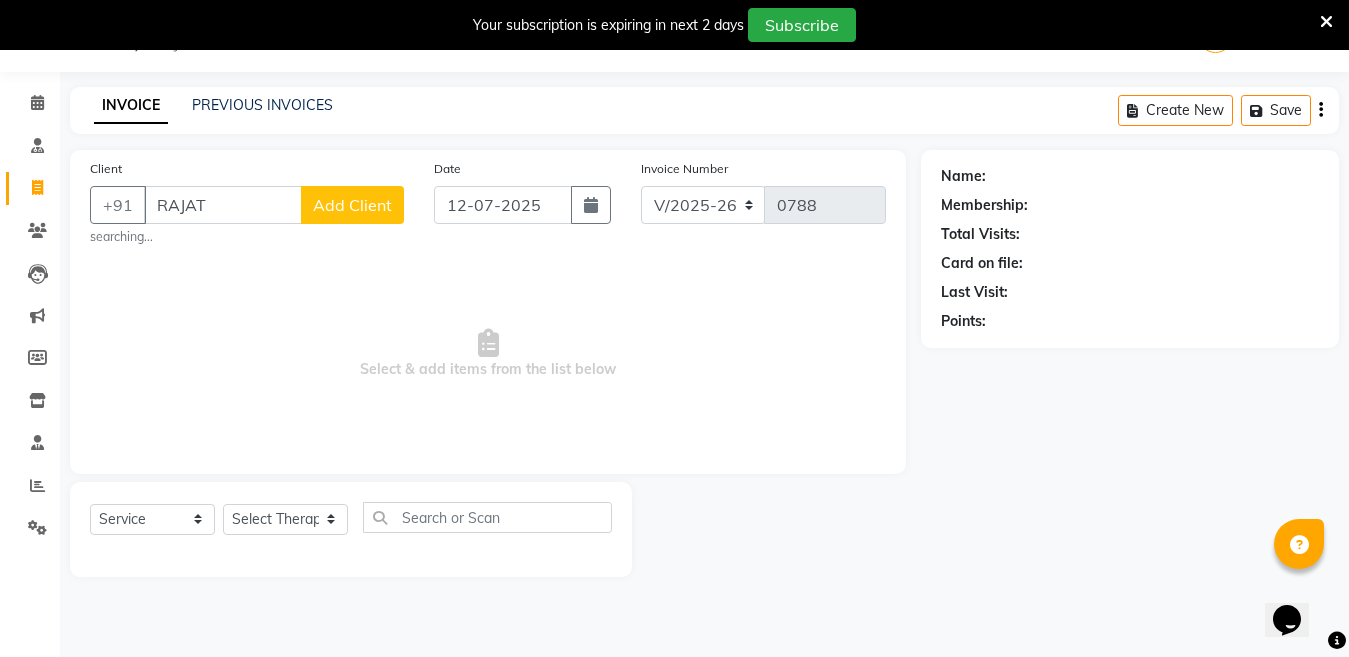 click on "RAJAT" at bounding box center (223, 205) 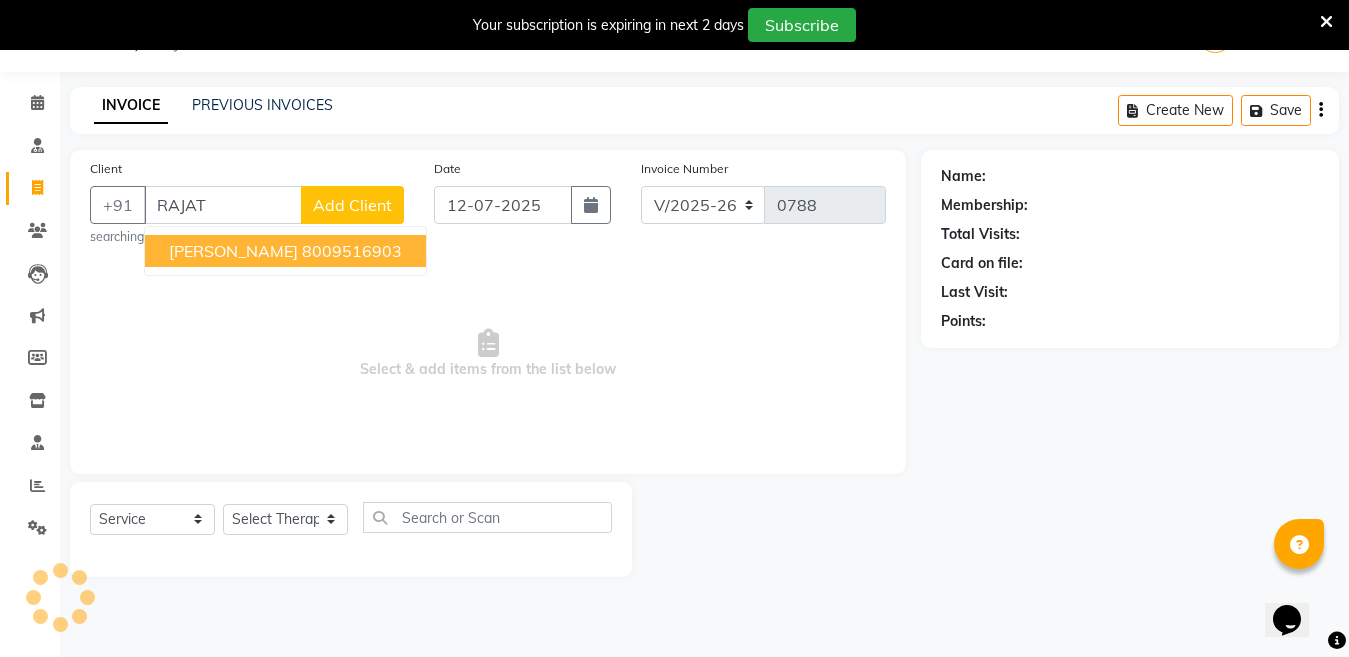 click on "RAJAT KUMAR" at bounding box center [233, 251] 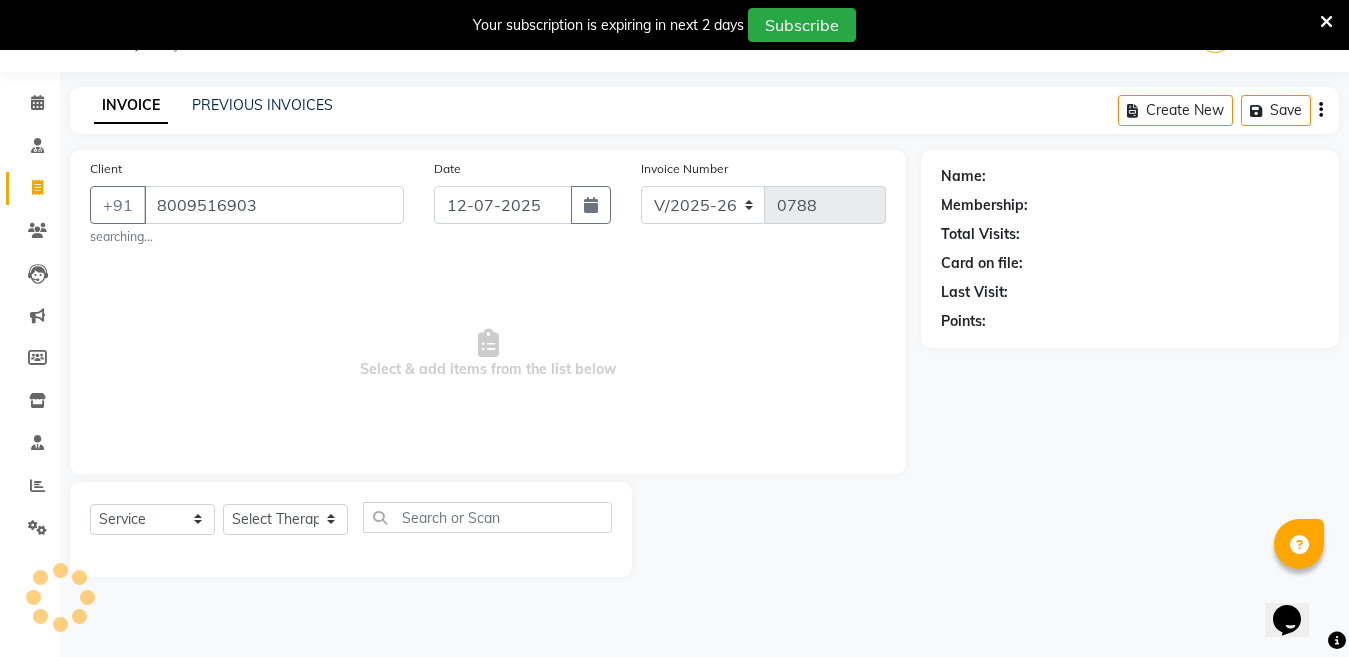 type on "8009516903" 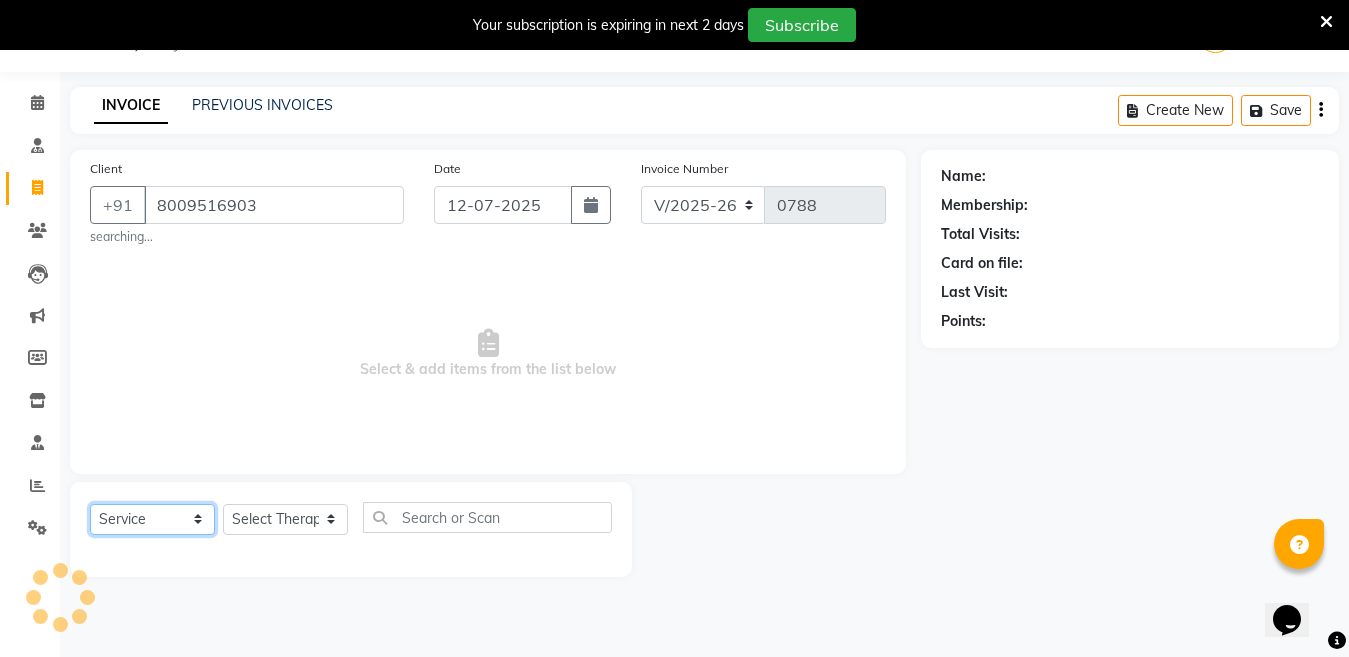 click on "Select  Service  Product  Membership  Package Voucher Prepaid Gift Card" 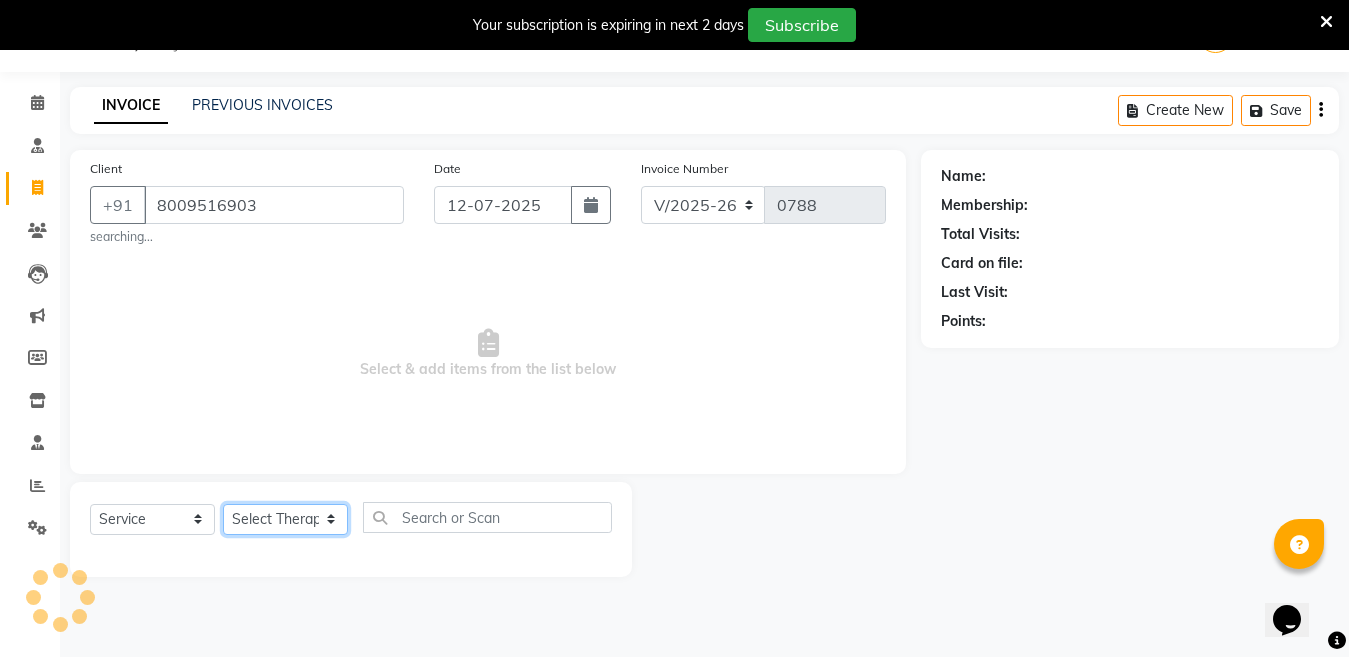 click on "Select Therapist Angel Life AngelLife Lucknow DR SWATI KAJAL NEHA YADAV ROHINI KUMARI SHASHANK KHARABANDA VANSHIKA" 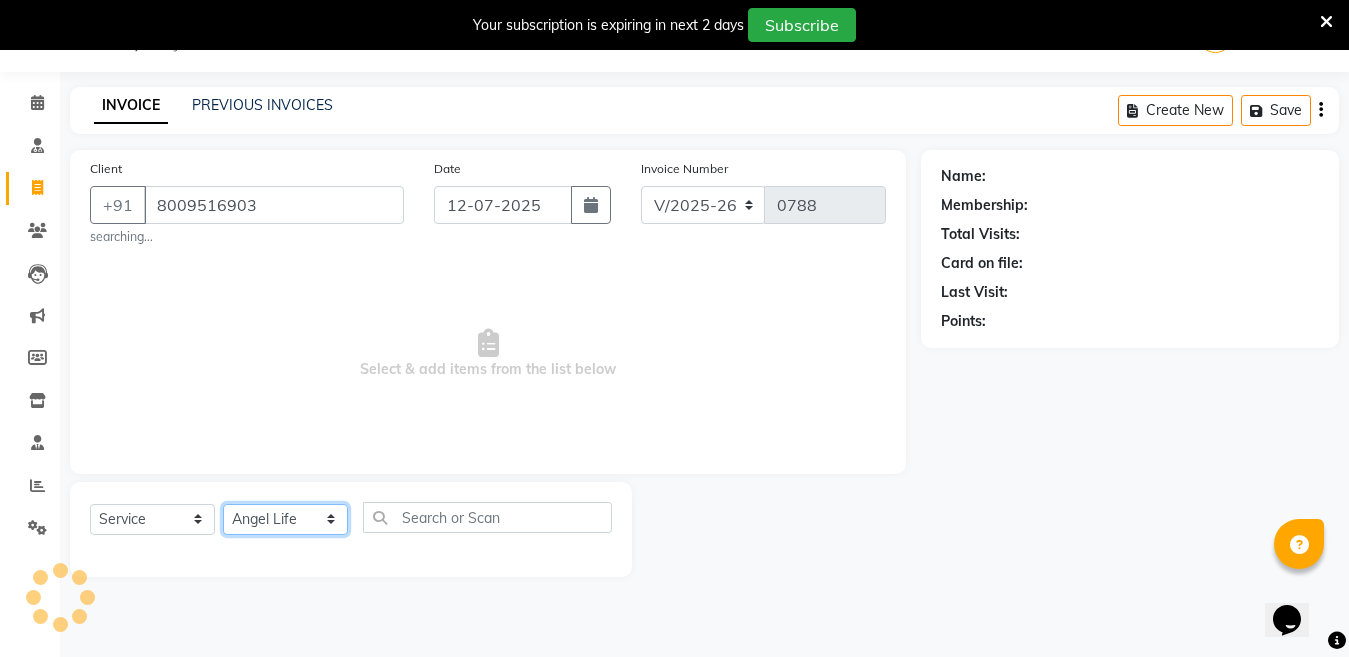 click on "Select Therapist Angel Life AngelLife Lucknow DR SWATI KAJAL NEHA YADAV ROHINI KUMARI SHASHANK KHARABANDA VANSHIKA" 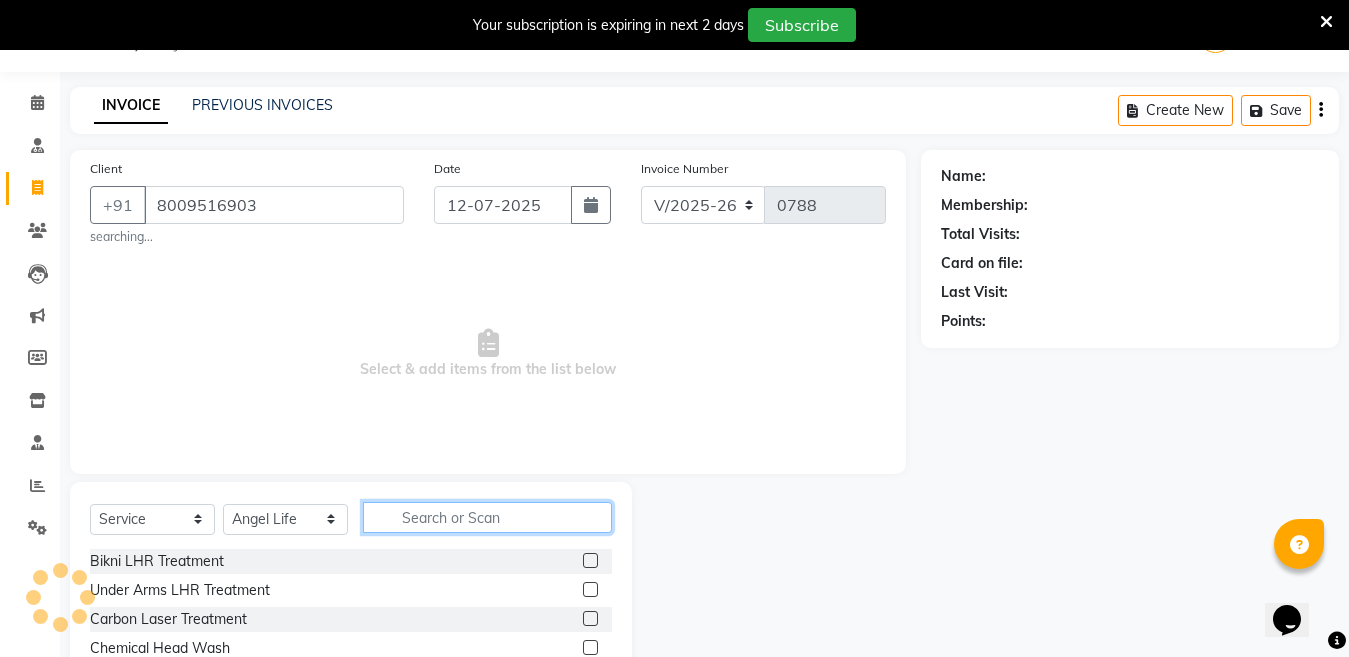 click 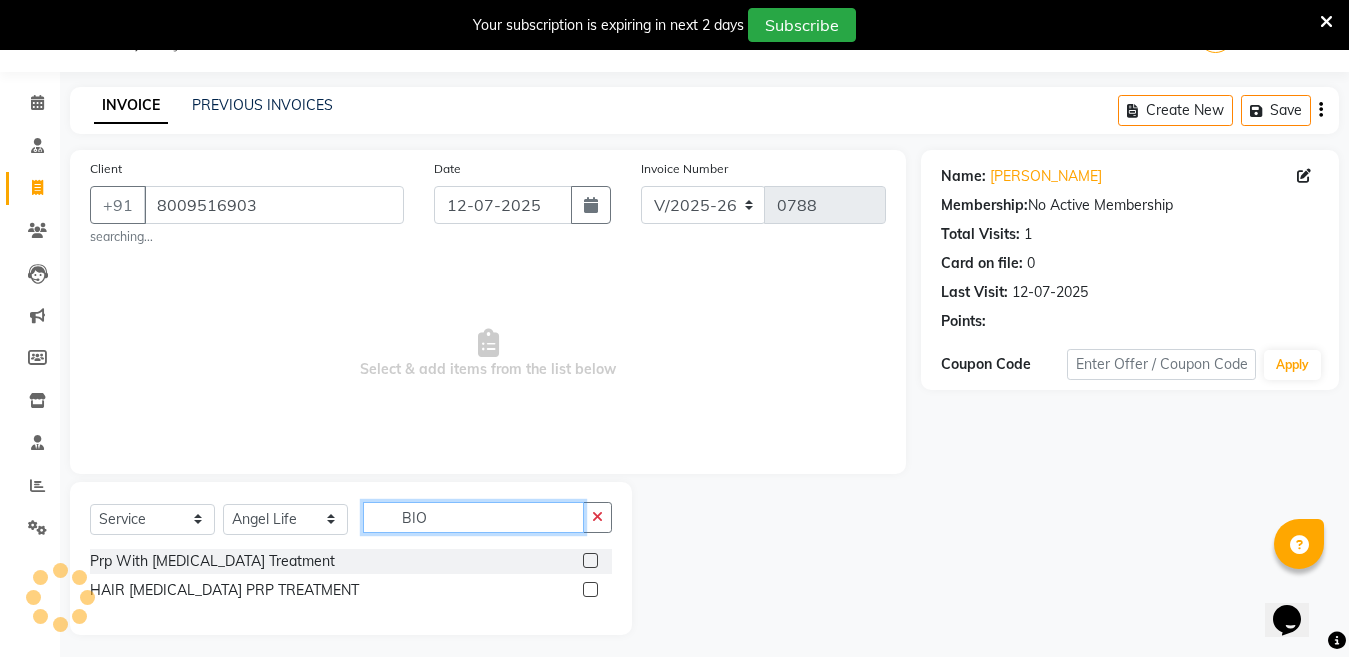 type on "BIO" 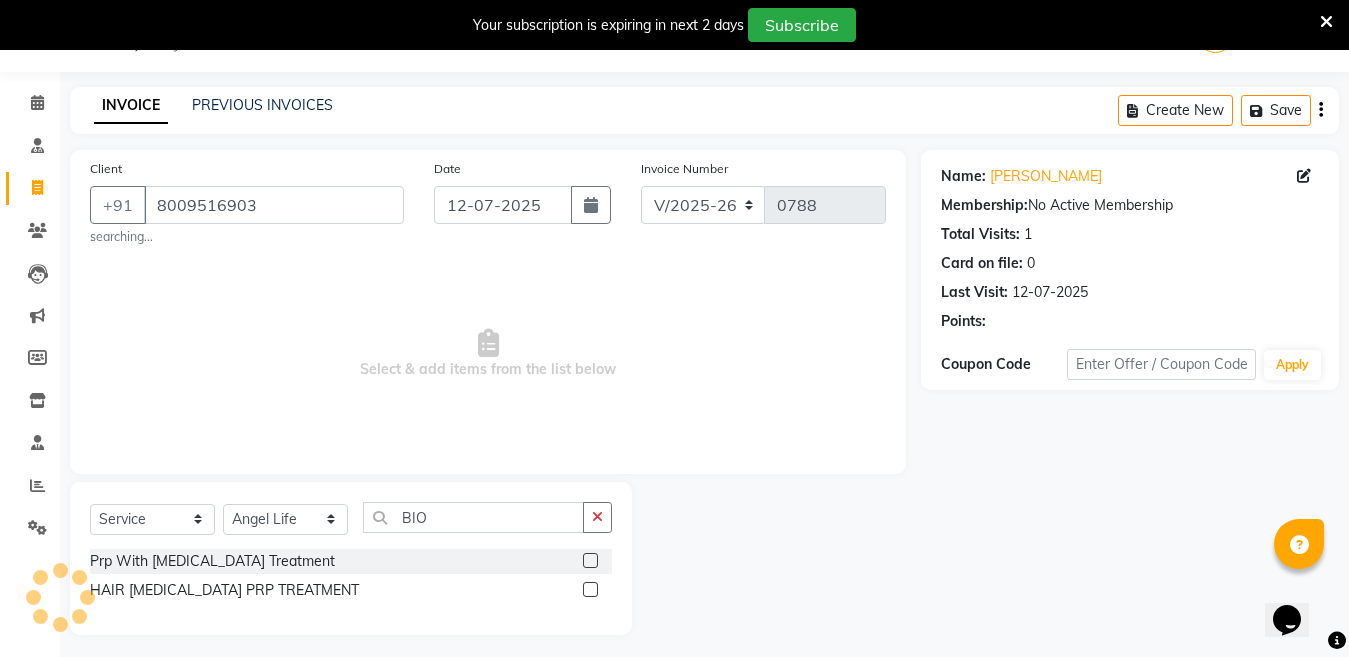 click 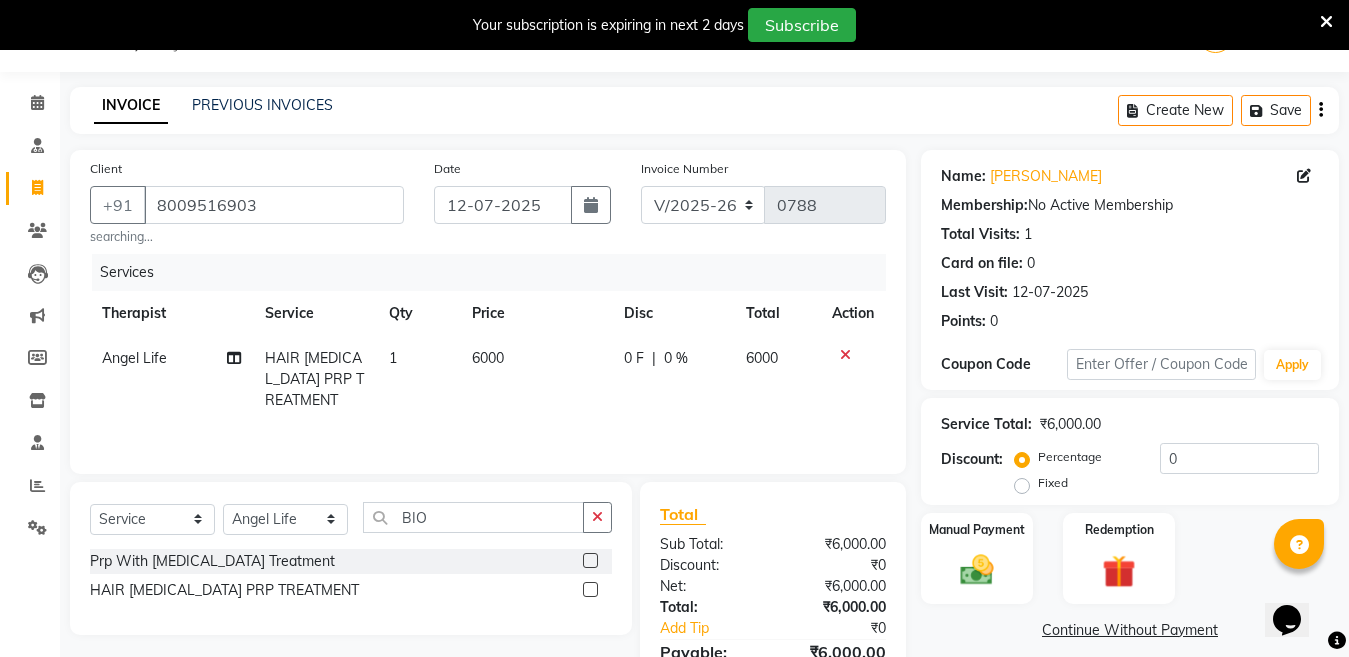 click 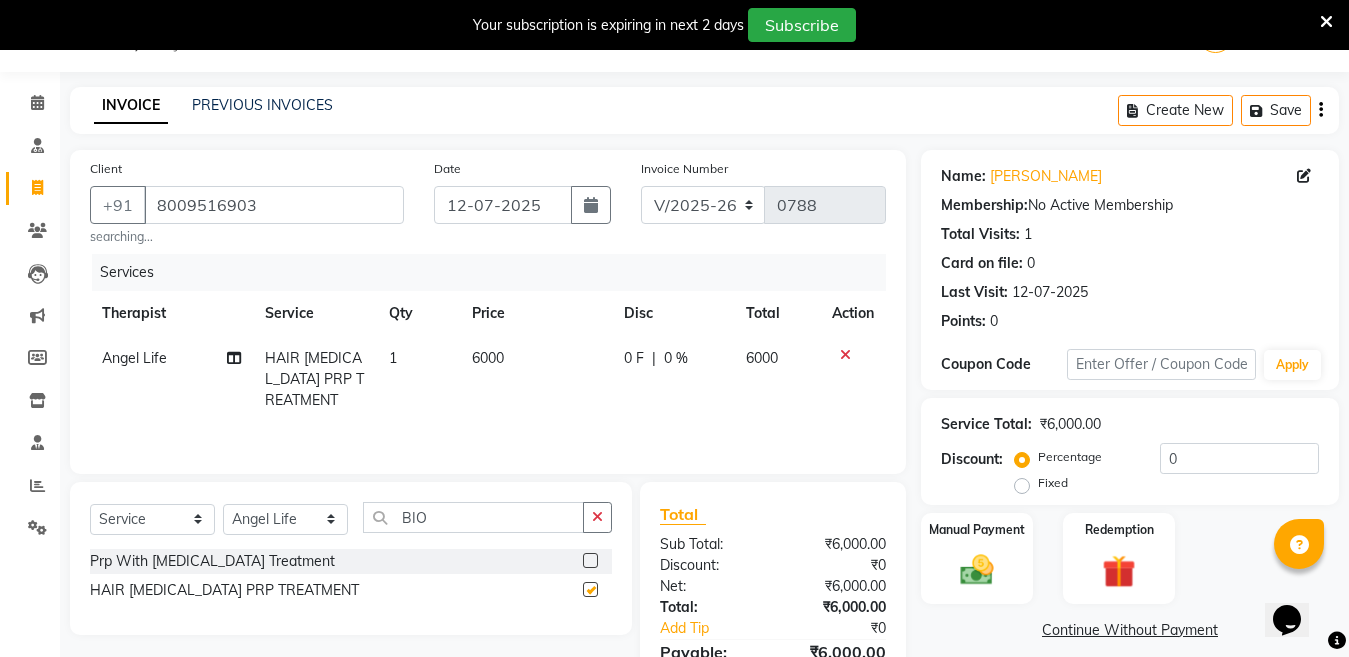 click on "Select  Service  Product  Membership  Package Voucher Prepaid Gift Card  Select Therapist Angel Life AngelLife Lucknow DR SWATI KAJAL NEHA YADAV ROHINI KUMARI SHASHANK KHARABANDA VANSHIKA BIO Prp With Biotin Treatment  HAIR BIOTIN PRP TREATMENT" 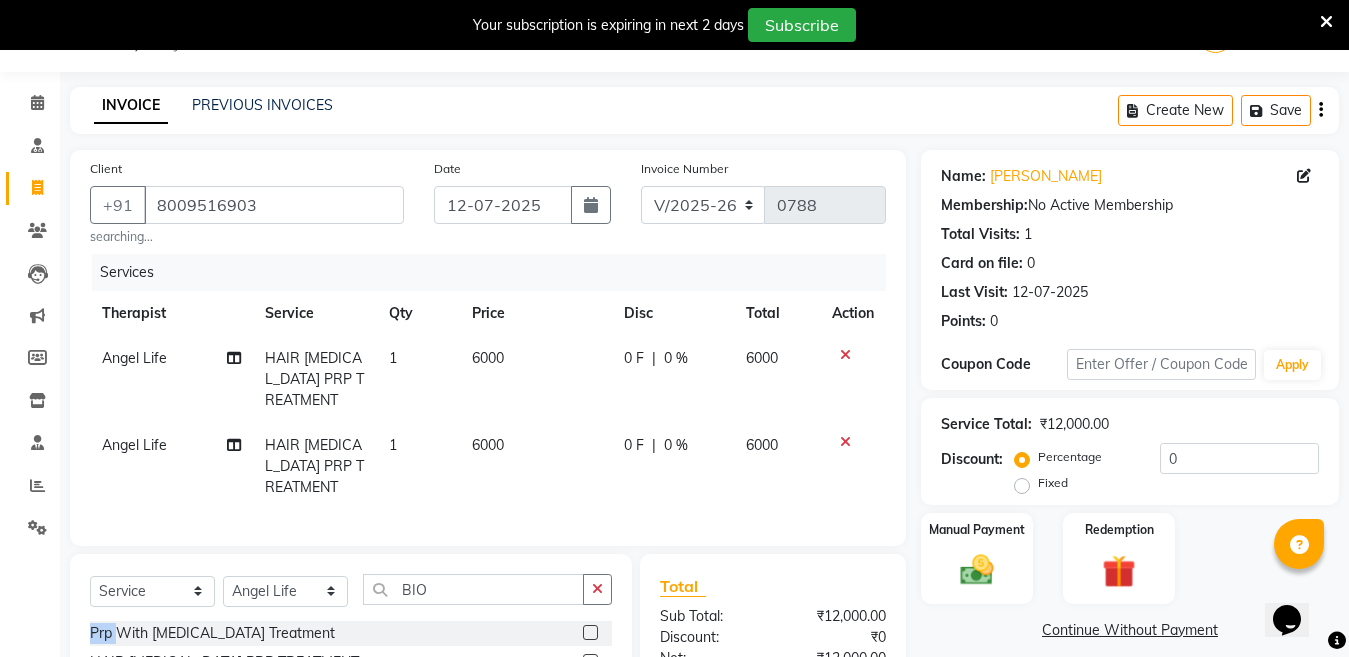 checkbox on "false" 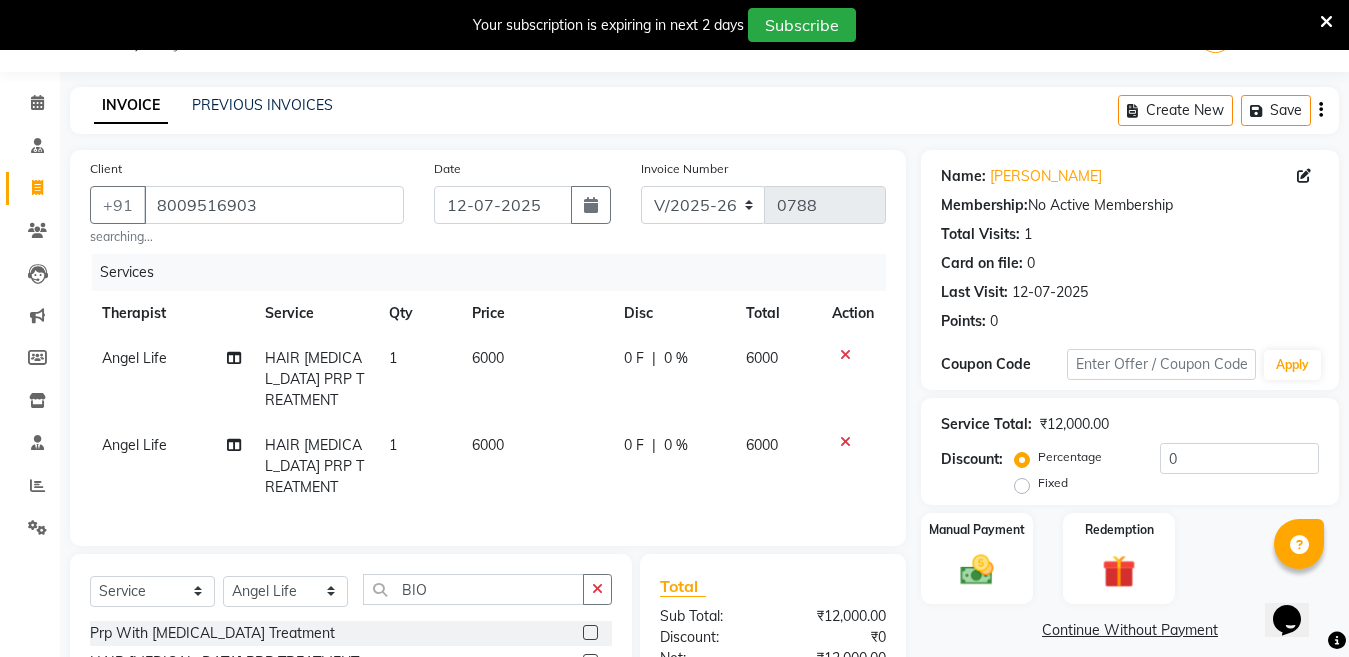 click 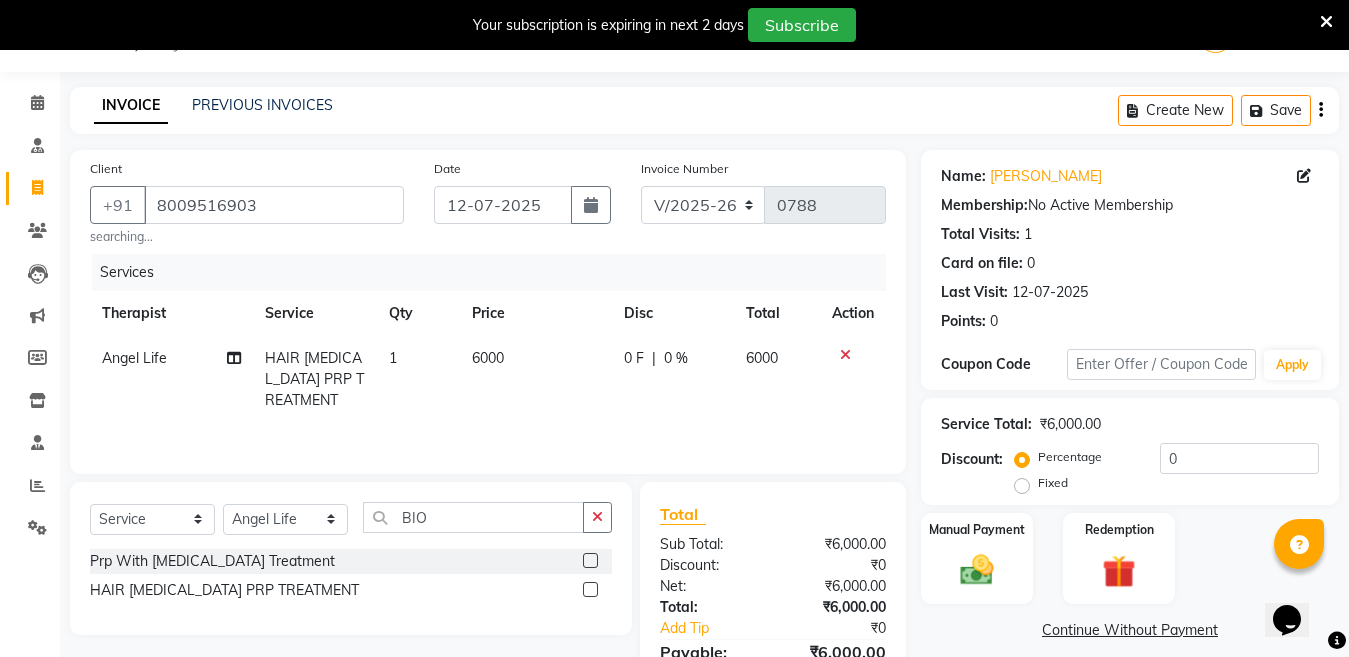 click on "6000" 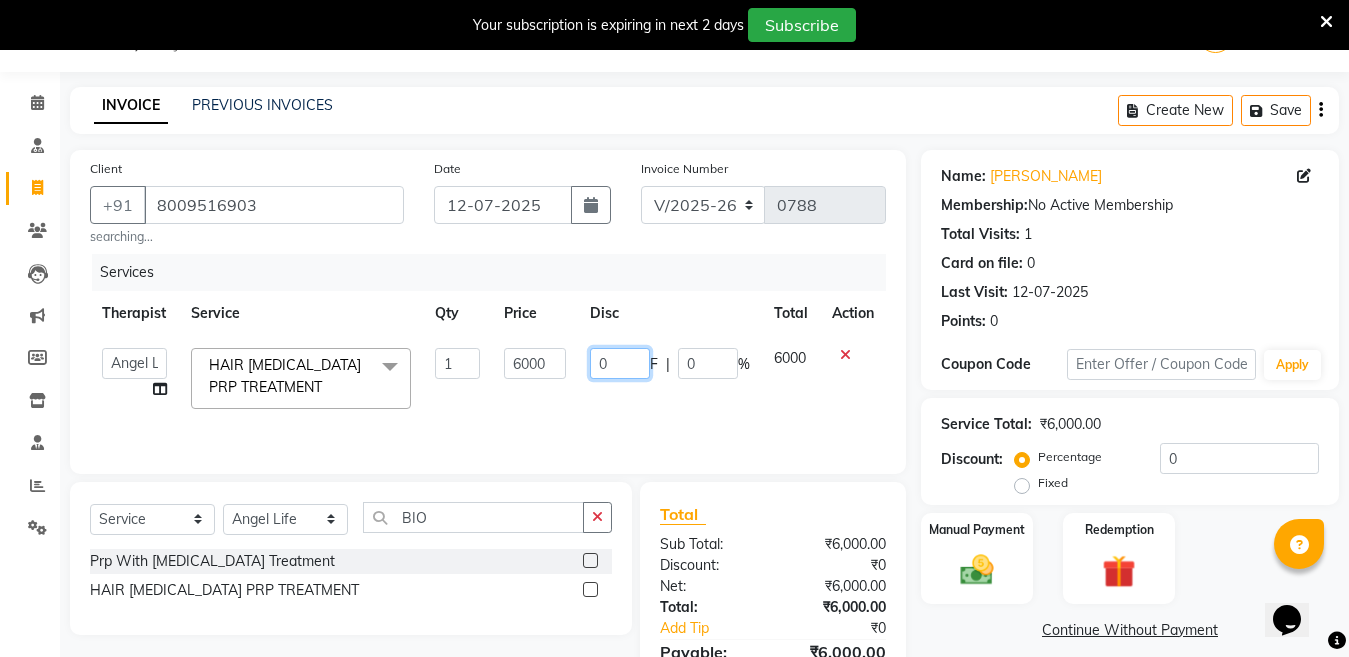 click on "0" 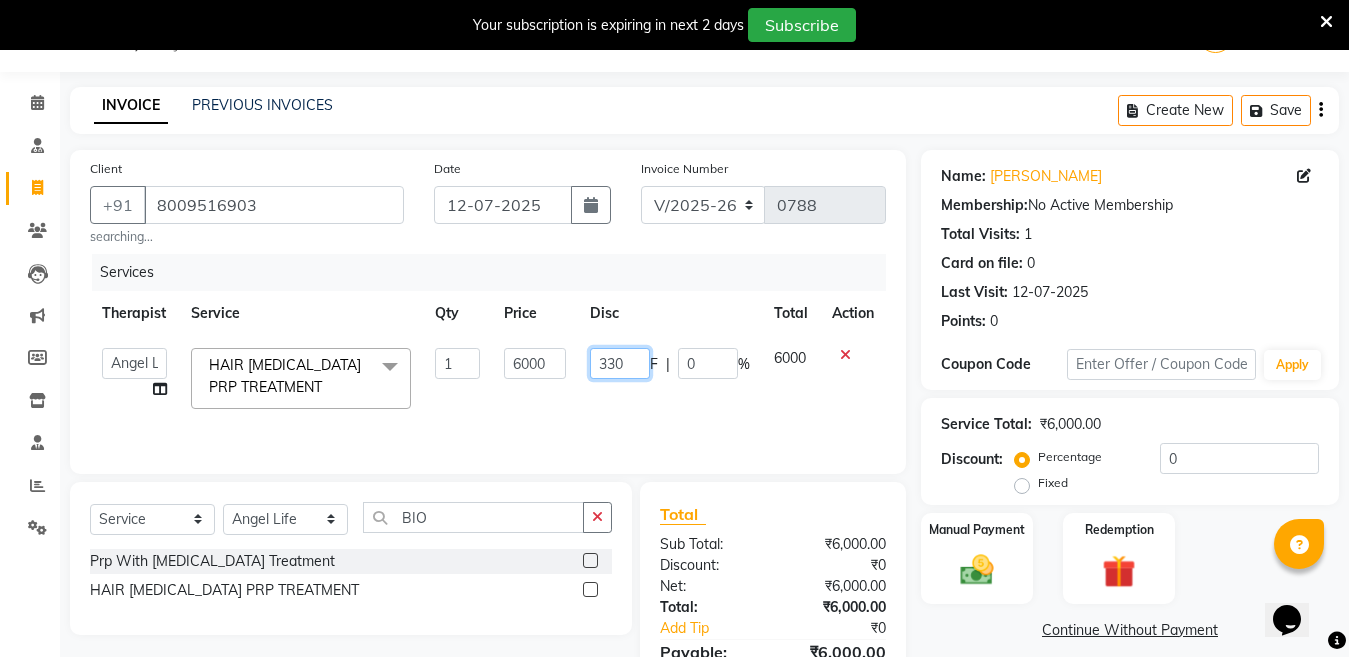 type on "3300" 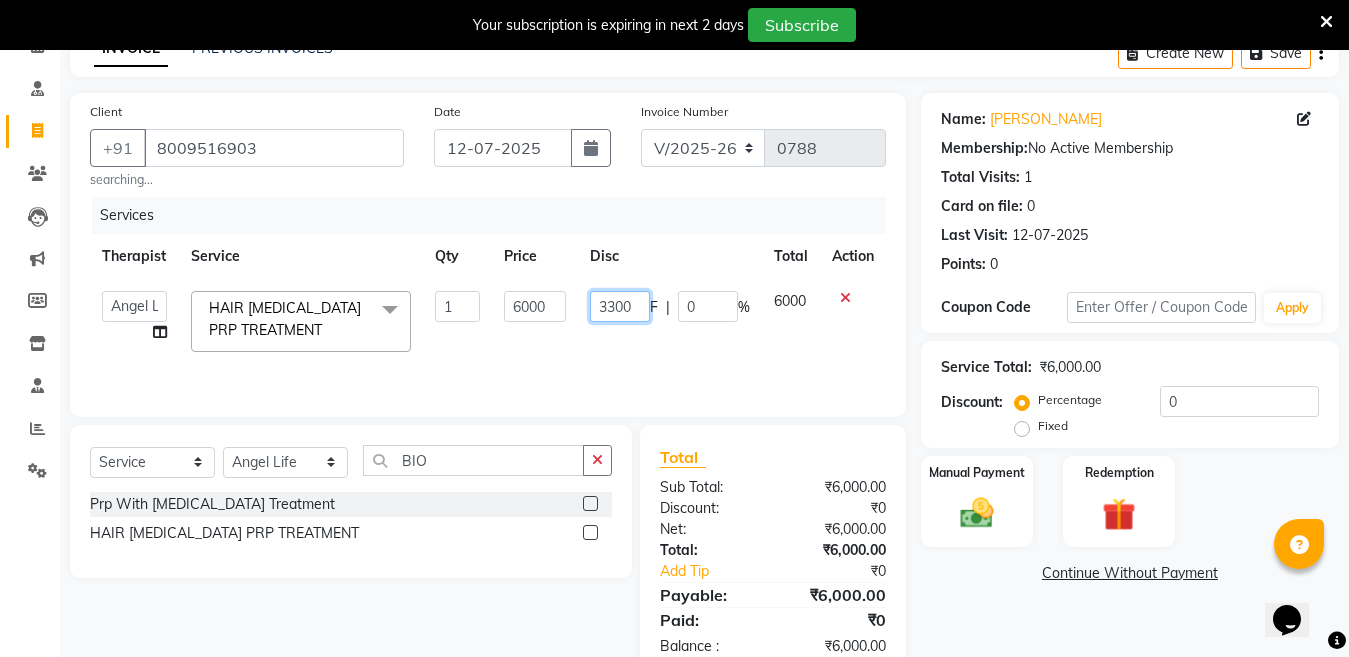 scroll, scrollTop: 157, scrollLeft: 0, axis: vertical 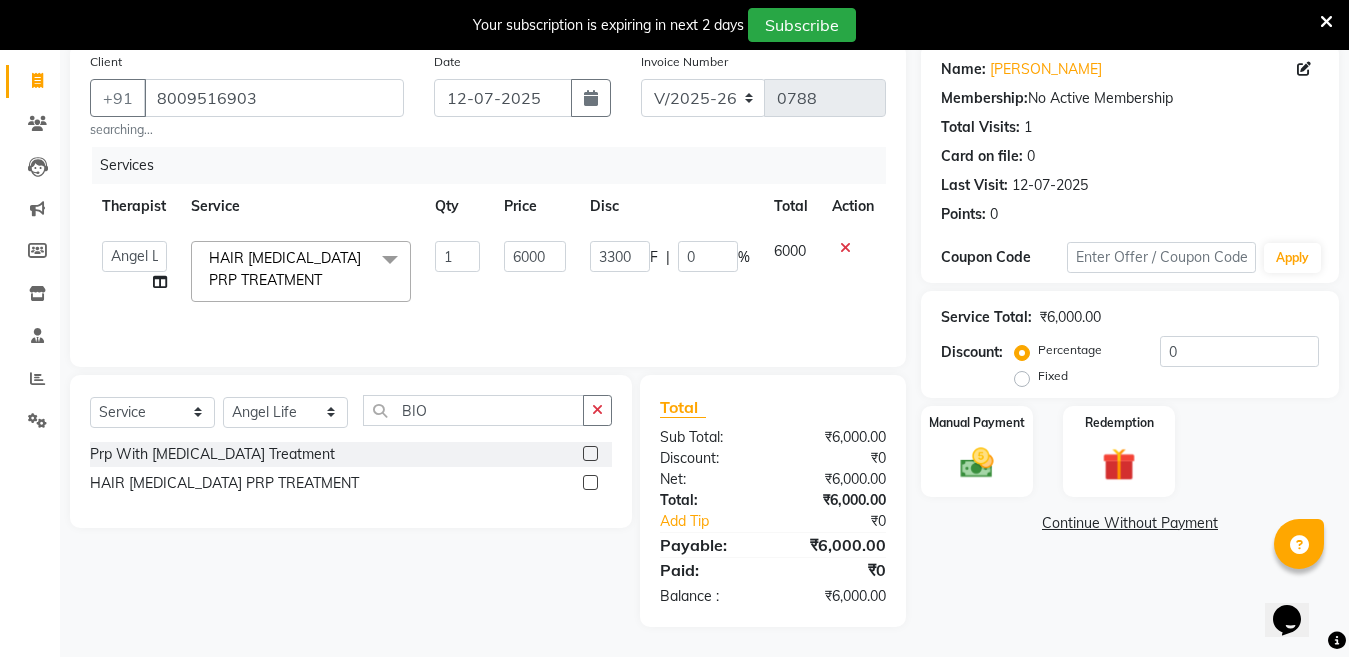 click on "Name: Rajat Kumar Membership:  No Active Membership  Total Visits:  1 Card on file:  0 Last Visit:   12-07-2025 Points:   0  Coupon Code Apply Service Total:  ₹6,000.00  Discount:  Percentage   Fixed  0 Manual Payment Redemption  Continue Without Payment" 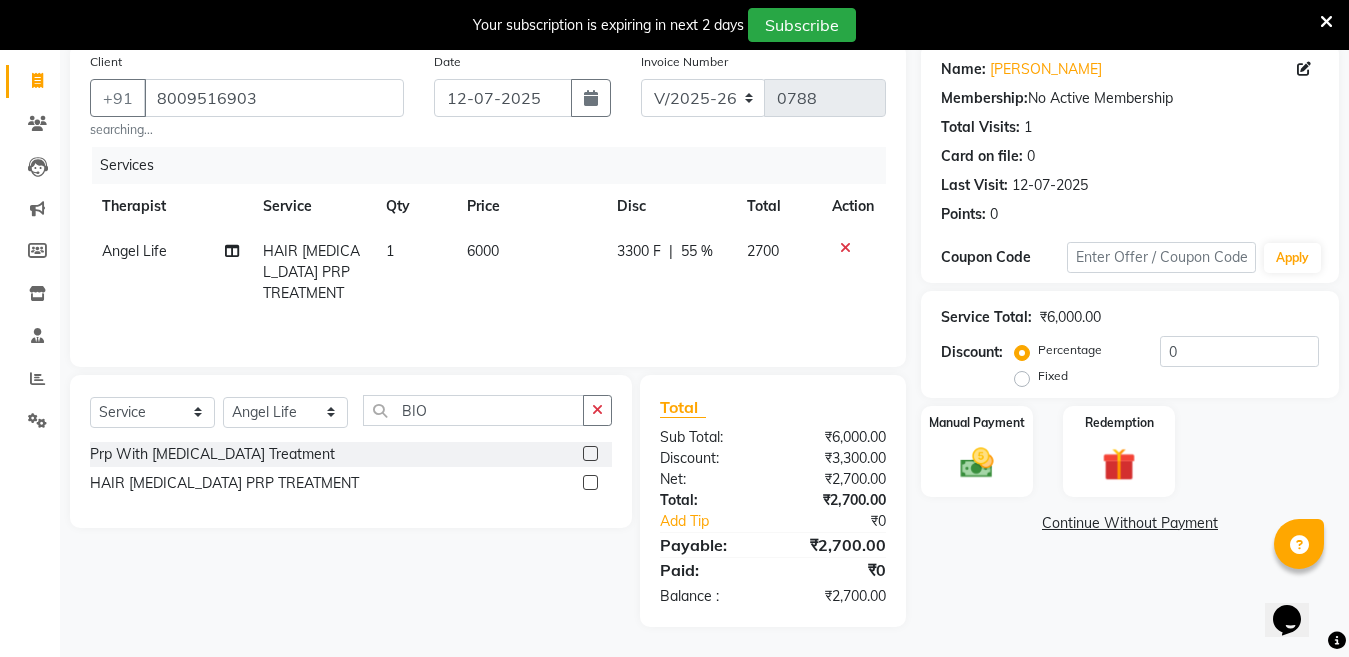click on "Continue Without Payment" 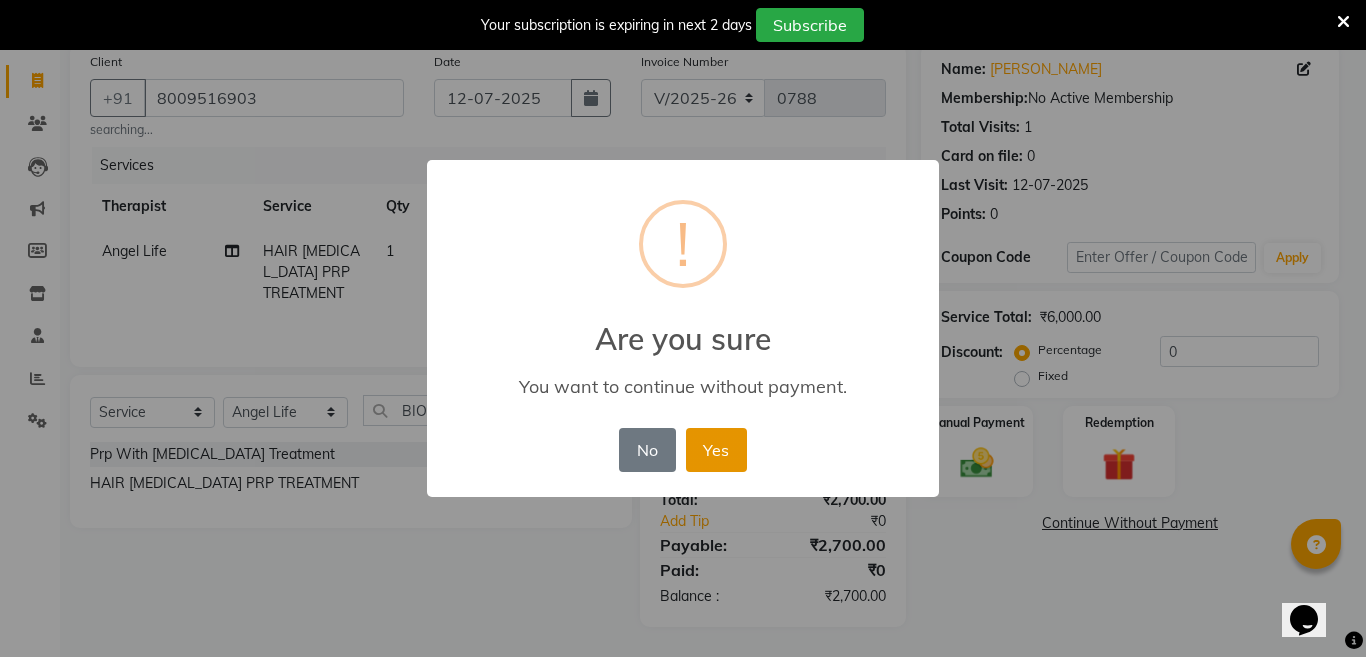 click on "Yes" at bounding box center [716, 450] 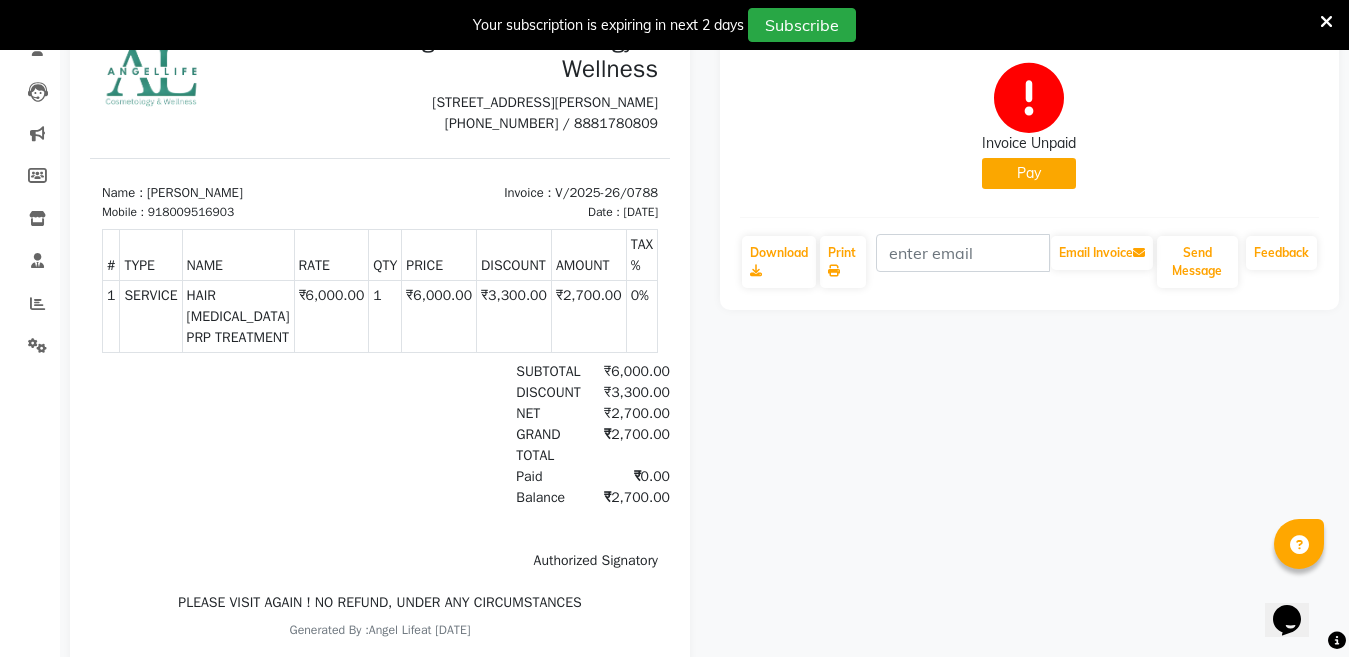 scroll, scrollTop: 267, scrollLeft: 0, axis: vertical 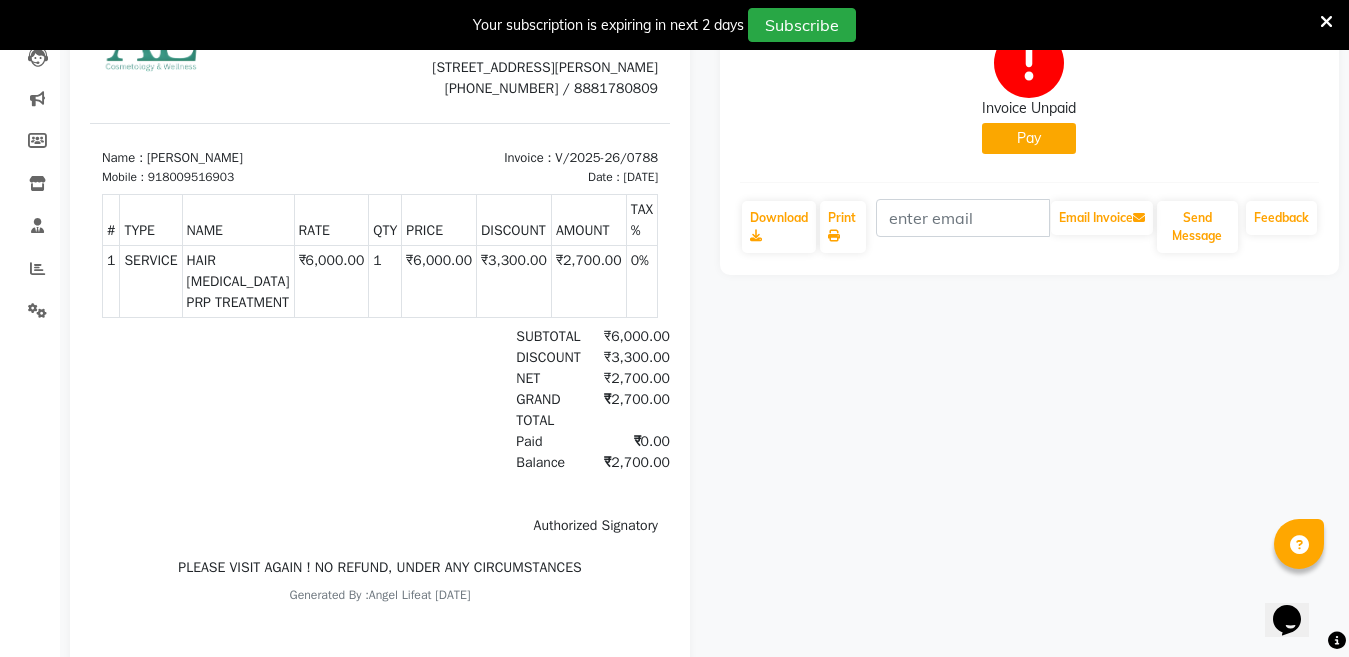 click on "Pay" 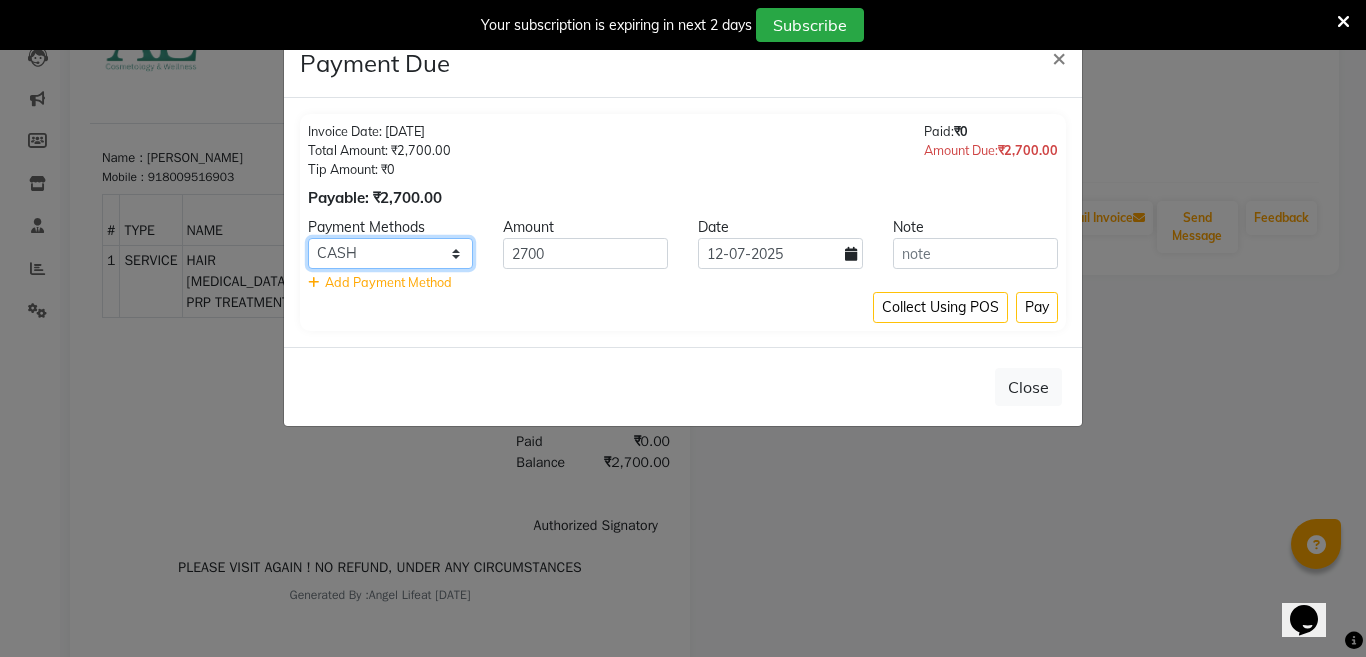 click on "CASH CARD ONLINE CUSTOM GPay PayTM PhonePe UPI NearBuy Loan BharatPay Cheque MosamBee MI Voucher Bank Family Visa Card Master Card BharatPay Card UPI BharatPay Other Cards Juice by MCB MyT Money MariDeal DefiDeal Deal.mu THD TCL CEdge Card M UPI M UPI Axis UPI Union Card (Indian Bank) Card (DL Bank) RS BTC Wellnessta Razorpay Complimentary Nift Spa Finder Spa Week Venmo BFL LoanTap SaveIN GMoney ATH Movil On Account Chamber Gift Card Trade Comp Donation Card on File Envision BRAC Card City Card bKash Credit Card Debit Card Shoutlo LUZO Jazz Cash AmEx Discover Tabby Online W Room Charge Room Charge USD Room Charge Euro Room Charge EGP Room Charge GBP Bajaj Finserv Bad Debts Card: IDFC Card: IOB Coupon Gcash PayMaya Instamojo COnline UOnline SOnline SCard Paypal PPR PPV PPC PPN PPG PPE CAMP Benefit ATH Movil Dittor App Rupay Diners iPrepaid iPackage District App Pine Labs Cash Payment Pnb Bank GPay NT Cash Lash GPay Lash Cash Nail GPay Nail Cash BANKTANSFER Dreamfolks BOB SBI Save-In Nail Card Lash Card" 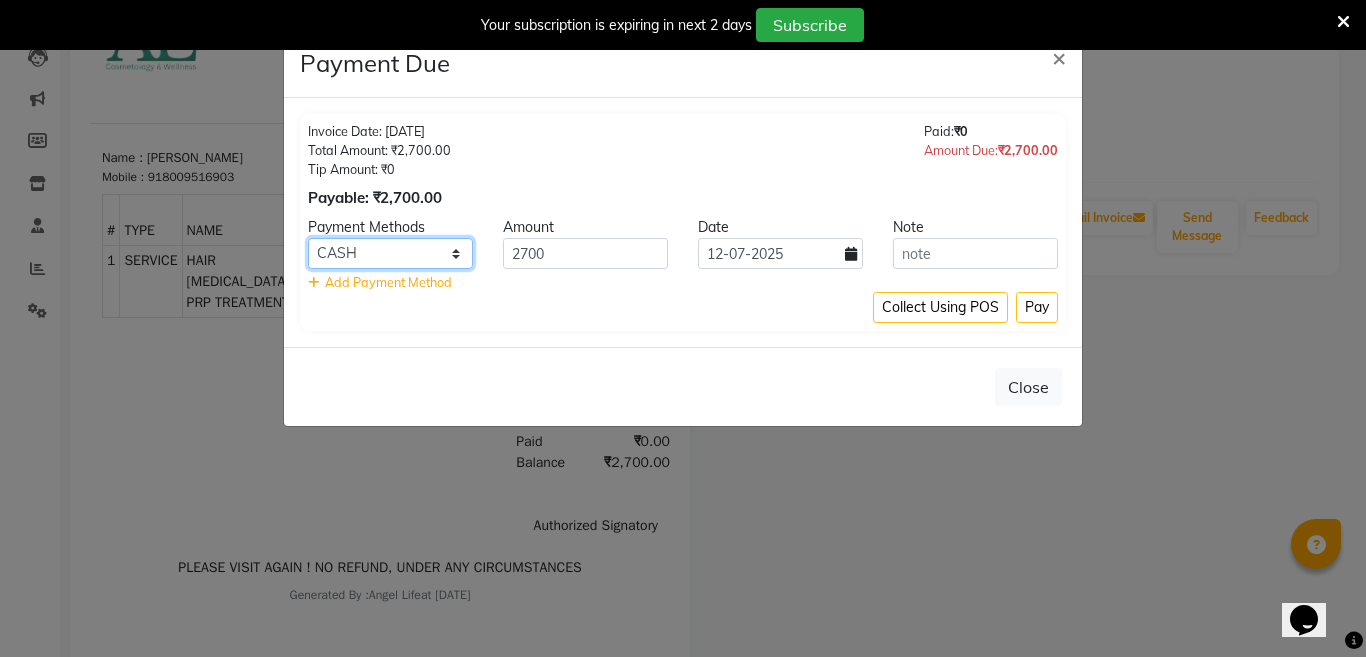 select on "8" 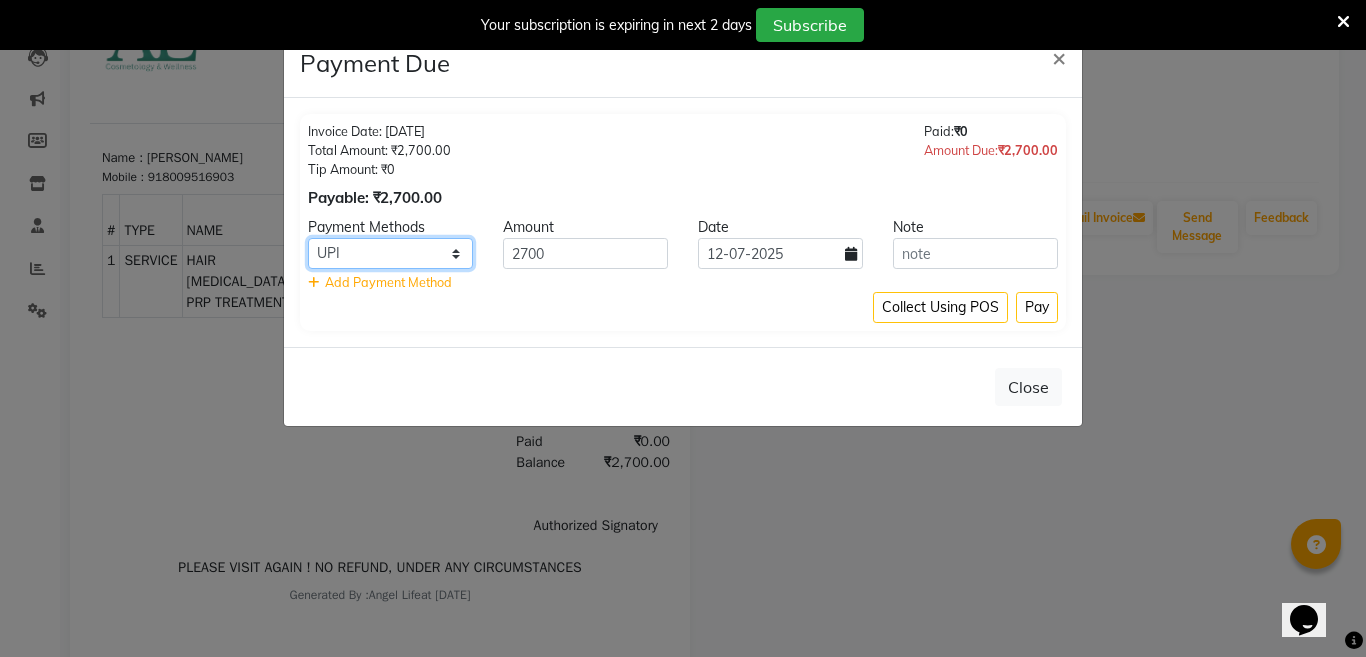 click on "CASH CARD ONLINE CUSTOM GPay PayTM PhonePe UPI NearBuy Loan BharatPay Cheque MosamBee MI Voucher Bank Family Visa Card Master Card BharatPay Card UPI BharatPay Other Cards Juice by MCB MyT Money MariDeal DefiDeal Deal.mu THD TCL CEdge Card M UPI M UPI Axis UPI Union Card (Indian Bank) Card (DL Bank) RS BTC Wellnessta Razorpay Complimentary Nift Spa Finder Spa Week Venmo BFL LoanTap SaveIN GMoney ATH Movil On Account Chamber Gift Card Trade Comp Donation Card on File Envision BRAC Card City Card bKash Credit Card Debit Card Shoutlo LUZO Jazz Cash AmEx Discover Tabby Online W Room Charge Room Charge USD Room Charge Euro Room Charge EGP Room Charge GBP Bajaj Finserv Bad Debts Card: IDFC Card: IOB Coupon Gcash PayMaya Instamojo COnline UOnline SOnline SCard Paypal PPR PPV PPC PPN PPG PPE CAMP Benefit ATH Movil Dittor App Rupay Diners iPrepaid iPackage District App Pine Labs Cash Payment Pnb Bank GPay NT Cash Lash GPay Lash Cash Nail GPay Nail Cash BANKTANSFER Dreamfolks BOB SBI Save-In Nail Card Lash Card" 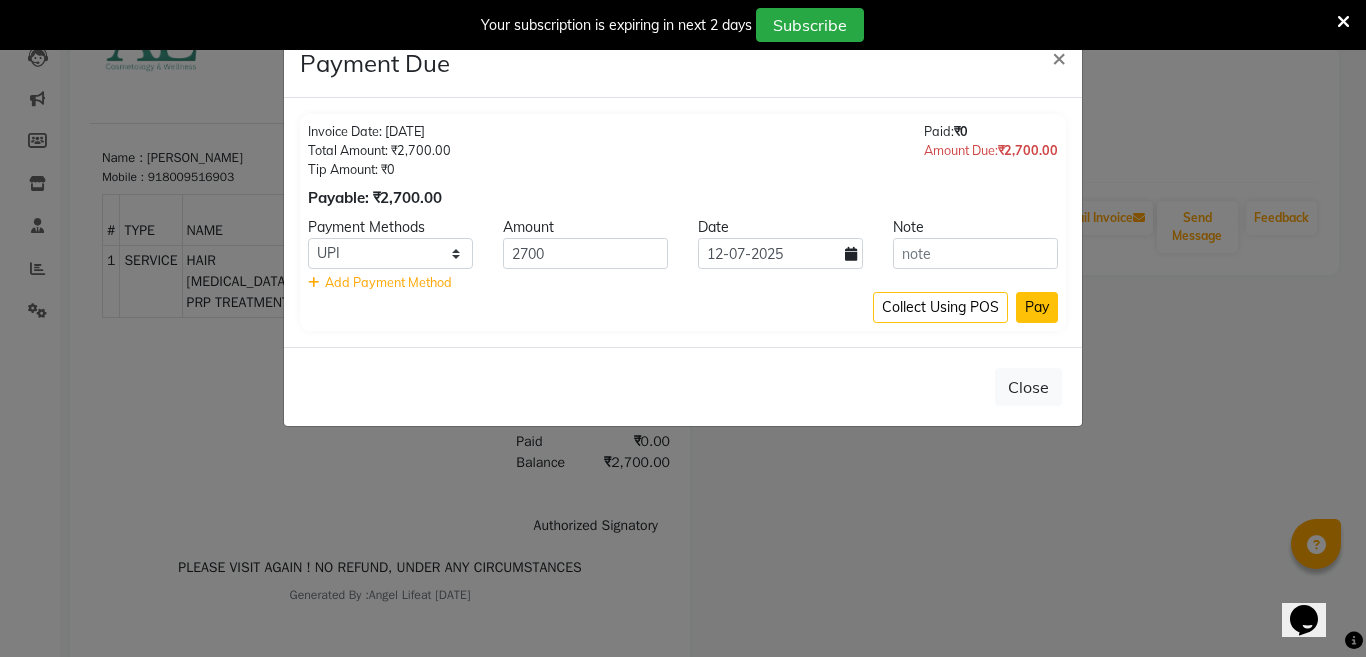 click on "Pay" 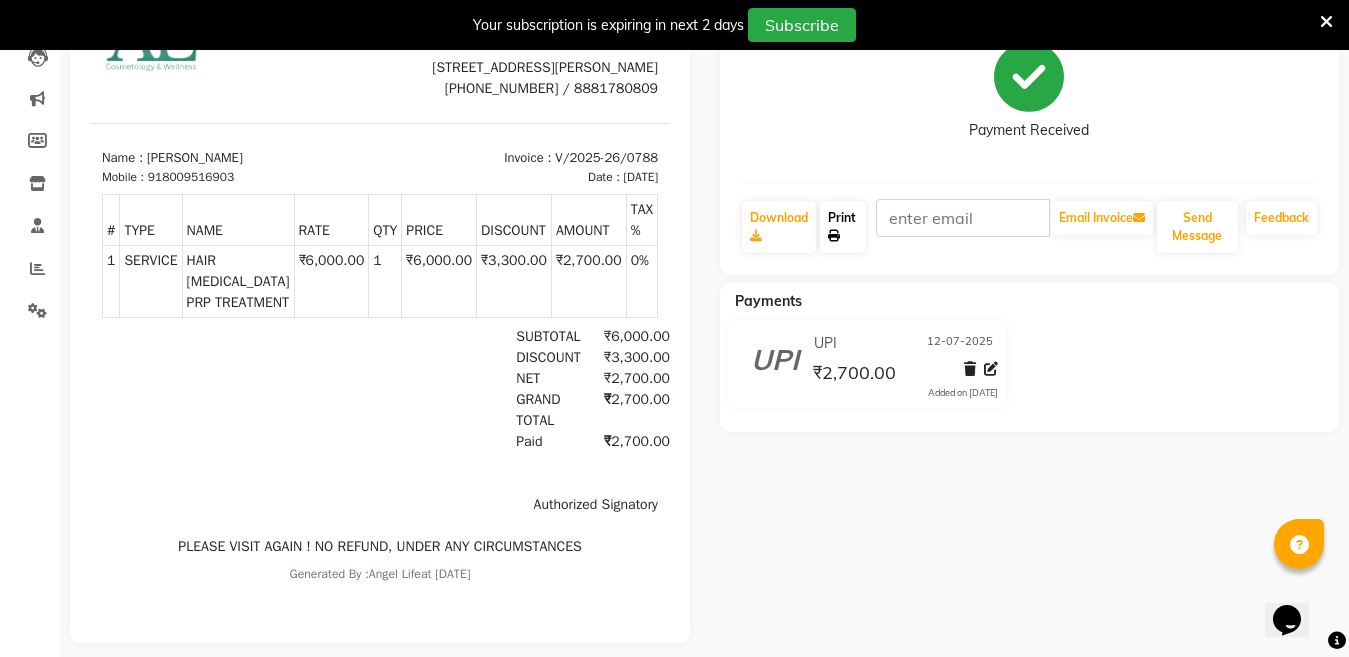 click on "Print" 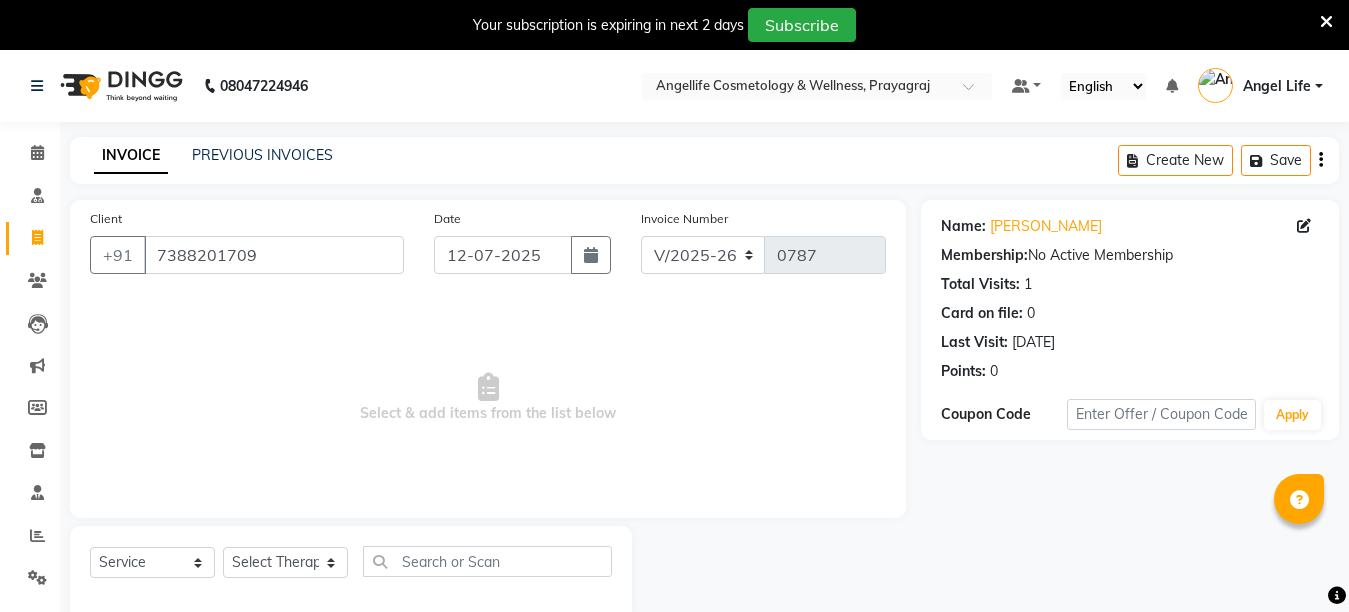 select on "4531" 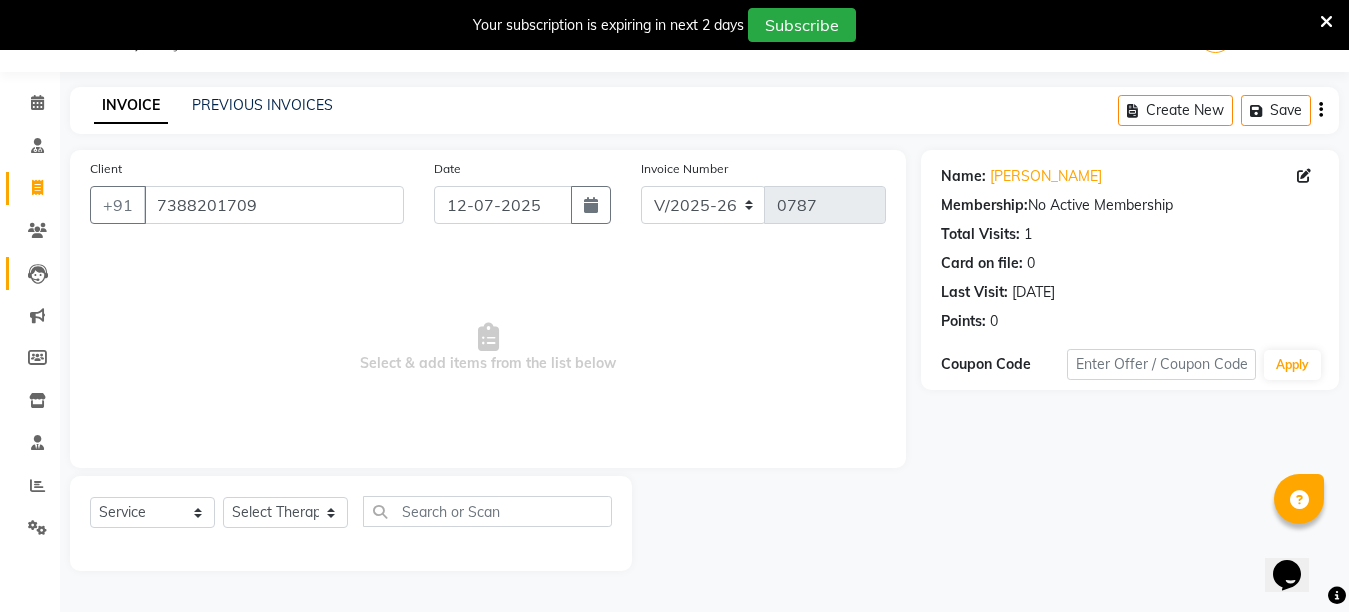scroll, scrollTop: 0, scrollLeft: 0, axis: both 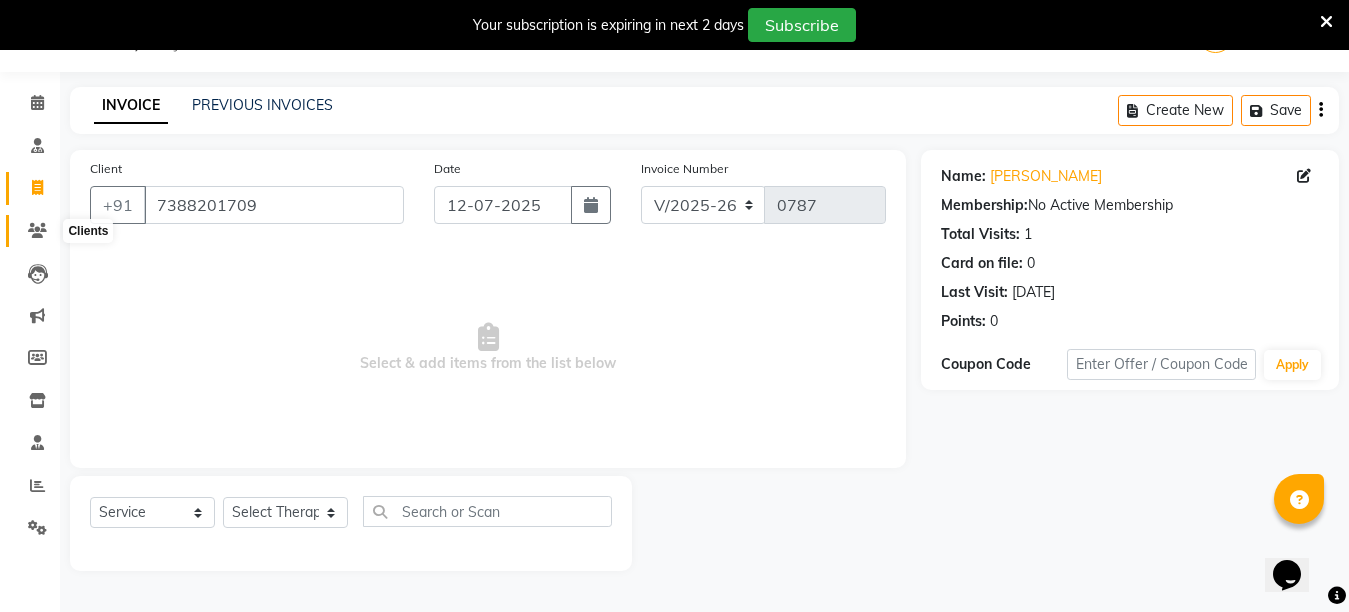 click 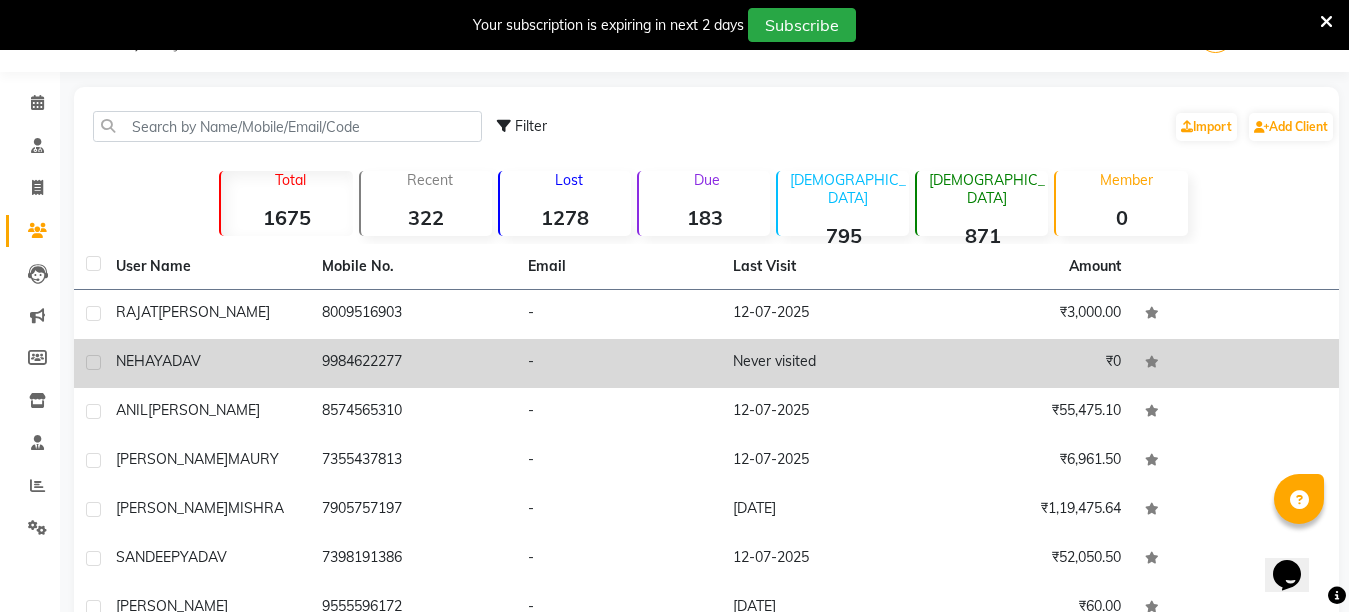 click on "Never visited" 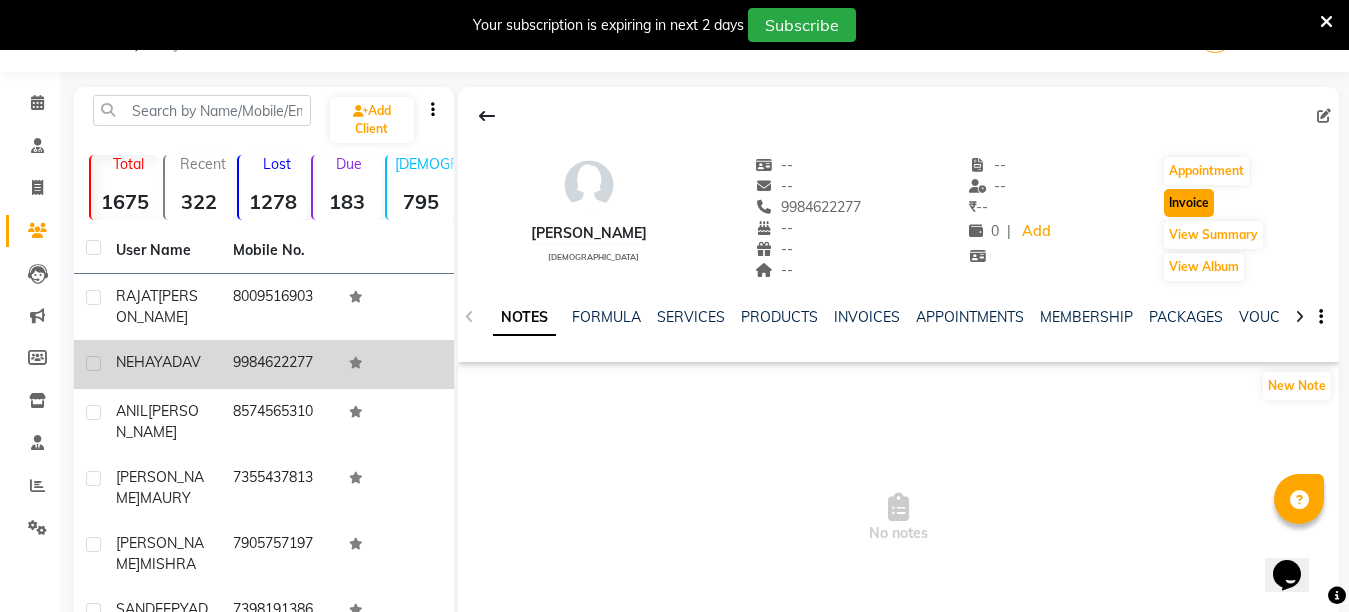 click on "Invoice" 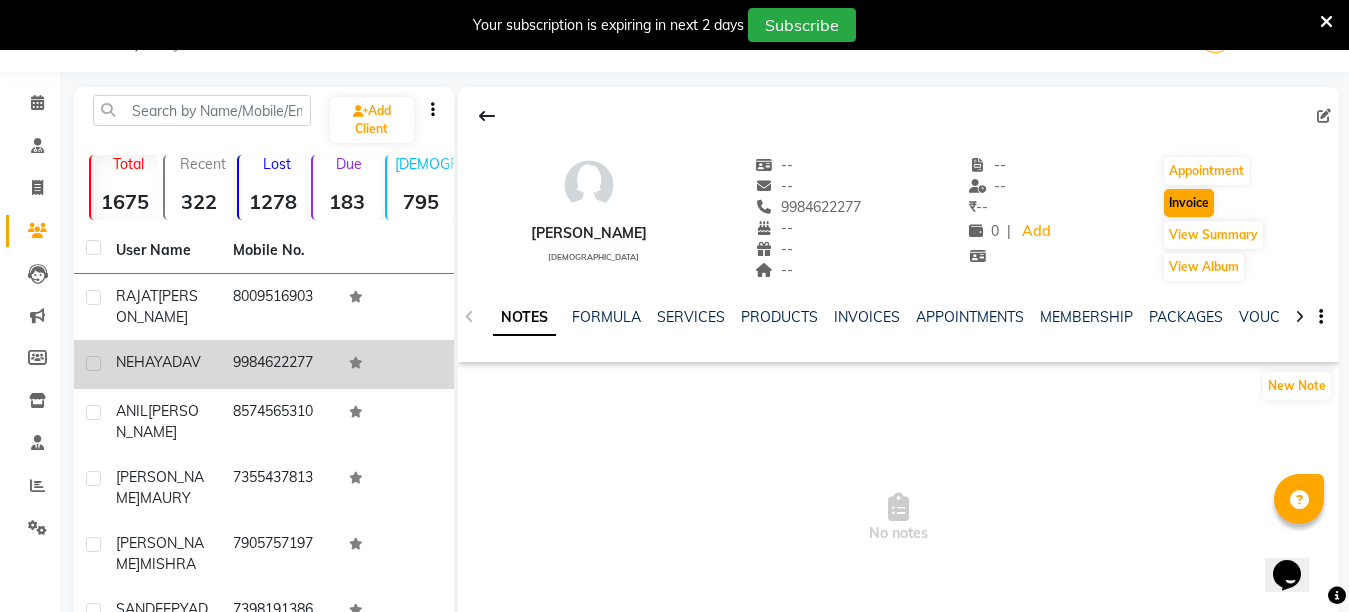 select on "service" 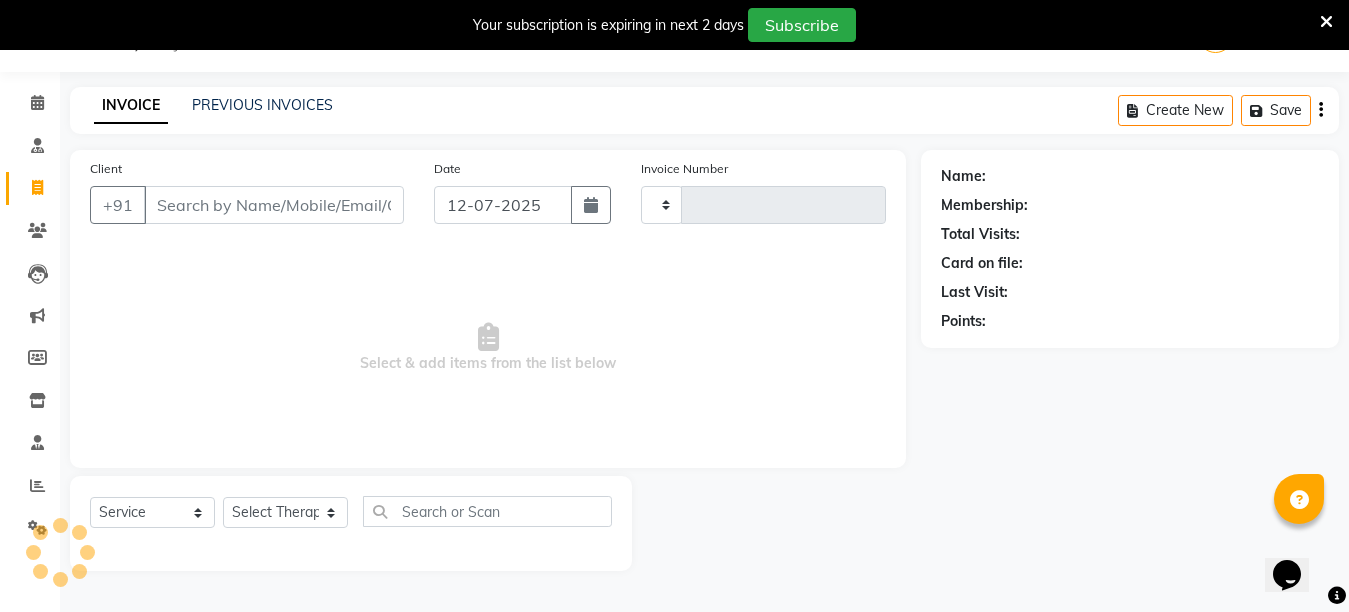 type on "0789" 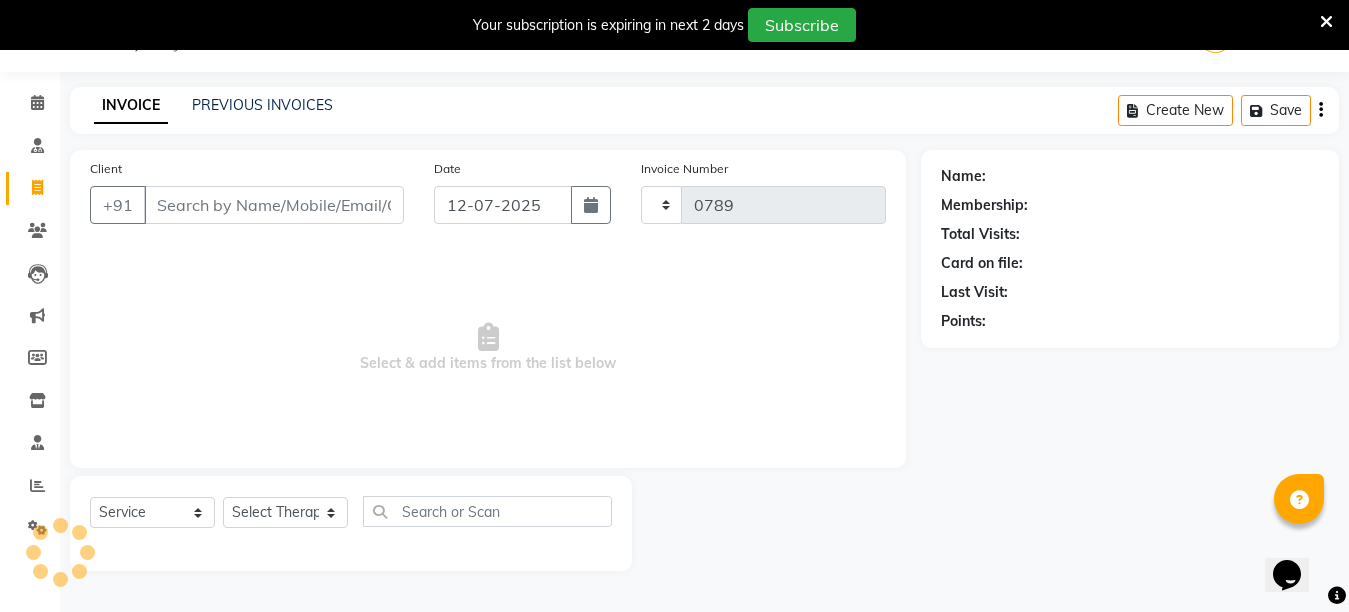 select on "4531" 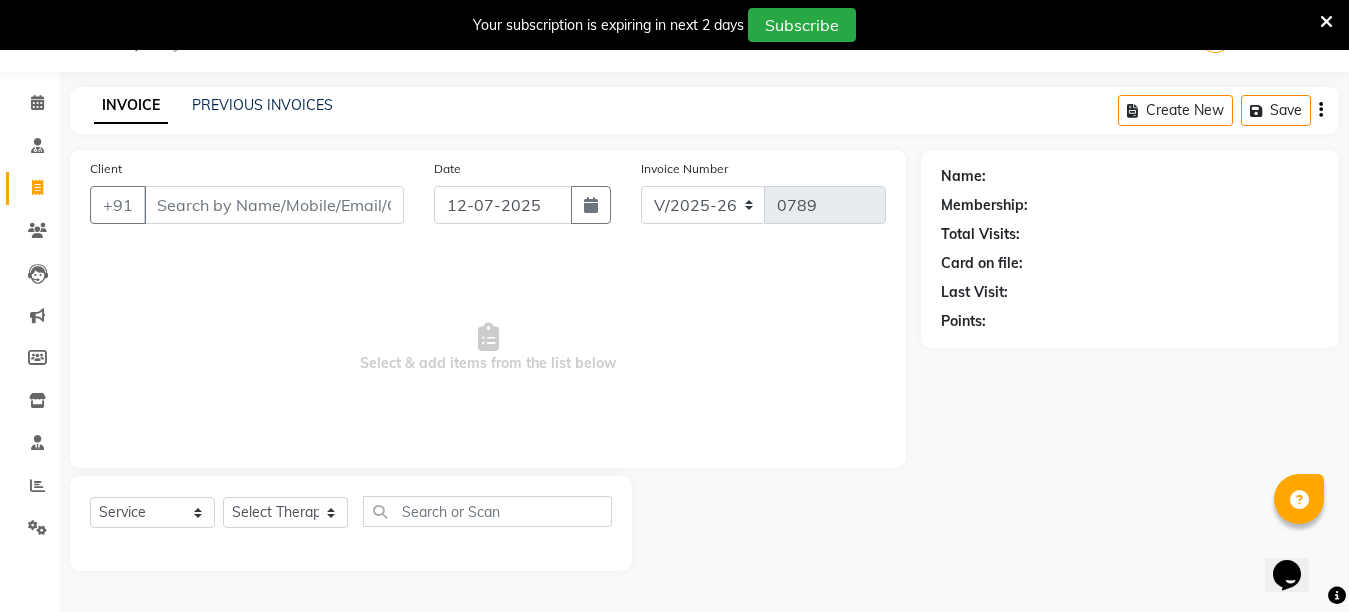 type on "9984622277" 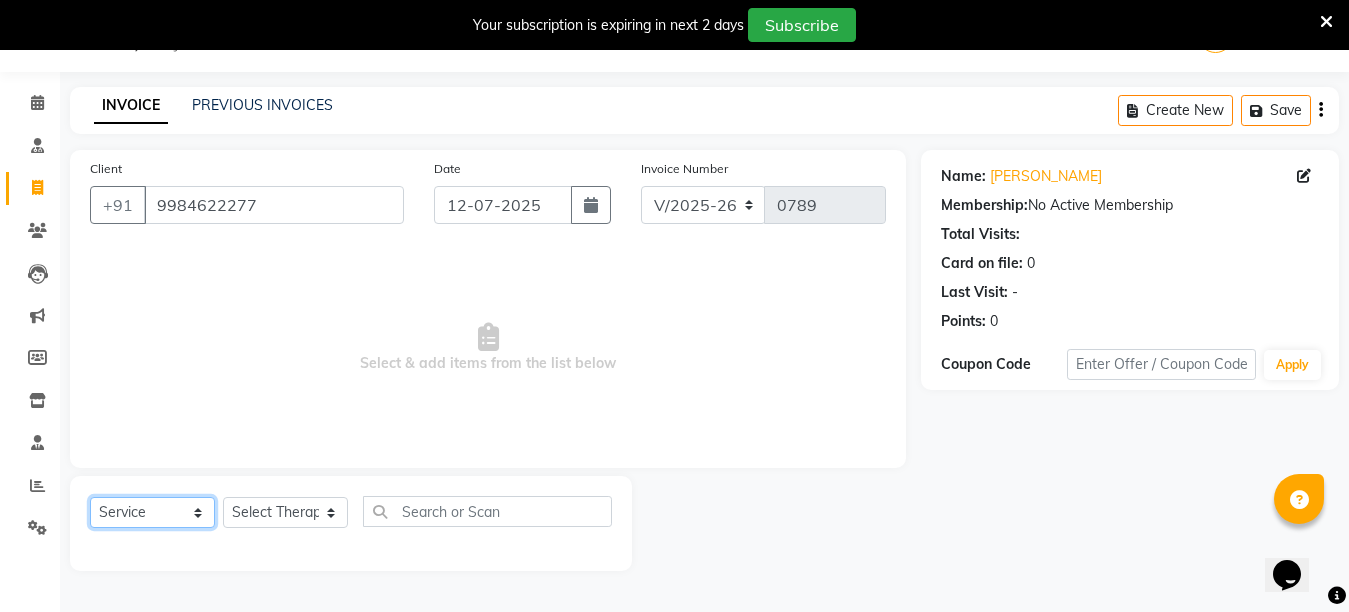 click on "Select  Service  Product  Membership  Package Voucher Prepaid Gift Card" 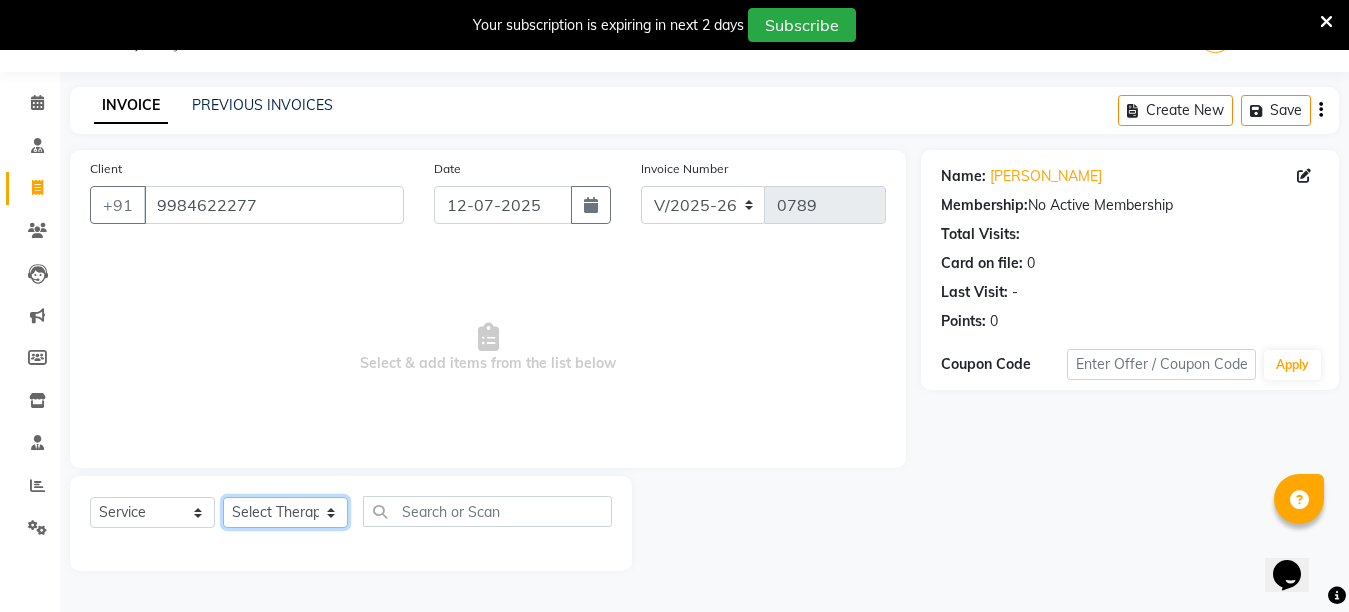 click on "Select Therapist Angel Life AngelLife Lucknow DR SWATI KAJAL [PERSON_NAME] ROHINI [PERSON_NAME] [PERSON_NAME]" 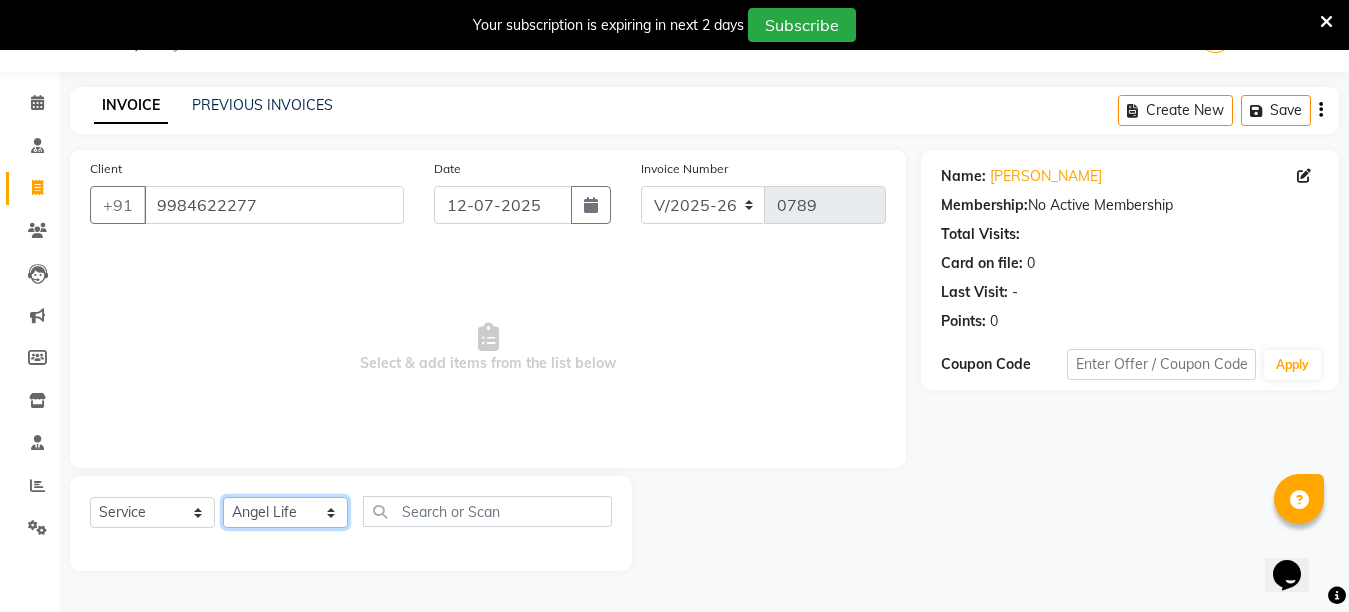 click on "Select Therapist Angel Life AngelLife Lucknow DR SWATI KAJAL [PERSON_NAME] ROHINI [PERSON_NAME] [PERSON_NAME]" 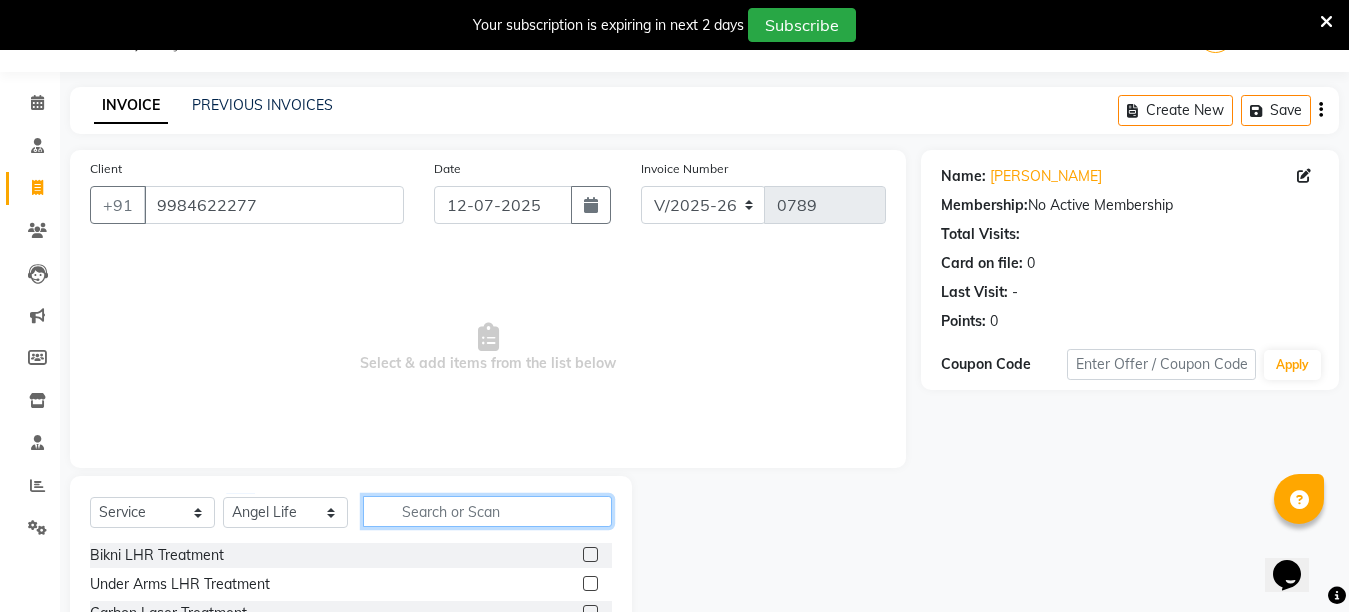 click 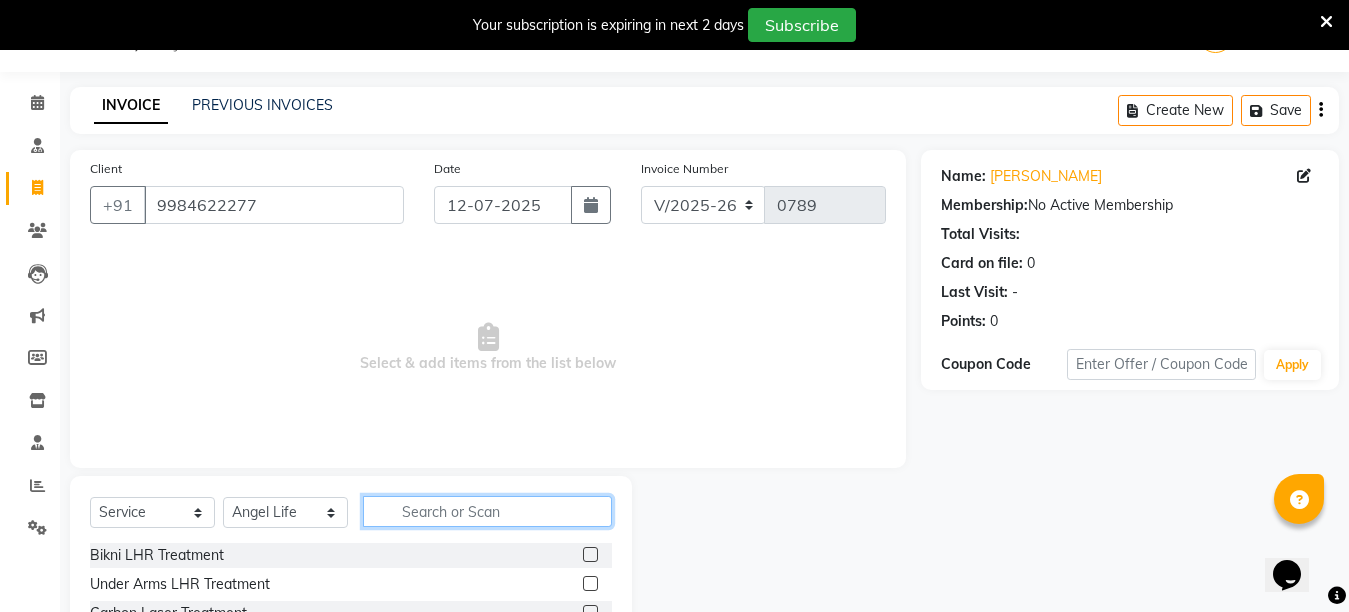 type on "V" 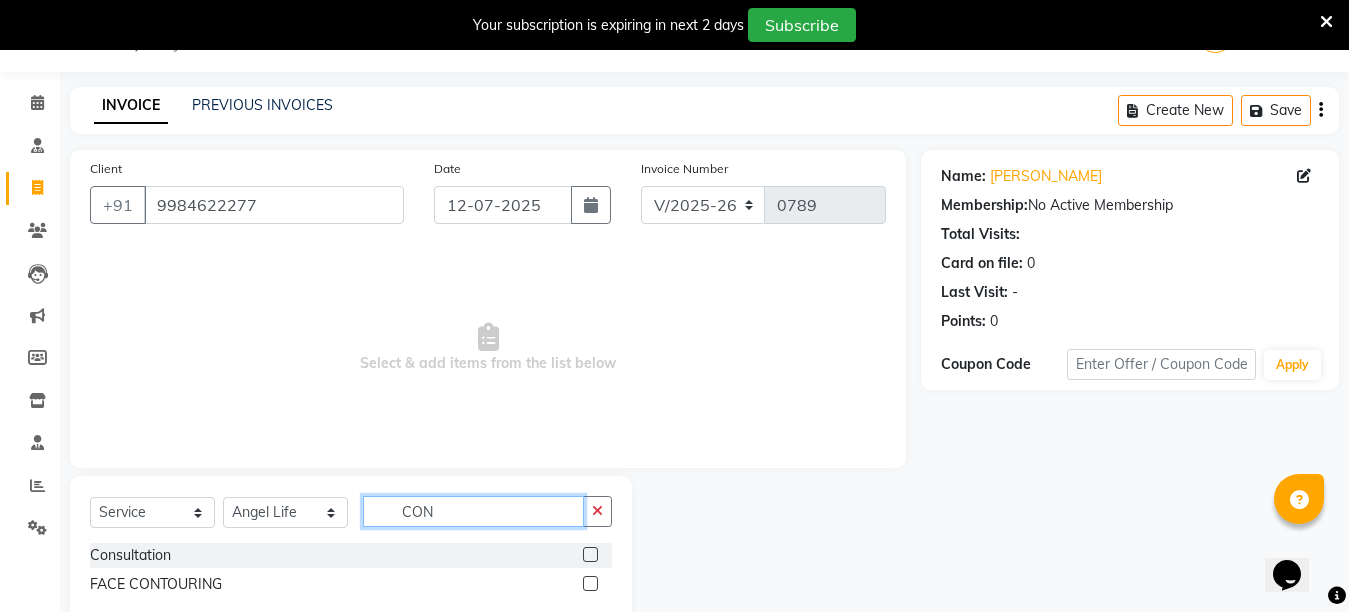 type on "CON" 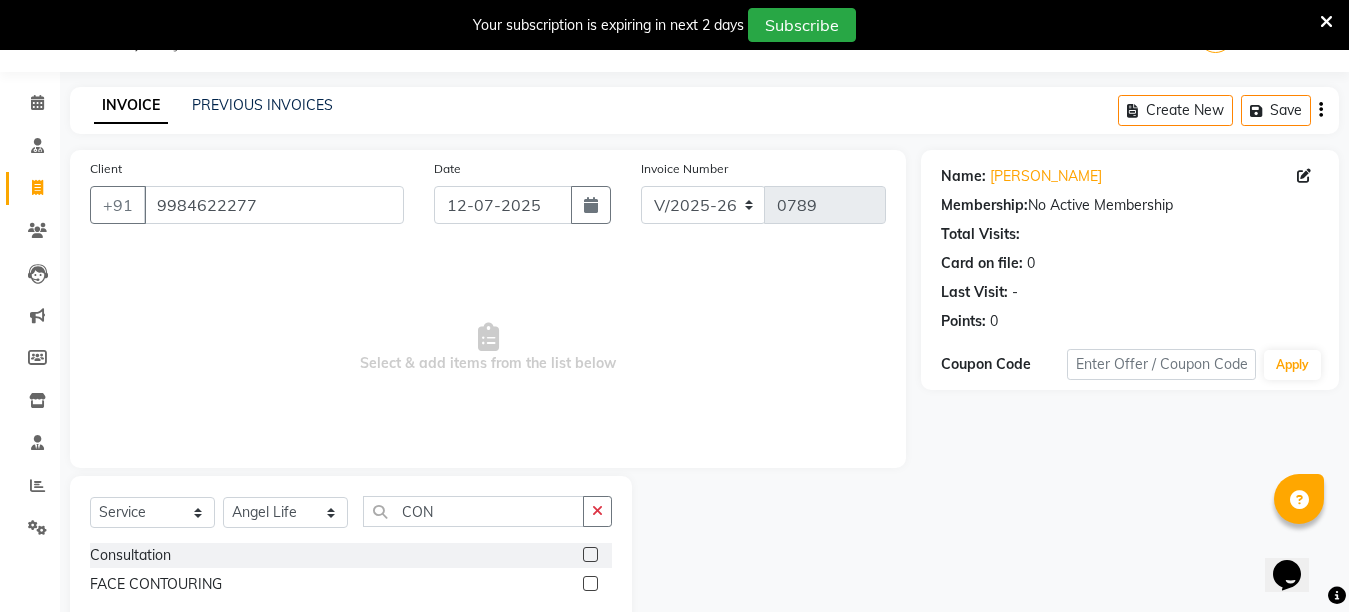 click 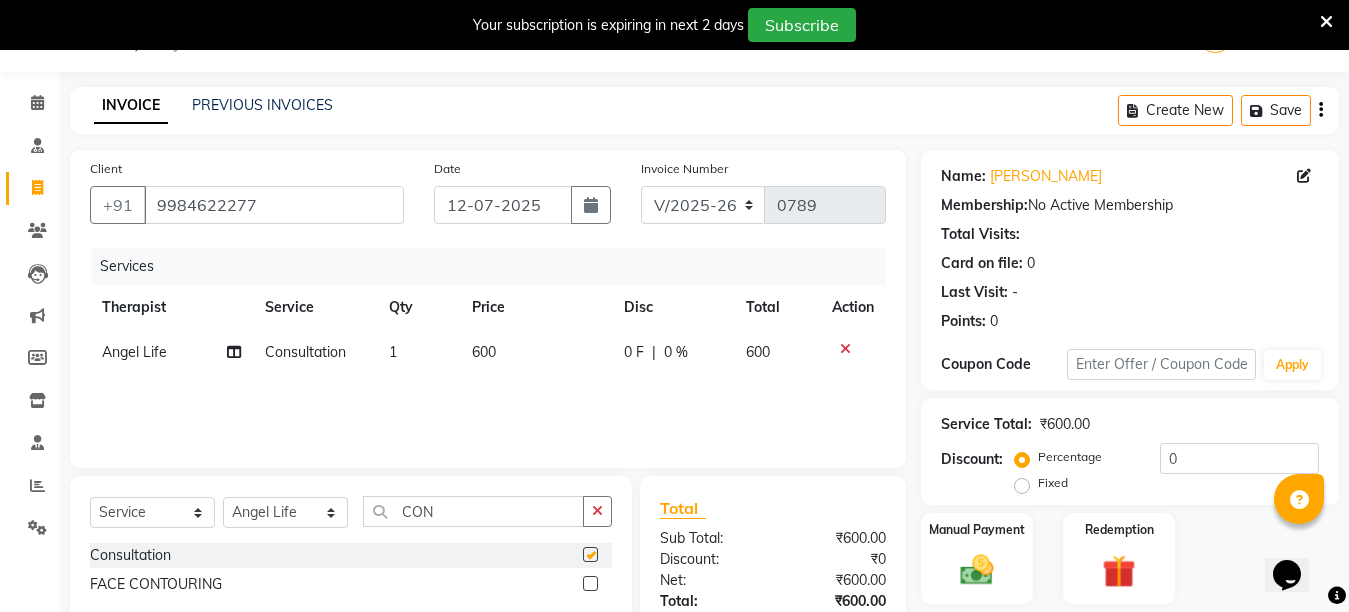 checkbox on "false" 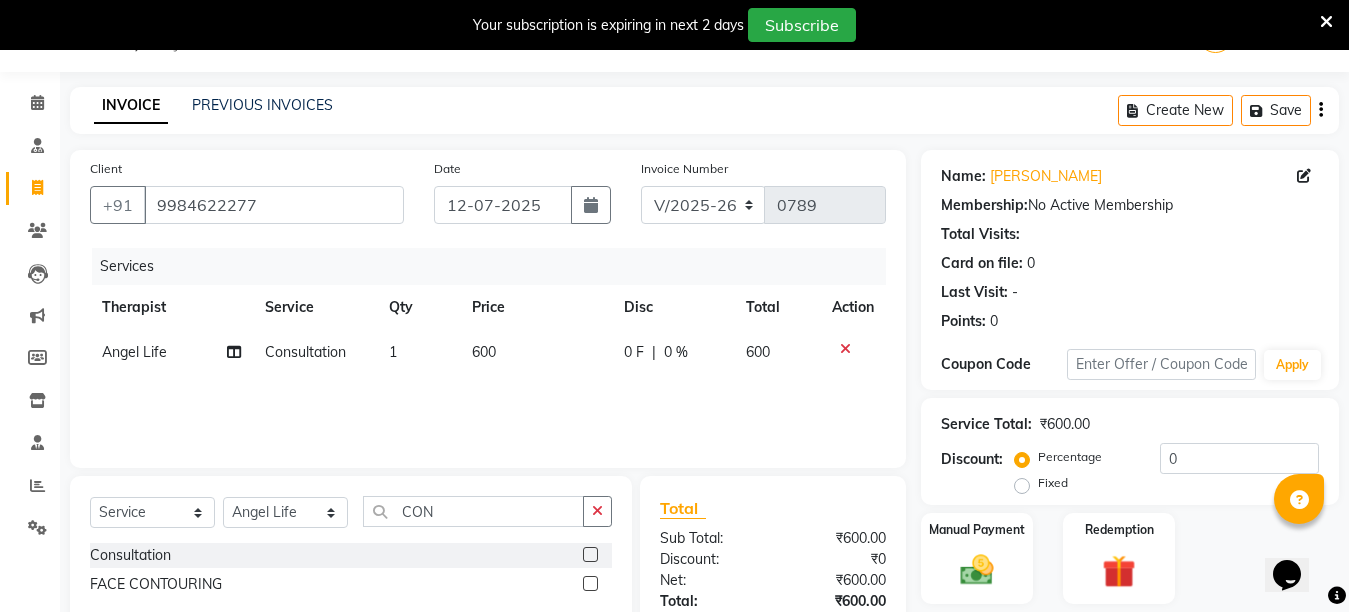 click on "600" 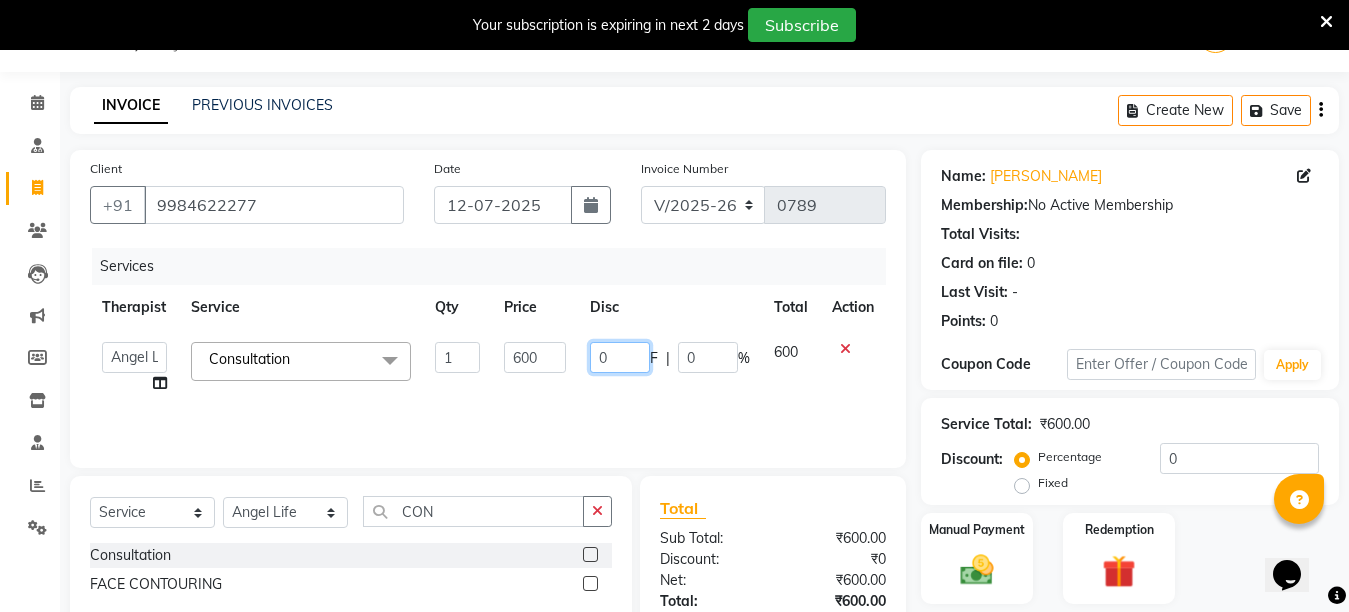 click on "0" 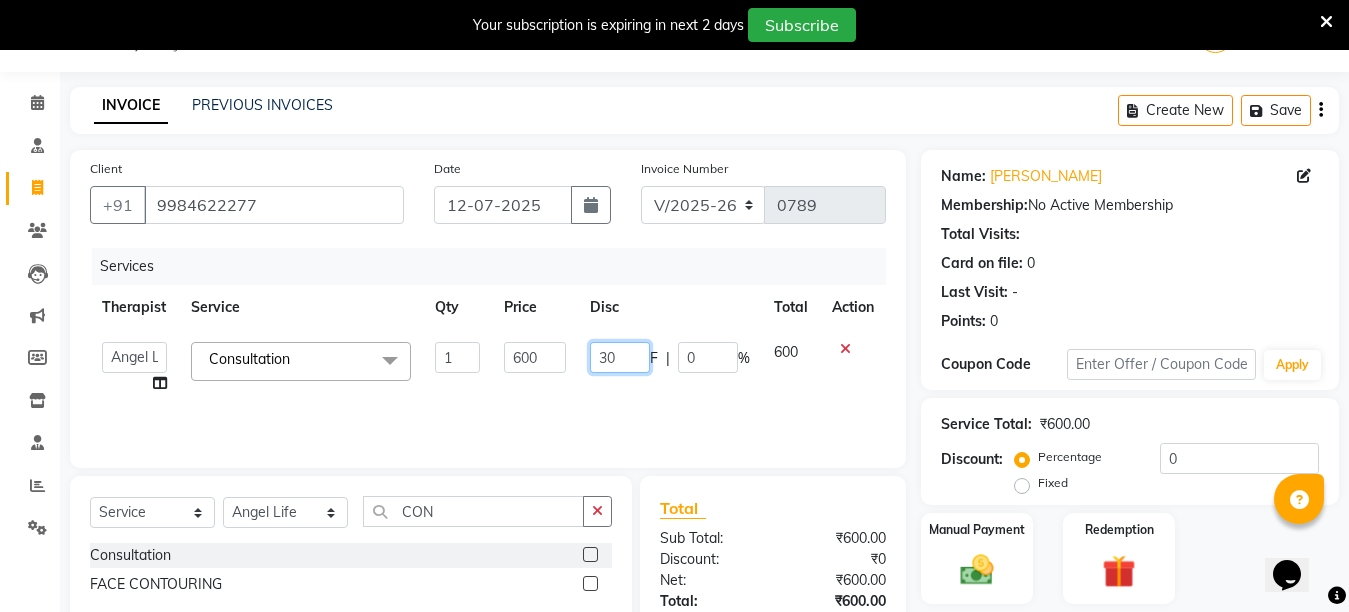 type on "300" 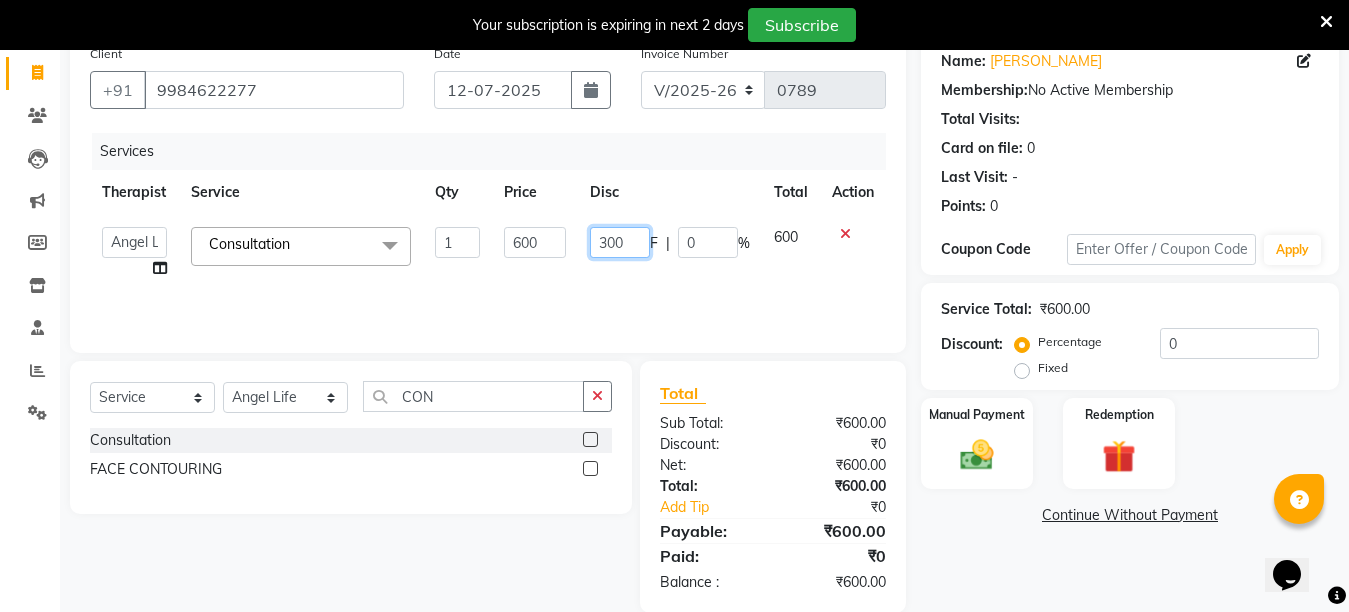 scroll, scrollTop: 196, scrollLeft: 0, axis: vertical 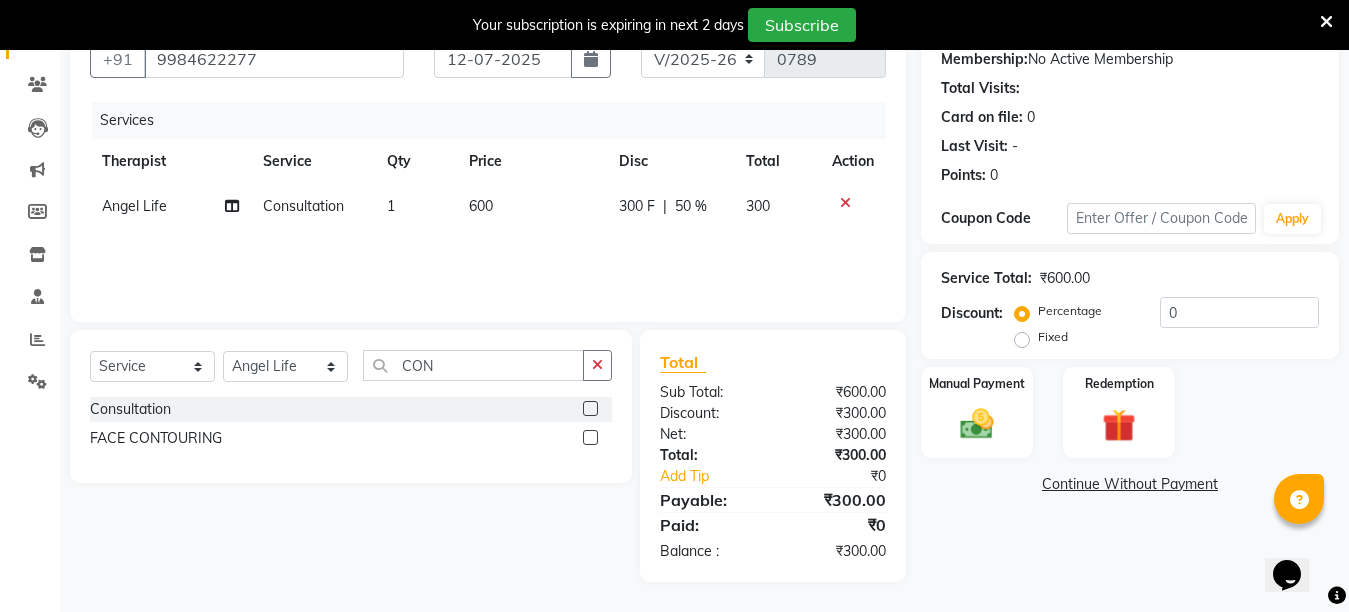 click on "Name: Neha Yadav Membership:  No Active Membership  Total Visits:   Card on file:  0 Last Visit:   - Points:   0  Coupon Code Apply Service Total:  ₹600.00  Discount:  Percentage   Fixed  0 Manual Payment Redemption  Continue Without Payment" 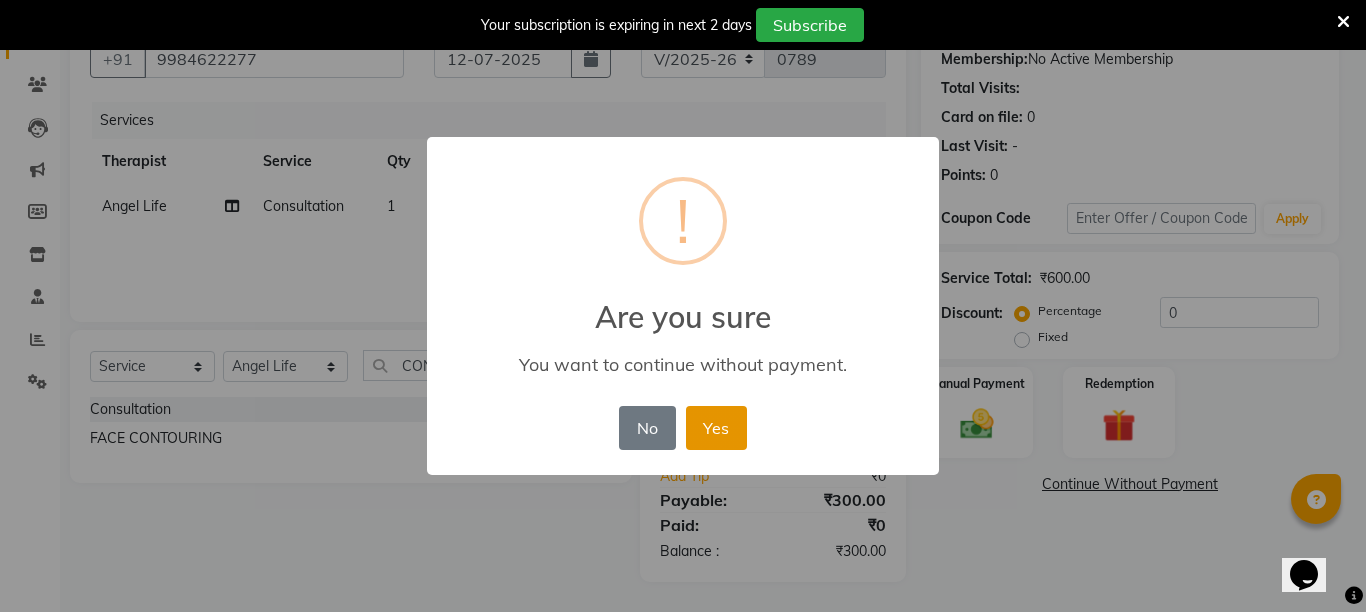 click on "Yes" at bounding box center (716, 428) 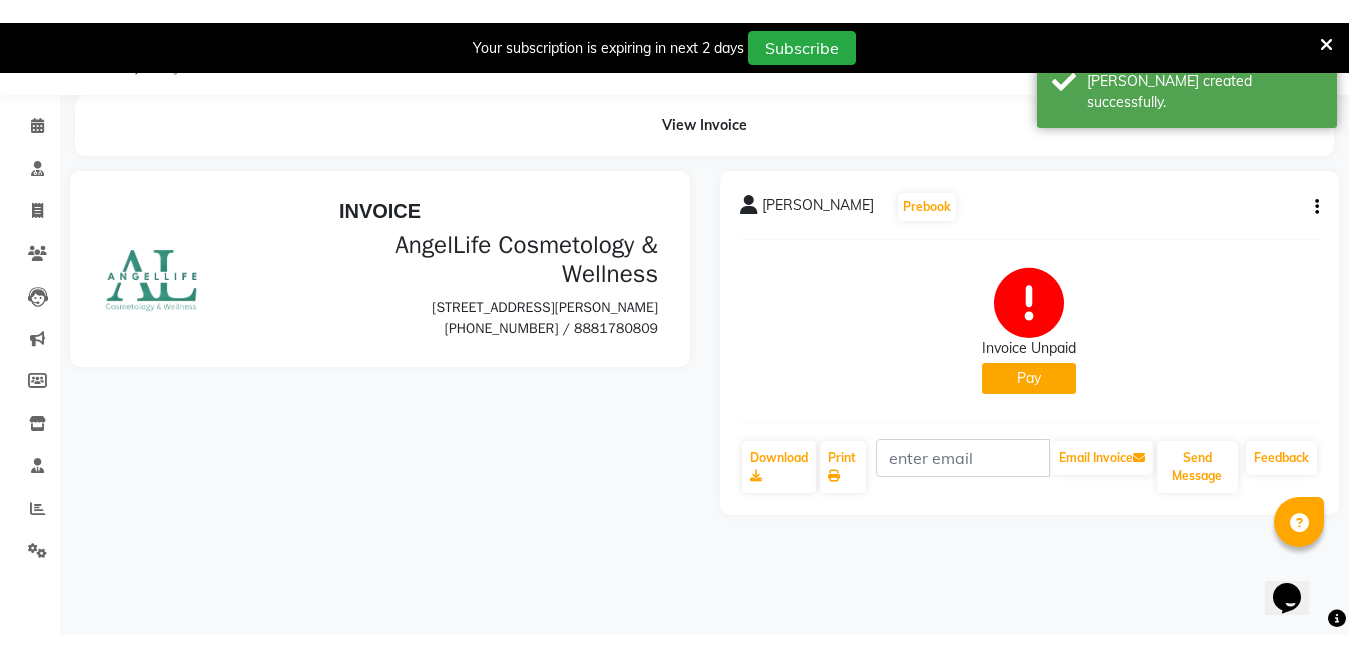 scroll, scrollTop: 0, scrollLeft: 0, axis: both 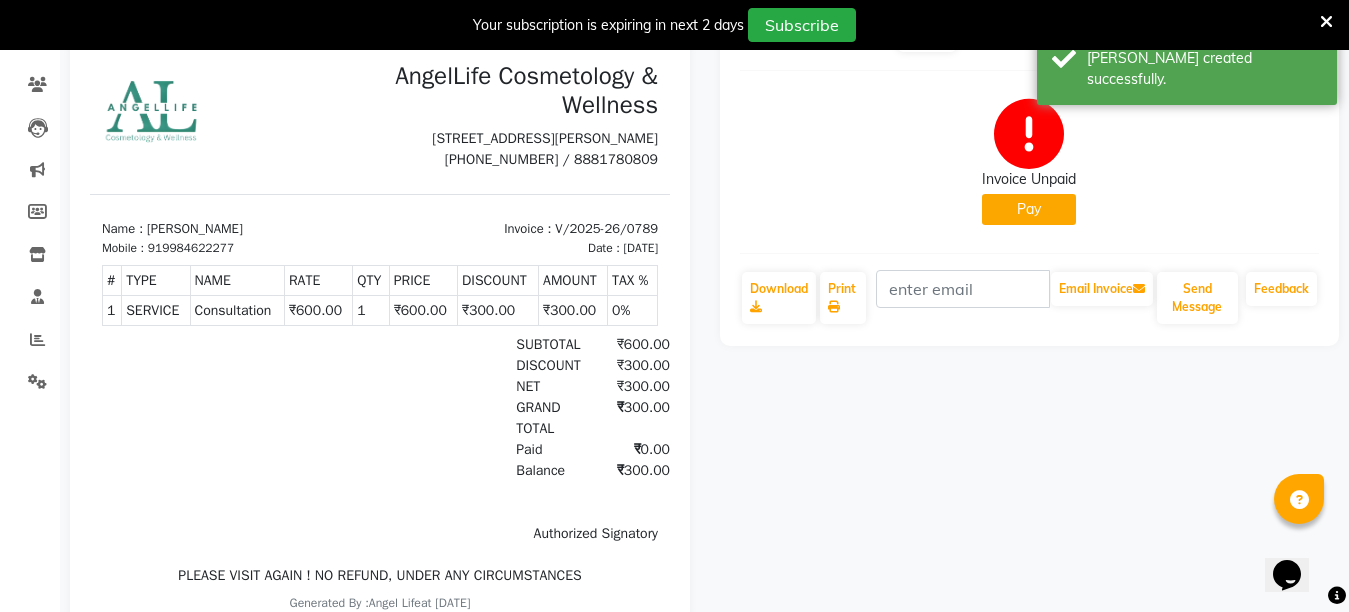 click on "Pay" 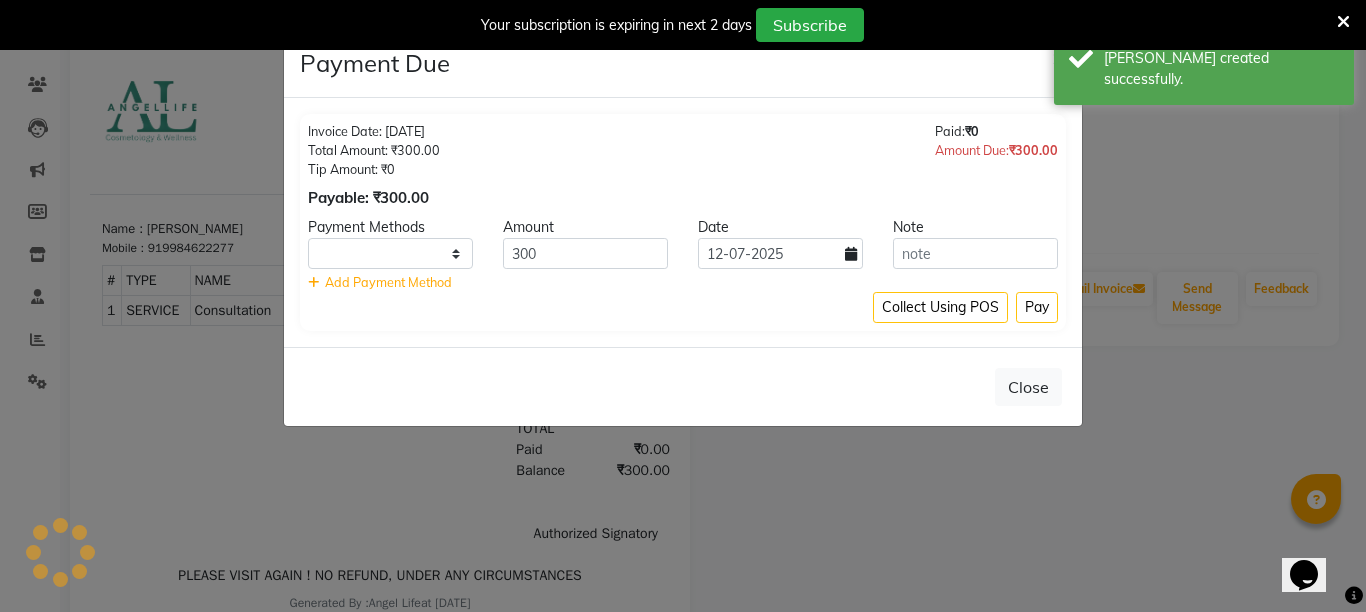 select on "1" 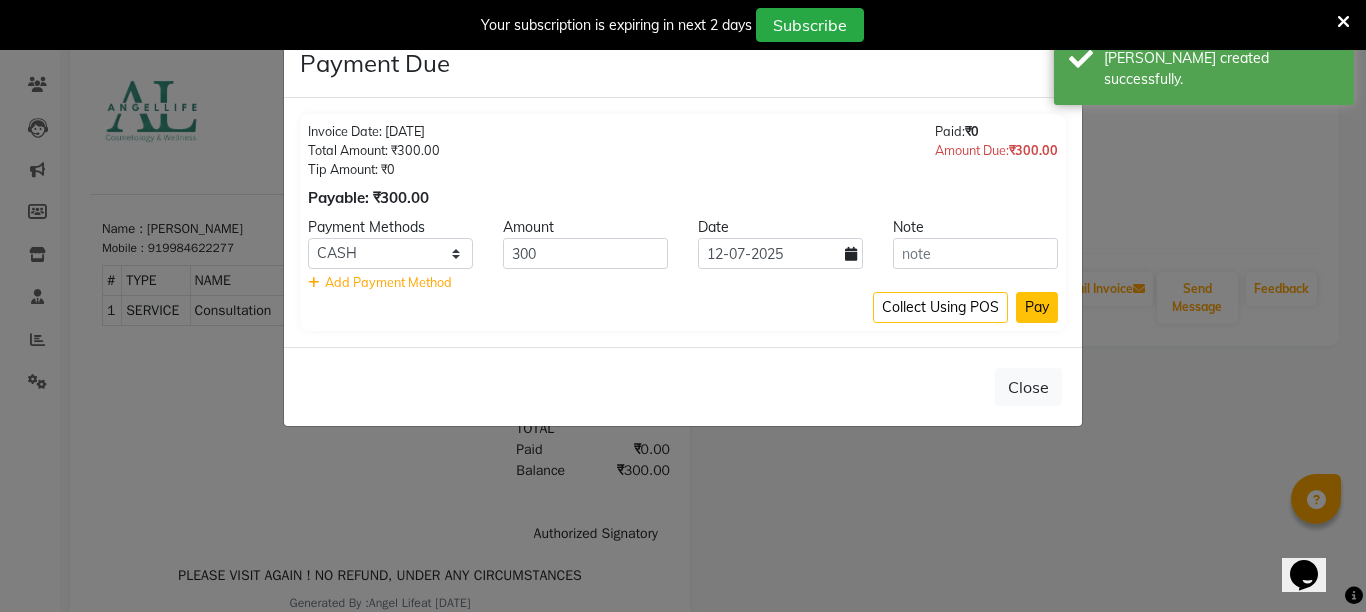 click on "Pay" 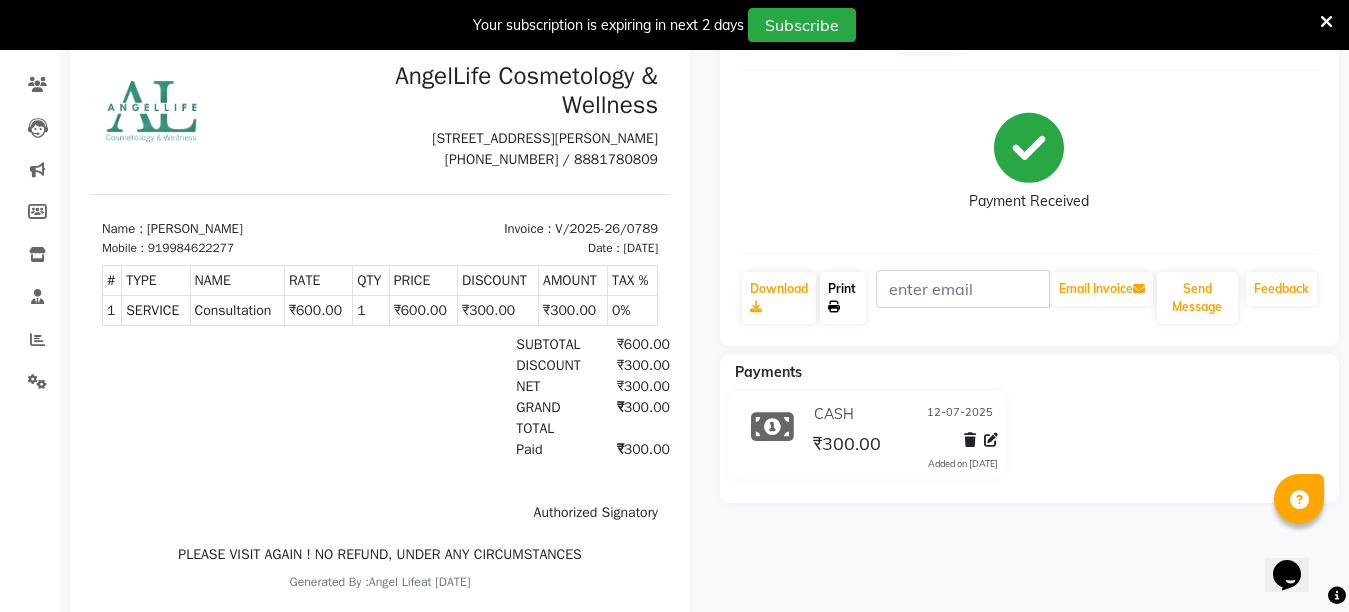 click on "Print" 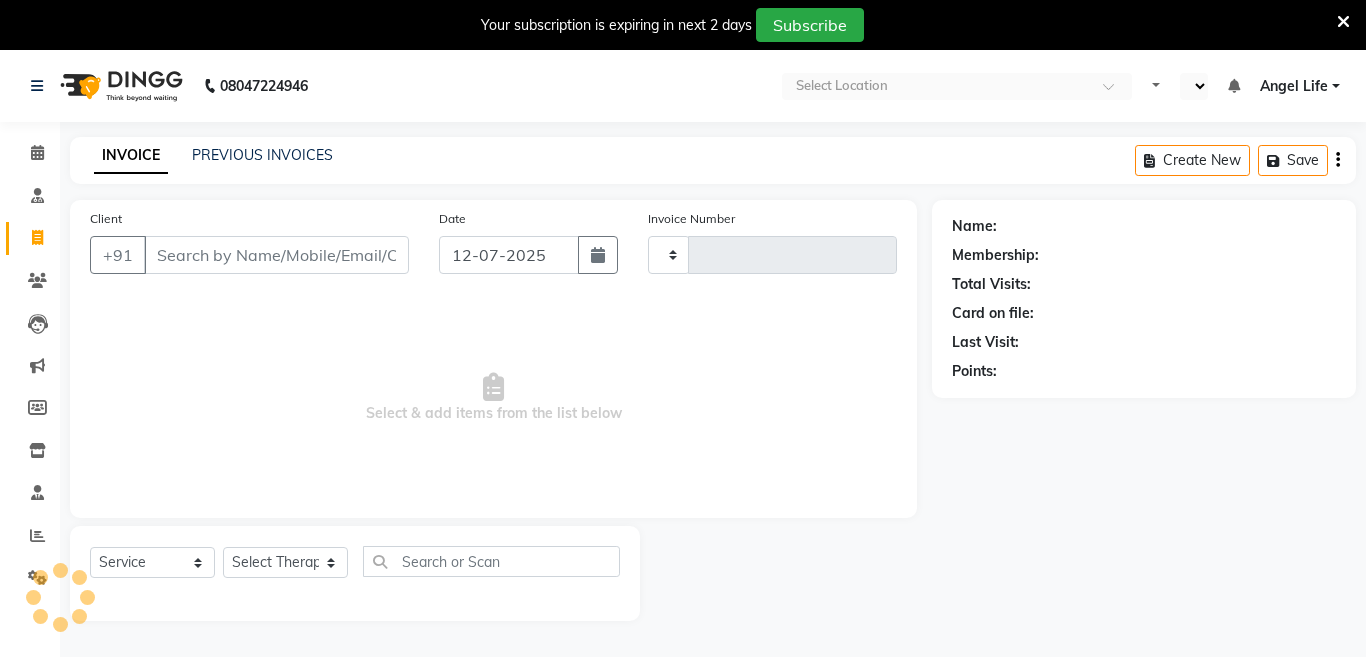 select on "service" 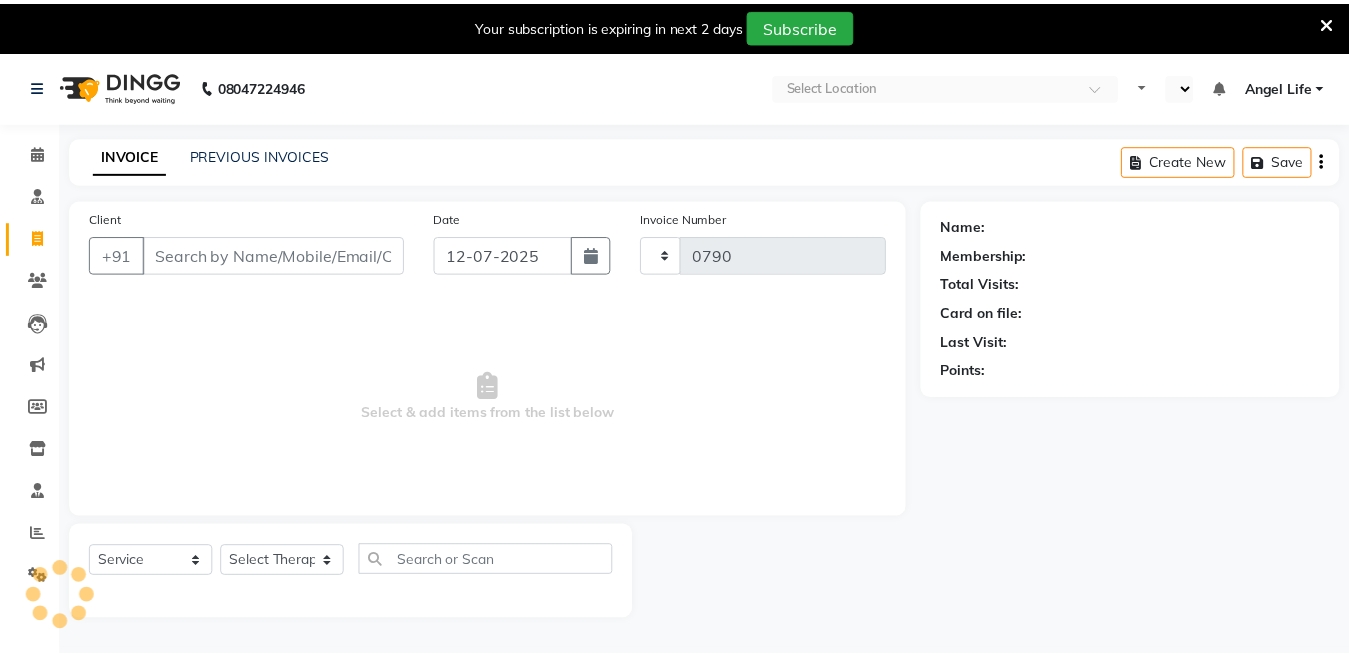 scroll, scrollTop: 0, scrollLeft: 0, axis: both 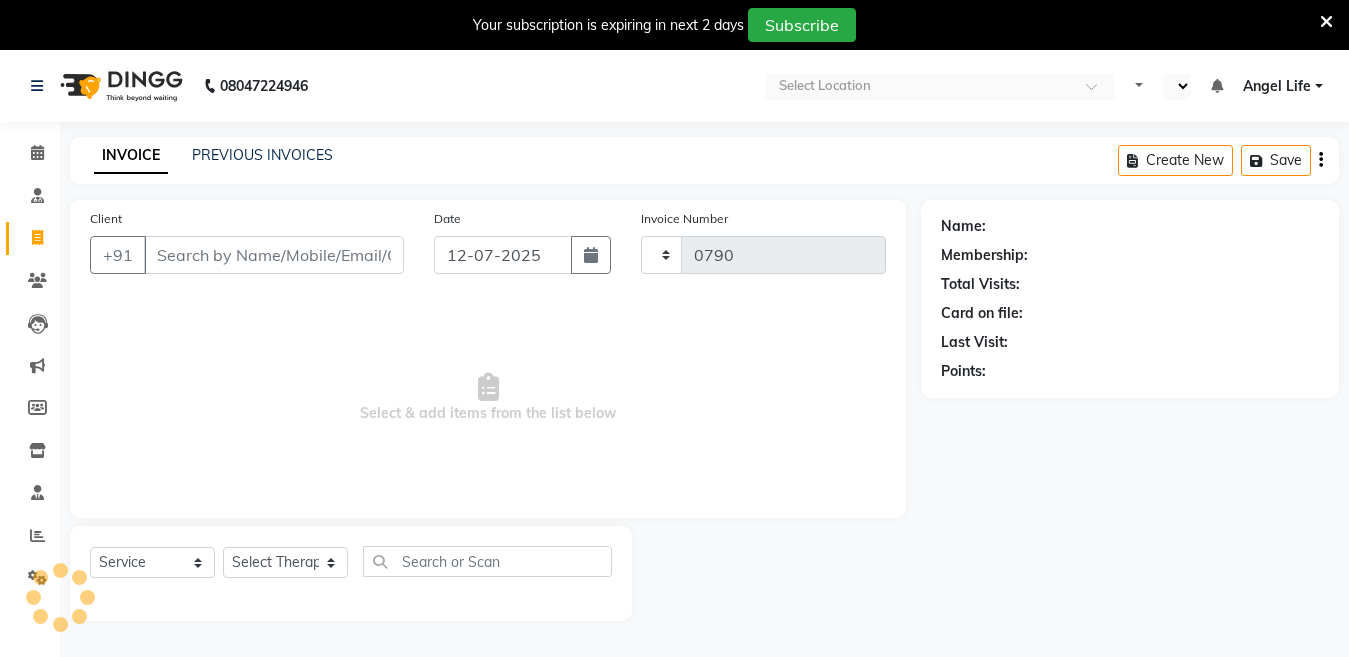 select on "en" 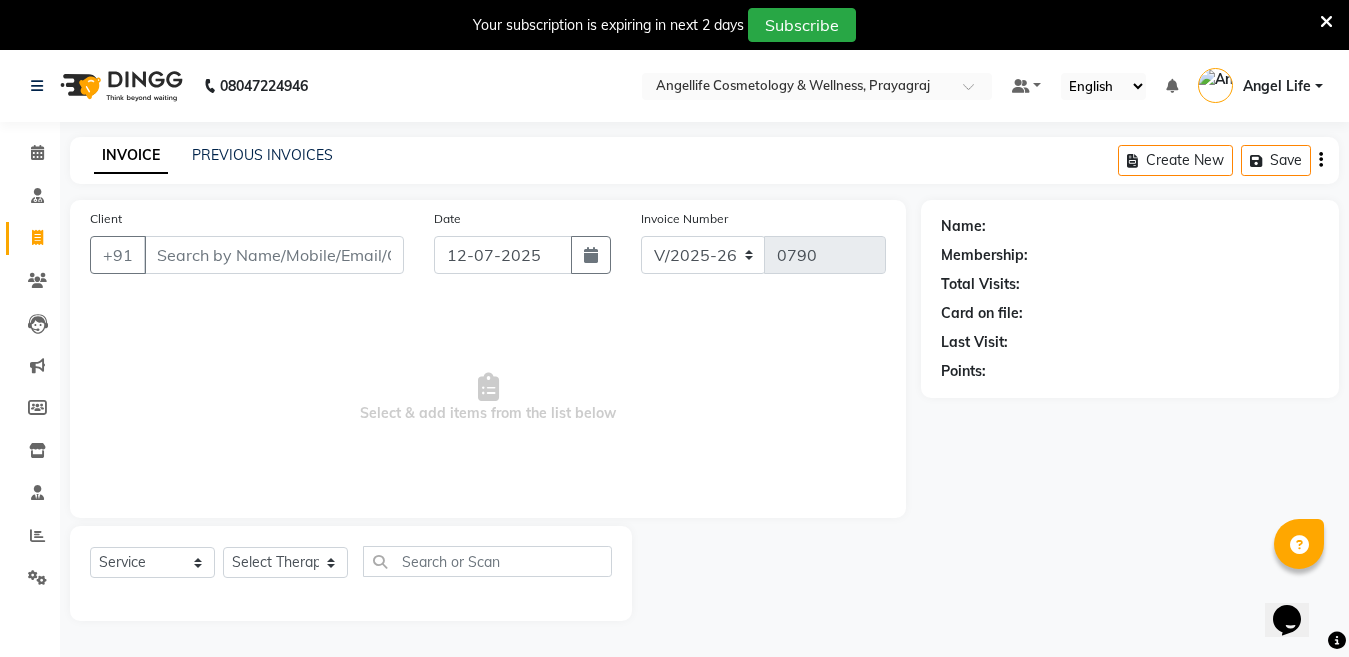 scroll, scrollTop: 0, scrollLeft: 0, axis: both 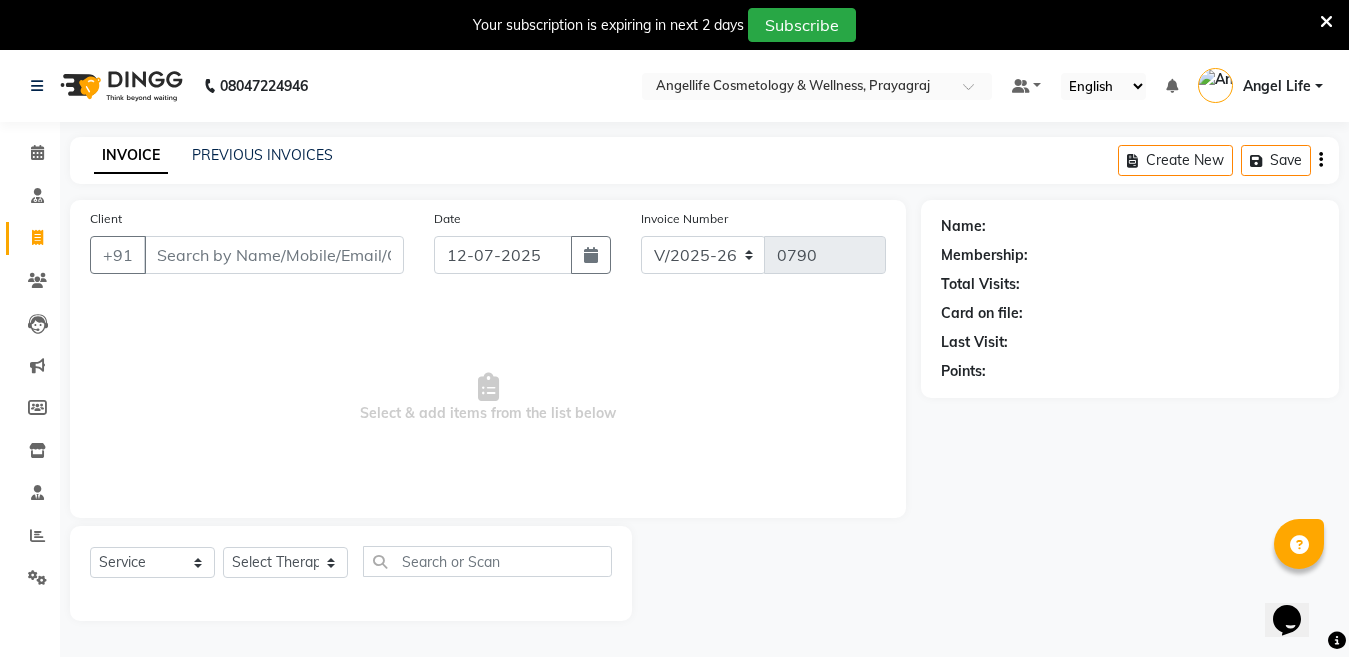 click on "08047224946 Select Location ×  Angellife Cosmetology & Wellness, Prayagraj Default Panel My Panel English ENGLISH Español العربية मराठी हिंदी ગુજરાતી தமிழ் 中文 Notifications nothing to show Angel Life Manage Profile Change Password Sign out  Version:3.15.4  ☀  AngelLife Cosmetology & Wellness, Prayagraj ☀ Angel Life , [PERSON_NAME] Nagar  Calendar  Consultation  Invoice  Clients  Leads   Marketing  Members  Inventory  Staff  Reports  Settings Completed InProgress Upcoming Dropped Tentative Check-In Confirm Bookings Segments Page Builder INVOICE PREVIOUS INVOICES Create New   Save  Client +91 Date [DATE] Invoice Number V/2025 V/[PHONE_NUMBER]  Select & add items from the list below  Select  Service  Product  Membership  Package Voucher Prepaid Gift Card  Select Therapist Angel Life AngelLife [GEOGRAPHIC_DATA] DR SWATI KAJAL [PERSON_NAME] ROHINI [PERSON_NAME] [PERSON_NAME] Name: Membership: Total Visits: Card on file: Last Visit:  Points:" at bounding box center (674, 378) 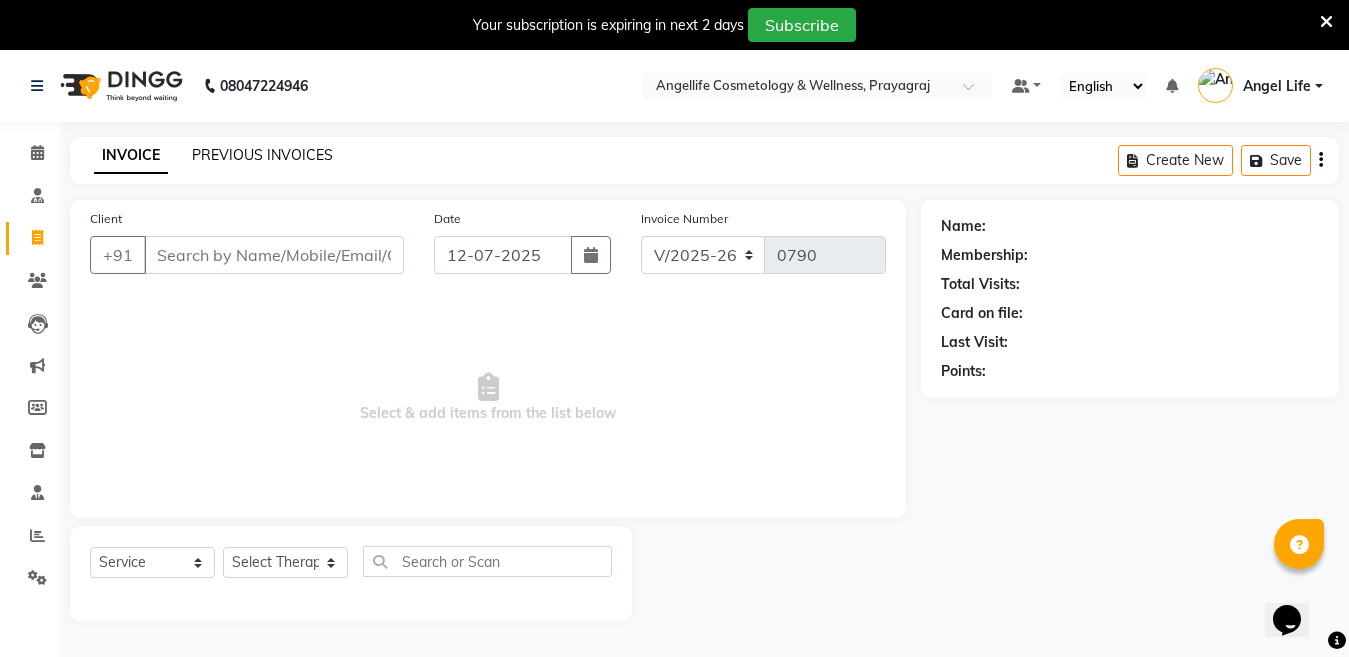 click on "PREVIOUS INVOICES" 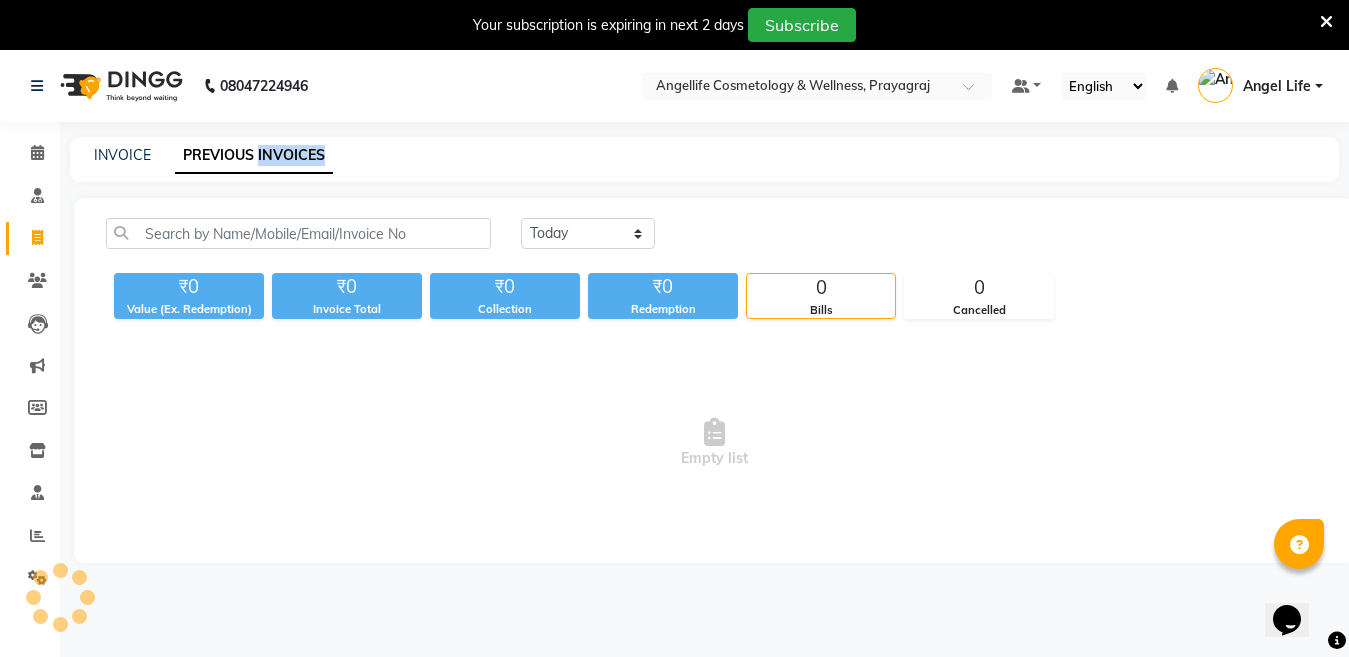 click on "PREVIOUS INVOICES" 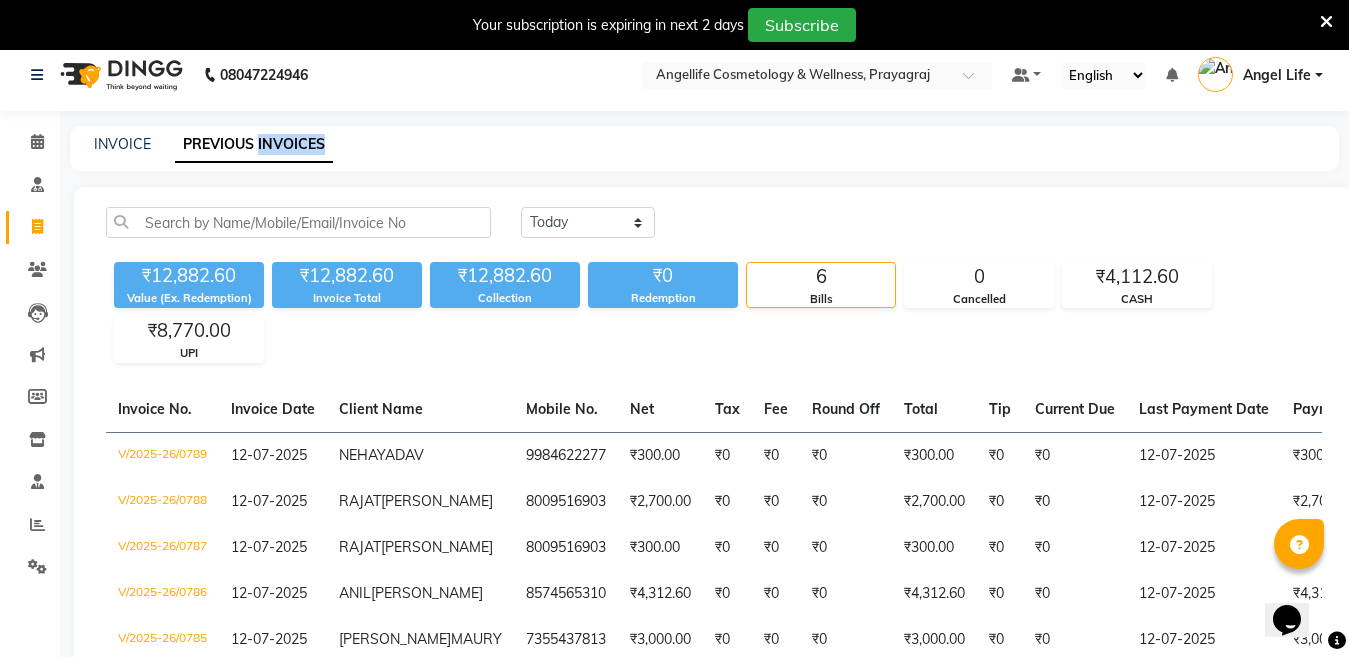 scroll, scrollTop: 0, scrollLeft: 0, axis: both 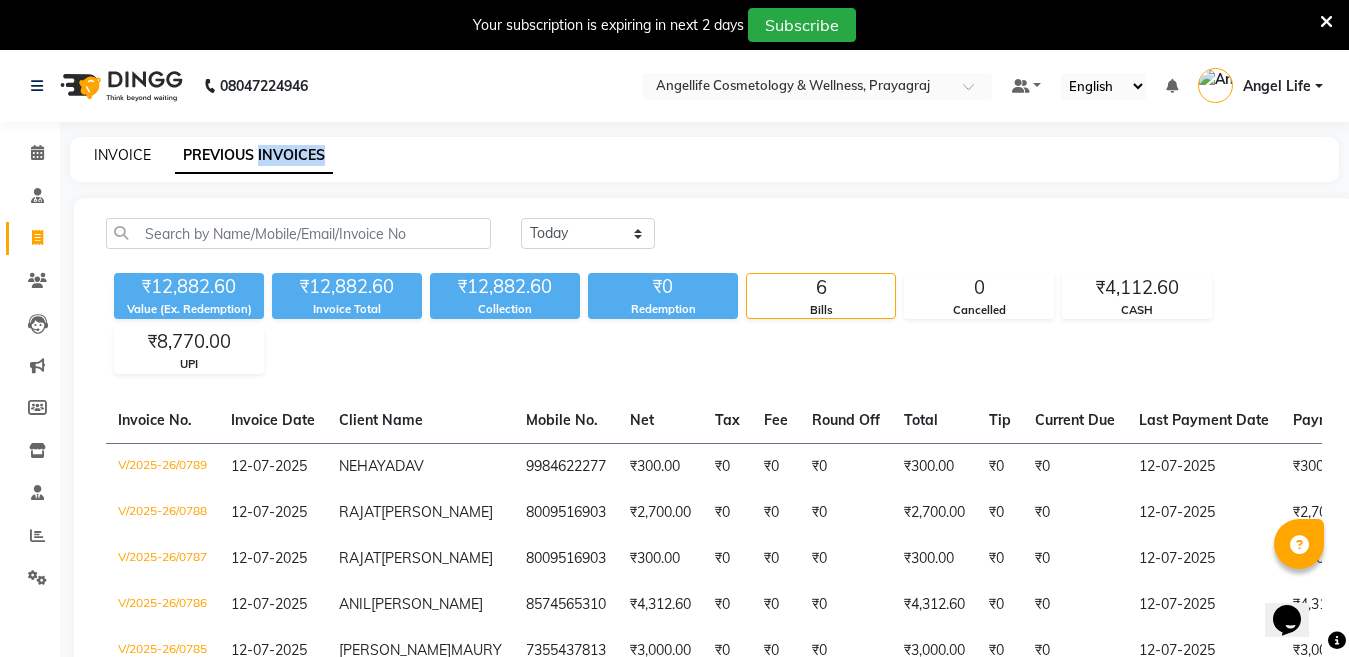 click on "INVOICE" 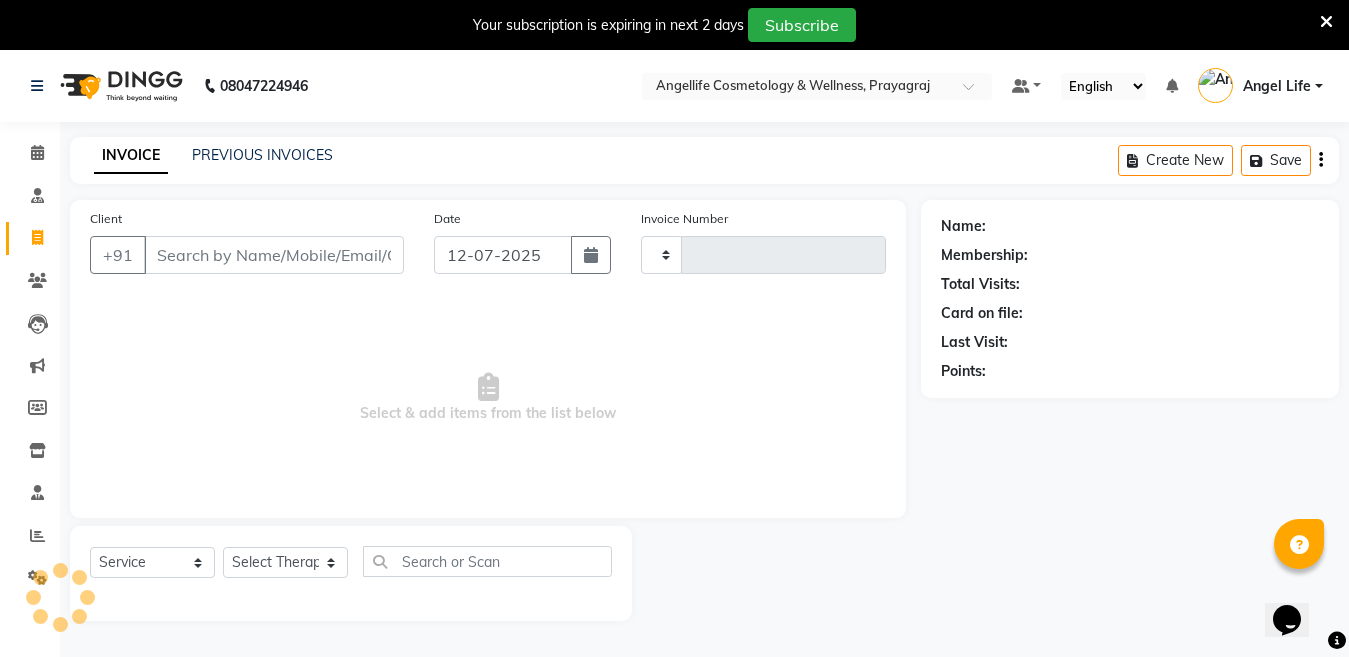 type on "0790" 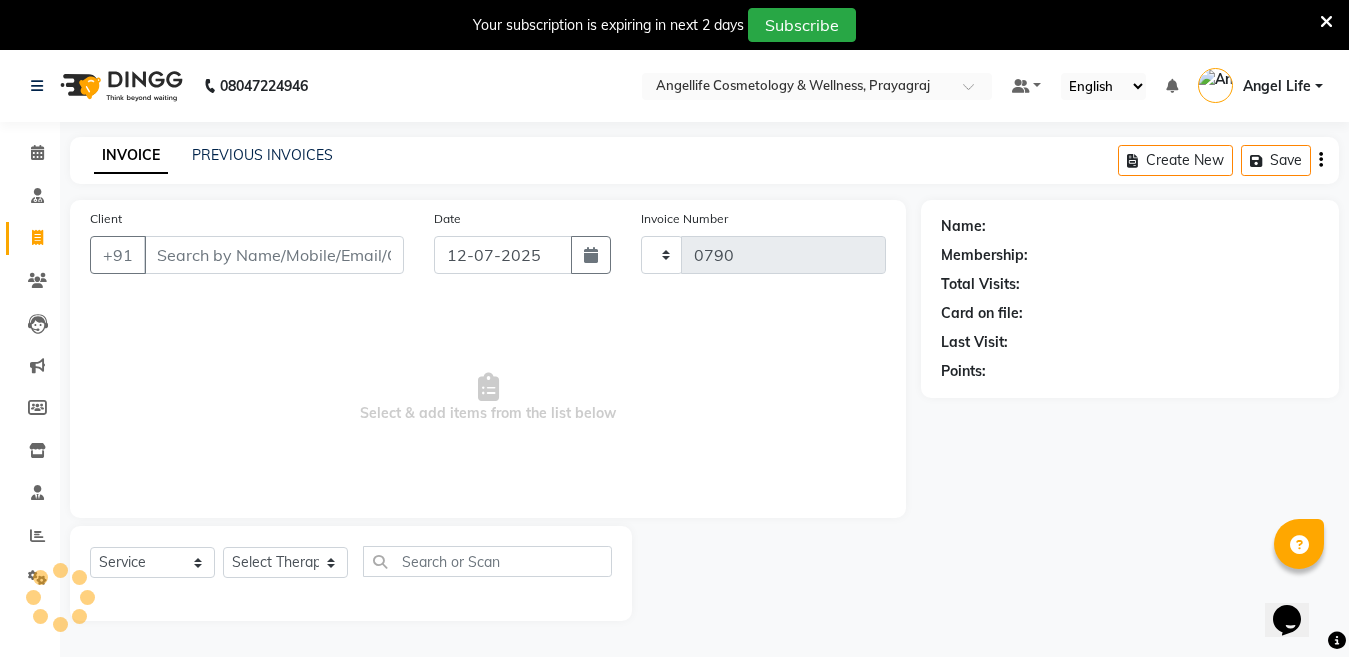 select on "4531" 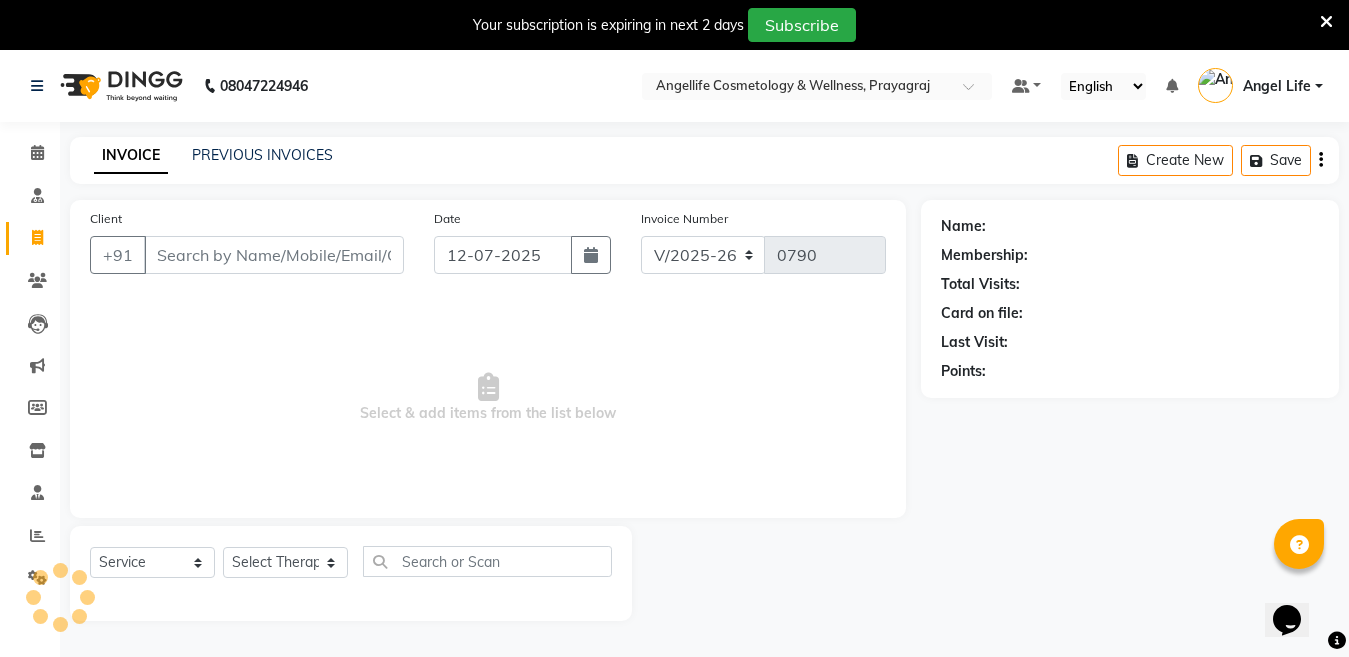scroll, scrollTop: 50, scrollLeft: 0, axis: vertical 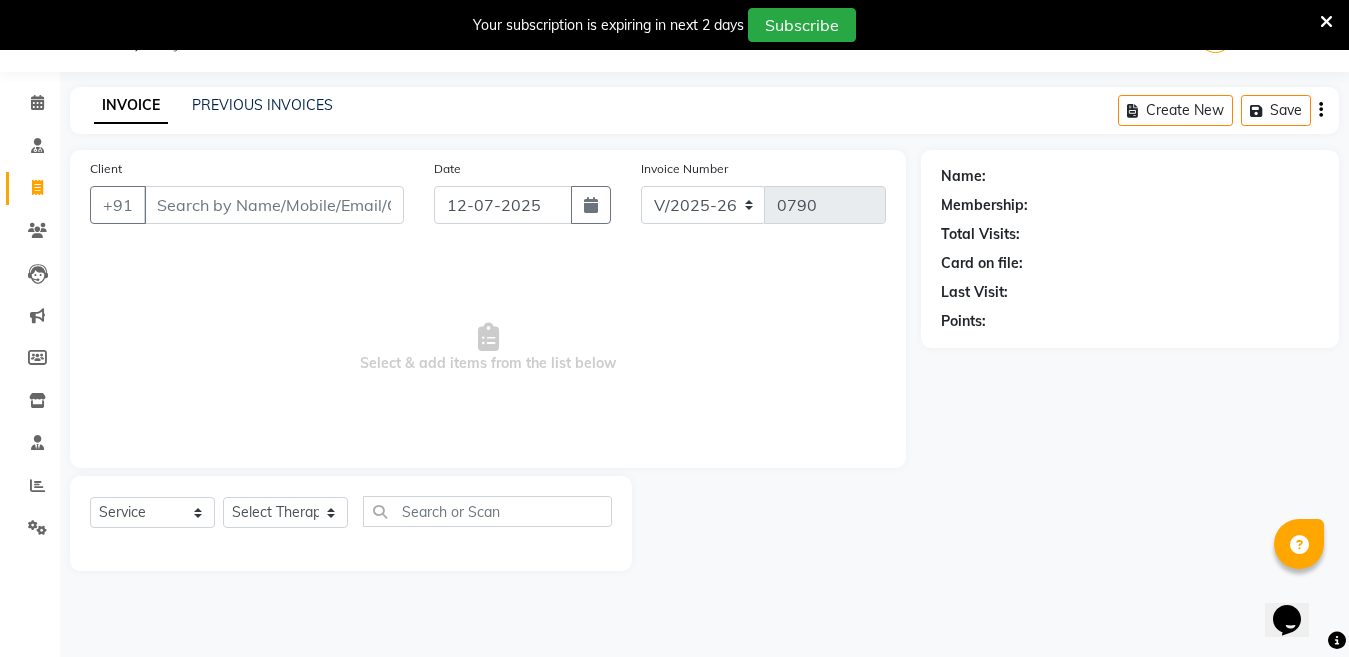 click on "PREVIOUS INVOICES" 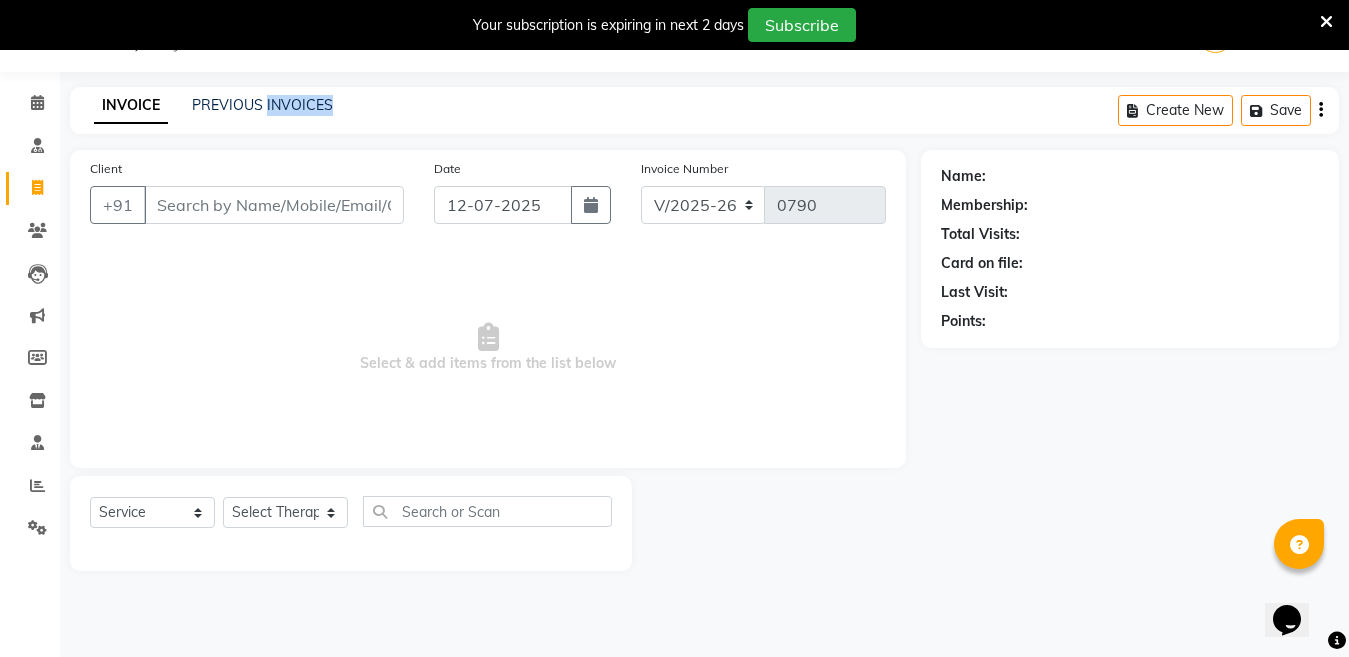 click on "PREVIOUS INVOICES" 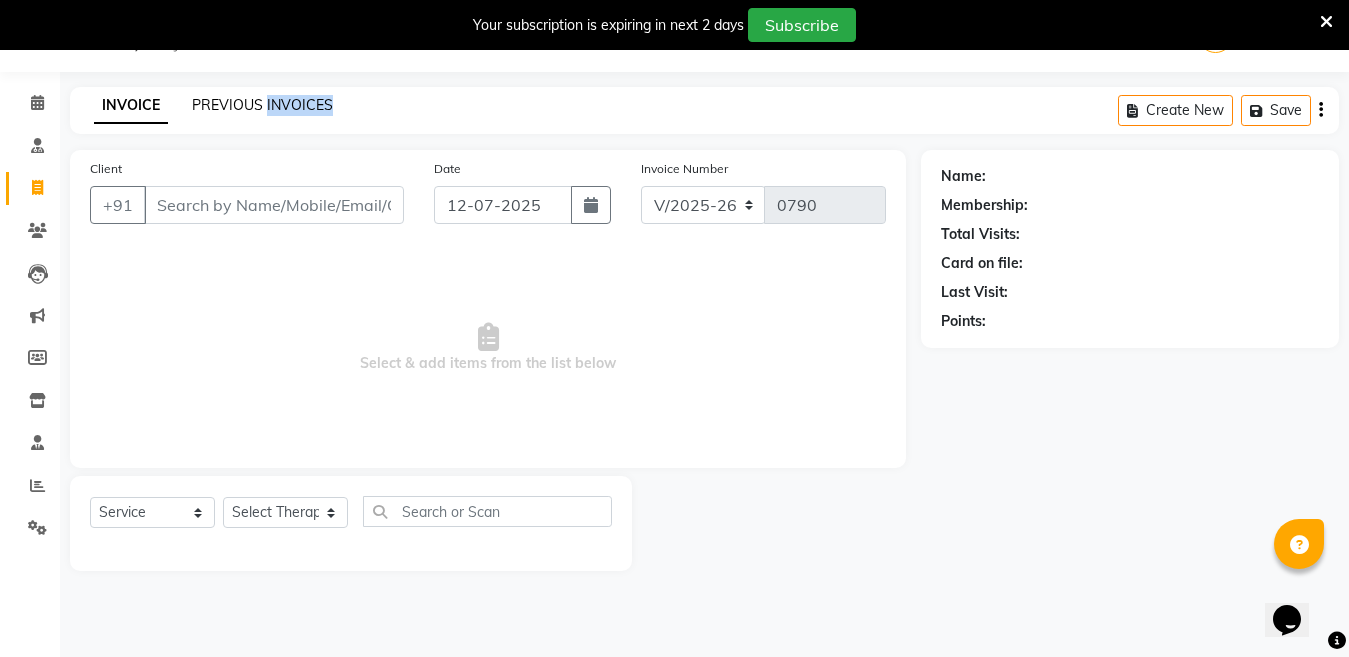 click on "PREVIOUS INVOICES" 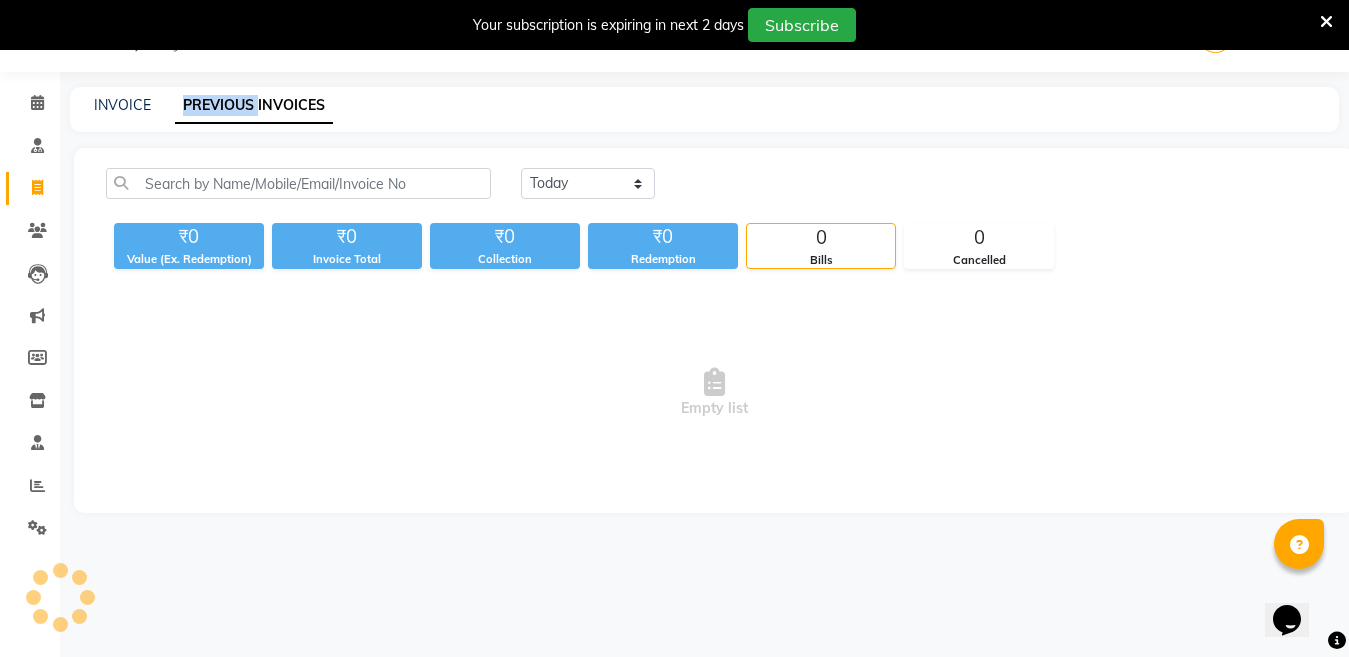 click on "PREVIOUS INVOICES" 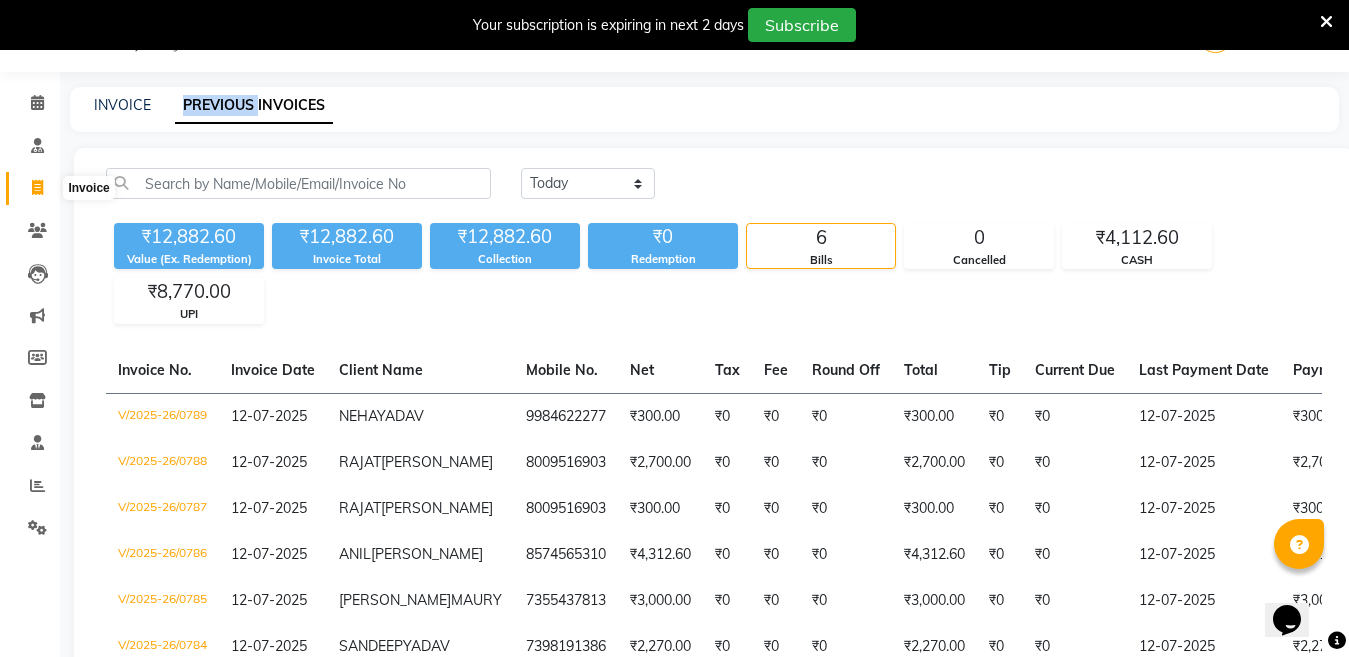 click 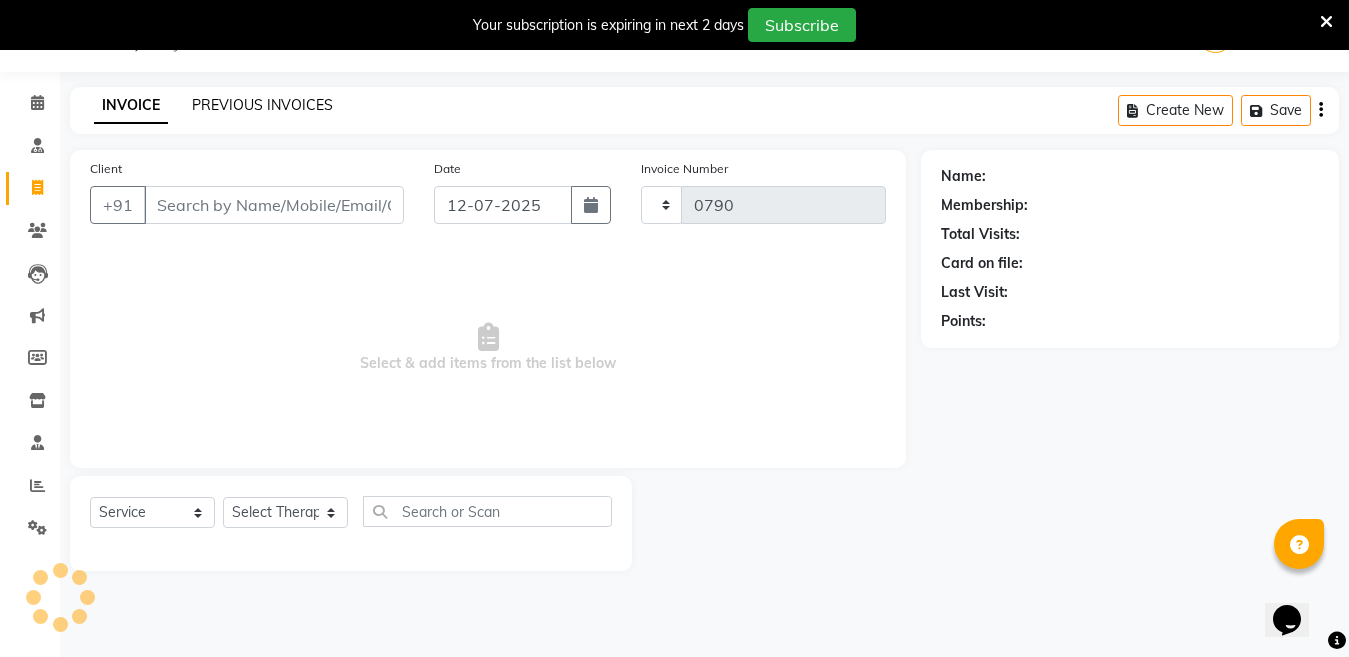 click on "PREVIOUS INVOICES" 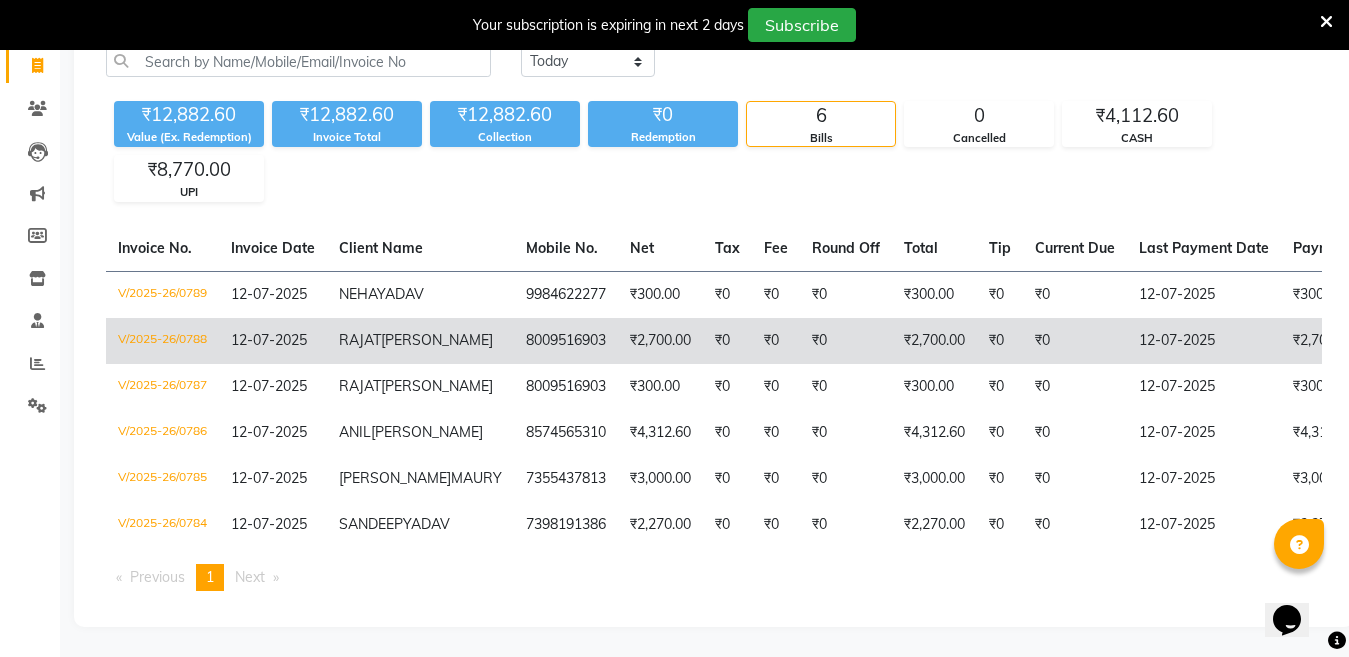scroll, scrollTop: 150, scrollLeft: 0, axis: vertical 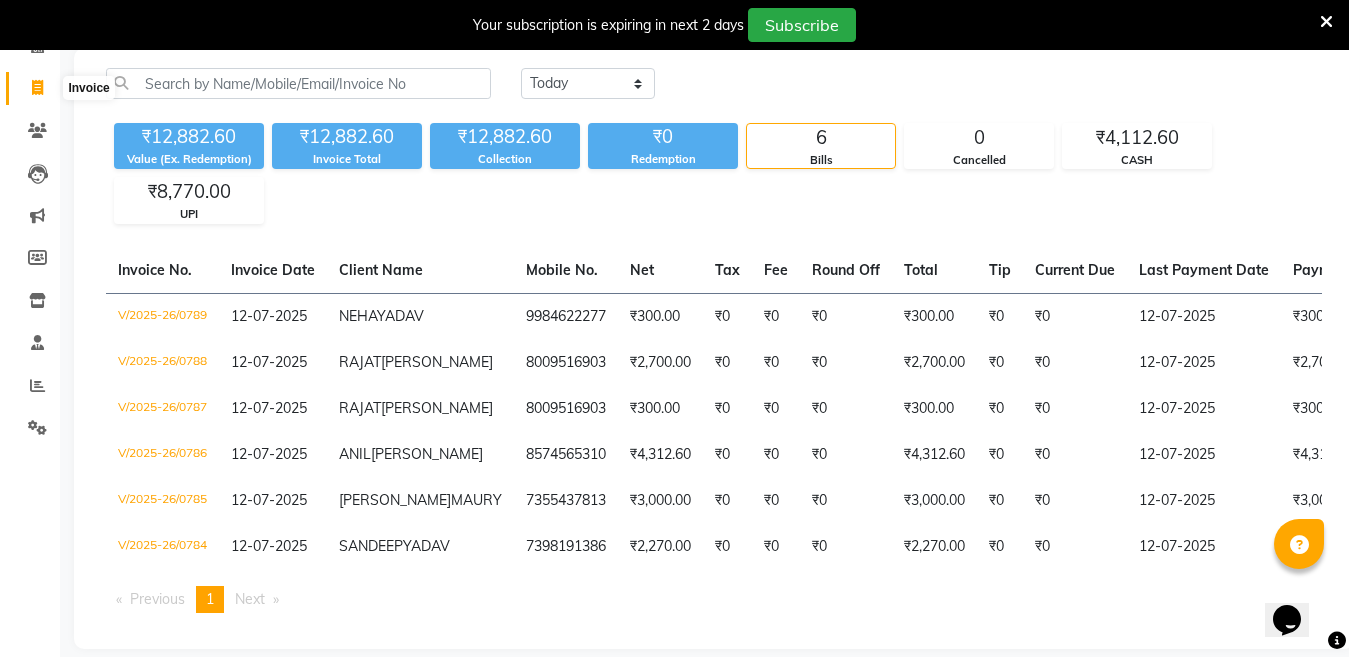 click 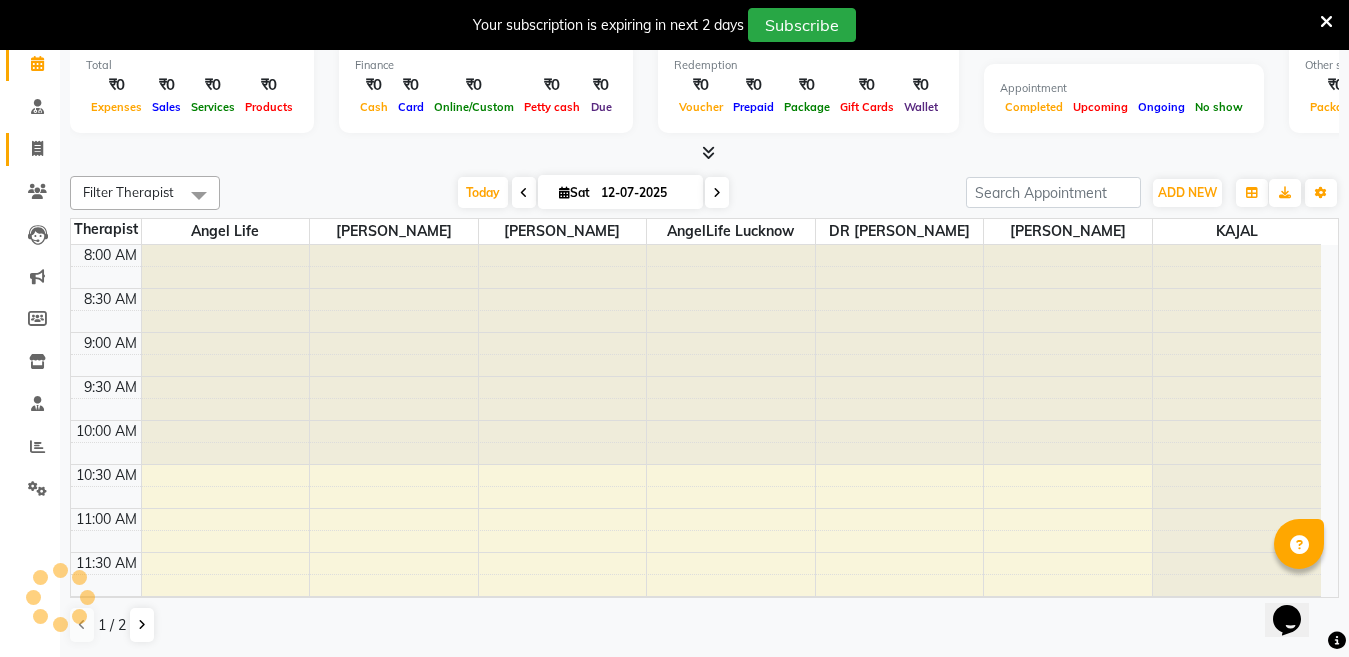 scroll, scrollTop: 50, scrollLeft: 0, axis: vertical 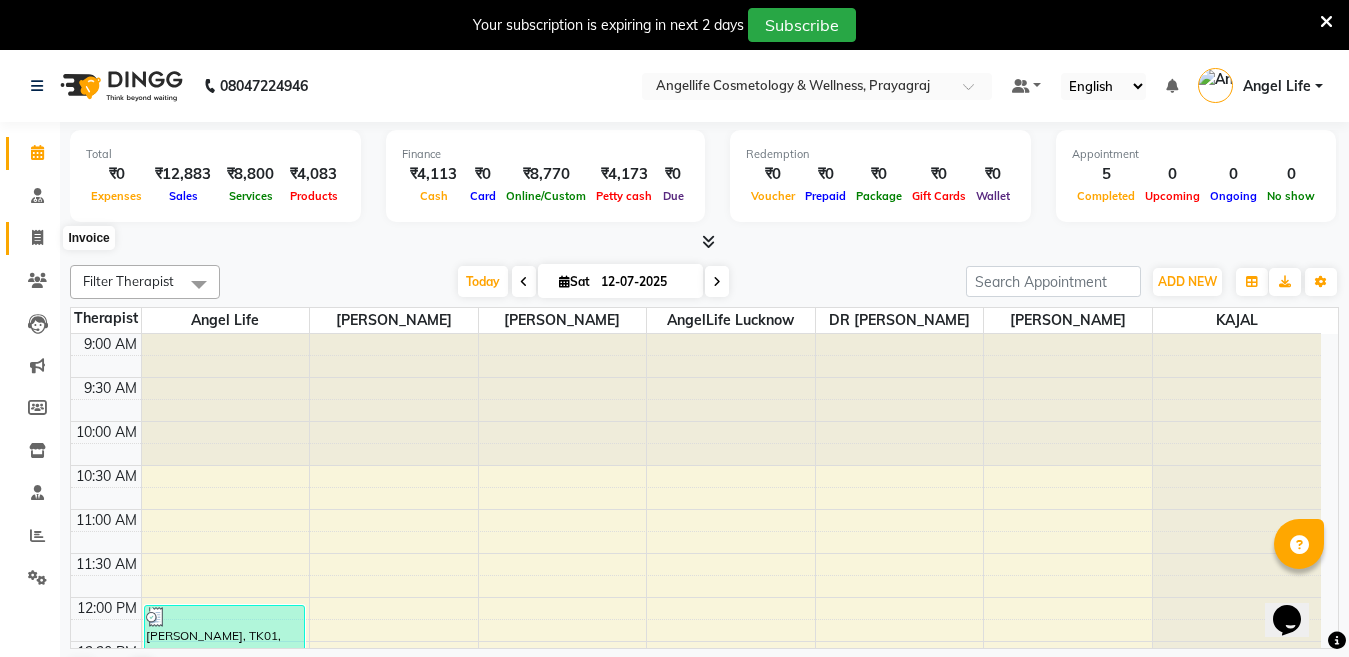 click 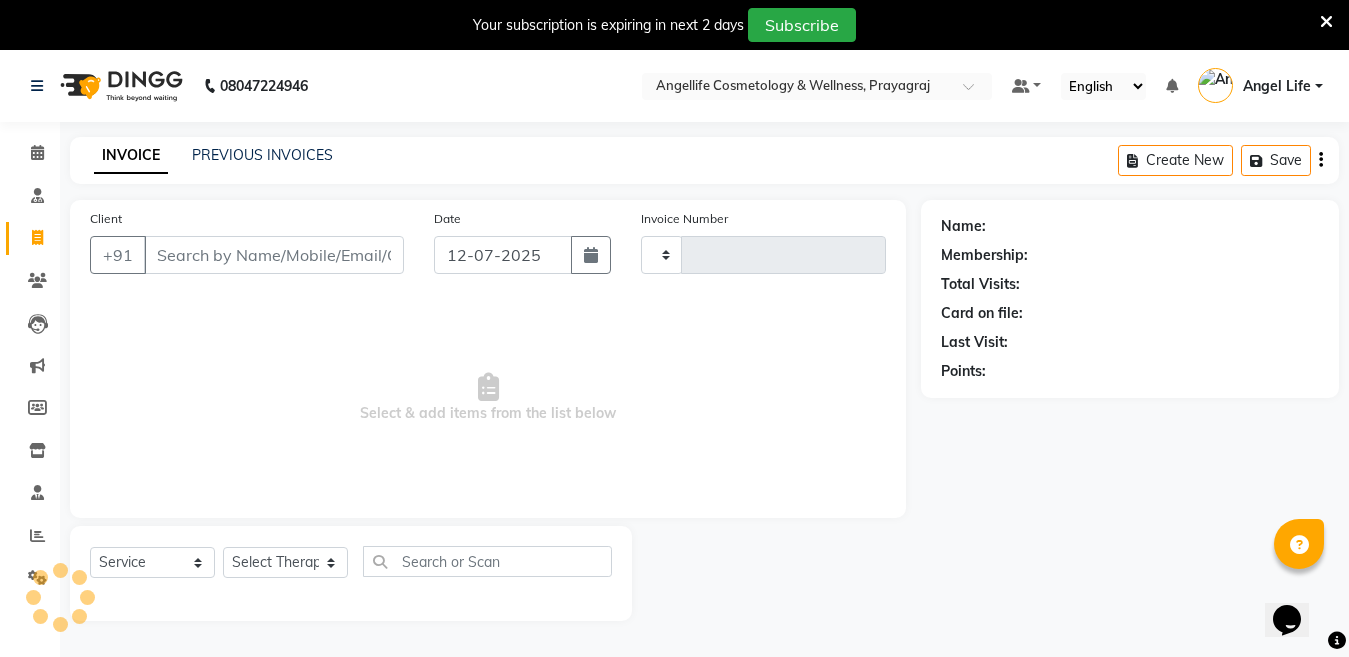 type on "0790" 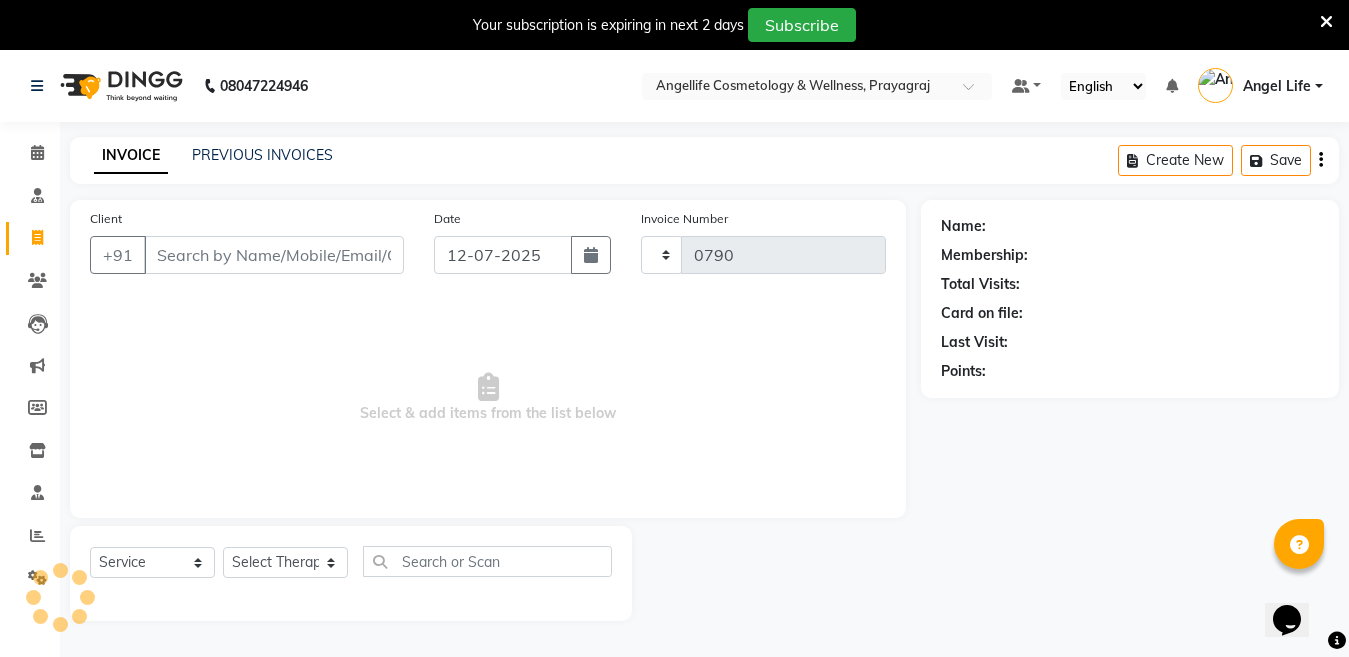 select on "4531" 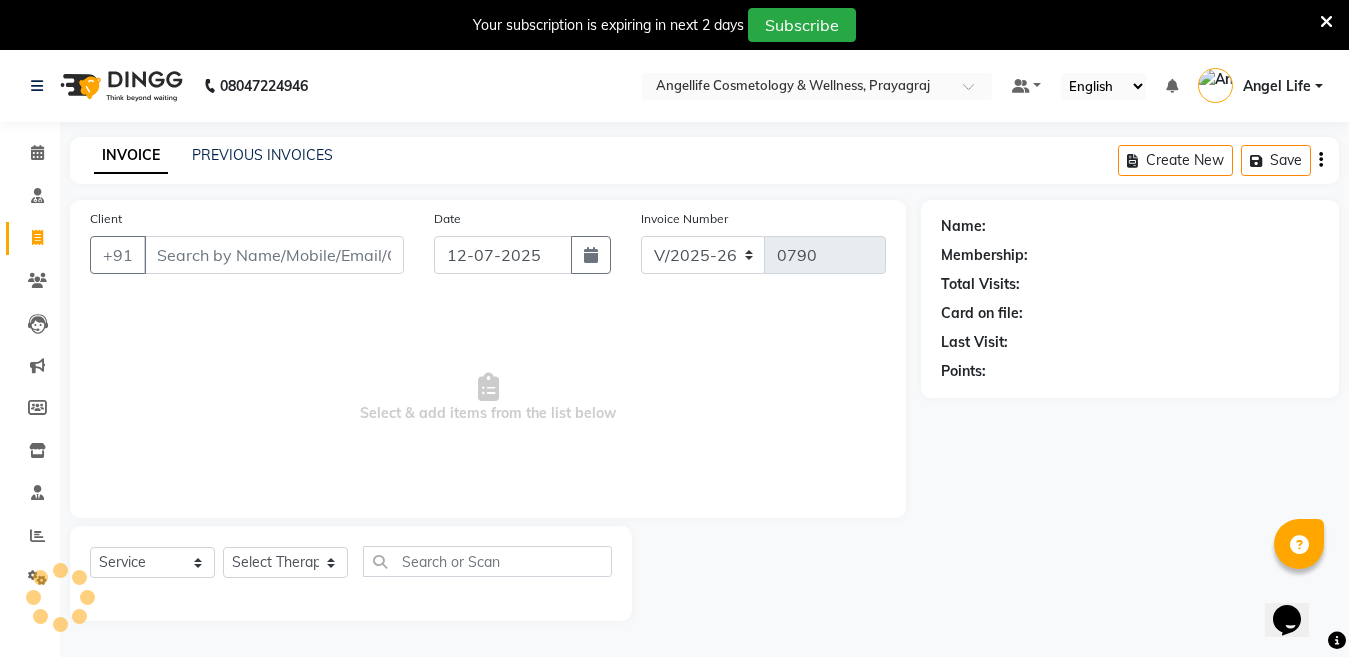 click on "Client" at bounding box center [274, 255] 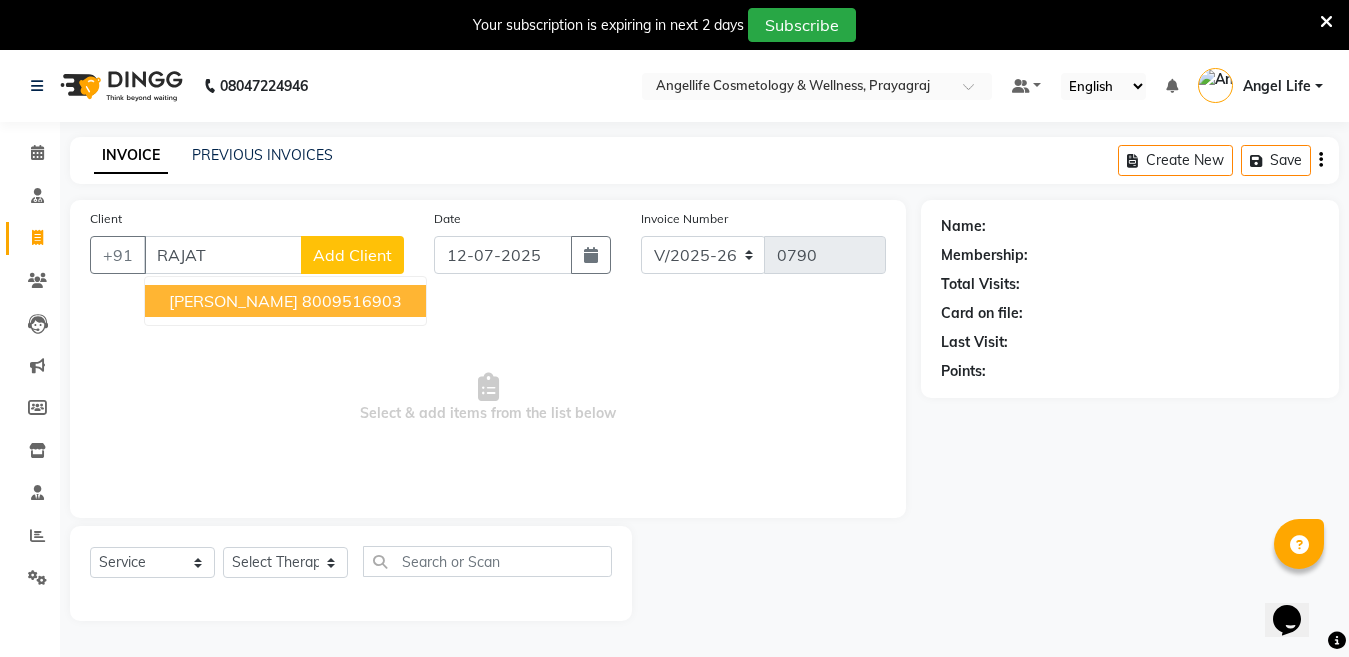 click on "RAJAT KUMAR" at bounding box center [233, 301] 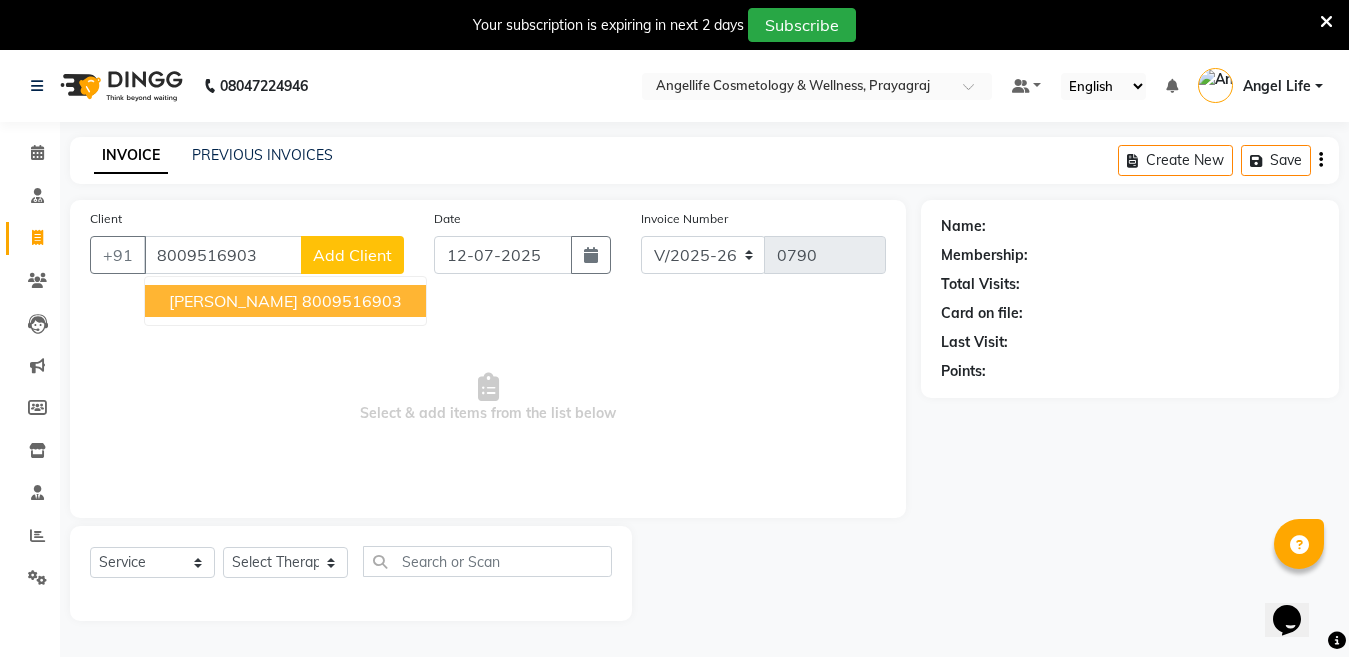 type on "8009516903" 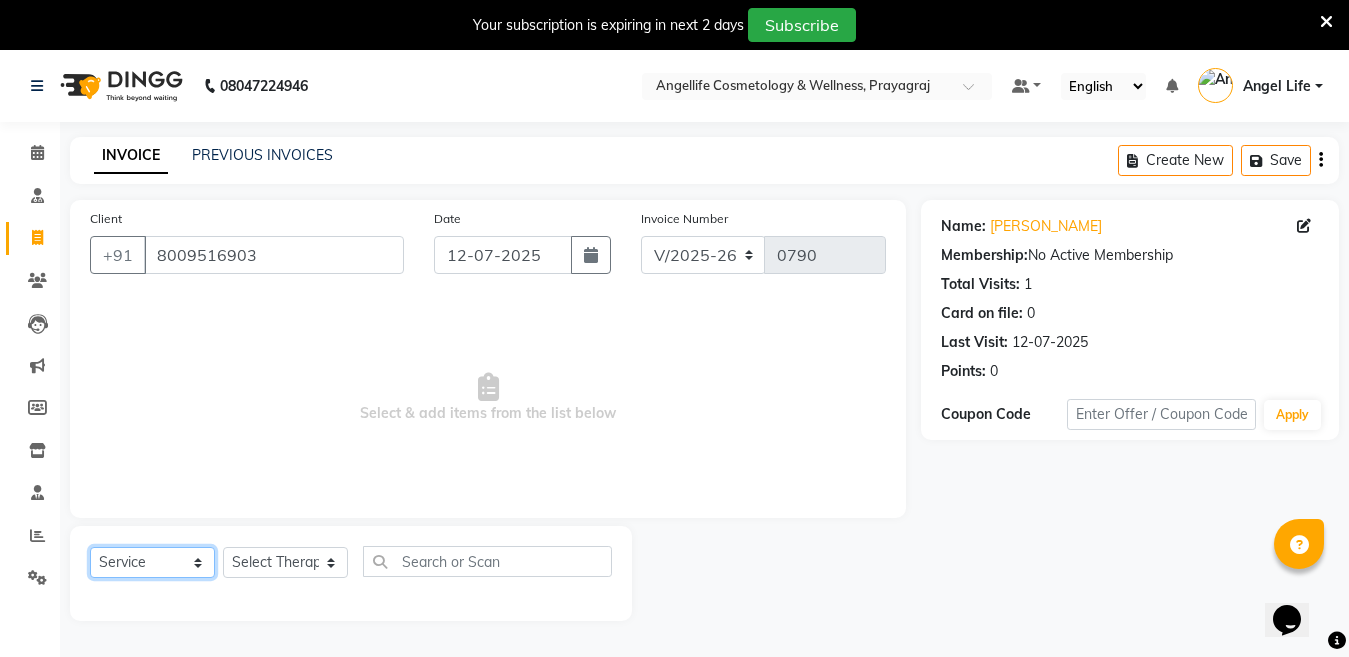 click on "Select  Service  Product  Membership  Package Voucher Prepaid Gift Card" 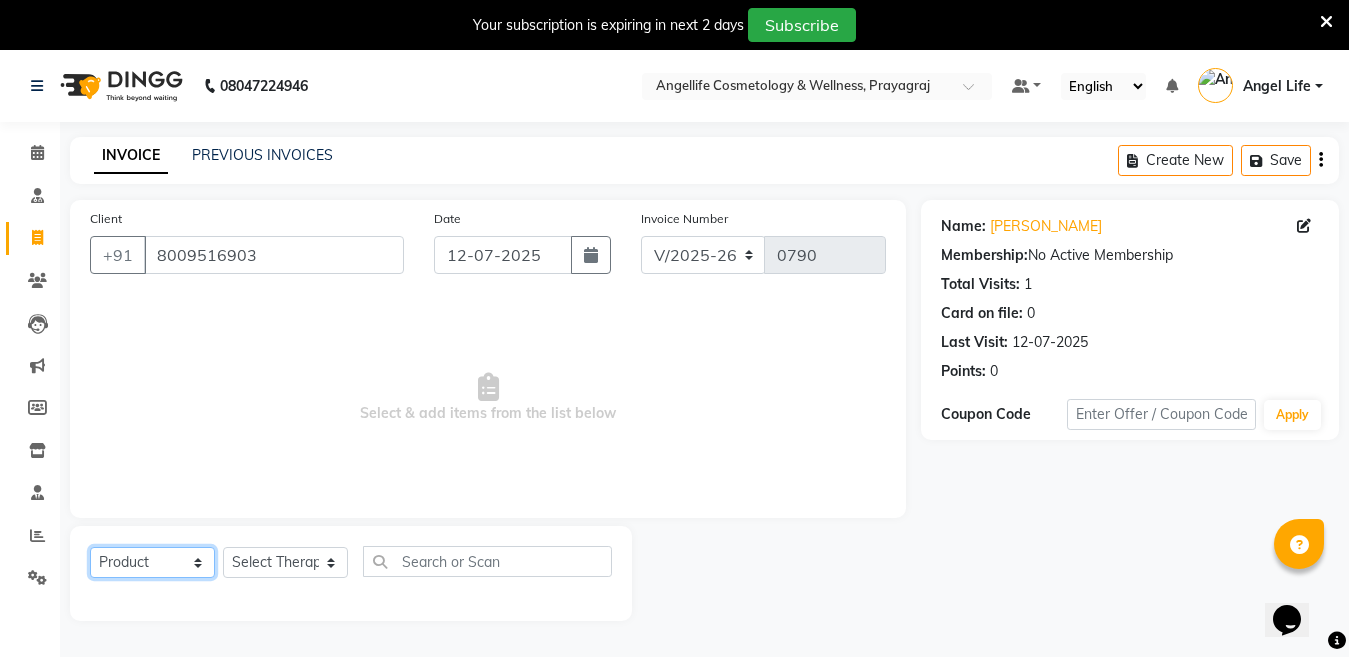 click on "Select  Service  Product  Membership  Package Voucher Prepaid Gift Card" 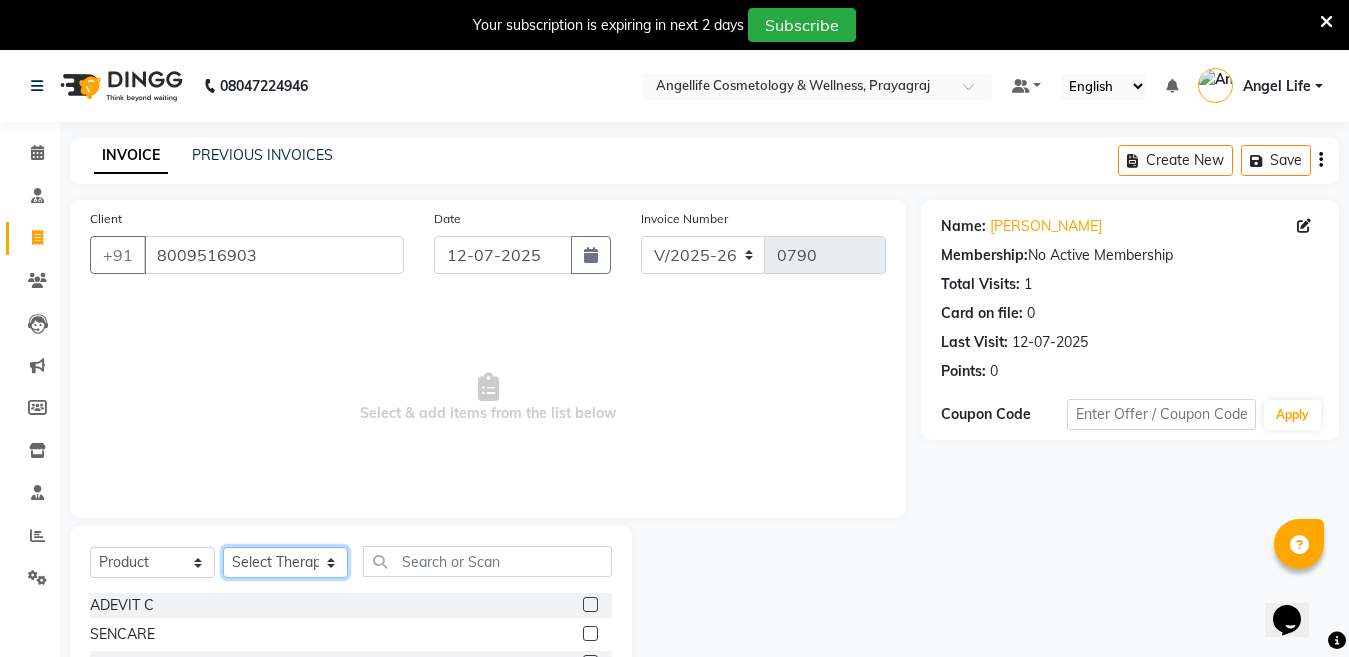 click on "Select Therapist Angel Life AngelLife Lucknow DR SWATI KAJAL [PERSON_NAME] ROHINI [PERSON_NAME] [PERSON_NAME]" 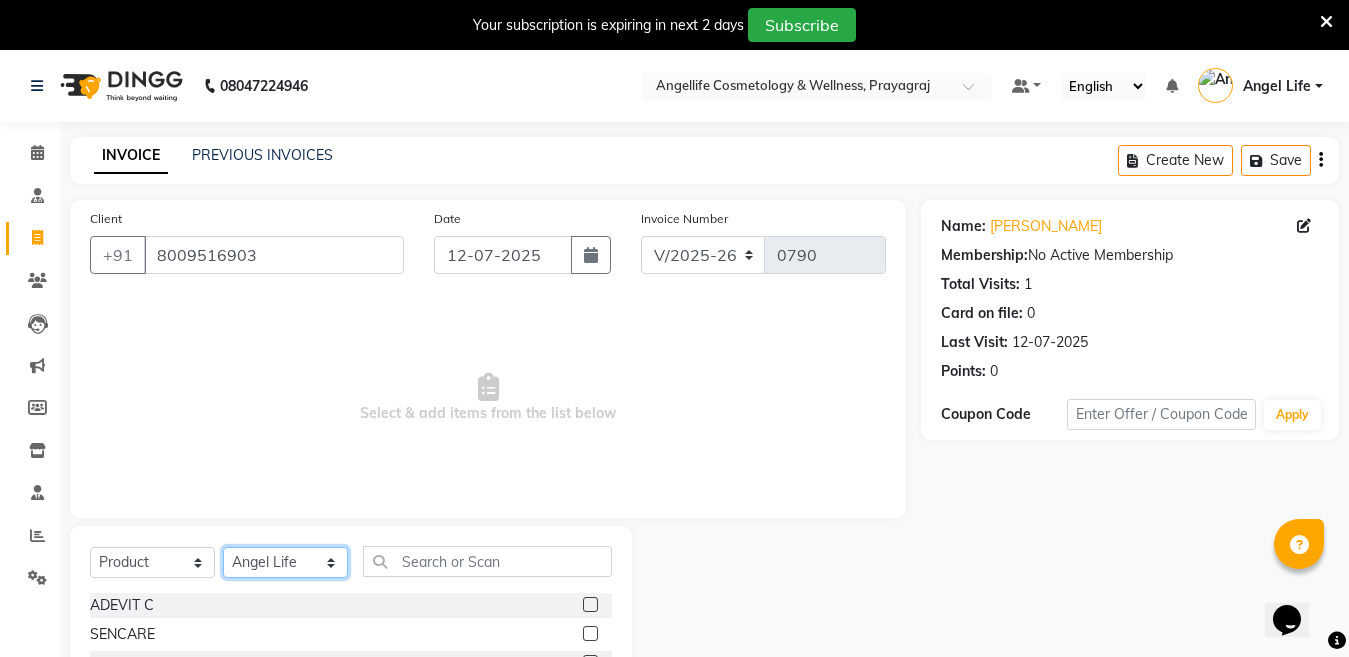 click on "Select Therapist Angel Life AngelLife Lucknow DR SWATI KAJAL [PERSON_NAME] ROHINI [PERSON_NAME] [PERSON_NAME]" 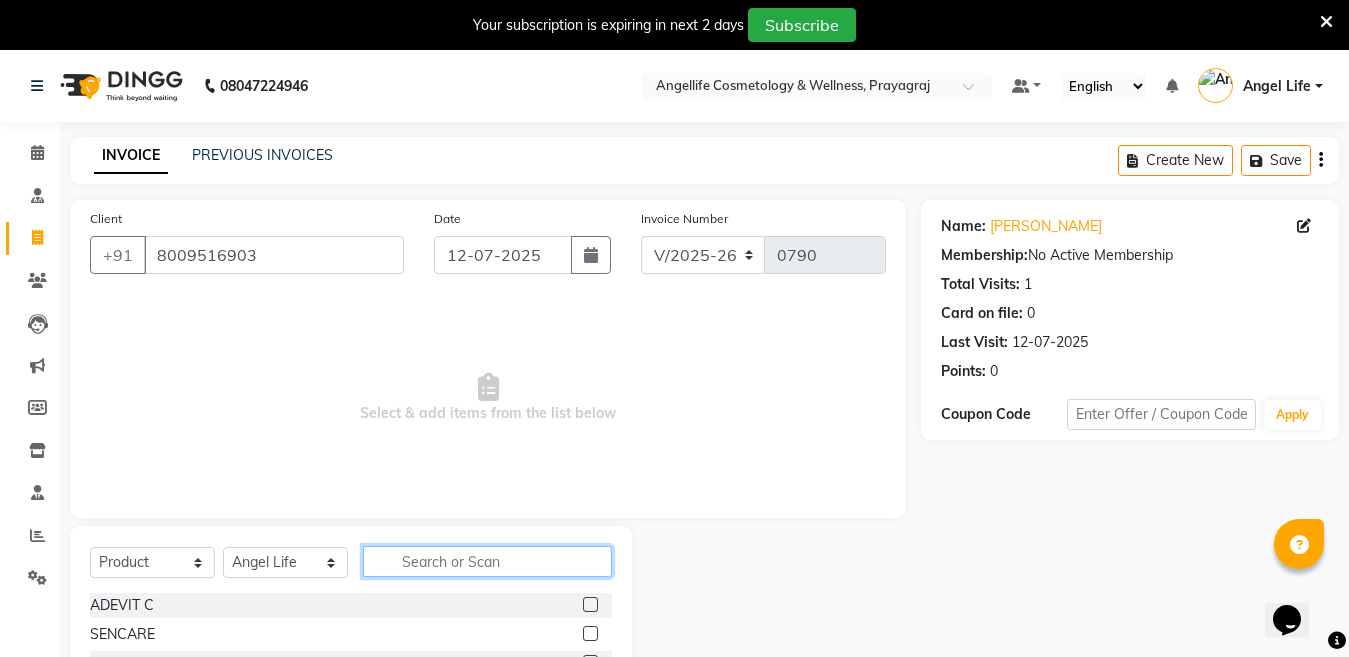 click 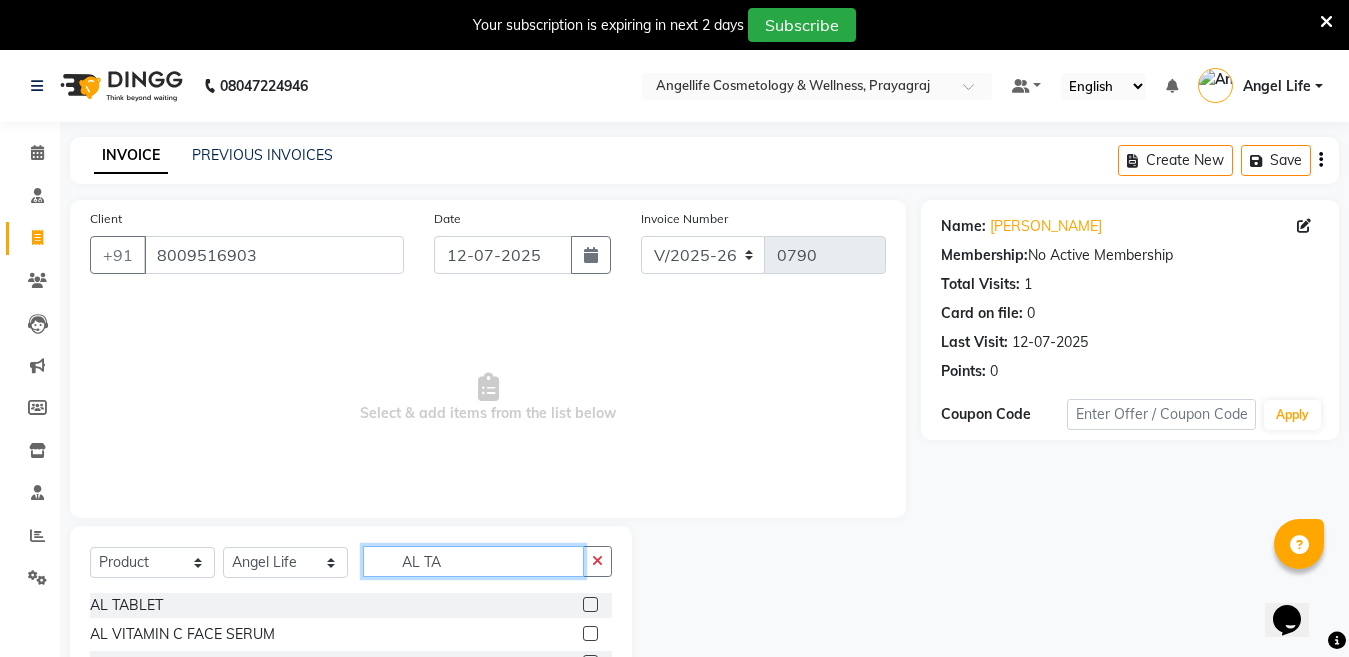 type on "AL TA" 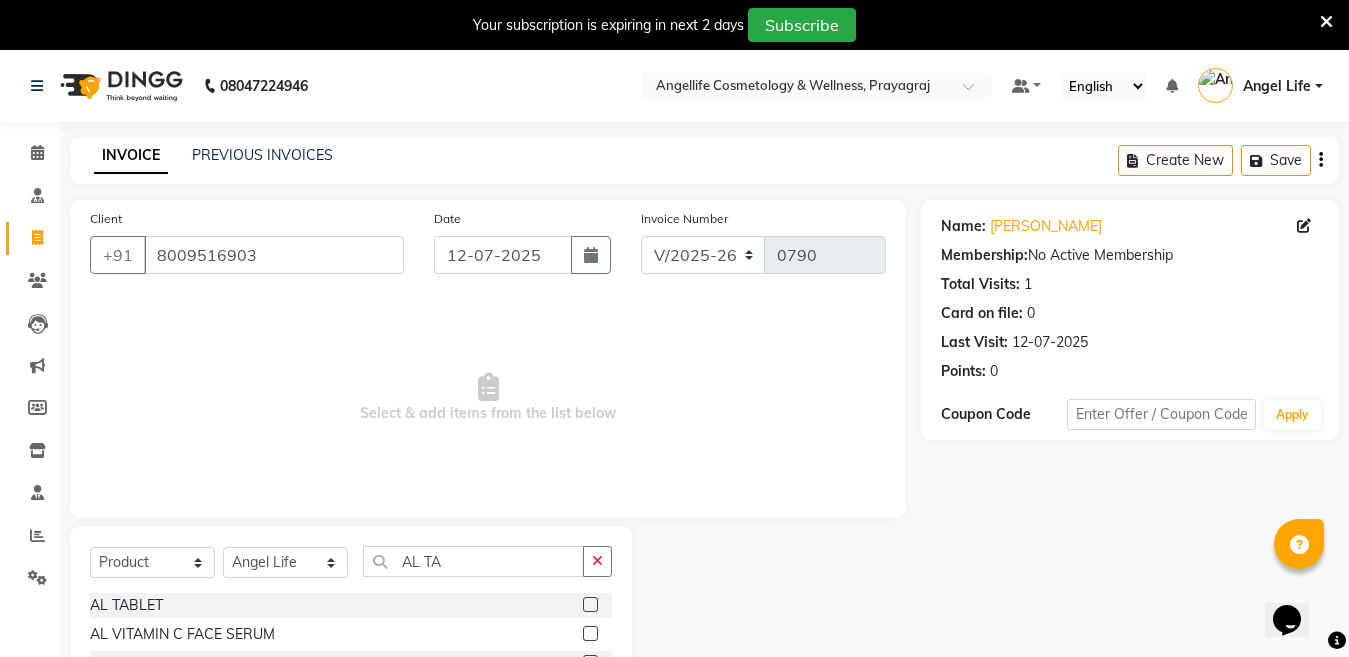 click 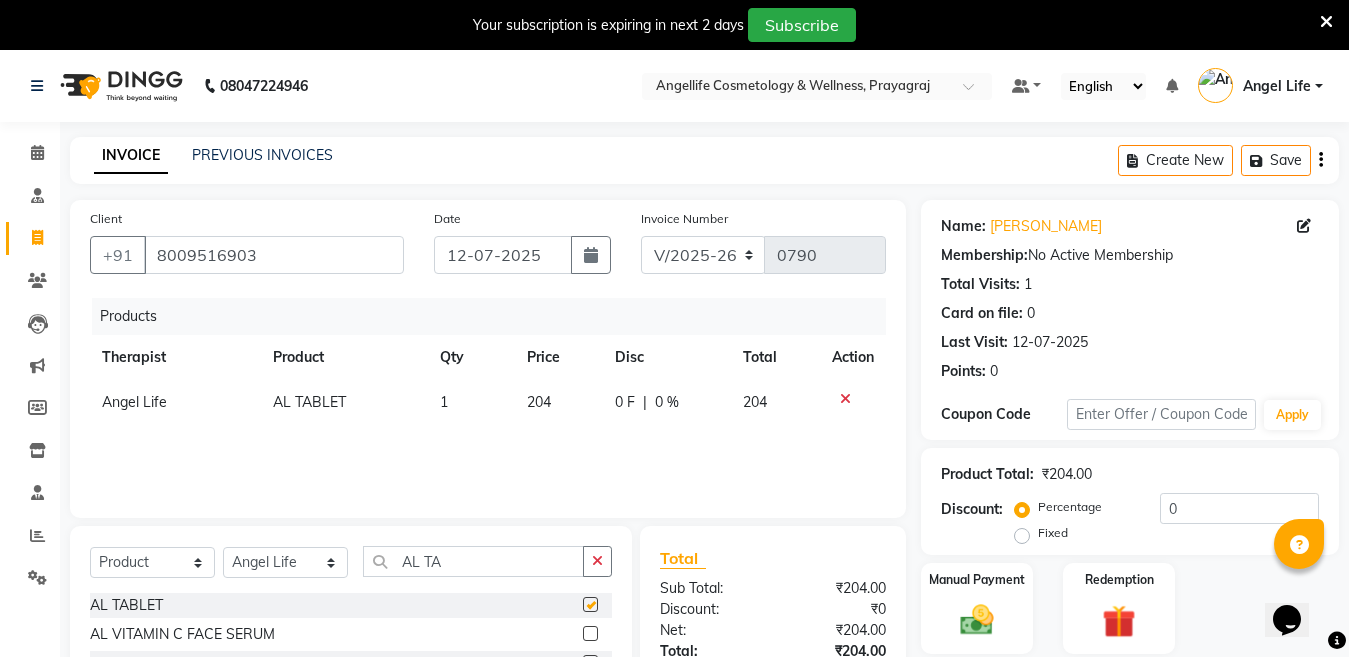 checkbox on "false" 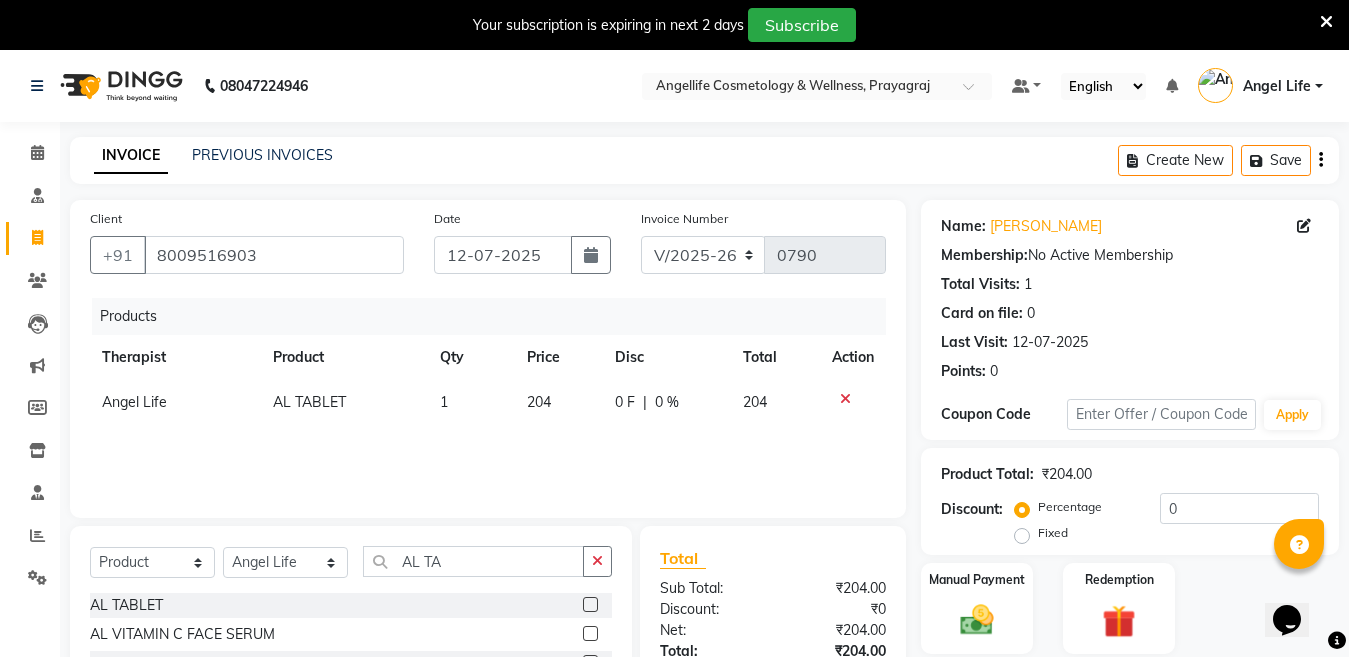click on "AL TABLET" 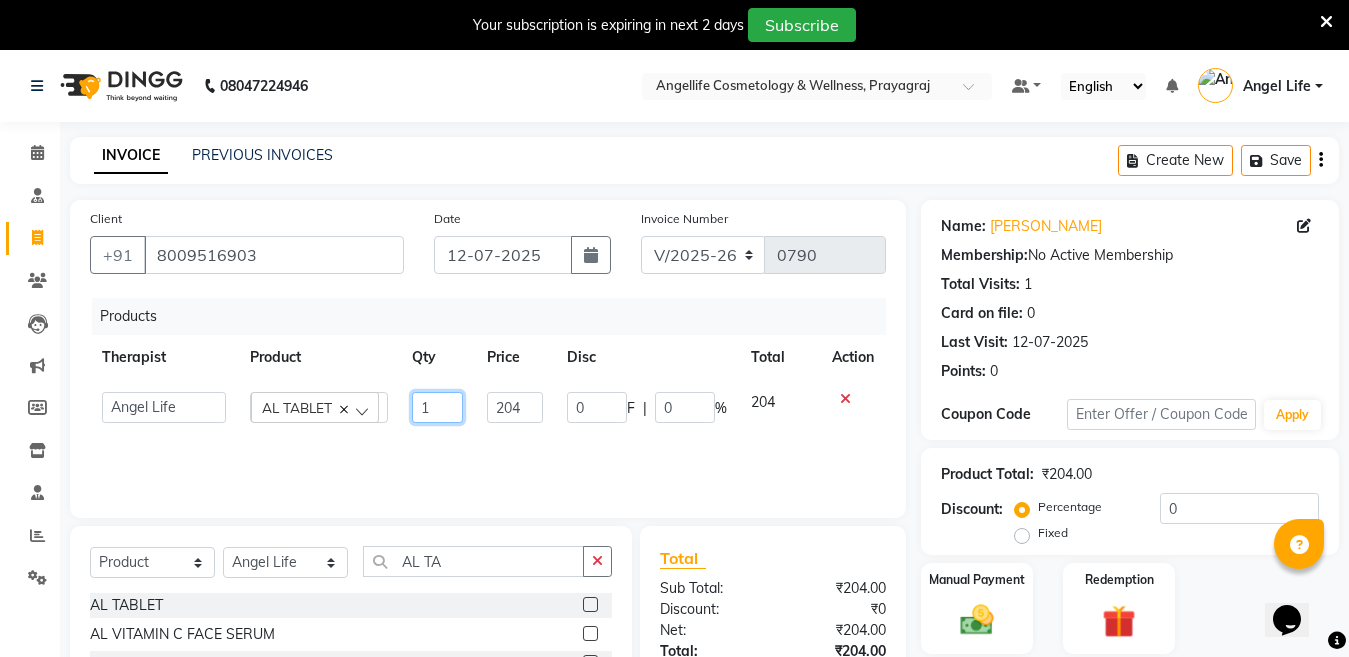 click on "1" 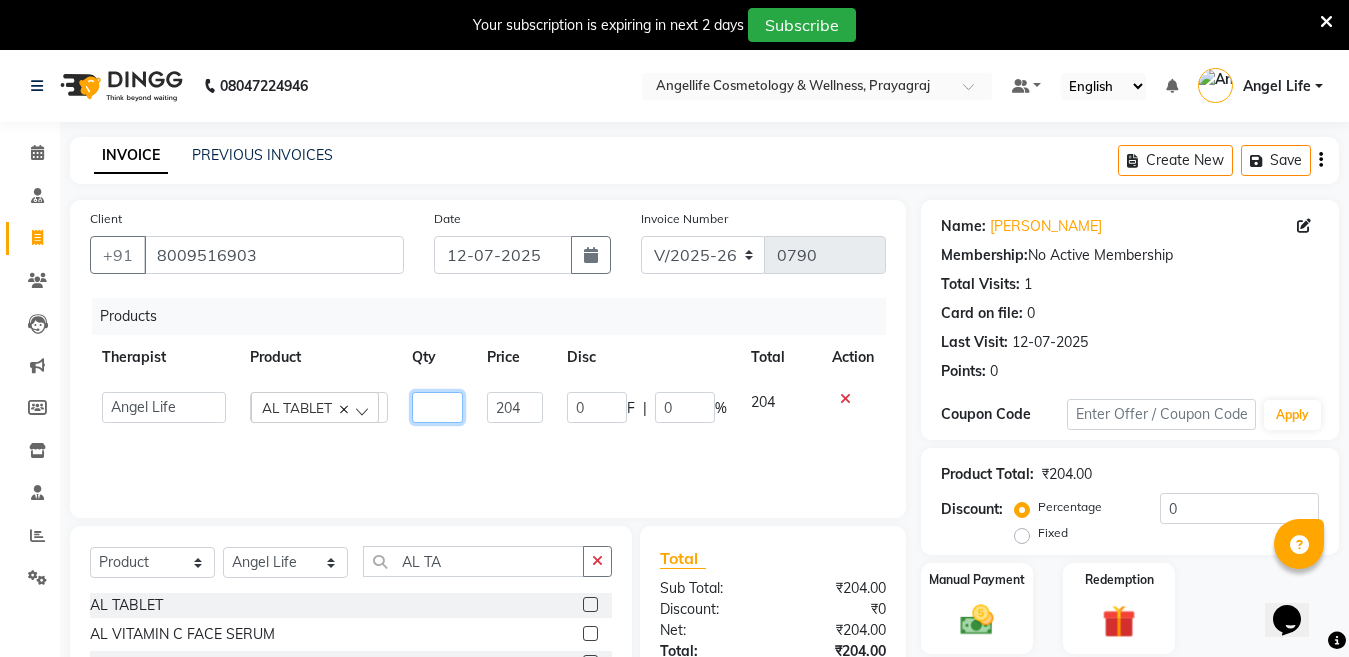 type on "3" 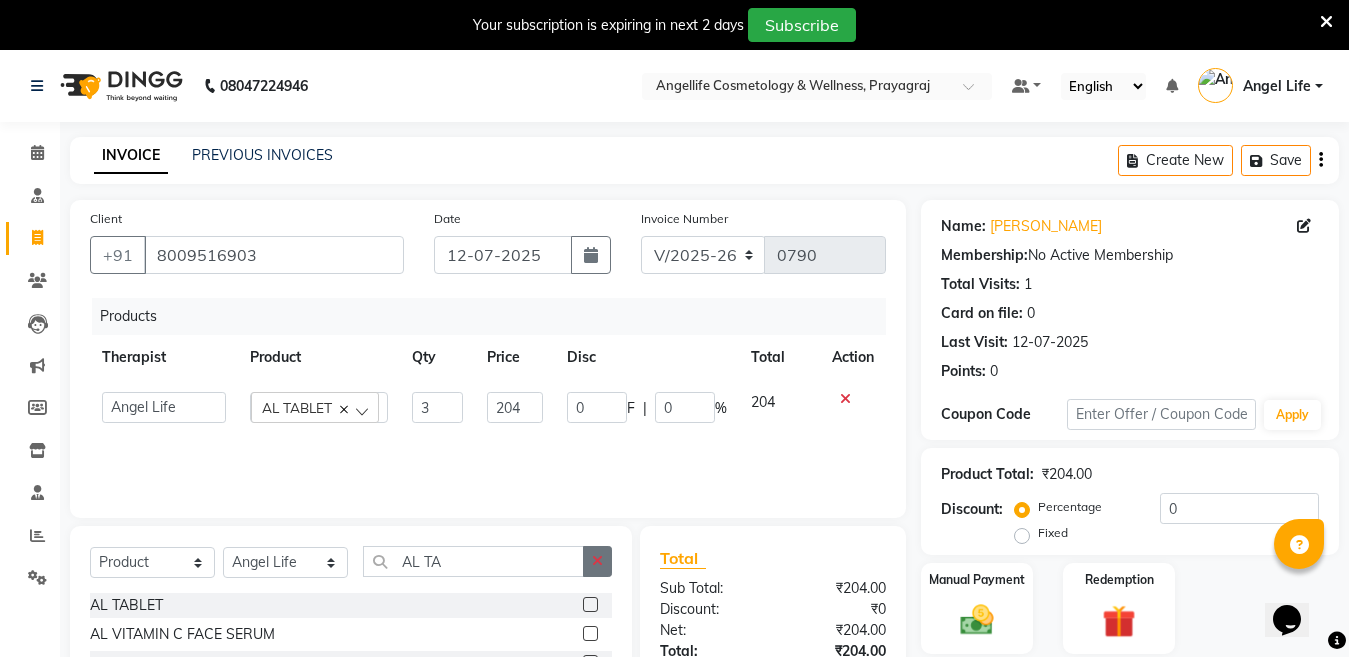 click 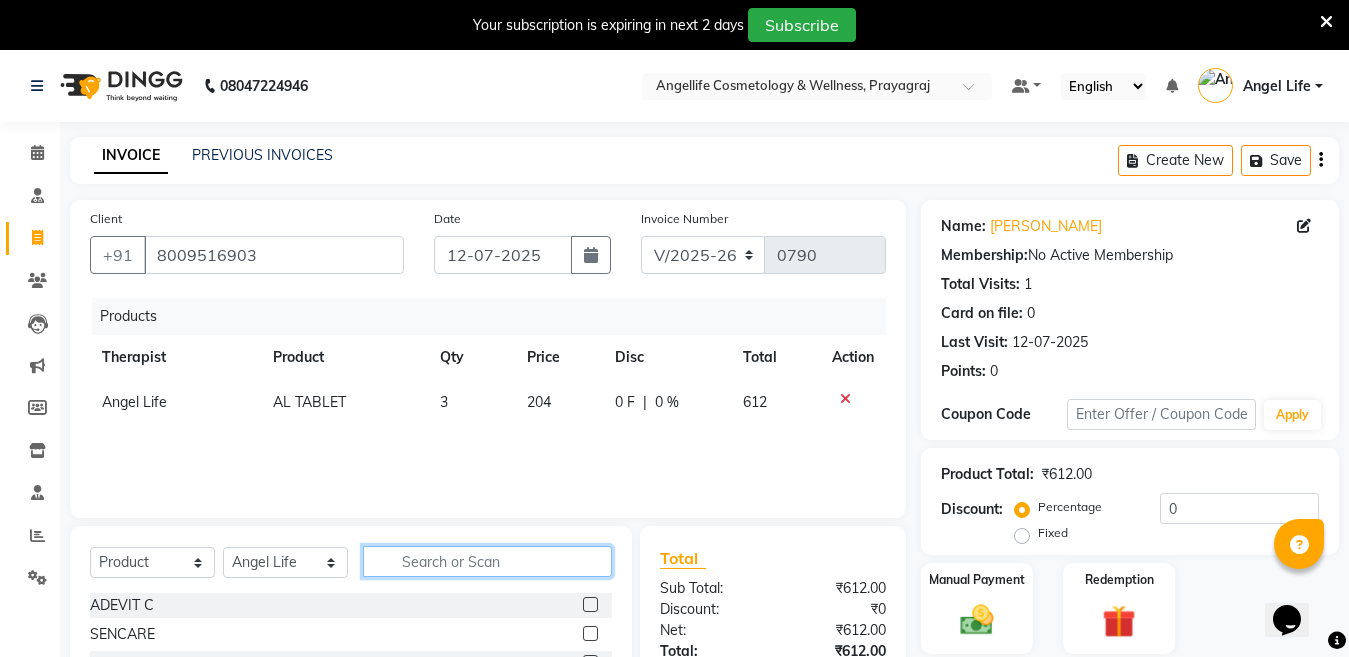 click 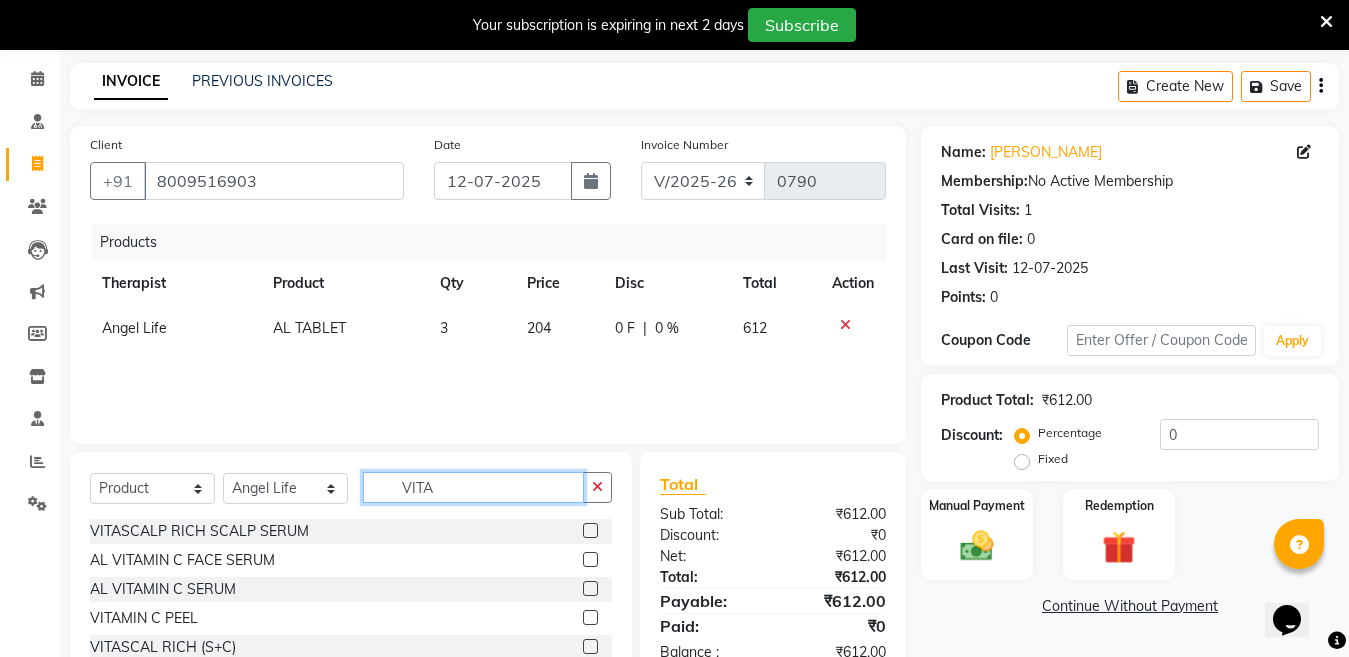 scroll, scrollTop: 168, scrollLeft: 0, axis: vertical 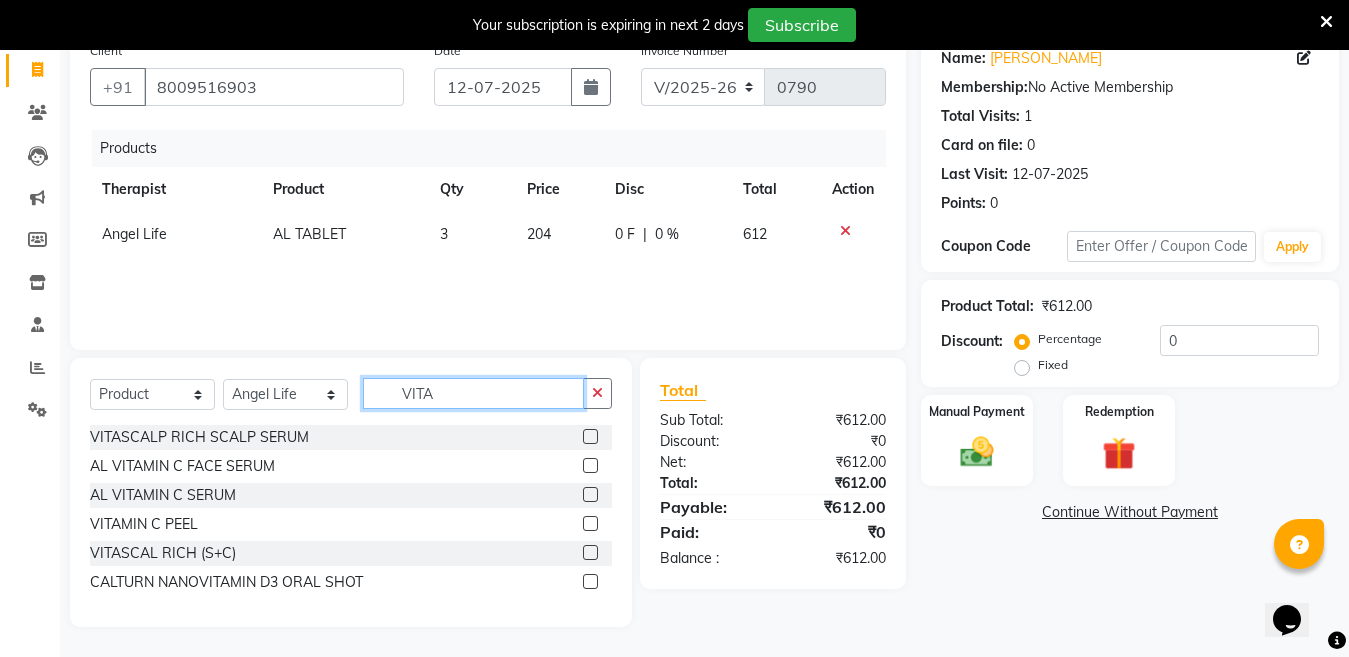 type on "VITA" 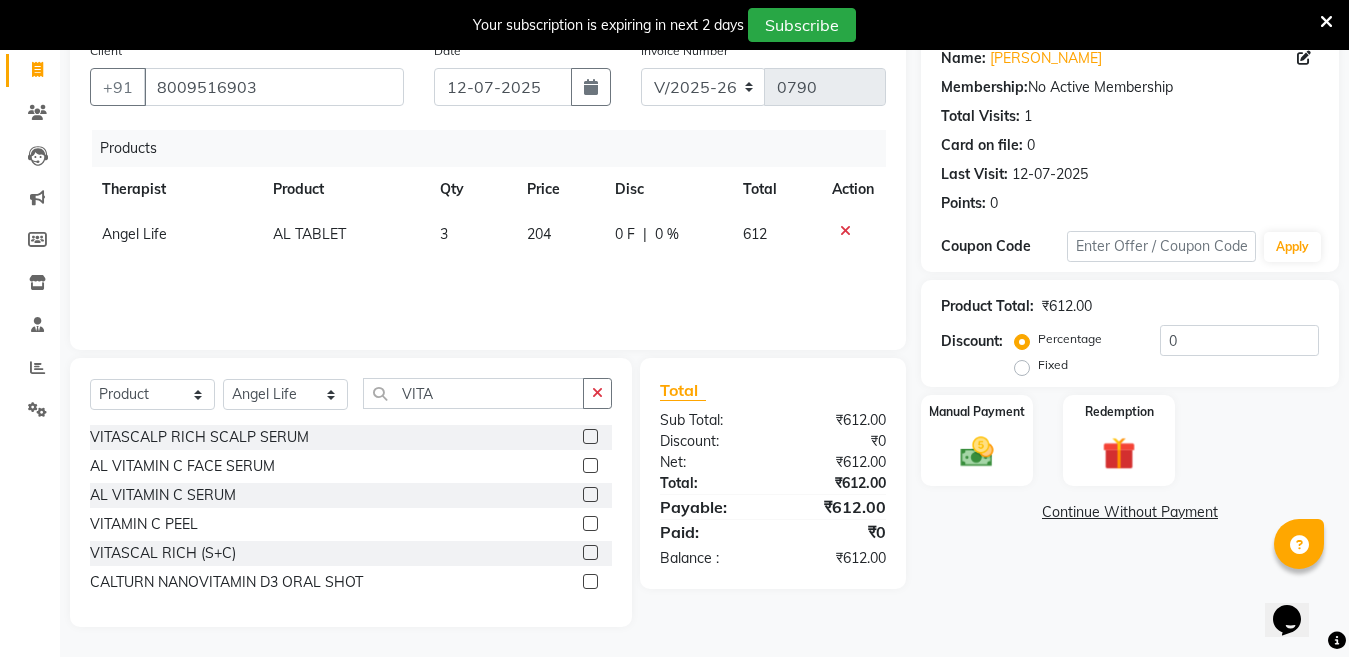 click 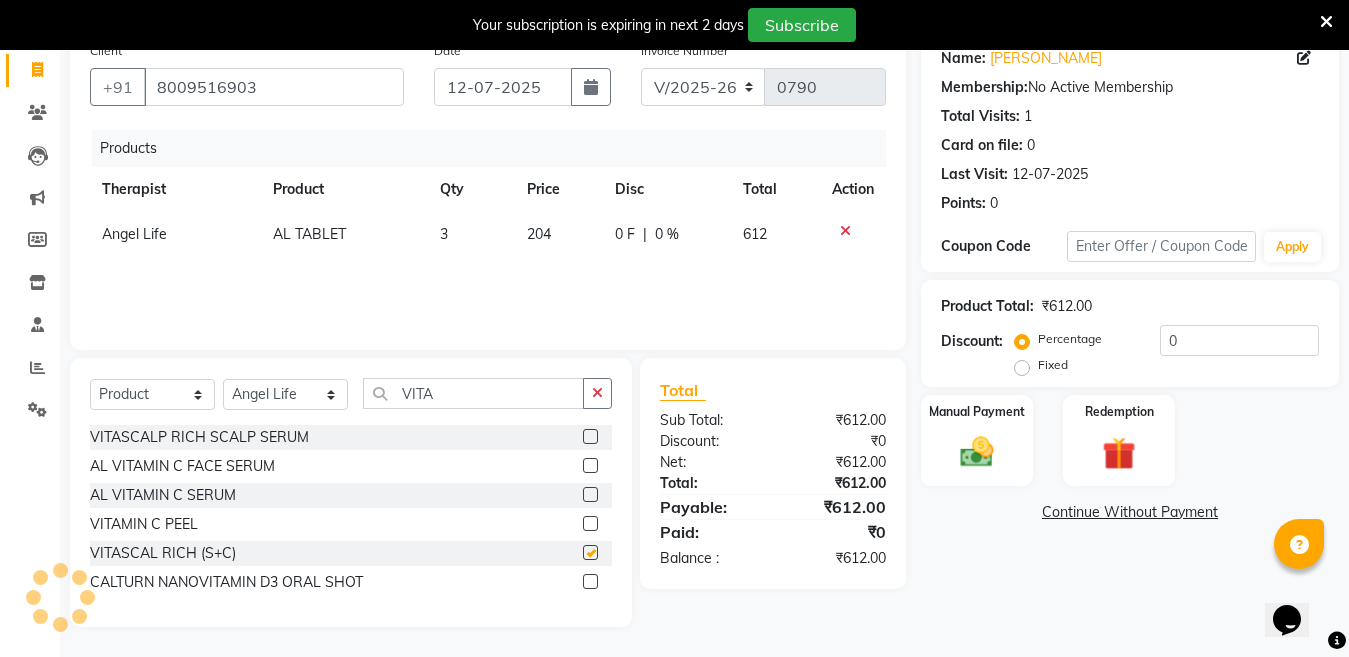 checkbox on "false" 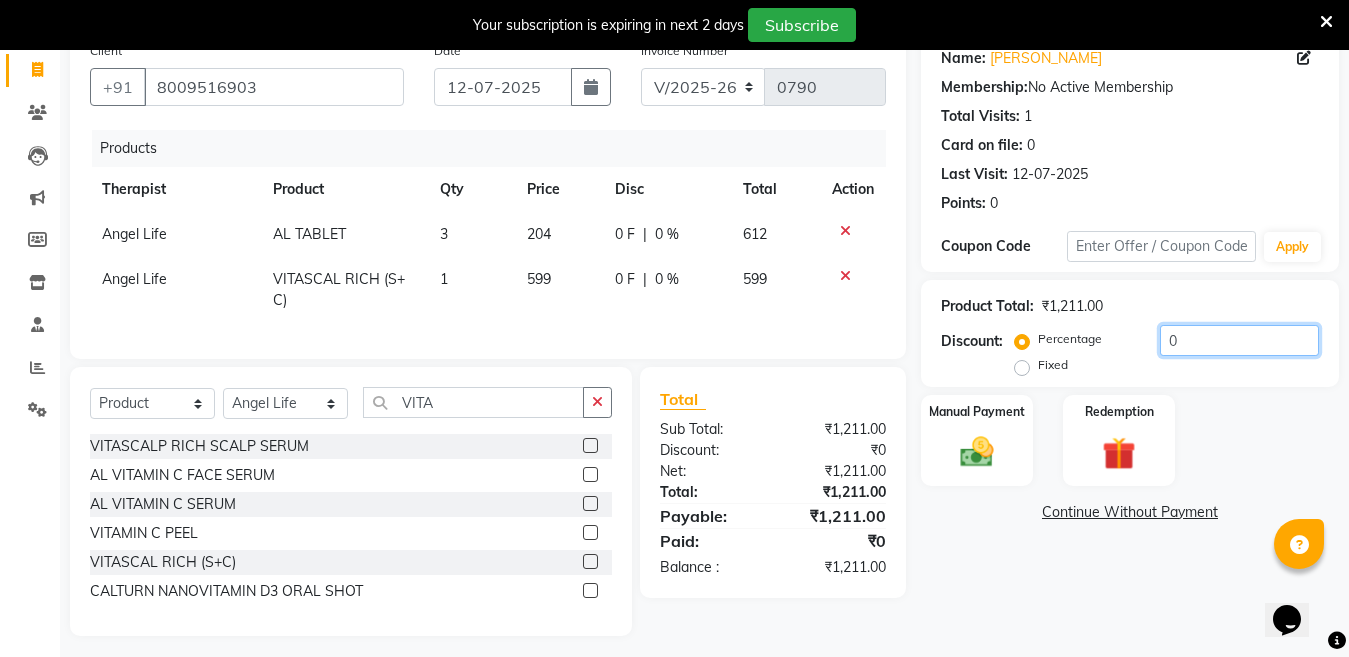 click on "0" 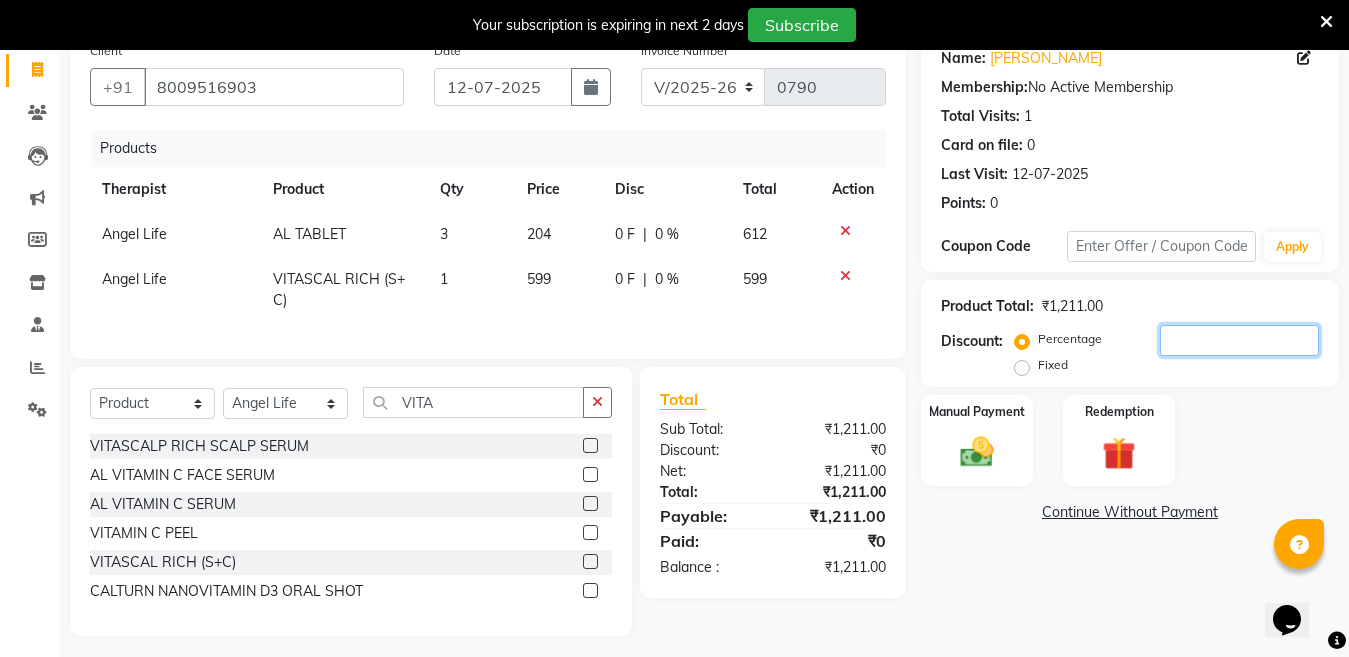 type 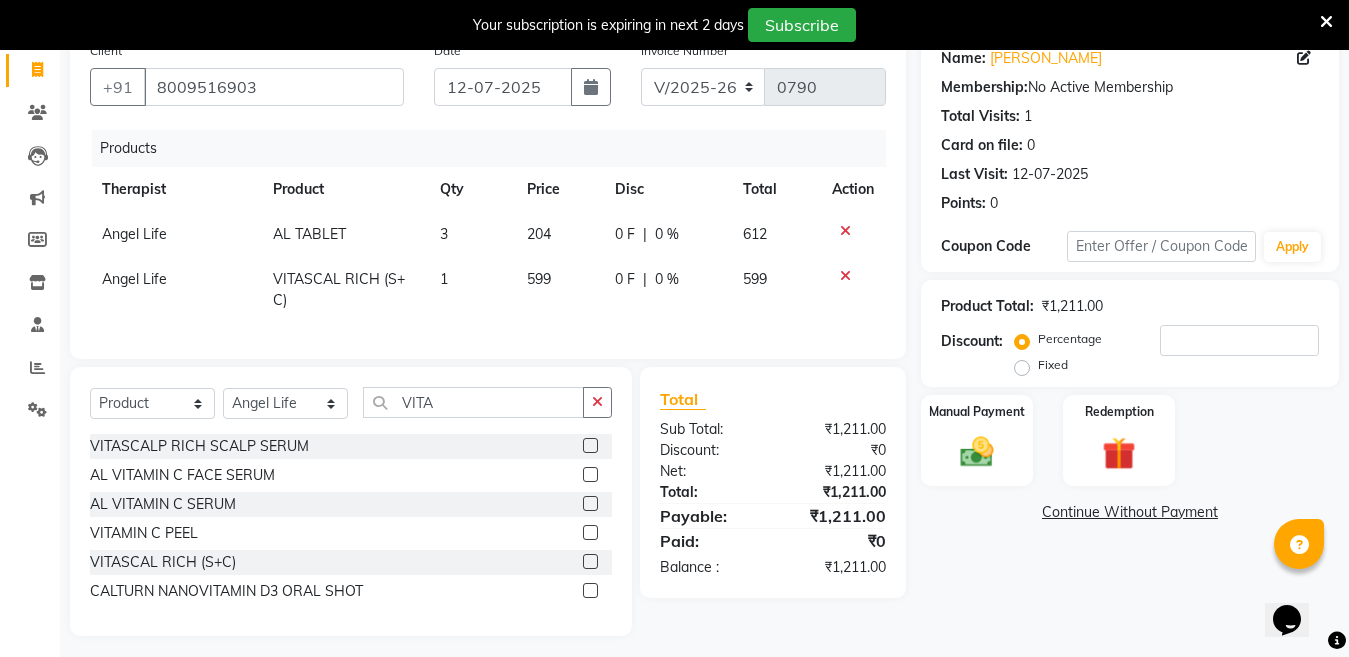 click on "599" 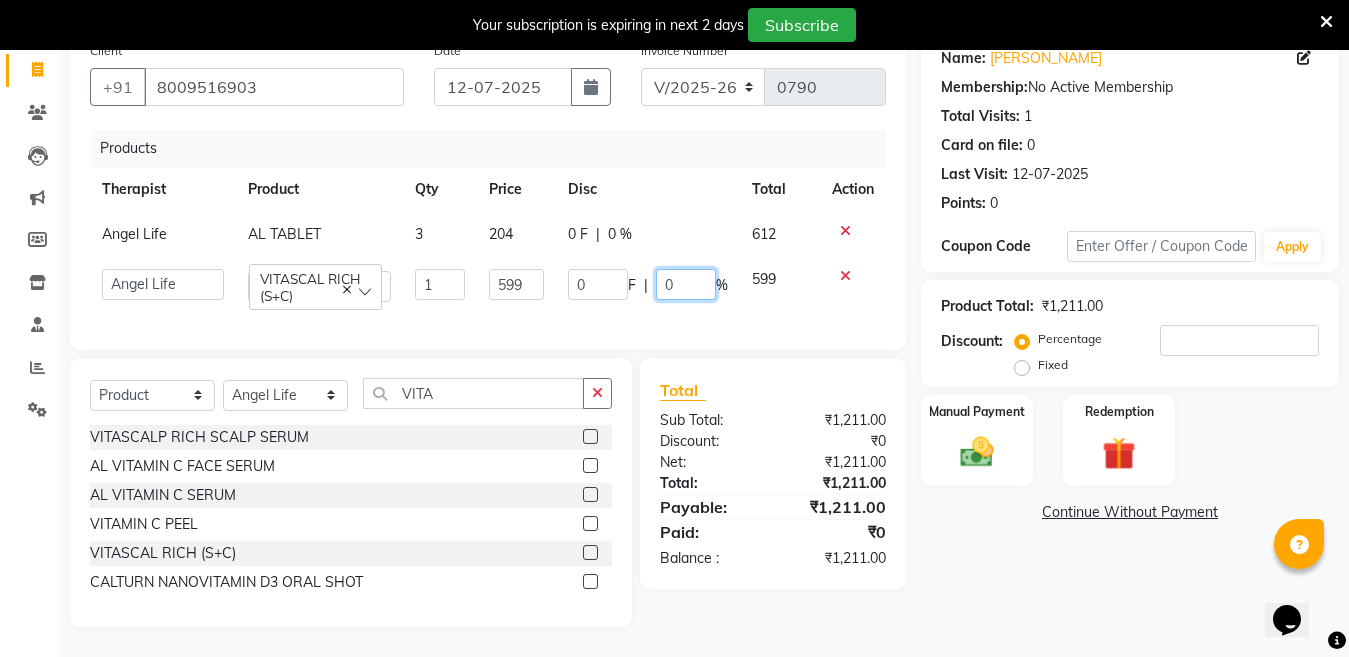 click on "0" 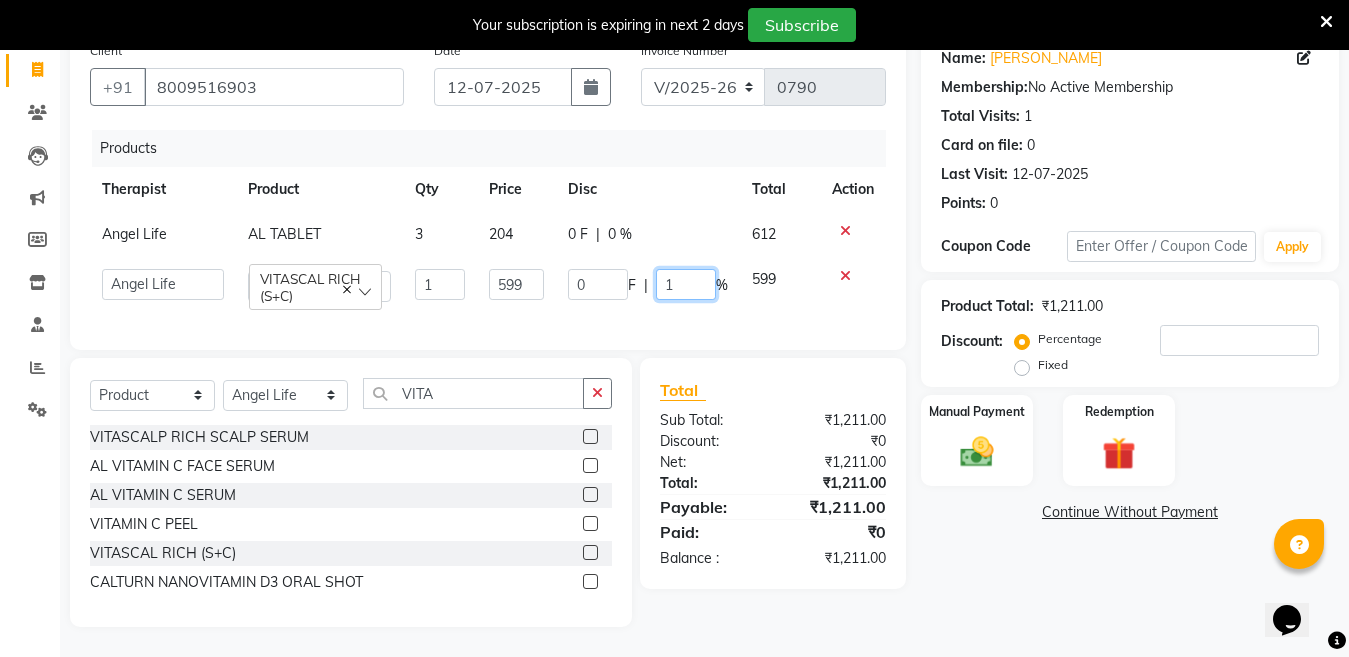 type on "10" 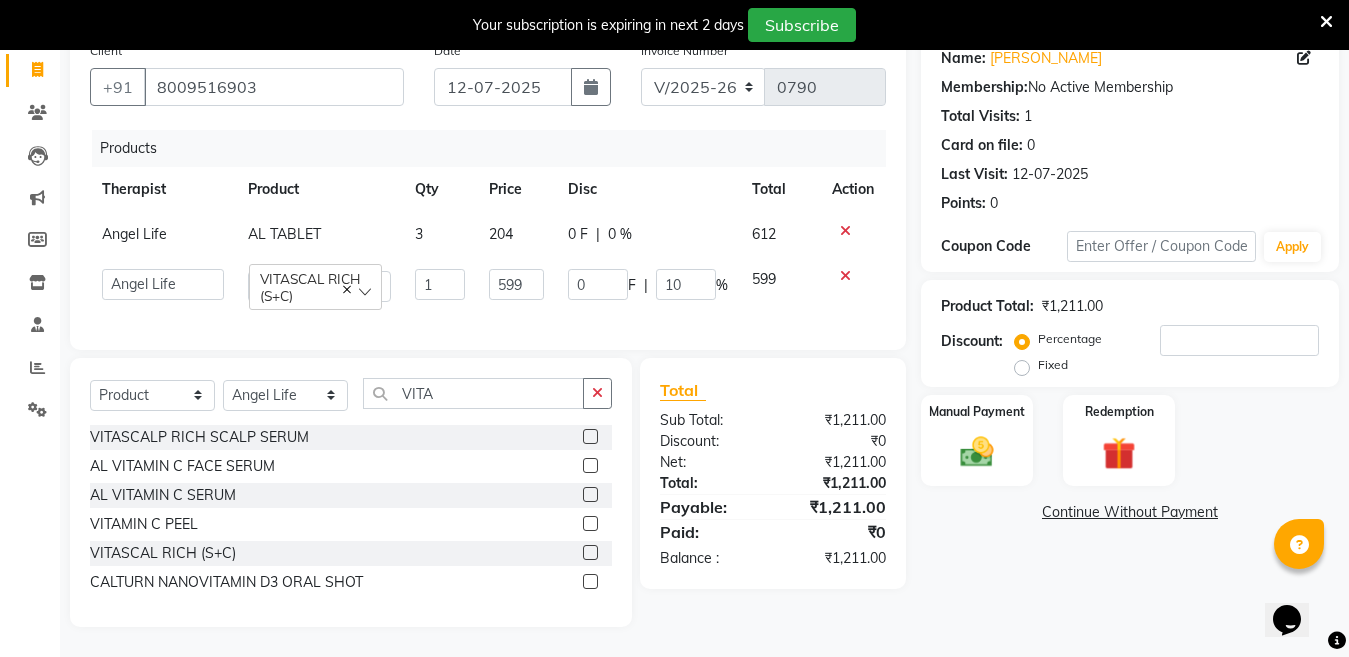 click on "0 F | 0 %" 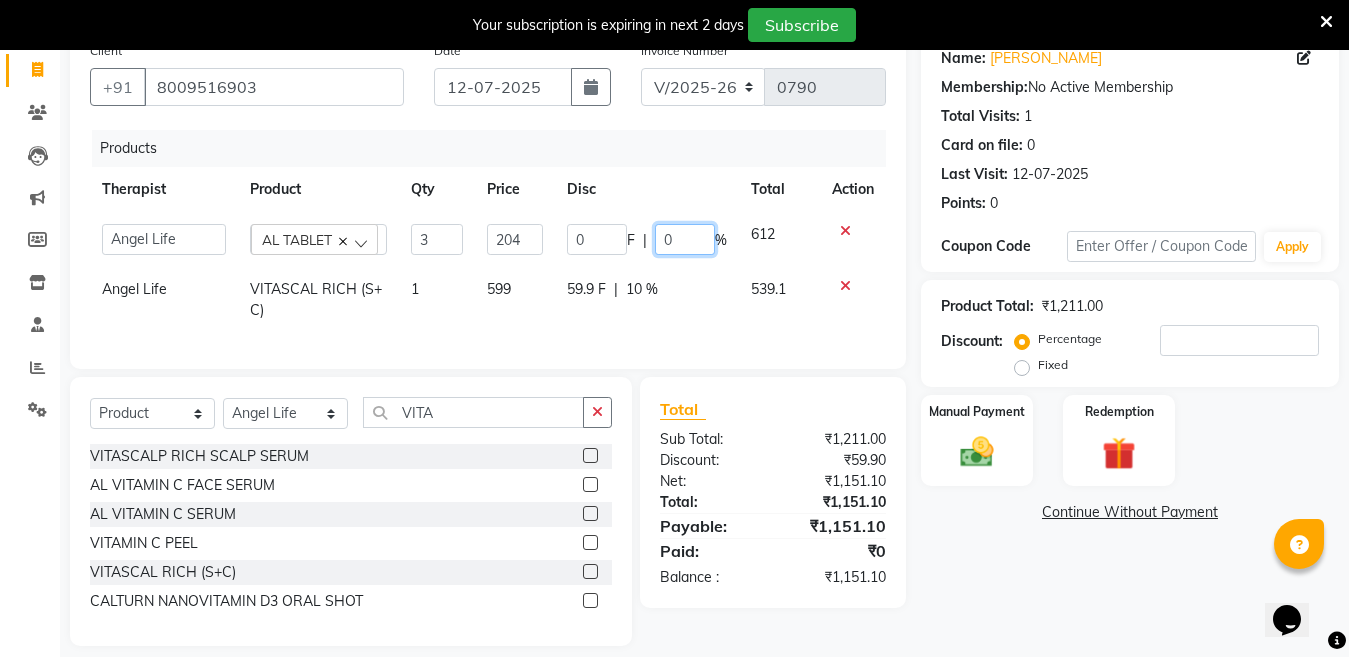 click on "0" 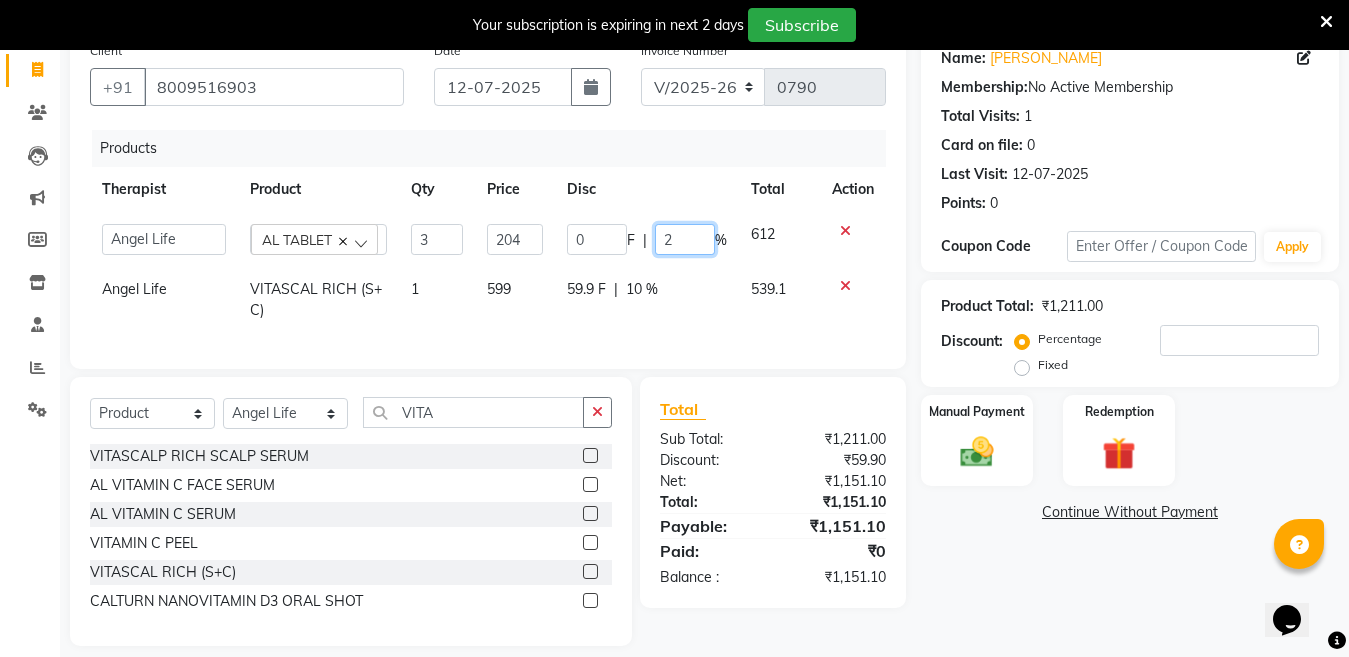 type on "20" 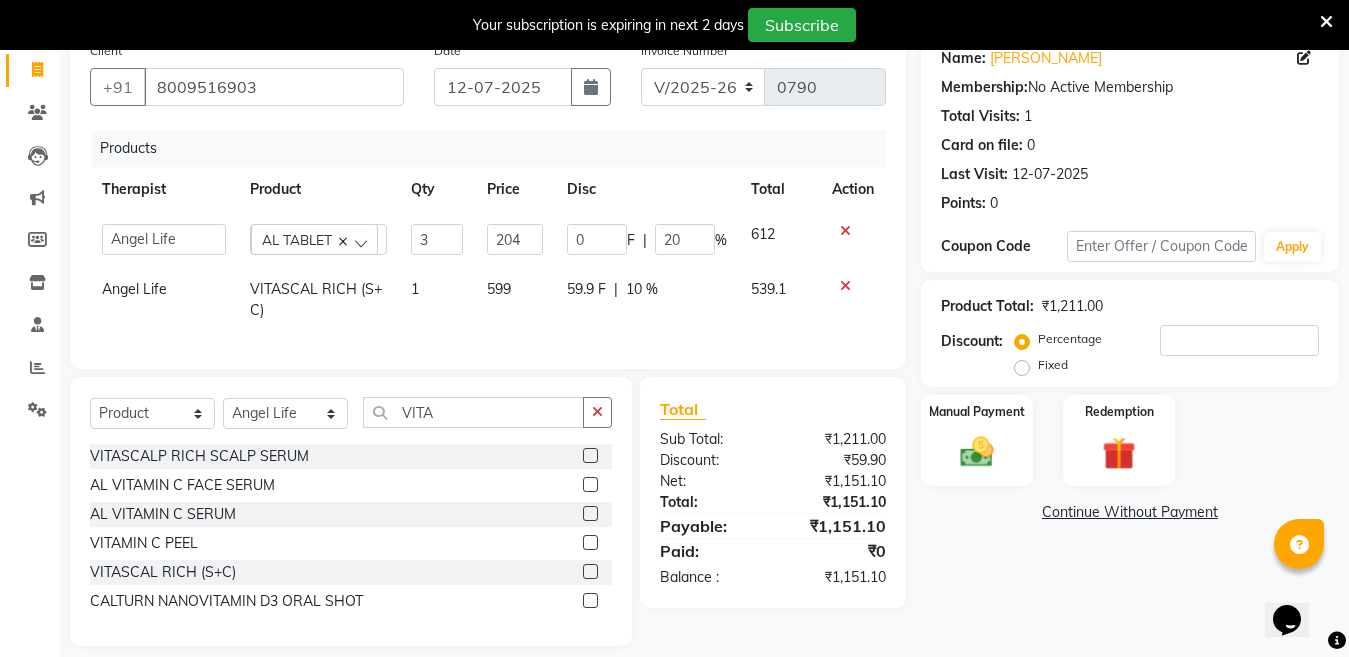 click on "Name: Rajat Kumar Membership:  No Active Membership  Total Visits:  1 Card on file:  0 Last Visit:   12-07-2025 Points:   0  Coupon Code Apply Product Total:  ₹1,211.00  Discount:  Percentage   Fixed  Manual Payment Redemption  Continue Without Payment" 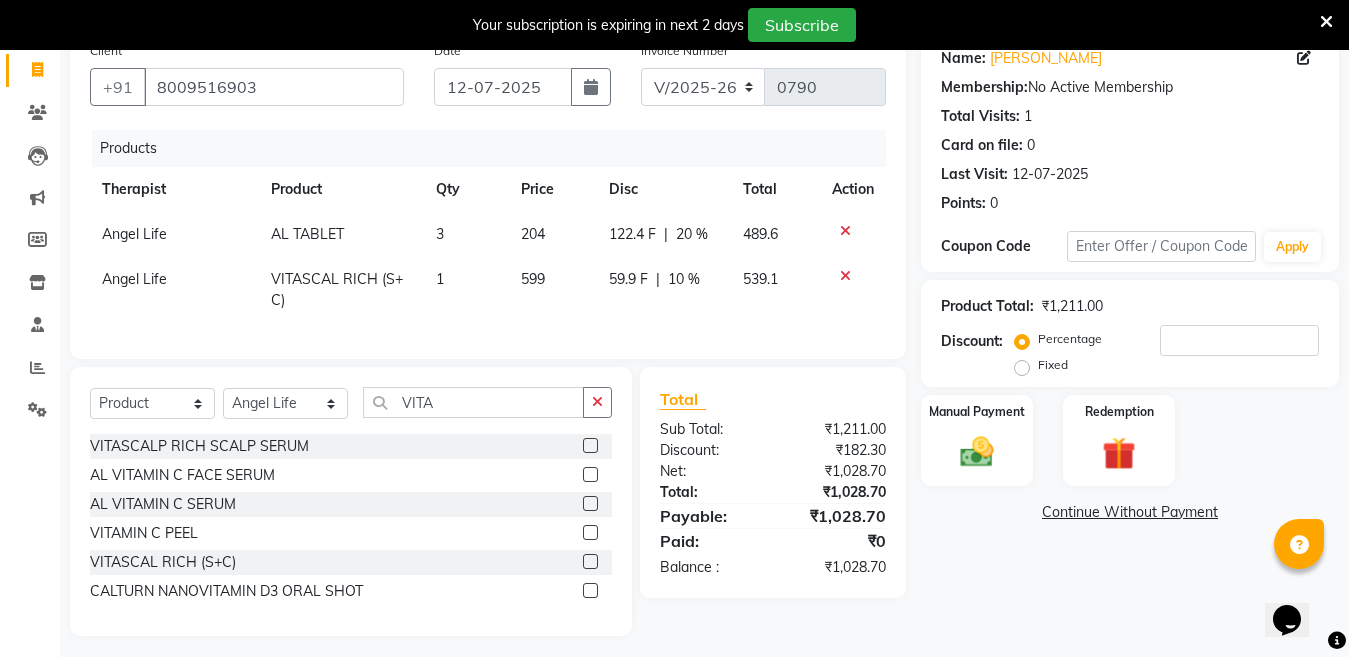 scroll, scrollTop: 194, scrollLeft: 0, axis: vertical 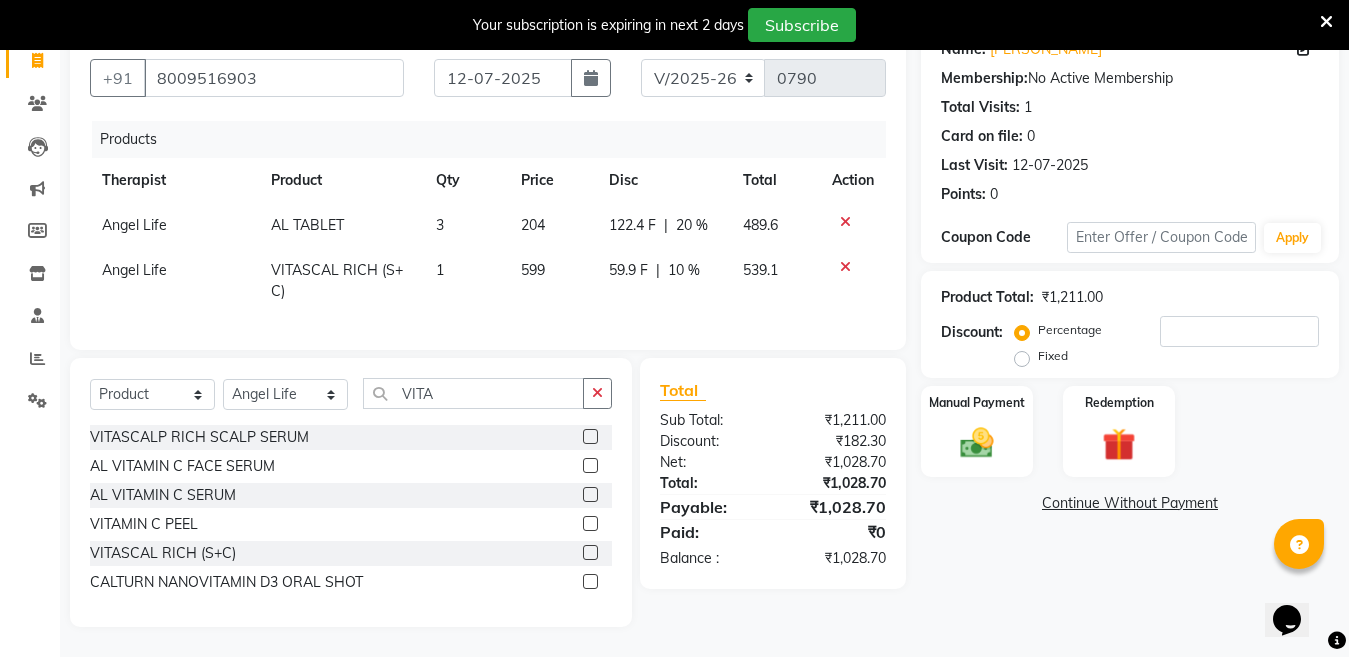 click on "Continue Without Payment" 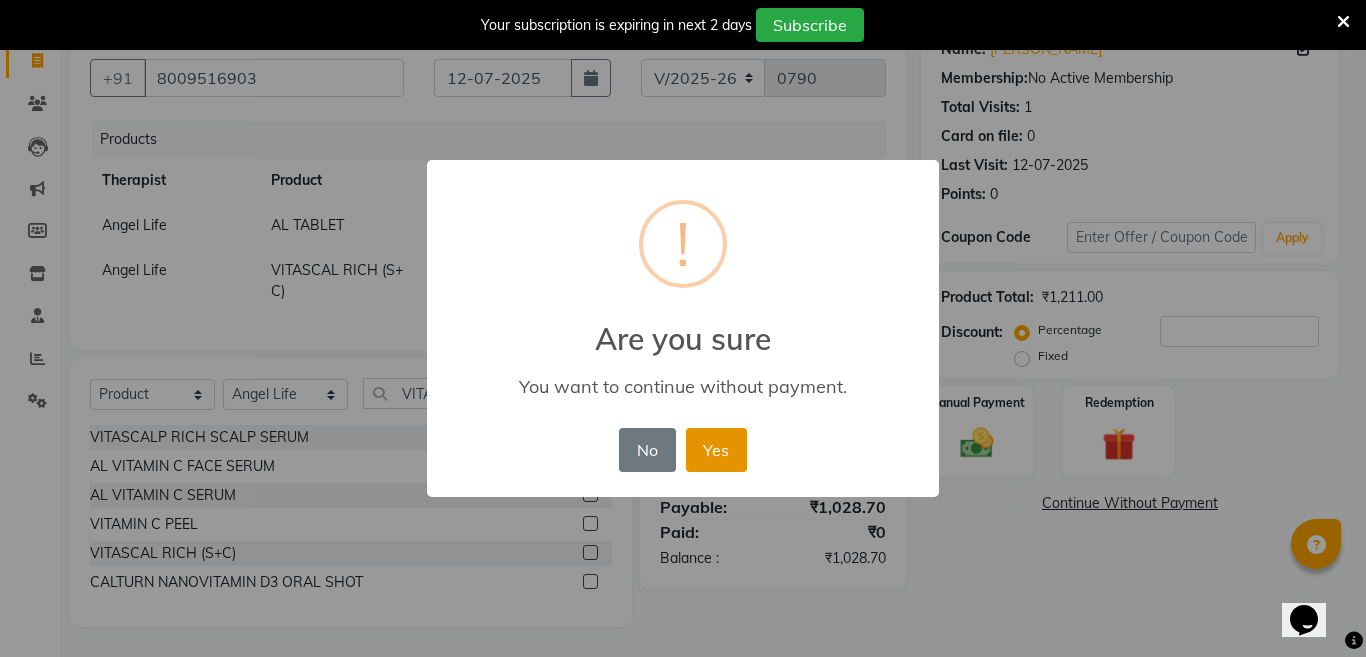 click on "Yes" at bounding box center (716, 450) 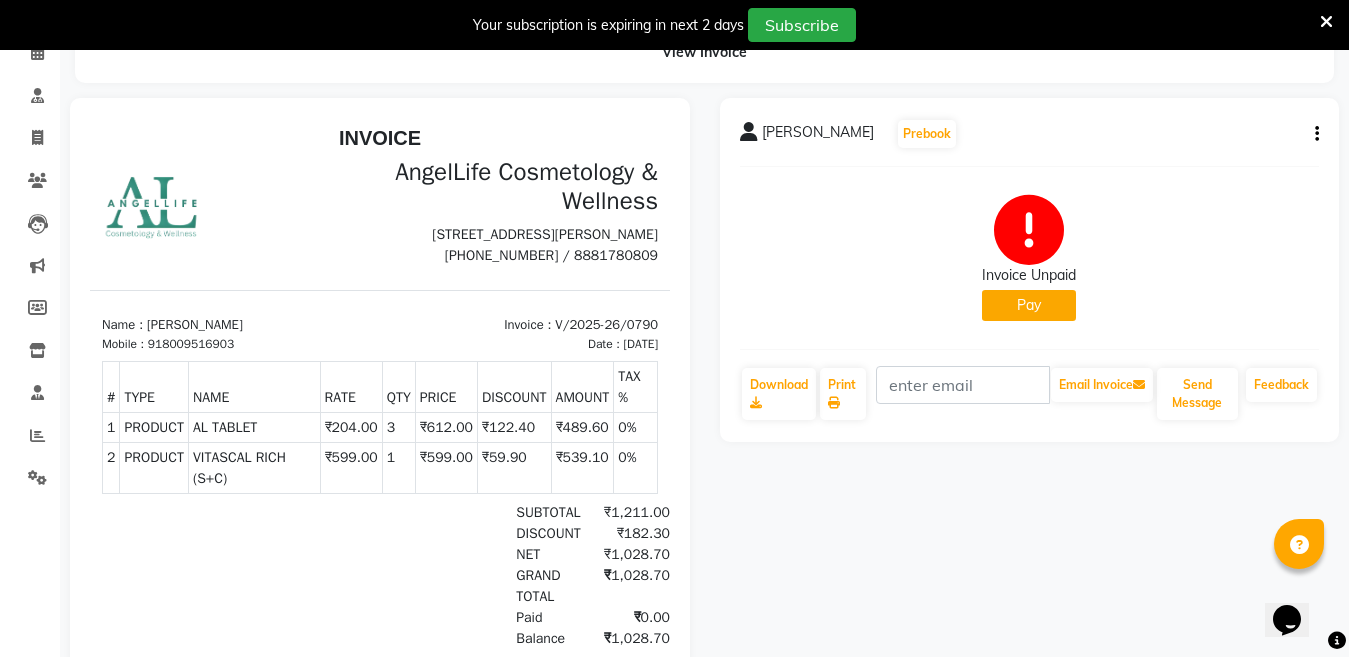 scroll, scrollTop: 0, scrollLeft: 0, axis: both 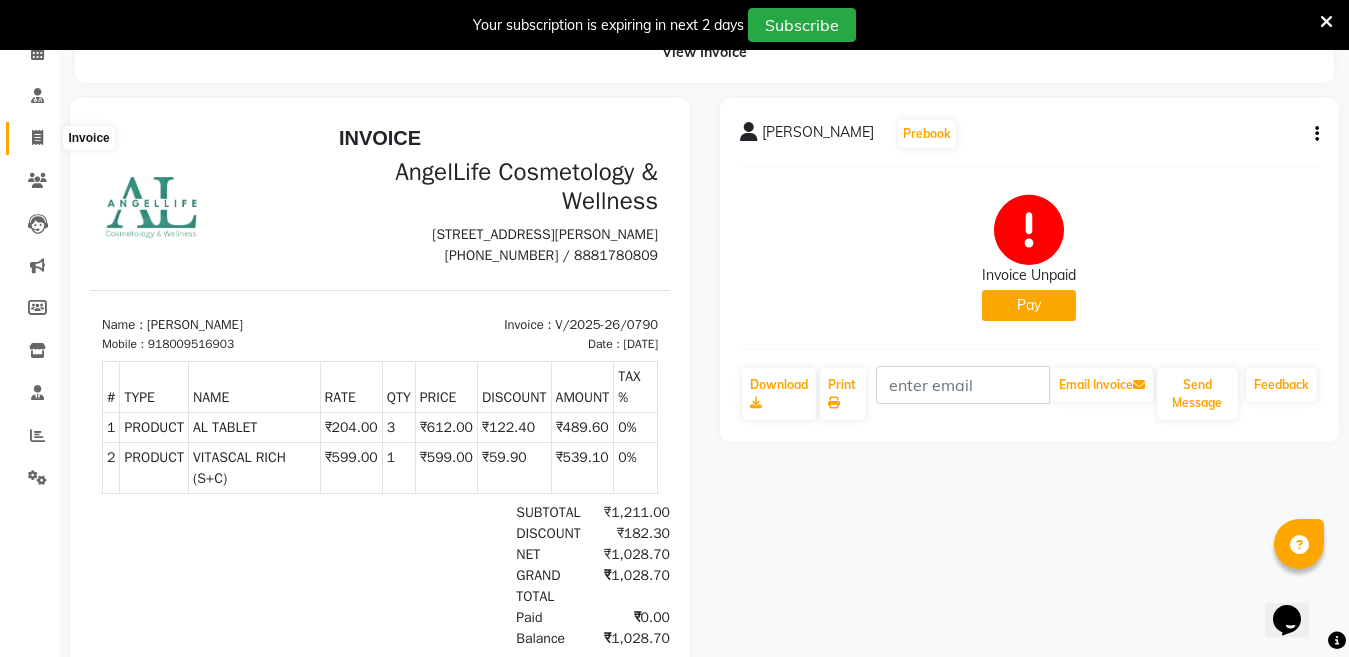 click 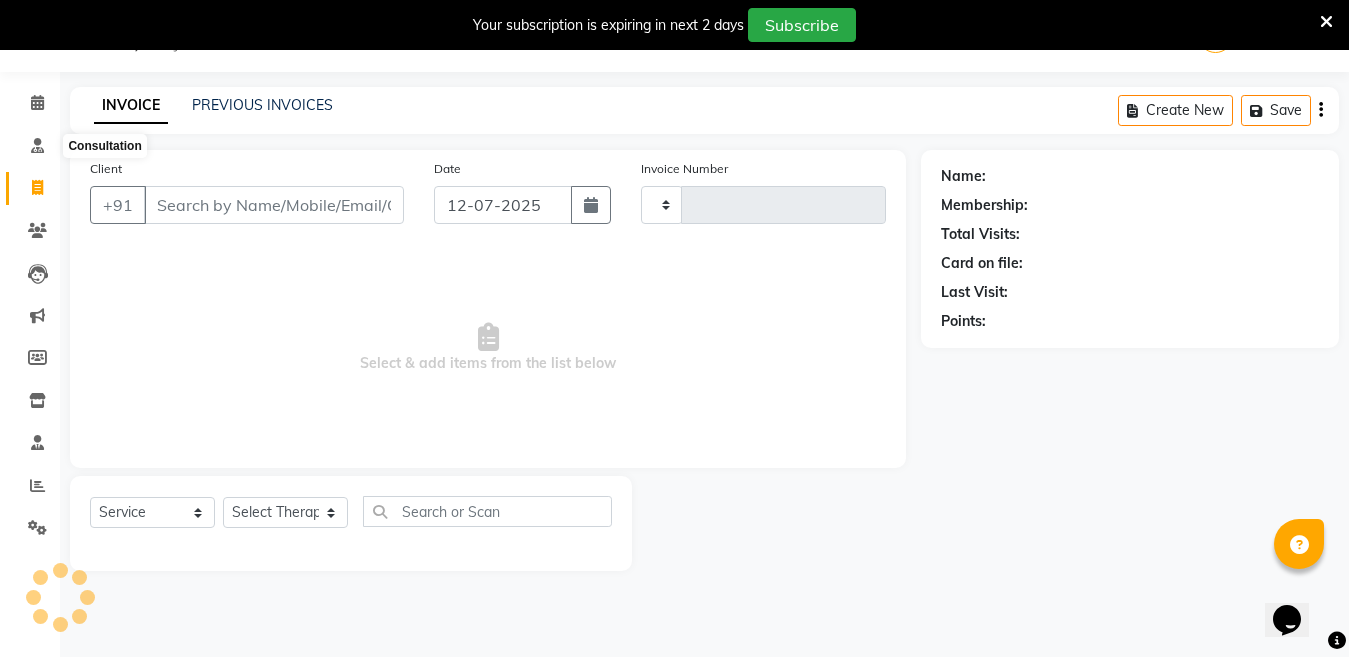 scroll, scrollTop: 50, scrollLeft: 0, axis: vertical 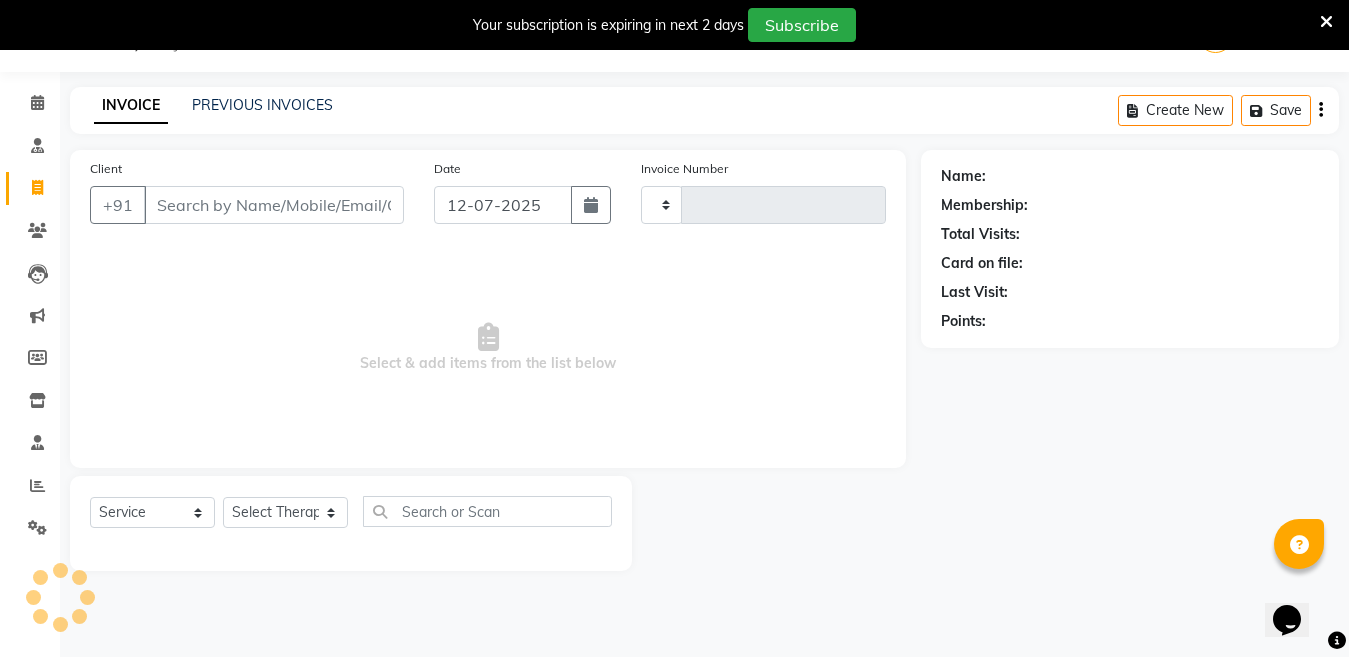 click on "Client" at bounding box center (274, 205) 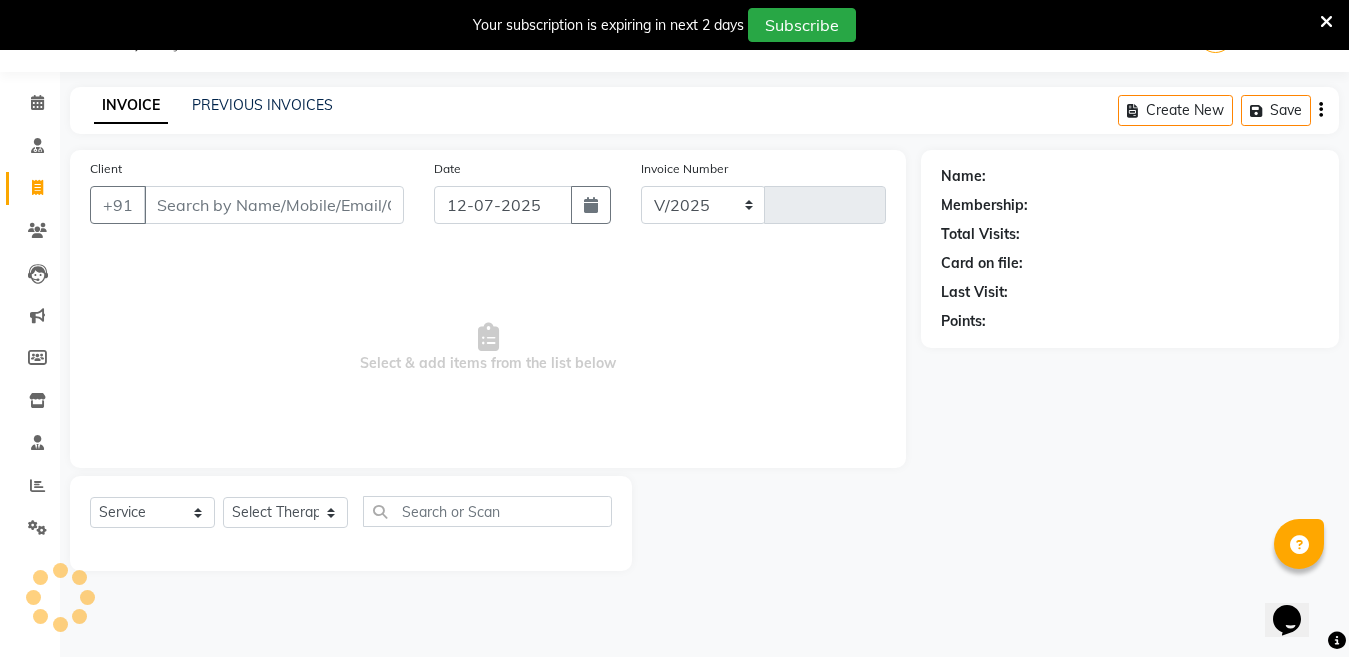 select on "4531" 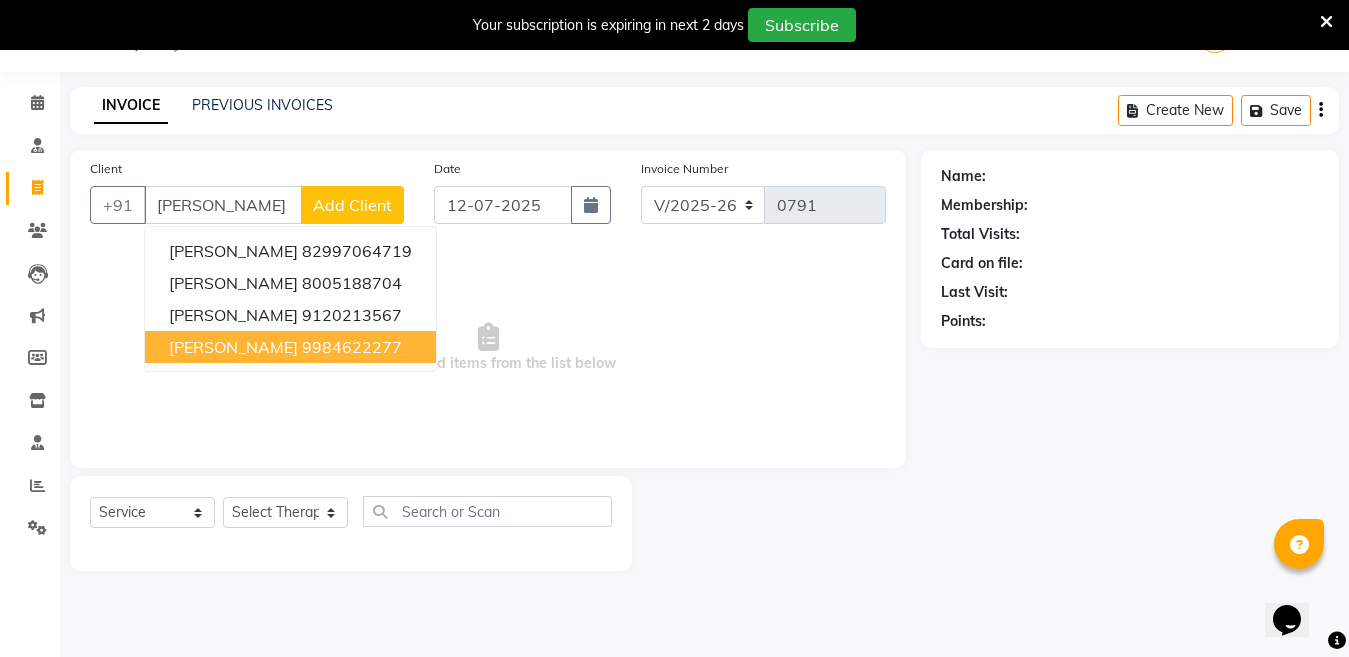 click on "9984622277" at bounding box center (352, 347) 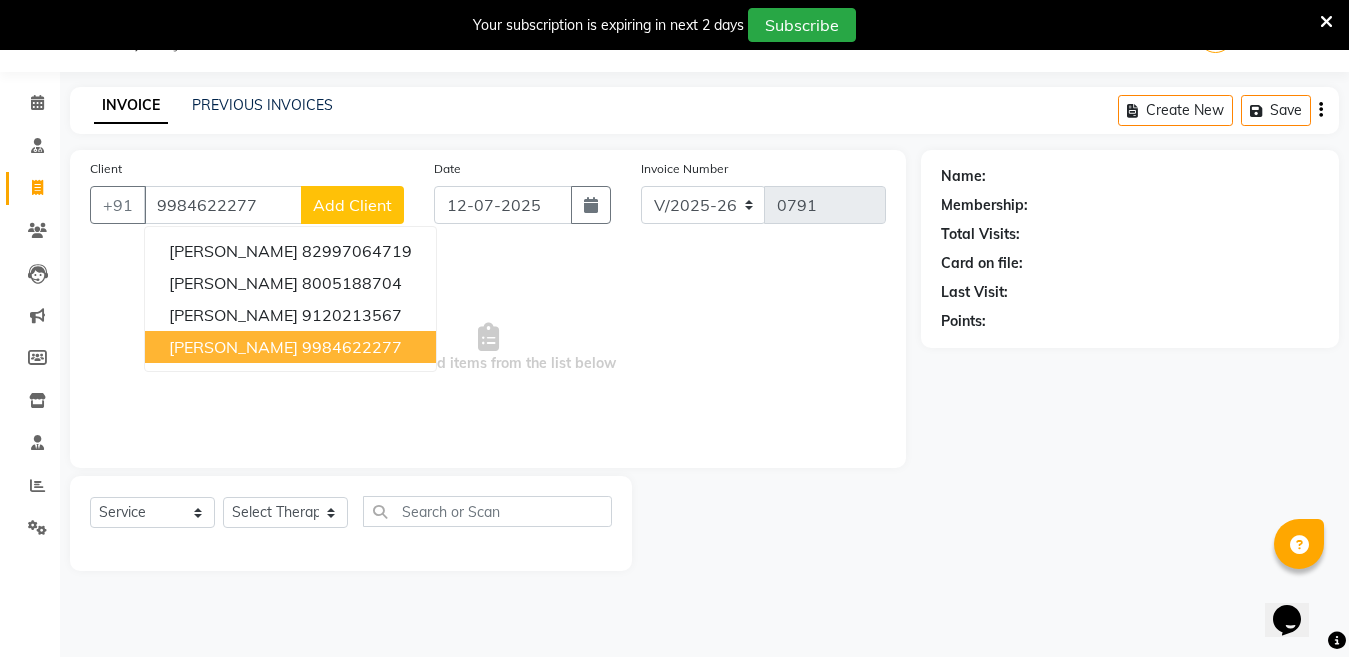type on "9984622277" 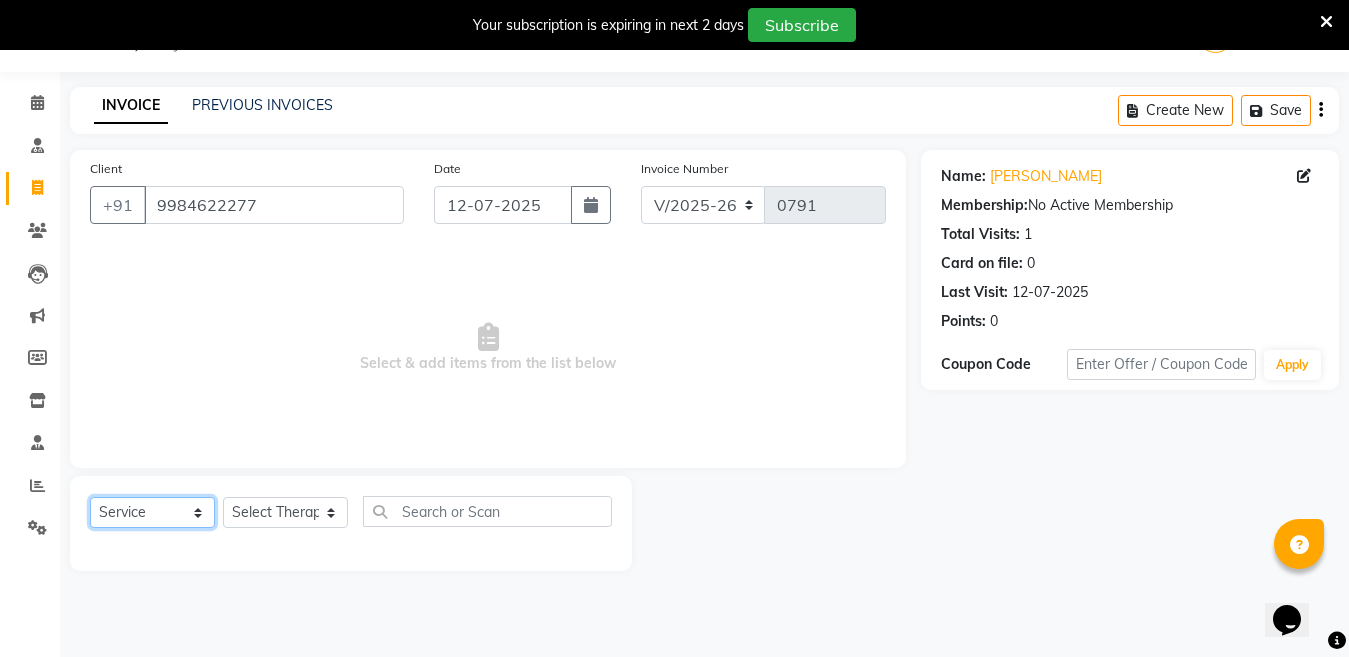 click on "Select  Service  Product  Membership  Package Voucher Prepaid Gift Card" 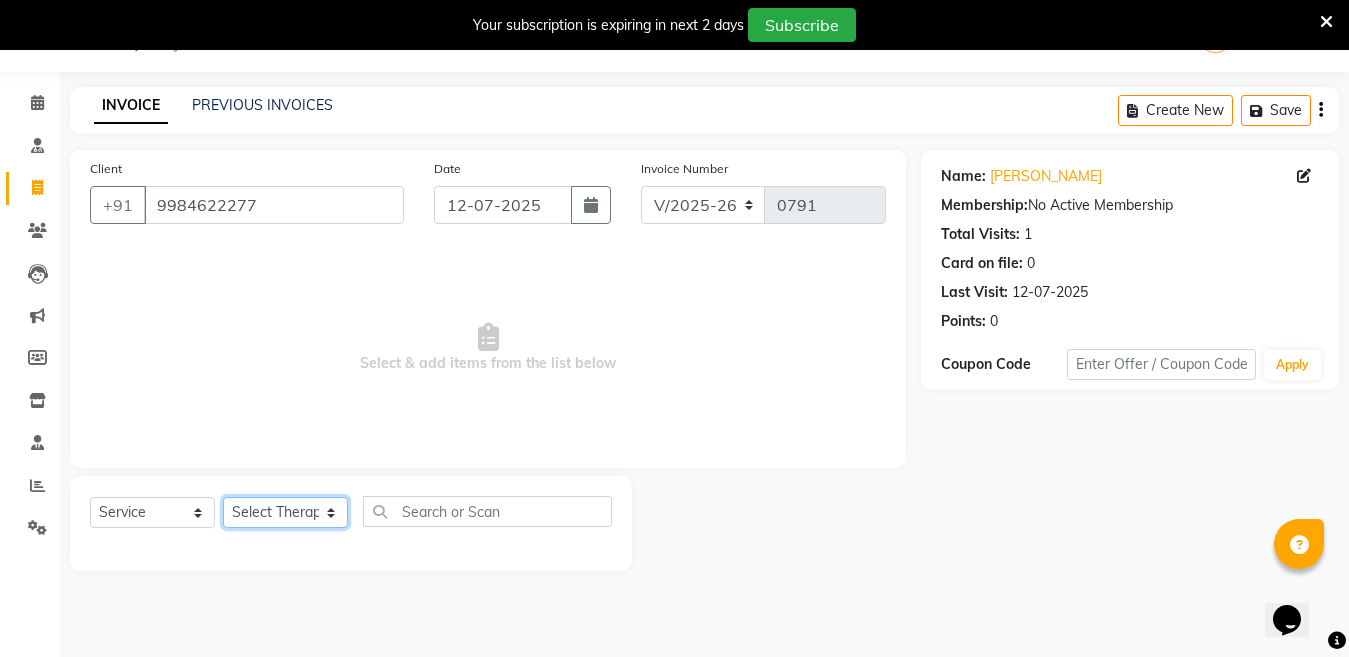 click on "Select Therapist Angel Life AngelLife Lucknow DR SWATI KAJAL [PERSON_NAME] ROHINI [PERSON_NAME] [PERSON_NAME]" 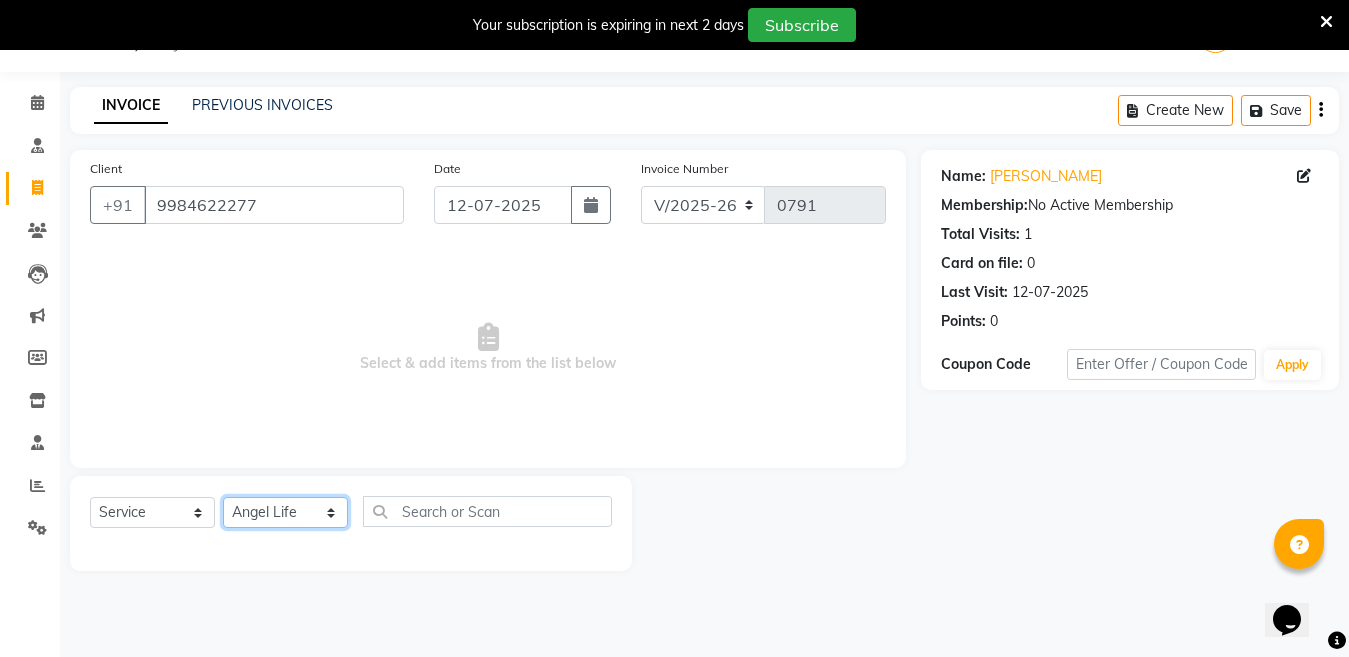 click on "Select Therapist Angel Life AngelLife Lucknow DR SWATI KAJAL [PERSON_NAME] ROHINI [PERSON_NAME] [PERSON_NAME]" 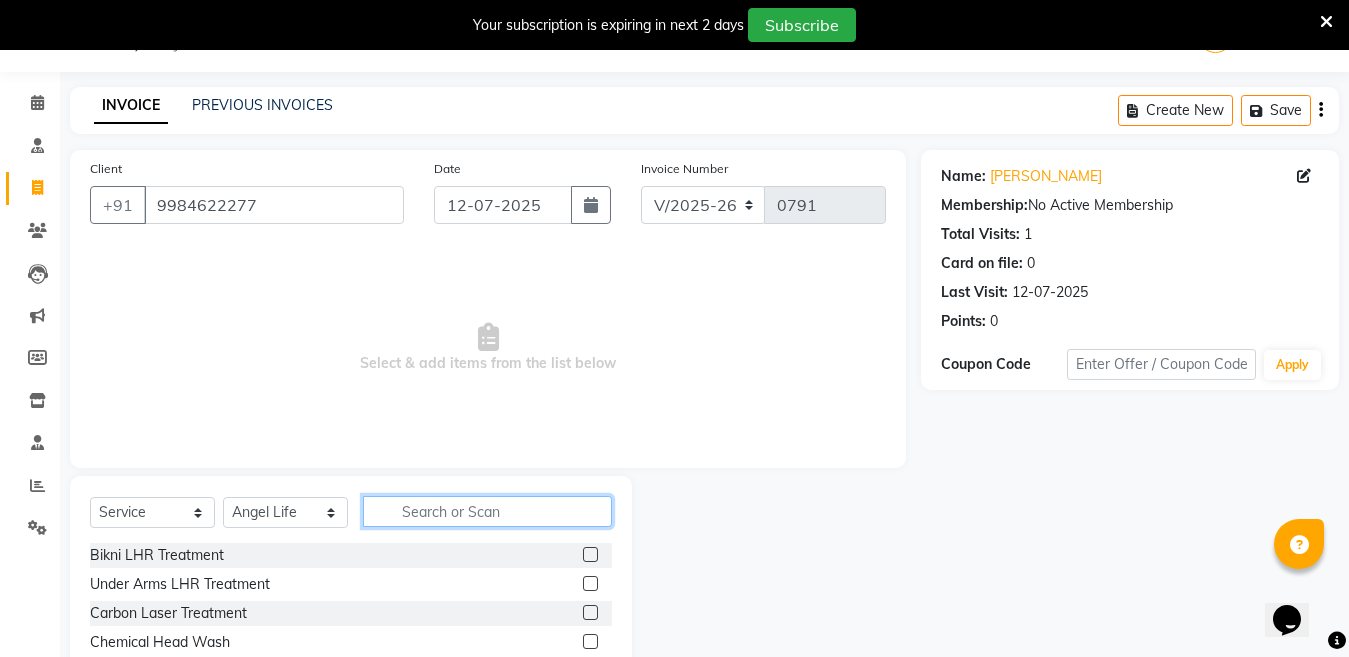 click 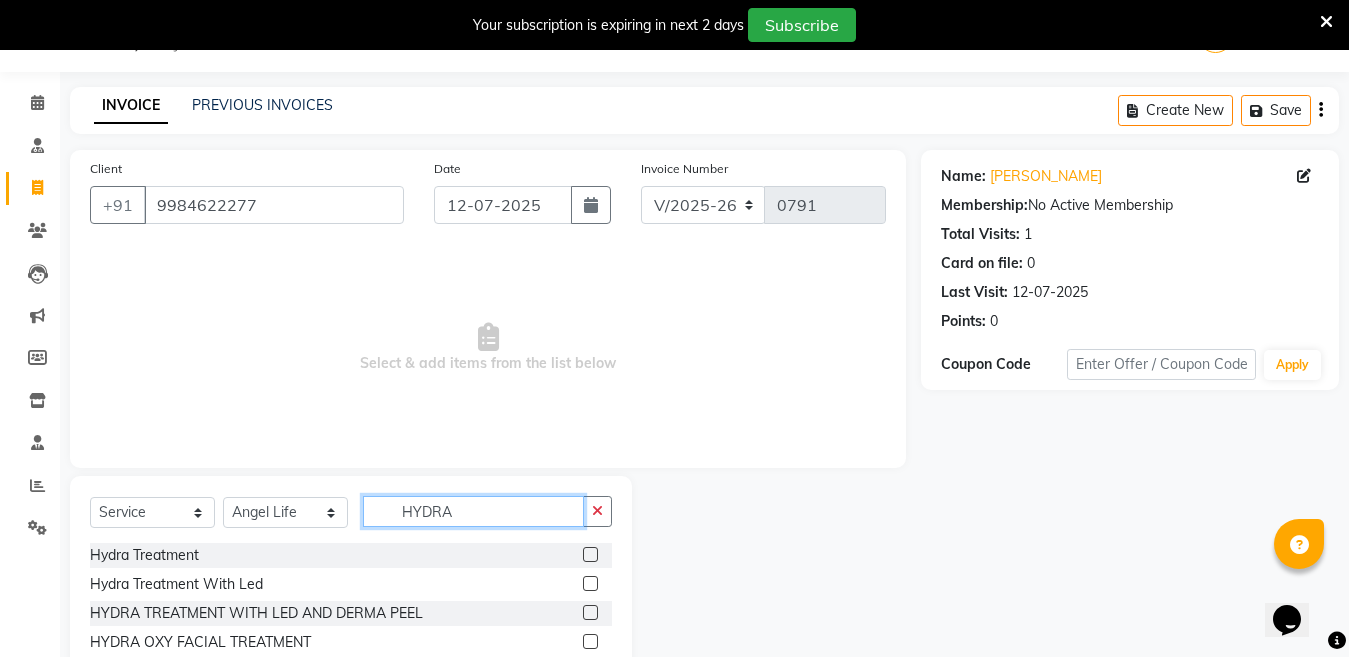 type on "HYDRA" 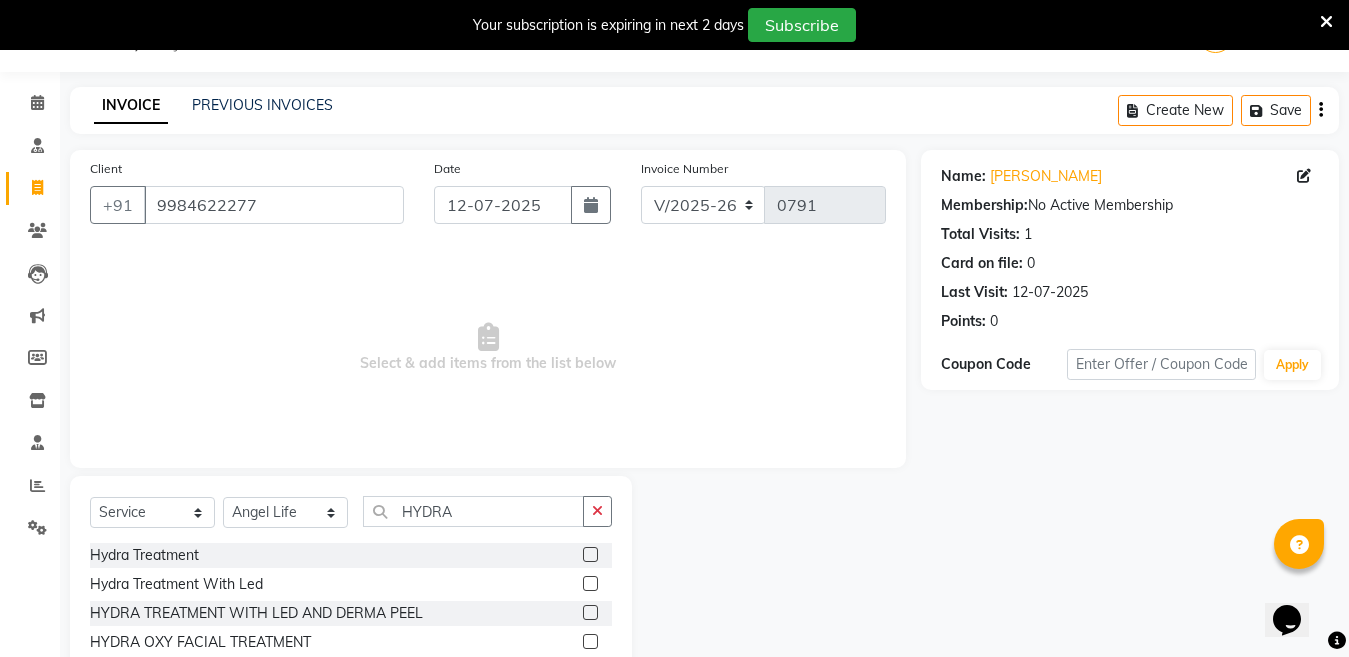 click 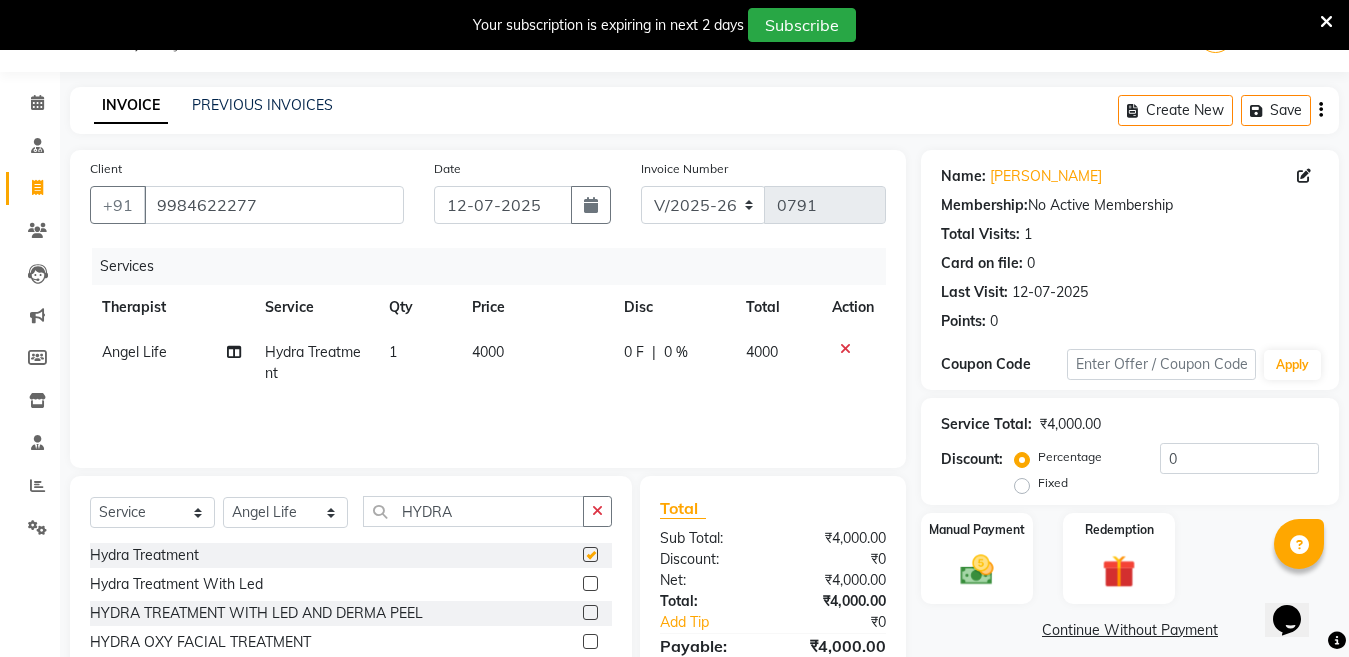 checkbox on "false" 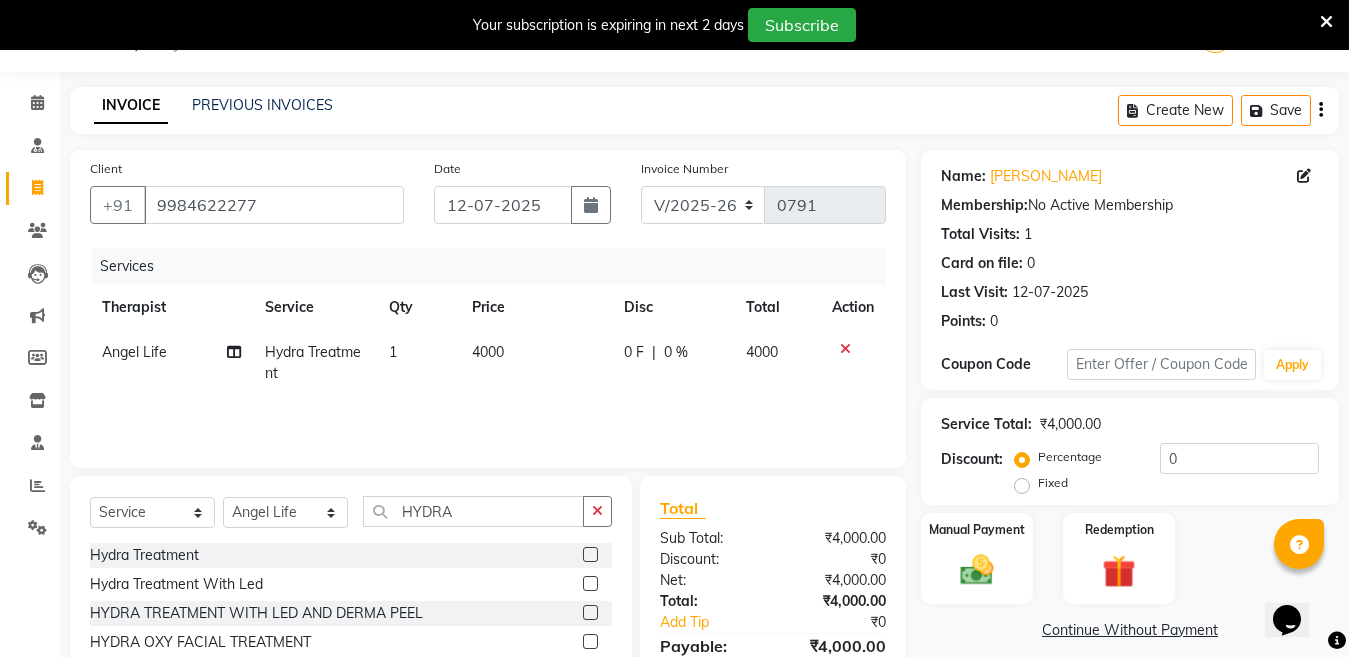 click on "1" 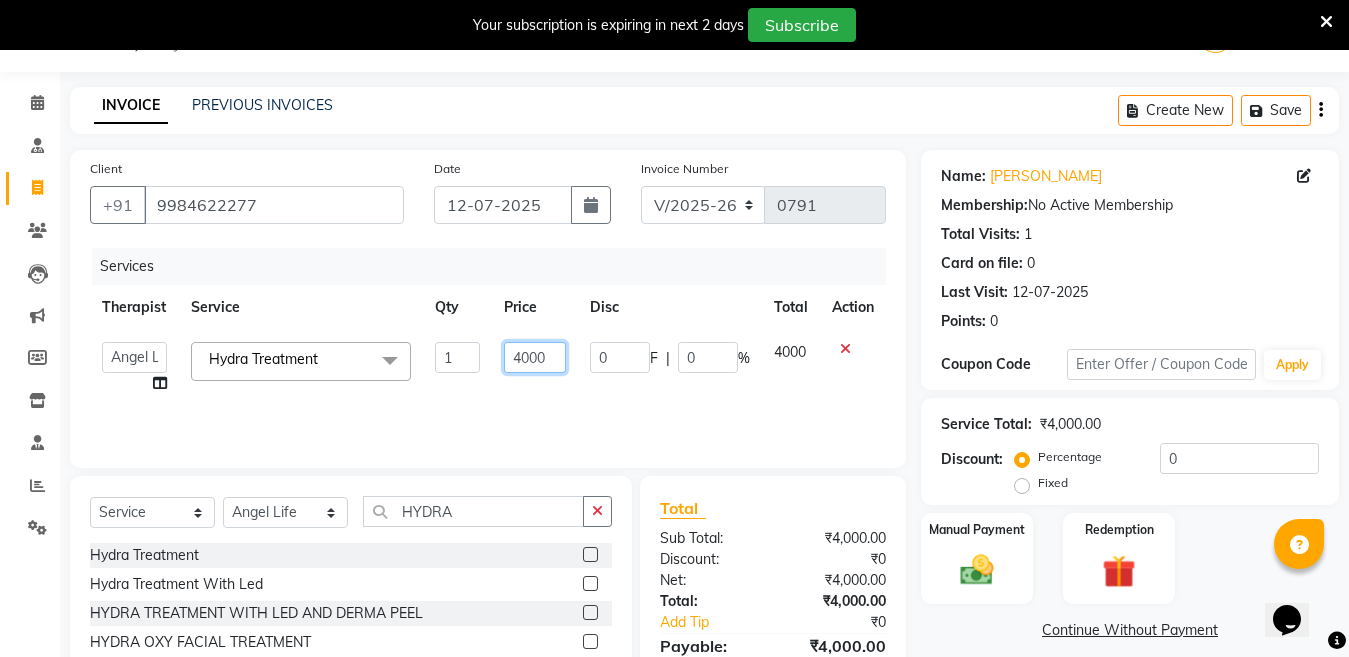 click on "4000" 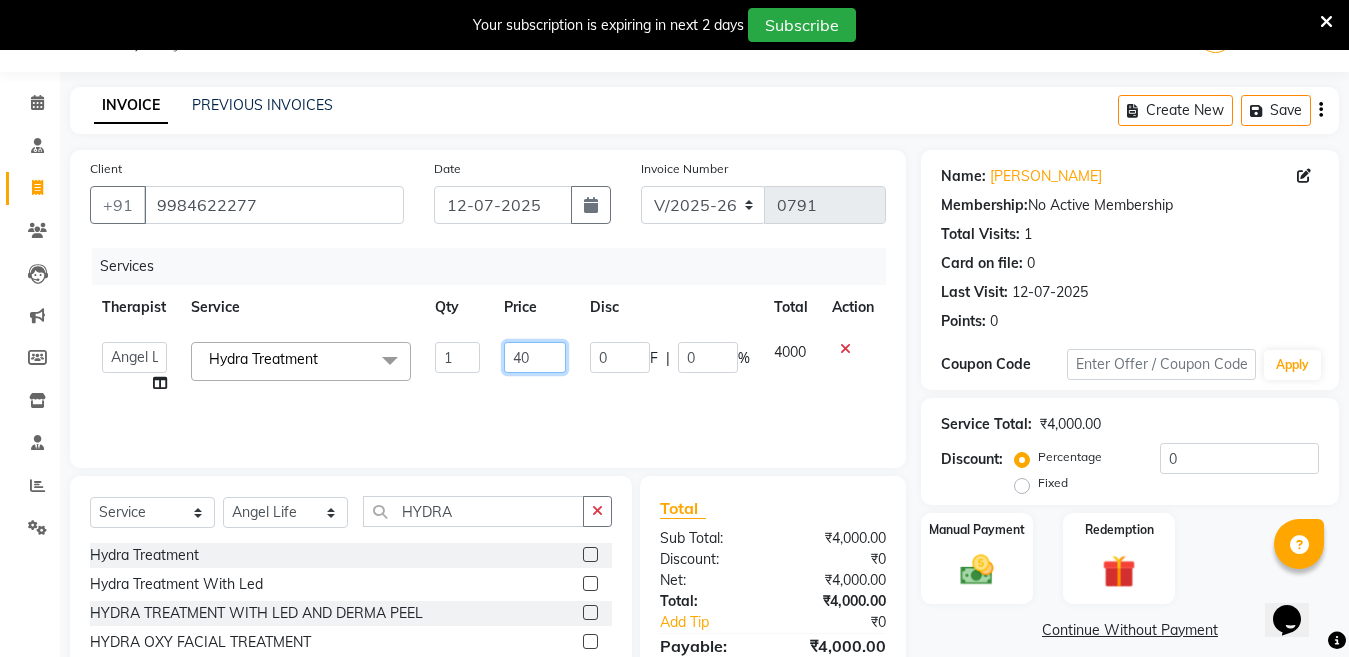 type on "4" 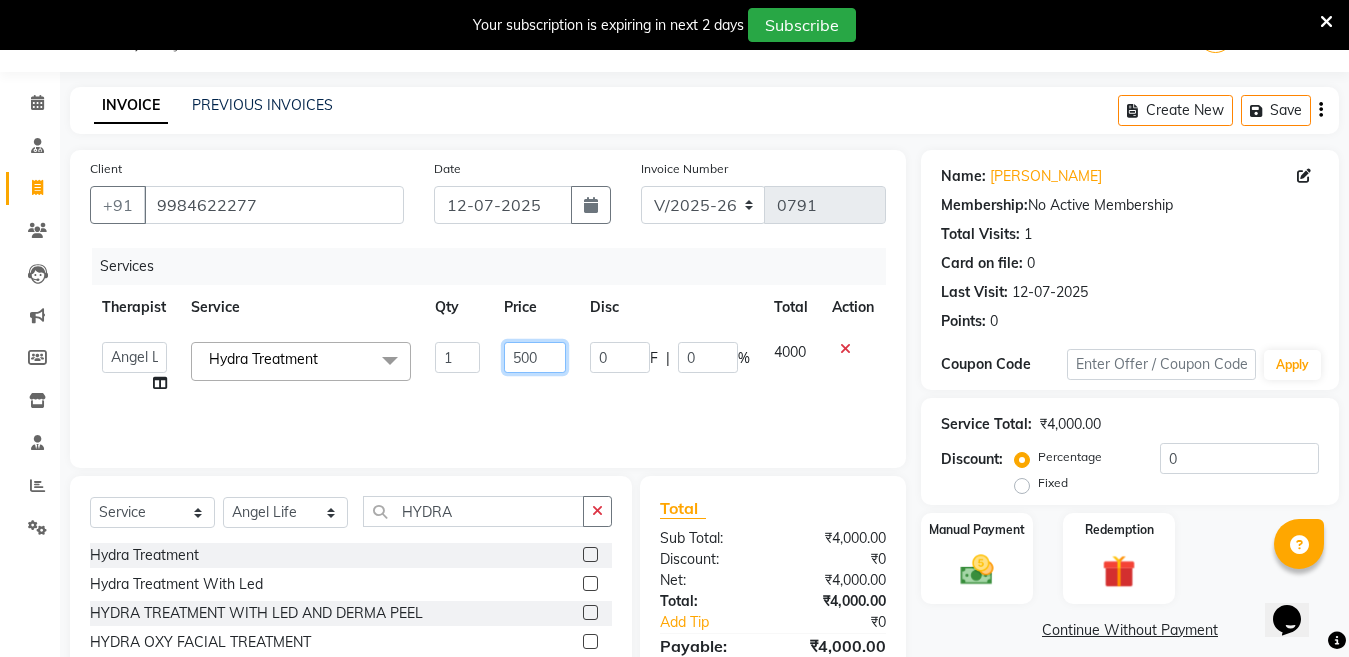 type on "5000" 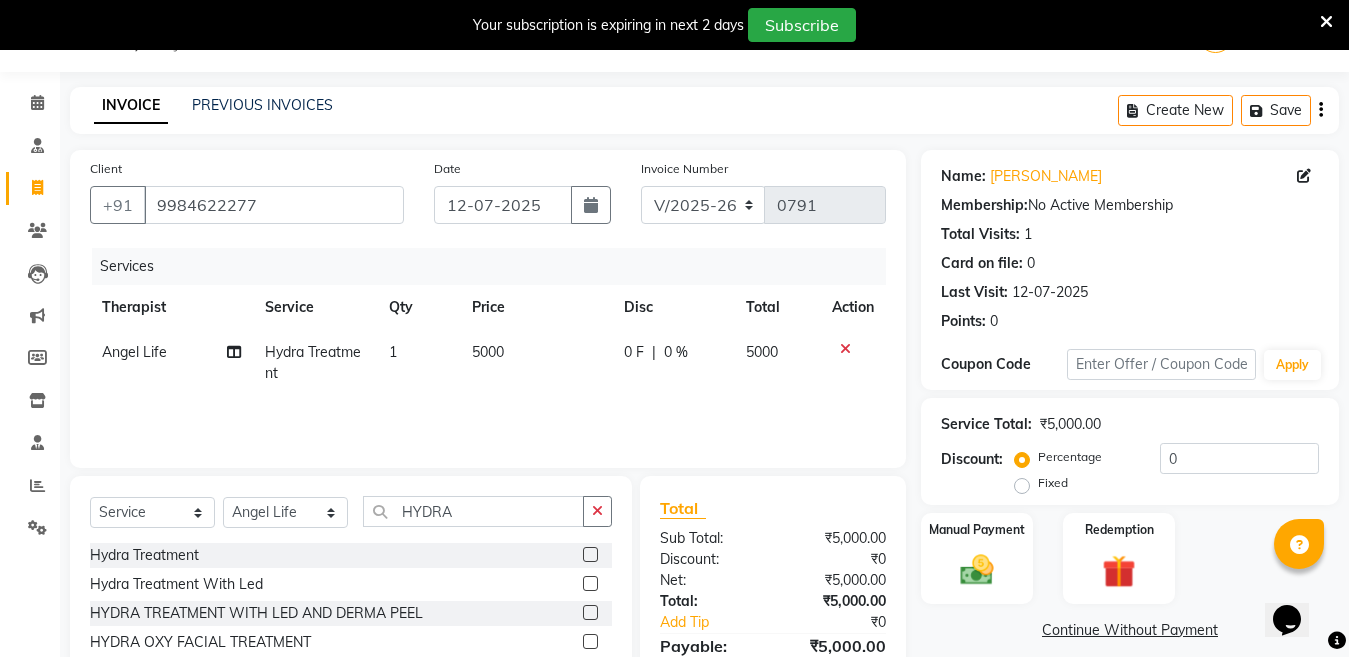 click on "0 F" 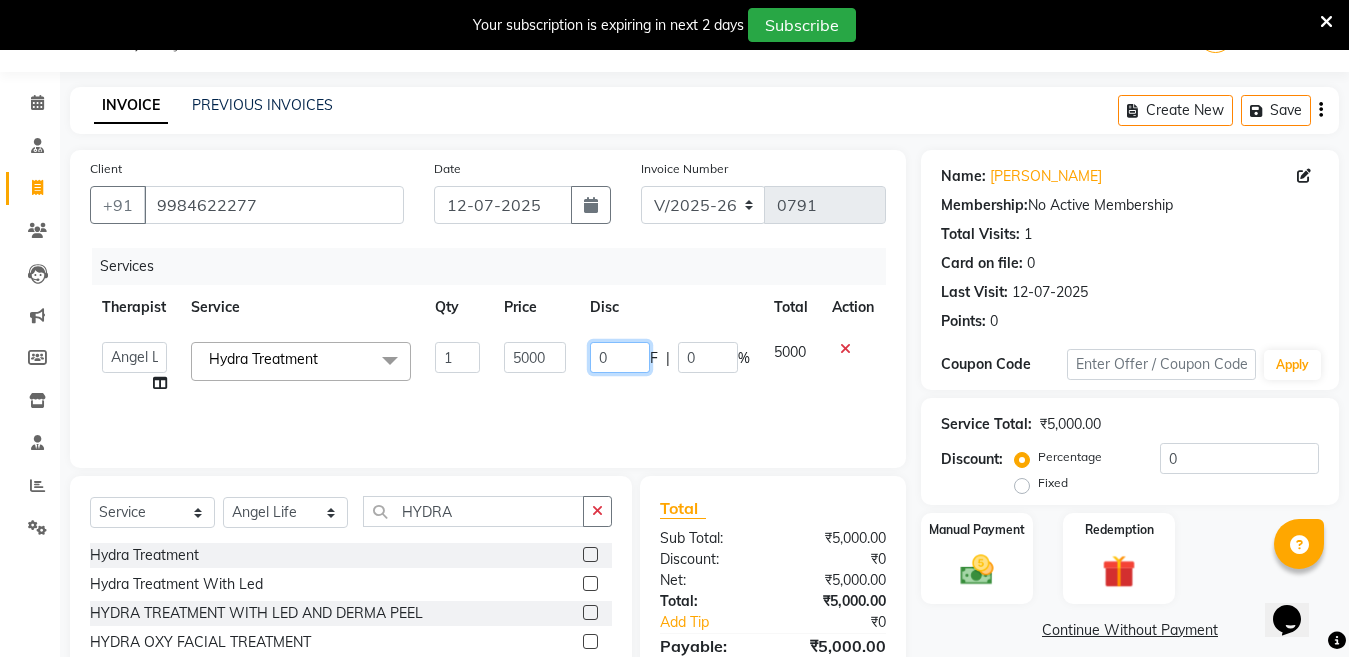 click on "0" 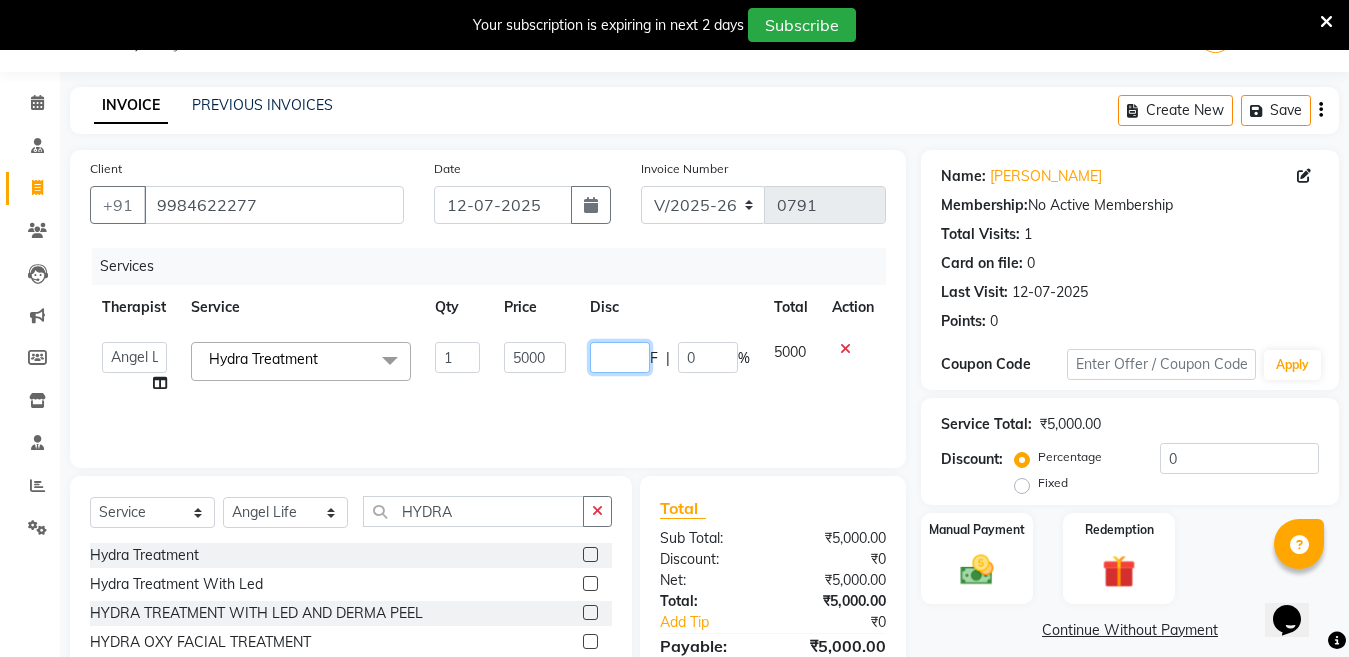 type on "3" 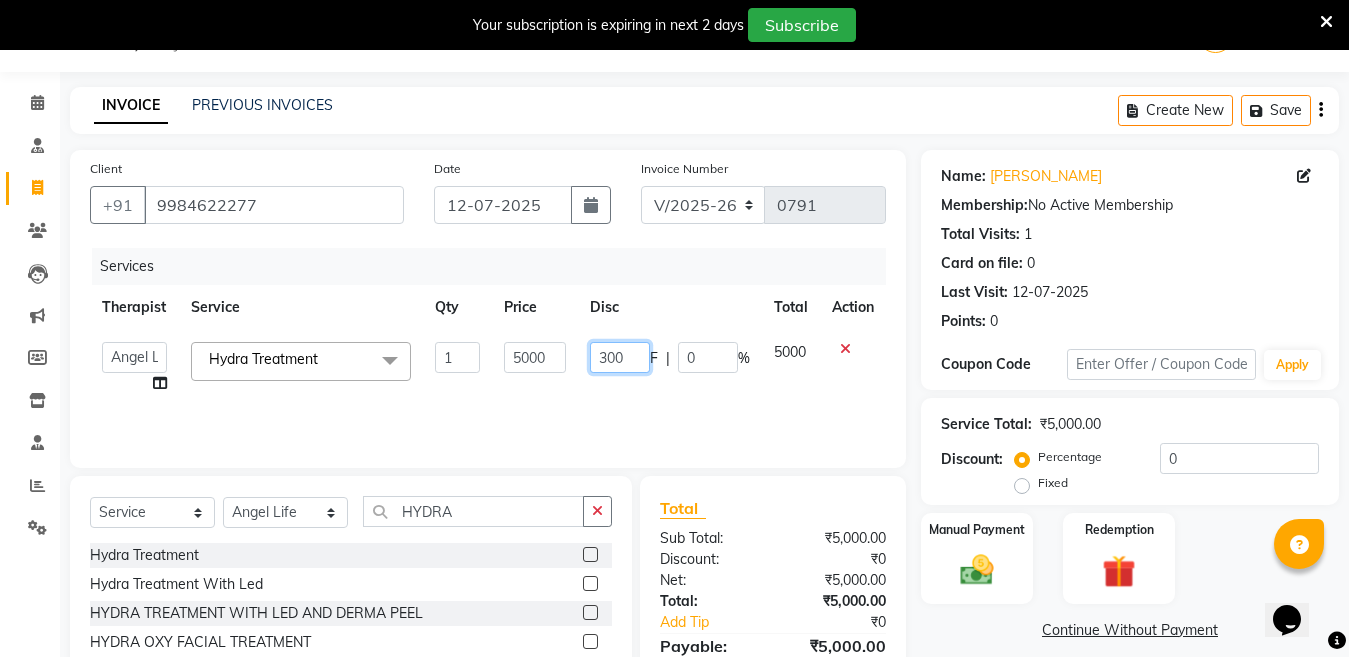 type on "3000" 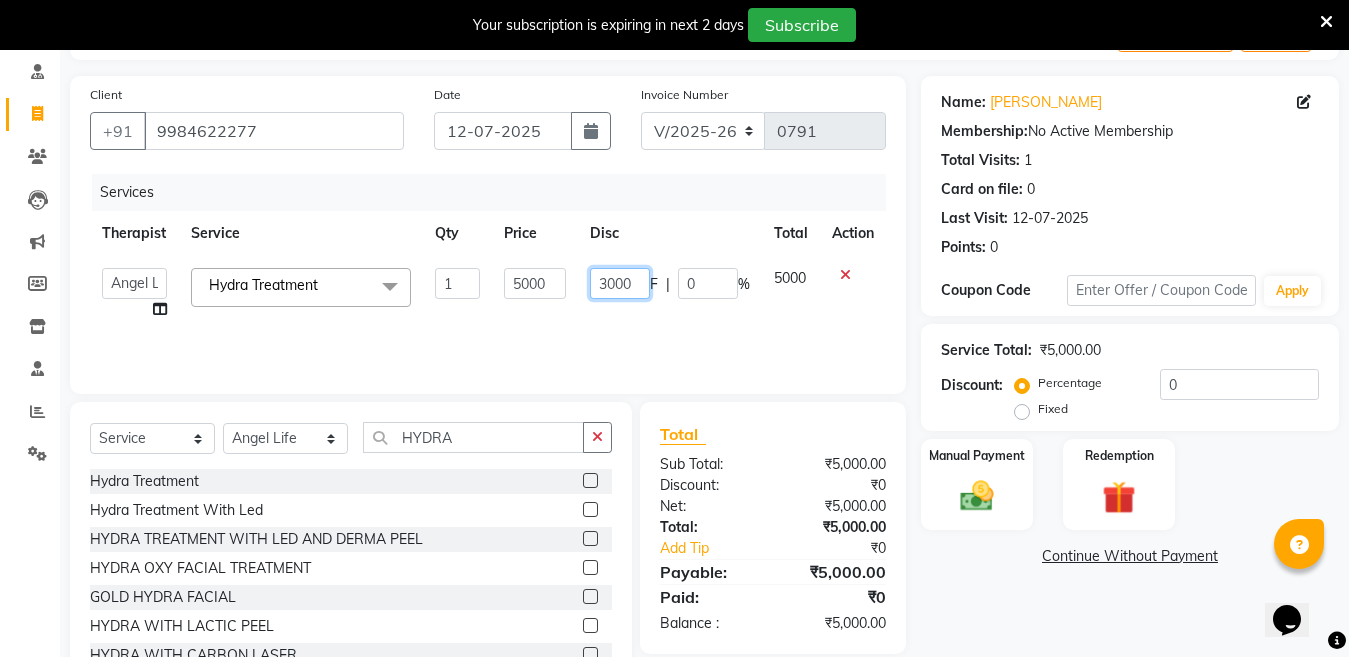 scroll, scrollTop: 194, scrollLeft: 0, axis: vertical 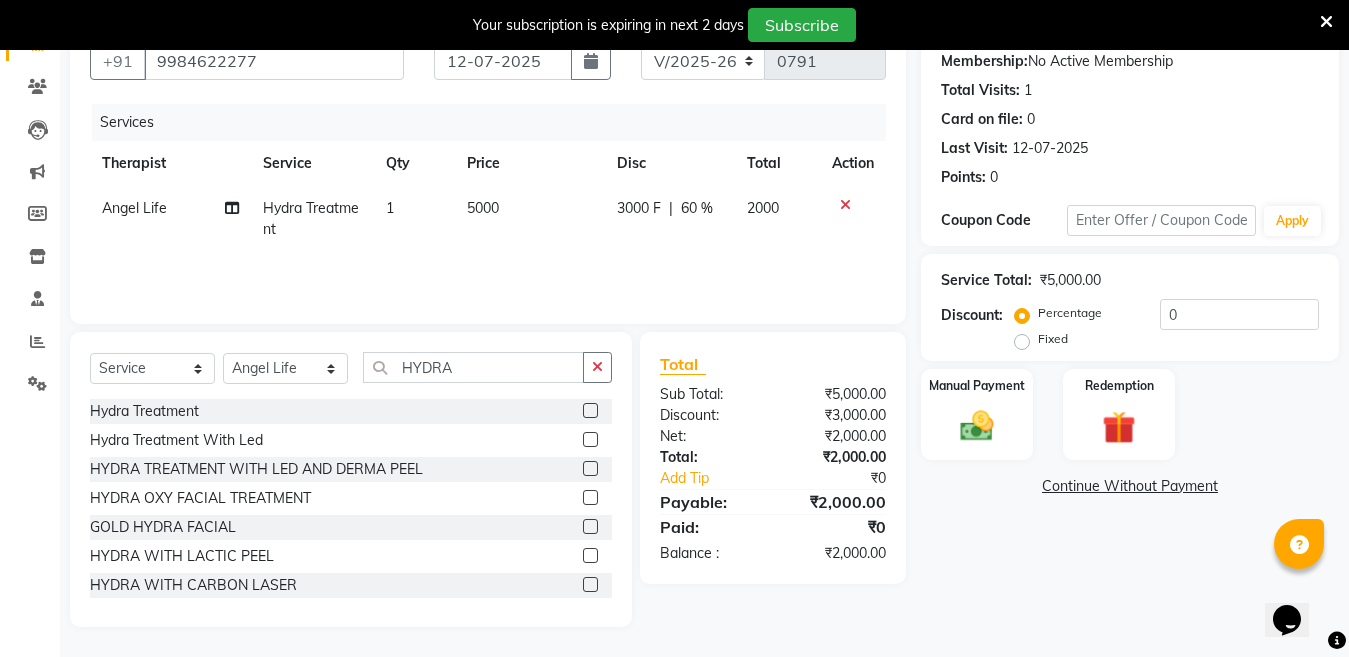 click on "Name: Neha Yadav Membership:  No Active Membership  Total Visits:  1 Card on file:  0 Last Visit:   12-07-2025 Points:   0  Coupon Code Apply Service Total:  ₹5,000.00  Discount:  Percentage   Fixed  0 Manual Payment Redemption  Continue Without Payment" 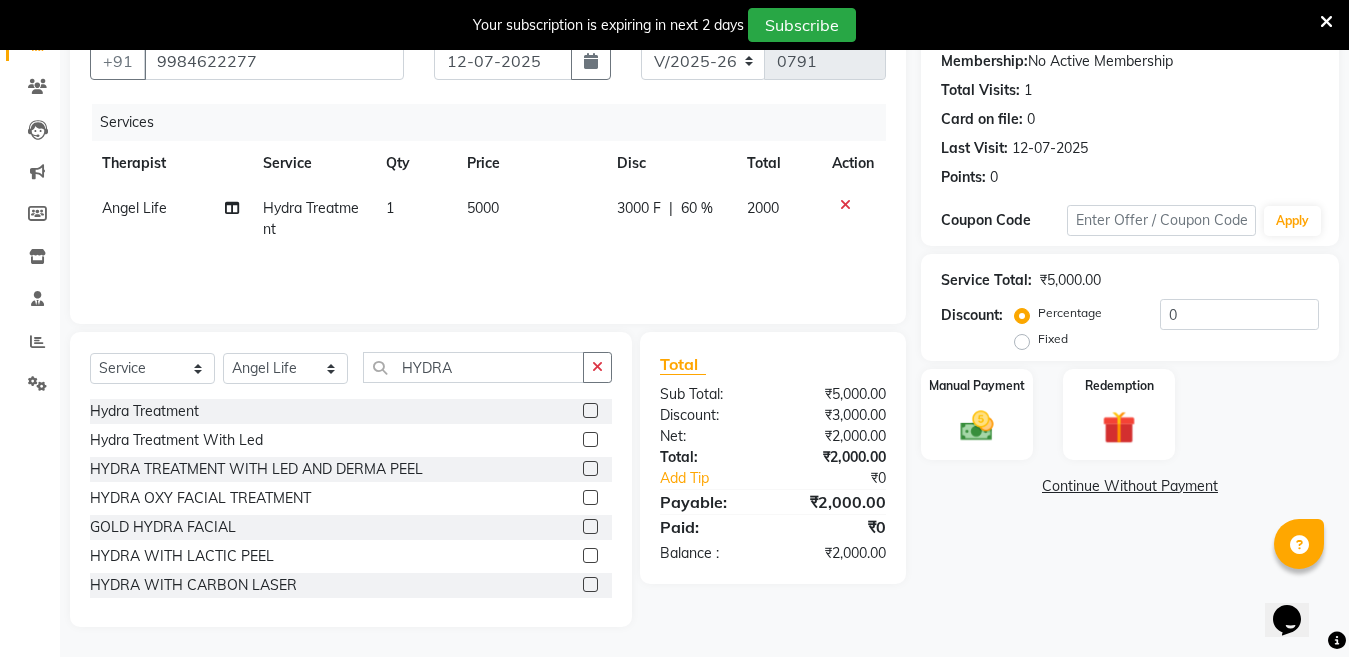 click on "Continue Without Payment" 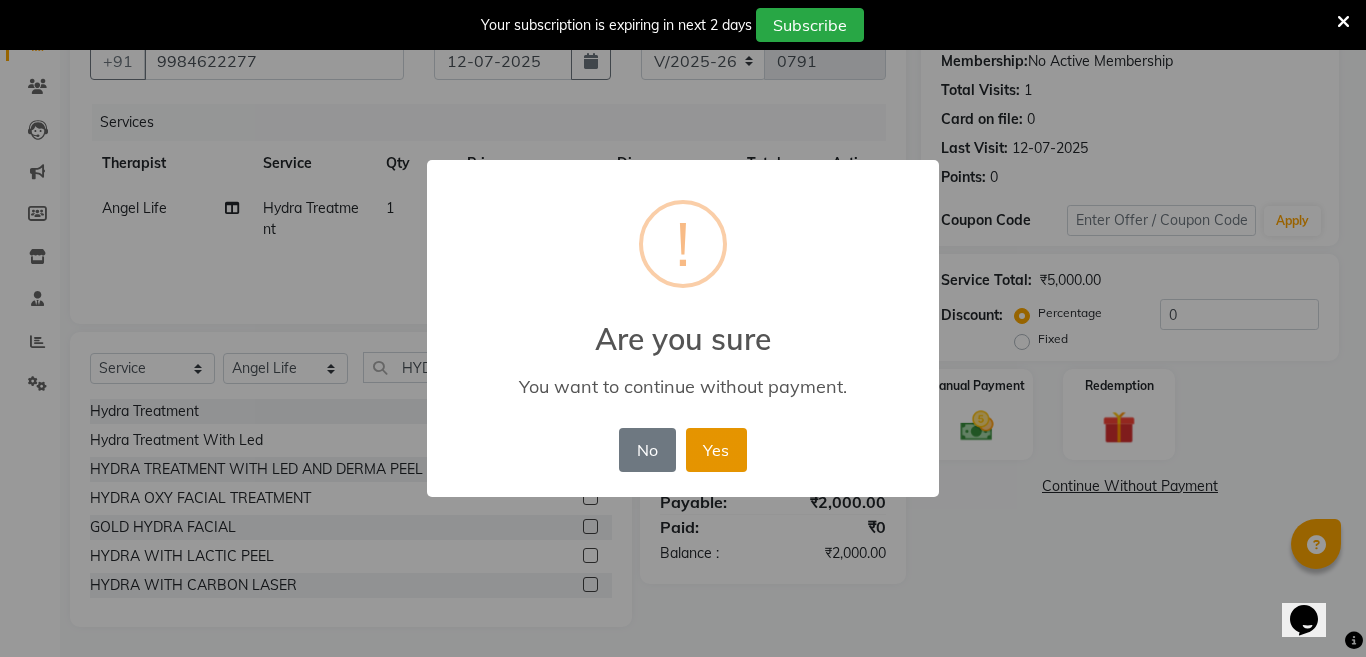 click on "Yes" at bounding box center (716, 450) 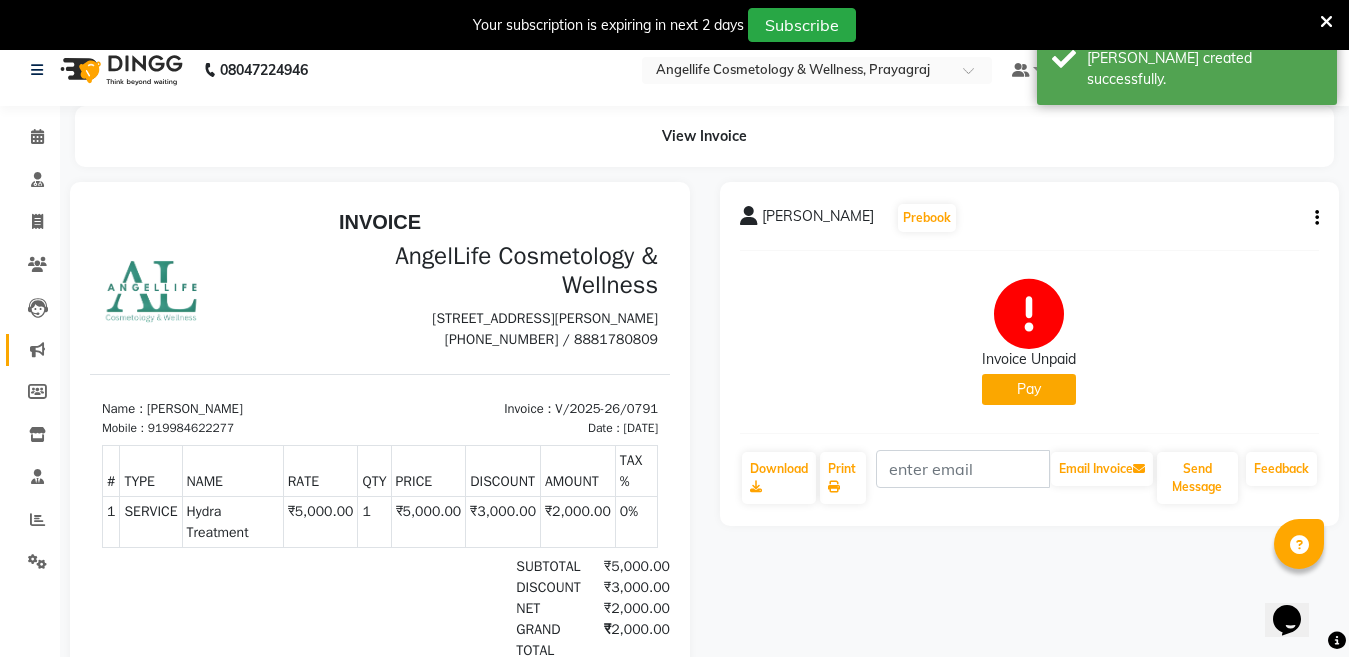 scroll, scrollTop: 0, scrollLeft: 0, axis: both 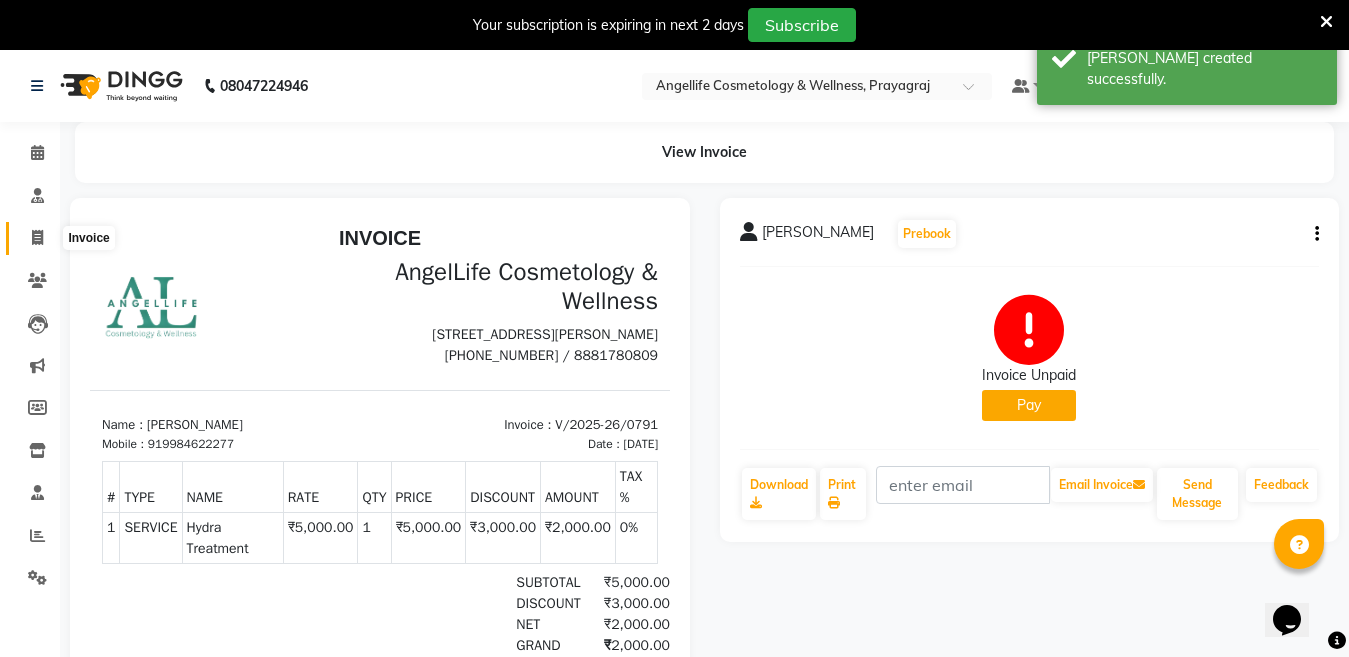 click 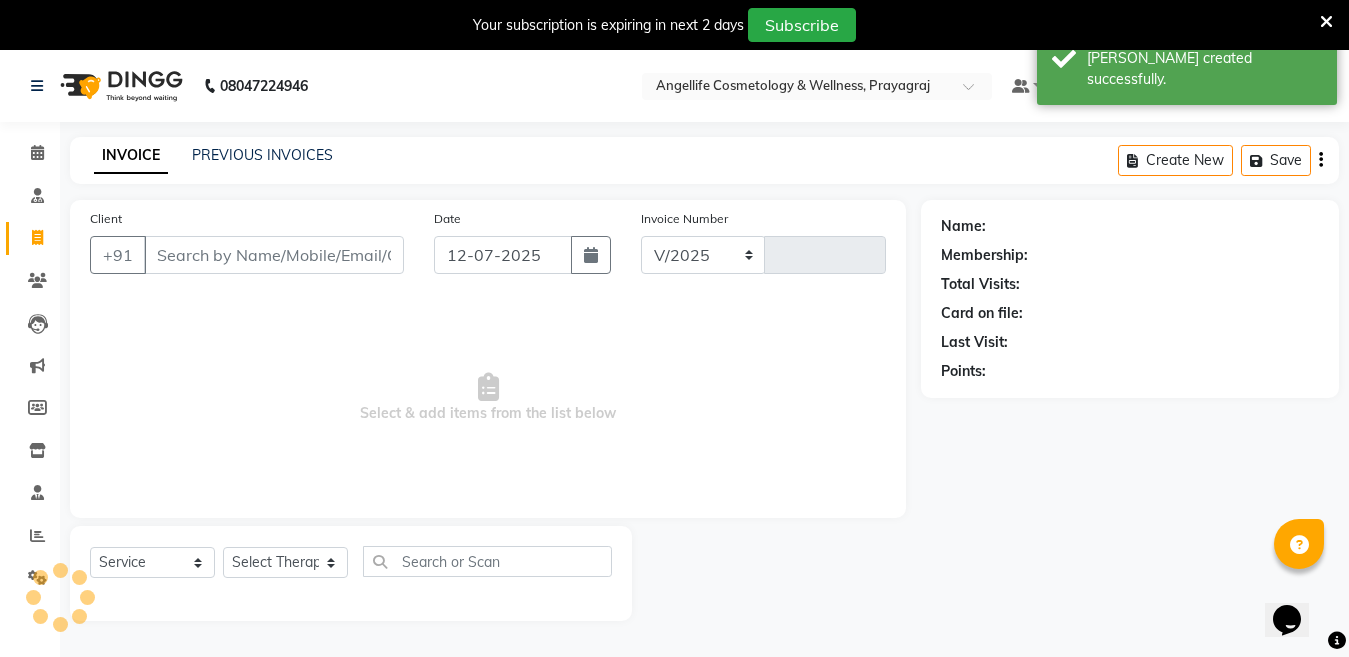 scroll, scrollTop: 50, scrollLeft: 0, axis: vertical 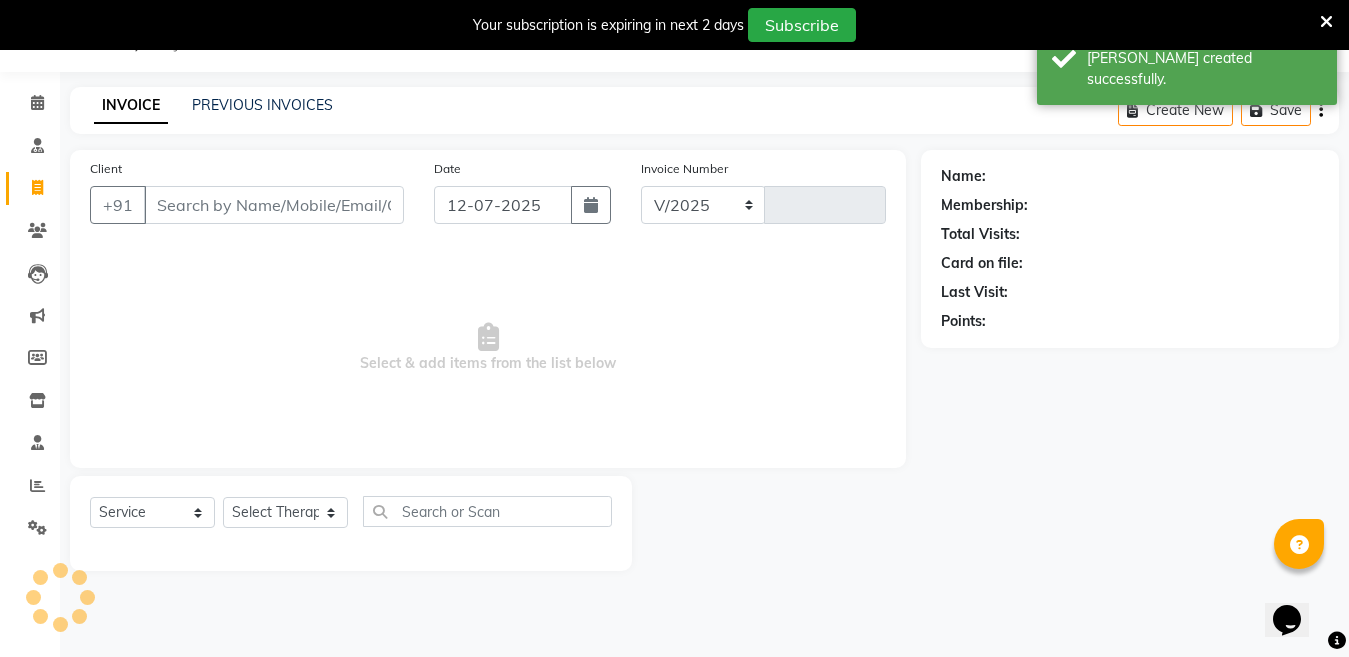 select on "4531" 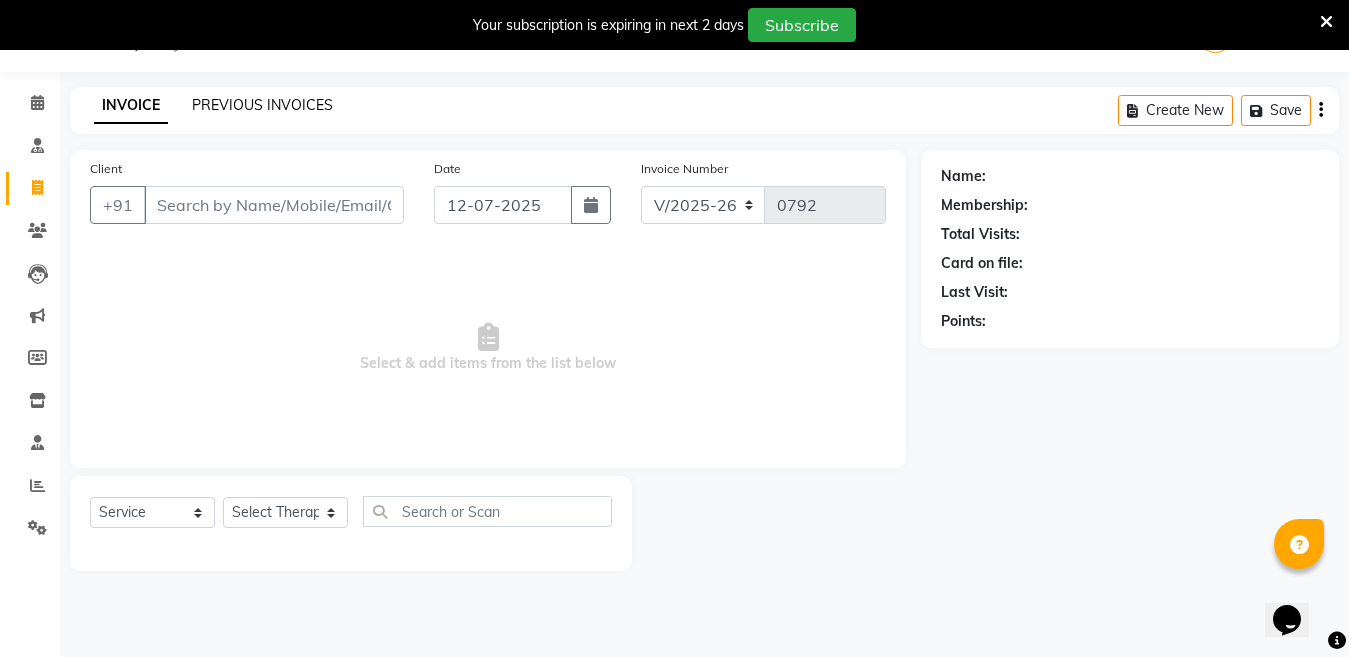 click on "PREVIOUS INVOICES" 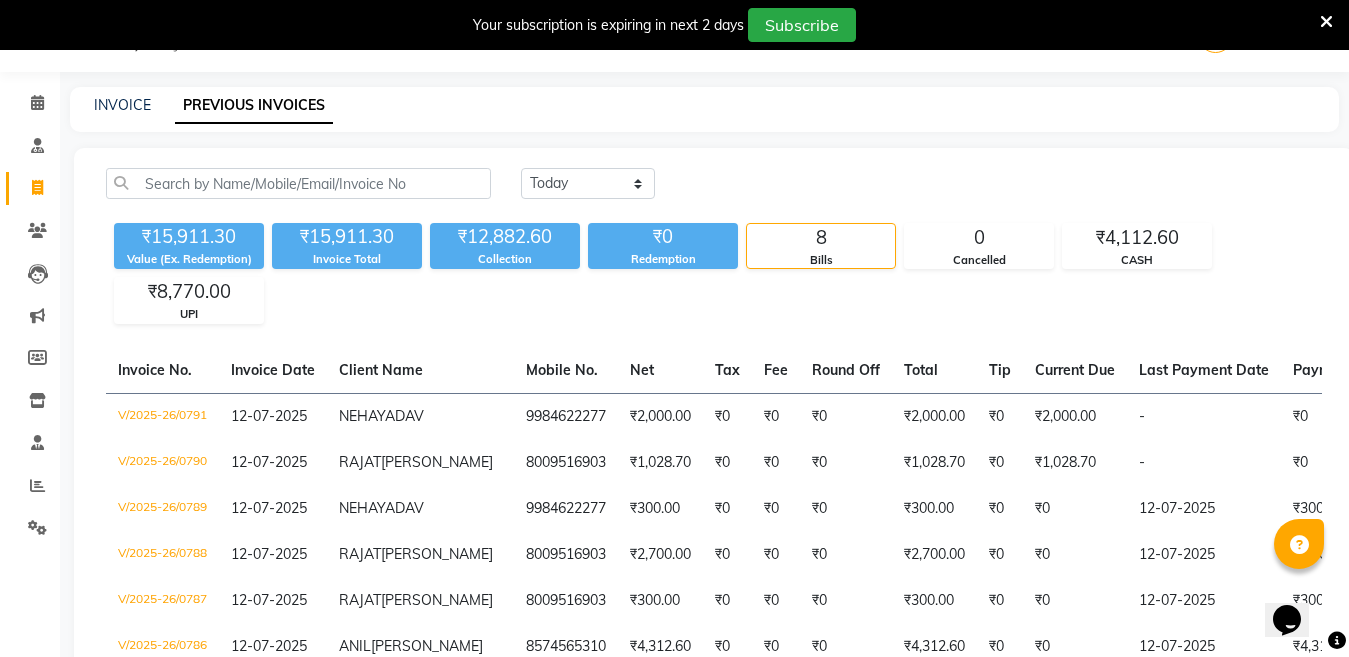 scroll, scrollTop: 150, scrollLeft: 0, axis: vertical 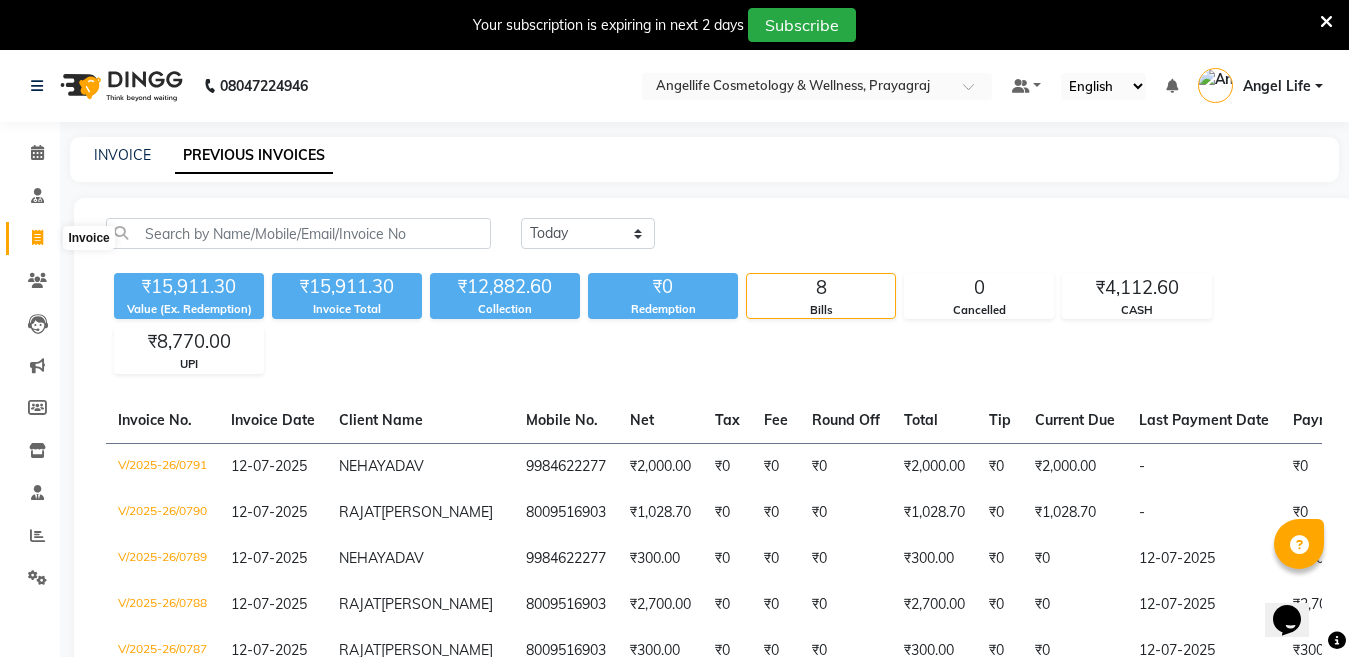 click 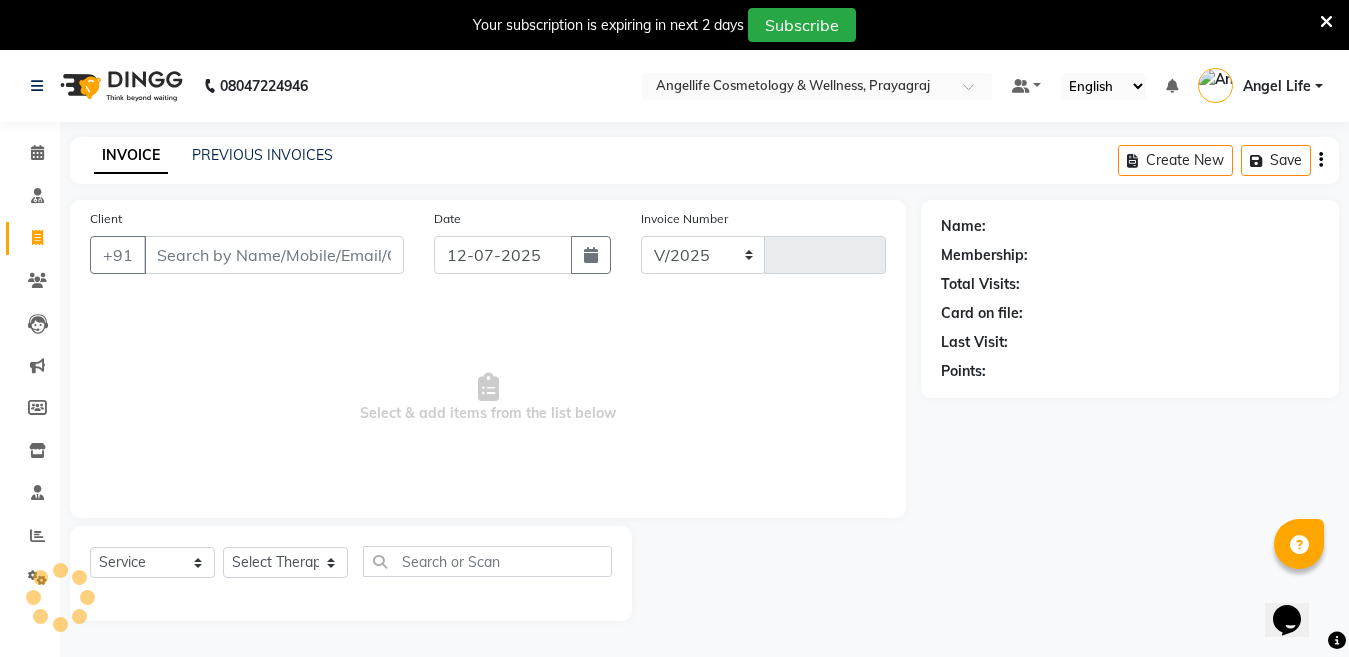 scroll, scrollTop: 50, scrollLeft: 0, axis: vertical 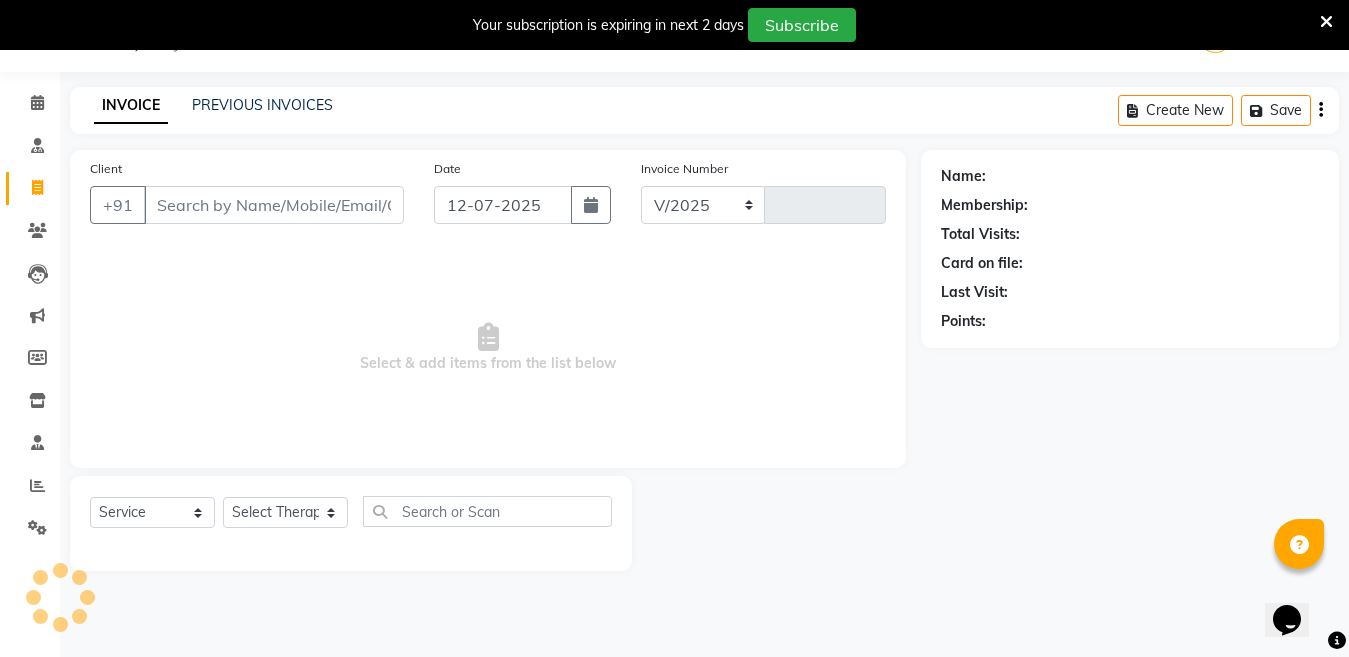 select on "4531" 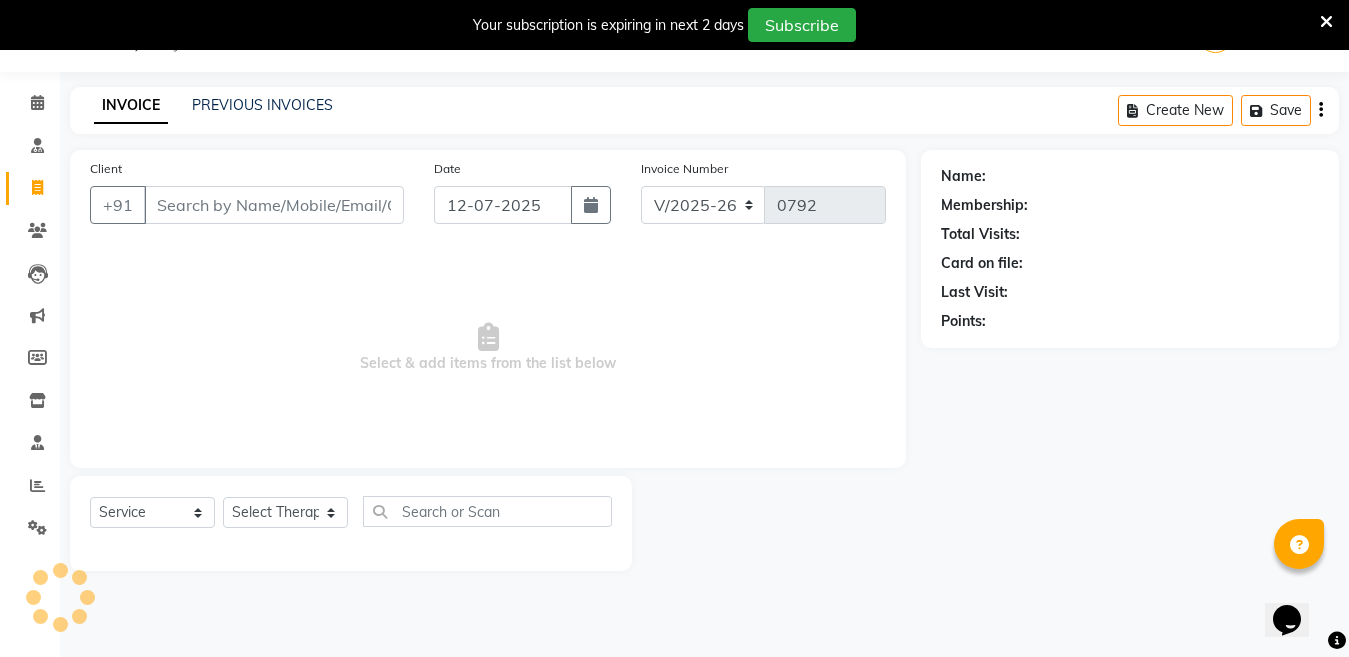 click on "08047224946 Select Location ×  Angellife Cosmetology & Wellness, Prayagraj Default Panel My Panel English ENGLISH Español العربية मराठी हिंदी ગુજરાતી தமிழ் 中文 Notifications nothing to show Angel Life Manage Profile Change Password Sign out  Version:3.15.4  ☀  AngelLife Cosmetology & Wellness, Prayagraj ☀ Angel Life , Gomti Nagar  Calendar  Consultation  Invoice  Clients  Leads   Marketing  Members  Inventory  Staff  Reports  Settings Completed InProgress Upcoming Dropped Tentative Check-In Confirm Bookings Segments Page Builder INVOICE PREVIOUS INVOICES Create New   Save  Client +91 Date 12-07-2025 Invoice Number V/2025 V/2025-26 0792  Select & add items from the list below  Select  Service  Product  Membership  Package Voucher Prepaid Gift Card  Select Therapist Name: Membership: Total Visits: Card on file: Last Visit:  Points:" at bounding box center (674, 328) 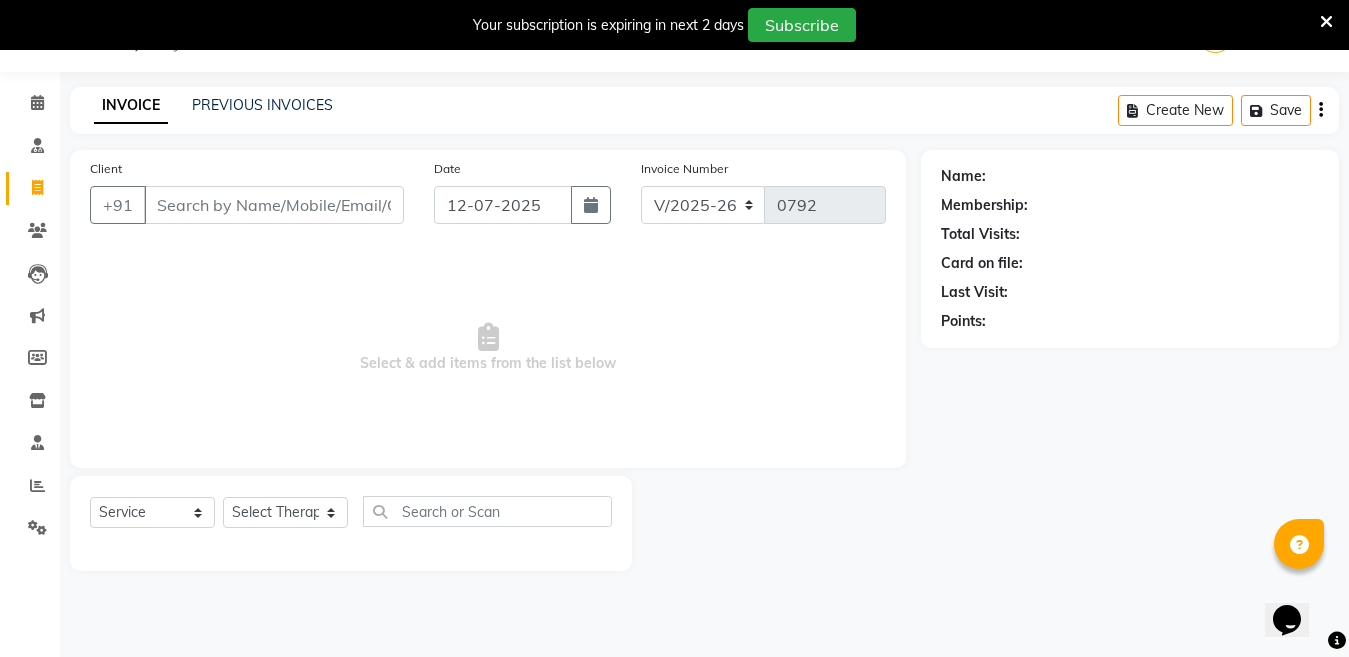 click on "INVOICE PREVIOUS INVOICES Create New   Save" 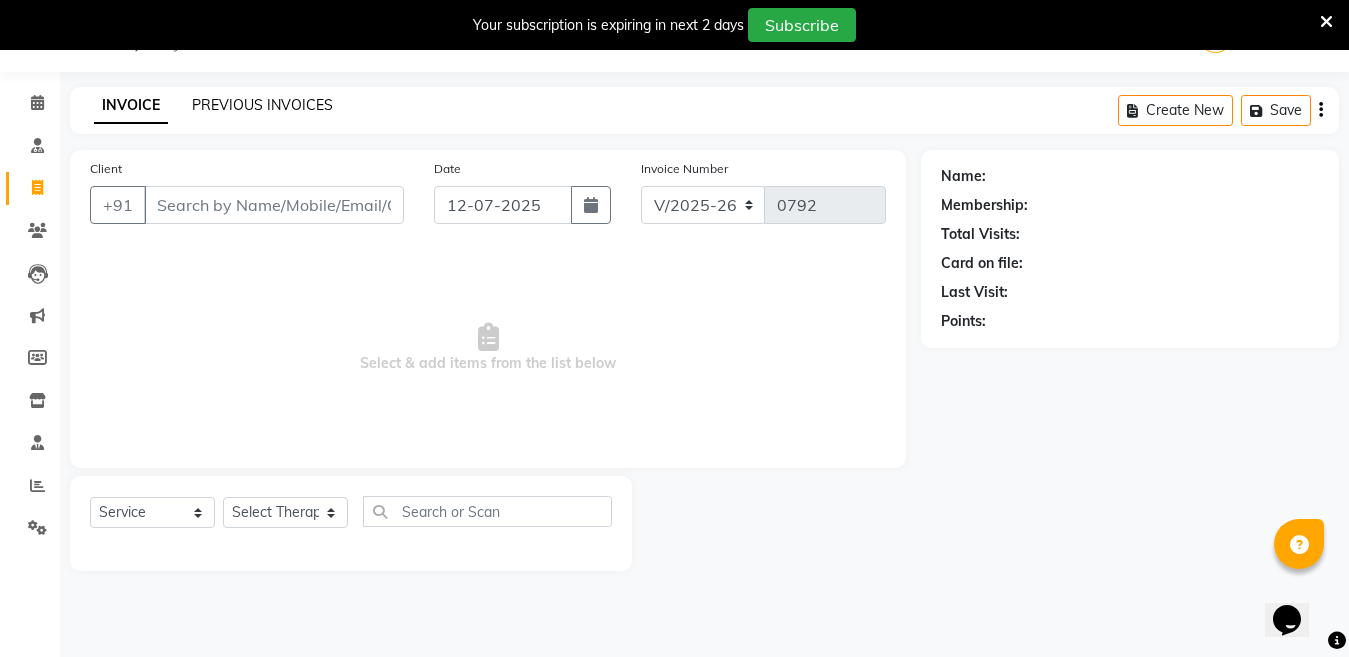click on "PREVIOUS INVOICES" 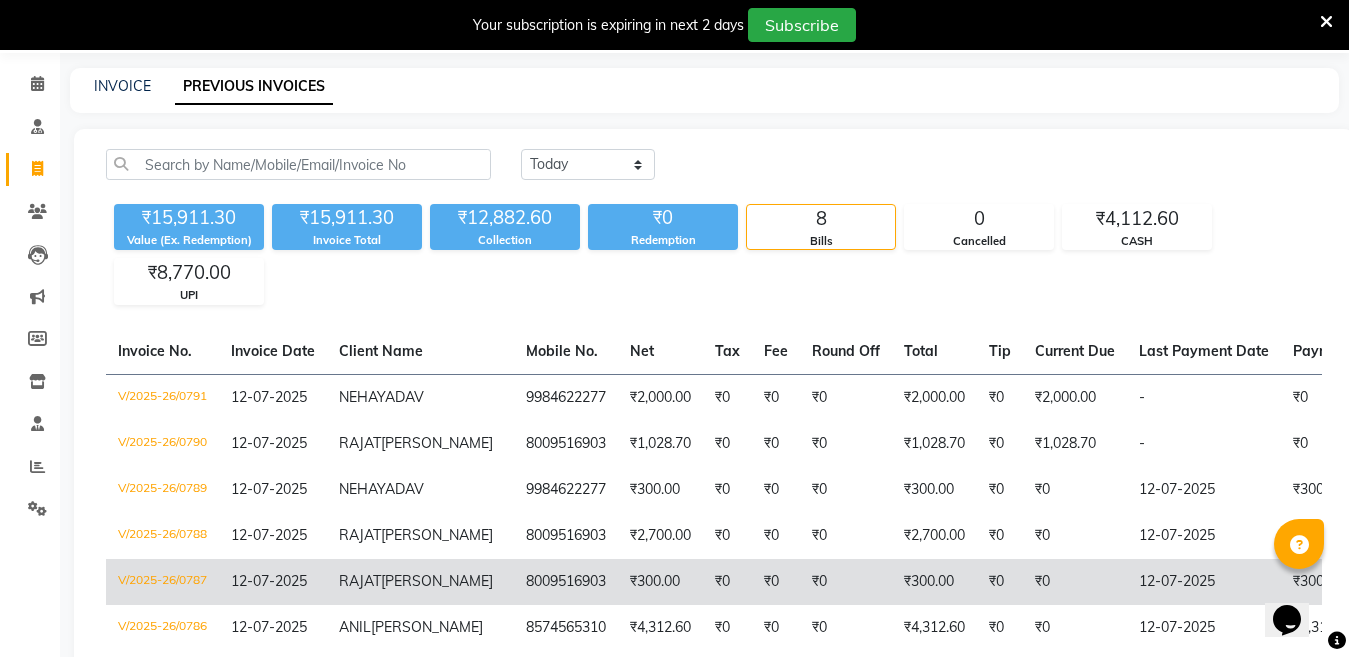 scroll, scrollTop: 0, scrollLeft: 0, axis: both 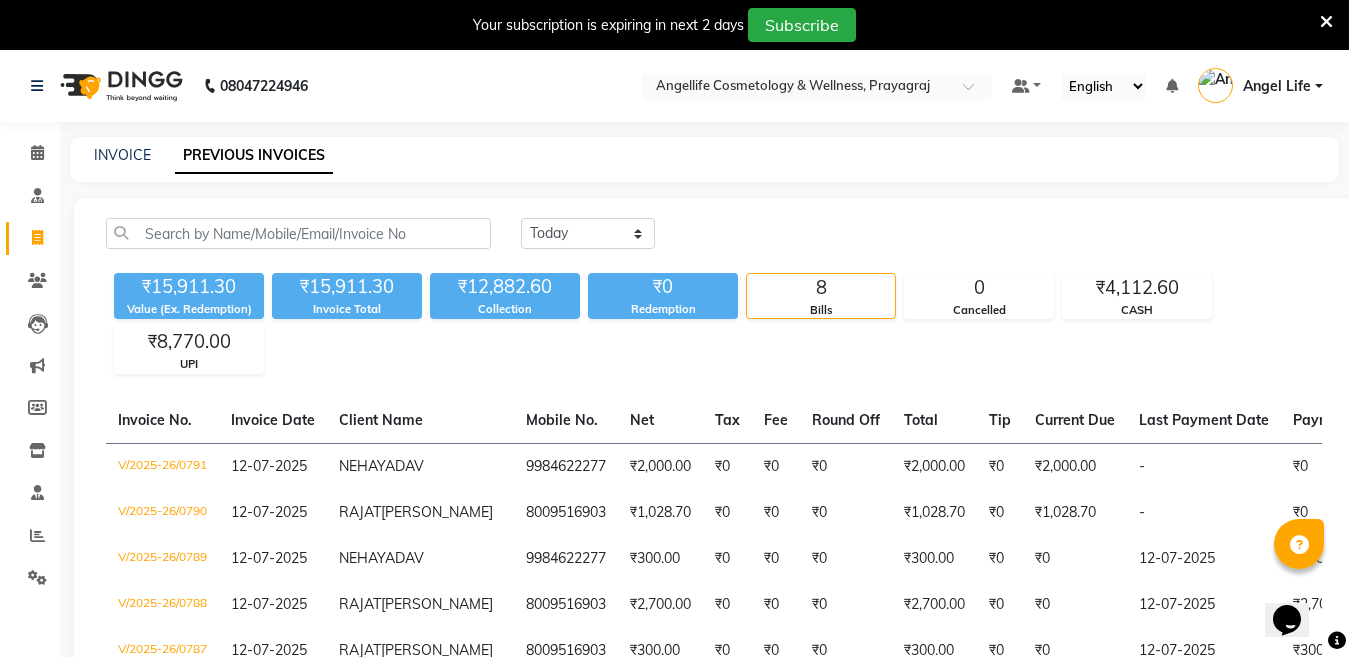 click on "₹15,911.30 Value (Ex. Redemption) ₹15,911.30 Invoice Total  ₹12,882.60 Collection ₹0 Redemption 8 Bills 0 Cancelled ₹4,112.60 CASH ₹8,770.00 UPI" 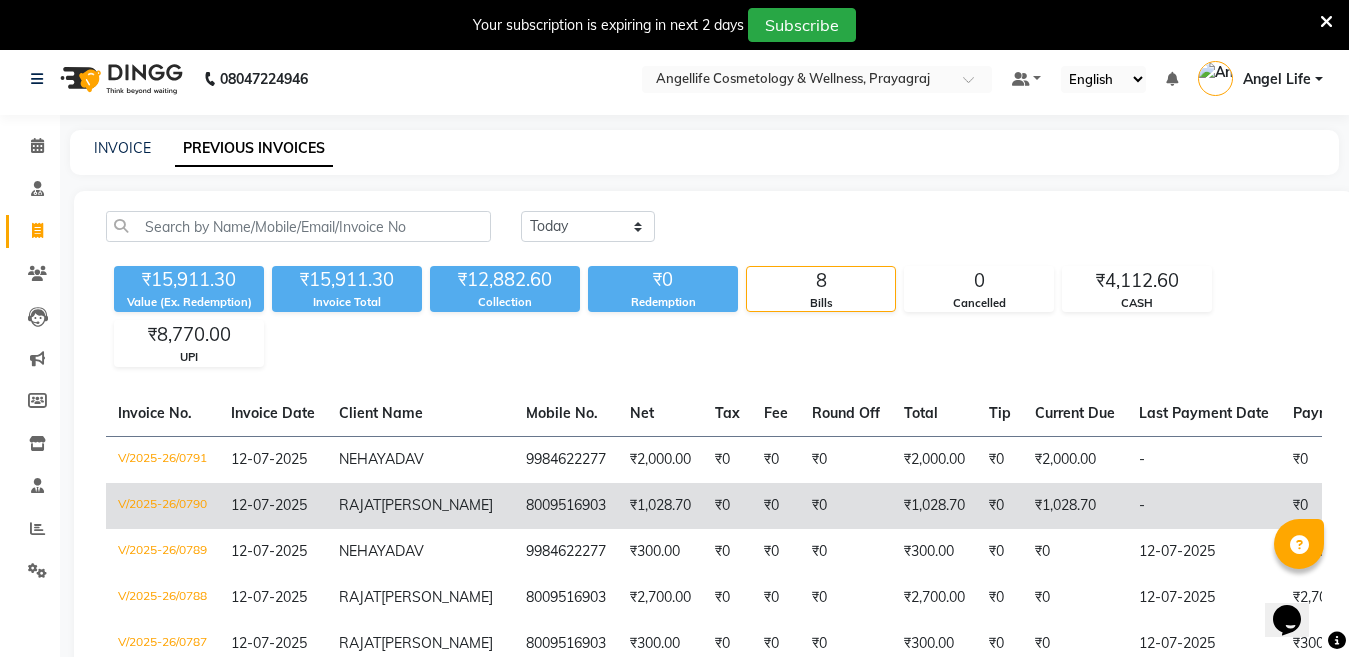 scroll, scrollTop: 0, scrollLeft: 0, axis: both 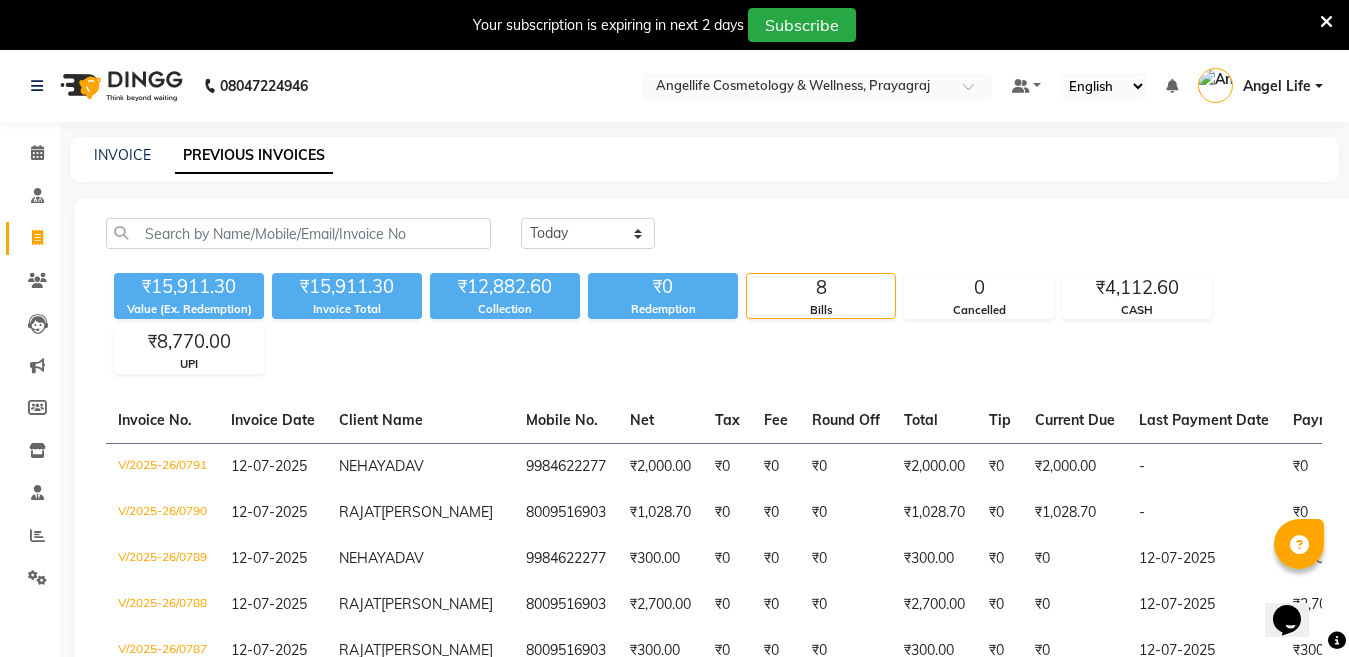 click on "₹15,911.30 Value (Ex. Redemption) ₹15,911.30 Invoice Total  ₹12,882.60 Collection ₹0 Redemption 8 Bills 0 Cancelled ₹4,112.60 CASH ₹8,770.00 UPI" 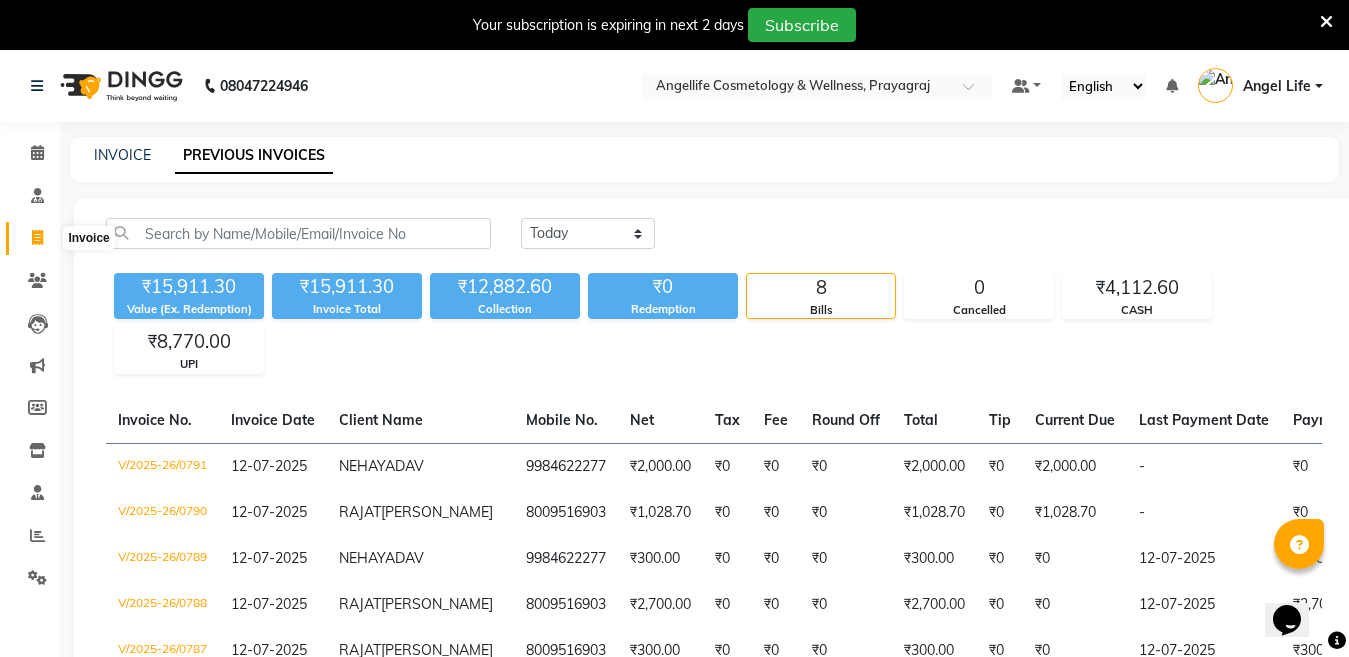 click 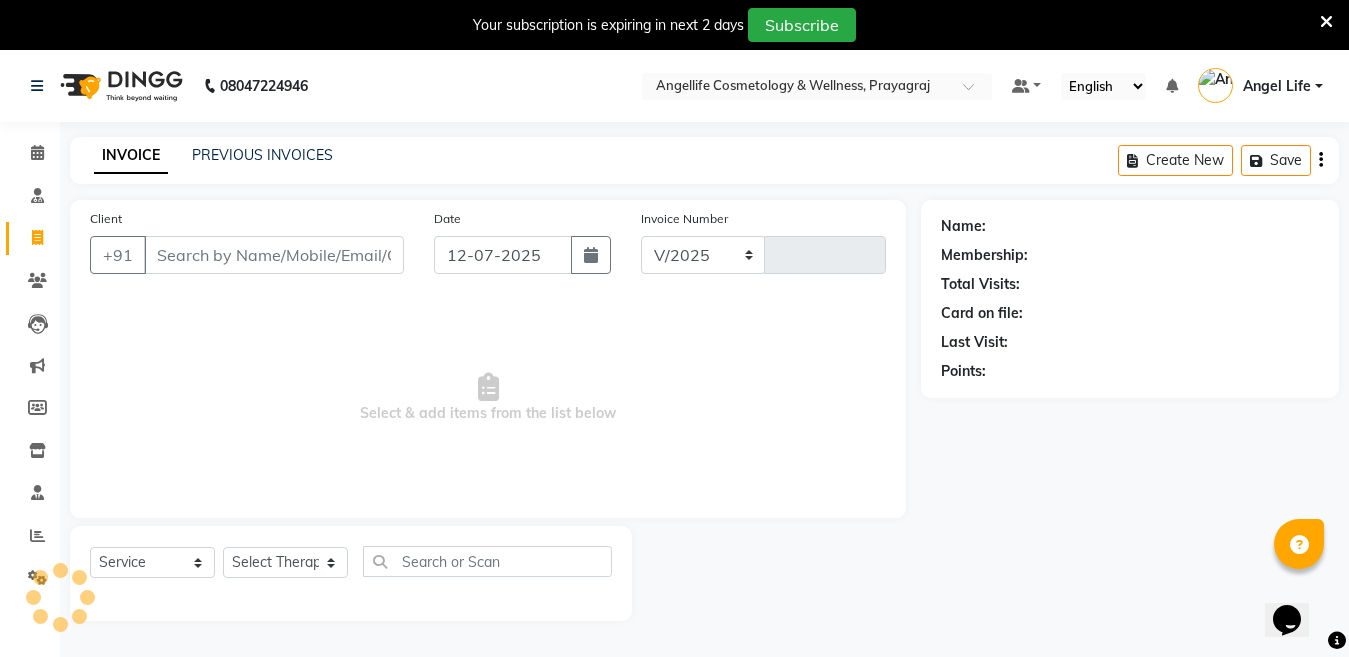 select on "4531" 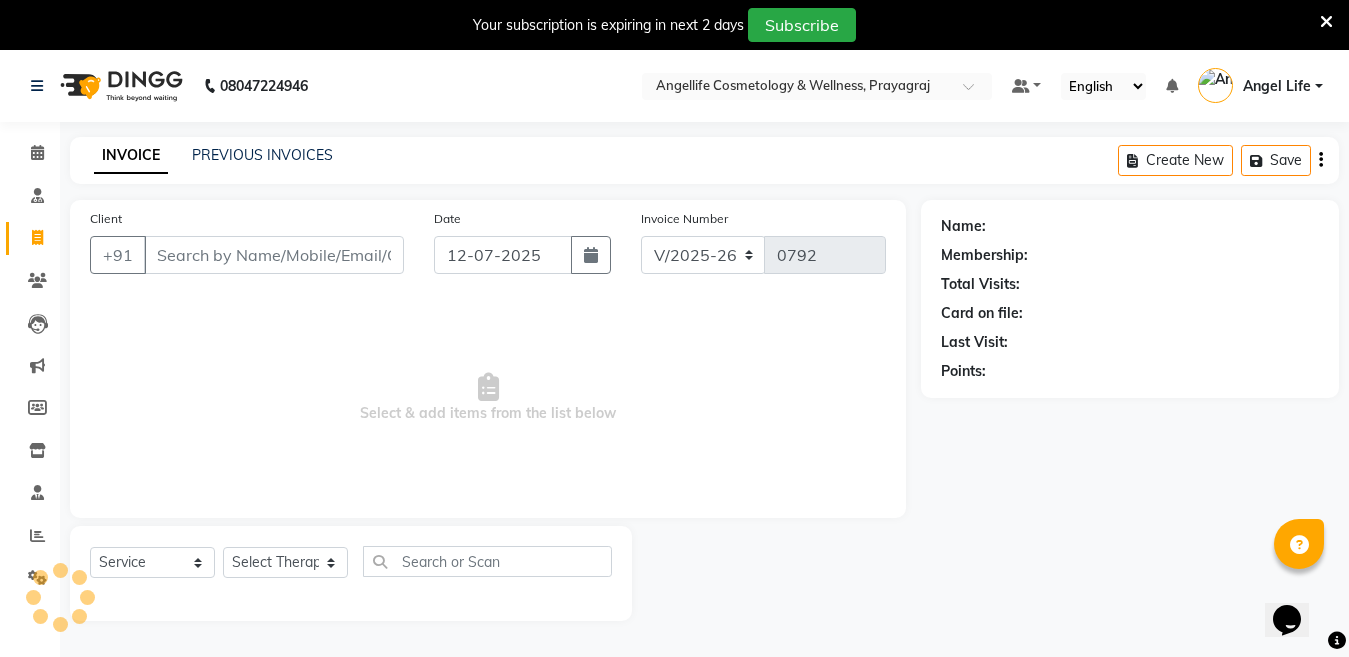 scroll, scrollTop: 50, scrollLeft: 0, axis: vertical 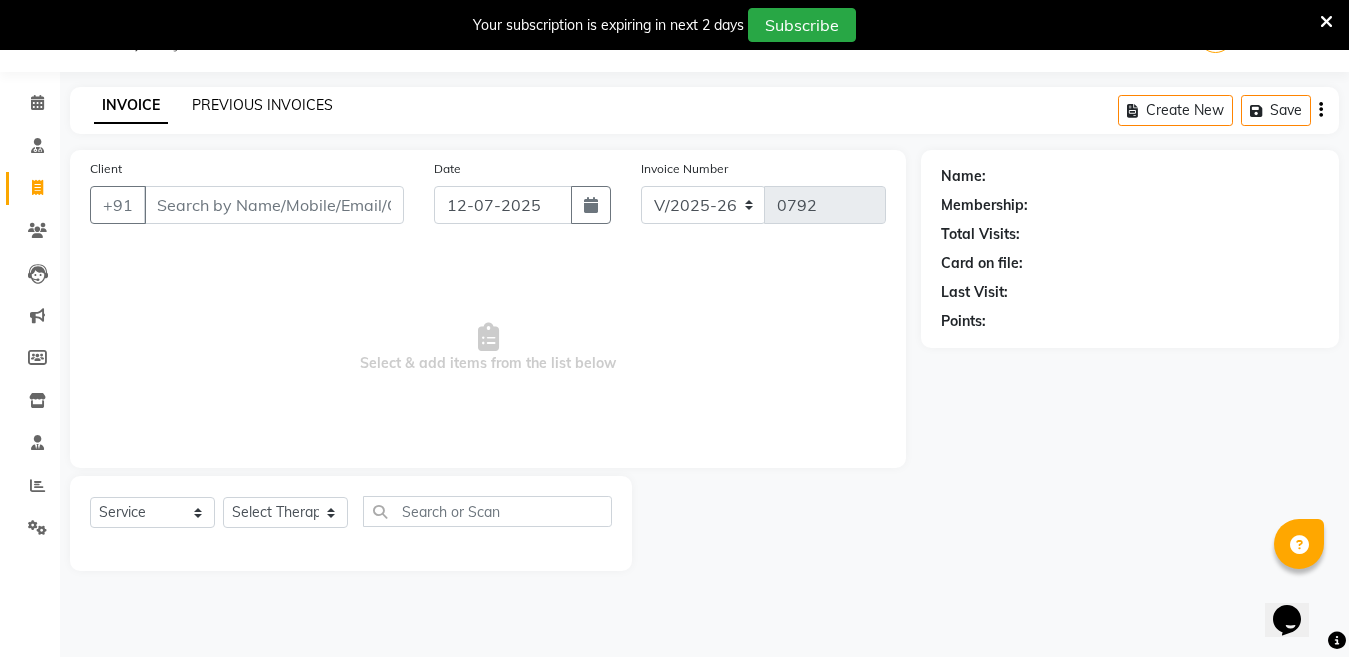 click on "PREVIOUS INVOICES" 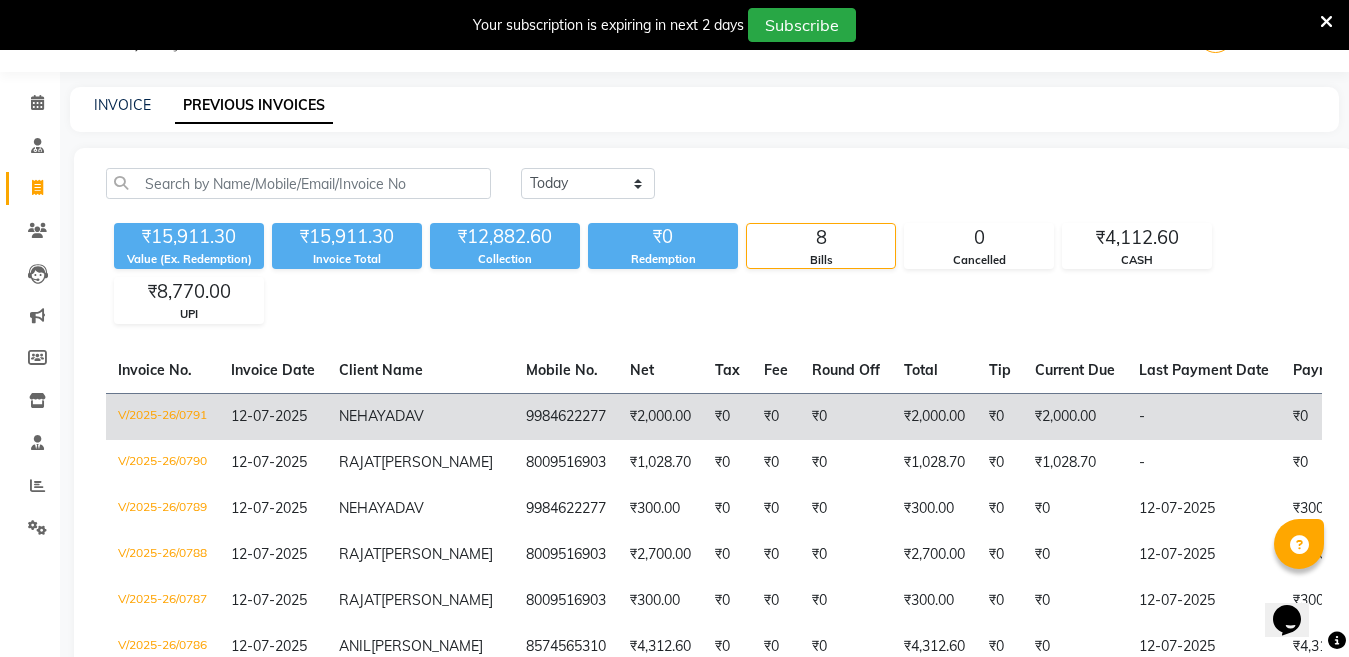click on "₹2,000.00" 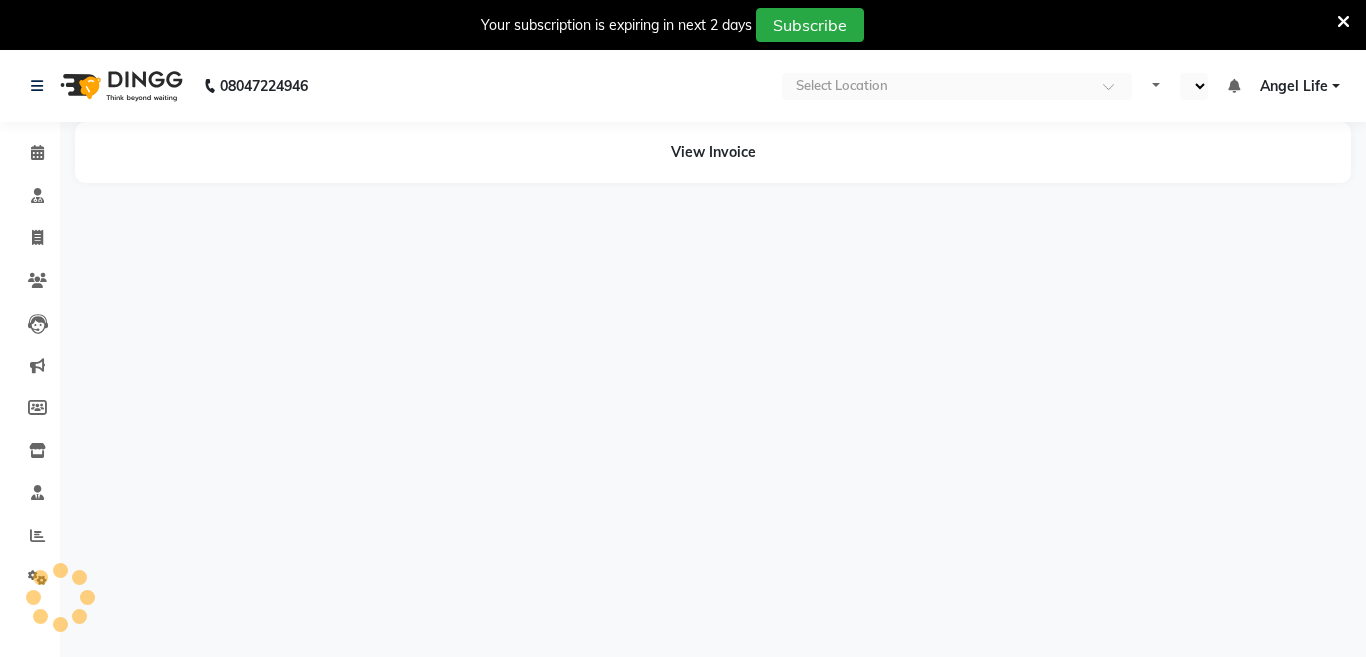 scroll, scrollTop: 0, scrollLeft: 0, axis: both 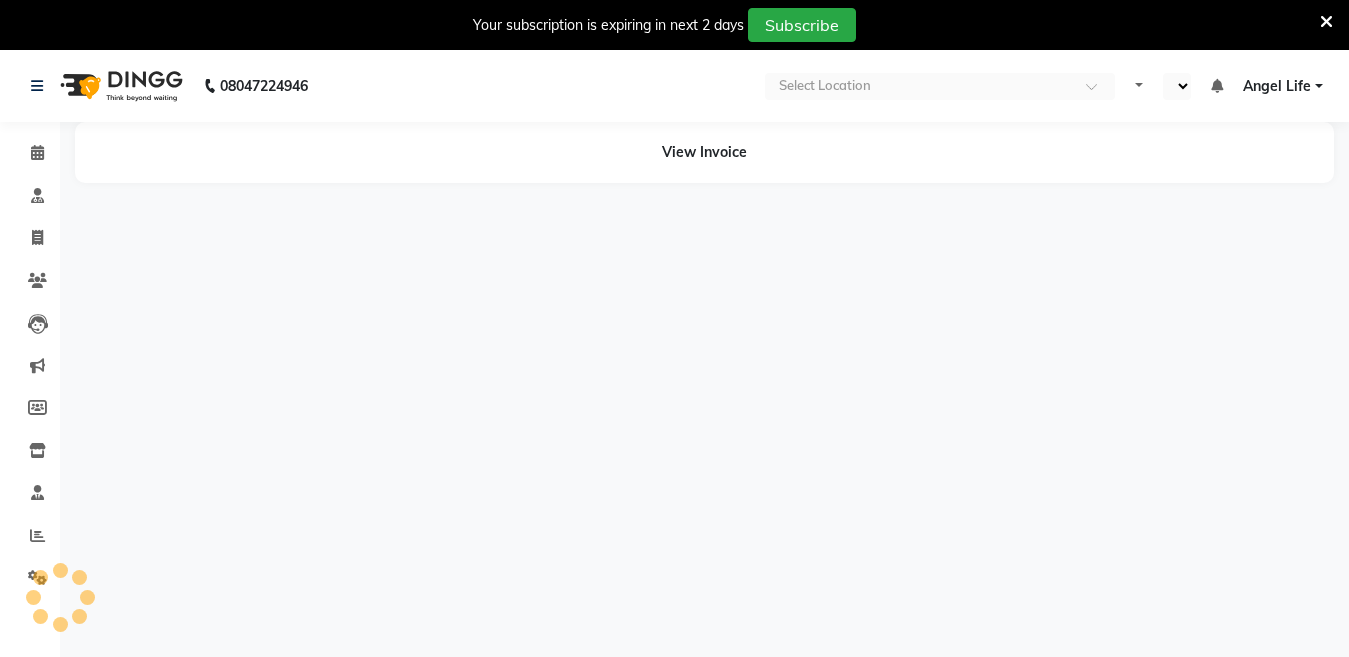 select on "en" 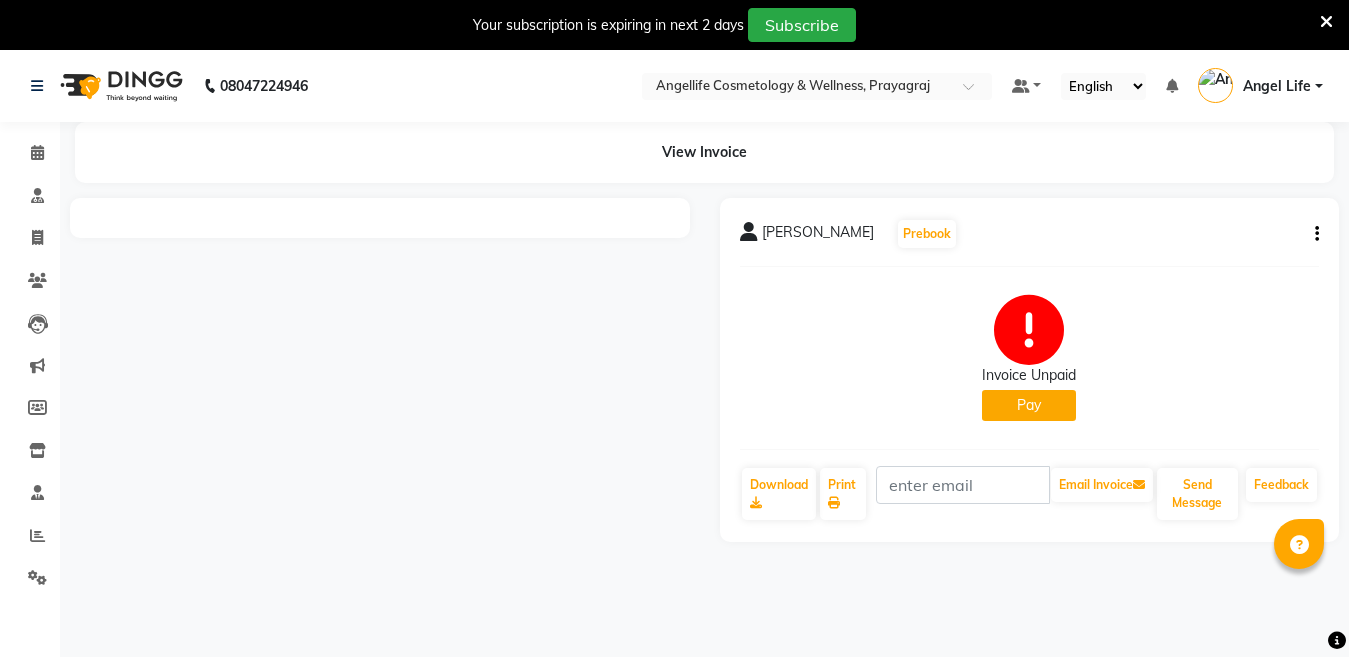 click on "Pay" 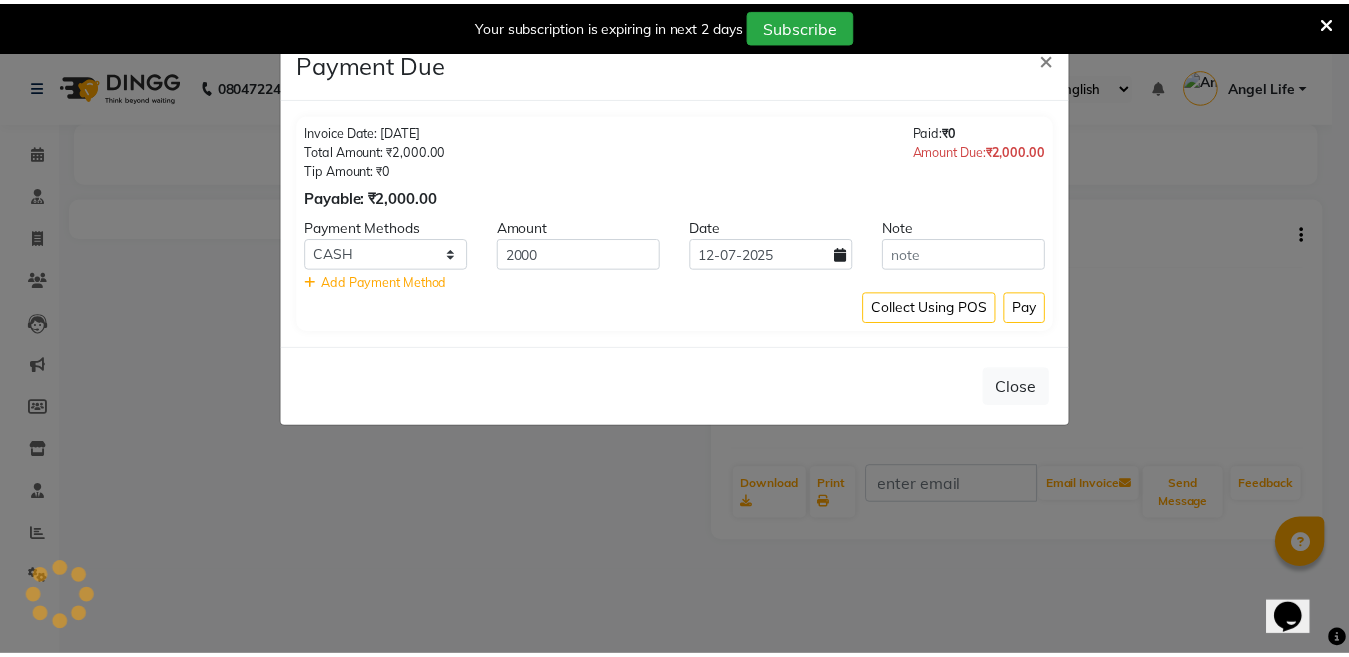 scroll, scrollTop: 0, scrollLeft: 0, axis: both 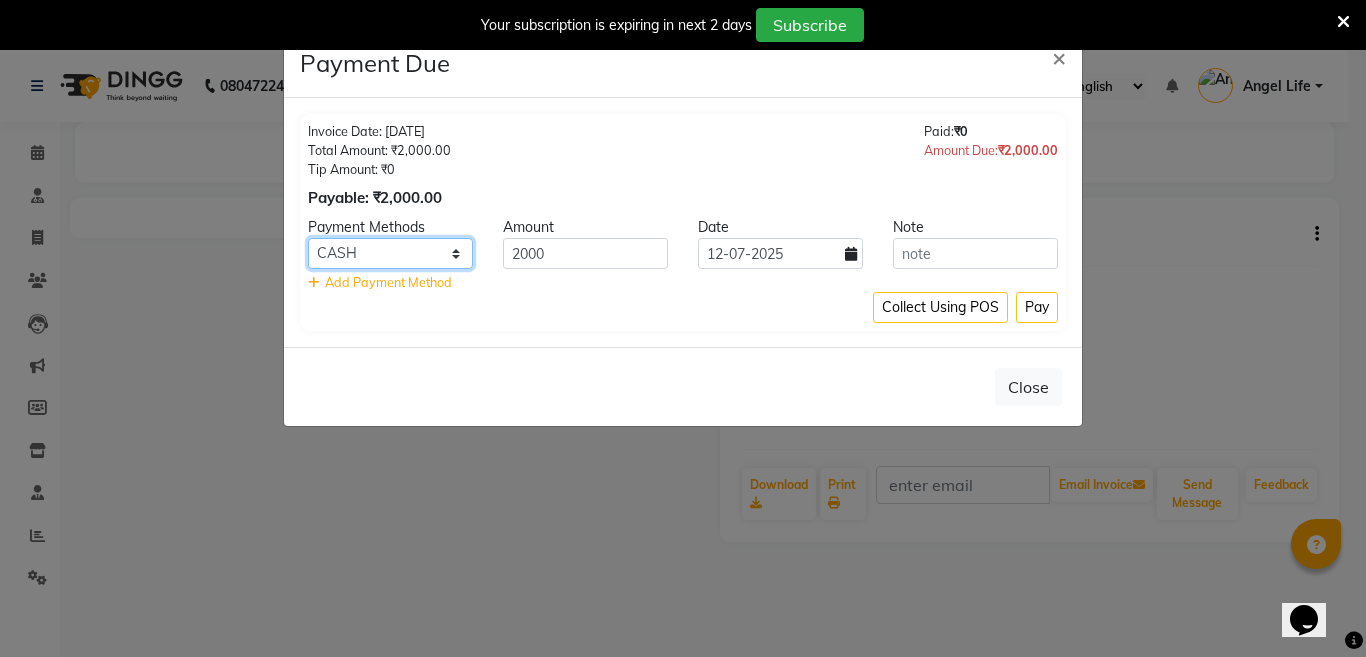 click on "CASH CARD ONLINE CUSTOM GPay PayTM PhonePe UPI NearBuy Loan BharatPay Cheque MosamBee MI Voucher Bank Family Visa Card Master Card BharatPay Card UPI BharatPay Other Cards Juice by MCB MyT Money MariDeal DefiDeal [DOMAIN_NAME] THD TCL CEdge Card M UPI M UPI Axis UPI Union Card (Indian Bank) Card (DL Bank) RS BTC Wellnessta Razorpay Complimentary Nift Spa Finder Spa Week Venmo BFL LoanTap SaveIN GMoney ATH Movil On Account Chamber Gift Card Trade Comp Donation Card on File Envision BRAC Card City Card bKash Credit Card Debit Card Shoutlo LUZO Jazz Cash AmEx Discover Tabby Online W Room Charge Room Charge USD Room Charge Euro Room Charge EGP Room Charge GBP Bajaj Finserv Bad Debts Card: IDFC Card: IOB Coupon Gcash PayMaya Instamojo COnline UOnline SOnline SCard Paypal PPR PPV PPC PPN PPG PPE CAMP Benefit ATH Movil Dittor App Rupay Diners iPrepaid iPackage District App Pine Labs Cash Payment Pnb Bank GPay NT Cash Lash GPay Lash Cash Nail GPay Nail Cash BANKTANSFER Dreamfolks [PERSON_NAME] SBI Save-In Nail Card Lash Card" 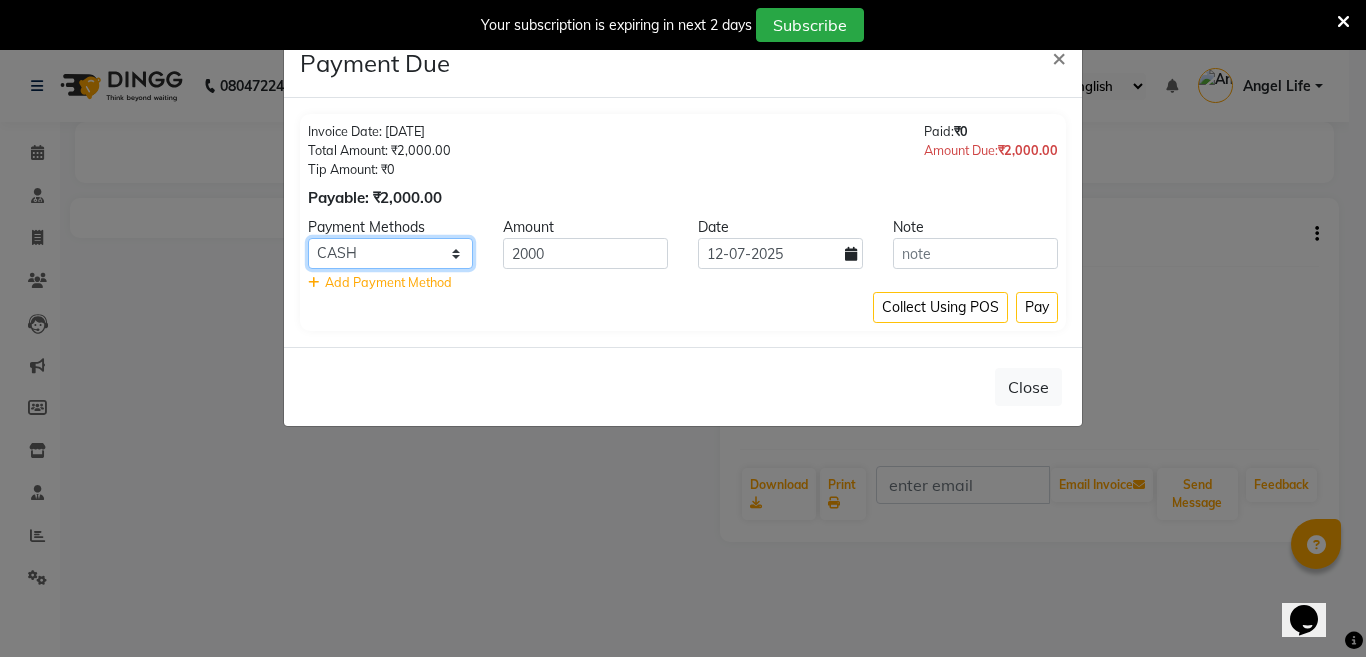 select on "8" 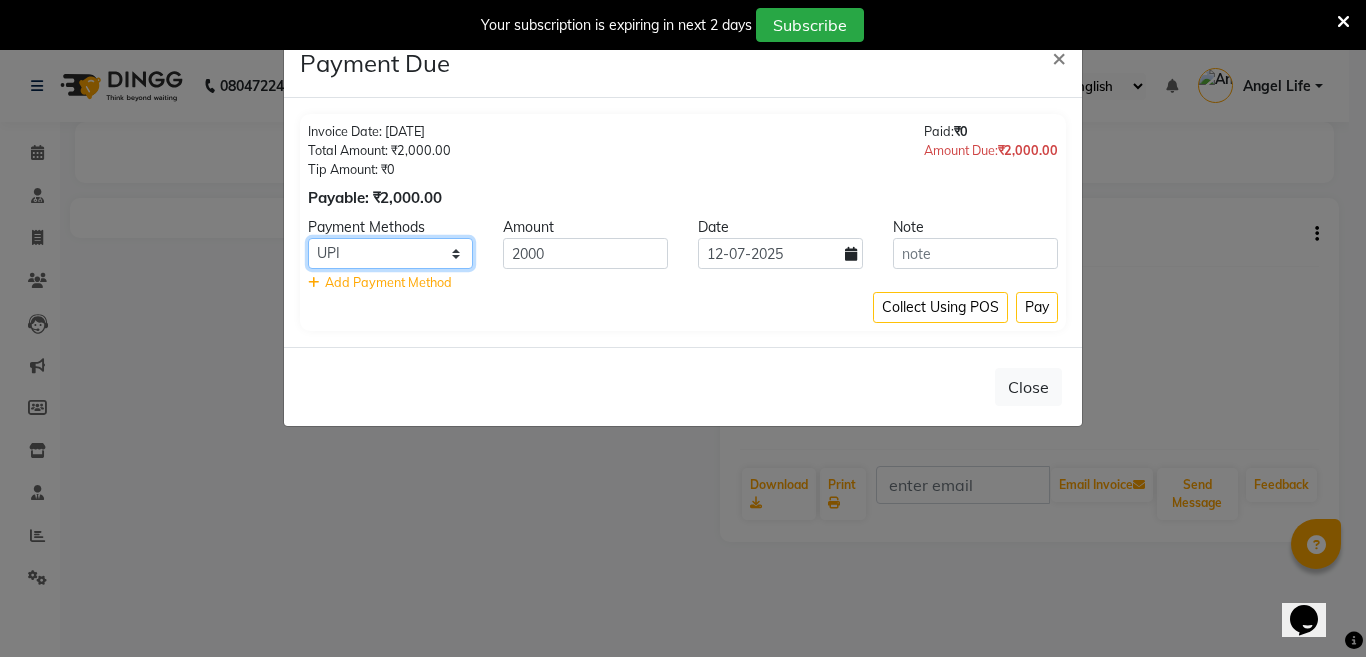 click on "CASH CARD ONLINE CUSTOM GPay PayTM PhonePe UPI NearBuy Loan BharatPay Cheque MosamBee MI Voucher Bank Family Visa Card Master Card BharatPay Card UPI BharatPay Other Cards Juice by MCB MyT Money MariDeal DefiDeal [DOMAIN_NAME] THD TCL CEdge Card M UPI M UPI Axis UPI Union Card (Indian Bank) Card (DL Bank) RS BTC Wellnessta Razorpay Complimentary Nift Spa Finder Spa Week Venmo BFL LoanTap SaveIN GMoney ATH Movil On Account Chamber Gift Card Trade Comp Donation Card on File Envision BRAC Card City Card bKash Credit Card Debit Card Shoutlo LUZO Jazz Cash AmEx Discover Tabby Online W Room Charge Room Charge USD Room Charge Euro Room Charge EGP Room Charge GBP Bajaj Finserv Bad Debts Card: IDFC Card: IOB Coupon Gcash PayMaya Instamojo COnline UOnline SOnline SCard Paypal PPR PPV PPC PPN PPG PPE CAMP Benefit ATH Movil Dittor App Rupay Diners iPrepaid iPackage District App Pine Labs Cash Payment Pnb Bank GPay NT Cash Lash GPay Lash Cash Nail GPay Nail Cash BANKTANSFER Dreamfolks [PERSON_NAME] SBI Save-In Nail Card Lash Card" 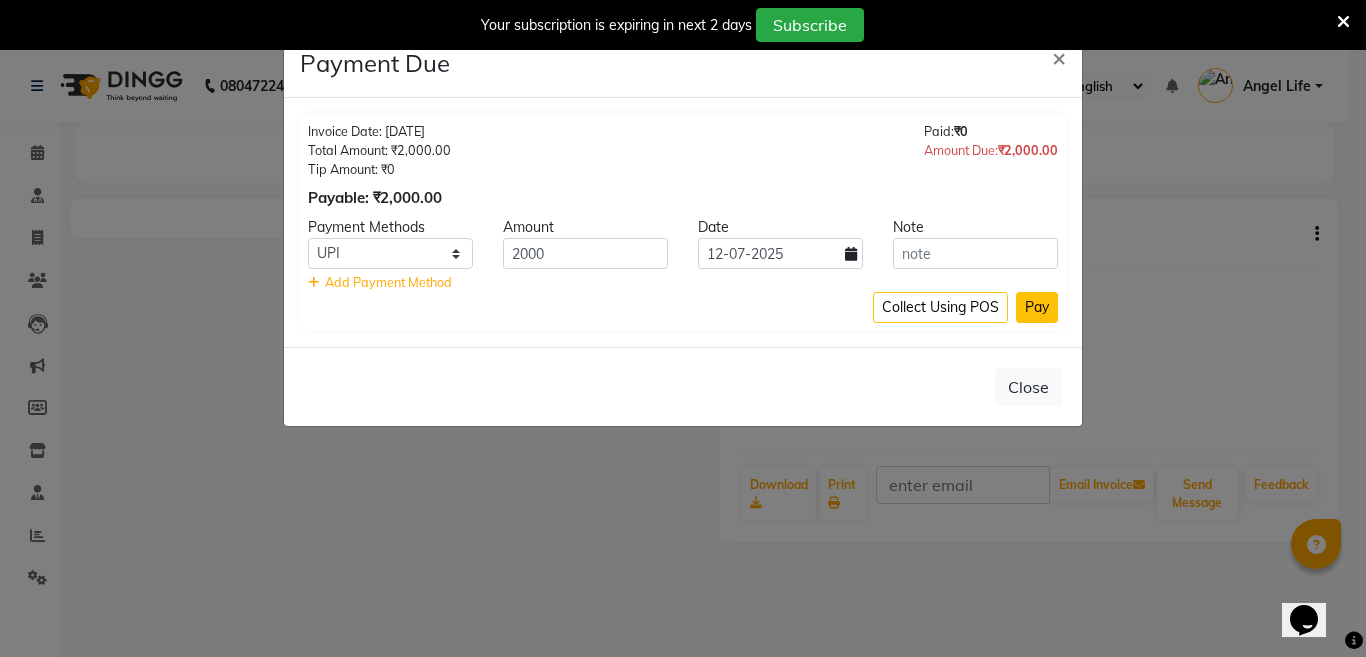 click on "Pay" 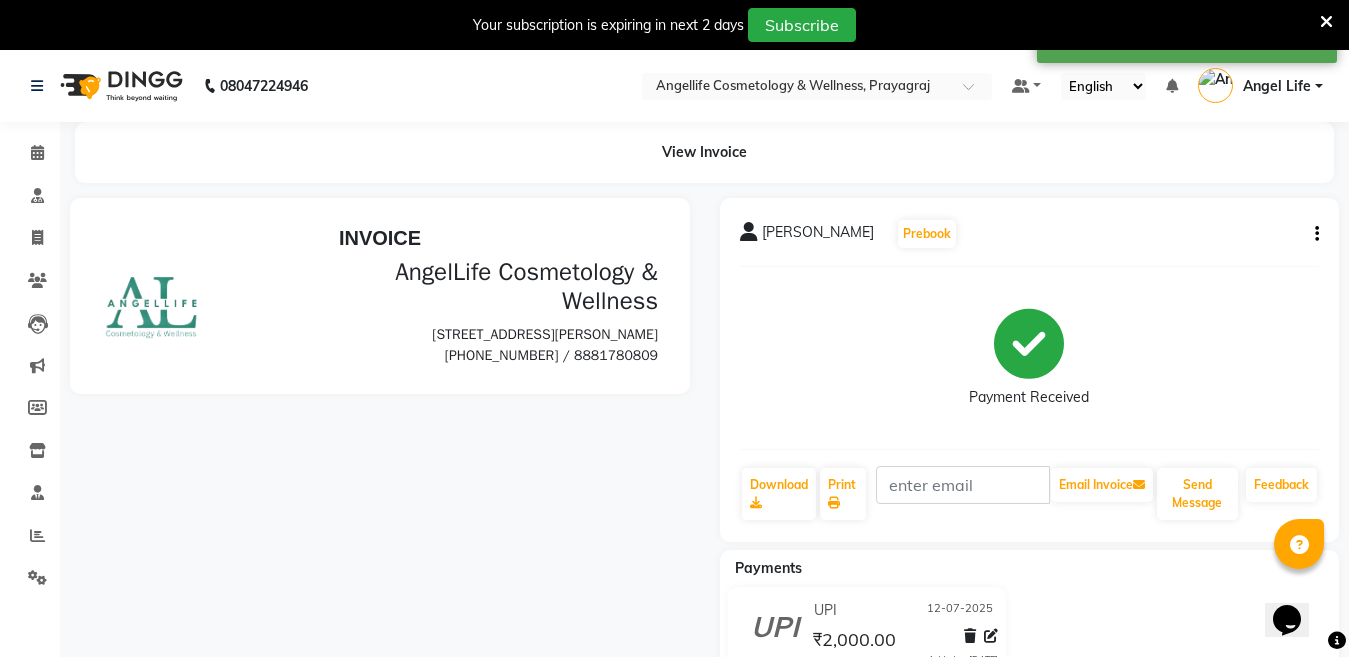 scroll, scrollTop: 0, scrollLeft: 0, axis: both 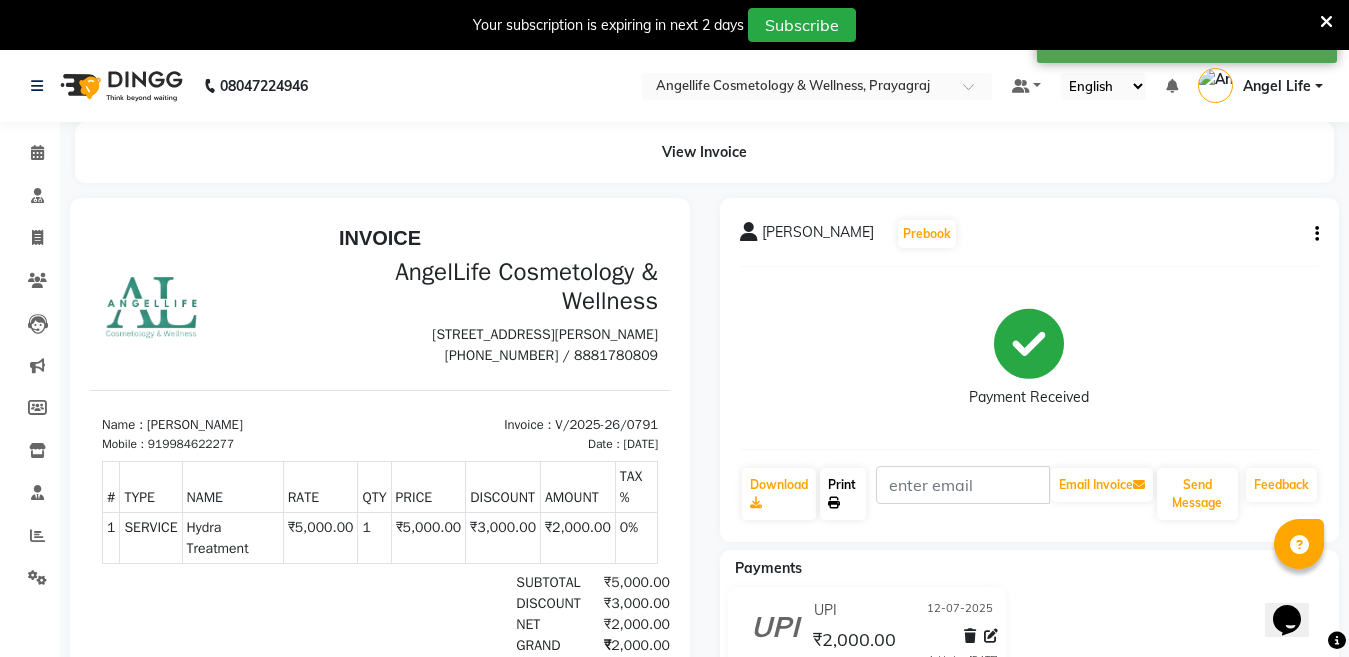 click on "Print" 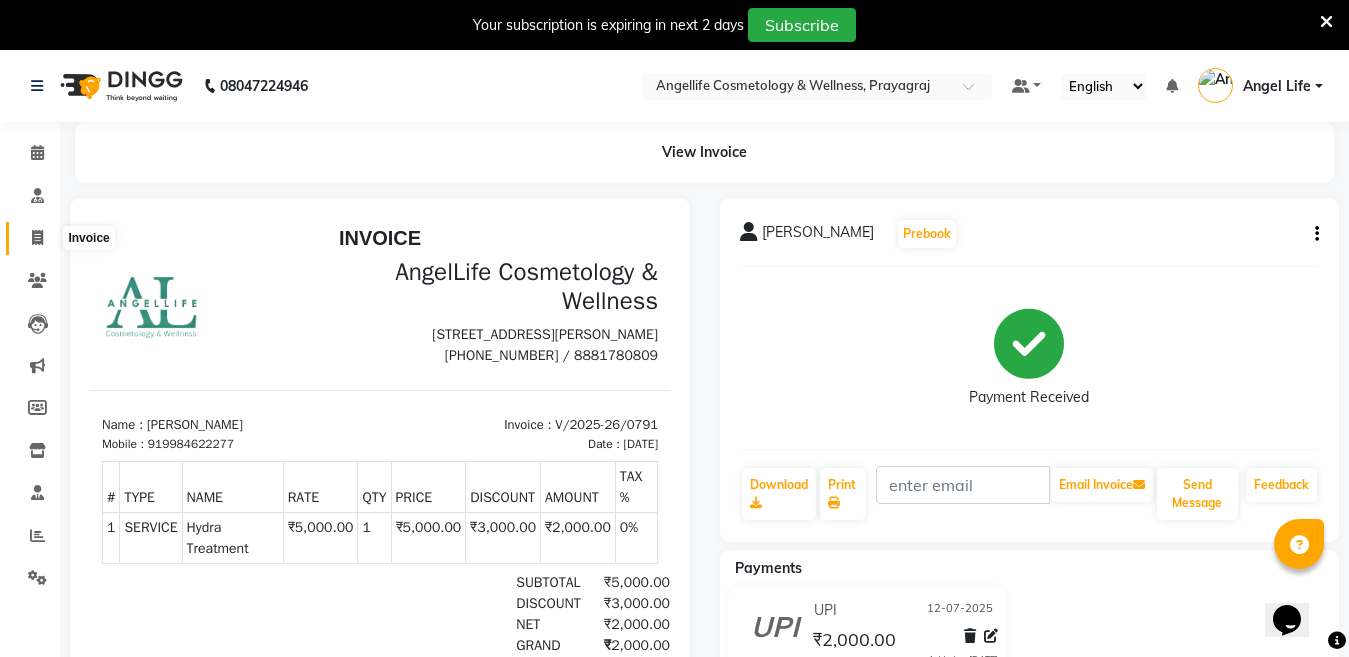 click 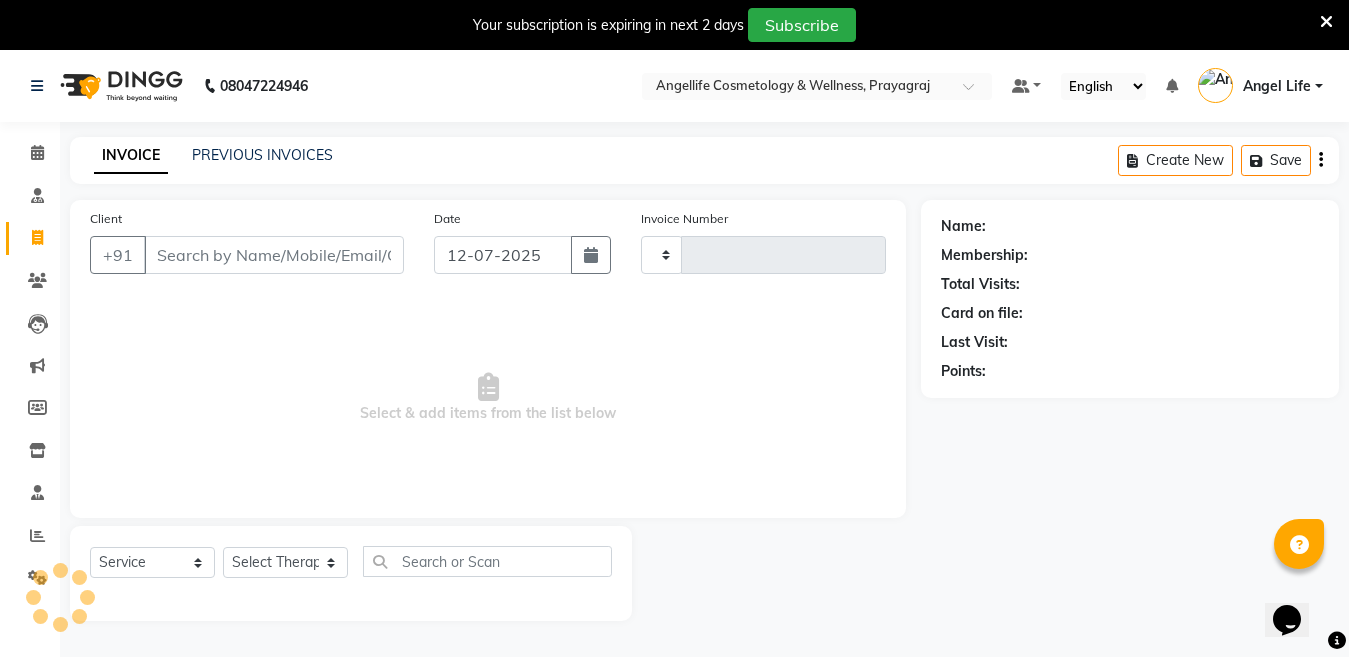 scroll, scrollTop: 50, scrollLeft: 0, axis: vertical 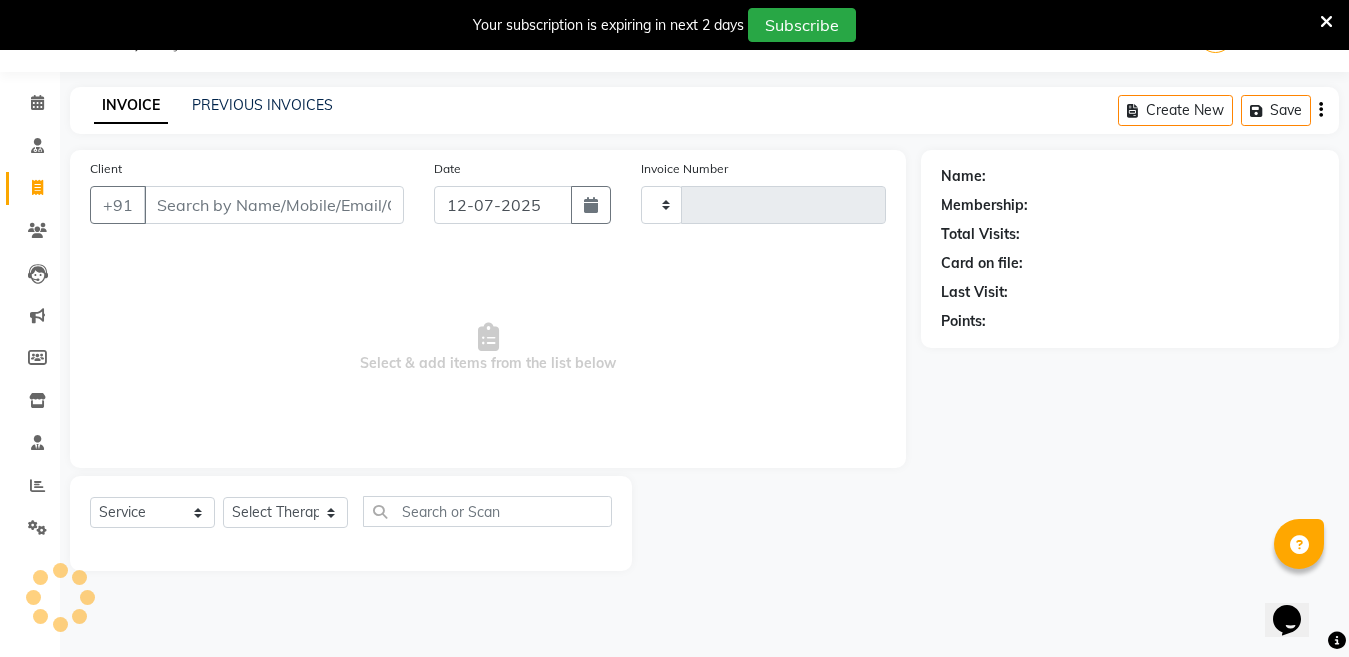 type on "0792" 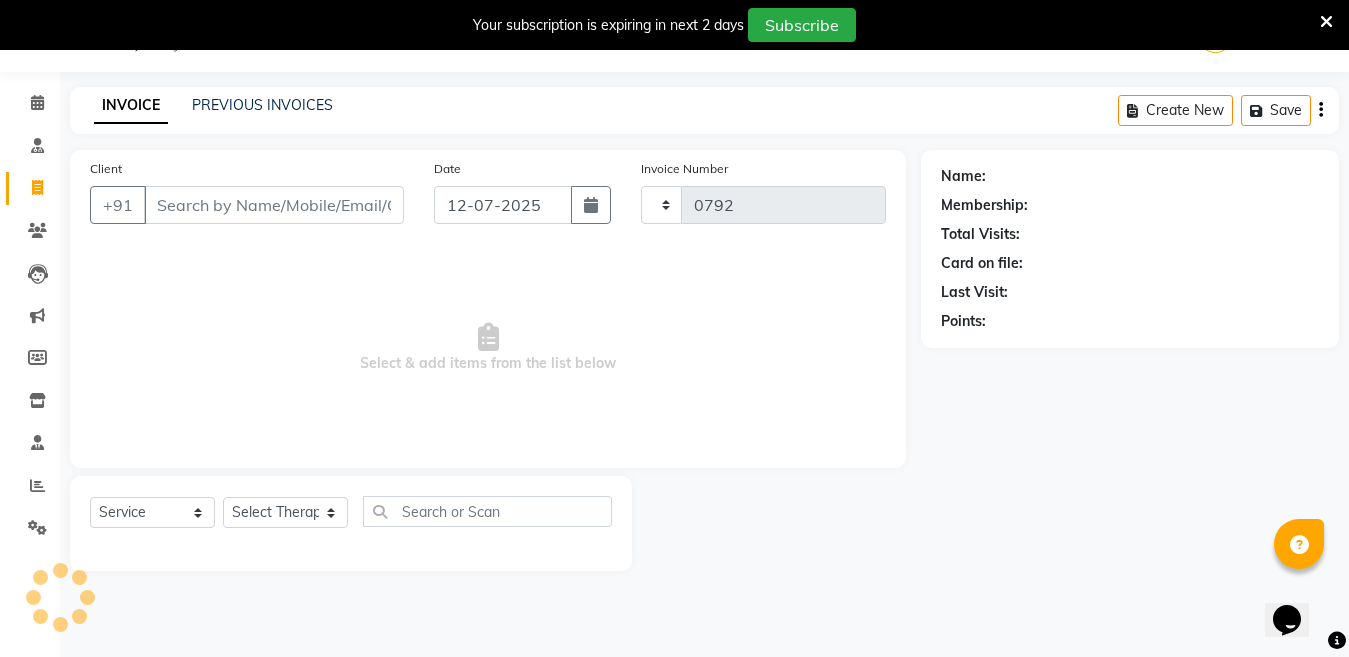 select on "4531" 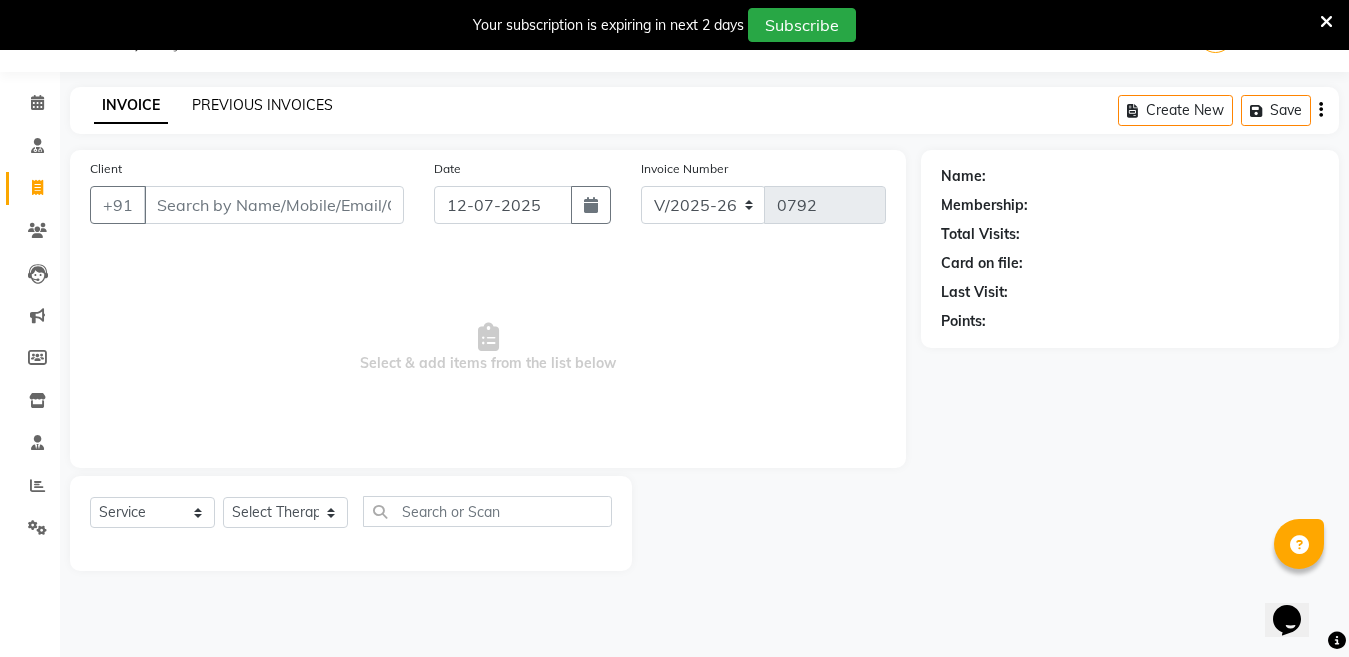click on "PREVIOUS INVOICES" 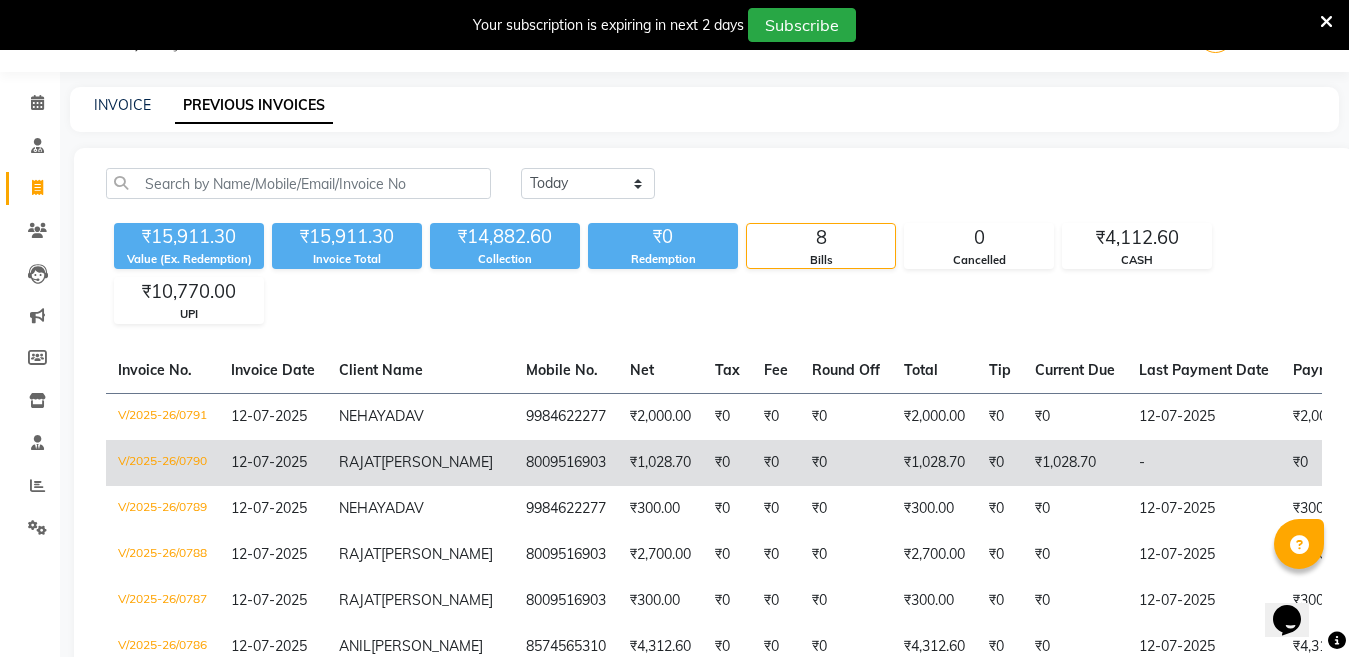click on "₹1,028.70" 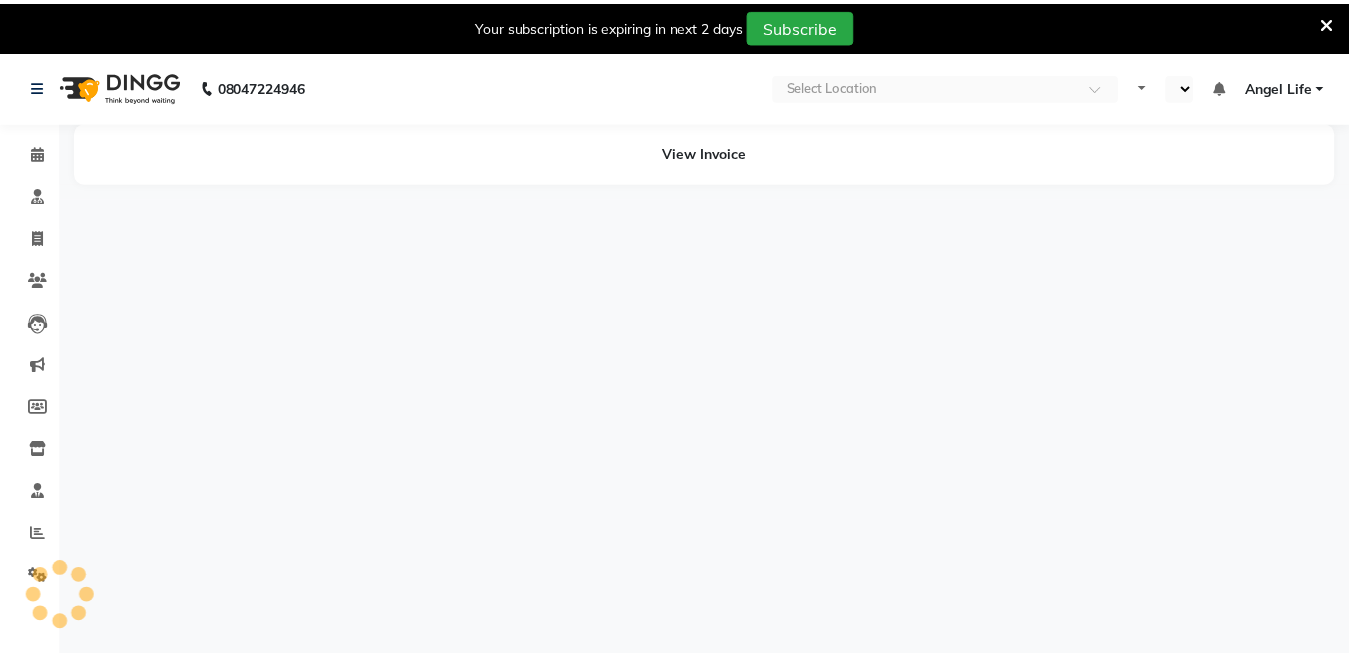 scroll, scrollTop: 0, scrollLeft: 0, axis: both 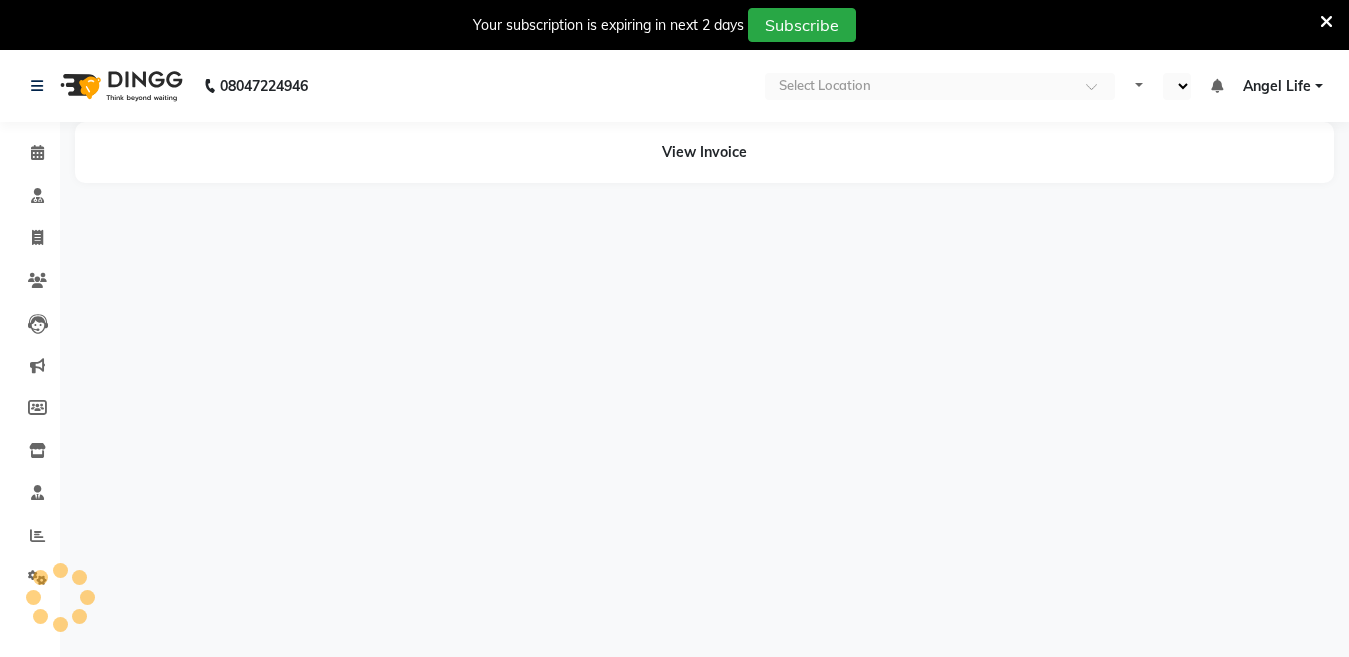 select on "en" 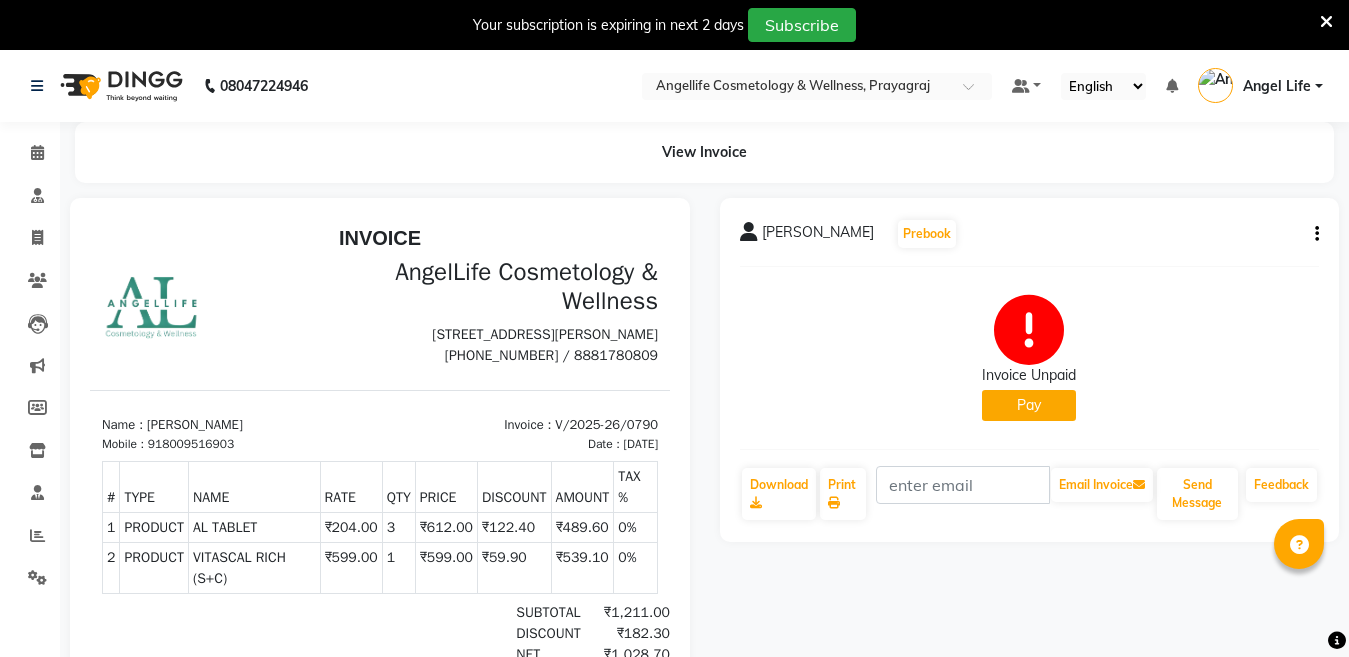 scroll, scrollTop: 0, scrollLeft: 0, axis: both 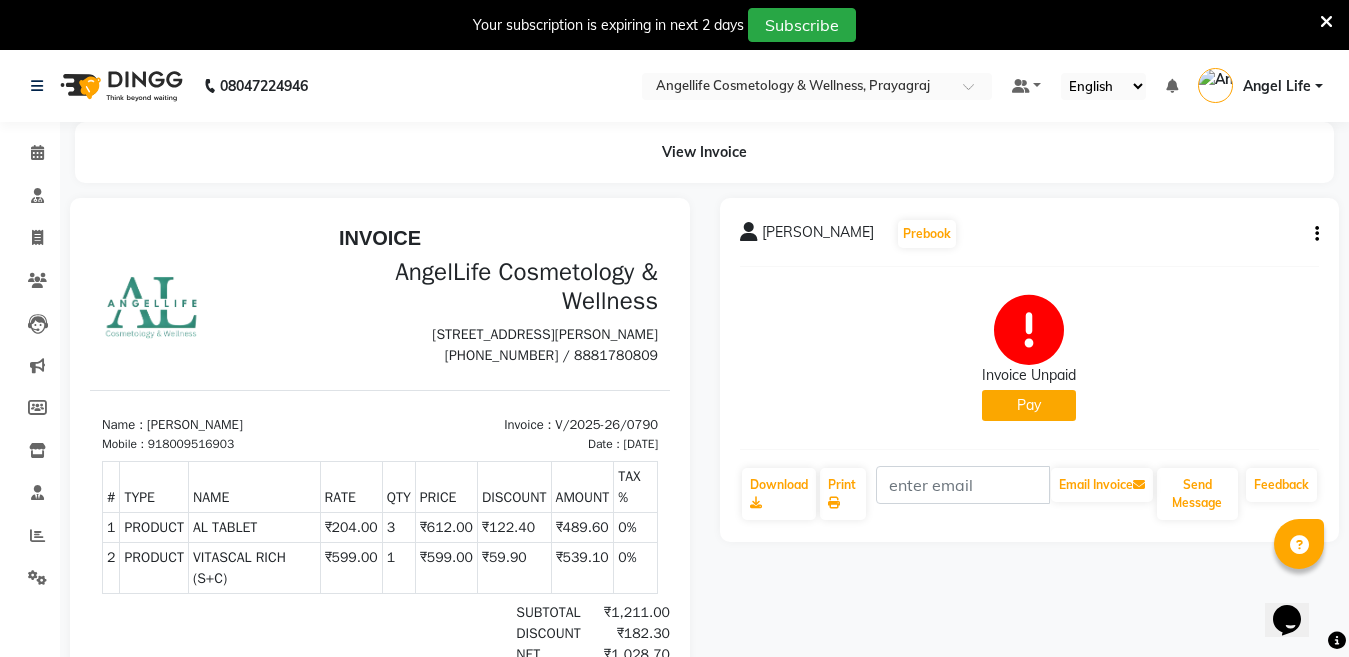 click on "Pay" 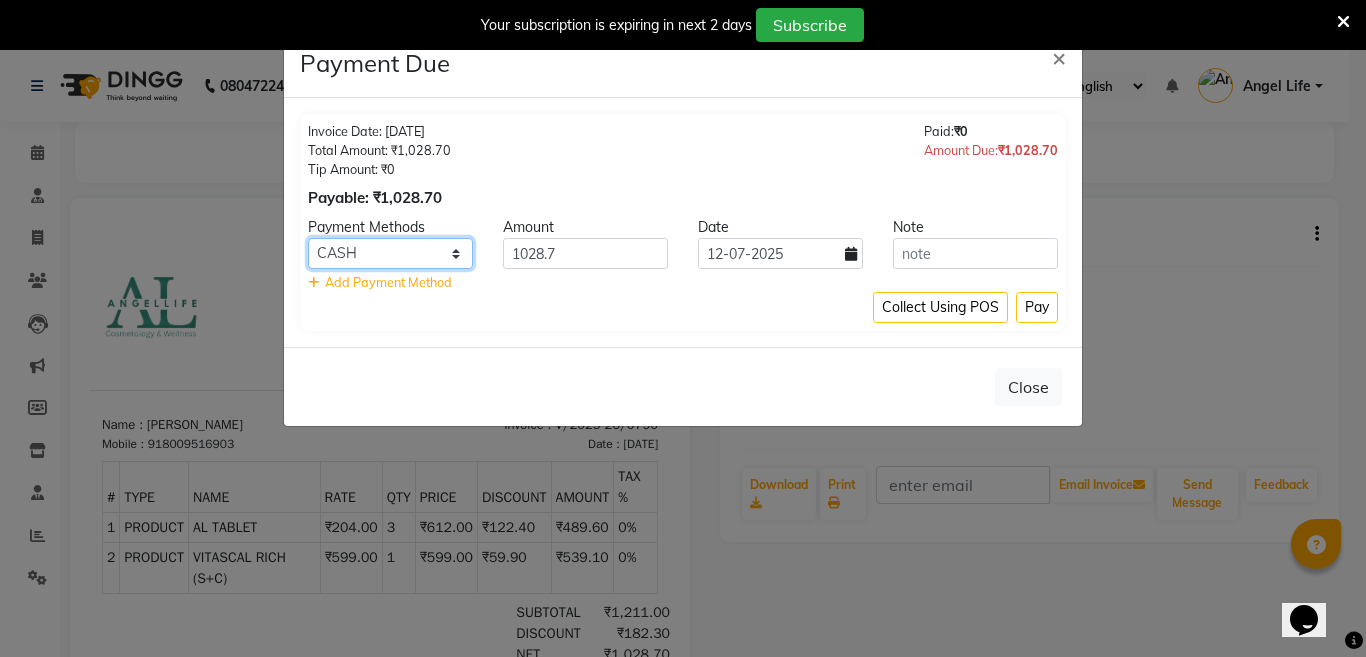 click on "CASH CARD ONLINE CUSTOM GPay PayTM PhonePe UPI NearBuy Loan BharatPay Cheque MosamBee MI Voucher Bank Family Visa Card Master Card BharatPay Card UPI BharatPay Other Cards Juice by MCB MyT Money MariDeal DefiDeal [DOMAIN_NAME] THD TCL CEdge Card M UPI M UPI Axis UPI Union Card (Indian Bank) Card (DL Bank) RS BTC Wellnessta Razorpay Complimentary Nift Spa Finder Spa Week Venmo BFL LoanTap SaveIN GMoney ATH Movil On Account Chamber Gift Card Trade Comp Donation Card on File Envision BRAC Card City Card bKash Credit Card Debit Card Shoutlo LUZO Jazz Cash AmEx Discover Tabby Online W Room Charge Room Charge USD Room Charge Euro Room Charge EGP Room Charge GBP Bajaj Finserv Bad Debts Card: IDFC Card: IOB Coupon Gcash PayMaya Instamojo COnline UOnline SOnline SCard Paypal PPR PPV PPC PPN PPG PPE CAMP Benefit ATH Movil Dittor App Rupay Diners iPrepaid iPackage District App Pine Labs Cash Payment Pnb Bank GPay NT Cash Lash GPay Lash Cash Nail GPay Nail Cash BANKTANSFER Dreamfolks [PERSON_NAME] SBI Save-In Nail Card Lash Card" 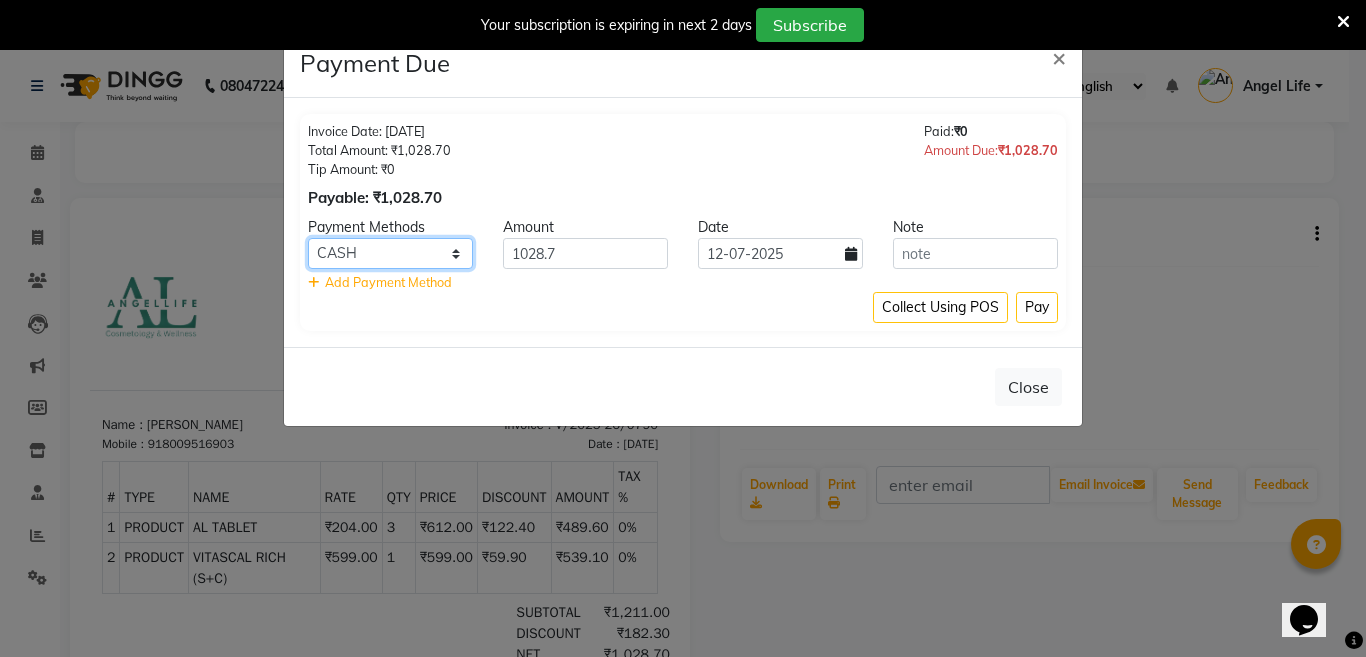 select on "8" 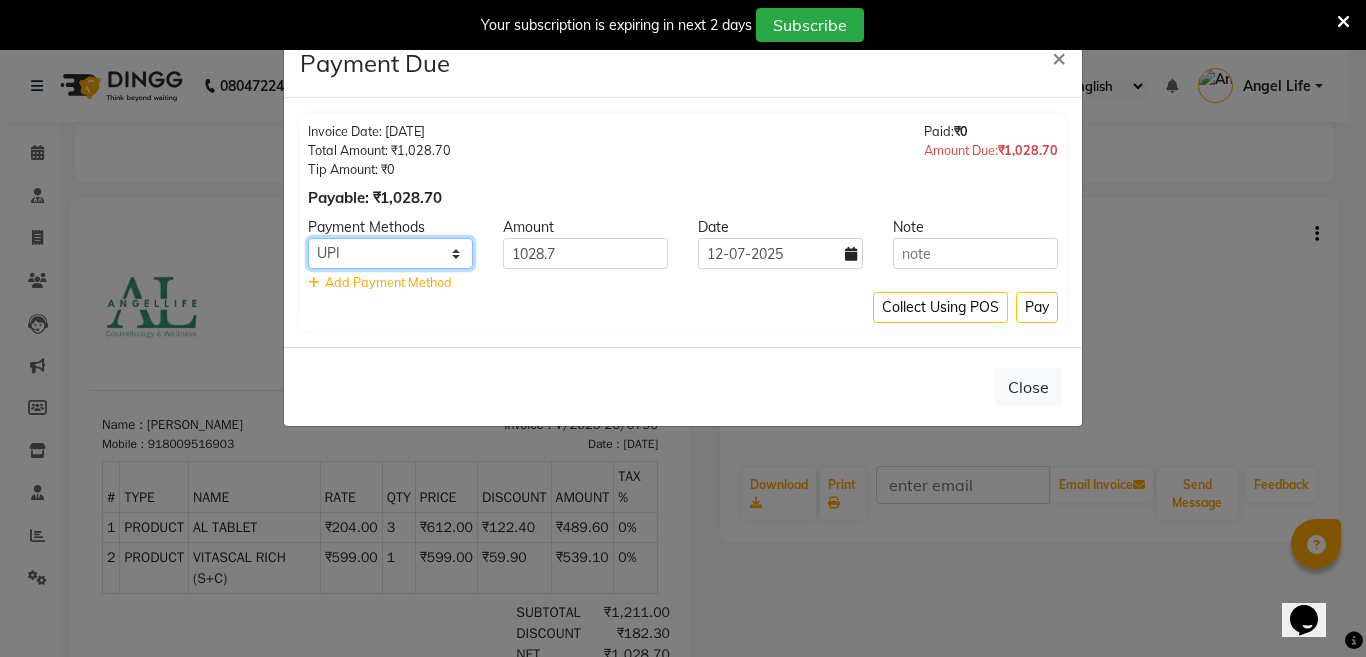 click on "CASH CARD ONLINE CUSTOM GPay PayTM PhonePe UPI NearBuy Loan BharatPay Cheque MosamBee MI Voucher Bank Family Visa Card Master Card BharatPay Card UPI BharatPay Other Cards Juice by MCB MyT Money MariDeal DefiDeal [DOMAIN_NAME] THD TCL CEdge Card M UPI M UPI Axis UPI Union Card (Indian Bank) Card (DL Bank) RS BTC Wellnessta Razorpay Complimentary Nift Spa Finder Spa Week Venmo BFL LoanTap SaveIN GMoney ATH Movil On Account Chamber Gift Card Trade Comp Donation Card on File Envision BRAC Card City Card bKash Credit Card Debit Card Shoutlo LUZO Jazz Cash AmEx Discover Tabby Online W Room Charge Room Charge USD Room Charge Euro Room Charge EGP Room Charge GBP Bajaj Finserv Bad Debts Card: IDFC Card: IOB Coupon Gcash PayMaya Instamojo COnline UOnline SOnline SCard Paypal PPR PPV PPC PPN PPG PPE CAMP Benefit ATH Movil Dittor App Rupay Diners iPrepaid iPackage District App Pine Labs Cash Payment Pnb Bank GPay NT Cash Lash GPay Lash Cash Nail GPay Nail Cash BANKTANSFER Dreamfolks [PERSON_NAME] SBI Save-In Nail Card Lash Card" 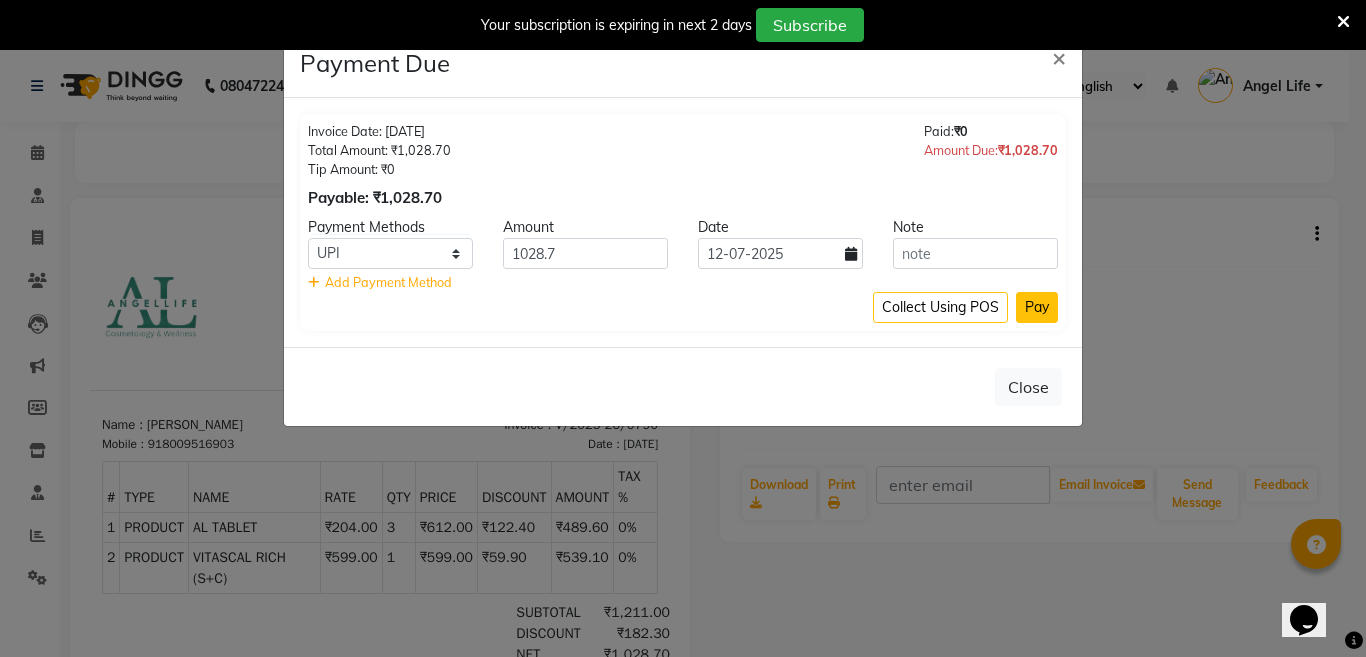 click on "Pay" 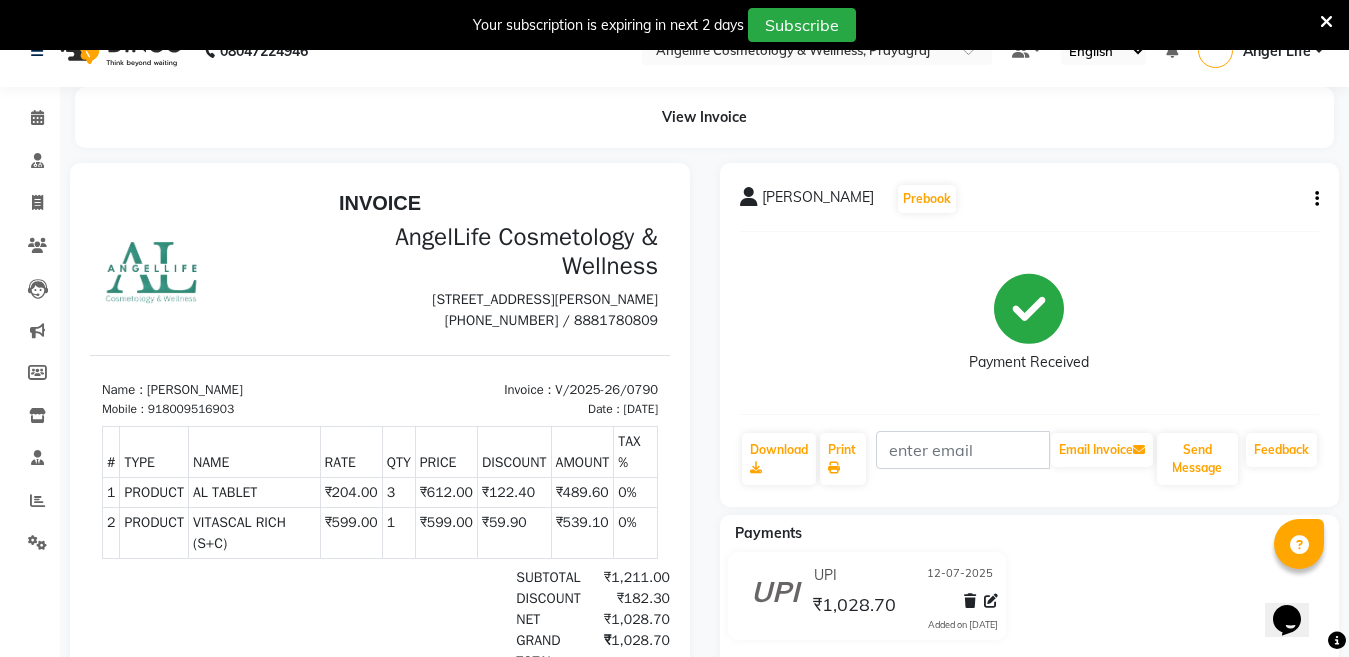 scroll, scrollTop: 0, scrollLeft: 0, axis: both 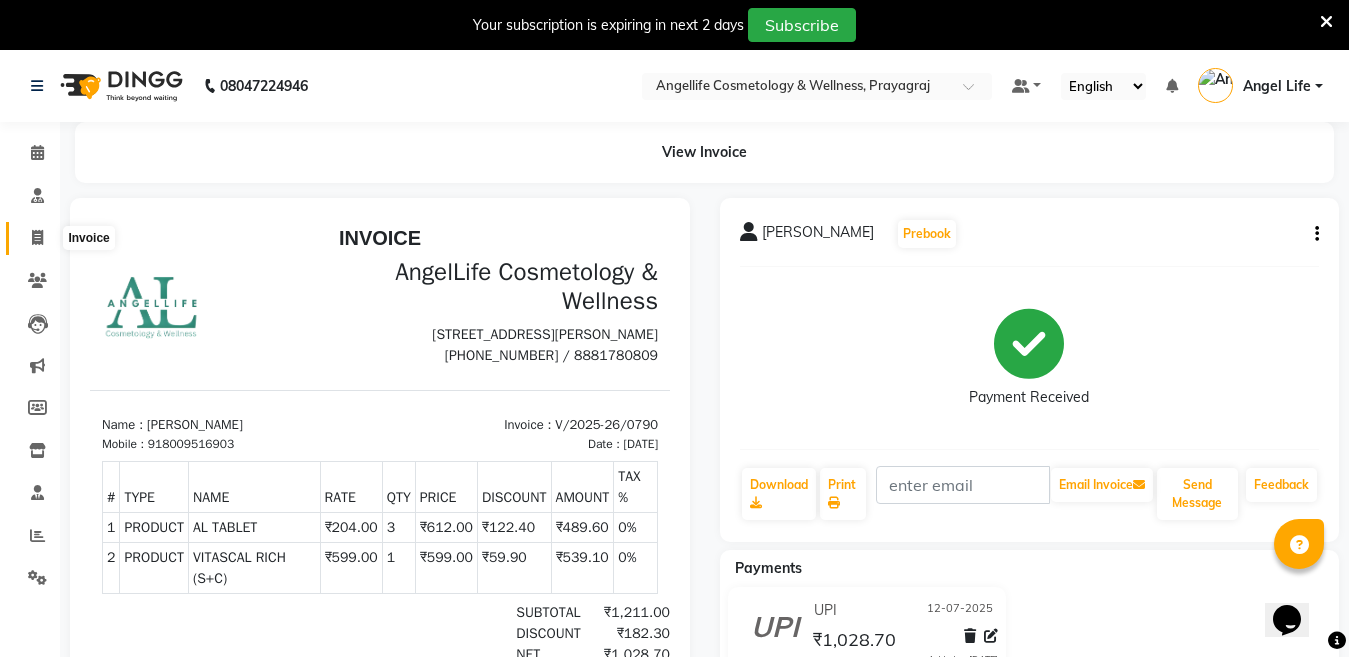 click 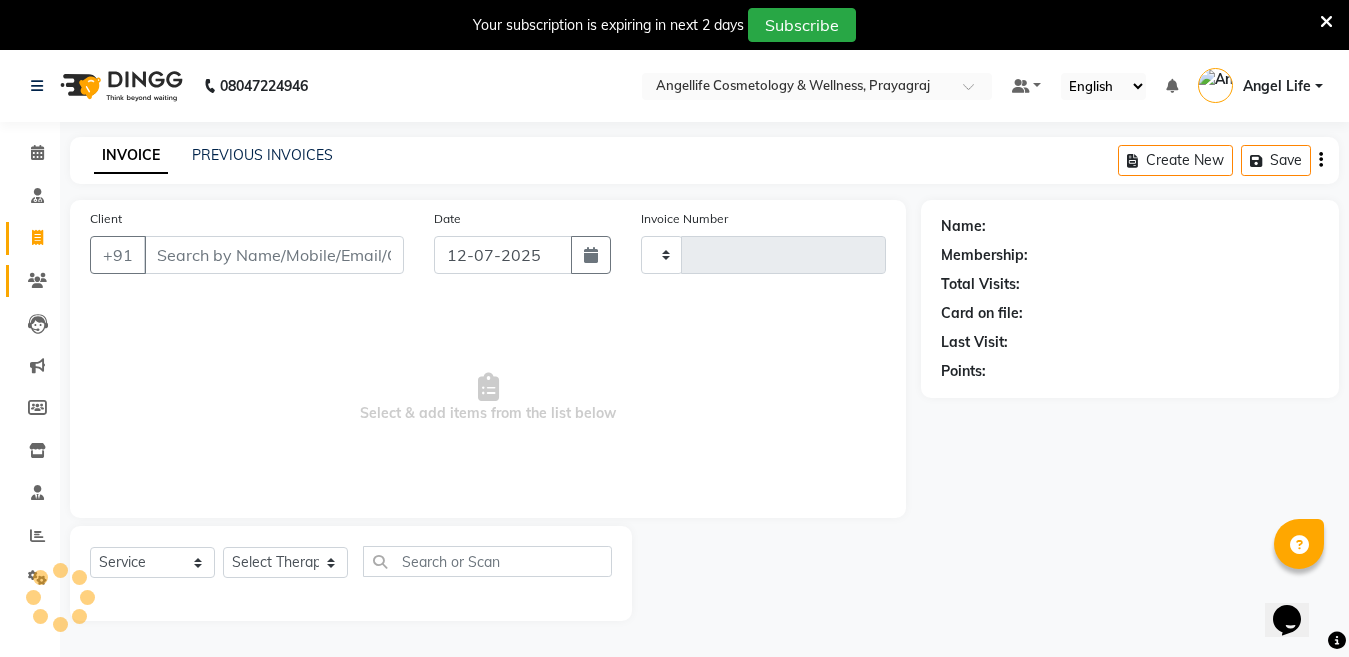 type on "0792" 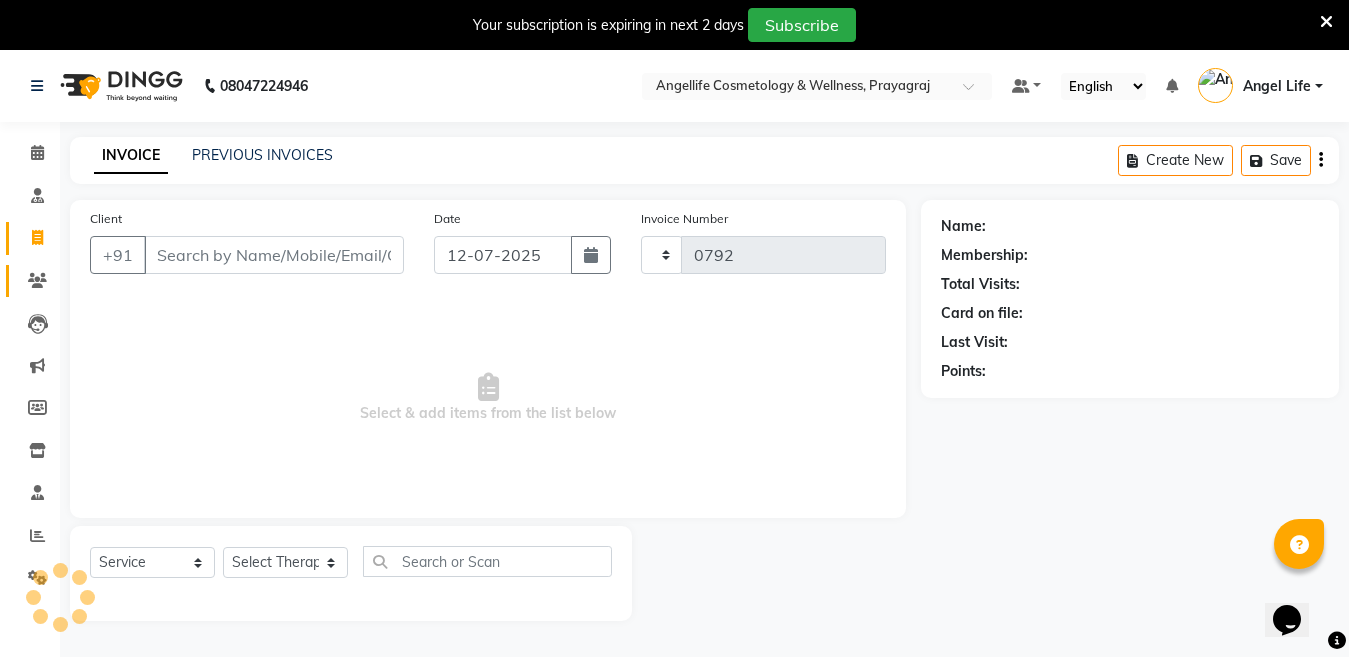 scroll, scrollTop: 50, scrollLeft: 0, axis: vertical 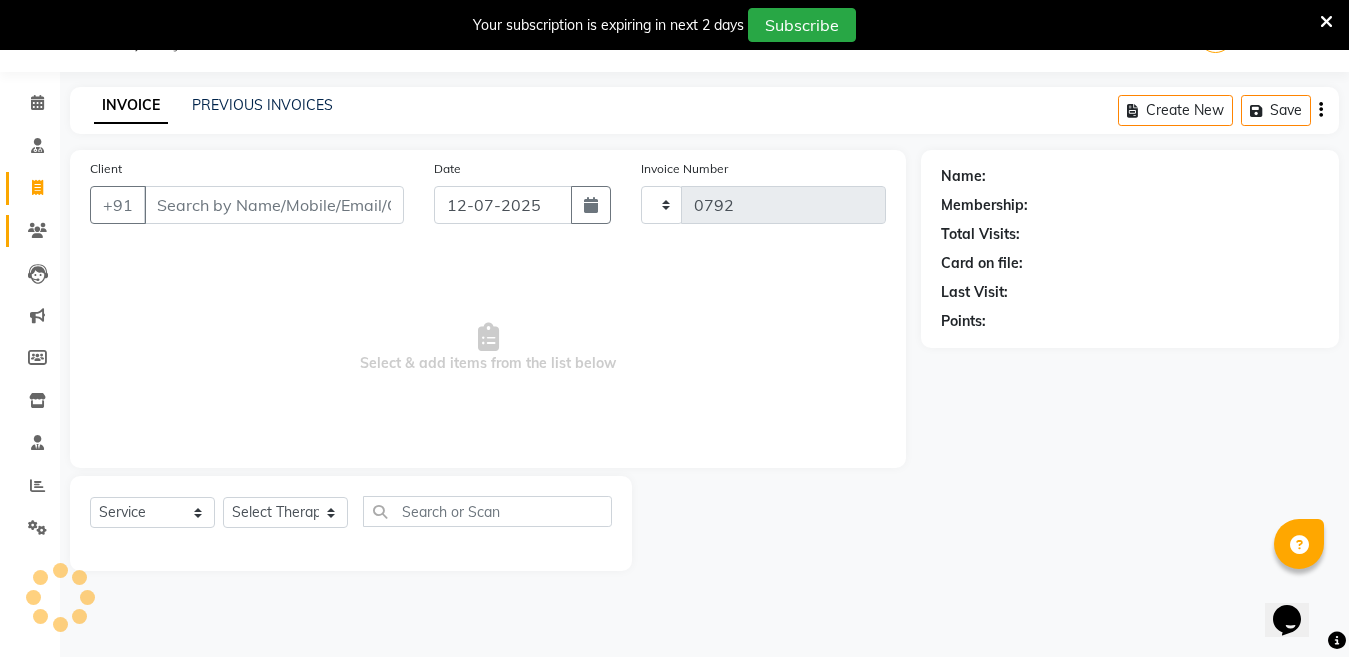 select on "4531" 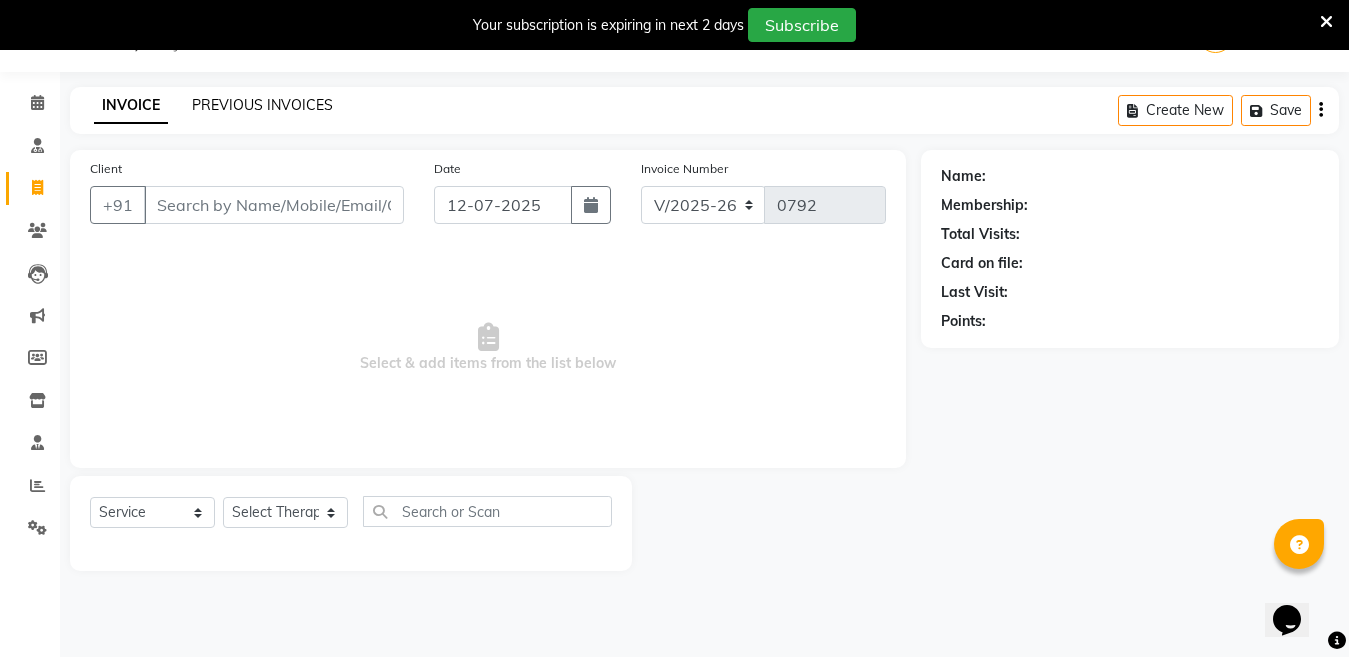 click on "PREVIOUS INVOICES" 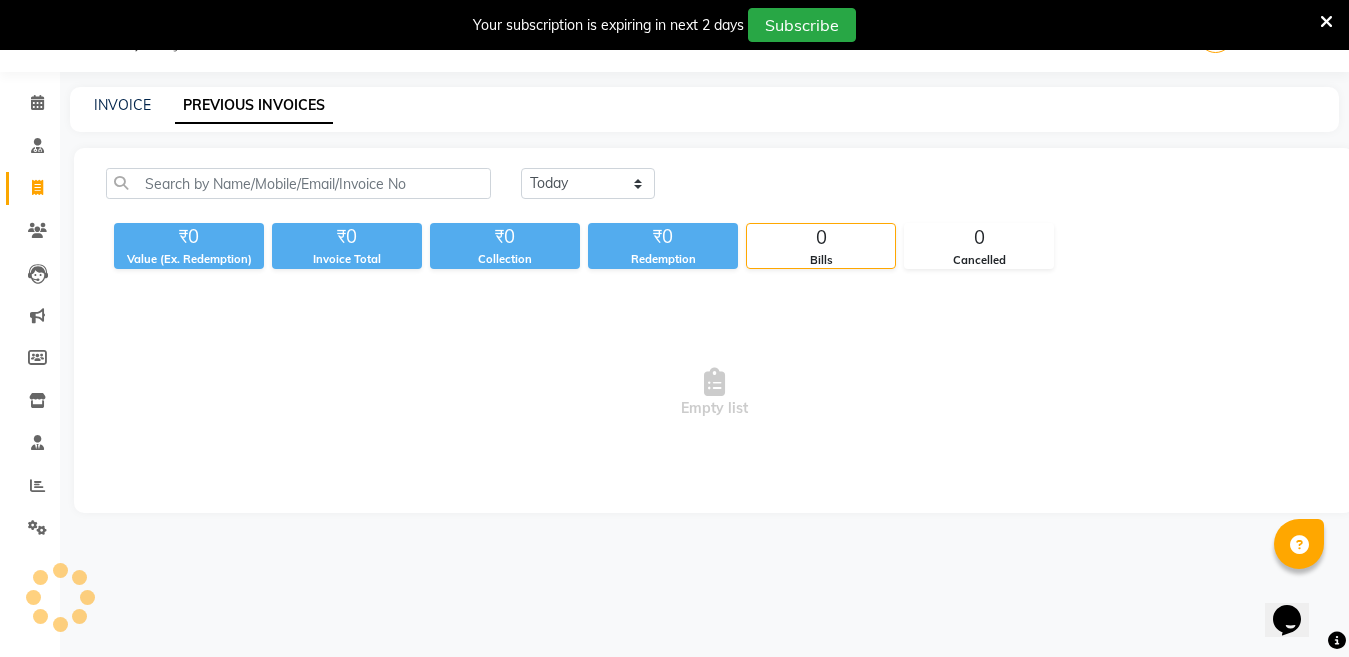 click on "PREVIOUS INVOICES" 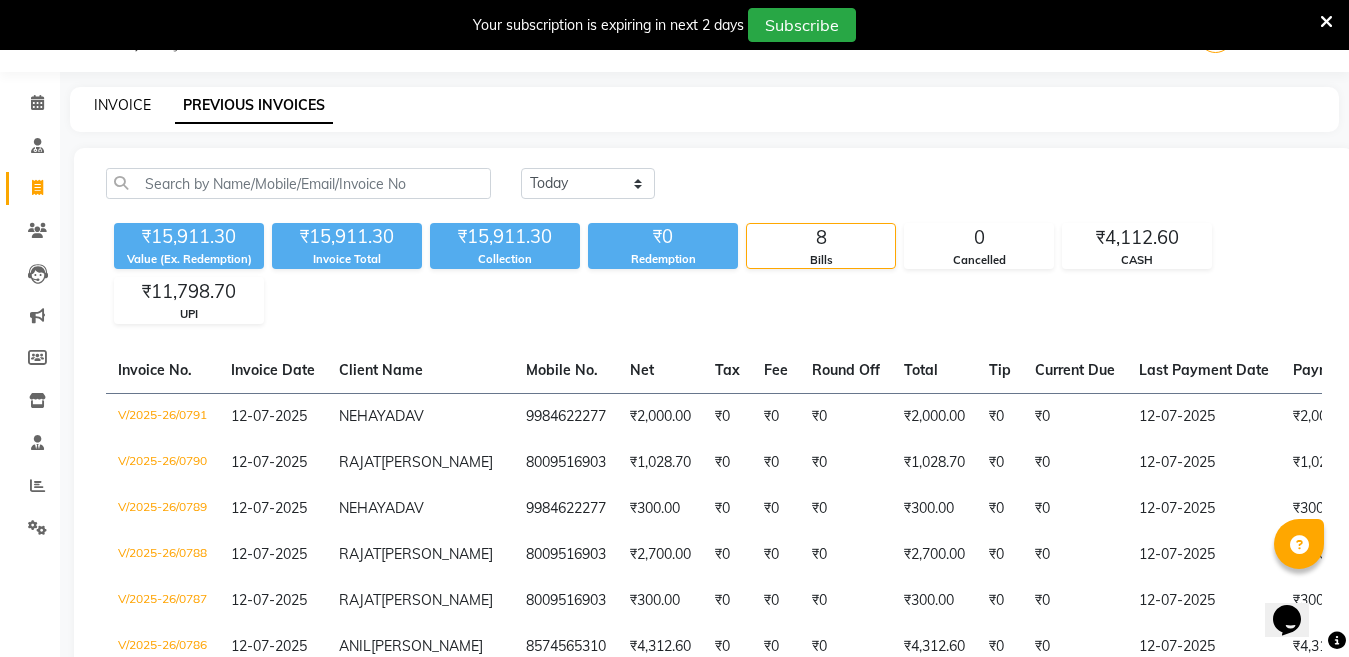 click on "INVOICE" 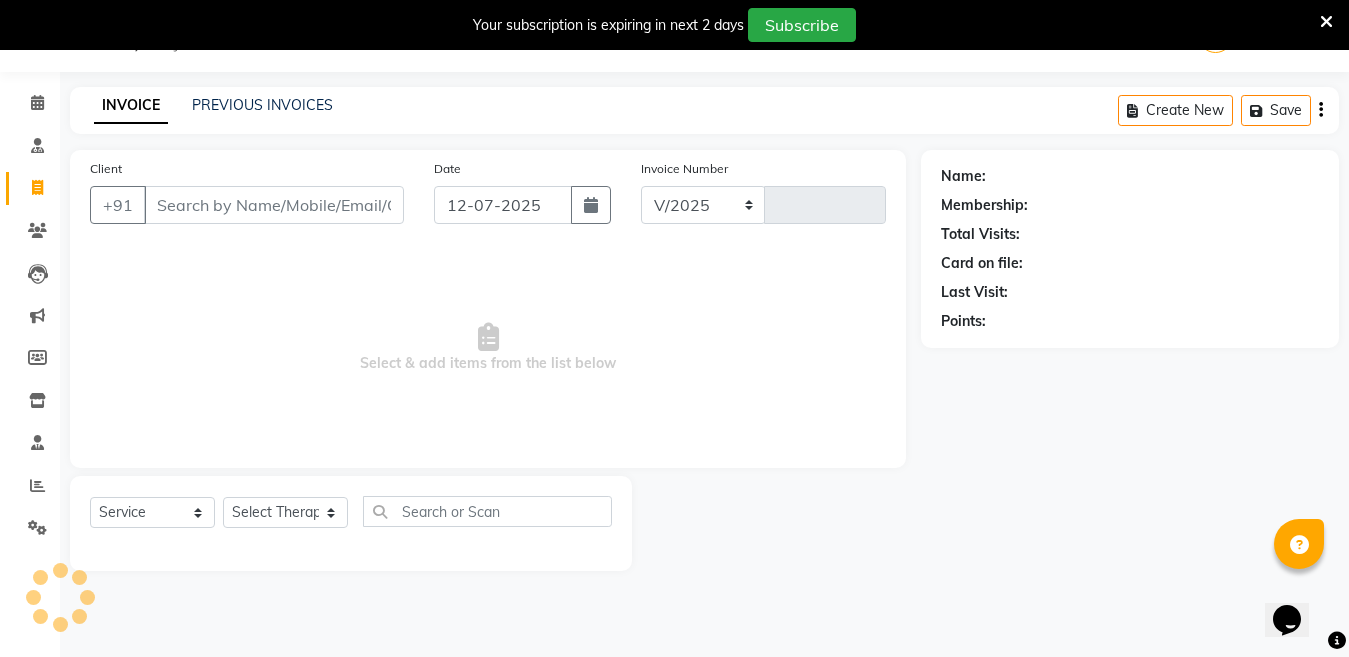 select on "4531" 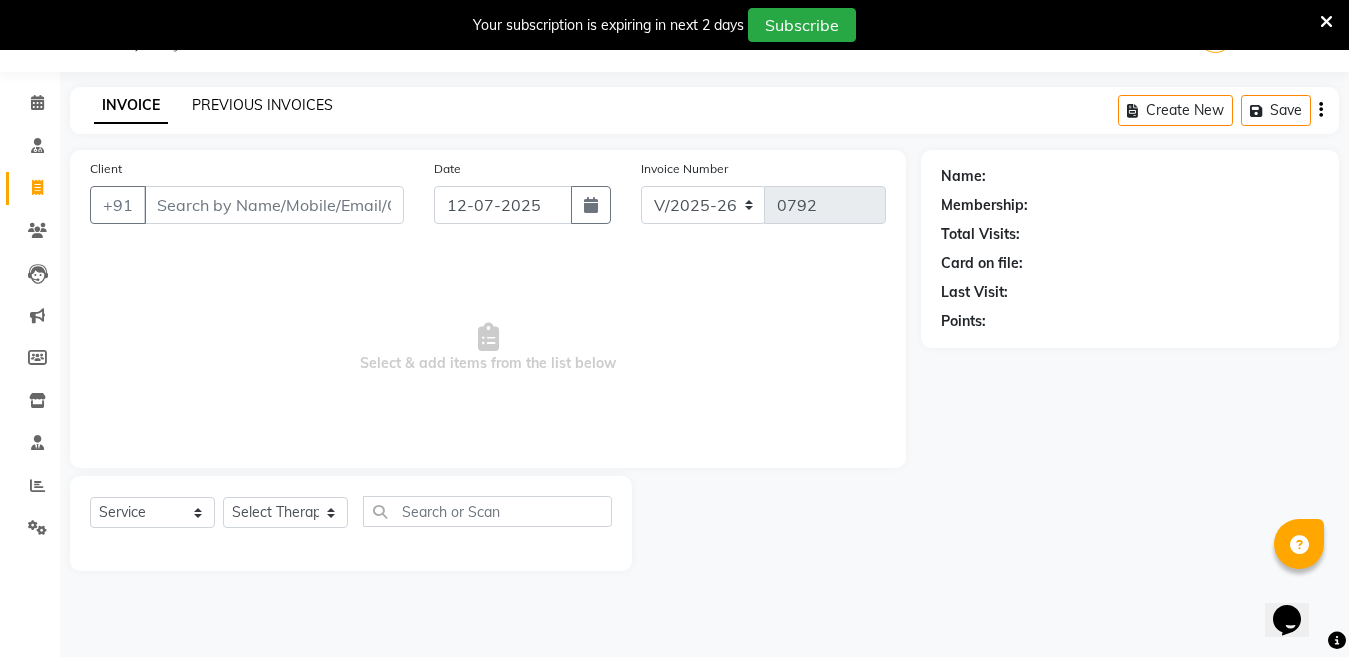 click on "PREVIOUS INVOICES" 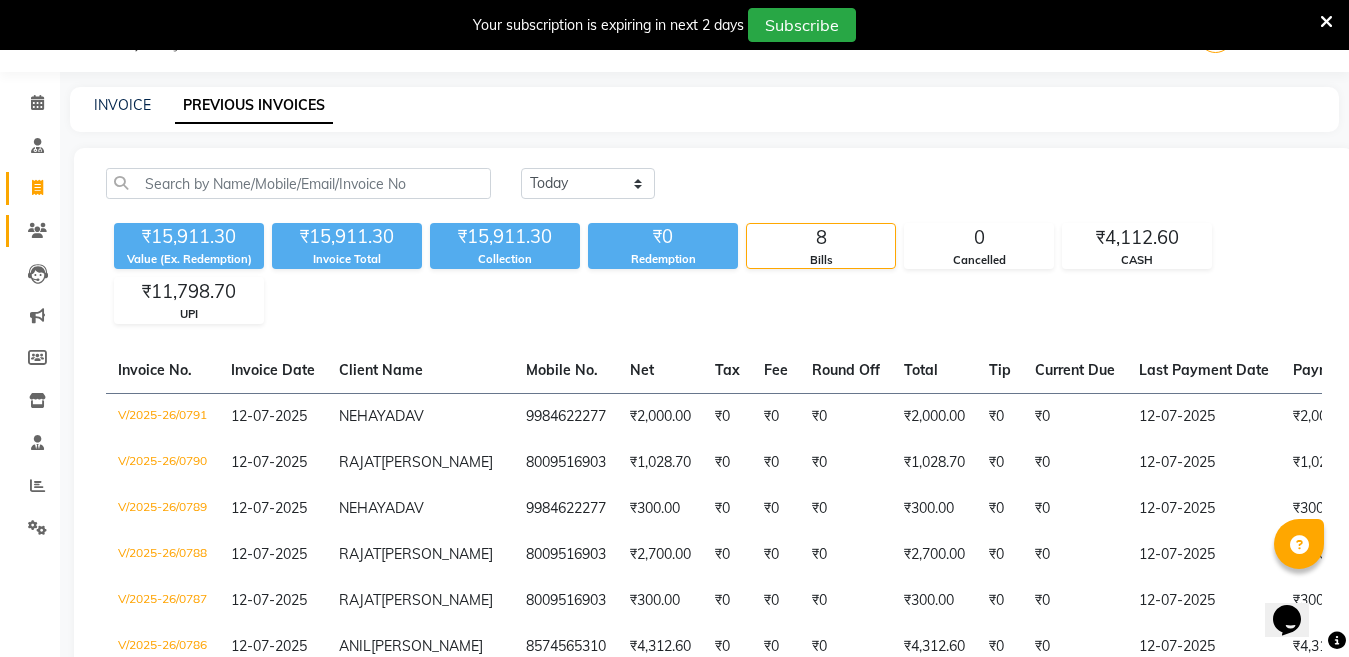 click 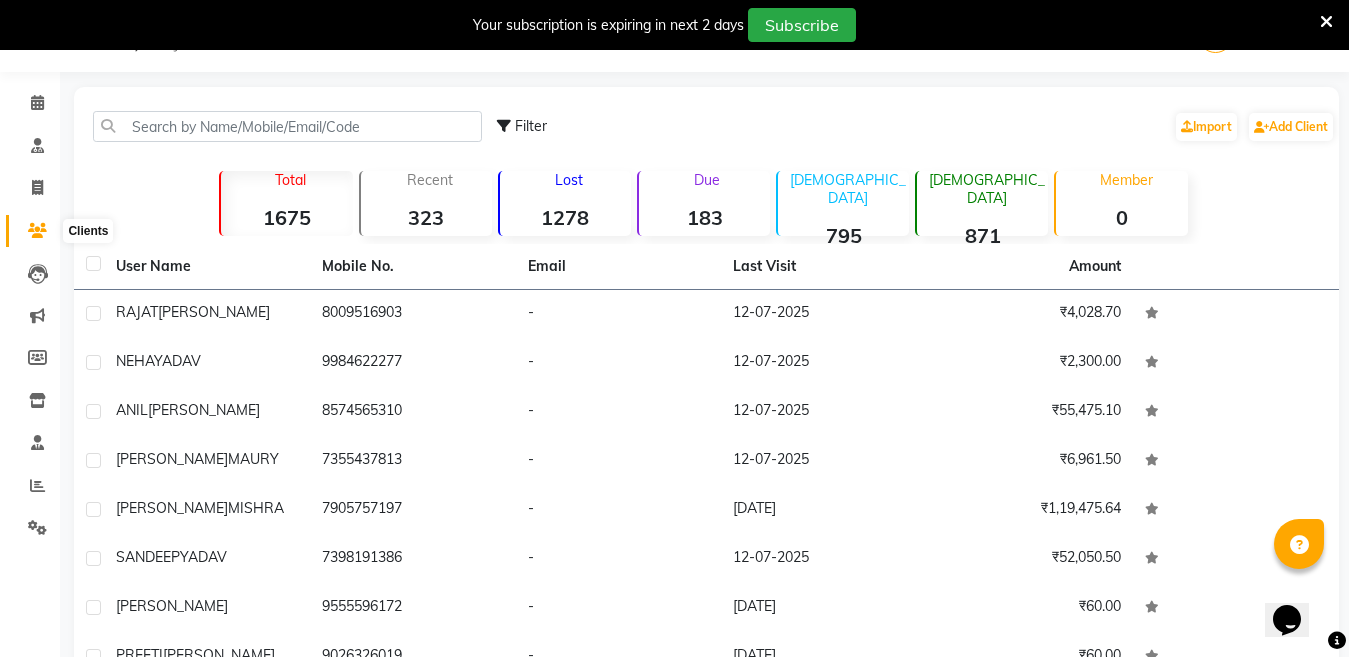 click 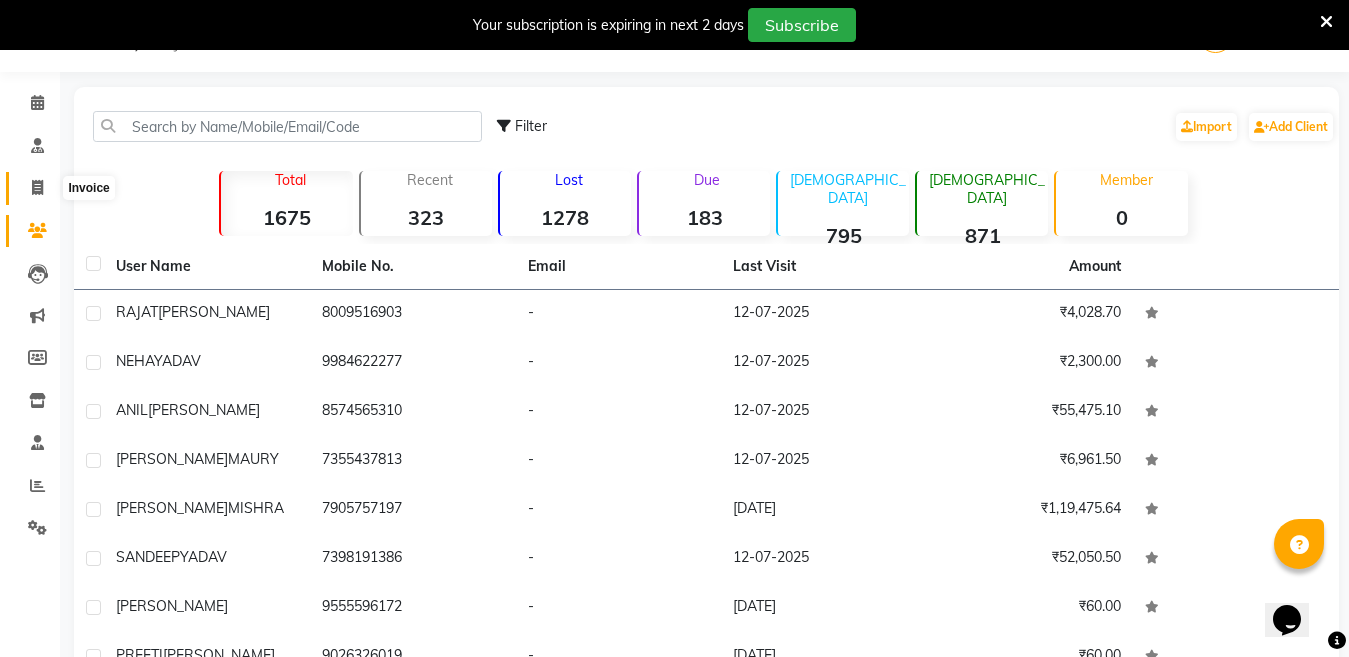 click 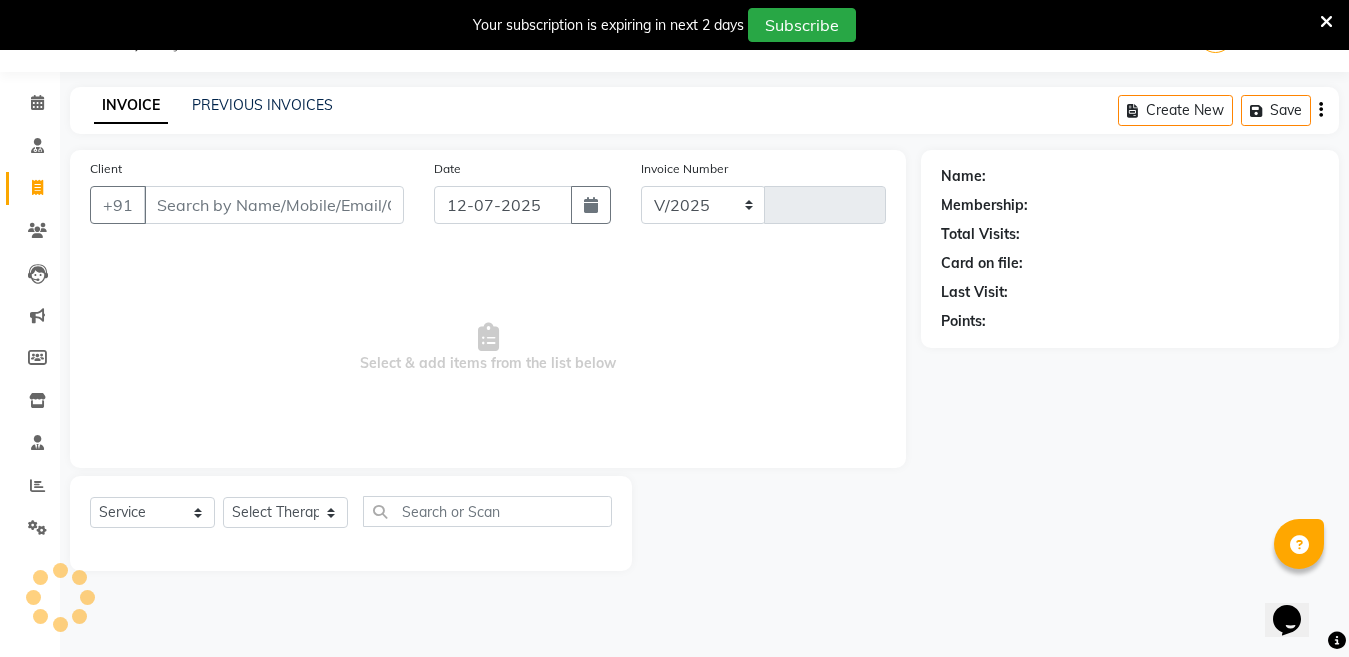 select on "4531" 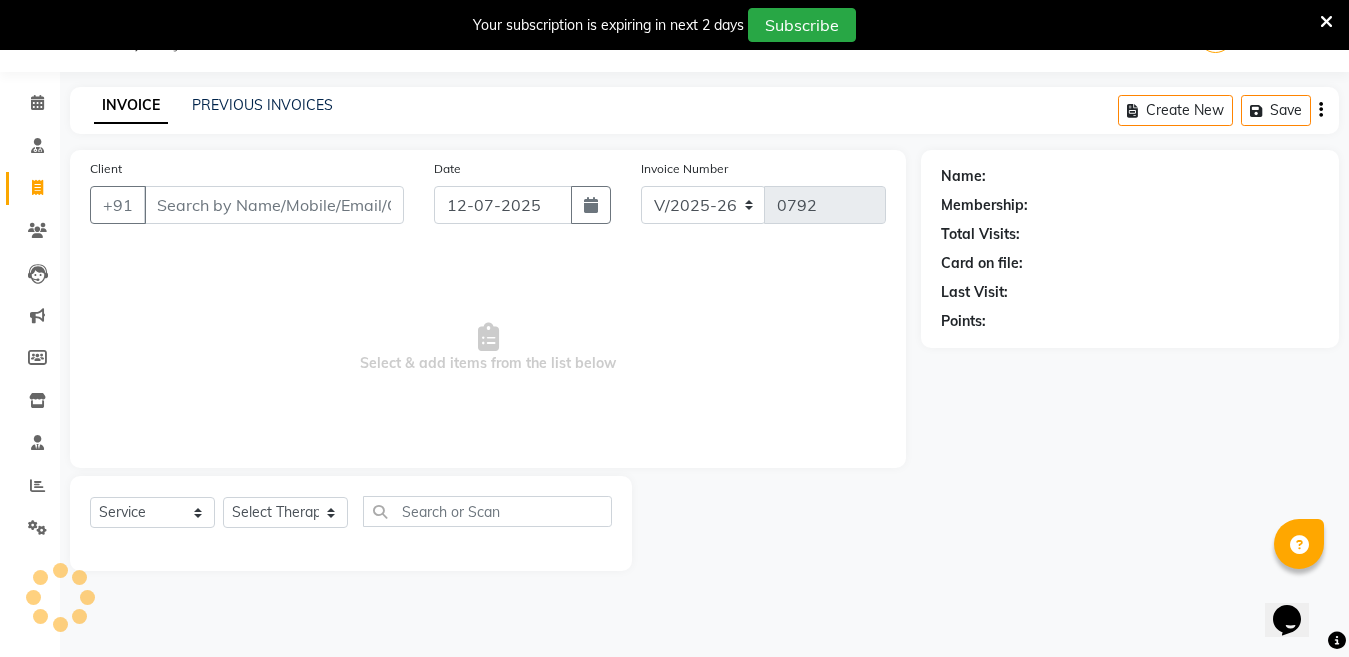 click on "Client" at bounding box center (274, 205) 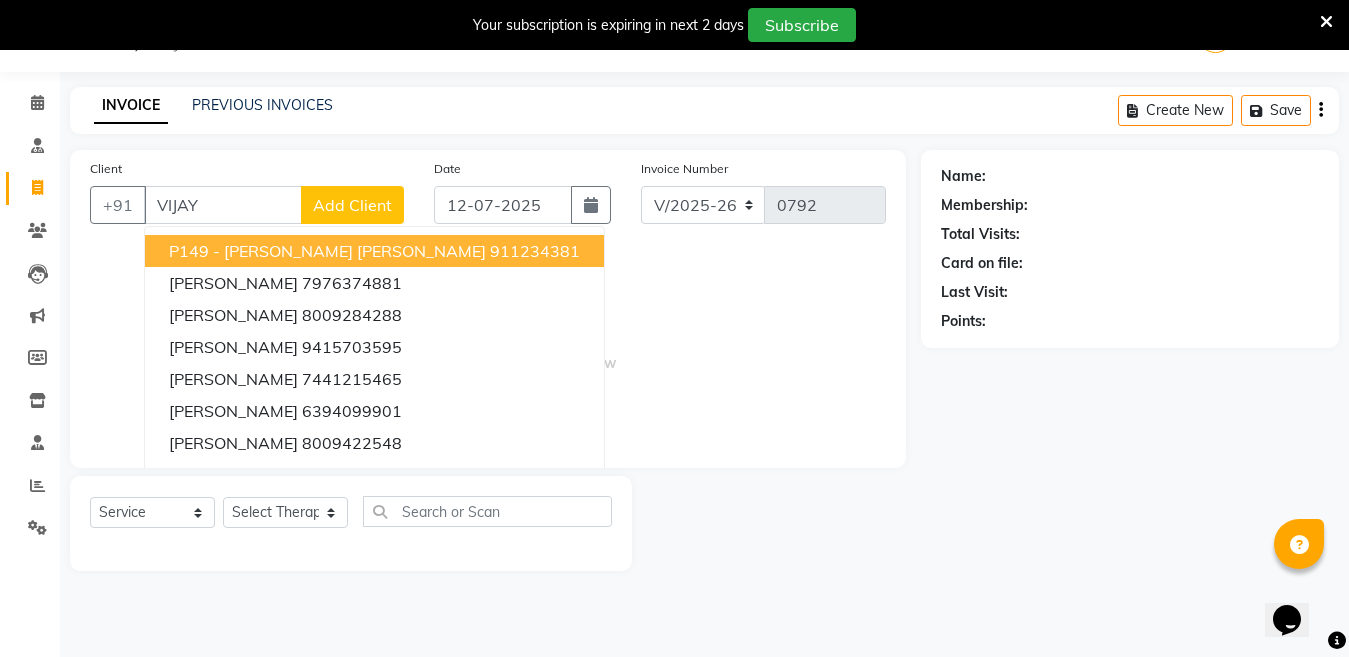 click on "VIJAY" at bounding box center (223, 205) 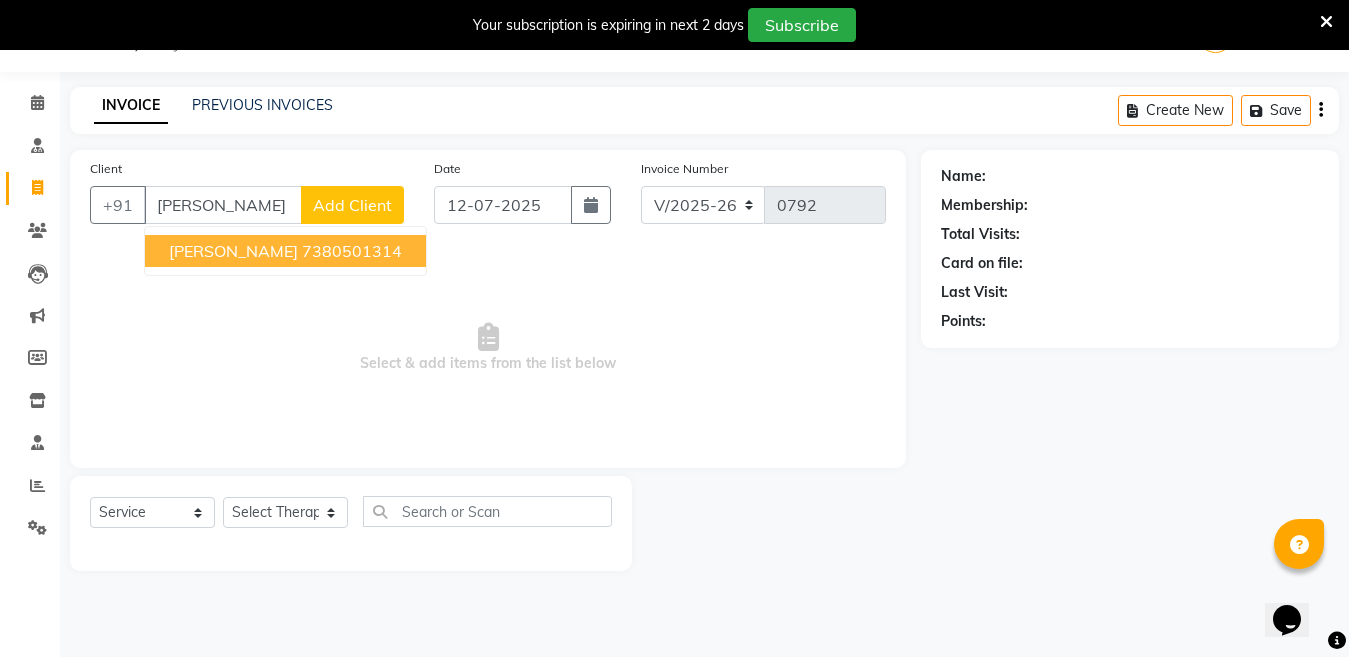 click on "[PERSON_NAME]" at bounding box center (233, 251) 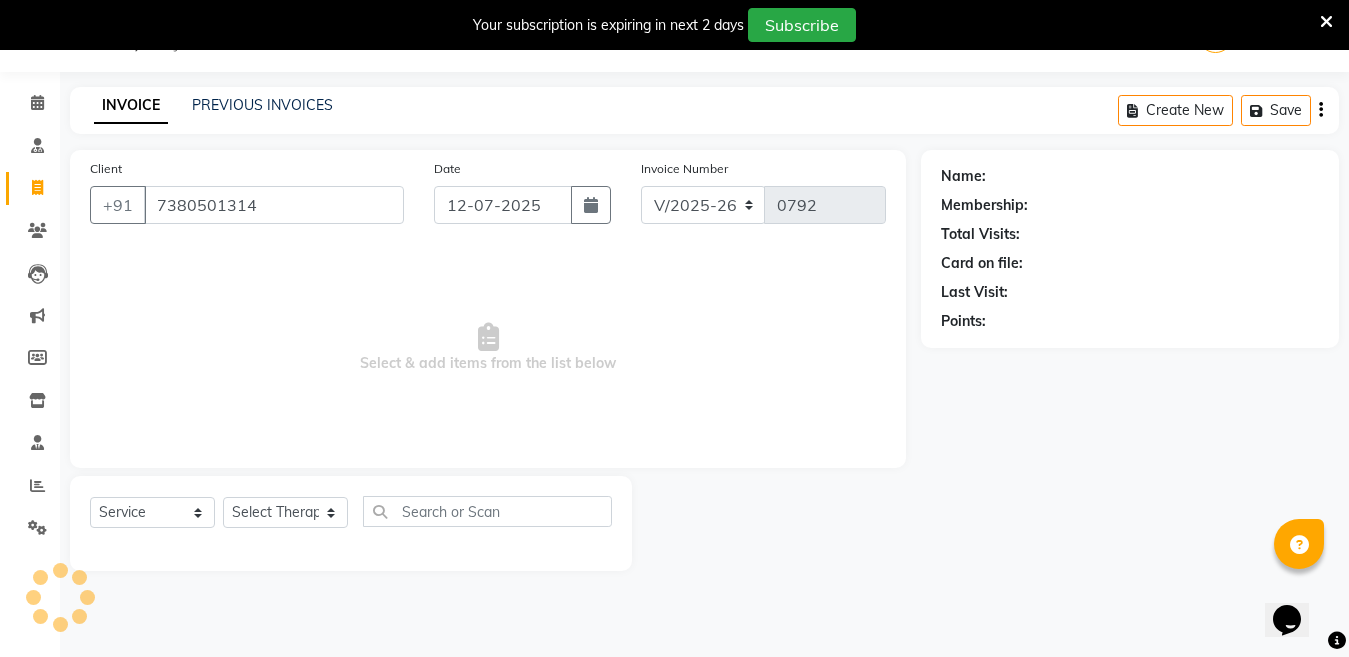 type on "7380501314" 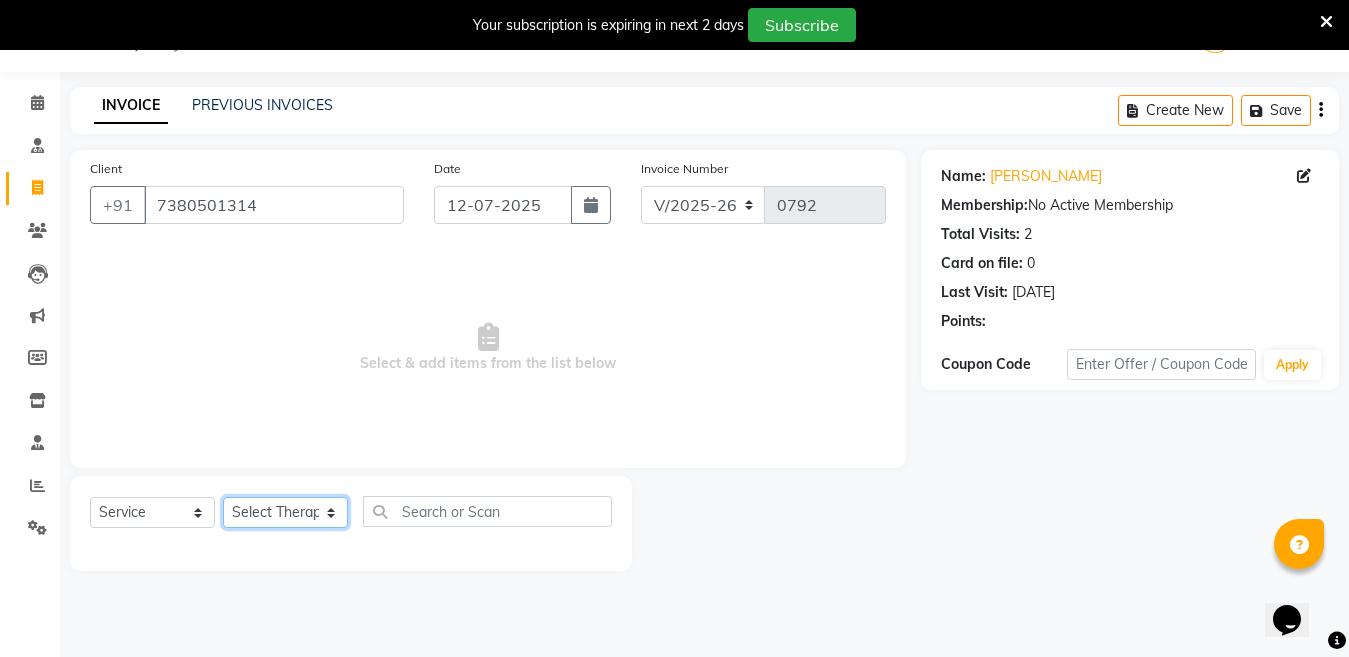 click on "Select Therapist Angel Life AngelLife Lucknow DR SWATI KAJAL [PERSON_NAME] ROHINI [PERSON_NAME] [PERSON_NAME]" 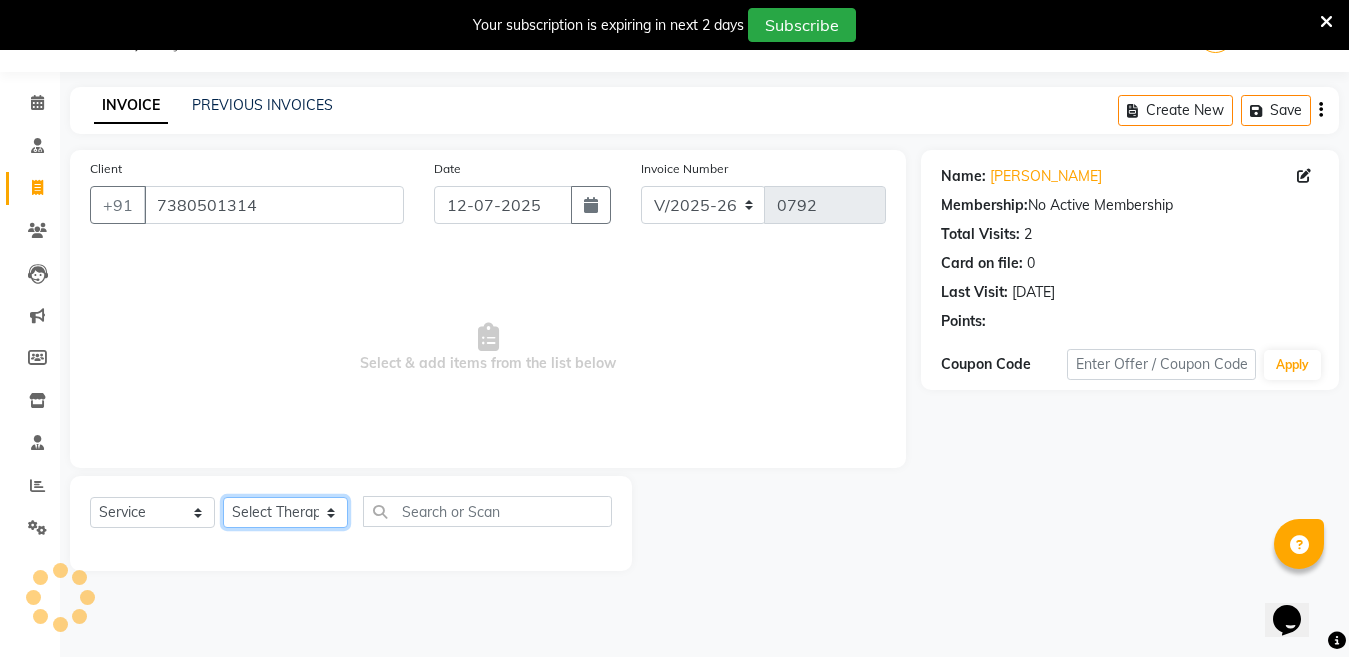 select on "26653" 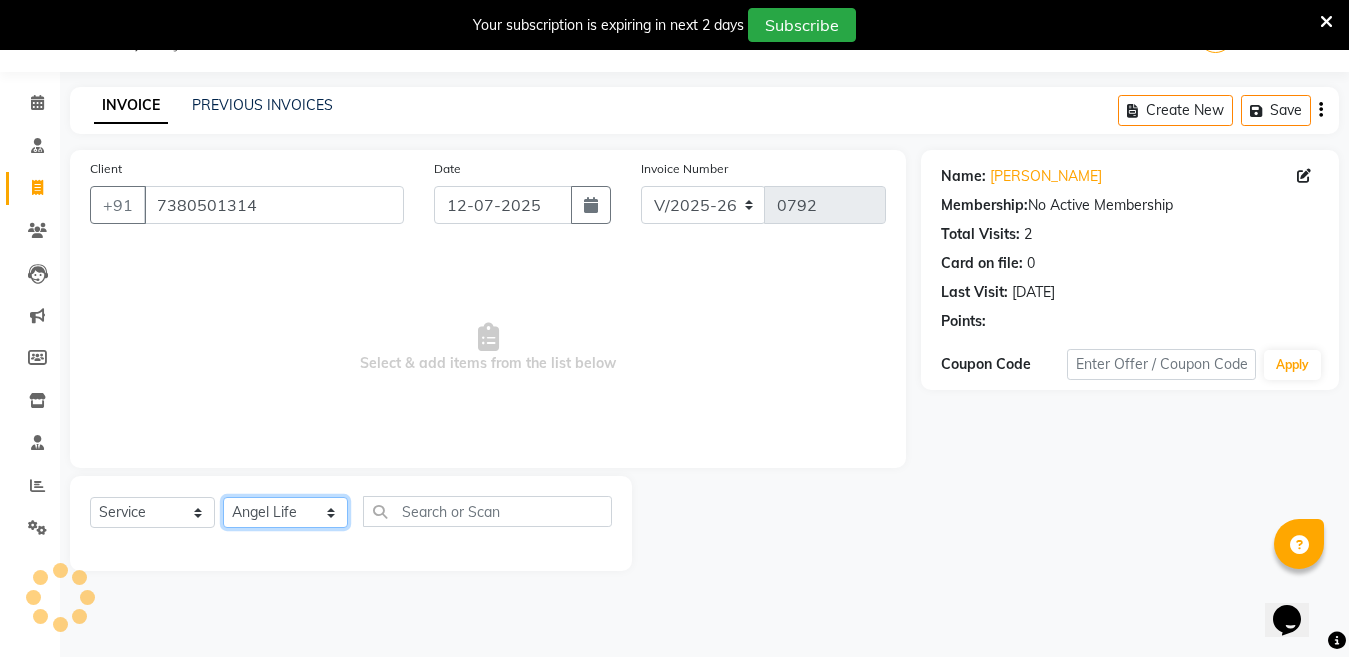 click on "Select Therapist Angel Life AngelLife Lucknow DR SWATI KAJAL [PERSON_NAME] ROHINI [PERSON_NAME] [PERSON_NAME]" 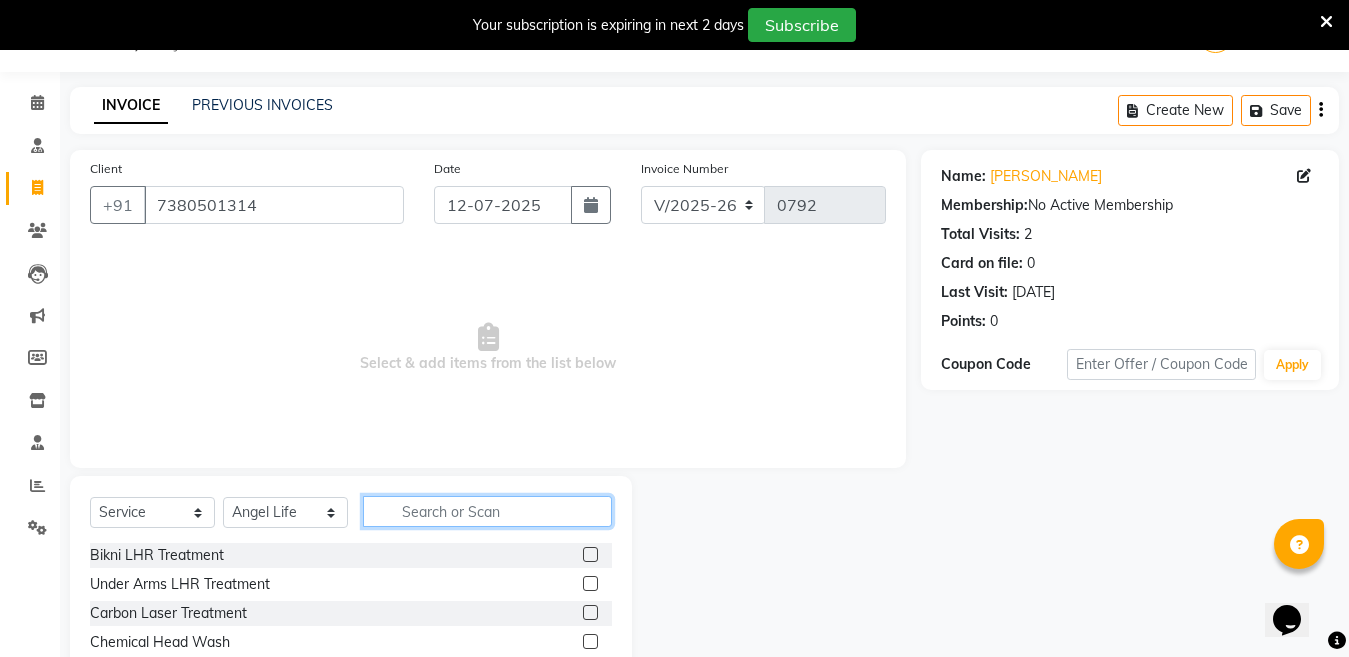 click 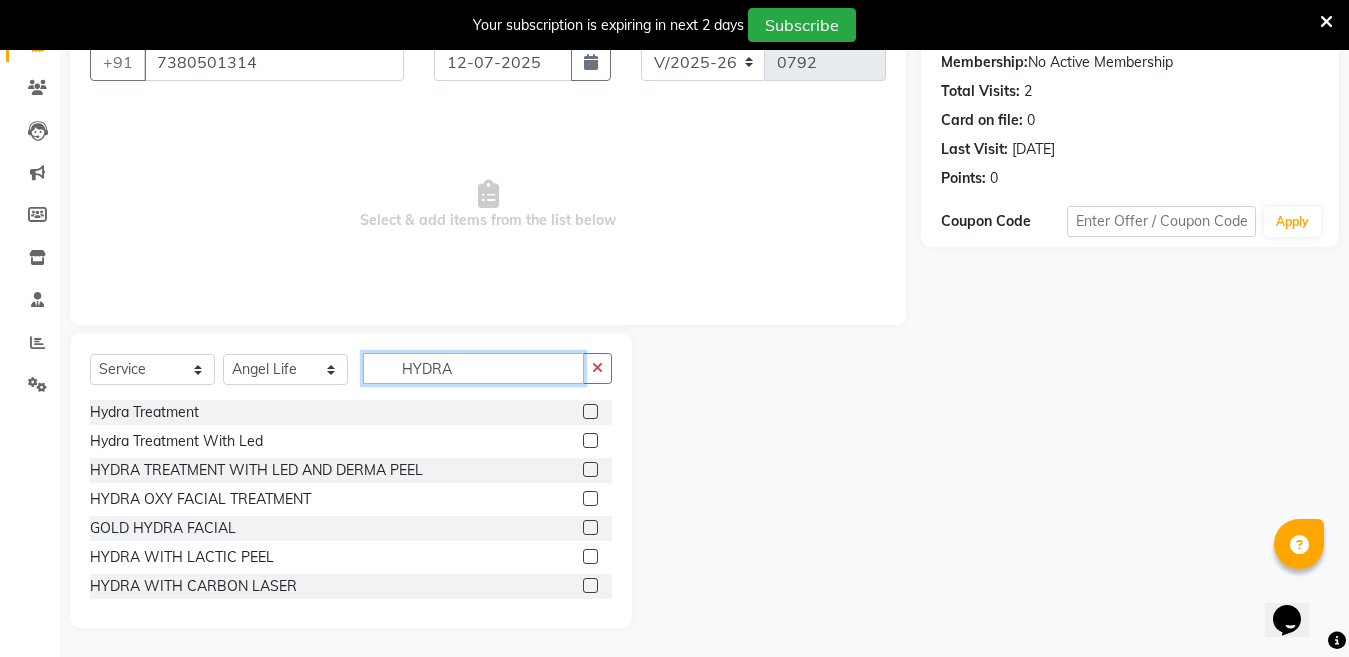 scroll, scrollTop: 194, scrollLeft: 0, axis: vertical 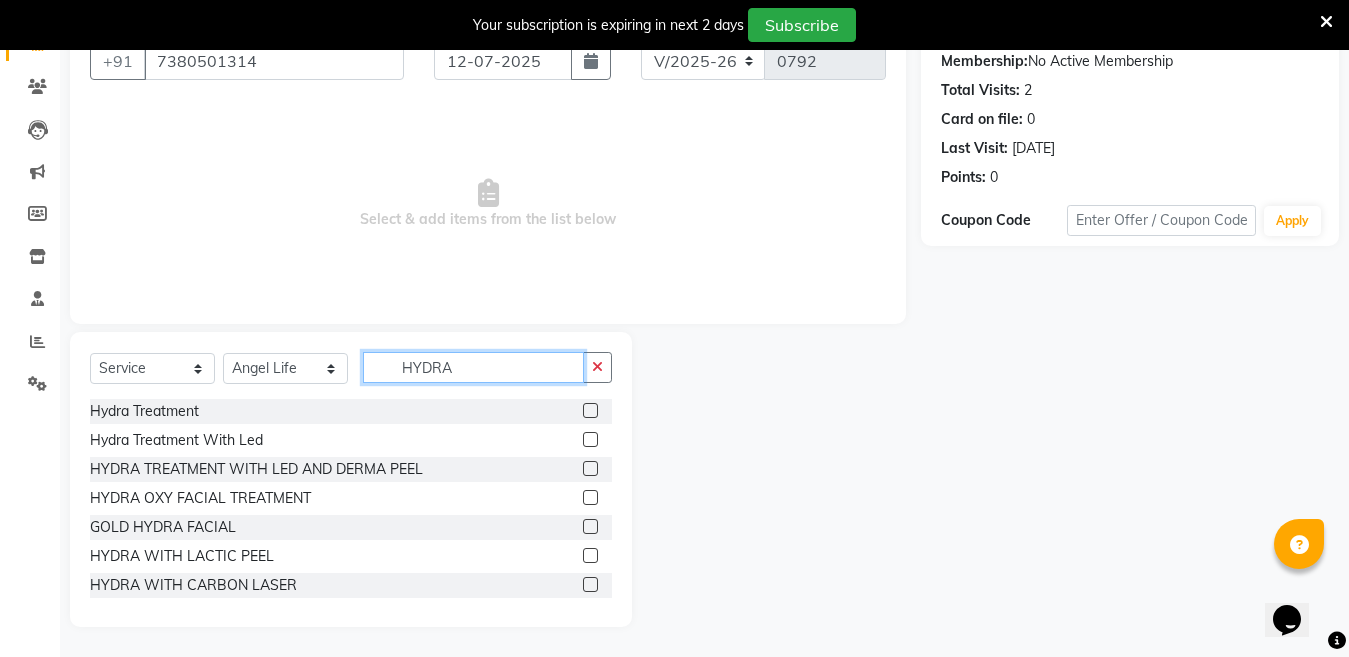 type on "HYDRA" 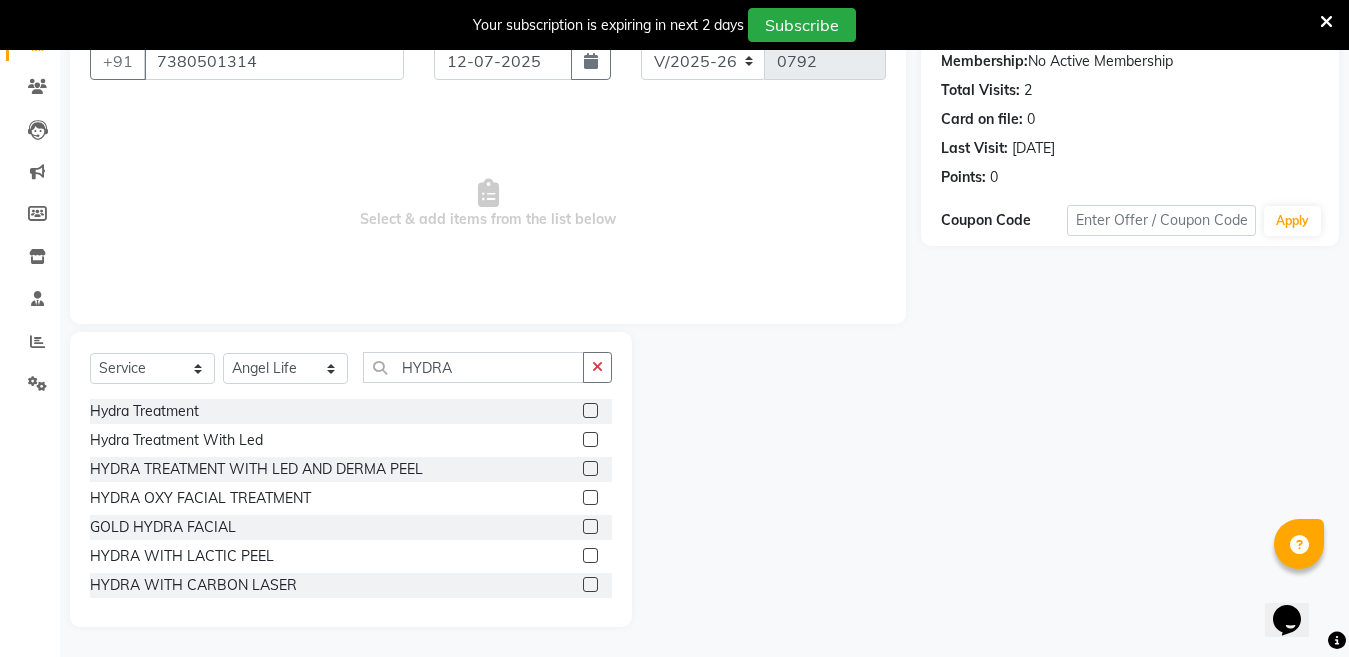 click 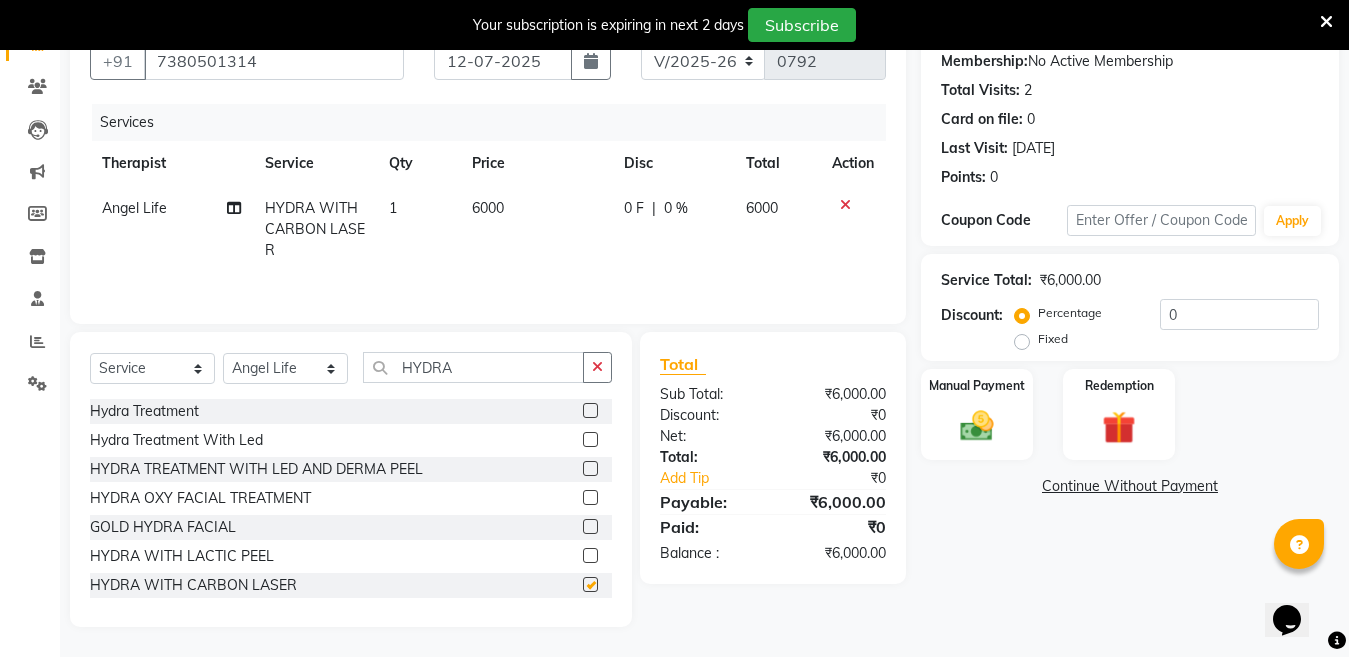 checkbox on "false" 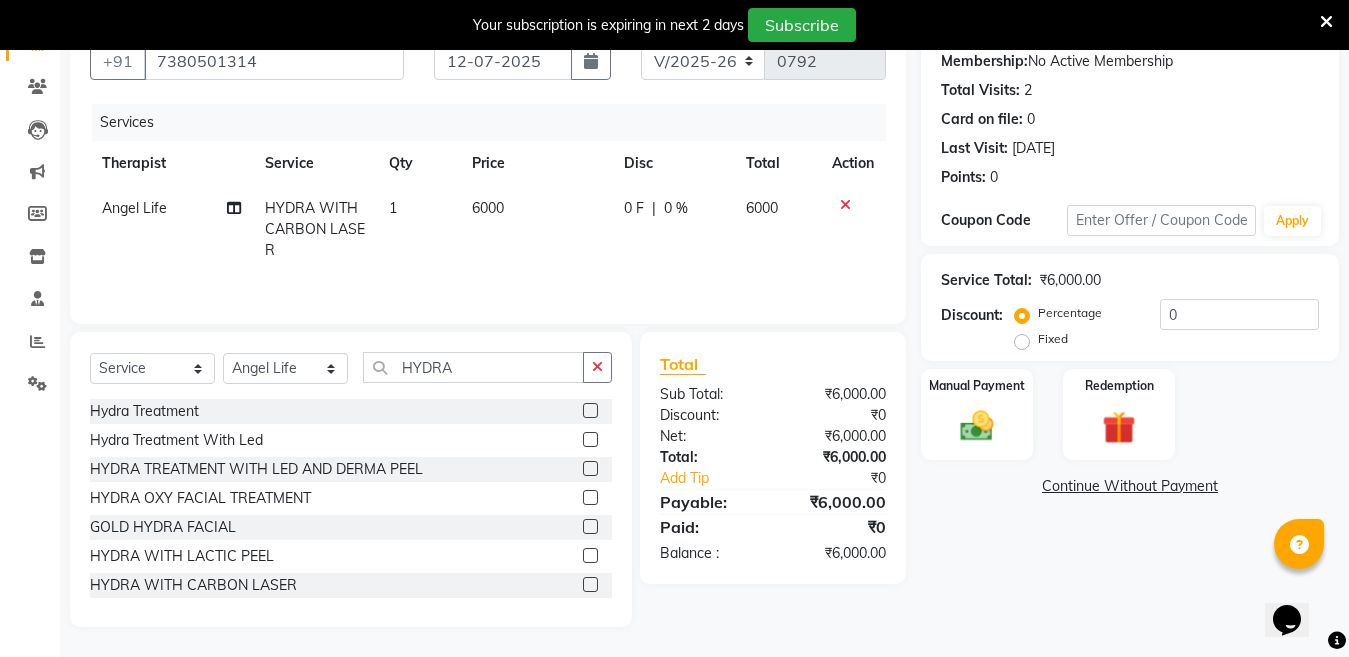 click on "6000" 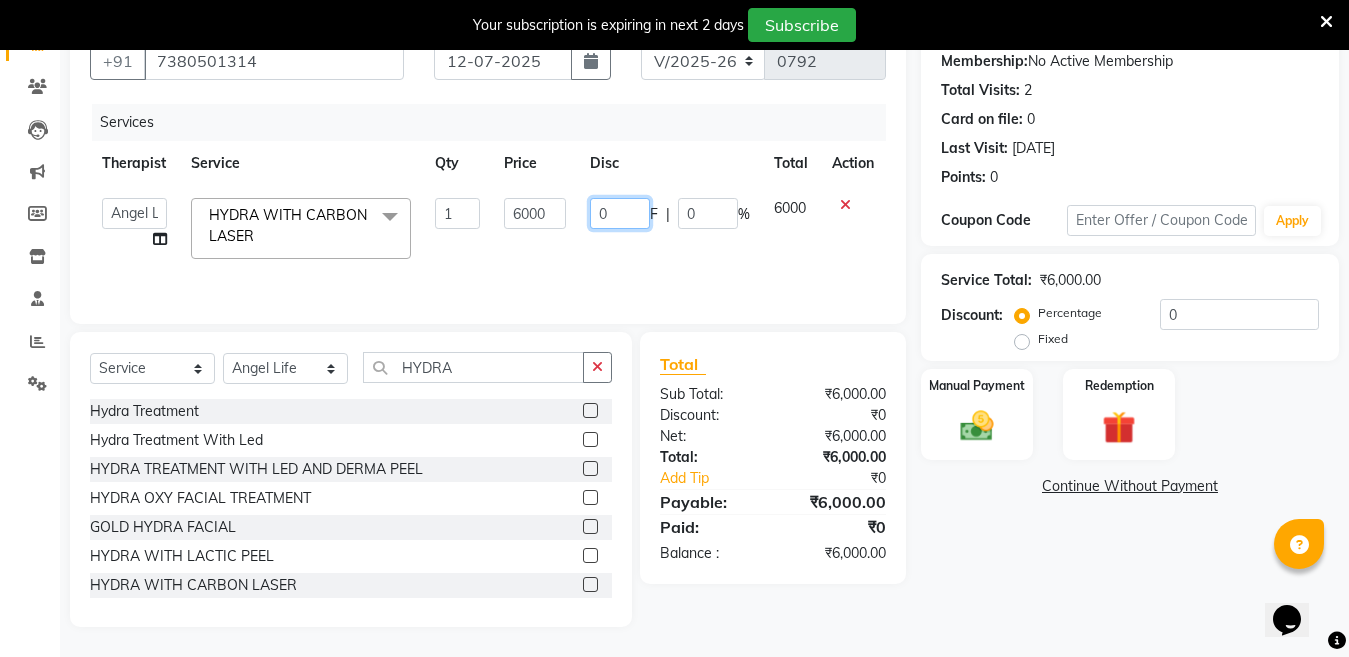 click on "0" 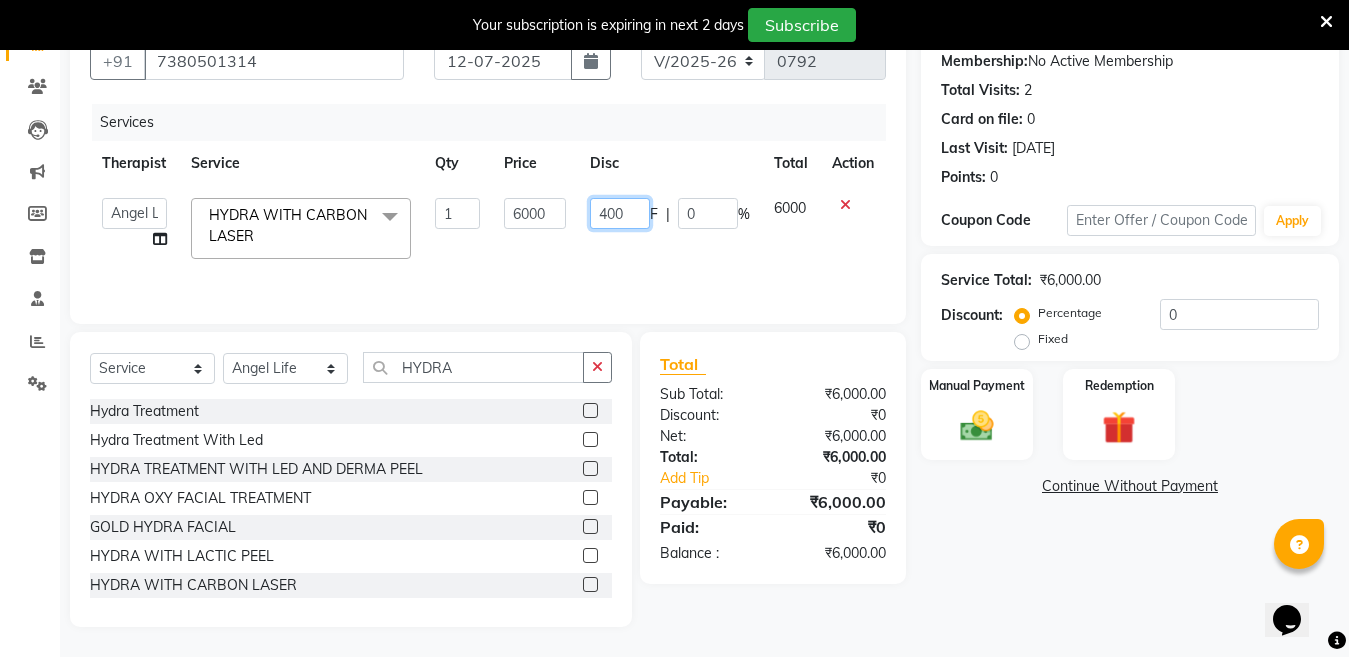 type on "4000" 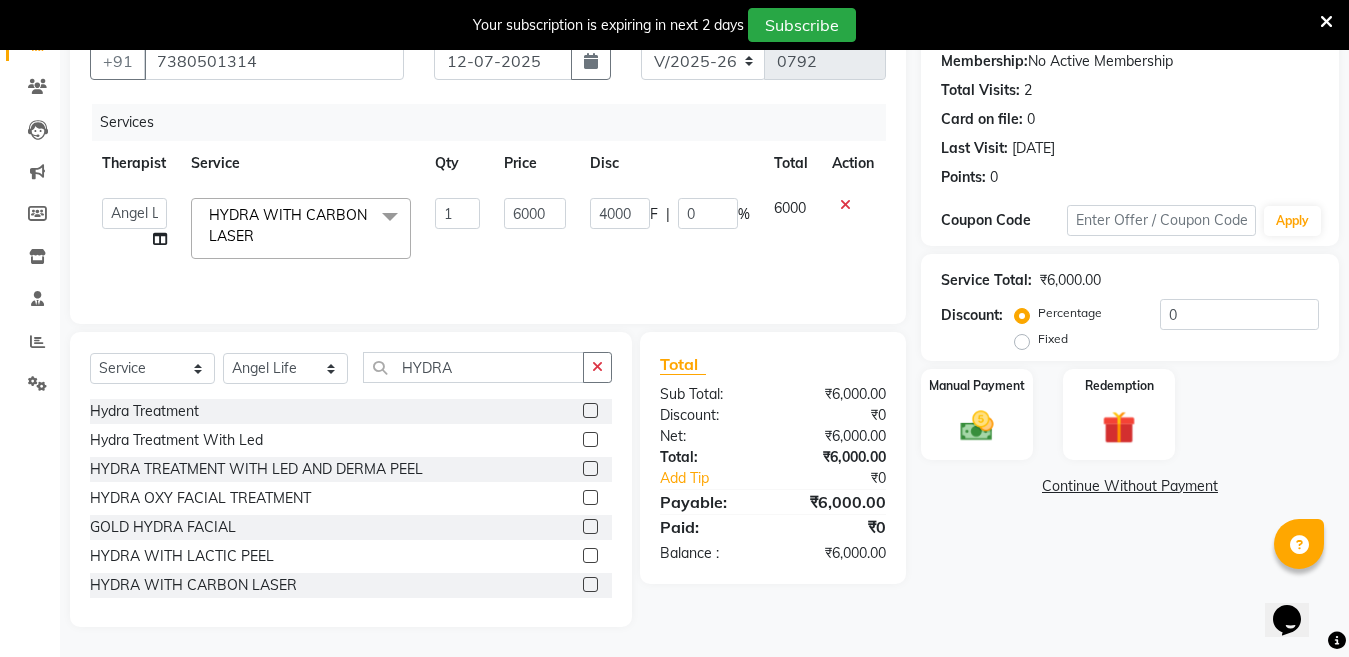 click on "Name: [PERSON_NAME] Membership:  No Active Membership  Total Visits:  2 Card on file:  0 Last Visit:   [DATE] Points:   0  Coupon Code Apply Service Total:  ₹6,000.00  Discount:  Percentage   Fixed  0 Manual Payment Redemption  Continue Without Payment" 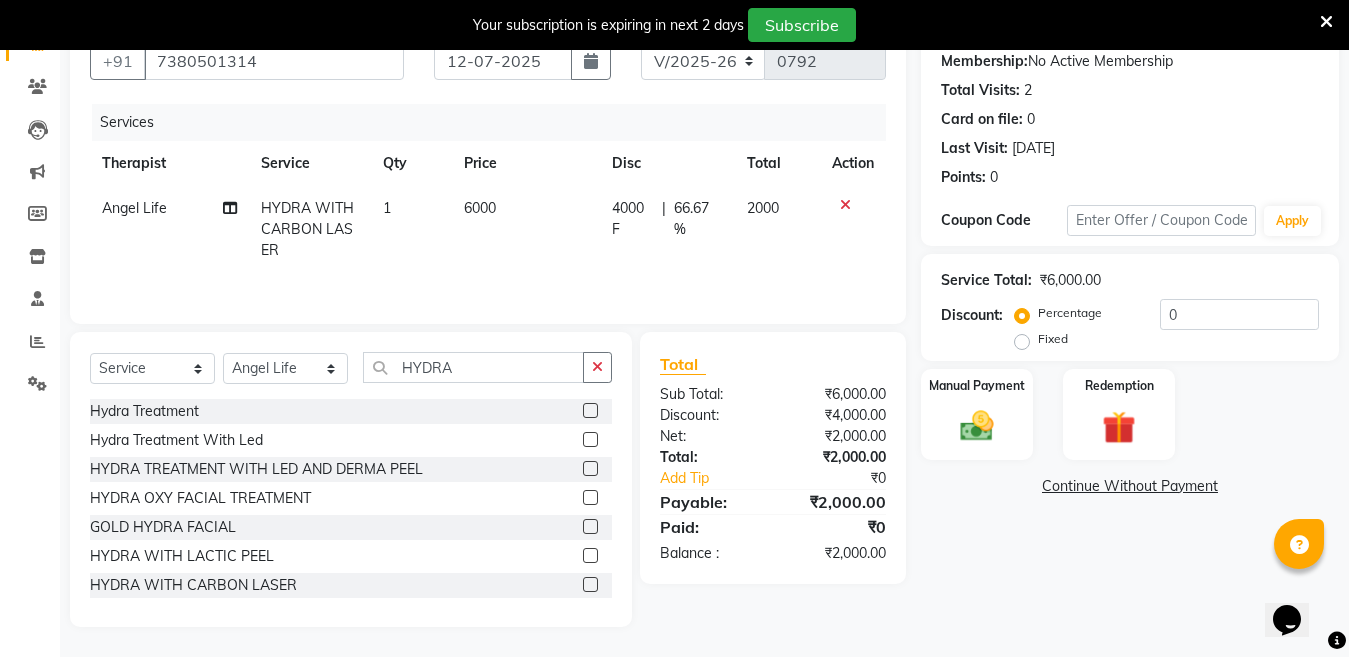 click on "Name: [PERSON_NAME] Membership:  No Active Membership  Total Visits:  2 Card on file:  0 Last Visit:   [DATE] Points:   0  Coupon Code Apply Service Total:  ₹6,000.00  Discount:  Percentage   Fixed  0 Manual Payment Redemption  Continue Without Payment" 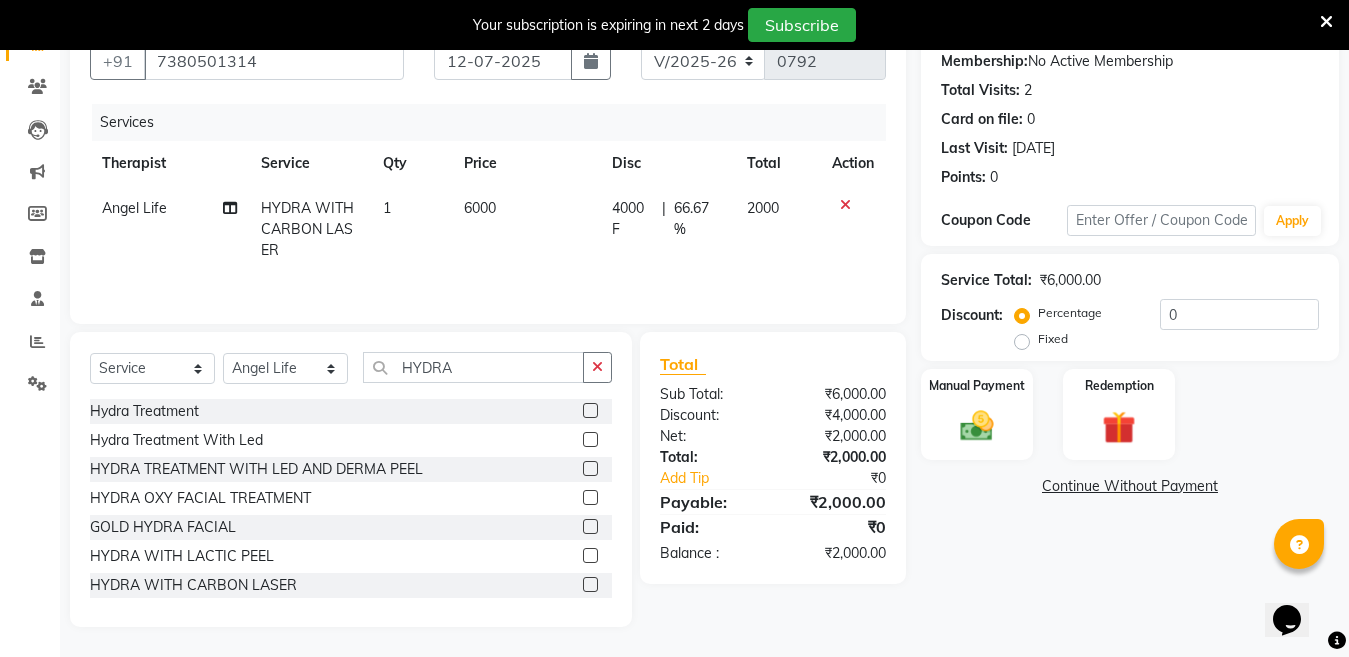 click on "4000 F | 66.67 %" 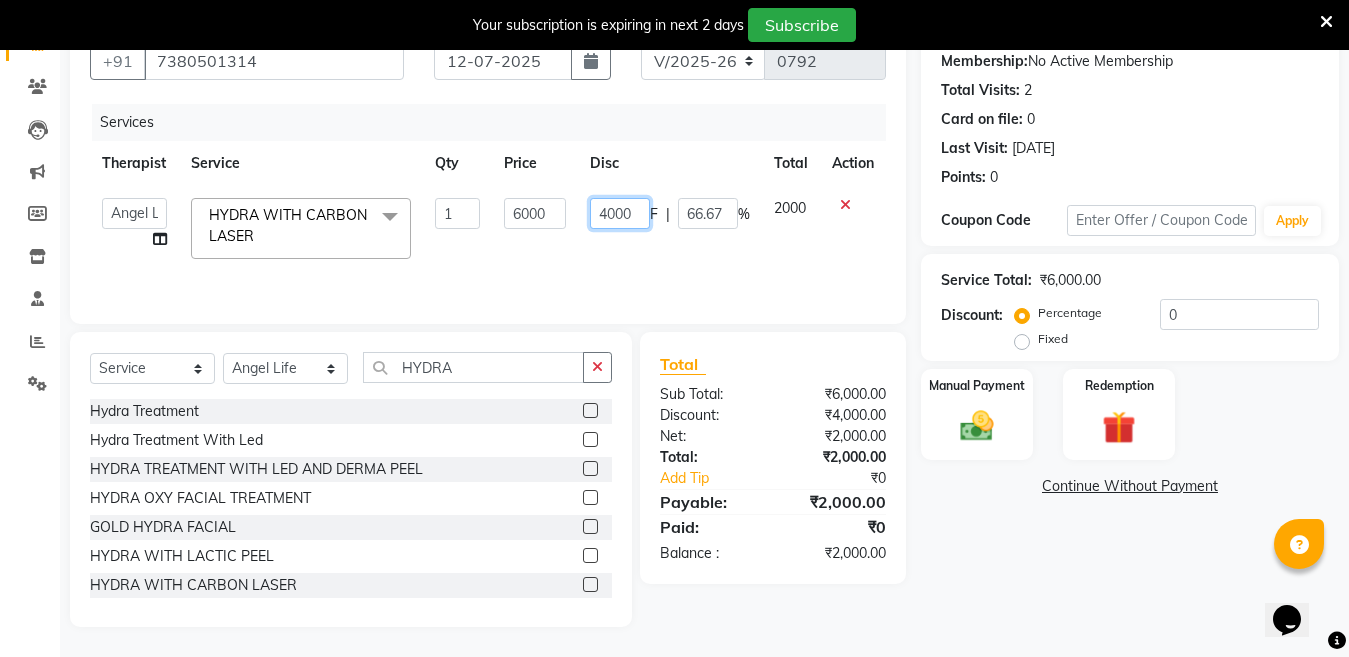 click on "4000" 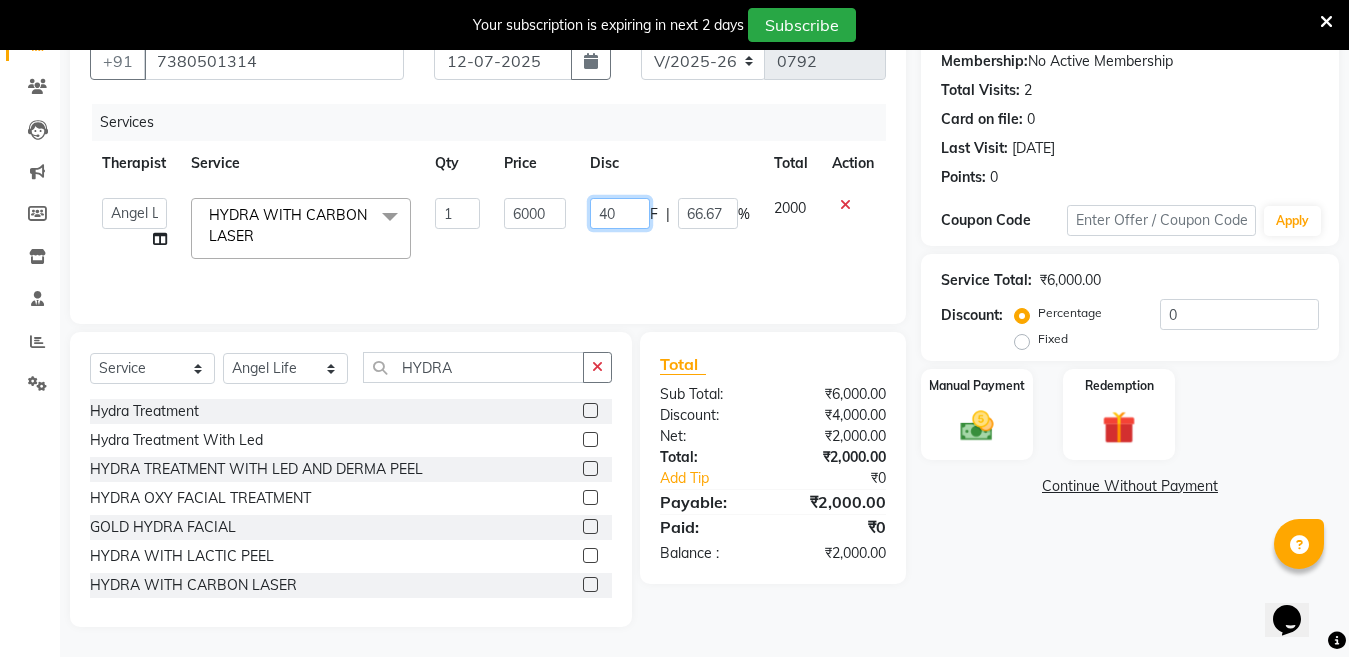 type on "4" 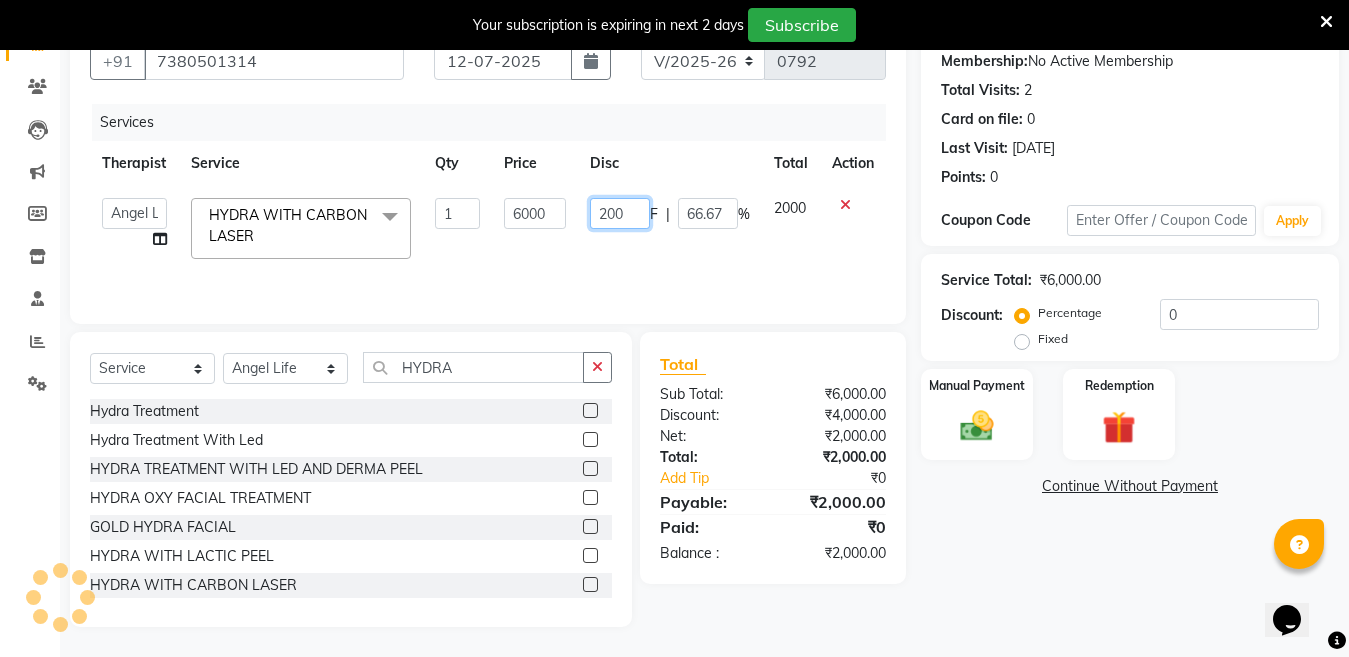 type on "2000" 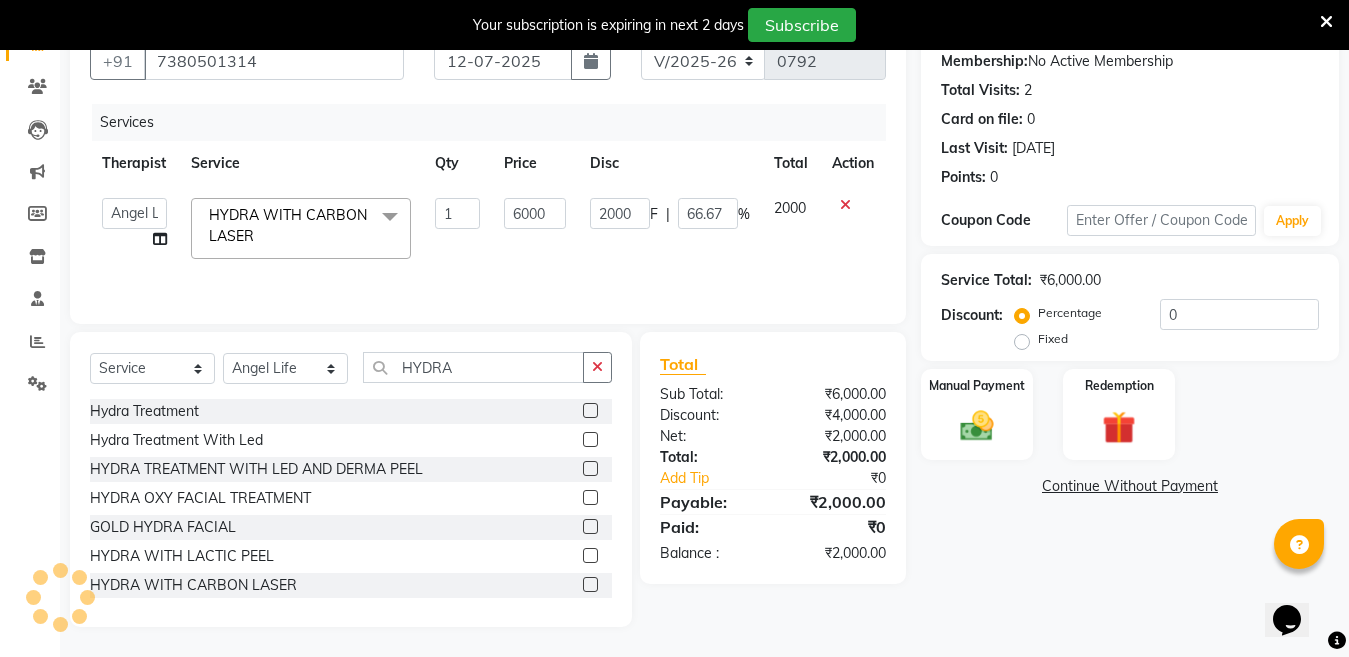 click on "Name: [PERSON_NAME] Membership:  No Active Membership  Total Visits:  2 Card on file:  0 Last Visit:   [DATE] Points:   0  Coupon Code Apply Service Total:  ₹6,000.00  Discount:  Percentage   Fixed  0 Manual Payment Redemption  Continue Without Payment" 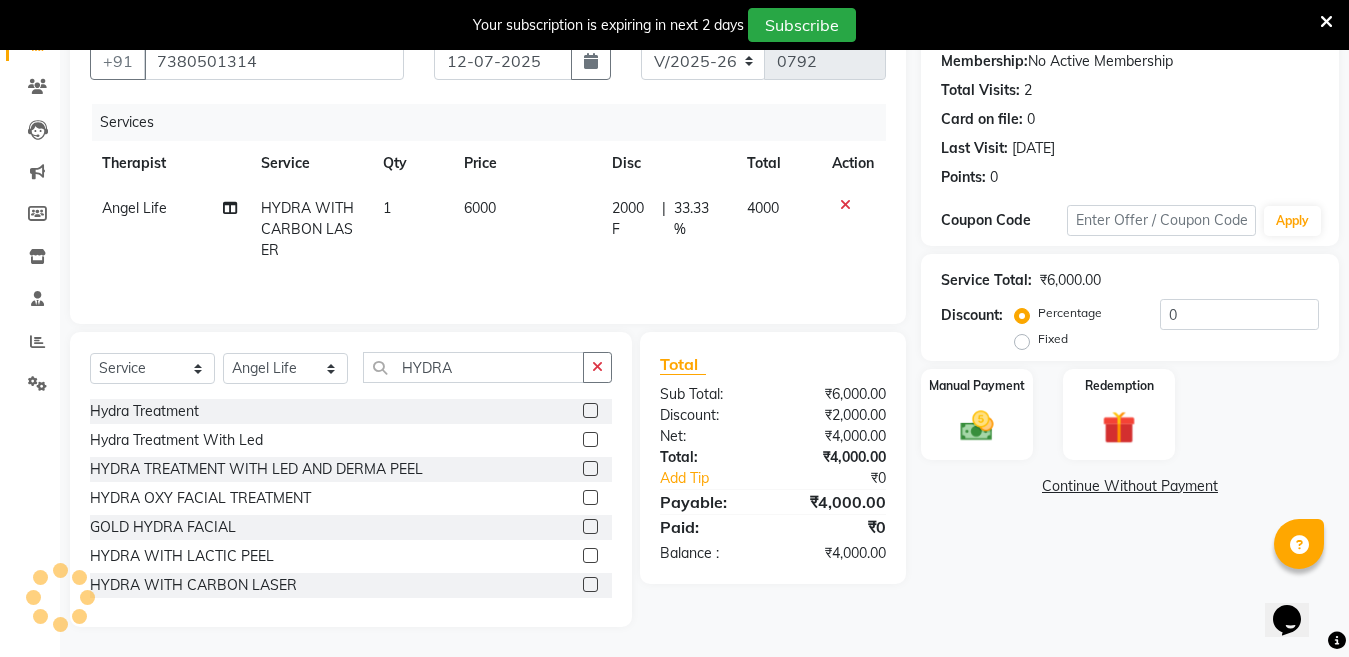click on "Continue Without Payment" 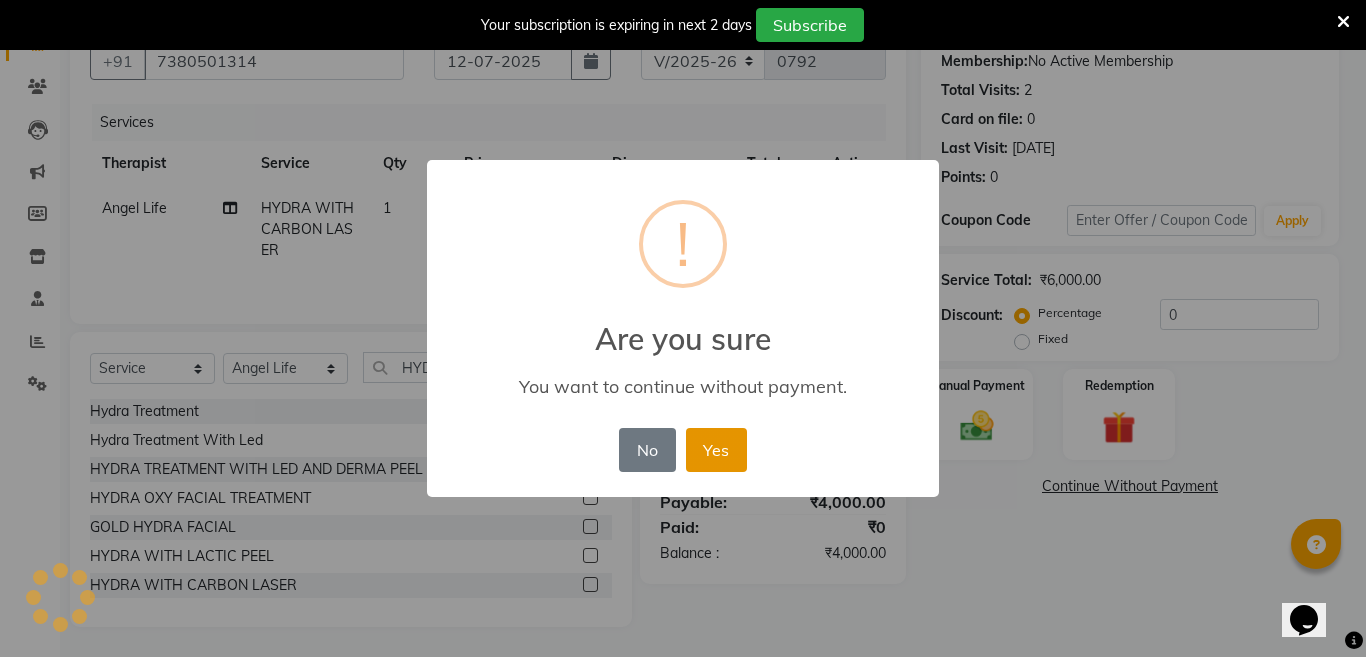 click on "Yes" at bounding box center [716, 450] 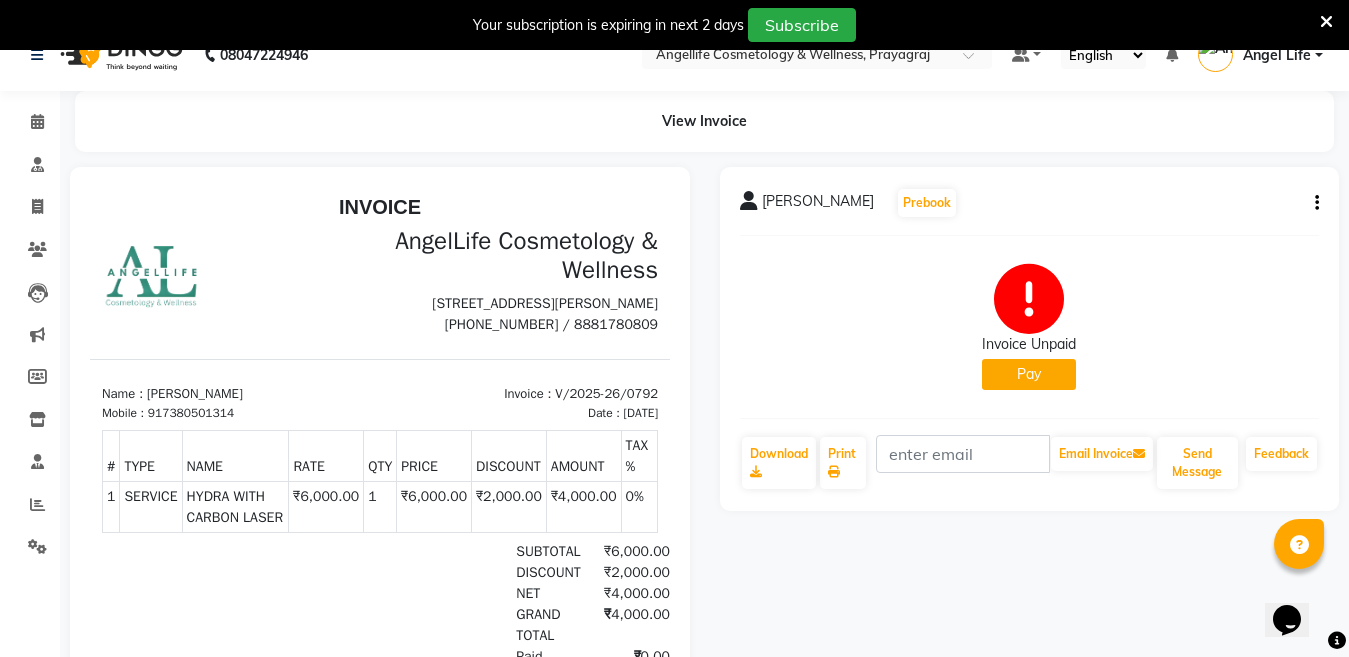 scroll, scrollTop: 0, scrollLeft: 0, axis: both 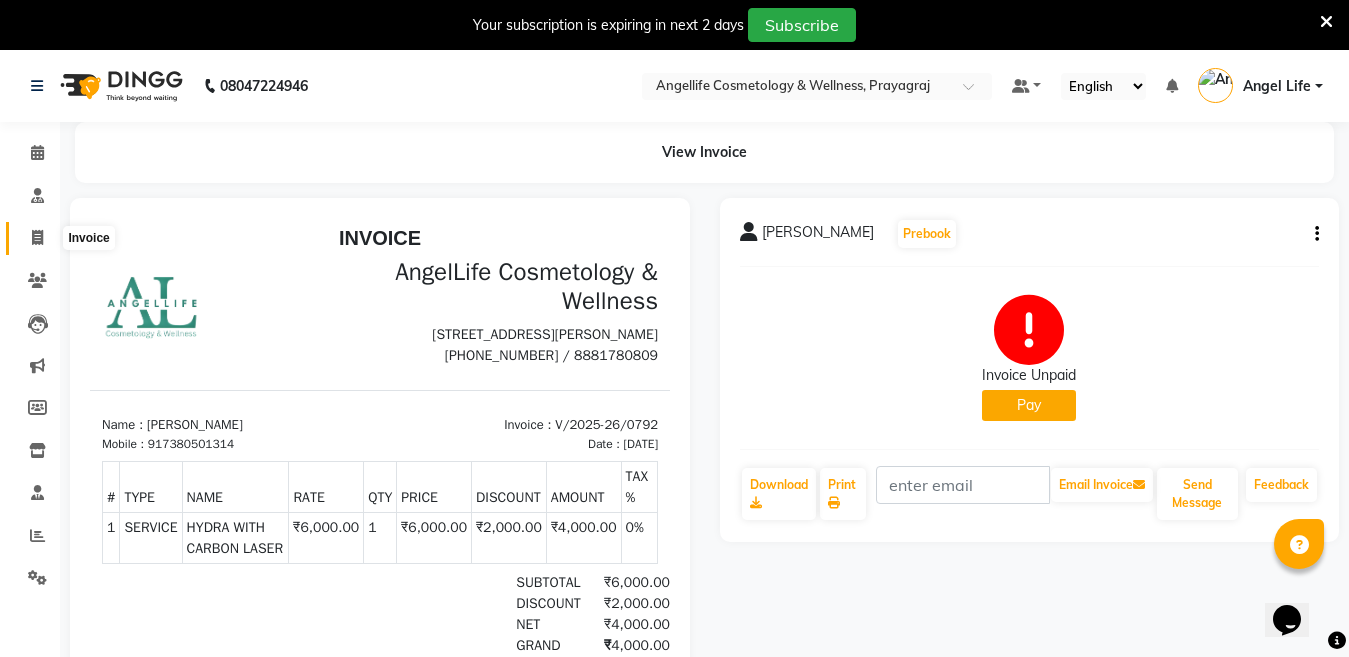 click 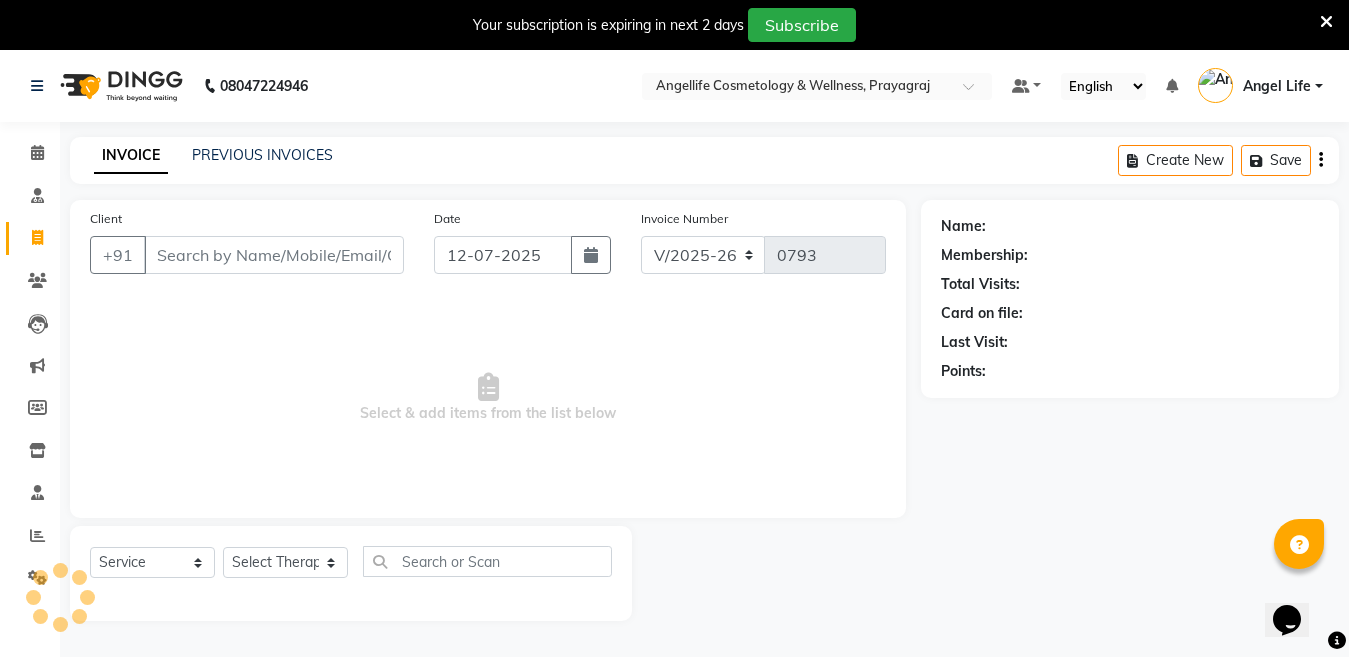 scroll, scrollTop: 50, scrollLeft: 0, axis: vertical 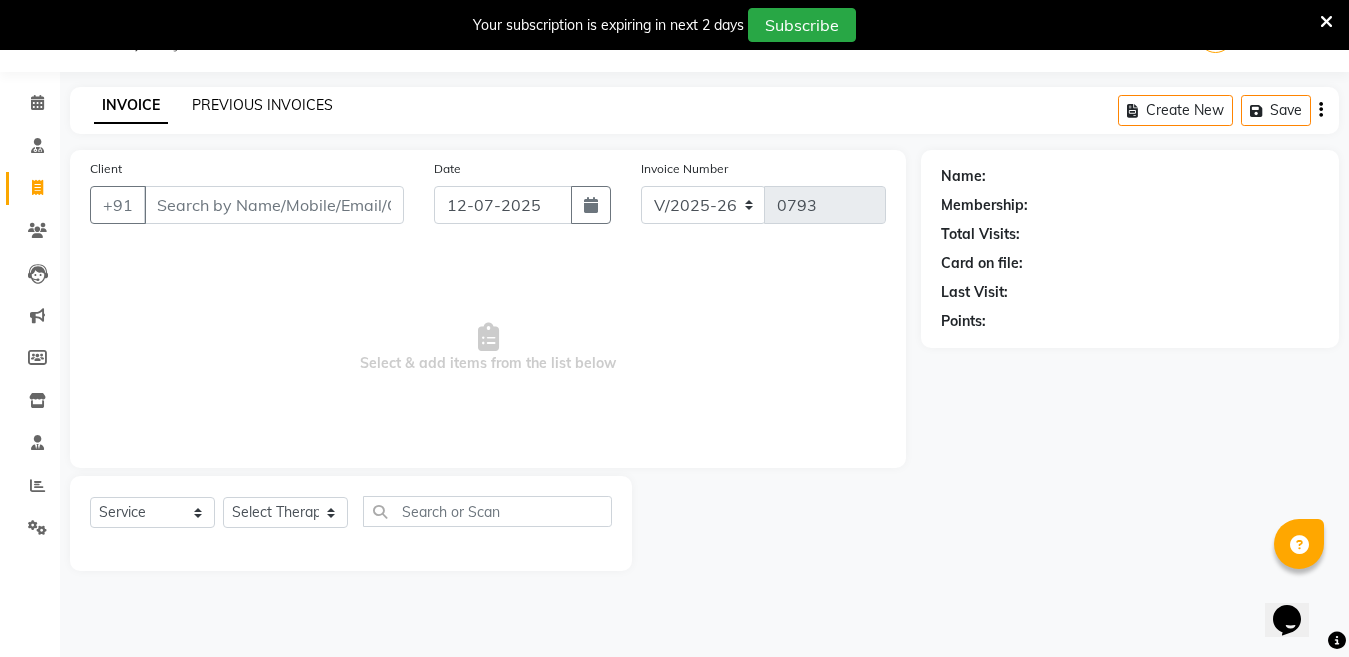 click on "PREVIOUS INVOICES" 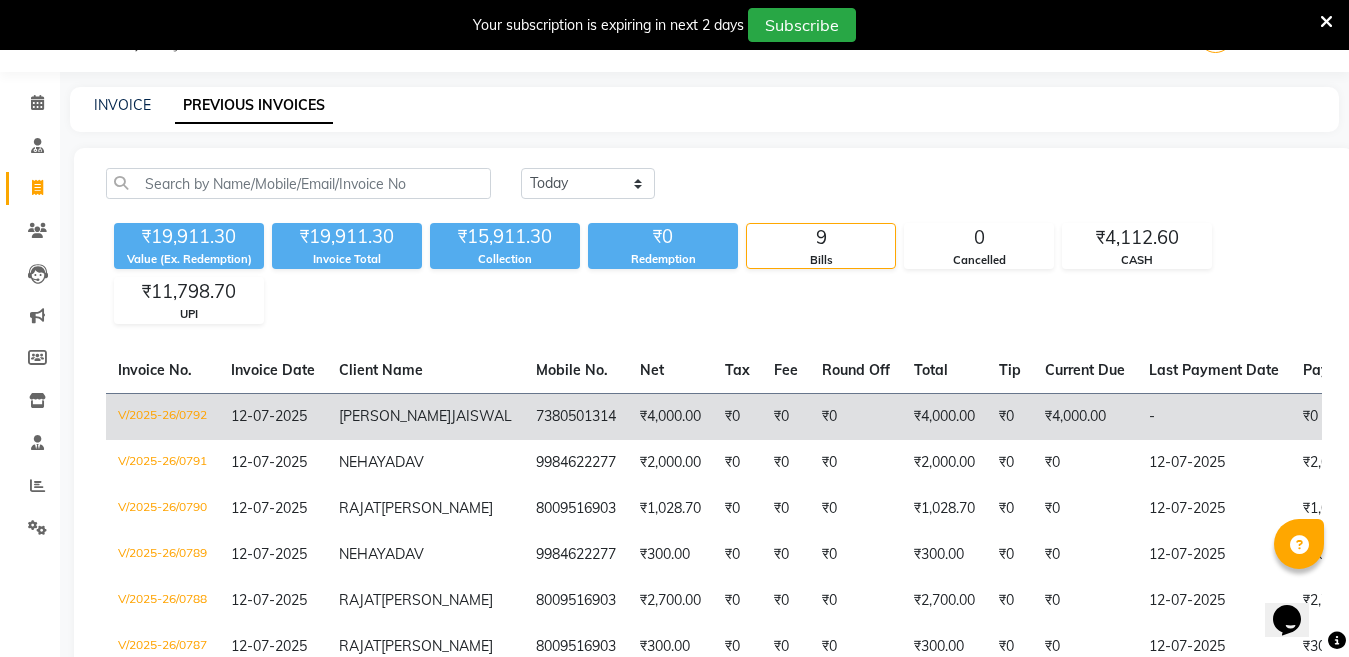 click on "[PERSON_NAME]" 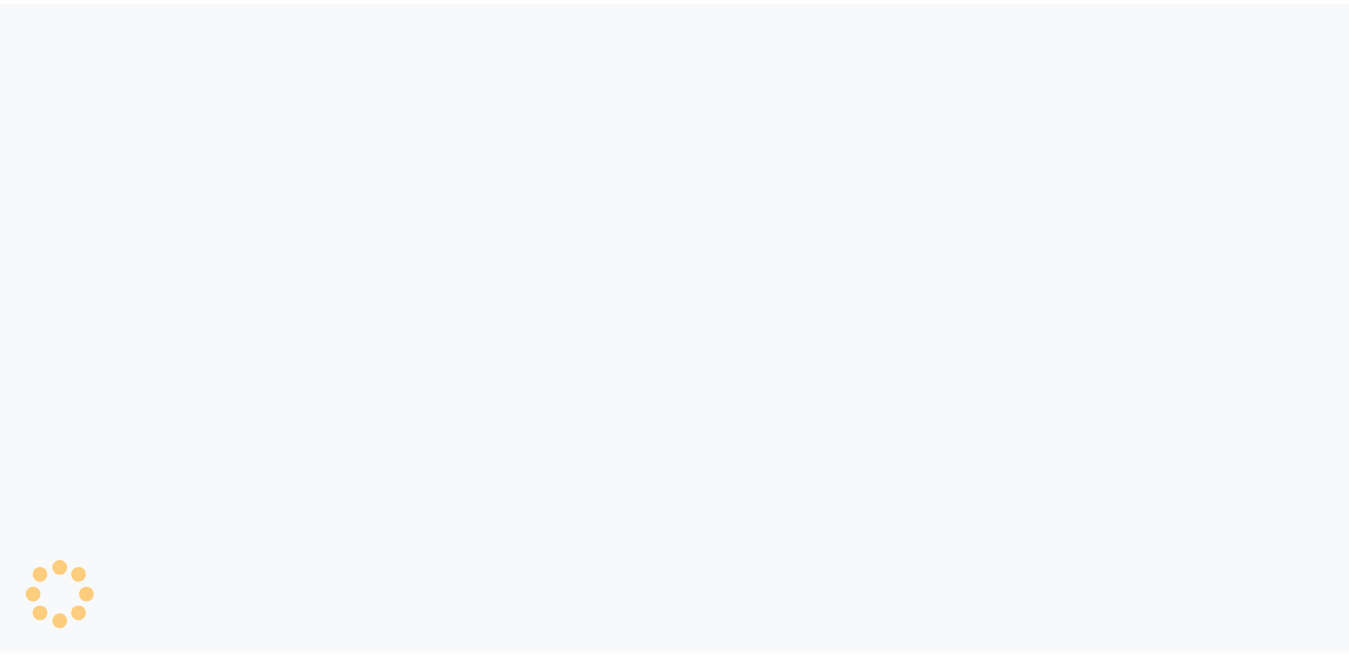 scroll, scrollTop: 0, scrollLeft: 0, axis: both 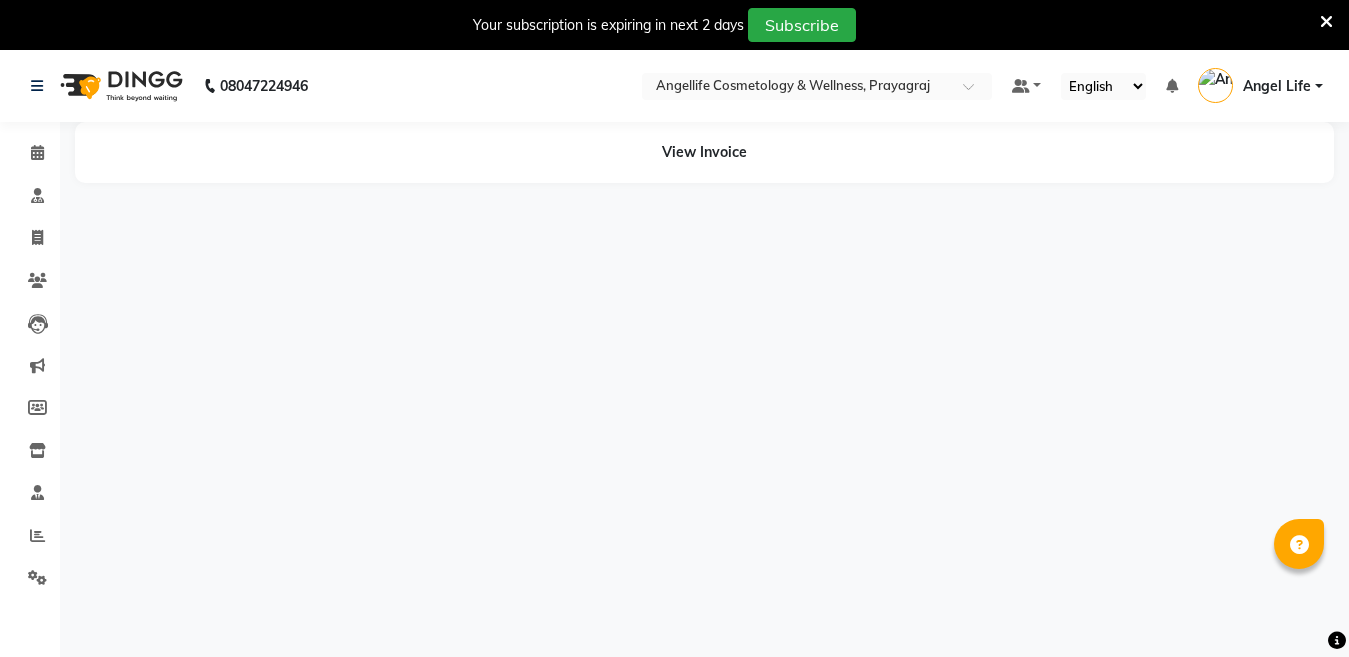 select on "en" 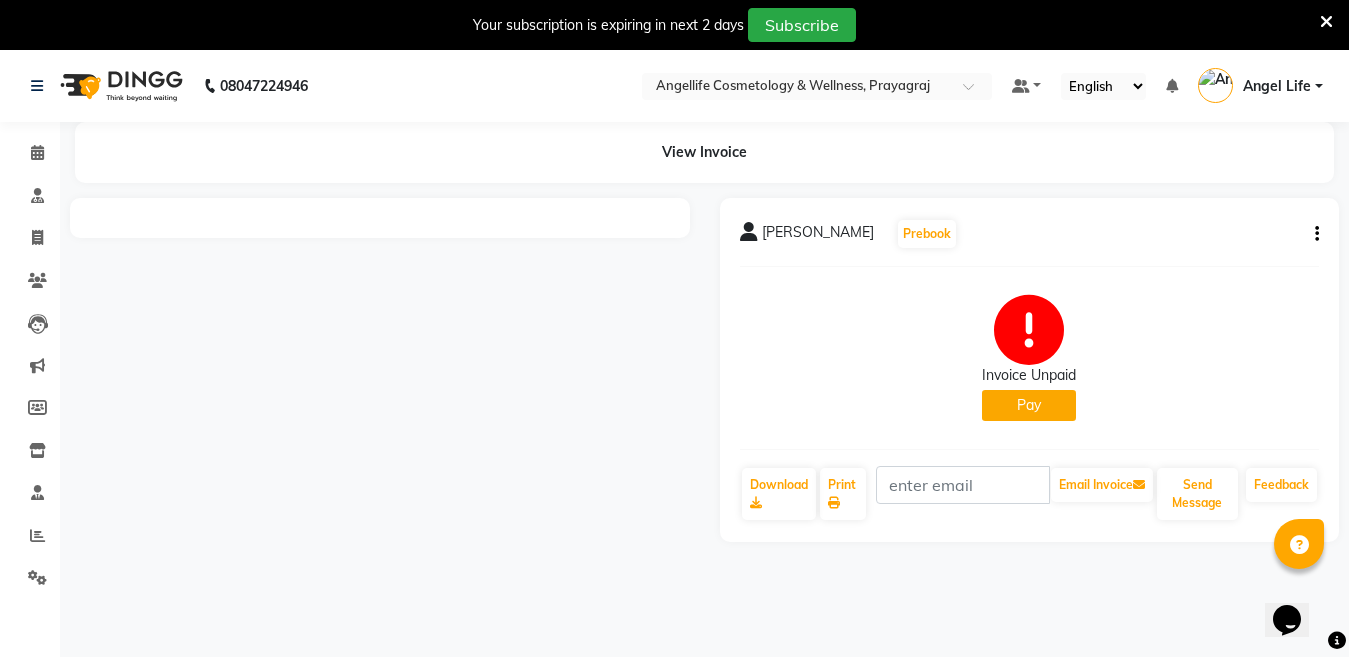 scroll, scrollTop: 0, scrollLeft: 0, axis: both 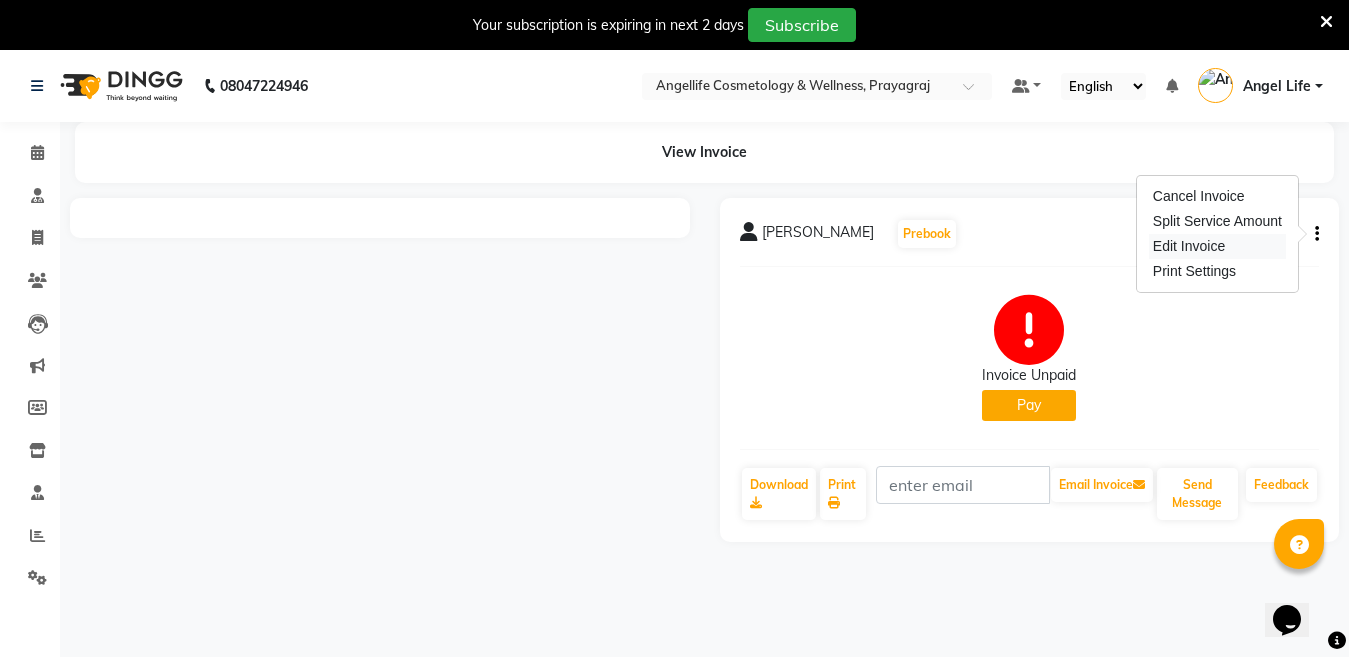 click on "Edit Invoice" at bounding box center [1217, 246] 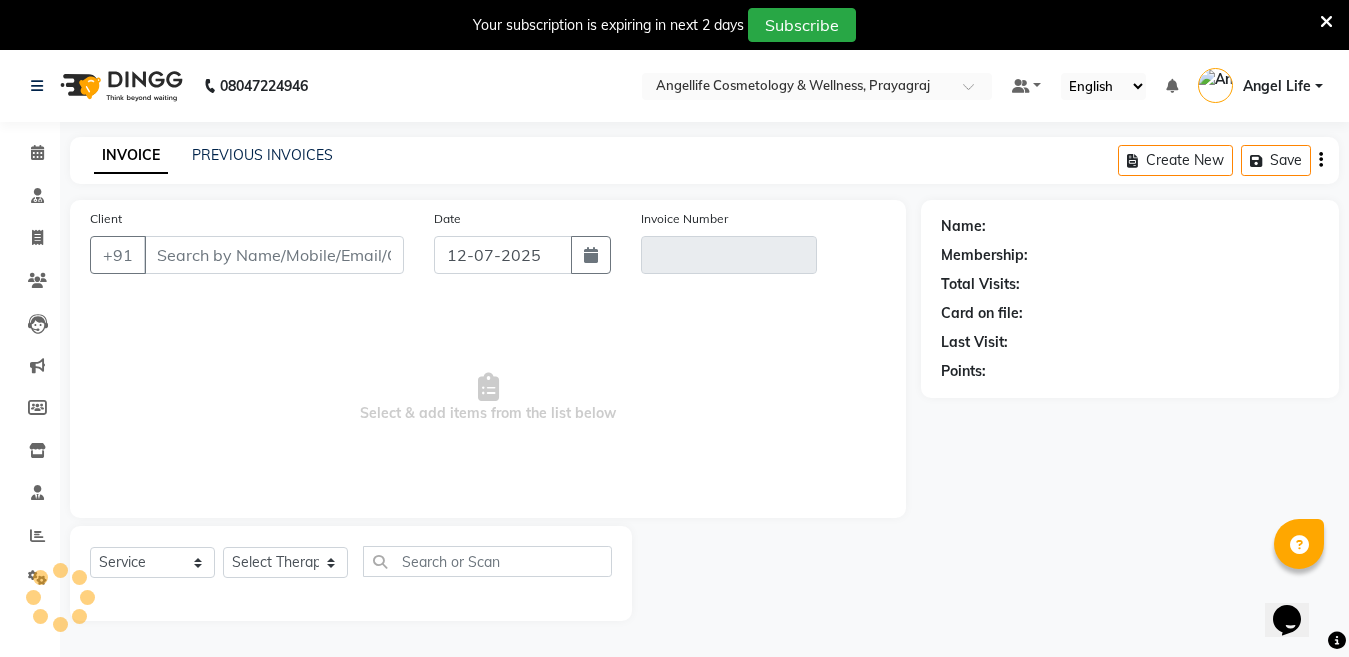 scroll, scrollTop: 50, scrollLeft: 0, axis: vertical 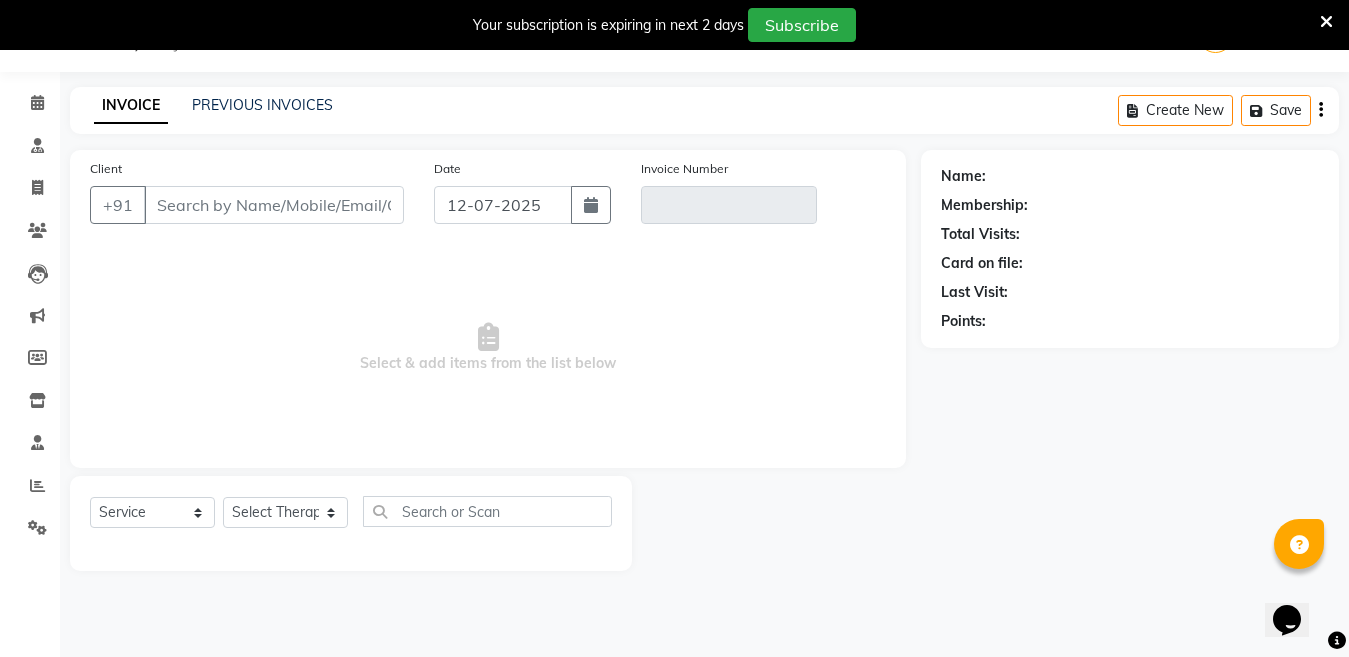 type on "7380501314" 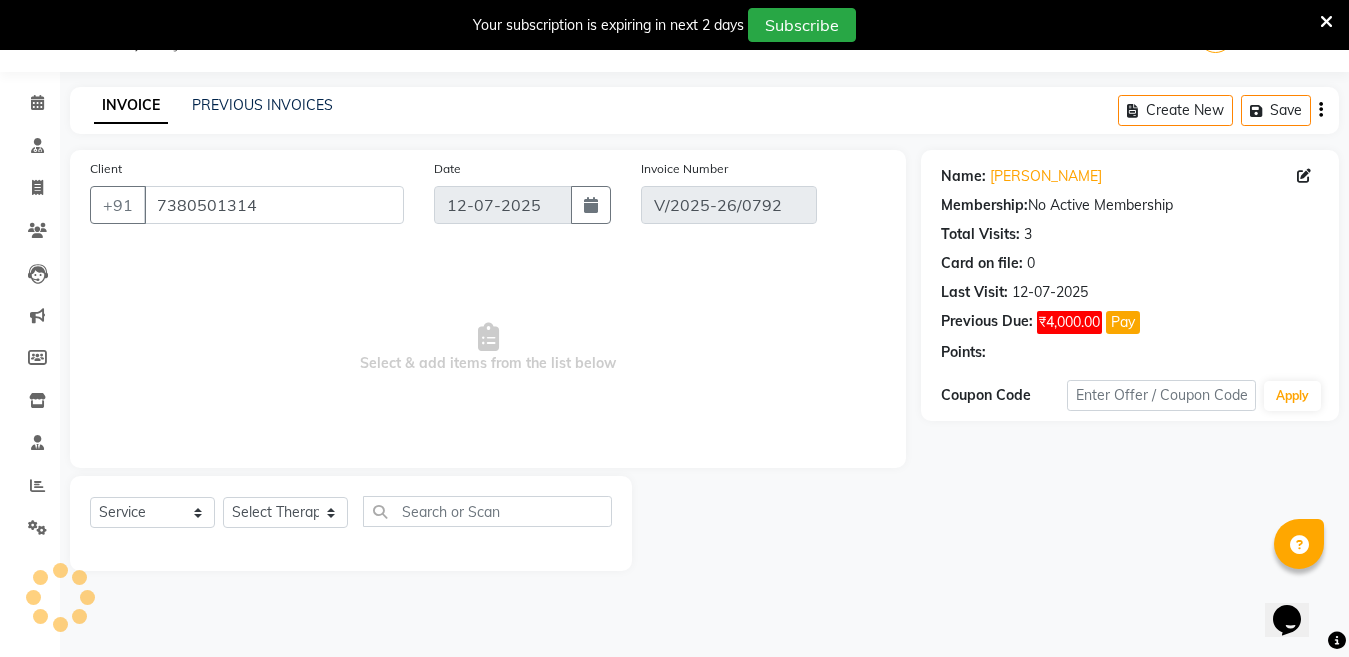 select on "select" 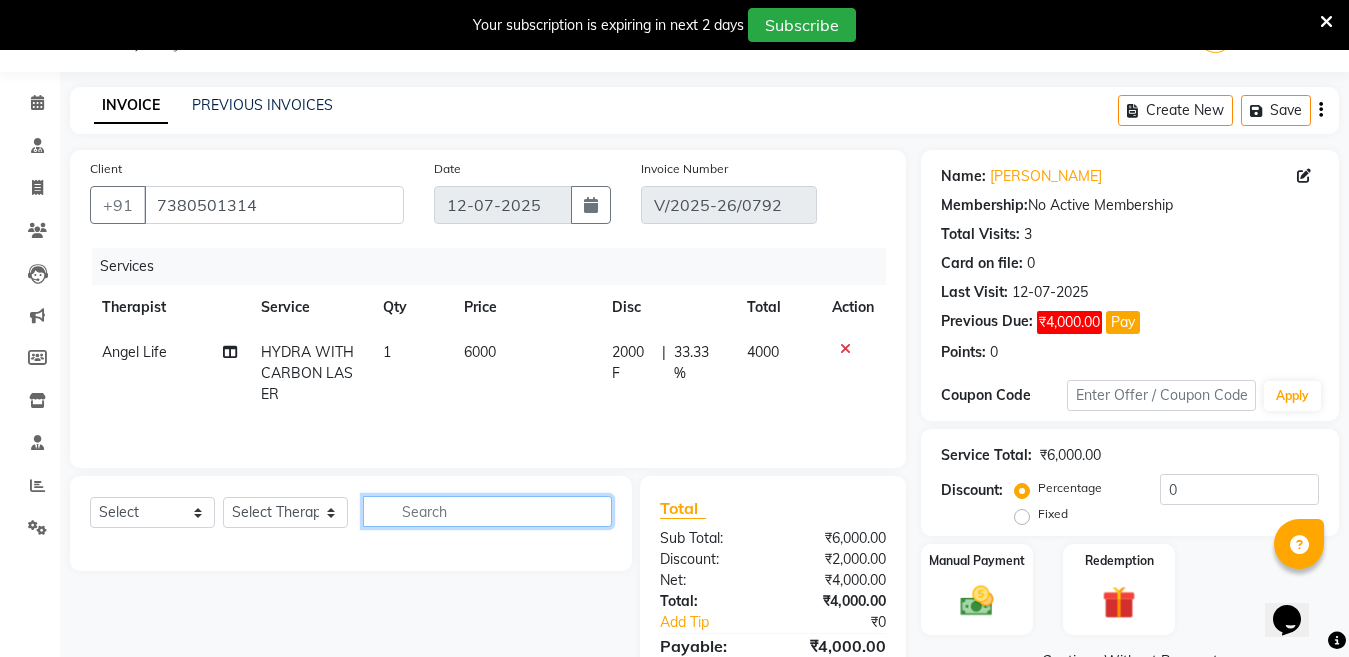 click 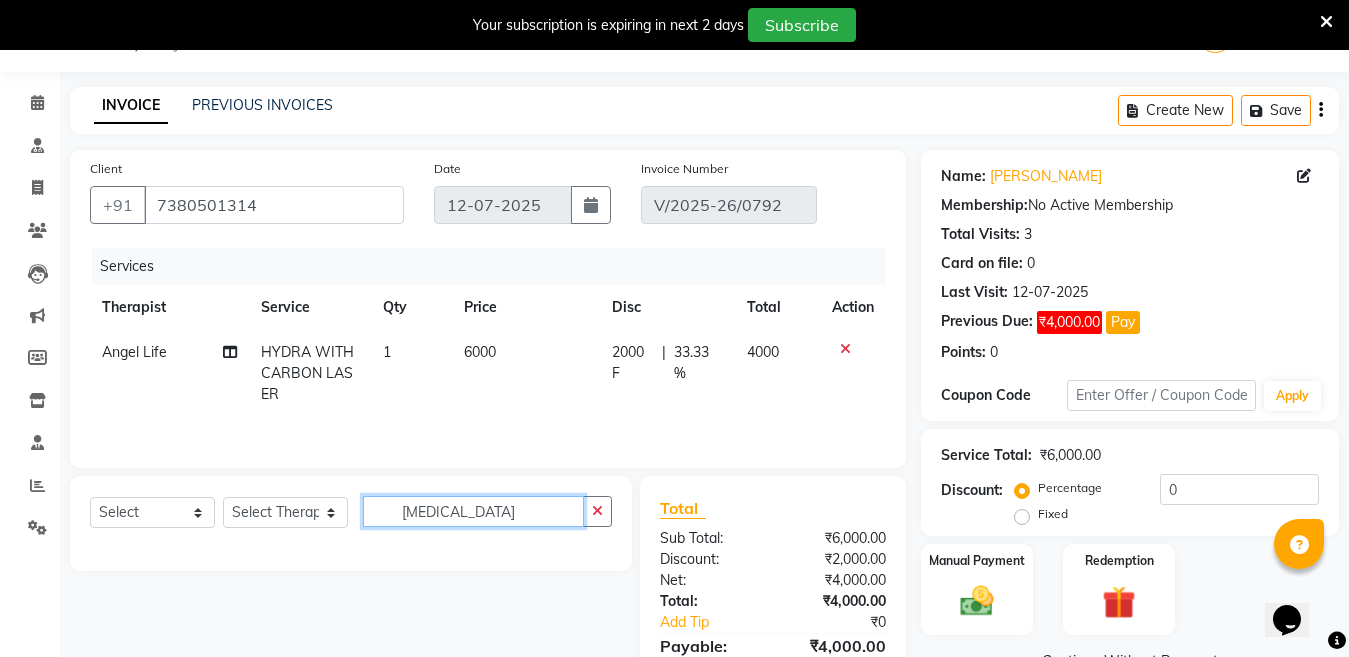 type on "[MEDICAL_DATA]" 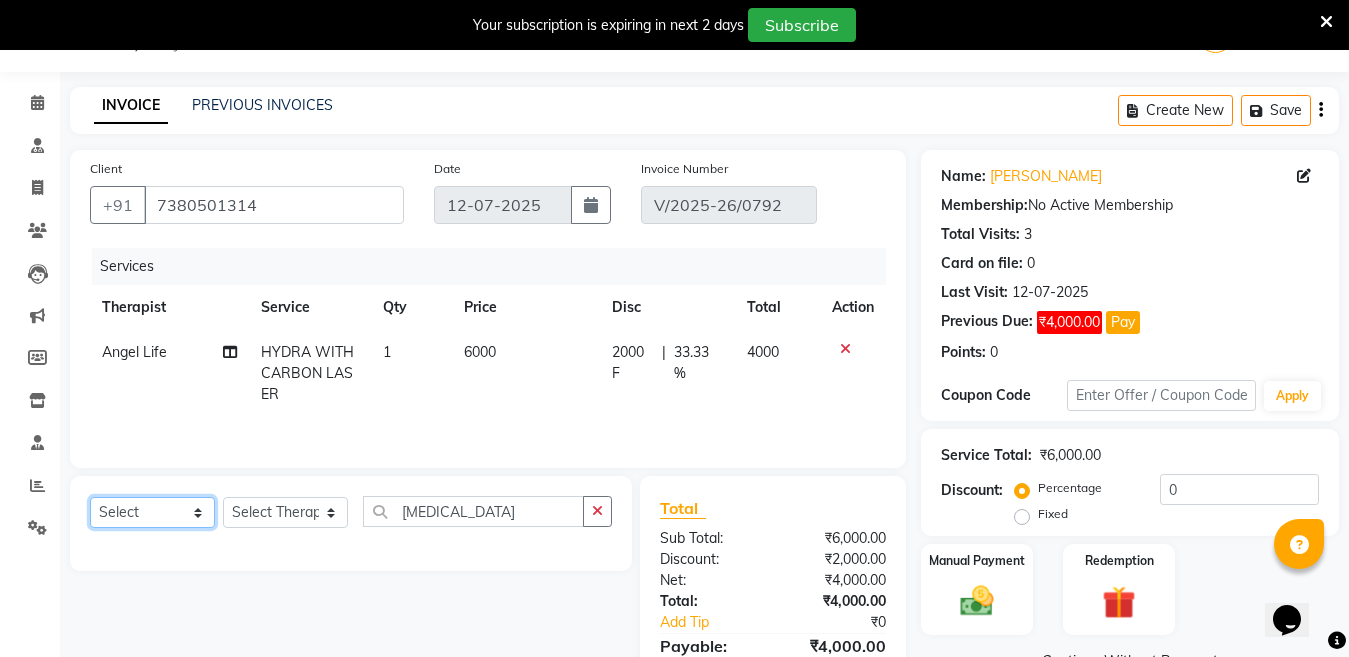 click on "Select  Service  Product  Membership  Package Voucher Prepaid Gift Card" 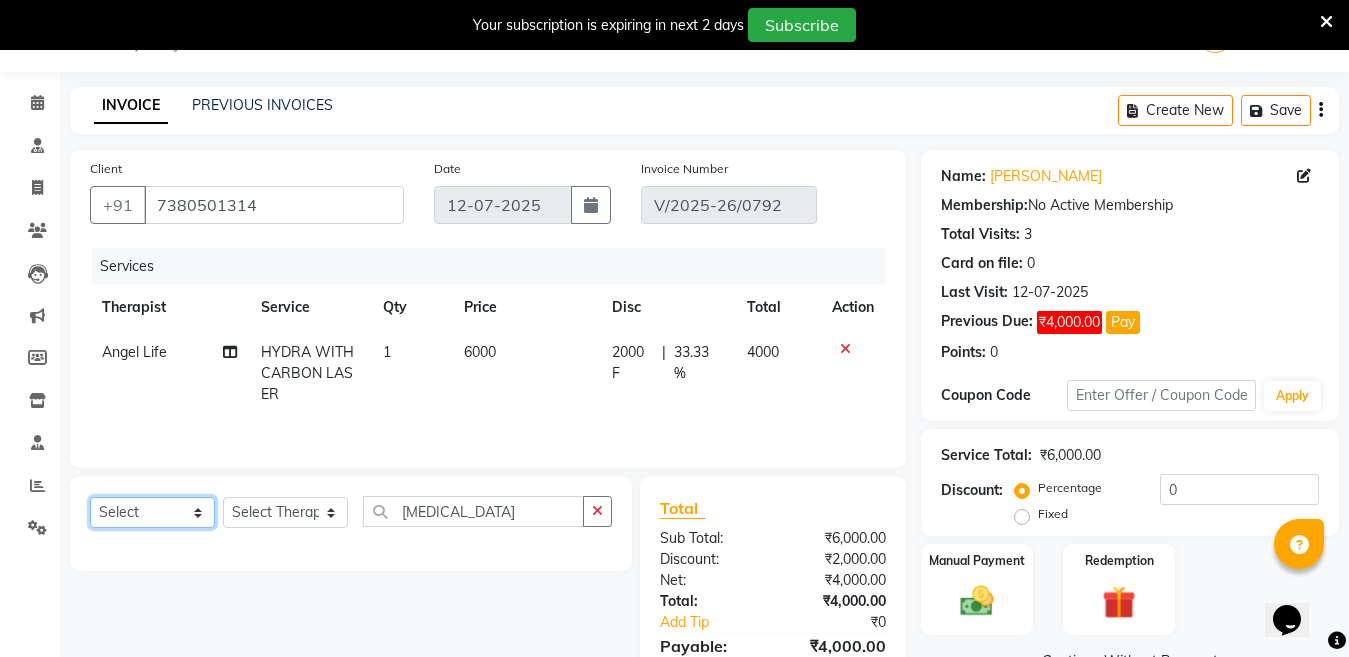 select on "service" 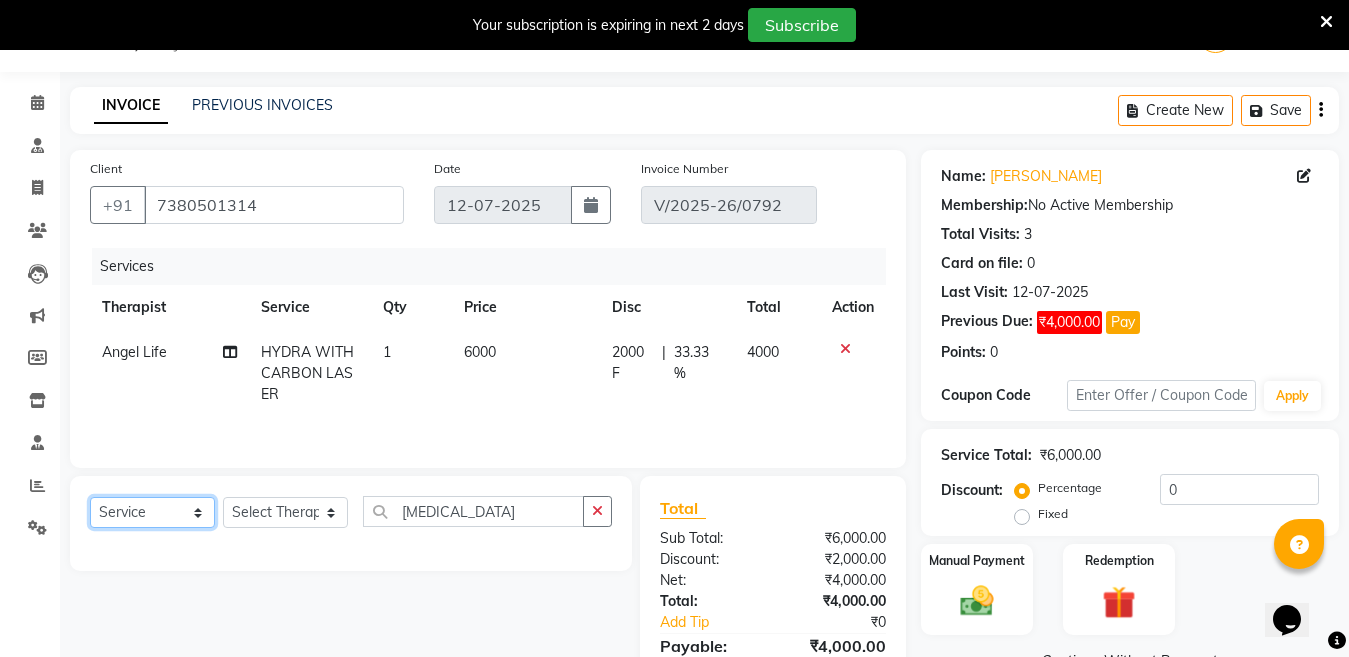 click on "Select  Service  Product  Membership  Package Voucher Prepaid Gift Card" 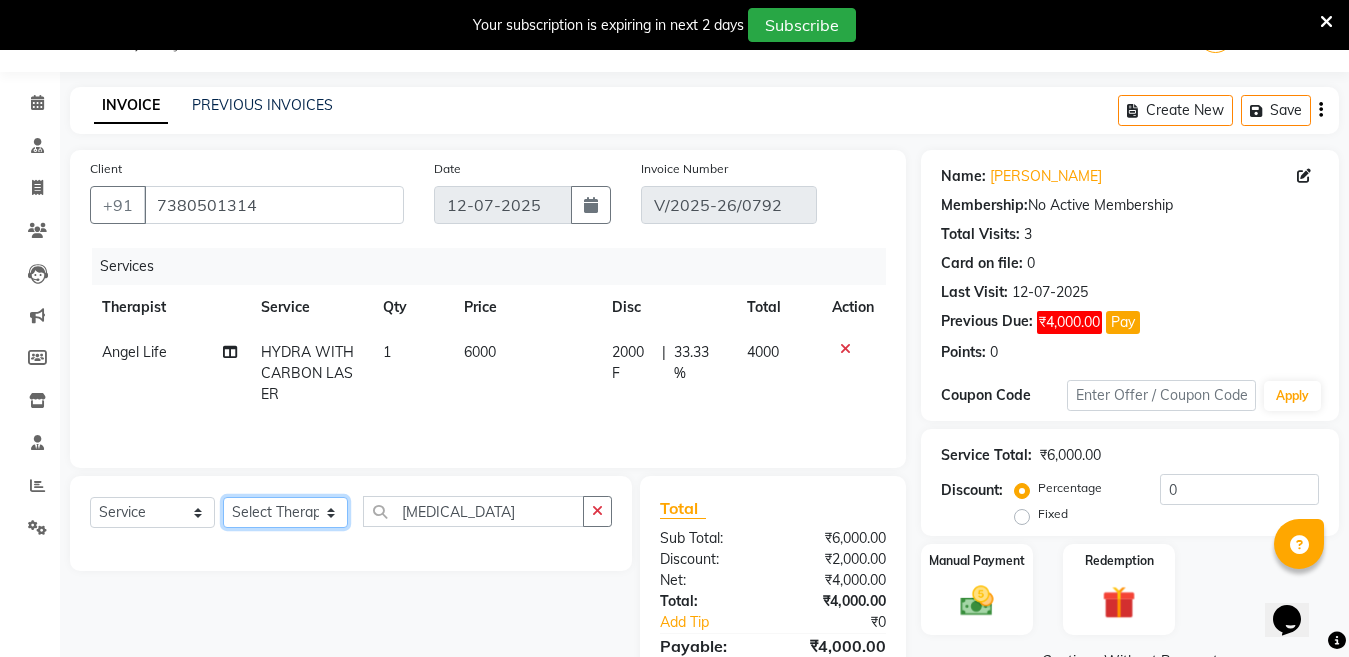 click on "Select Therapist Angel Life AngelLife Lucknow DR SWATI KAJAL [PERSON_NAME] ROHINI [PERSON_NAME] [PERSON_NAME]" 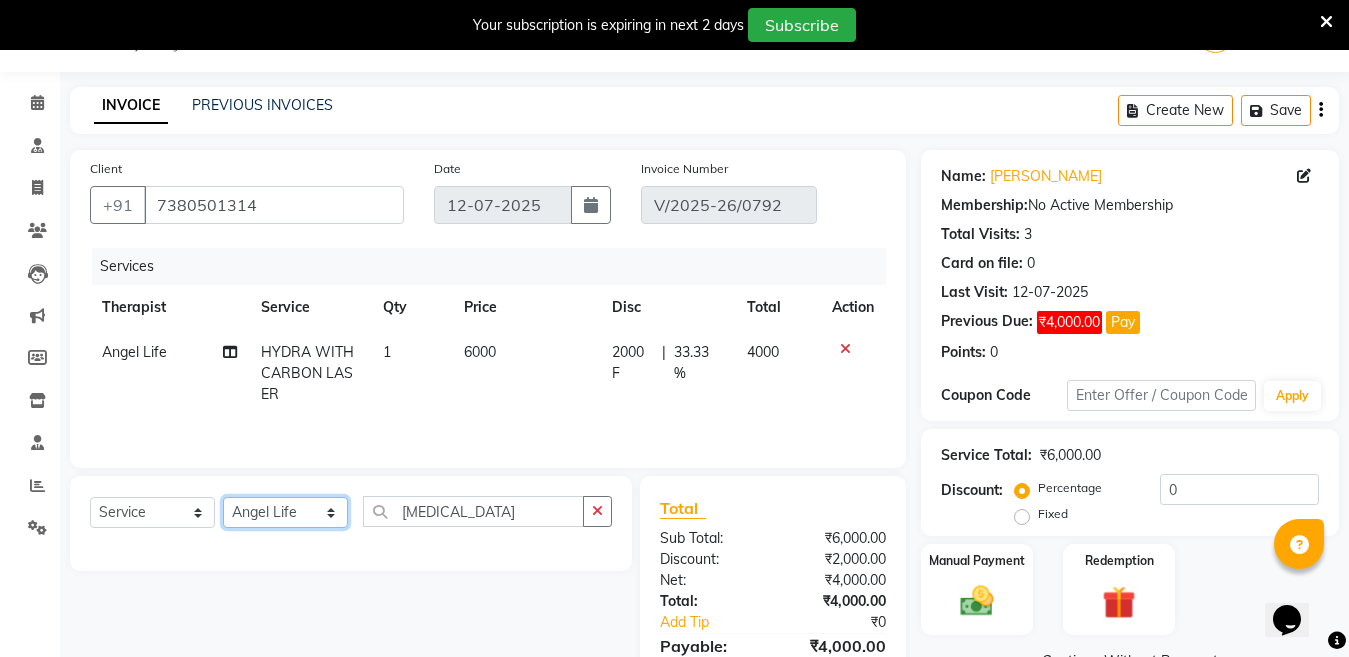 click on "Select Therapist Angel Life AngelLife Lucknow DR SWATI KAJAL [PERSON_NAME] ROHINI [PERSON_NAME] [PERSON_NAME]" 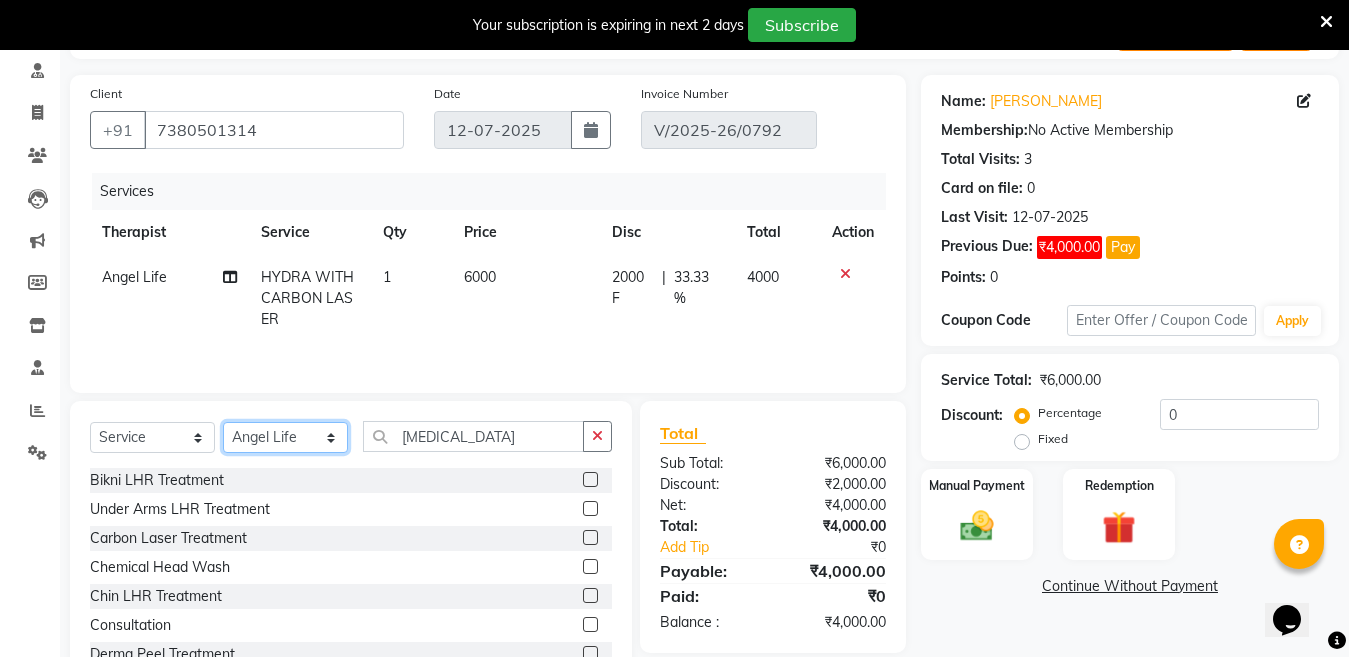 scroll, scrollTop: 196, scrollLeft: 0, axis: vertical 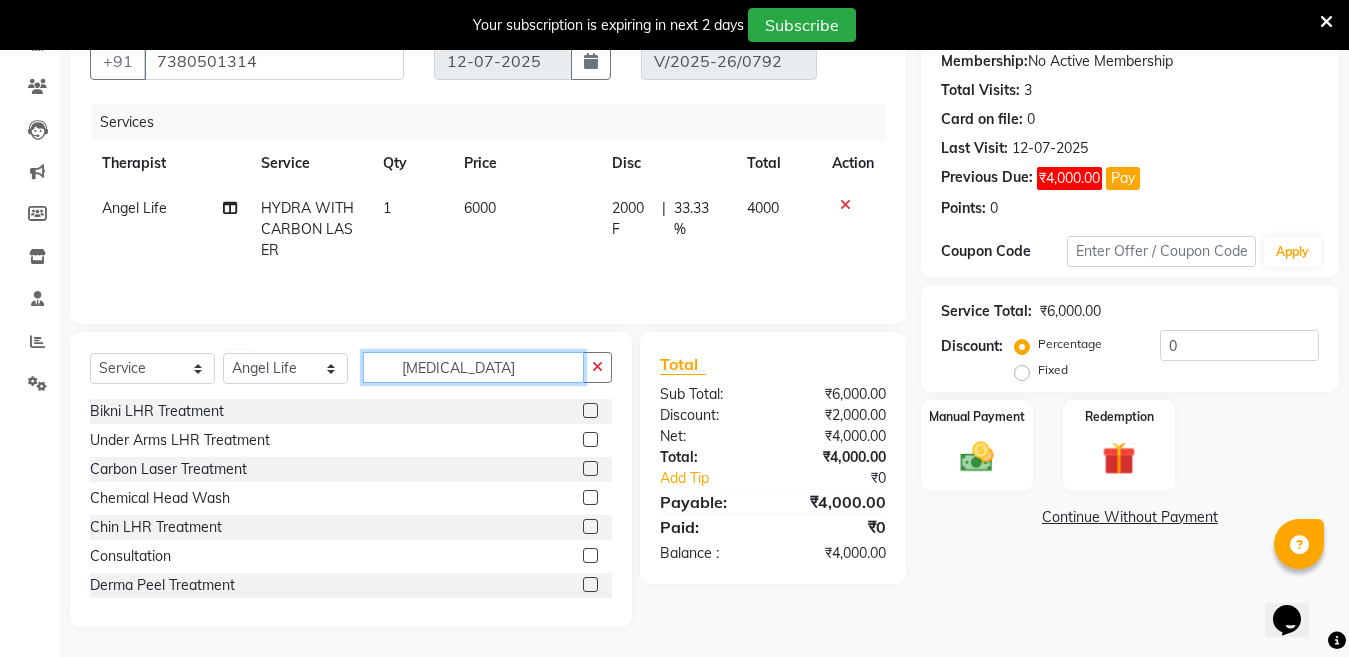 click on "[MEDICAL_DATA]" 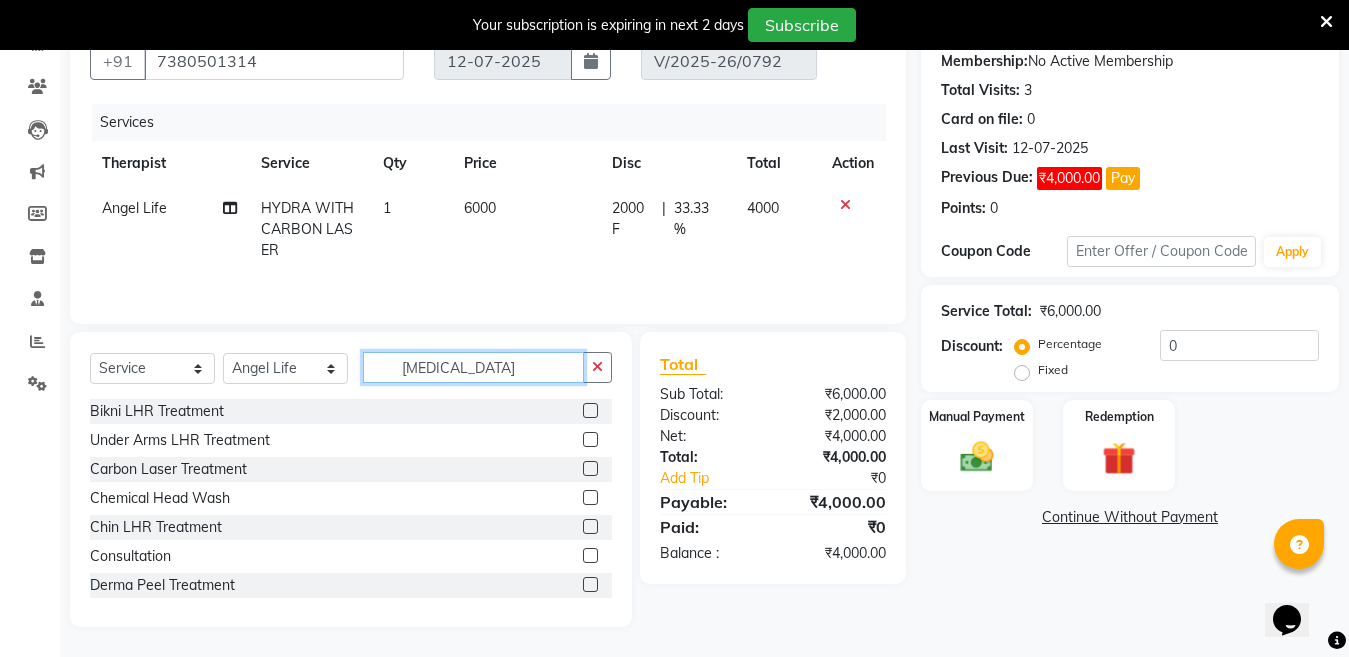 click on "[MEDICAL_DATA]" 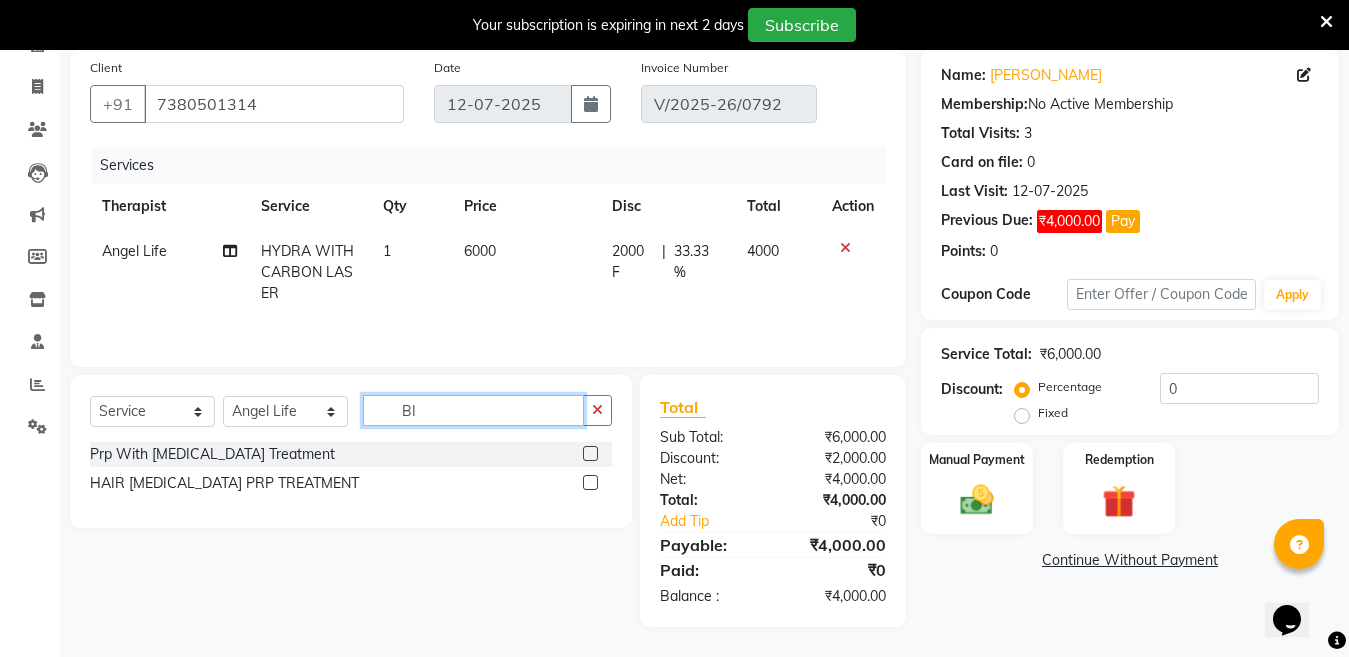 type on "B" 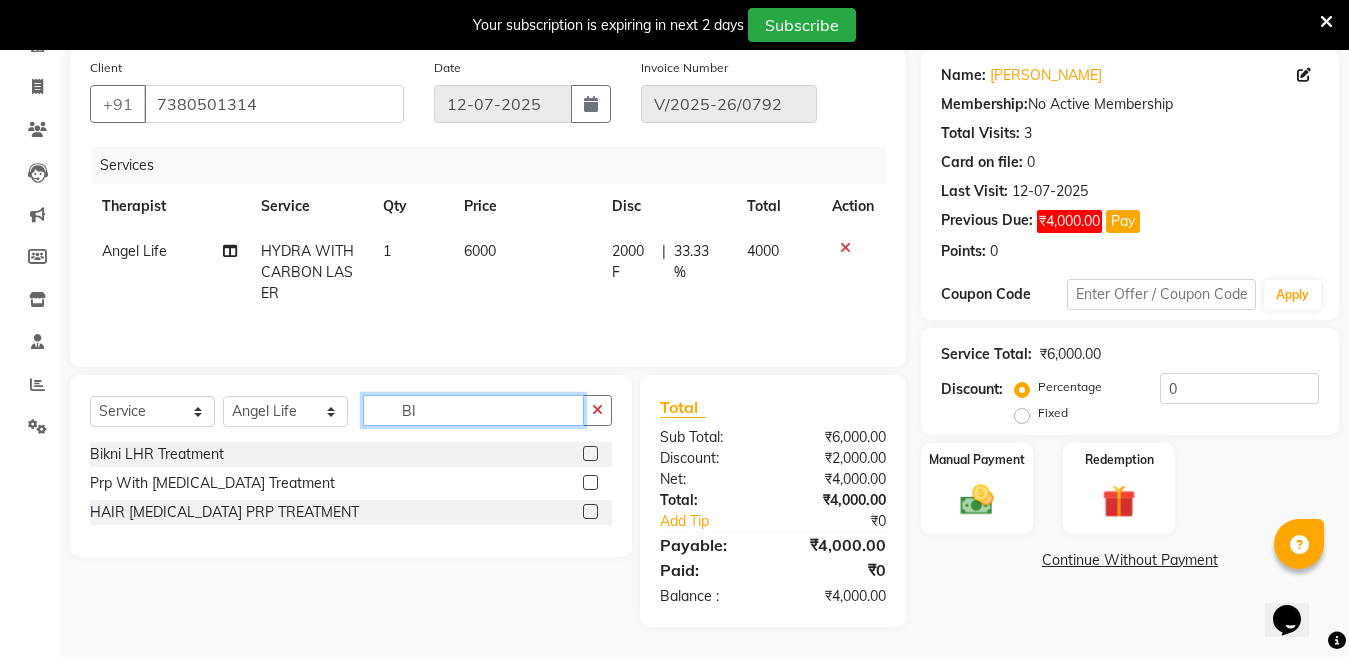 scroll, scrollTop: 153, scrollLeft: 0, axis: vertical 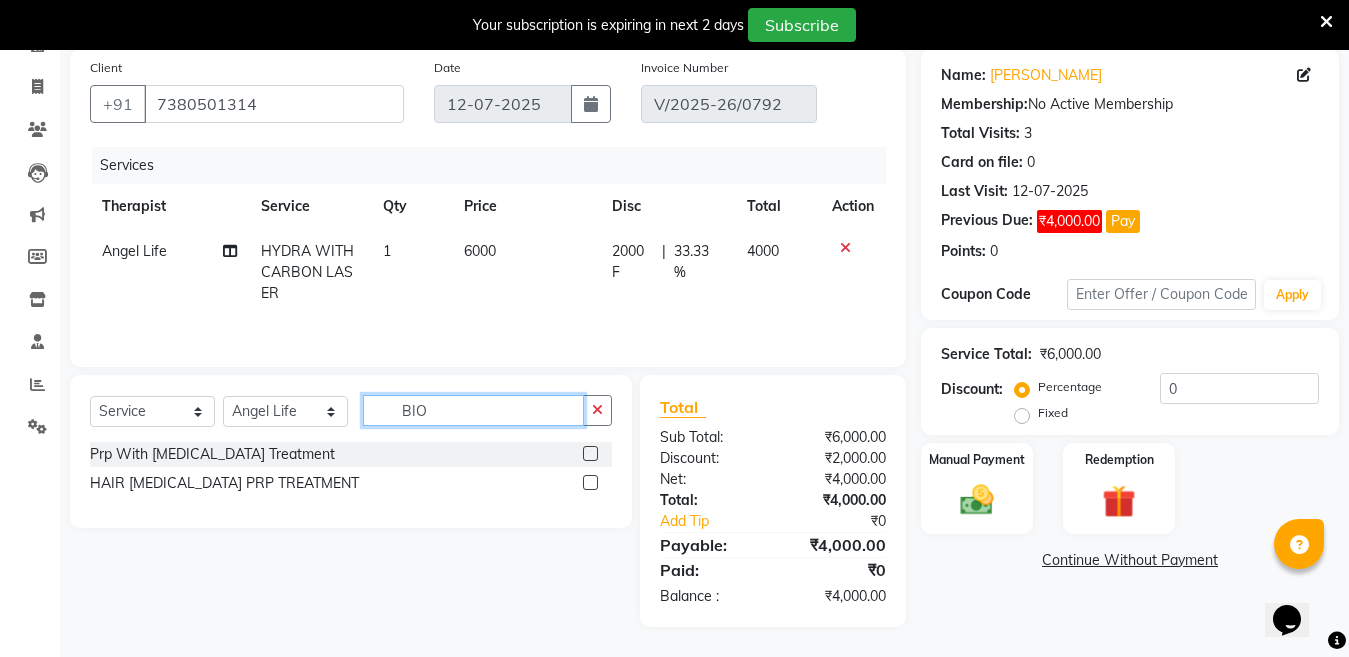 type on "BIO" 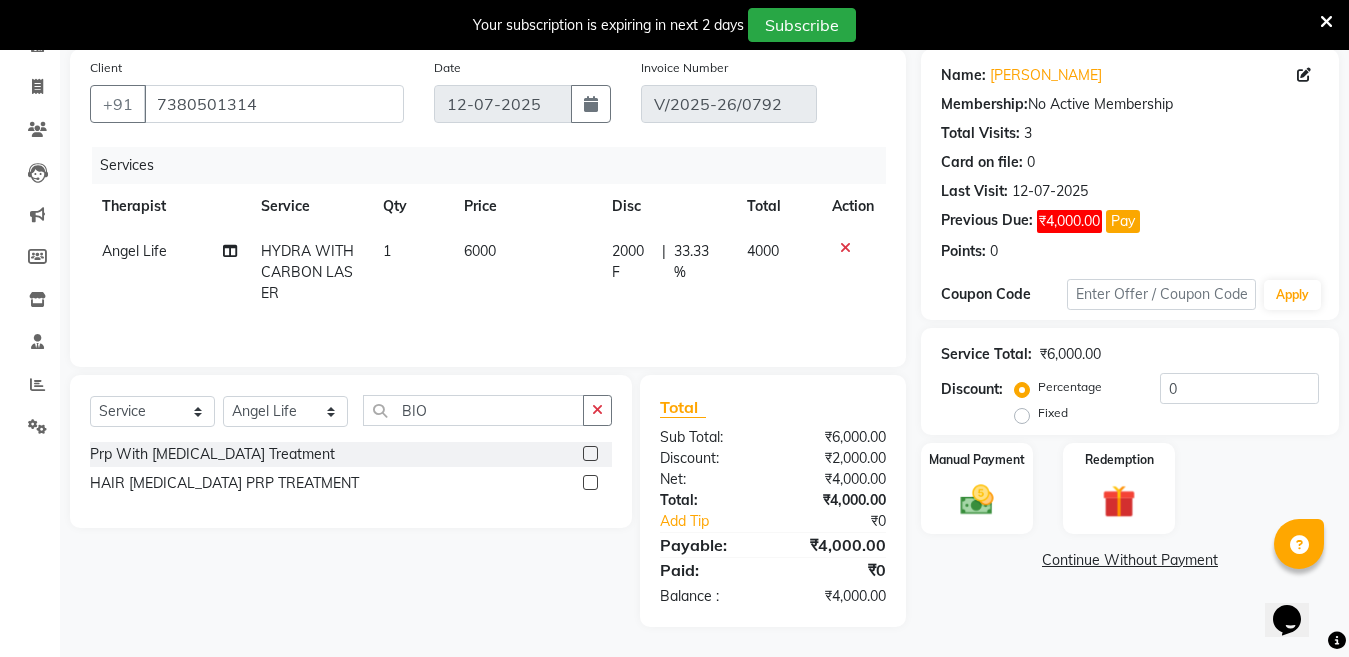 click 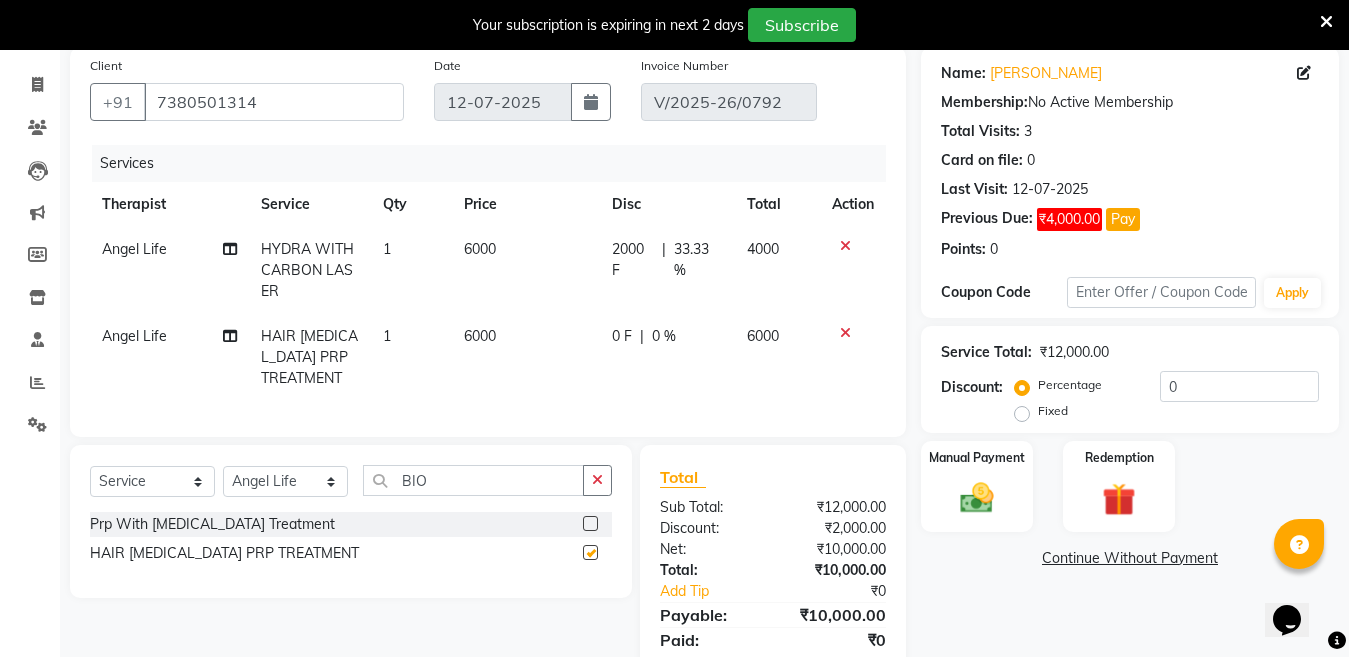 checkbox on "false" 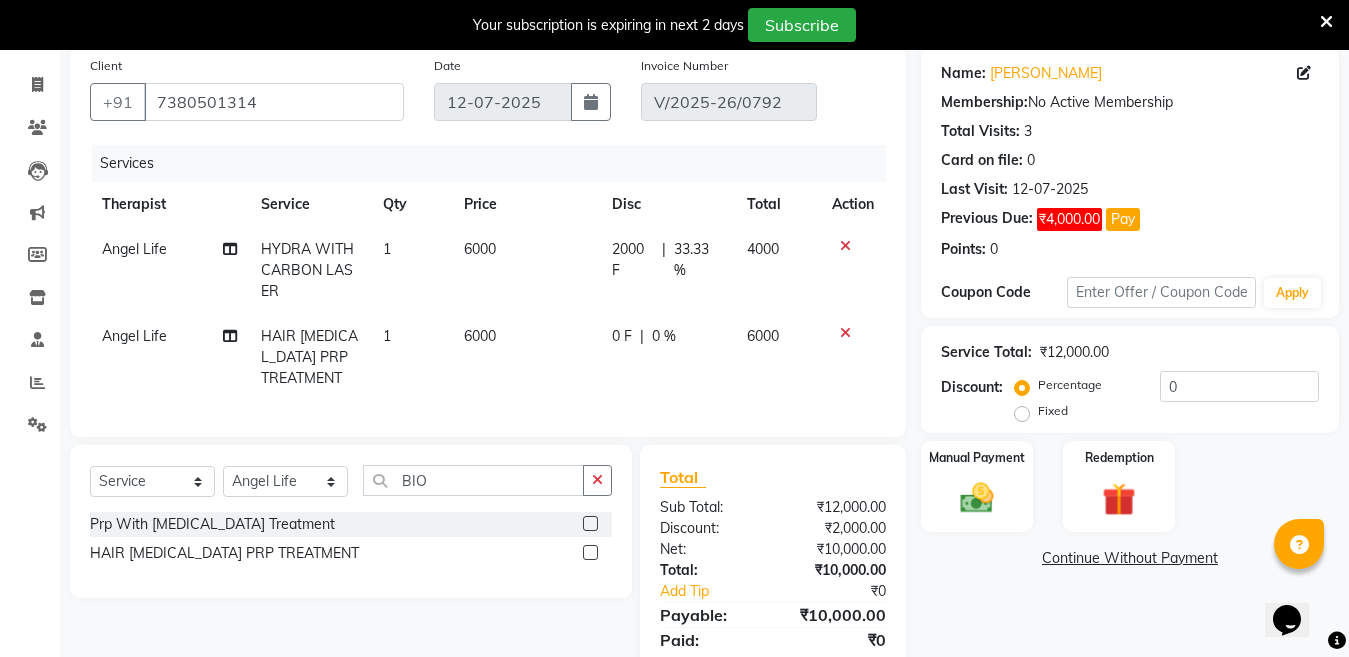 click on "6000" 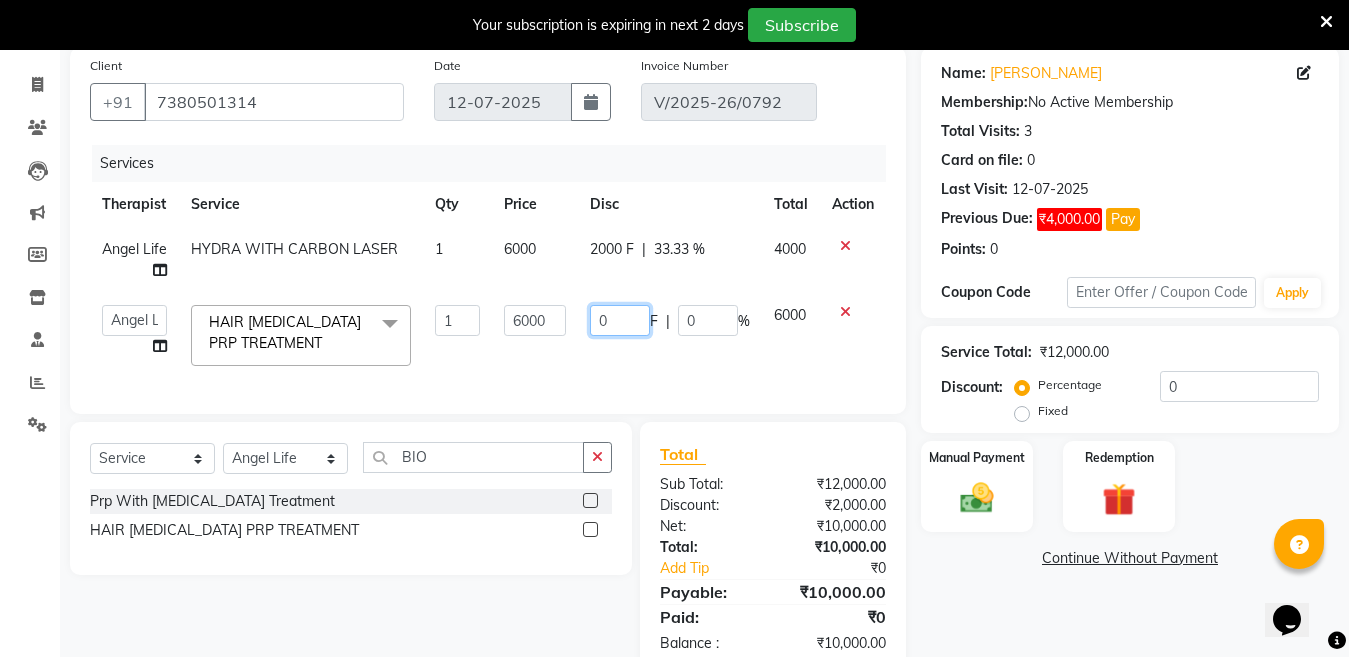click on "0" 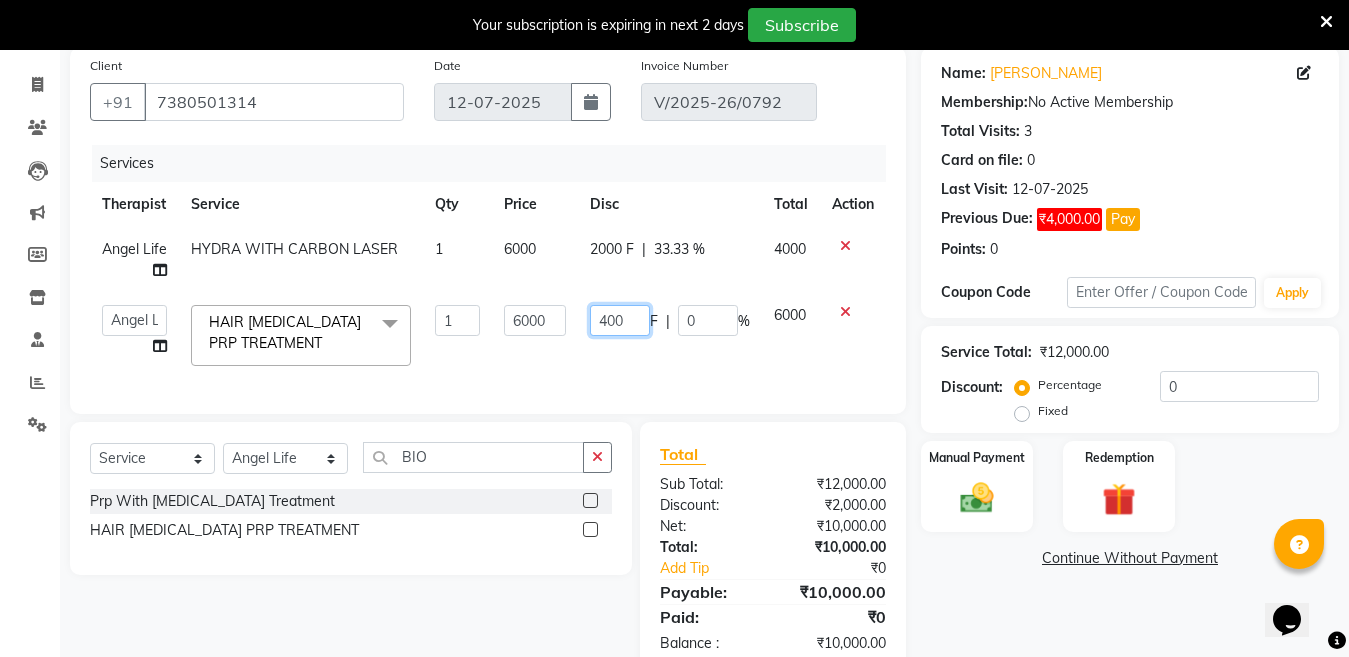 type on "4000" 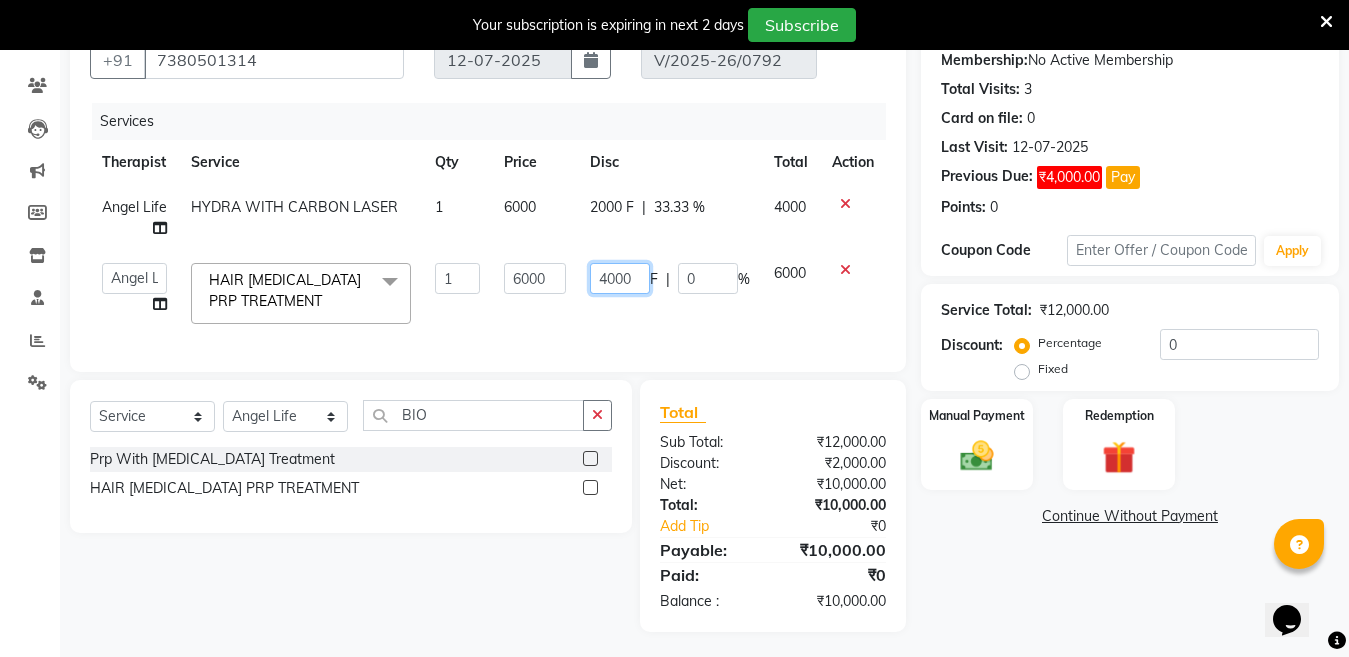 scroll, scrollTop: 217, scrollLeft: 0, axis: vertical 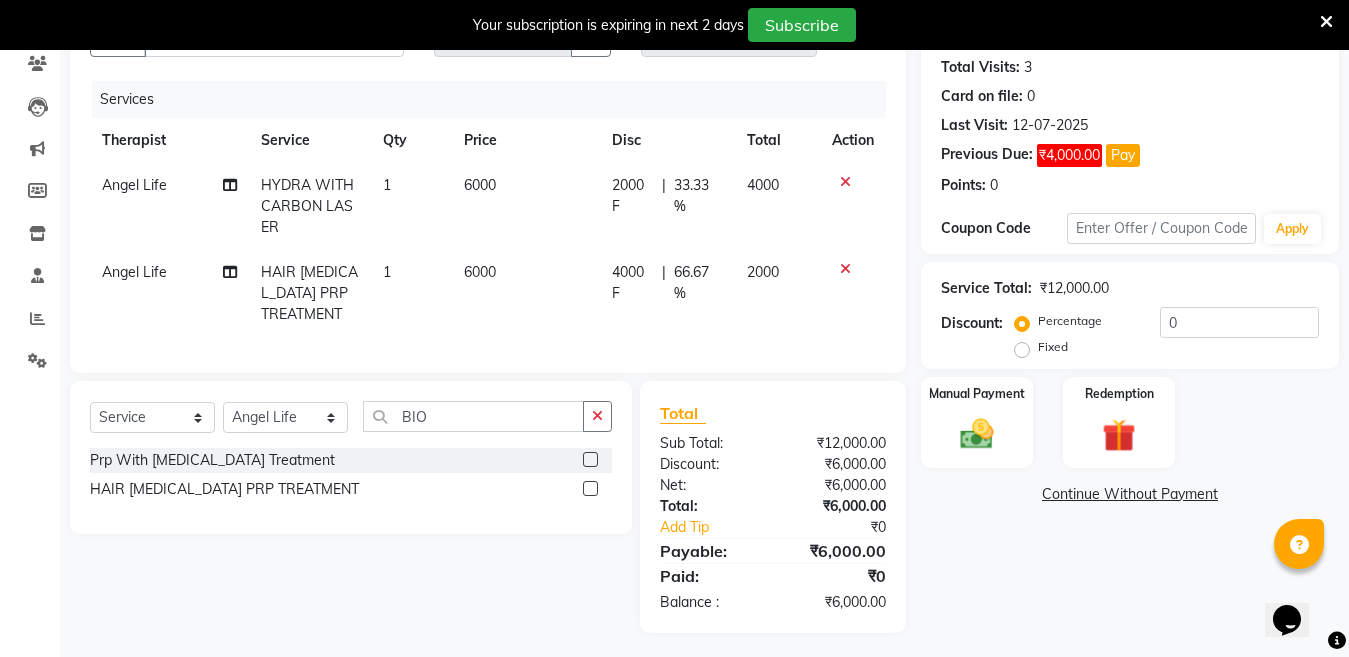 click on "Name: [PERSON_NAME] Membership:  No Active Membership  Total Visits:  3 Card on file:  0 Last Visit:   [DATE] Previous Due:  ₹4,000.00 Pay Points:   0  Coupon Code Apply Service Total:  ₹12,000.00  Discount:  Percentage   Fixed  0 Manual Payment Redemption  Continue Without Payment" 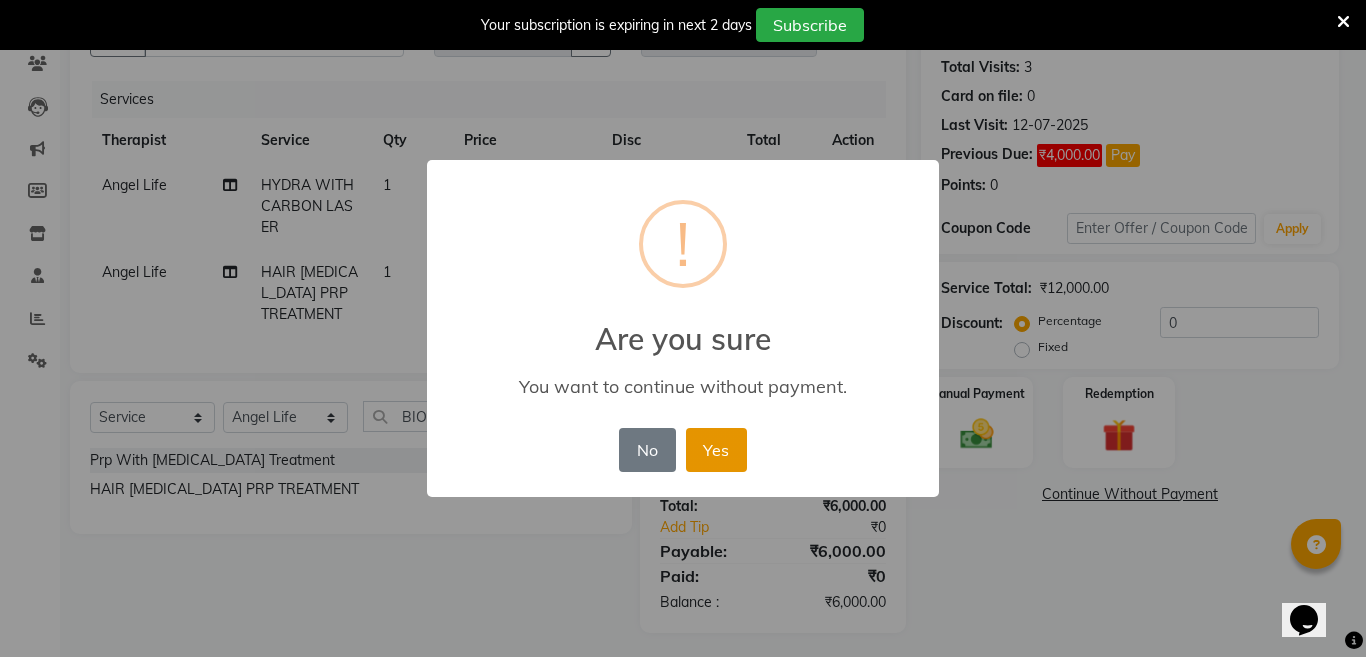 click on "Yes" at bounding box center [716, 450] 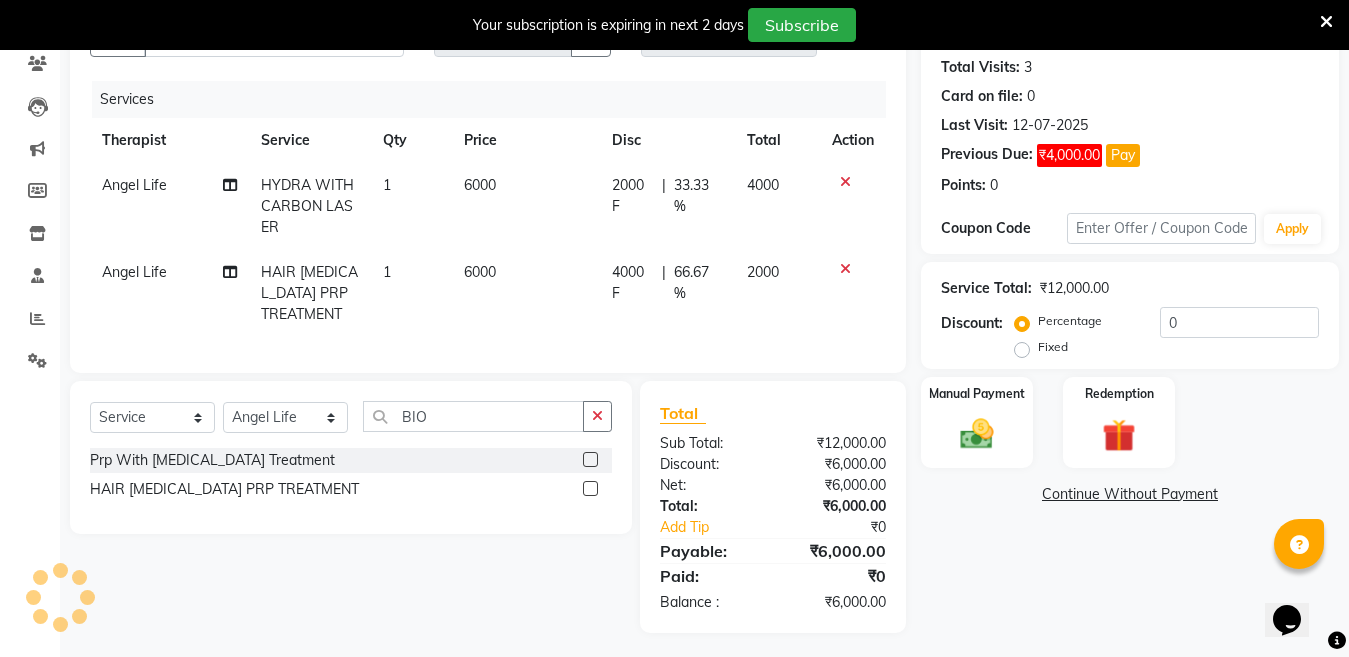 click on "08047224946 Select Location ×  Angellife Cosmetology & Wellness, Prayagraj Default Panel My Panel English ENGLISH Español العربية मराठी हिंदी ગુજરાતી தமிழ் 中文 Notifications nothing to show Angel Life Manage Profile Change Password Sign out  Version:3.15.4  ☀  AngelLife Cosmetology & Wellness, Prayagraj ☀ Angel Life , [PERSON_NAME] Nagar  Calendar  Consultation  Invoice  Clients  Leads   Marketing  Members  Inventory  Staff  Reports  Settings Completed InProgress Upcoming Dropped Tentative Check-In Confirm Bookings Segments Page Builder INVOICE PREVIOUS INVOICES Create New   Save  Client [PHONE_NUMBER] Date [DATE] Invoice Number V/2025-26/0792 Services Therapist Service Qty Price Disc Total Action Angel Life HYDRA WITH CARBON LASER 1 6000 2000 F | 33.33 % 4000 Angel Life HAIR [MEDICAL_DATA] PRP TREATMENT 1 6000 4000 F | 66.67 % 2000 Select  Service  Product  Membership  Package Voucher Prepaid Gift Card  Select Therapist Angel Life AngelLife Lucknow KAJAL" at bounding box center [674, 248] 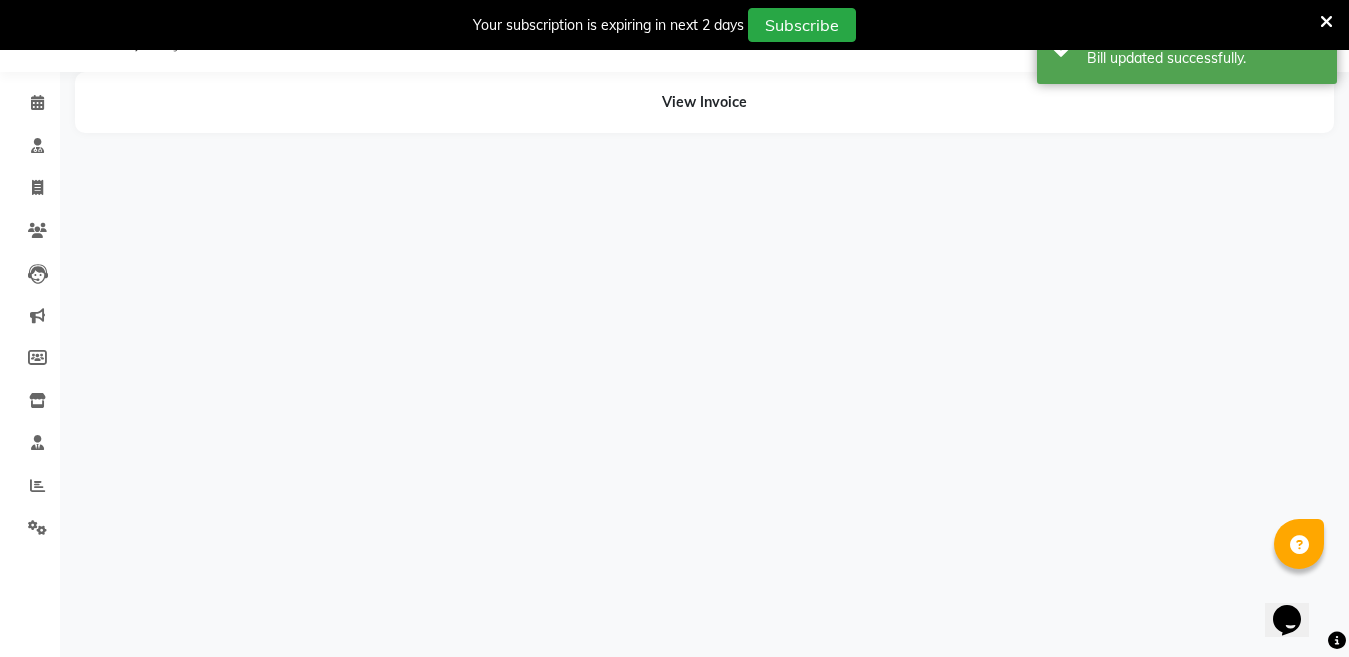 scroll, scrollTop: 50, scrollLeft: 0, axis: vertical 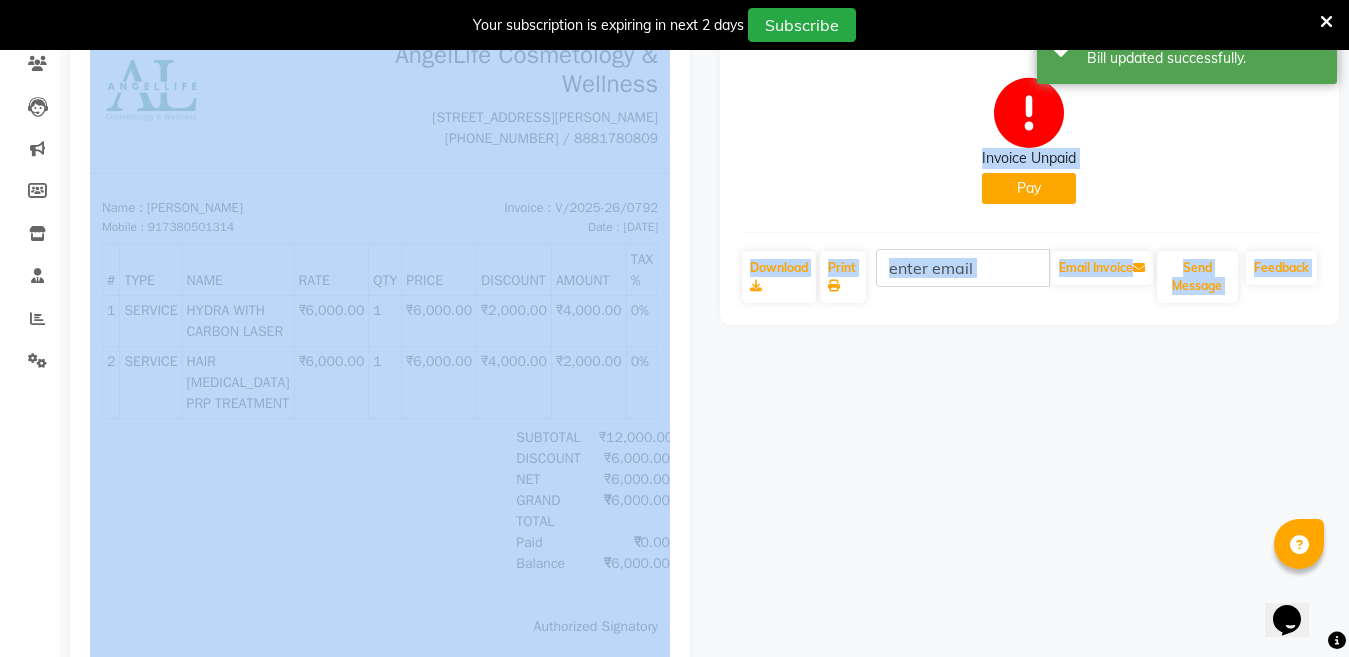 click on "[PERSON_NAME] JAISWAL  Prebook   Invoice Unpaid   Pay  Download  Print   Email Invoice   Send Message Feedback" 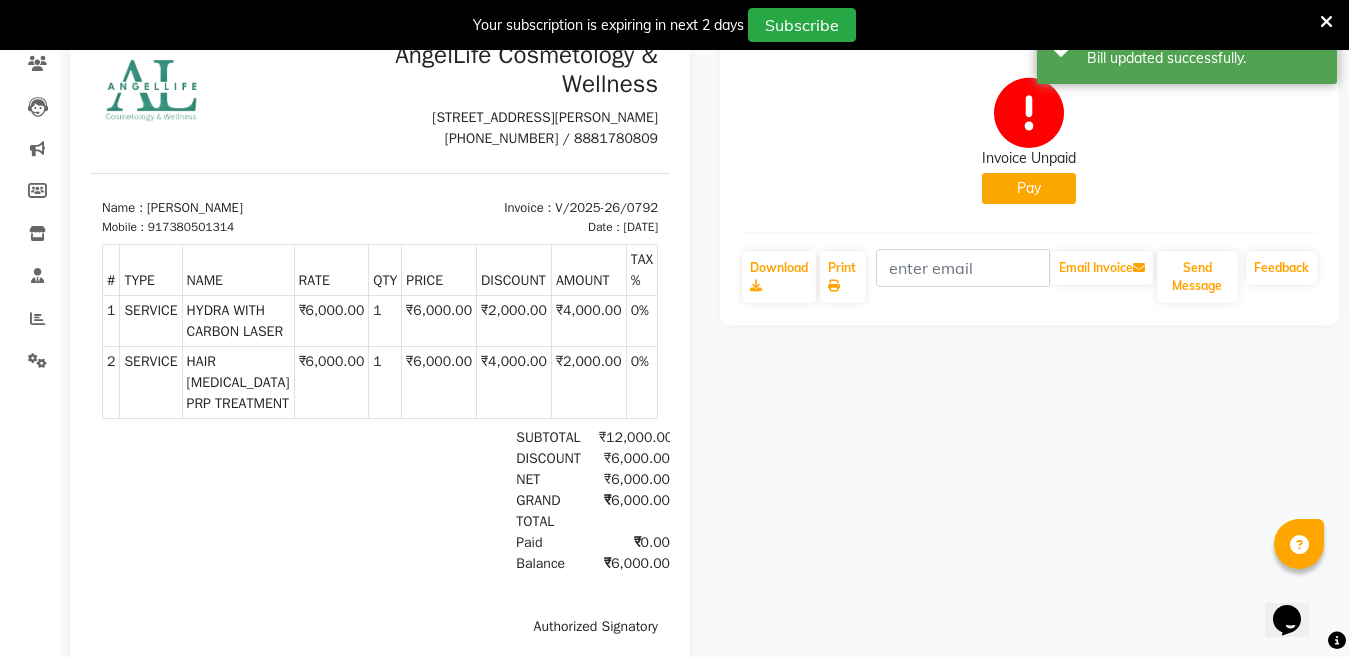 click on "Pay" 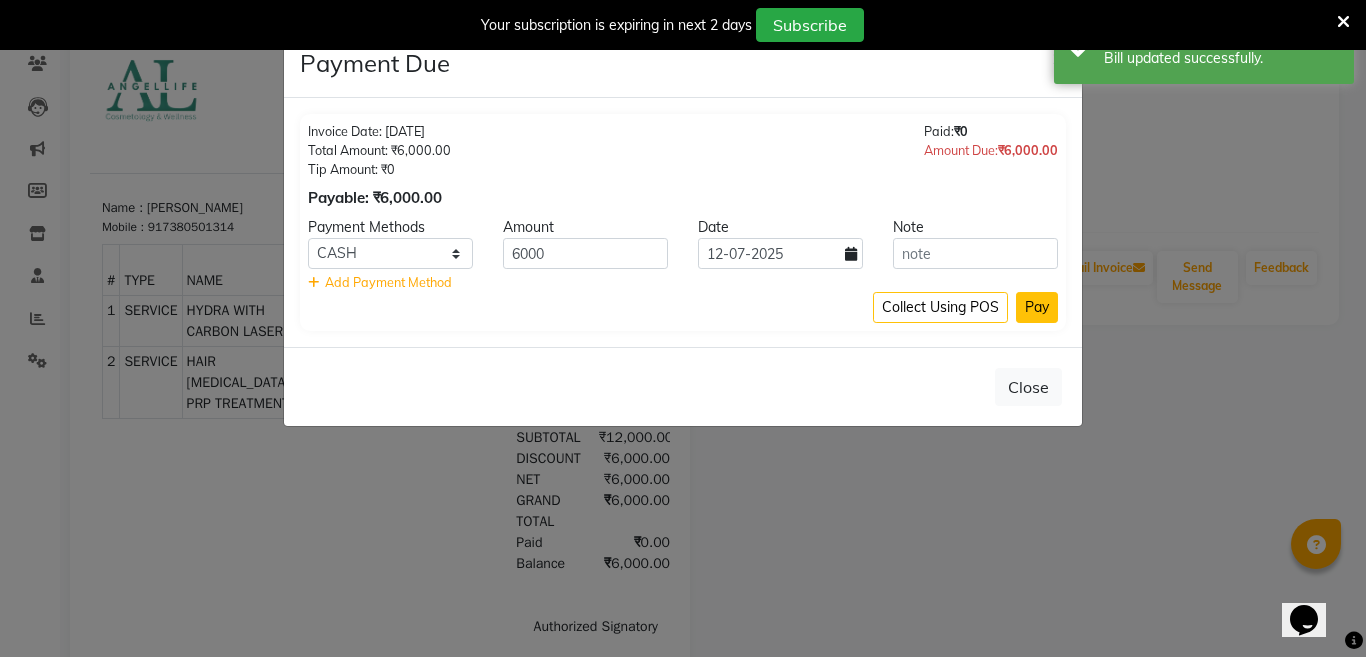 click on "Pay" 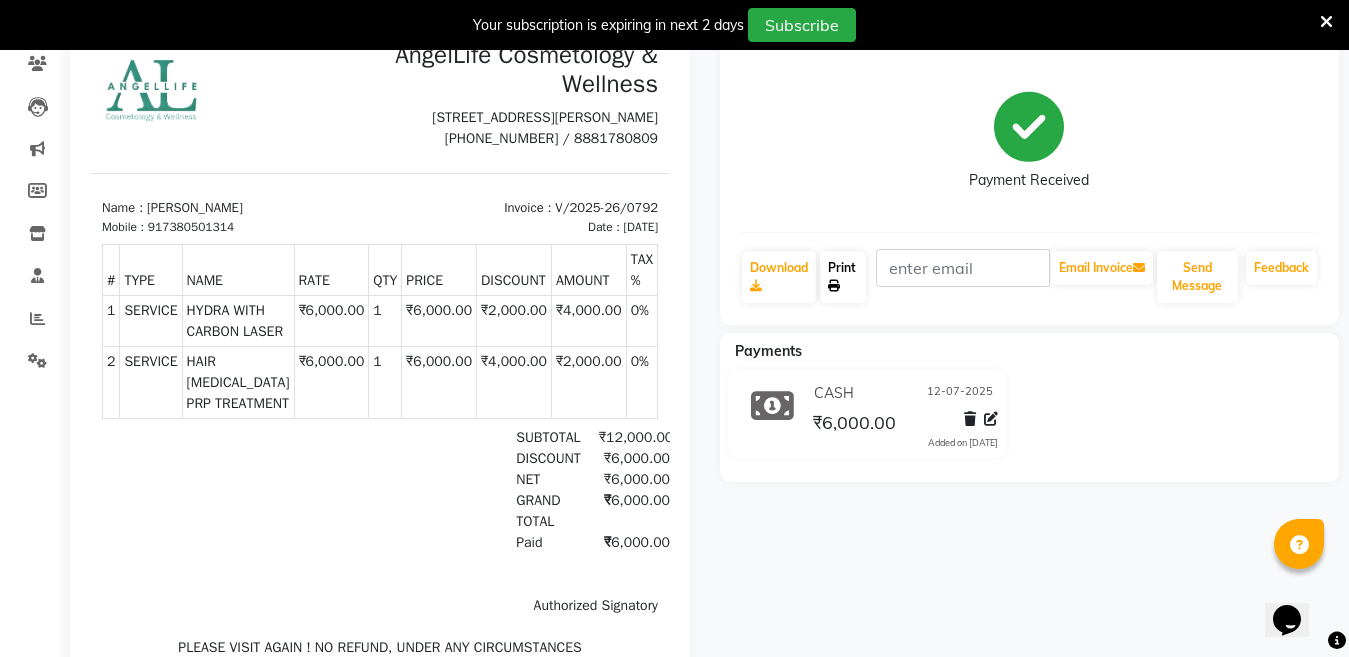 click on "Print" 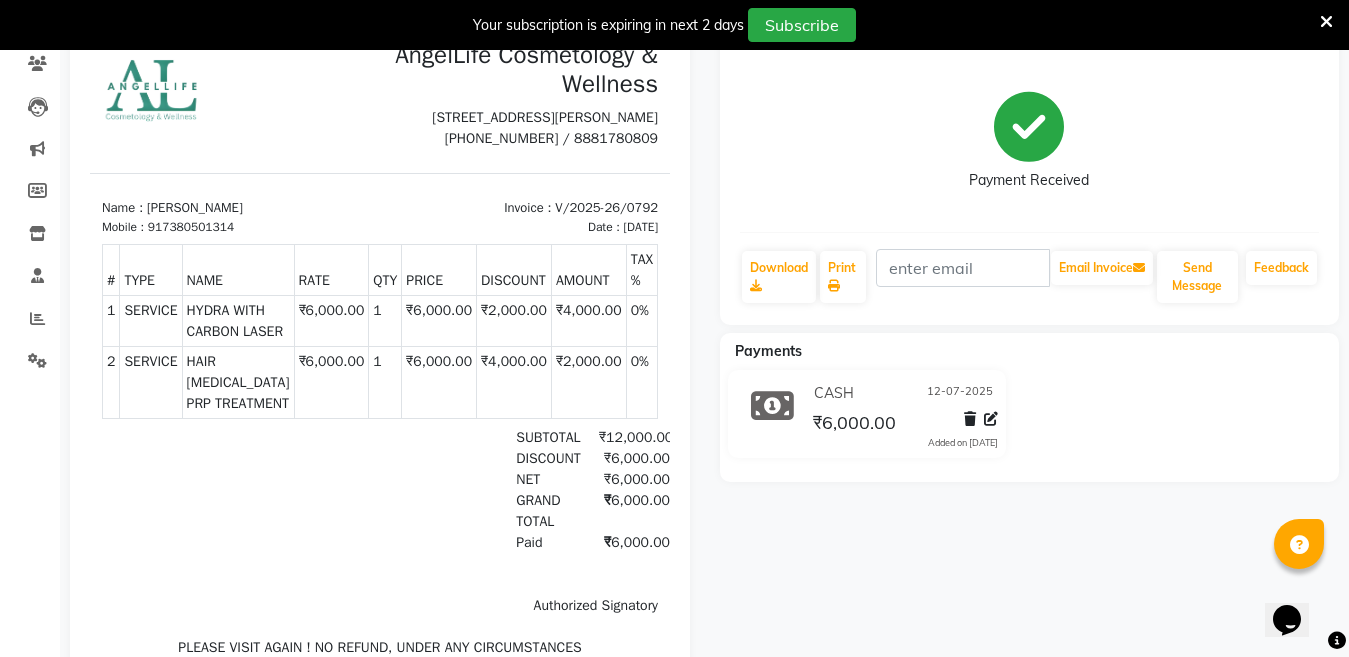 drag, startPoint x: 842, startPoint y: 275, endPoint x: 994, endPoint y: 399, distance: 196.1632 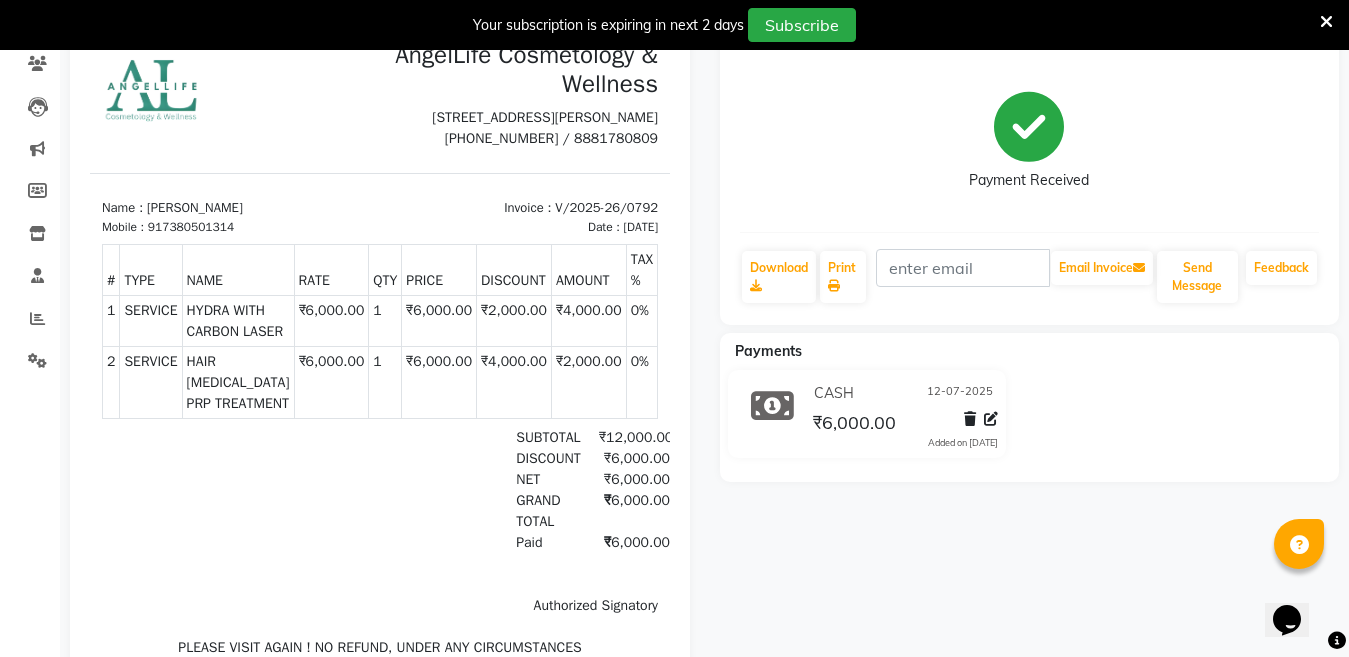 click on "[PERSON_NAME] JAISWAL  Prebook   Payment Received  Download  Print   Email Invoice   Send Message Feedback  Payments CASH [DATE] ₹6,000.00  Added on [DATE]" 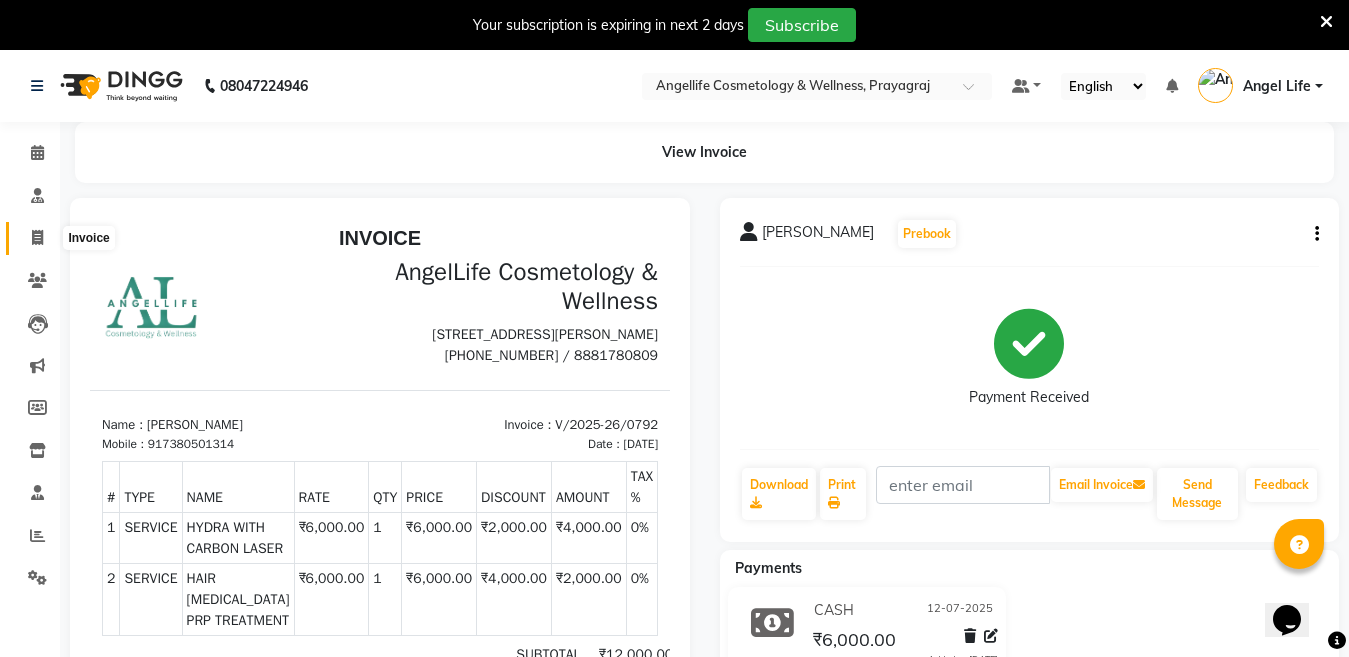 click 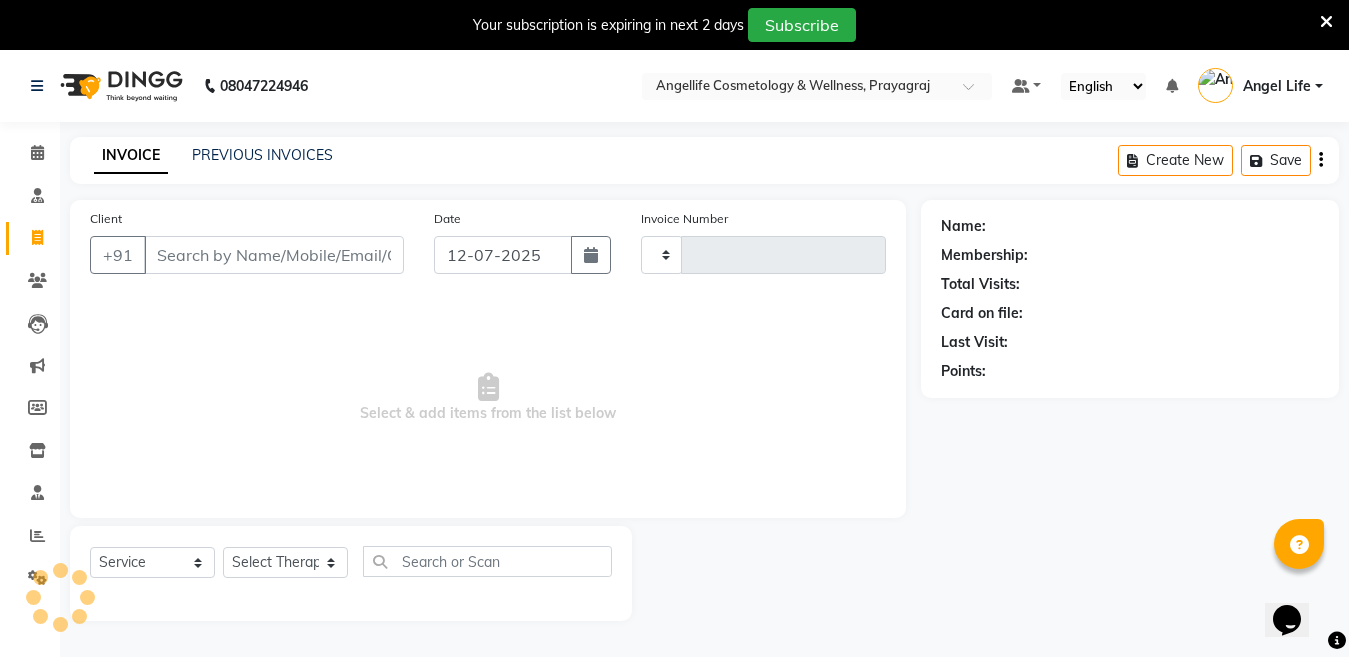 scroll, scrollTop: 50, scrollLeft: 0, axis: vertical 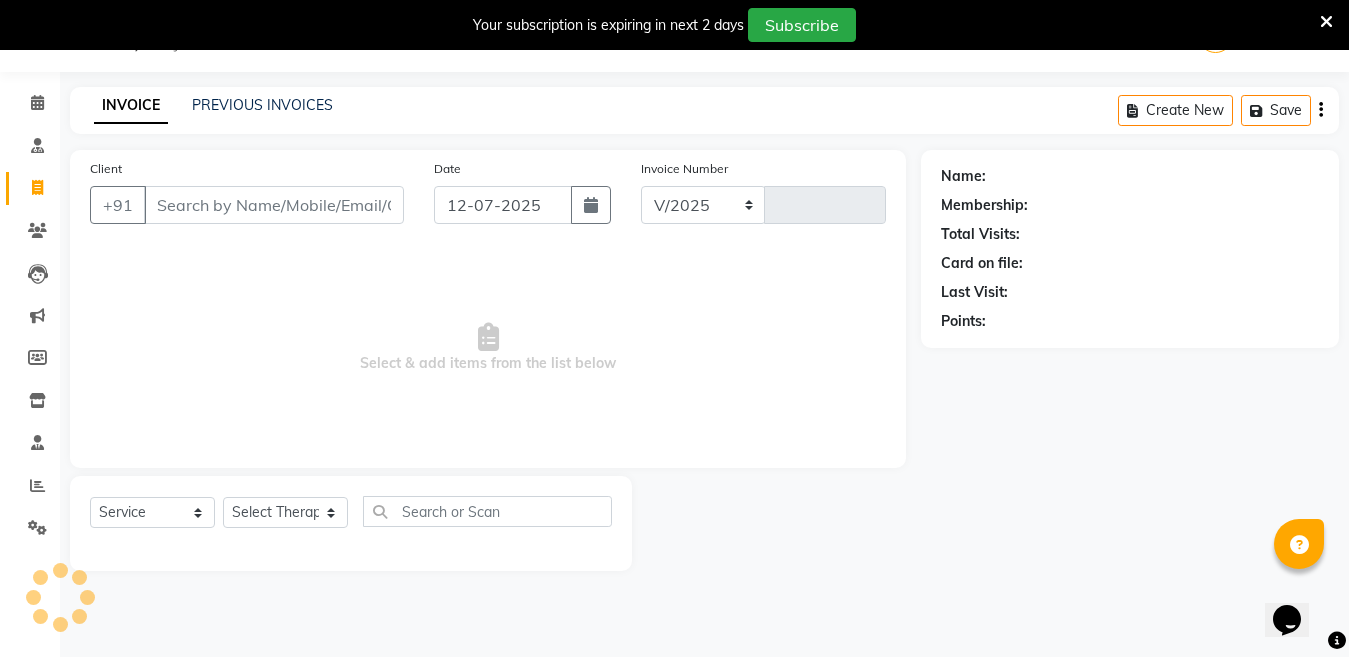 select on "4531" 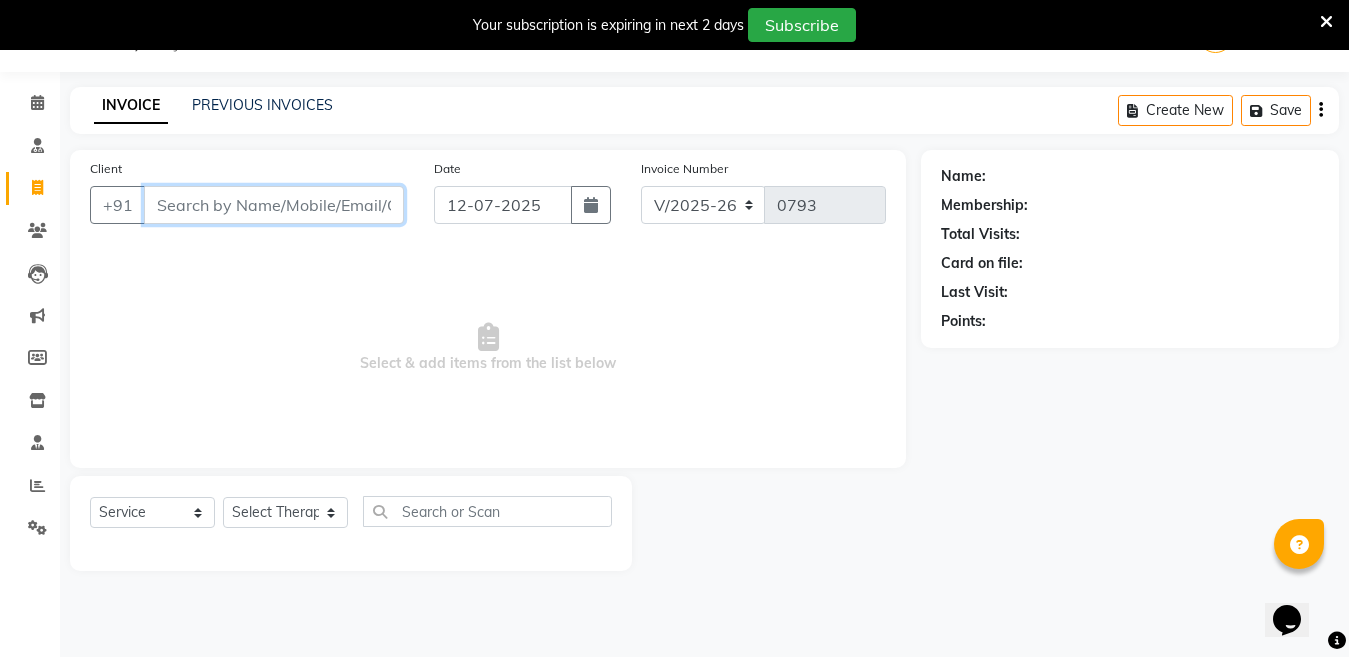 click on "Client" at bounding box center [274, 205] 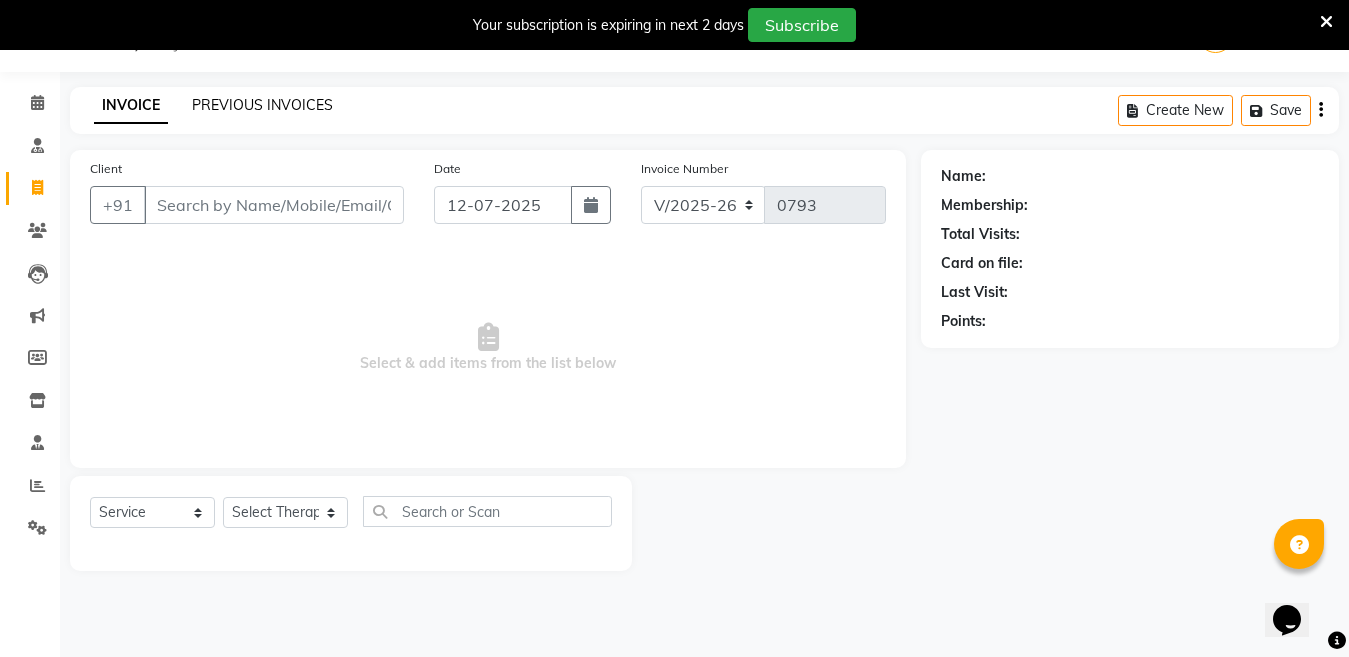 click on "PREVIOUS INVOICES" 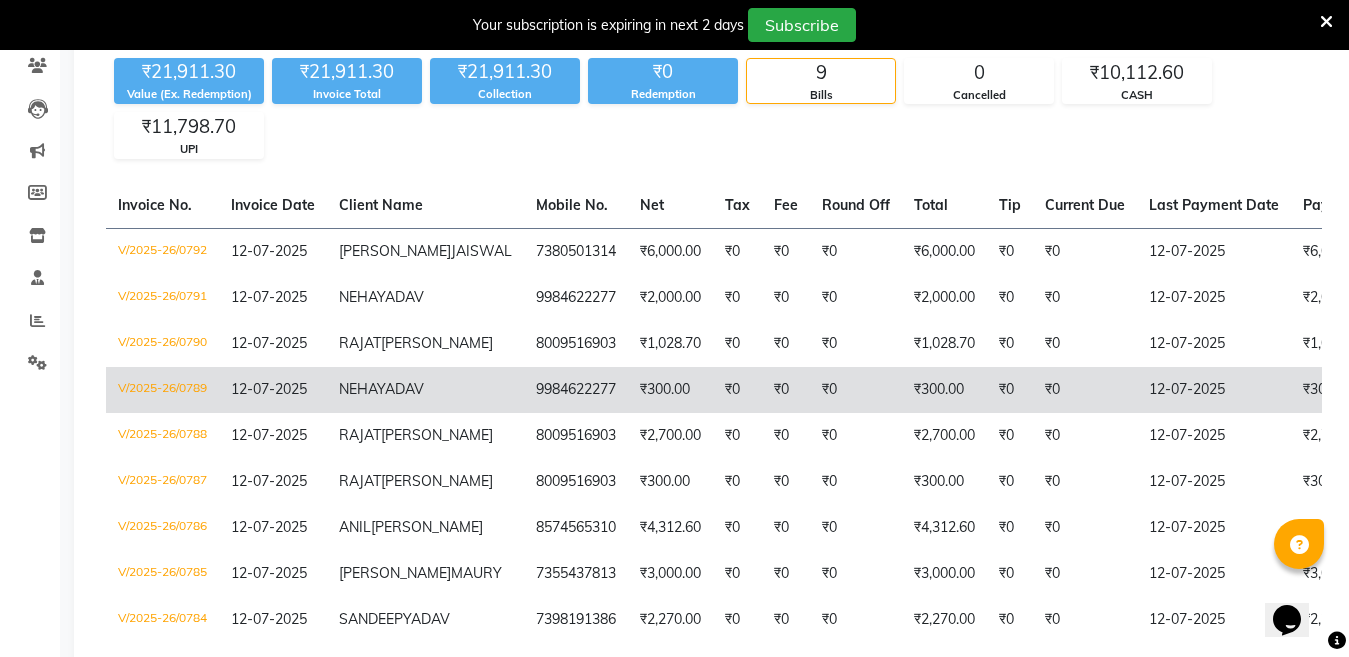 scroll, scrollTop: 250, scrollLeft: 0, axis: vertical 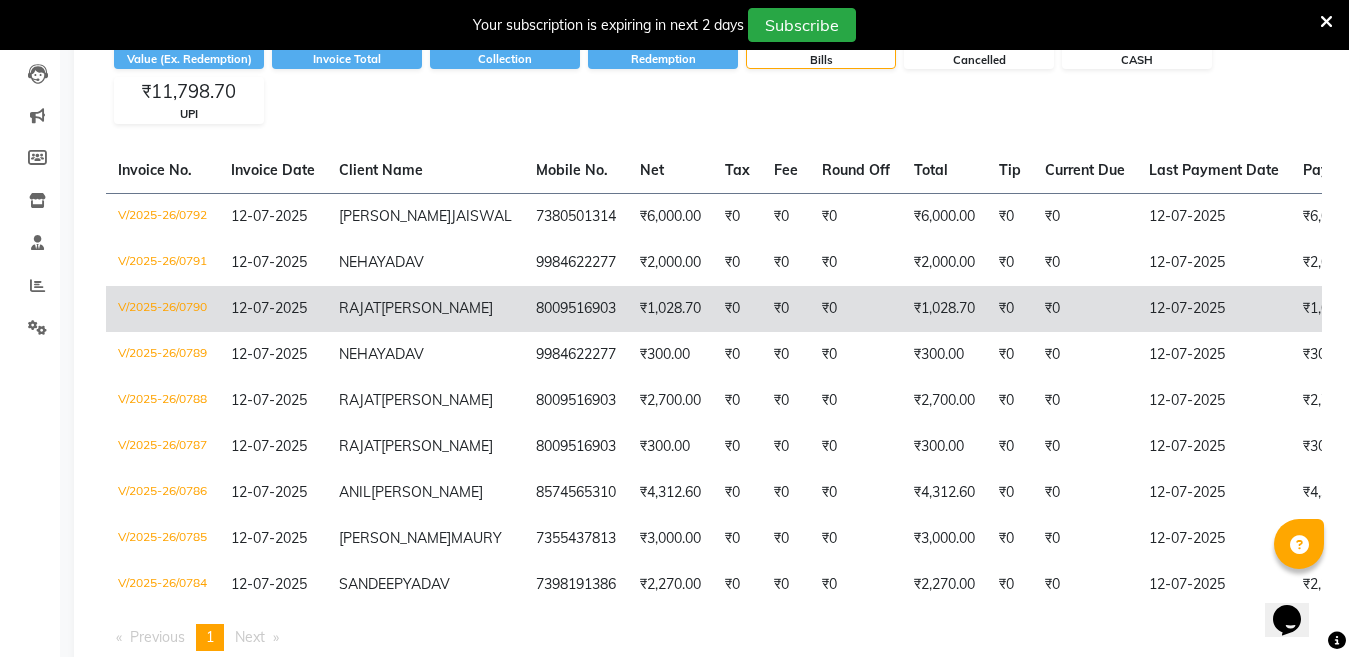 click on "V/2025-26/0790" 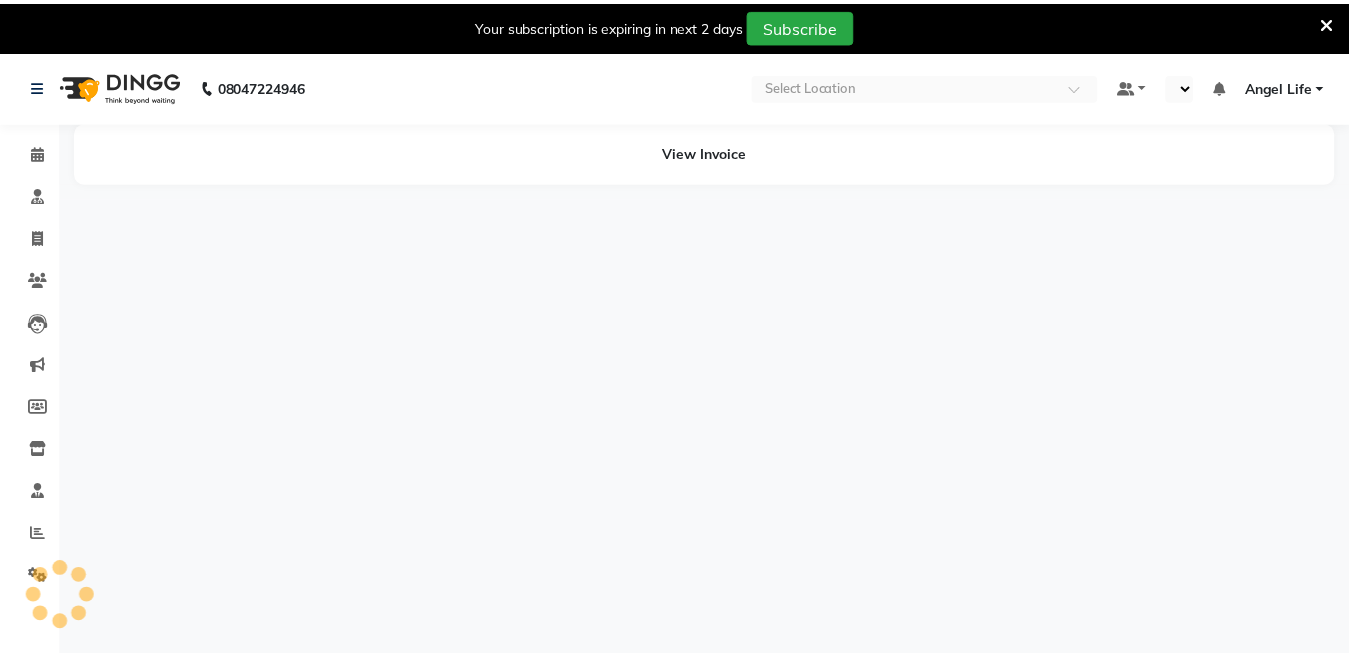 scroll, scrollTop: 0, scrollLeft: 0, axis: both 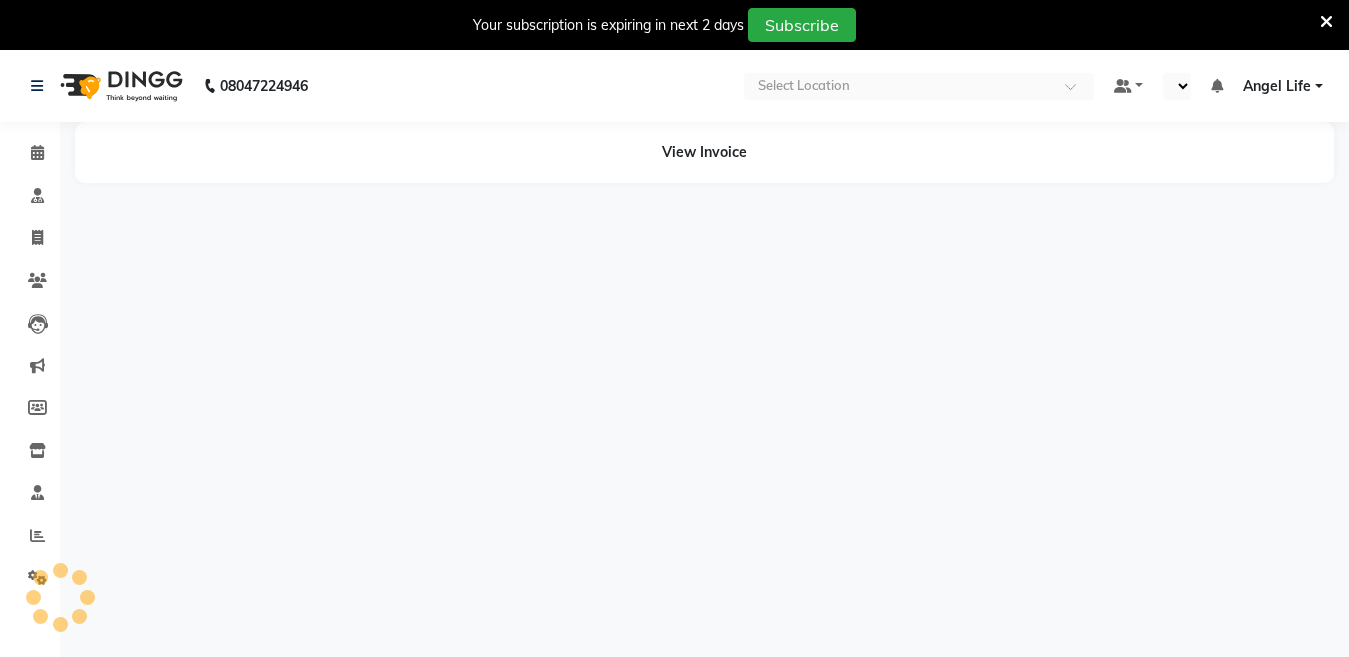 select on "en" 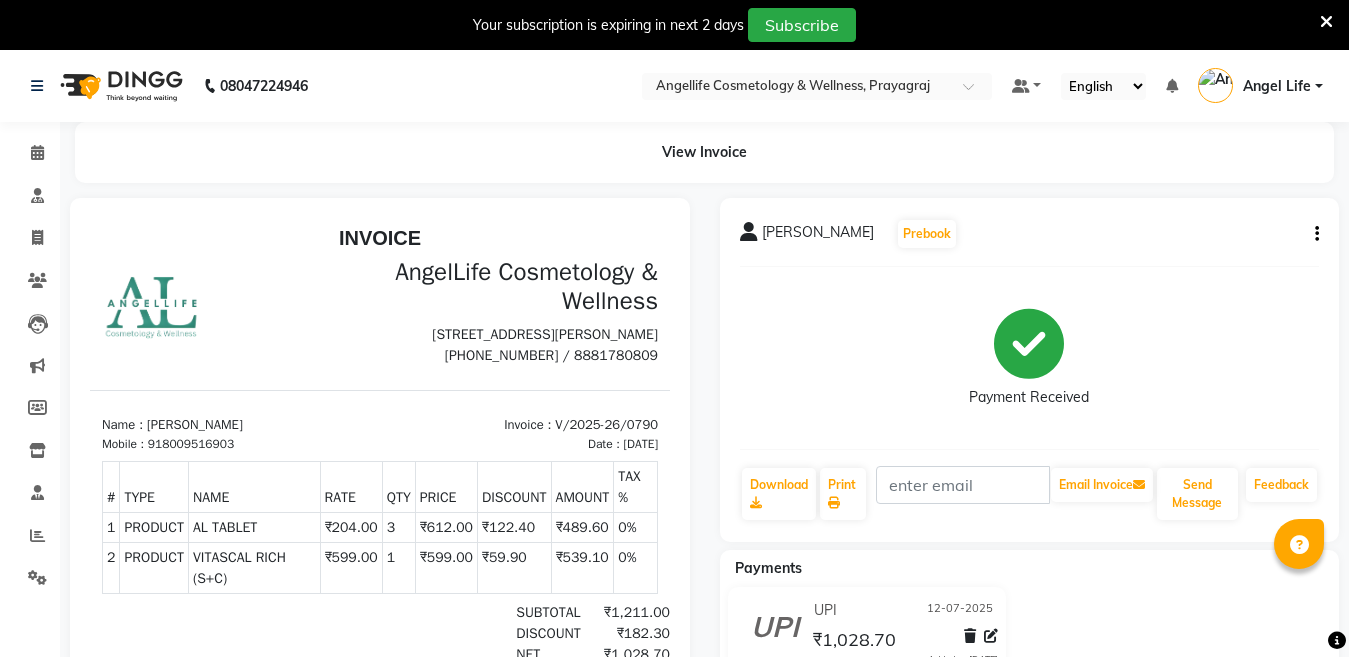 scroll, scrollTop: 0, scrollLeft: 0, axis: both 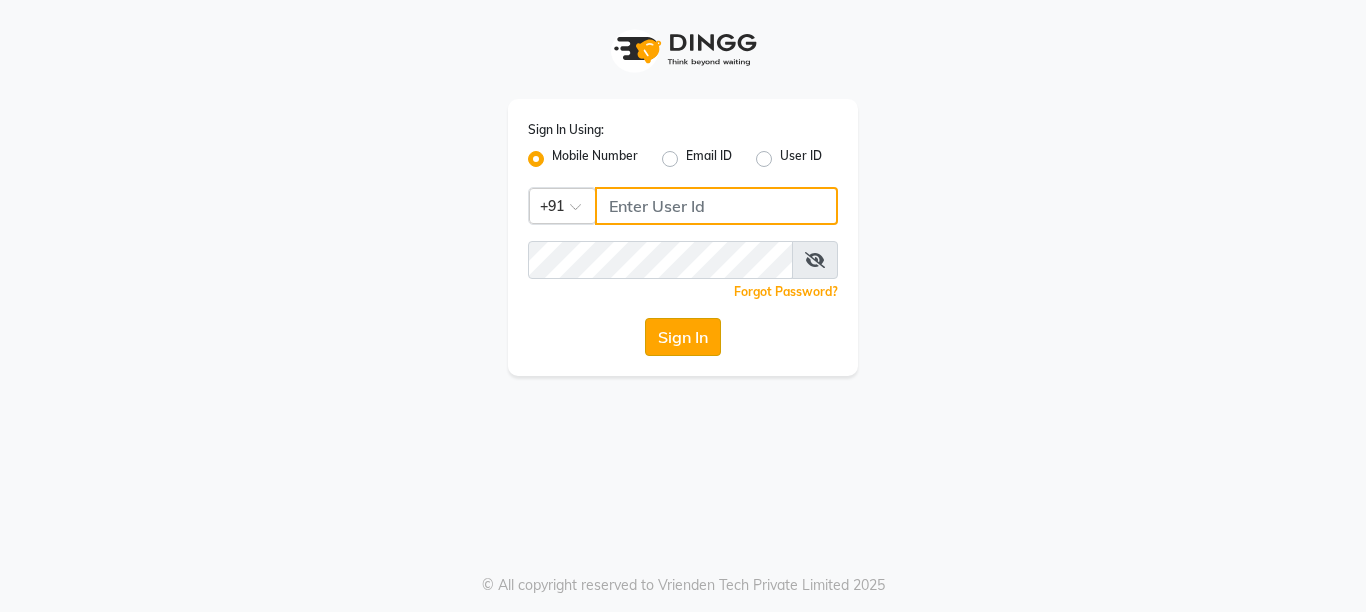type on "9506660055" 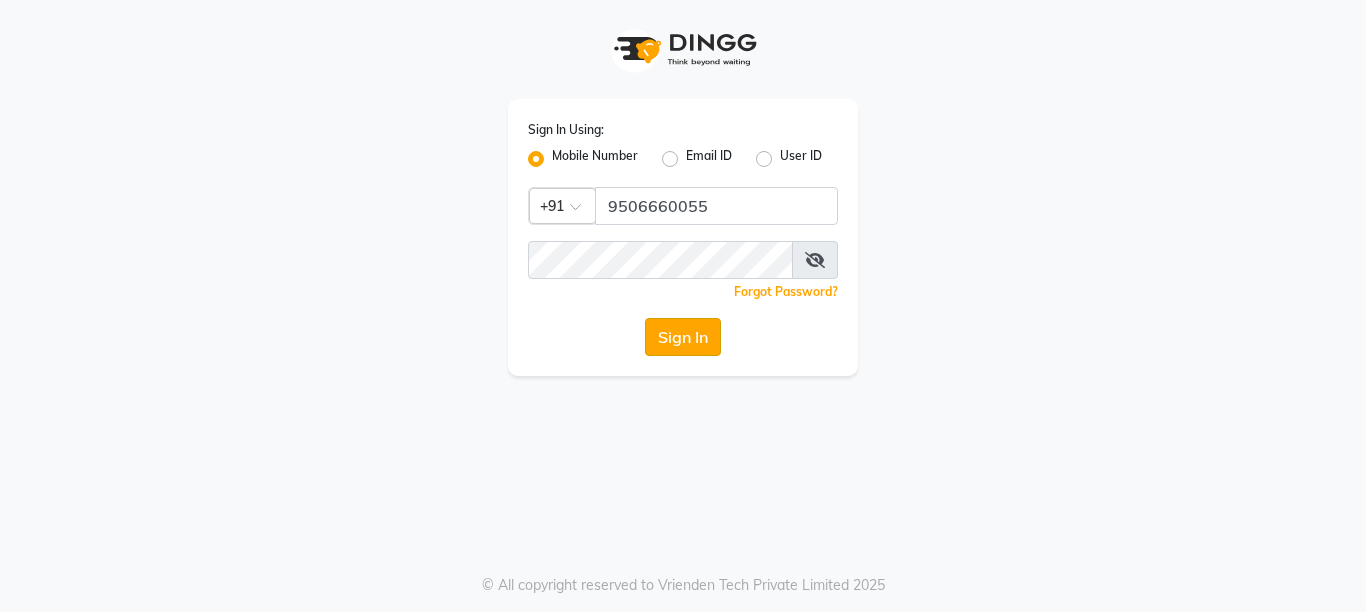 click on "Sign In" 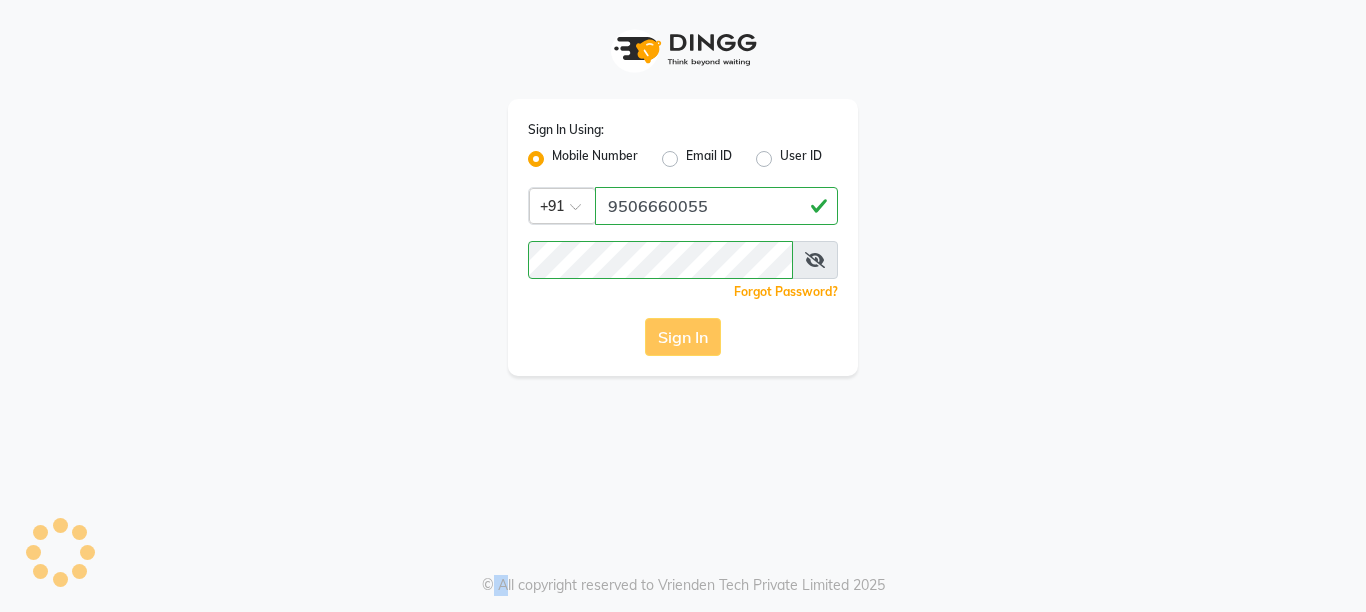 click on "Sign In" 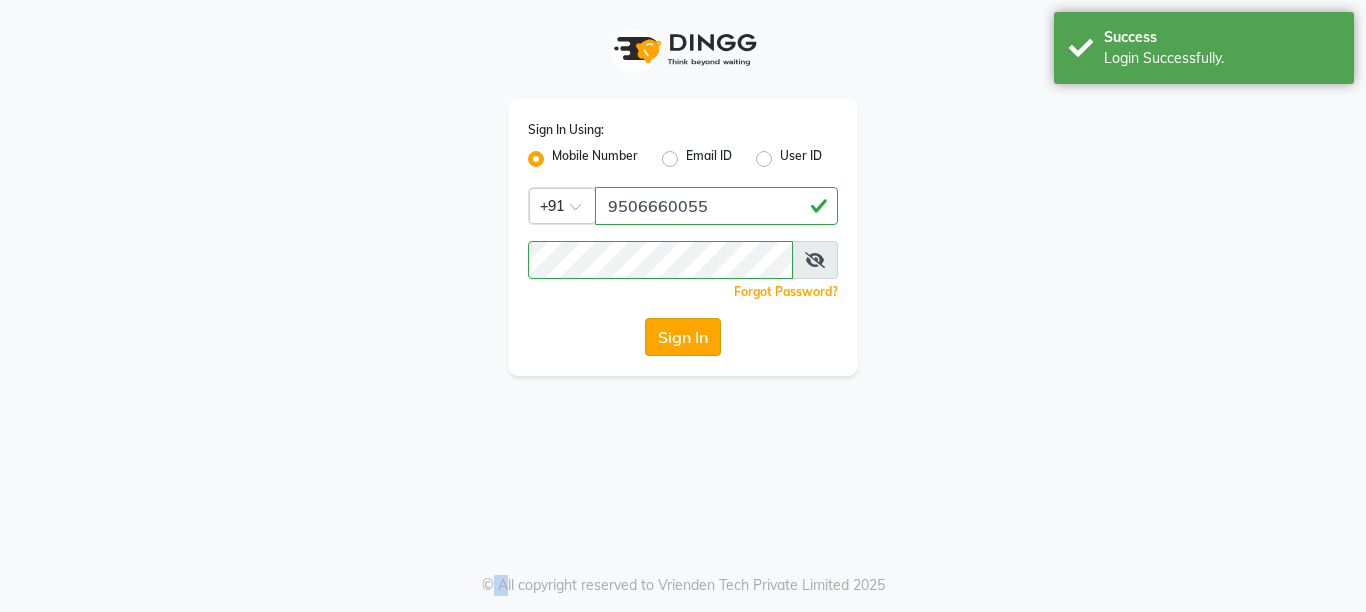 click on "Sign In" 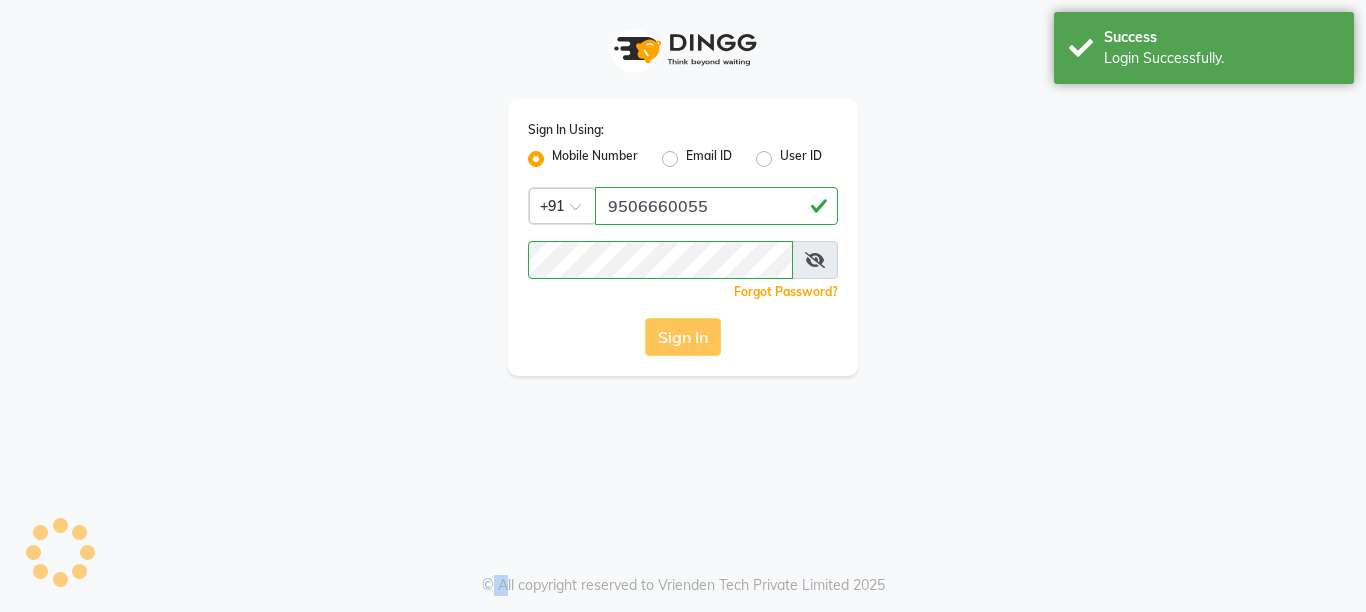 click on "Sign In" 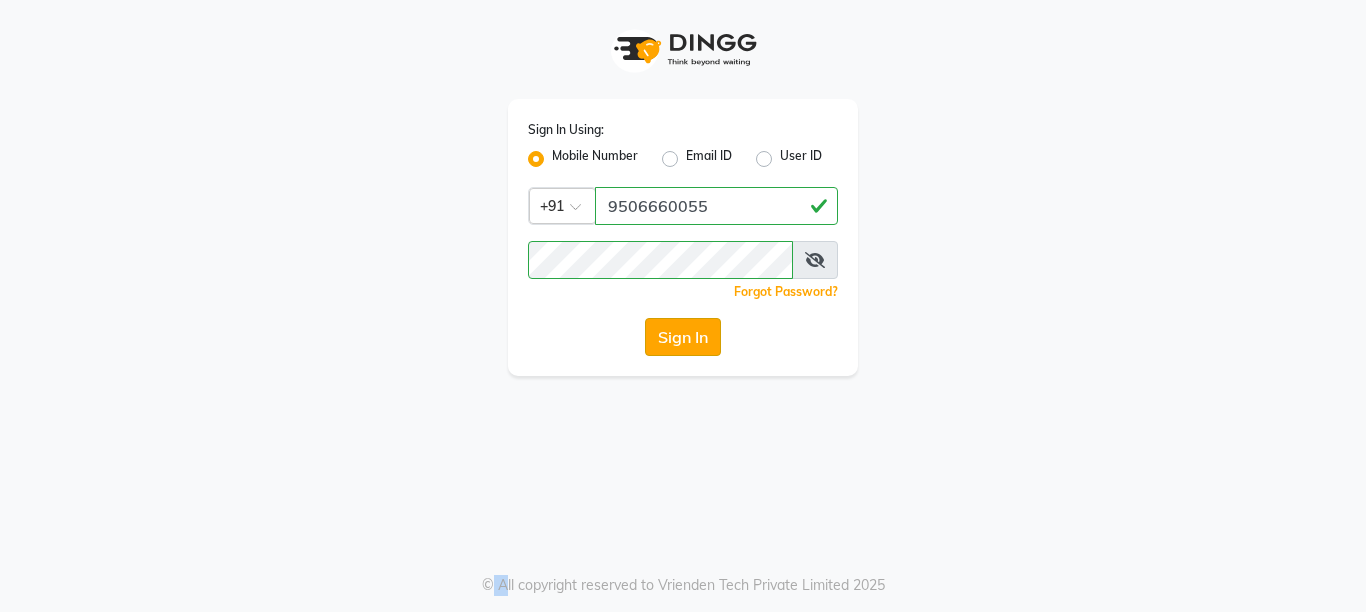 click on "Sign In" 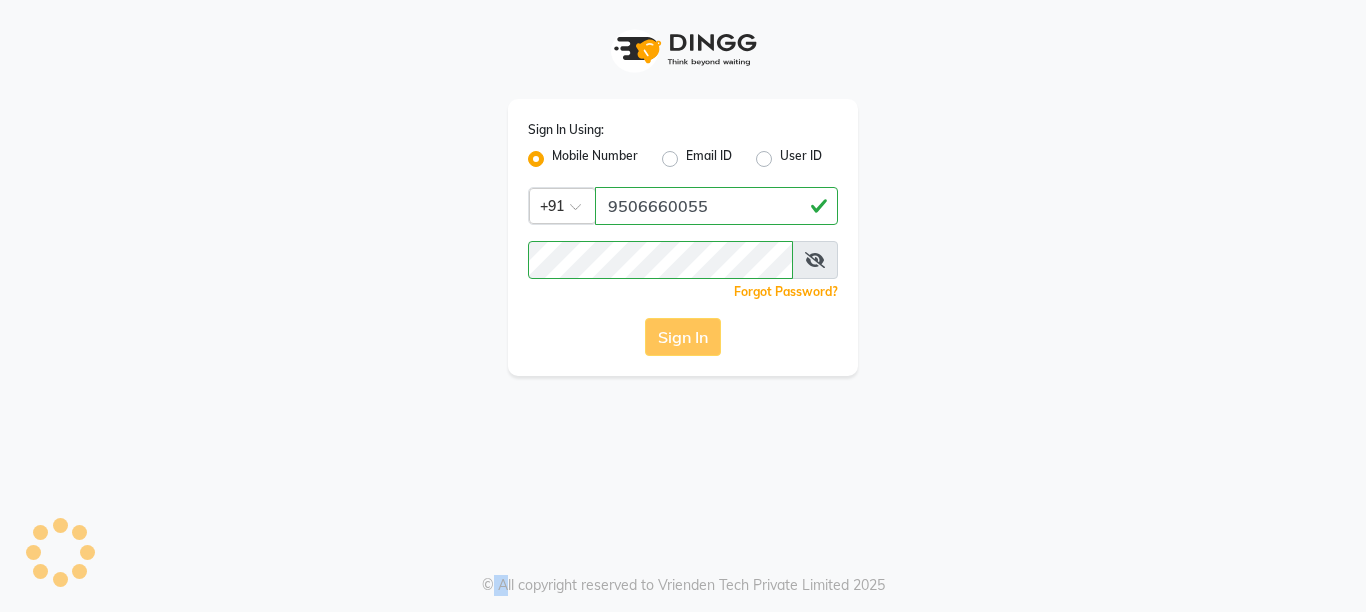 click on "Sign In" 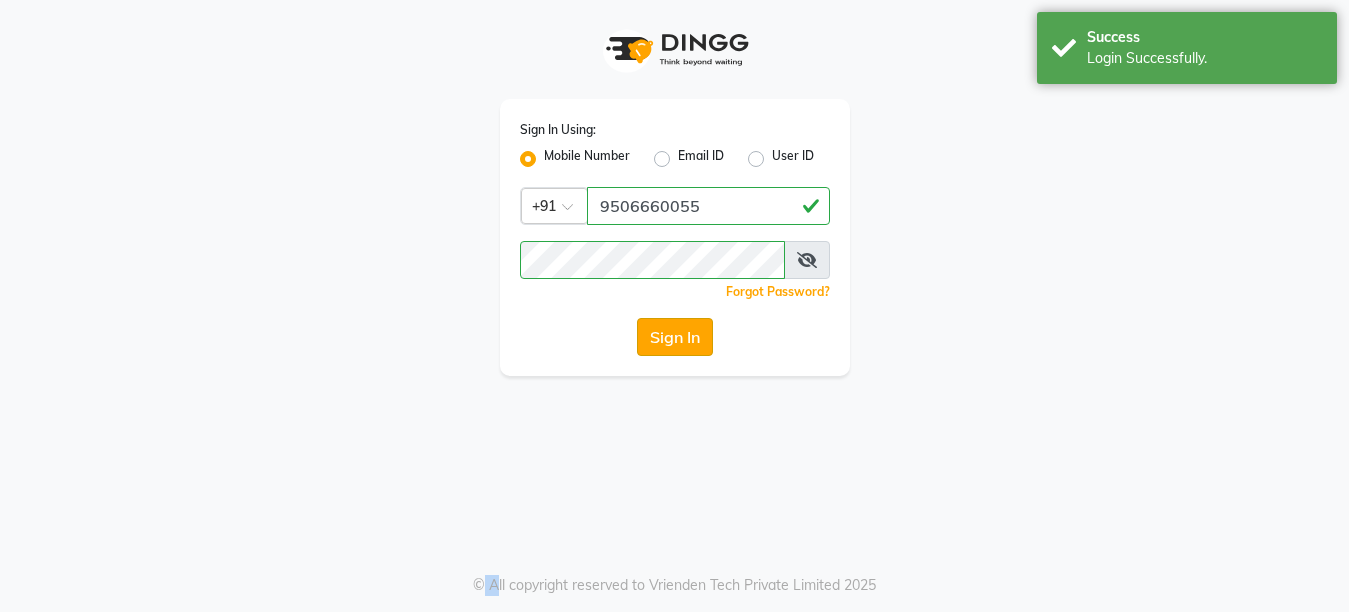 select on "service" 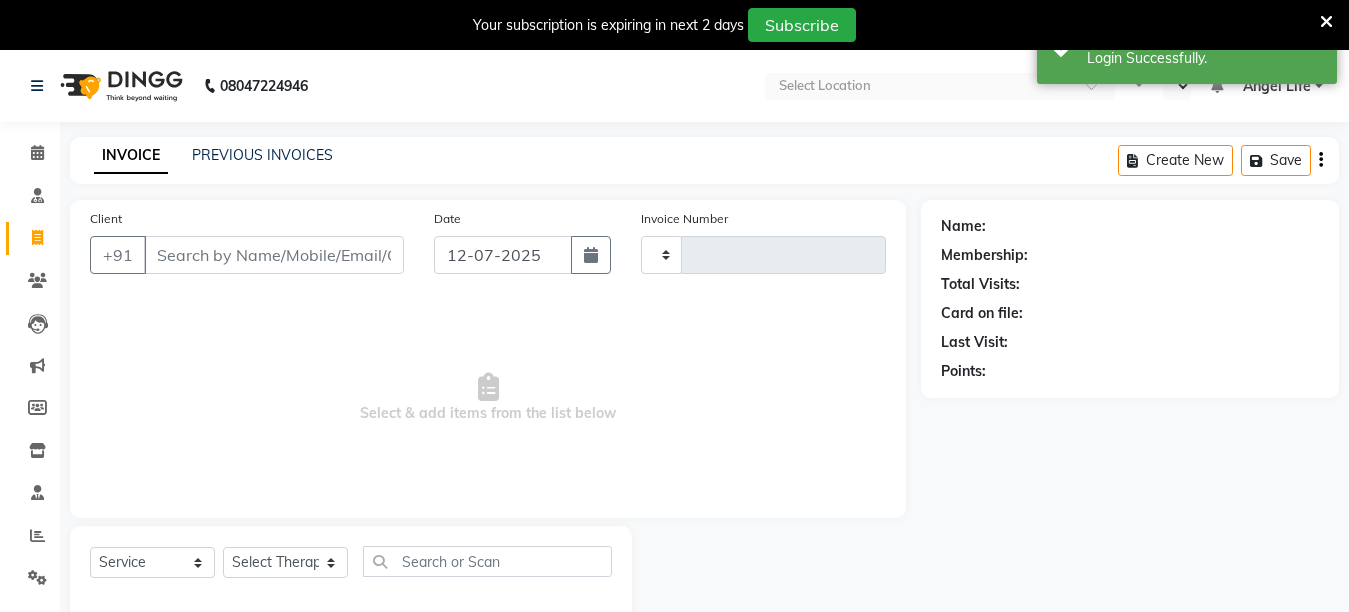 type on "0793" 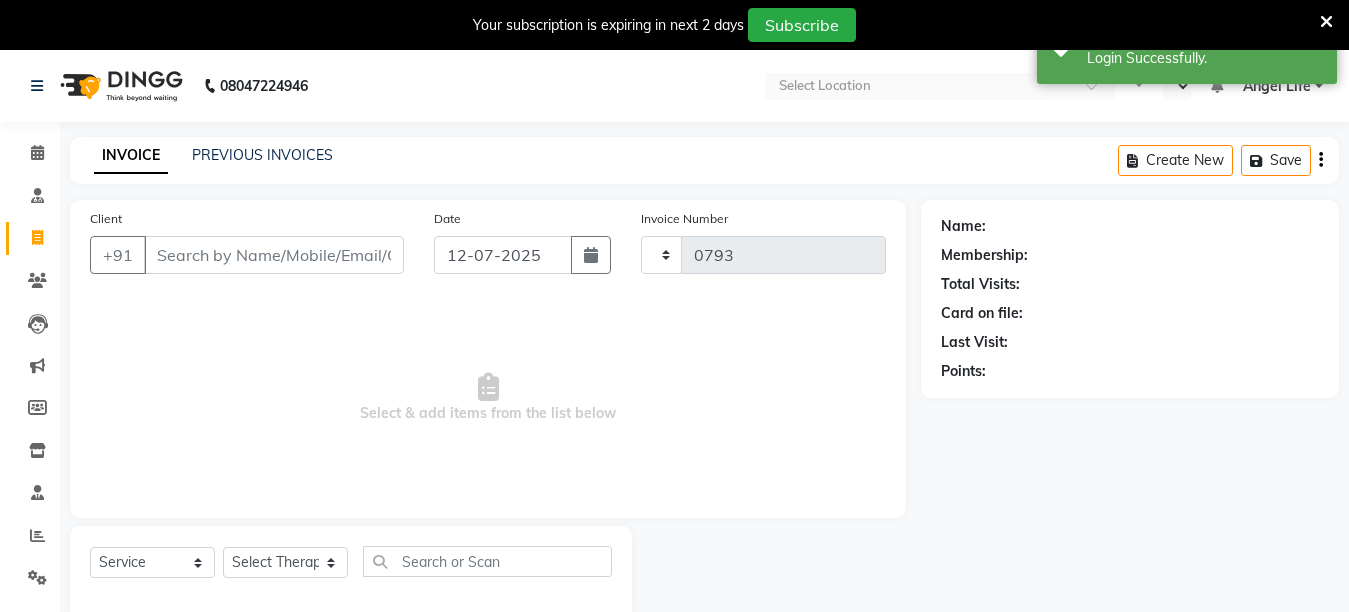 select on "en" 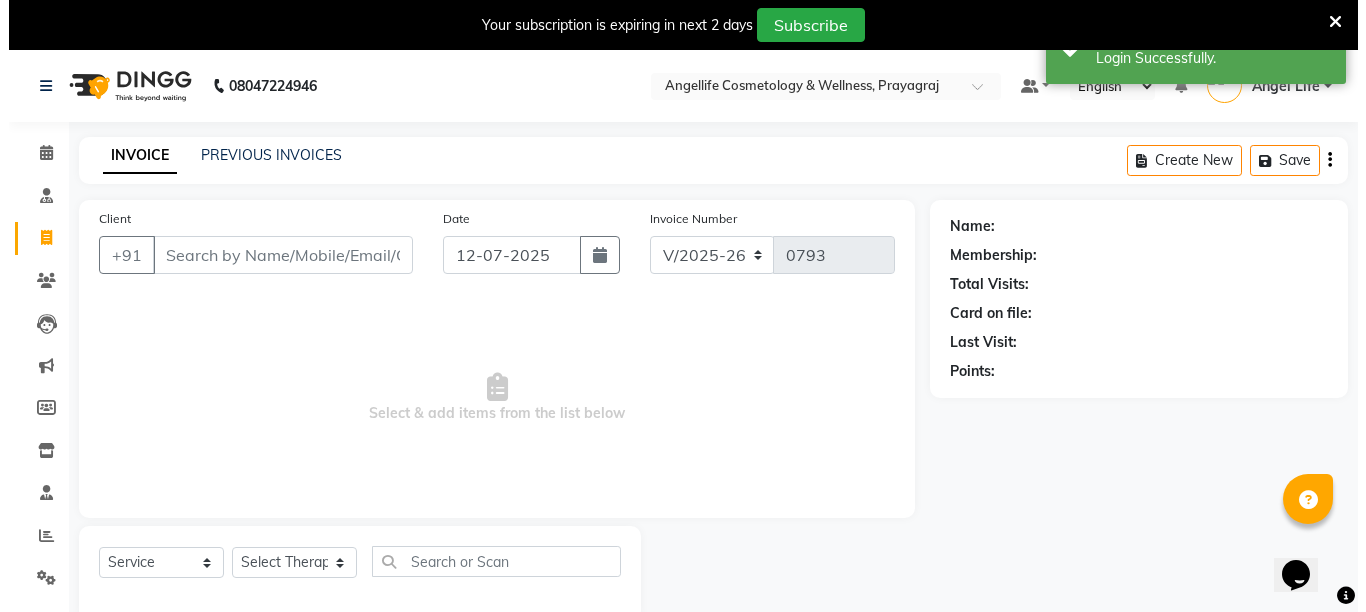 scroll, scrollTop: 0, scrollLeft: 0, axis: both 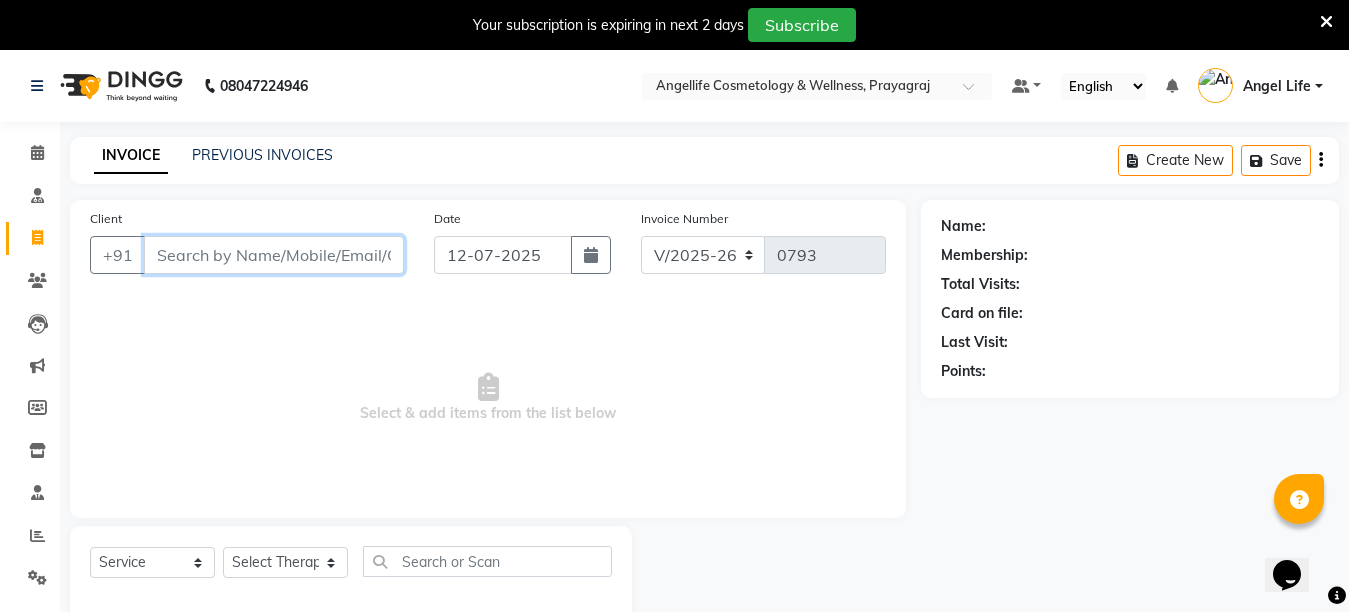 click on "Client" at bounding box center (274, 255) 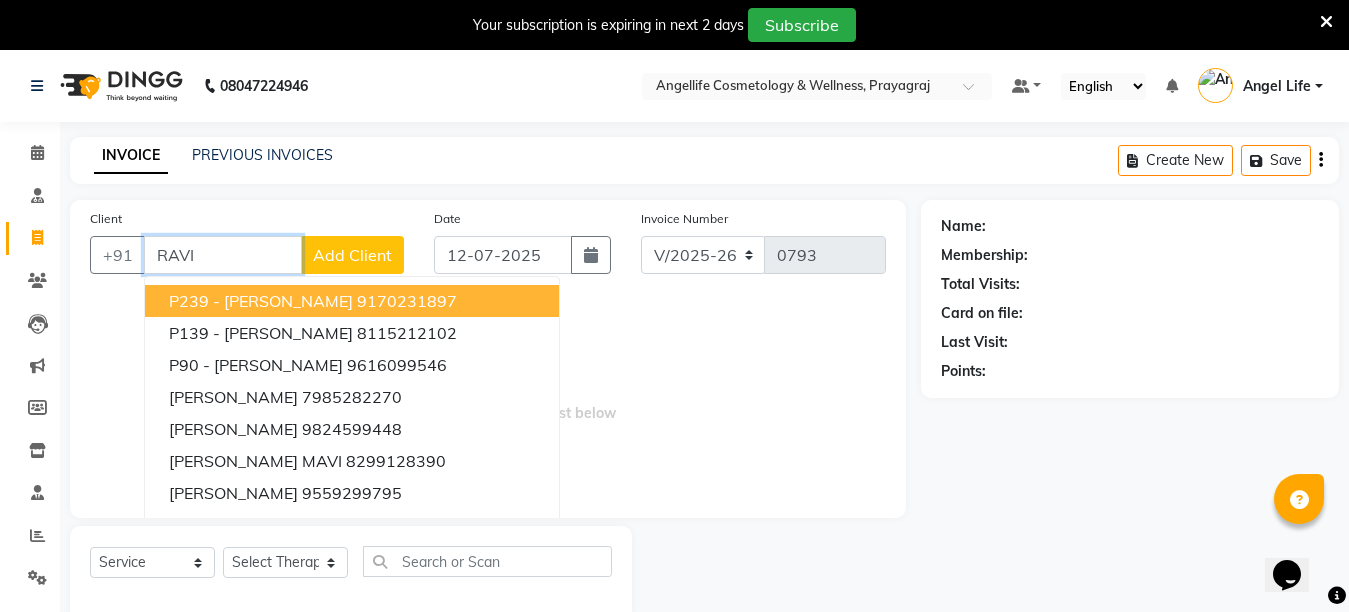 click on "RAVI" at bounding box center [223, 255] 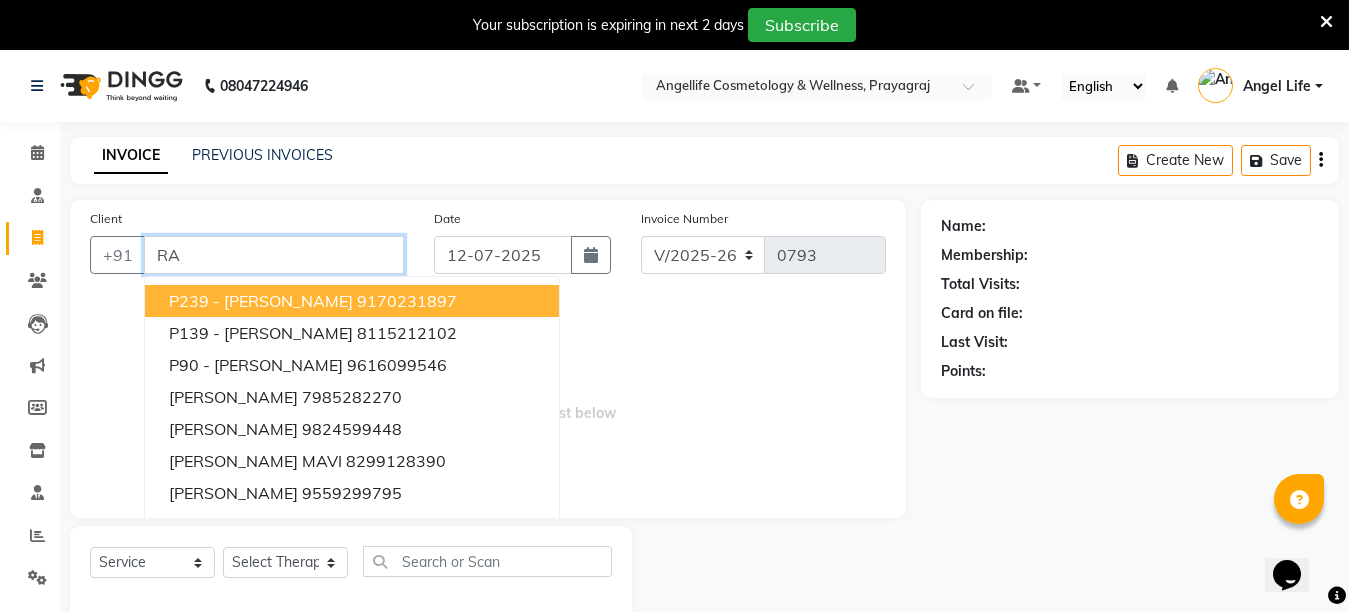 type on "R" 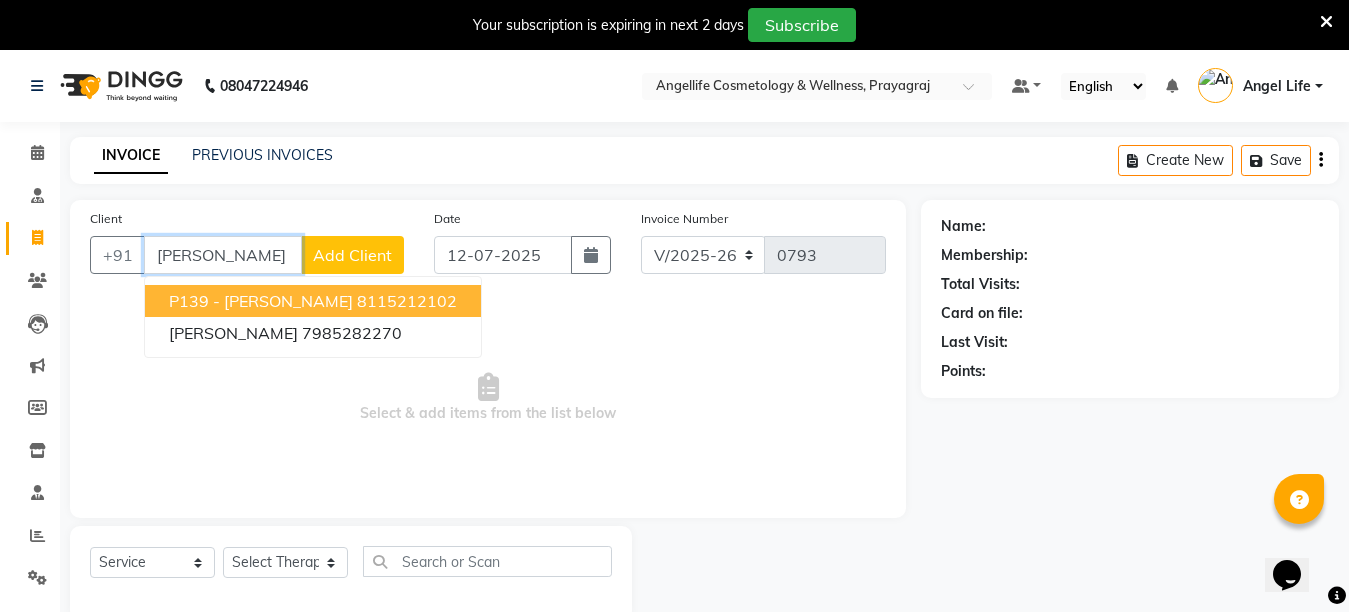 click on "P139 - [PERSON_NAME]" at bounding box center [261, 301] 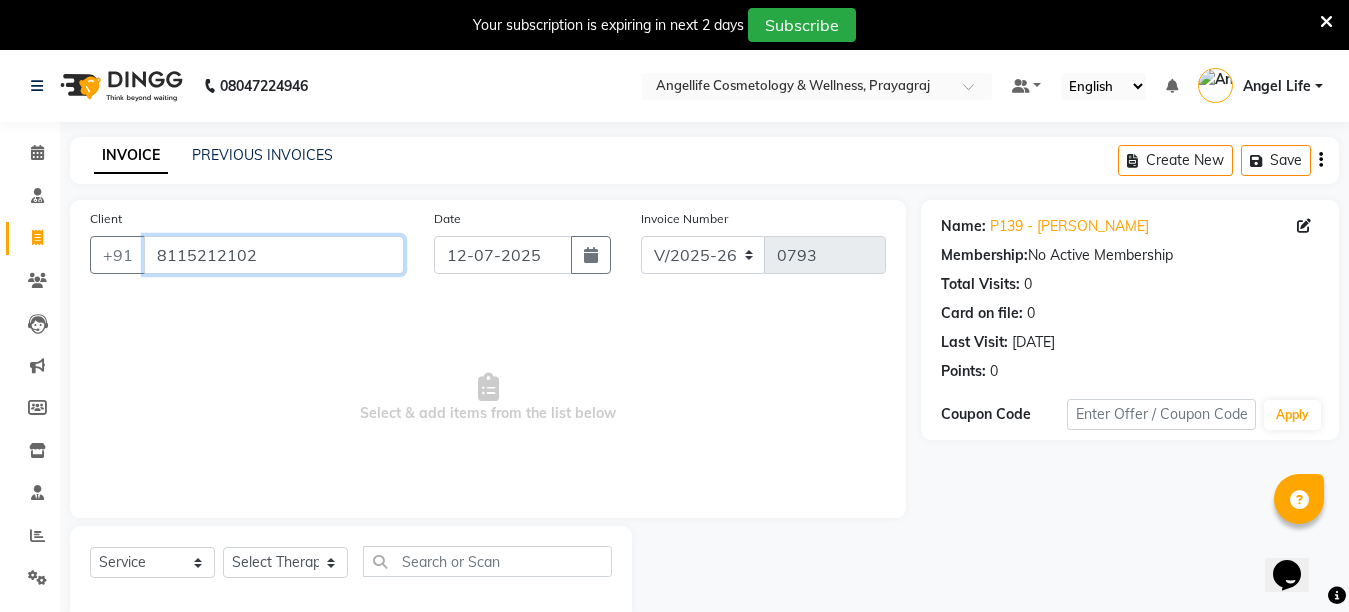 click on "8115212102" at bounding box center [274, 255] 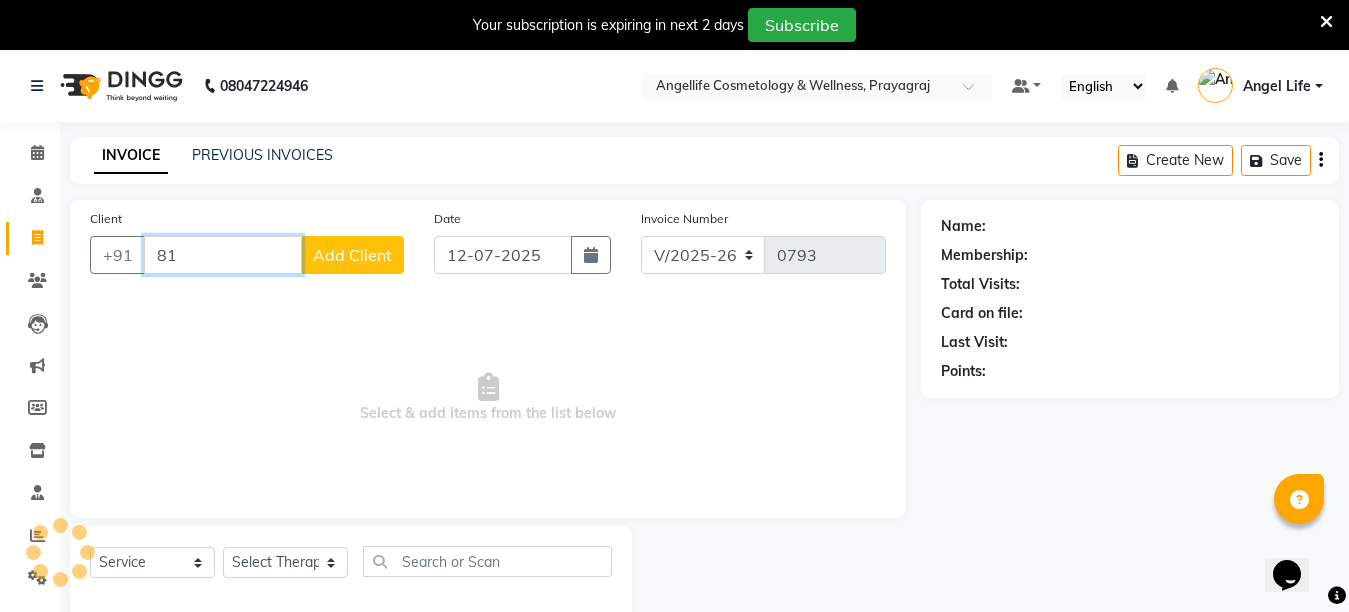 type on "8" 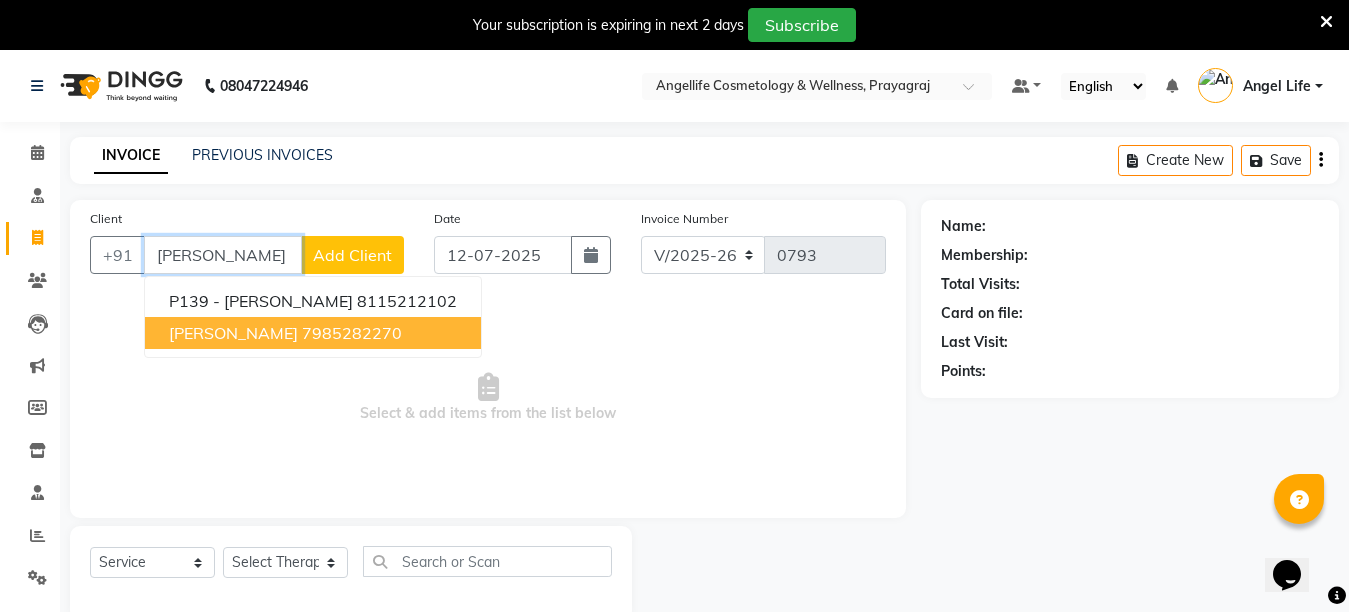 click on "[PERSON_NAME]  7985282270" at bounding box center (313, 333) 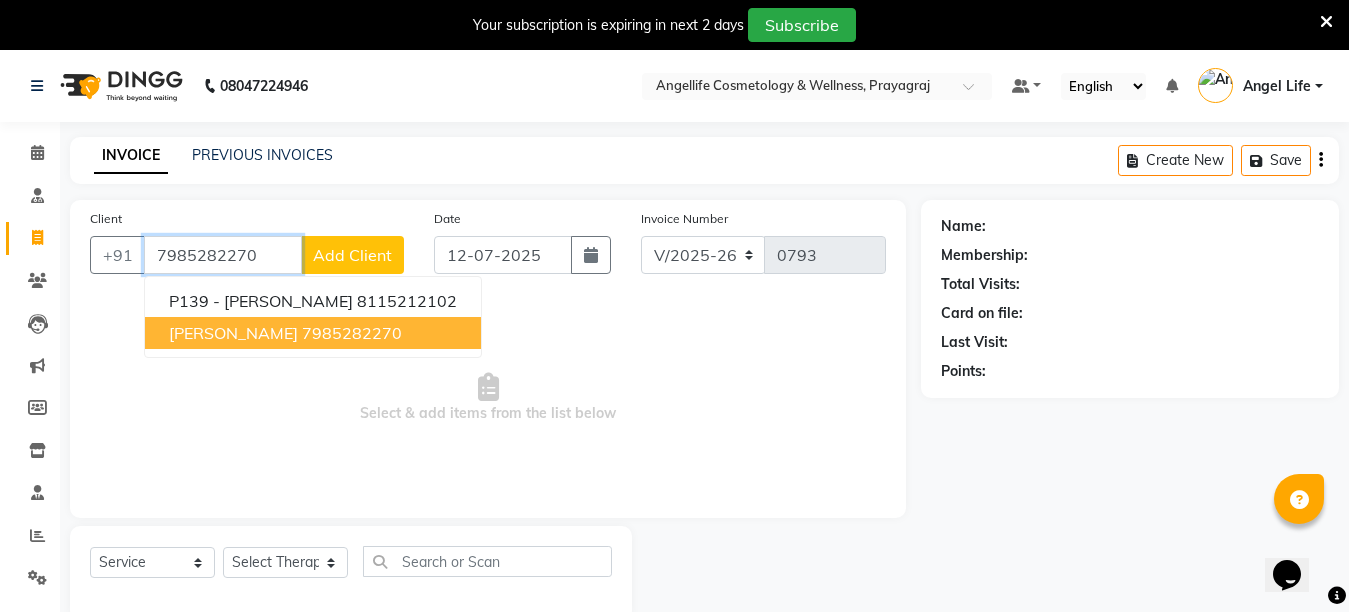 type on "7985282270" 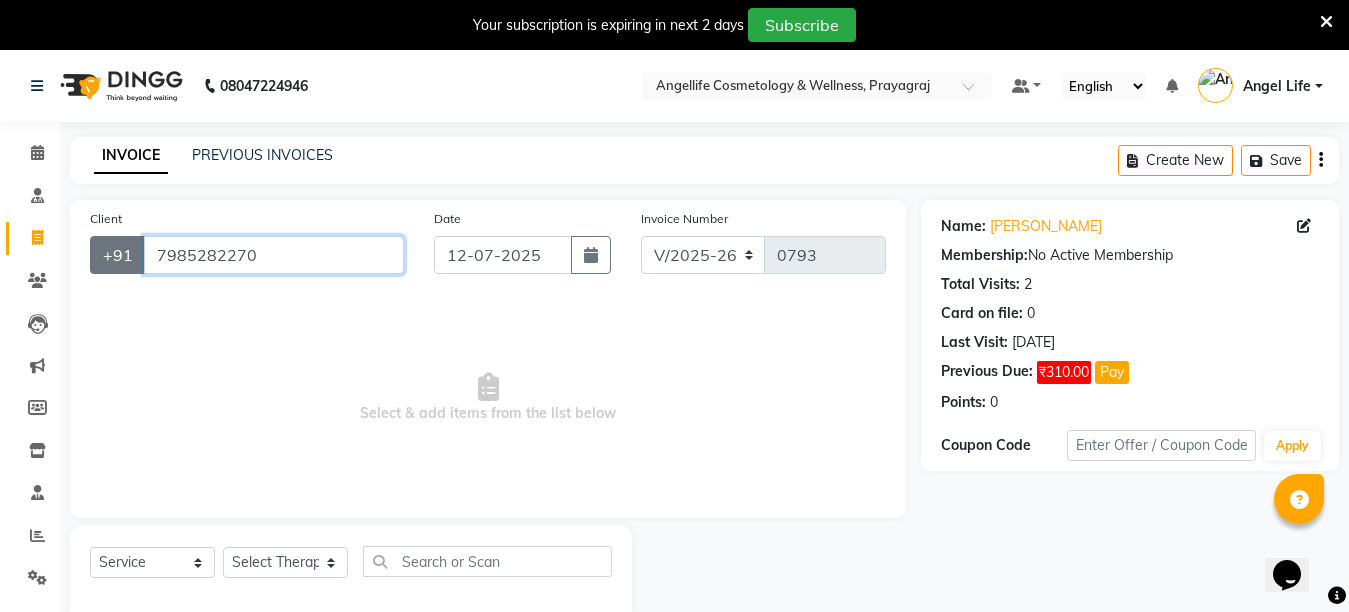 drag, startPoint x: 263, startPoint y: 247, endPoint x: 141, endPoint y: 256, distance: 122.33152 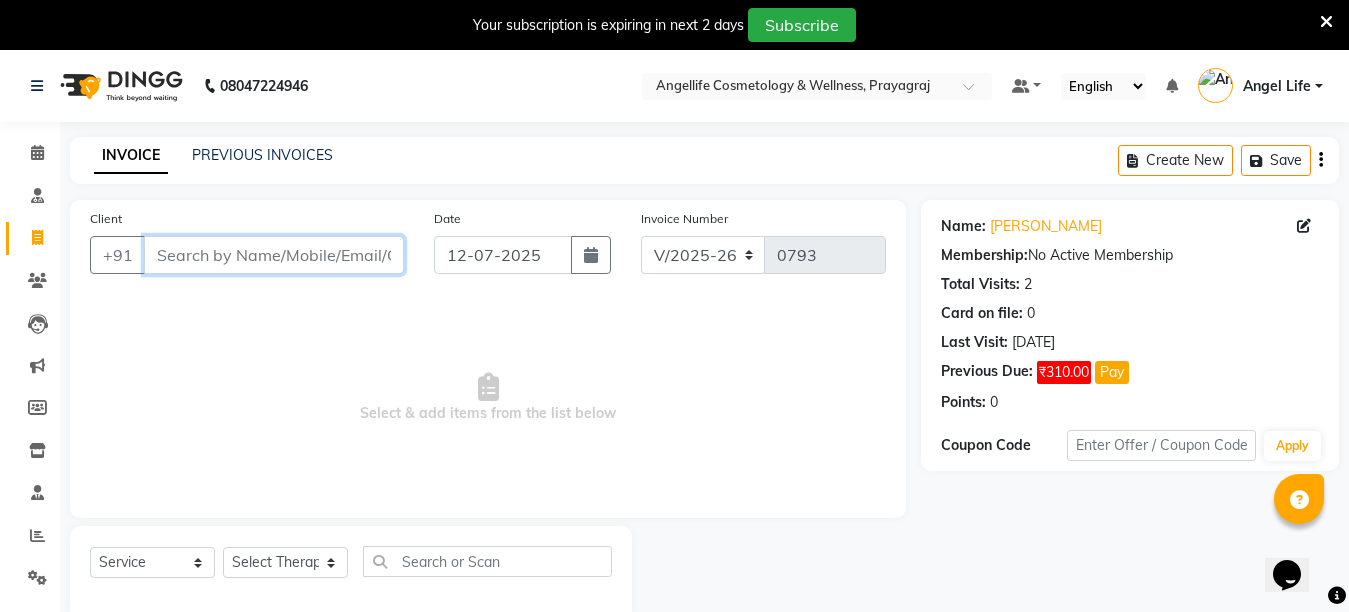 click on "Client" at bounding box center (274, 255) 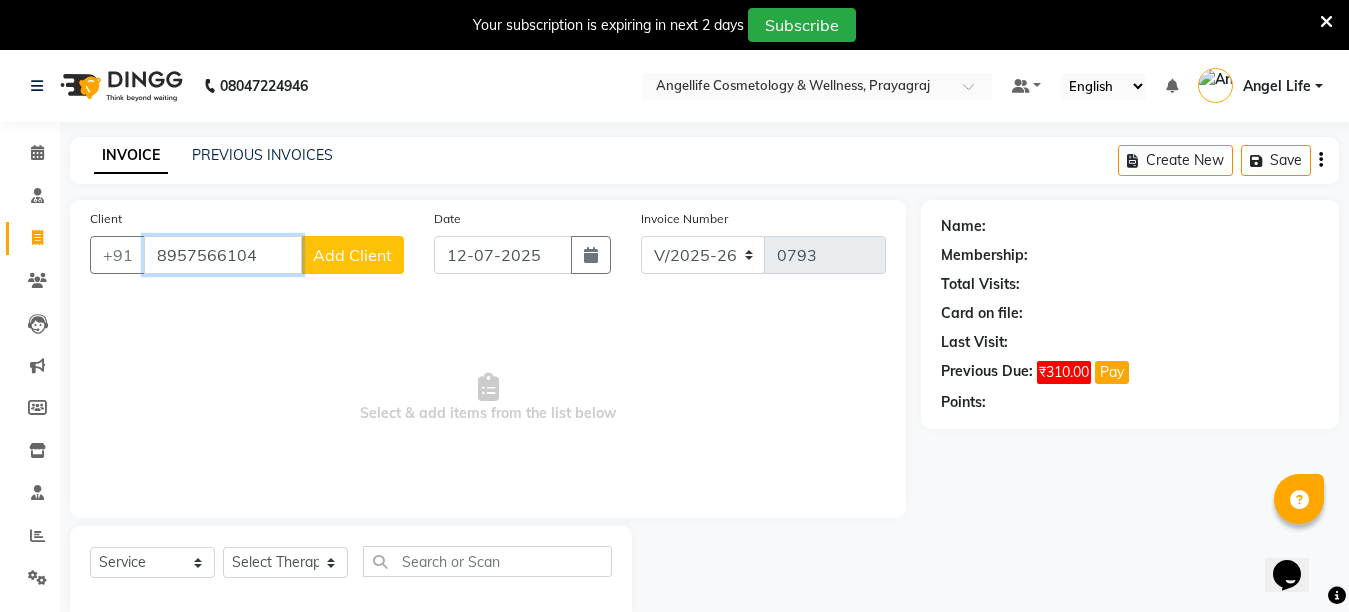 type on "8957566104" 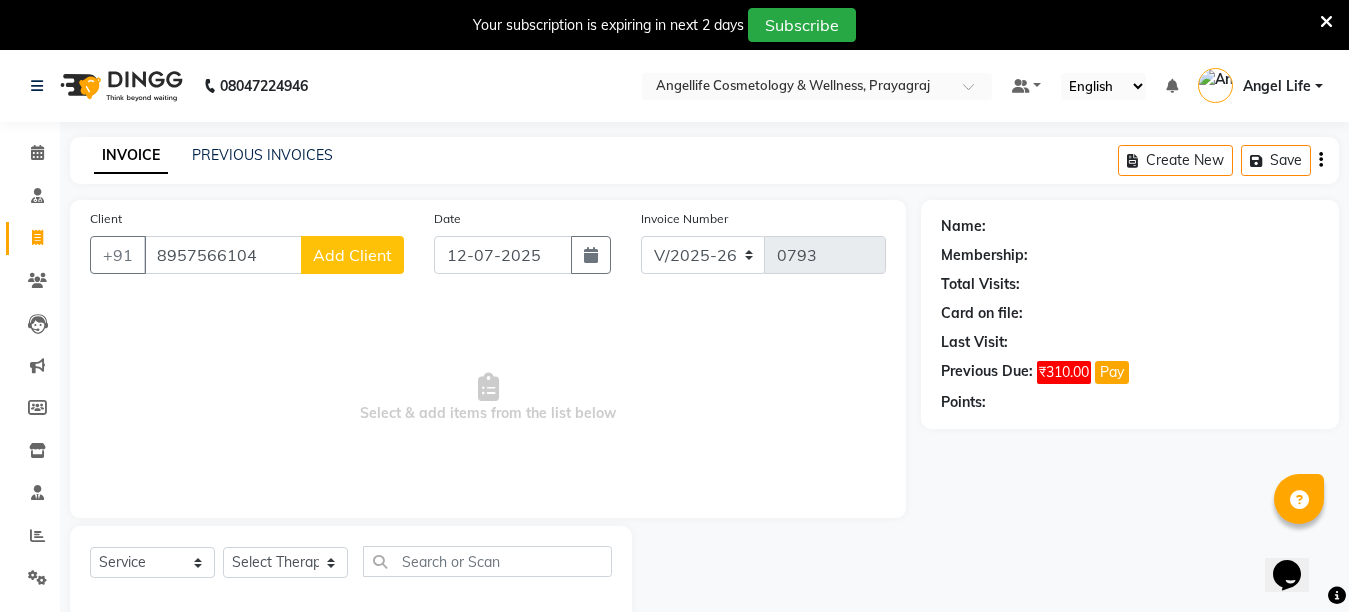drag, startPoint x: 143, startPoint y: 264, endPoint x: 106, endPoint y: 304, distance: 54.48853 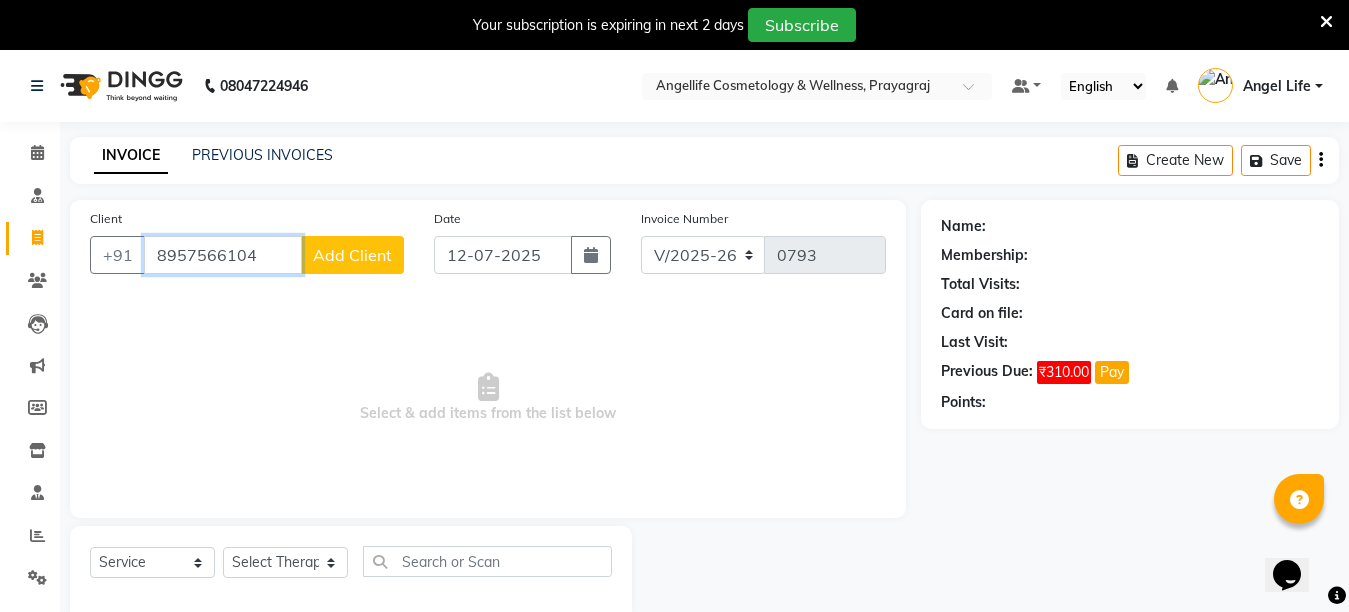 drag, startPoint x: 152, startPoint y: 246, endPoint x: 261, endPoint y: 251, distance: 109.11462 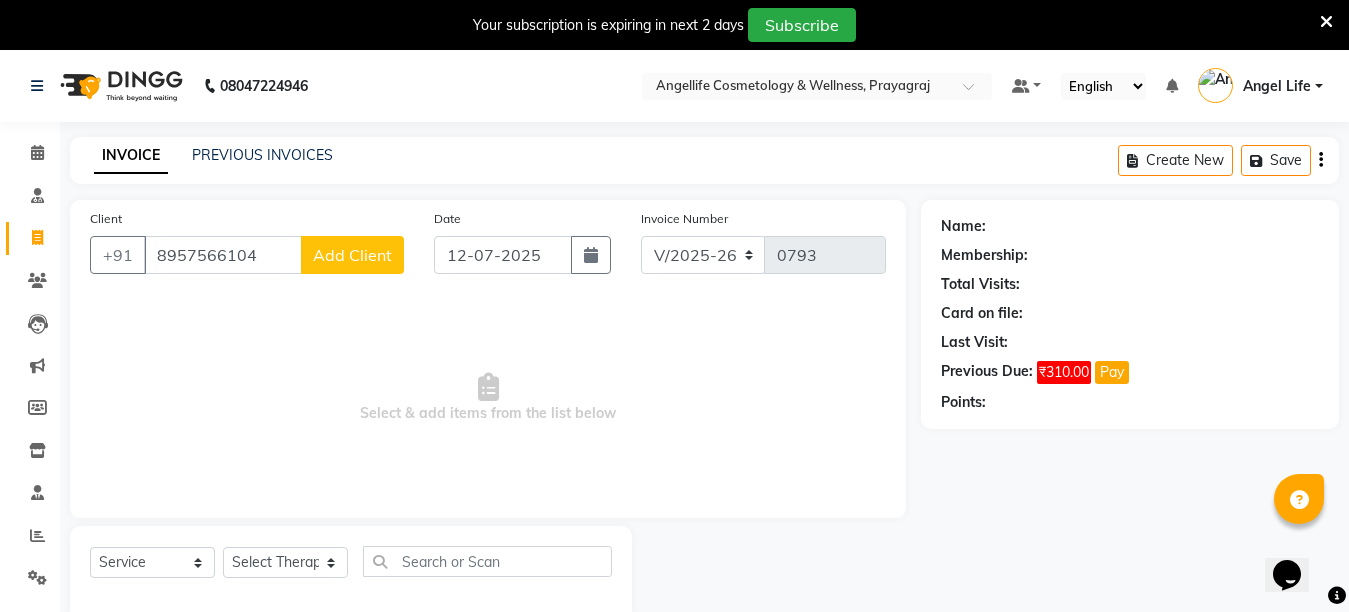 click on "Add Client" 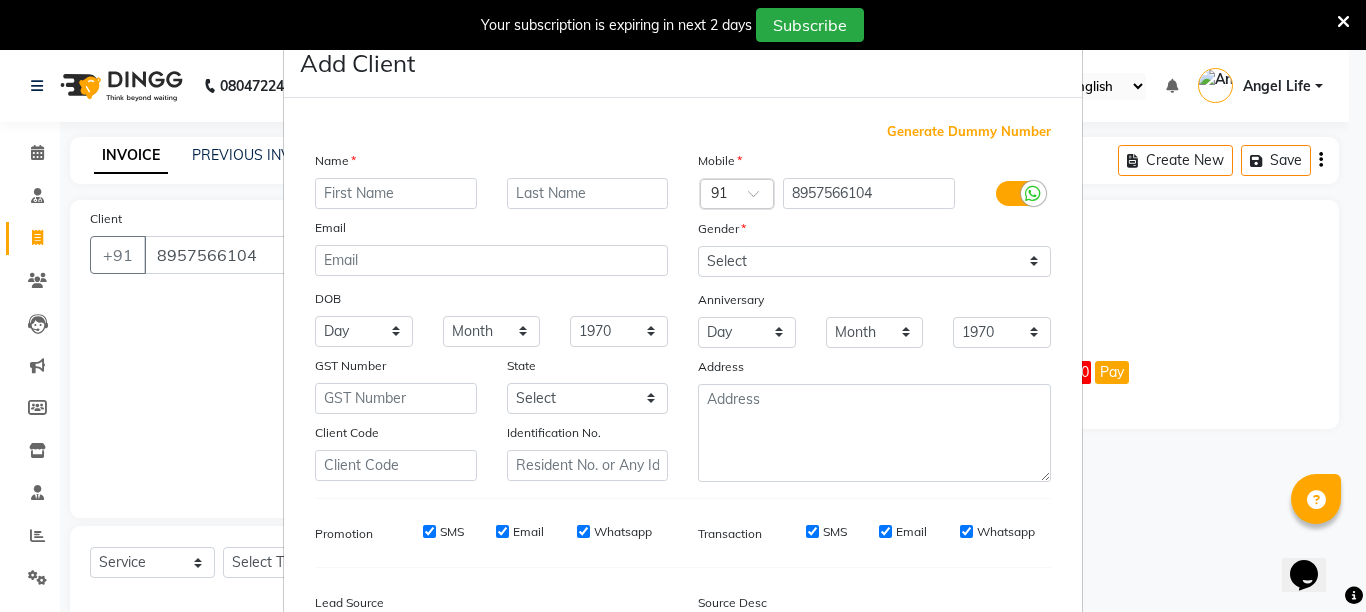 click at bounding box center (396, 193) 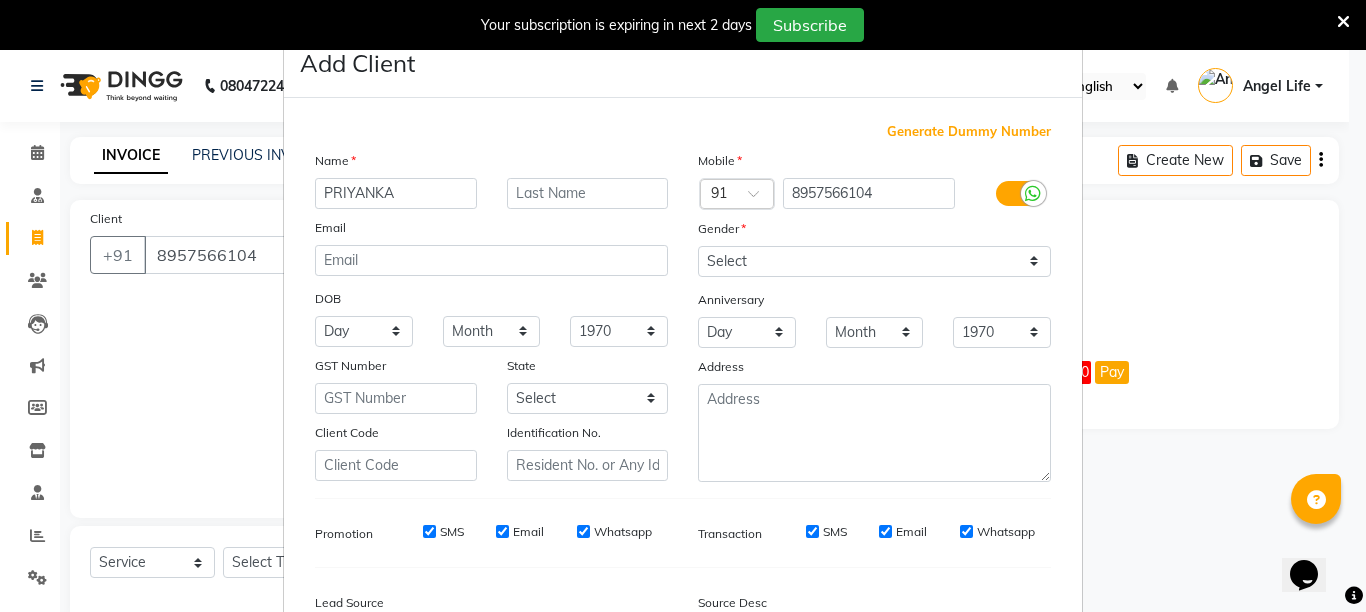 type on "PRIYANKA" 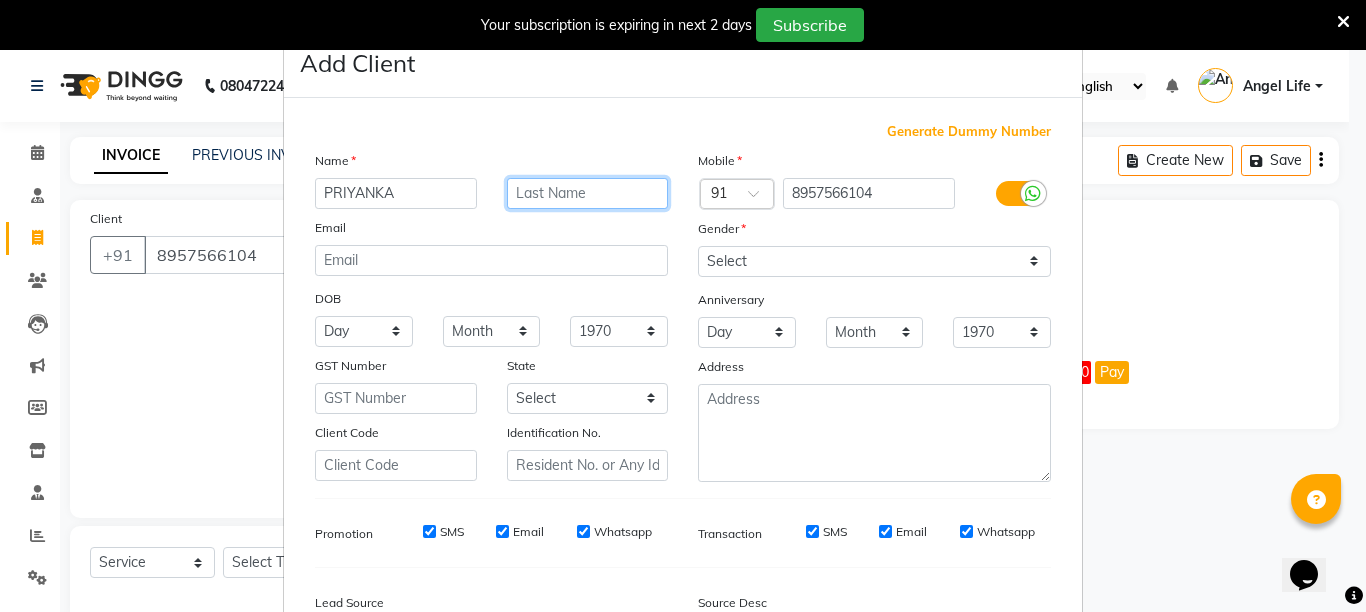 click at bounding box center [588, 193] 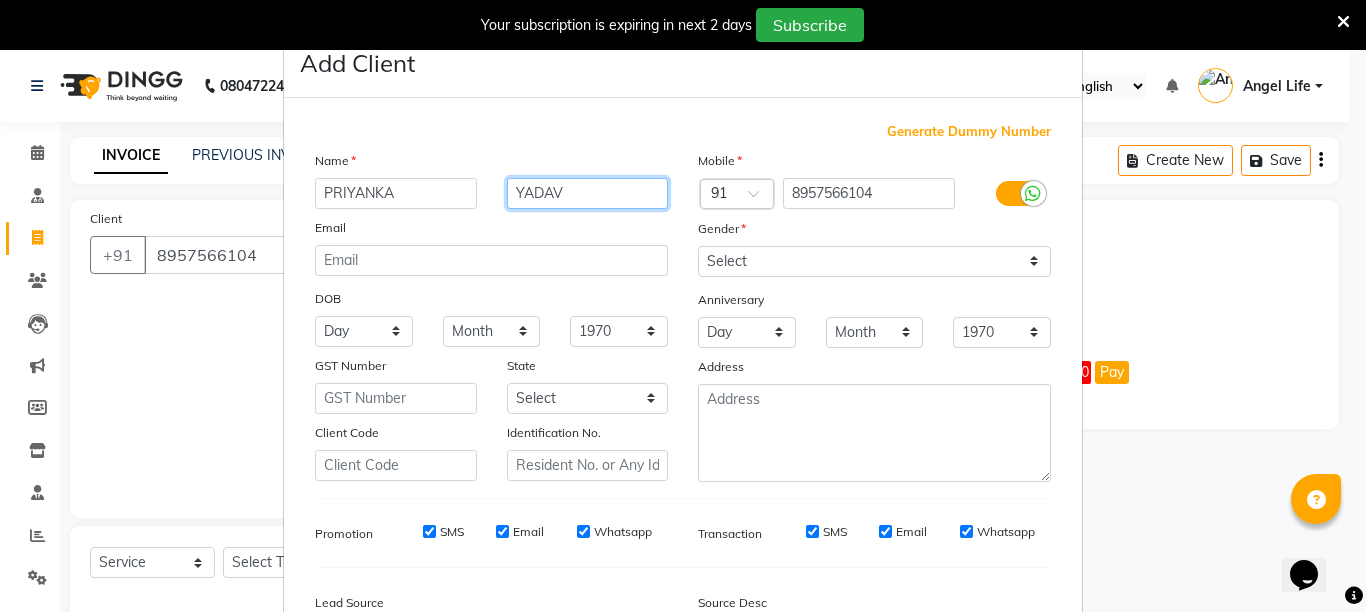 type on "YADAV" 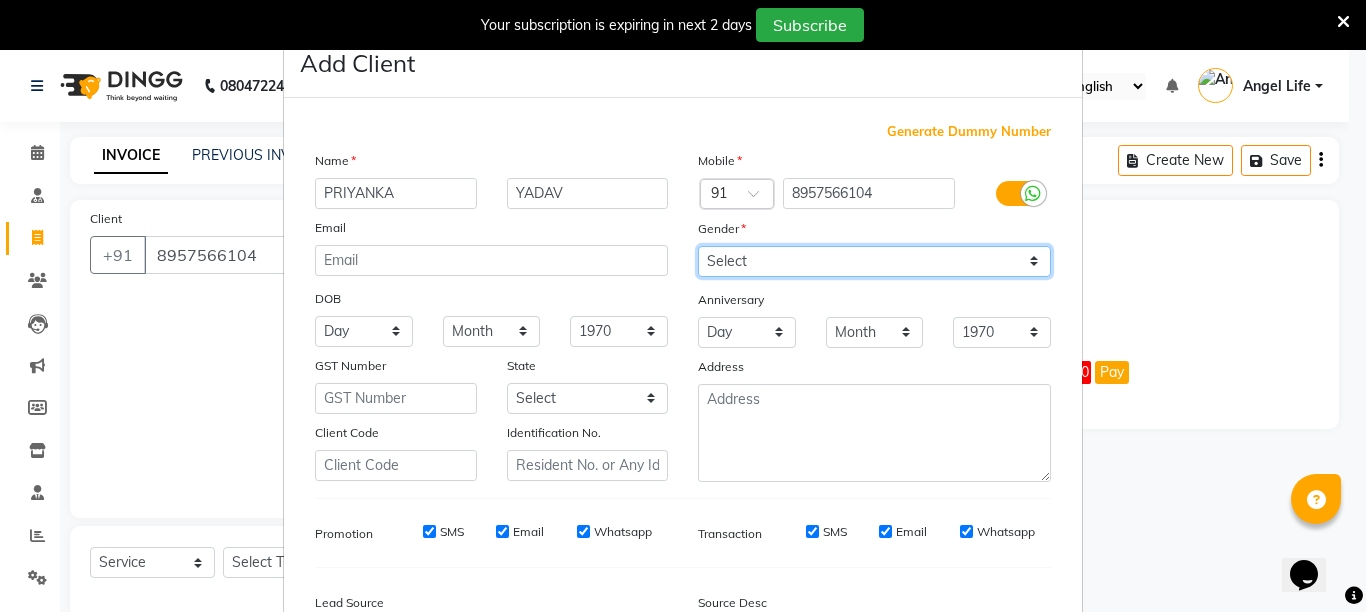 click on "Select [DEMOGRAPHIC_DATA] [DEMOGRAPHIC_DATA] Other Prefer Not To Say" at bounding box center [874, 261] 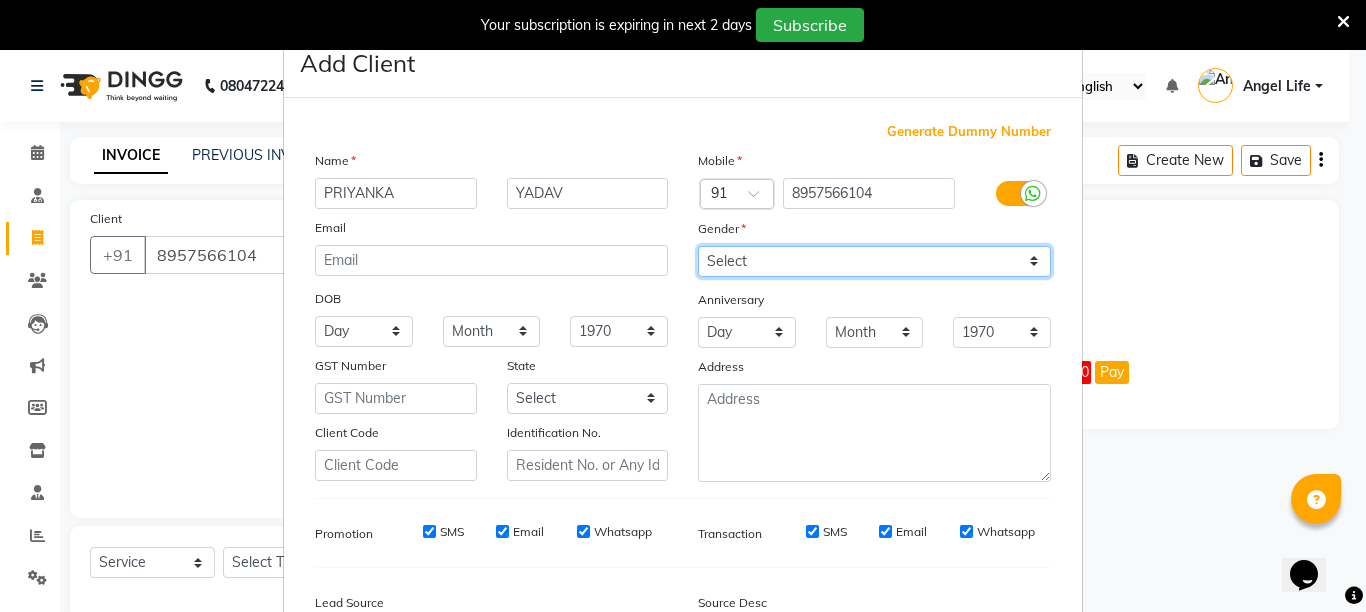 select on "[DEMOGRAPHIC_DATA]" 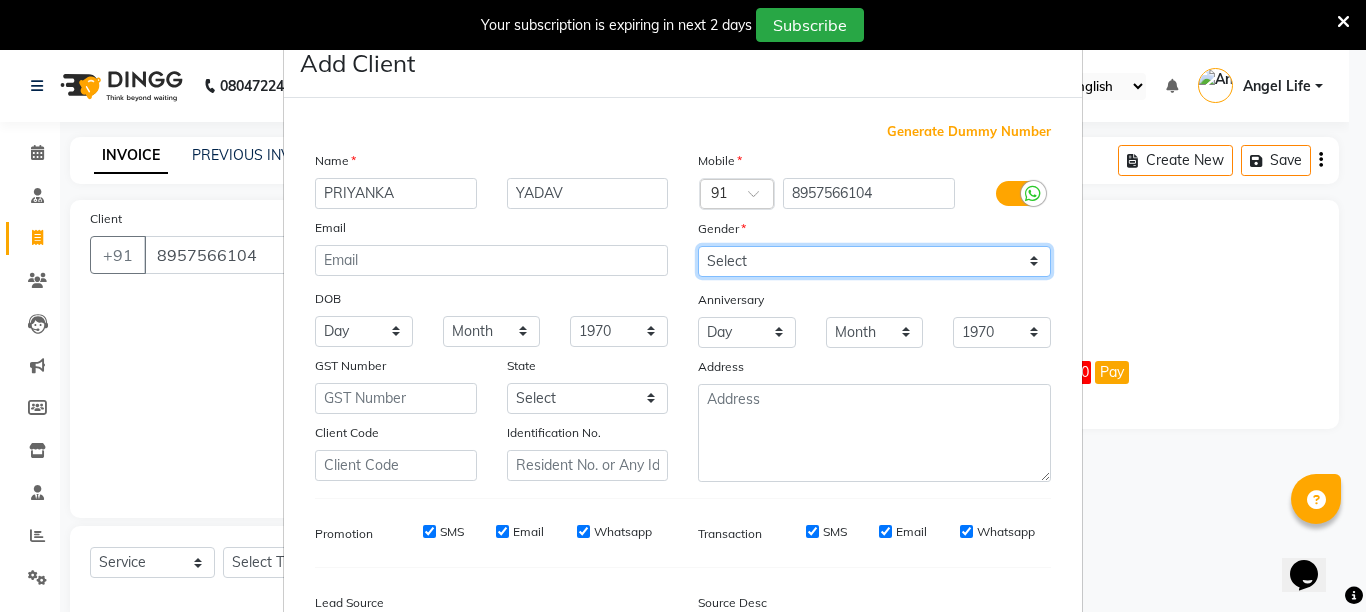 click on "Select [DEMOGRAPHIC_DATA] [DEMOGRAPHIC_DATA] Other Prefer Not To Say" at bounding box center (874, 261) 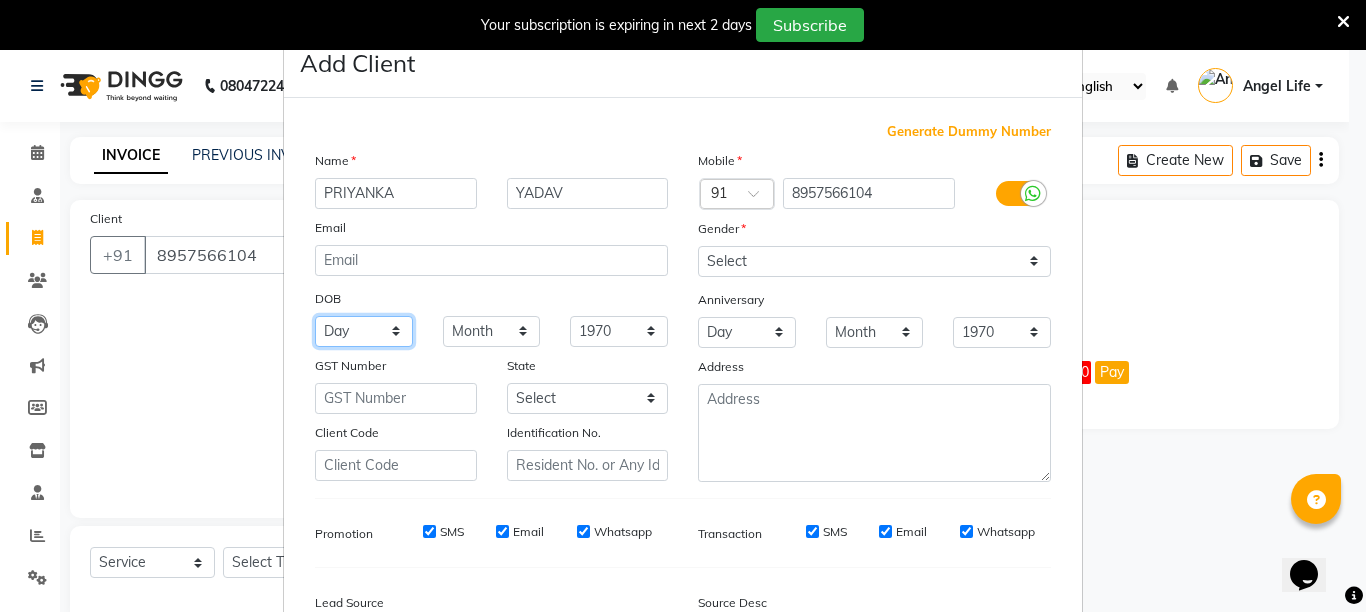 click on "Day 01 02 03 04 05 06 07 08 09 10 11 12 13 14 15 16 17 18 19 20 21 22 23 24 25 26 27 28 29 30 31" at bounding box center [364, 331] 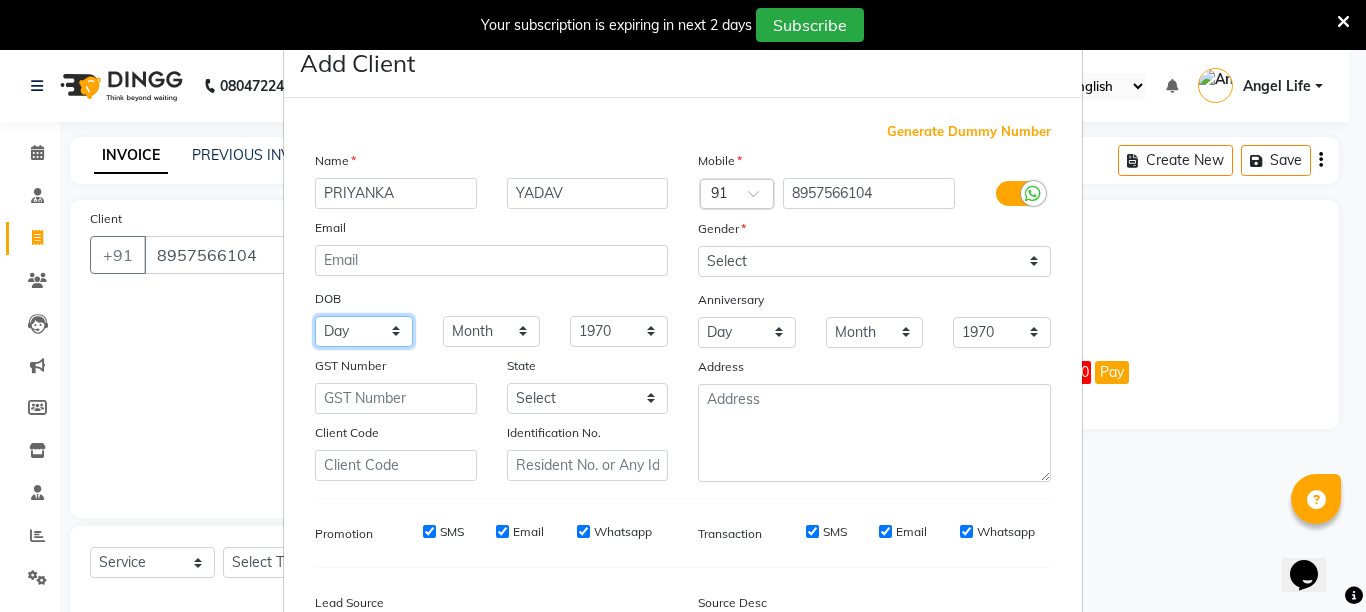 select on "08" 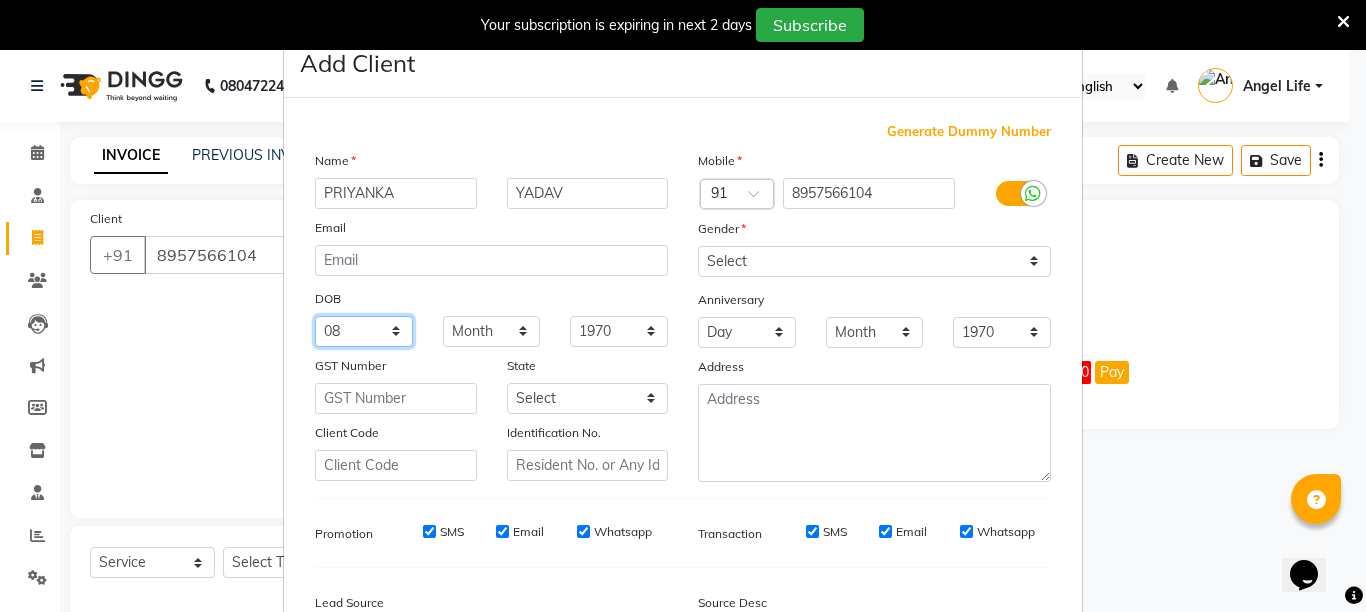 click on "Day 01 02 03 04 05 06 07 08 09 10 11 12 13 14 15 16 17 18 19 20 21 22 23 24 25 26 27 28 29 30 31" at bounding box center [364, 331] 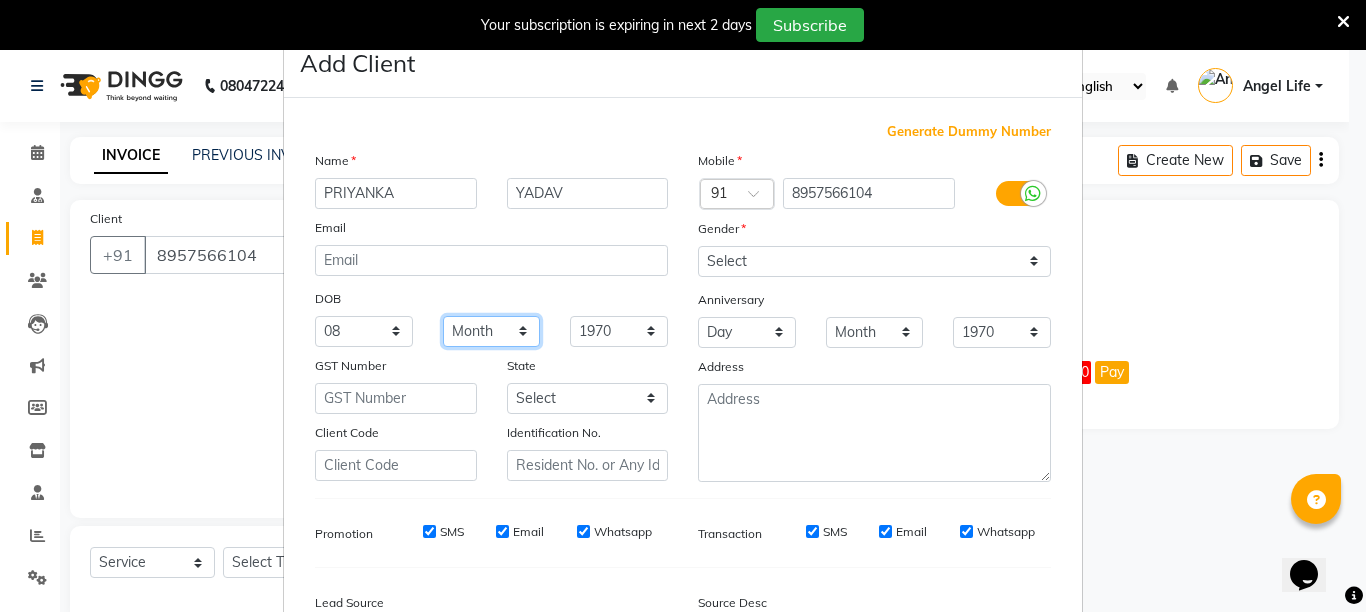 click on "Month January February March April May June July August September October November December" at bounding box center [492, 331] 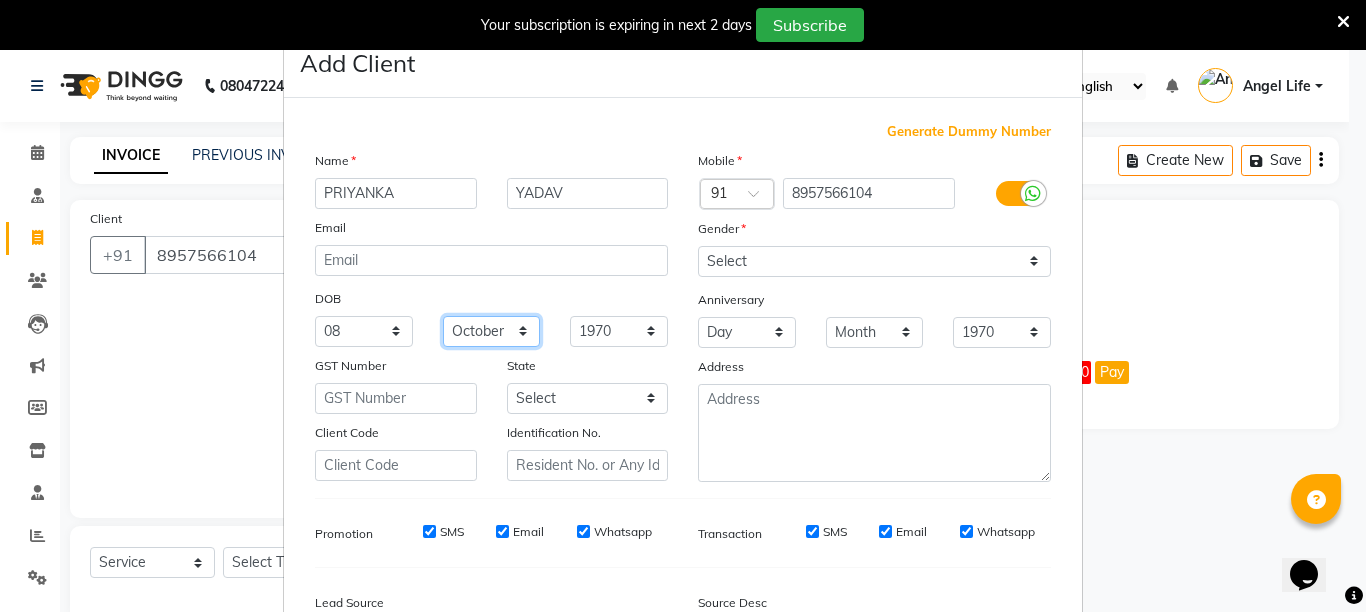 click on "Month January February March April May June July August September October November December" at bounding box center (492, 331) 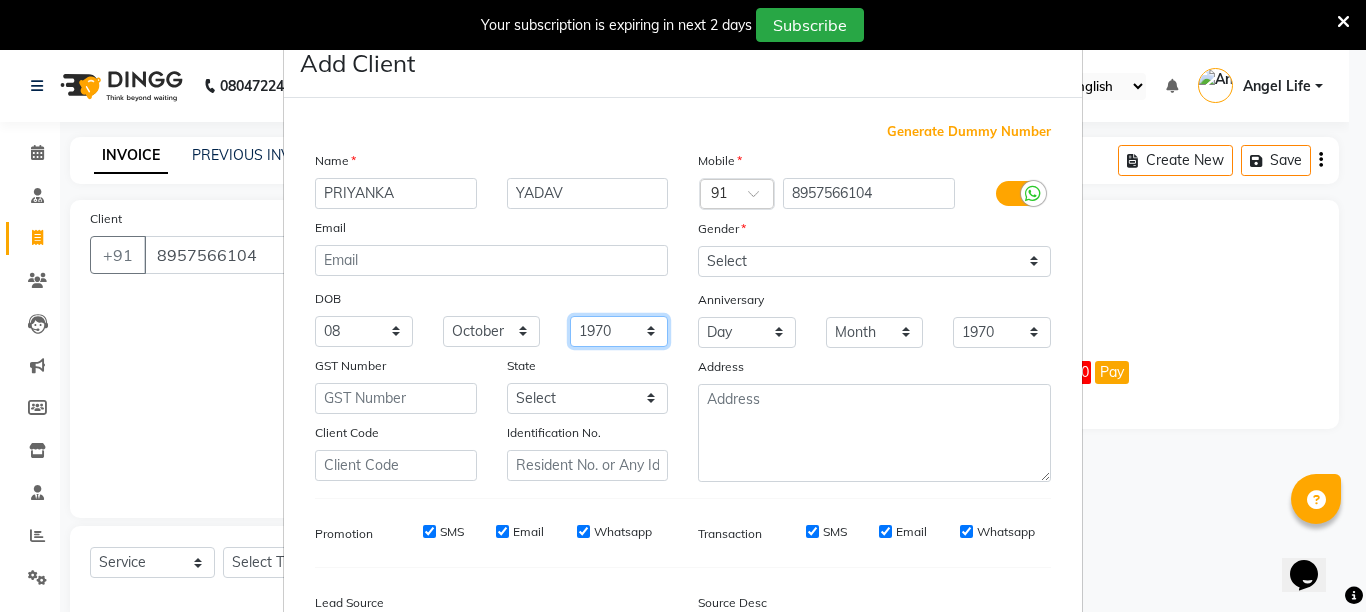 click on "1940 1941 1942 1943 1944 1945 1946 1947 1948 1949 1950 1951 1952 1953 1954 1955 1956 1957 1958 1959 1960 1961 1962 1963 1964 1965 1966 1967 1968 1969 1970 1971 1972 1973 1974 1975 1976 1977 1978 1979 1980 1981 1982 1983 1984 1985 1986 1987 1988 1989 1990 1991 1992 1993 1994 1995 1996 1997 1998 1999 2000 2001 2002 2003 2004 2005 2006 2007 2008 2009 2010 2011 2012 2013 2014 2015 2016 2017 2018 2019 2020 2021 2022 2023 2024" at bounding box center (619, 331) 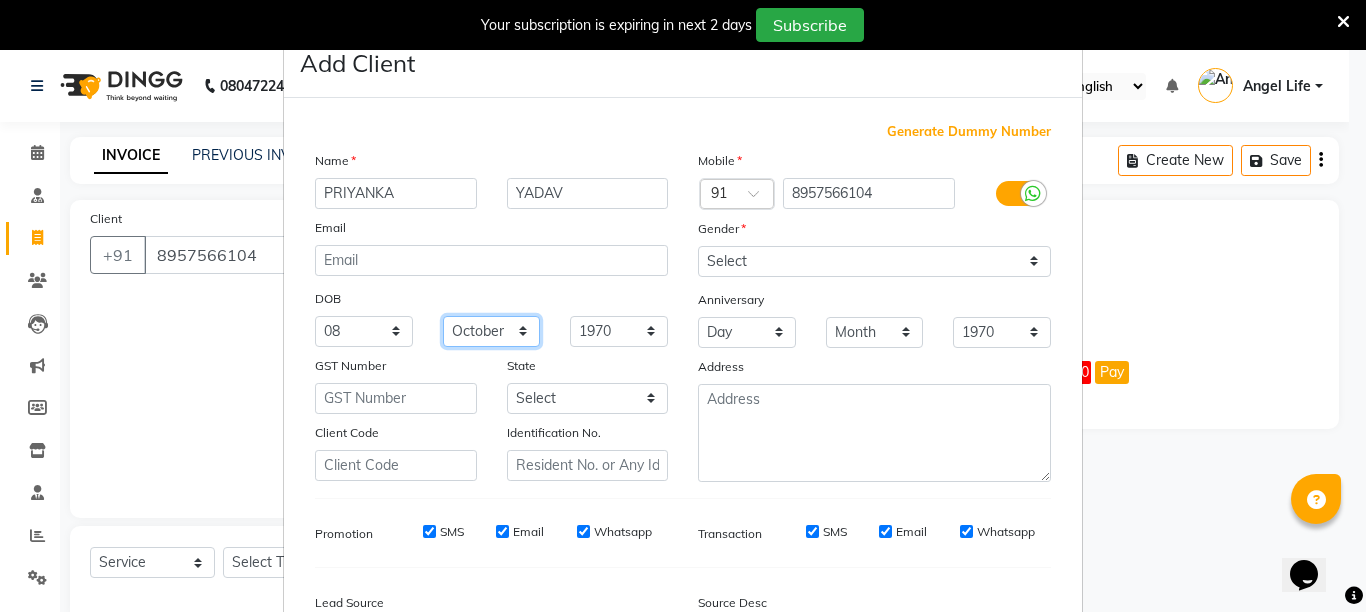 click on "Month January February March April May June July August September October November December" at bounding box center [492, 331] 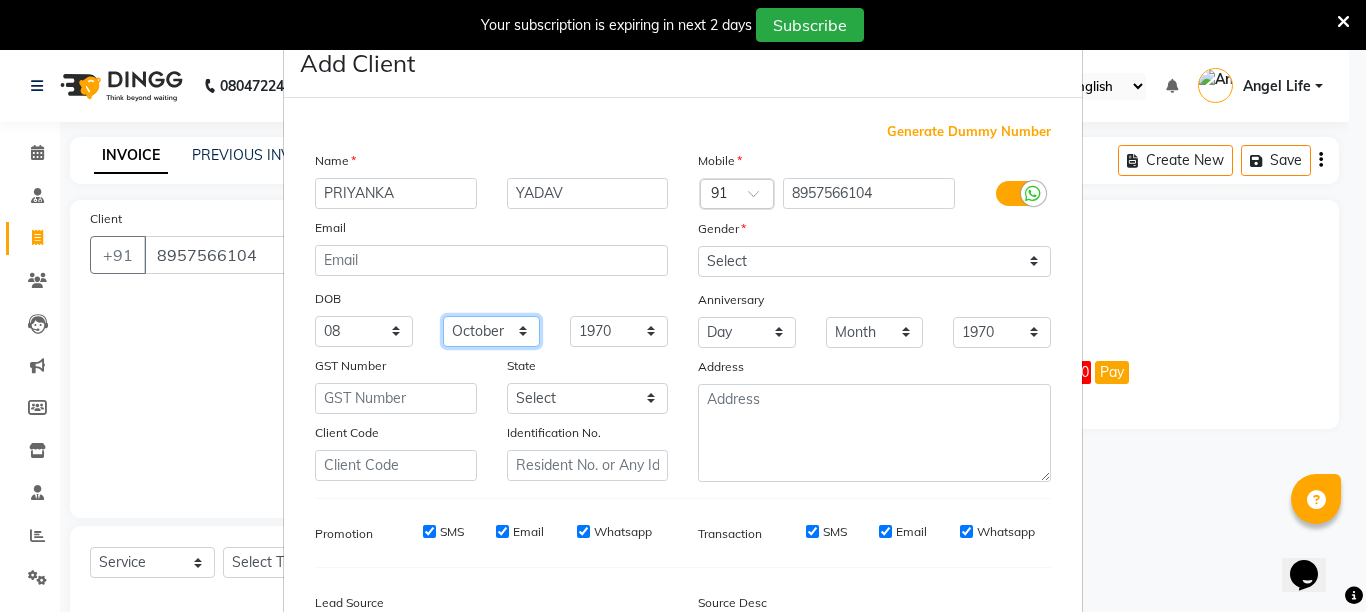 click on "Month January February March April May June July August September October November December" at bounding box center (492, 331) 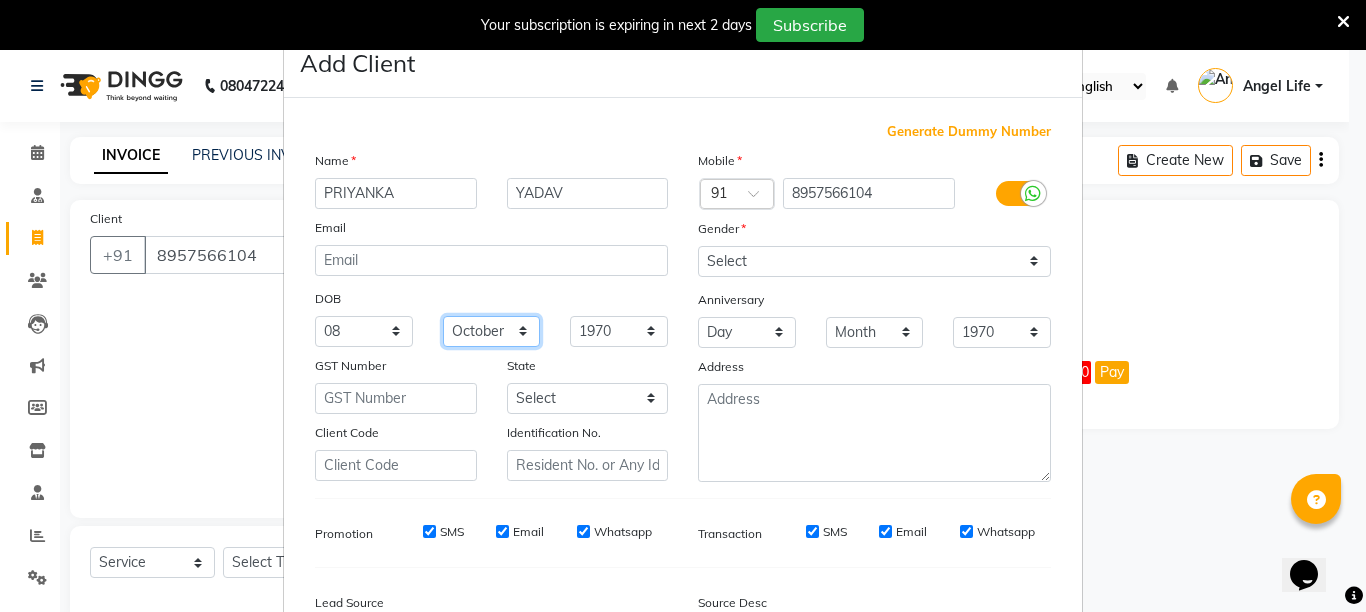 select on "08" 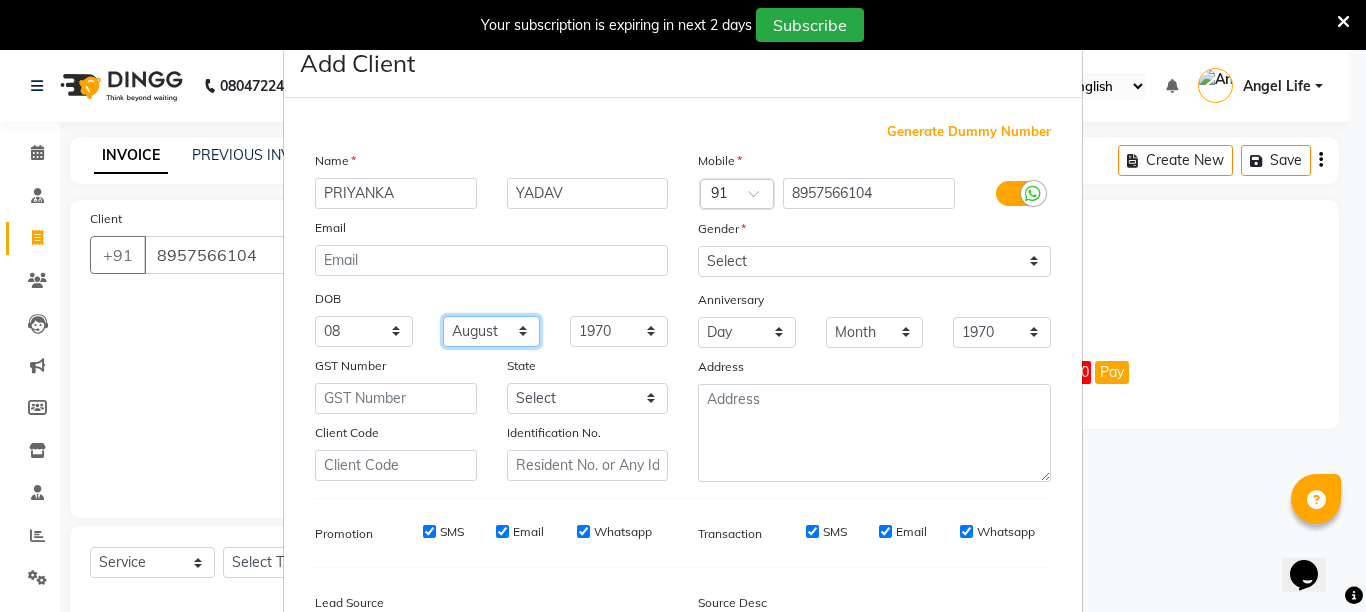 click on "Month January February March April May June July August September October November December" at bounding box center (492, 331) 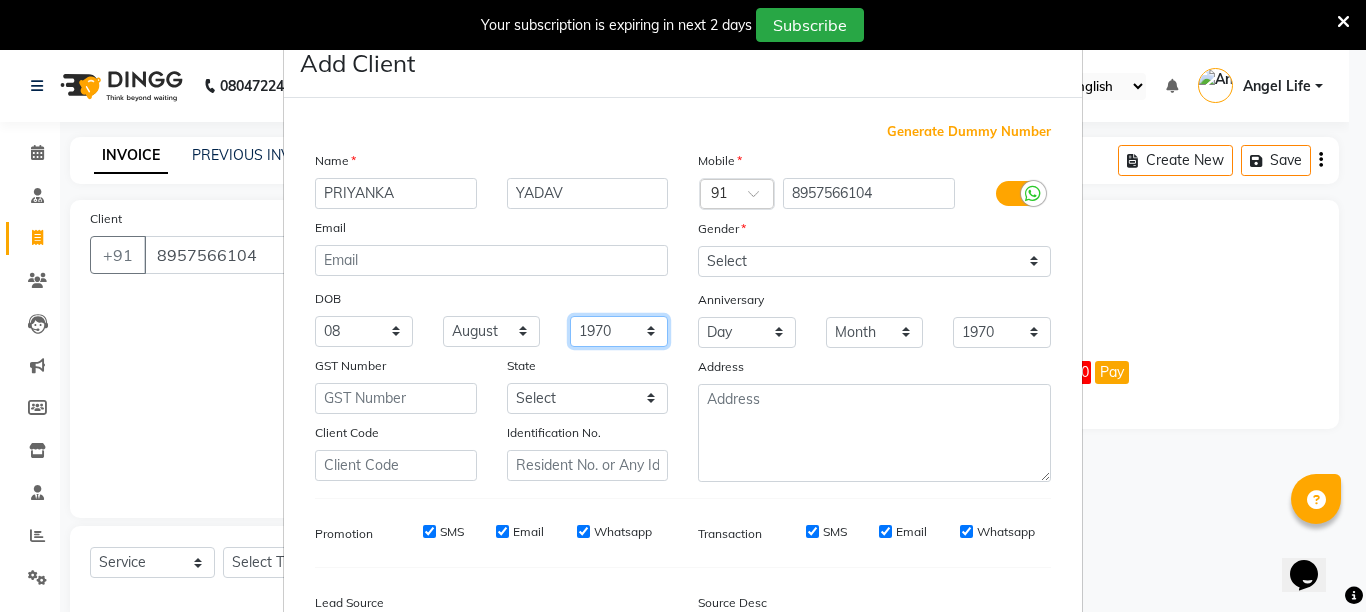 click on "1940 1941 1942 1943 1944 1945 1946 1947 1948 1949 1950 1951 1952 1953 1954 1955 1956 1957 1958 1959 1960 1961 1962 1963 1964 1965 1966 1967 1968 1969 1970 1971 1972 1973 1974 1975 1976 1977 1978 1979 1980 1981 1982 1983 1984 1985 1986 1987 1988 1989 1990 1991 1992 1993 1994 1995 1996 1997 1998 1999 2000 2001 2002 2003 2004 2005 2006 2007 2008 2009 2010 2011 2012 2013 2014 2015 2016 2017 2018 2019 2020 2021 2022 2023 2024" at bounding box center (619, 331) 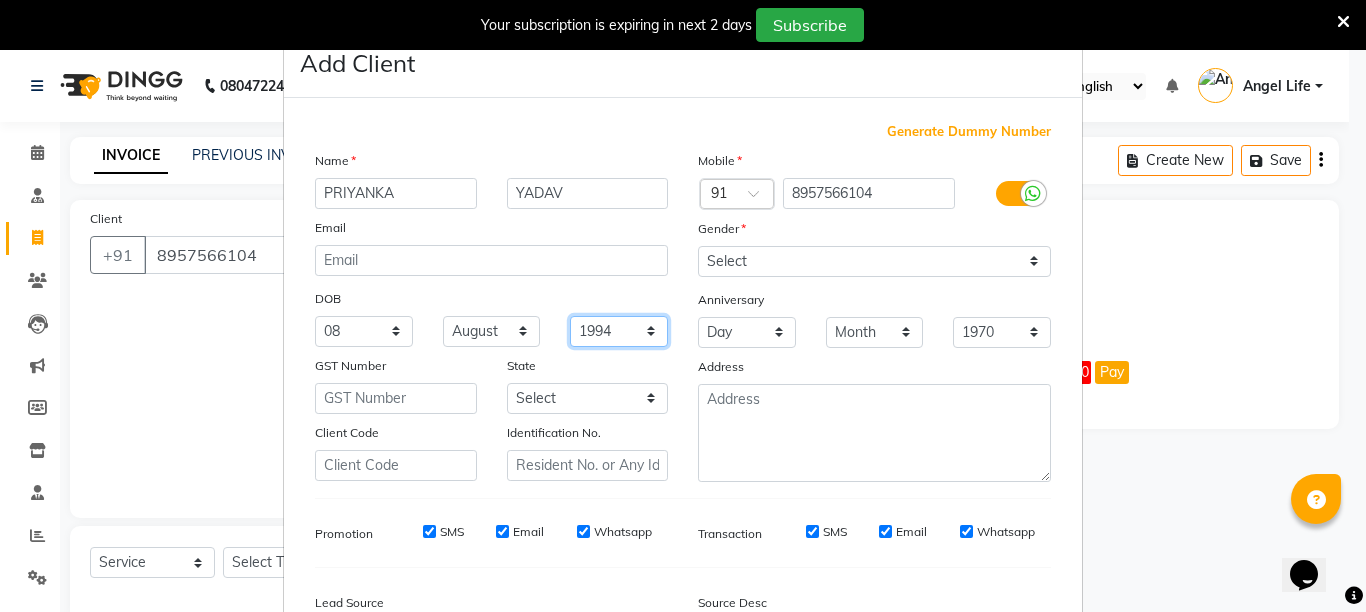 click on "1940 1941 1942 1943 1944 1945 1946 1947 1948 1949 1950 1951 1952 1953 1954 1955 1956 1957 1958 1959 1960 1961 1962 1963 1964 1965 1966 1967 1968 1969 1970 1971 1972 1973 1974 1975 1976 1977 1978 1979 1980 1981 1982 1983 1984 1985 1986 1987 1988 1989 1990 1991 1992 1993 1994 1995 1996 1997 1998 1999 2000 2001 2002 2003 2004 2005 2006 2007 2008 2009 2010 2011 2012 2013 2014 2015 2016 2017 2018 2019 2020 2021 2022 2023 2024" at bounding box center [619, 331] 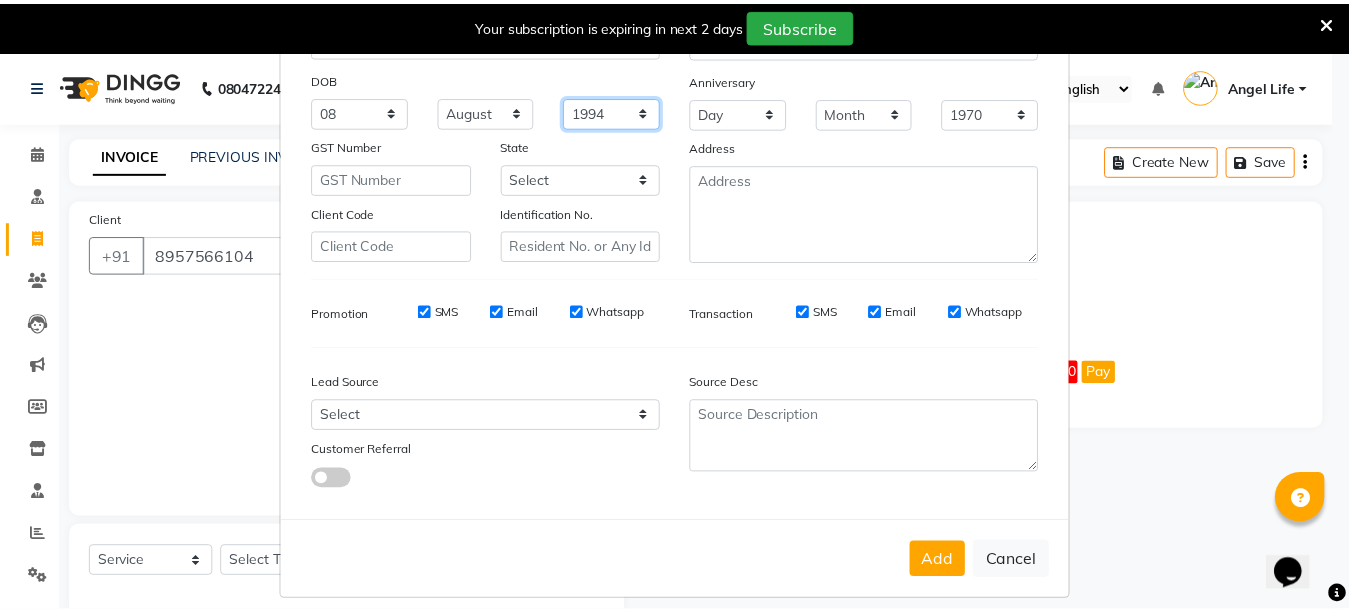 scroll, scrollTop: 237, scrollLeft: 0, axis: vertical 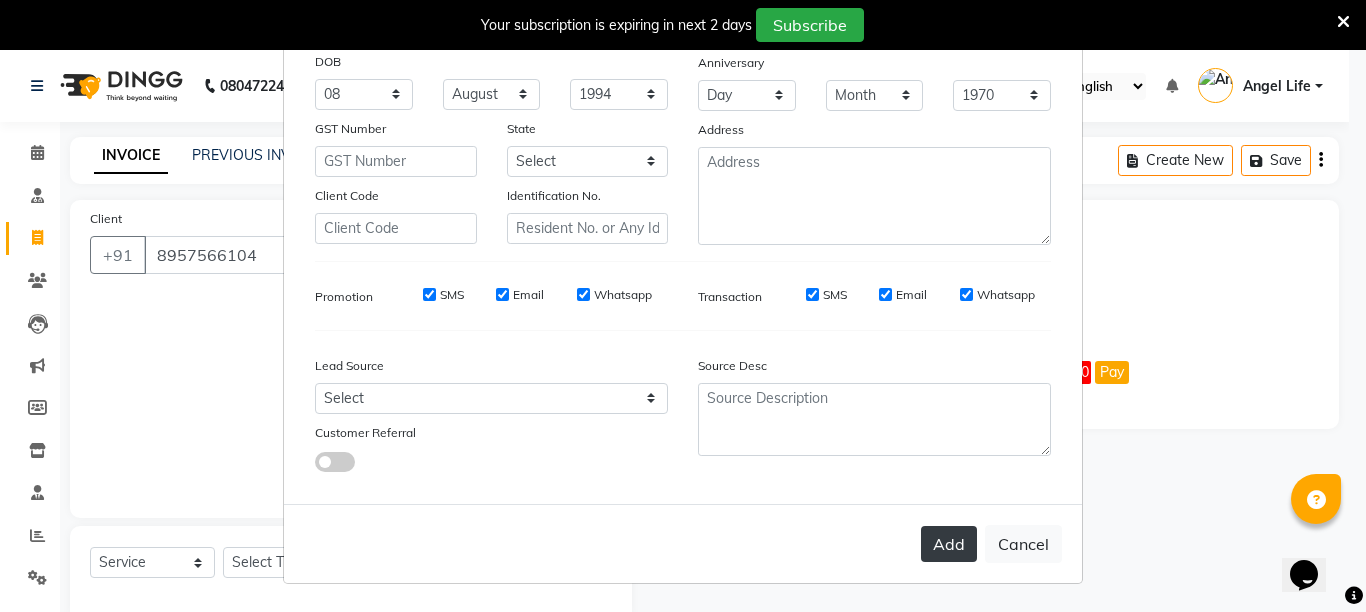 click on "Add" at bounding box center (949, 544) 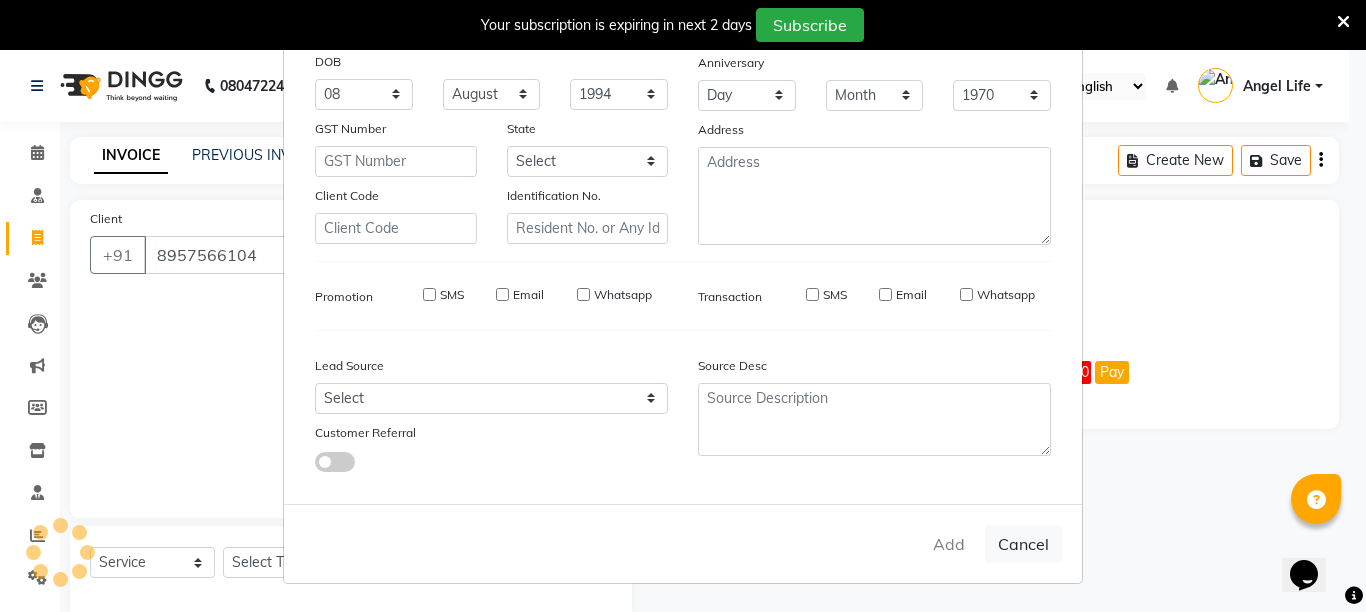 type 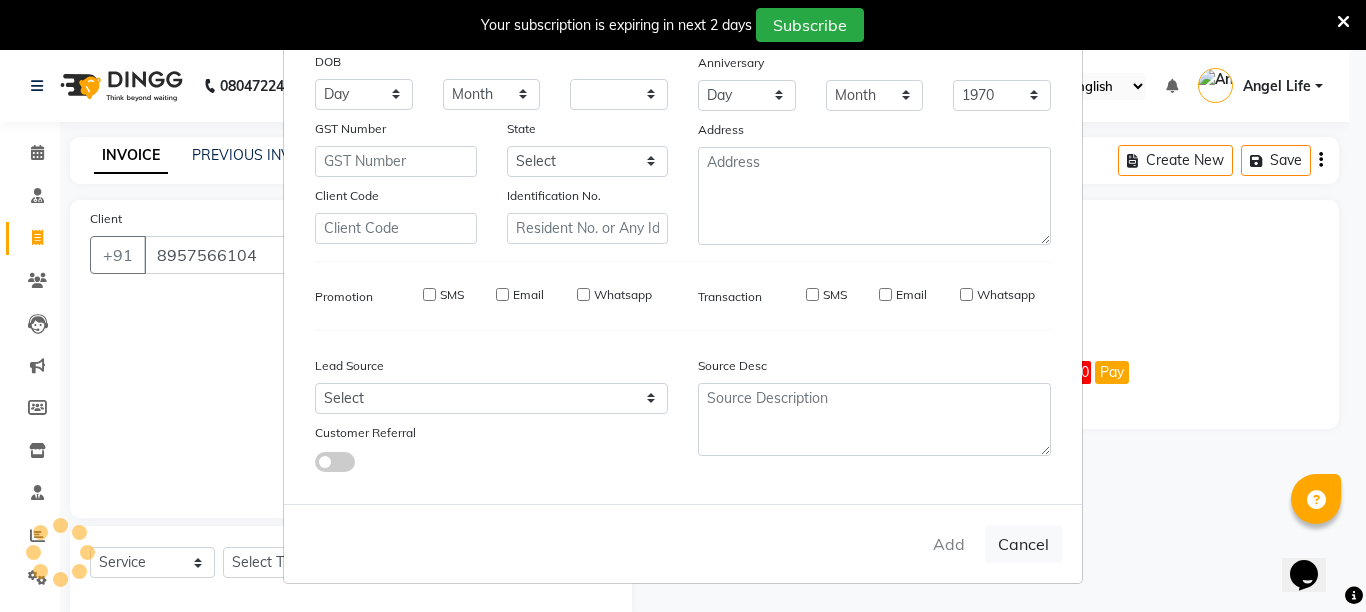 select 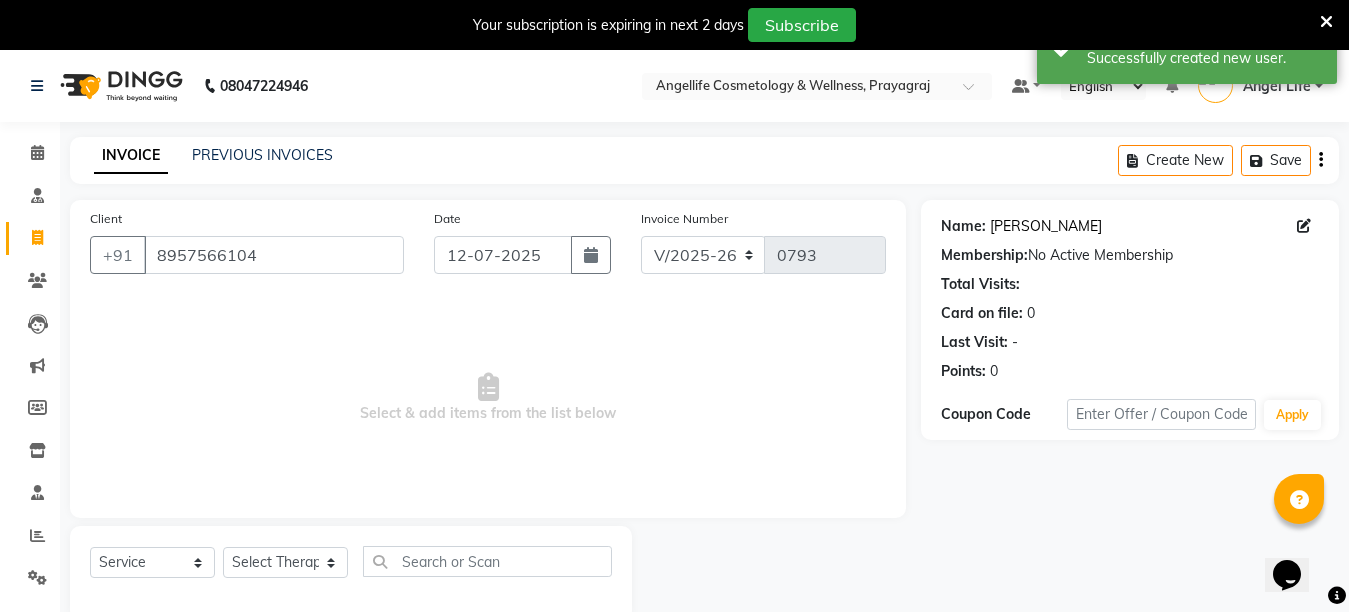 click on "[PERSON_NAME]" 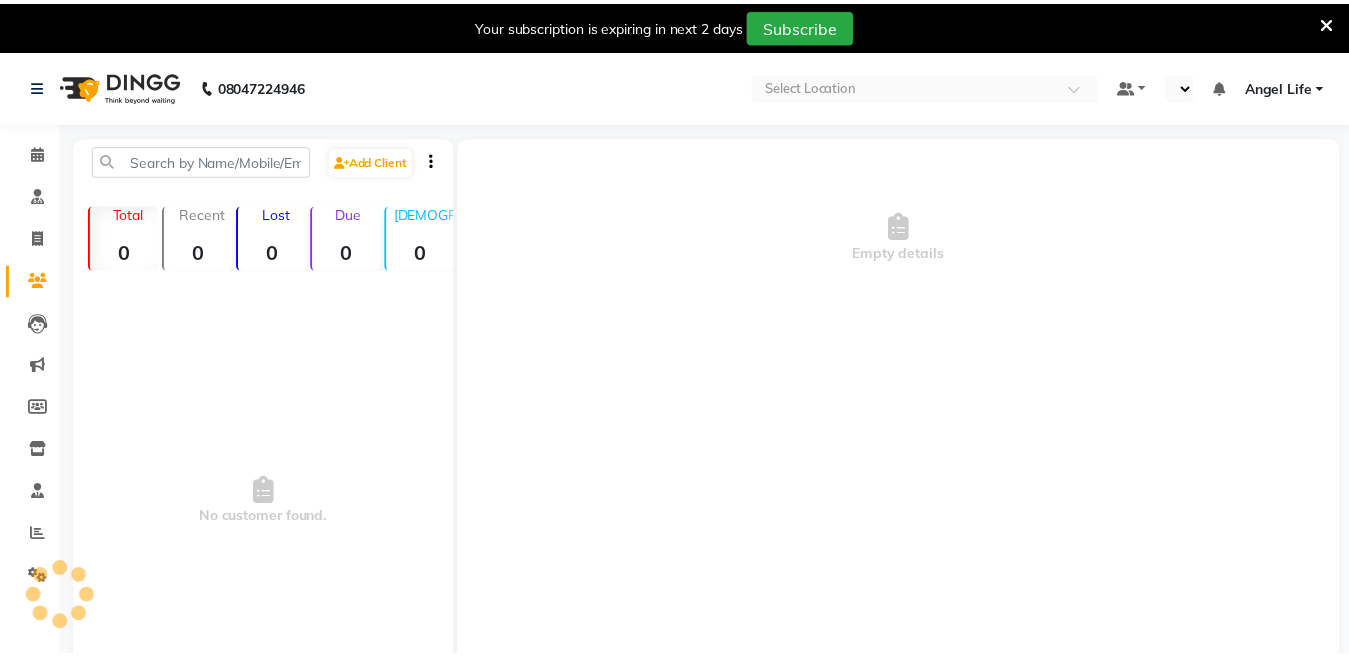 scroll, scrollTop: 0, scrollLeft: 0, axis: both 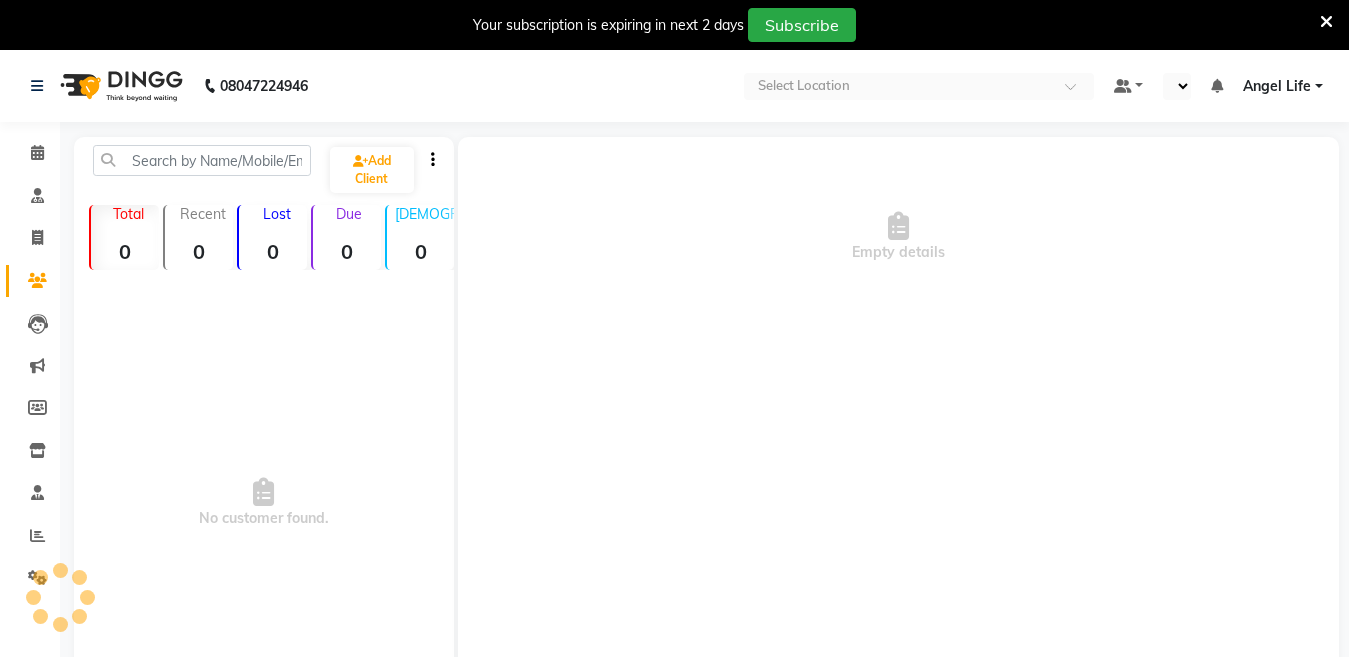 select on "en" 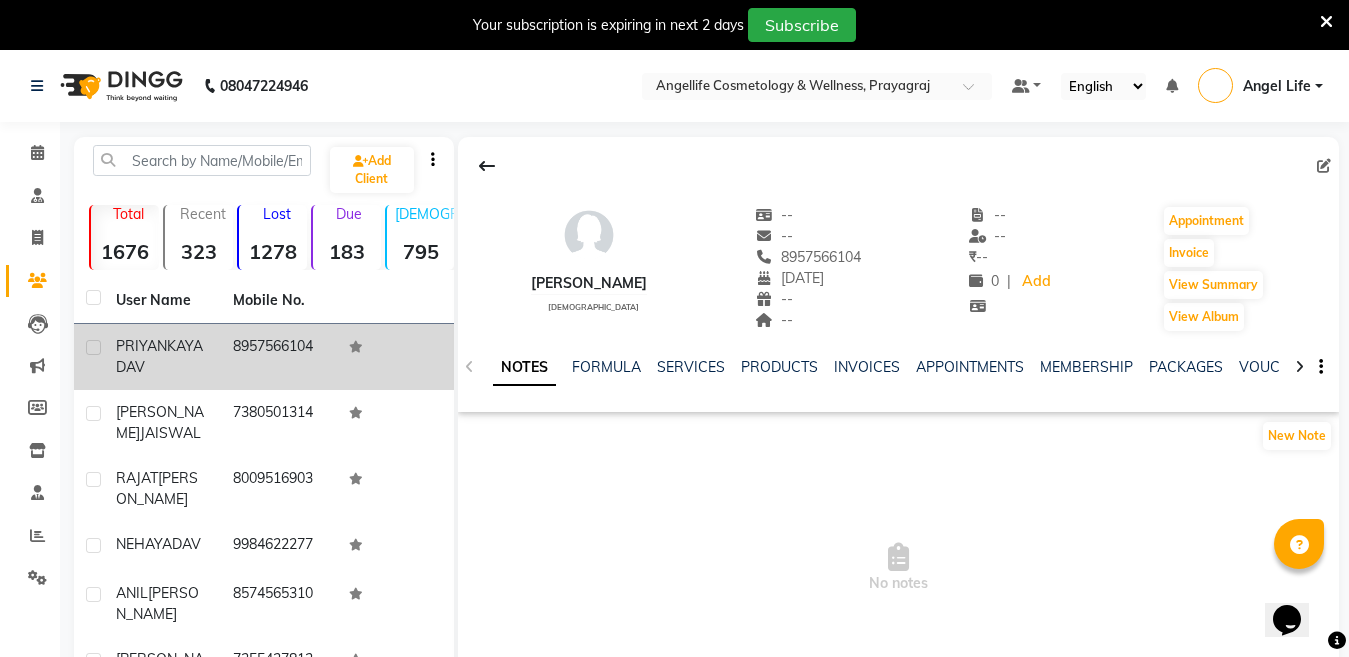scroll, scrollTop: 0, scrollLeft: 0, axis: both 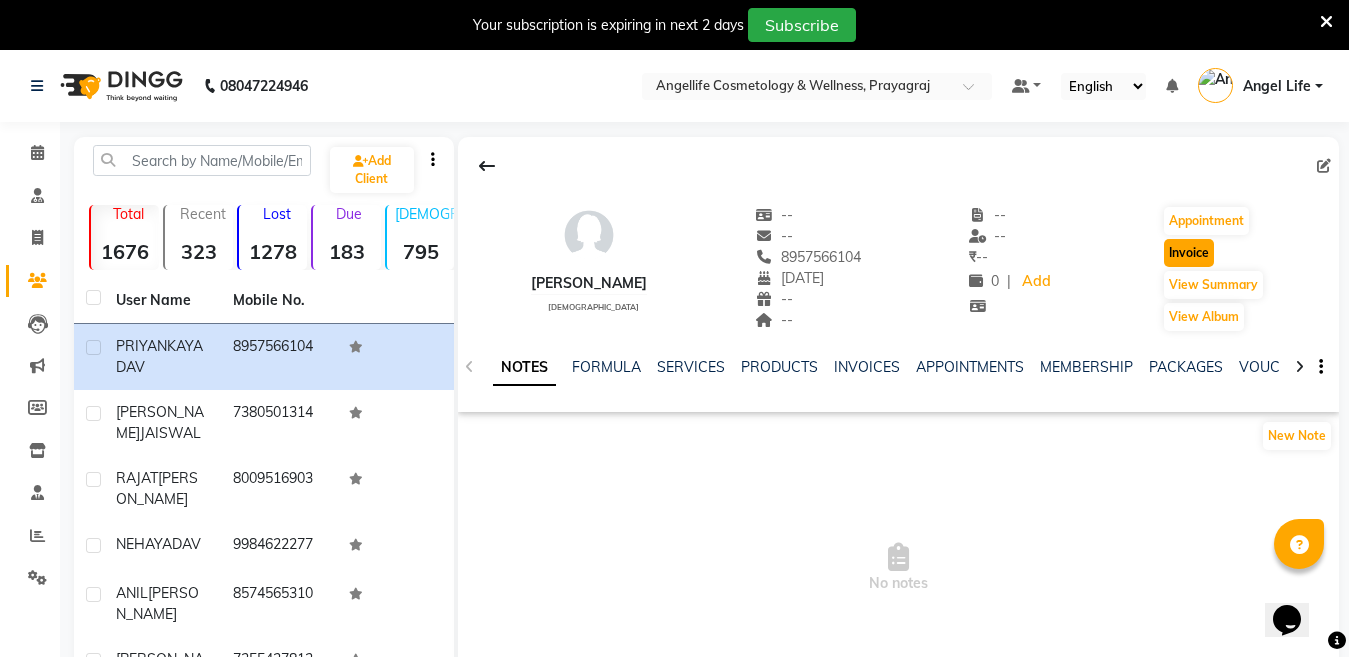 click on "Invoice" 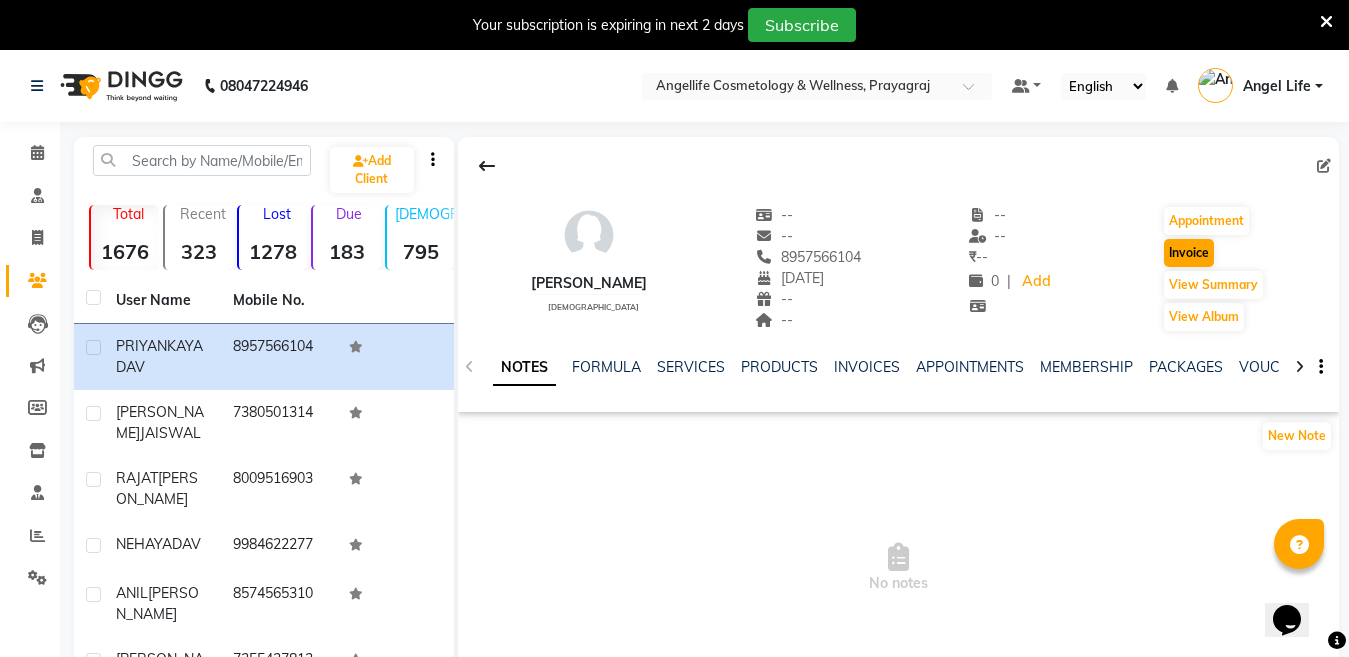 select on "service" 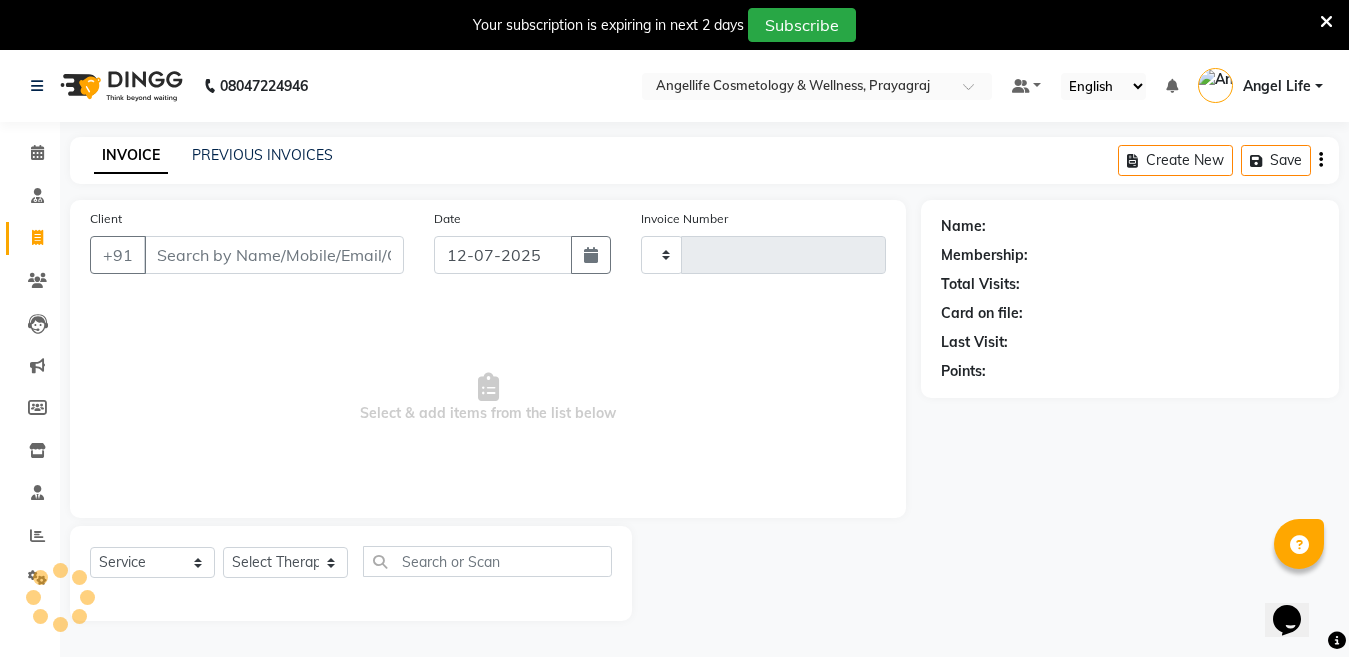 scroll, scrollTop: 50, scrollLeft: 0, axis: vertical 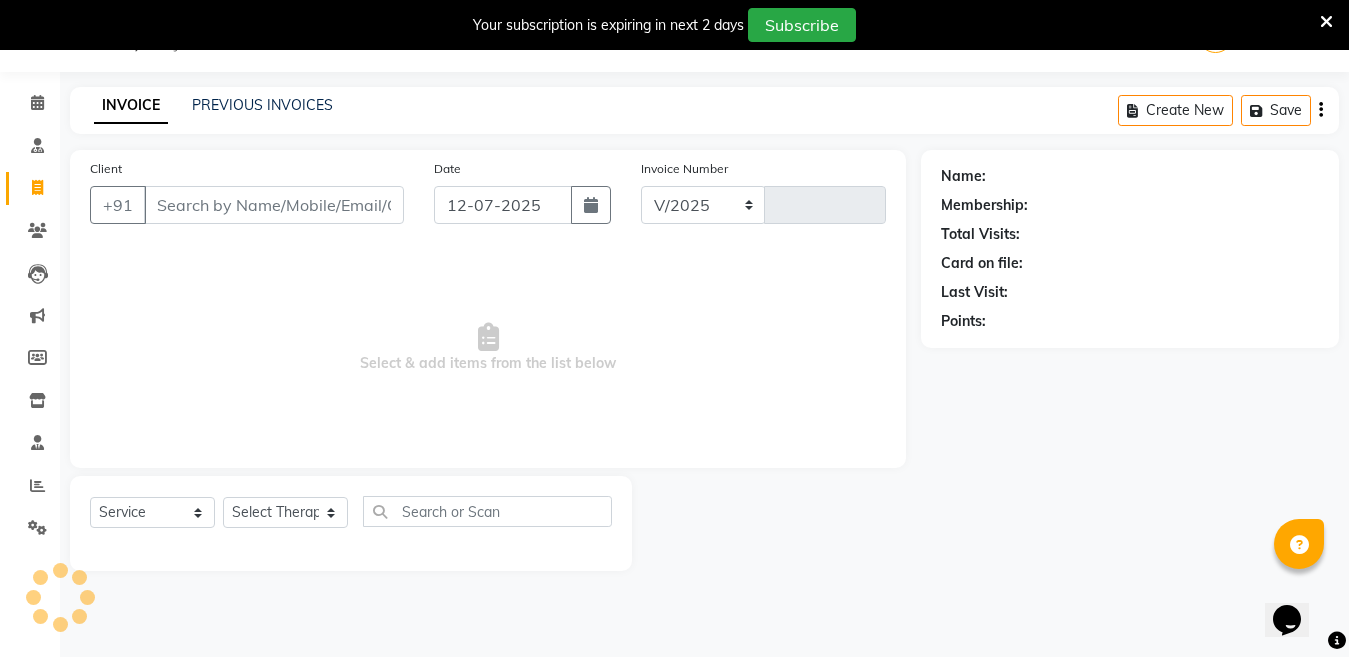 select on "4531" 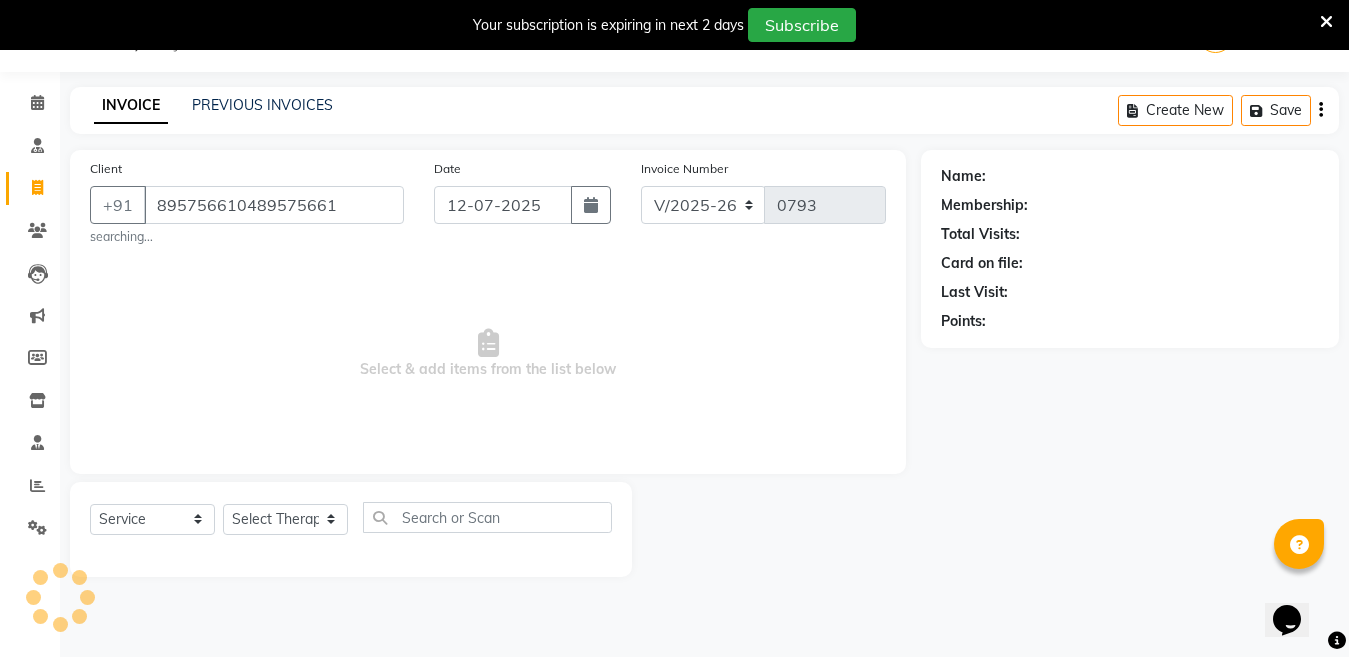 type on "895756610489575661" 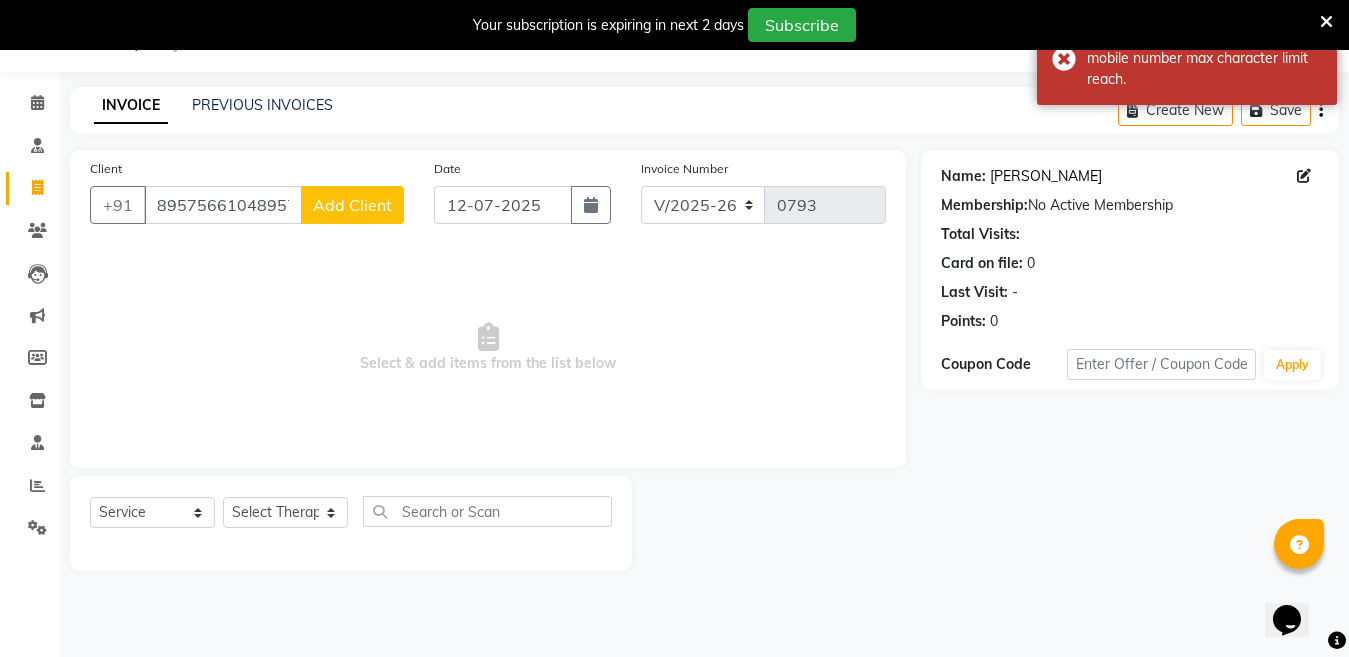click on "[PERSON_NAME]" 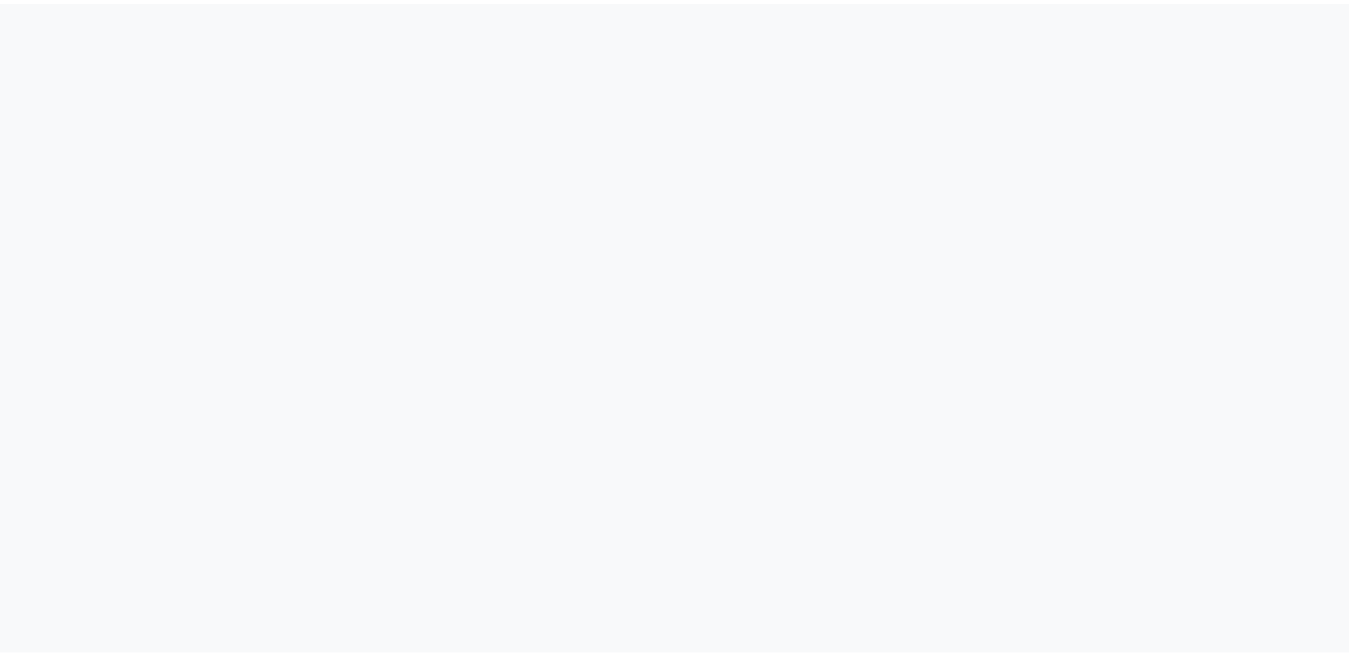 scroll, scrollTop: 0, scrollLeft: 0, axis: both 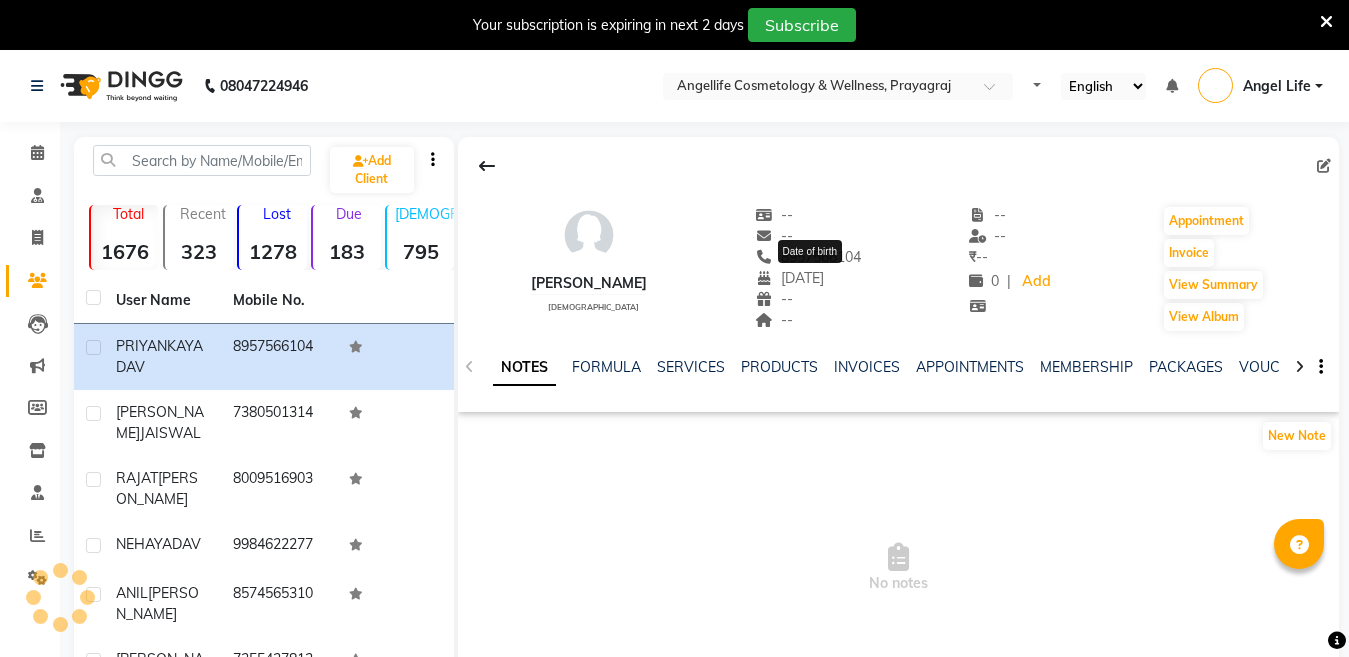 select on "en" 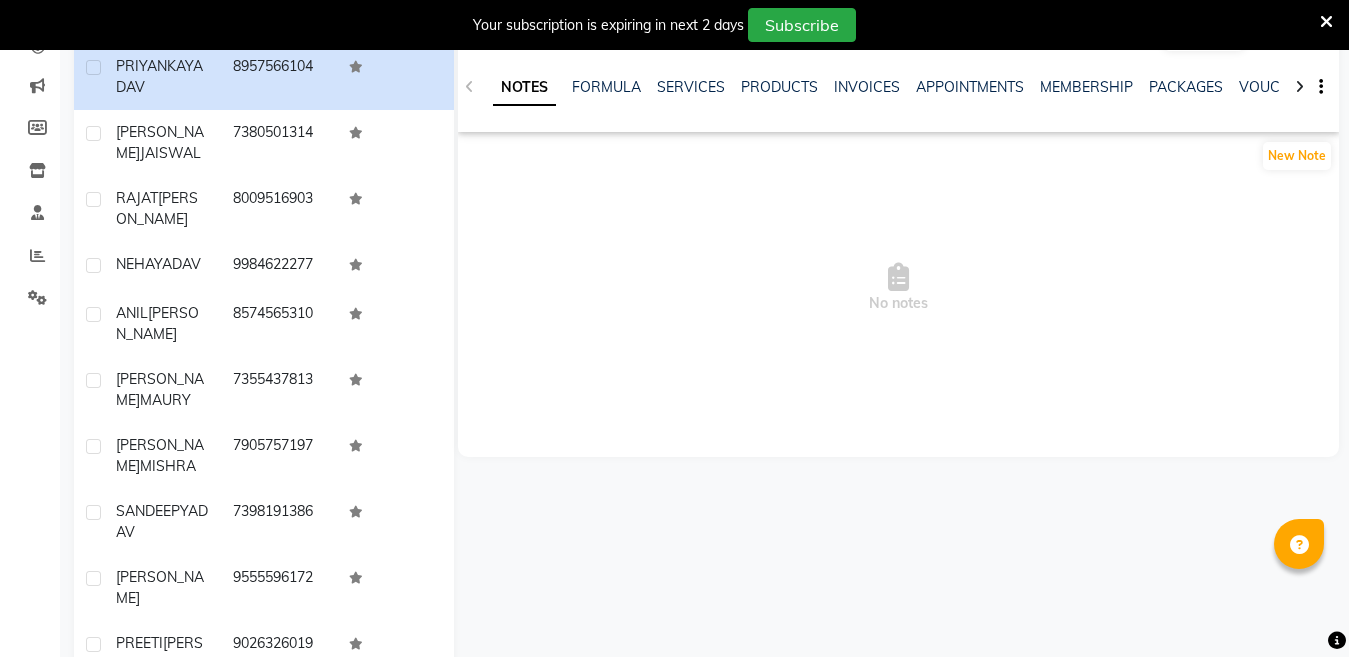 scroll, scrollTop: 300, scrollLeft: 0, axis: vertical 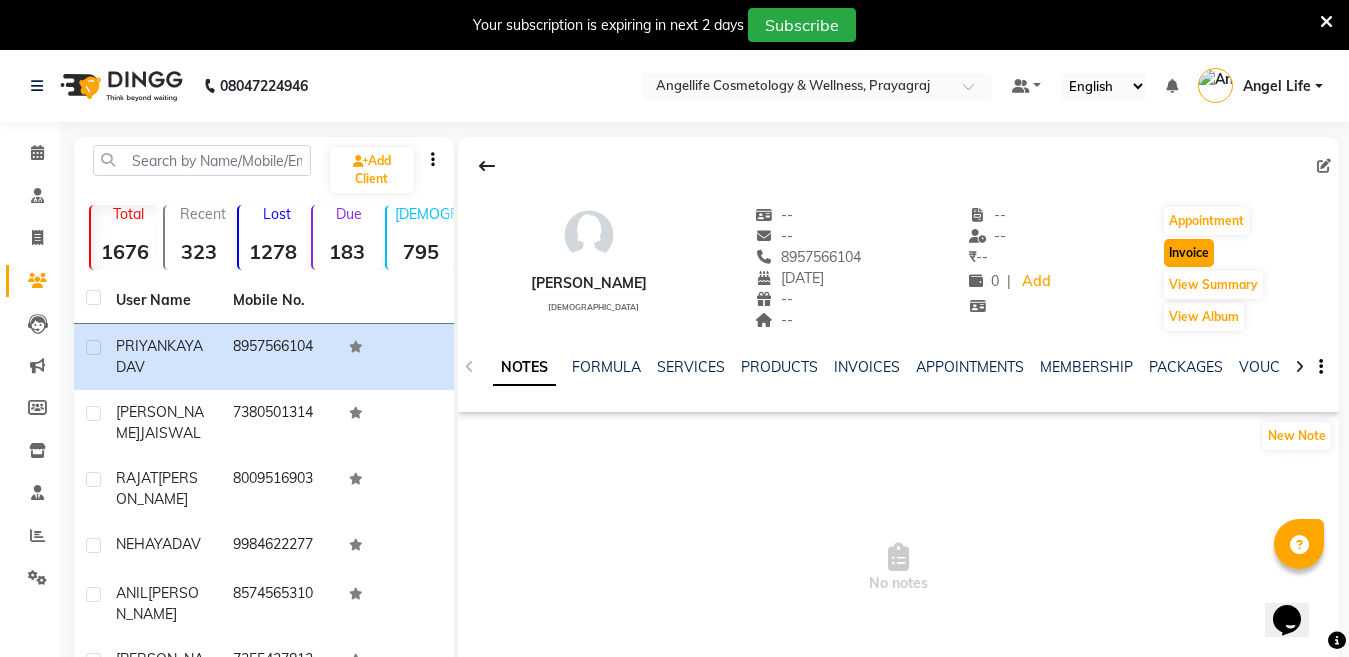 click on "Invoice" 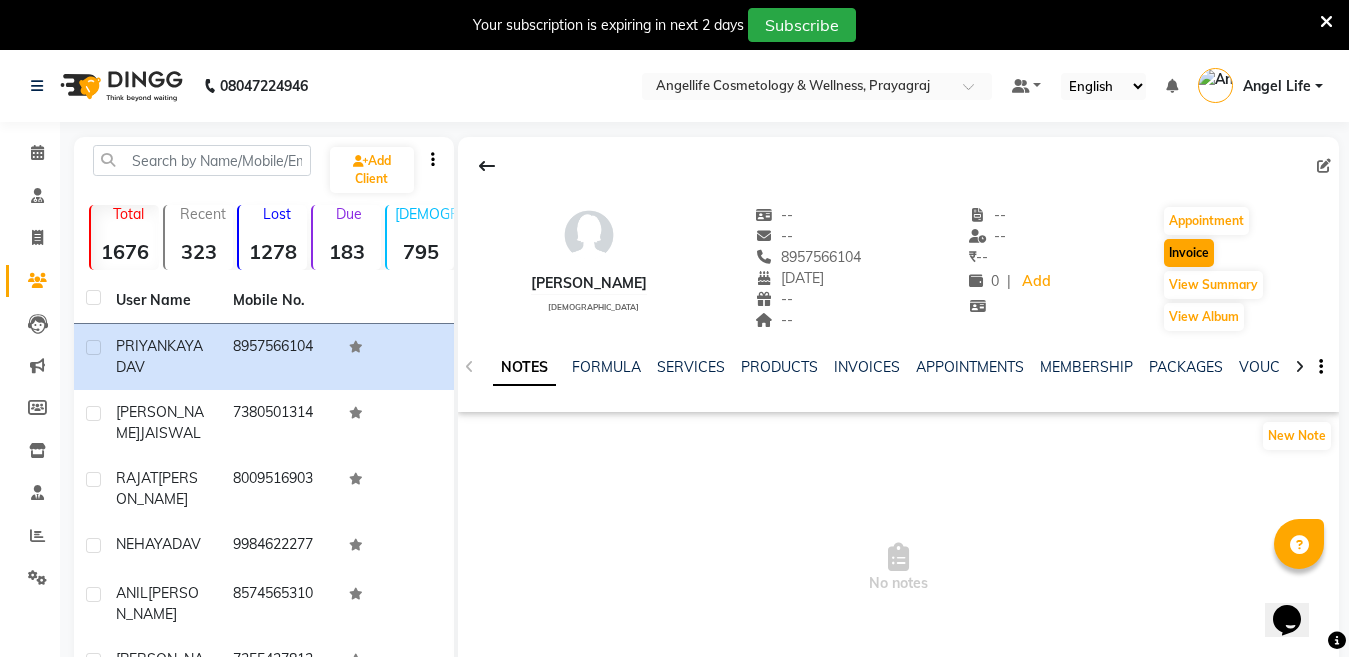 select on "service" 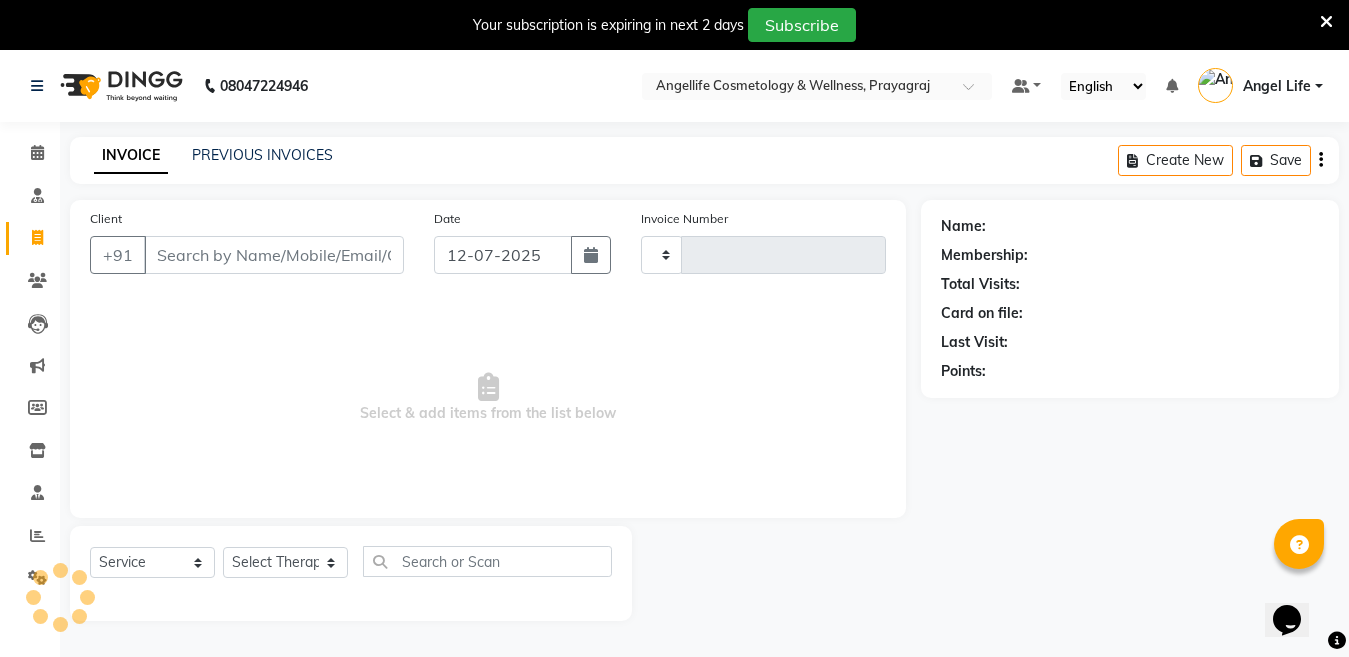 type on "0793" 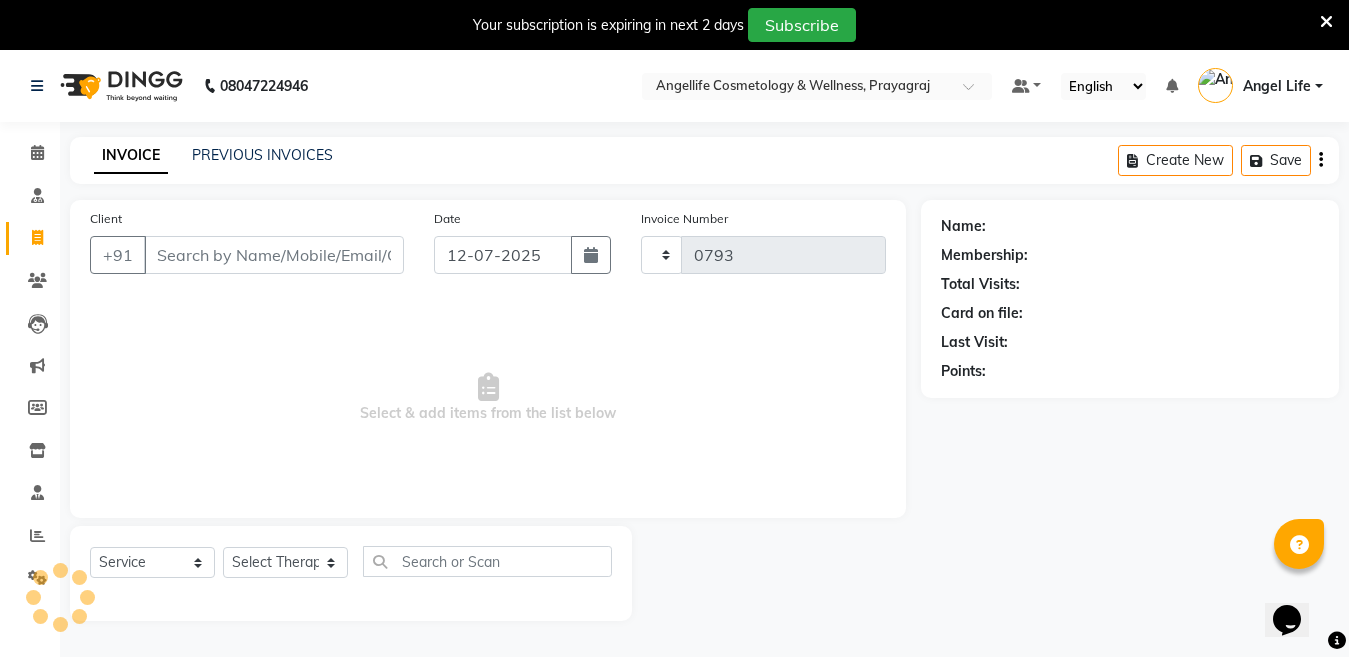 select on "4531" 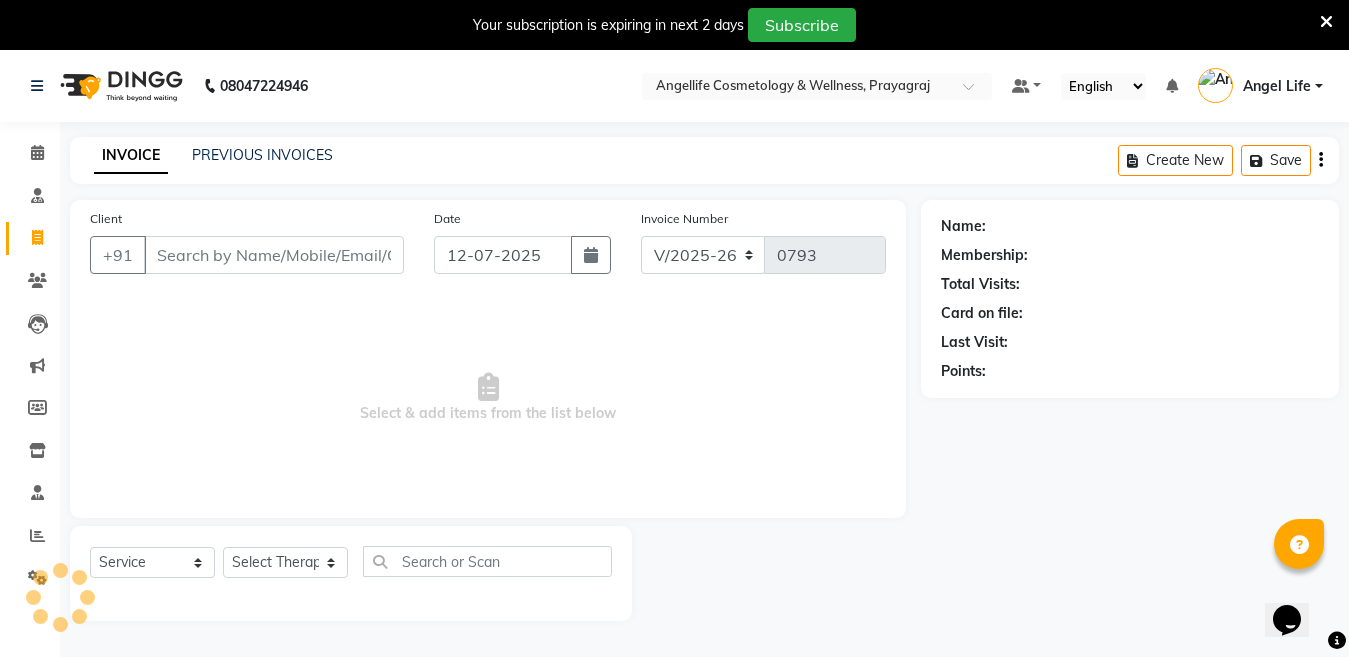 scroll, scrollTop: 50, scrollLeft: 0, axis: vertical 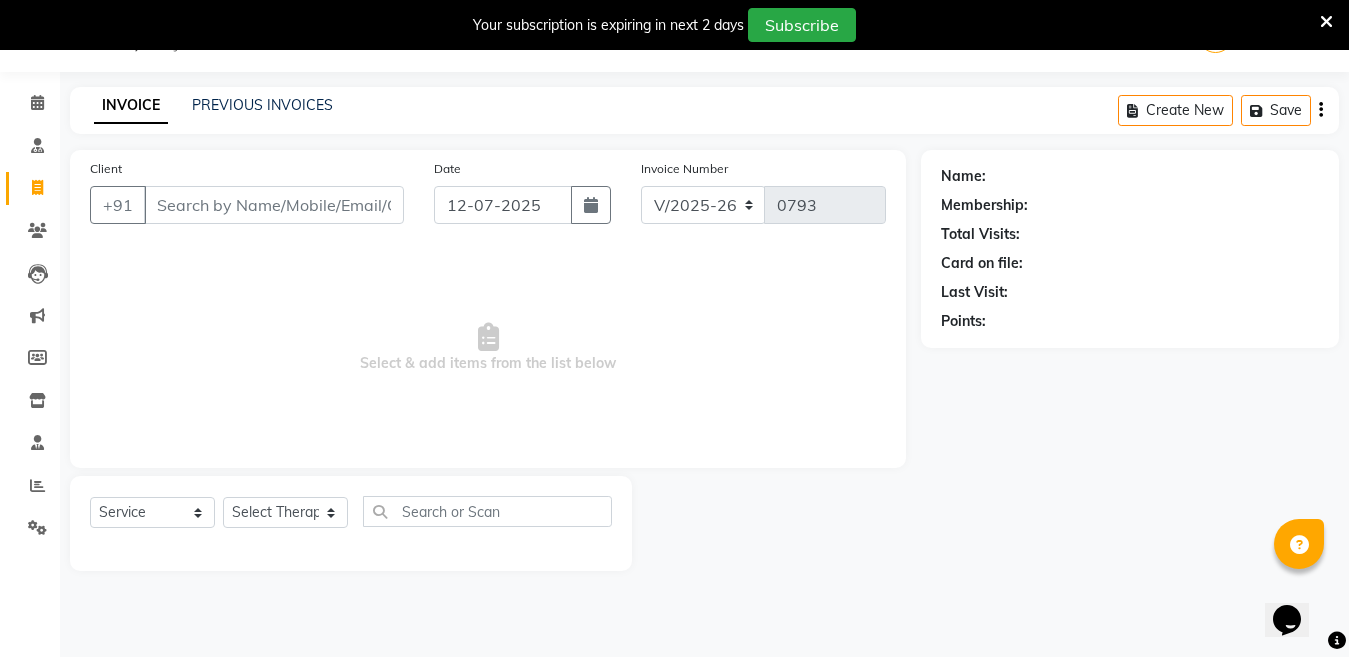 type on "8957566104" 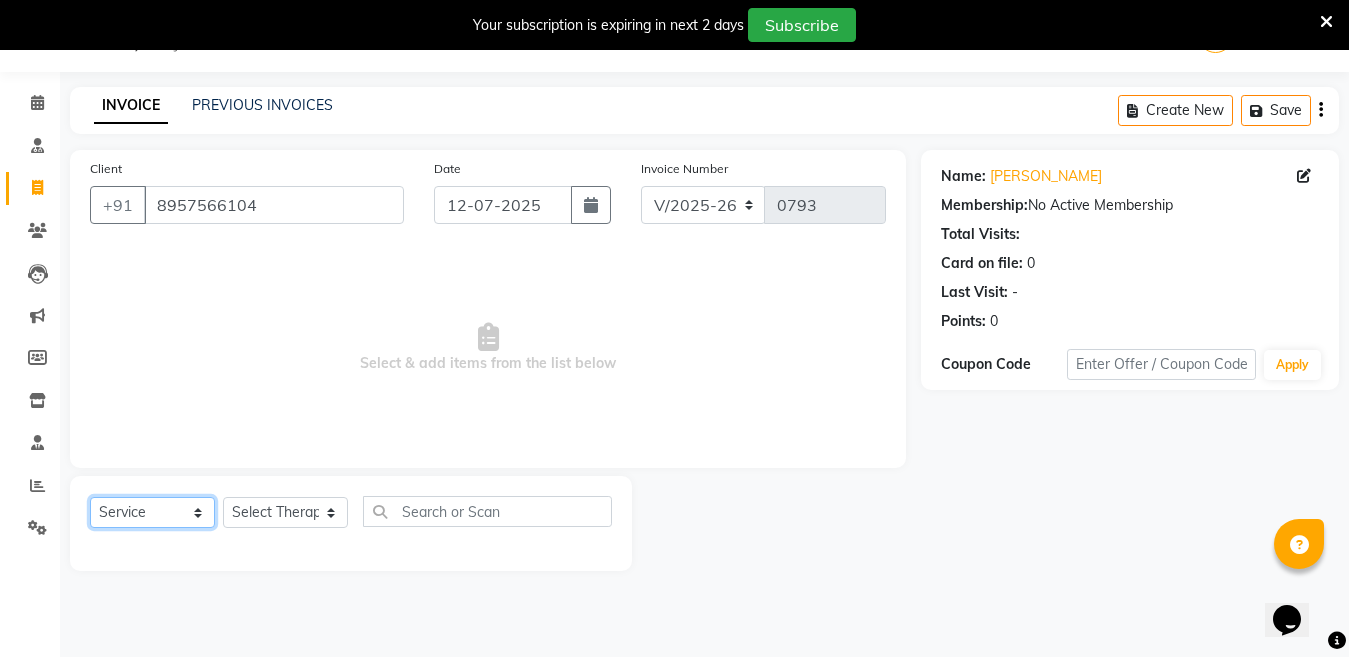 click on "Select  Service  Product  Membership  Package Voucher Prepaid Gift Card" 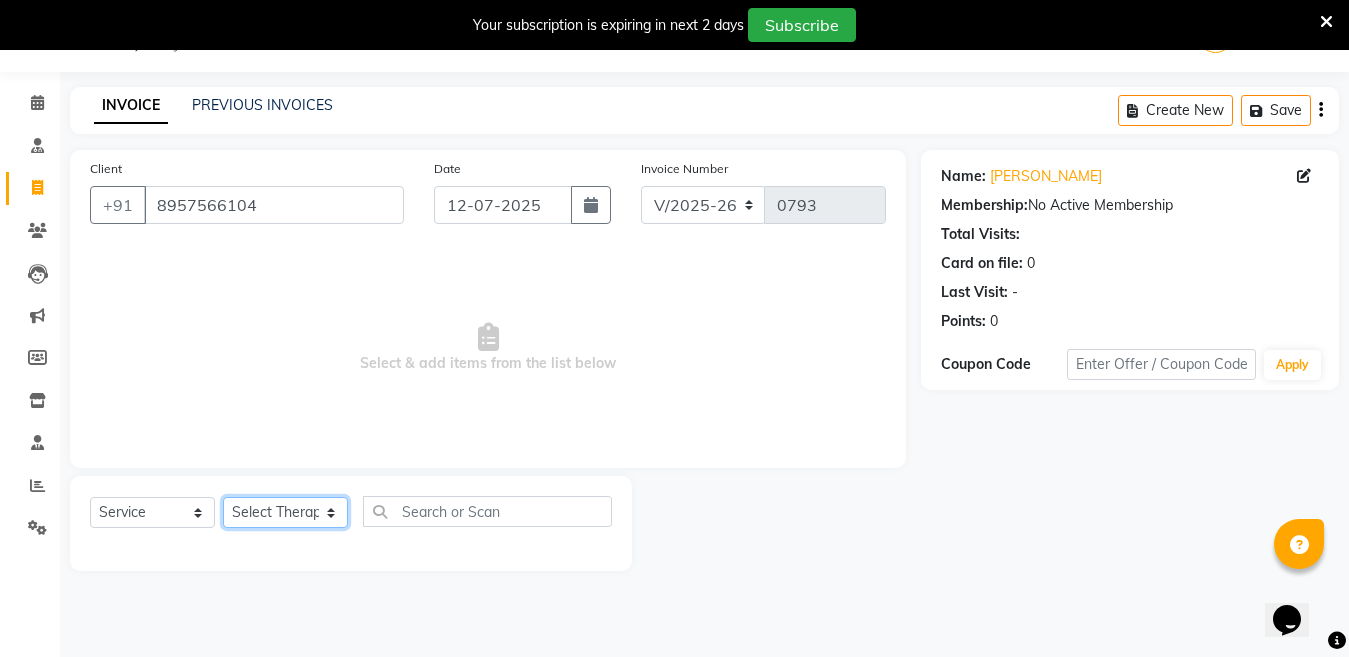 click on "Select Therapist Angel Life AngelLife Lucknow DR SWATI KAJAL [PERSON_NAME] ROHINI [PERSON_NAME] [PERSON_NAME]" 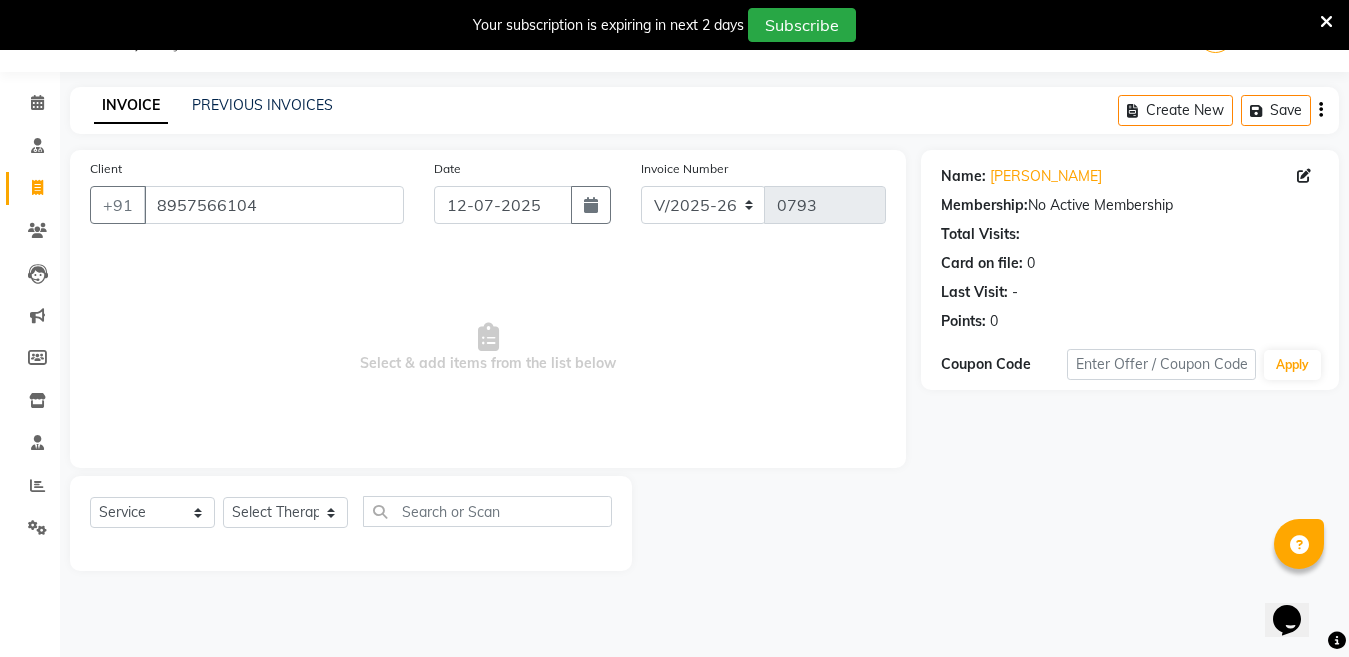 click on "Select & add items from the list below" at bounding box center [488, 348] 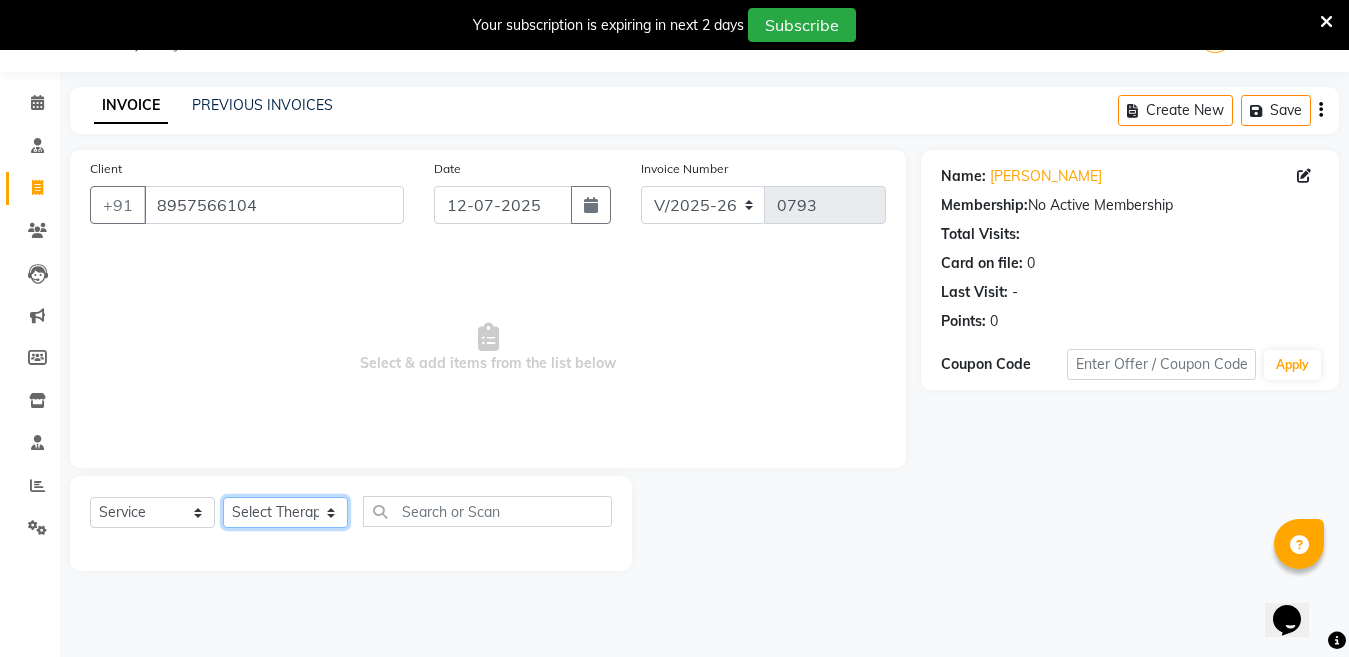 click on "Select Therapist Angel Life AngelLife Lucknow DR SWATI KAJAL NEHA YADAV ROHINI KUMARI SHASHANK KHARABANDA VANSHIKA" 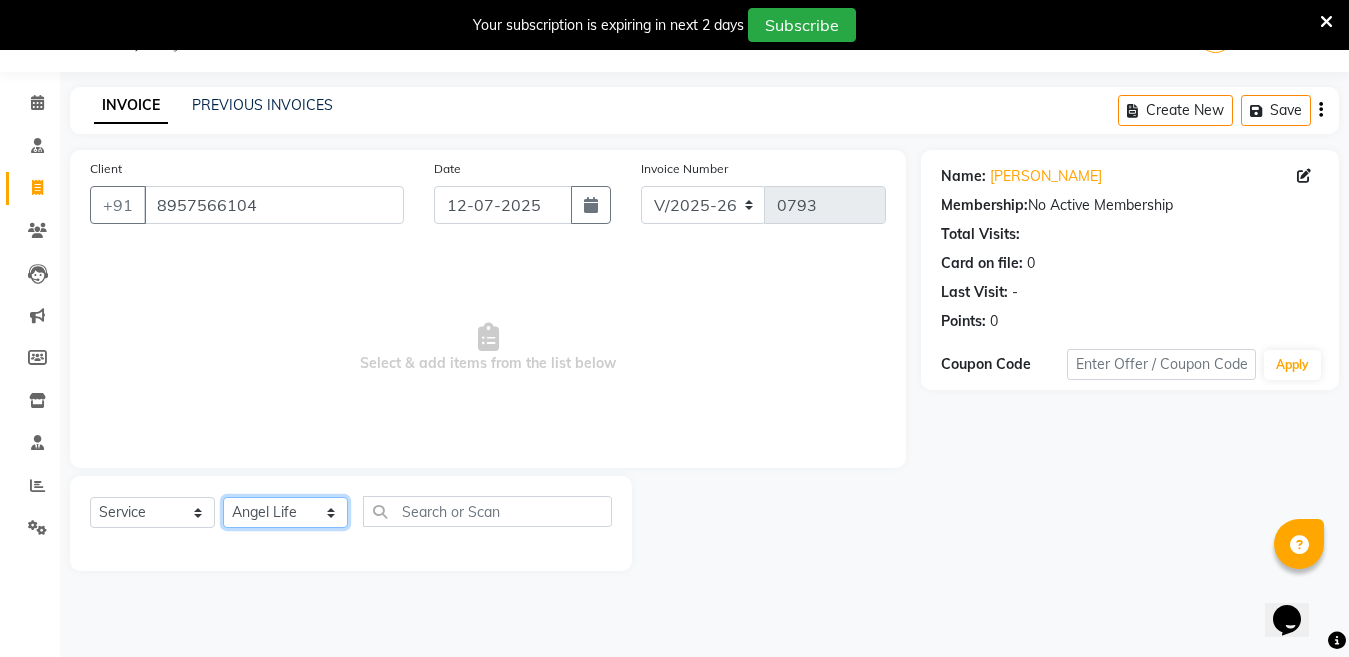 click on "Select Therapist Angel Life AngelLife Lucknow DR SWATI KAJAL NEHA YADAV ROHINI KUMARI SHASHANK KHARABANDA VANSHIKA" 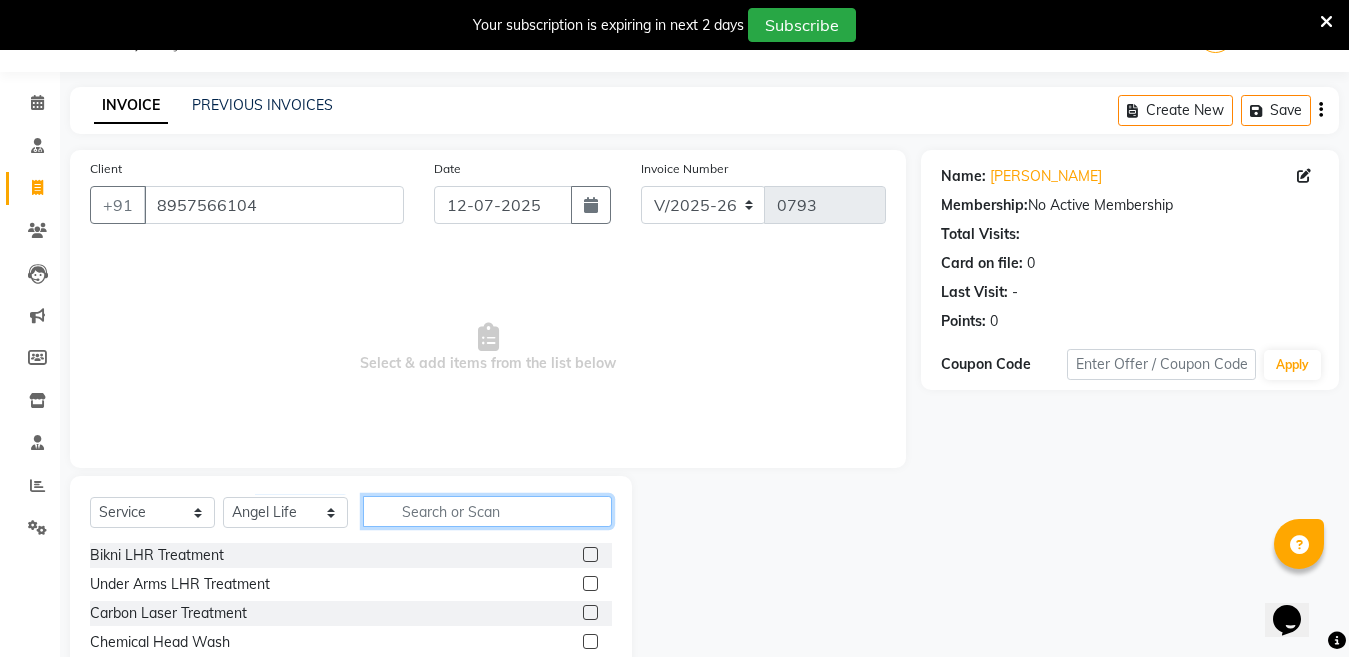click 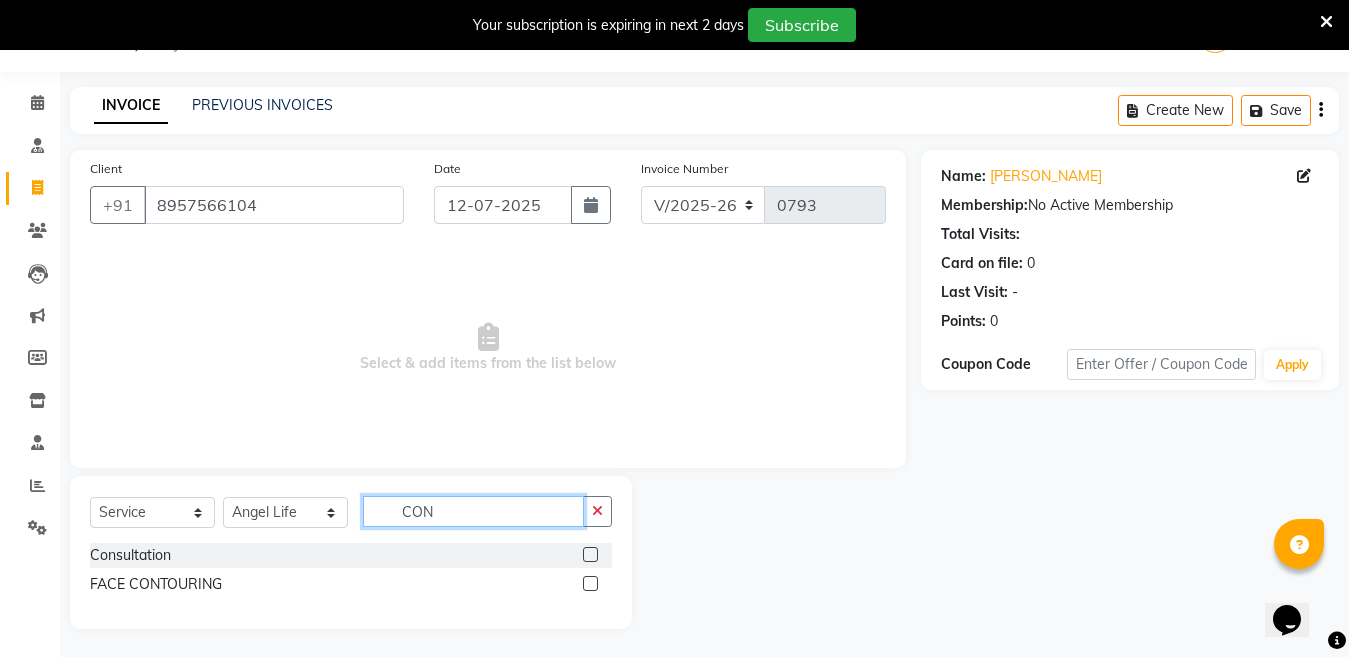 type on "CON" 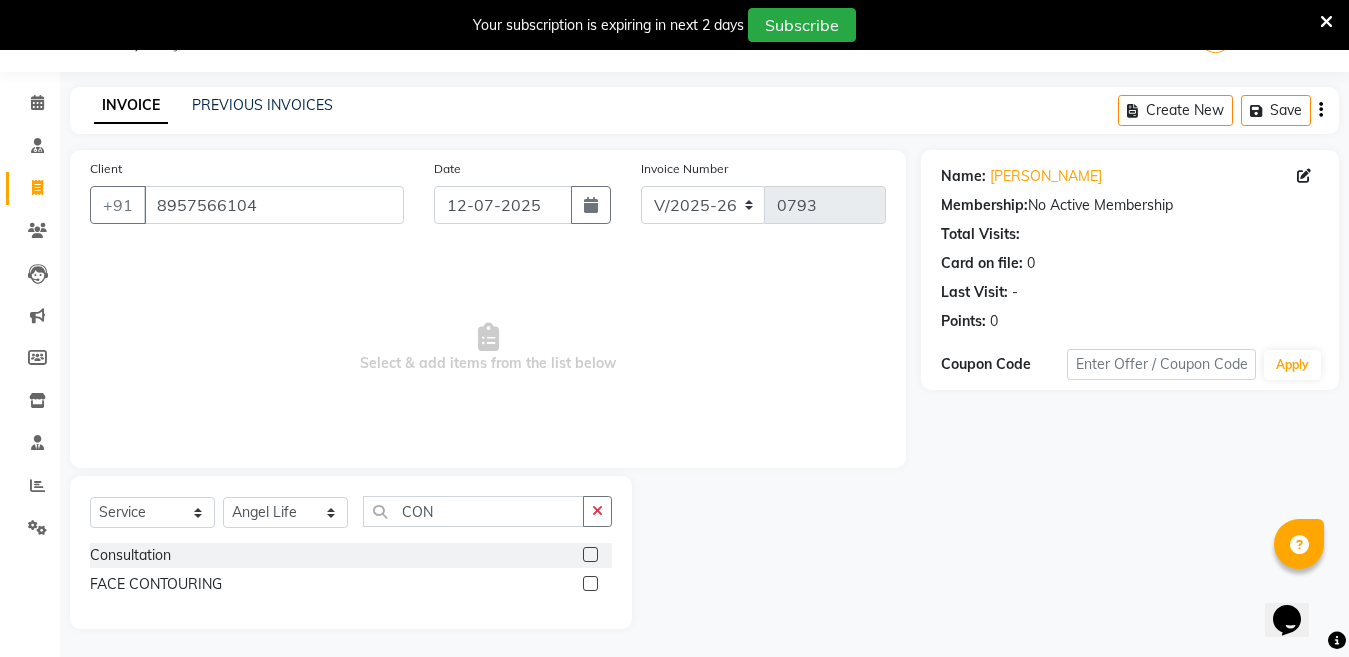 click 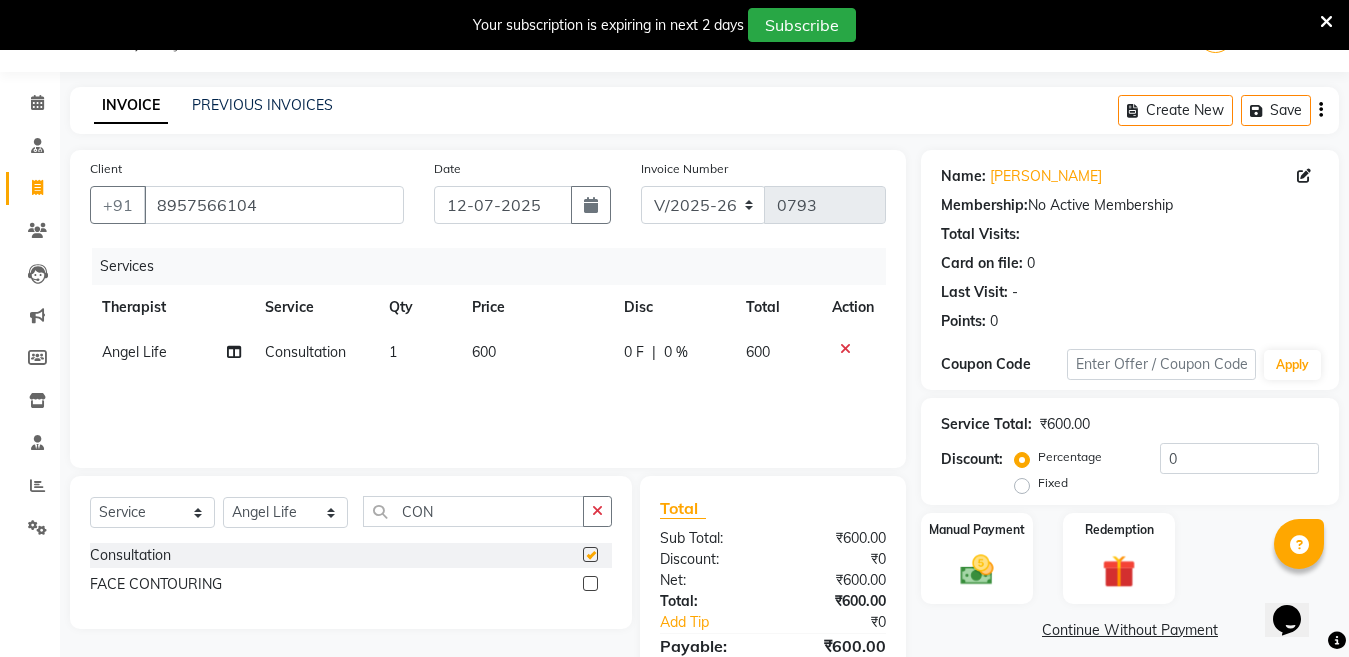 checkbox on "false" 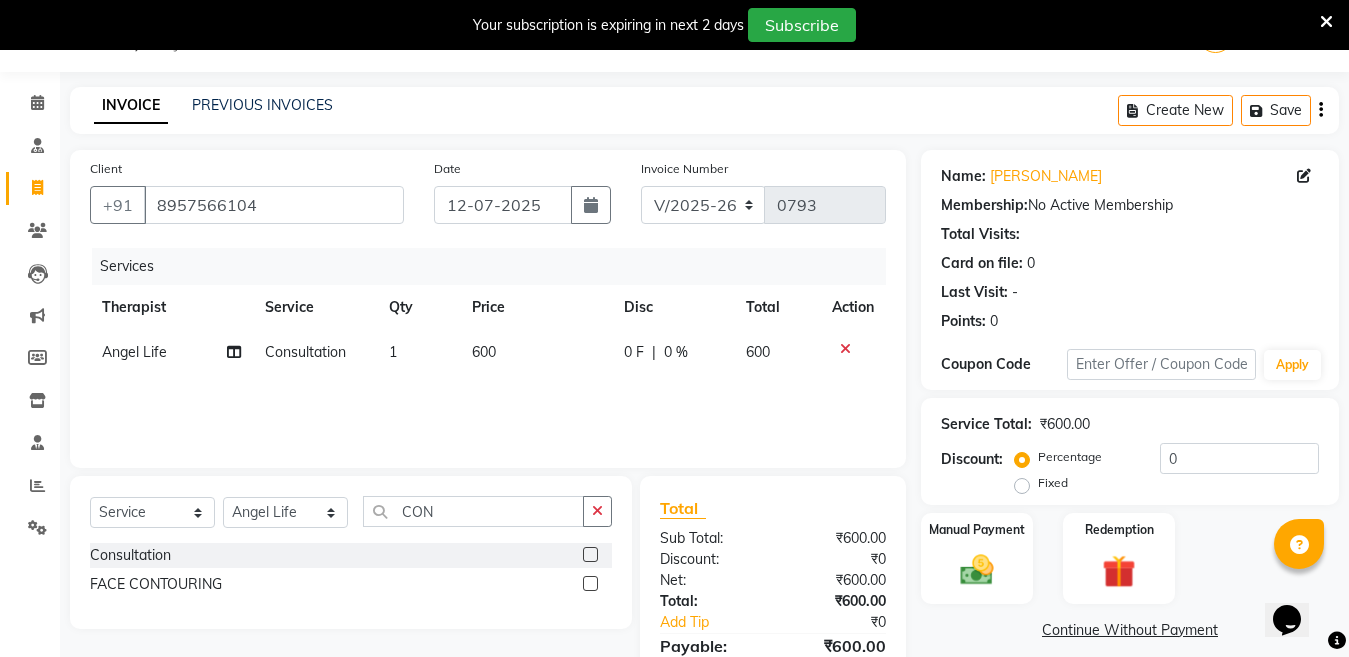 click on "0 %" 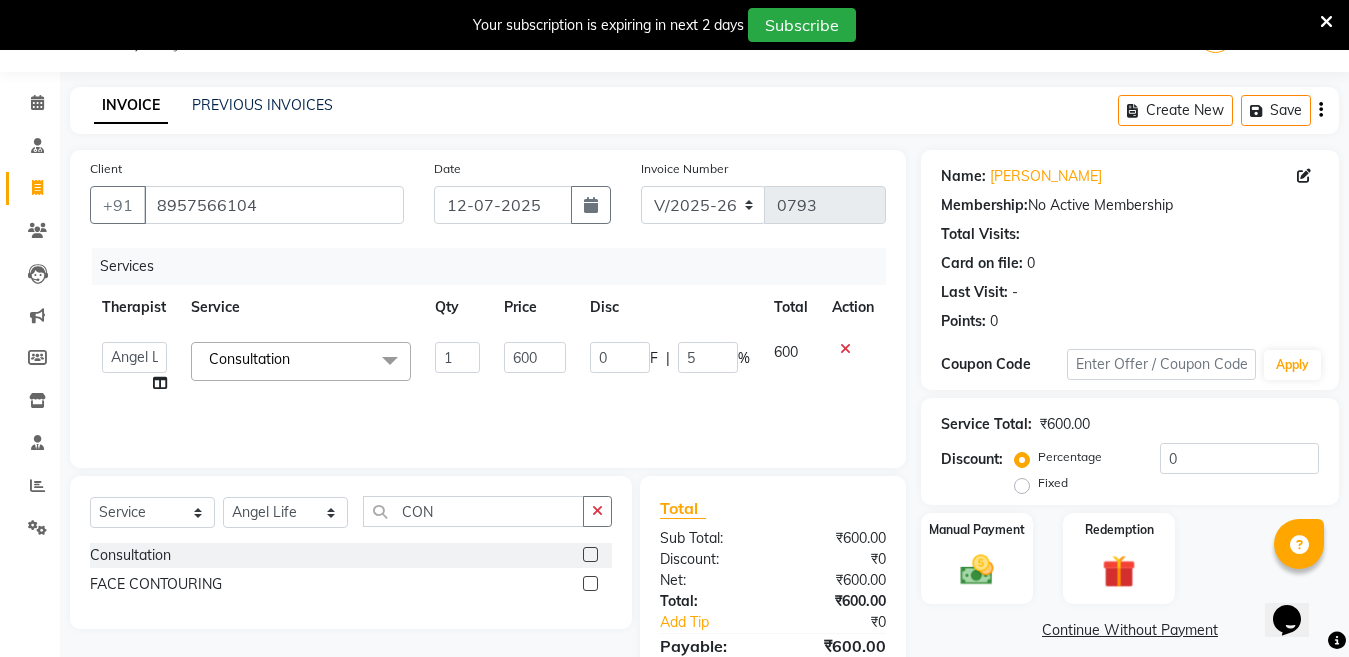 type on "50" 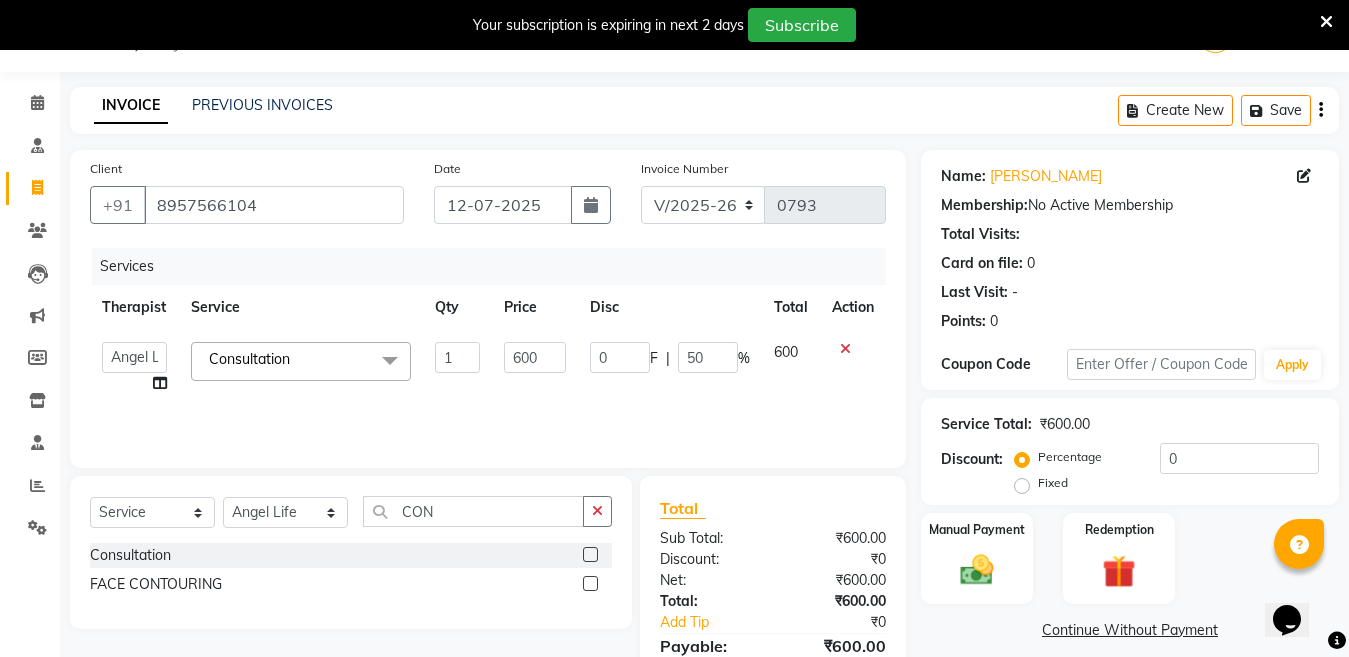 click on "Services Therapist Service Qty Price Disc Total Action  Angel Life   AngelLife Lucknow   DR SWATI   KAJAL   NEHA YADAV   ROHINI KUMARI   SHASHANK KHARABANDA   VANSHIKA  Consultation  x Bikni LHR Treatment Under Arms LHR Treatment Carbon Laser Treatment Chemical Head Wash Chin LHR Treatment Consultation Derma Peel Treatment Ecg Face And Under Arm LHR Treatment Face LHR Treatment Face LHR Treatment Package Face Prp Treatment Face Tonning Treatment Fractional Laser Treatment Front And Back LHR Treatment Full Arms LHR Treatment Full Body LHR Treatment Glutathione IV Treatment Hair LHR Treatment Hair Treatment Hydra Treatment Hydra Treatment With Led Hyper Pigmentation Package Legs LHR Treatment Hyper Pigmentation Treatment Package Legs LHR Treatment Oxegenio Treatment Derma Peel Treatment Prp Treatment Prp With Biotin Treatment Skin Lightening Treatment Skin Brightening Treatment Package Skin Lightening Treatment Package Skin Lightening Treatment Package Under Arms LHR Treatment Upper Lip LHR Treatment FT3 TEST" 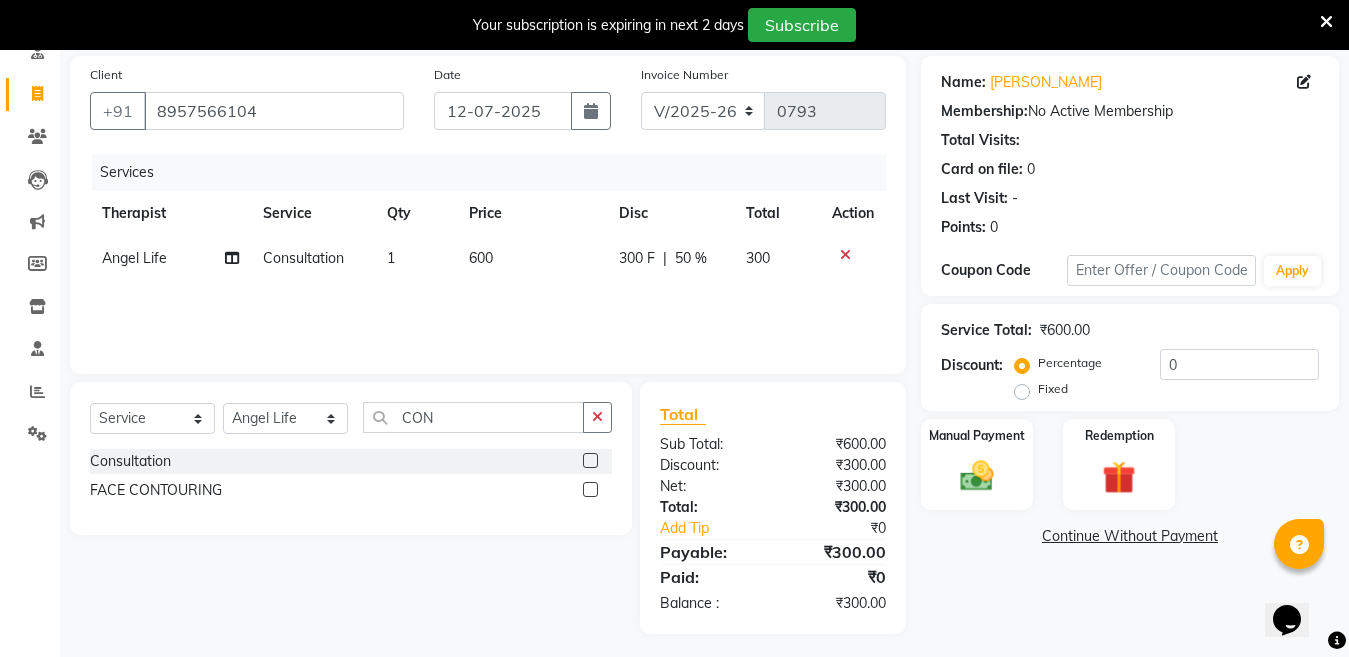 scroll, scrollTop: 151, scrollLeft: 0, axis: vertical 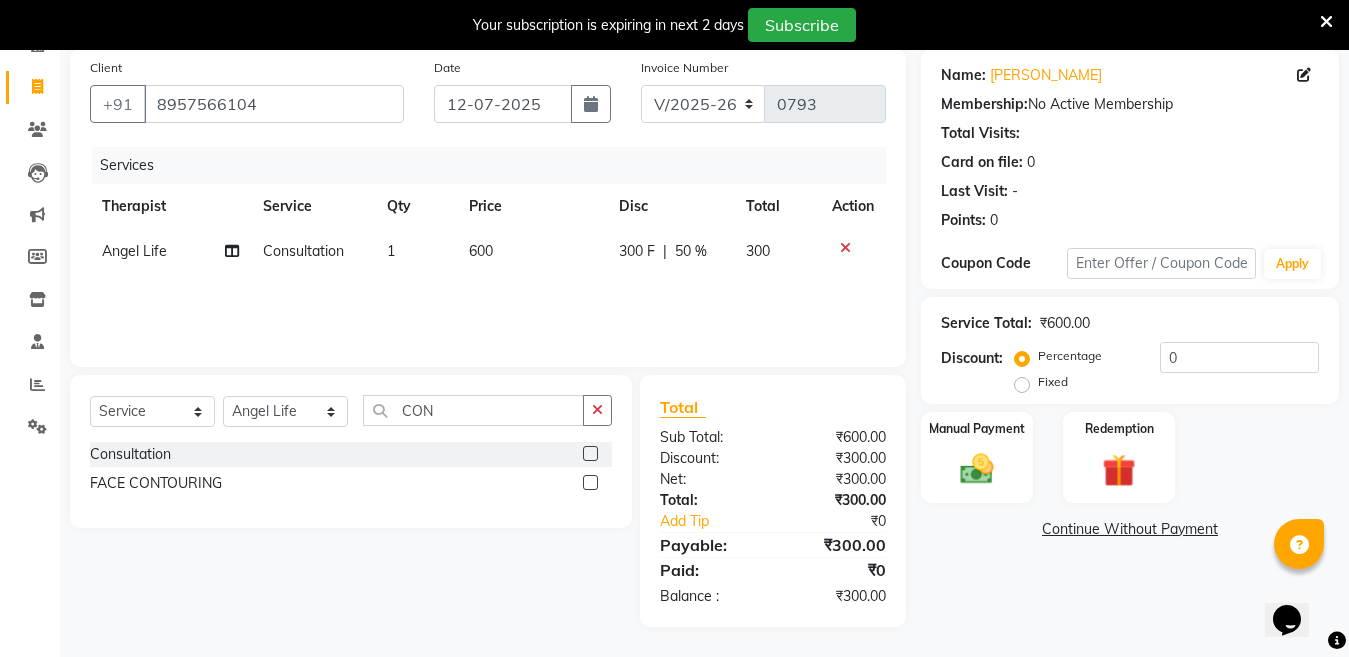 click on "Continue Without Payment" 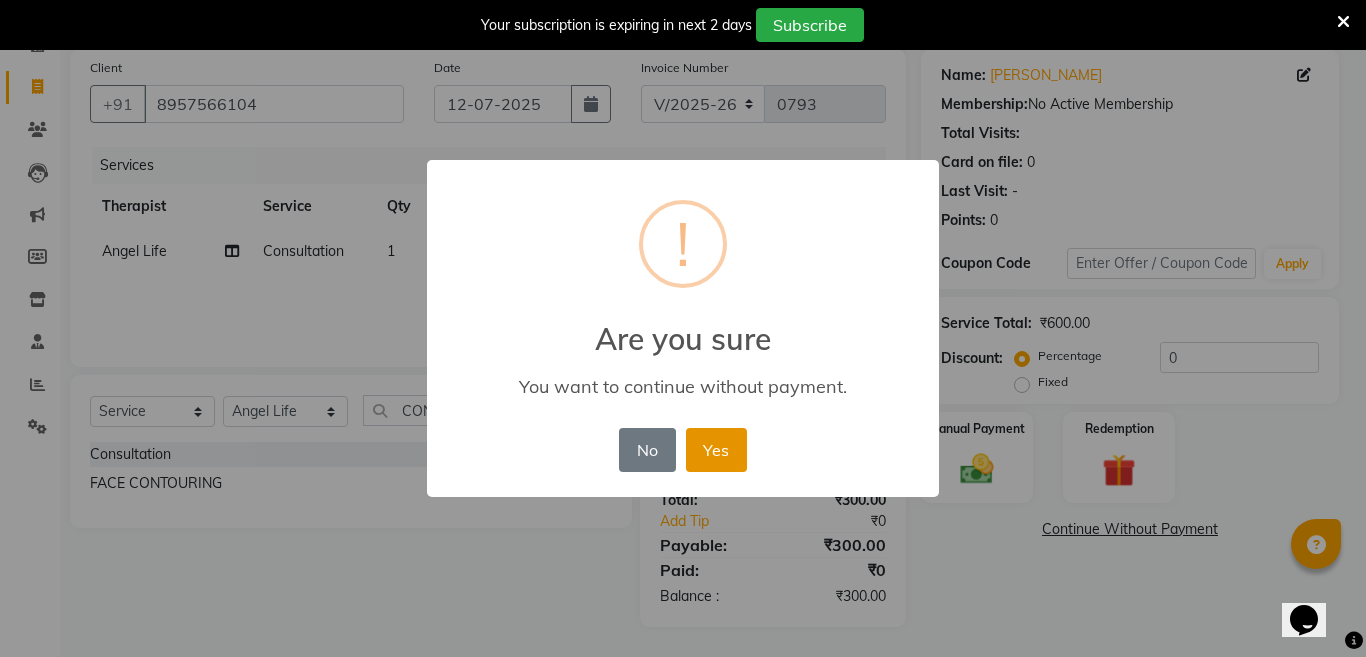 click on "Yes" at bounding box center (716, 450) 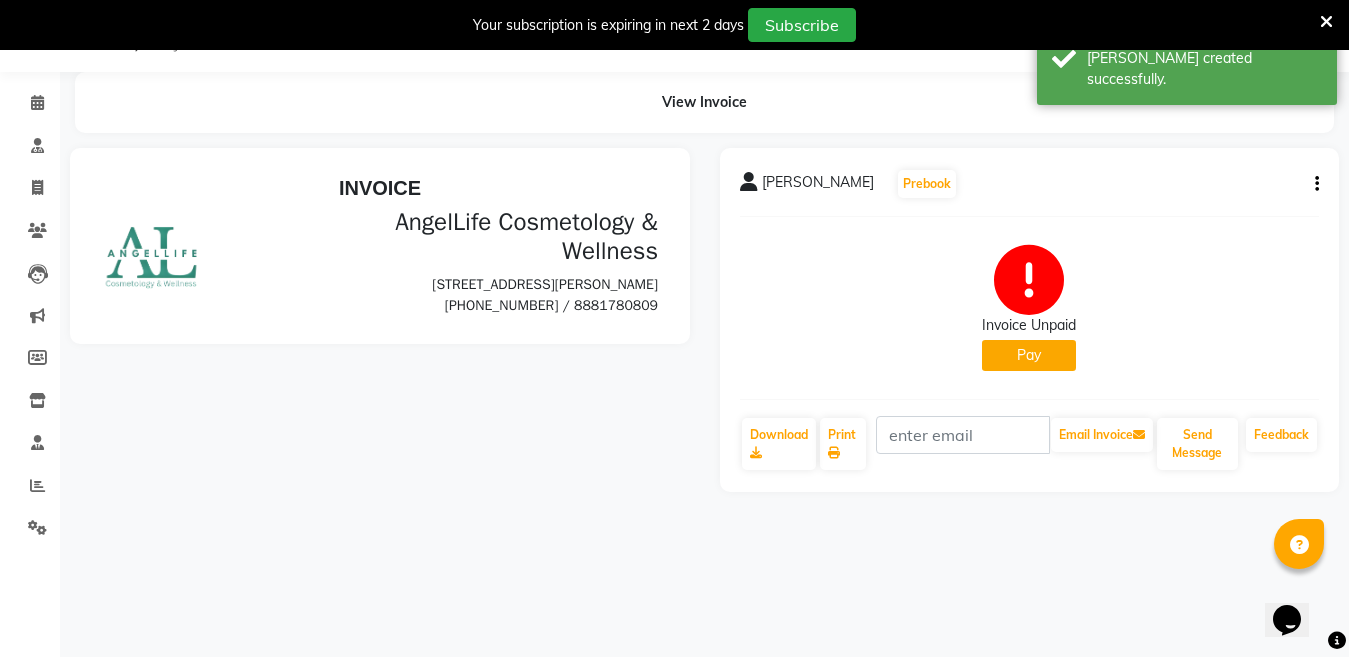 scroll, scrollTop: 0, scrollLeft: 0, axis: both 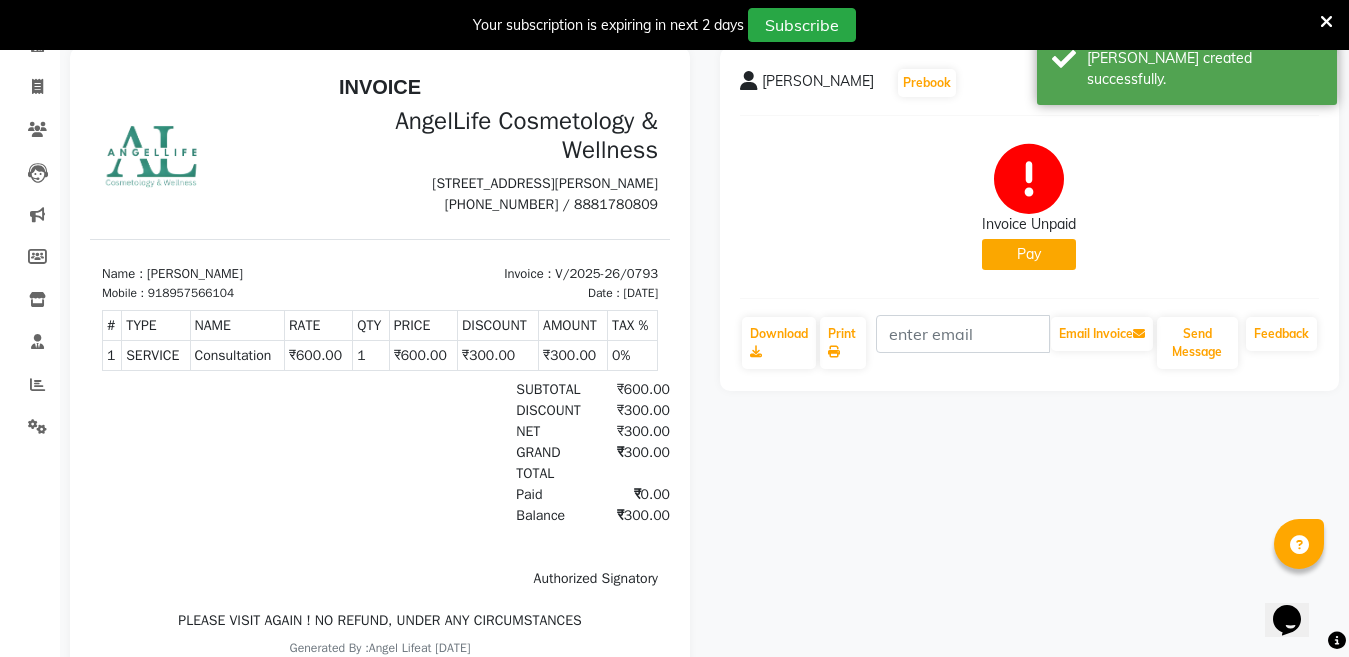click on "Pay" 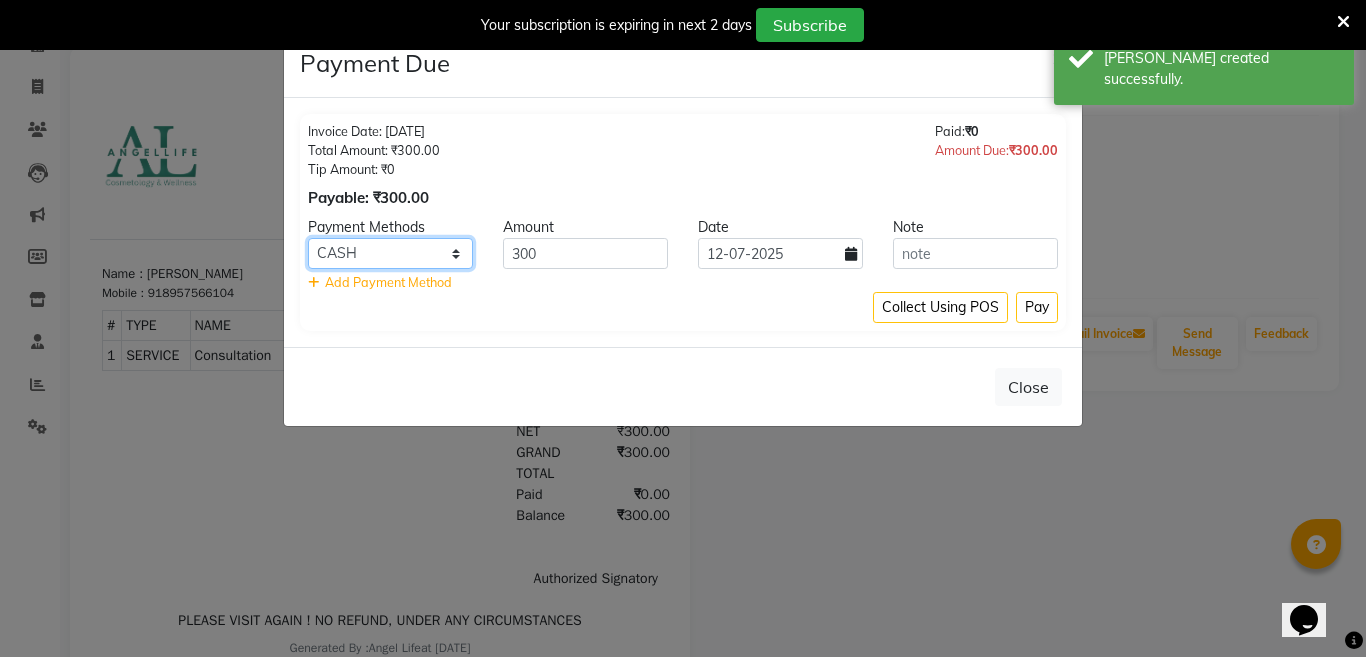 click on "CASH CARD ONLINE CUSTOM GPay PayTM PhonePe UPI NearBuy Loan BharatPay Cheque MosamBee MI Voucher Bank Family Visa Card Master Card BharatPay Card UPI BharatPay Other Cards Juice by MCB MyT Money MariDeal DefiDeal Deal.mu THD TCL CEdge Card M UPI M UPI Axis UPI Union Card (Indian Bank) Card (DL Bank) RS BTC Wellnessta Razorpay Complimentary Nift Spa Finder Spa Week Venmo BFL LoanTap SaveIN GMoney ATH Movil On Account Chamber Gift Card Trade Comp Donation Card on File Envision BRAC Card City Card bKash Credit Card Debit Card Shoutlo LUZO Jazz Cash AmEx Discover Tabby Online W Room Charge Room Charge USD Room Charge Euro Room Charge EGP Room Charge GBP Bajaj Finserv Bad Debts Card: IDFC Card: IOB Coupon Gcash PayMaya Instamojo COnline UOnline SOnline SCard Paypal PPR PPV PPC PPN PPG PPE CAMP Benefit ATH Movil Dittor App Rupay Diners iPrepaid iPackage District App Pine Labs Cash Payment Pnb Bank GPay NT Cash Lash GPay Lash Cash Nail GPay Nail Cash BANKTANSFER Dreamfolks BOB SBI Save-In Nail Card Lash Card" 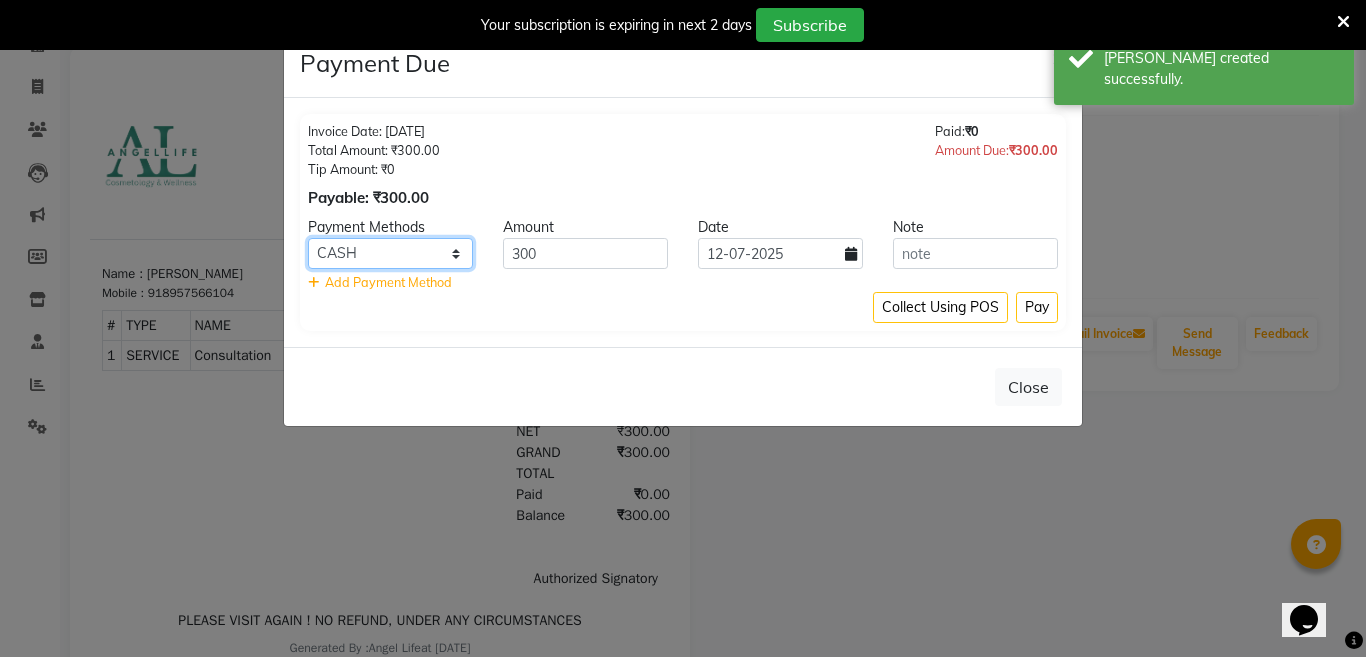 select on "8" 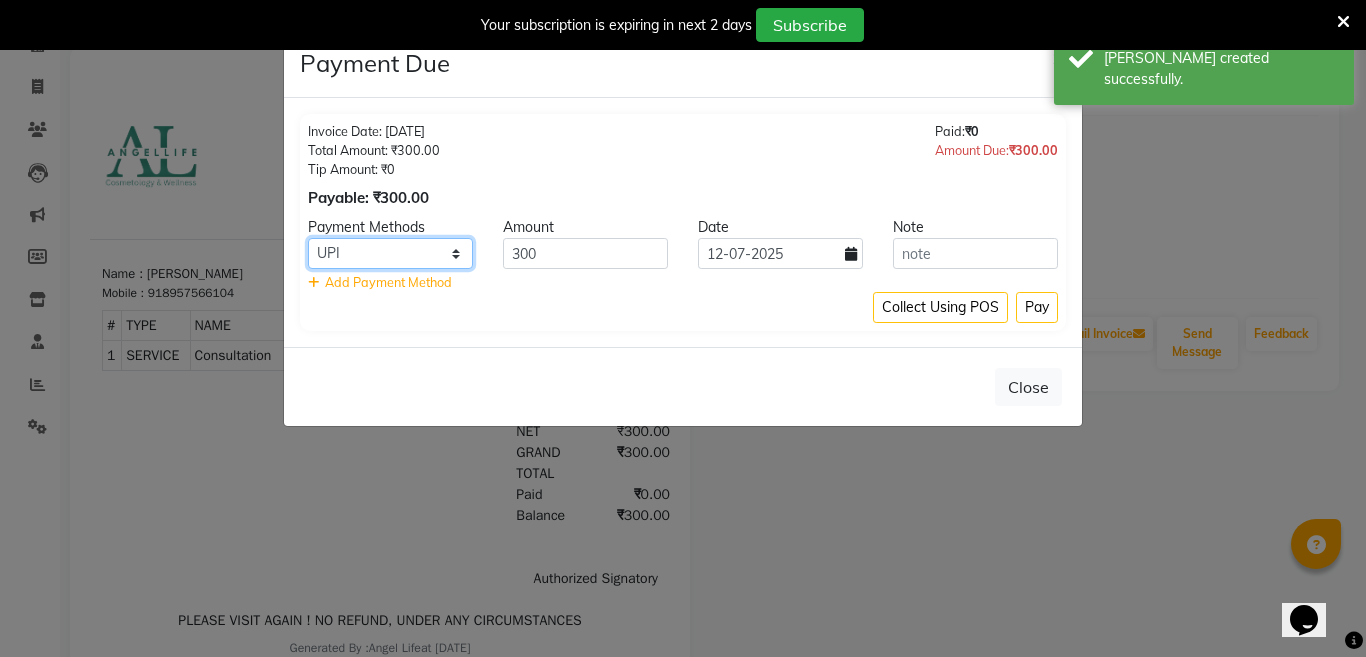 click on "CASH CARD ONLINE CUSTOM GPay PayTM PhonePe UPI NearBuy Loan BharatPay Cheque MosamBee MI Voucher Bank Family Visa Card Master Card BharatPay Card UPI BharatPay Other Cards Juice by MCB MyT Money MariDeal DefiDeal Deal.mu THD TCL CEdge Card M UPI M UPI Axis UPI Union Card (Indian Bank) Card (DL Bank) RS BTC Wellnessta Razorpay Complimentary Nift Spa Finder Spa Week Venmo BFL LoanTap SaveIN GMoney ATH Movil On Account Chamber Gift Card Trade Comp Donation Card on File Envision BRAC Card City Card bKash Credit Card Debit Card Shoutlo LUZO Jazz Cash AmEx Discover Tabby Online W Room Charge Room Charge USD Room Charge Euro Room Charge EGP Room Charge GBP Bajaj Finserv Bad Debts Card: IDFC Card: IOB Coupon Gcash PayMaya Instamojo COnline UOnline SOnline SCard Paypal PPR PPV PPC PPN PPG PPE CAMP Benefit ATH Movil Dittor App Rupay Diners iPrepaid iPackage District App Pine Labs Cash Payment Pnb Bank GPay NT Cash Lash GPay Lash Cash Nail GPay Nail Cash BANKTANSFER Dreamfolks BOB SBI Save-In Nail Card Lash Card" 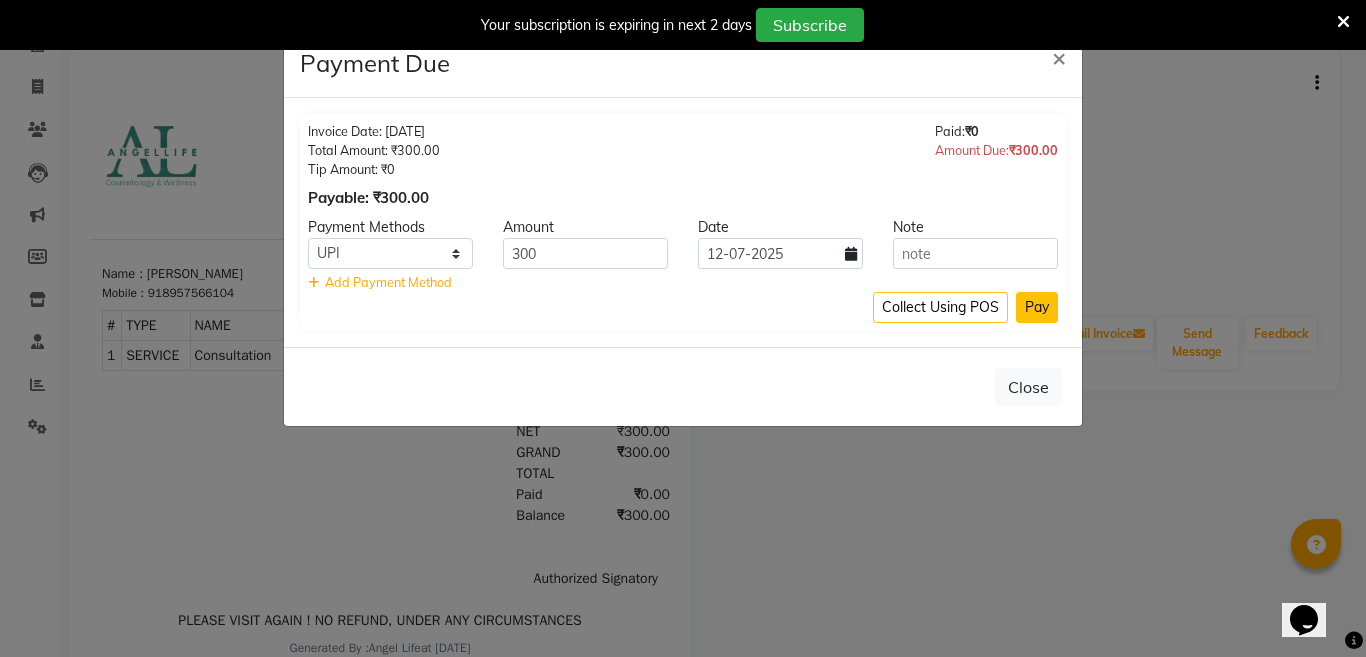 click on "Pay" 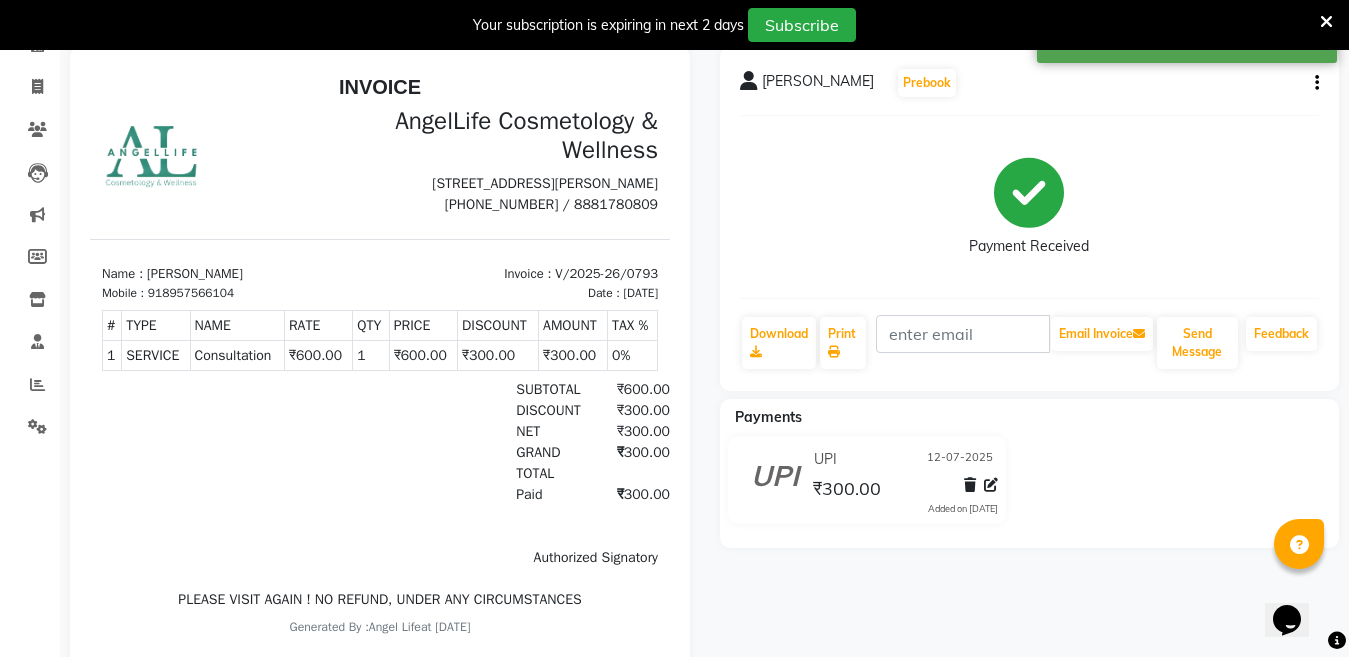 scroll, scrollTop: 45, scrollLeft: 0, axis: vertical 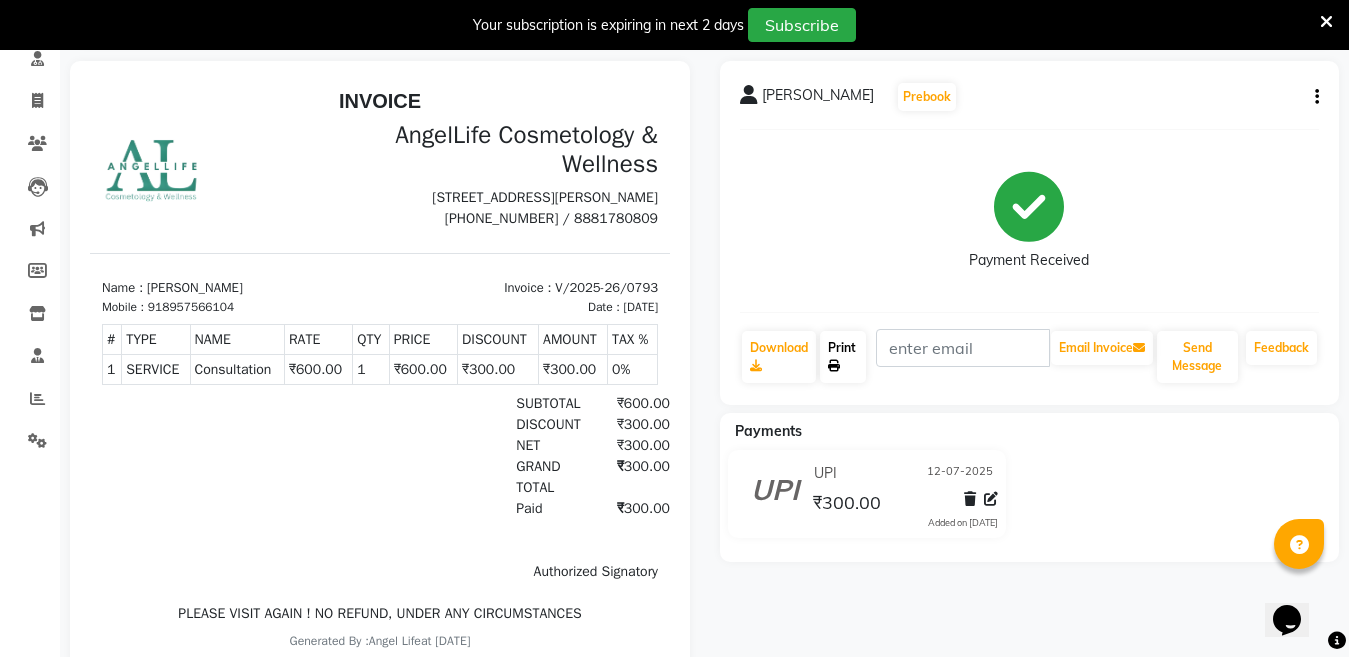 click 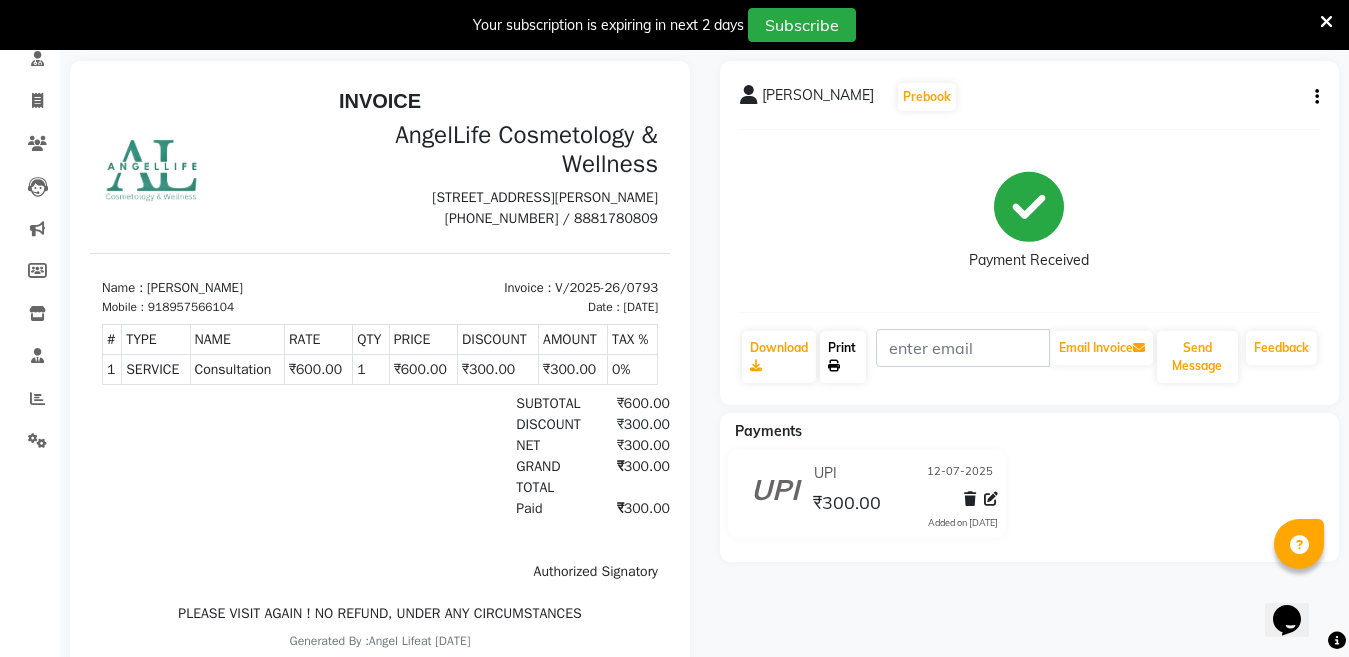 scroll, scrollTop: 45, scrollLeft: 0, axis: vertical 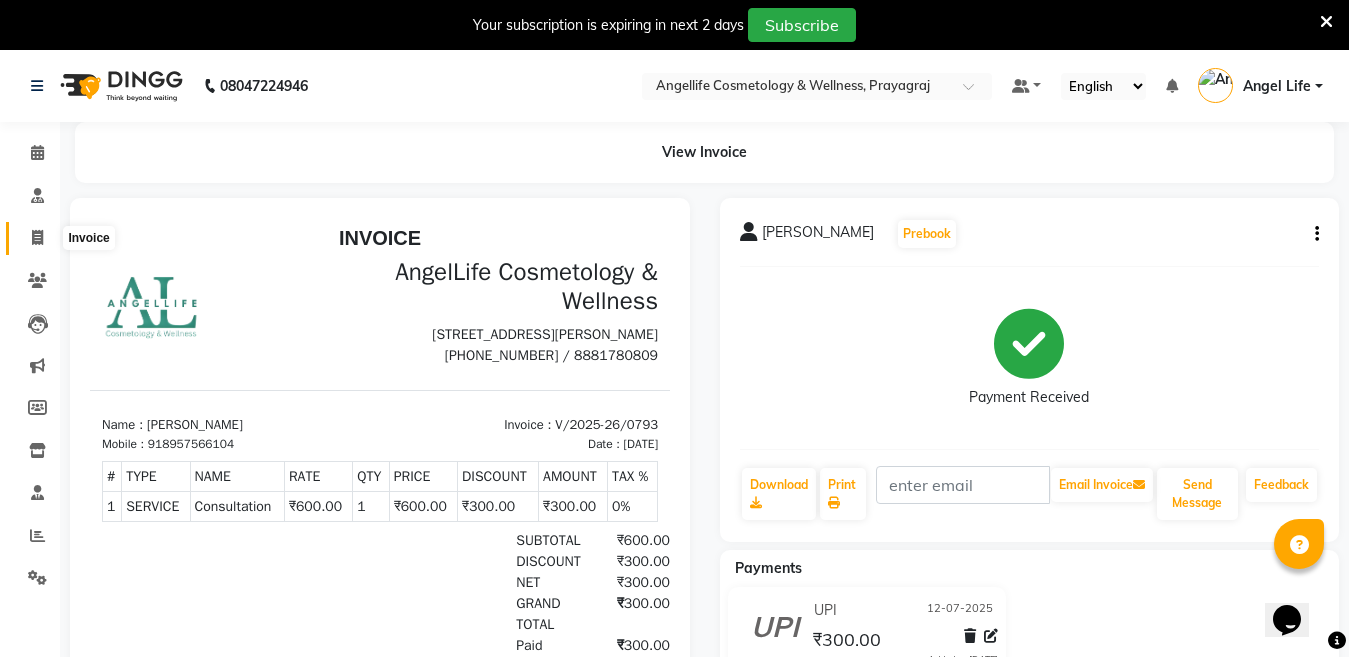 click 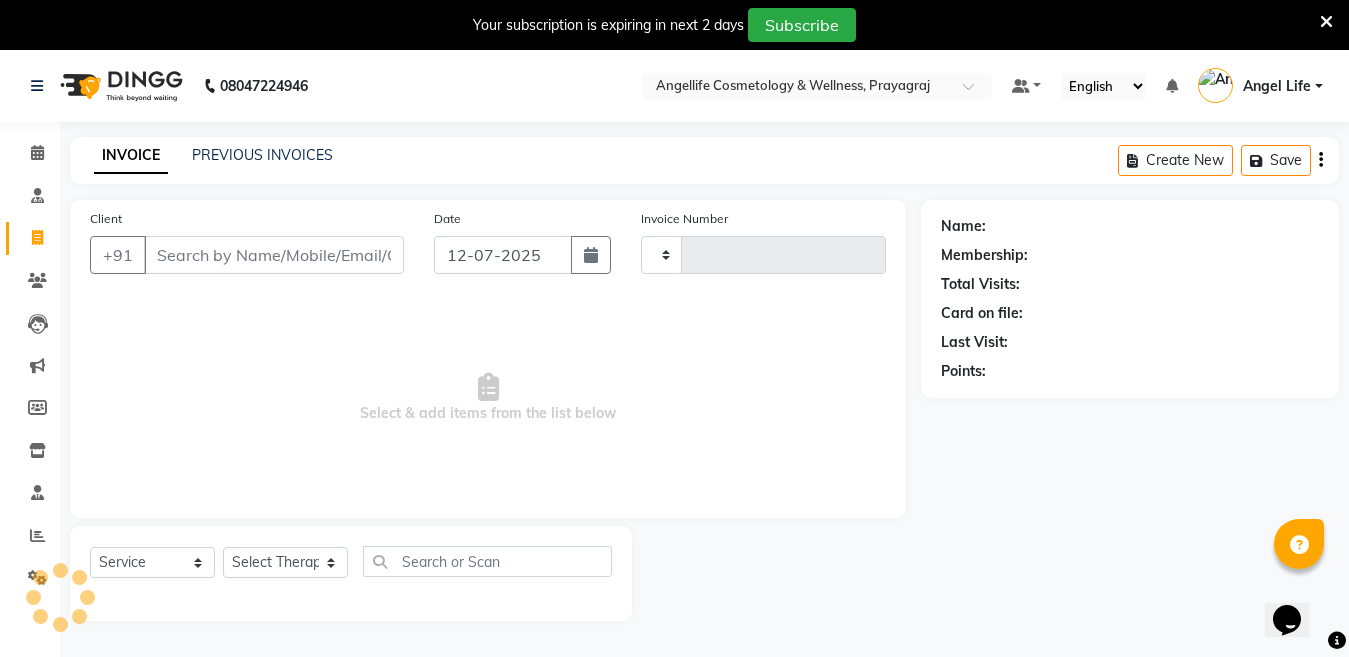 scroll, scrollTop: 50, scrollLeft: 0, axis: vertical 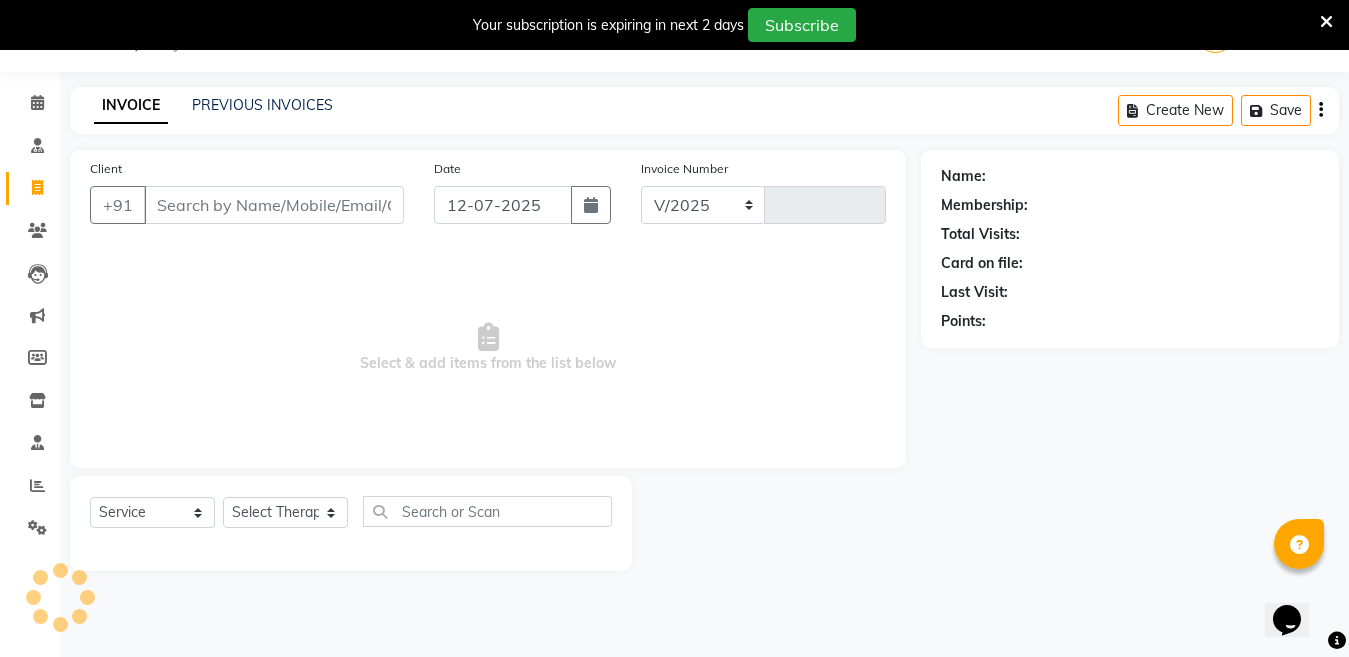 select on "4531" 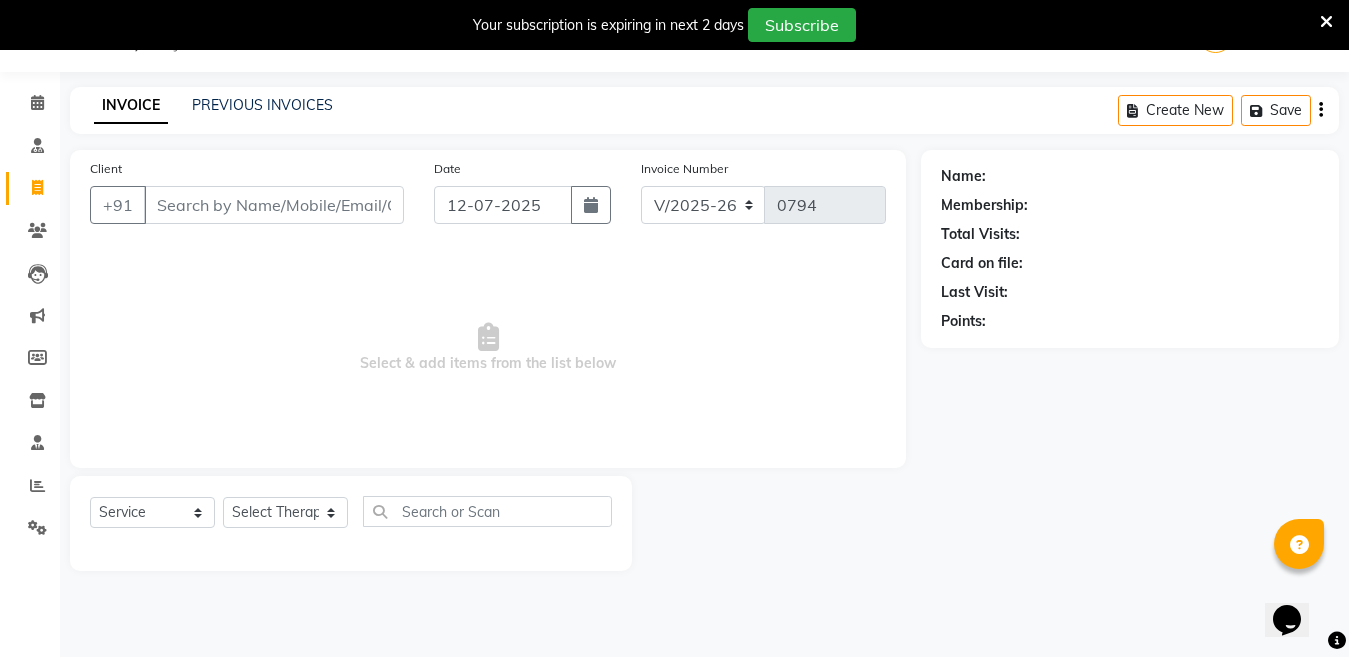 scroll, scrollTop: 0, scrollLeft: 0, axis: both 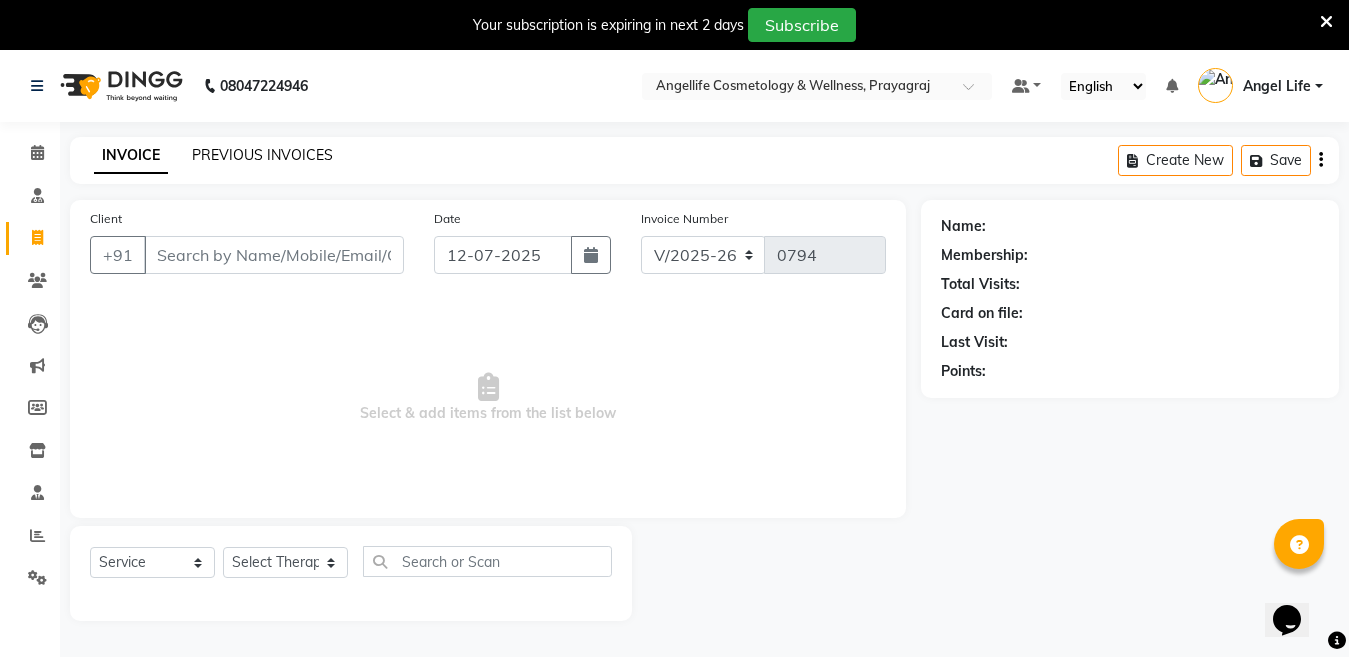 click on "PREVIOUS INVOICES" 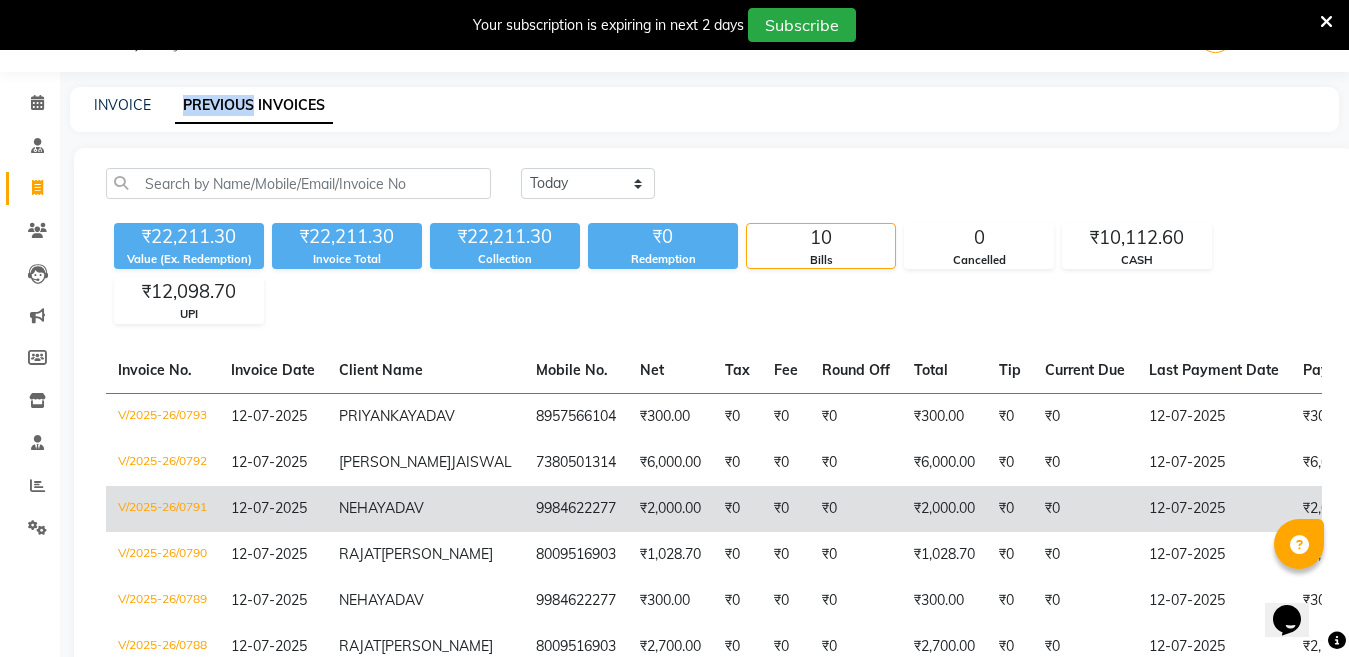 scroll, scrollTop: 0, scrollLeft: 0, axis: both 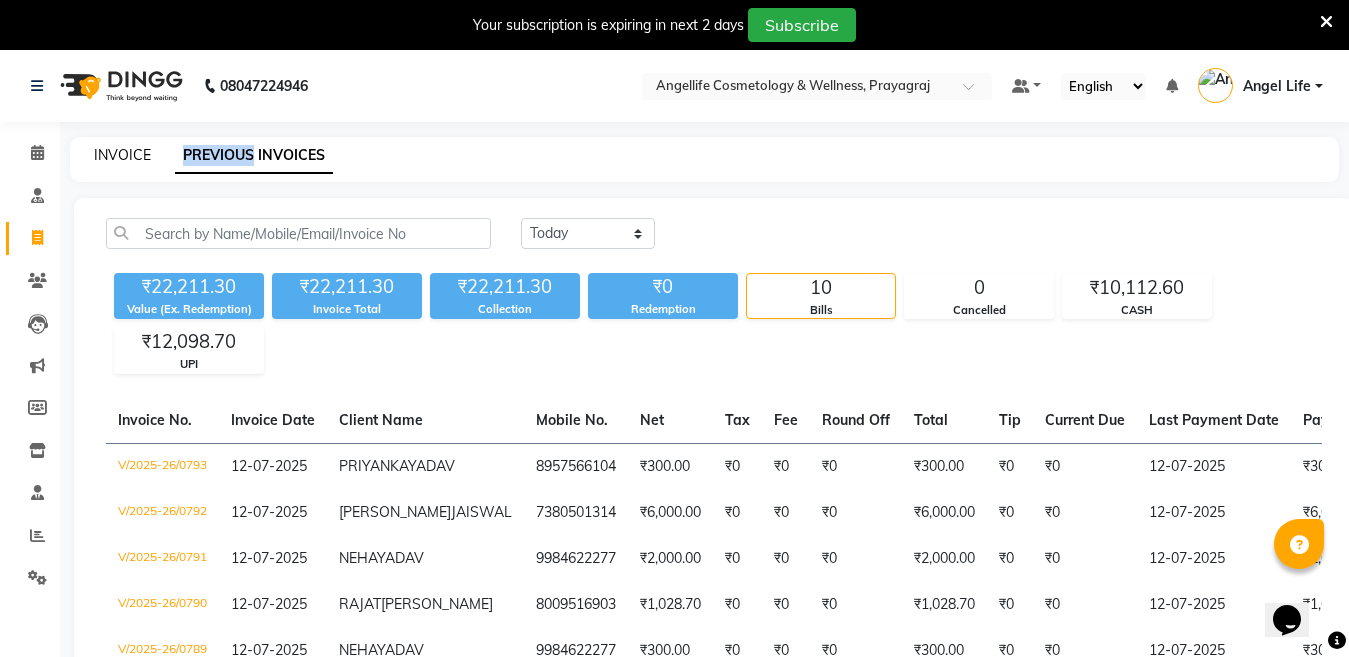 click on "INVOICE" 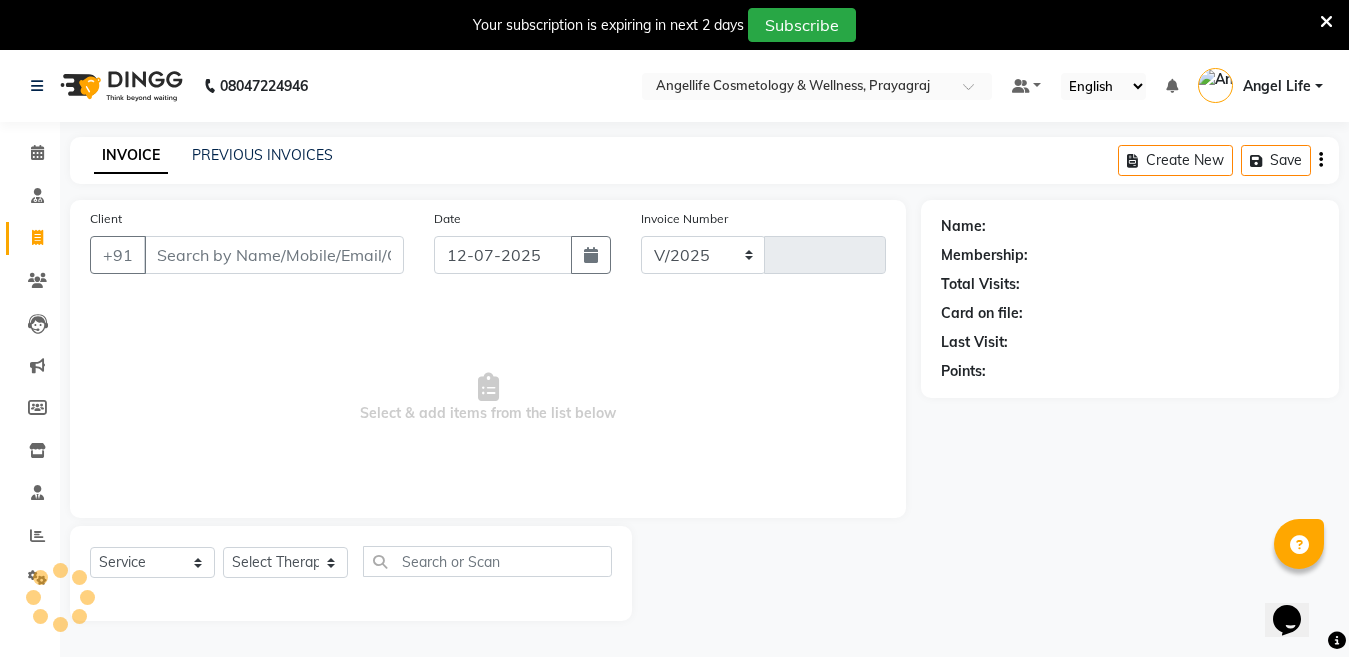 select on "4531" 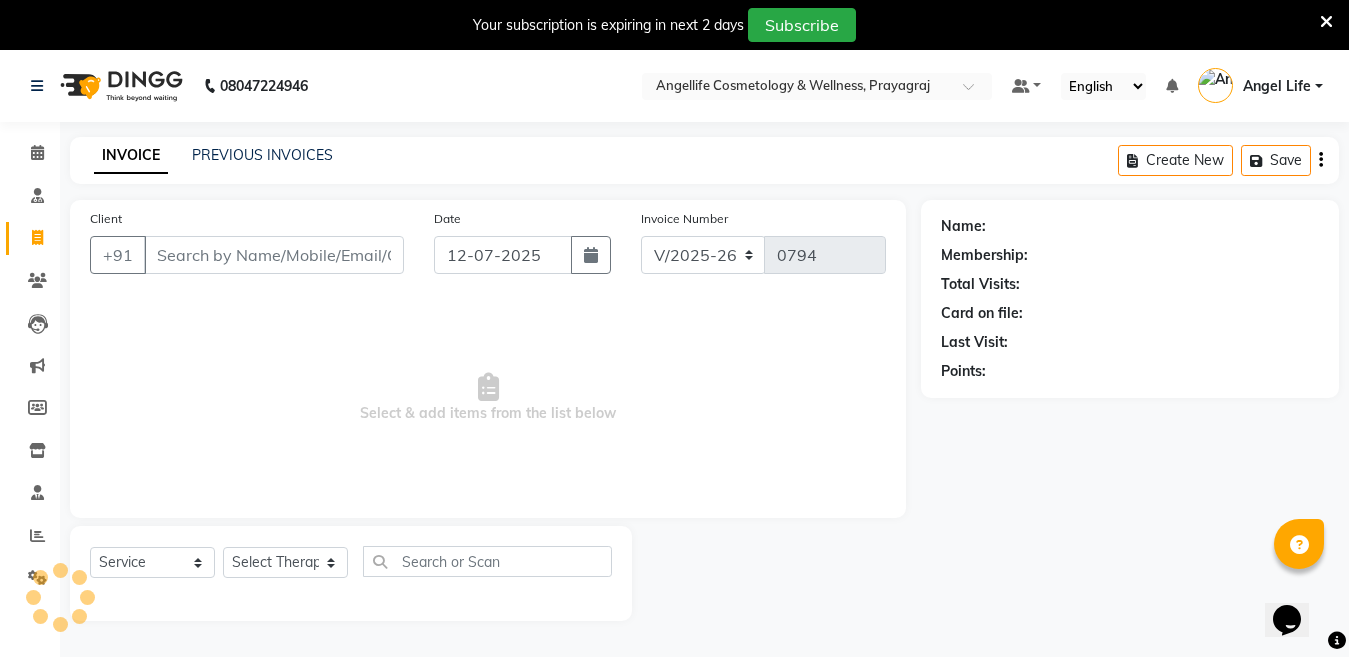 scroll, scrollTop: 50, scrollLeft: 0, axis: vertical 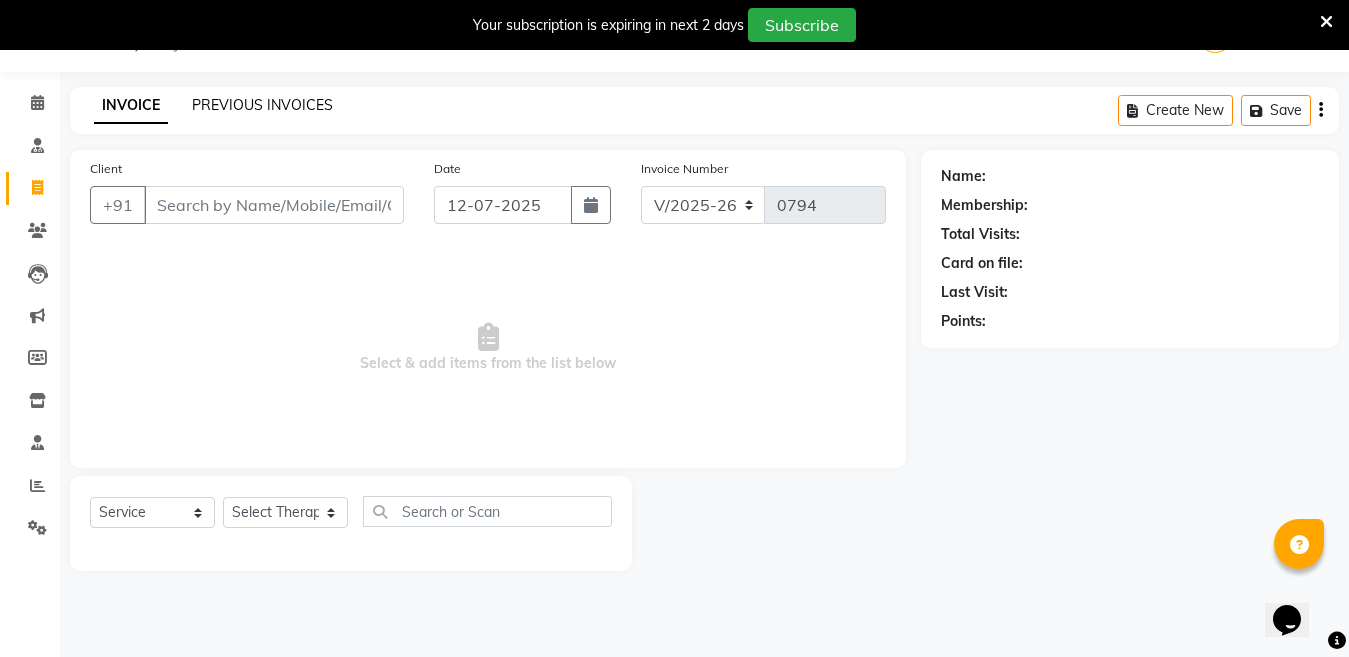 click on "PREVIOUS INVOICES" 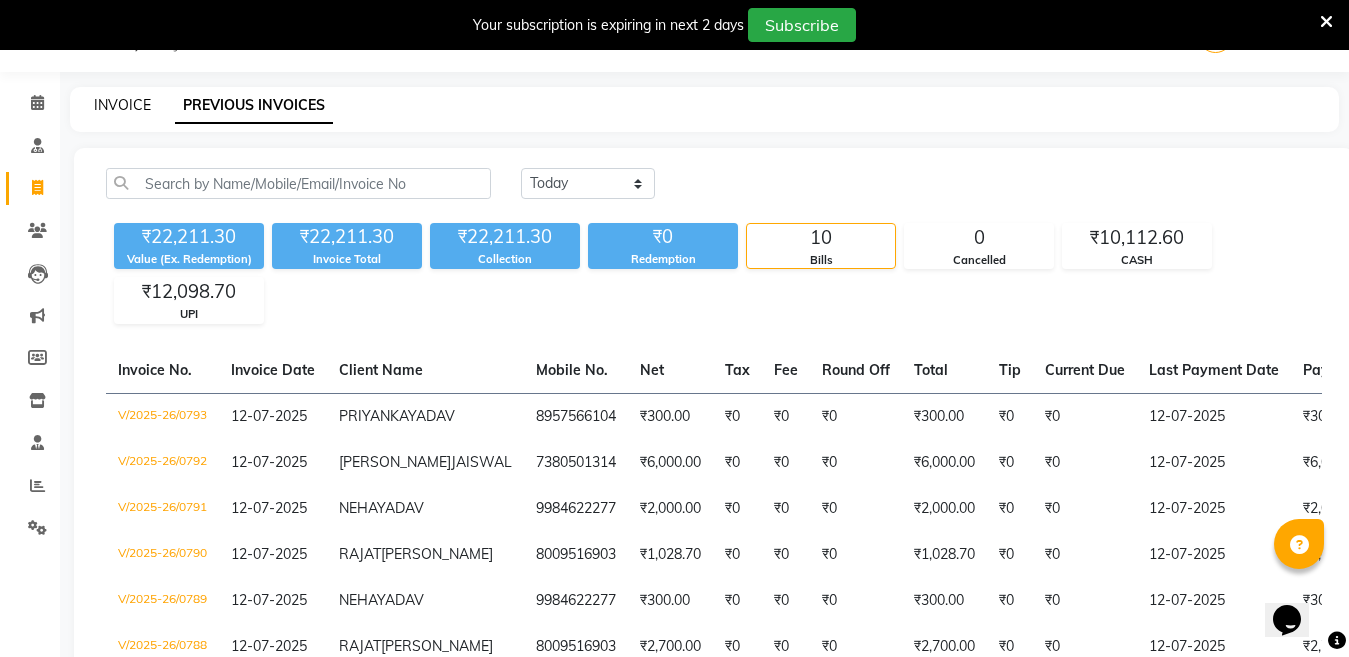 click on "INVOICE" 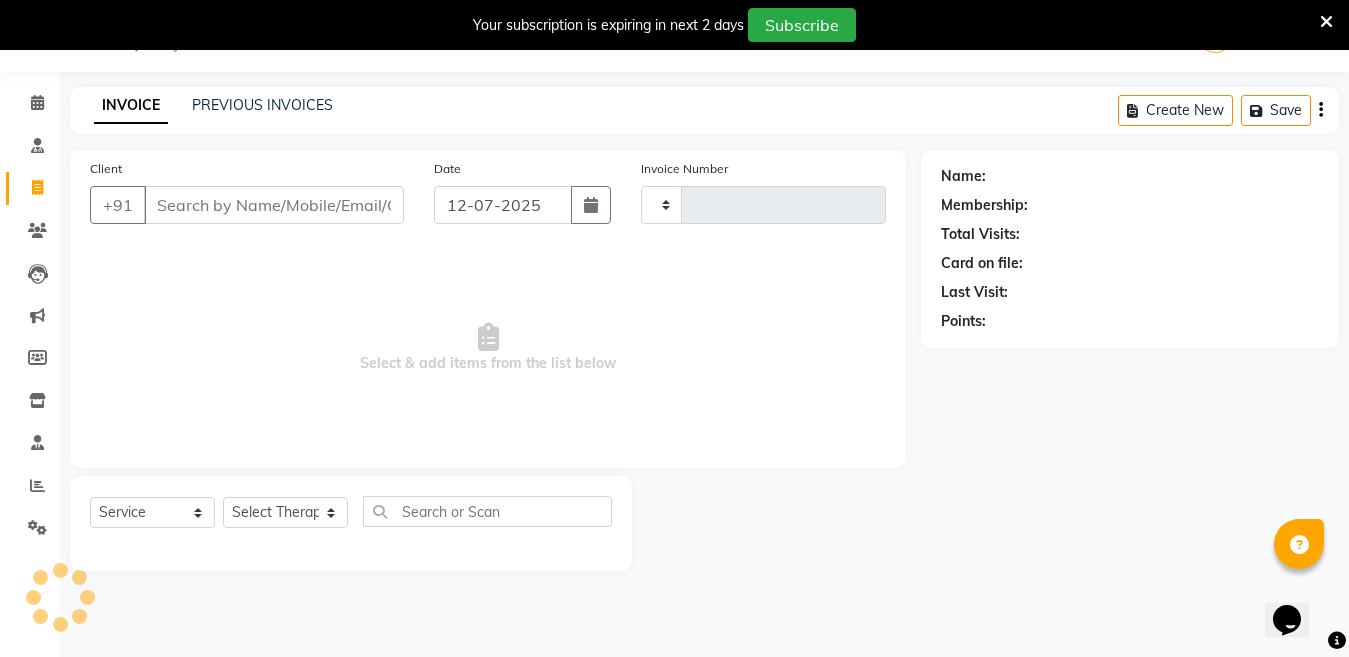 type on "0794" 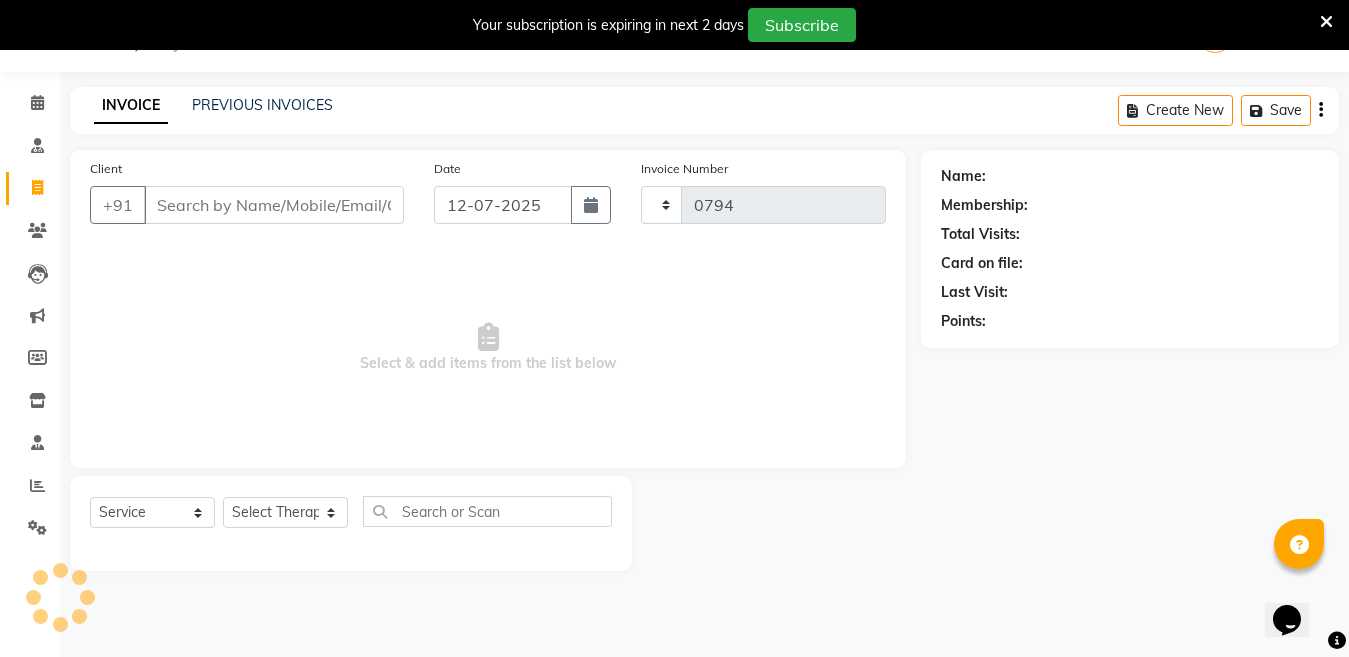 select on "4531" 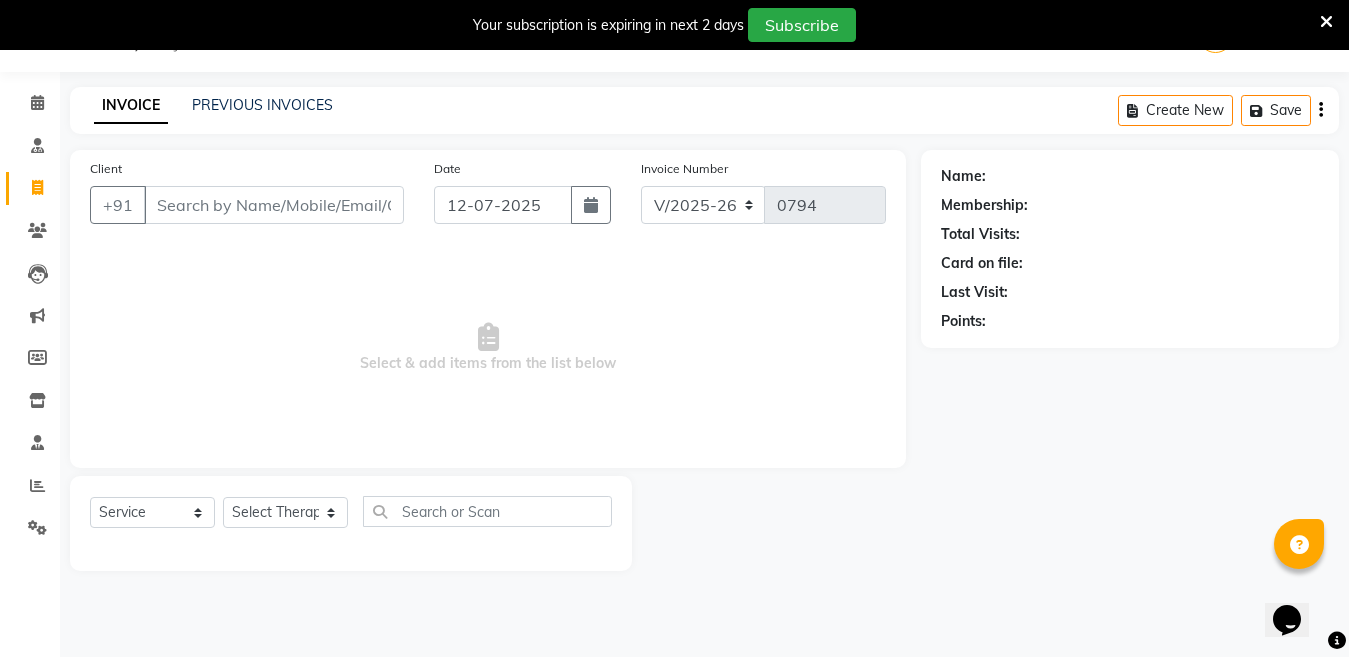 click on "Client" at bounding box center (274, 205) 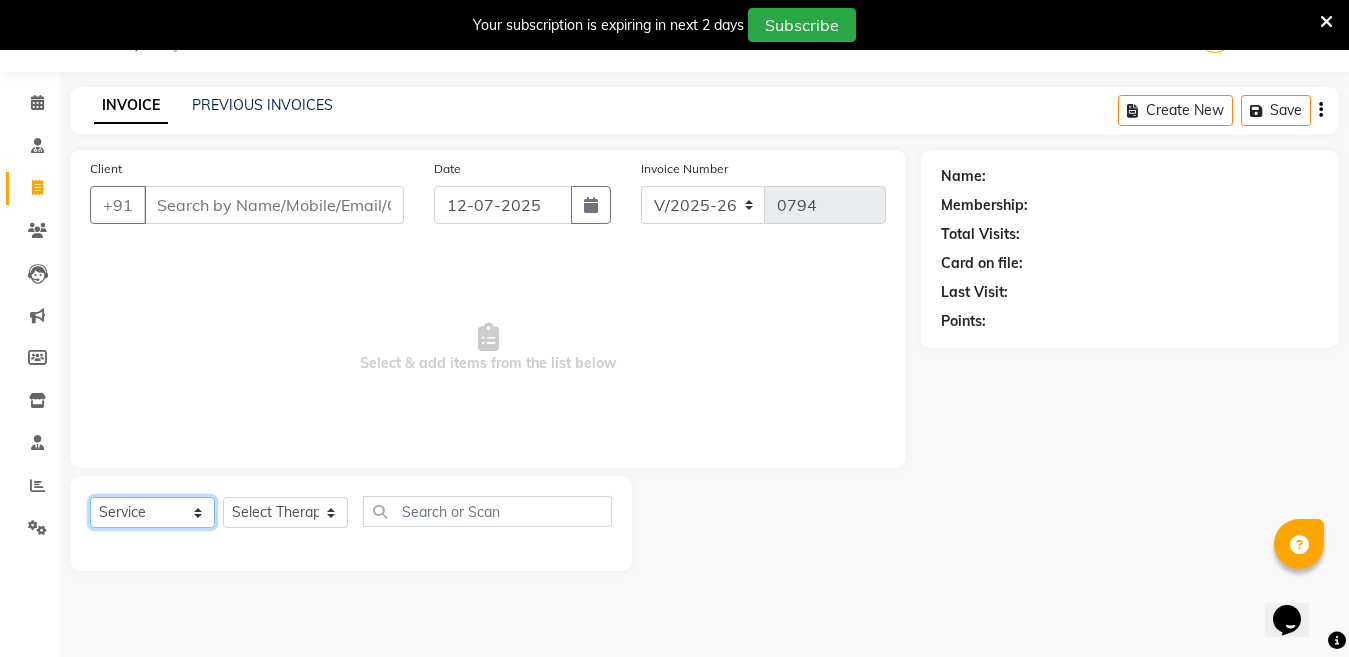 click on "Select  Service  Product  Membership  Package Voucher Prepaid Gift Card" 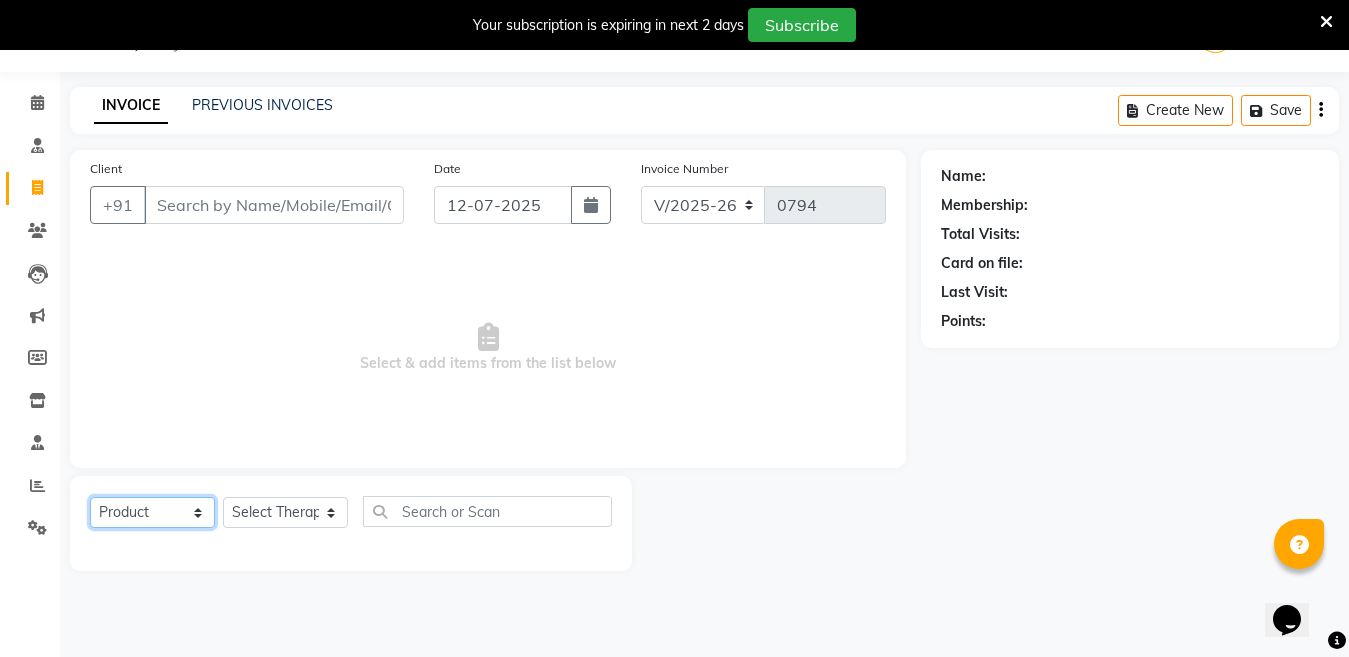 click on "Select  Service  Product  Membership  Package Voucher Prepaid Gift Card" 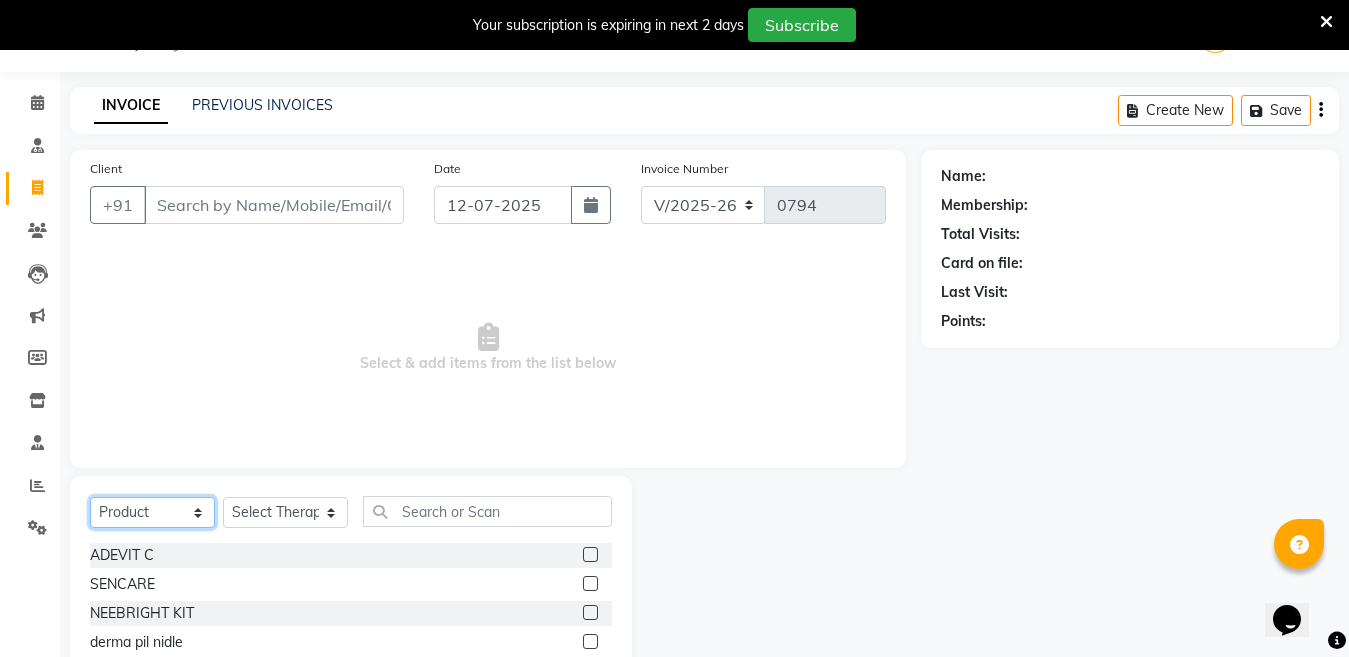 scroll, scrollTop: 100, scrollLeft: 0, axis: vertical 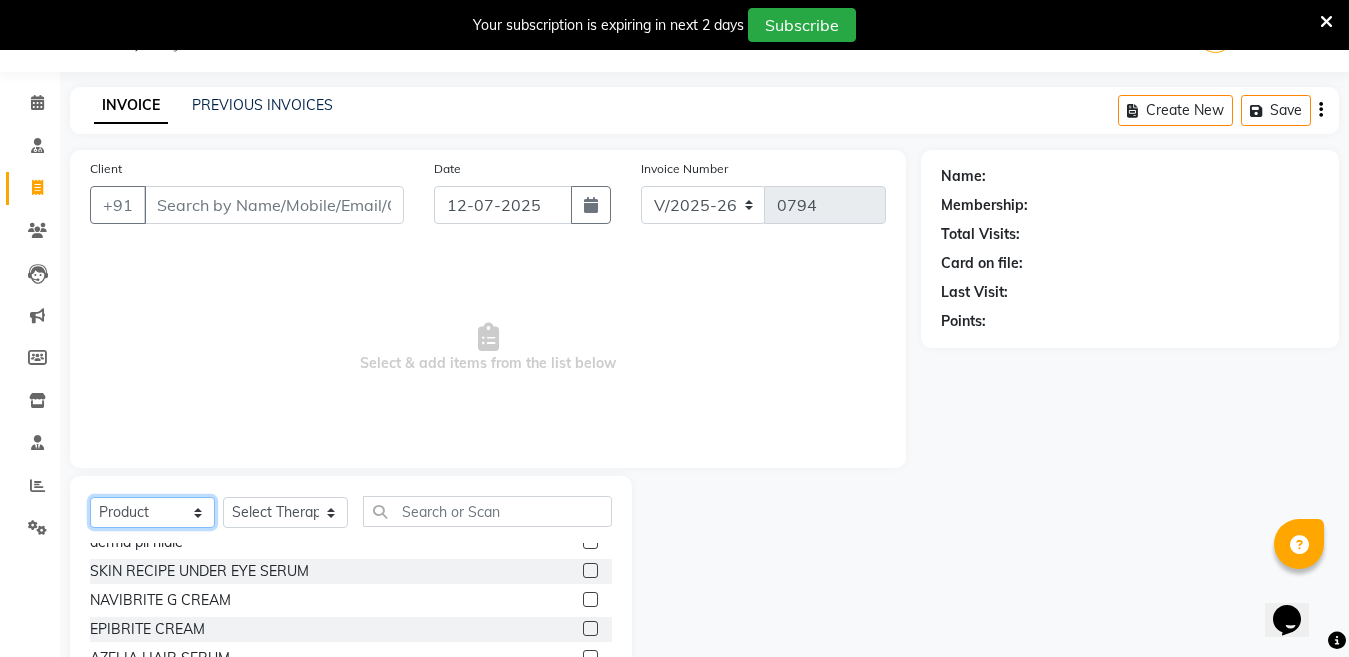 click on "Select  Service  Product  Membership  Package Voucher Prepaid Gift Card" 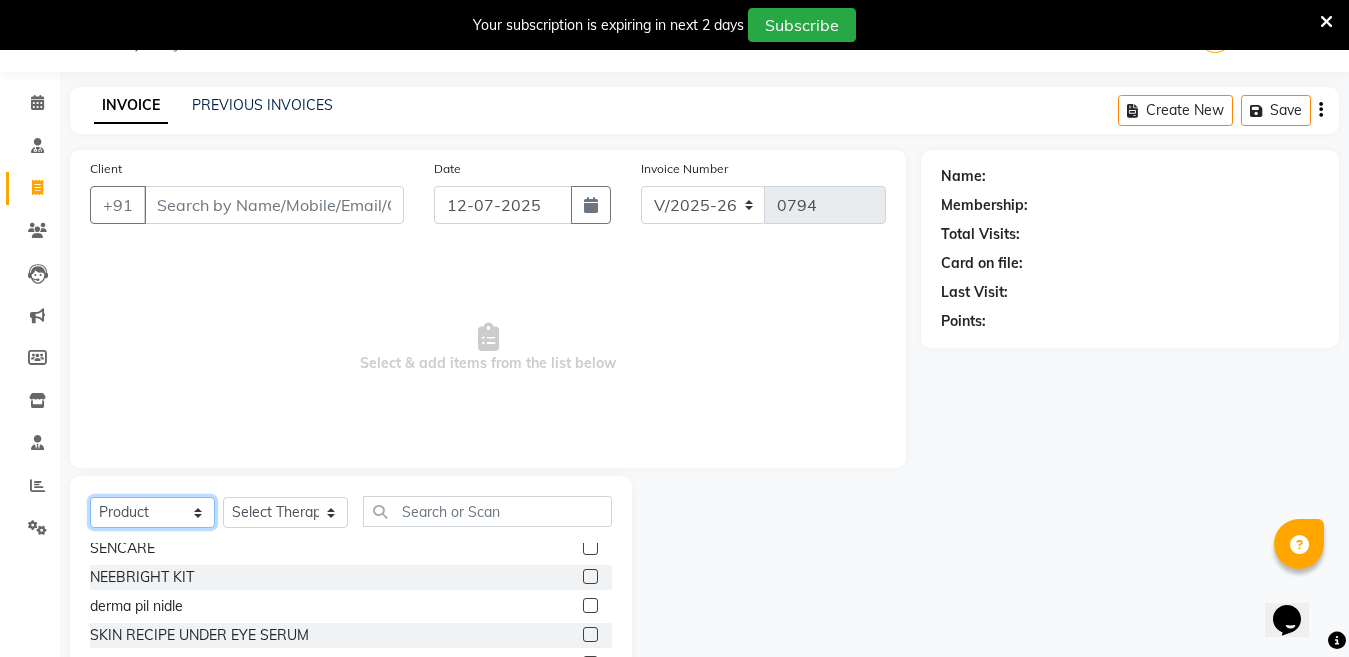 scroll, scrollTop: 0, scrollLeft: 0, axis: both 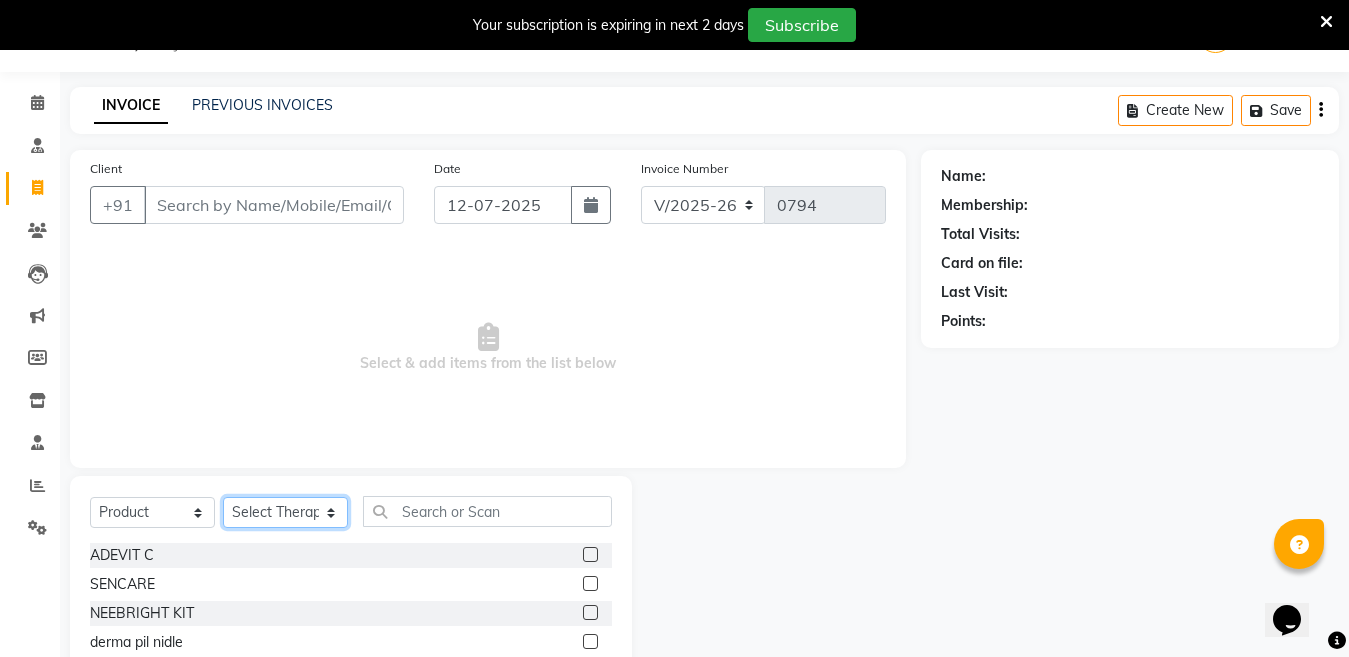 click on "Select Therapist Angel Life AngelLife Lucknow DR SWATI KAJAL NEHA YADAV ROHINI KUMARI SHASHANK KHARABANDA VANSHIKA" 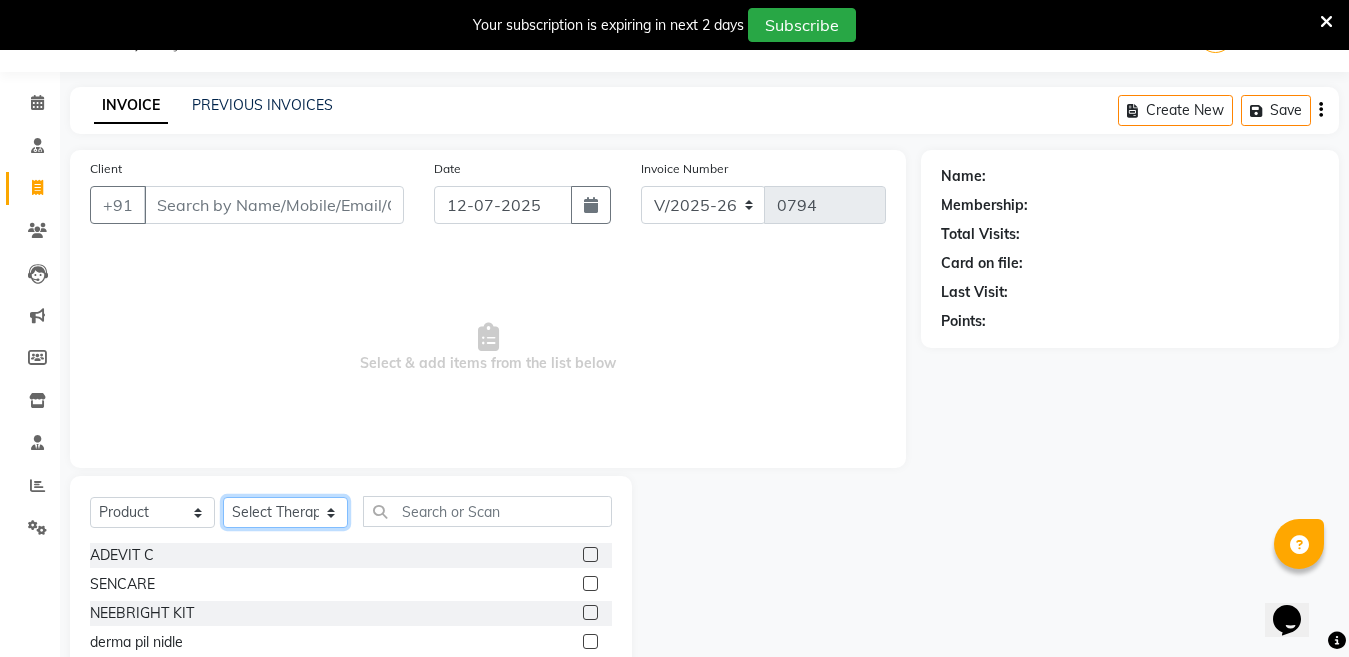 select on "26137" 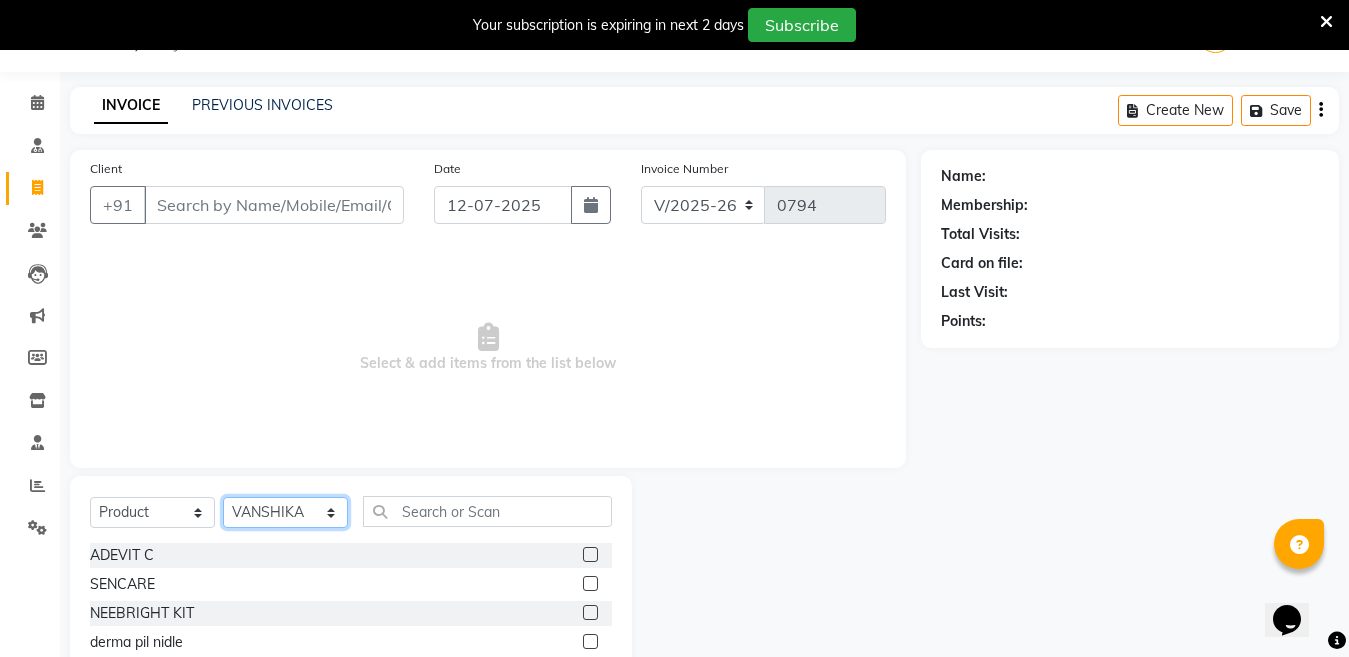 click on "Select Therapist Angel Life AngelLife Lucknow DR SWATI KAJAL NEHA YADAV ROHINI KUMARI SHASHANK KHARABANDA VANSHIKA" 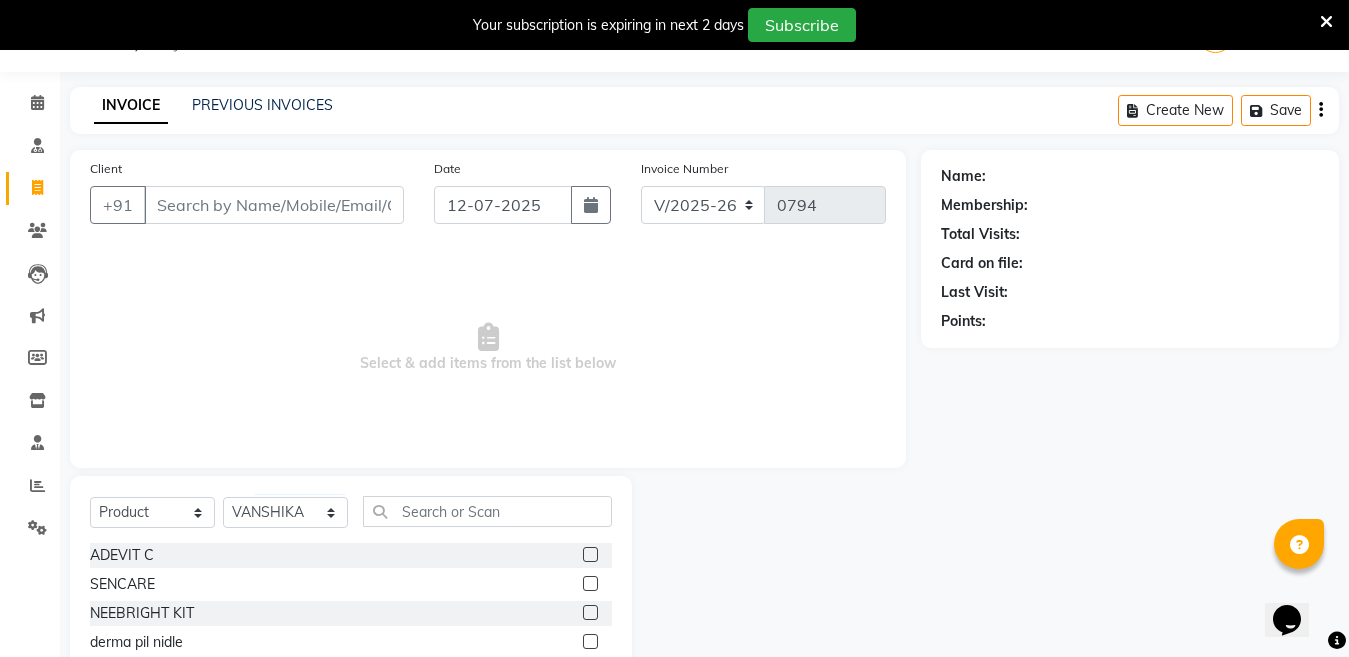 click on "Select  Service  Product  Membership  Package Voucher Prepaid Gift Card  Select Therapist Angel Life AngelLife Lucknow DR SWATI KAJAL NEHA YADAV ROHINI KUMARI SHASHANK KHARABANDA VANSHIKA ADEVIT C  SENCARE  NEEBRIGHT KIT  derma pil nidle  SKIN RECIPE UNDER EYE SERUM  NAVIBRITE G  CREAM  EPIBRITE CREAM  AZELIA HAIR SERUM  GUTSPOR  VILDADIB 500  METOLOL 50 XL  NMF LIP CARE  ROSUVASTIN 10  POVIMON  DAY CREAM  ROSUMAC EZ 20  LIPICARD 160  FETARGIN  ETERBLOCK SUNSCREEN GEL  M0UTHWASH  PROBIOTIC  GLAMWITE FACE WASH  CLINRED _RX   ACNE FACE WASH  ULTRA SOFT TOOTHBRUSH  CHARCOAL  BENITOWA_ TRIO TABLET   PUMPKIN FACIAL KIT  EAR PIERCING KIT  BACCUCHI FACIAL KIT  GLUTATHIONE FACIAL KIT  SWISS GLUTATHIONE IV  LIPOLYTIC INJECTION  STONARK -F  GLUTADAY FACE WASH  FLOCOTE-MG SKIN SERUM  GLUTASKIN SOAP  BIORONIC FACE TONER  DICLOFENAC INJ  RHUMASYL MAXX OIL  SHREYVIT FORTE  PERIEX MOUTH WASH  ACERATE-SP  DERMIFRENCH OC+  FUSIFRENCH  COGNIUM  FEXOFRENCH 120  AL TRICO PURE CONDITIONER  PPB  LYCOLIFE   RD PAN DSR" 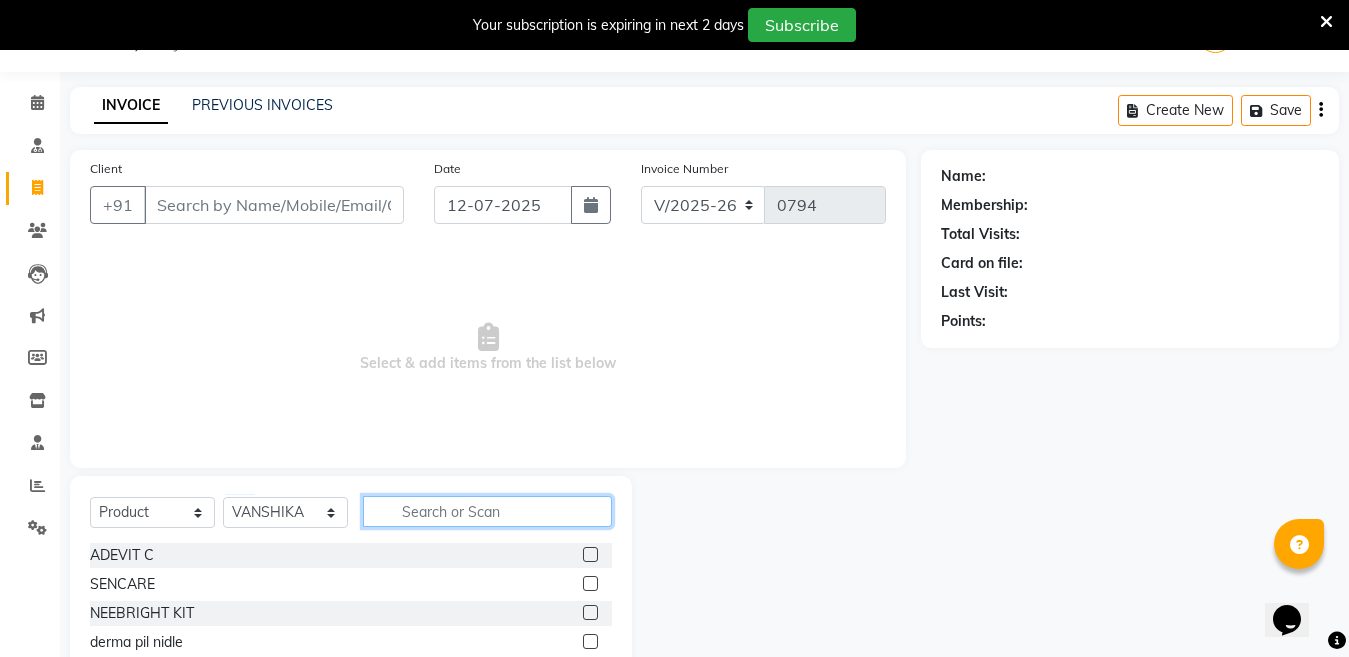 click 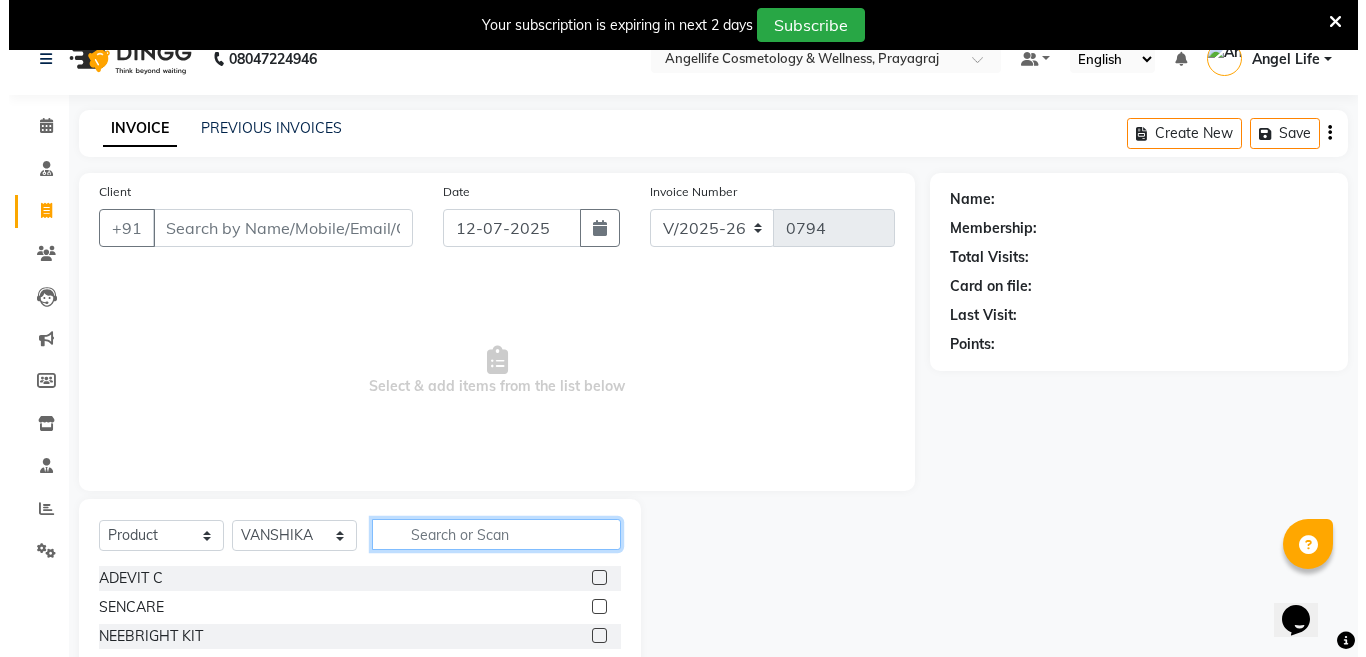 scroll, scrollTop: 0, scrollLeft: 0, axis: both 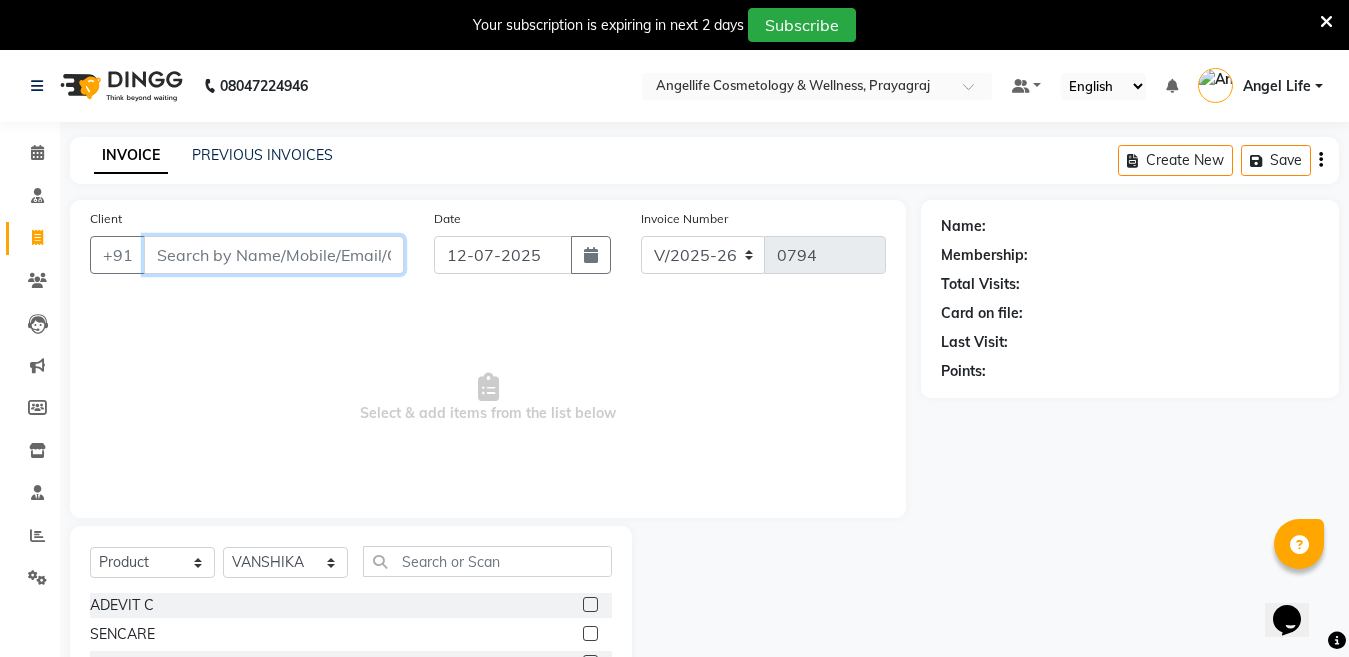 click on "Client" at bounding box center [274, 255] 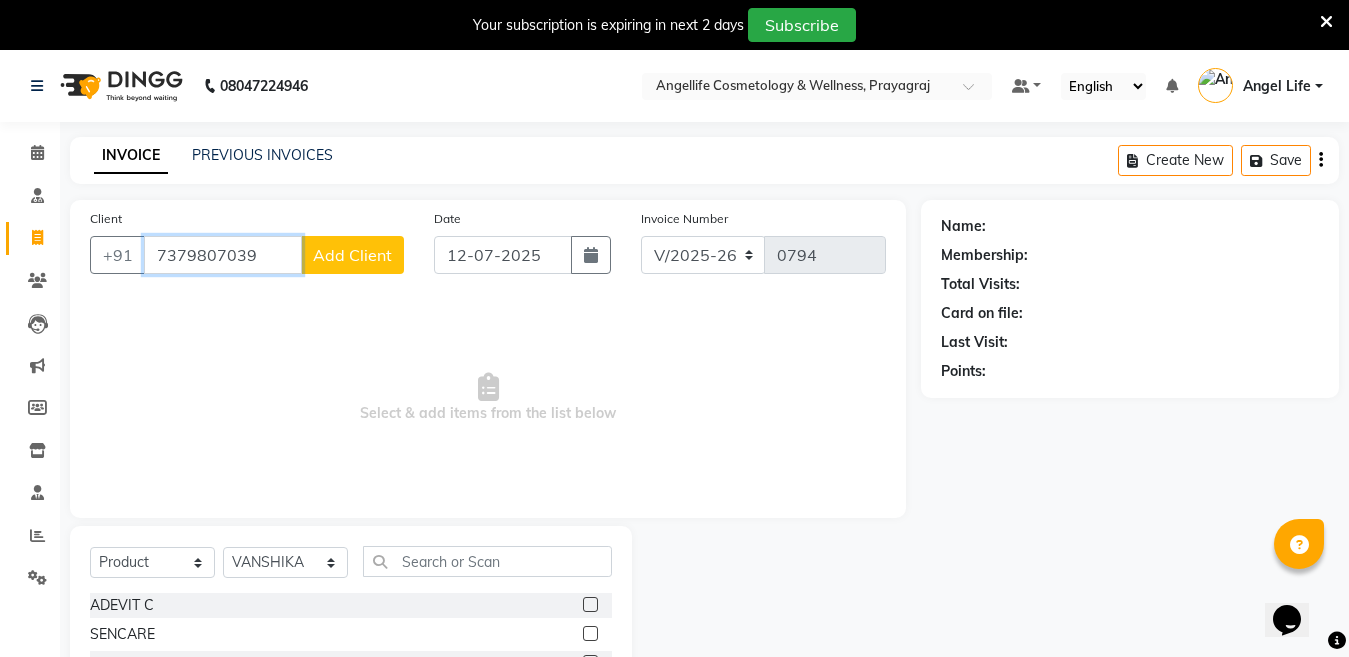 type on "7379807039" 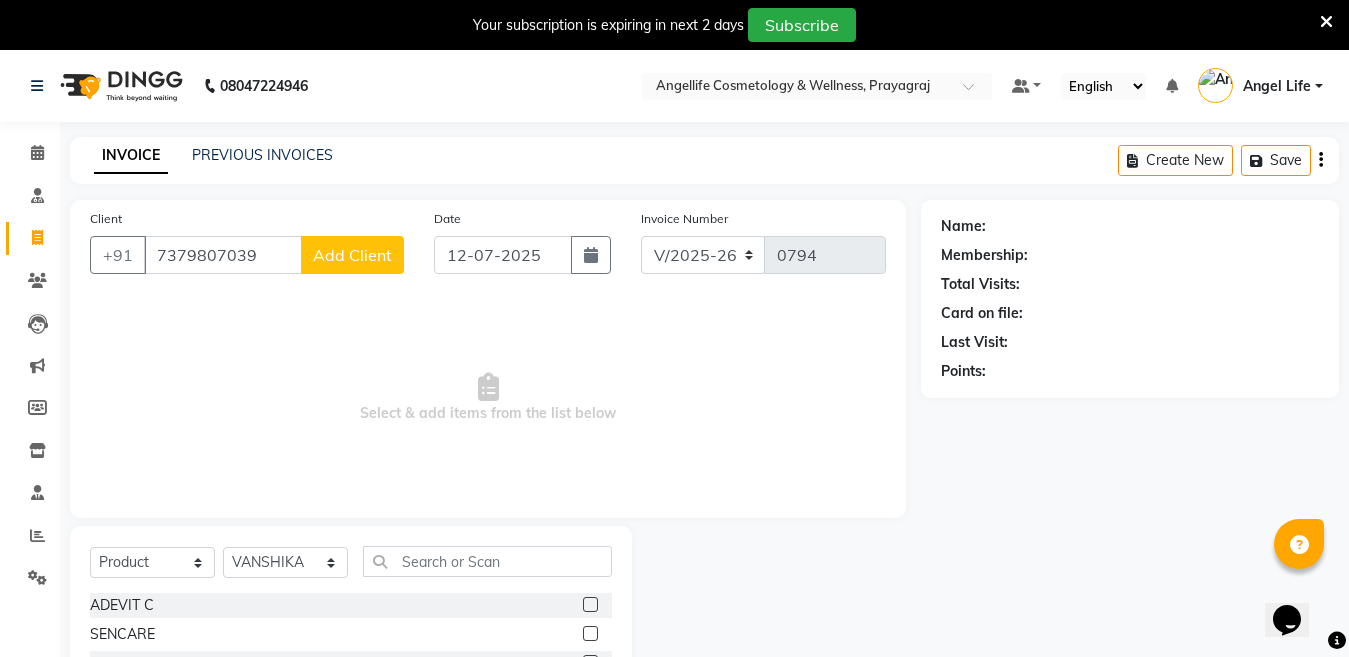 click on "Add Client" 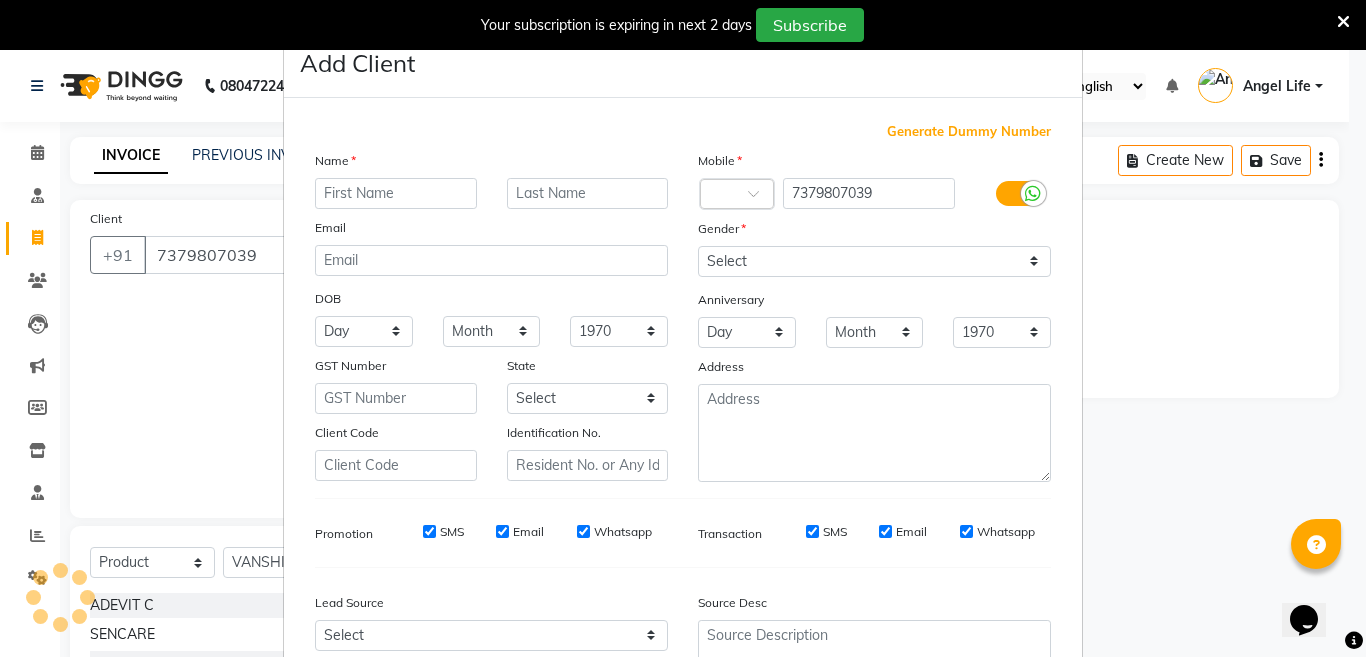 click at bounding box center [396, 193] 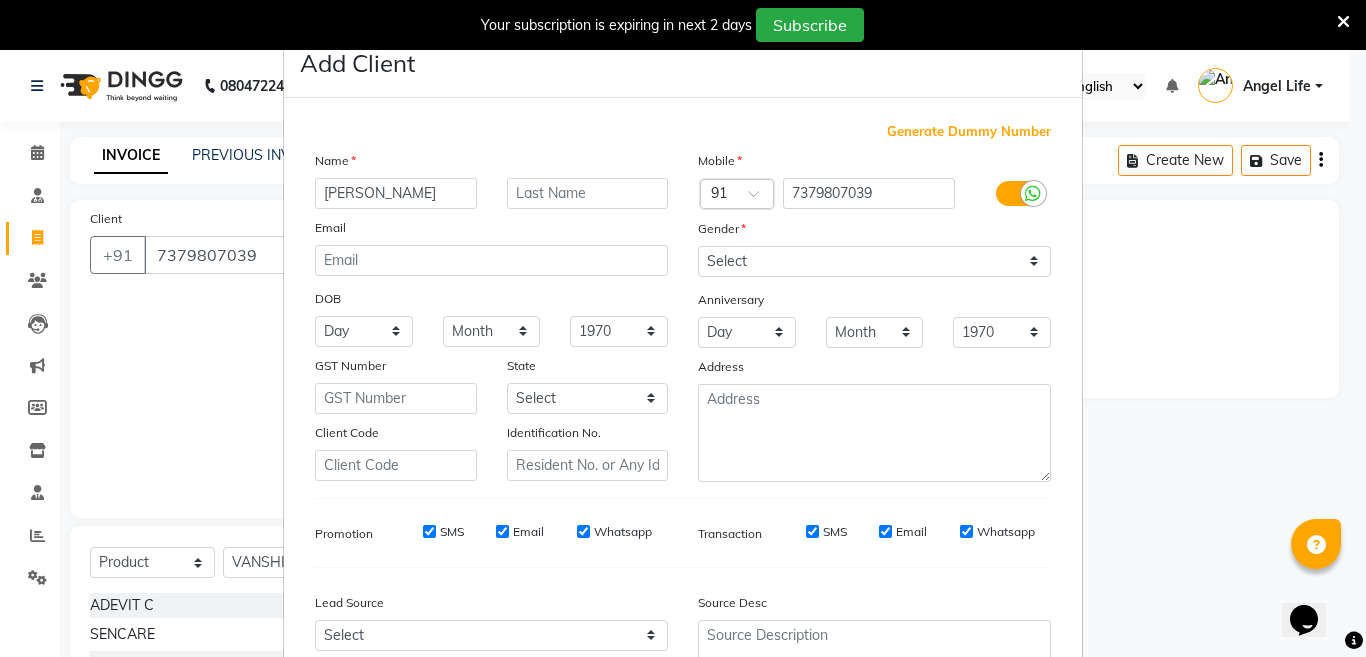type on "ANSHIKA" 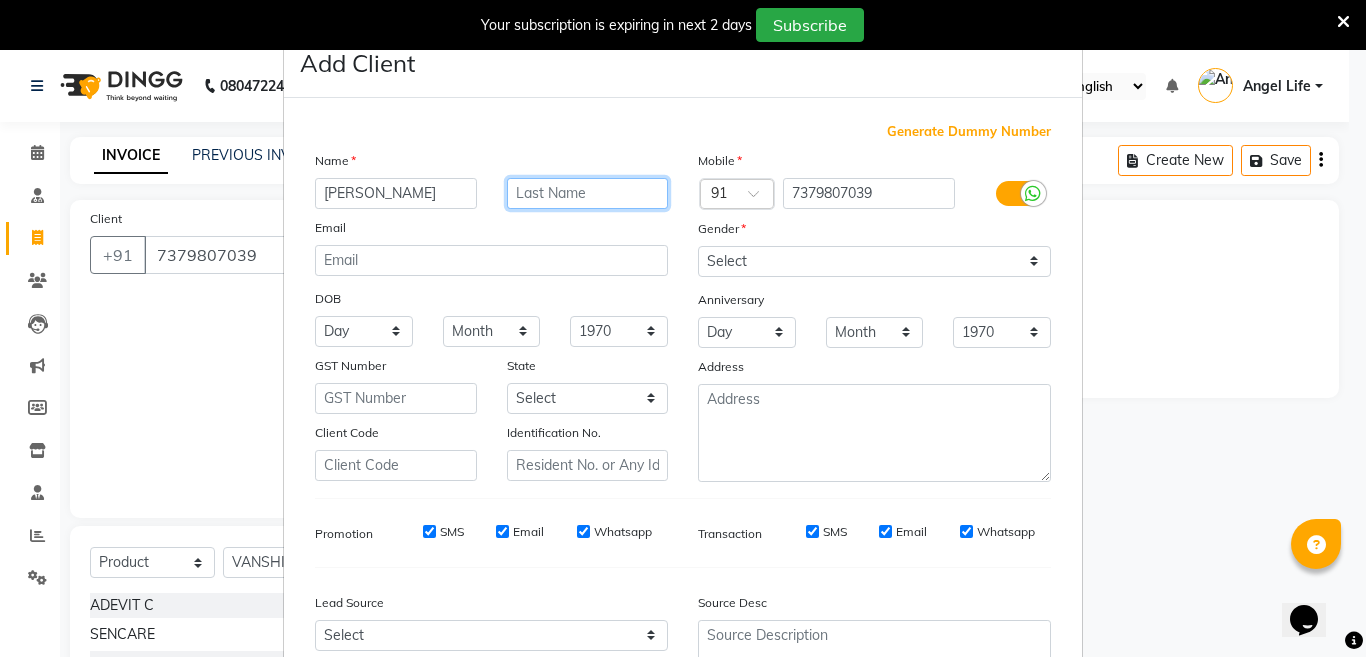 click at bounding box center (588, 193) 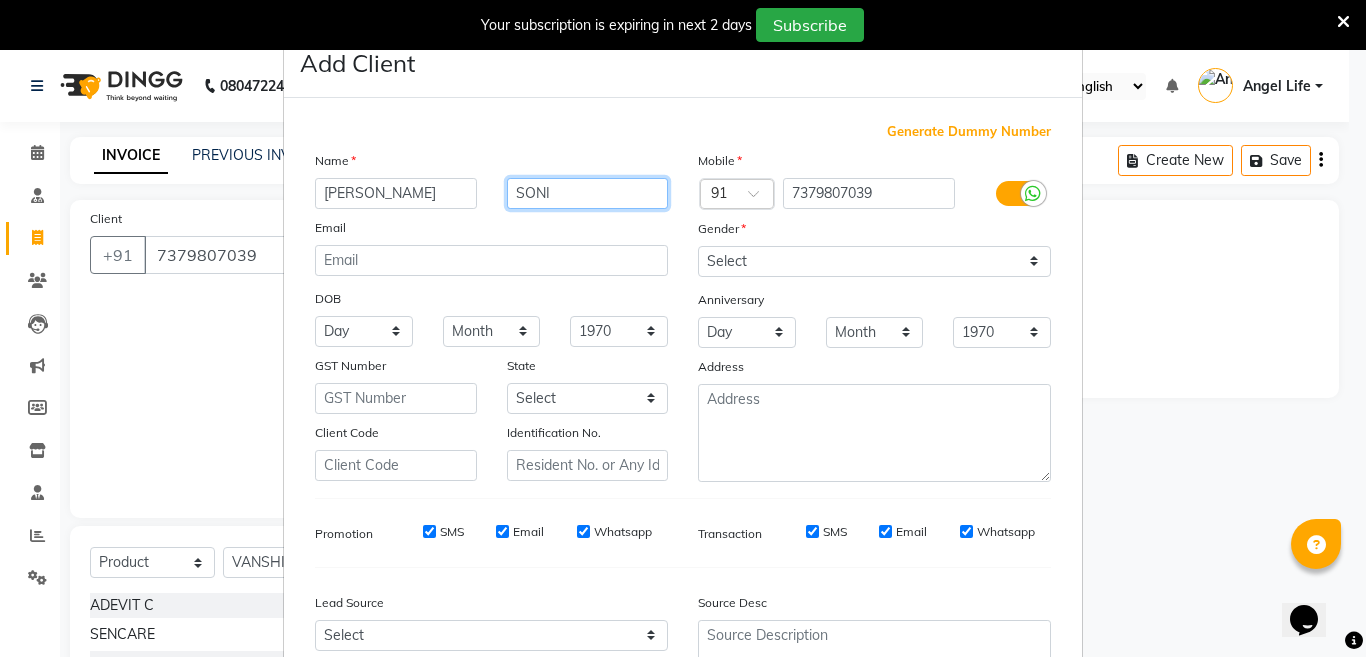 type on "SONI" 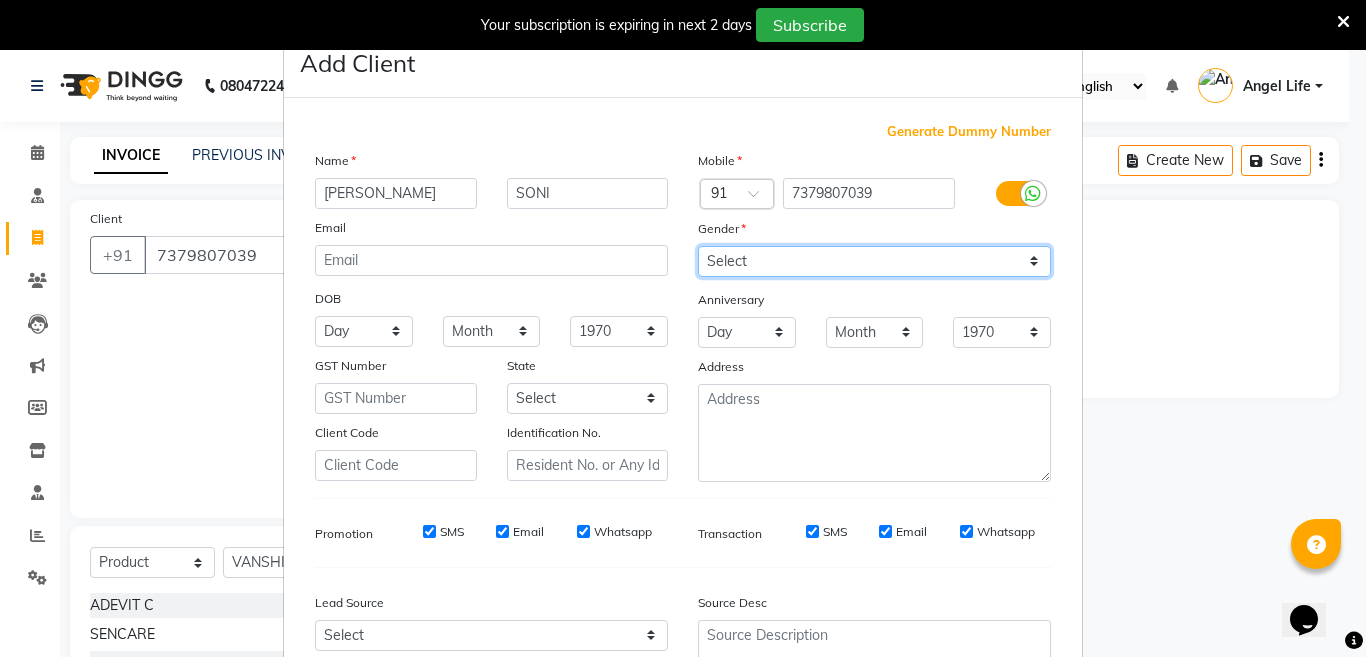 click on "Select Male Female Other Prefer Not To Say" at bounding box center (874, 261) 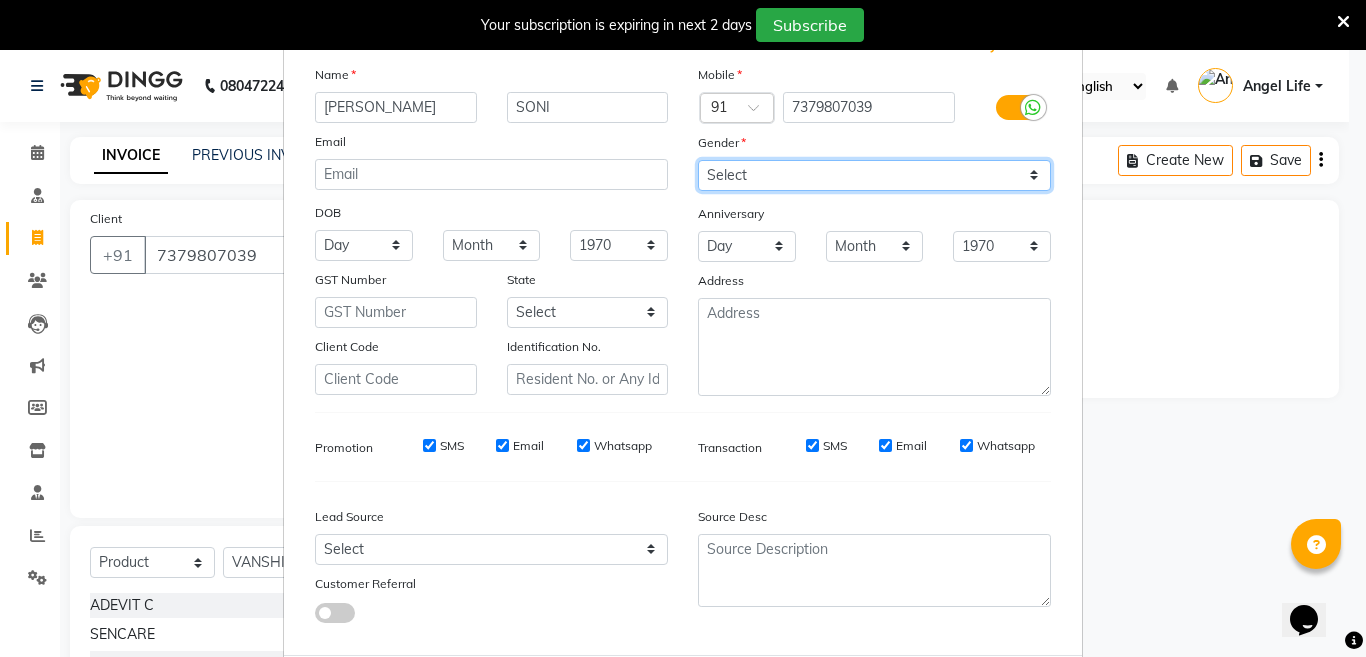 scroll, scrollTop: 192, scrollLeft: 0, axis: vertical 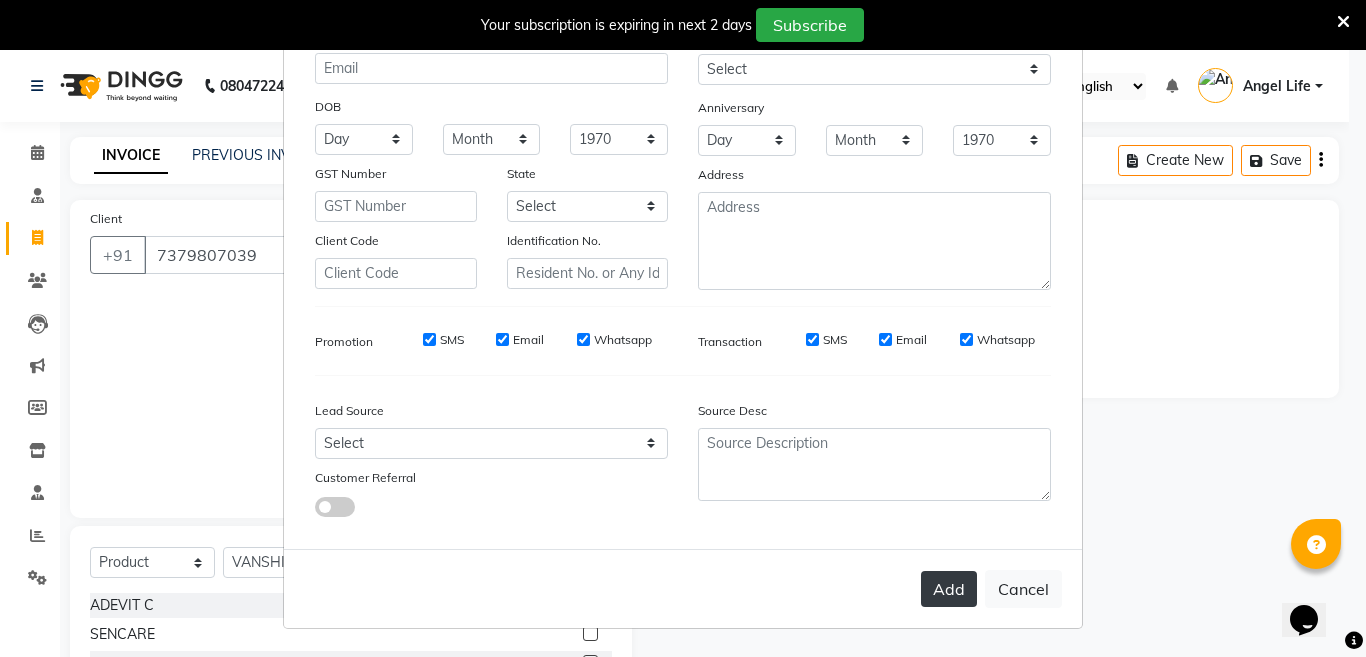 click on "Add" at bounding box center [949, 589] 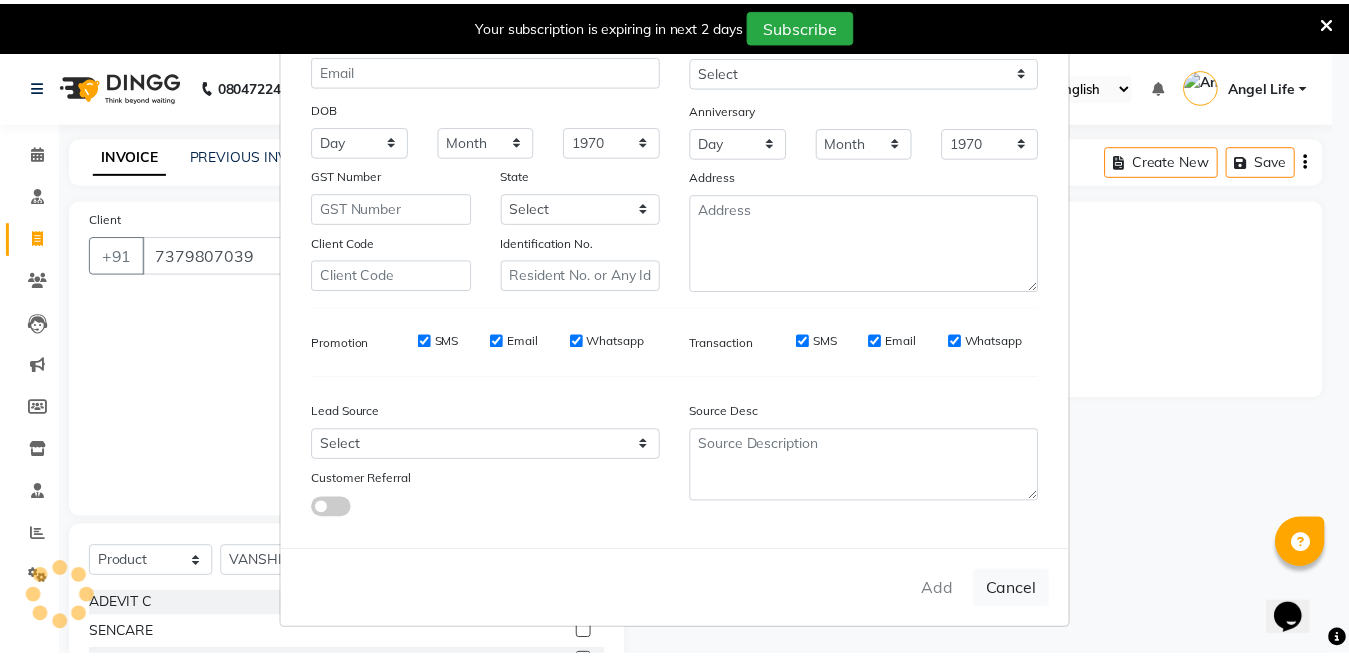 scroll, scrollTop: 192, scrollLeft: 0, axis: vertical 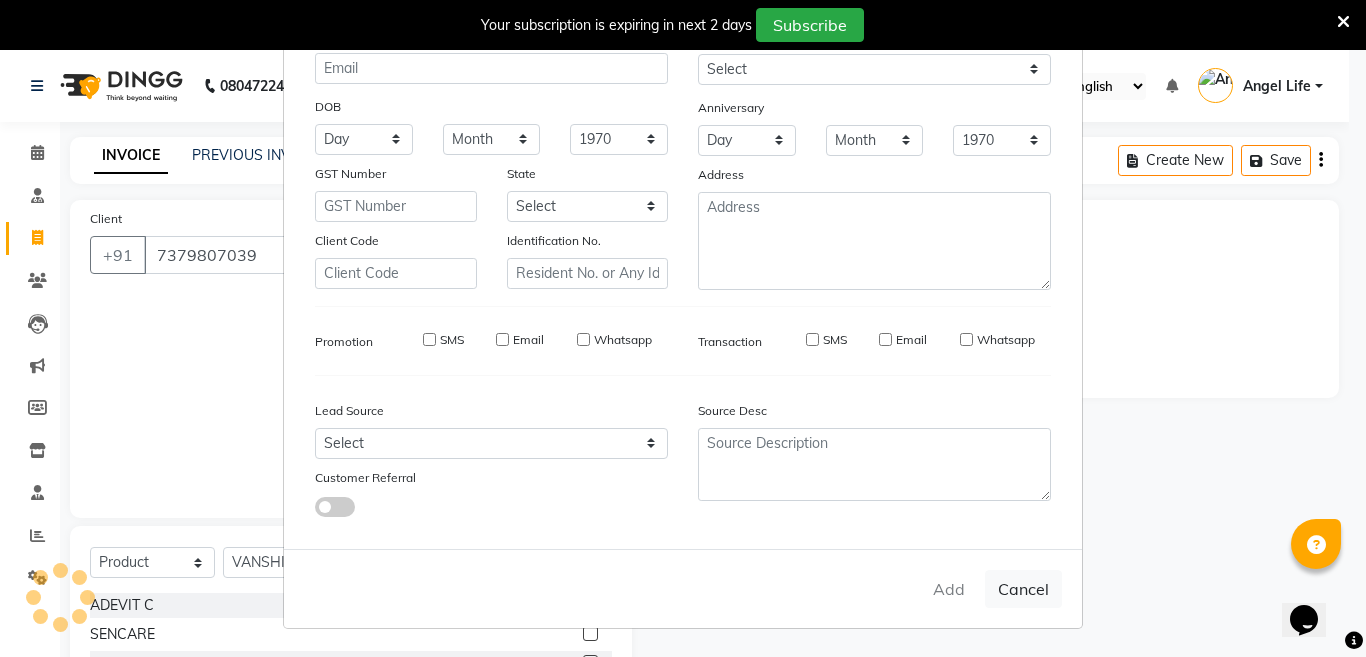 type 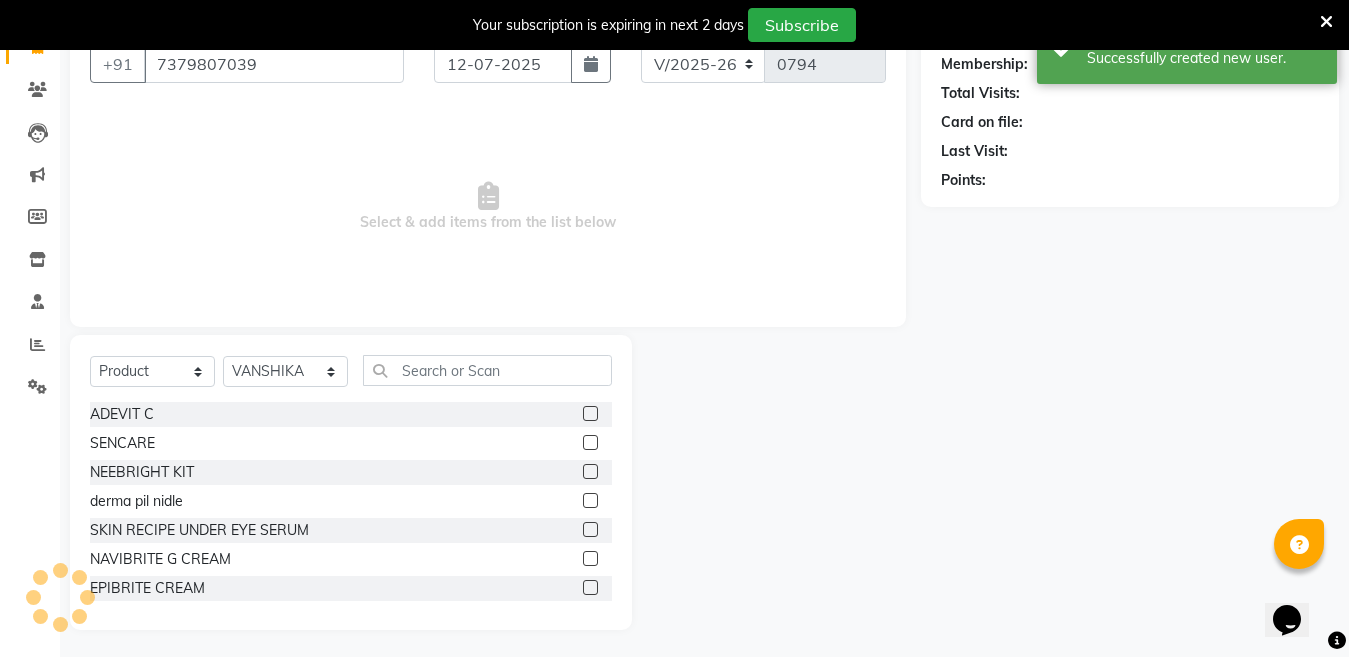 scroll, scrollTop: 194, scrollLeft: 0, axis: vertical 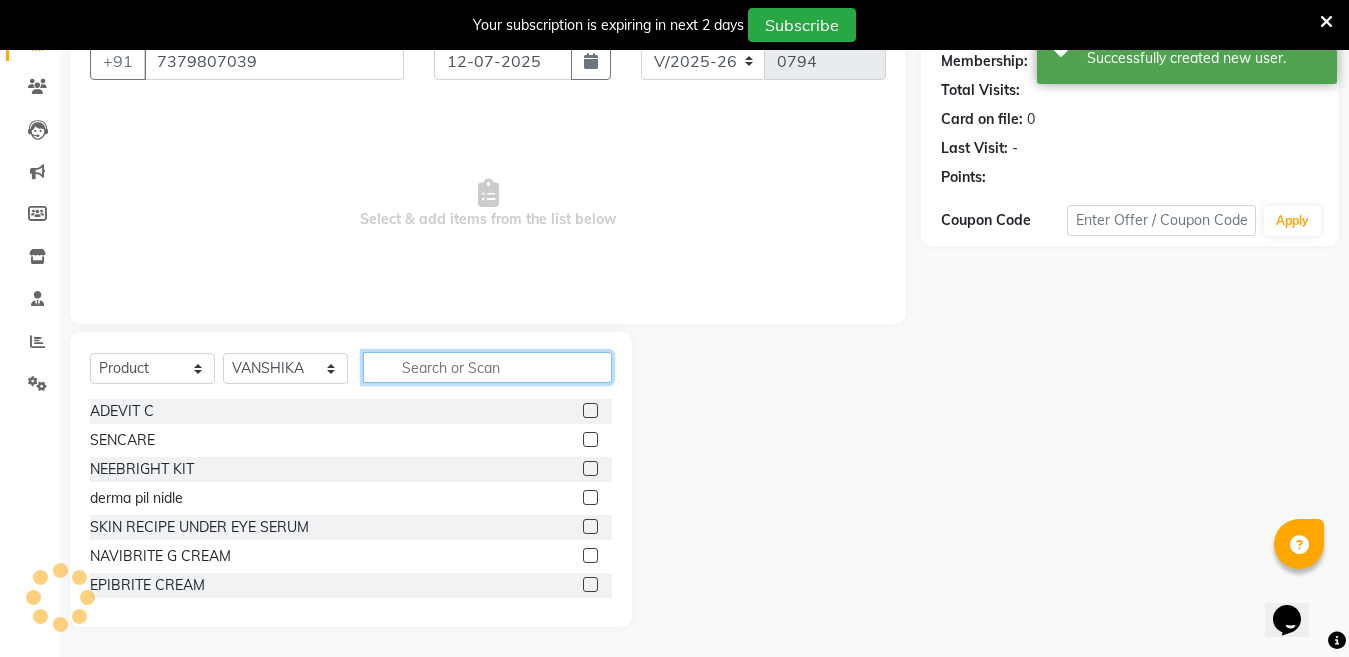 click 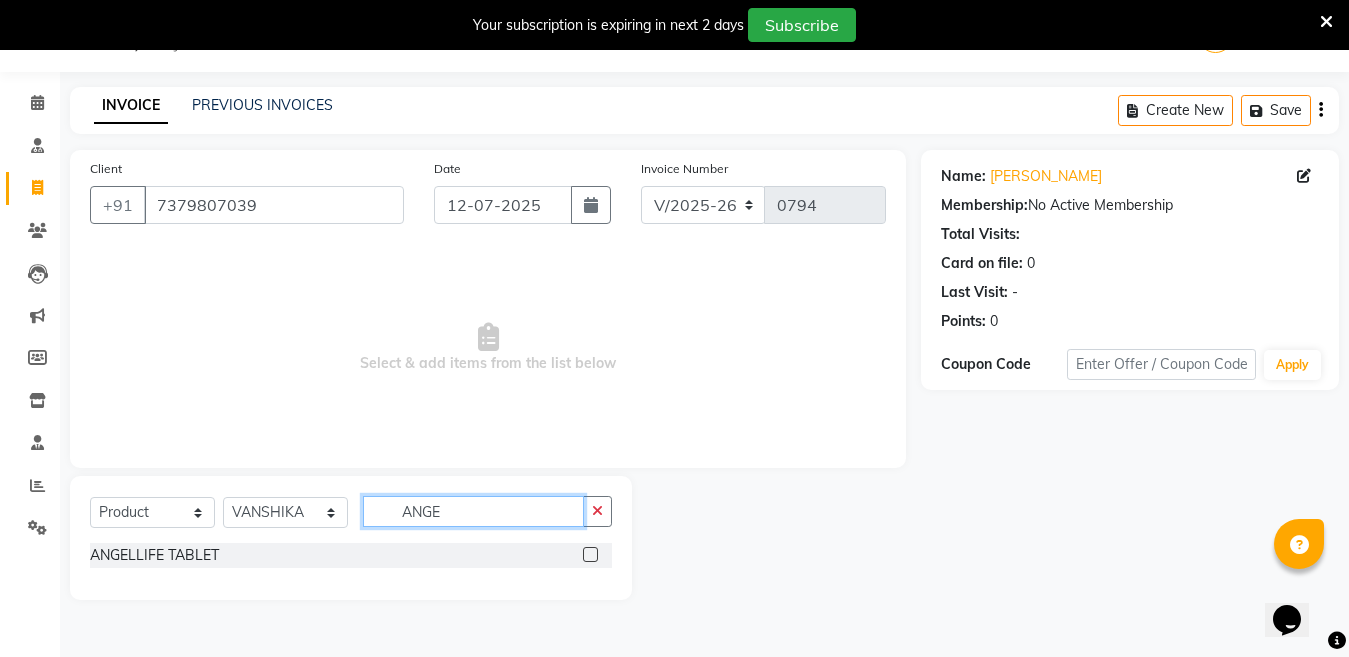 scroll, scrollTop: 50, scrollLeft: 0, axis: vertical 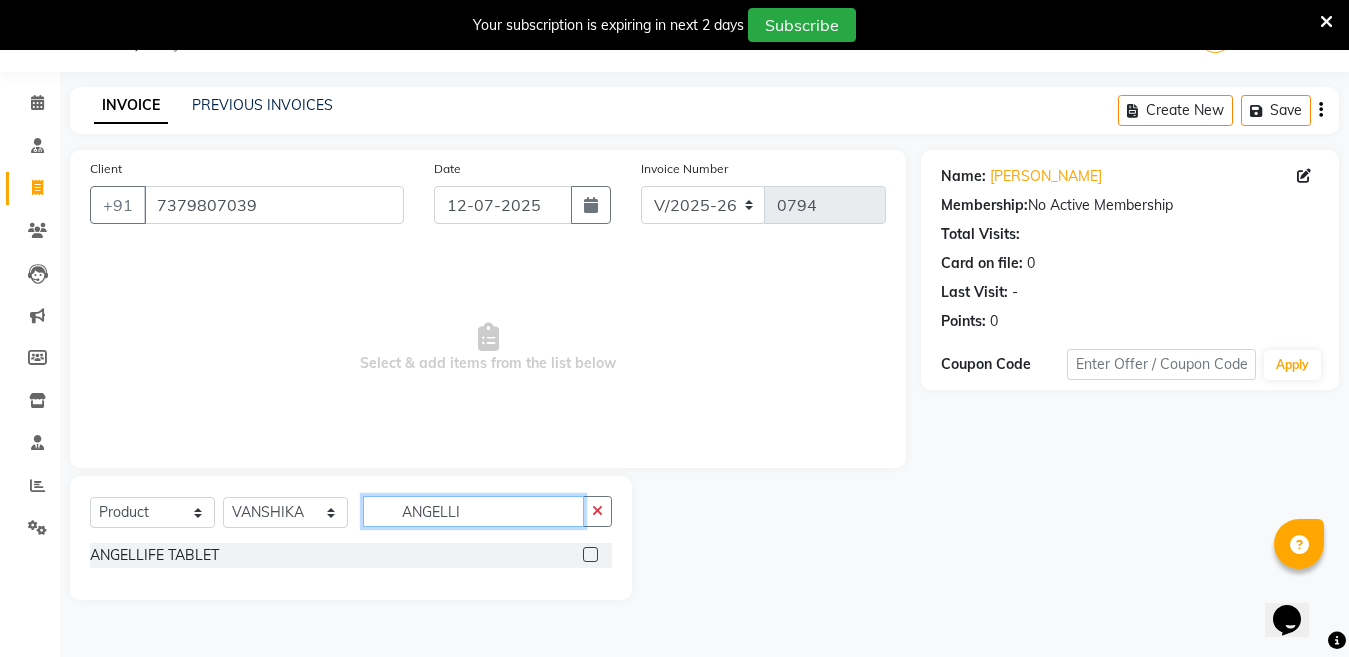 type on "ANGELLI" 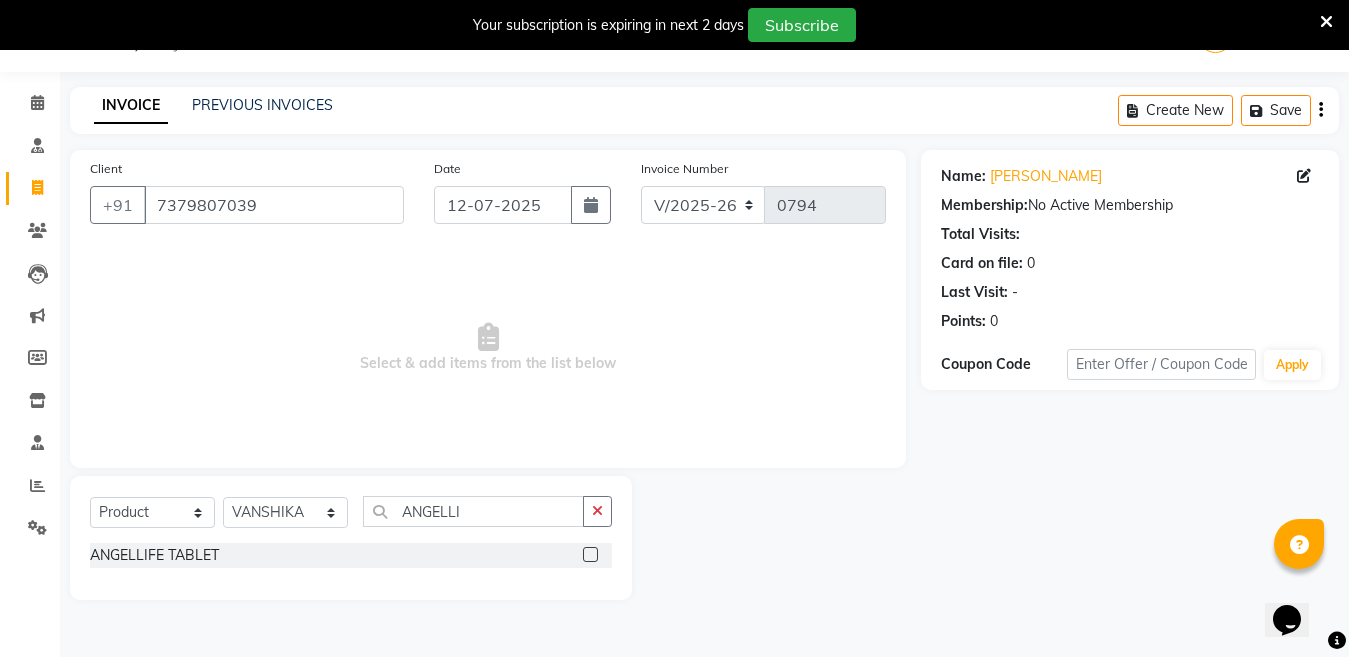 click 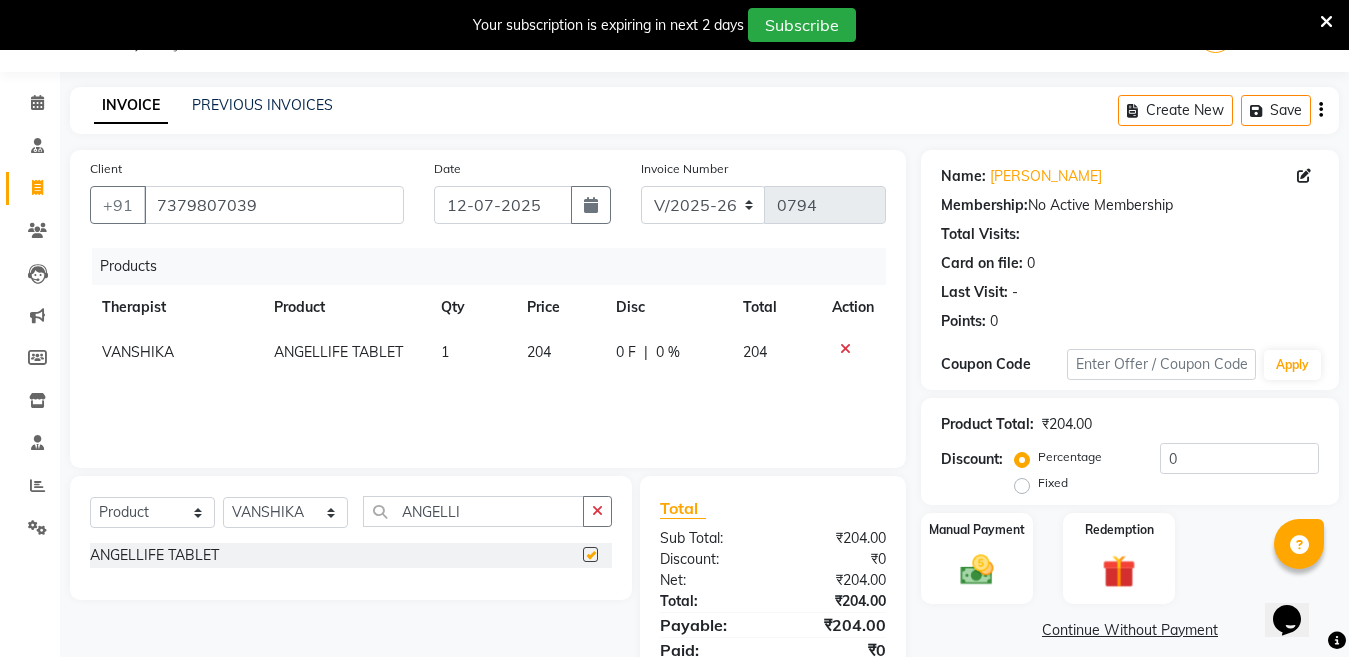 checkbox on "false" 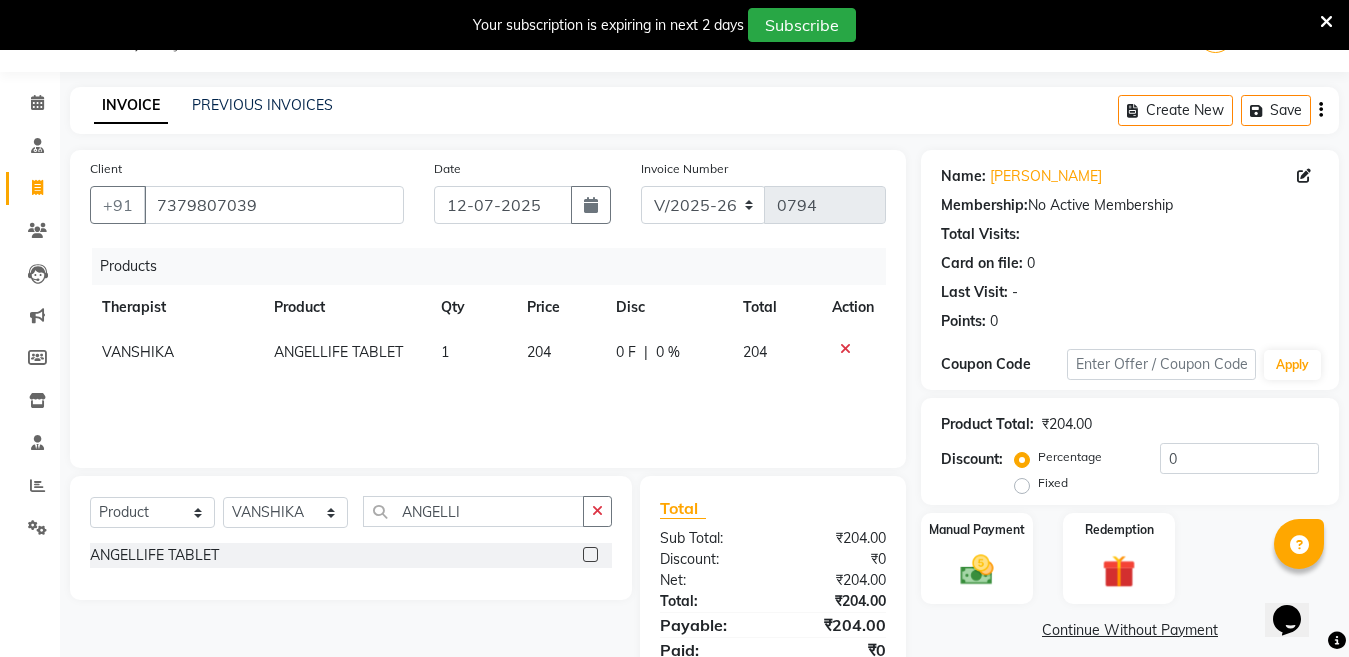 click on "0 %" 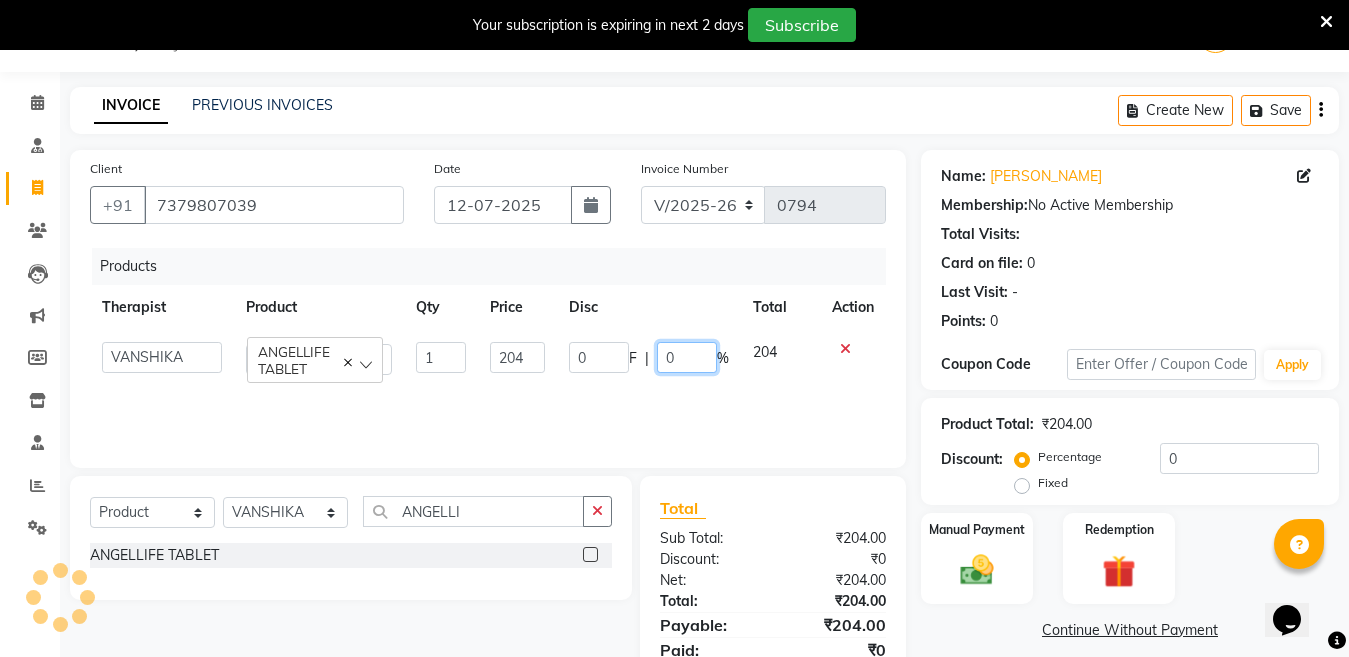 click on "0" 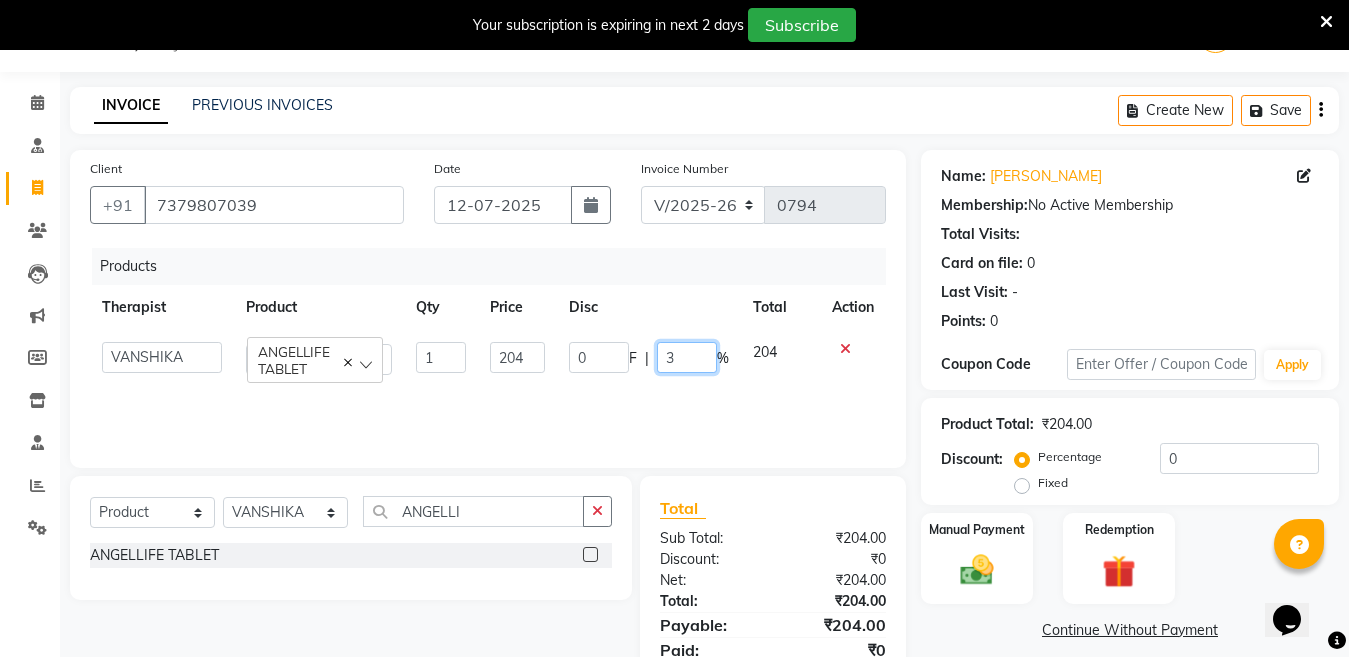 type on "30" 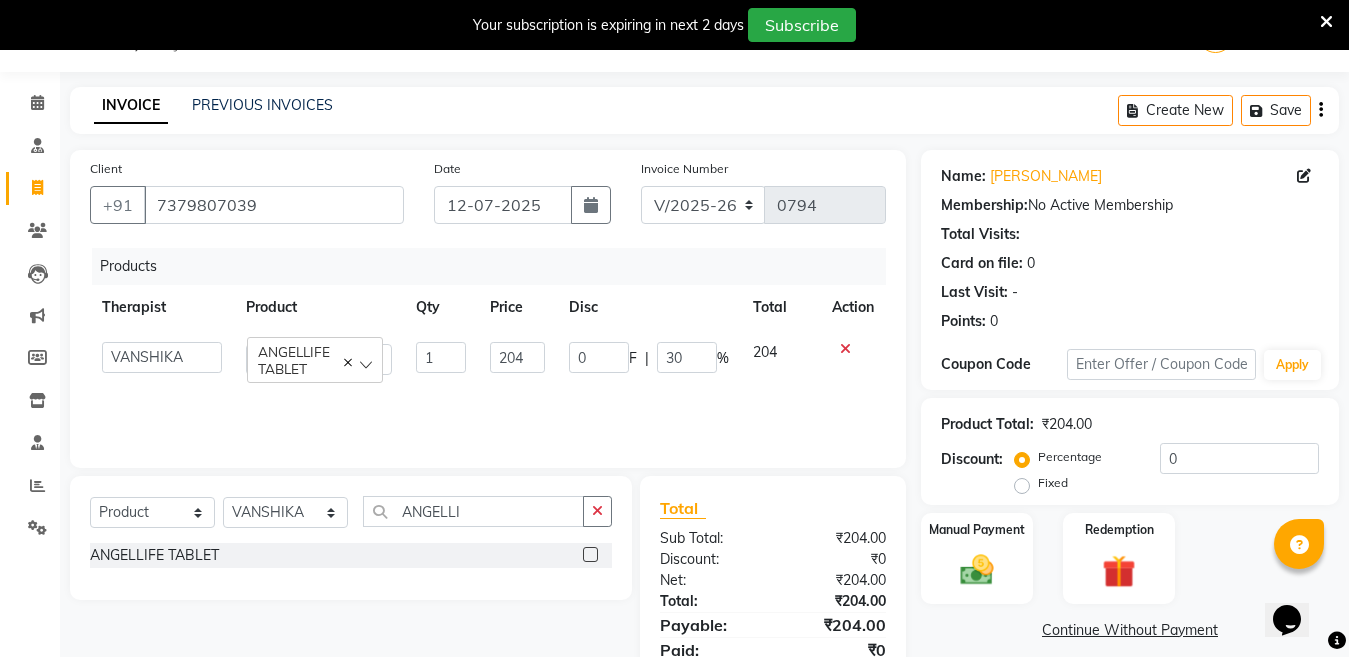 click on "Products Therapist Product Qty Price Disc Total Action  Angel Life   AngelLife Lucknow   DR SWATI   KAJAL   NEHA YADAV   ROHINI KUMARI   SHASHANK KHARABANDA   VANSHIKA   ANGELLIFE TABLET  1 204 0 F | 30 % 204" 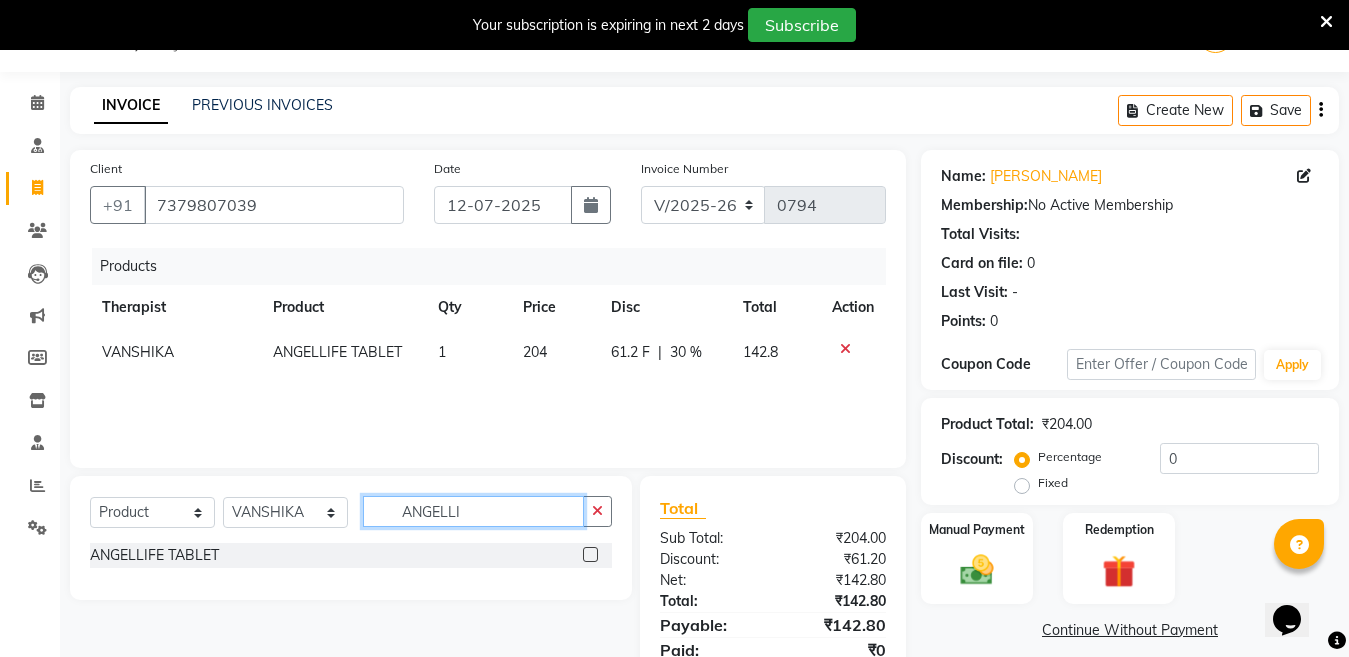 click on "ANGELLI" 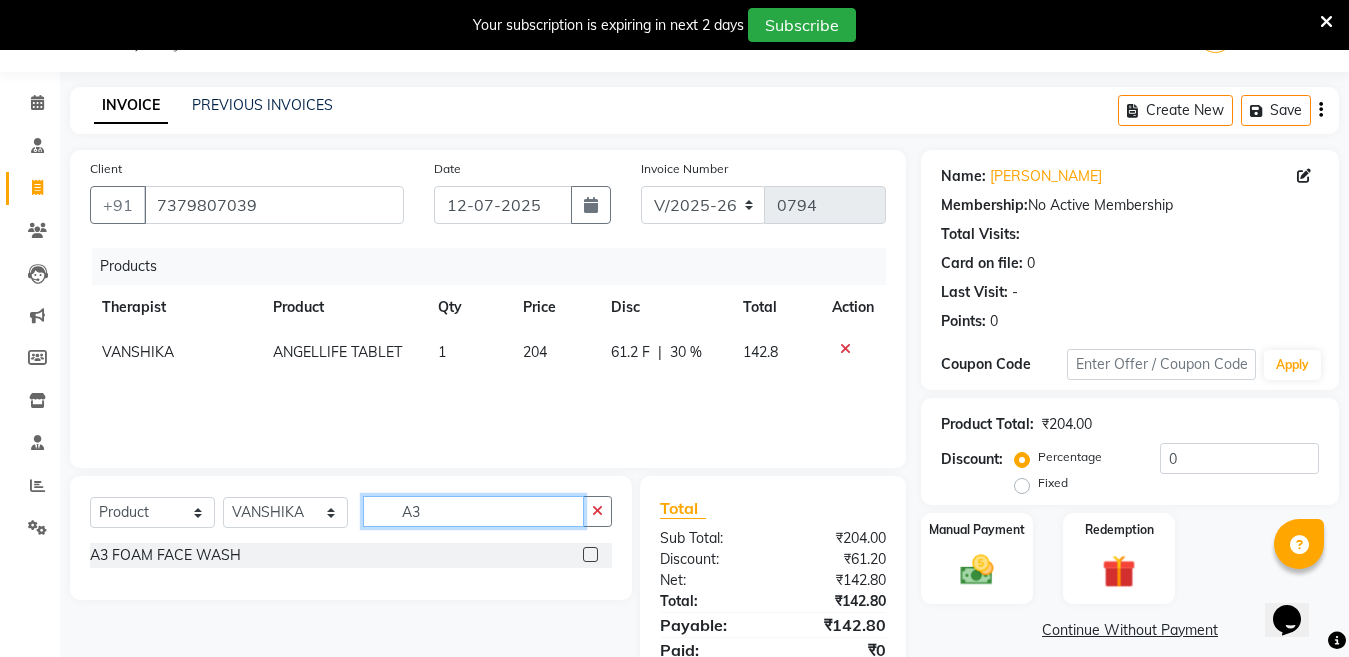 type on "A3" 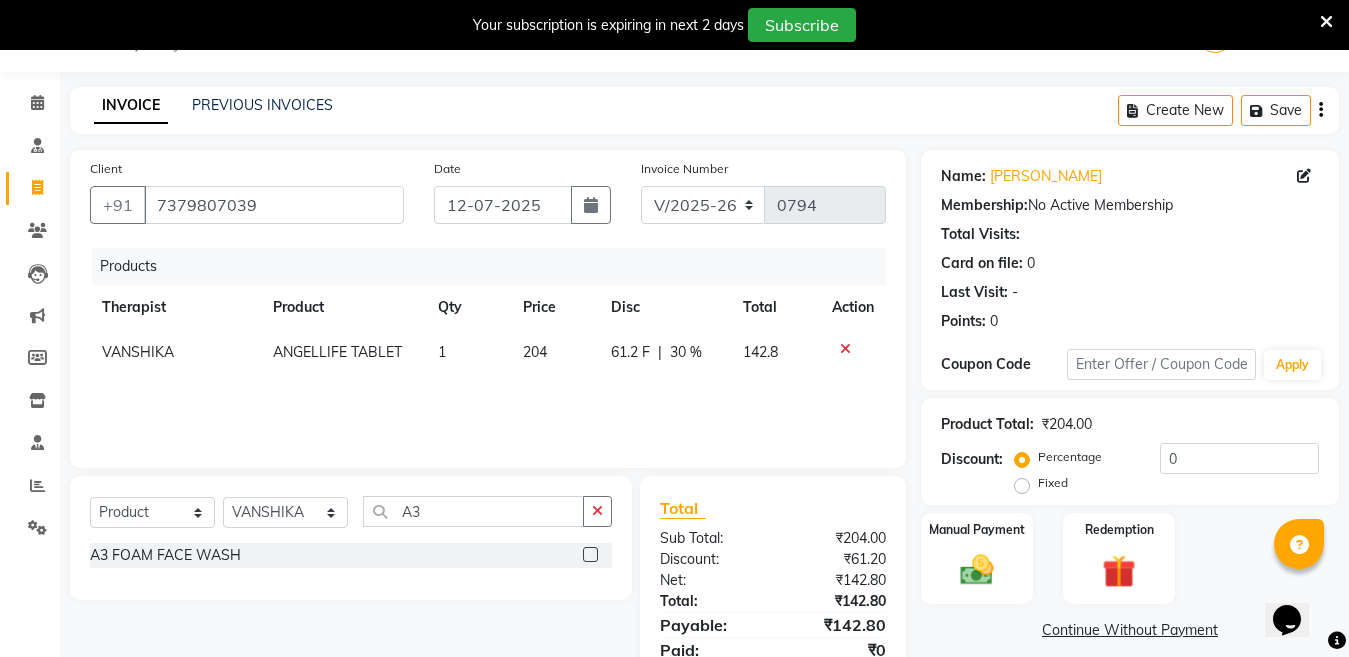 click 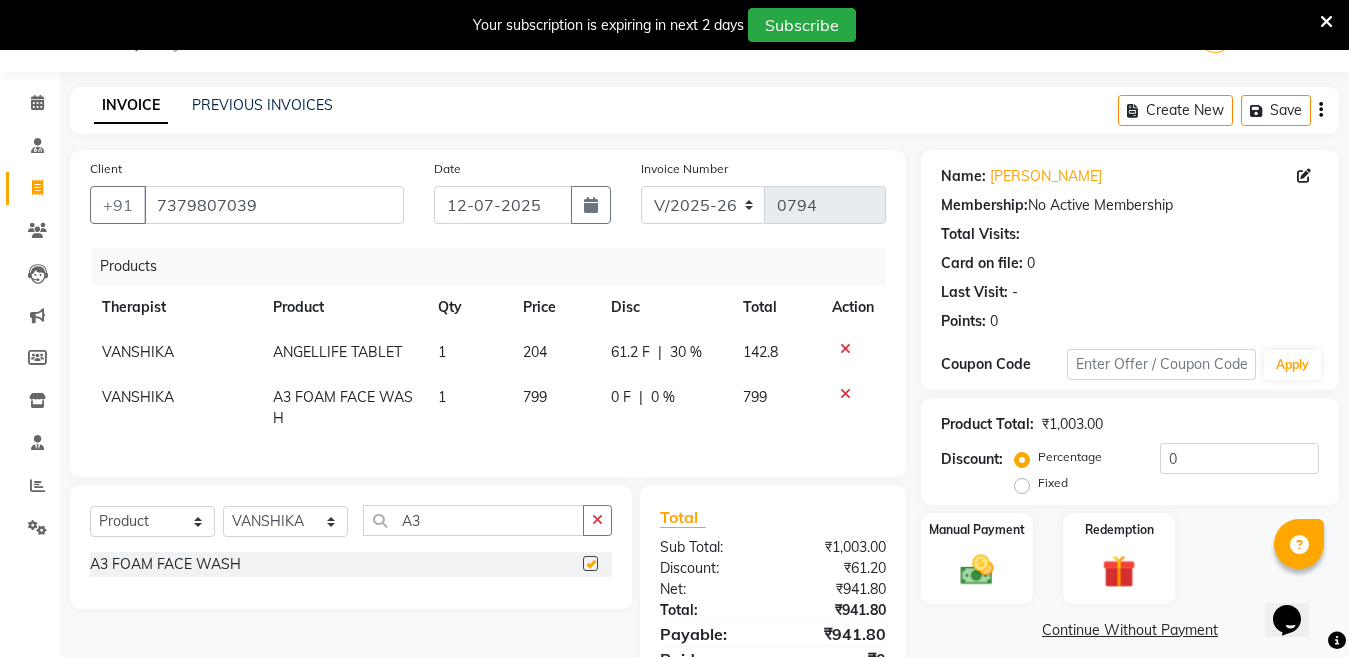 checkbox on "false" 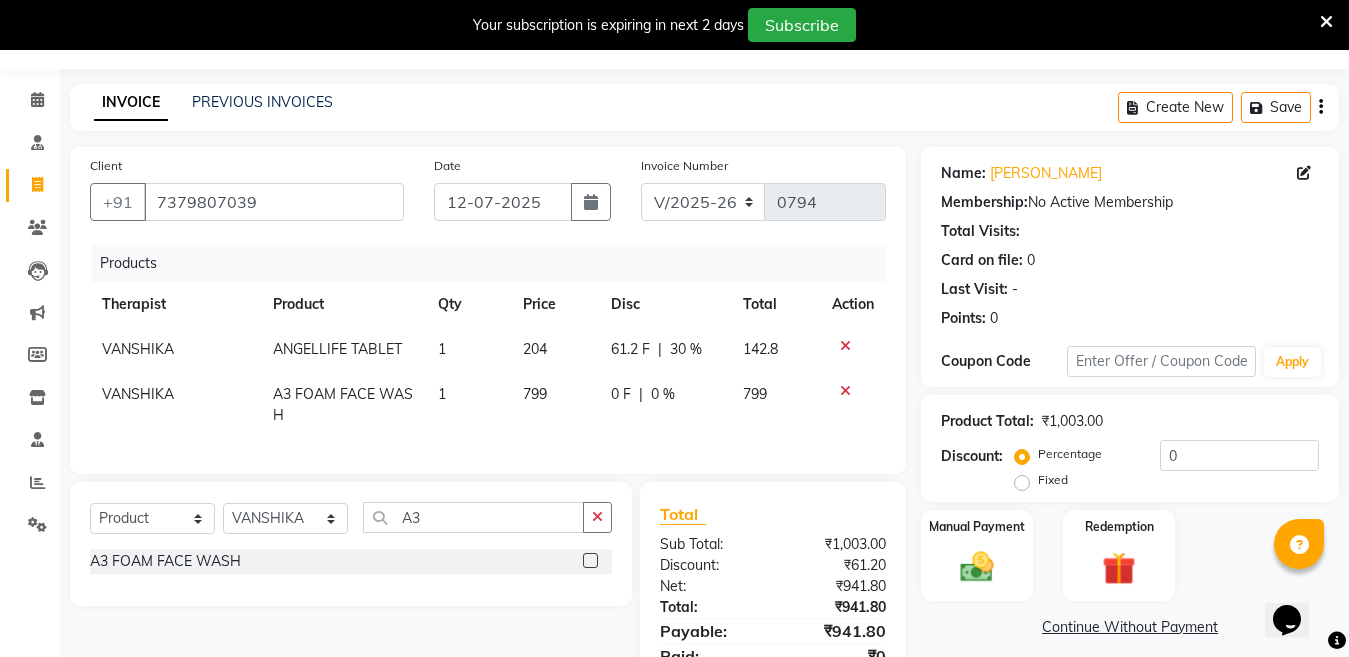 scroll, scrollTop: 0, scrollLeft: 0, axis: both 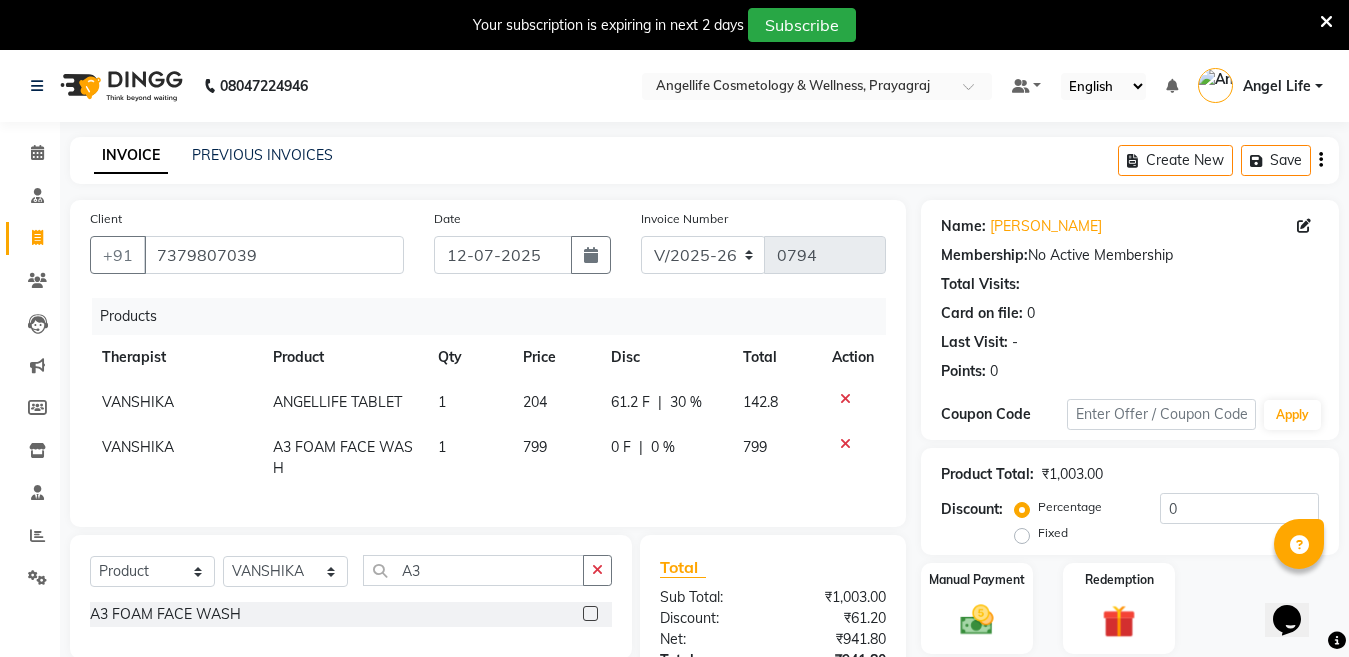 click on "0 %" 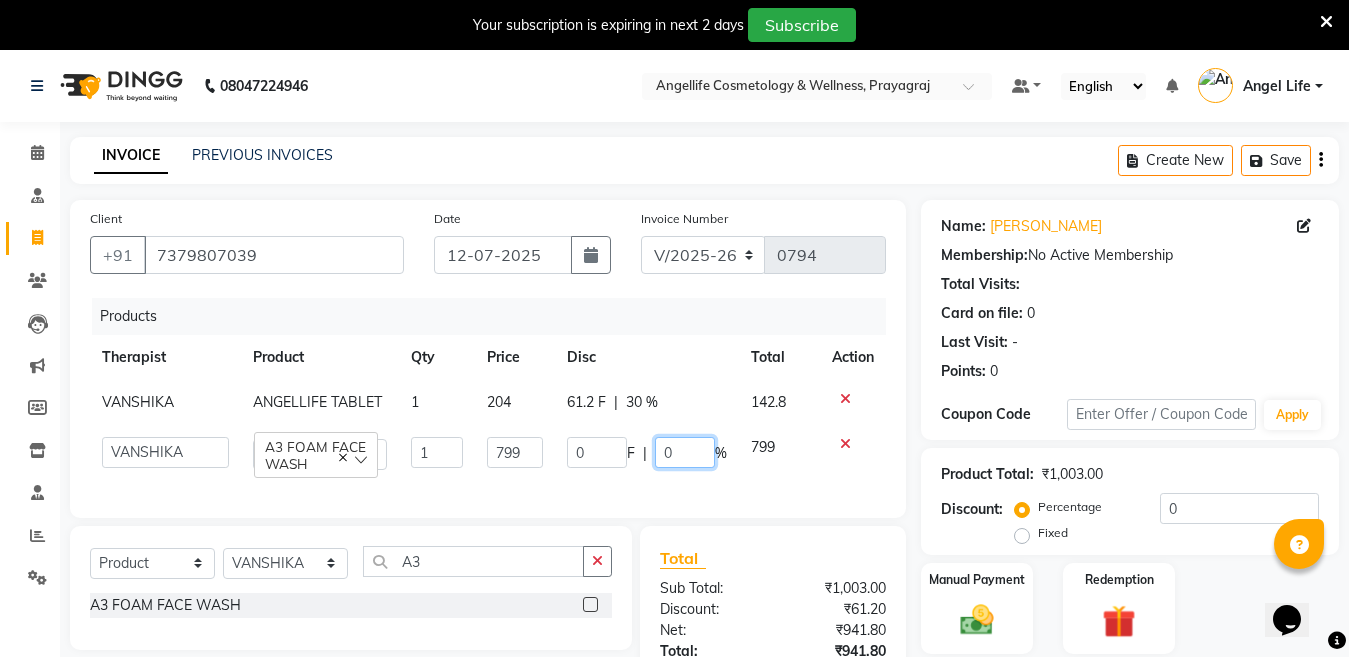 click on "0" 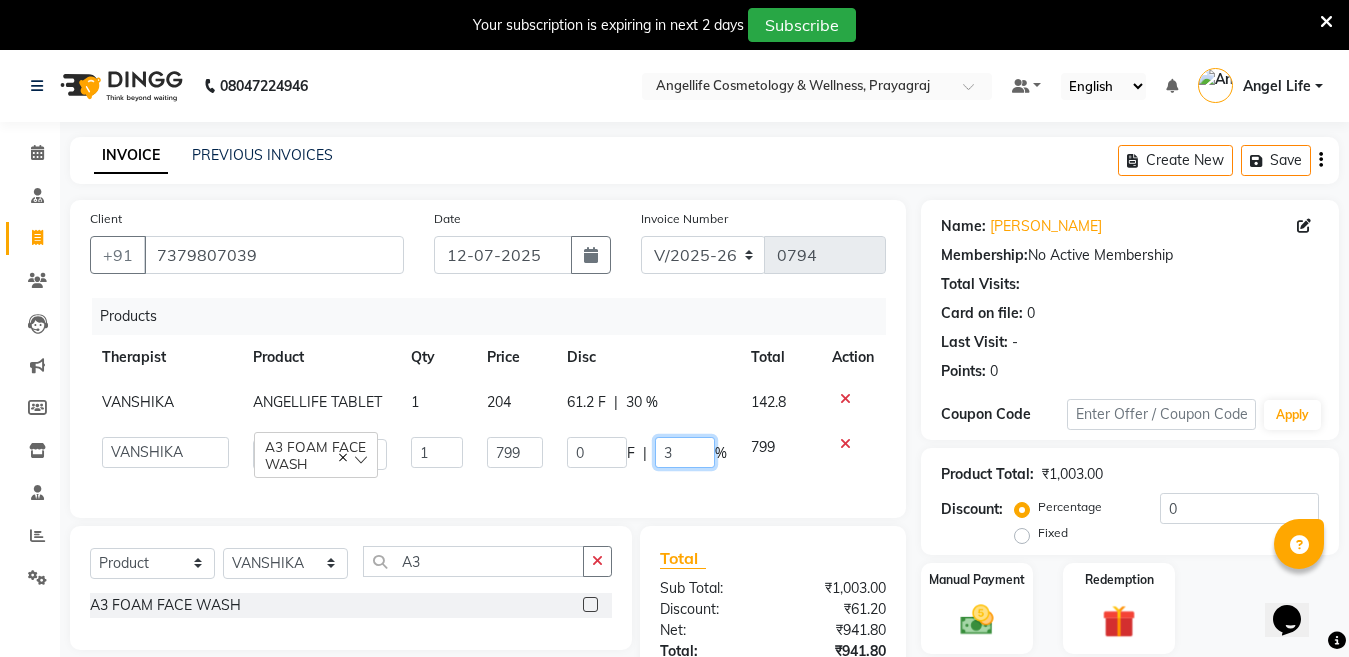 type on "30" 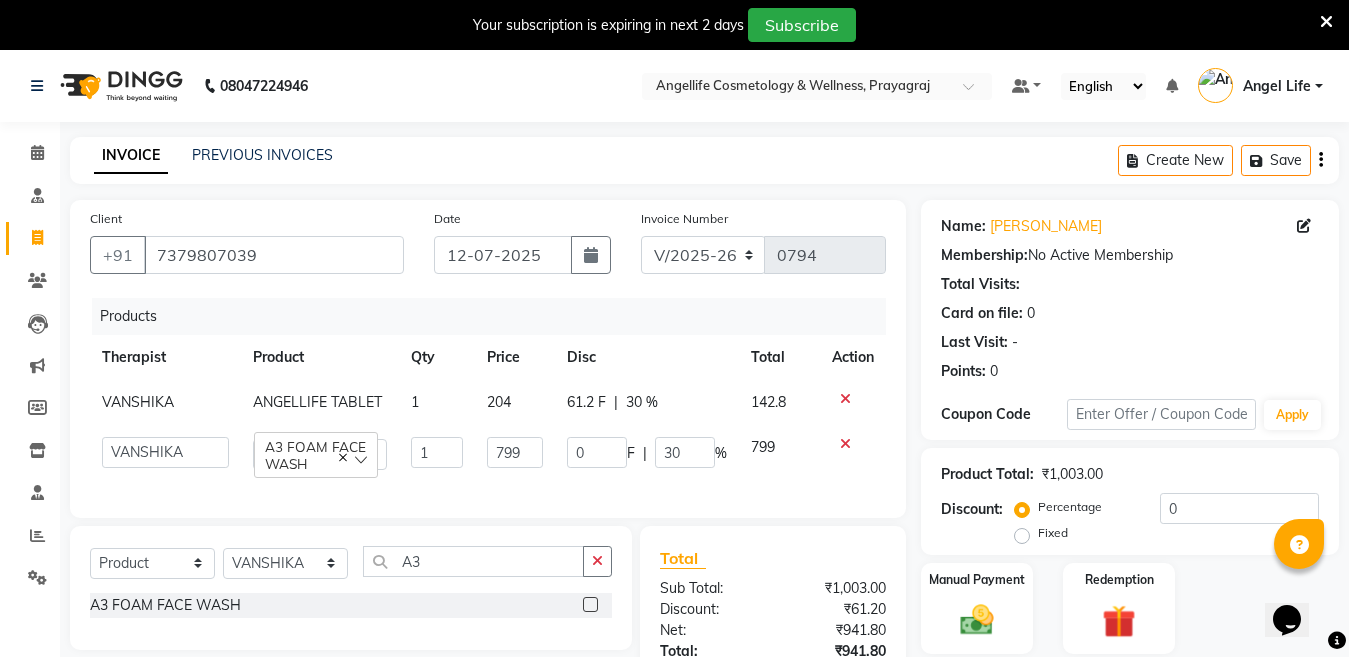 click on "0 F | 30 %" 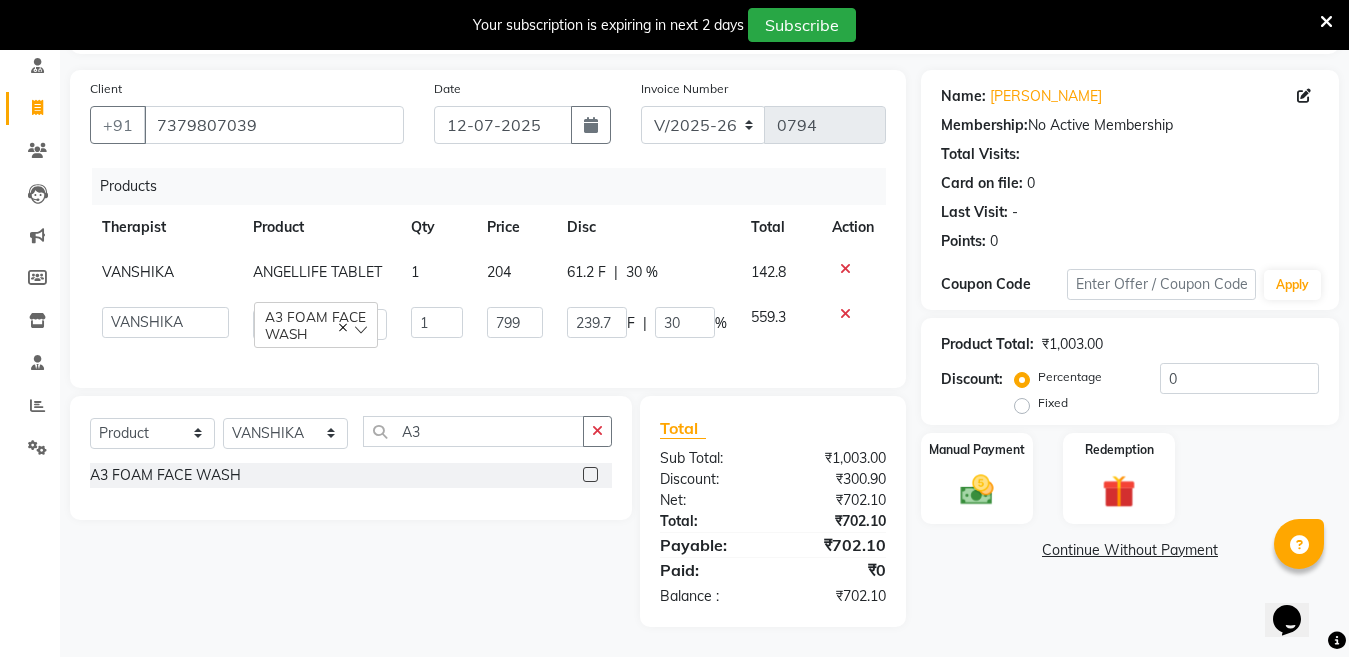 scroll, scrollTop: 147, scrollLeft: 0, axis: vertical 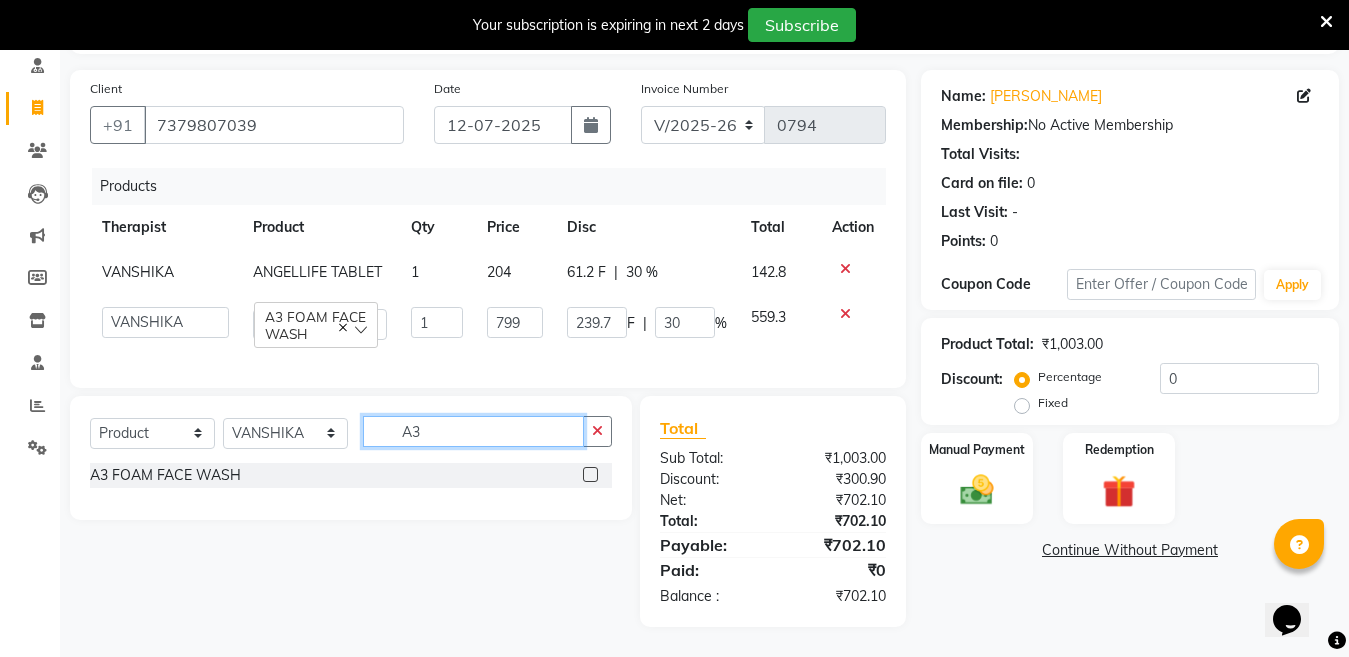 click on "A3" 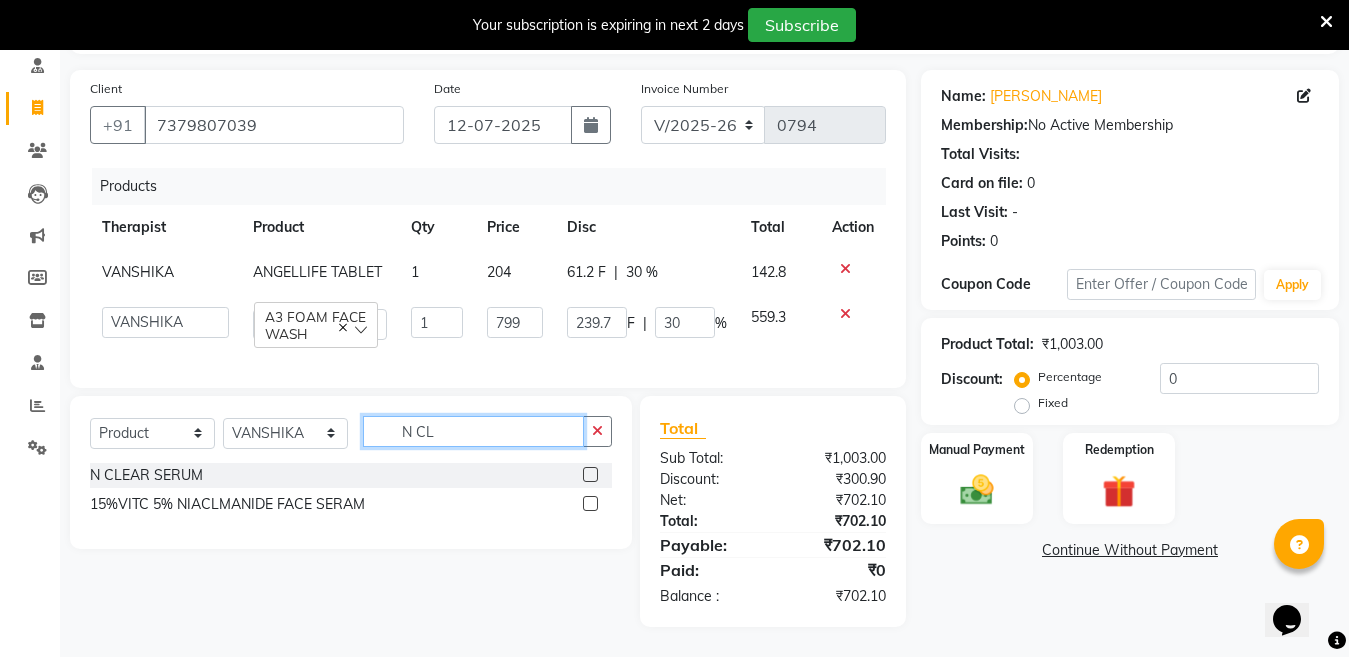 type on "N CL" 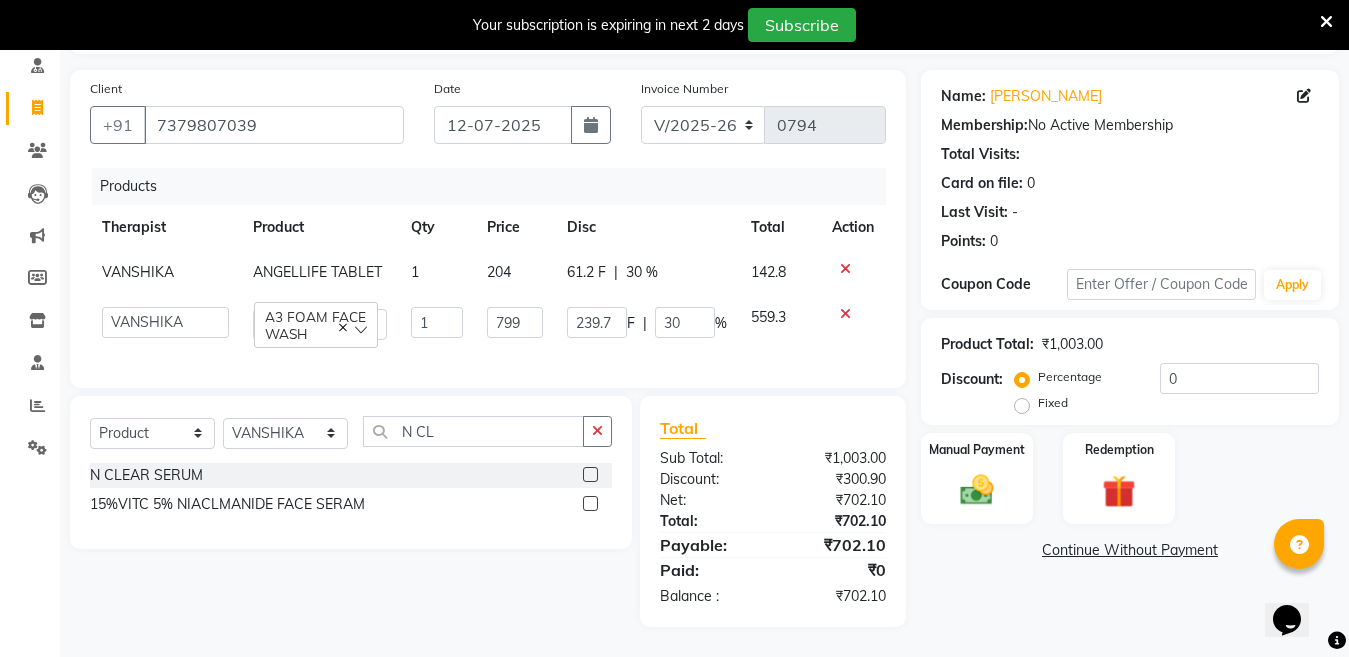 click 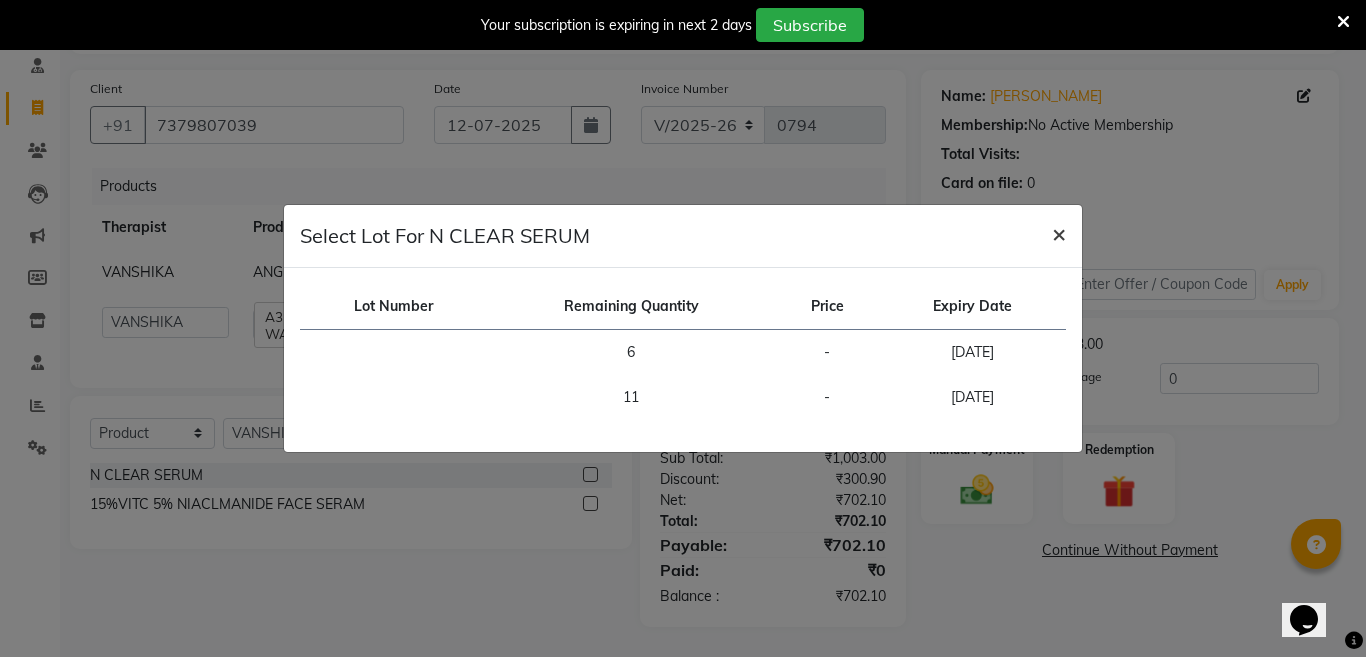 click on "×" 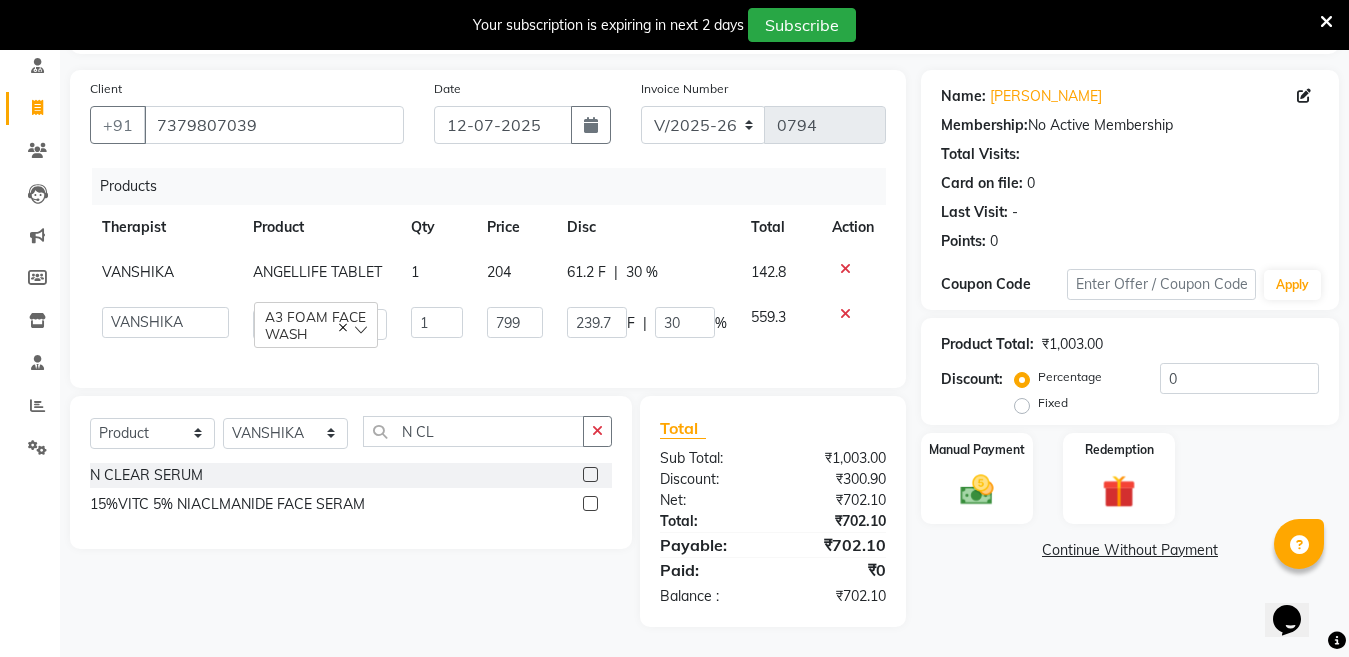click 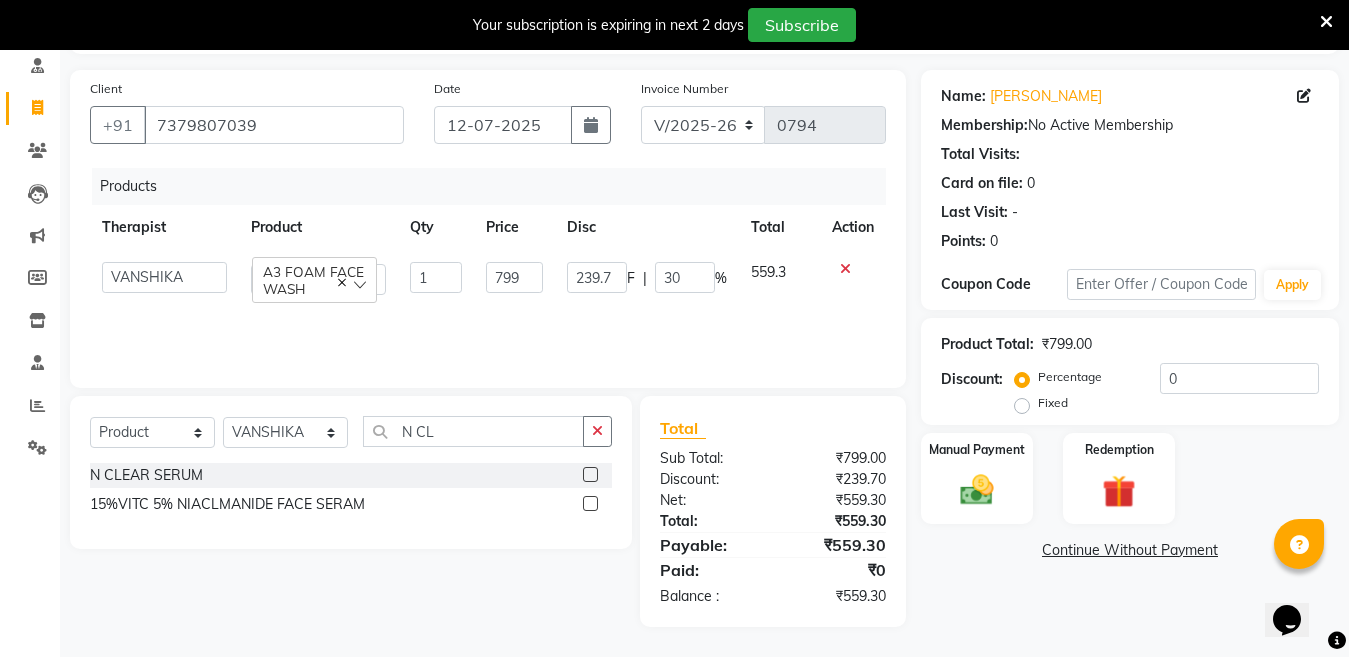 scroll, scrollTop: 130, scrollLeft: 0, axis: vertical 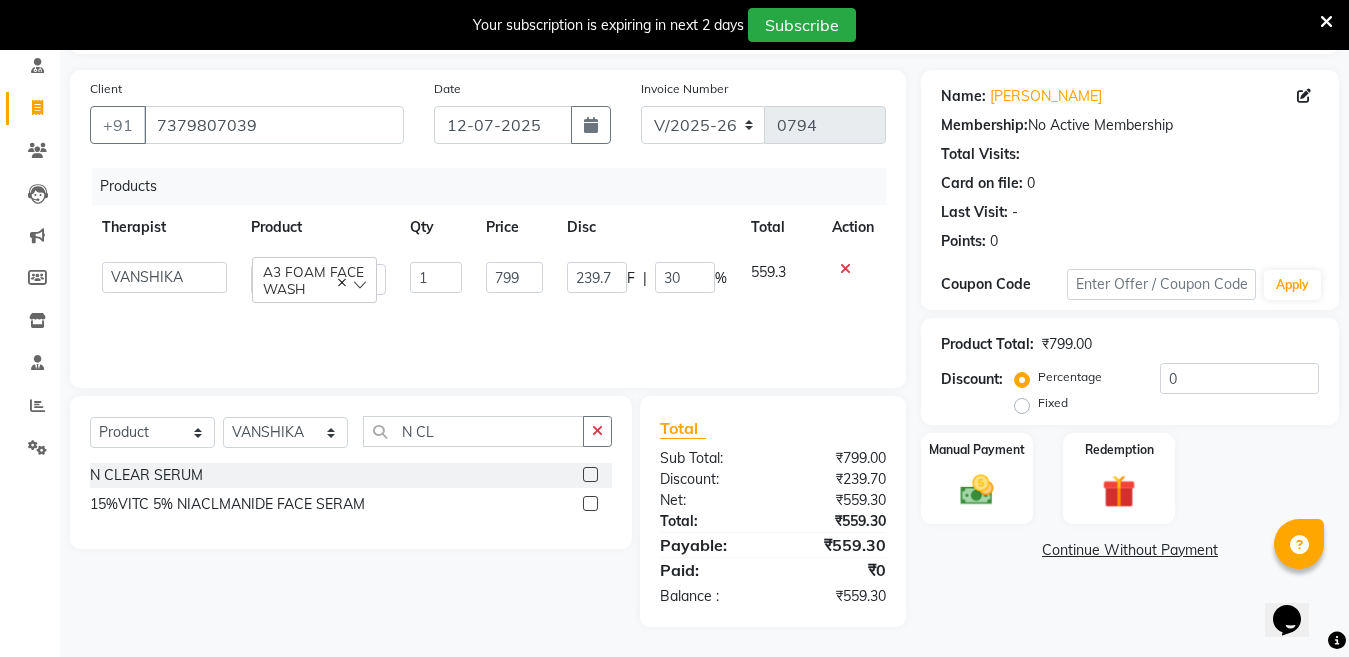 click 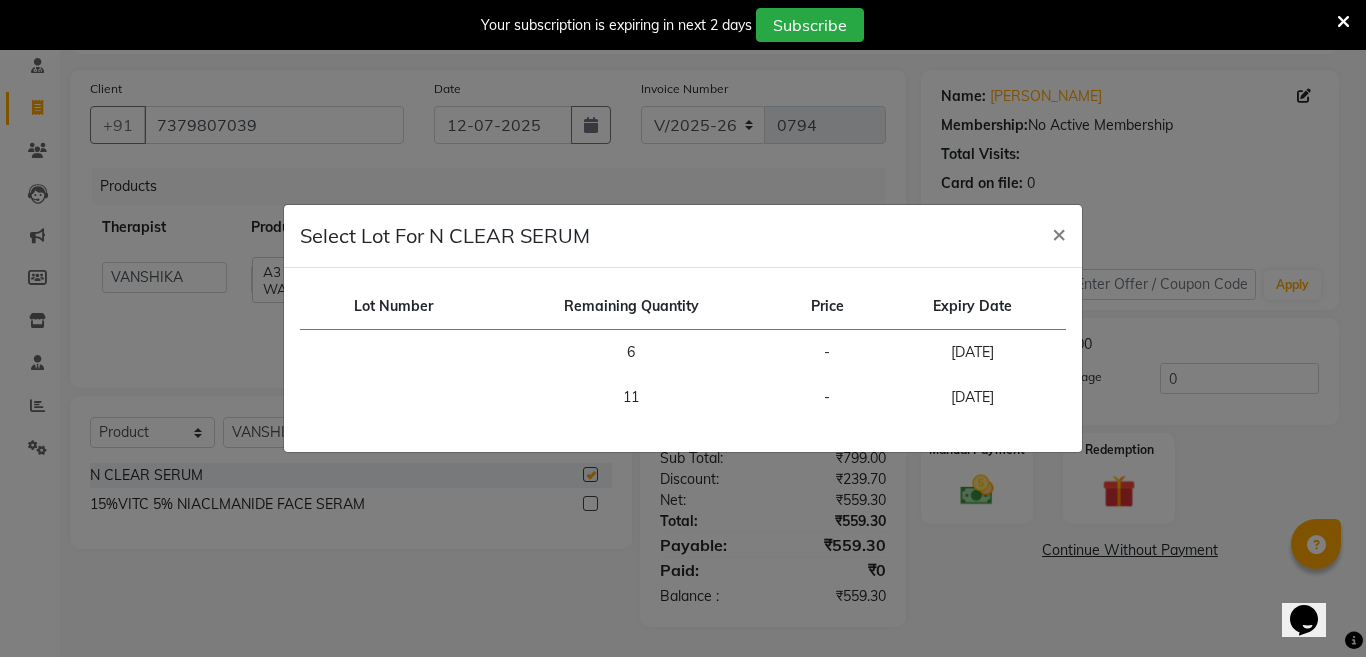 checkbox on "false" 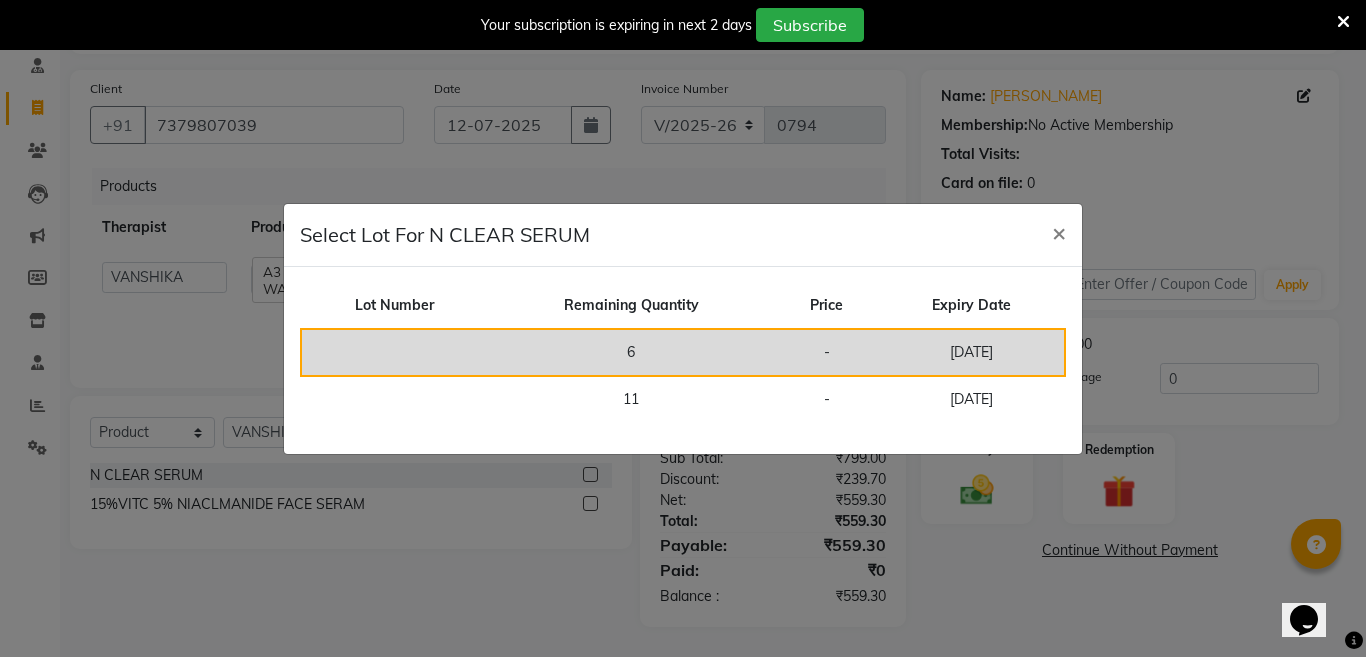 click on "2001-03-26" 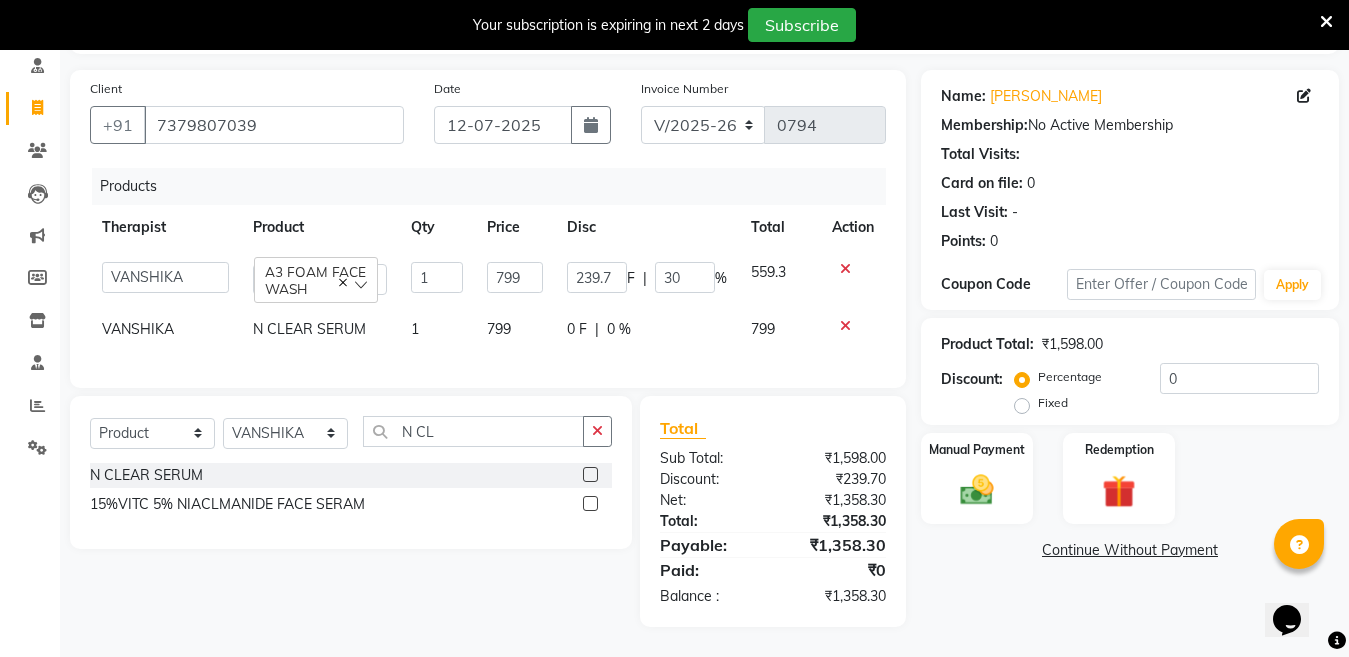 click on "0 %" 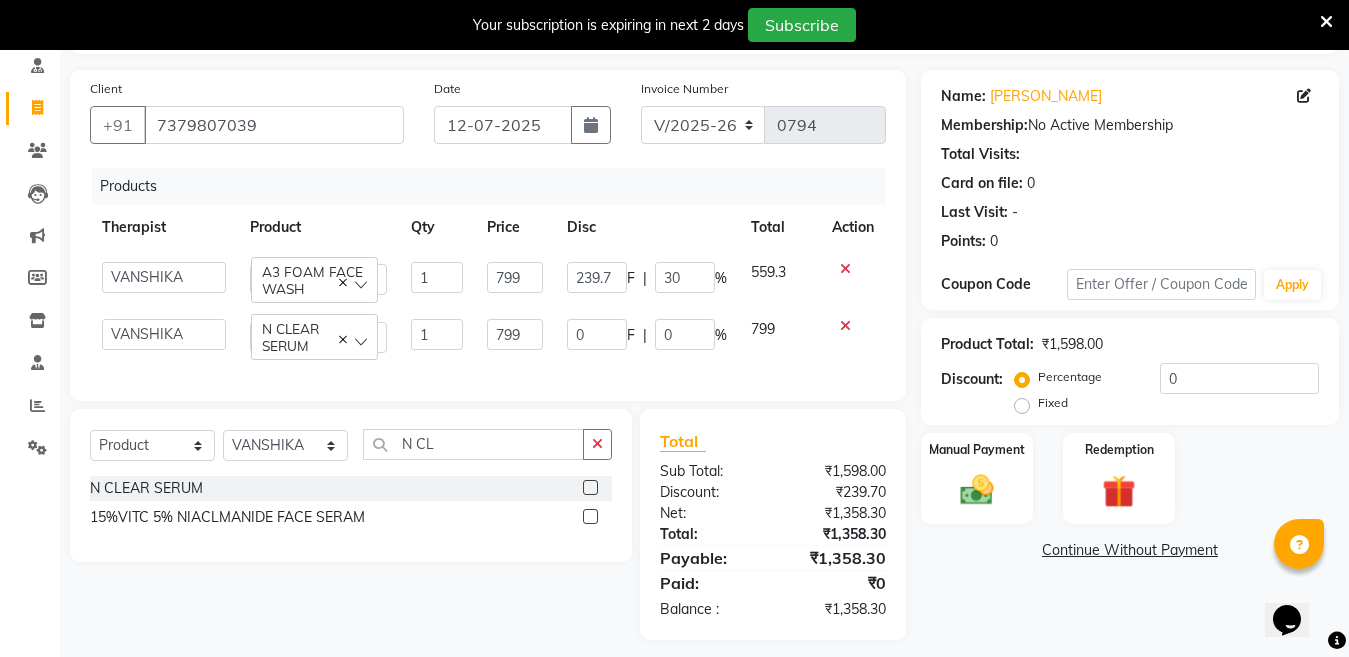 click on "0" 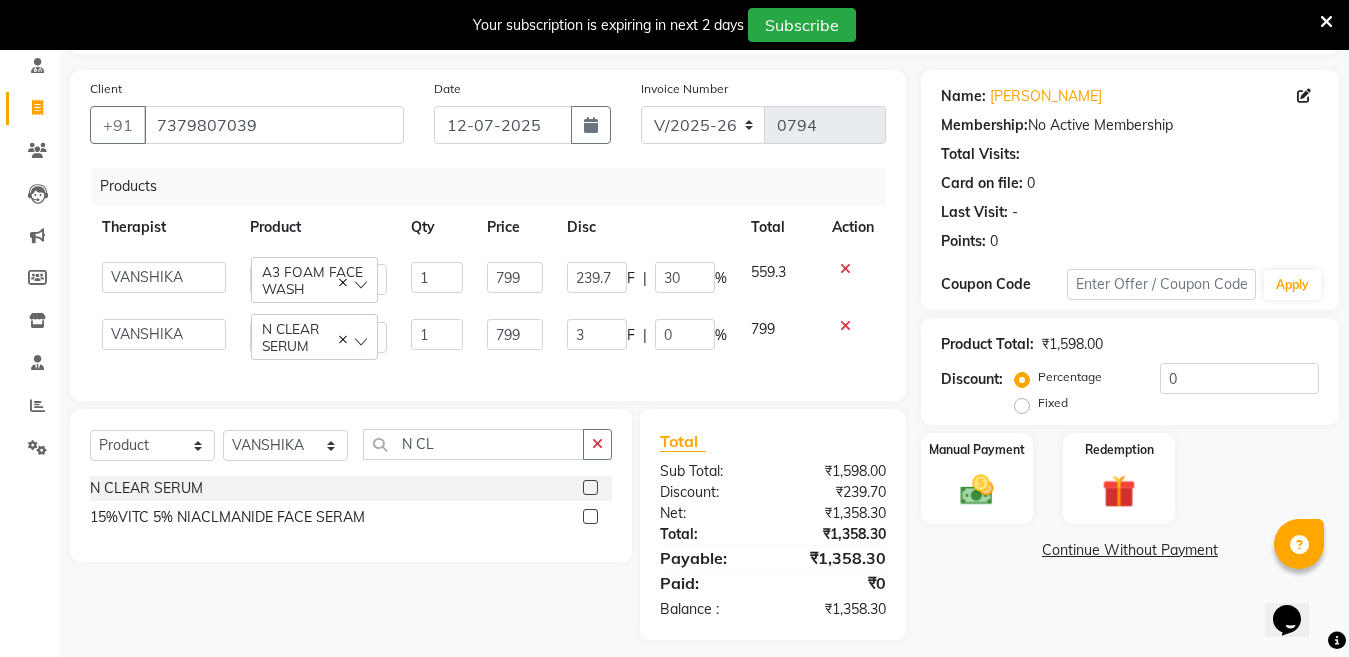 type on "30" 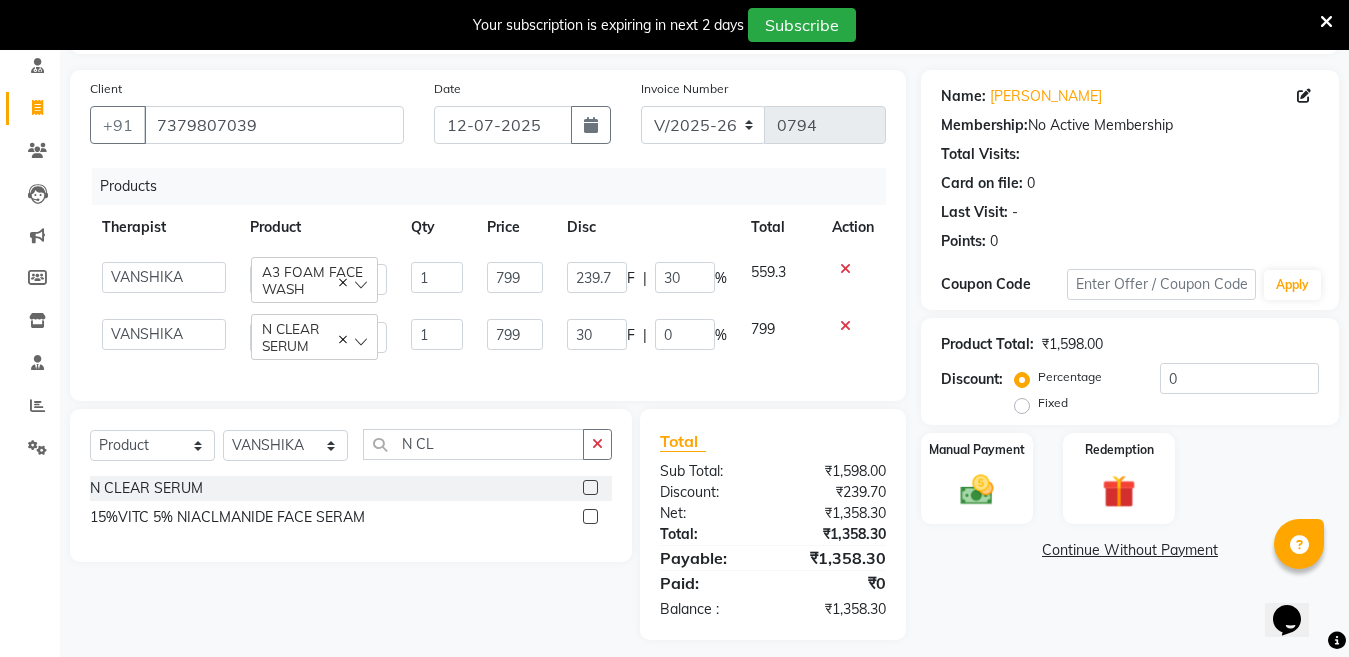 click on "Products Therapist Product Qty Price Disc Total Action  Angel Life   AngelLife Lucknow   DR SWATI   KAJAL   NEHA YADAV   ROHINI KUMARI   SHASHANK KHARABANDA   VANSHIKA   A3 FOAM FACE WASH  1 799 239.7 F | 30 % 559.3  Angel Life   AngelLife Lucknow   DR SWATI   KAJAL   NEHA YADAV   ROHINI KUMARI   SHASHANK KHARABANDA   VANSHIKA   N CLEAR SERUM  1 799 30 F | 0 % 799" 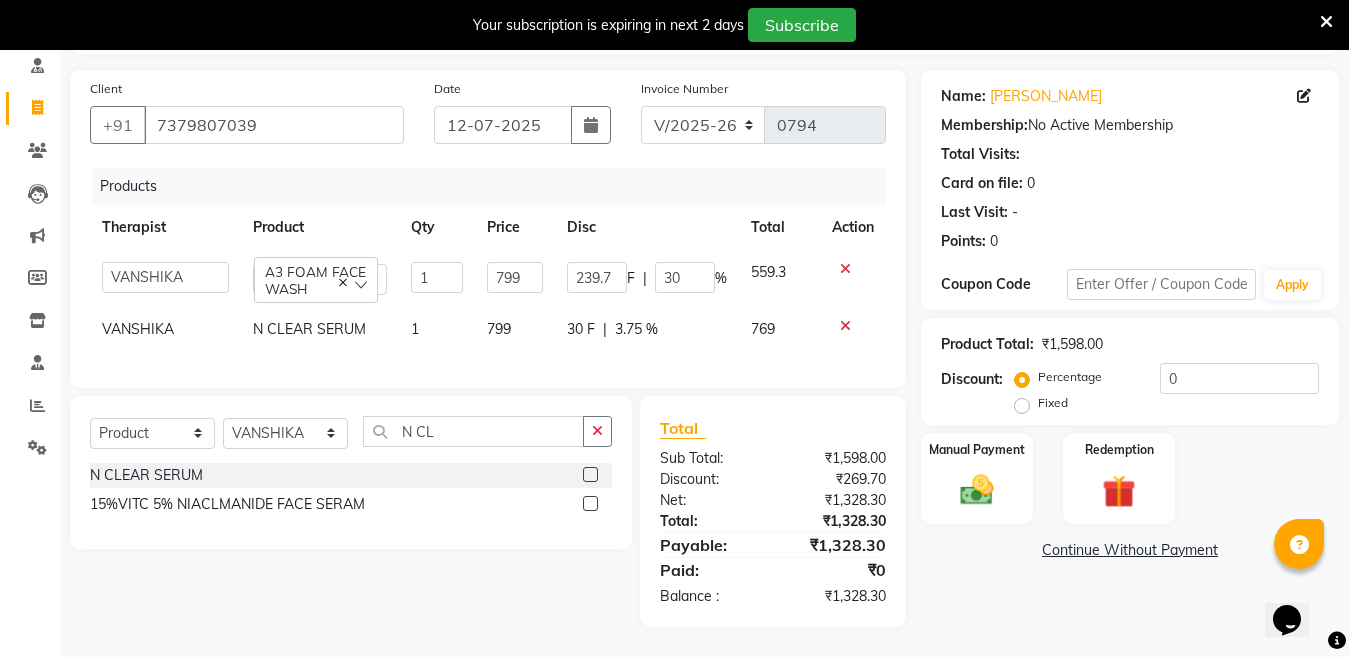 click on "30 F" 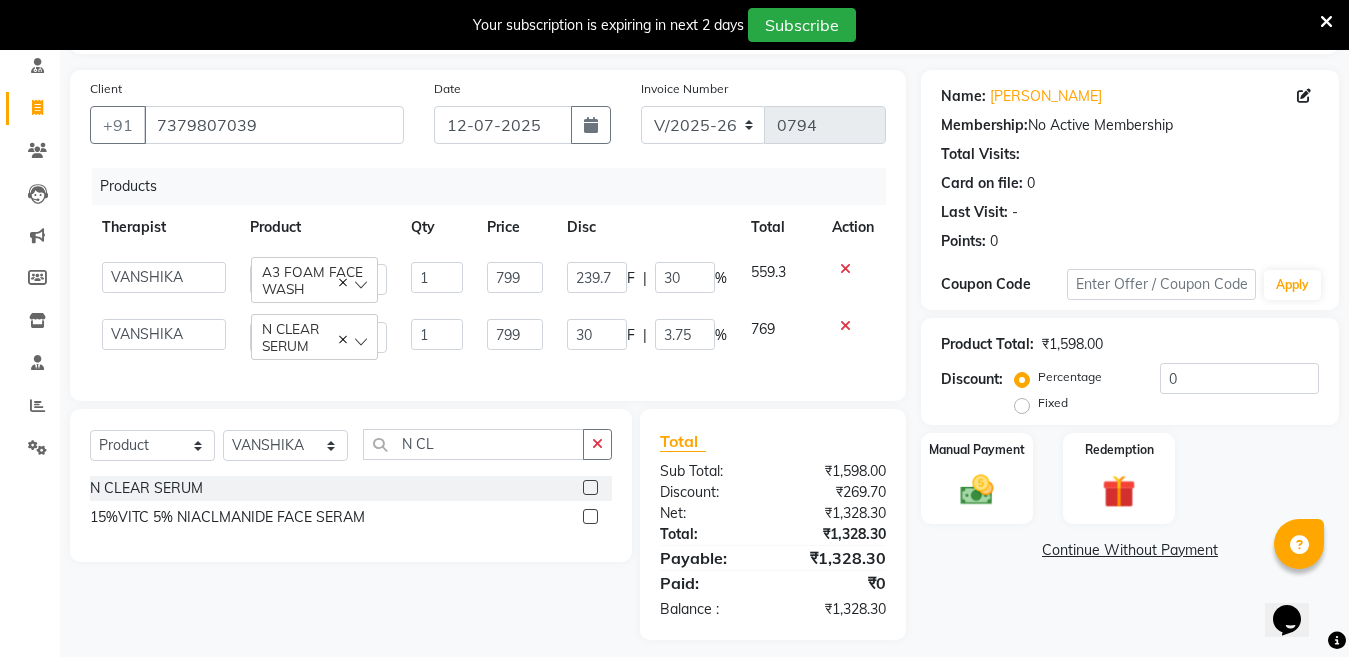 type 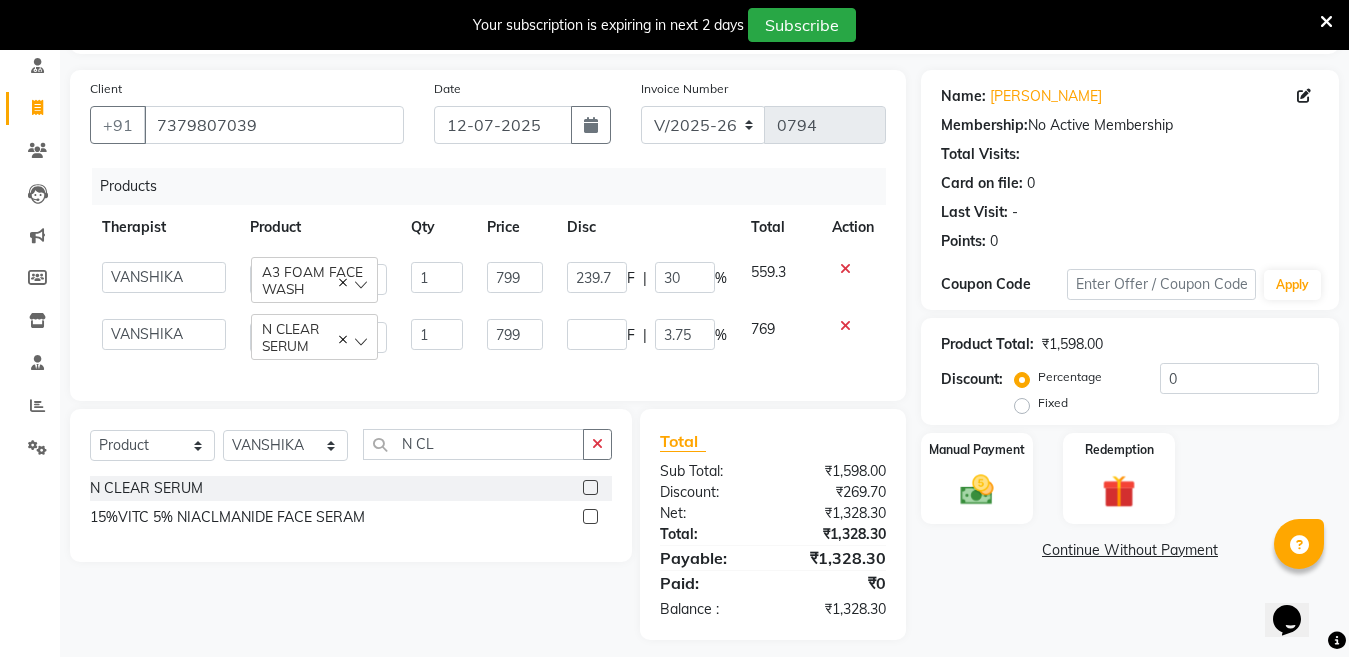 click on "Products Therapist Product Qty Price Disc Total Action  Angel Life   AngelLife Lucknow   DR SWATI   KAJAL   NEHA YADAV   ROHINI KUMARI   SHASHANK KHARABANDA   VANSHIKA   A3 FOAM FACE WASH  1 799 239.7 F | 30 % 559.3  Angel Life   AngelLife Lucknow   DR SWATI   KAJAL   NEHA YADAV   ROHINI KUMARI   SHASHANK KHARABANDA   VANSHIKA   N CLEAR SERUM  1 799 F | 3.75 % 769" 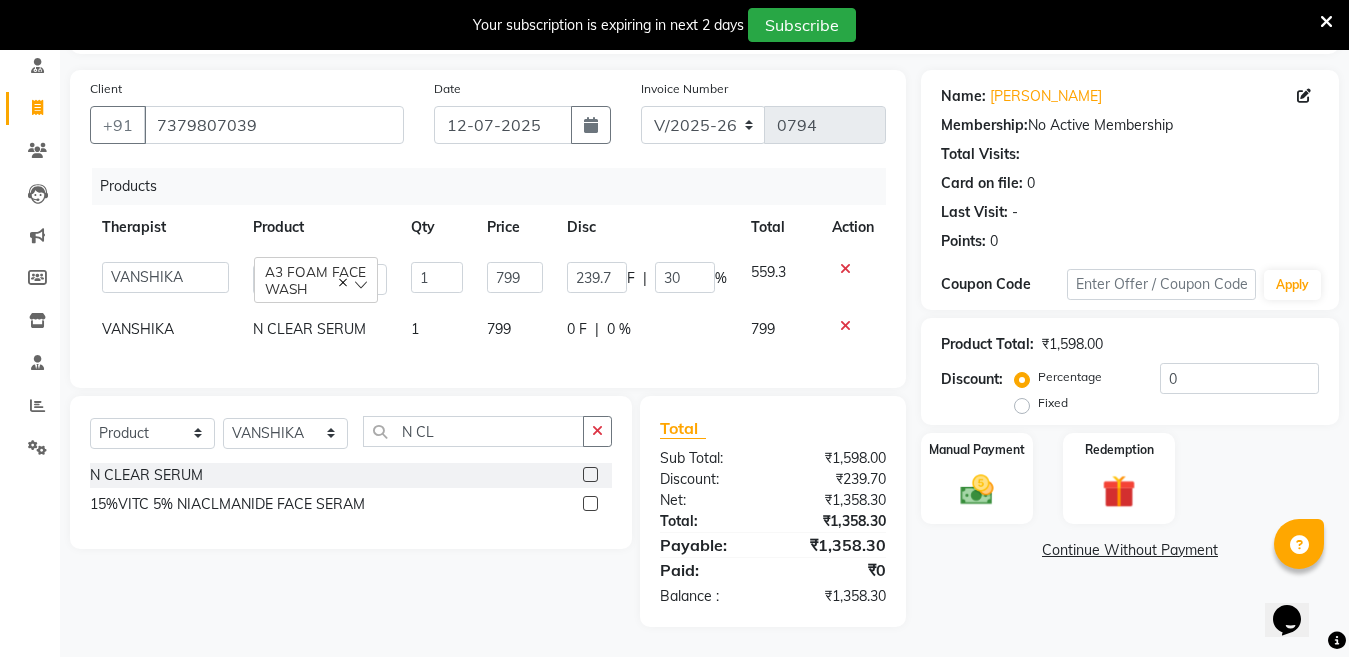 click on "0 %" 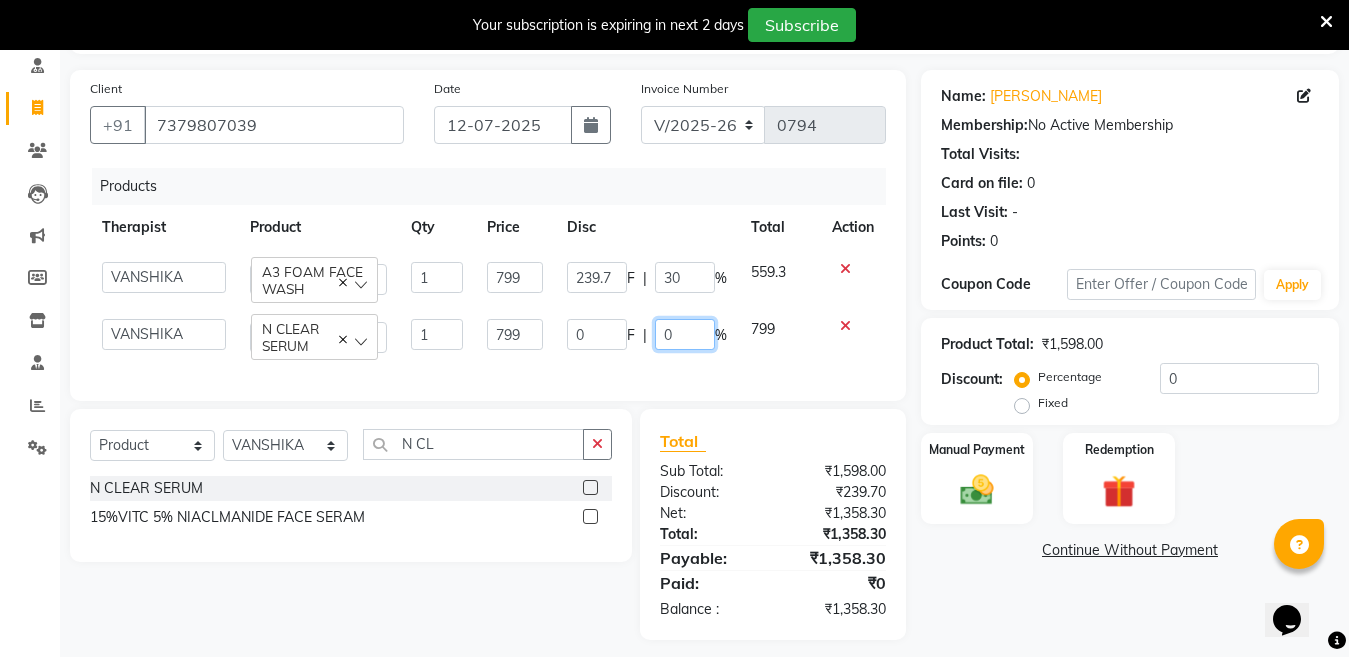 click on "0" 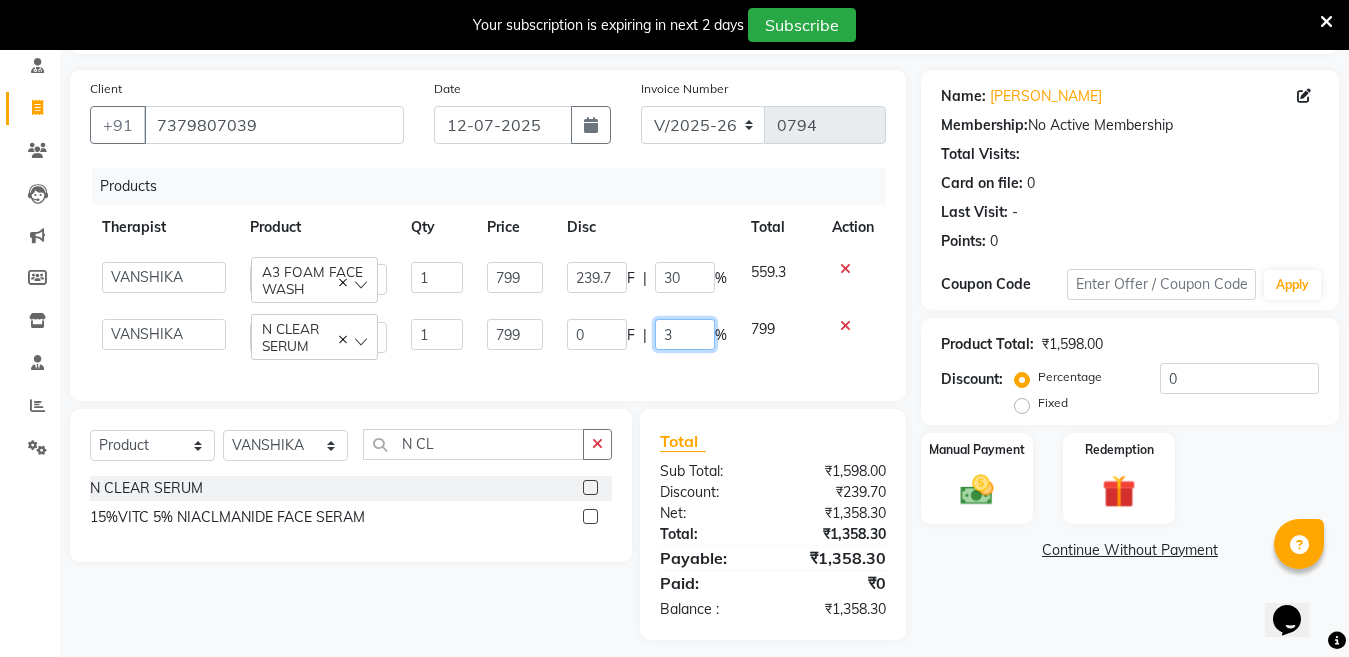 type on "30" 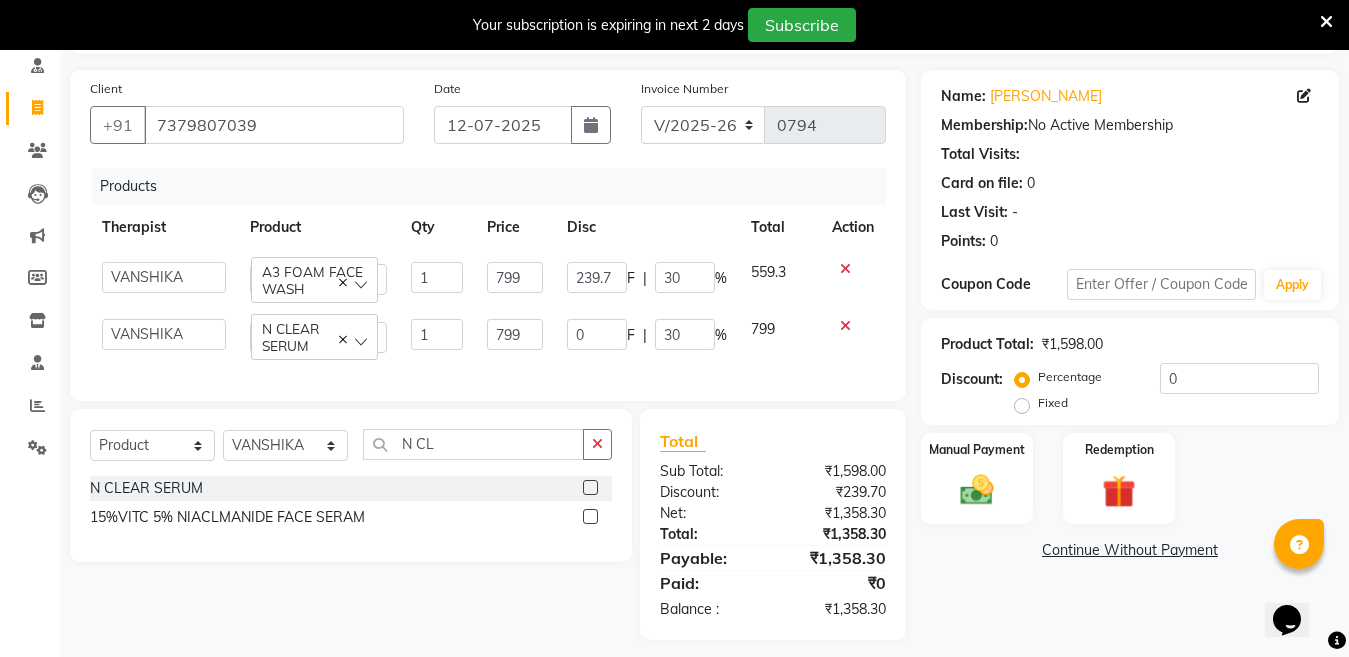 click on "Products Therapist Product Qty Price Disc Total Action  Angel Life   AngelLife Lucknow   DR SWATI   KAJAL   NEHA YADAV   ROHINI KUMARI   SHASHANK KHARABANDA   VANSHIKA   A3 FOAM FACE WASH  1 799 239.7 F | 30 % 559.3  Angel Life   AngelLife Lucknow   DR SWATI   KAJAL   NEHA YADAV   ROHINI KUMARI   SHASHANK KHARABANDA   VANSHIKA   N CLEAR SERUM  1 799 0 F | 30 % 799" 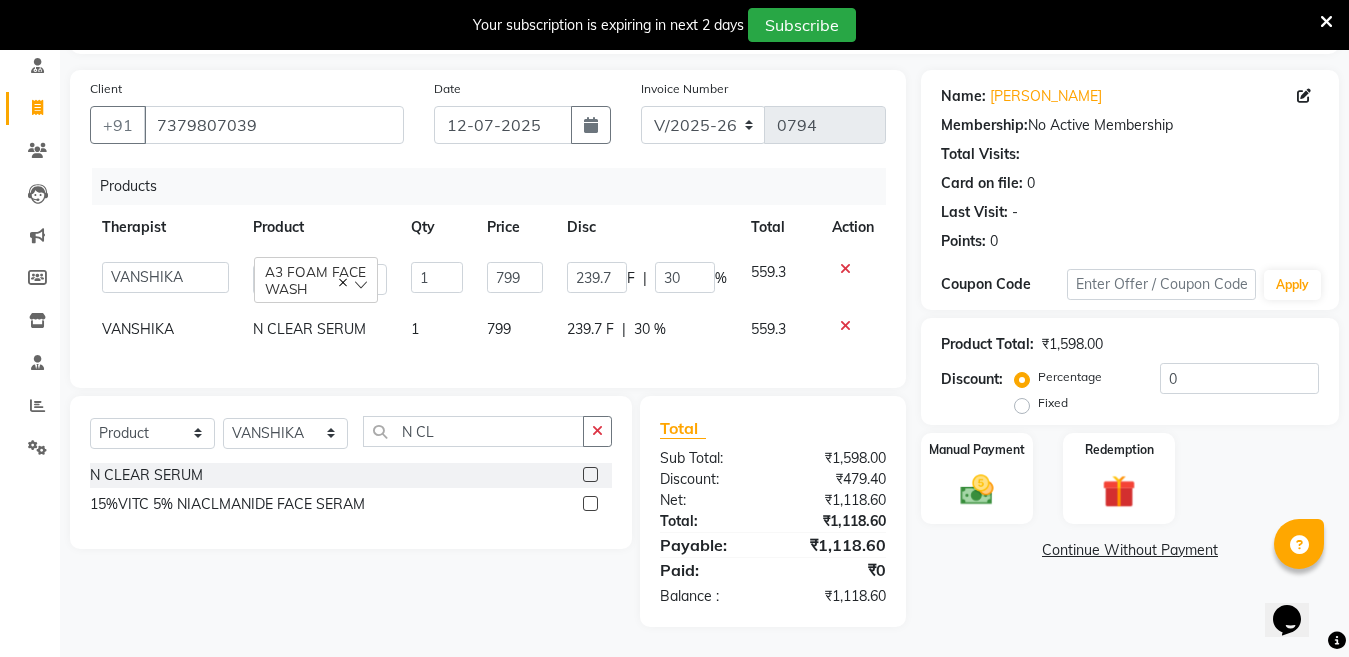 scroll, scrollTop: 47, scrollLeft: 0, axis: vertical 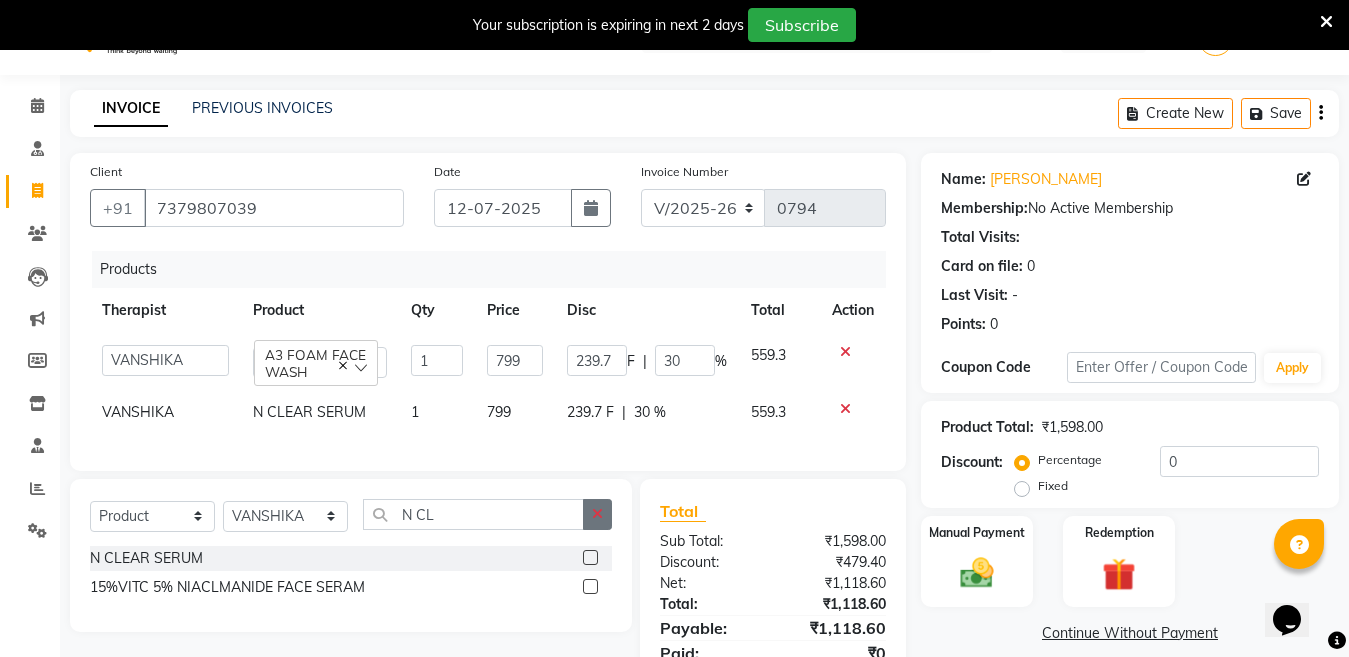 click 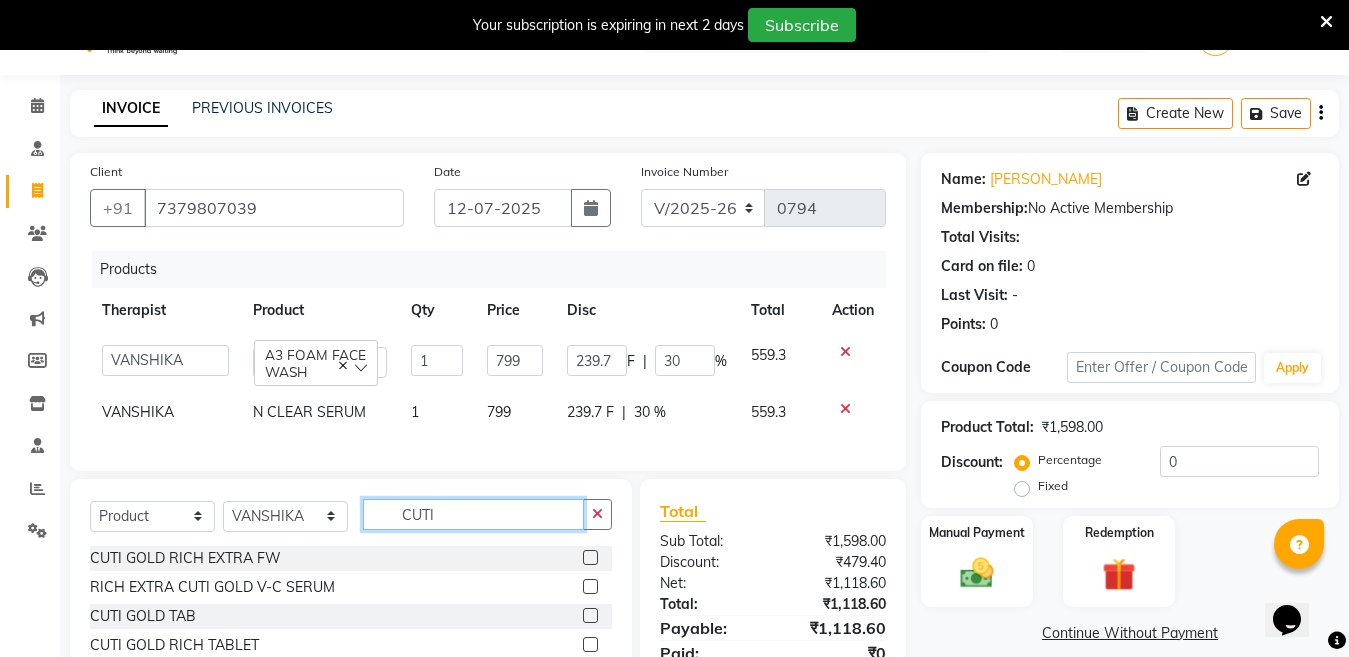 scroll, scrollTop: 147, scrollLeft: 0, axis: vertical 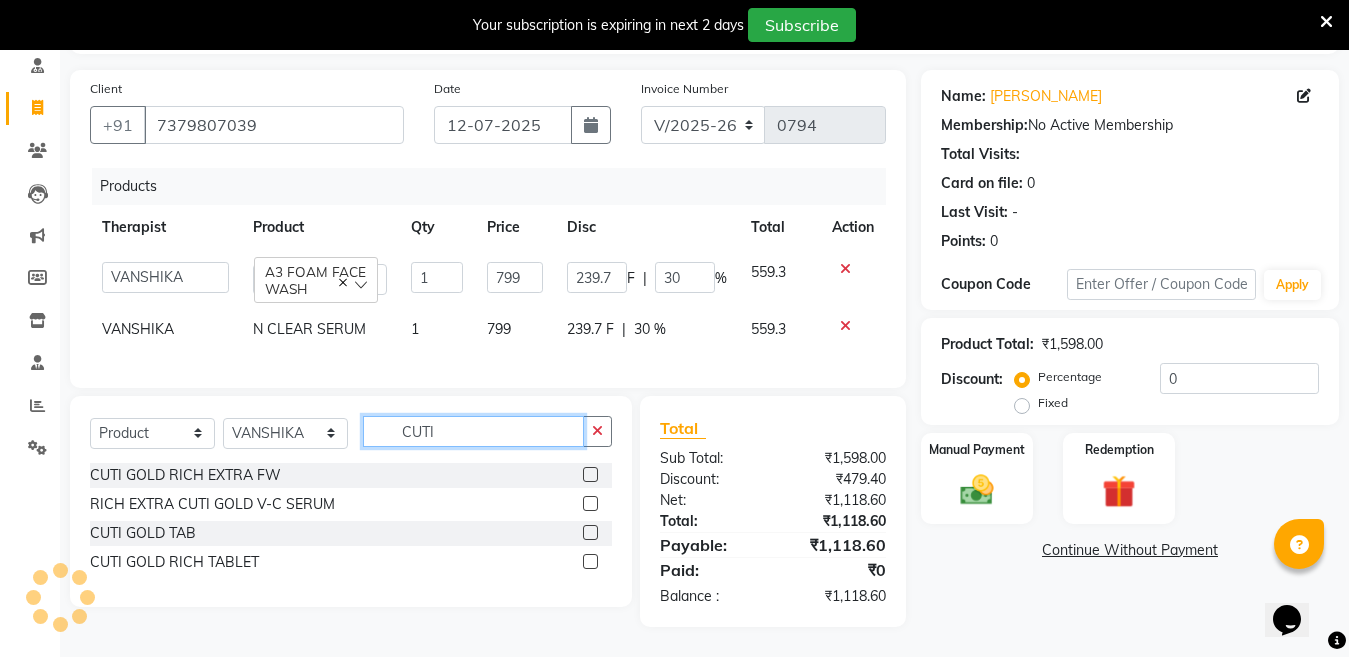 type on "CUTI" 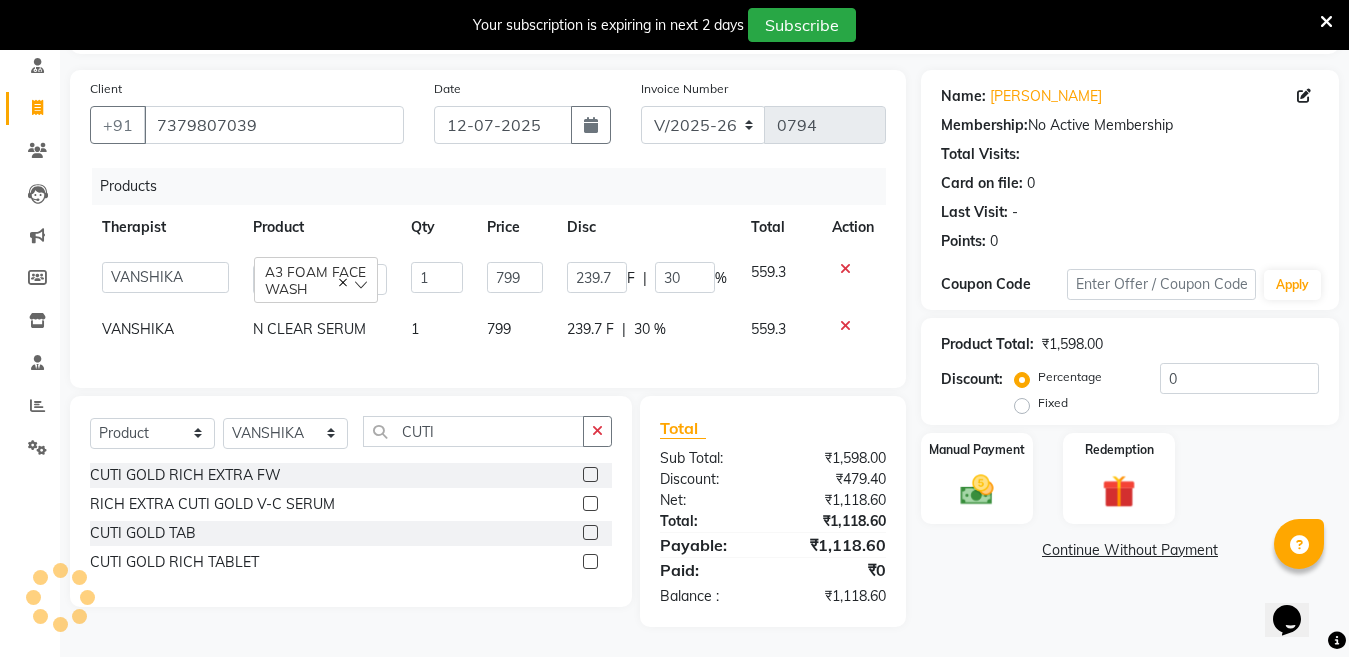 click 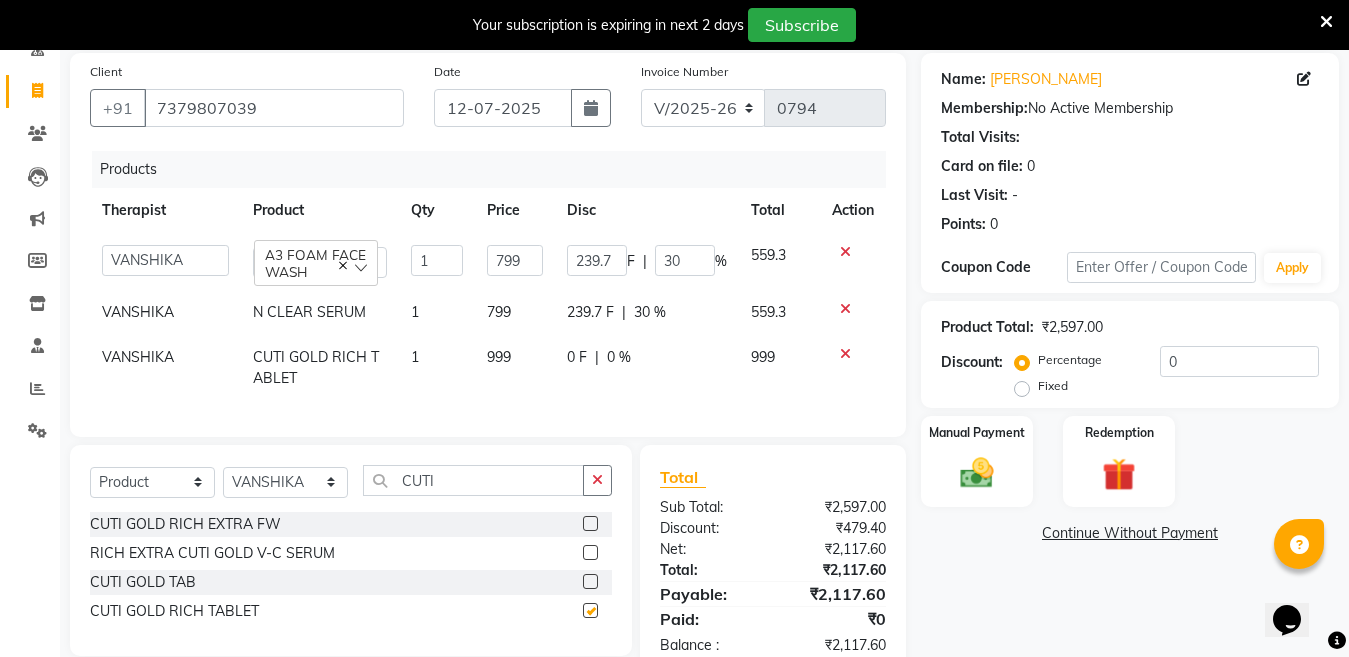 checkbox on "false" 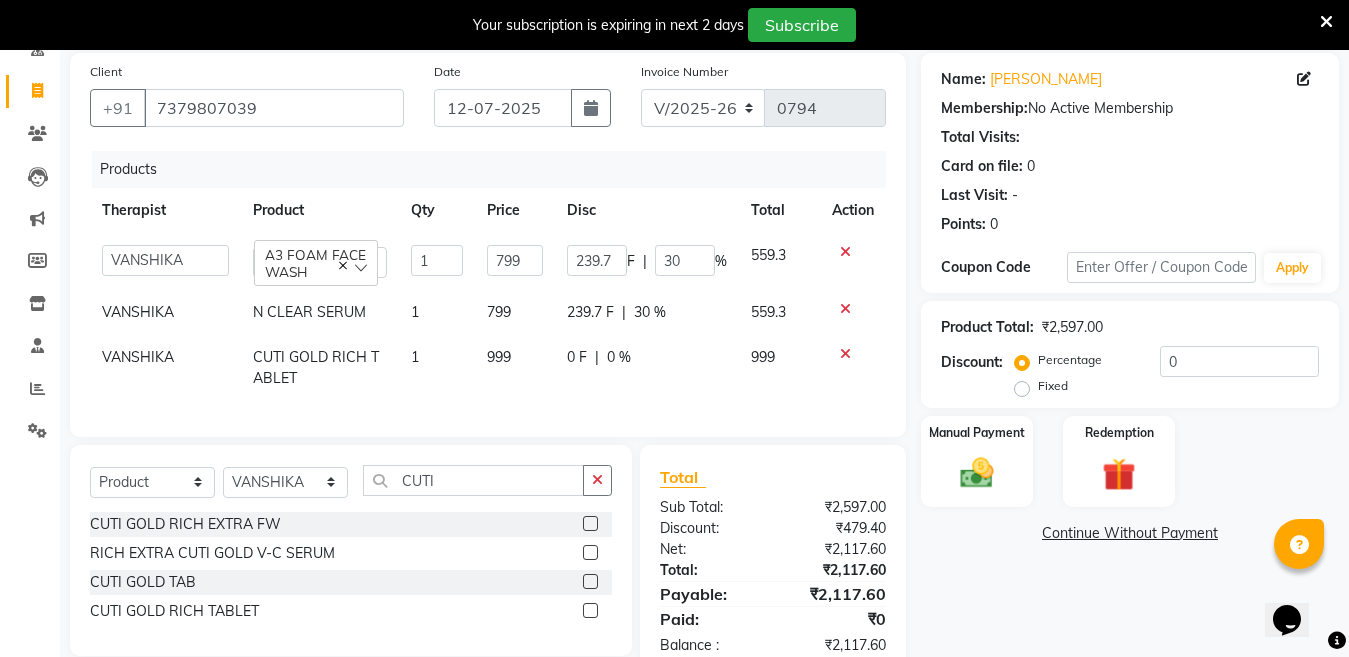 scroll, scrollTop: 213, scrollLeft: 0, axis: vertical 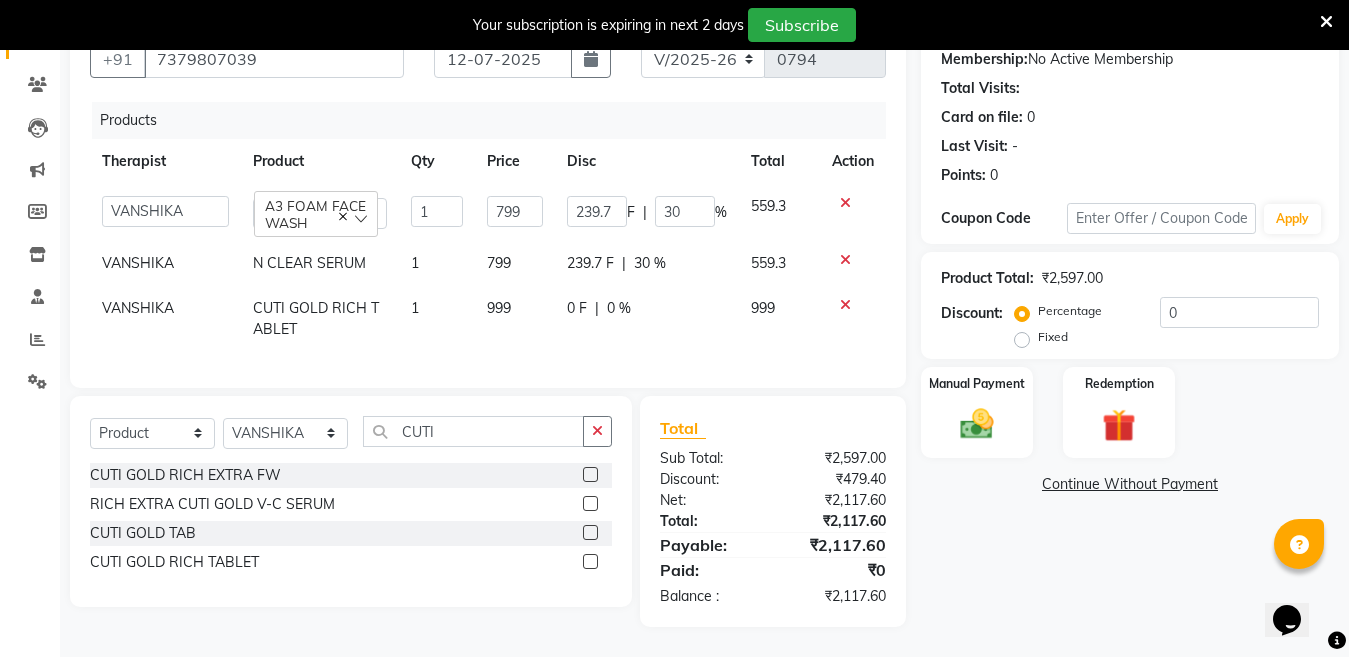 click on "0 %" 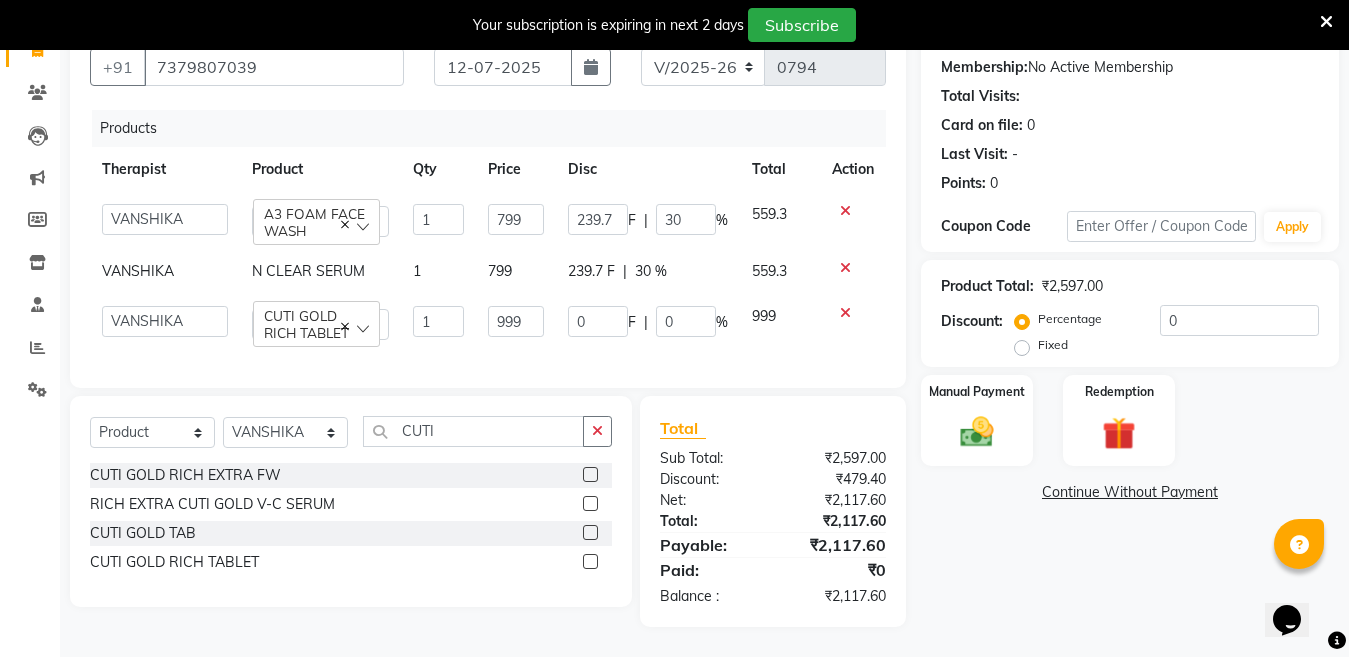 scroll, scrollTop: 205, scrollLeft: 0, axis: vertical 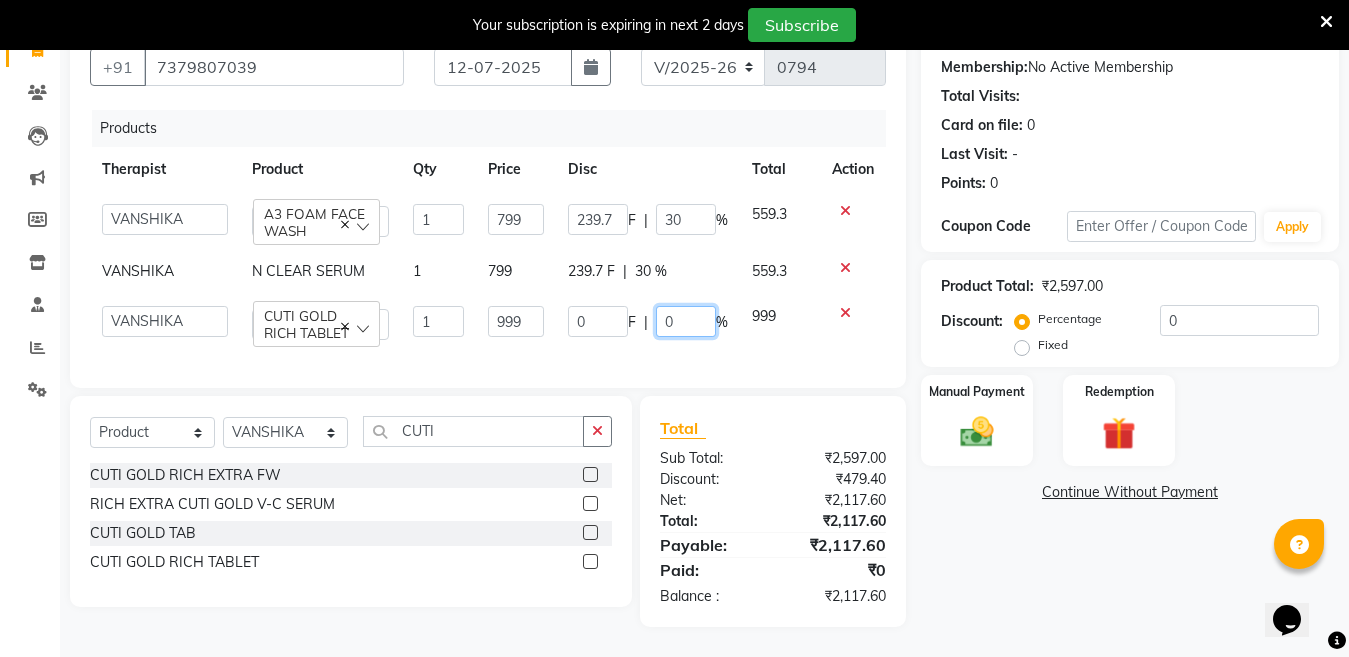 click on "0" 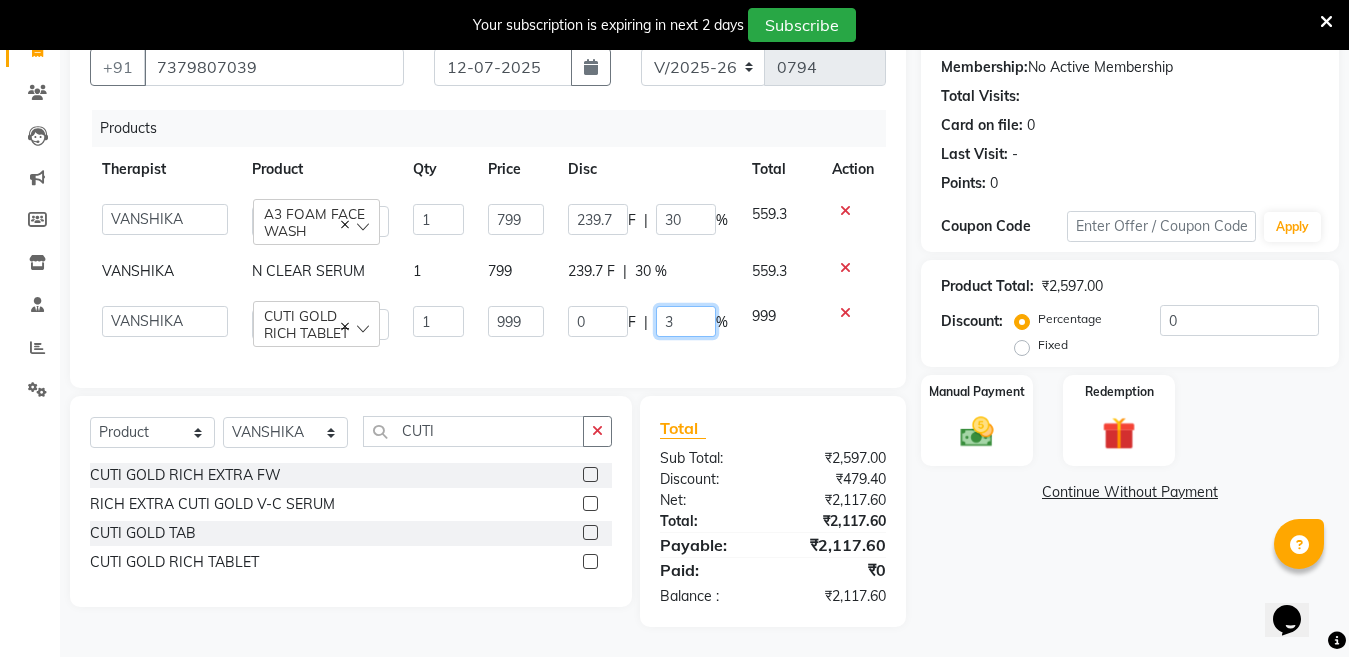 type on "30" 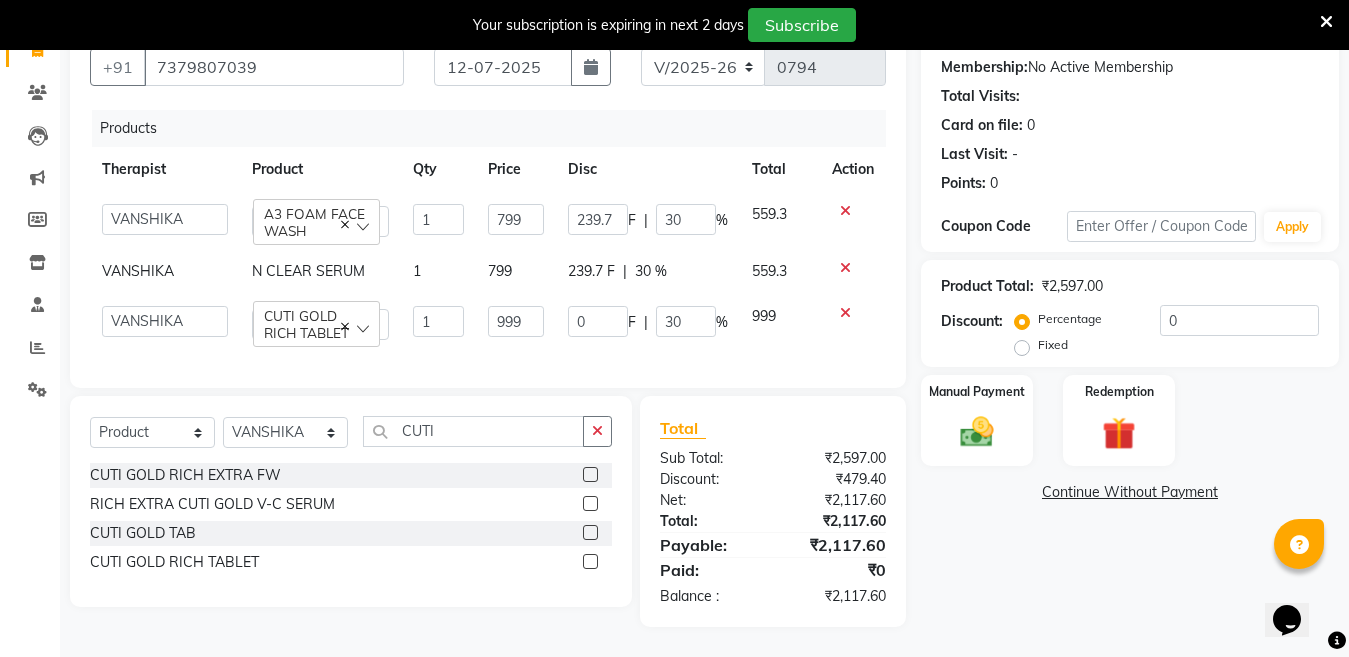click on "Products Therapist Product Qty Price Disc Total Action  Angel Life   AngelLife Lucknow   DR SWATI   KAJAL   NEHA YADAV   ROHINI KUMARI   SHASHANK KHARABANDA   VANSHIKA   A3 FOAM FACE WASH  1 799 239.7 F | 30 % 559.3 VANSHIKA N CLEAR SERUM 1 799 239.7 F | 30 % 559.3  Angel Life   AngelLife Lucknow   DR SWATI   KAJAL   NEHA YADAV   ROHINI KUMARI   SHASHANK KHARABANDA   VANSHIKA   CUTI GOLD RICH TABLET  1 999 0 F | 30 % 999" 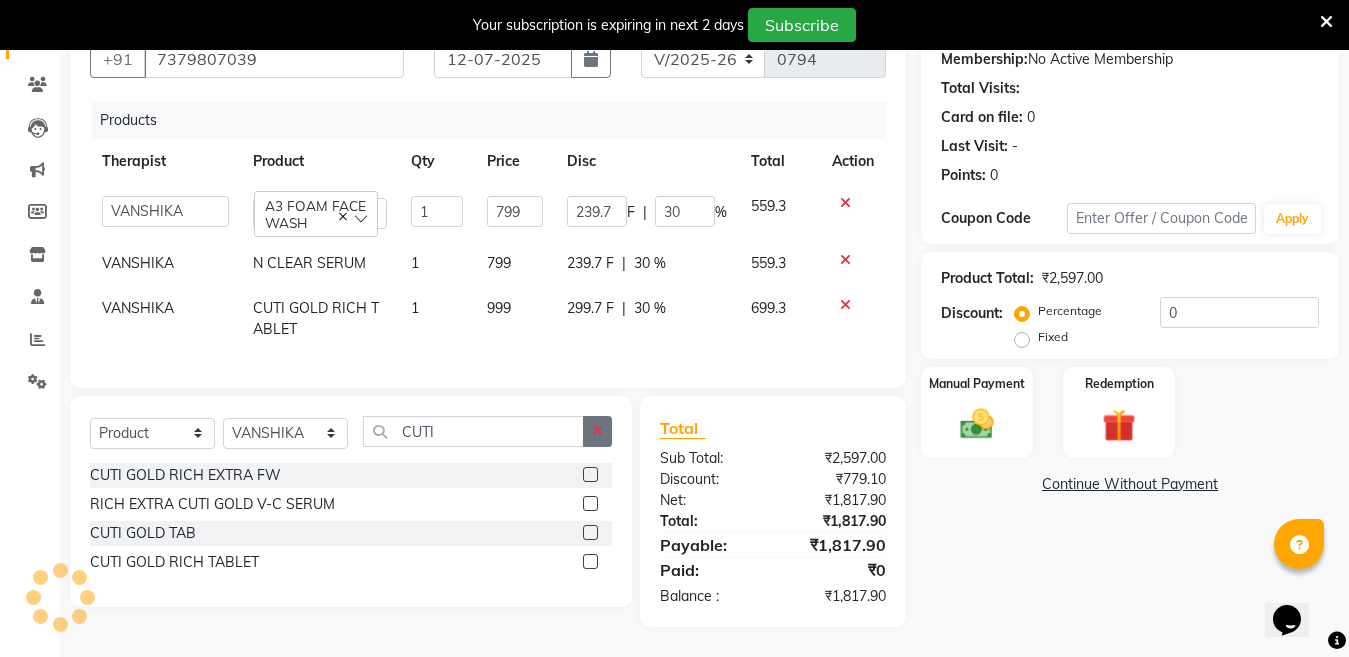 click 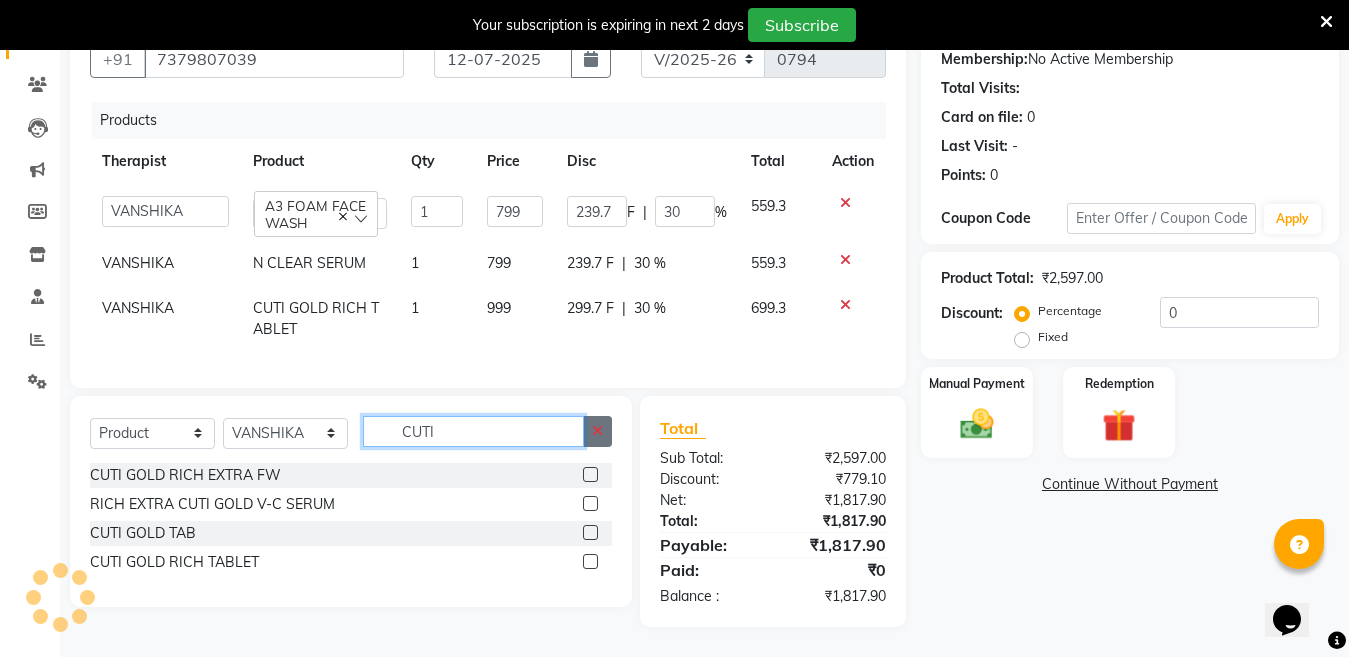 click on "CUTI" 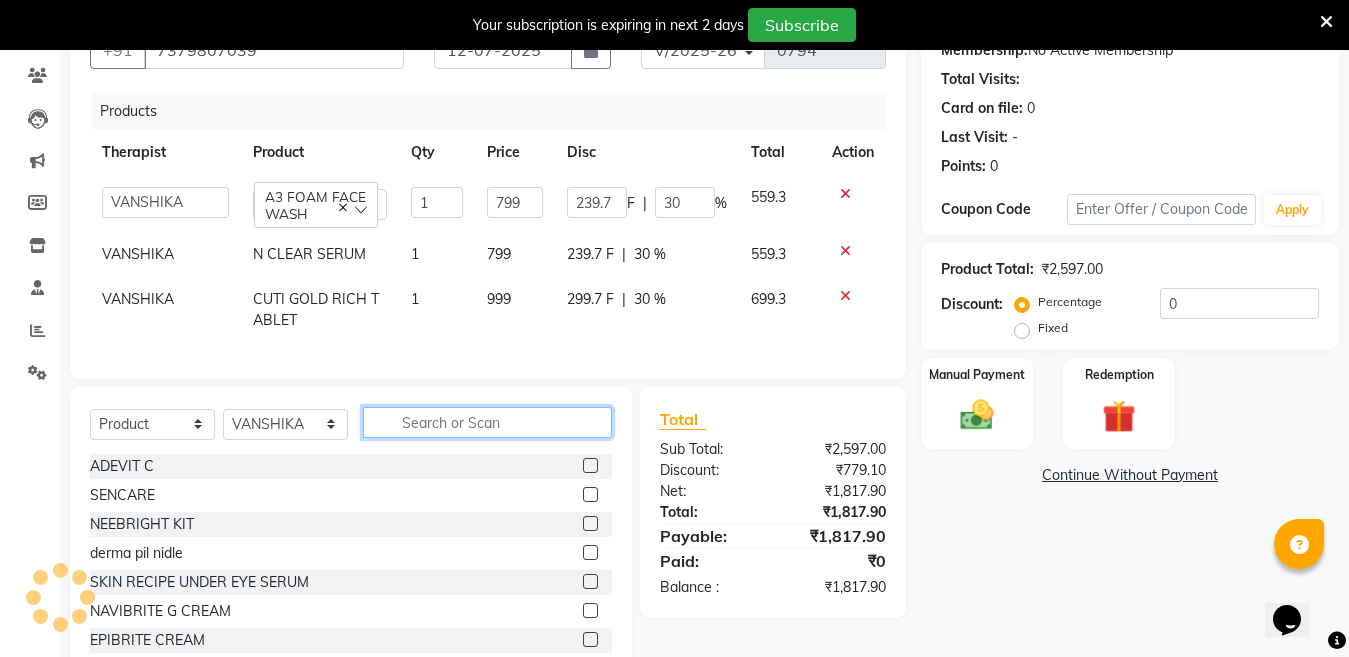 click 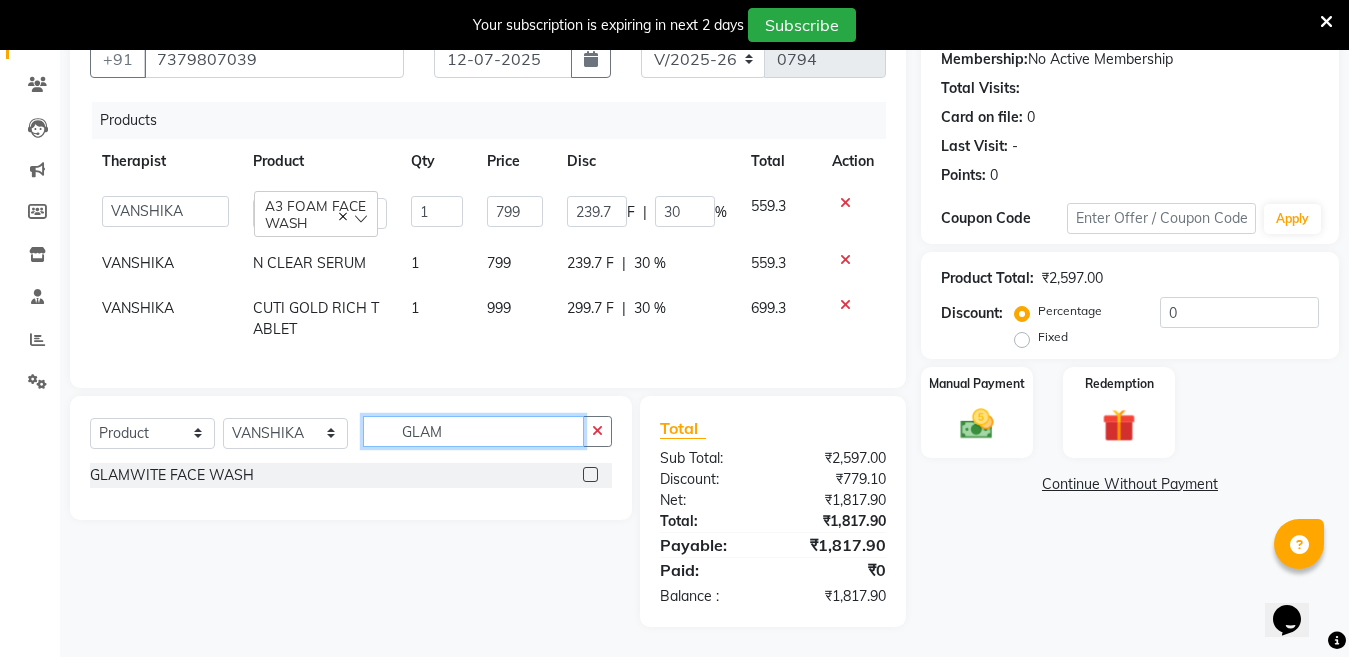 type on "GLAM" 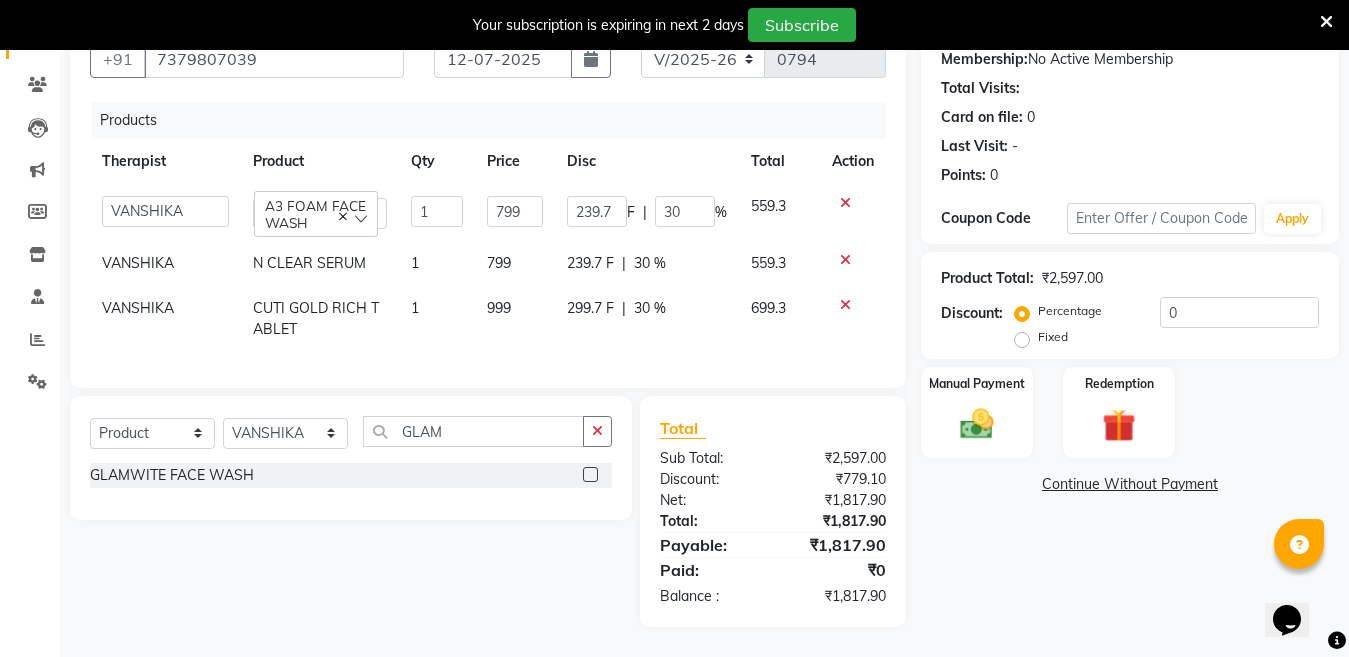 click 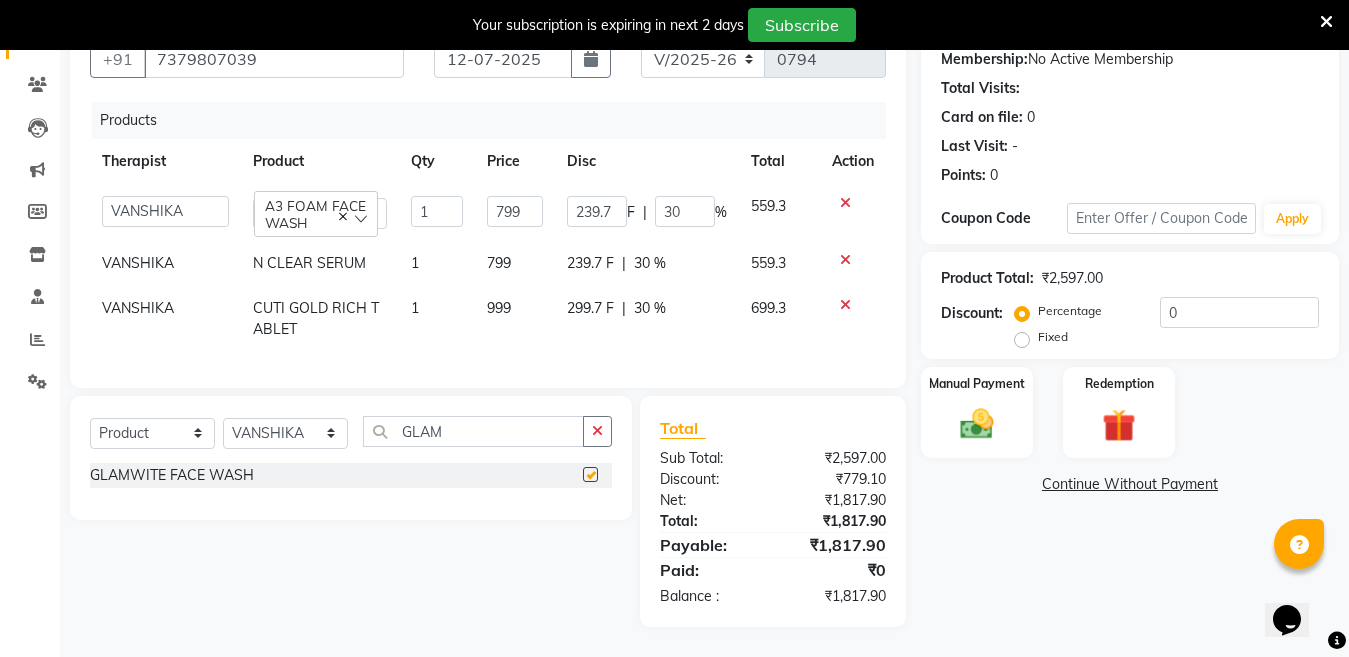 click 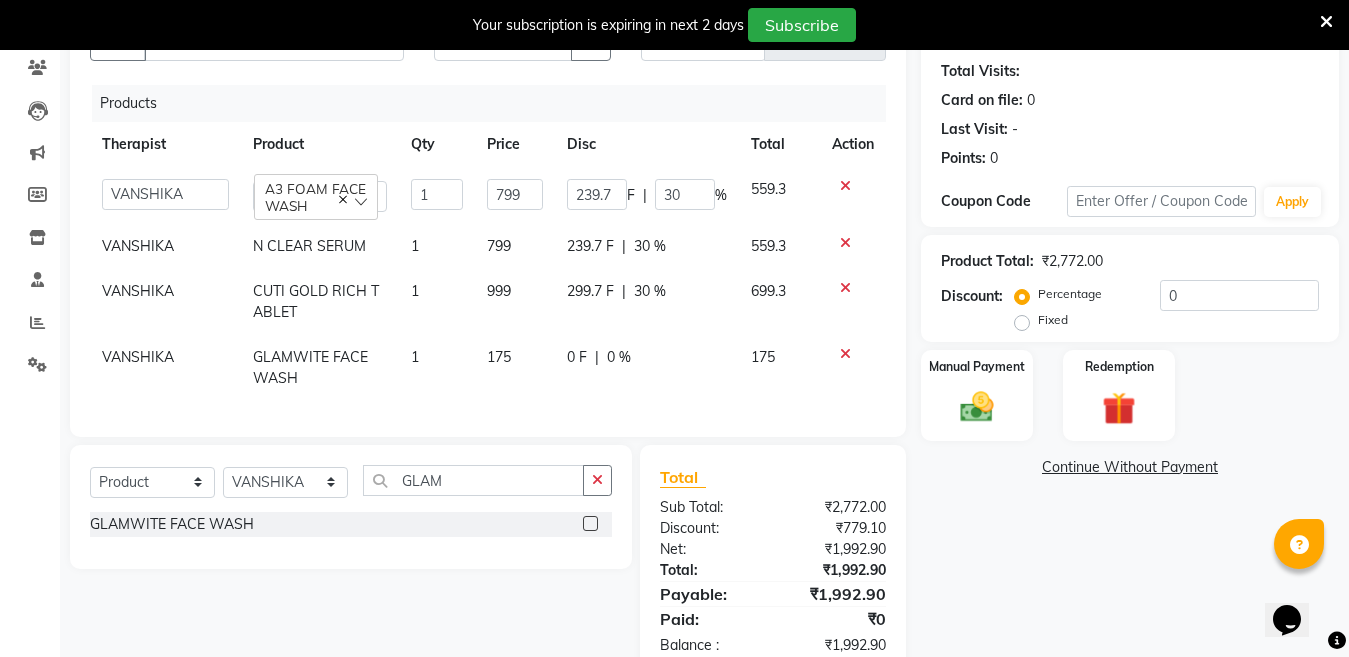 scroll, scrollTop: 279, scrollLeft: 0, axis: vertical 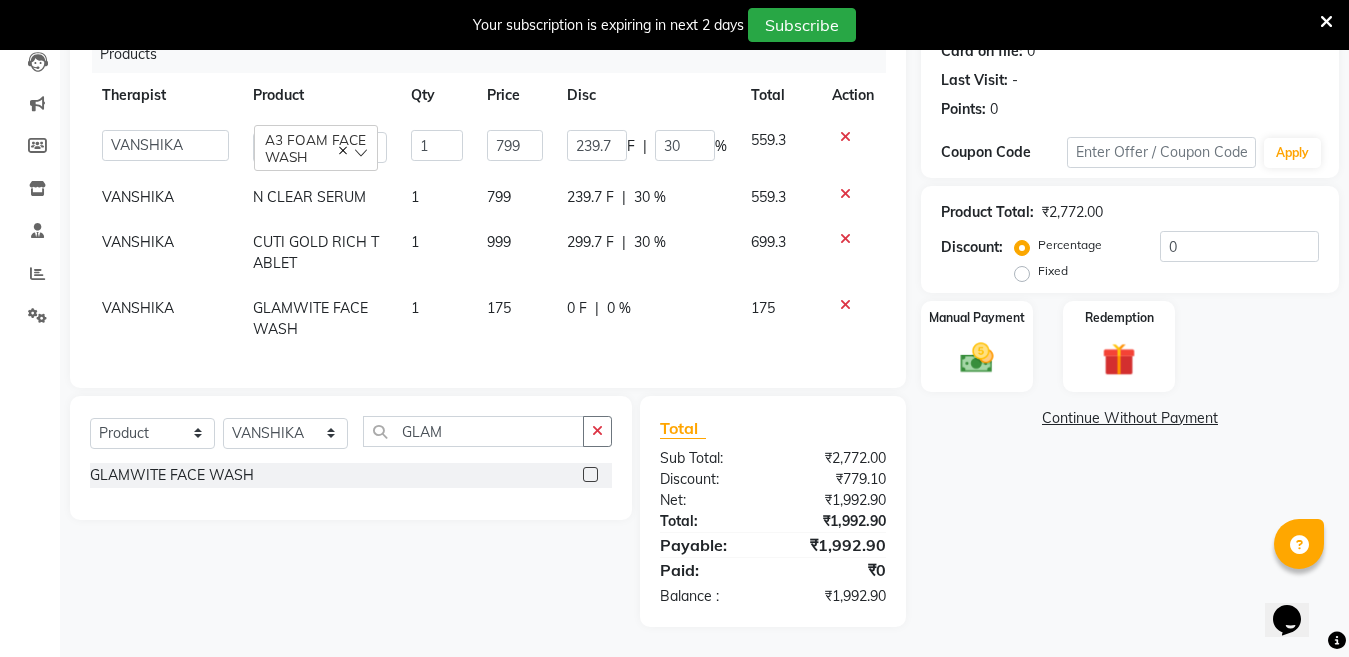 click on "0 %" 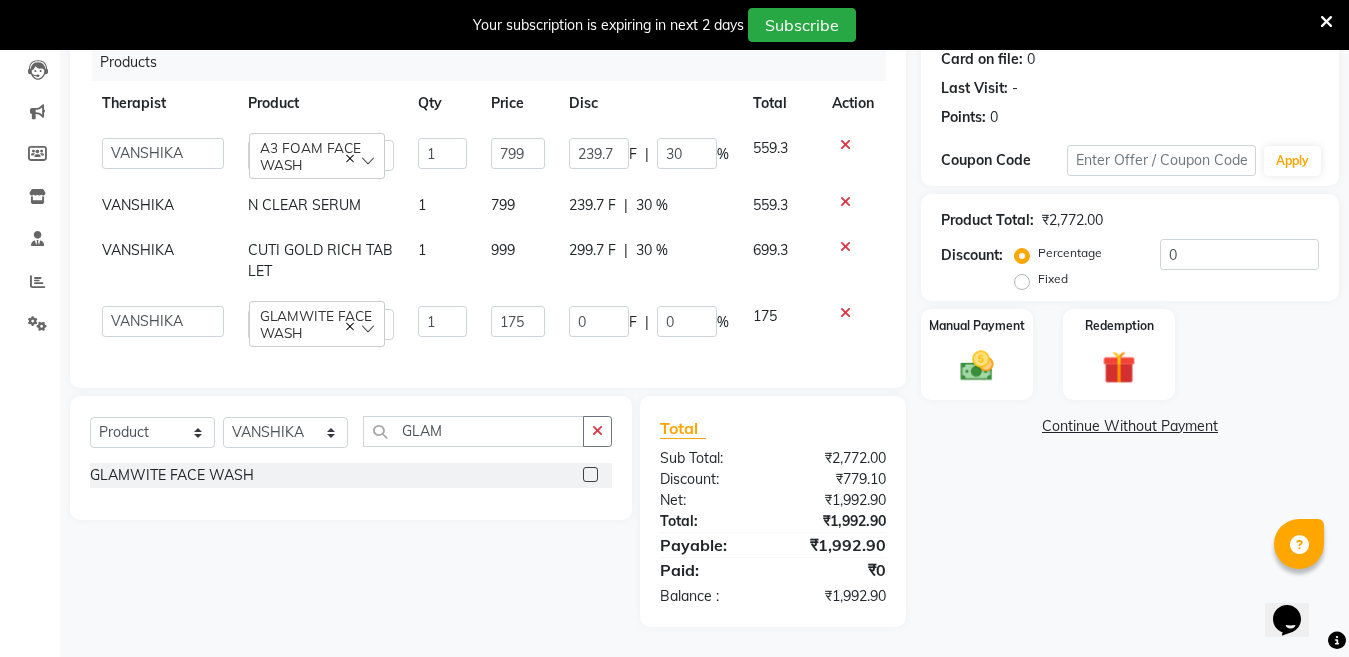 scroll, scrollTop: 271, scrollLeft: 0, axis: vertical 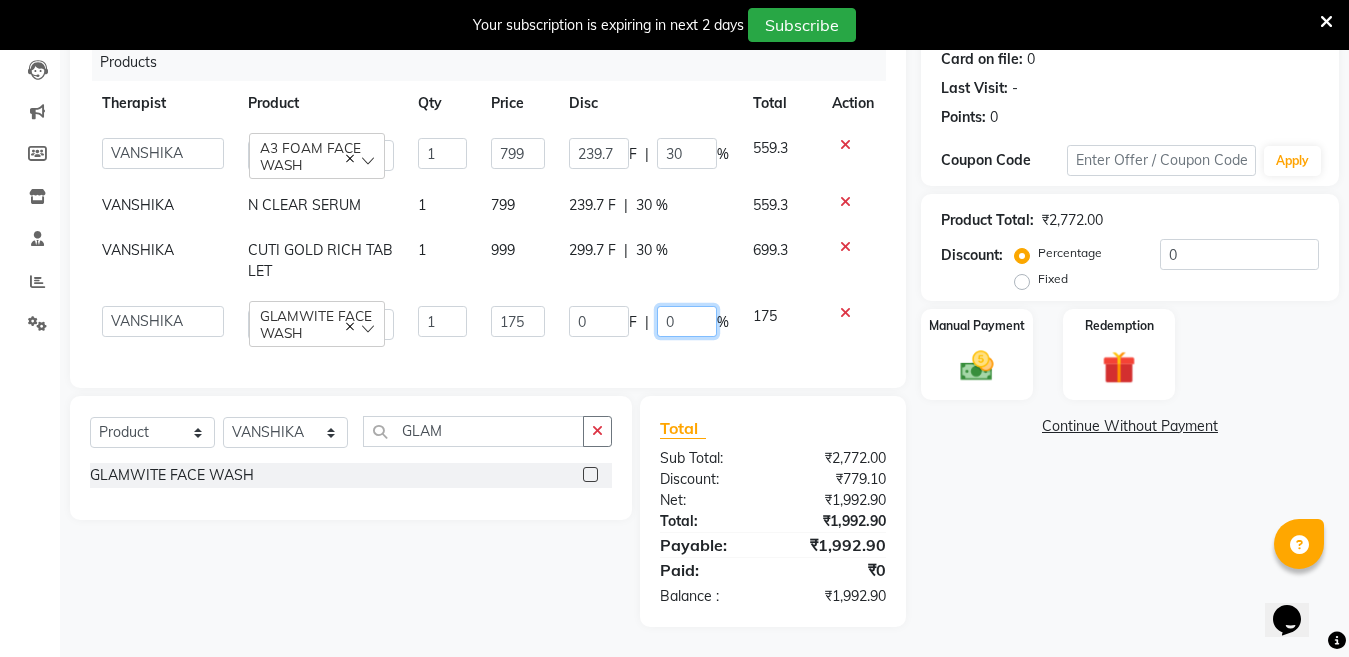 click on "0" 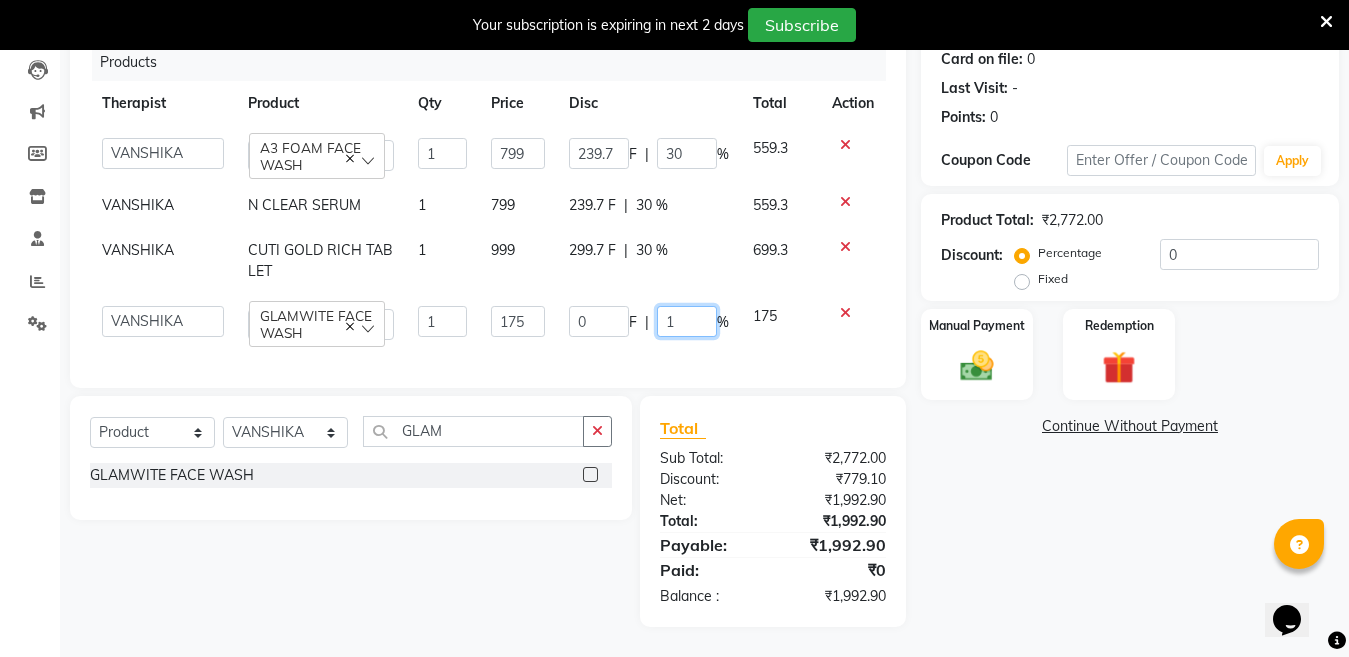 type on "10" 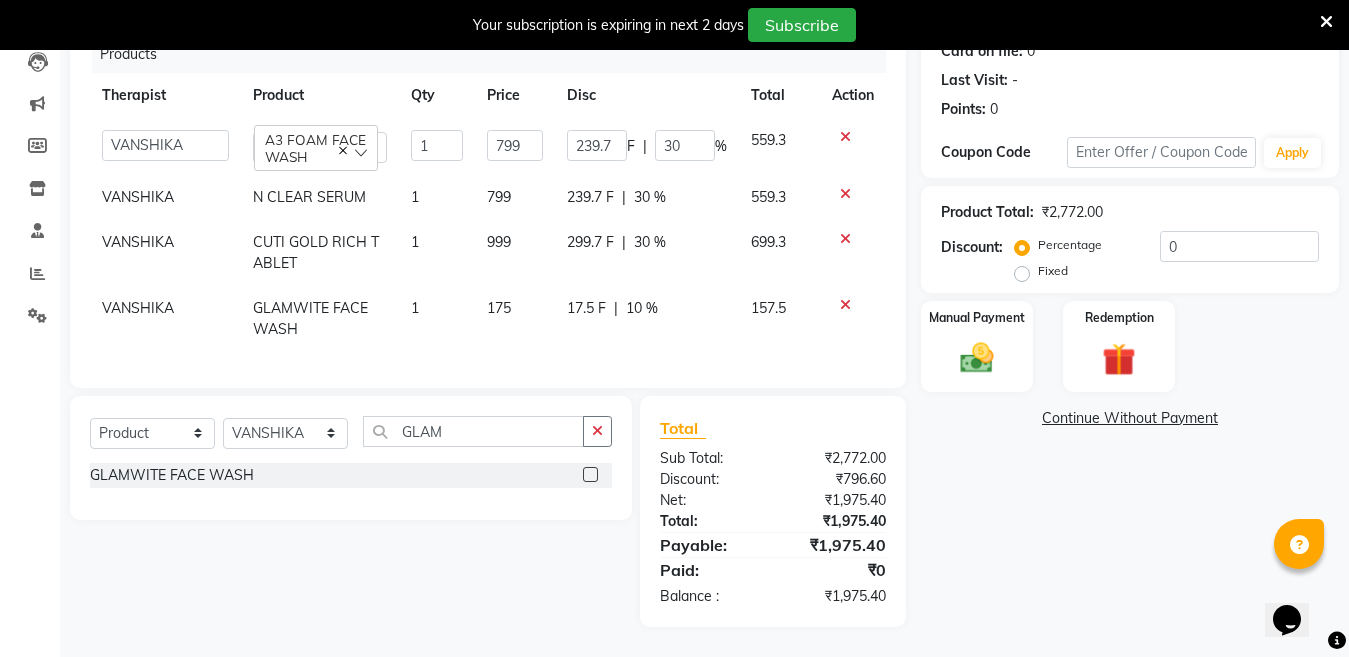 click on "30 %" 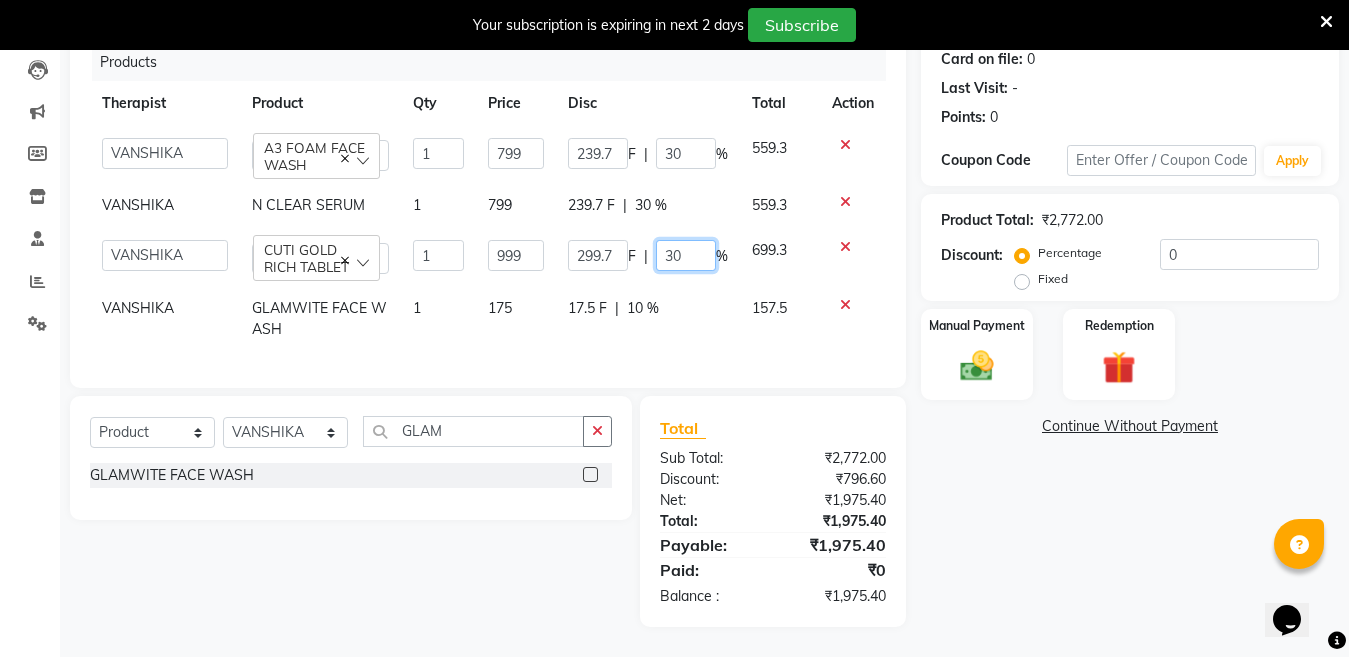 click on "30" 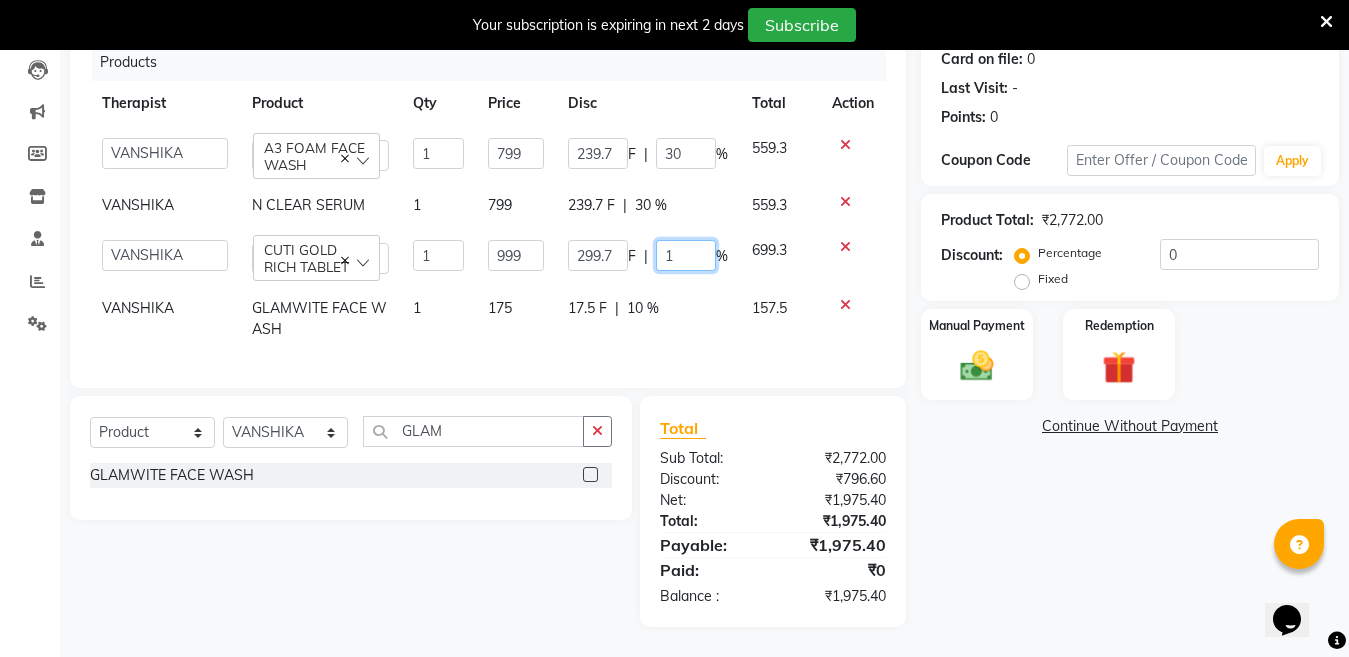 type on "10" 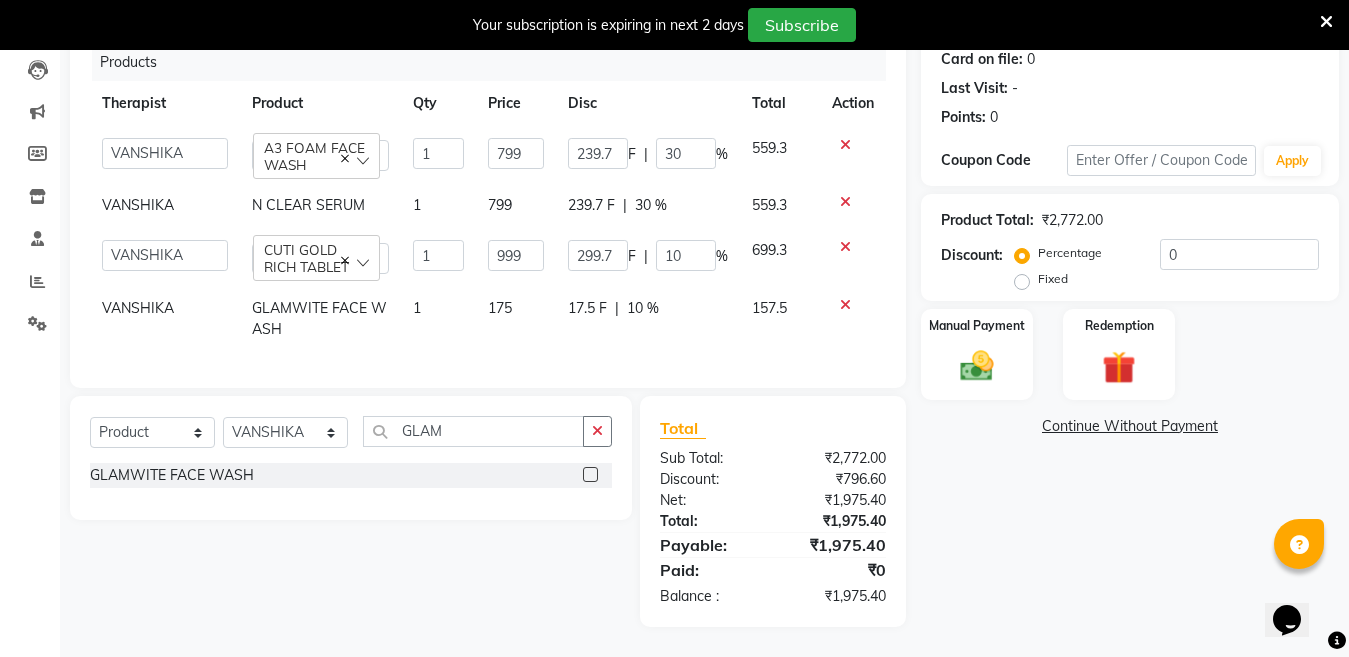 click on "17.5 F | 10 %" 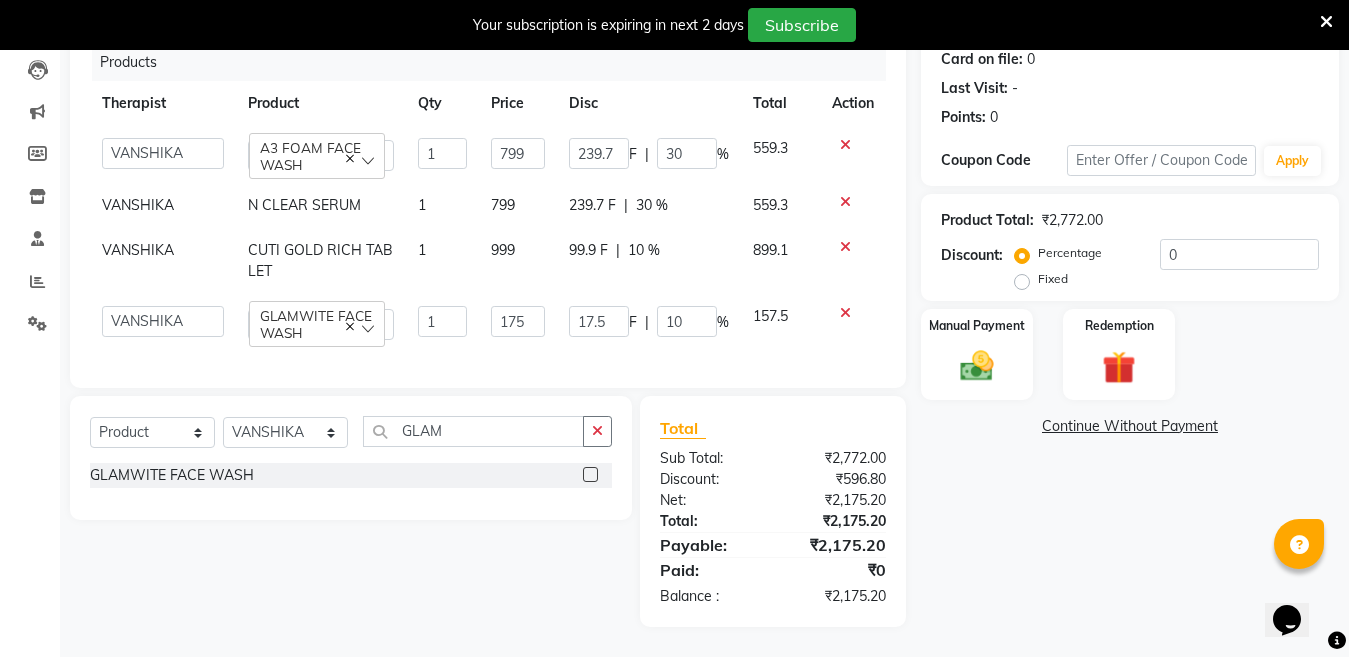 click on "Name: Anshika Soni Membership:  No Active Membership  Total Visits:   Card on file:  0 Last Visit:   - Points:   0  Coupon Code Apply Product Total:  ₹2,772.00  Discount:  Percentage   Fixed  0 Manual Payment Redemption  Continue Without Payment" 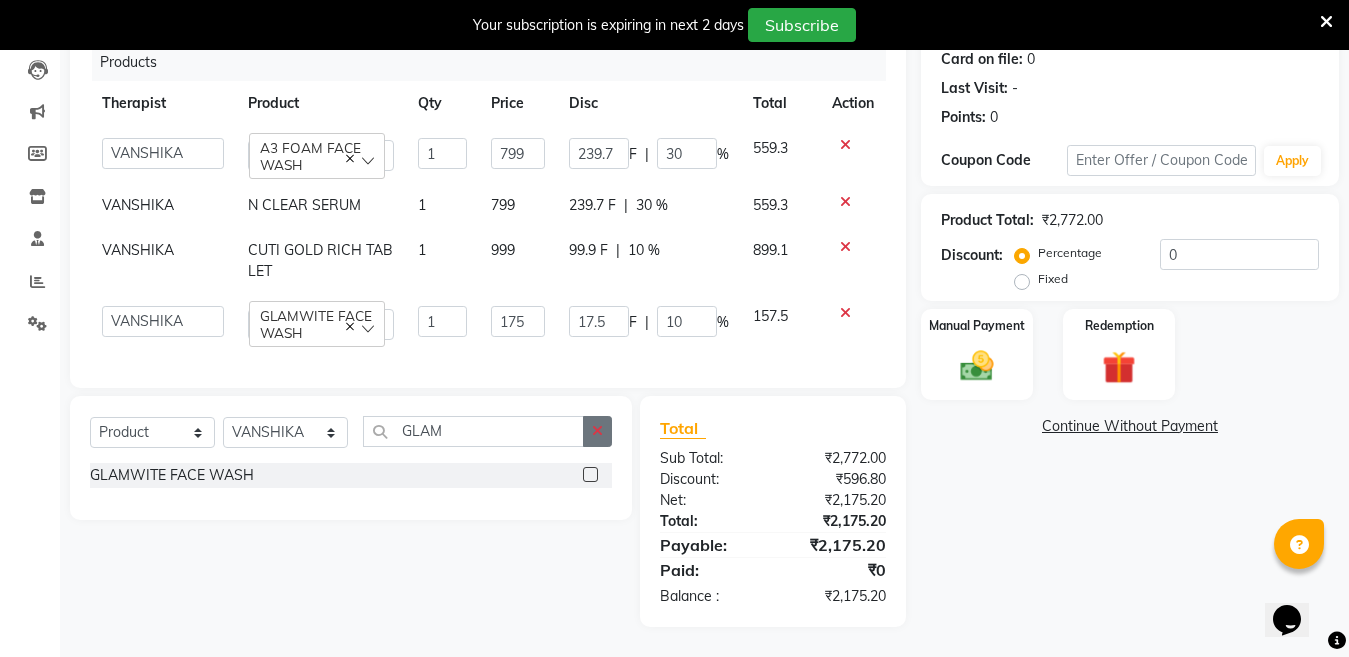 click 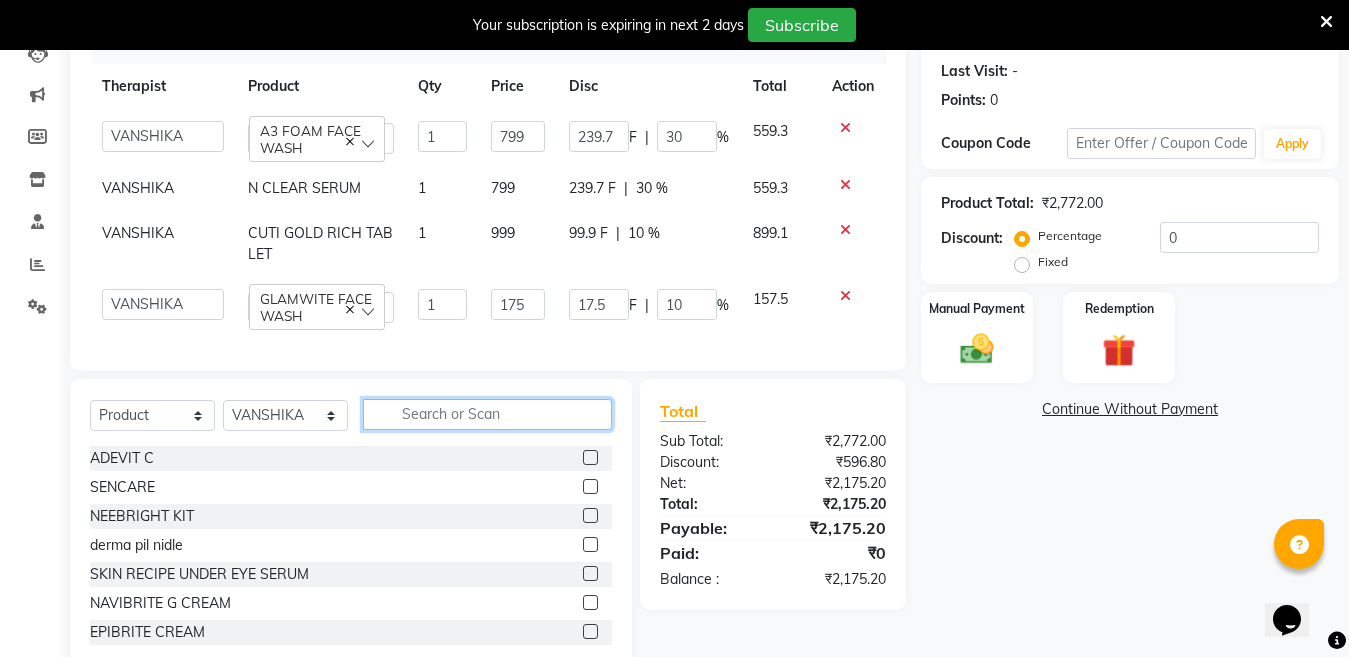 click 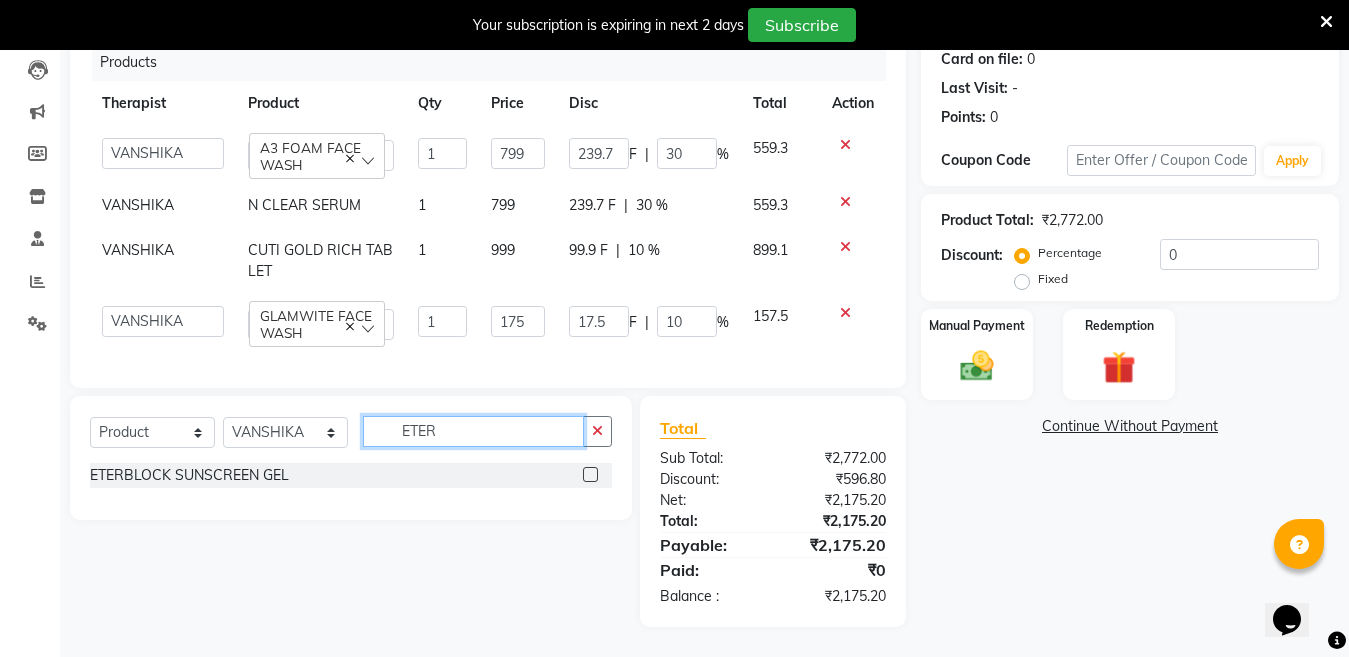 type on "ETER" 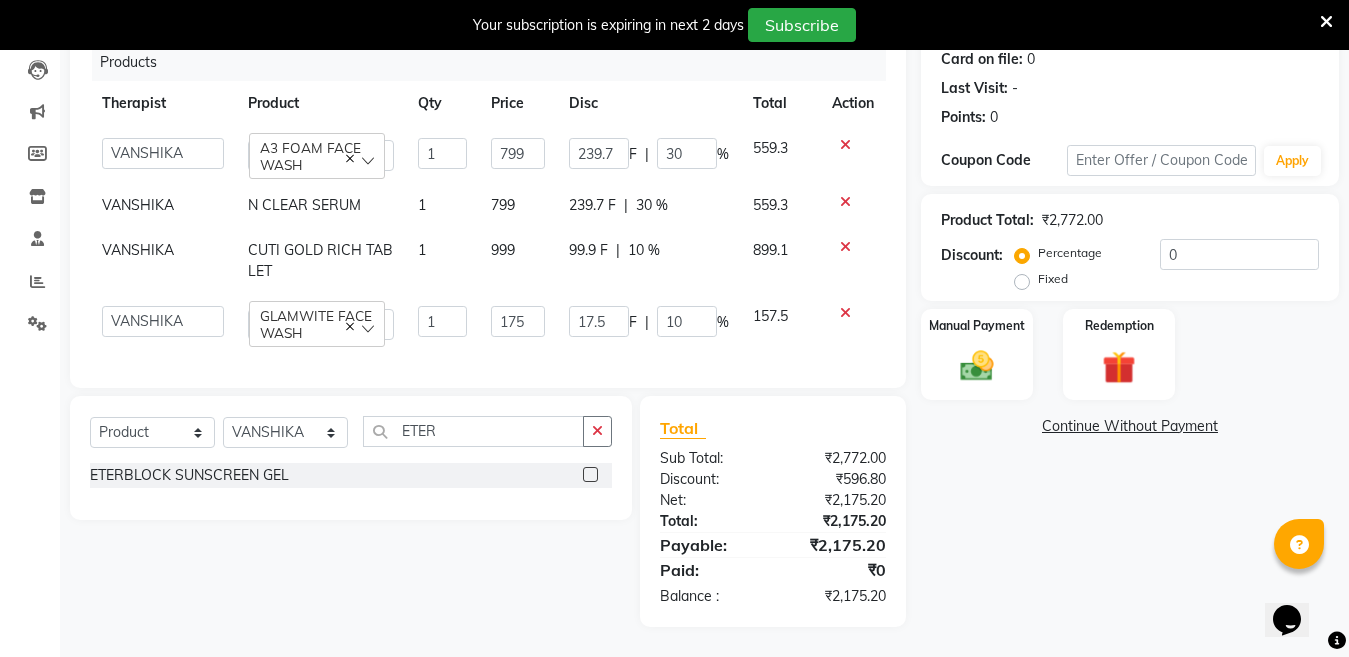 click 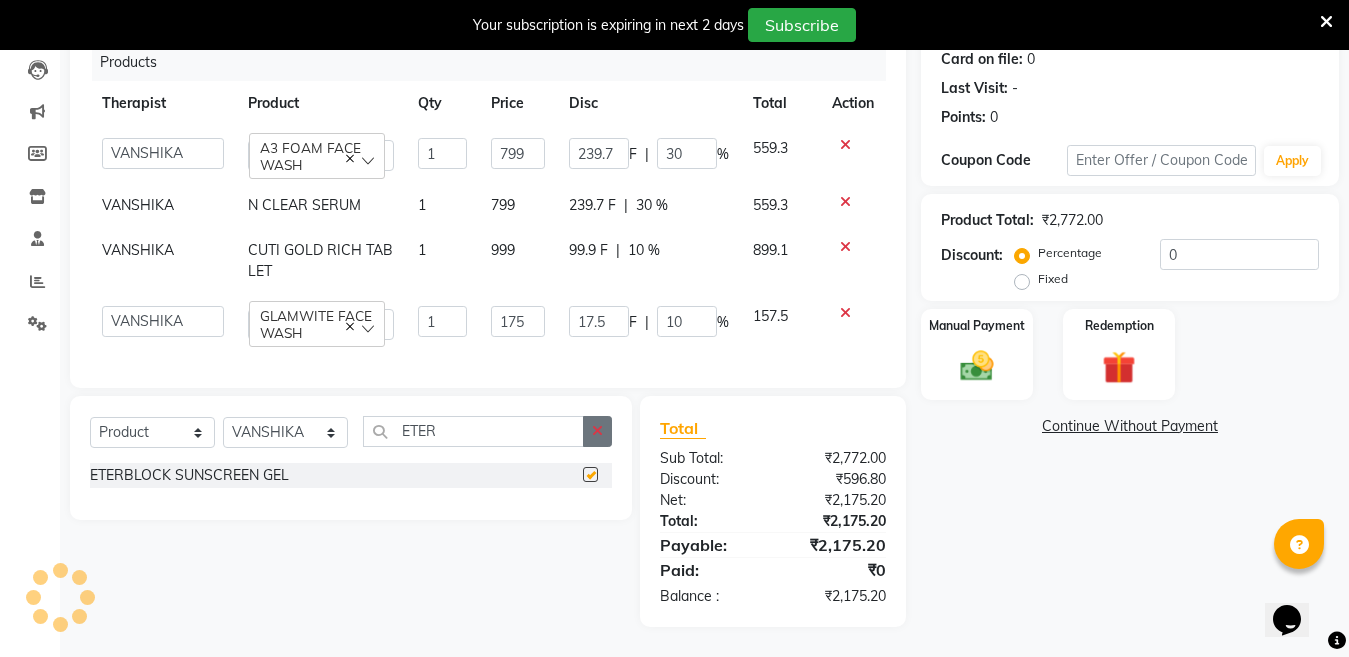 checkbox on "false" 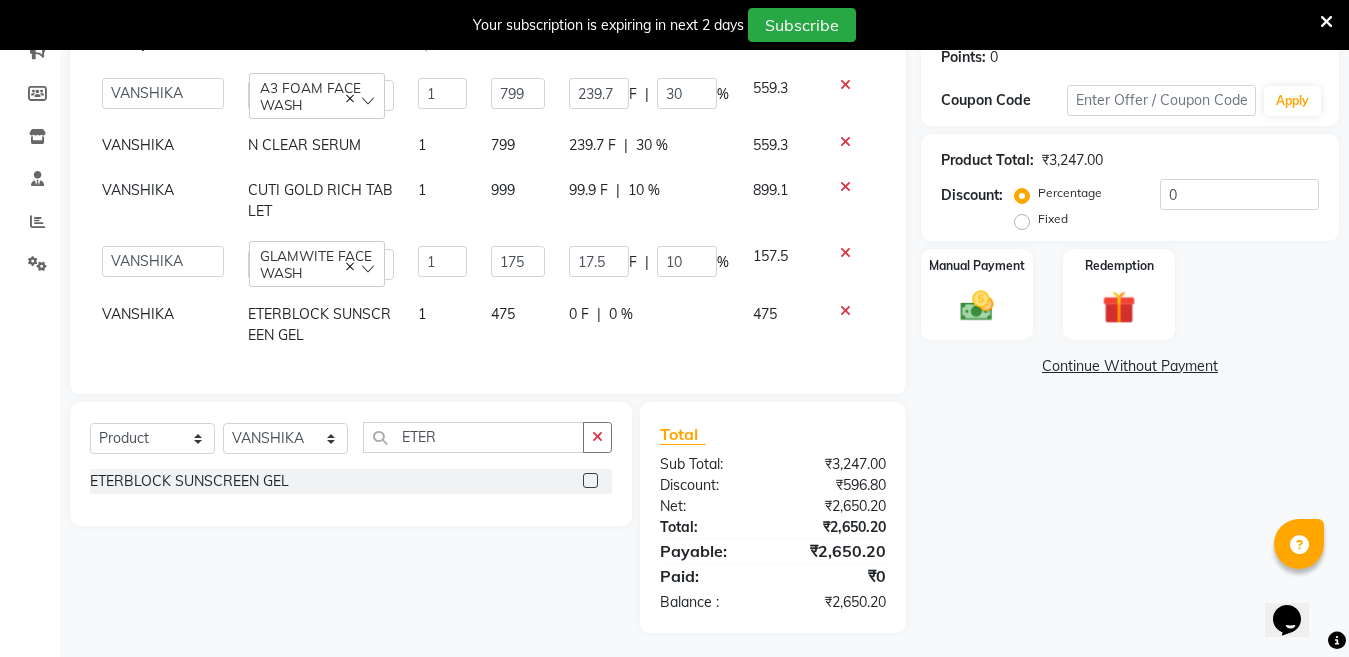 scroll, scrollTop: 337, scrollLeft: 0, axis: vertical 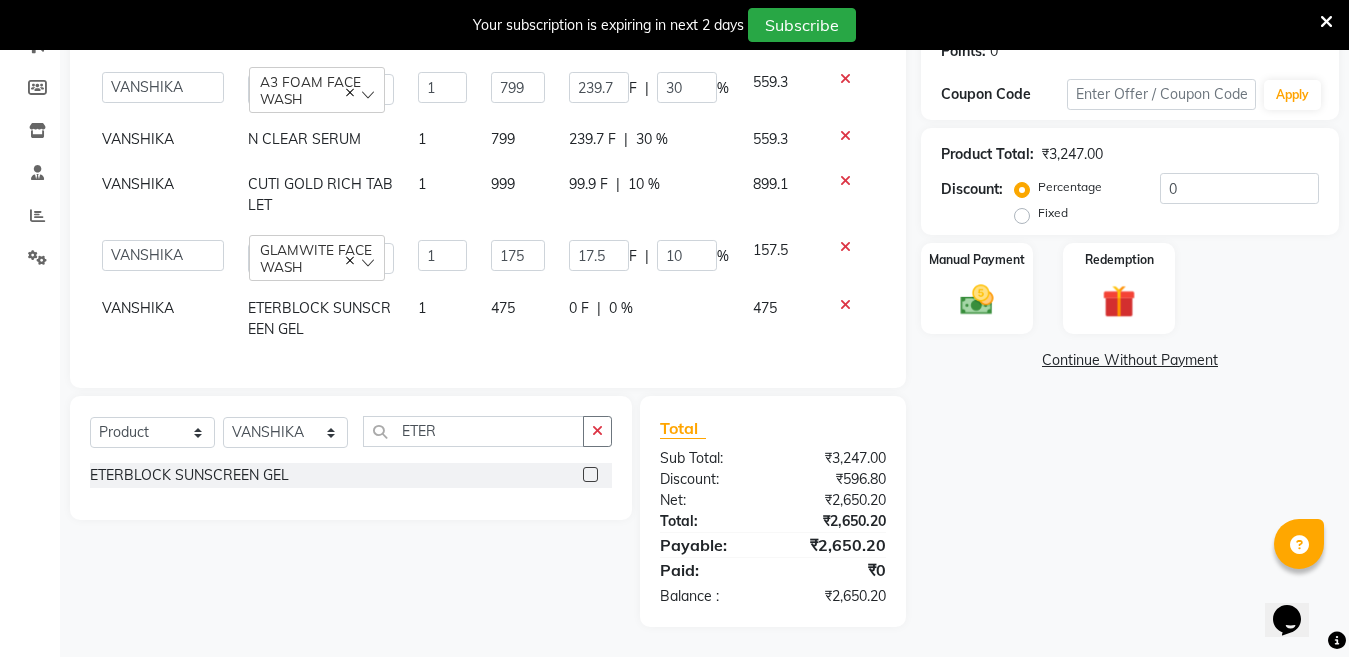 click on "0 %" 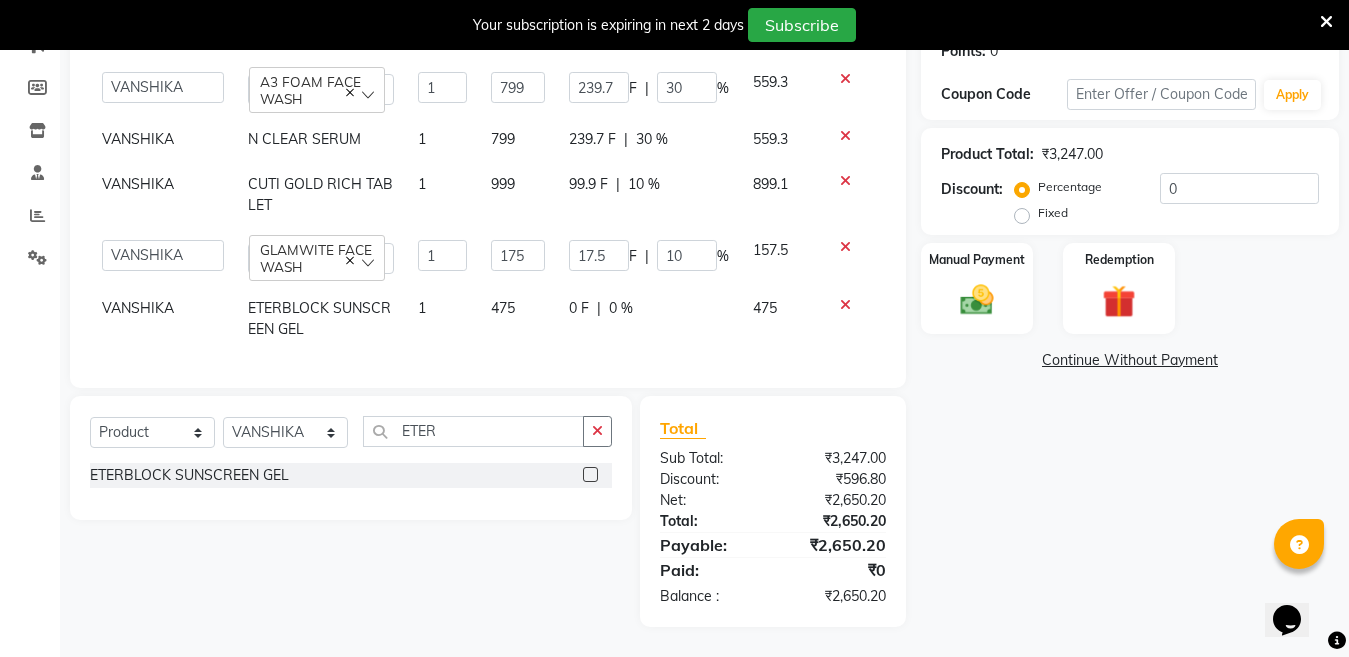 scroll, scrollTop: 328, scrollLeft: 0, axis: vertical 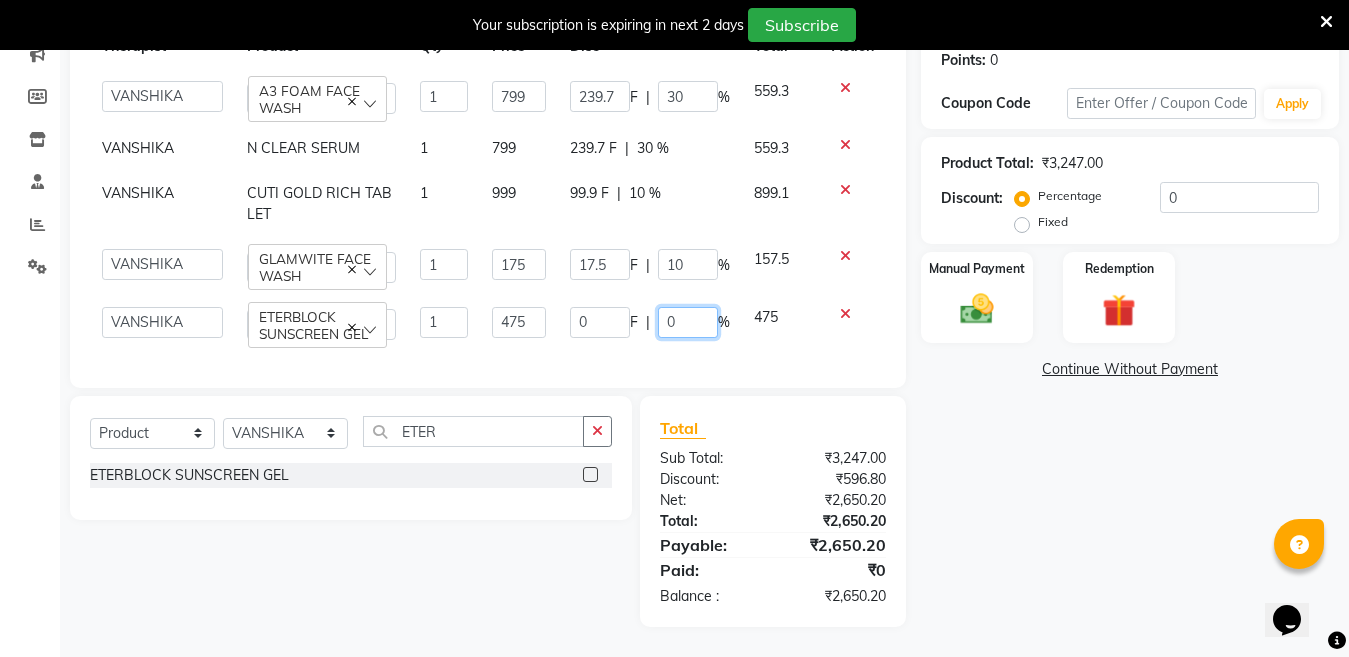 click on "0" 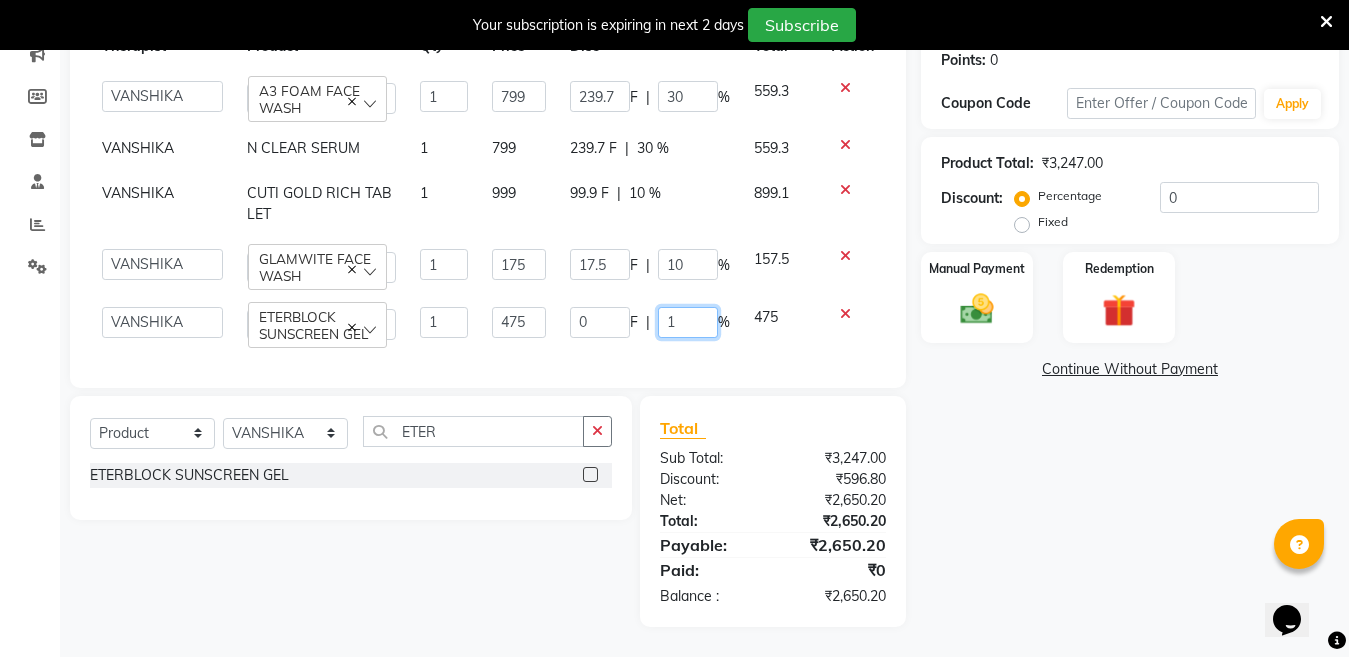 type on "10" 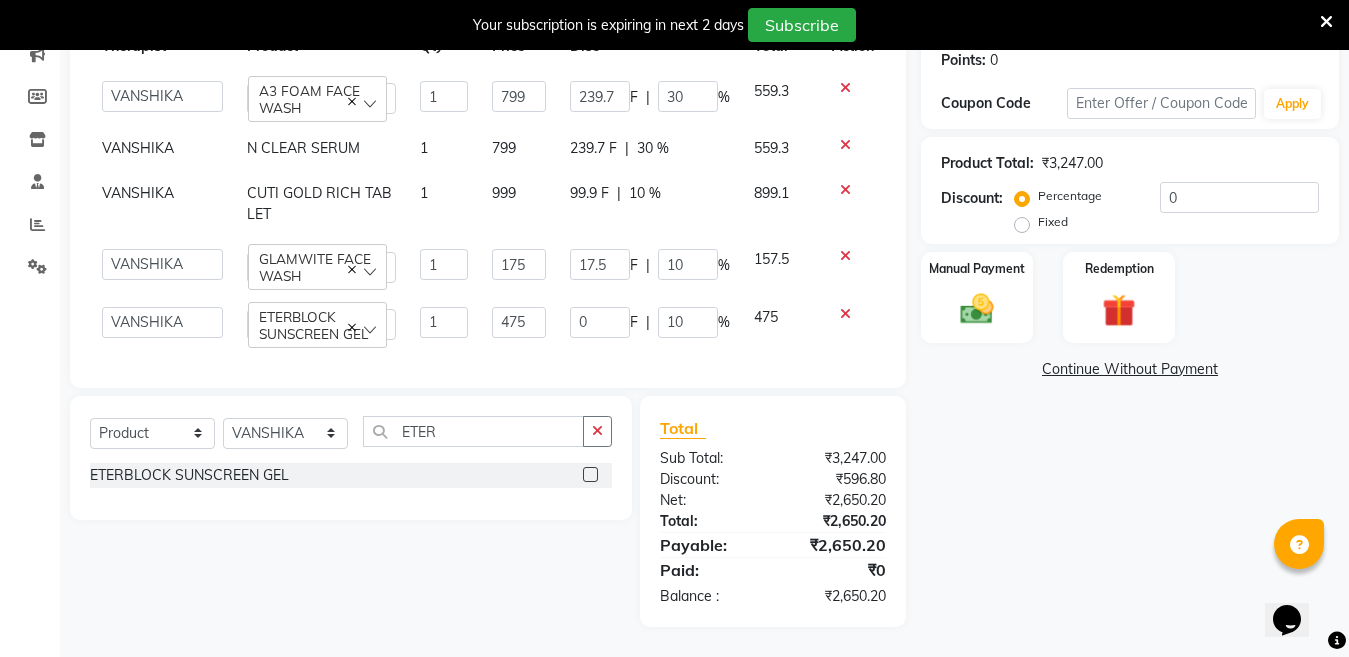click on "0 F | 10 %" 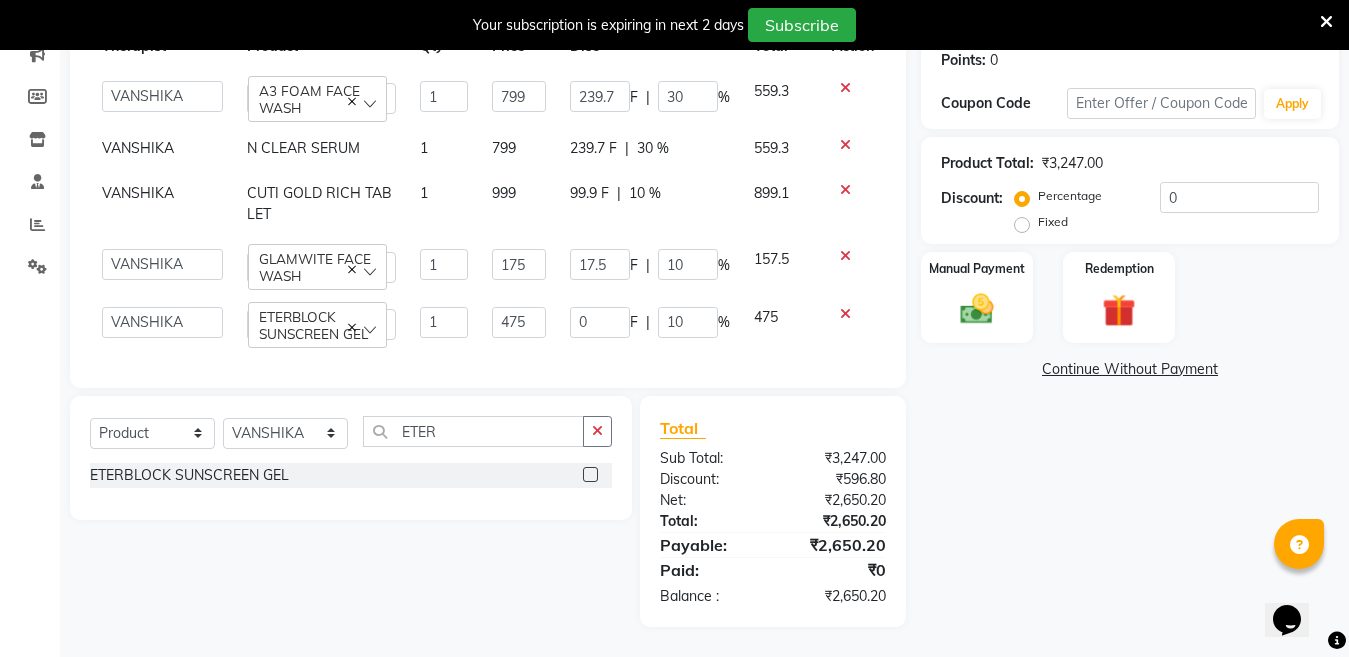 select on "26137" 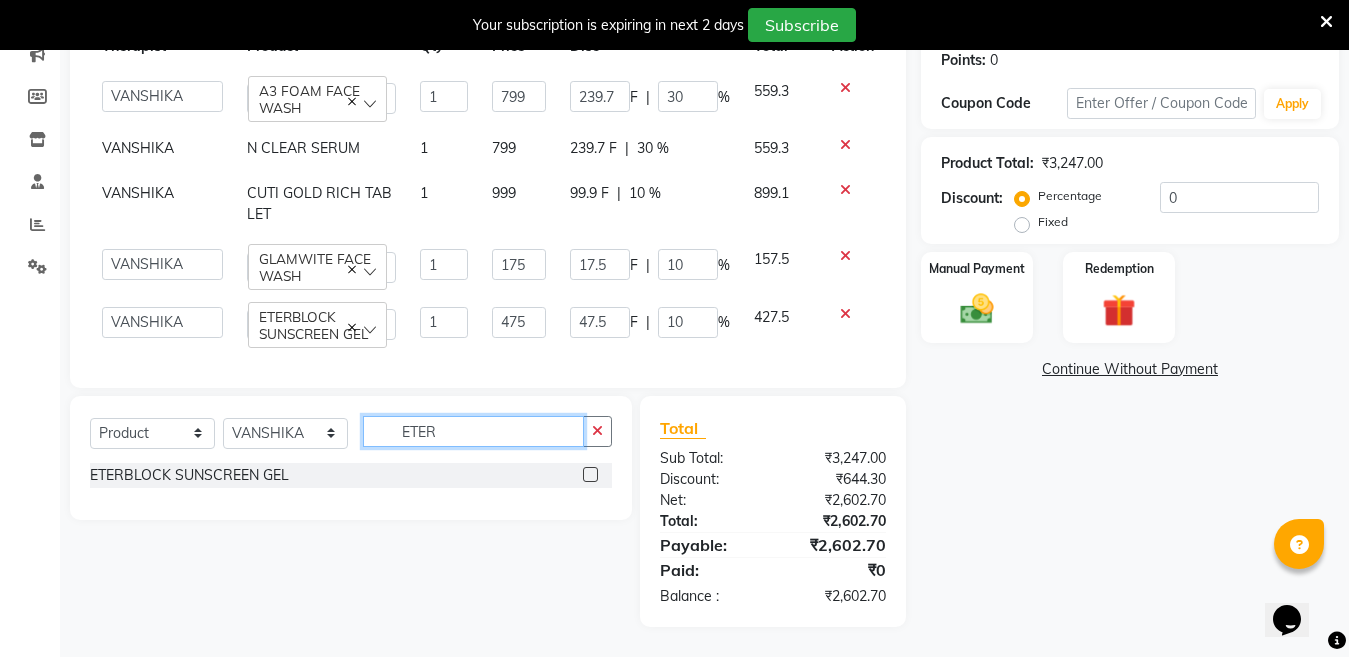 click on "ETER" 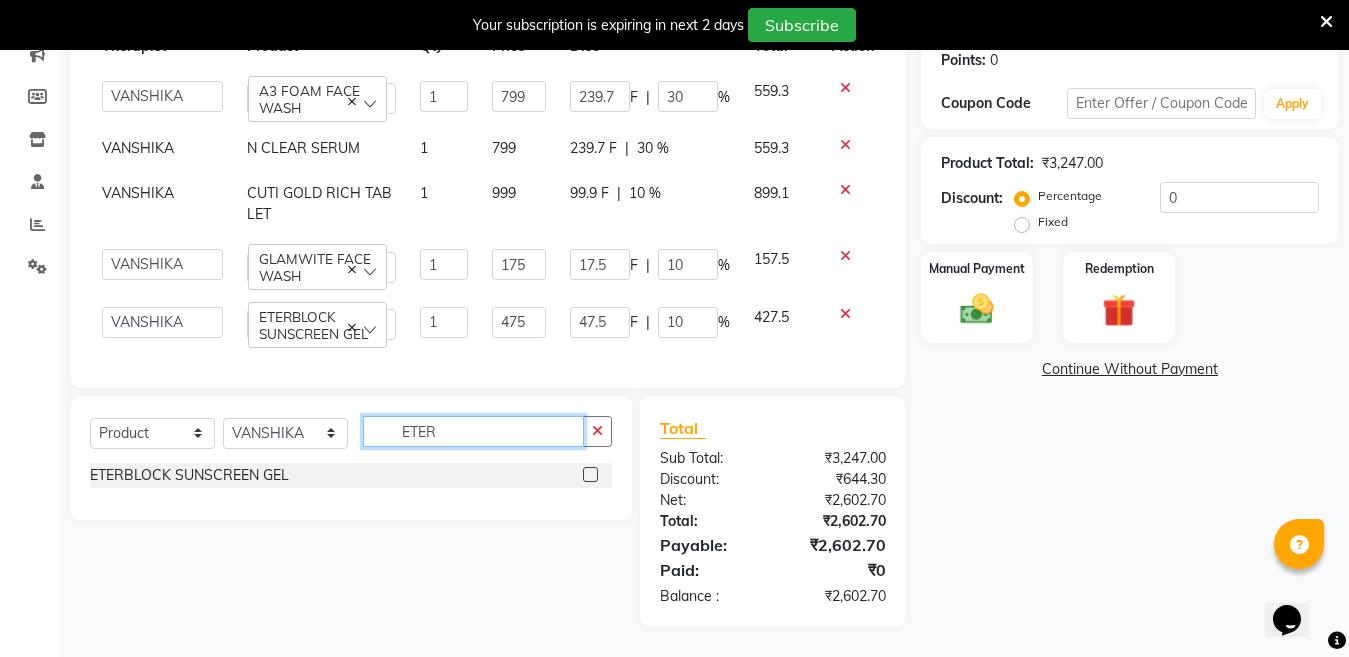 click on "ETER" 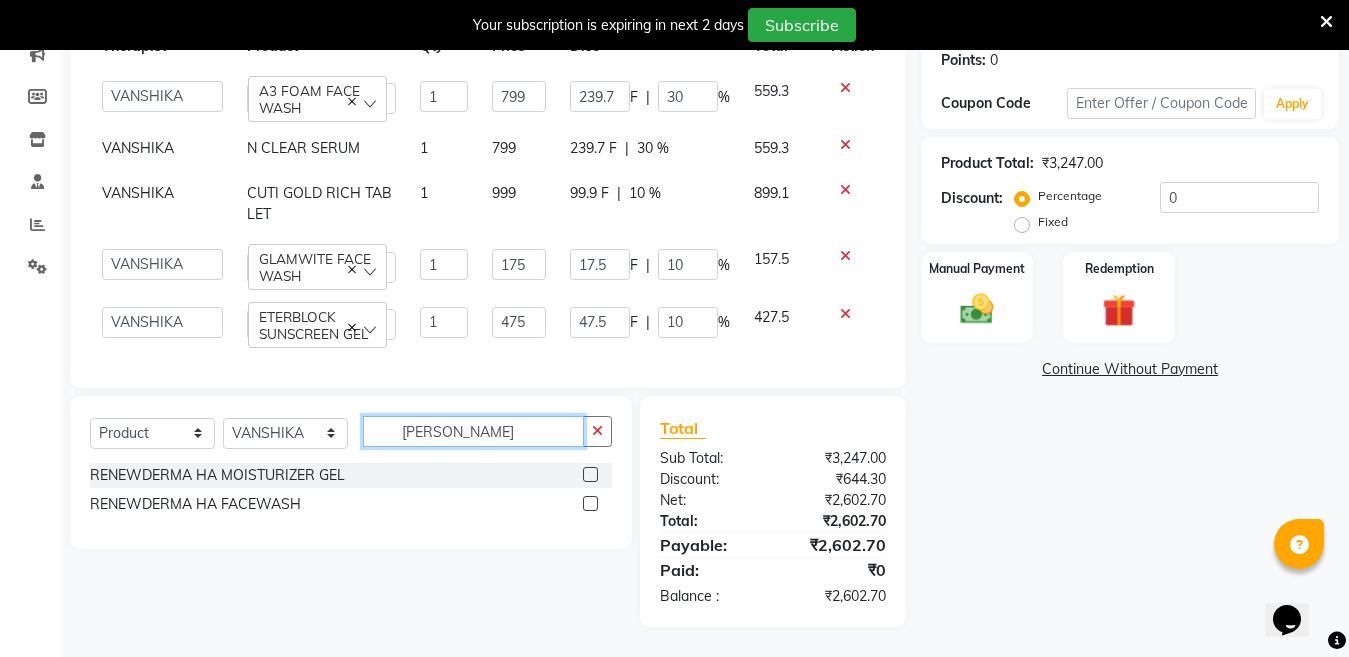type on "RENE" 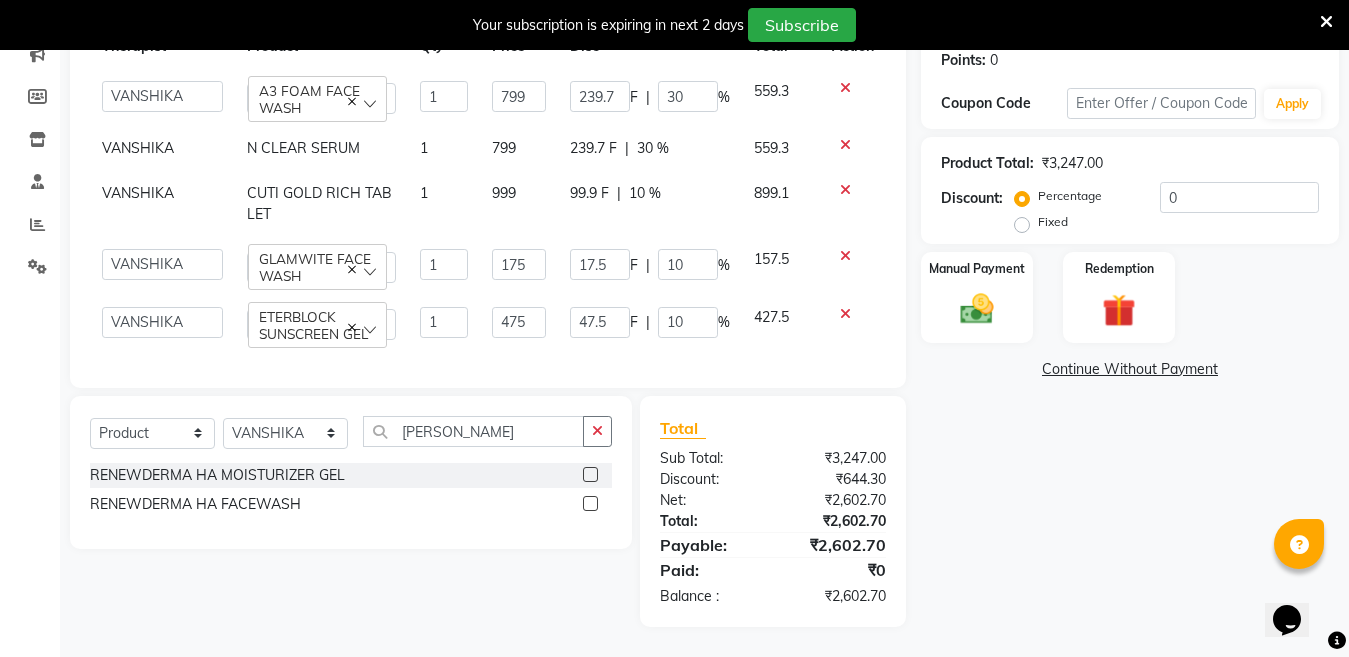 click 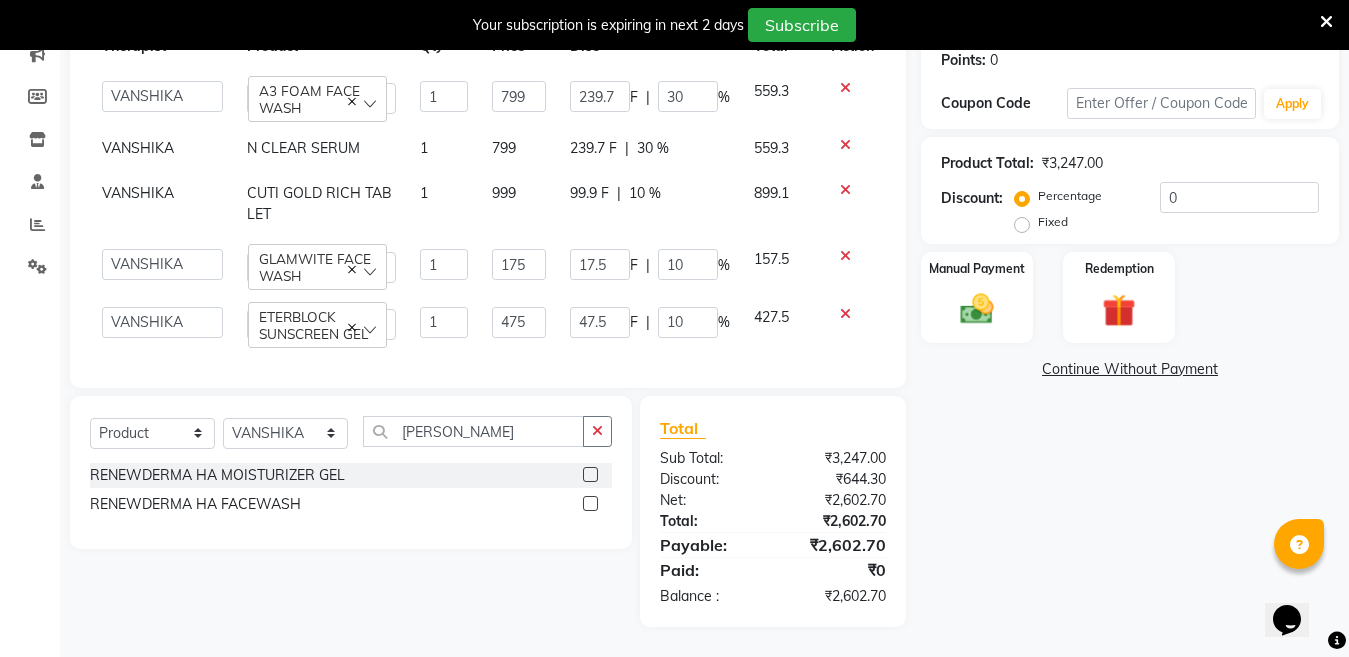 click at bounding box center (589, 475) 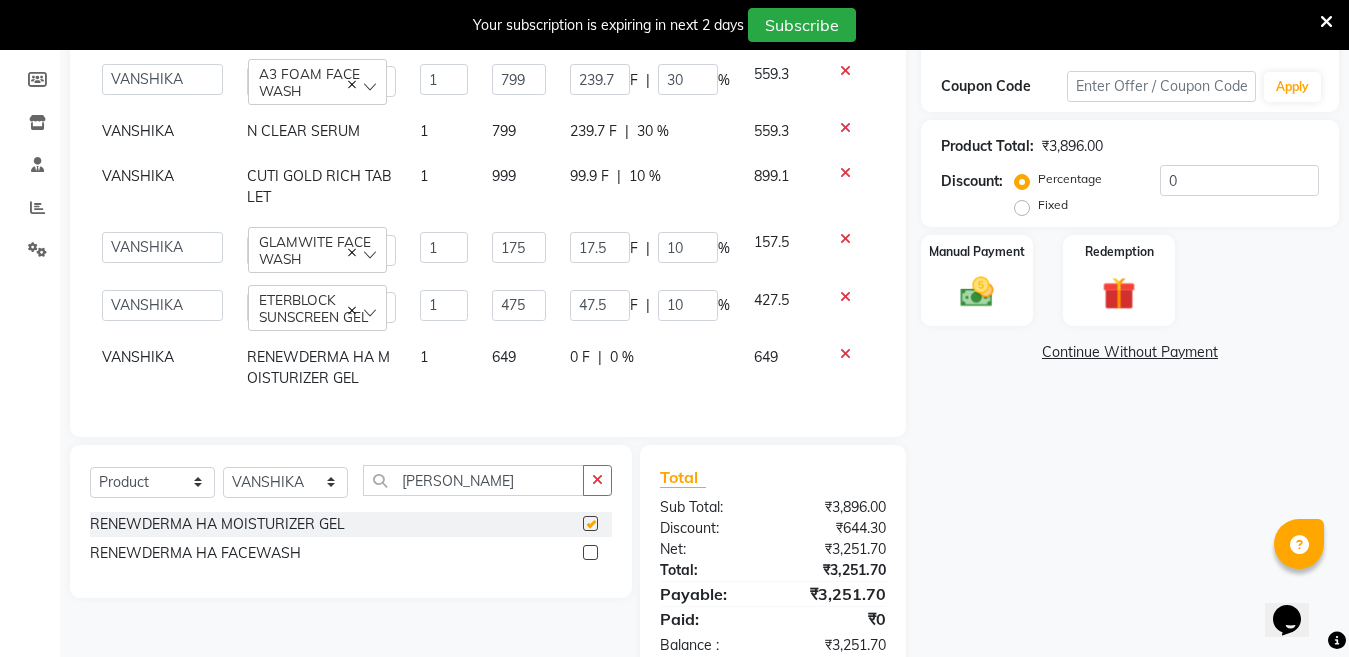 checkbox on "false" 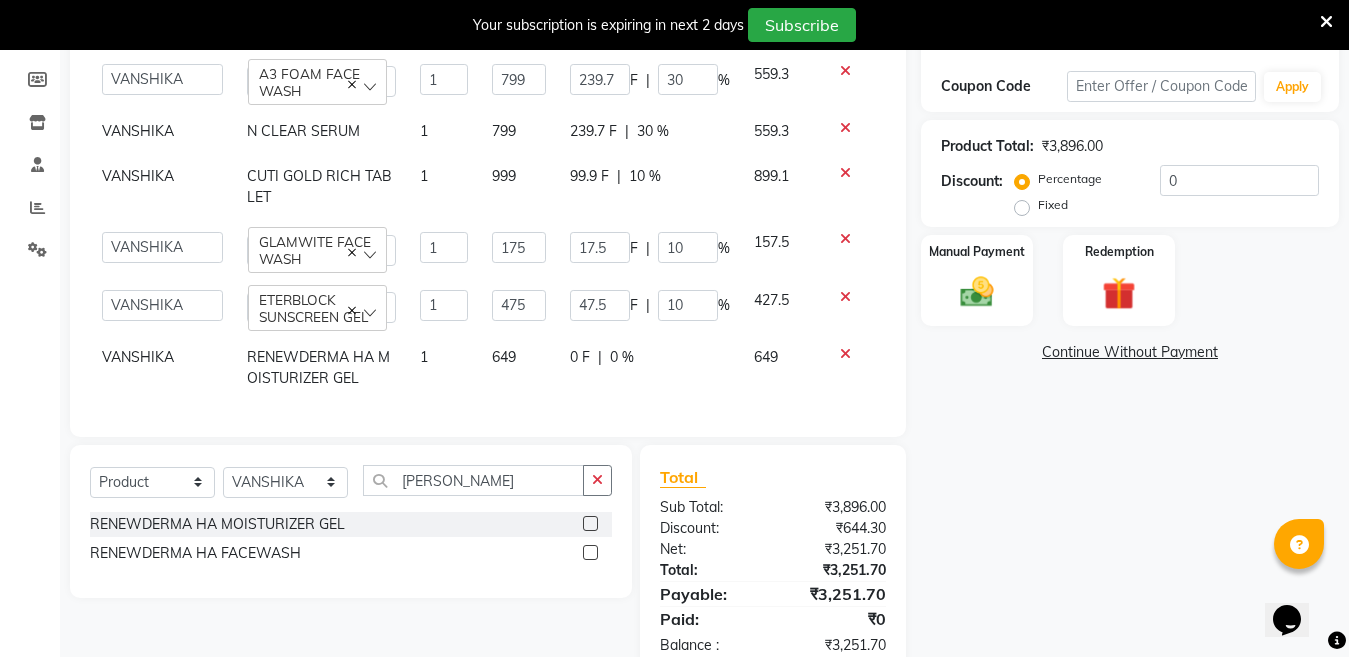 scroll, scrollTop: 394, scrollLeft: 0, axis: vertical 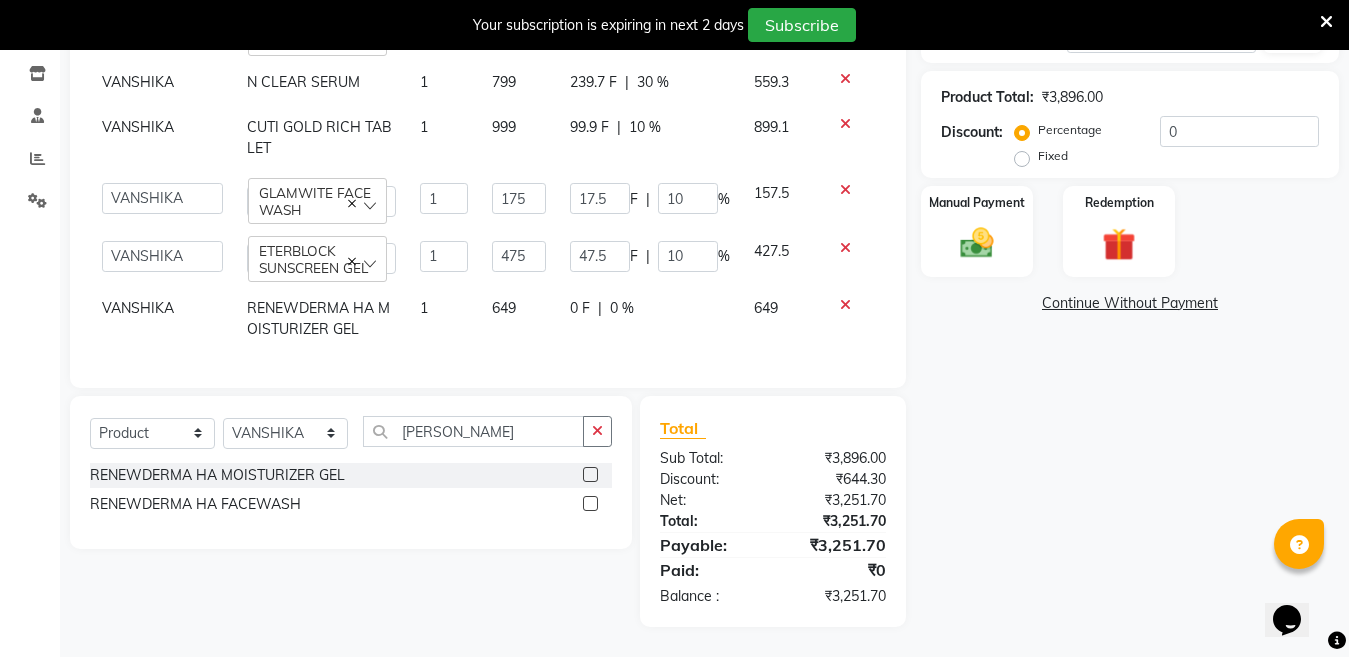 click on "0 %" 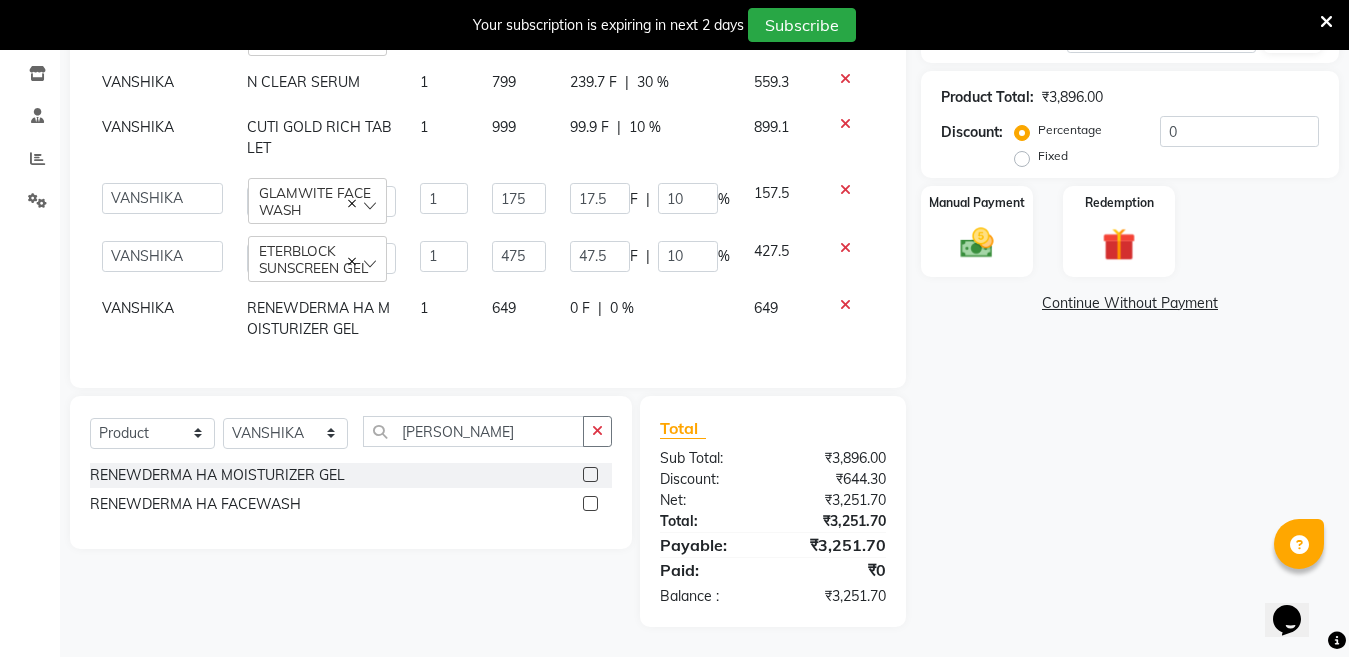 scroll, scrollTop: 386, scrollLeft: 0, axis: vertical 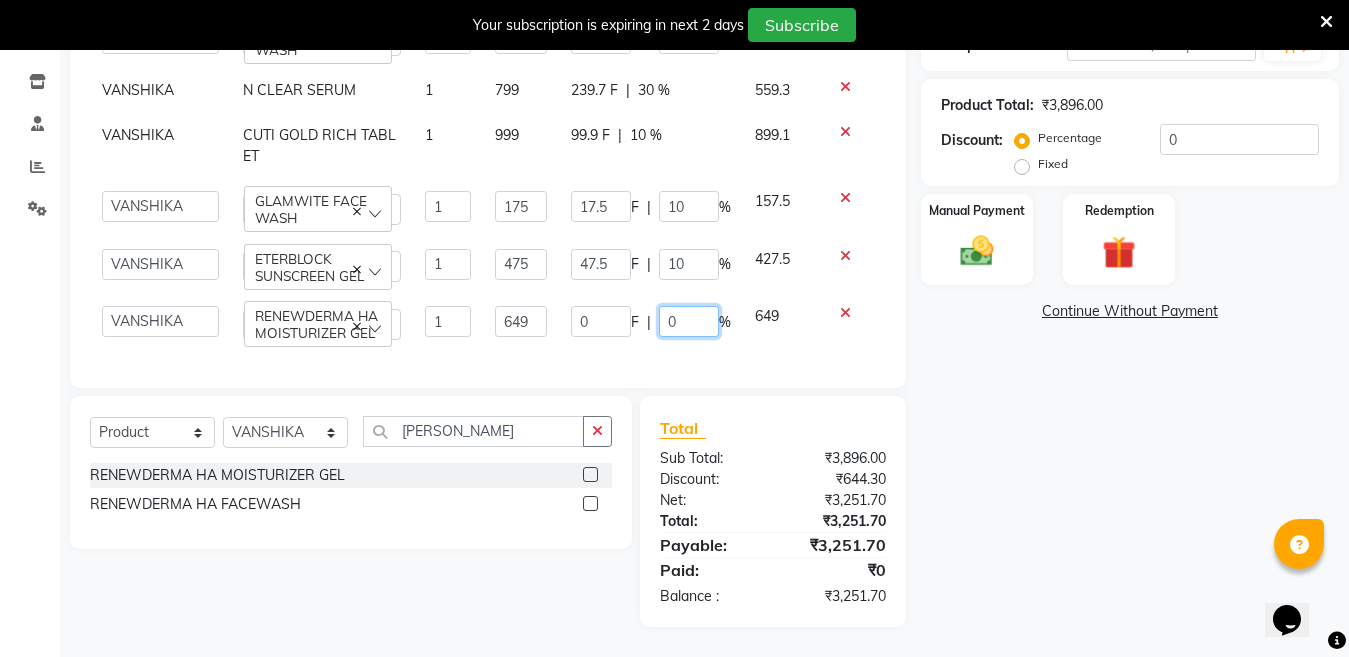 click on "0" 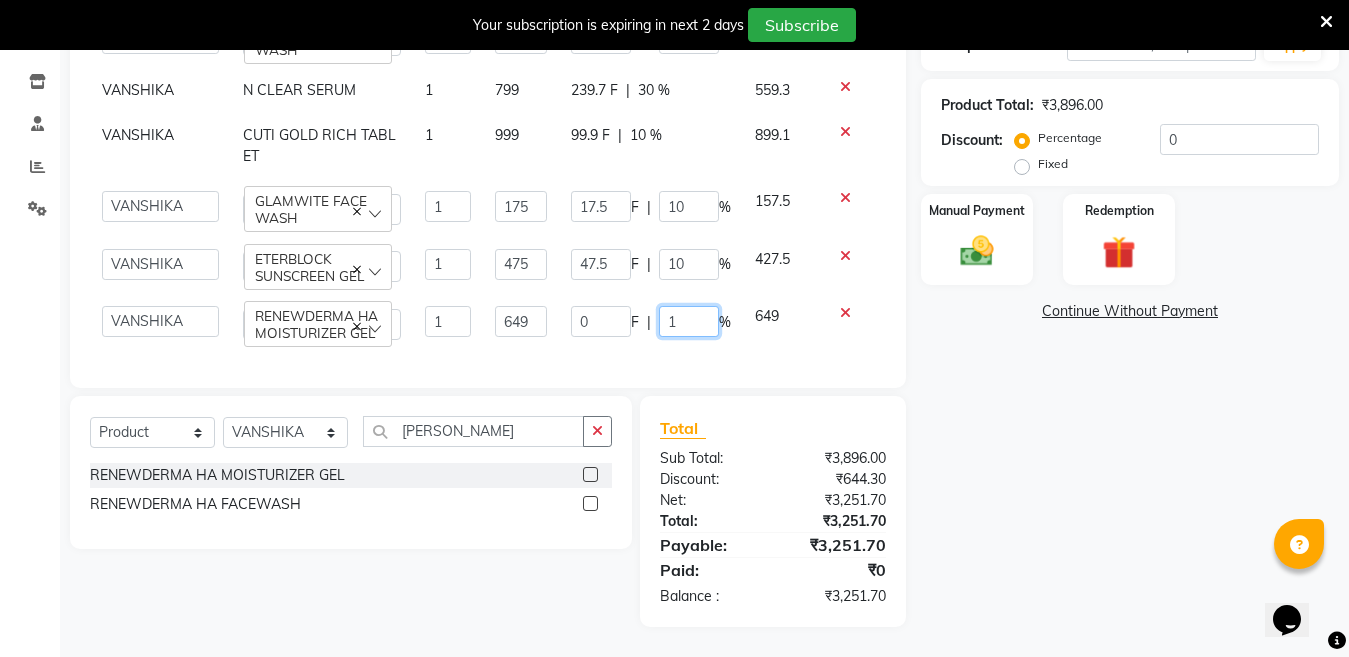type on "10" 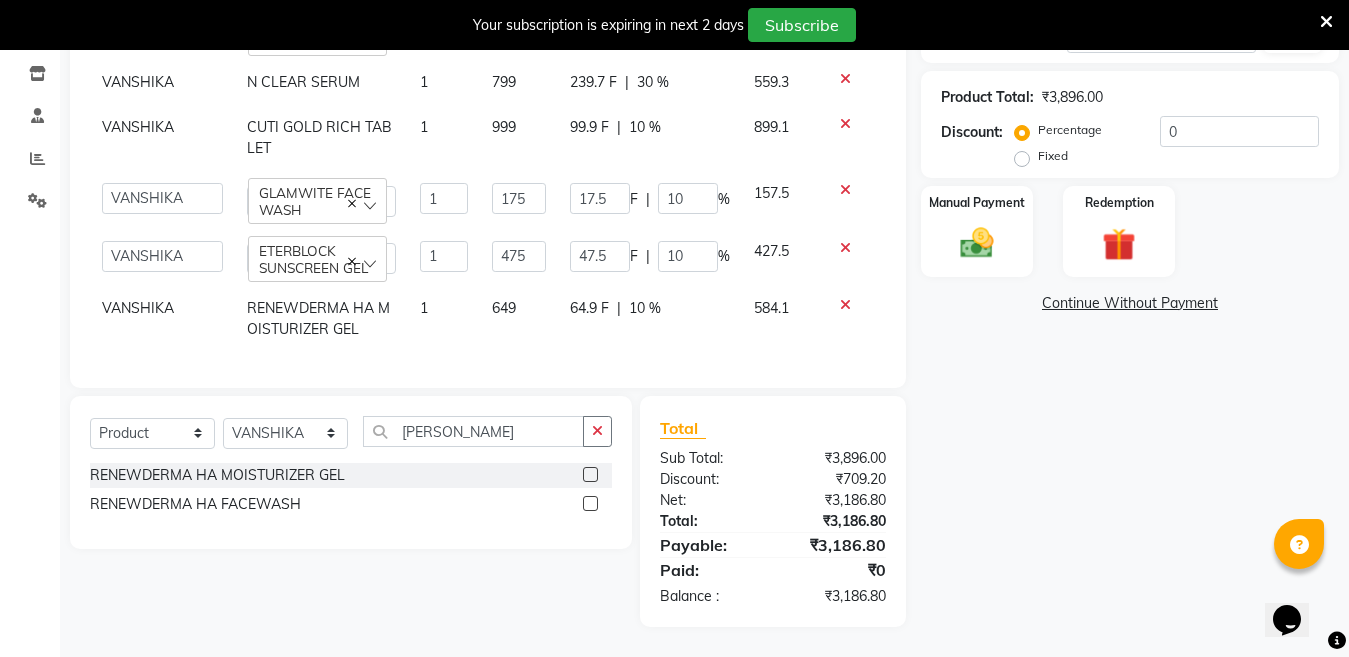 click on "584.1" 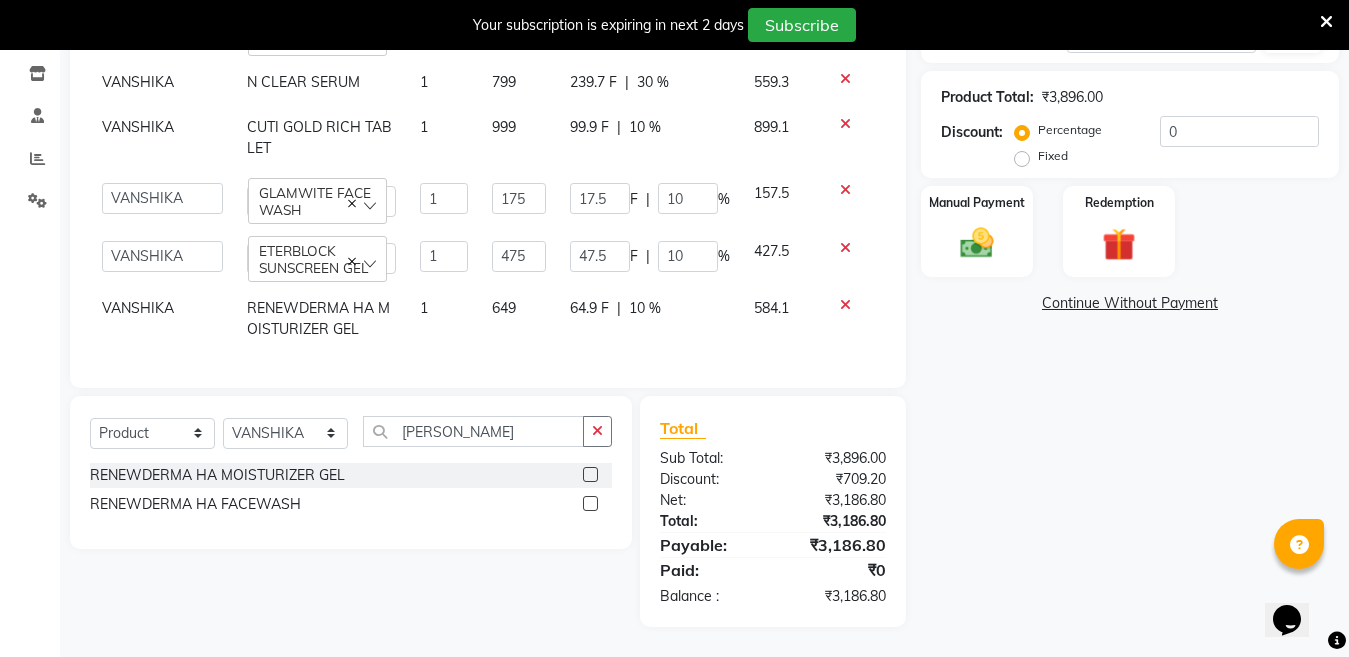 select on "26137" 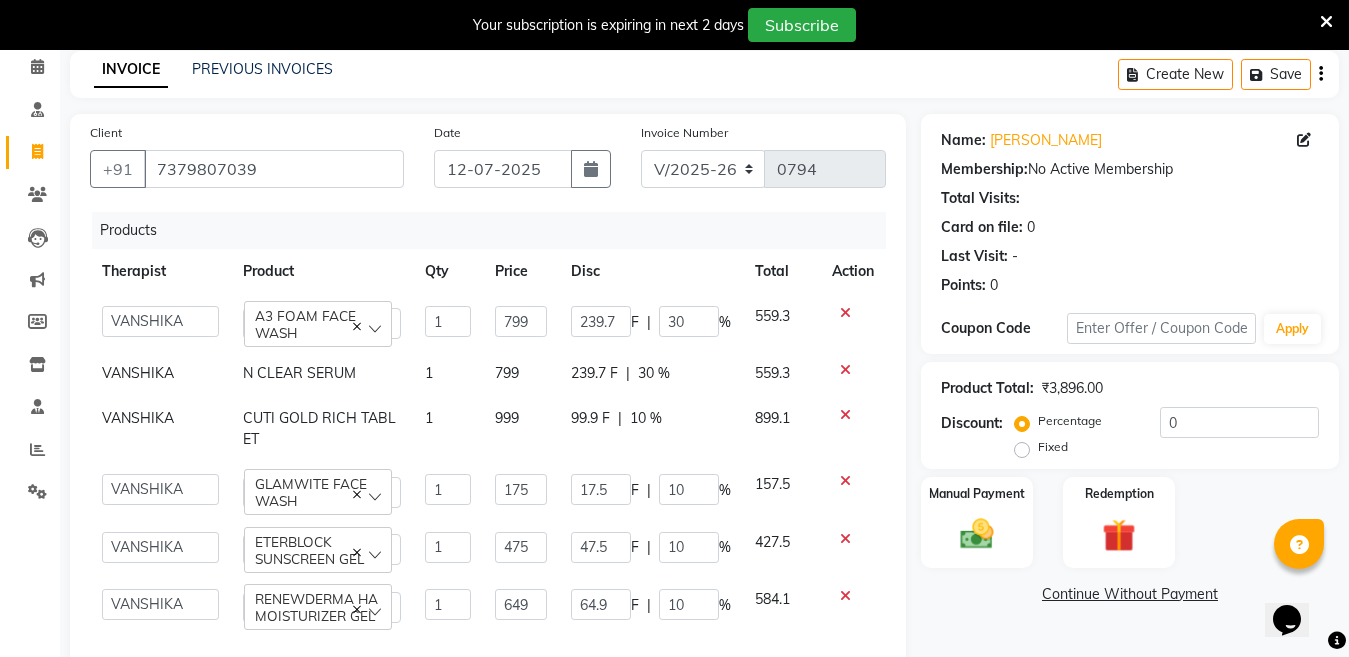 scroll, scrollTop: 386, scrollLeft: 0, axis: vertical 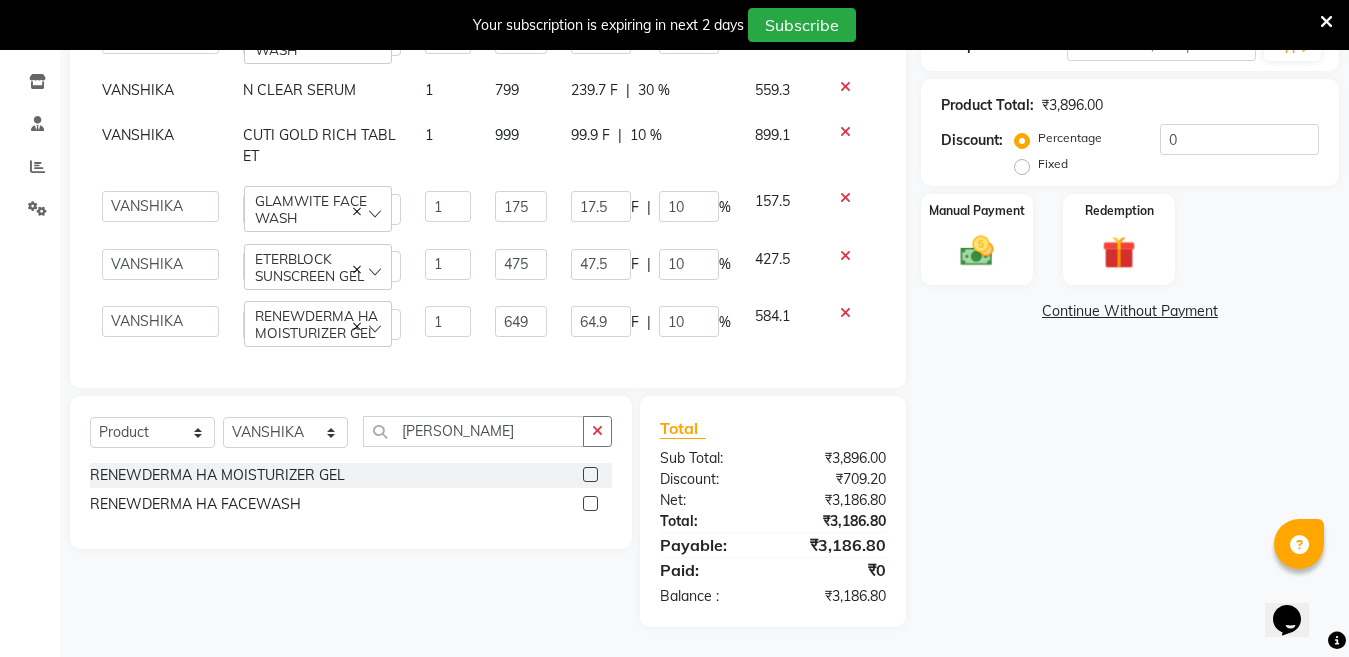 click on "Continue Without Payment" 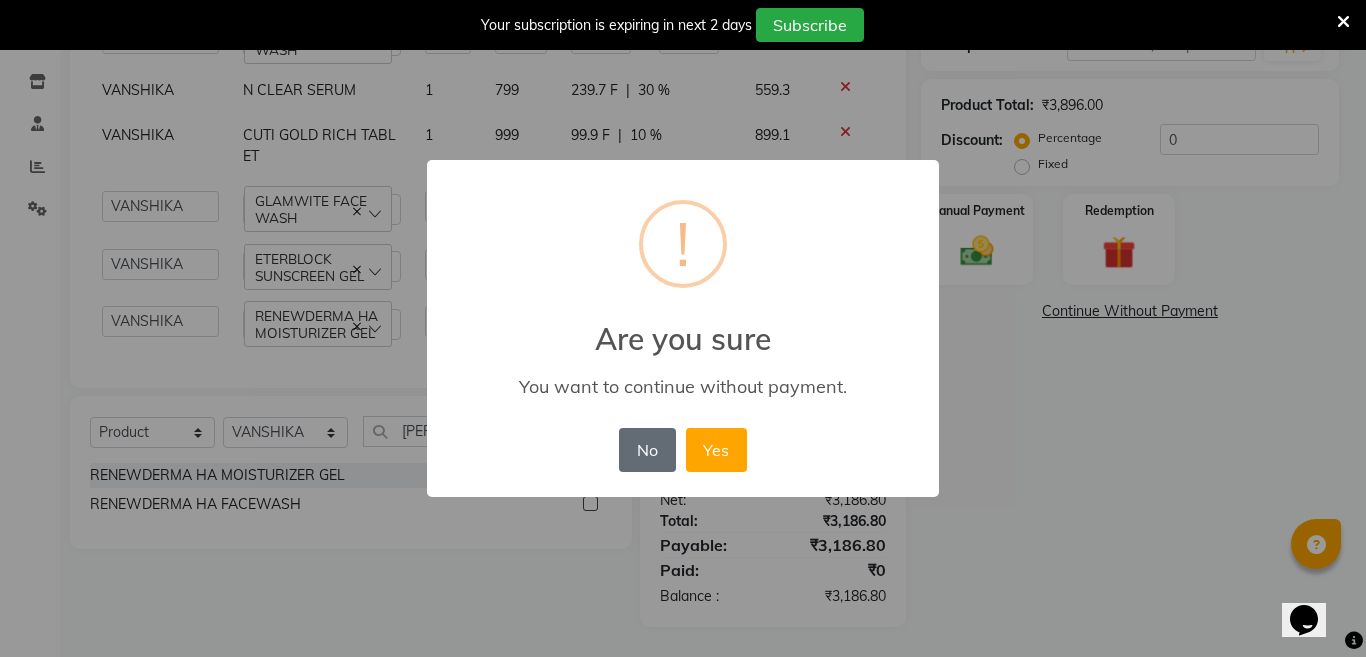 click on "No" at bounding box center [647, 450] 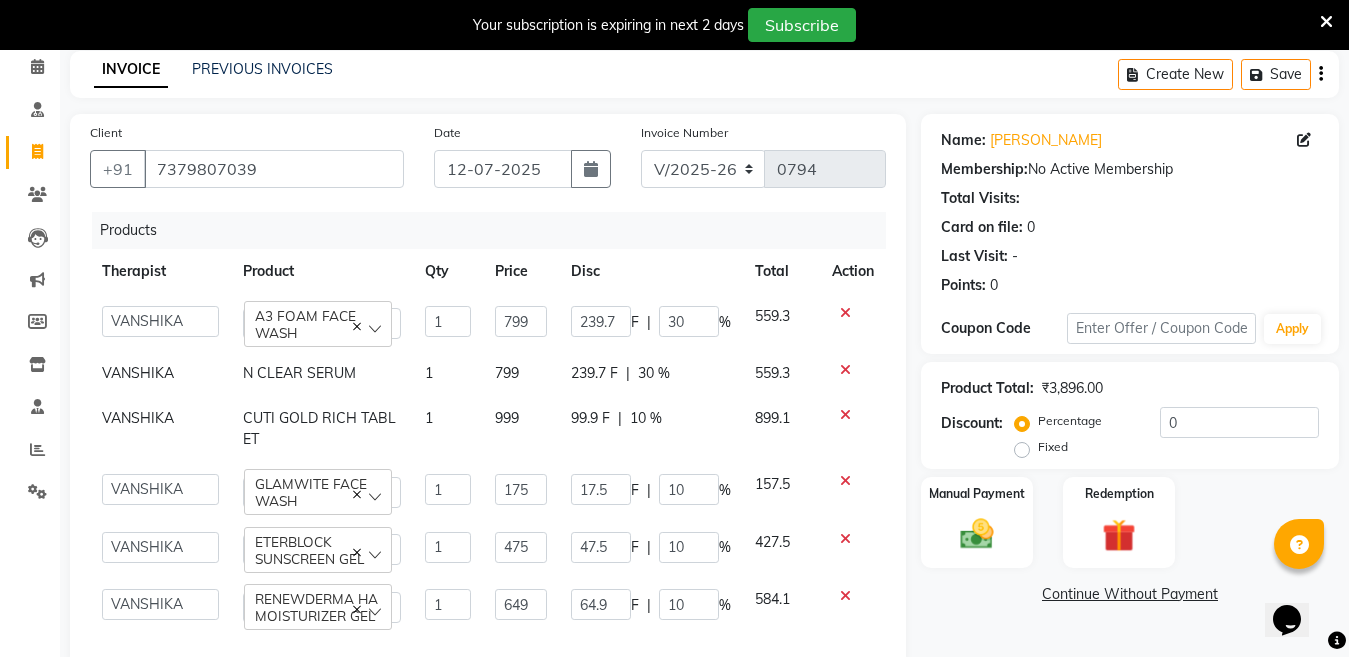scroll, scrollTop: 386, scrollLeft: 0, axis: vertical 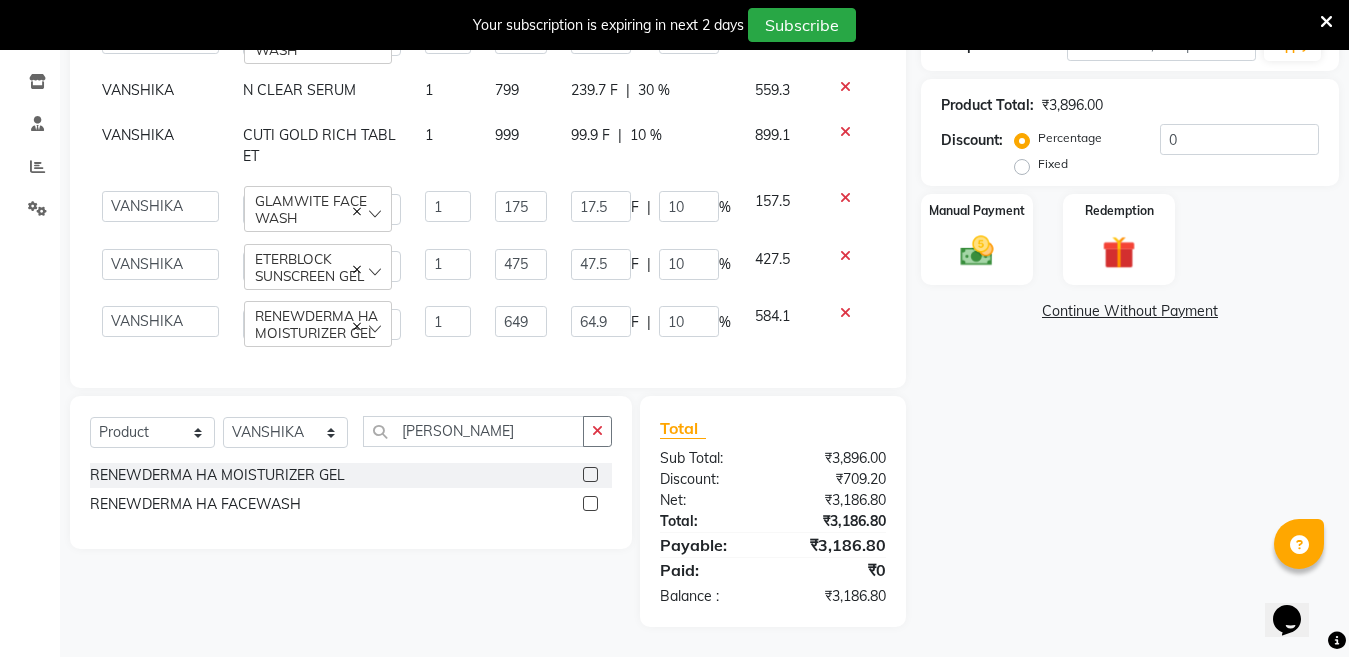 click on "Continue Without Payment" 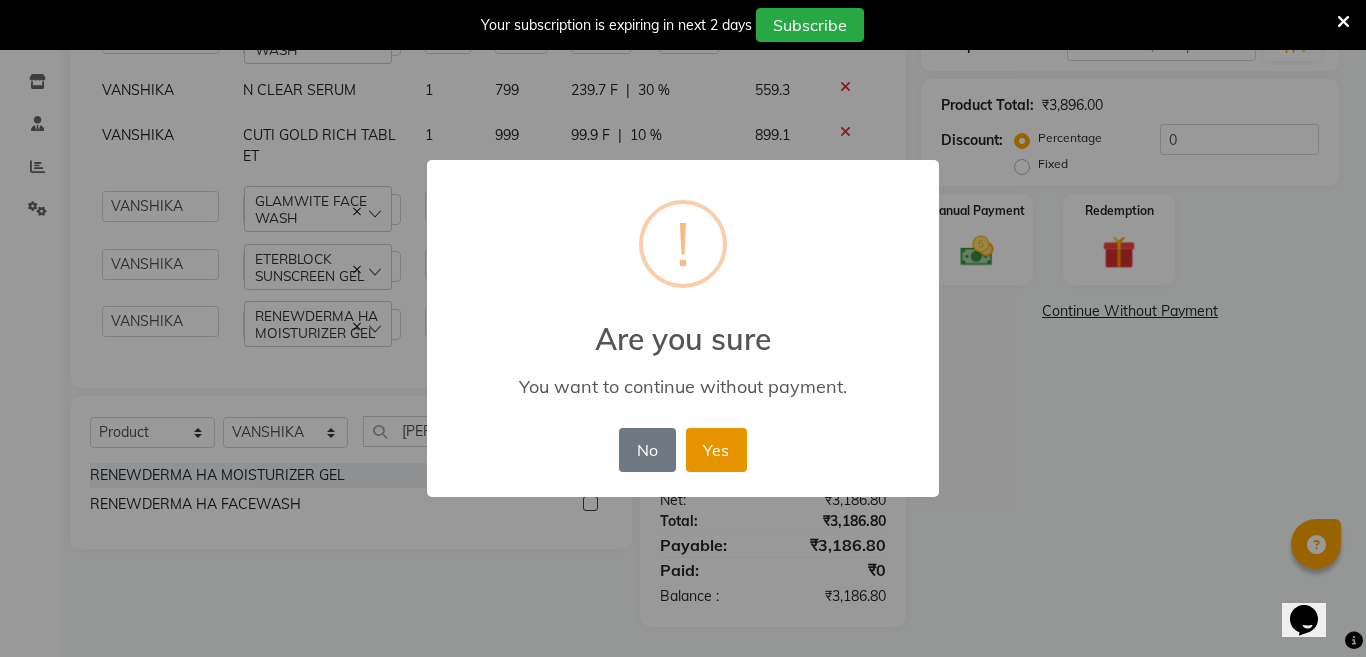 click on "Yes" at bounding box center [716, 450] 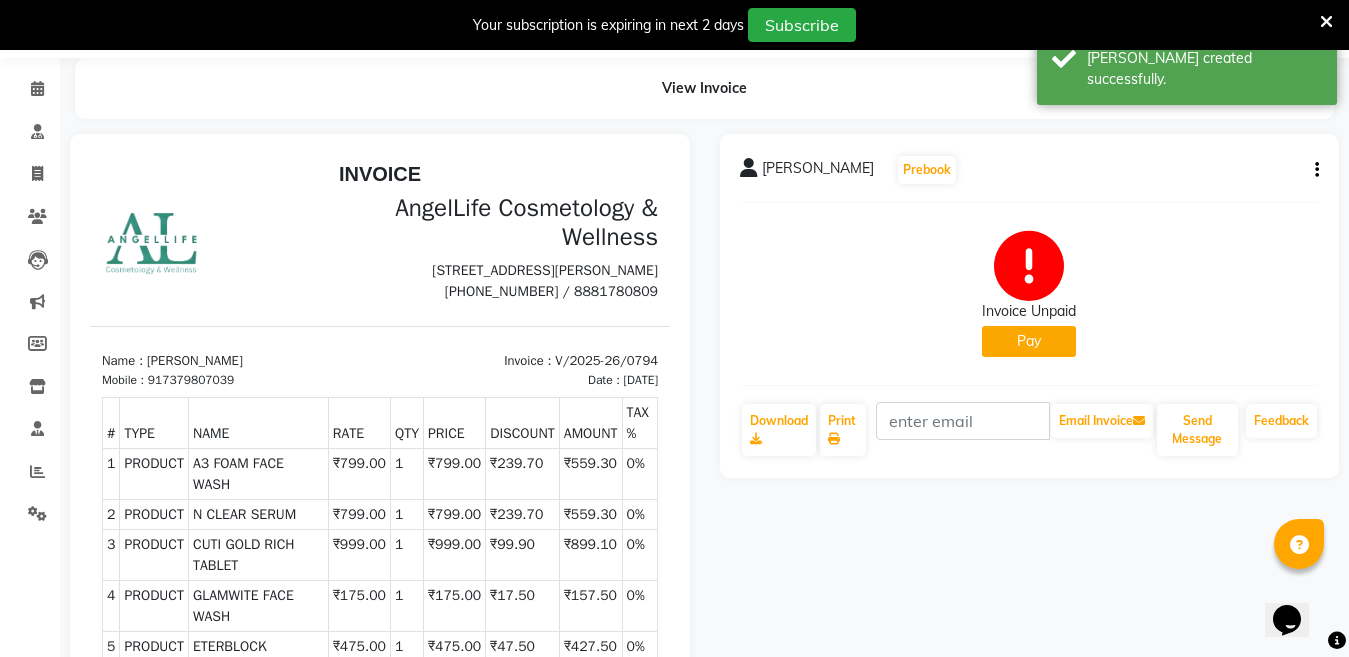 scroll, scrollTop: 0, scrollLeft: 0, axis: both 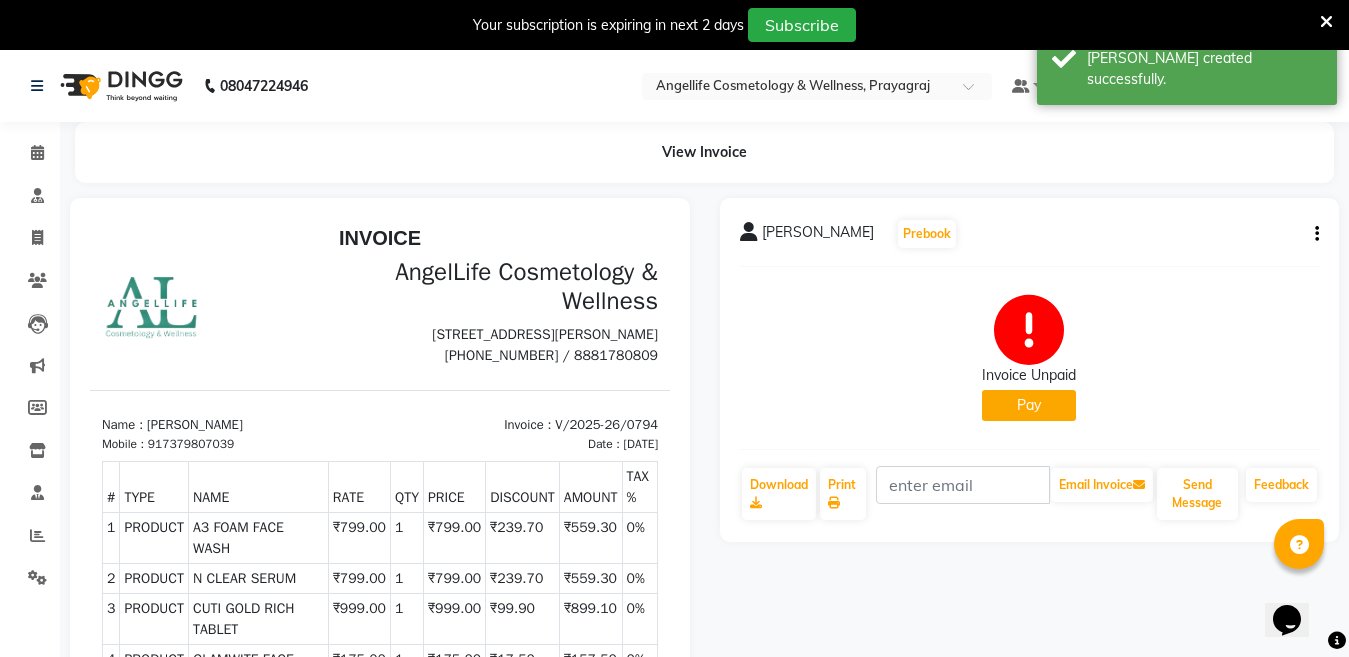 click 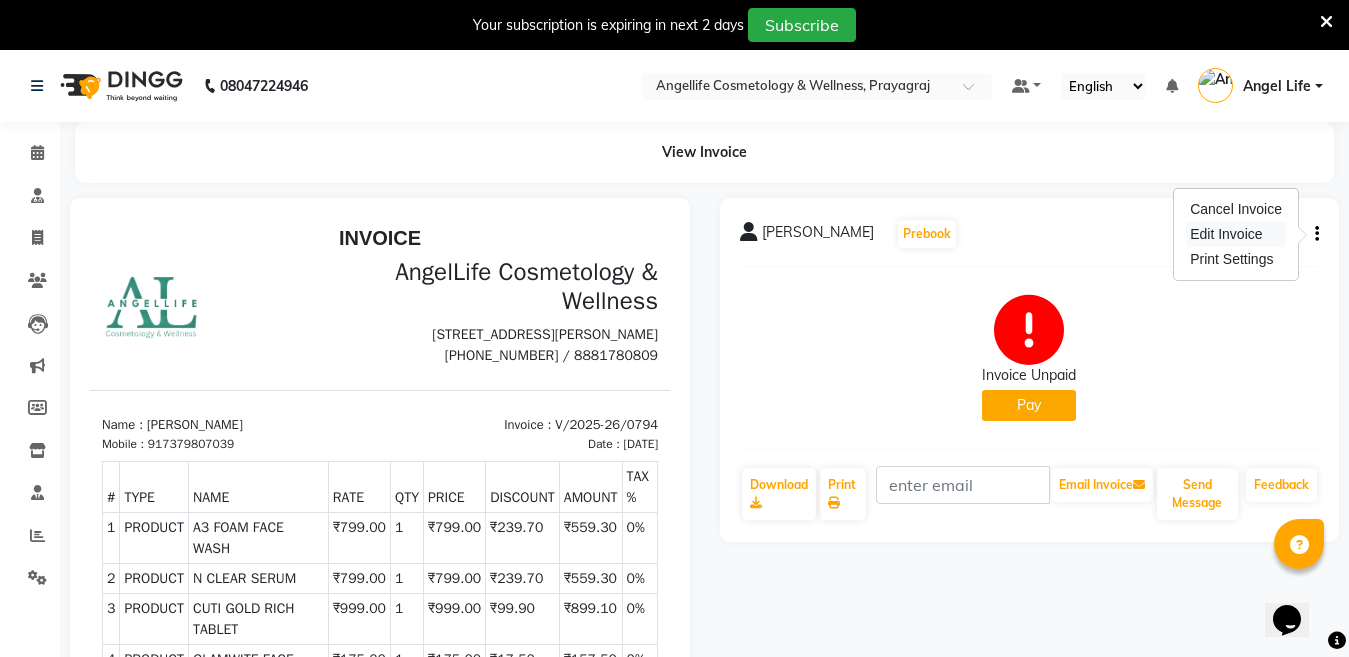 click on "Edit Invoice" at bounding box center [1236, 234] 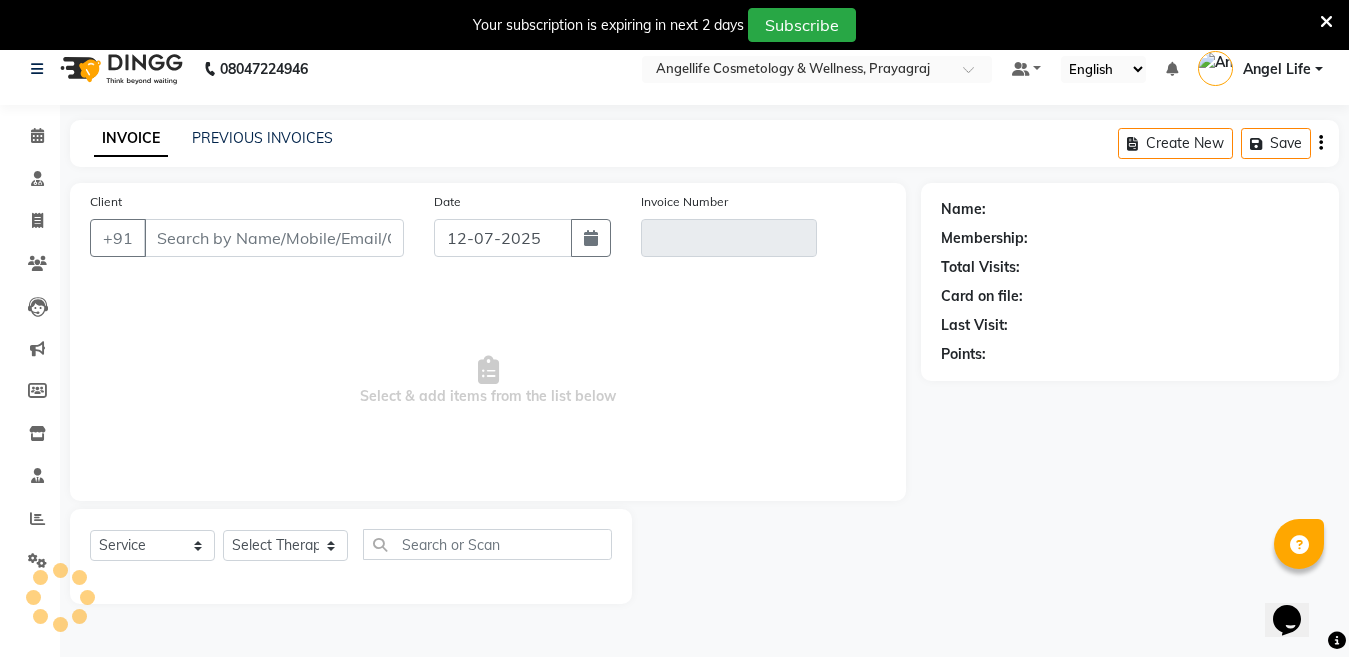 scroll, scrollTop: 50, scrollLeft: 0, axis: vertical 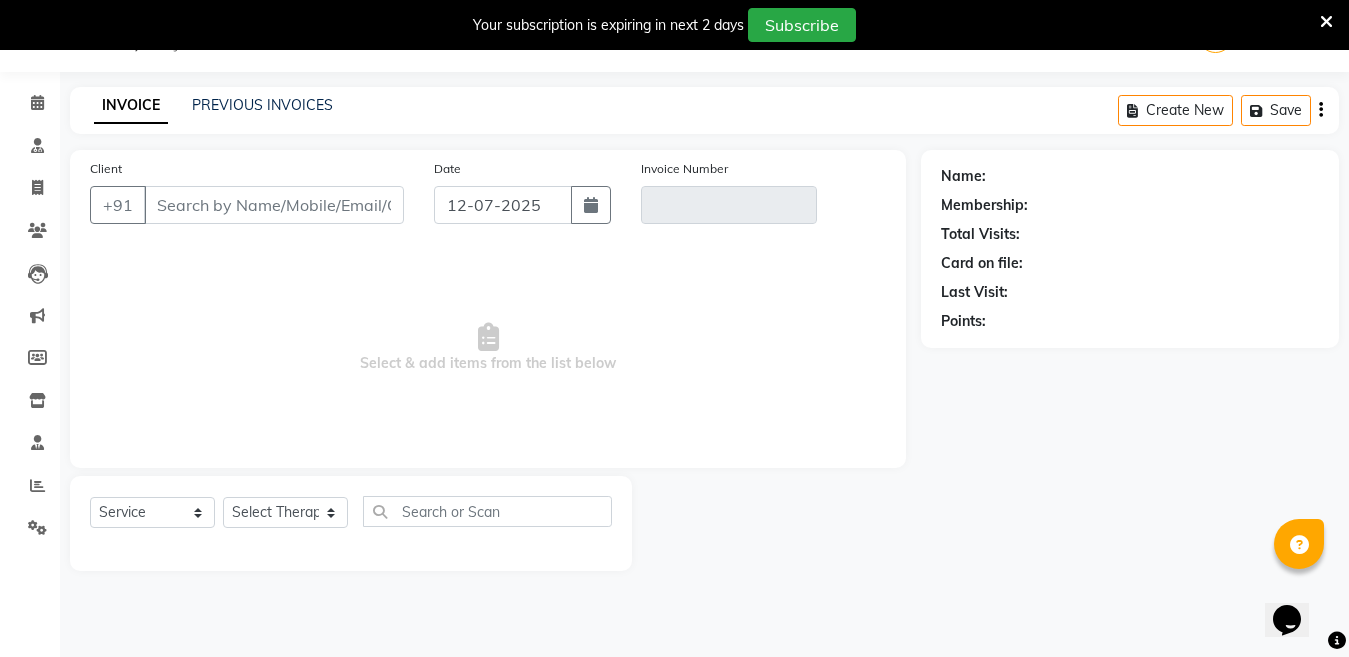 type on "7379807039" 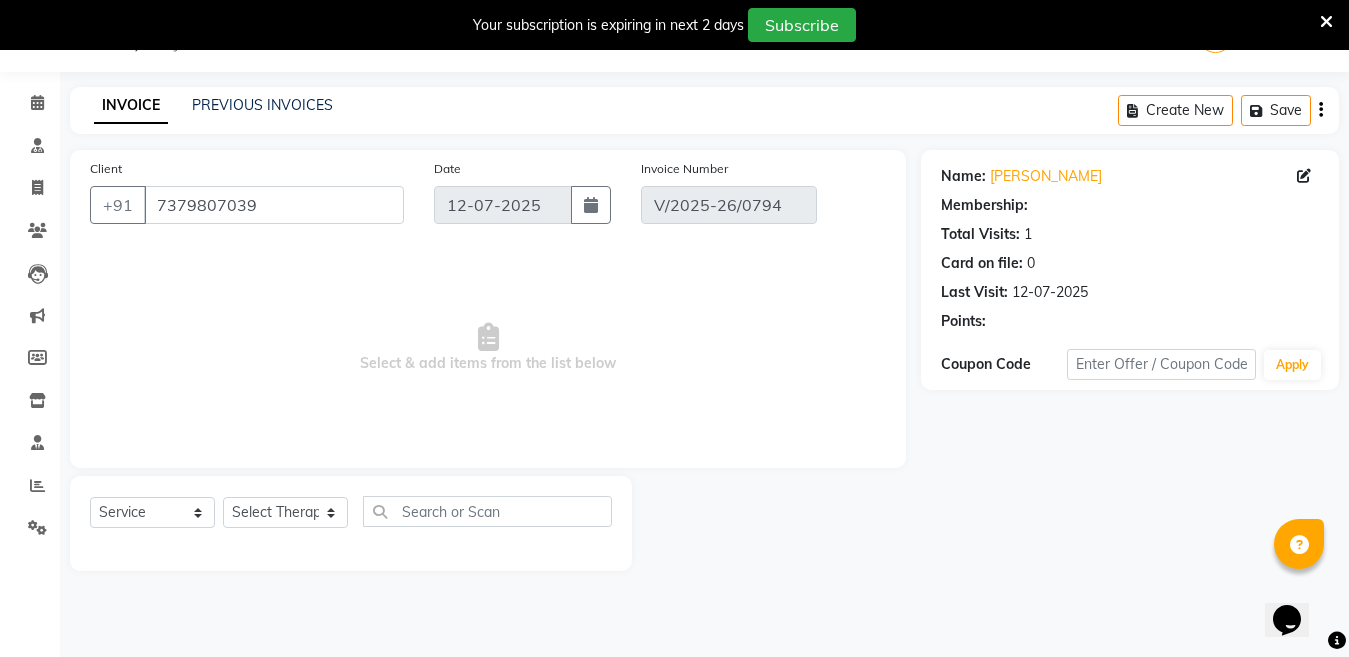 scroll, scrollTop: 0, scrollLeft: 0, axis: both 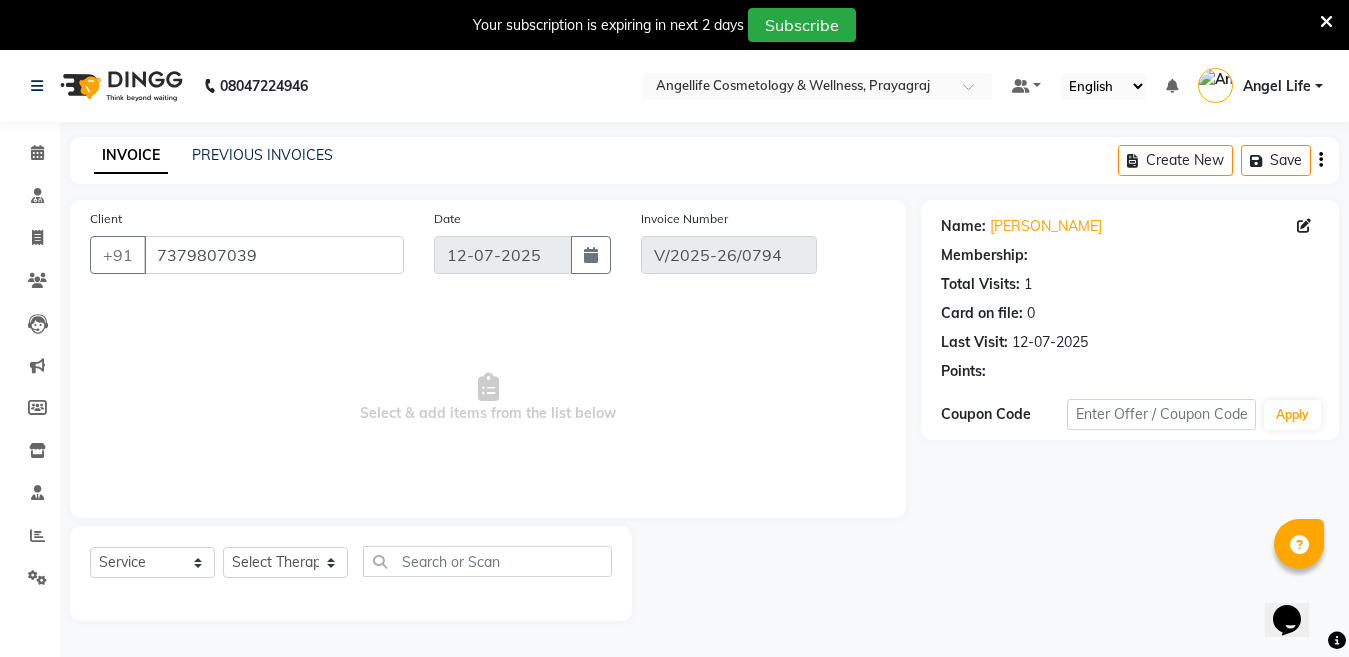 select on "select" 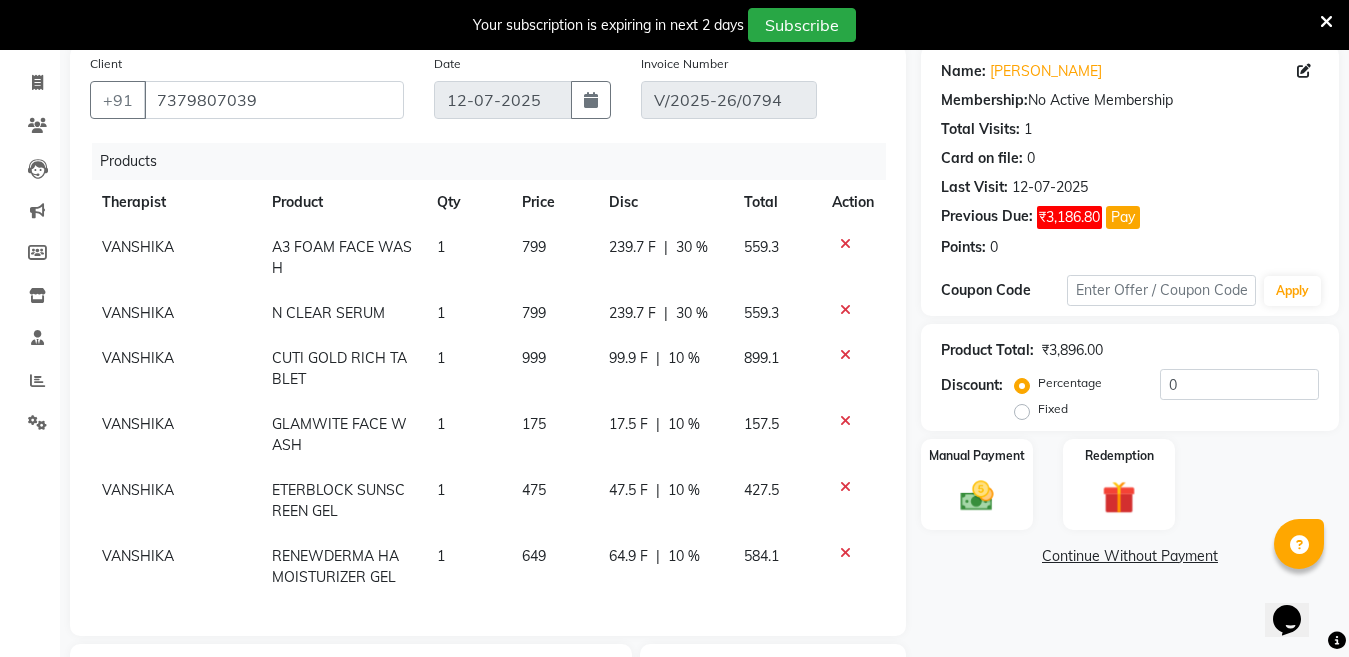 scroll, scrollTop: 120, scrollLeft: 0, axis: vertical 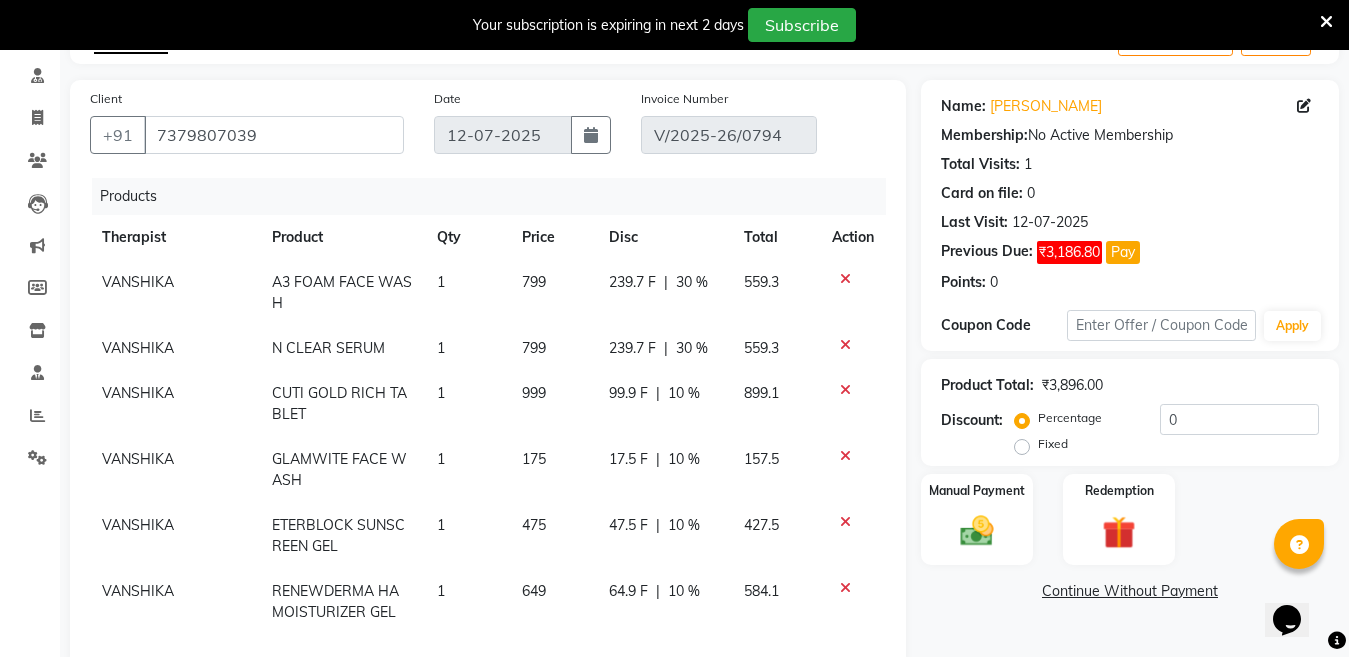 click on "Fixed" 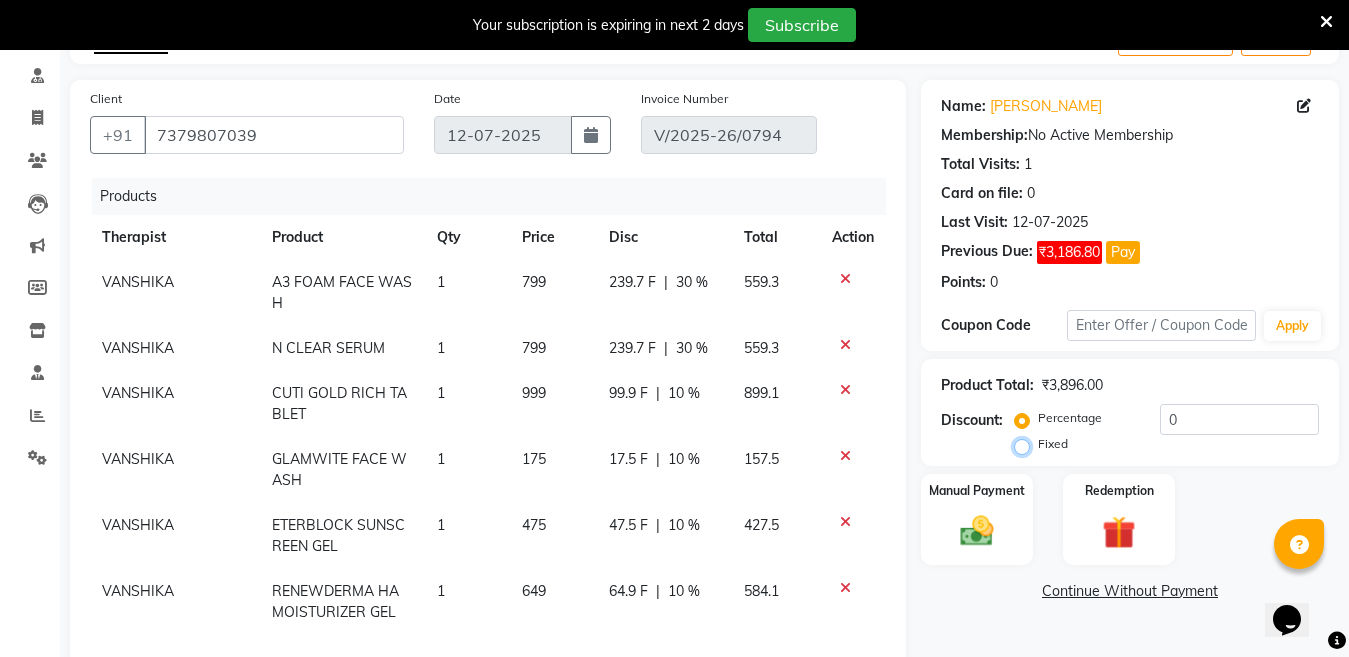 click on "Fixed" at bounding box center (1026, 444) 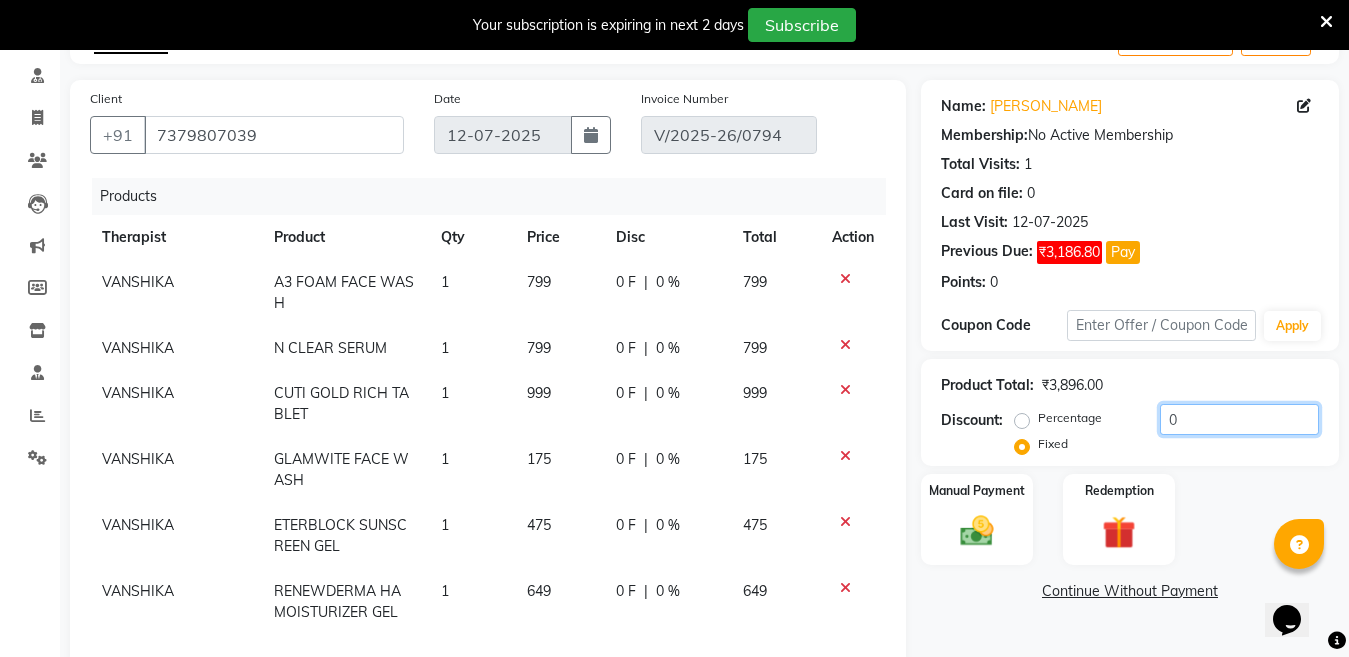click on "0" 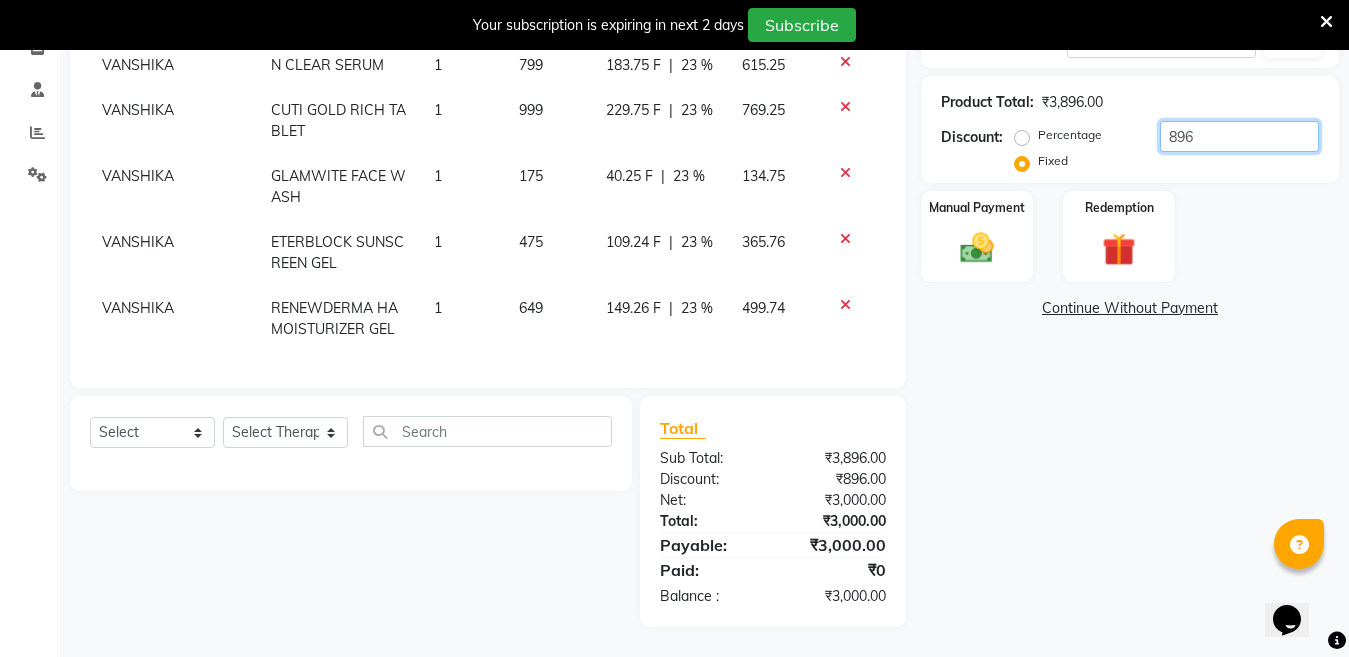 scroll, scrollTop: 420, scrollLeft: 0, axis: vertical 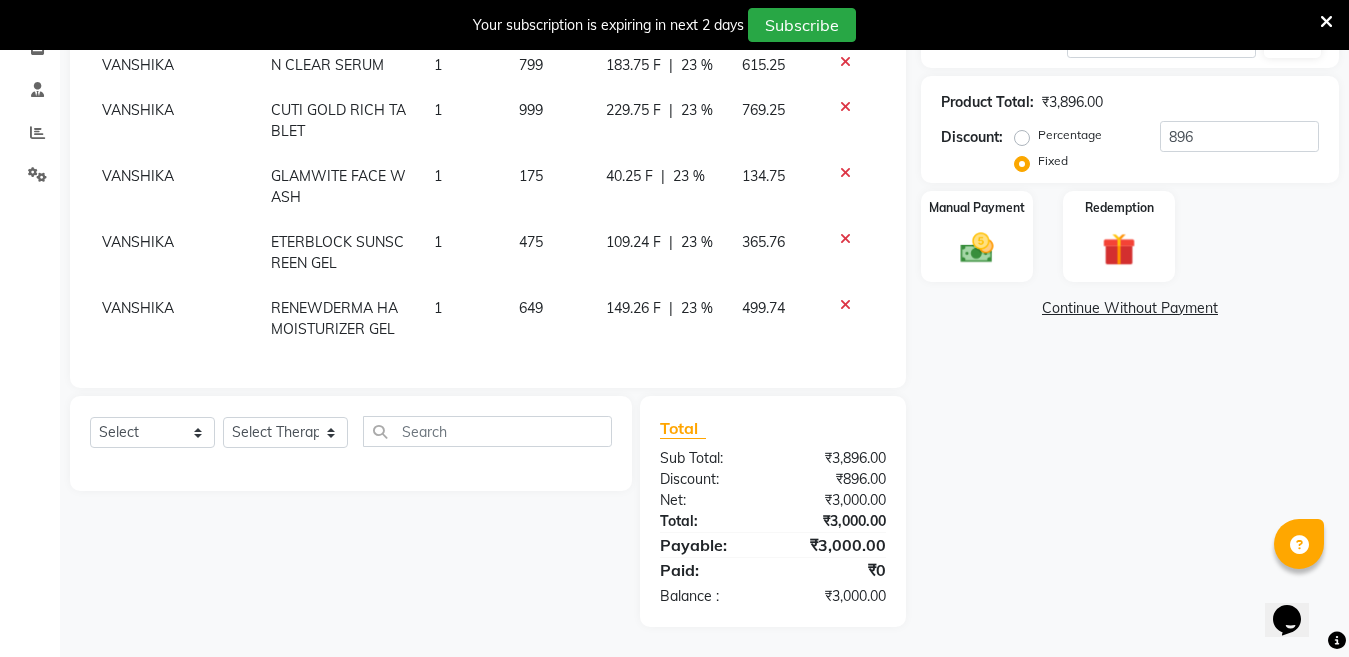 click on "Continue Without Payment" 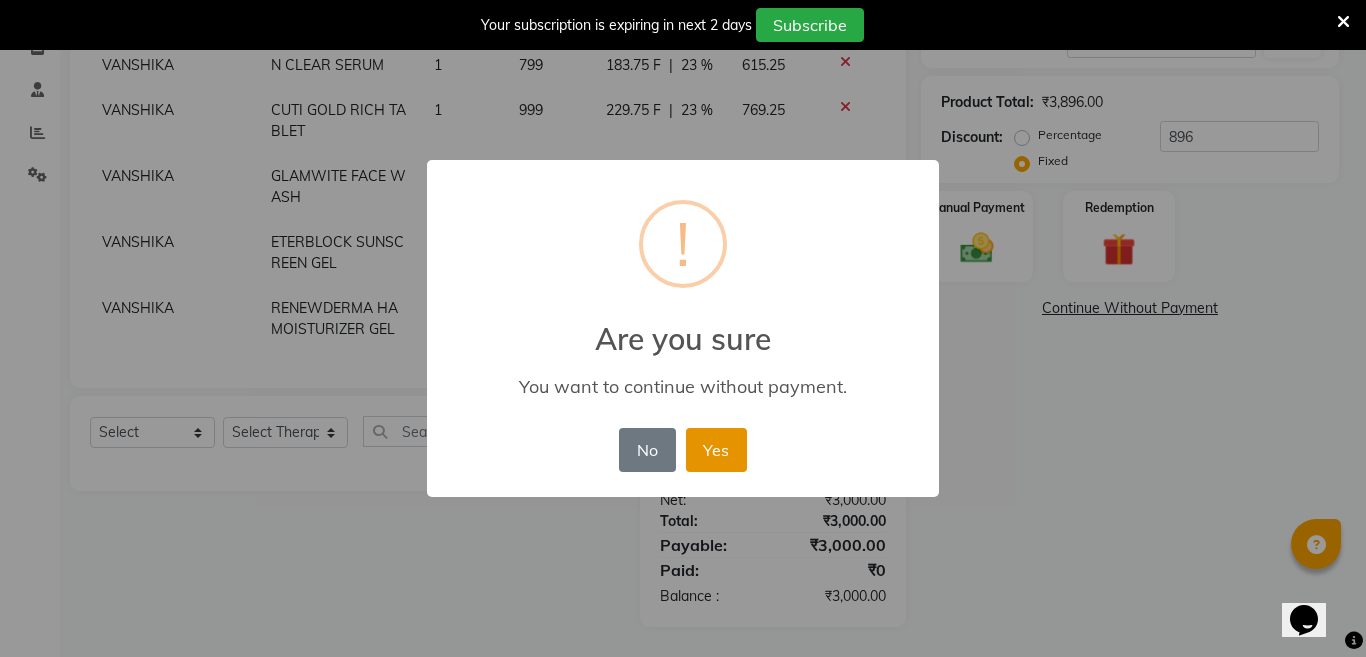 click on "Yes" at bounding box center (716, 450) 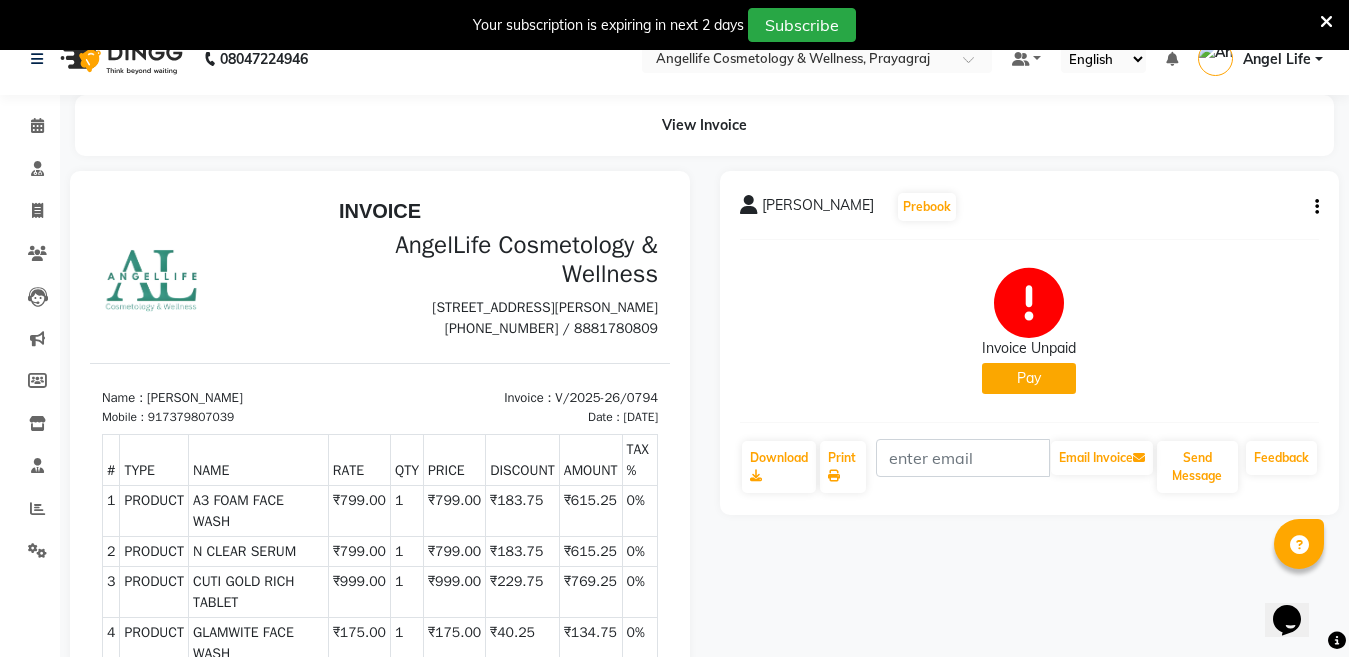 scroll, scrollTop: 0, scrollLeft: 0, axis: both 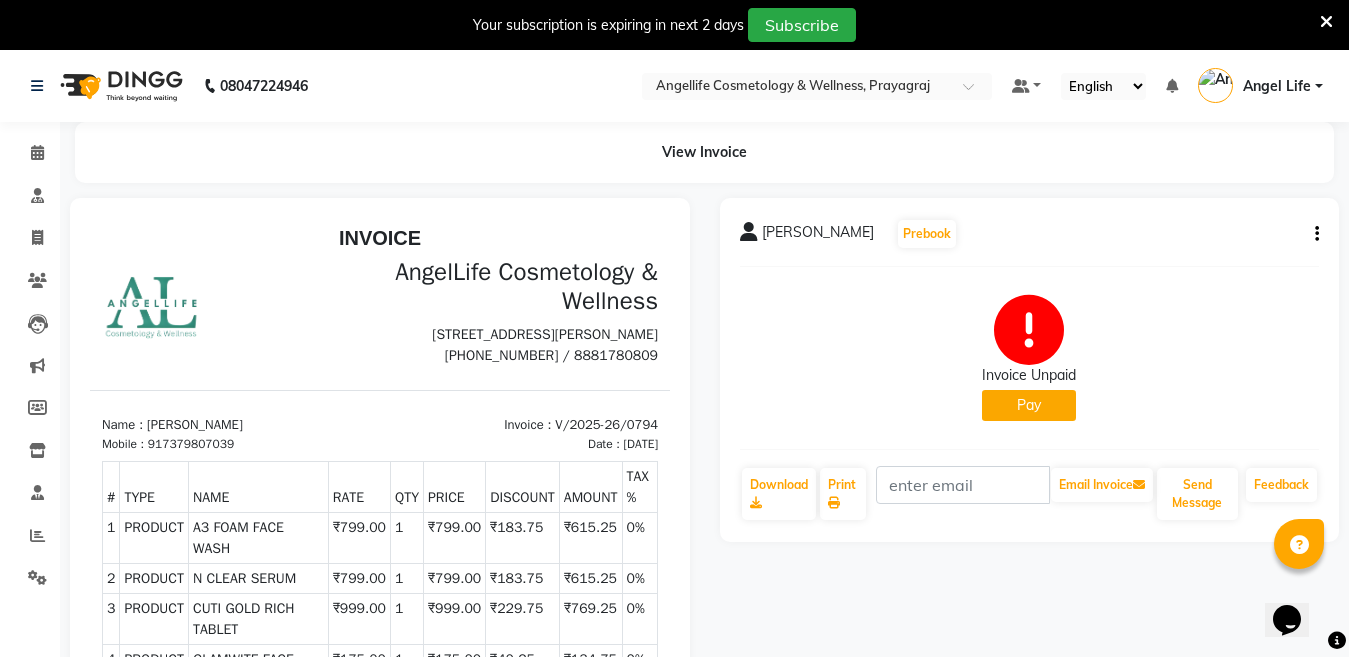 click on "Pay" 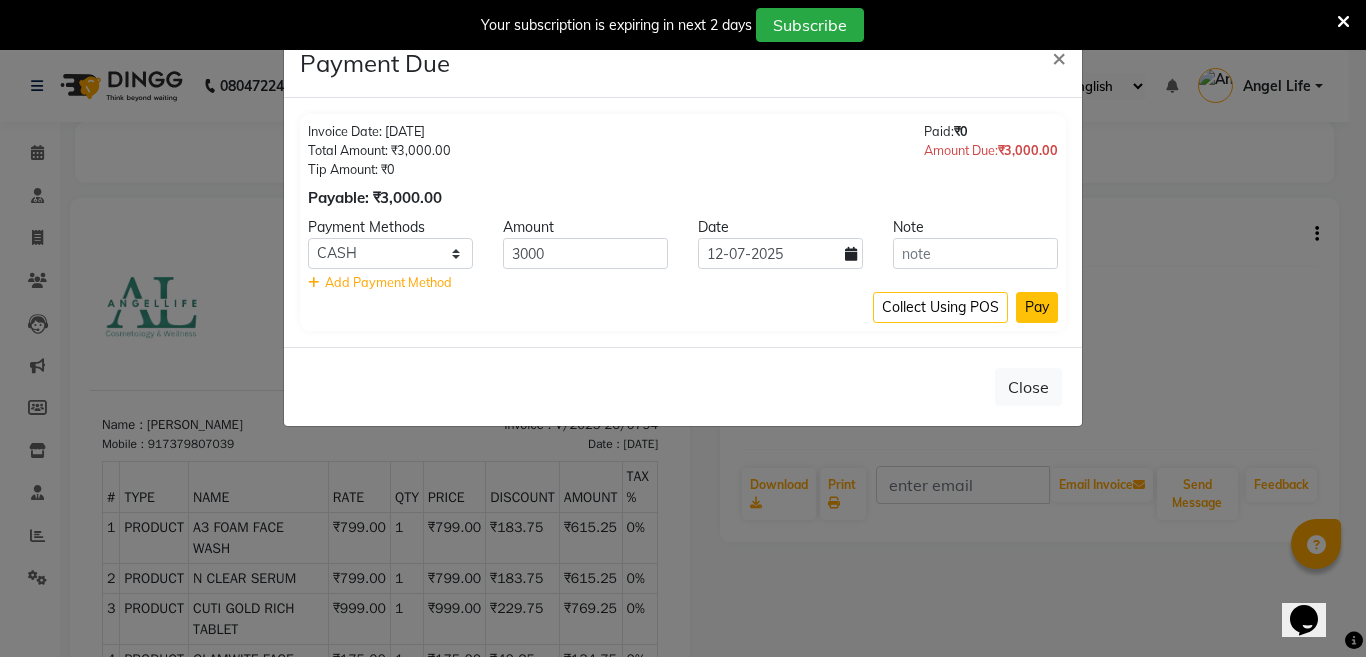 click on "Pay" 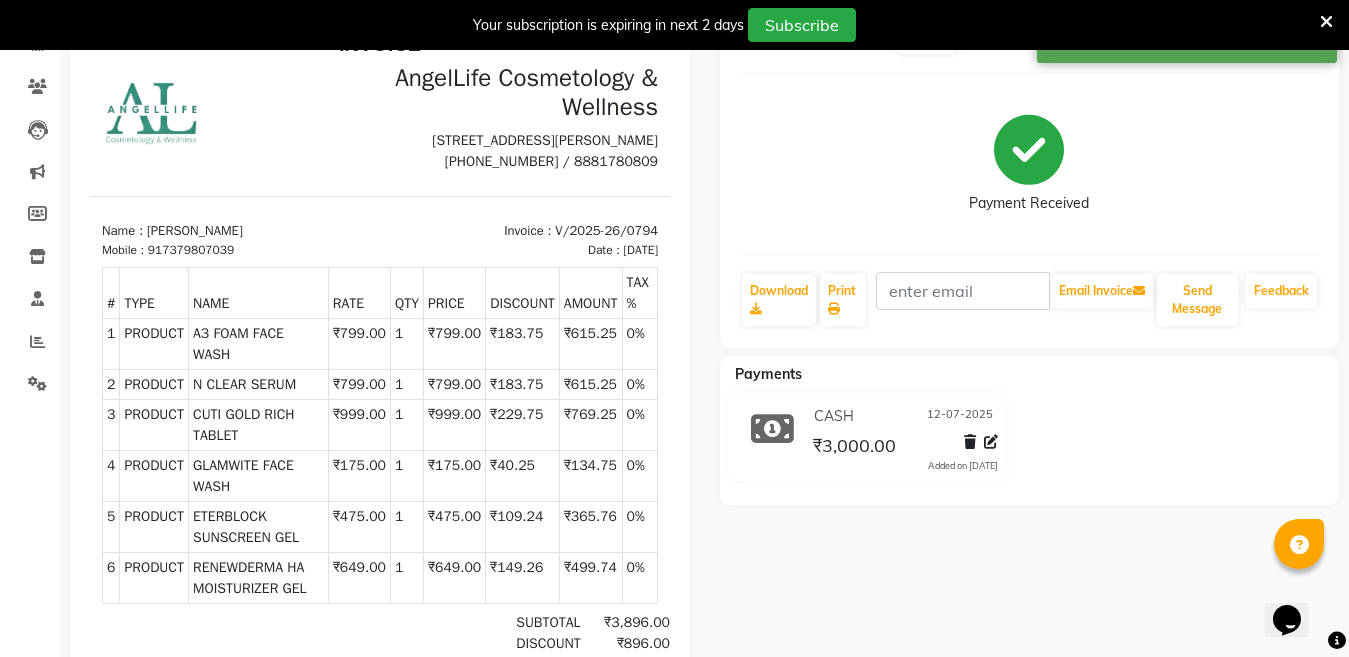 scroll, scrollTop: 200, scrollLeft: 0, axis: vertical 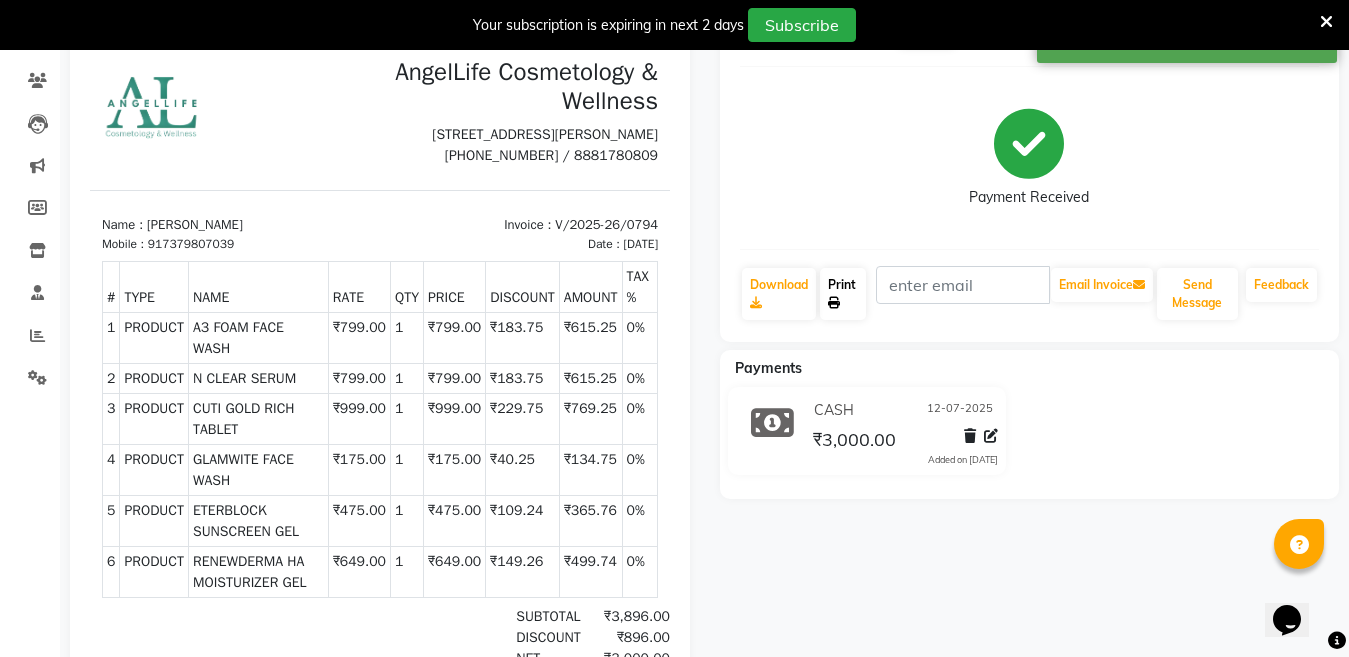 click on "Print" 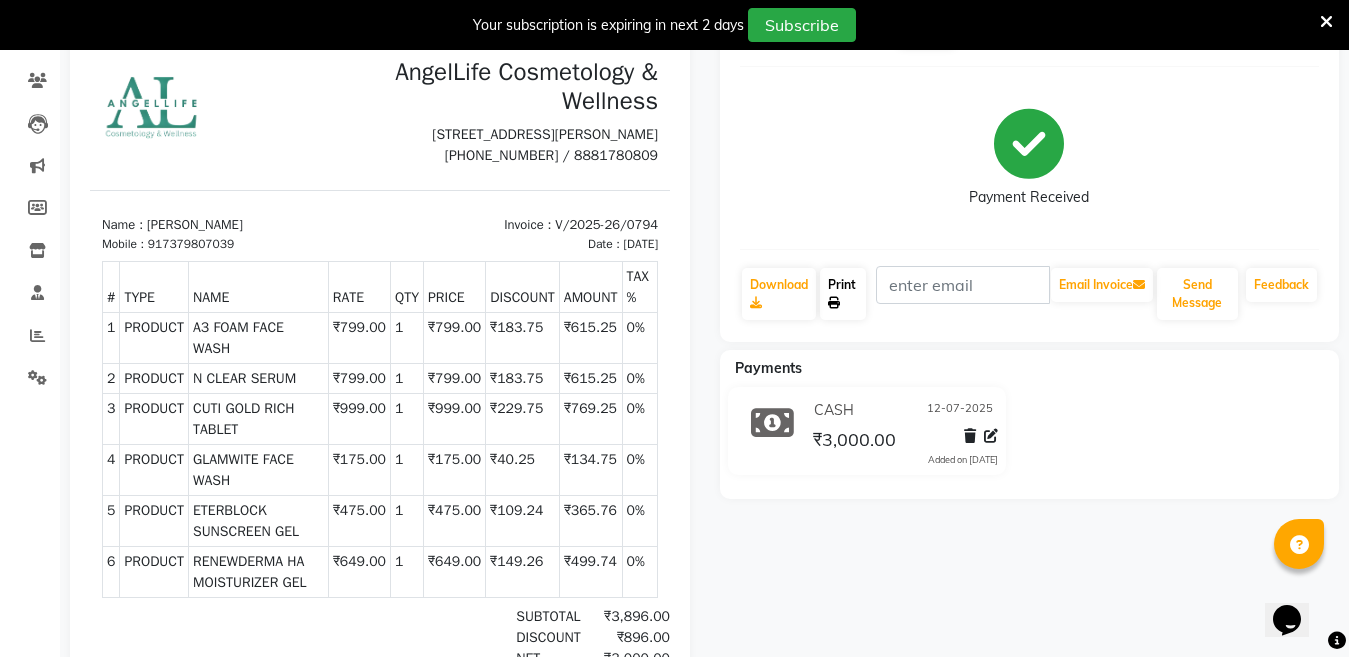 scroll, scrollTop: 45, scrollLeft: 0, axis: vertical 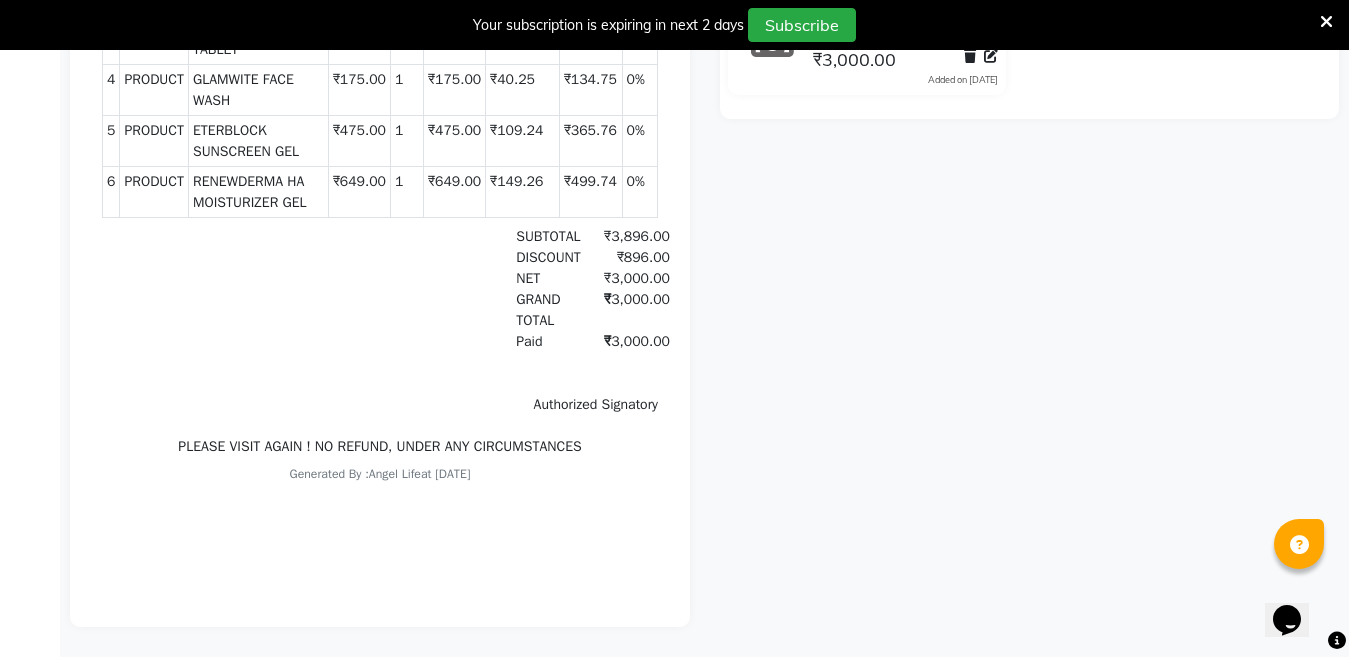 click on "ANSHIKA SONI  Prebook   Payment Received  Download  Print   Email Invoice   Send Message Feedback  Payments CASH 12-07-2025 ₹3,000.00  Added on 12-07-2025" 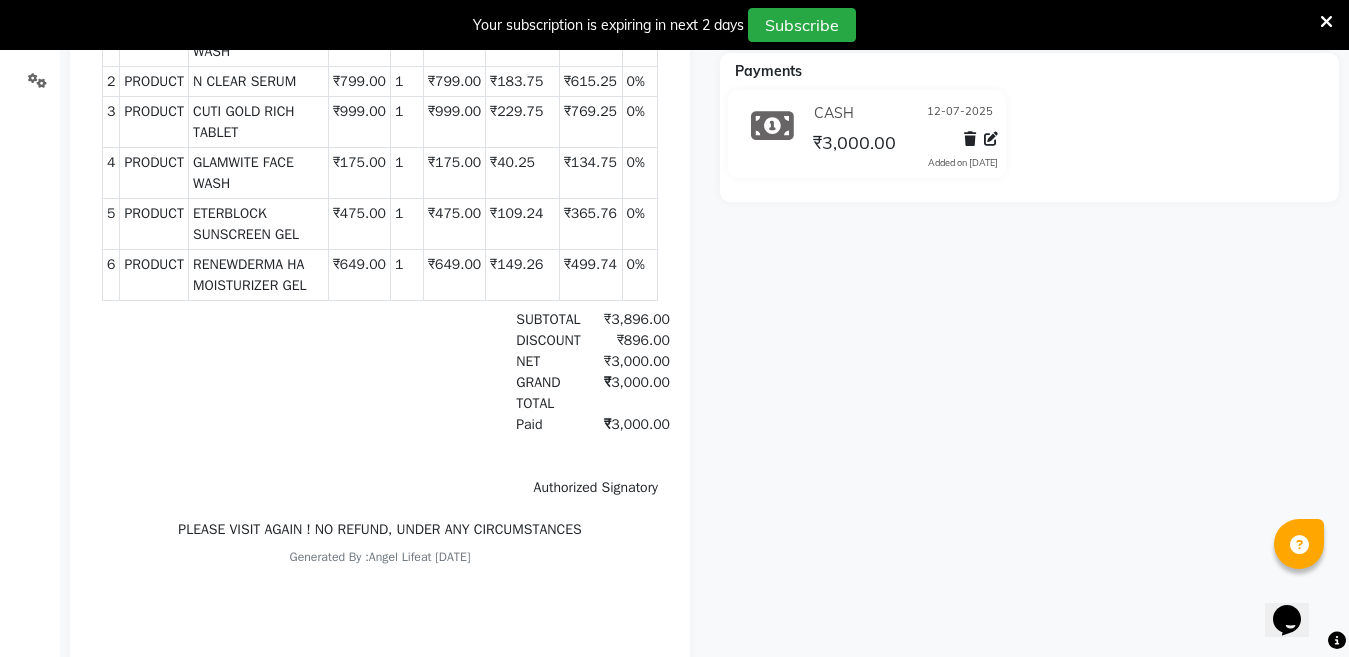 scroll, scrollTop: 505, scrollLeft: 0, axis: vertical 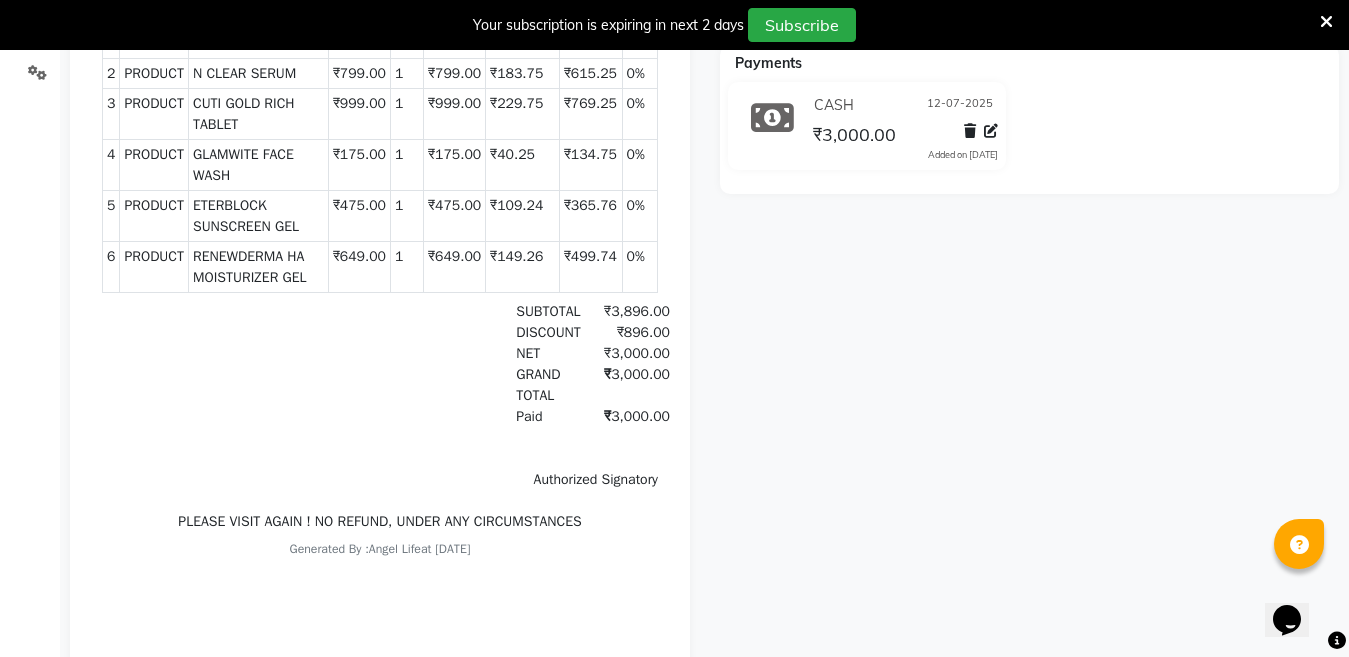 drag, startPoint x: 444, startPoint y: -260, endPoint x: 294, endPoint y: 288, distance: 568.15845 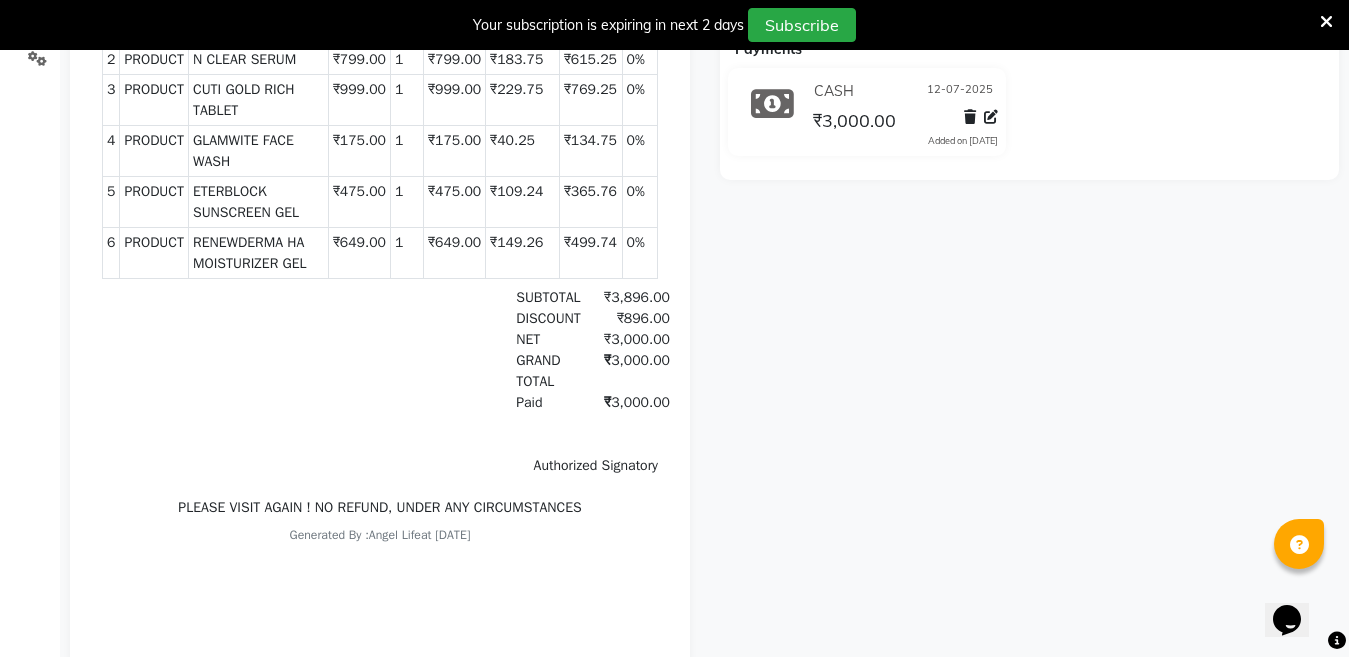 scroll, scrollTop: 4, scrollLeft: 0, axis: vertical 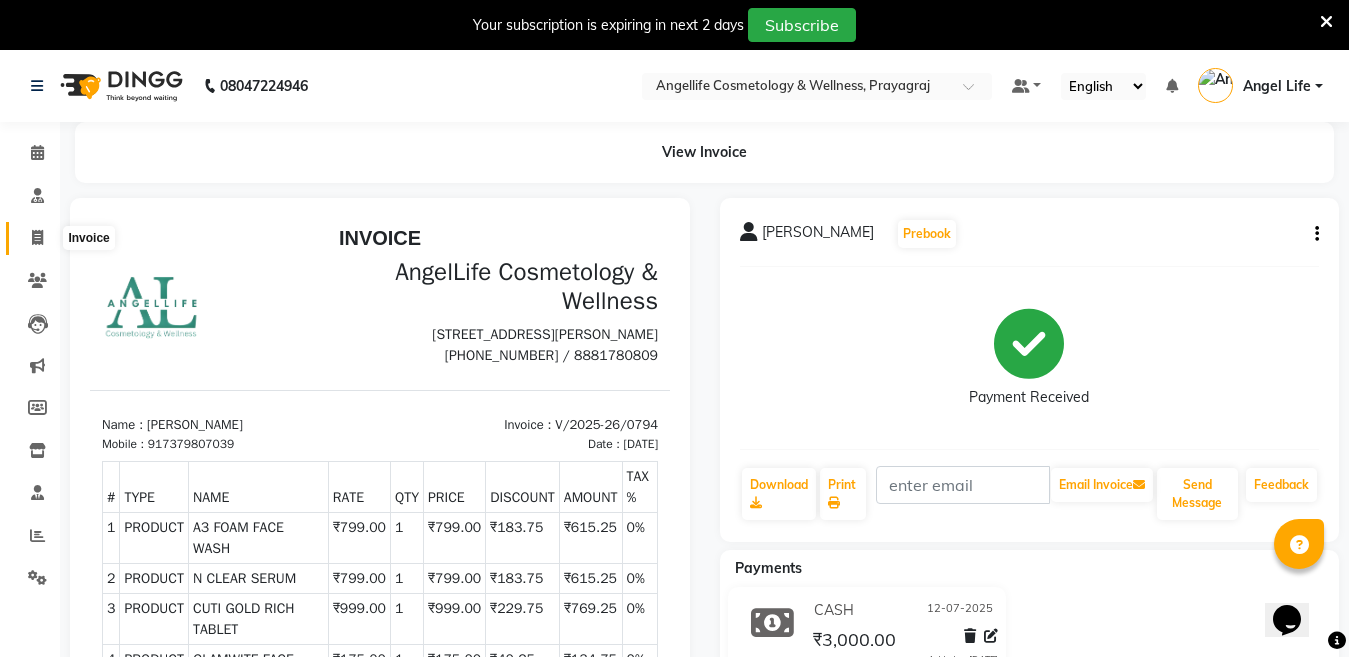 click 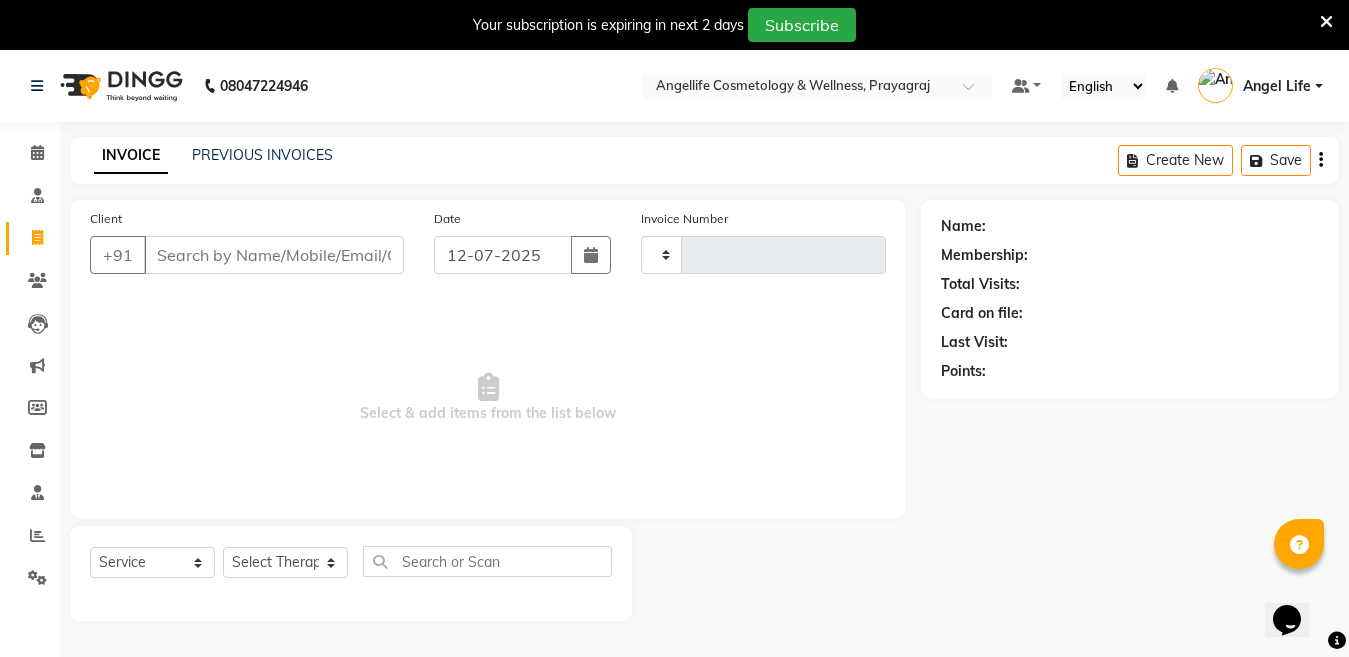 scroll, scrollTop: 50, scrollLeft: 0, axis: vertical 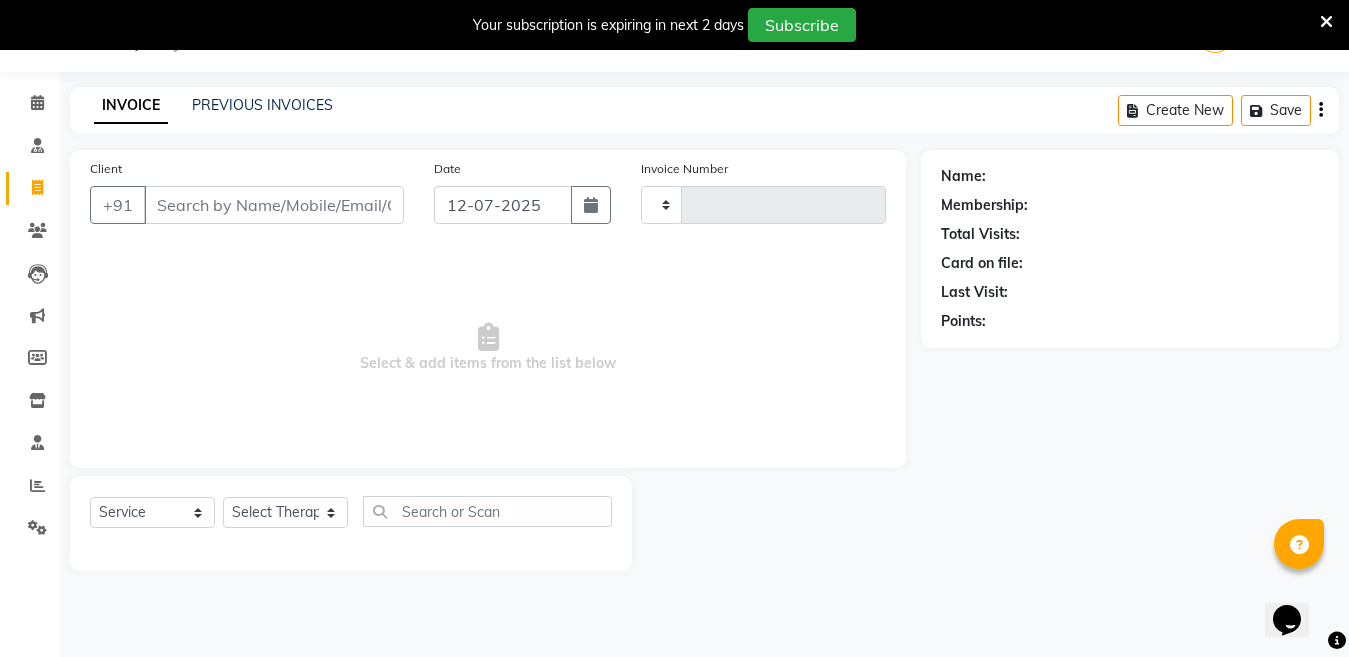type on "0795" 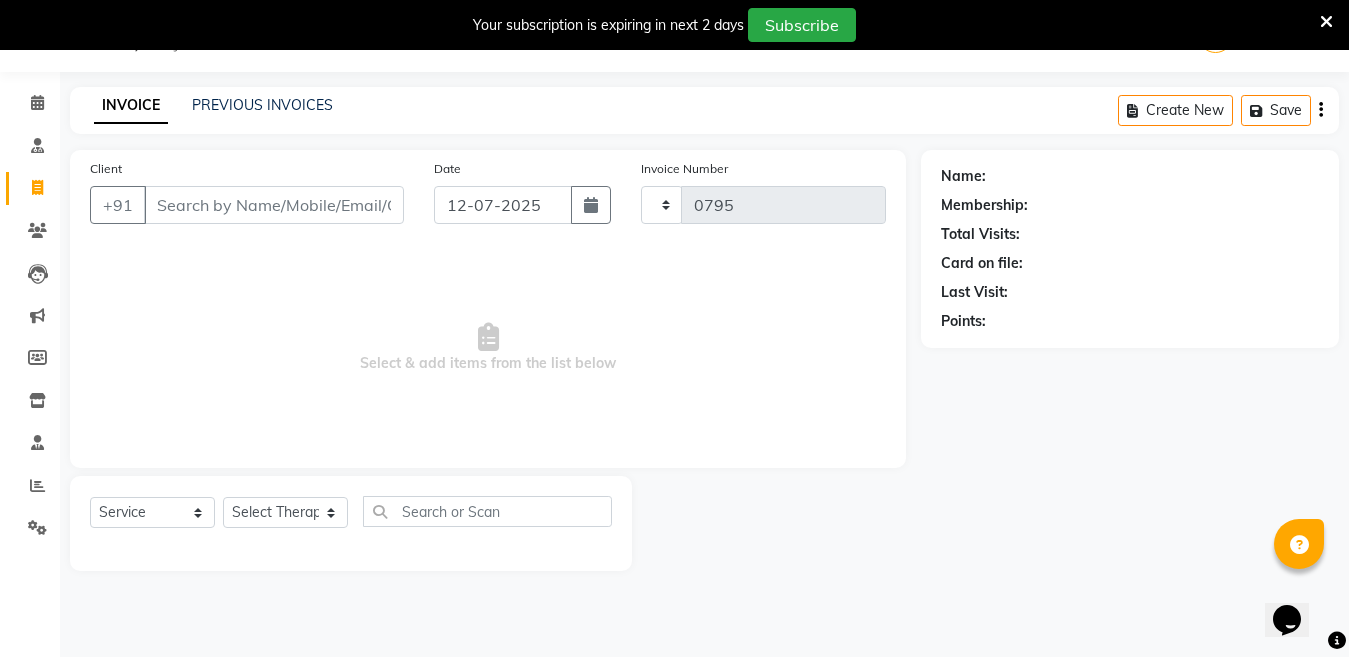 select on "4531" 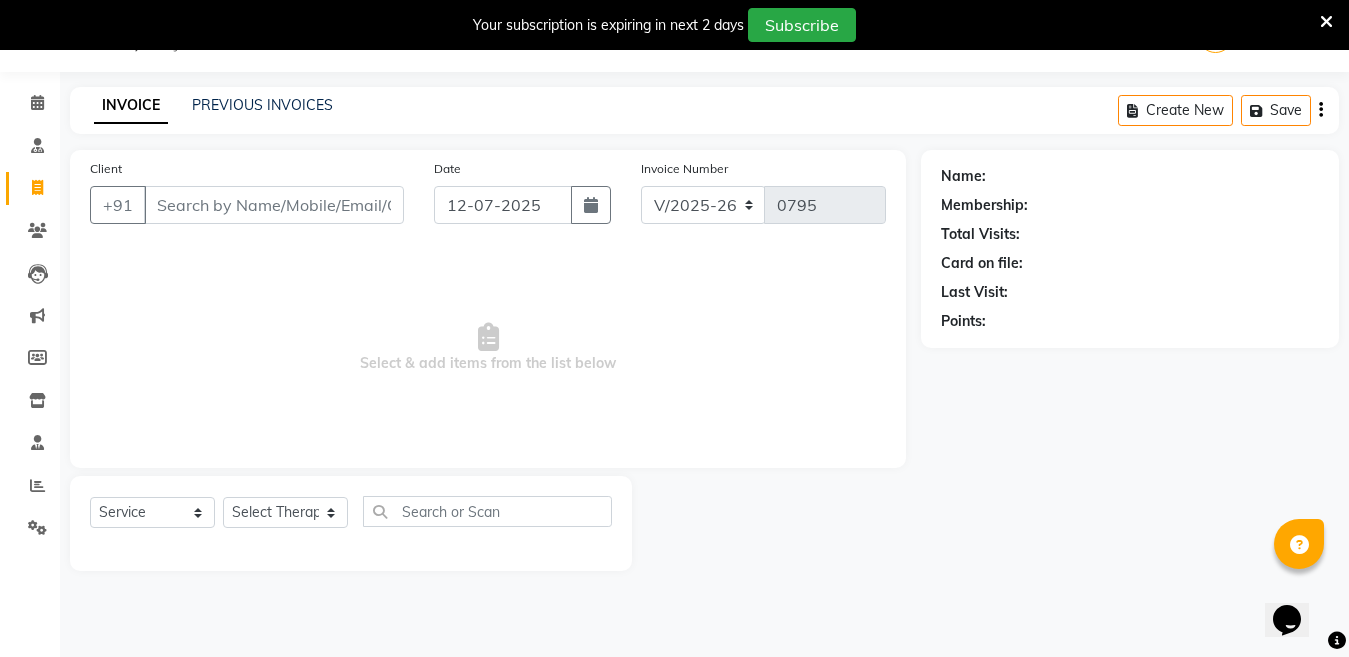 click on "Client" at bounding box center [274, 205] 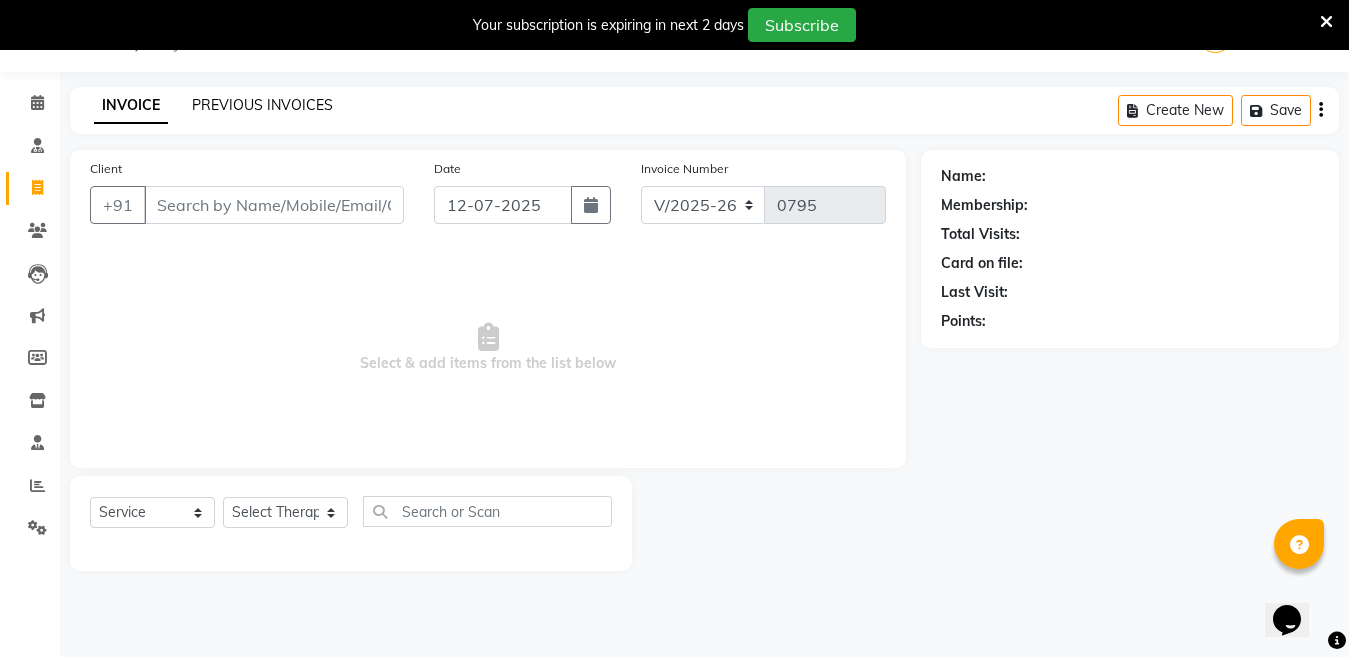 click on "PREVIOUS INVOICES" 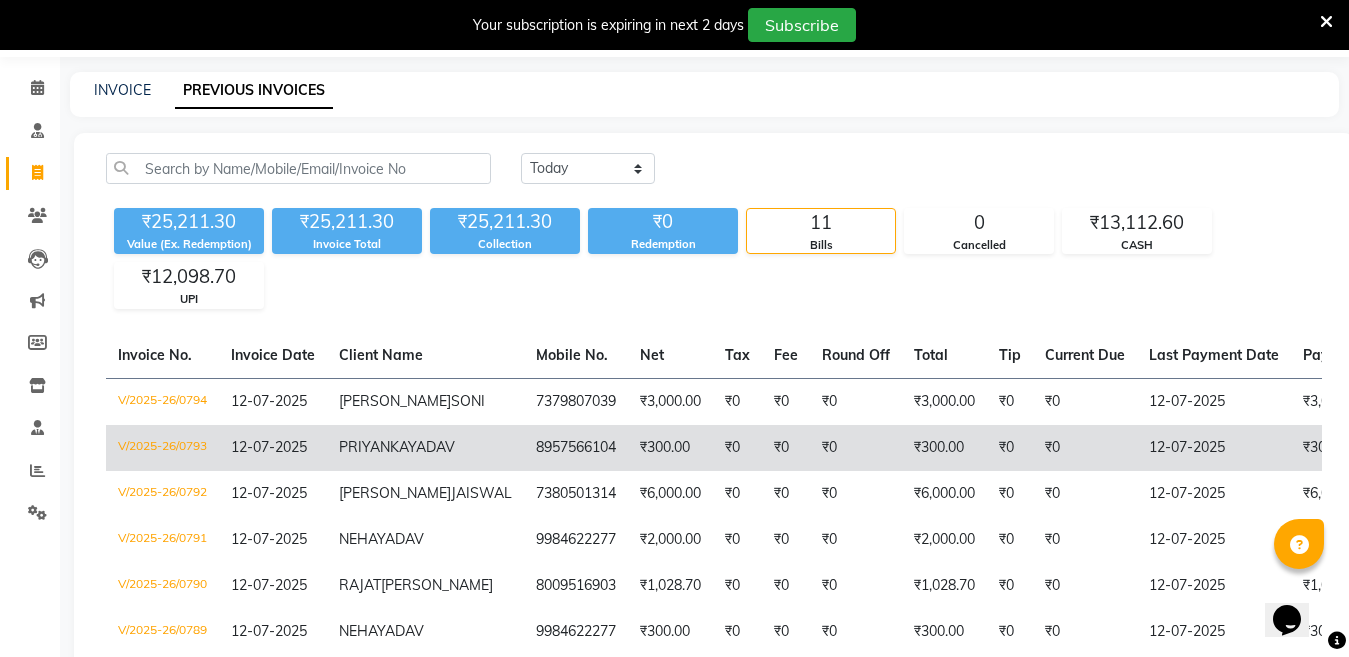 scroll, scrollTop: 100, scrollLeft: 0, axis: vertical 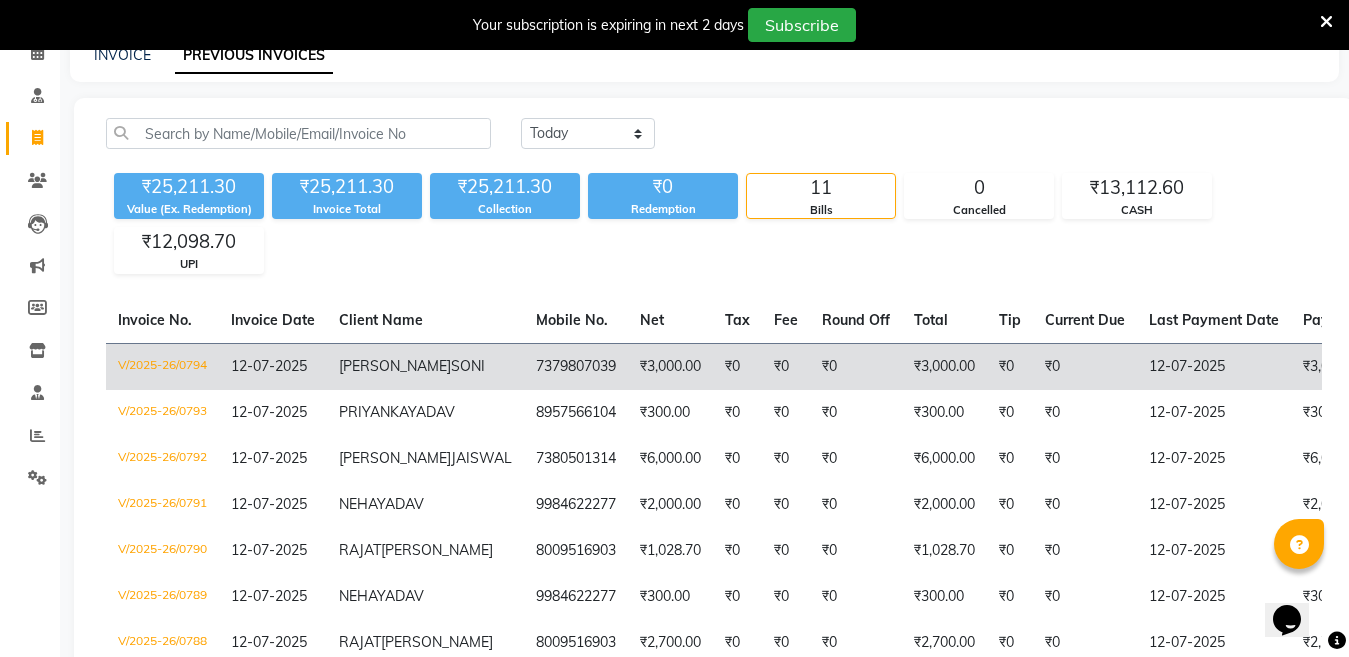click on "V/2025-26/0794" 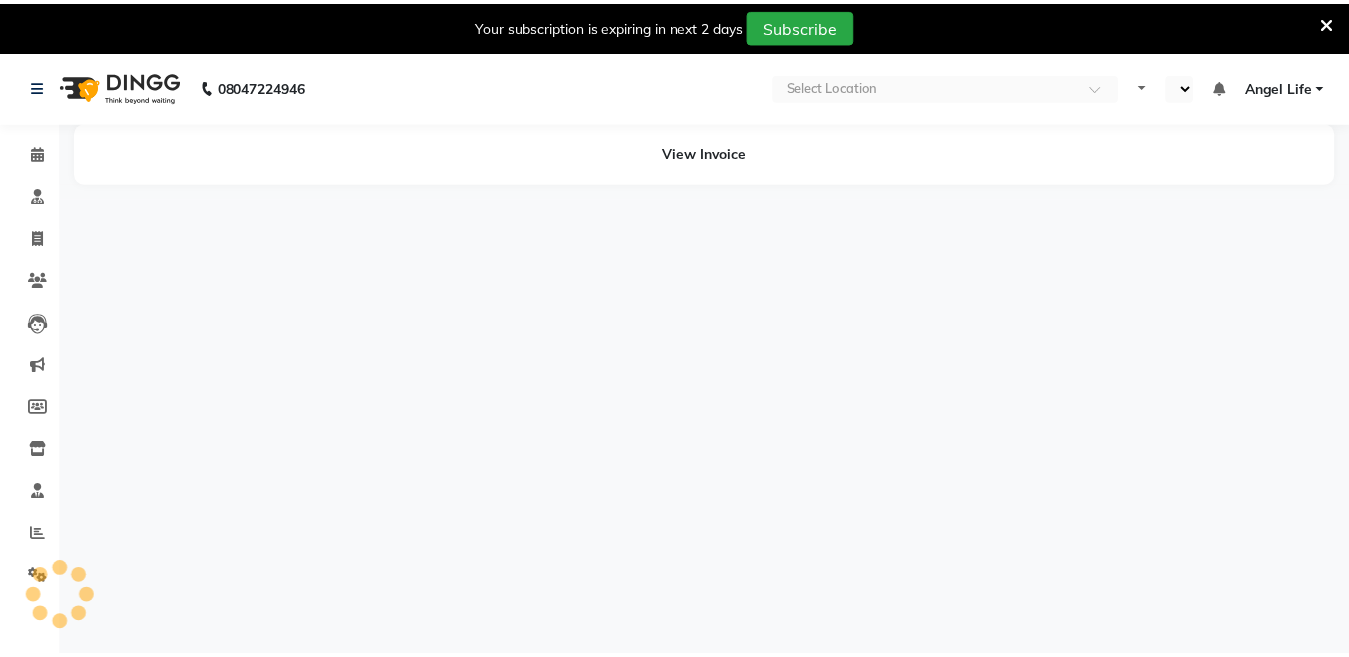 scroll, scrollTop: 0, scrollLeft: 0, axis: both 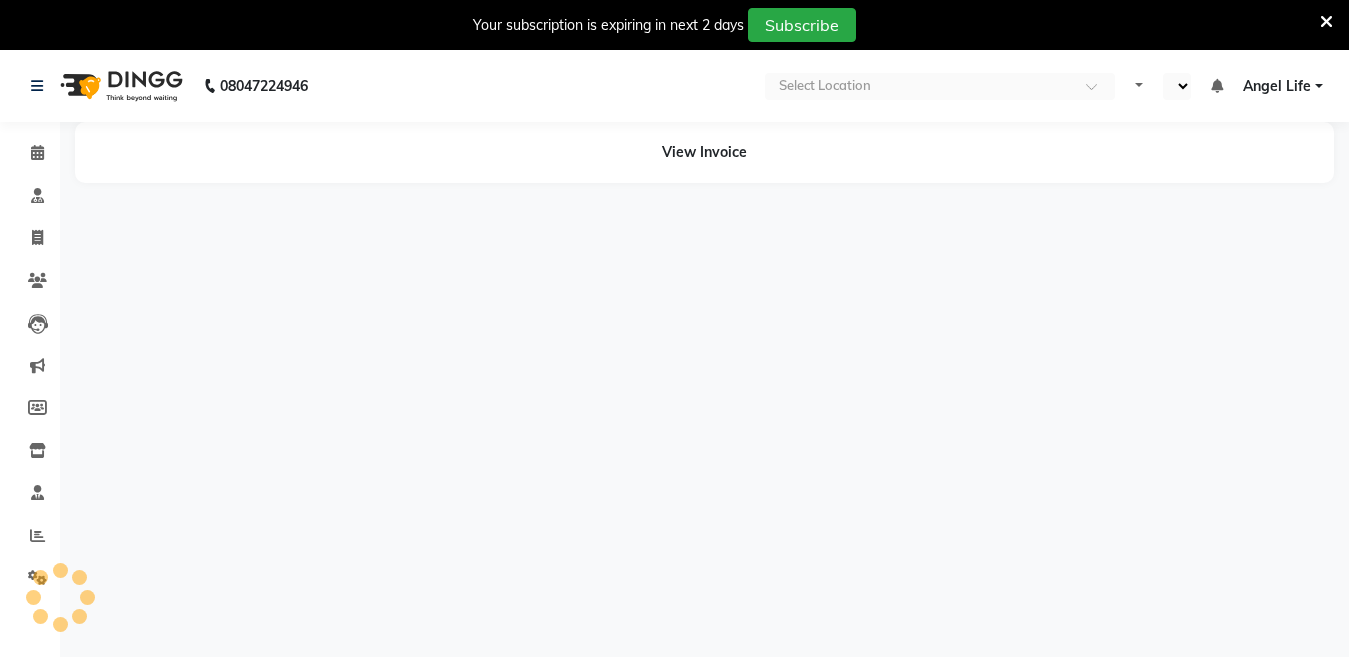 select on "en" 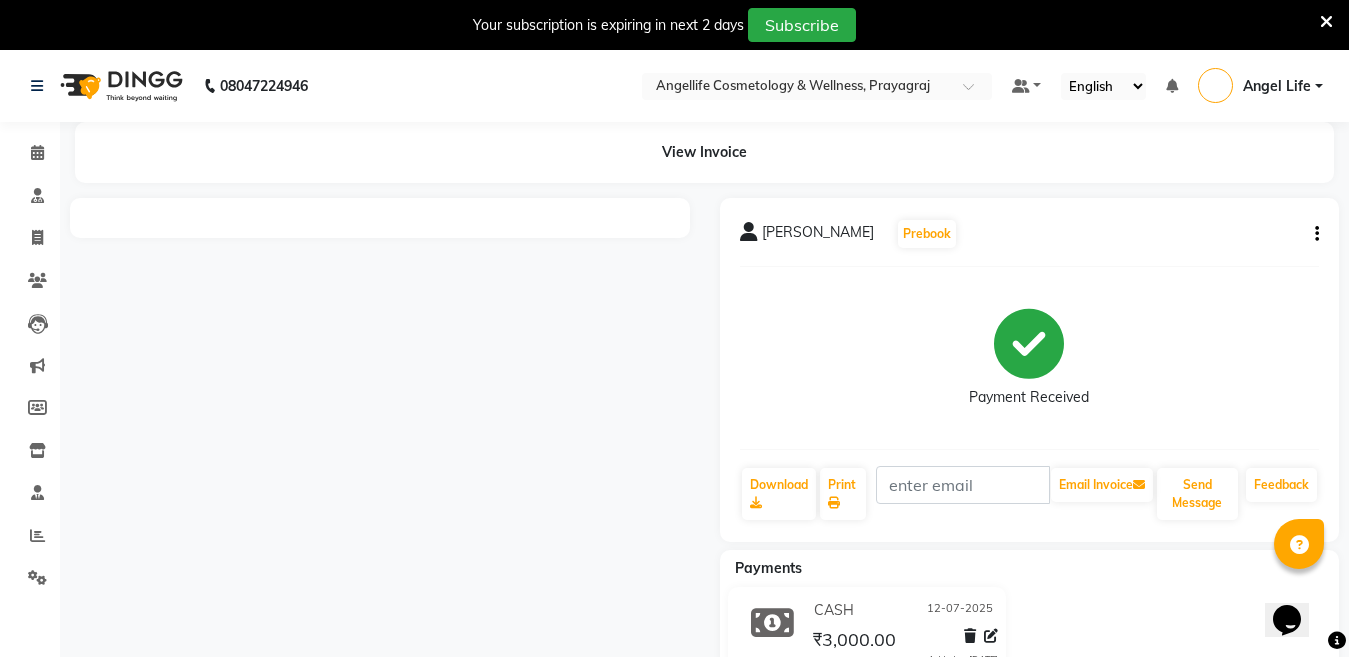 scroll, scrollTop: 0, scrollLeft: 0, axis: both 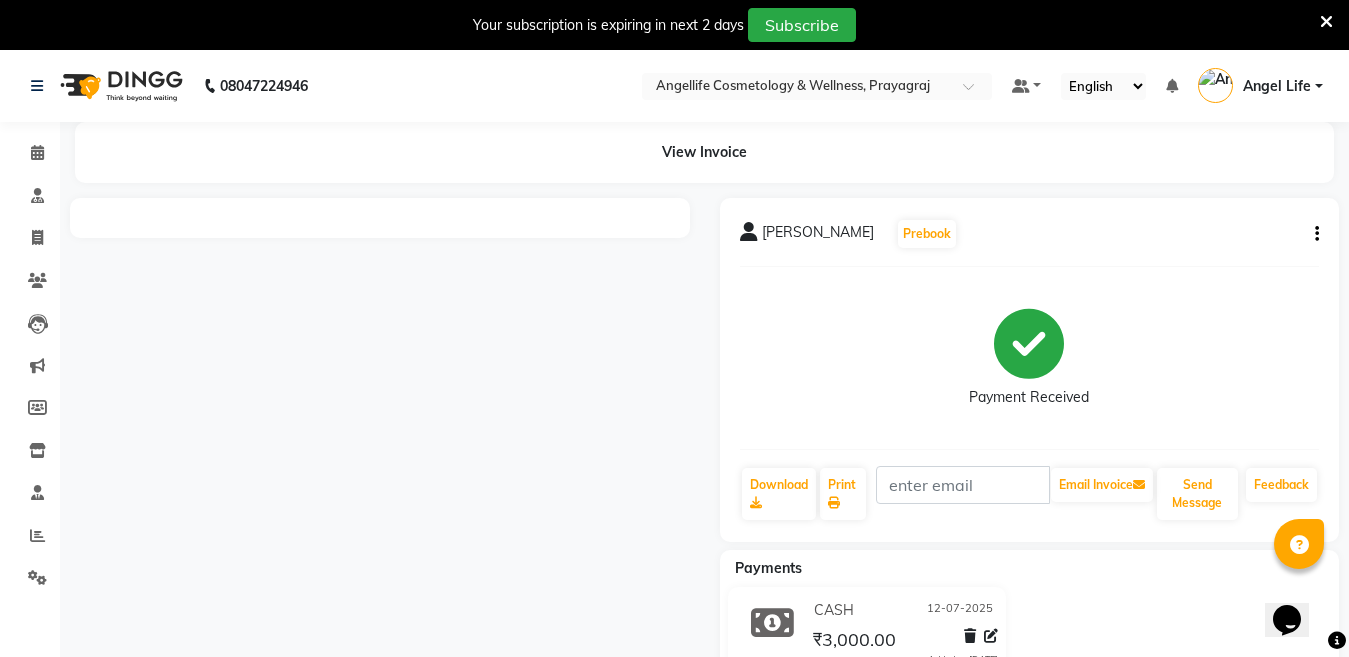 click 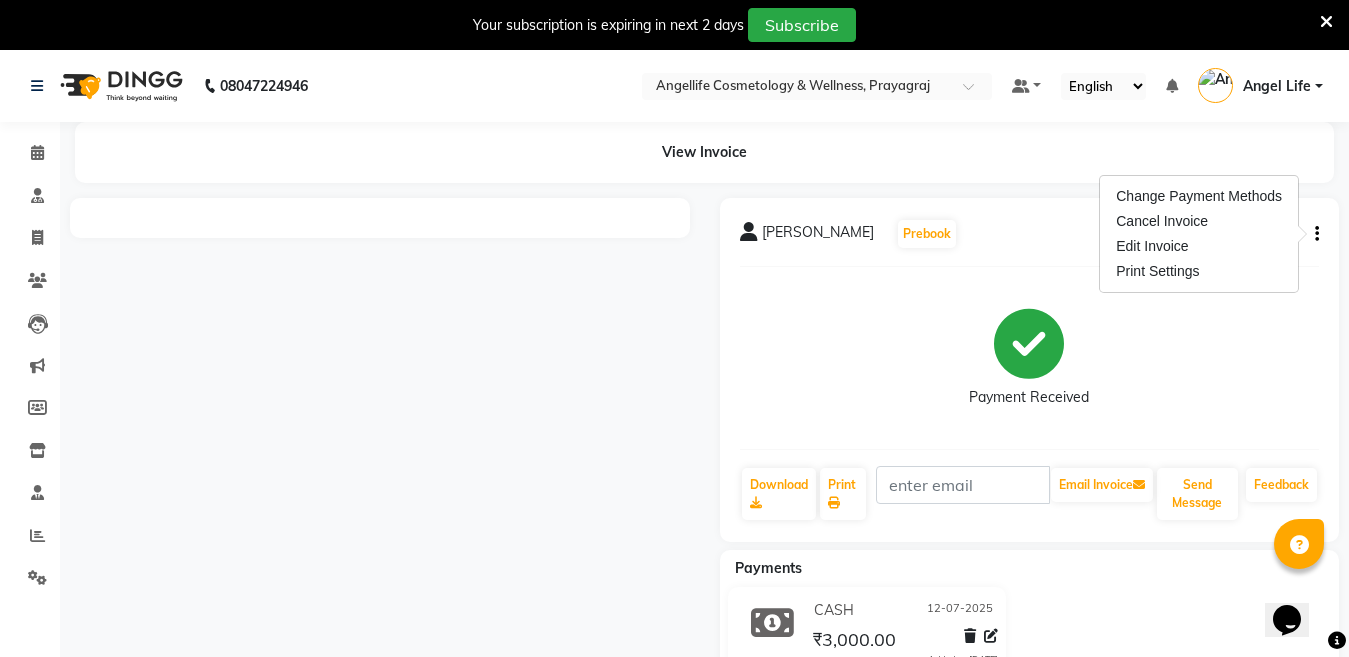 click on "[PERSON_NAME]  Prebook   Payment Received  Download  Print   Email Invoice   Send Message Feedback" 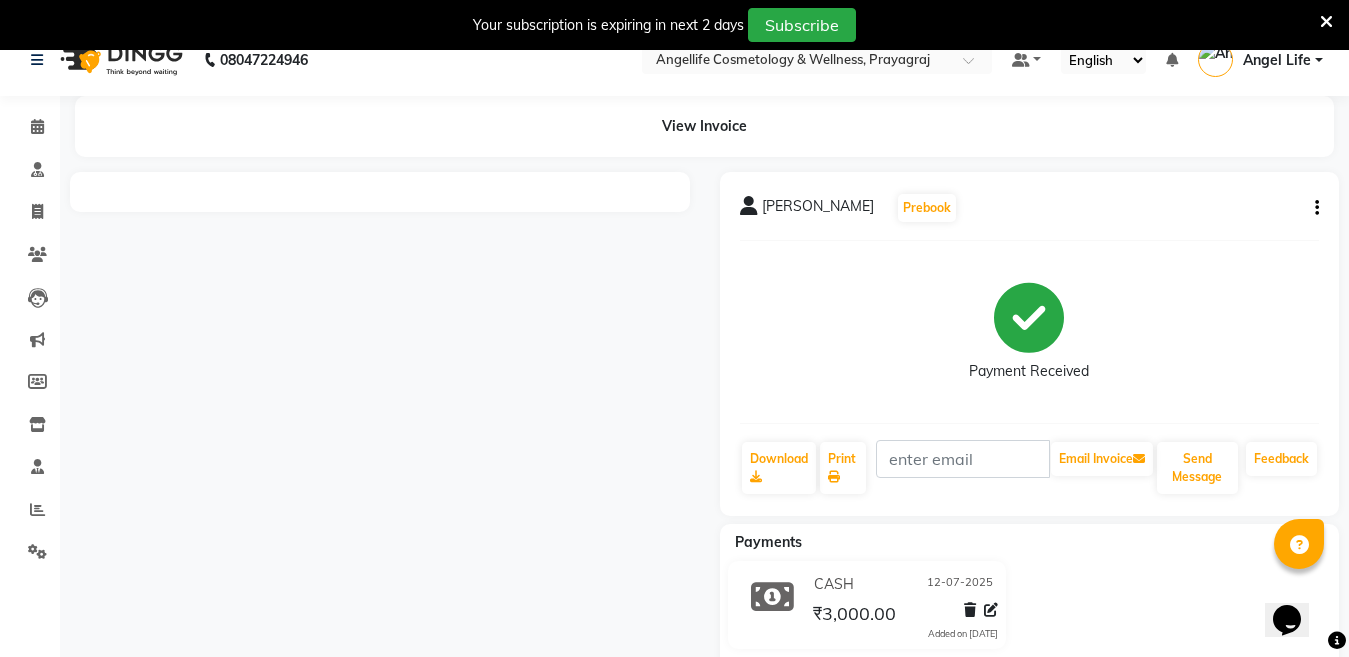 scroll, scrollTop: 0, scrollLeft: 0, axis: both 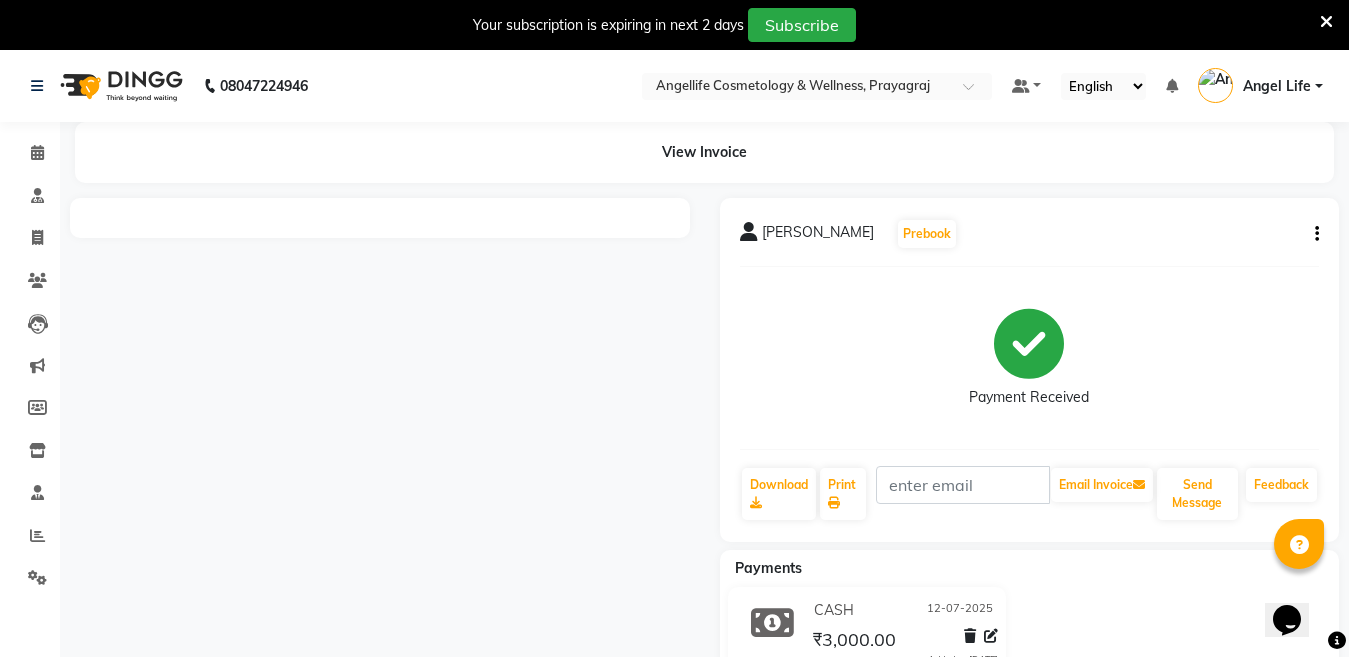 click 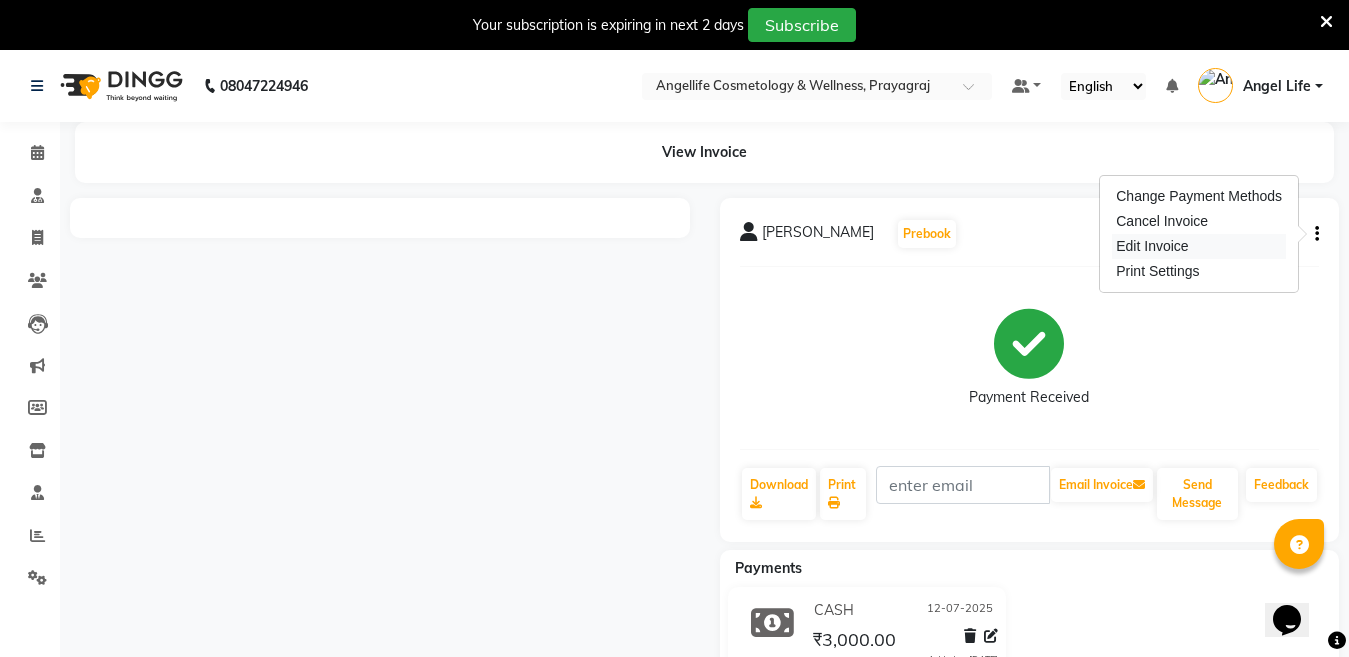 click on "Edit Invoice" at bounding box center (1199, 246) 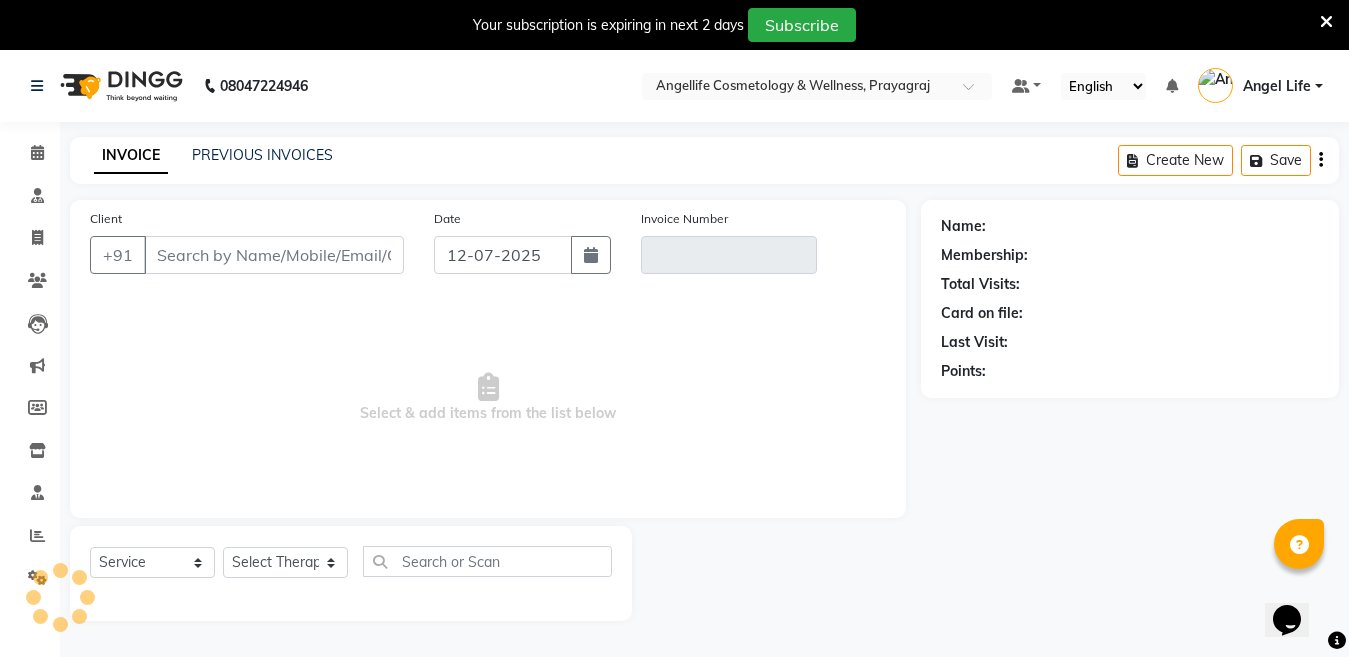 scroll, scrollTop: 50, scrollLeft: 0, axis: vertical 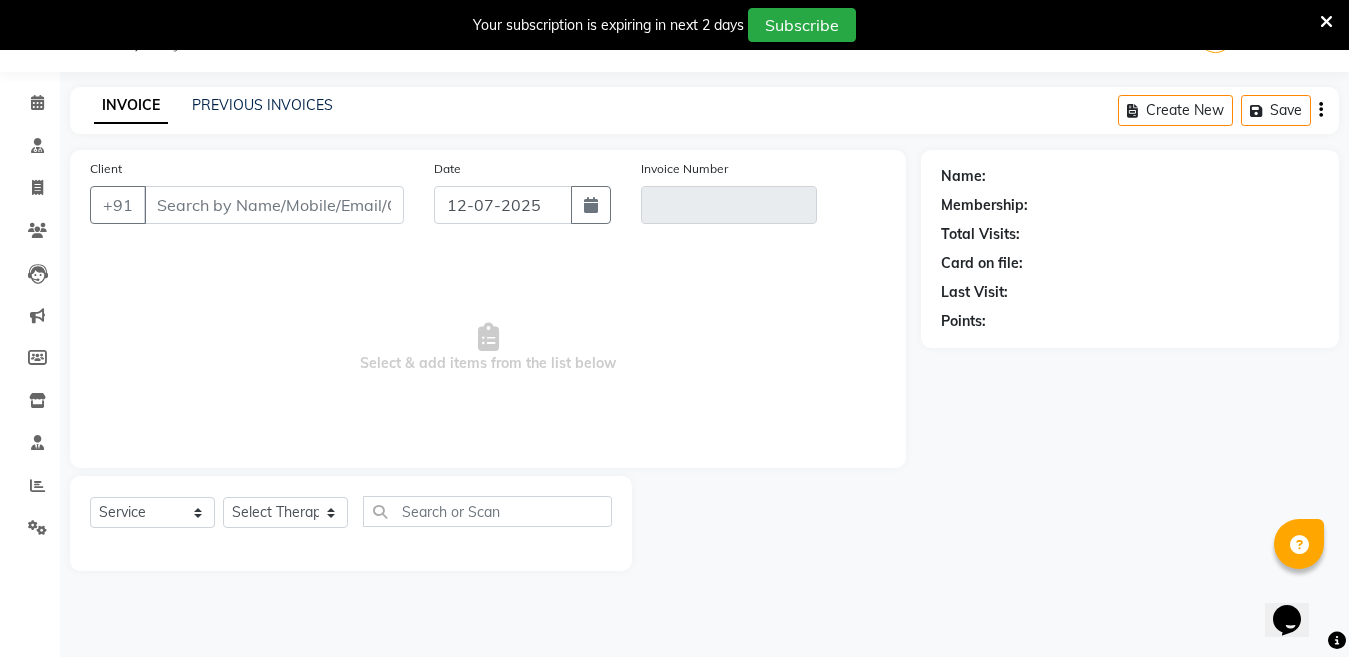 type on "7379807039" 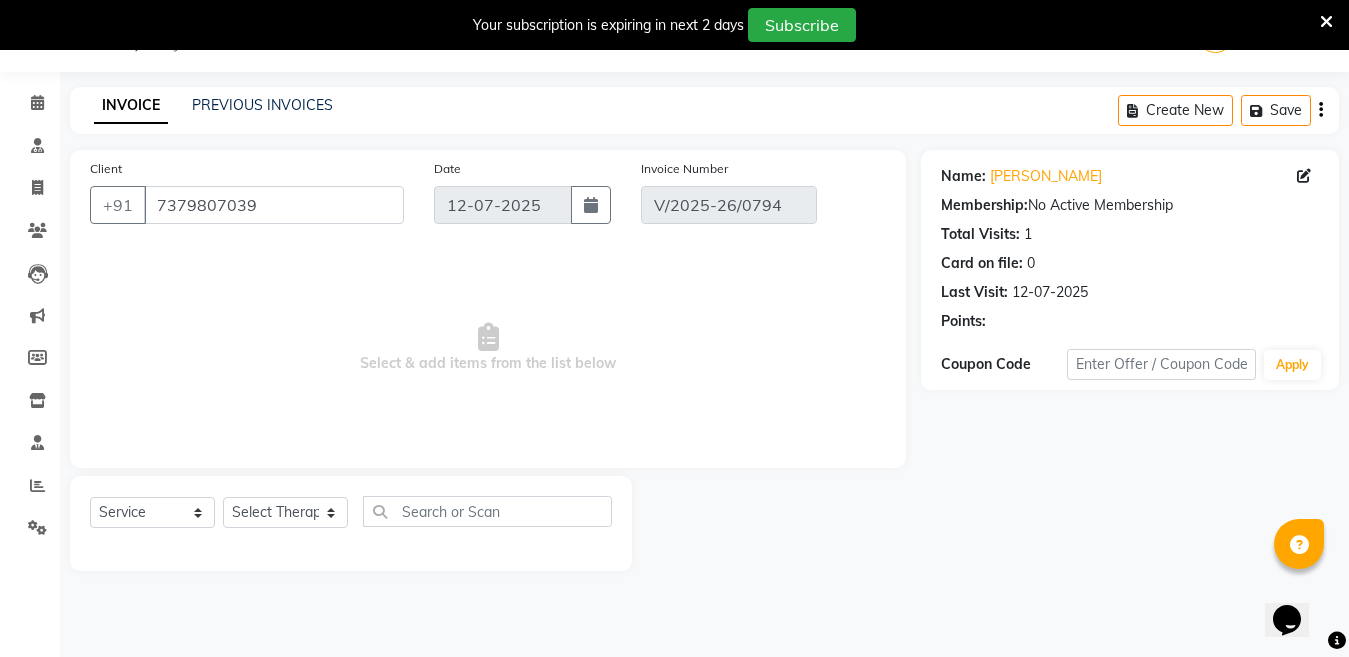 select on "select" 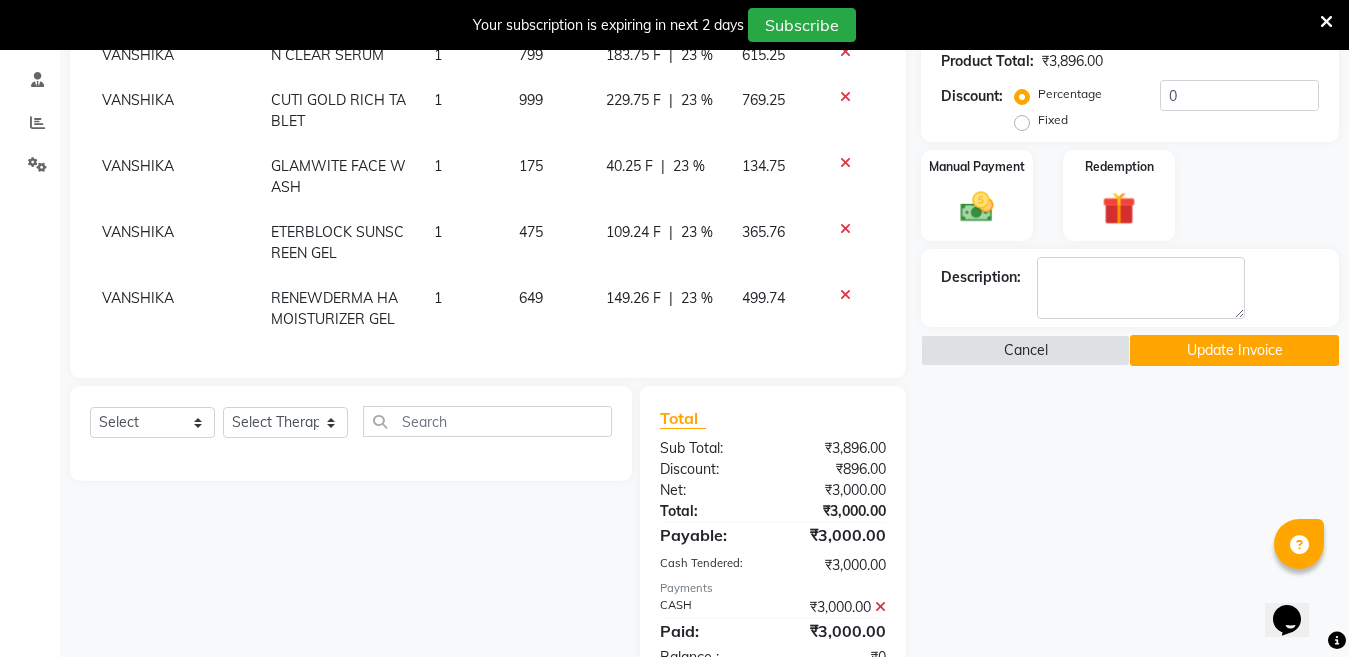 scroll, scrollTop: 491, scrollLeft: 0, axis: vertical 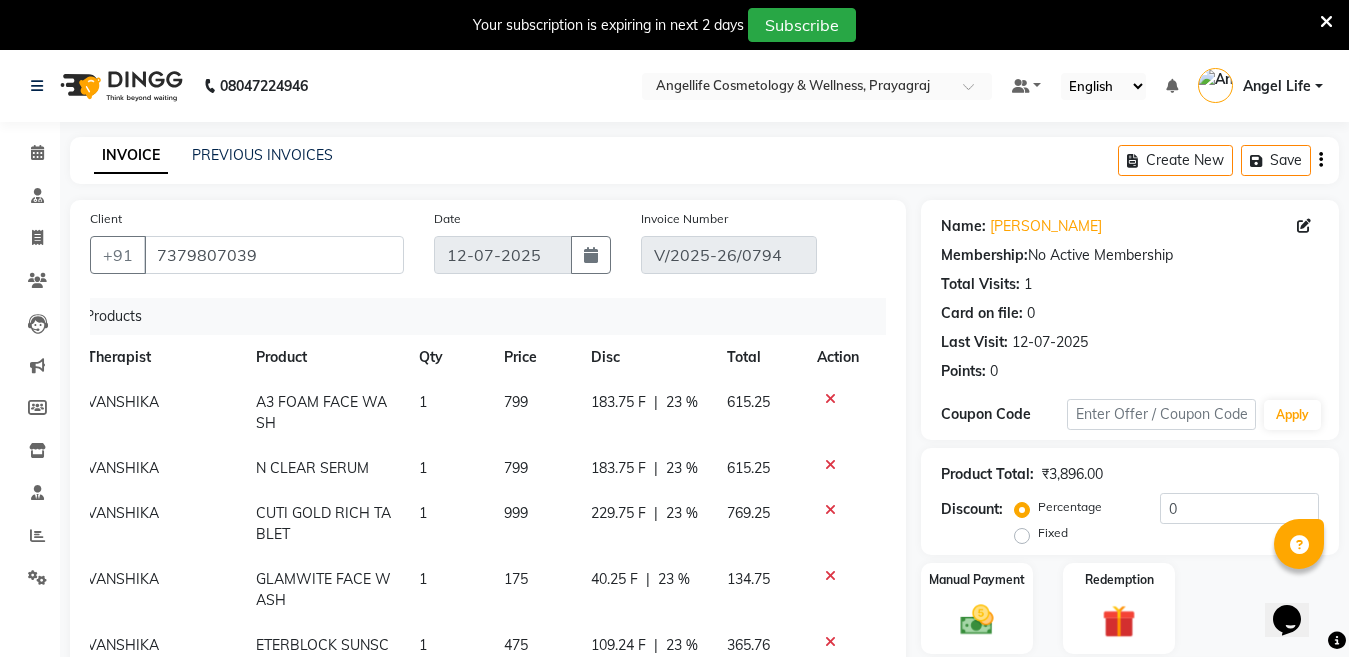 click at bounding box center [1326, 22] 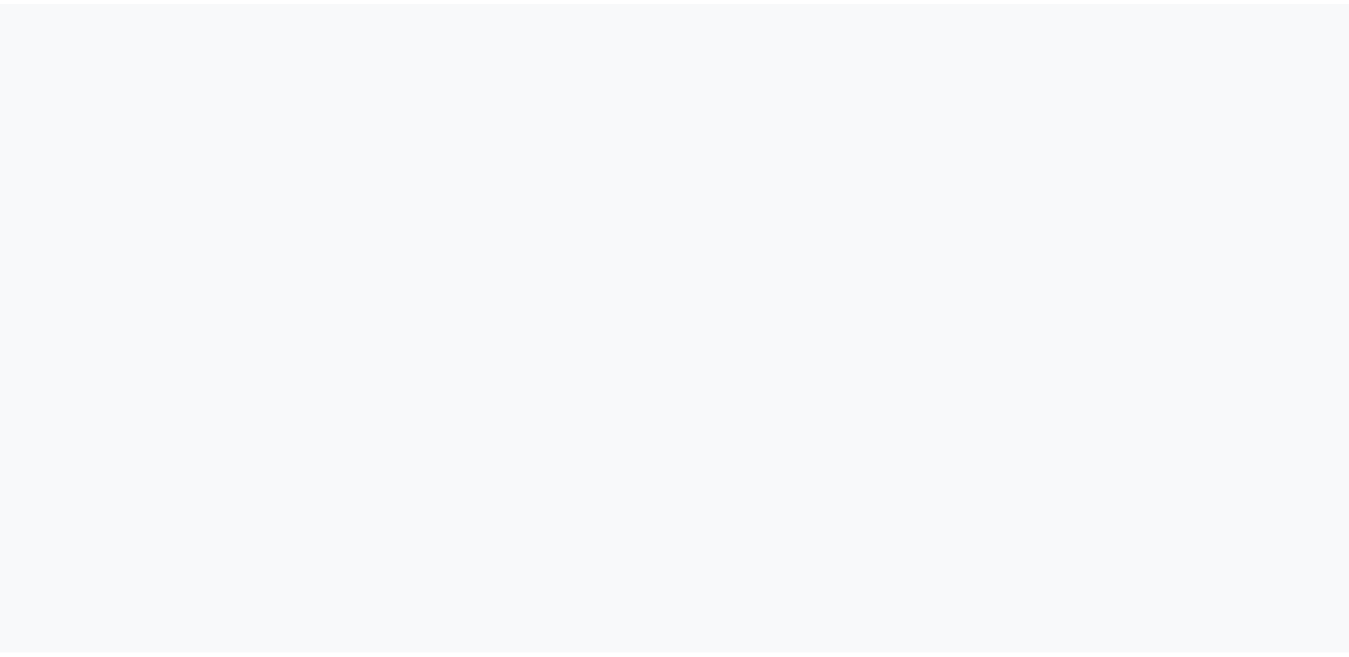scroll, scrollTop: 0, scrollLeft: 0, axis: both 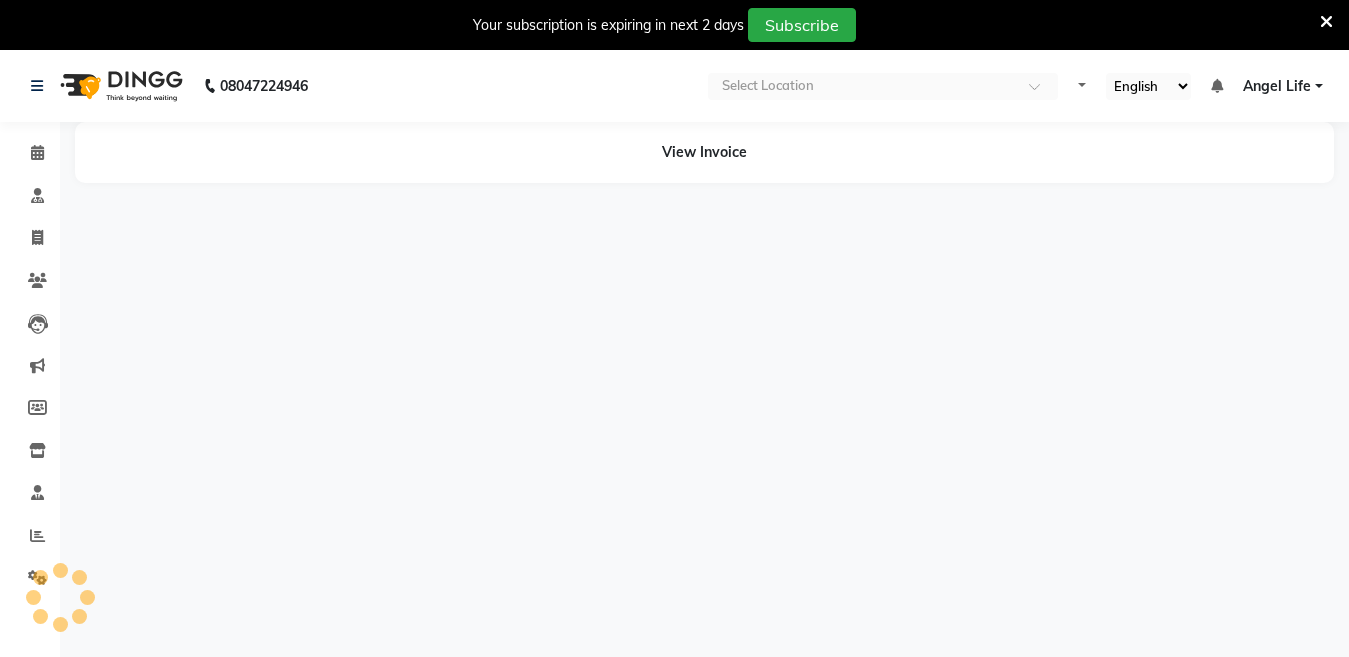 select on "en" 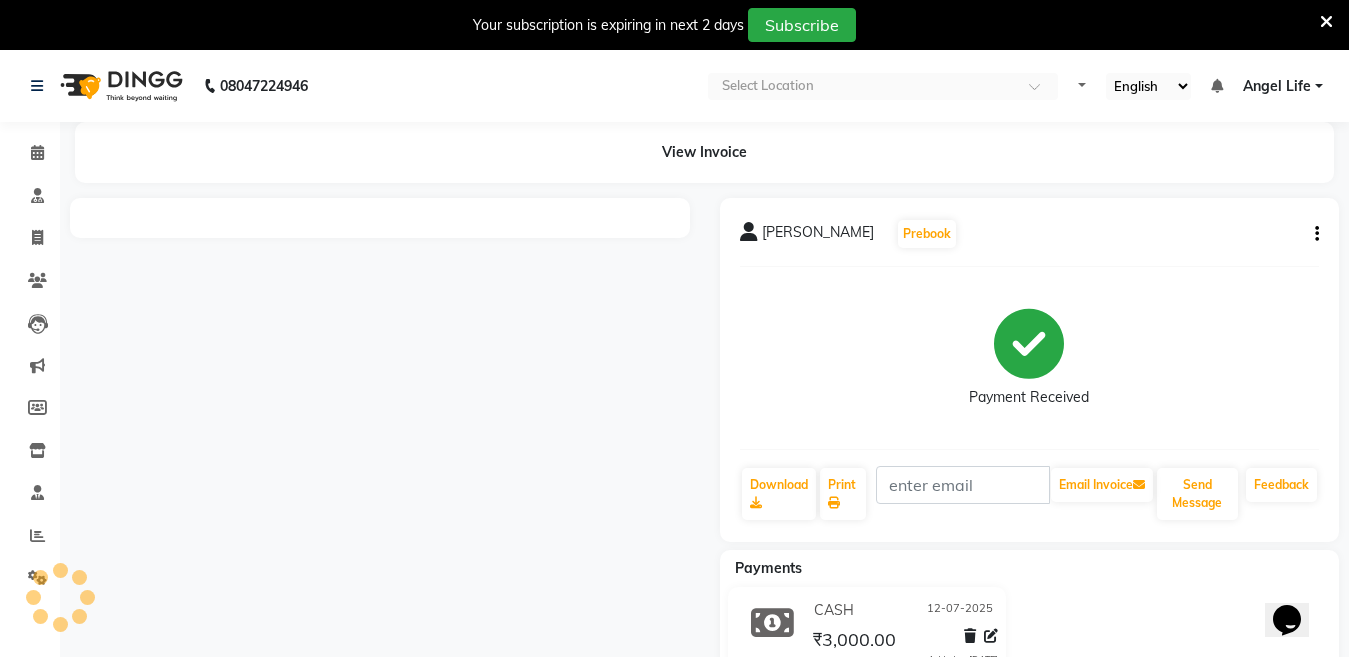 scroll, scrollTop: 0, scrollLeft: 0, axis: both 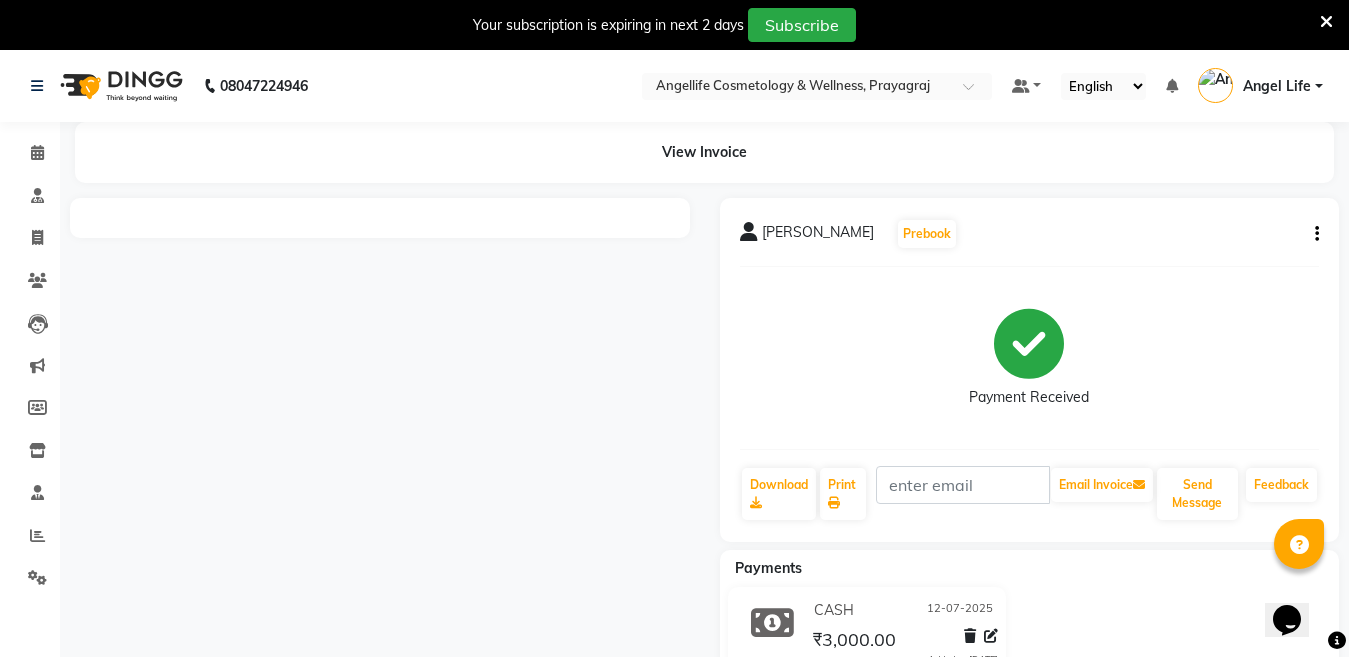 click 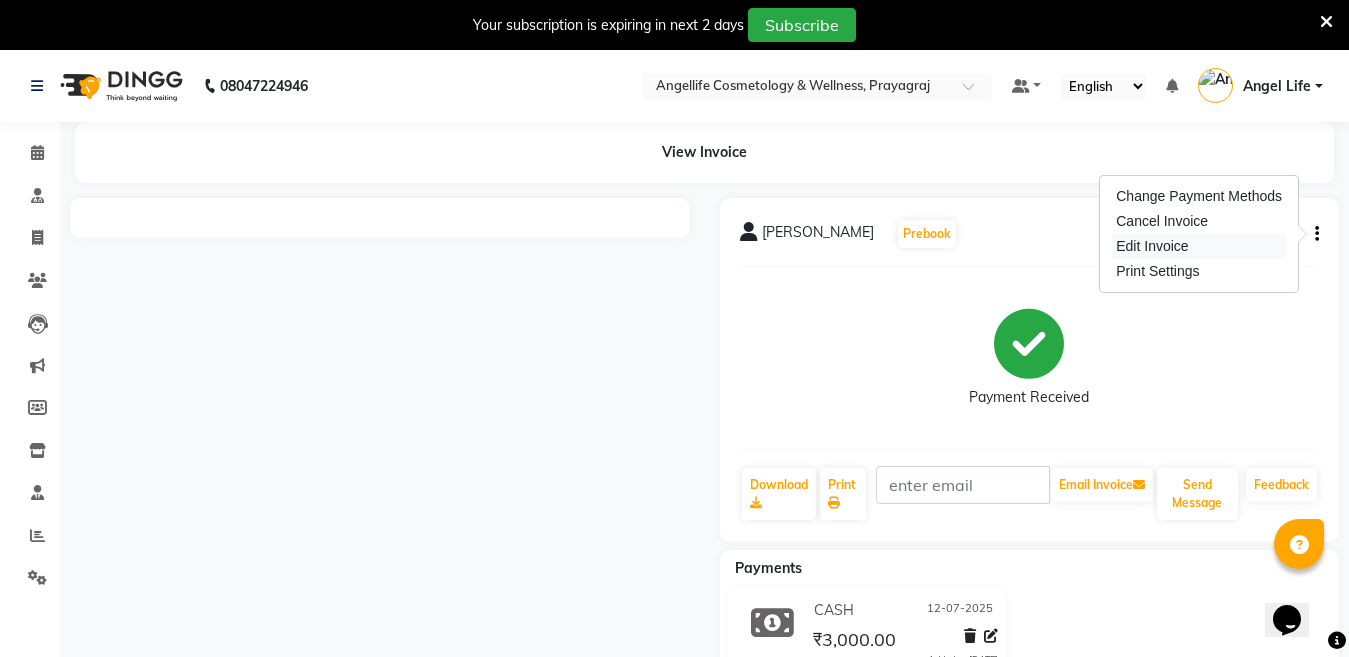 click on "Edit Invoice" at bounding box center [1199, 246] 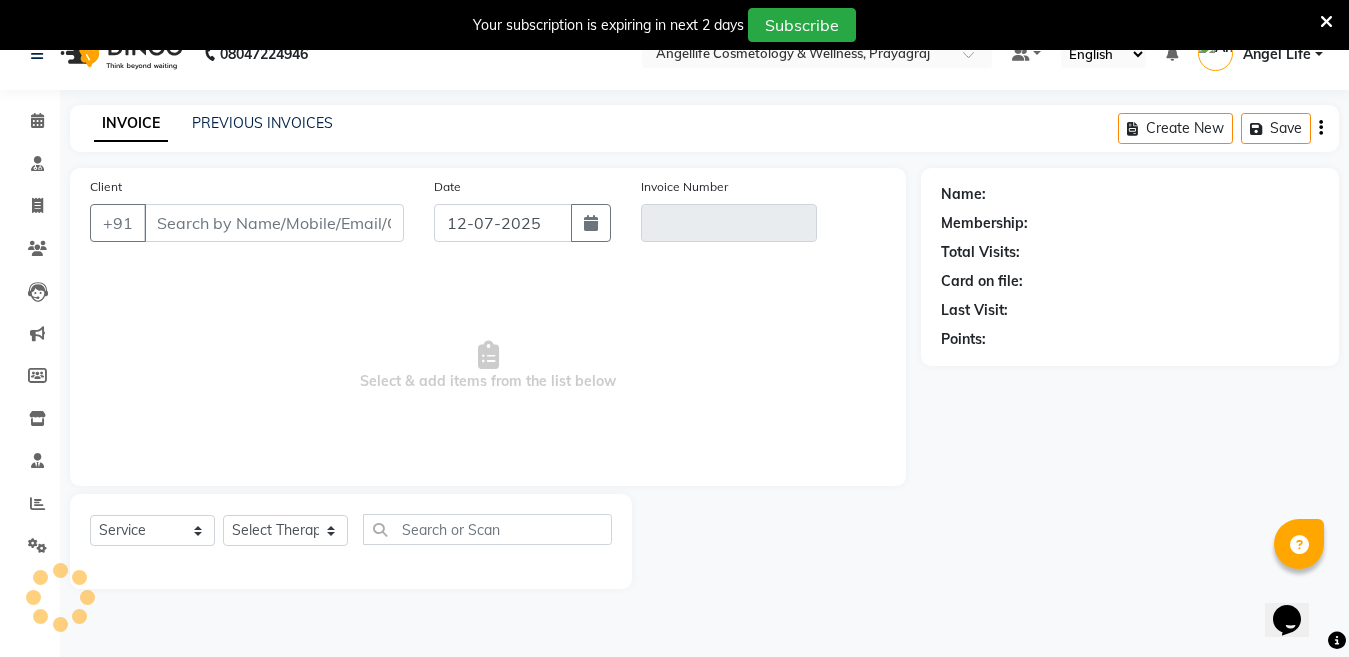 scroll, scrollTop: 50, scrollLeft: 0, axis: vertical 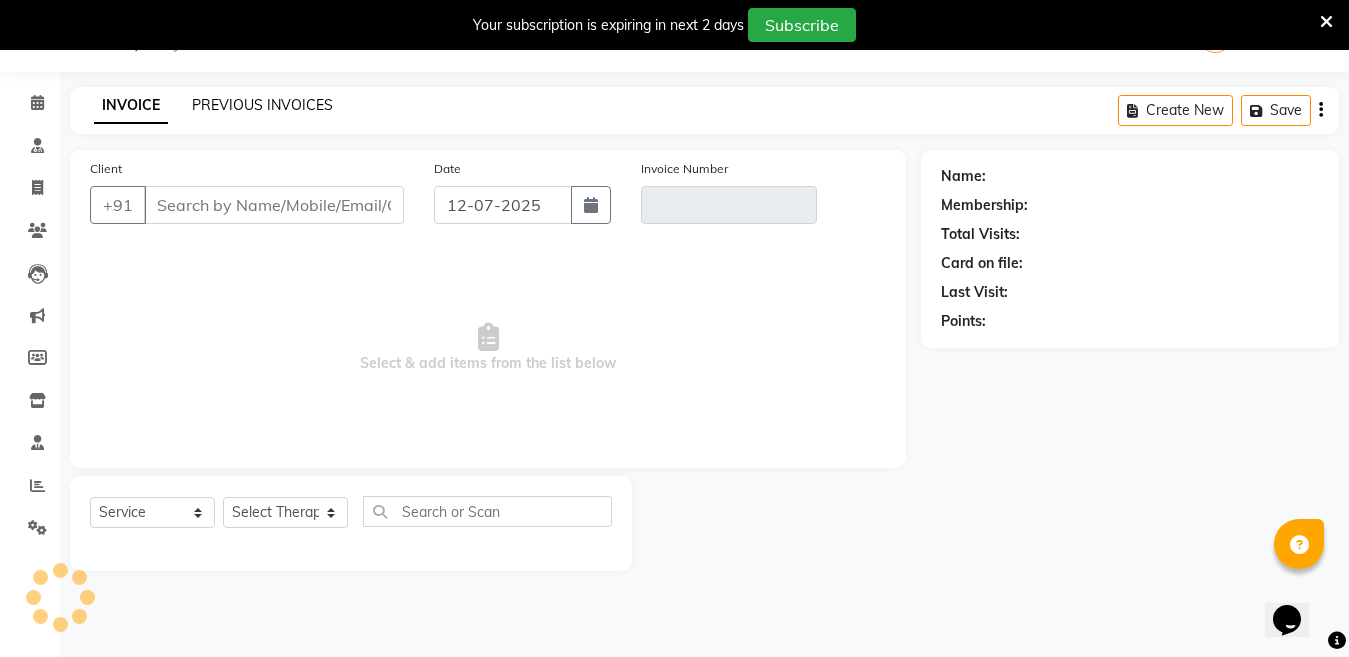 click on "PREVIOUS INVOICES" 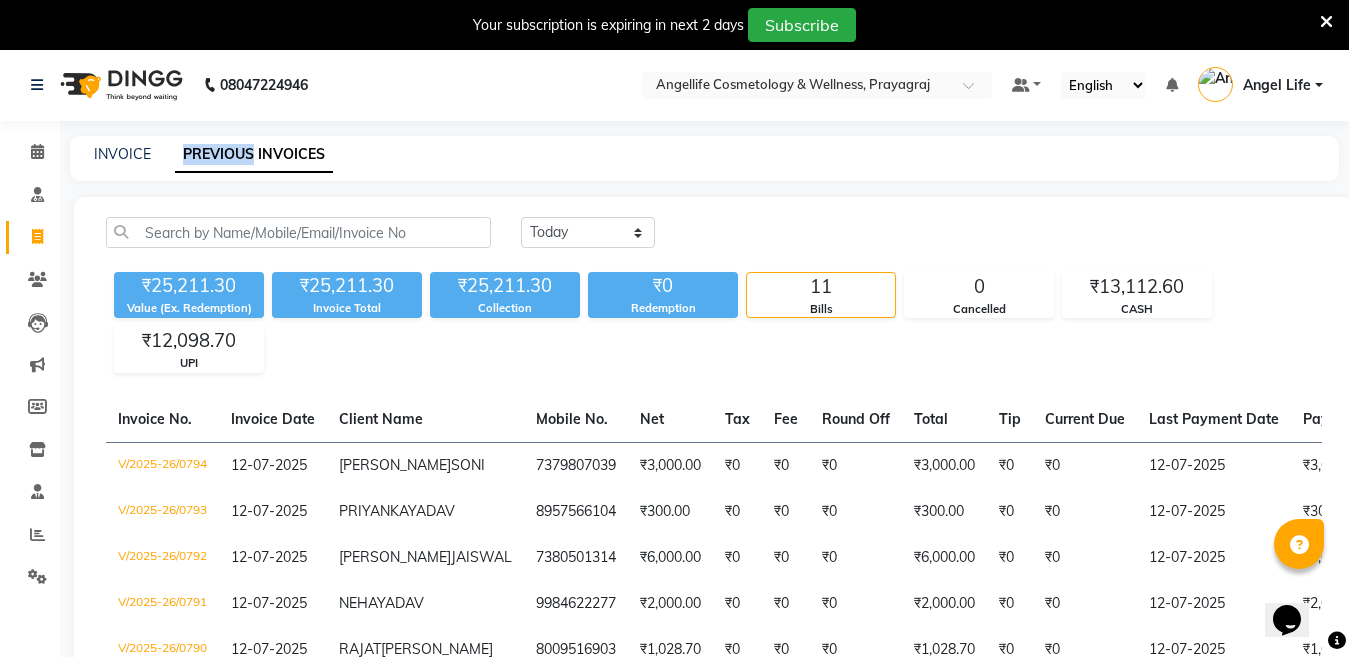 scroll, scrollTop: 0, scrollLeft: 0, axis: both 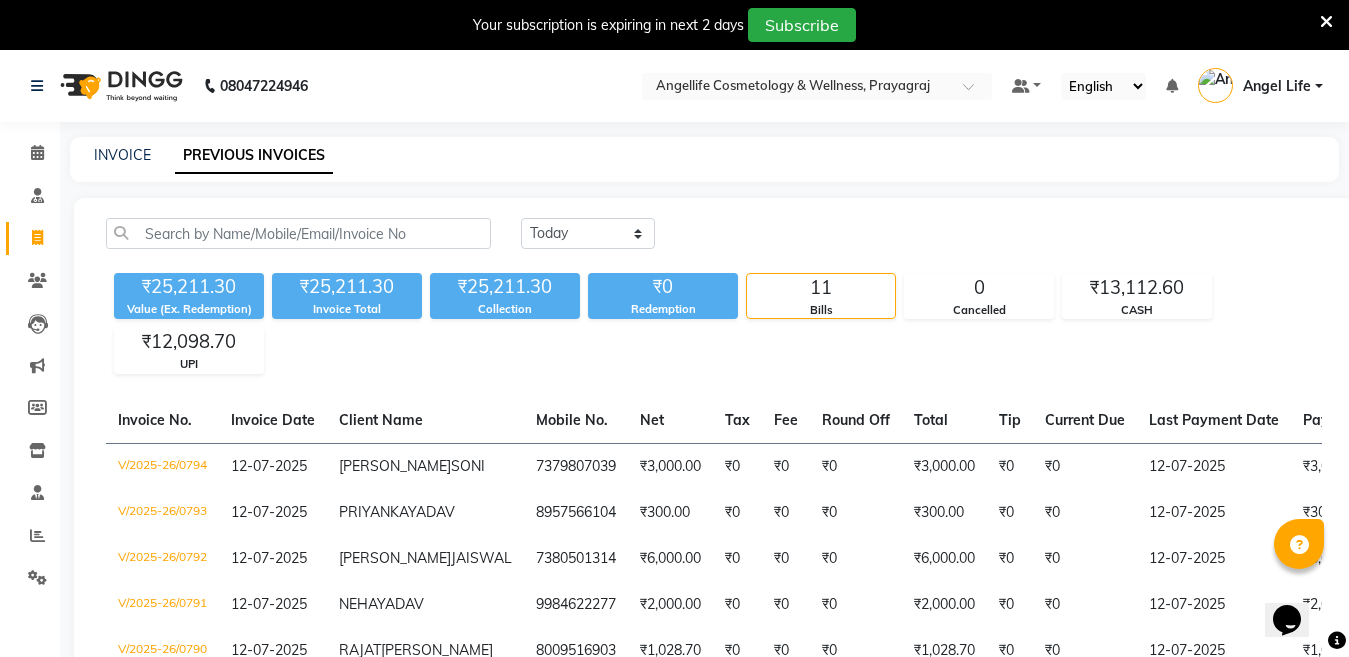 click on "INVOICE PREVIOUS INVOICES" 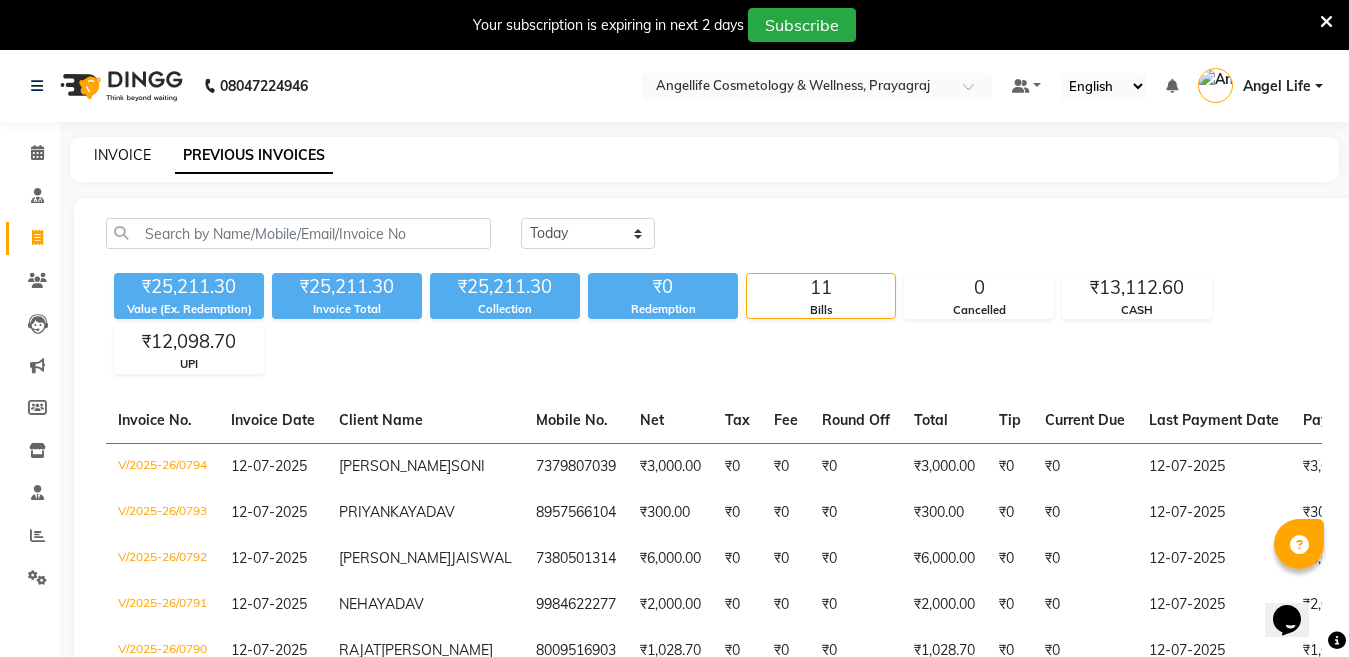 click on "INVOICE" 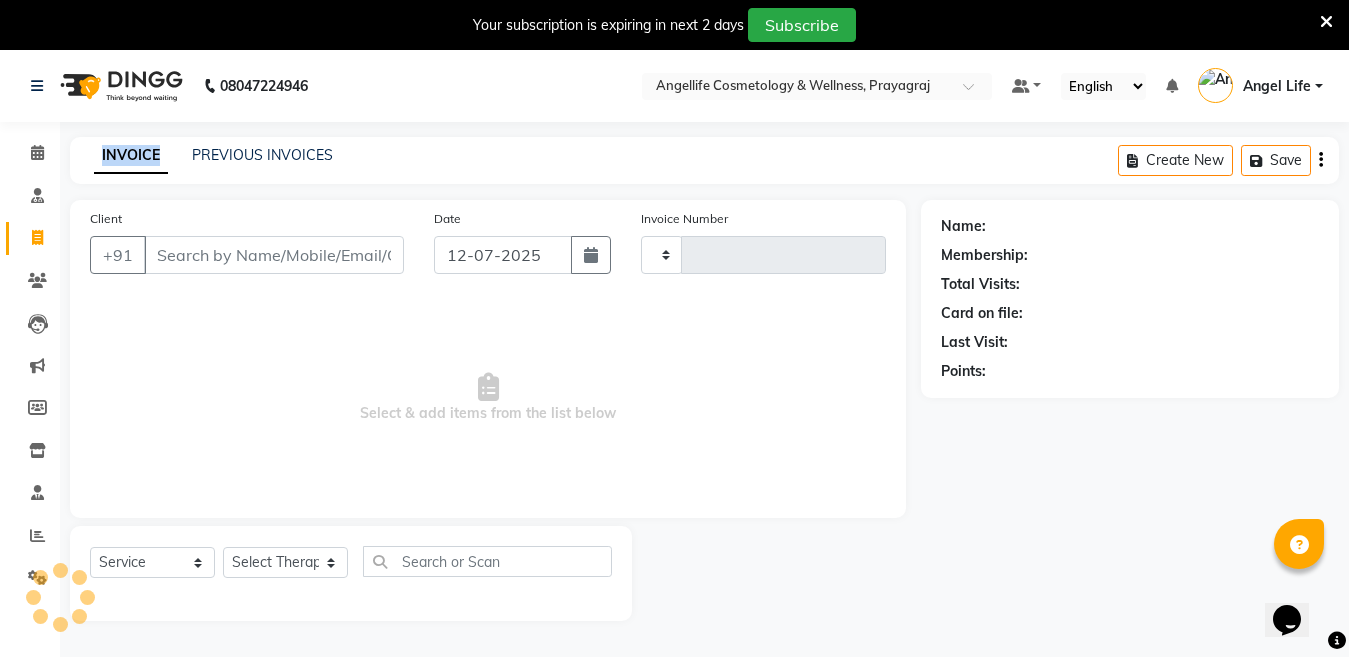 type on "0795" 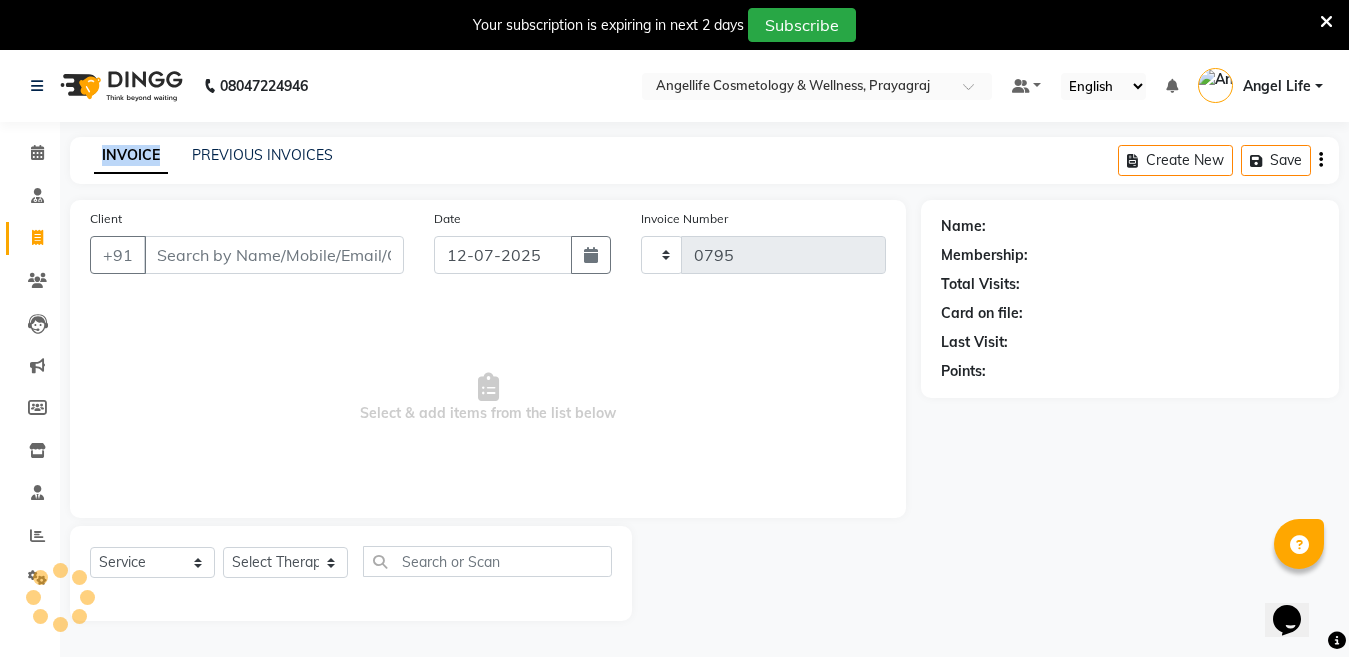 select on "4531" 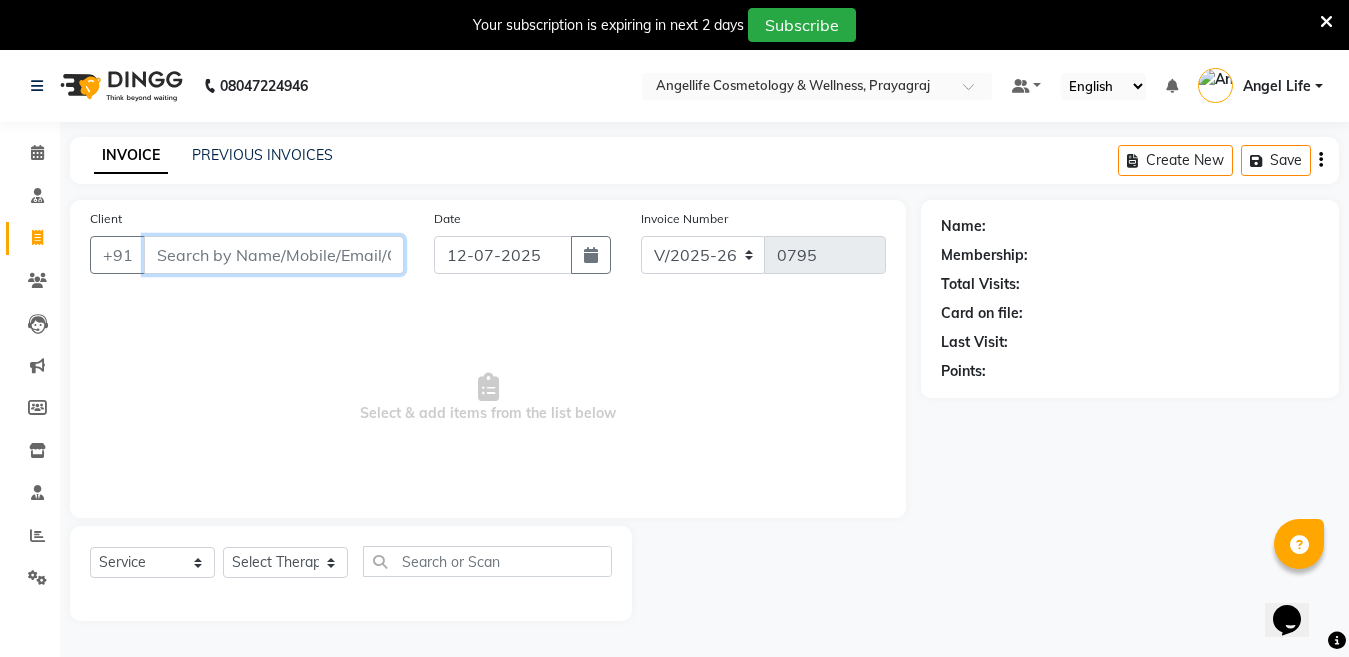 click on "Client" at bounding box center [274, 255] 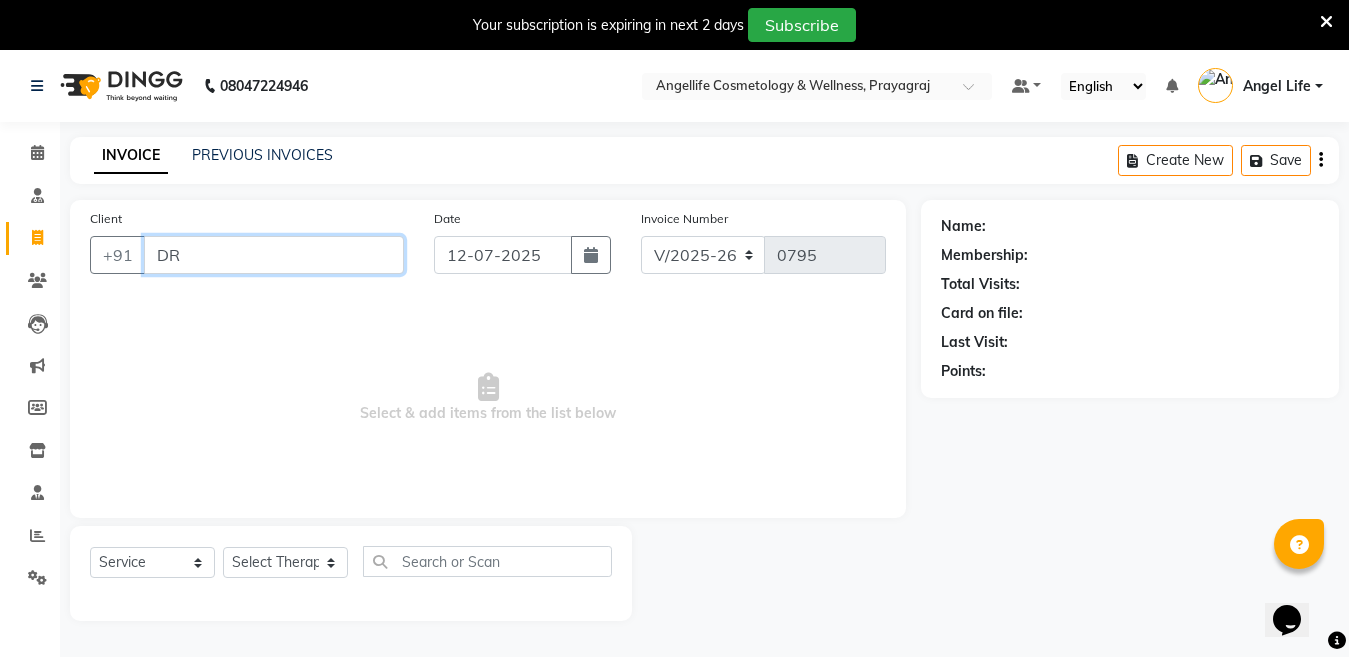 type on "D" 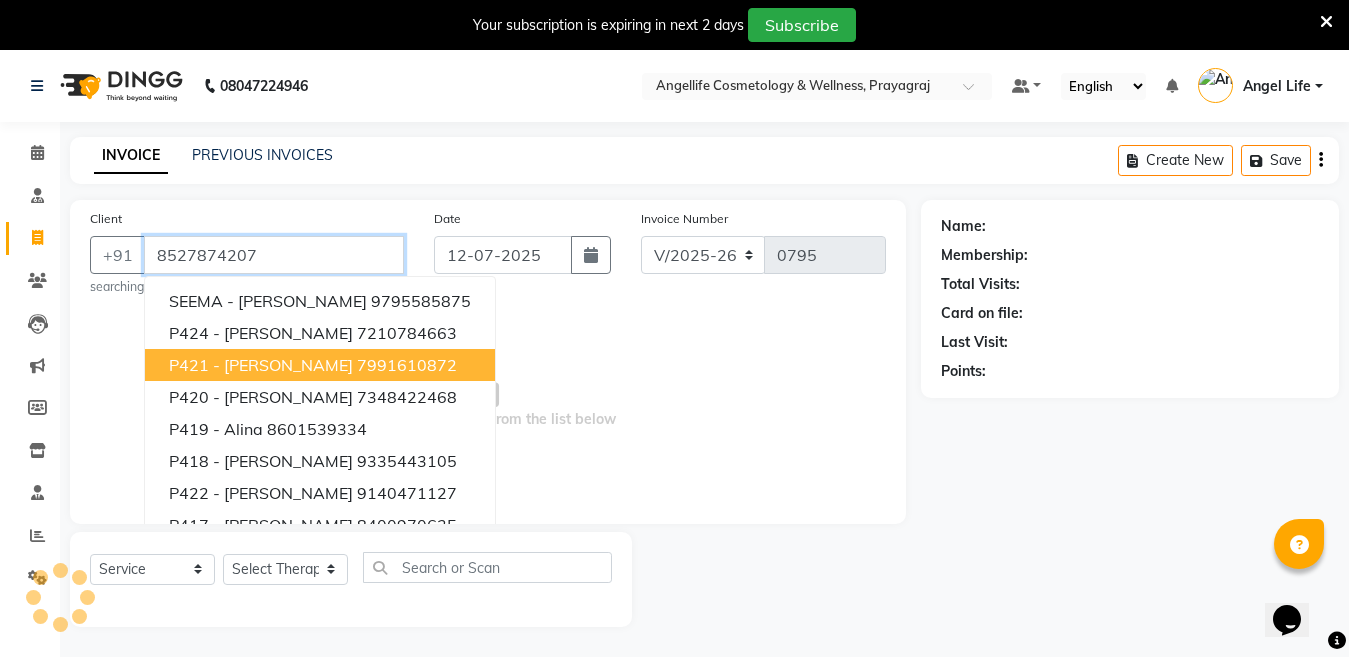 scroll, scrollTop: 50, scrollLeft: 0, axis: vertical 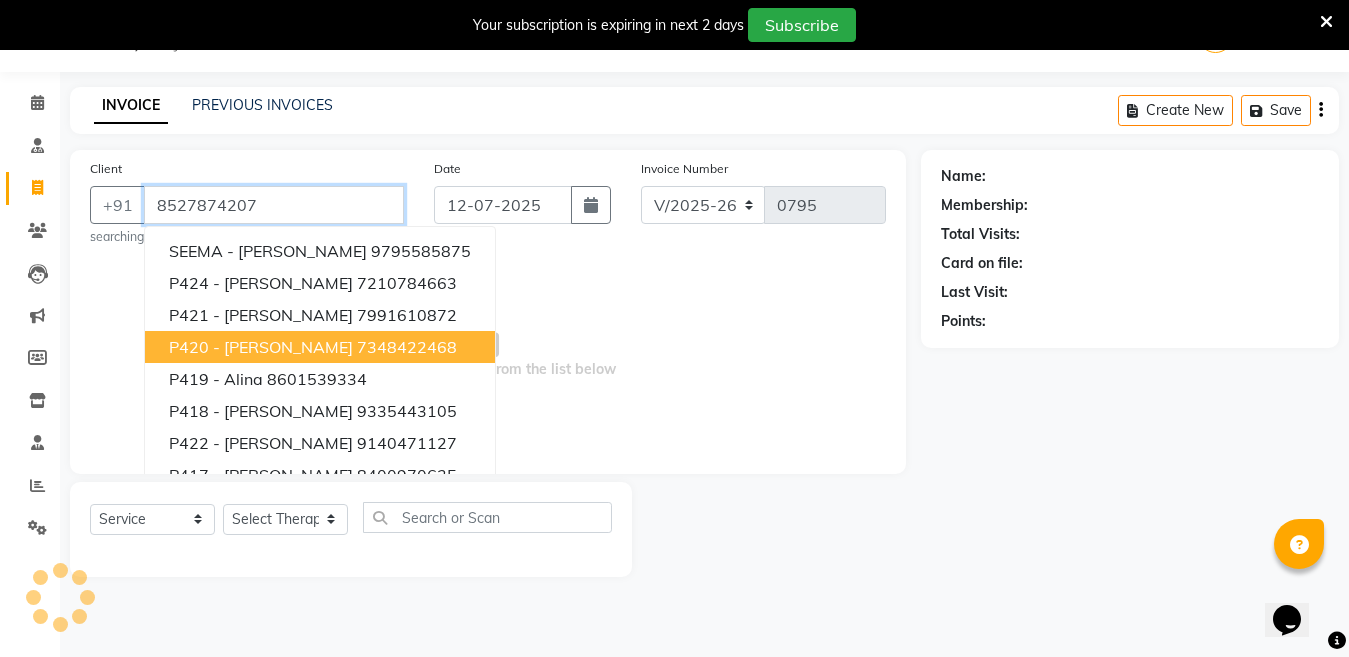 type on "8527874207" 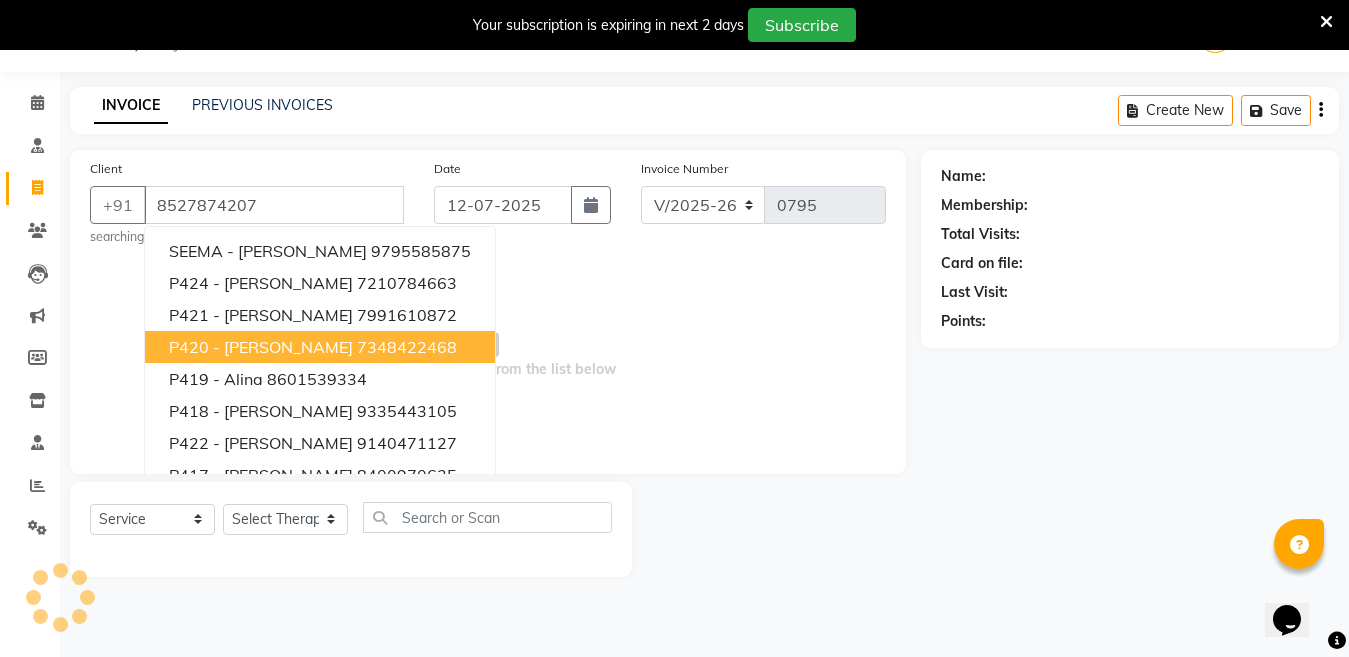 click on "Select & add items from the list below" at bounding box center (488, 354) 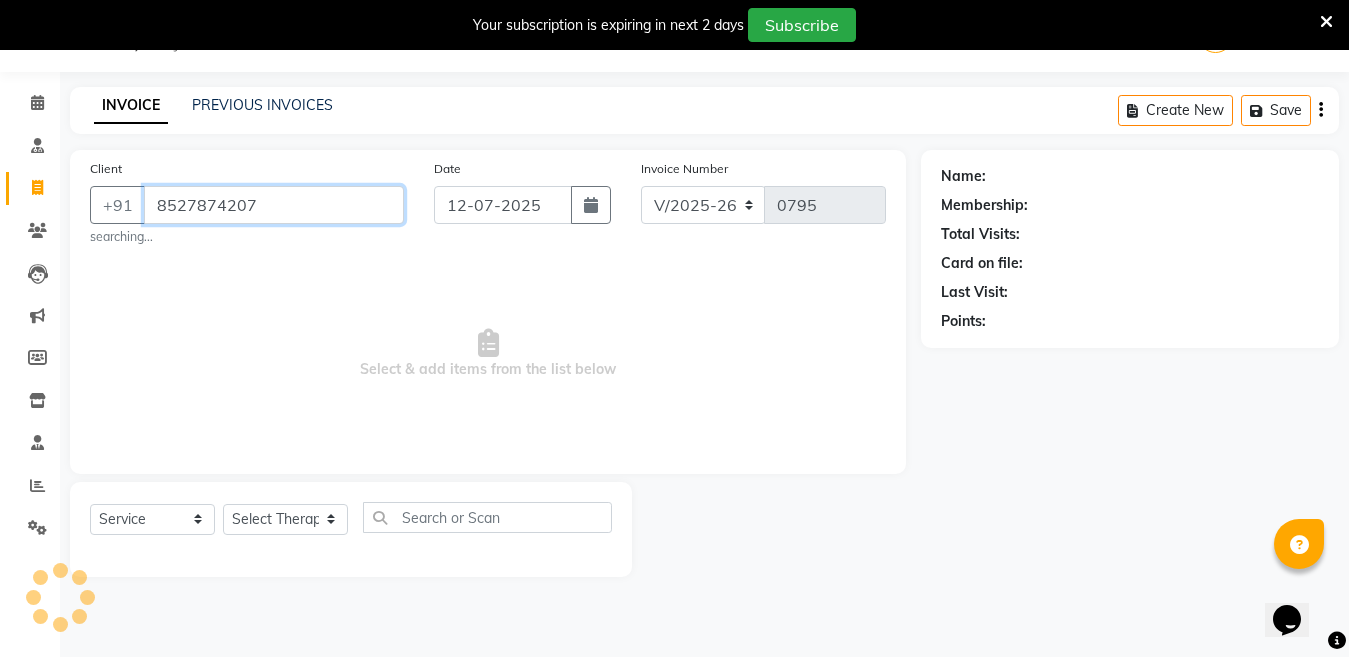click on "8527874207" at bounding box center [274, 205] 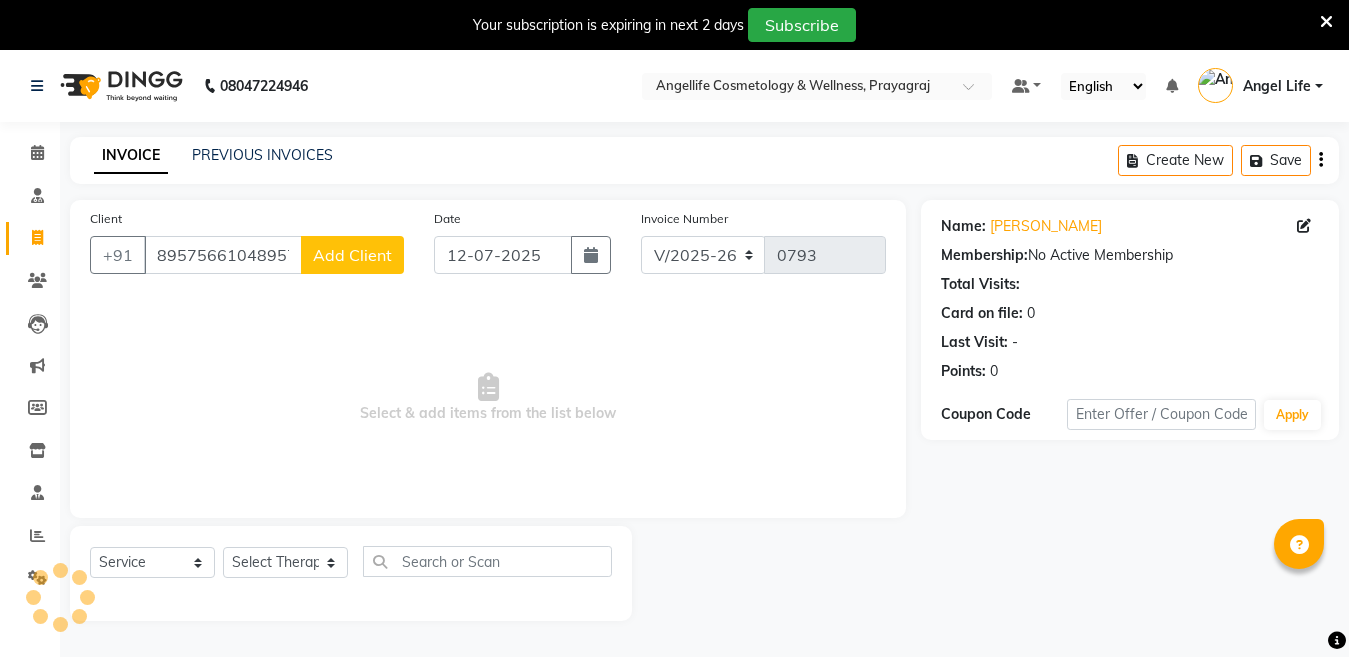 select on "4531" 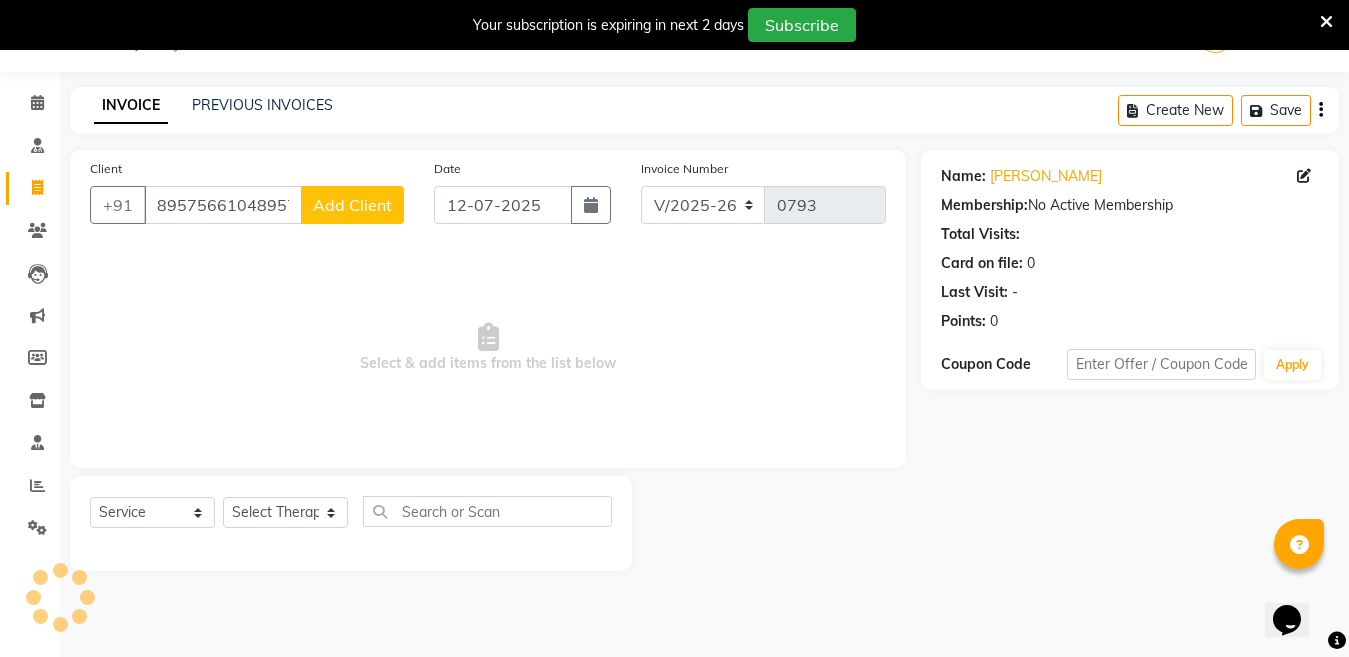 scroll, scrollTop: 0, scrollLeft: 0, axis: both 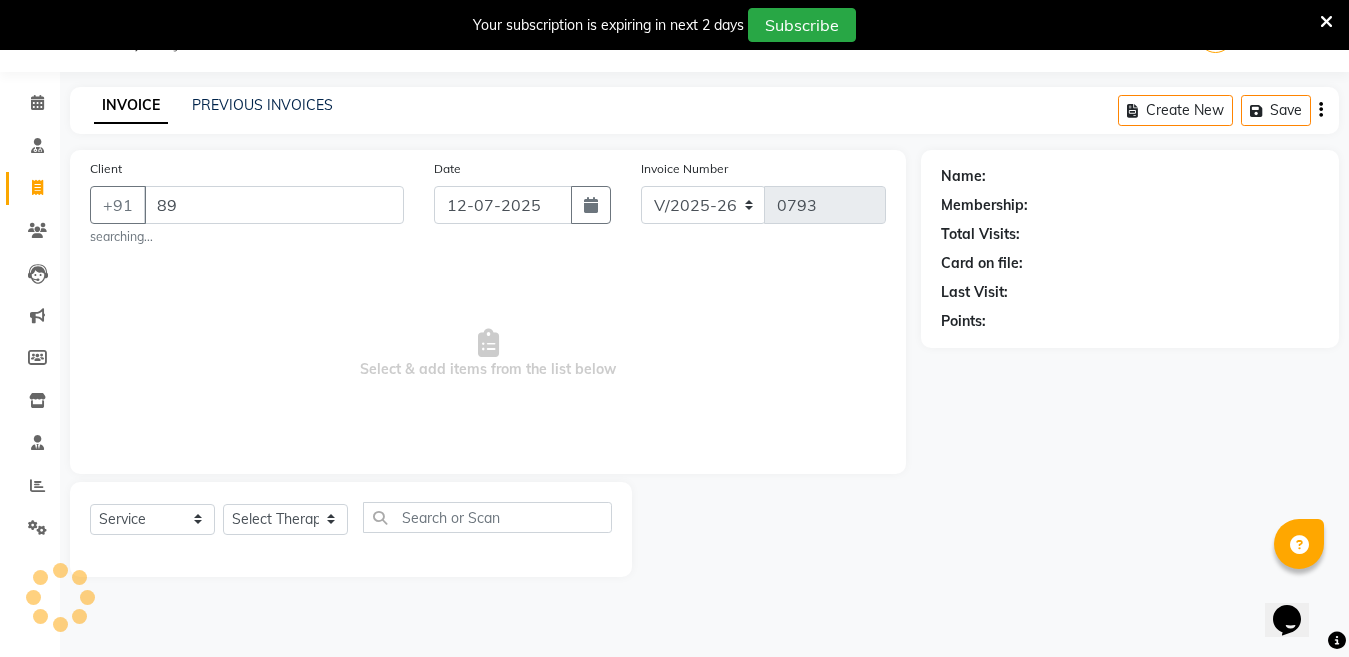 type on "8" 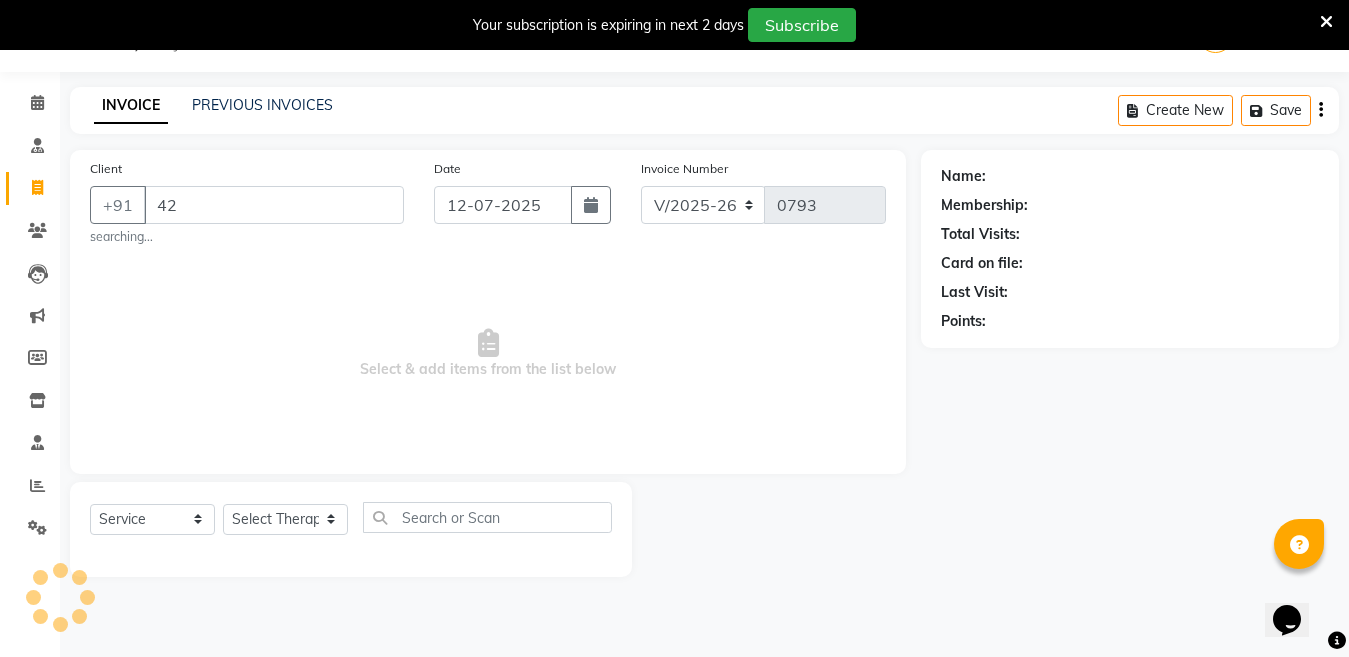 type on "4" 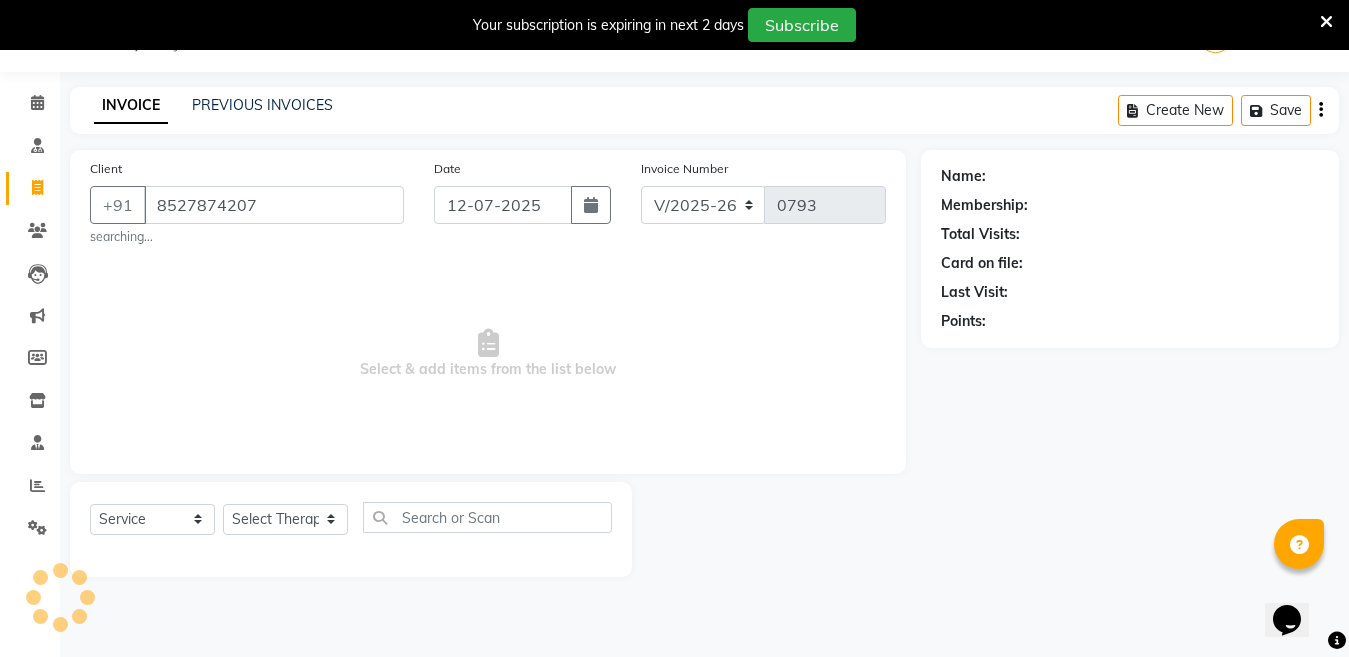 click on "Select & add items from the list below" at bounding box center (488, 354) 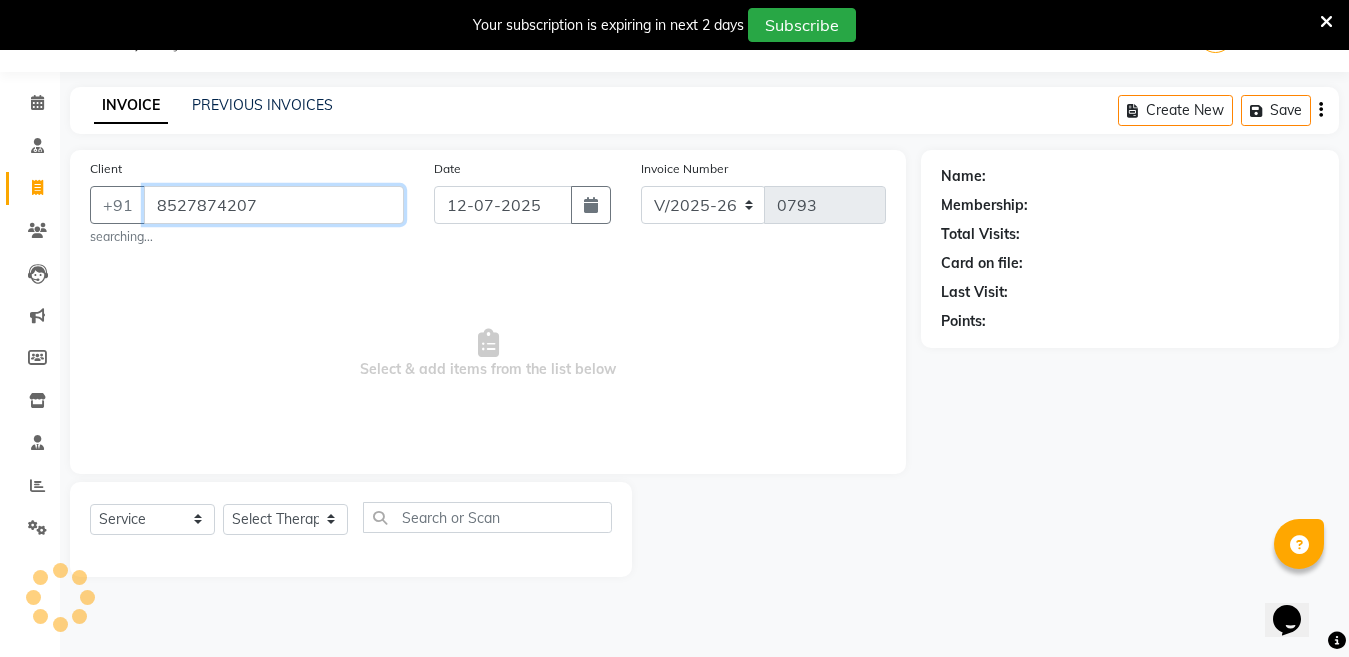 click on "8527874207" at bounding box center (274, 205) 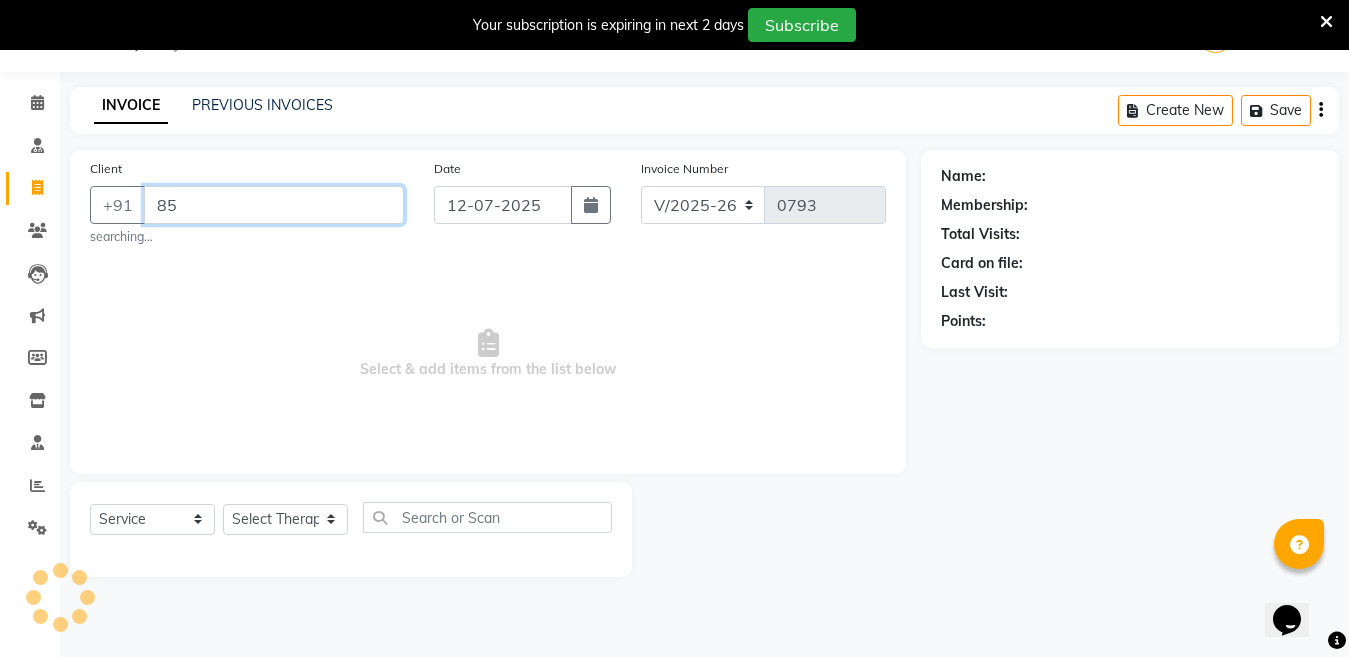 type on "8" 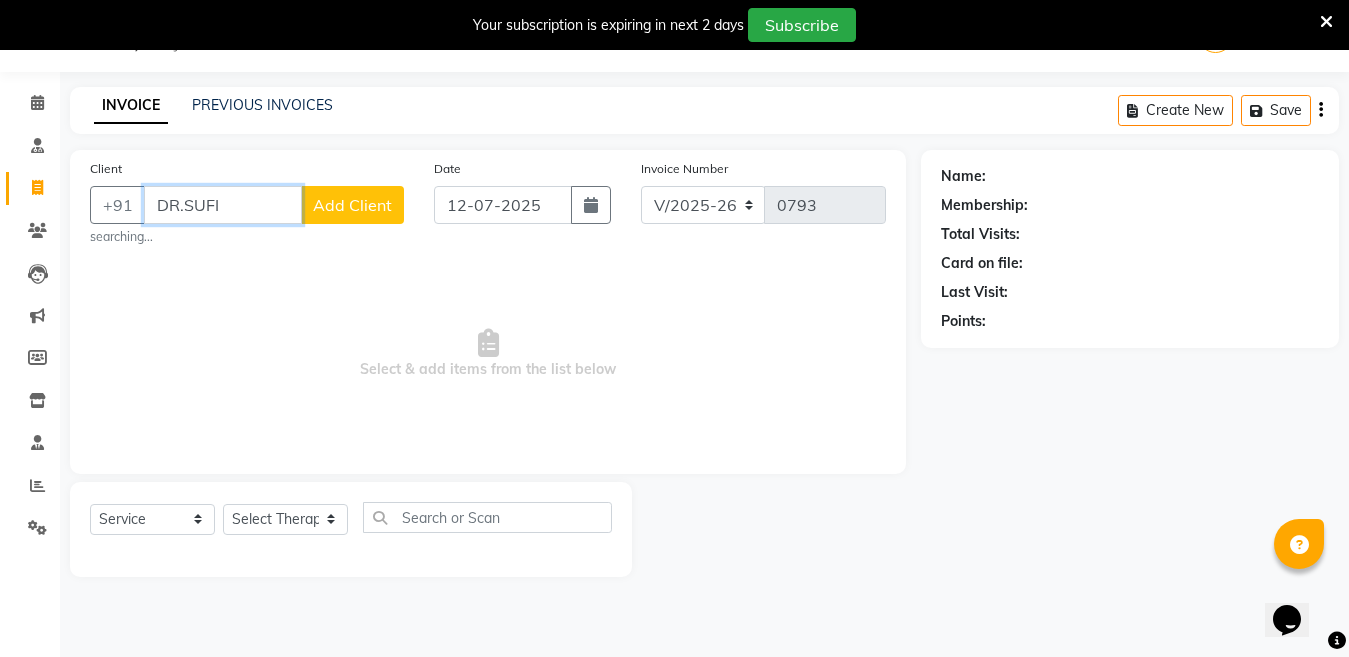 click on "DR.SUFI" at bounding box center [223, 205] 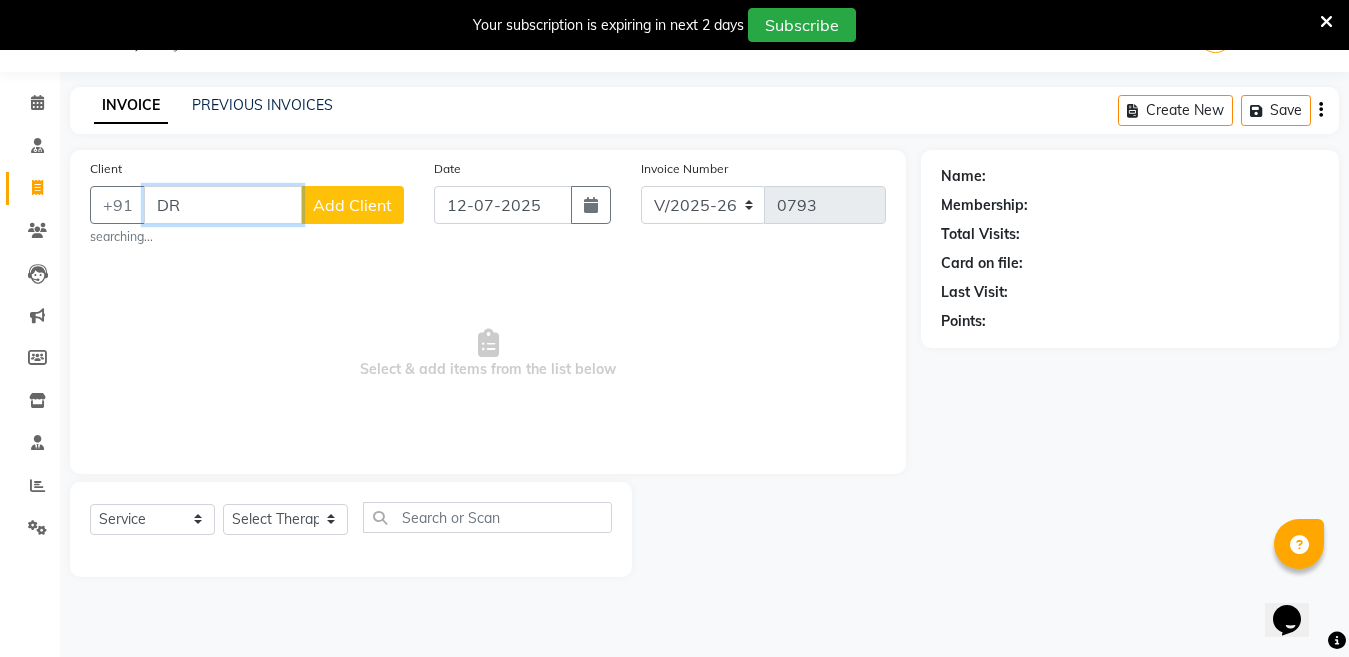 type on "D" 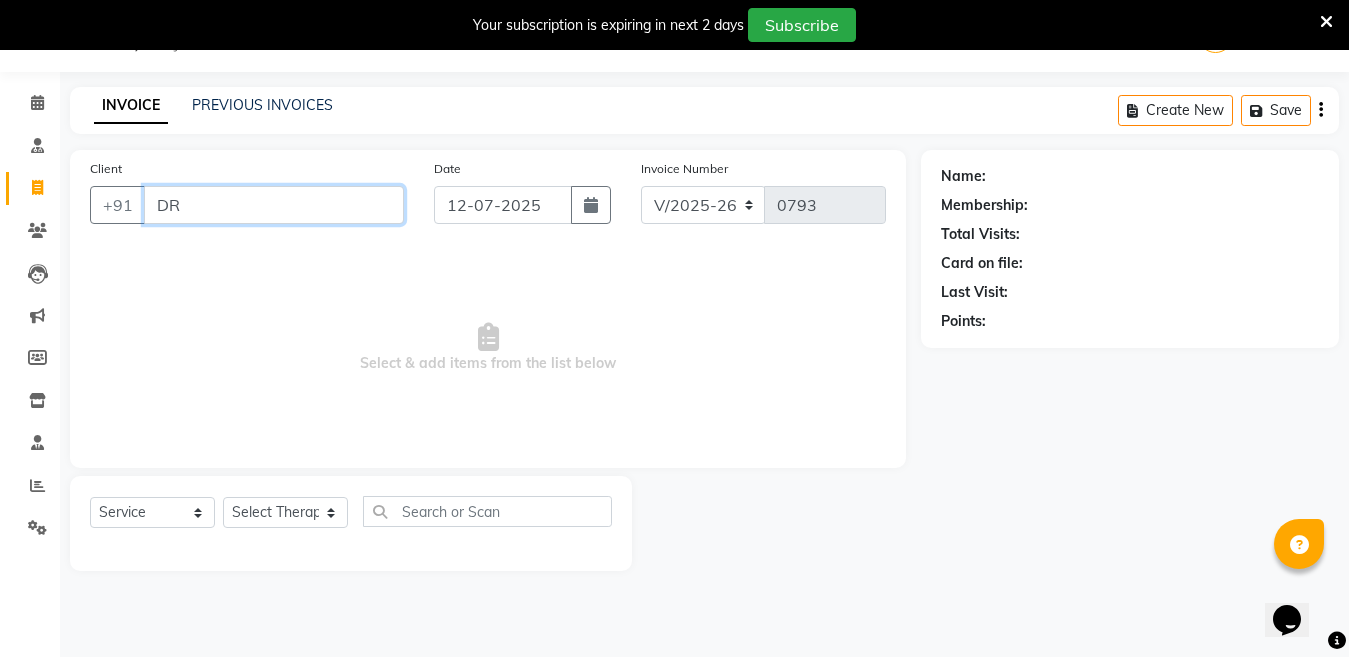 type on "D" 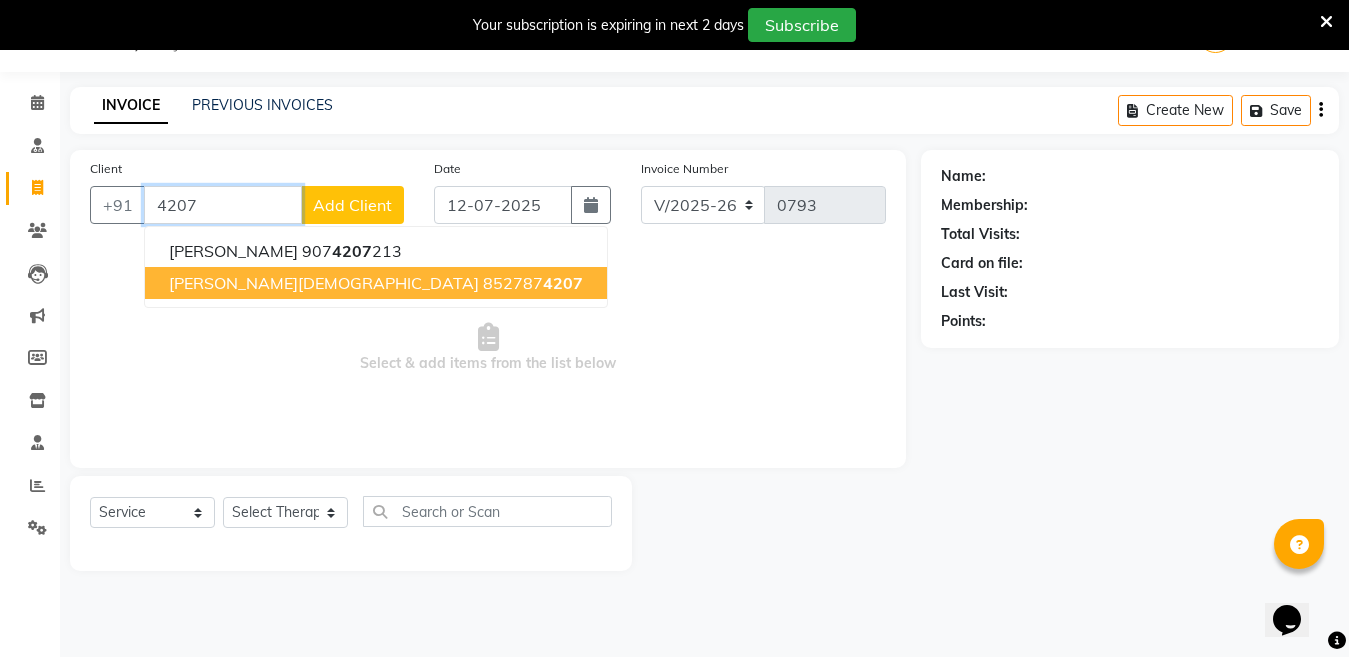 click on "852787 4207" at bounding box center [533, 283] 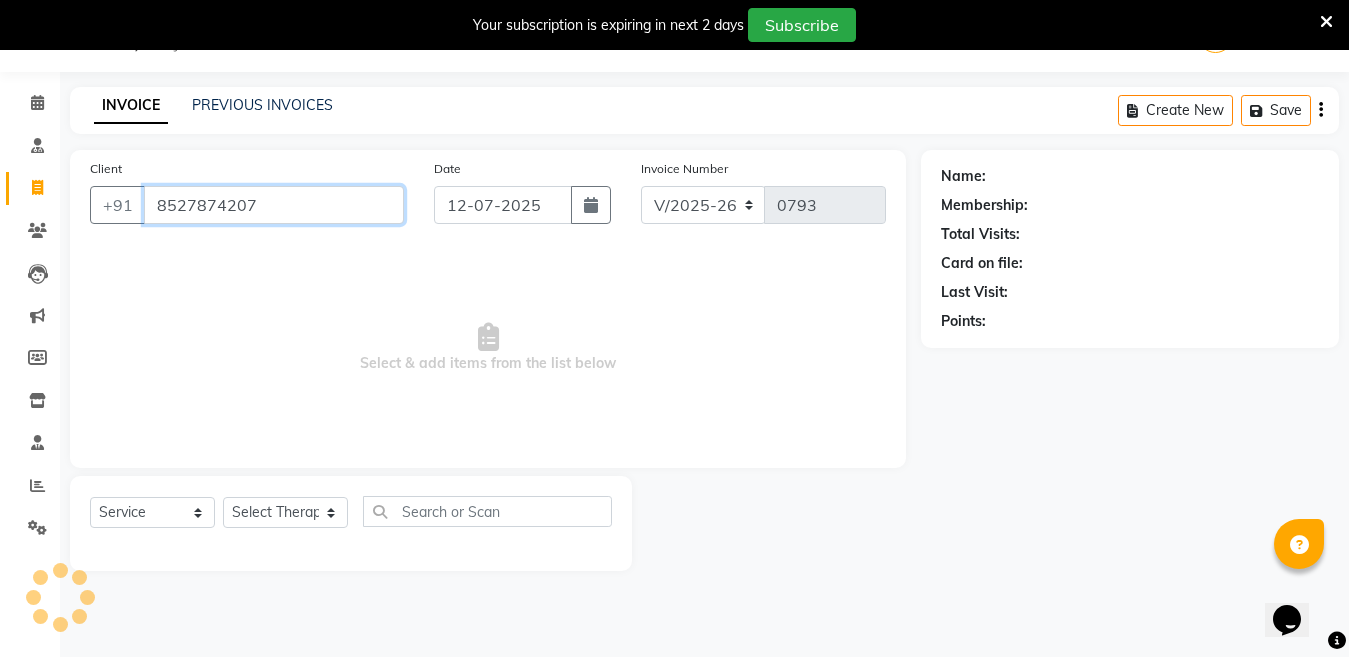 type on "8527874207" 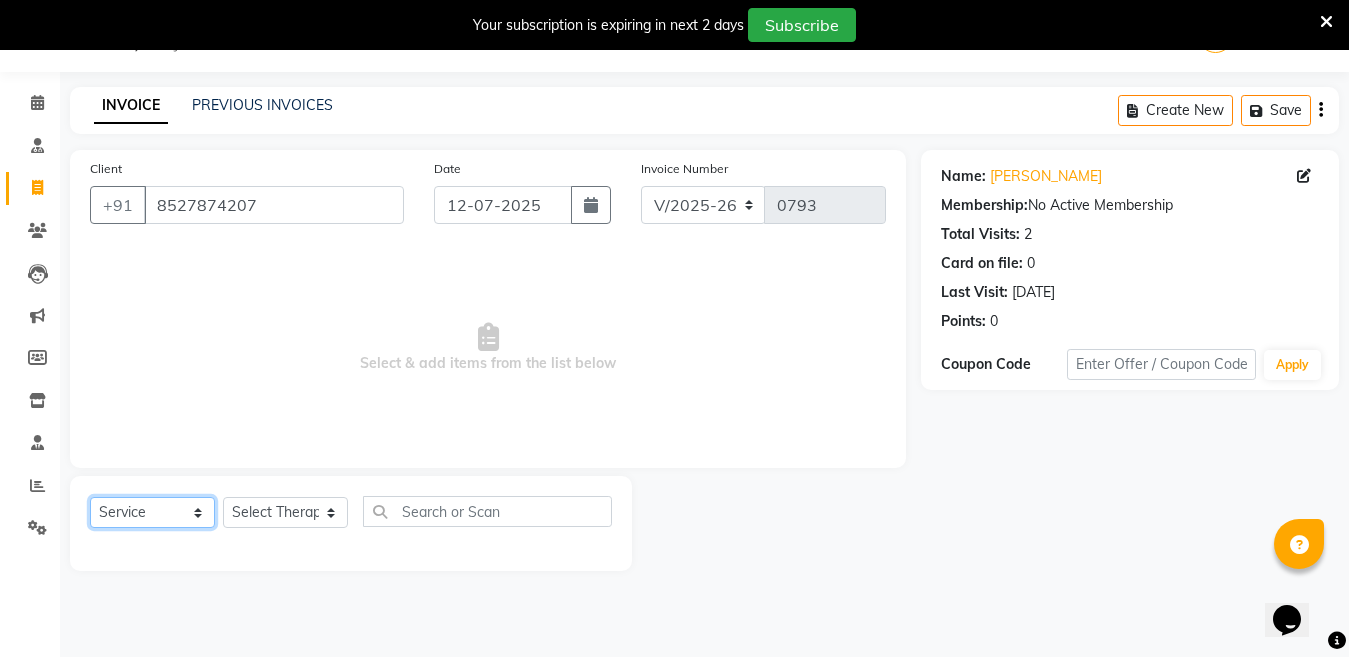 click on "Select  Service  Product  Membership  Package Voucher Prepaid Gift Card" 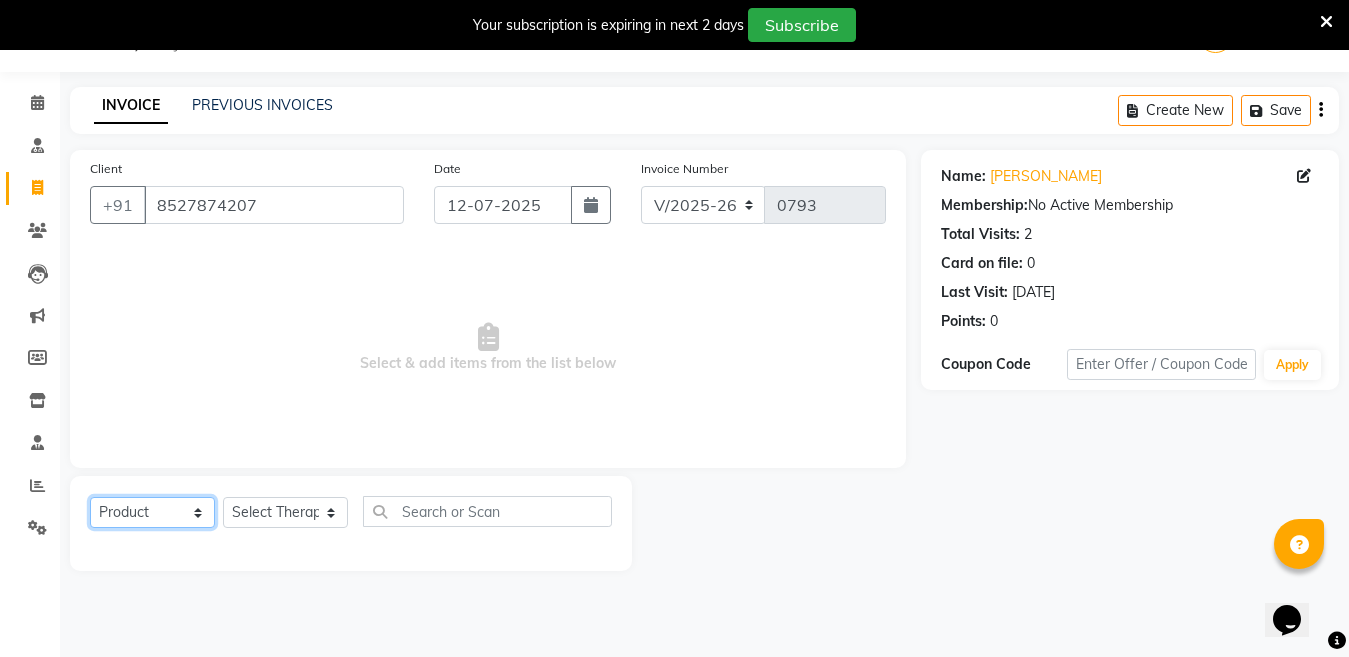 click on "Select  Service  Product  Membership  Package Voucher Prepaid Gift Card" 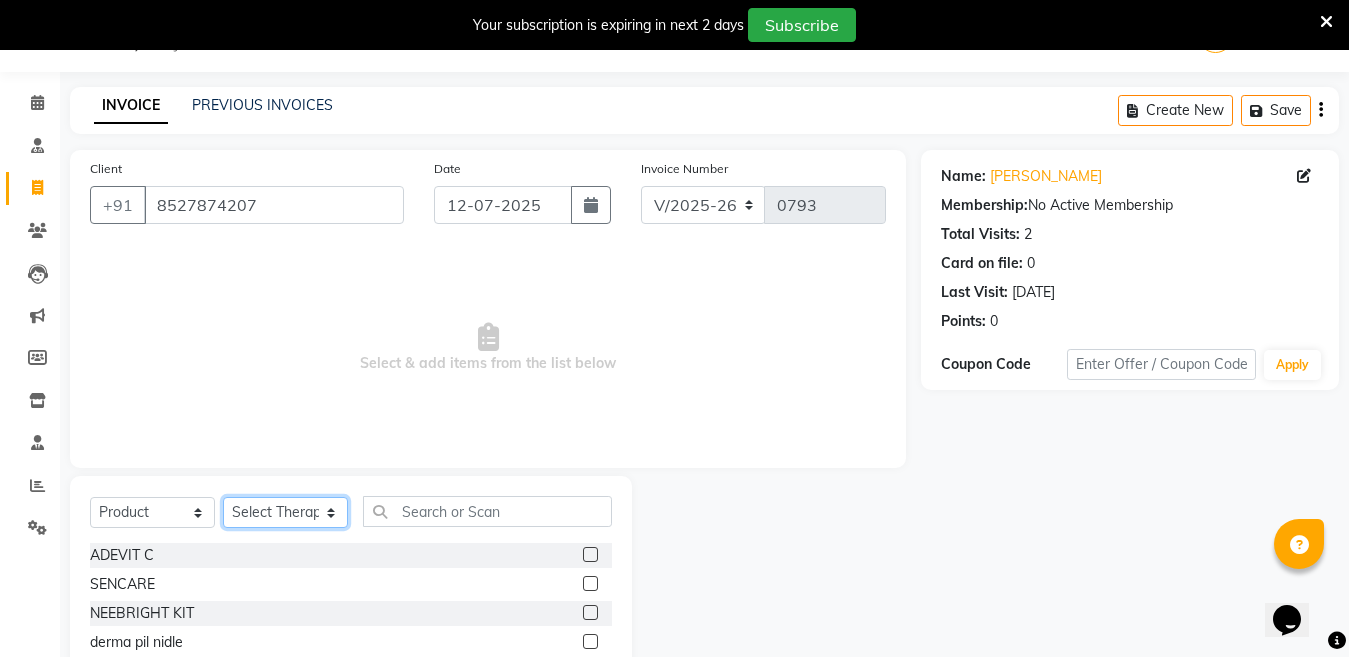 click on "Select Therapist Angel Life AngelLife Lucknow DR SWATI KAJAL NEHA YADAV ROHINI KUMARI SHASHANK KHARABANDA VANSHIKA" 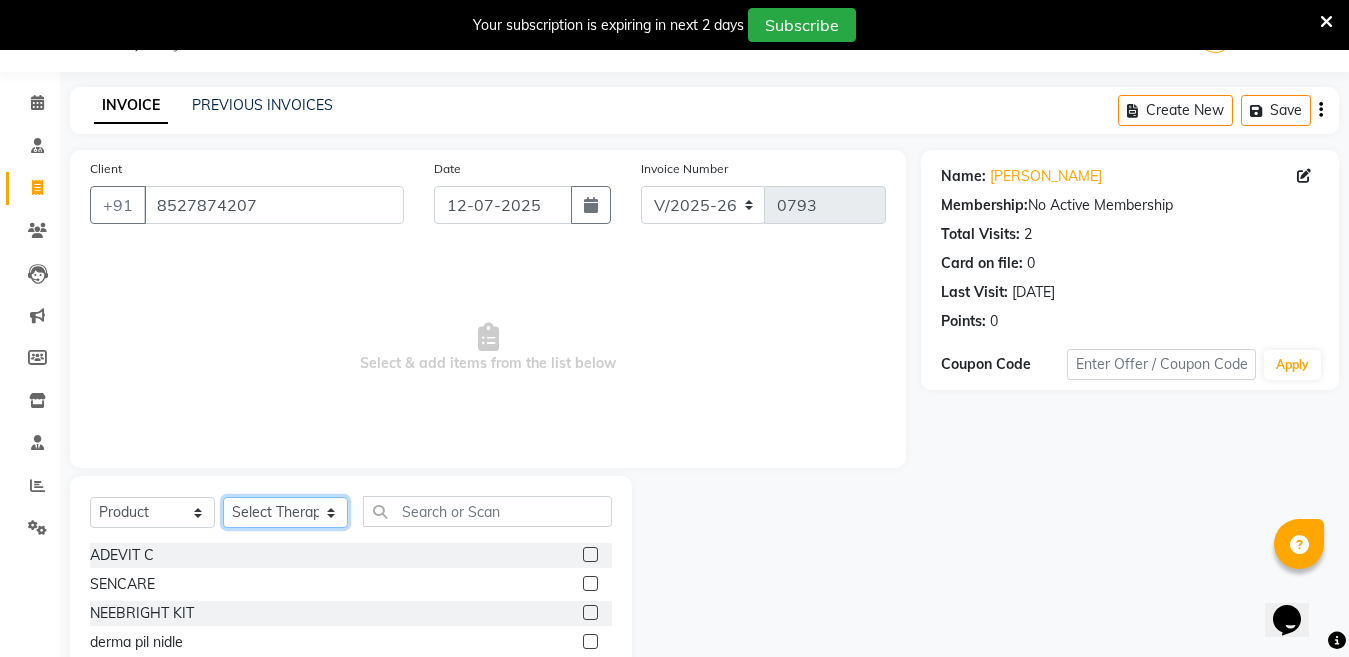 select on "26653" 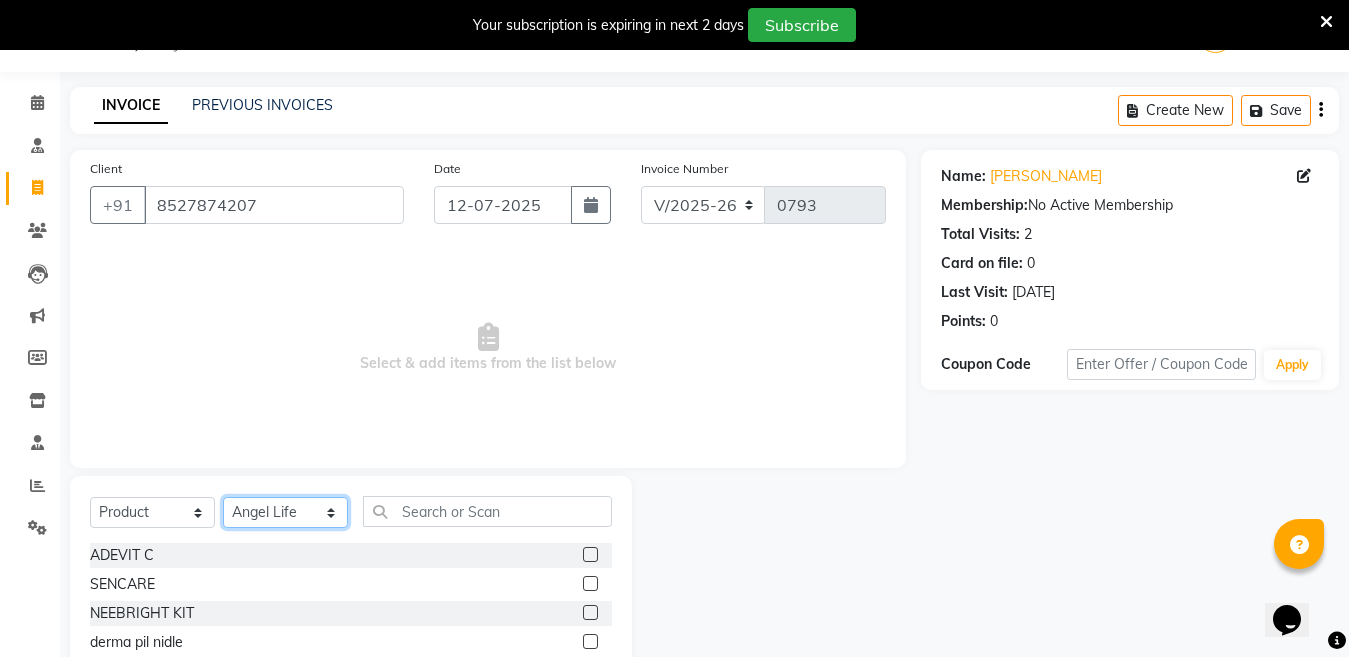 click on "Select Therapist Angel Life AngelLife Lucknow DR SWATI KAJAL NEHA YADAV ROHINI KUMARI SHASHANK KHARABANDA VANSHIKA" 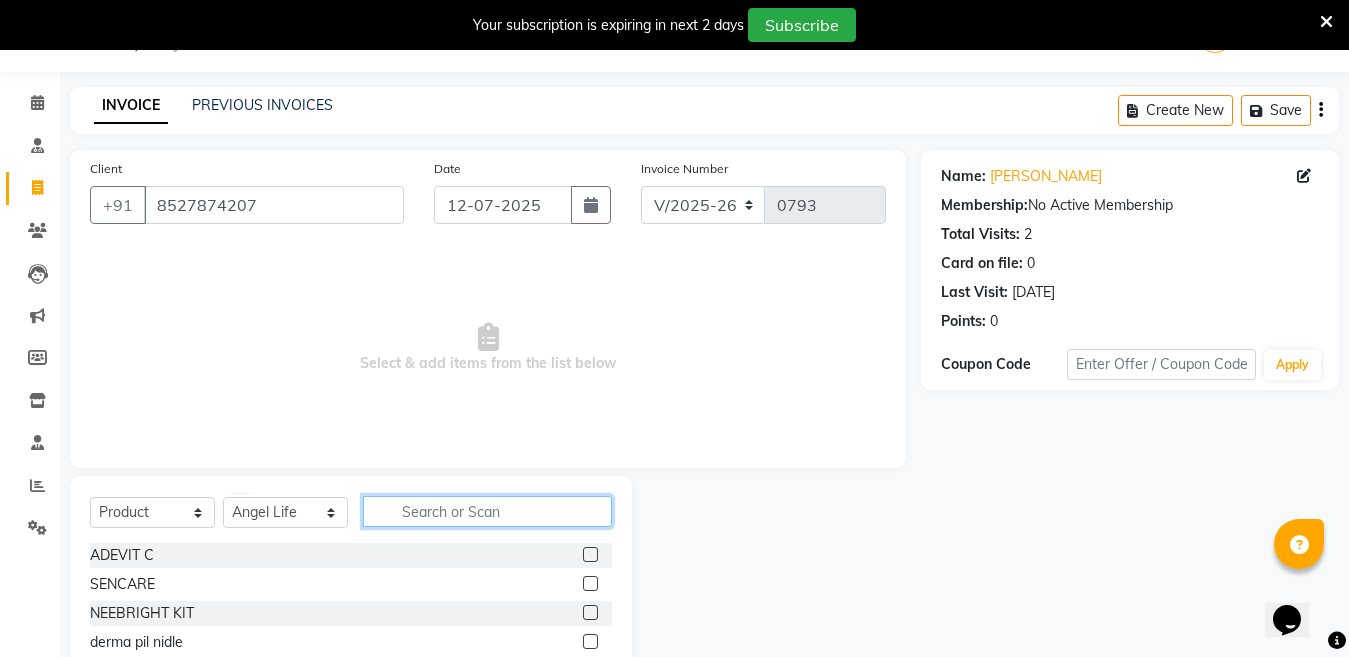 click 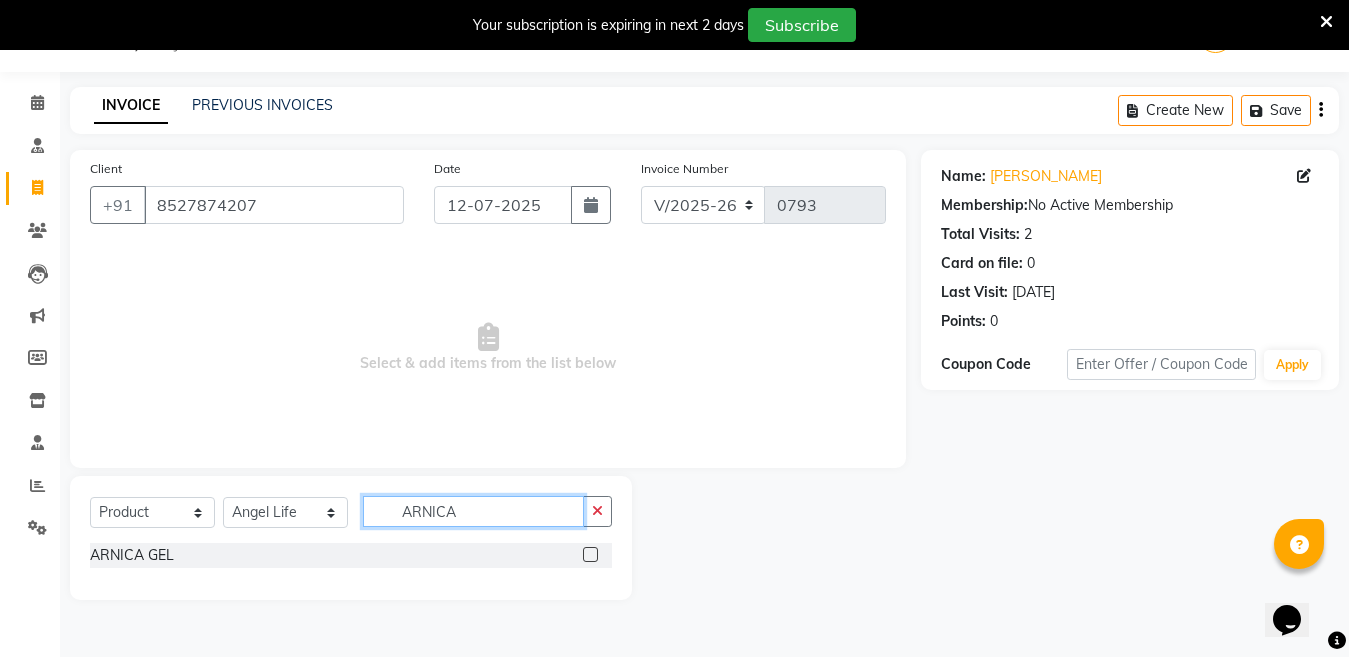 type on "ARNICA" 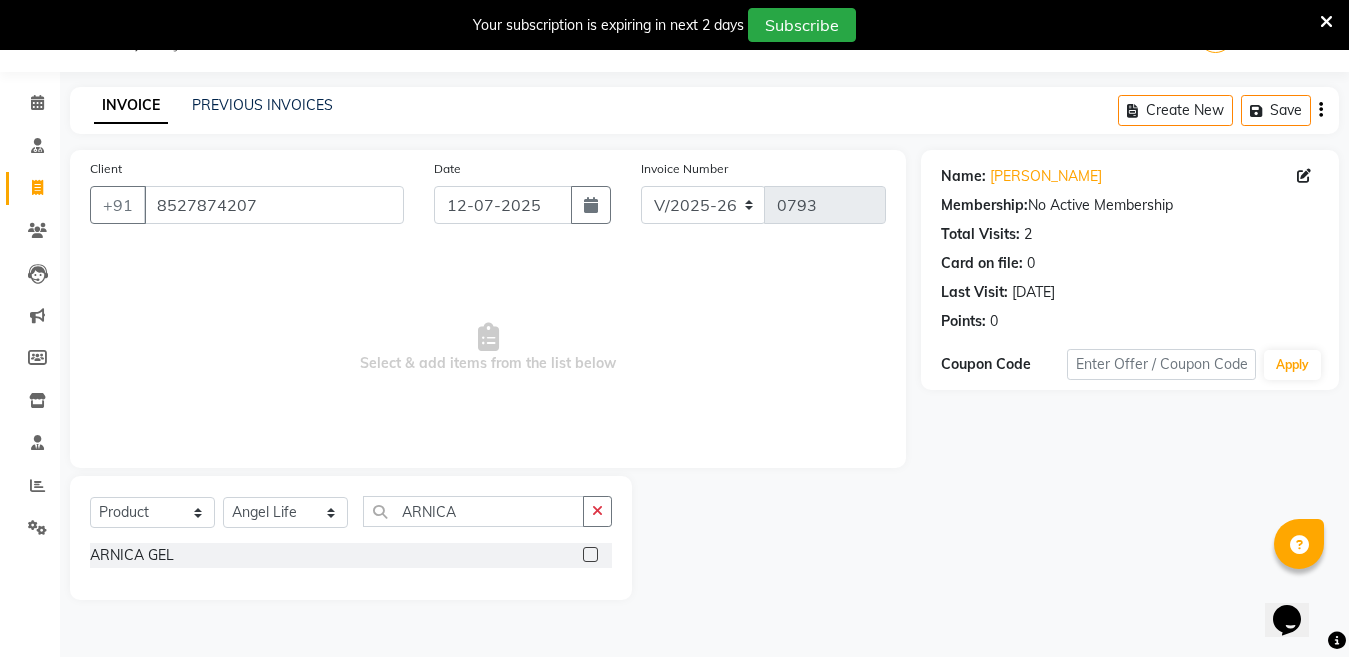 click 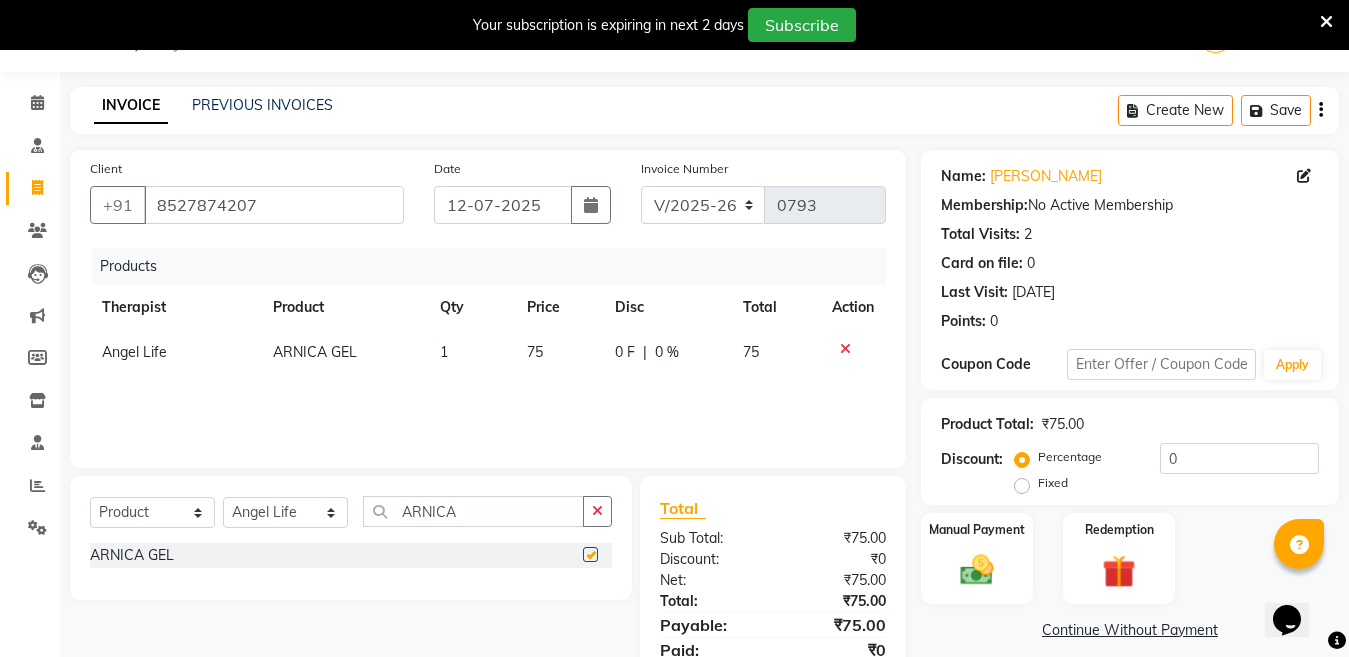 checkbox on "false" 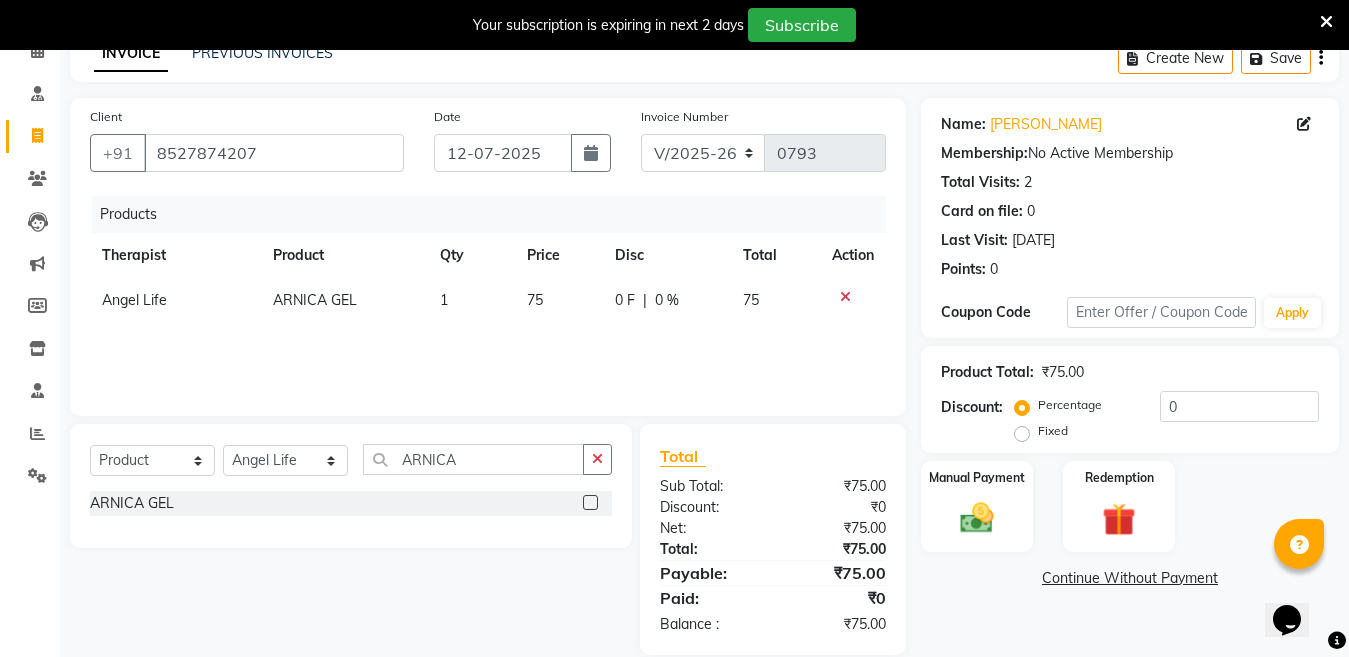 scroll, scrollTop: 130, scrollLeft: 0, axis: vertical 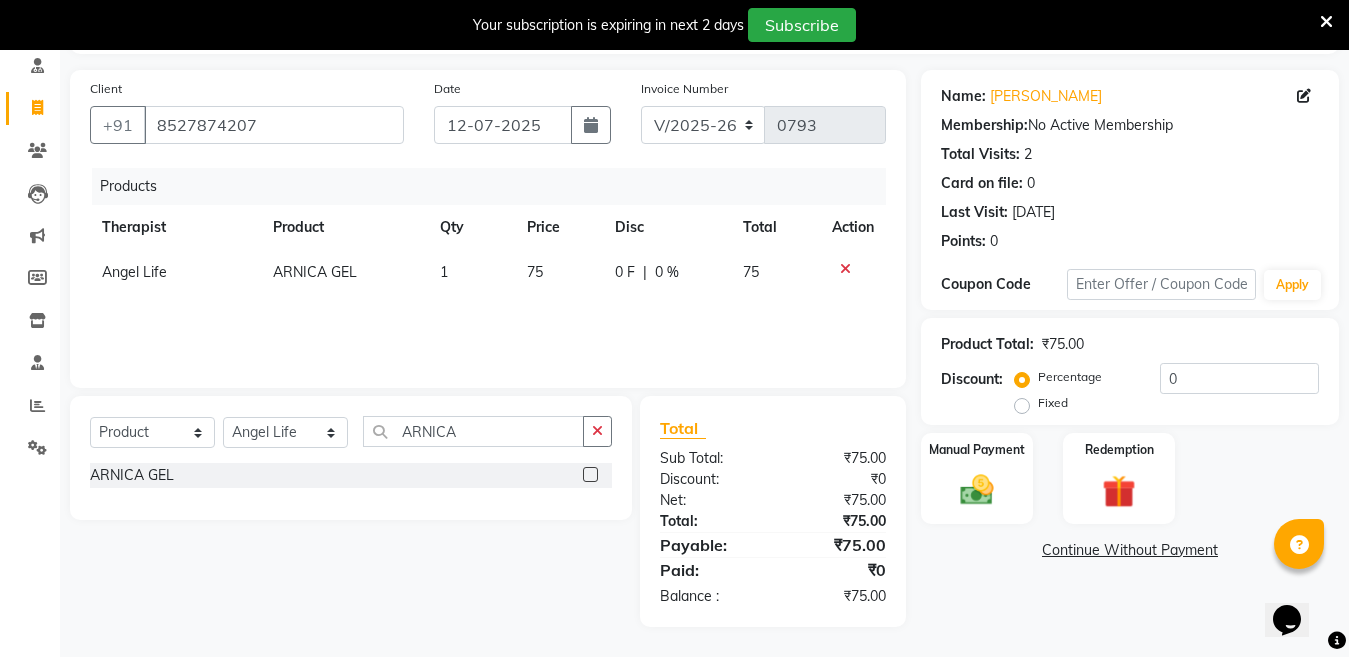 click on "Continue Without Payment" 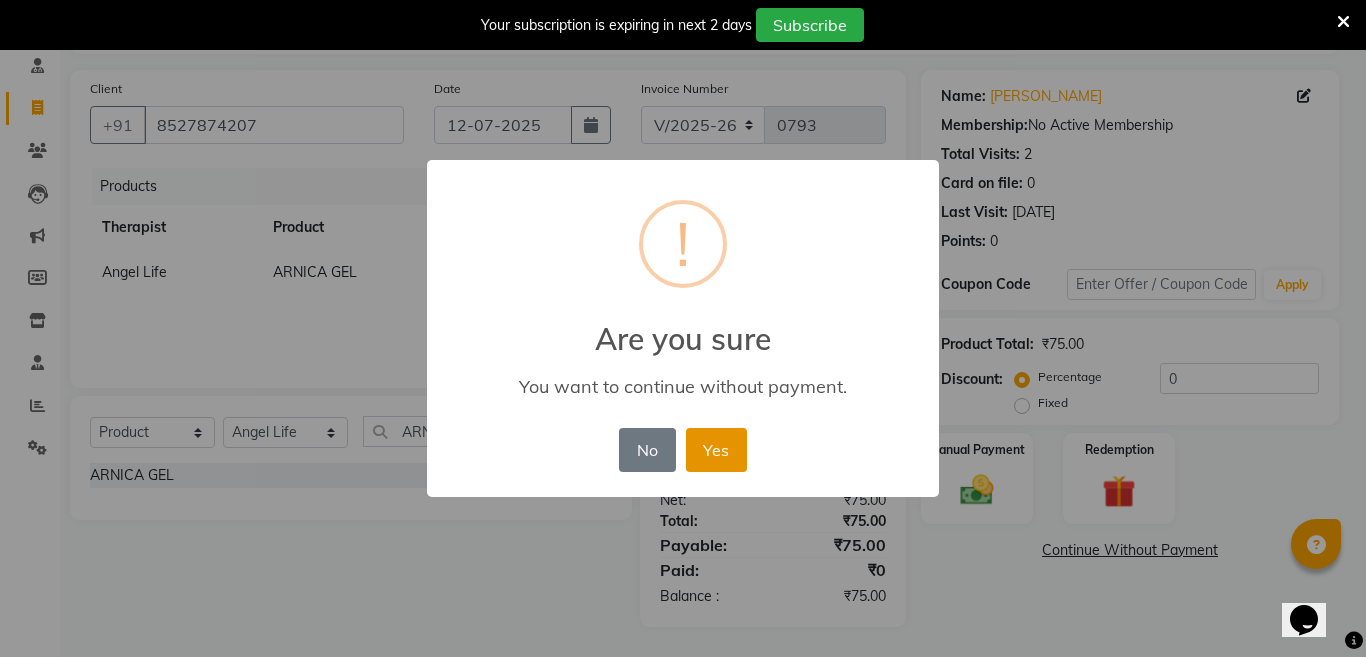 click on "Yes" at bounding box center [716, 450] 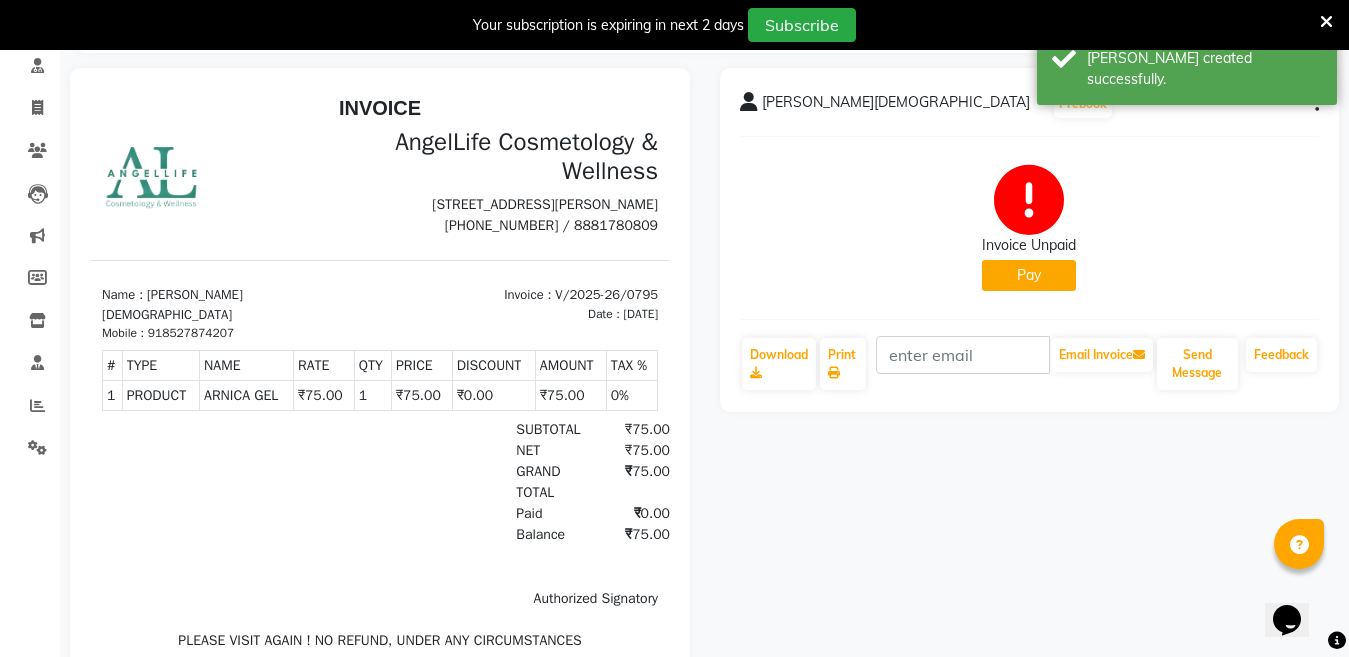 scroll, scrollTop: 0, scrollLeft: 0, axis: both 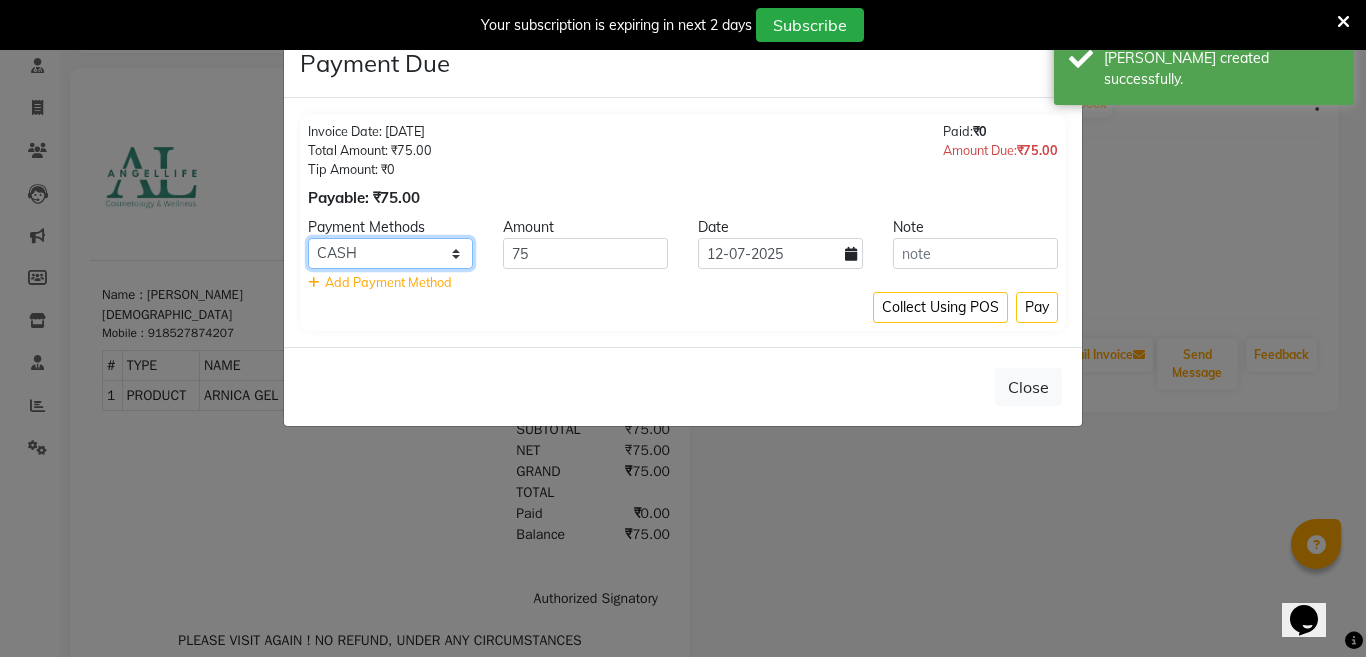click on "CASH CARD ONLINE CUSTOM GPay PayTM PhonePe UPI NearBuy Loan BharatPay Cheque MosamBee MI Voucher Bank Family Visa Card Master Card BharatPay Card UPI BharatPay Other Cards Juice by MCB MyT Money MariDeal DefiDeal Deal.mu THD TCL CEdge Card M UPI M UPI Axis UPI Union Card (Indian Bank) Card (DL Bank) RS BTC Wellnessta Razorpay Complimentary Nift Spa Finder Spa Week Venmo BFL LoanTap SaveIN GMoney ATH Movil On Account Chamber Gift Card Trade Comp Donation Card on File Envision BRAC Card City Card bKash Credit Card Debit Card Shoutlo LUZO Jazz Cash AmEx Discover Tabby Online W Room Charge Room Charge USD Room Charge Euro Room Charge EGP Room Charge GBP Bajaj Finserv Bad Debts Card: IDFC Card: IOB Coupon Gcash PayMaya Instamojo COnline UOnline SOnline SCard Paypal PPR PPV PPC PPN PPG PPE CAMP Benefit ATH Movil Dittor App Rupay Diners iPrepaid iPackage District App Pine Labs Cash Payment Pnb Bank GPay NT Cash Lash GPay Lash Cash Nail GPay Nail Cash BANKTANSFER Dreamfolks BOB SBI Save-In Nail Card Lash Card" 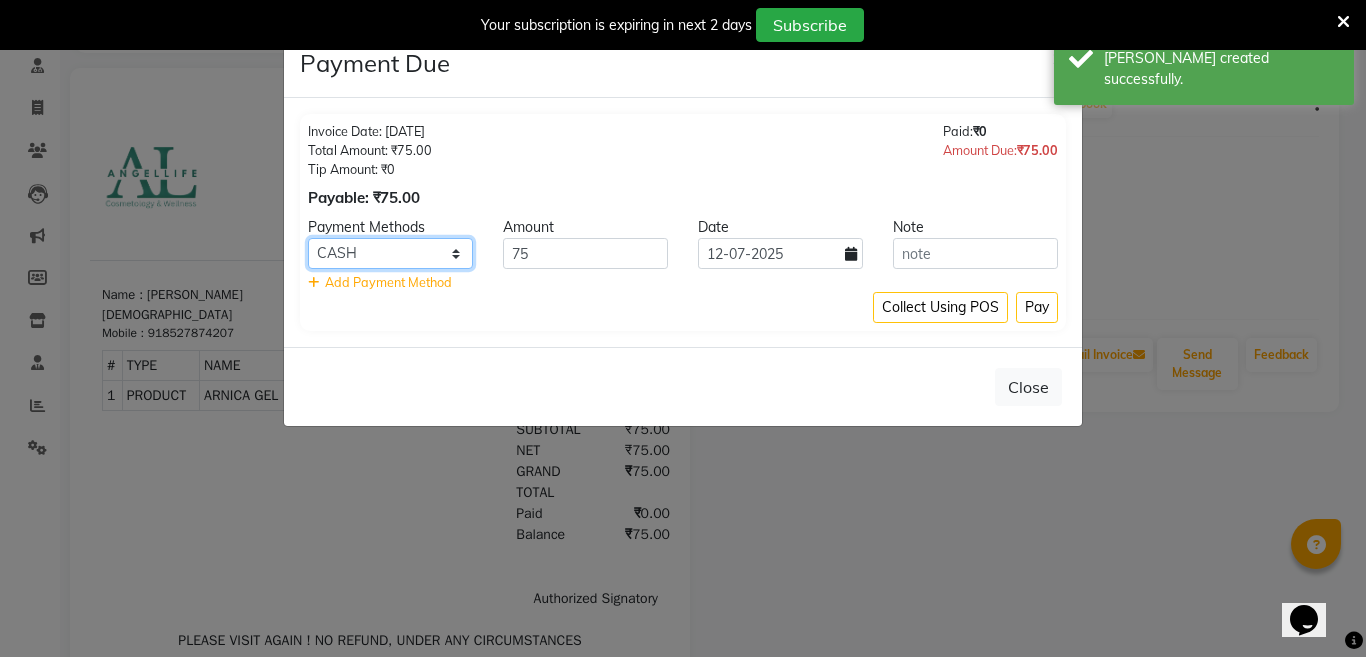 select on "8" 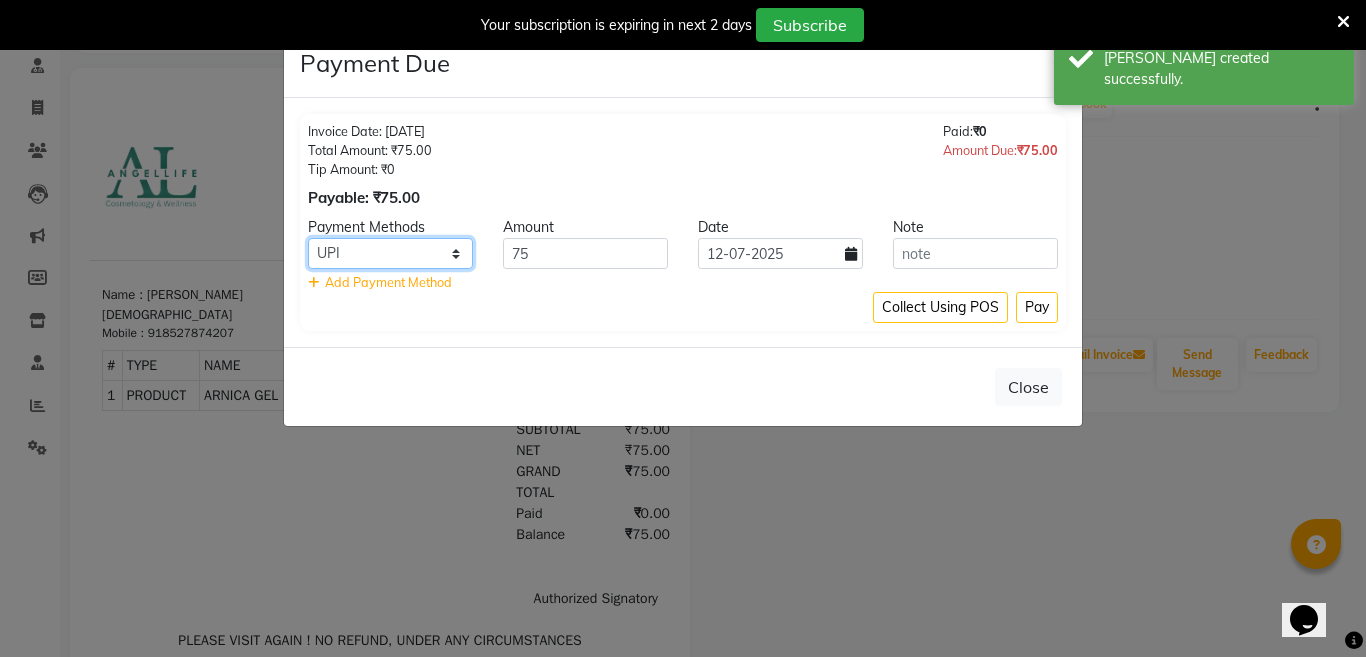 click on "CASH CARD ONLINE CUSTOM GPay PayTM PhonePe UPI NearBuy Loan BharatPay Cheque MosamBee MI Voucher Bank Family Visa Card Master Card BharatPay Card UPI BharatPay Other Cards Juice by MCB MyT Money MariDeal DefiDeal Deal.mu THD TCL CEdge Card M UPI M UPI Axis UPI Union Card (Indian Bank) Card (DL Bank) RS BTC Wellnessta Razorpay Complimentary Nift Spa Finder Spa Week Venmo BFL LoanTap SaveIN GMoney ATH Movil On Account Chamber Gift Card Trade Comp Donation Card on File Envision BRAC Card City Card bKash Credit Card Debit Card Shoutlo LUZO Jazz Cash AmEx Discover Tabby Online W Room Charge Room Charge USD Room Charge Euro Room Charge EGP Room Charge GBP Bajaj Finserv Bad Debts Card: IDFC Card: IOB Coupon Gcash PayMaya Instamojo COnline UOnline SOnline SCard Paypal PPR PPV PPC PPN PPG PPE CAMP Benefit ATH Movil Dittor App Rupay Diners iPrepaid iPackage District App Pine Labs Cash Payment Pnb Bank GPay NT Cash Lash GPay Lash Cash Nail GPay Nail Cash BANKTANSFER Dreamfolks BOB SBI Save-In Nail Card Lash Card" 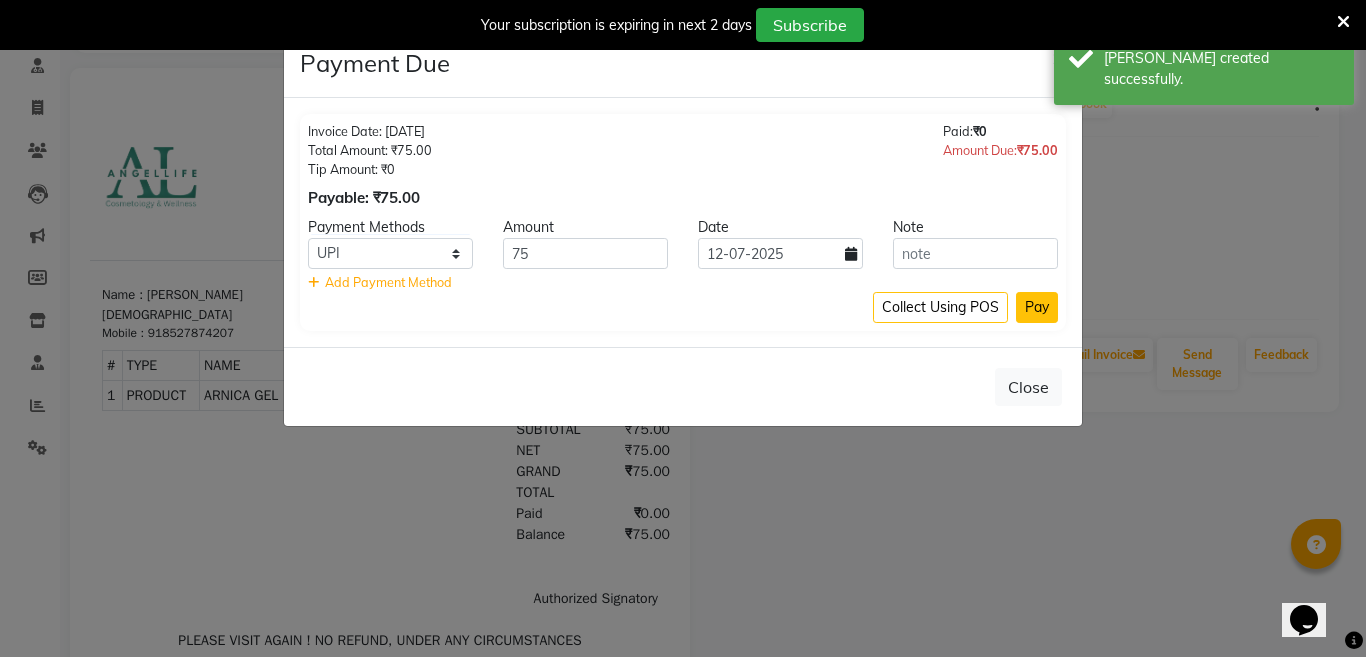 click on "Pay" 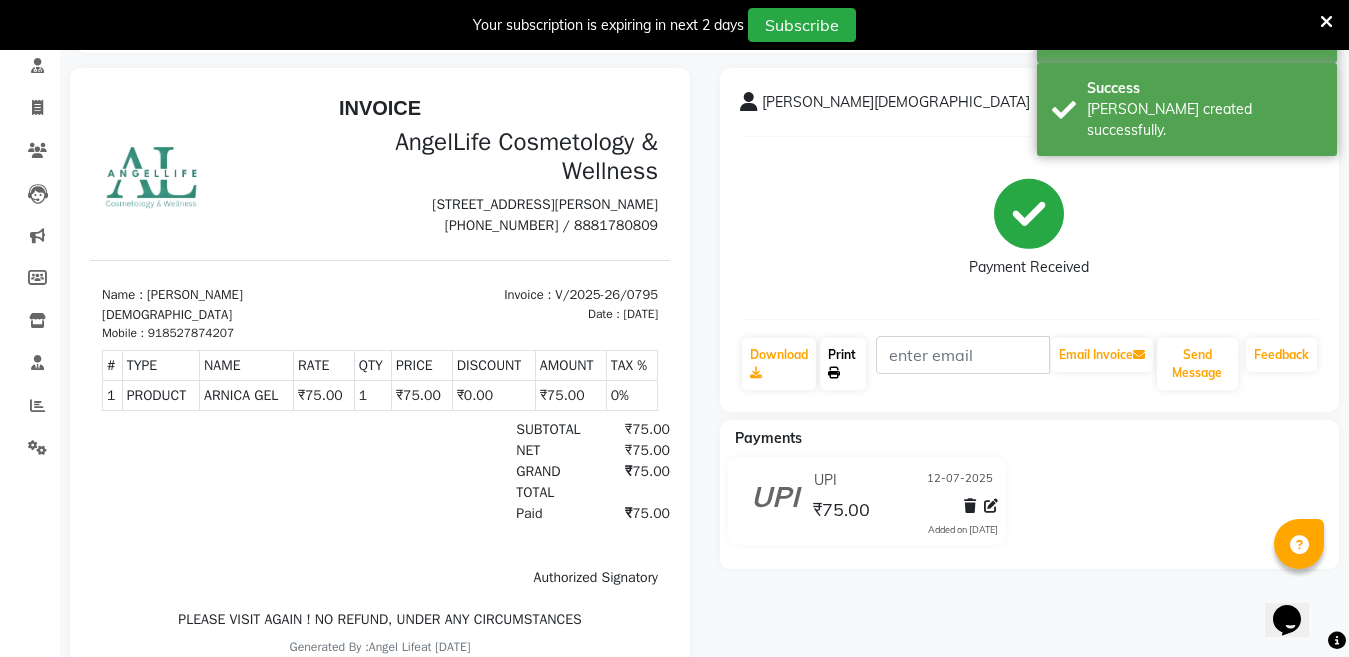 click 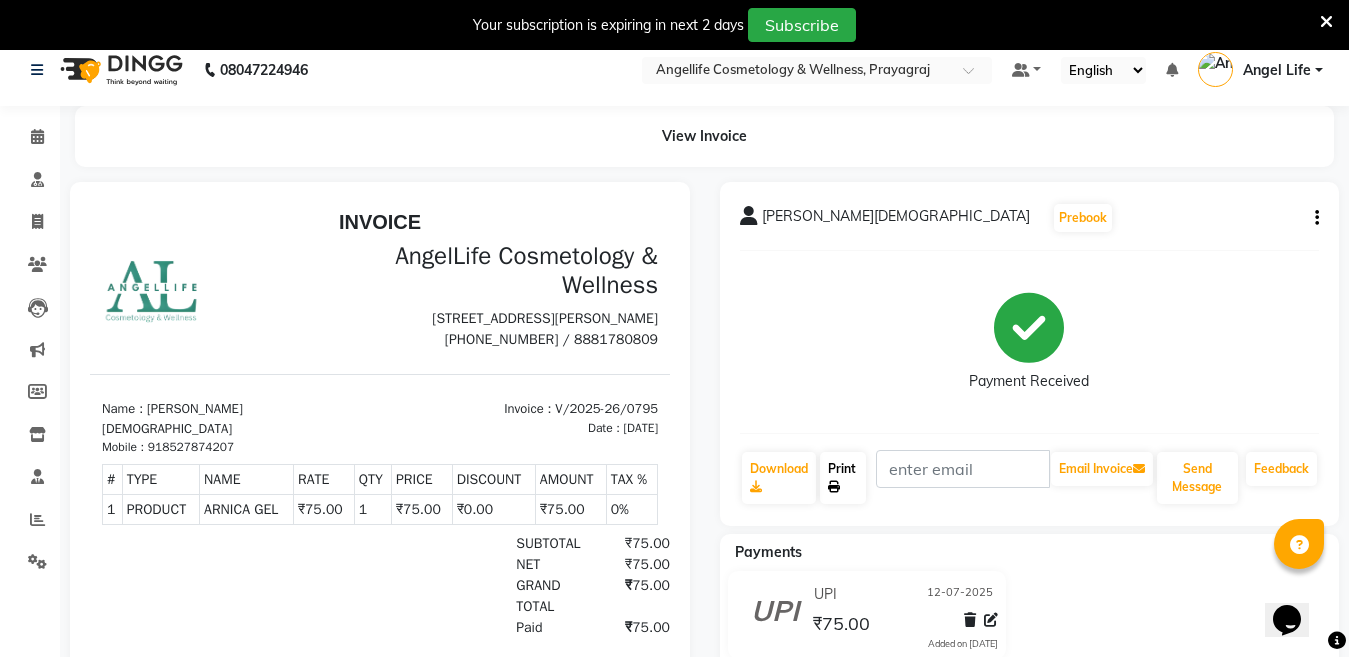 scroll, scrollTop: 0, scrollLeft: 0, axis: both 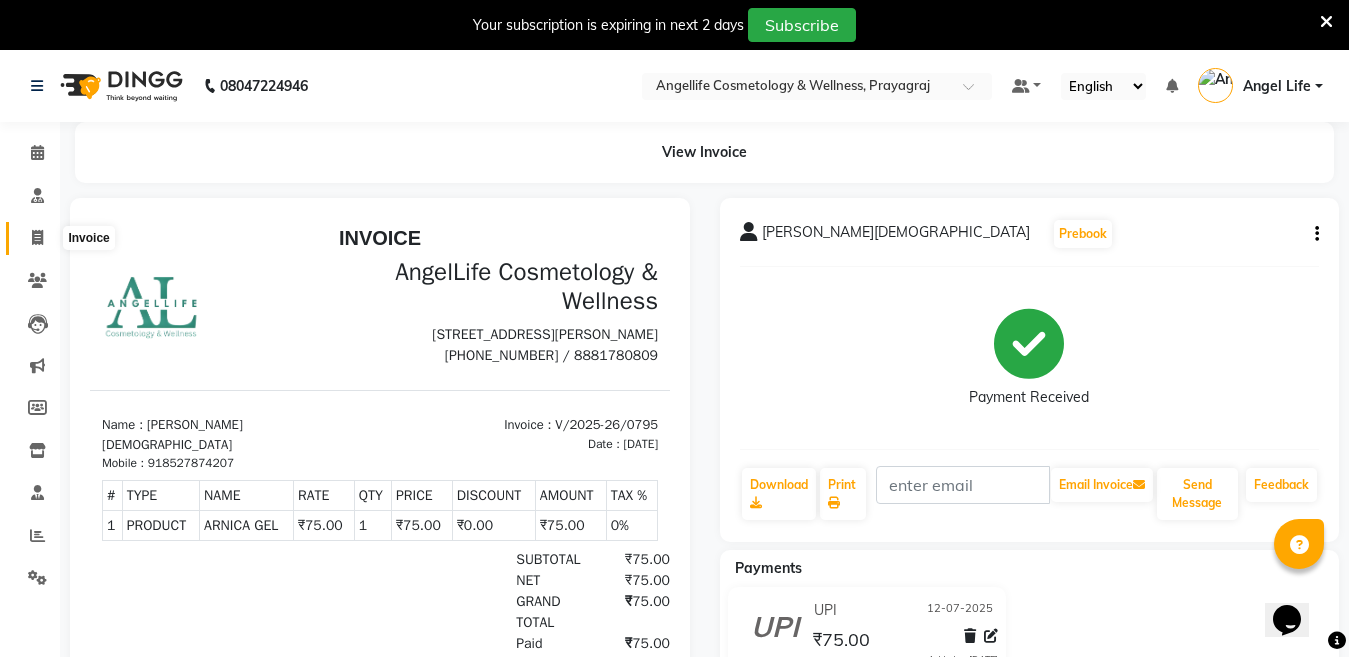 click 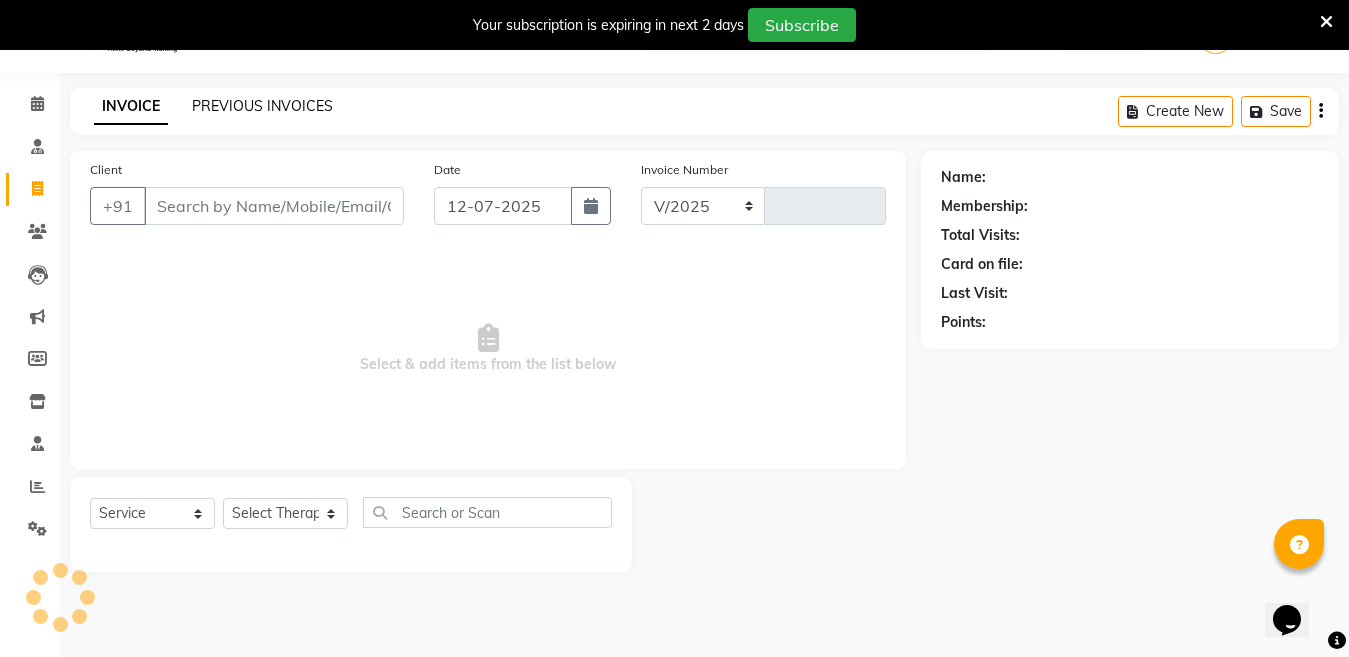 select on "4531" 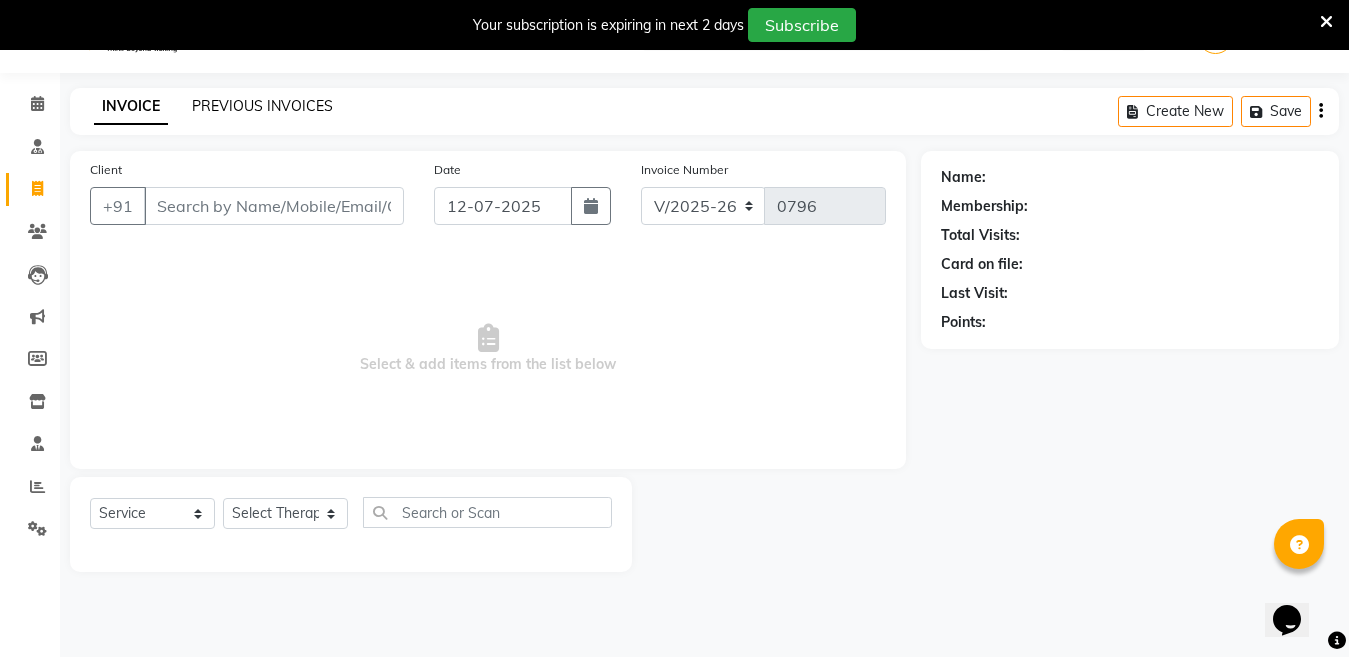 scroll, scrollTop: 50, scrollLeft: 0, axis: vertical 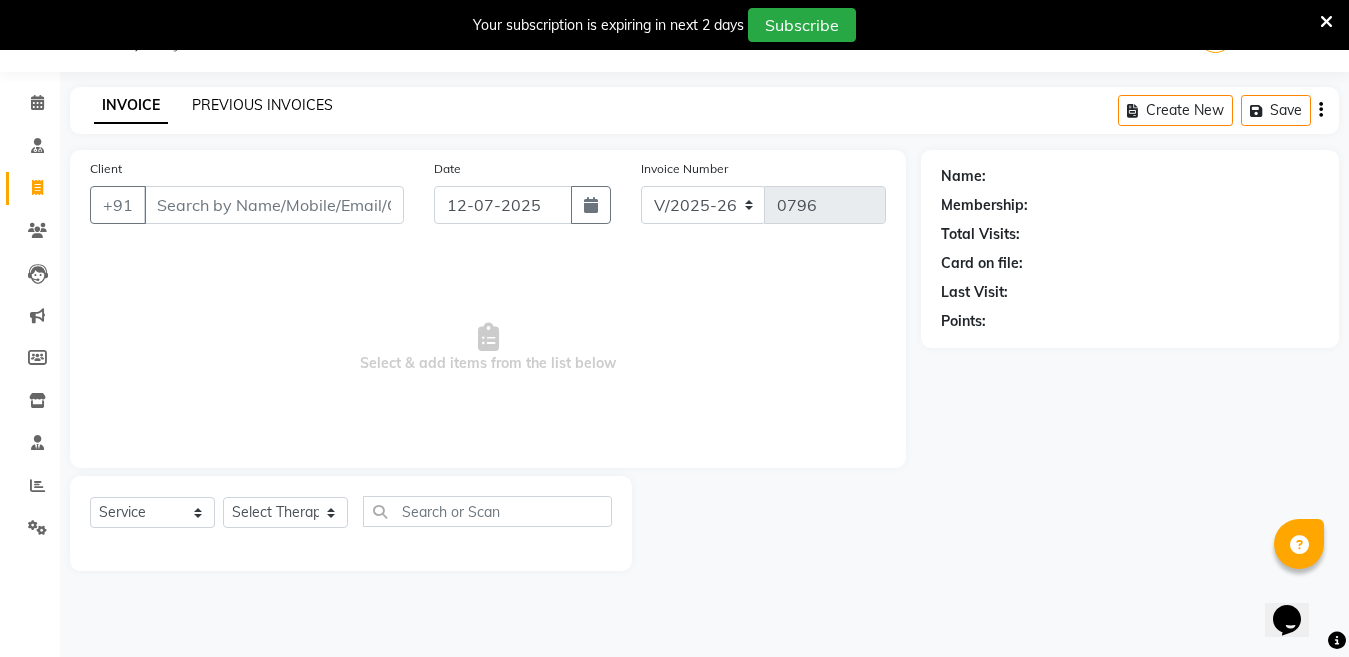 click on "PREVIOUS INVOICES" 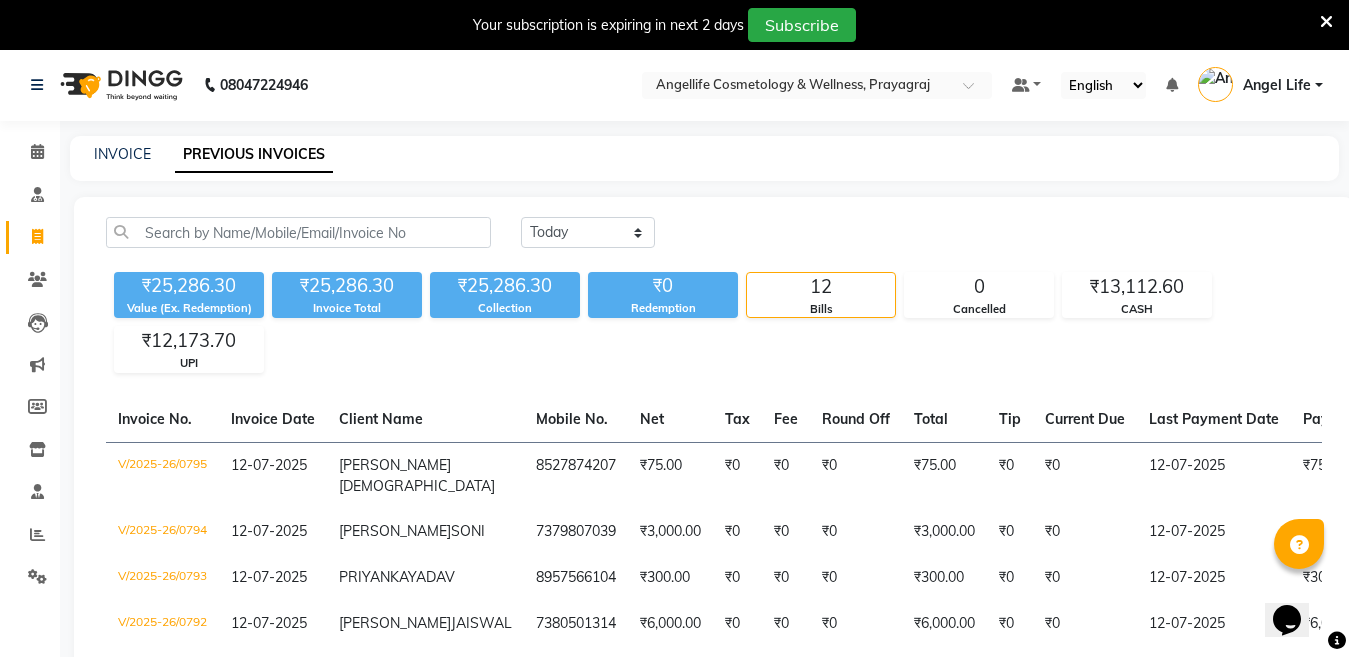 scroll, scrollTop: 0, scrollLeft: 0, axis: both 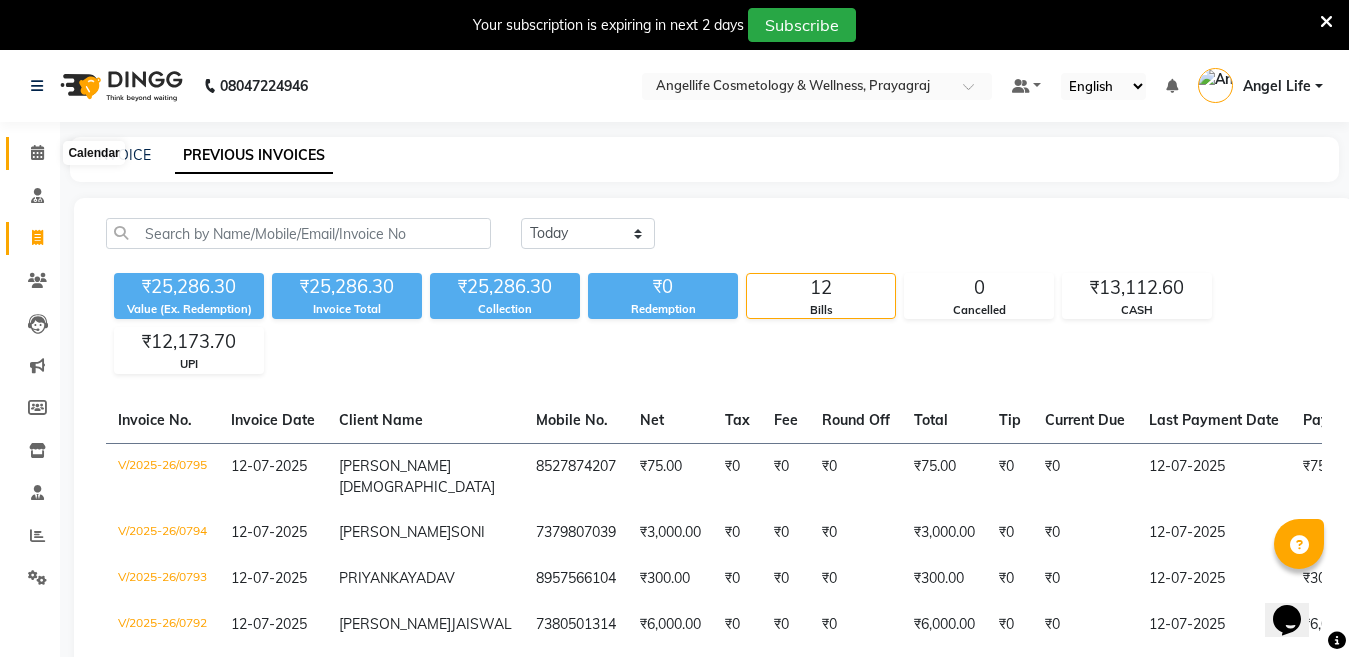 click 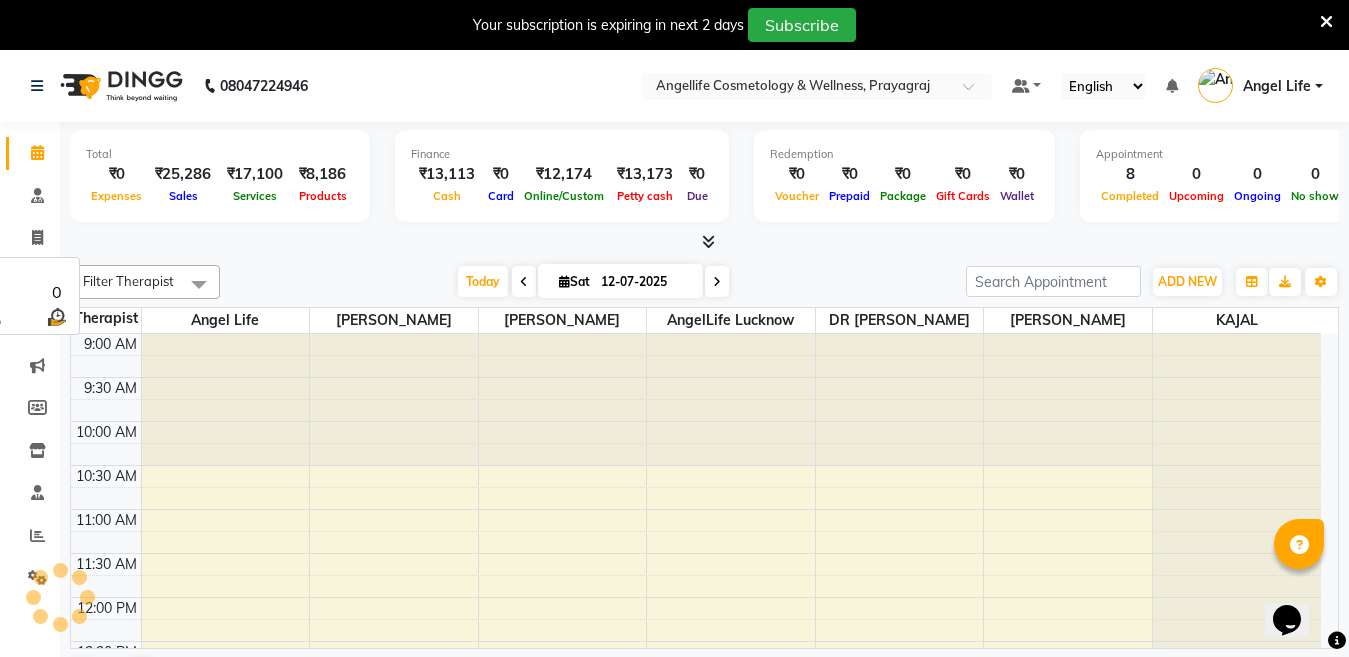 scroll, scrollTop: 7, scrollLeft: 0, axis: vertical 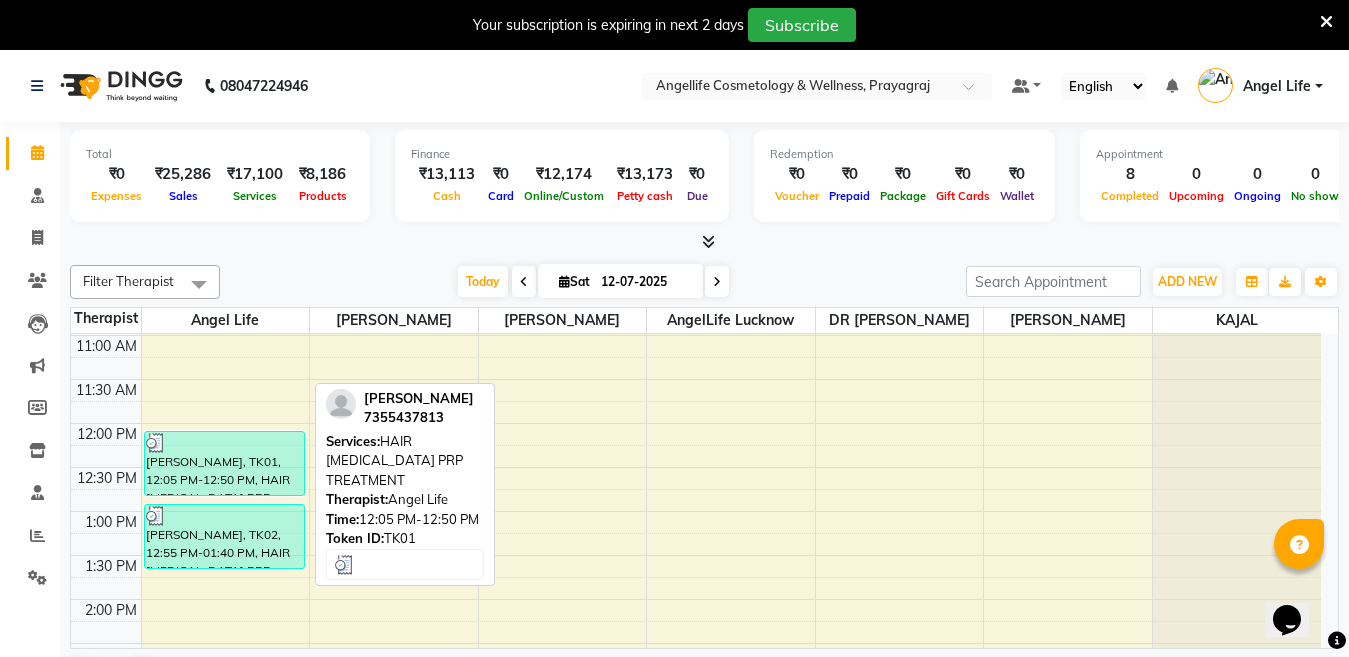 drag, startPoint x: 276, startPoint y: 489, endPoint x: 261, endPoint y: 454, distance: 38.078865 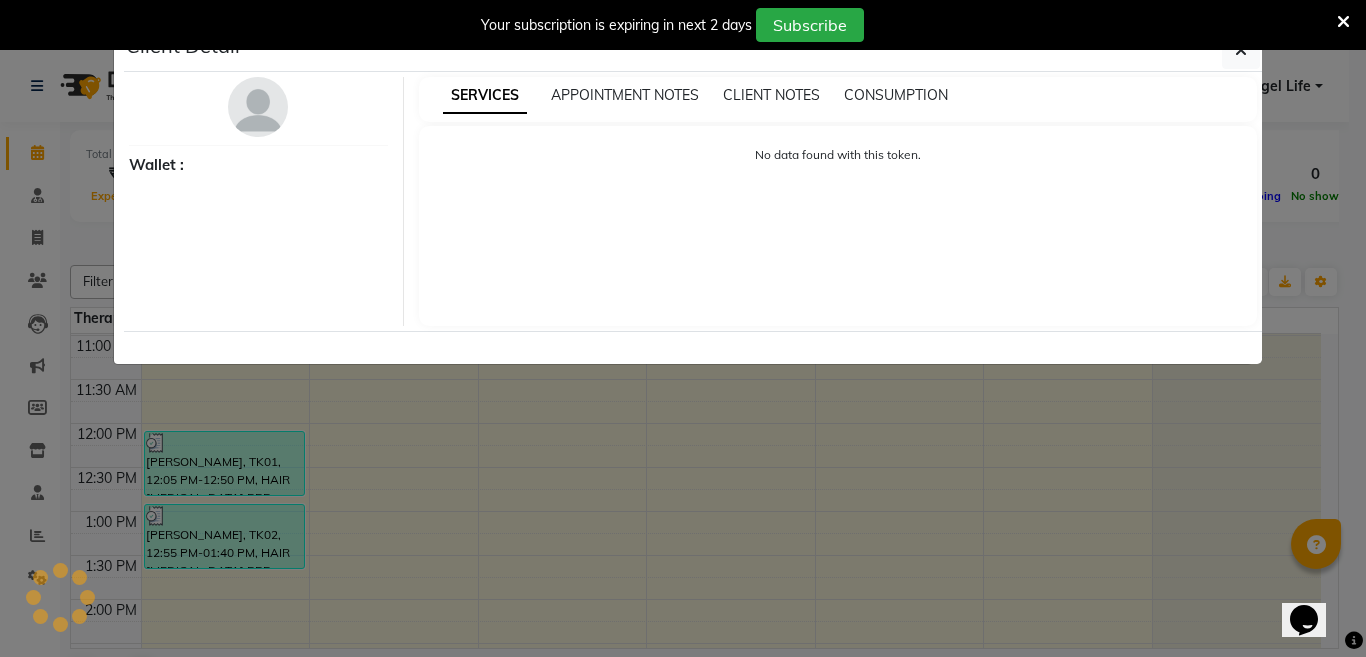 select on "3" 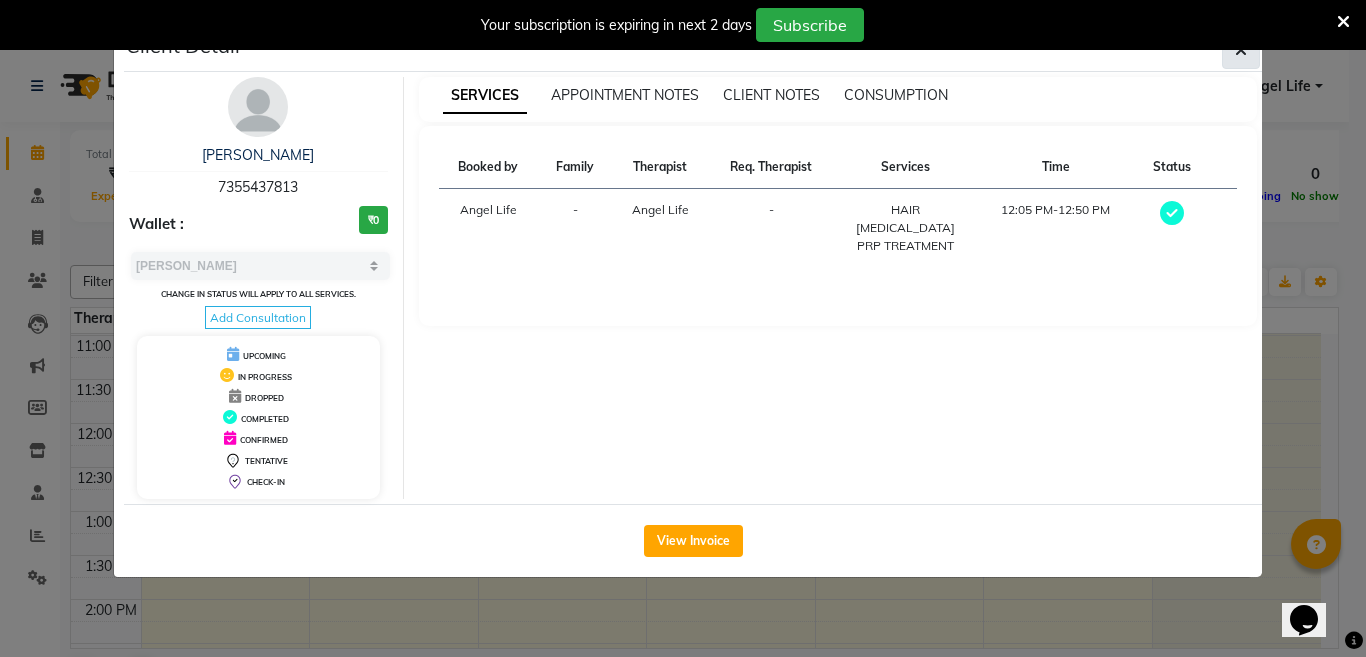 click 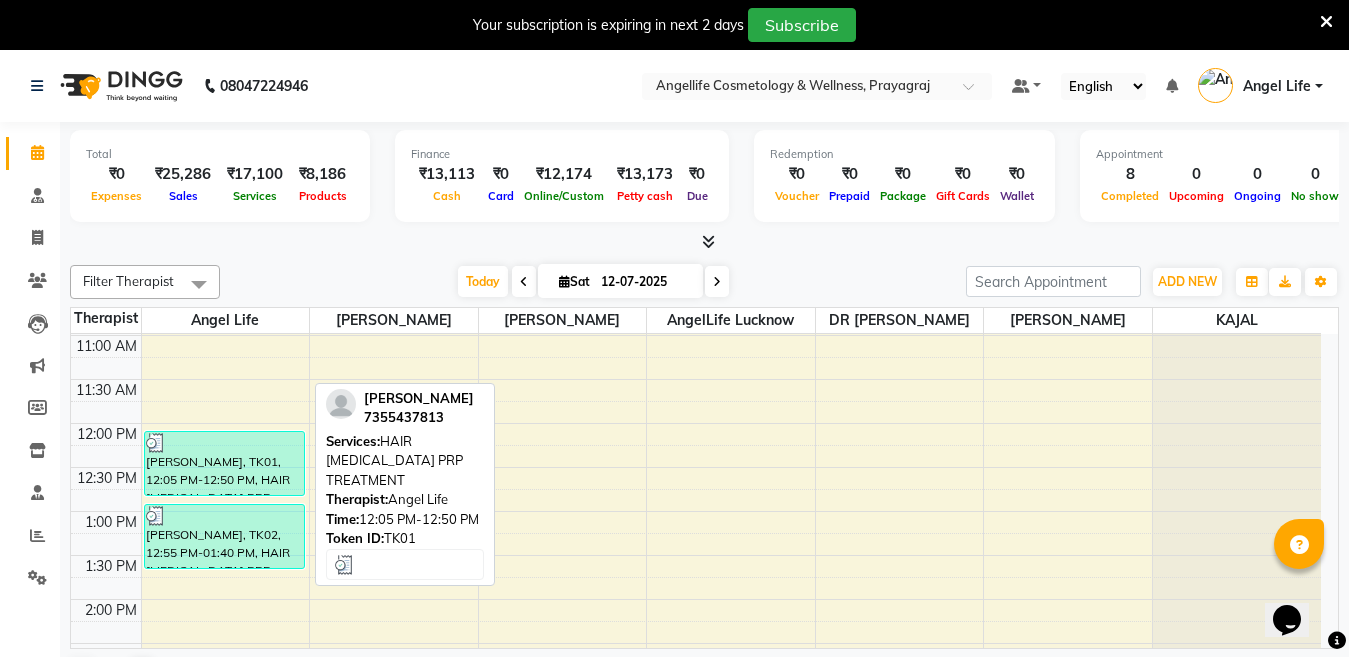 click on "TEJASH MAURY, TK01, 12:05 PM-12:50 PM, HAIR BIOTIN PRP TREATMENT" at bounding box center (224, 463) 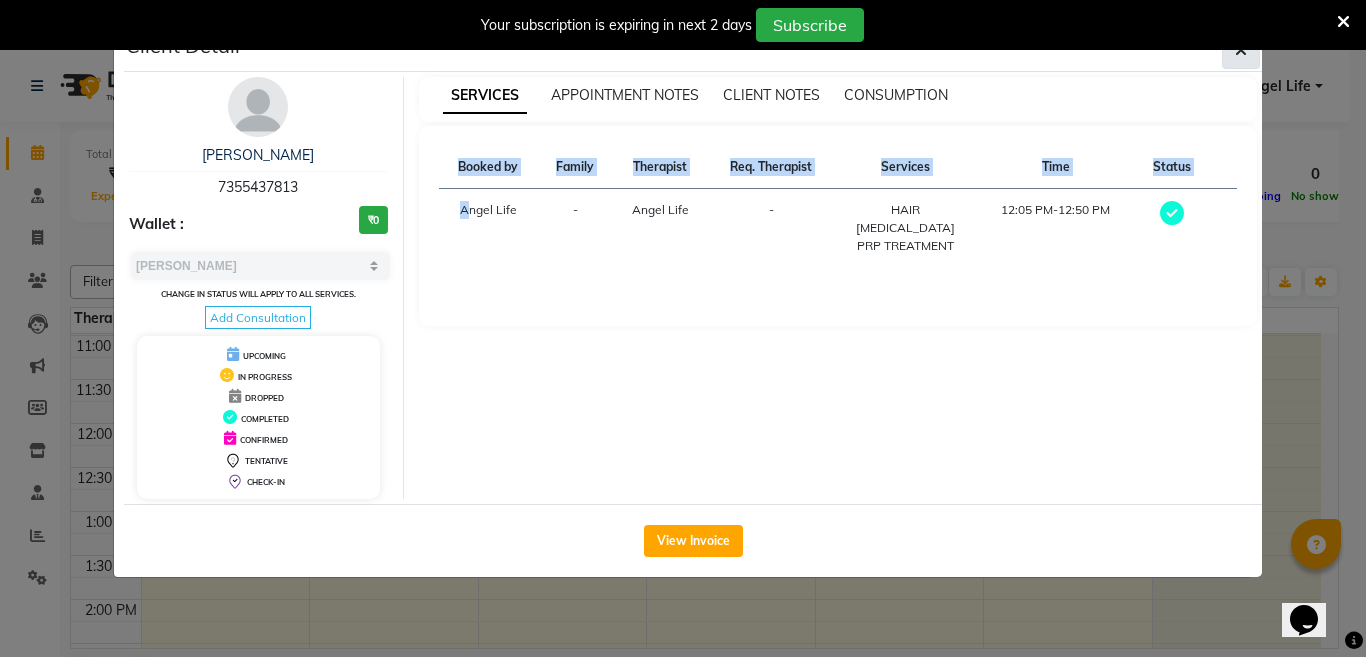 click 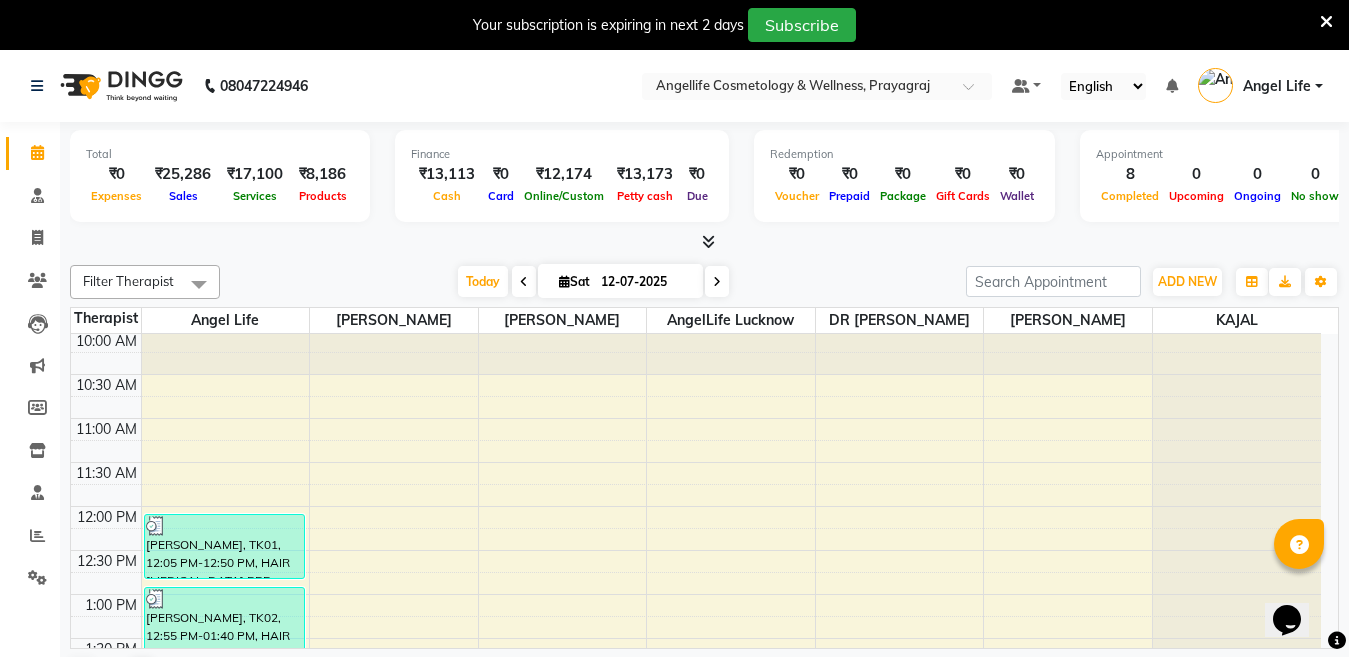scroll, scrollTop: 0, scrollLeft: 0, axis: both 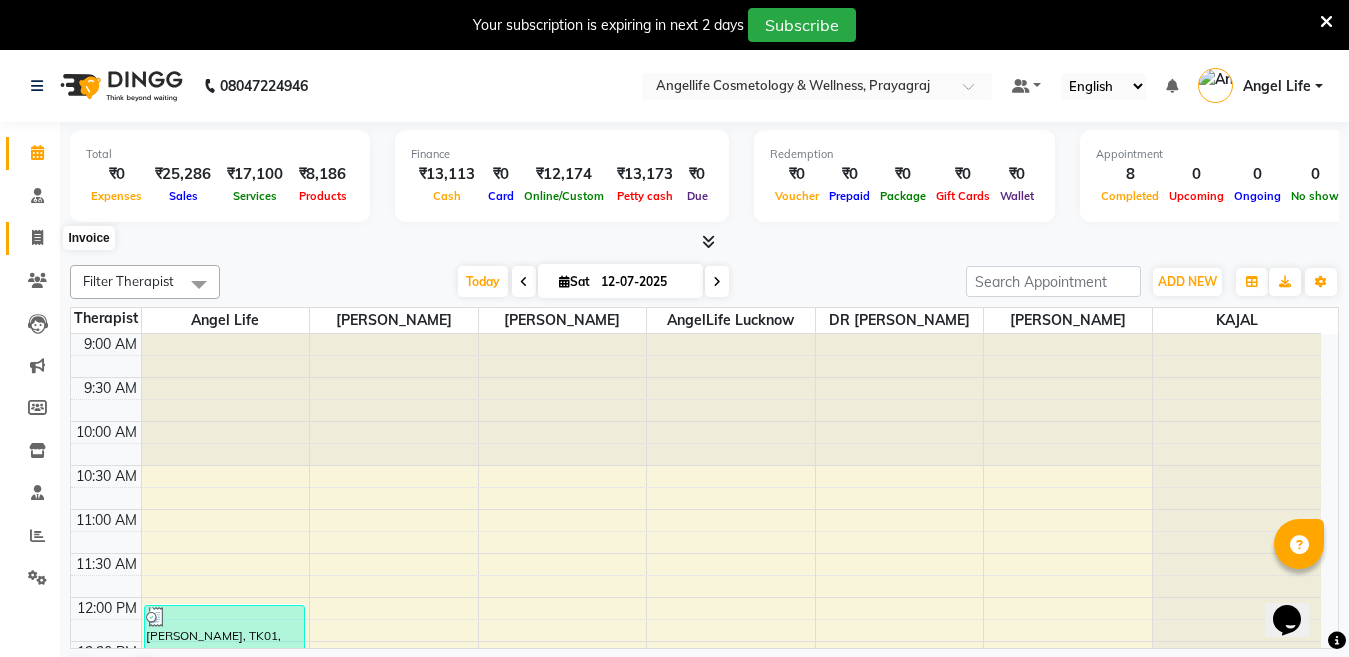 click 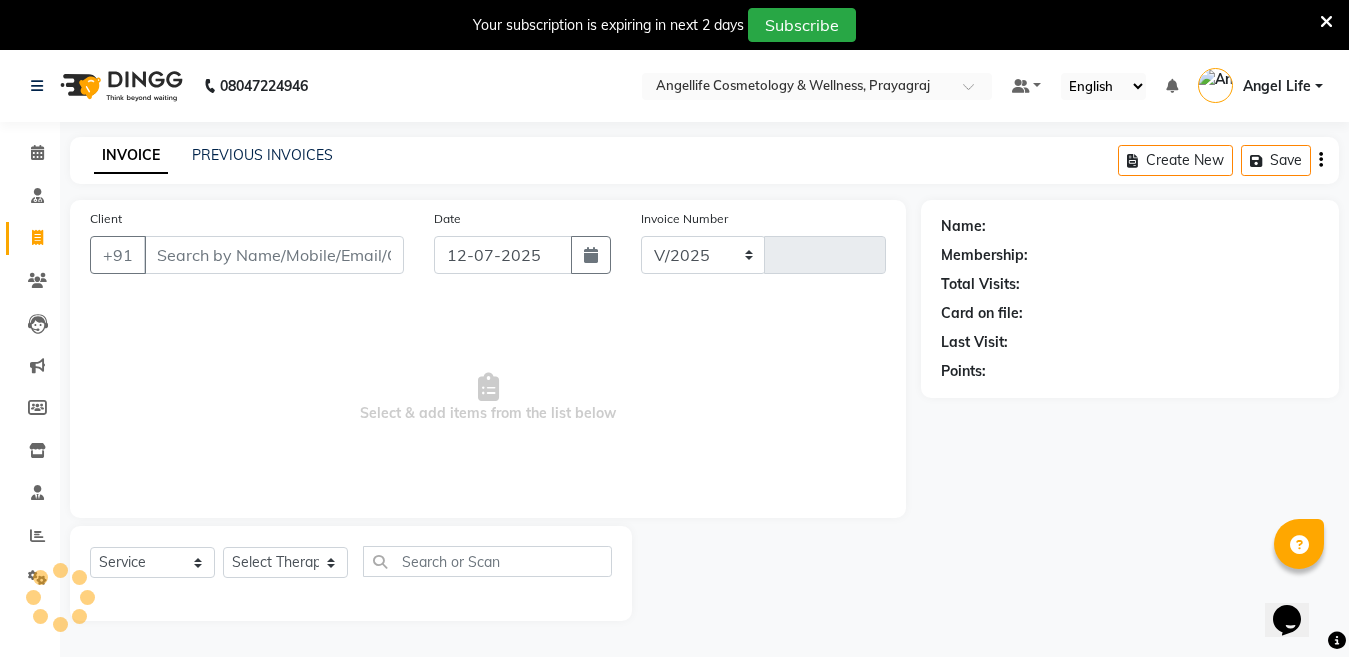 select on "4531" 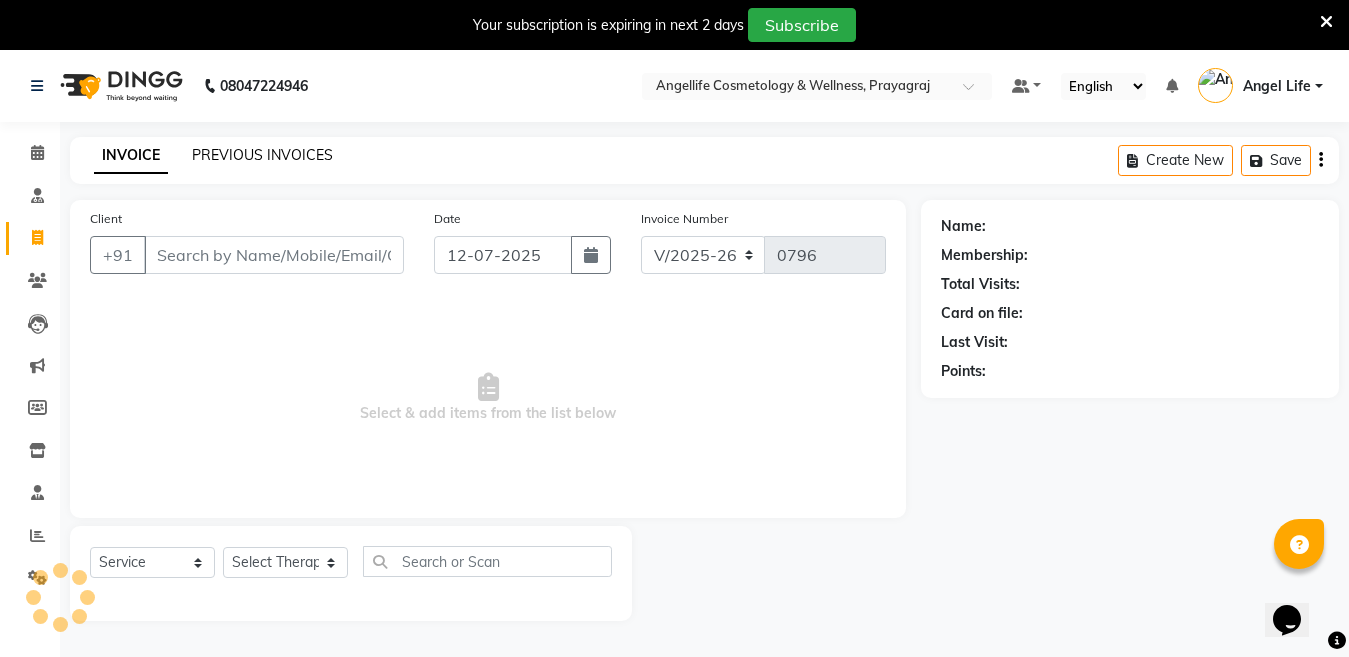 click on "PREVIOUS INVOICES" 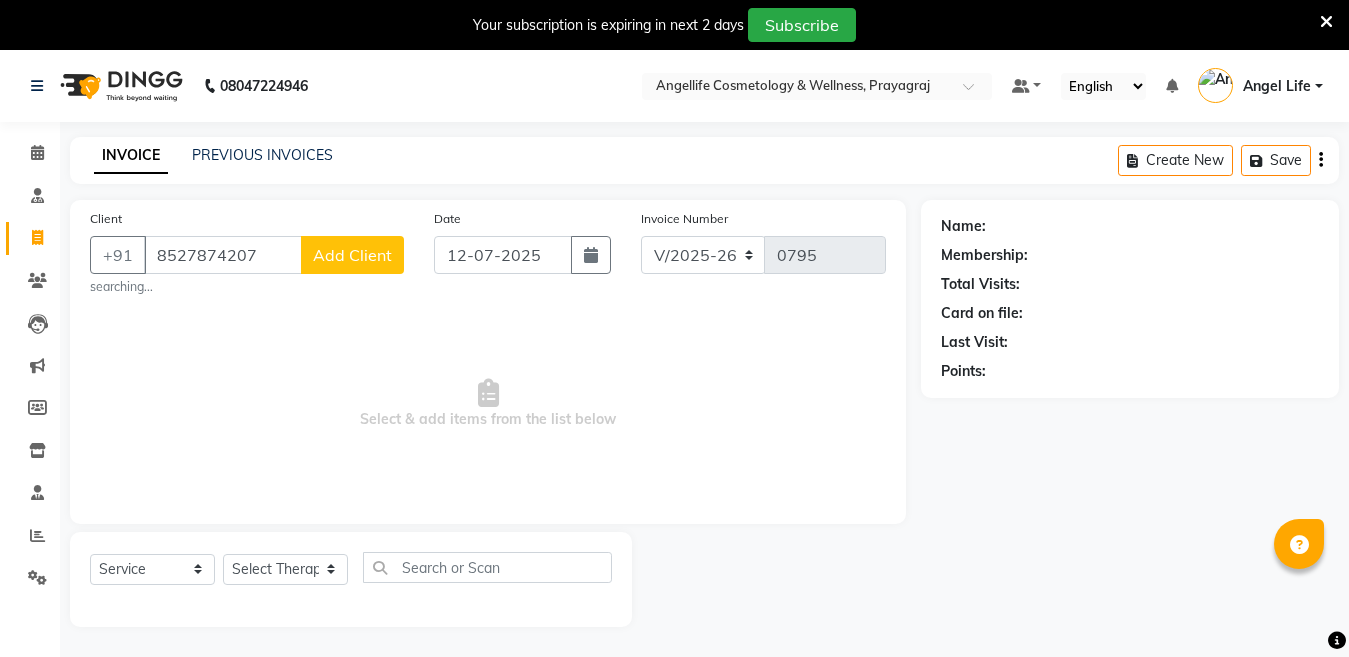 select on "4531" 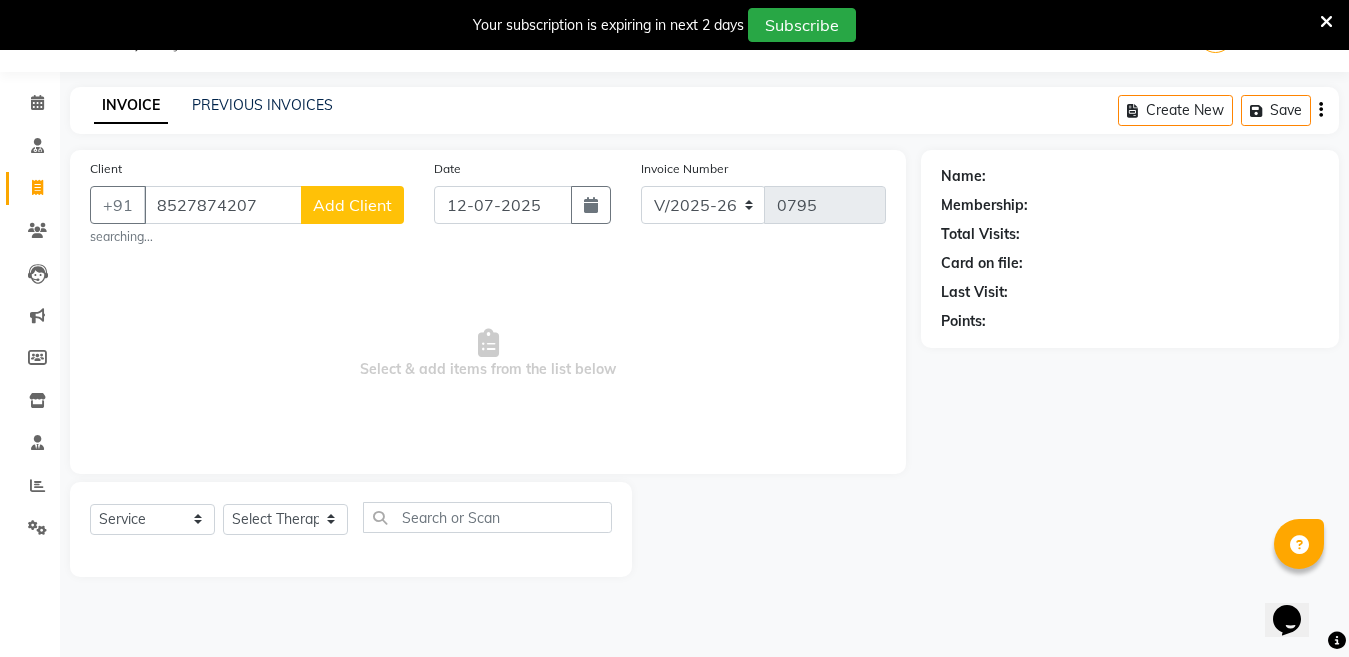 scroll, scrollTop: 0, scrollLeft: 0, axis: both 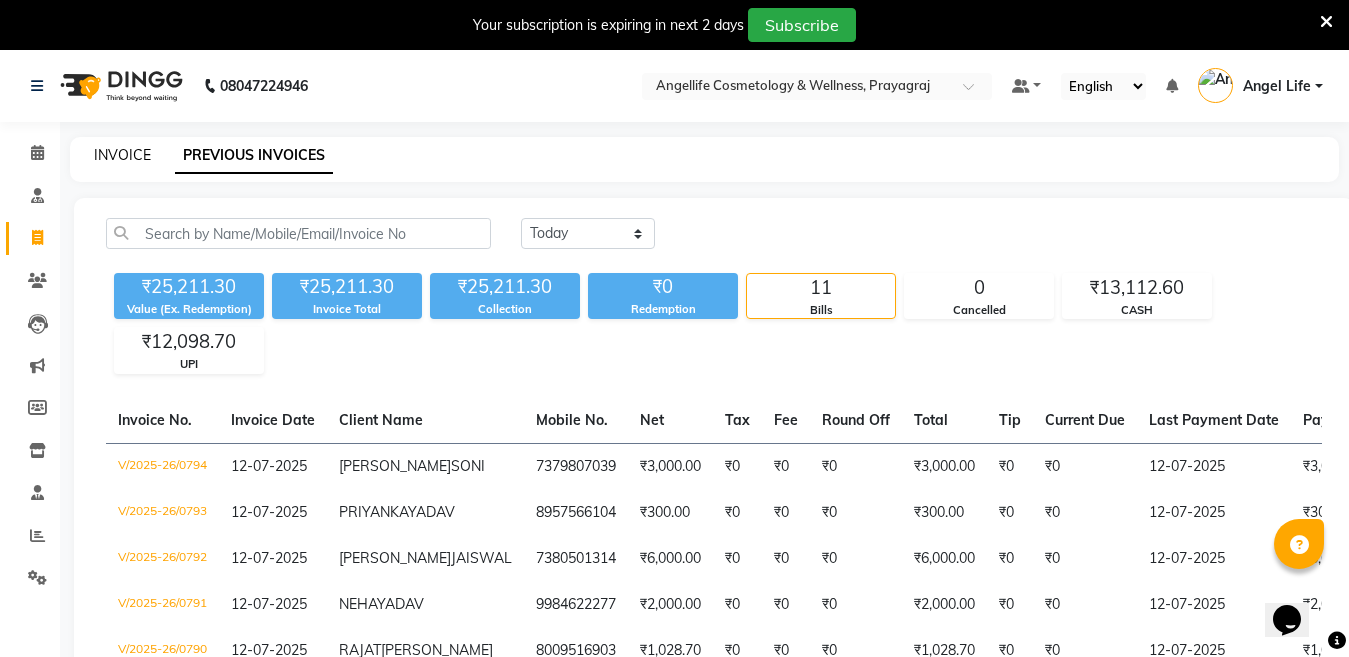 click on "INVOICE" 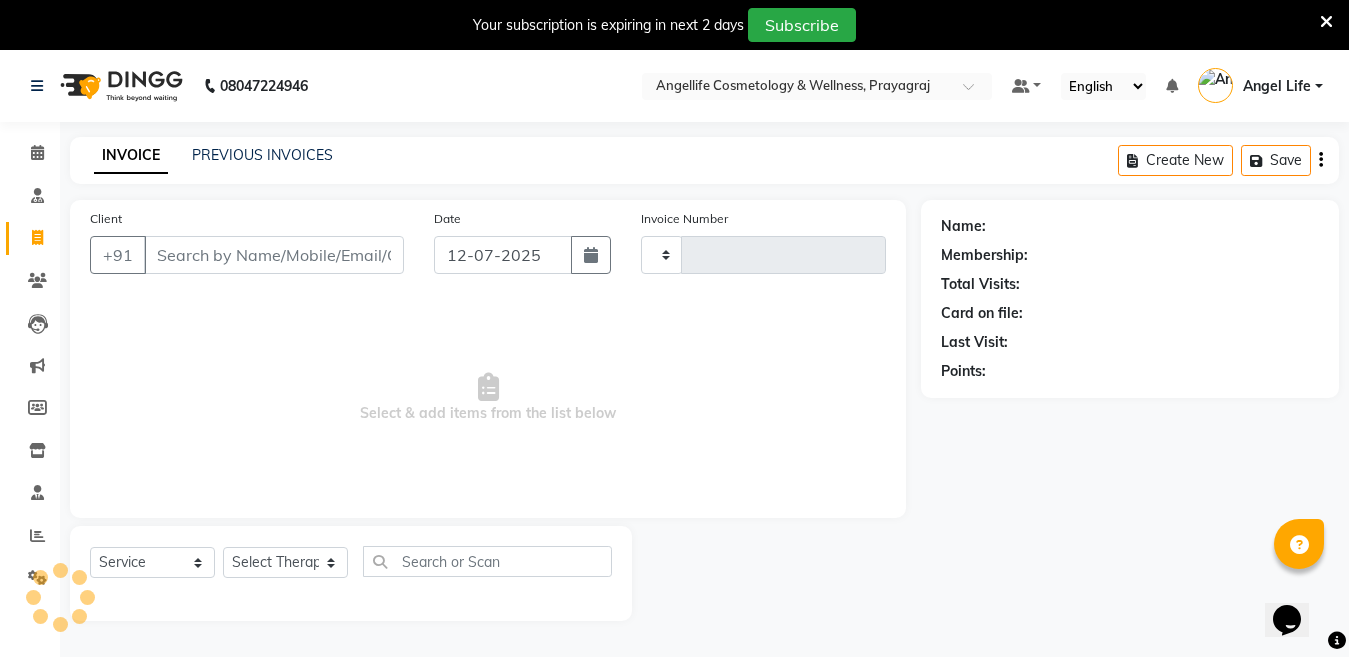 type on "0796" 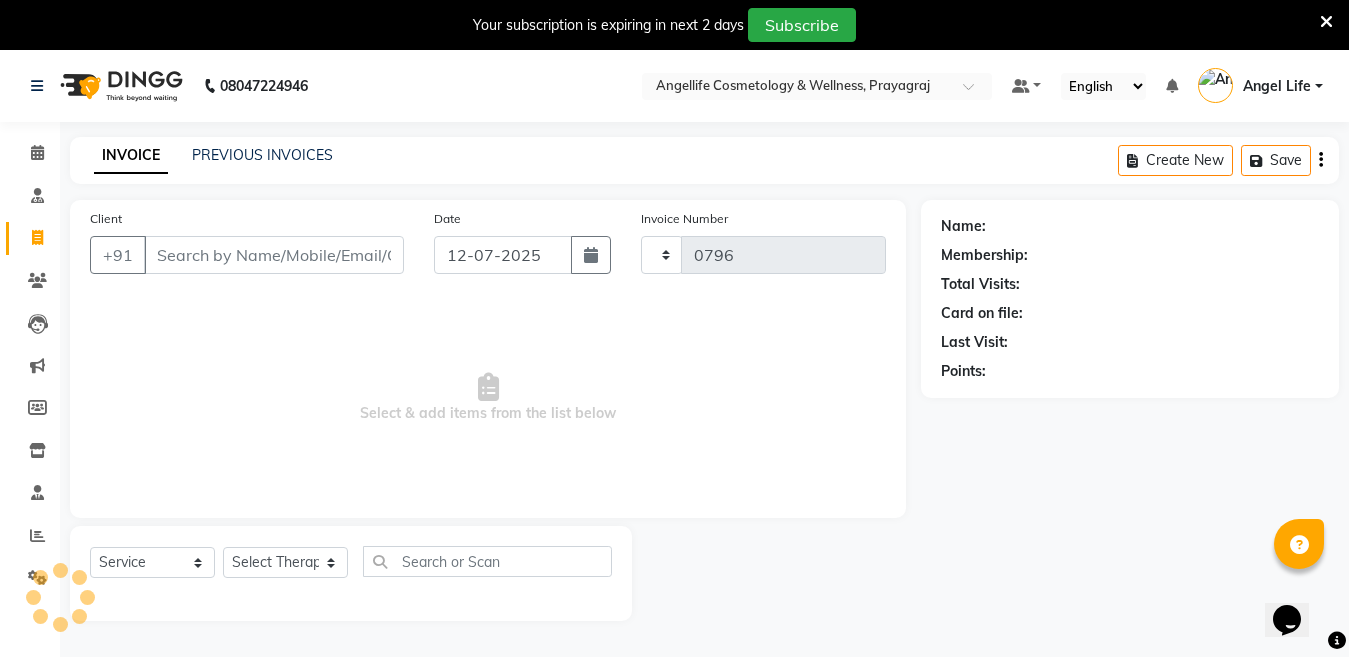 select on "4531" 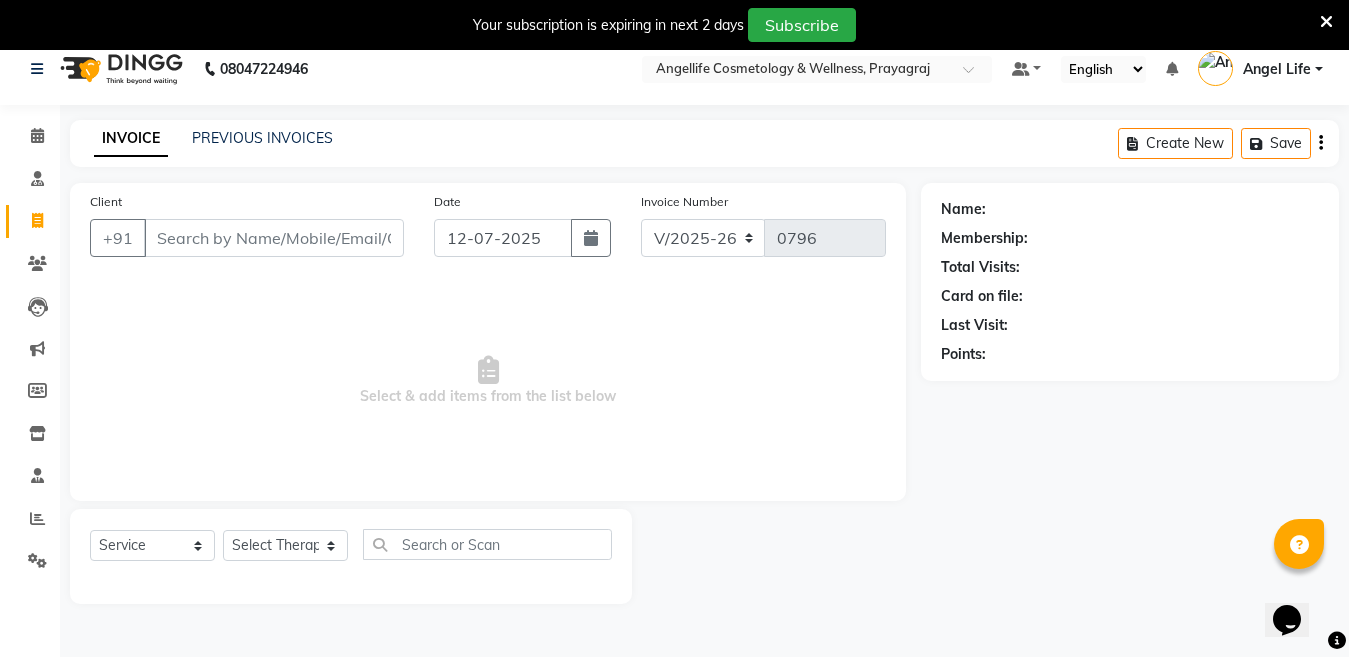 scroll, scrollTop: 0, scrollLeft: 0, axis: both 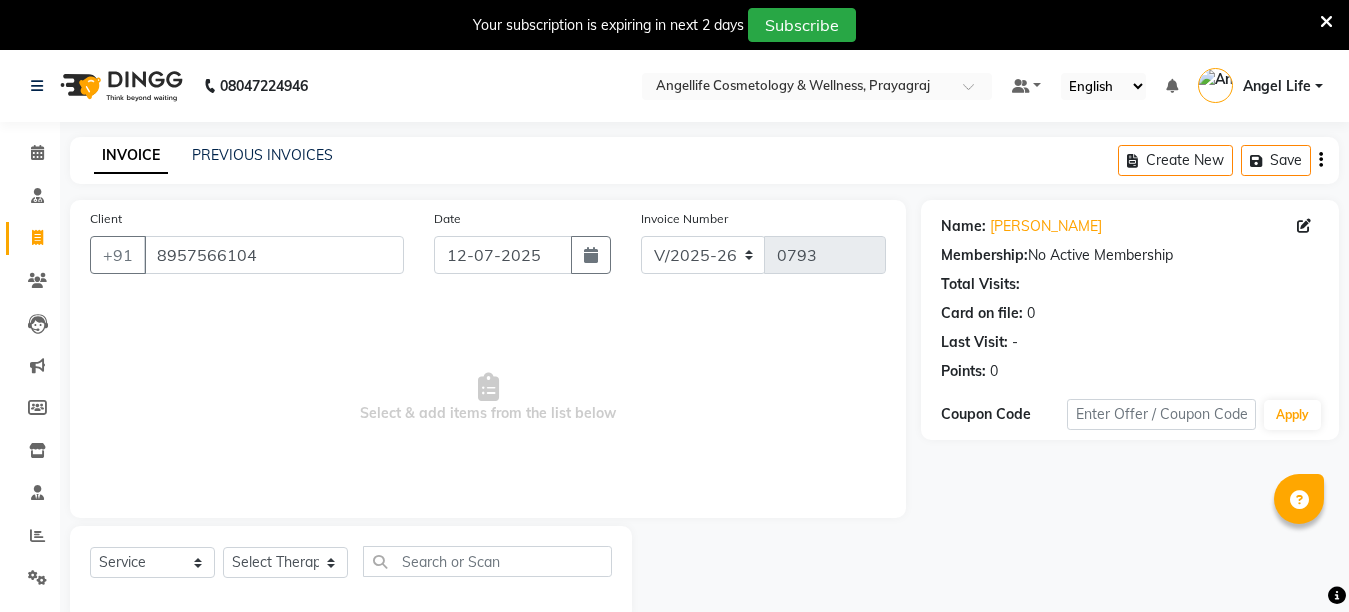 select on "4531" 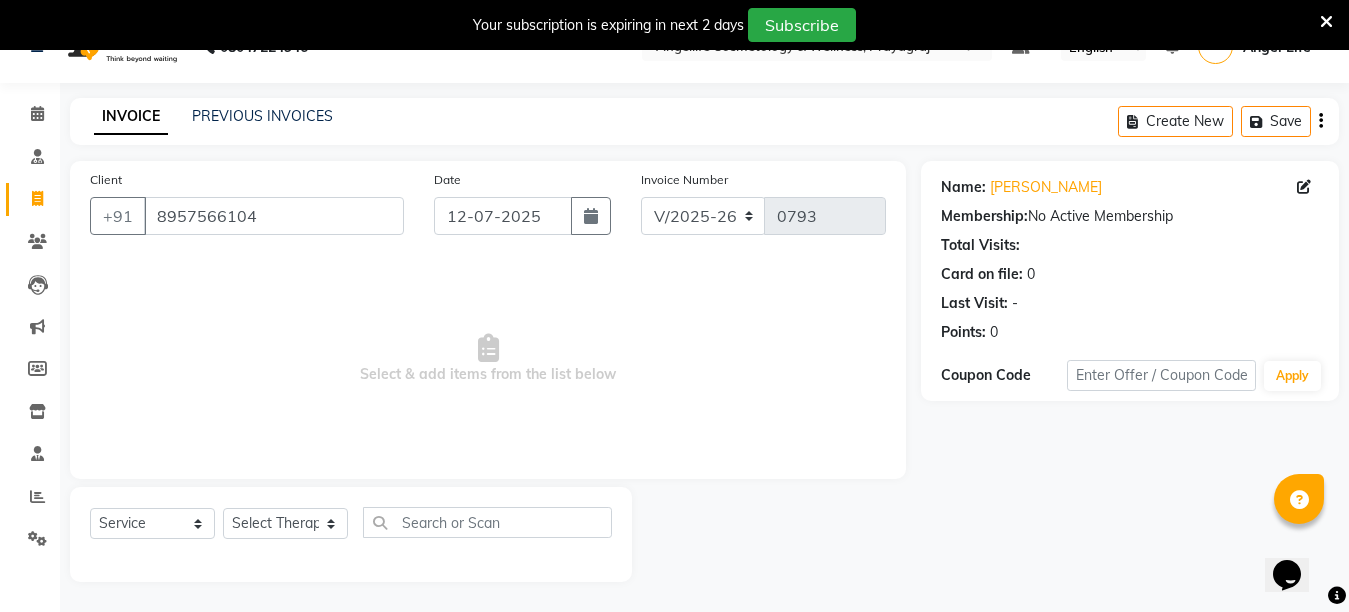 scroll, scrollTop: 0, scrollLeft: 0, axis: both 